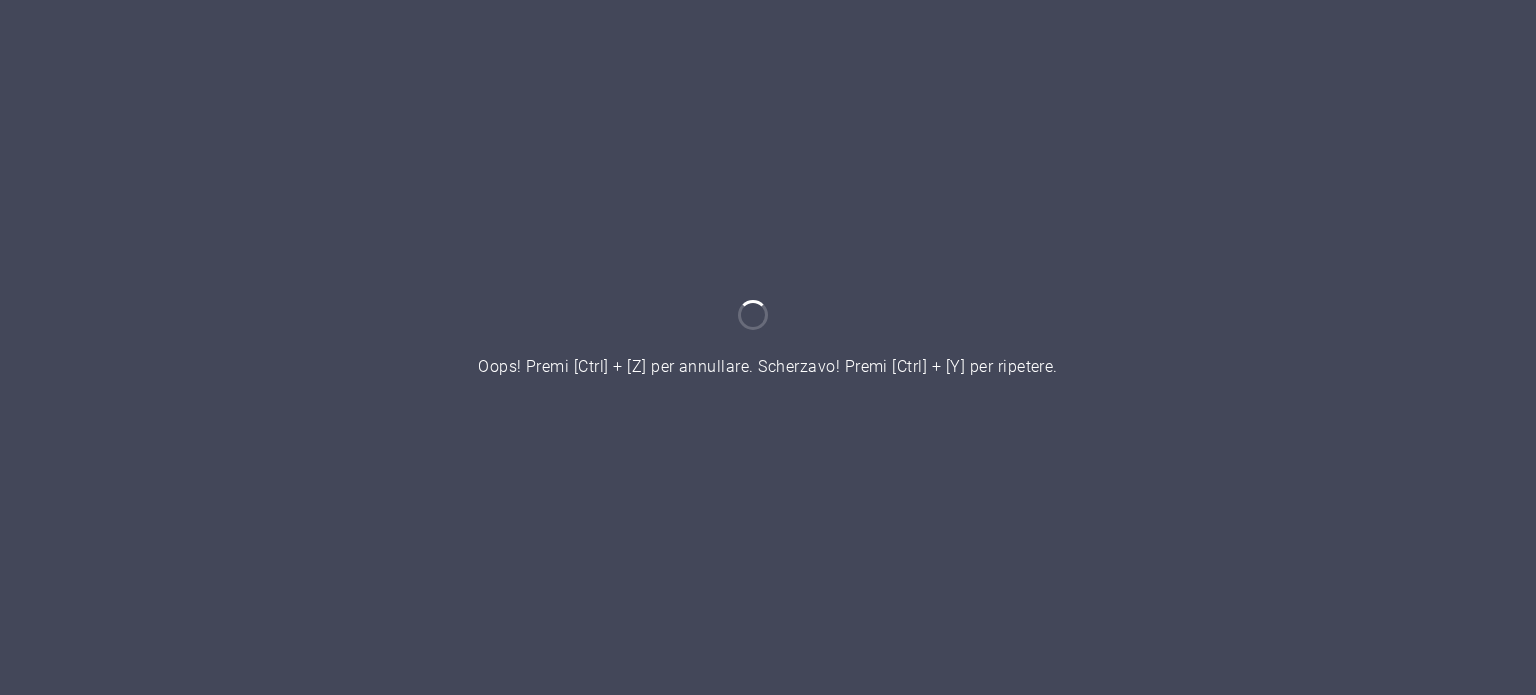 scroll, scrollTop: 0, scrollLeft: 0, axis: both 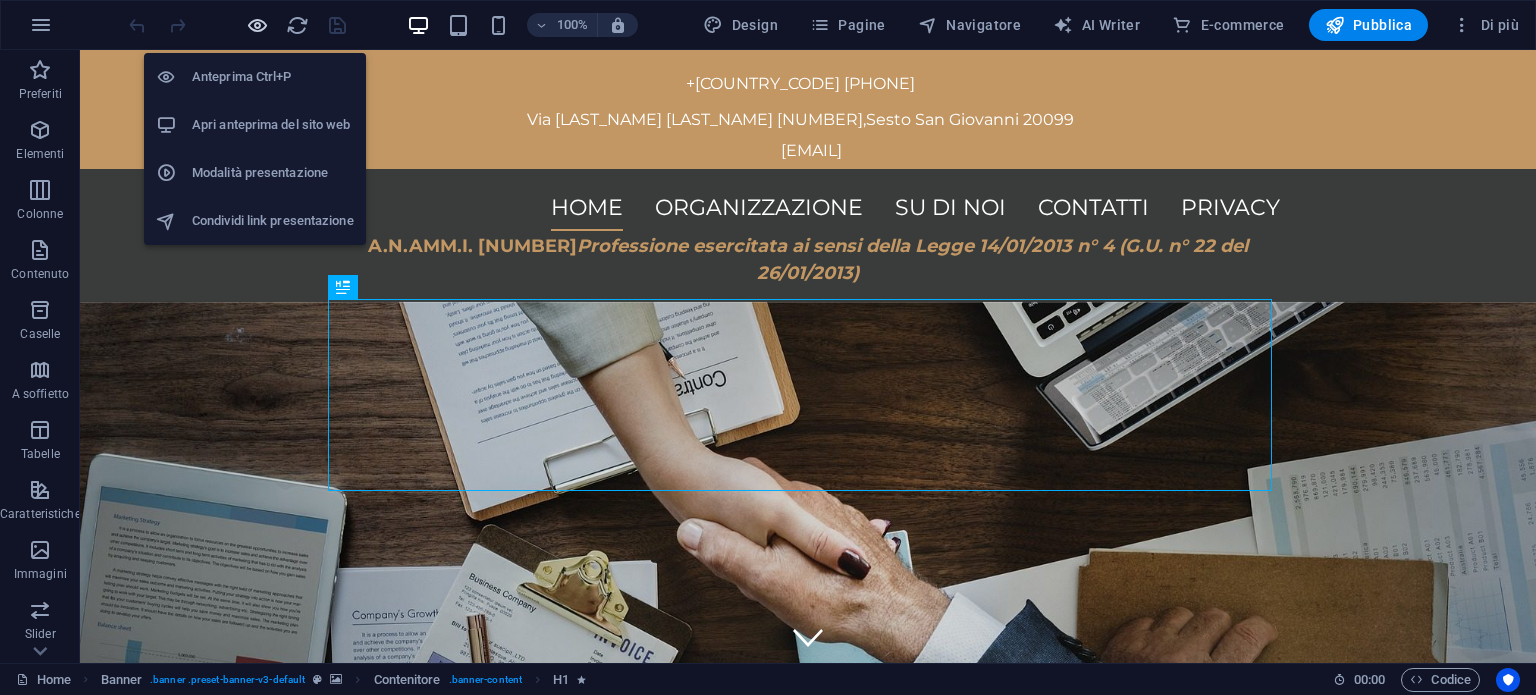 click at bounding box center (257, 25) 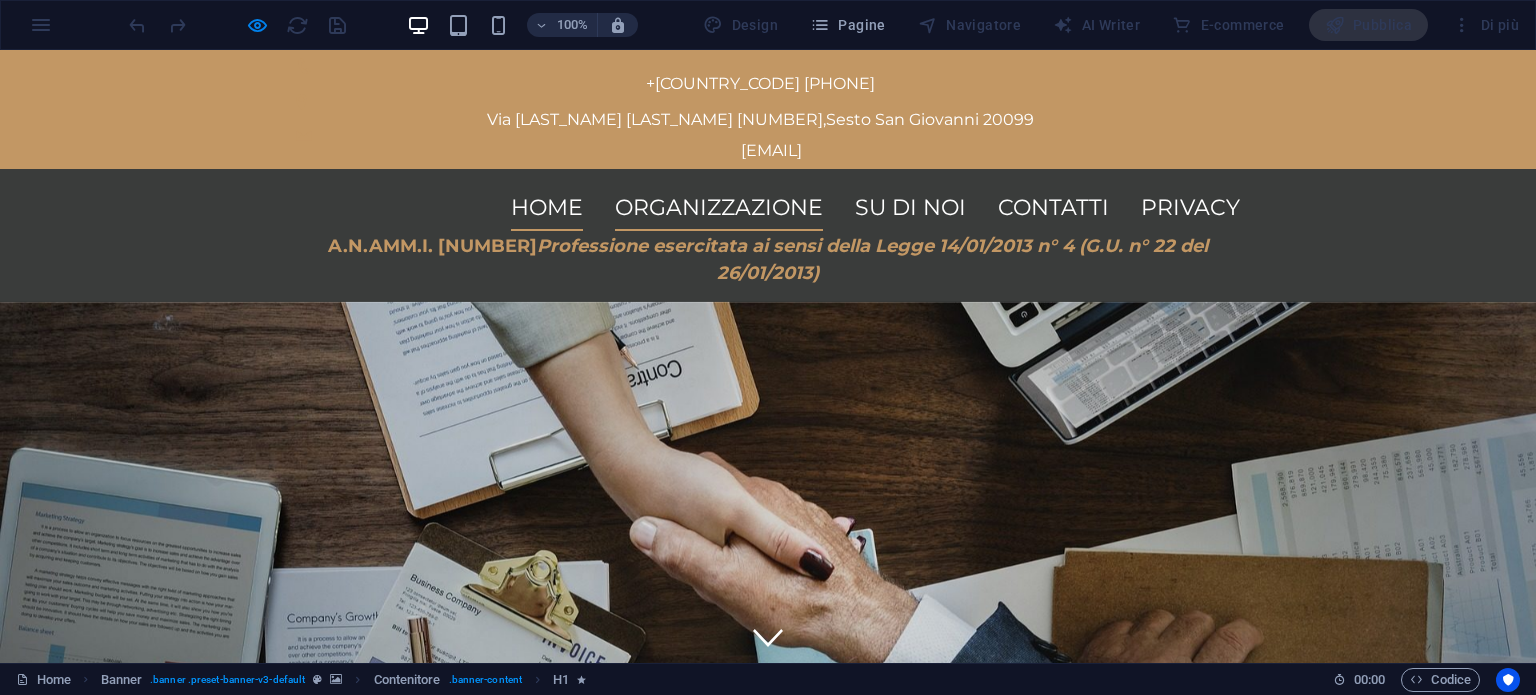 click on "Organizzazione" at bounding box center (719, 208) 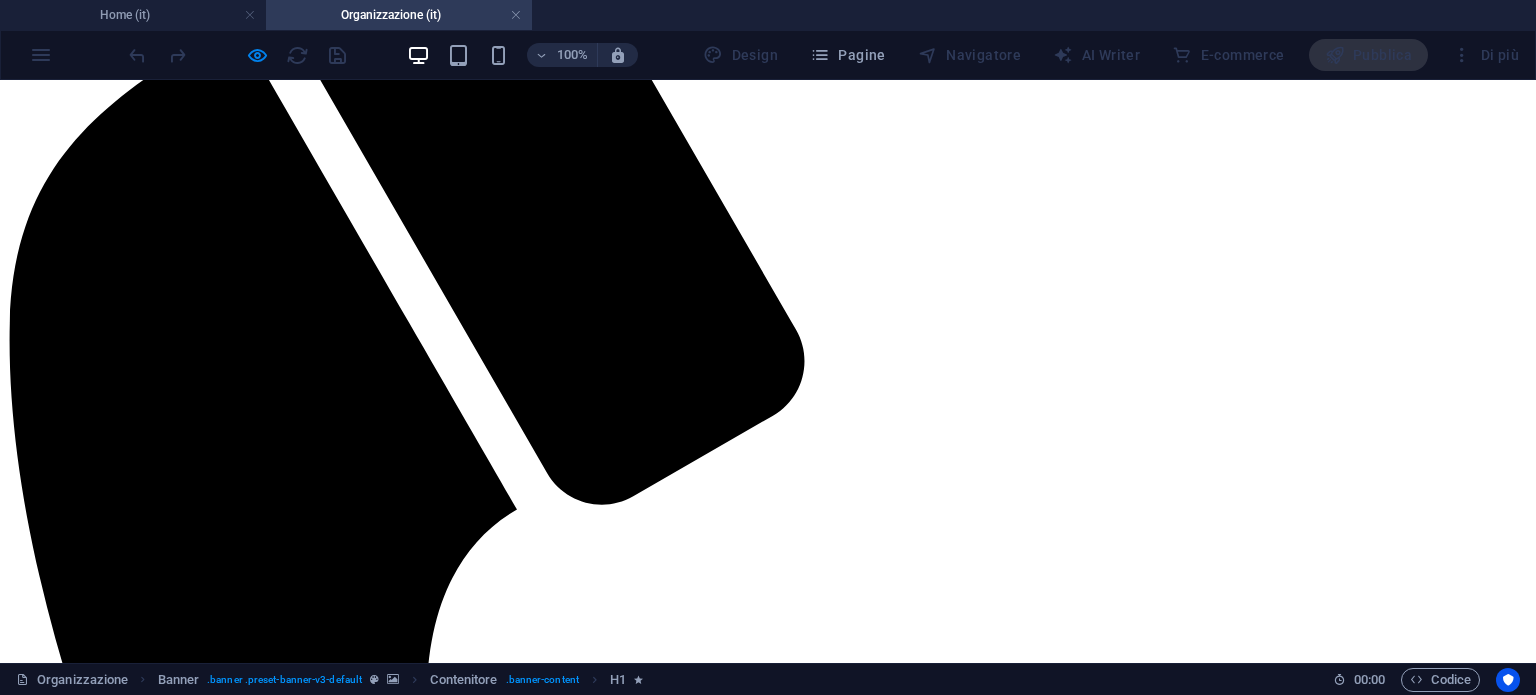 scroll, scrollTop: 300, scrollLeft: 0, axis: vertical 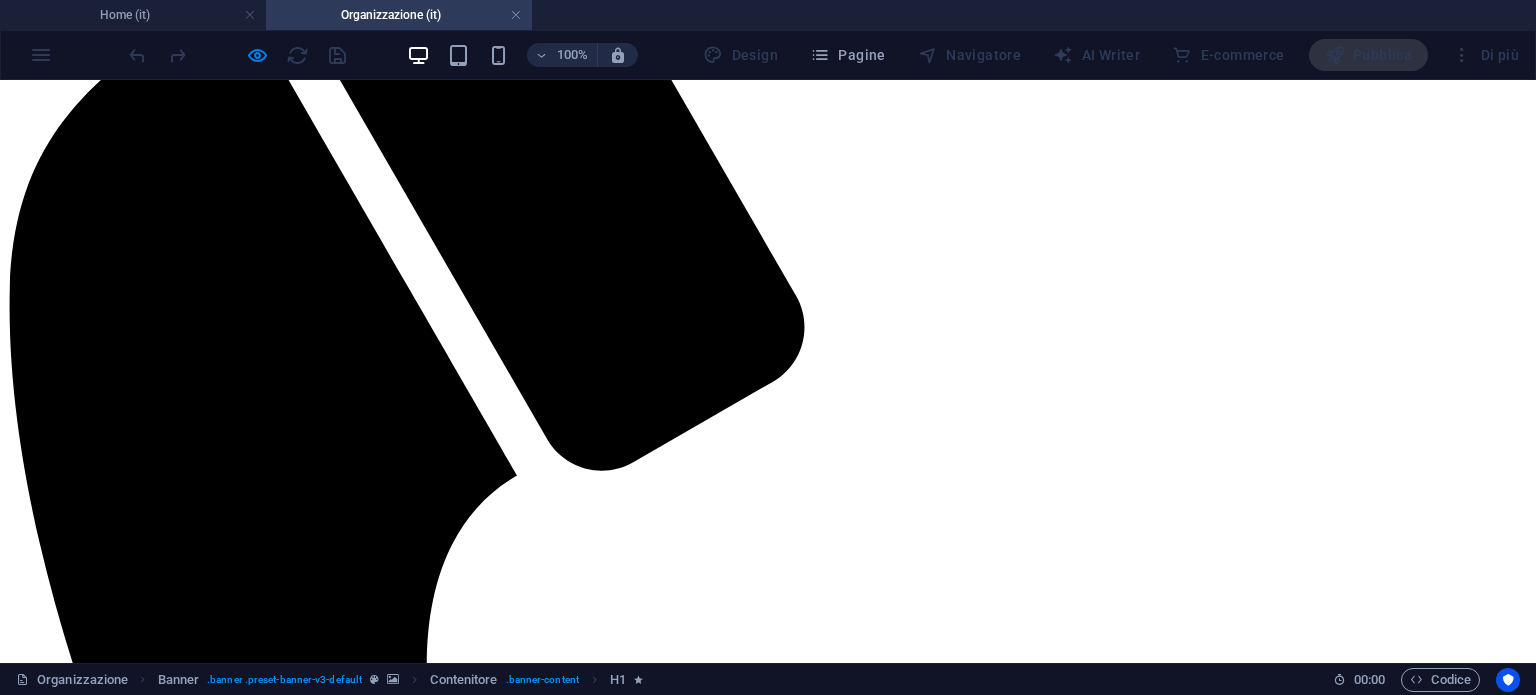 click on "Home Organizzazione Su di noi Contatti privacy" at bounding box center (768, 5296) 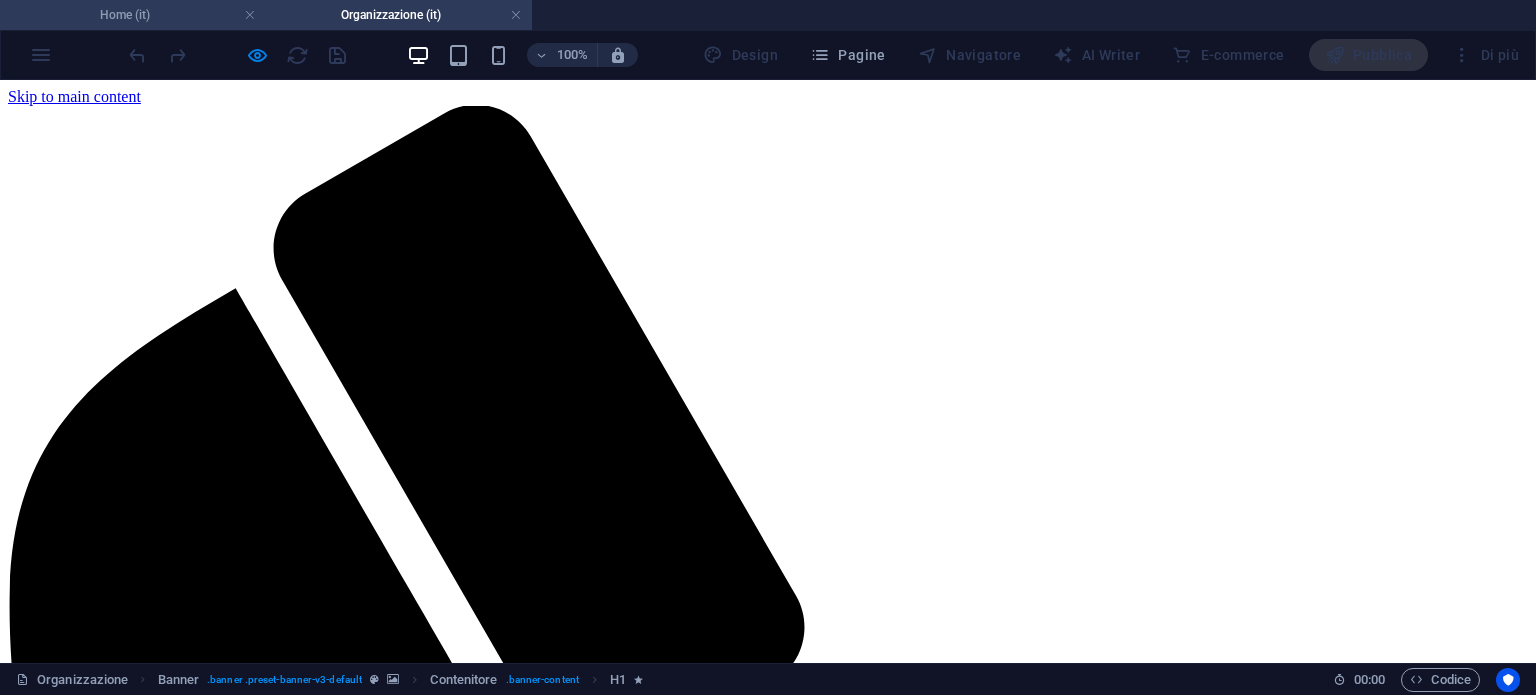 click on "Home (it)" at bounding box center (133, 15) 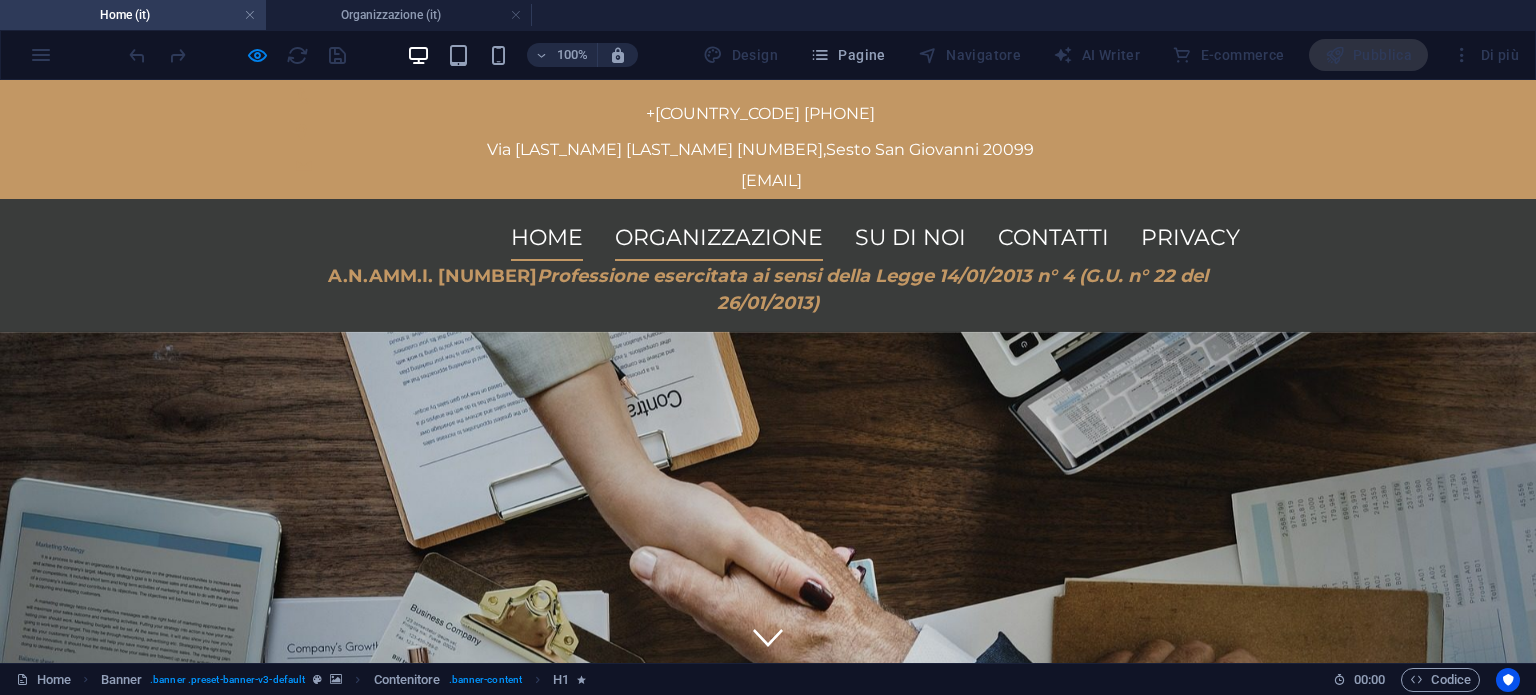 click on "Organizzazione" at bounding box center [719, 238] 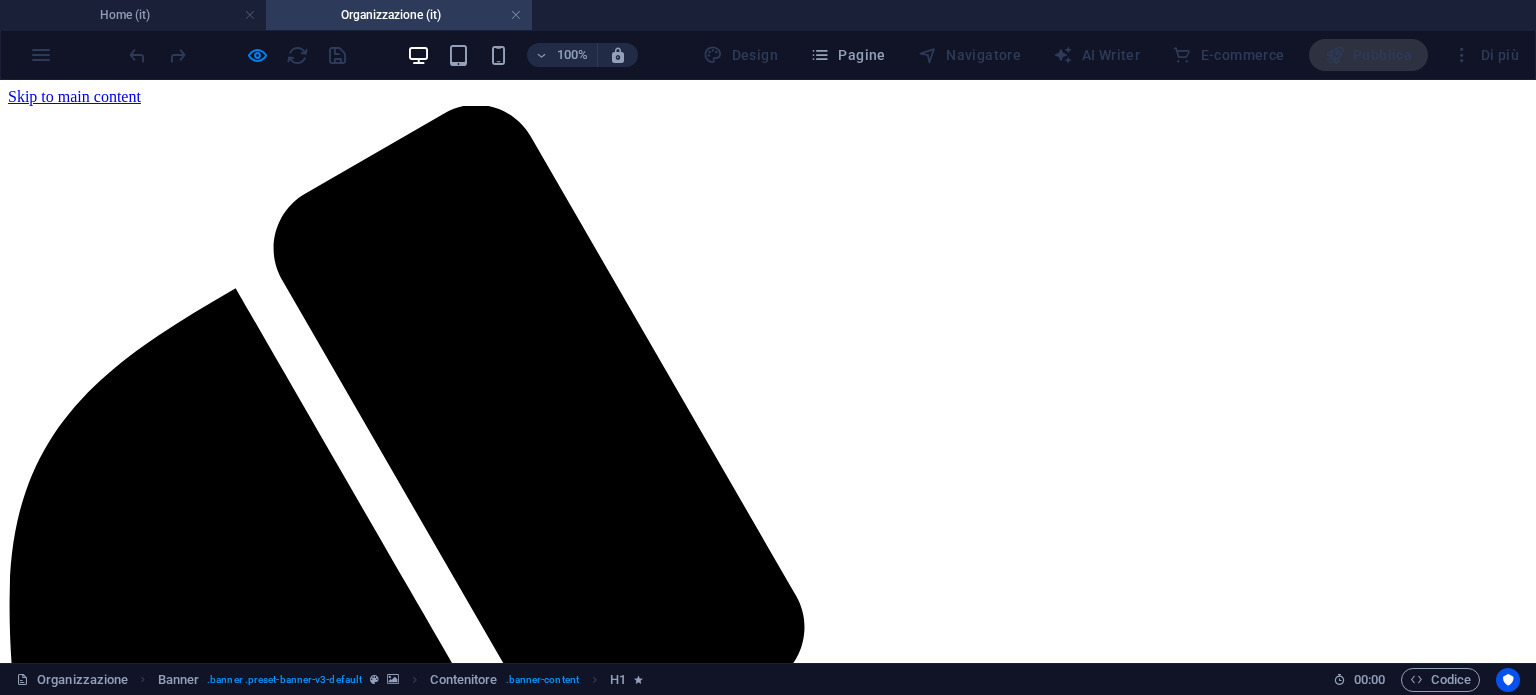 click on "Home Organizzazione Su di noi Contatti privacy" at bounding box center (768, 5596) 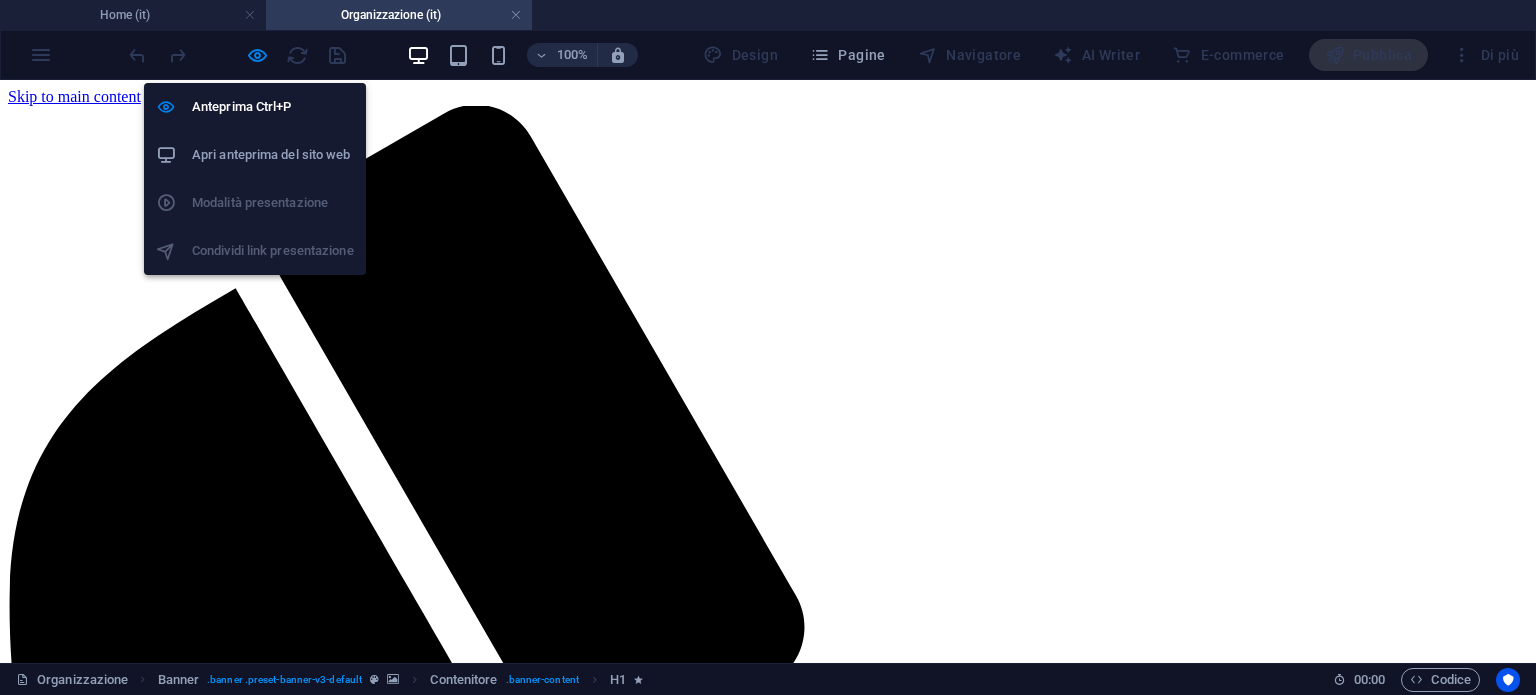 click on "Apri anteprima del sito web" at bounding box center [273, 155] 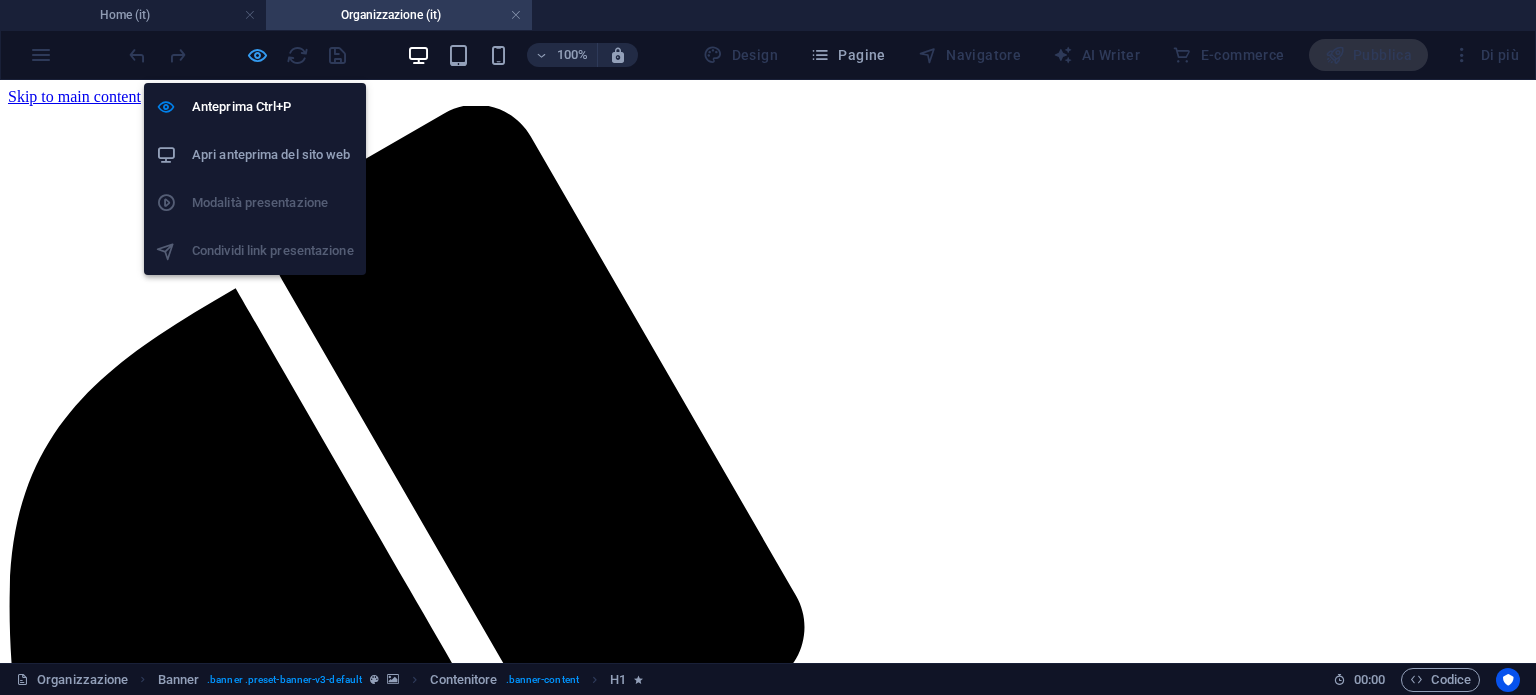 click at bounding box center (257, 55) 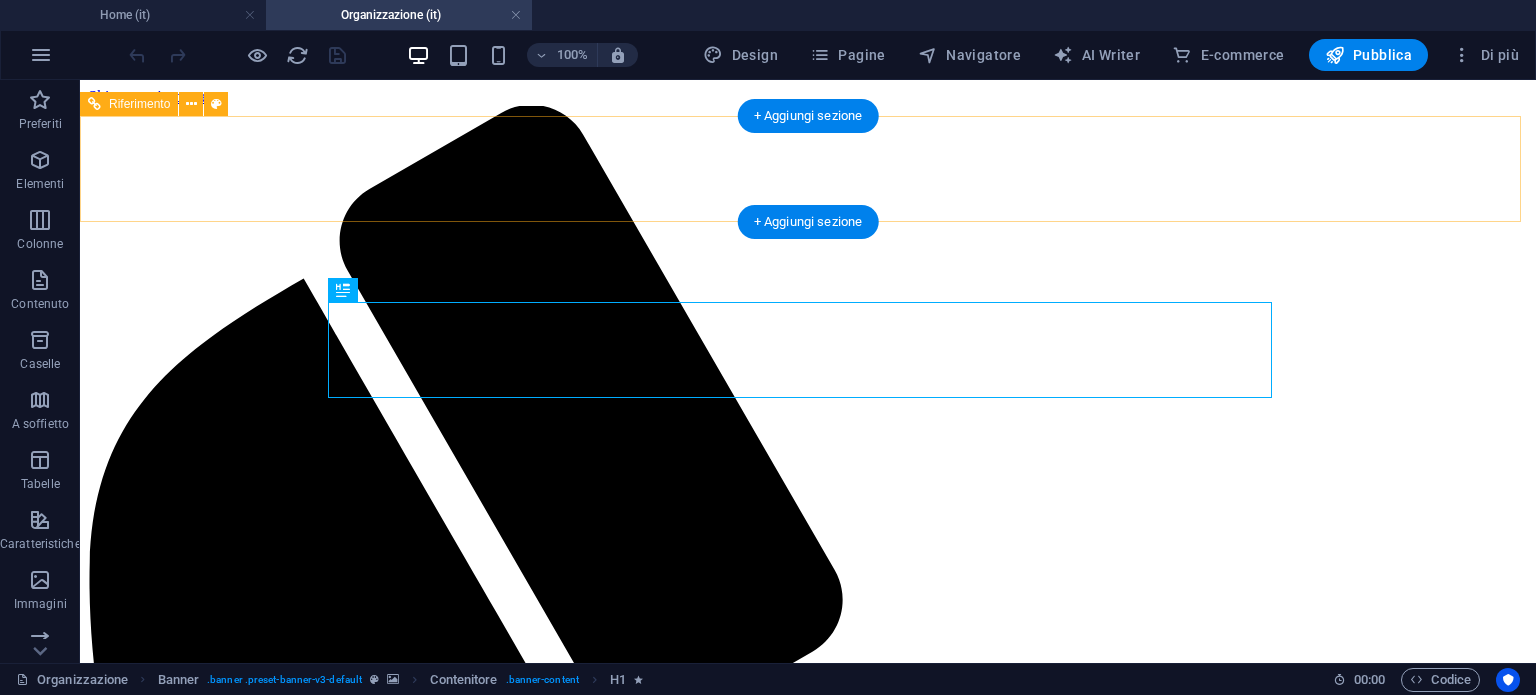 click on "Home Organizzazione Su di noi Contatti privacy" at bounding box center [808, 5319] 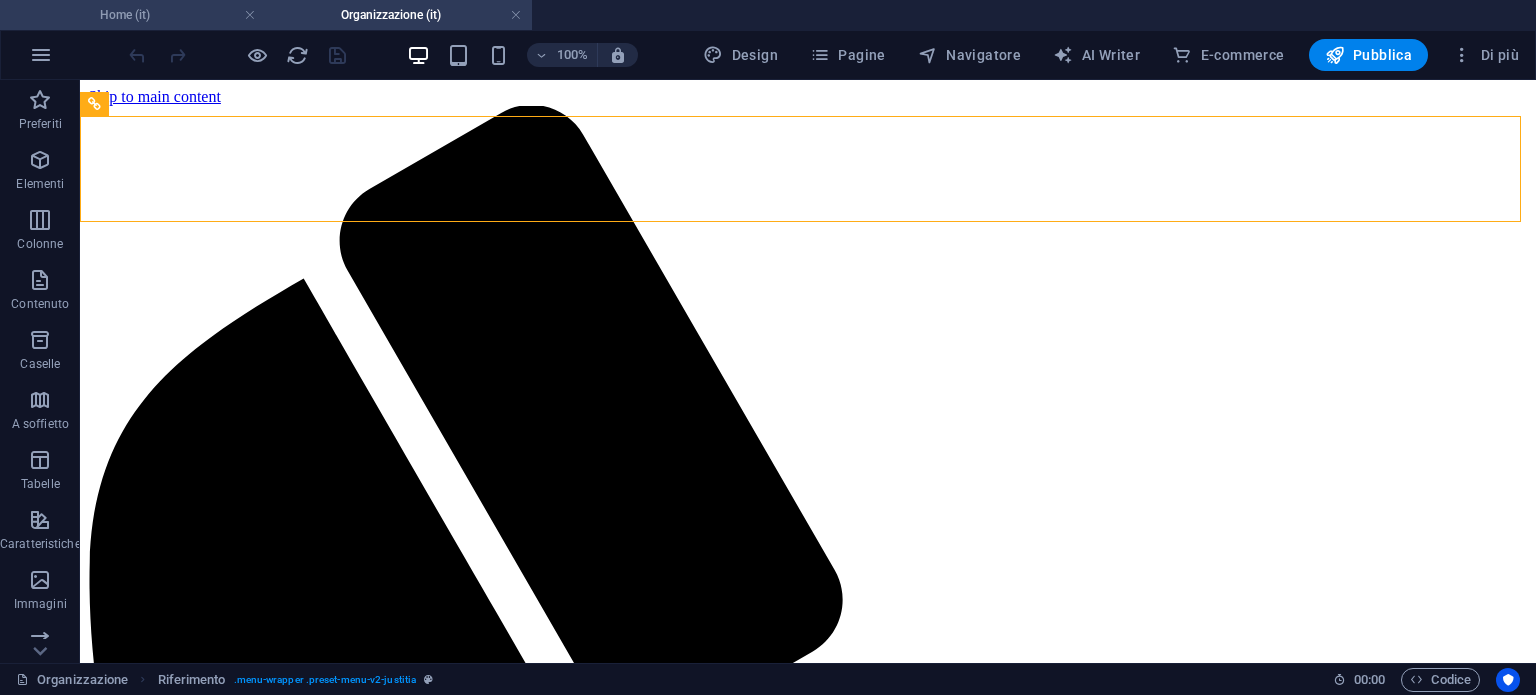 click on "Home (it)" at bounding box center (133, 15) 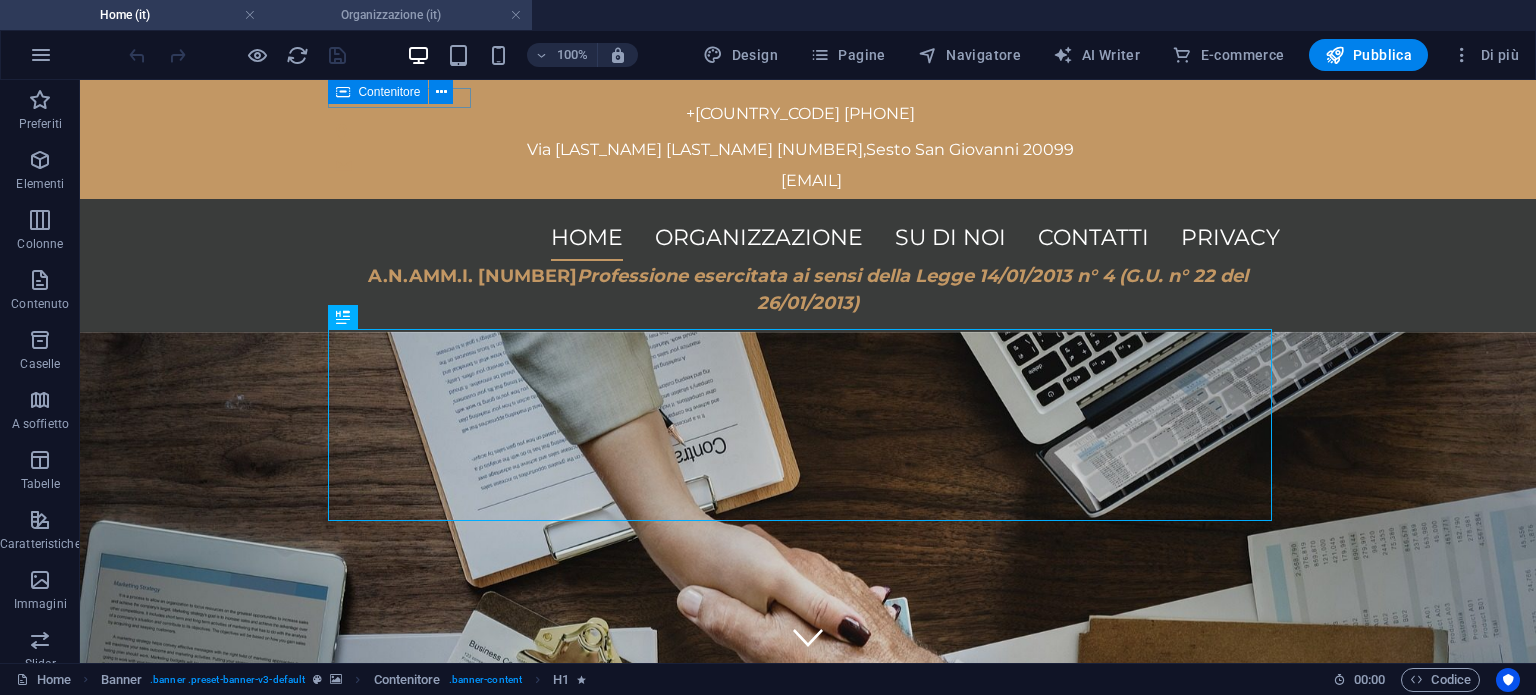 click on "Organizzazione (it)" at bounding box center [399, 15] 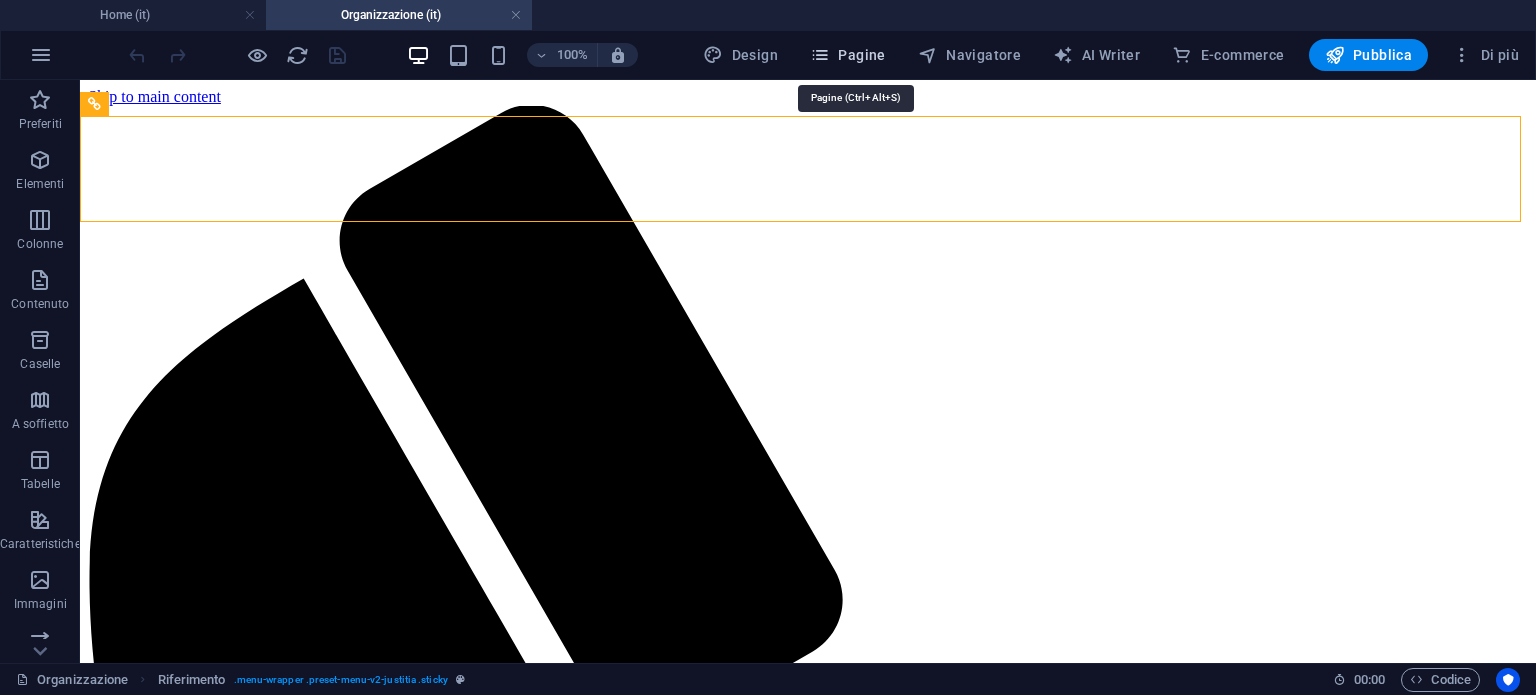click on "Pagine" at bounding box center (848, 55) 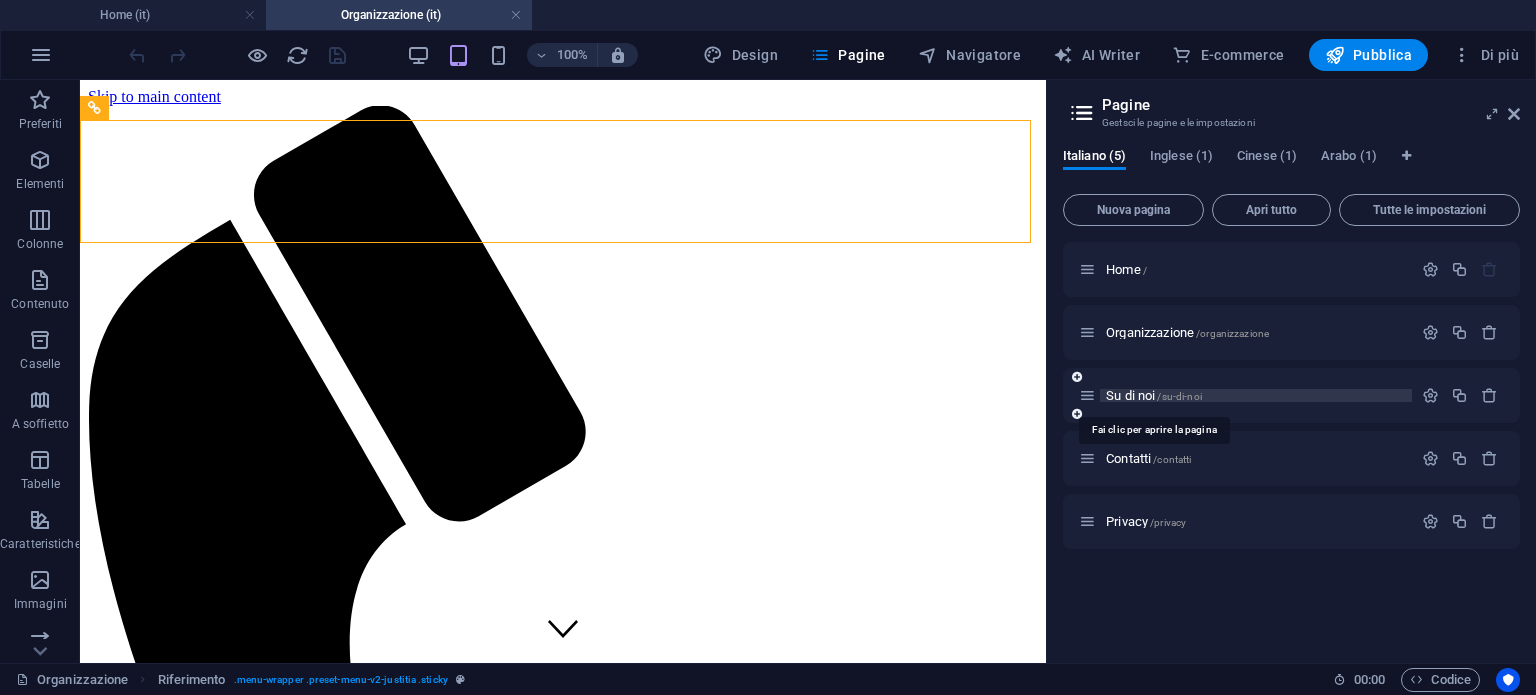 click on "Su di noi /su-di-noi" at bounding box center (1154, 395) 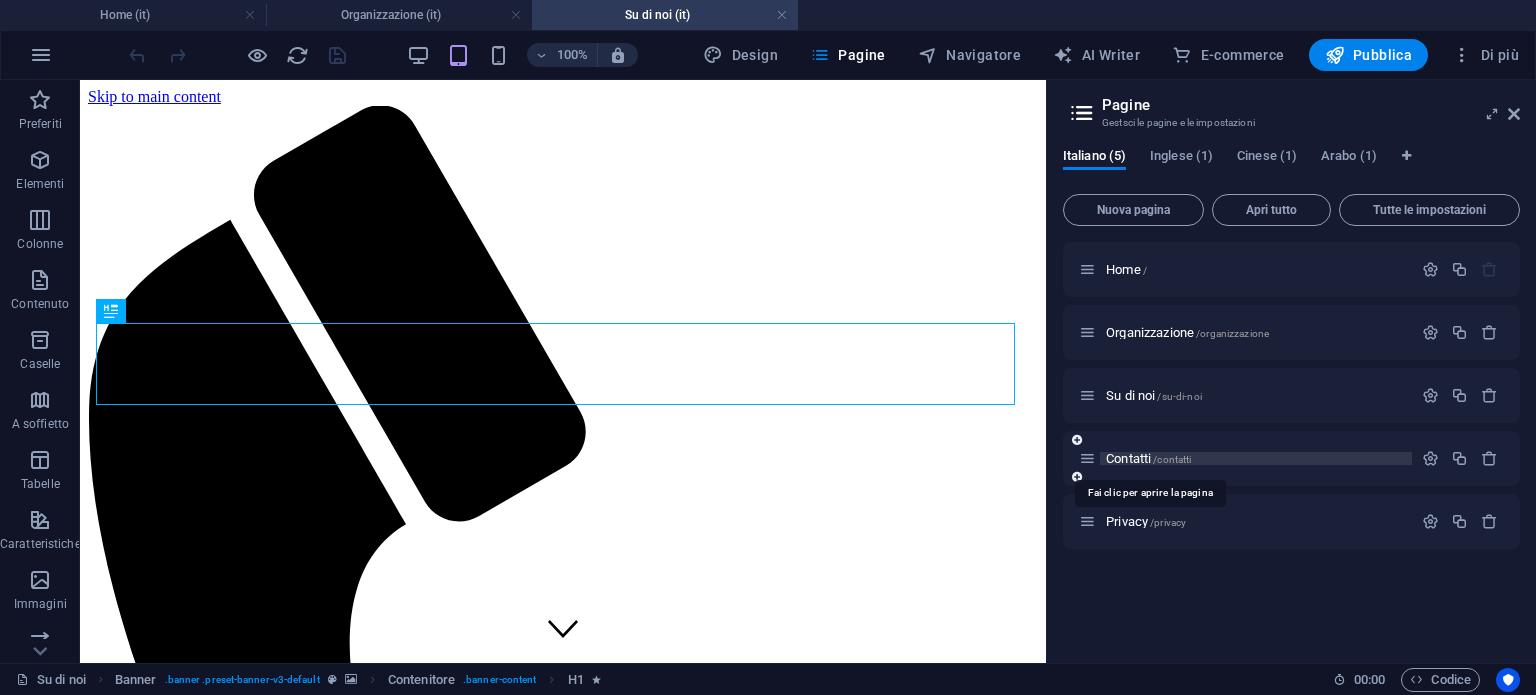 scroll, scrollTop: 0, scrollLeft: 0, axis: both 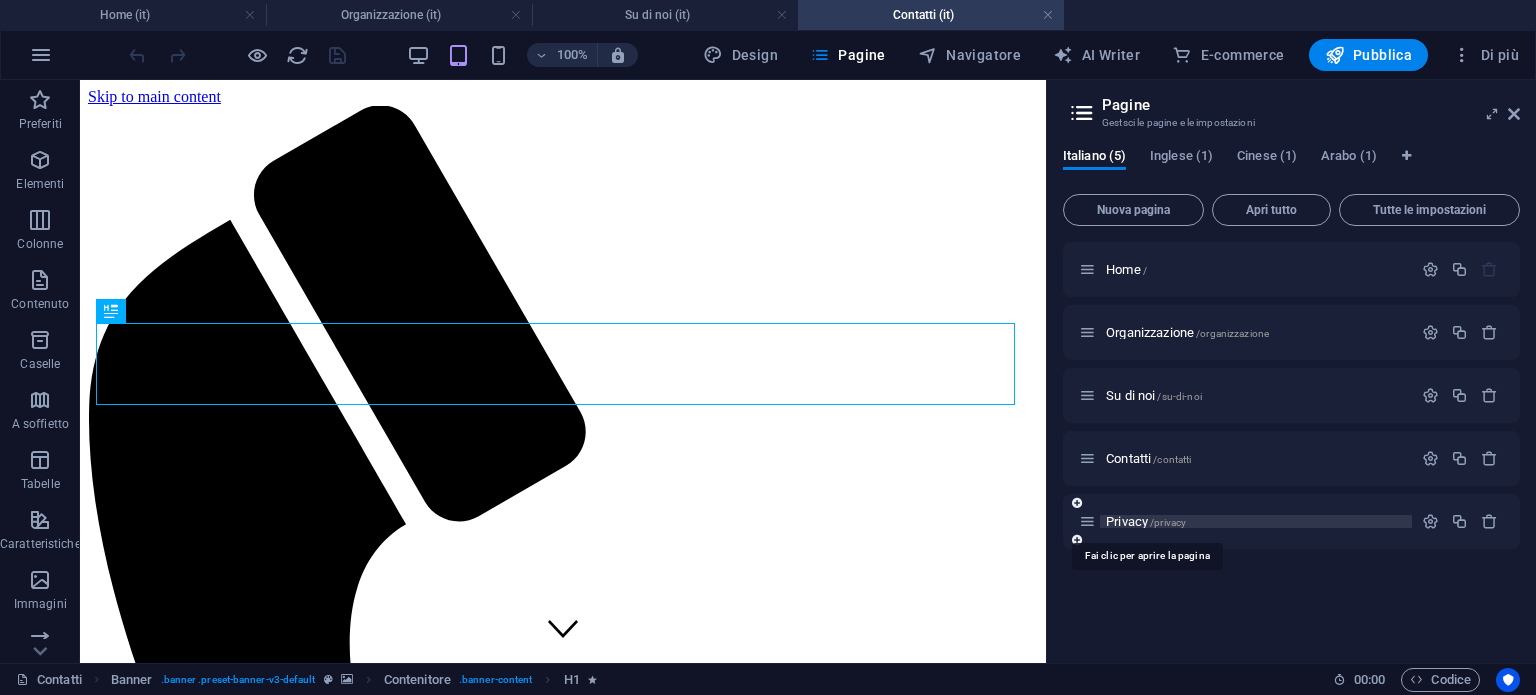 click on "Privacy /privacy" at bounding box center (1146, 521) 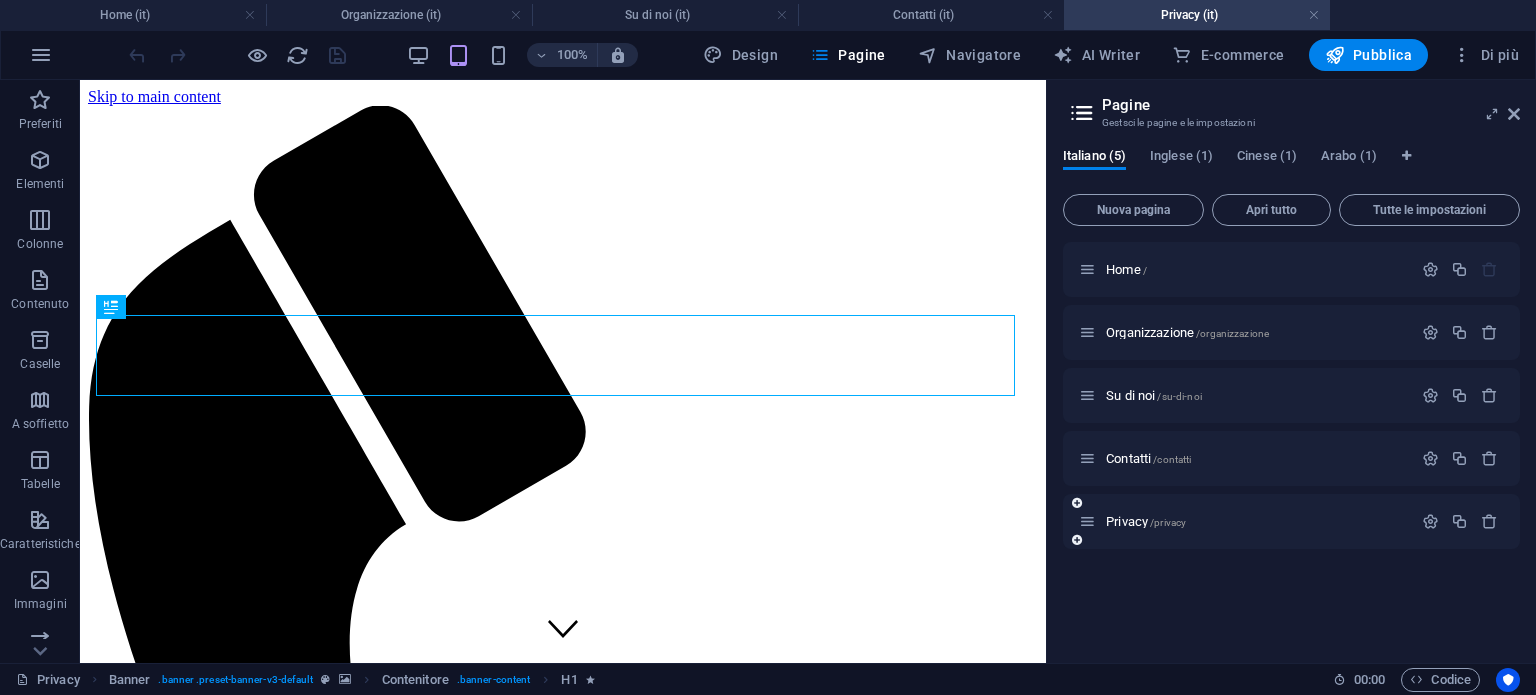 scroll, scrollTop: 0, scrollLeft: 0, axis: both 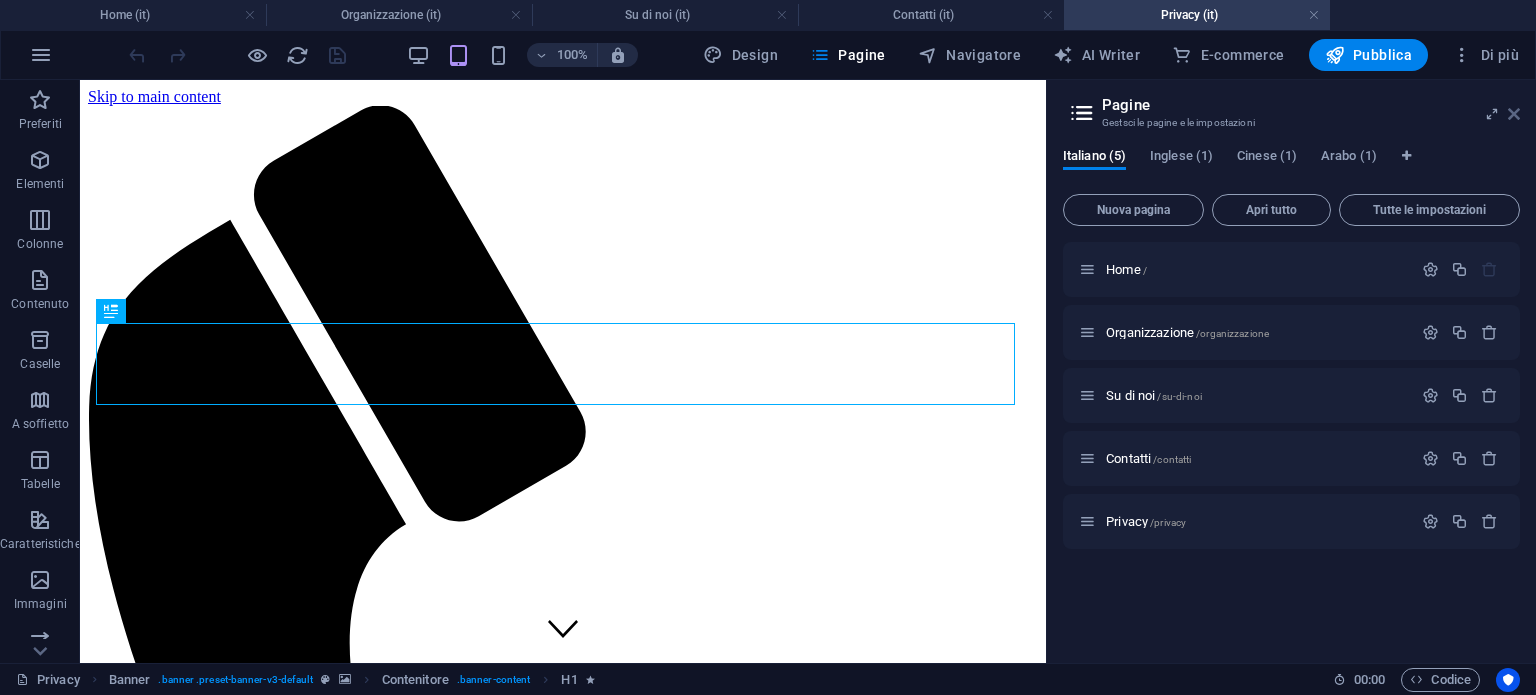 click at bounding box center (1514, 114) 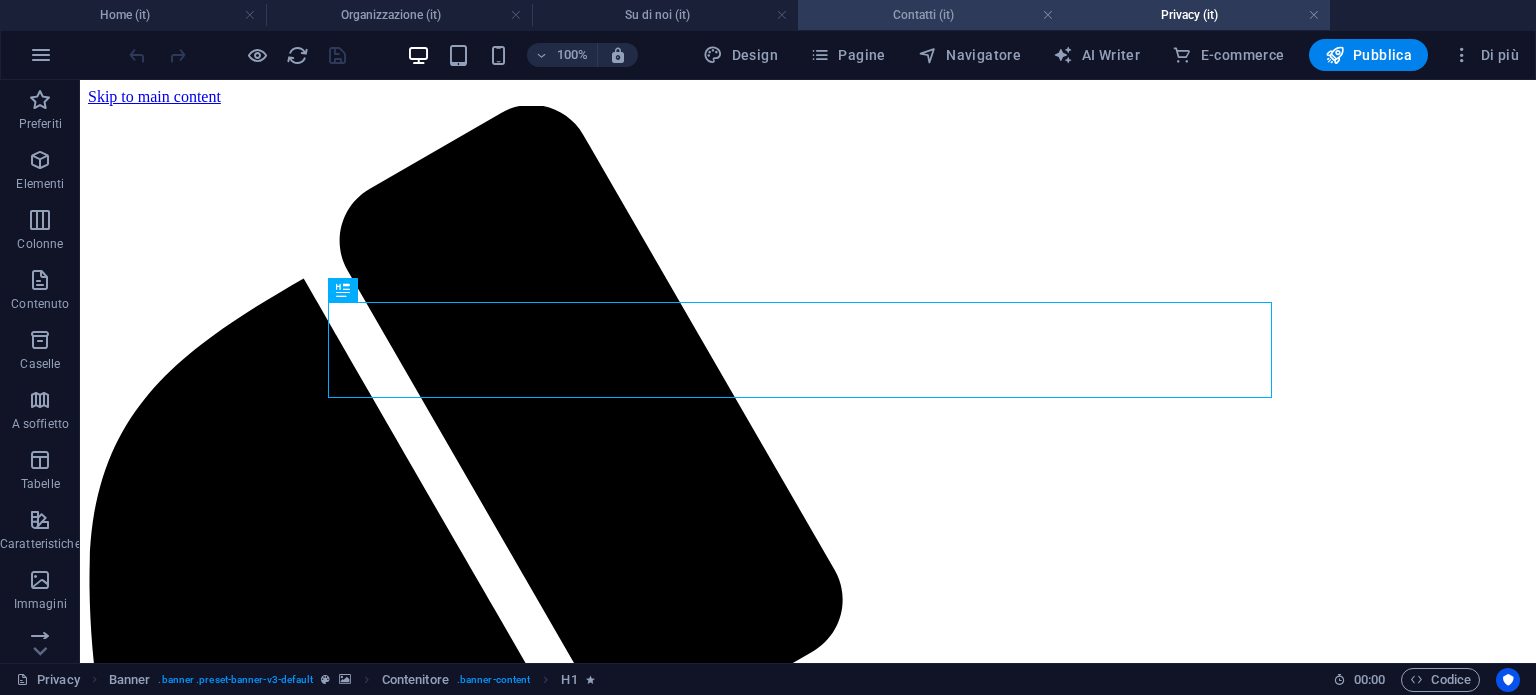 click on "Contatti (it)" at bounding box center (931, 15) 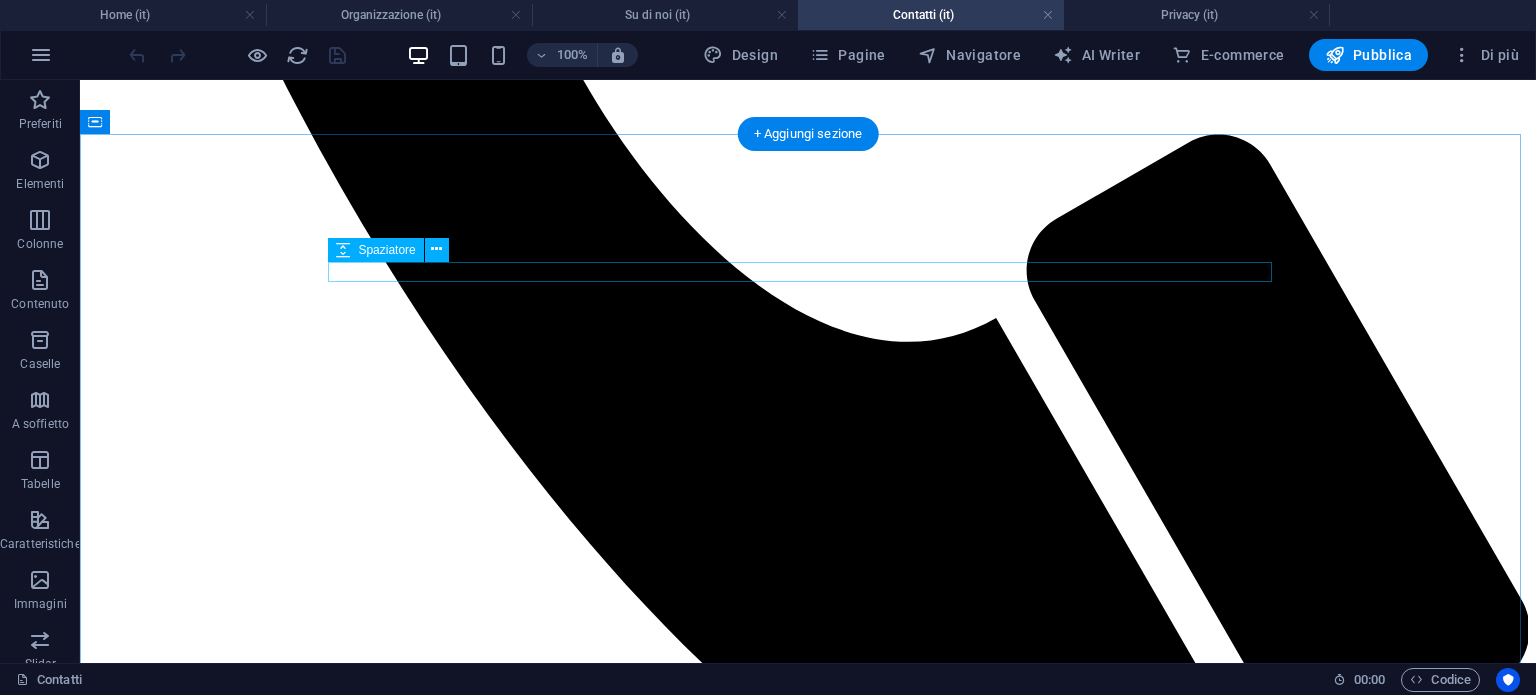 scroll, scrollTop: 1000, scrollLeft: 0, axis: vertical 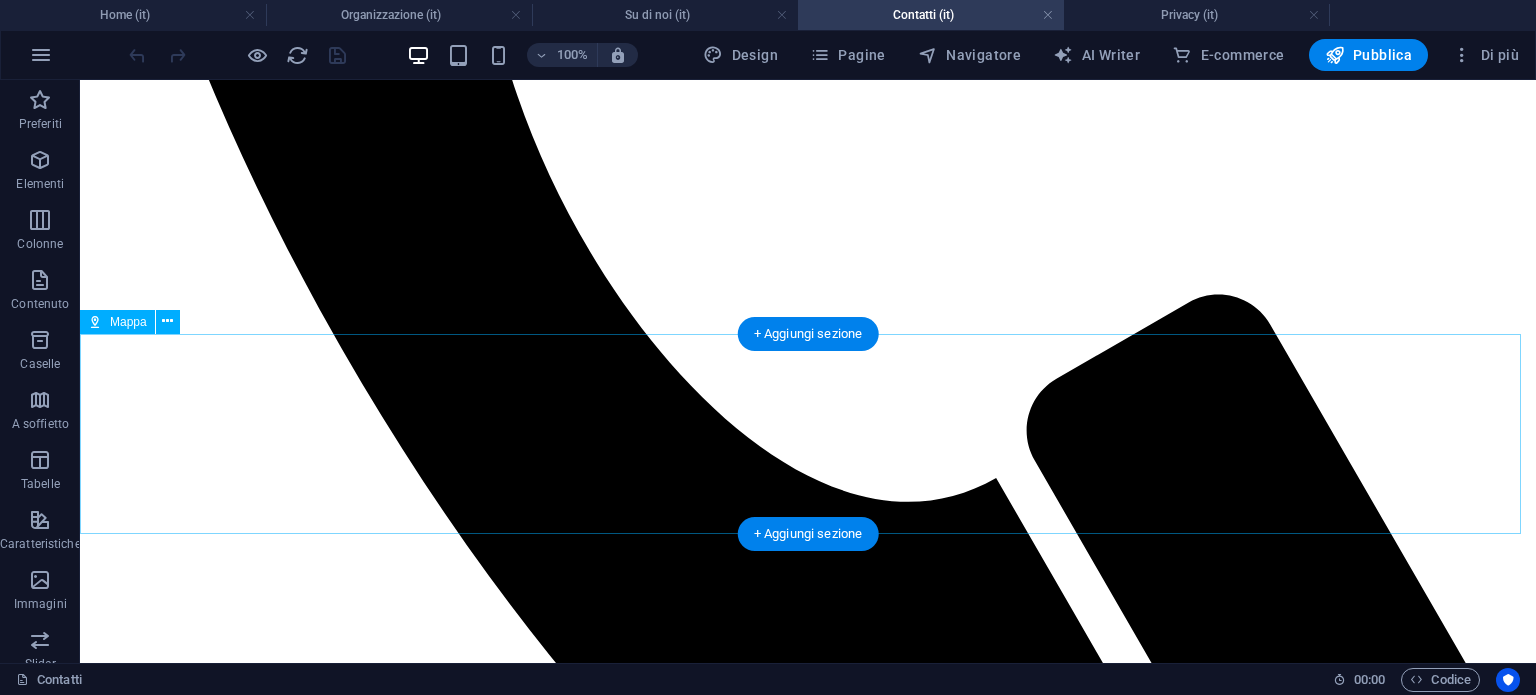 click on "← Sposta a sinistra → Sposta a destra ↑ Sposta in alto ↓ Sposta in basso + Aumenta lo zoom - Diminuisci lo zoom Inizio Sposta a sinistra del 75% Fine Sposta a destra del 75% Pag su Sposta in alto del 75% Pag giù Sposta in basso del 75% Mappa Rilievo Satellite Etichette Scorciatoie da tastiera Dati mappa Dati mappa ©2025 Google Dati mappa ©2025 Google 1 km  Fai clic per passare dal sistema metrico a quello imperiale e viceversa Termini Segnala un errore nella mappa" at bounding box center (808, 13012) 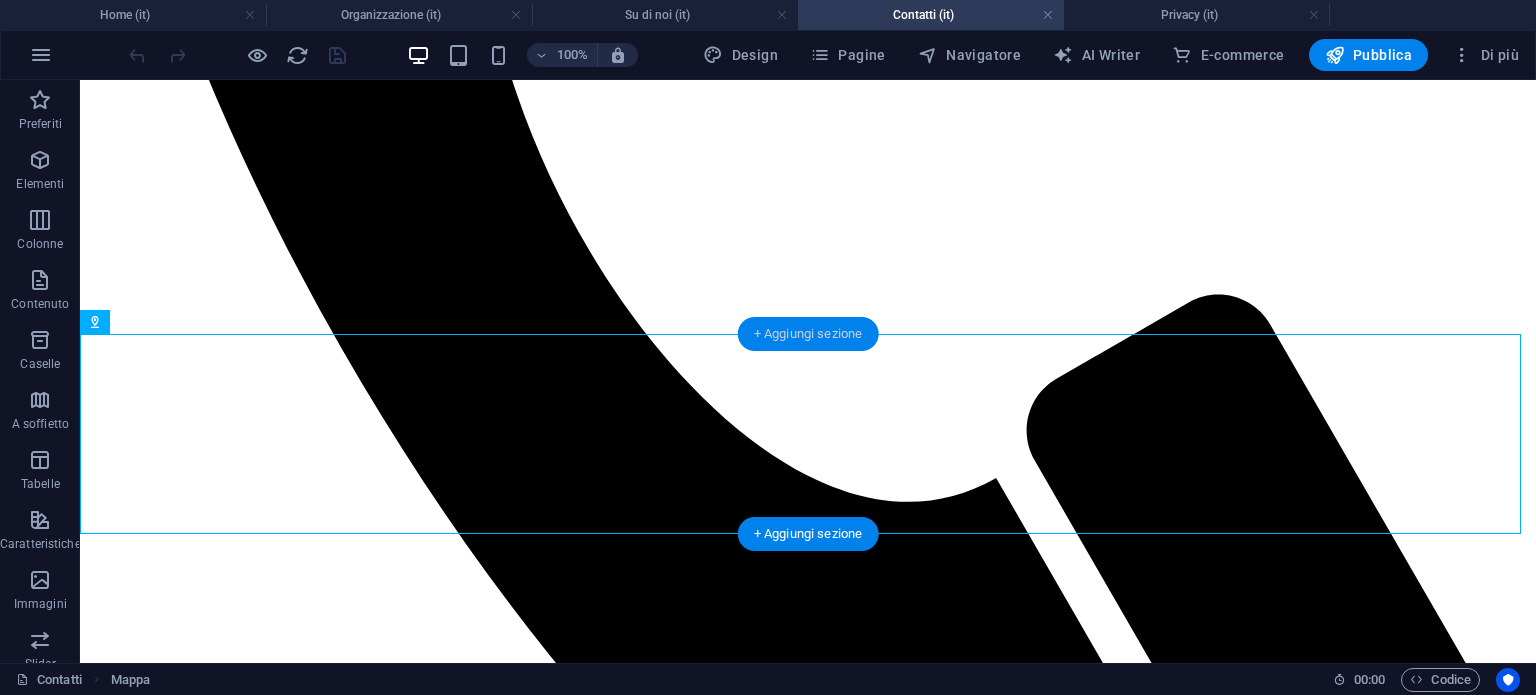 click on "+ Aggiungi sezione" at bounding box center [808, 334] 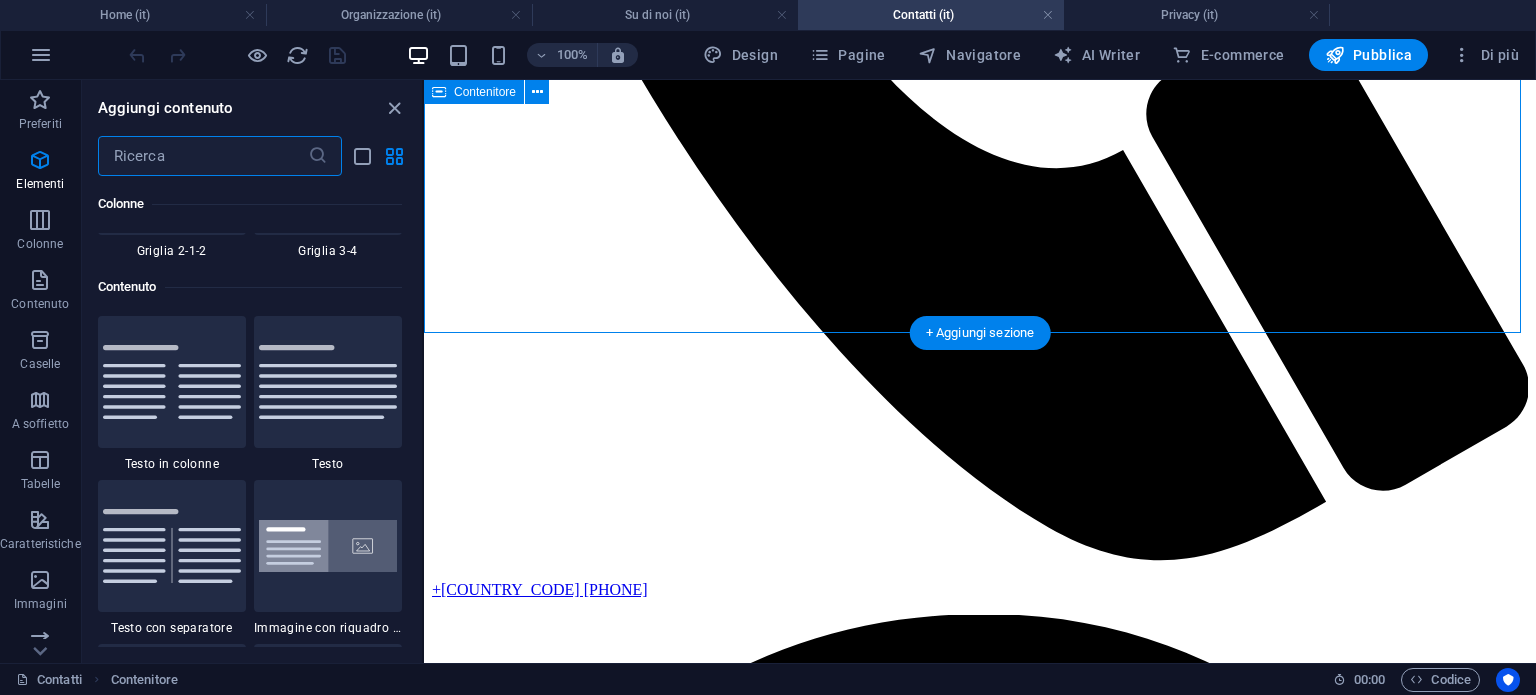 scroll, scrollTop: 3499, scrollLeft: 0, axis: vertical 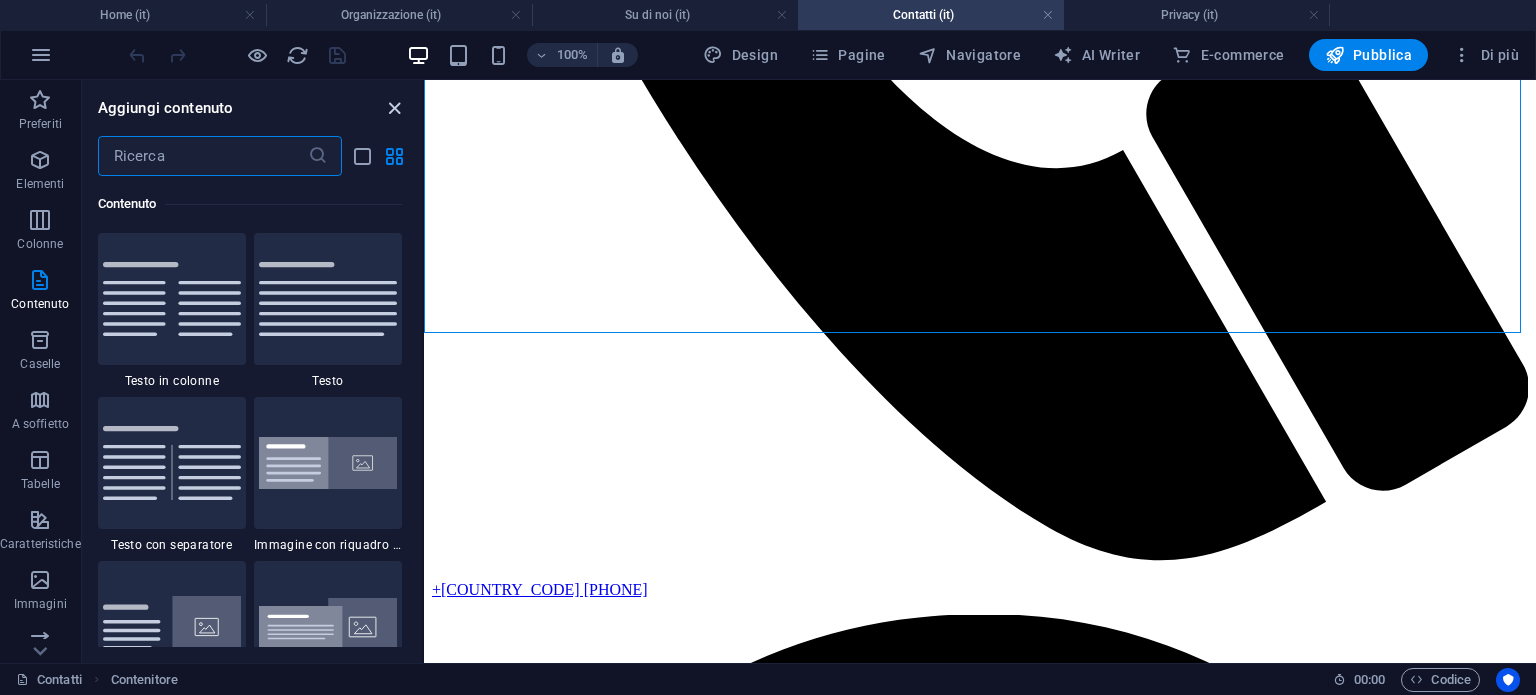 click at bounding box center [394, 108] 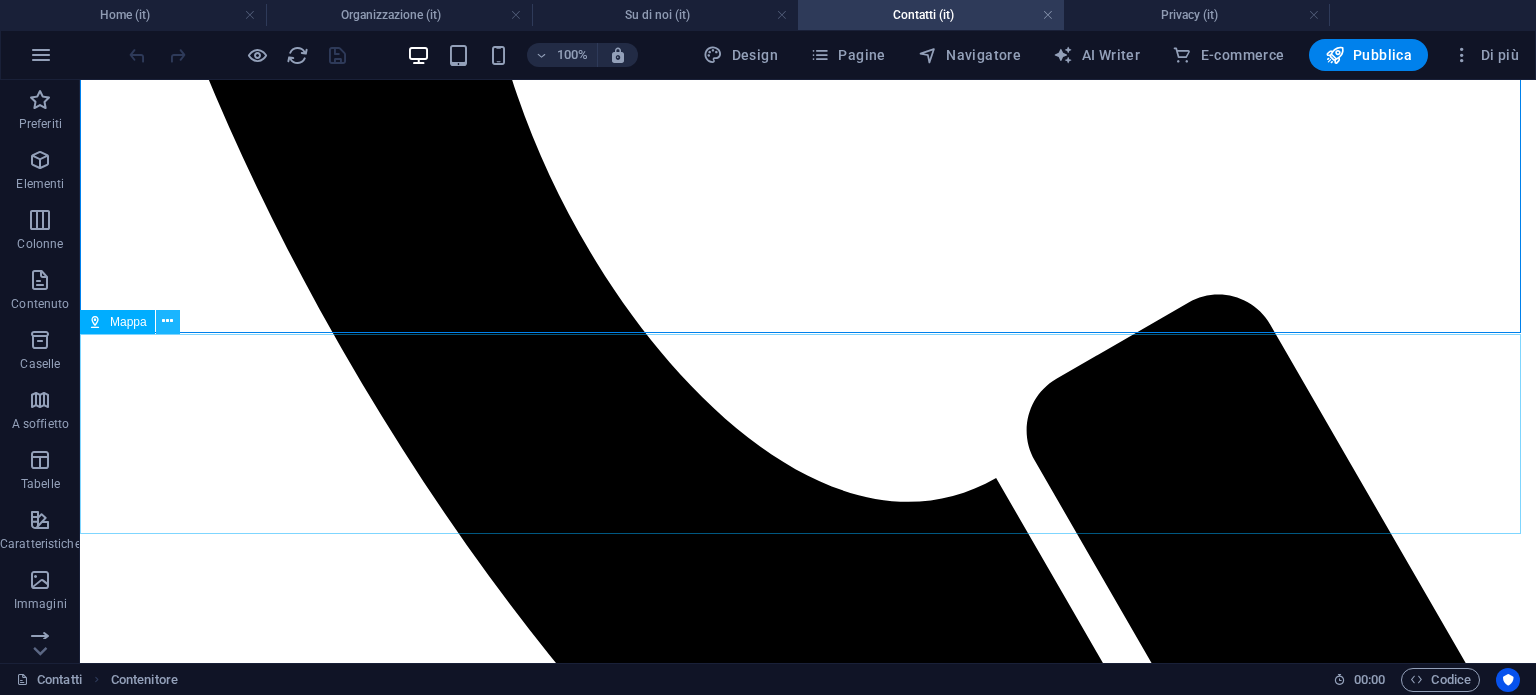 click at bounding box center [167, 321] 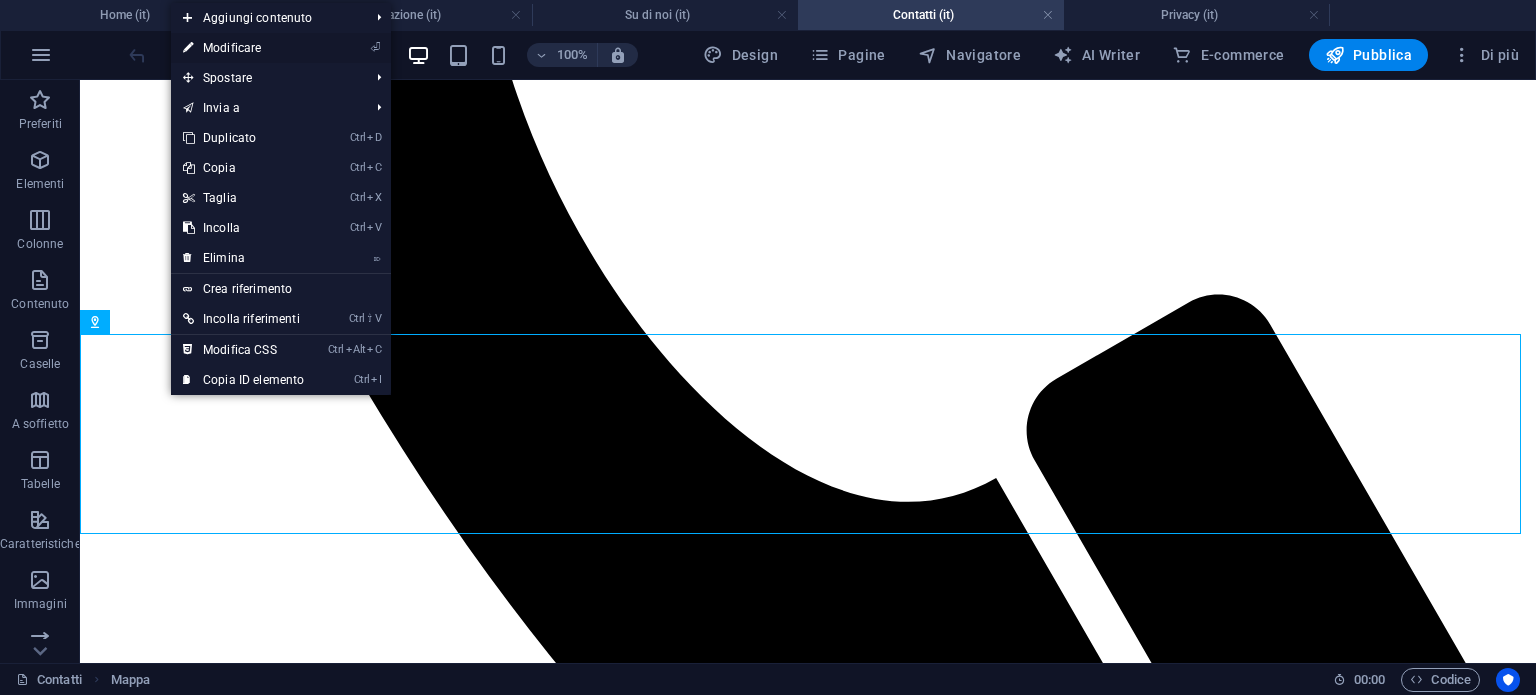 click on "⏎  Modificare" at bounding box center [243, 48] 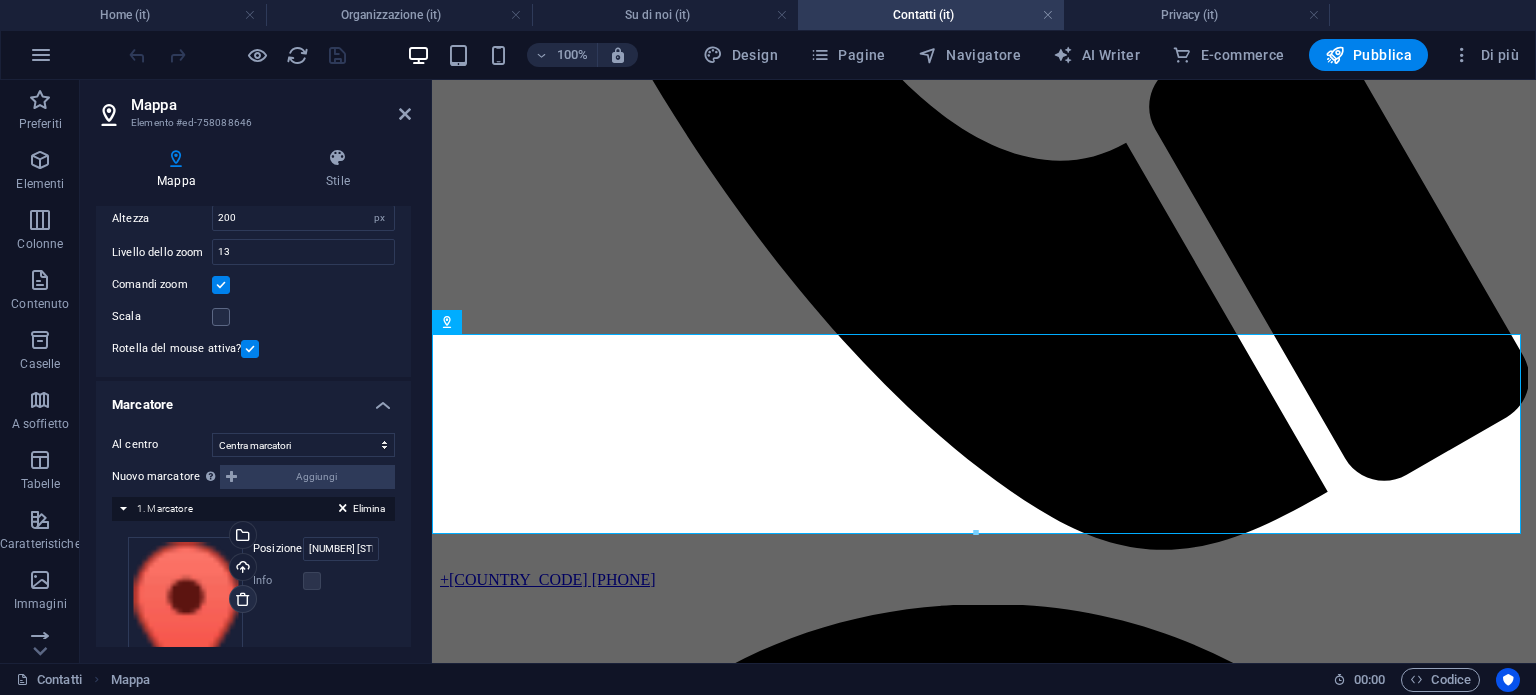 scroll, scrollTop: 304, scrollLeft: 0, axis: vertical 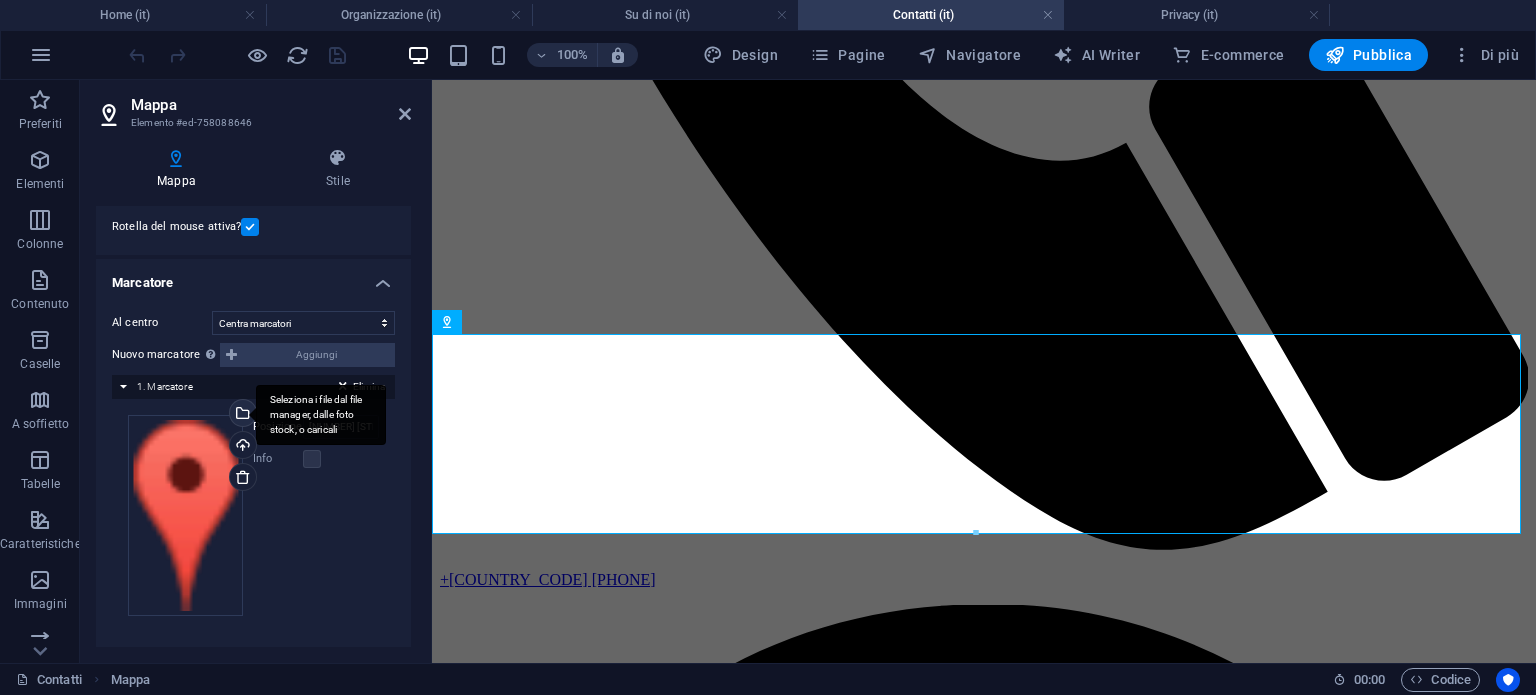 click on "Seleziona i file dal file manager, dalle foto stock, o caricali" at bounding box center [241, 415] 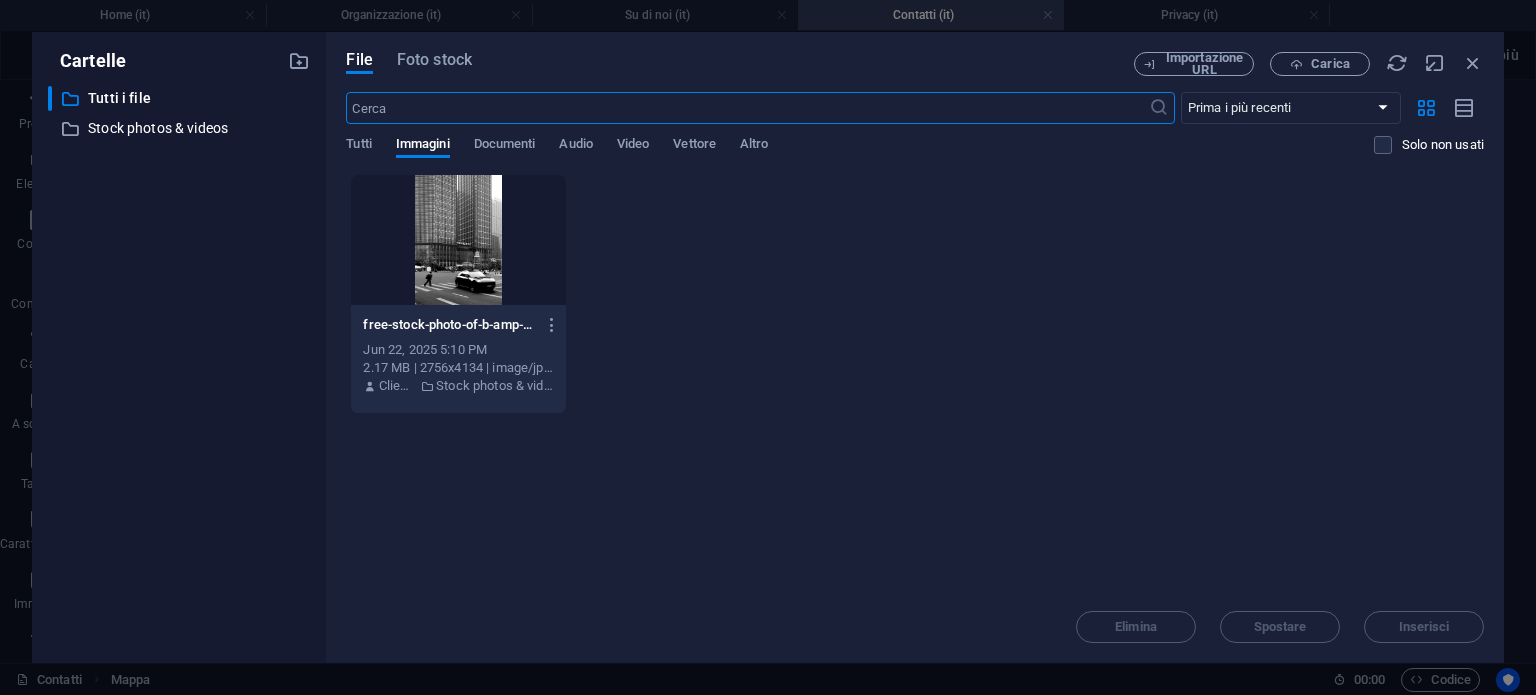 scroll, scrollTop: 1541, scrollLeft: 0, axis: vertical 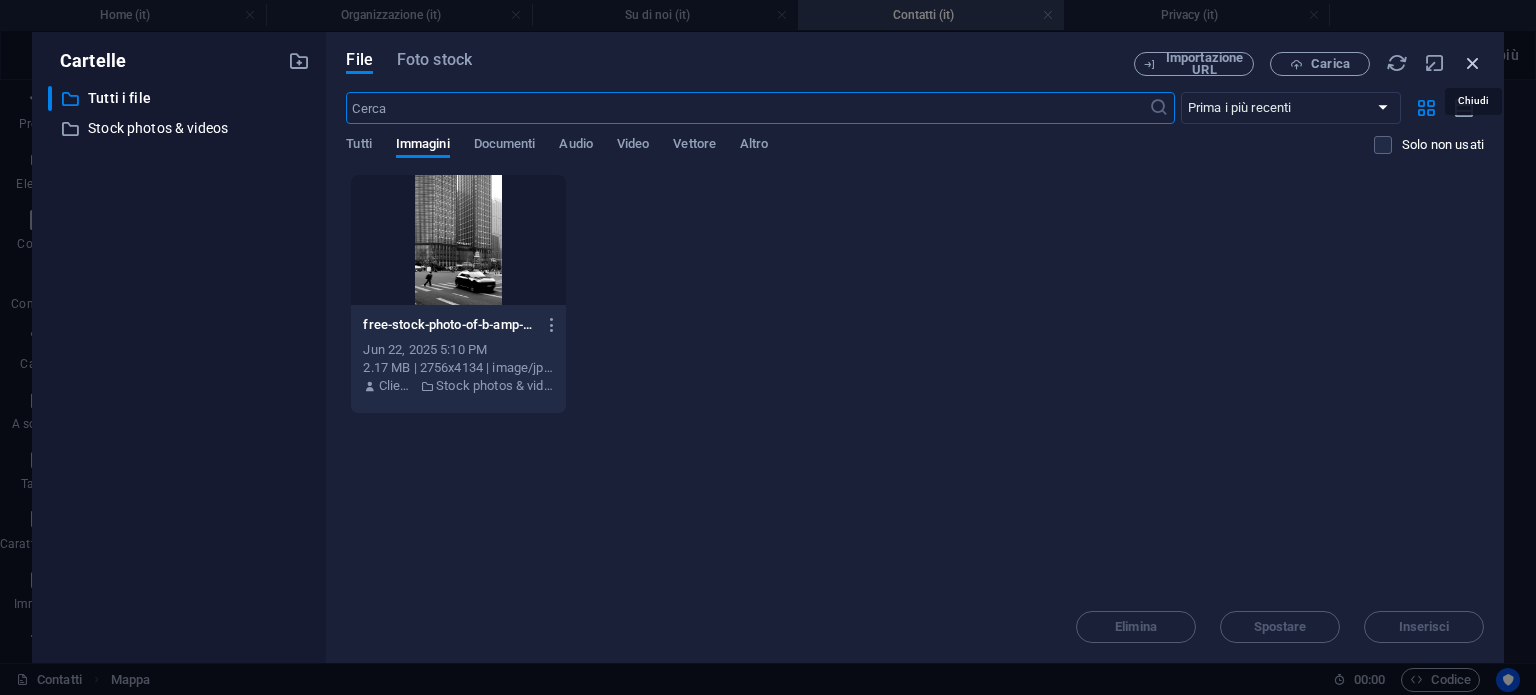 click at bounding box center [1473, 63] 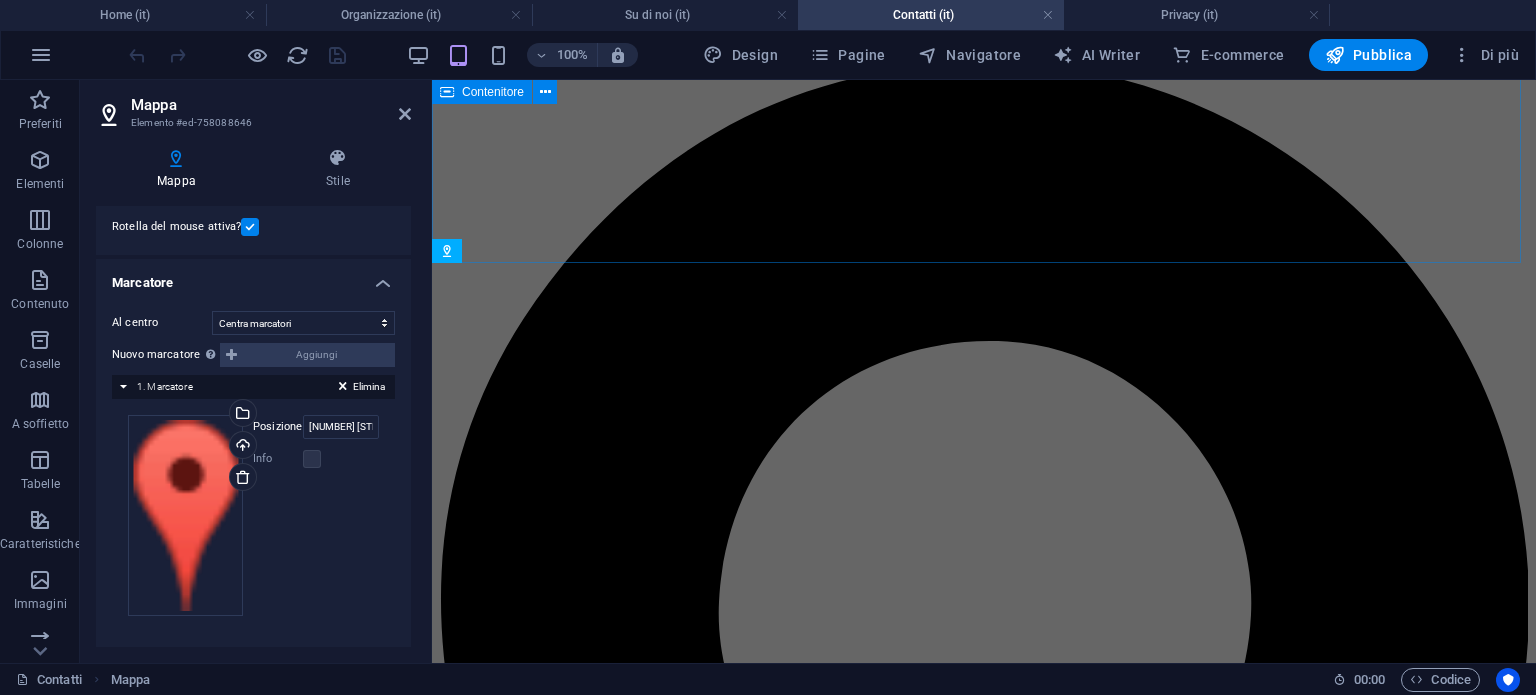 scroll, scrollTop: 1076, scrollLeft: 0, axis: vertical 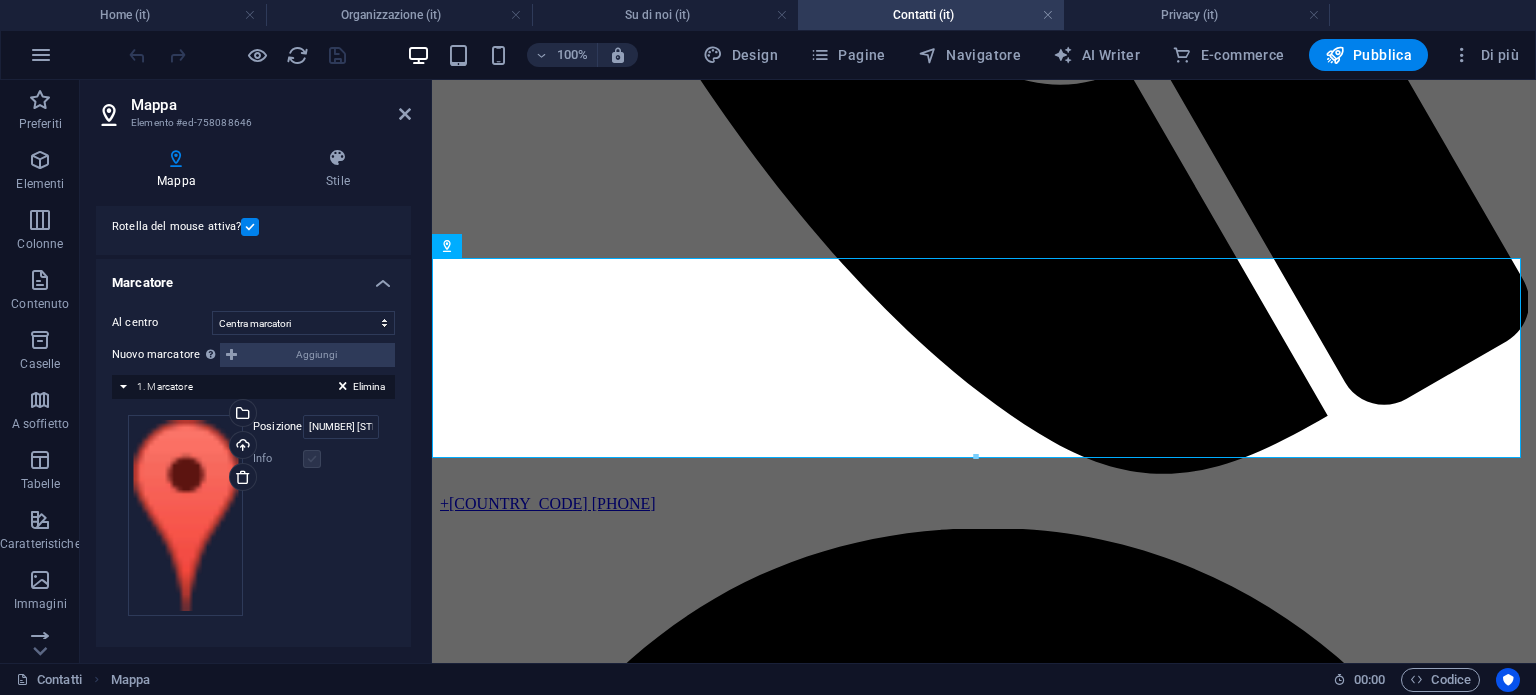 click at bounding box center (312, 459) 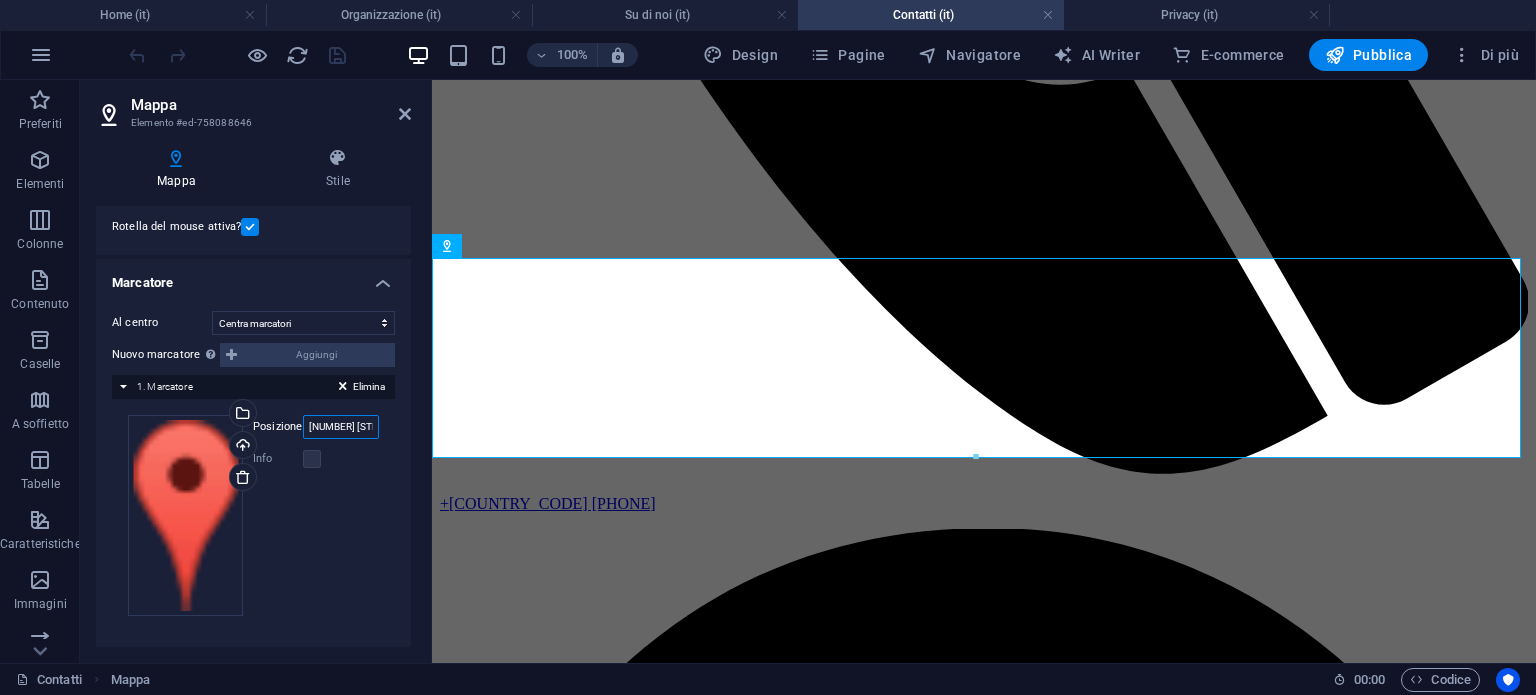 click on "[NUMBER] [STREET] NW, [POSTAL_CODE] [CITY], [STATE]" at bounding box center [341, 427] 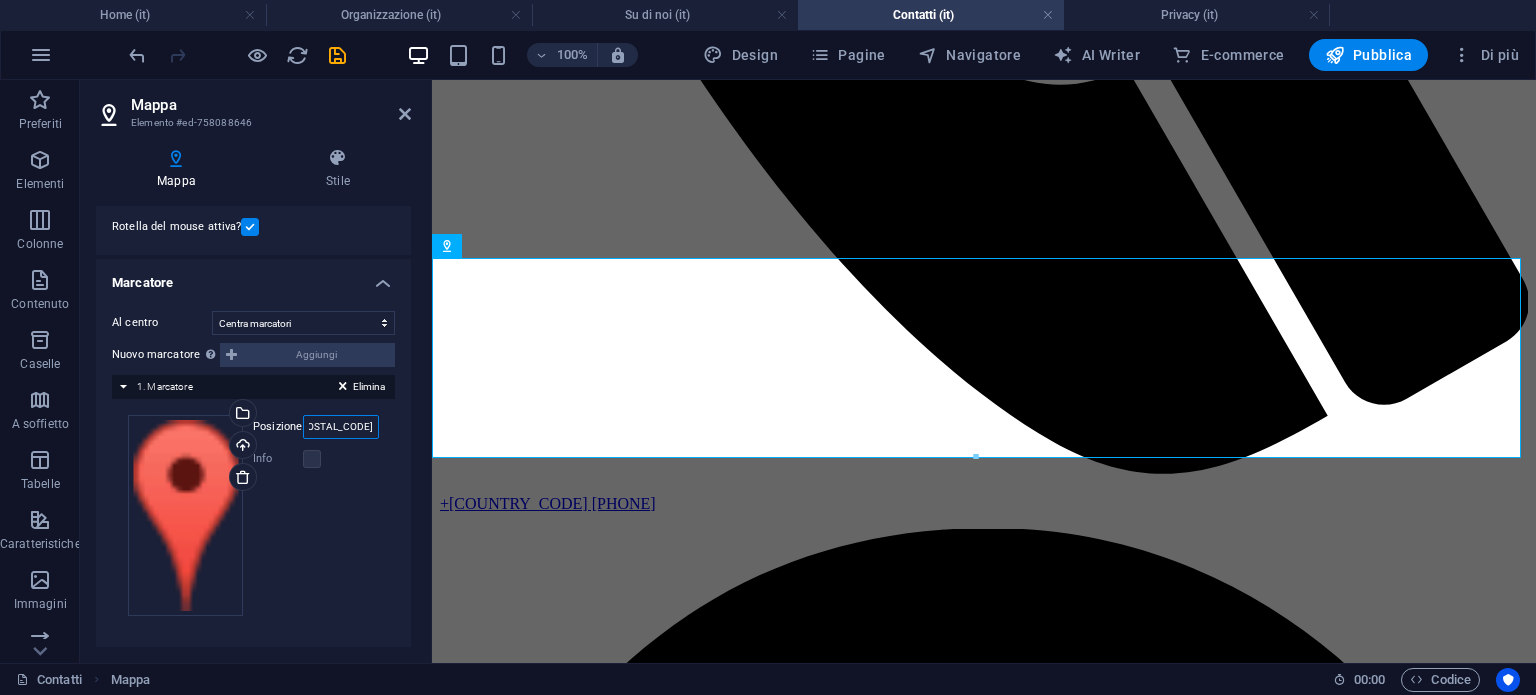scroll, scrollTop: 0, scrollLeft: 158, axis: horizontal 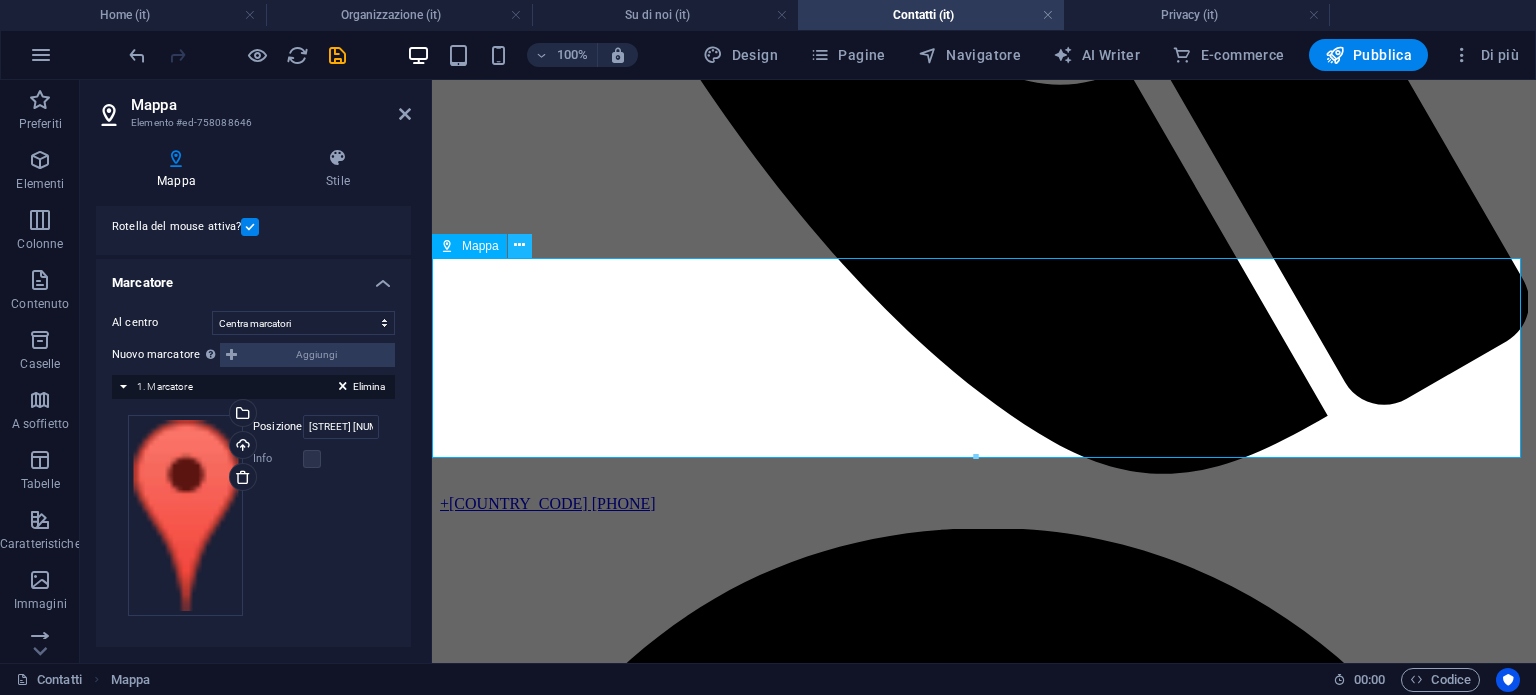 click at bounding box center (519, 245) 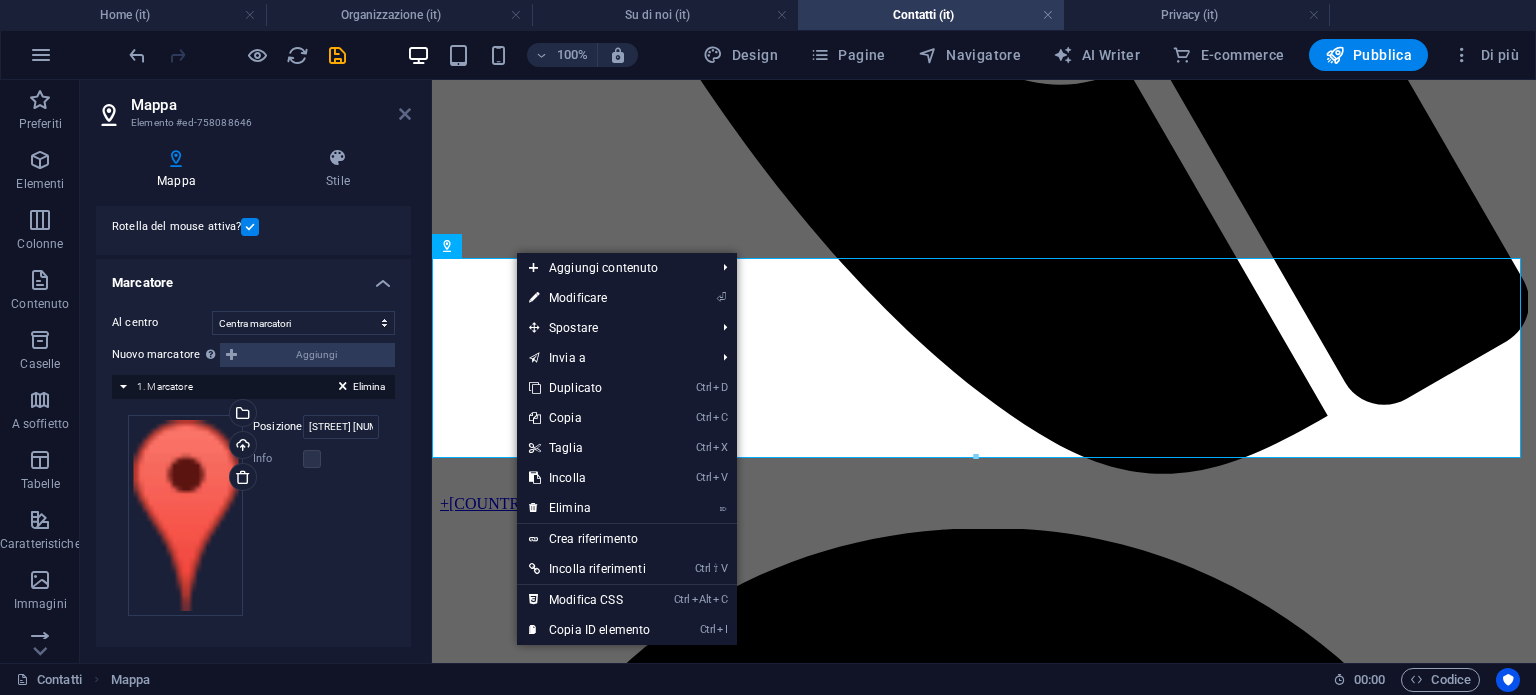 click at bounding box center (405, 114) 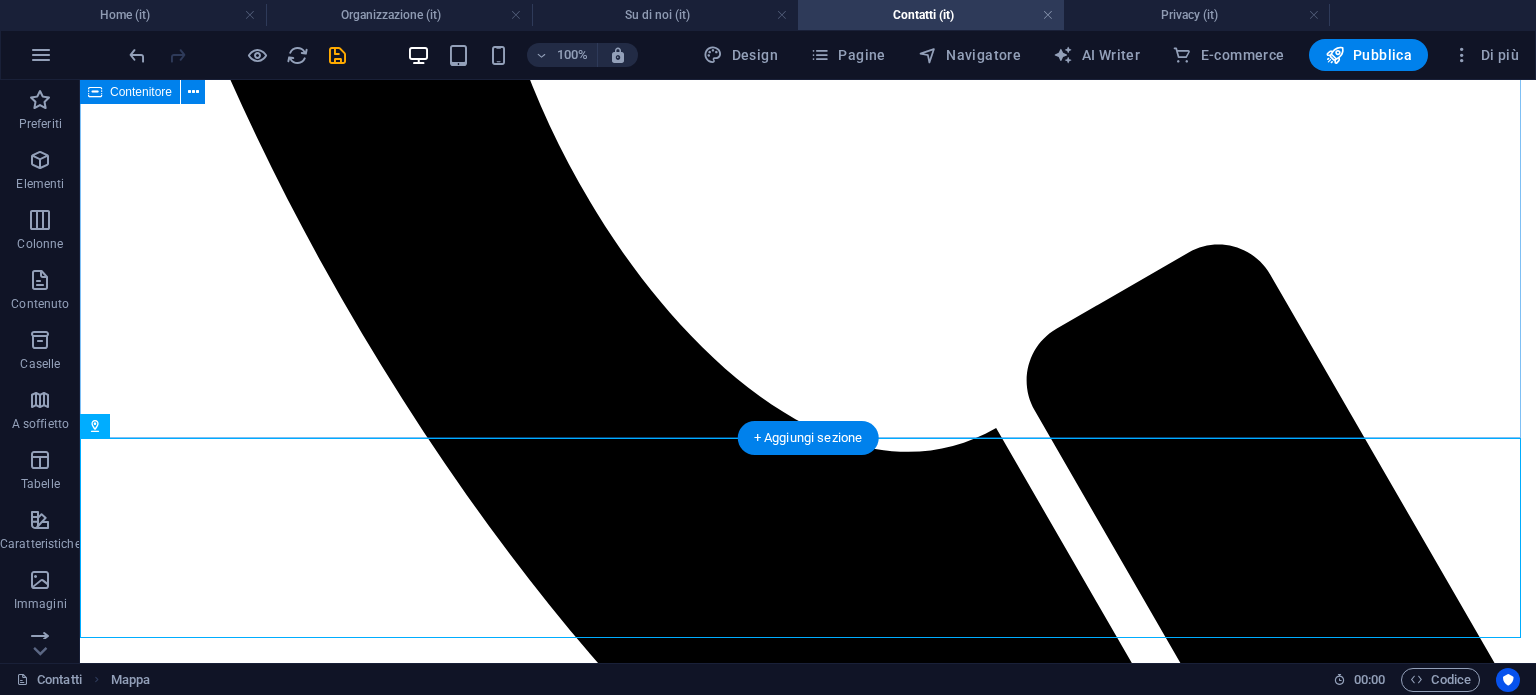 scroll, scrollTop: 1076, scrollLeft: 0, axis: vertical 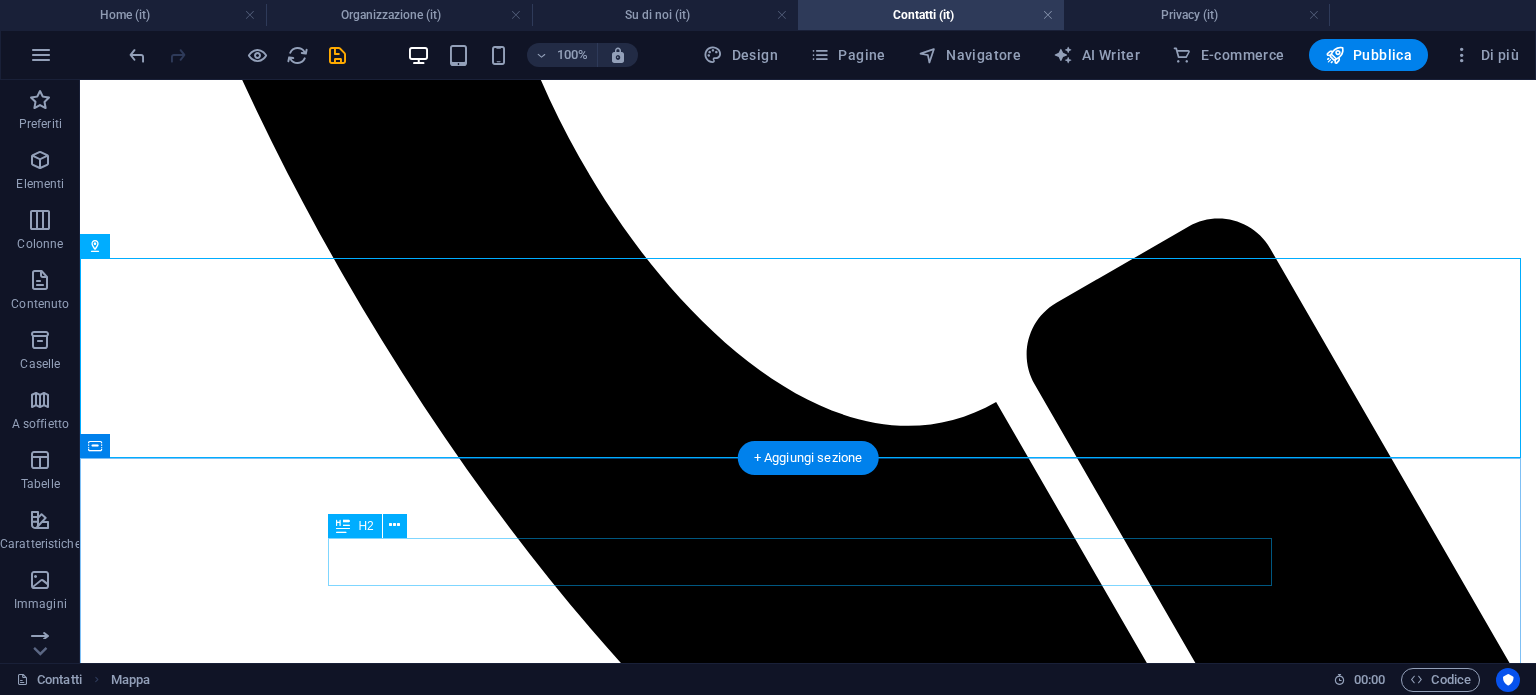 click on "Contact us now" at bounding box center (808, 13069) 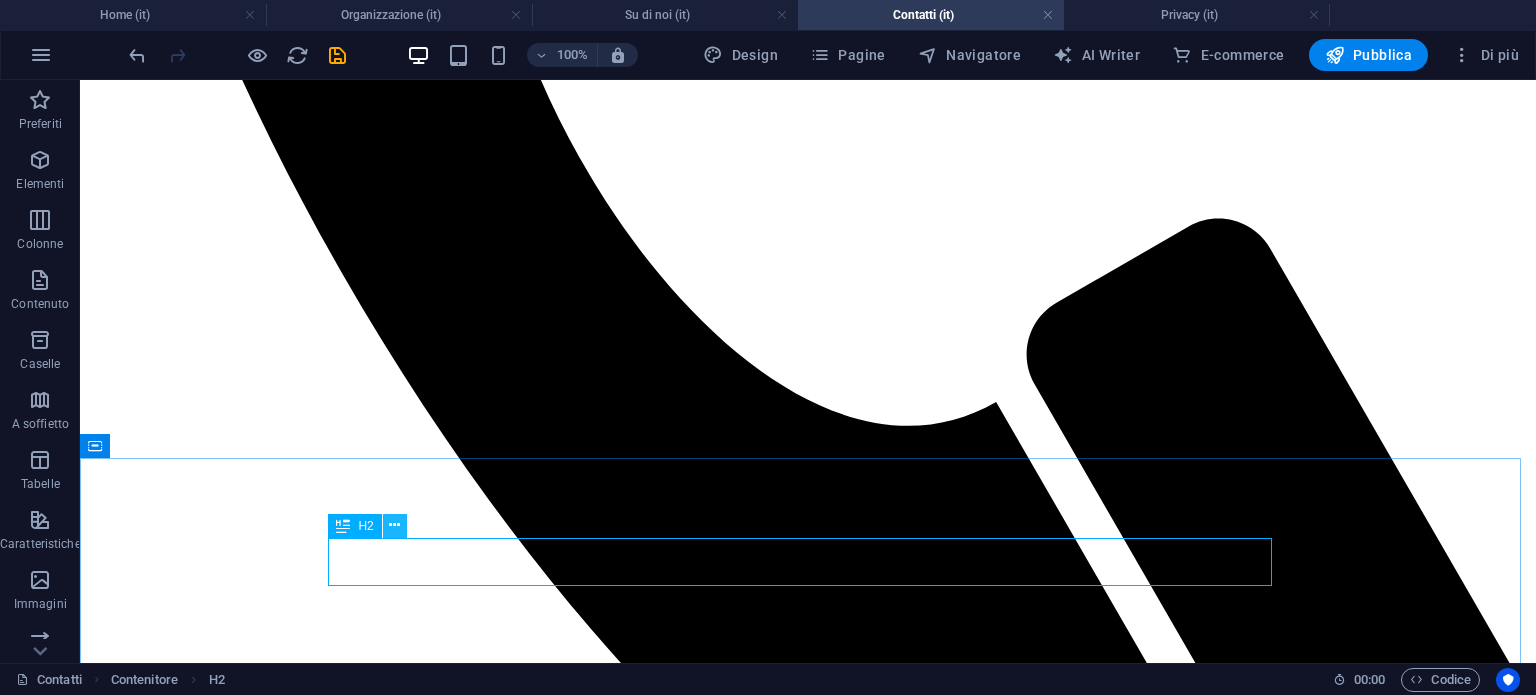 click at bounding box center [394, 525] 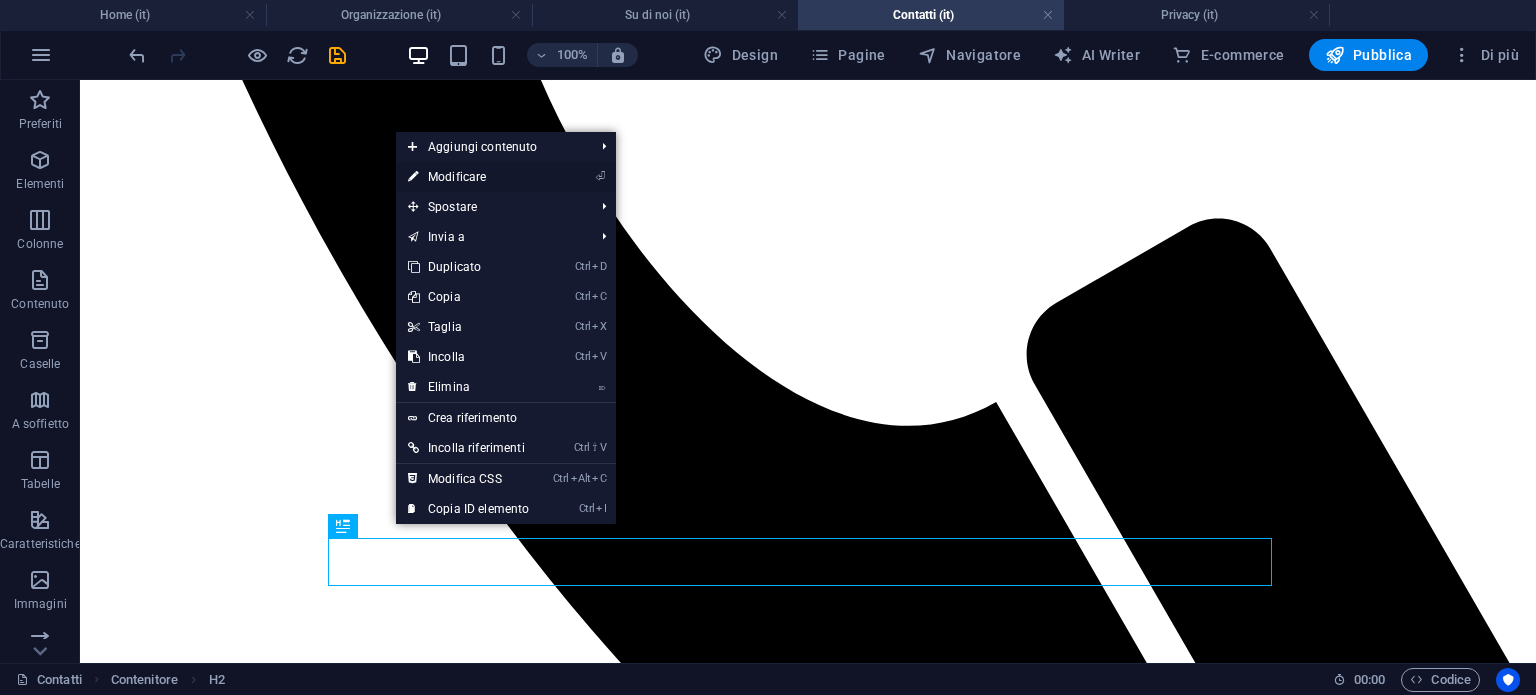 click on "⏎  Modificare" at bounding box center (468, 177) 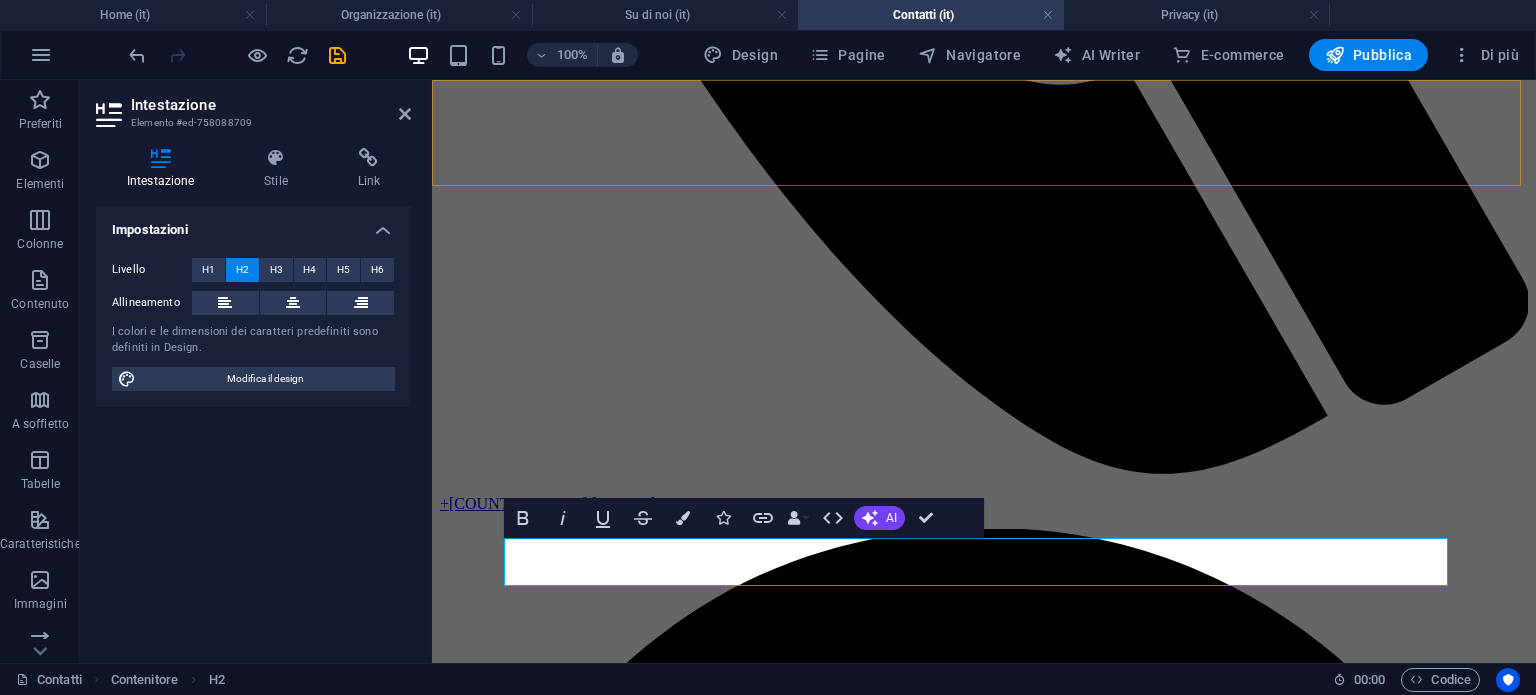 type 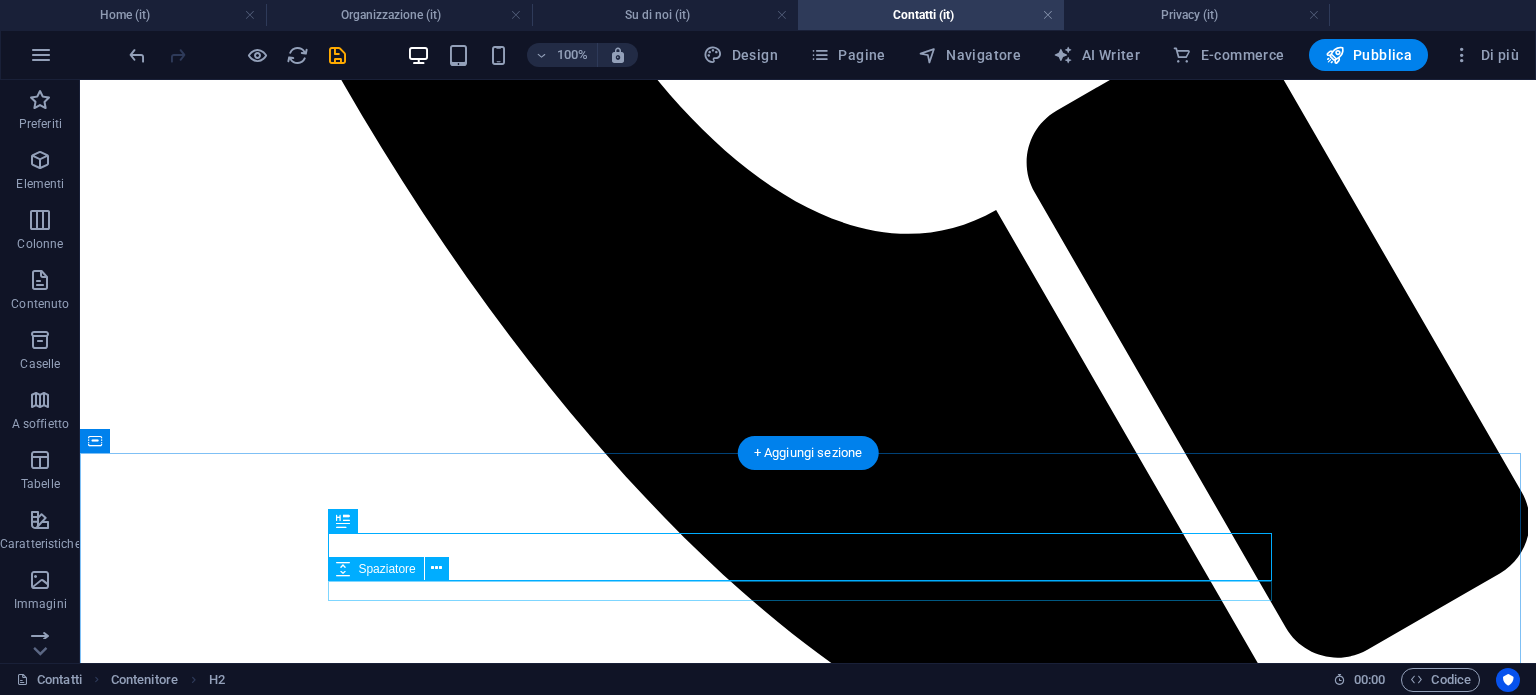 scroll, scrollTop: 1276, scrollLeft: 0, axis: vertical 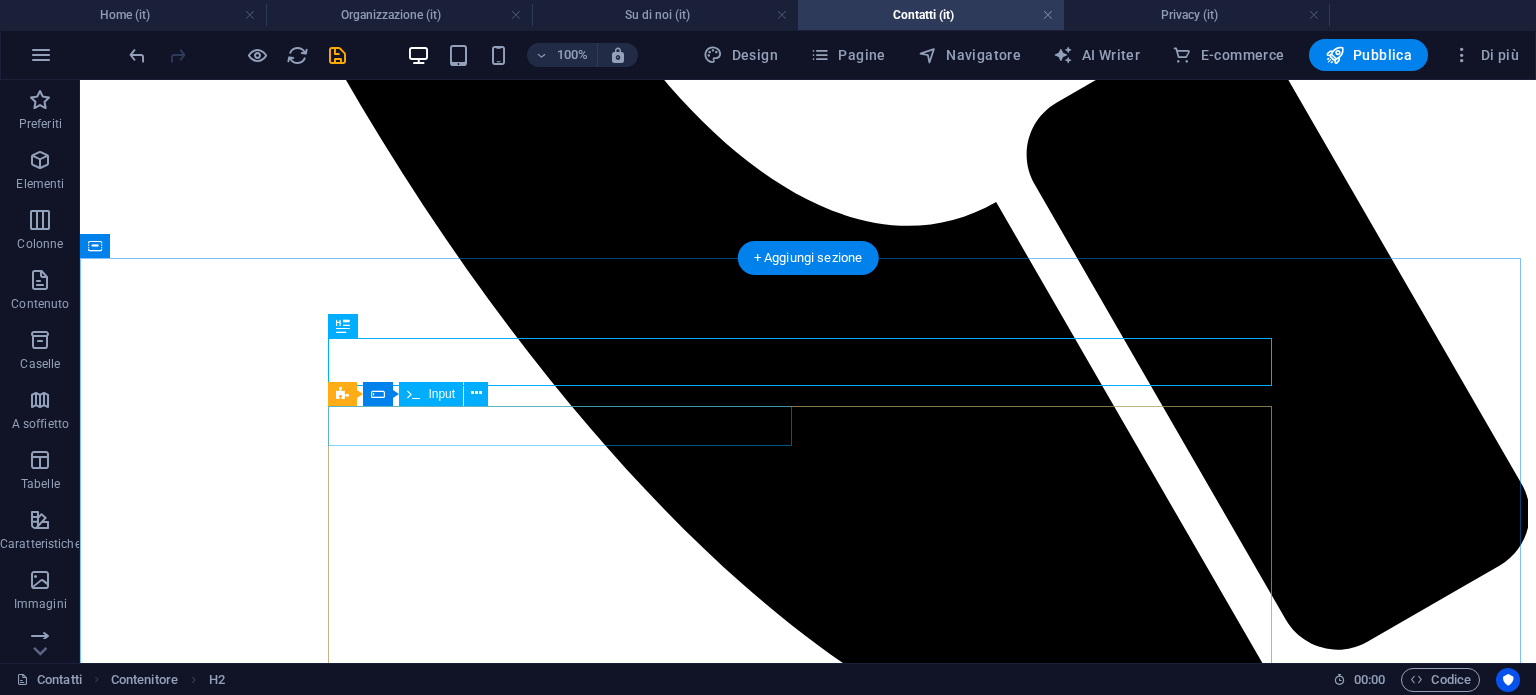 click 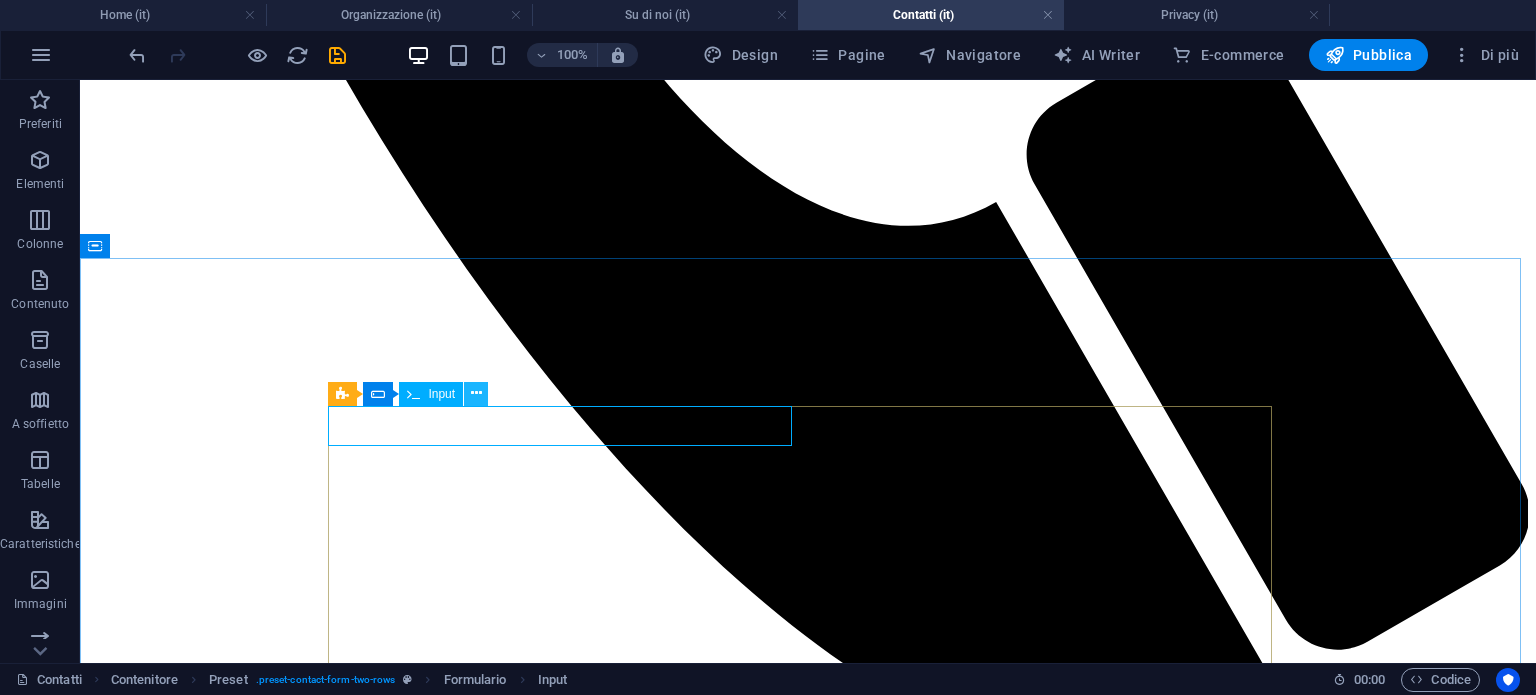click at bounding box center (476, 393) 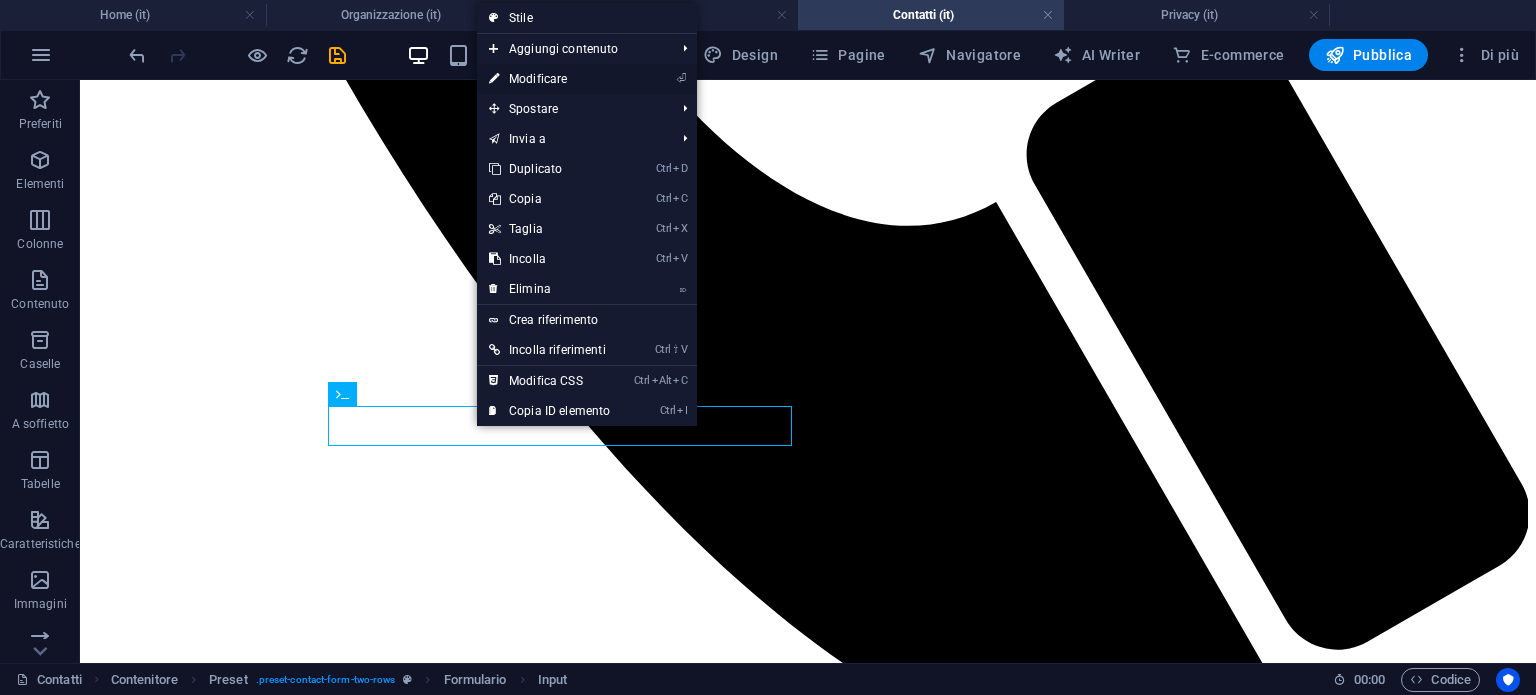 click on "⏎  Modificare" at bounding box center (549, 79) 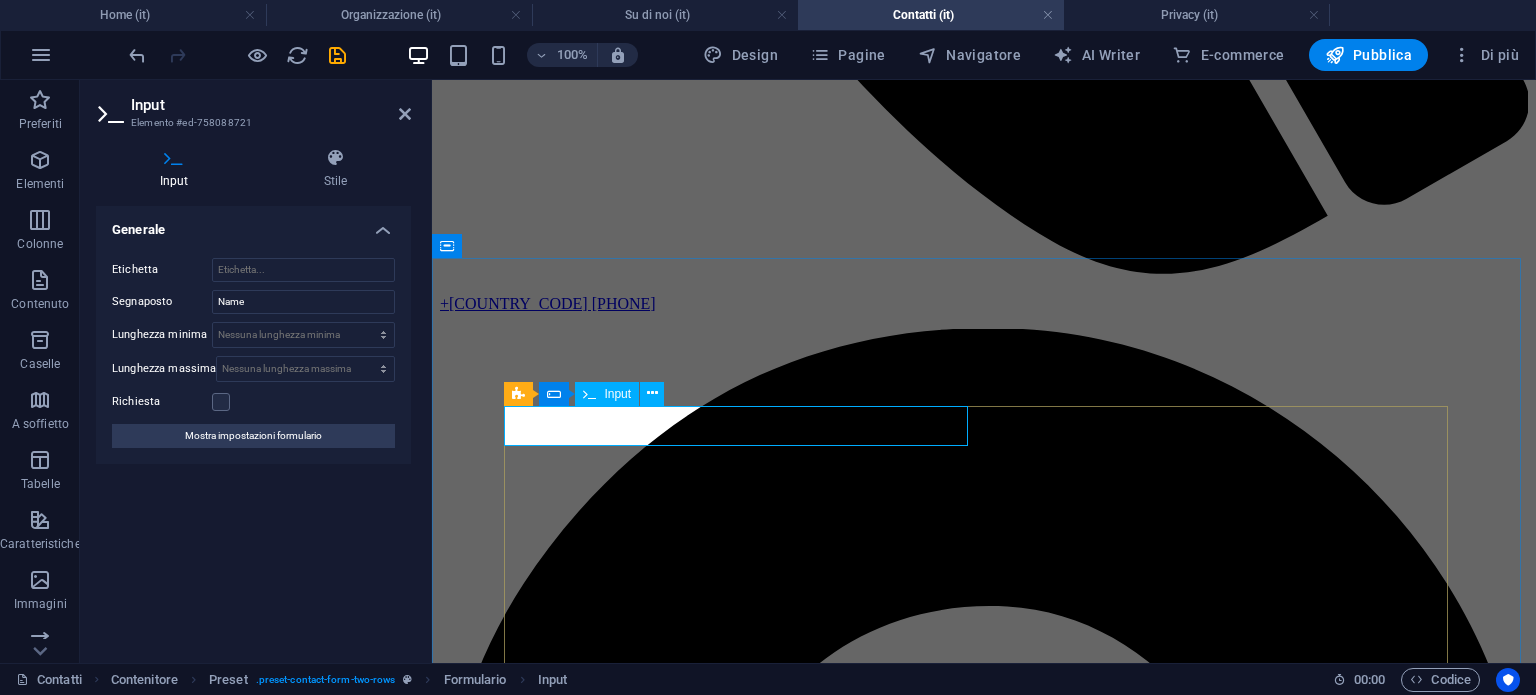 click 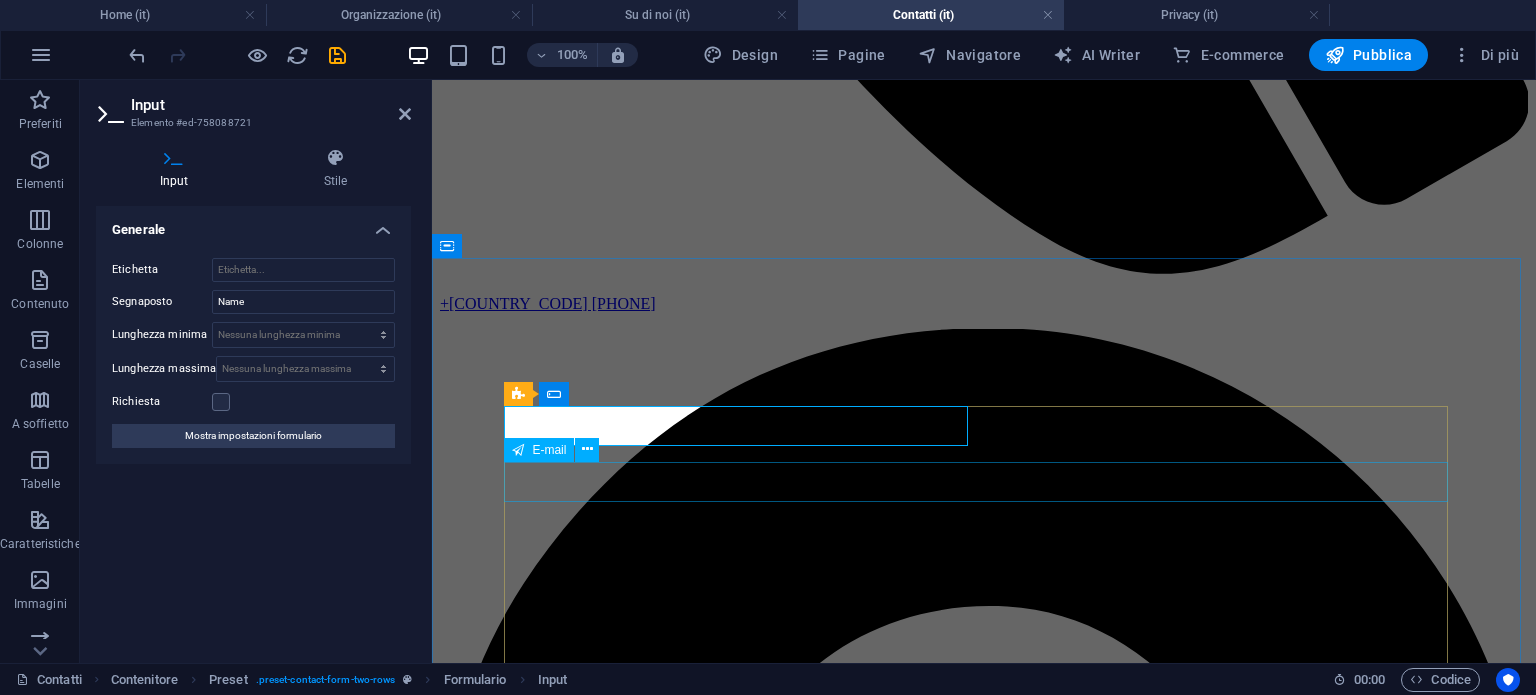 click 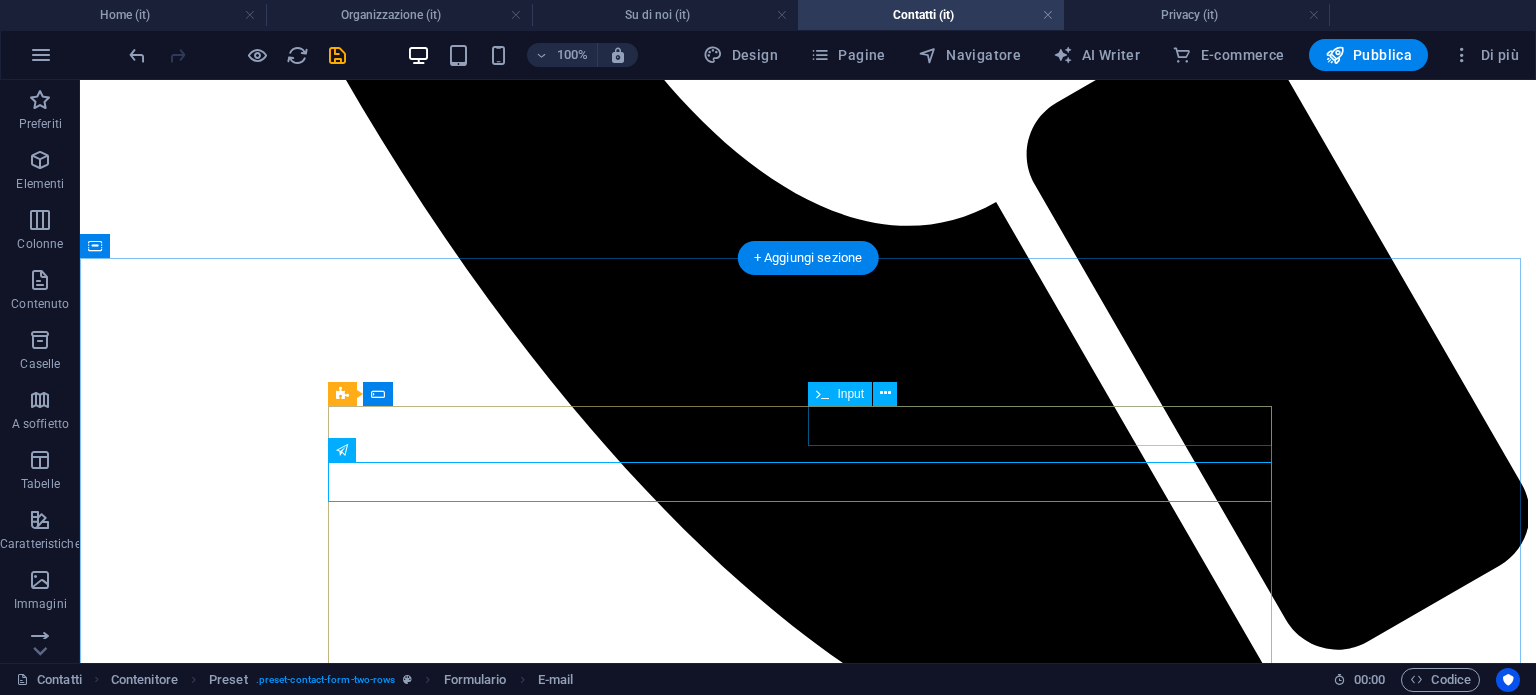 click 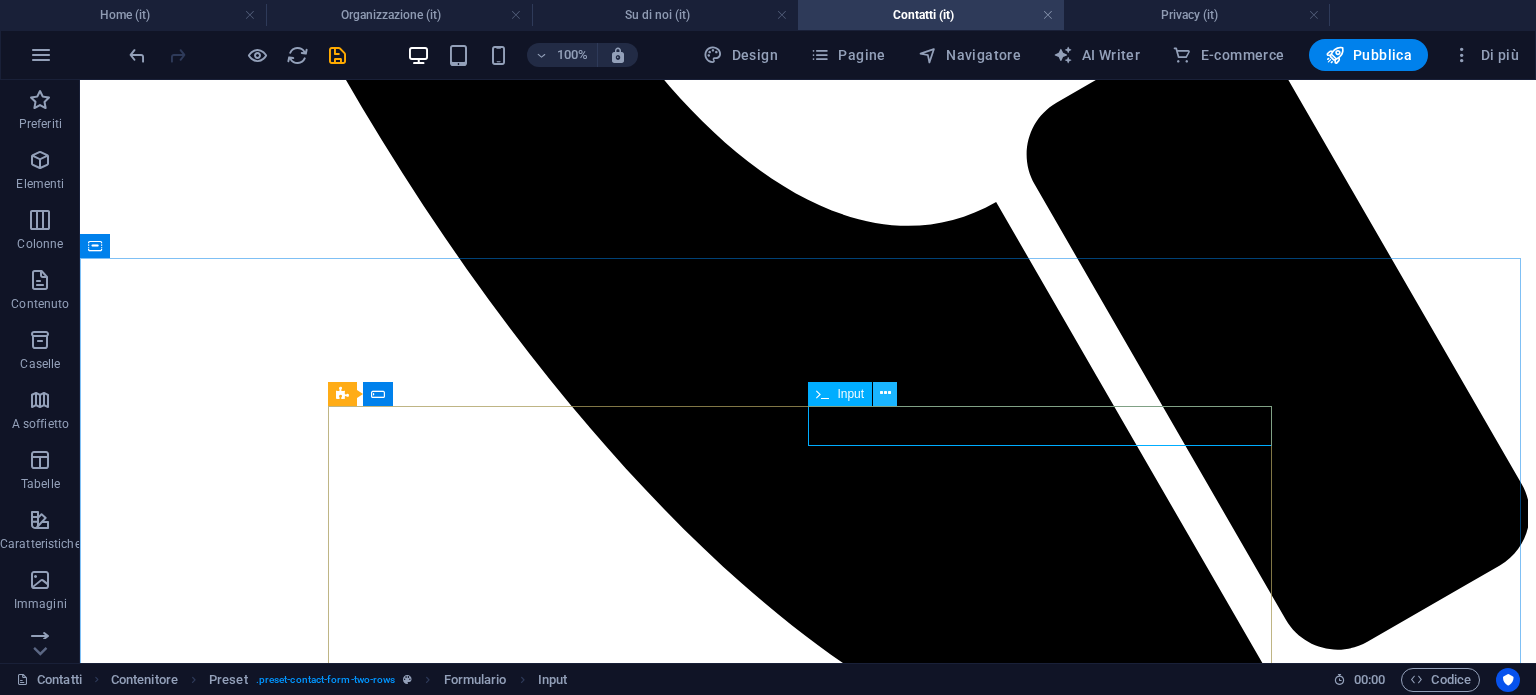 click at bounding box center [885, 394] 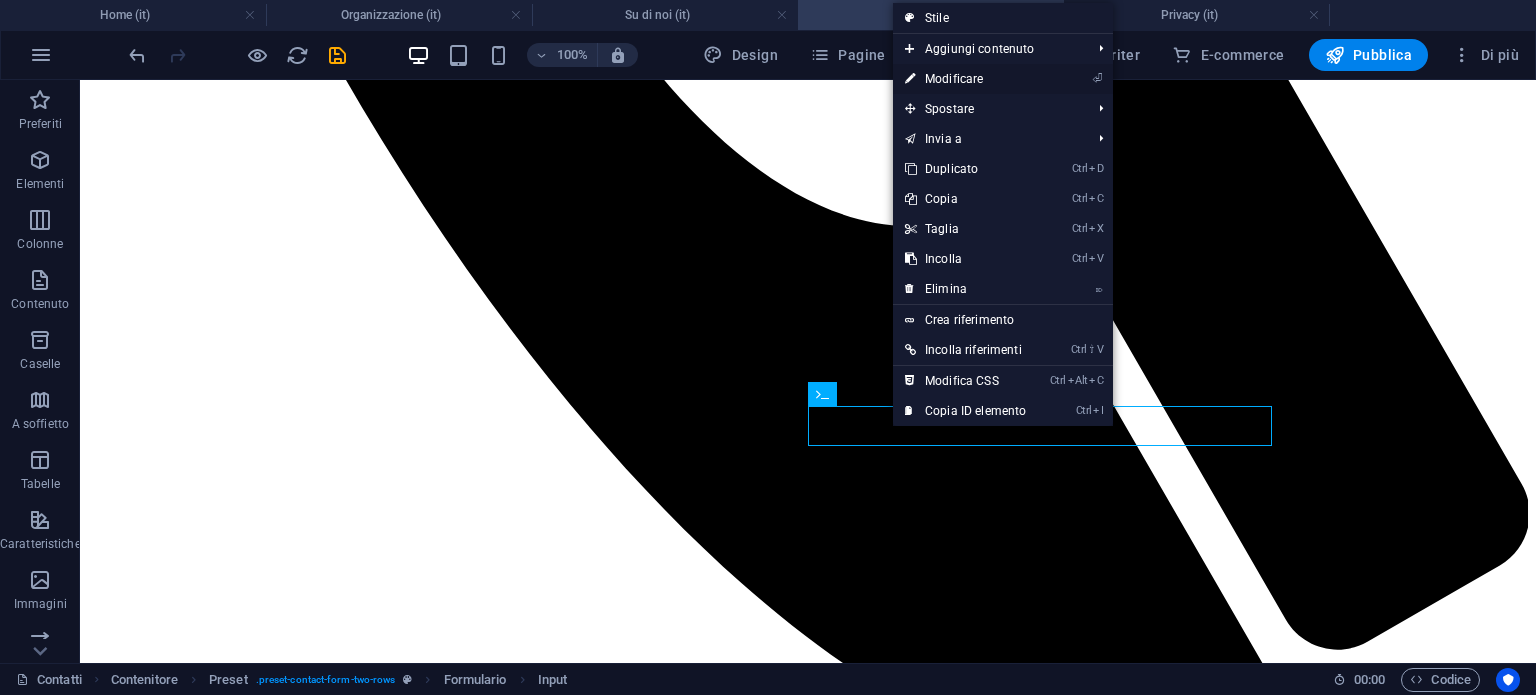 click on "⏎  Modificare" at bounding box center [965, 79] 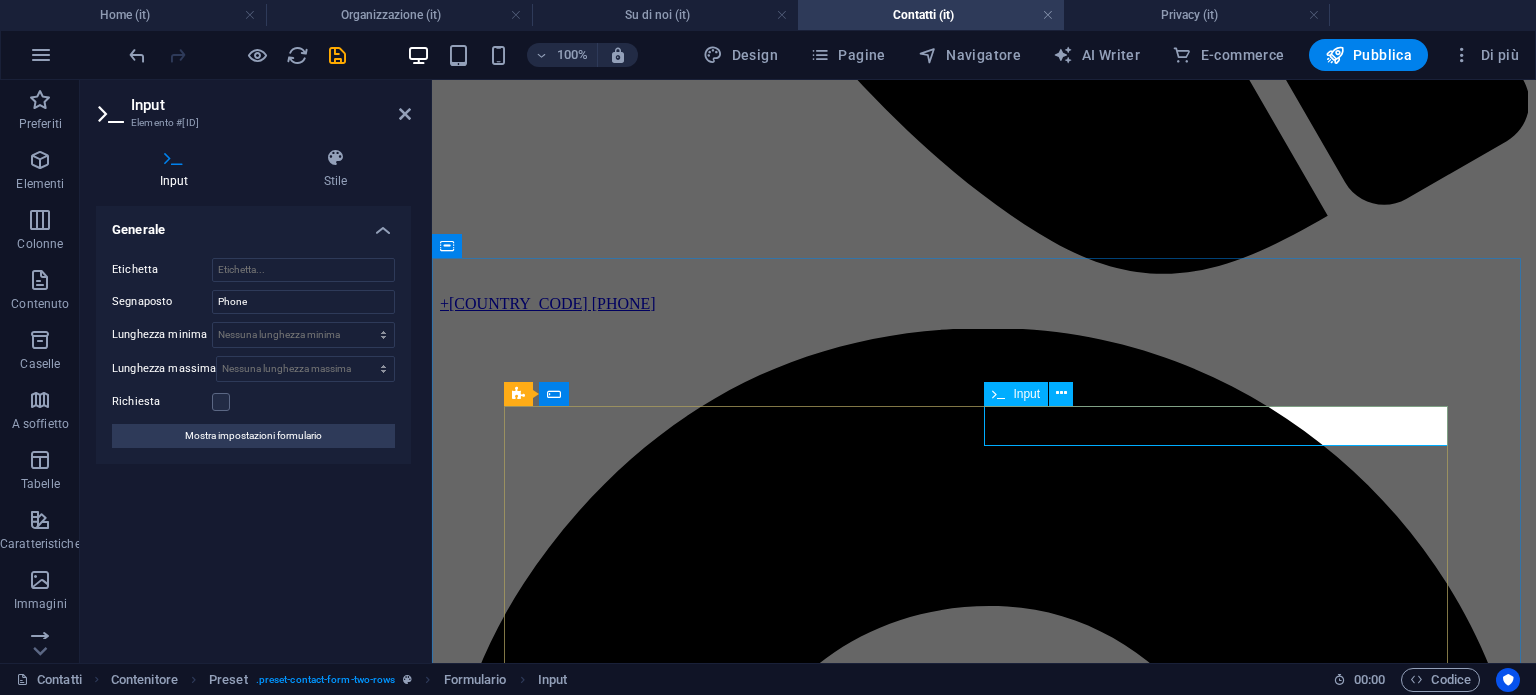 click 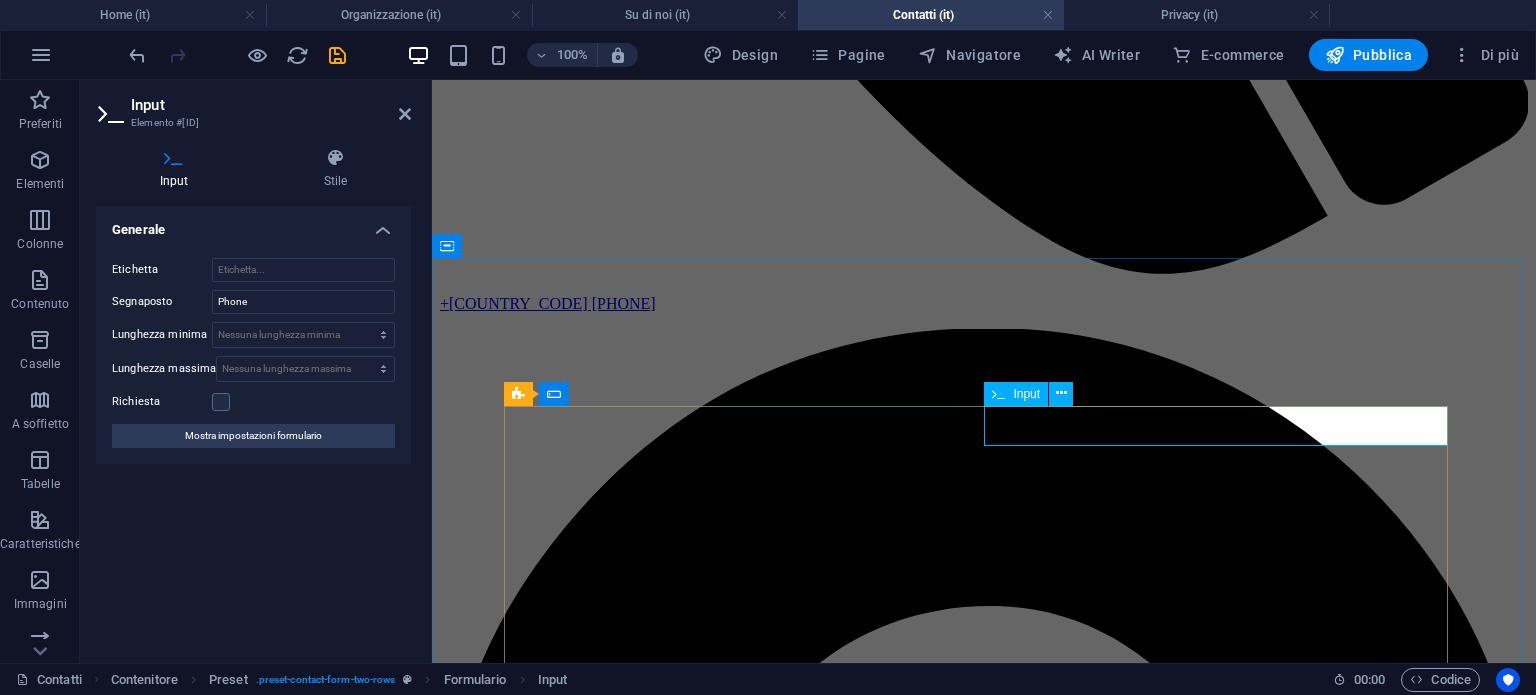 click 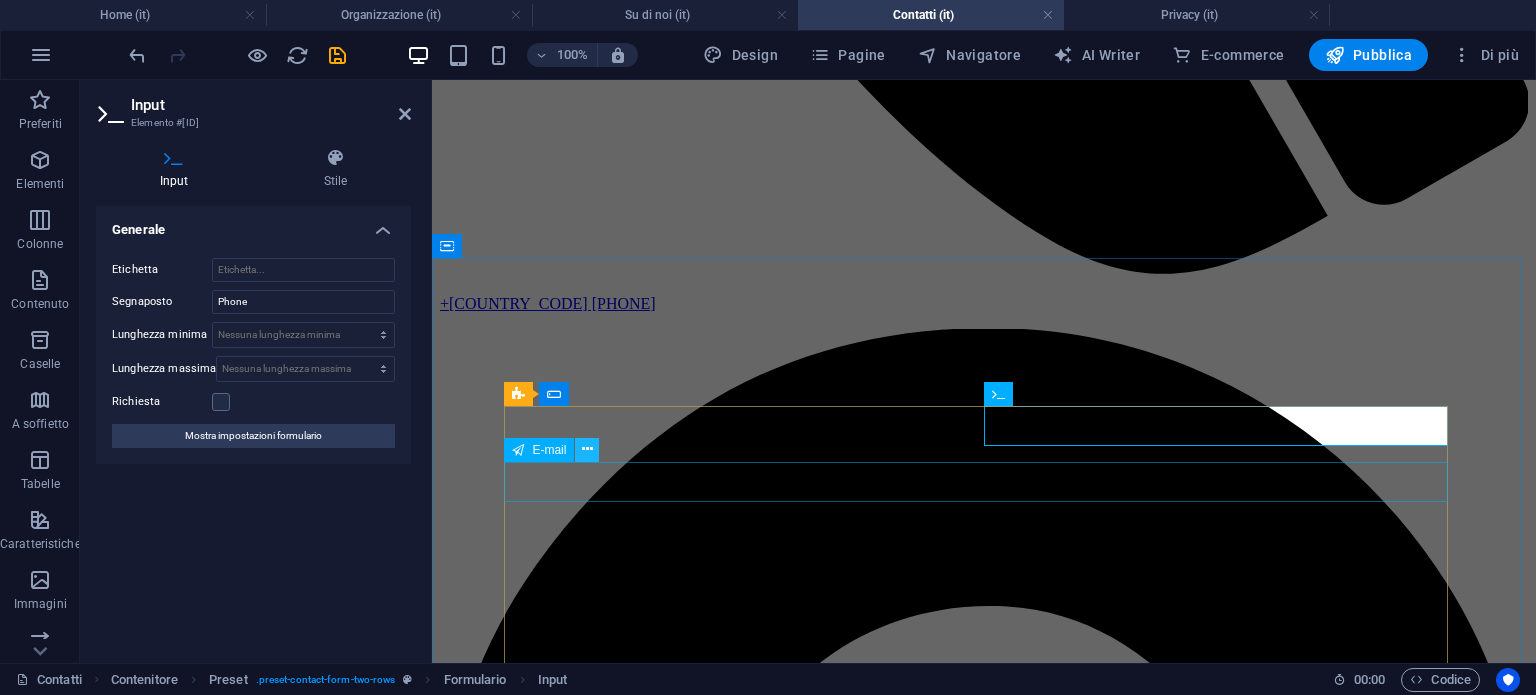 type on "Telefono" 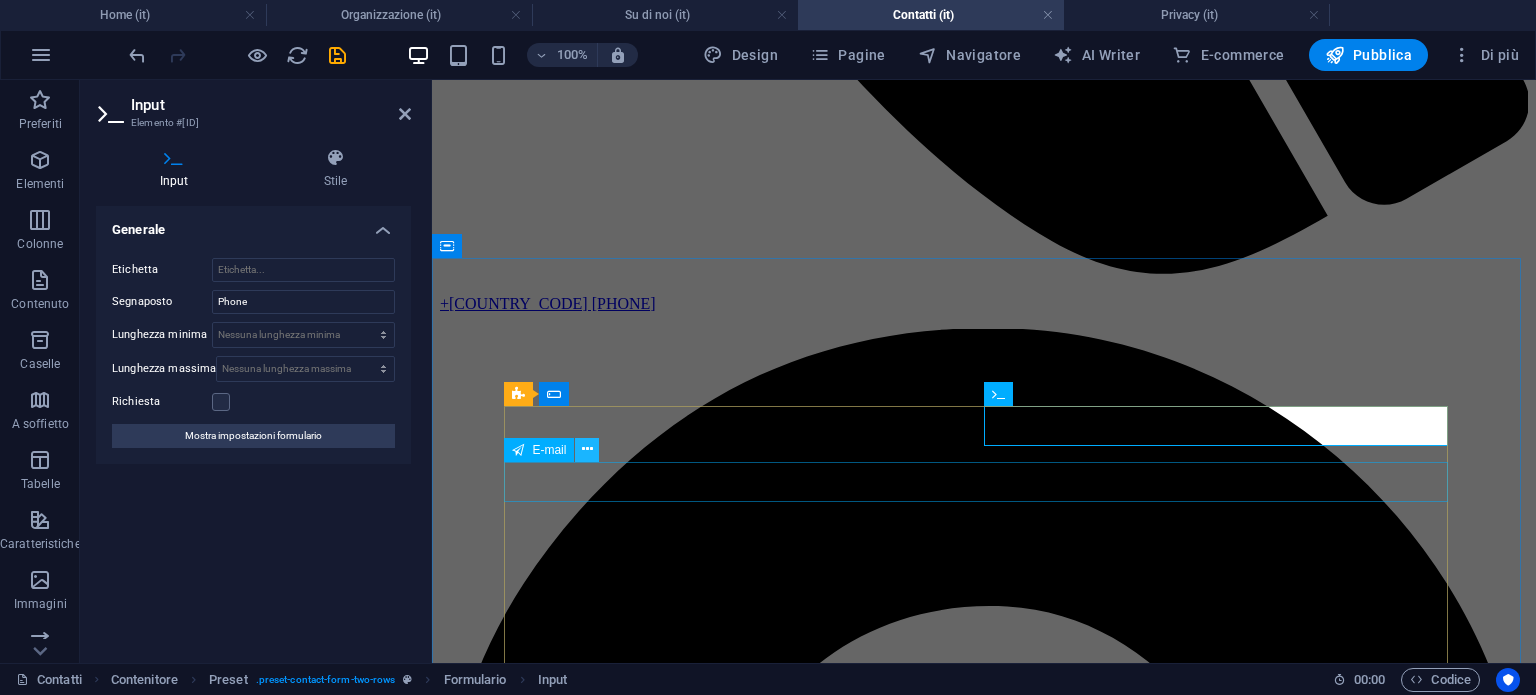 click at bounding box center [587, 449] 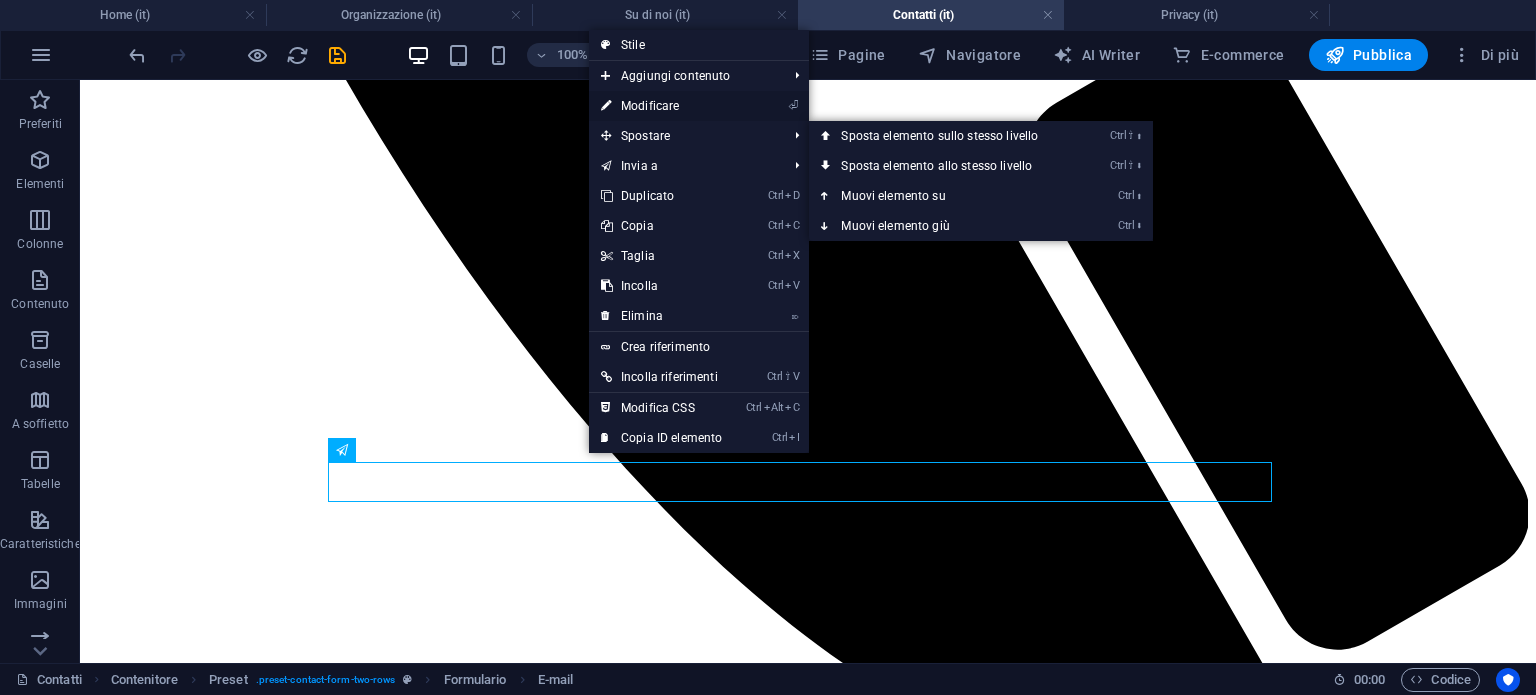 click on "⏎  Modificare" at bounding box center [661, 106] 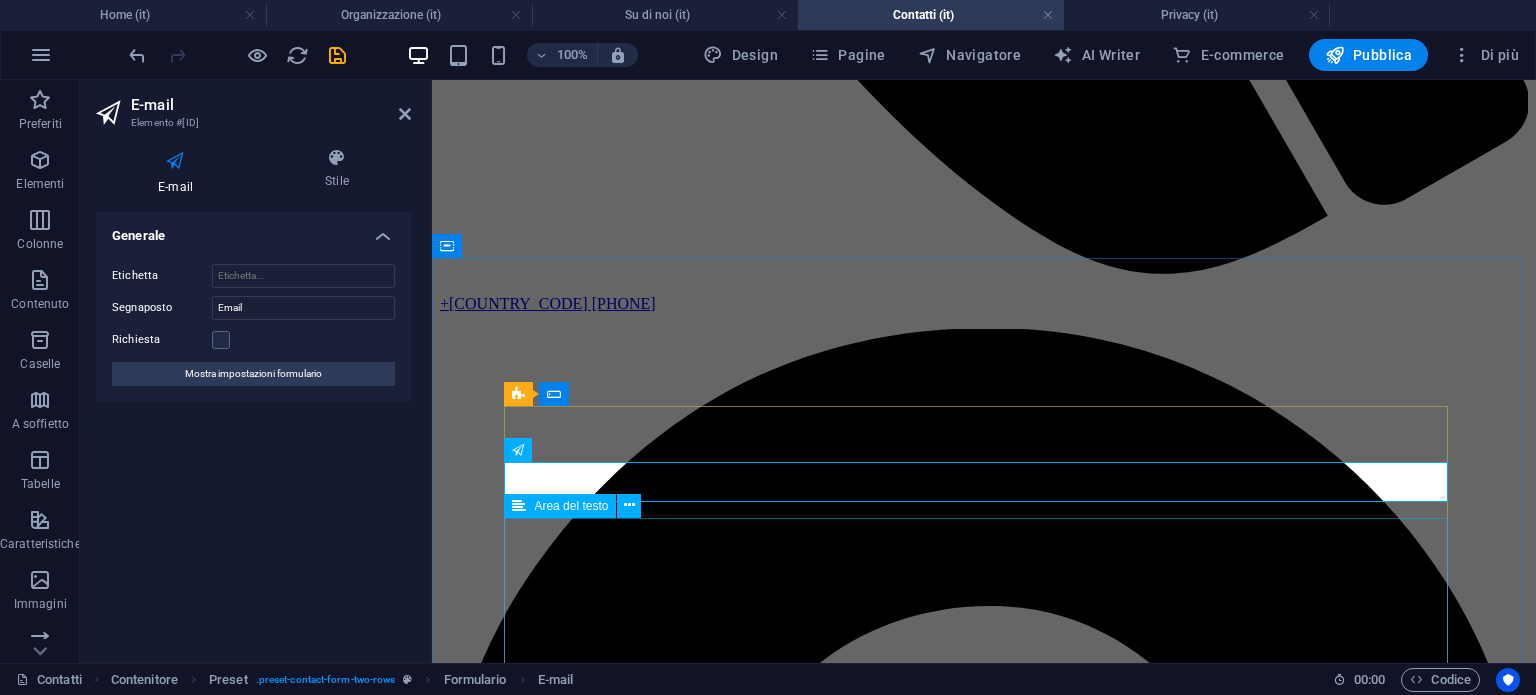 click 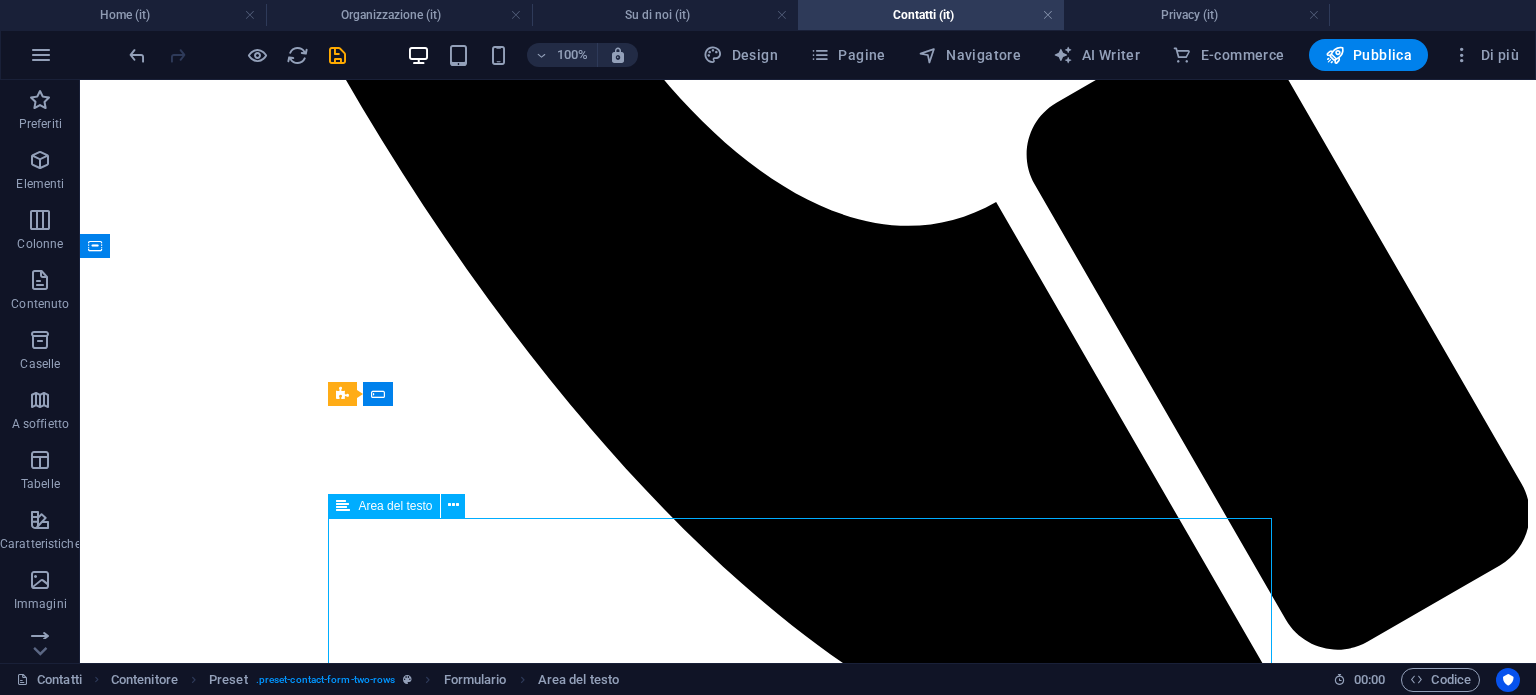 click 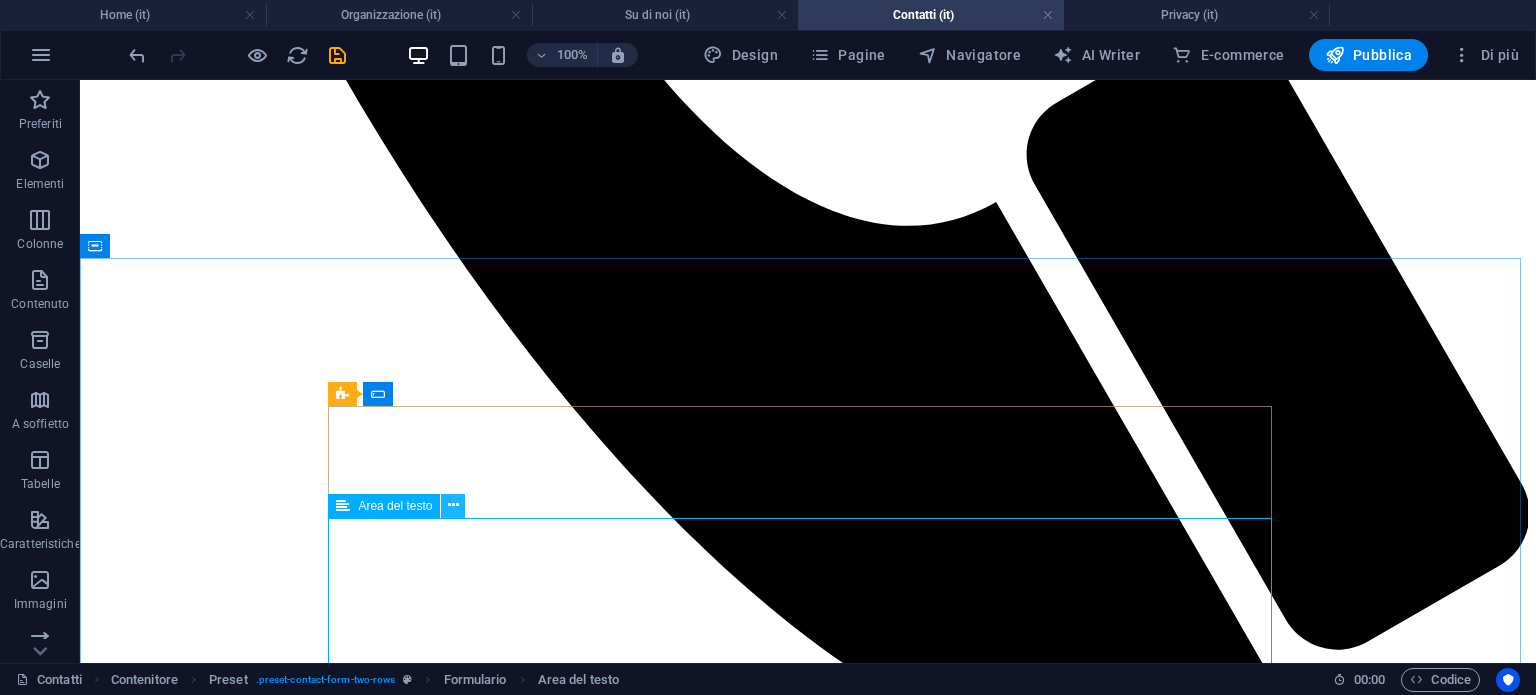click at bounding box center [453, 505] 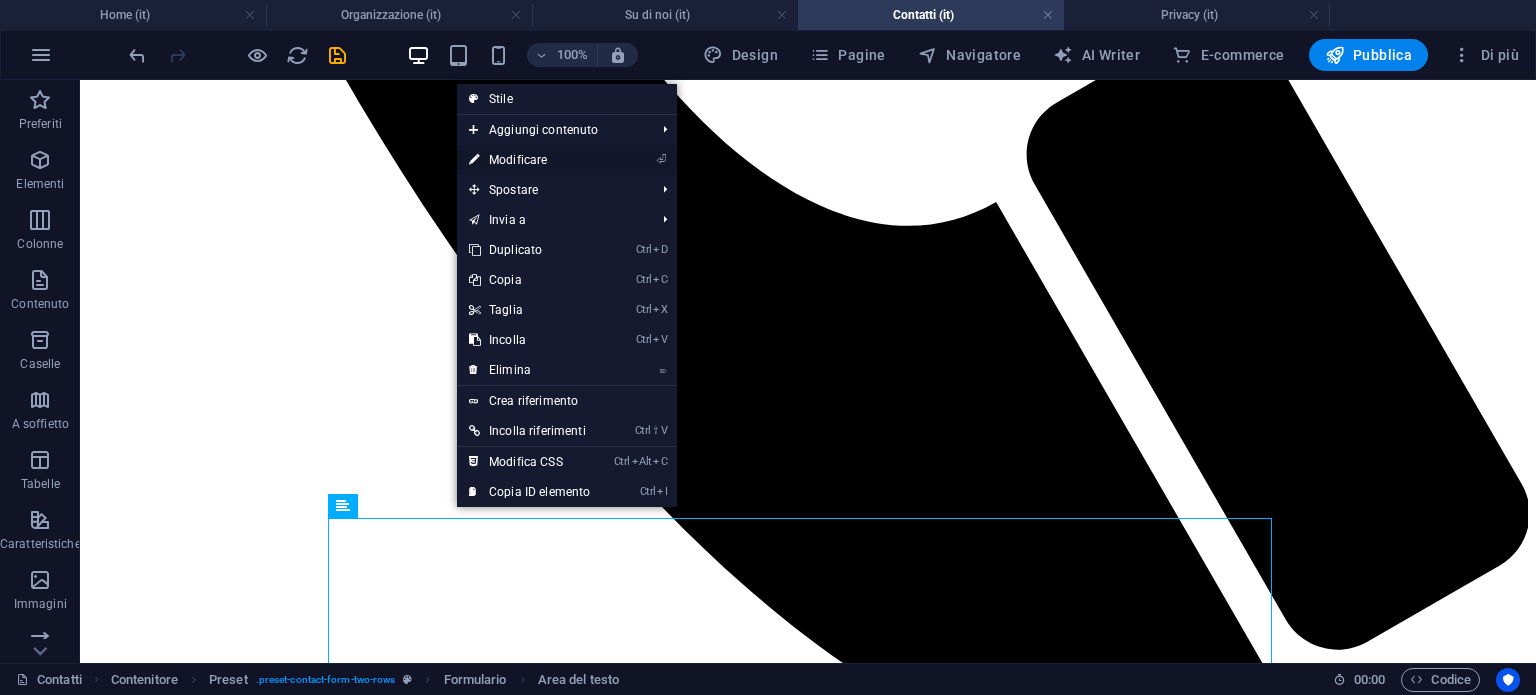 click on "⏎  Modificare" at bounding box center [529, 160] 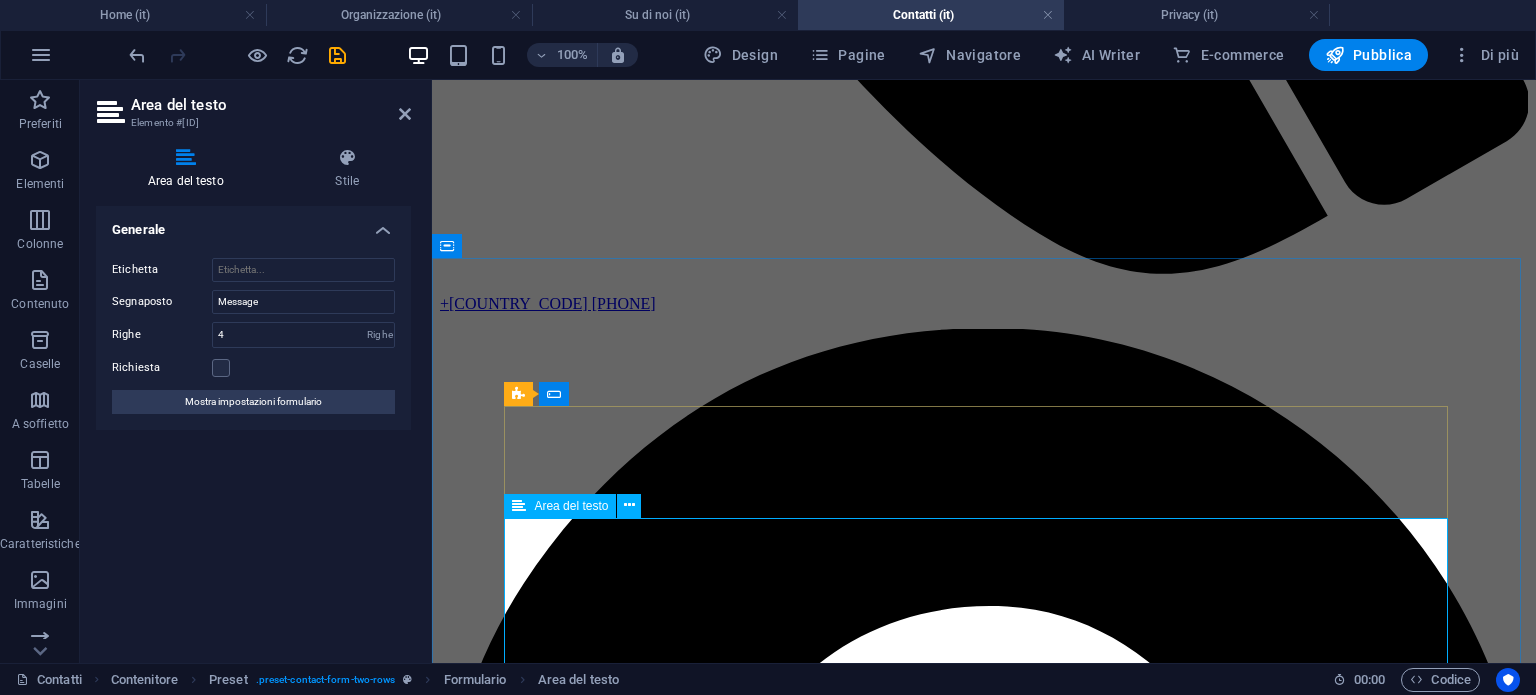 click 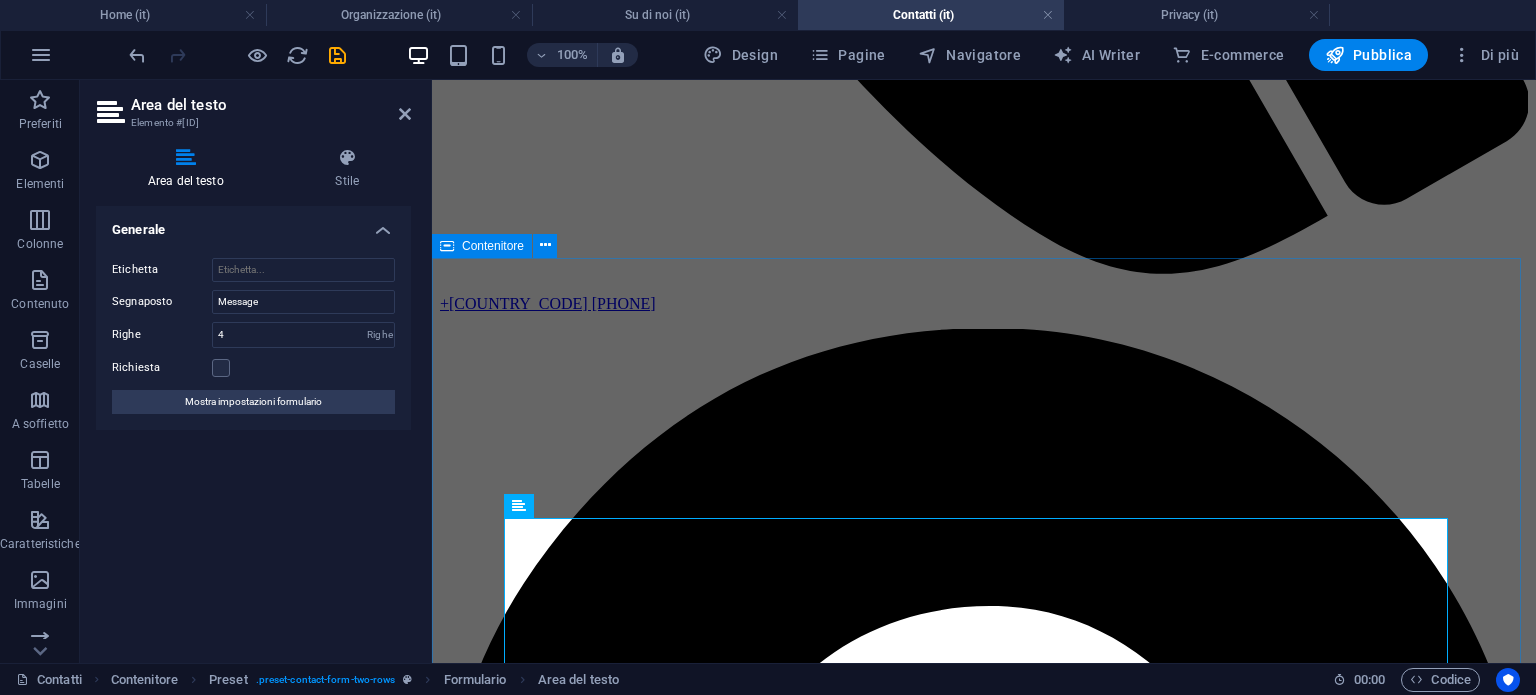click on "CONTATTAMI Nome Telefono Messaggio   I have read and understand the privacy policy. Illeggibile? Carica nuovo Submit" at bounding box center [984, 10053] 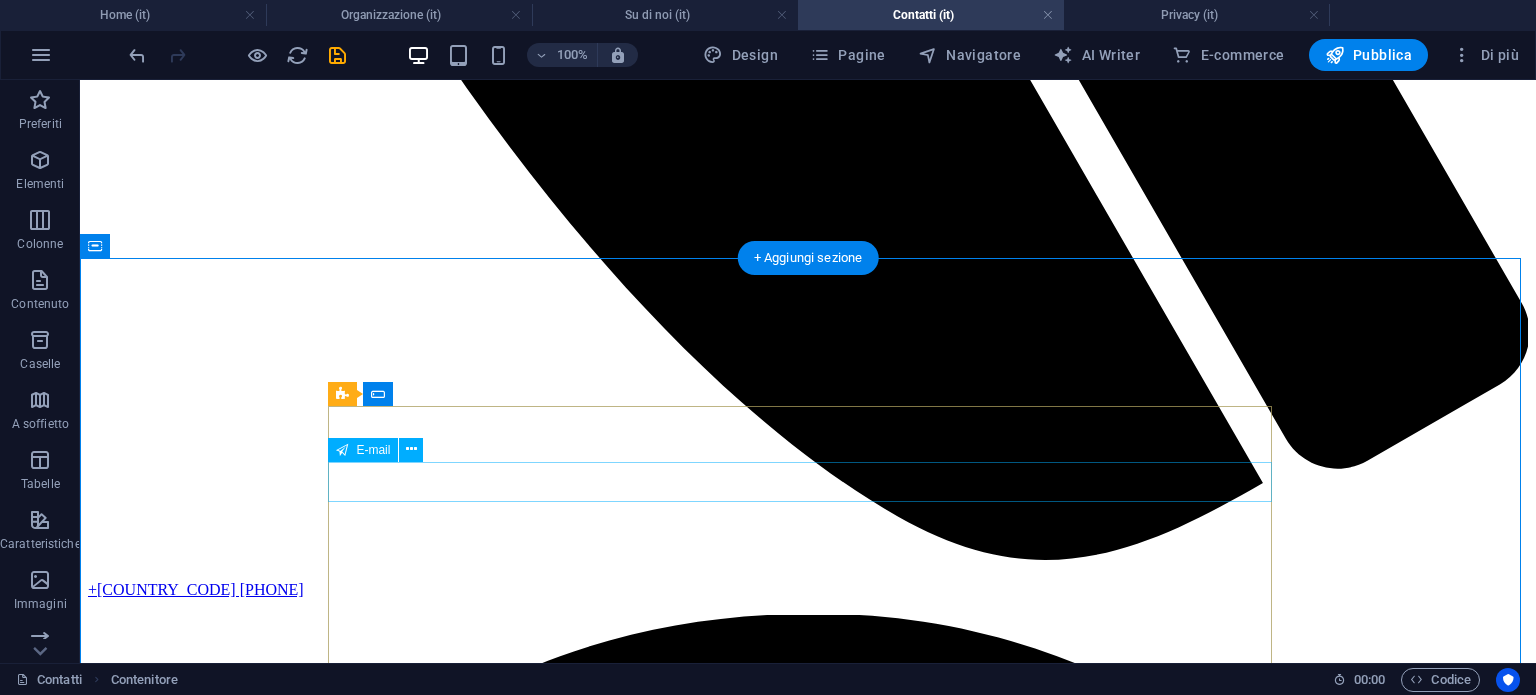 scroll, scrollTop: 1476, scrollLeft: 0, axis: vertical 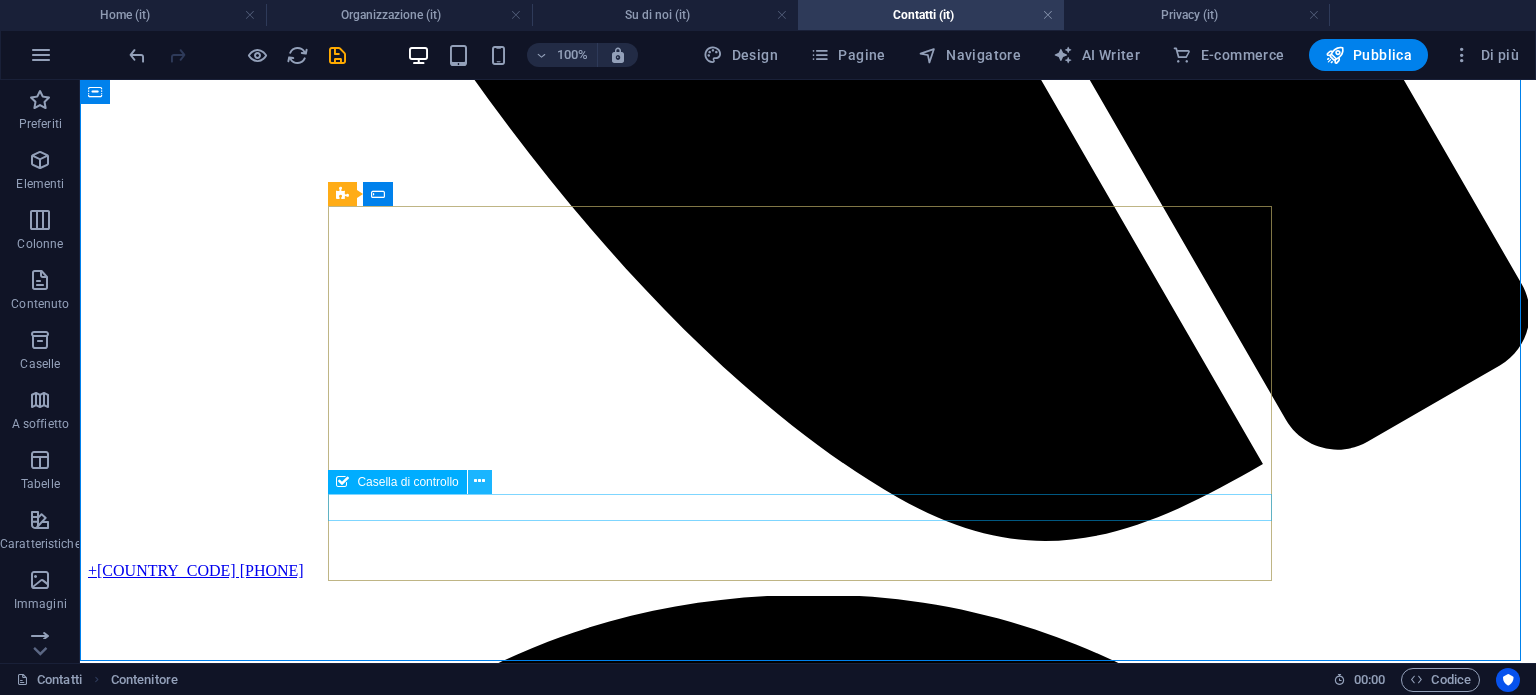 click at bounding box center (479, 481) 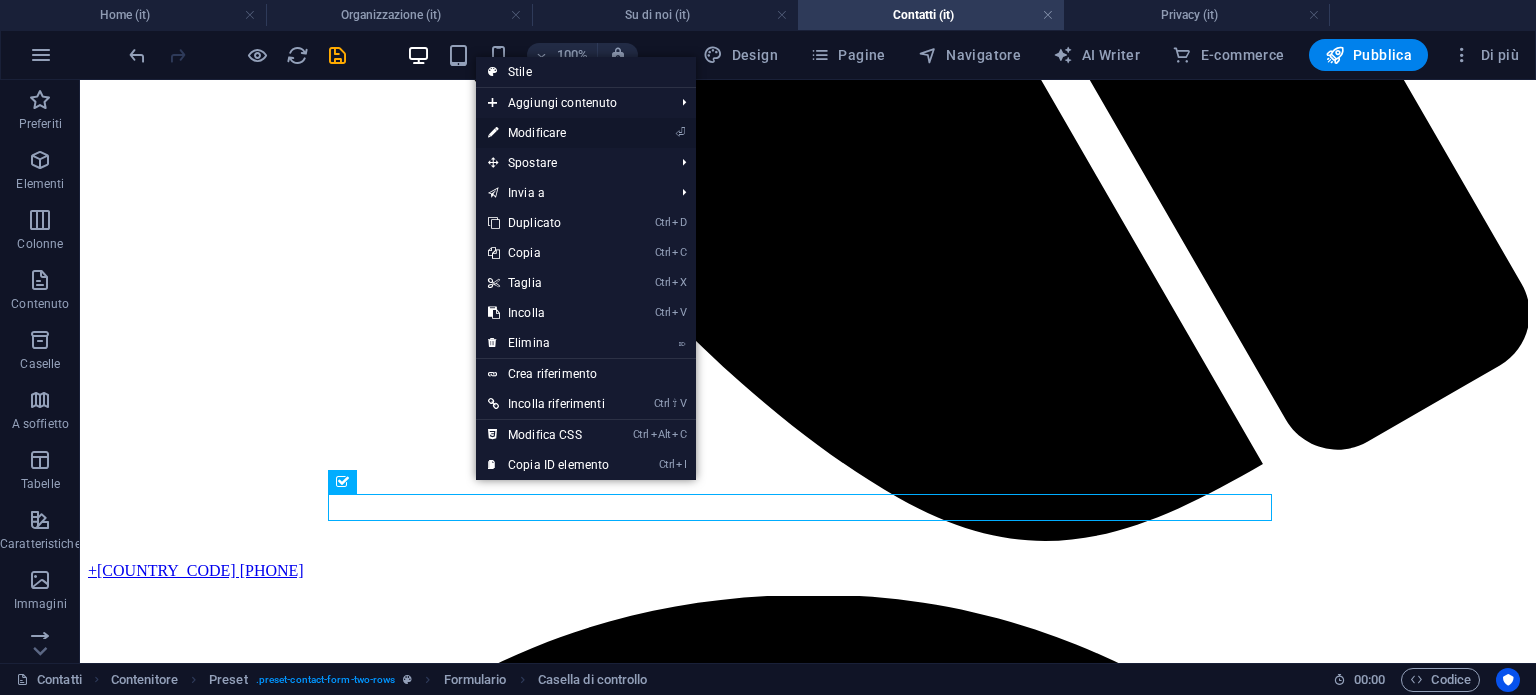 drag, startPoint x: 537, startPoint y: 136, endPoint x: 143, endPoint y: 419, distance: 485.1031 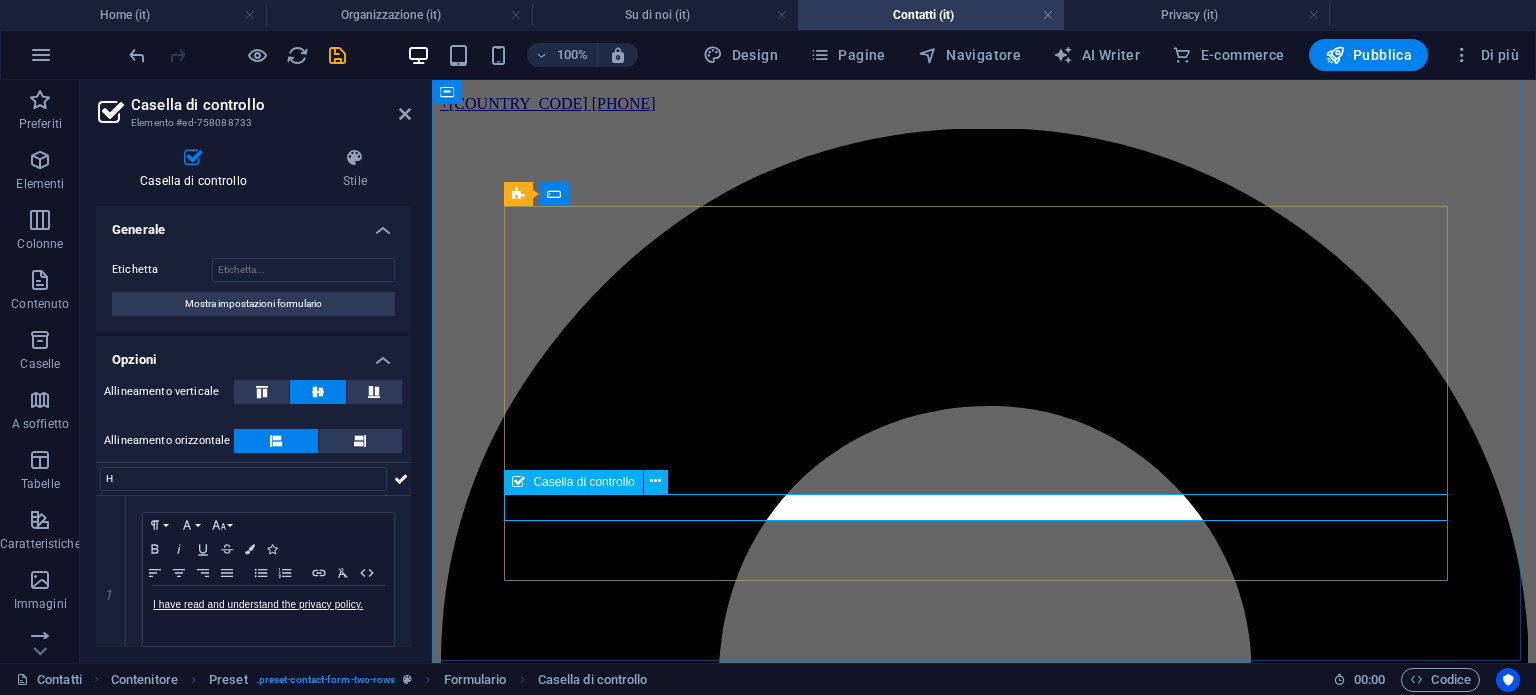 click on "I have read and understand the privacy policy." 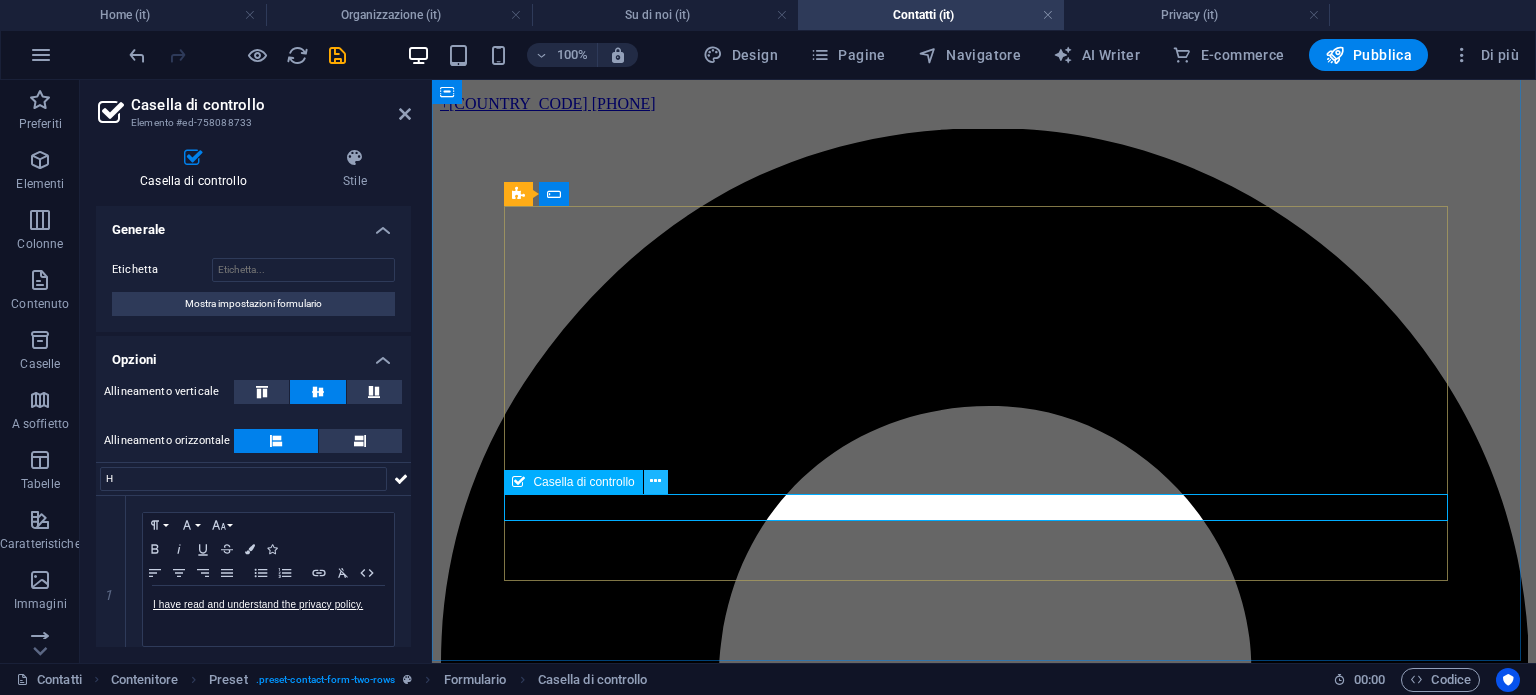 click at bounding box center (655, 481) 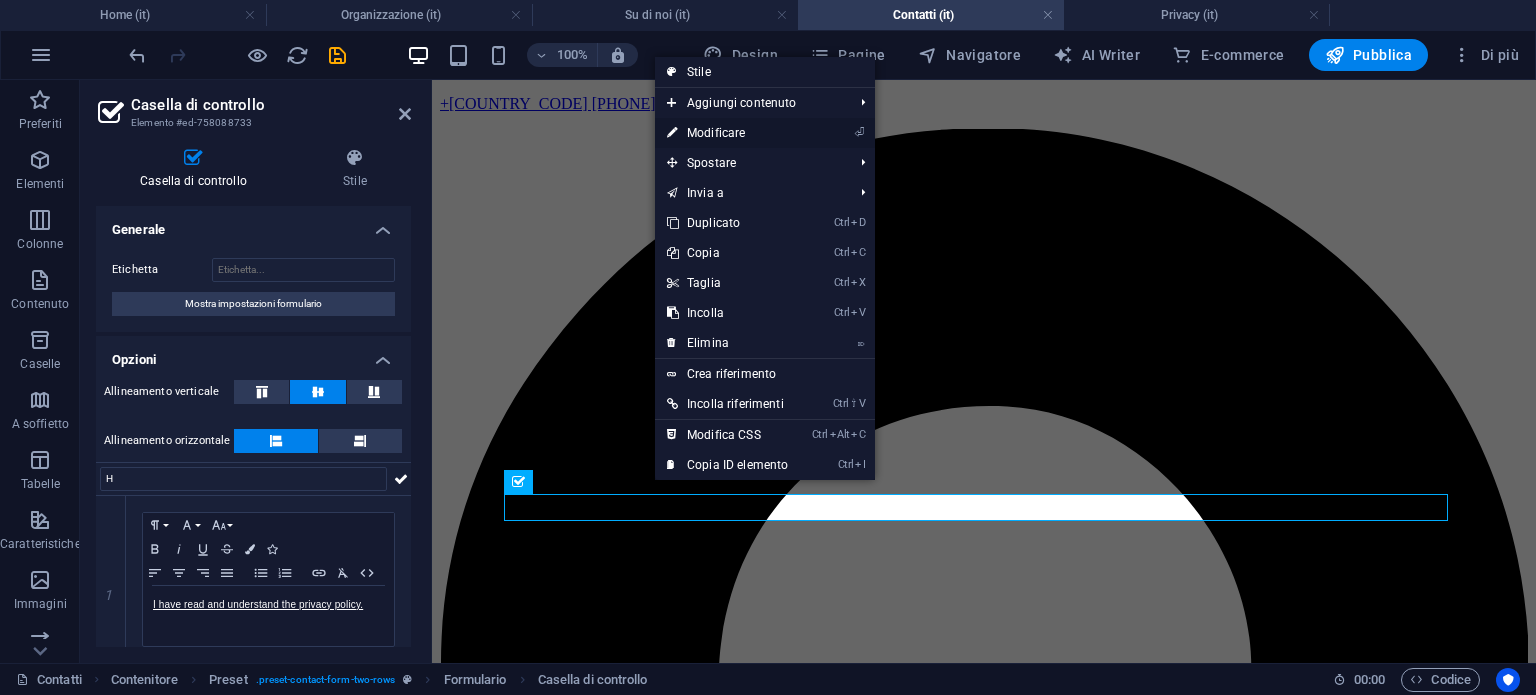 click on "⏎  Modificare" at bounding box center [727, 133] 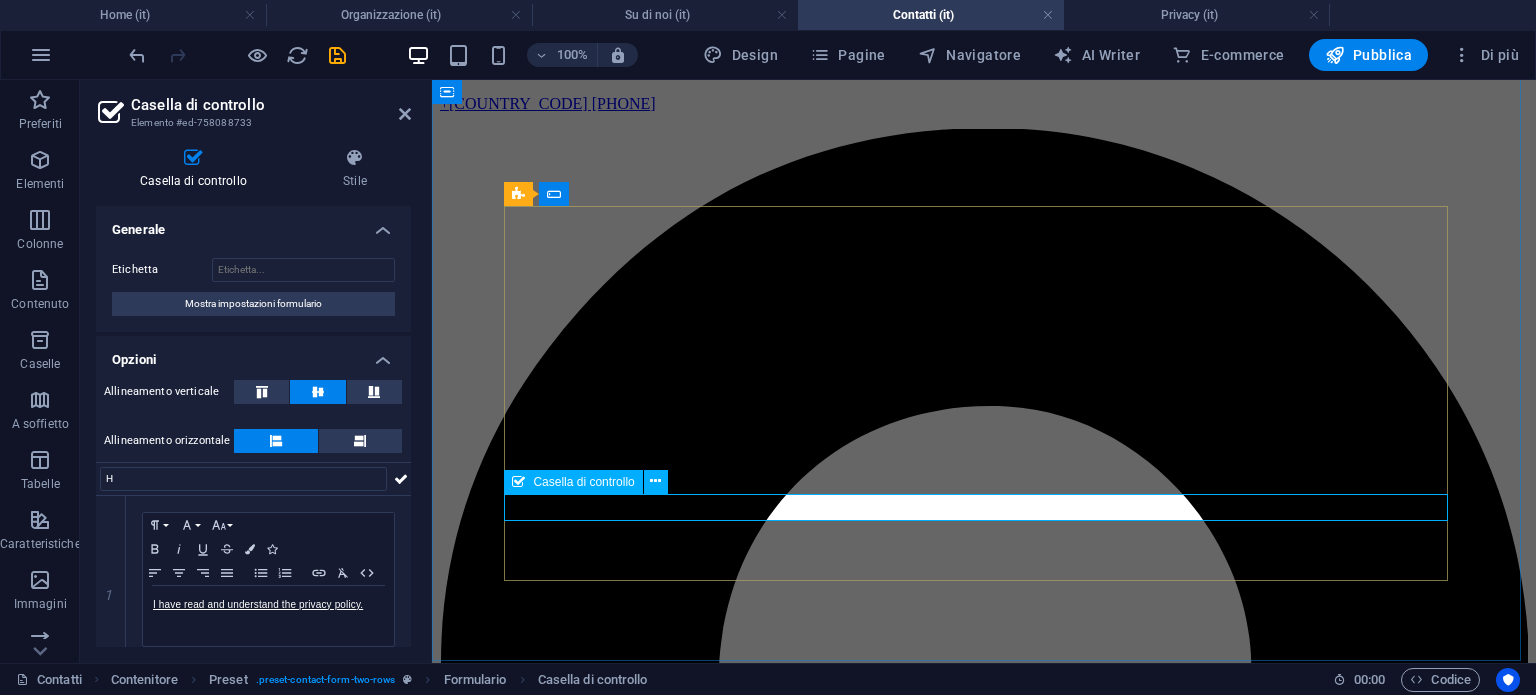 click on "I have read and understand the privacy policy." 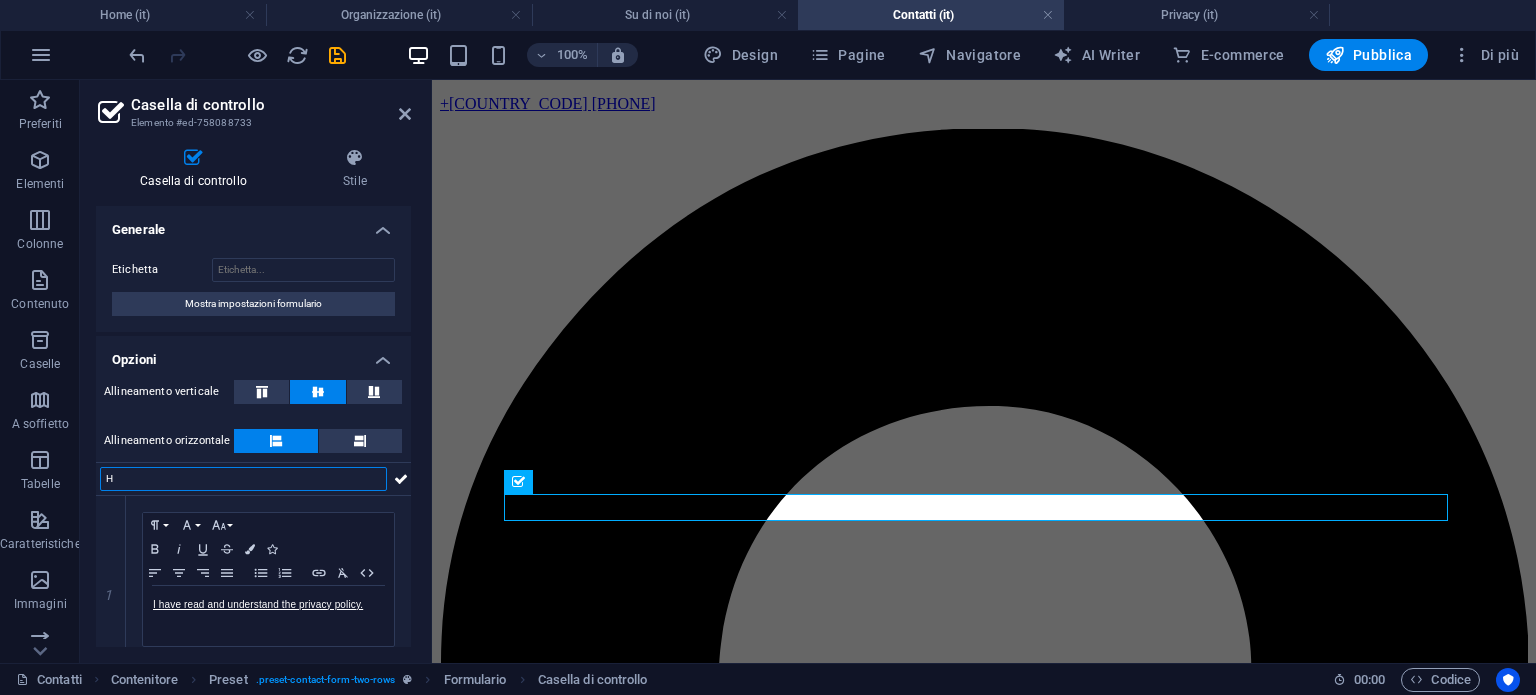 click on "H" at bounding box center [243, 479] 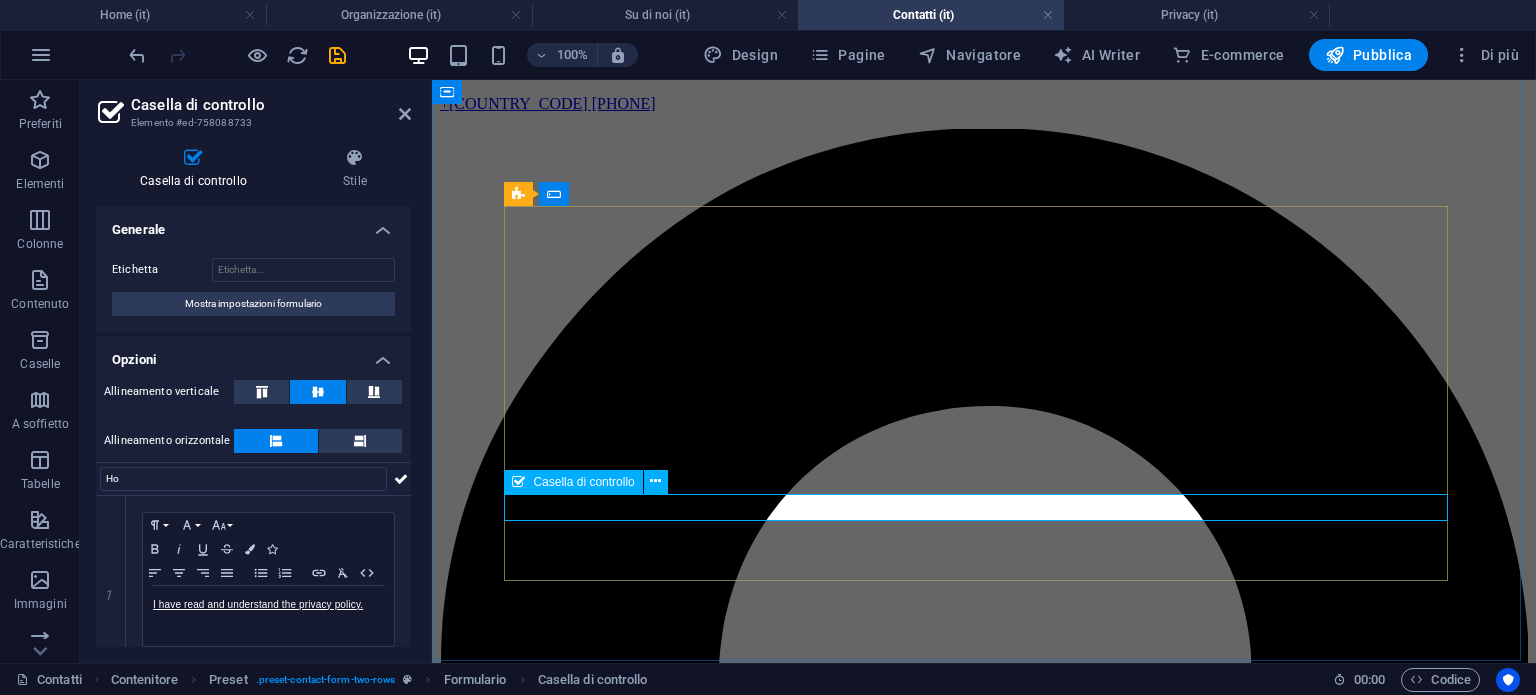 click on "I have read and understand the privacy policy." 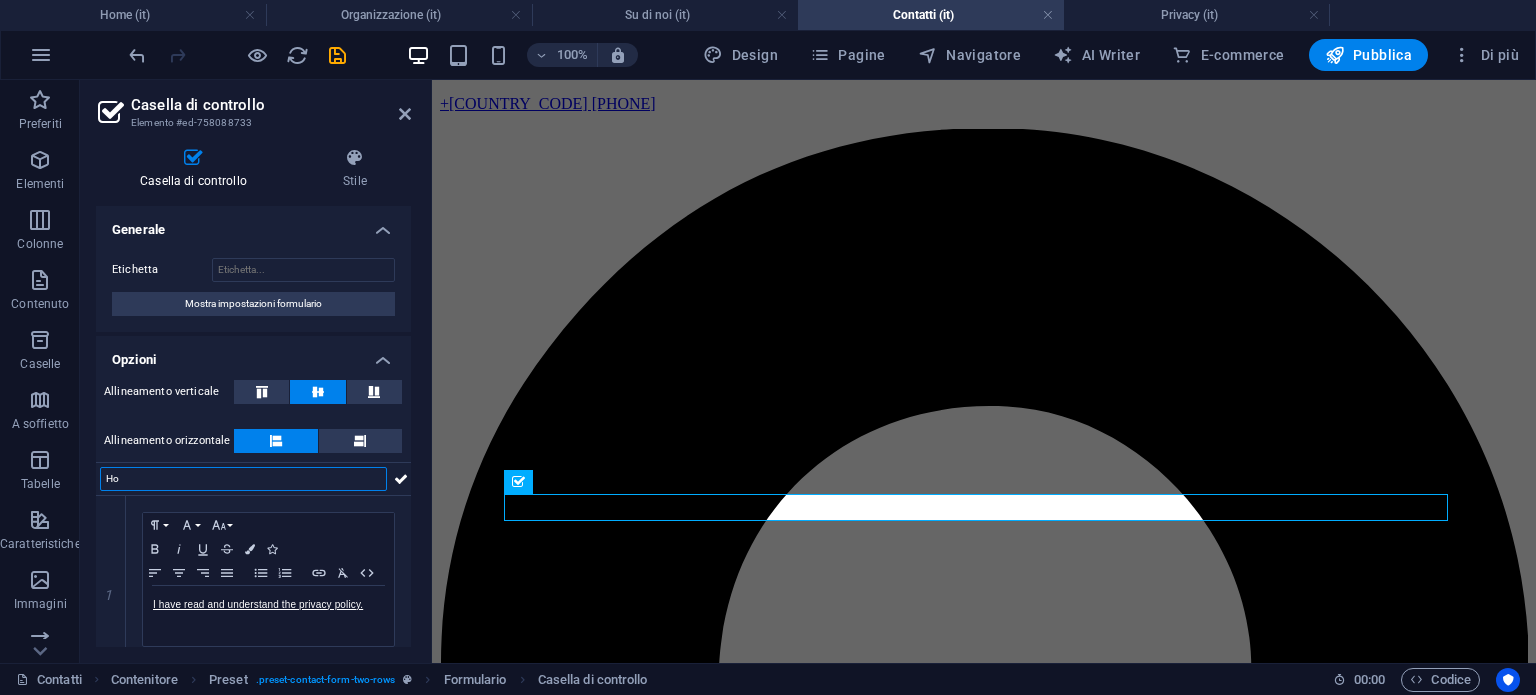 click on "Ho" at bounding box center (243, 479) 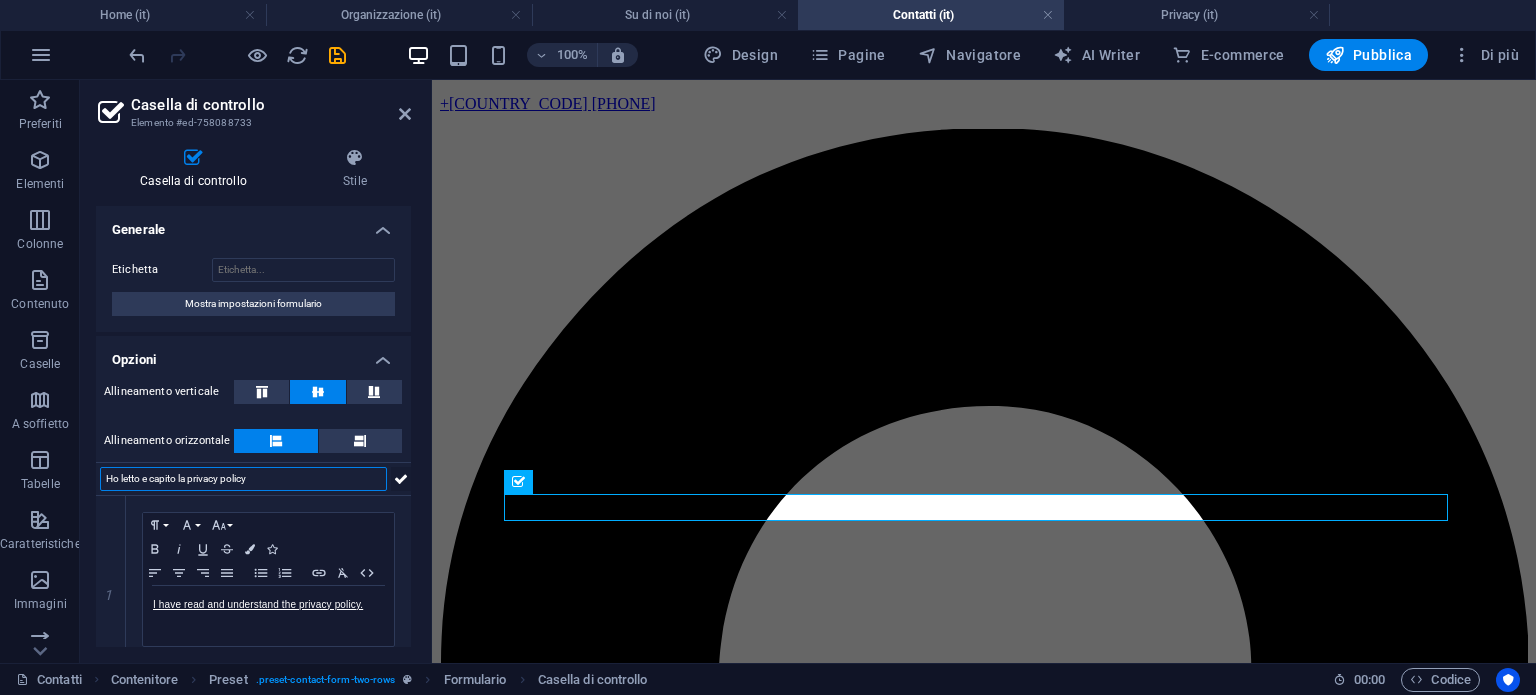 type on "Ho letto e capito la privacy policy" 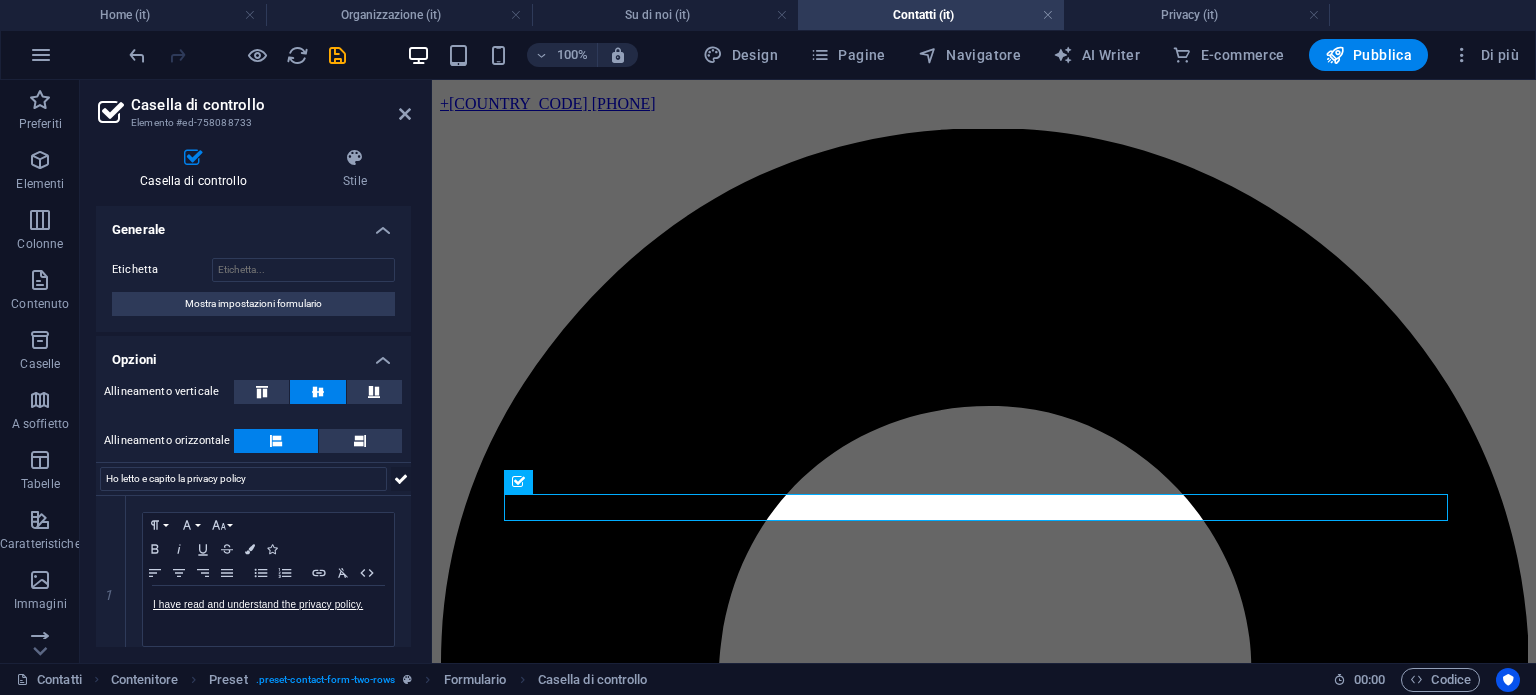 click at bounding box center [401, 479] 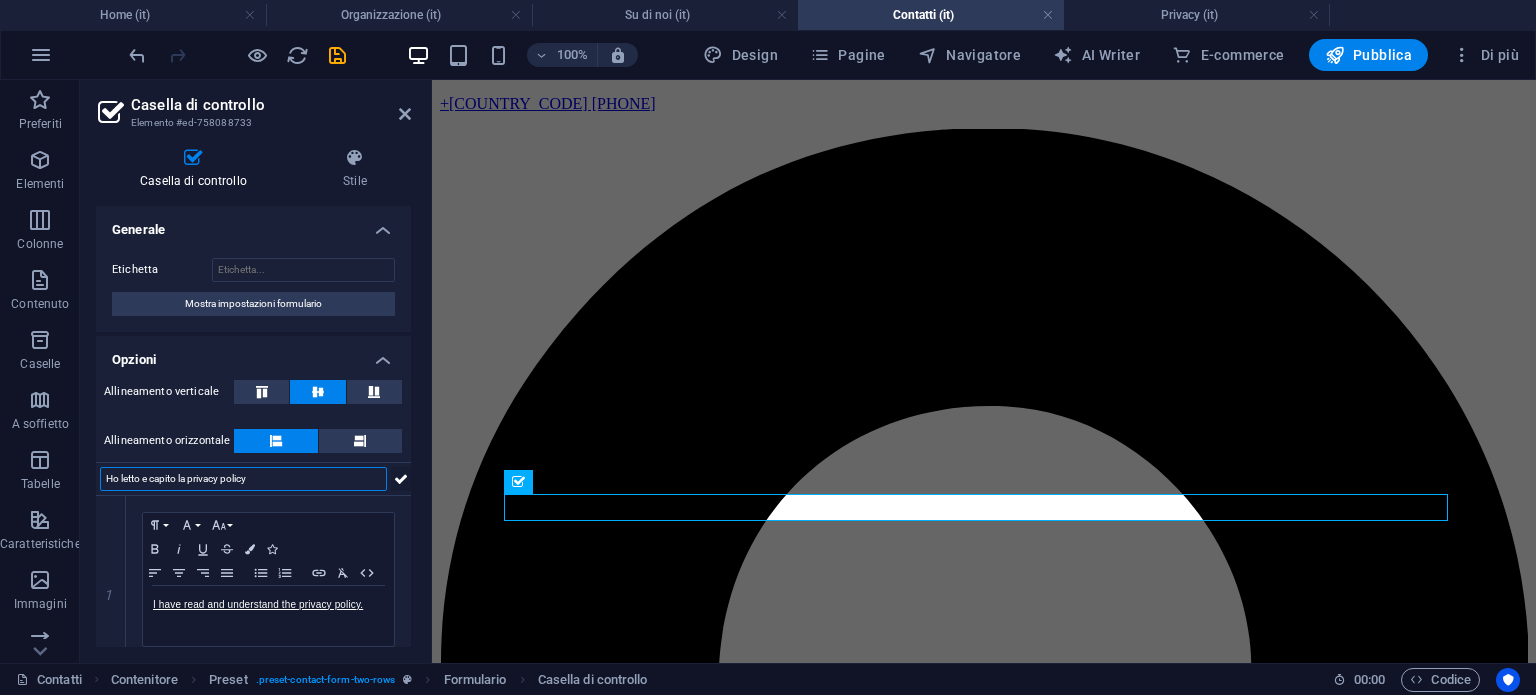 type 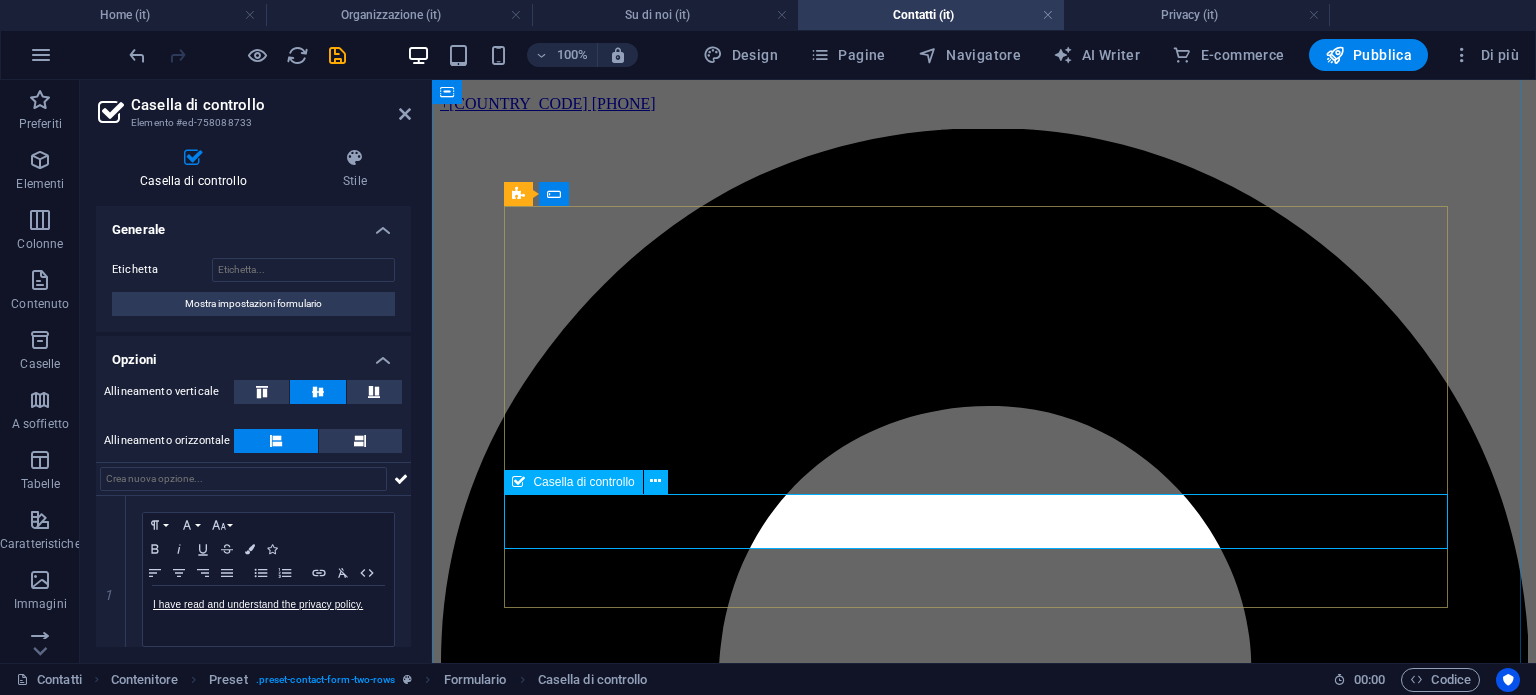 click on "I have read and understand the privacy policy. Ho letto e capito la privacy policy" 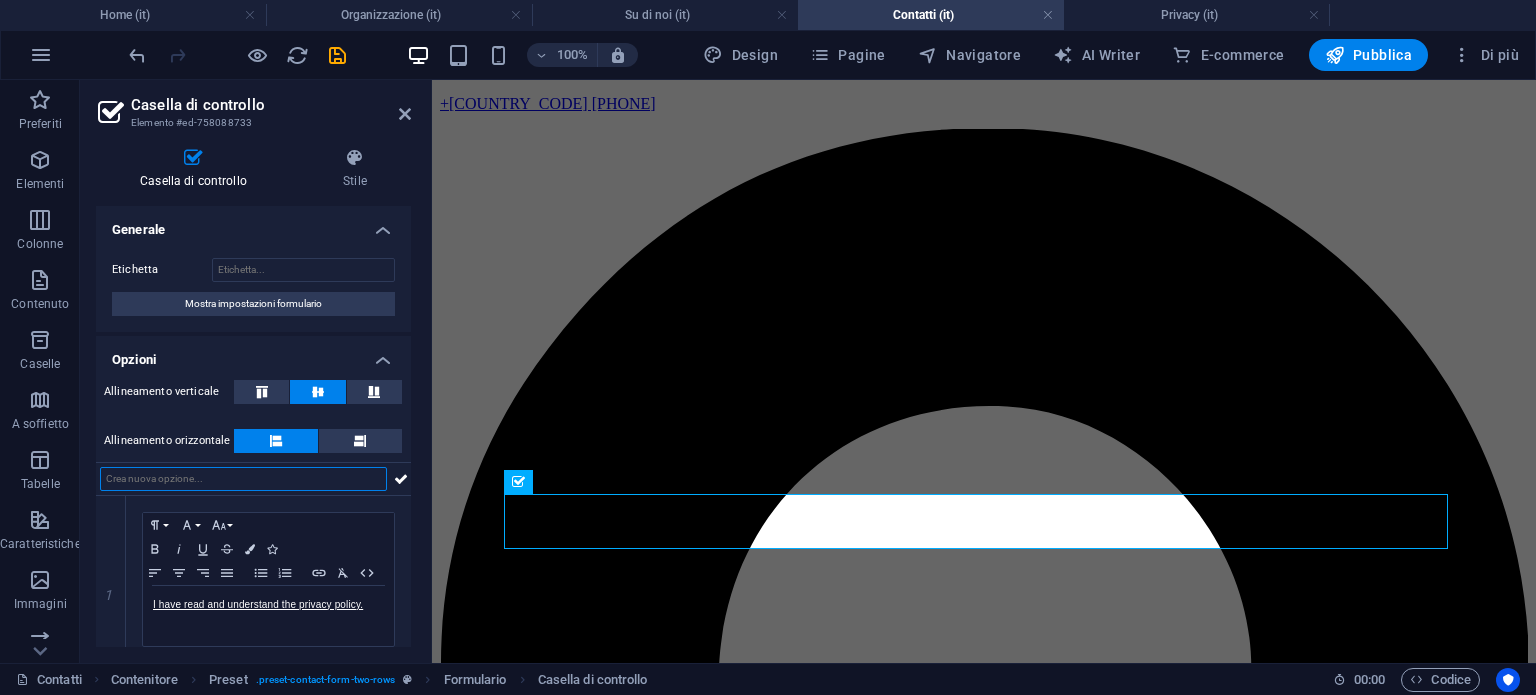 click at bounding box center [243, 479] 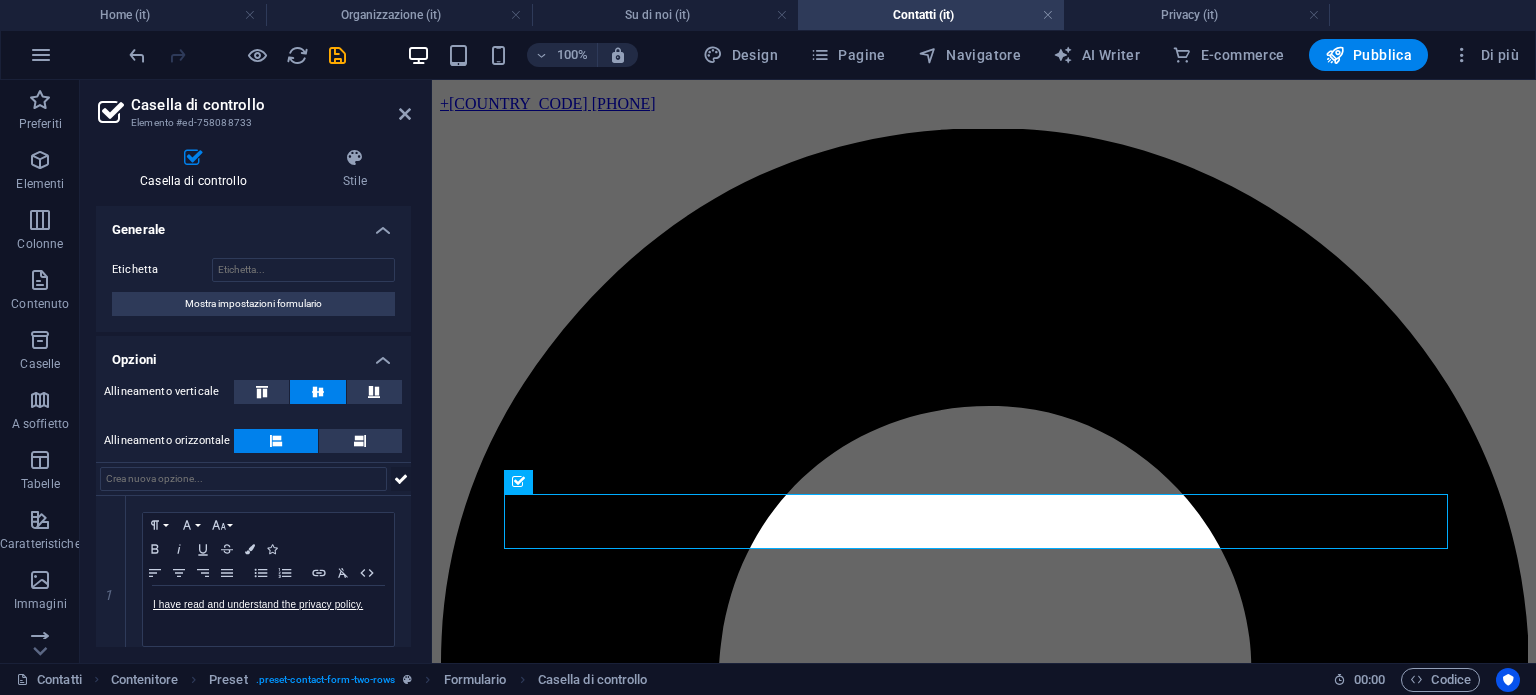 click at bounding box center [401, 479] 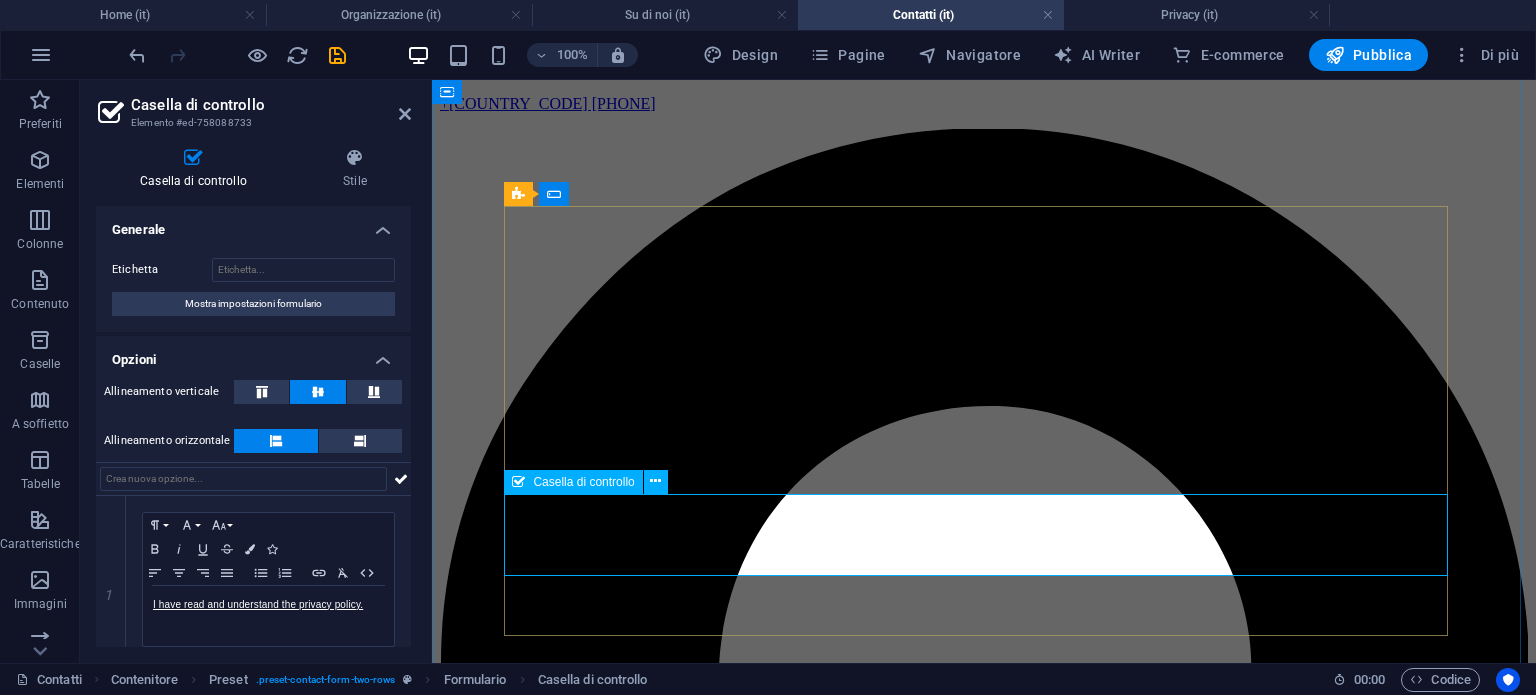 click 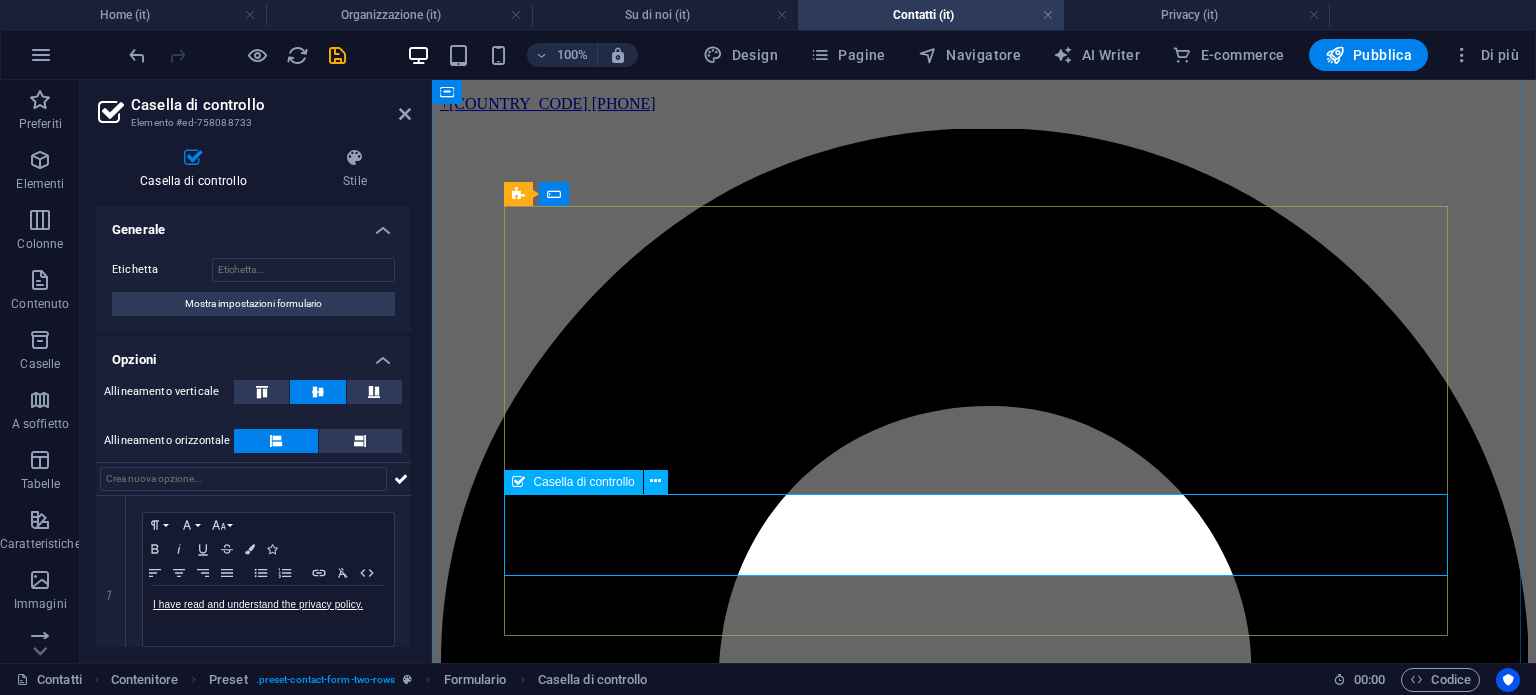 click 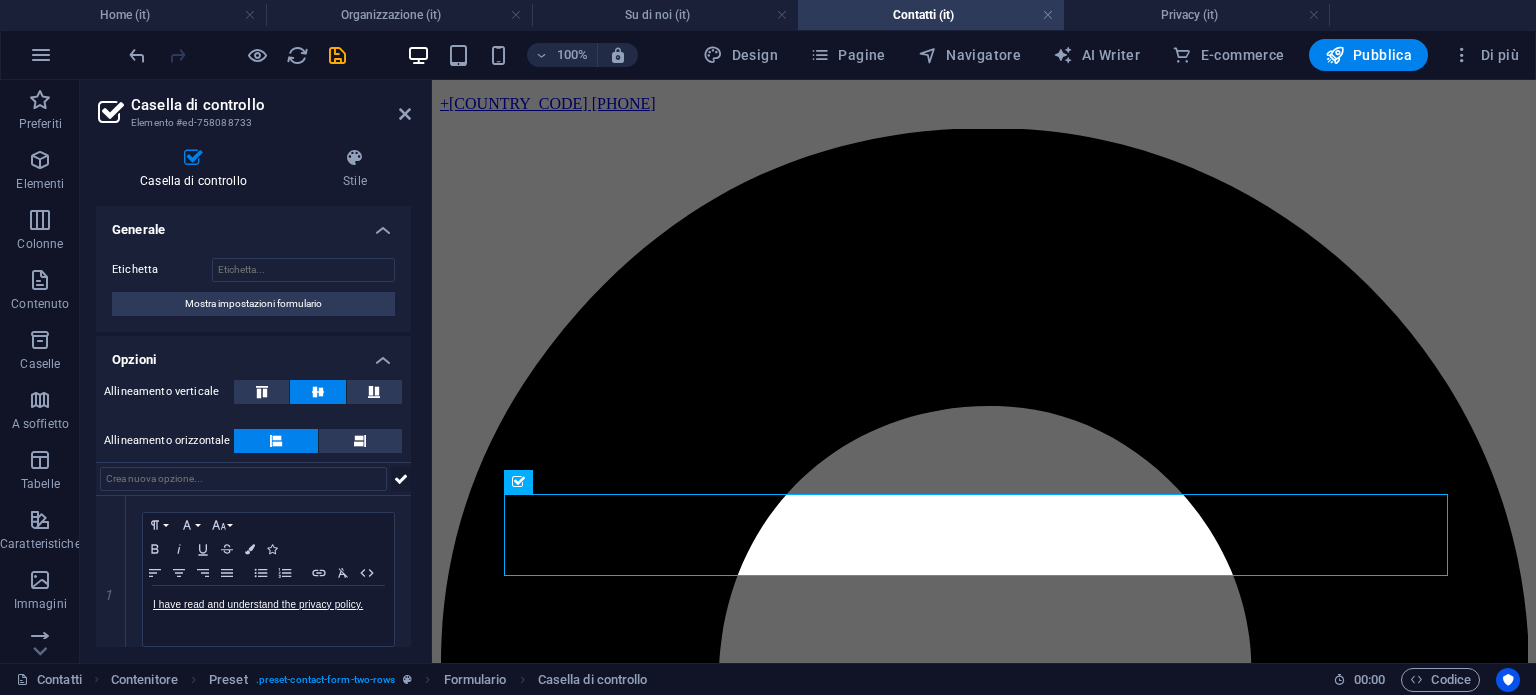 click at bounding box center [401, 479] 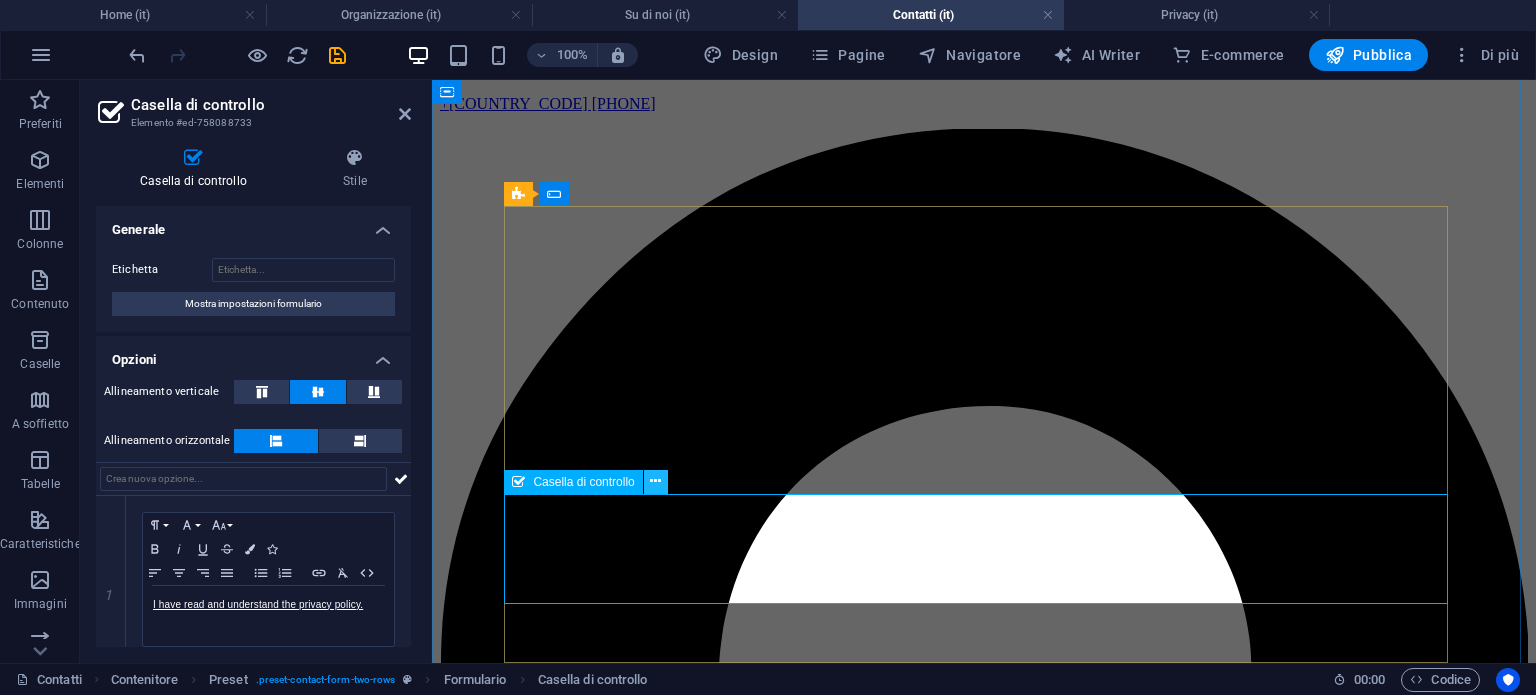 click at bounding box center (655, 481) 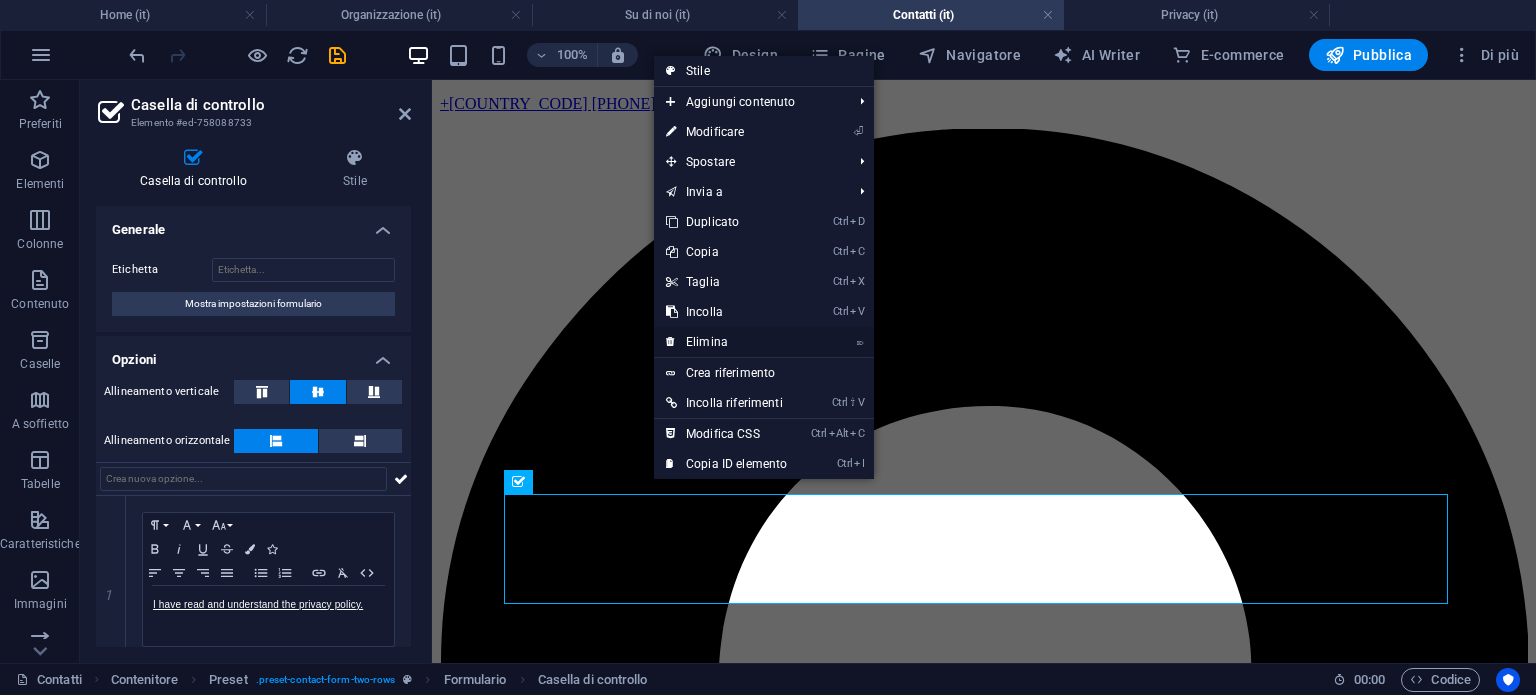 click on "⌦  Elimina" at bounding box center (726, 342) 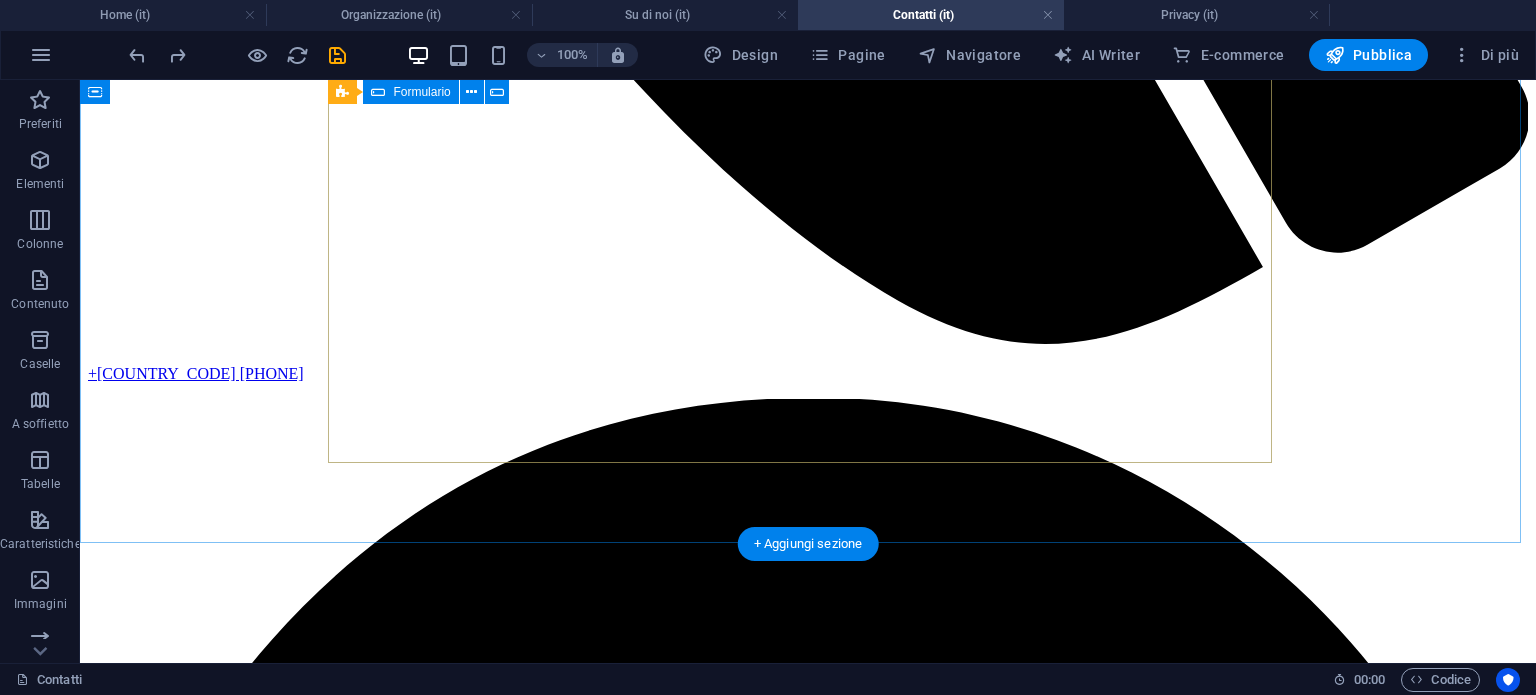 scroll, scrollTop: 1676, scrollLeft: 0, axis: vertical 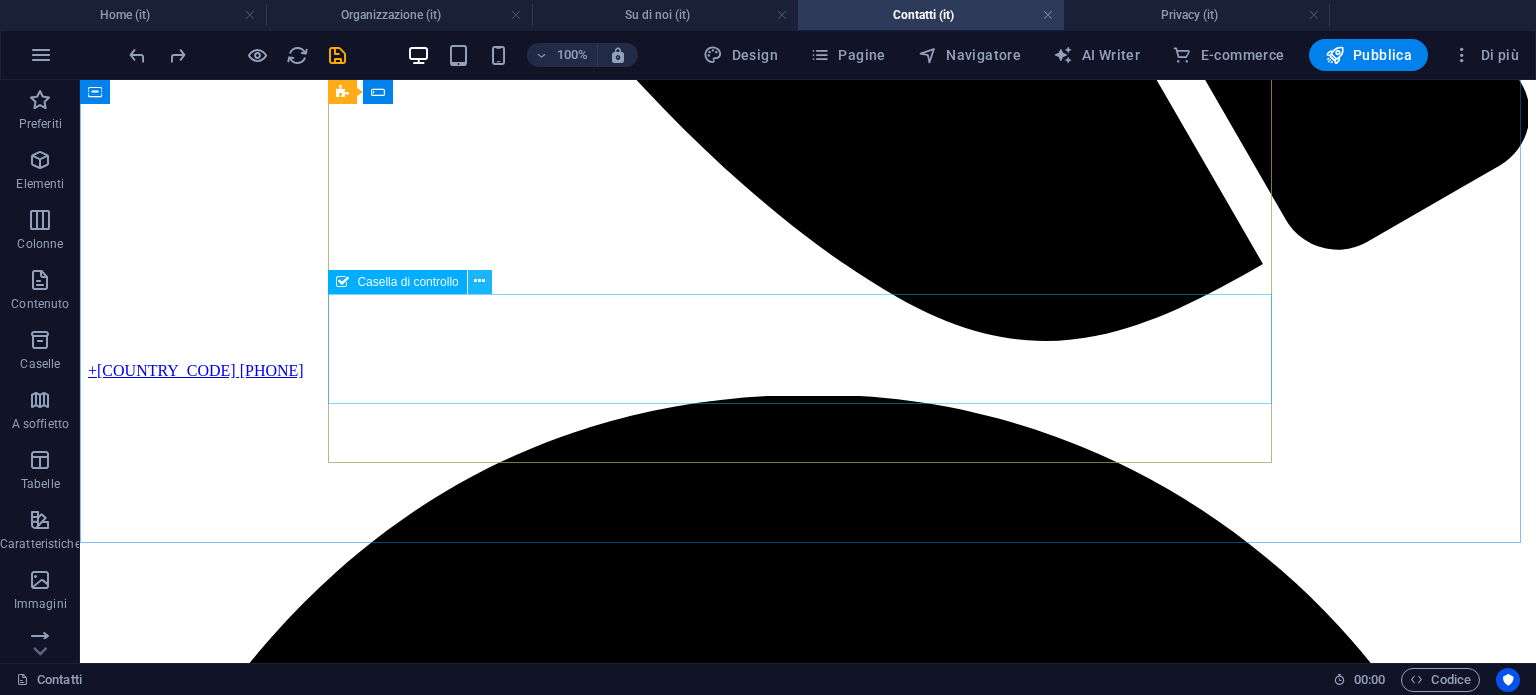 click at bounding box center [479, 281] 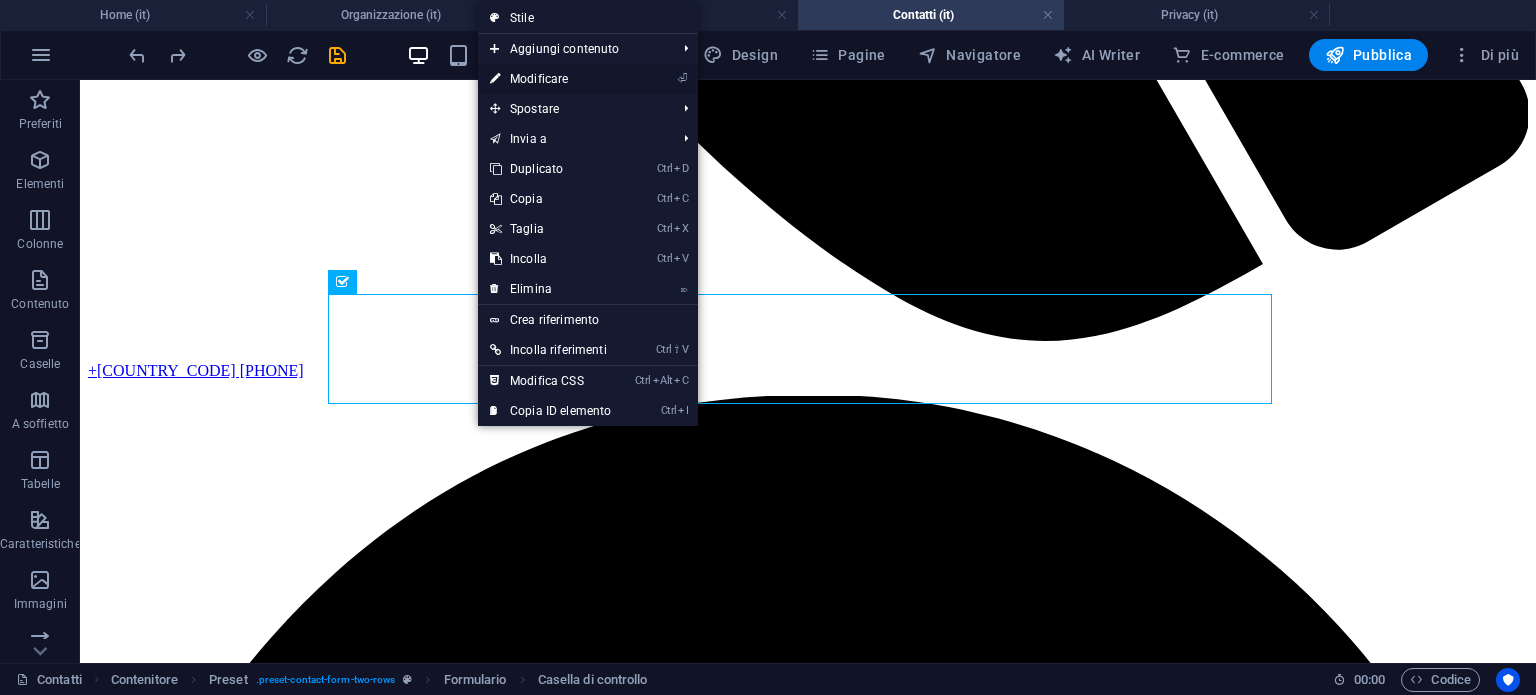 click on "⏎  Modificare" at bounding box center [550, 79] 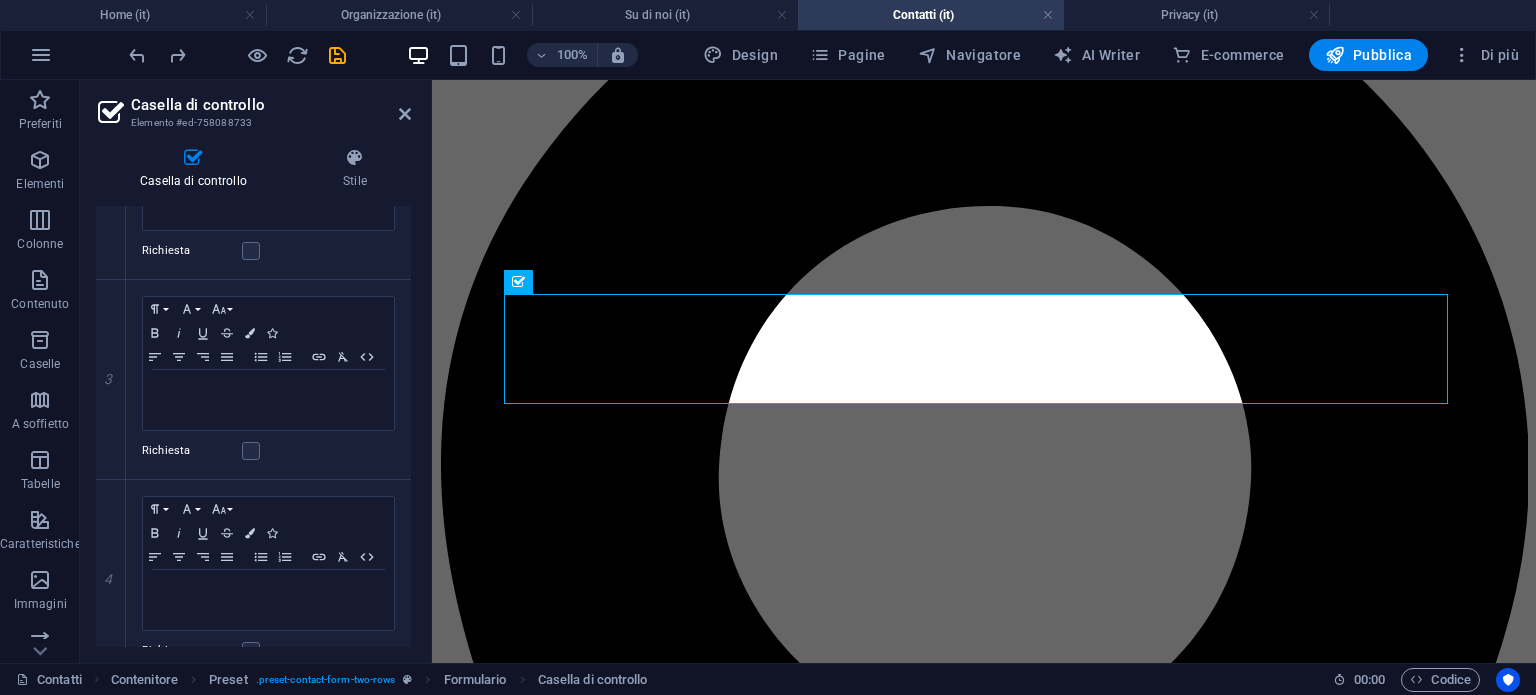 scroll, scrollTop: 644, scrollLeft: 0, axis: vertical 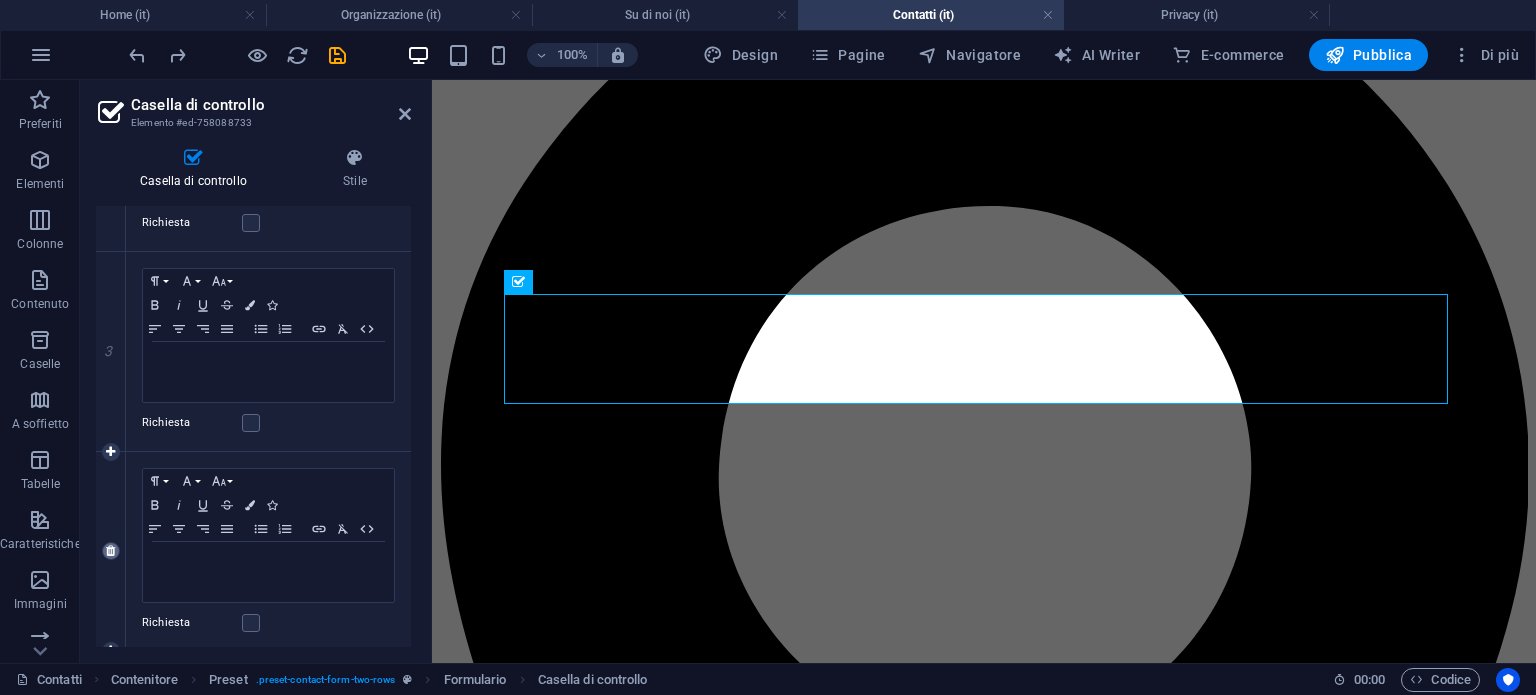 click at bounding box center [111, 551] 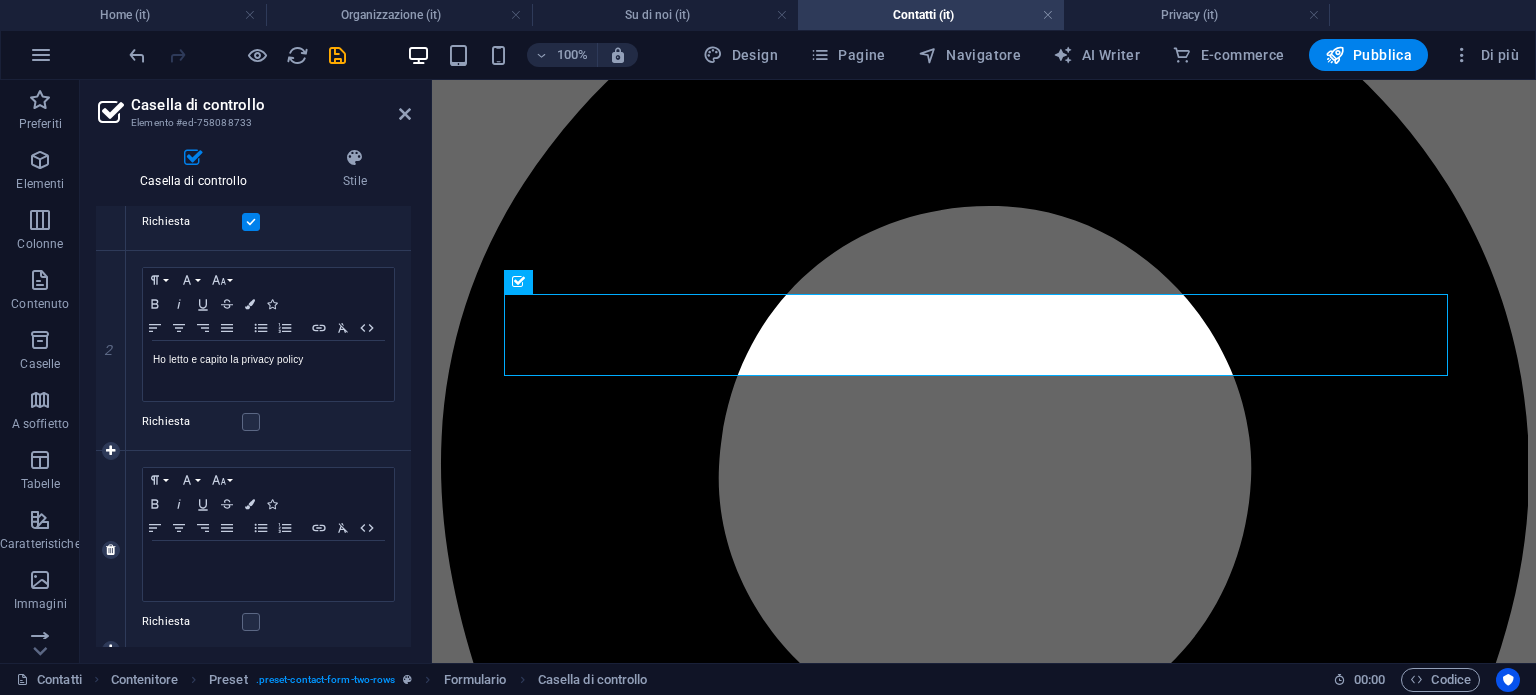 scroll, scrollTop: 454, scrollLeft: 0, axis: vertical 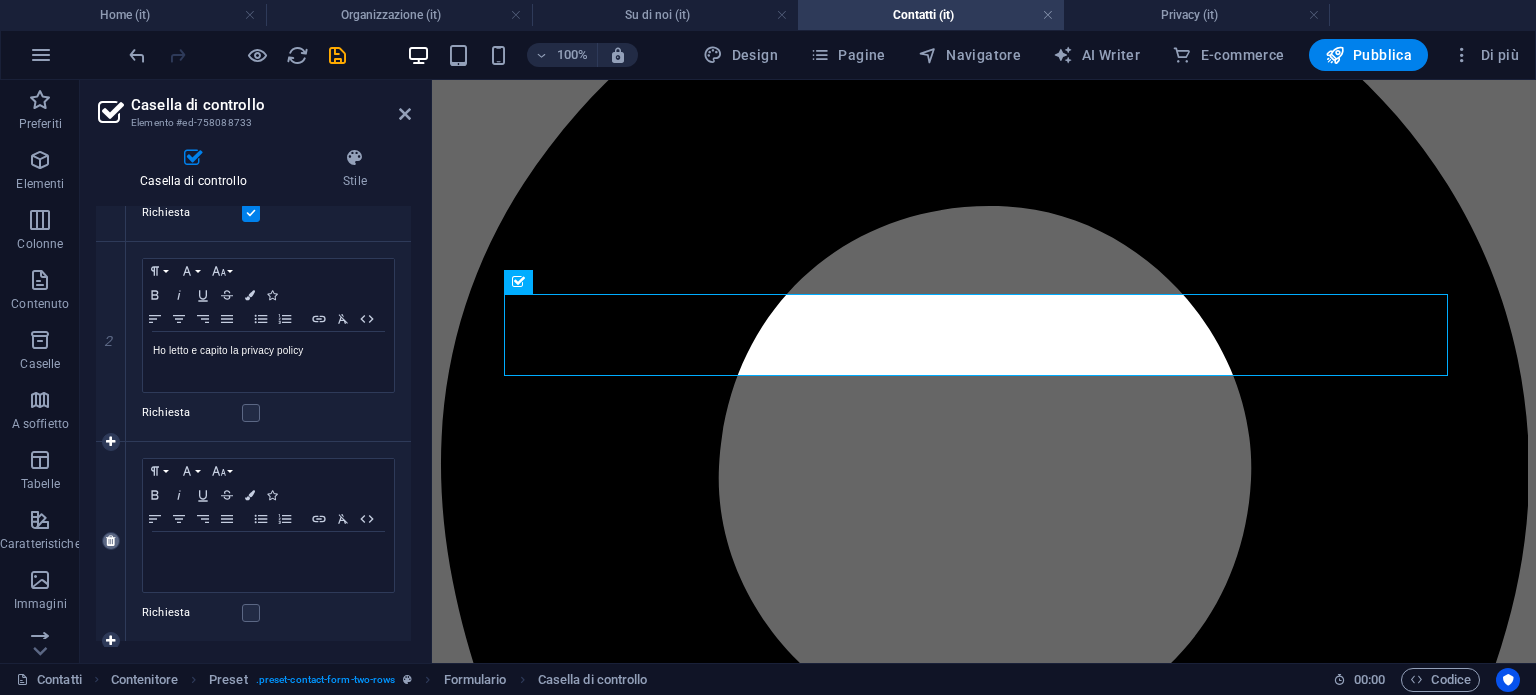 click at bounding box center (111, 541) 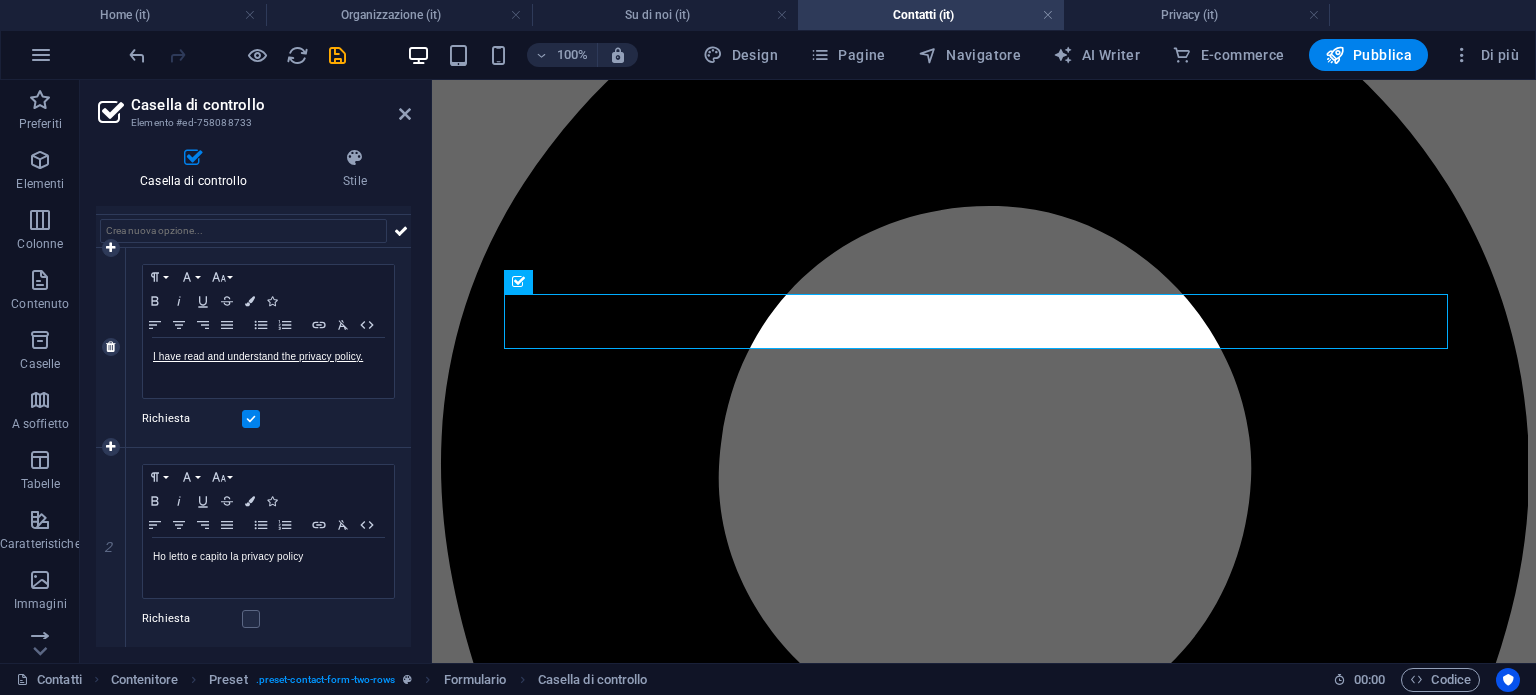 scroll, scrollTop: 246, scrollLeft: 0, axis: vertical 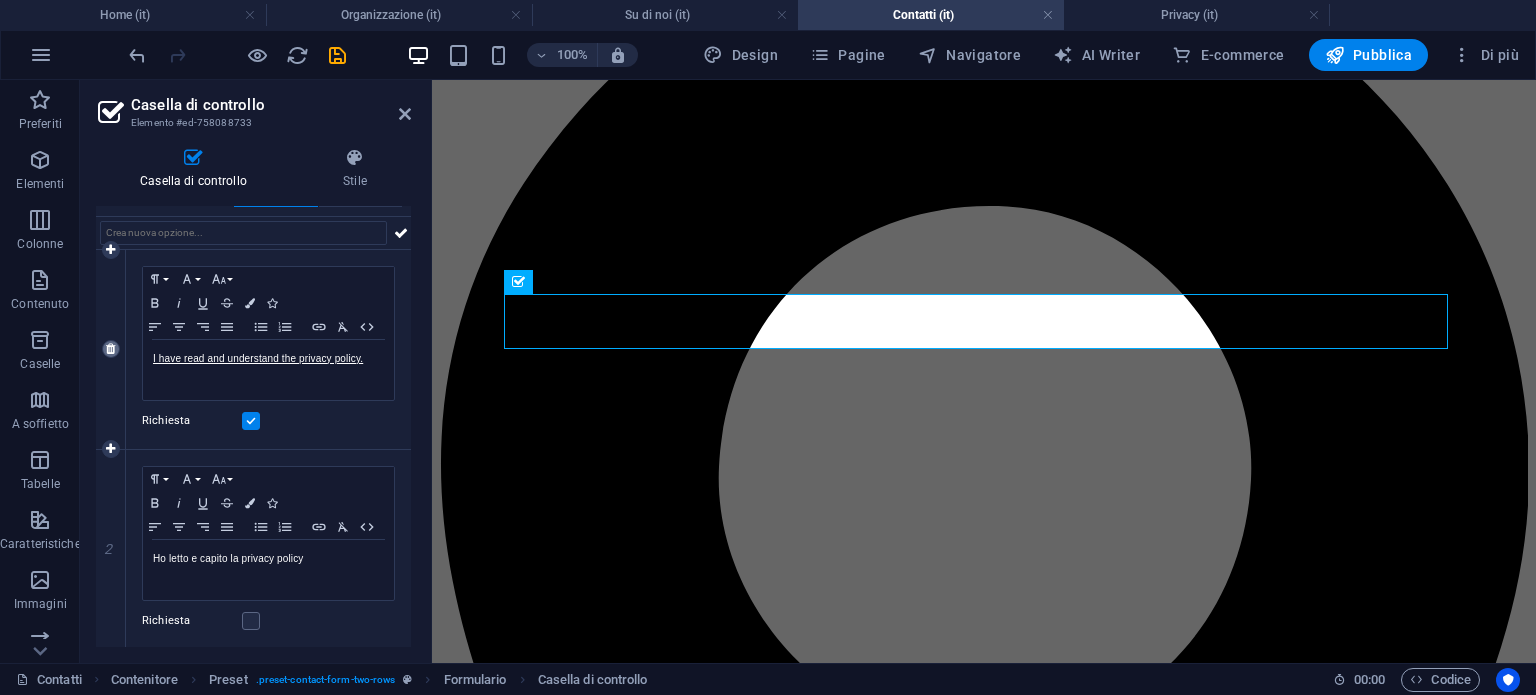 click at bounding box center [110, 349] 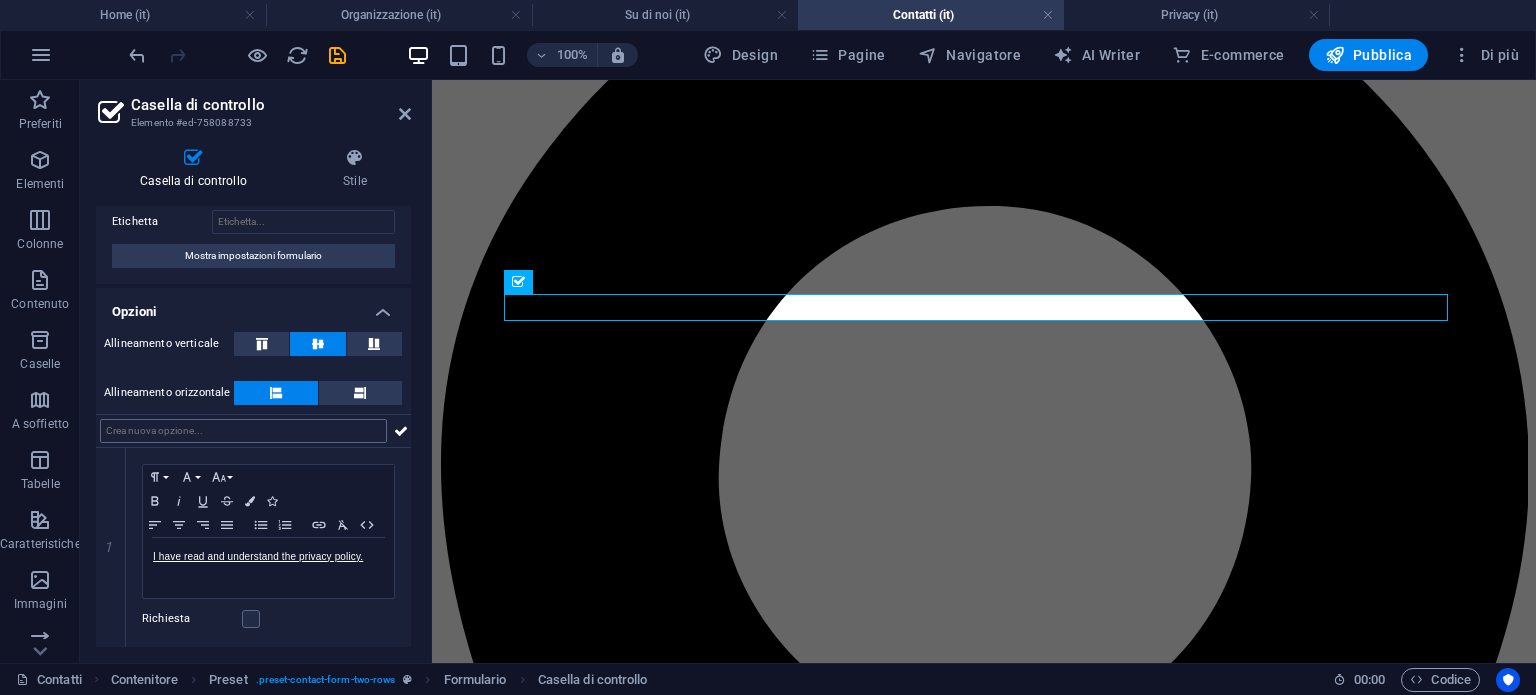 scroll, scrollTop: 46, scrollLeft: 0, axis: vertical 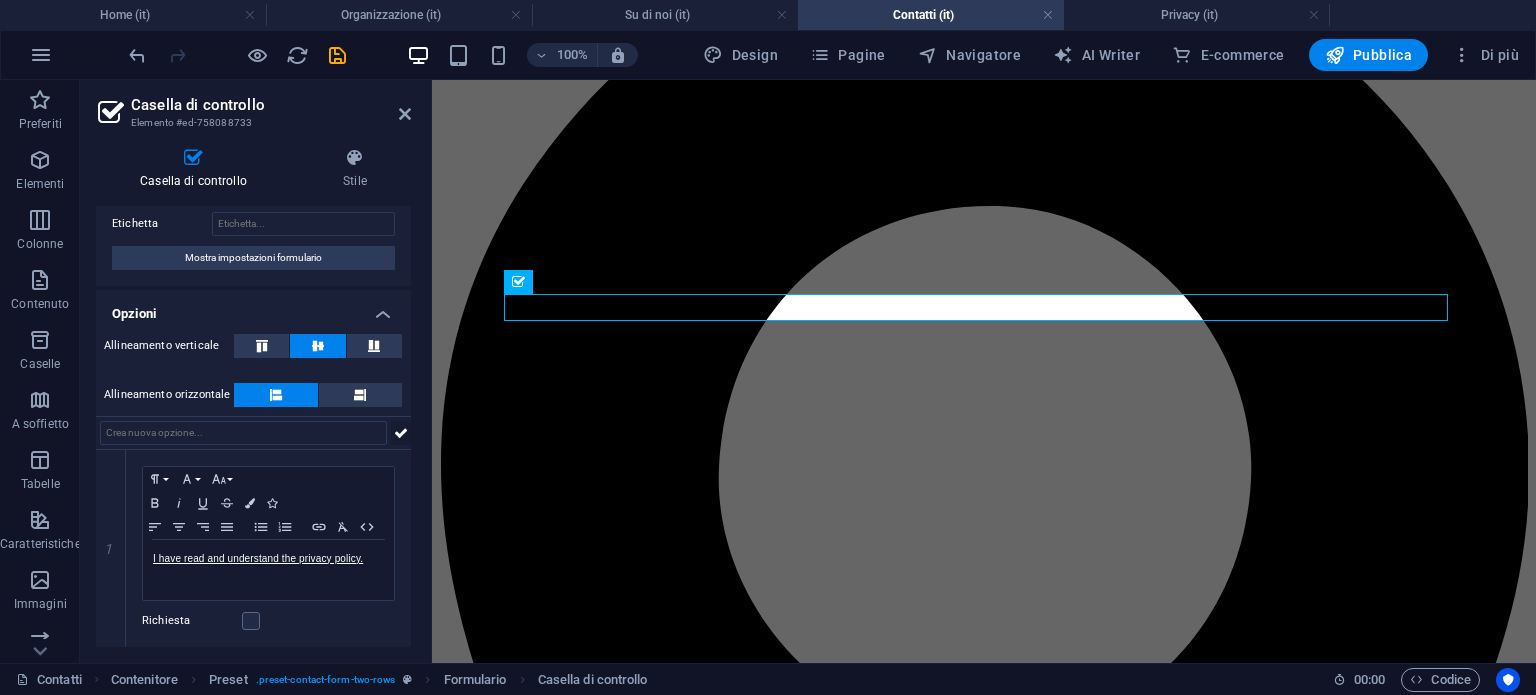 click at bounding box center (401, 433) 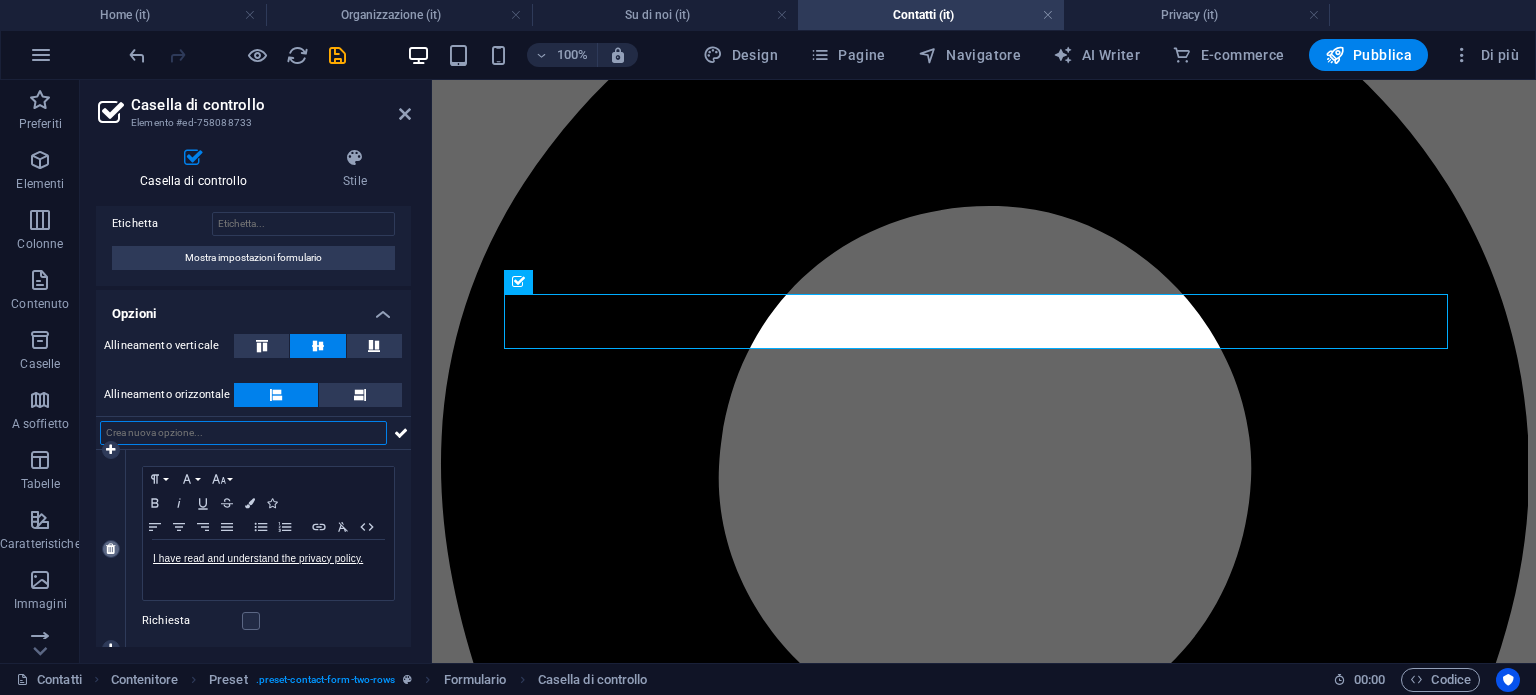 click at bounding box center [110, 549] 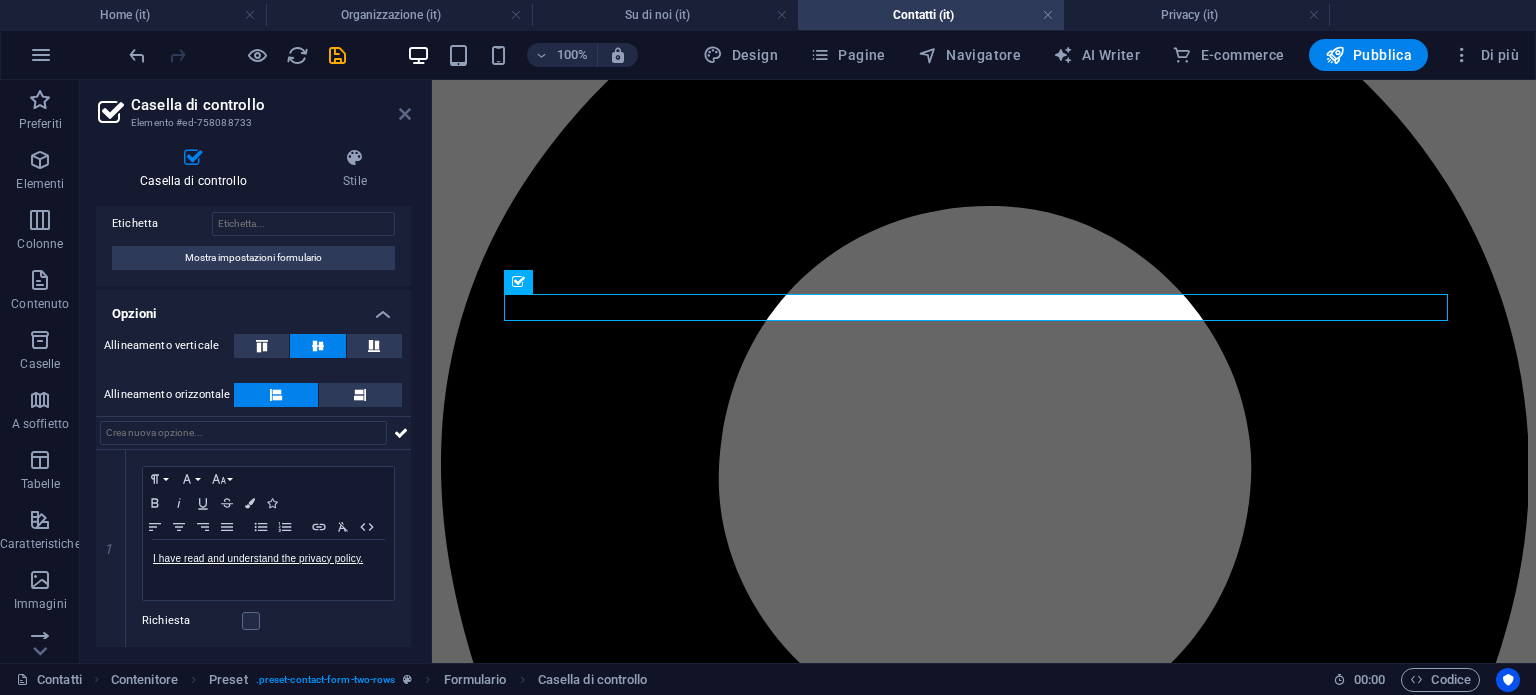 click at bounding box center (405, 114) 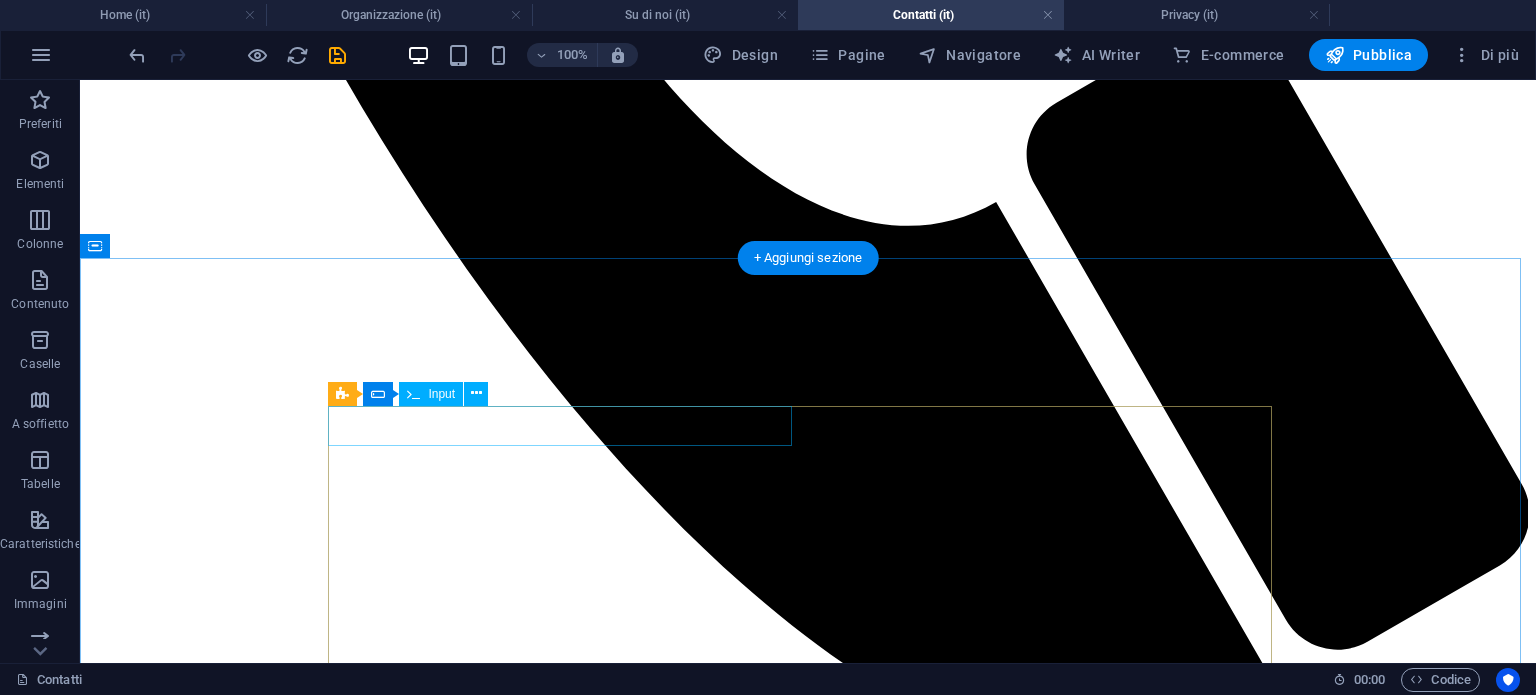 scroll, scrollTop: 1476, scrollLeft: 0, axis: vertical 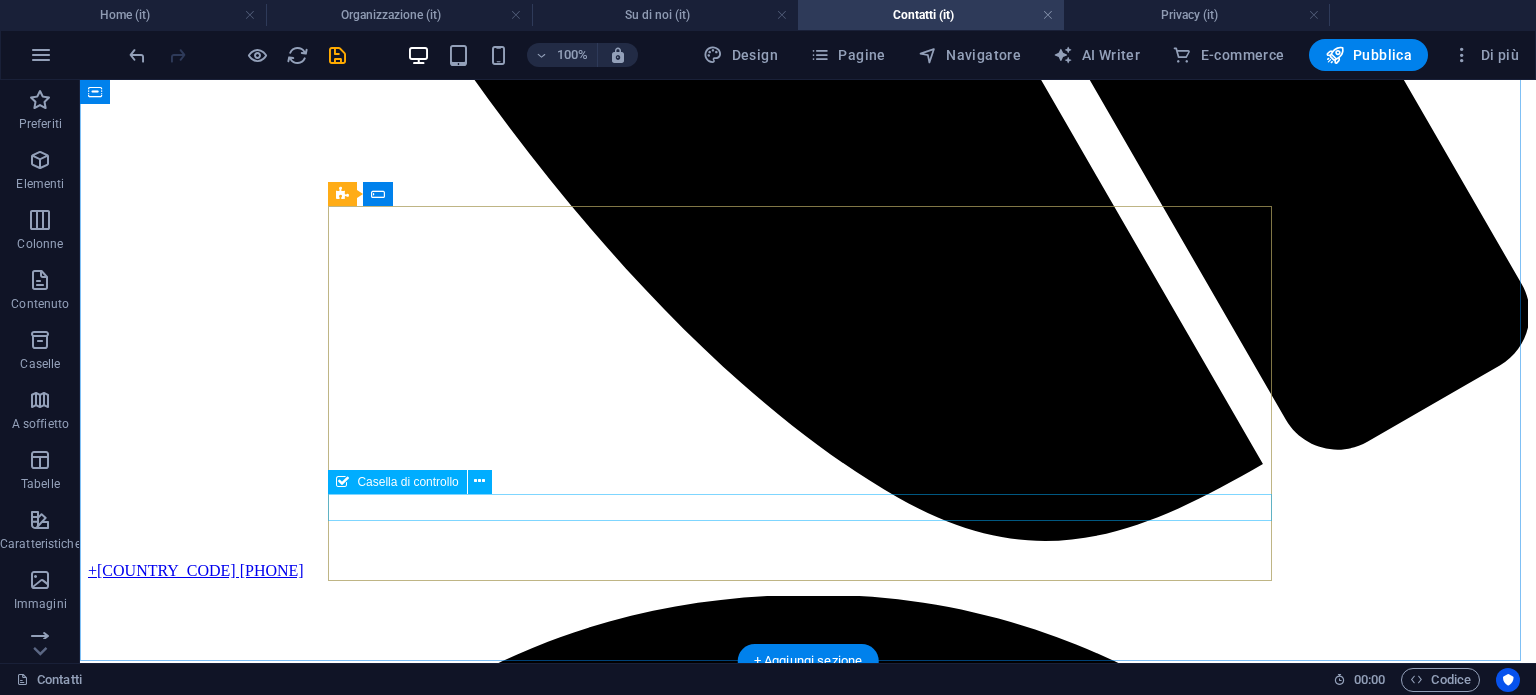 click 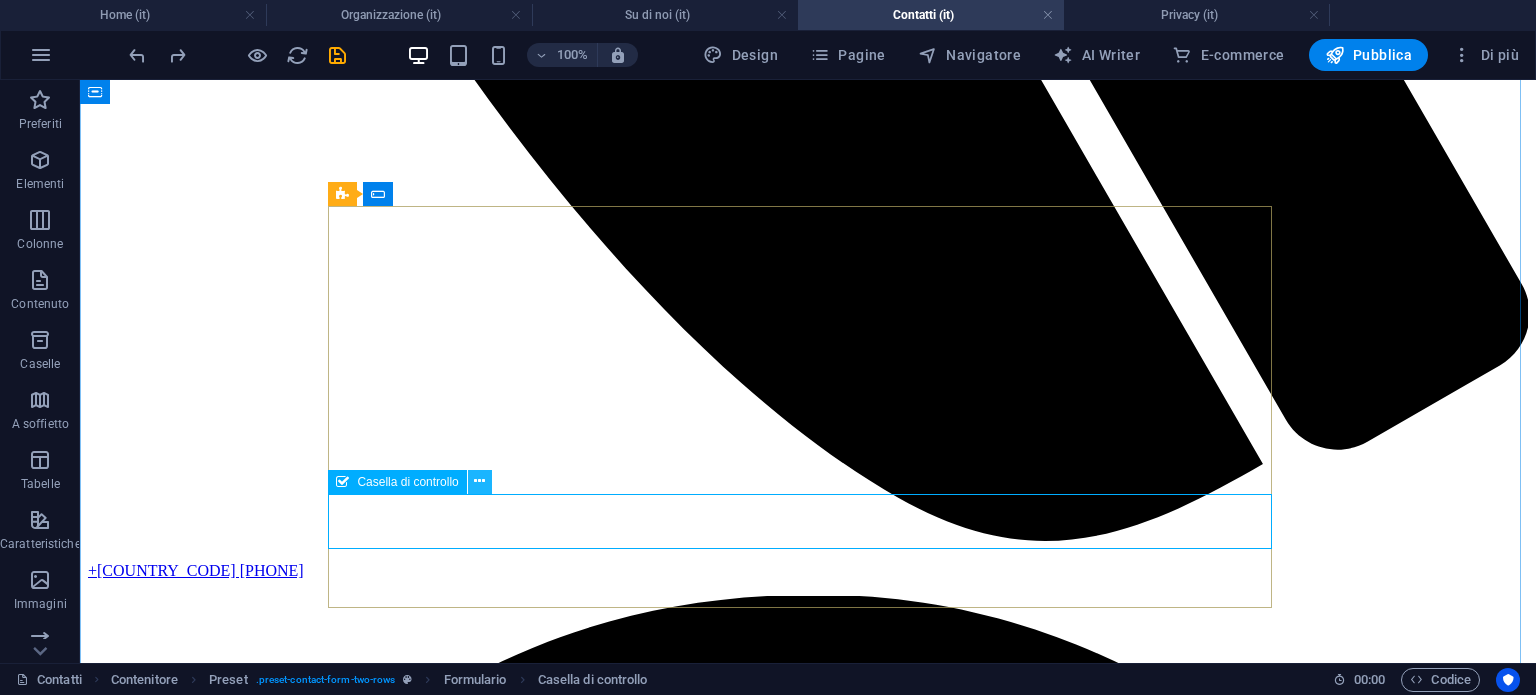 click at bounding box center [479, 481] 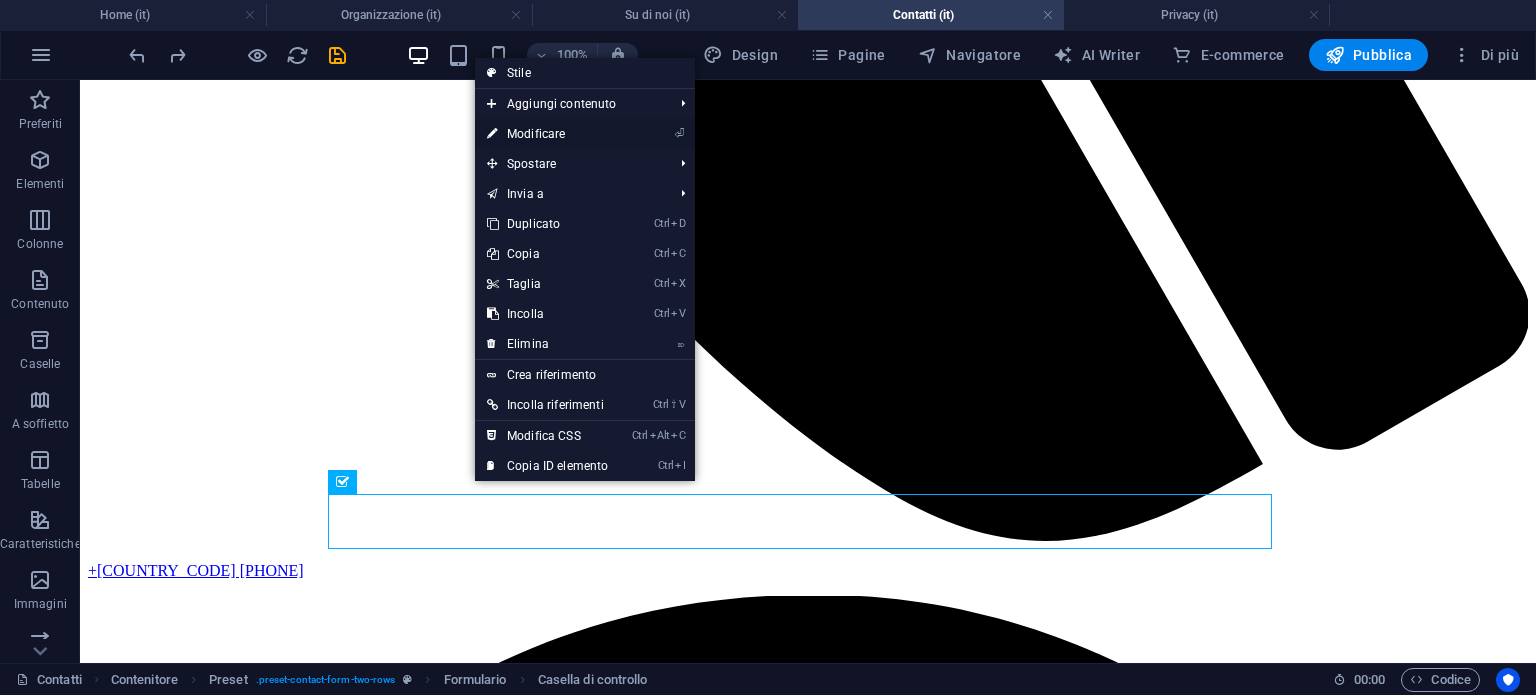click on "⏎  Modificare" at bounding box center (547, 134) 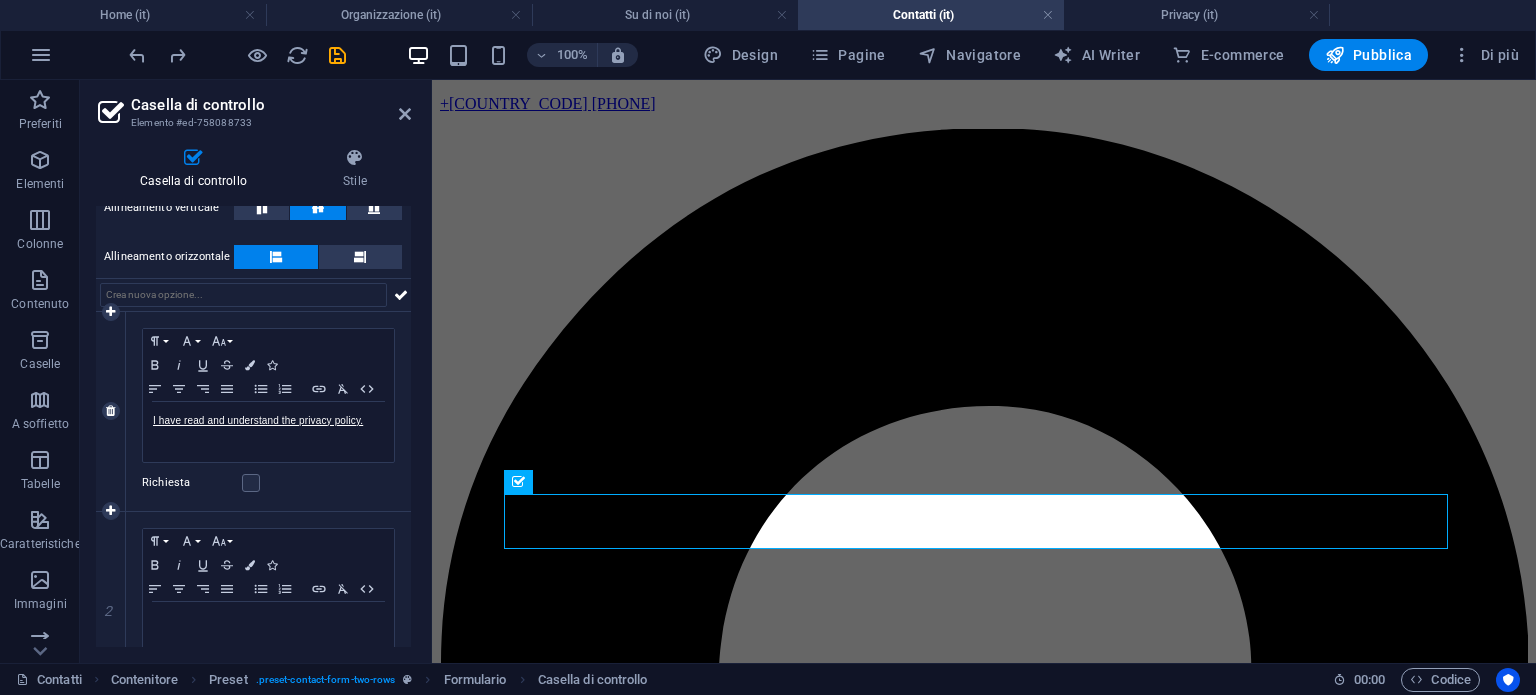scroll, scrollTop: 200, scrollLeft: 0, axis: vertical 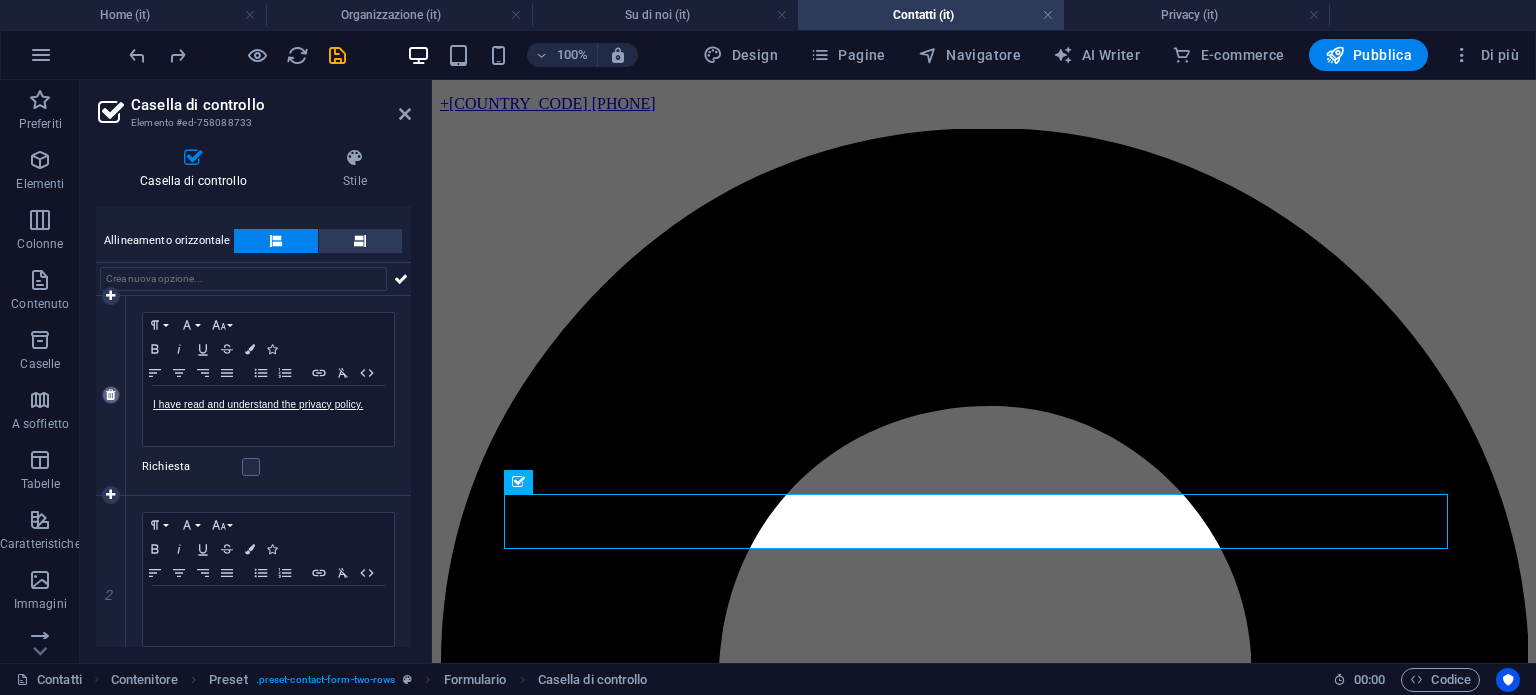 click at bounding box center [110, 395] 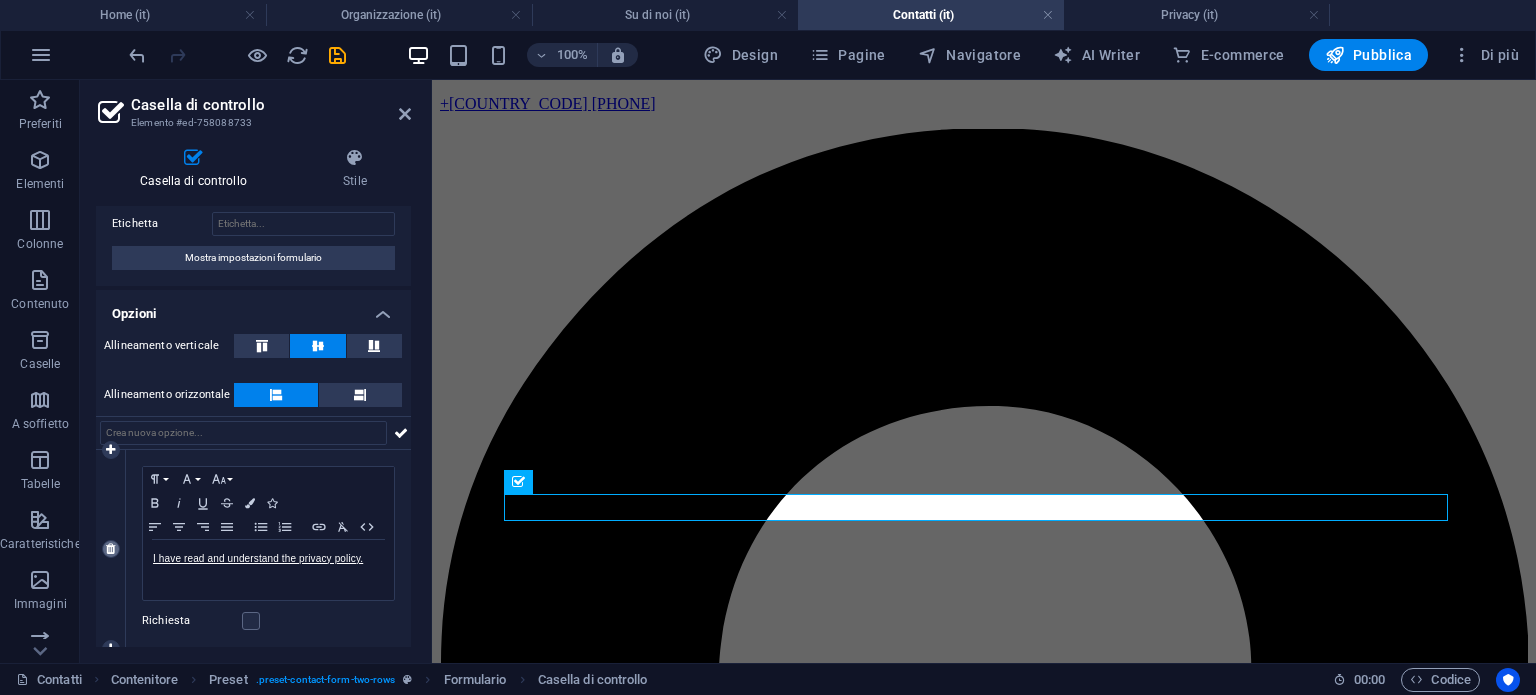 scroll, scrollTop: 56, scrollLeft: 0, axis: vertical 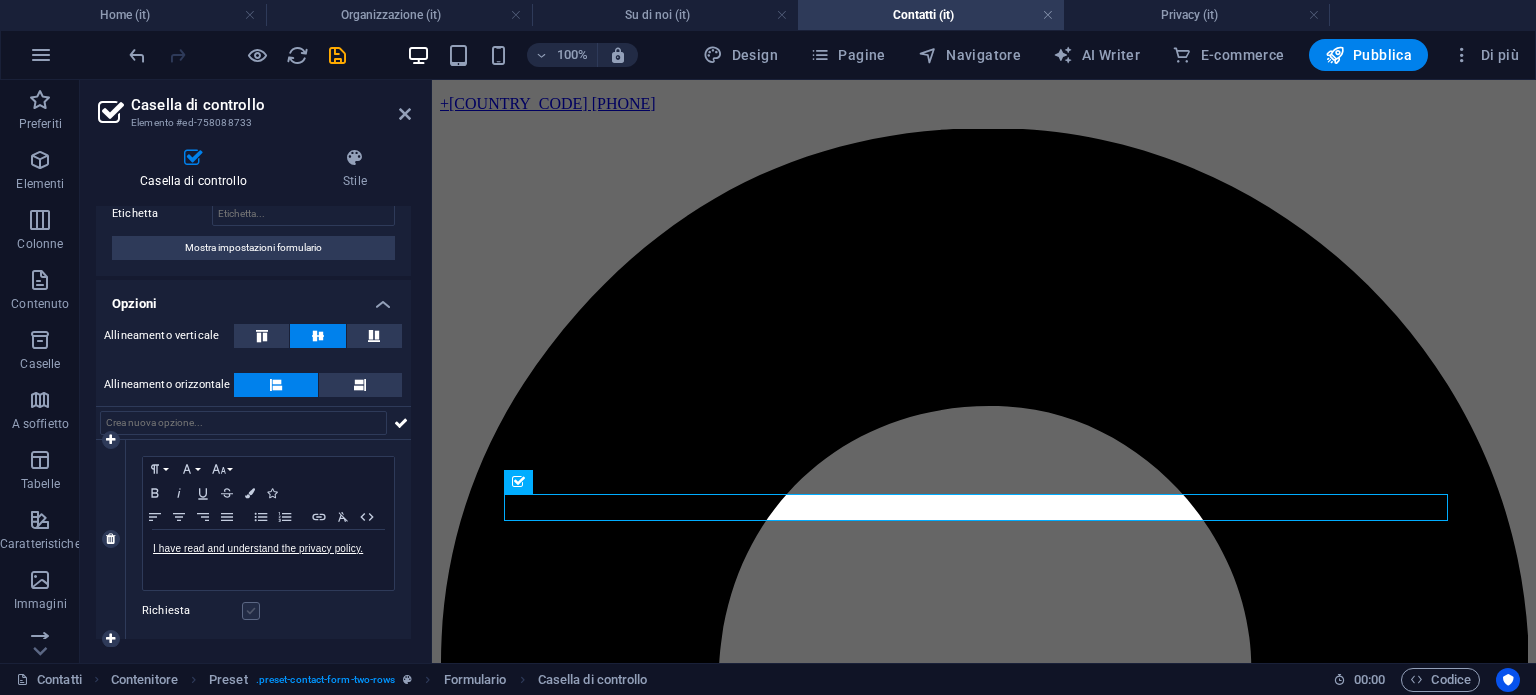 click at bounding box center [251, 611] 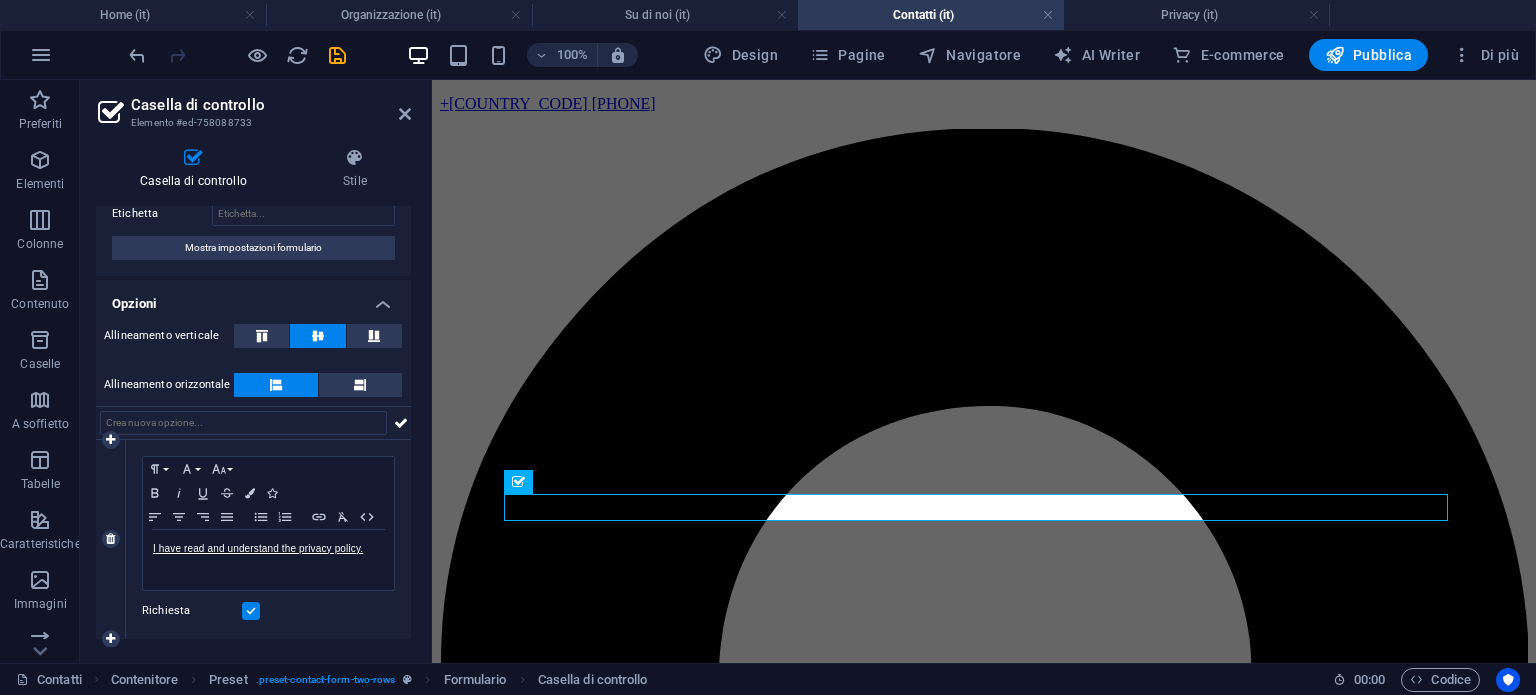 click at bounding box center (251, 611) 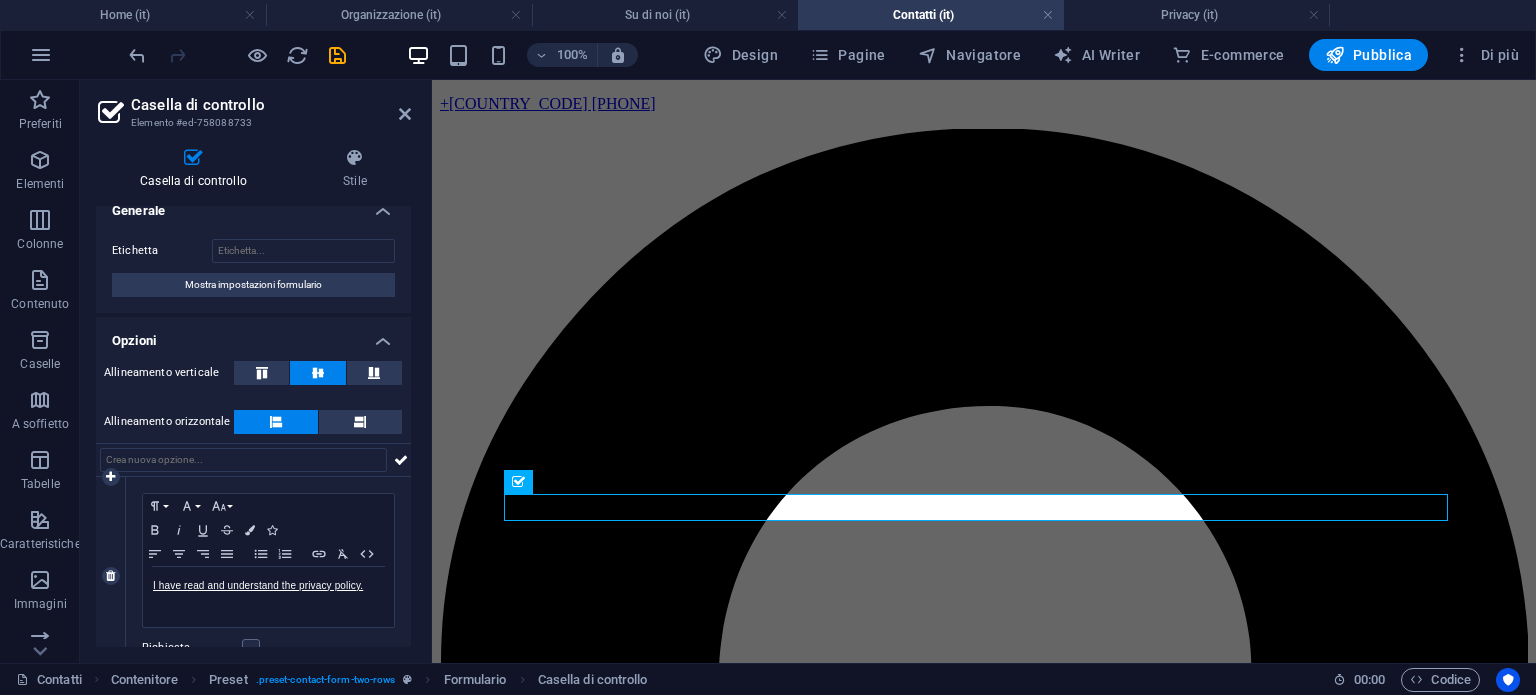 scroll, scrollTop: 0, scrollLeft: 0, axis: both 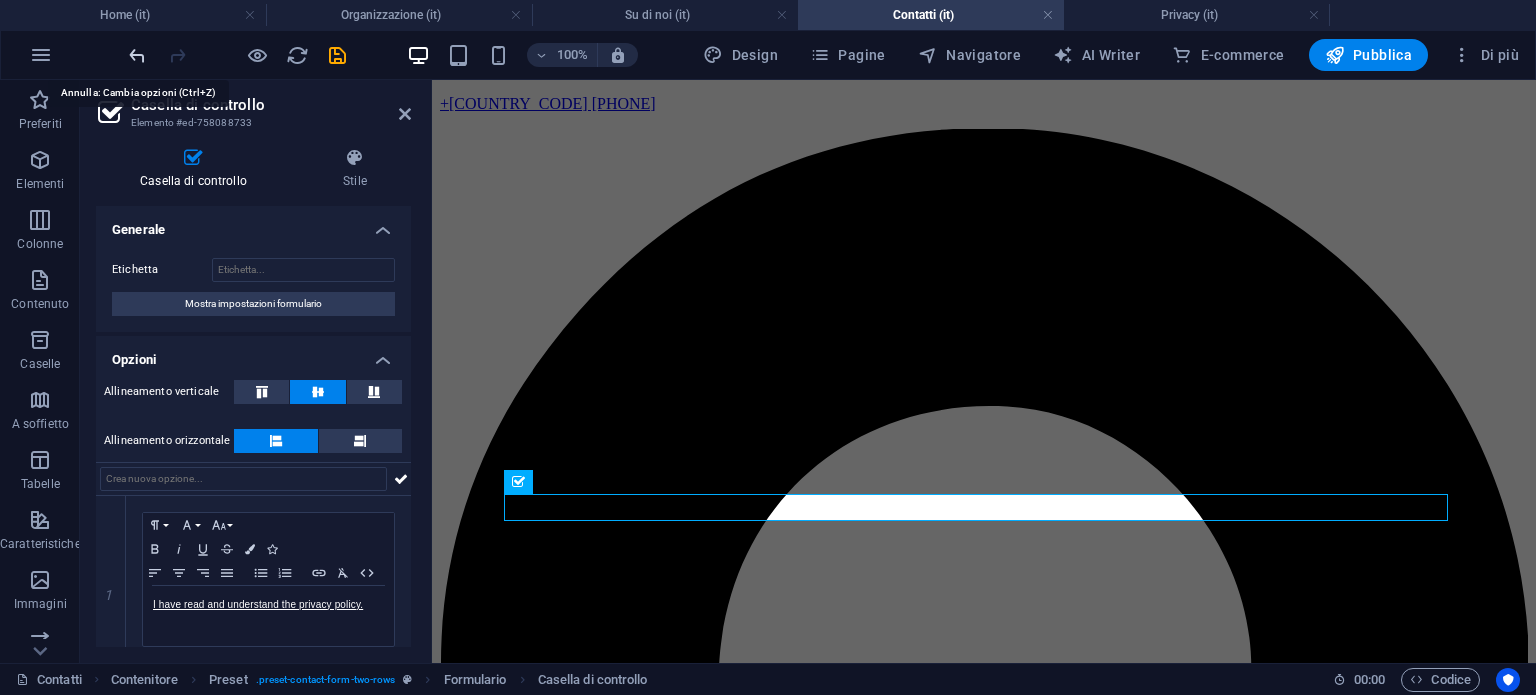 click at bounding box center (137, 55) 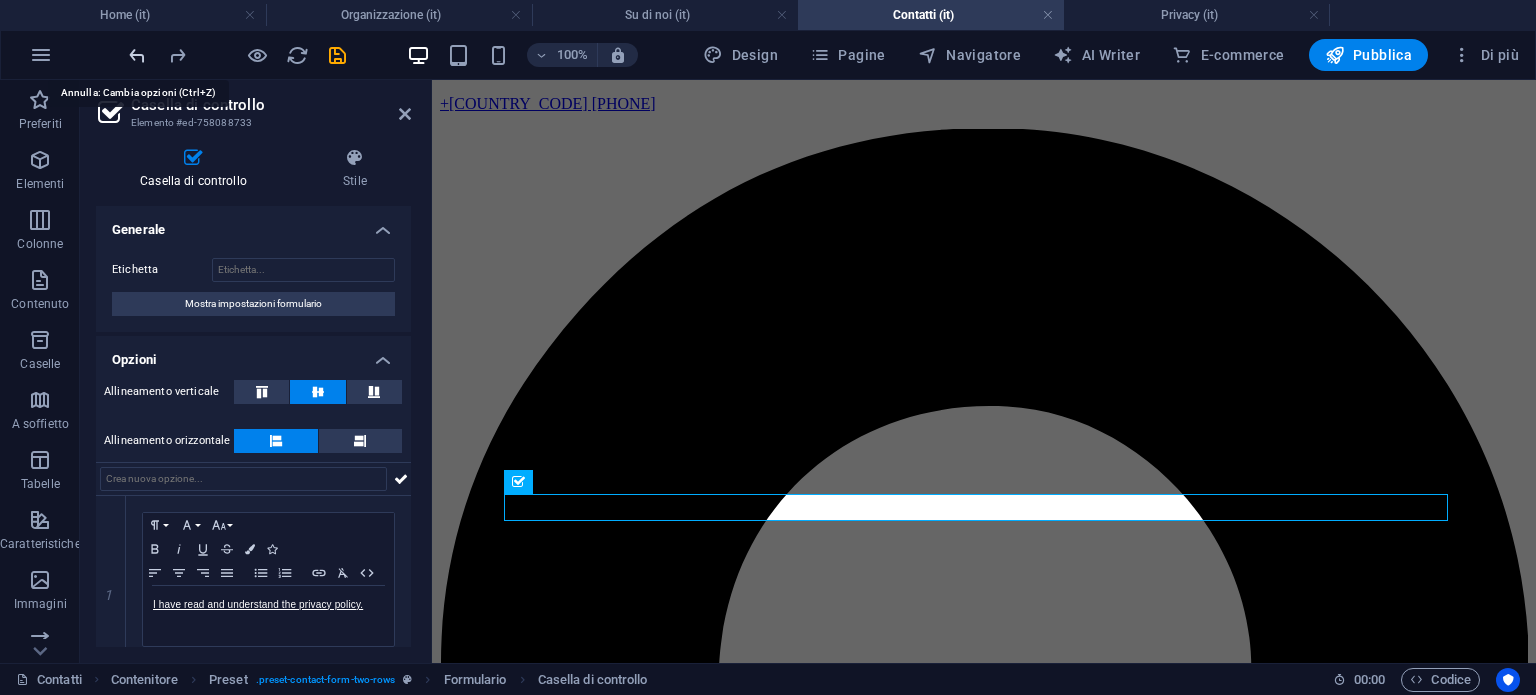 click at bounding box center (137, 55) 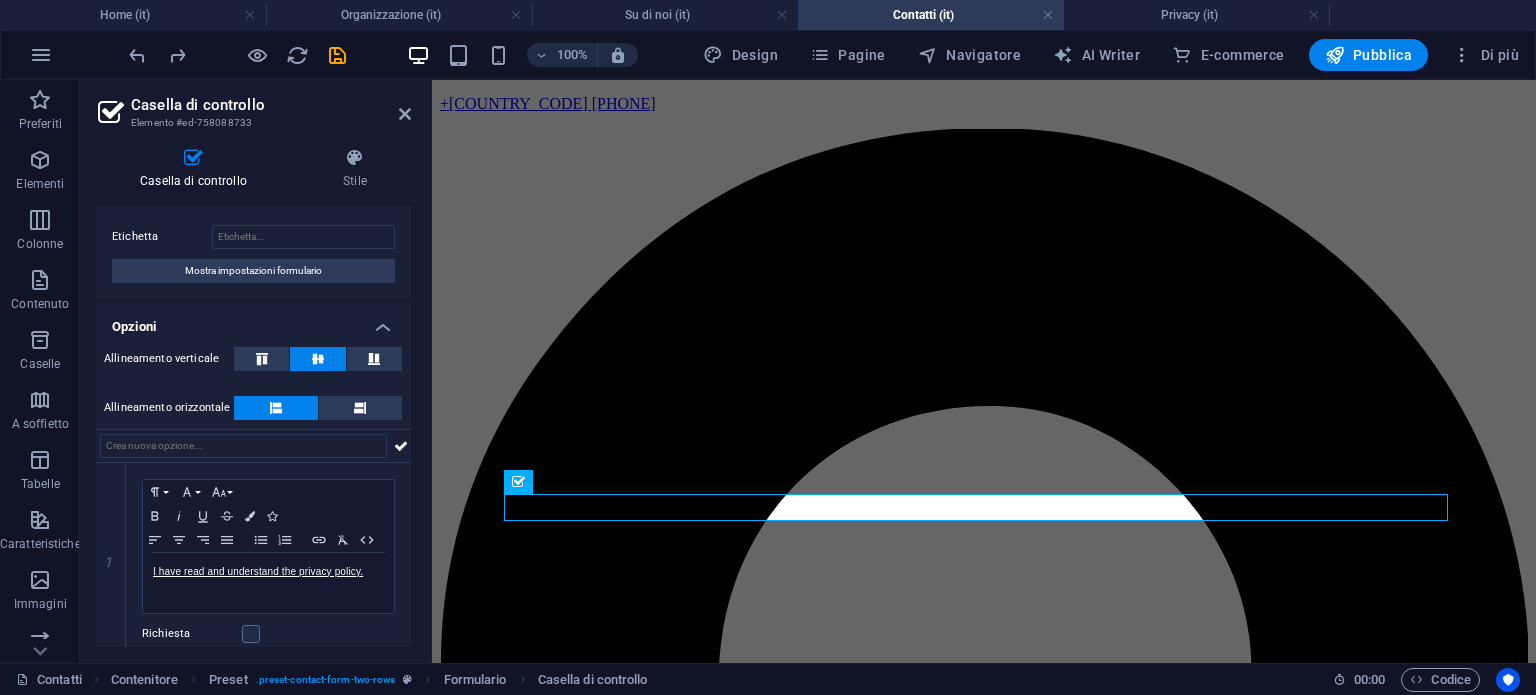 scroll, scrollTop: 46, scrollLeft: 0, axis: vertical 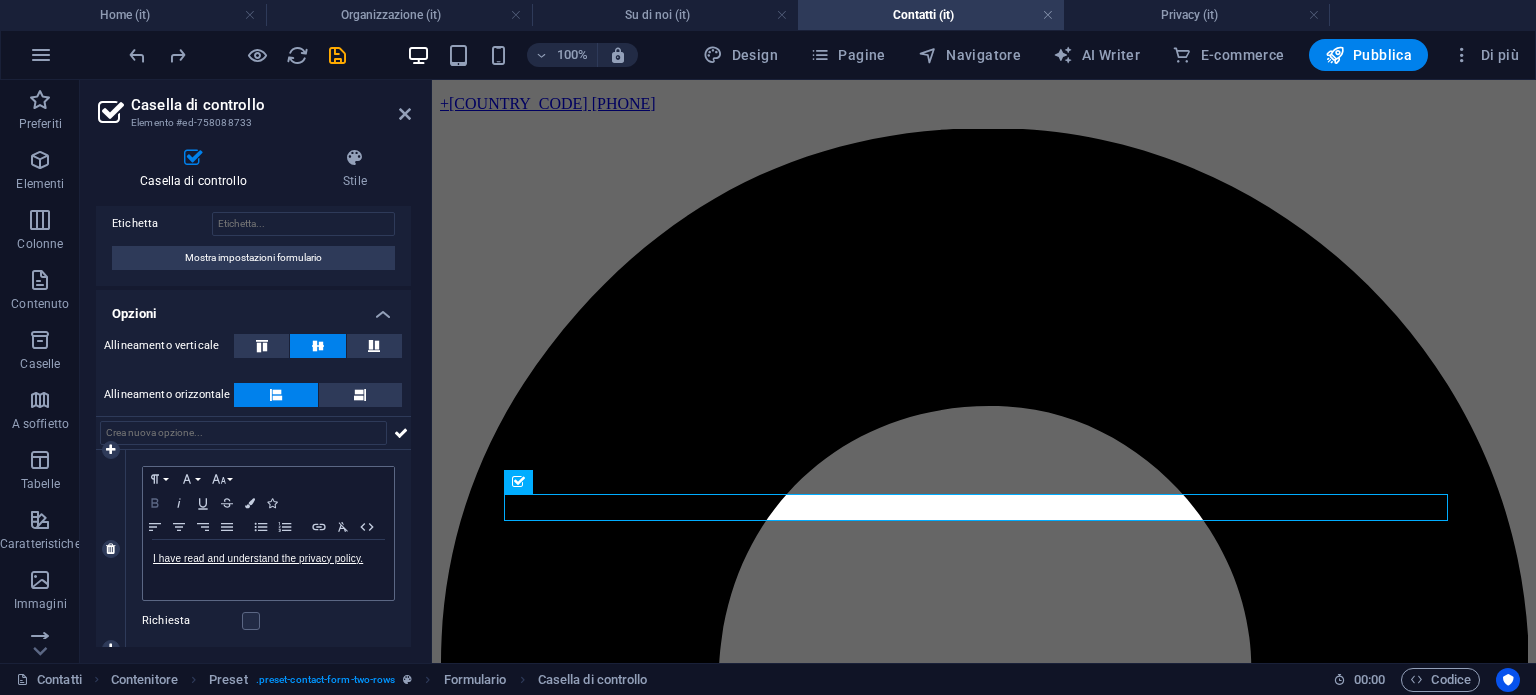 type 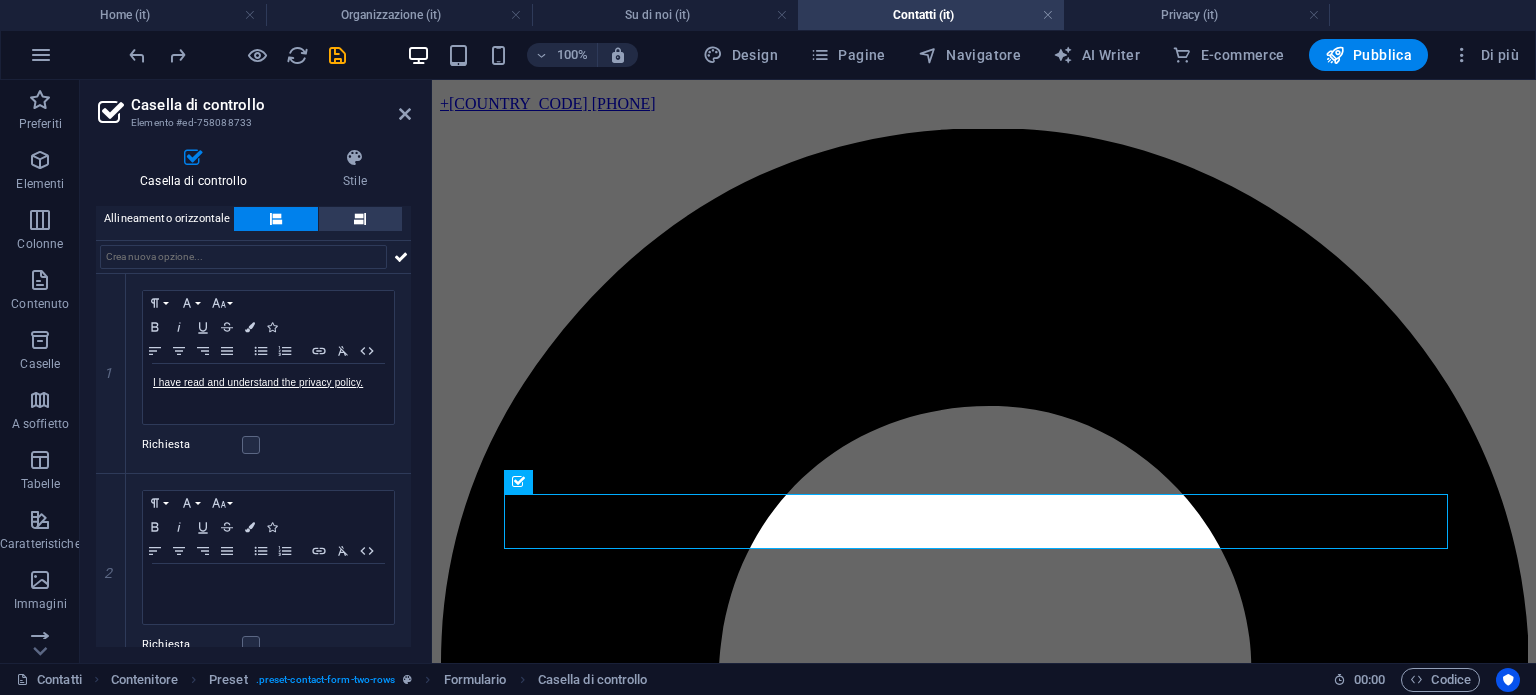 scroll, scrollTop: 246, scrollLeft: 0, axis: vertical 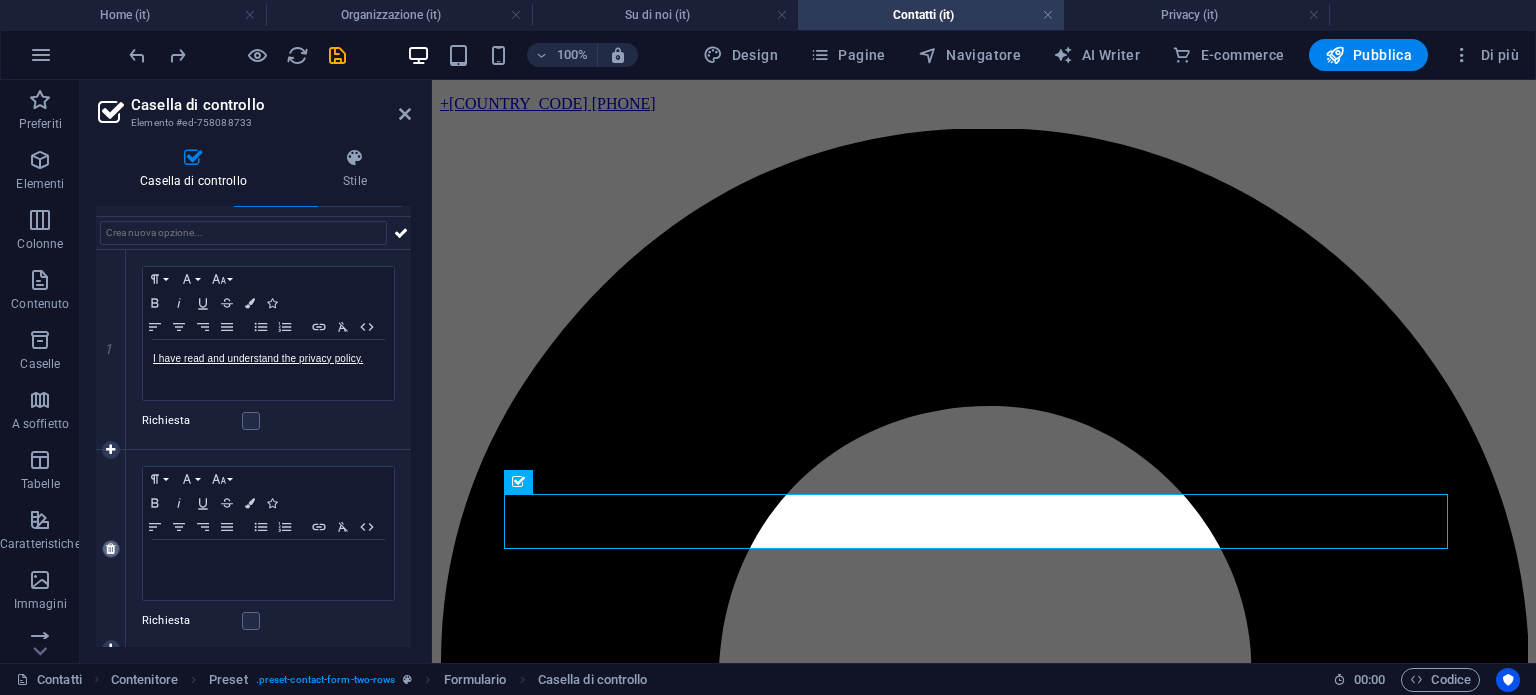 click at bounding box center (110, 549) 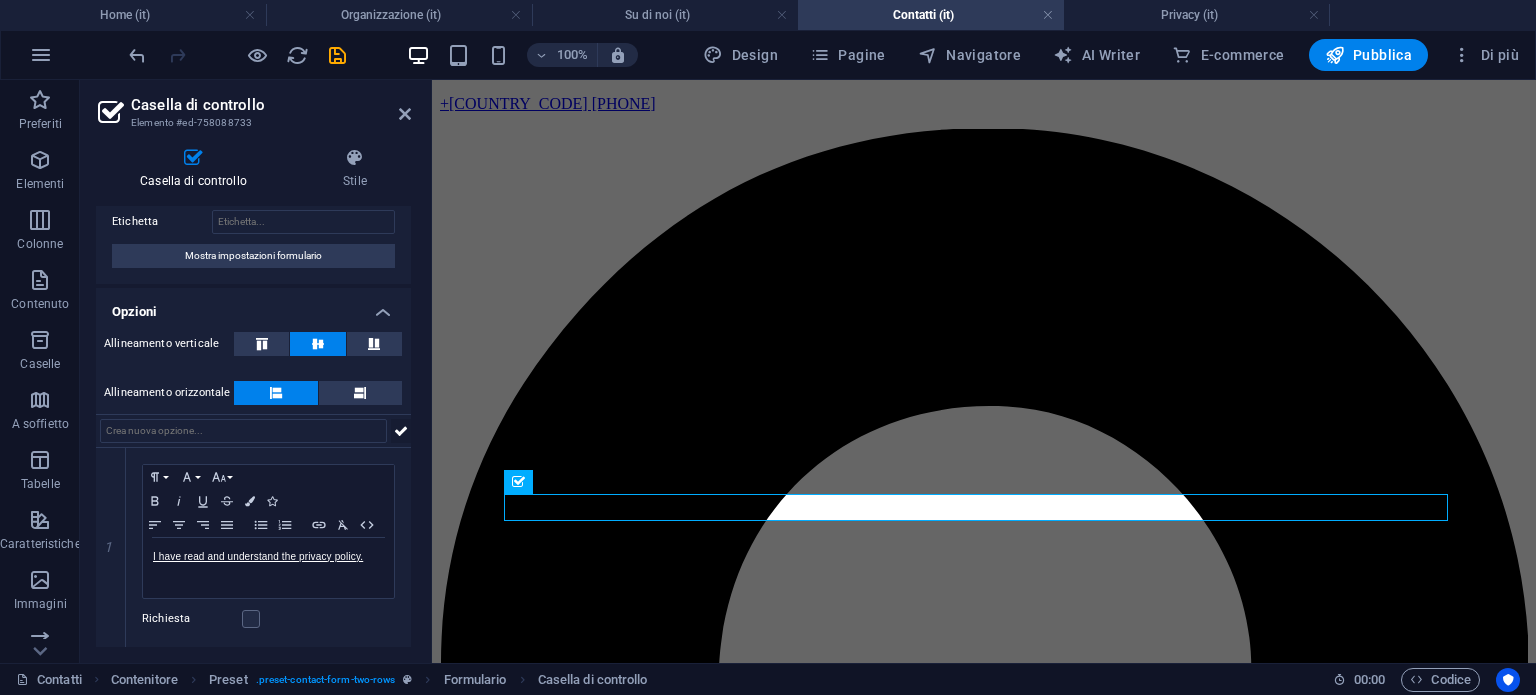 scroll, scrollTop: 46, scrollLeft: 0, axis: vertical 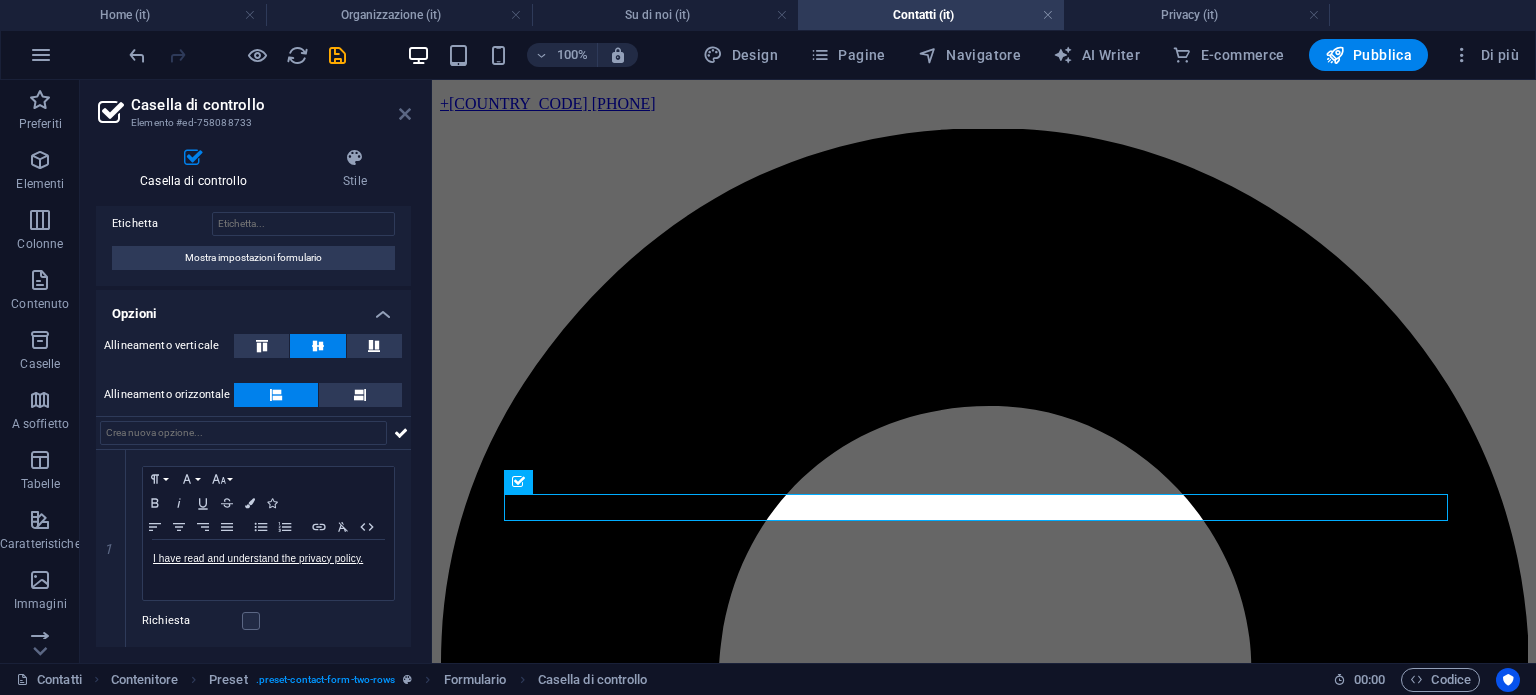 drag, startPoint x: 410, startPoint y: 113, endPoint x: 325, endPoint y: 37, distance: 114.02193 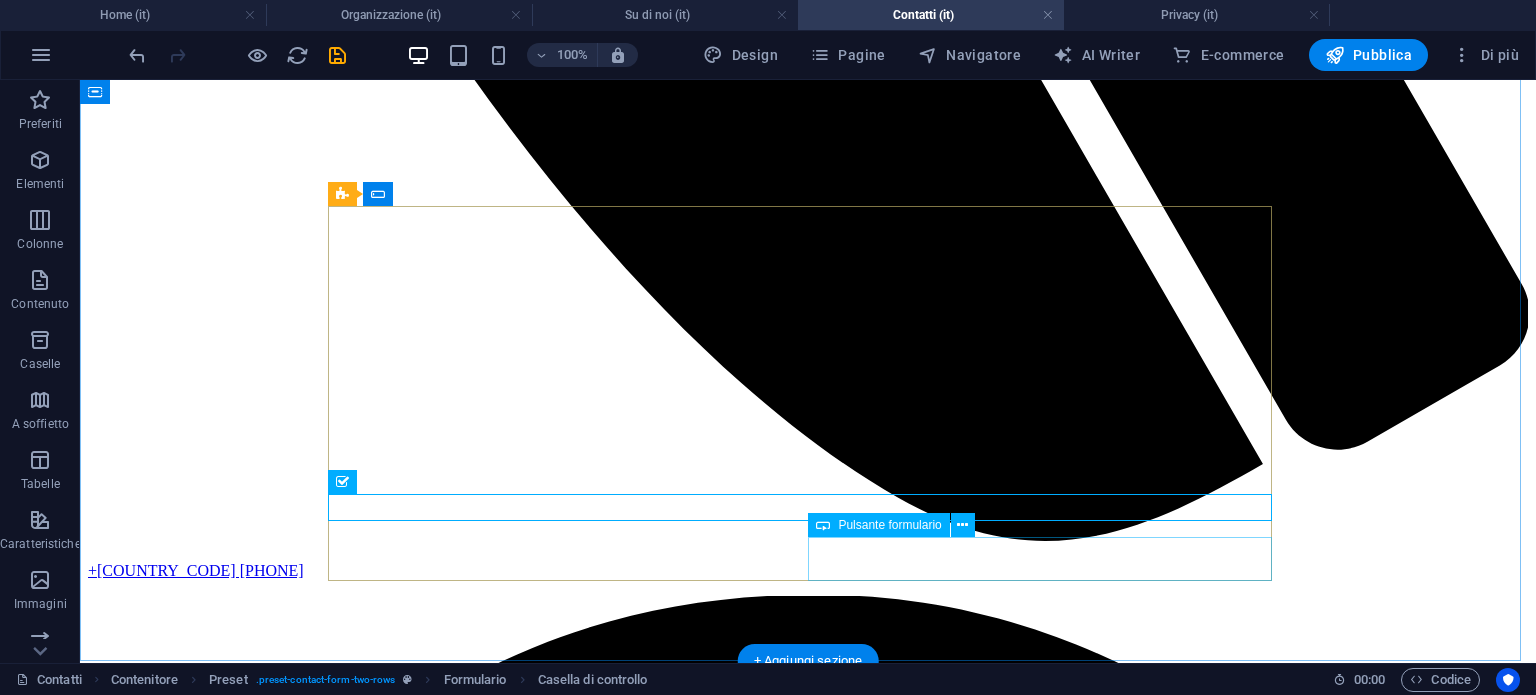 click on "Submit" 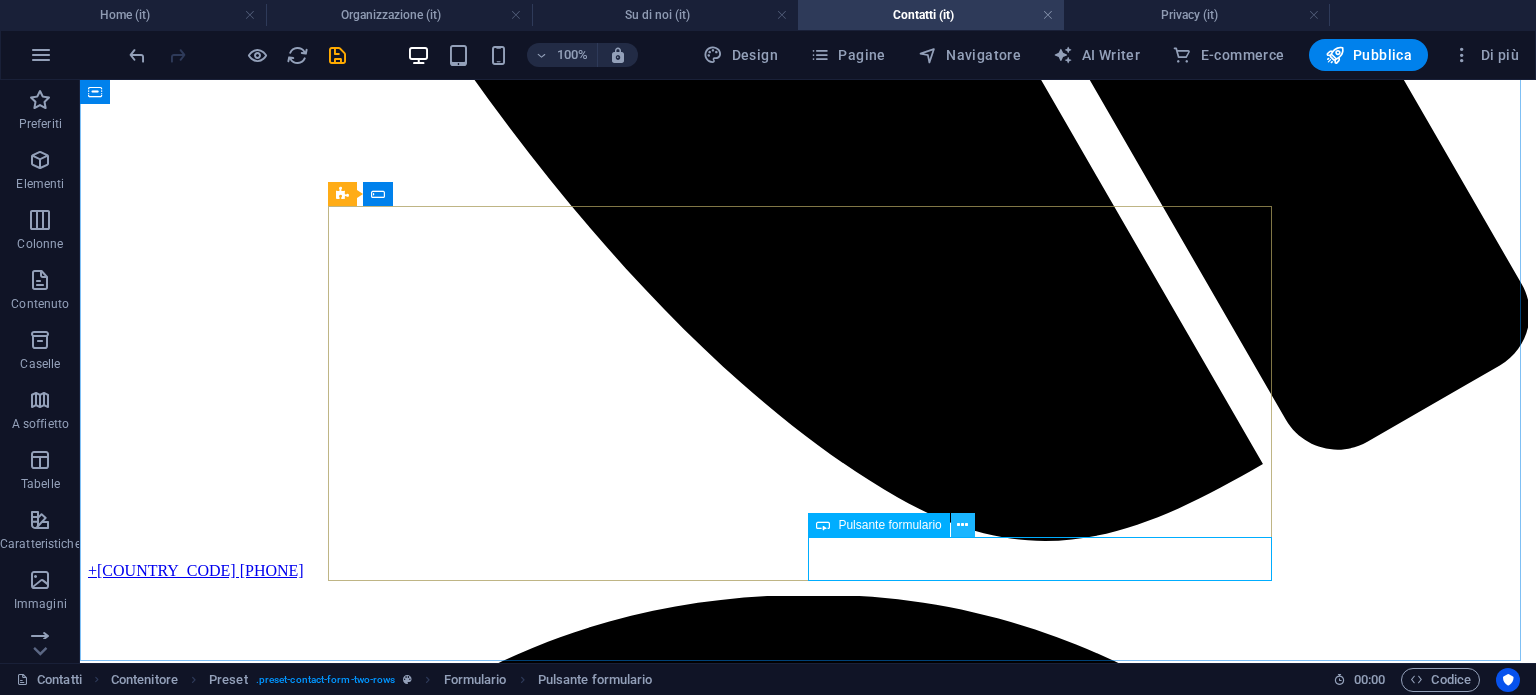 click at bounding box center [962, 525] 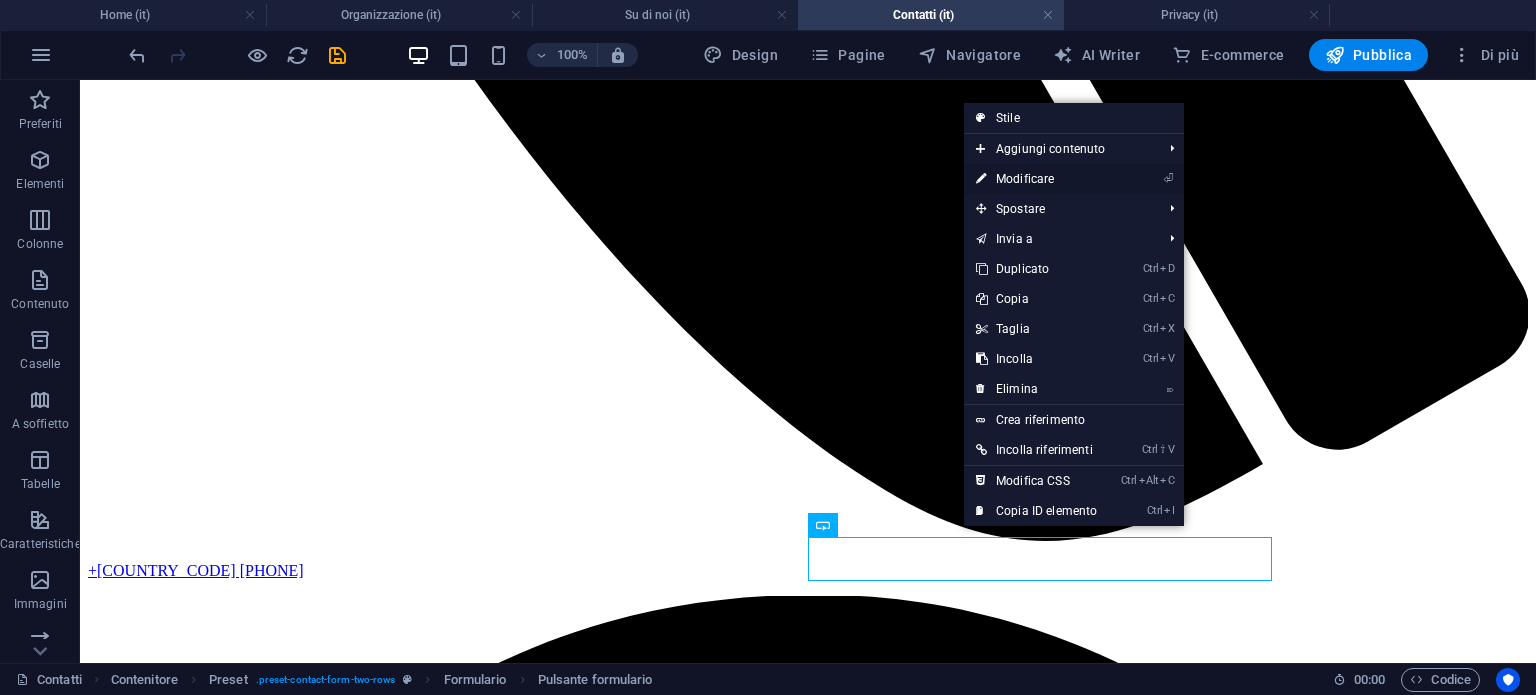 click on "⏎  Modificare" at bounding box center (1036, 179) 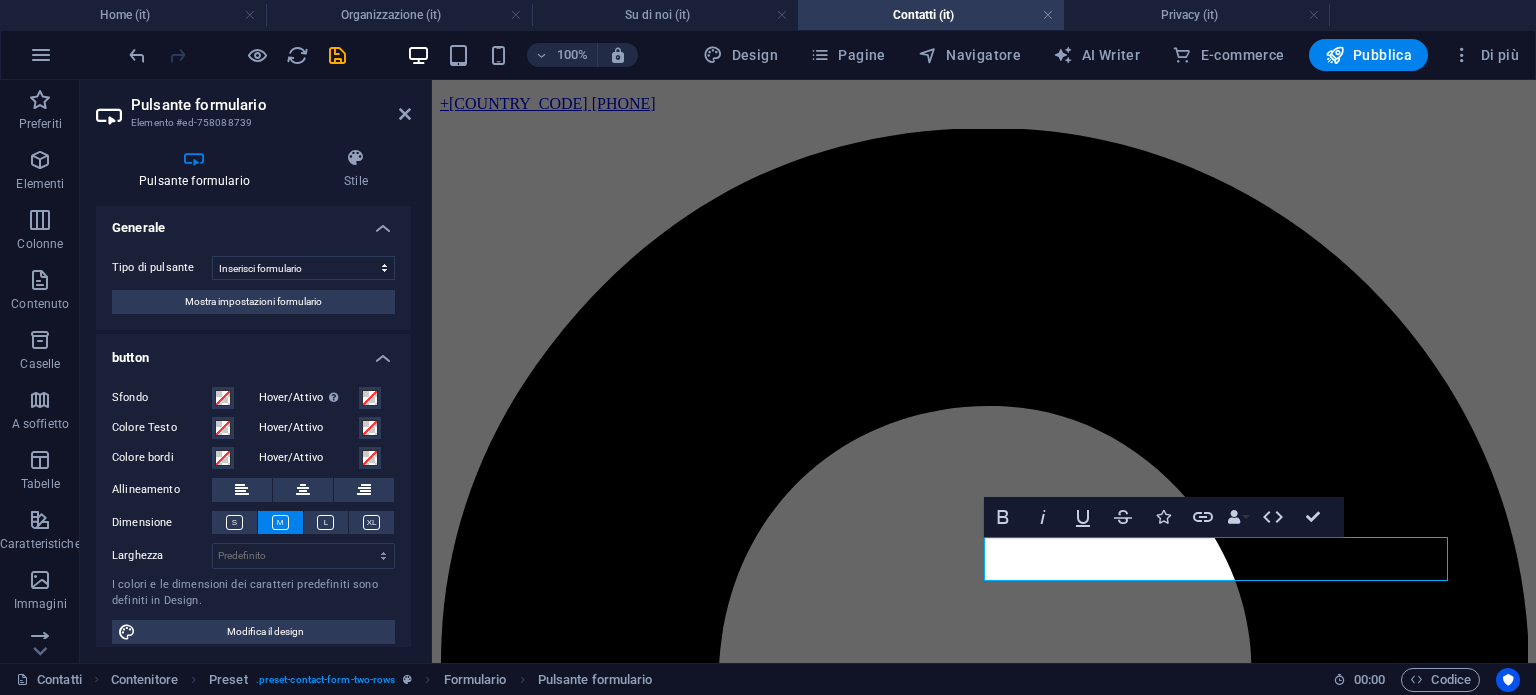 scroll, scrollTop: 0, scrollLeft: 0, axis: both 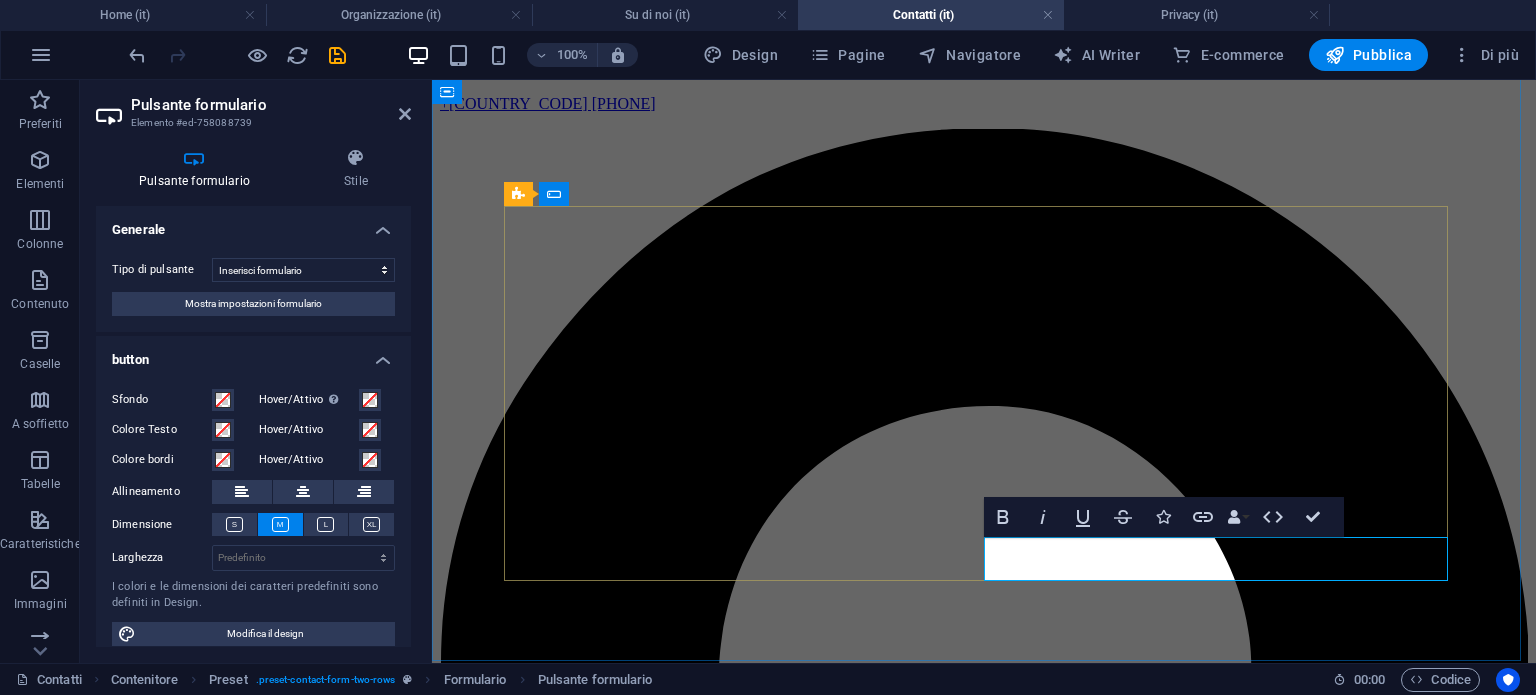 type on "Submit" 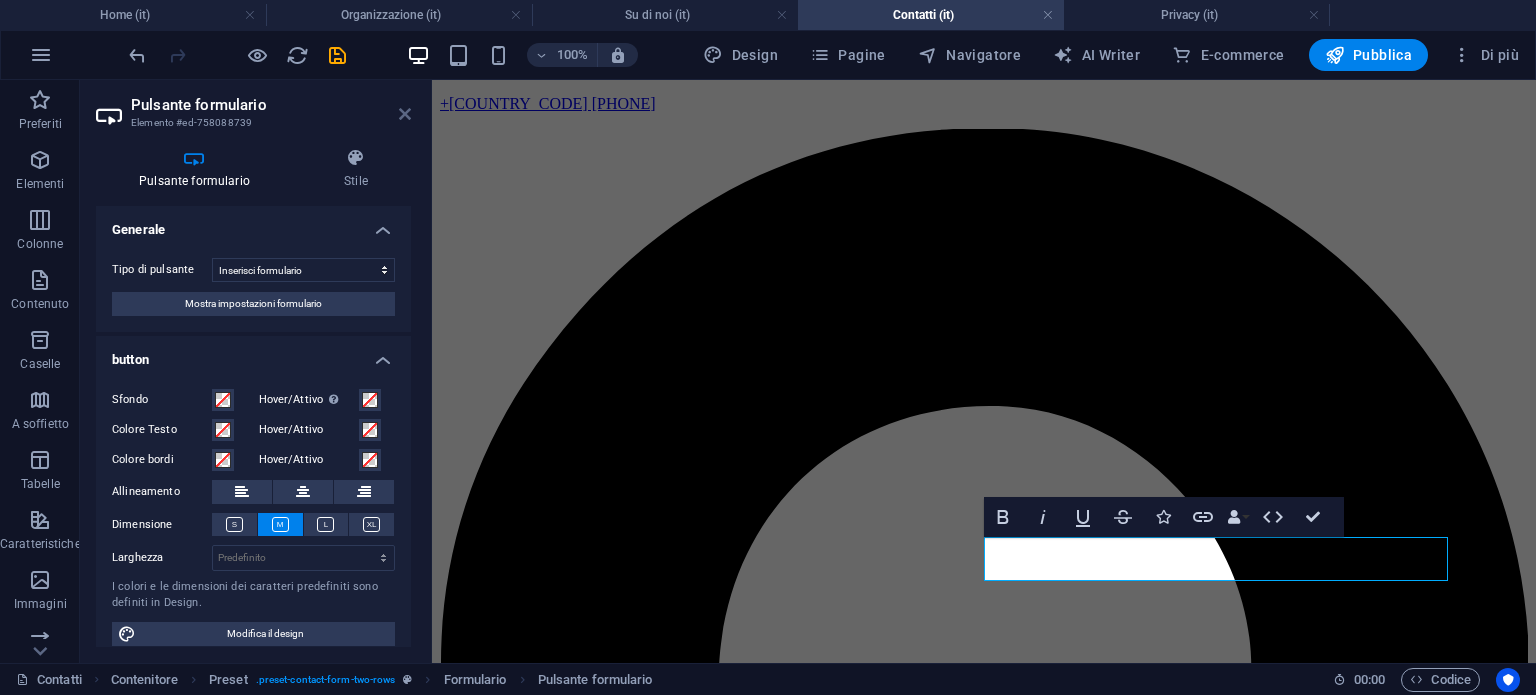 click at bounding box center [405, 114] 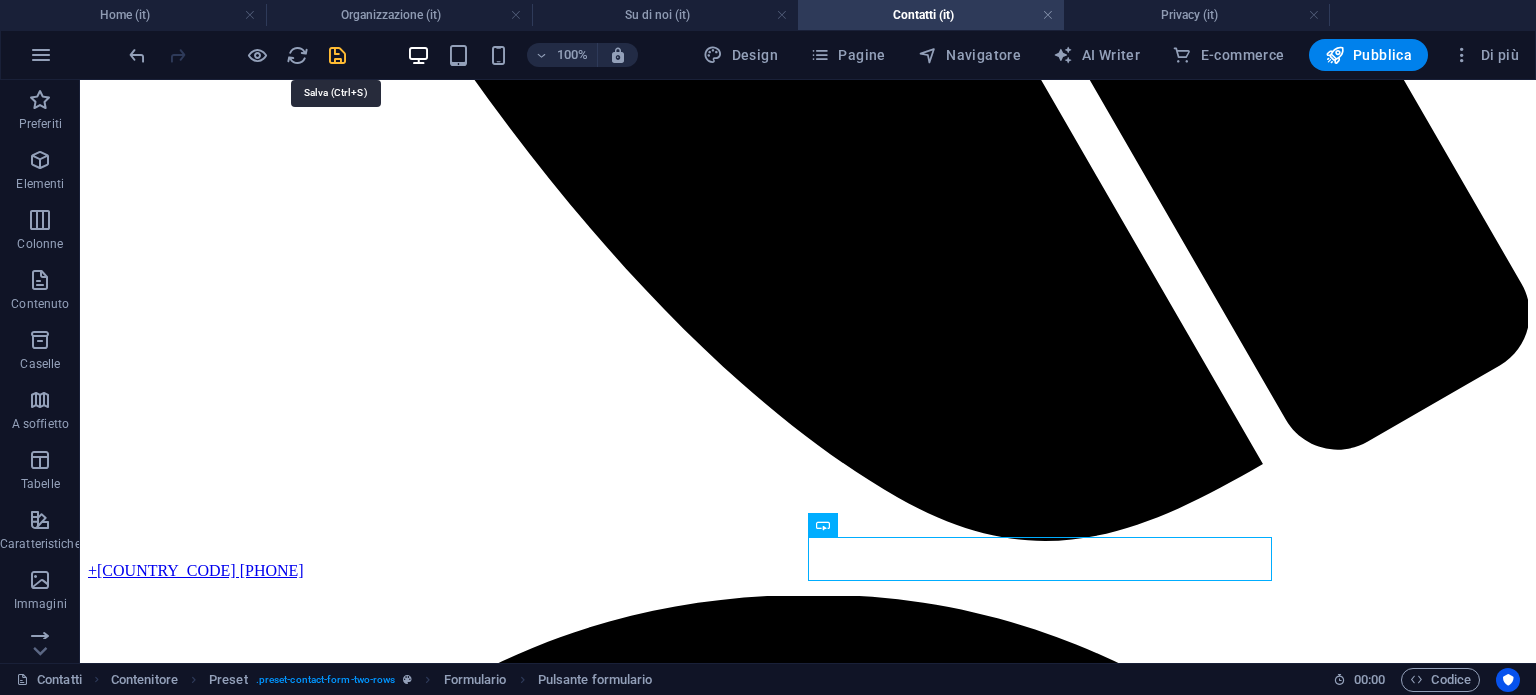 click at bounding box center [337, 55] 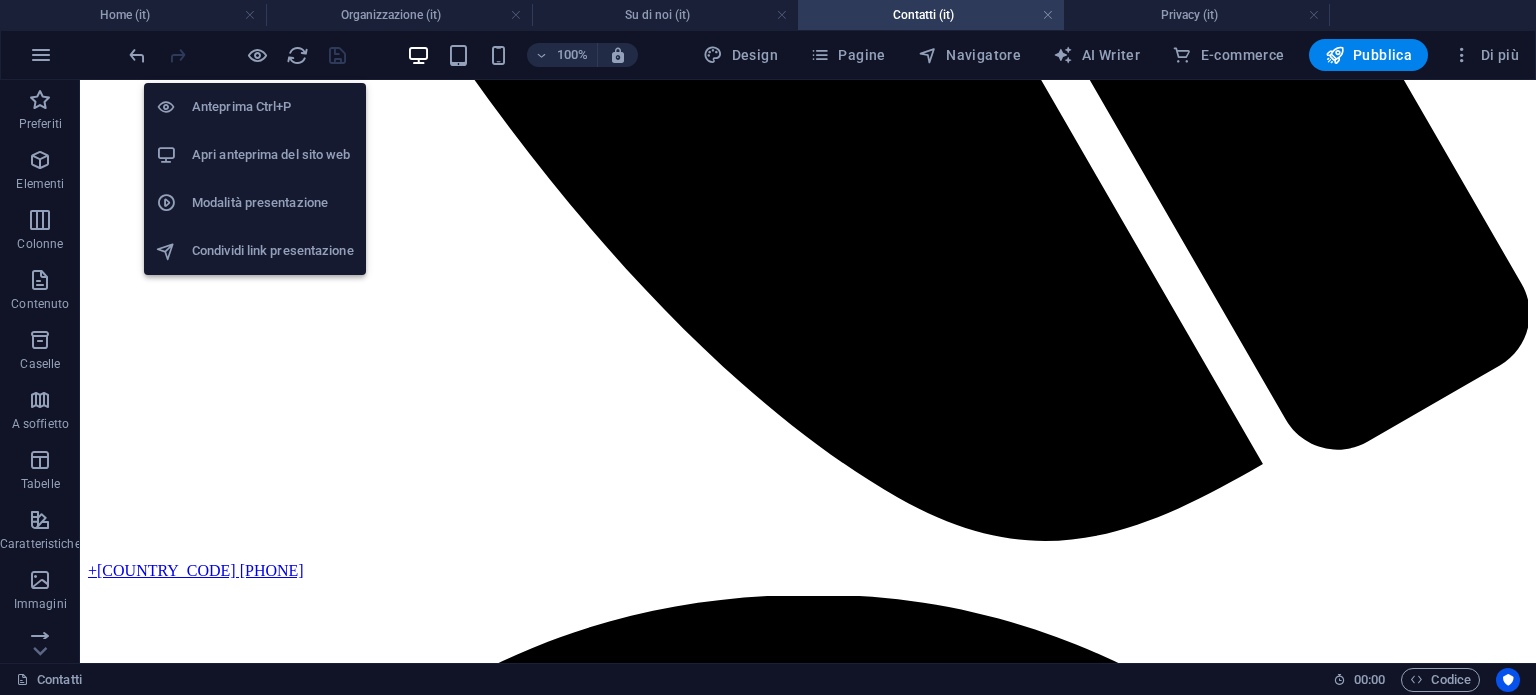 click on "Apri anteprima del sito web" at bounding box center [273, 155] 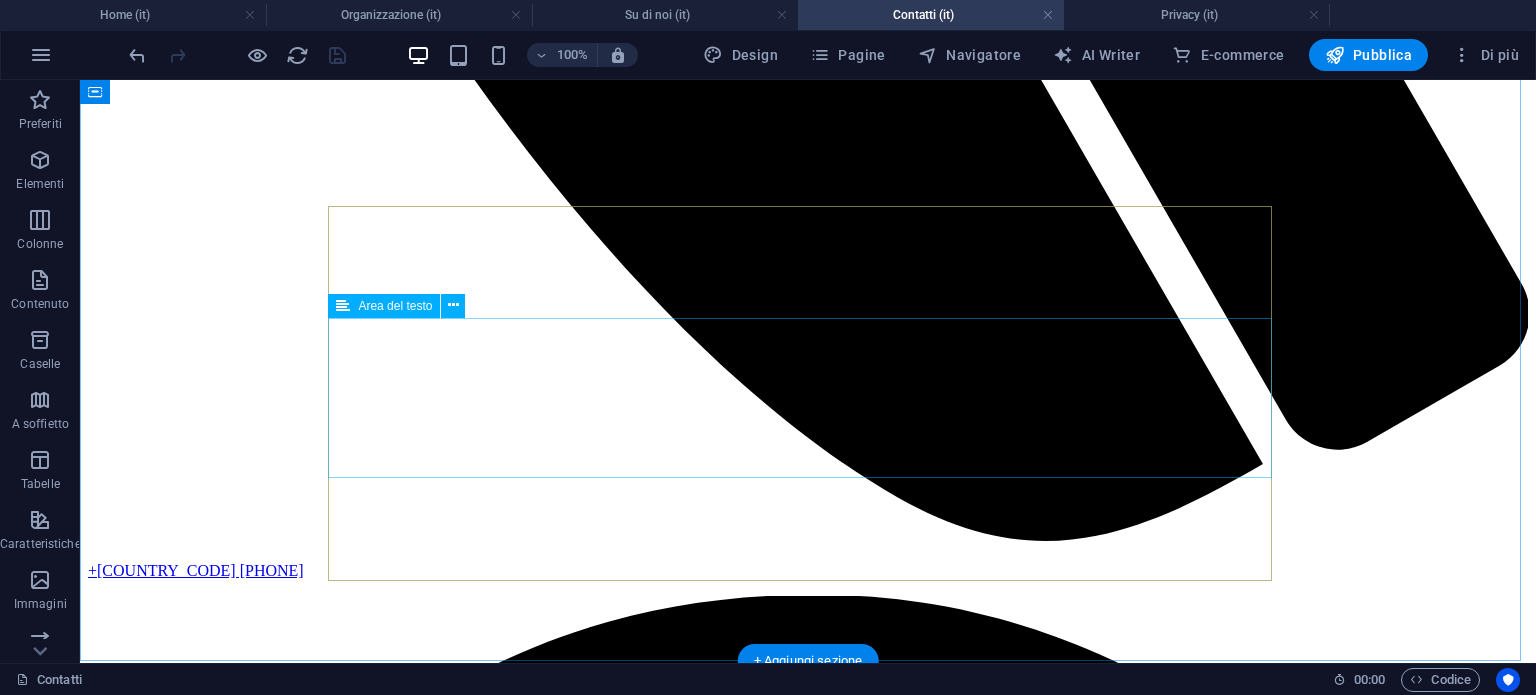 click on "Messaggio" 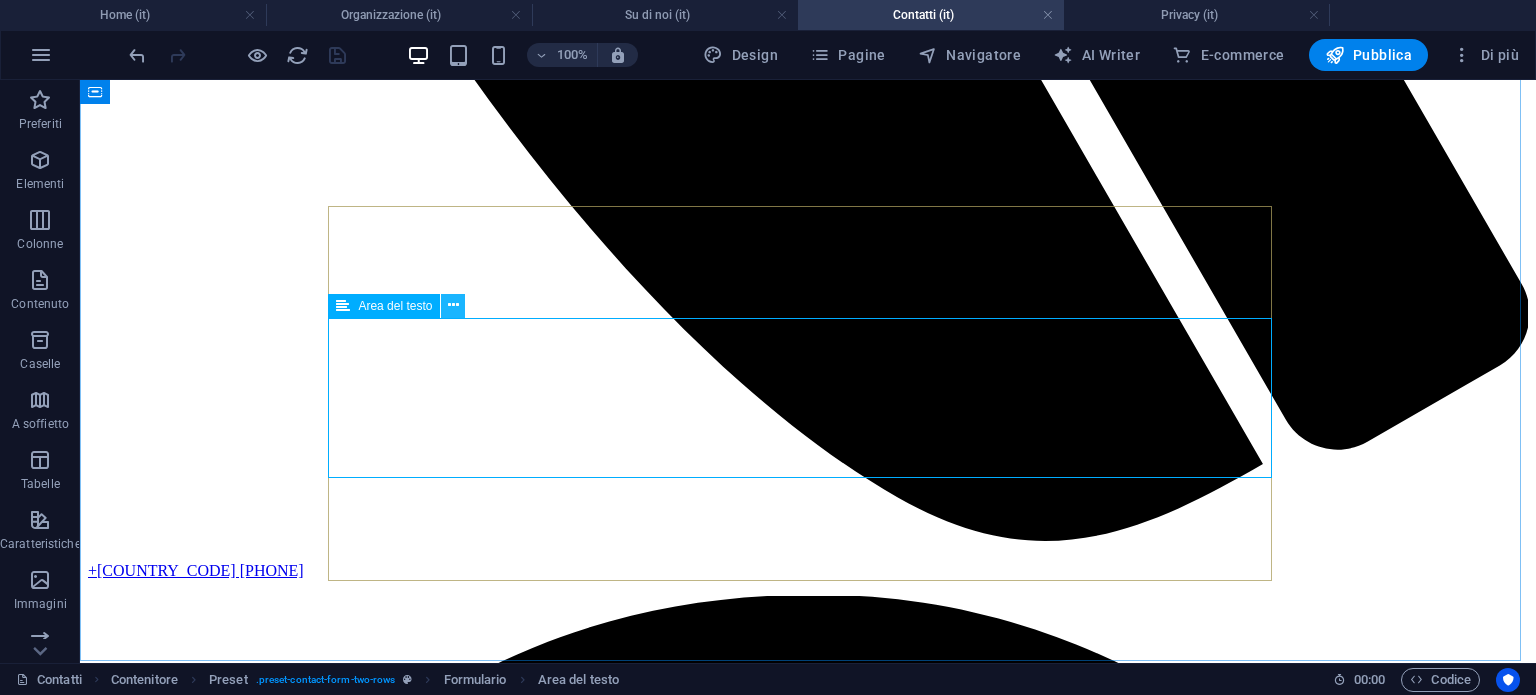 click at bounding box center [453, 306] 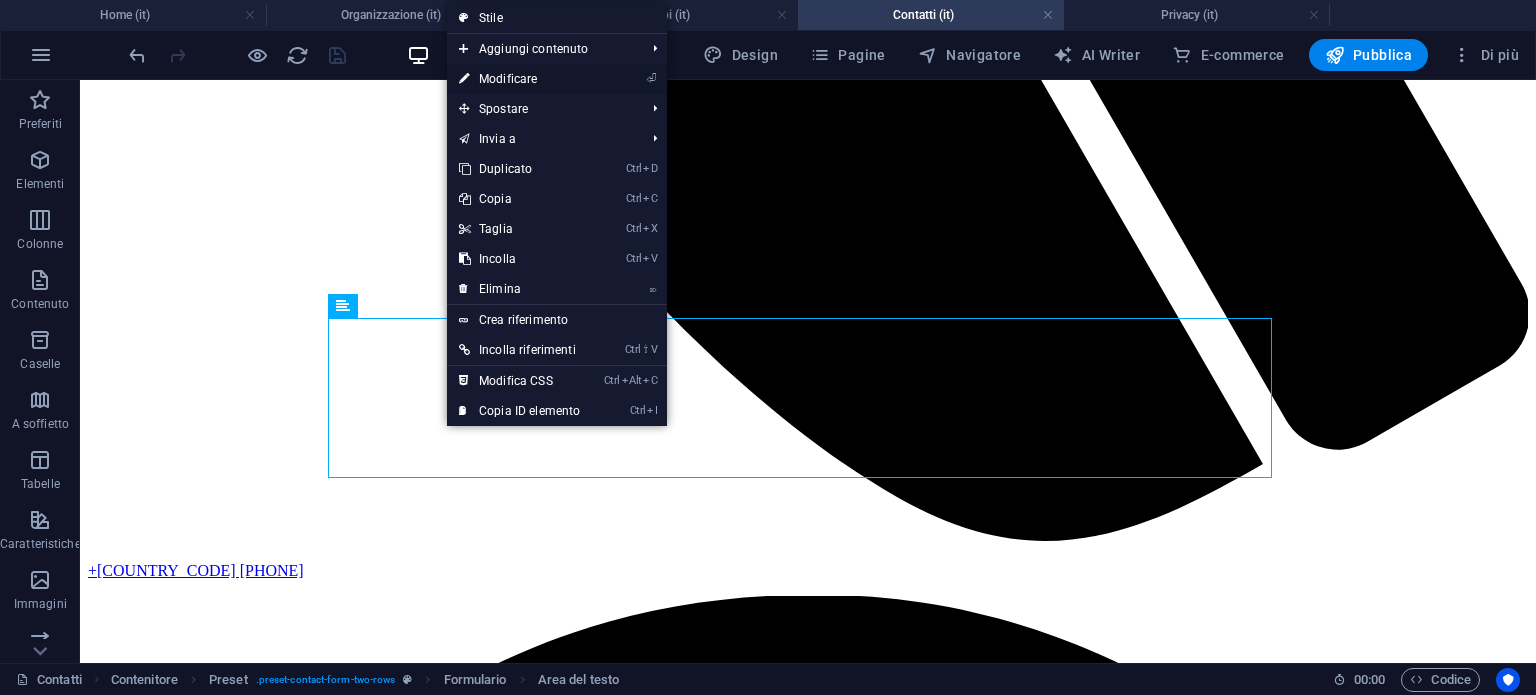 click on "⏎  Modificare" at bounding box center [519, 79] 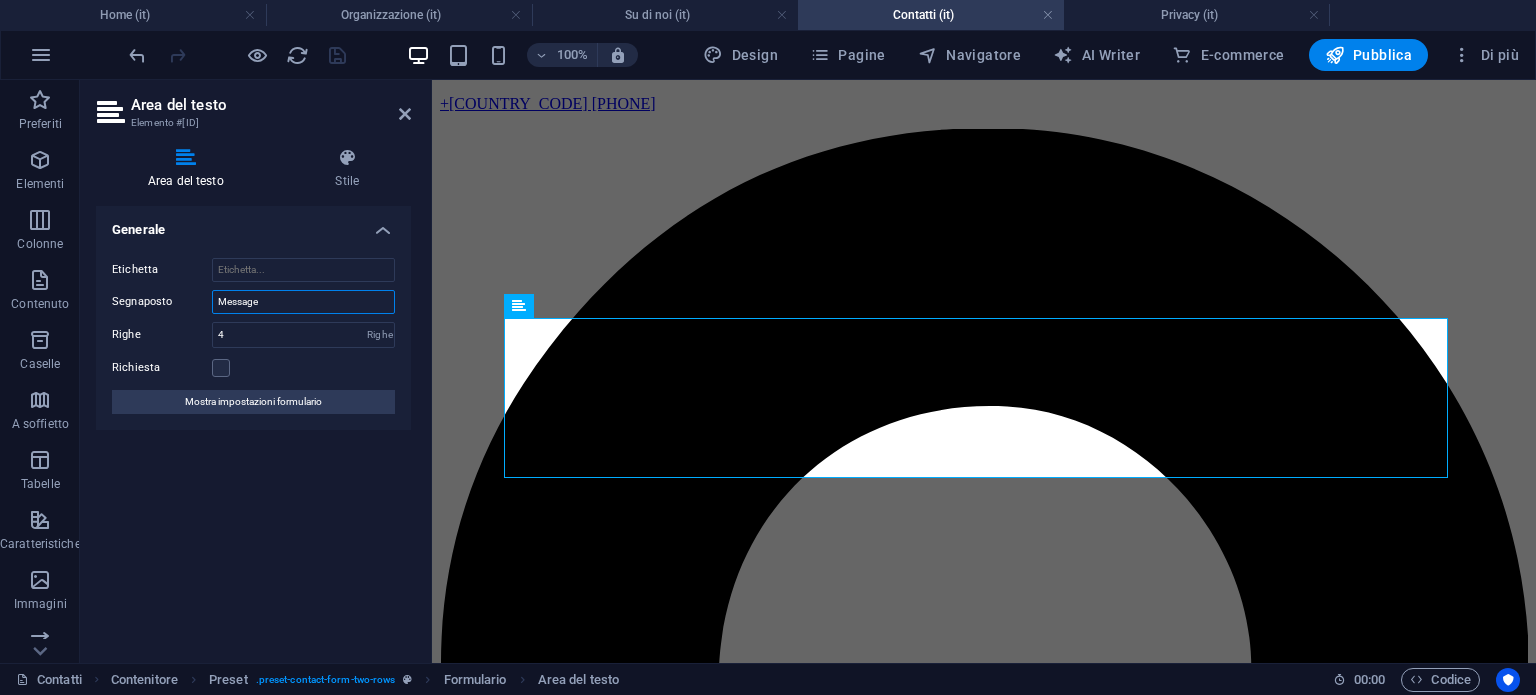 click on "Message" at bounding box center [303, 302] 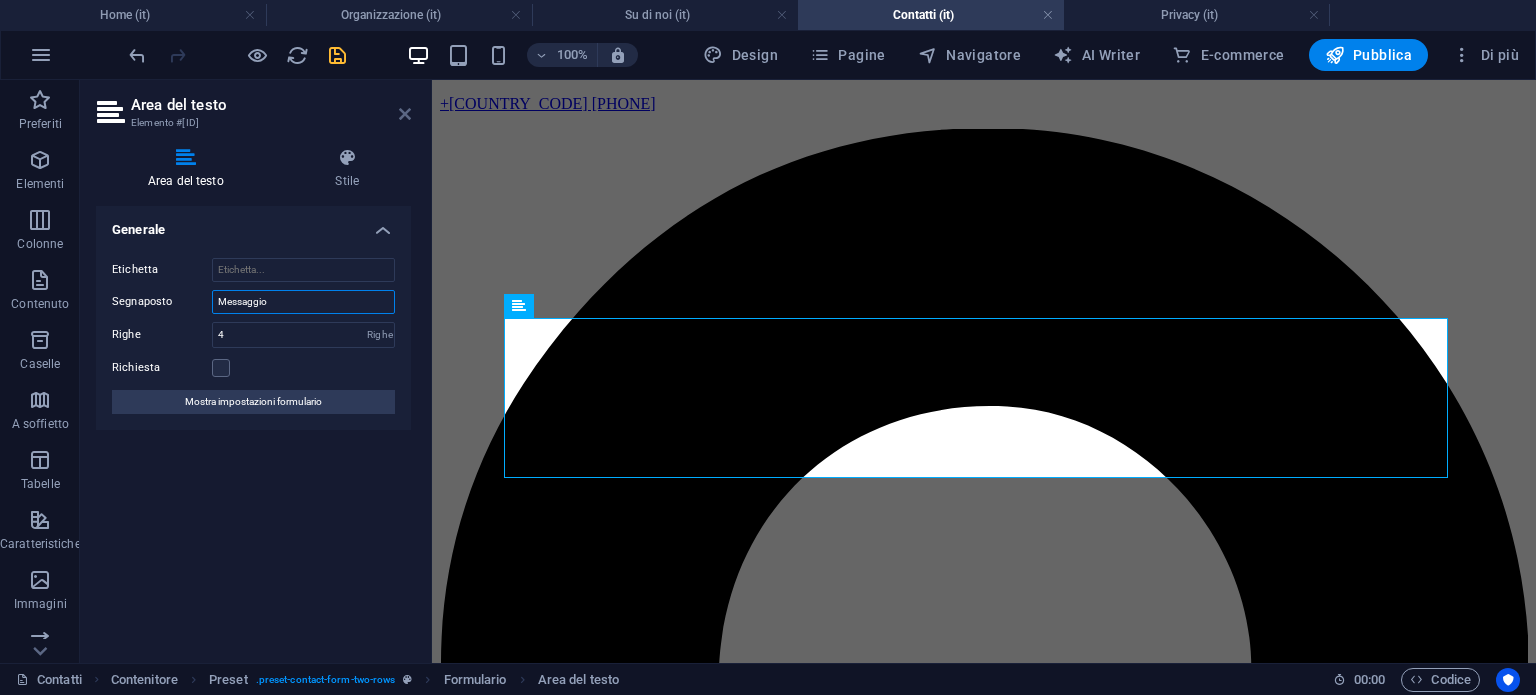 type on "Messaggio" 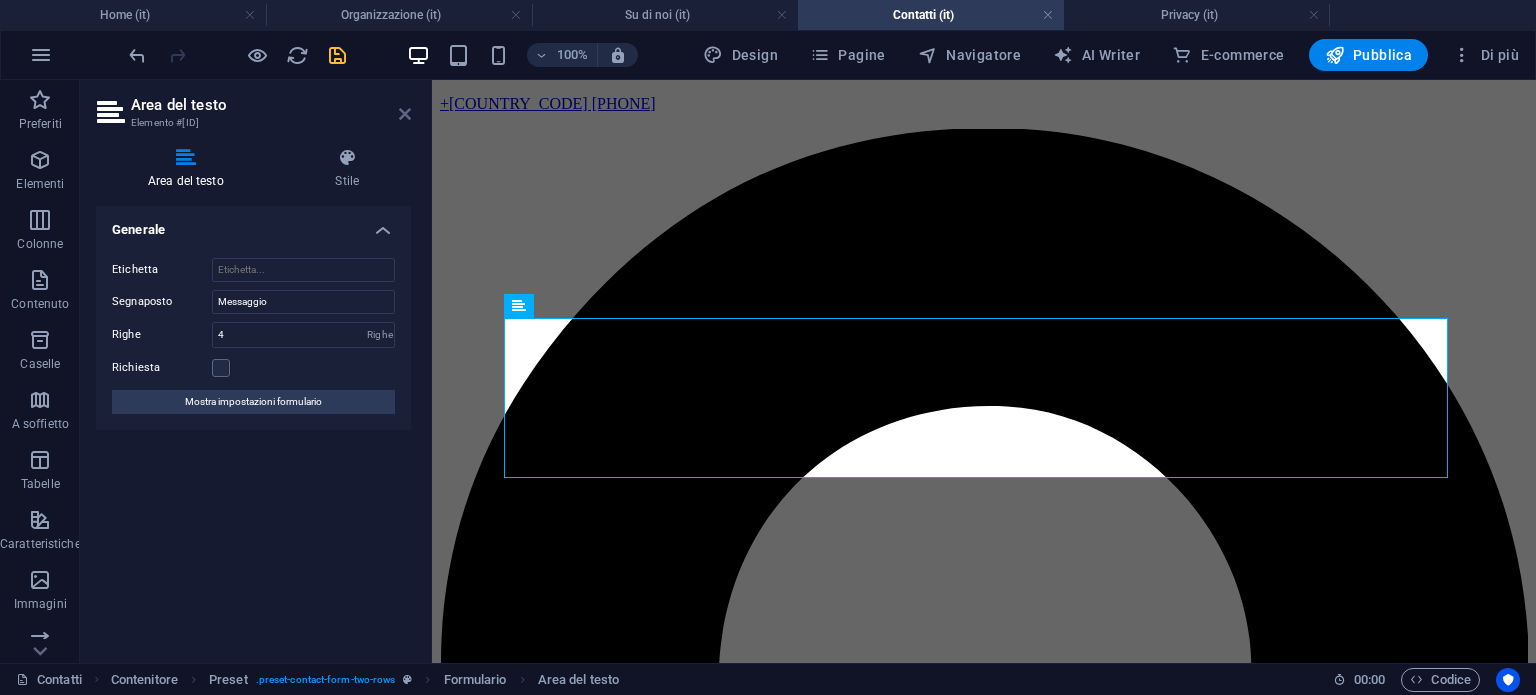 click at bounding box center [405, 114] 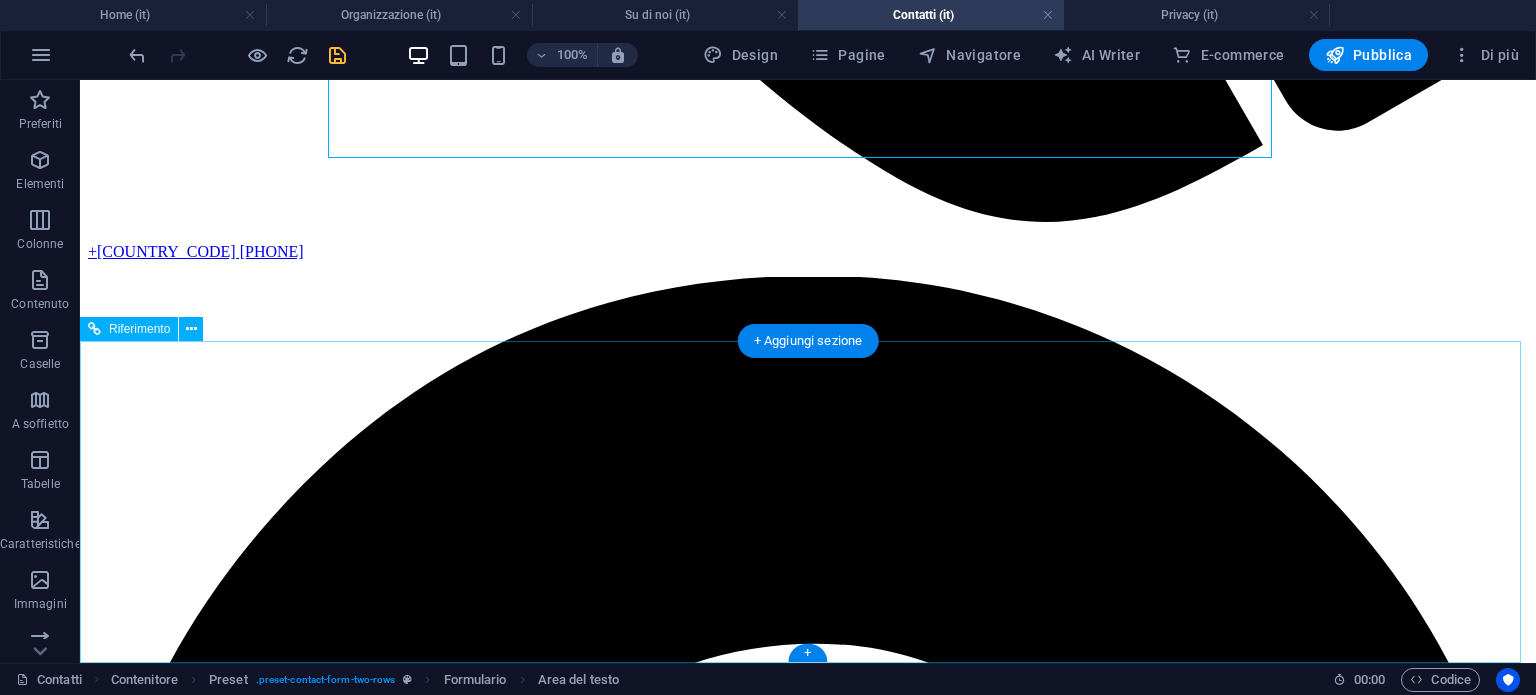 scroll, scrollTop: 1395, scrollLeft: 0, axis: vertical 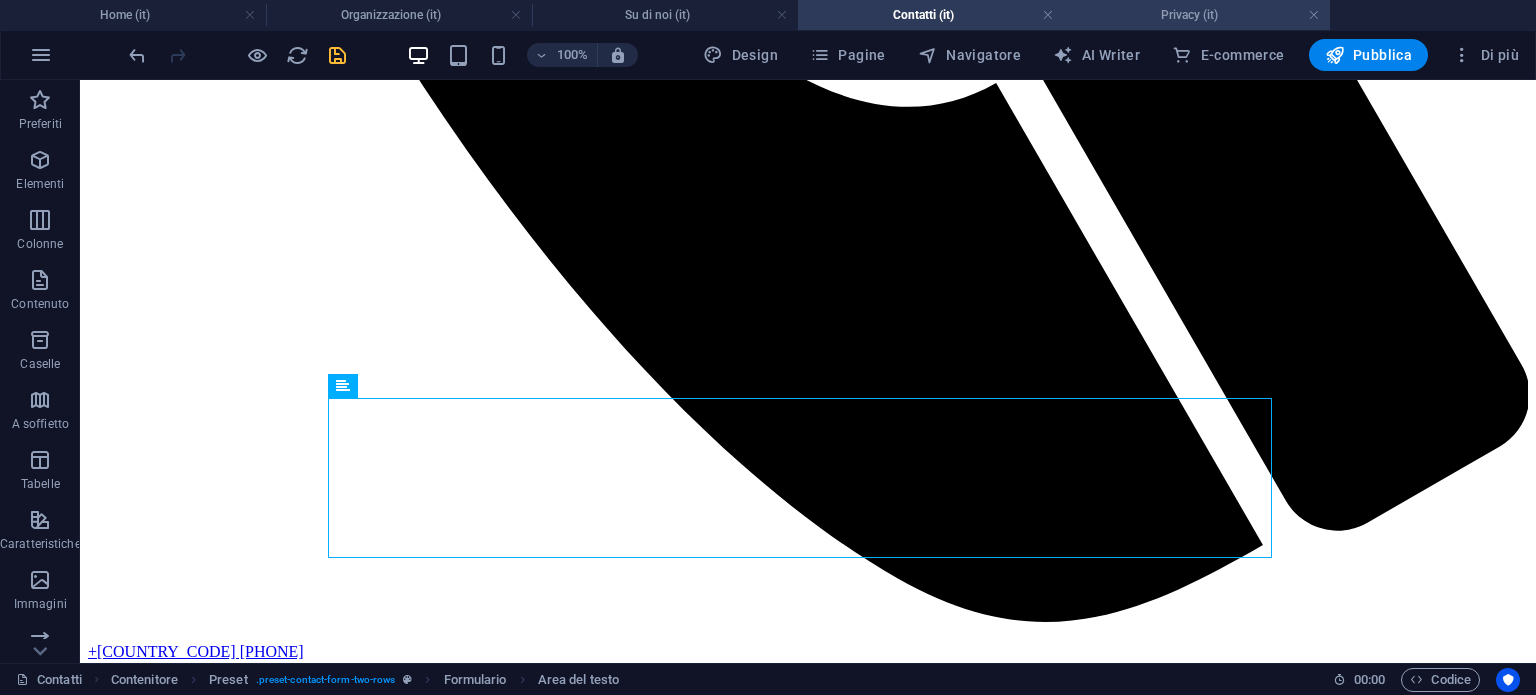click on "Privacy (it)" at bounding box center [1197, 15] 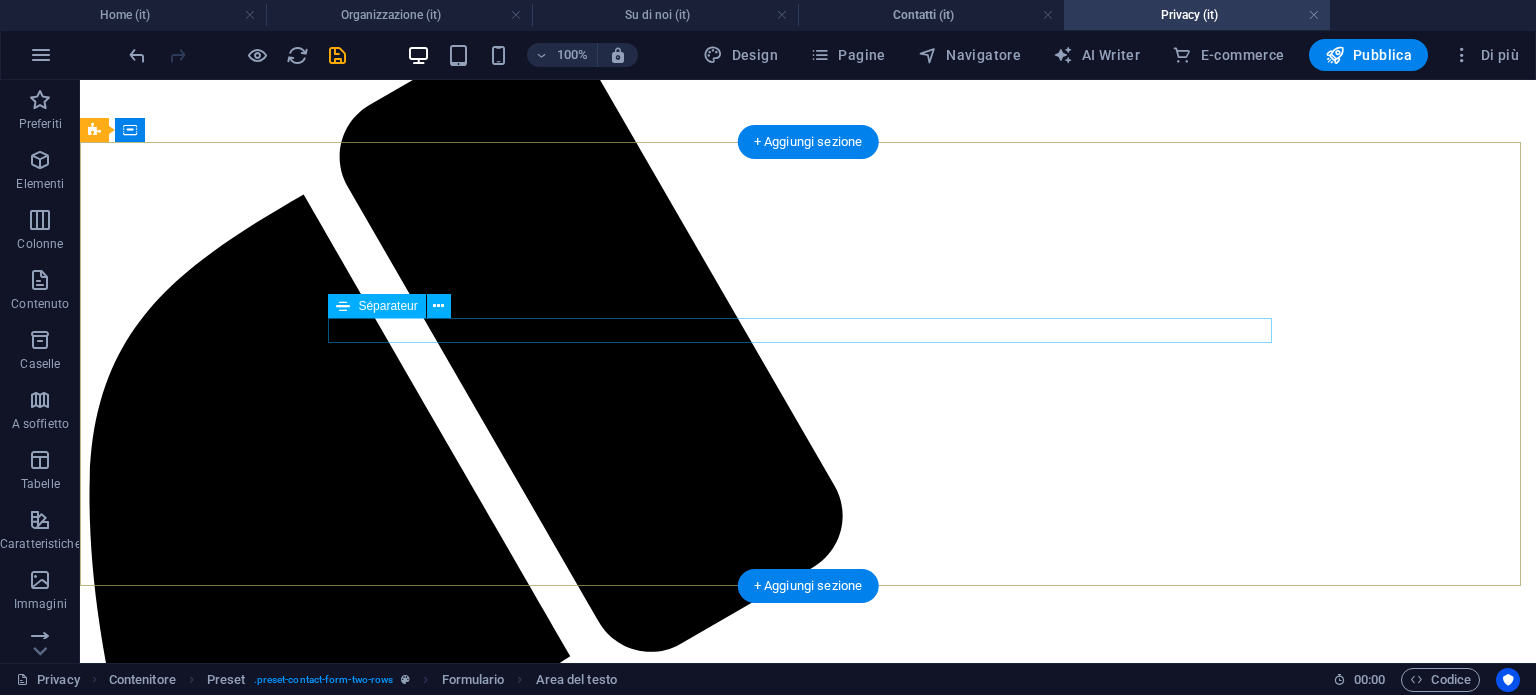 scroll, scrollTop: 0, scrollLeft: 0, axis: both 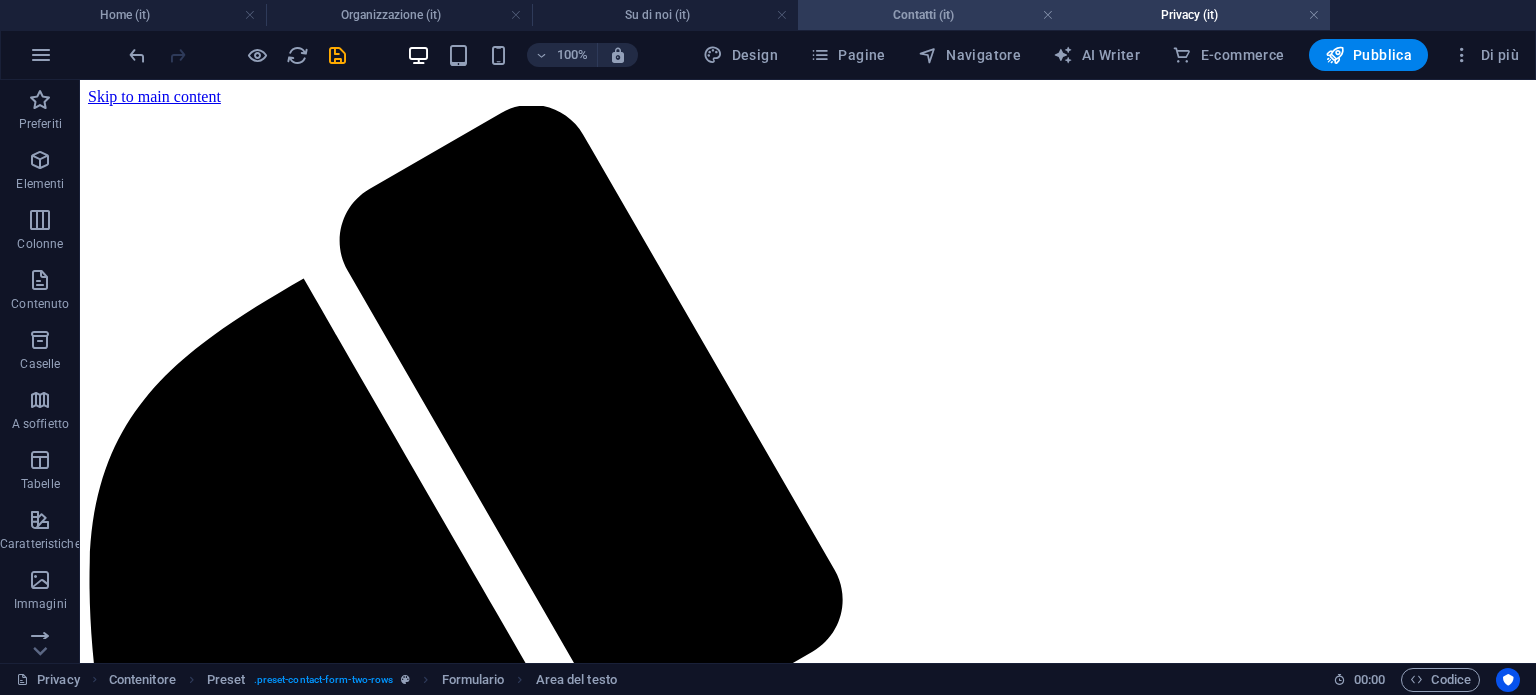 click on "Contatti (it)" at bounding box center (931, 15) 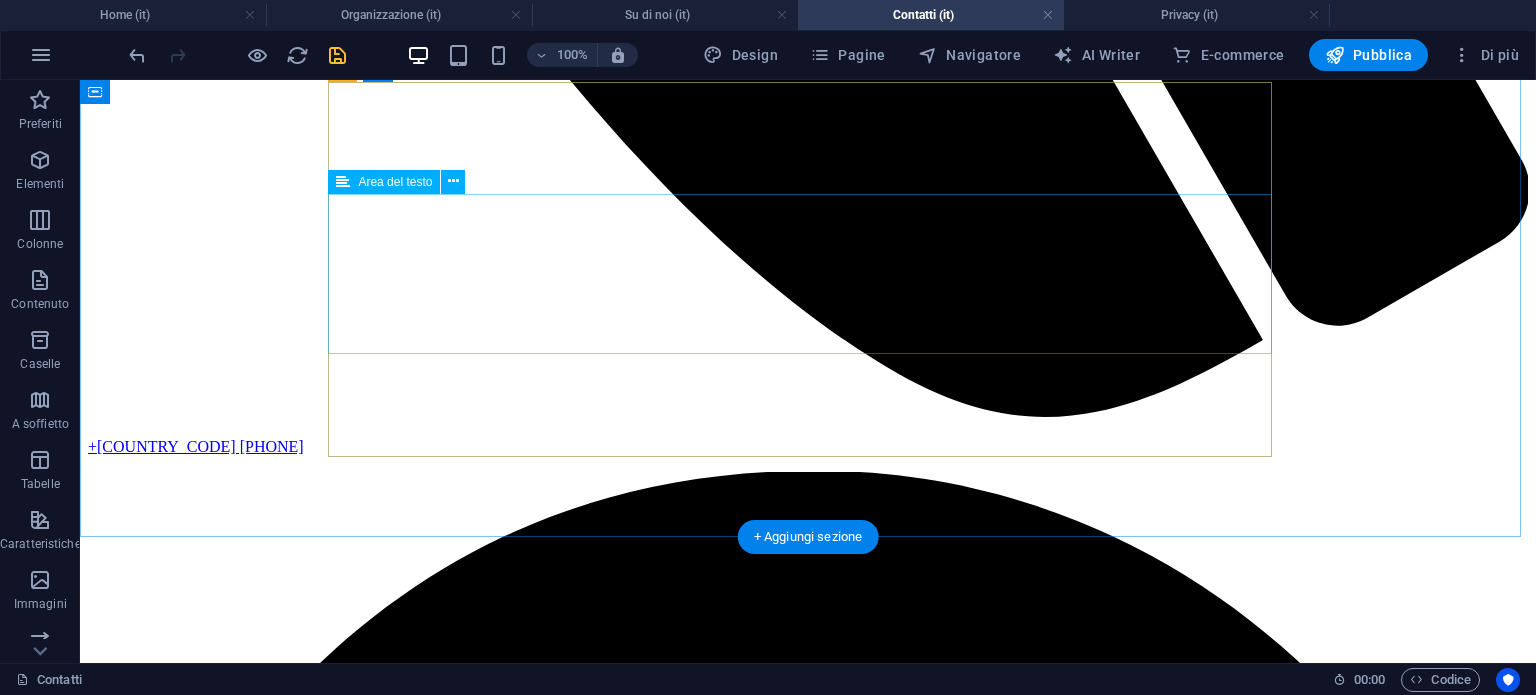 scroll, scrollTop: 1795, scrollLeft: 0, axis: vertical 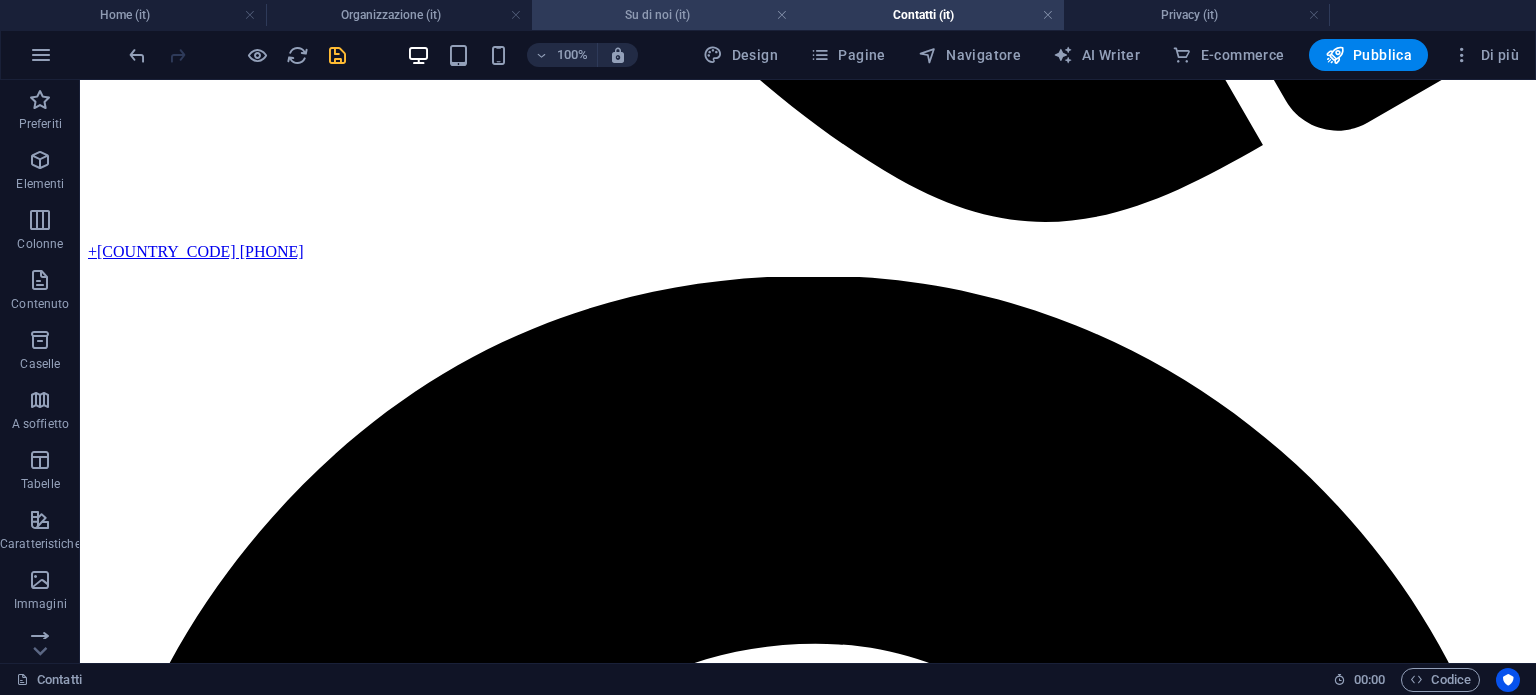 click on "Su di noi (it)" at bounding box center (665, 15) 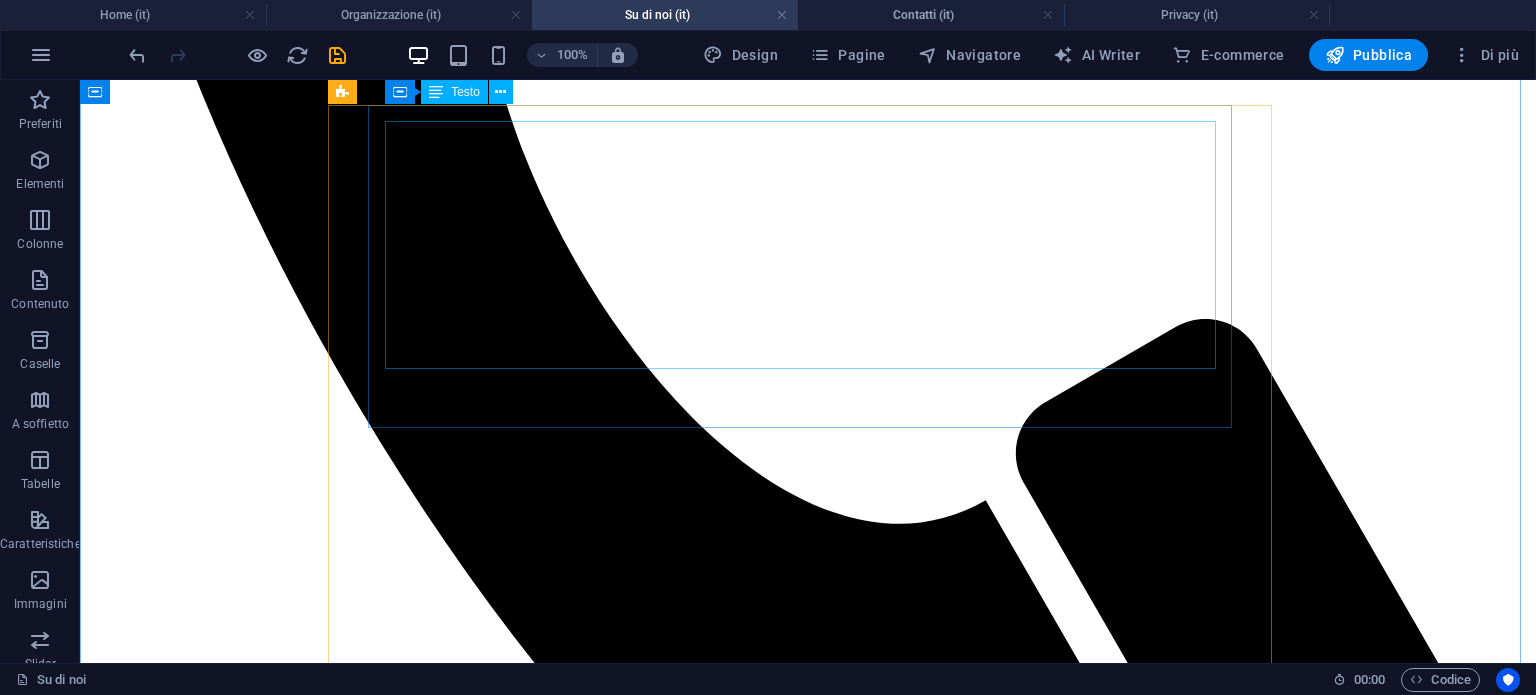 scroll, scrollTop: 6266, scrollLeft: 0, axis: vertical 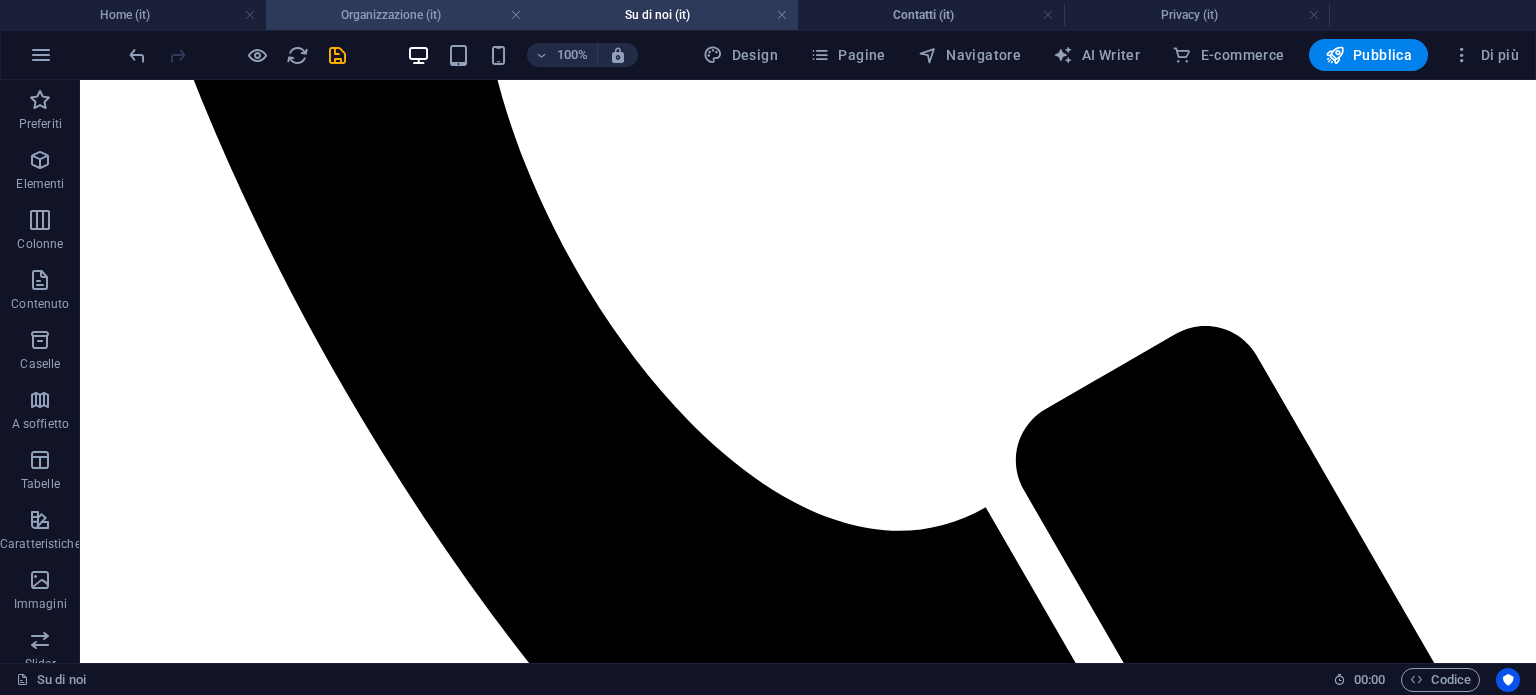click on "Organizzazione (it)" at bounding box center [399, 15] 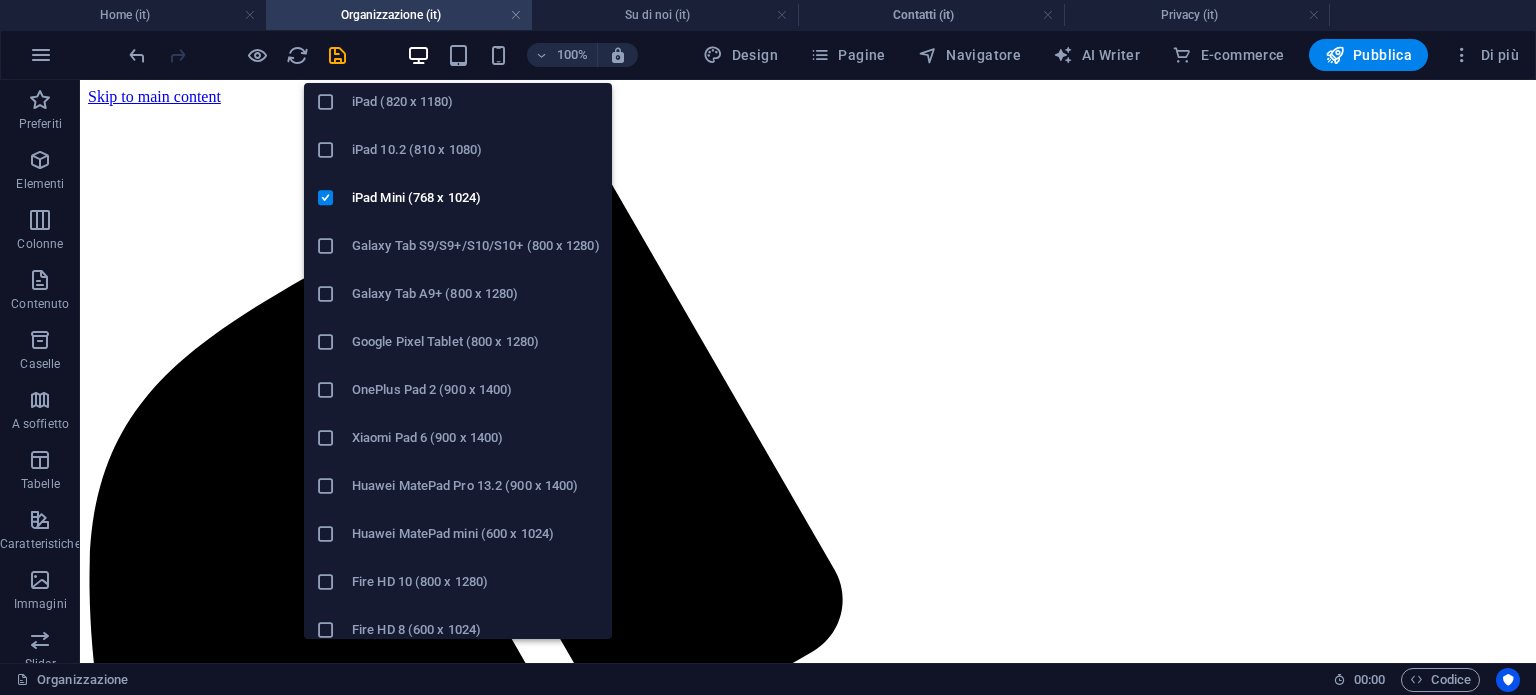 scroll, scrollTop: 164, scrollLeft: 0, axis: vertical 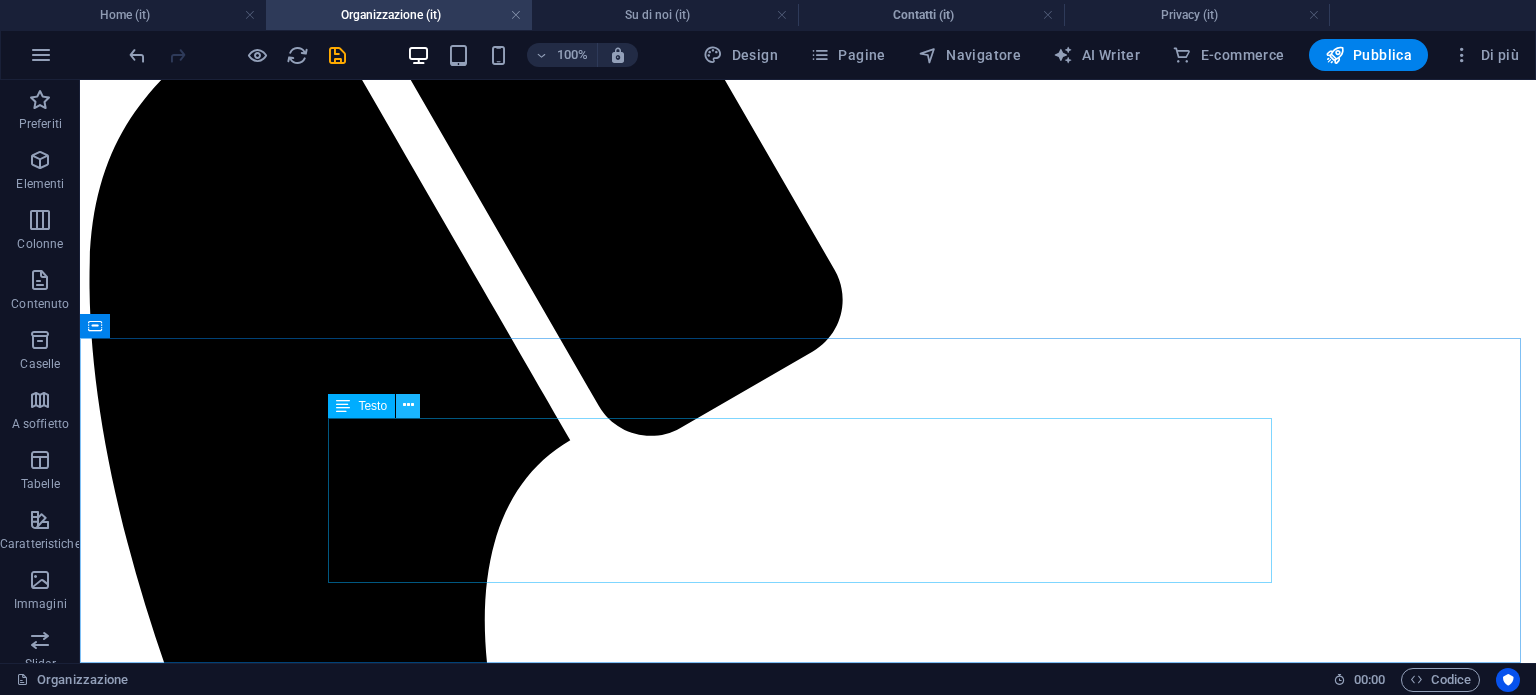 click at bounding box center (408, 405) 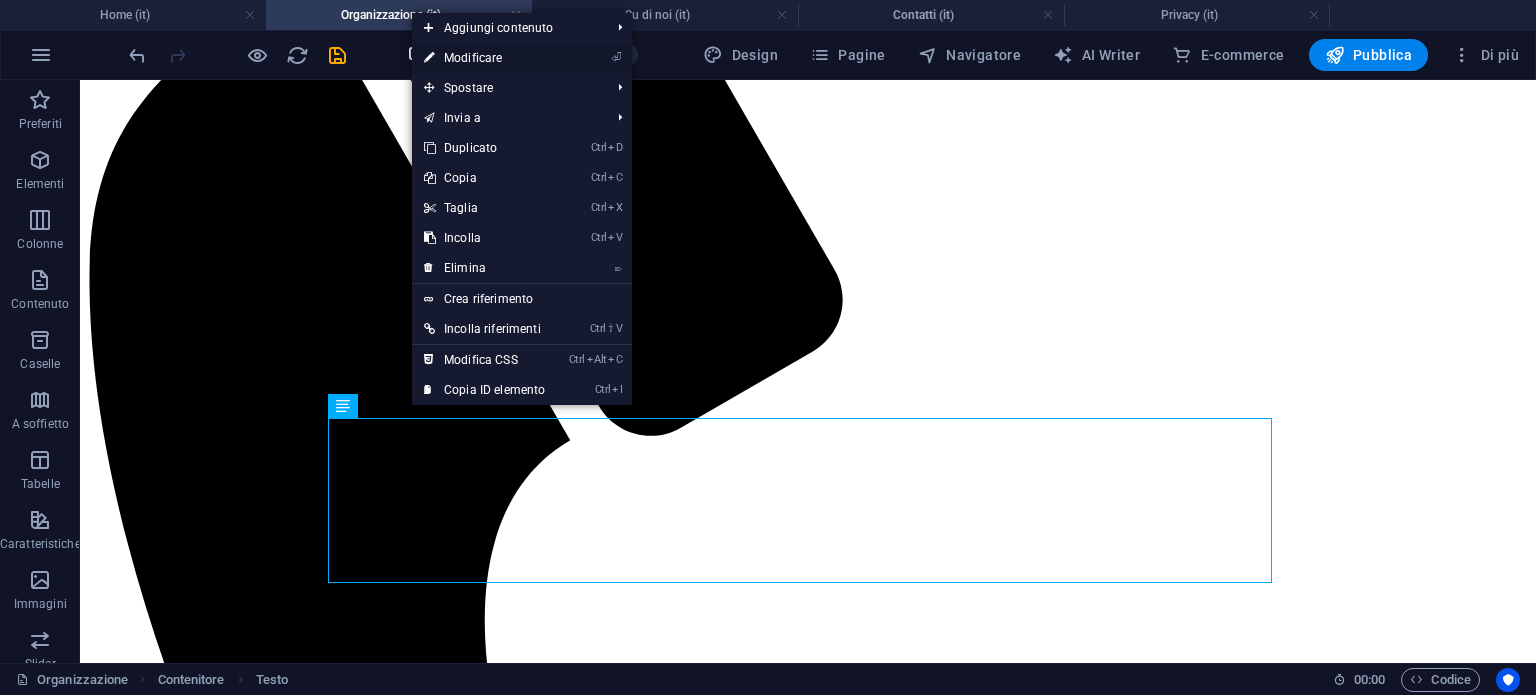 click on "⏎  Modificare" at bounding box center [484, 58] 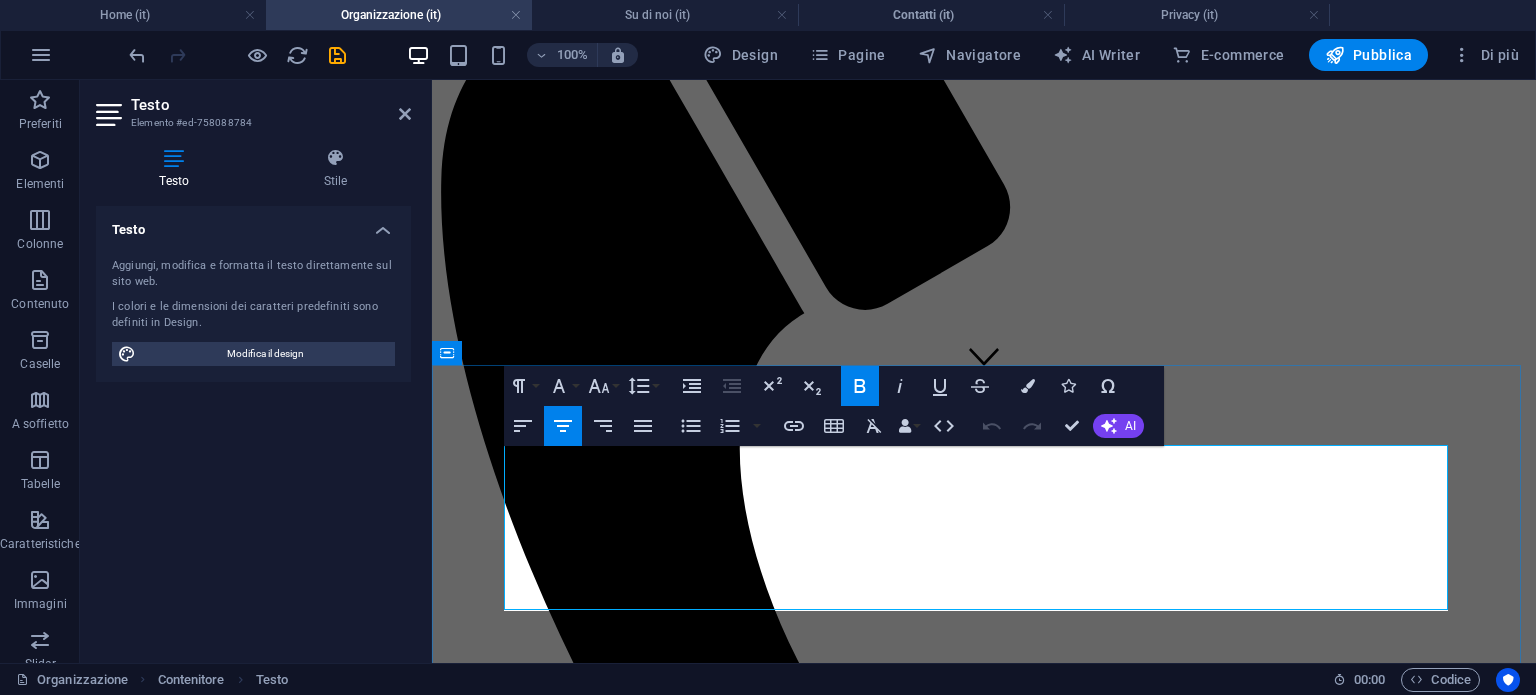 scroll, scrollTop: 300, scrollLeft: 0, axis: vertical 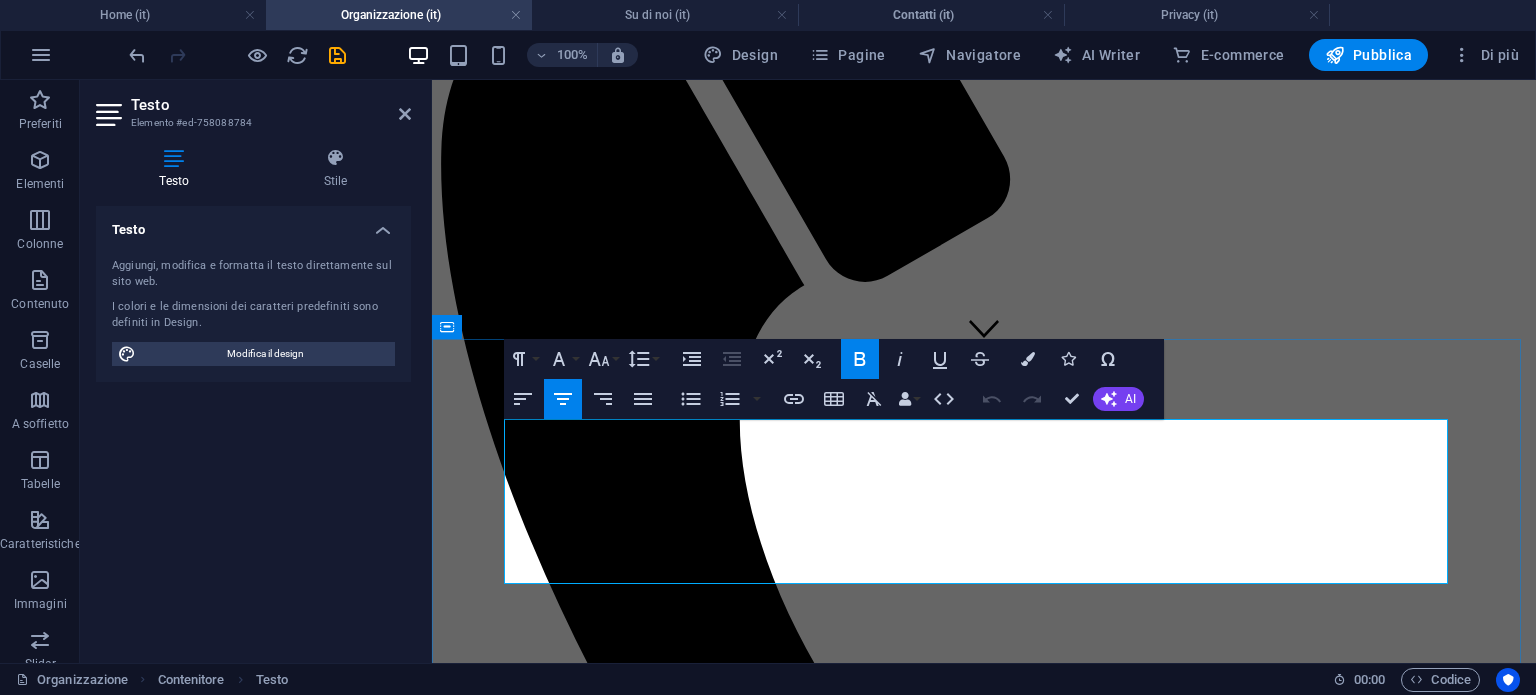 click on "Tel.: +39 [PHONE] E-Mail: [EMAIL]" at bounding box center (984, 6038) 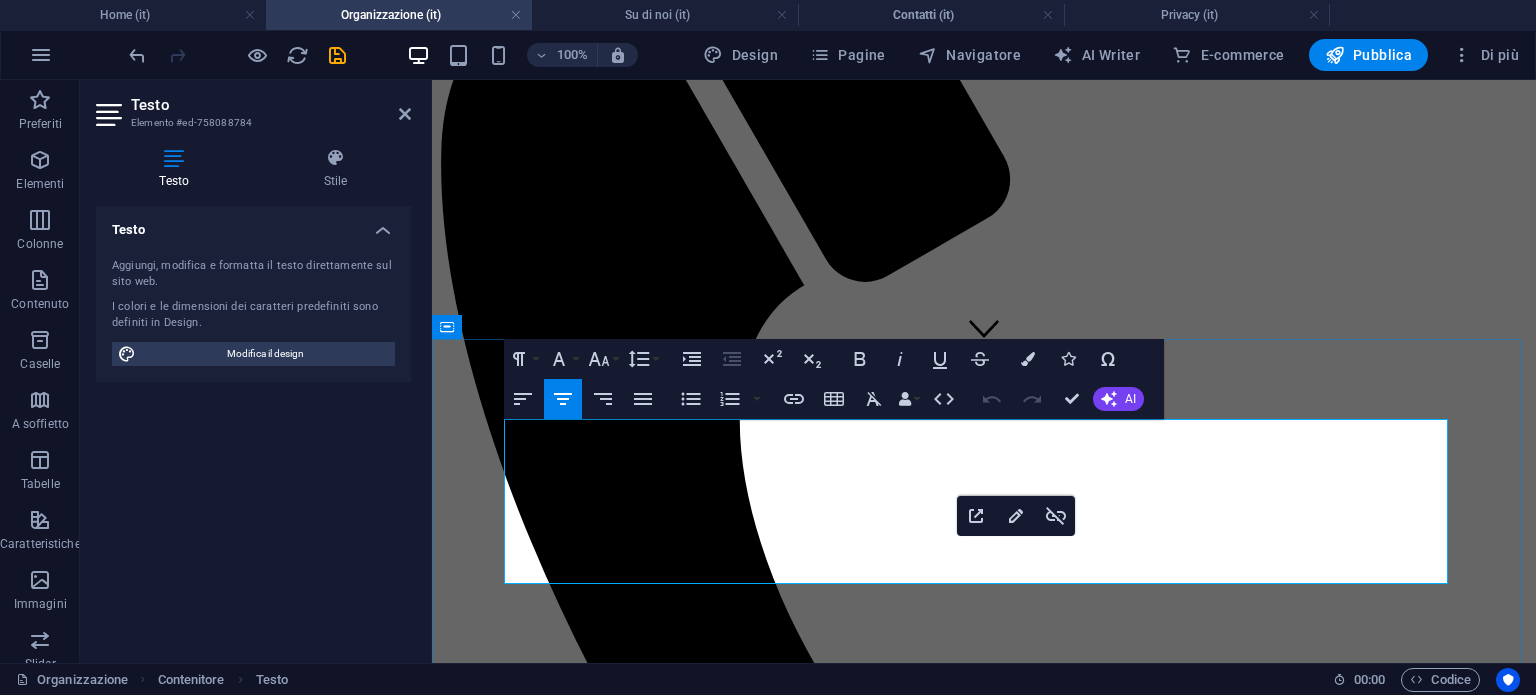 click on "Tel.: +39 [PHONE] E-Mail: [EMAIL]" at bounding box center (984, 6038) 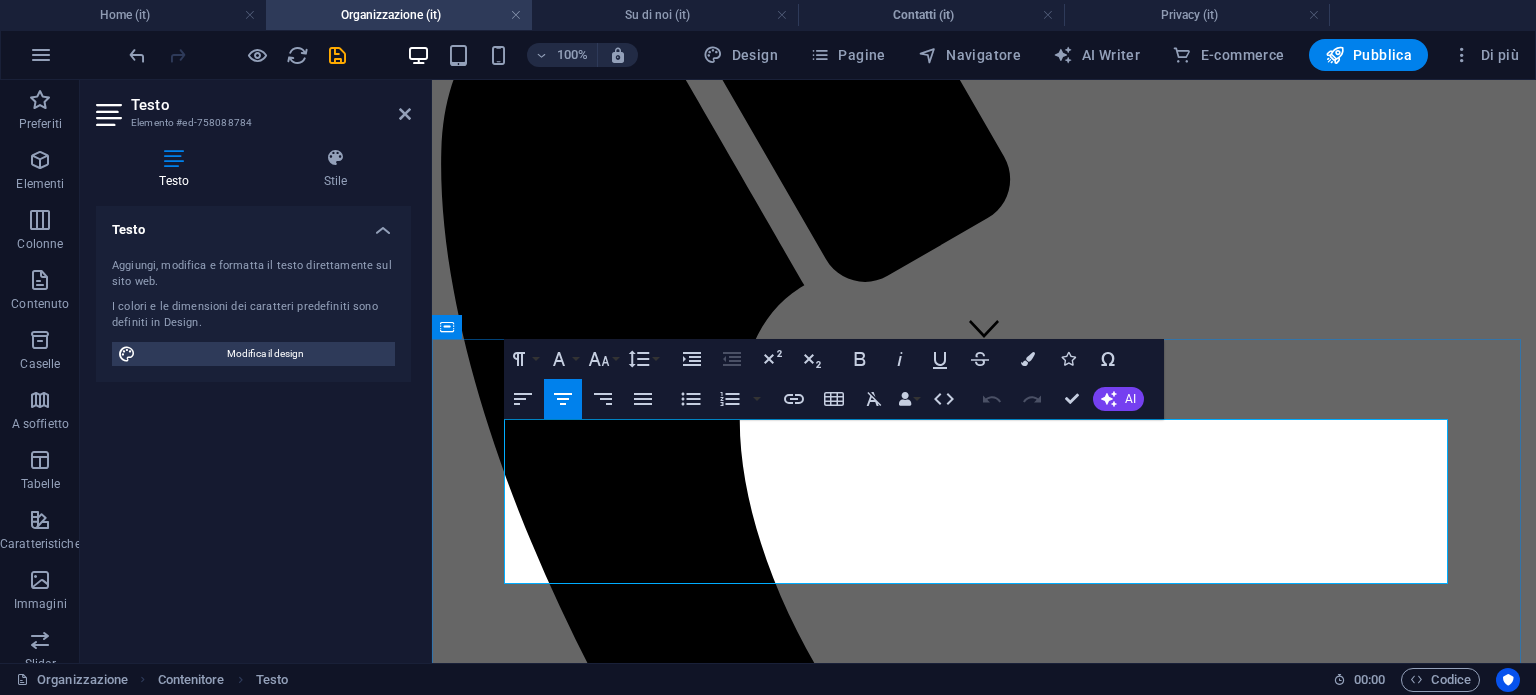 click on "Tel.: +39 [PHONE] E-Mail: [EMAIL]" at bounding box center [984, 6038] 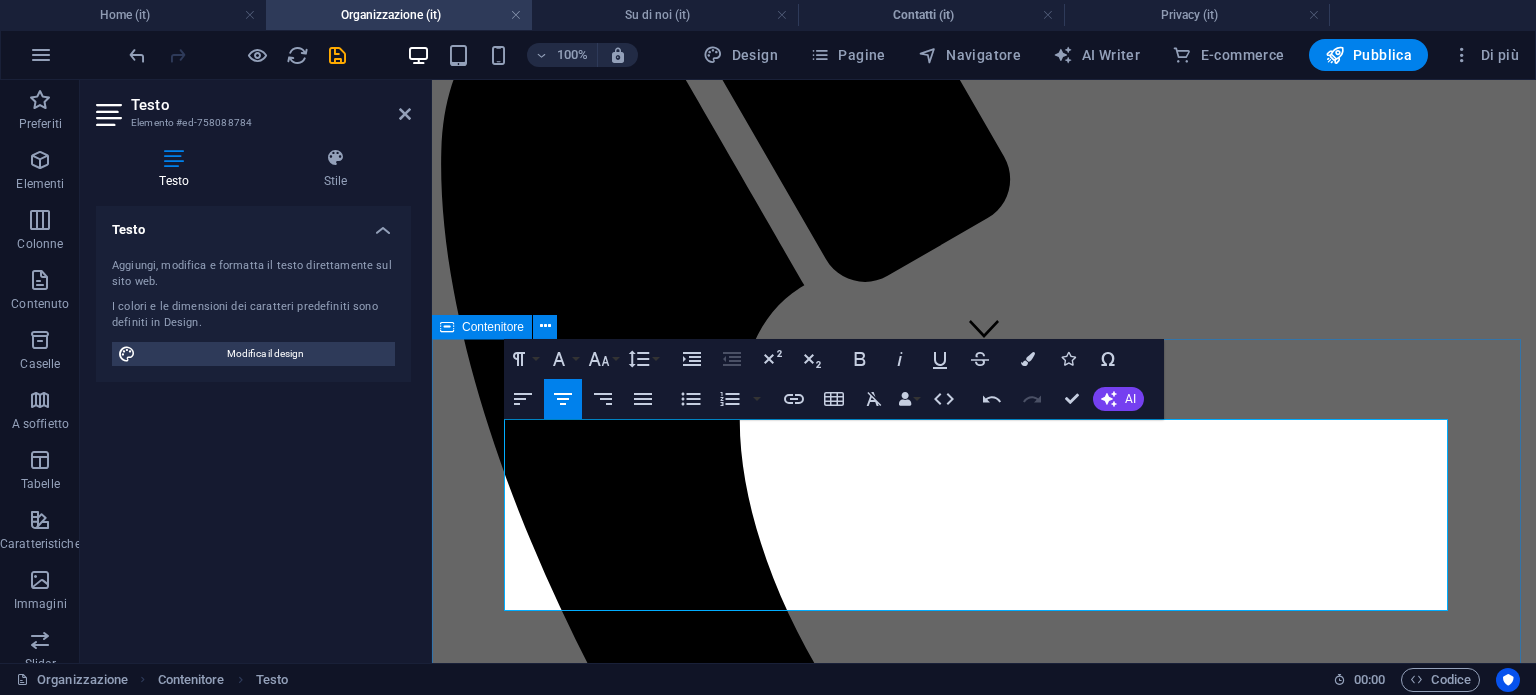 type 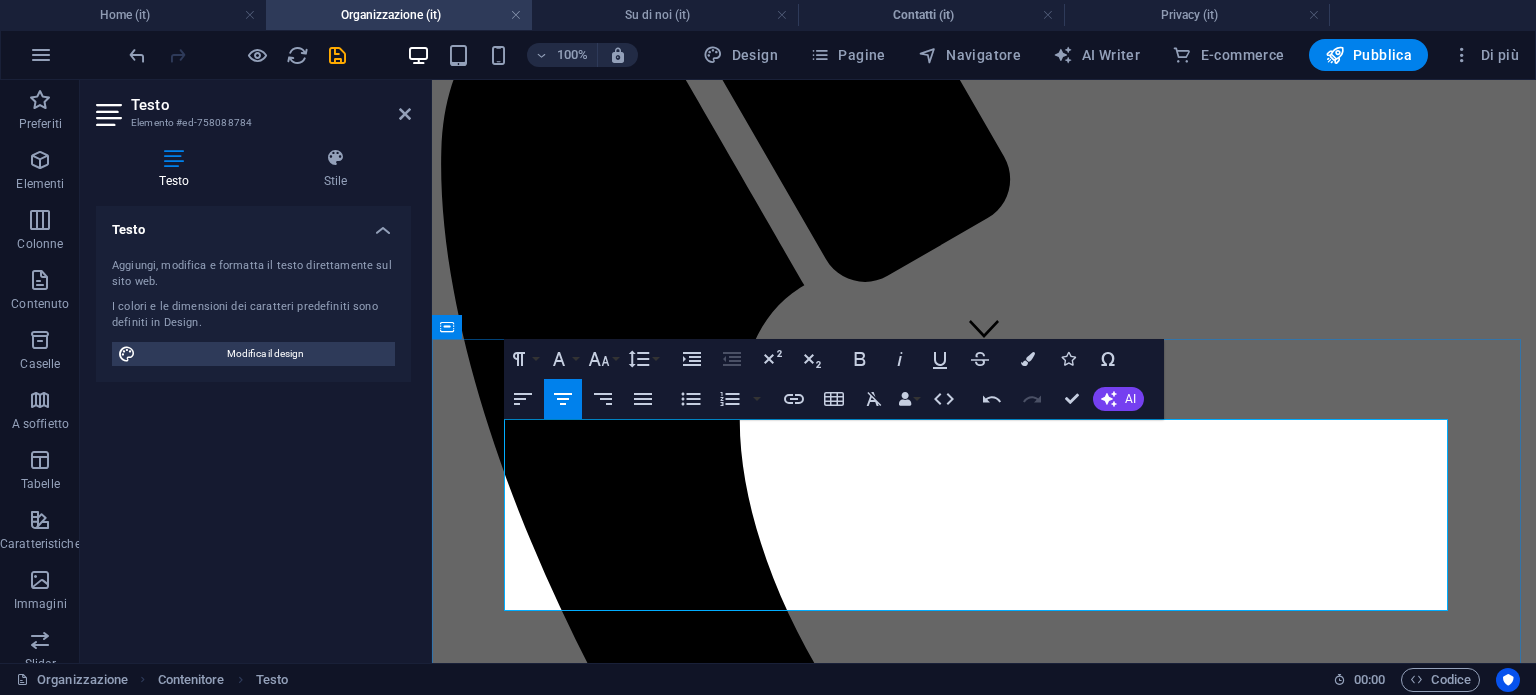 click on "P.I." at bounding box center (984, 6081) 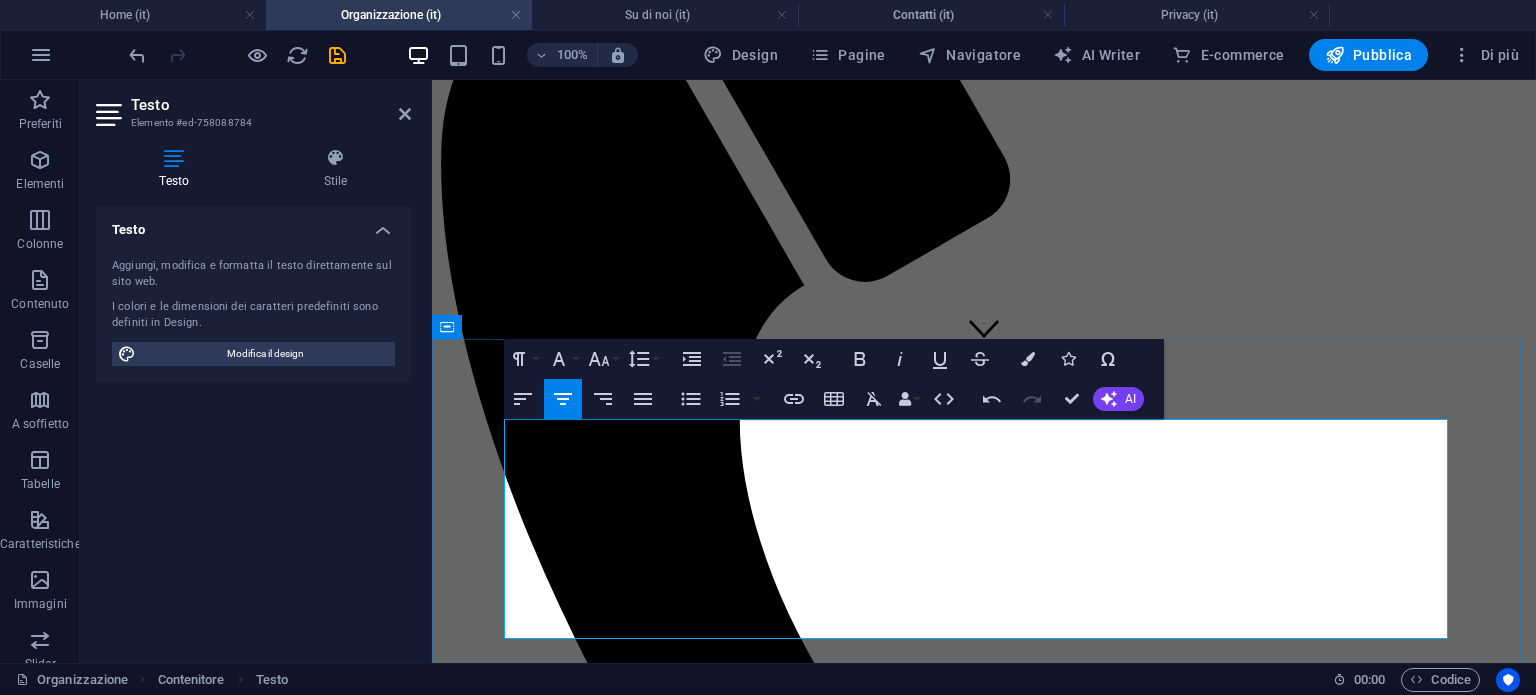 click on "P.iva [VAT_NUMBER] - C.F. [TAX_ID]" at bounding box center (984, 6081) 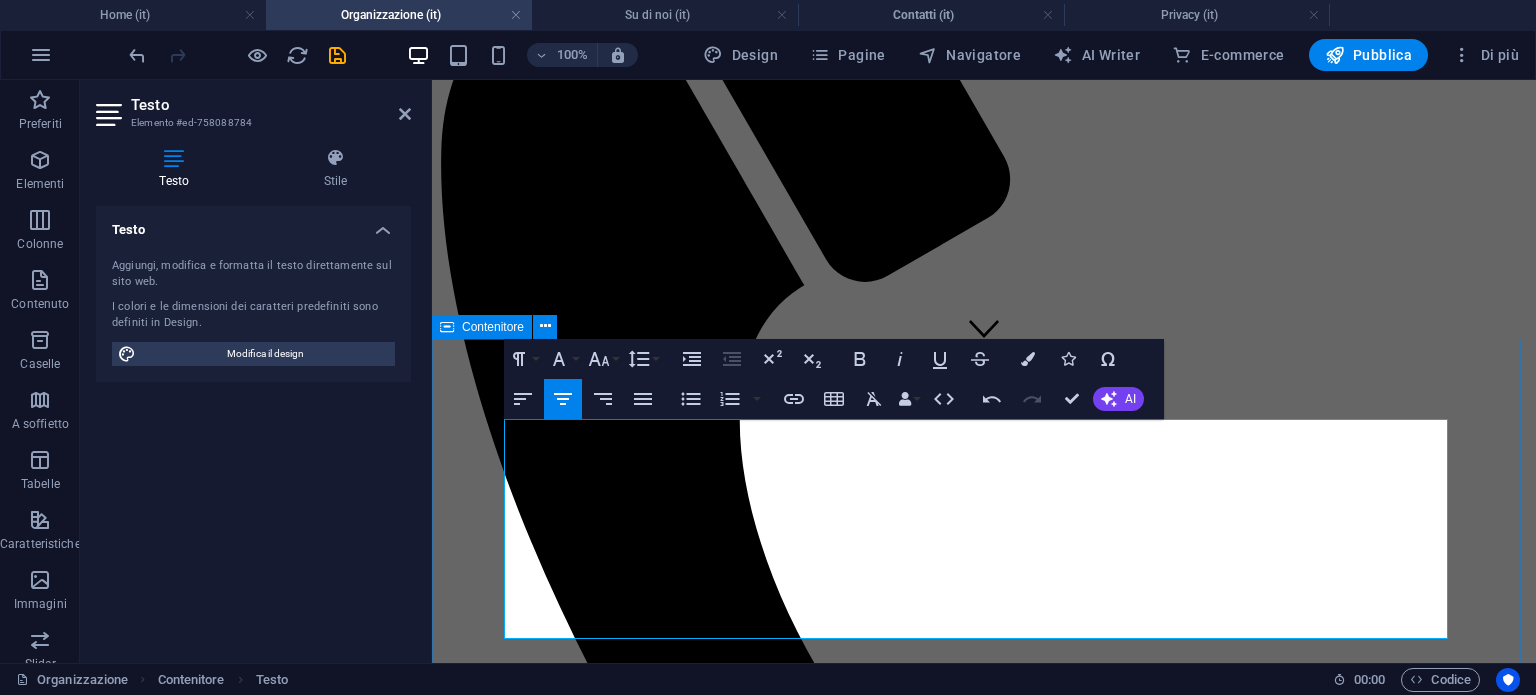 click on "robertoforresu.it Rag. Roberto   Forresu Via Domenico Fiorani 81 Sesto San Giovanni   20099 Tel.:  +[COUNTRY_CODE] [PHONE_NUMBER] E-Mail:  admin@robertoforresu.it P.iva [VAT] - C.F. [CF] P.iva [VAT] - C.F. [CF]" at bounding box center [984, 6028] 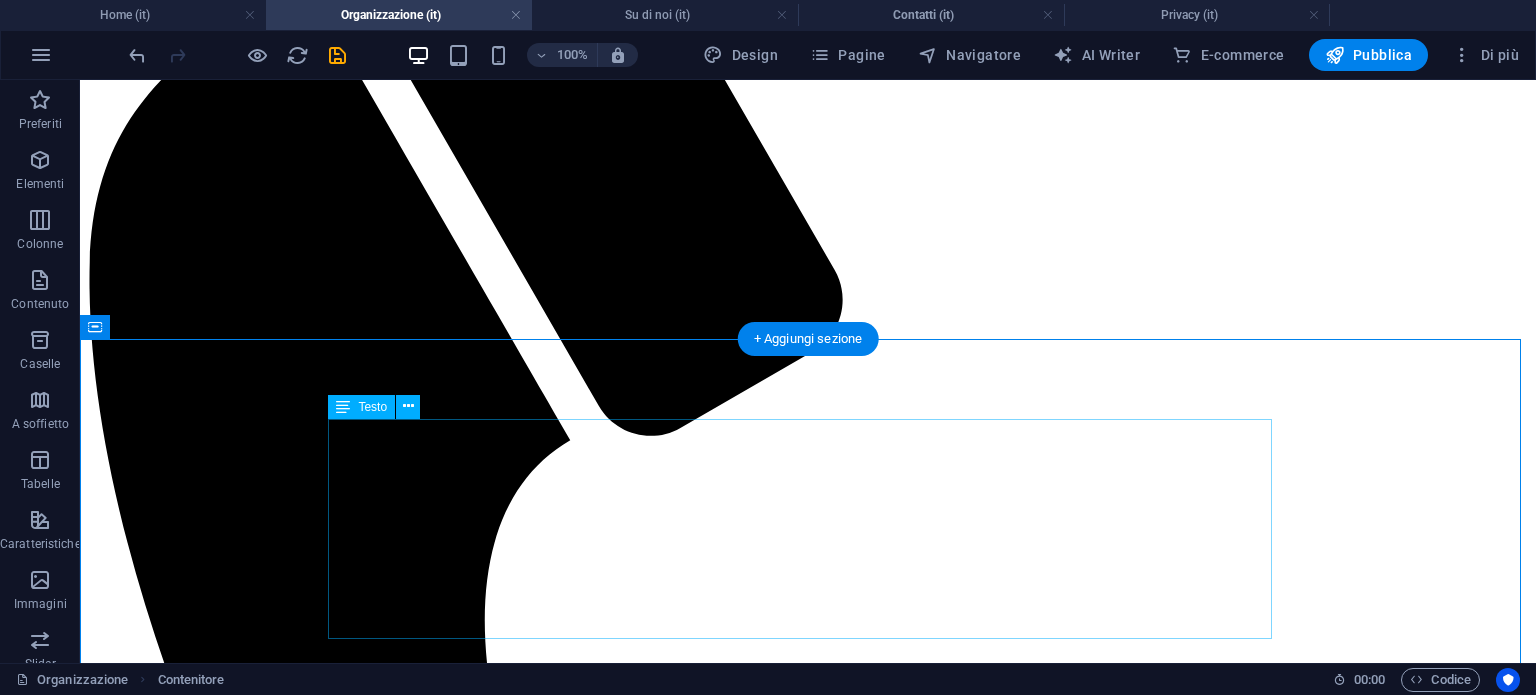 click on "www.[WEBSITE] Rag. Roberto Forresu Via Domenico Fiorani 81 Sesto San Giovanni 20099 Tel.: +[COUNTRY_CODE] [PHONE_NUMBER] E-Mail: admin@[WEBSITE] P.iva [VAT] - C.F. [CF]" at bounding box center (808, 7715) 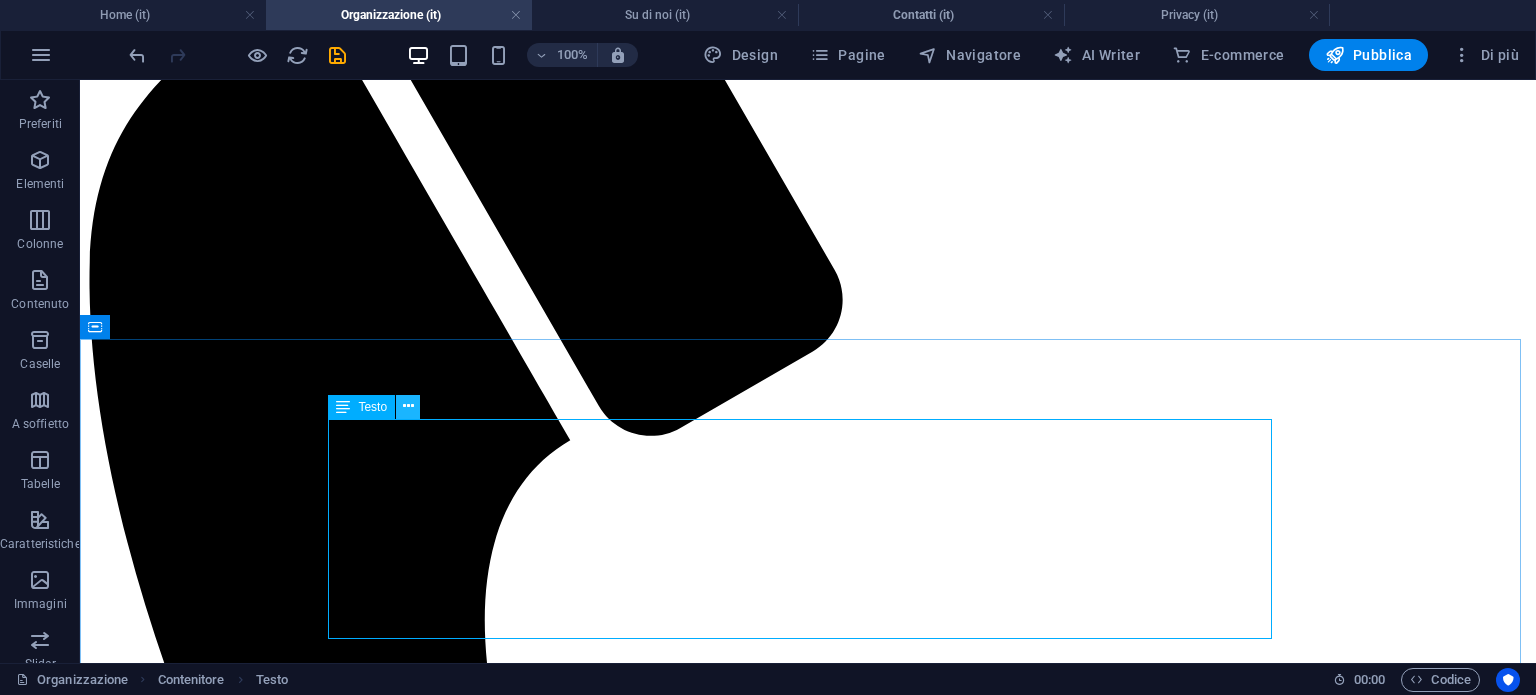 click at bounding box center [408, 406] 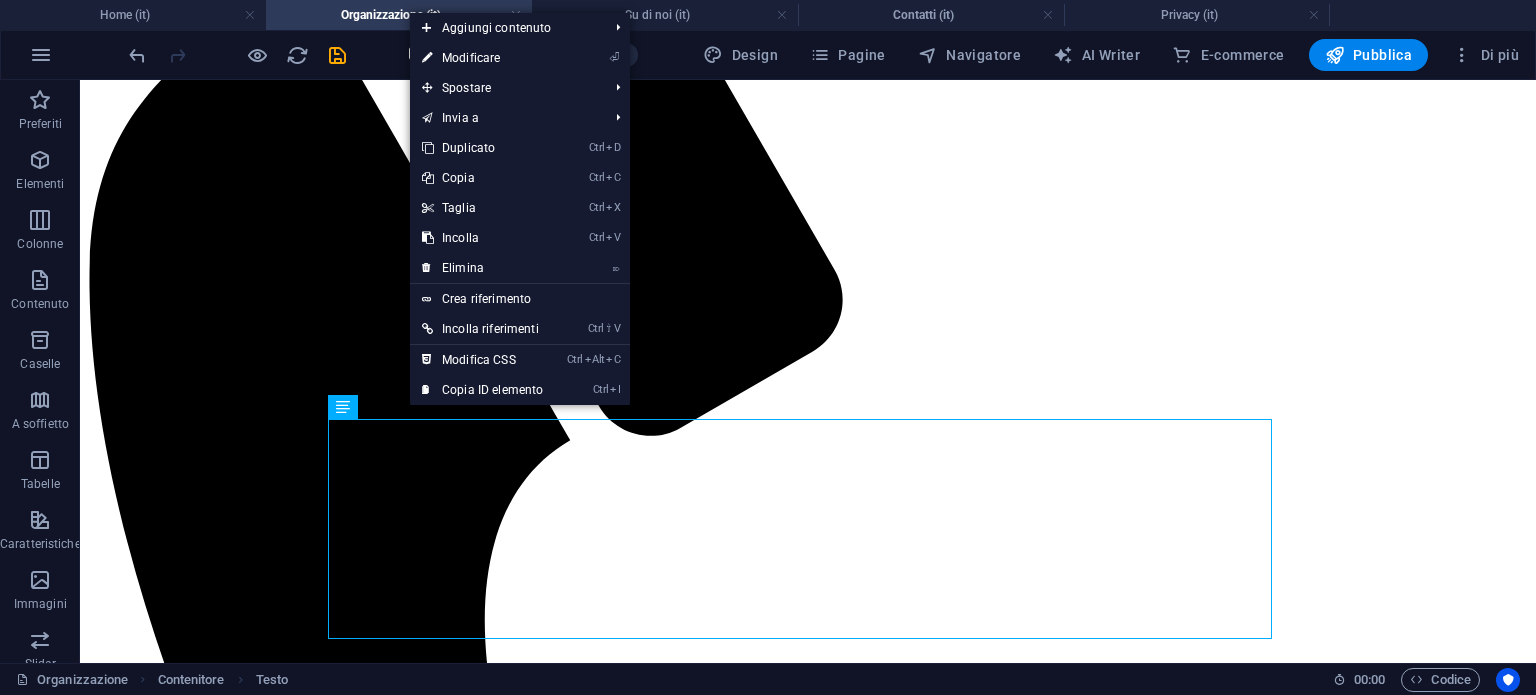 click on "⏎  Modificare" at bounding box center [482, 58] 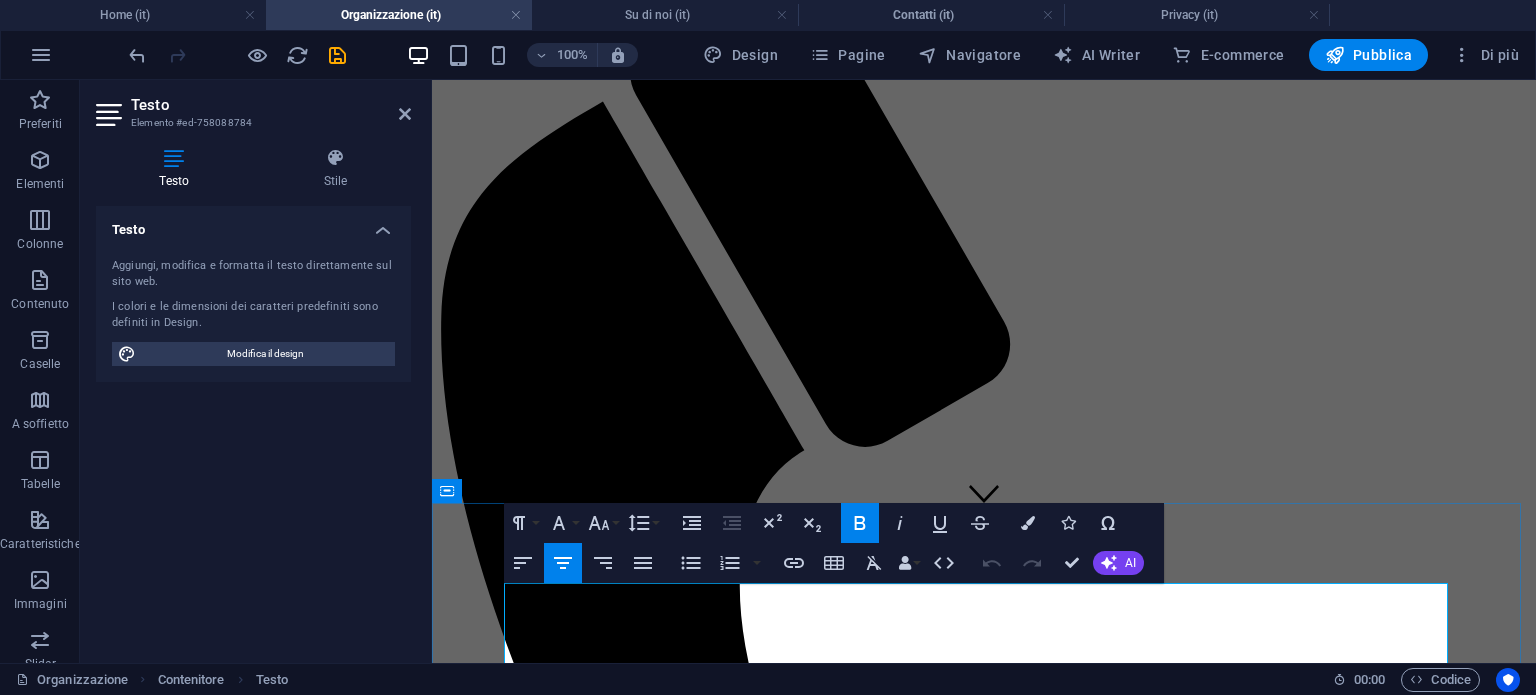 click on "[DOMAIN]" at bounding box center (984, 6106) 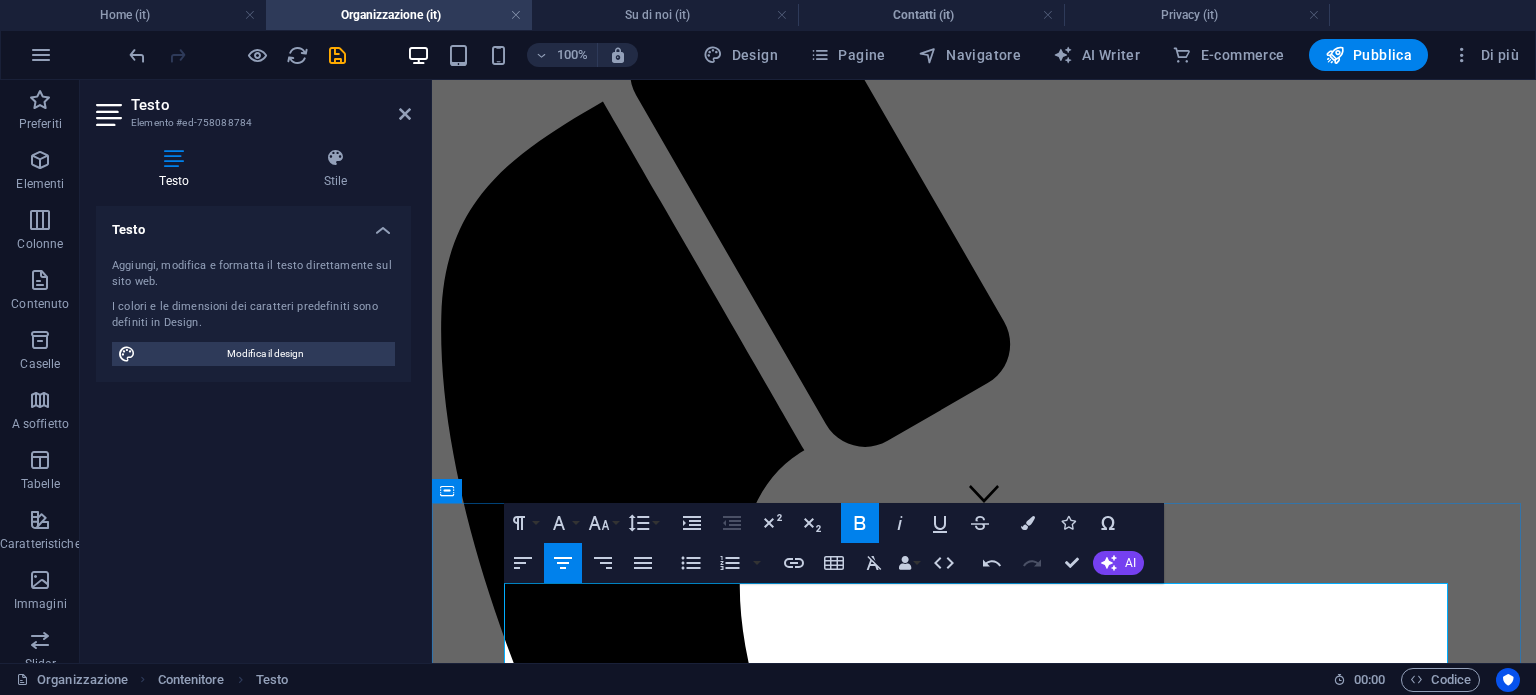 click on "Rag. Roberto Forresu" at bounding box center [984, 6124] 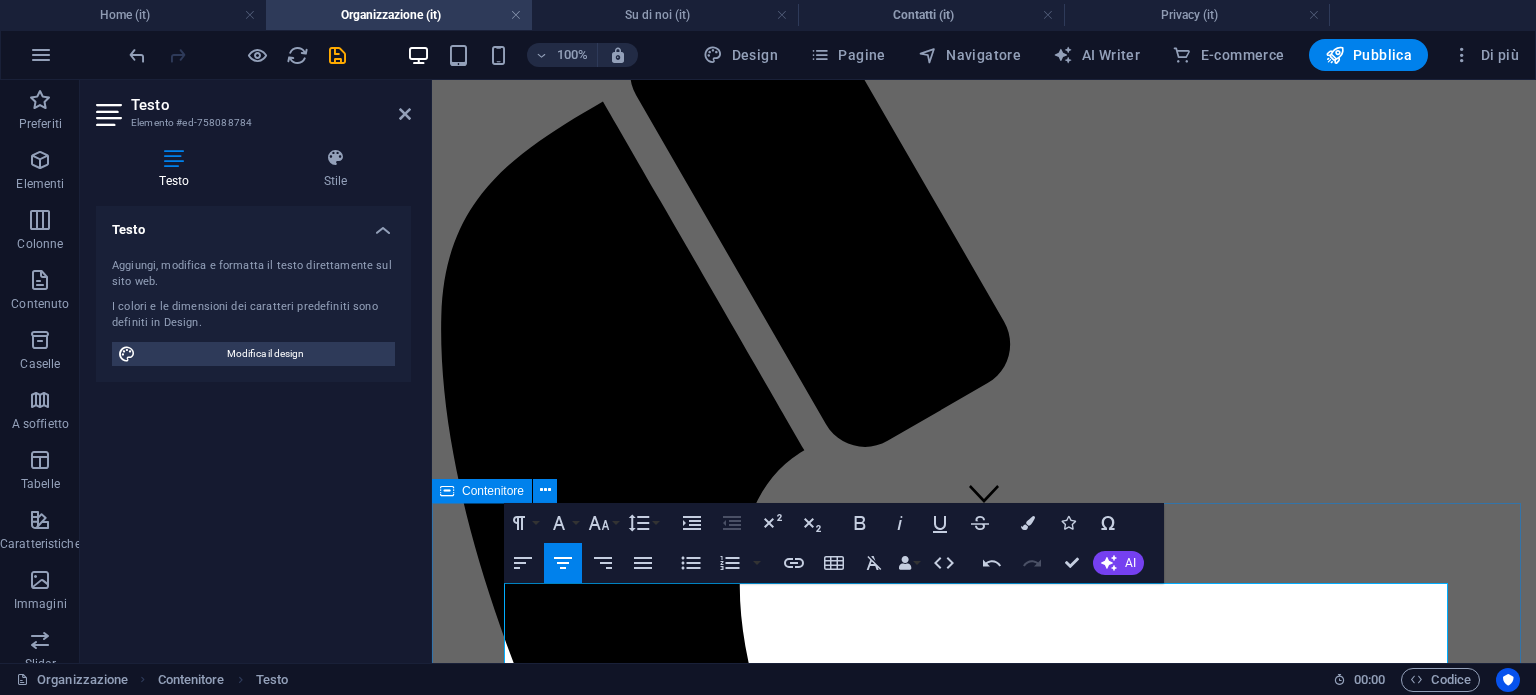 click on "www.[WEBSITE] Rag. Roberto Forresu Via Domenico Fiorani 81 Sesto San Giovanni 20099 Tel.: +[COUNTRY_CODE] [PHONE_NUMBER] E-Mail: admin@[WEBSITE] P.iva [VAT] - C.F. [CF]" at bounding box center [984, 6193] 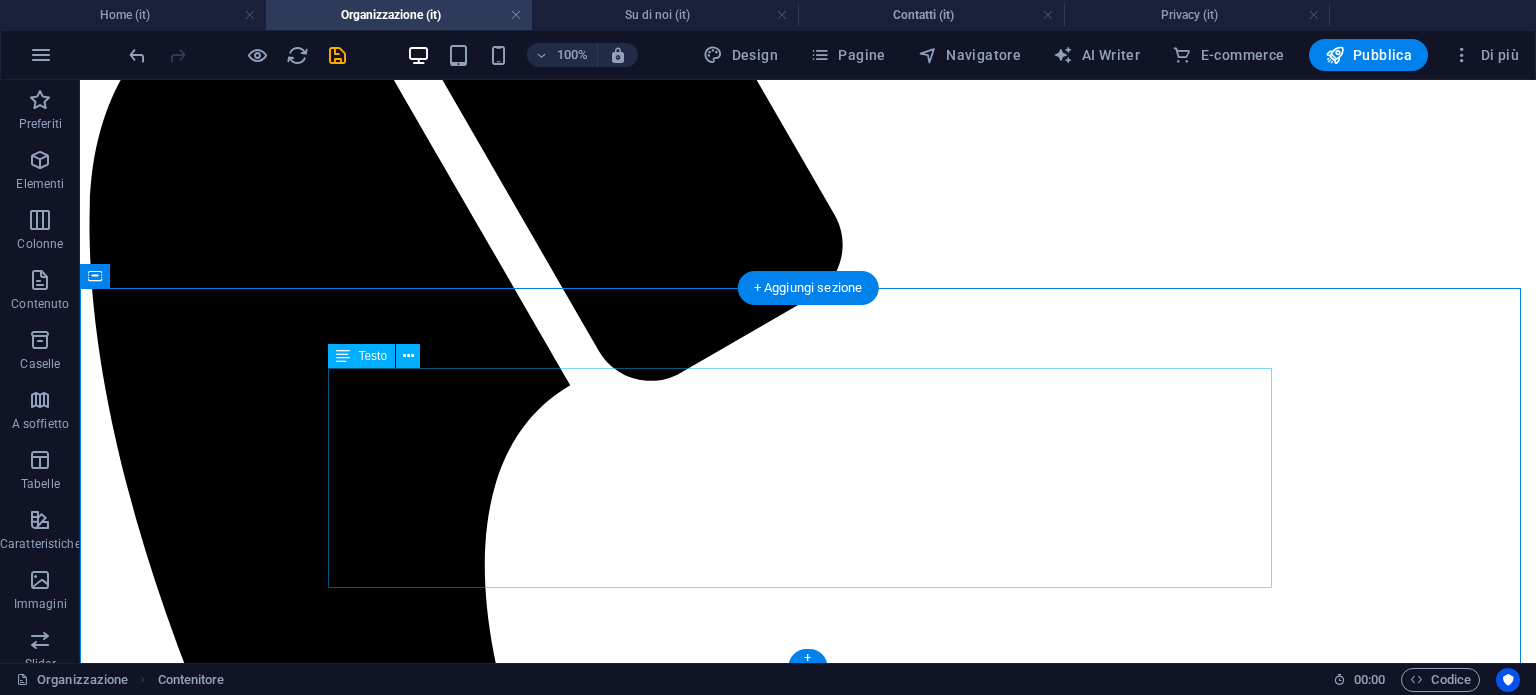 scroll, scrollTop: 0, scrollLeft: 0, axis: both 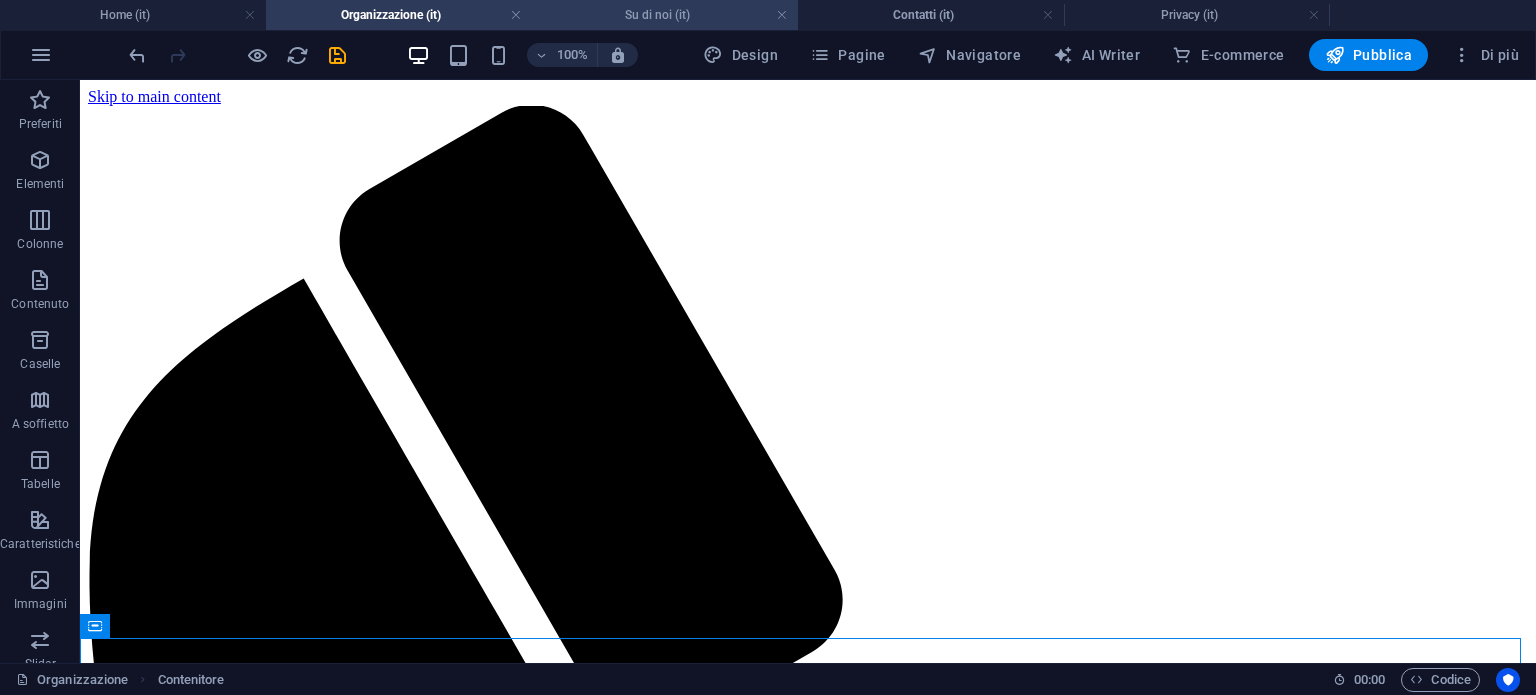 click on "Su di noi (it)" at bounding box center (665, 15) 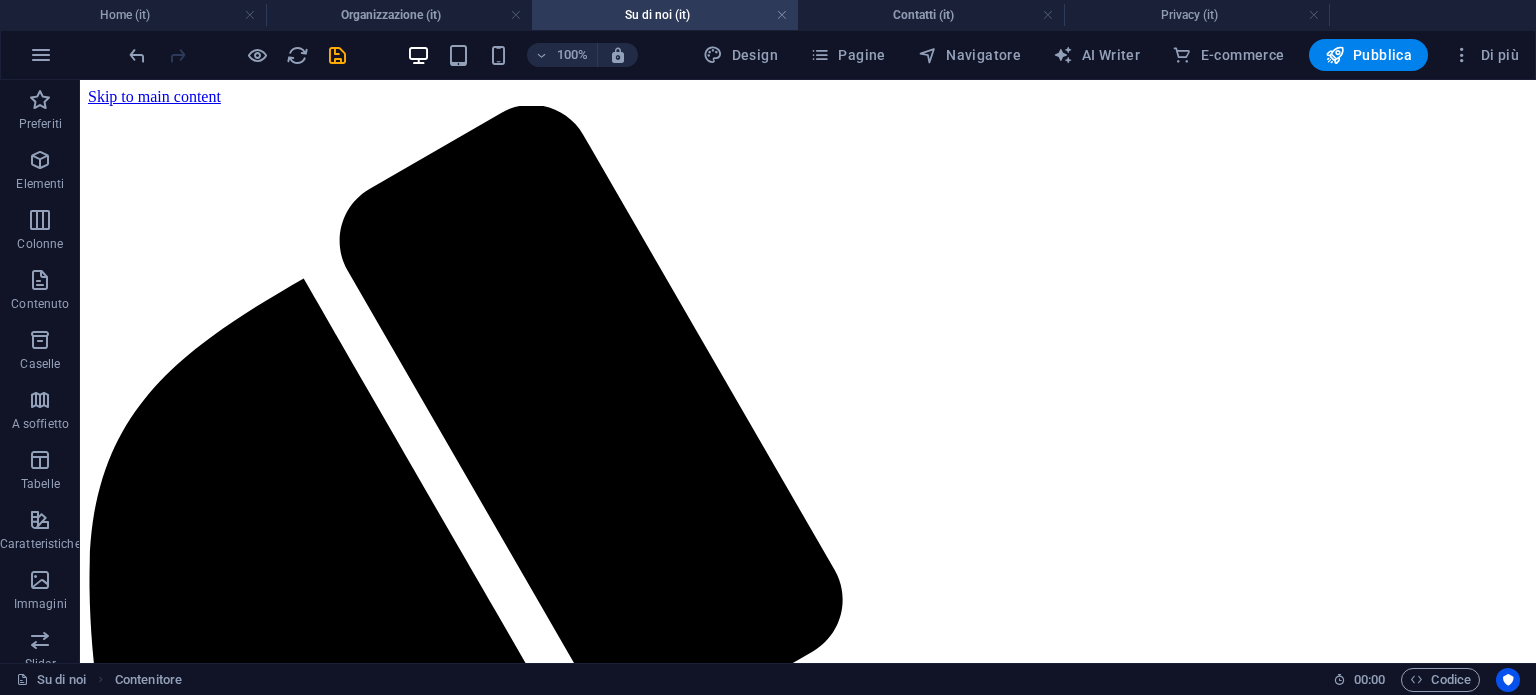scroll, scrollTop: 6266, scrollLeft: 0, axis: vertical 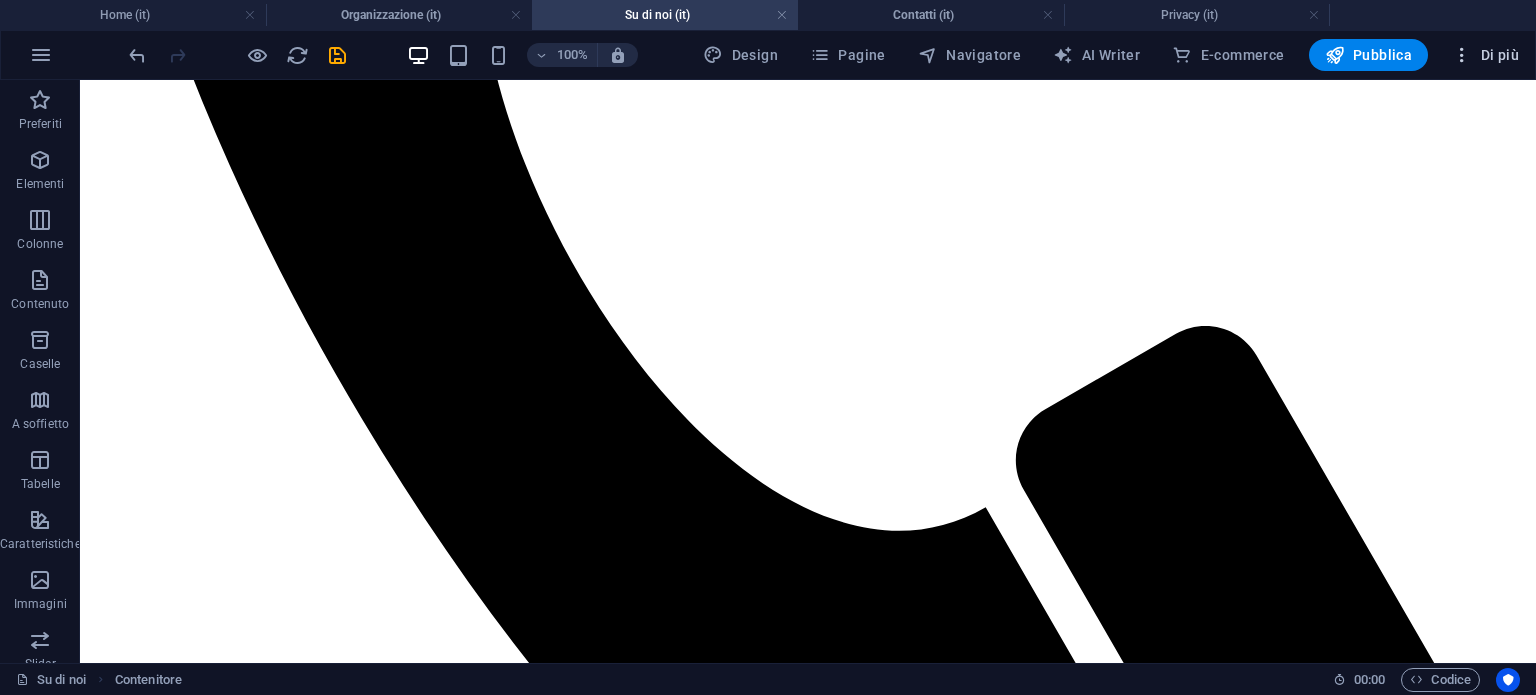 click on "Di più" at bounding box center [1485, 55] 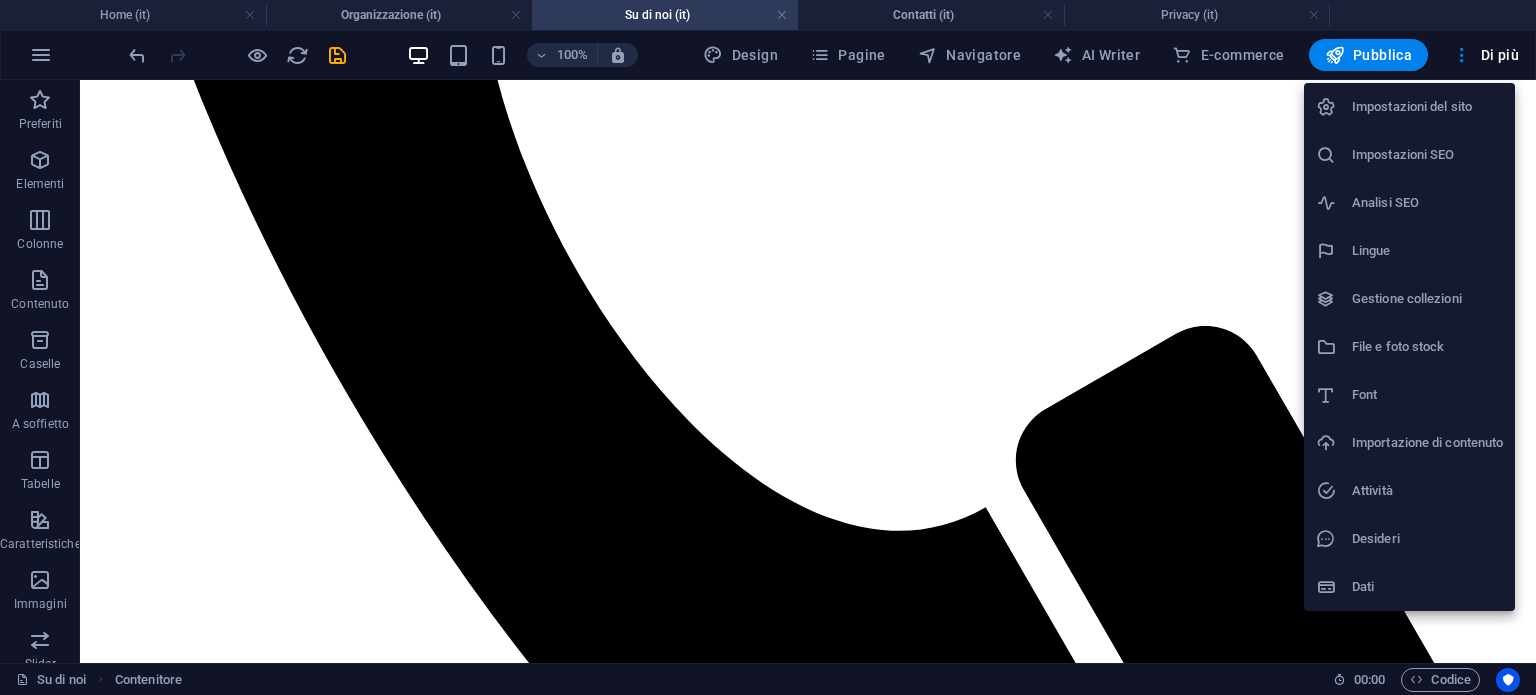 click at bounding box center (768, 347) 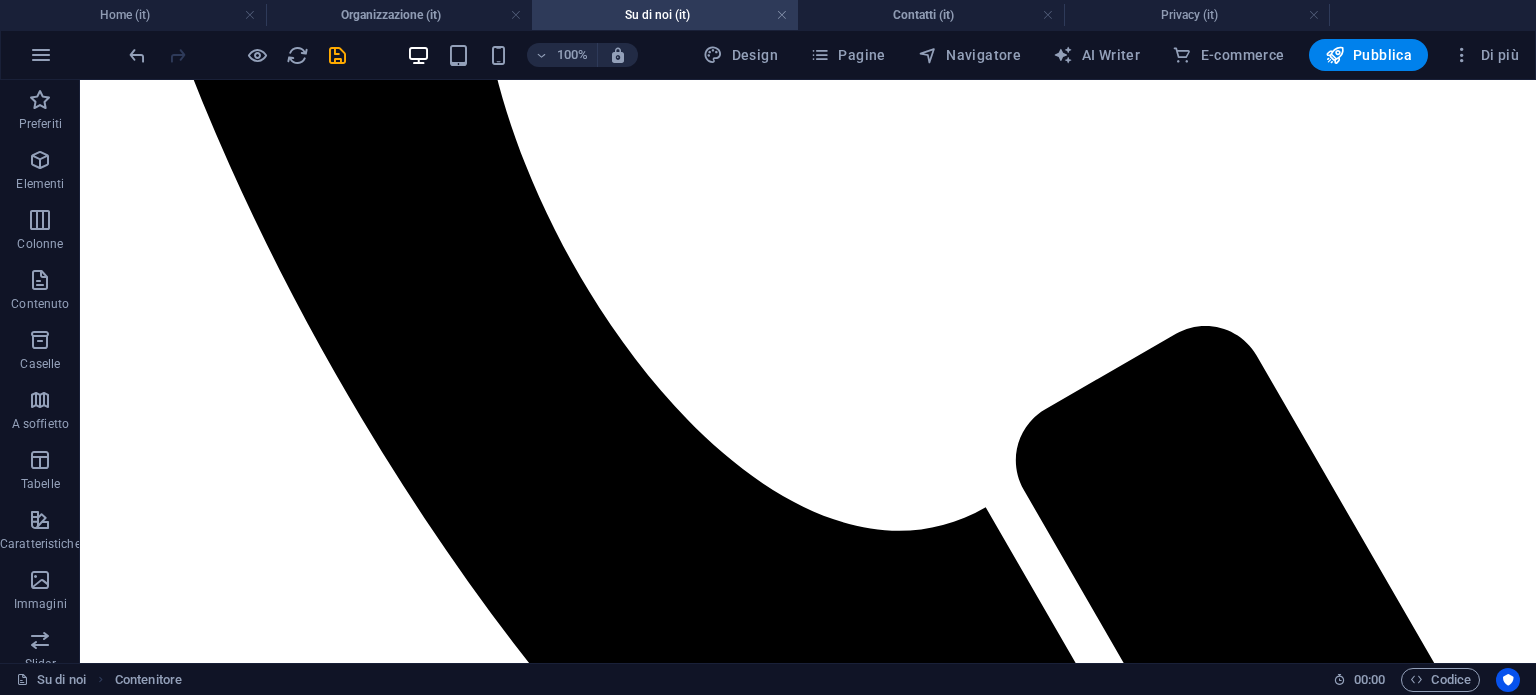 click on "Navigatore" at bounding box center [969, 55] 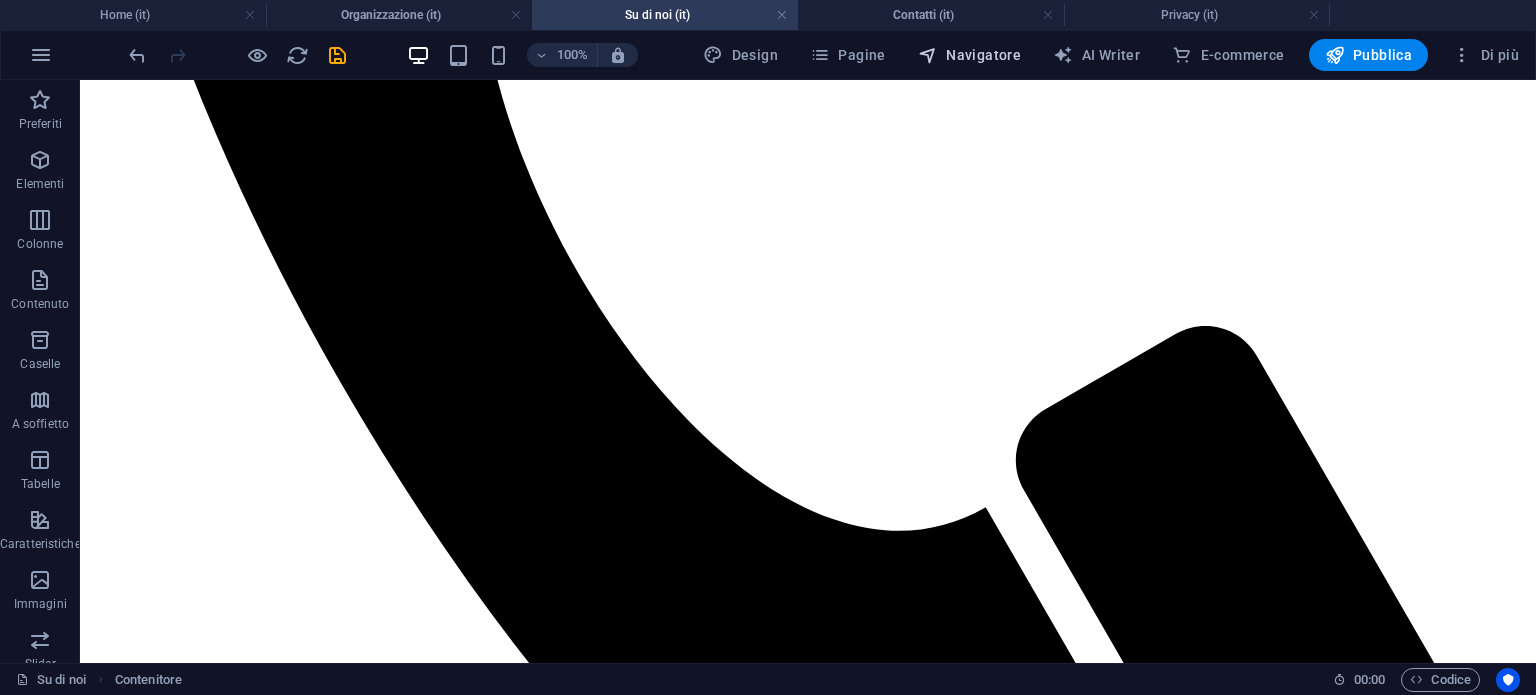 select on "[ID]" 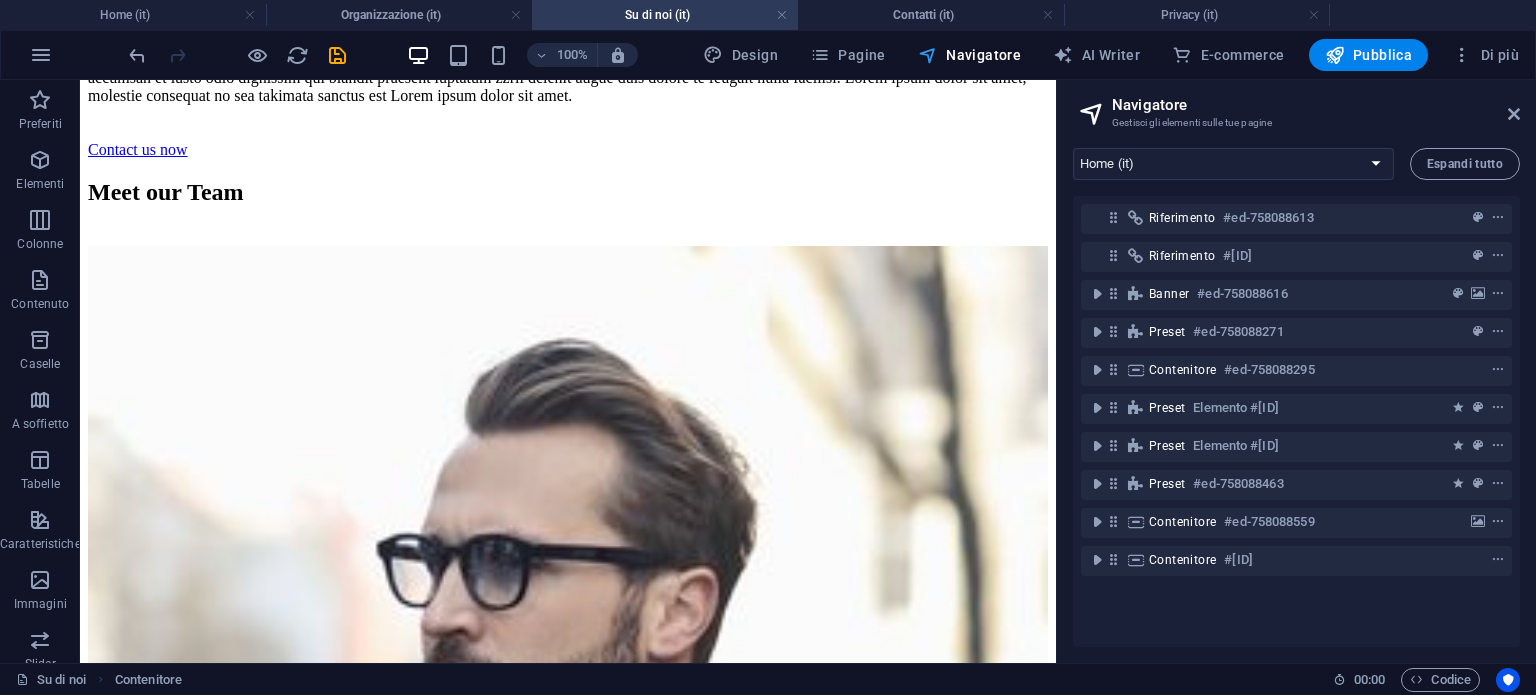 scroll, scrollTop: 6292, scrollLeft: 0, axis: vertical 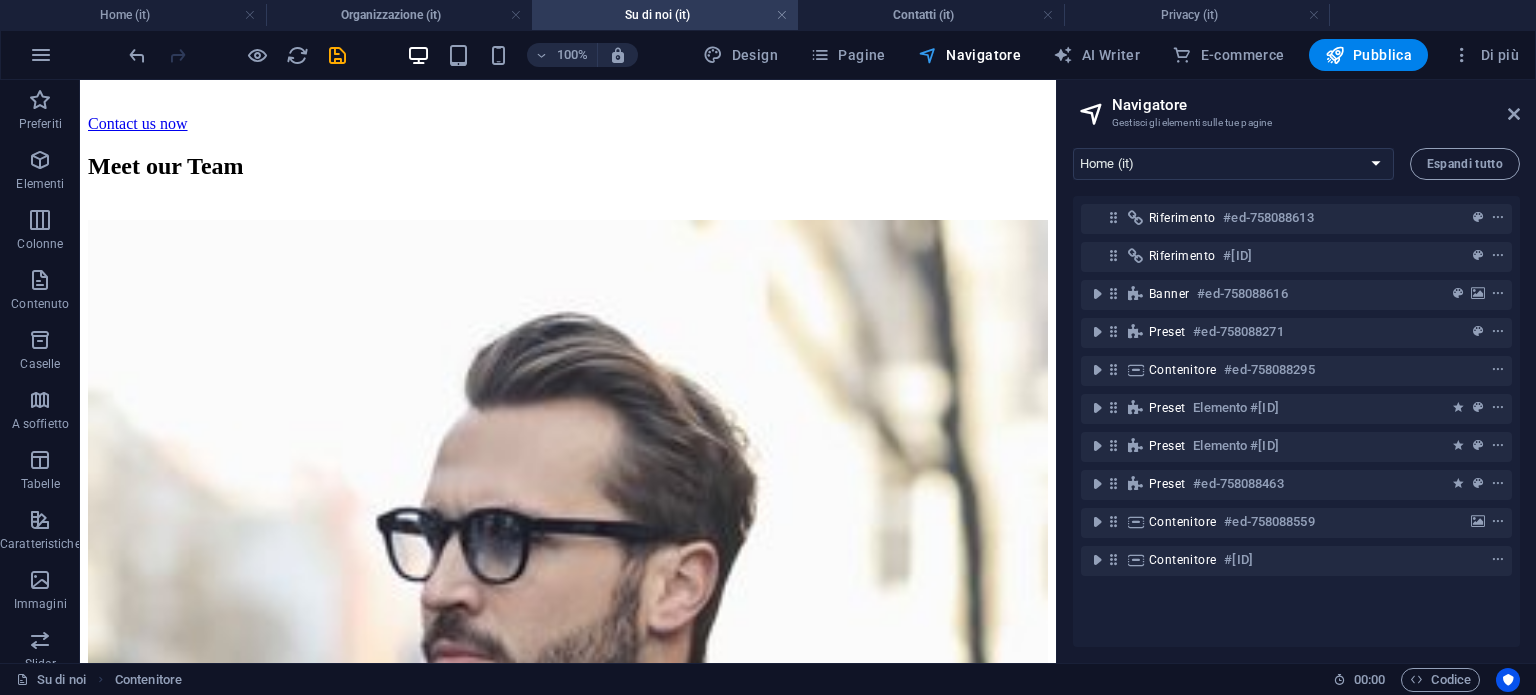 click on "Navigatore" at bounding box center [969, 55] 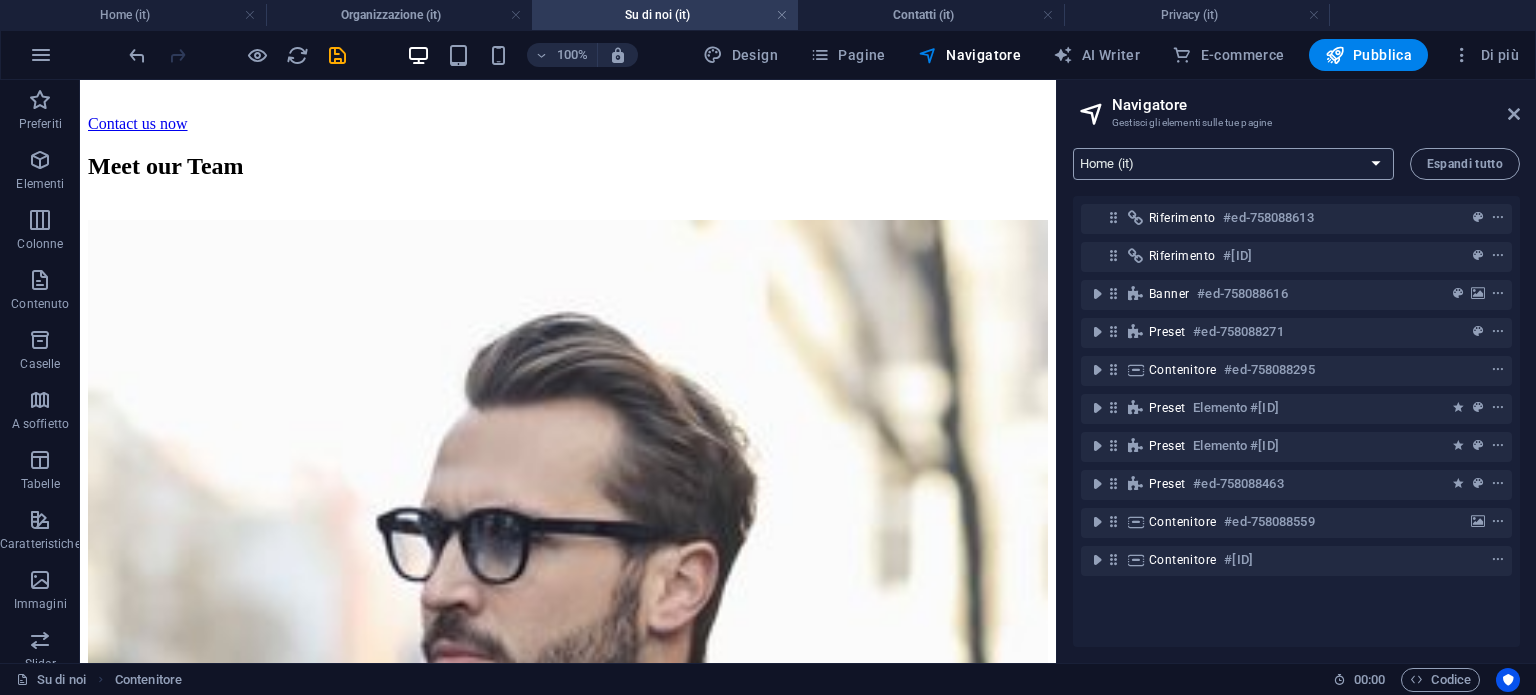 click on "Home  (it) Organizzazione  (it) Su di noi  (it) Contatti  (it) Privacy  (it) Home  (en) Home  (zh) Home  (ar)" at bounding box center (1233, 164) 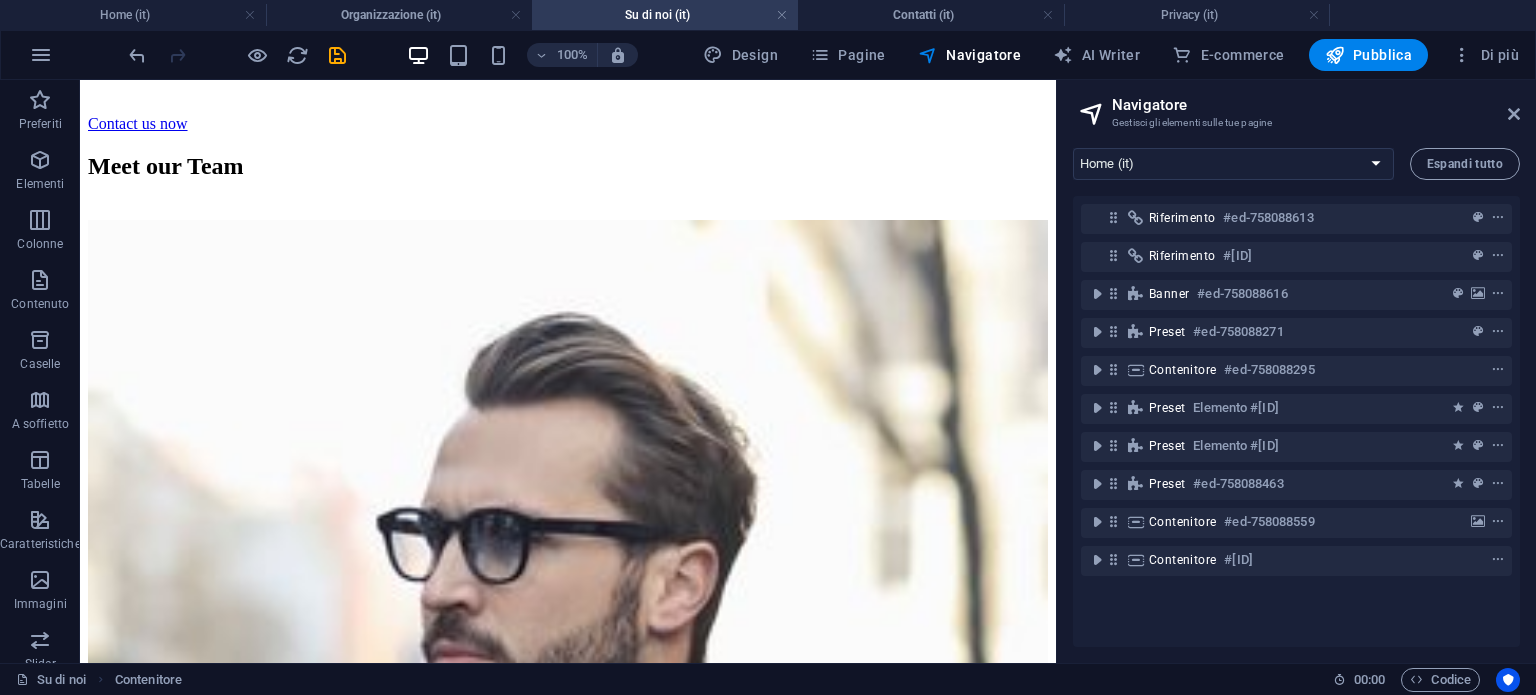 click on "Navigatore Gestisci gli elementi sulle tue pagine" at bounding box center [1298, 106] 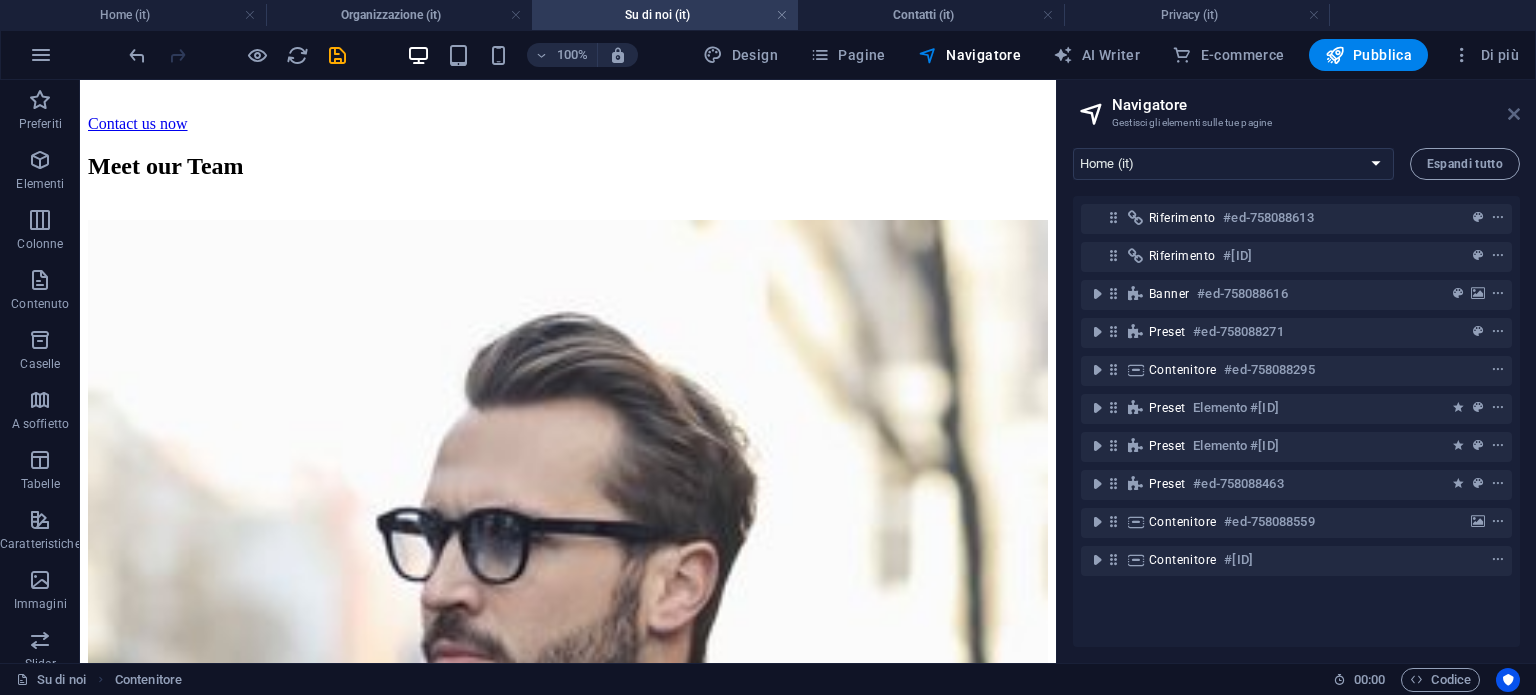 click at bounding box center (1514, 114) 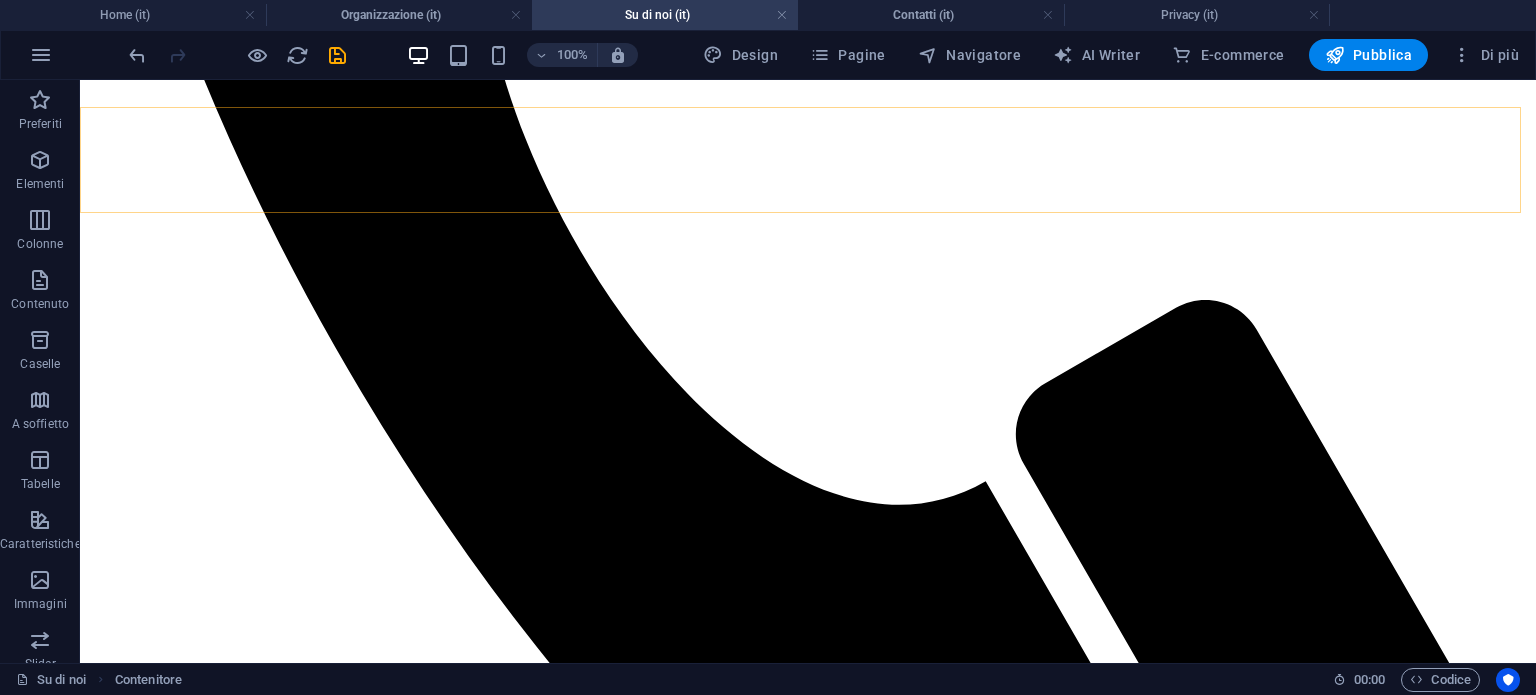 scroll, scrollTop: 6265, scrollLeft: 0, axis: vertical 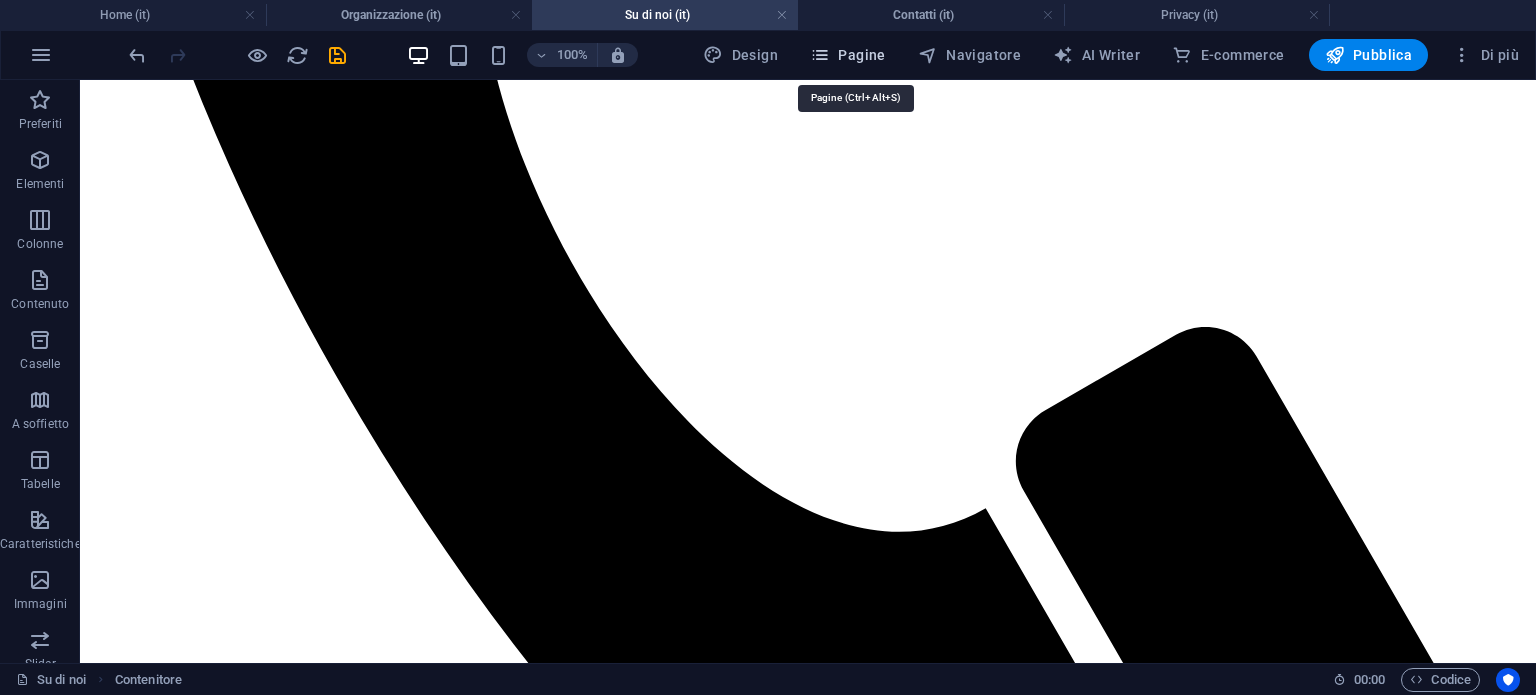 click at bounding box center (820, 55) 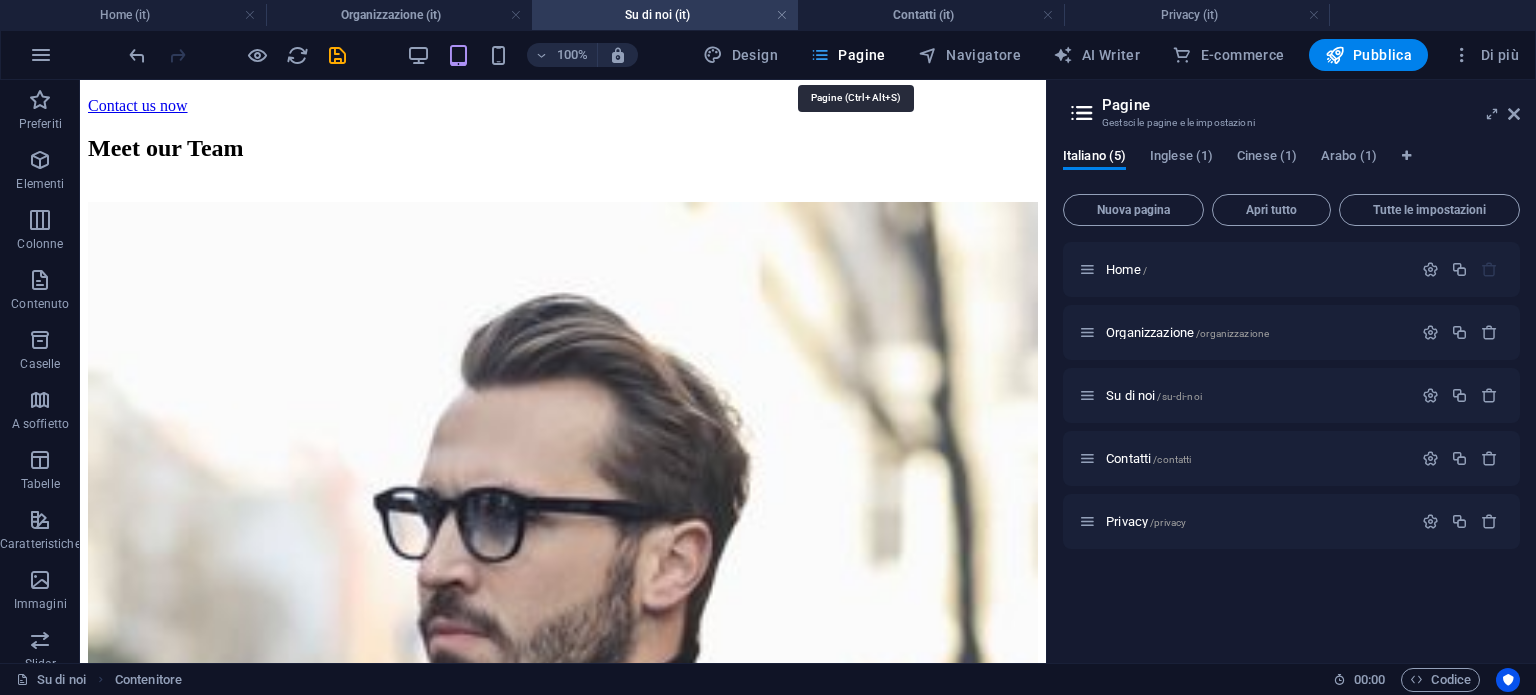 scroll, scrollTop: 6282, scrollLeft: 0, axis: vertical 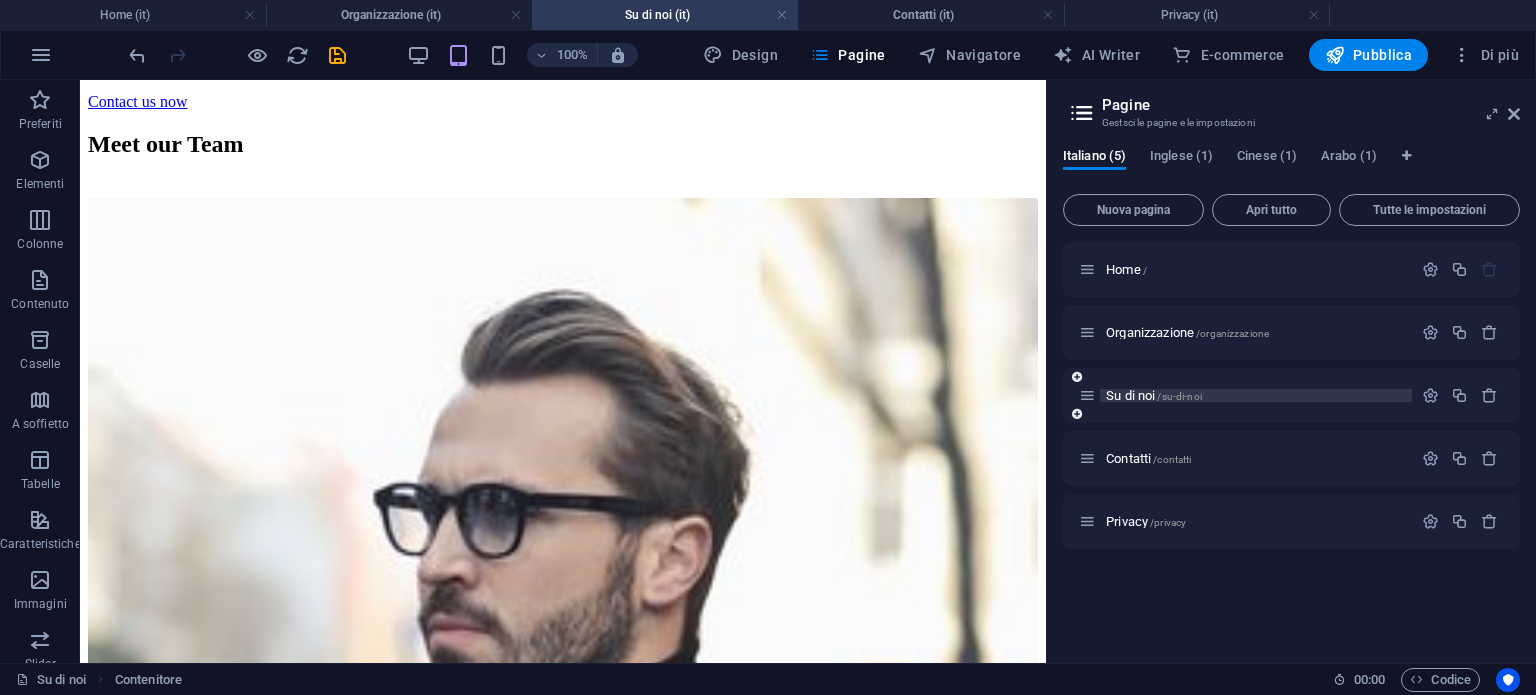 click on "Su di noi /su-di-noi" at bounding box center [1154, 395] 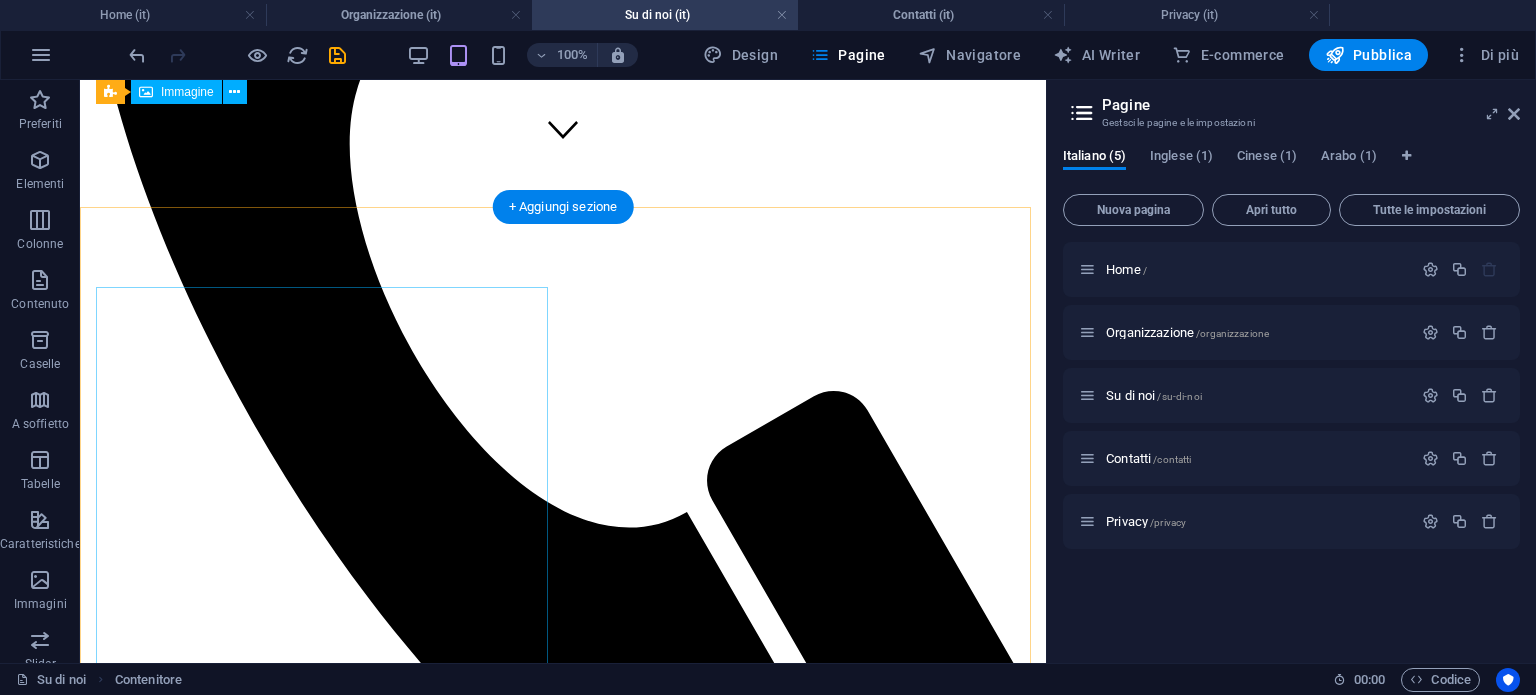 scroll, scrollTop: 482, scrollLeft: 0, axis: vertical 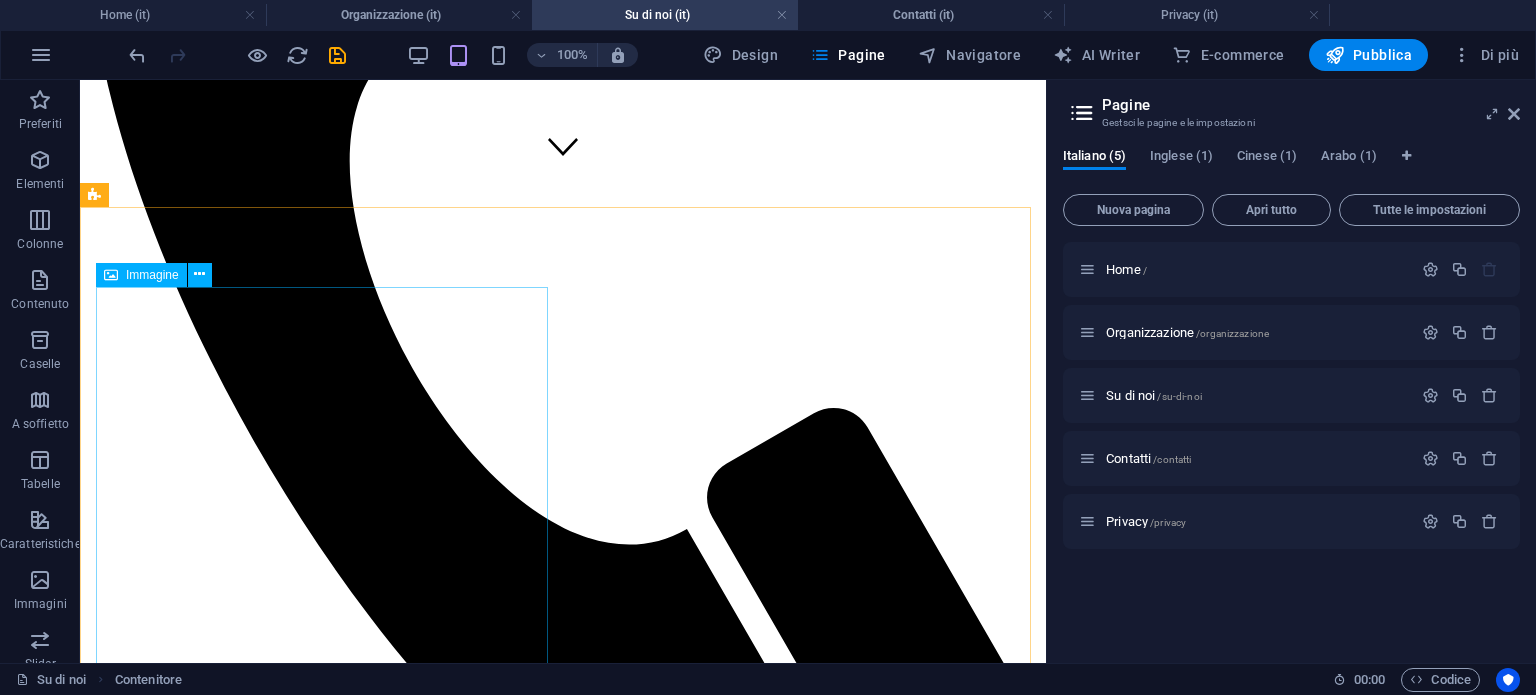 click on "Immagine" at bounding box center [152, 275] 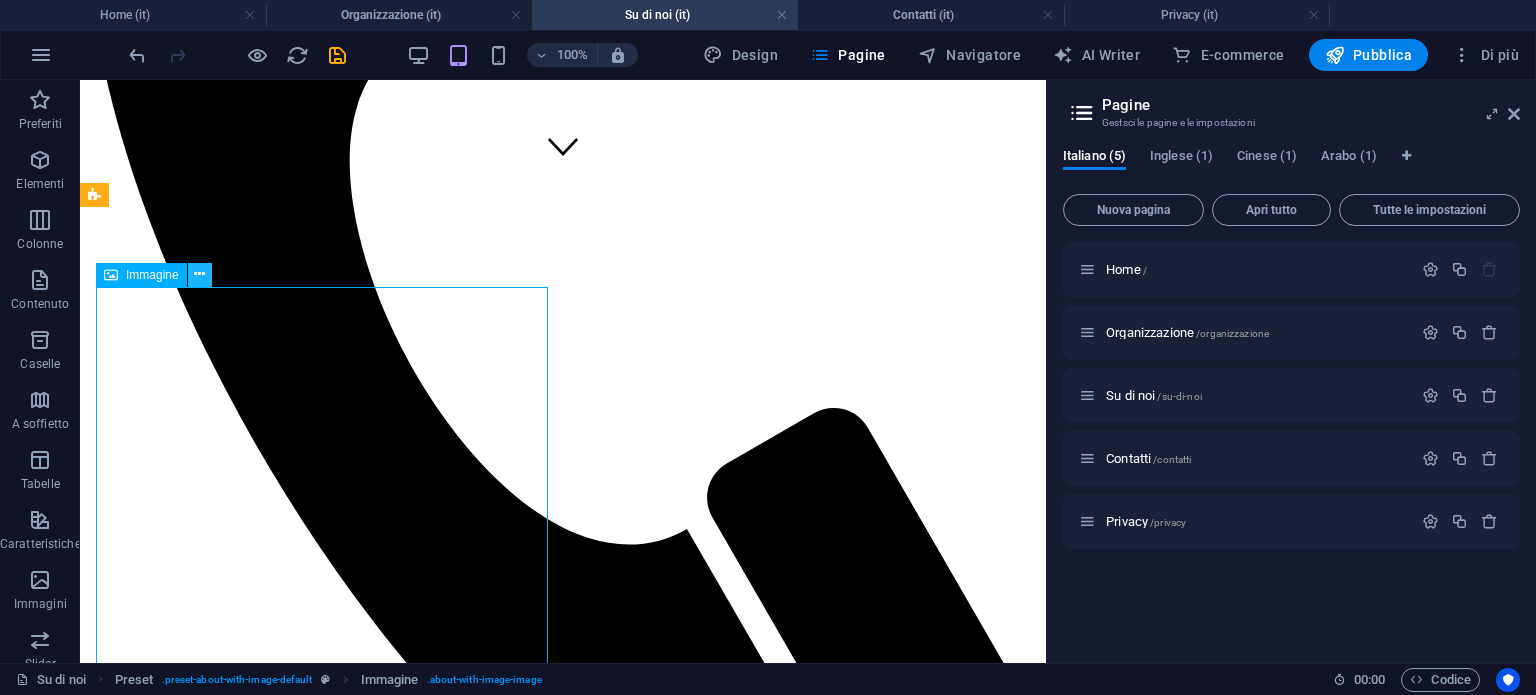 click at bounding box center [199, 274] 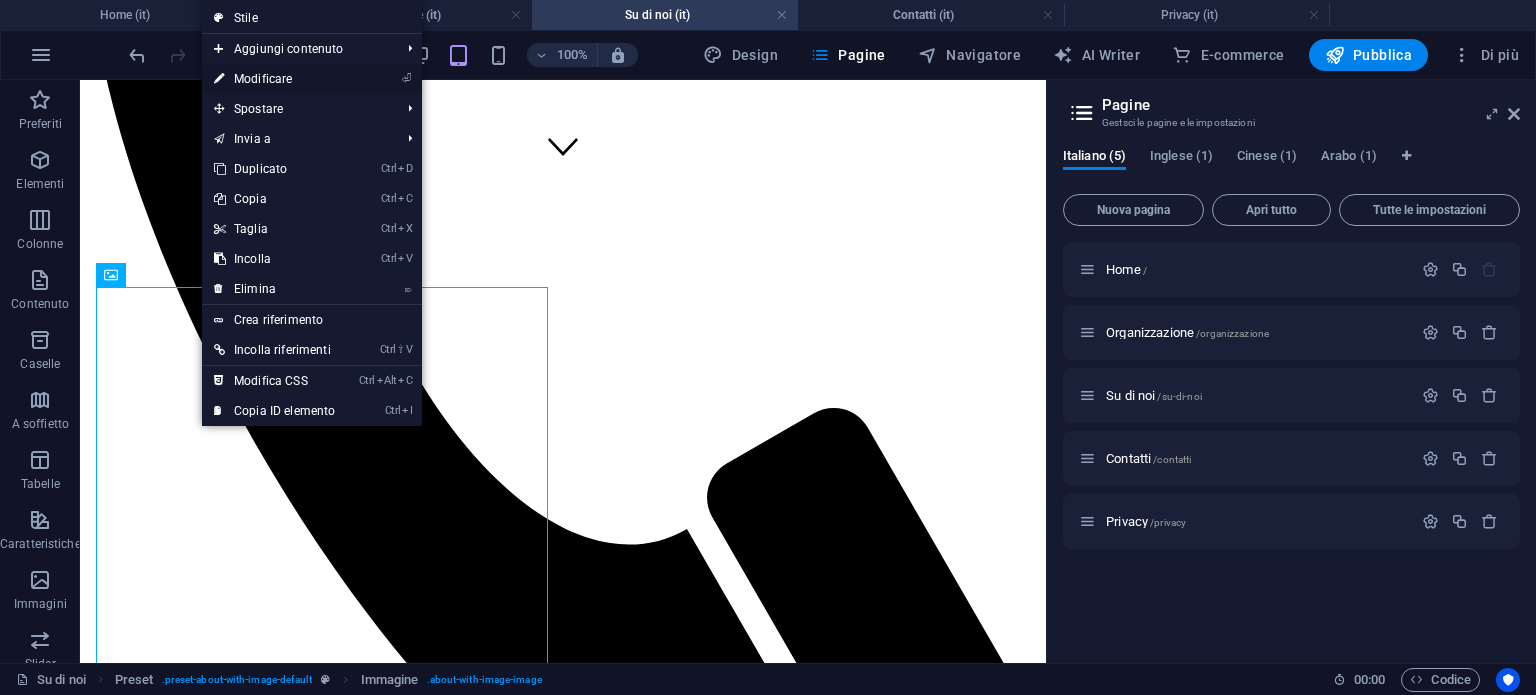 click on "⏎  Modificare" at bounding box center [274, 79] 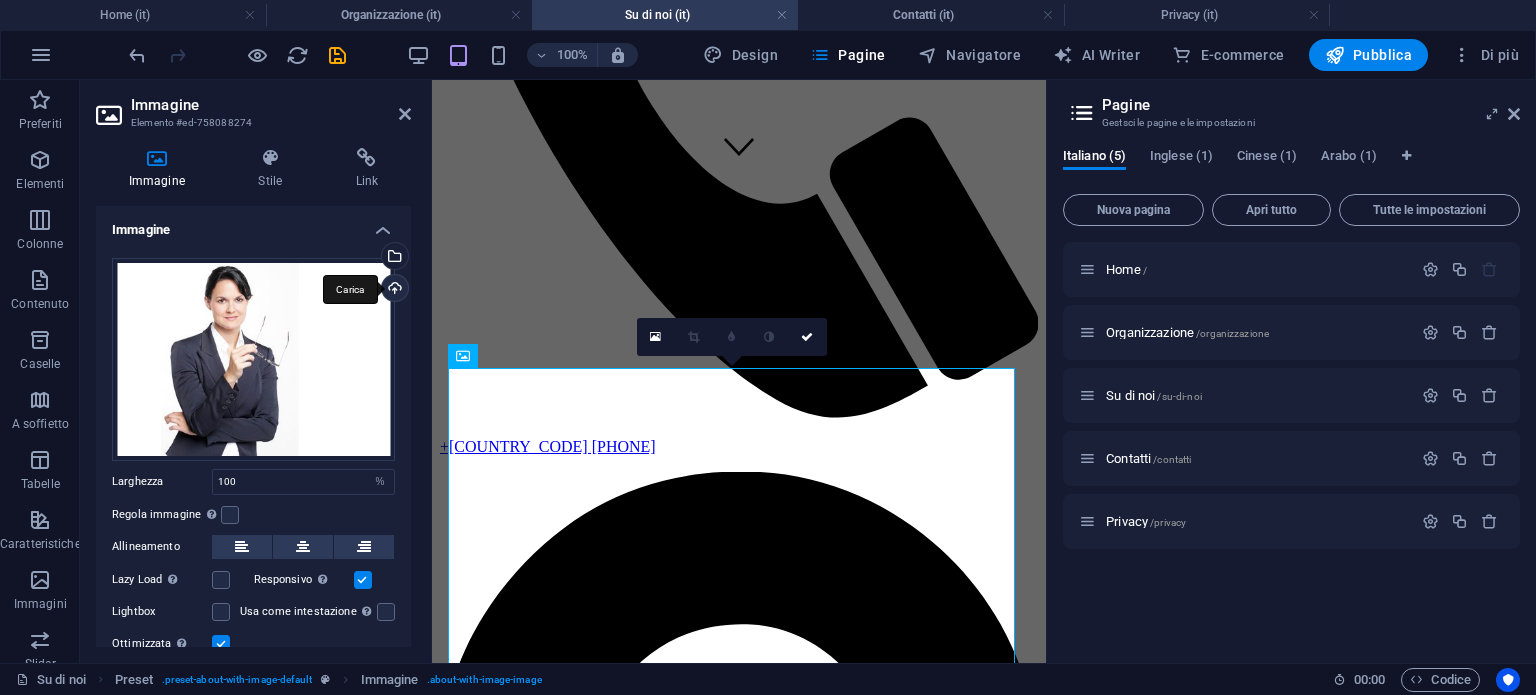 click on "Carica" at bounding box center [393, 290] 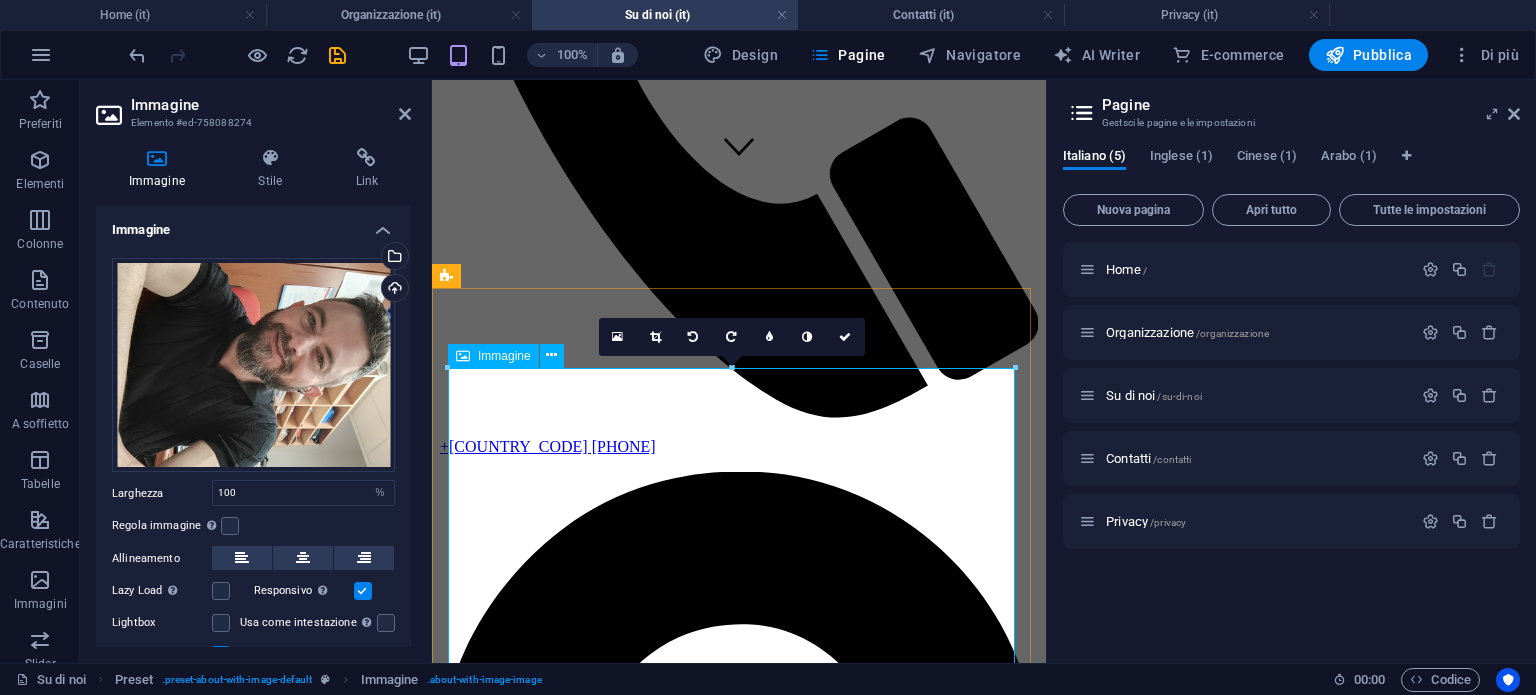 scroll, scrollTop: 682, scrollLeft: 0, axis: vertical 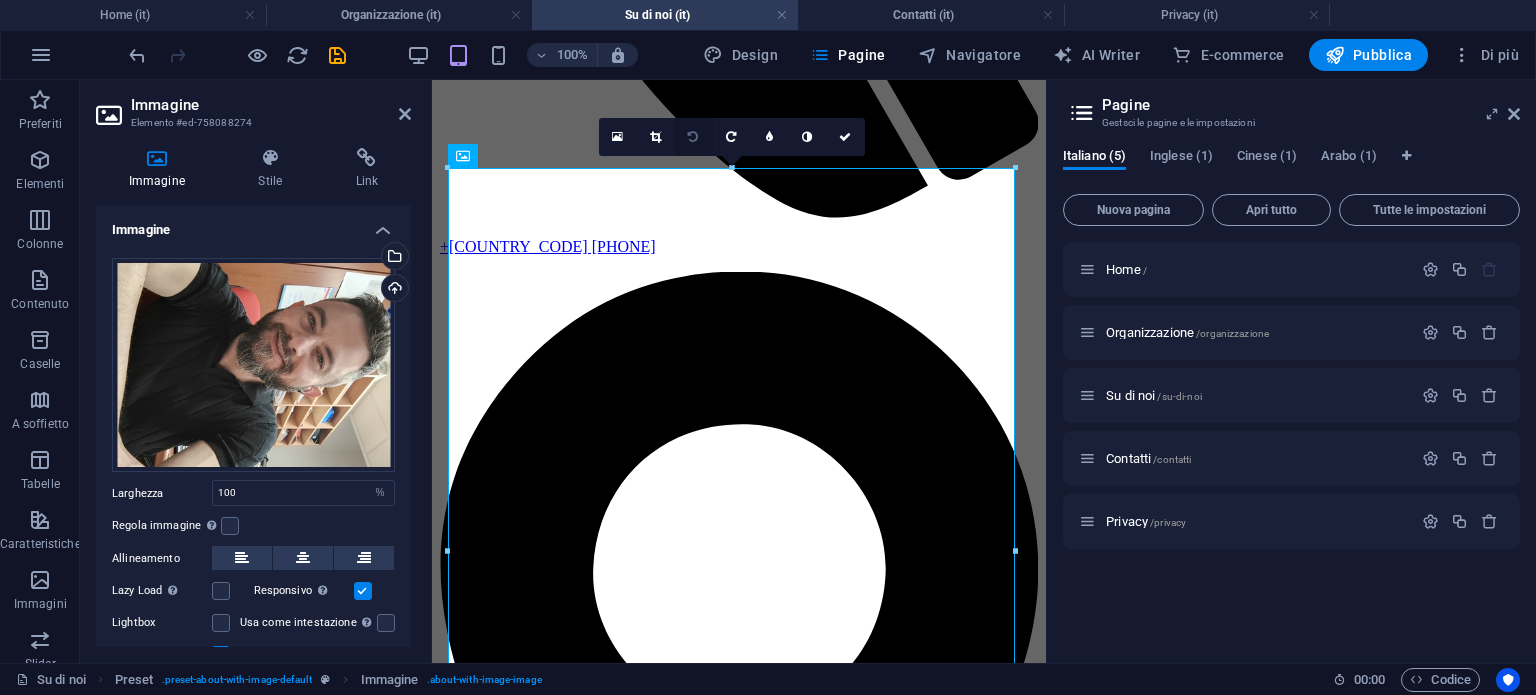 click at bounding box center [694, 137] 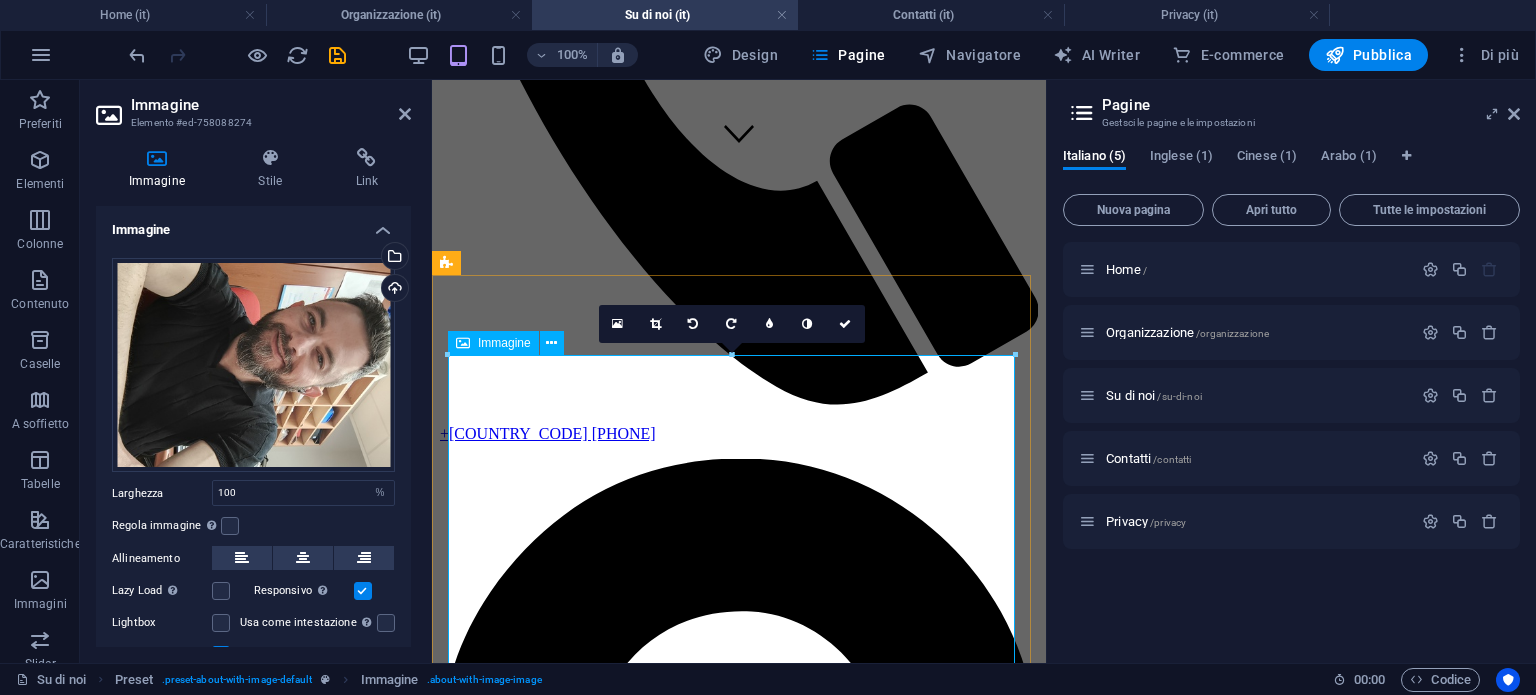 scroll, scrollTop: 482, scrollLeft: 0, axis: vertical 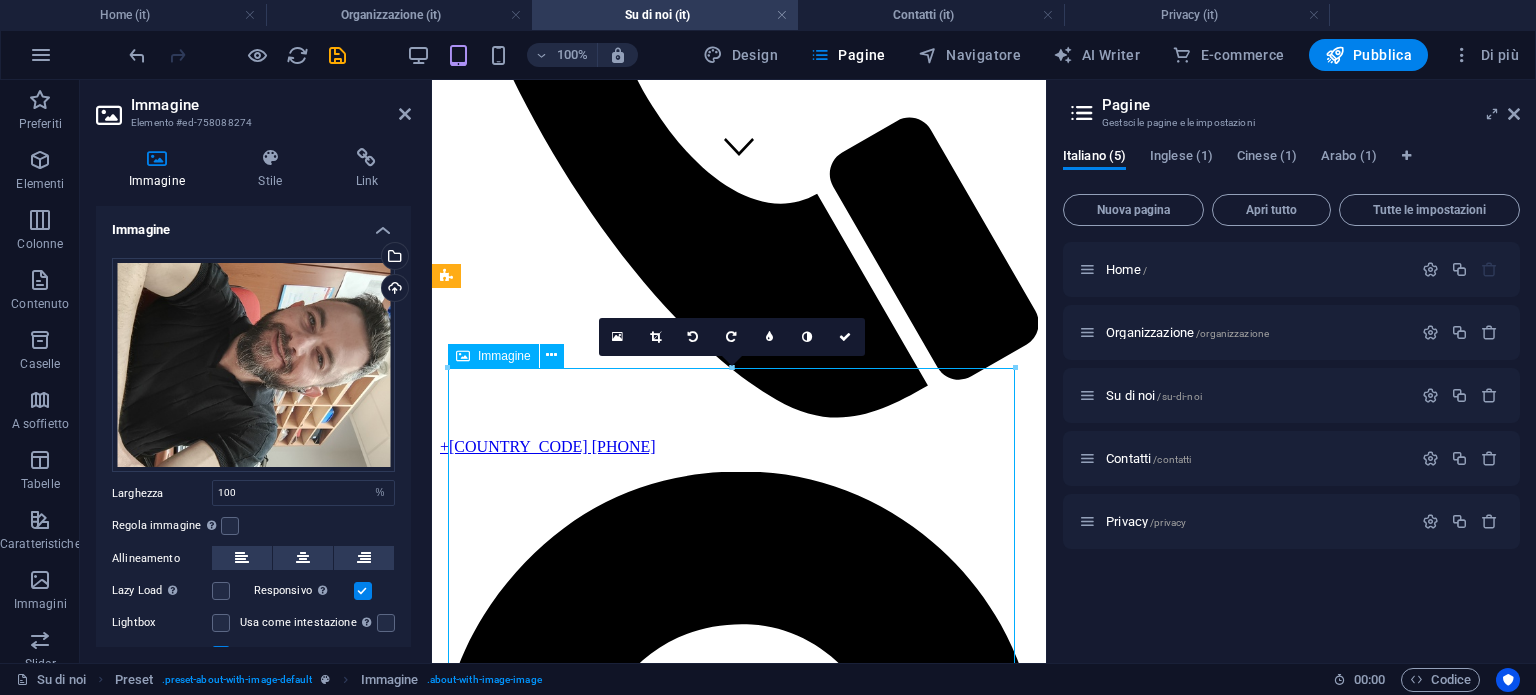 drag, startPoint x: 760, startPoint y: 467, endPoint x: 751, endPoint y: 499, distance: 33.24154 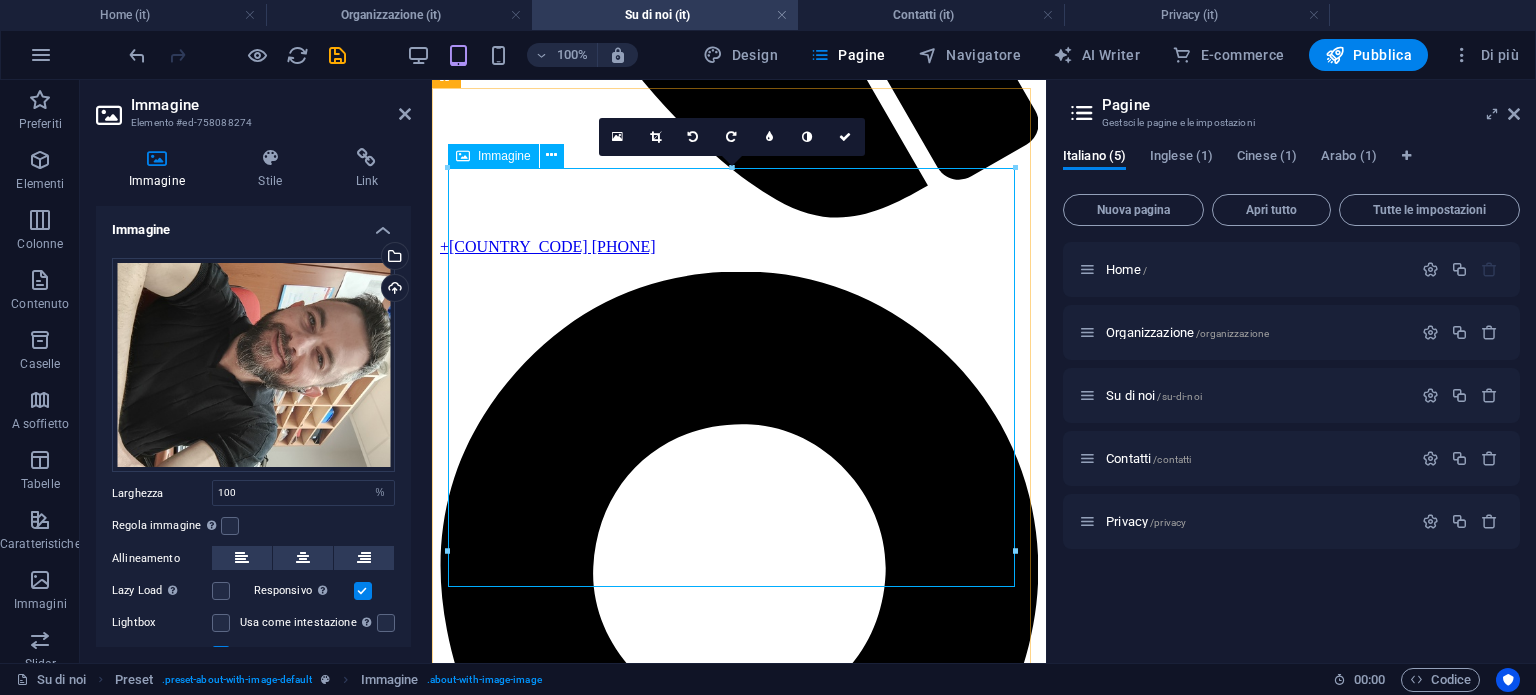 scroll, scrollTop: 482, scrollLeft: 0, axis: vertical 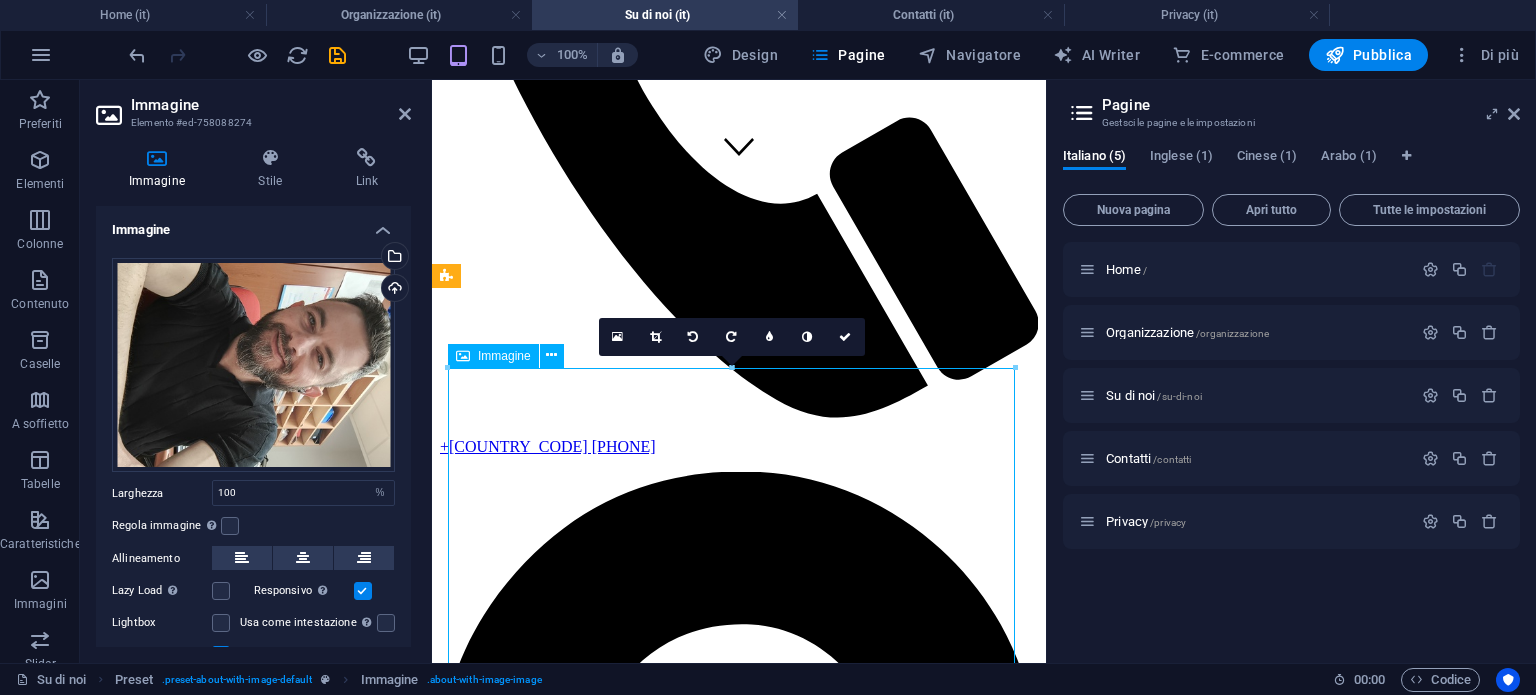 drag, startPoint x: 759, startPoint y: 467, endPoint x: 767, endPoint y: 450, distance: 18.788294 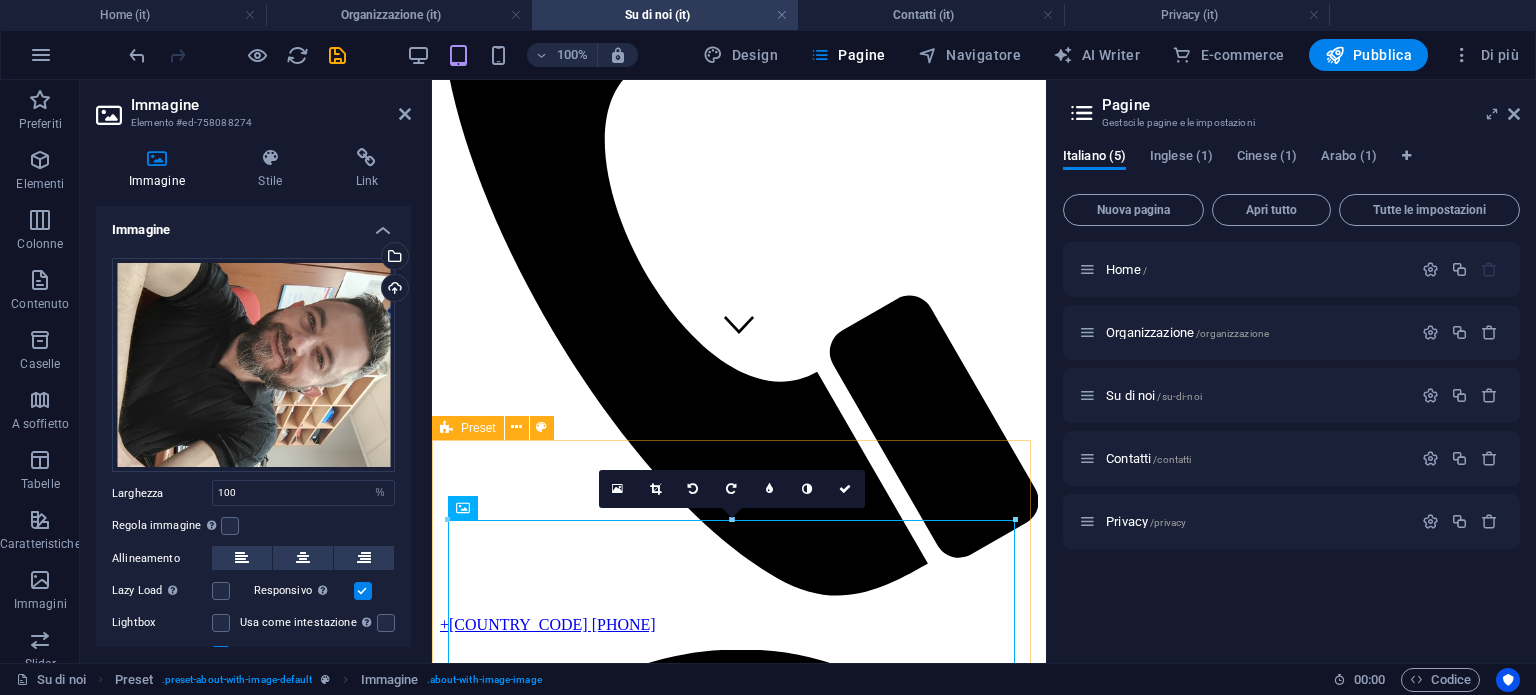 scroll, scrollTop: 282, scrollLeft: 0, axis: vertical 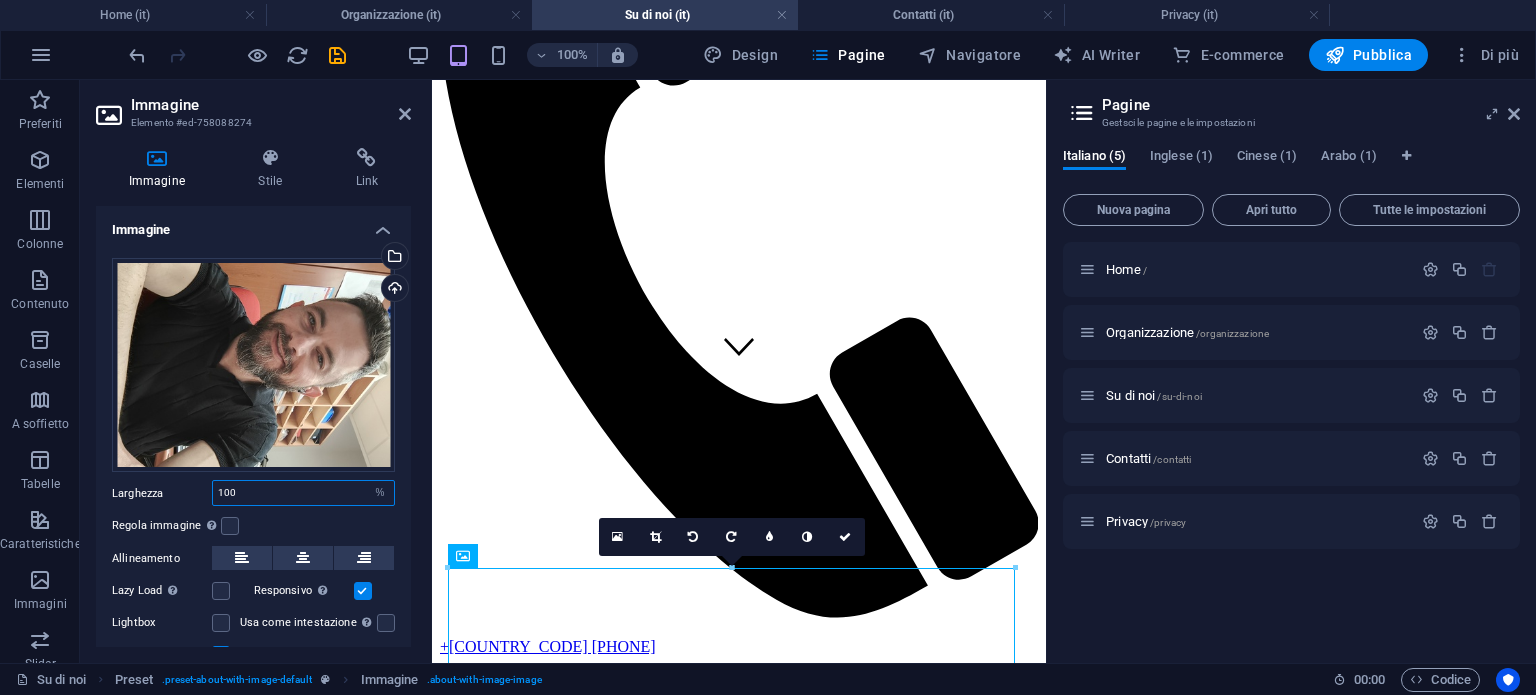 click on "100" at bounding box center (303, 493) 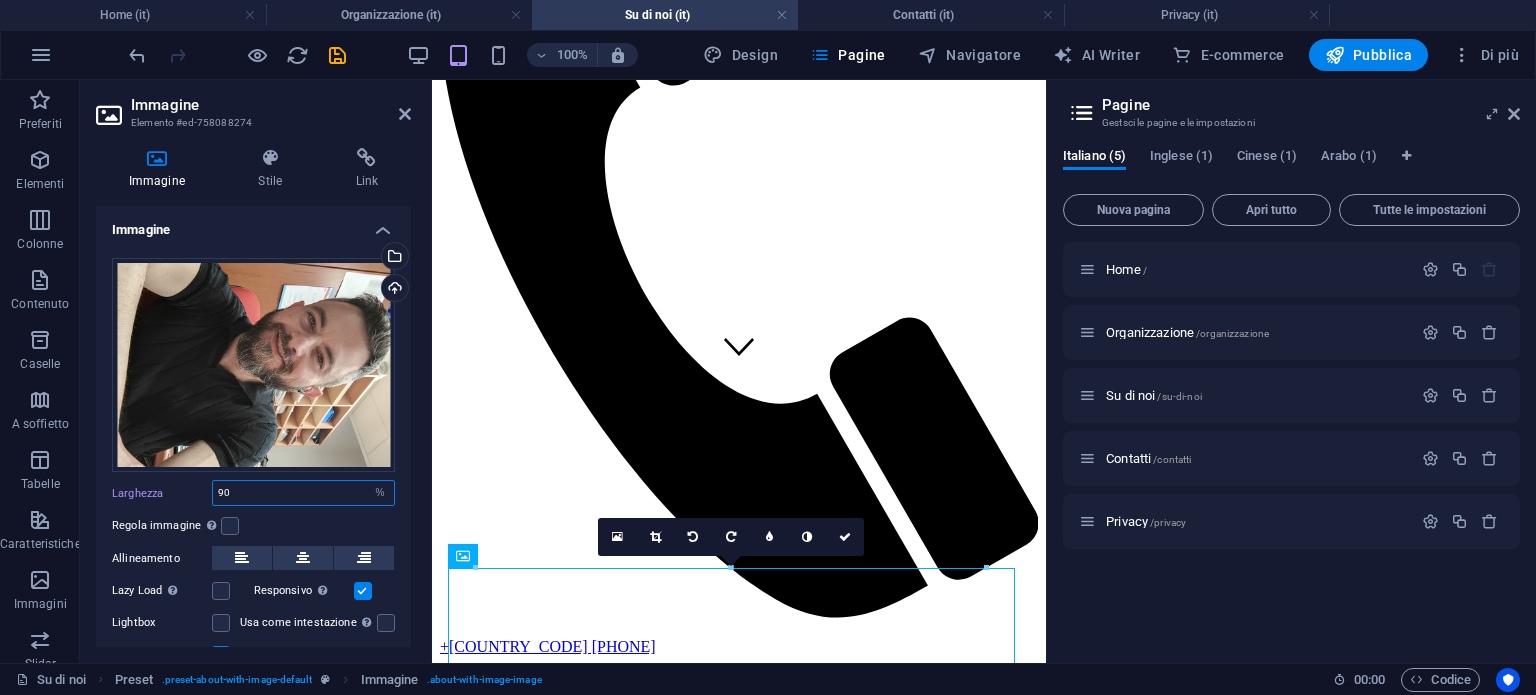 click on "90" at bounding box center (303, 493) 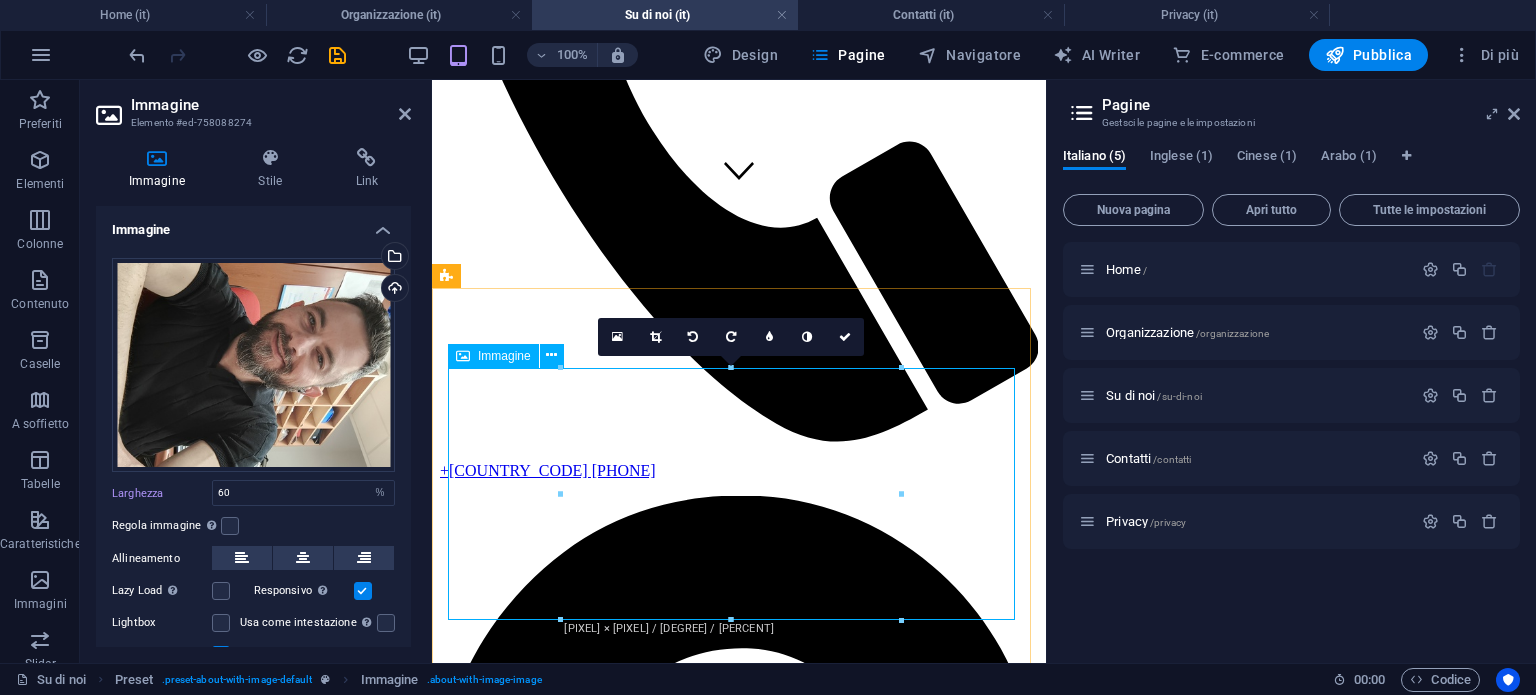 scroll, scrollTop: 482, scrollLeft: 0, axis: vertical 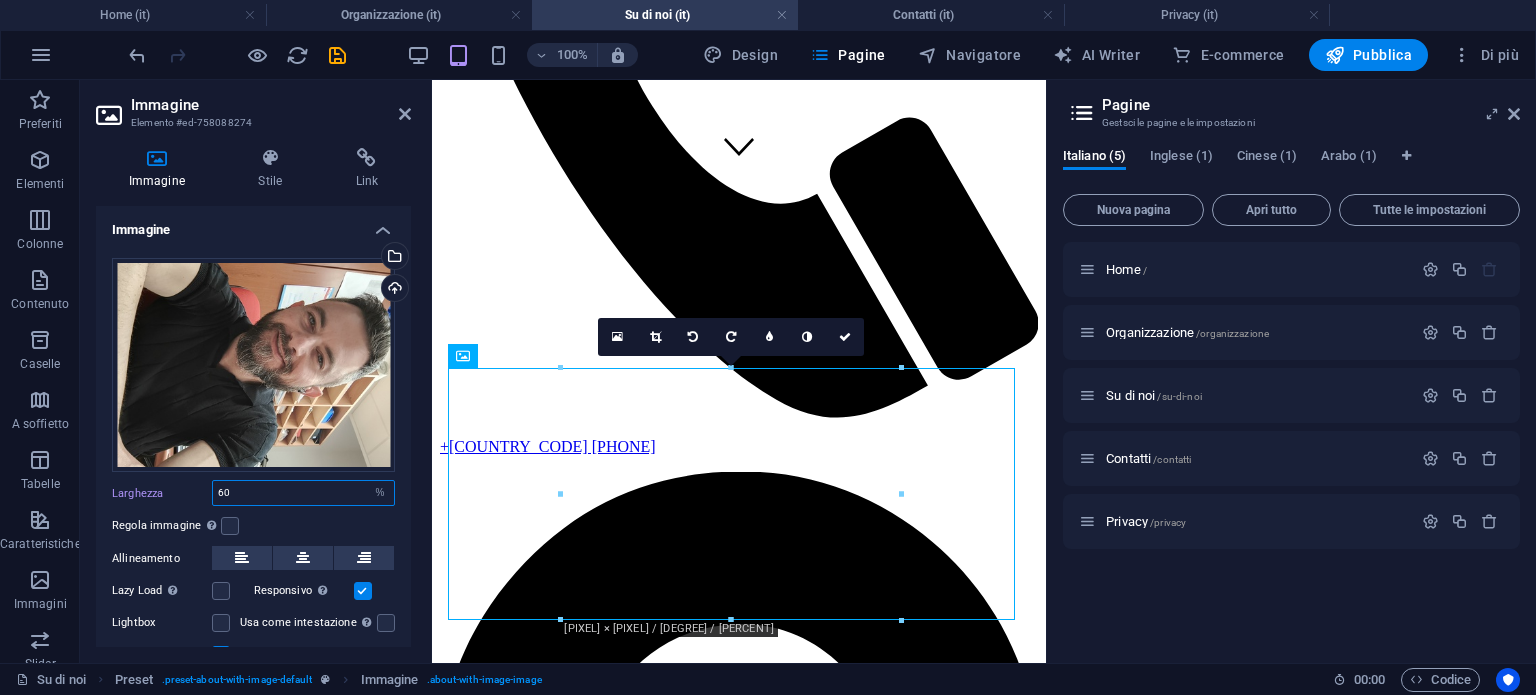 click on "60" at bounding box center (303, 493) 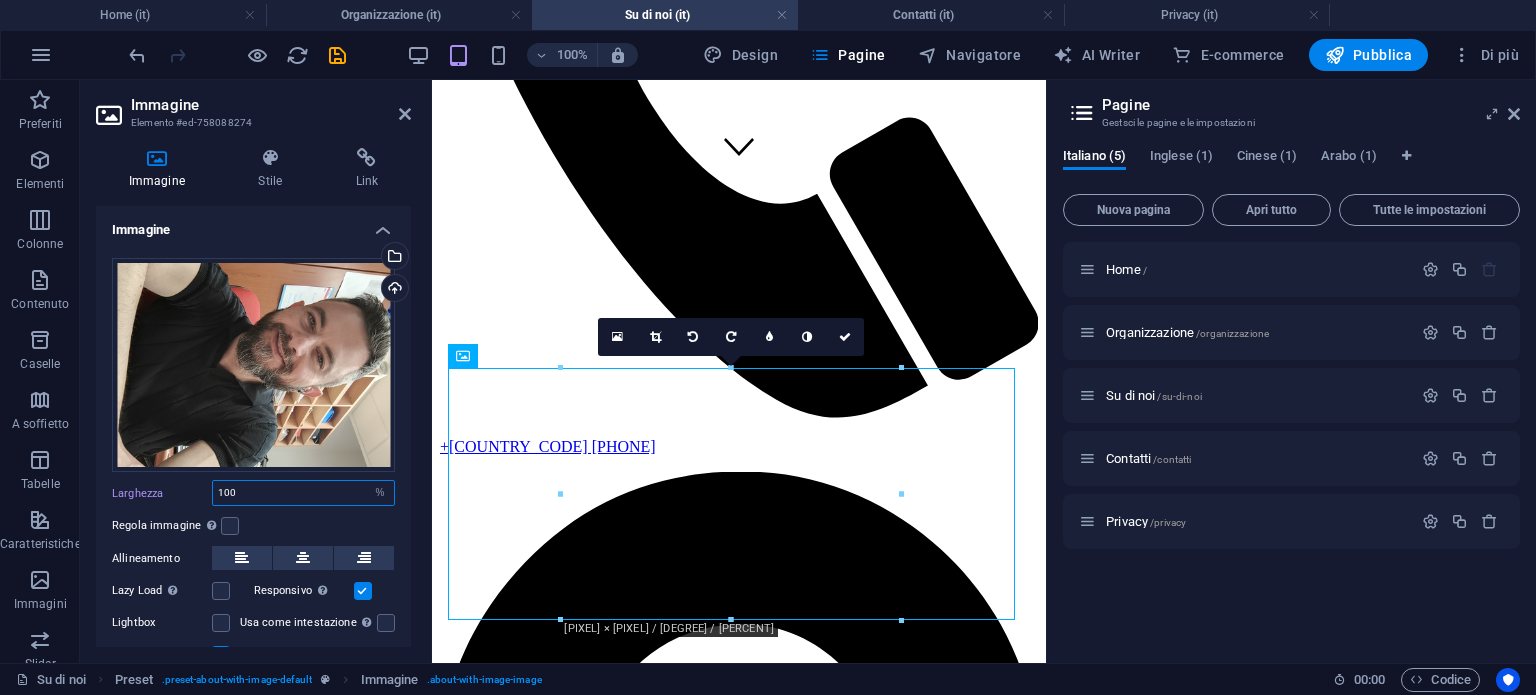 type on "100" 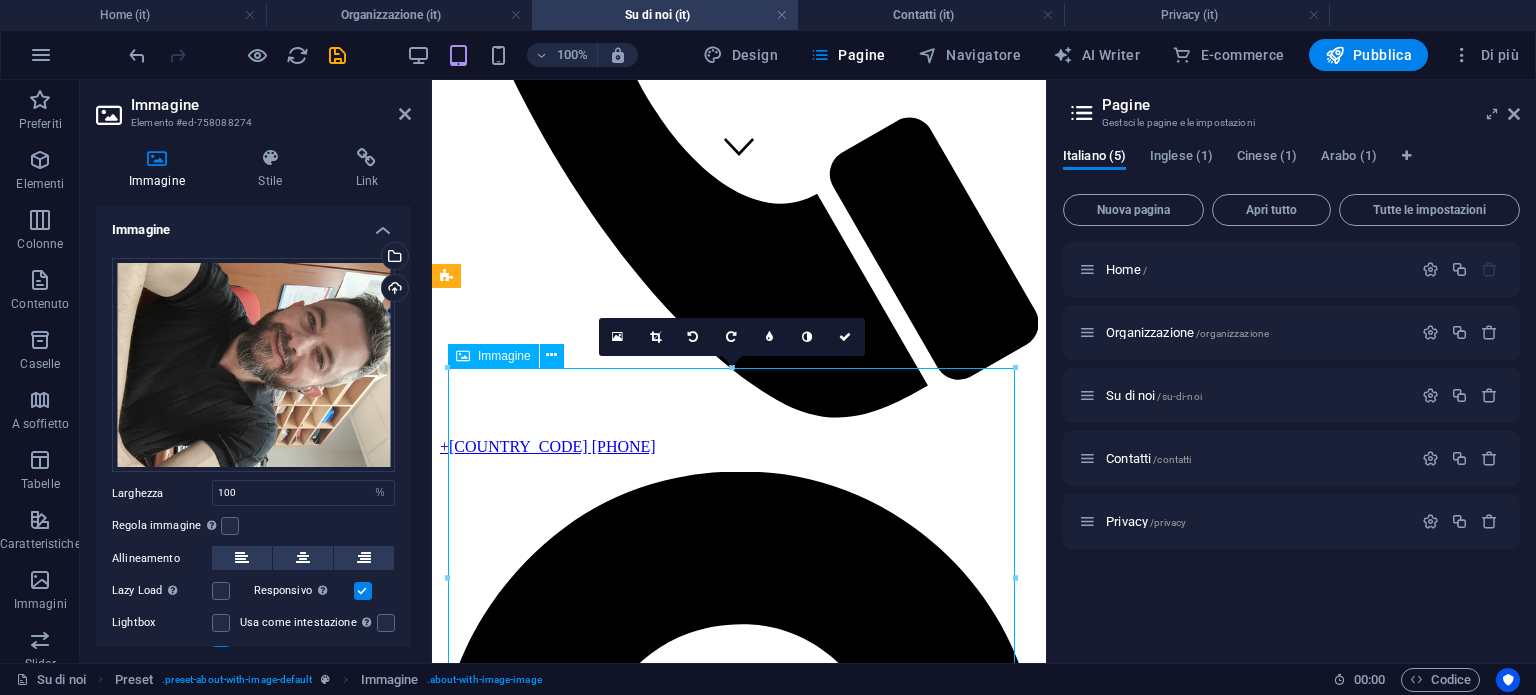 click at bounding box center (529, 3589) 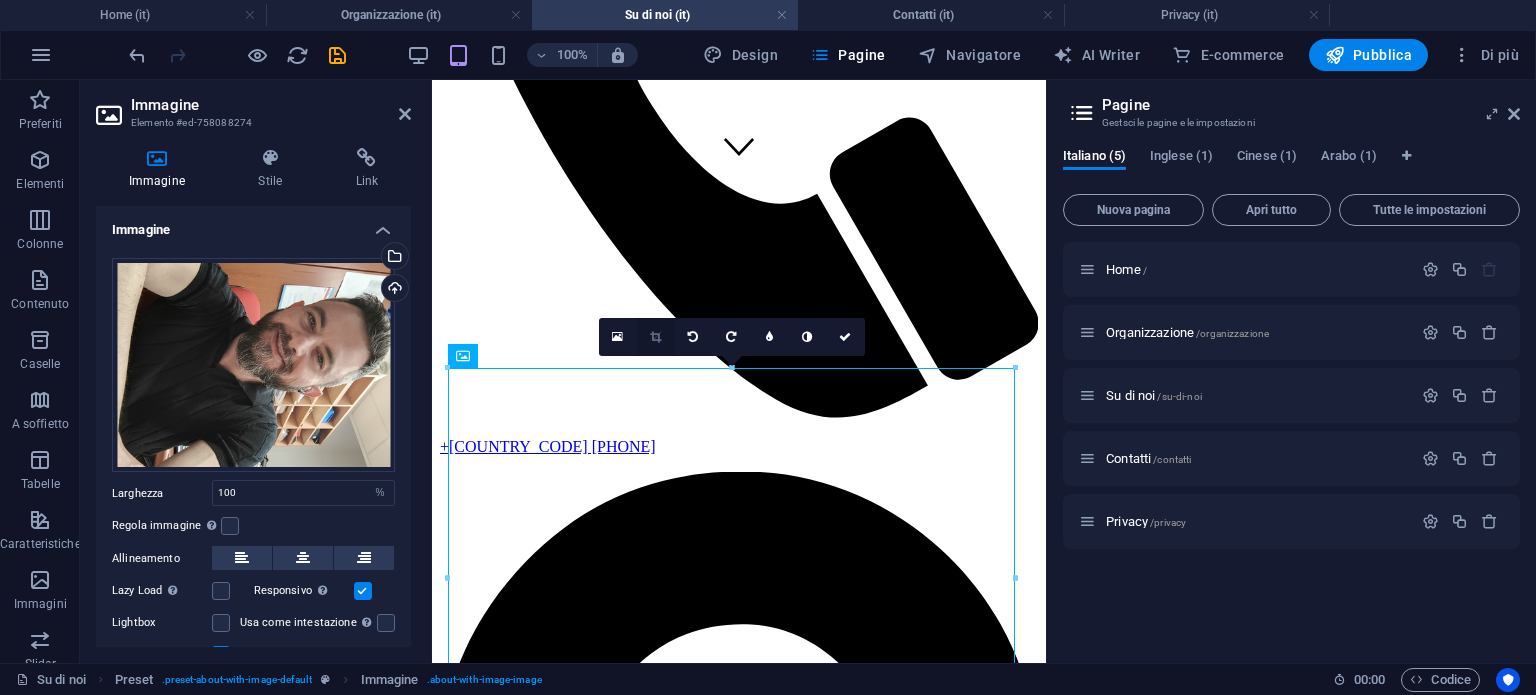 click at bounding box center (655, 337) 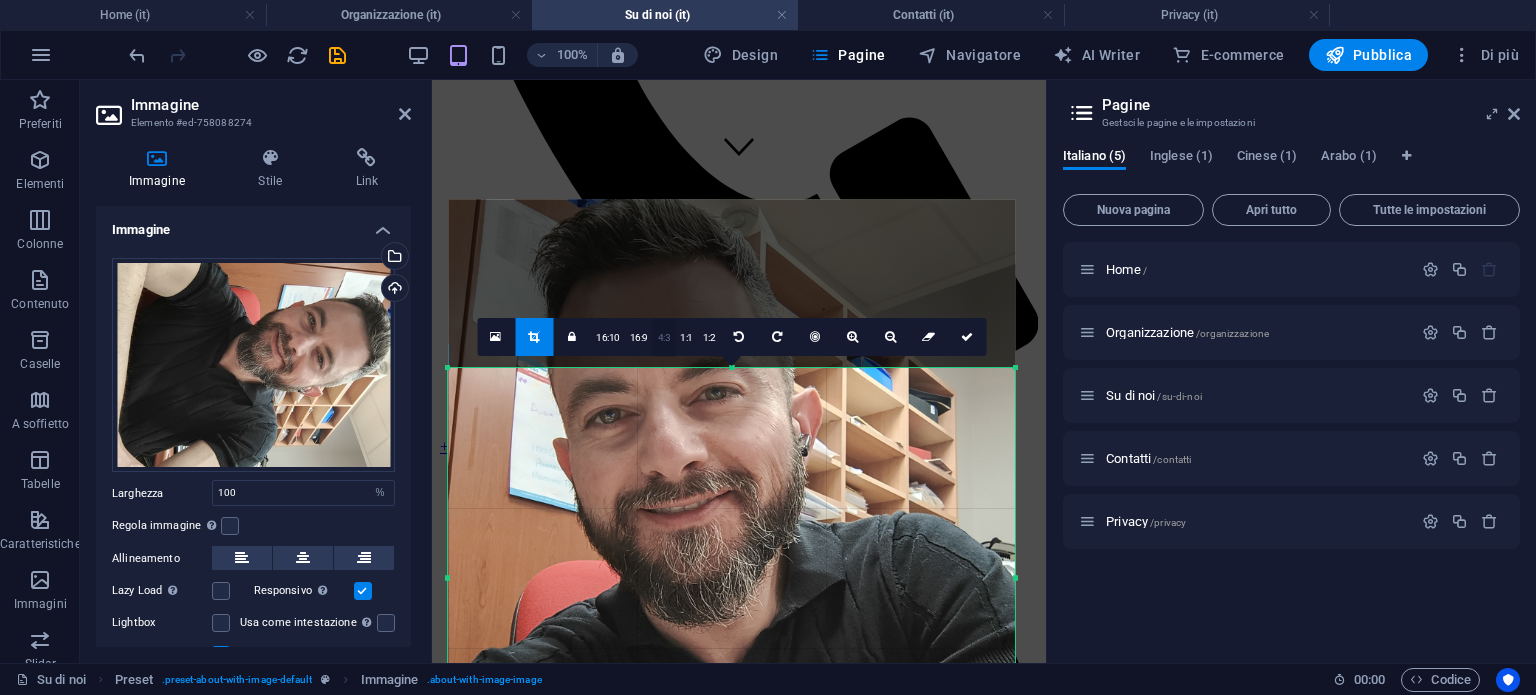 click on "4:3" at bounding box center [664, 338] 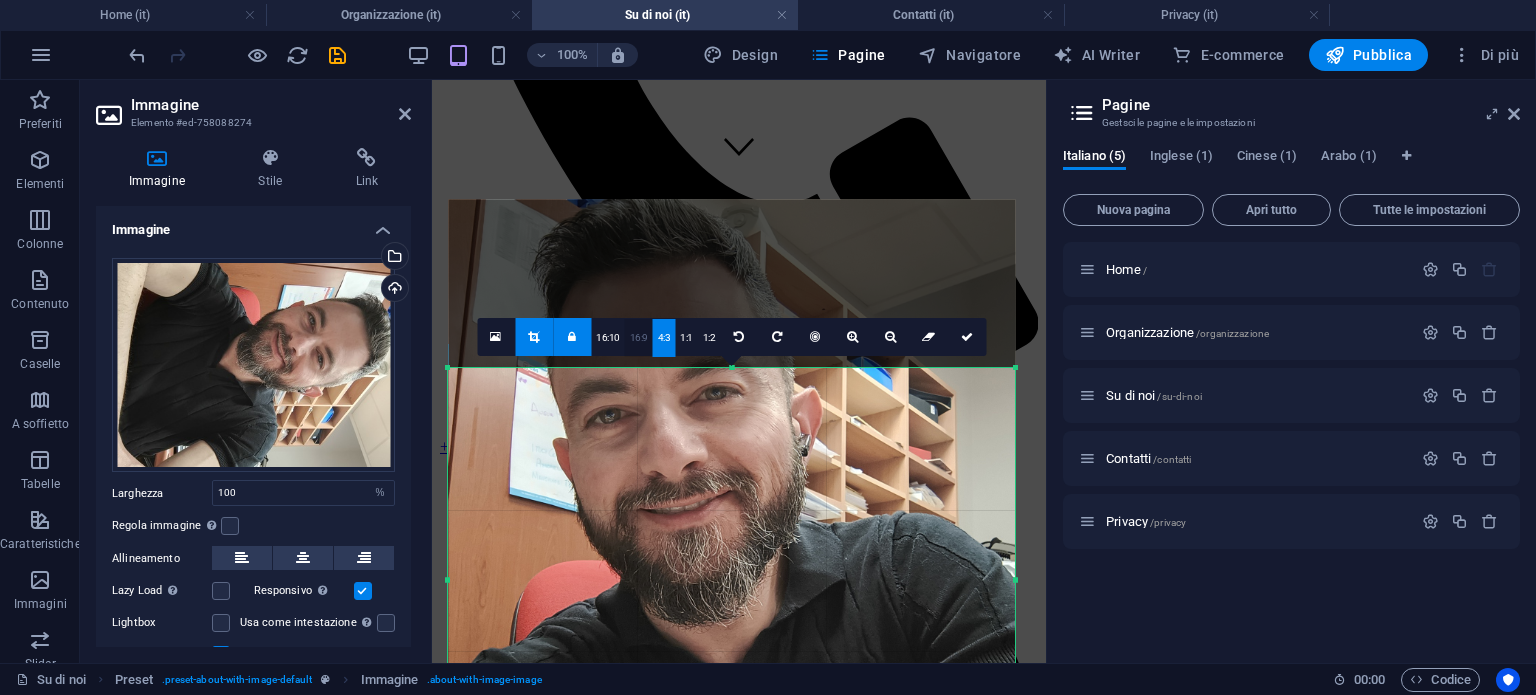 click on "16:9" at bounding box center (639, 338) 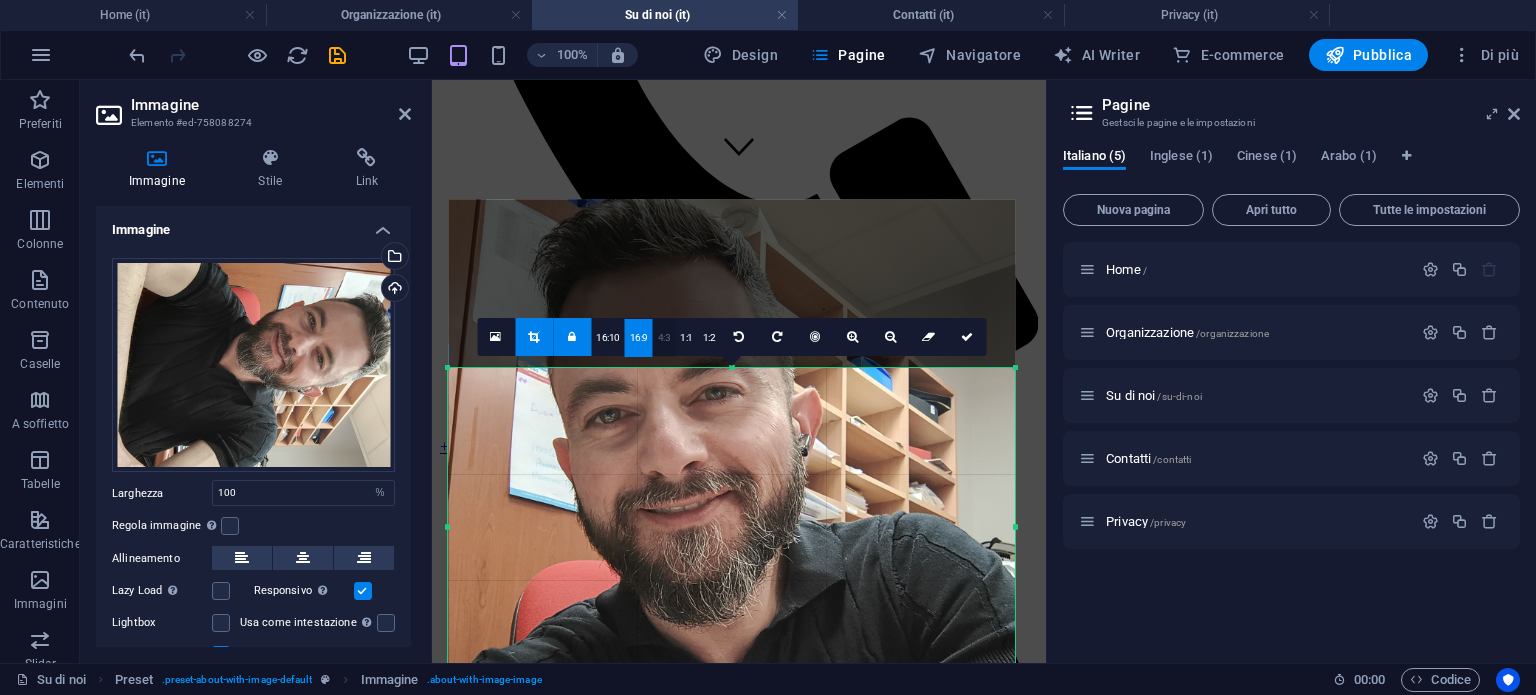 click on "4:3" at bounding box center (664, 338) 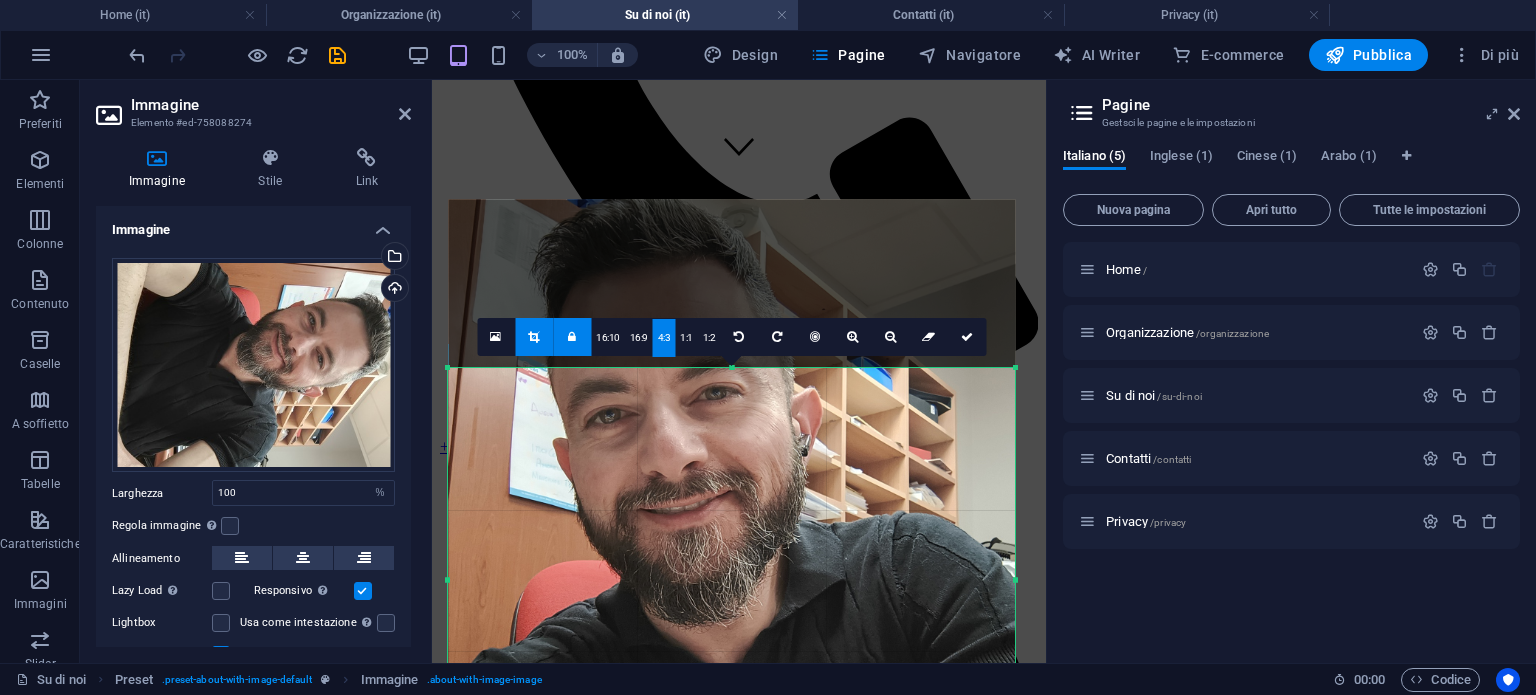 click at bounding box center (731, 578) 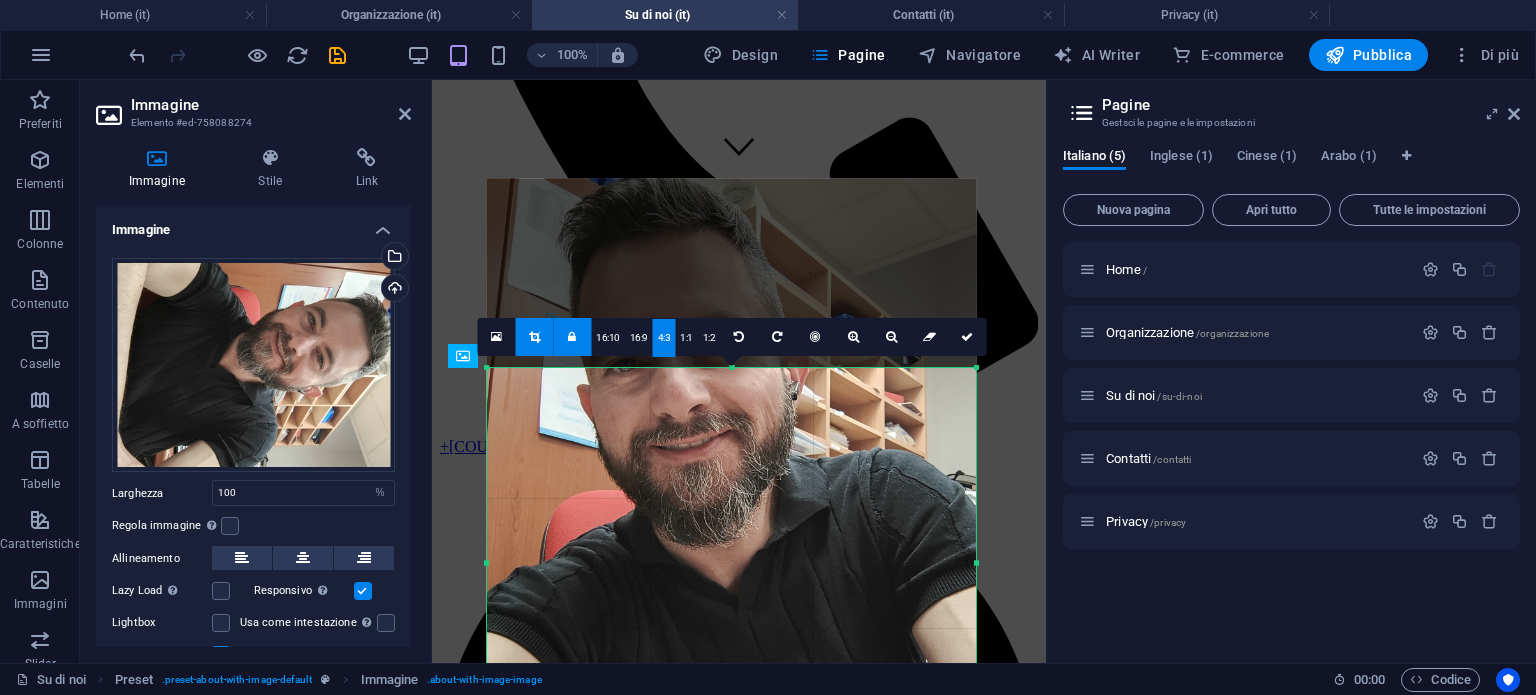 drag, startPoint x: 1013, startPoint y: 367, endPoint x: 867, endPoint y: 402, distance: 150.13661 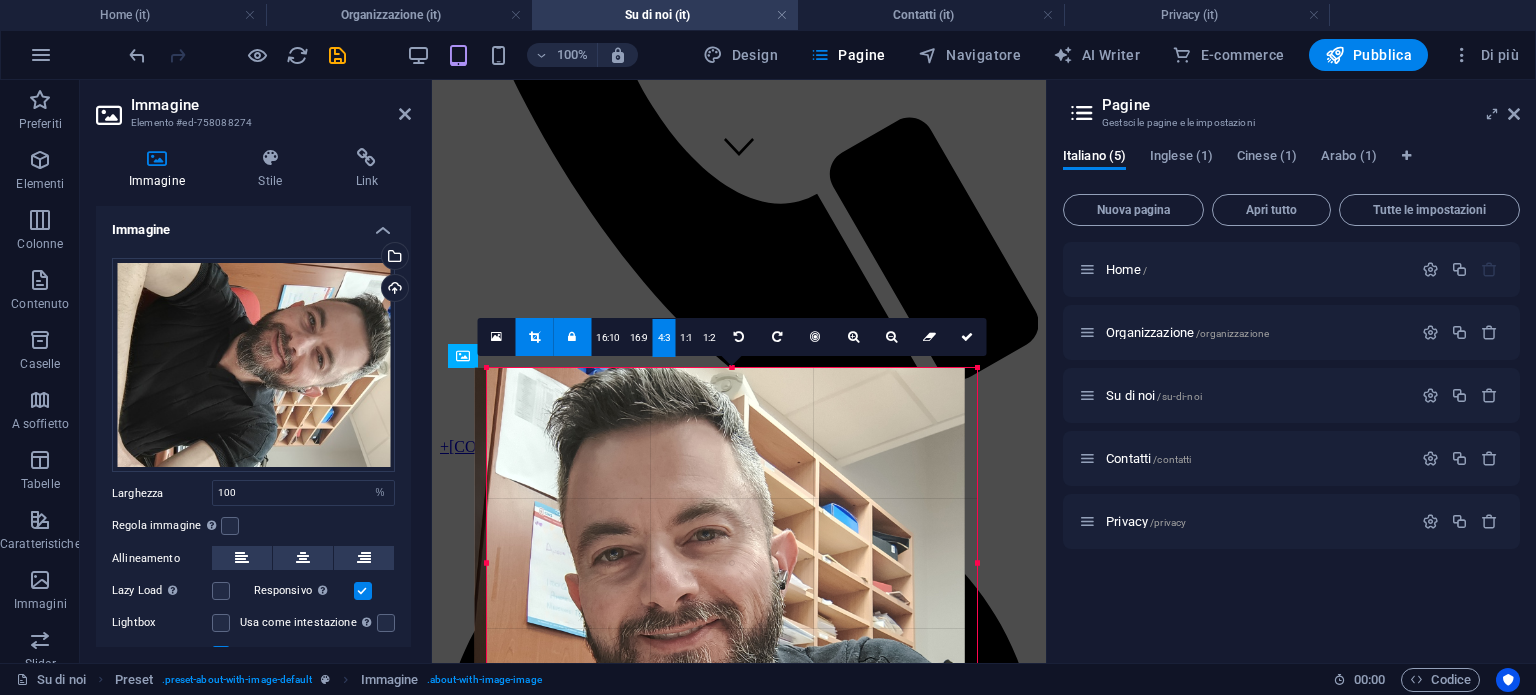 drag, startPoint x: 800, startPoint y: 429, endPoint x: 788, endPoint y: 614, distance: 185.38878 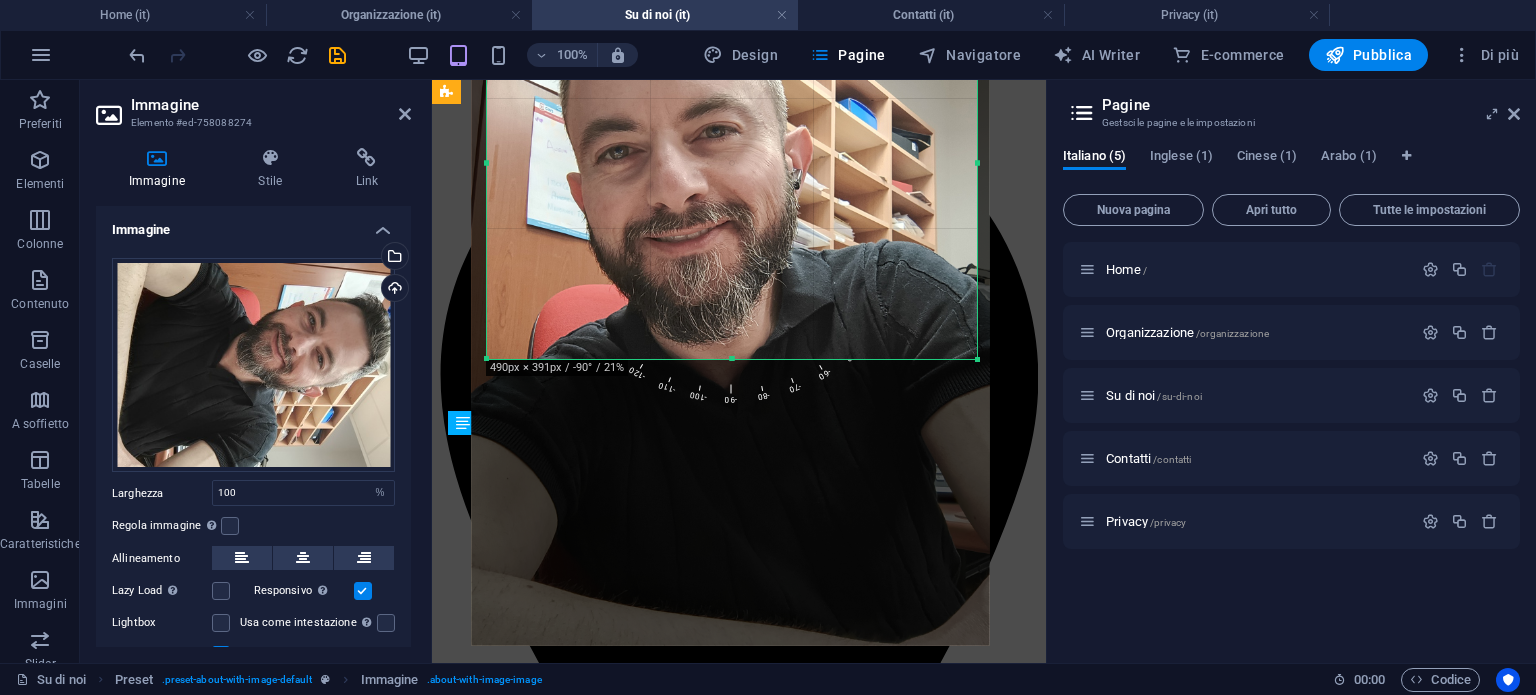 scroll, scrollTop: 882, scrollLeft: 0, axis: vertical 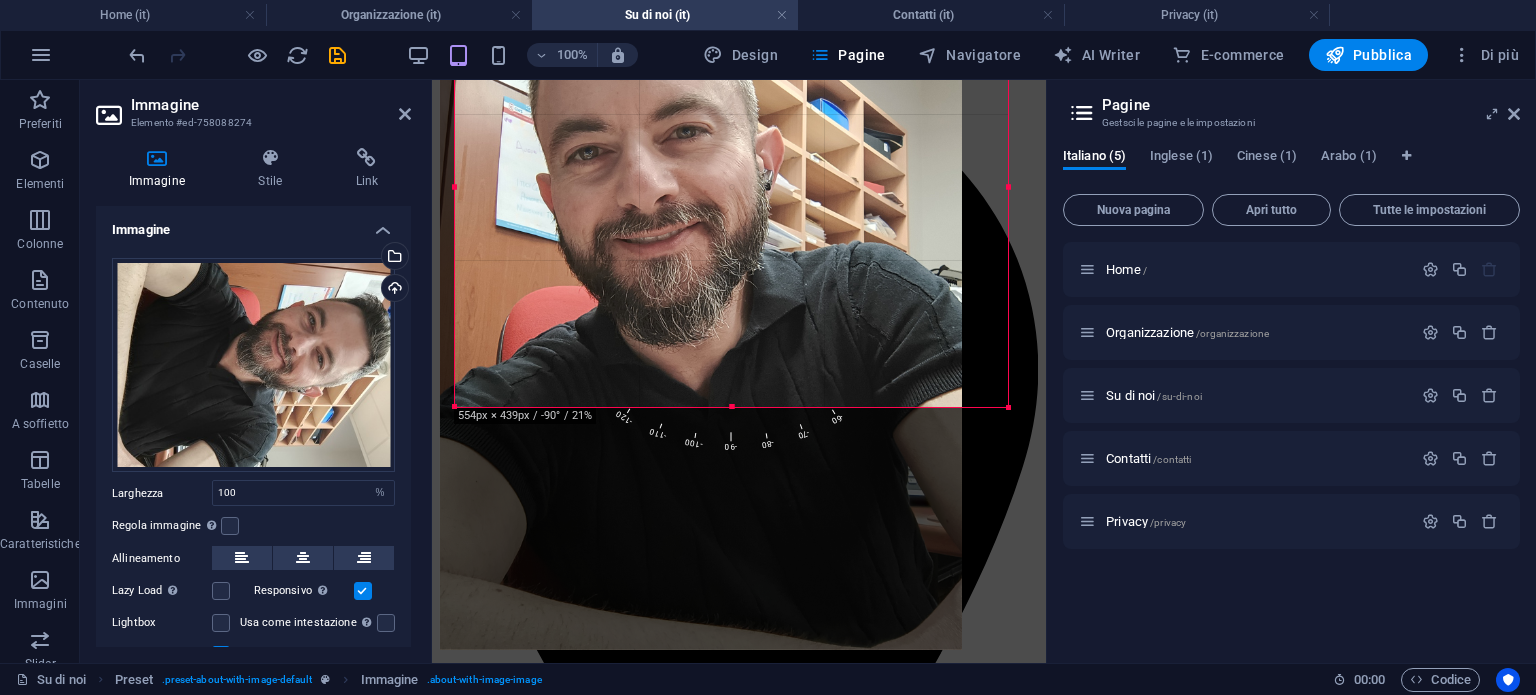 drag, startPoint x: 936, startPoint y: 359, endPoint x: 838, endPoint y: 407, distance: 109.12378 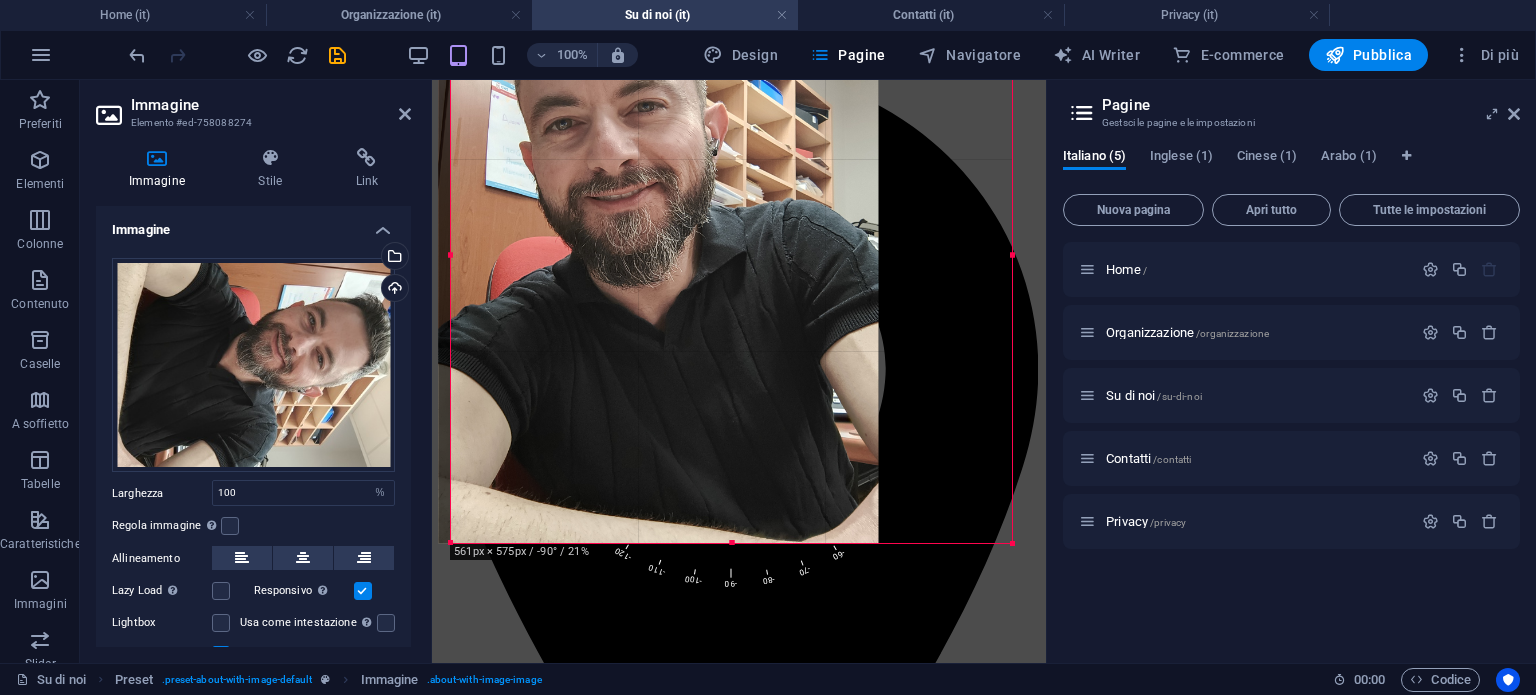 drag, startPoint x: 704, startPoint y: 367, endPoint x: 614, endPoint y: 543, distance: 197.6765 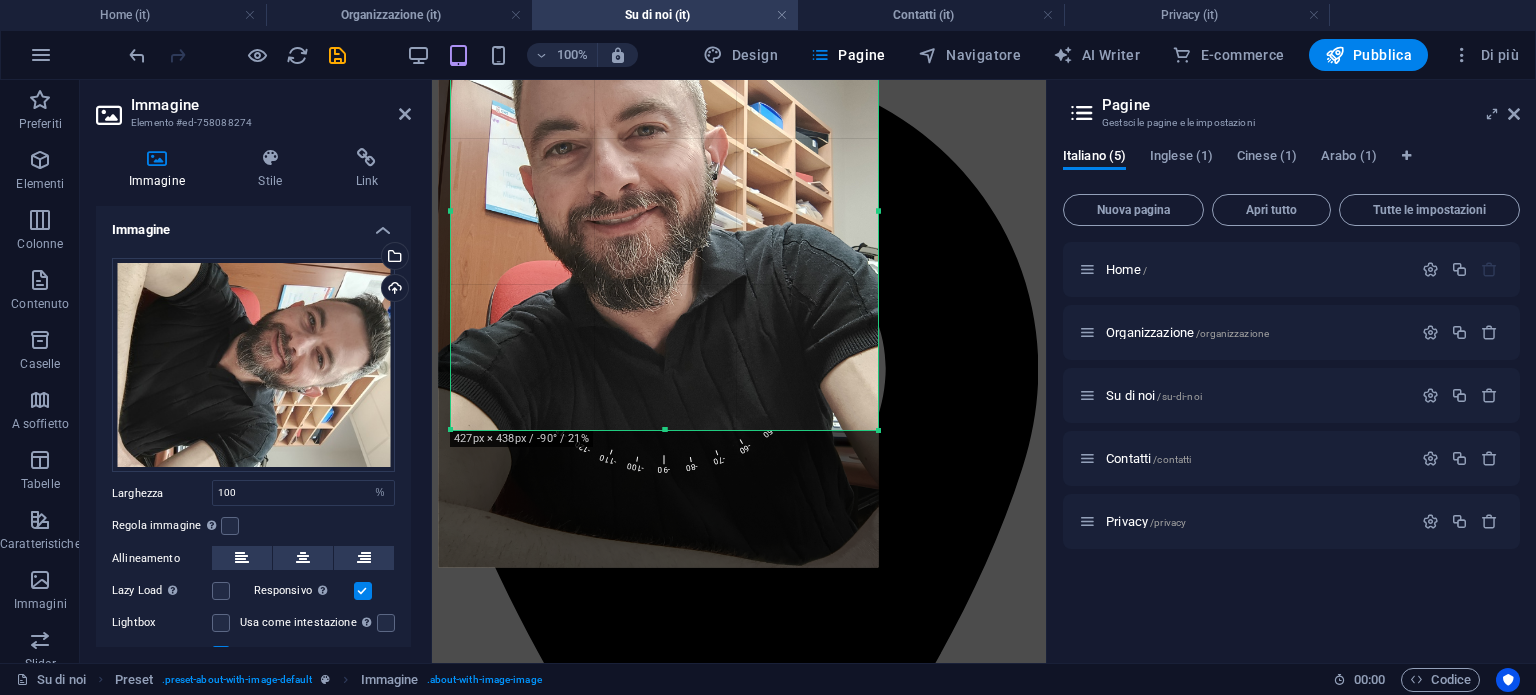 scroll, scrollTop: 682, scrollLeft: 0, axis: vertical 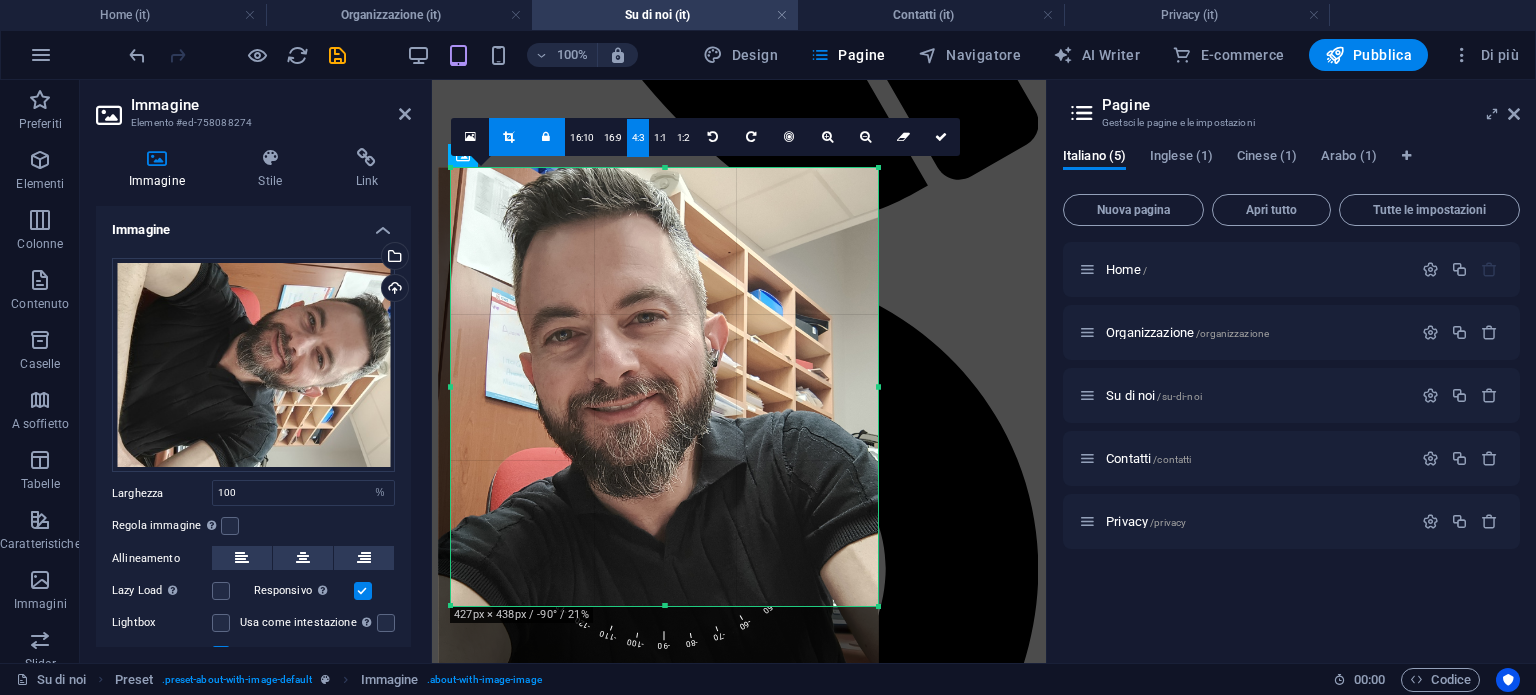 drag, startPoint x: 752, startPoint y: 416, endPoint x: 752, endPoint y: 433, distance: 17 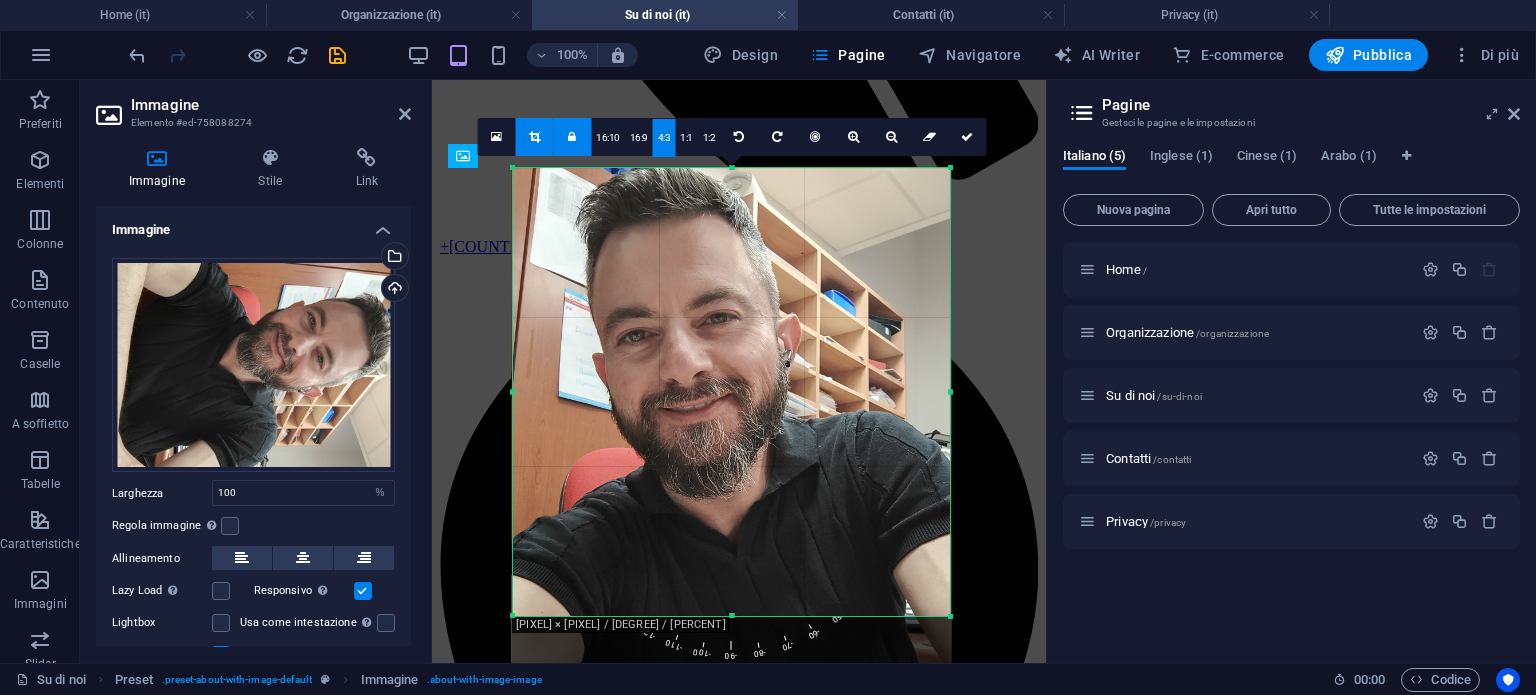 drag, startPoint x: 452, startPoint y: 385, endPoint x: 441, endPoint y: 383, distance: 11.18034 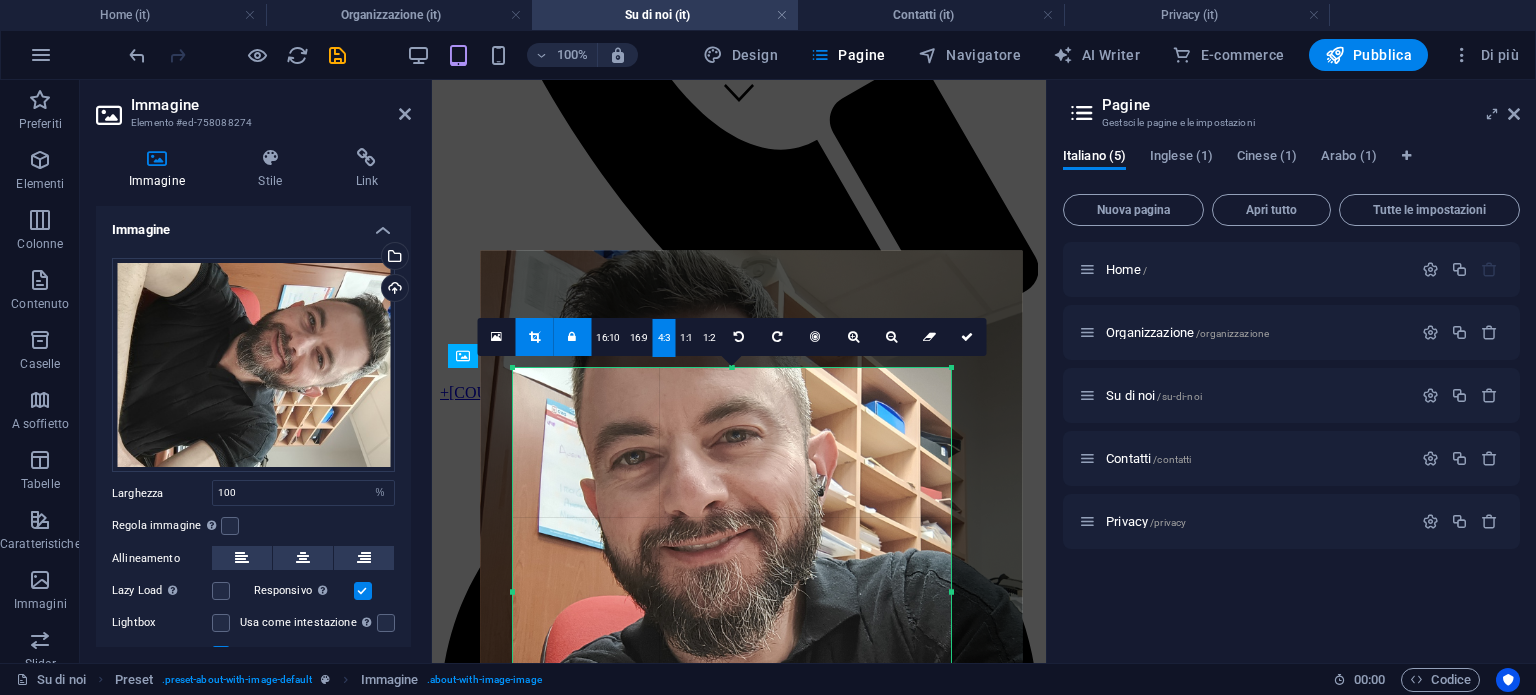 scroll, scrollTop: 482, scrollLeft: 0, axis: vertical 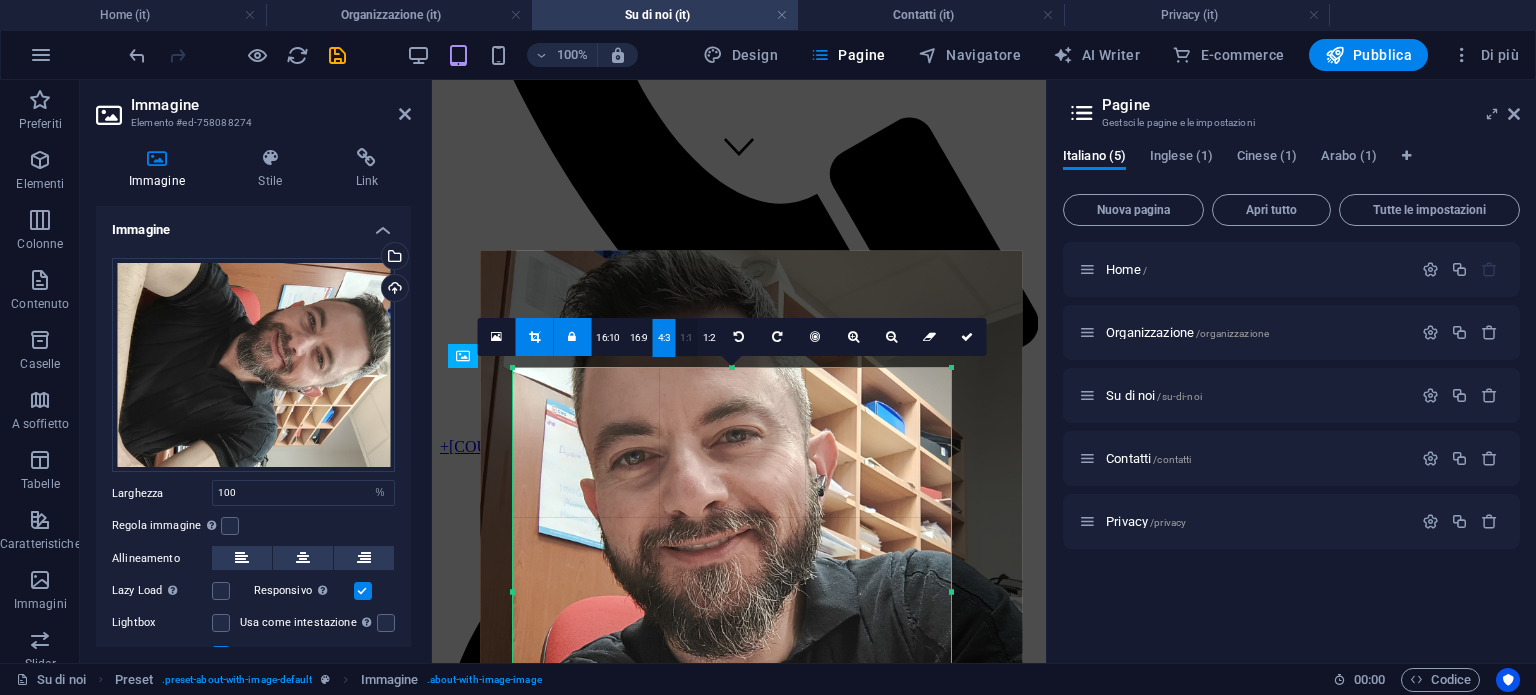 click on "1:1" at bounding box center [686, 338] 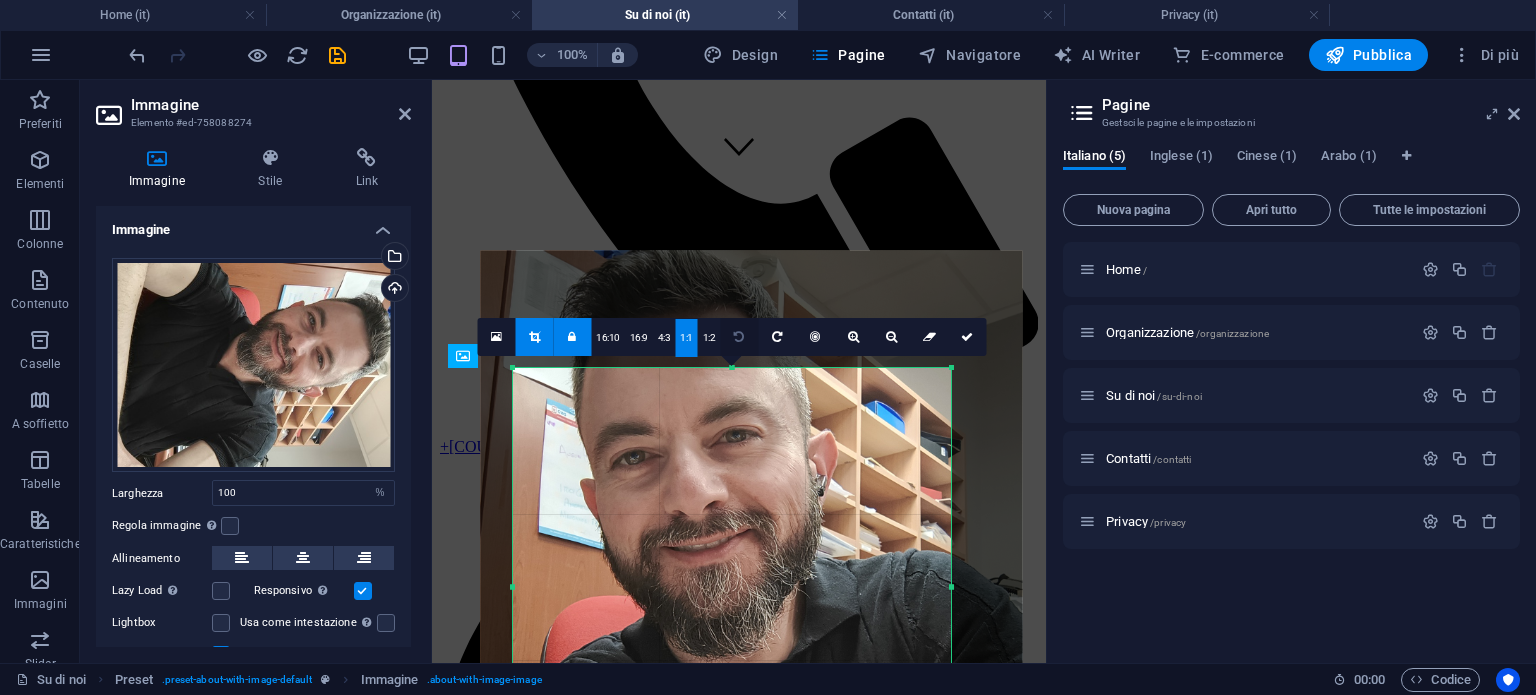 click at bounding box center [739, 337] 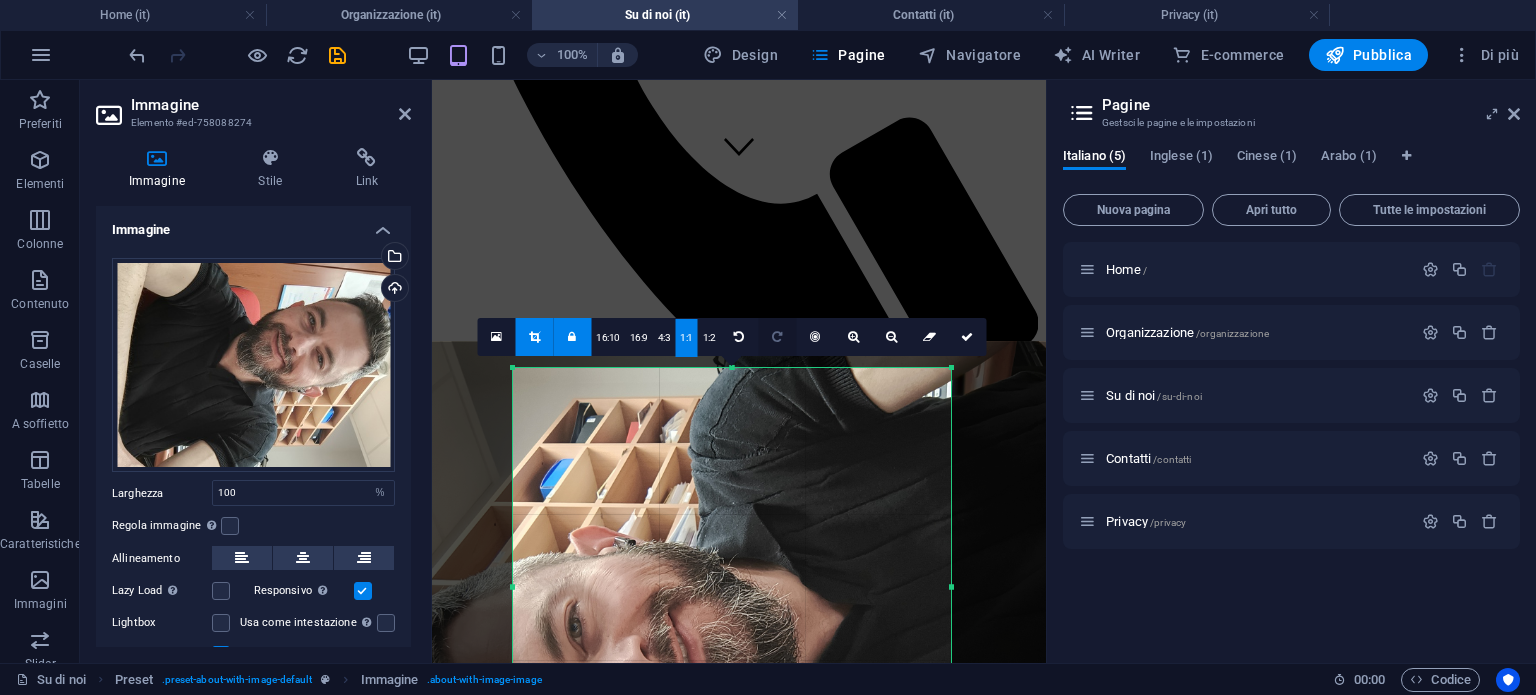 click at bounding box center (777, 337) 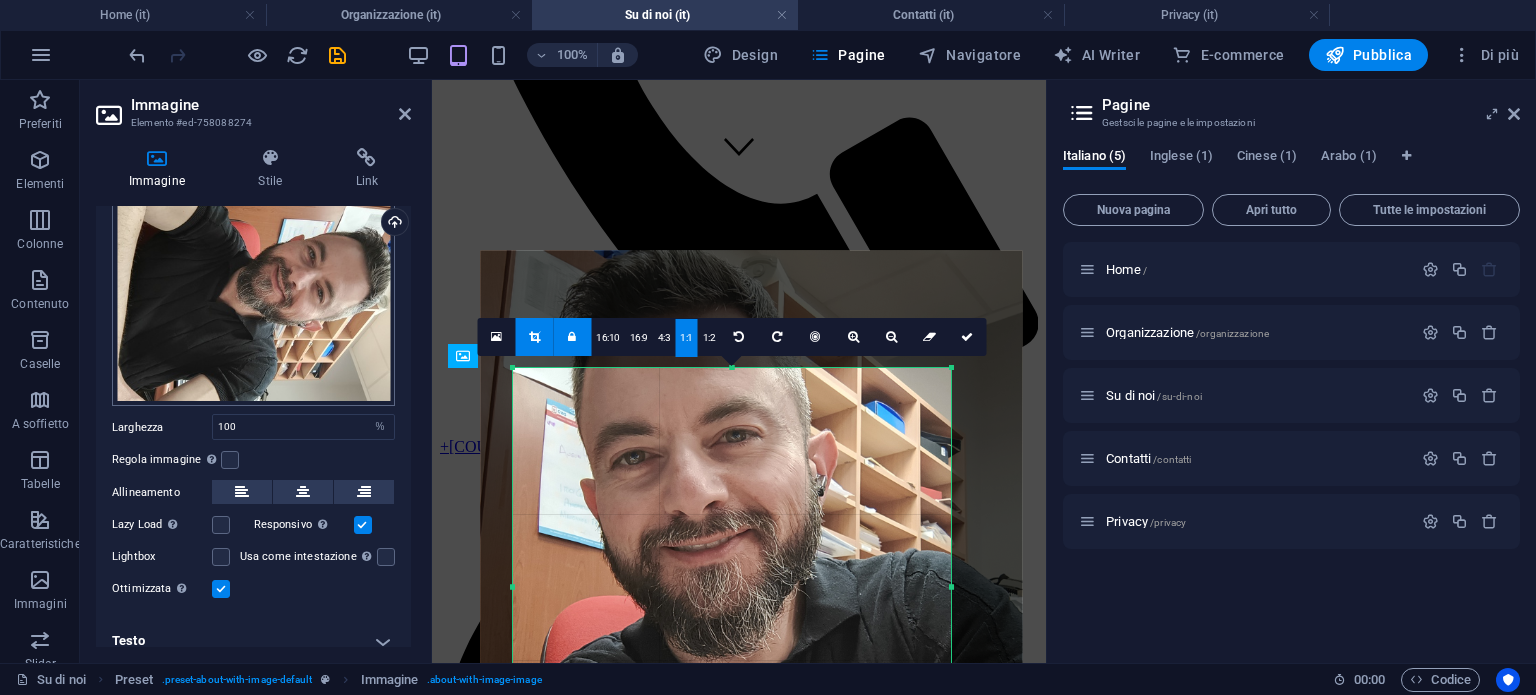scroll, scrollTop: 80, scrollLeft: 0, axis: vertical 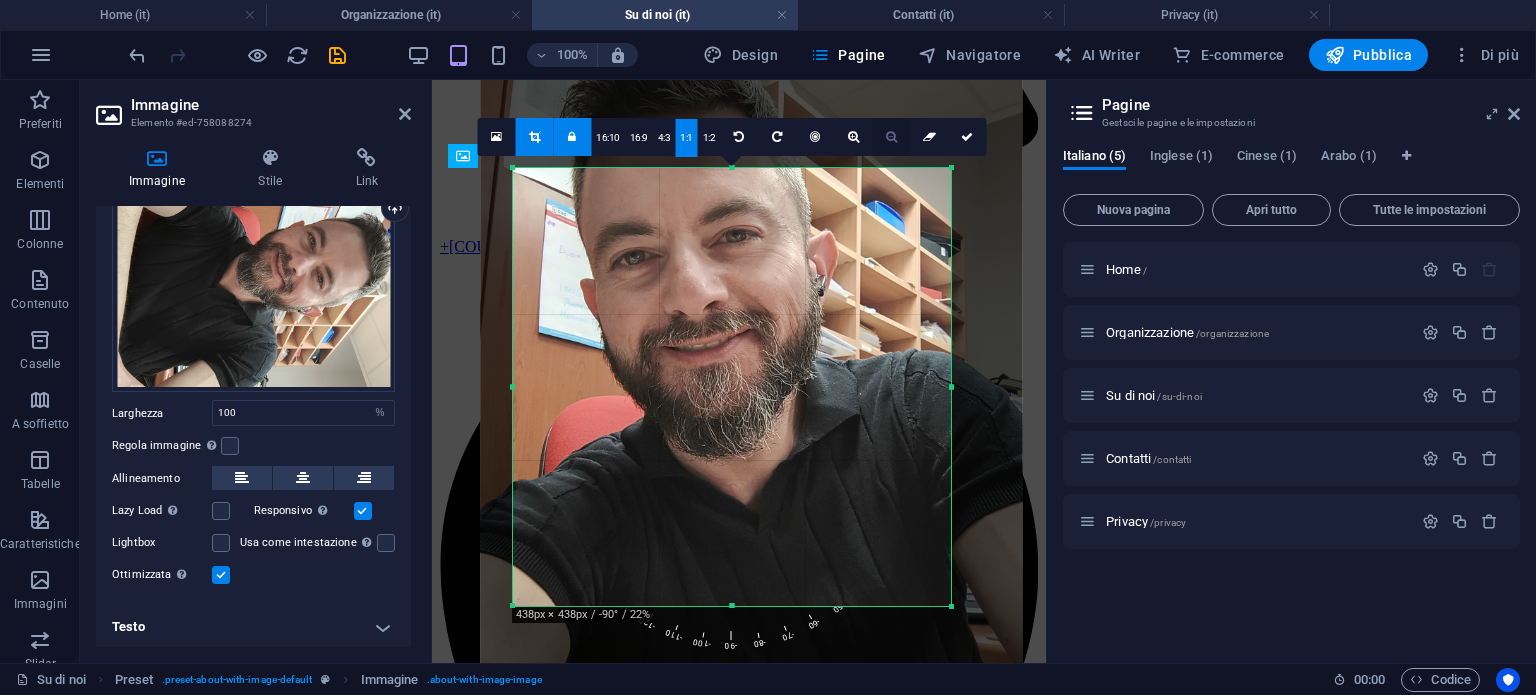 click at bounding box center [891, 137] 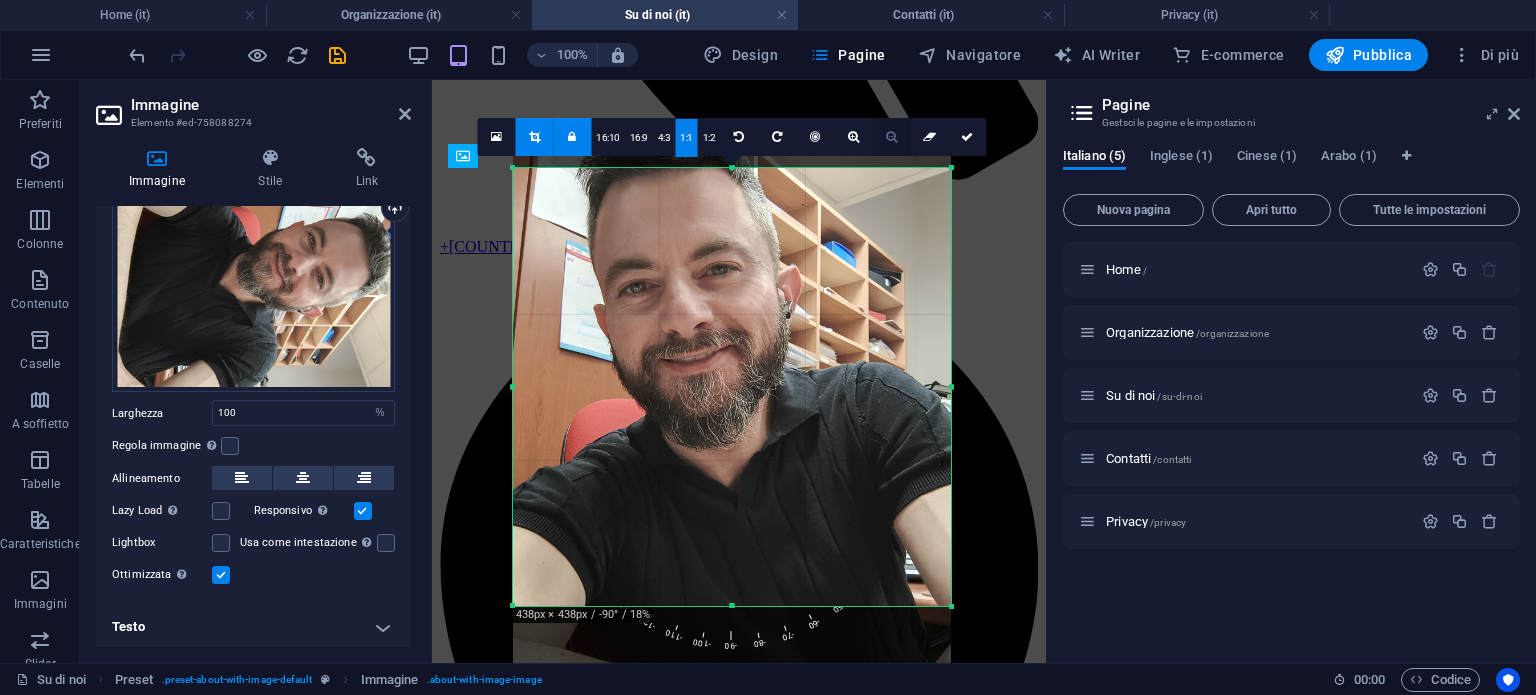 click at bounding box center [891, 137] 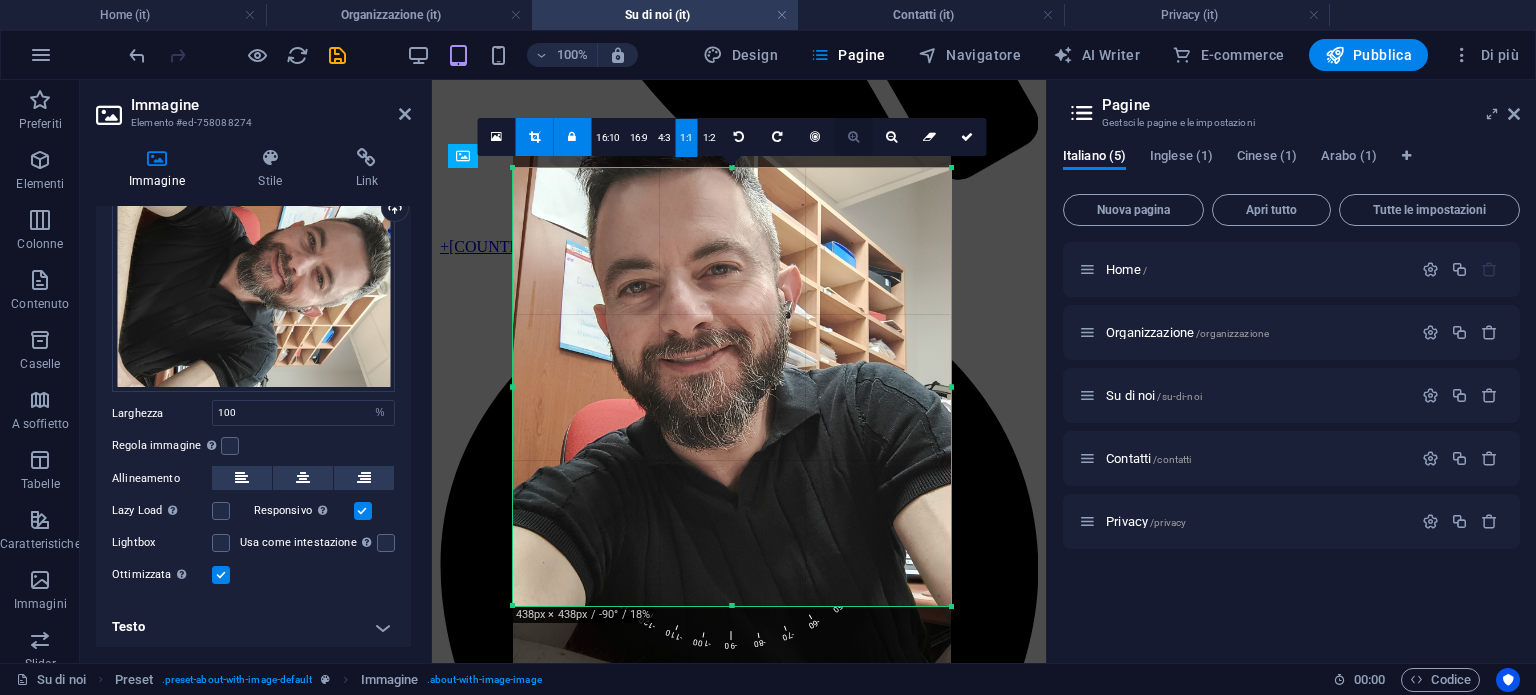 click at bounding box center [853, 137] 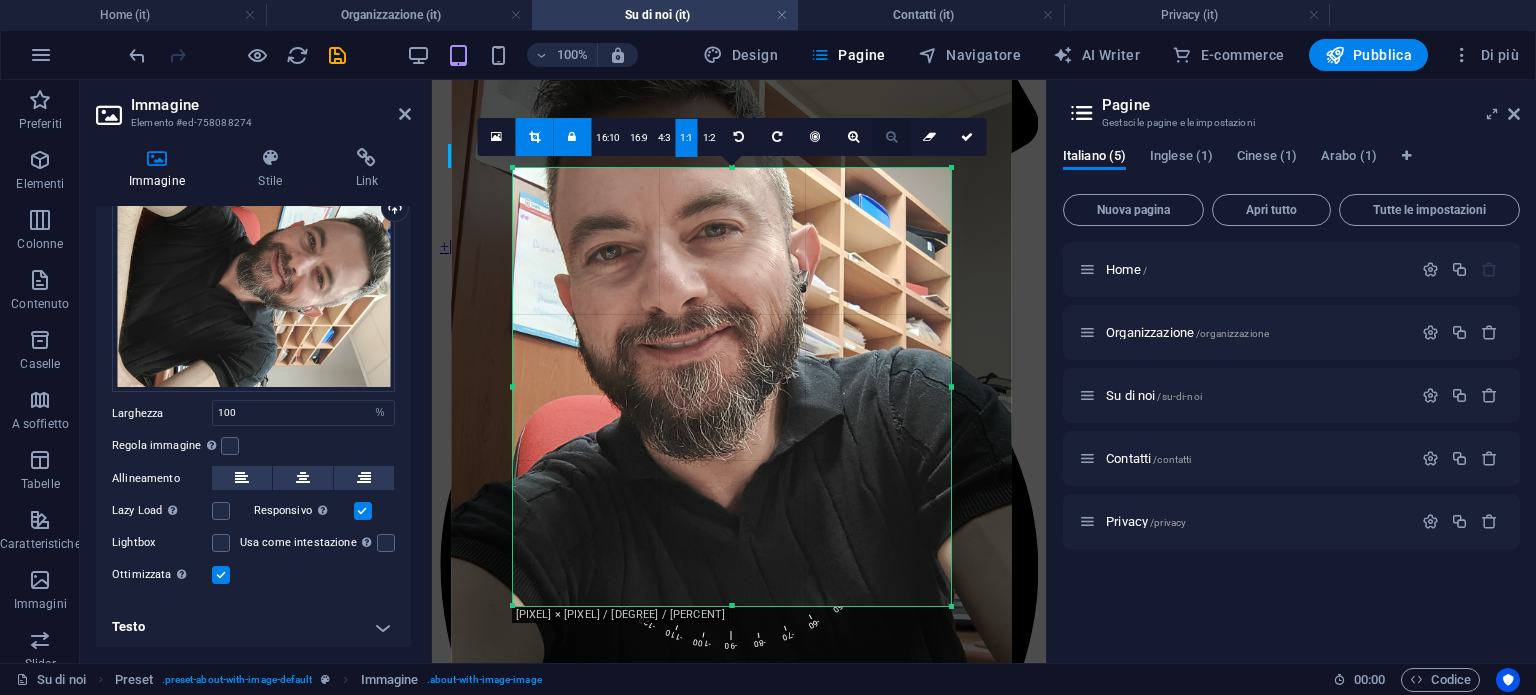 click at bounding box center [891, 137] 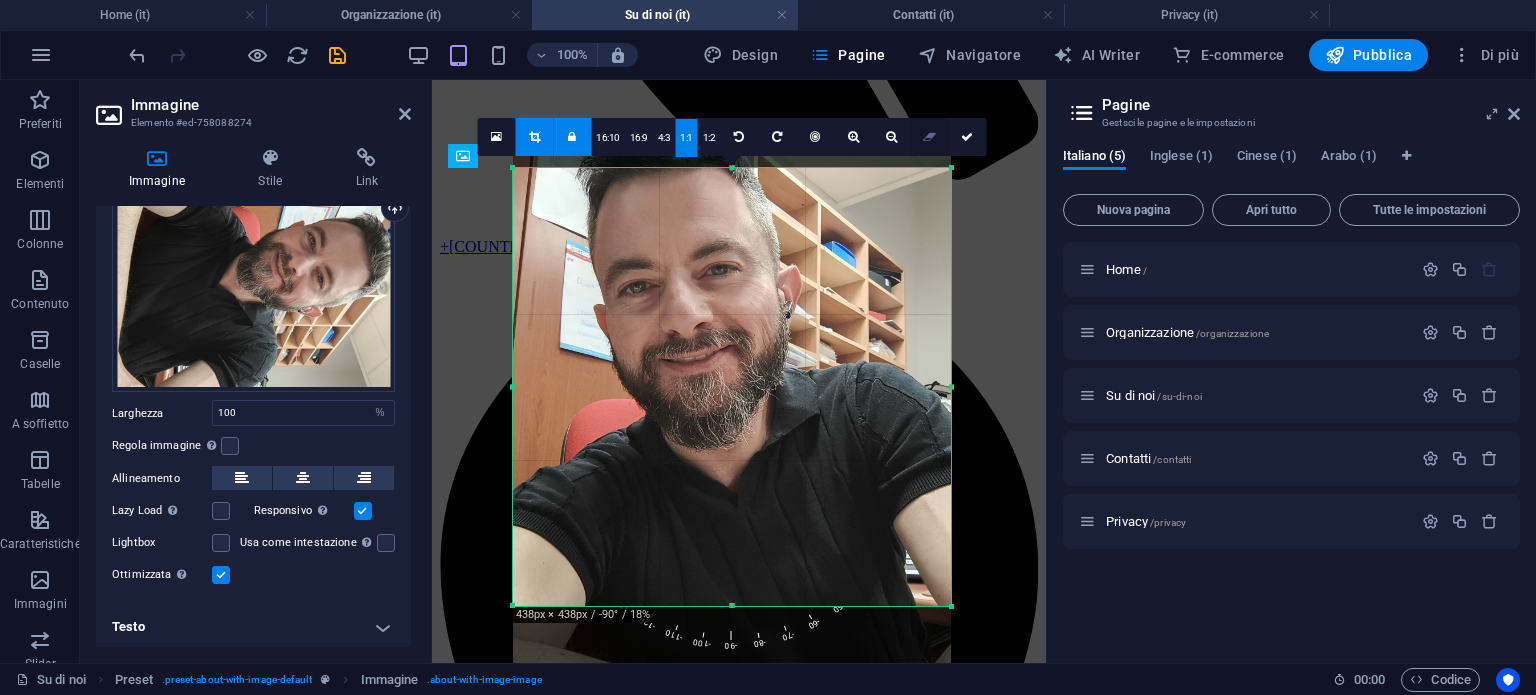 click at bounding box center (929, 137) 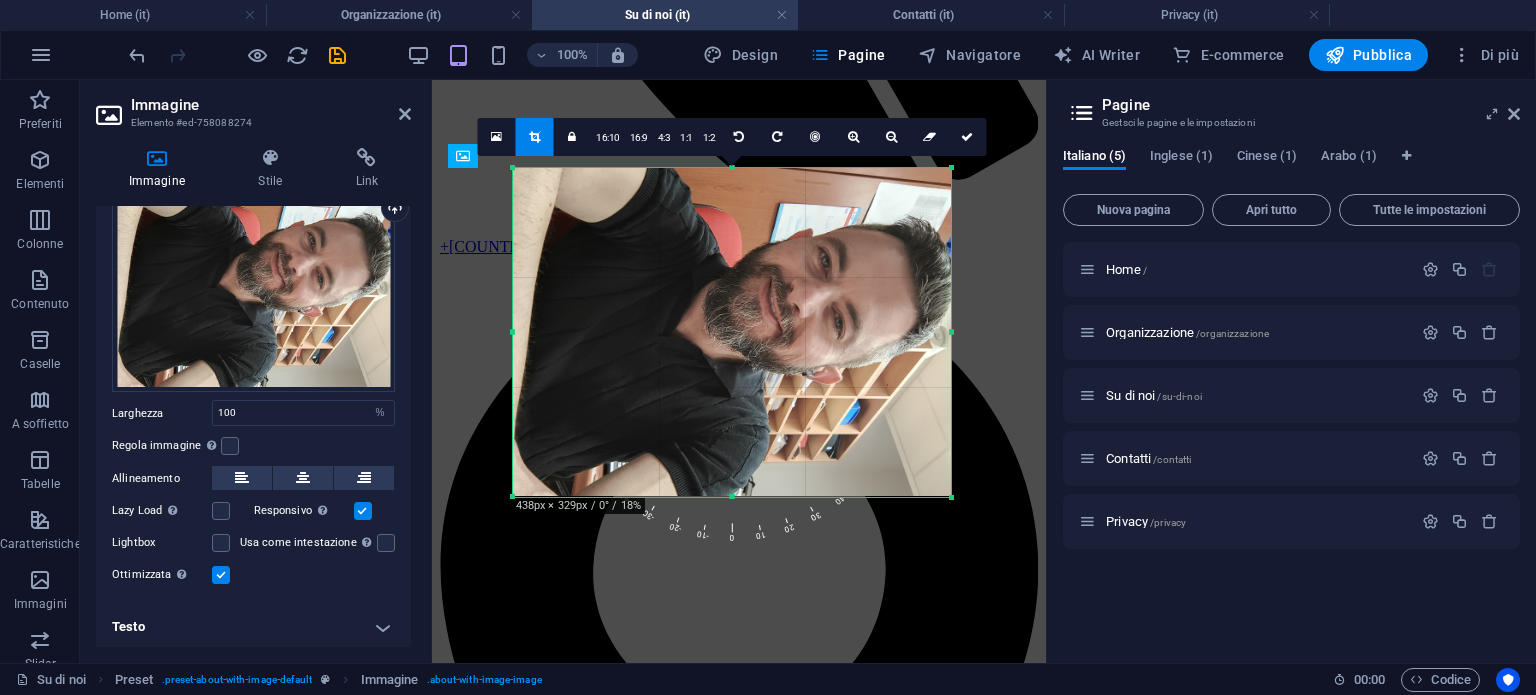 drag, startPoint x: 688, startPoint y: 532, endPoint x: 710, endPoint y: 451, distance: 83.9345 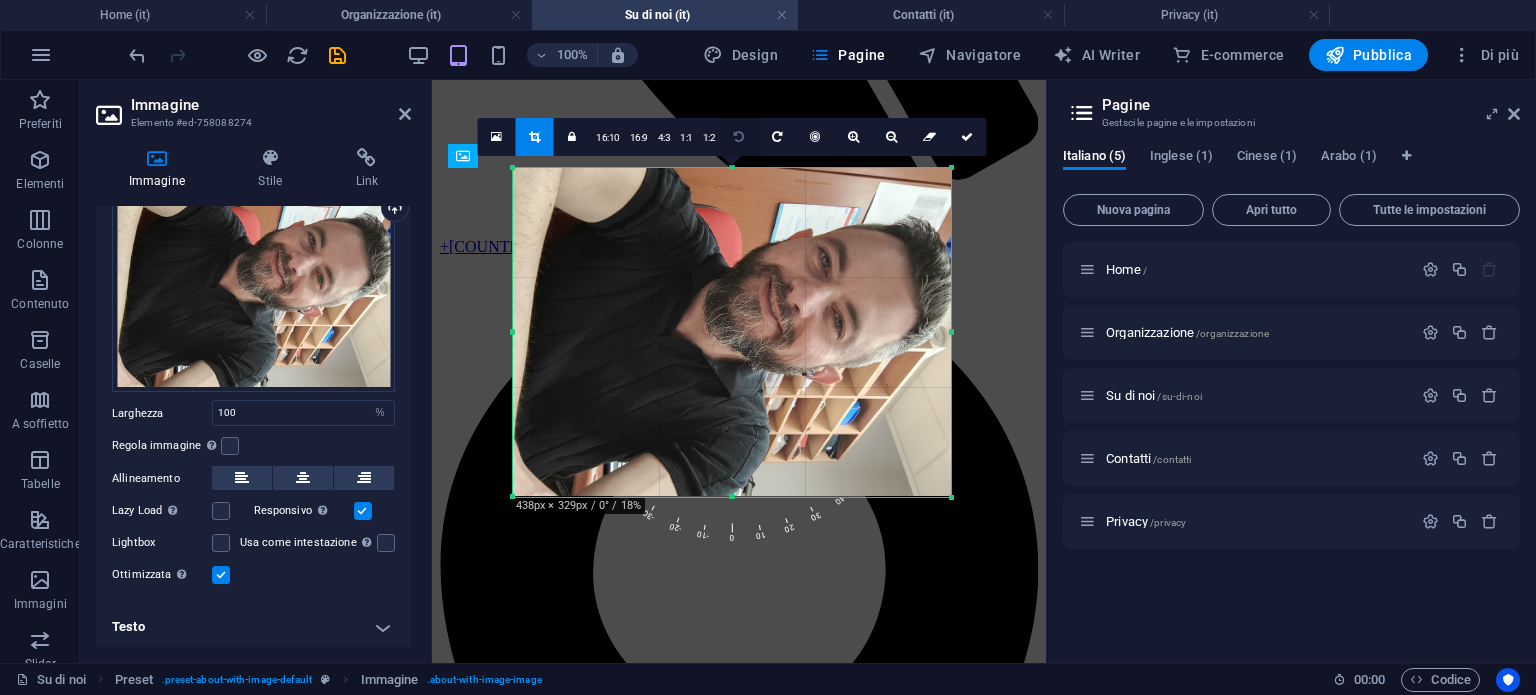 click at bounding box center [739, 137] 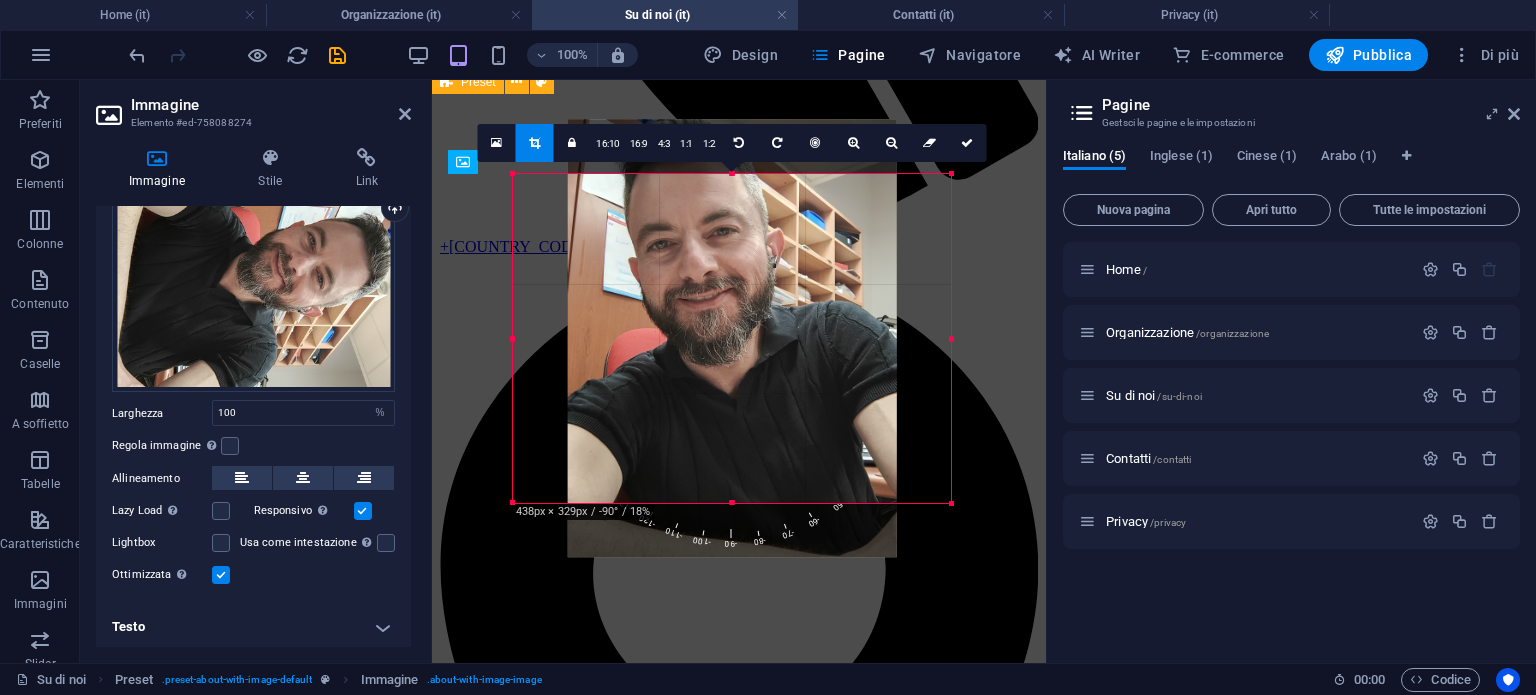 scroll, scrollTop: 482, scrollLeft: 0, axis: vertical 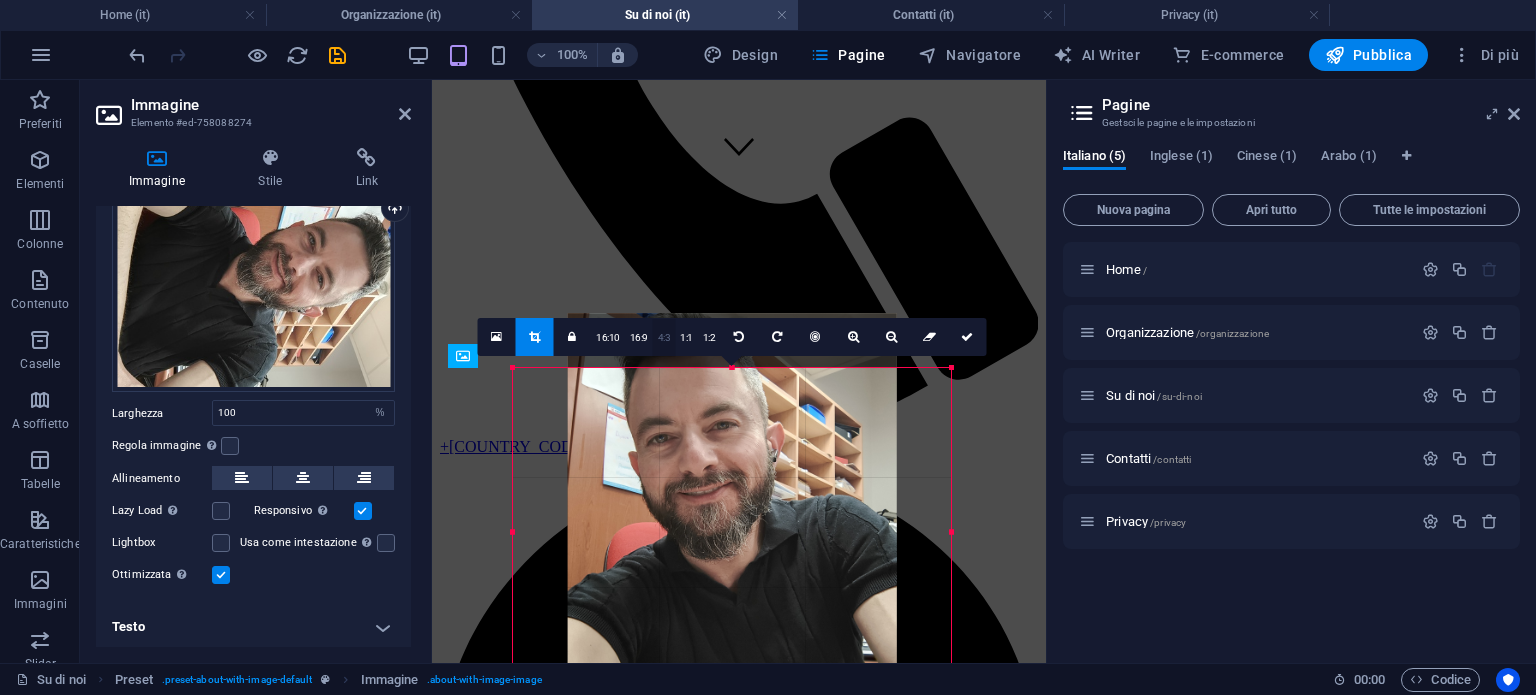 click on "4:3" at bounding box center (664, 338) 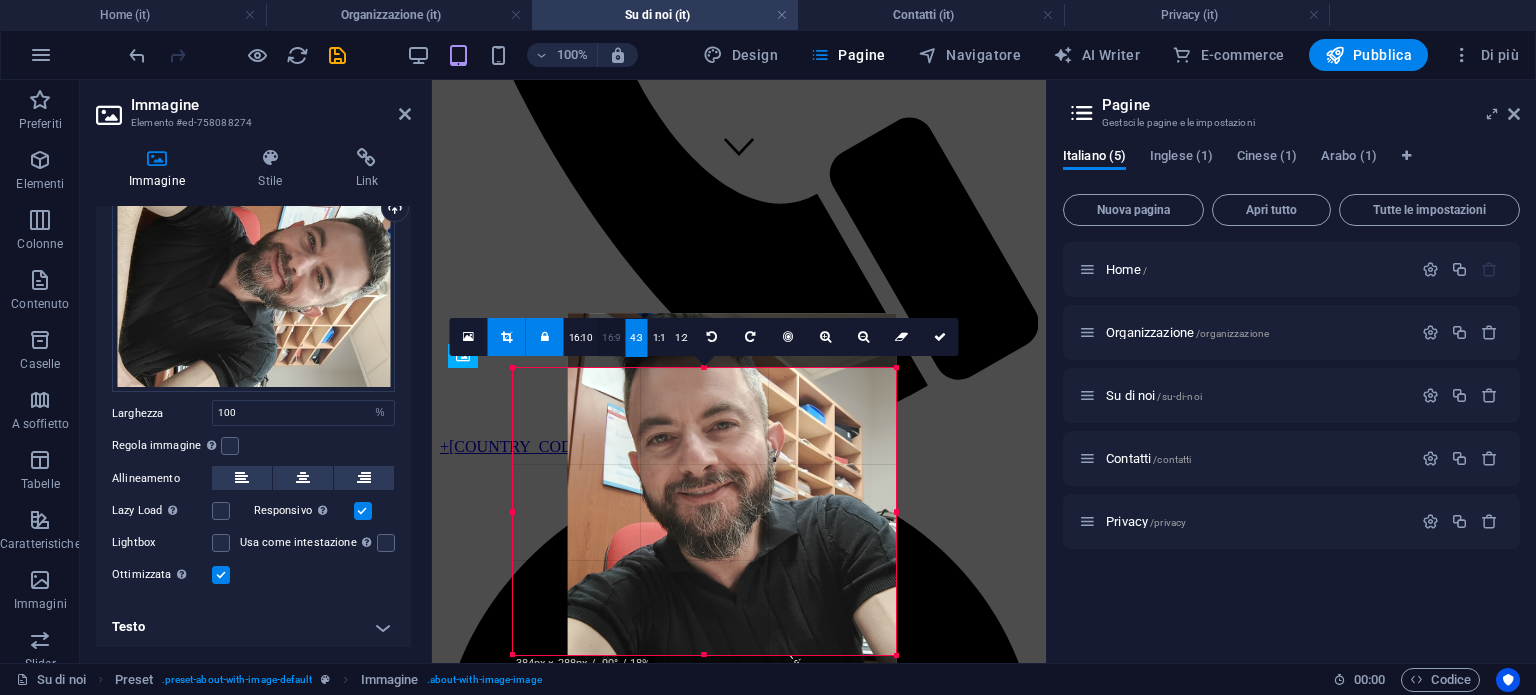 click on "16:9" at bounding box center (611, 338) 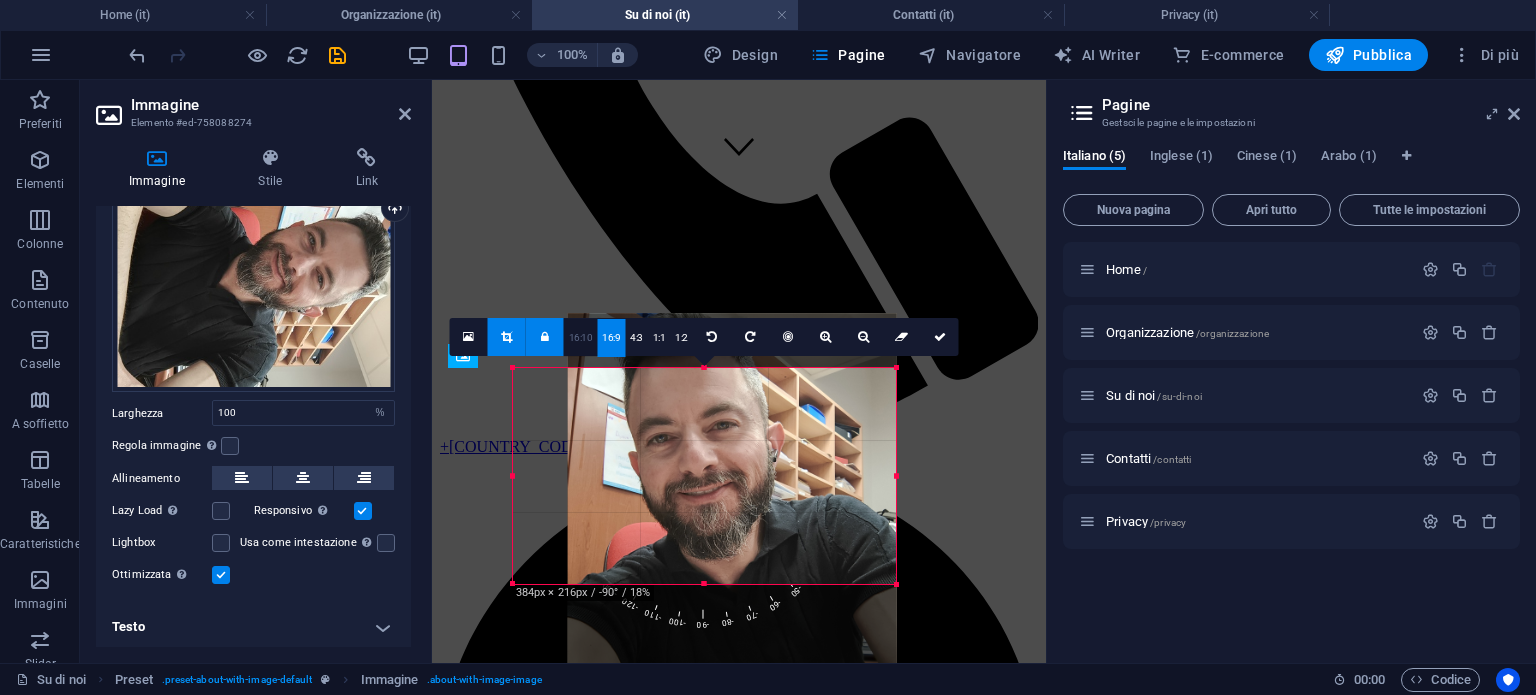 click on "16:10" at bounding box center [581, 338] 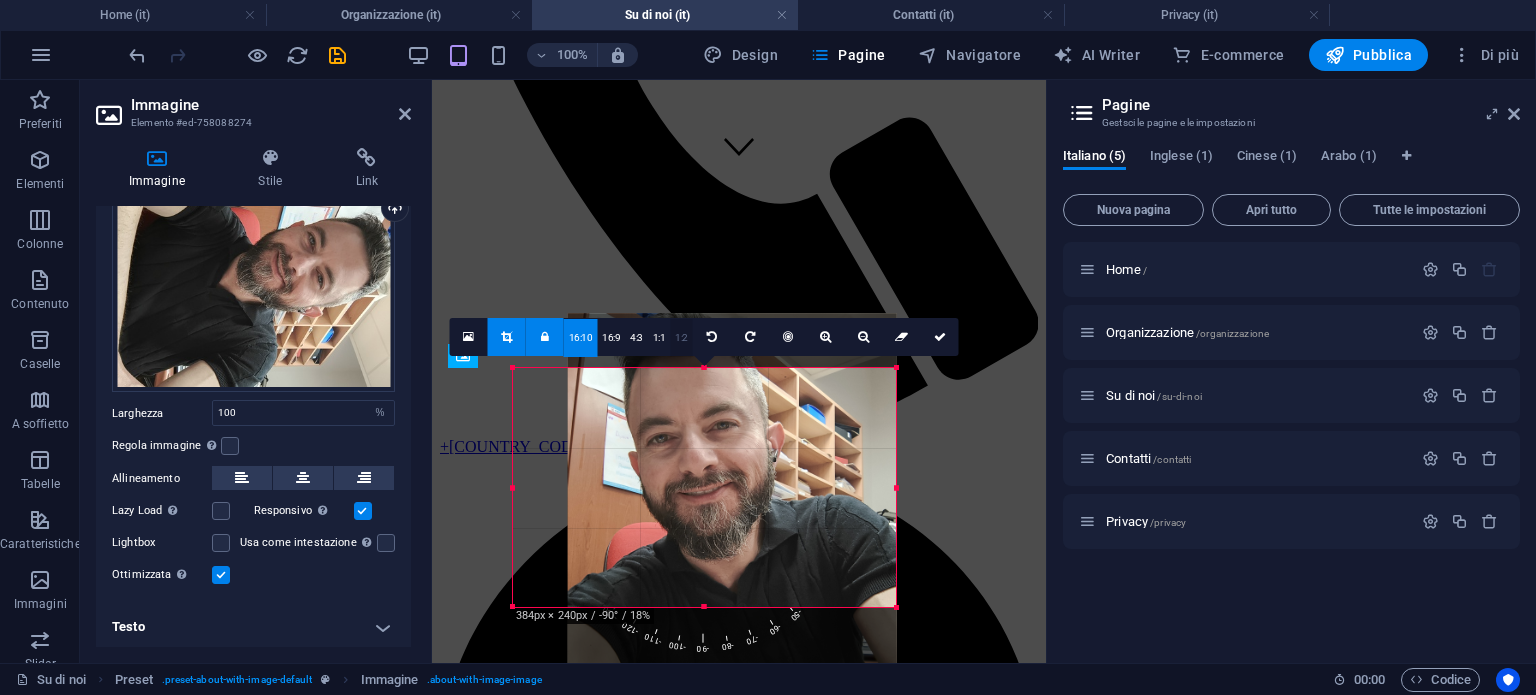 click on "1:2" at bounding box center [681, 338] 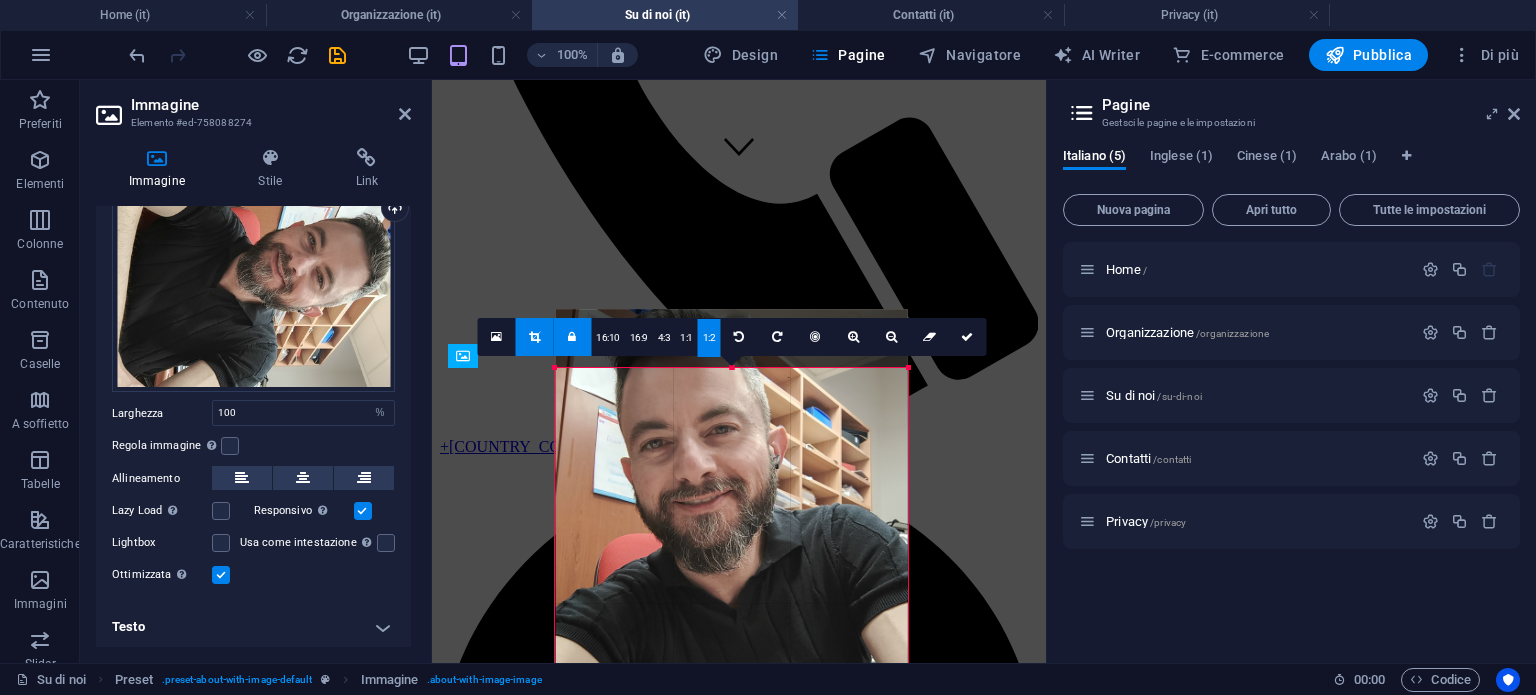 drag, startPoint x: 704, startPoint y: 562, endPoint x: 862, endPoint y: 554, distance: 158.20241 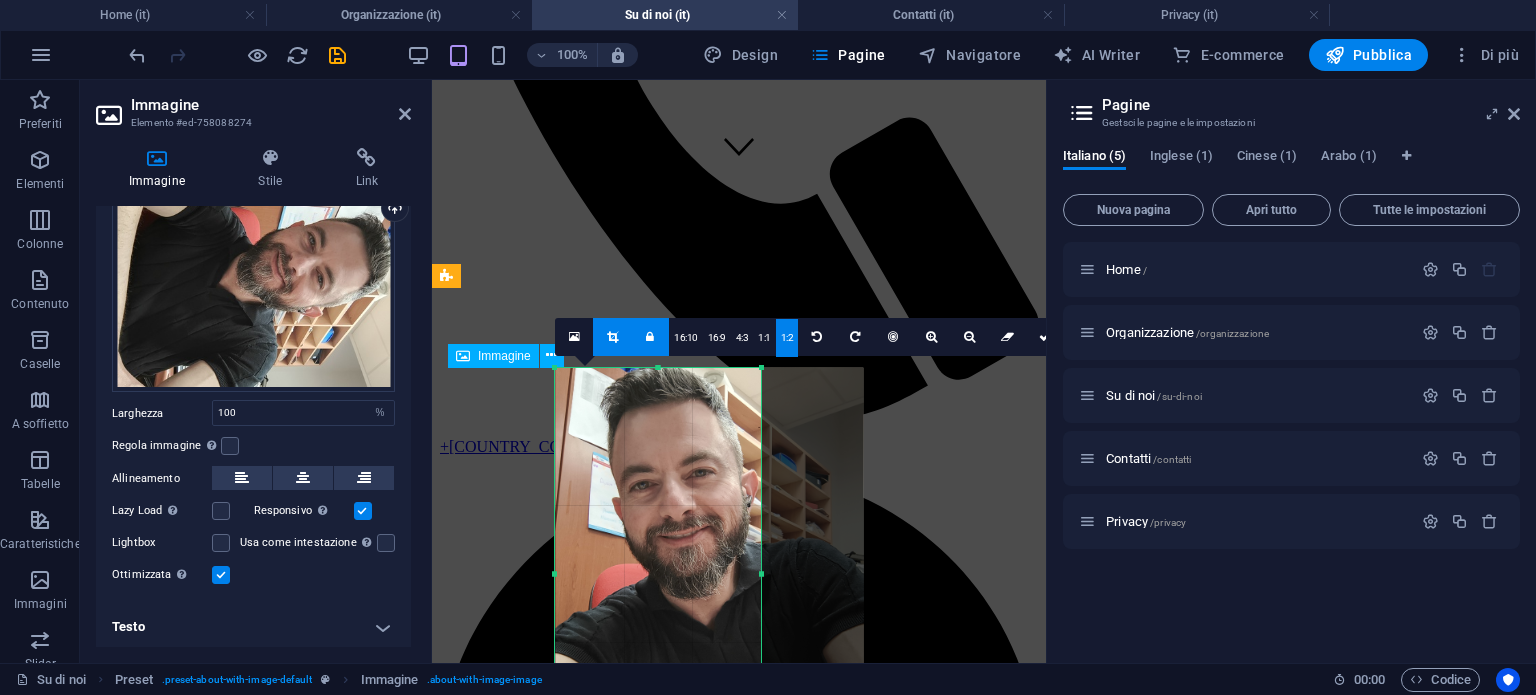drag, startPoint x: 496, startPoint y: 461, endPoint x: 469, endPoint y: 408, distance: 59.48109 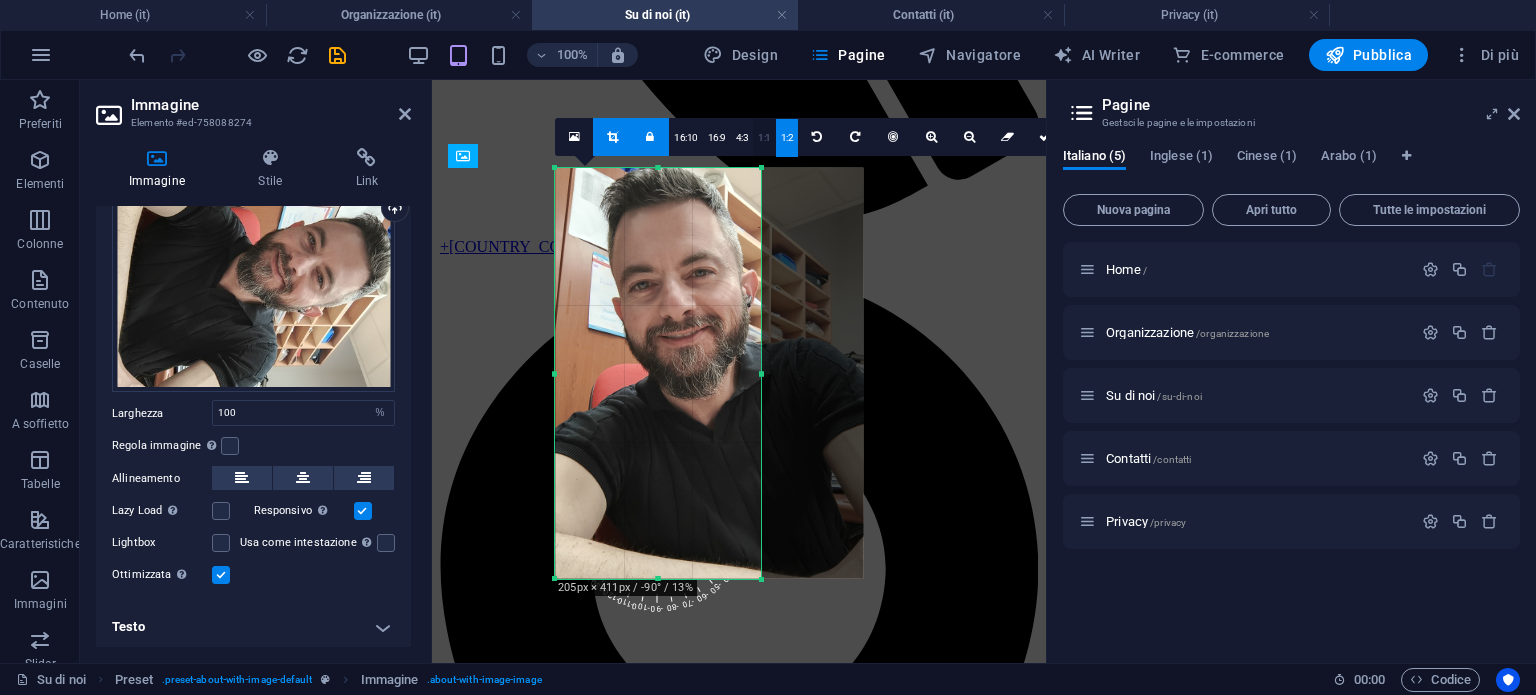 click on "1:1" at bounding box center [764, 138] 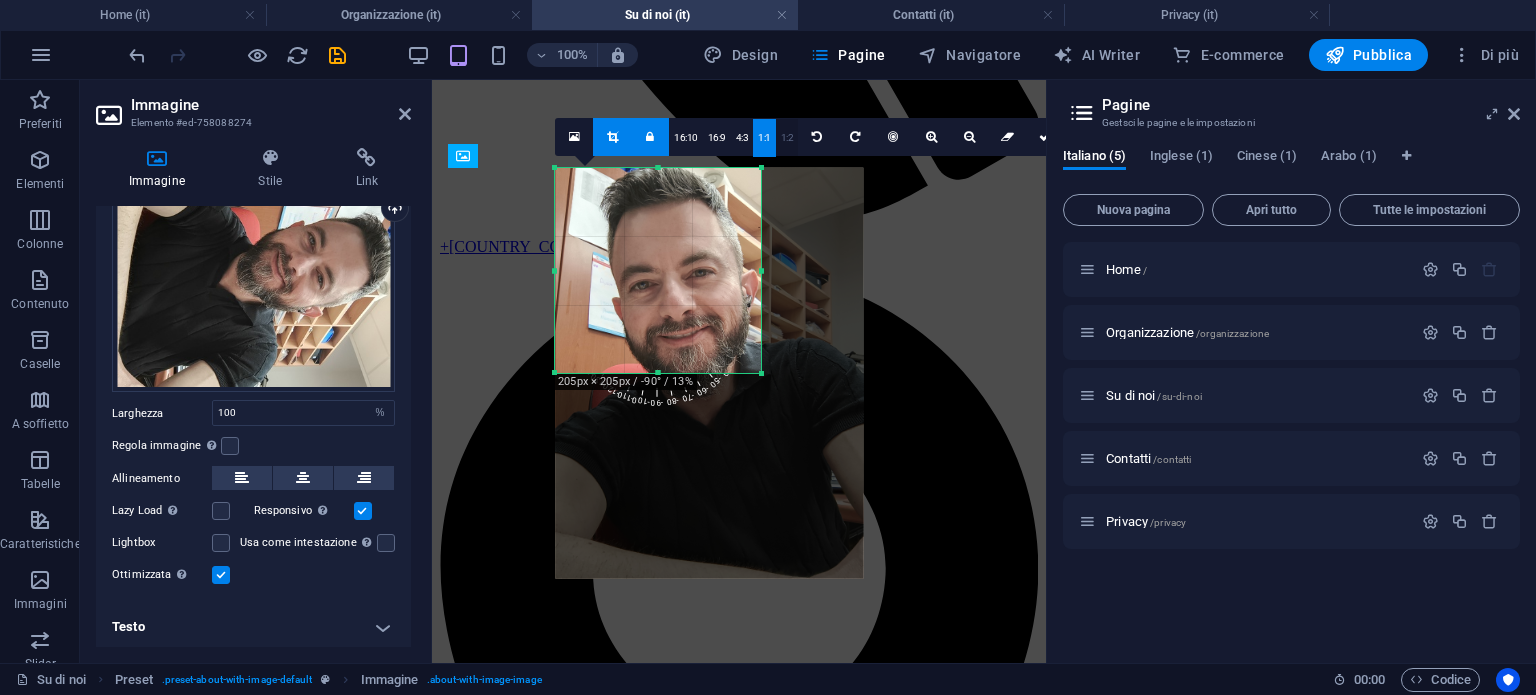 click on "1:2" at bounding box center (787, 138) 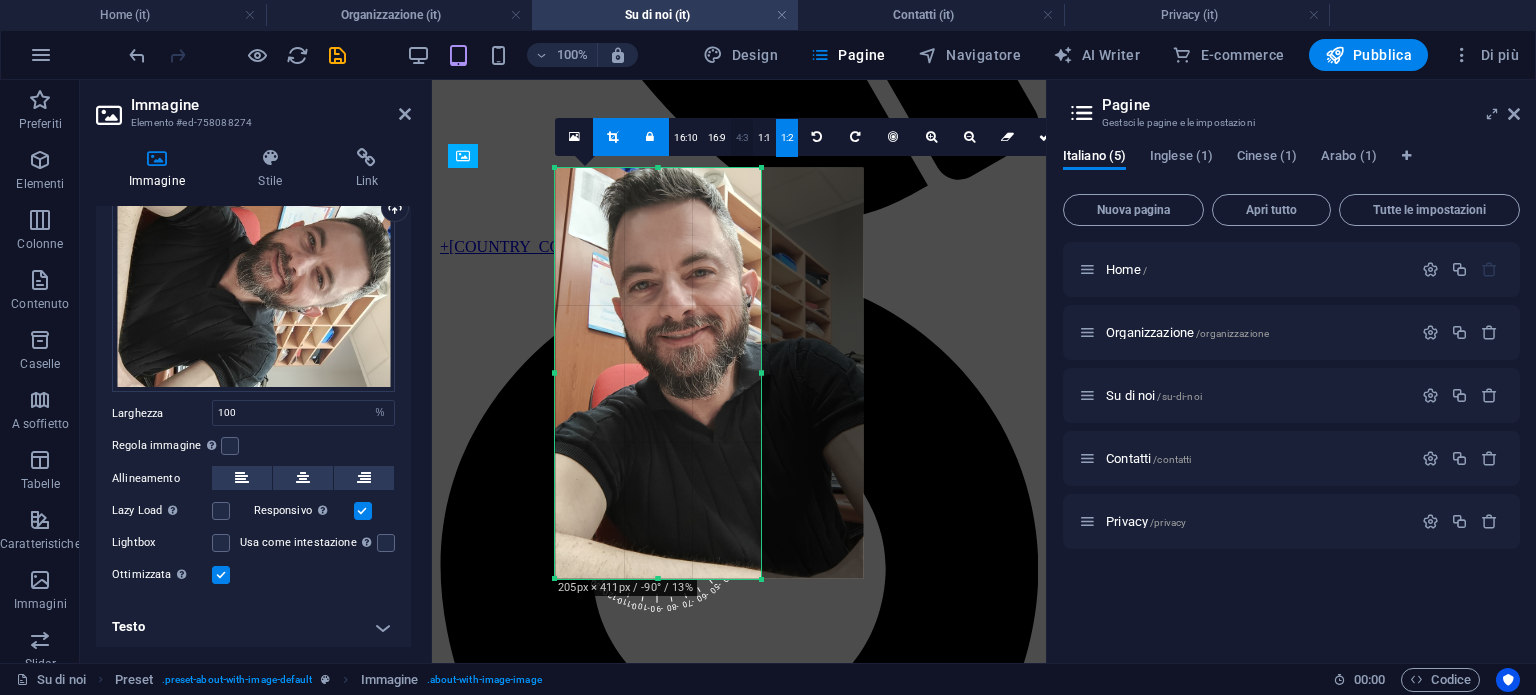 click on "4:3" at bounding box center (742, 138) 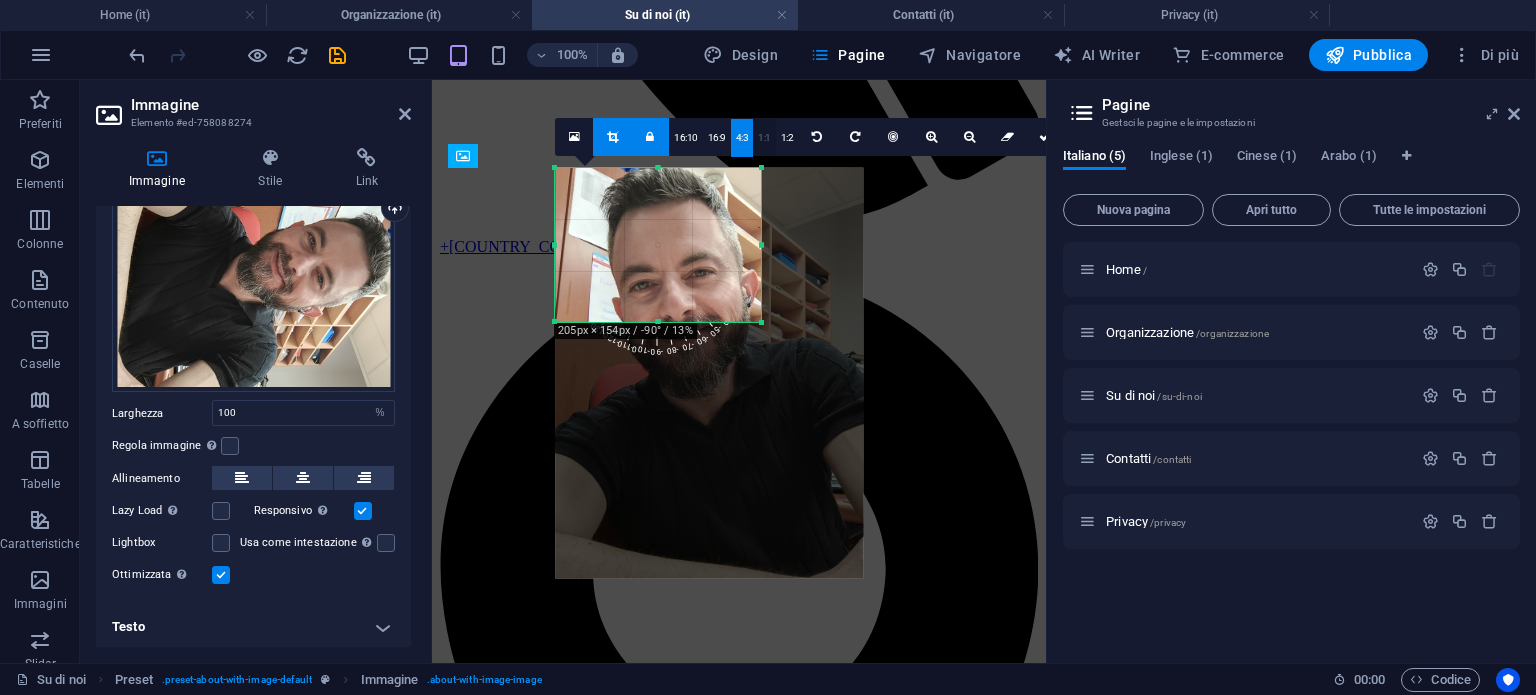 click on "1:1" at bounding box center (764, 138) 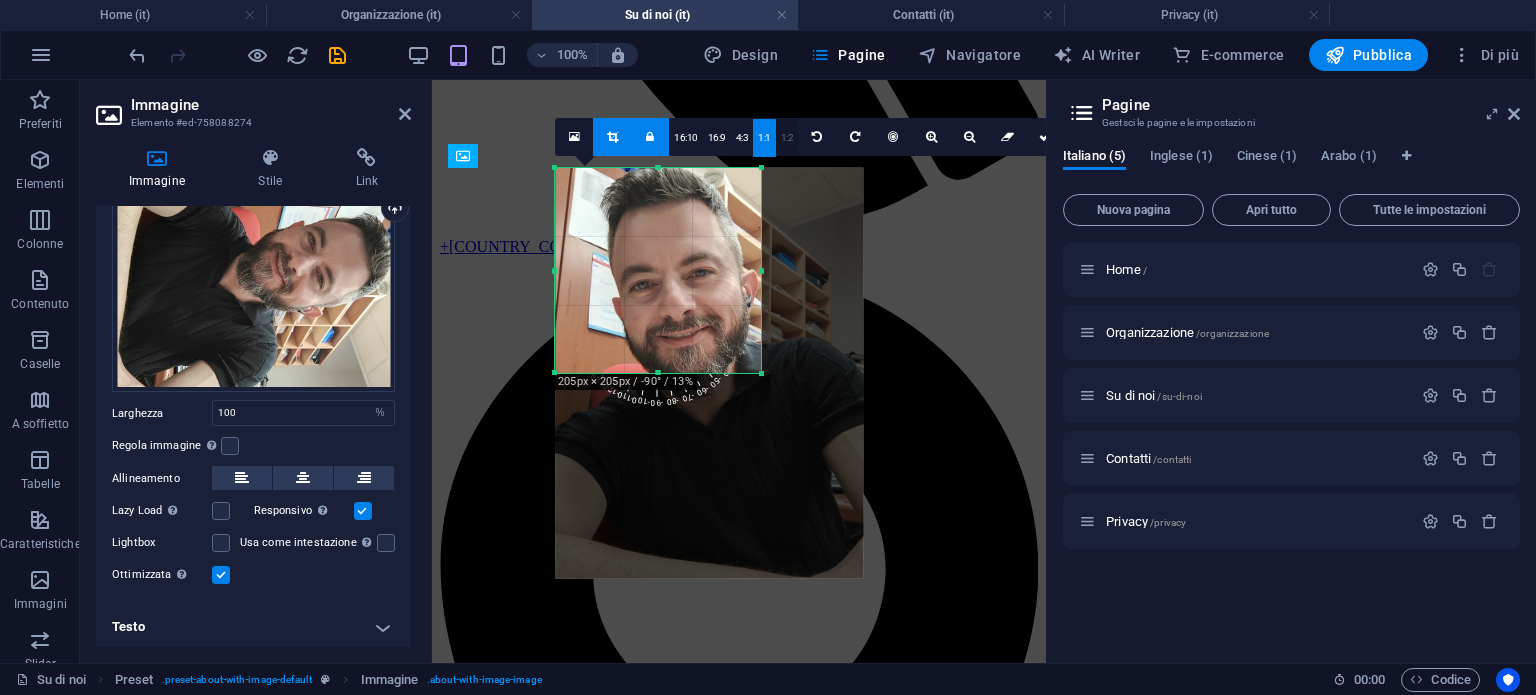 click on "1:2" at bounding box center [787, 138] 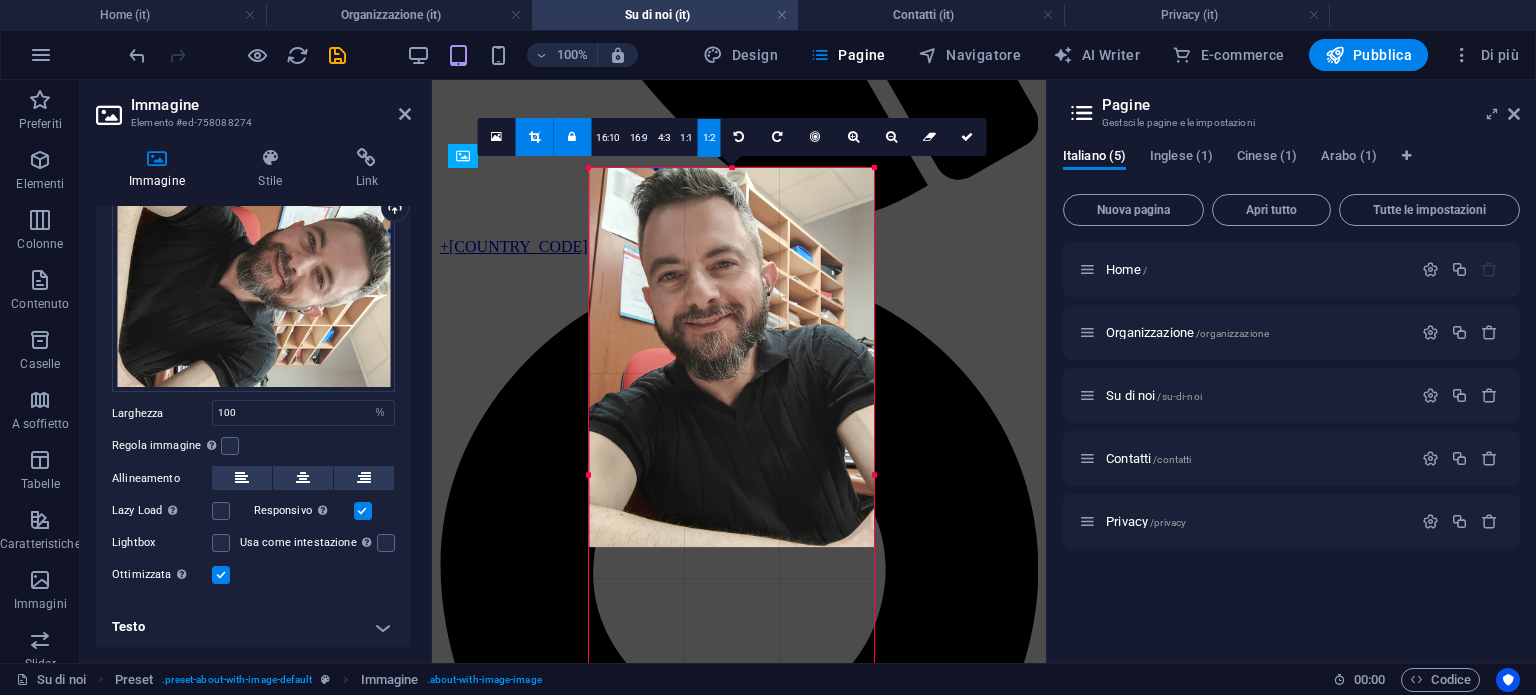 drag, startPoint x: 763, startPoint y: 373, endPoint x: 839, endPoint y: 367, distance: 76.23647 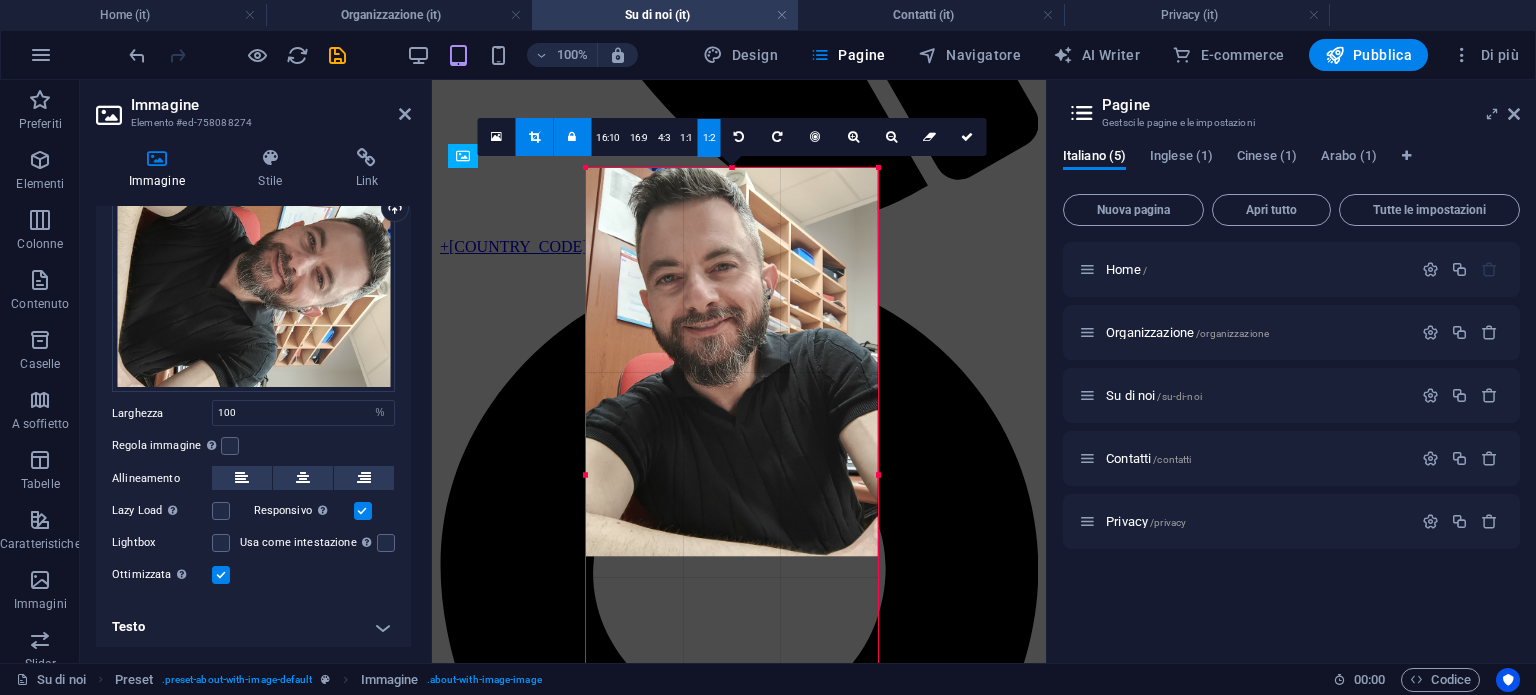 drag, startPoint x: 766, startPoint y: 357, endPoint x: 878, endPoint y: 357, distance: 112 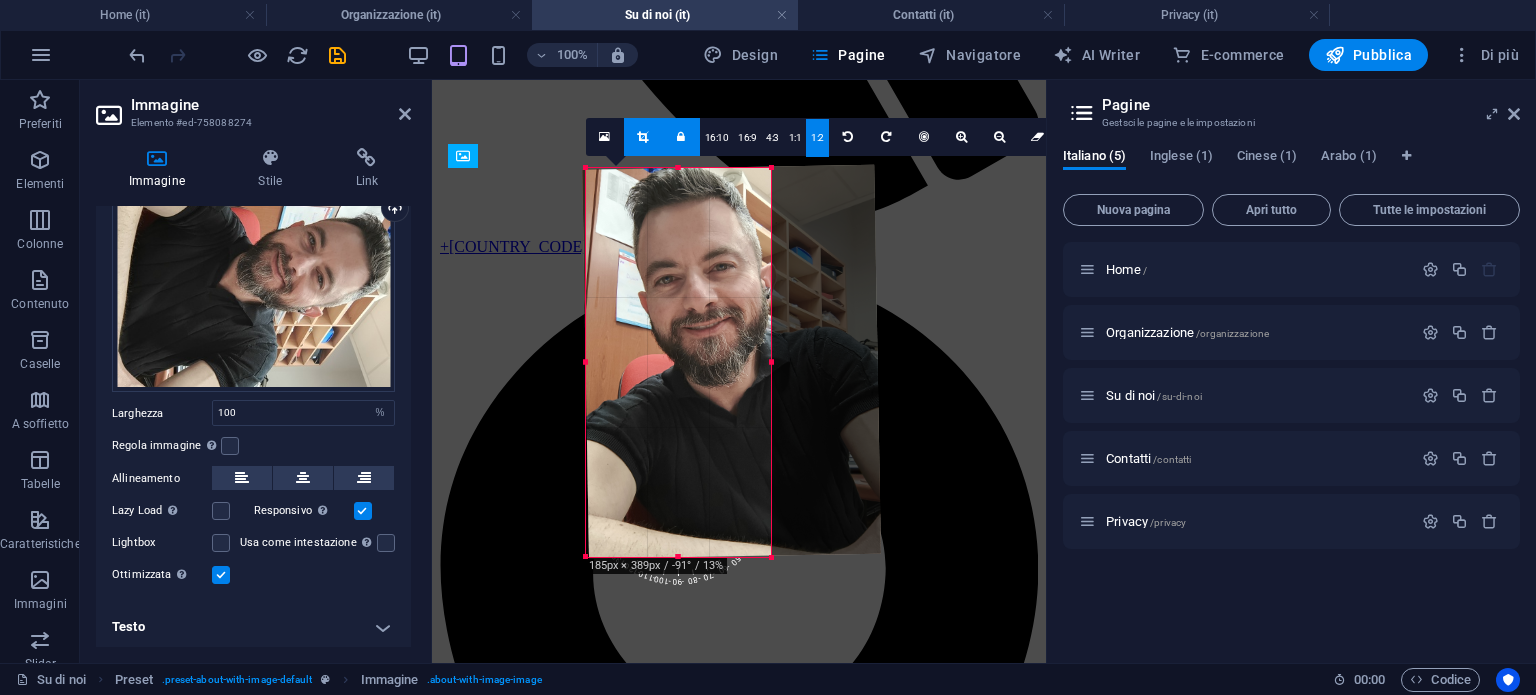 click on "180 170 160 150 140 130 120 110 100 90 80 70 60 50 40 30 20 10 0 -10 -20 -30 -40 -50 -60 -70 -80 -90 -100 -110 -120 -130 -140 -150 -160 -170 [PIXEL] × [PIXEL] / [DEGREE] / [PERCENT] 16:10 16:9 4:3 1:1 1:2 0" at bounding box center (678, 362) 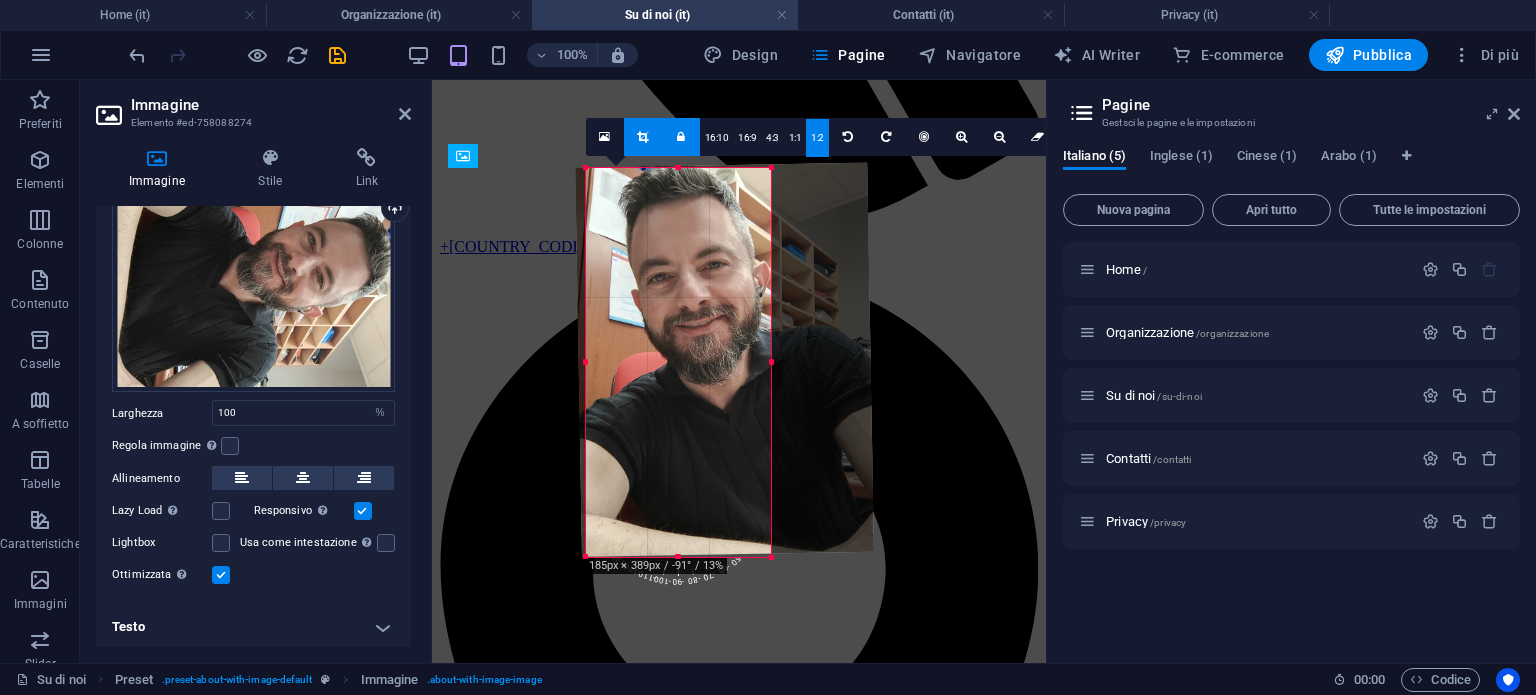 click at bounding box center [724, 360] 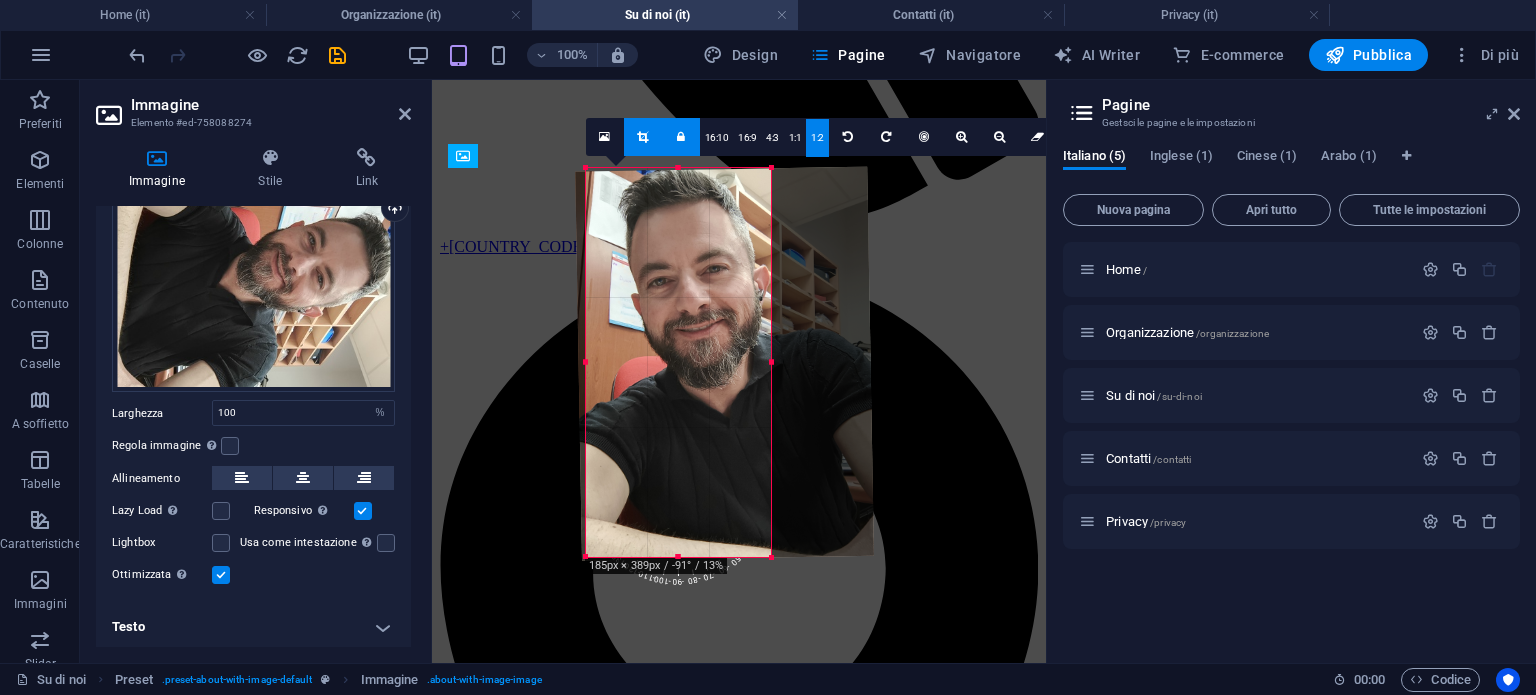 click at bounding box center [724, 364] 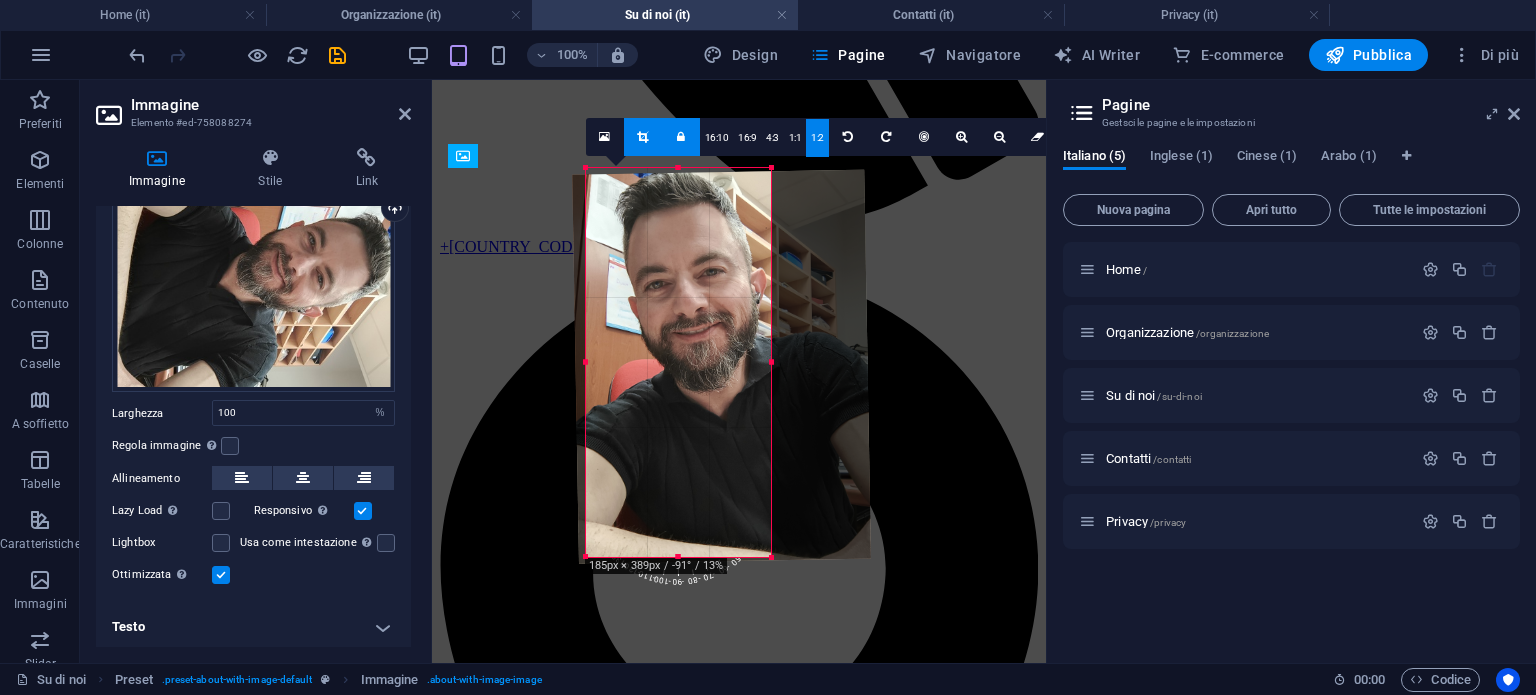 click at bounding box center (721, 367) 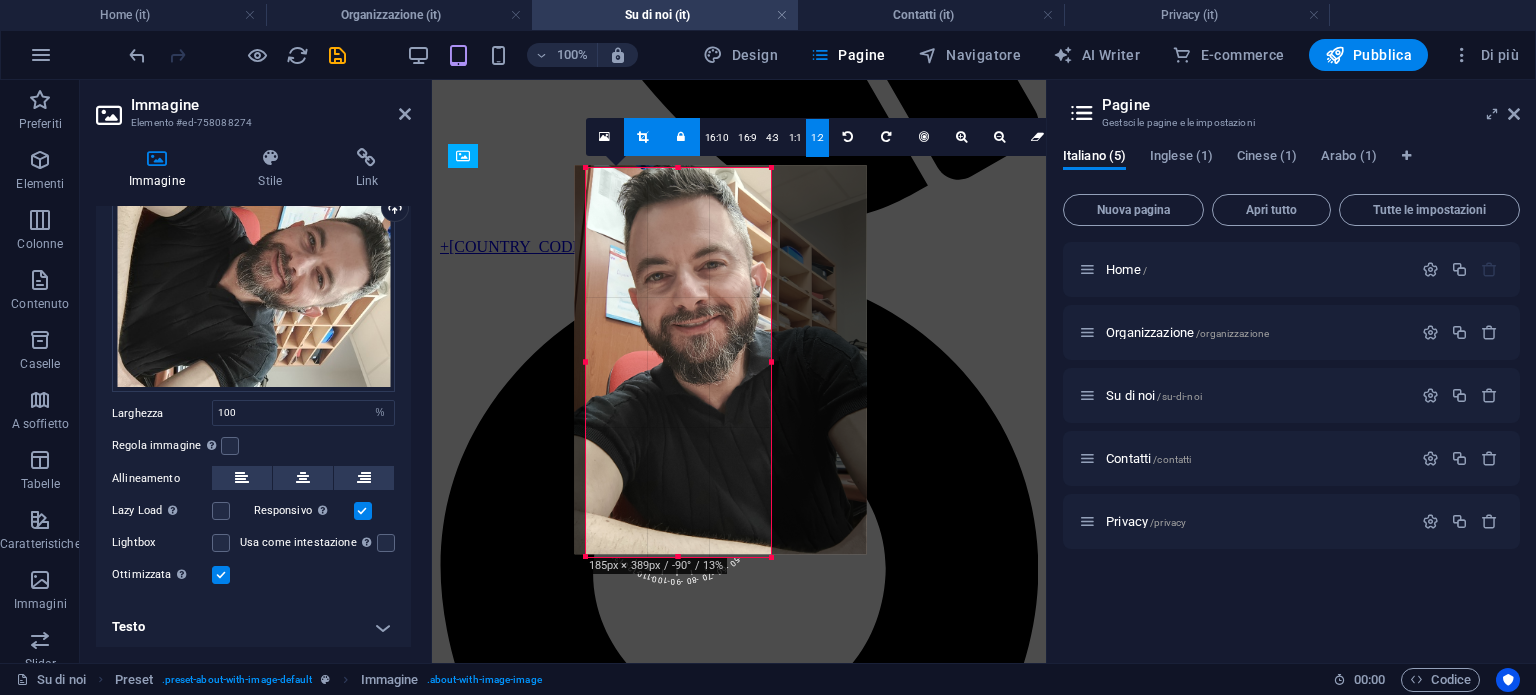 click on "-100" at bounding box center [669, 539] 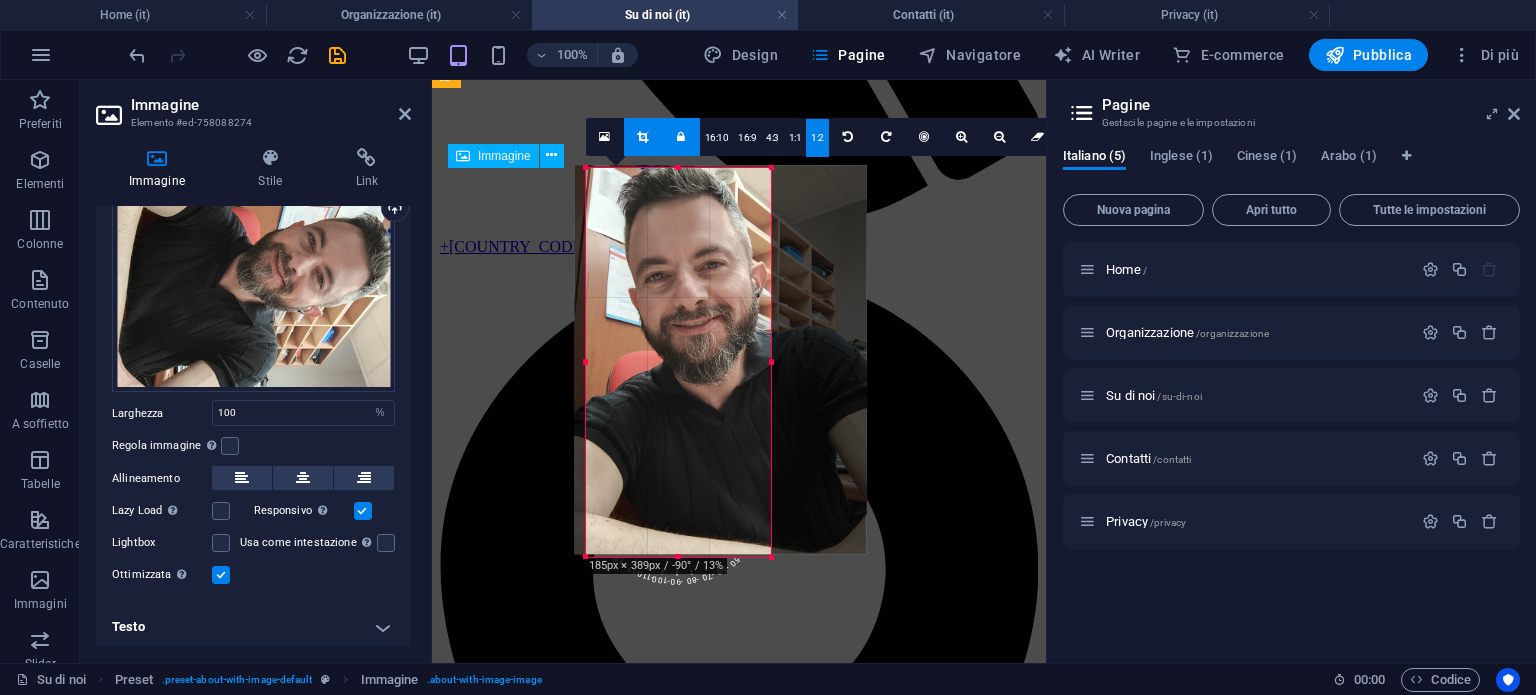 click at bounding box center [529, 3630] 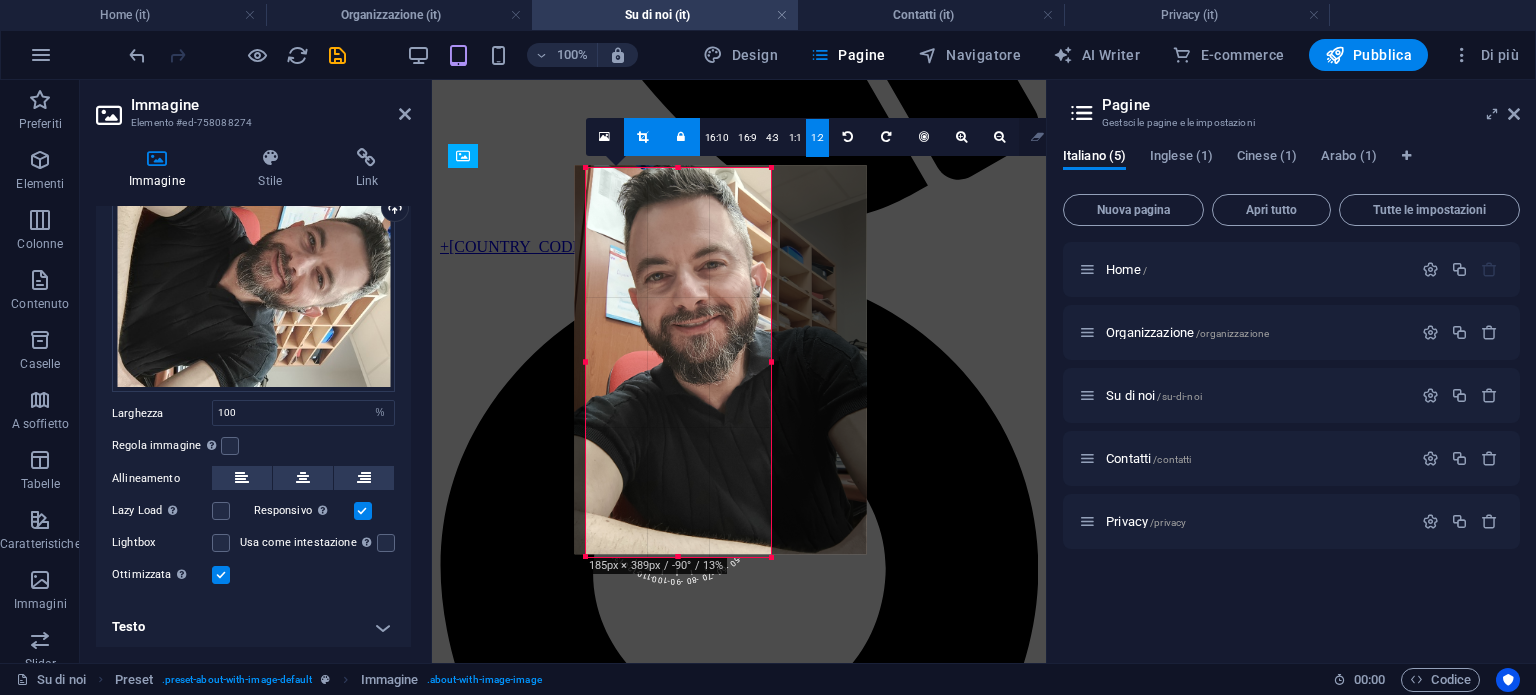 click at bounding box center (1038, 137) 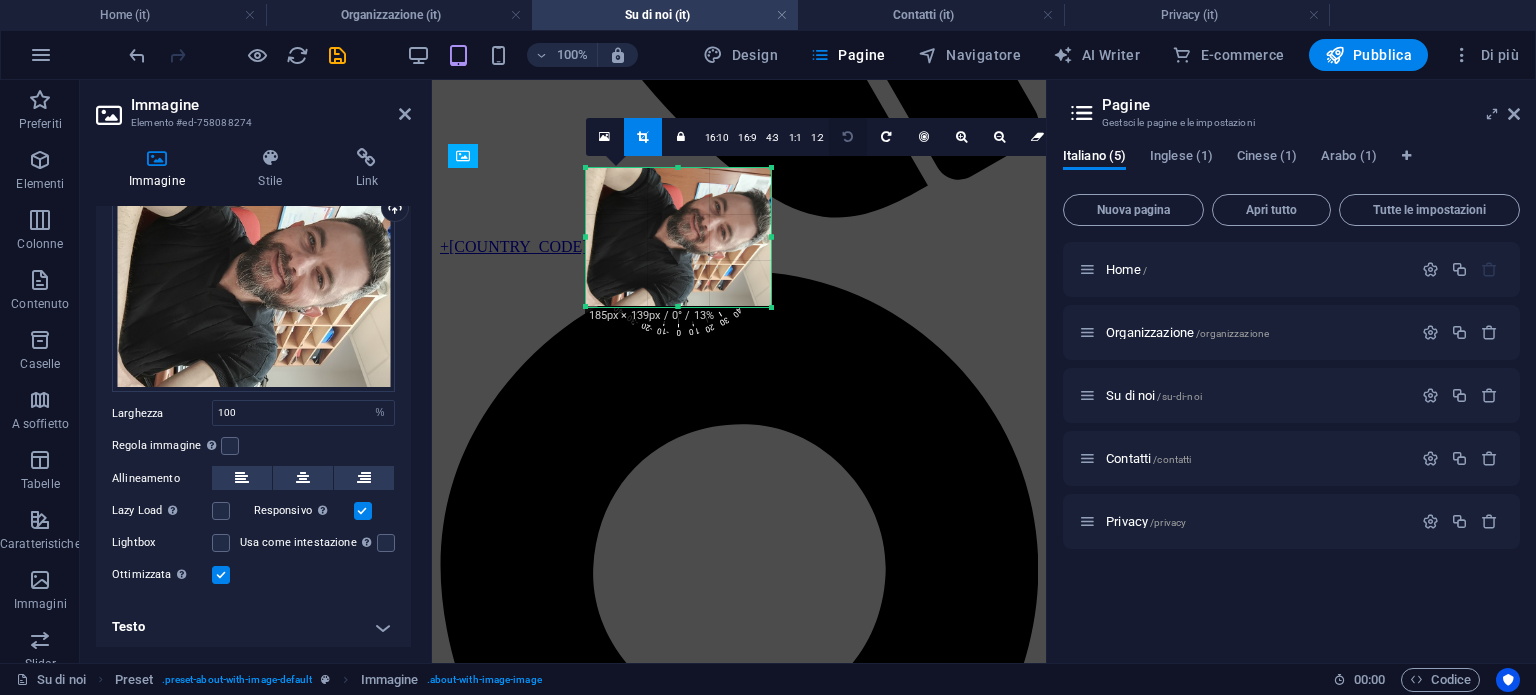 click at bounding box center (848, 137) 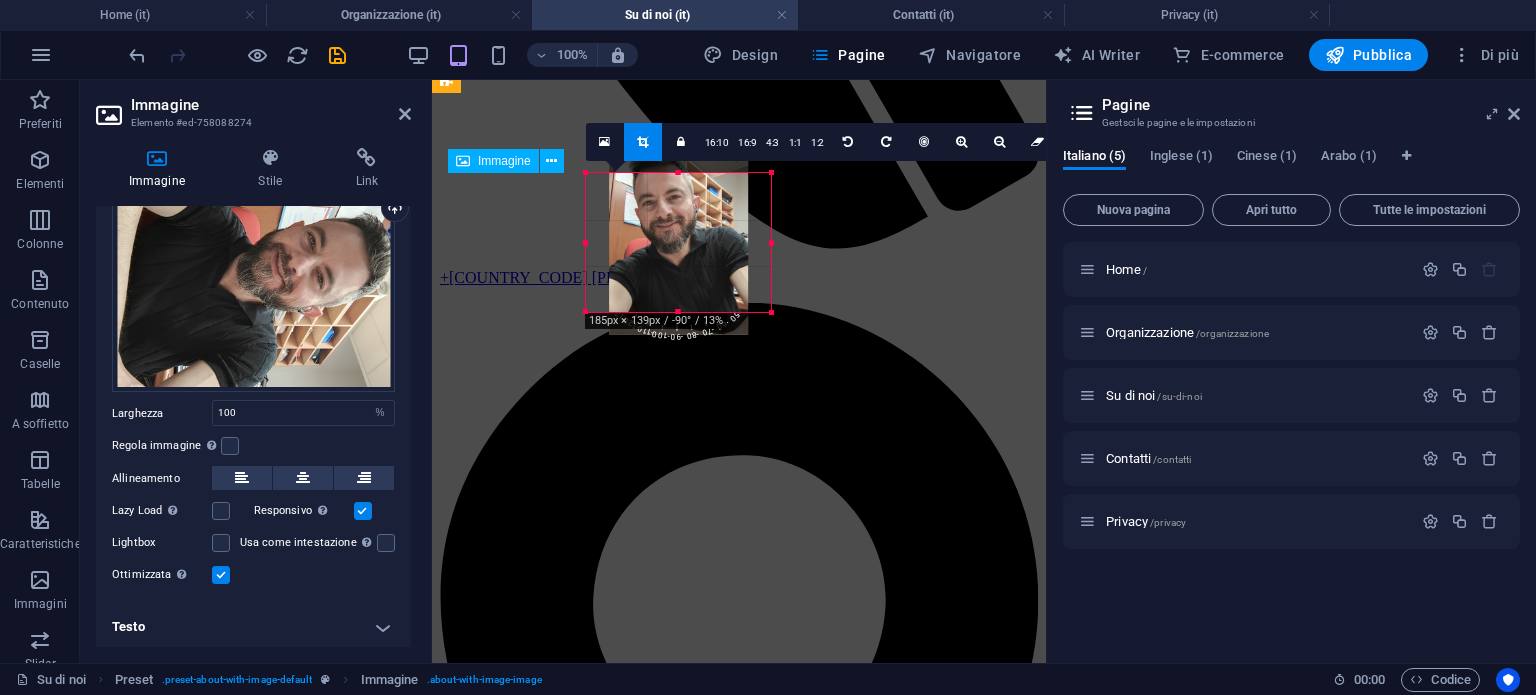 scroll, scrollTop: 682, scrollLeft: 0, axis: vertical 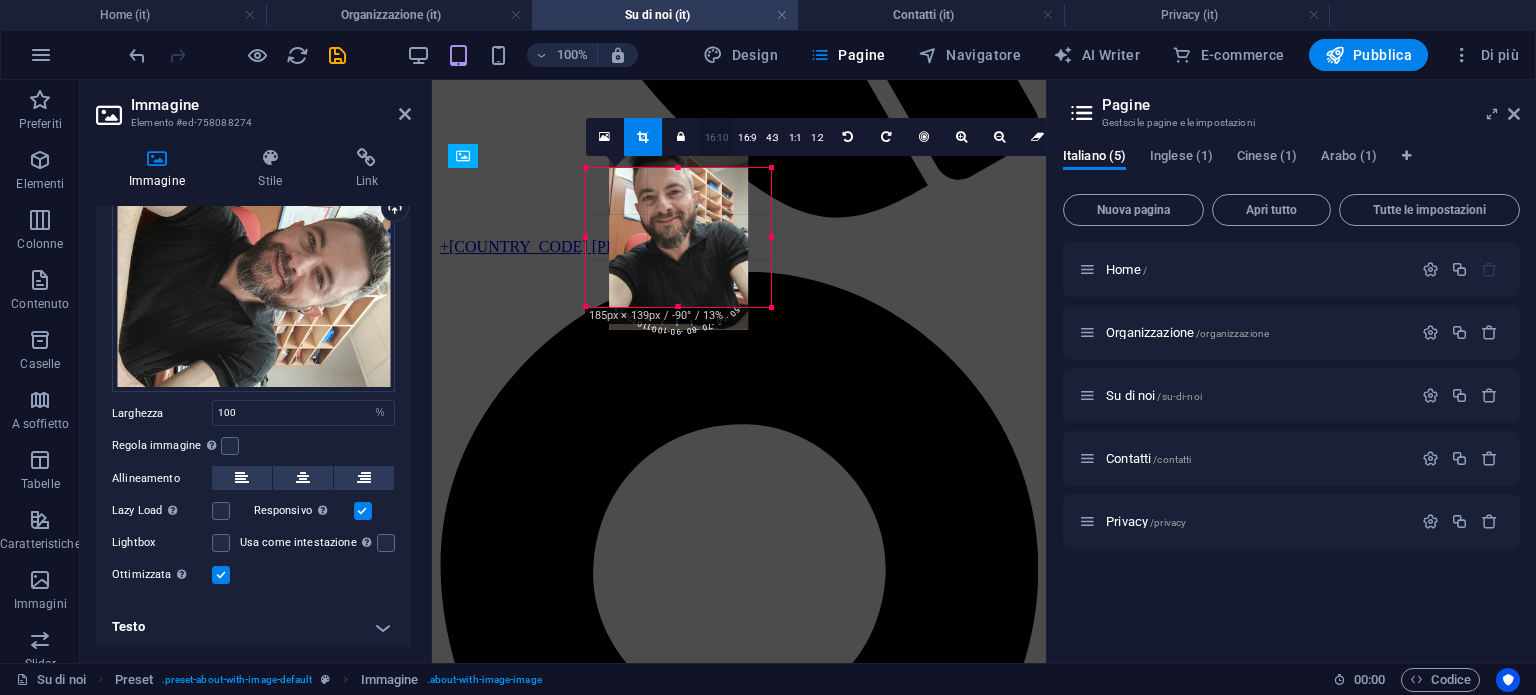 click on "16:10" at bounding box center [717, 138] 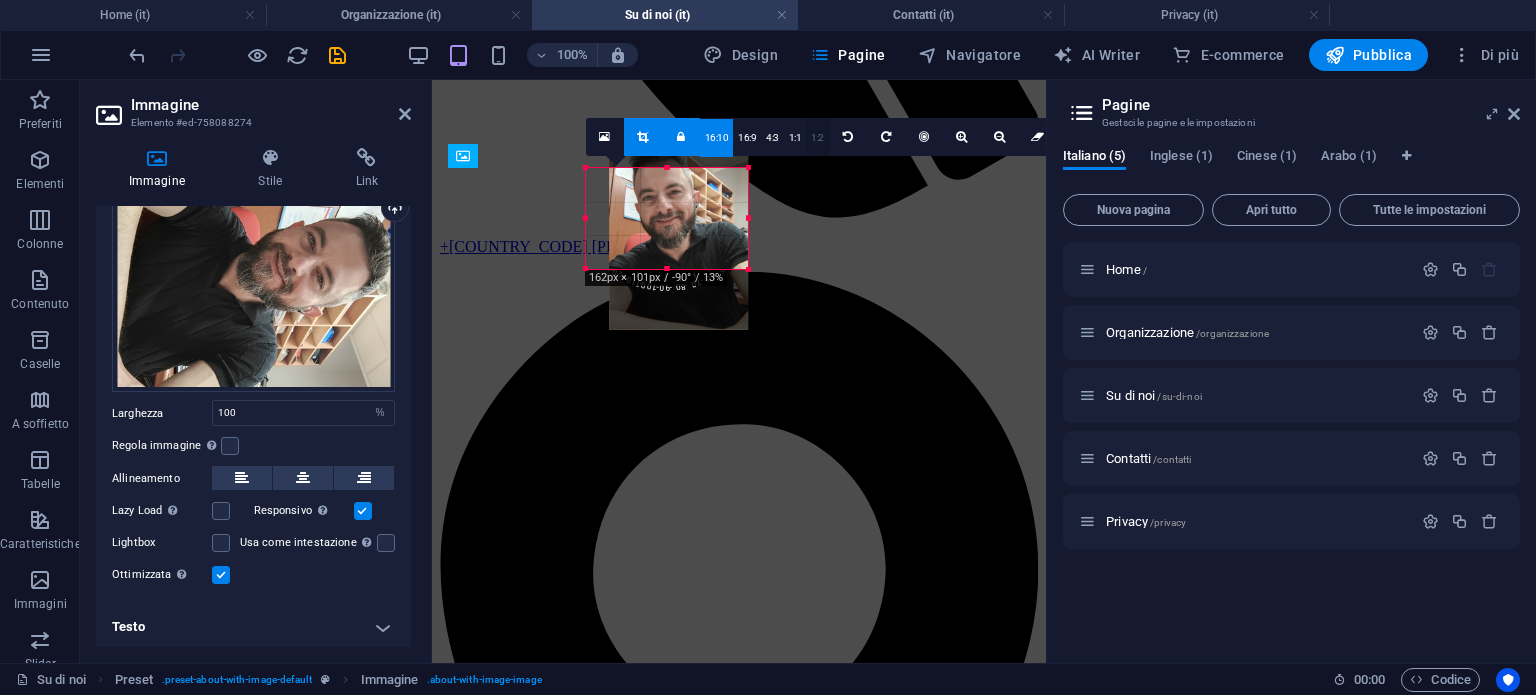 click on "1:2" at bounding box center [817, 138] 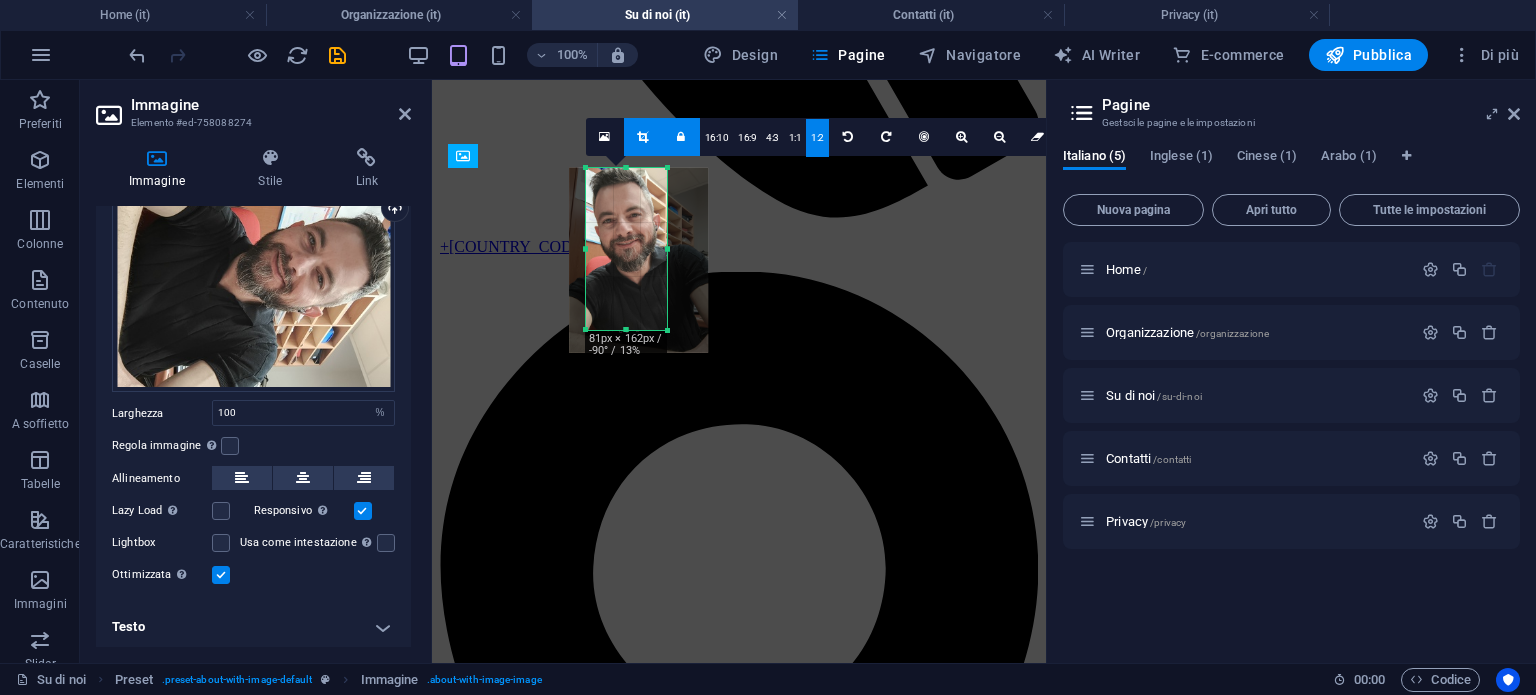 drag, startPoint x: 636, startPoint y: 249, endPoint x: 619, endPoint y: 268, distance: 25.495098 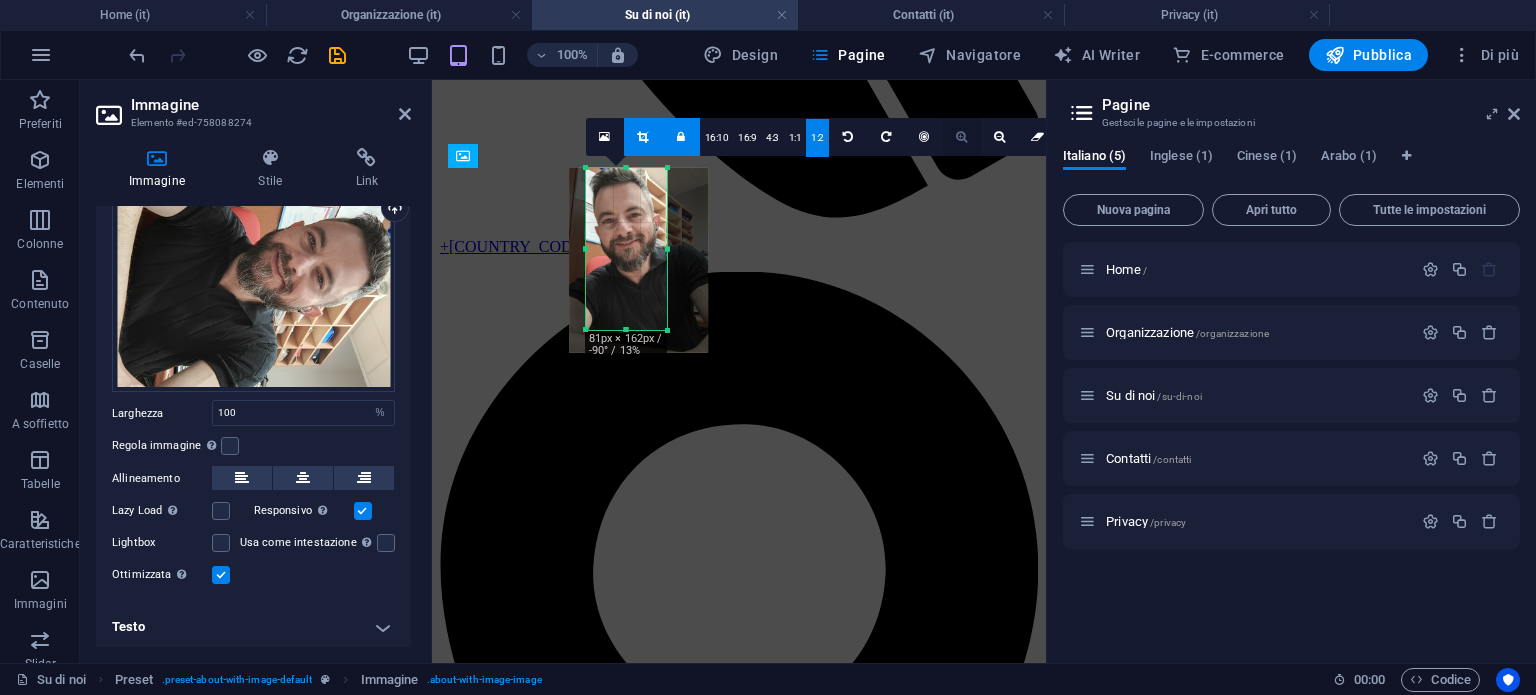 click at bounding box center (961, 137) 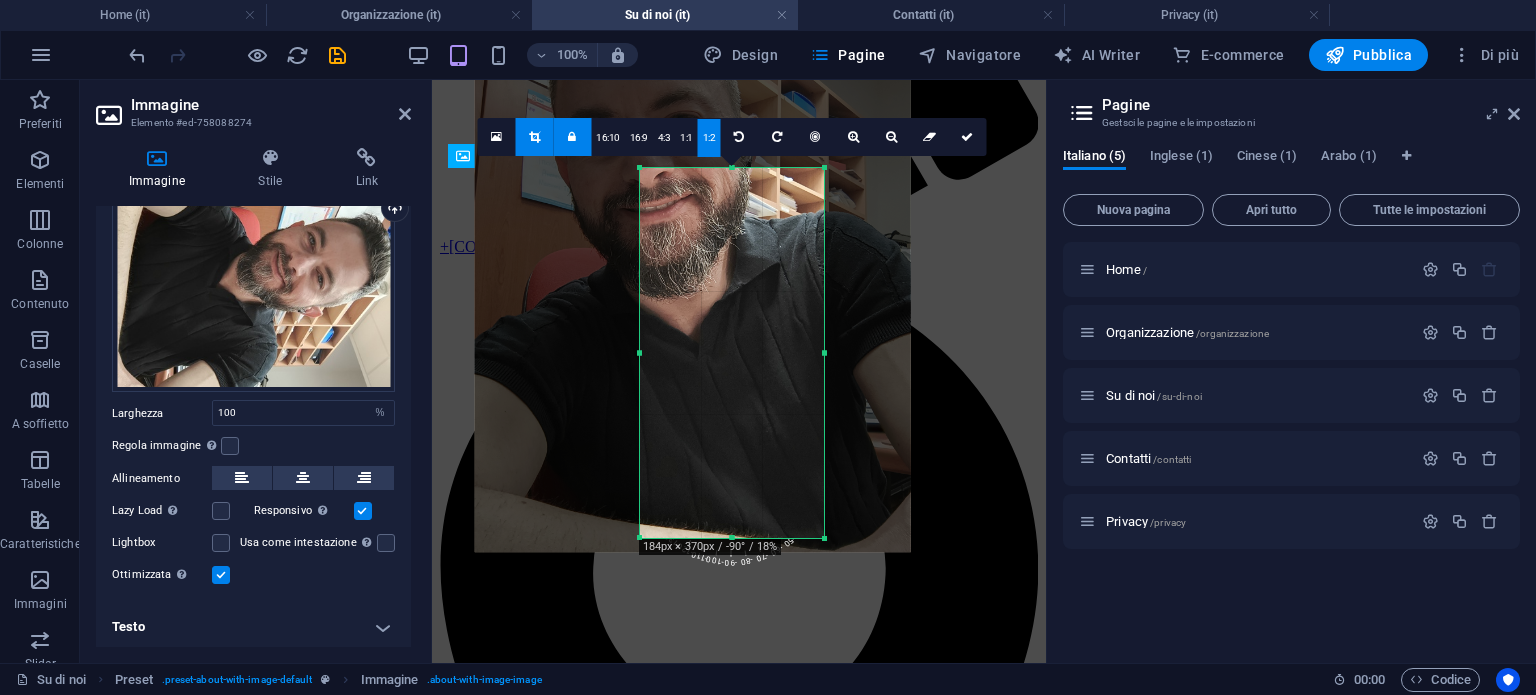 drag, startPoint x: 665, startPoint y: 335, endPoint x: 768, endPoint y: 422, distance: 134.82582 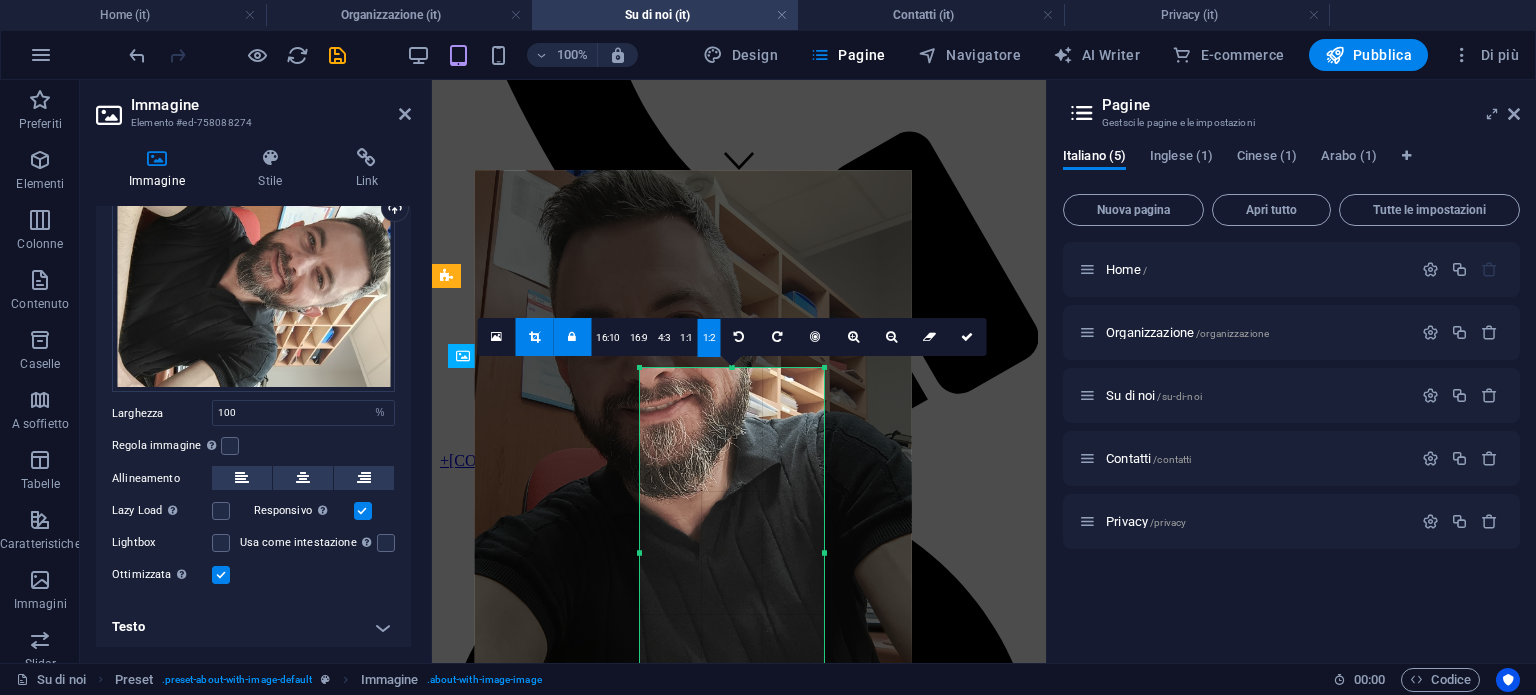 scroll, scrollTop: 482, scrollLeft: 0, axis: vertical 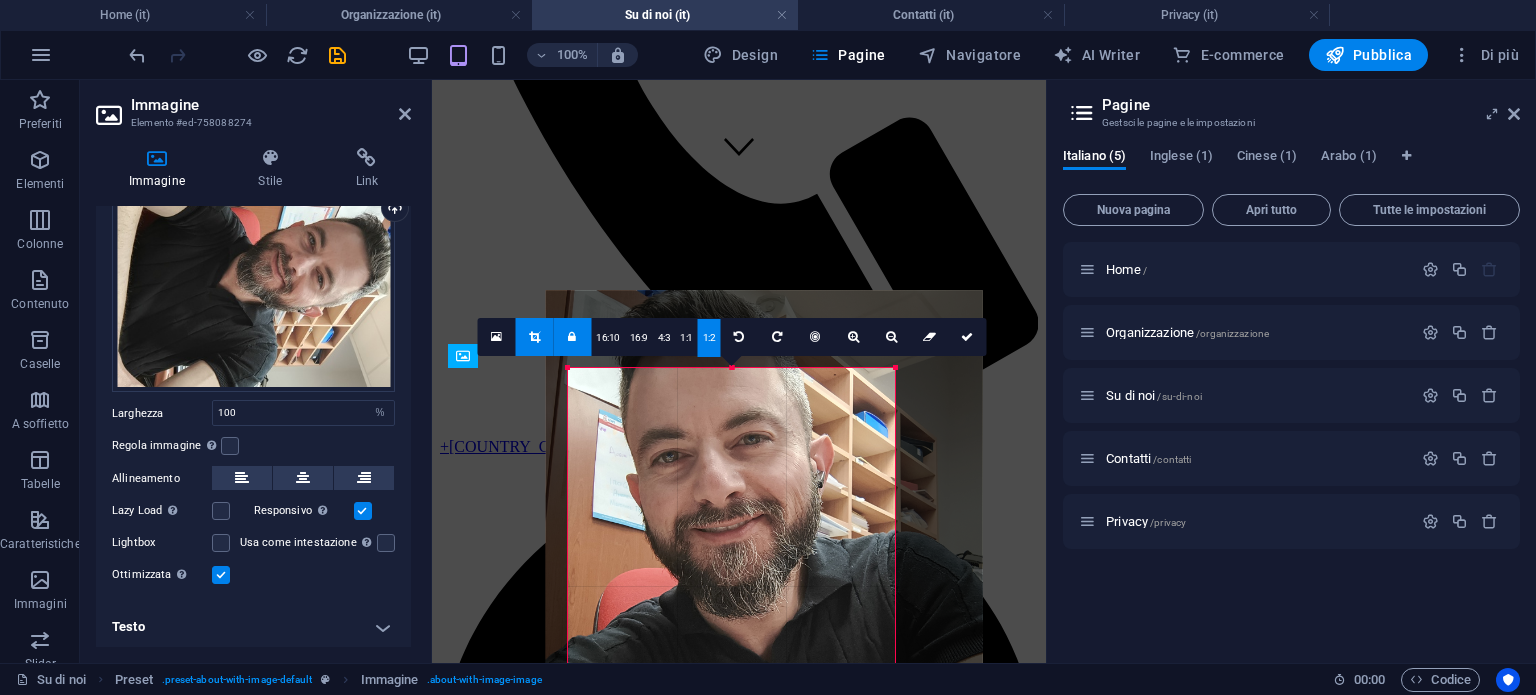 drag, startPoint x: 642, startPoint y: 366, endPoint x: 490, endPoint y: 241, distance: 196.79684 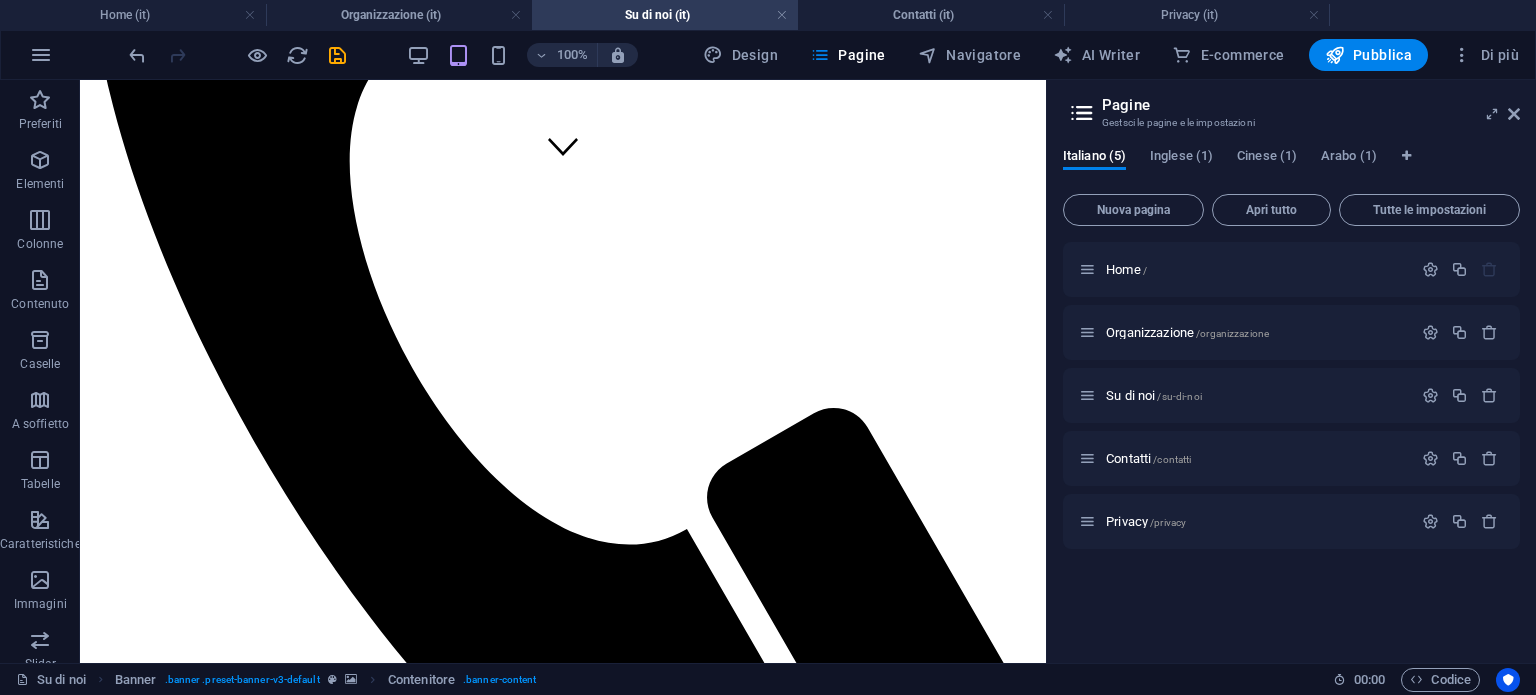 scroll, scrollTop: 94, scrollLeft: 0, axis: vertical 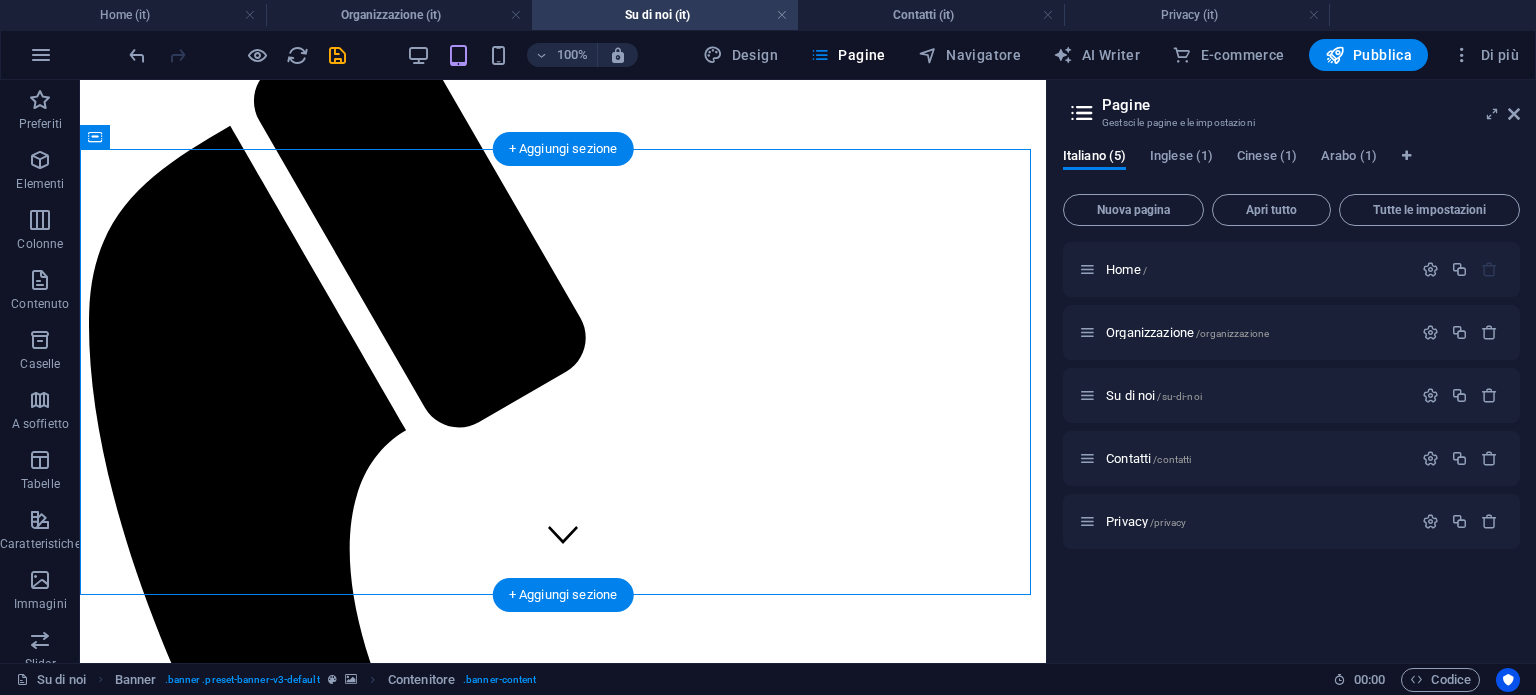 click on "About us Consetetur sadipscing elitr, sed diam nonumy eirmod tempor invidunt ut labore et dolore magna aliquyam erat, sed diam voluptua. At vero eos et accusam et justo duo dolores et ea rebum. Learn more" at bounding box center (563, 5419) 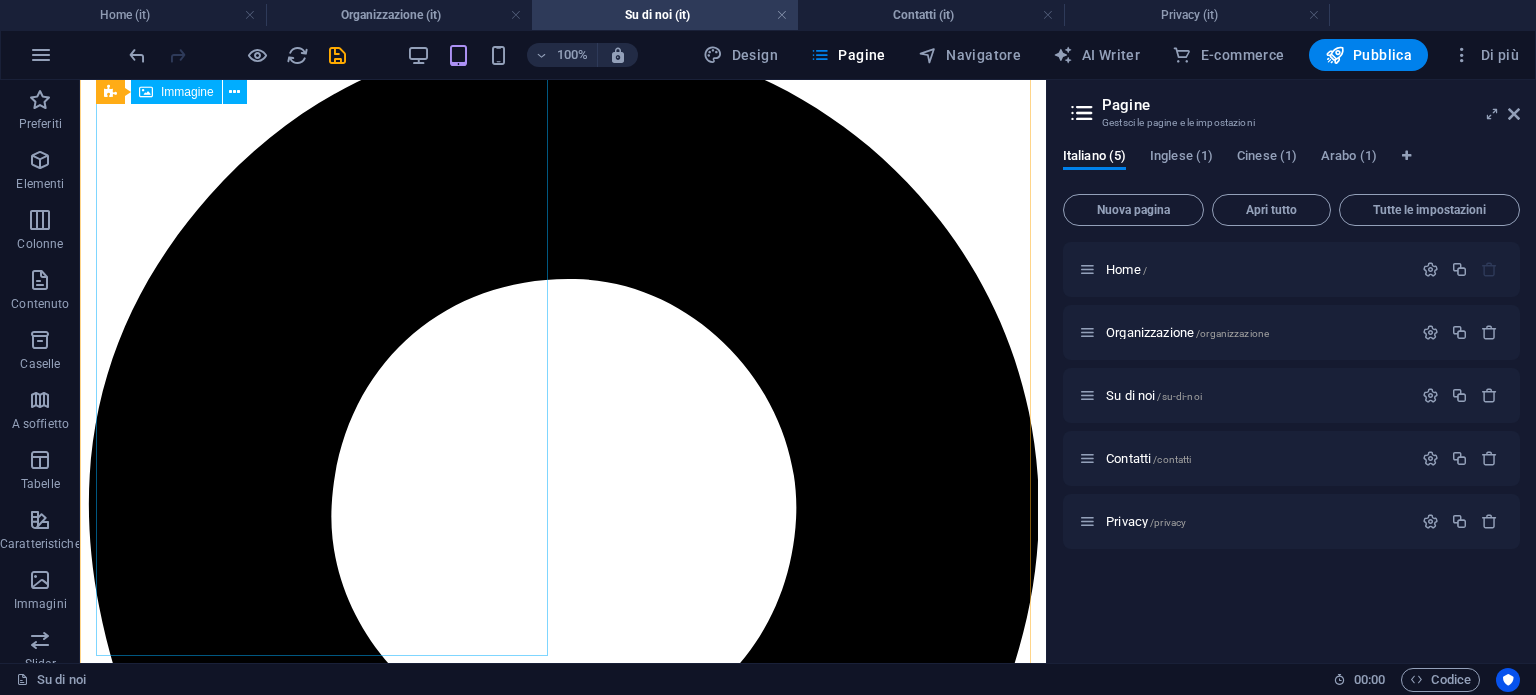 scroll, scrollTop: 1400, scrollLeft: 0, axis: vertical 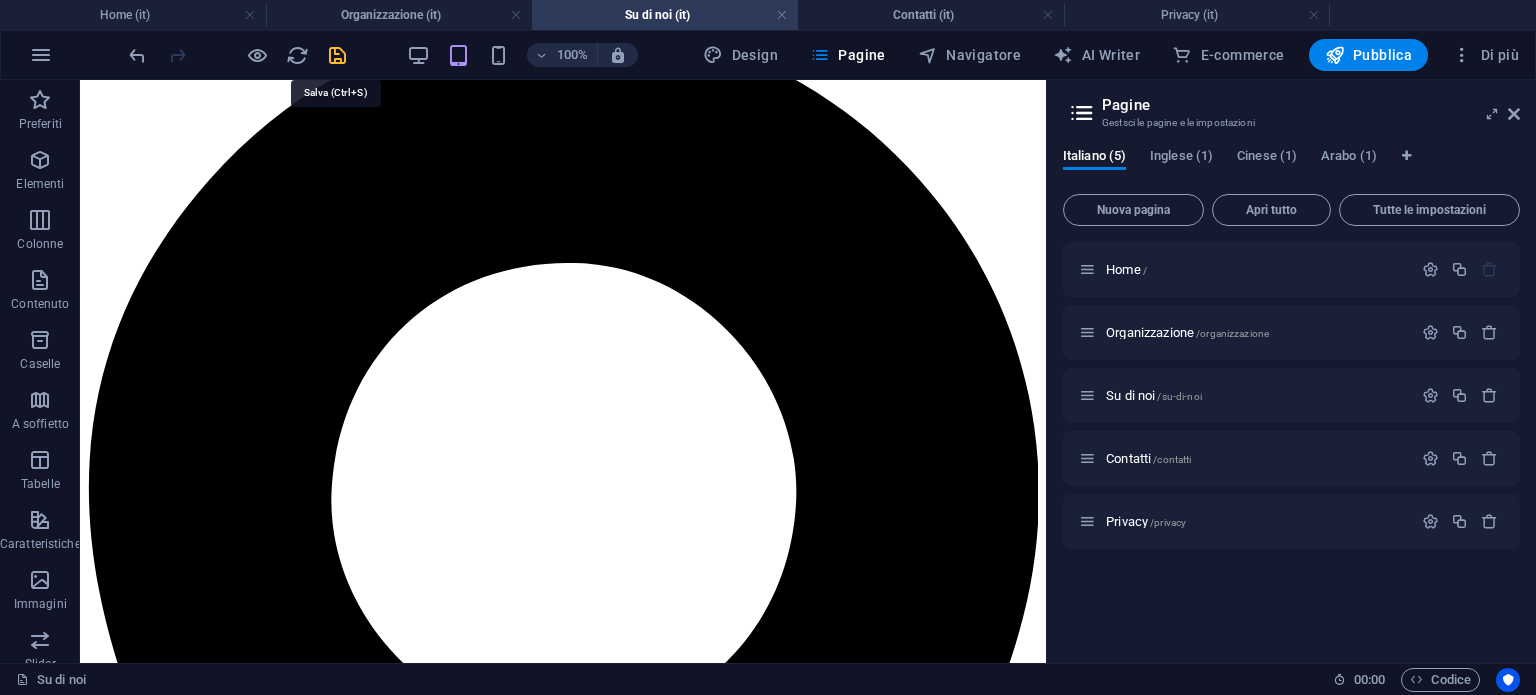 click at bounding box center [337, 55] 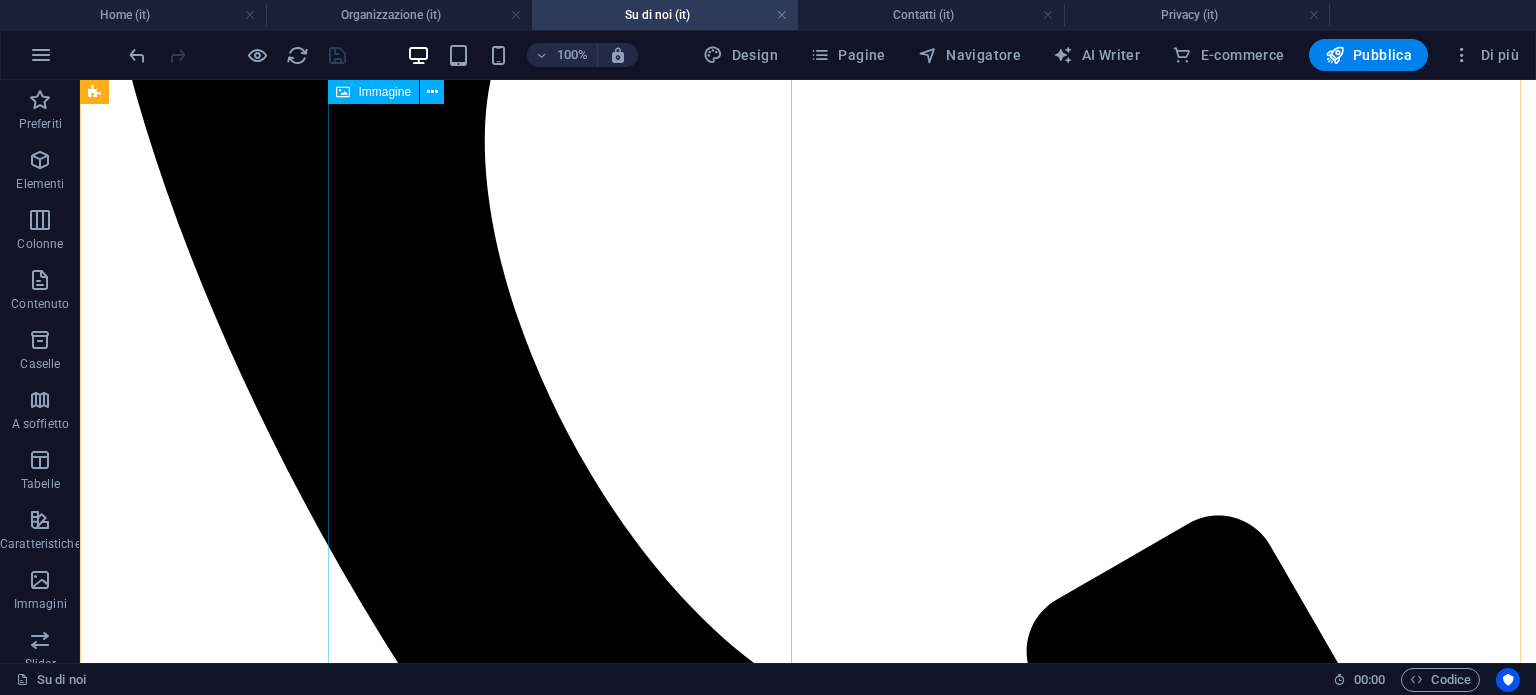 scroll, scrollTop: 579, scrollLeft: 0, axis: vertical 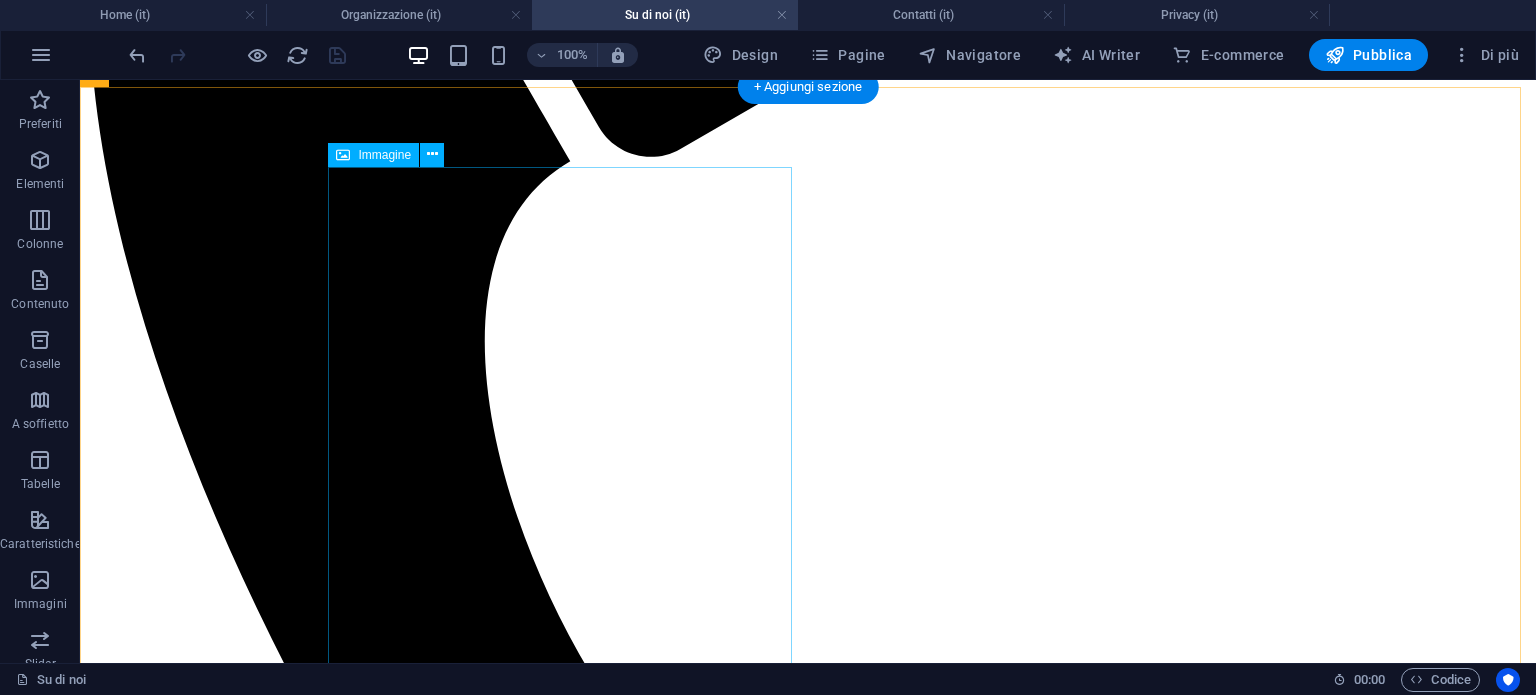 click at bounding box center (304, 7802) 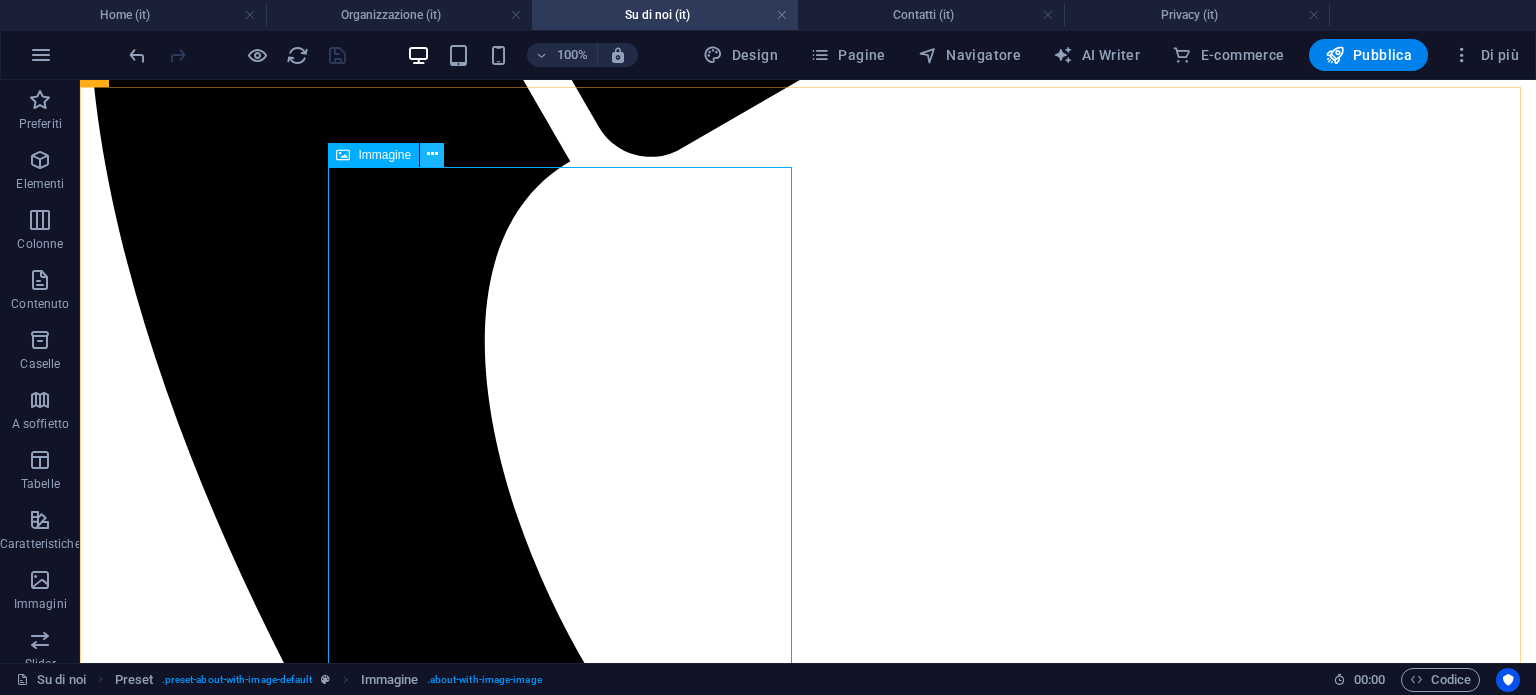 click at bounding box center [432, 154] 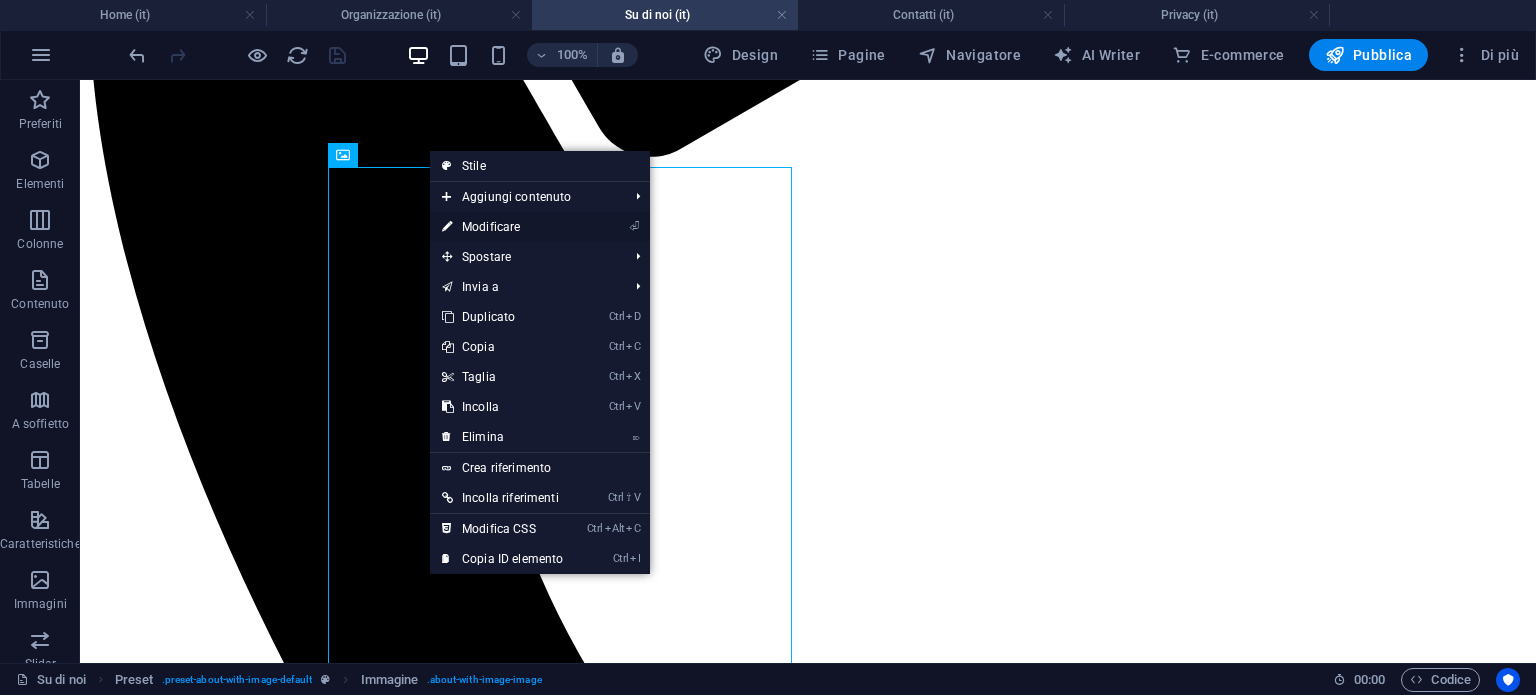 click on "⏎  Modificare" at bounding box center [502, 227] 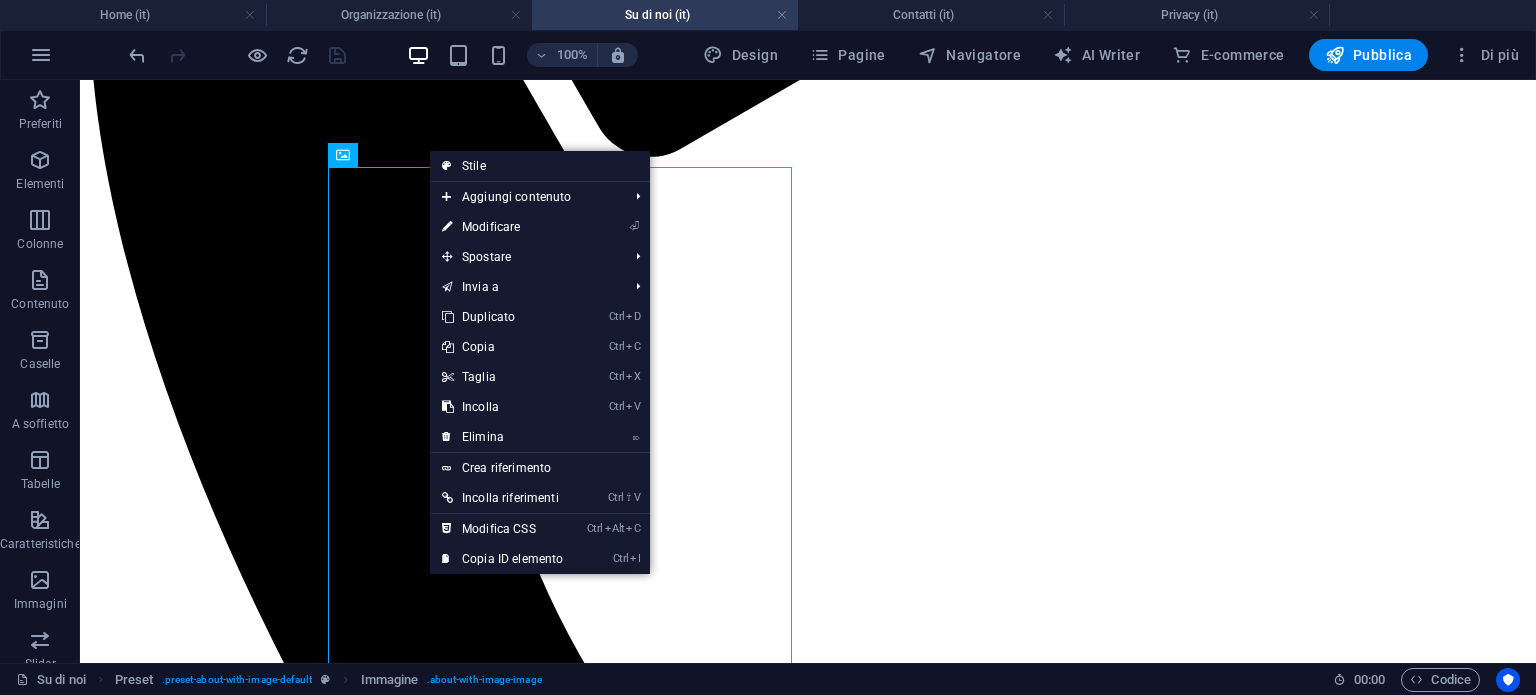 select on "px" 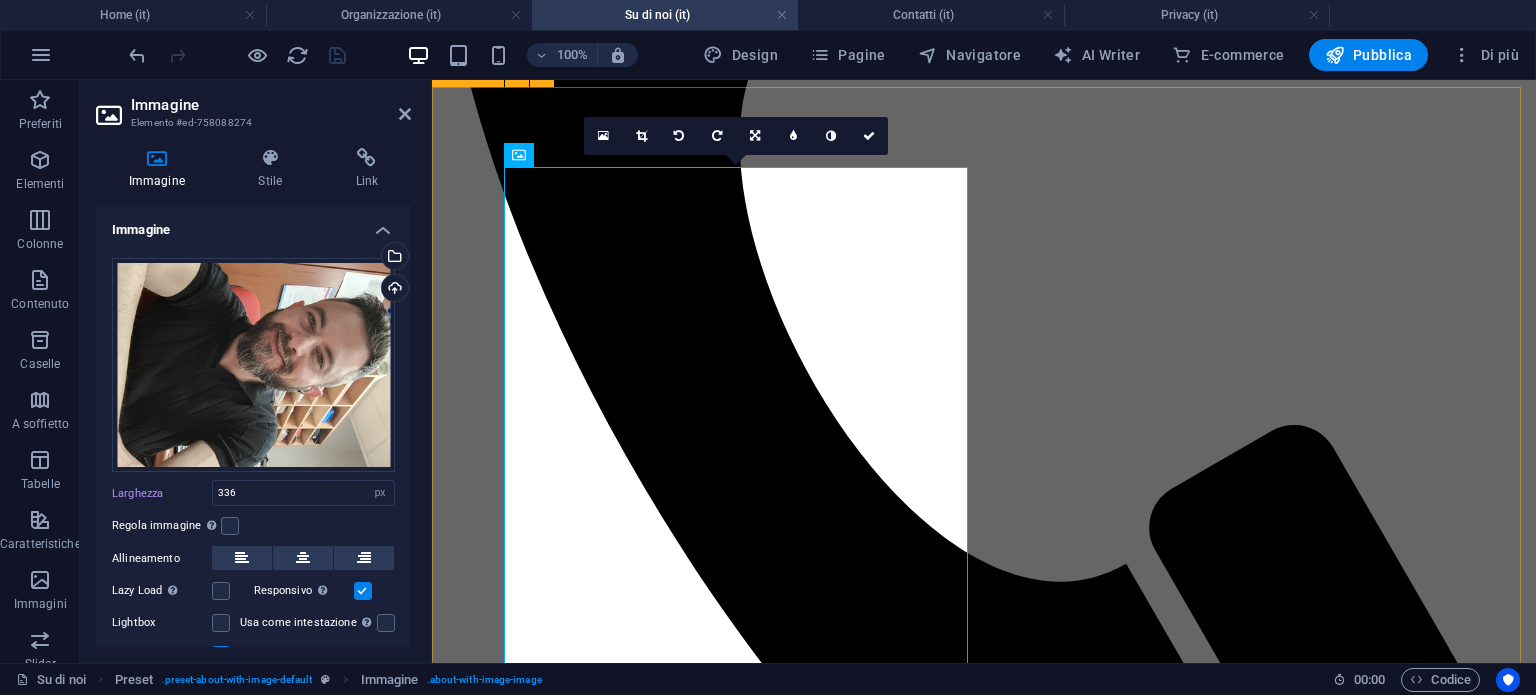 type on "100" 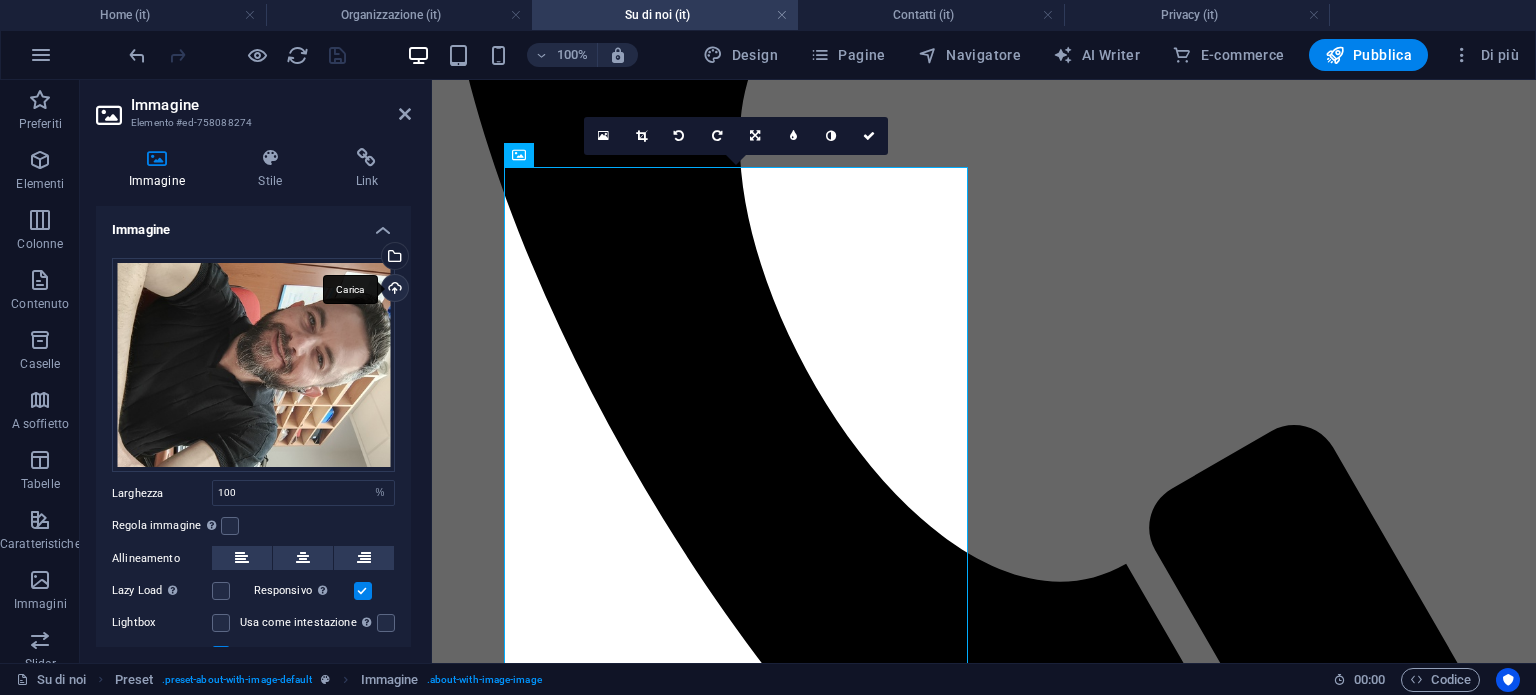 click on "Carica" at bounding box center (393, 290) 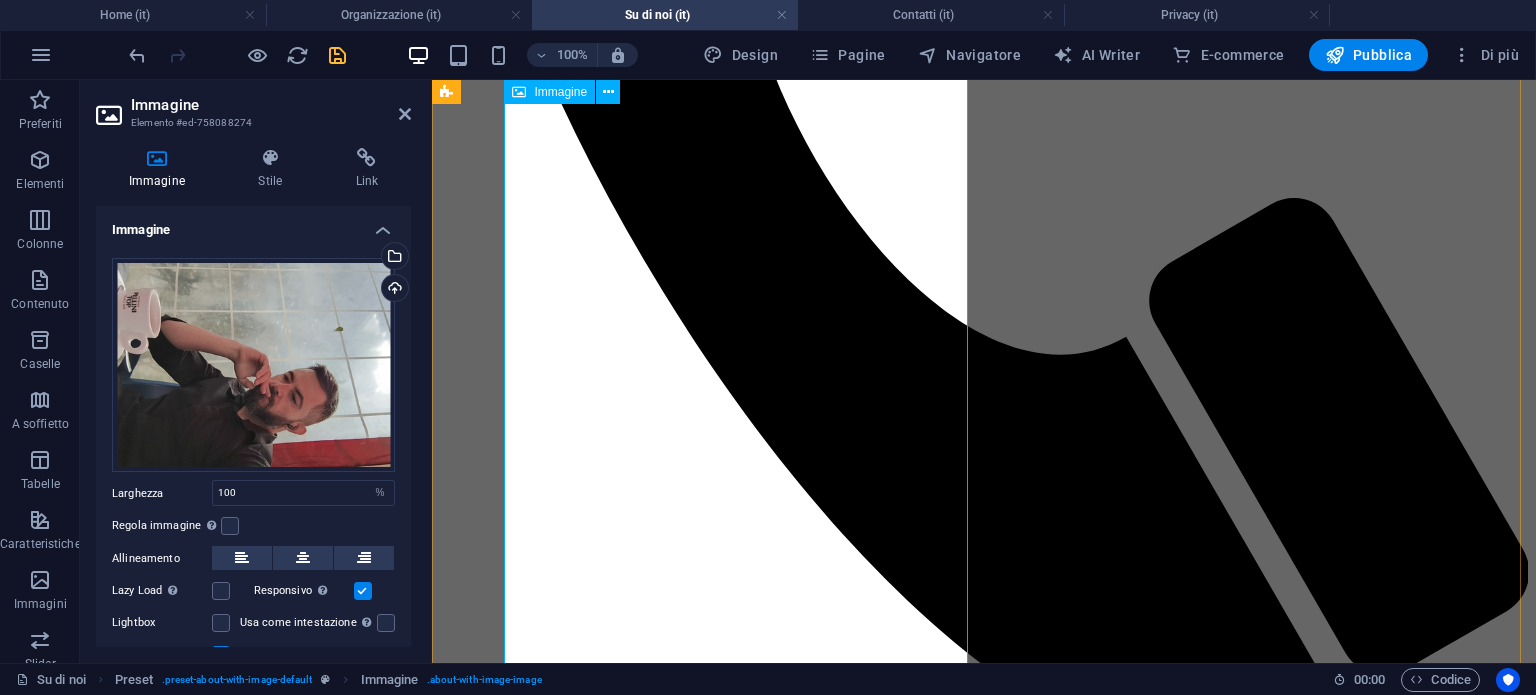scroll, scrollTop: 779, scrollLeft: 0, axis: vertical 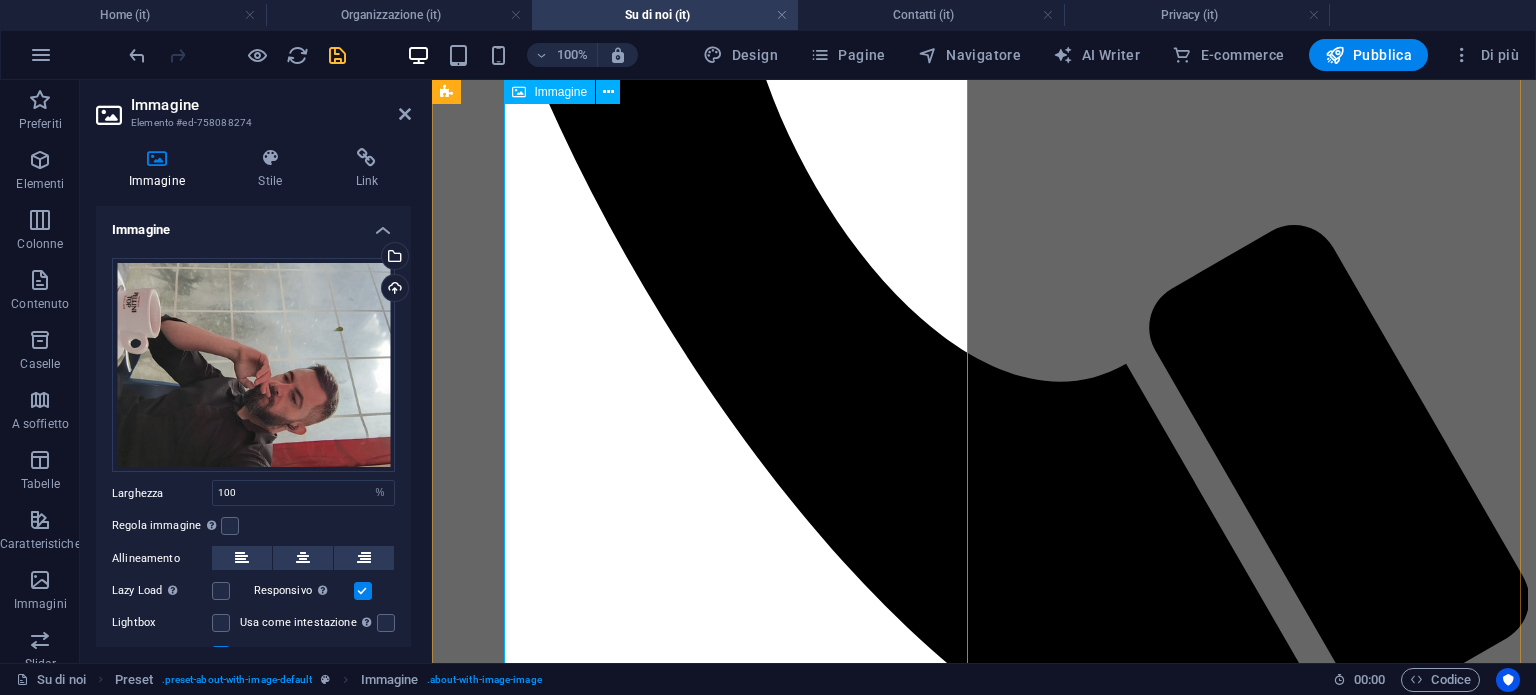 click at bounding box center (603, 5827) 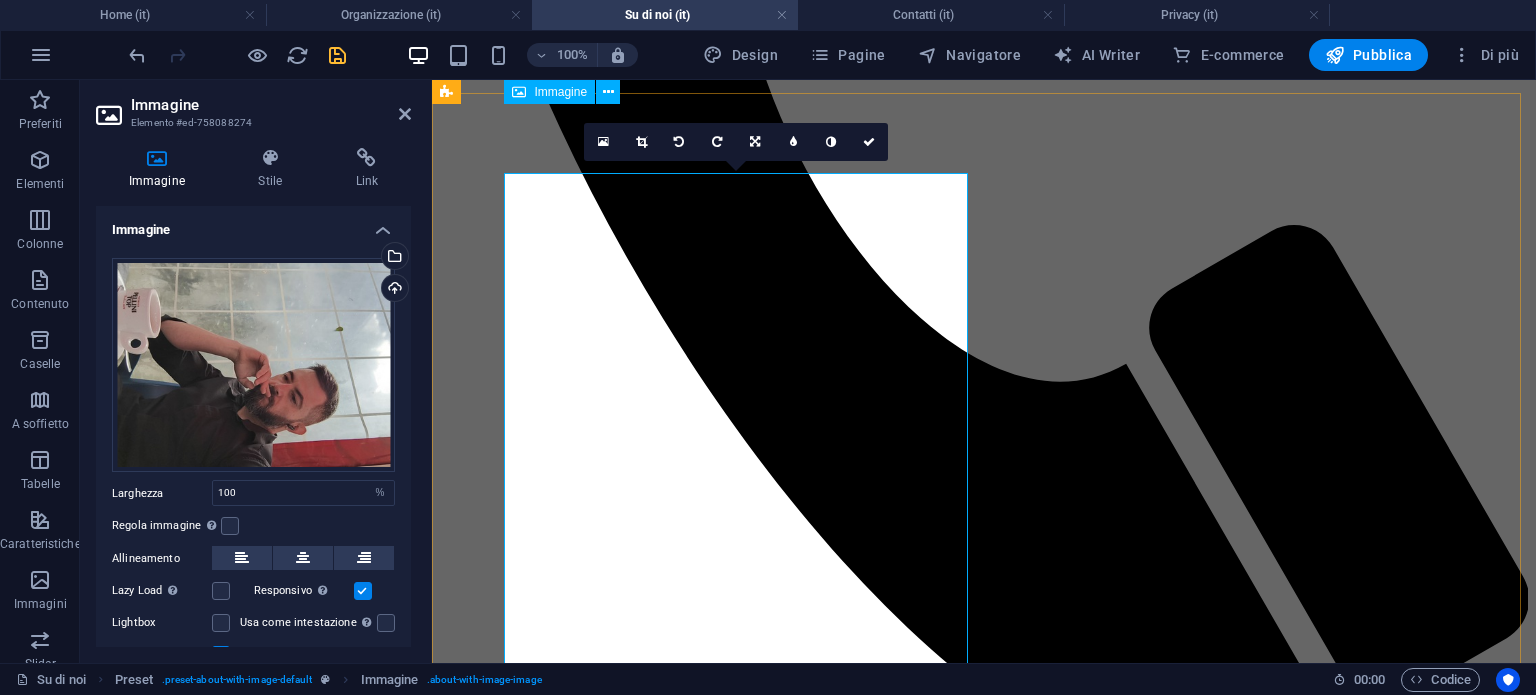 scroll, scrollTop: 379, scrollLeft: 0, axis: vertical 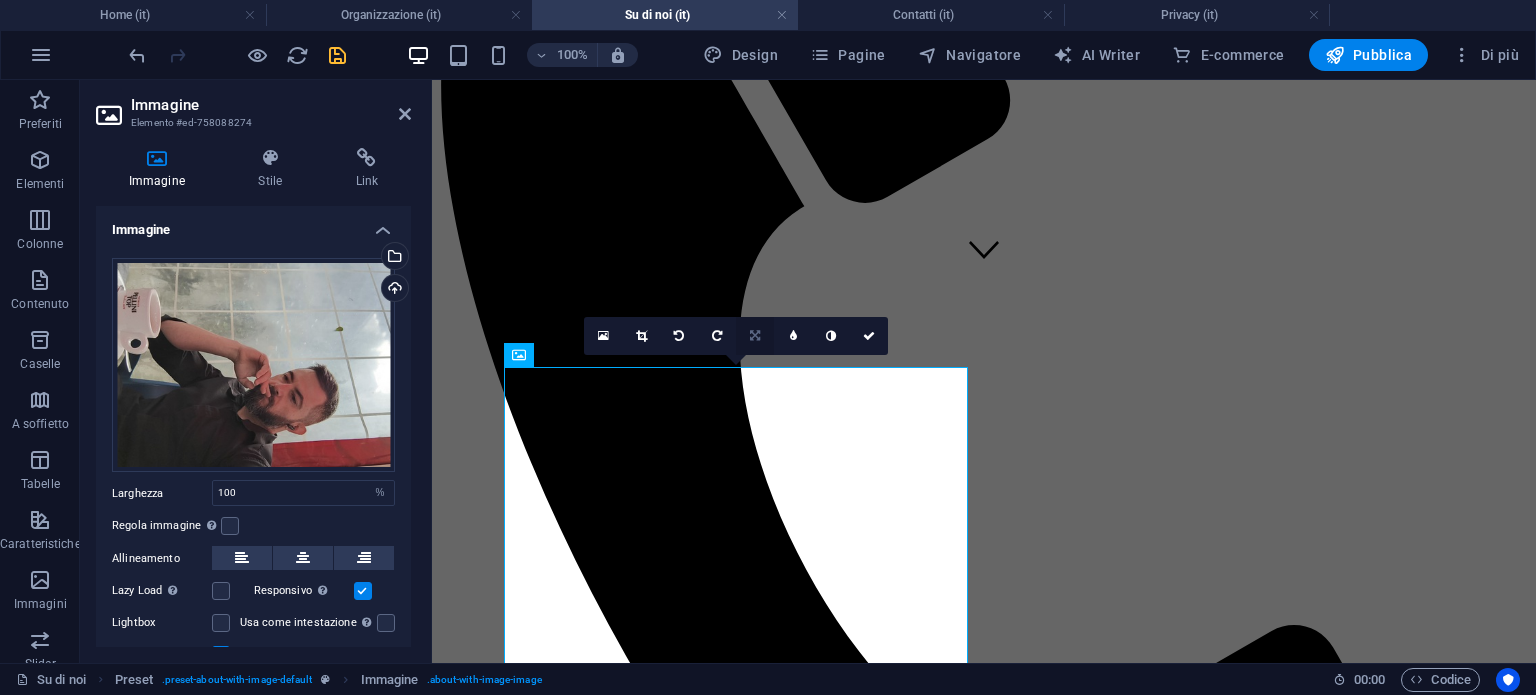 click at bounding box center [755, 336] 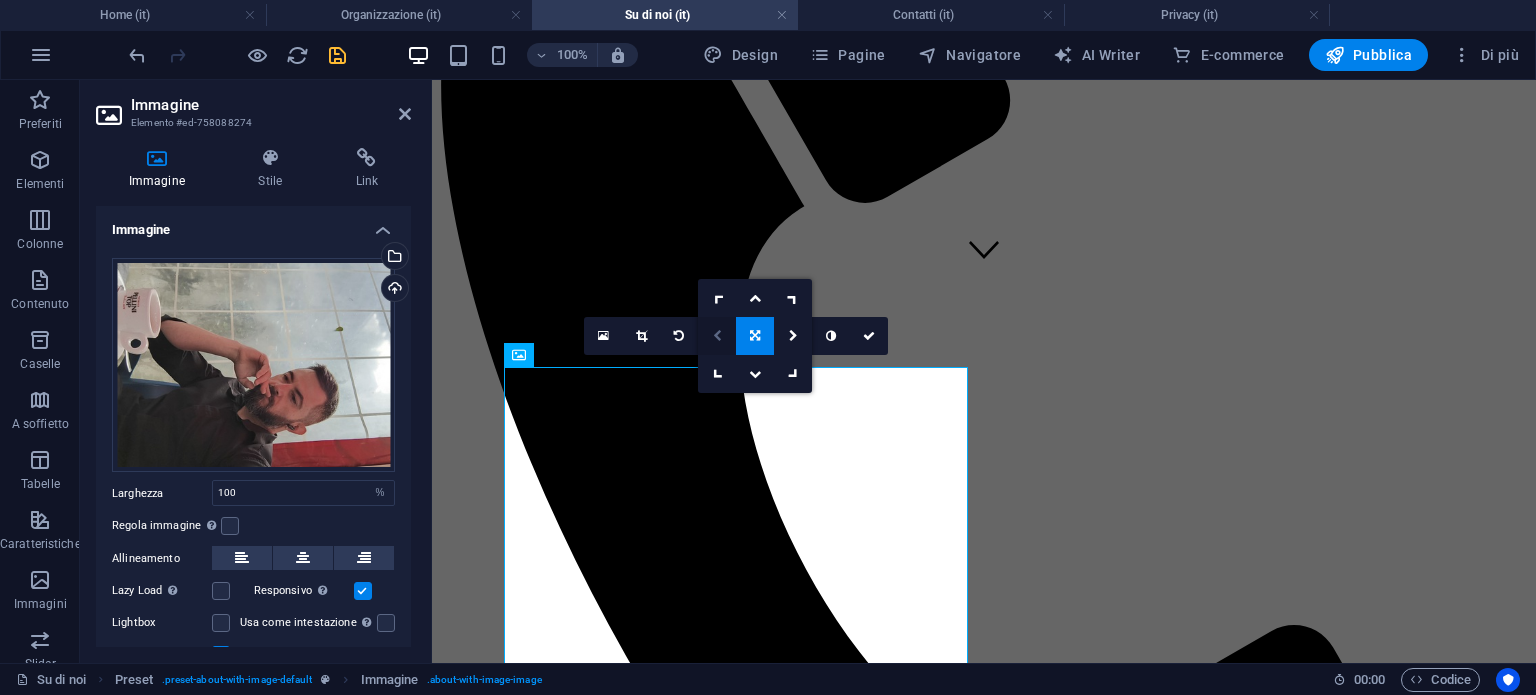 click at bounding box center [717, 336] 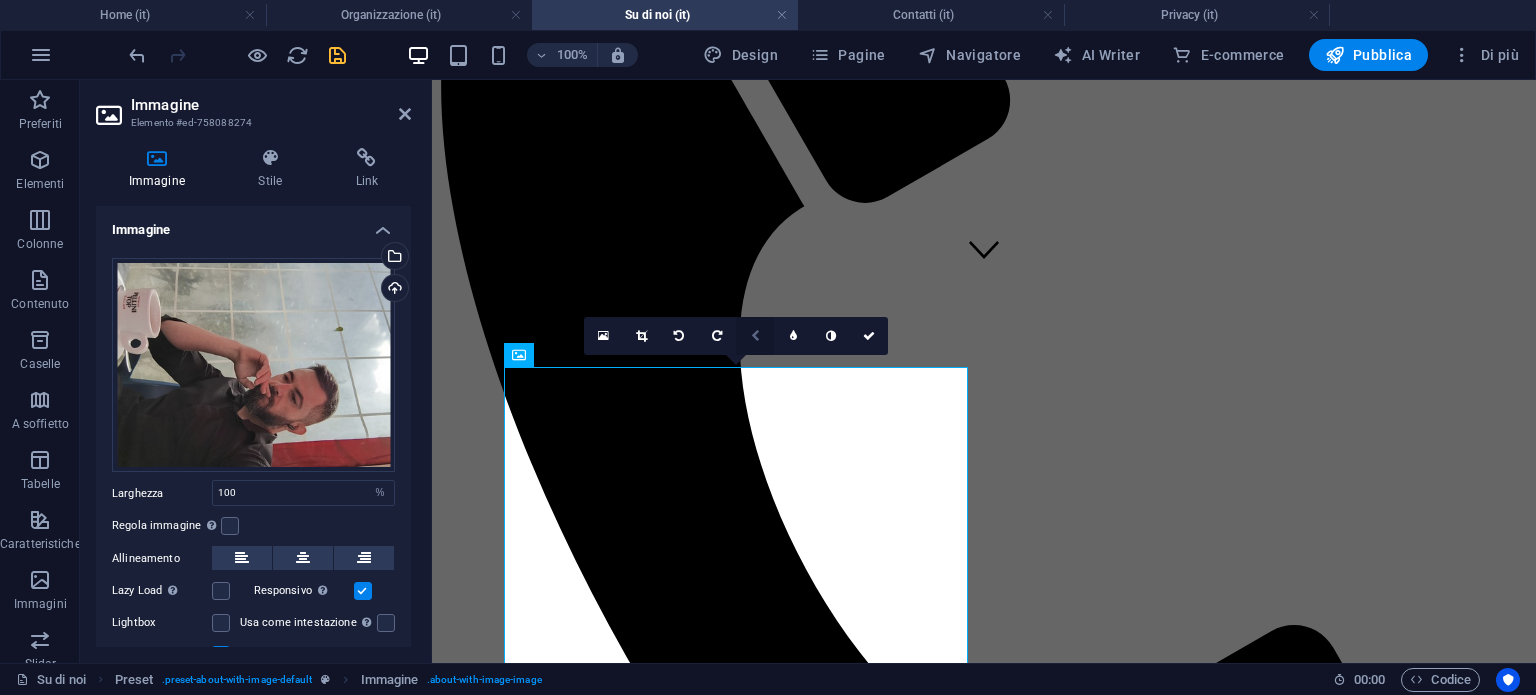 click at bounding box center [755, 336] 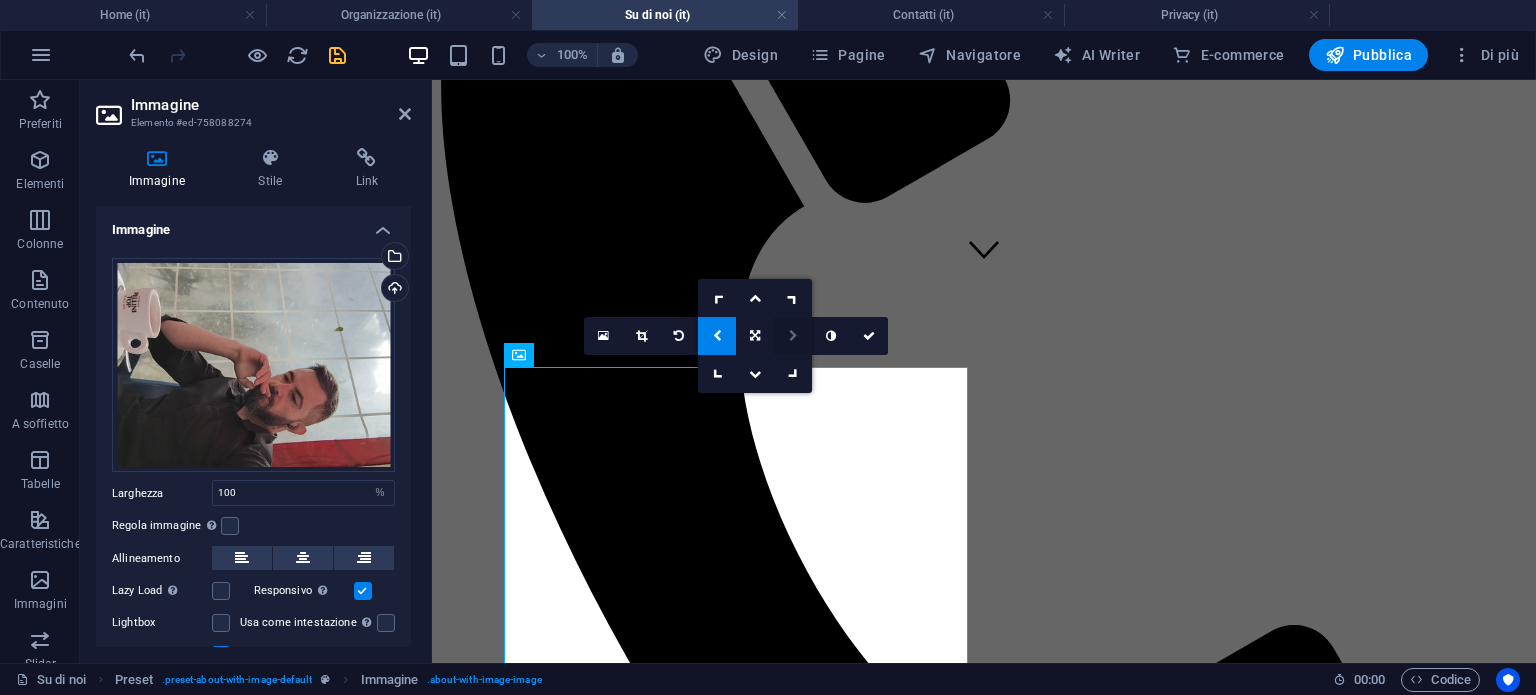 click at bounding box center [793, 336] 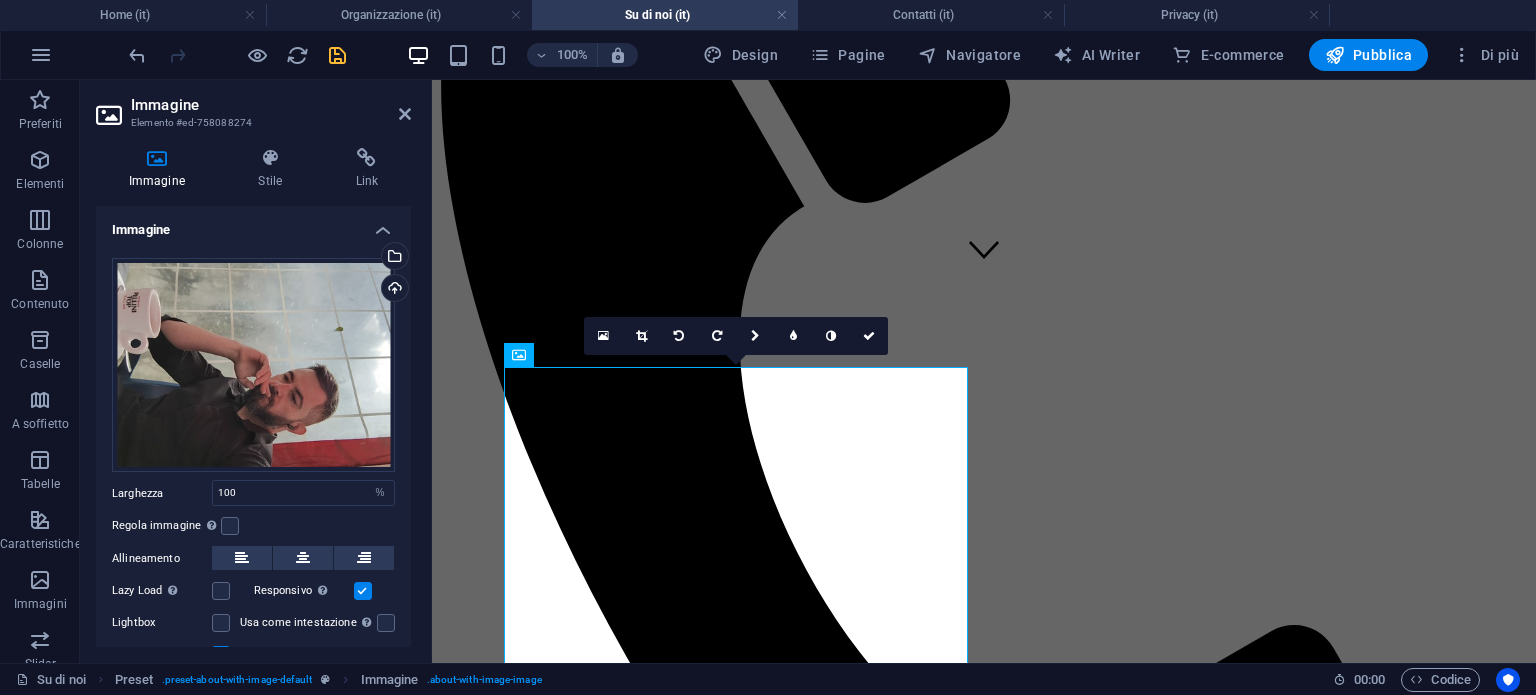 click at bounding box center (793, 336) 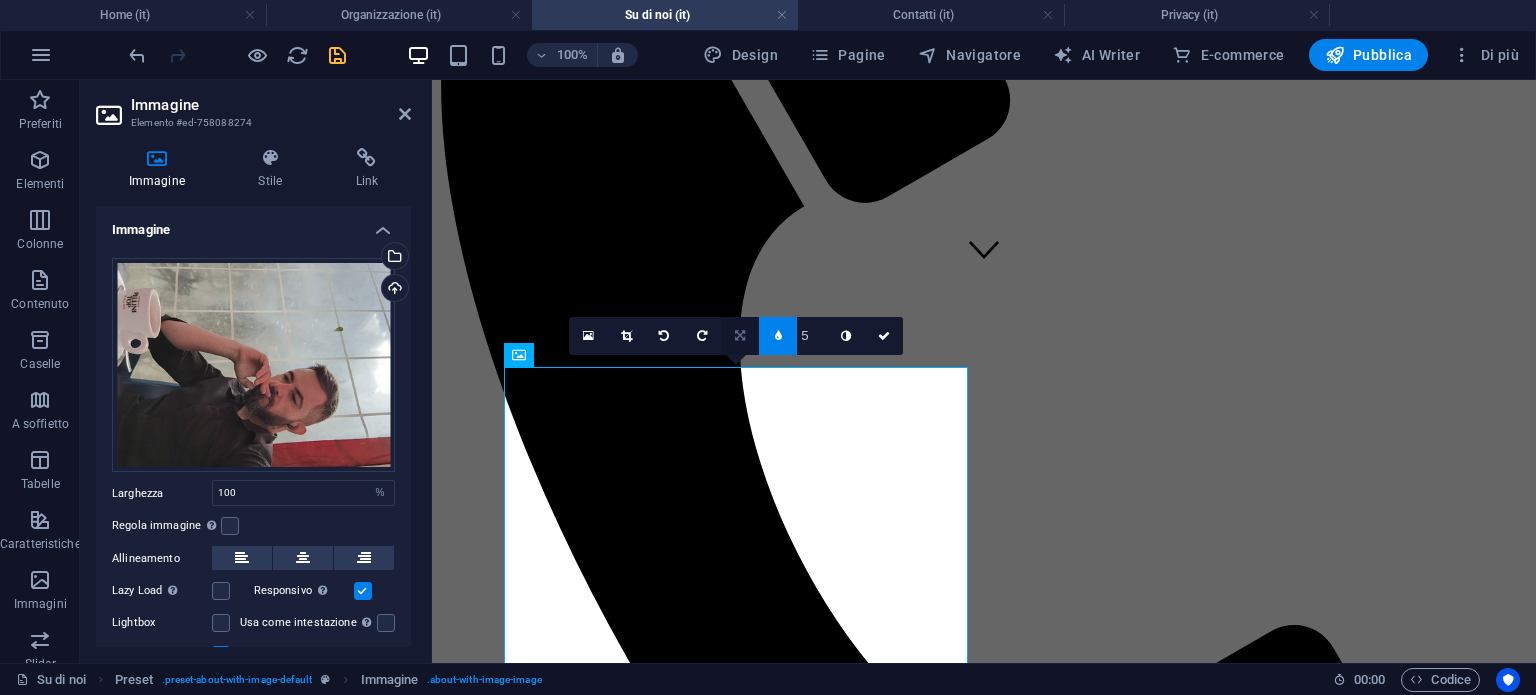 click at bounding box center [740, 336] 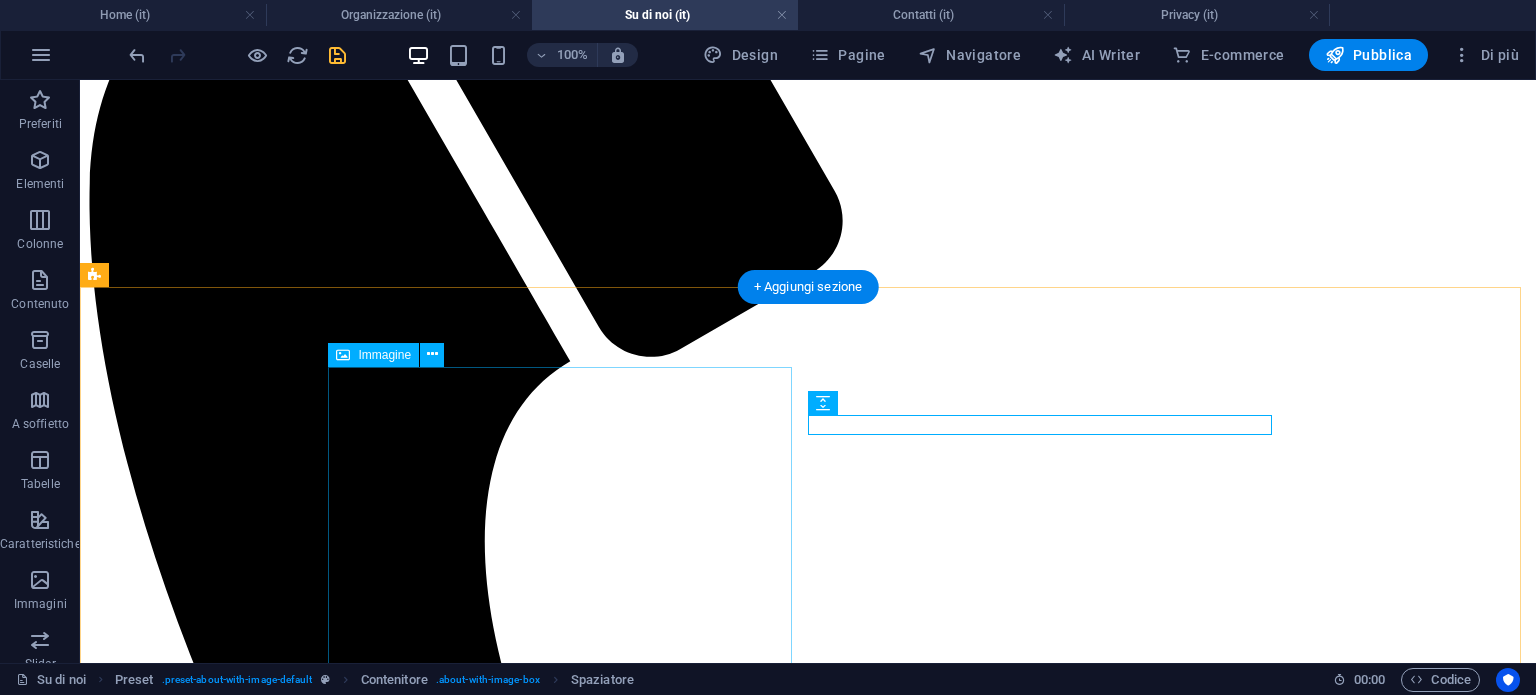 click at bounding box center (304, 8003) 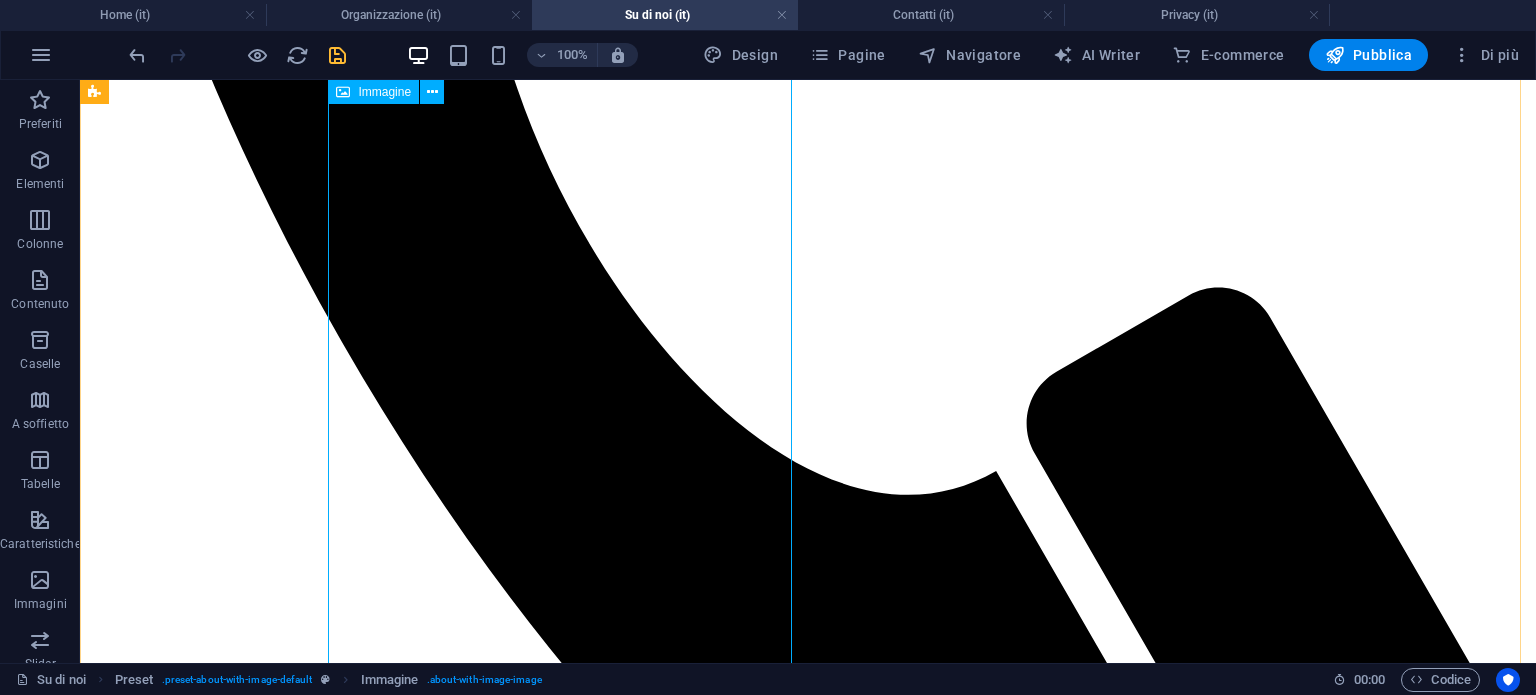 scroll, scrollTop: 979, scrollLeft: 0, axis: vertical 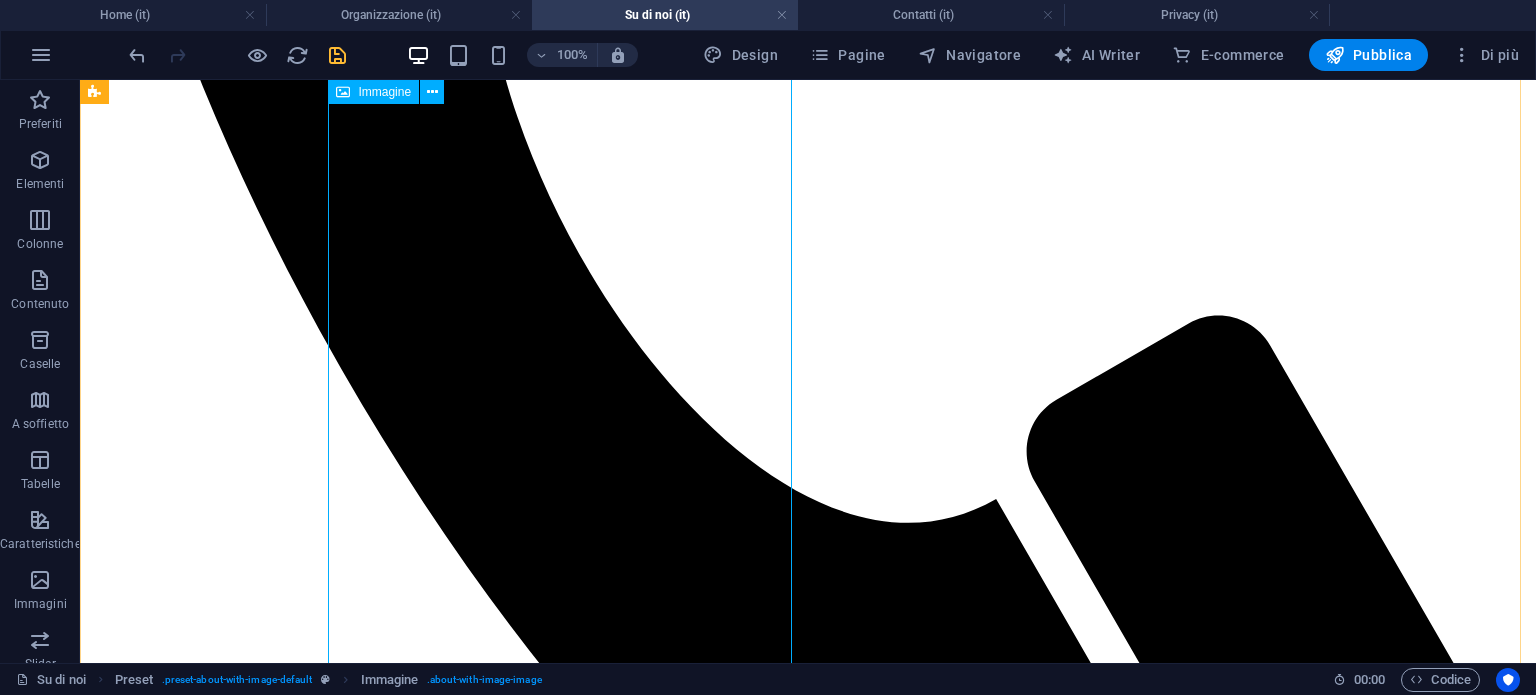 click at bounding box center (304, 7403) 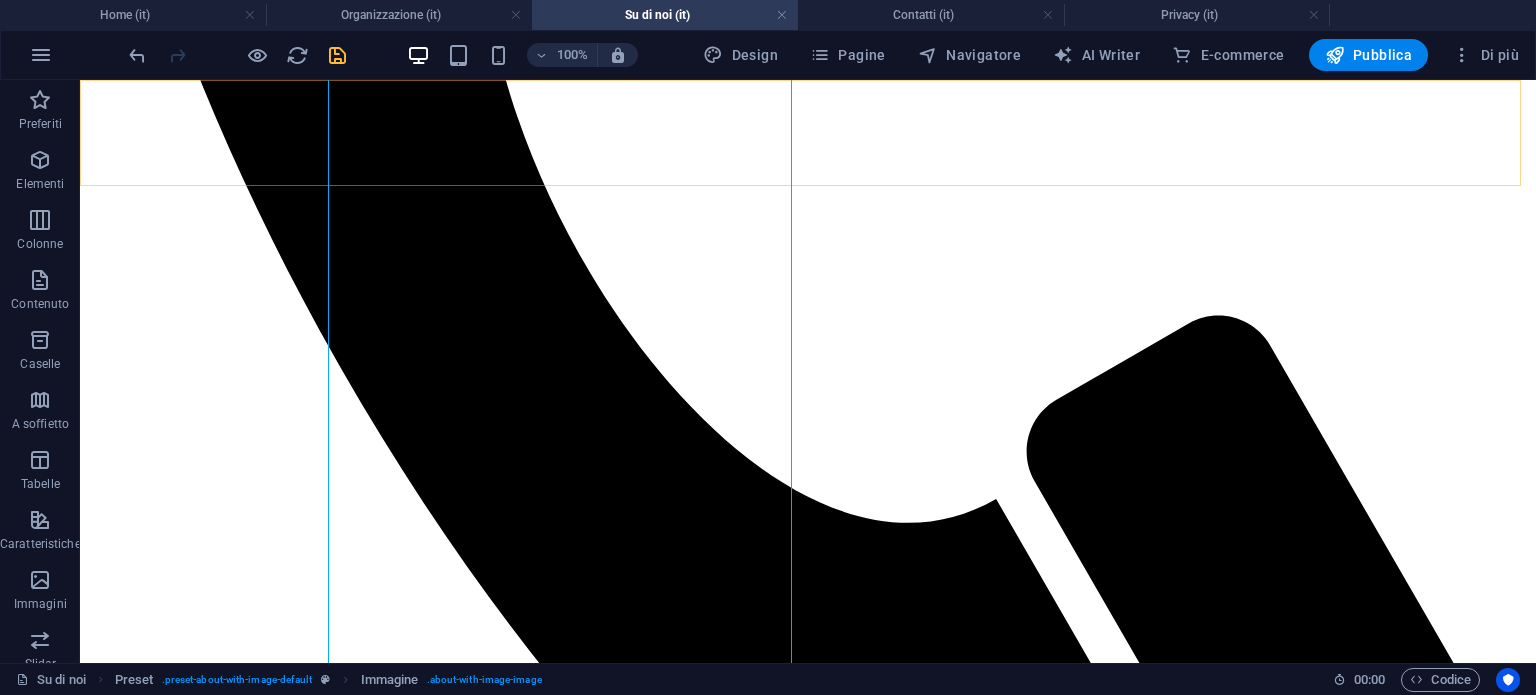 click on "Home Organizzazione Su di noi Contatti privacy" at bounding box center [808, 4340] 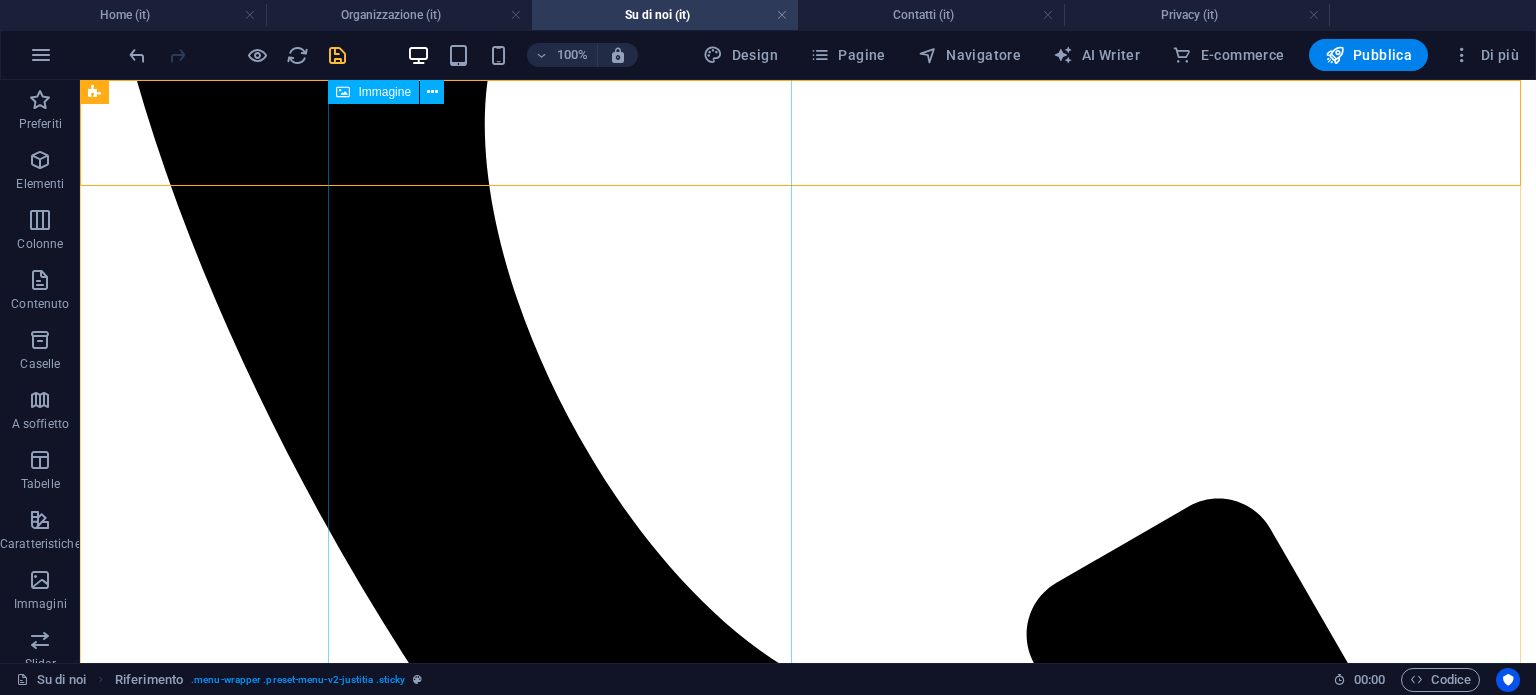 scroll, scrollTop: 779, scrollLeft: 0, axis: vertical 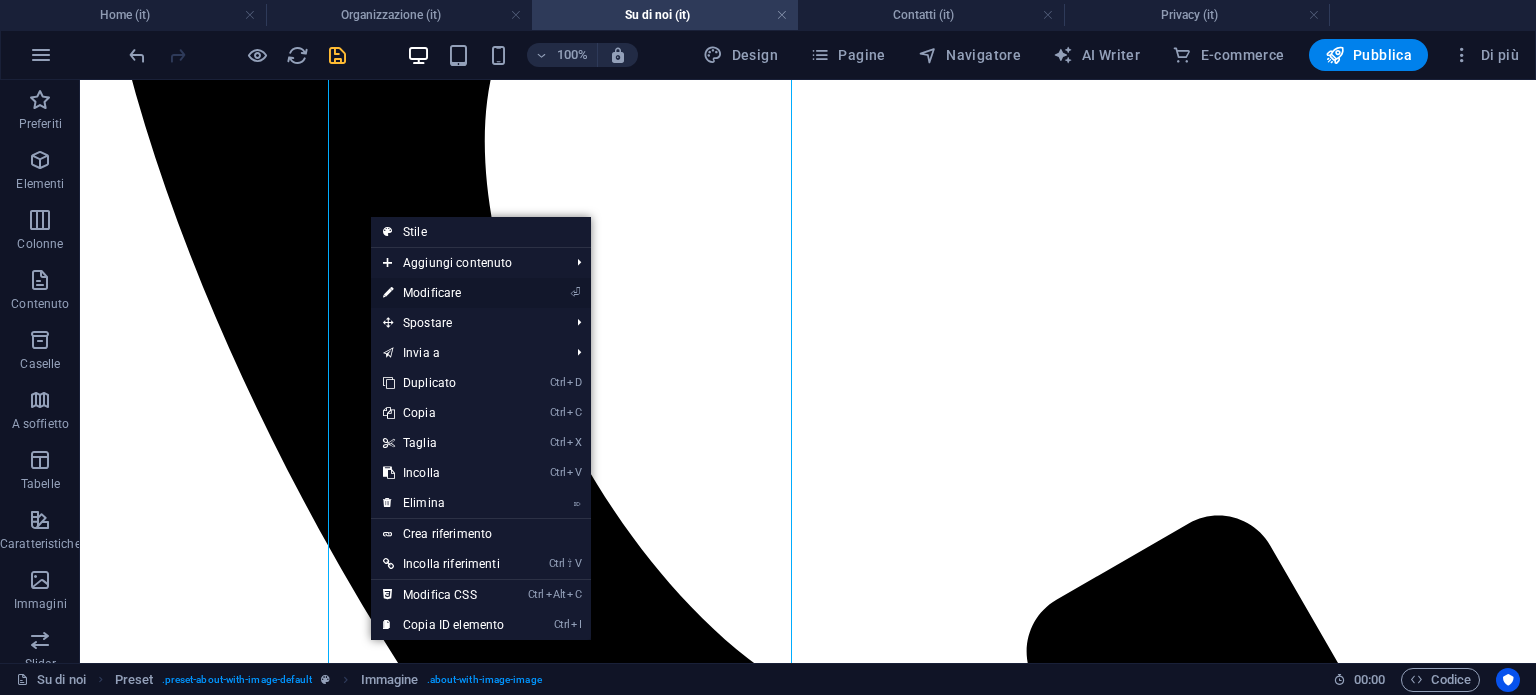 click on "⏎  Modificare" at bounding box center [443, 293] 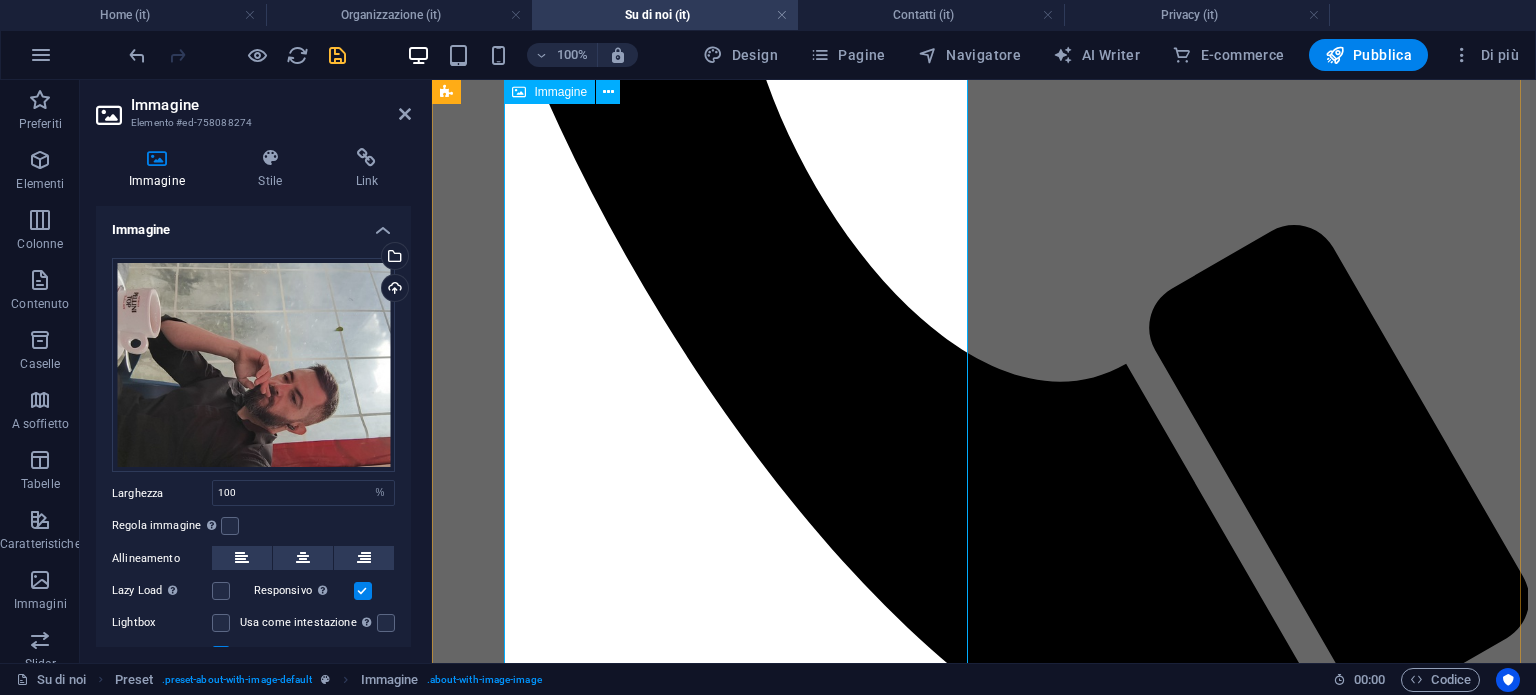 click at bounding box center (603, 5827) 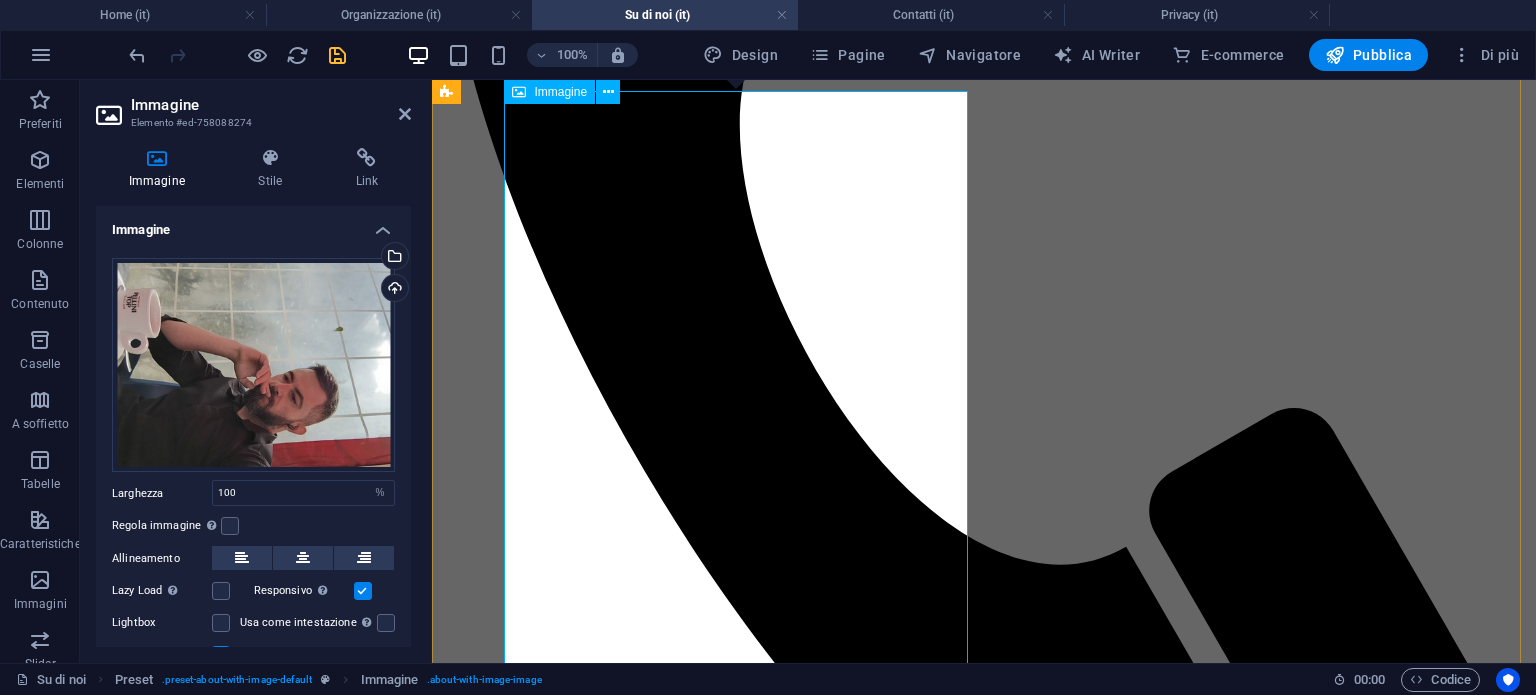 scroll, scrollTop: 579, scrollLeft: 0, axis: vertical 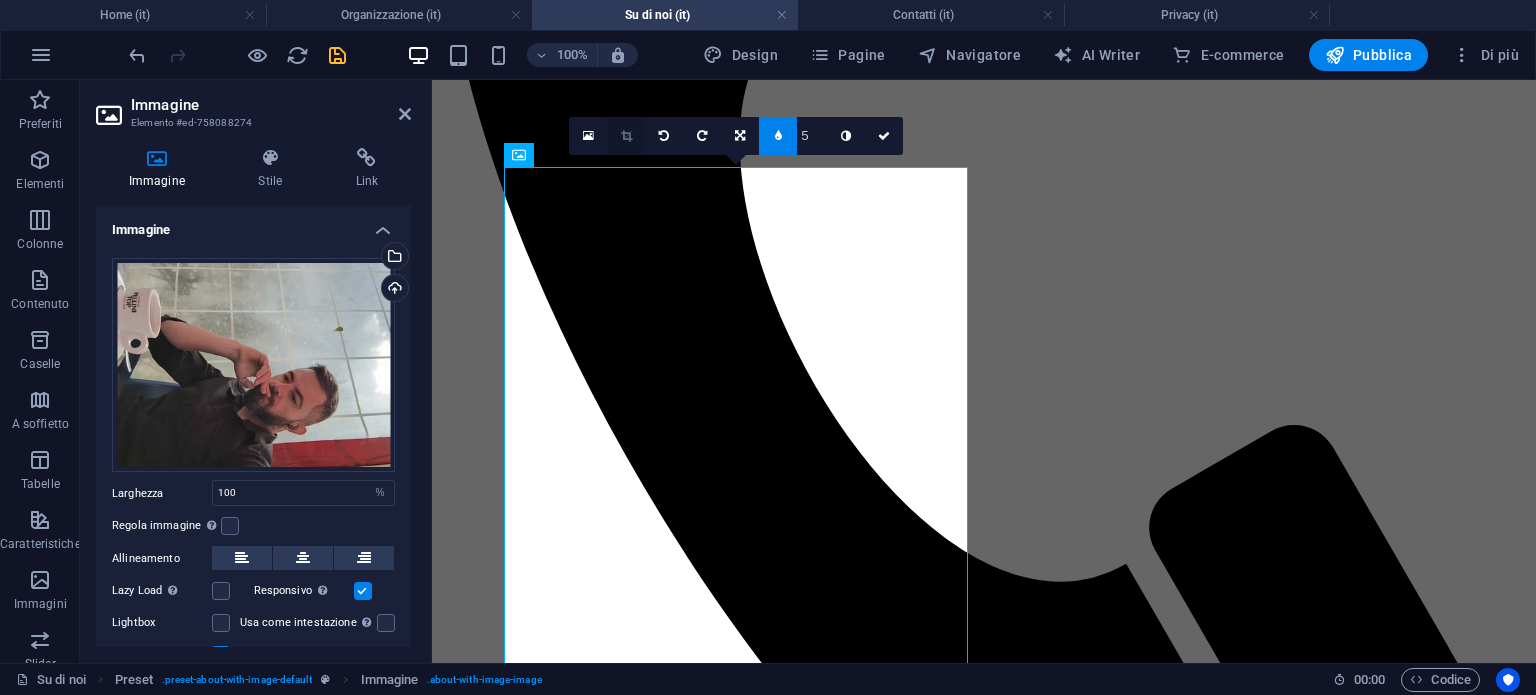 click at bounding box center (626, 136) 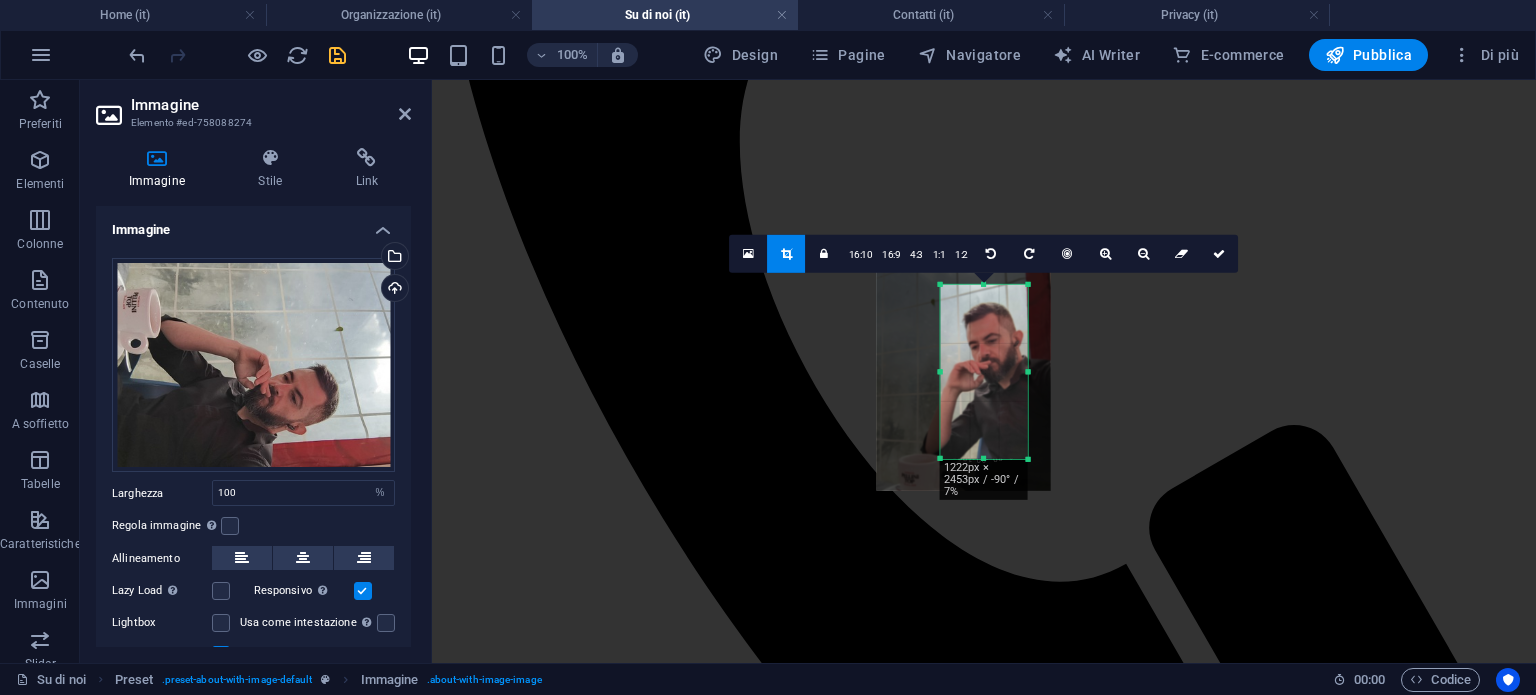 drag, startPoint x: 963, startPoint y: 419, endPoint x: 943, endPoint y: 422, distance: 20.22375 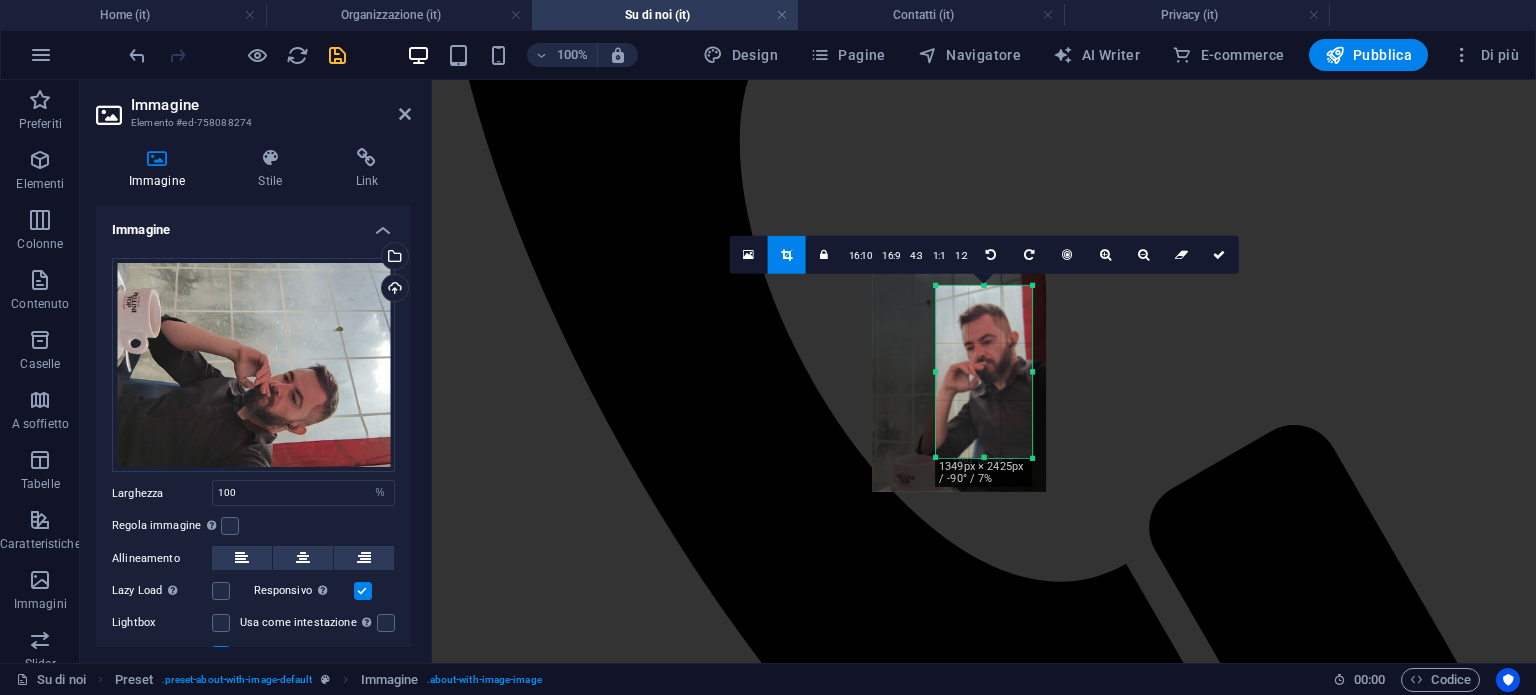 click at bounding box center [1033, 459] 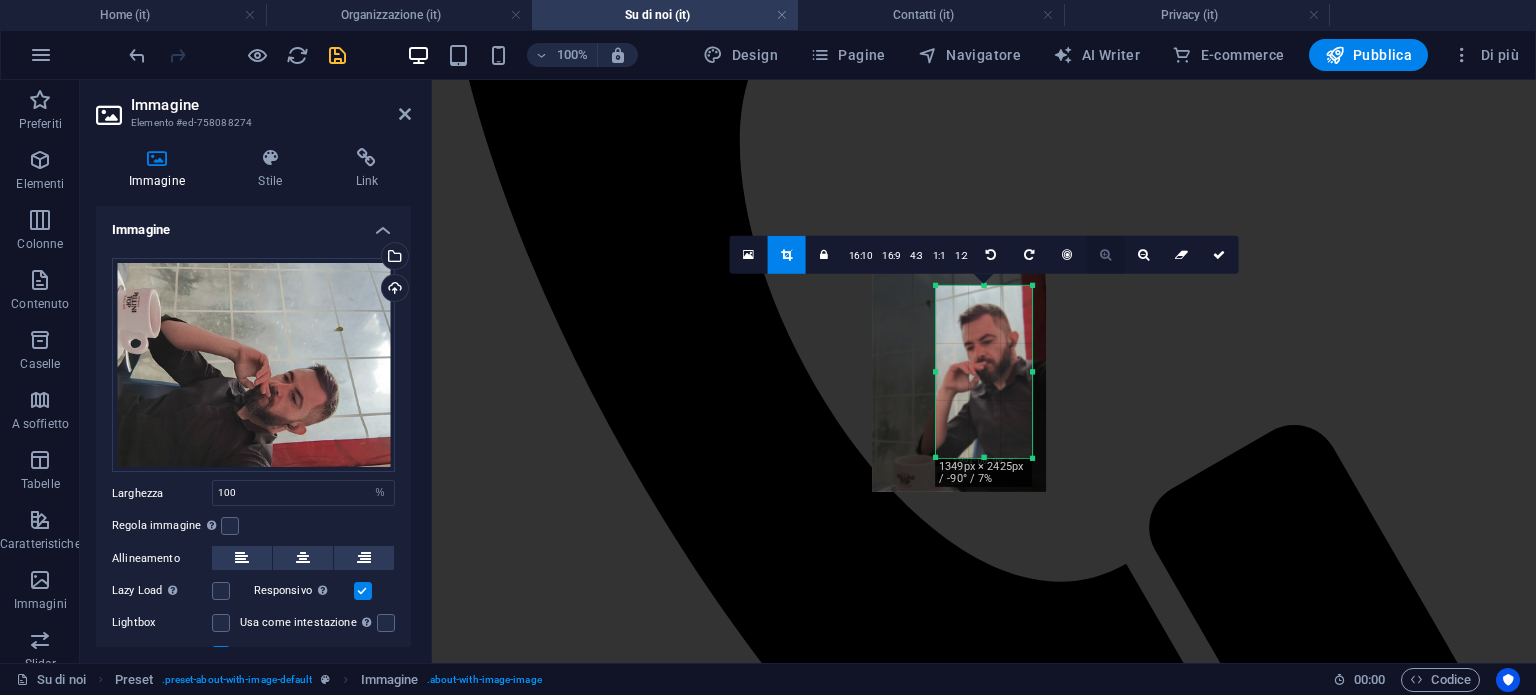 click at bounding box center (1105, 254) 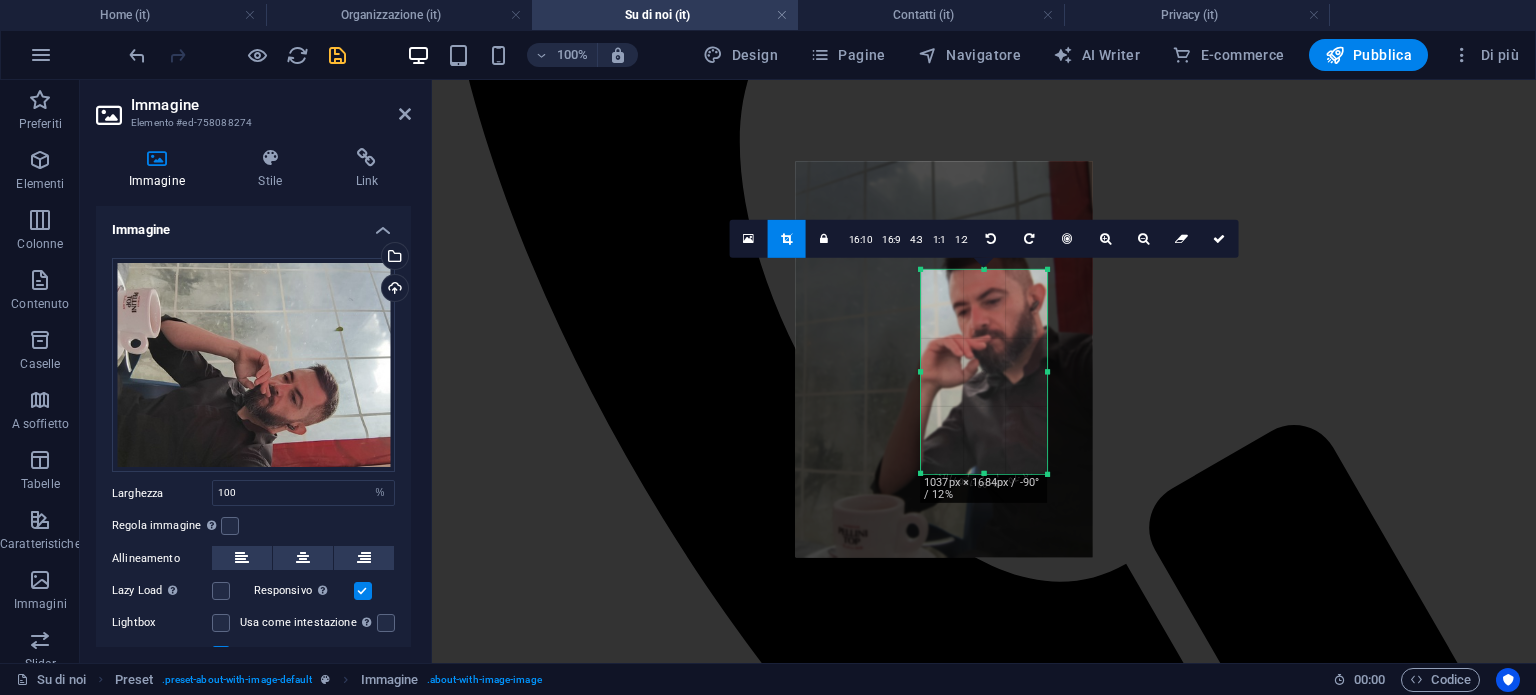 drag, startPoint x: 1034, startPoint y: 458, endPoint x: 1062, endPoint y: 488, distance: 41.036568 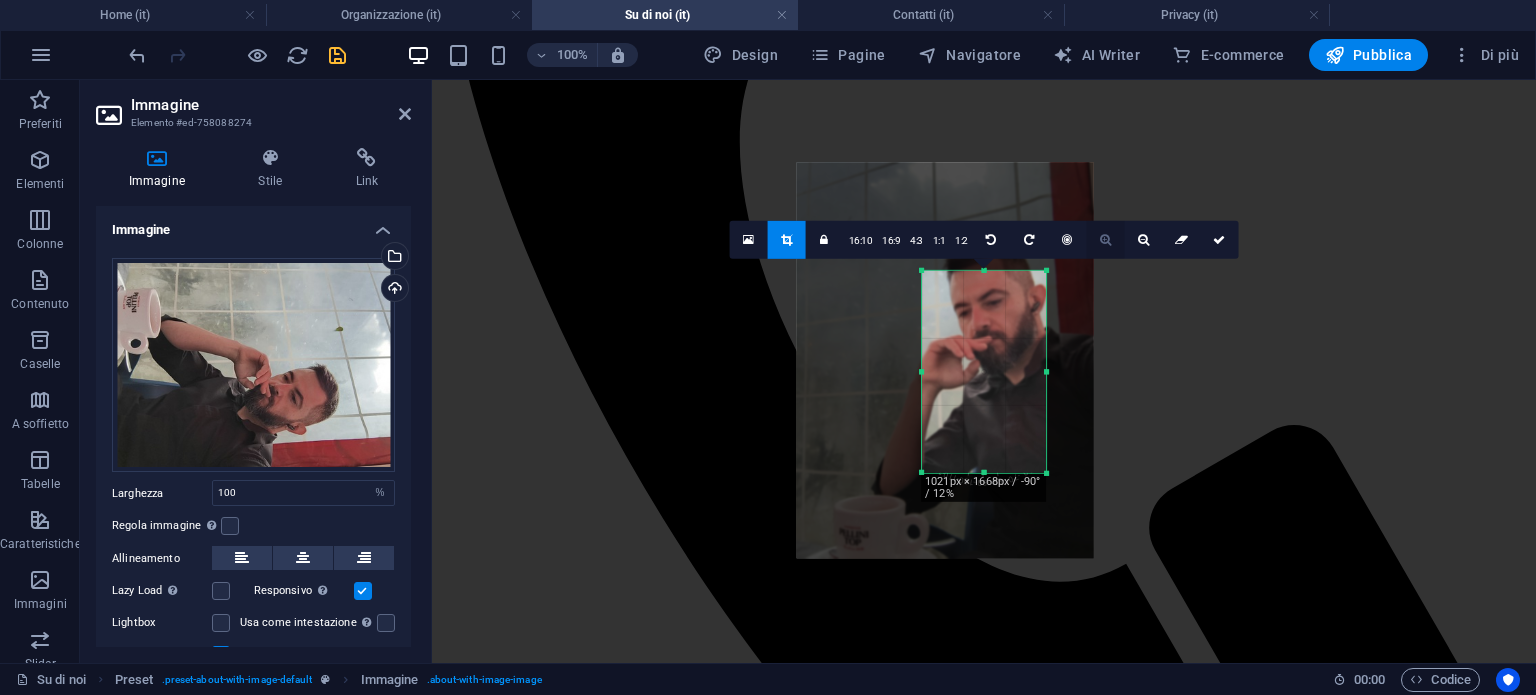 click at bounding box center (1105, 239) 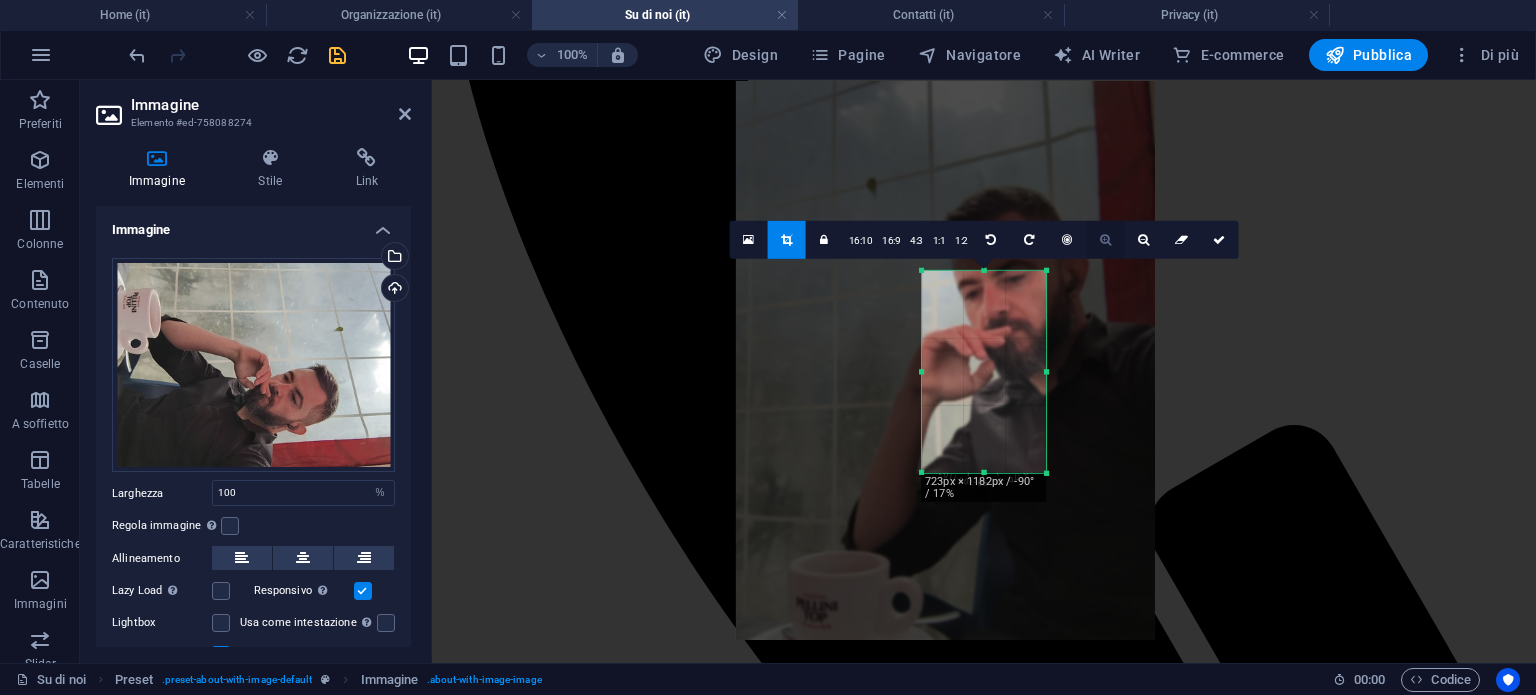 click at bounding box center [1105, 239] 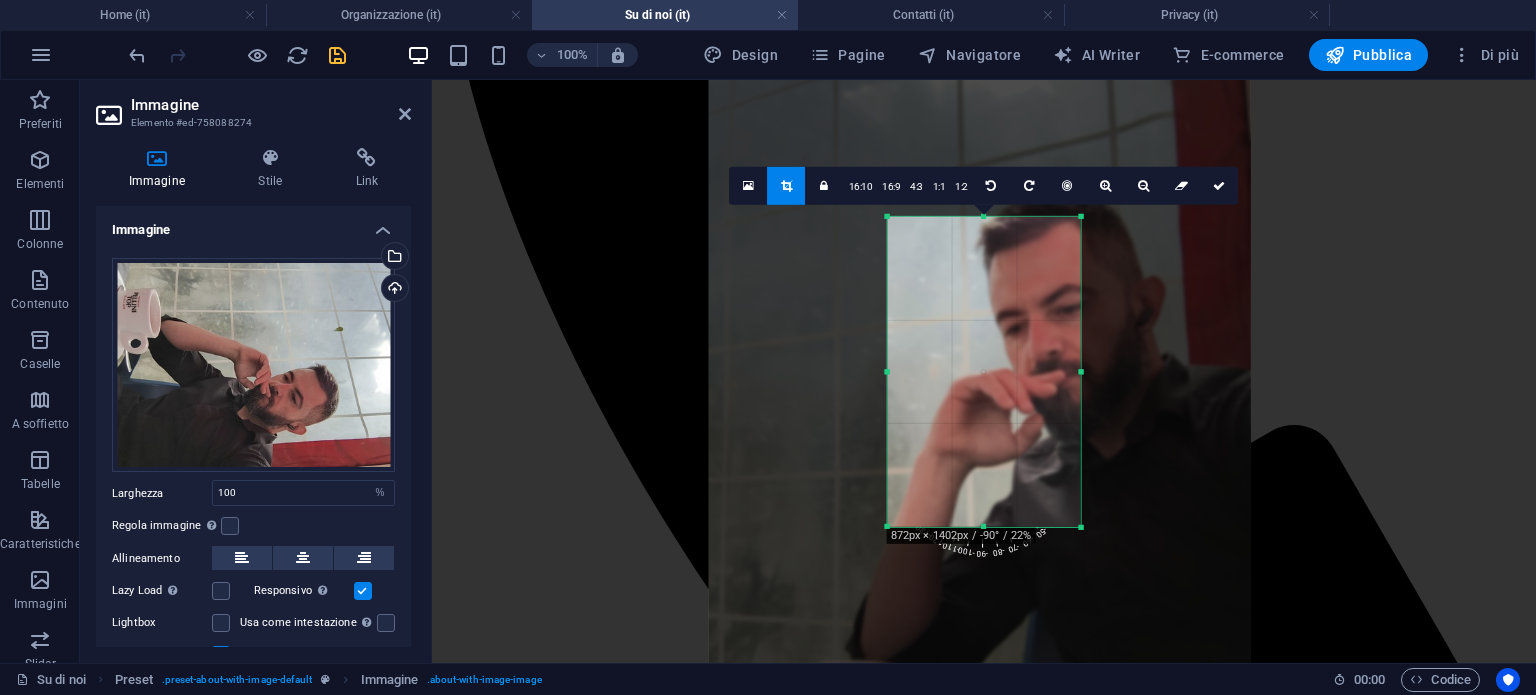 drag, startPoint x: 921, startPoint y: 266, endPoint x: 824, endPoint y: 124, distance: 171.96802 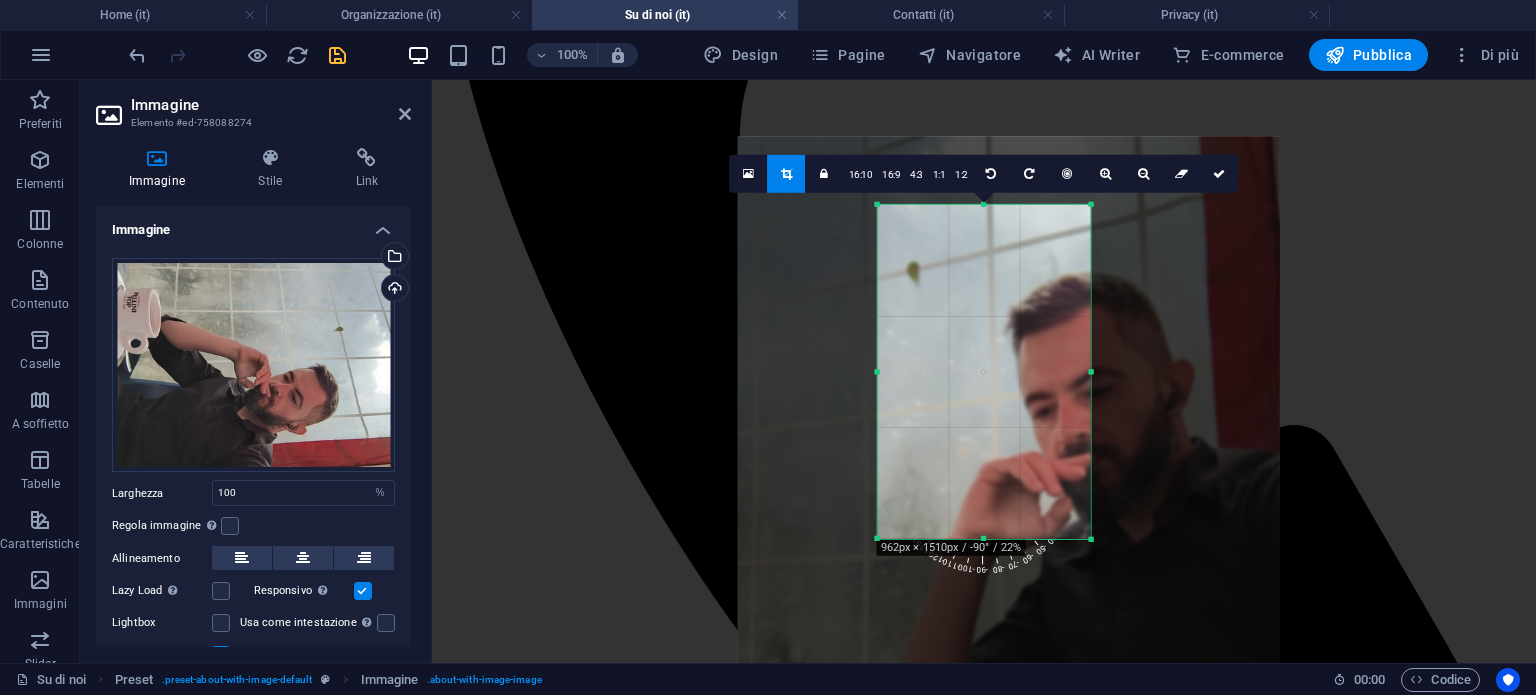 drag, startPoint x: 824, startPoint y: 124, endPoint x: 846, endPoint y: 197, distance: 76.243034 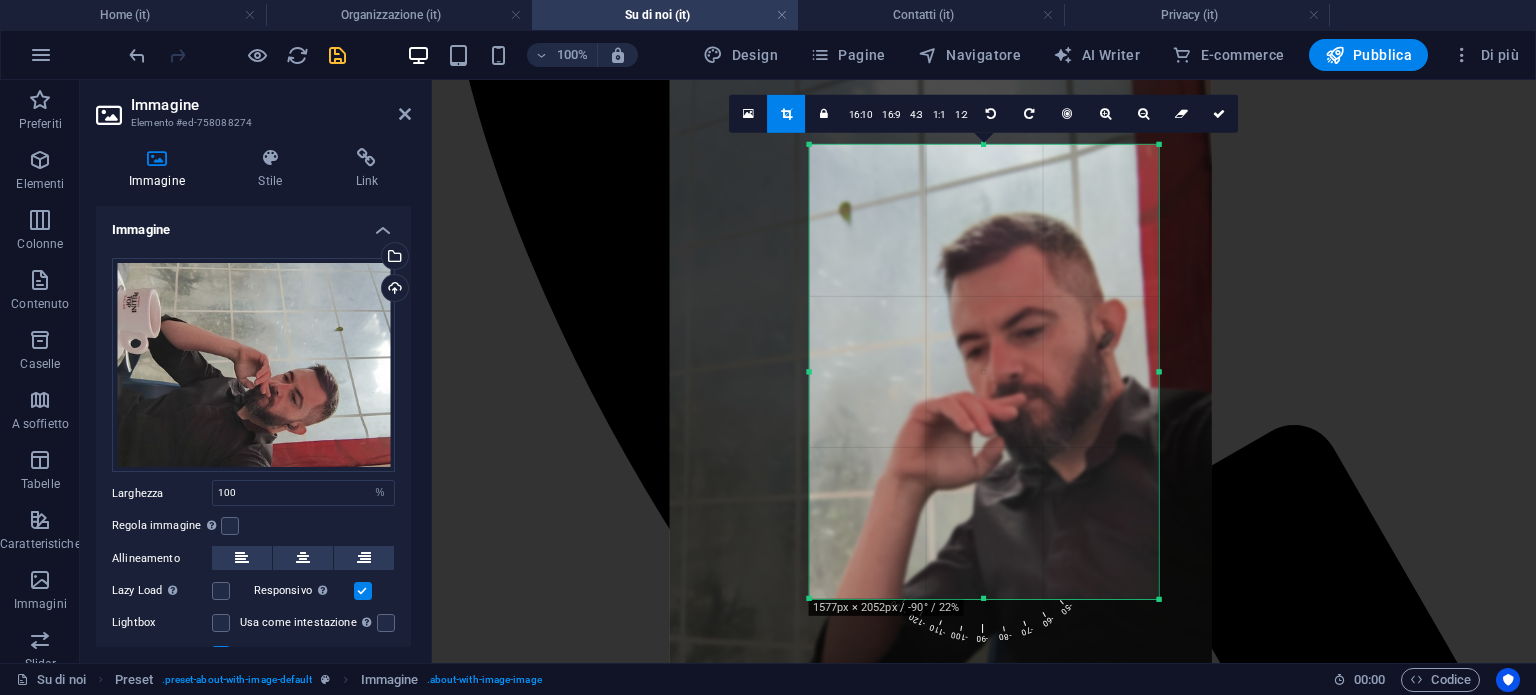 drag, startPoint x: 1096, startPoint y: 545, endPoint x: 1220, endPoint y: 655, distance: 165.75887 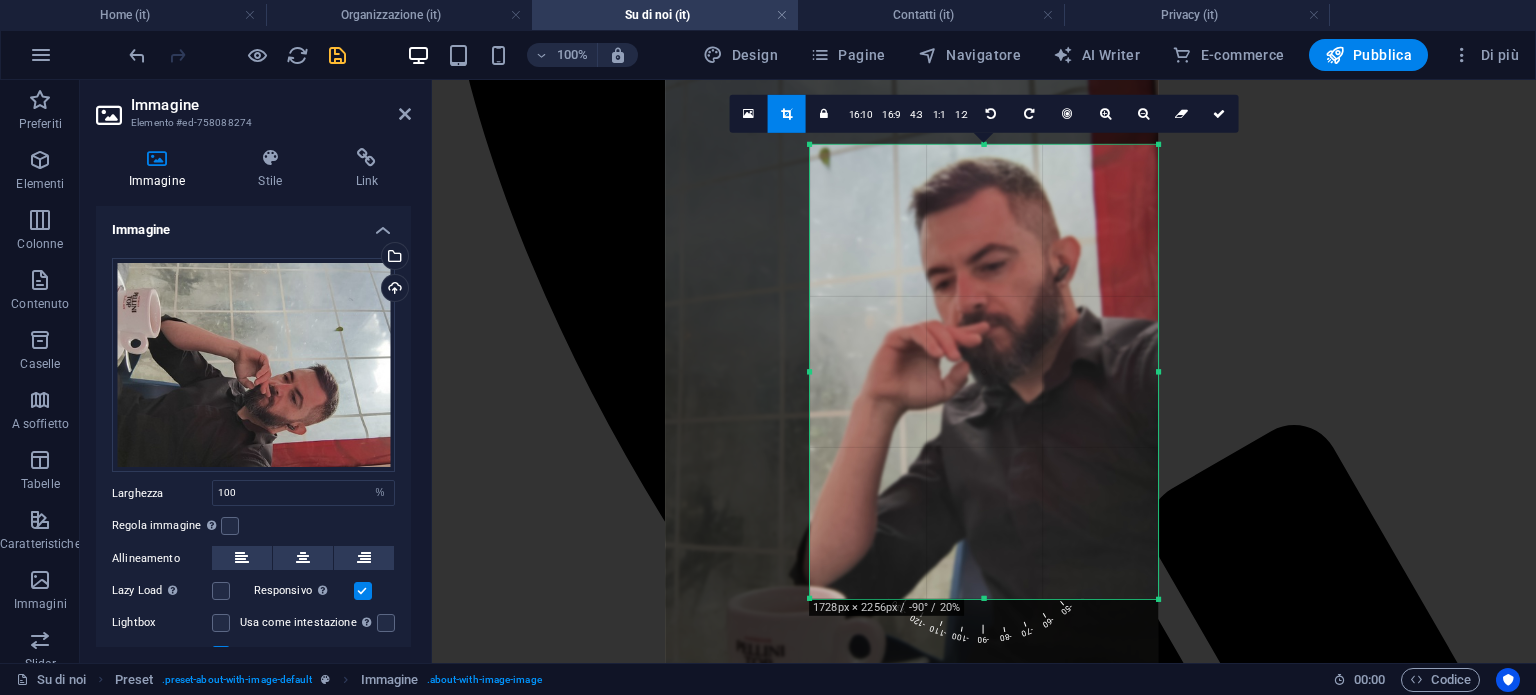 drag, startPoint x: 916, startPoint y: 510, endPoint x: 901, endPoint y: 442, distance: 69.63476 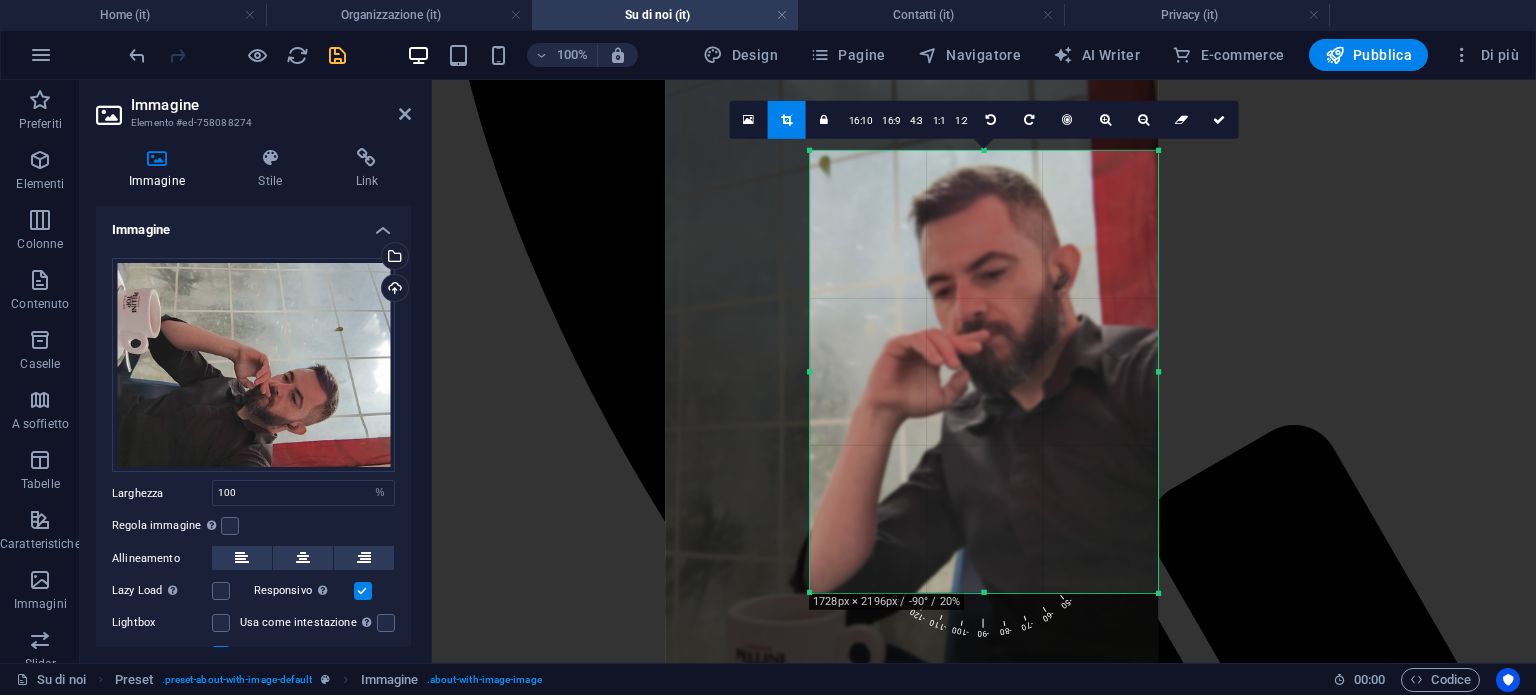 drag, startPoint x: 980, startPoint y: 597, endPoint x: 977, endPoint y: 585, distance: 12.369317 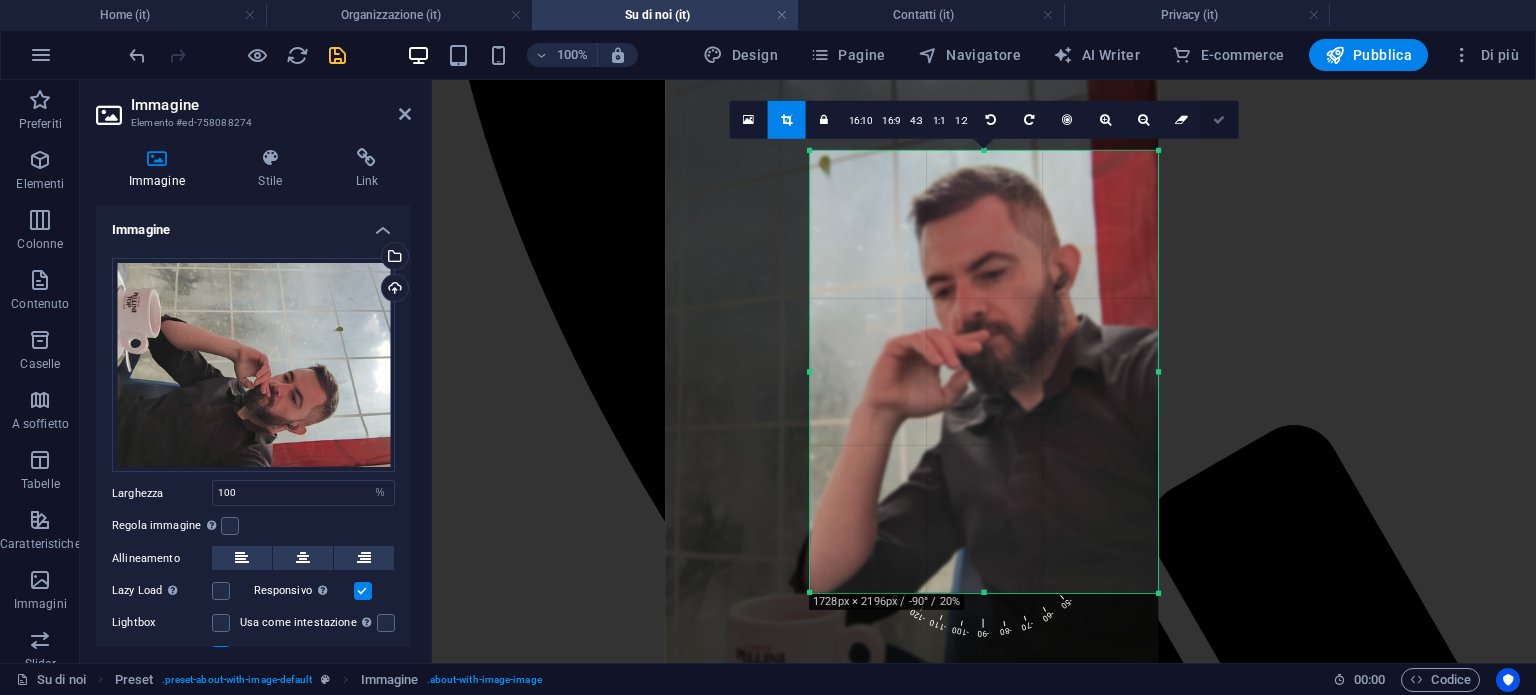 click at bounding box center [1219, 119] 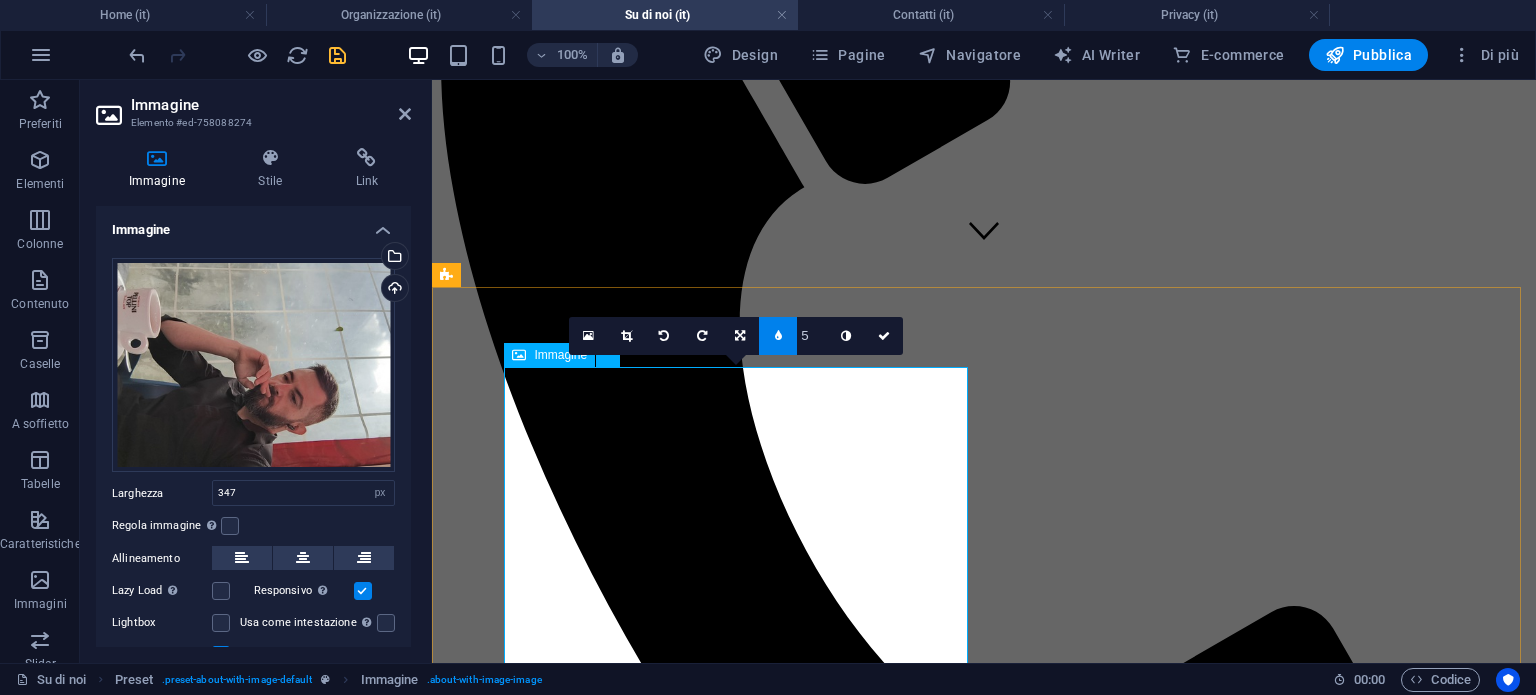 scroll, scrollTop: 379, scrollLeft: 0, axis: vertical 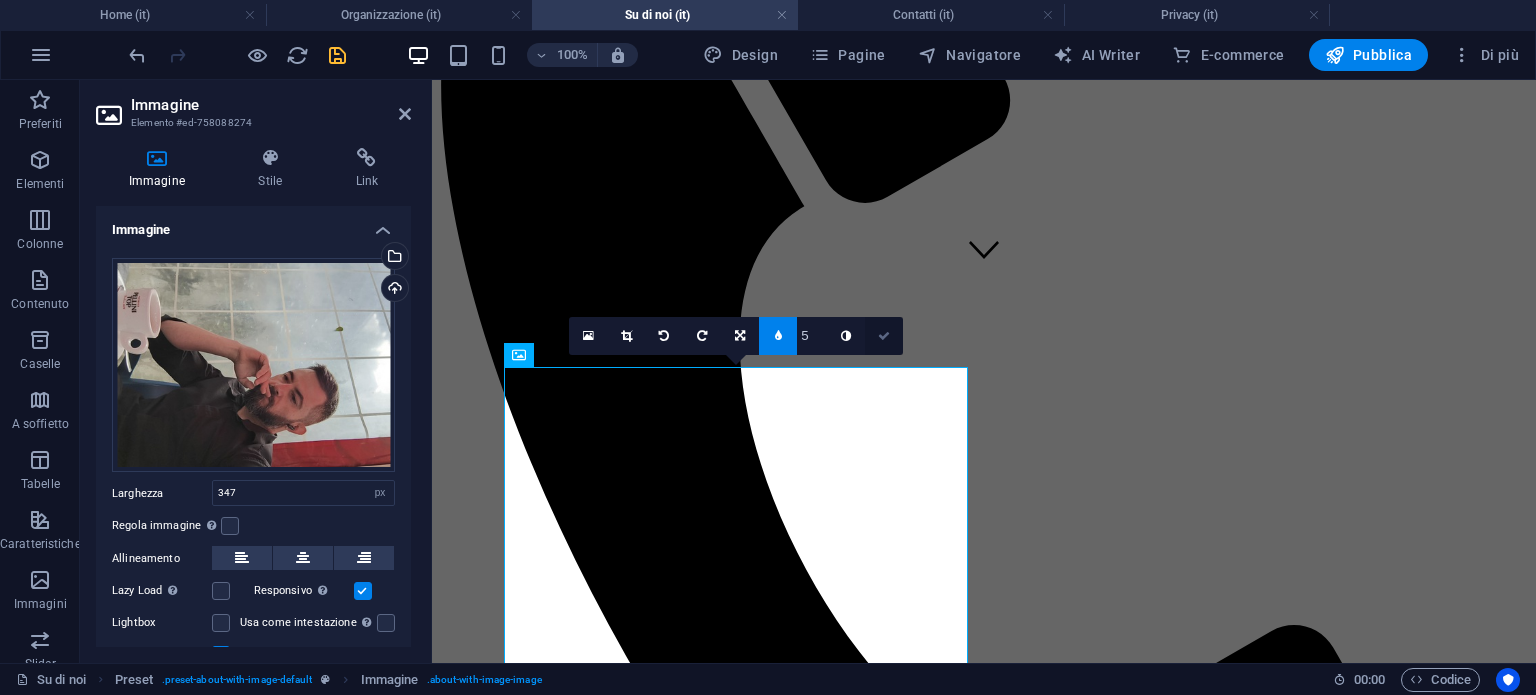 click at bounding box center [884, 336] 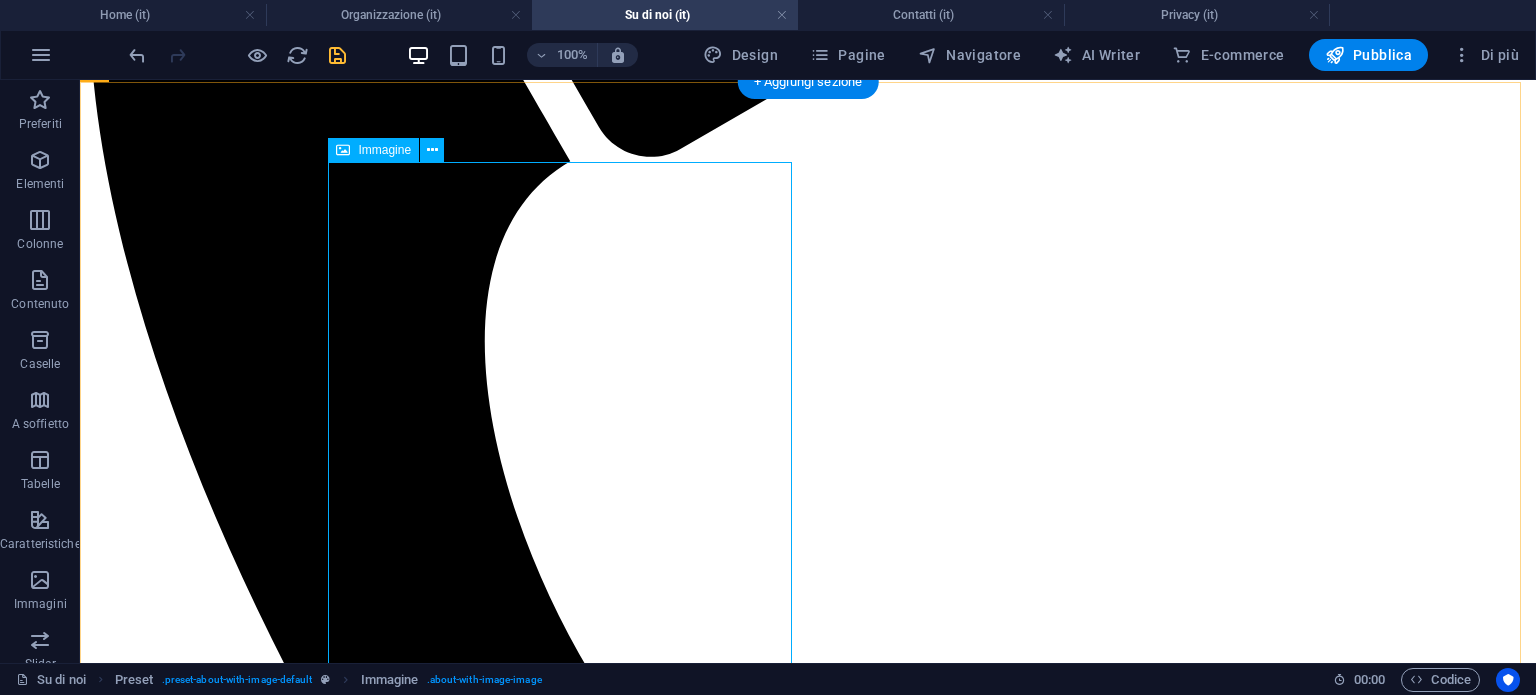 scroll, scrollTop: 979, scrollLeft: 0, axis: vertical 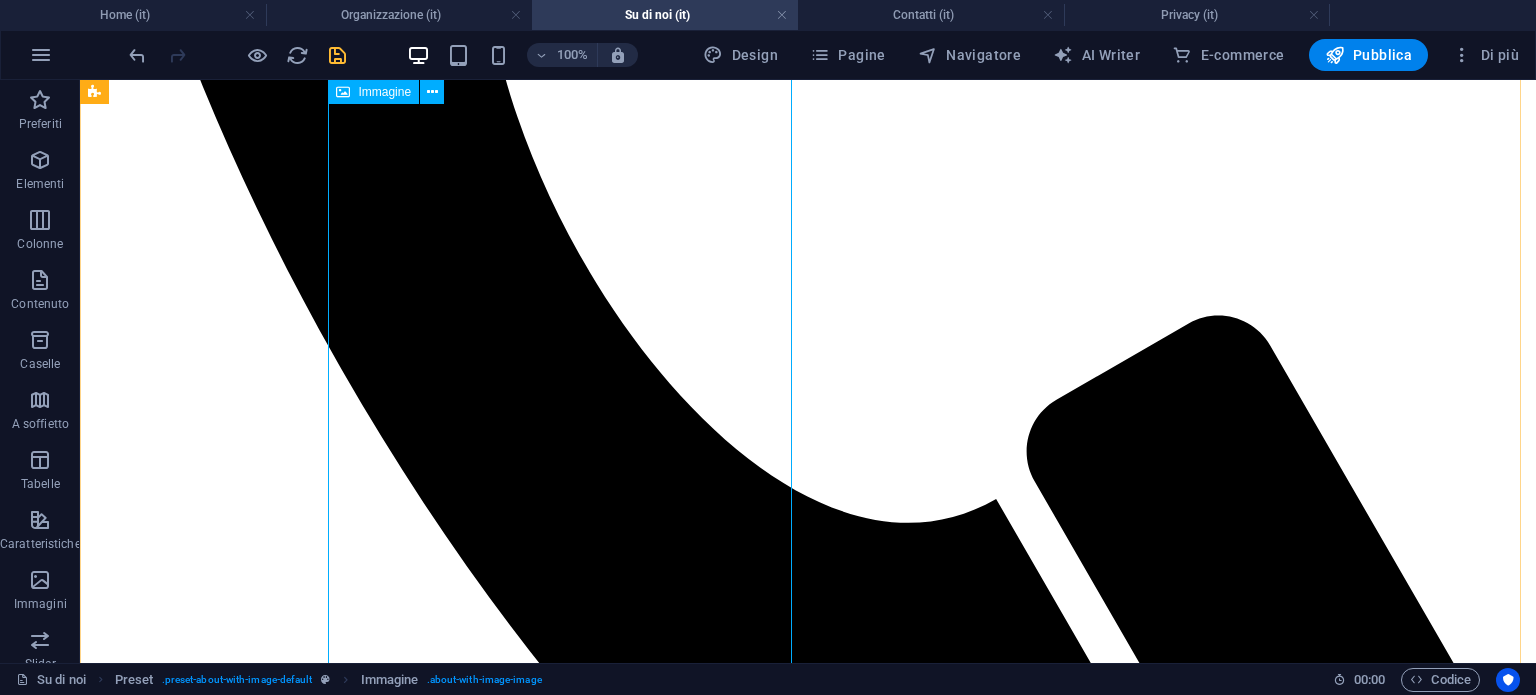 click at bounding box center [304, 7189] 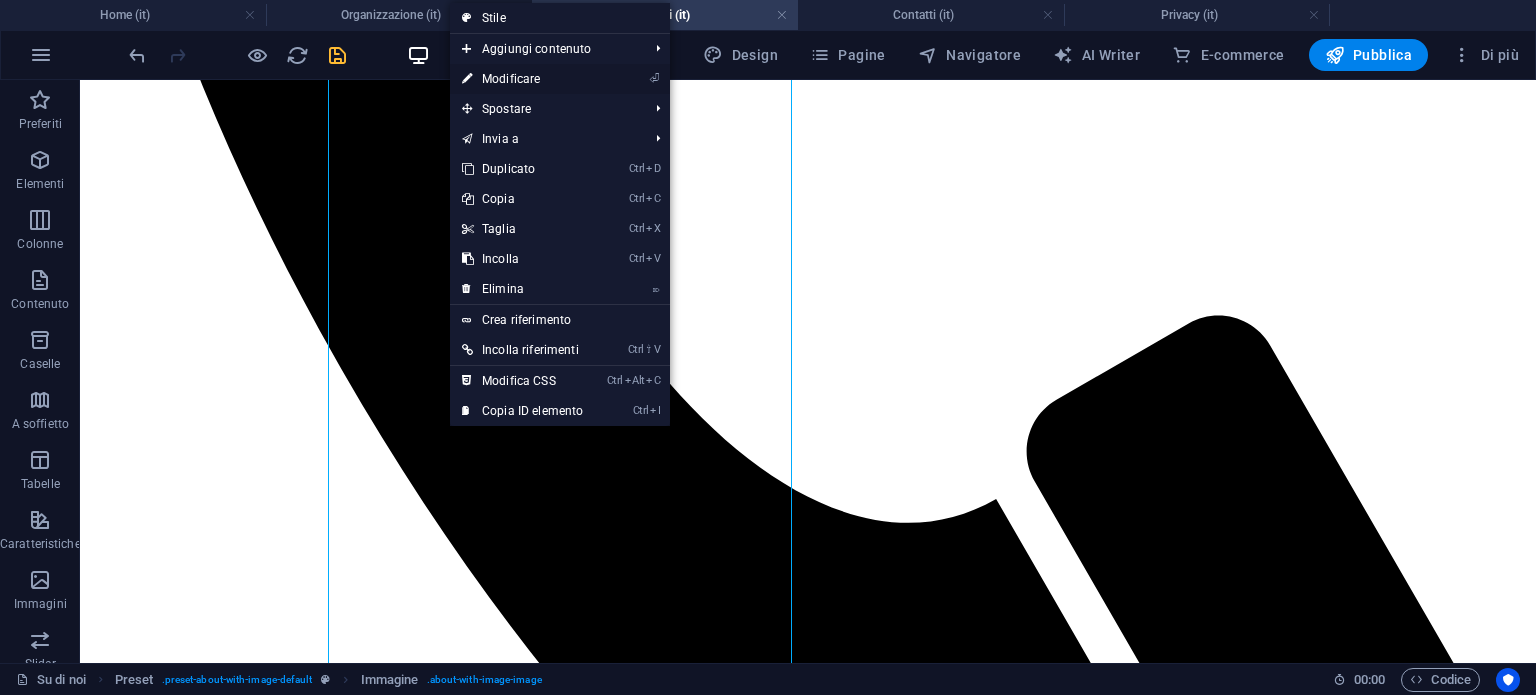 click on "⏎  Modificare" at bounding box center [522, 79] 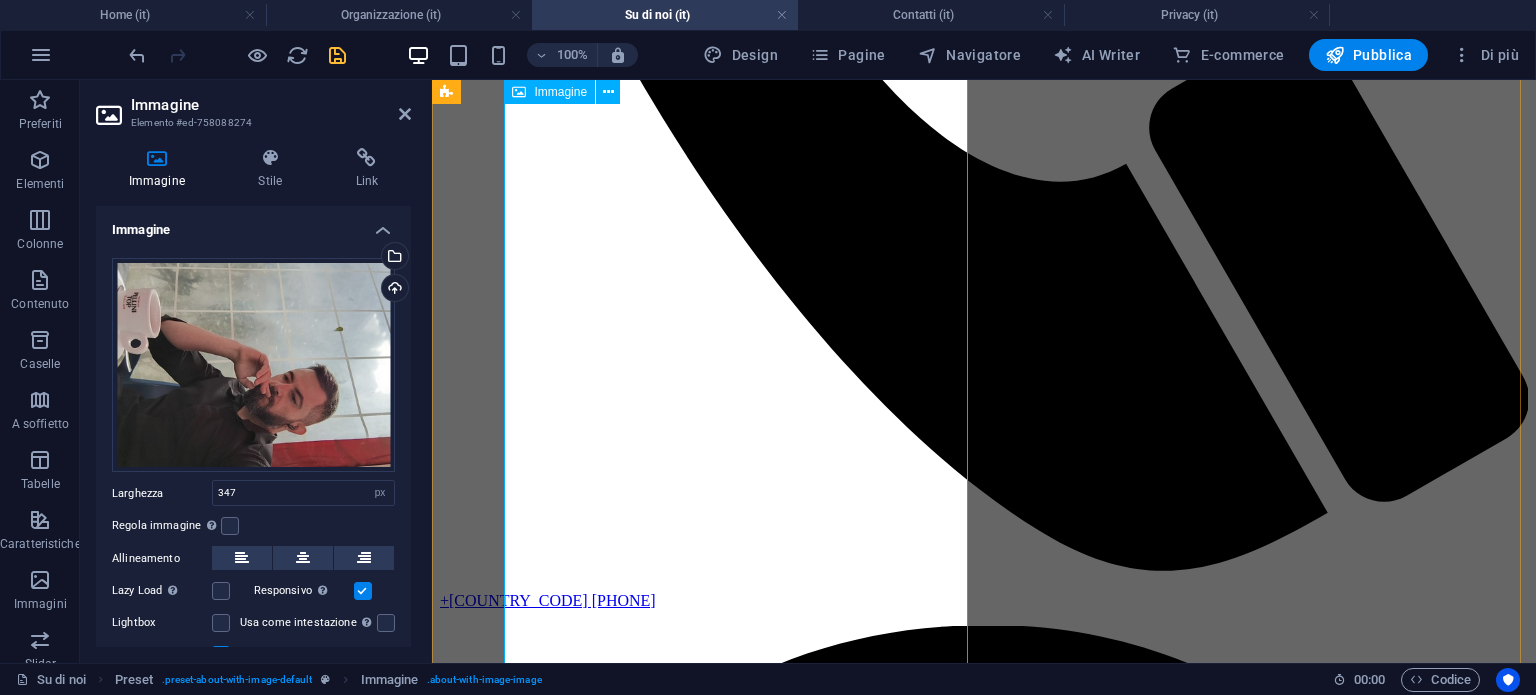 click at bounding box center (603, 5520) 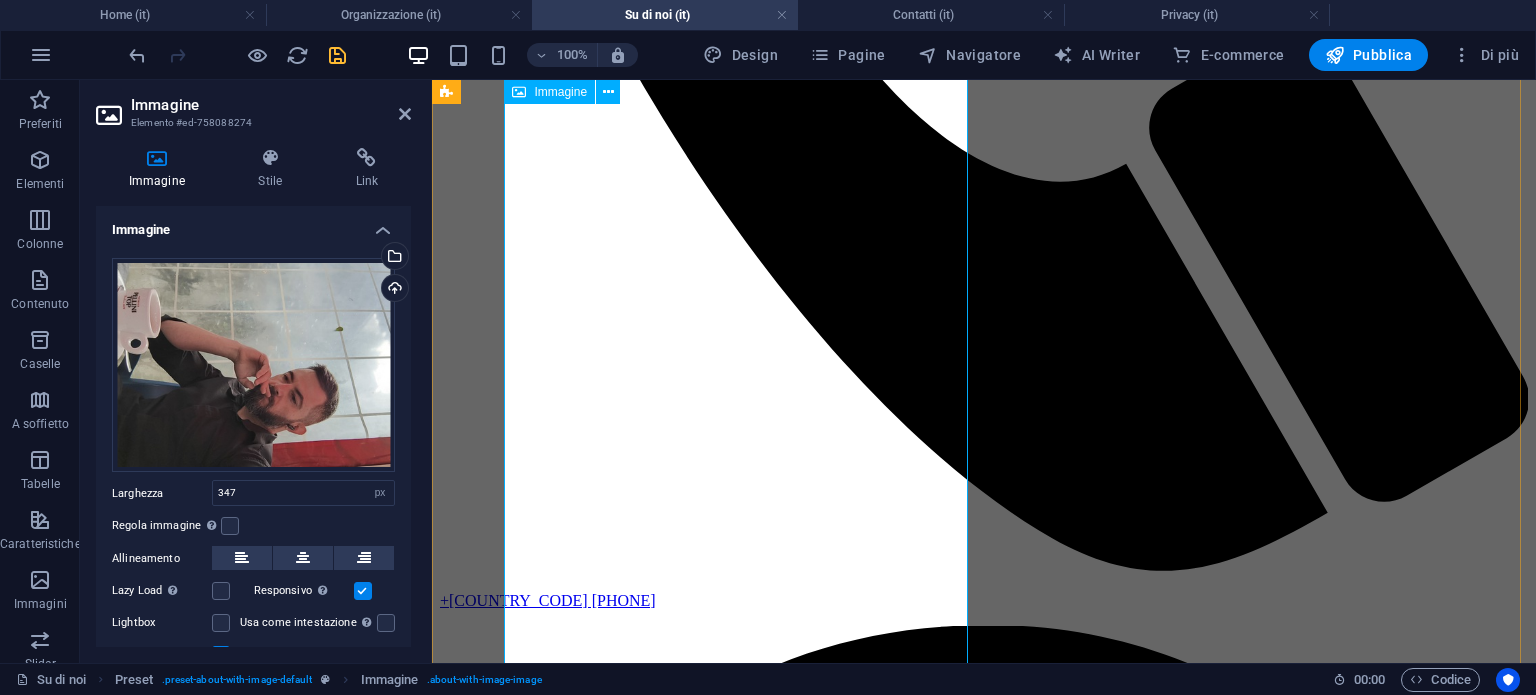 click at bounding box center (603, 5520) 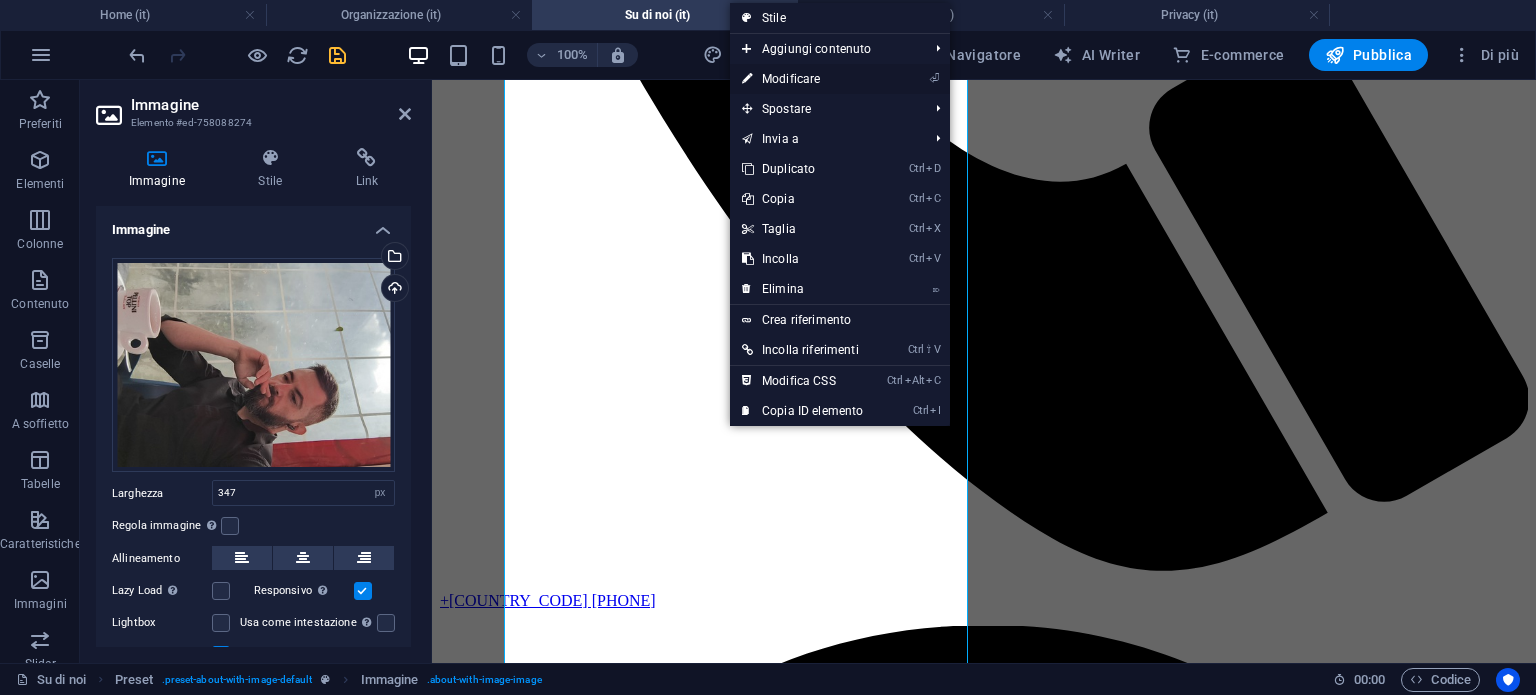 click on "⏎  Modificare" at bounding box center [802, 79] 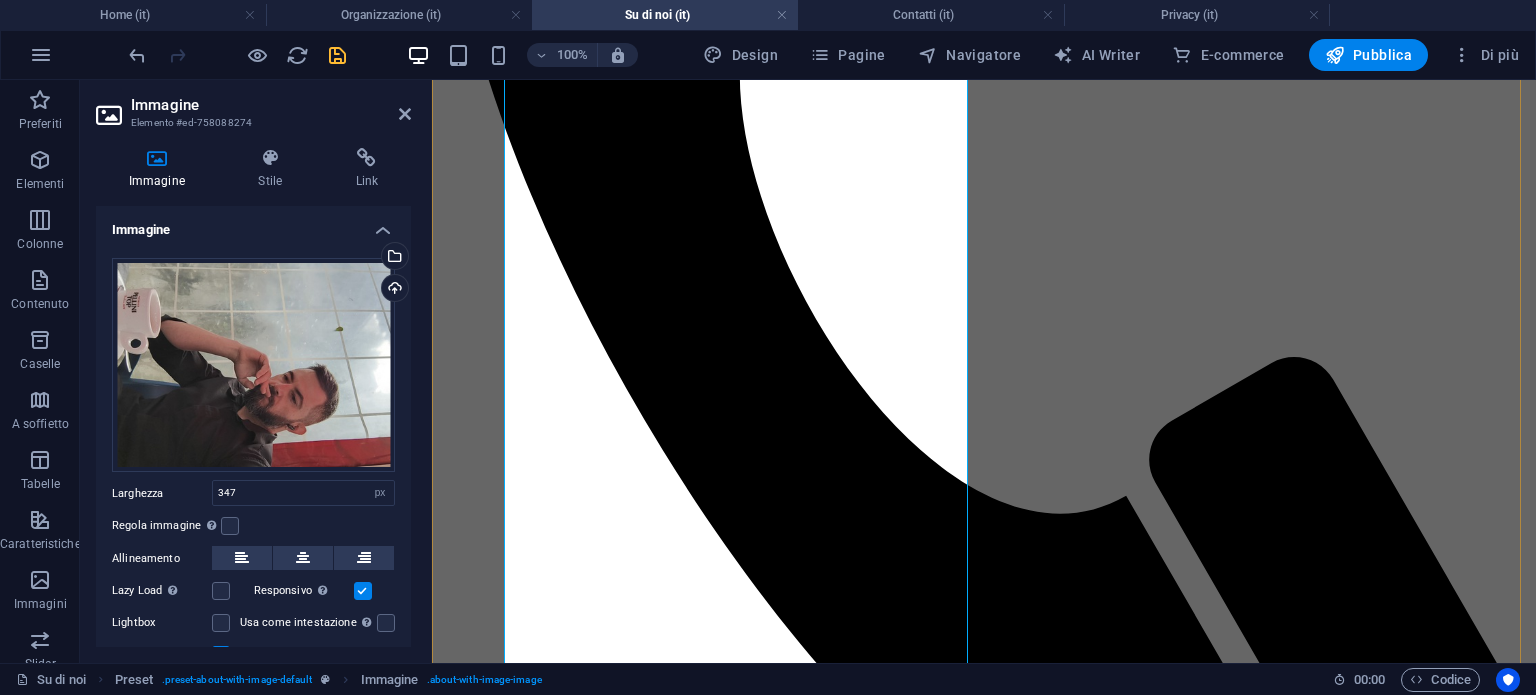scroll, scrollTop: 579, scrollLeft: 0, axis: vertical 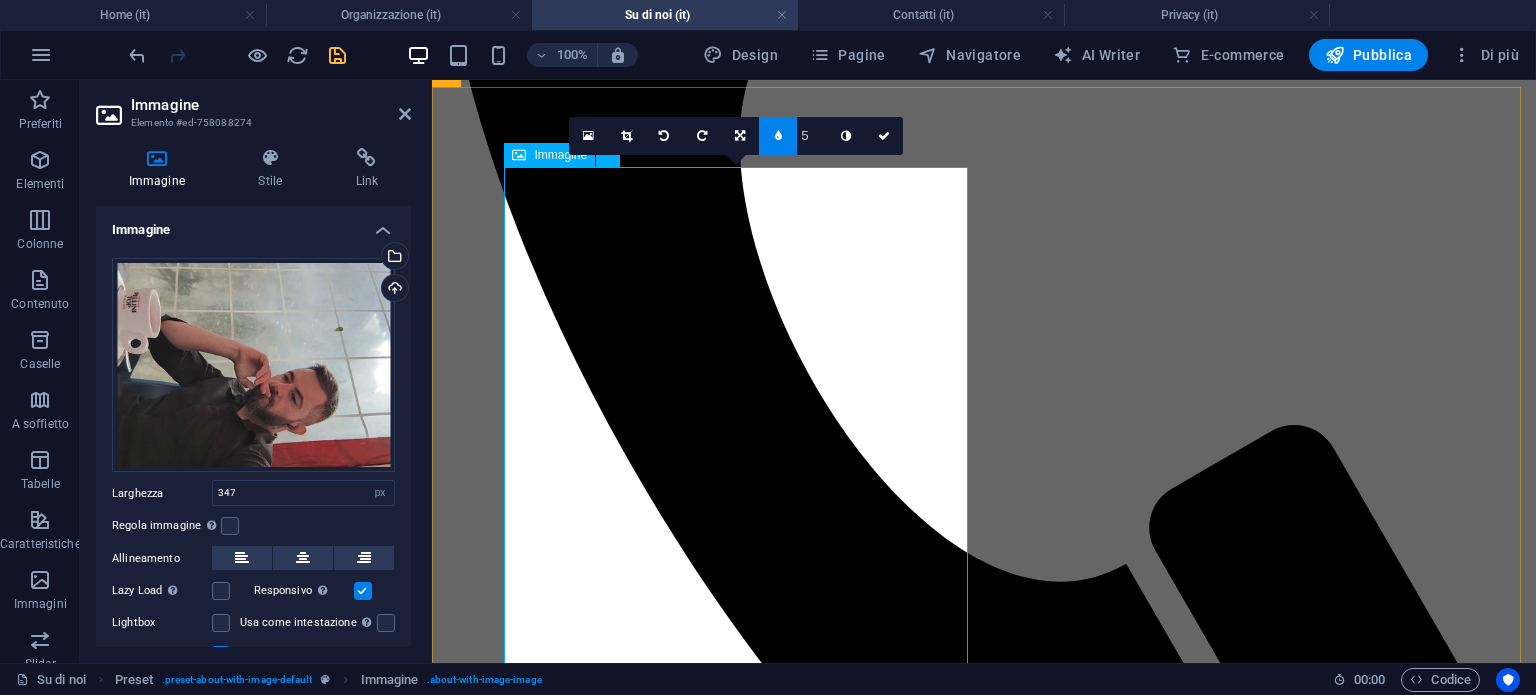 click at bounding box center [519, 155] 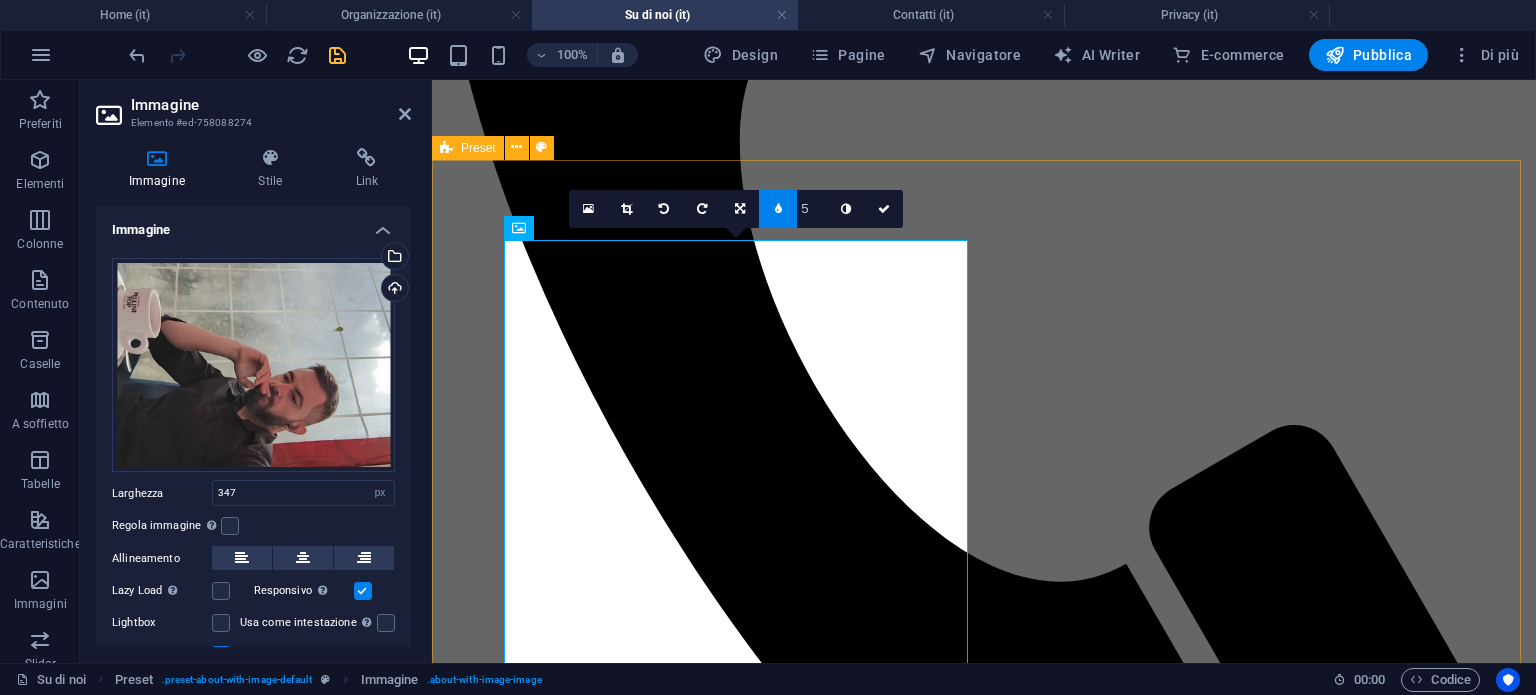 scroll, scrollTop: 379, scrollLeft: 0, axis: vertical 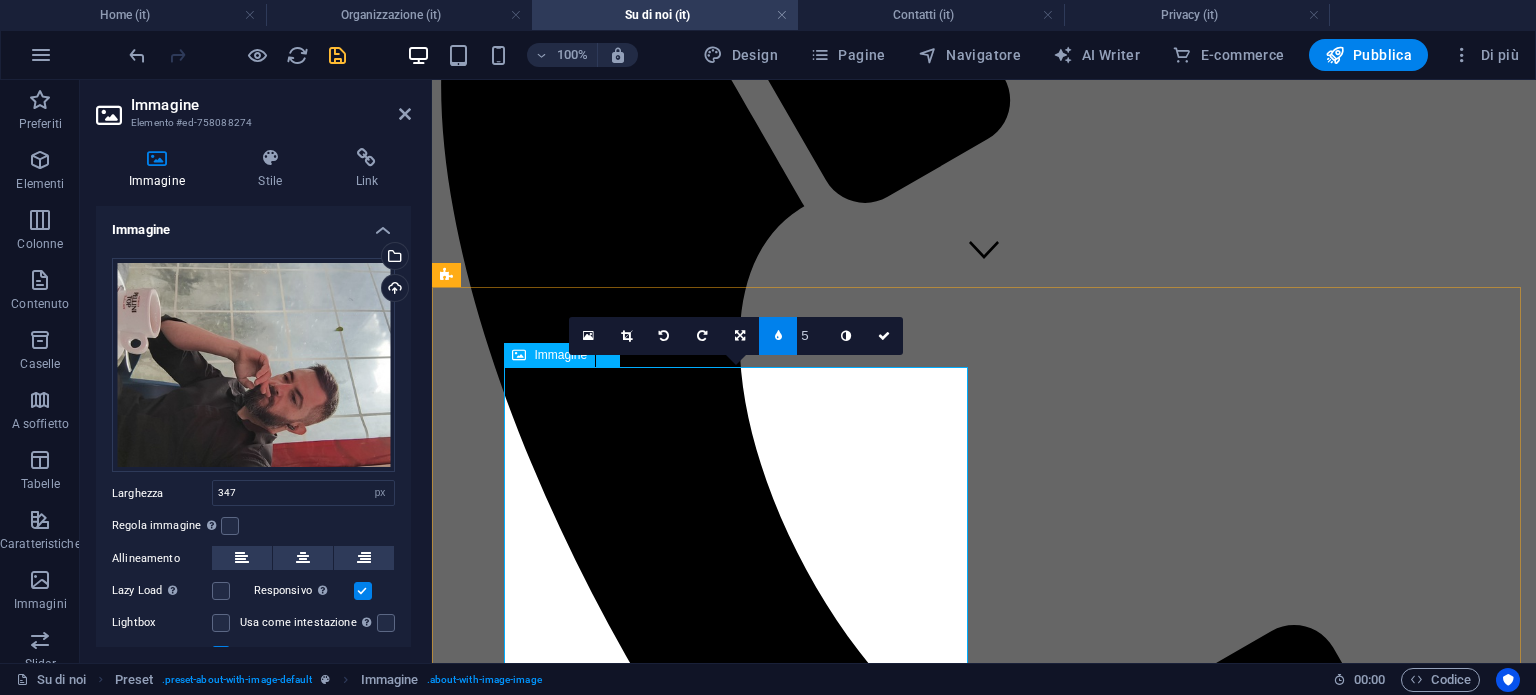 click on "Immagine" at bounding box center [560, 355] 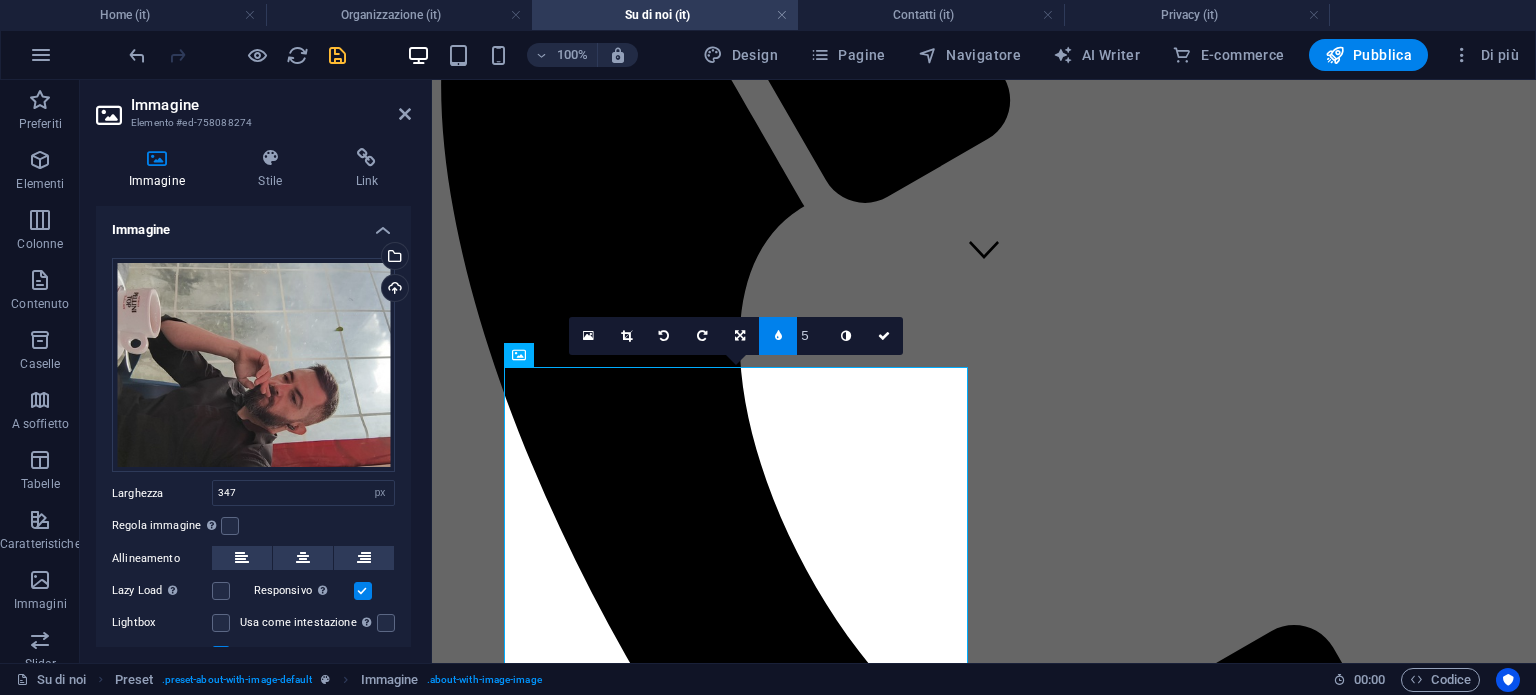 click at bounding box center [778, 336] 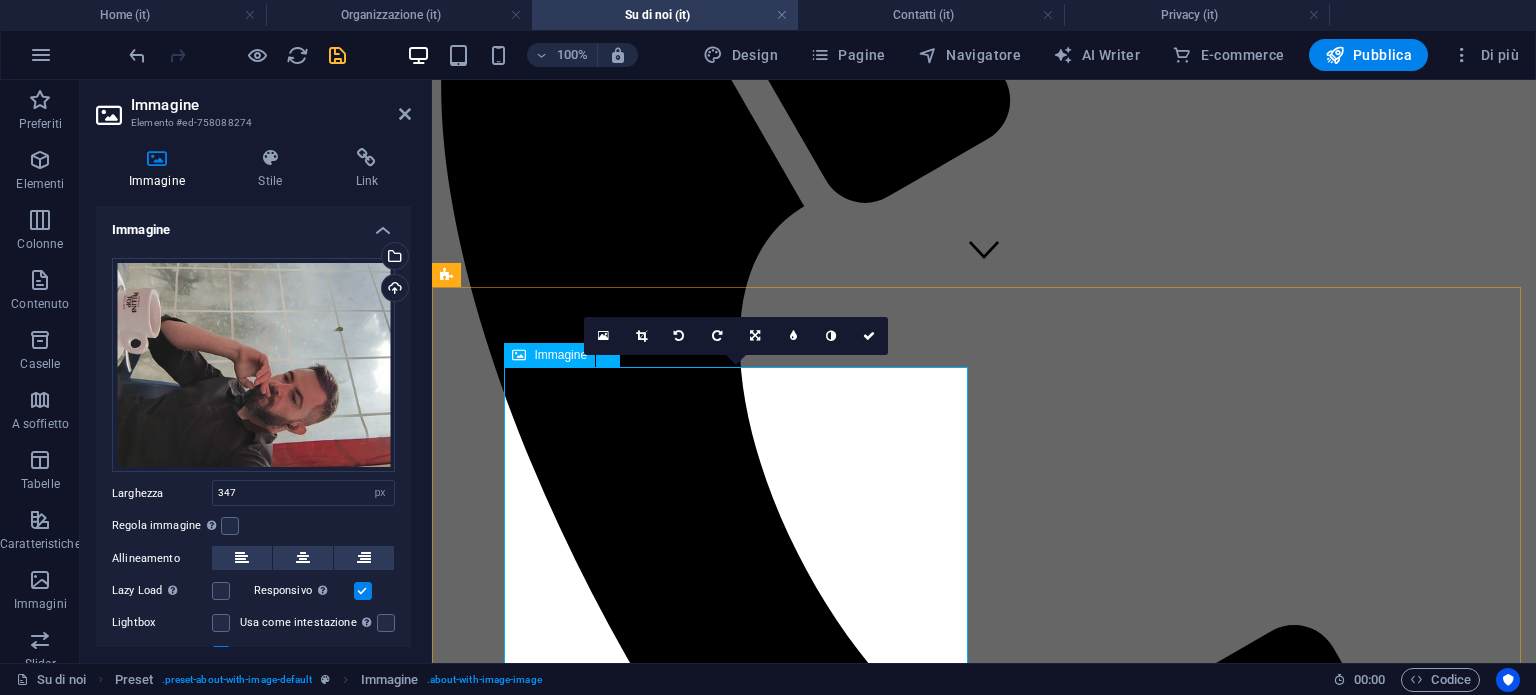click at bounding box center [519, 355] 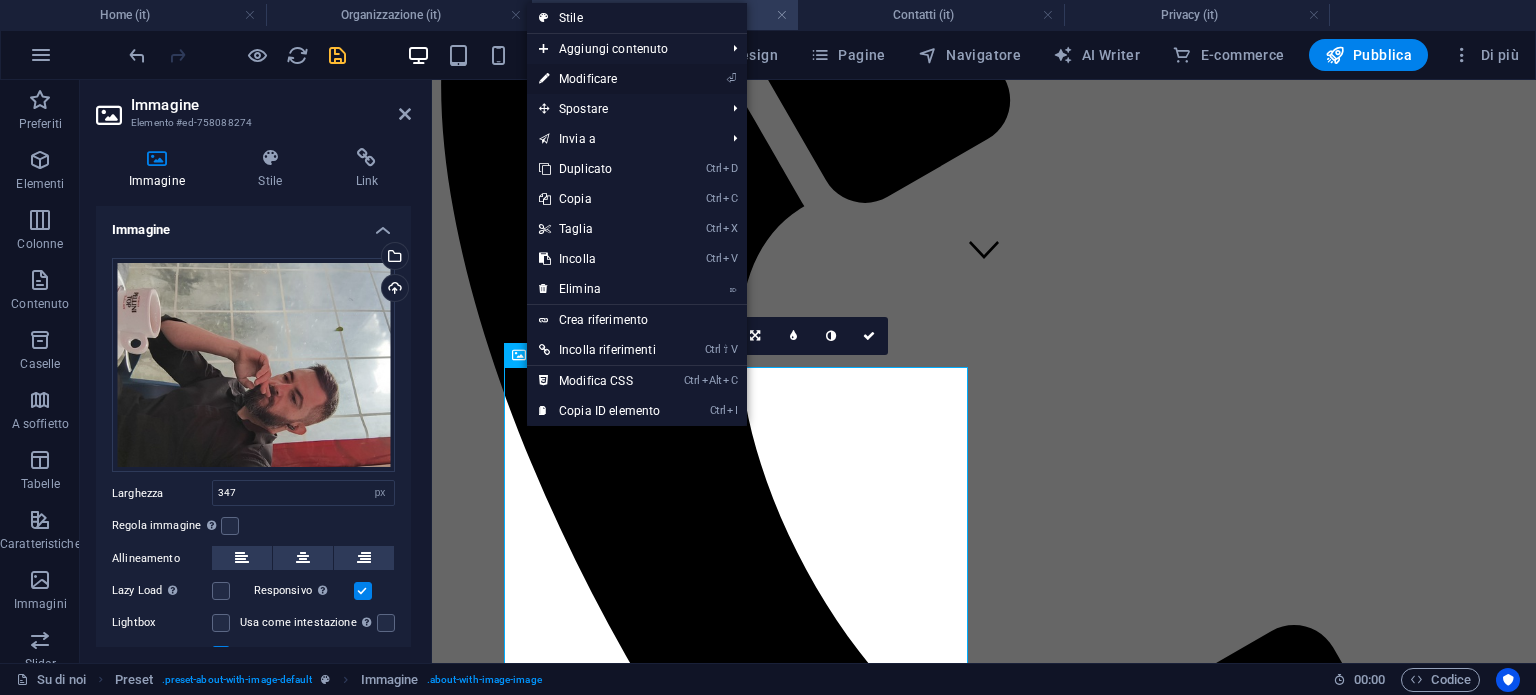 click on "⏎  Modificare" at bounding box center (599, 79) 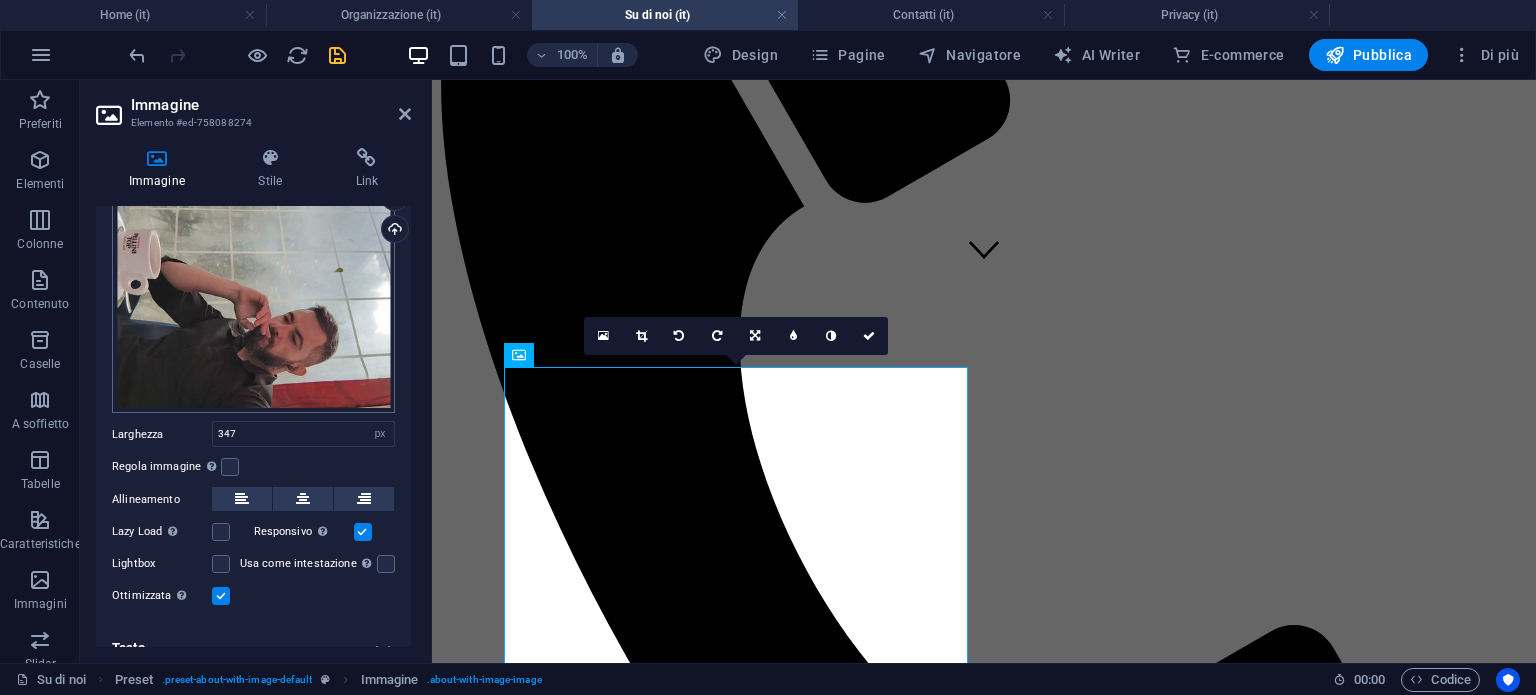 scroll, scrollTop: 80, scrollLeft: 0, axis: vertical 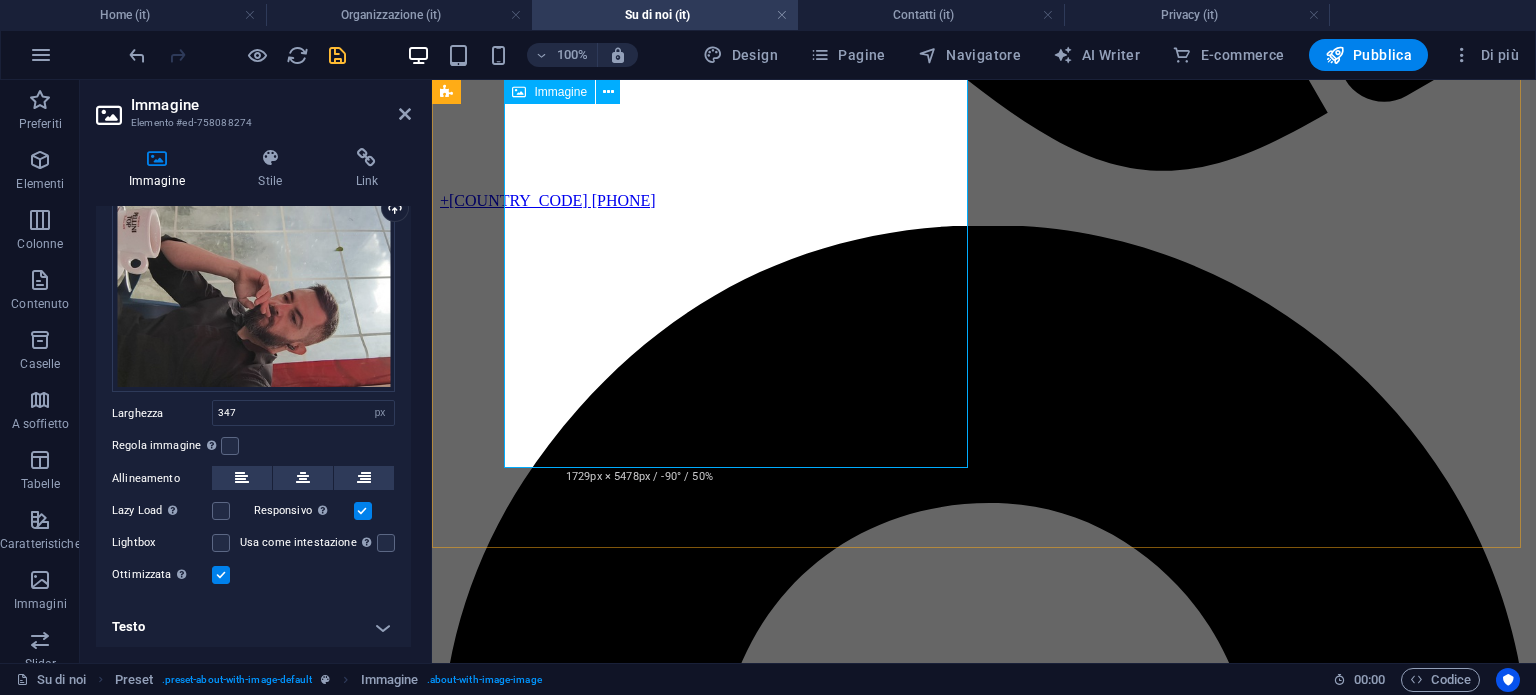 click at bounding box center [603, 5120] 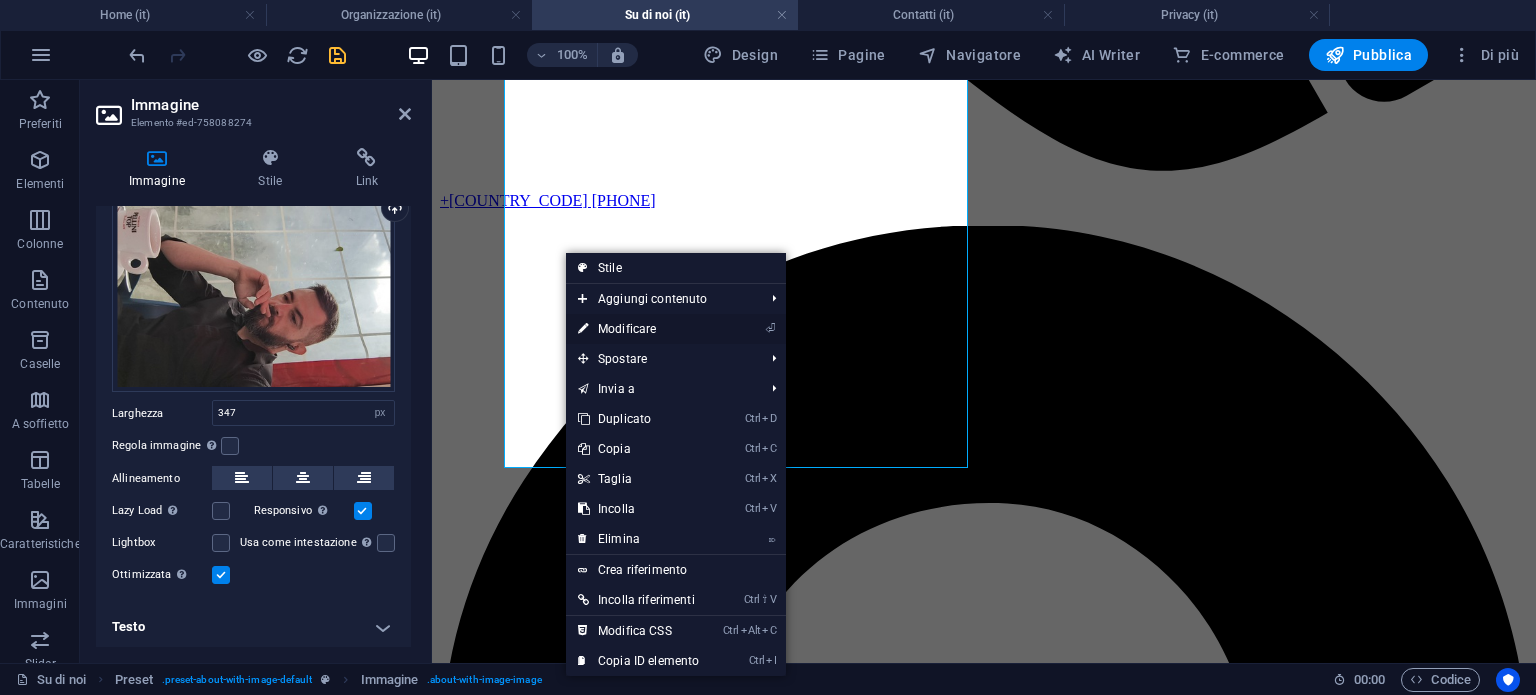 click on "⏎  Modificare" at bounding box center (638, 329) 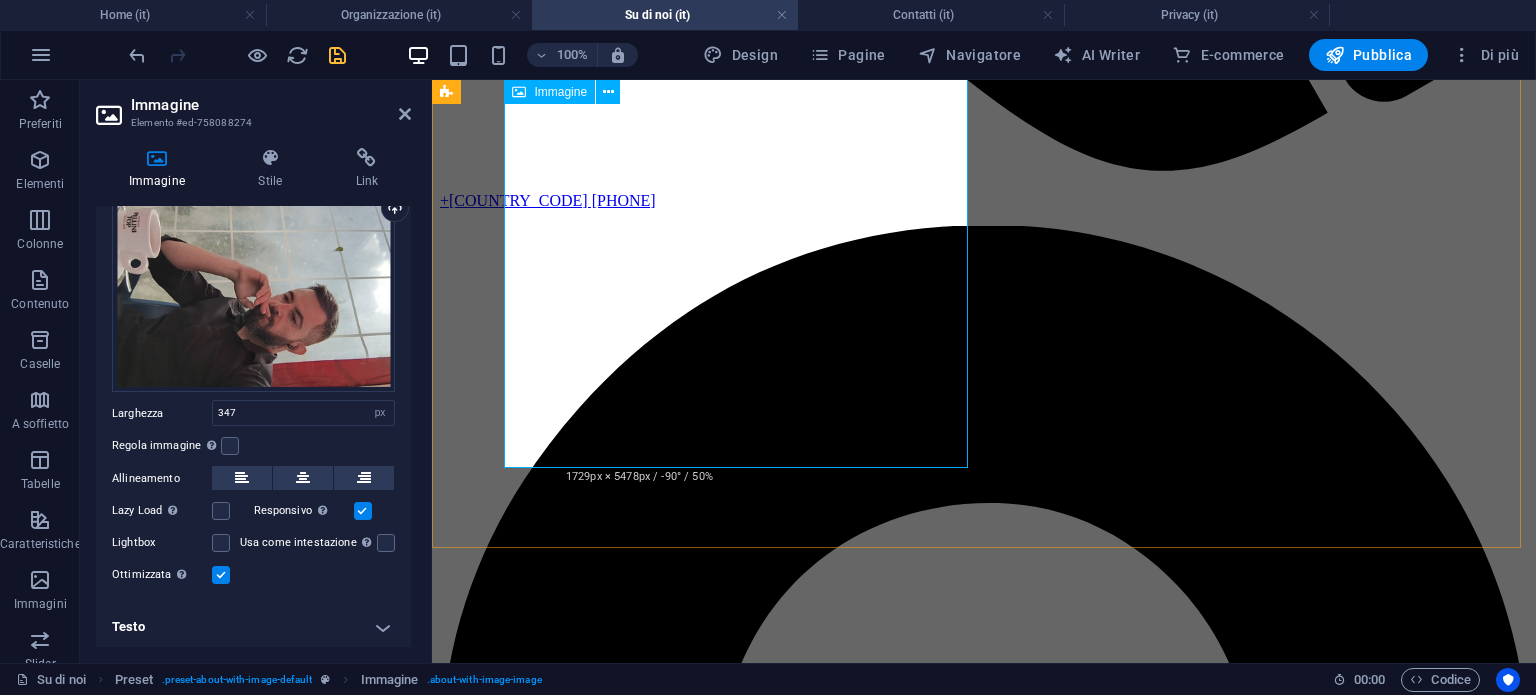 click at bounding box center [603, 5120] 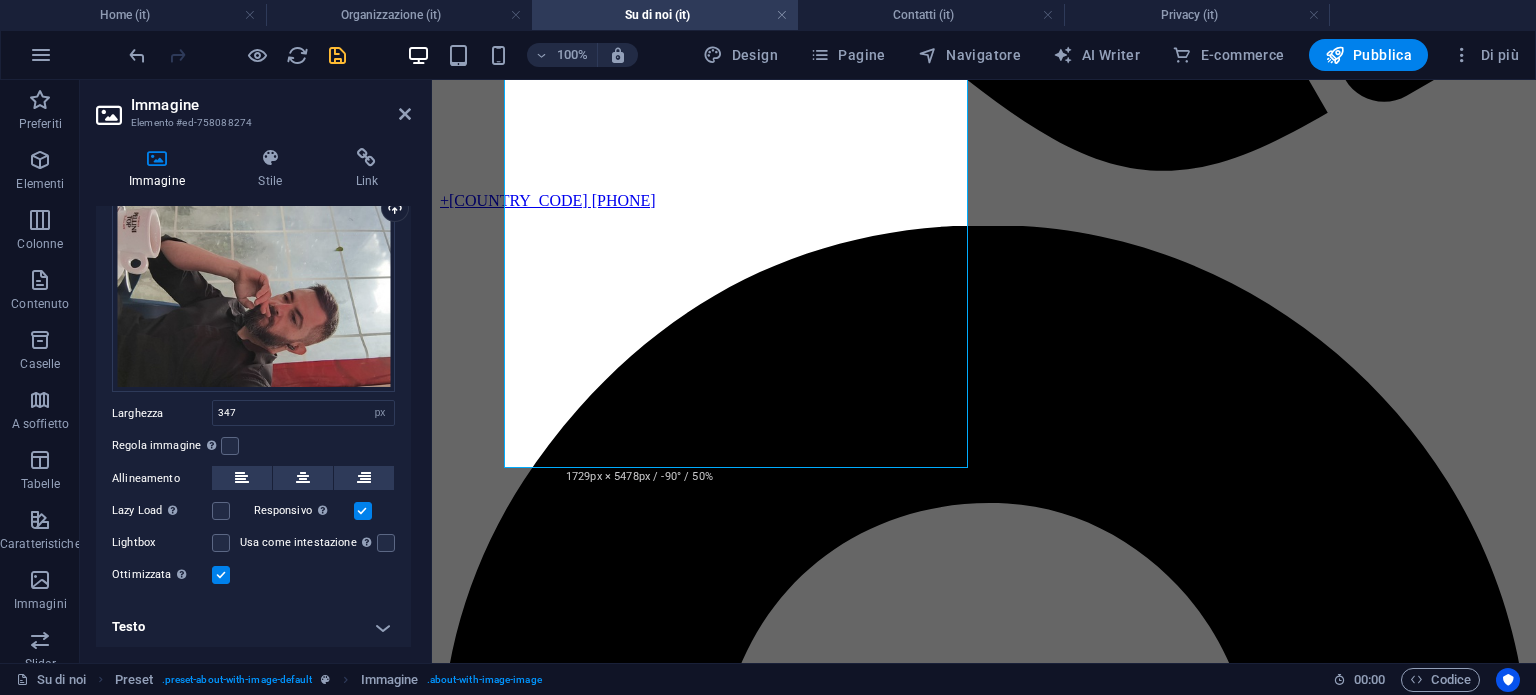click at bounding box center [157, 158] 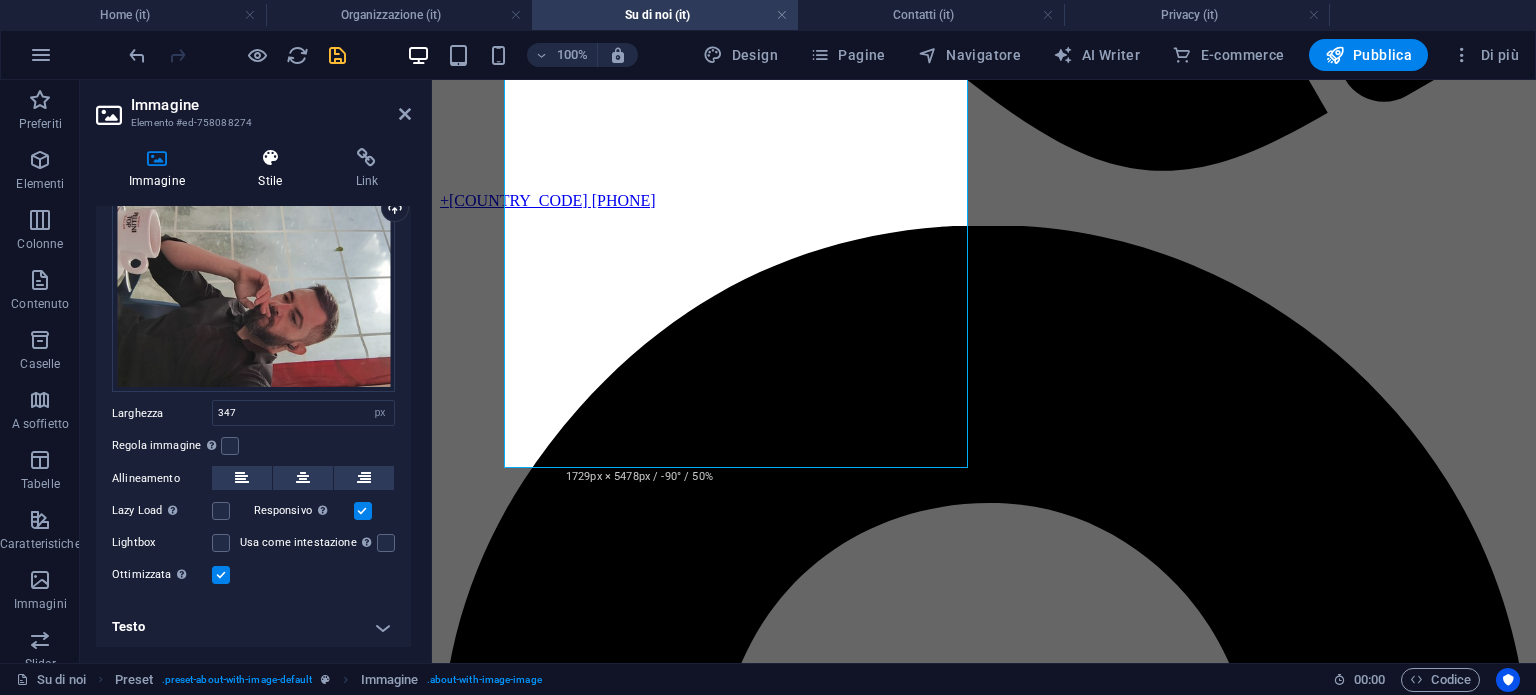 click at bounding box center [270, 158] 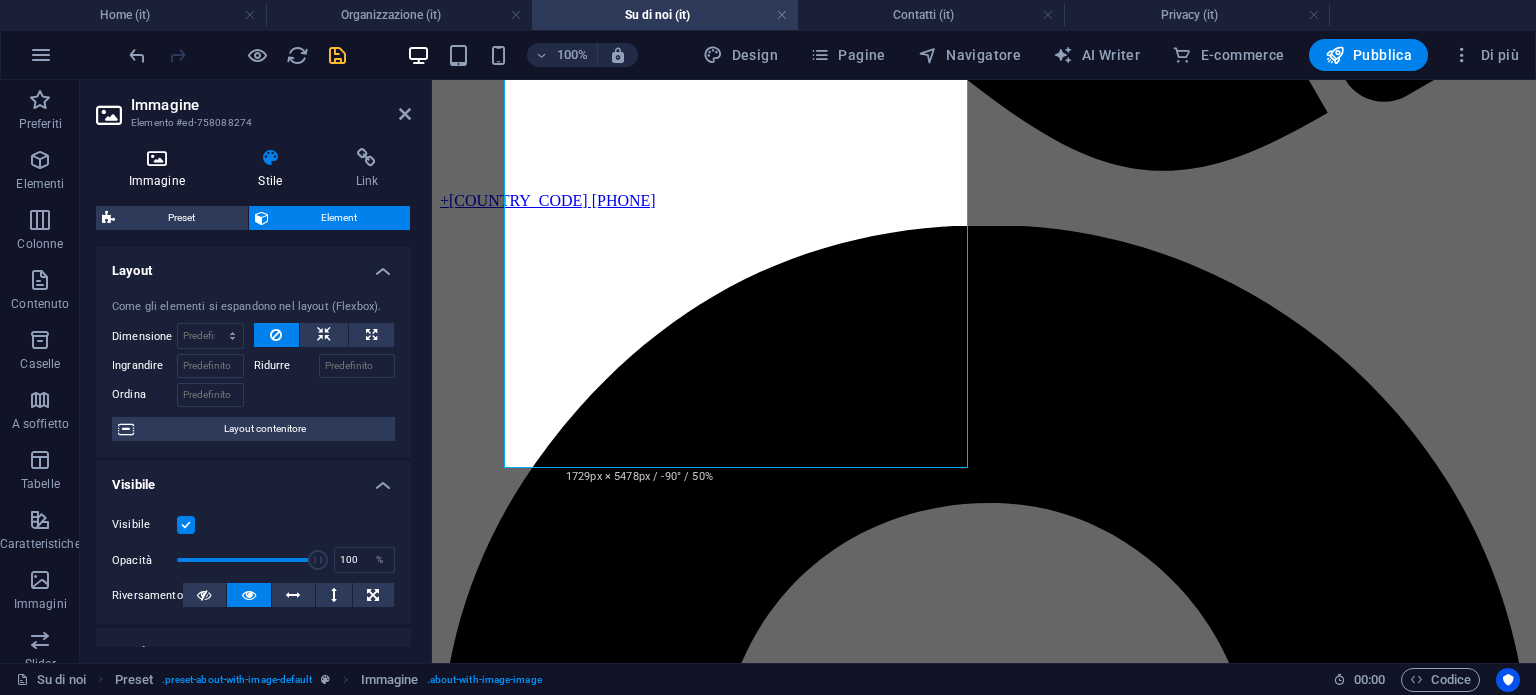 click at bounding box center (157, 158) 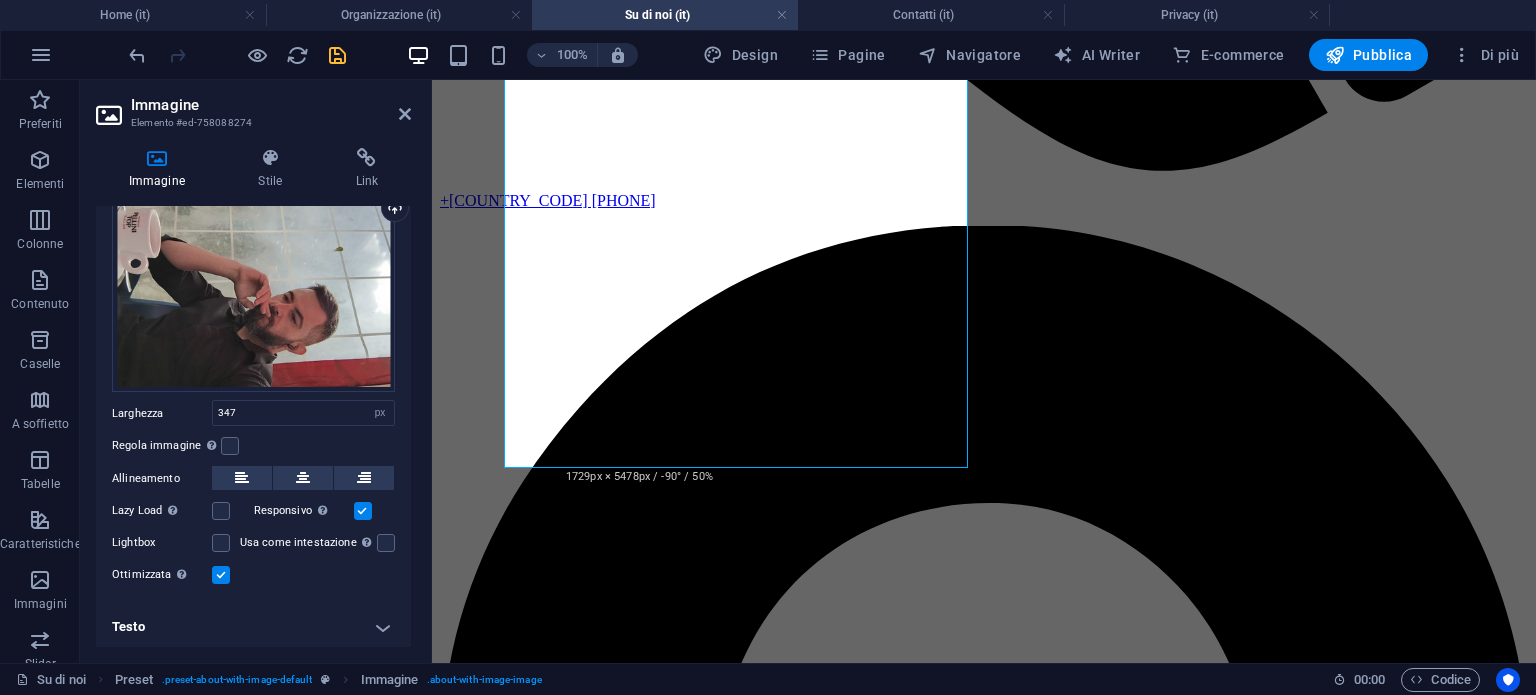 click on "Immagine Elemento #[ID] Immagine Stile Link Immagine Trascina qui i file, fai clic per sceglierli o selezionali da File o dalle nostre foto e video stock gratuiti Seleziona i file dal file manager, dalle foto stock, o caricali Carica Larghezza 347 Predefinito automatico px rem % em vh vw Regola immagine Regola automaticamente l'immagine ad altezza e larghezza fisse Altezza Predefinito automatico px Allineamento Lazy Load Caricare le immagini dopo il caricamento della pagina migliora la velocità della pagina. Responsivo Carica automaticamente immagini Retina e dimensioni ottimizzate per gli smartphone. Lightbox Usa come intestazione L'immagine sarà avvolta in un tag intestazione H1. Utile per dare al testo alternativo il peso di un titolo H1, per esempio per il logo. In caso di dubbi, lascia disattivato. Ottimizzata Le immagini sono compresse per migliorare la velocità della pagina. Posizione Direzione Personalizza Offset X 50 px rem % vh vw Offset Y 50 px rem % vh vw Posizione del testo In linea 8" at bounding box center [256, 371] 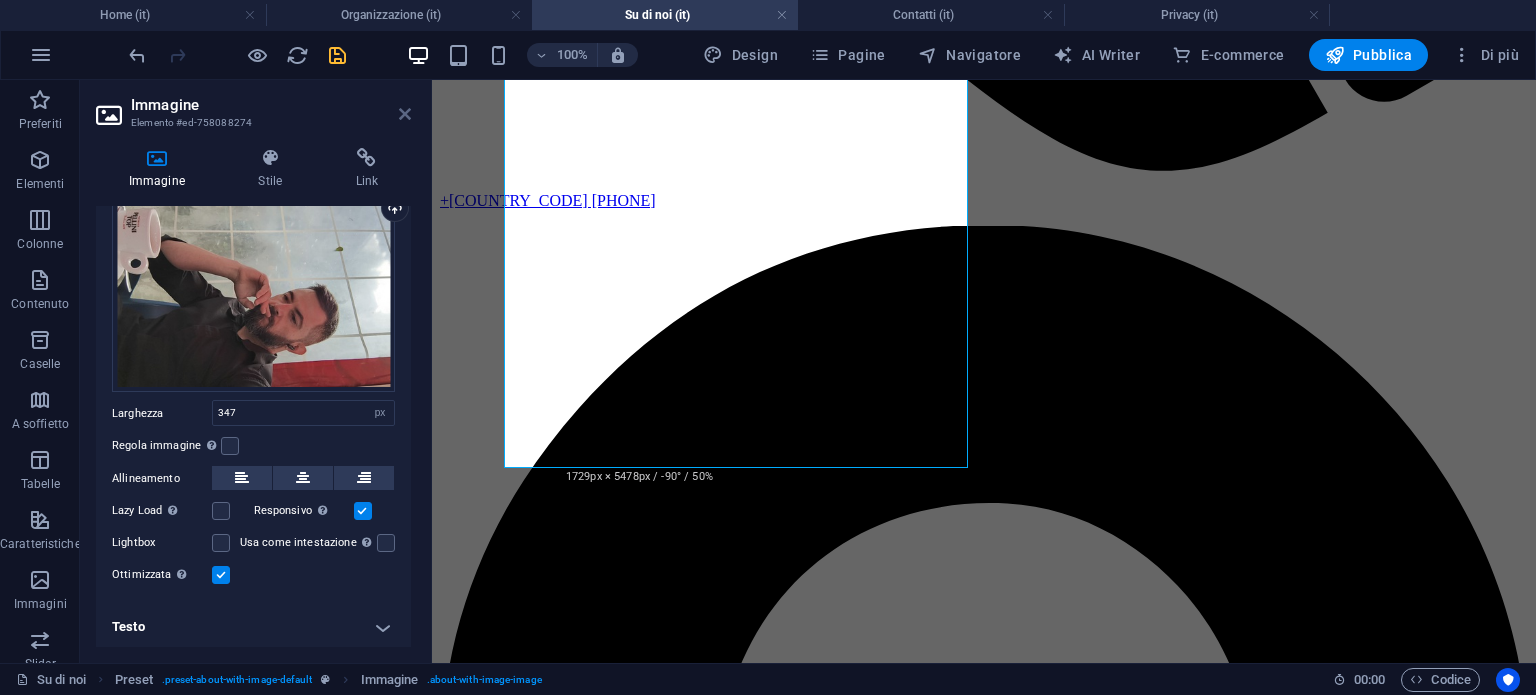 click at bounding box center (405, 114) 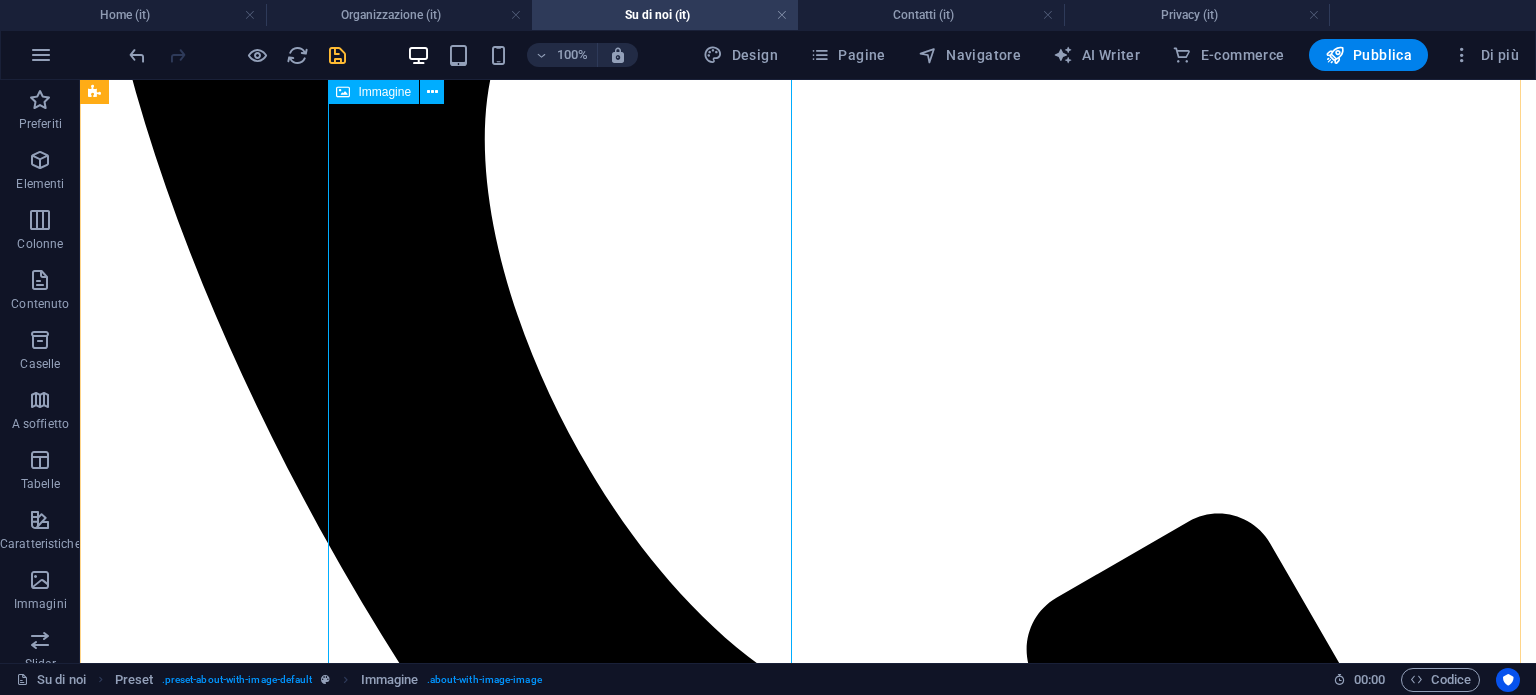 scroll, scrollTop: 779, scrollLeft: 0, axis: vertical 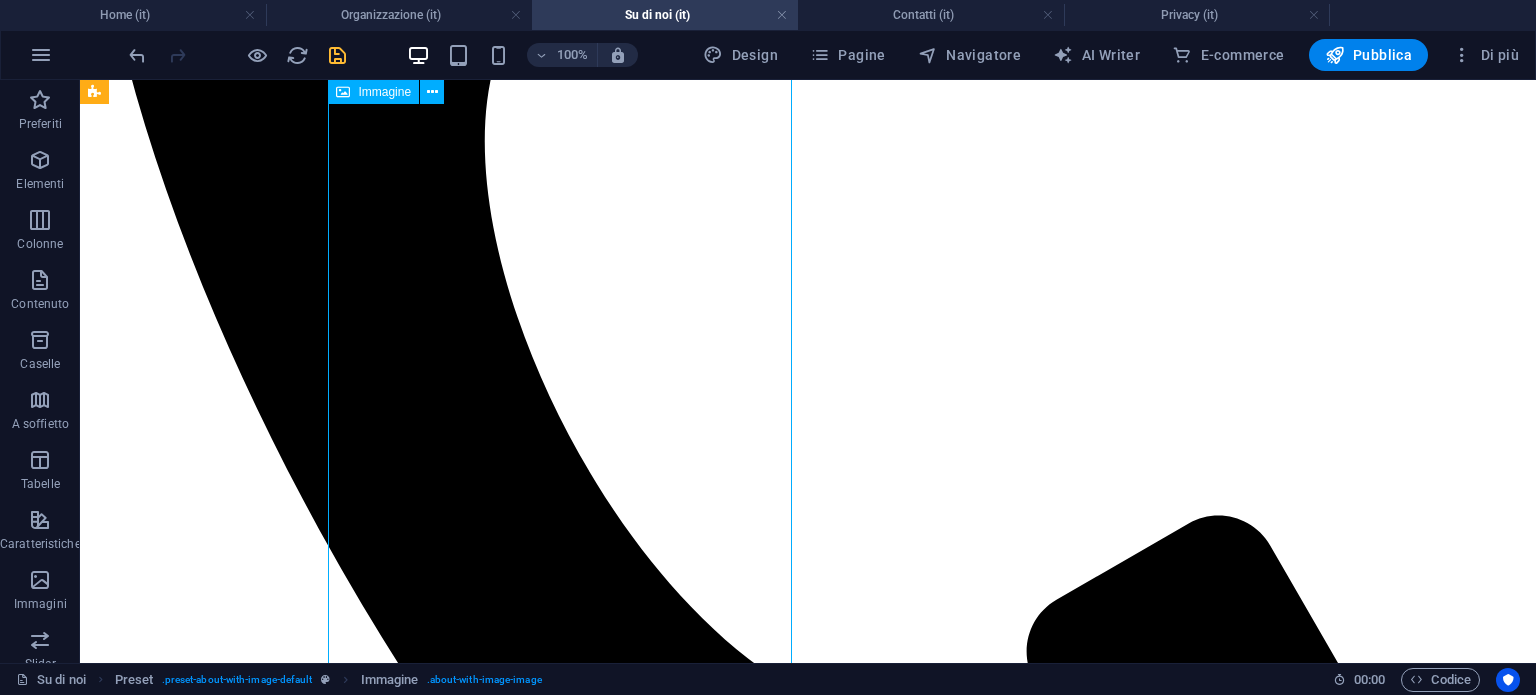 drag, startPoint x: 441, startPoint y: 475, endPoint x: 428, endPoint y: 475, distance: 13 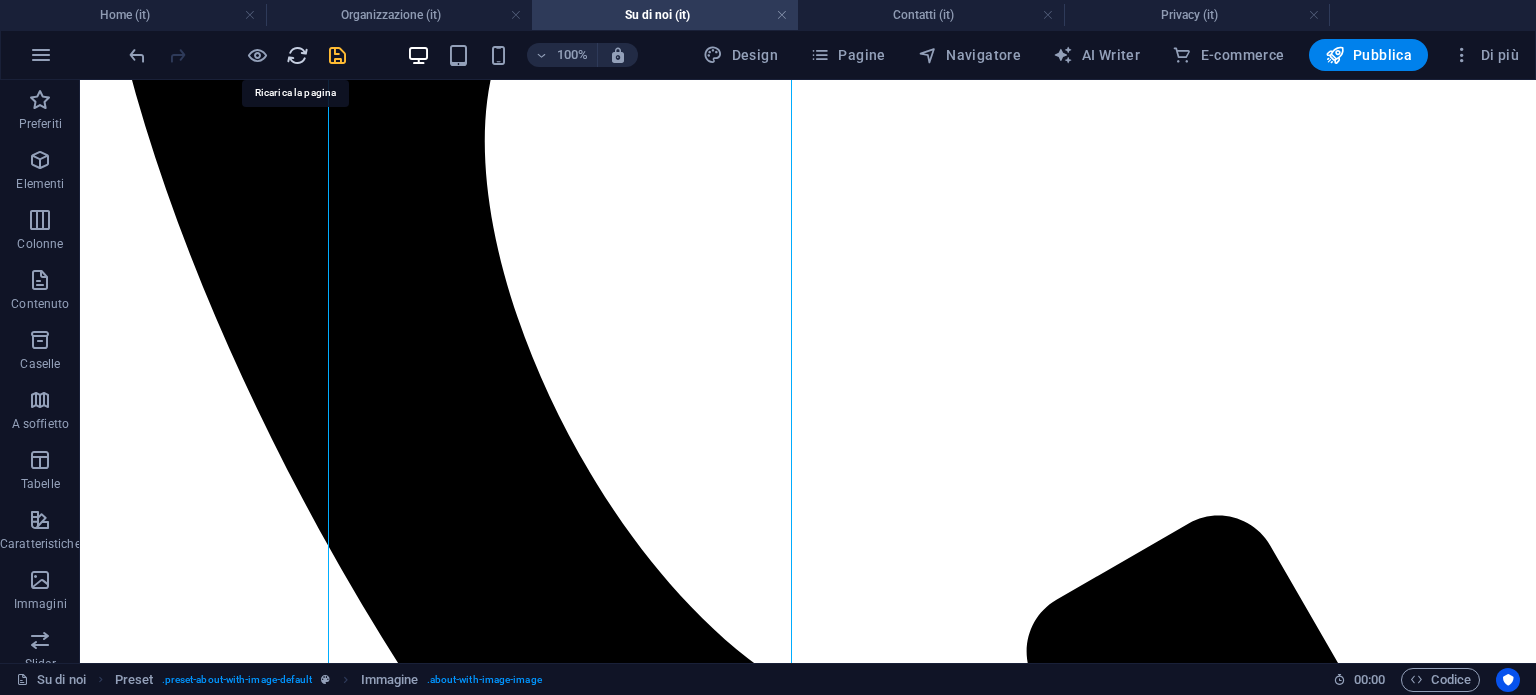 click at bounding box center (297, 55) 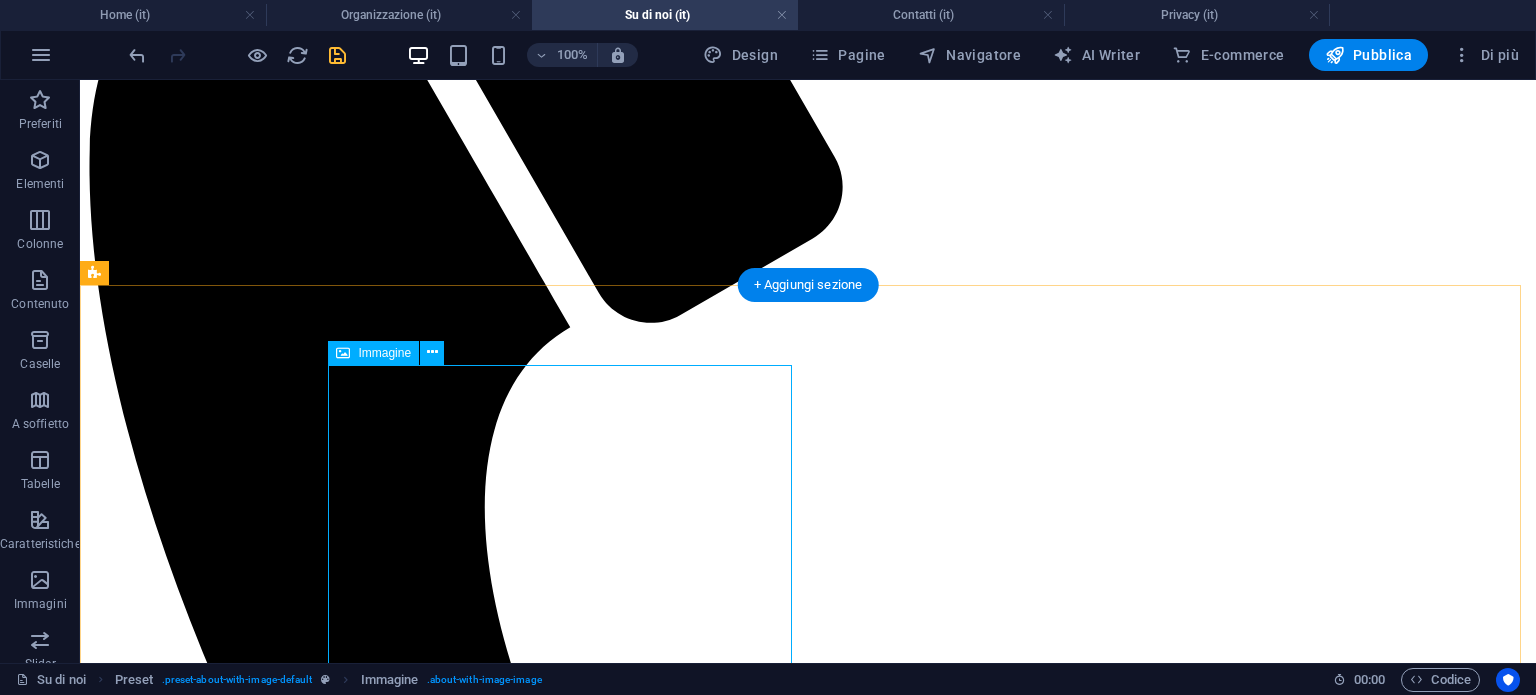 scroll, scrollTop: 379, scrollLeft: 0, axis: vertical 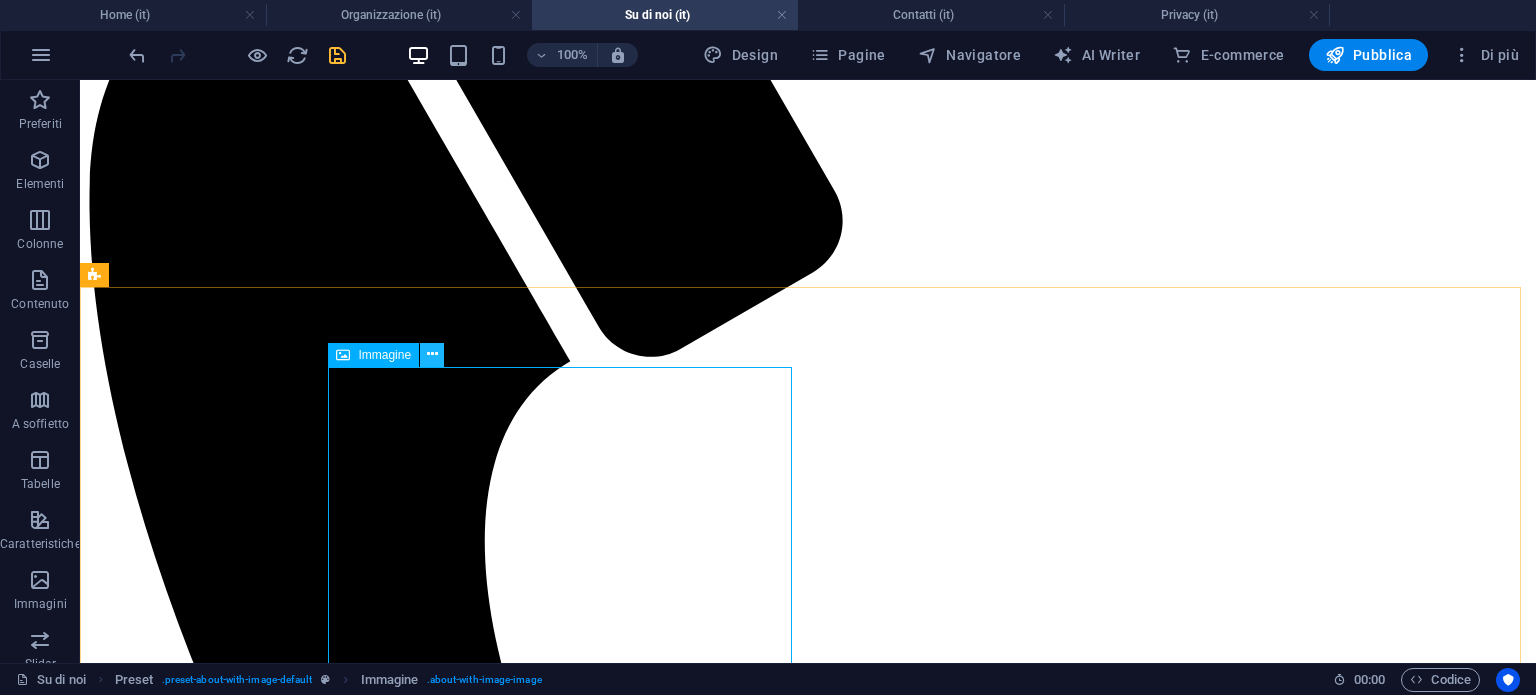 click at bounding box center [432, 354] 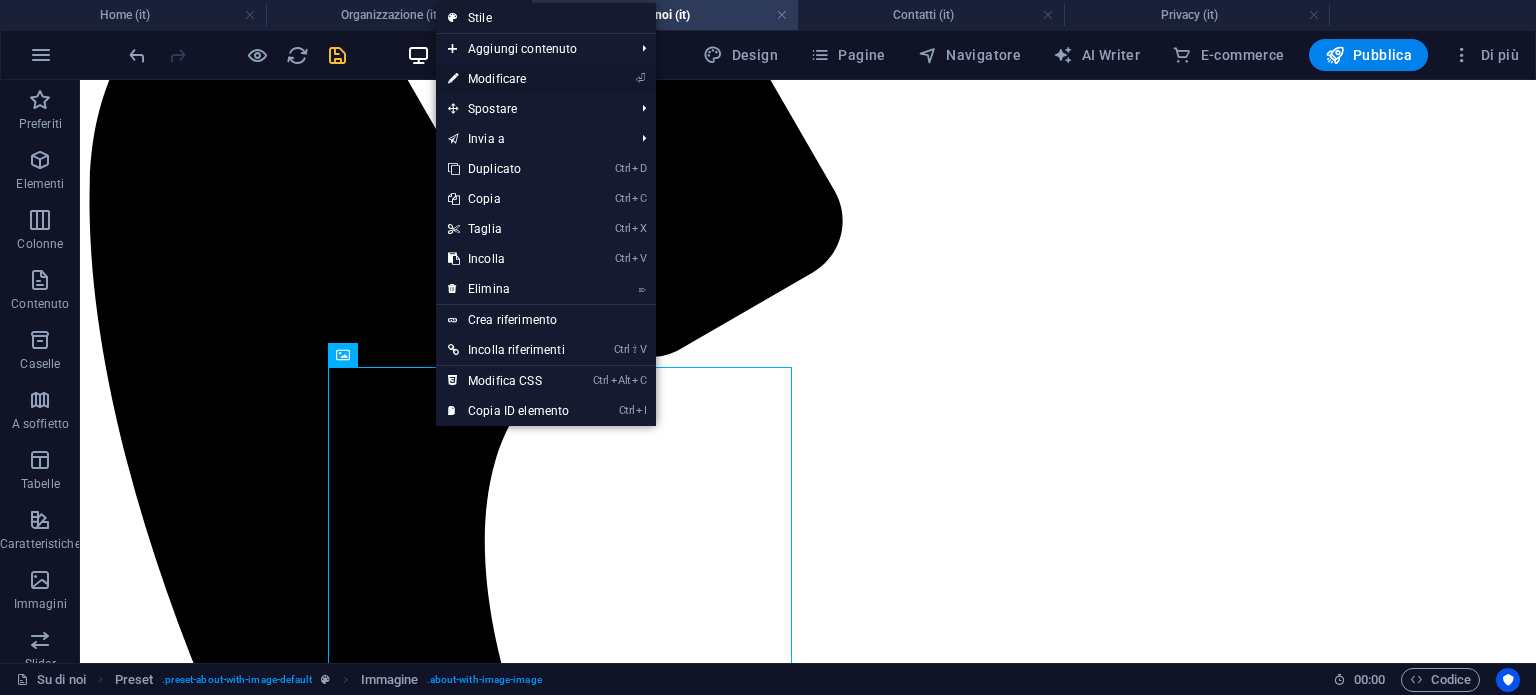click on "⏎  Modificare" at bounding box center [508, 79] 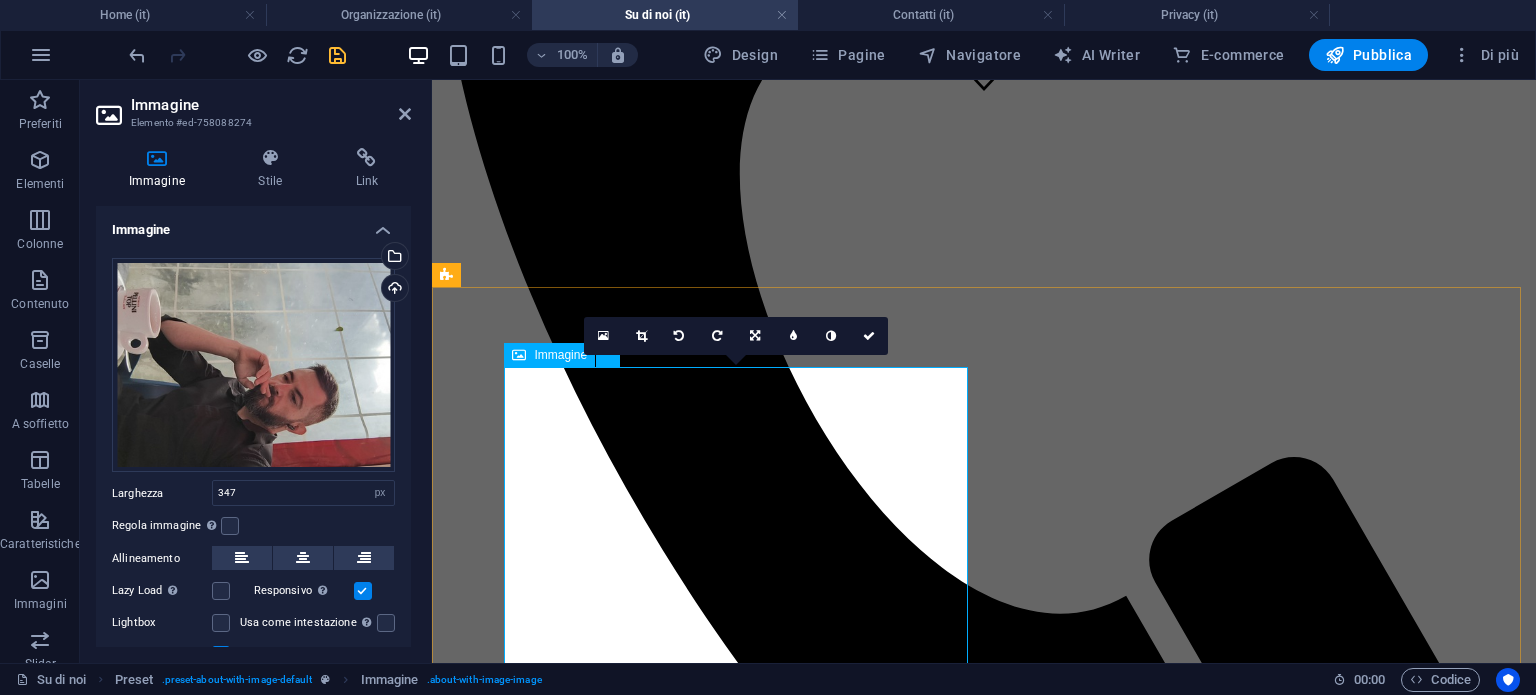 scroll, scrollTop: 579, scrollLeft: 0, axis: vertical 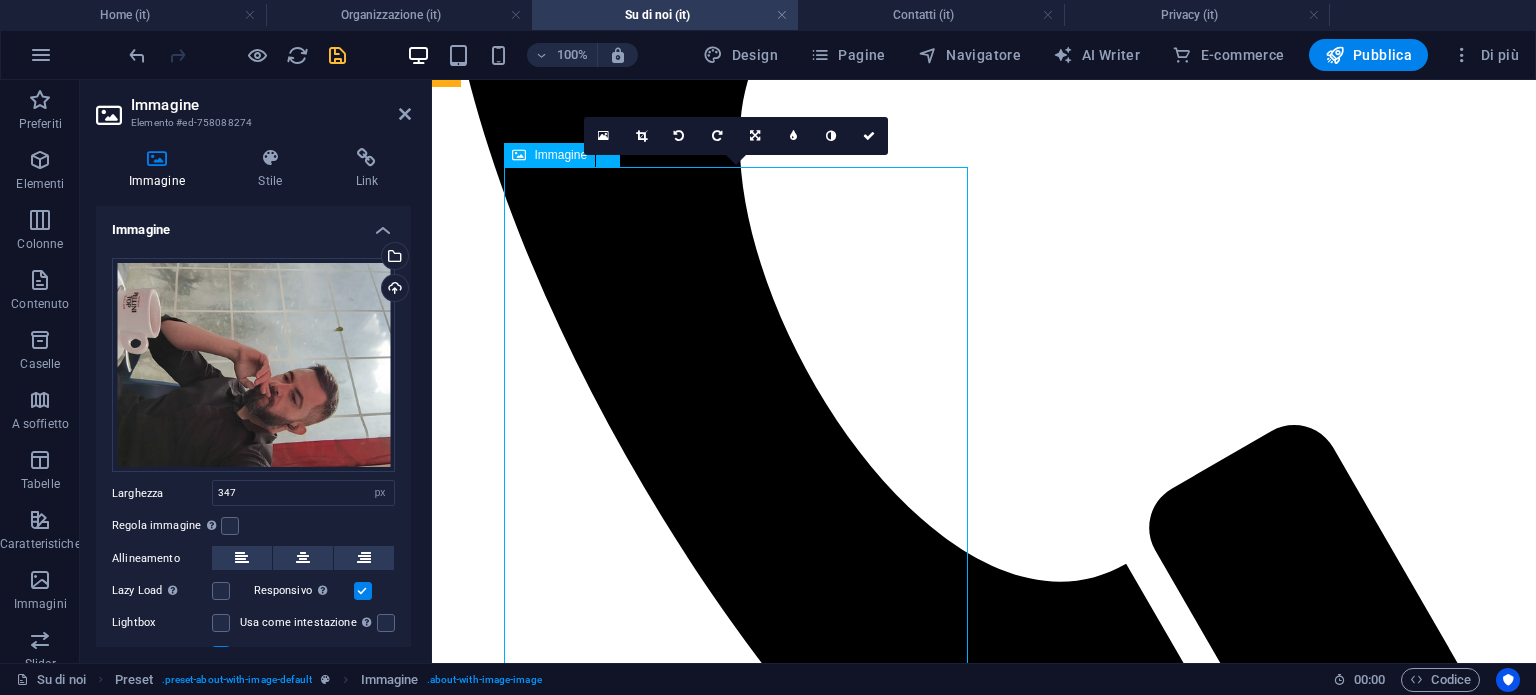 drag, startPoint x: 680, startPoint y: 407, endPoint x: 756, endPoint y: 417, distance: 76.655075 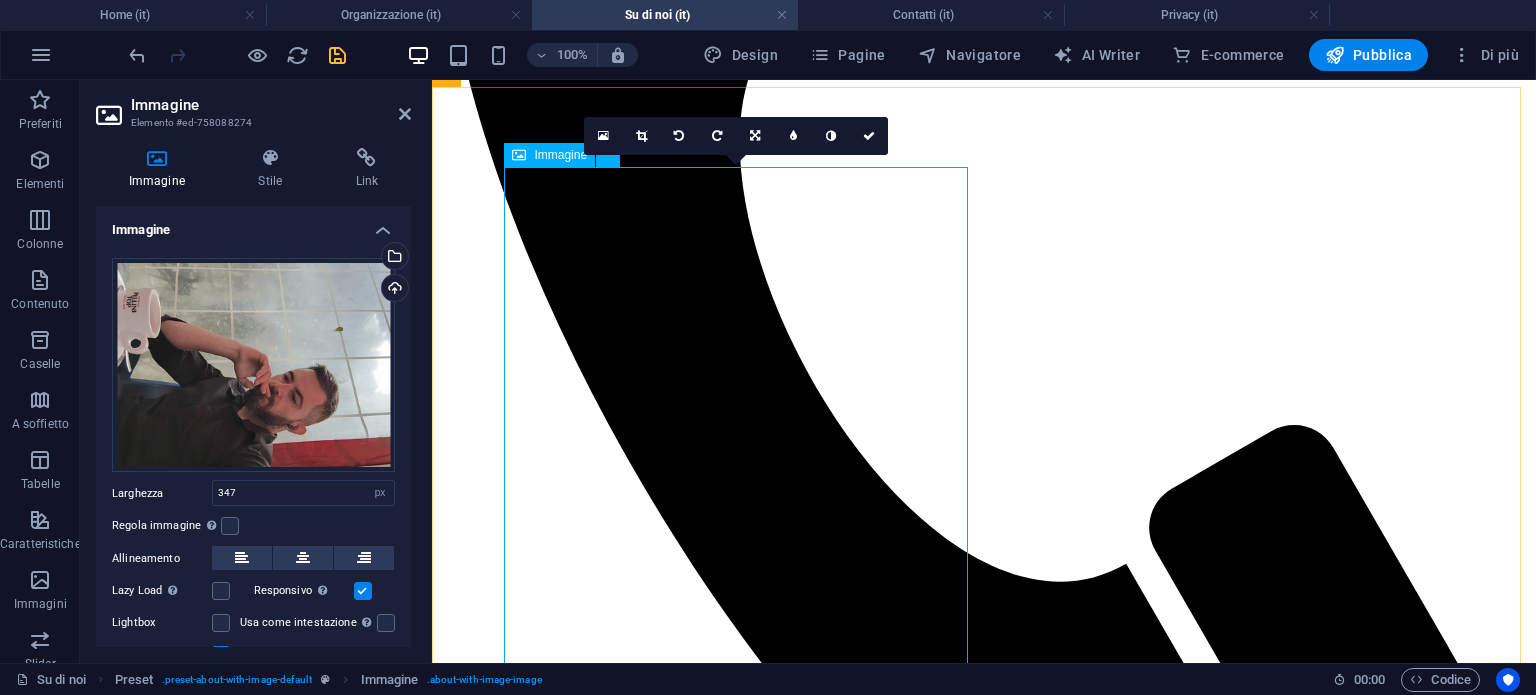 click at bounding box center [519, 155] 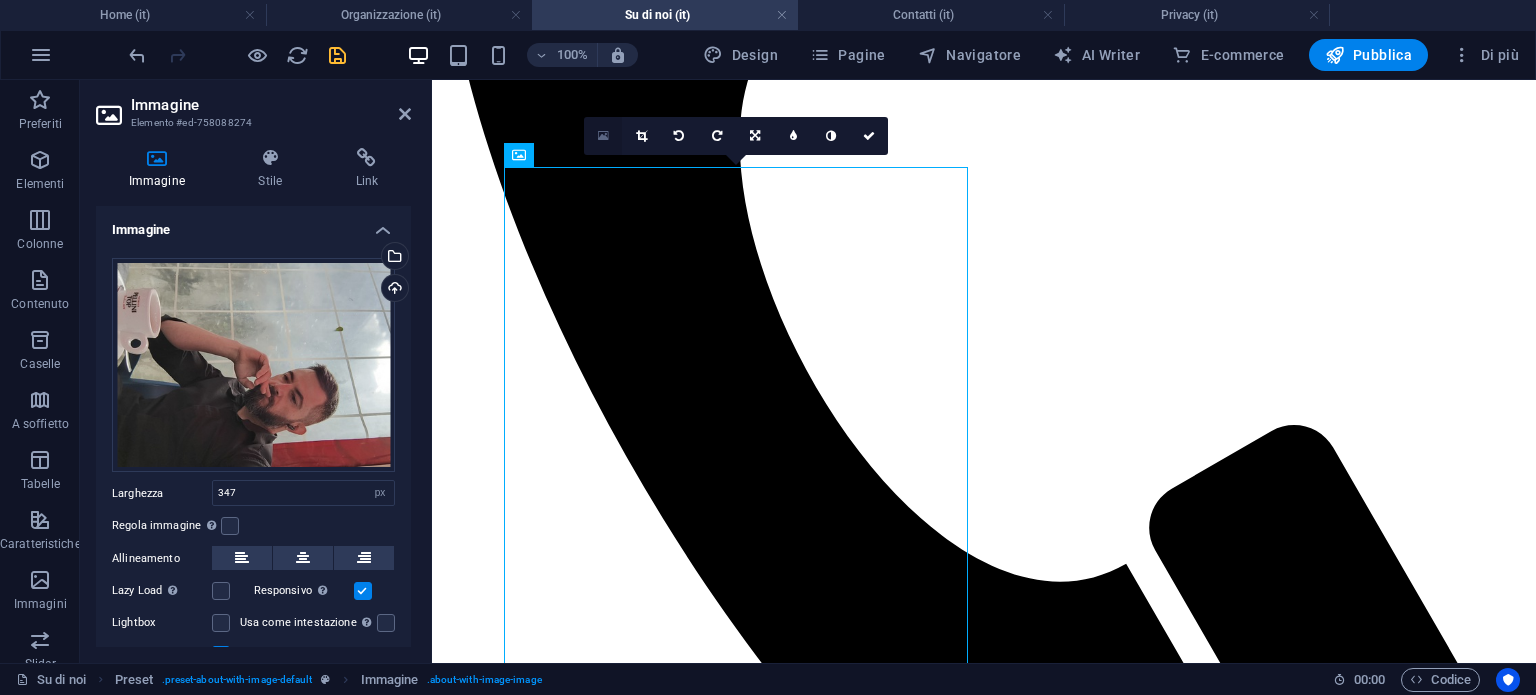 click at bounding box center [603, 136] 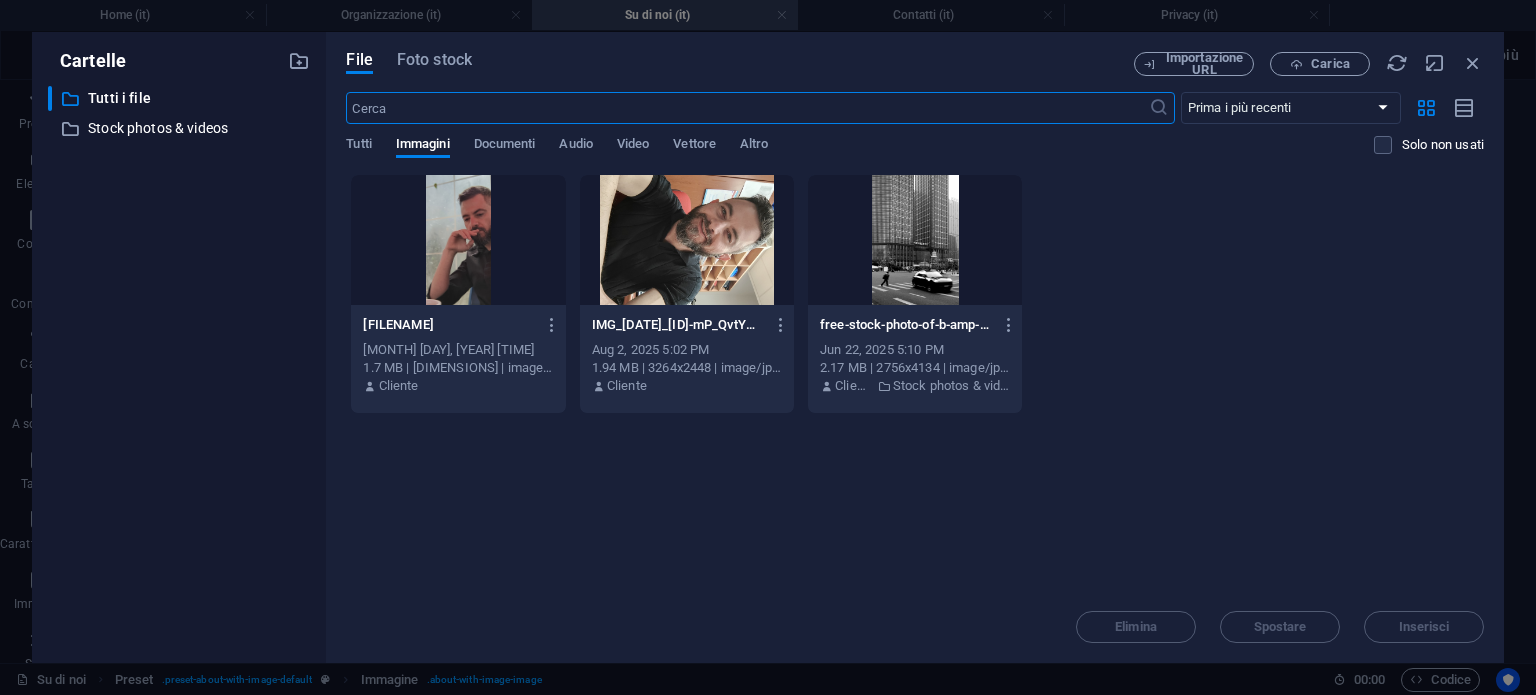 scroll, scrollTop: 580, scrollLeft: 0, axis: vertical 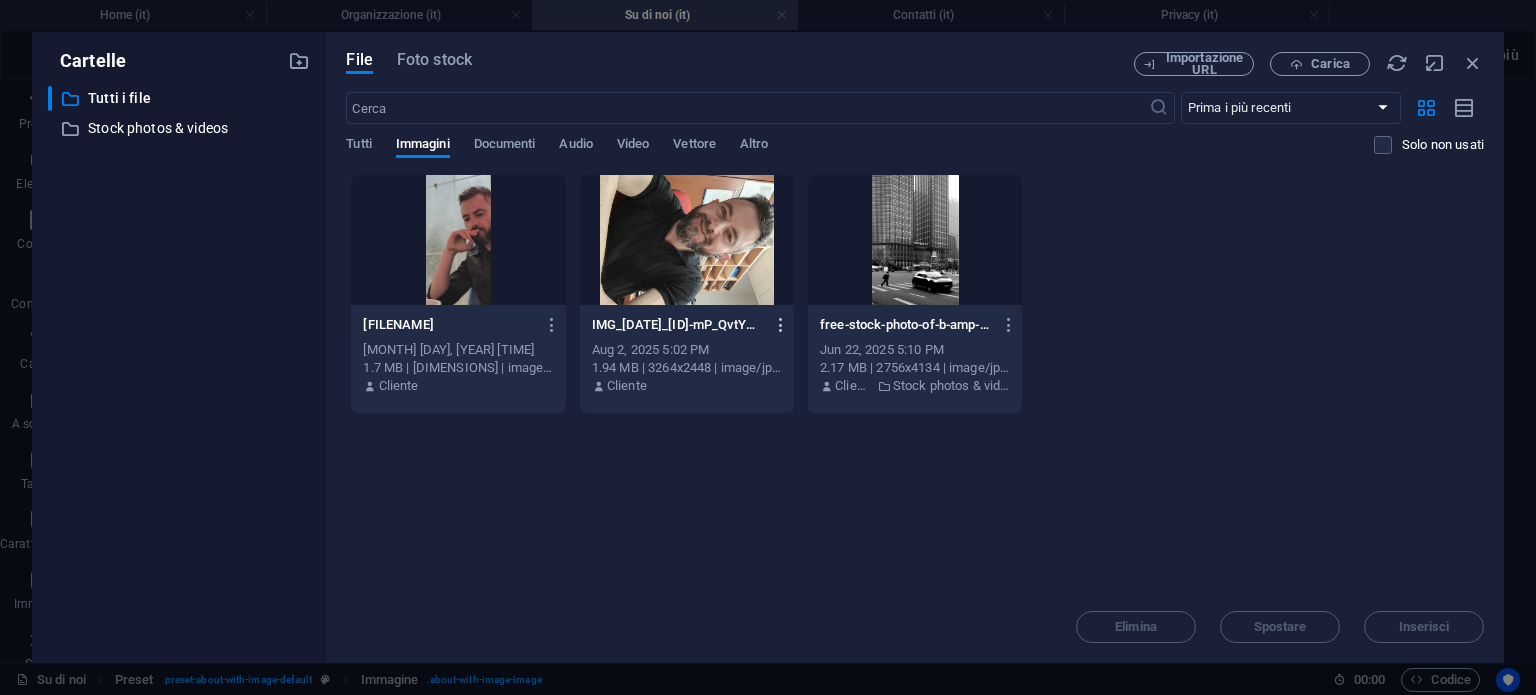 click at bounding box center [781, 325] 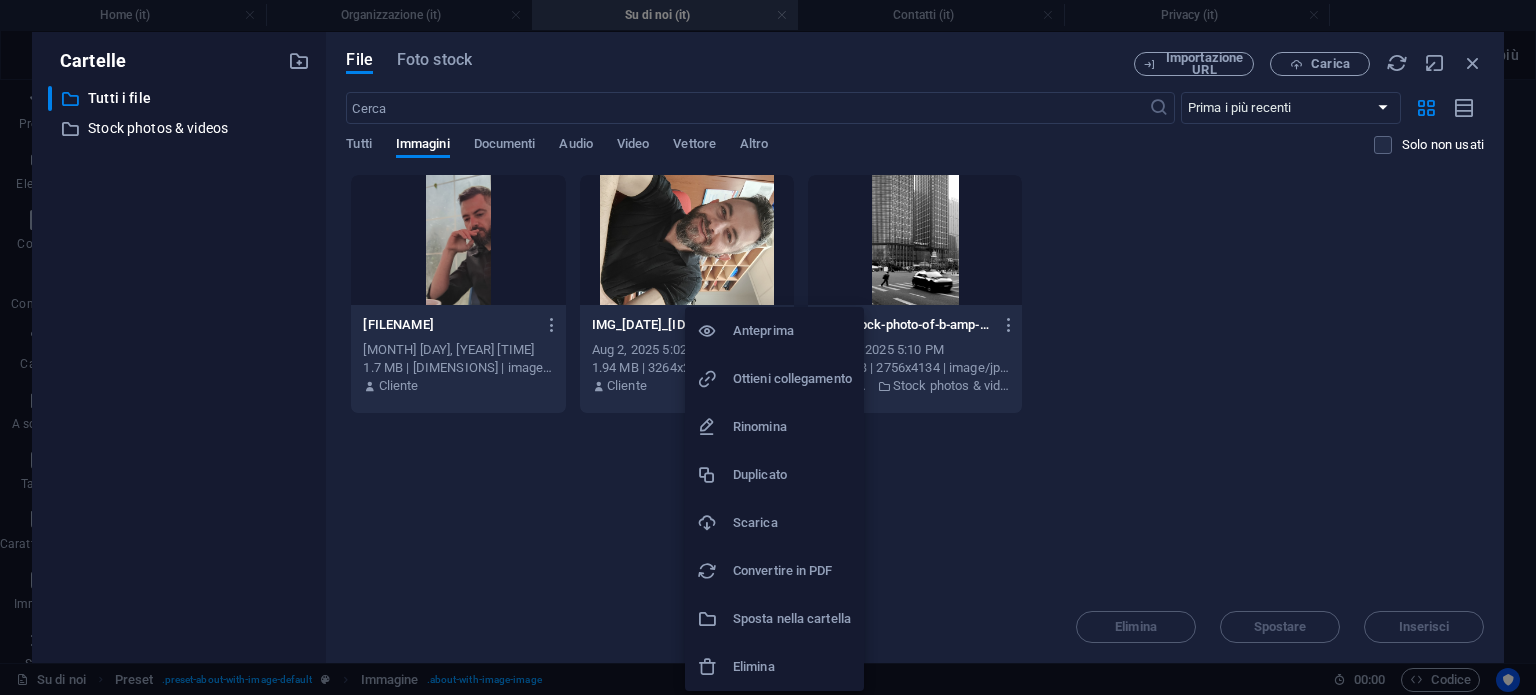 click on "Anteprima" at bounding box center (792, 331) 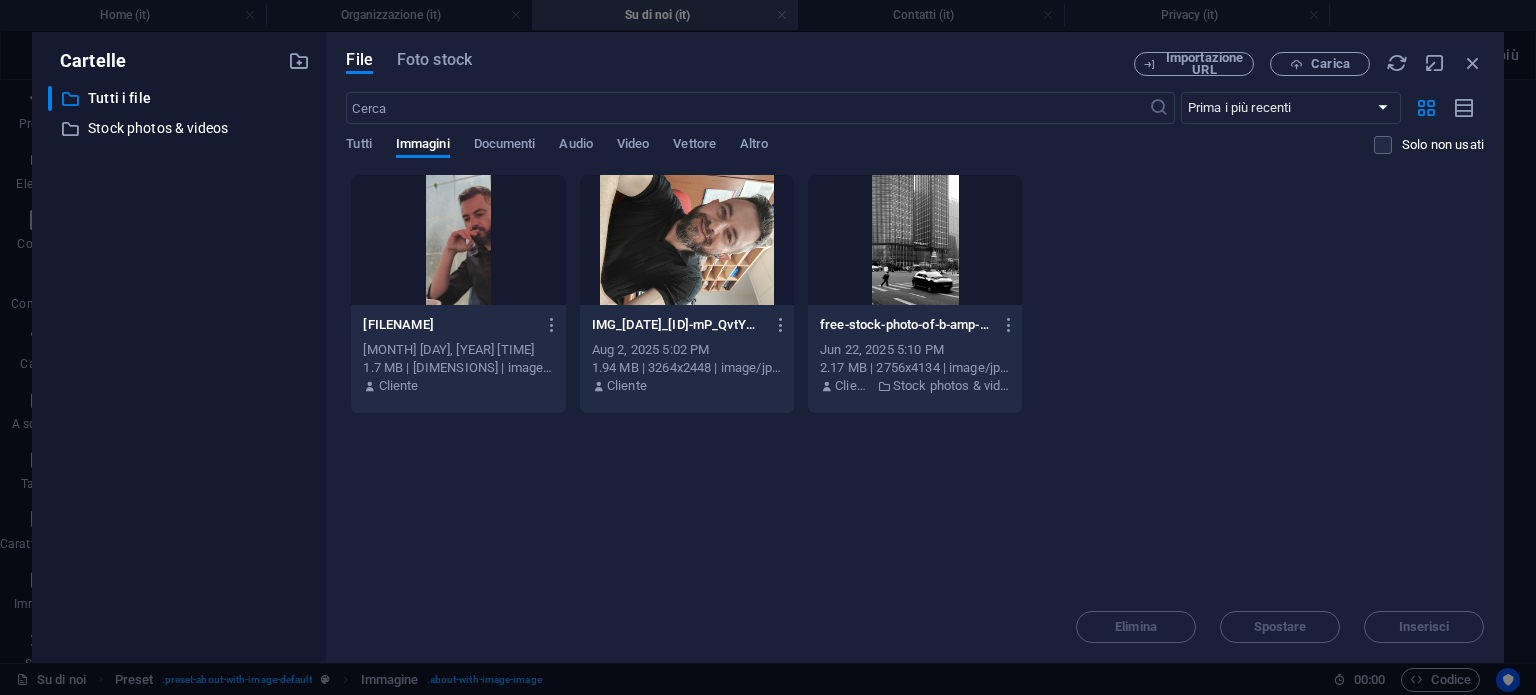 click at bounding box center [458, 240] 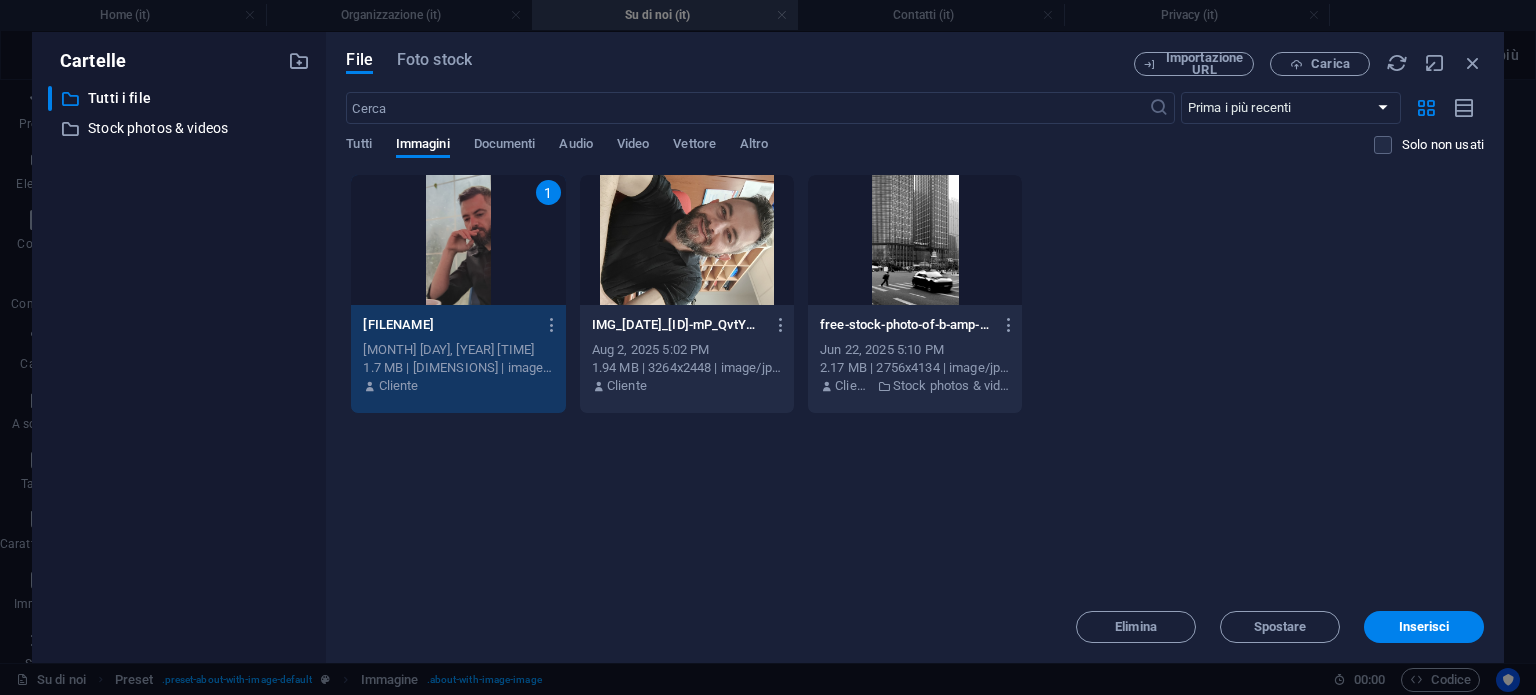 click on "1" at bounding box center [458, 240] 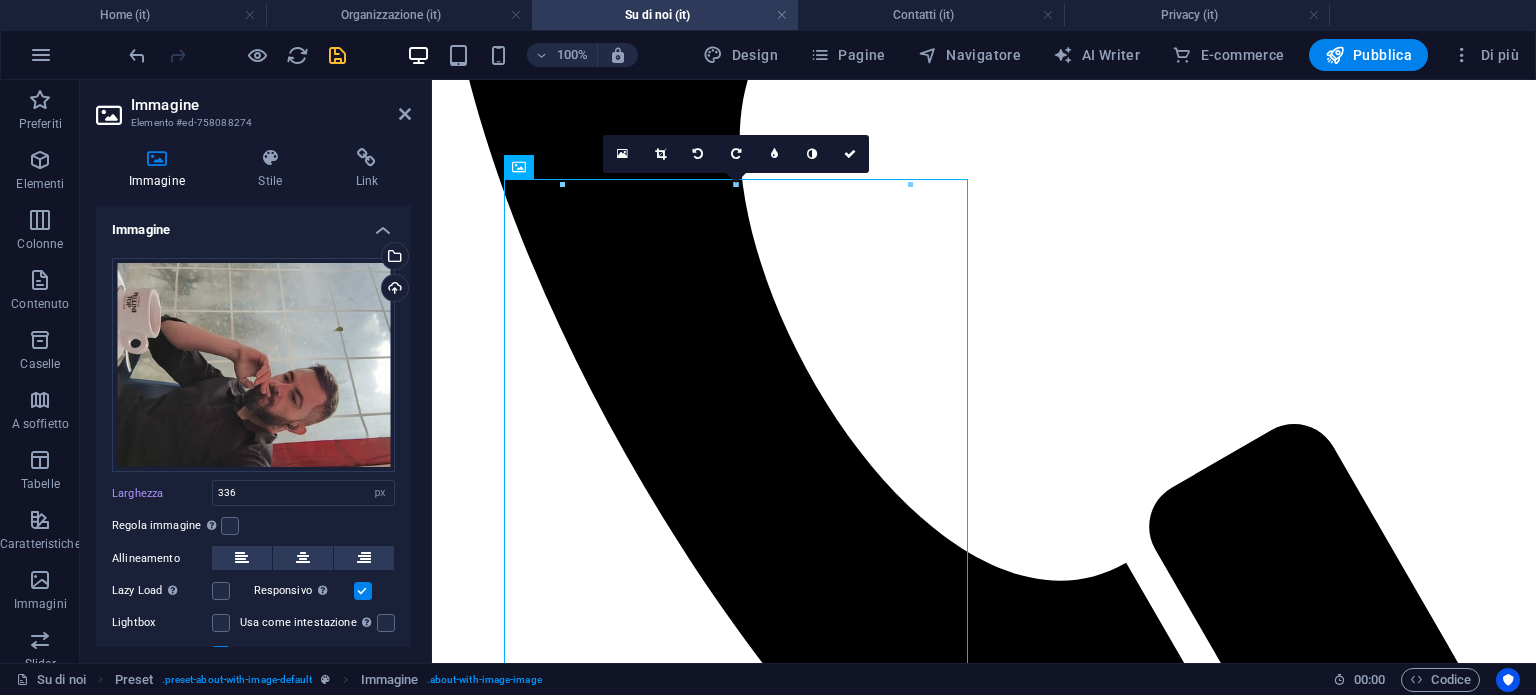 scroll, scrollTop: 576, scrollLeft: 0, axis: vertical 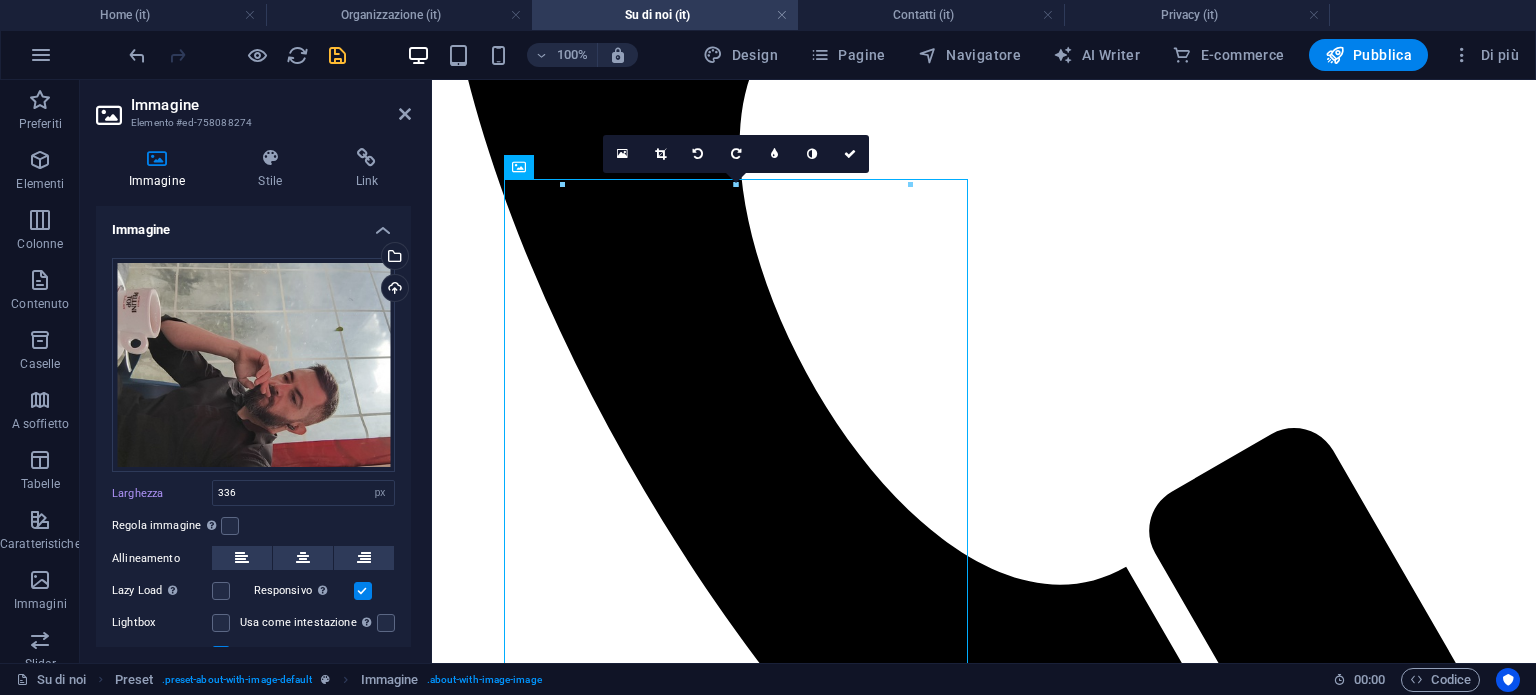 type on "347" 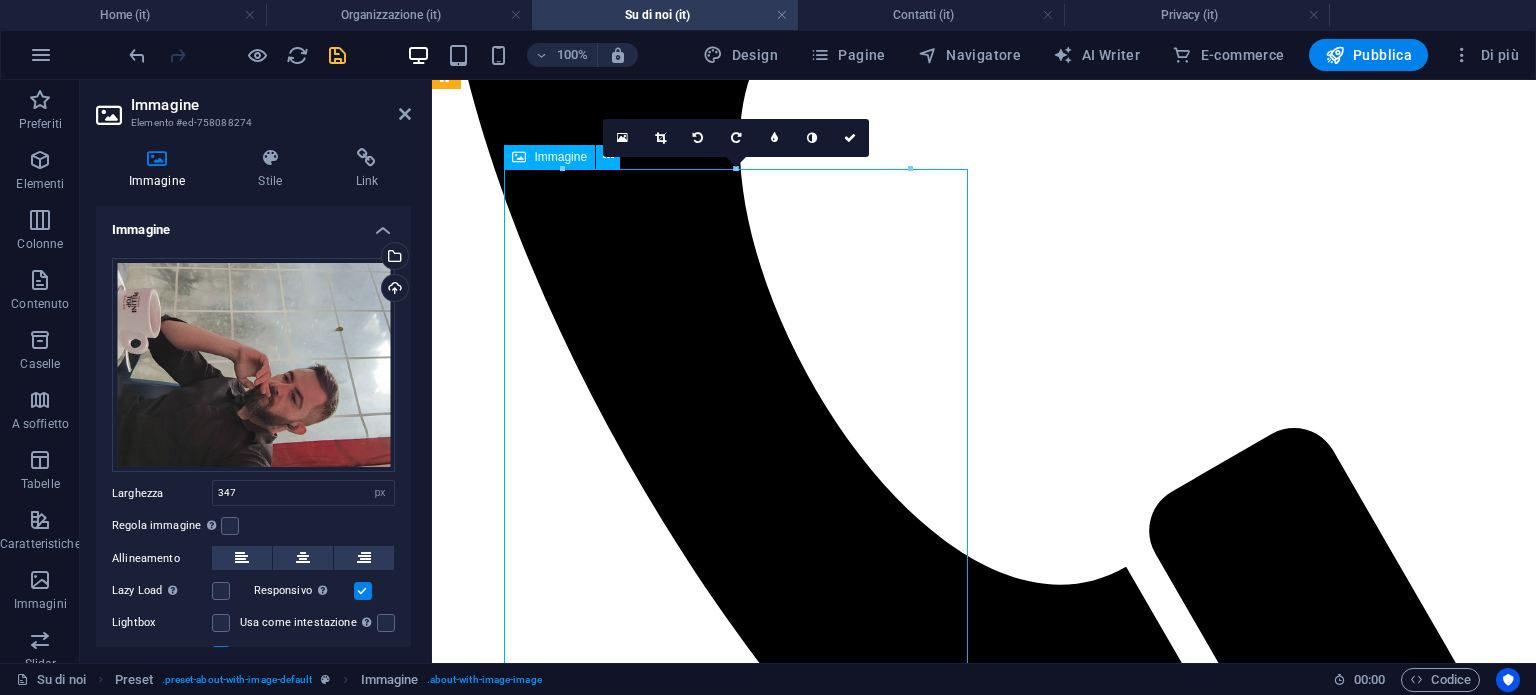 drag, startPoint x: 645, startPoint y: 383, endPoint x: 619, endPoint y: 379, distance: 26.305893 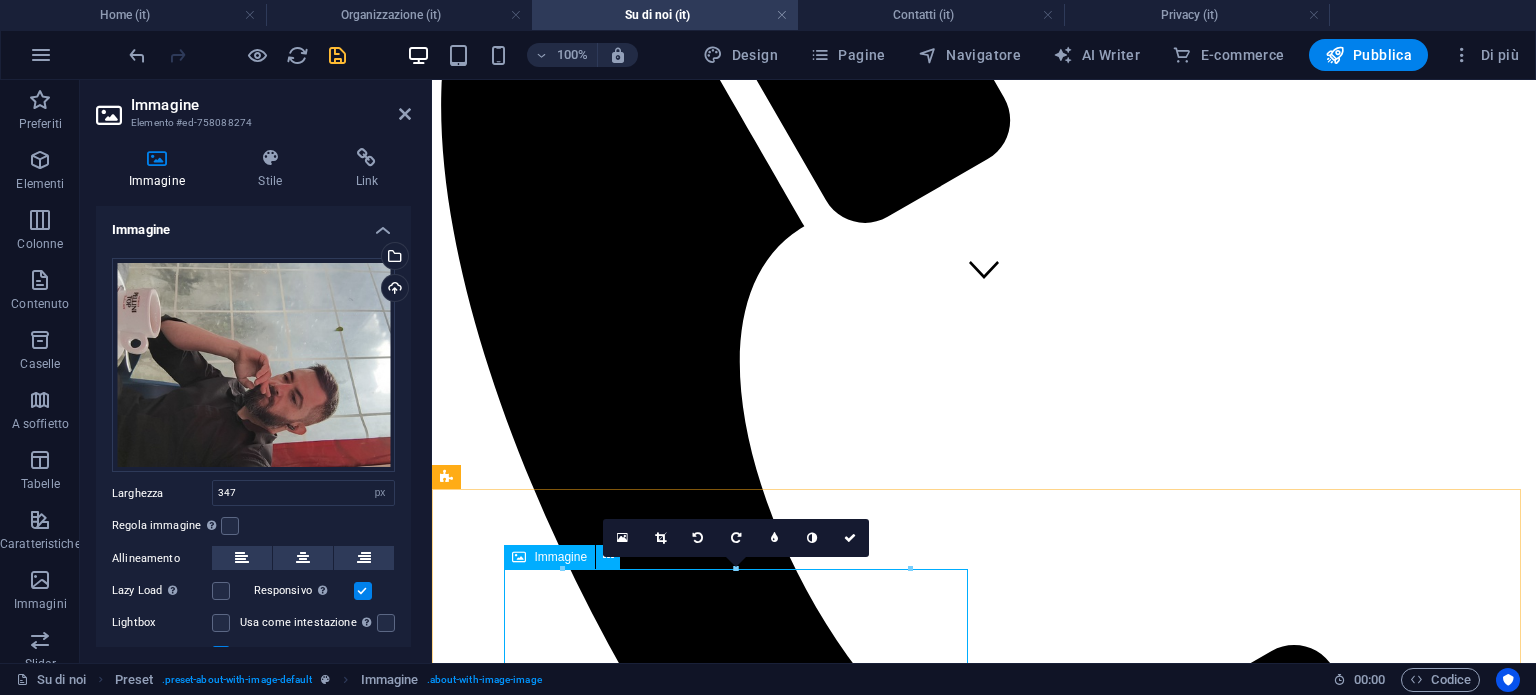 scroll, scrollTop: 376, scrollLeft: 0, axis: vertical 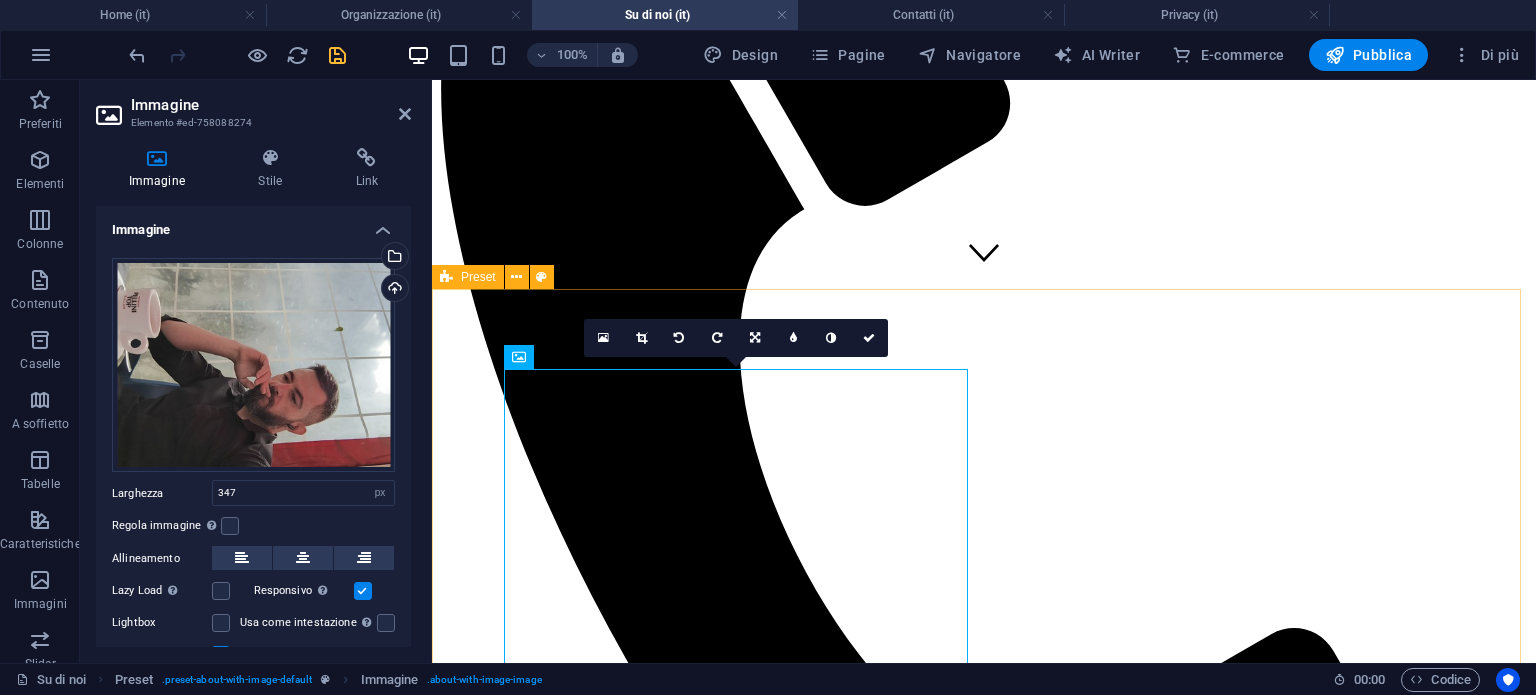 click on "We protect your Rights Lorem ipsum dolor sit amet, consetetur sadipscing elitr, sed diam nonumy eirmod tempor invidunt ut labore et dolore magna aliquyam erat, sed diam voluptua. At vero eos et accusam et justo duo dolores et ea rebum. Stet clita kasd gubergren, no sea takimata sanctus est Lorem ipsum dolor sit amet. Lorem ipsum dolor sit amet, consetetur sadipscing elitr, sed diam nonumy eirmod tempor invidunt ut labore et dolore magna aliquyam erat, sed diam voluptua. At vero eos et accusam et justo duo dolores et ea rebum. Stet clita kasd gubergren, no sea takimata sanctus est Lorem ipsum dolor sit amet. Lorem ipsum dolor sit amet, consetetur sadipscing elitr, sed diam nonumy eirmod tempor invidunt ut labore et dolore magna aliquyam erat, sed diam voluptua. At vero eos et accusam et justo duo dolores et ea rebum. Stet clita kasd gubergren, no sea takimata sanctus est Lorem ipsum dolor sit amet.   Contact us now" at bounding box center [984, 6638] 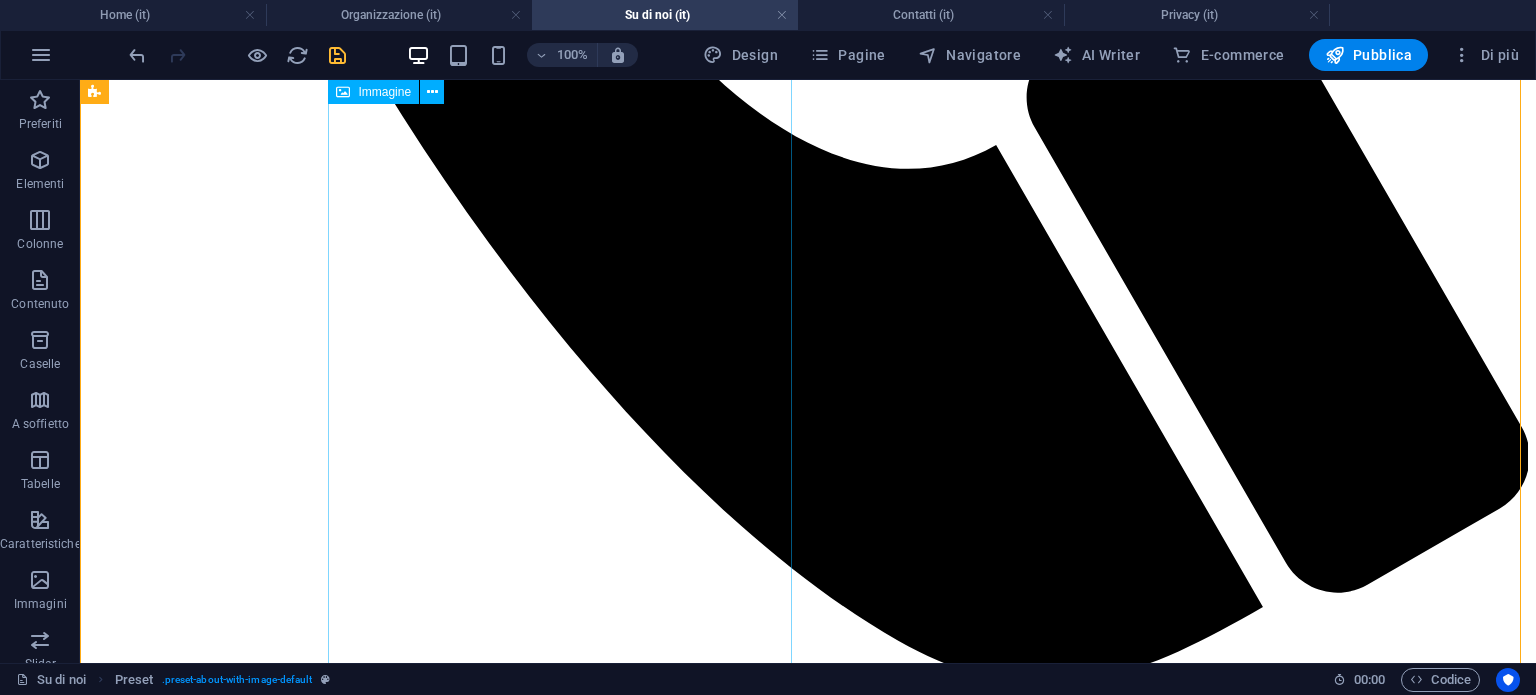 scroll, scrollTop: 1176, scrollLeft: 0, axis: vertical 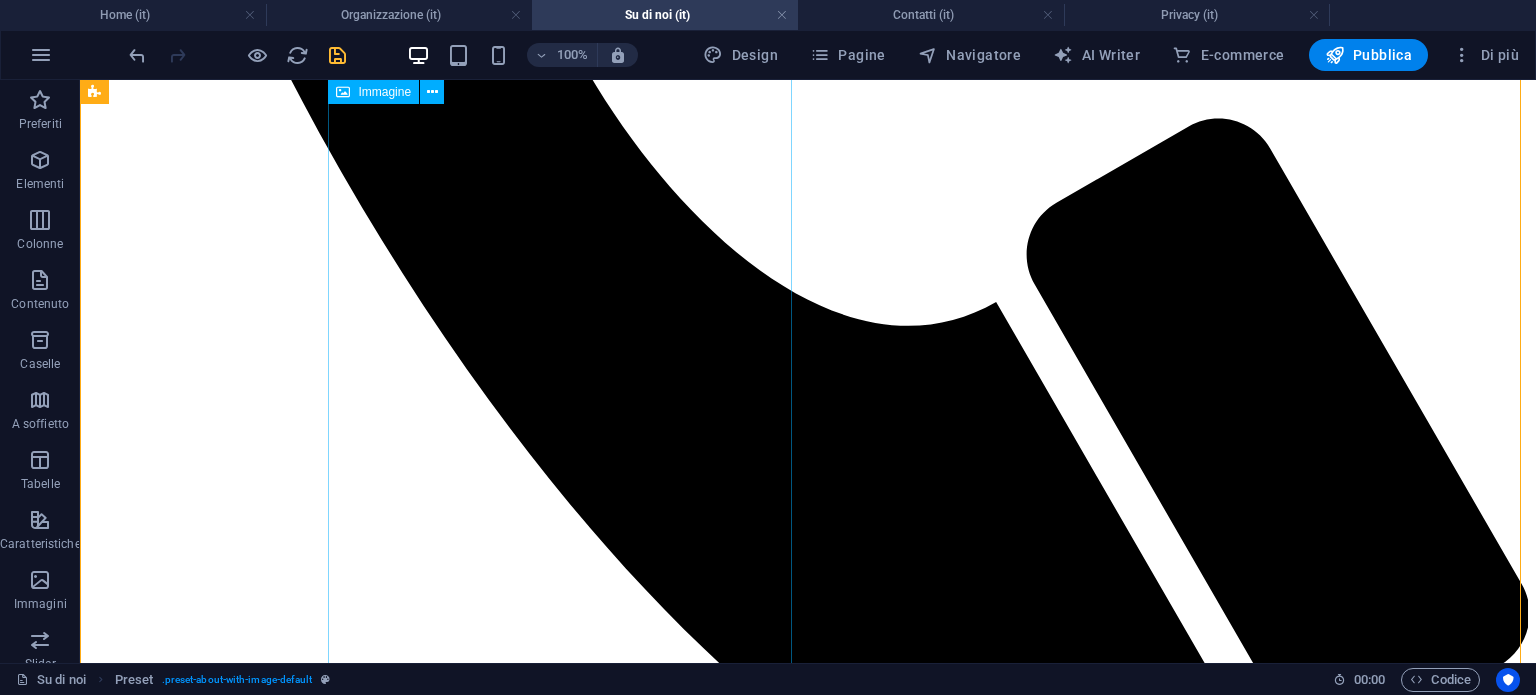 click at bounding box center [304, 7322] 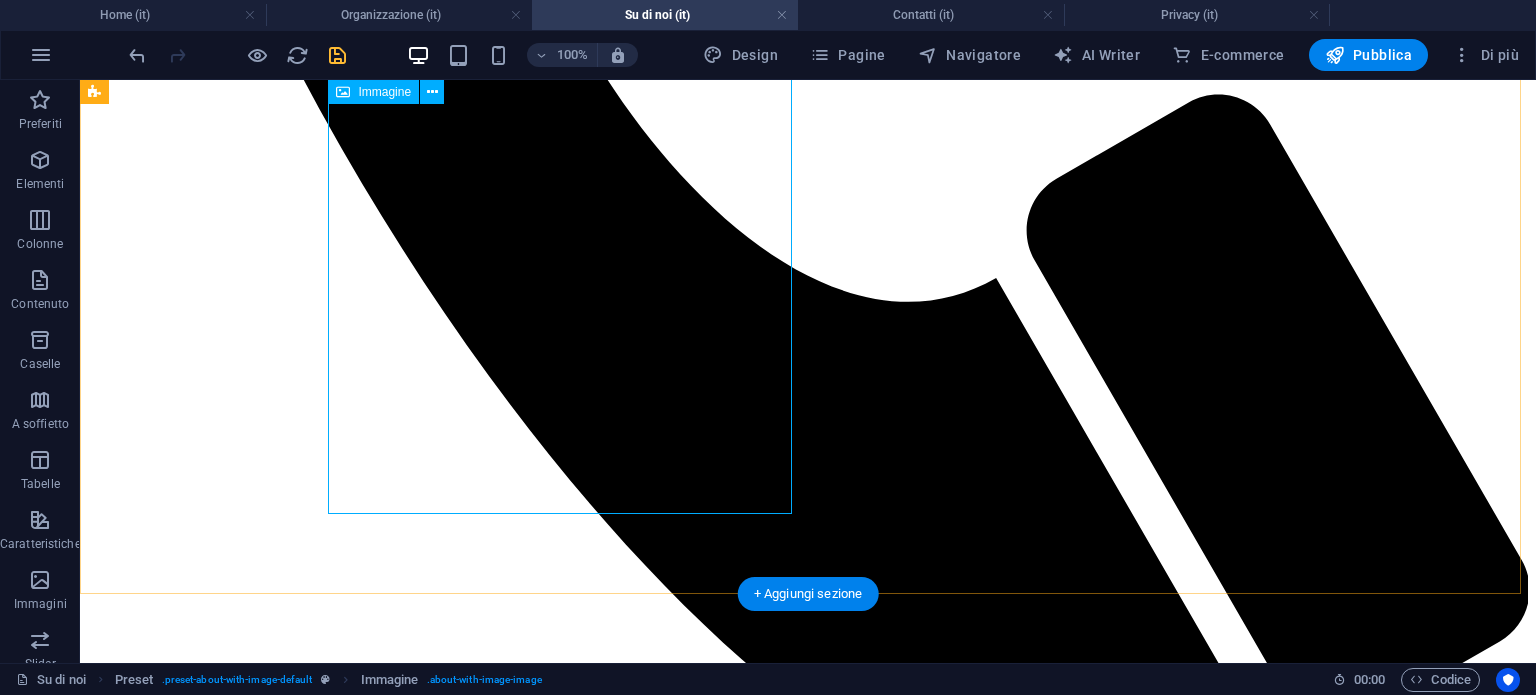scroll, scrollTop: 1176, scrollLeft: 0, axis: vertical 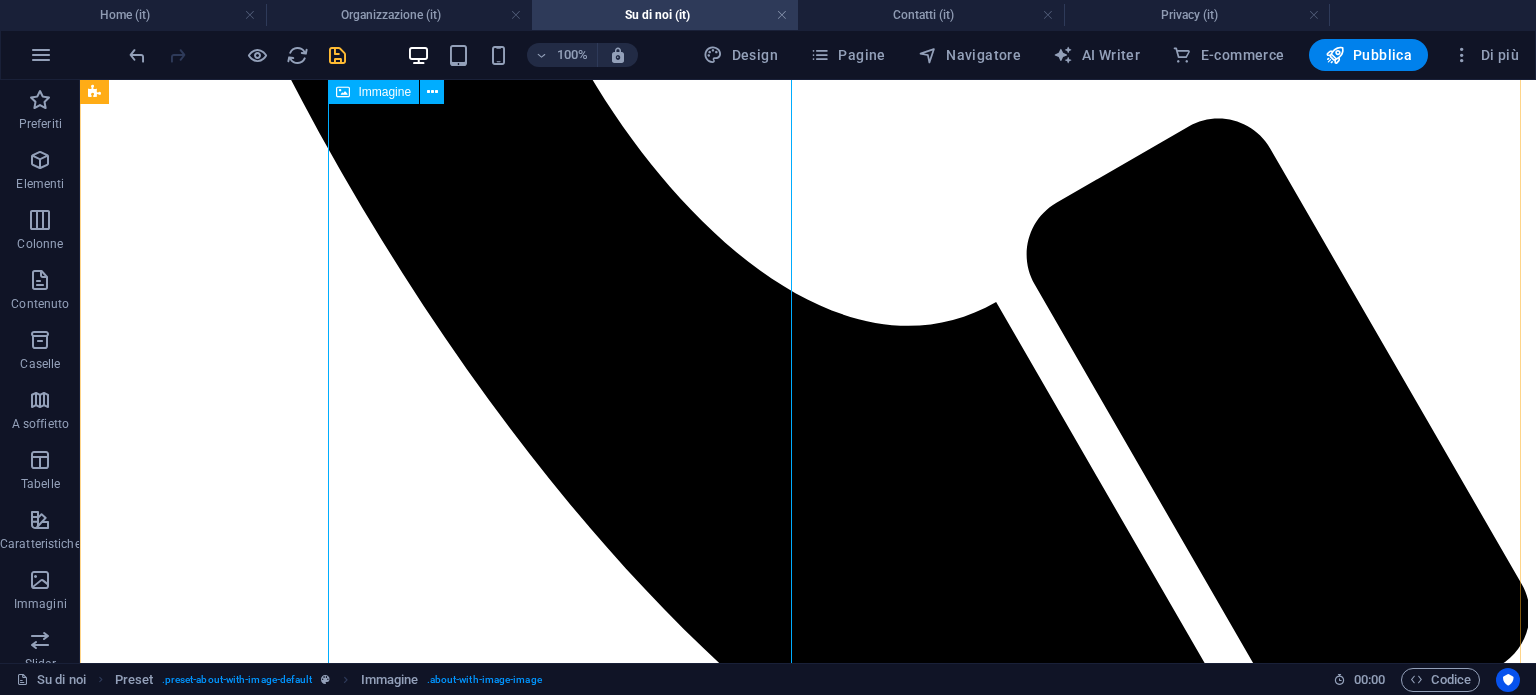 click at bounding box center (304, 7322) 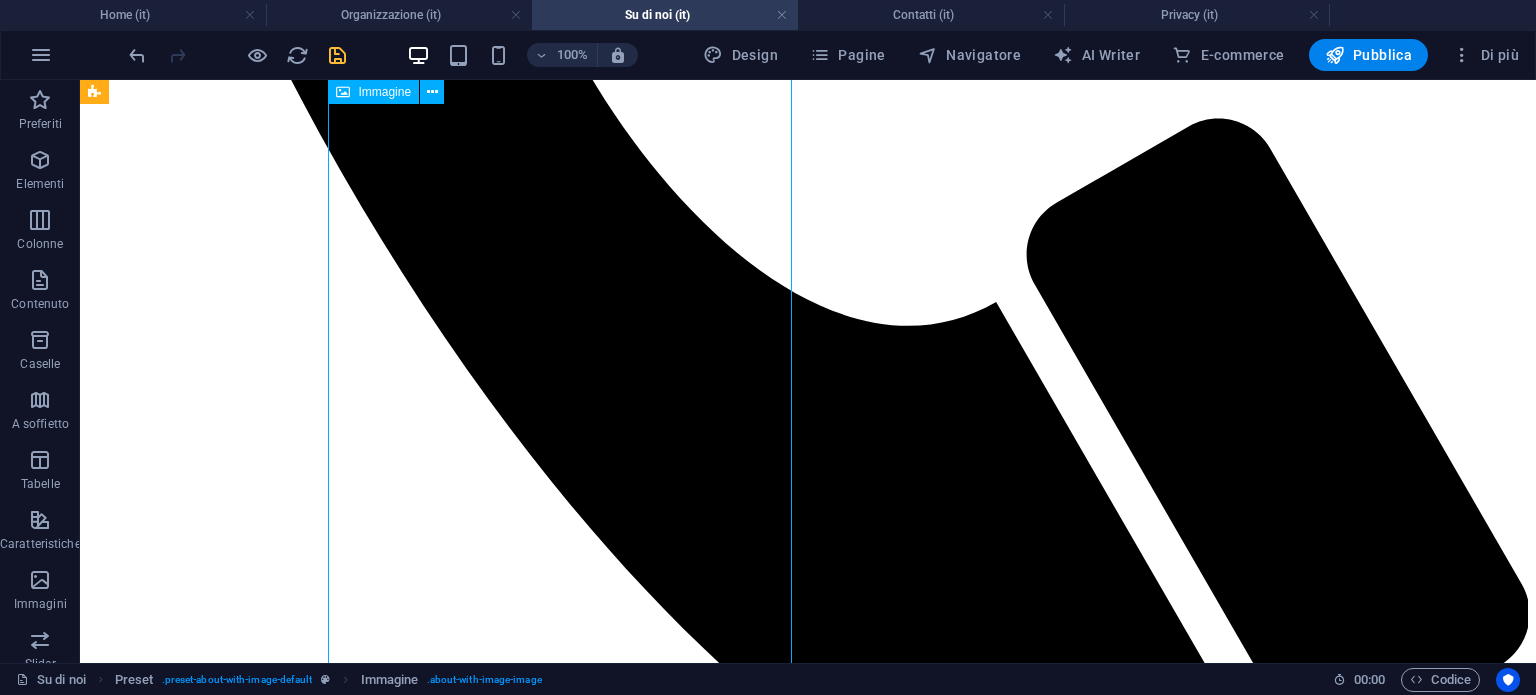 click at bounding box center [304, 7322] 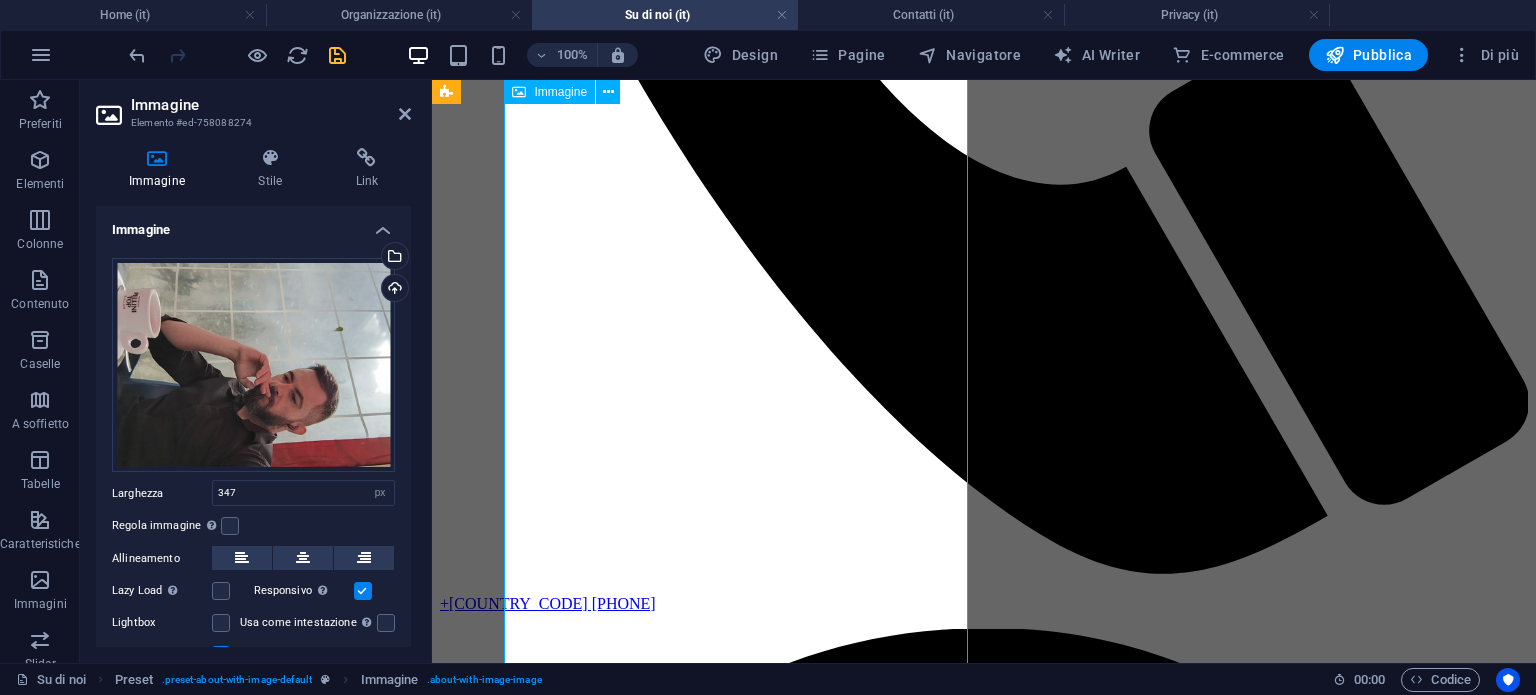 scroll, scrollTop: 576, scrollLeft: 0, axis: vertical 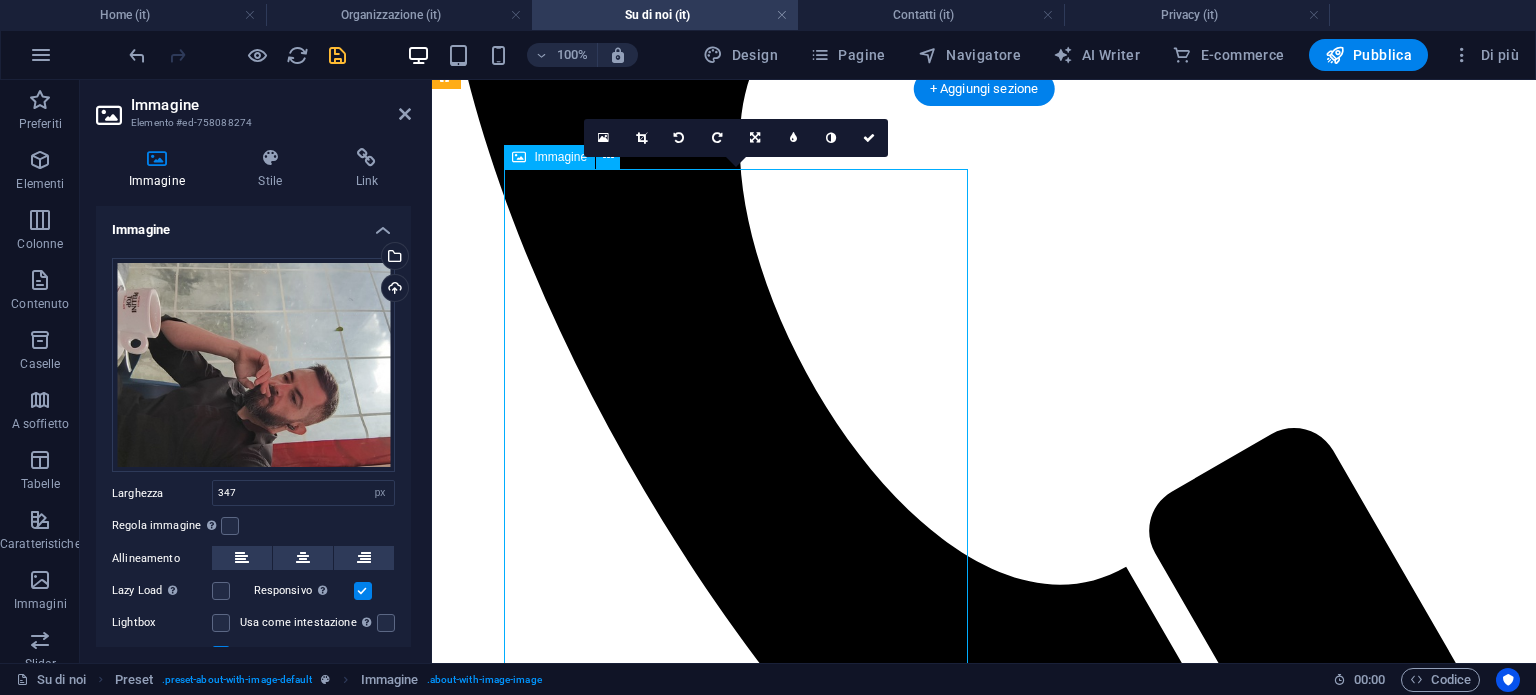 drag, startPoint x: 720, startPoint y: 424, endPoint x: 704, endPoint y: 420, distance: 16.492422 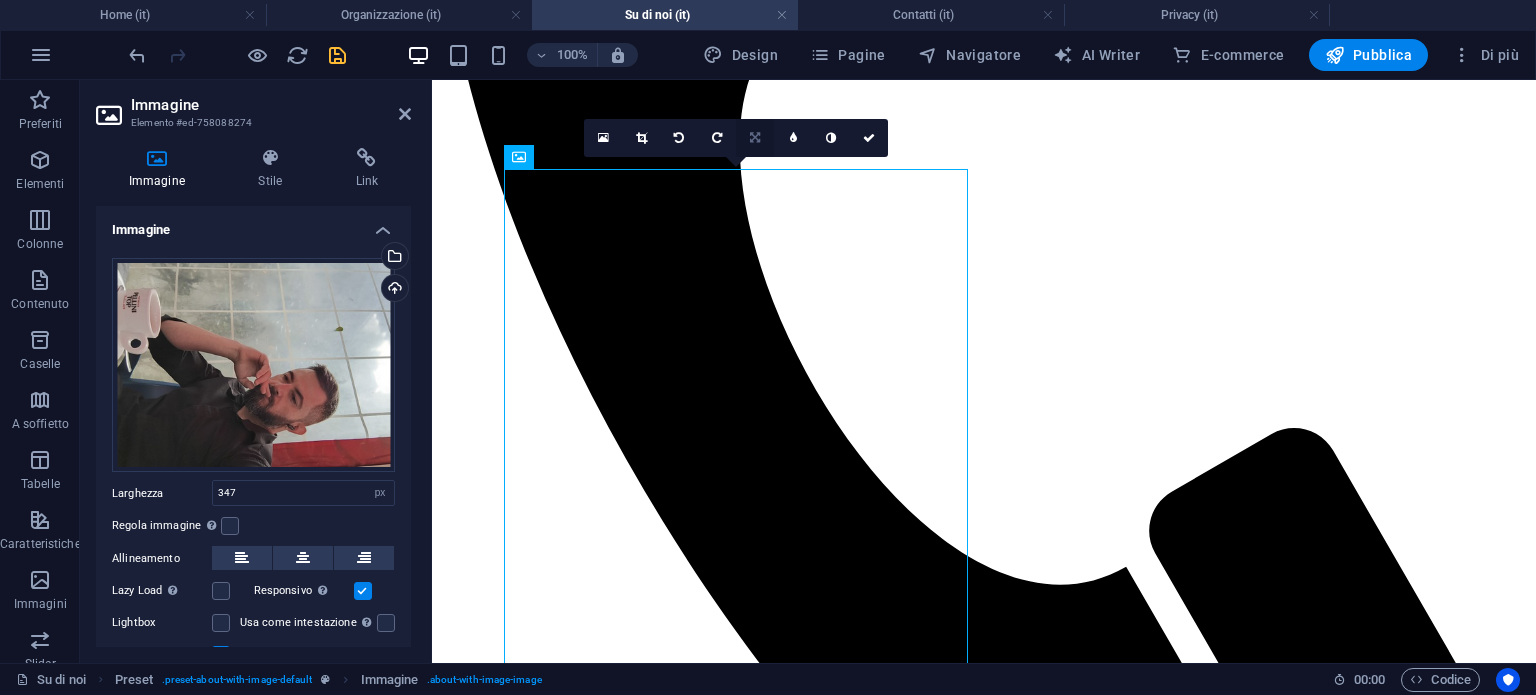 click at bounding box center (755, 138) 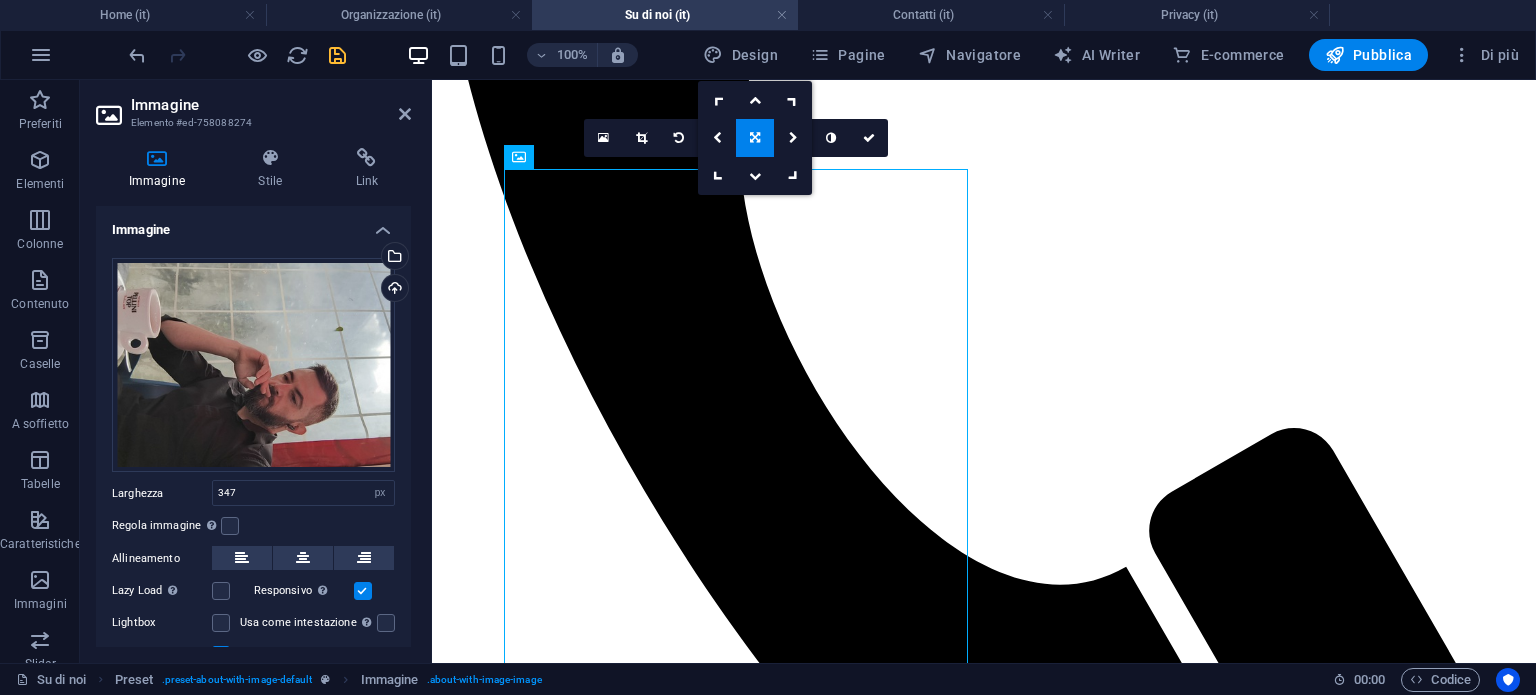 click at bounding box center (755, 138) 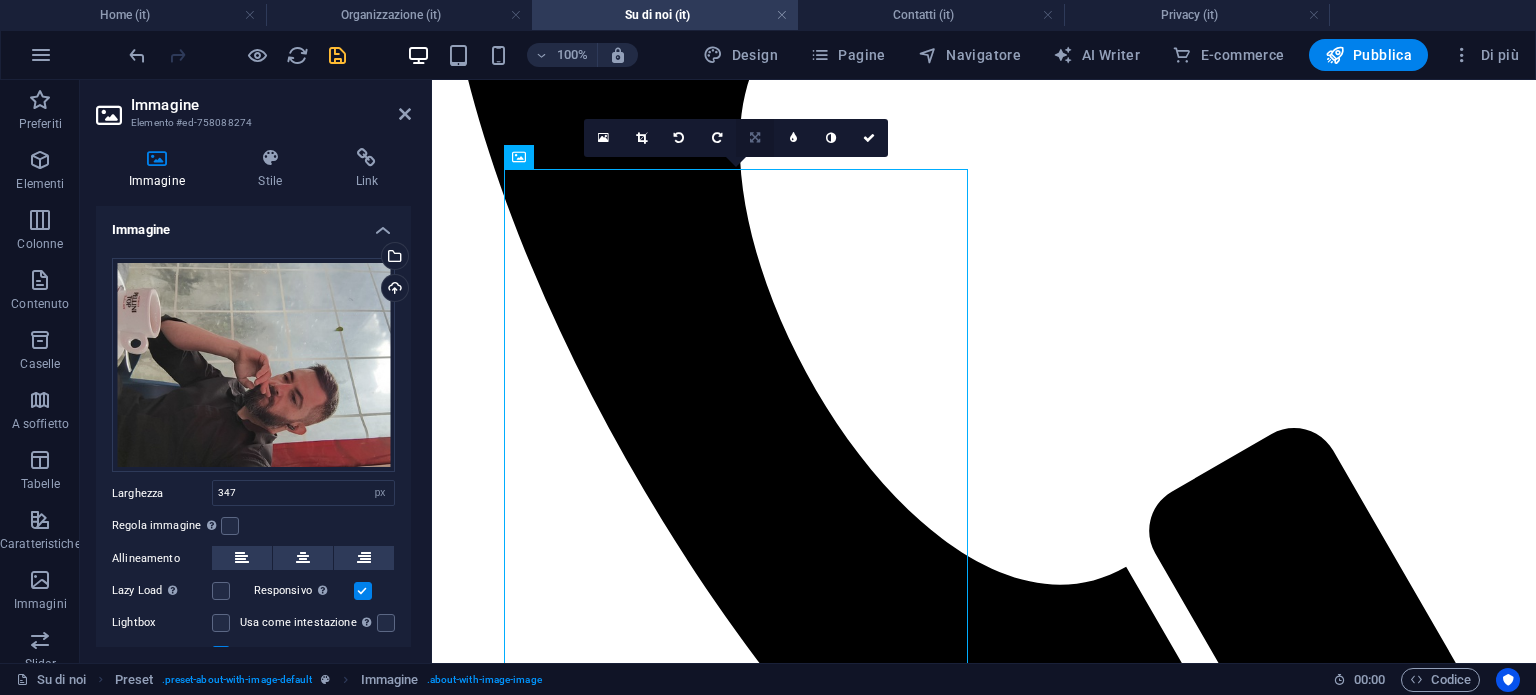 click at bounding box center [755, 138] 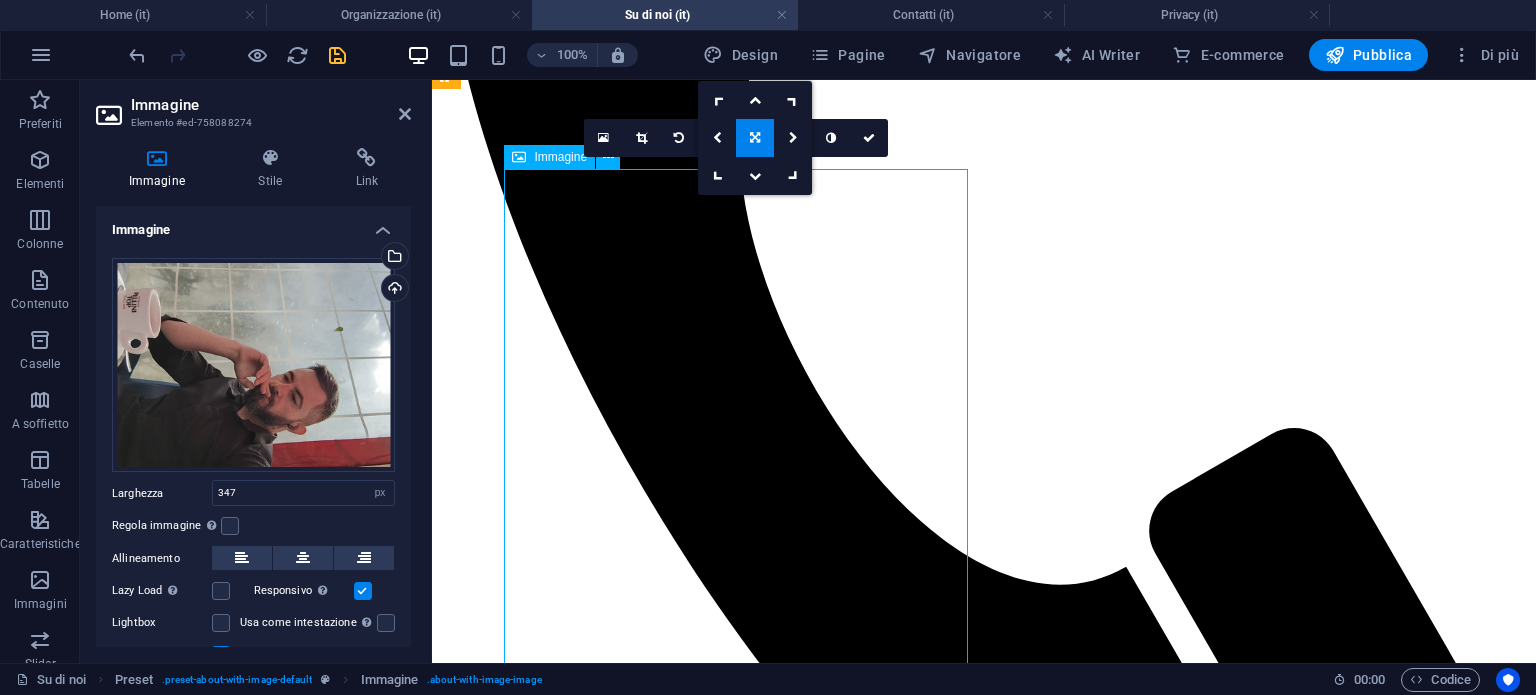 drag, startPoint x: 765, startPoint y: 257, endPoint x: 839, endPoint y: 270, distance: 75.13322 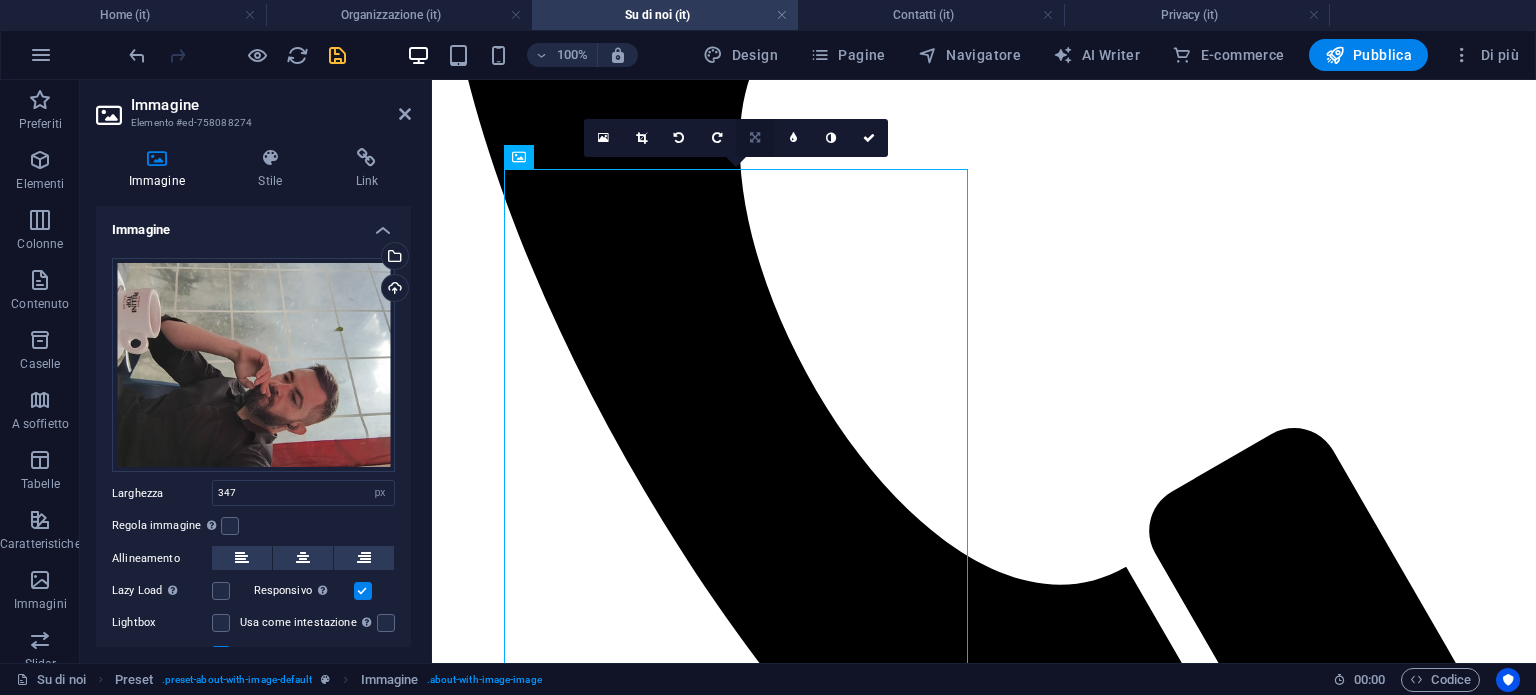 click at bounding box center (755, 138) 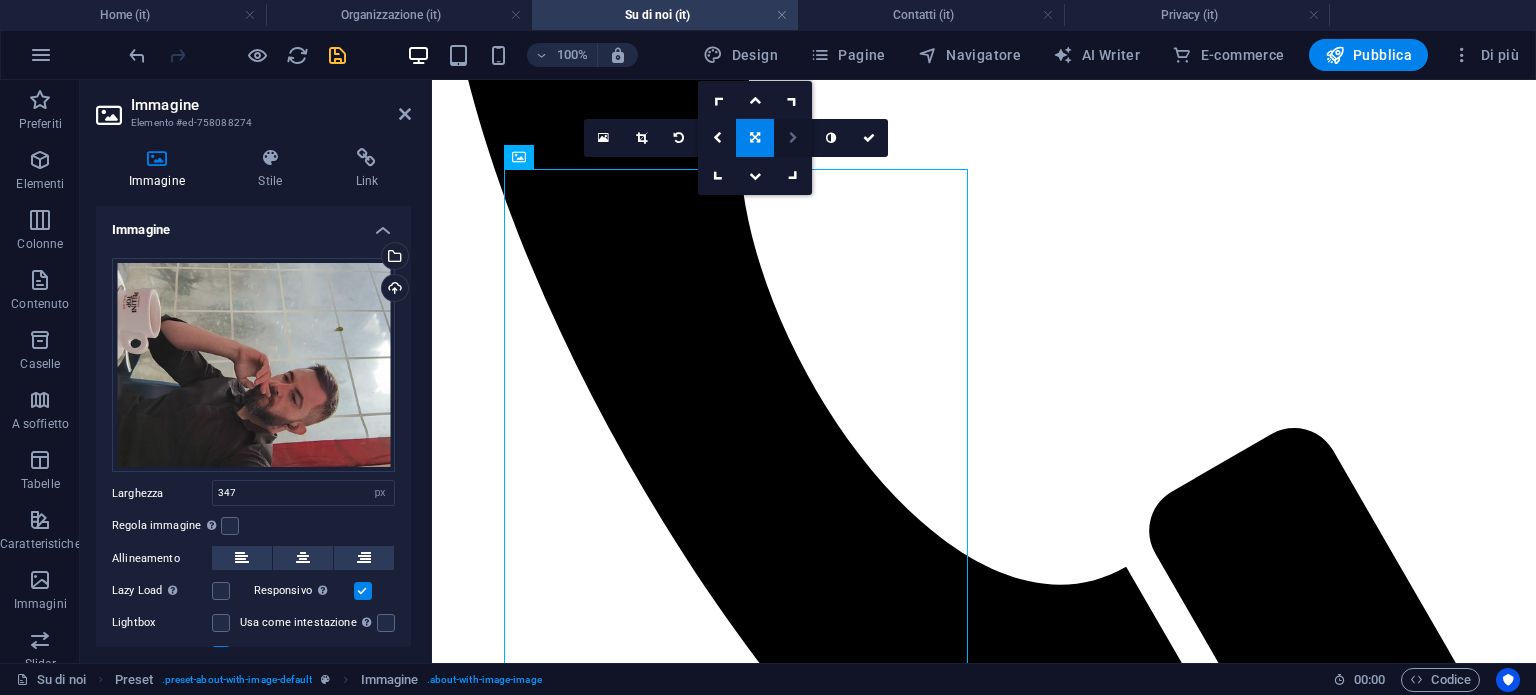 click at bounding box center (793, 138) 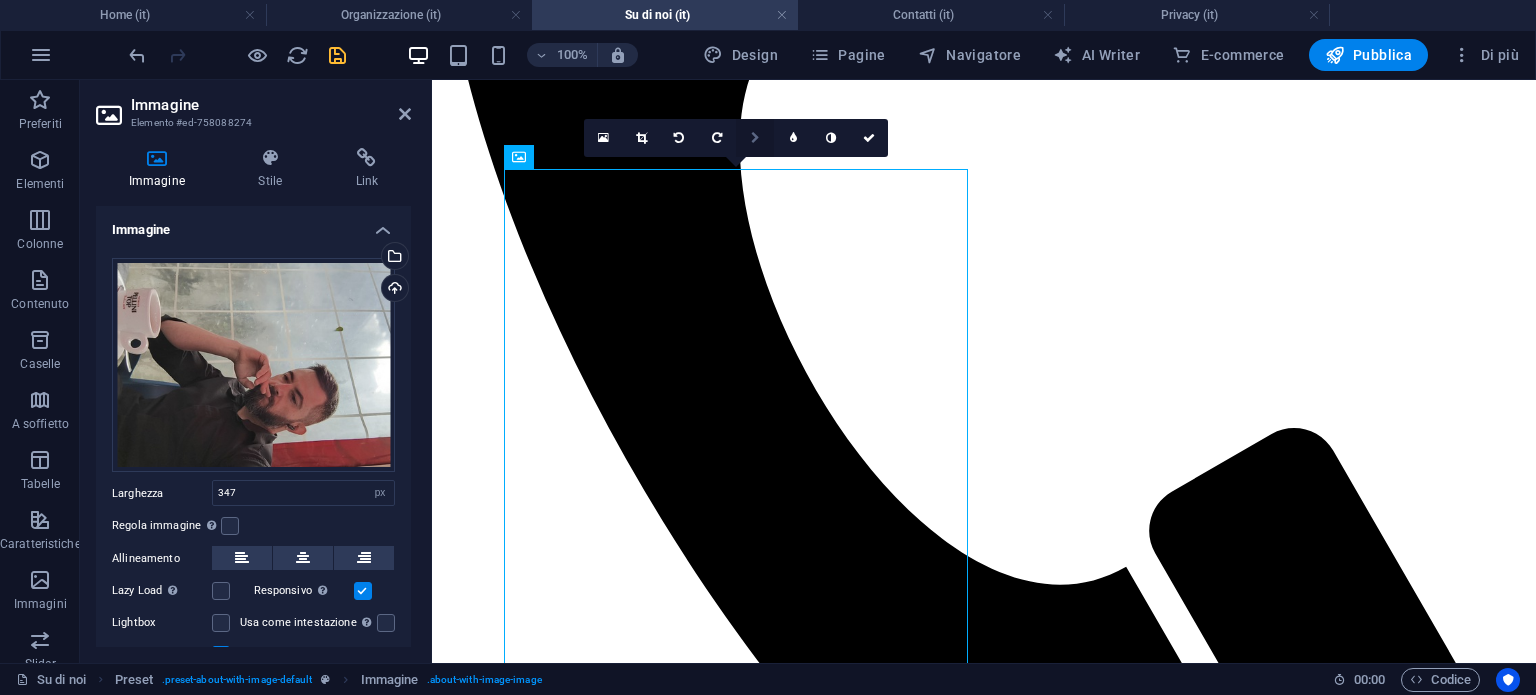 click at bounding box center (755, 138) 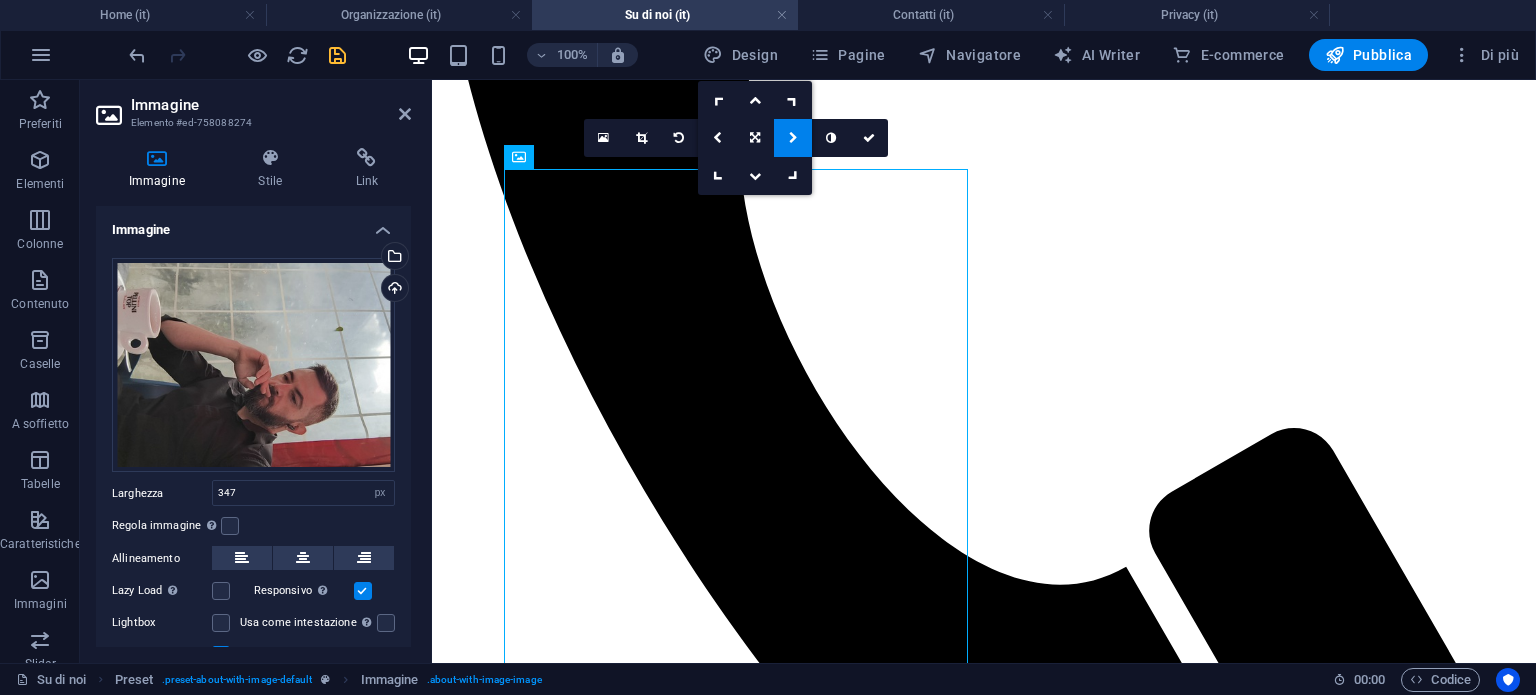 click at bounding box center [793, 138] 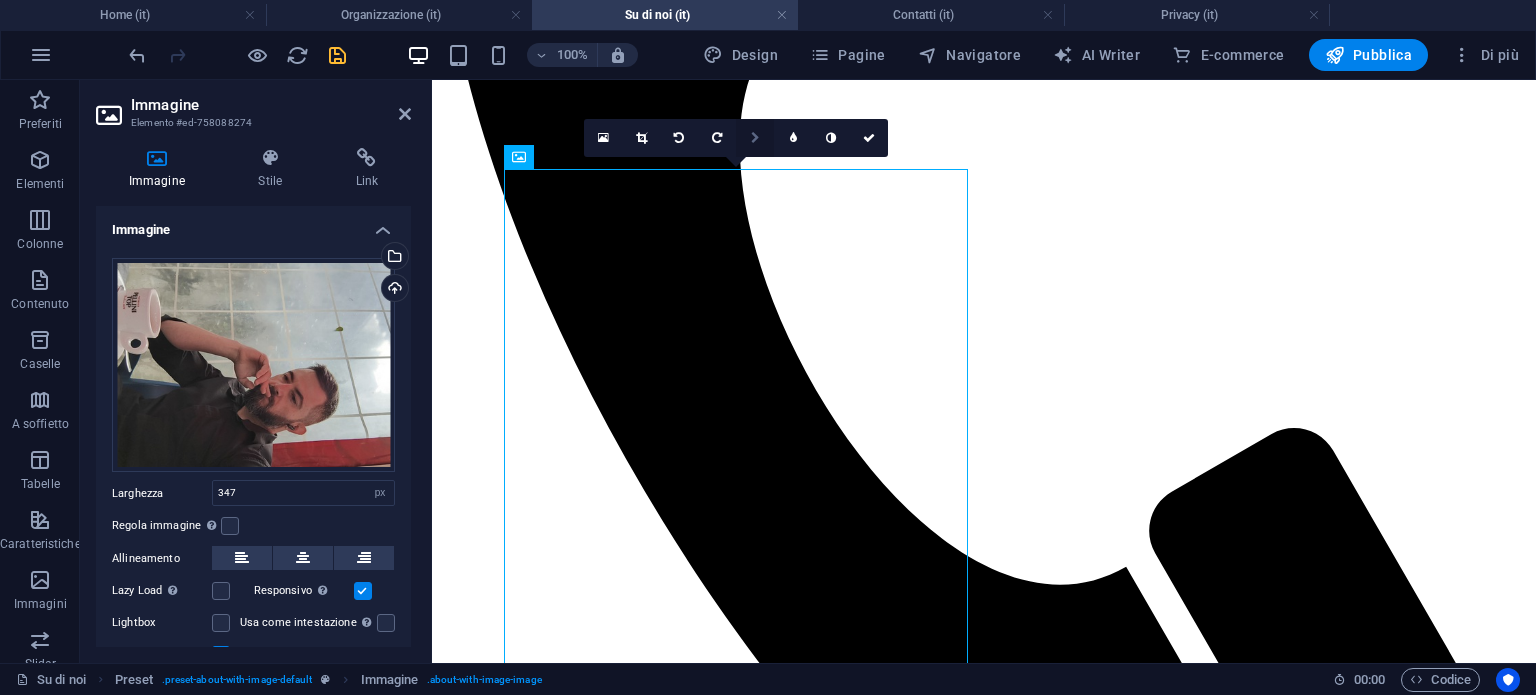 click at bounding box center [755, 138] 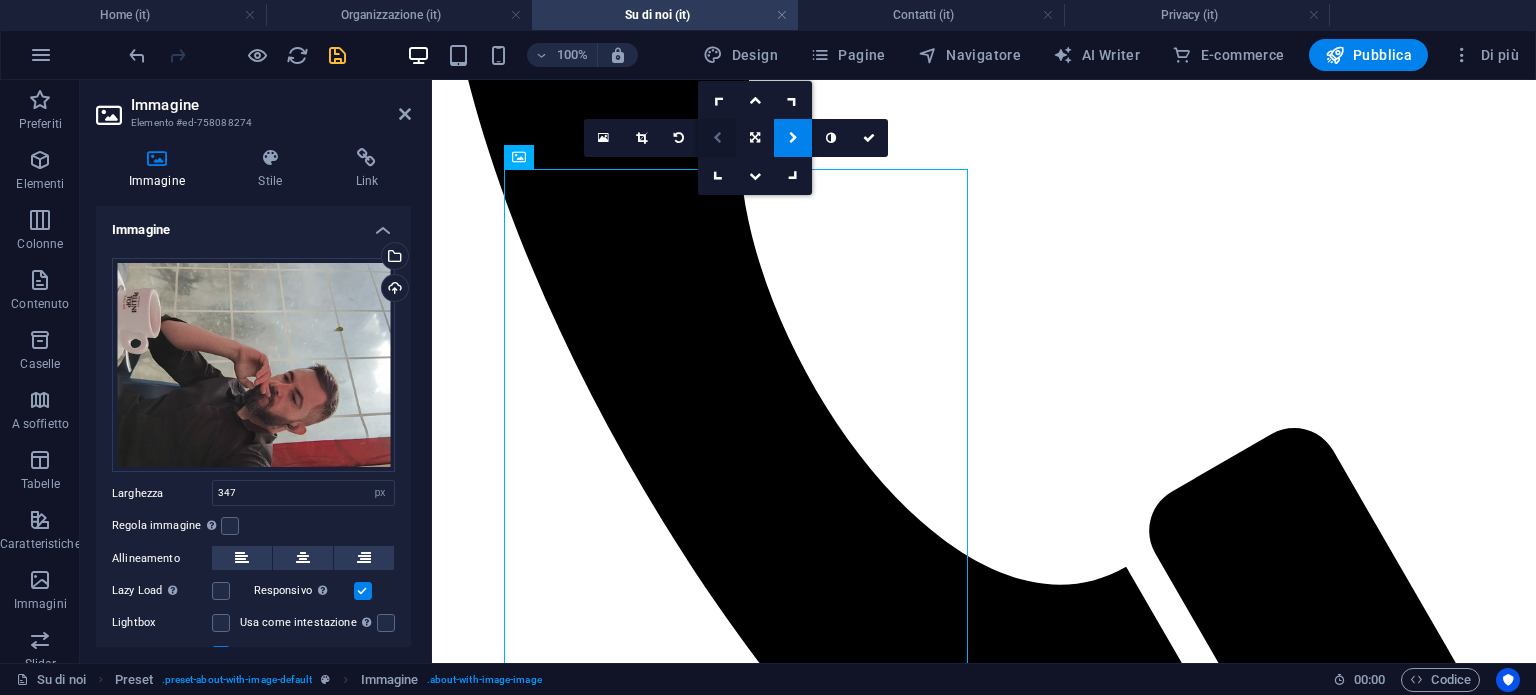 click at bounding box center (717, 138) 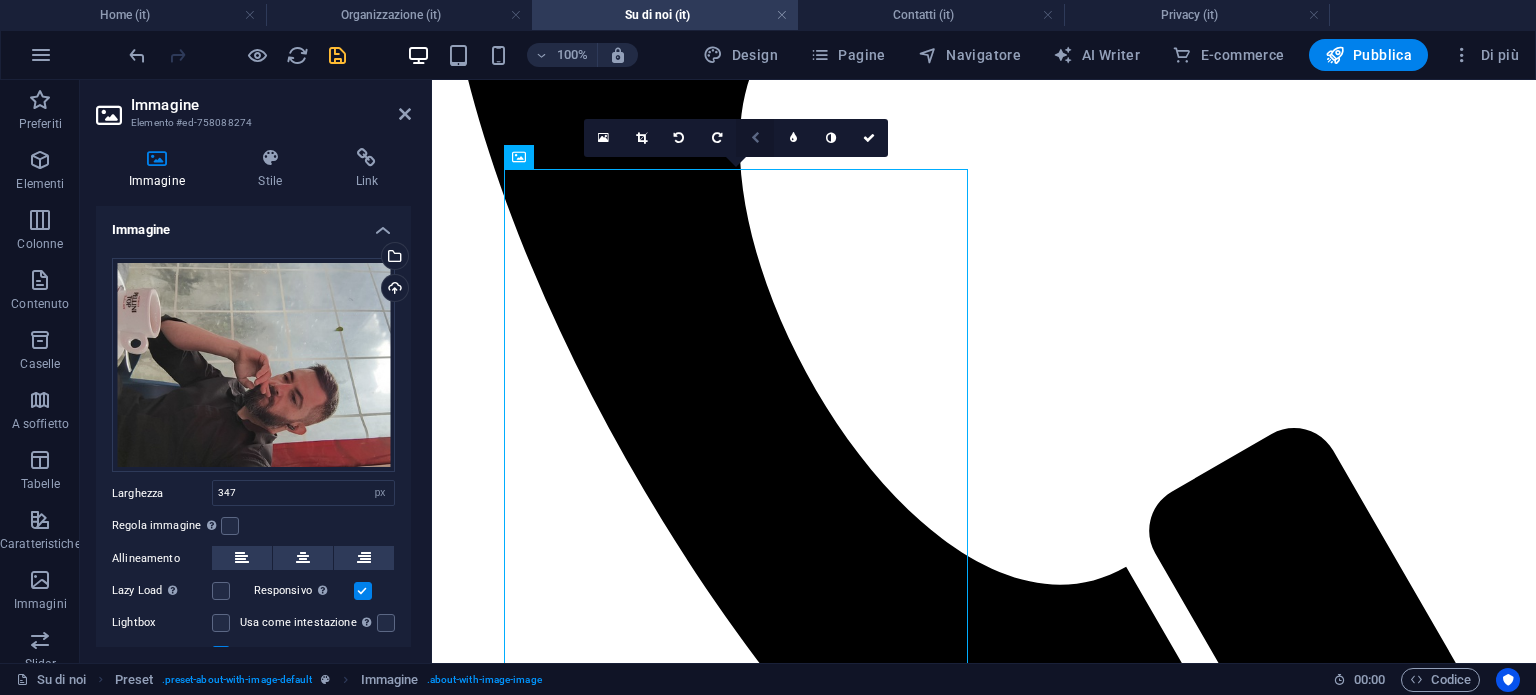 click at bounding box center [755, 138] 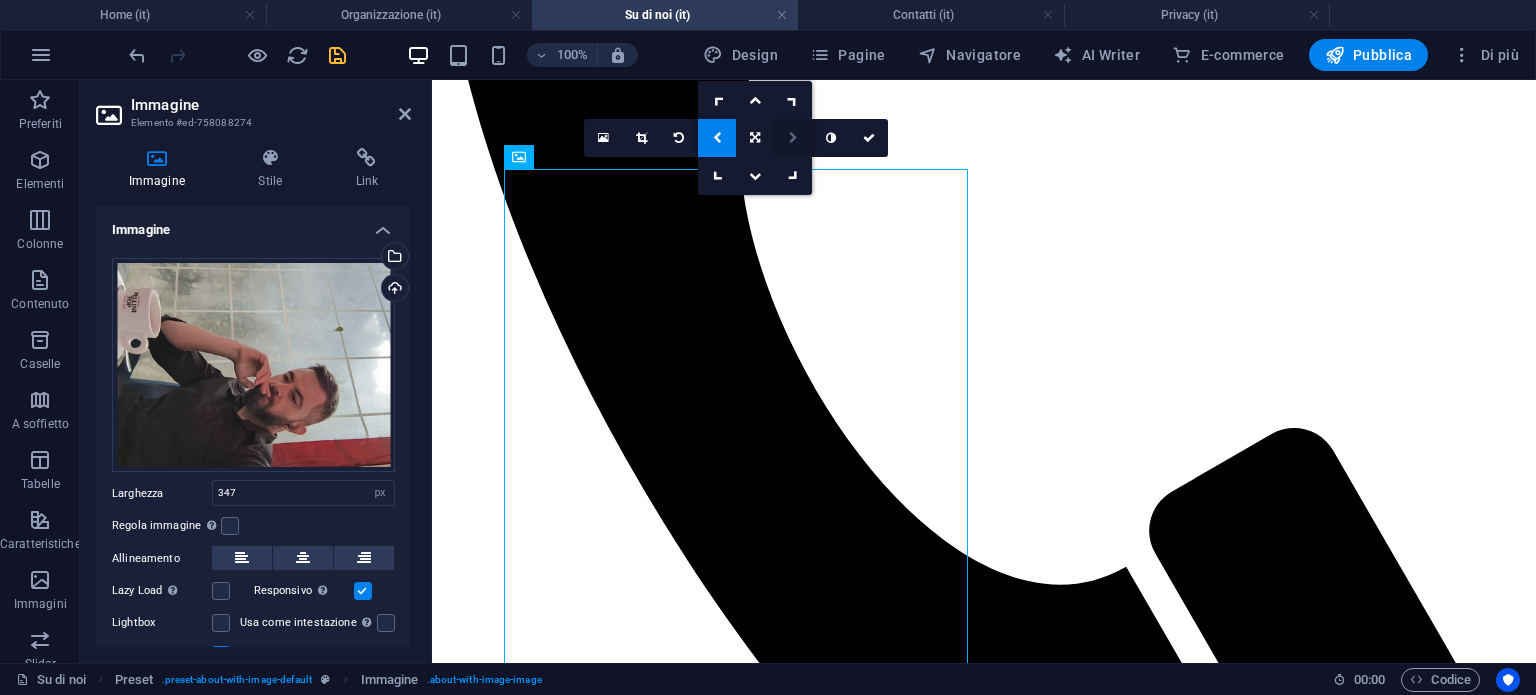 click at bounding box center [793, 138] 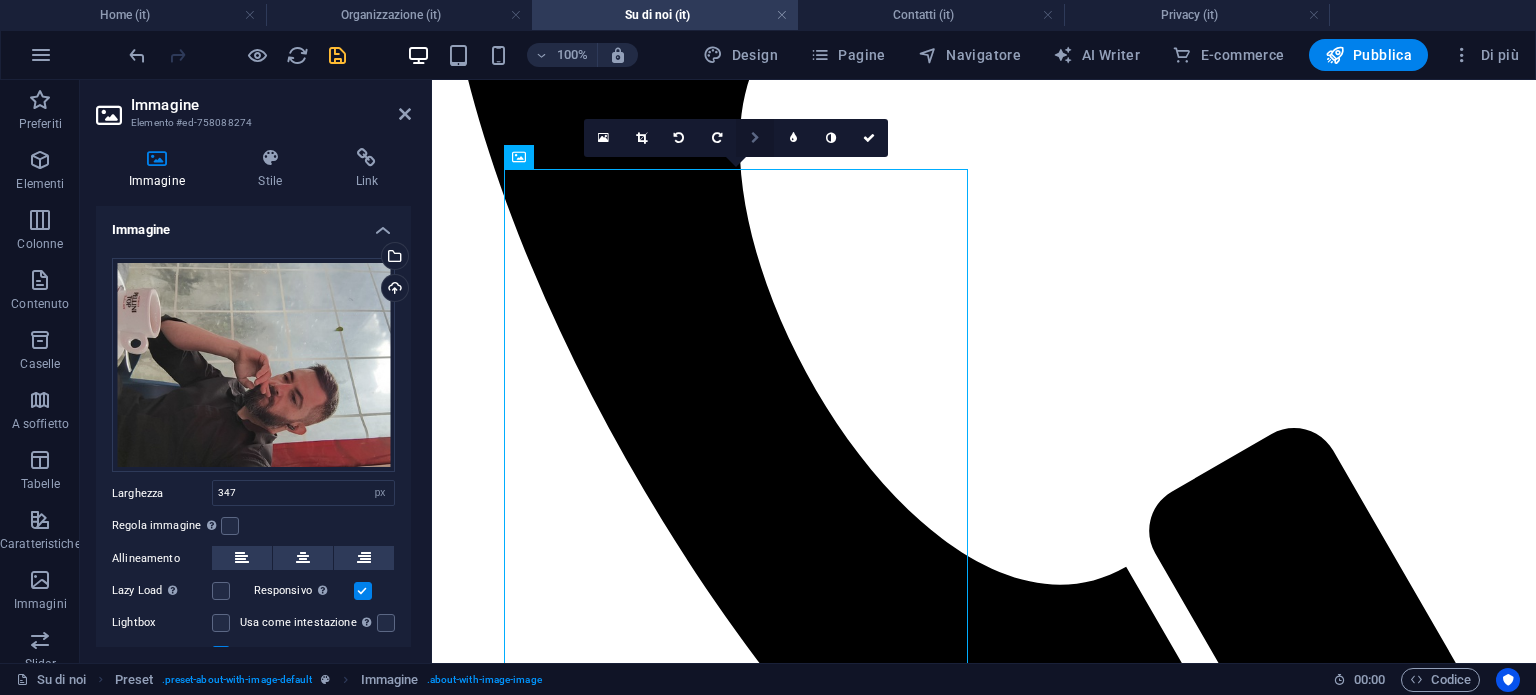 click at bounding box center [755, 138] 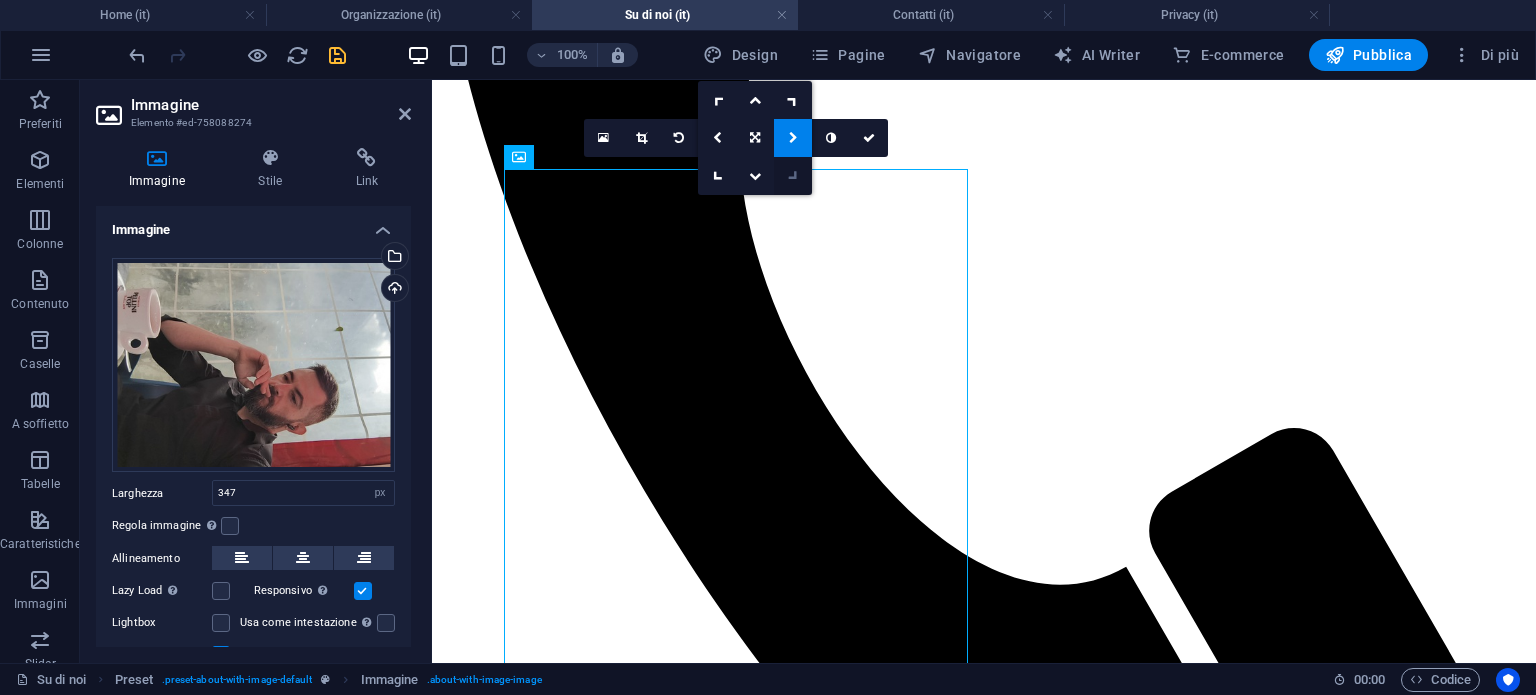 click at bounding box center [793, 176] 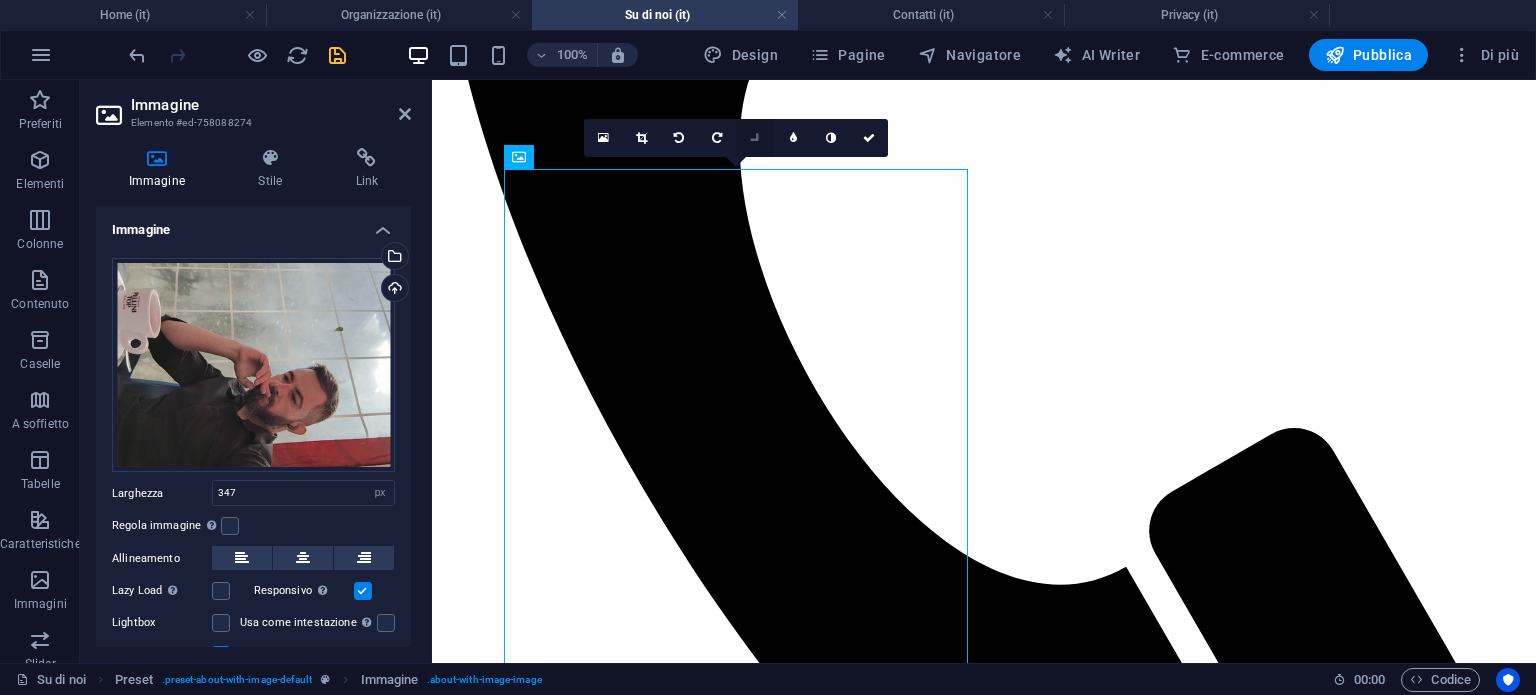 click at bounding box center (755, 138) 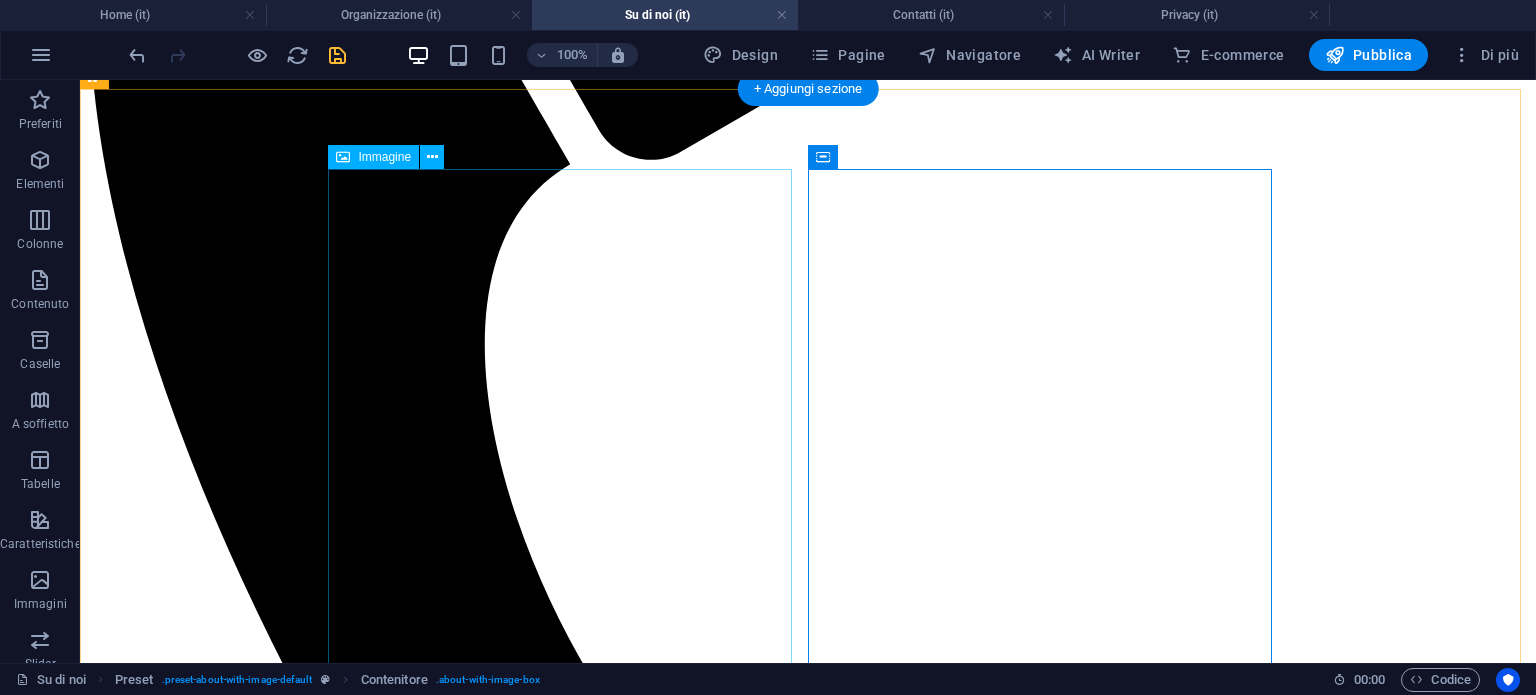 click at bounding box center [304, 7922] 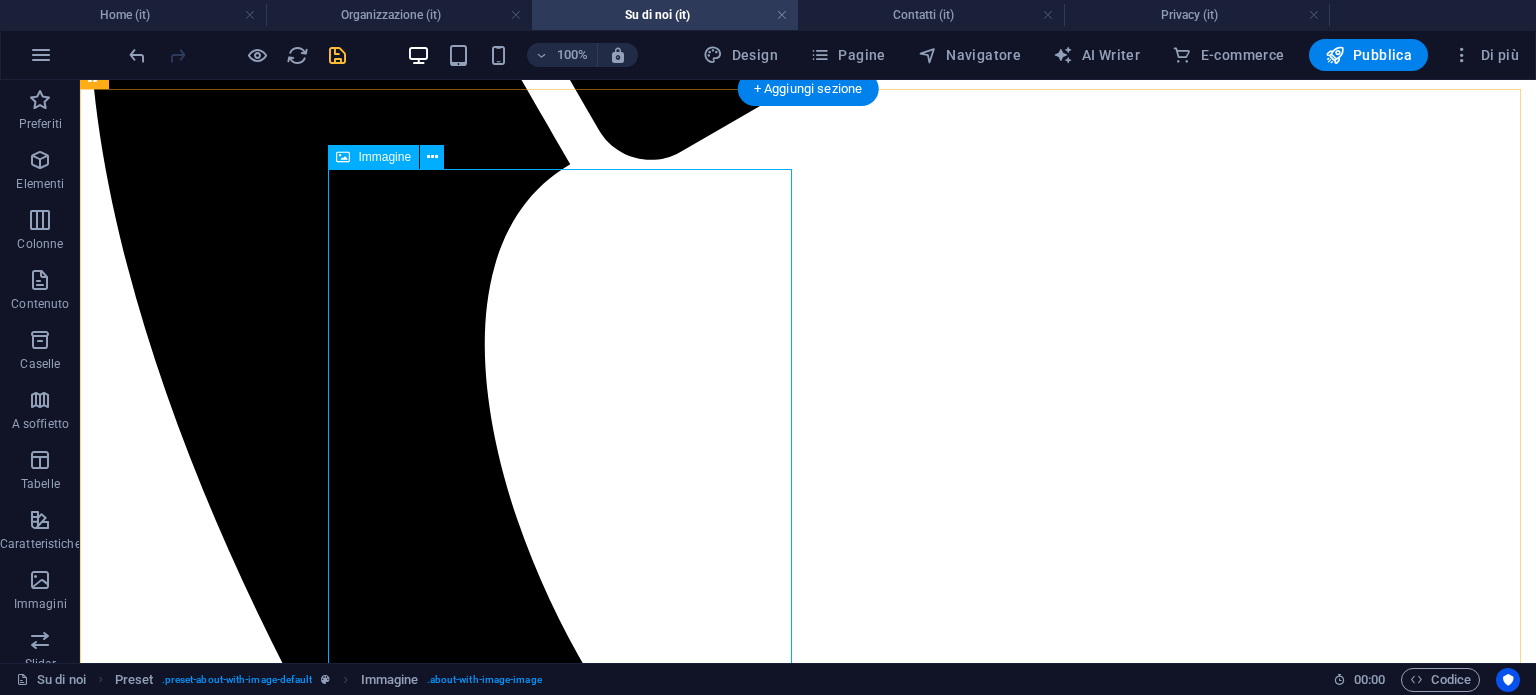 click at bounding box center (304, 7922) 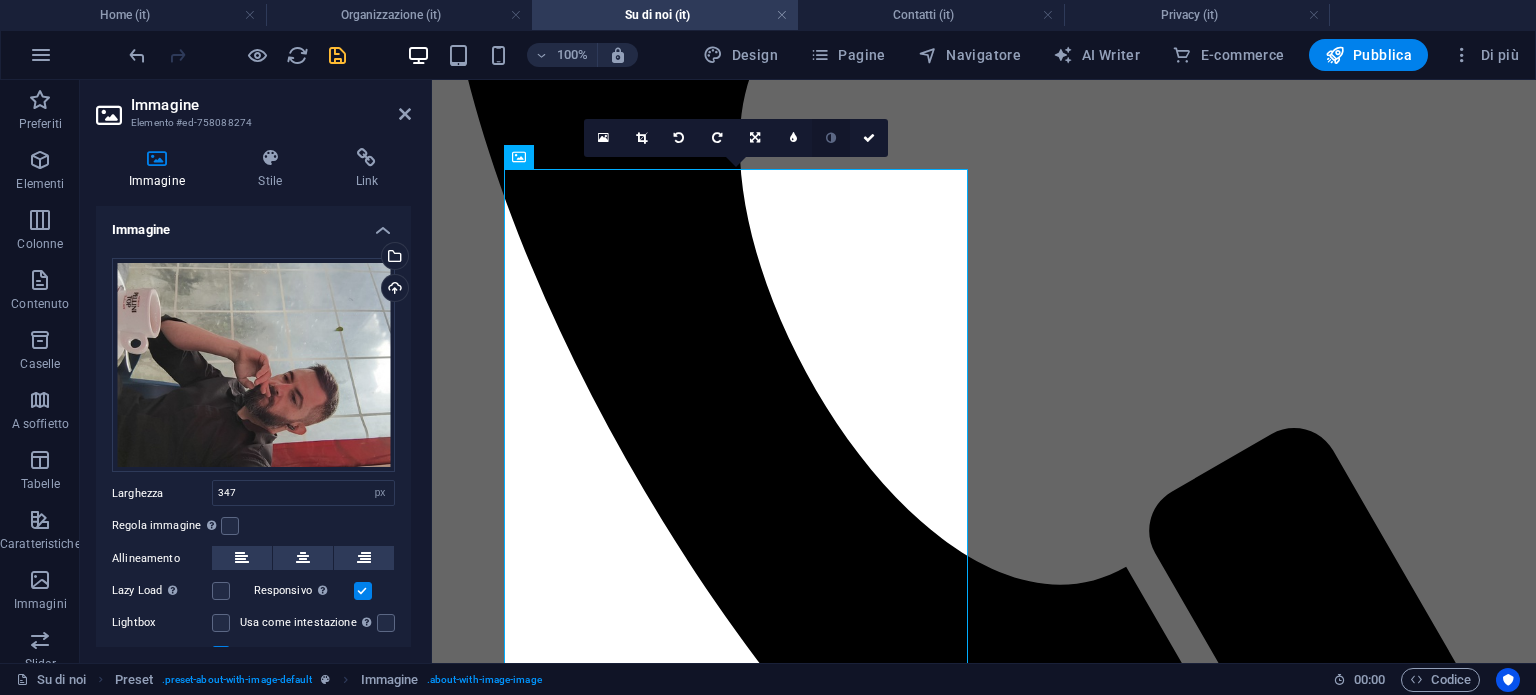 click at bounding box center [831, 138] 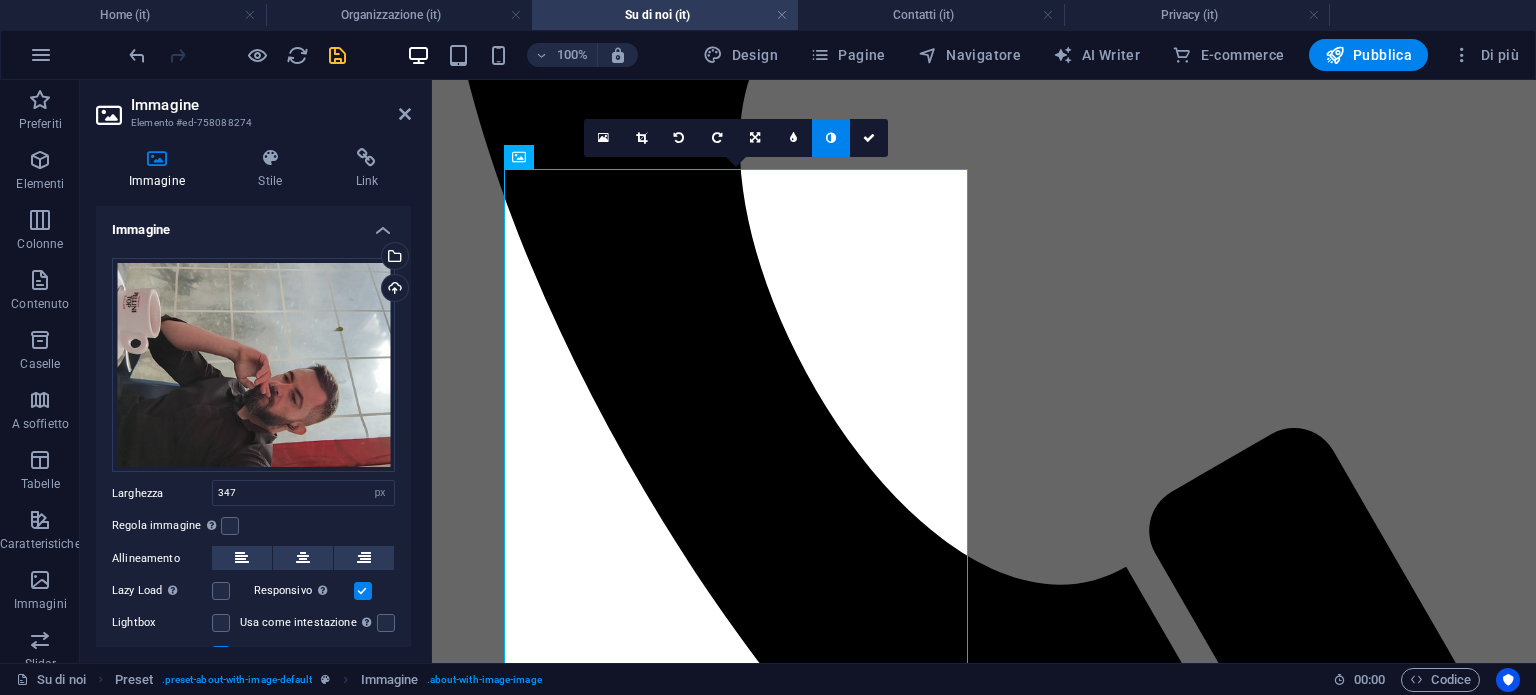 click at bounding box center [831, 138] 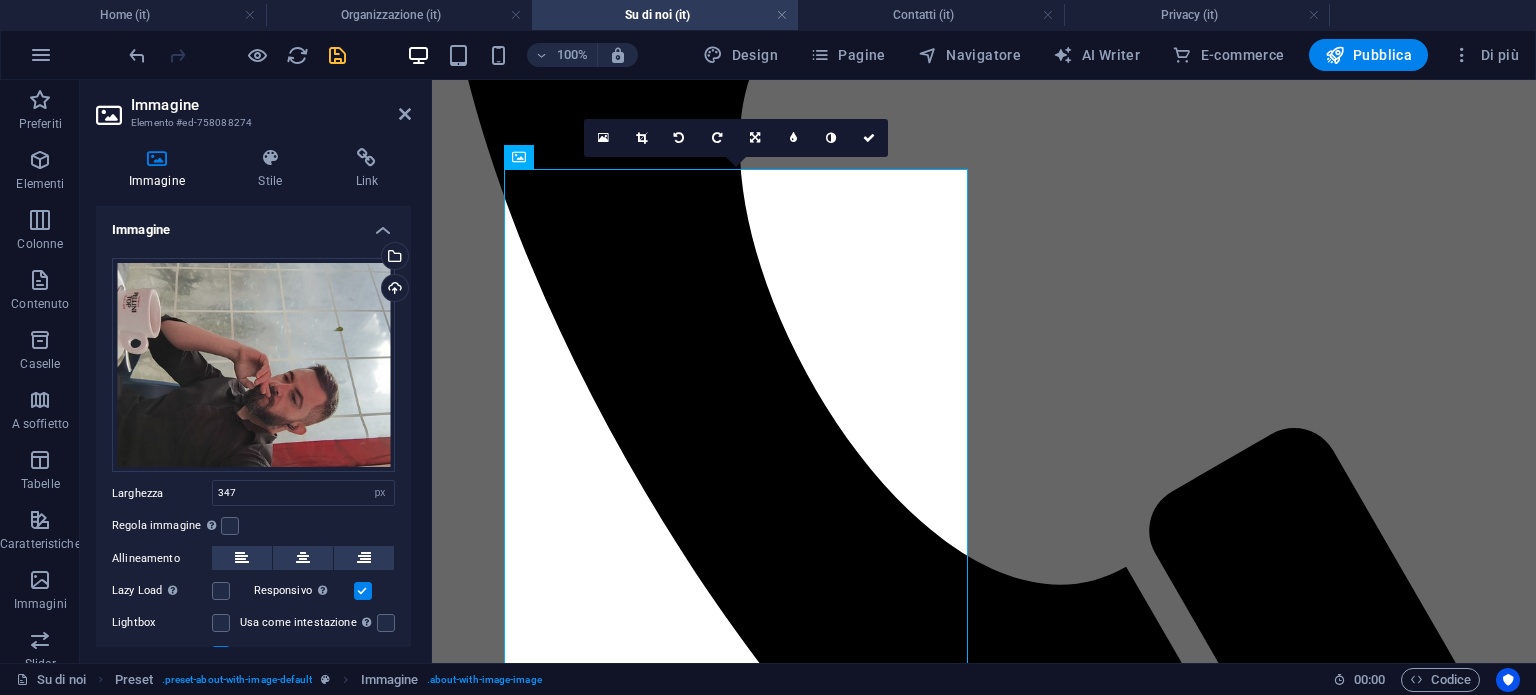 click at bounding box center [831, 138] 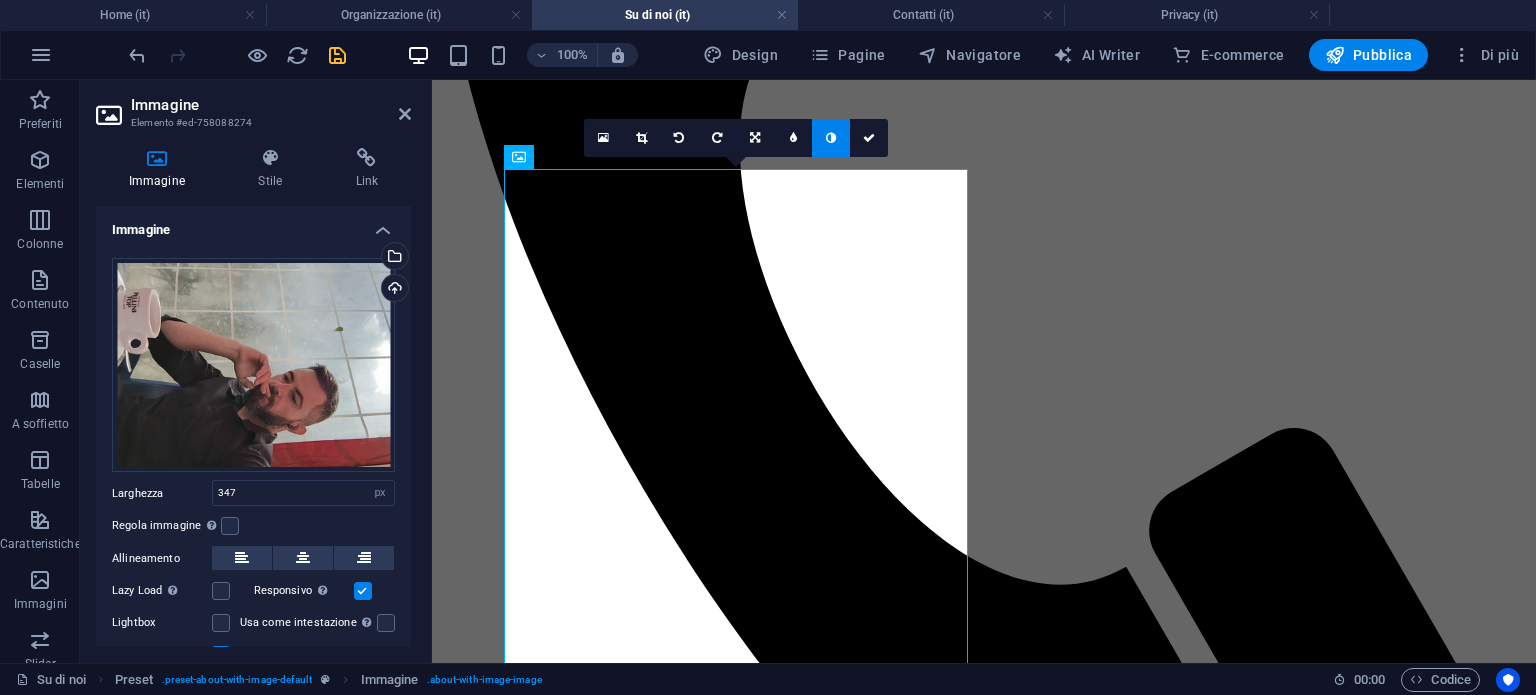 click at bounding box center [831, 138] 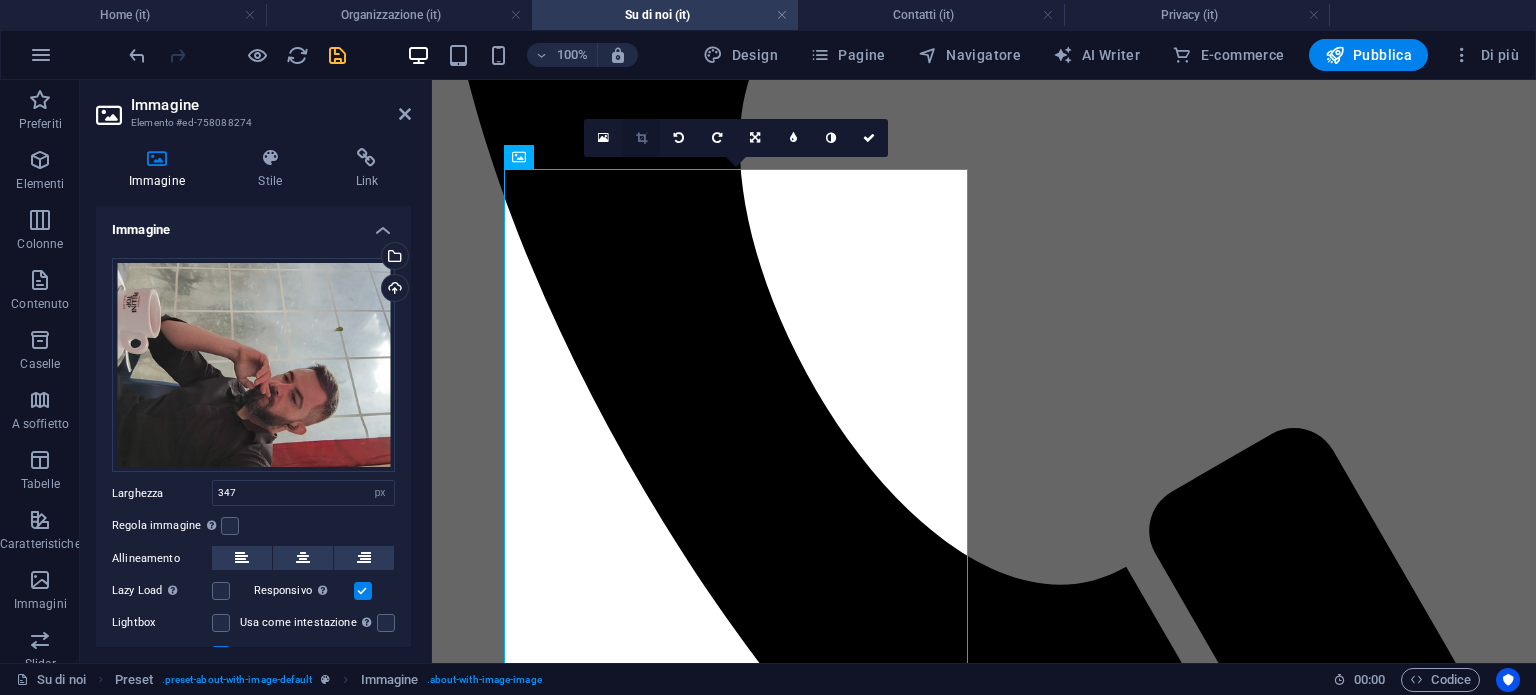 click at bounding box center (641, 138) 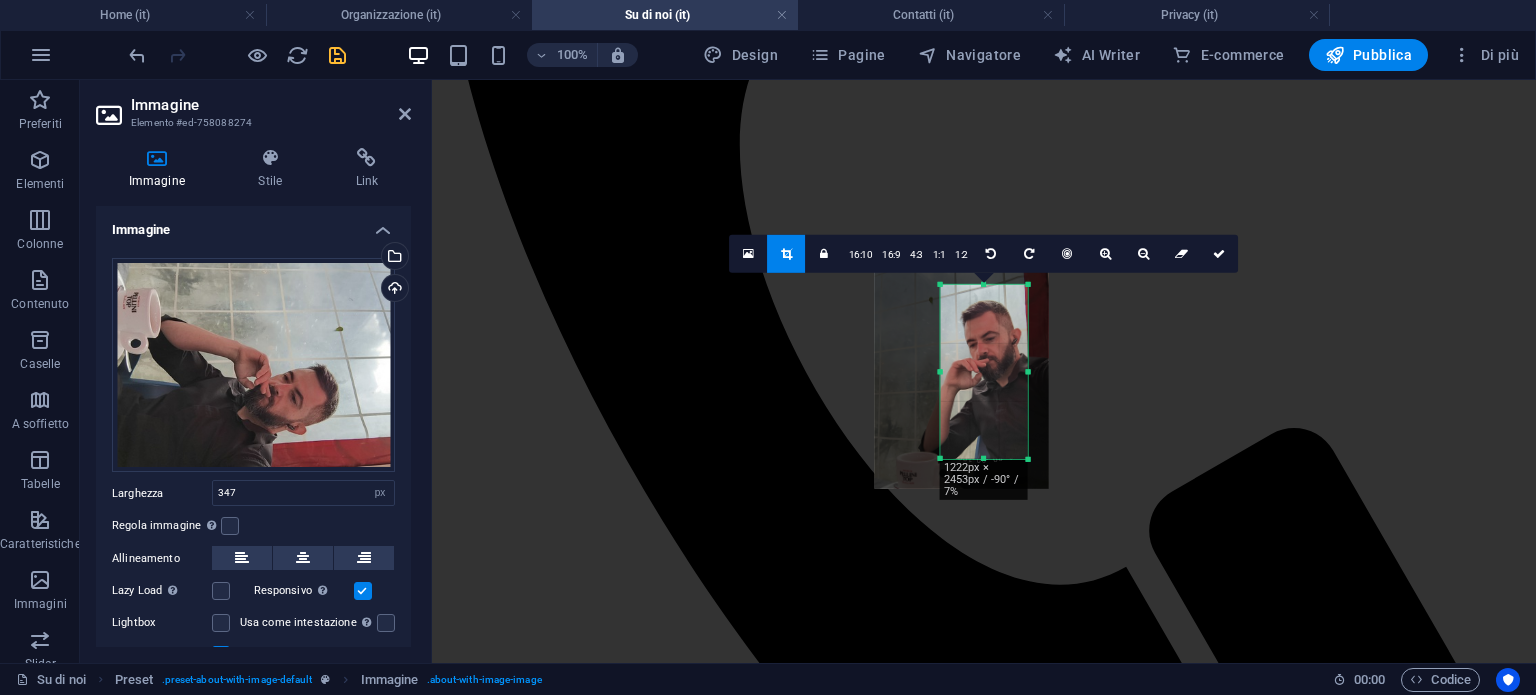drag, startPoint x: 982, startPoint y: 443, endPoint x: 960, endPoint y: 444, distance: 22.022715 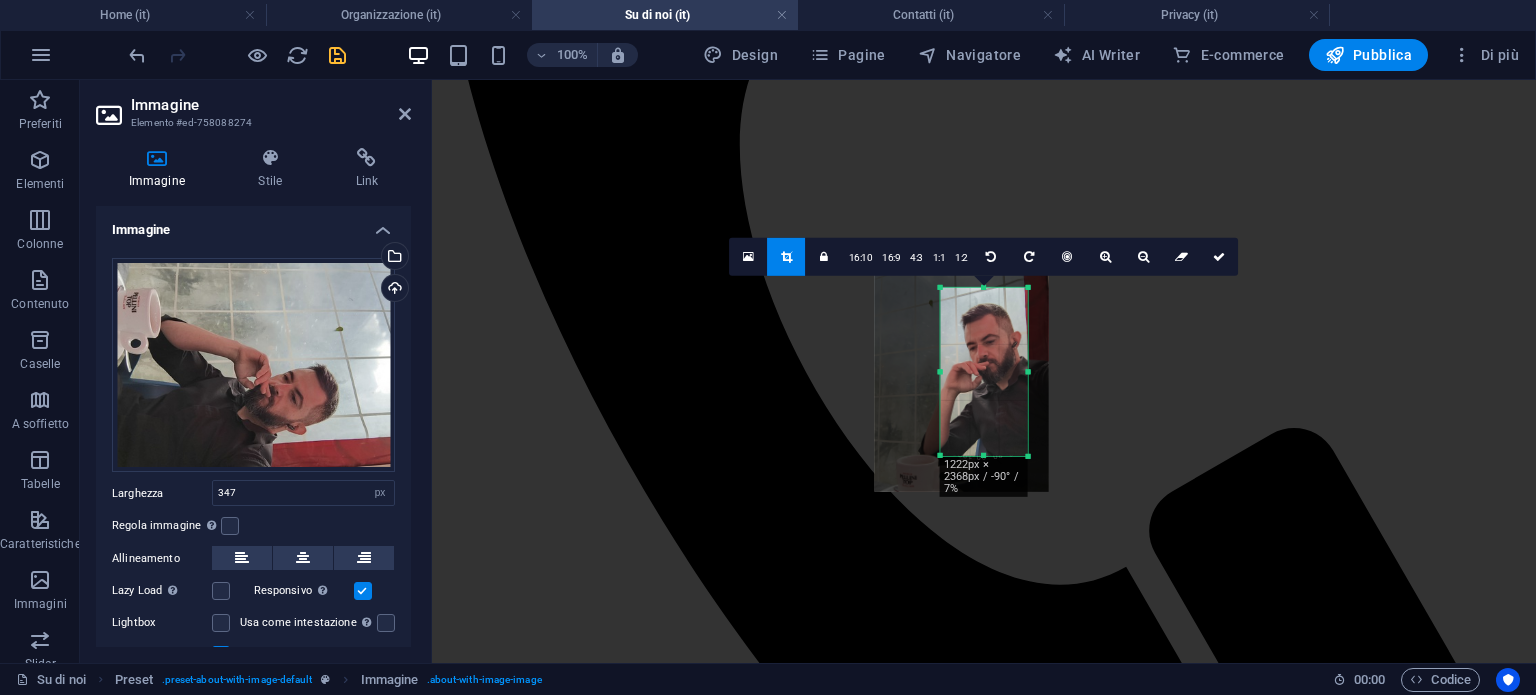 click on "180 170 160 150 140 130 120 110 100 90 80 70 60 50 40 30 20 10 0 -10 -20 -30 -40 -50 -60 -70 -80 -90 -100 -110 -120 -130 -140 -150 -160 -170 1222px × 2368px / -90° / 7% 16:10 16:9 4:3 1:1 1:2 0" at bounding box center (984, 371) 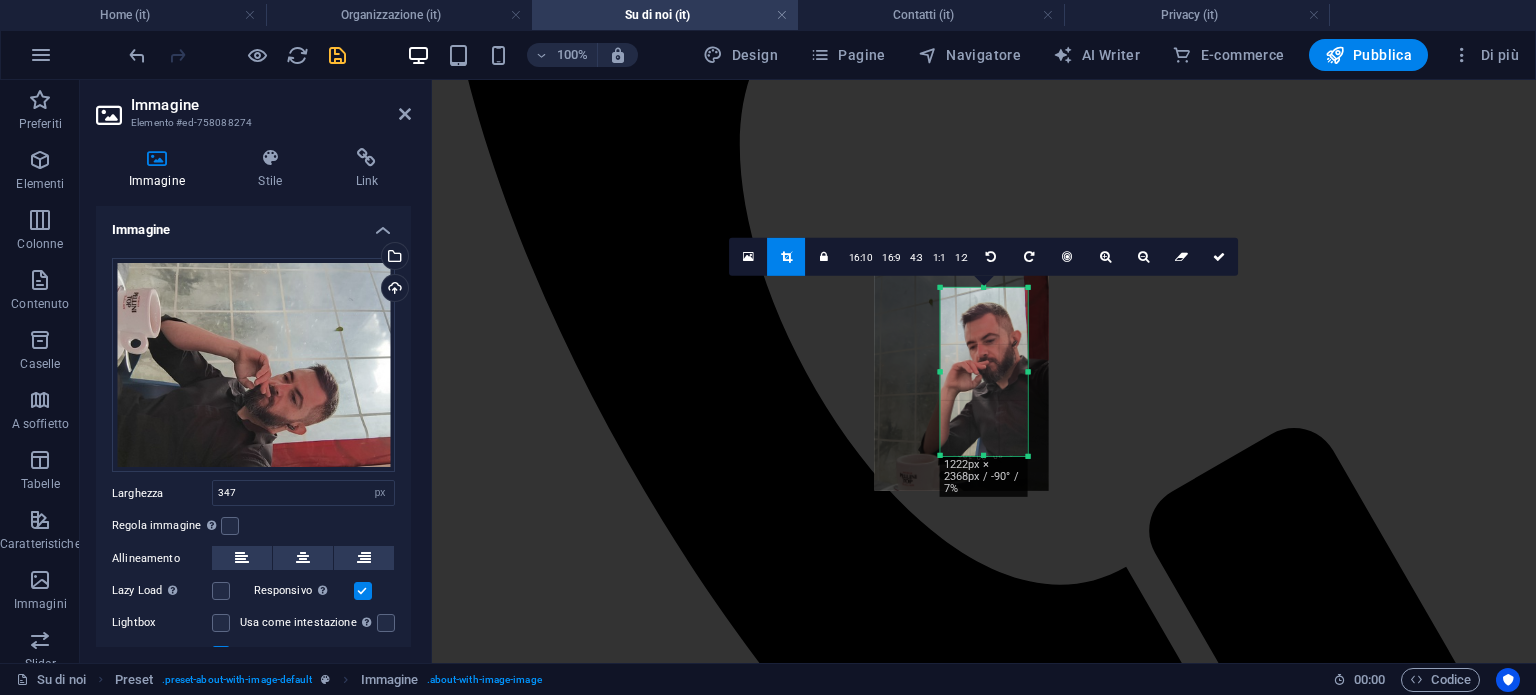 click at bounding box center (962, 374) 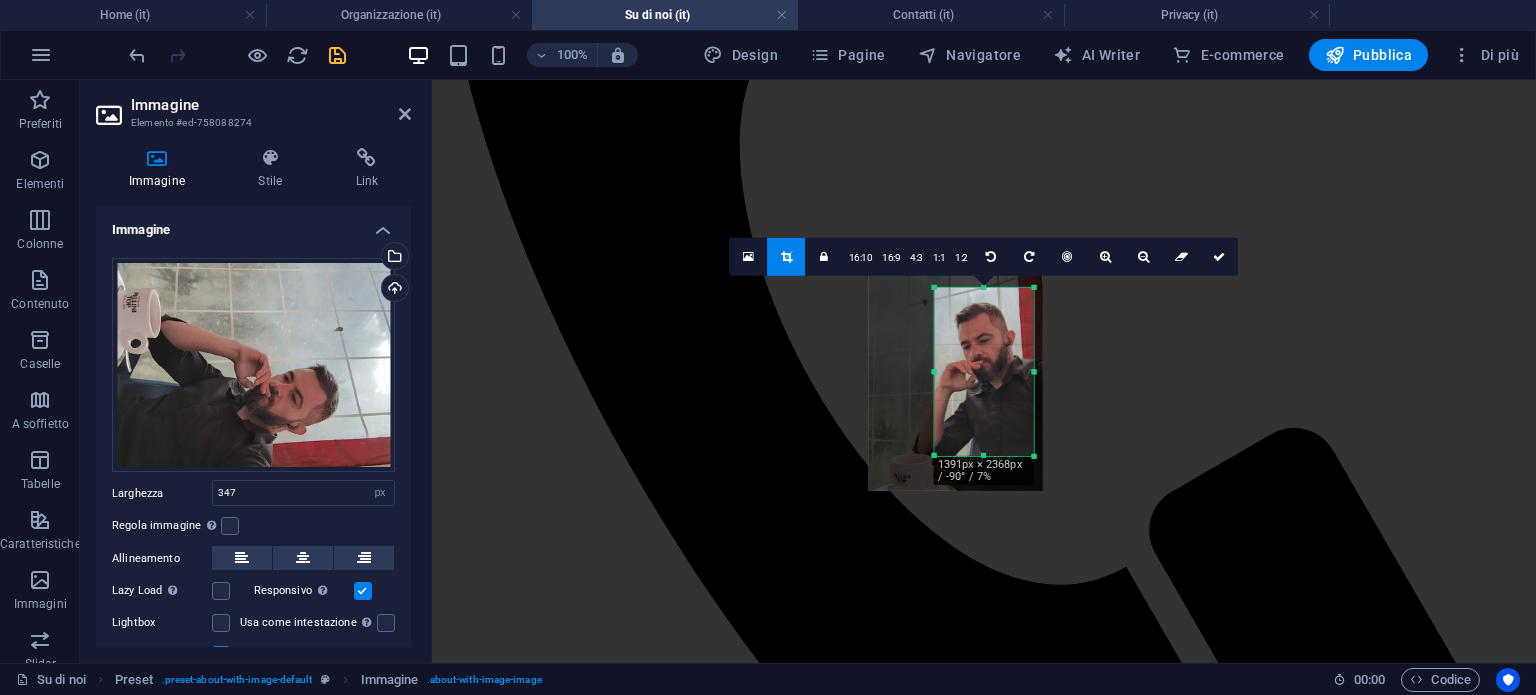 drag, startPoint x: 1024, startPoint y: 372, endPoint x: 1036, endPoint y: 372, distance: 12 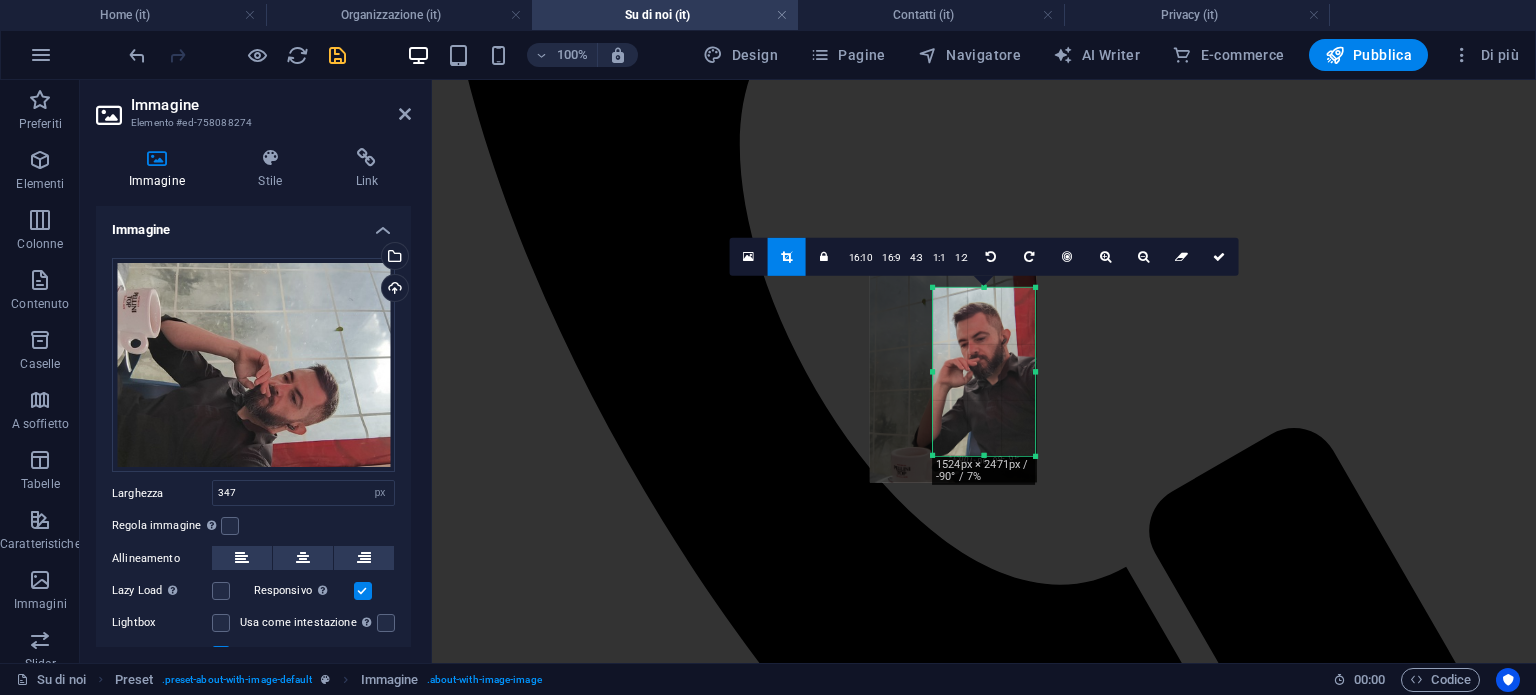 click on "180 170 160 150 140 130 120 110 100 90 80 70 60 50 40 30 20 10 0 -10 -20 -30 -40 -50 -60 -70 -80 -90 -100 -110 -120 -130 -140 -150 -160 -170 1524px × 2471px / -90° / 7% 16:10 16:9 4:3 1:1 1:2 0" at bounding box center [984, 371] 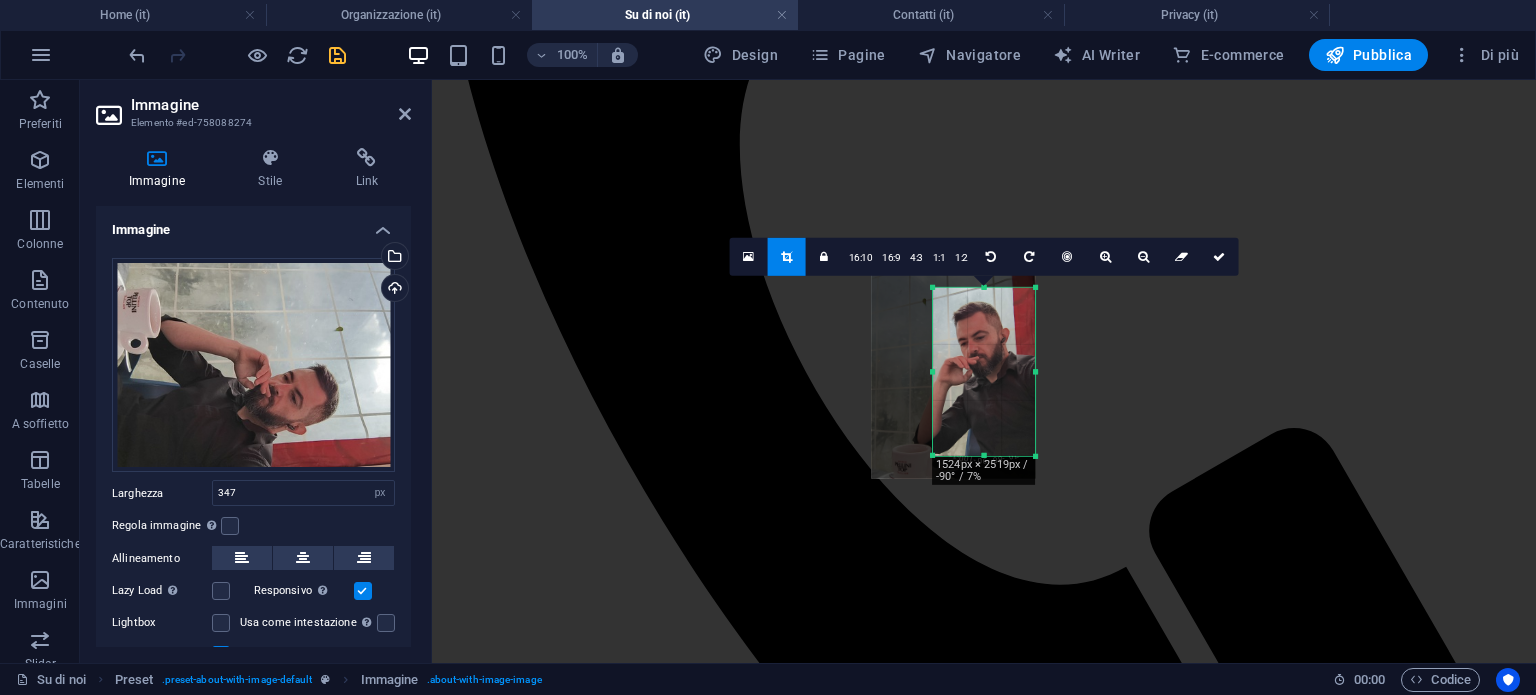 click at bounding box center [984, 413] 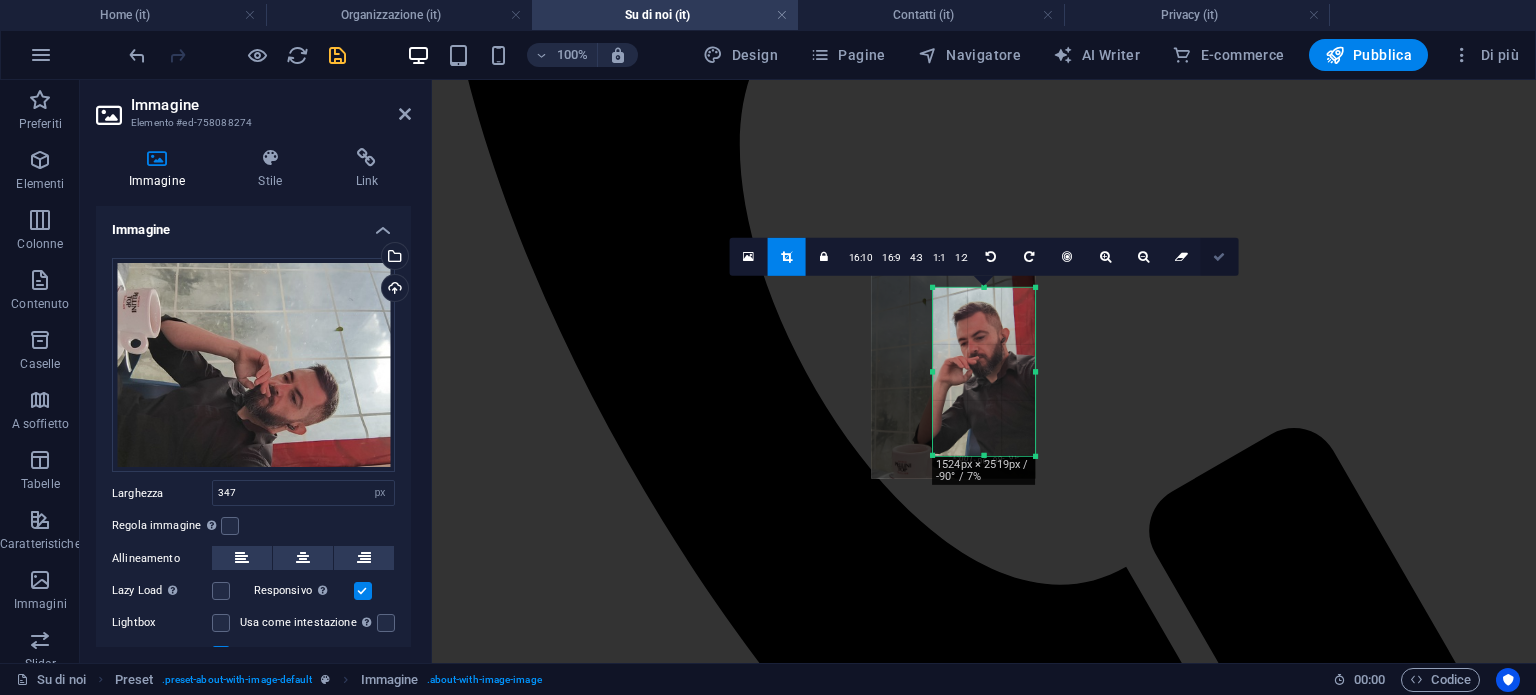 click at bounding box center [1219, 256] 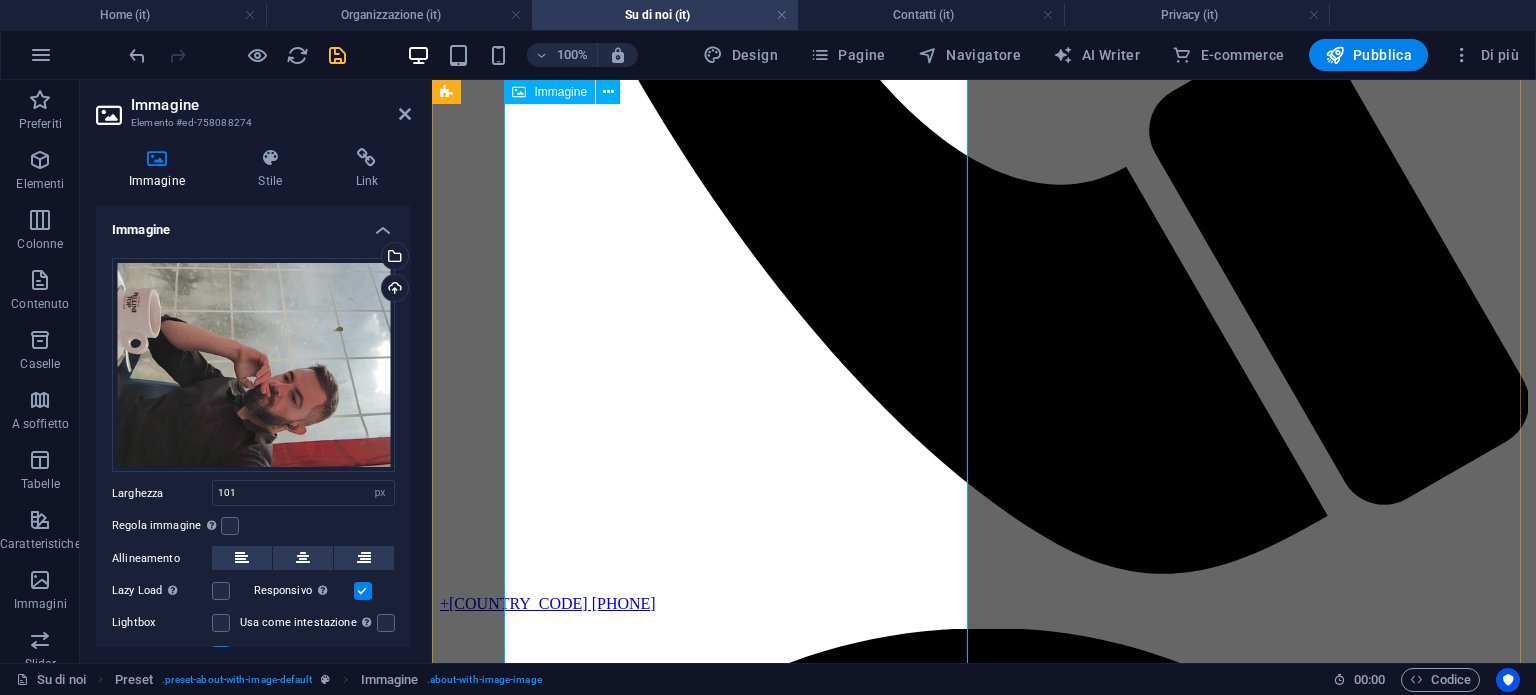 scroll, scrollTop: 576, scrollLeft: 0, axis: vertical 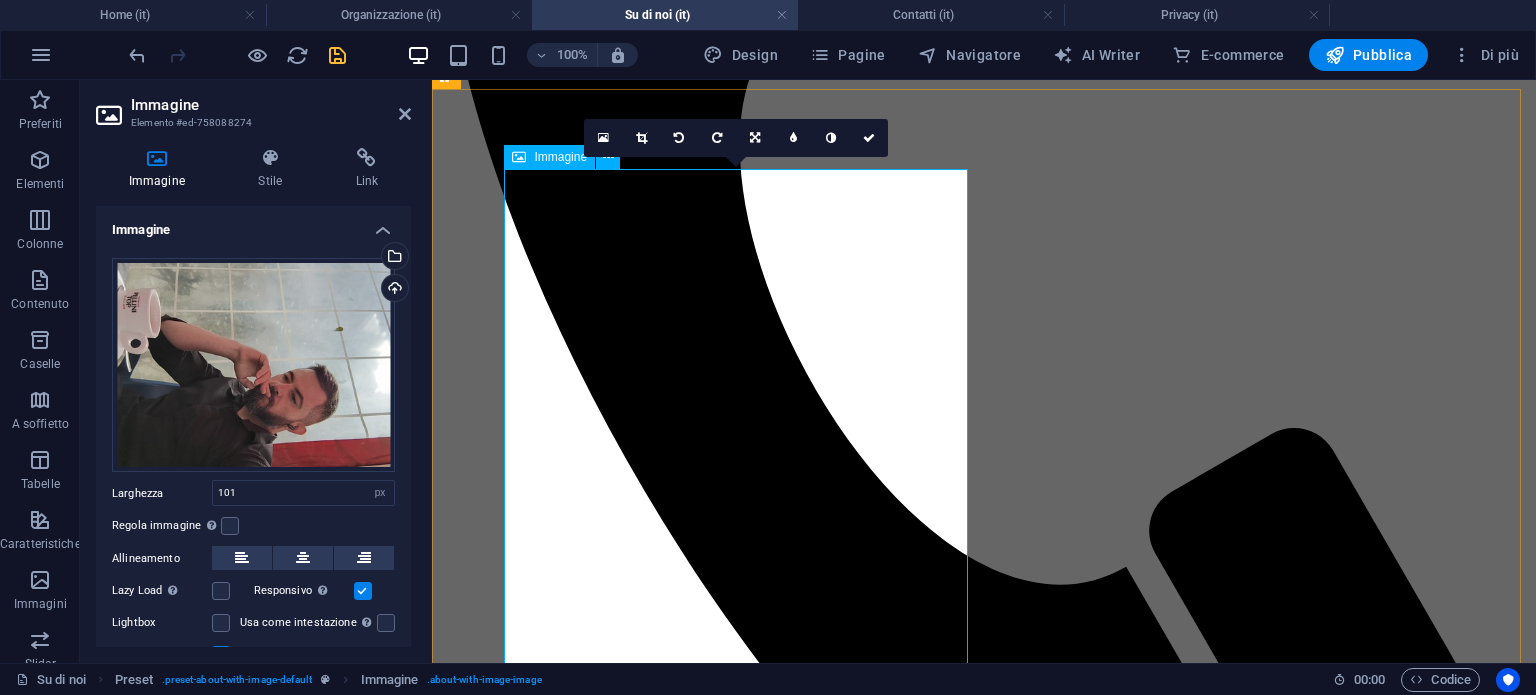 click at bounding box center (603, 5786) 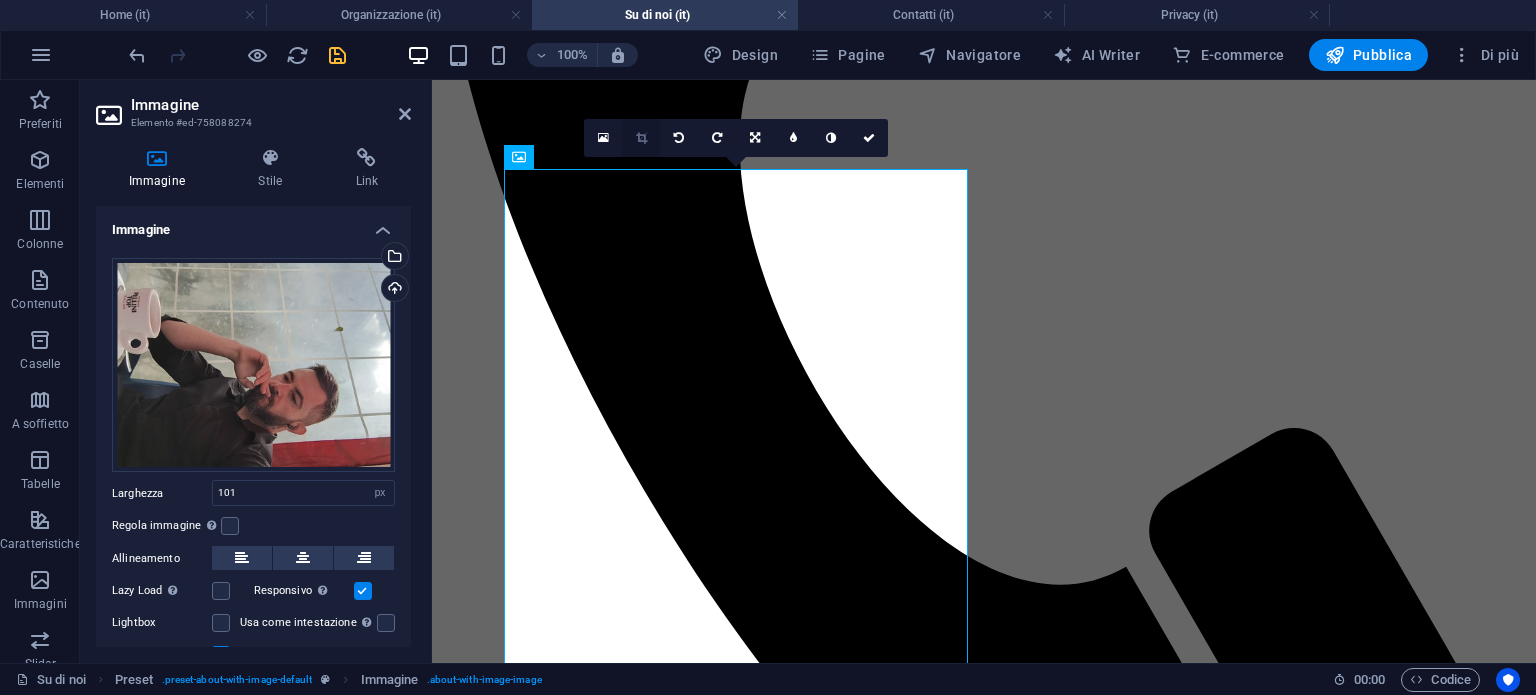 click at bounding box center (641, 138) 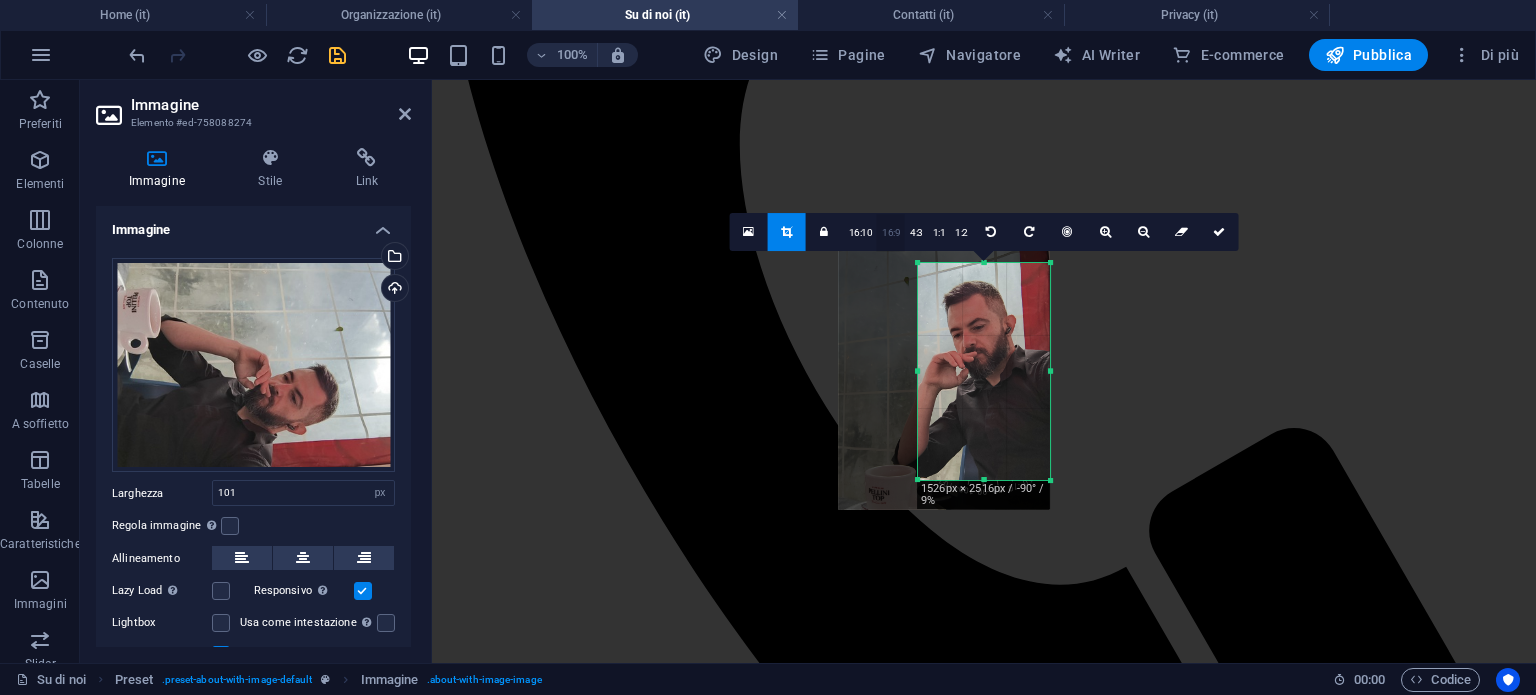 click on "16:9" at bounding box center (891, 233) 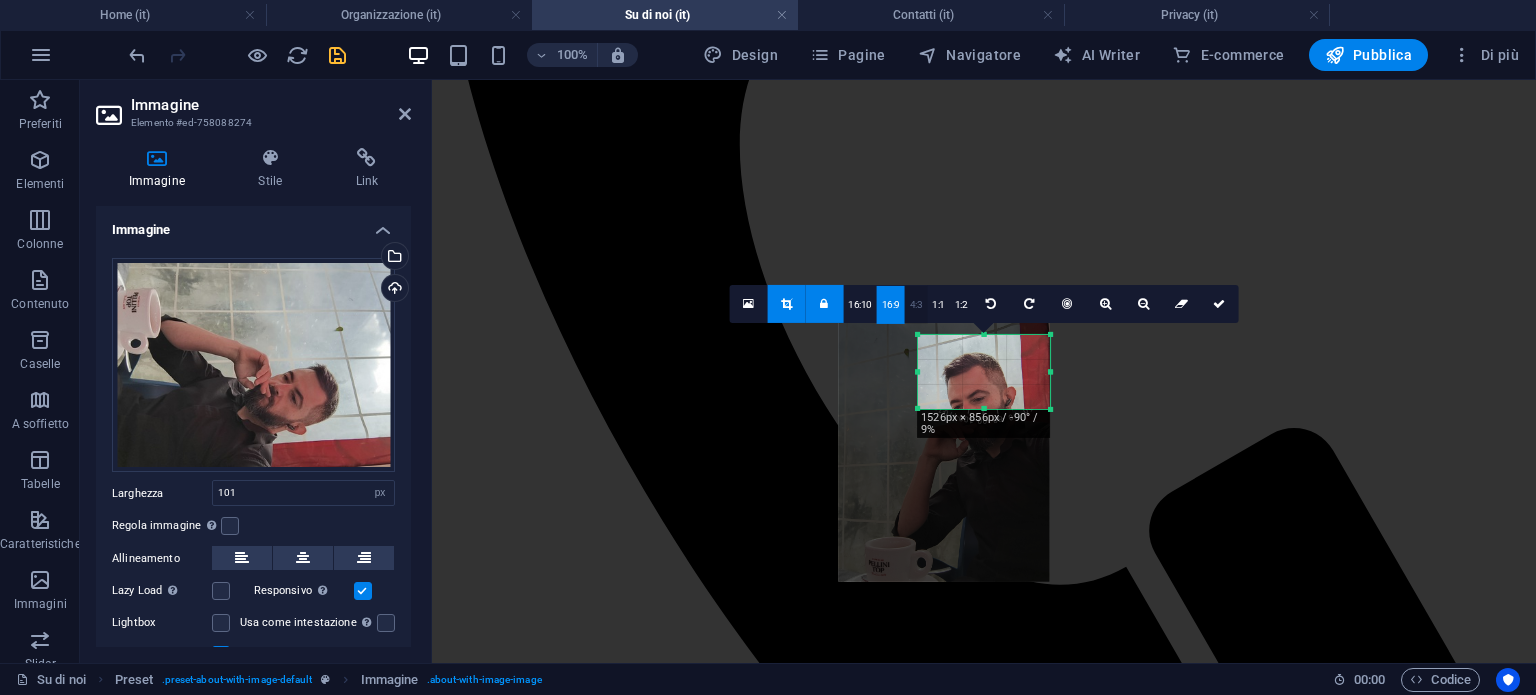 click on "4:3" at bounding box center [916, 304] 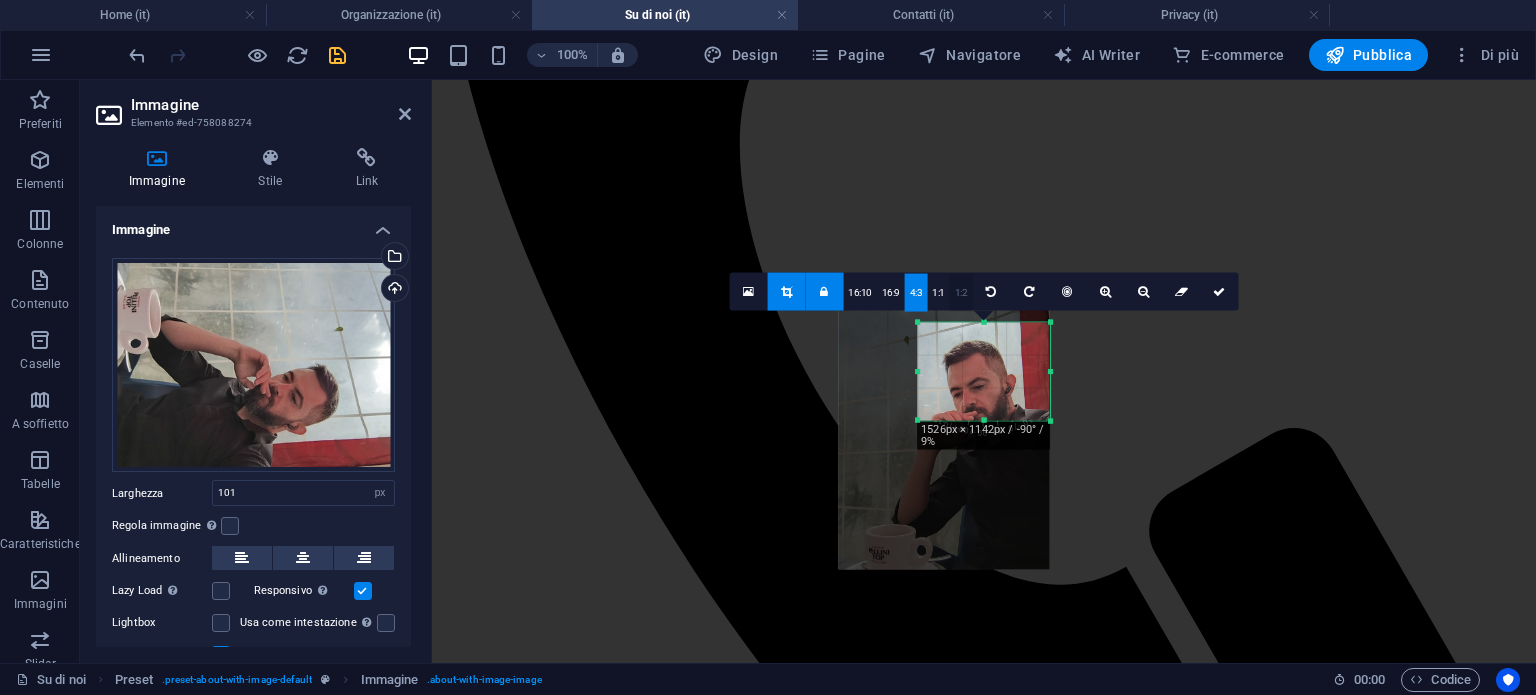 click on "1:2" at bounding box center [961, 292] 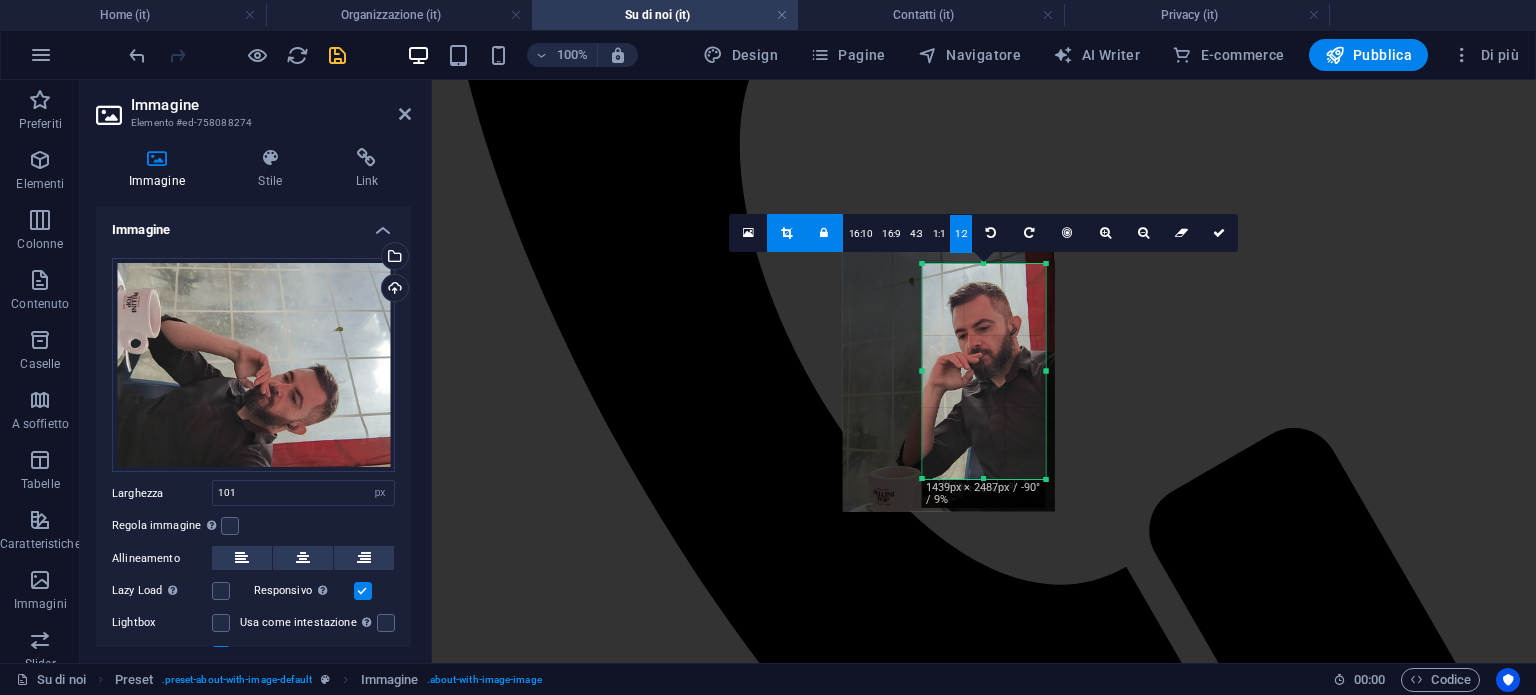 drag, startPoint x: 981, startPoint y: 494, endPoint x: 939, endPoint y: 463, distance: 52.201534 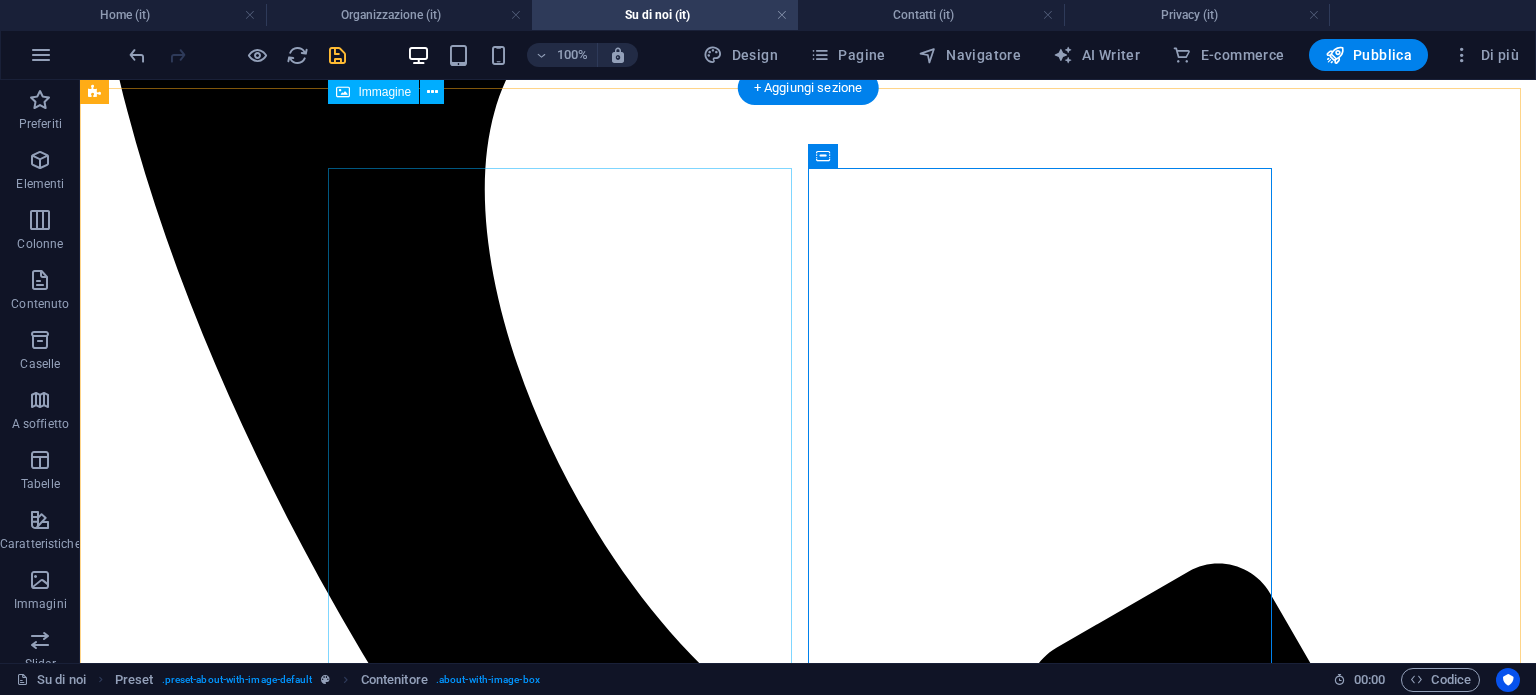 scroll, scrollTop: 576, scrollLeft: 0, axis: vertical 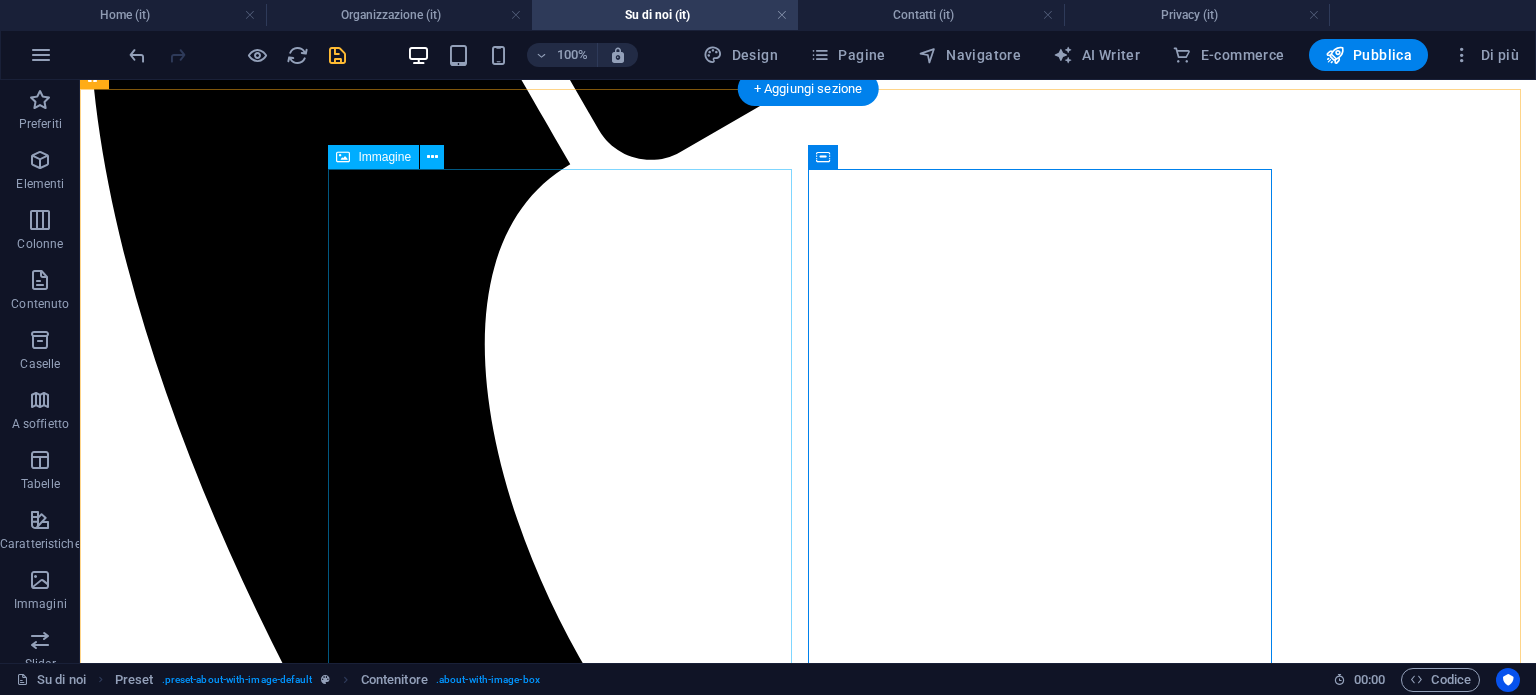 click at bounding box center [304, 7479] 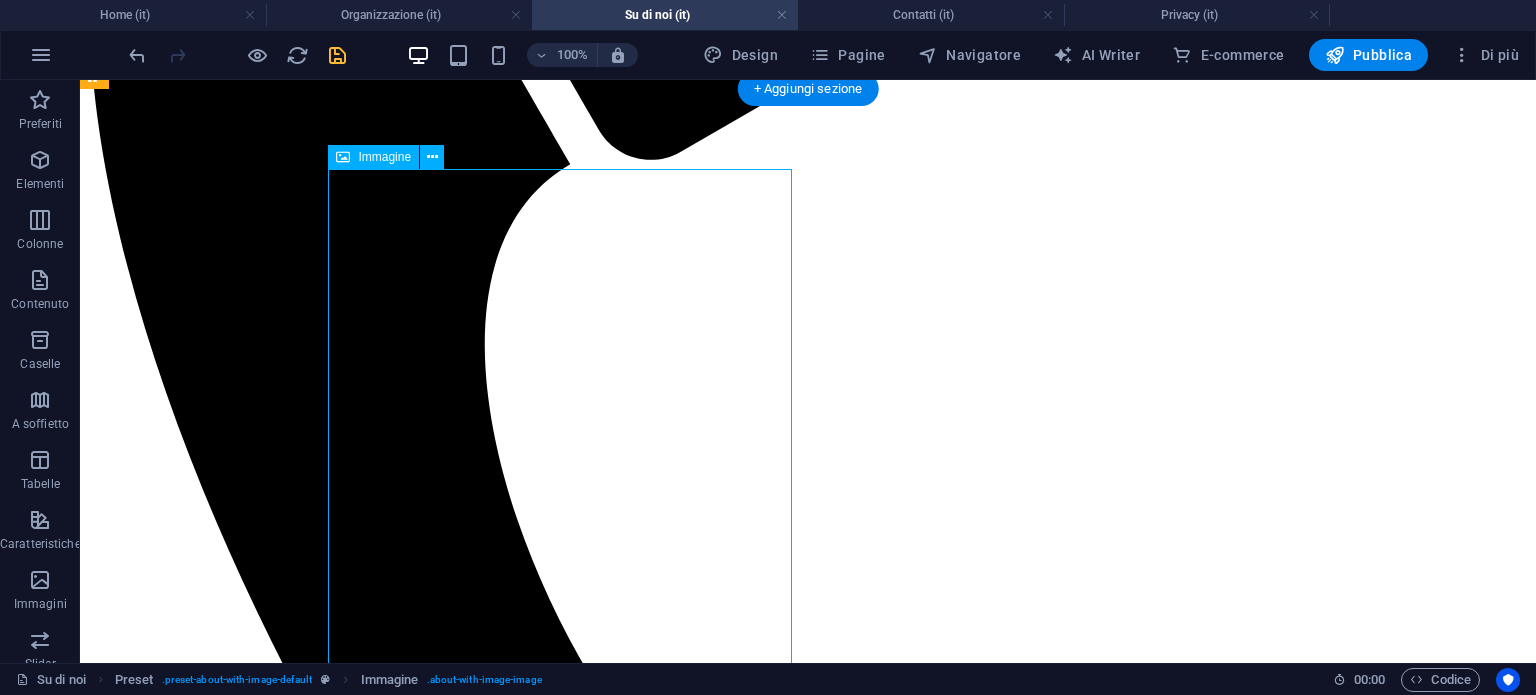 click at bounding box center (304, 7479) 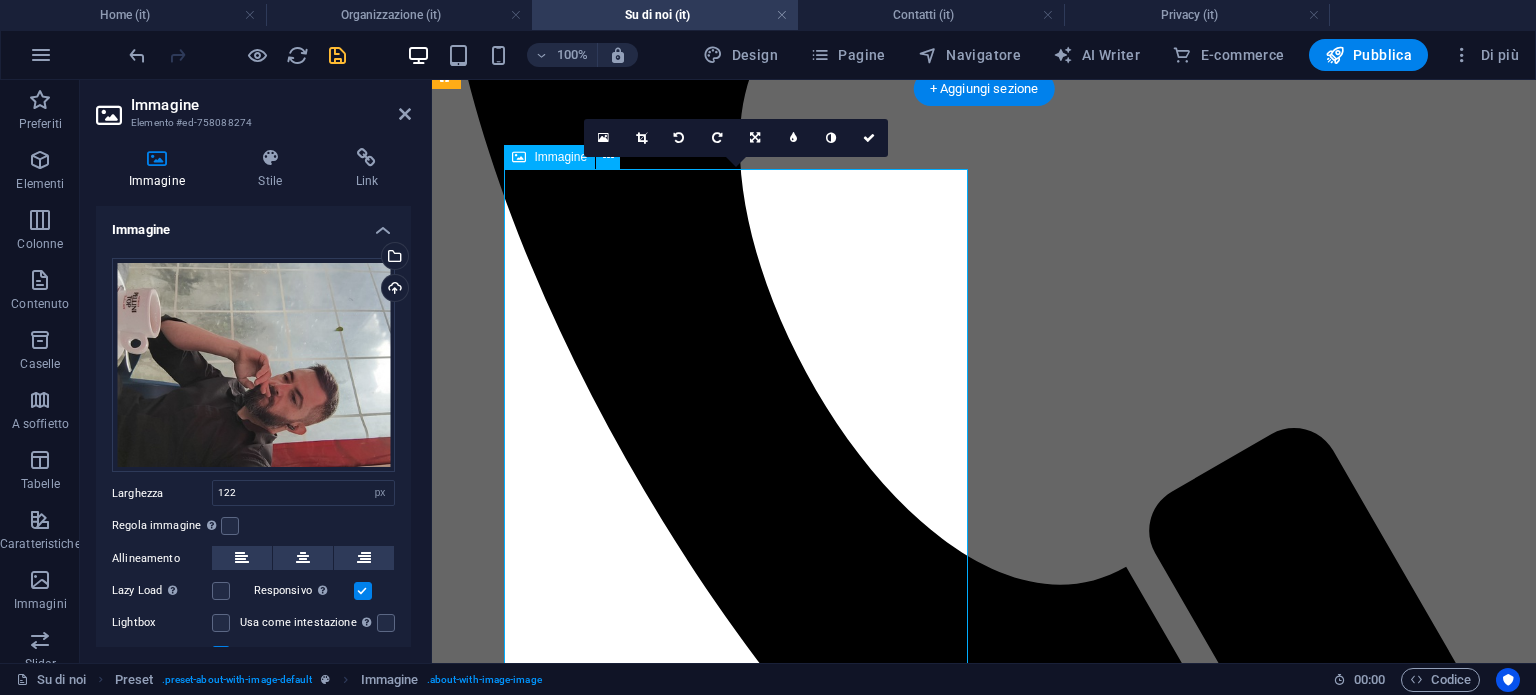 click at bounding box center (603, 5810) 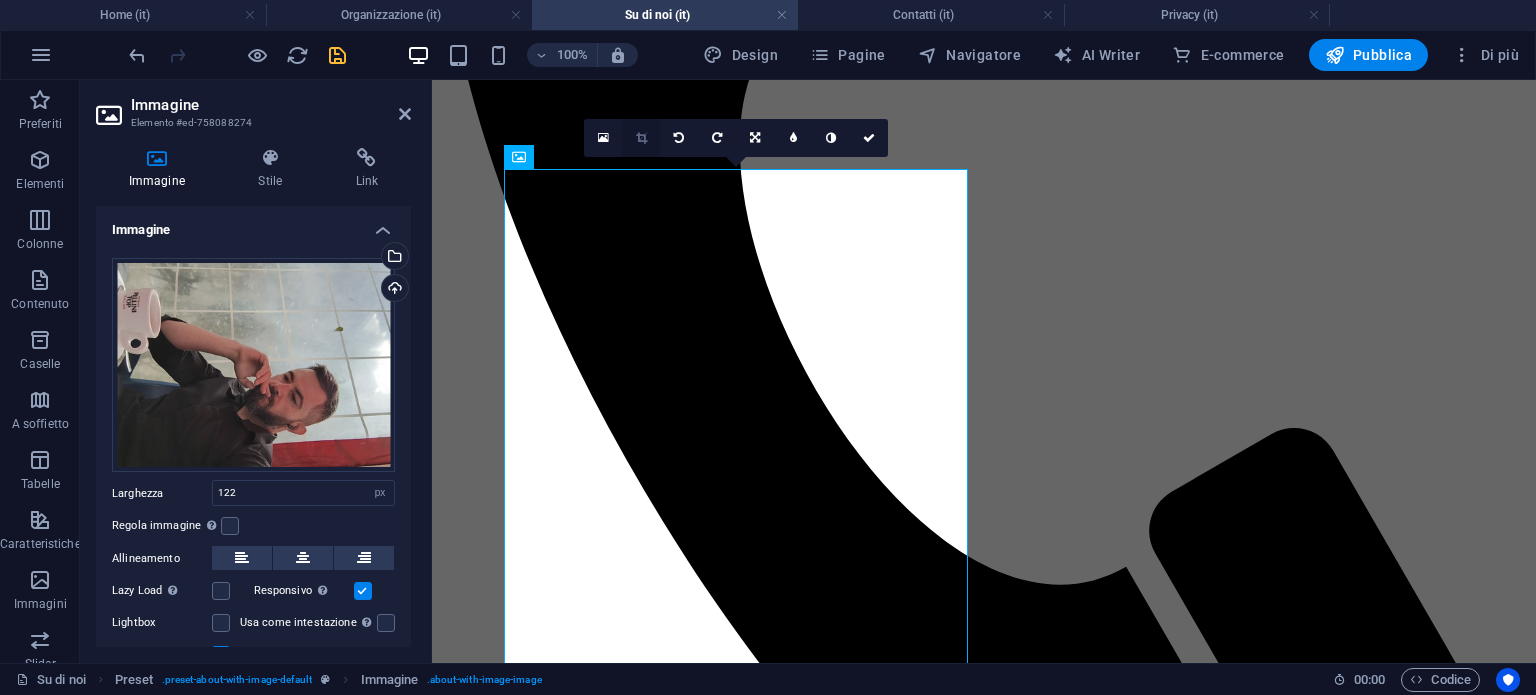 click at bounding box center (641, 138) 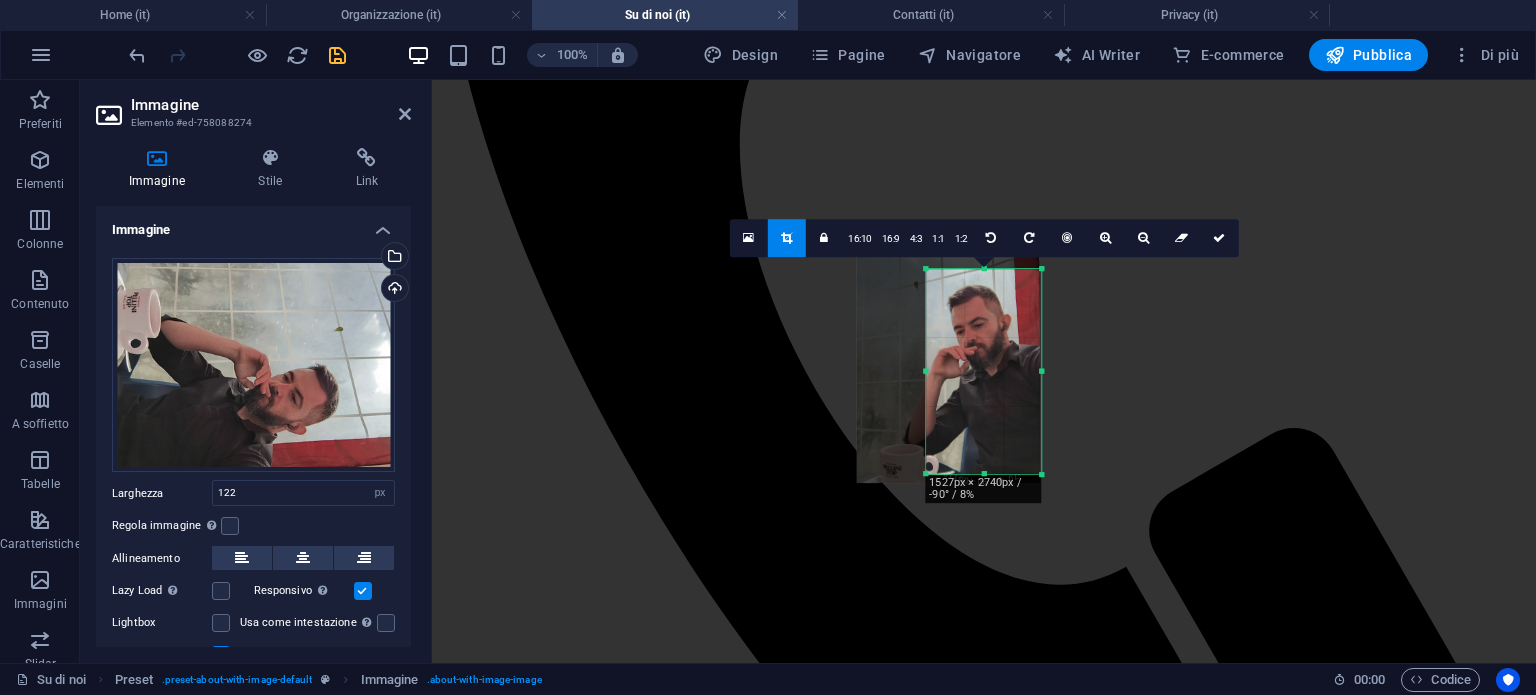 click on "180 170 160 150 140 130 120 110 100 90 80 70 60 50 40 30 20 10 0 -10 -20 -30 -40 -50 -60 -70 -80 -90 -100 -110 -120 -130 -140 -150 -160 -170 1527px × 2740px / -90° / 8% 16:10 16:9 4:3 1:1 1:2 0" at bounding box center [983, 372] 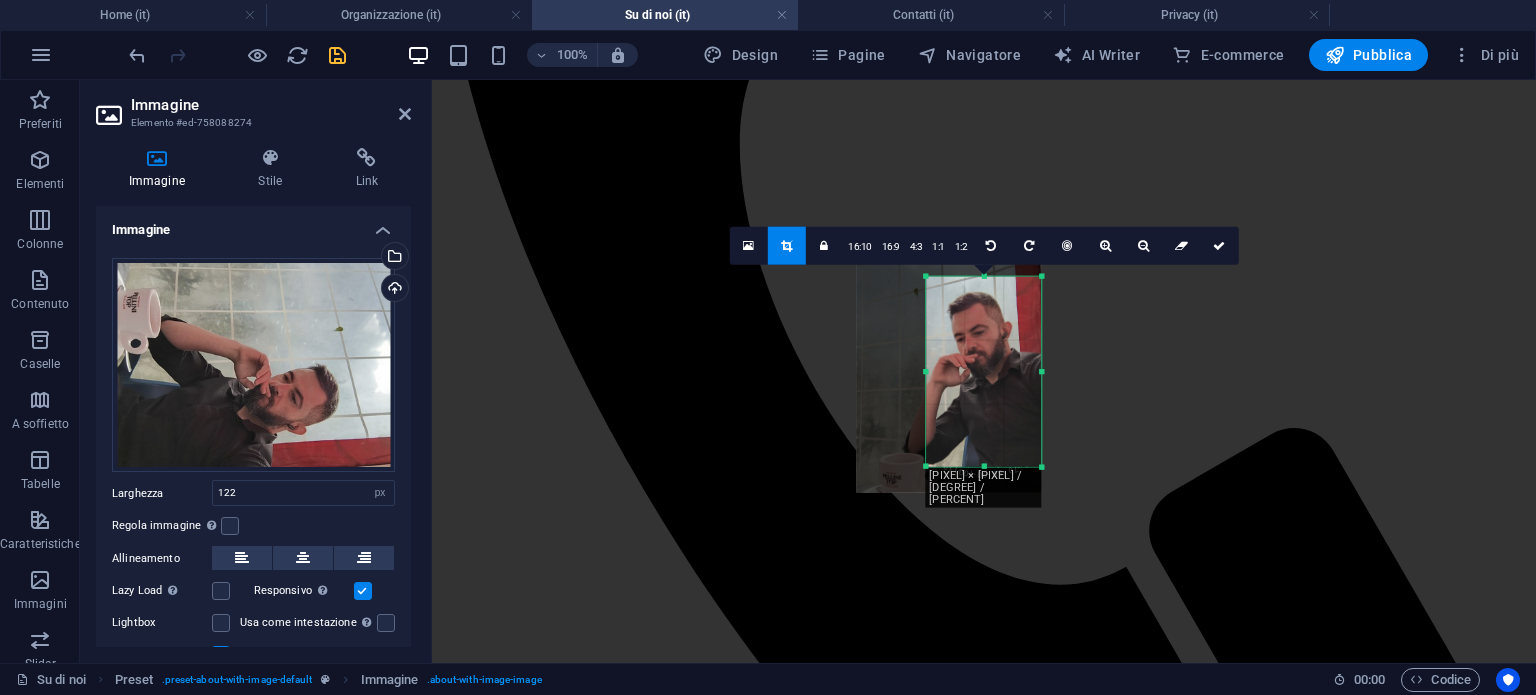 drag, startPoint x: 983, startPoint y: 471, endPoint x: 983, endPoint y: 456, distance: 15 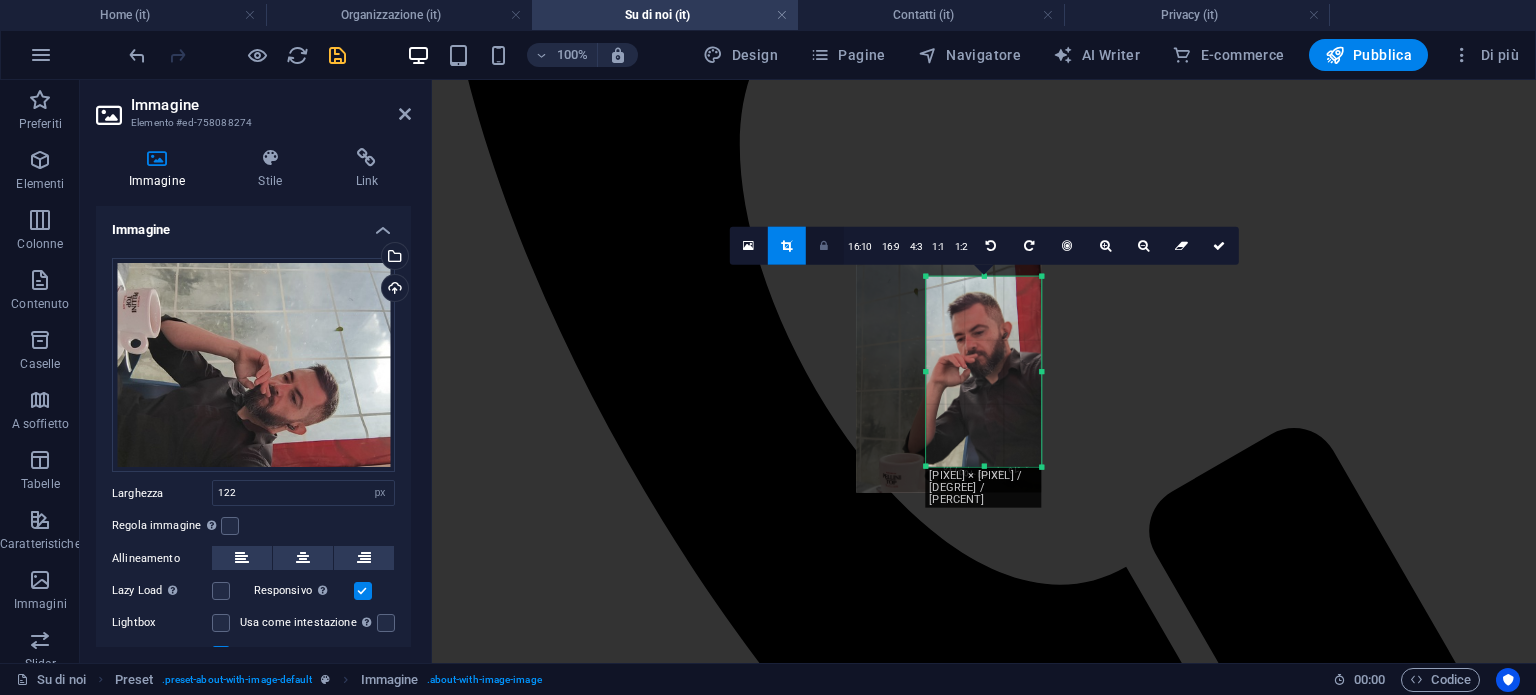 click at bounding box center (824, 245) 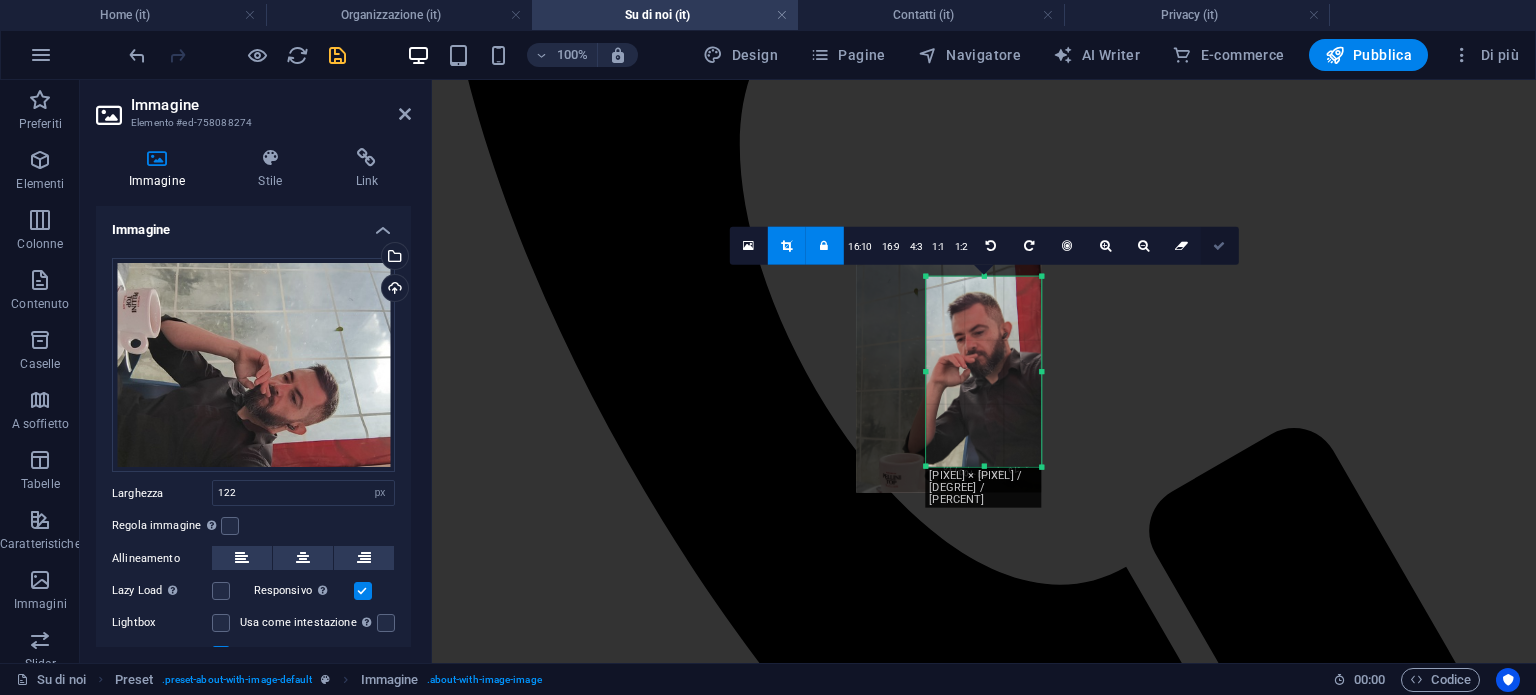 click at bounding box center (1219, 245) 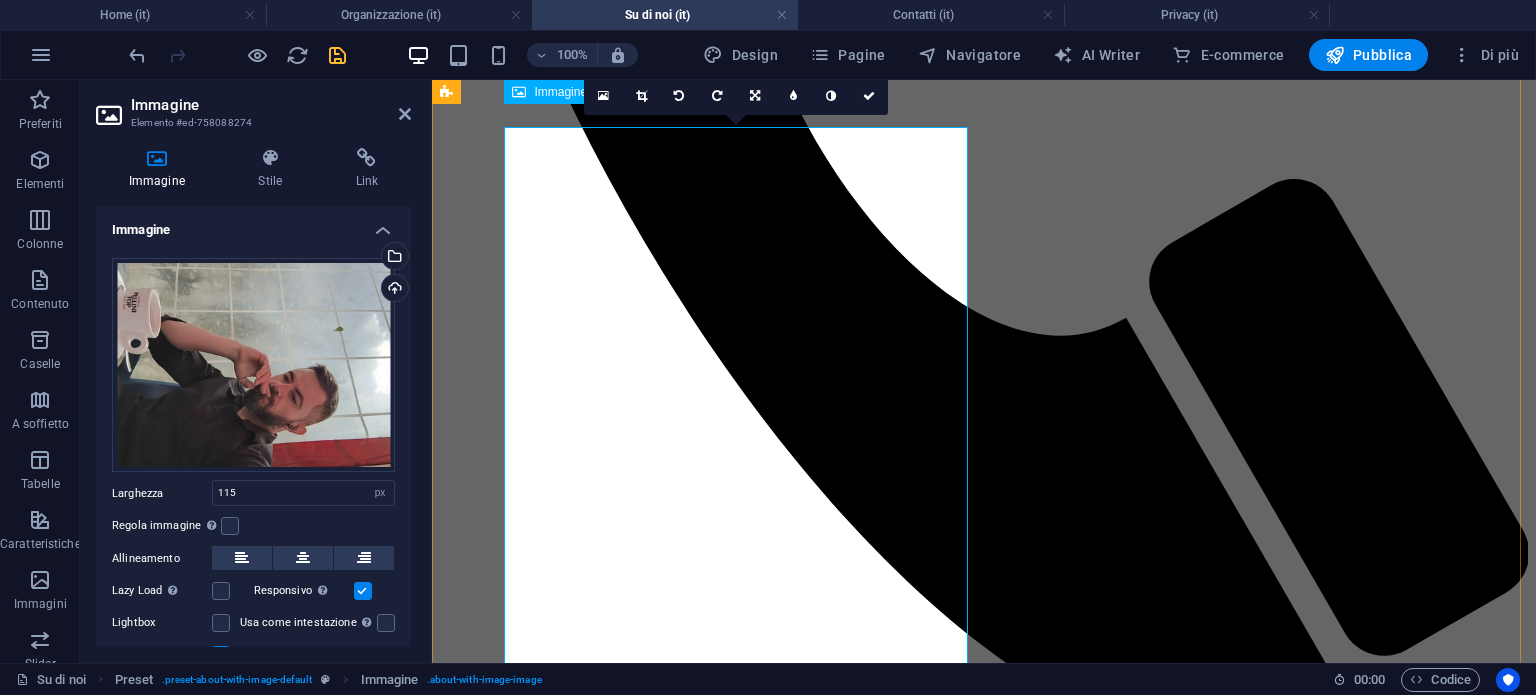 scroll, scrollTop: 576, scrollLeft: 0, axis: vertical 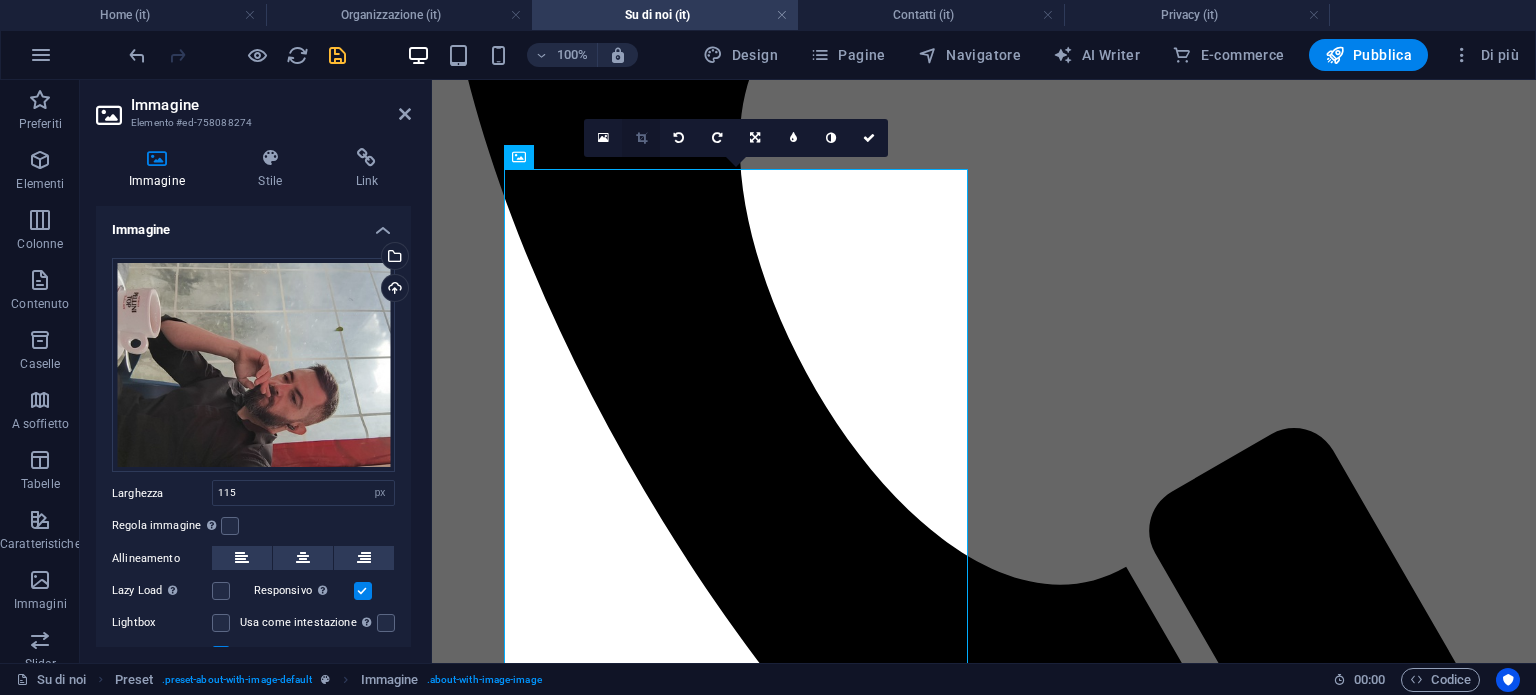 click at bounding box center [641, 138] 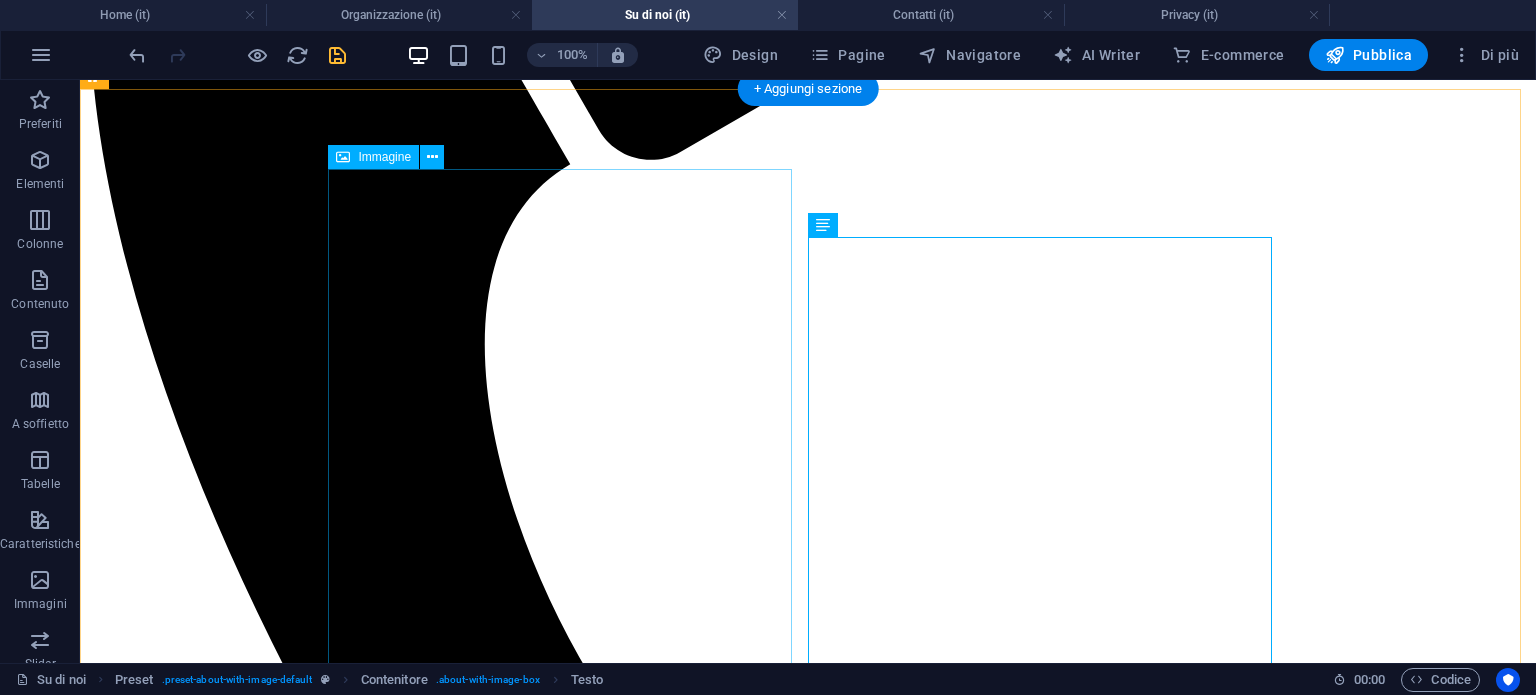 click at bounding box center [304, 7467] 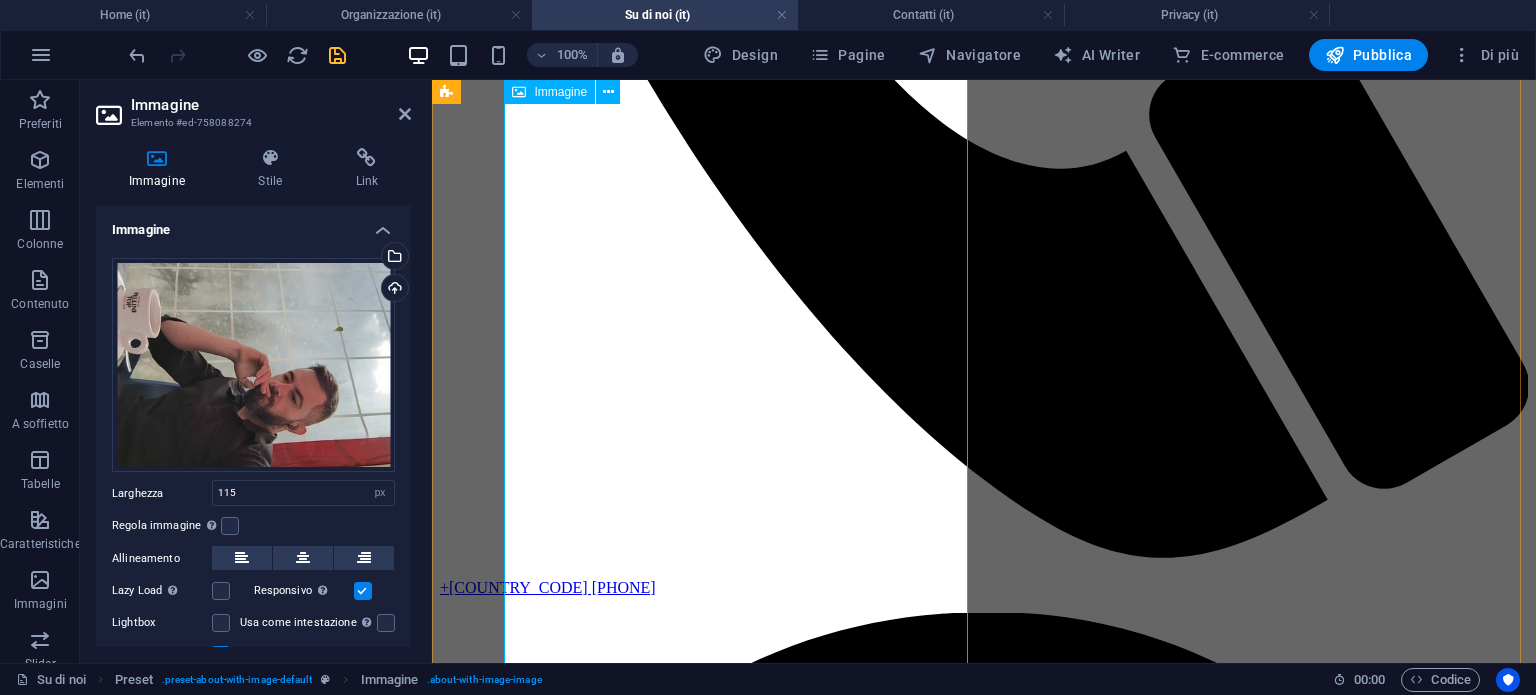 scroll, scrollTop: 976, scrollLeft: 0, axis: vertical 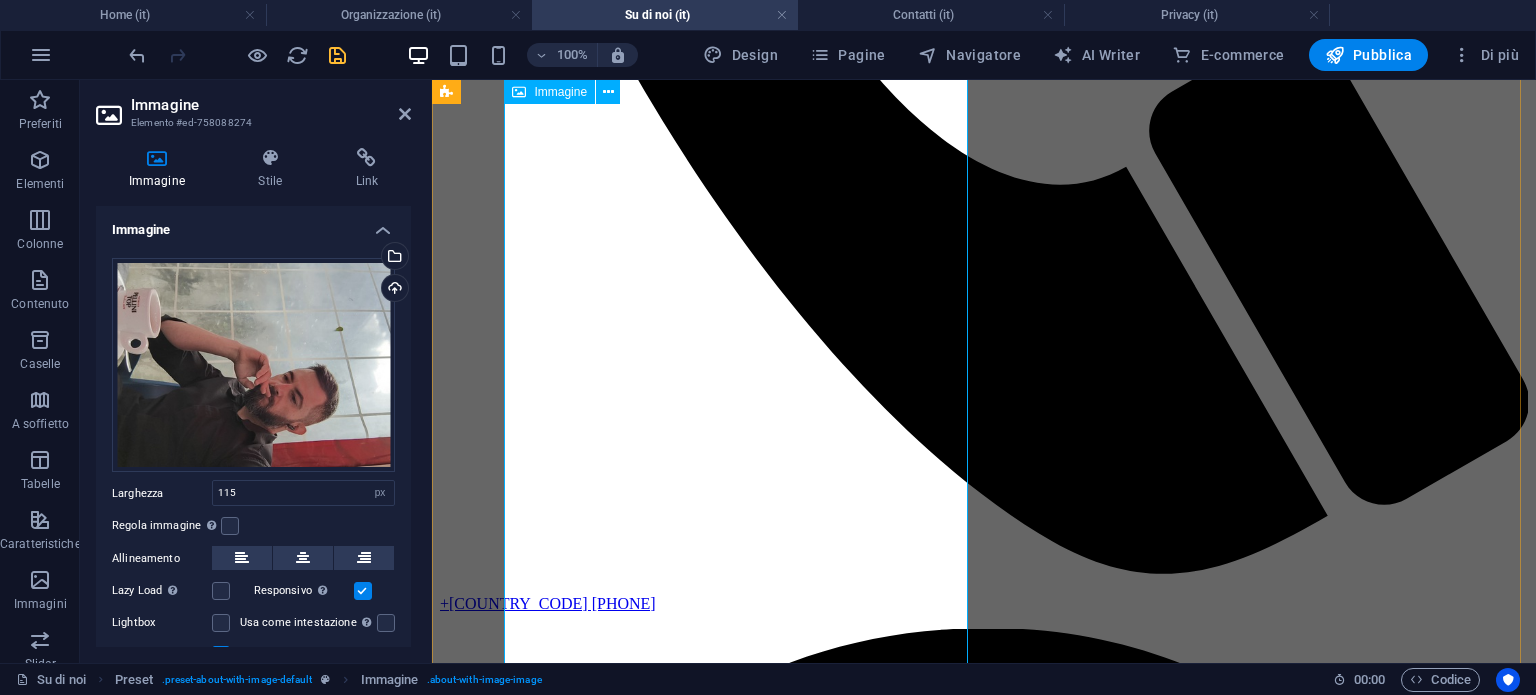 click at bounding box center [603, 5398] 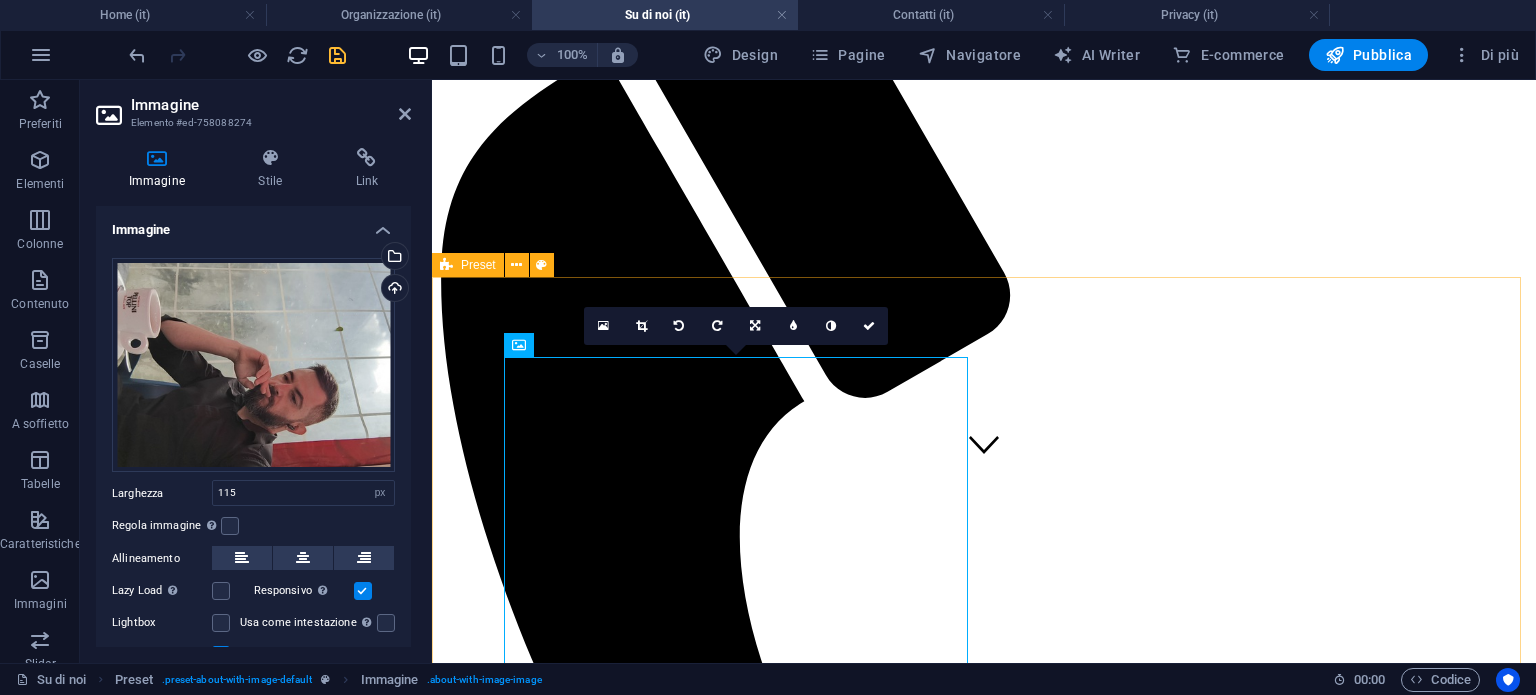 scroll, scrollTop: 176, scrollLeft: 0, axis: vertical 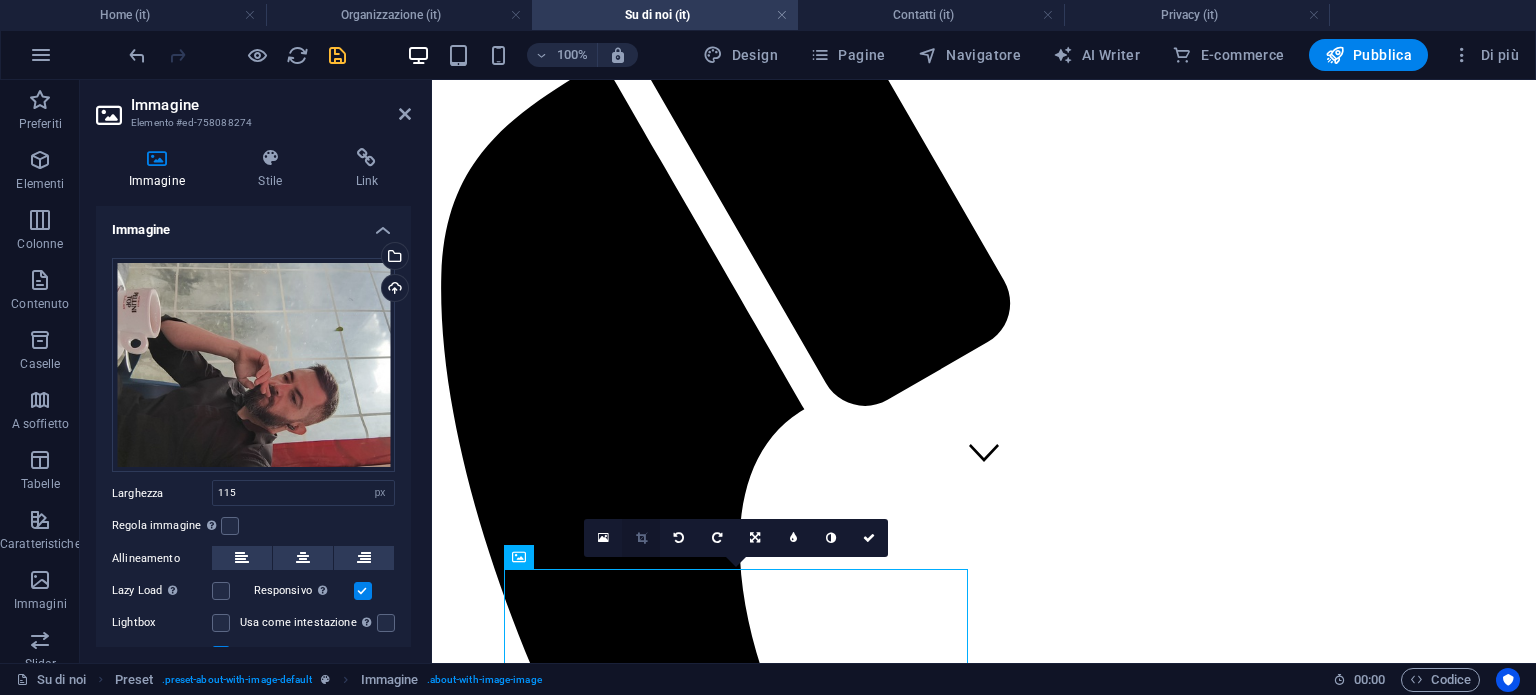 click at bounding box center (641, 538) 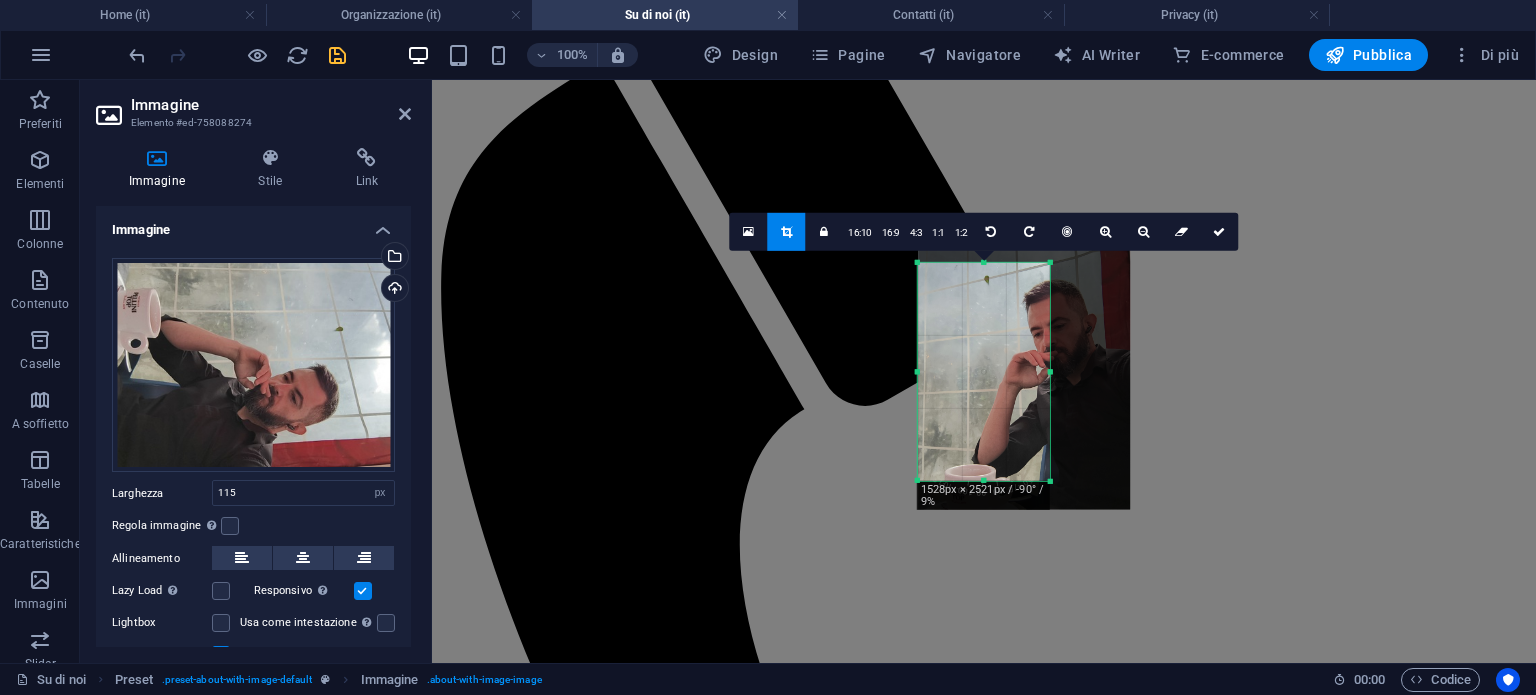 drag, startPoint x: 968, startPoint y: 404, endPoint x: 1043, endPoint y: 403, distance: 75.00667 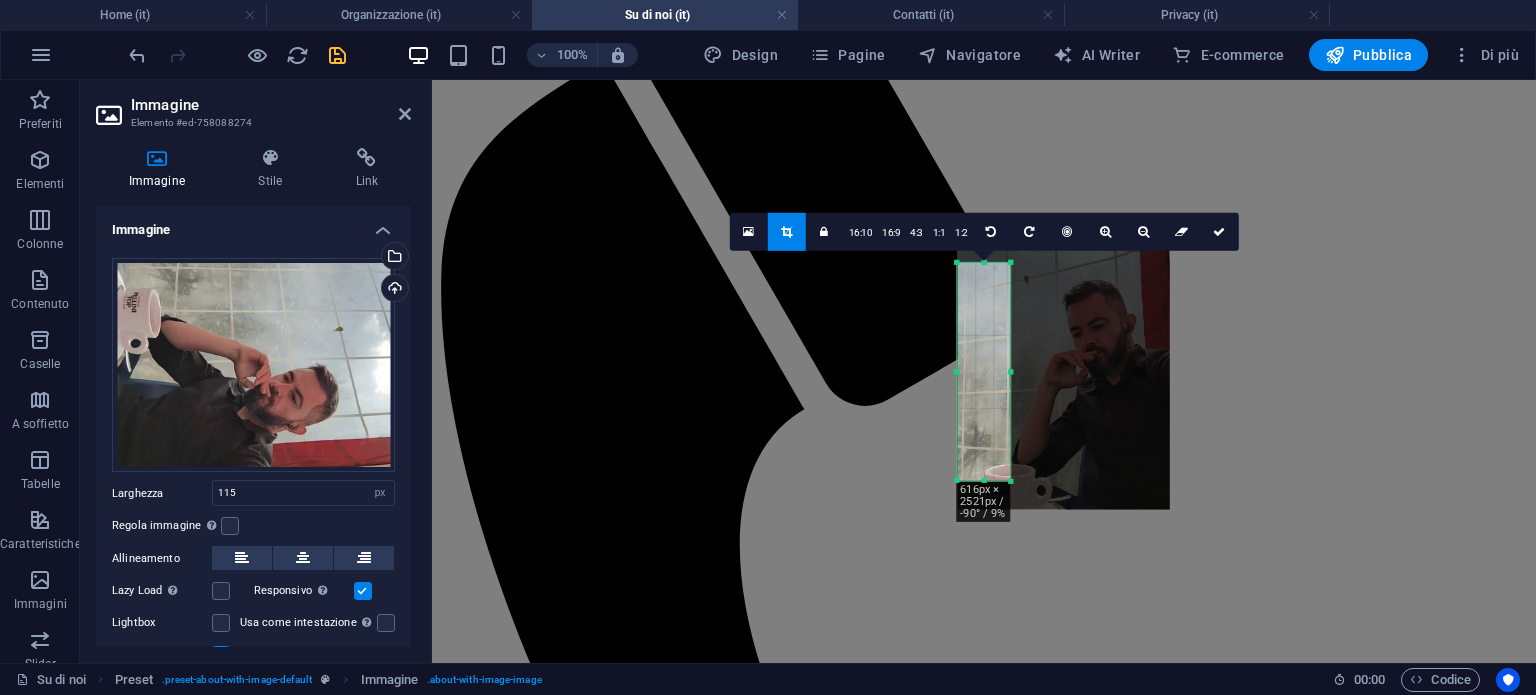 drag, startPoint x: 1052, startPoint y: 373, endPoint x: 973, endPoint y: 382, distance: 79.51101 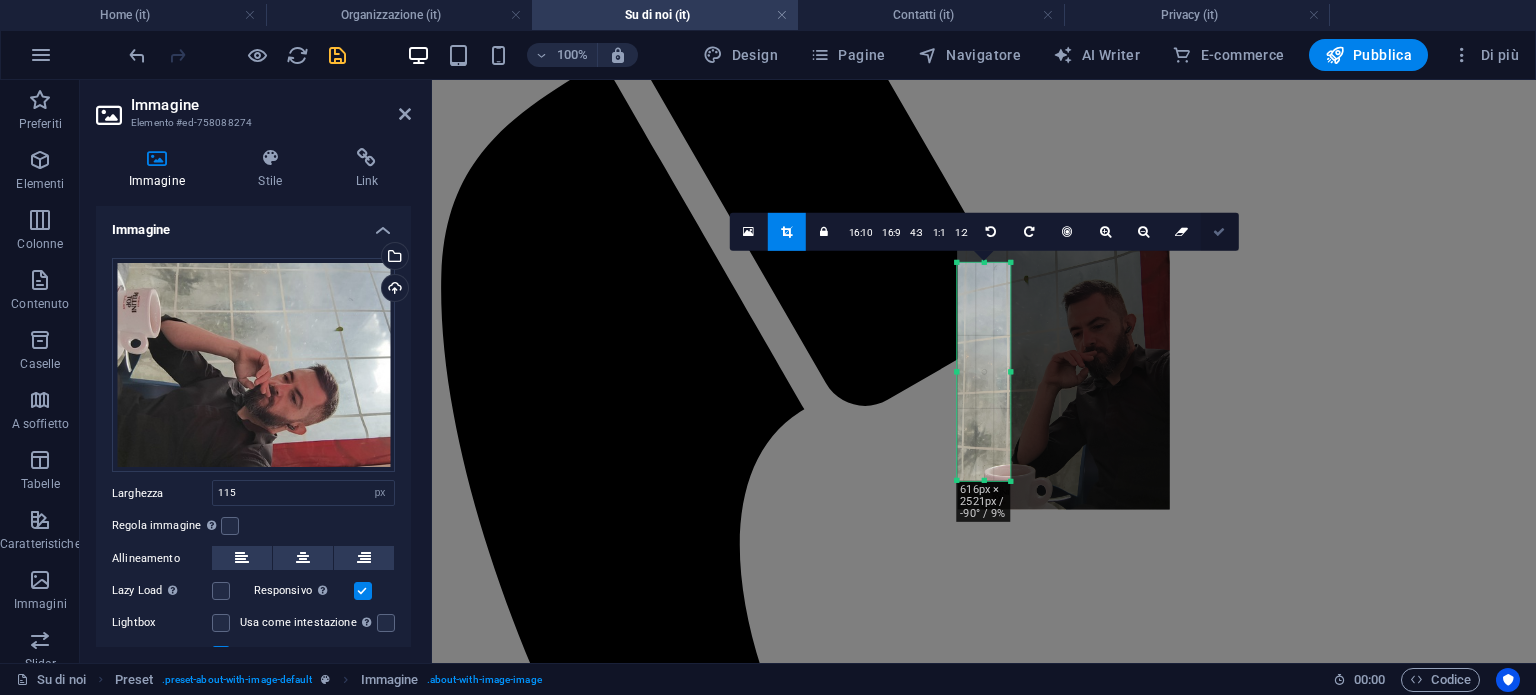 click at bounding box center (1219, 231) 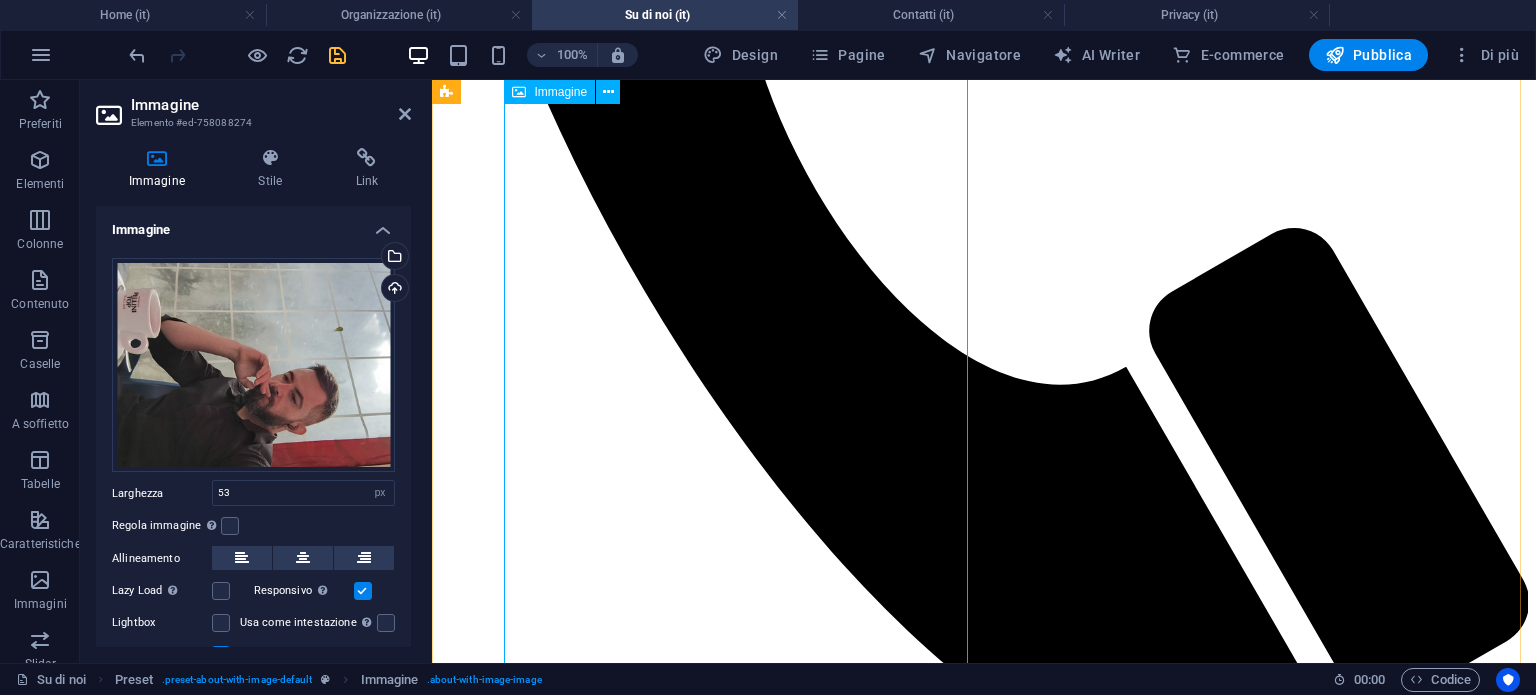 scroll, scrollTop: 376, scrollLeft: 0, axis: vertical 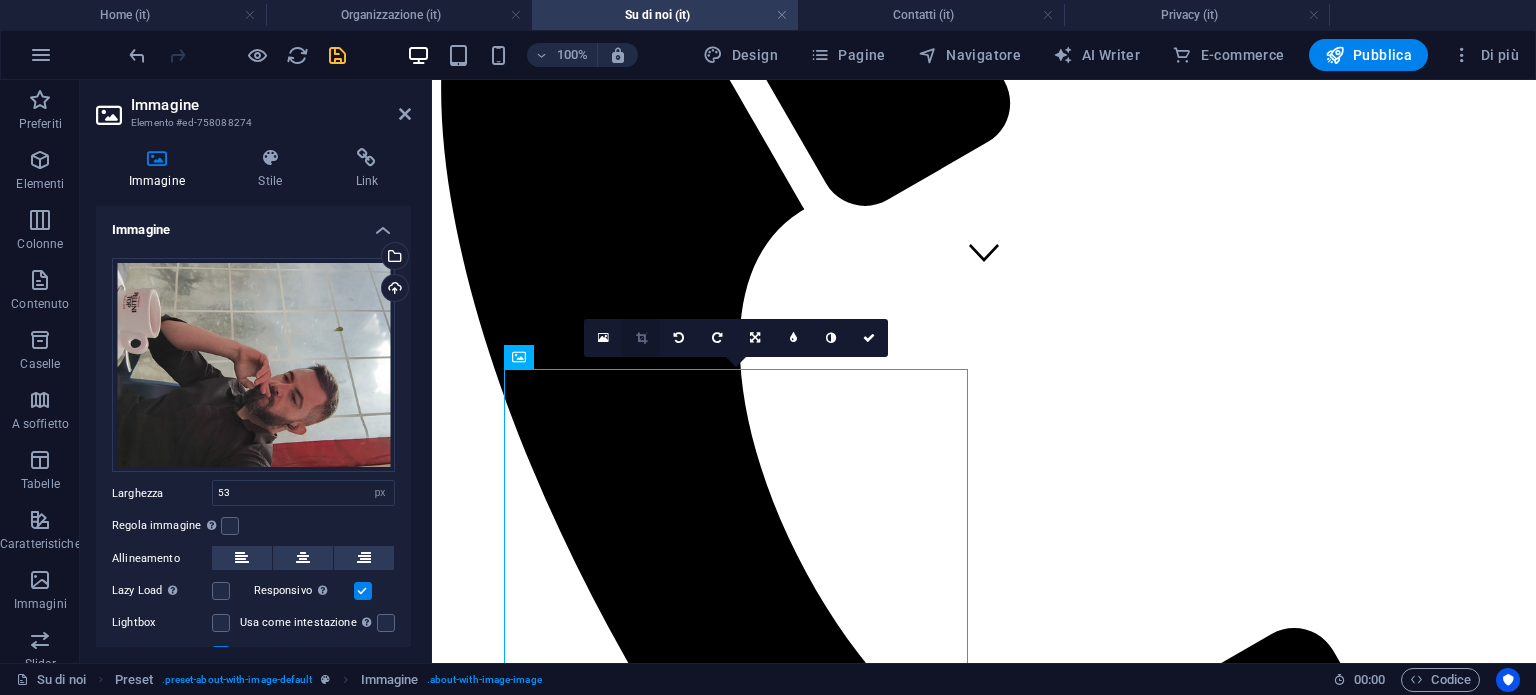 click at bounding box center (641, 338) 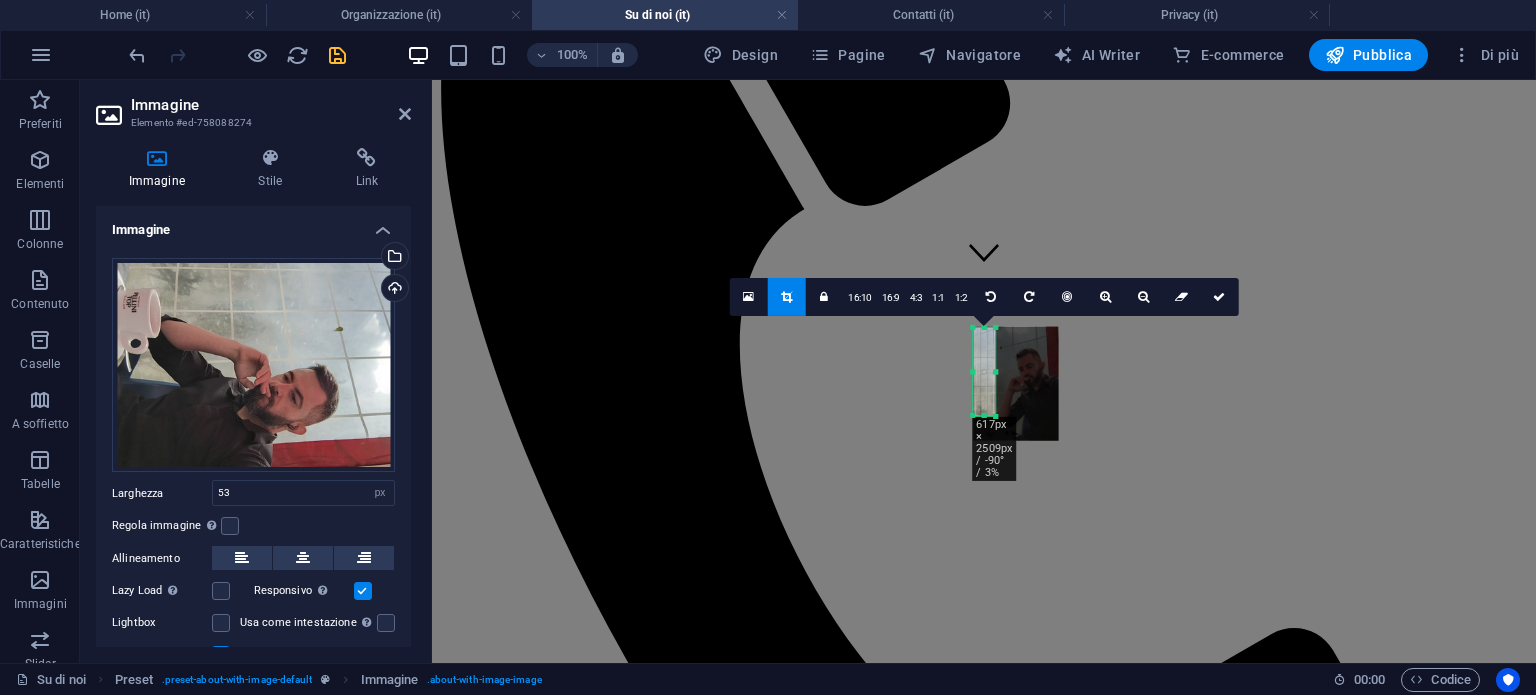 drag, startPoint x: 999, startPoint y: 326, endPoint x: 996, endPoint y: 339, distance: 13.341664 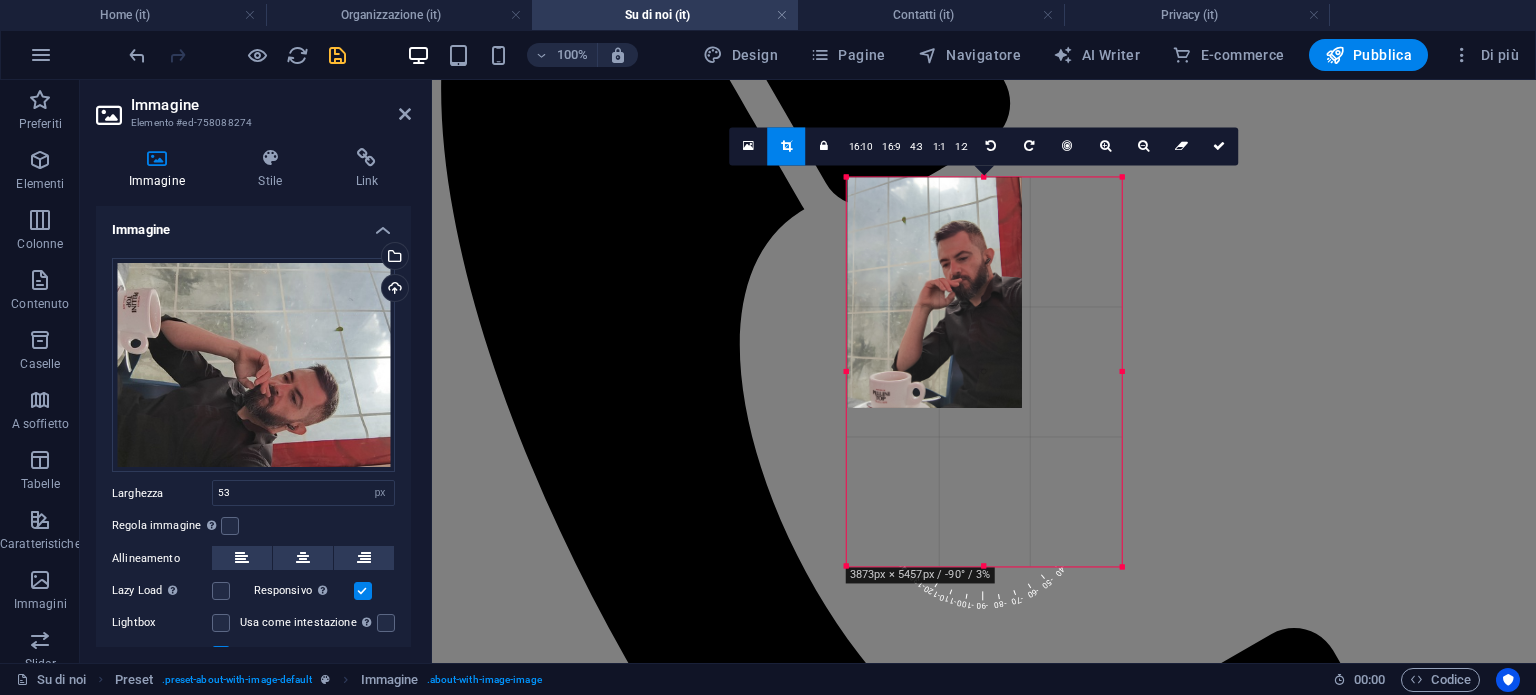 drag, startPoint x: 999, startPoint y: 414, endPoint x: 1248, endPoint y: 711, distance: 387.56934 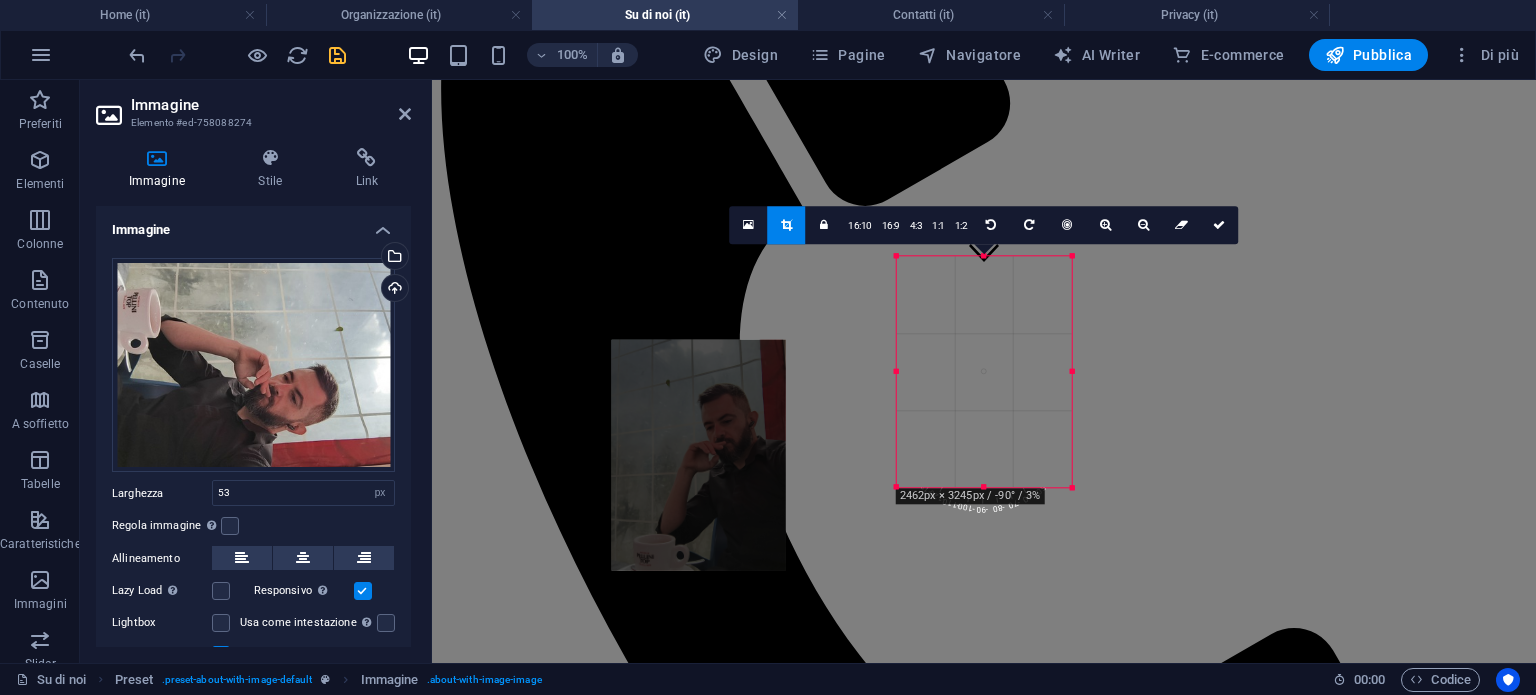 drag, startPoint x: 937, startPoint y: 400, endPoint x: 648, endPoint y: 485, distance: 301.24075 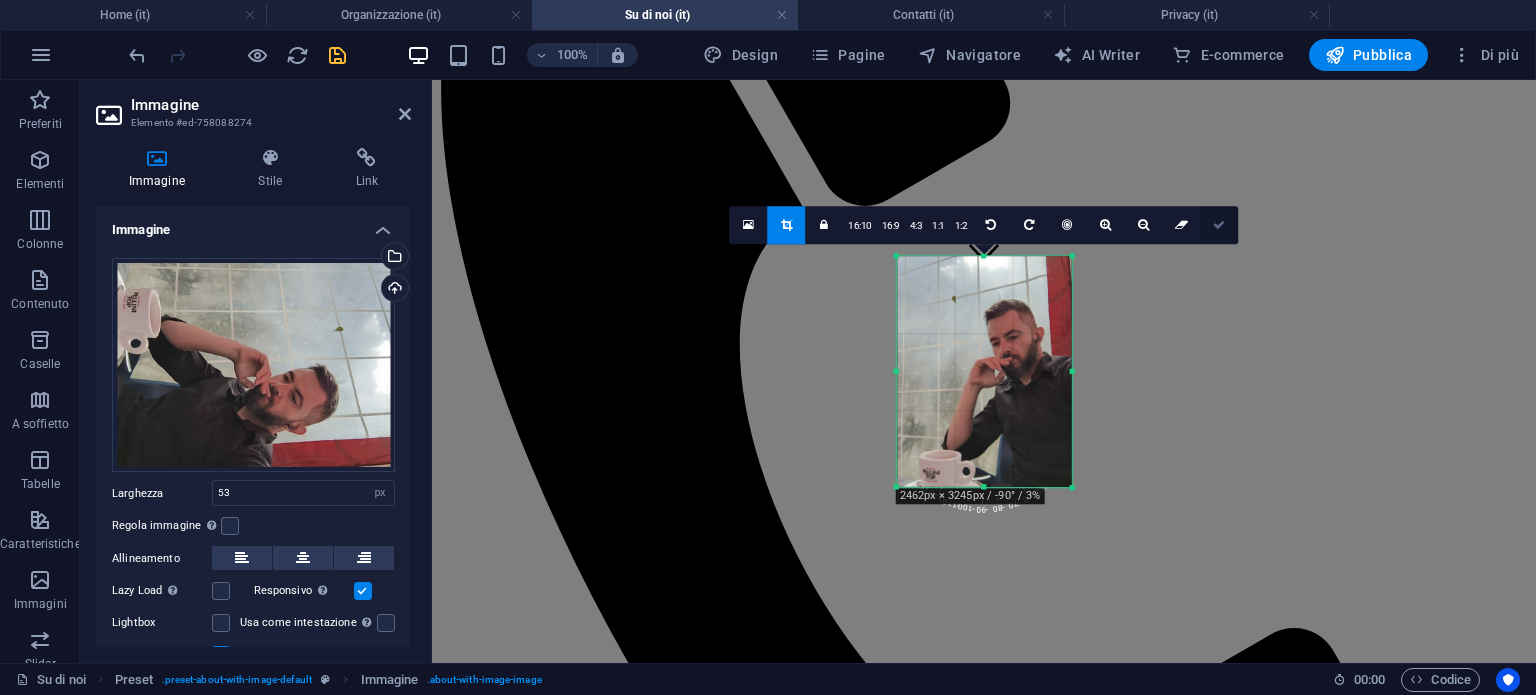 drag, startPoint x: 1209, startPoint y: 220, endPoint x: 596, endPoint y: 219, distance: 613.0008 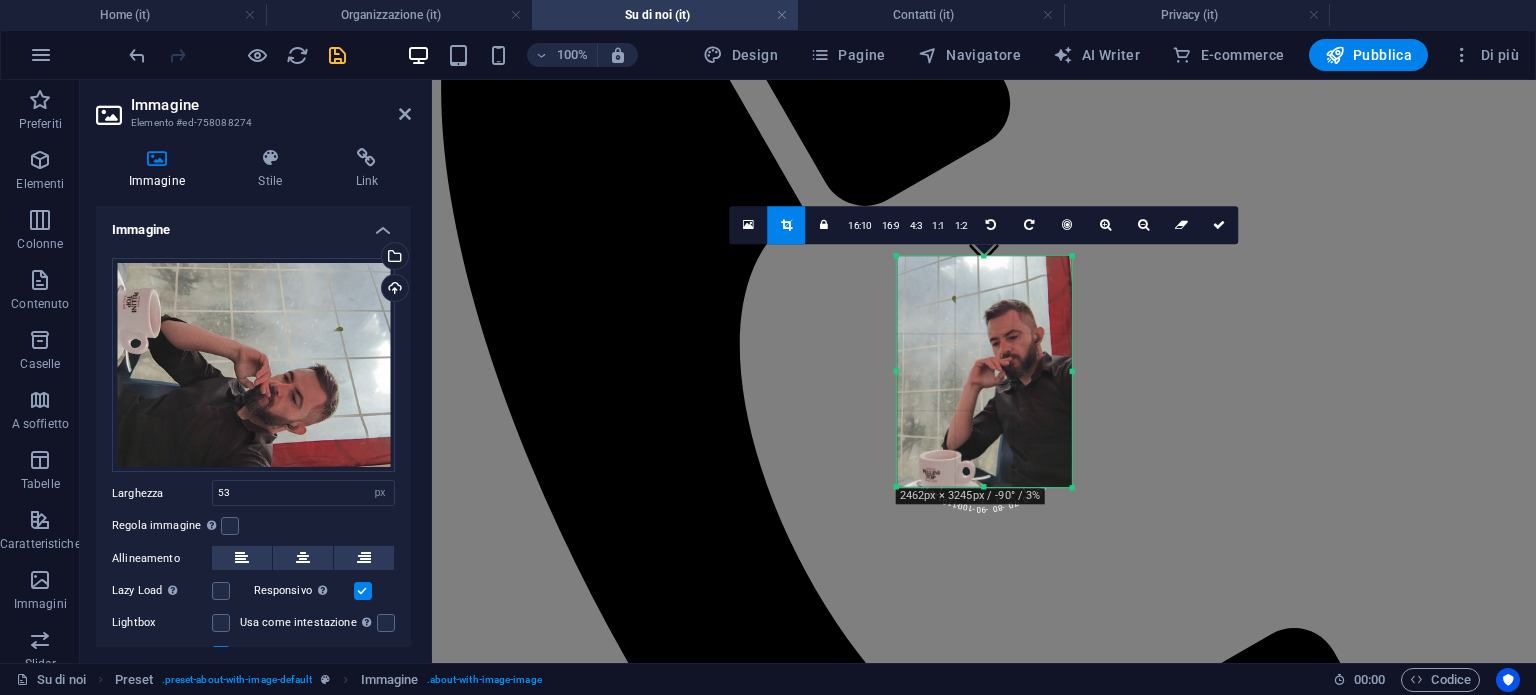 type on "174" 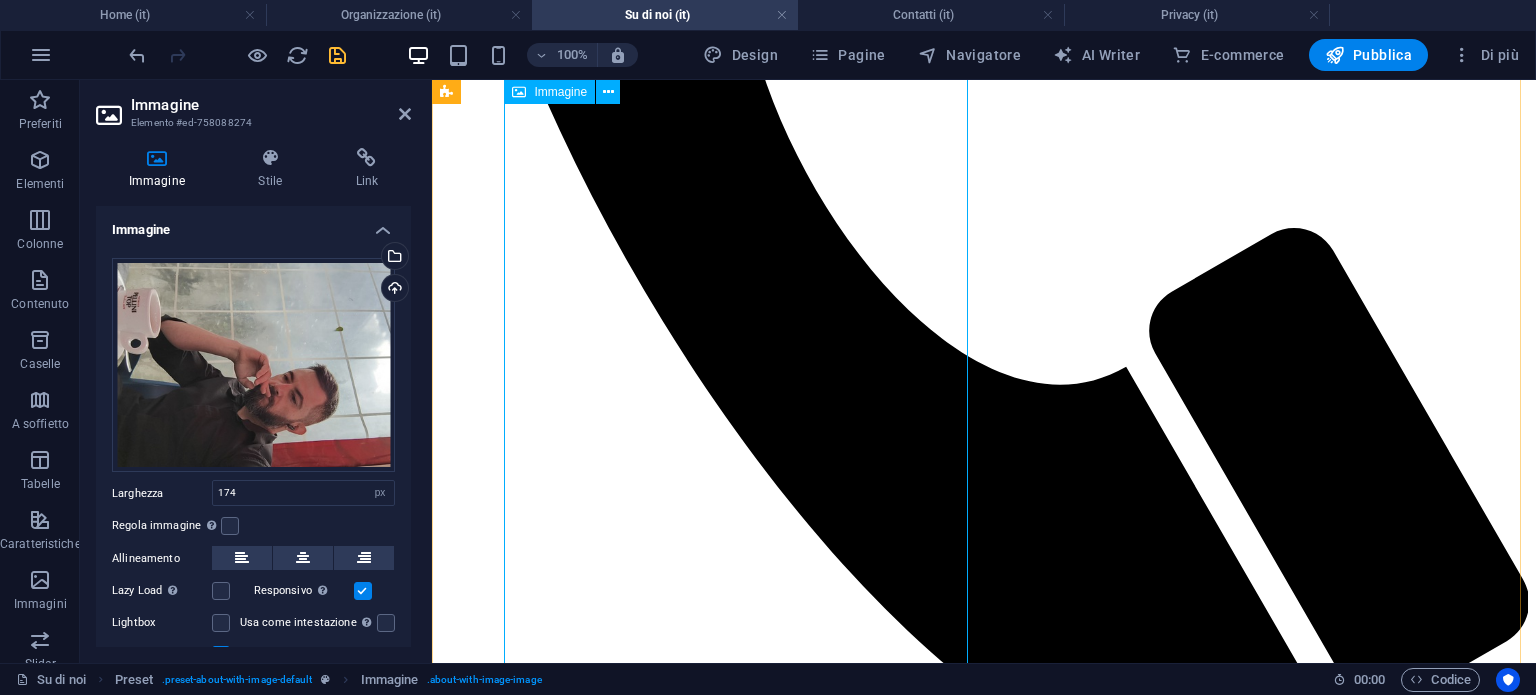 scroll, scrollTop: 376, scrollLeft: 0, axis: vertical 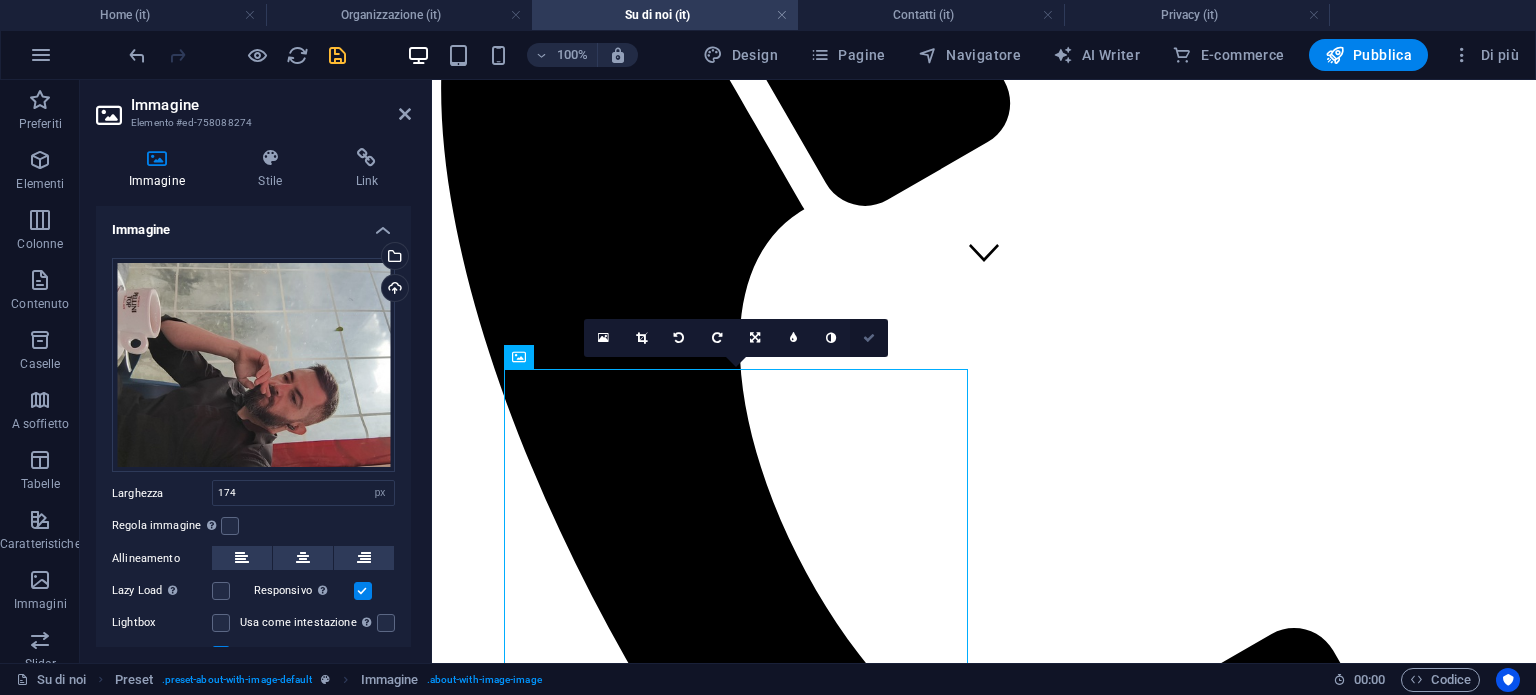 click at bounding box center (869, 338) 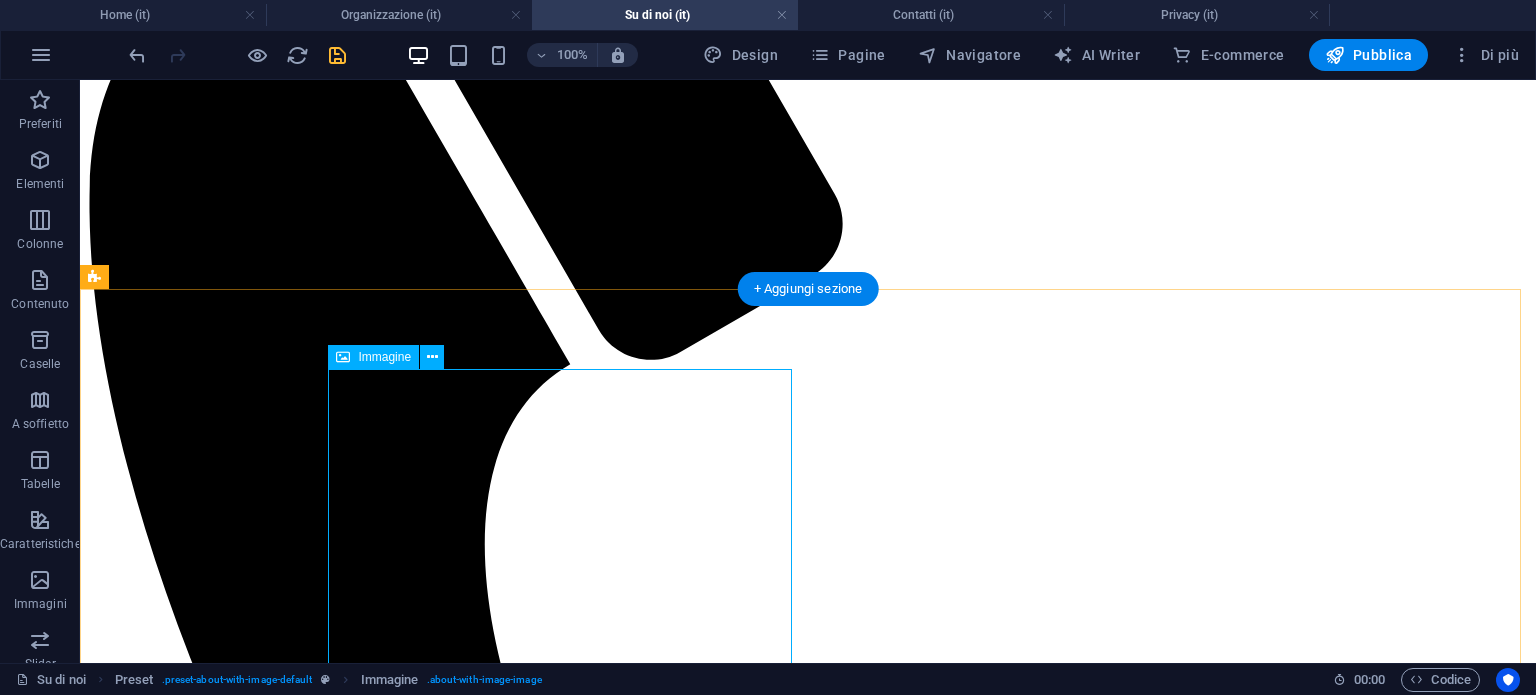 click at bounding box center (304, 7687) 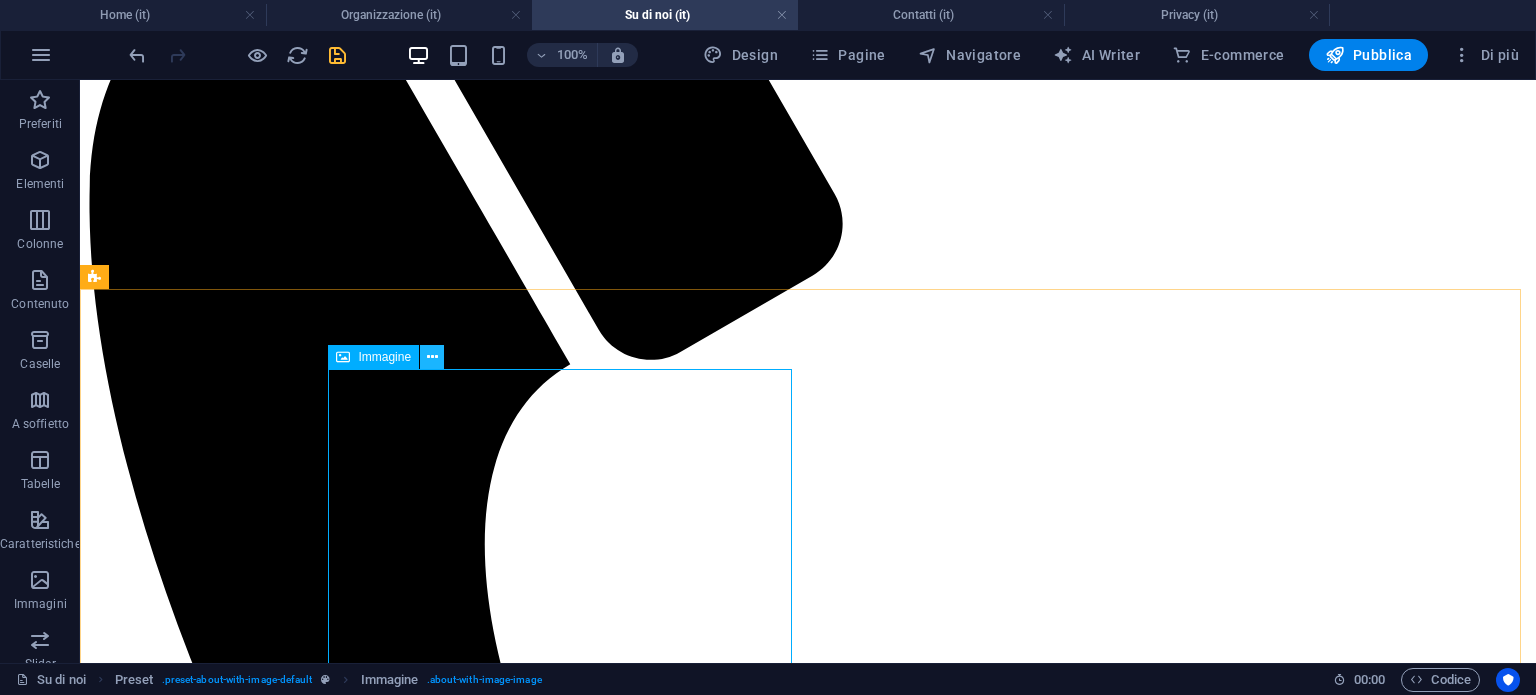 click at bounding box center [432, 357] 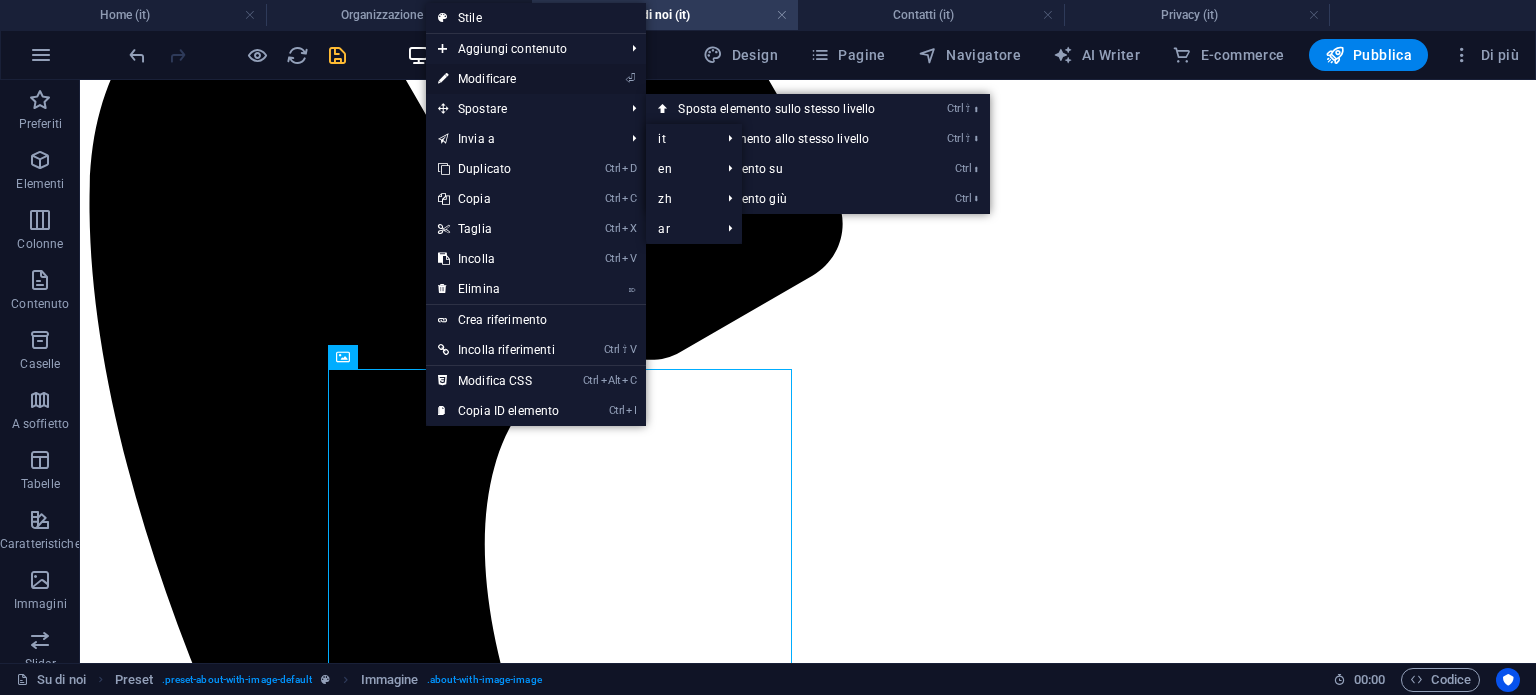 click on "⏎  Modificare" at bounding box center (498, 79) 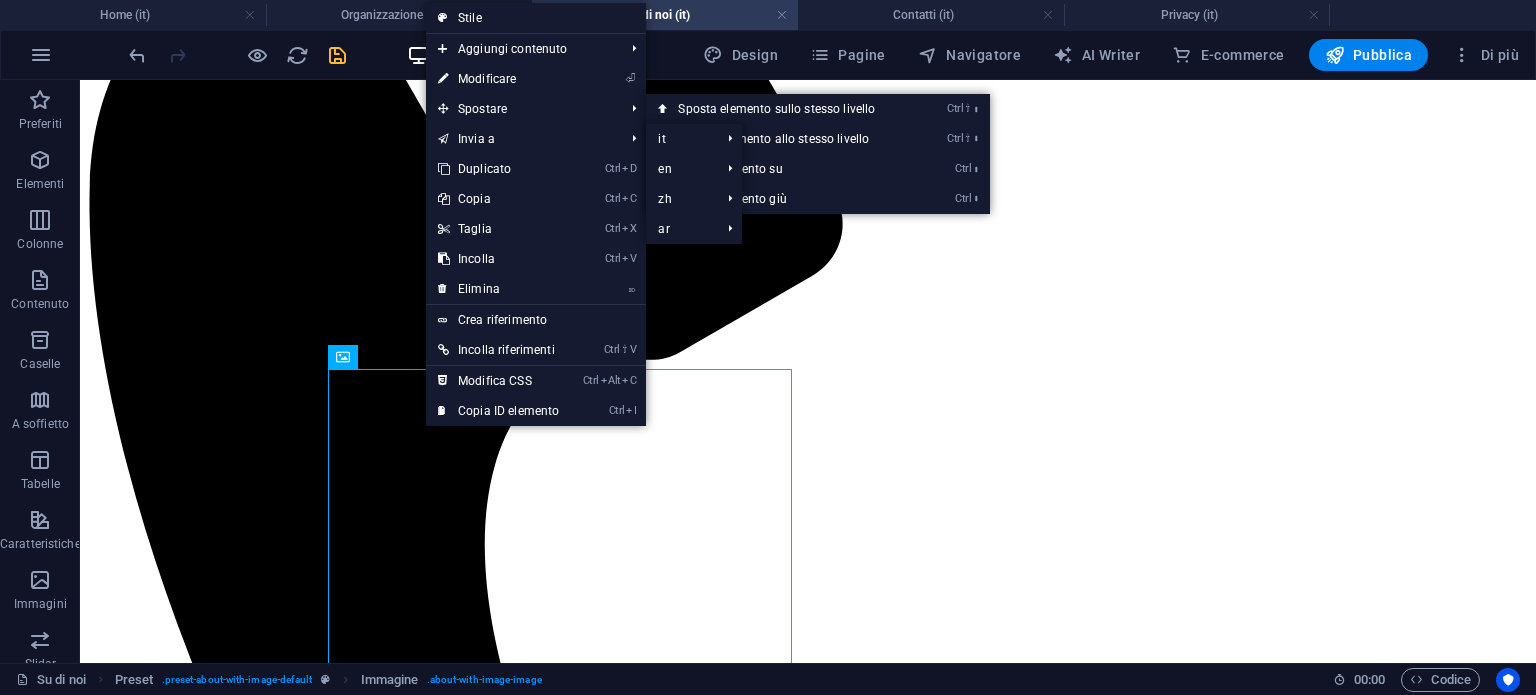 select on "px" 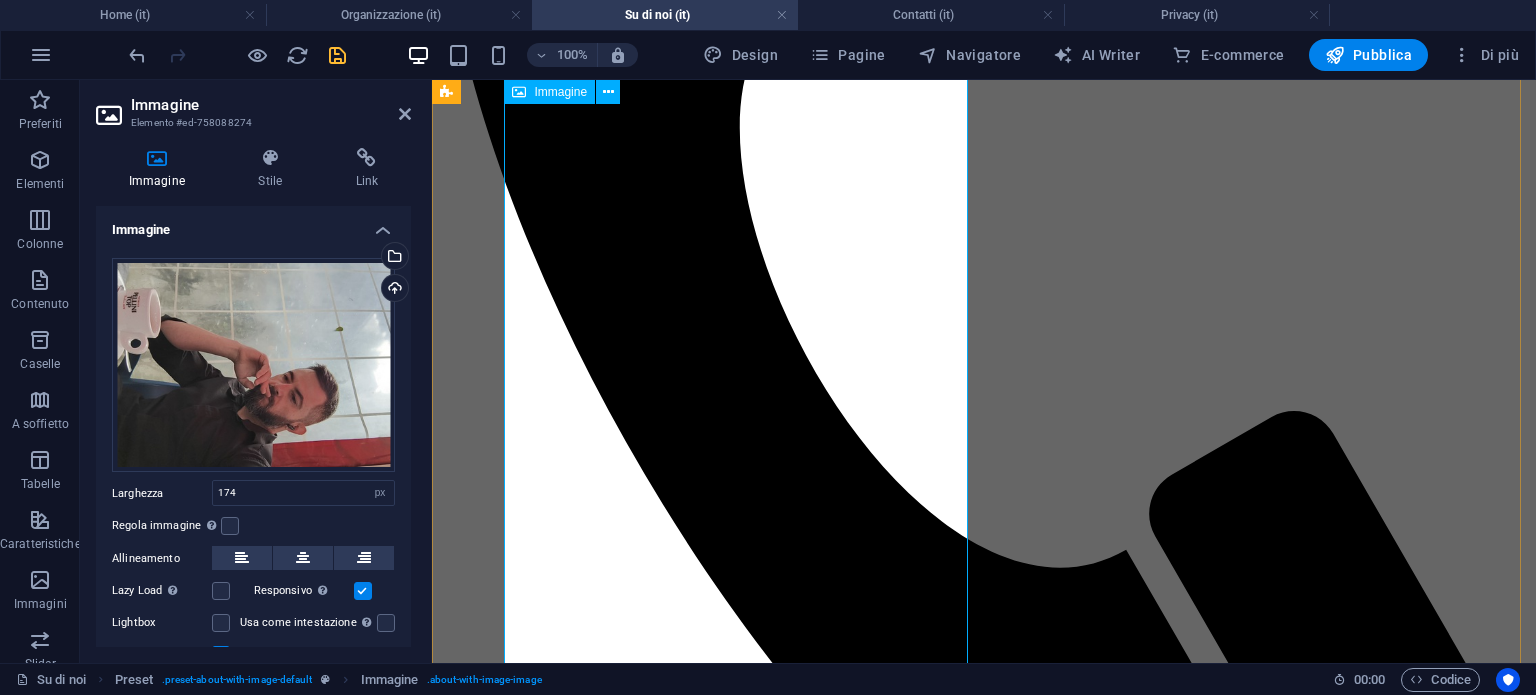 scroll, scrollTop: 576, scrollLeft: 0, axis: vertical 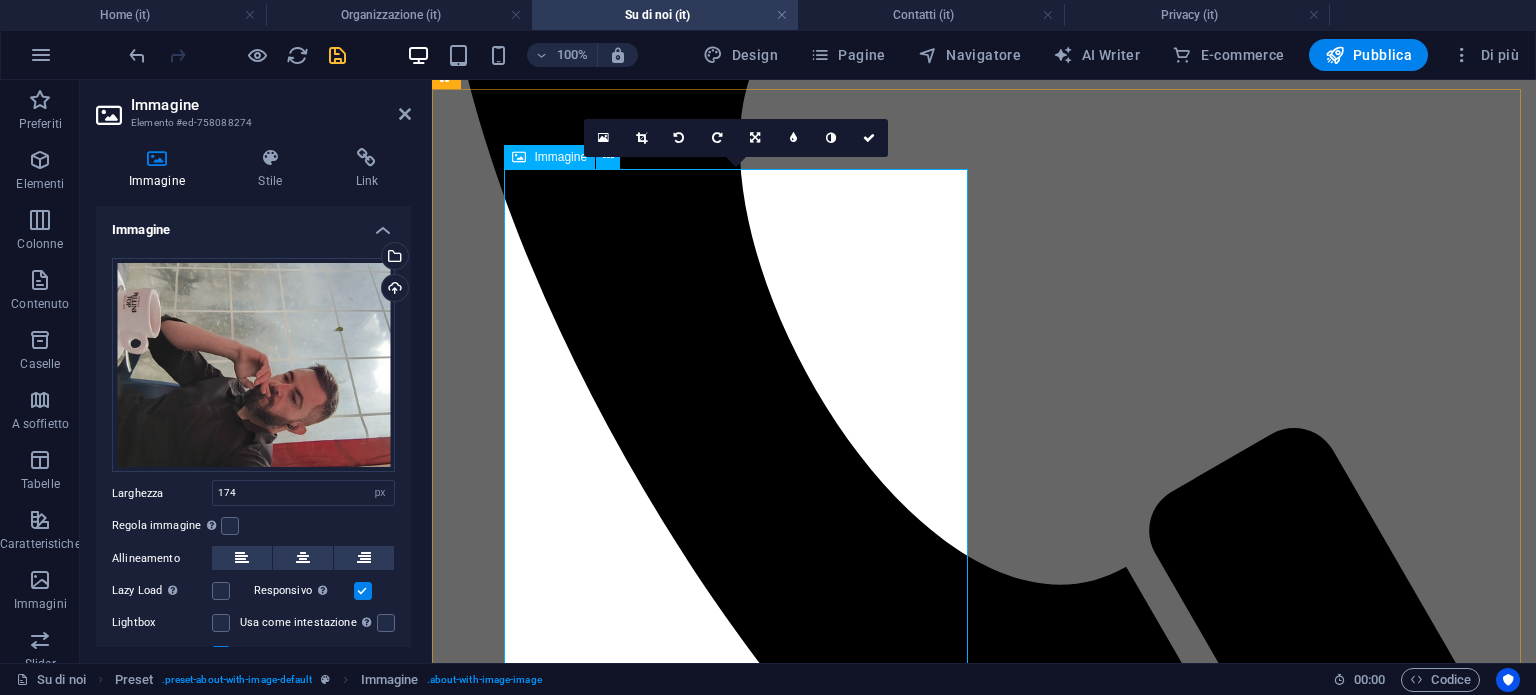 click at bounding box center (603, 5818) 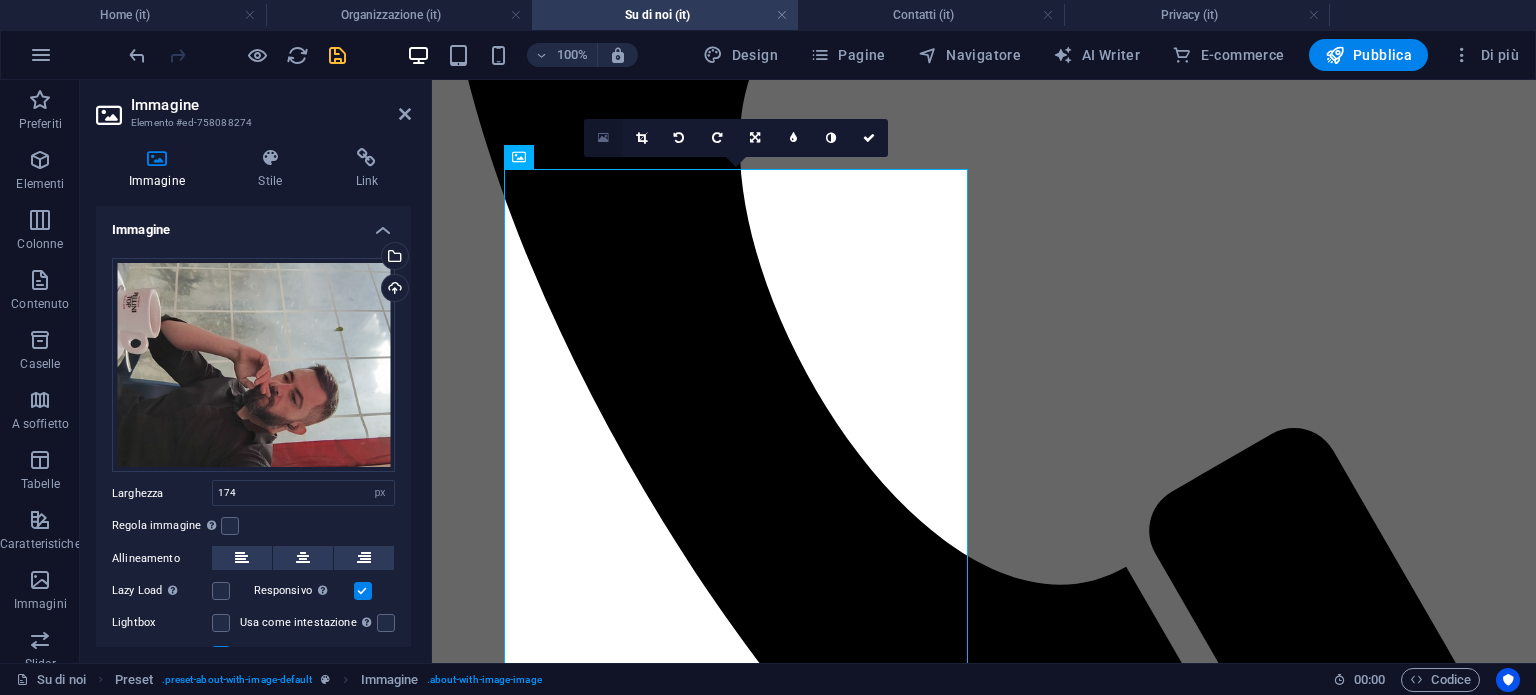 click at bounding box center [603, 138] 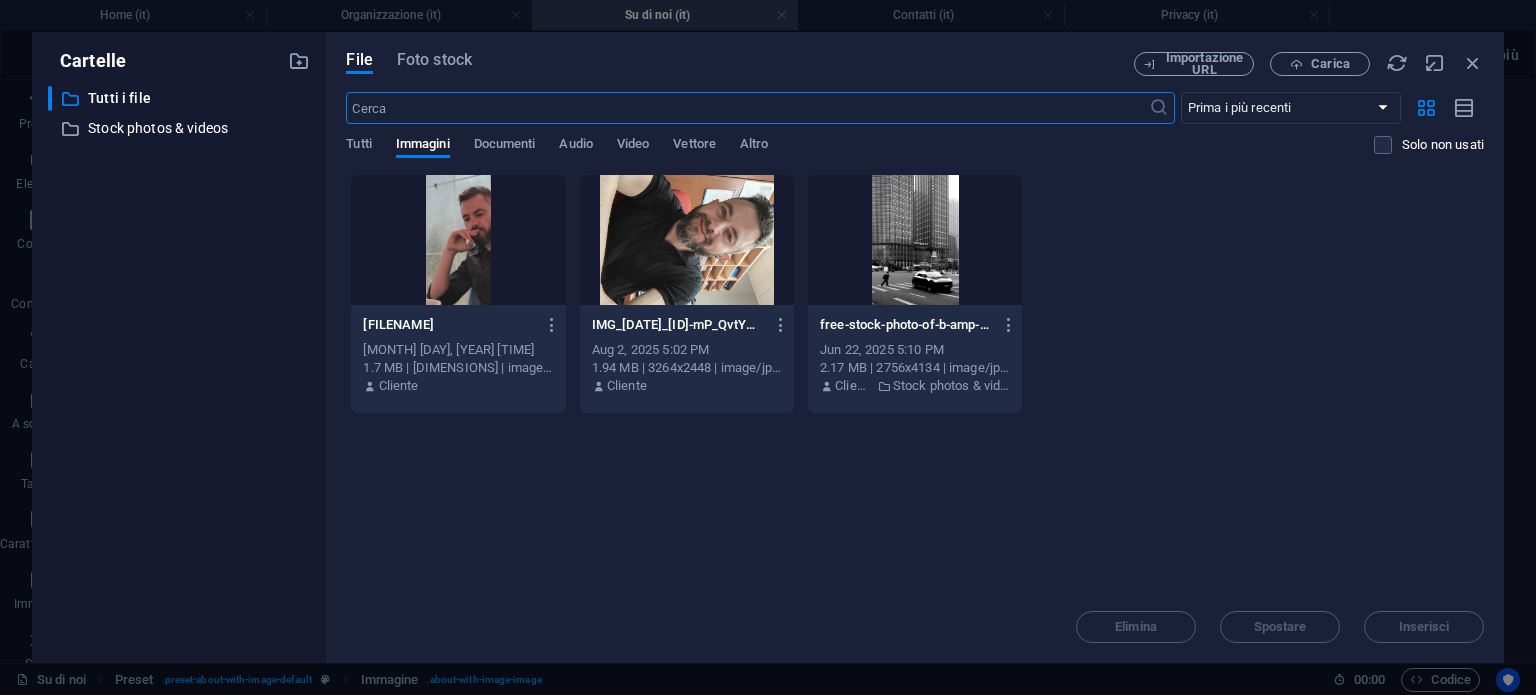 scroll, scrollTop: 578, scrollLeft: 0, axis: vertical 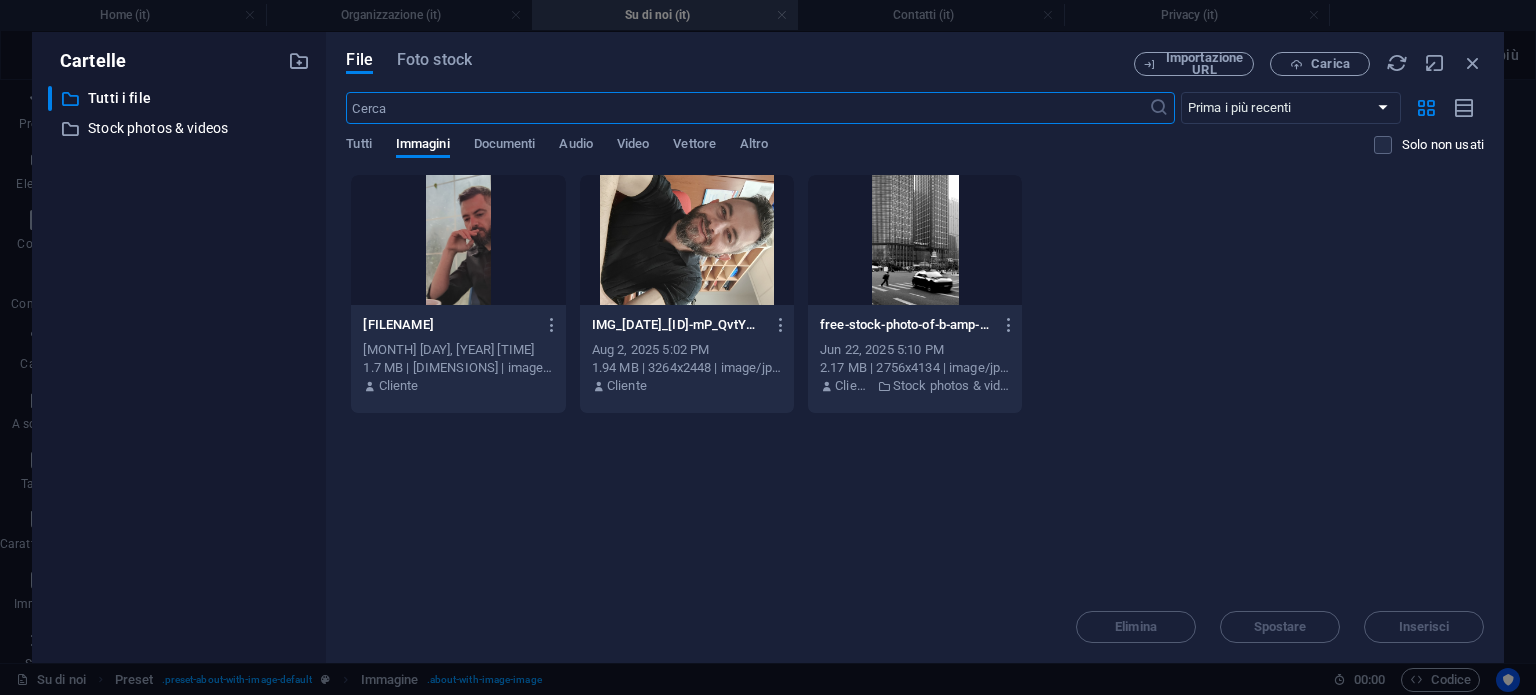 click at bounding box center (458, 240) 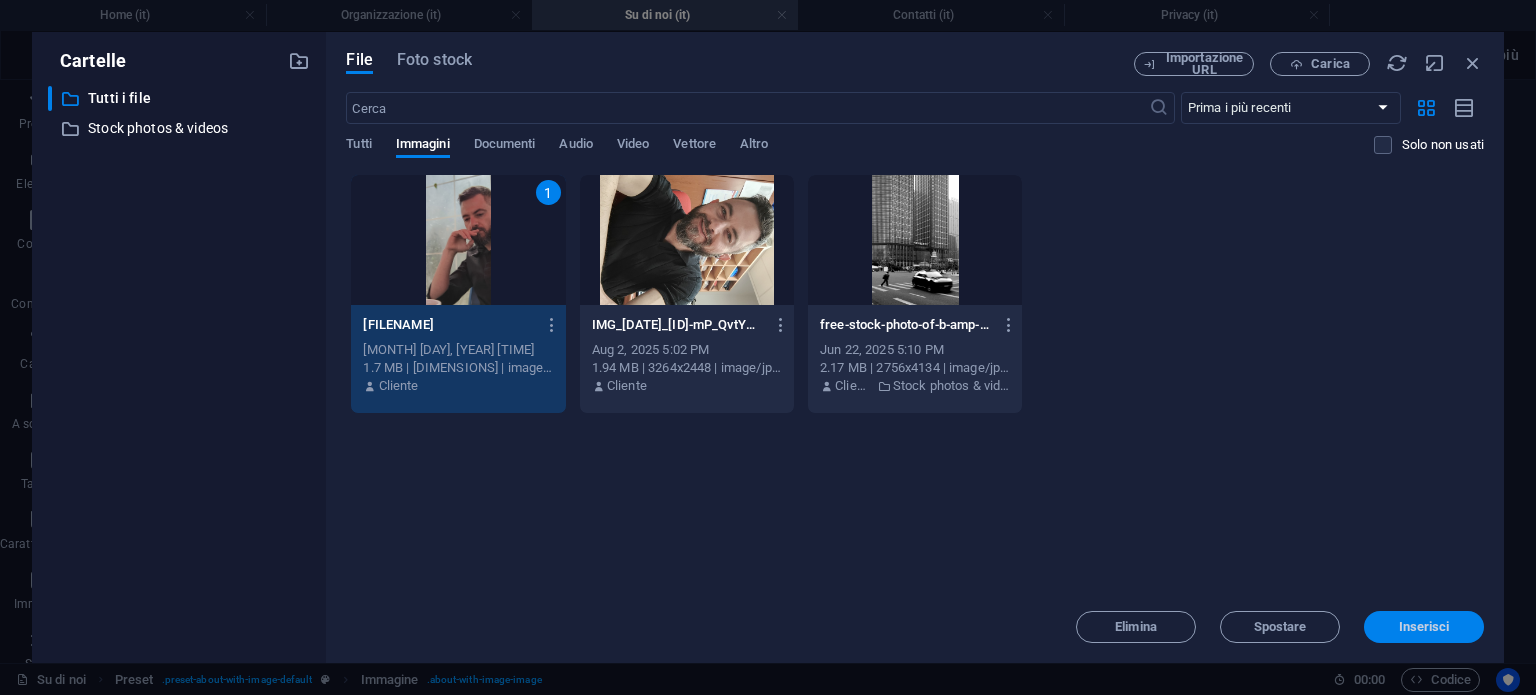 click on "Inserisci" at bounding box center (1424, 627) 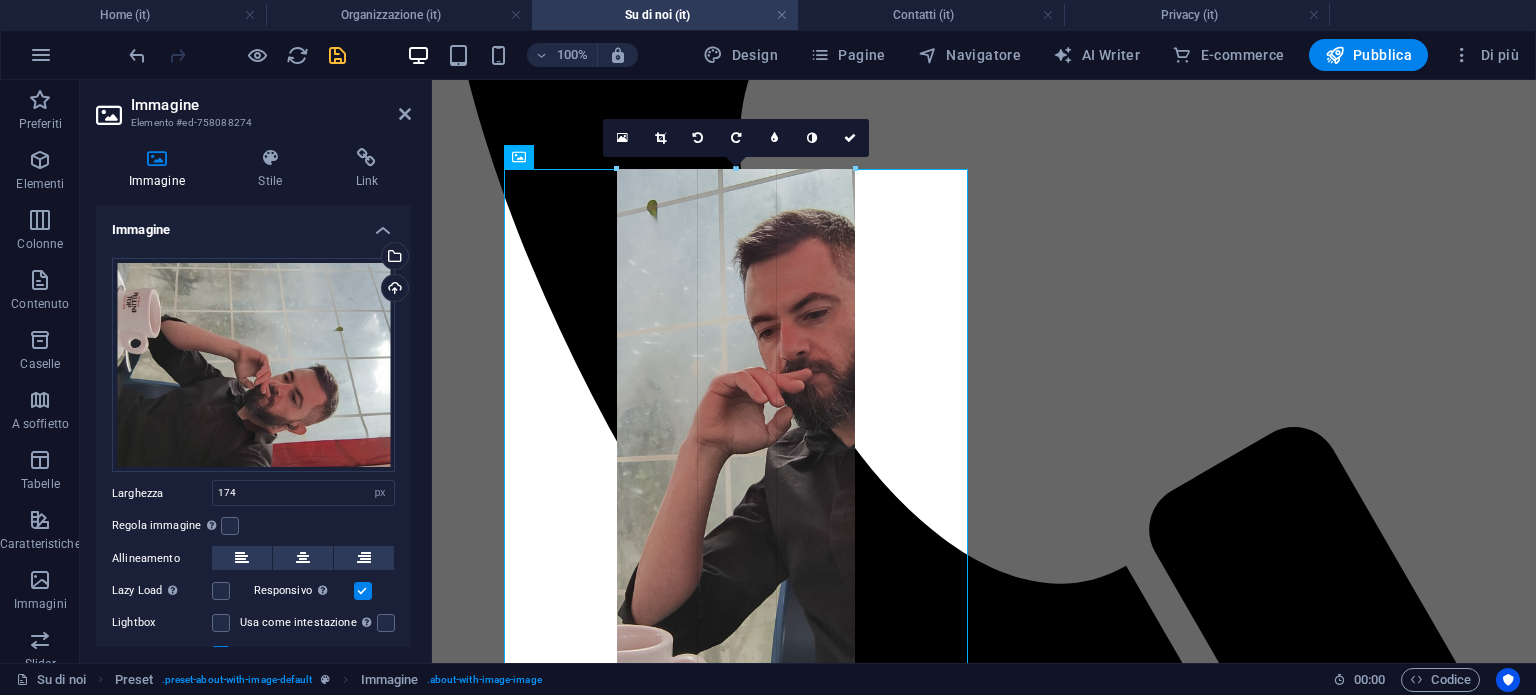 drag, startPoint x: 824, startPoint y: 359, endPoint x: 888, endPoint y: 390, distance: 71.11259 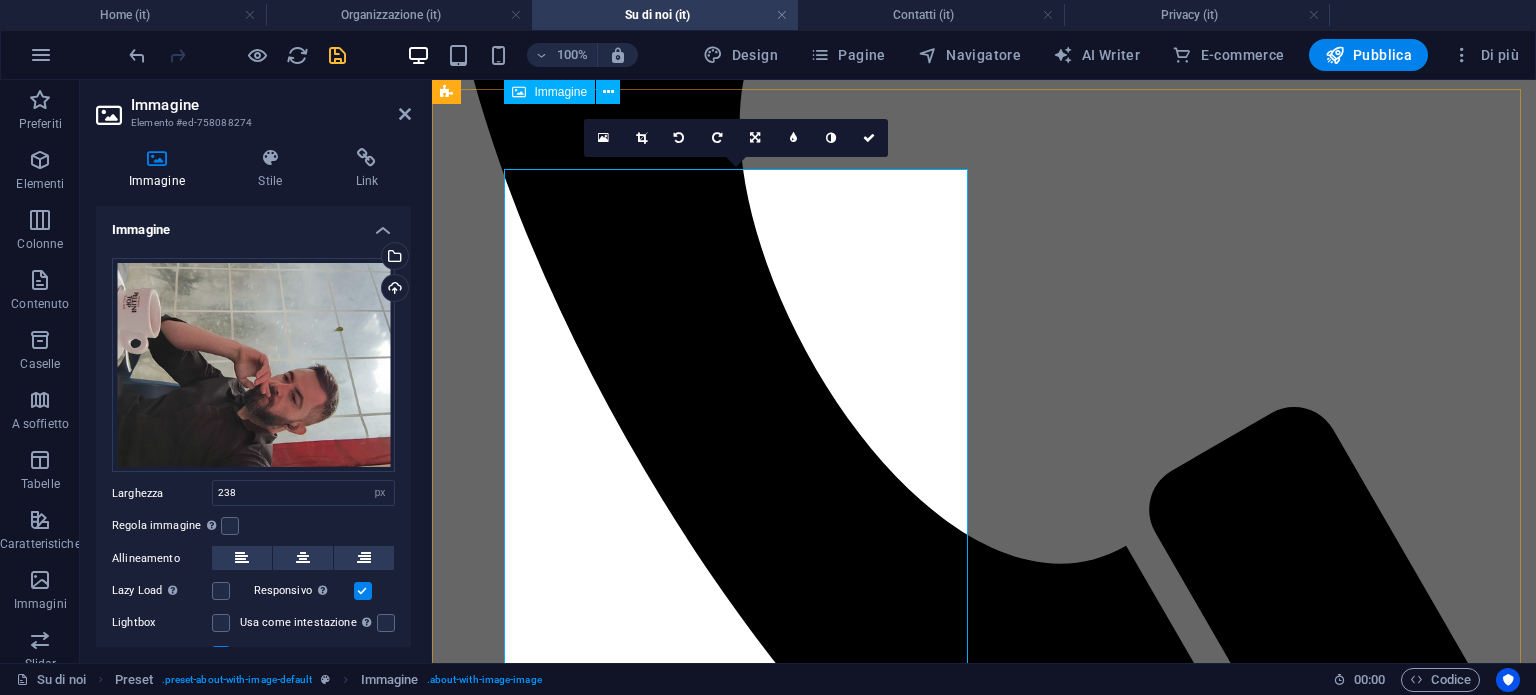 scroll, scrollTop: 577, scrollLeft: 0, axis: vertical 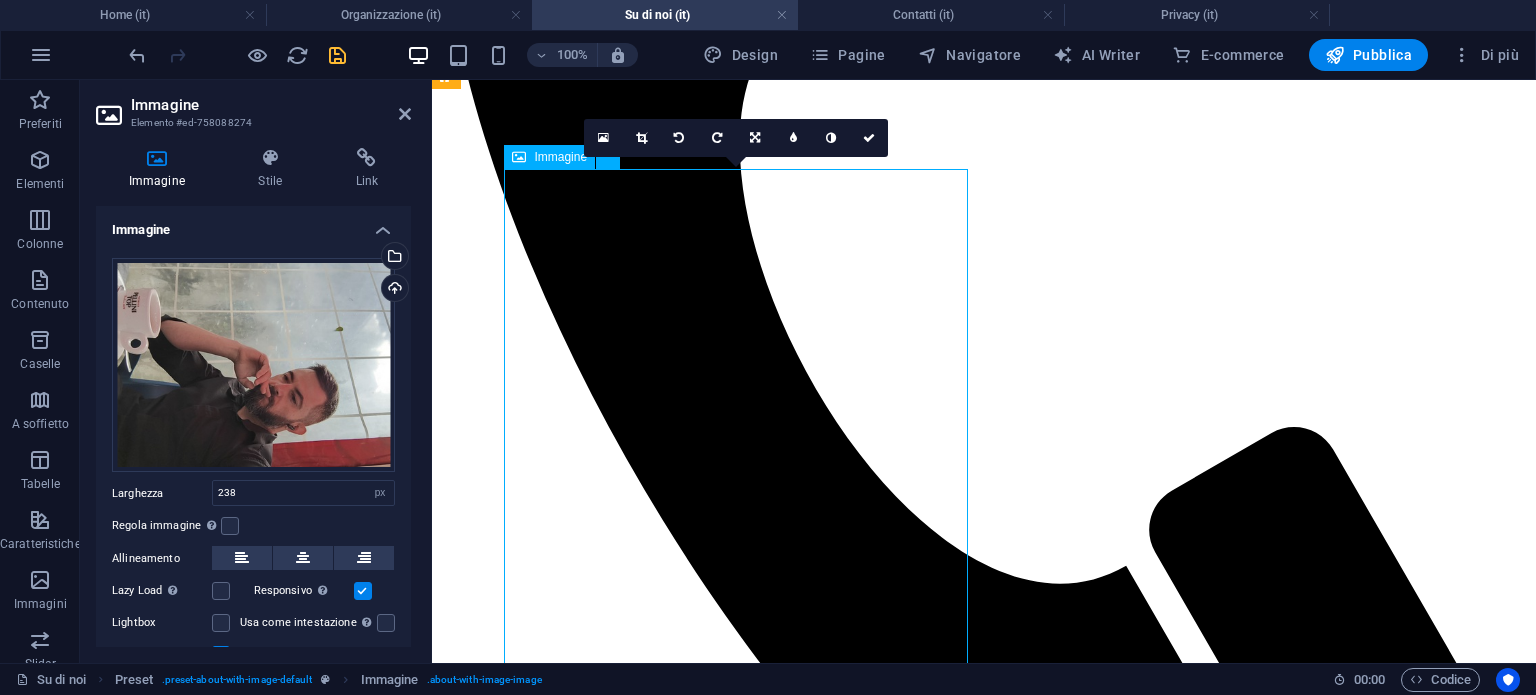 drag, startPoint x: 736, startPoint y: 449, endPoint x: 669, endPoint y: 449, distance: 67 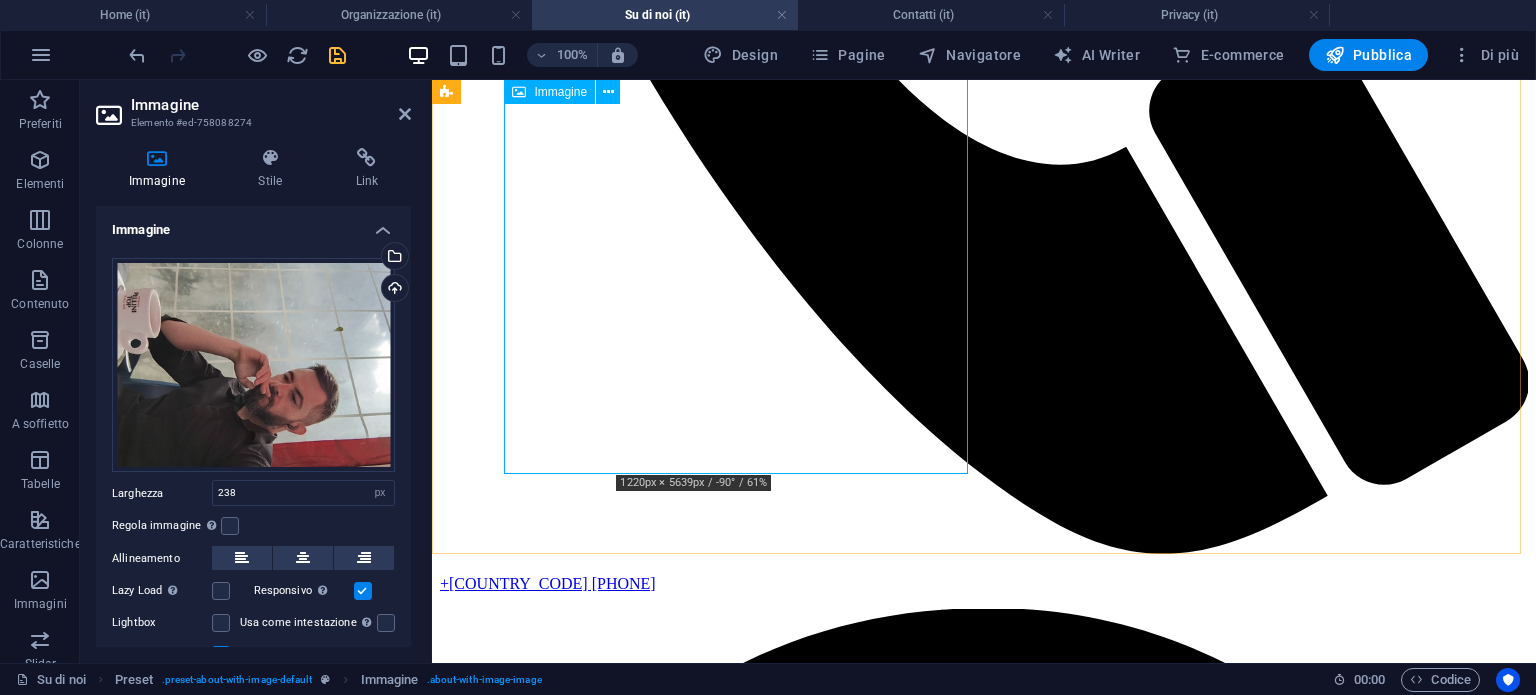 scroll, scrollTop: 977, scrollLeft: 0, axis: vertical 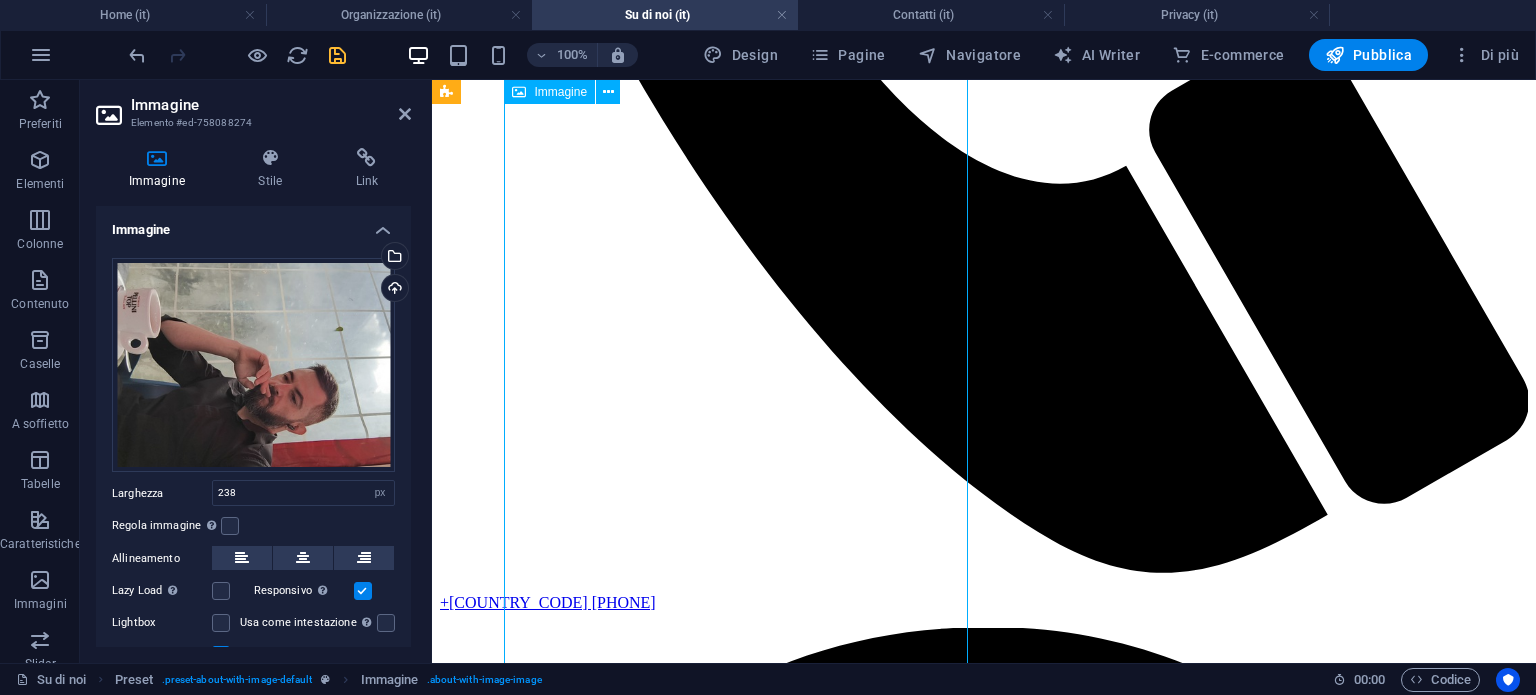 drag, startPoint x: 692, startPoint y: 443, endPoint x: 652, endPoint y: 398, distance: 60.207973 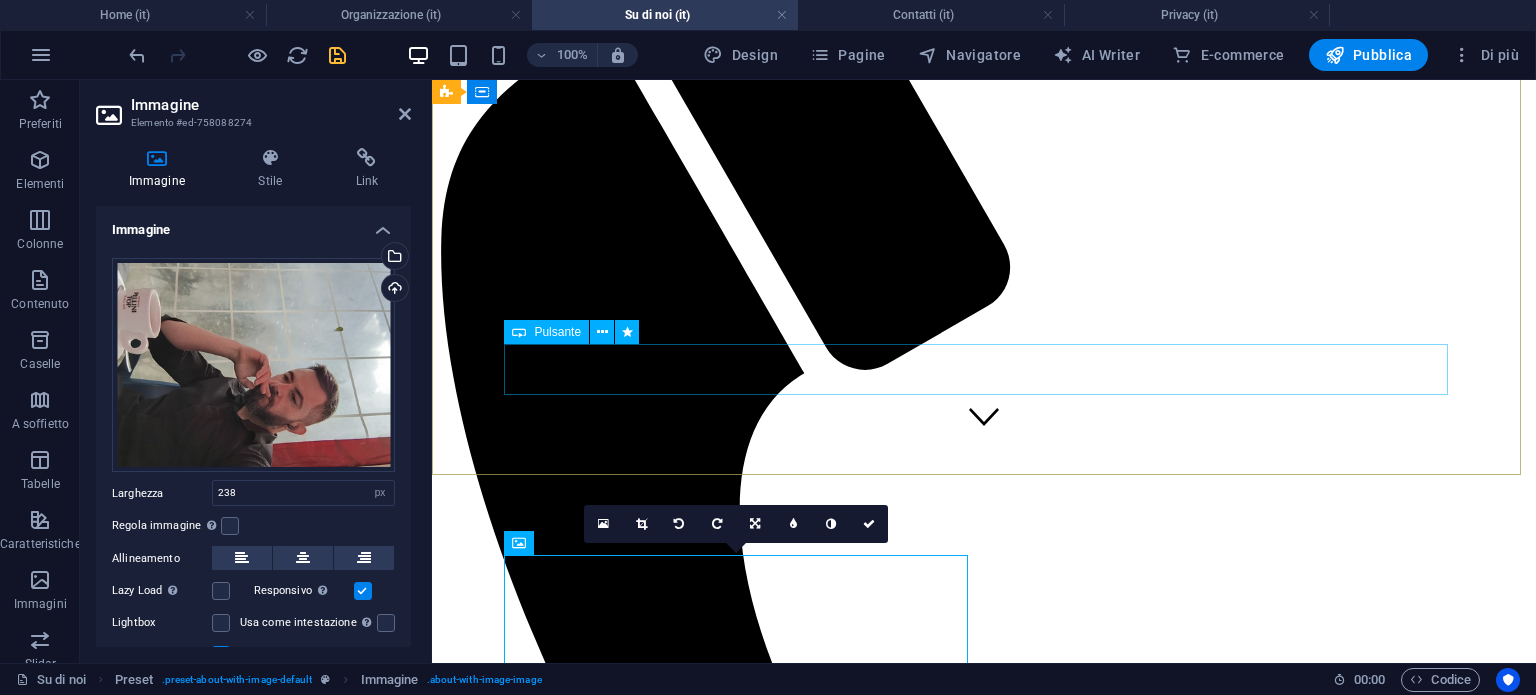 scroll, scrollTop: 377, scrollLeft: 0, axis: vertical 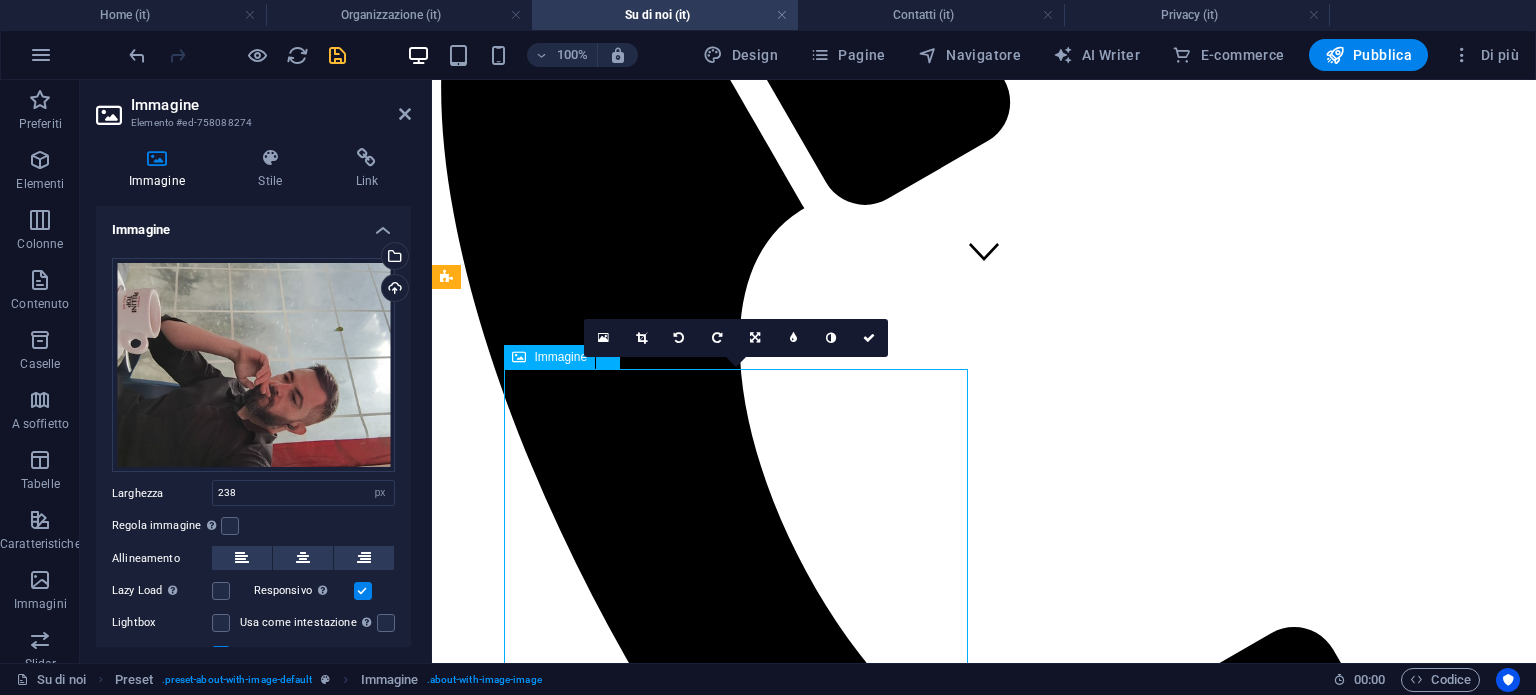 drag, startPoint x: 837, startPoint y: 431, endPoint x: 876, endPoint y: 435, distance: 39.20459 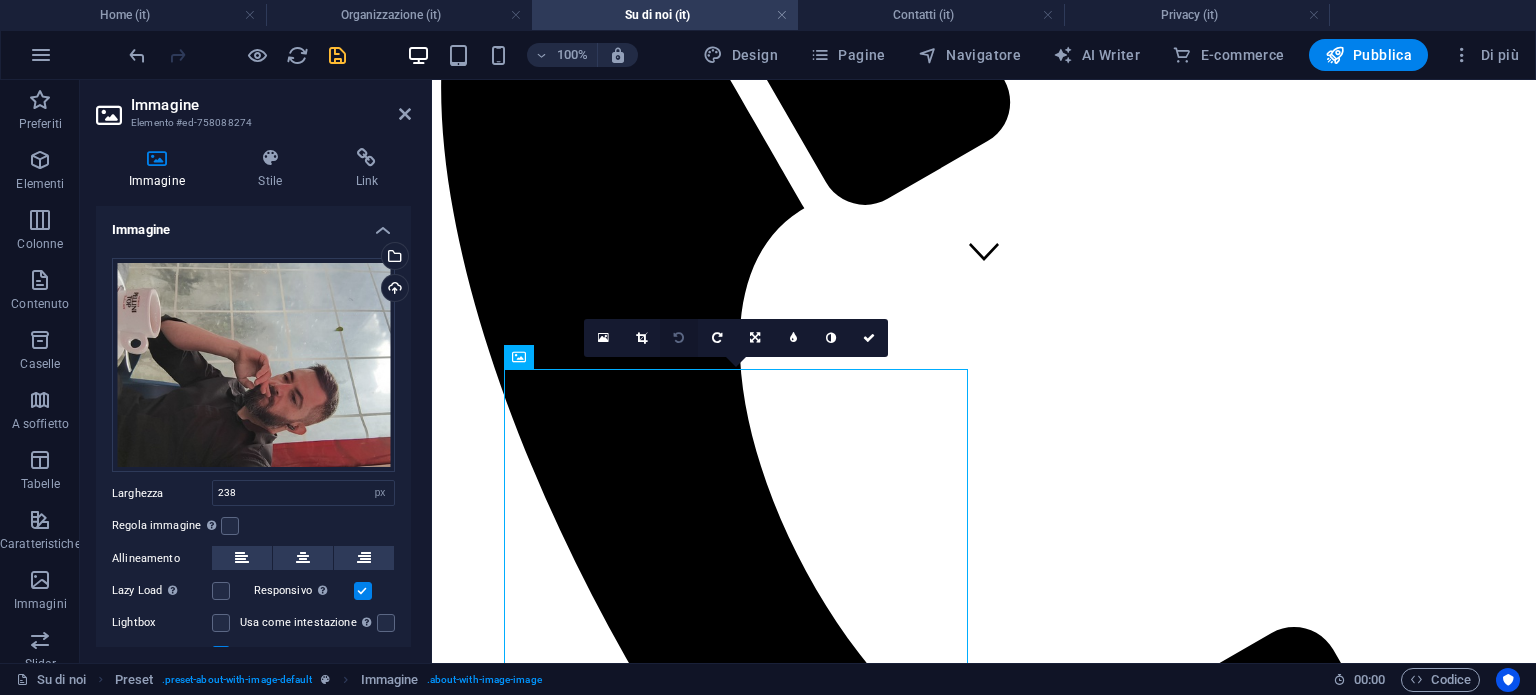 click at bounding box center (679, 338) 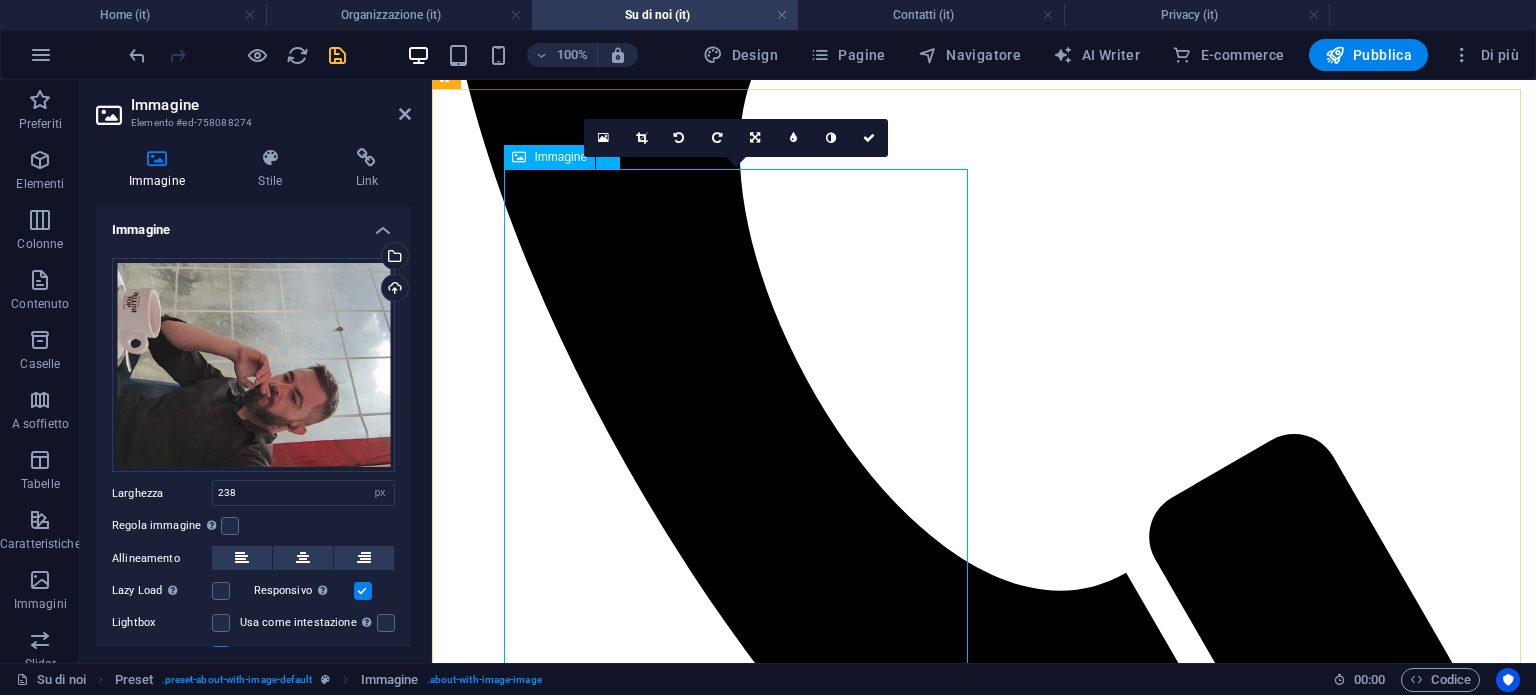 scroll, scrollTop: 577, scrollLeft: 0, axis: vertical 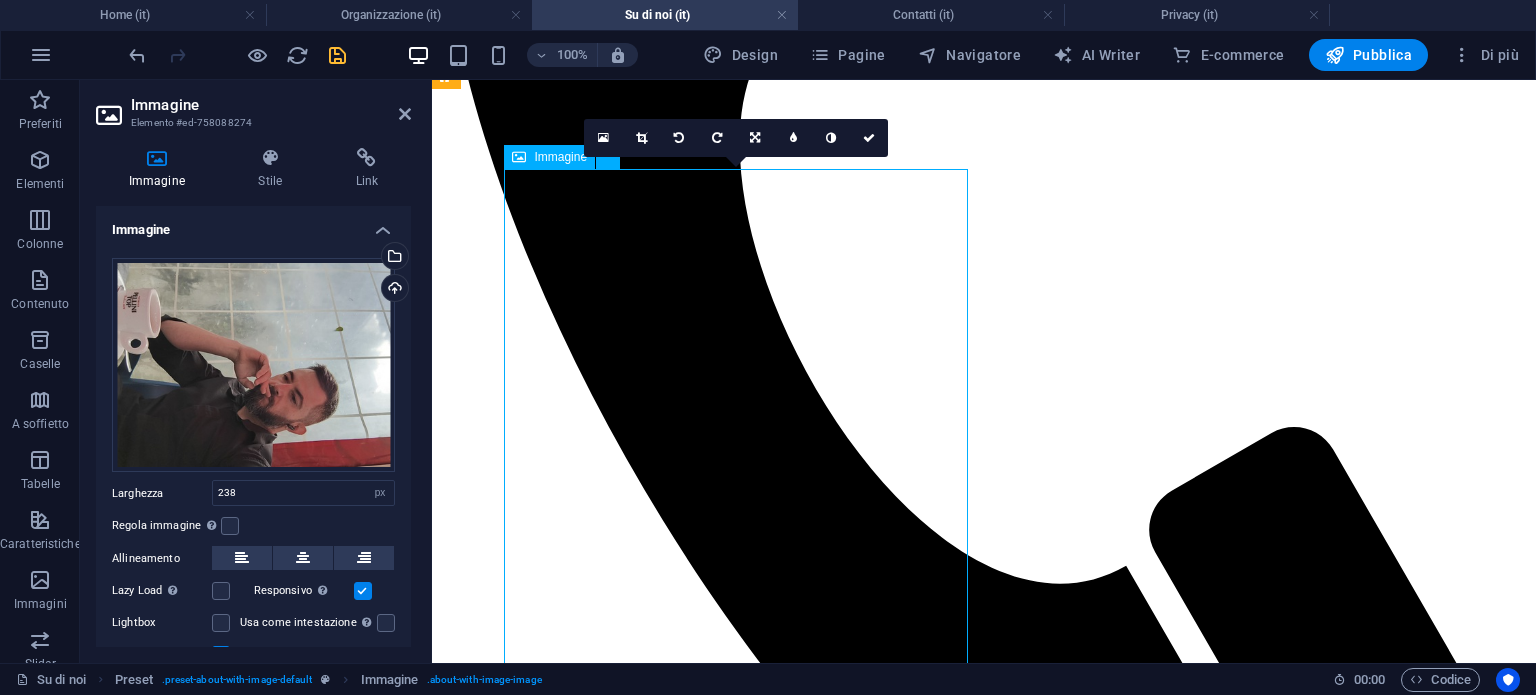 drag, startPoint x: 760, startPoint y: 448, endPoint x: 892, endPoint y: 446, distance: 132.01515 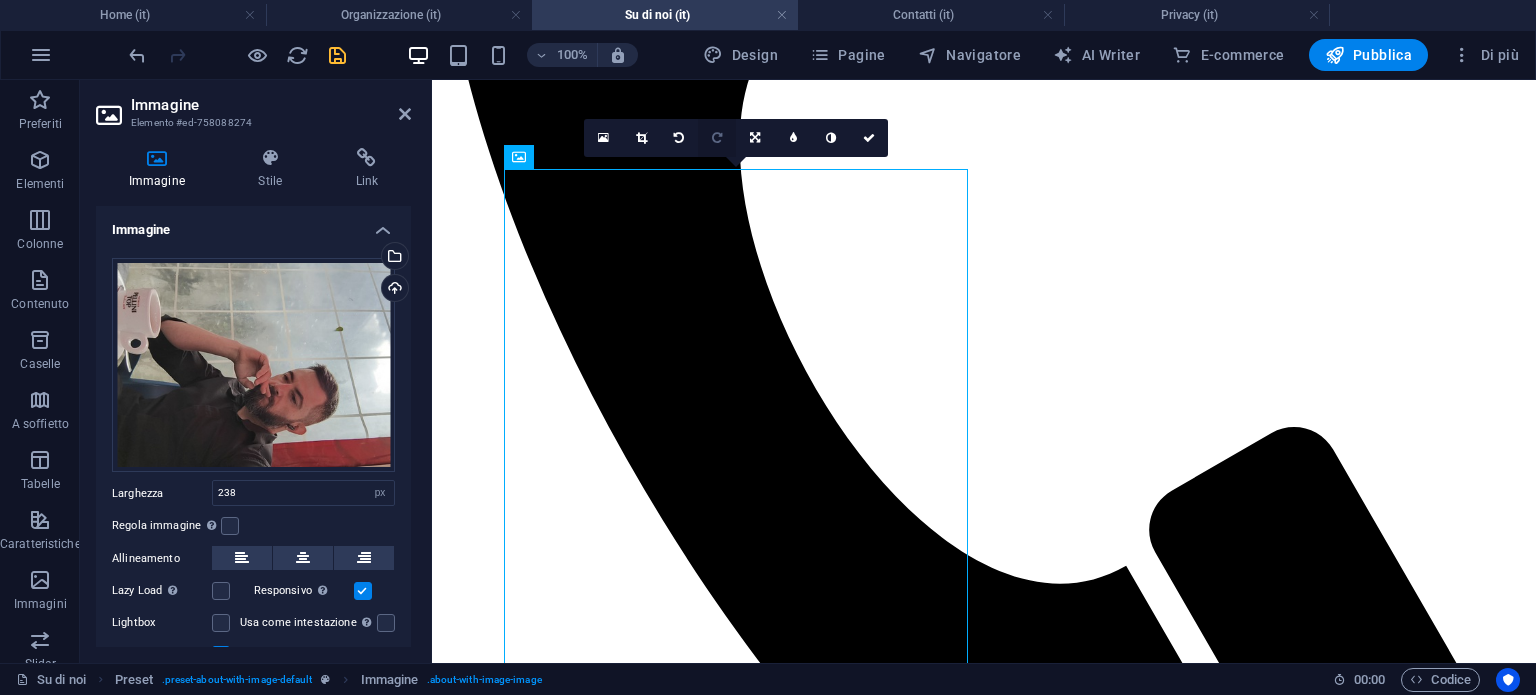 click at bounding box center [717, 138] 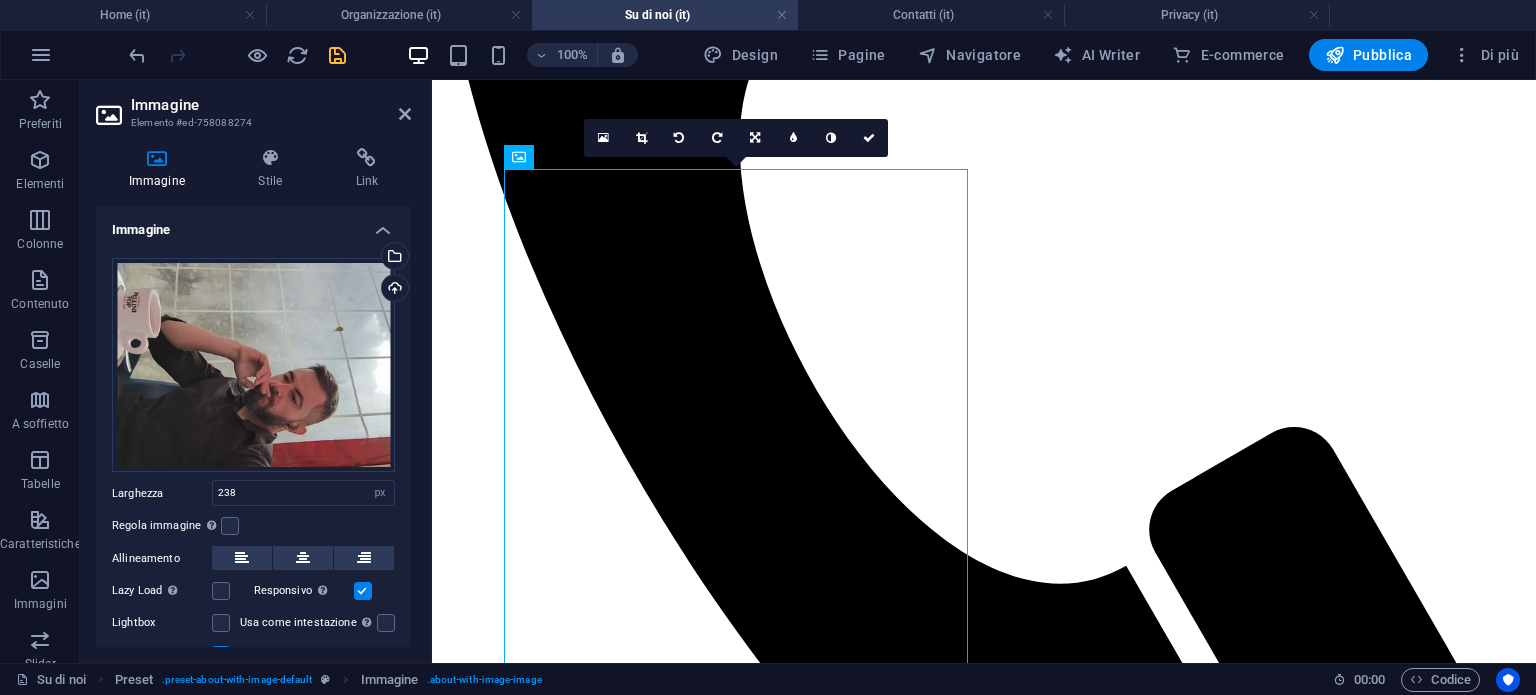 click at bounding box center (717, 138) 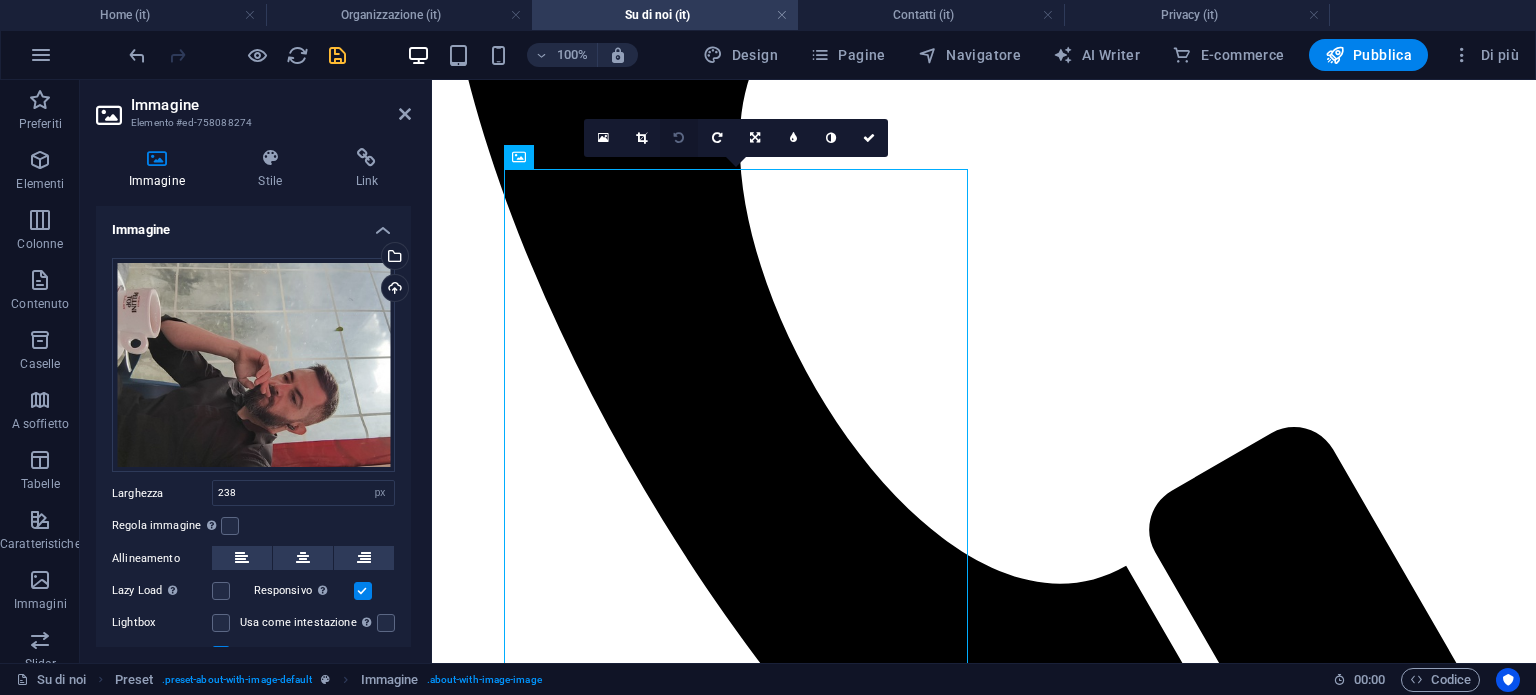 click at bounding box center (679, 138) 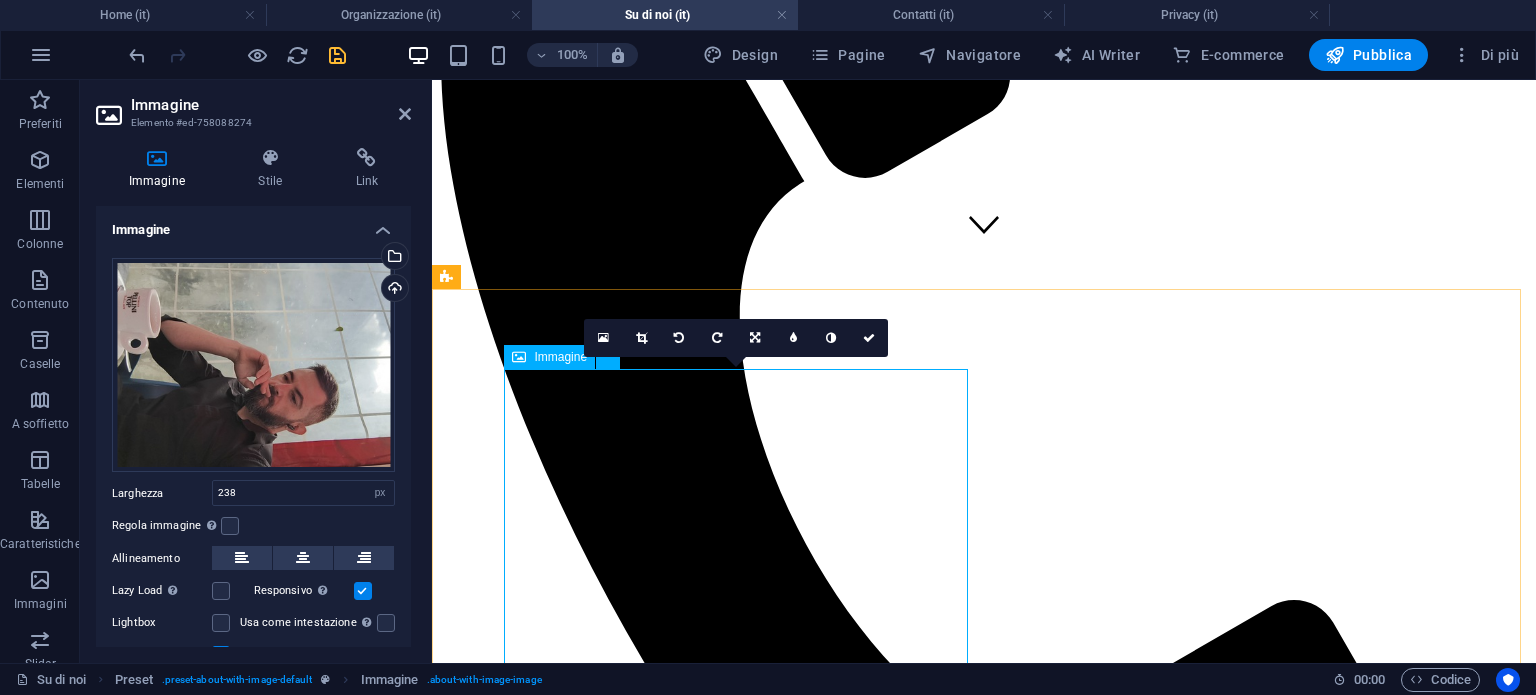 scroll, scrollTop: 377, scrollLeft: 0, axis: vertical 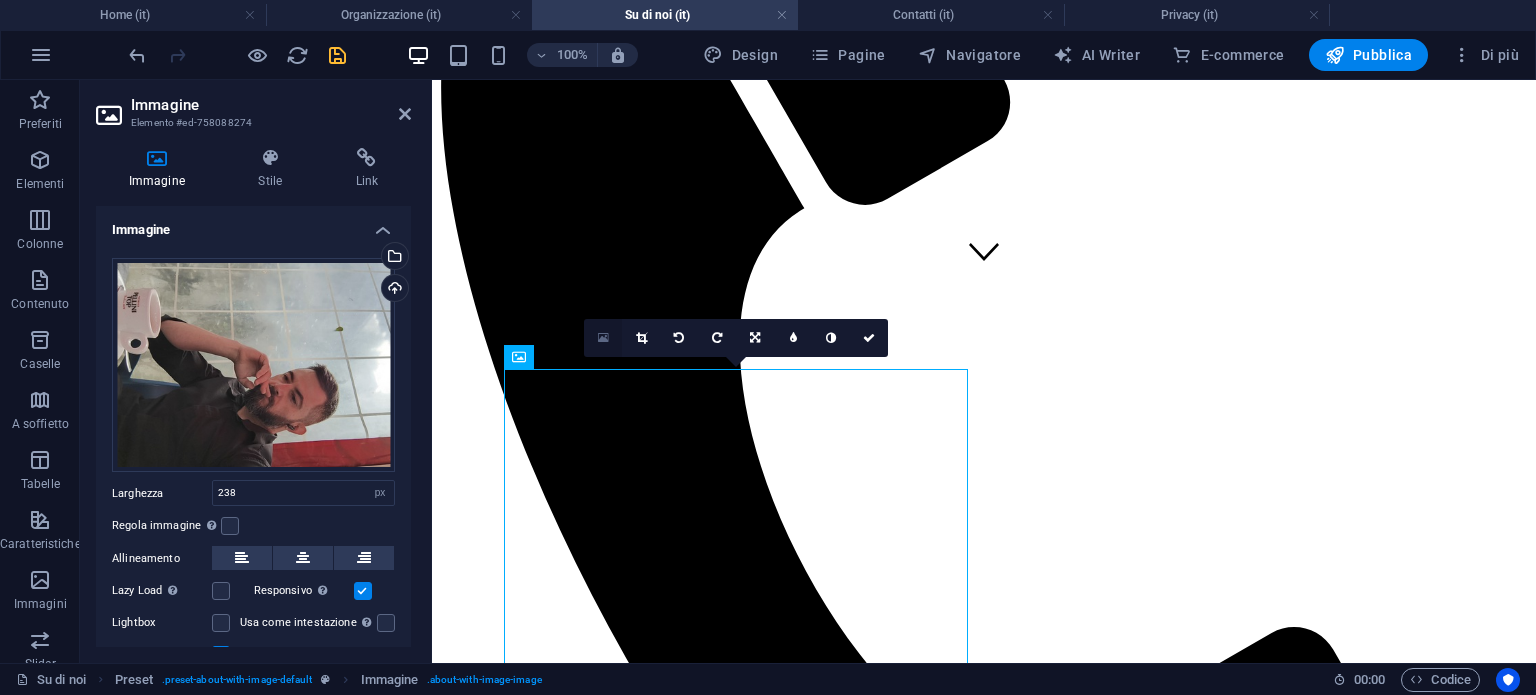click at bounding box center [603, 338] 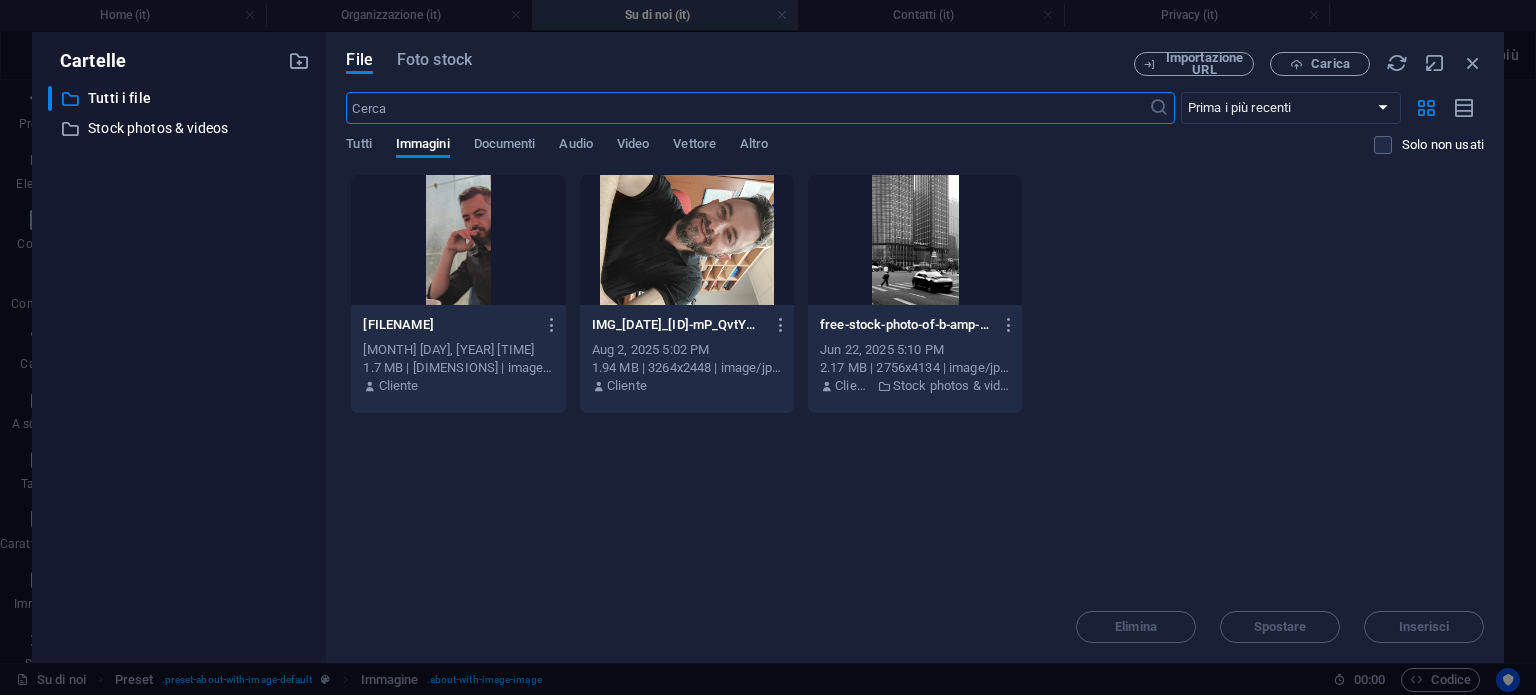 scroll, scrollTop: 378, scrollLeft: 0, axis: vertical 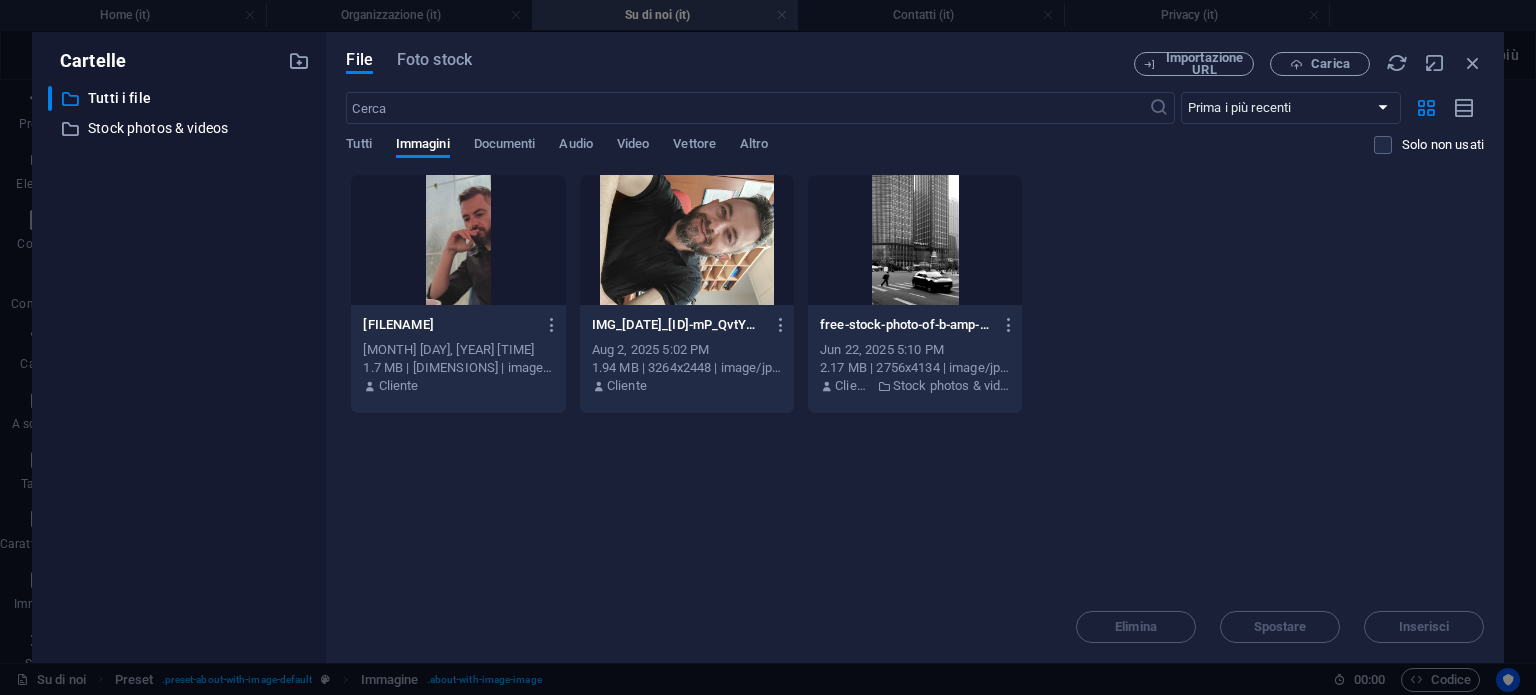 click at bounding box center (458, 240) 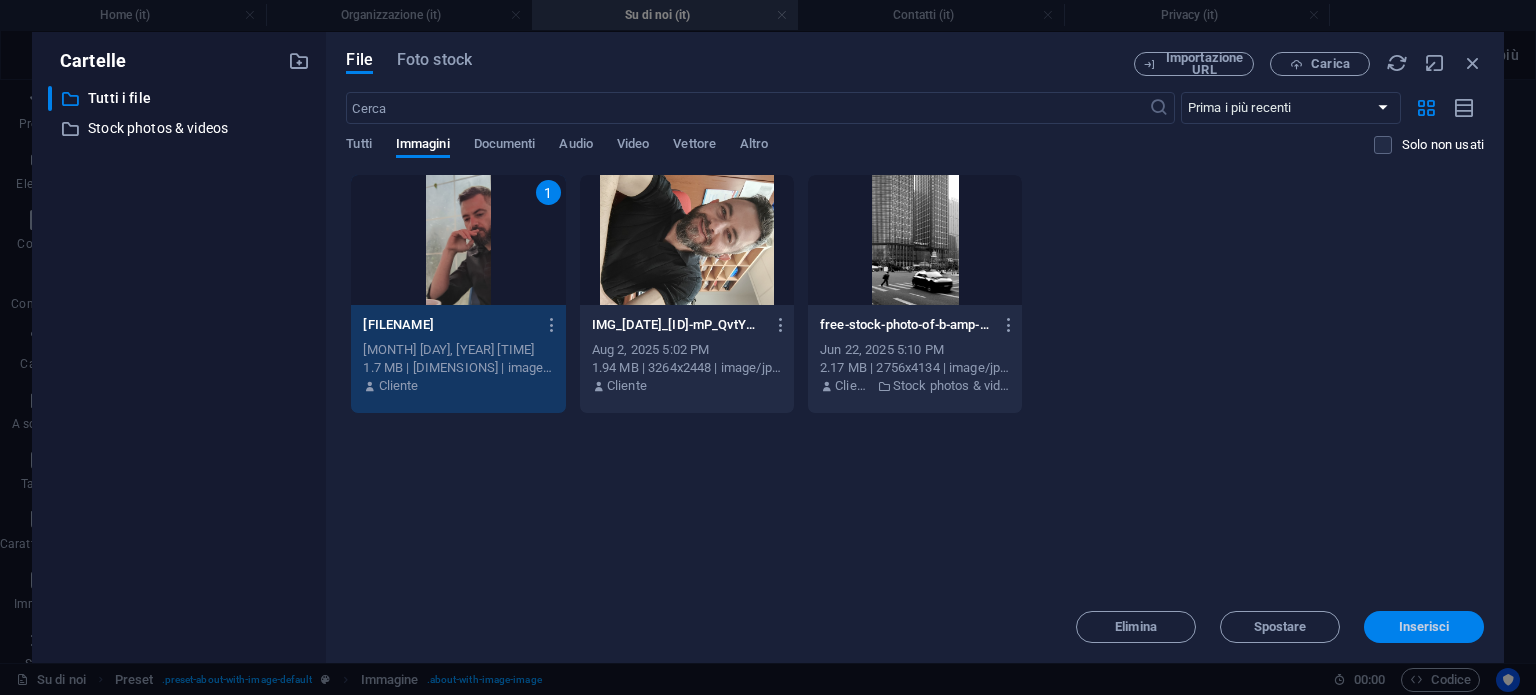 click on "Inserisci" at bounding box center [1424, 627] 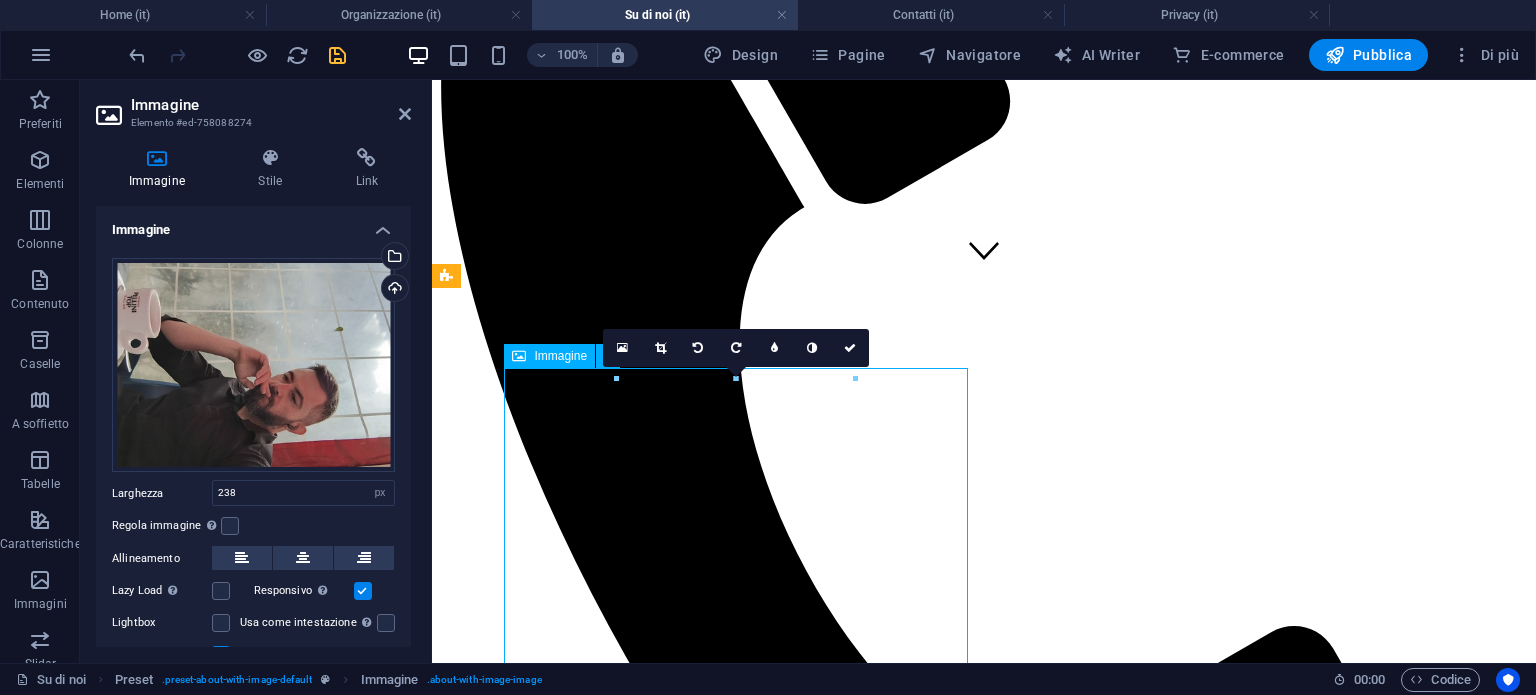 drag, startPoint x: 880, startPoint y: 413, endPoint x: 908, endPoint y: 411, distance: 28.071337 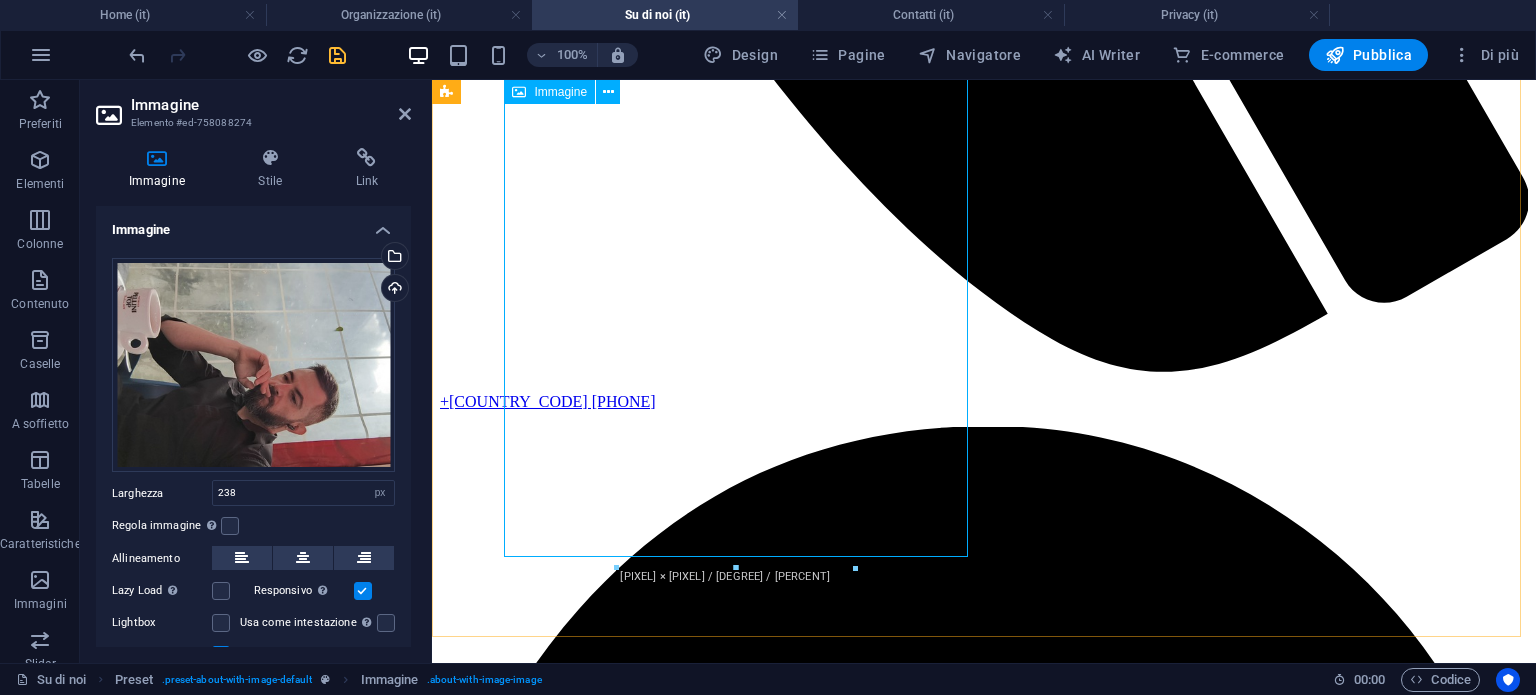 scroll, scrollTop: 1578, scrollLeft: 0, axis: vertical 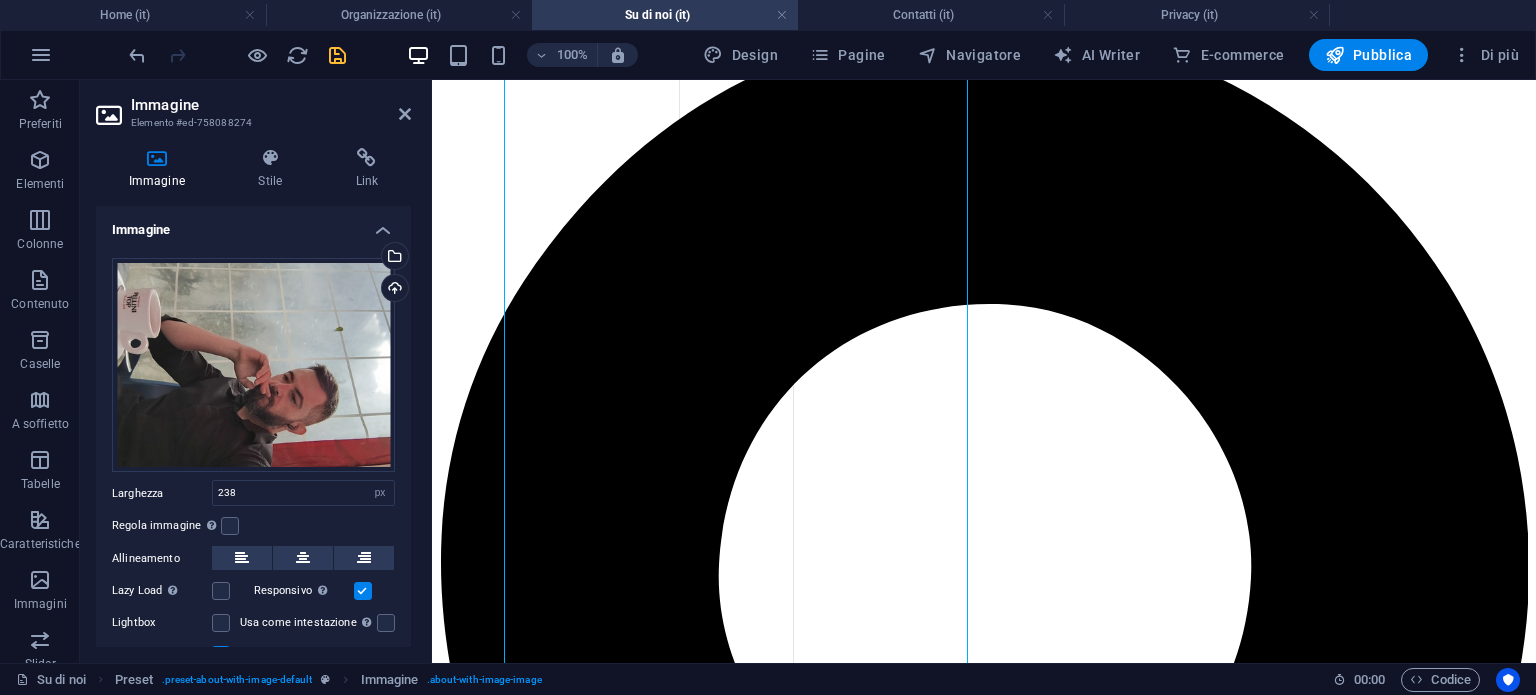 type on "342" 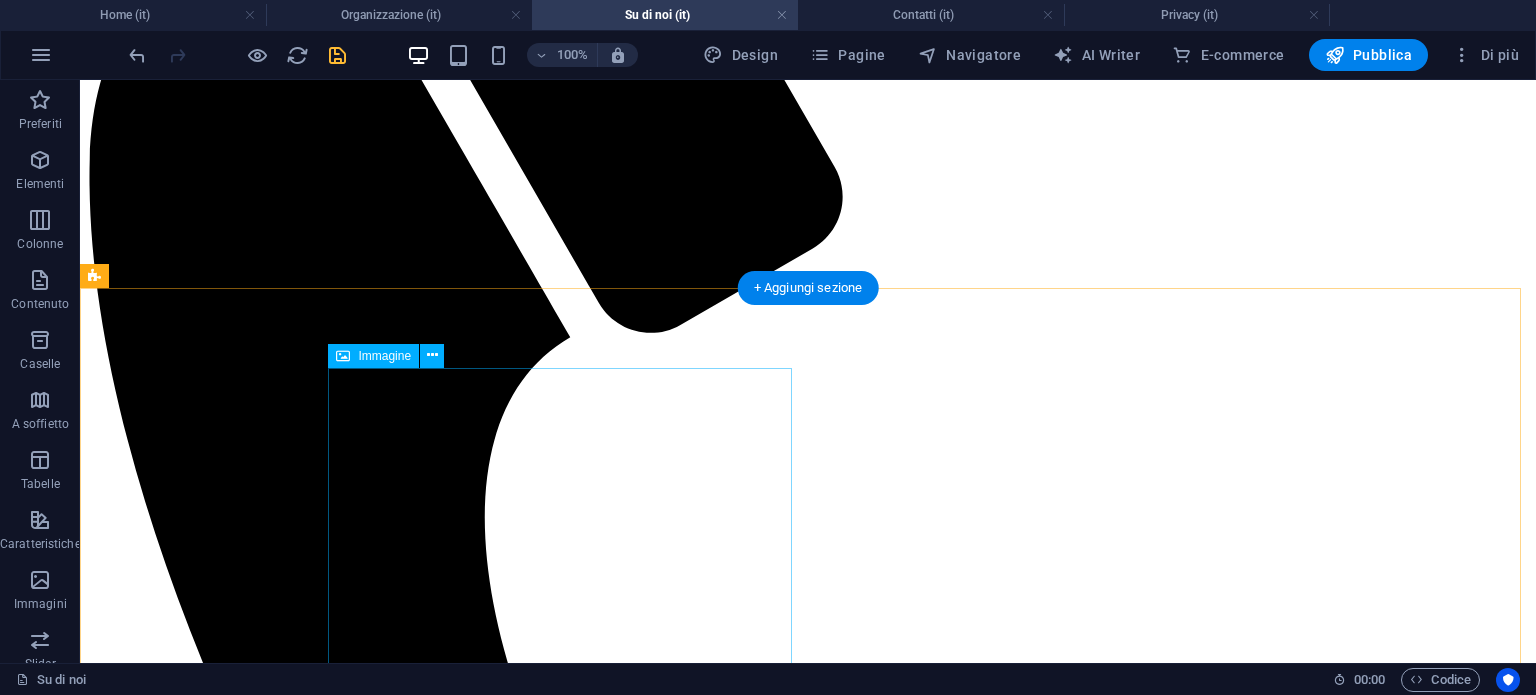 scroll, scrollTop: 378, scrollLeft: 0, axis: vertical 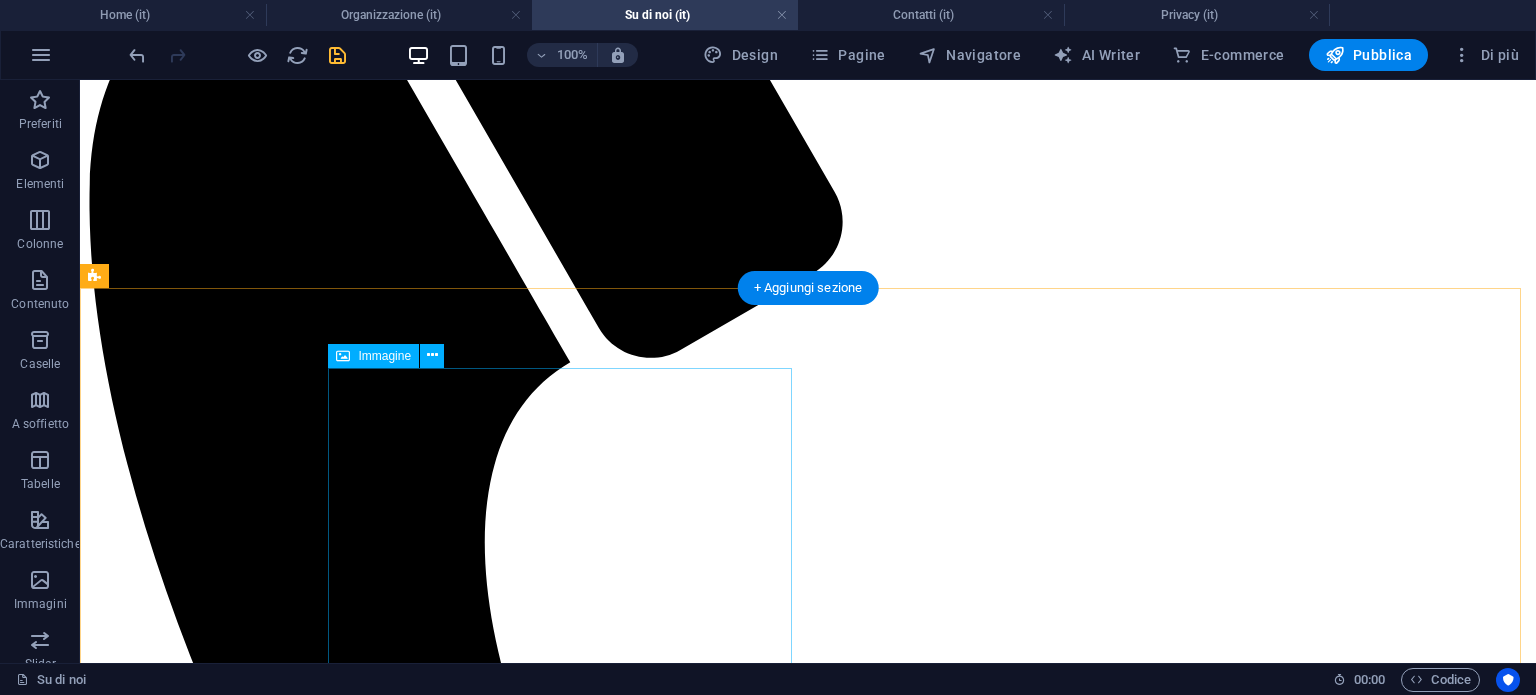click at bounding box center [304, 7913] 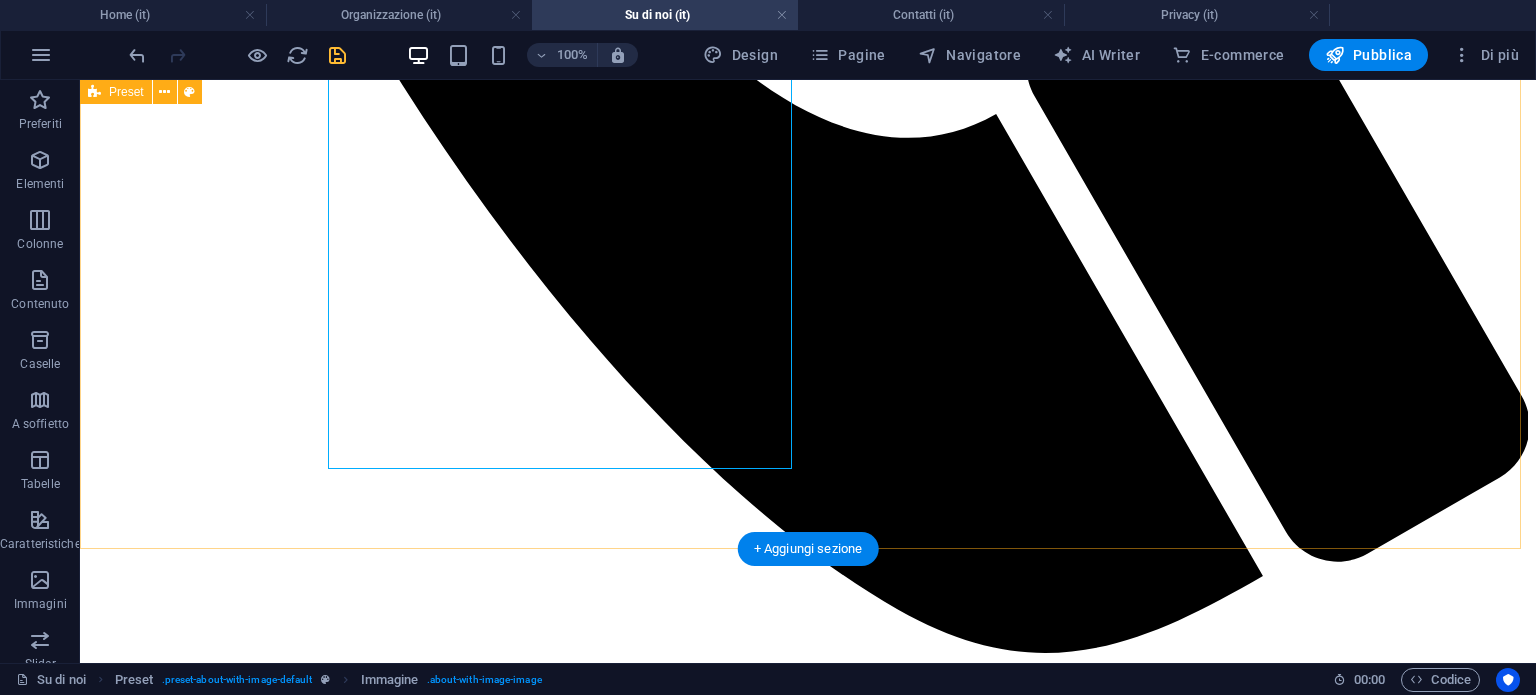scroll, scrollTop: 1378, scrollLeft: 0, axis: vertical 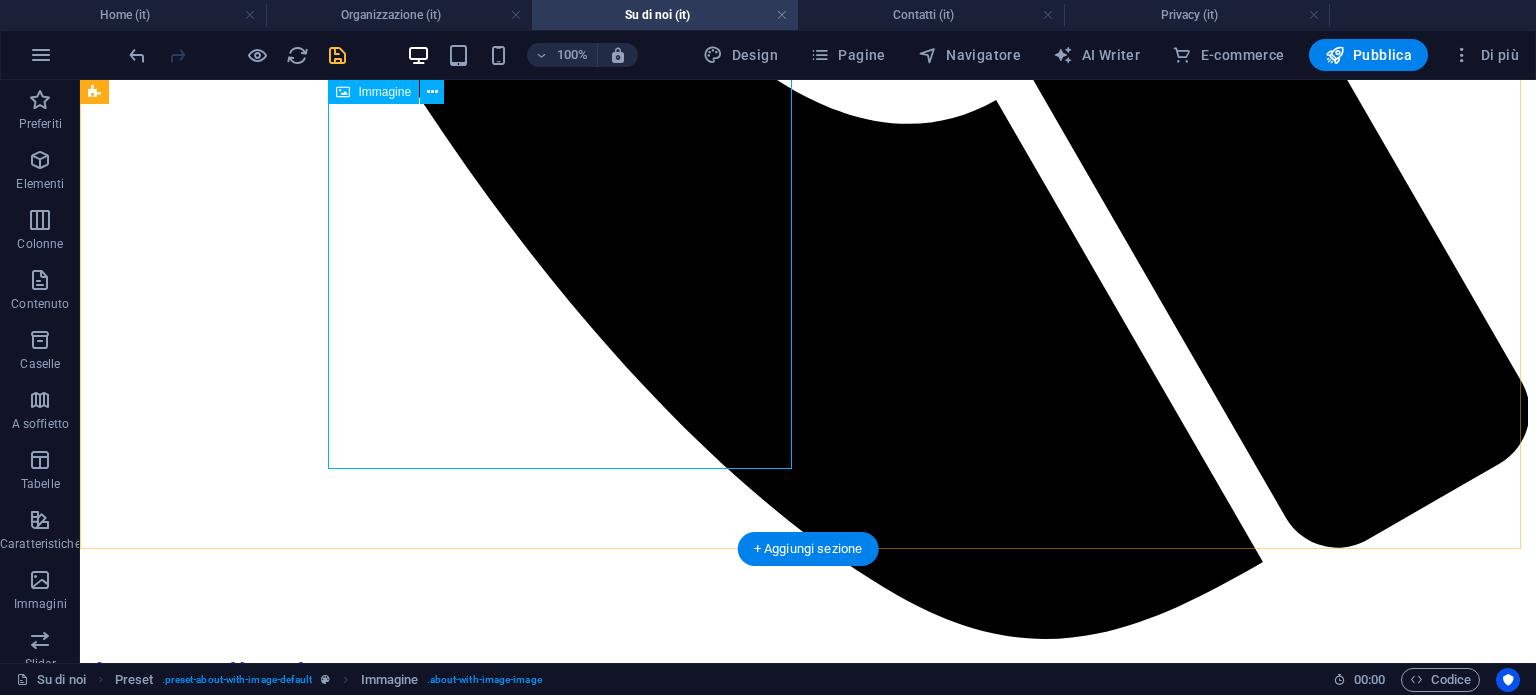 click at bounding box center (304, 6913) 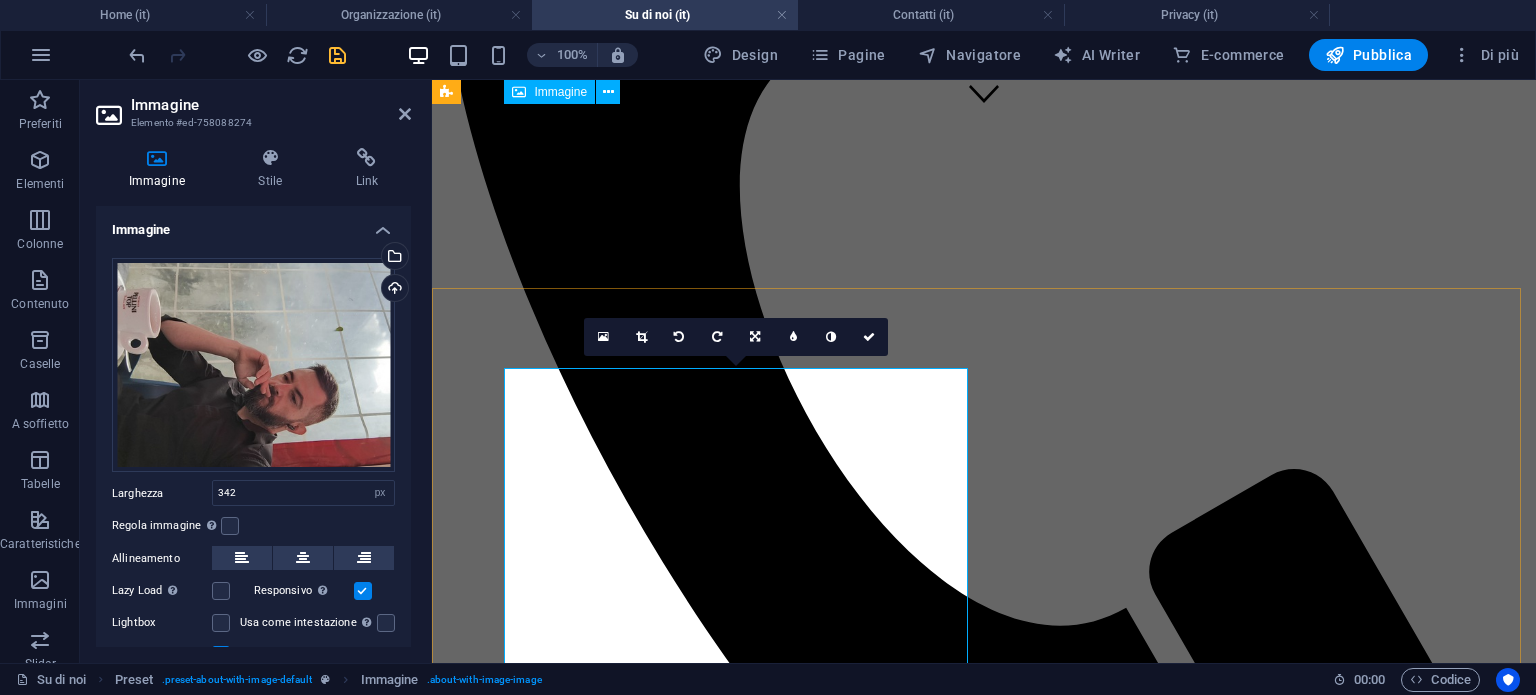 scroll, scrollTop: 378, scrollLeft: 0, axis: vertical 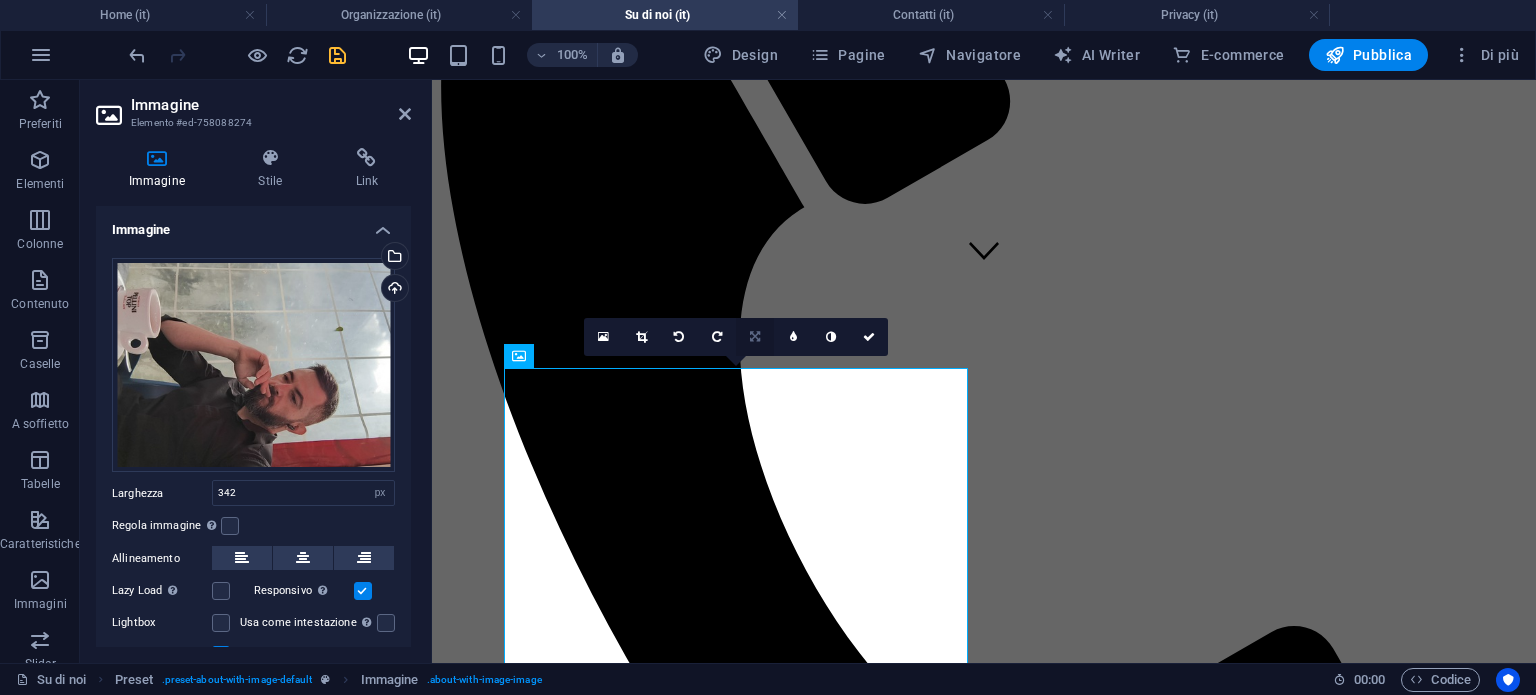click at bounding box center [755, 337] 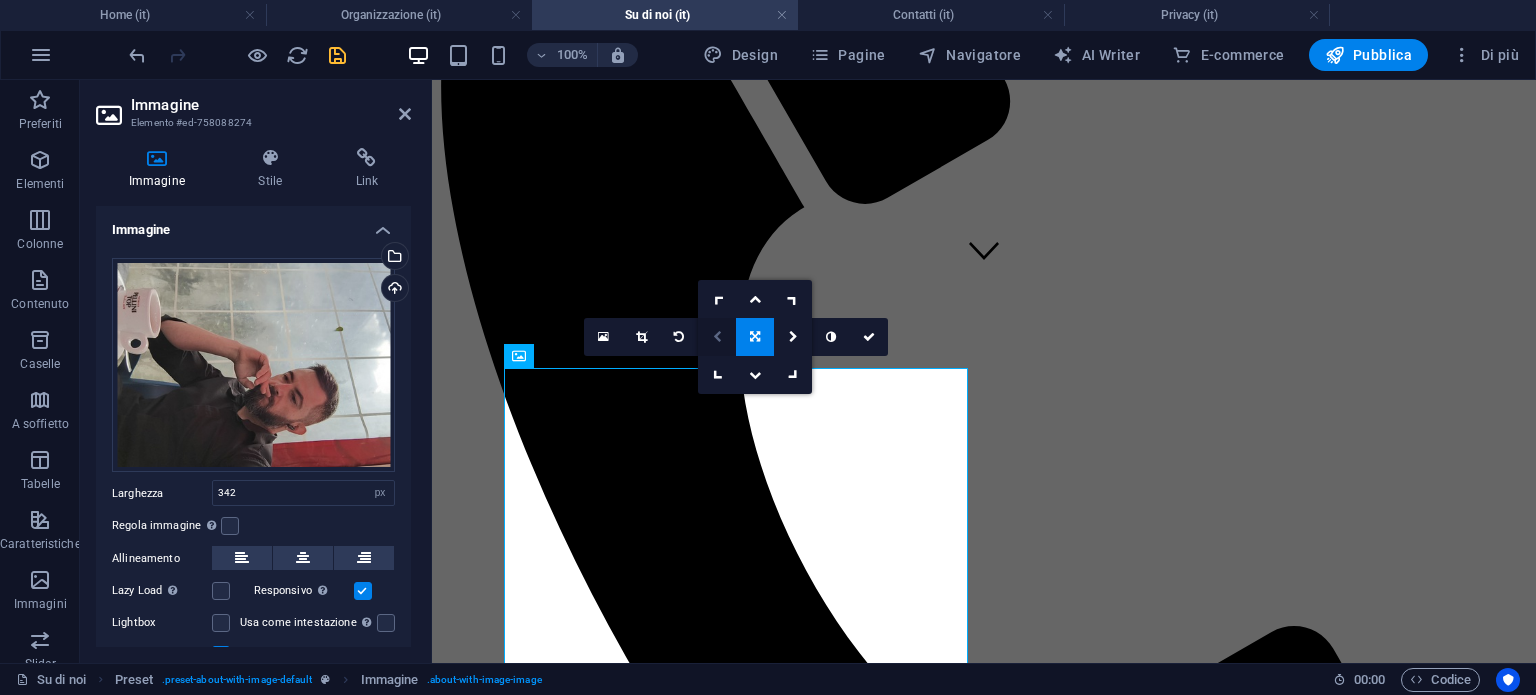 click at bounding box center [717, 337] 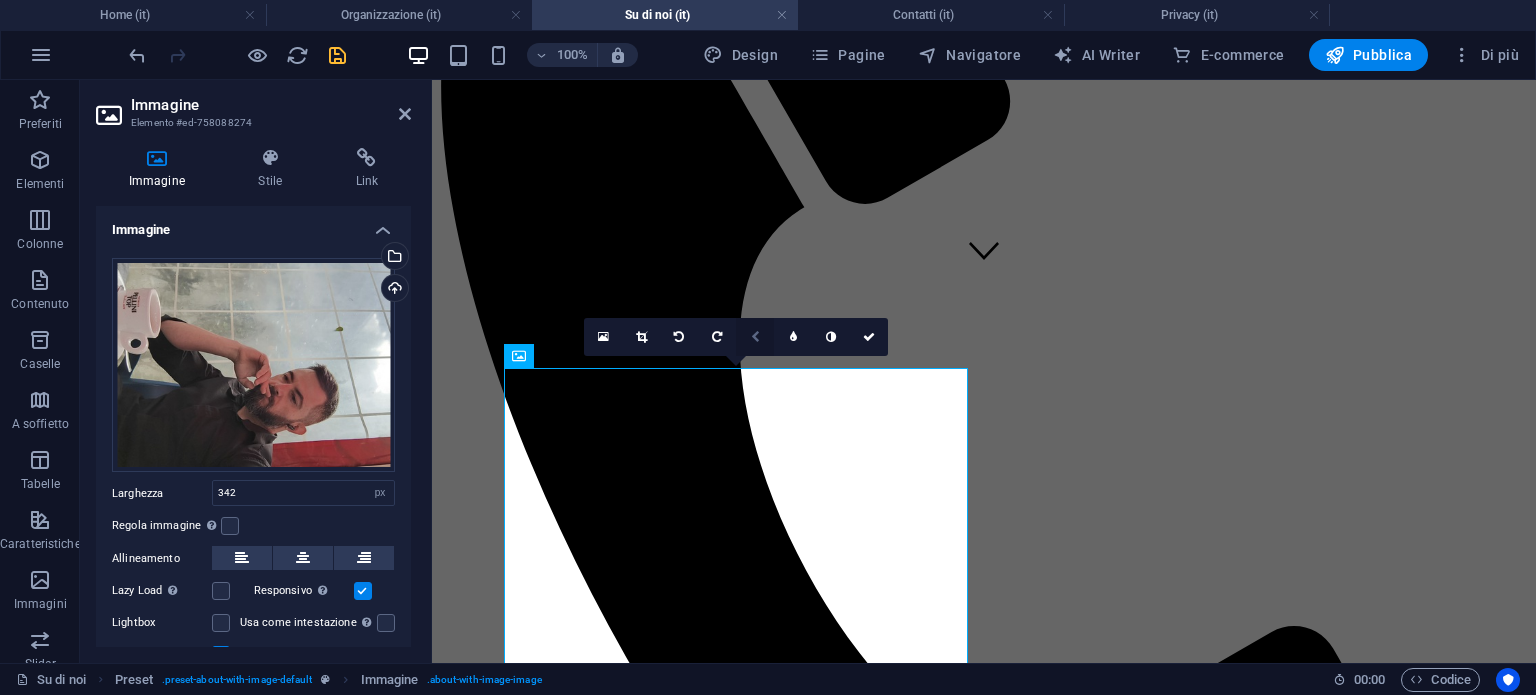 click at bounding box center [755, 337] 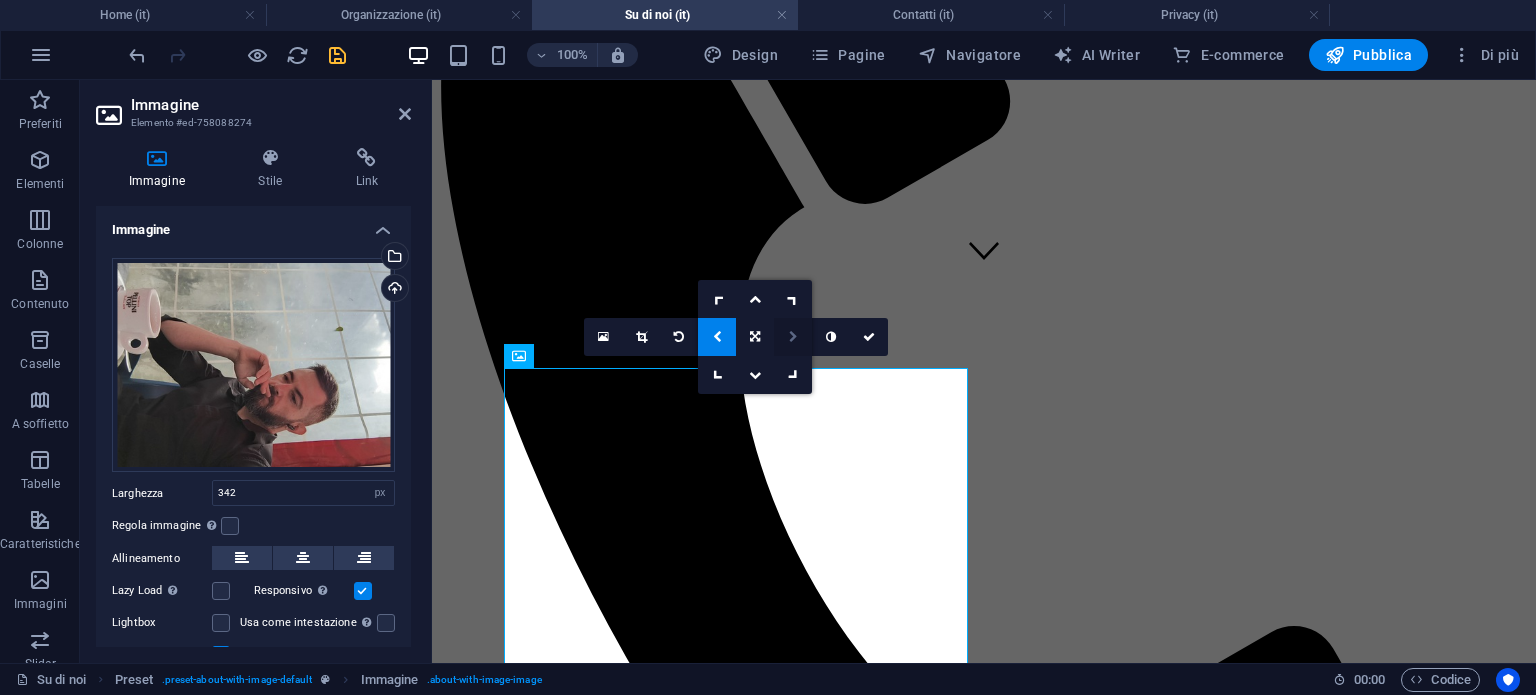 click at bounding box center (793, 337) 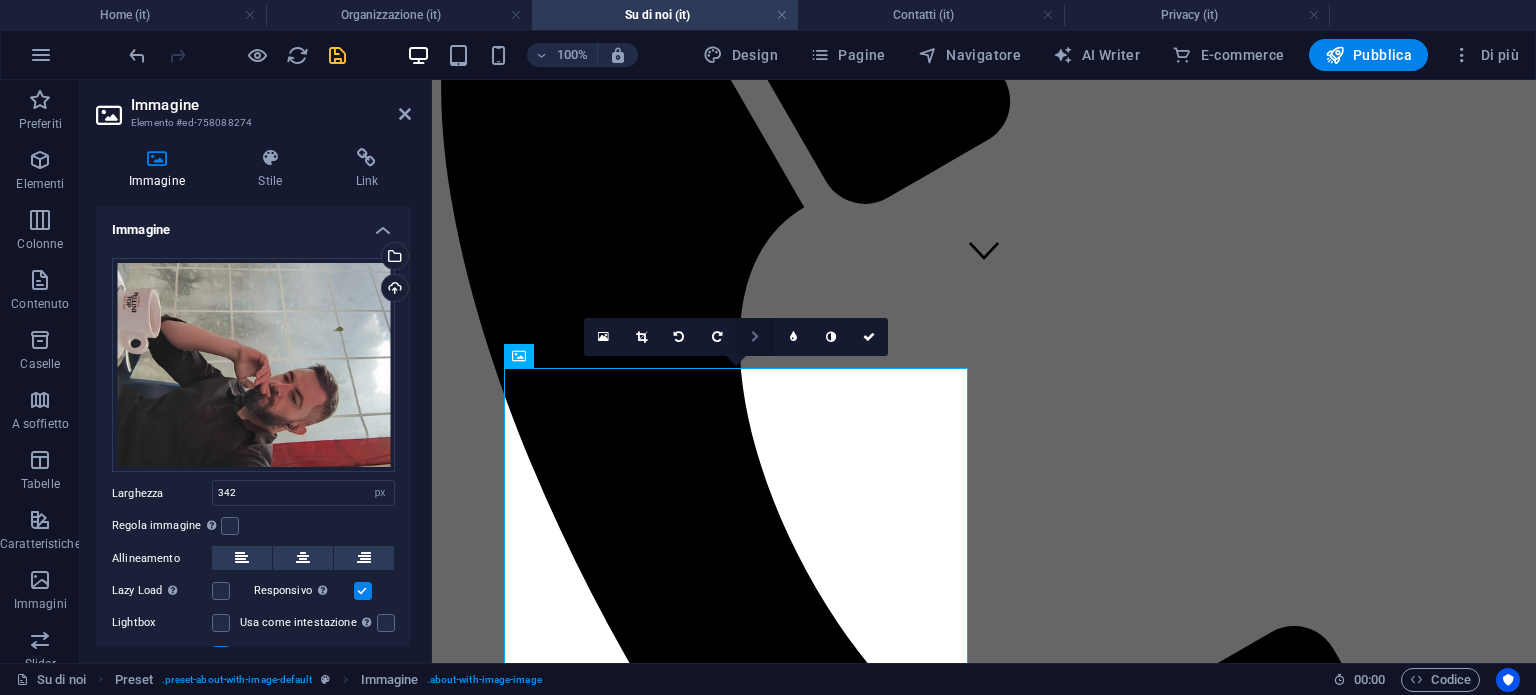 click at bounding box center [755, 337] 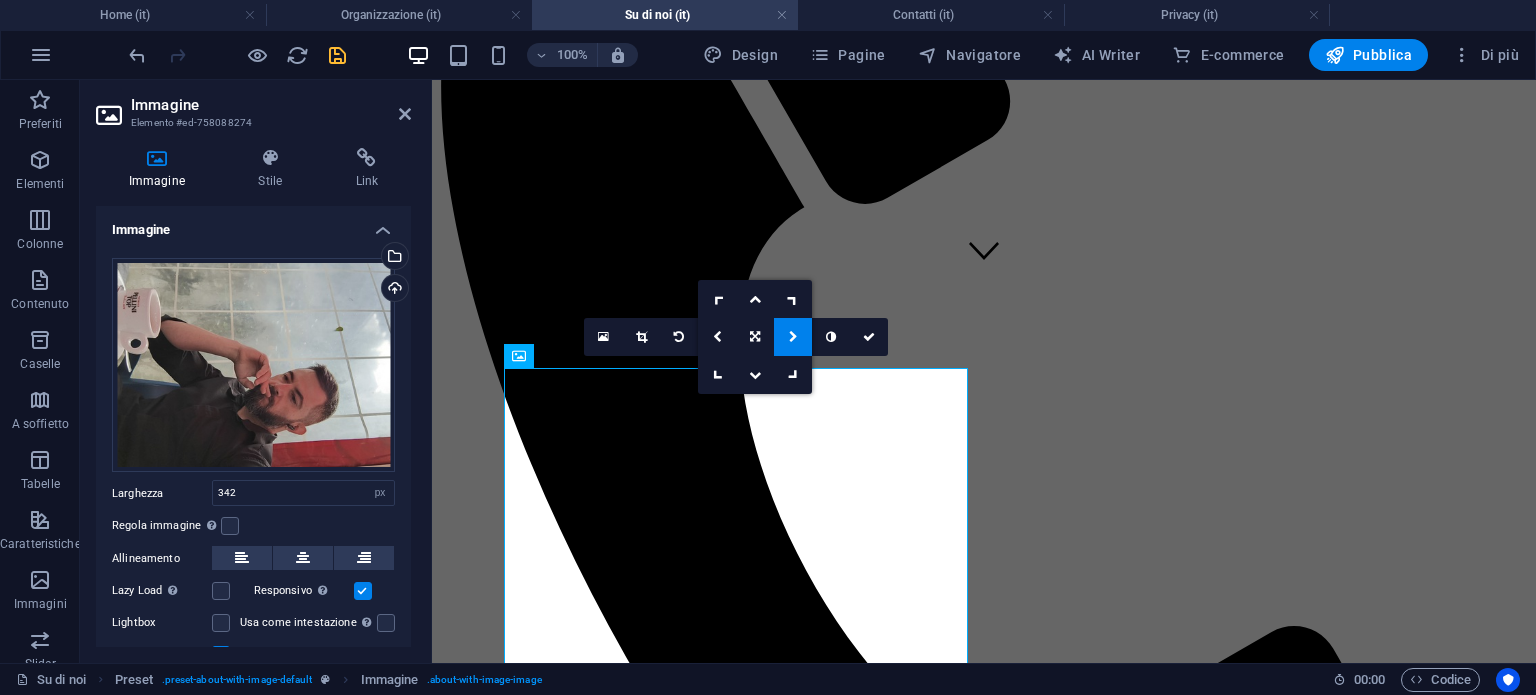 click at bounding box center [793, 337] 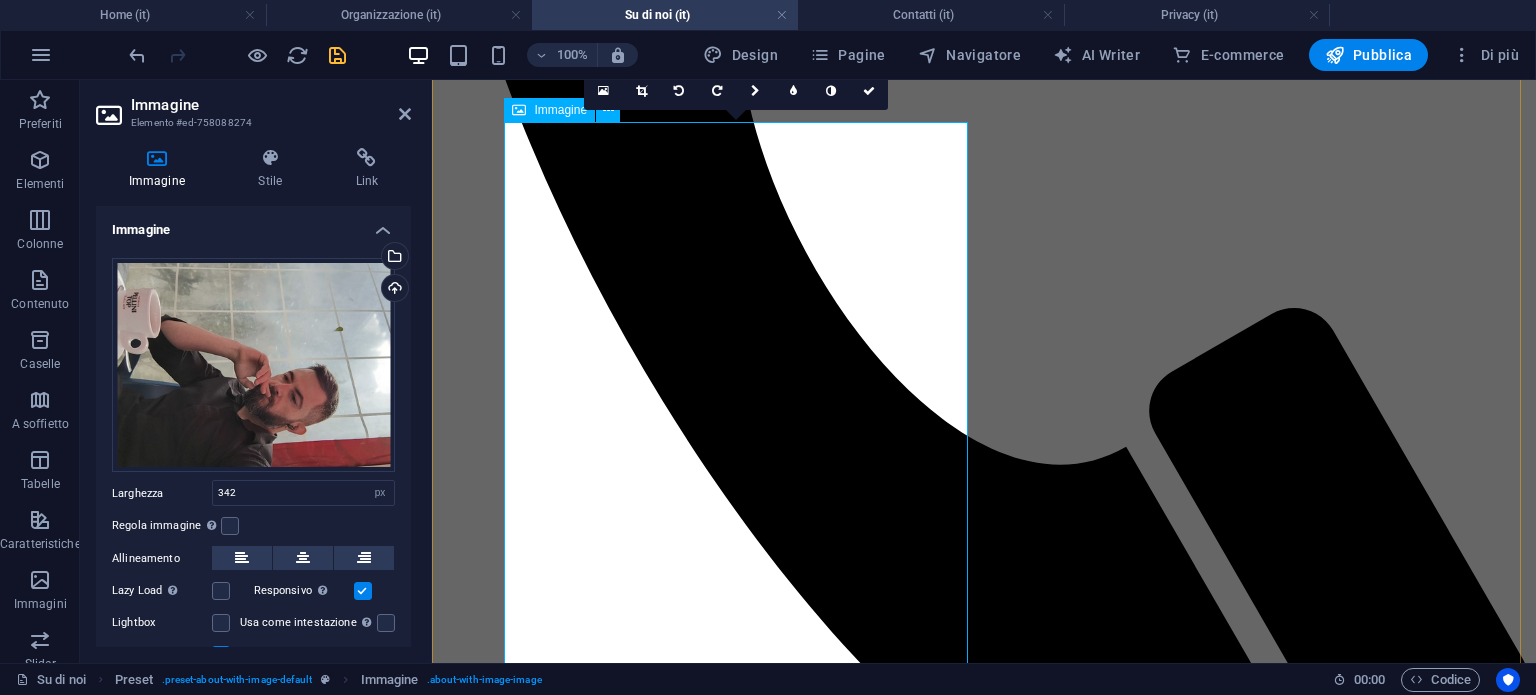 scroll, scrollTop: 778, scrollLeft: 0, axis: vertical 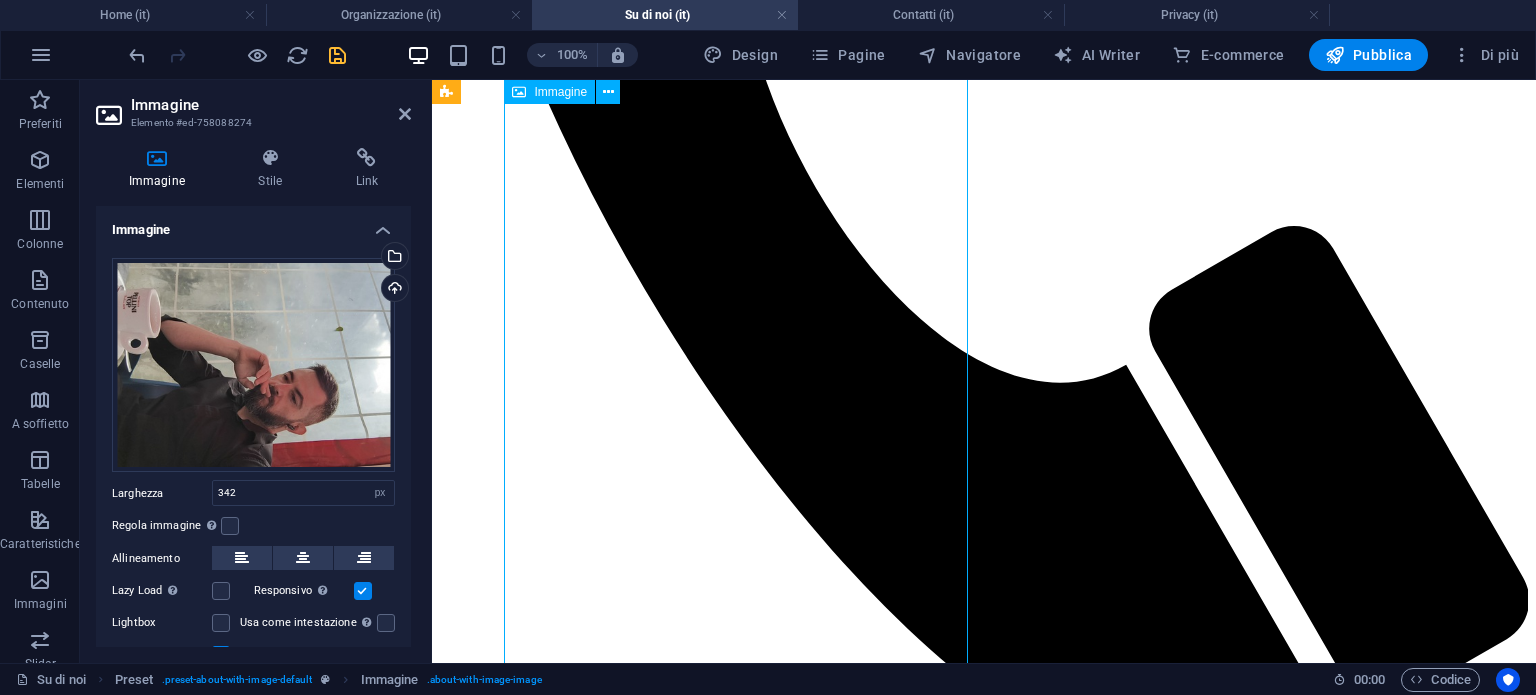 drag, startPoint x: 744, startPoint y: 466, endPoint x: 615, endPoint y: 464, distance: 129.0155 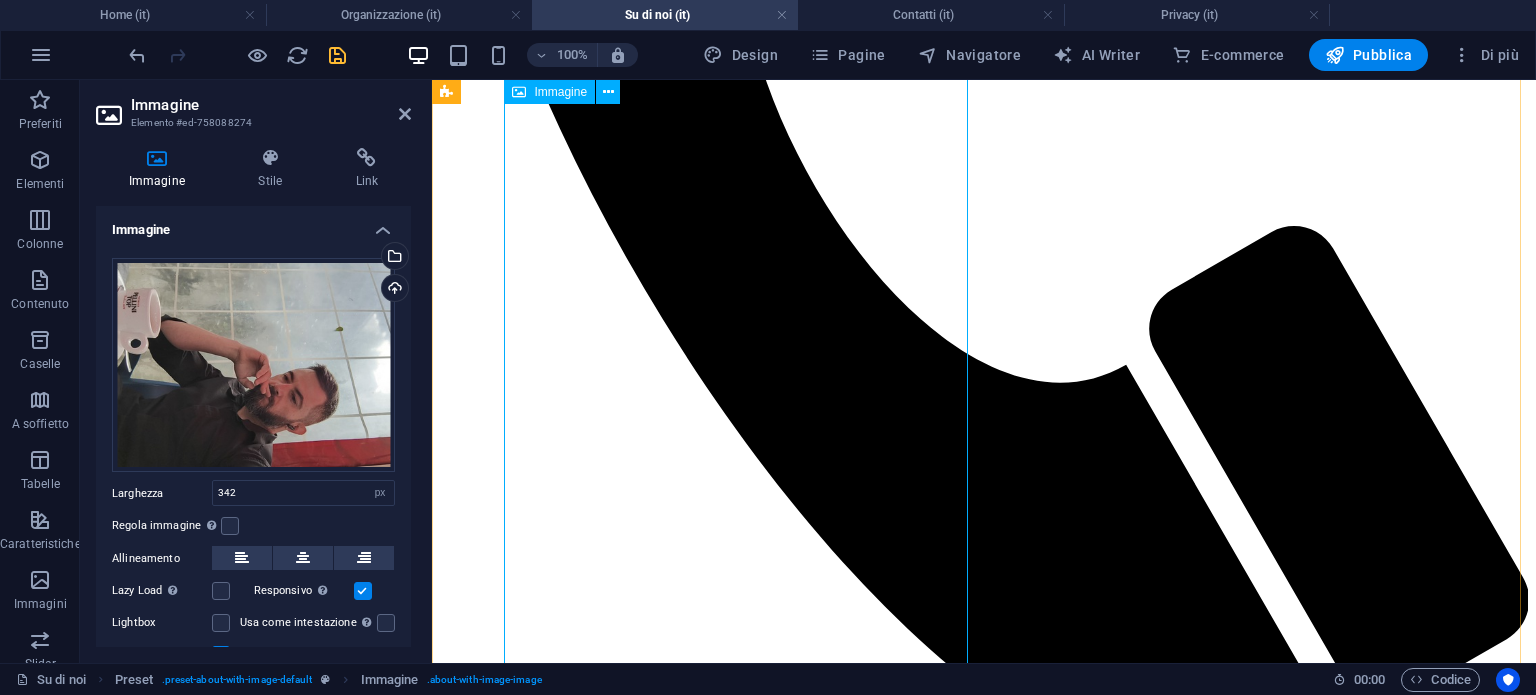 click at bounding box center (603, 5844) 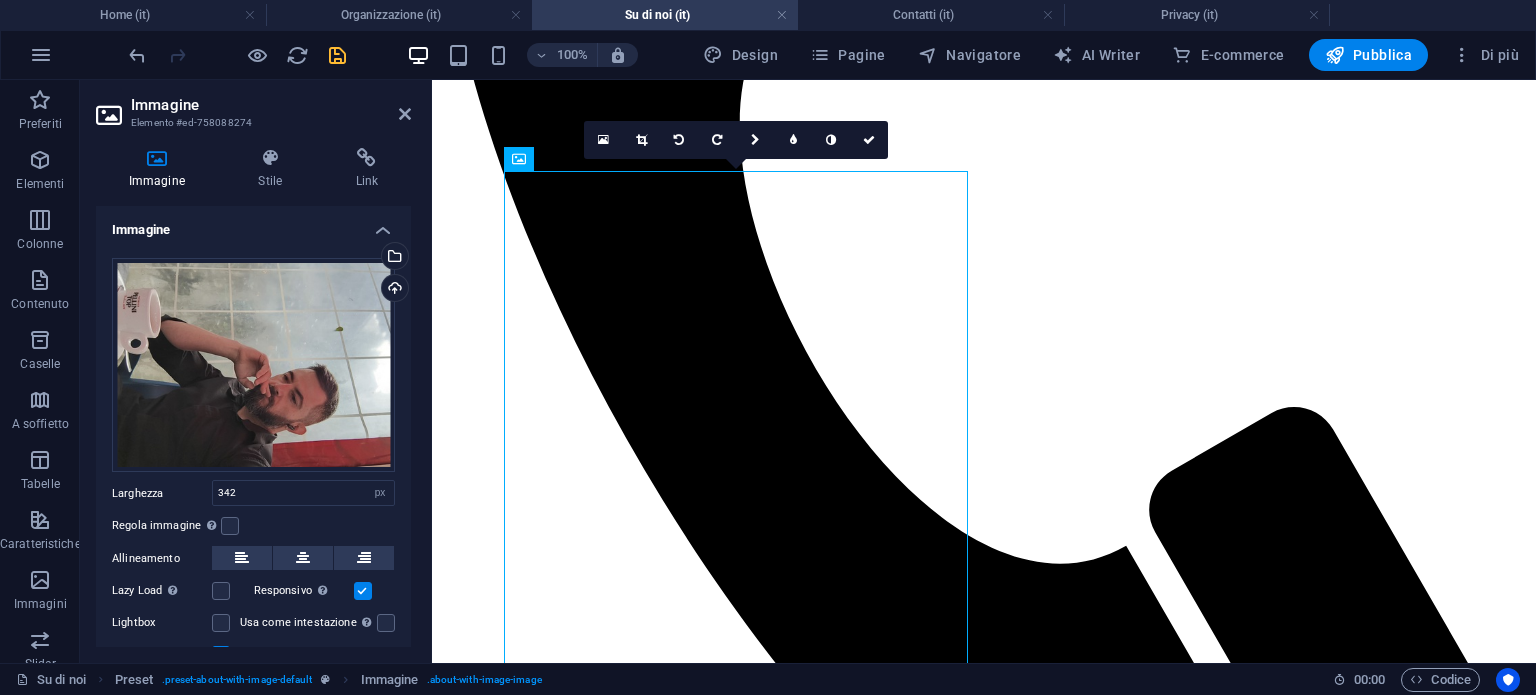 scroll, scrollTop: 575, scrollLeft: 0, axis: vertical 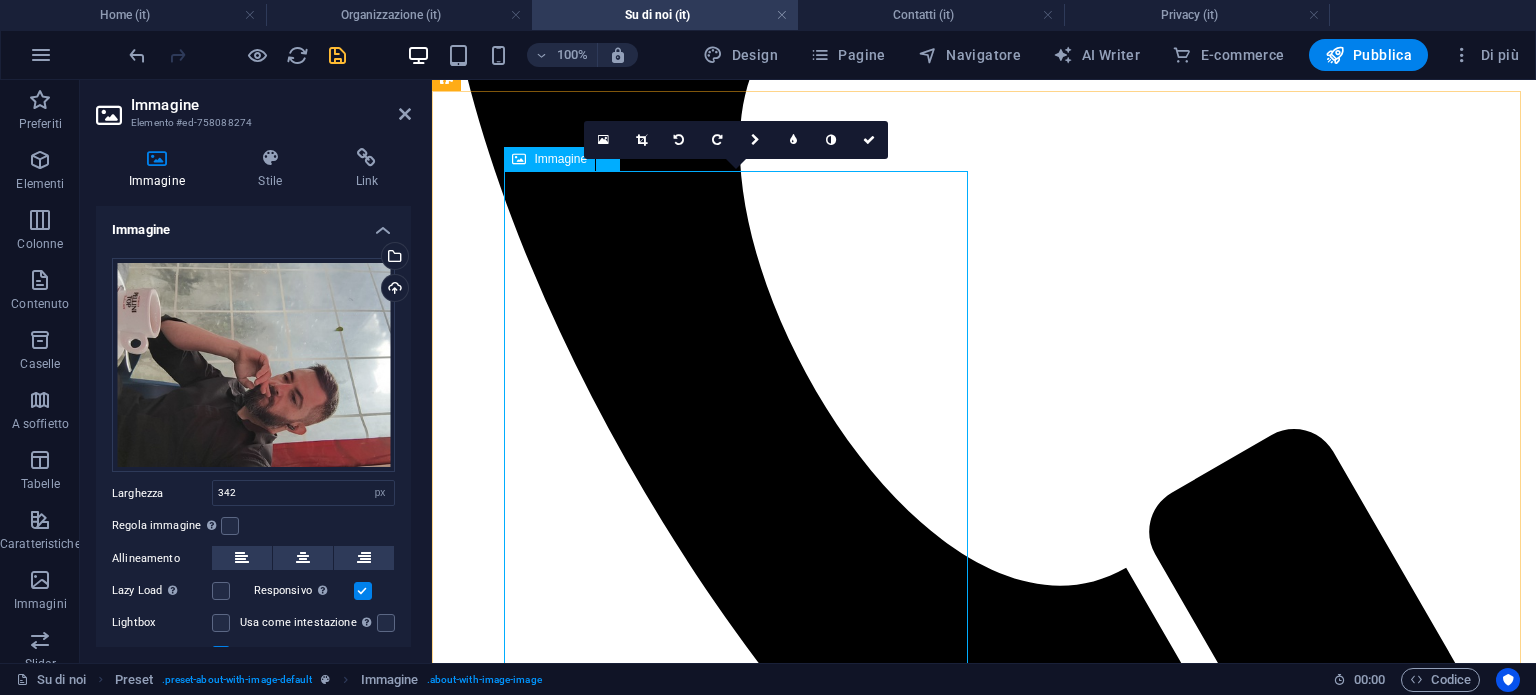click at bounding box center [603, 6047] 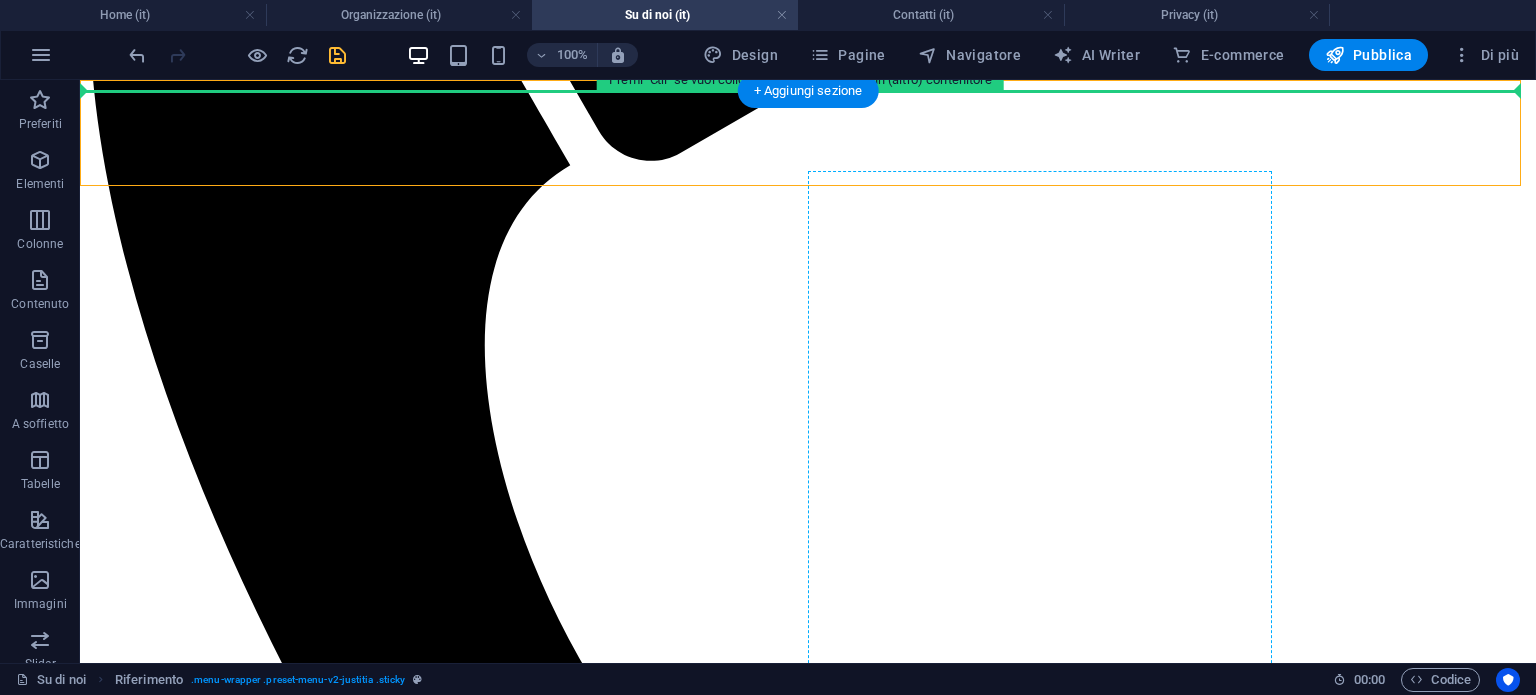drag, startPoint x: 614, startPoint y: 169, endPoint x: 934, endPoint y: 191, distance: 320.75537 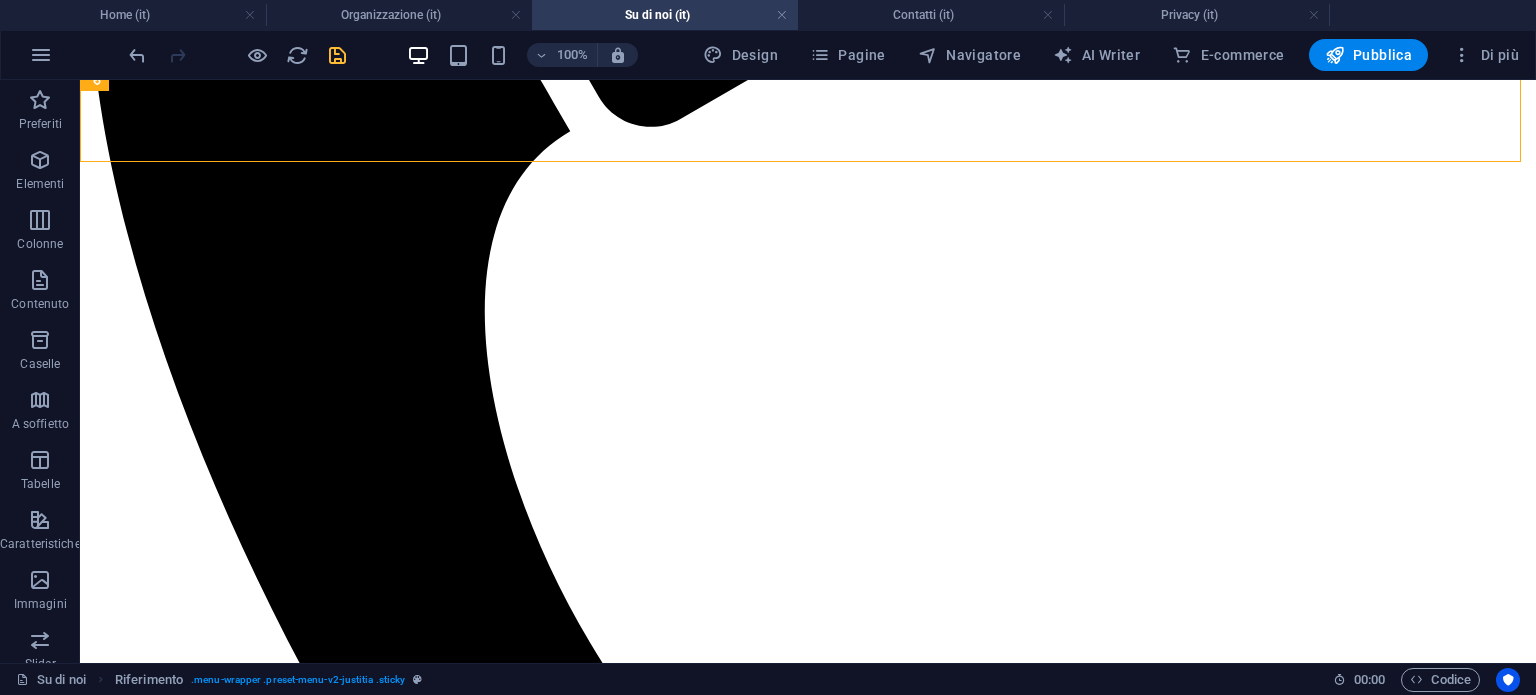 scroll, scrollTop: 585, scrollLeft: 0, axis: vertical 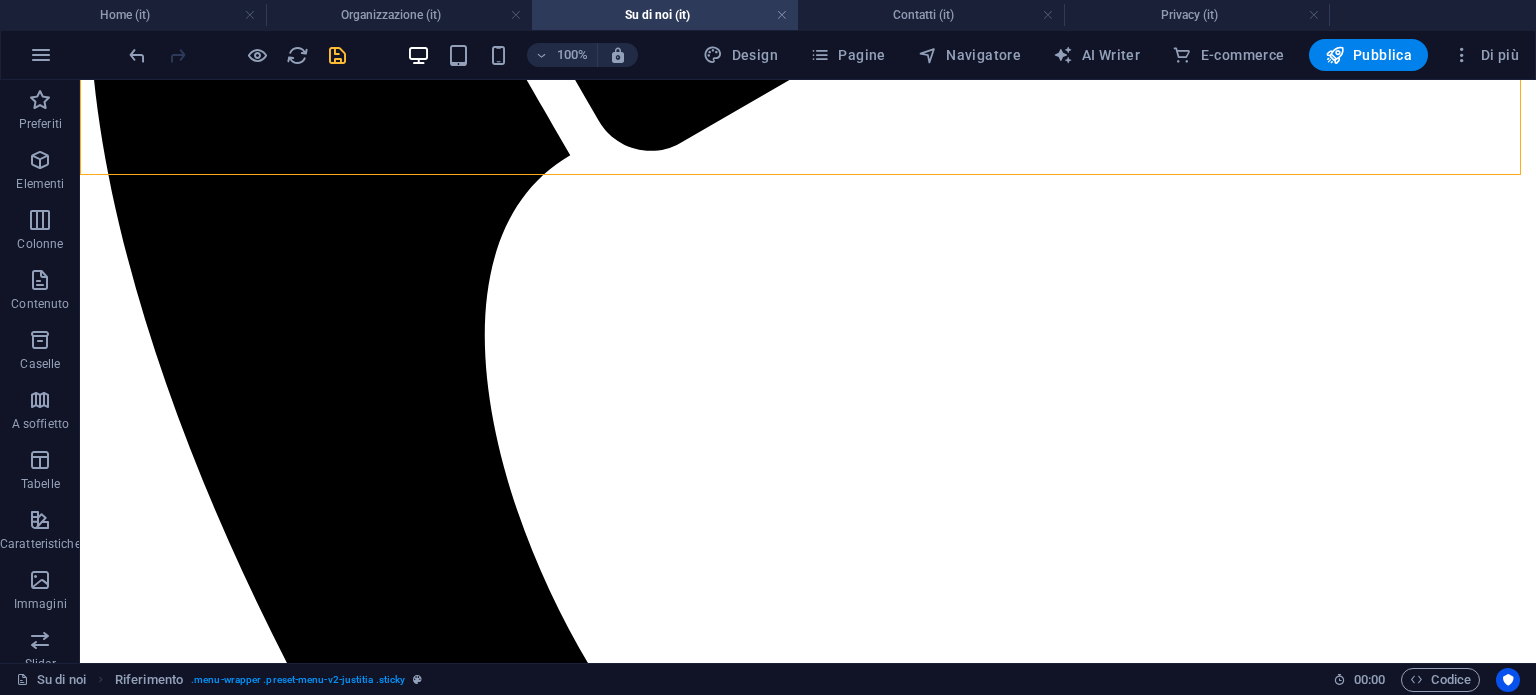 click on "A.N.AMM.I. BB65 Professione esercitata ai sensi della Legge 14/01/2013 n° 4 (G.U. n° 22 del 26/01/2013)" at bounding box center [808, 5440] 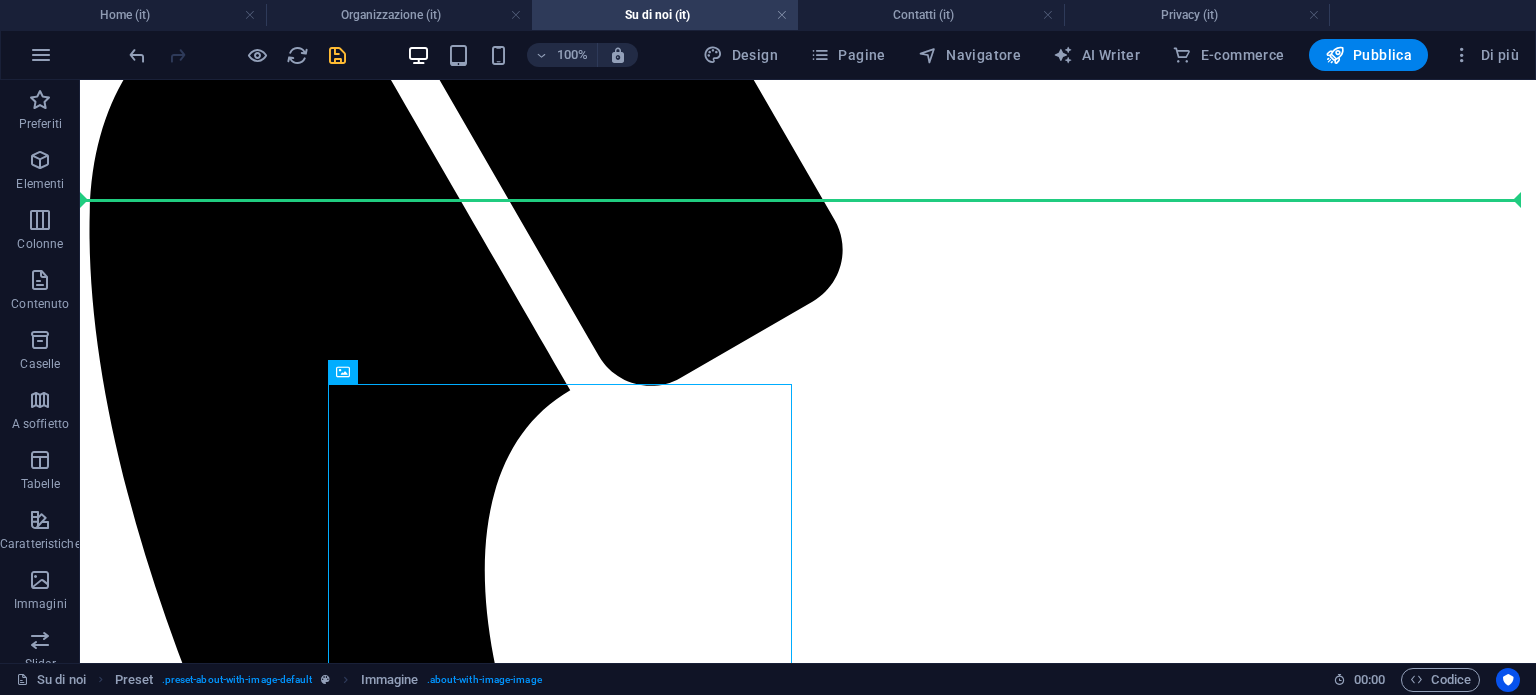 scroll, scrollTop: 348, scrollLeft: 0, axis: vertical 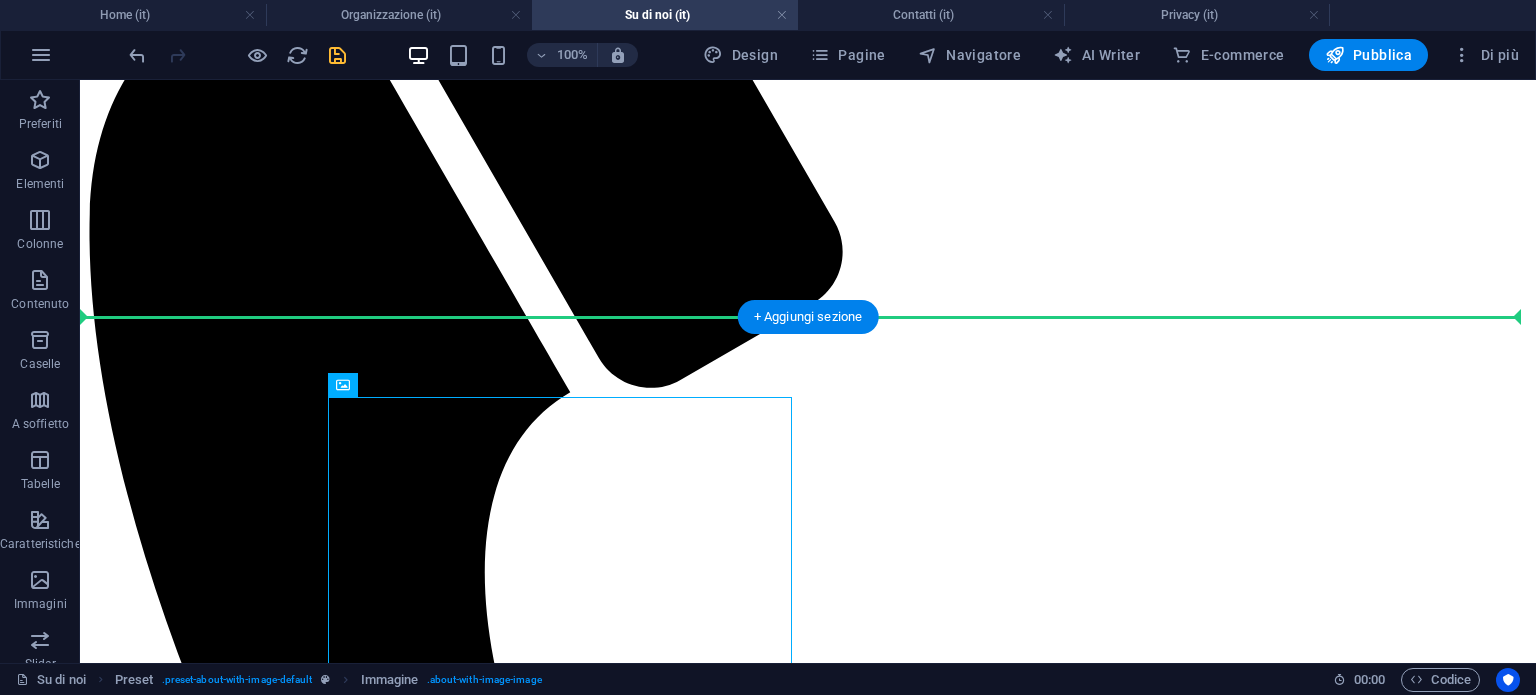 drag, startPoint x: 421, startPoint y: 215, endPoint x: 403, endPoint y: 373, distance: 159.02202 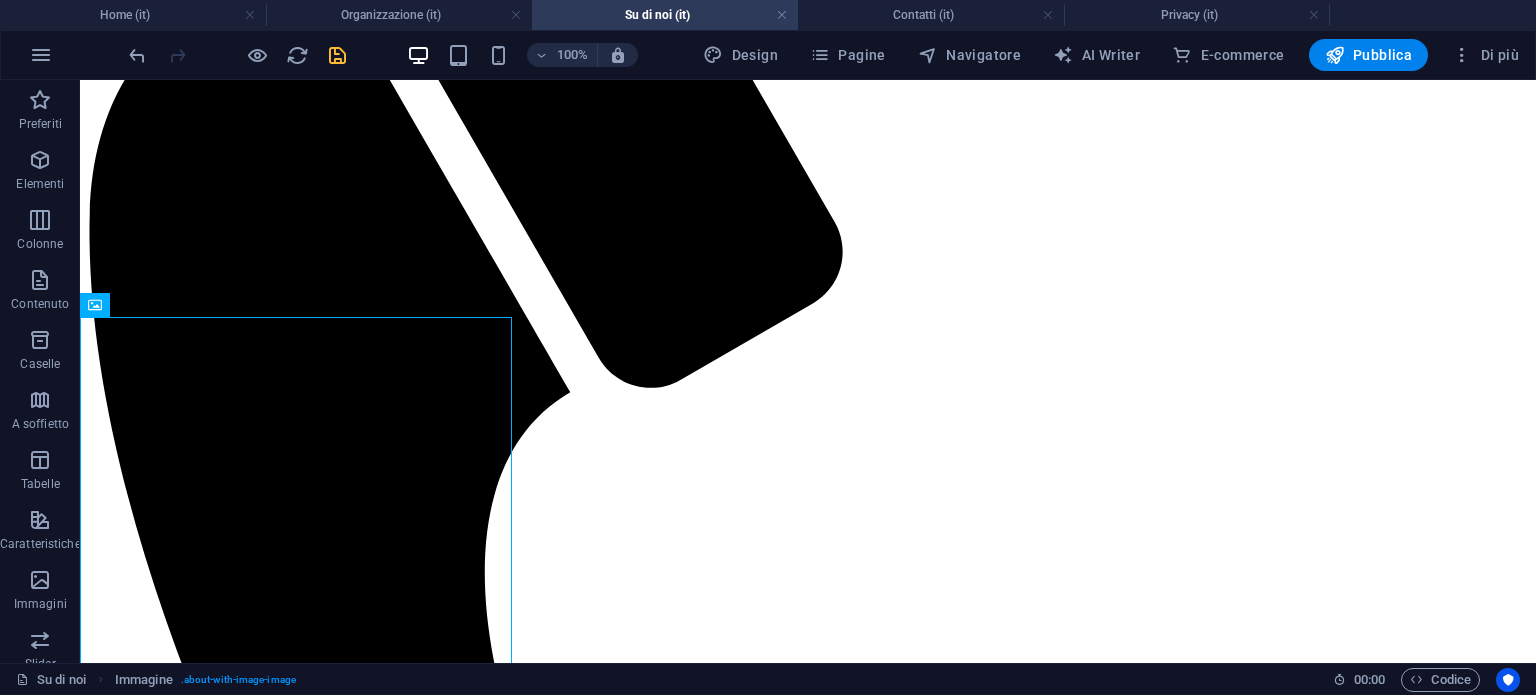 drag, startPoint x: 463, startPoint y: 347, endPoint x: 536, endPoint y: 356, distance: 73.552704 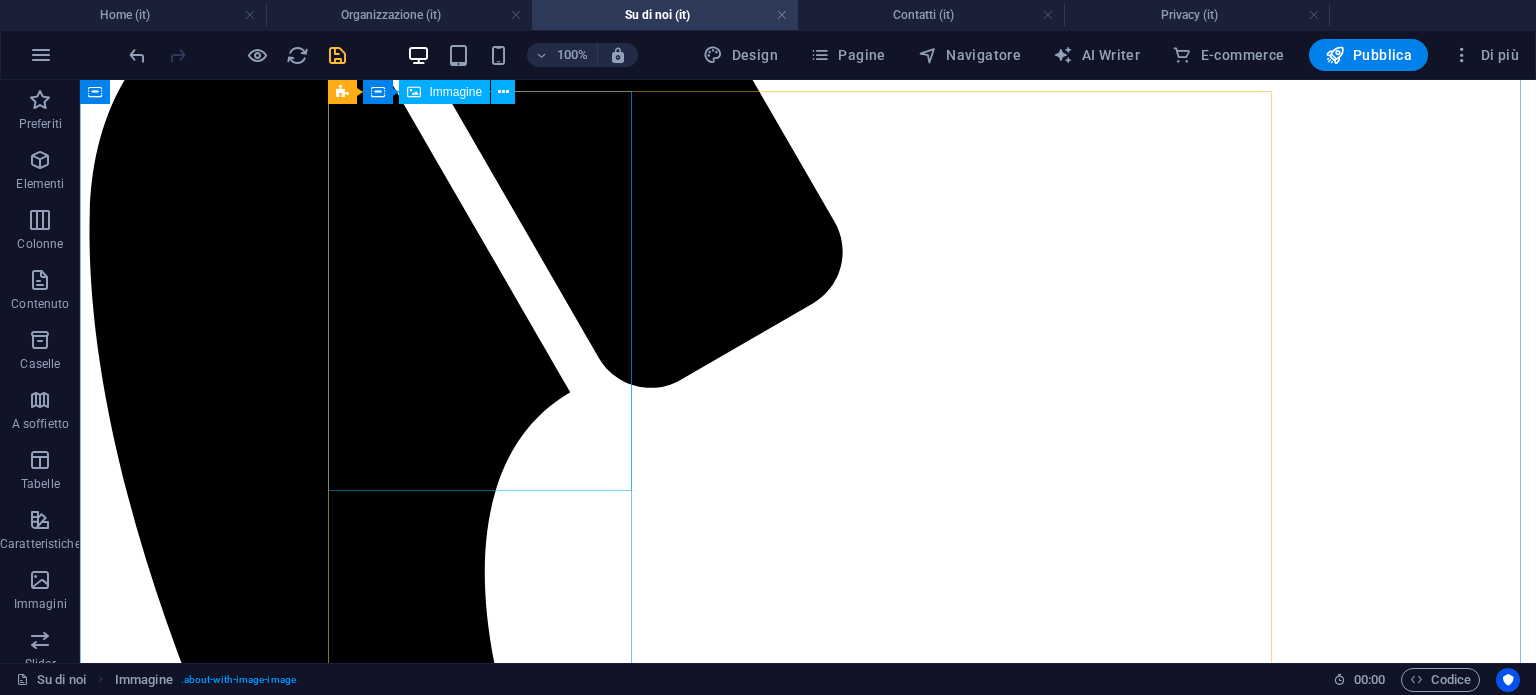 scroll, scrollTop: 7406, scrollLeft: 0, axis: vertical 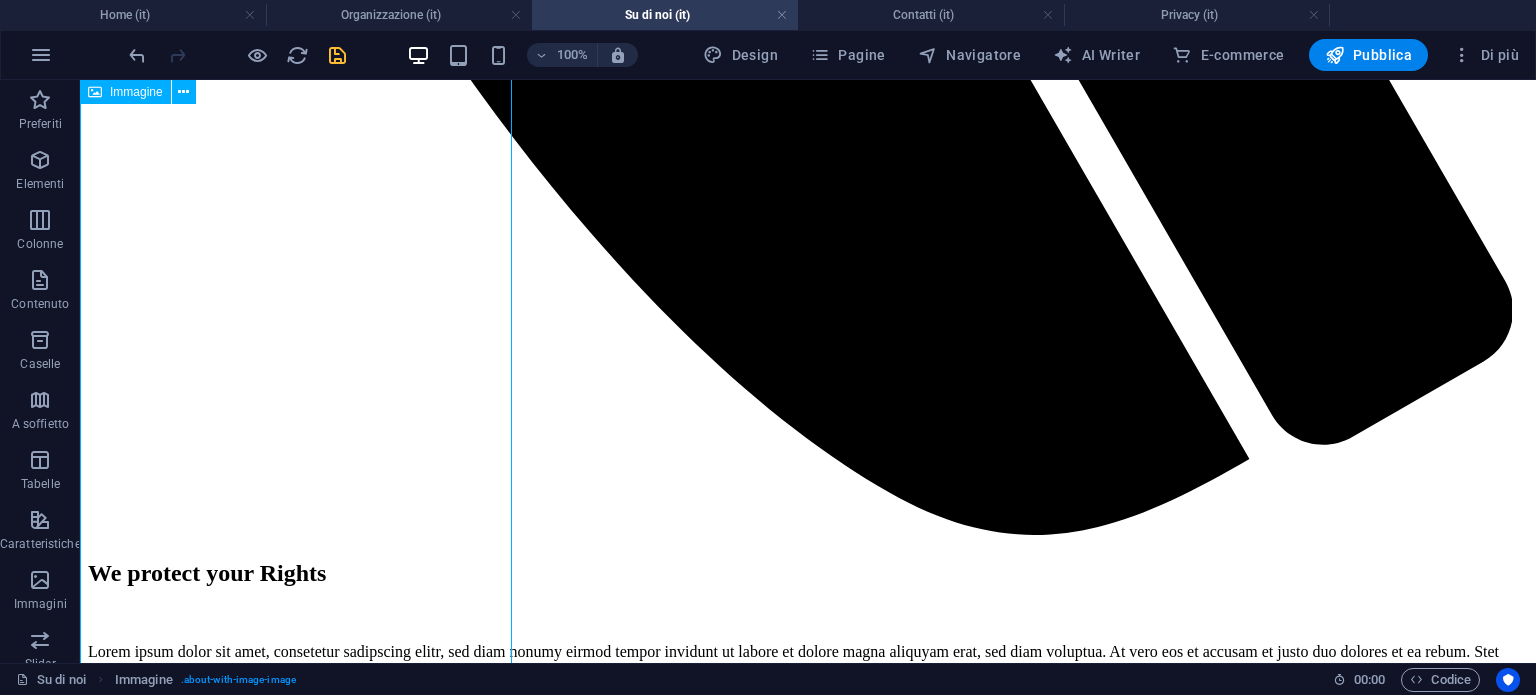 click at bounding box center [304, 29297] 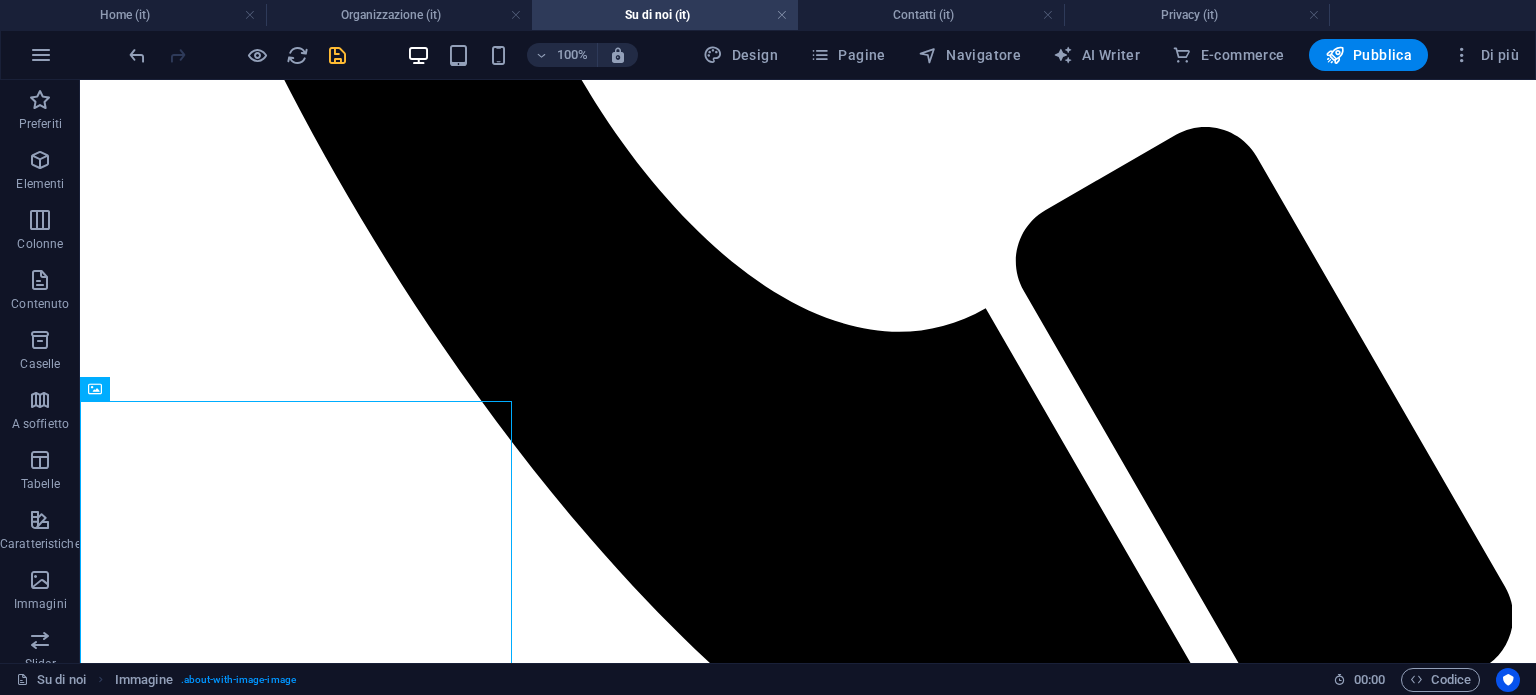 scroll, scrollTop: 7033, scrollLeft: 0, axis: vertical 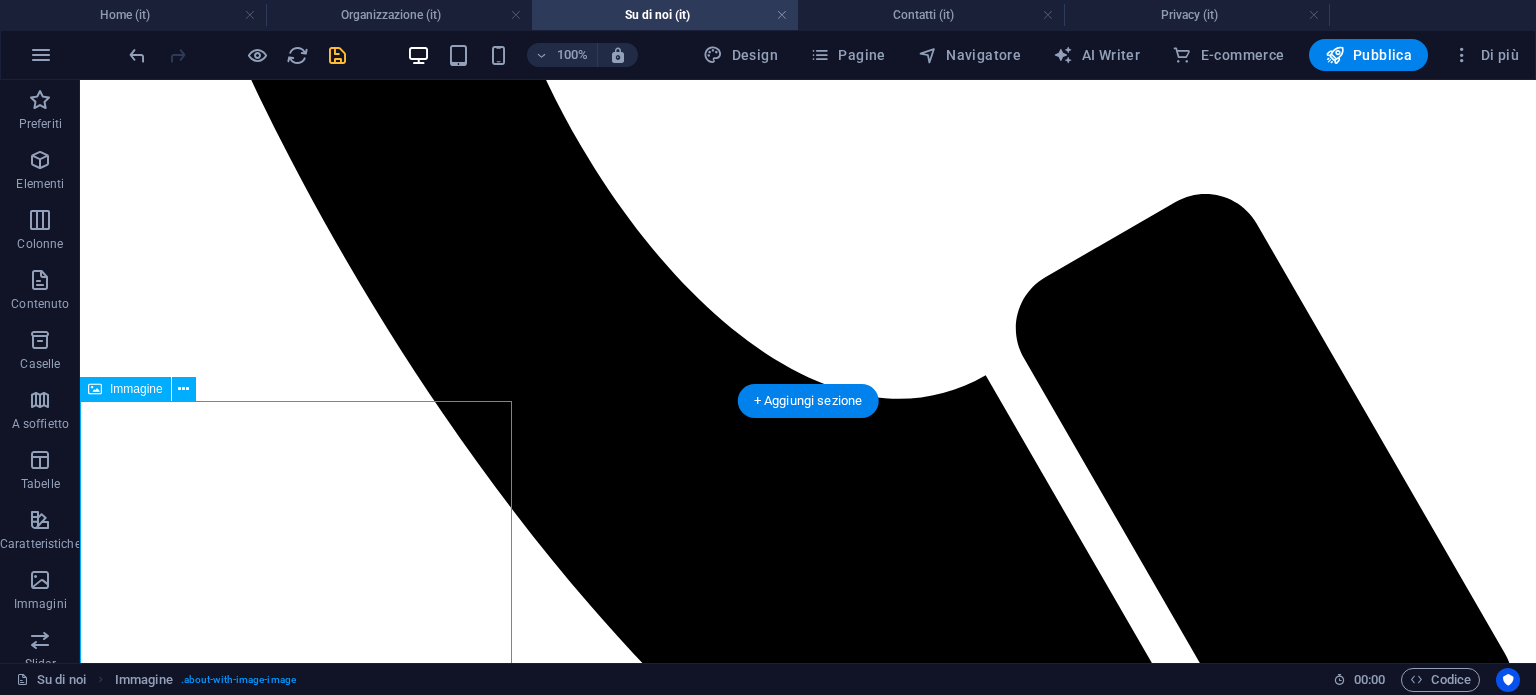 click at bounding box center (304, 29670) 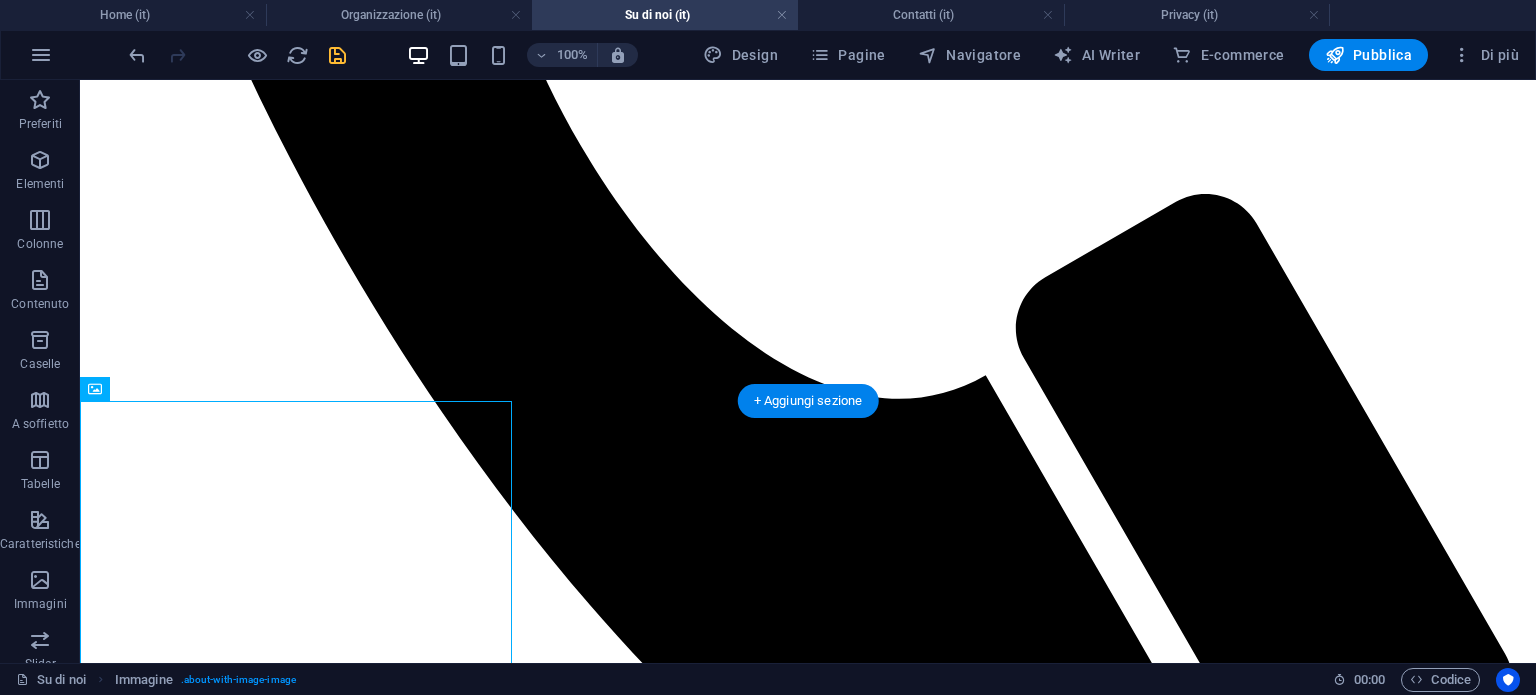 drag, startPoint x: 196, startPoint y: 469, endPoint x: 155, endPoint y: 443, distance: 48.548943 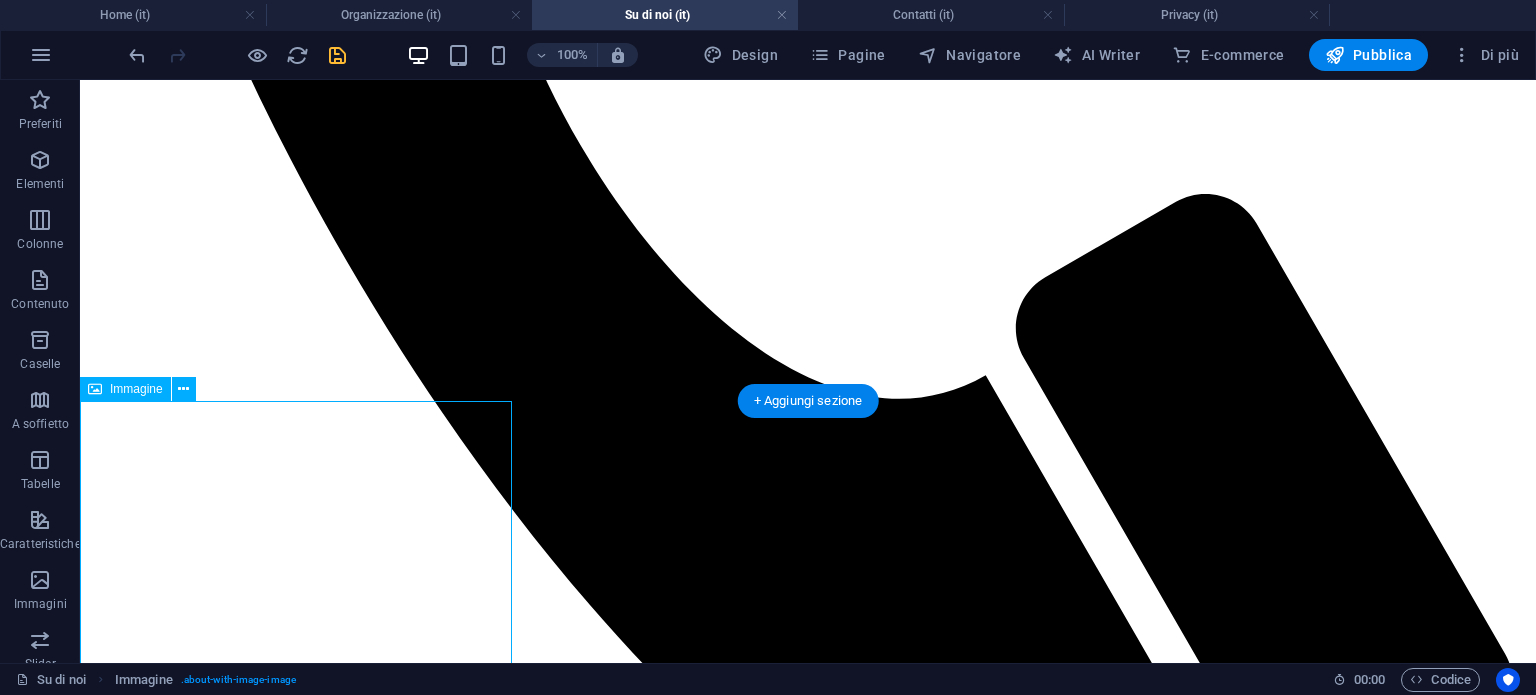 click at bounding box center (304, 29670) 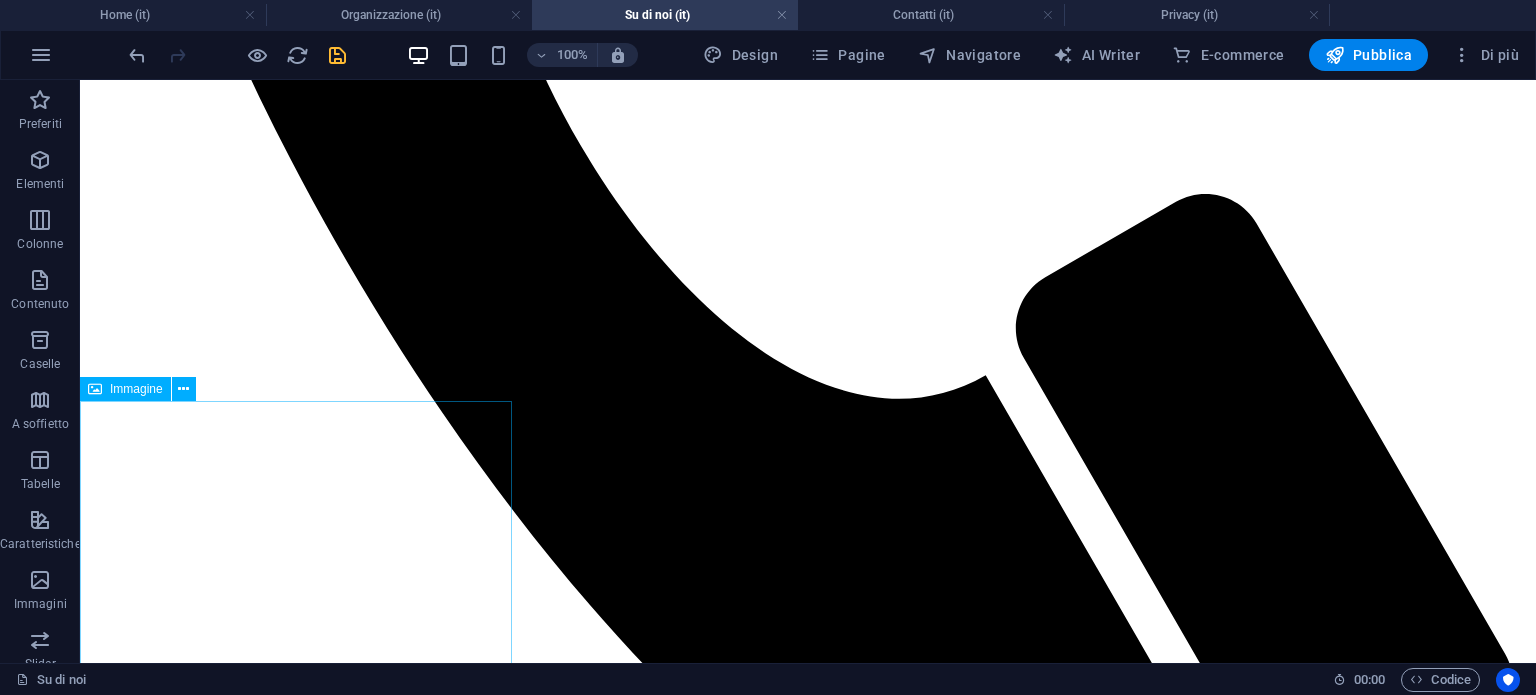 click at bounding box center (95, 389) 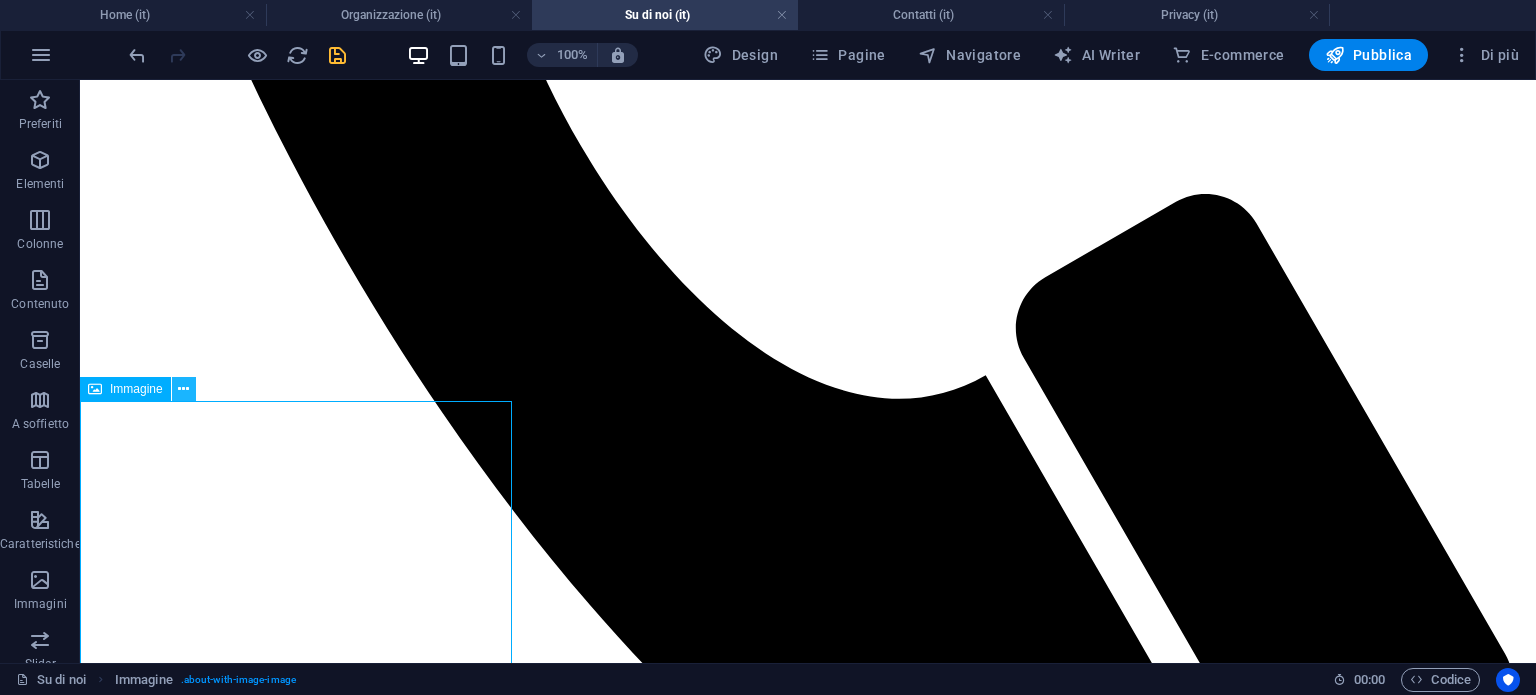 click at bounding box center (183, 389) 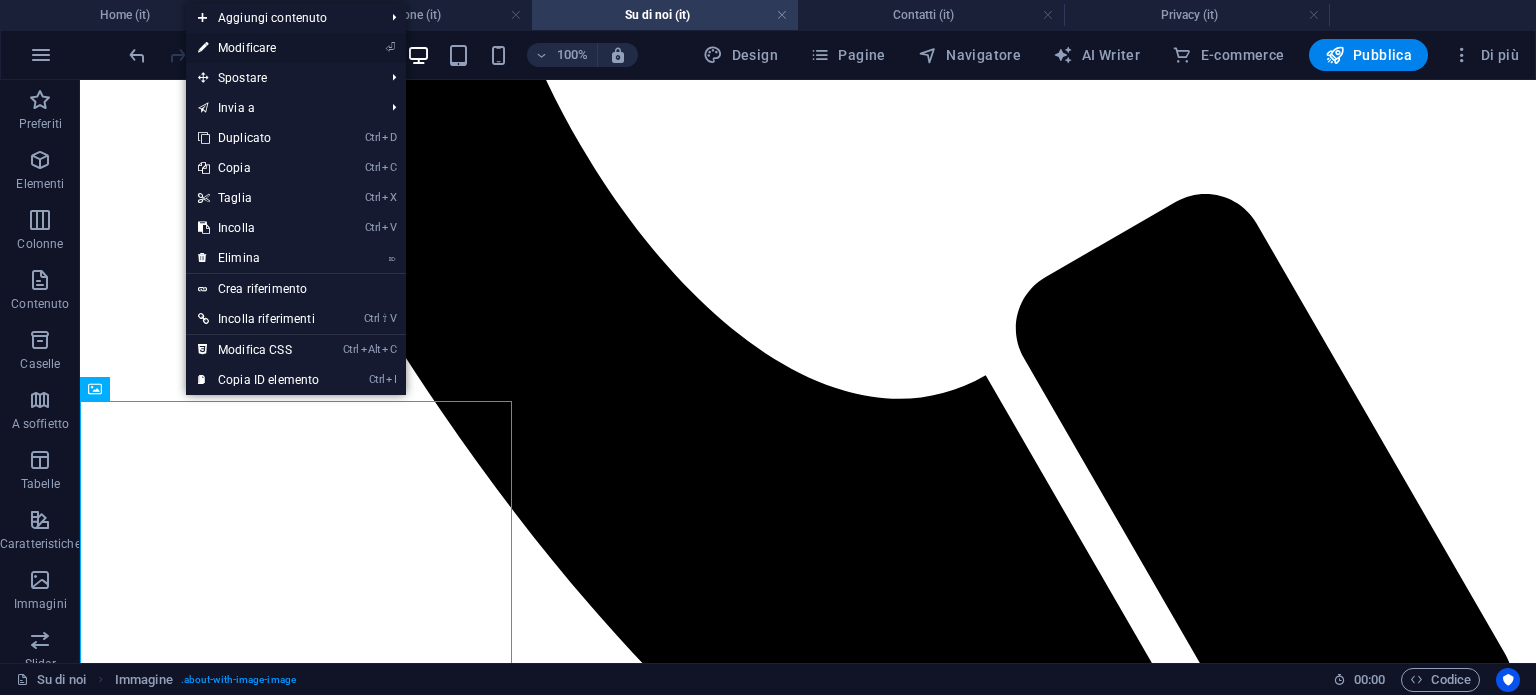 click on "⏎  Modificare" at bounding box center (258, 48) 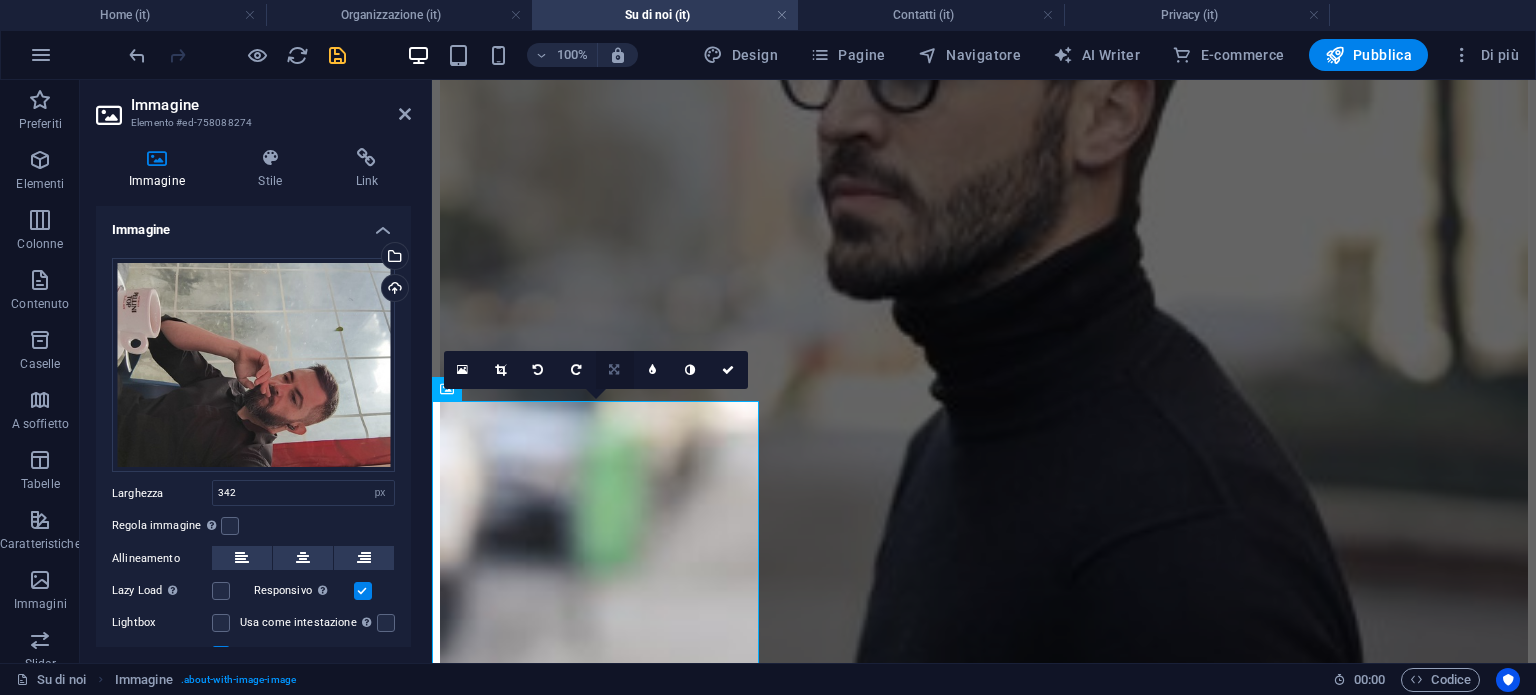 click at bounding box center [614, 370] 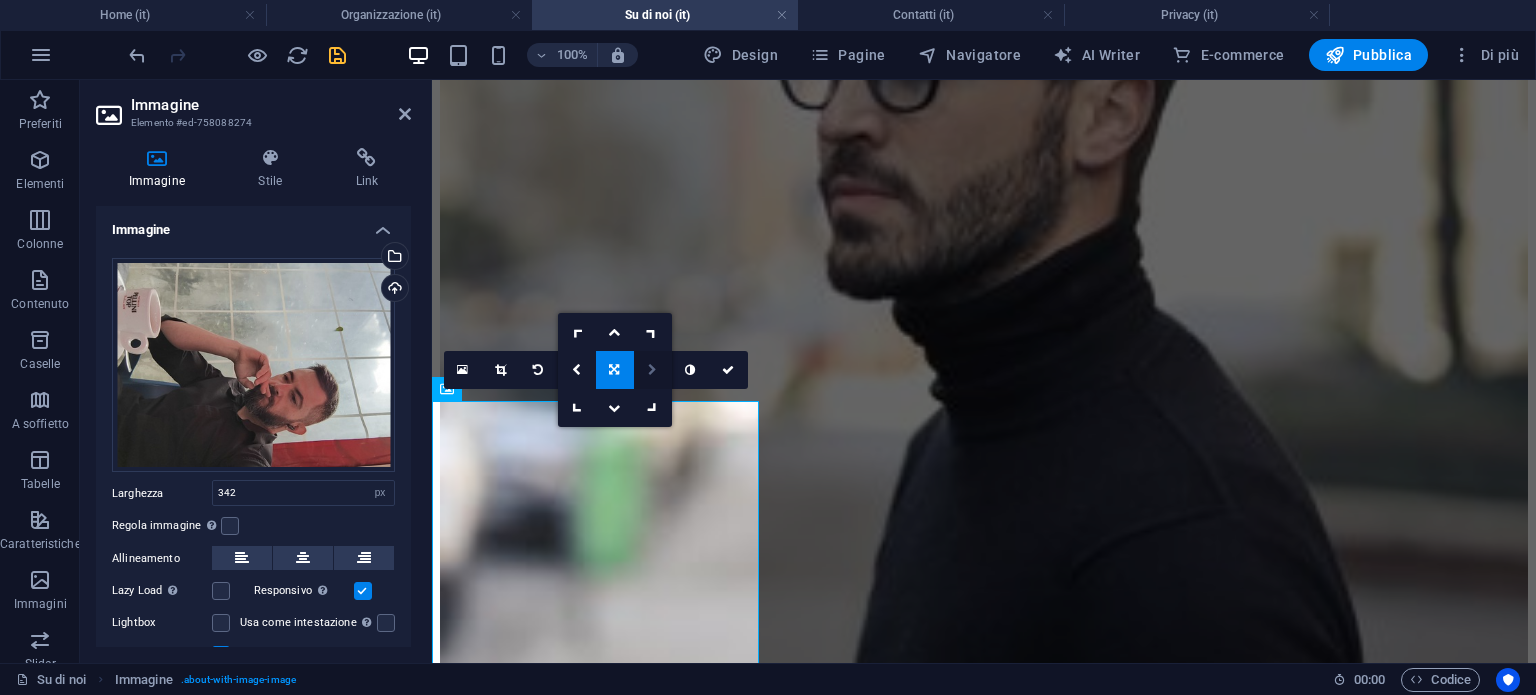 click at bounding box center [652, 370] 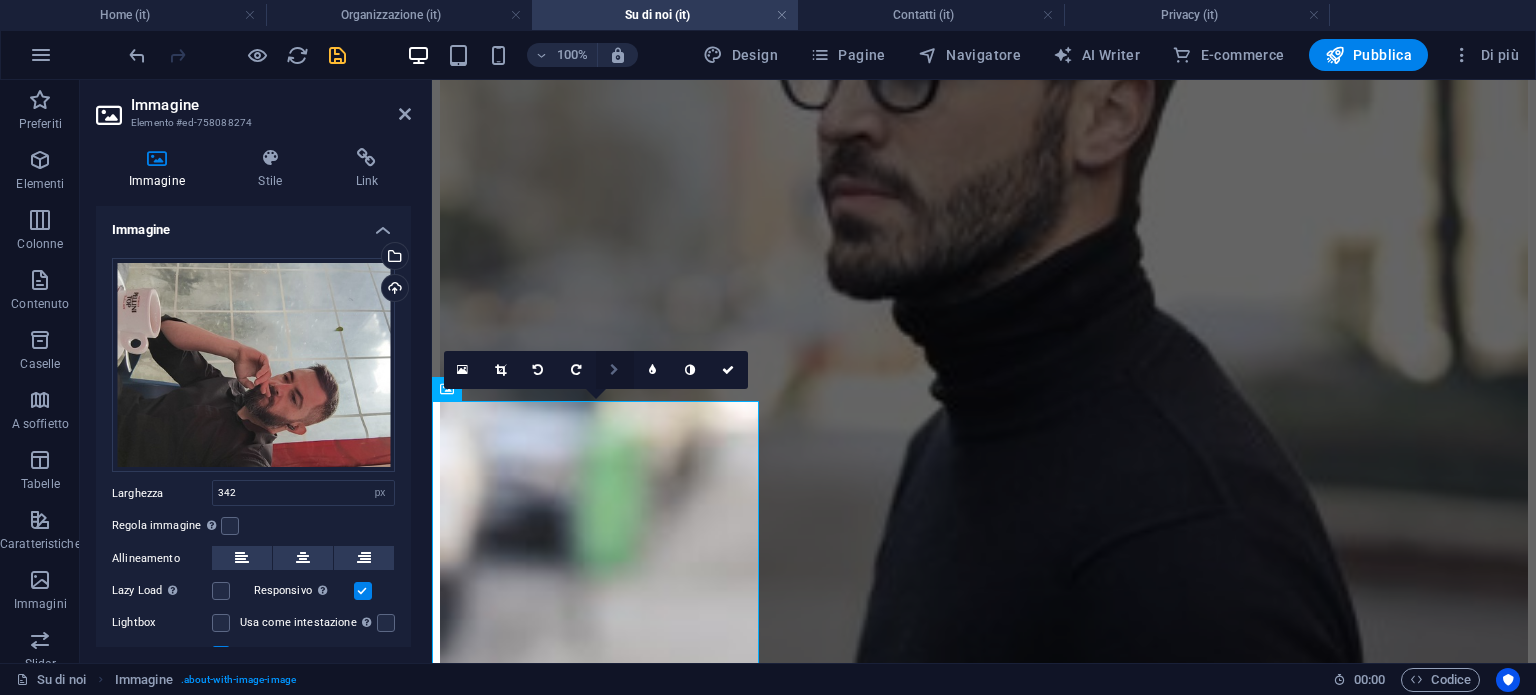 click at bounding box center [614, 370] 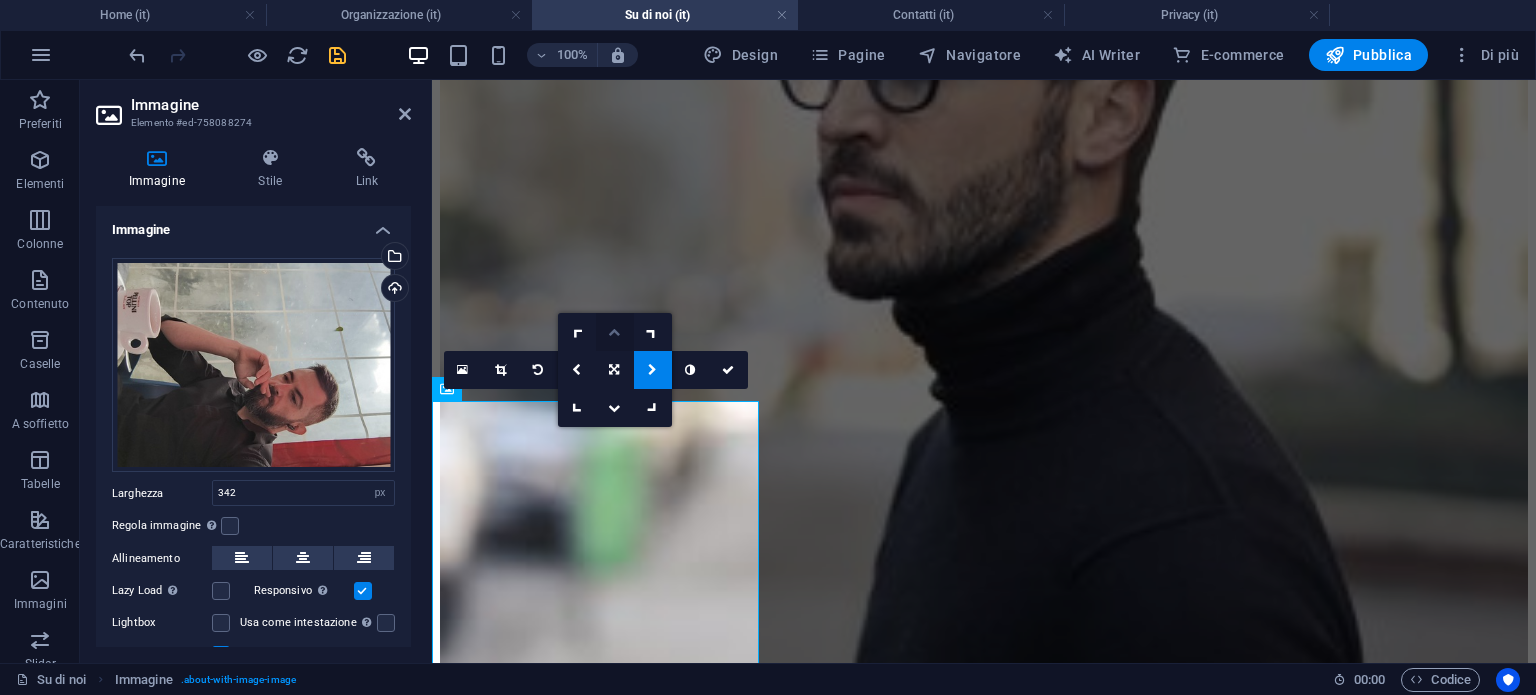 click at bounding box center (615, 332) 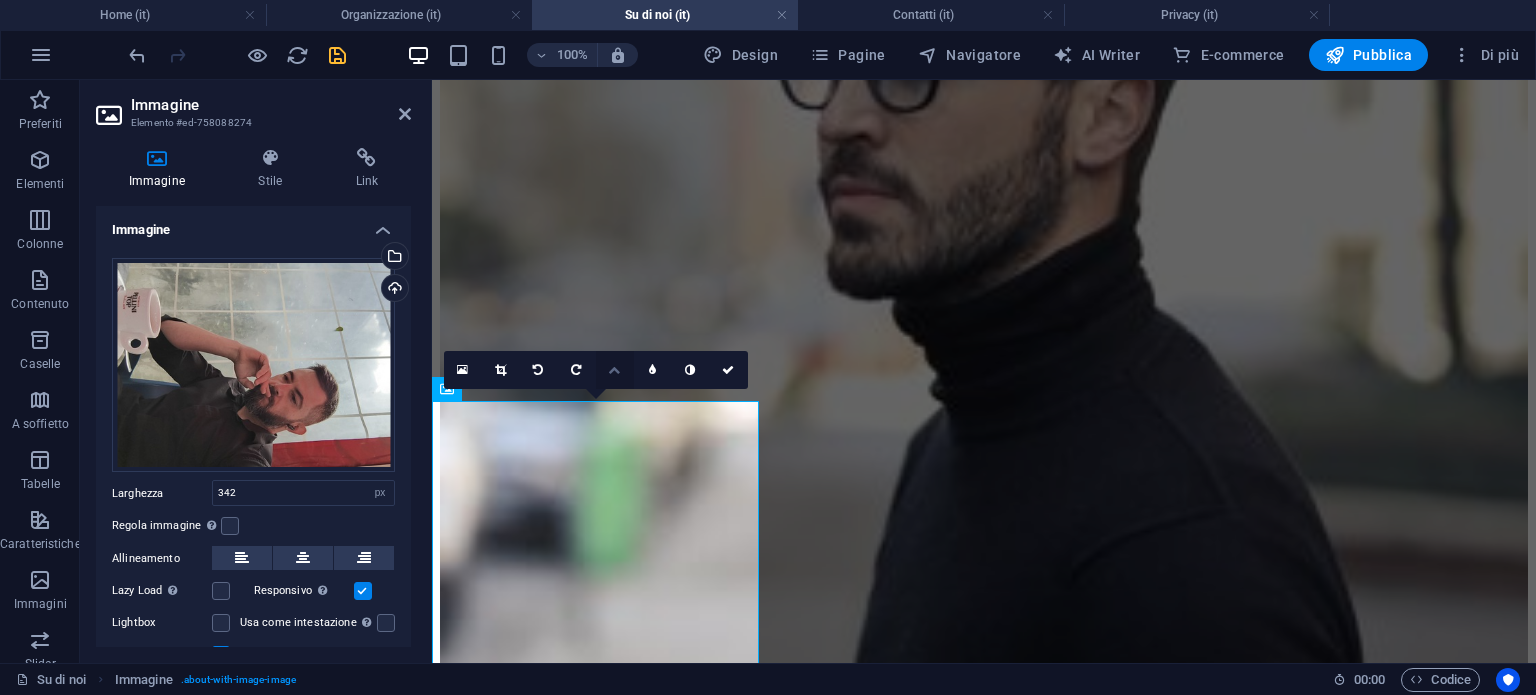 click at bounding box center [615, 370] 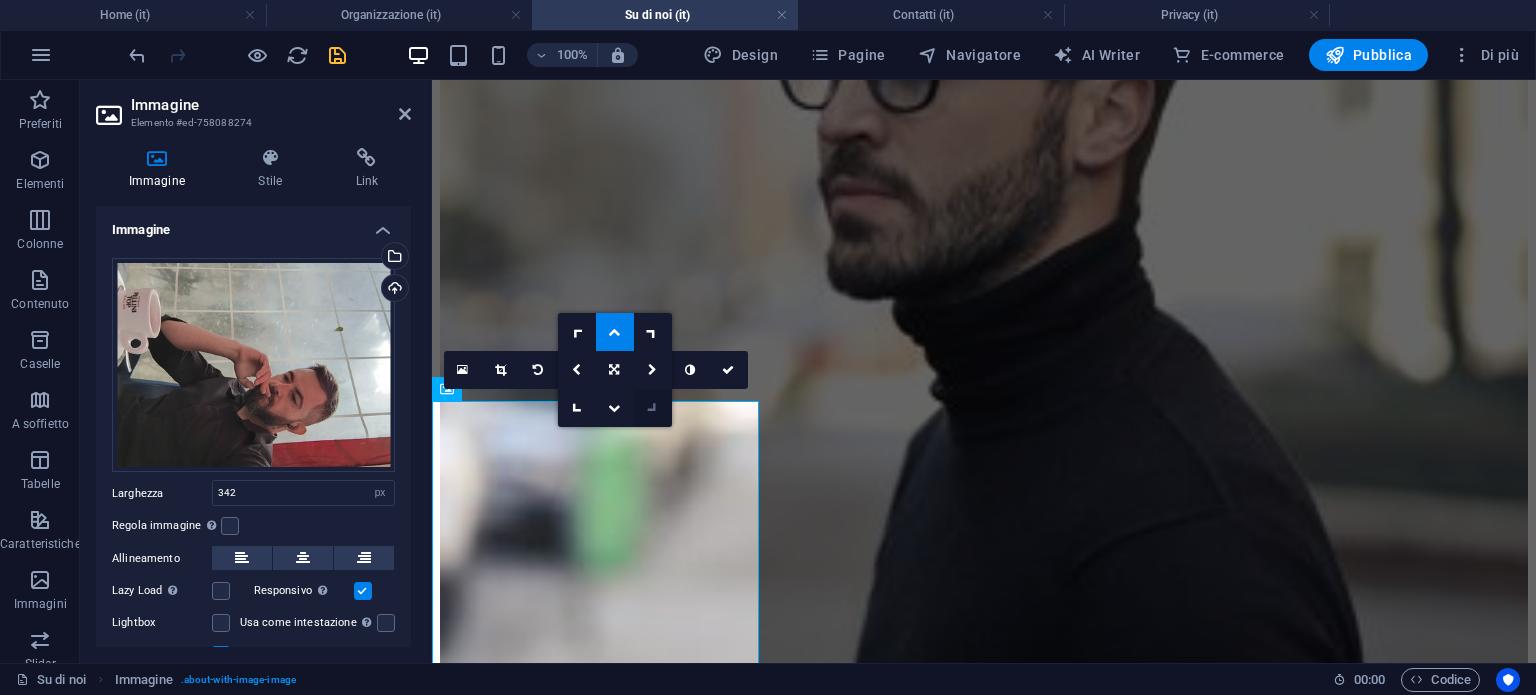 click at bounding box center [652, 408] 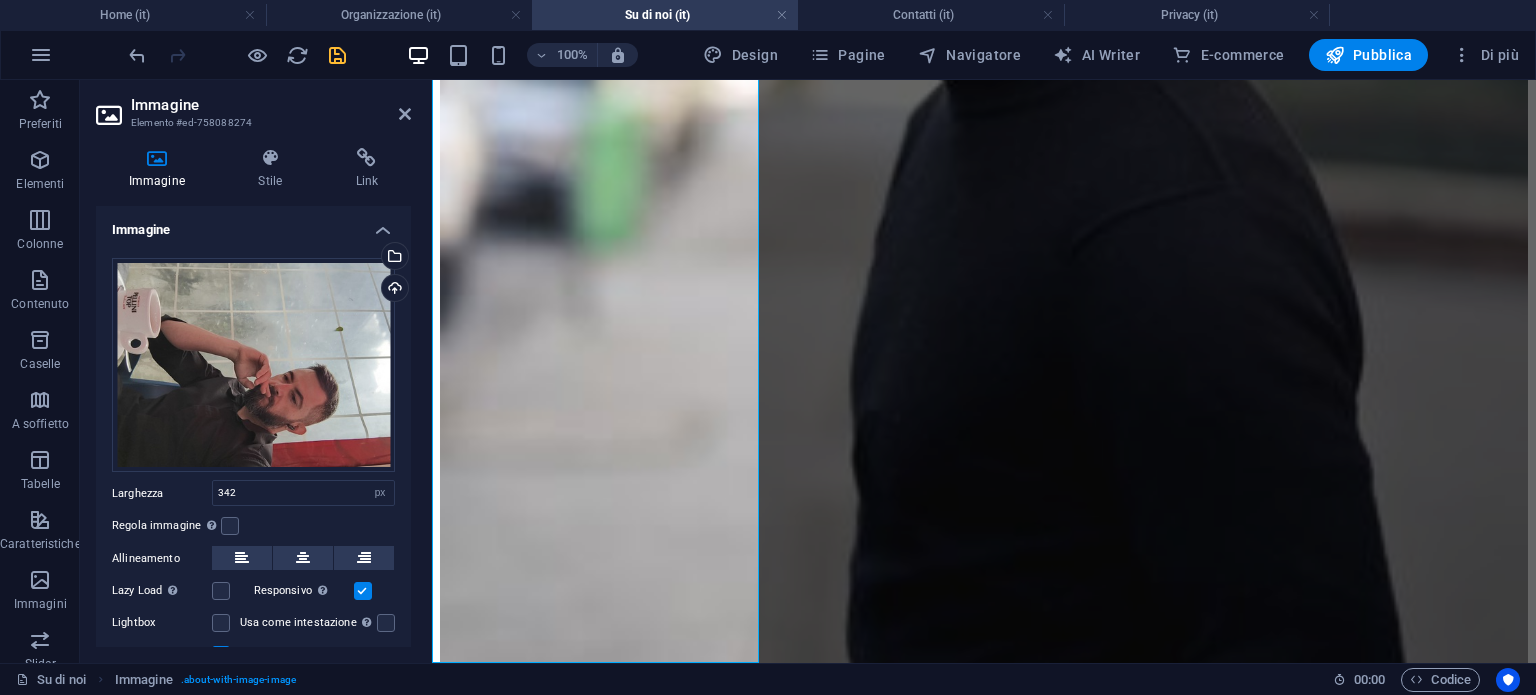 scroll, scrollTop: 7428, scrollLeft: 0, axis: vertical 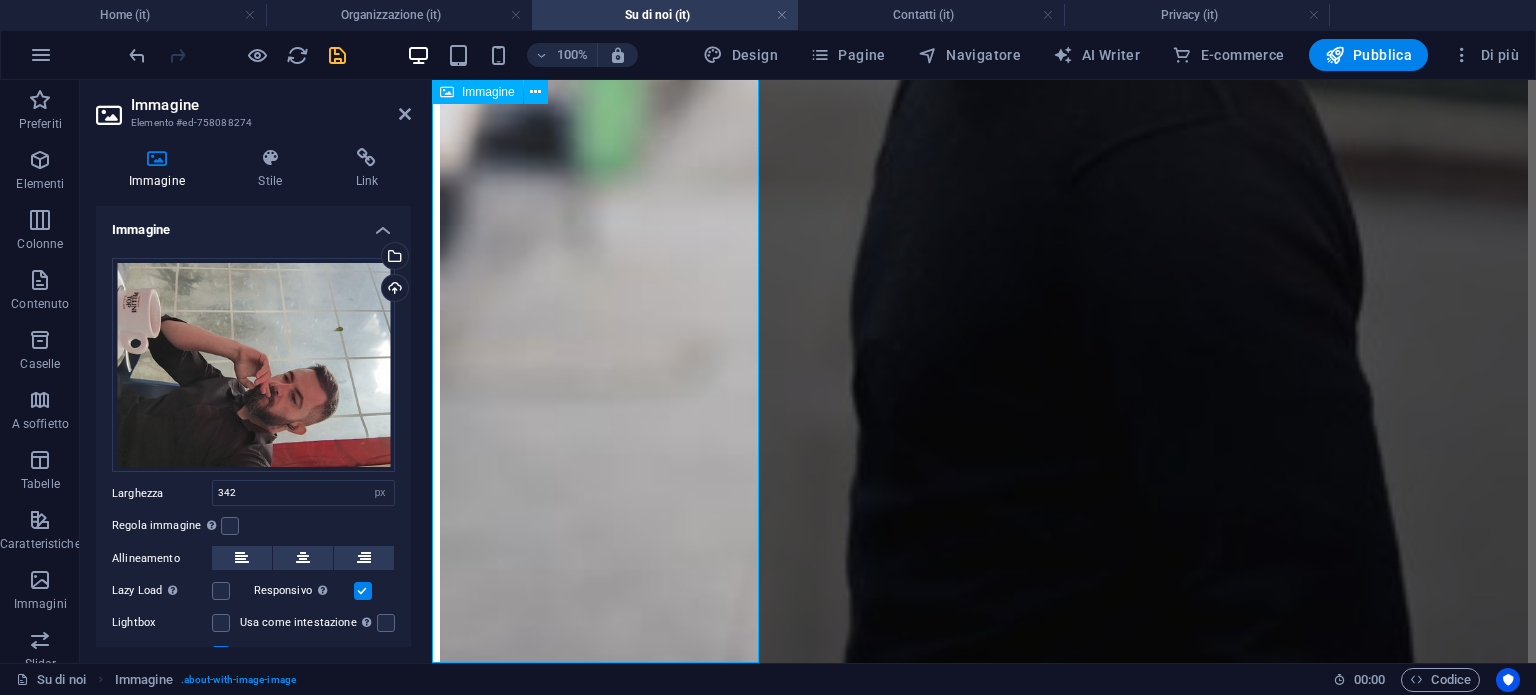 click at bounding box center [603, 21925] 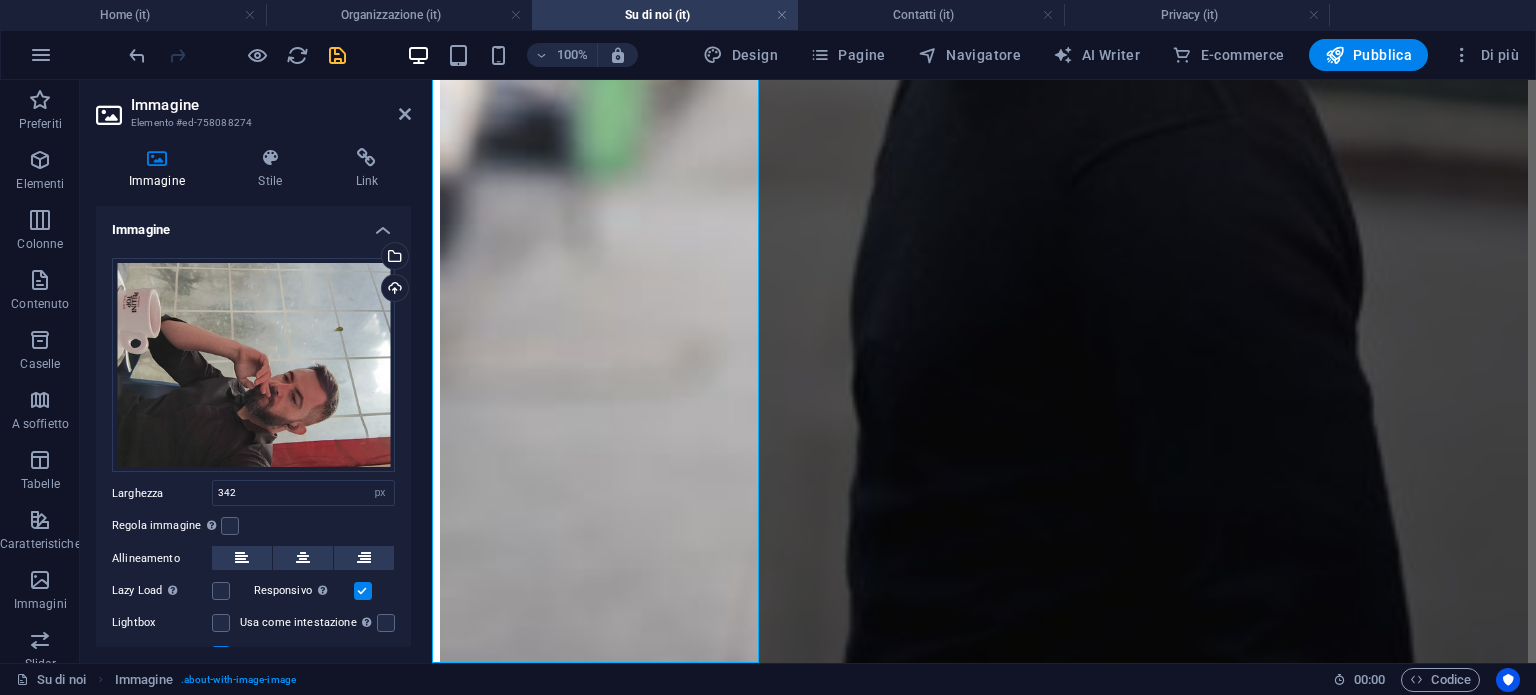 drag, startPoint x: 759, startPoint y: 369, endPoint x: 868, endPoint y: 380, distance: 109.55364 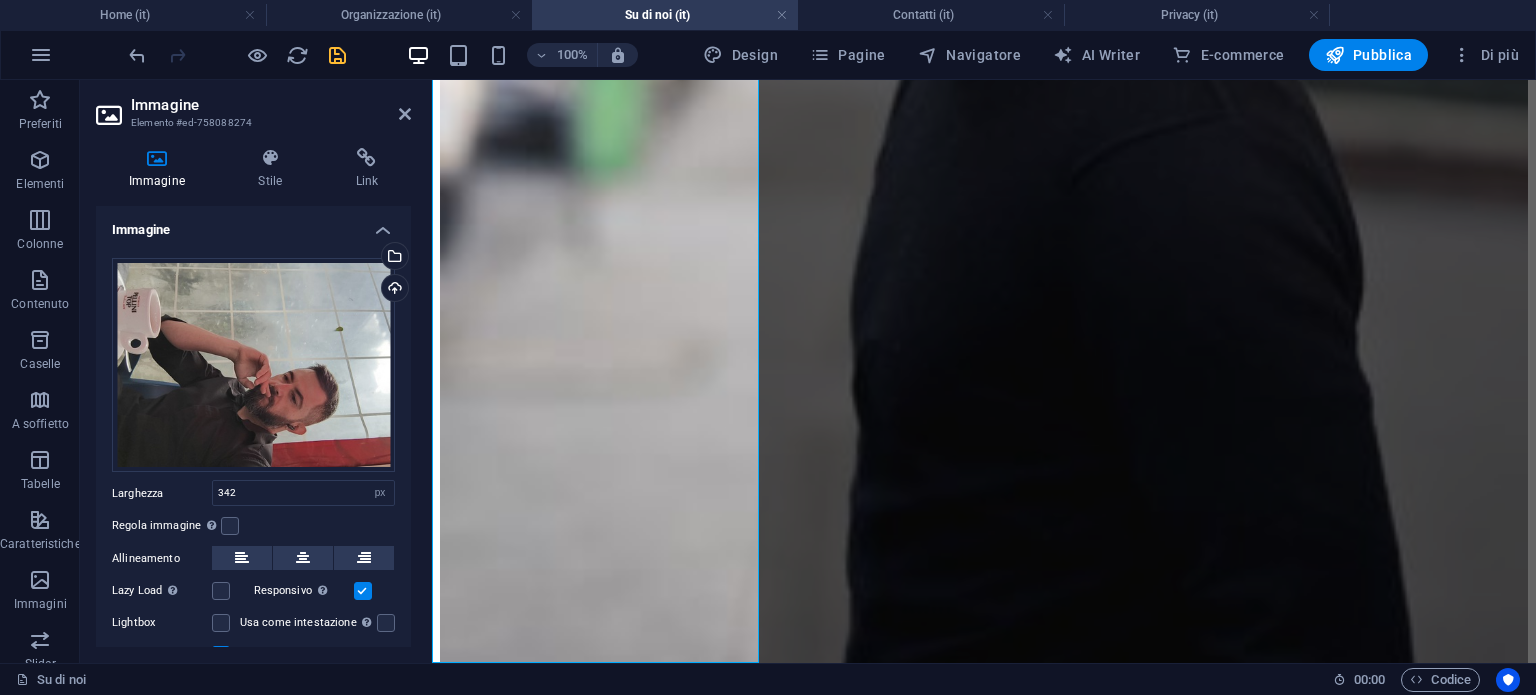 click at bounding box center [429, 371] 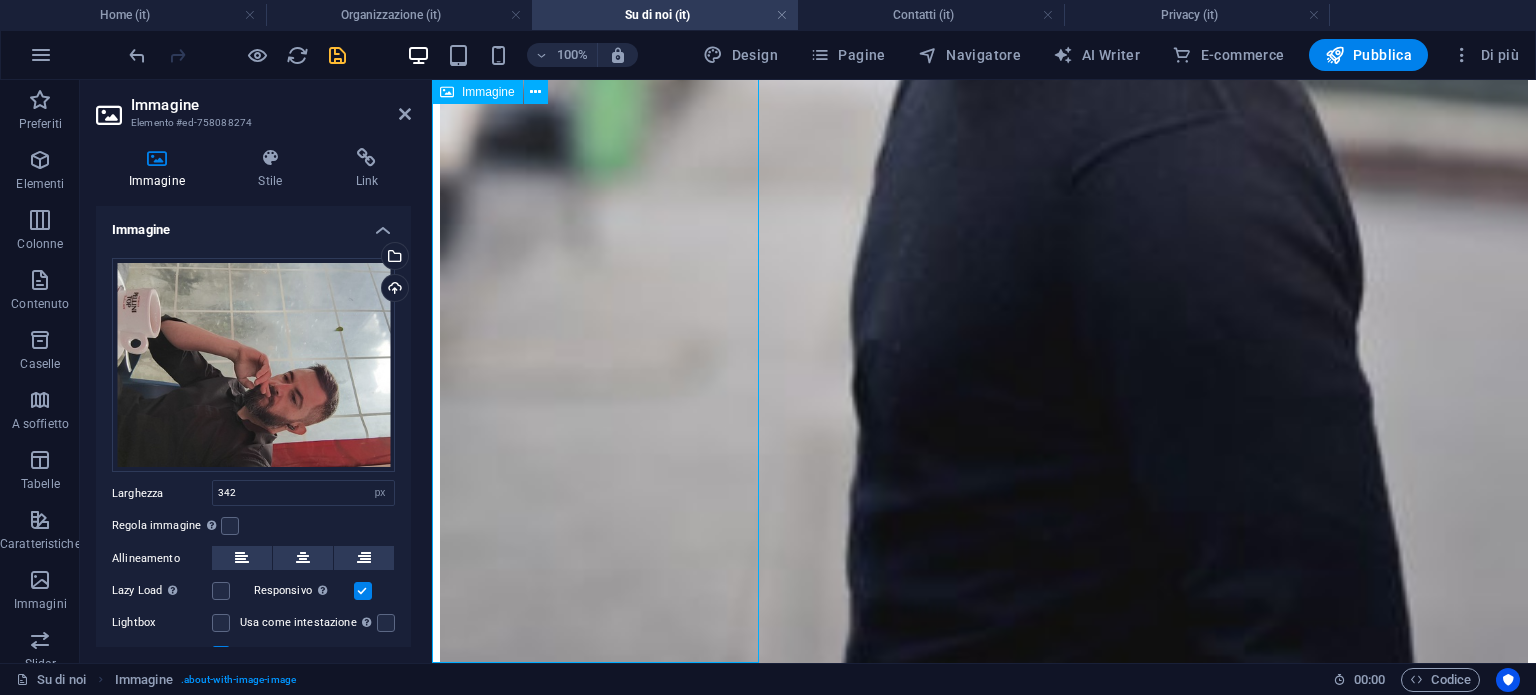drag, startPoint x: 432, startPoint y: 658, endPoint x: 463, endPoint y: 643, distance: 34.43835 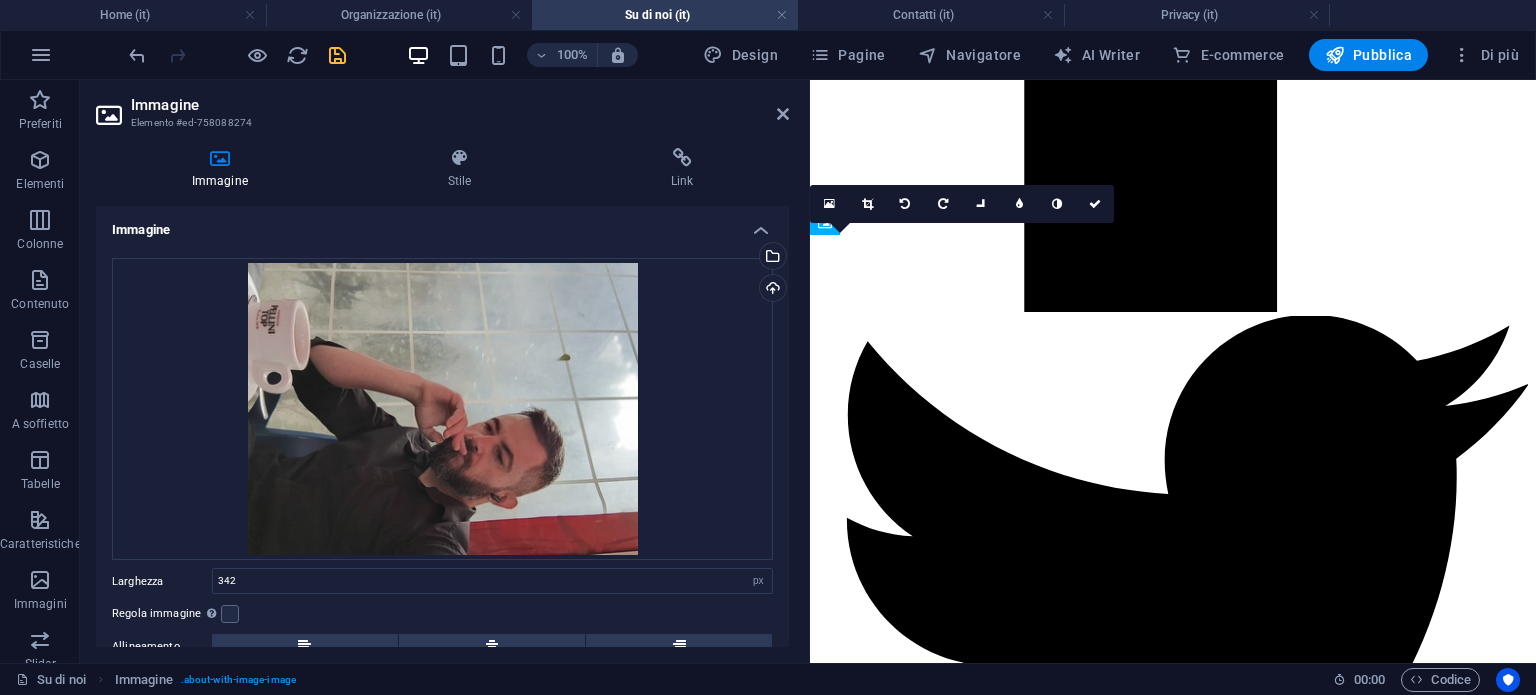 drag, startPoint x: 430, startPoint y: 659, endPoint x: 832, endPoint y: 667, distance: 402.0796 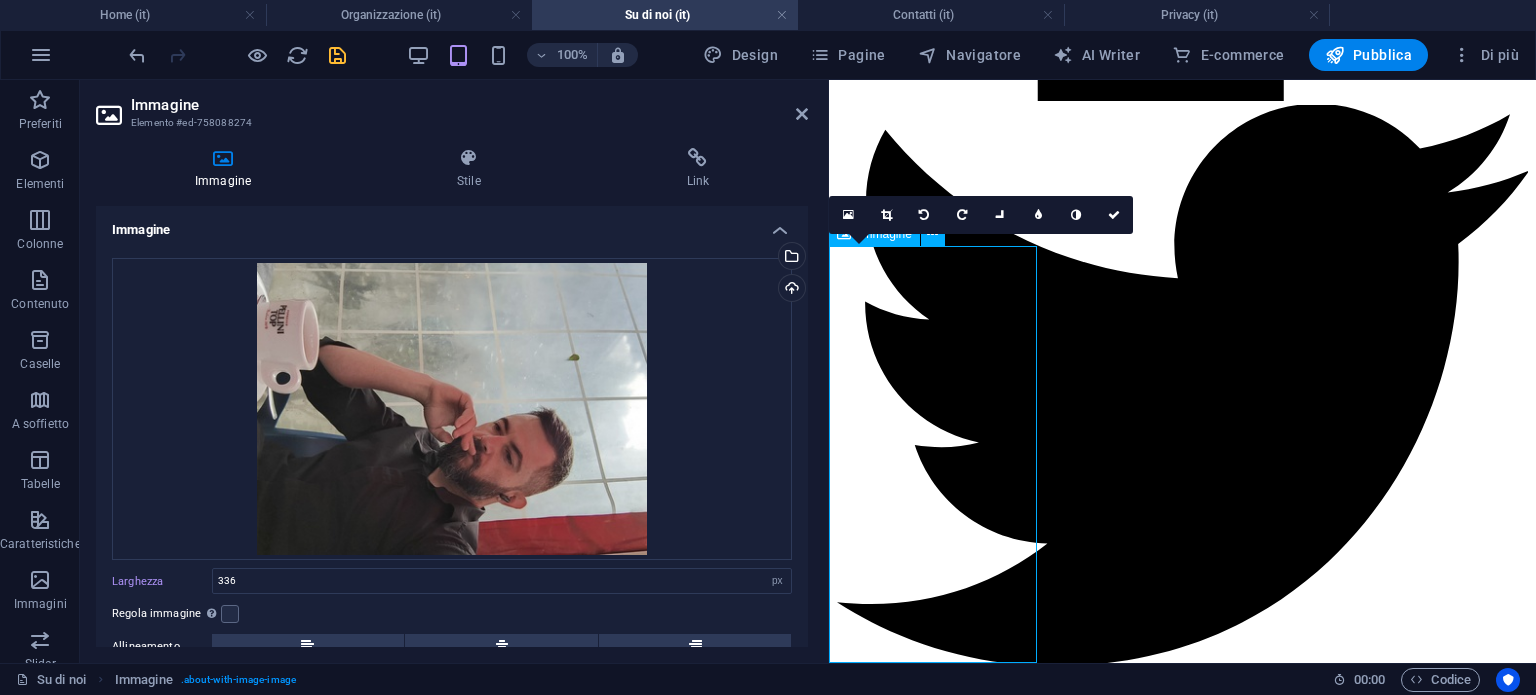 drag, startPoint x: 1658, startPoint y: 743, endPoint x: 845, endPoint y: 645, distance: 818.8852 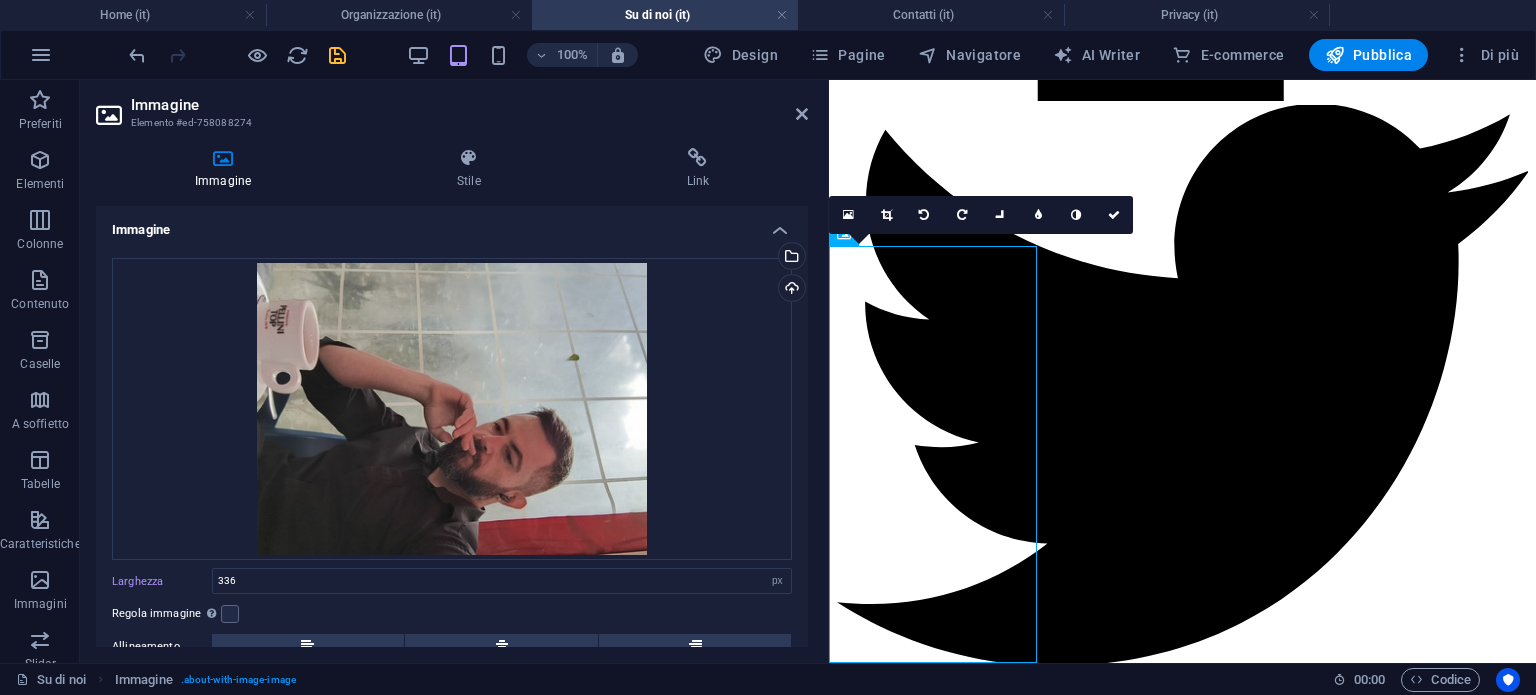 click on "+39 [PHONE] Via [NAME] [NUMBER] , [CITY] [POSTAL_CODE] [EMAIL] About us Consetetur sadipscing elitr, sed diam nonumy eirmod tempor invidunt ut labore et dolore magna aliquyam erat, sed diam voluptua. At vero eos et accusam et justo duo dolores et ea rebum. Learn more Home Organizzazione Su di noi Contatti privacy A.N.AMM.I. BB65 Professione esercitata ai sensi della Legge 14/01/2013 n° 4 (G.U. n° 22 del 26/01/2013) We protect your Rights Duis autem vel eum iriure dolor in hendrerit in vulputate velit esse molestie consequat, vel illum dolore eu feugiat nulla facilisis at vero eros et accumsan et iusto odio dignissim qui blandit praesent luptatum zzril delenit augue duis dolore te feugait nulla facilisi. Lorem ipsum dolor sit amet, molestie consequat no sea takimata sanctus est Lorem ipsum dolor sit amet. Contact us now Meet our Team [FIRST] [LAST] Personal Injury Lorem ipsum dolor sit amet, consectetur adipisicing elit. Veritatis, dolorem! View Profile [FIRST] [LAST] Criminal Defense" at bounding box center [1182, 10] 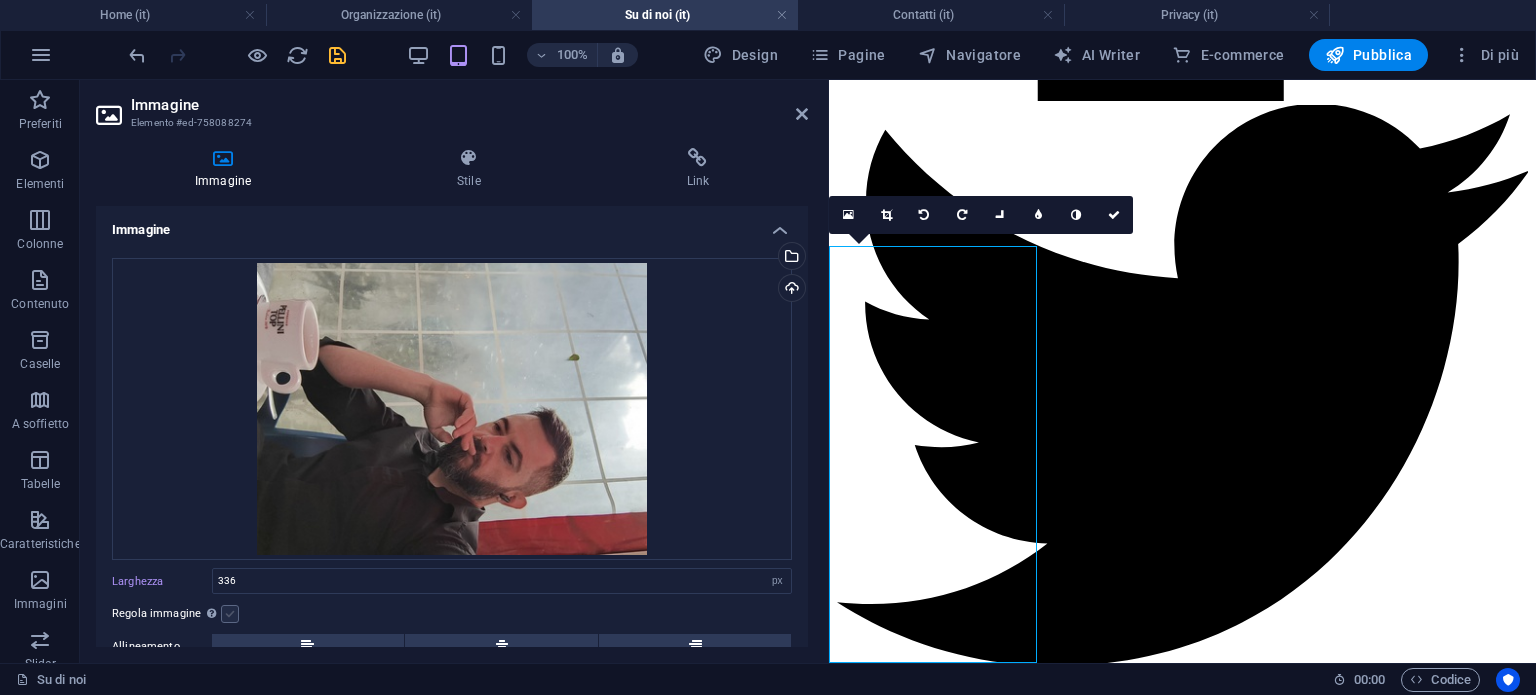 click at bounding box center [230, 614] 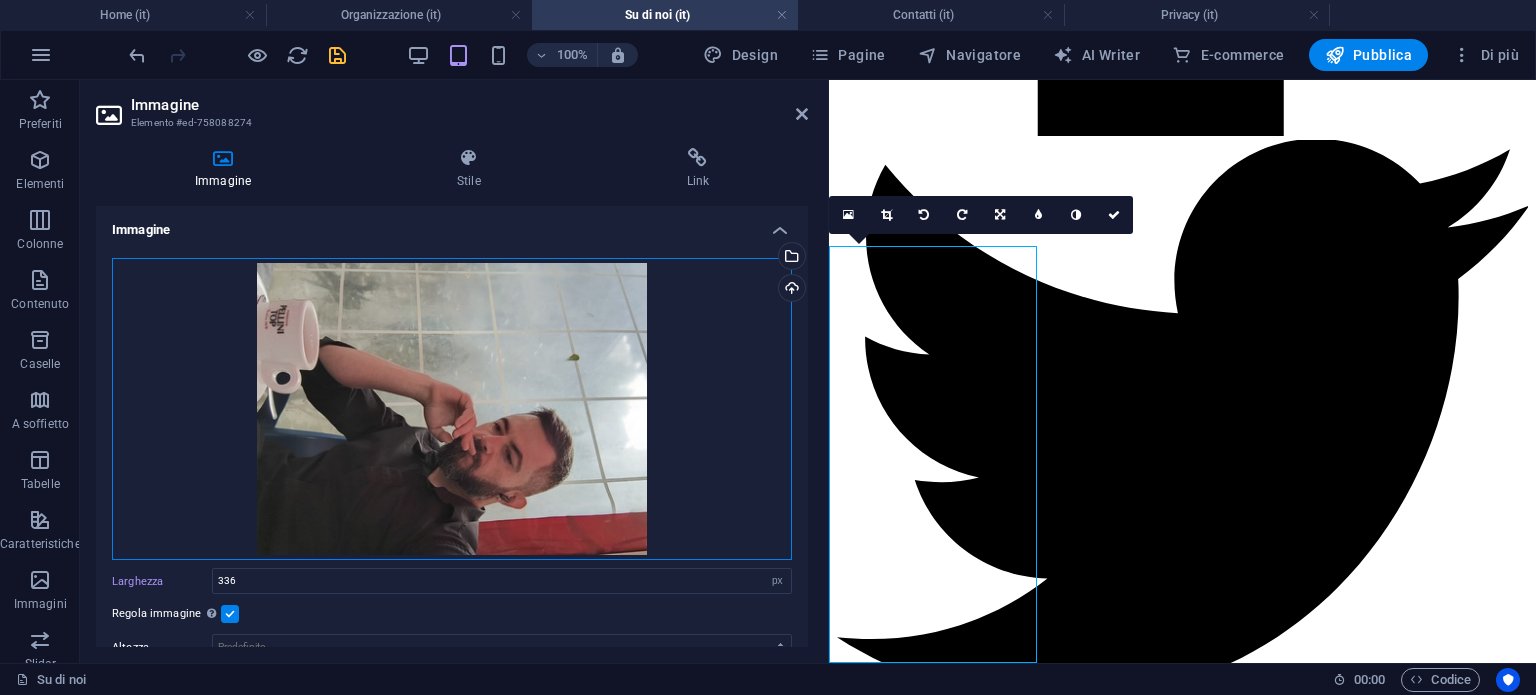 click on "Trascina qui i file, fai clic per sceglierli o selezionali da File o dalle nostre foto e video stock gratuiti" at bounding box center [452, 409] 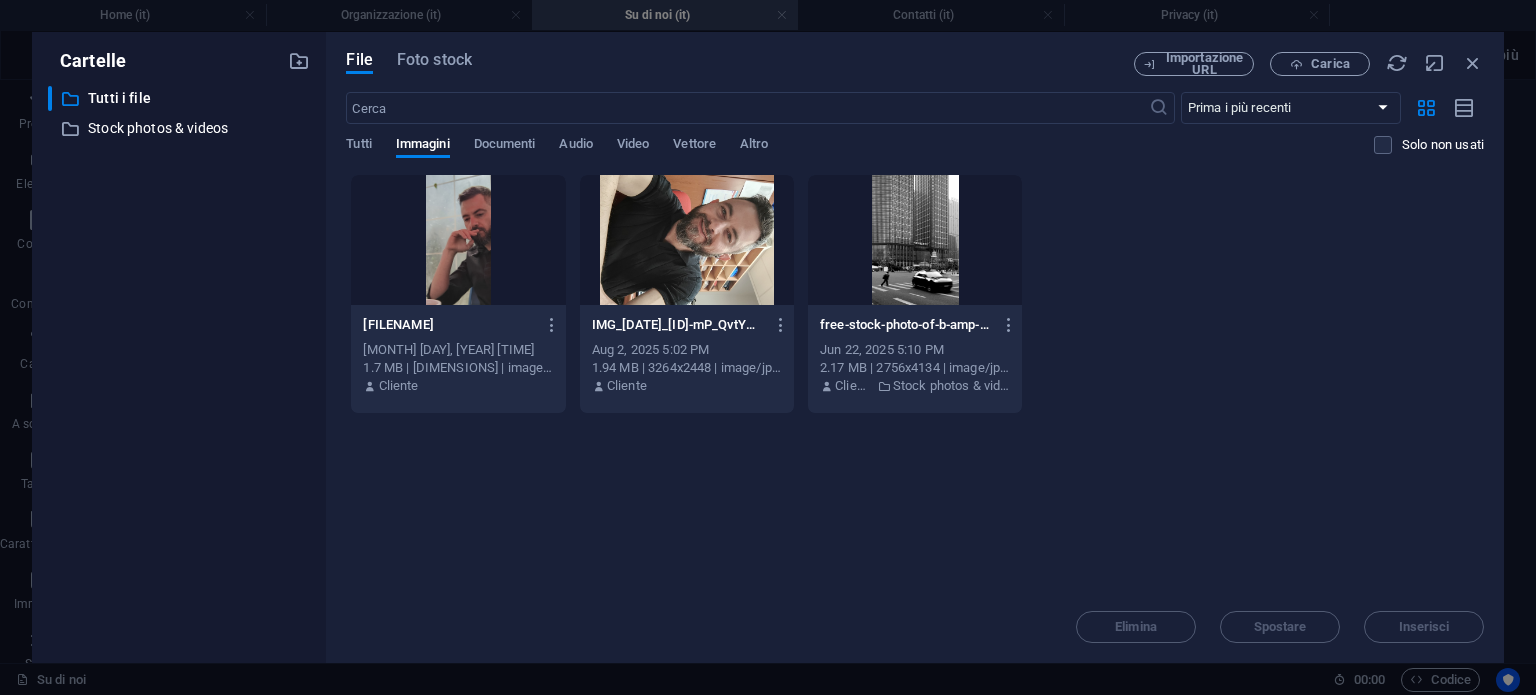 click at bounding box center [458, 240] 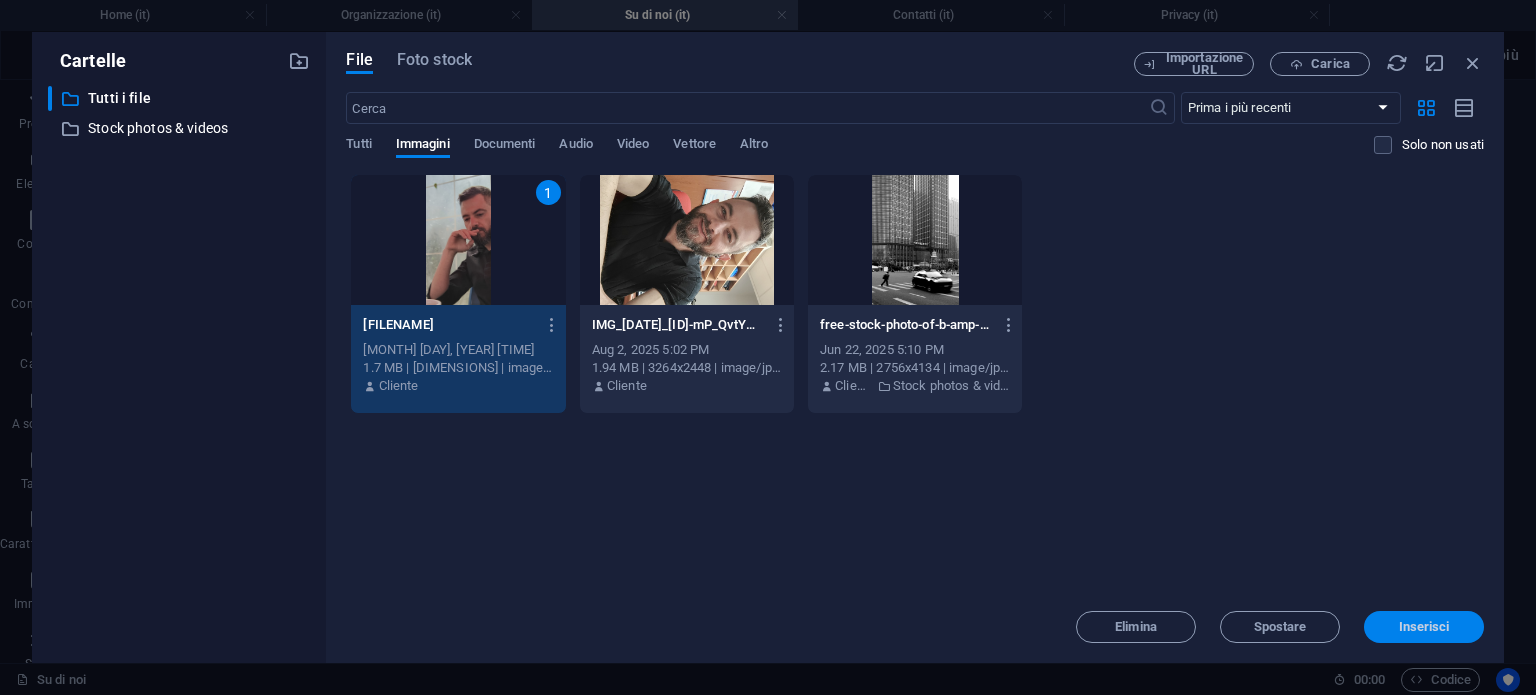 click on "Inserisci" at bounding box center (1424, 627) 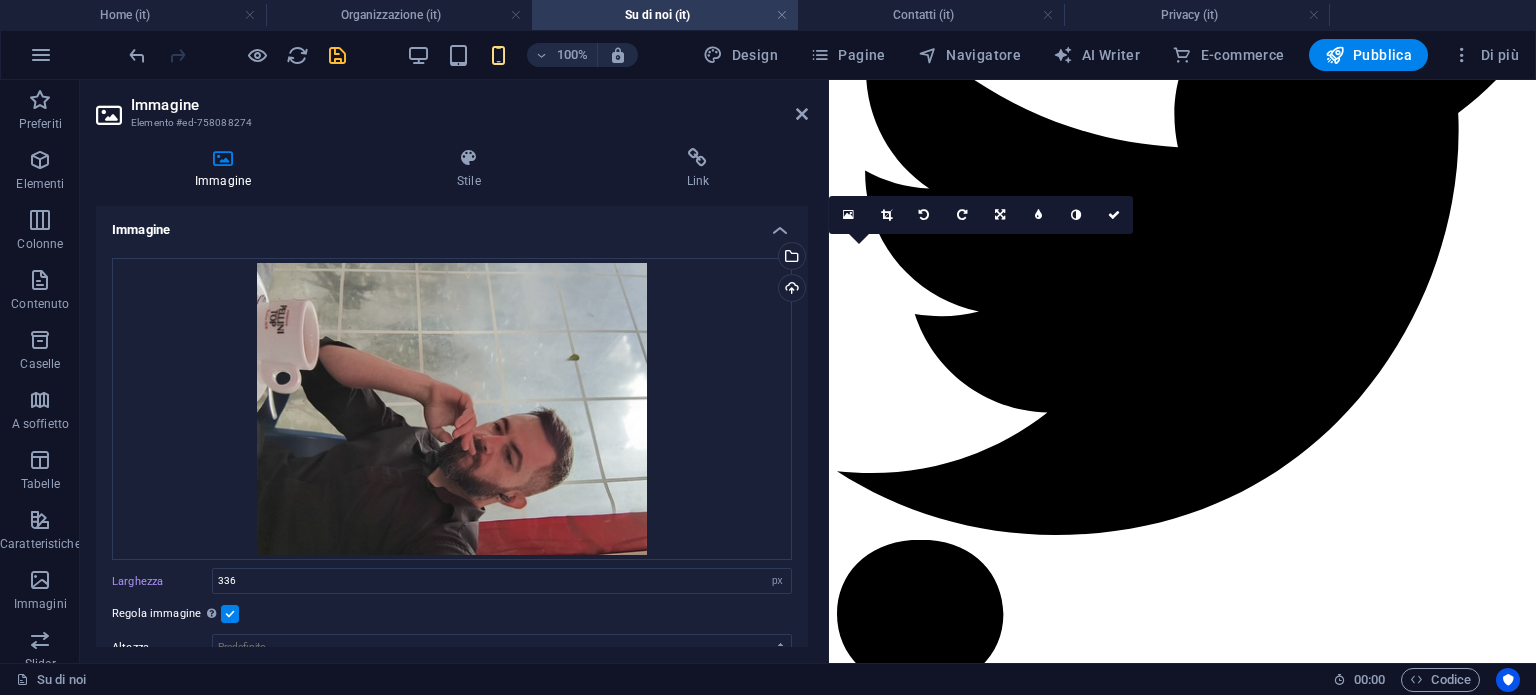 scroll, scrollTop: 10889, scrollLeft: 0, axis: vertical 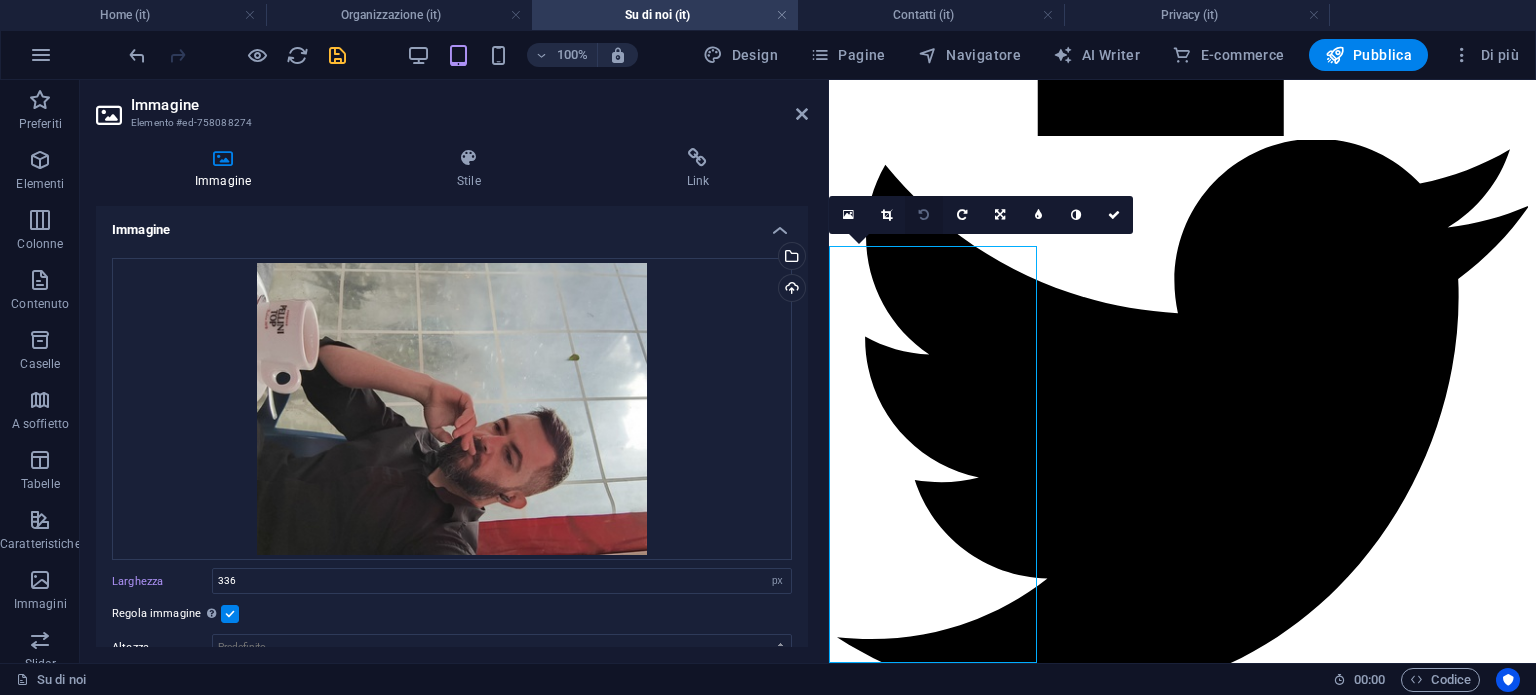 click at bounding box center (924, 215) 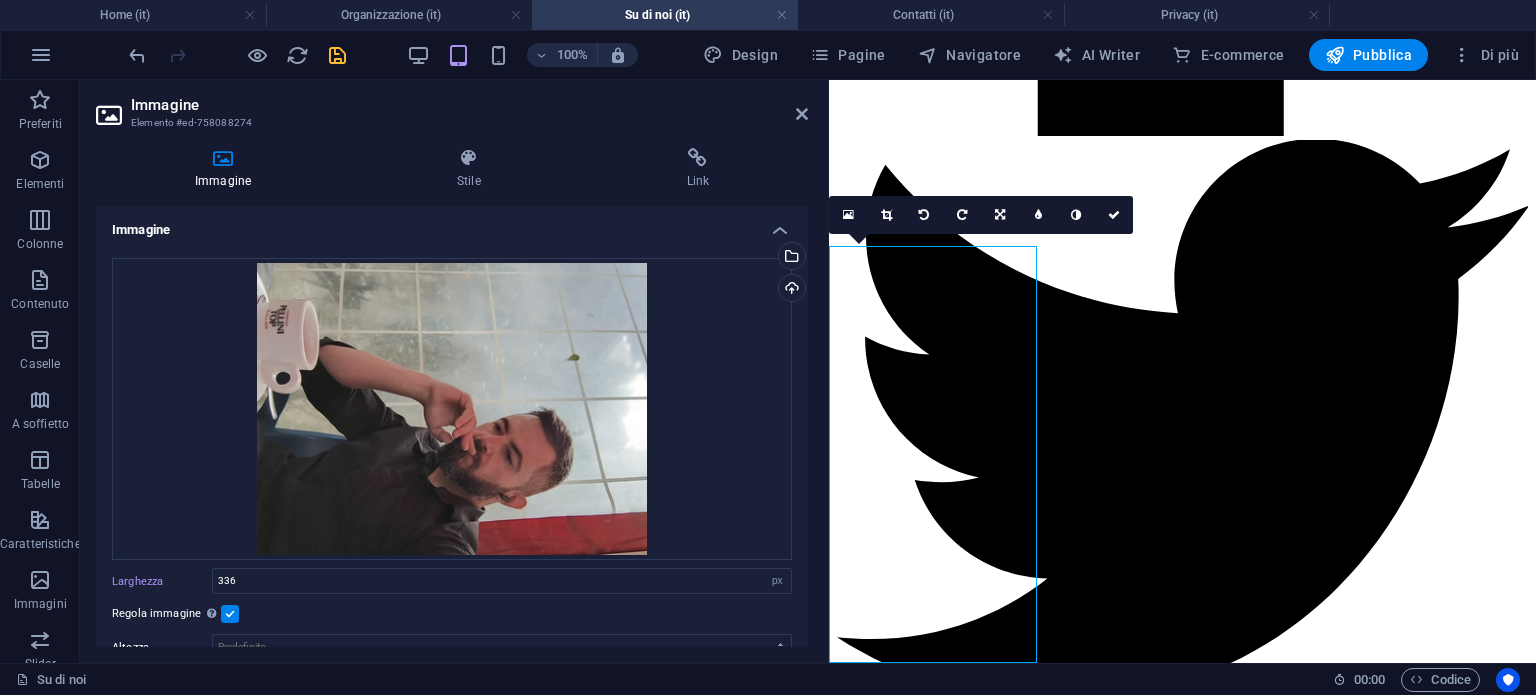 scroll, scrollTop: 10576, scrollLeft: 0, axis: vertical 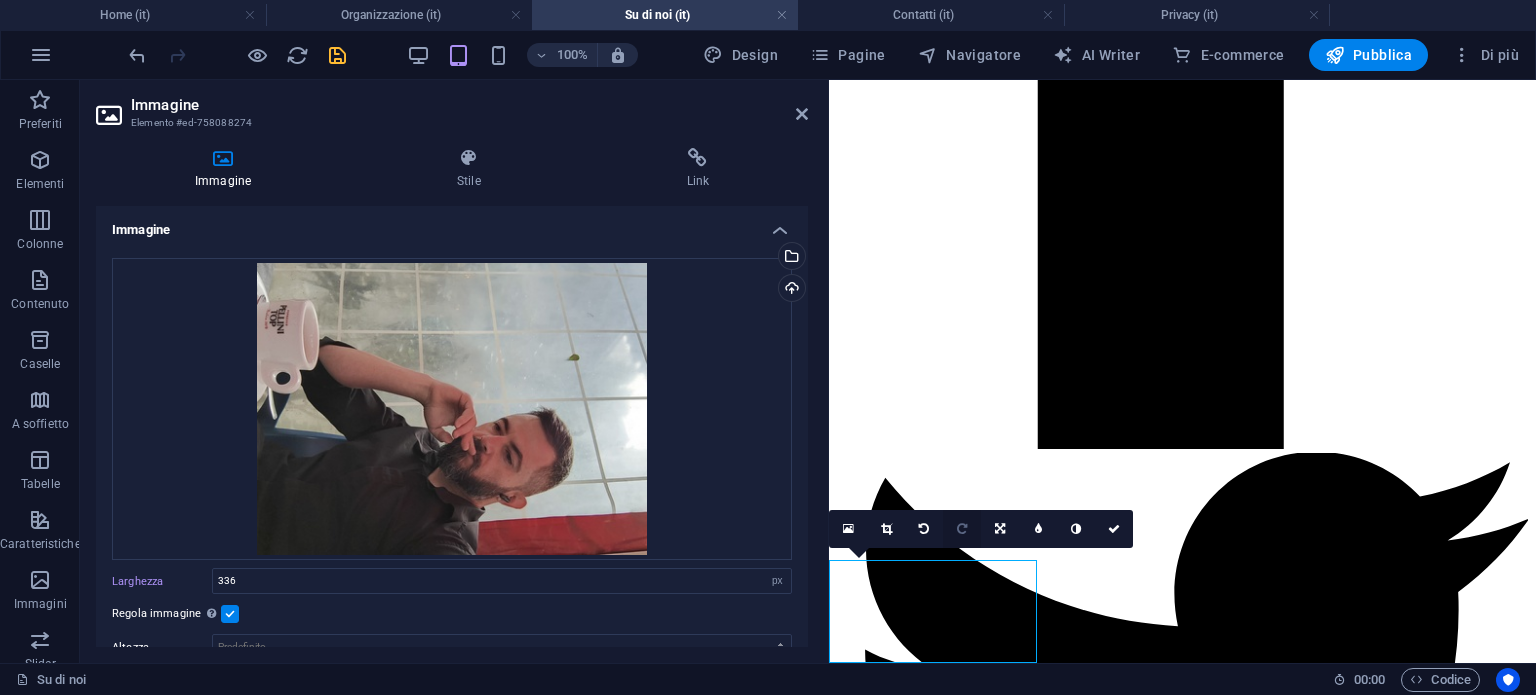 click at bounding box center (962, 529) 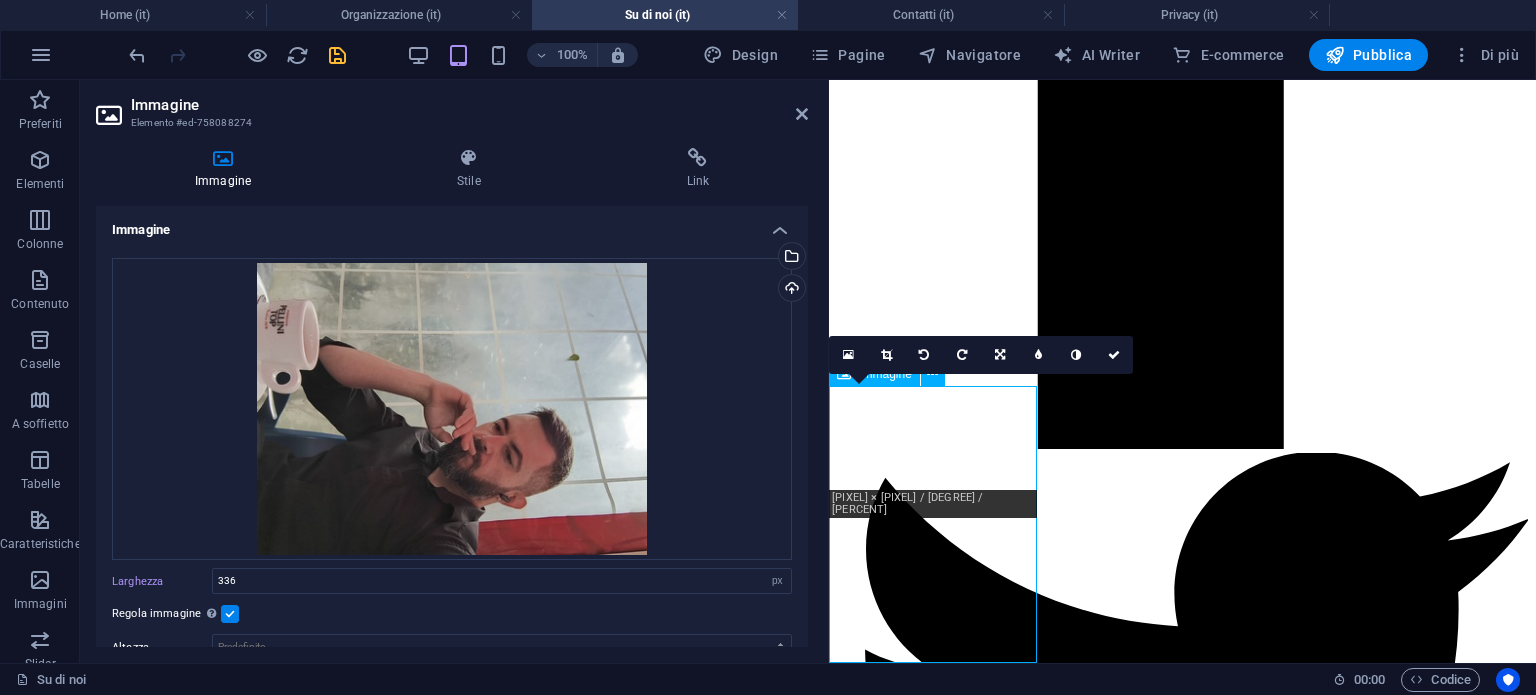 scroll, scrollTop: 10749, scrollLeft: 0, axis: vertical 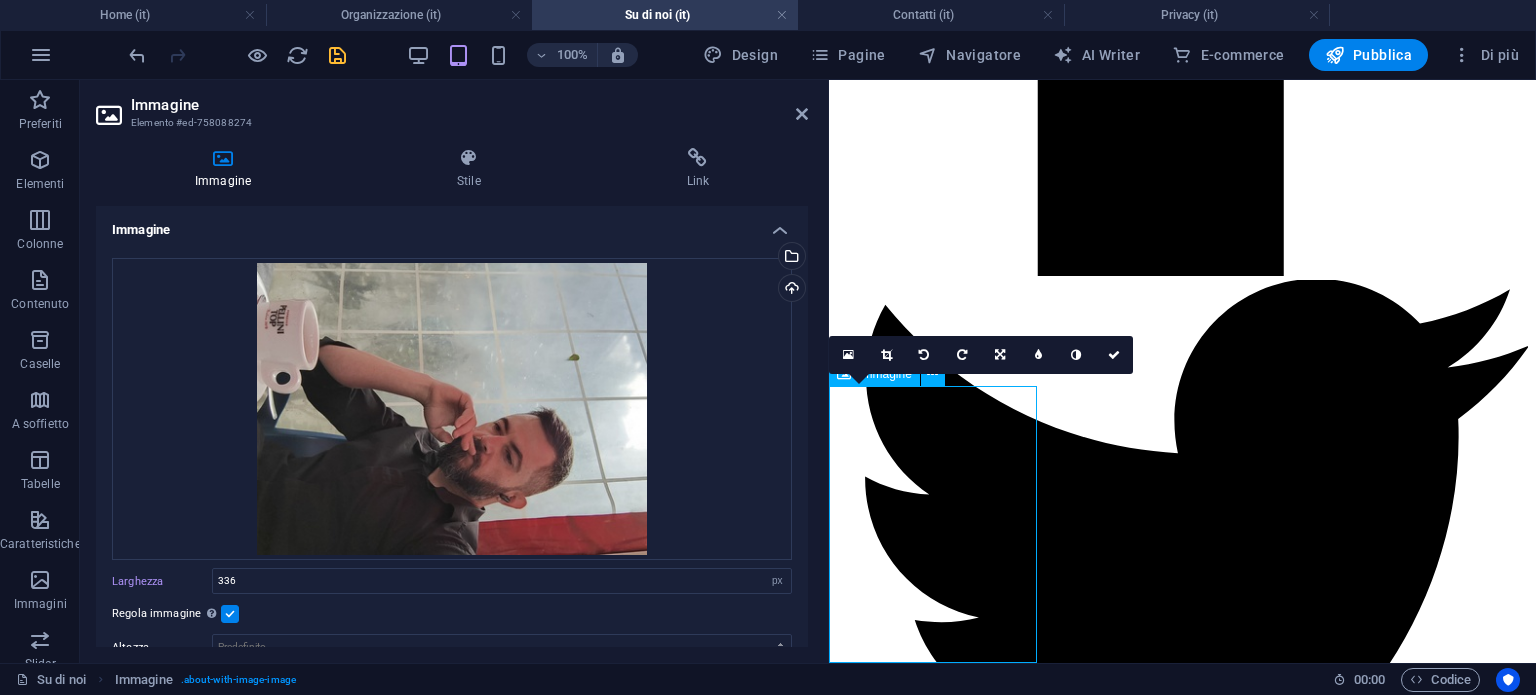 drag, startPoint x: 829, startPoint y: 659, endPoint x: 868, endPoint y: 608, distance: 64.202805 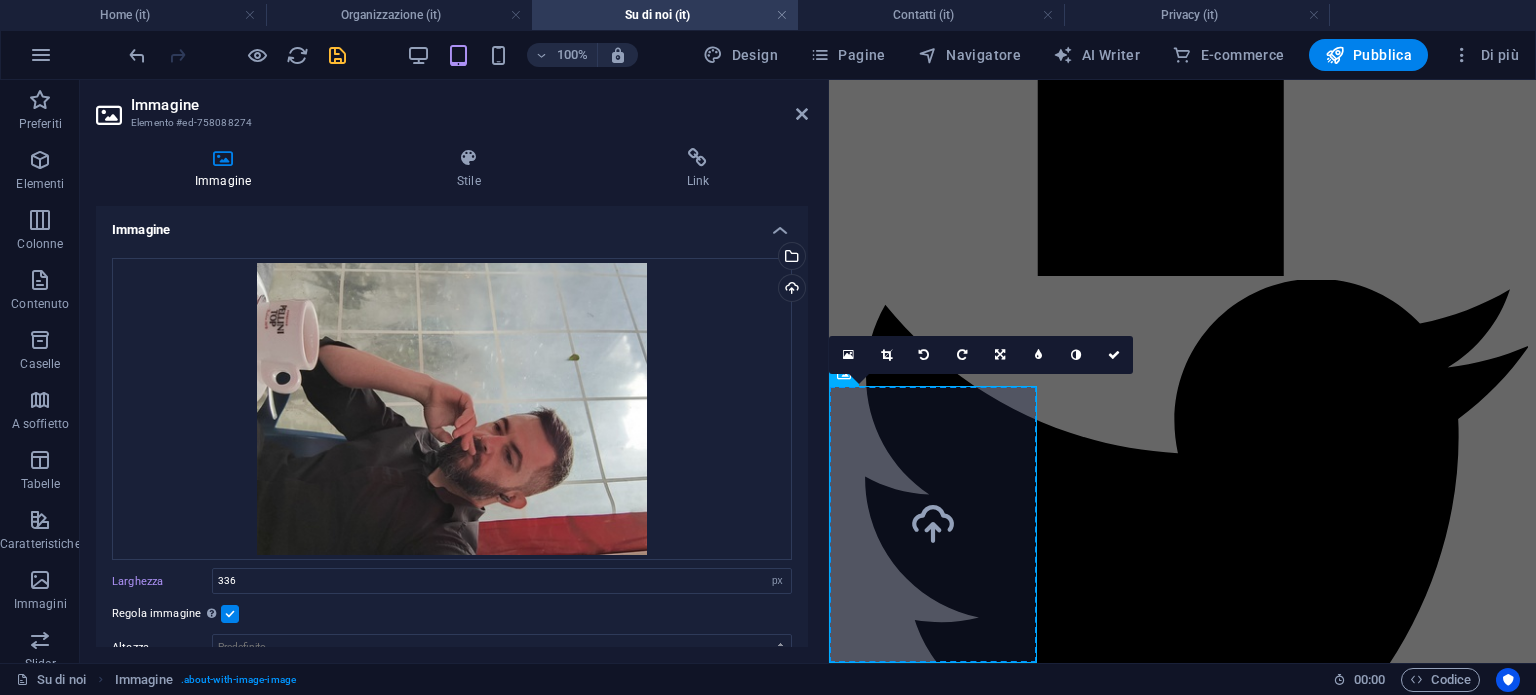 click on "+39 [PHONE] Via [NAME] [NUMBER] , [CITY] [POSTAL_CODE] [EMAIL] About us Consetetur sadipscing elitr, sed diam nonumy eirmod tempor invidunt ut labore et dolore magna aliquyam erat, sed diam voluptua. At vero eos et accusam et justo duo dolores et ea rebum. Learn more Home Organizzazione Su di noi Contatti privacy A.N.AMM.I. BB65 Professione esercitata ai sensi della Legge 14/01/2013 n° 4 (G.U. n° 22 del 26/01/2013) We protect your Rights Duis autem vel eum iriure dolor in hendrerit in vulputate velit esse molestie consequat, vel illum dolore eu feugiat nulla facilisis at vero eros et accumsan et iusto odio dignissim qui blandit praesent luptatum zzril delenit augue duis dolore te feugait nulla facilisi. Lorem ipsum dolor sit amet, molestie consequat no sea takimata sanctus est Lorem ipsum dolor sit amet. Contact us now Meet our Team [FIRST] [LAST] Personal Injury Lorem ipsum dolor sit amet, consectetur adipisicing elit. Veritatis, dolorem! View Profile [FIRST] [LAST] Criminal Defense" at bounding box center [1182, 192] 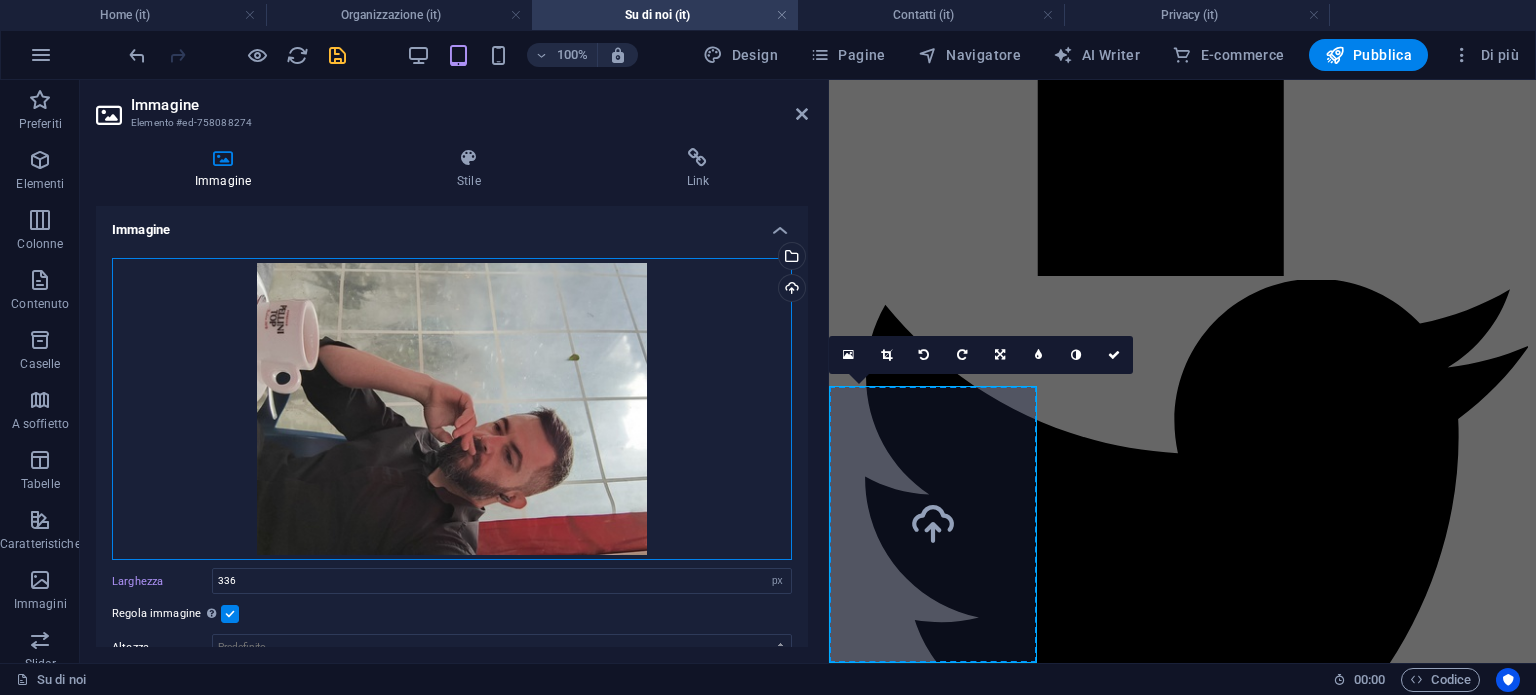 click on "Trascina qui i file, fai clic per sceglierli o selezionali da File o dalle nostre foto e video stock gratuiti" at bounding box center (452, 409) 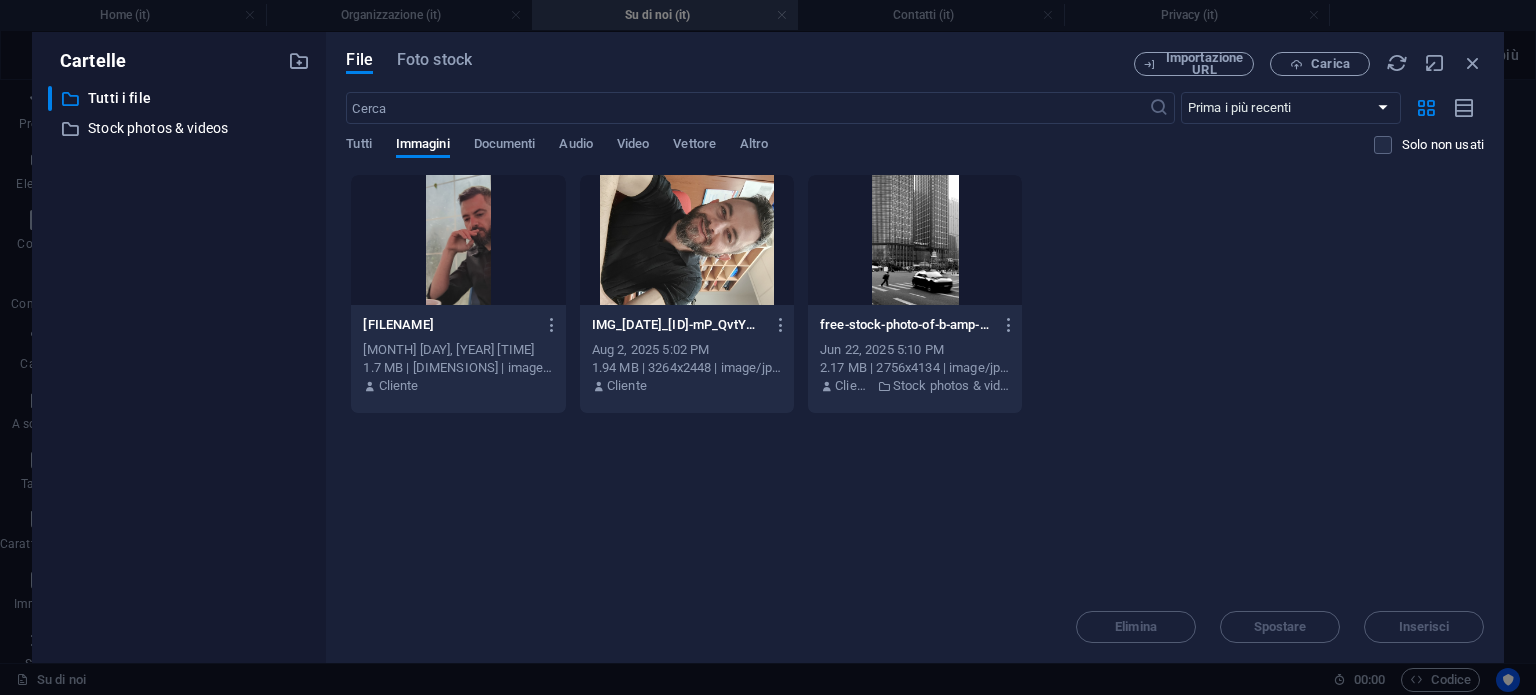 click at bounding box center (458, 240) 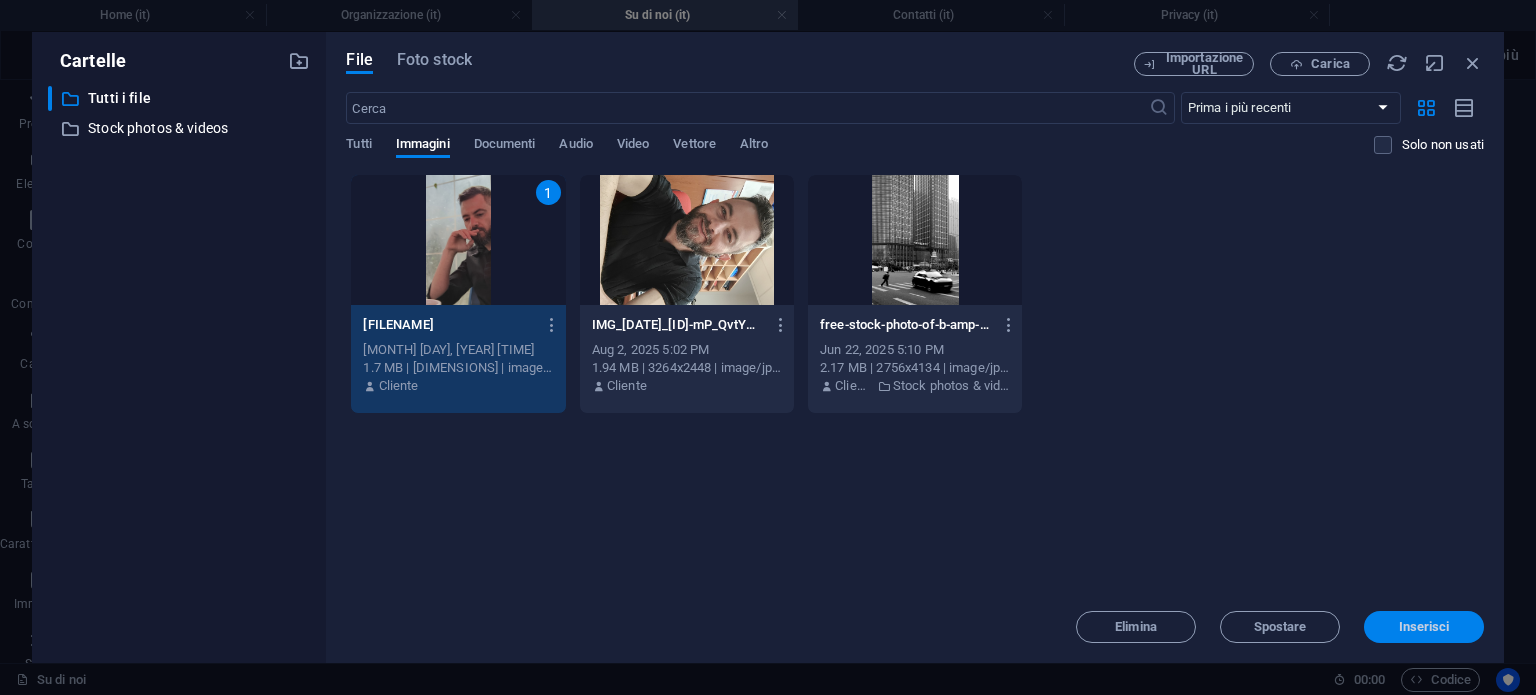 click on "Inserisci" at bounding box center (1424, 627) 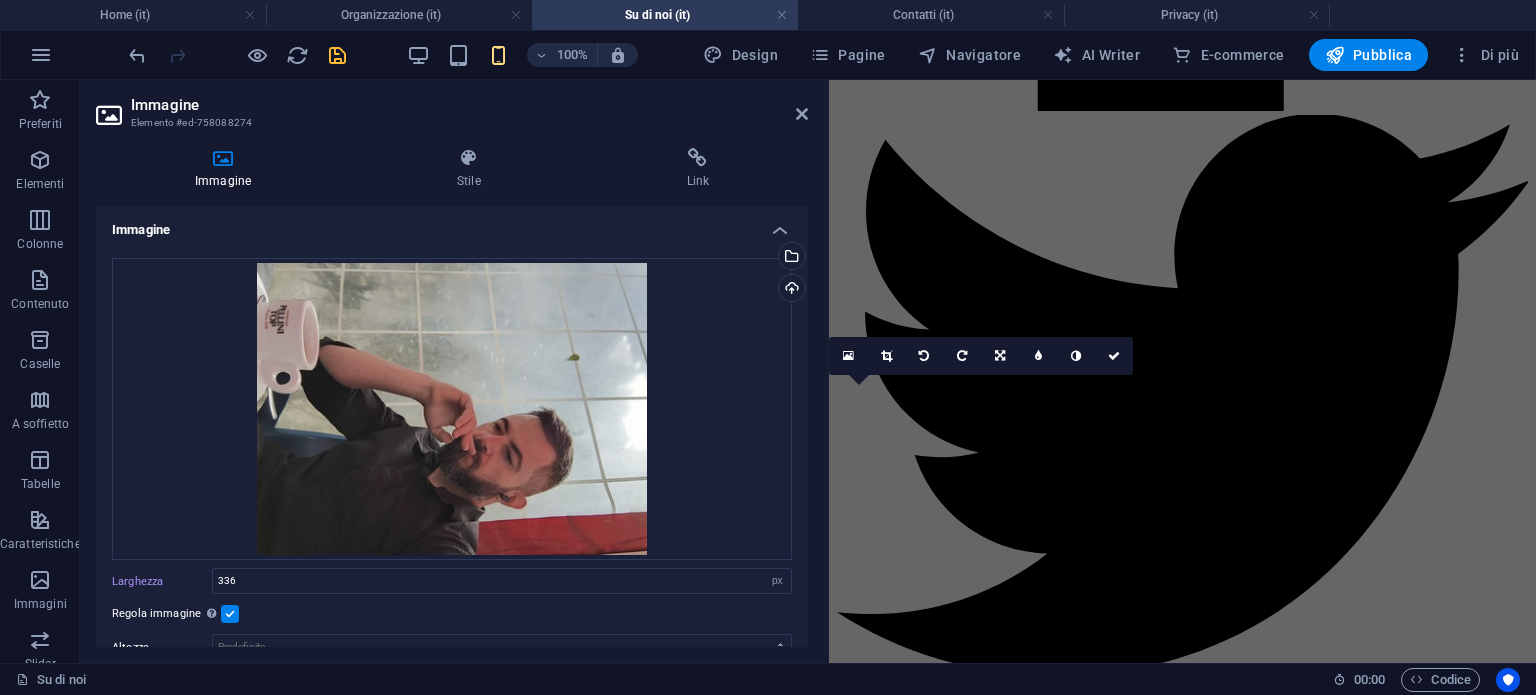 scroll, scrollTop: 10748, scrollLeft: 0, axis: vertical 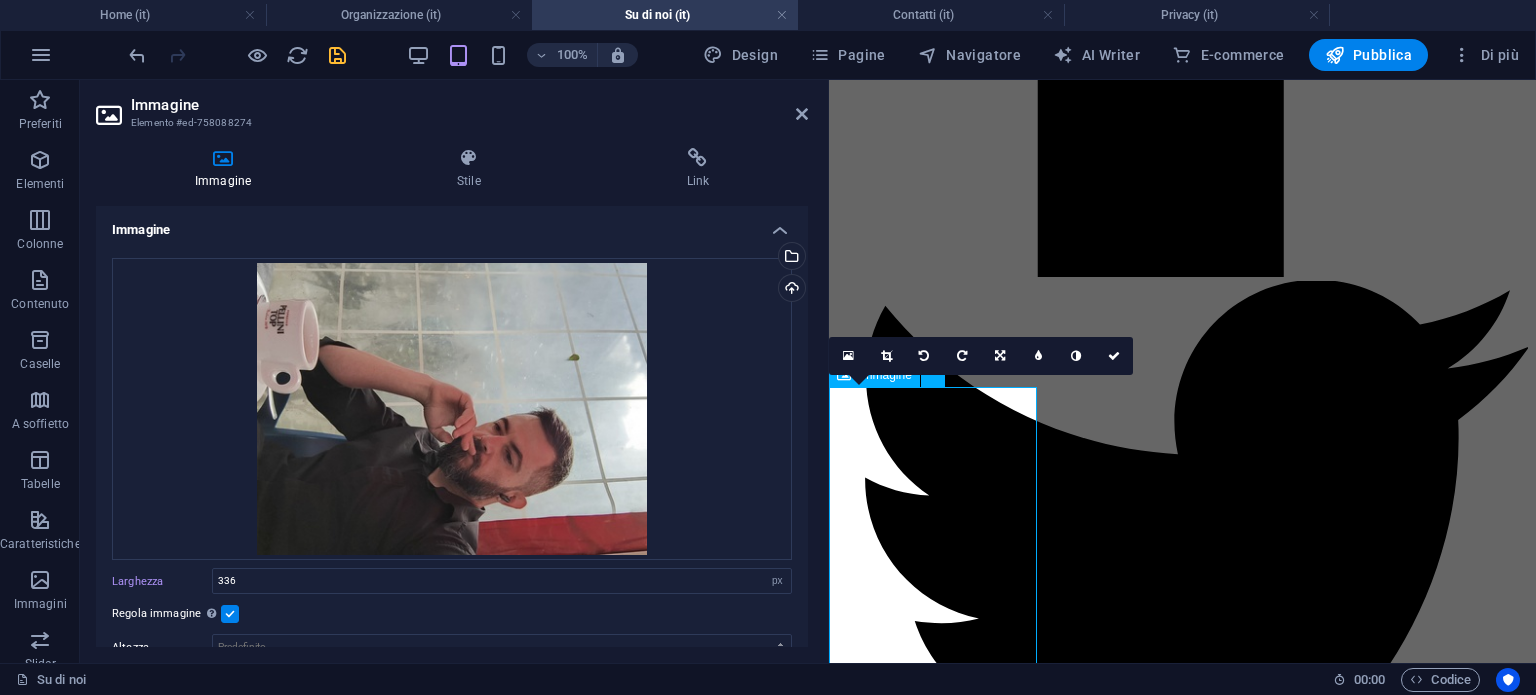 click at bounding box center (940, 10916) 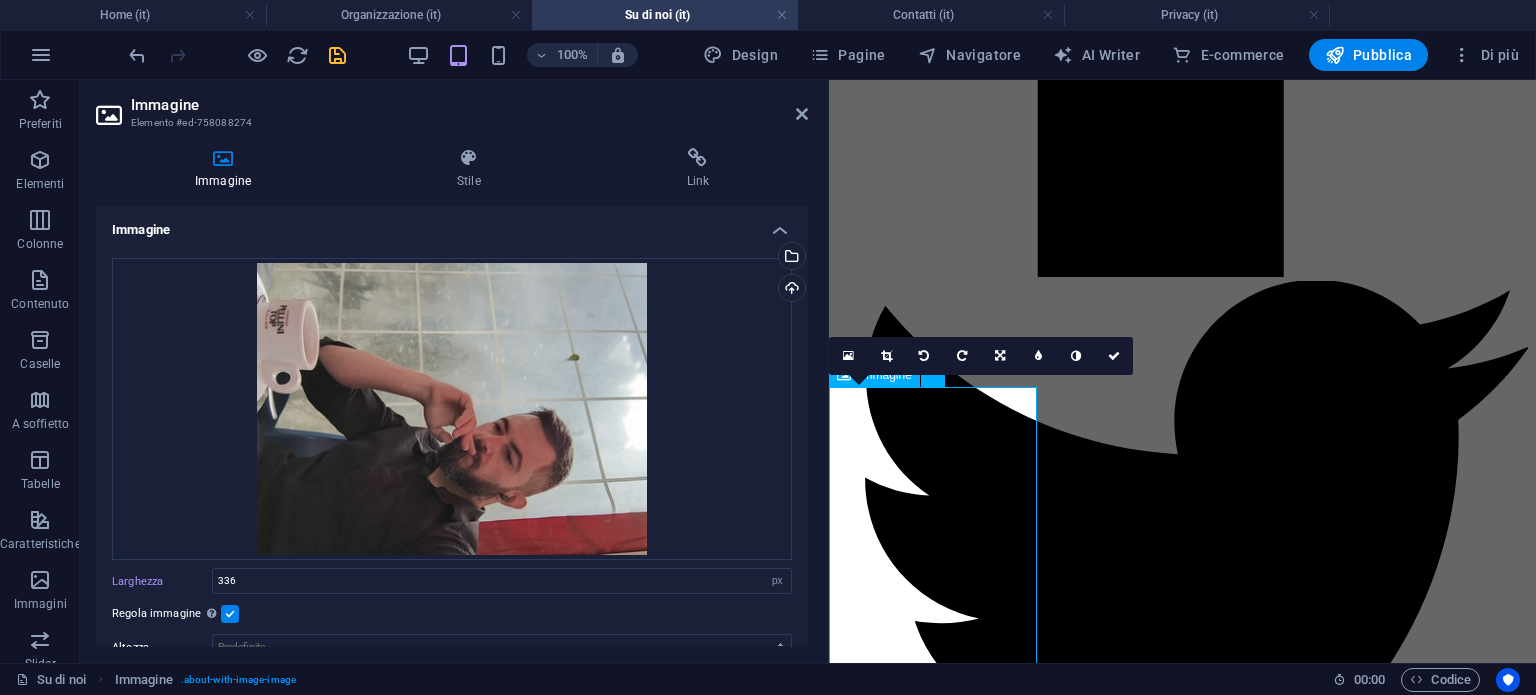 click at bounding box center [940, 10916] 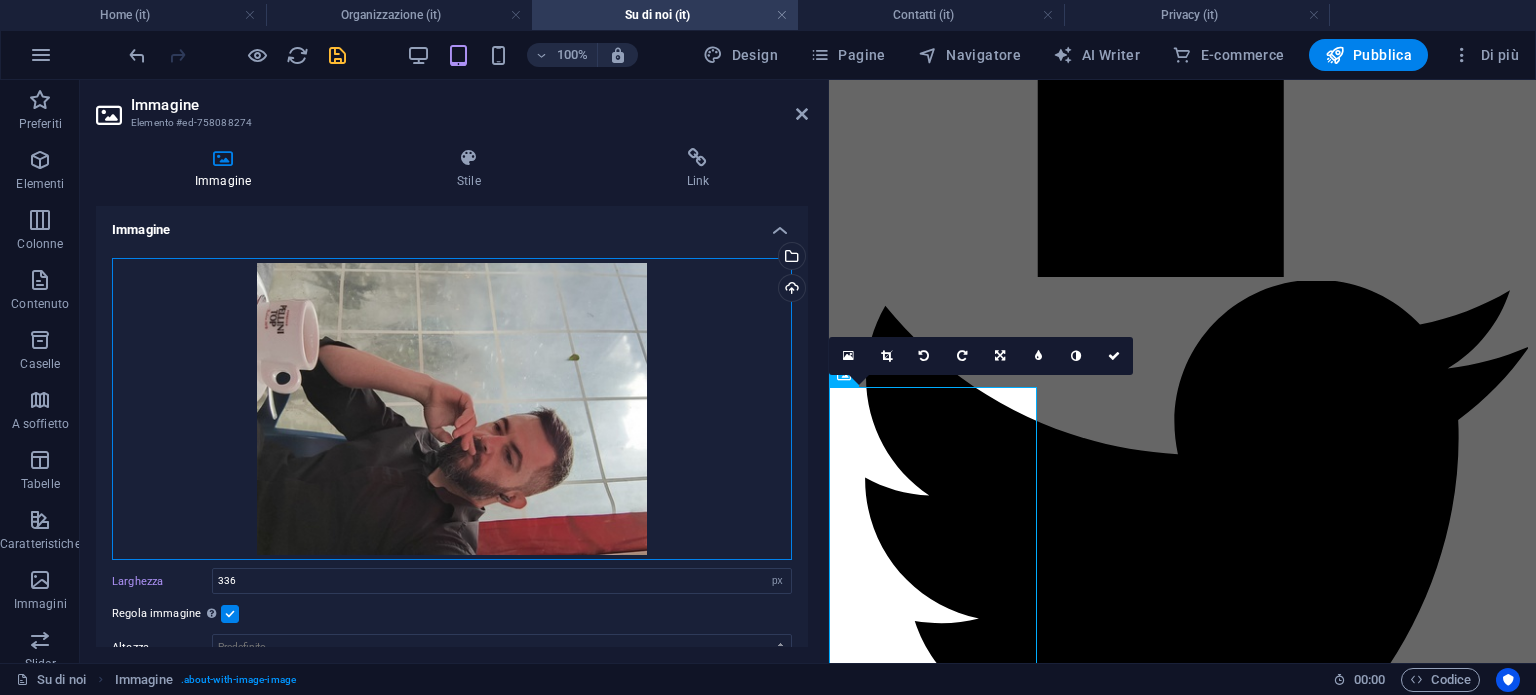 click on "Trascina qui i file, fai clic per sceglierli o selezionali da File o dalle nostre foto e video stock gratuiti" at bounding box center [452, 409] 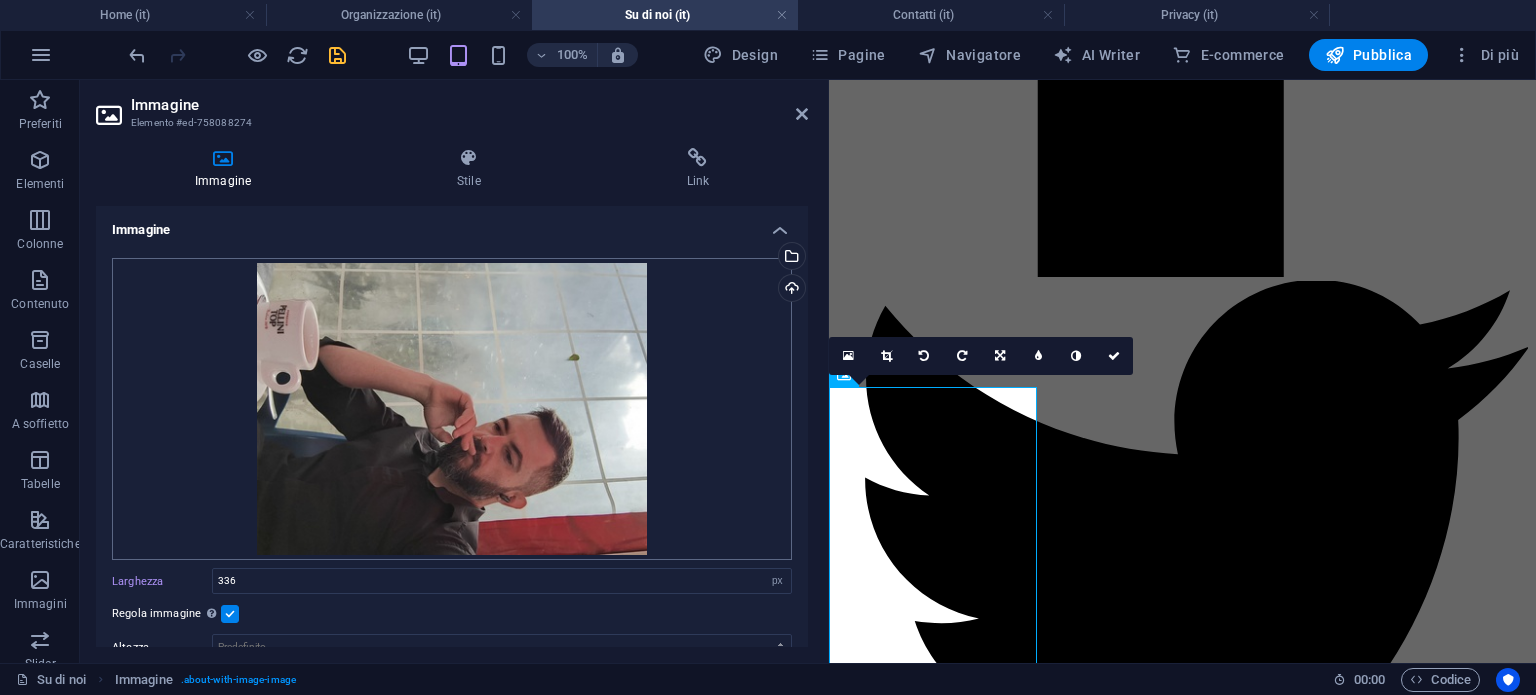scroll, scrollTop: 24072, scrollLeft: 0, axis: vertical 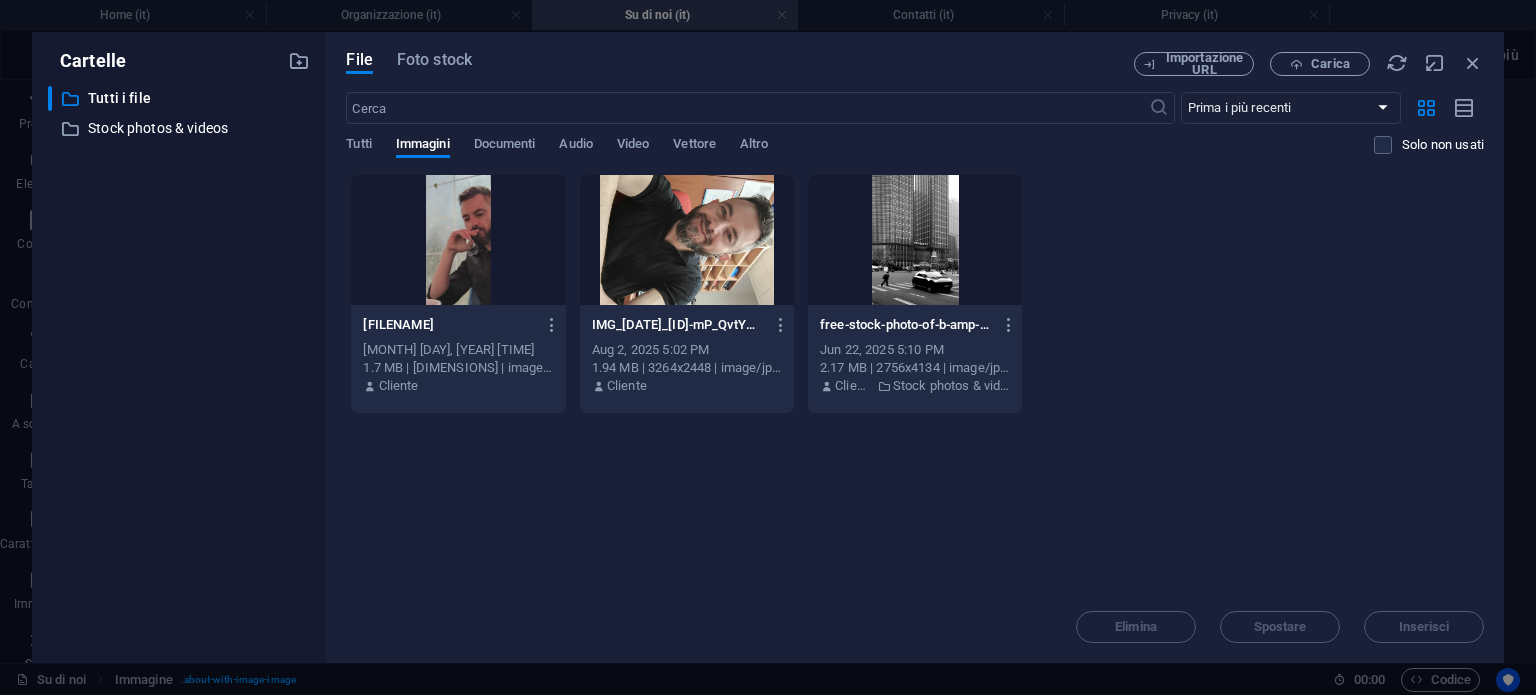 click at bounding box center [458, 240] 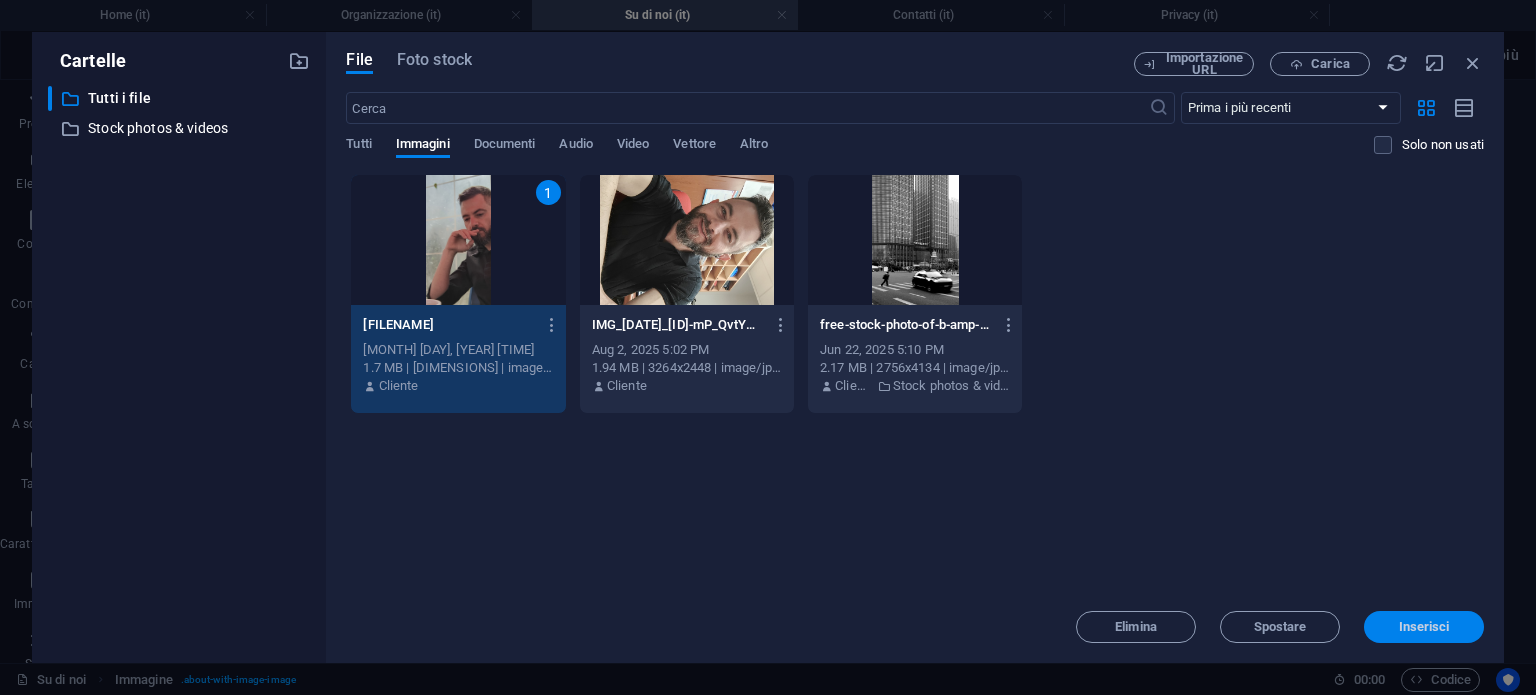 click on "Inserisci" at bounding box center (1424, 627) 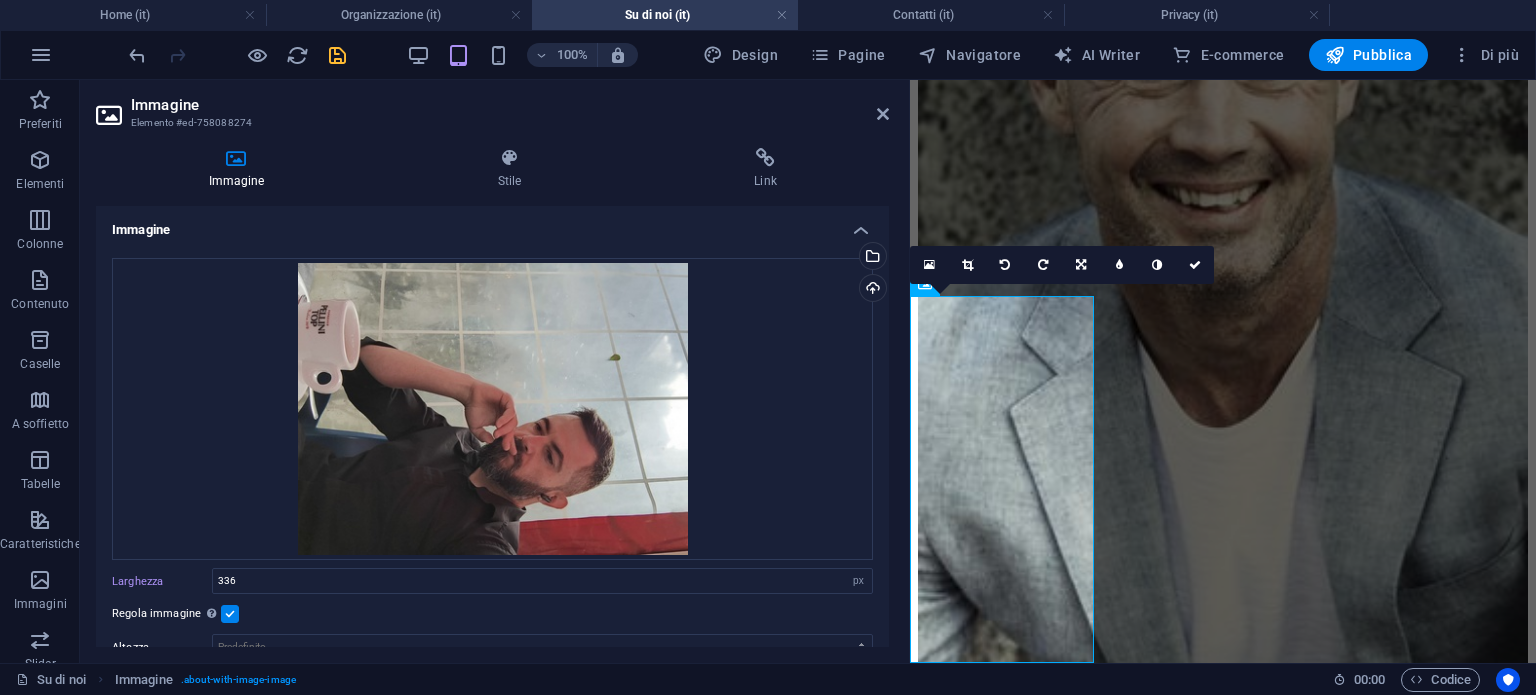 scroll, scrollTop: 11305, scrollLeft: 0, axis: vertical 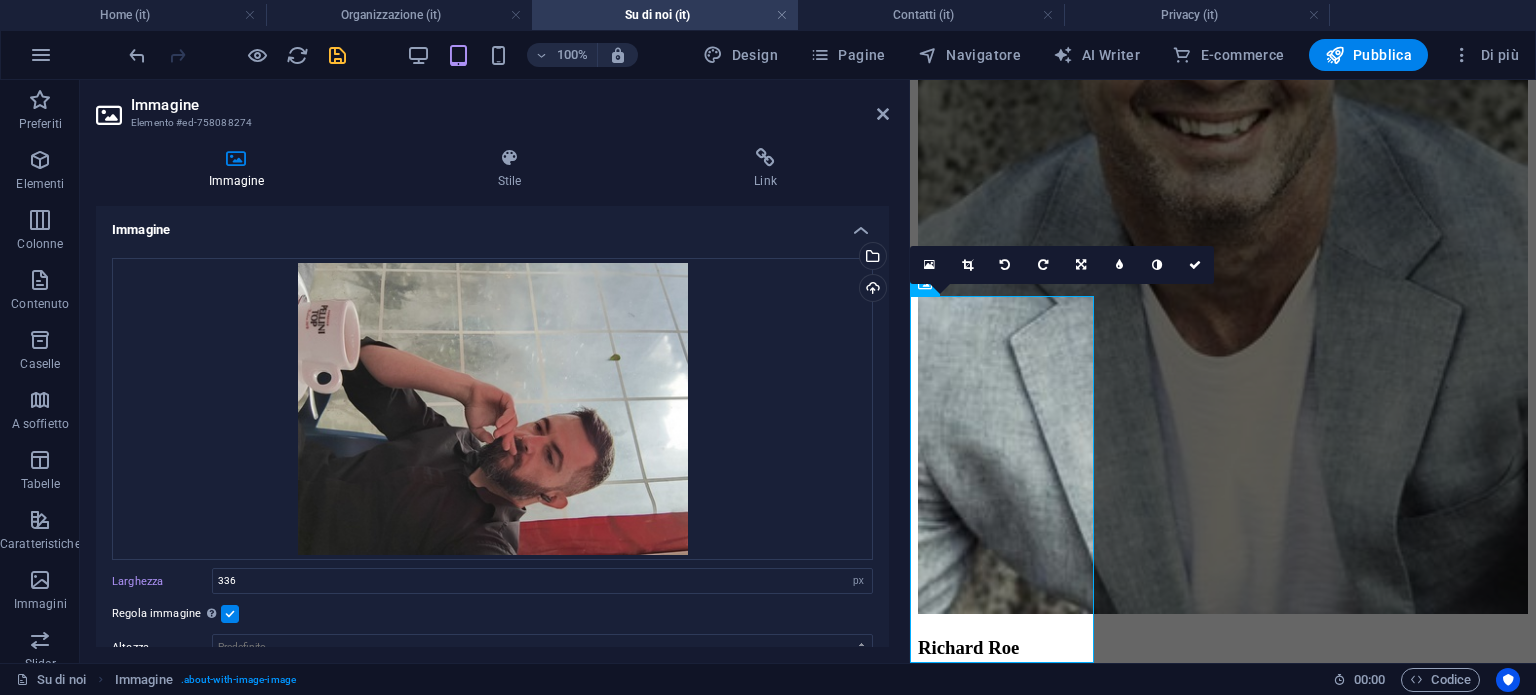 drag, startPoint x: 826, startPoint y: 660, endPoint x: 2, endPoint y: 539, distance: 832.83673 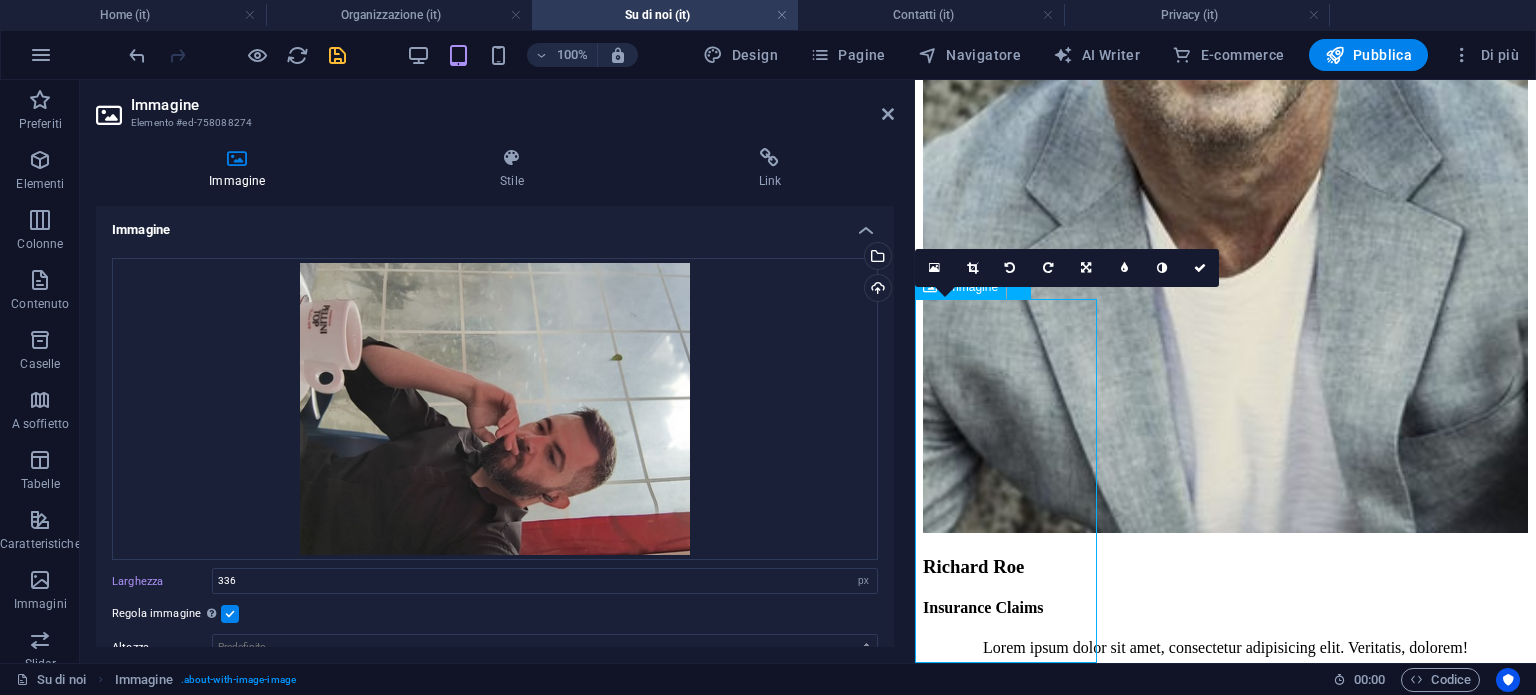 drag, startPoint x: 979, startPoint y: 658, endPoint x: 982, endPoint y: 639, distance: 19.235384 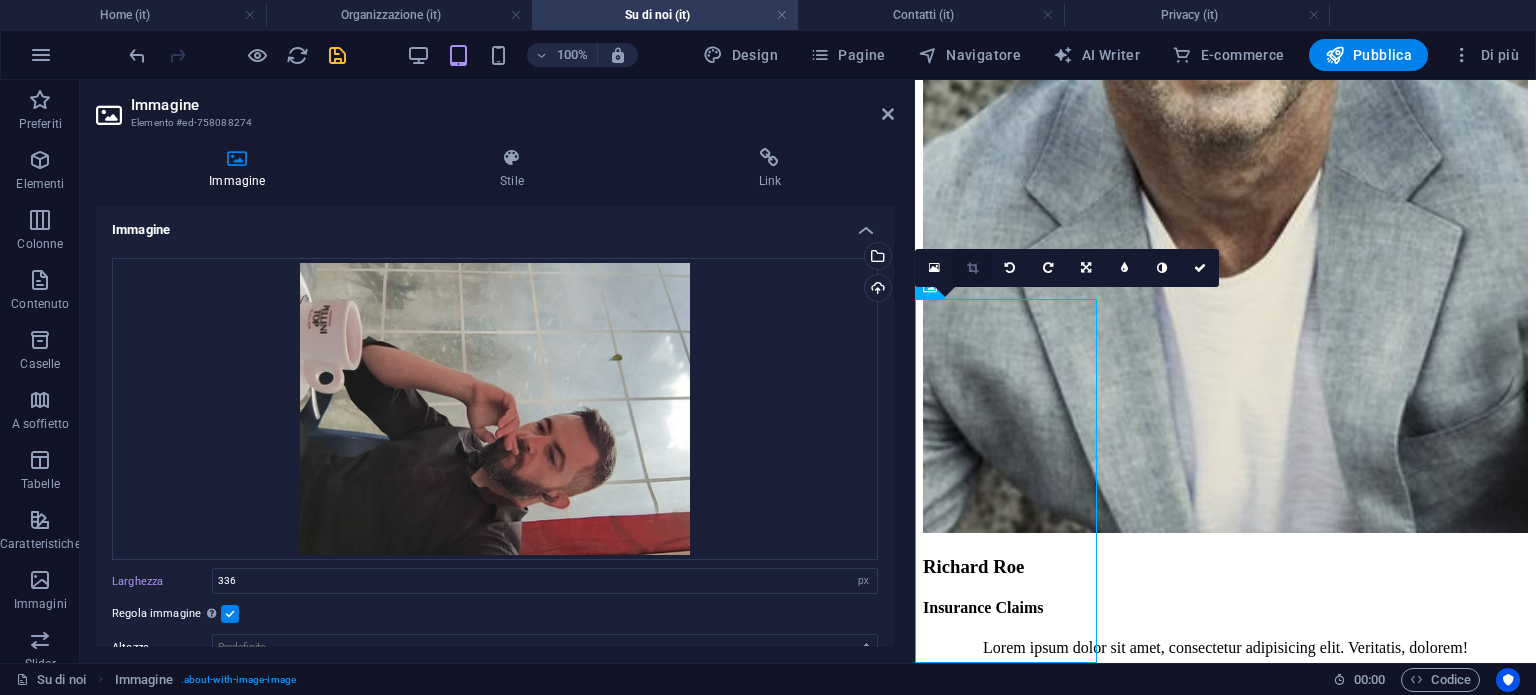 click at bounding box center (972, 268) 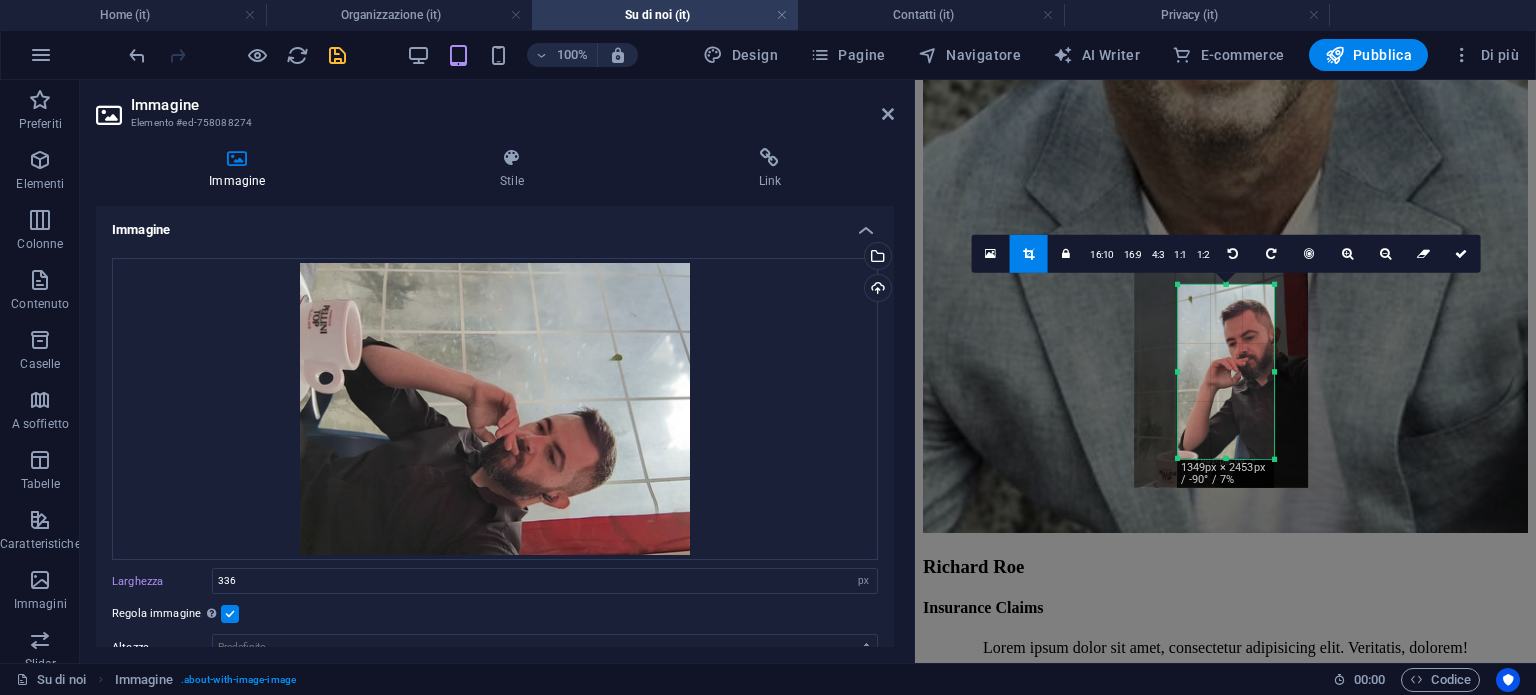scroll, scrollTop: 11115, scrollLeft: 0, axis: vertical 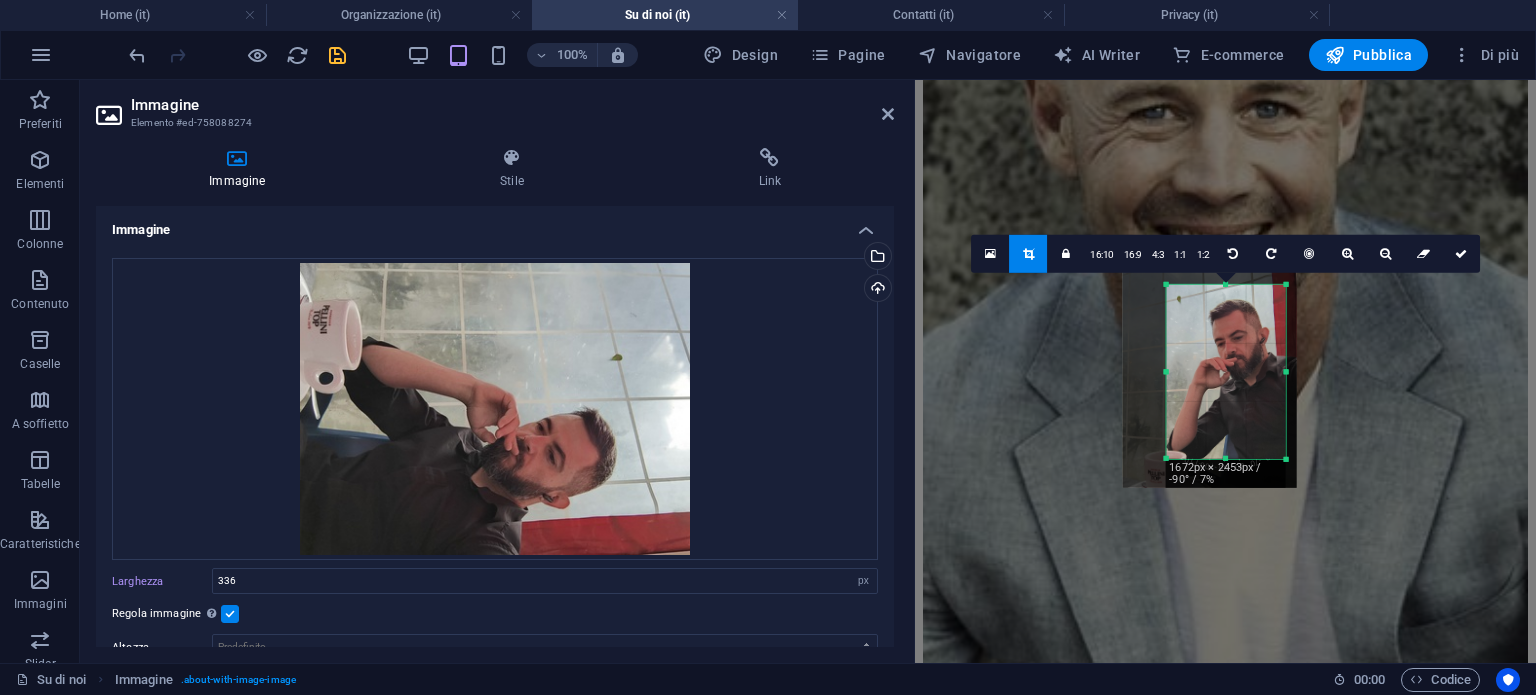 drag, startPoint x: 1272, startPoint y: 368, endPoint x: 1304, endPoint y: 369, distance: 32.01562 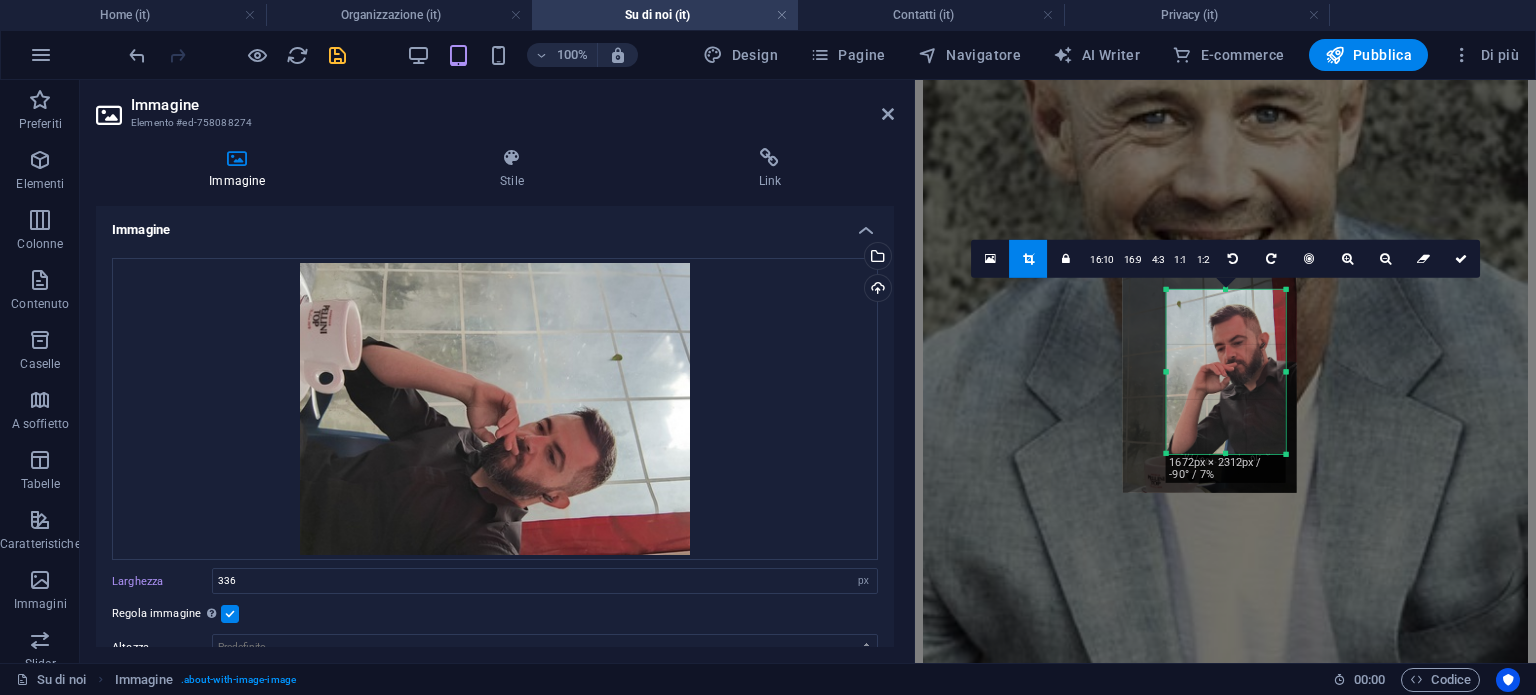 scroll, scrollTop: 11103, scrollLeft: 0, axis: vertical 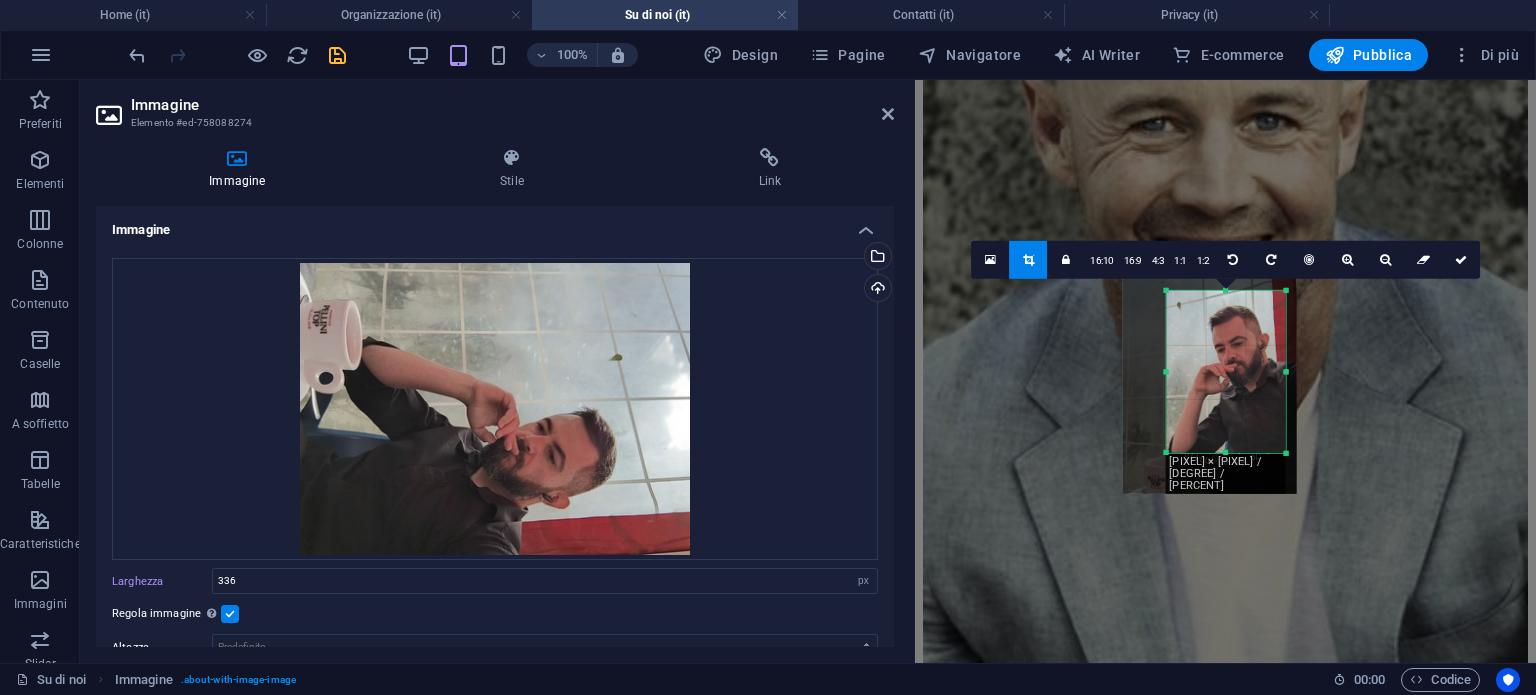 drag, startPoint x: 1173, startPoint y: 459, endPoint x: 1179, endPoint y: 447, distance: 13.416408 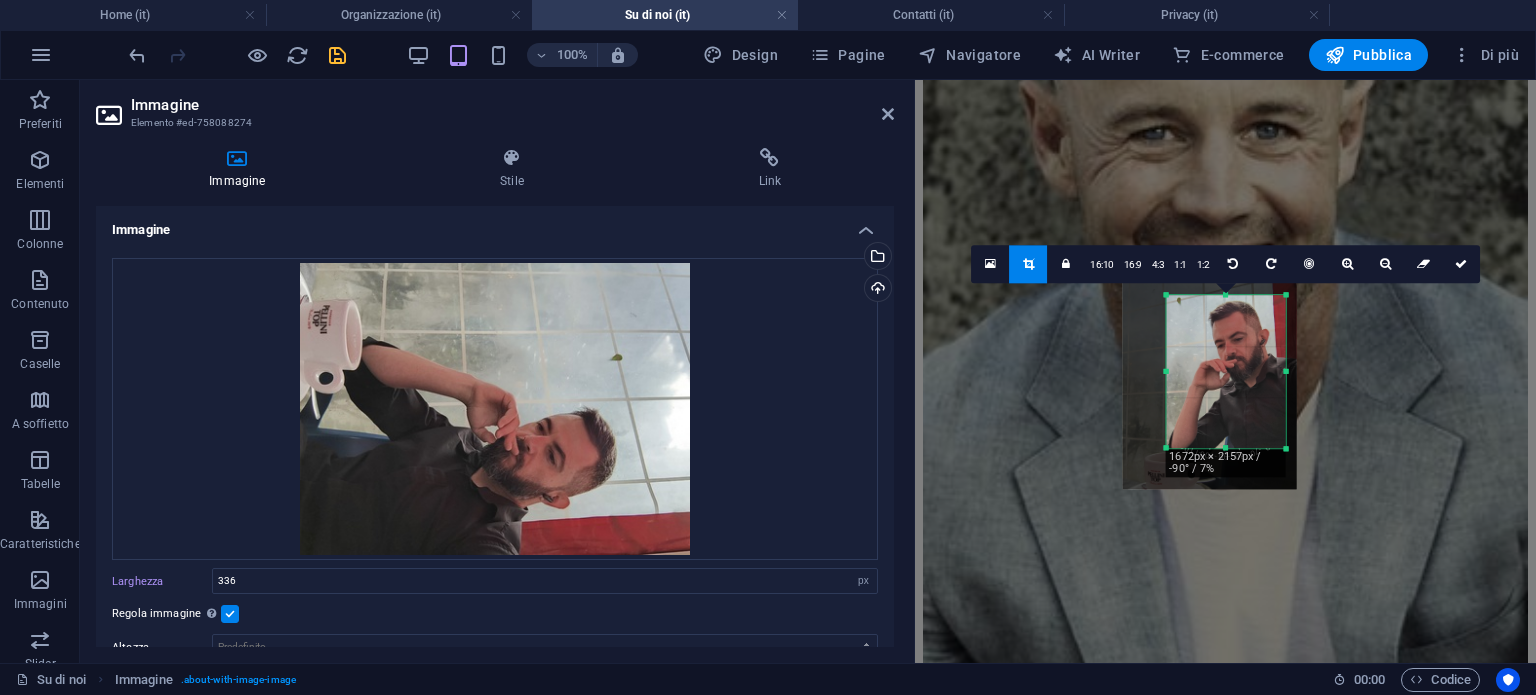 scroll, scrollTop: 11093, scrollLeft: 0, axis: vertical 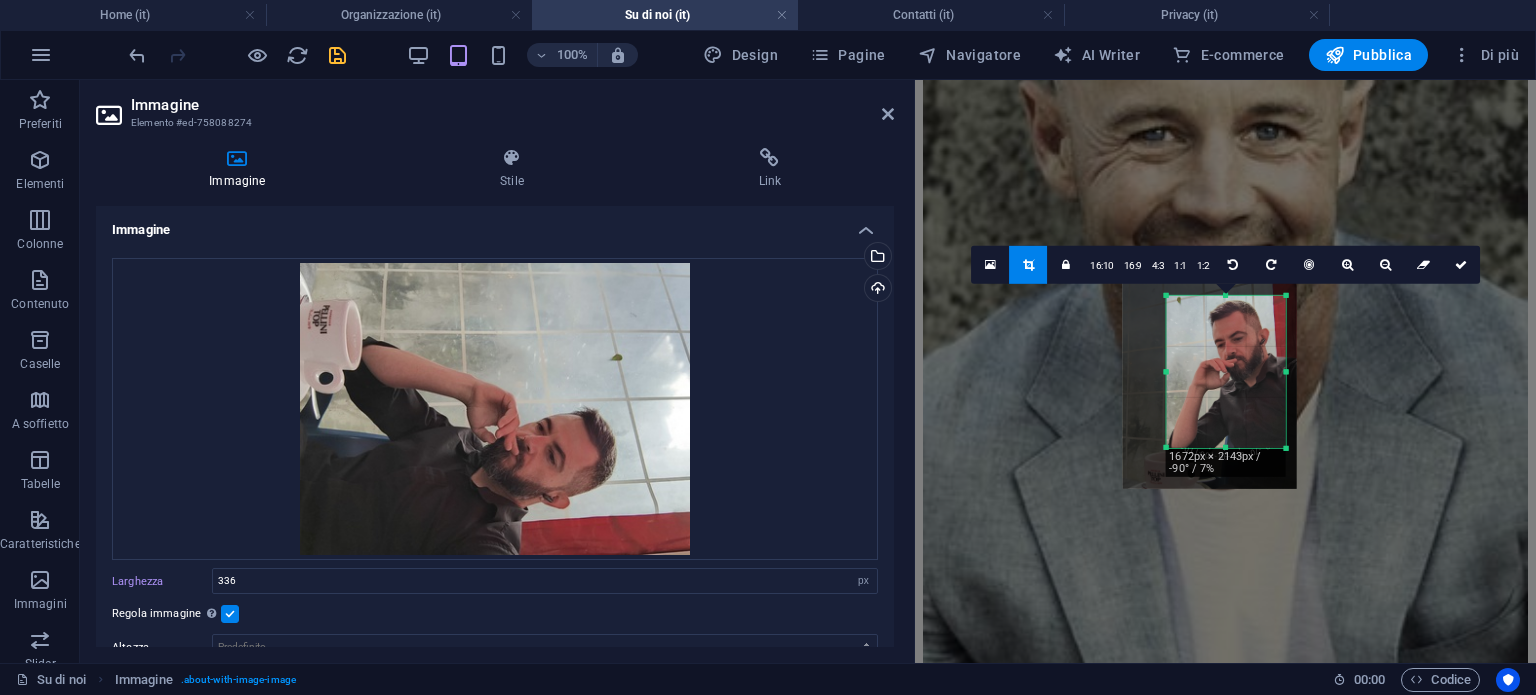 drag, startPoint x: 1175, startPoint y: 293, endPoint x: 1179, endPoint y: 303, distance: 10.770329 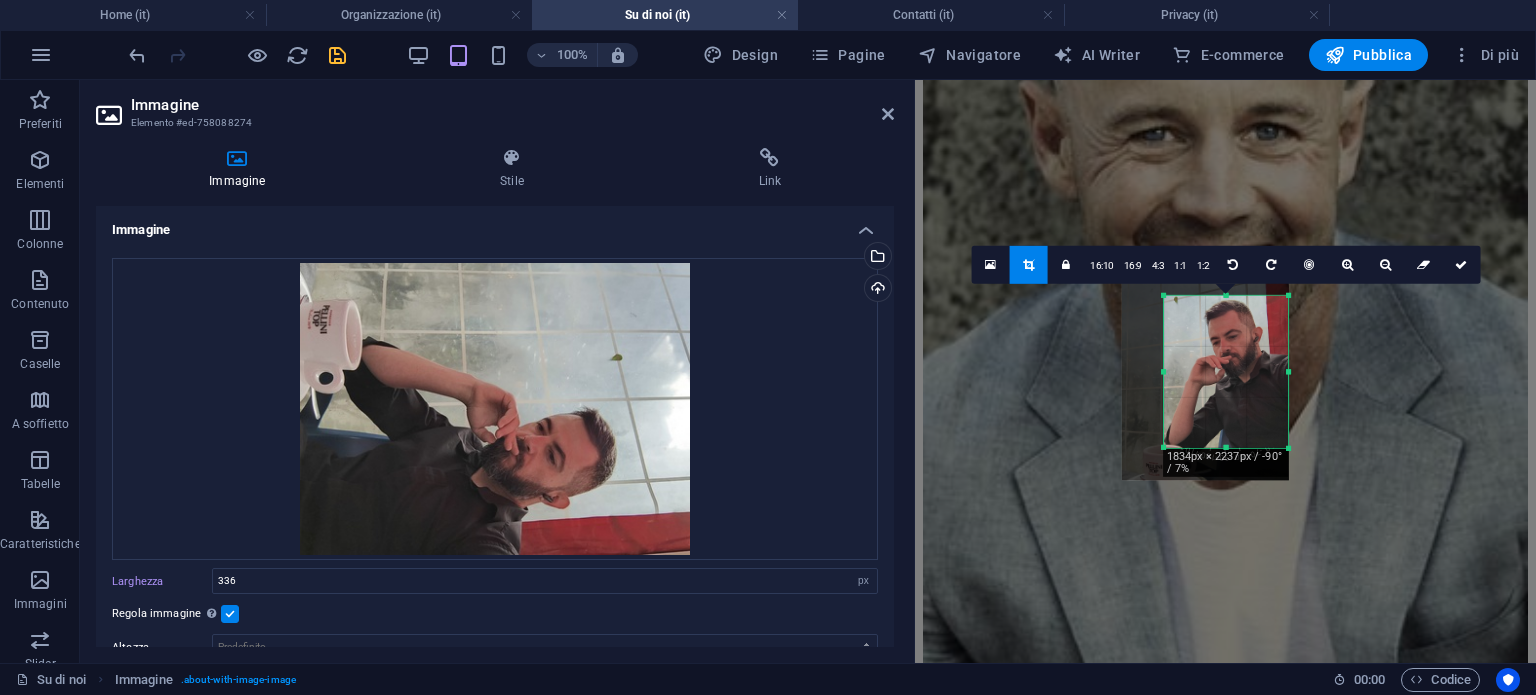 click on "180 170 160 150 140 130 120 110 100 90 80 70 60 50 40 30 20 10 0 -10 -20 -30 -40 -50 -60 -70 -80 -90 -100 -110 -120 -130 -140 -150 -160 -170 1834px × 2237px / -90° / 7% 16:10 16:9 4:3 1:1 1:2 0" at bounding box center [1226, 371] 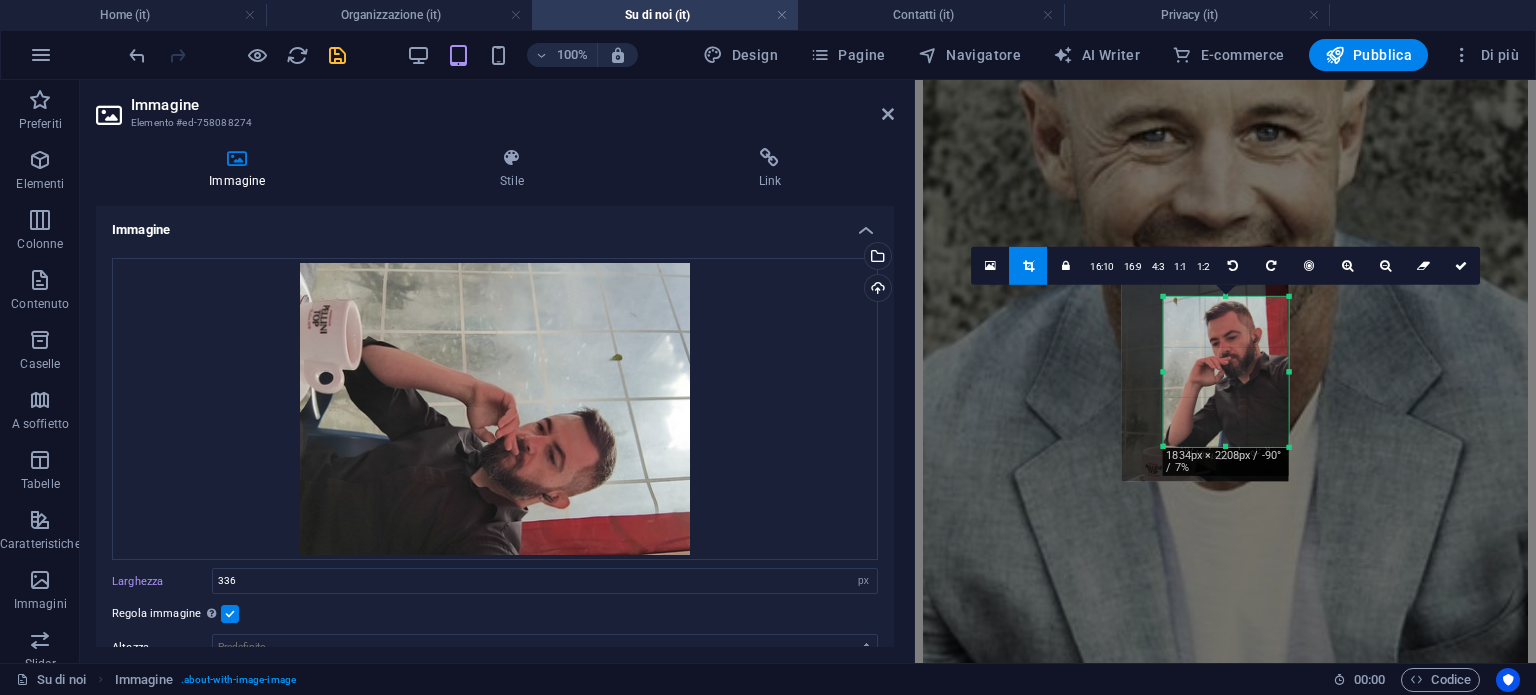 scroll, scrollTop: 11091, scrollLeft: 0, axis: vertical 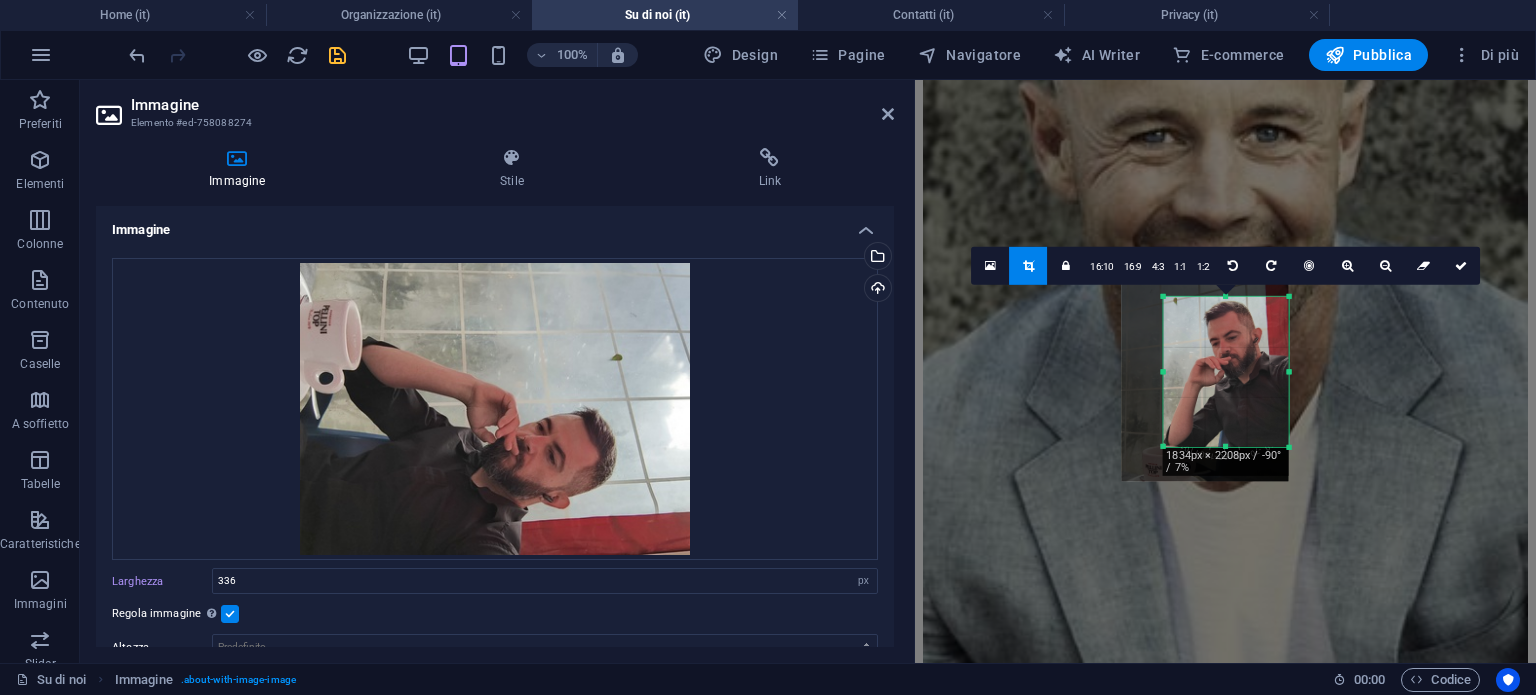 click at bounding box center (1163, 446) 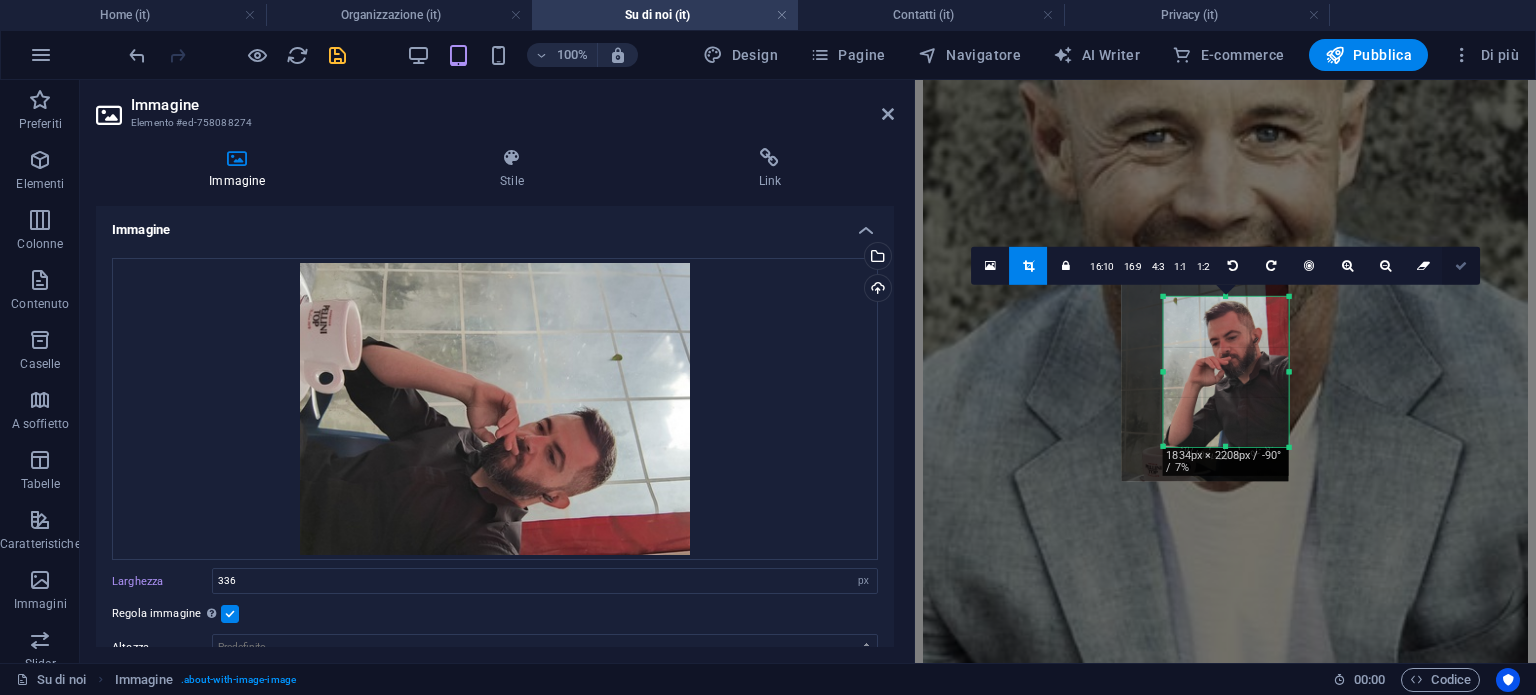 click at bounding box center (1461, 265) 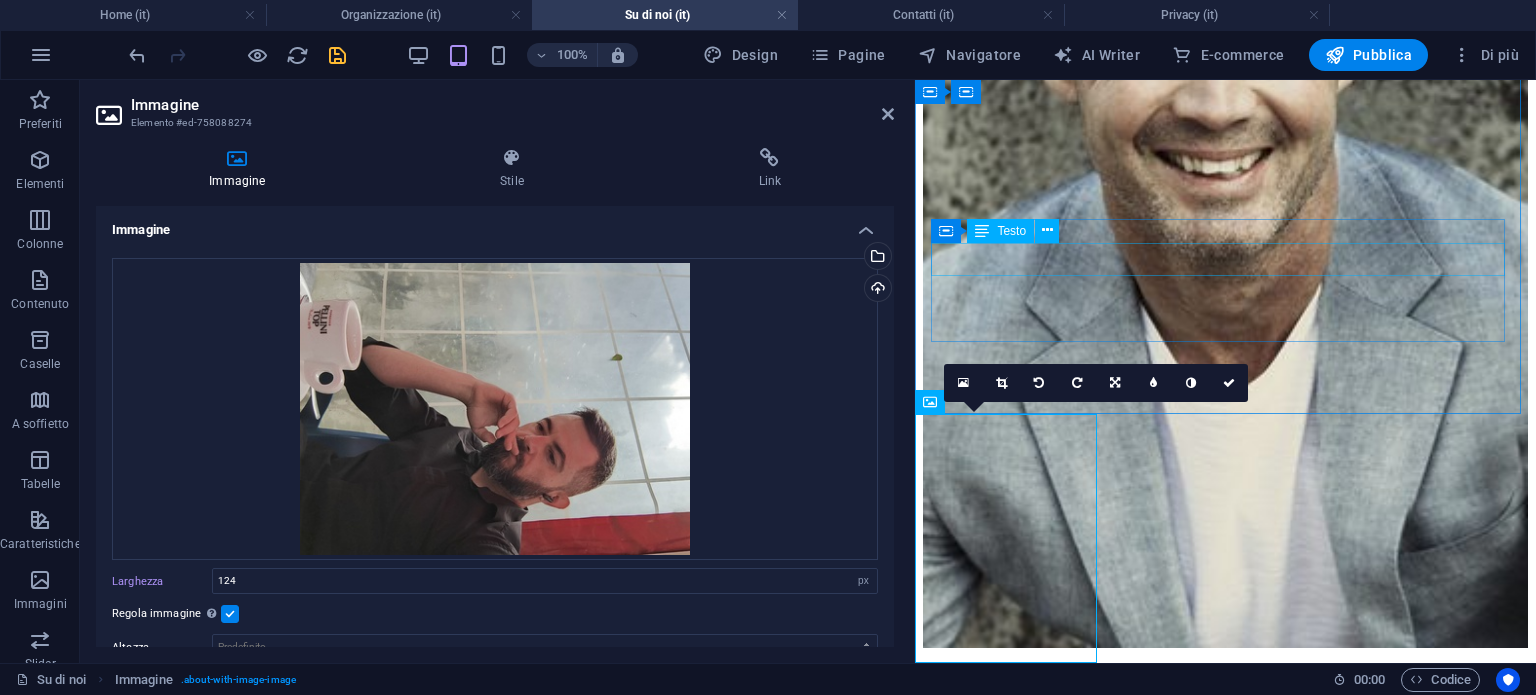 scroll, scrollTop: 11090, scrollLeft: 0, axis: vertical 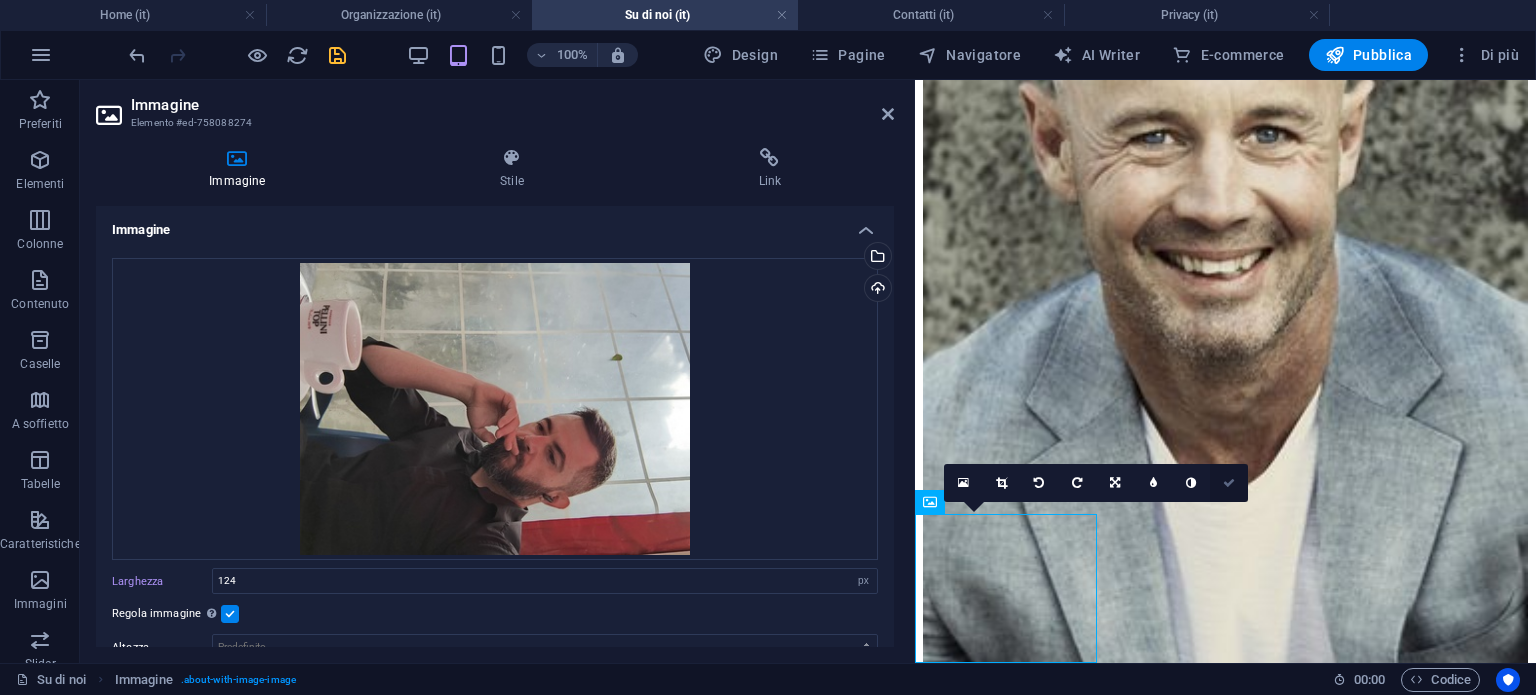 click at bounding box center (1229, 483) 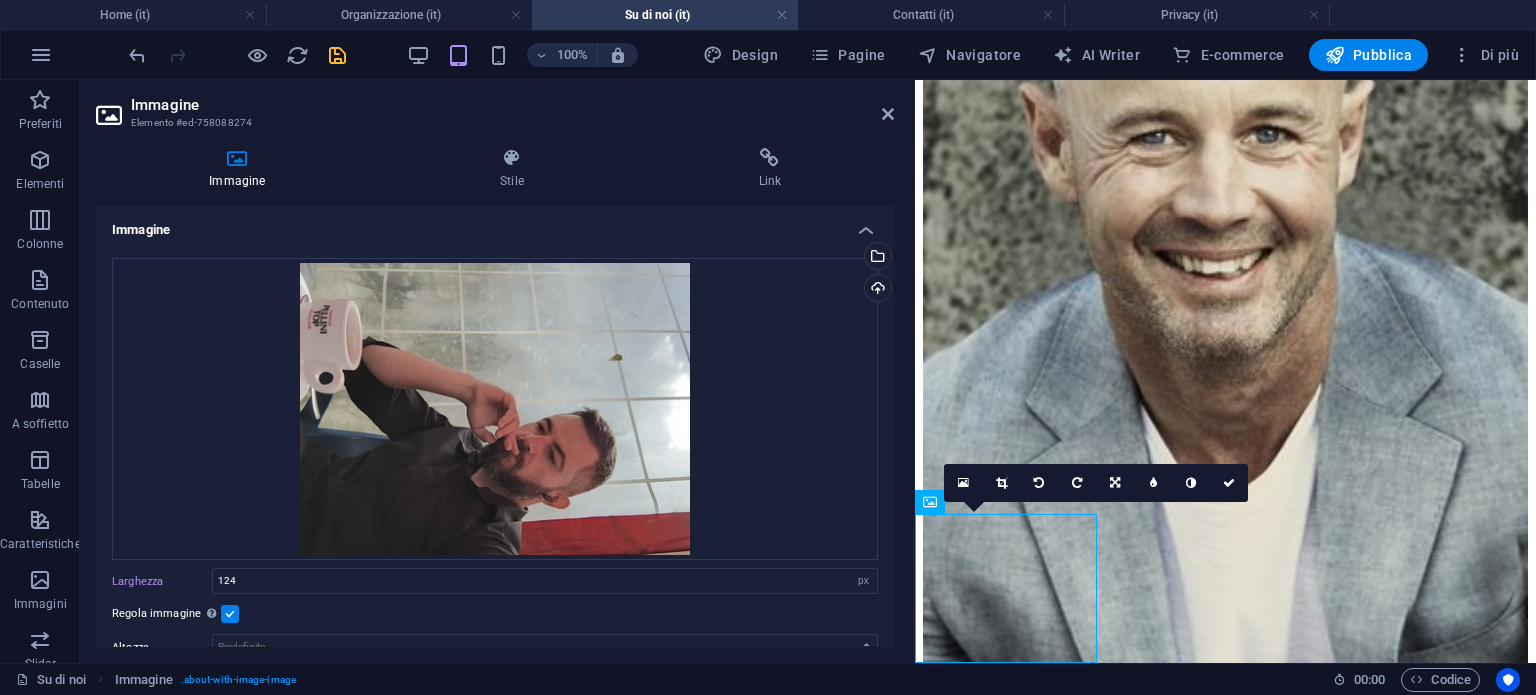 scroll, scrollTop: 7183, scrollLeft: 0, axis: vertical 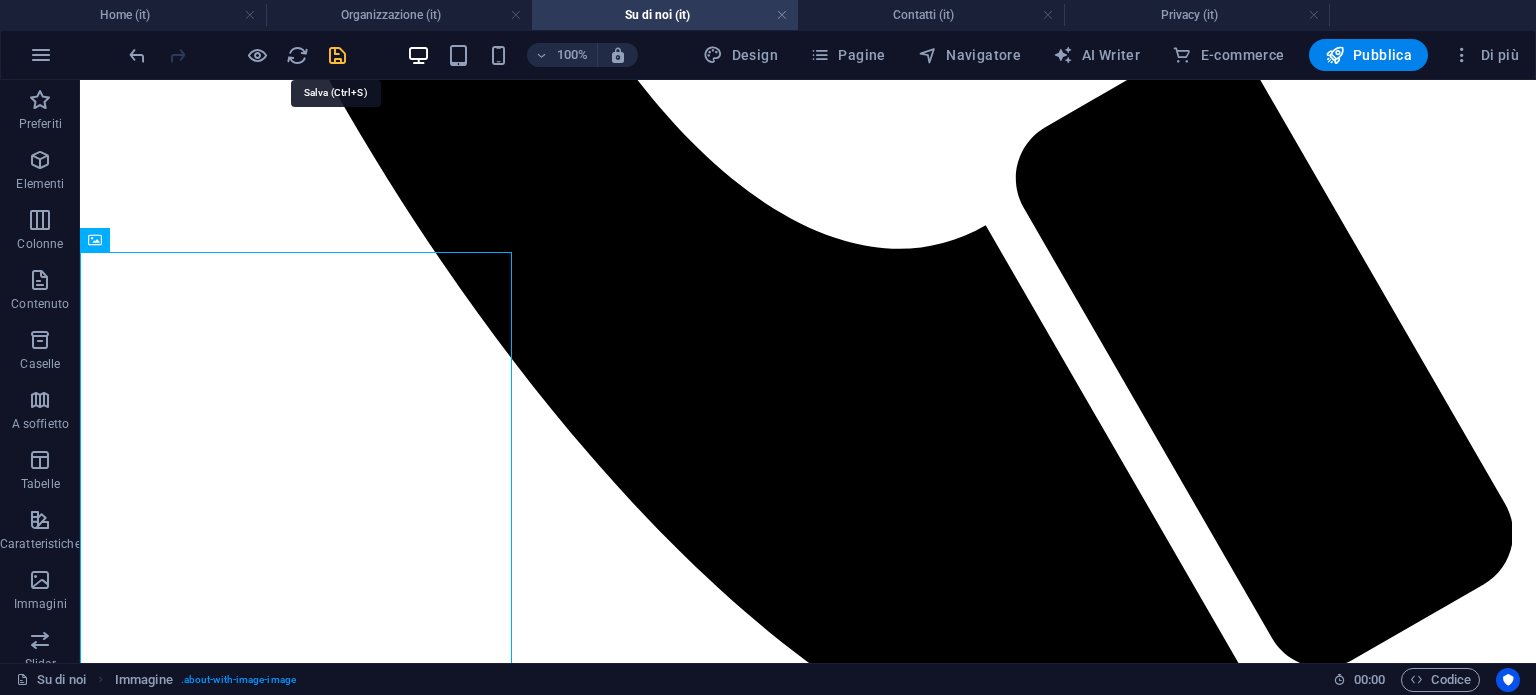 click at bounding box center [337, 55] 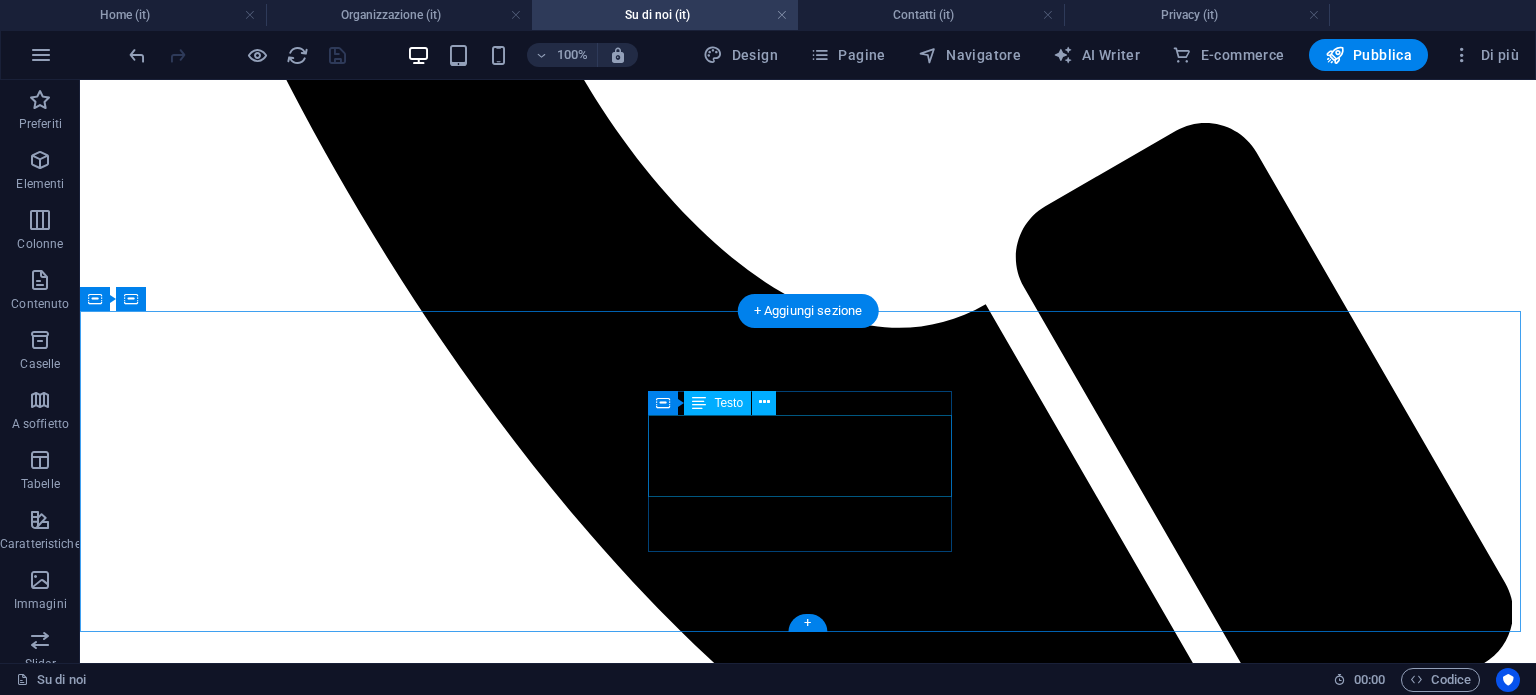 scroll, scrollTop: 7183, scrollLeft: 0, axis: vertical 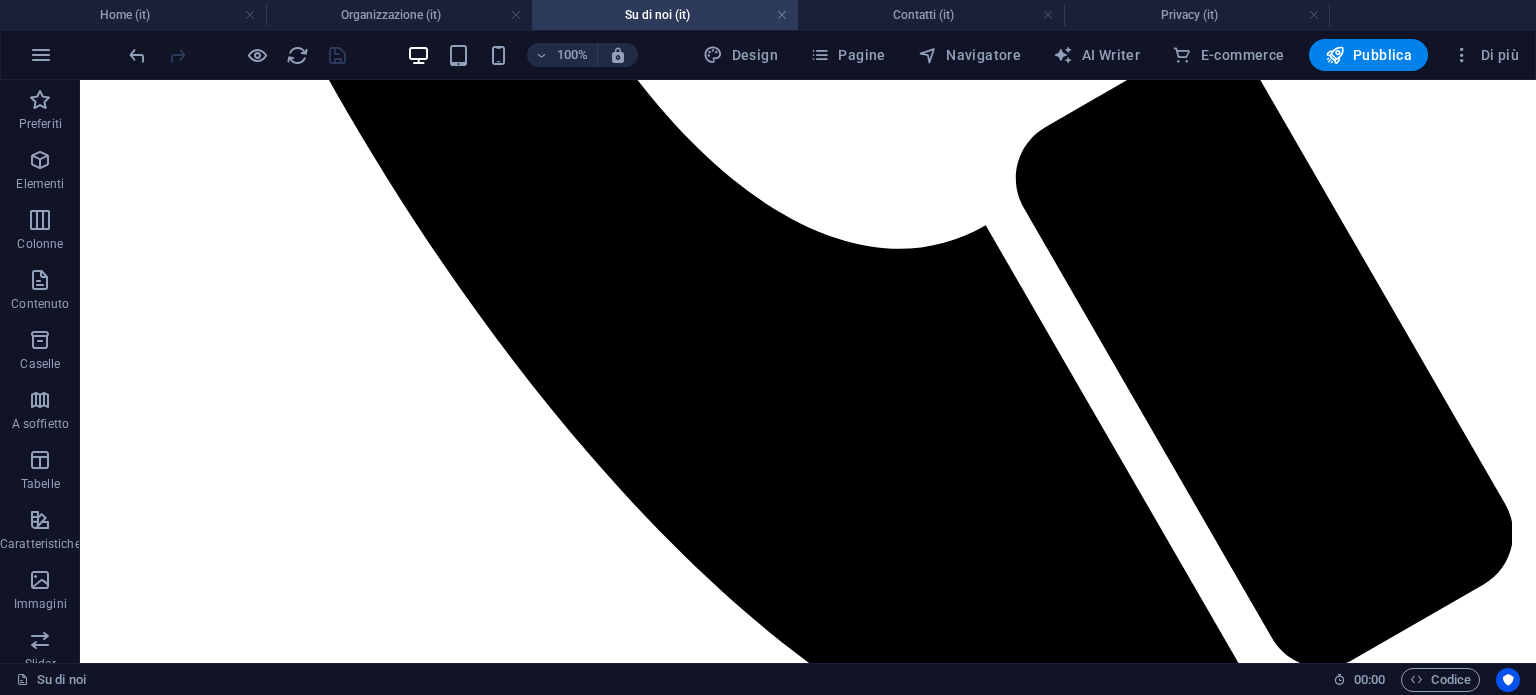 click on "Su di noi (it)" at bounding box center [665, 15] 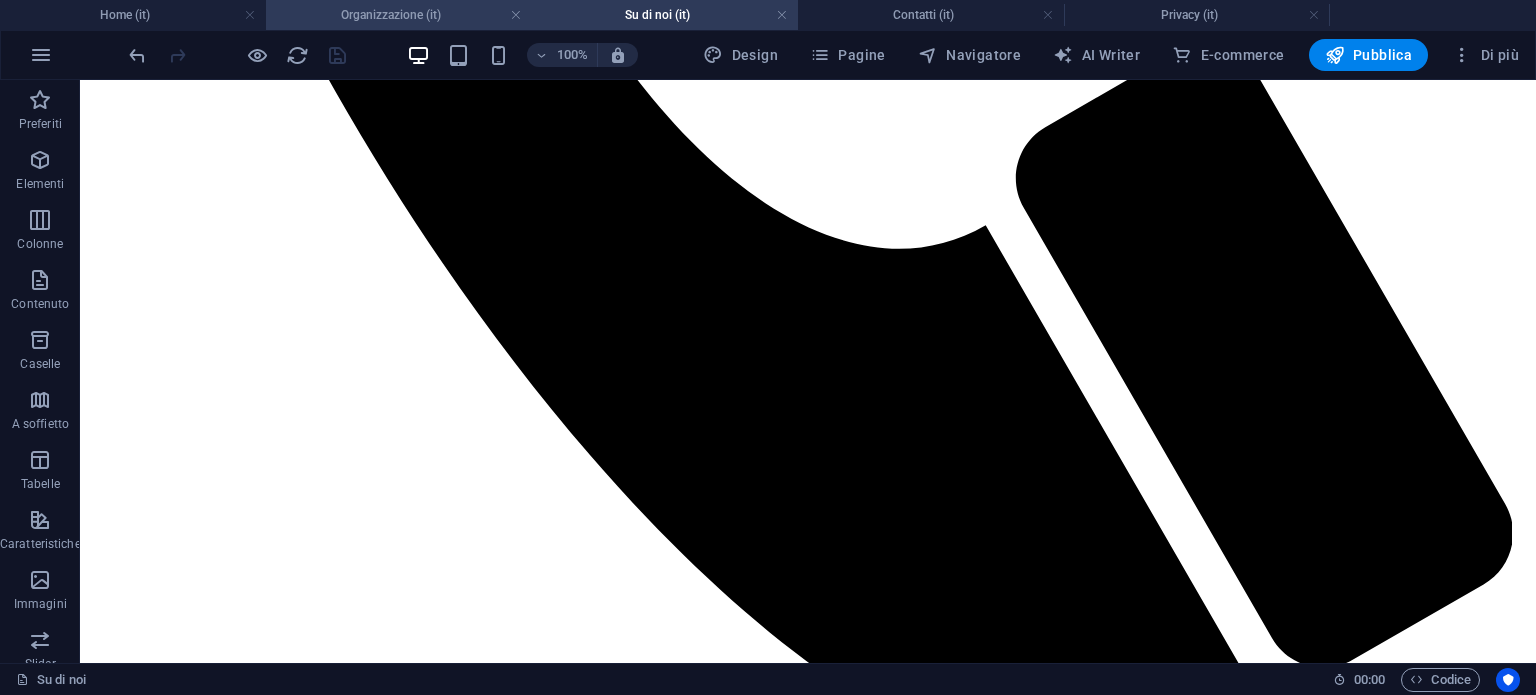 click on "Organizzazione (it)" at bounding box center (399, 15) 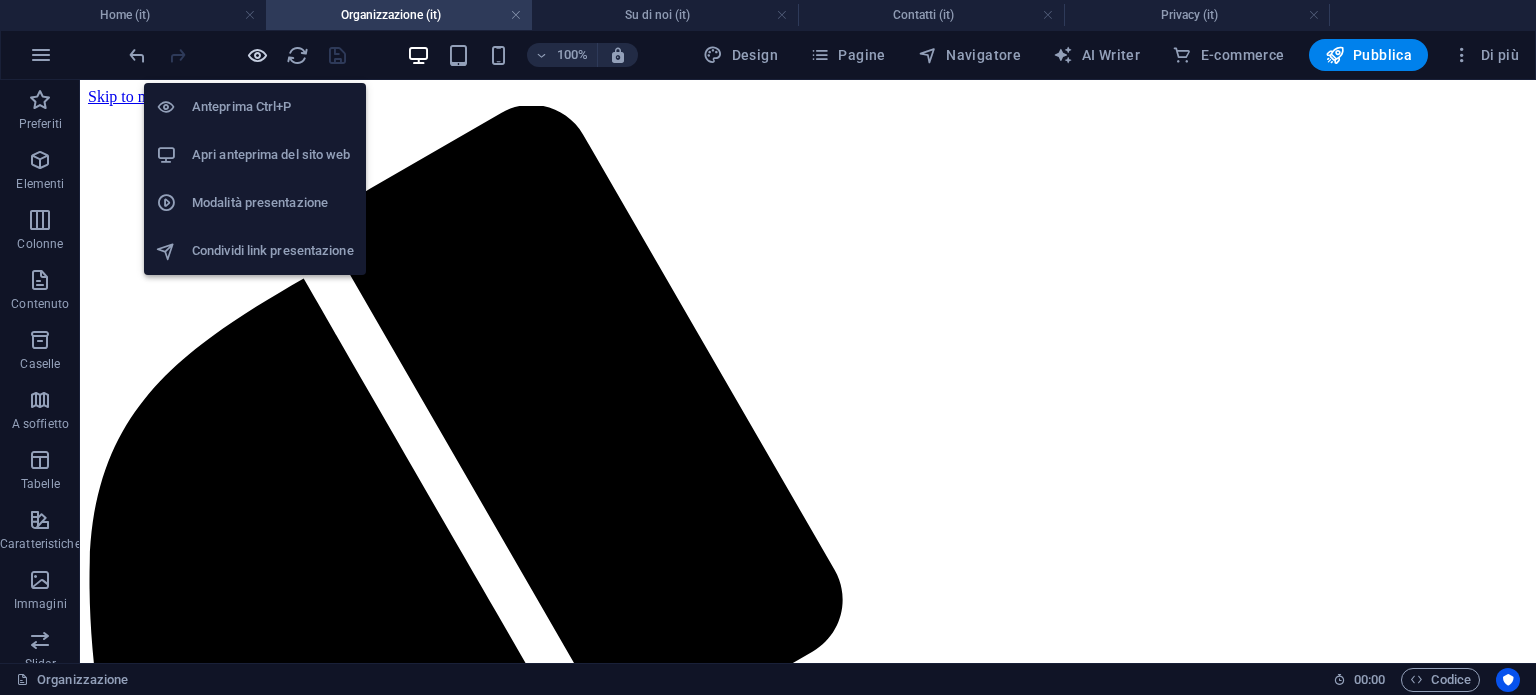 click at bounding box center (257, 55) 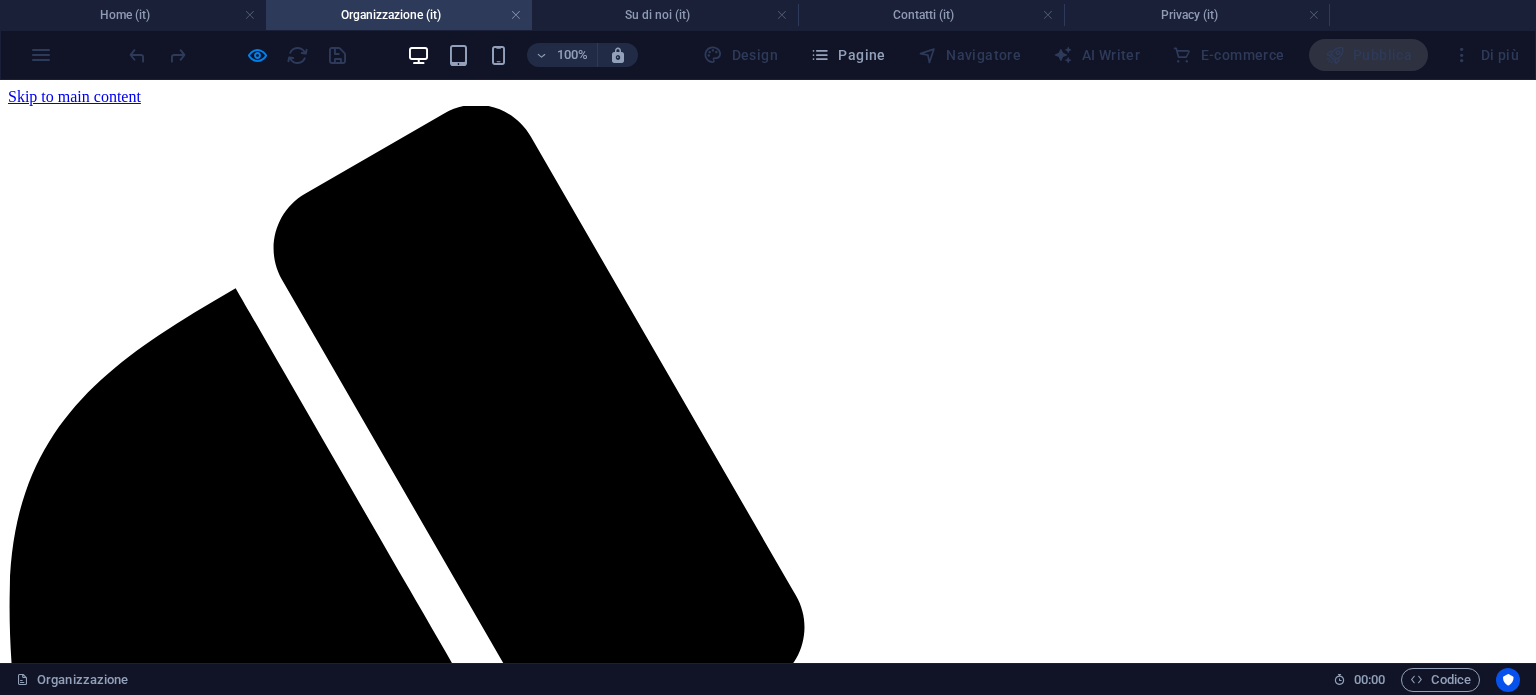 click on "Su di noi" at bounding box center (77, 5595) 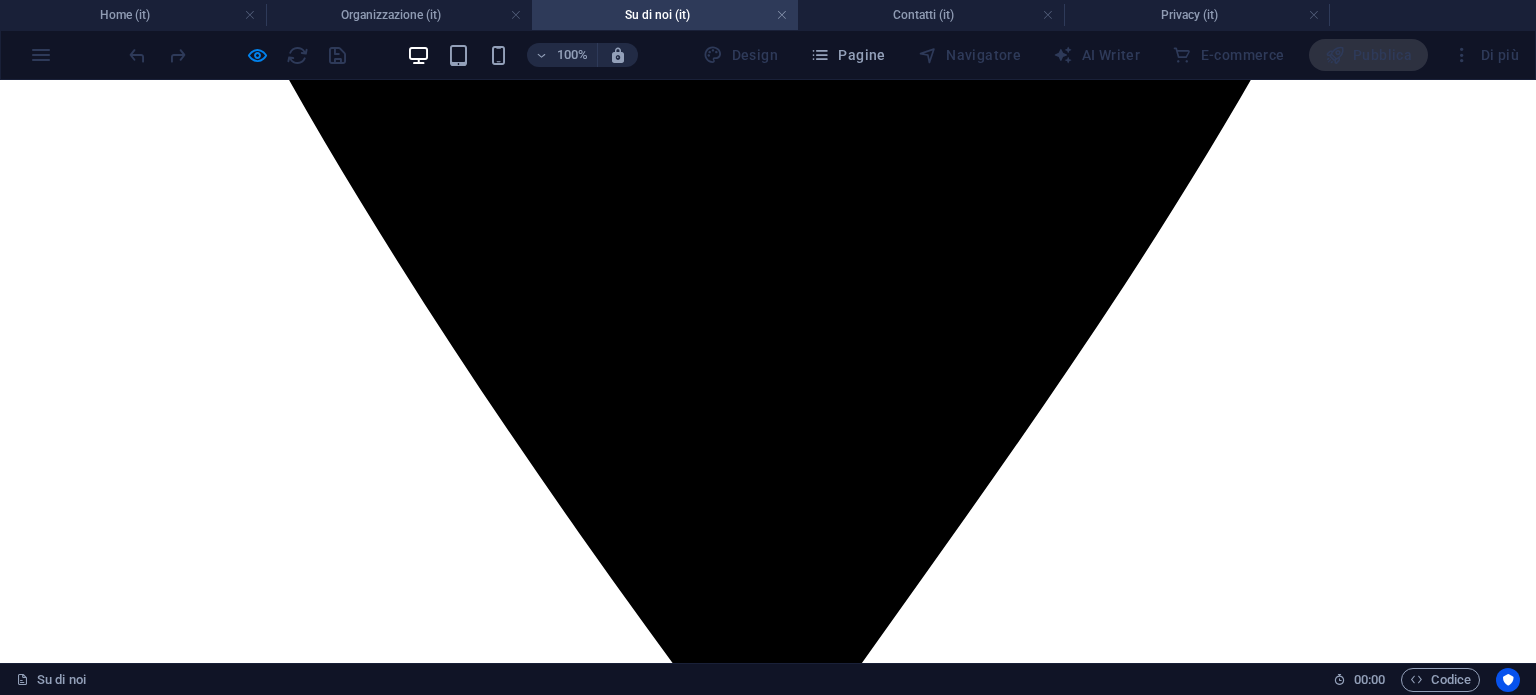 scroll, scrollTop: 3662, scrollLeft: 0, axis: vertical 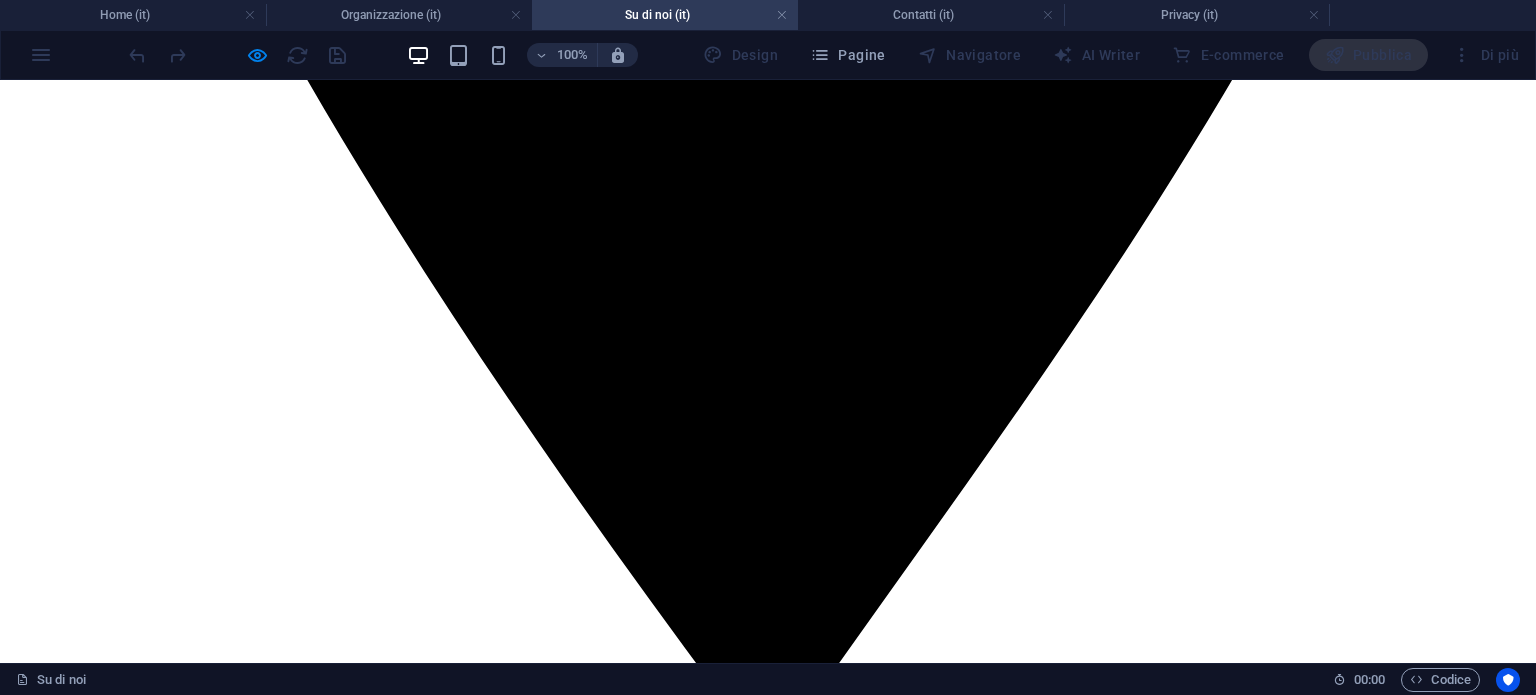click at bounding box center (179, 30518) 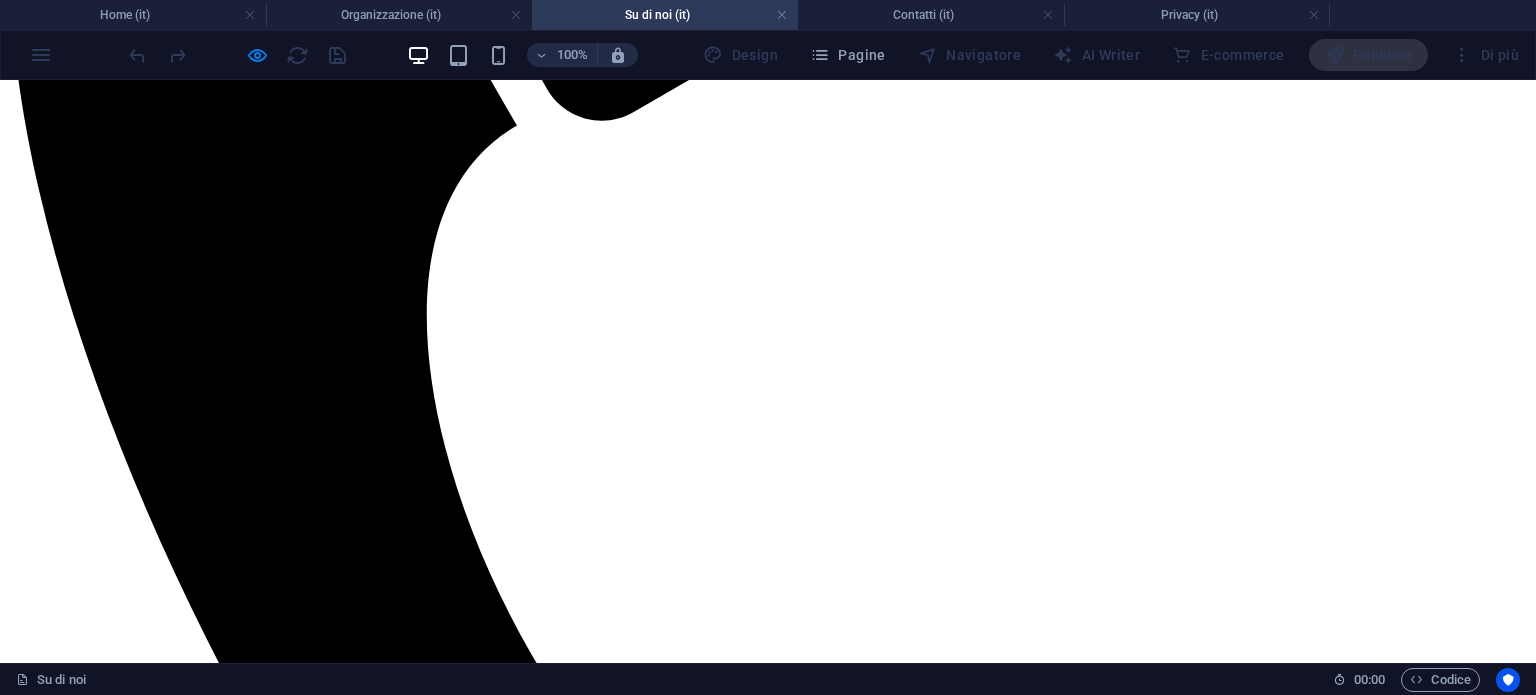 scroll, scrollTop: 462, scrollLeft: 0, axis: vertical 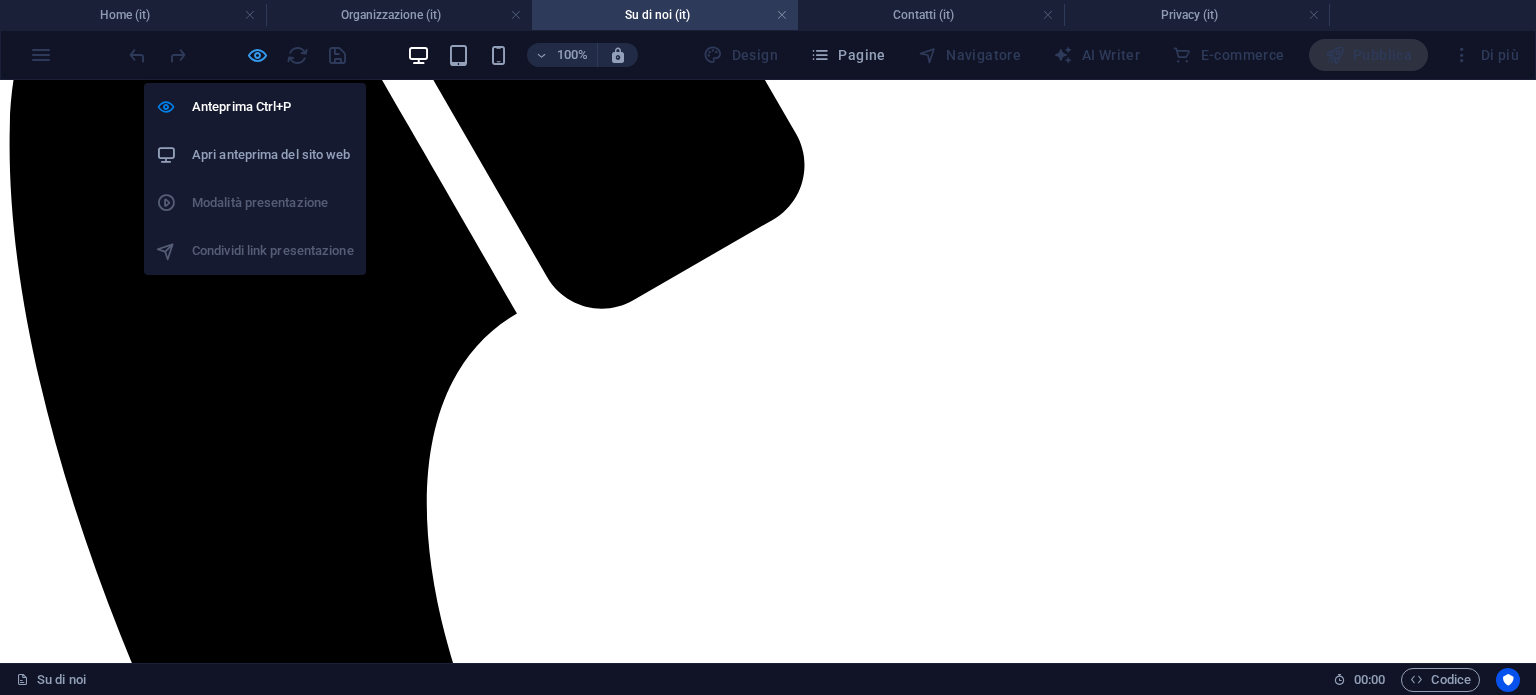 click at bounding box center (257, 55) 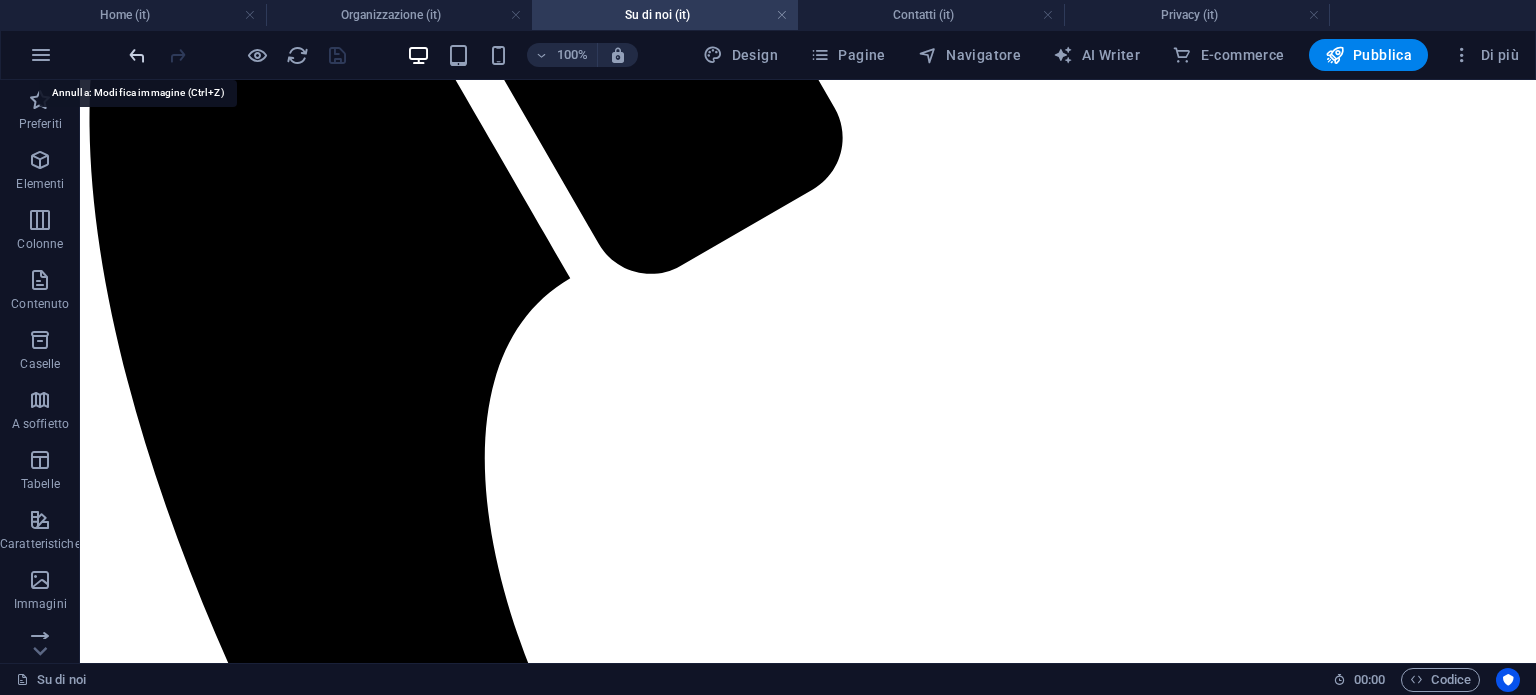click at bounding box center [137, 55] 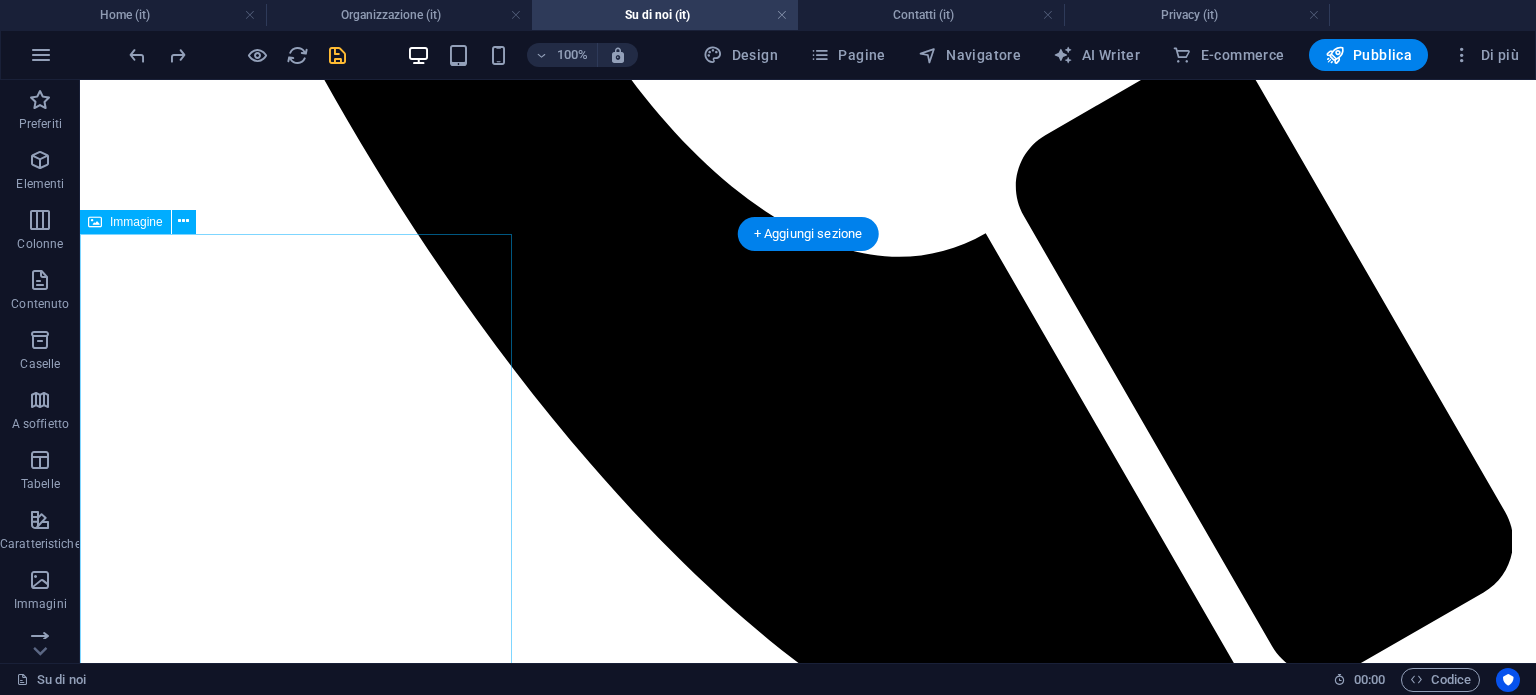 scroll, scrollTop: 7200, scrollLeft: 0, axis: vertical 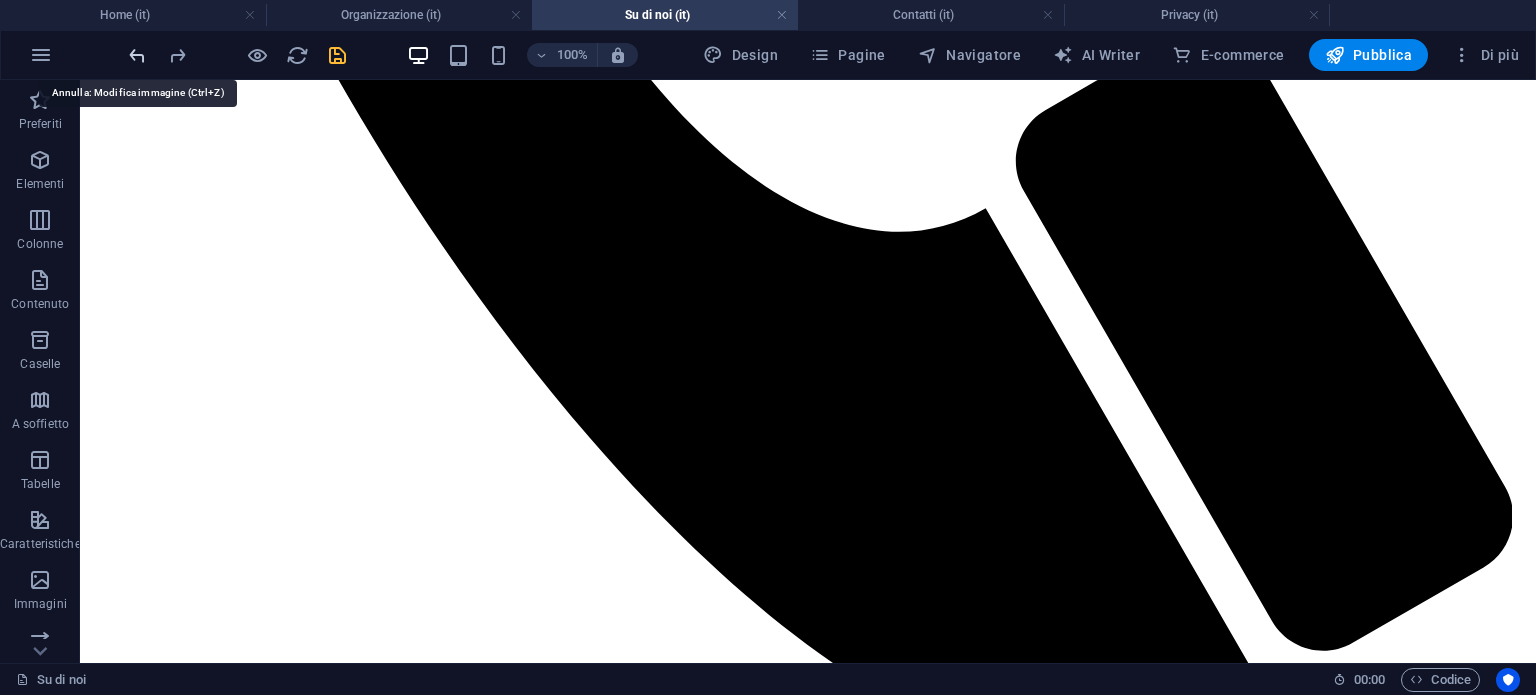 click at bounding box center [137, 55] 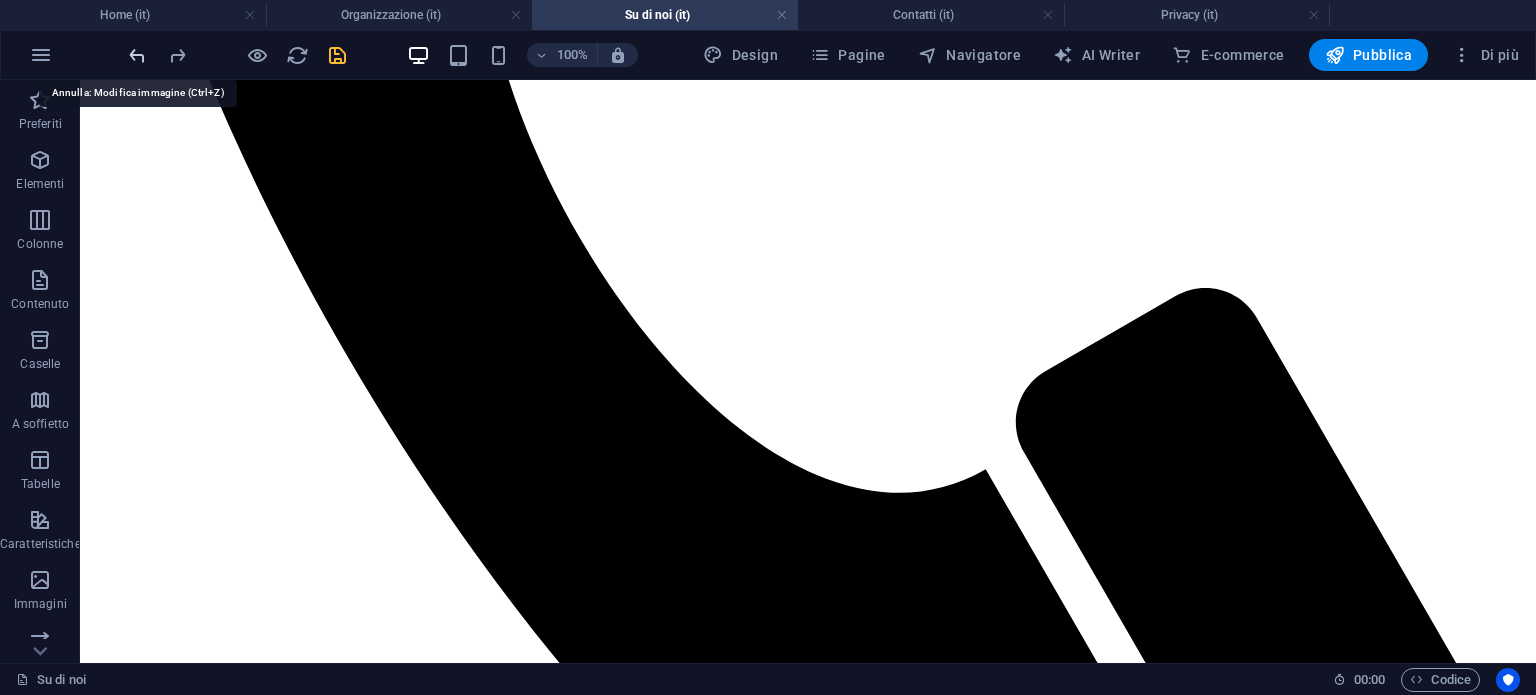 click at bounding box center (137, 55) 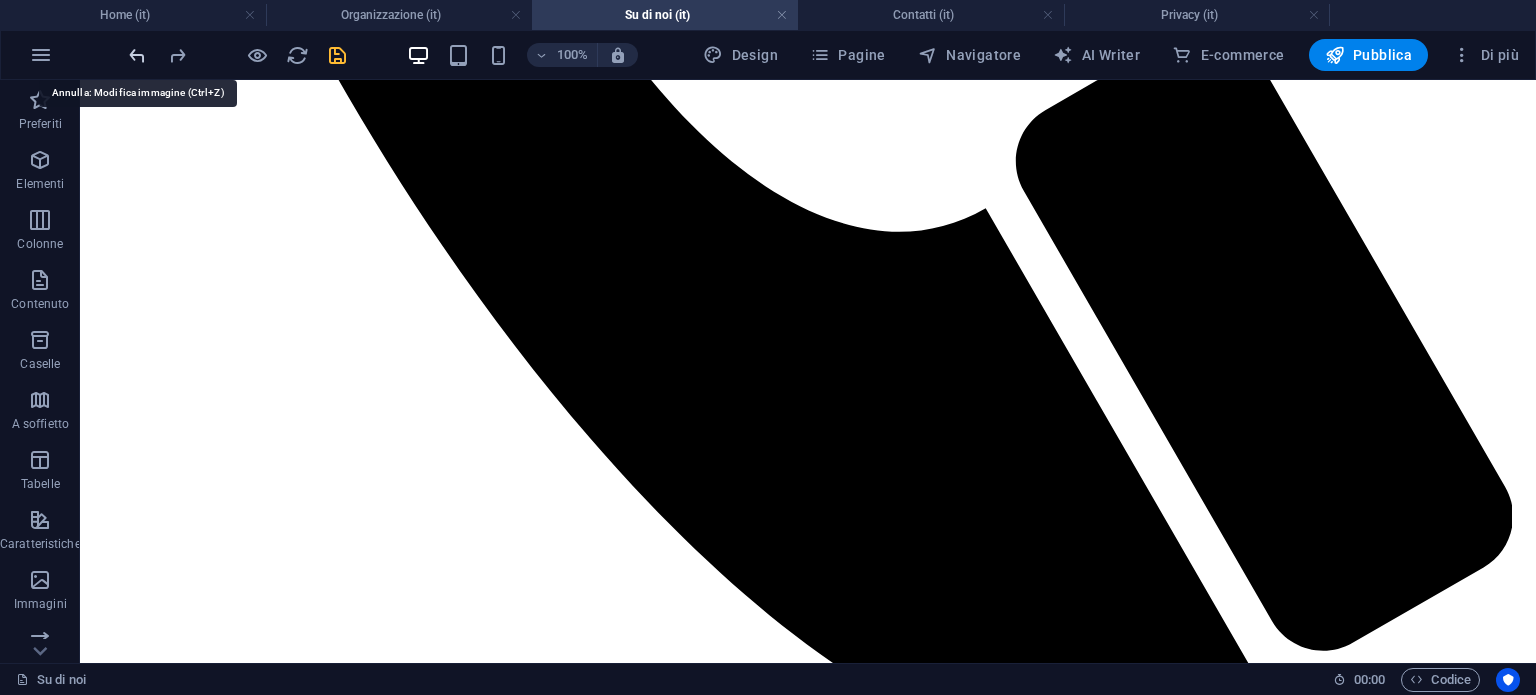 click at bounding box center (137, 55) 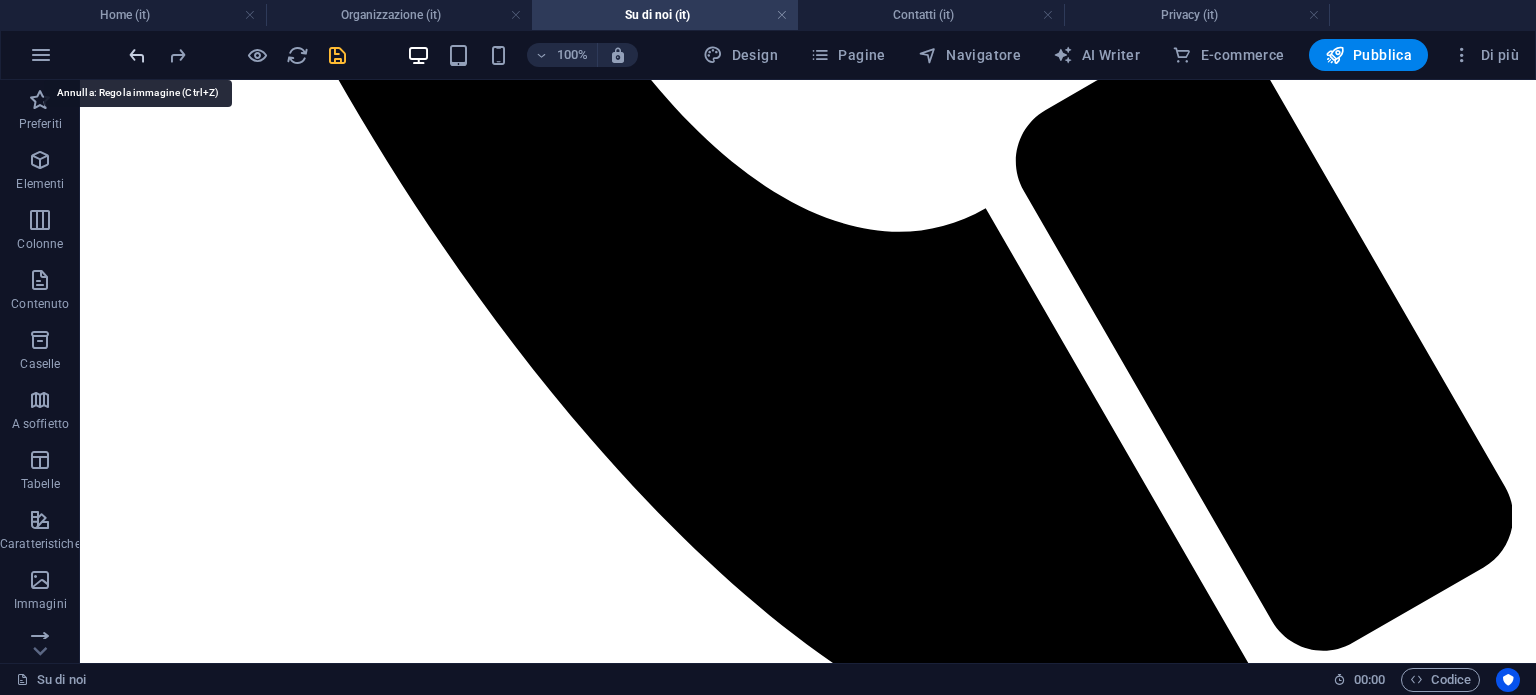 click at bounding box center (137, 55) 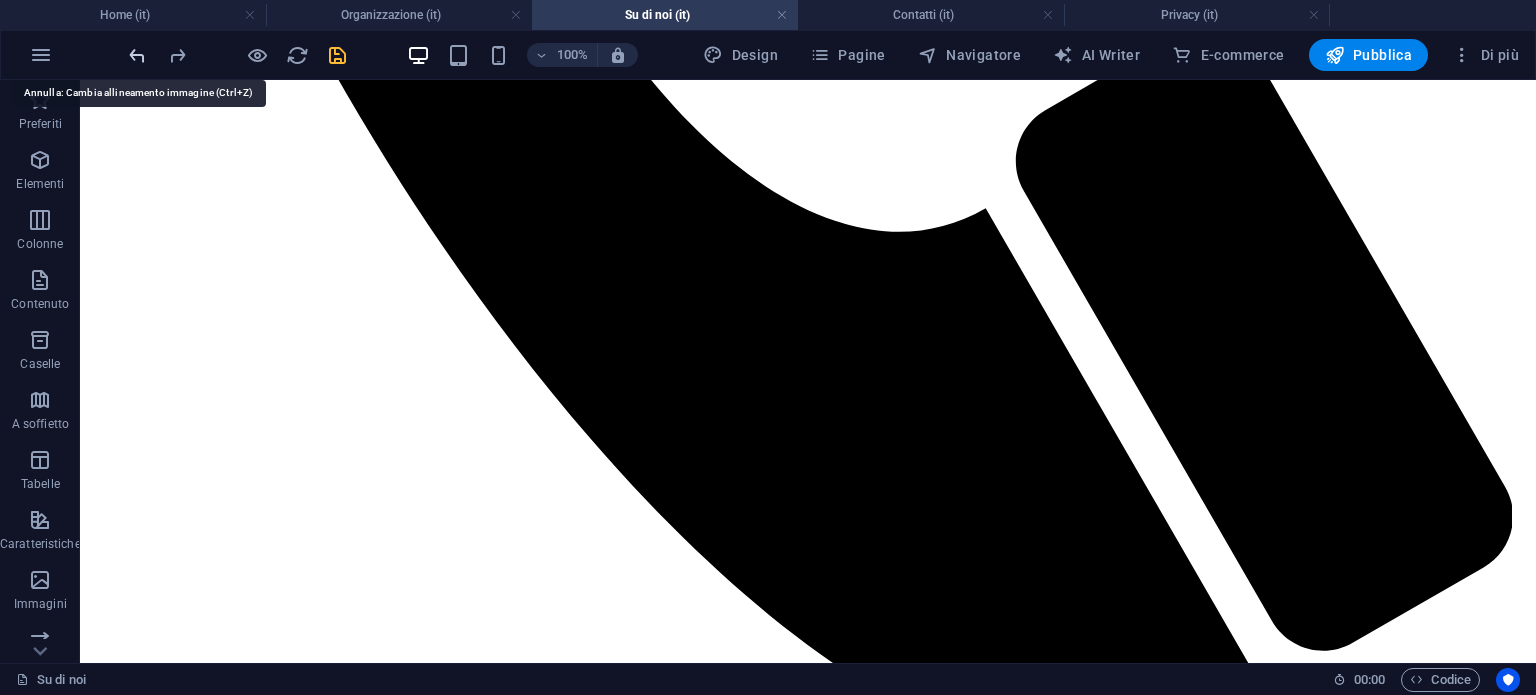 click at bounding box center [137, 55] 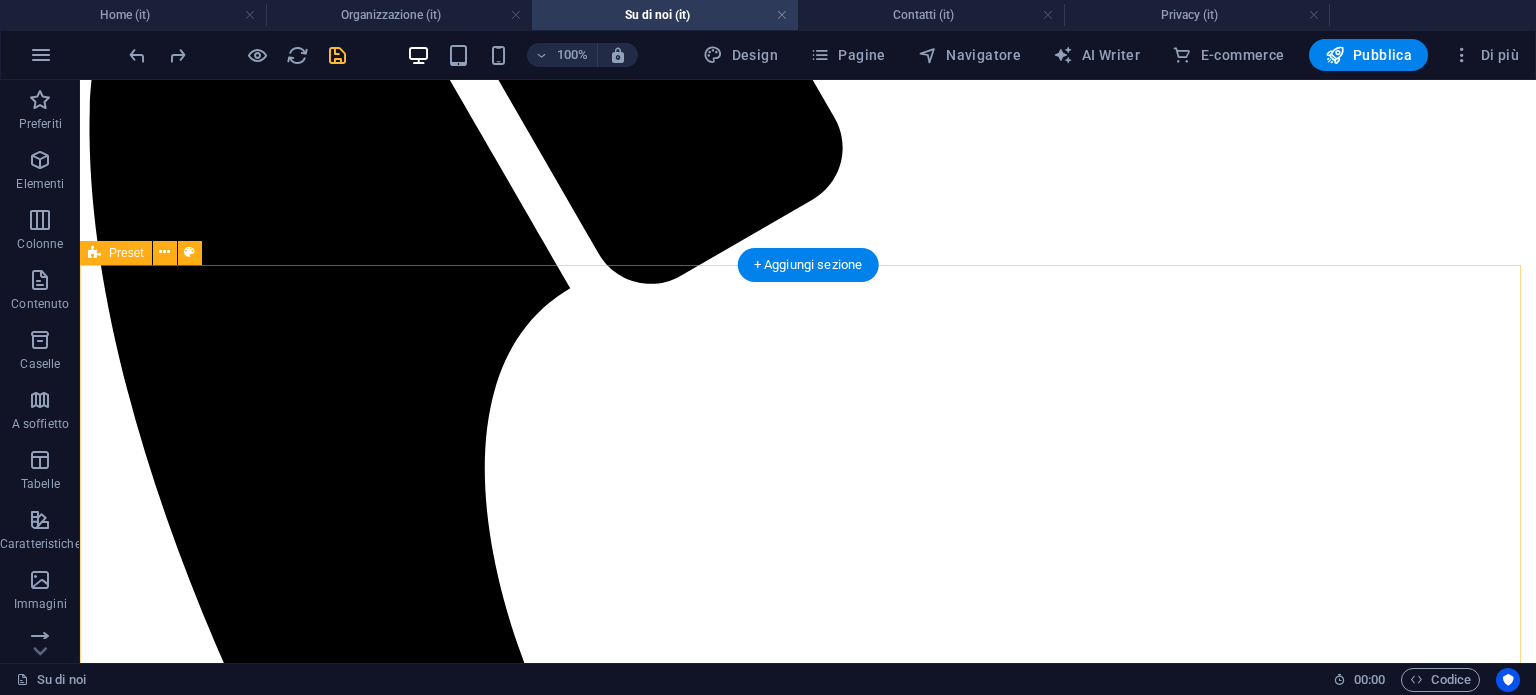 scroll, scrollTop: 400, scrollLeft: 0, axis: vertical 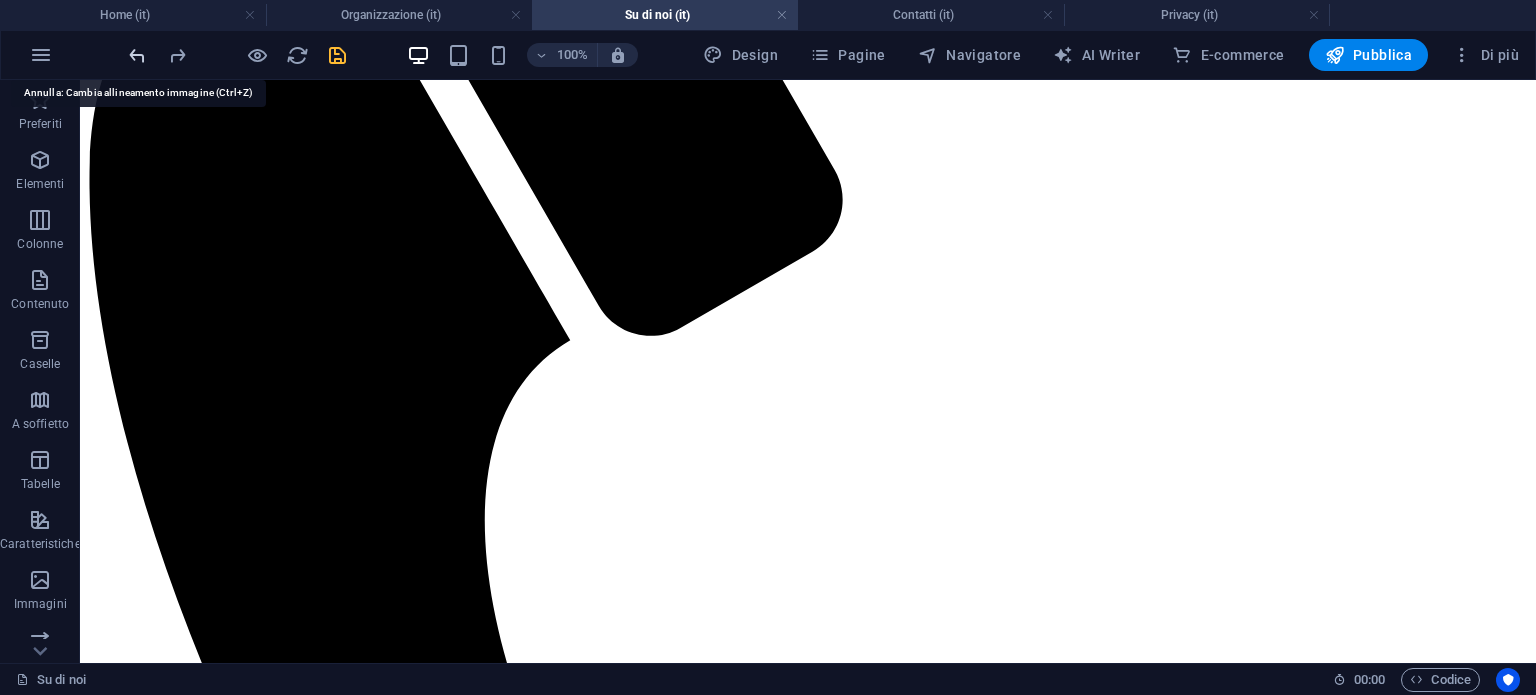 click at bounding box center [137, 55] 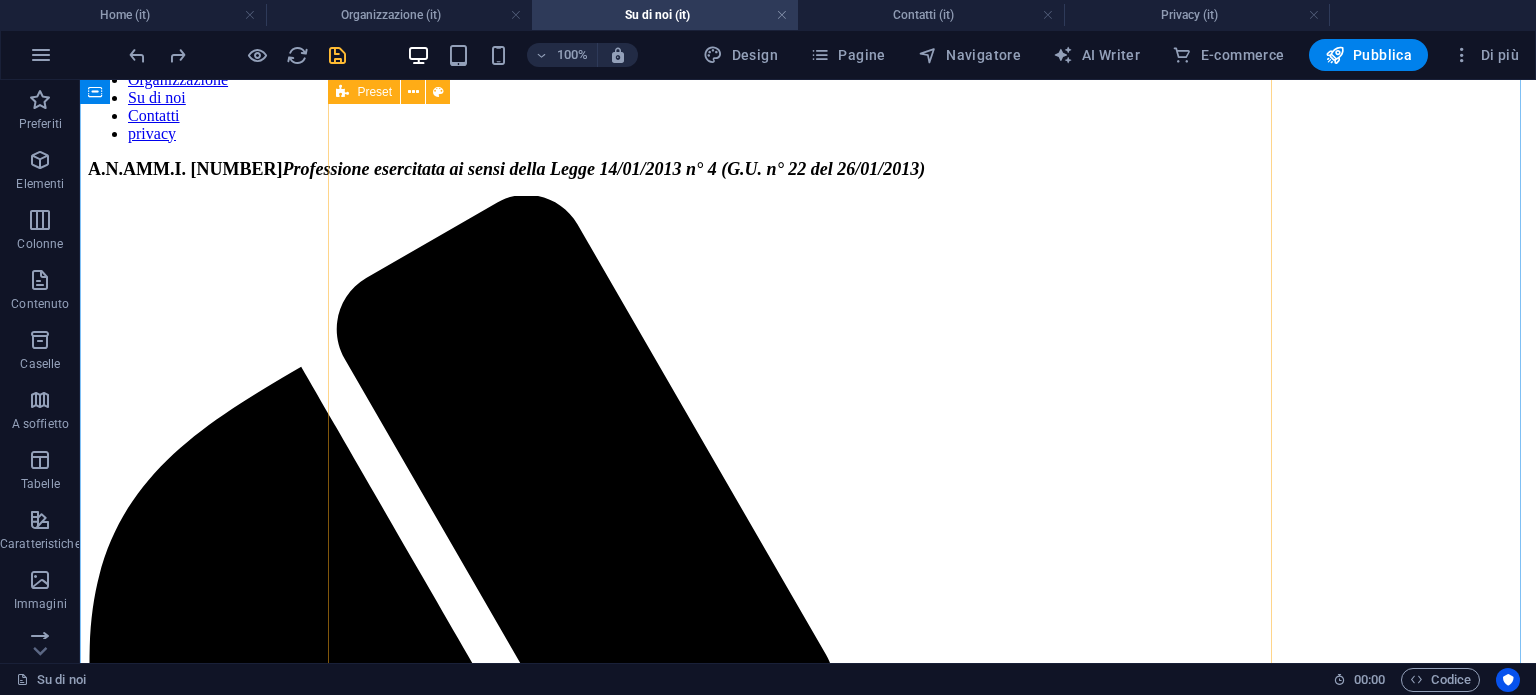 scroll, scrollTop: 5800, scrollLeft: 0, axis: vertical 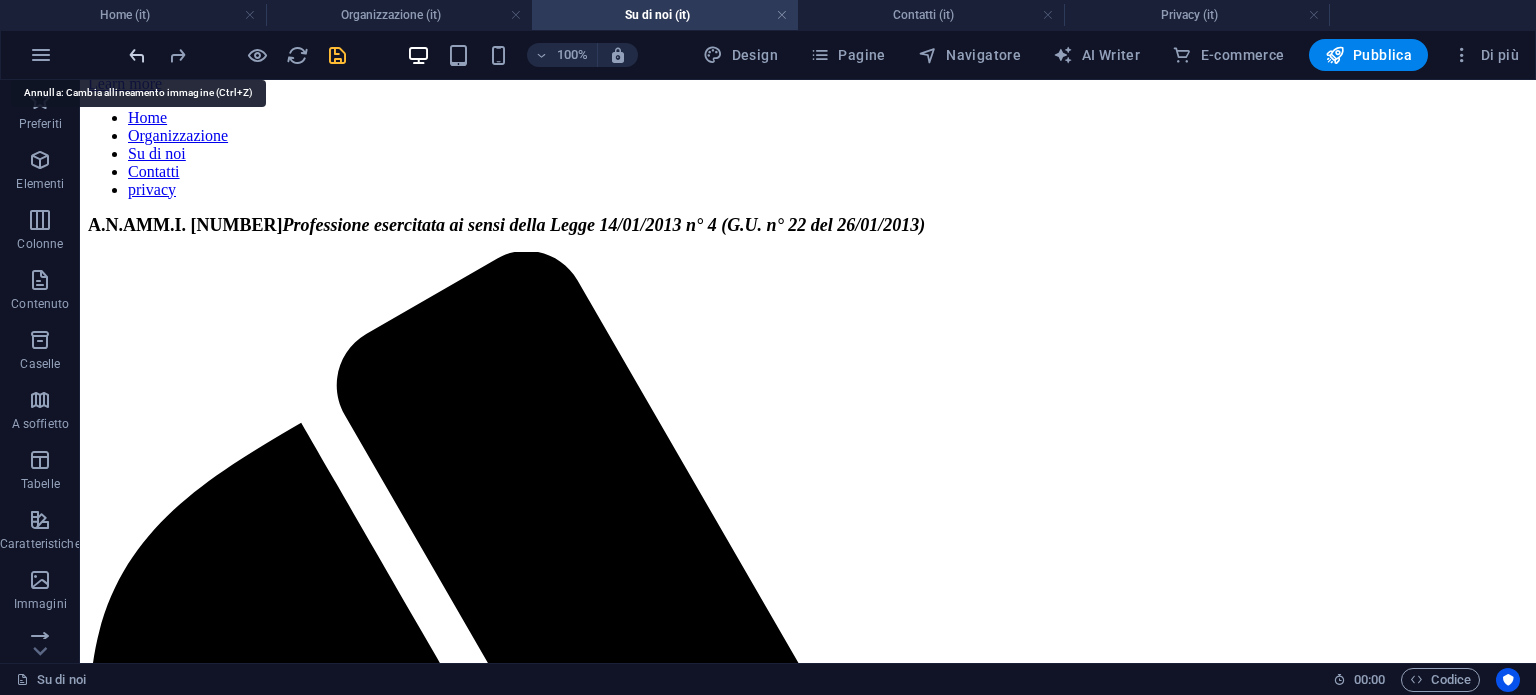 click at bounding box center (137, 55) 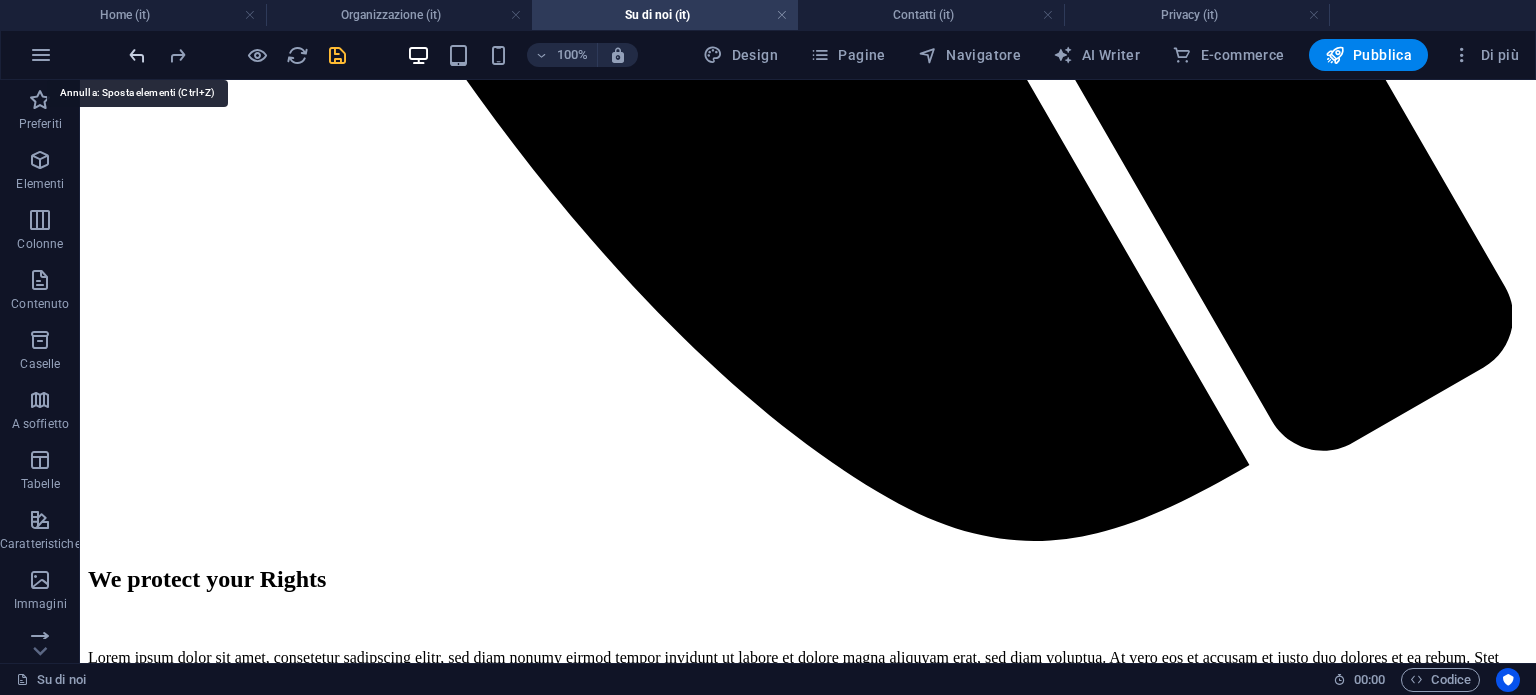 click at bounding box center (137, 55) 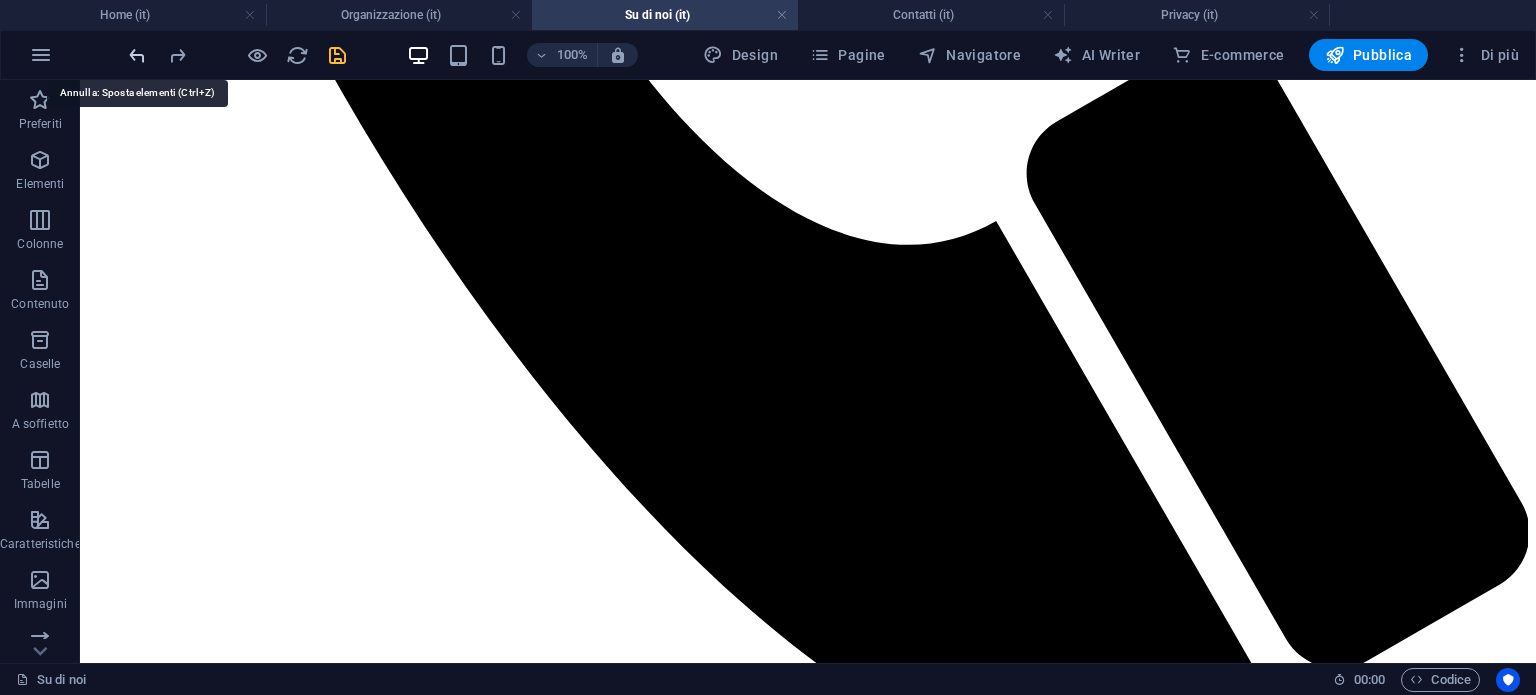 scroll, scrollTop: 632, scrollLeft: 0, axis: vertical 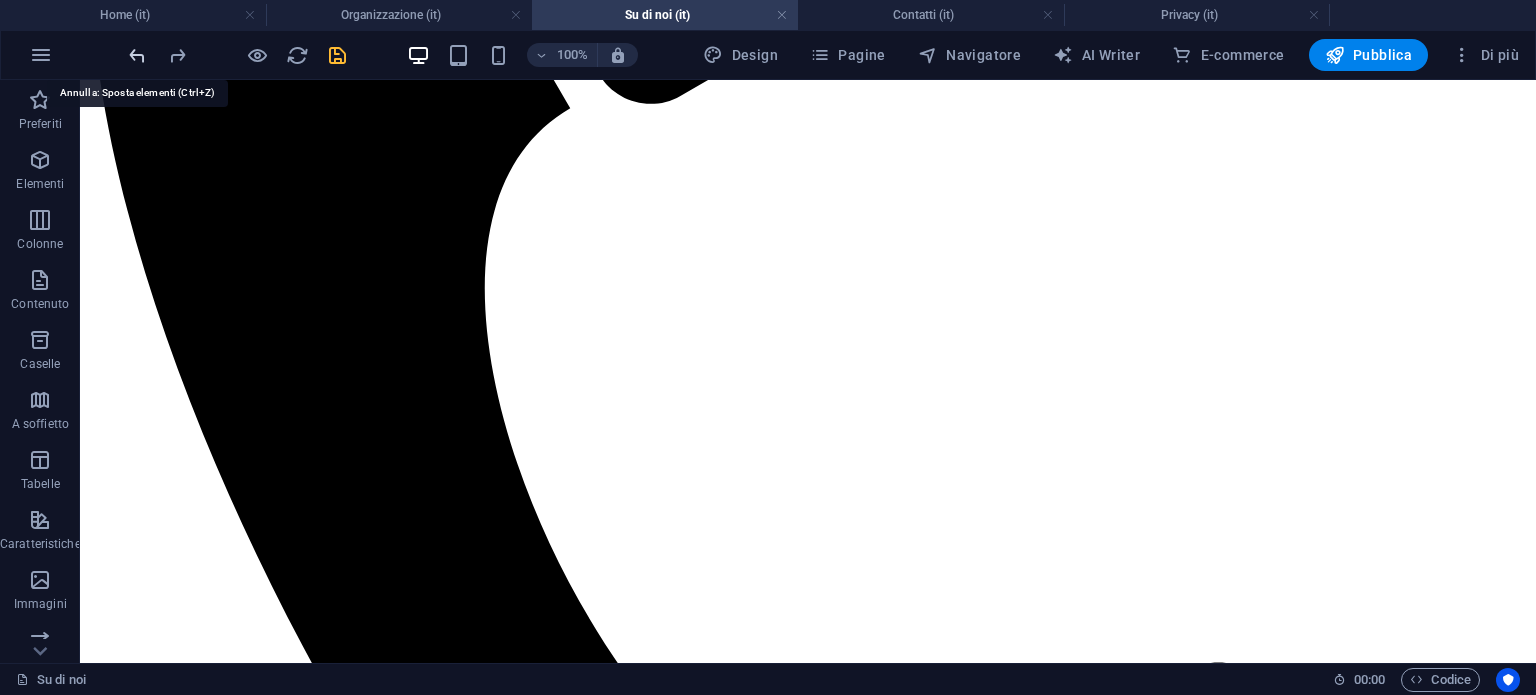 click at bounding box center [137, 55] 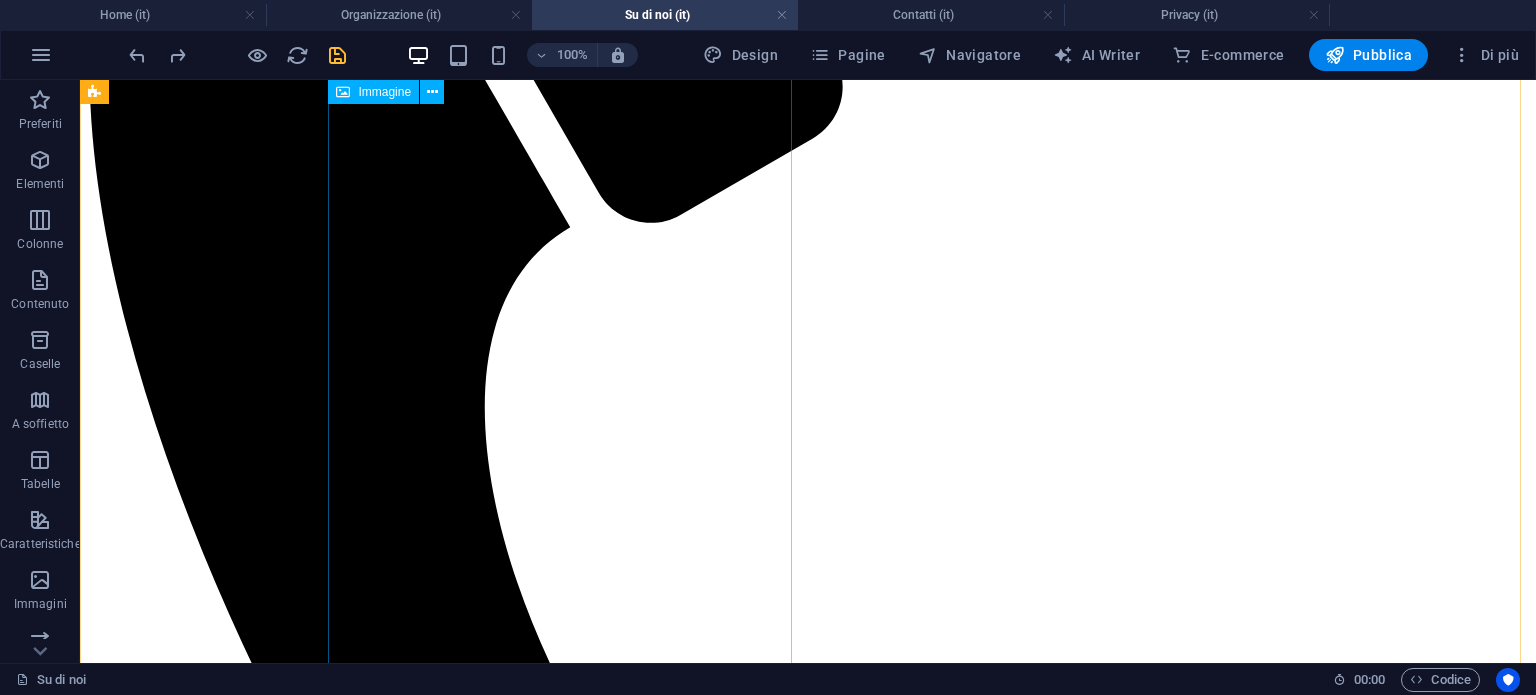 scroll, scrollTop: 432, scrollLeft: 0, axis: vertical 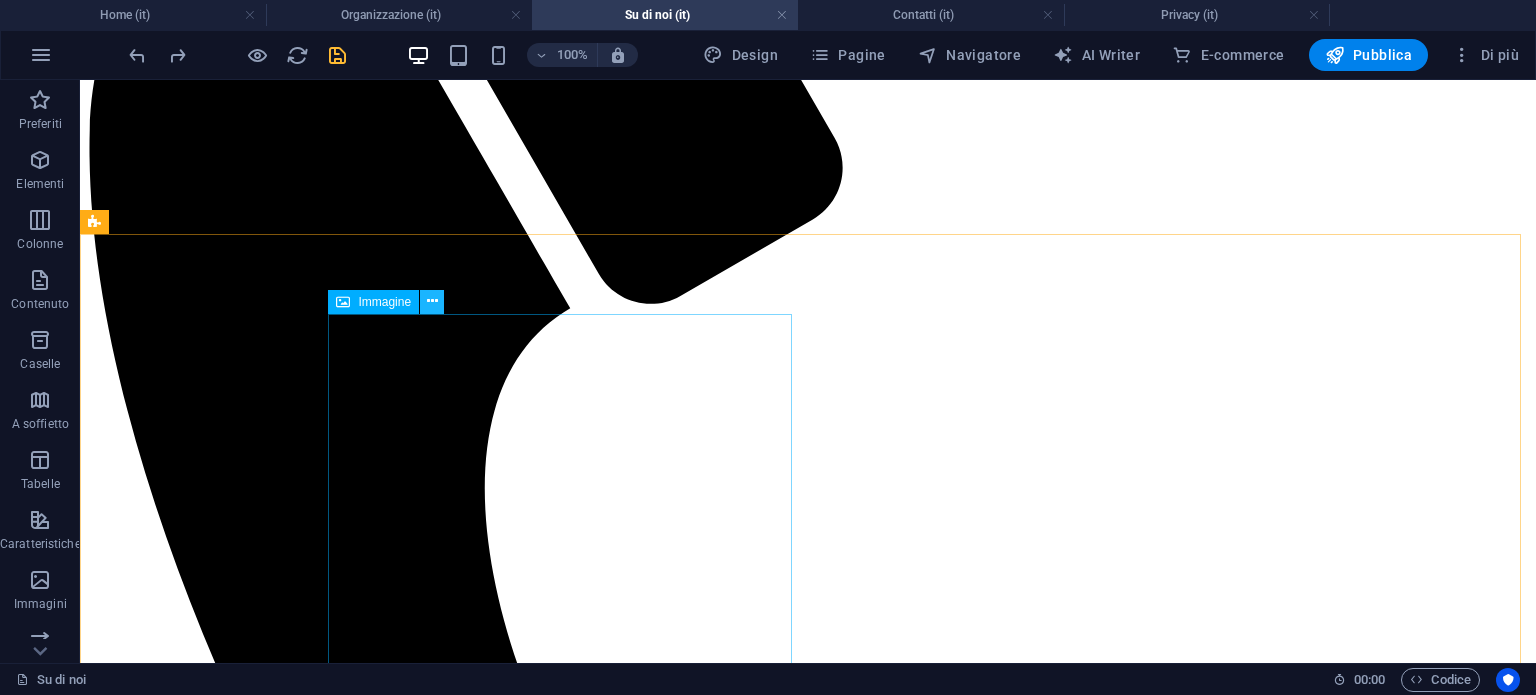 click at bounding box center (432, 301) 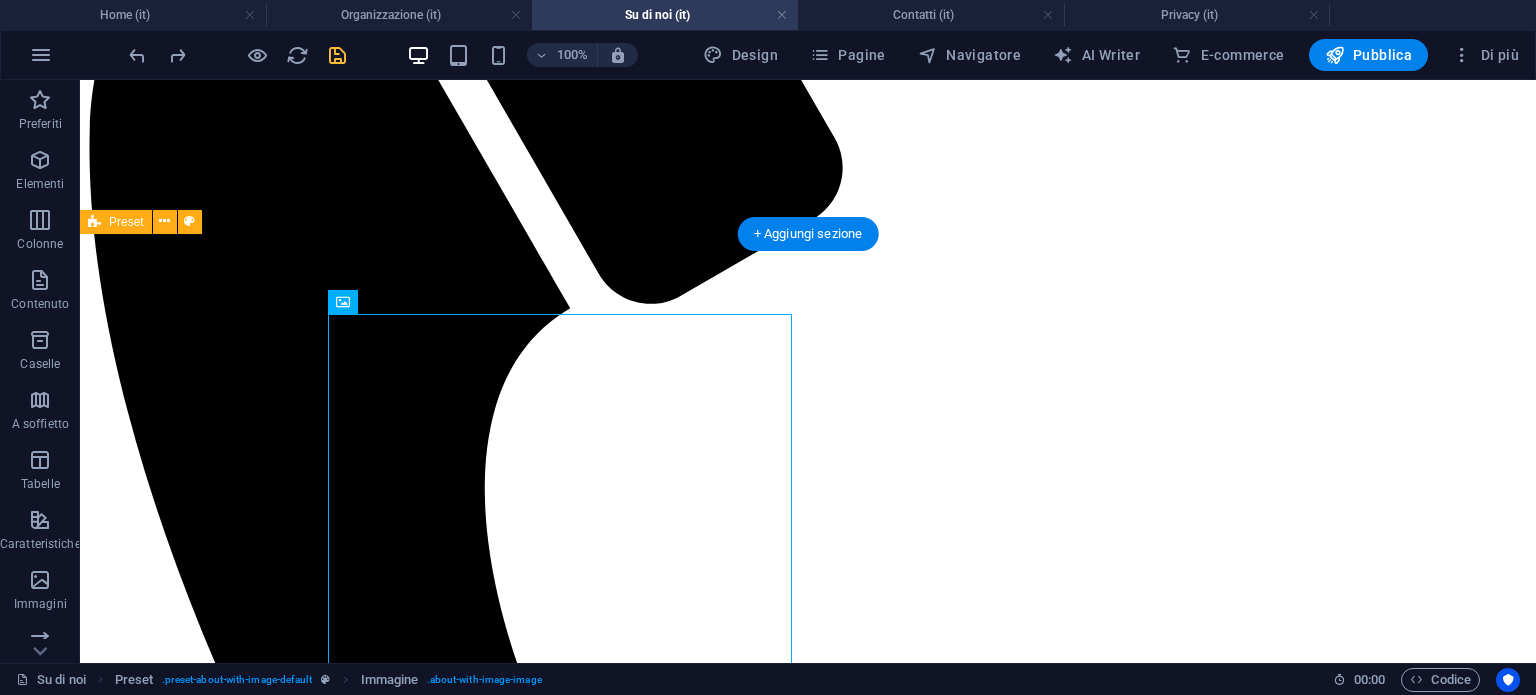 click on "We protect your Rights Lorem ipsum dolor sit amet, consetetur sadipscing elitr, sed diam nonumy eirmod tempor invidunt ut labore et dolore magna aliquyam erat, sed diam voluptua. At vero eos et accusam et justo duo dolores et ea rebum. Stet clita kasd gubergren, no sea takimata sanctus est Lorem ipsum dolor sit amet. Lorem ipsum dolor sit amet, consetetur sadipscing elitr, sed diam nonumy eirmod tempor invidunt ut labore et dolore magna aliquyam erat, sed diam voluptua. At vero eos et accusam et justo duo dolores et ea rebum. Stet clita kasd gubergren, no sea takimata sanctus est Lorem ipsum dolor sit amet. Lorem ipsum dolor sit amet, consetetur sadipscing elitr, sed diam nonumy eirmod tempor invidunt ut labore et dolore magna aliquyam erat, sed diam voluptua. At vero eos et accusam et justo duo dolores et ea rebum. Stet clita kasd gubergren, no sea takimata sanctus est Lorem ipsum dolor sit amet.   Contact us now" at bounding box center (808, 8020) 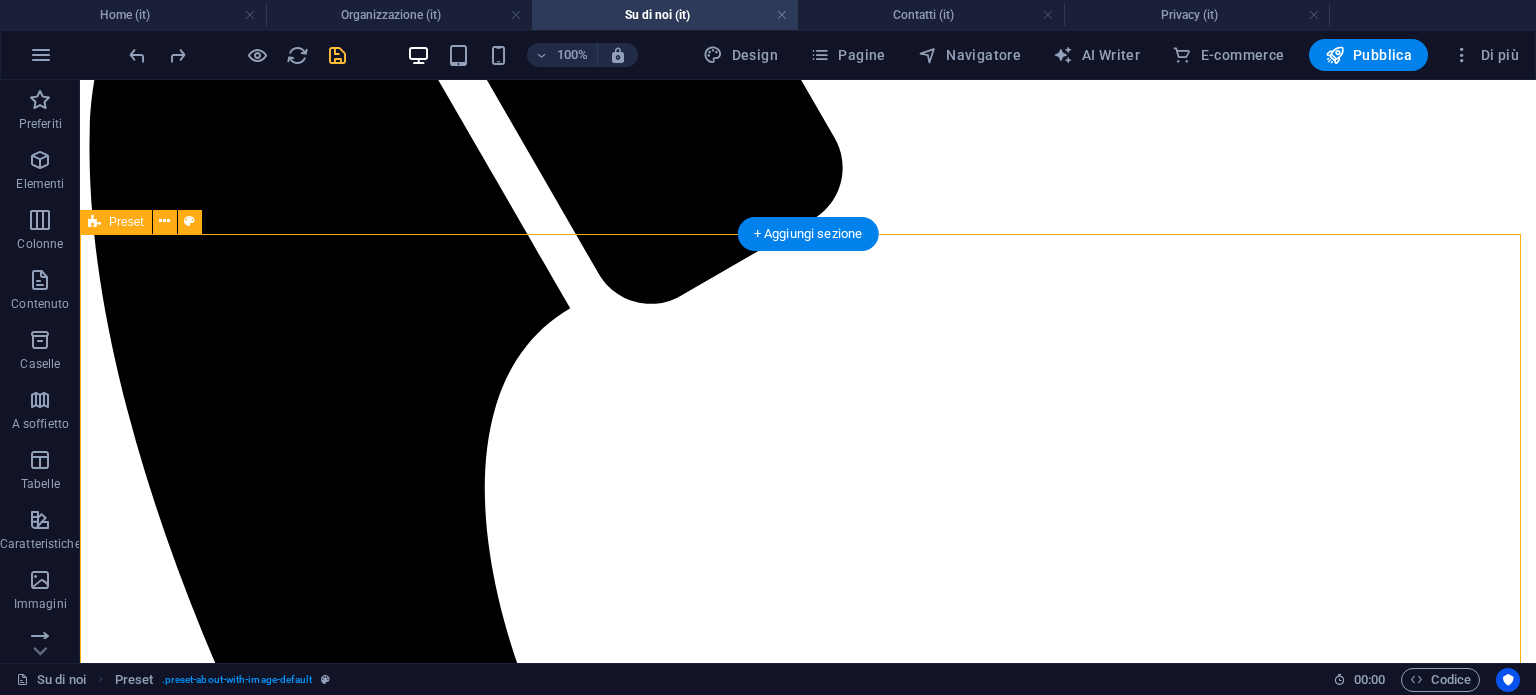 click on "We protect your Rights Lorem ipsum dolor sit amet, consetetur sadipscing elitr, sed diam nonumy eirmod tempor invidunt ut labore et dolore magna aliquyam erat, sed diam voluptua. At vero eos et accusam et justo duo dolores et ea rebum. Stet clita kasd gubergren, no sea takimata sanctus est Lorem ipsum dolor sit amet. Lorem ipsum dolor sit amet, consetetur sadipscing elitr, sed diam nonumy eirmod tempor invidunt ut labore et dolore magna aliquyam erat, sed diam voluptua. At vero eos et accusam et justo duo dolores et ea rebum. Stet clita kasd gubergren, no sea takimata sanctus est Lorem ipsum dolor sit amet. Lorem ipsum dolor sit amet, consetetur sadipscing elitr, sed diam nonumy eirmod tempor invidunt ut labore et dolore magna aliquyam erat, sed diam voluptua. At vero eos et accusam et justo duo dolores et ea rebum. Stet clita kasd gubergren, no sea takimata sanctus est Lorem ipsum dolor sit amet.   Contact us now" at bounding box center (808, 8020) 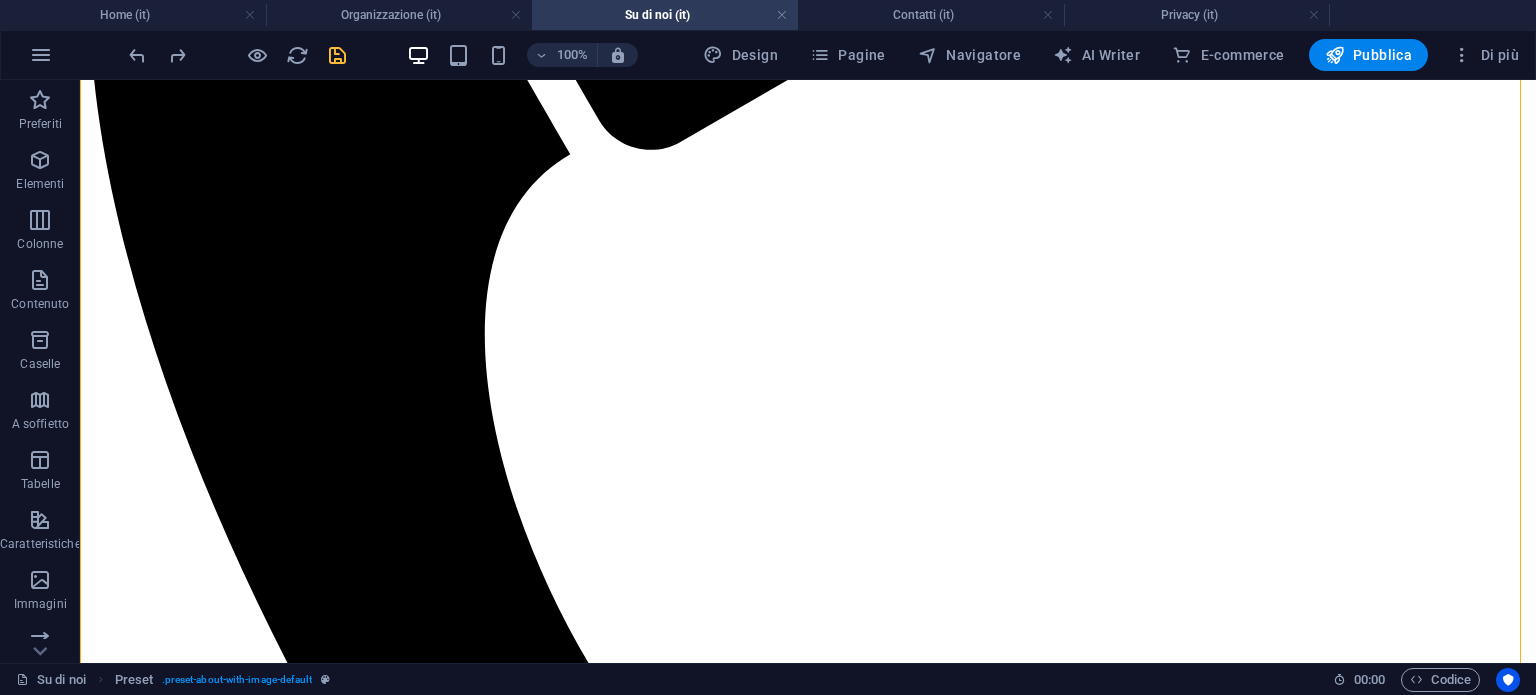 scroll, scrollTop: 873, scrollLeft: 0, axis: vertical 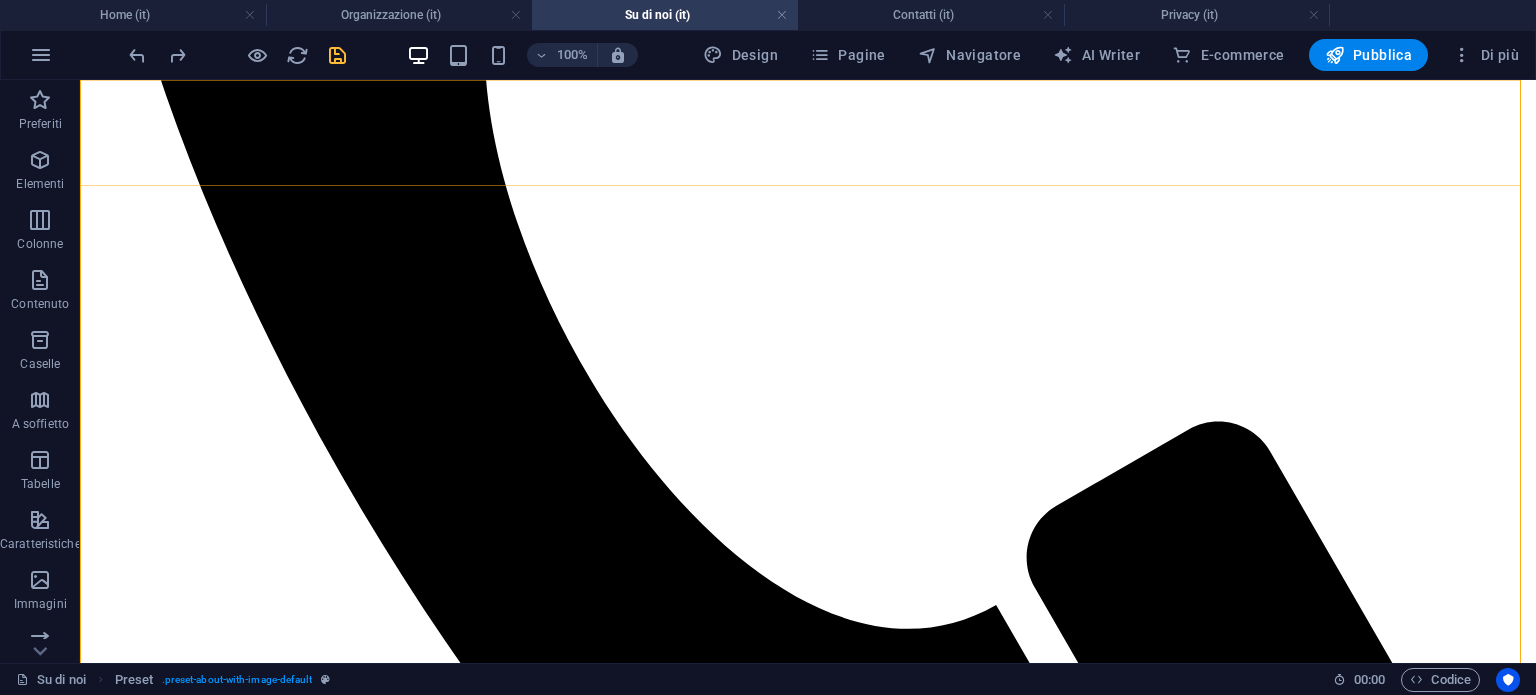 click on "Home Organizzazione Su di noi Contatti privacy A.N.AMM.I. BB65  Professione esercitata ai sensi della Legge 14/01/2013 n° 4 (G.U. n° 22 del 26/01/2013)" at bounding box center [808, 5420] 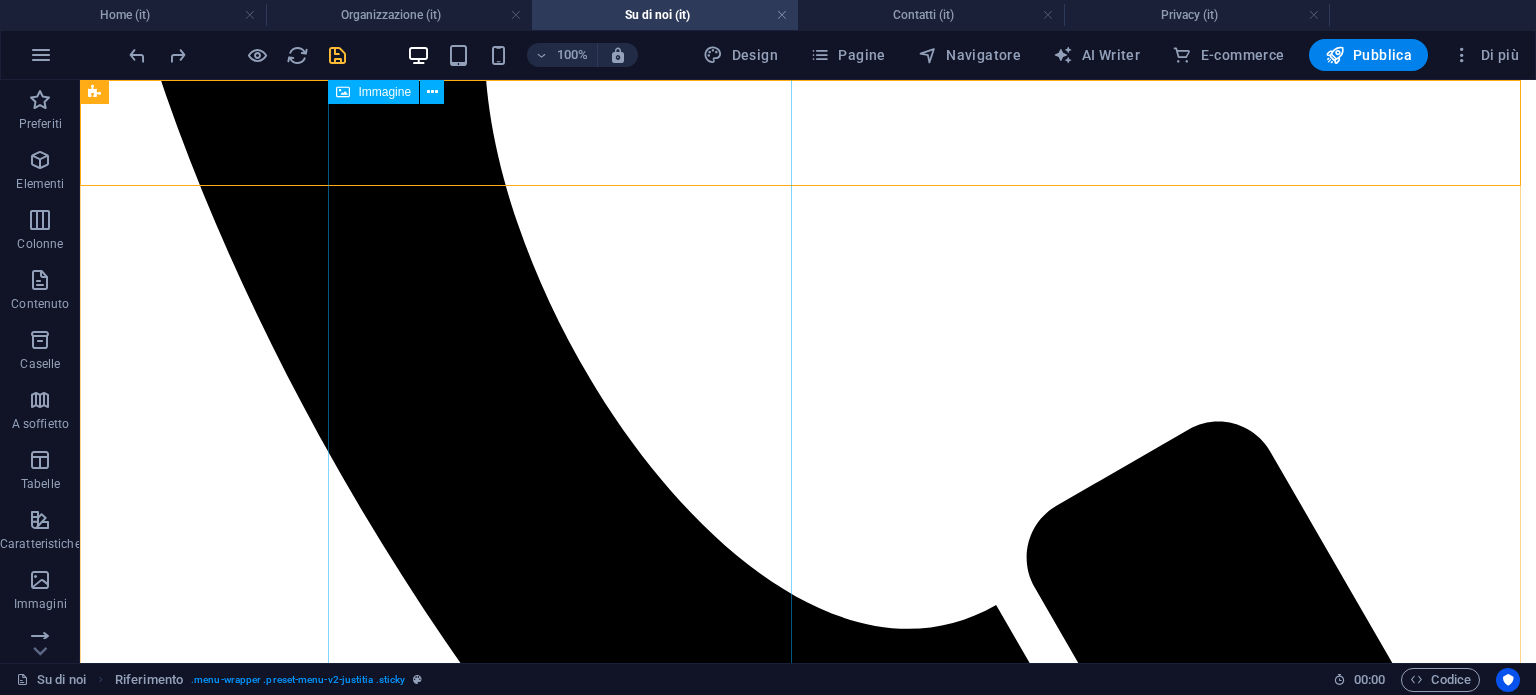 click at bounding box center [304, 7412] 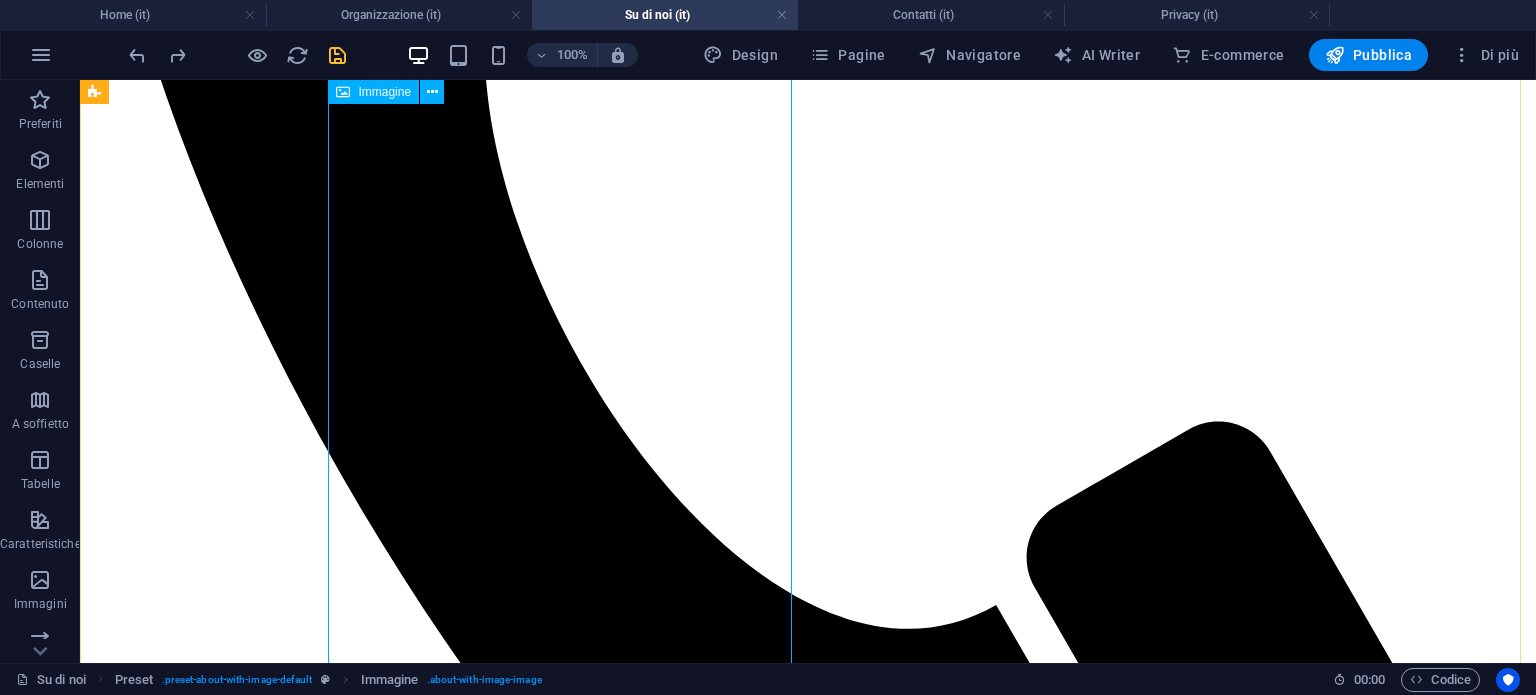 click at bounding box center (304, 7412) 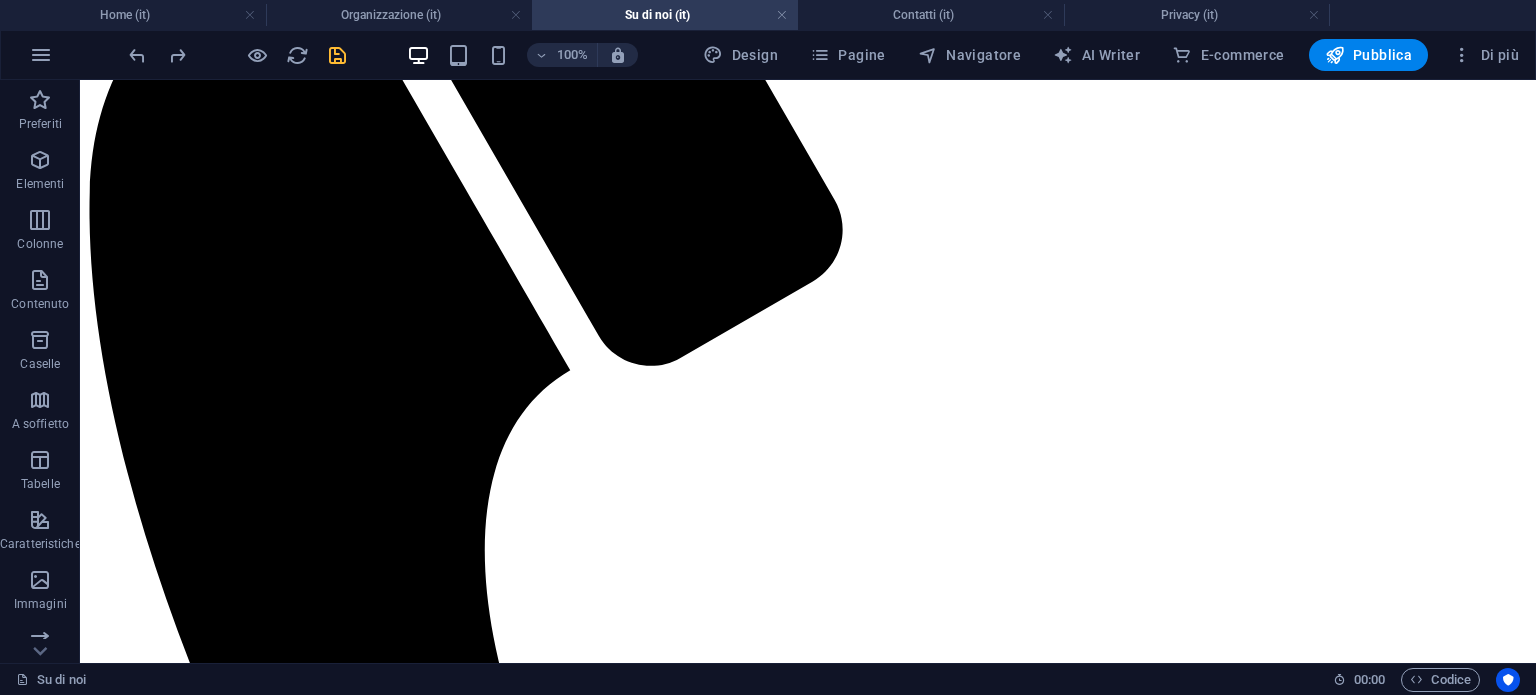 scroll, scrollTop: 393, scrollLeft: 0, axis: vertical 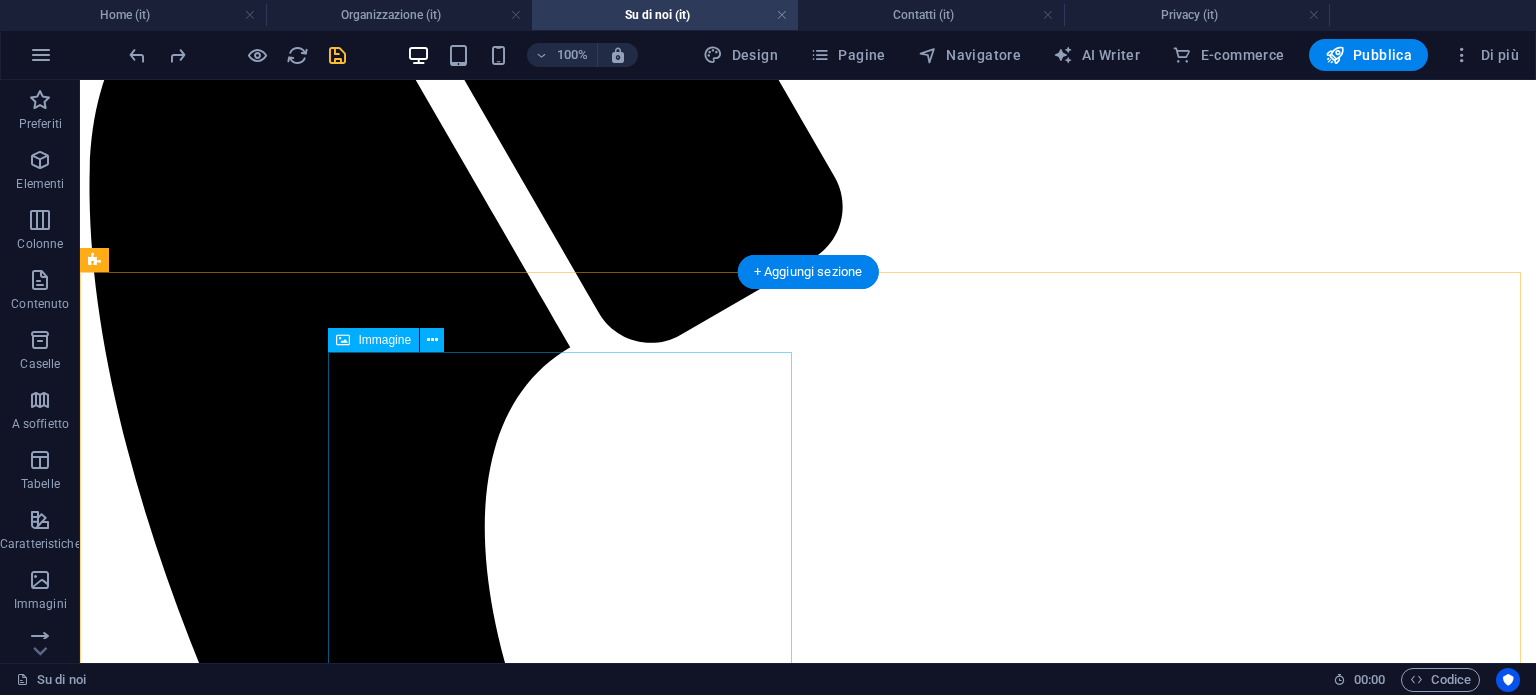 click at bounding box center [304, 7892] 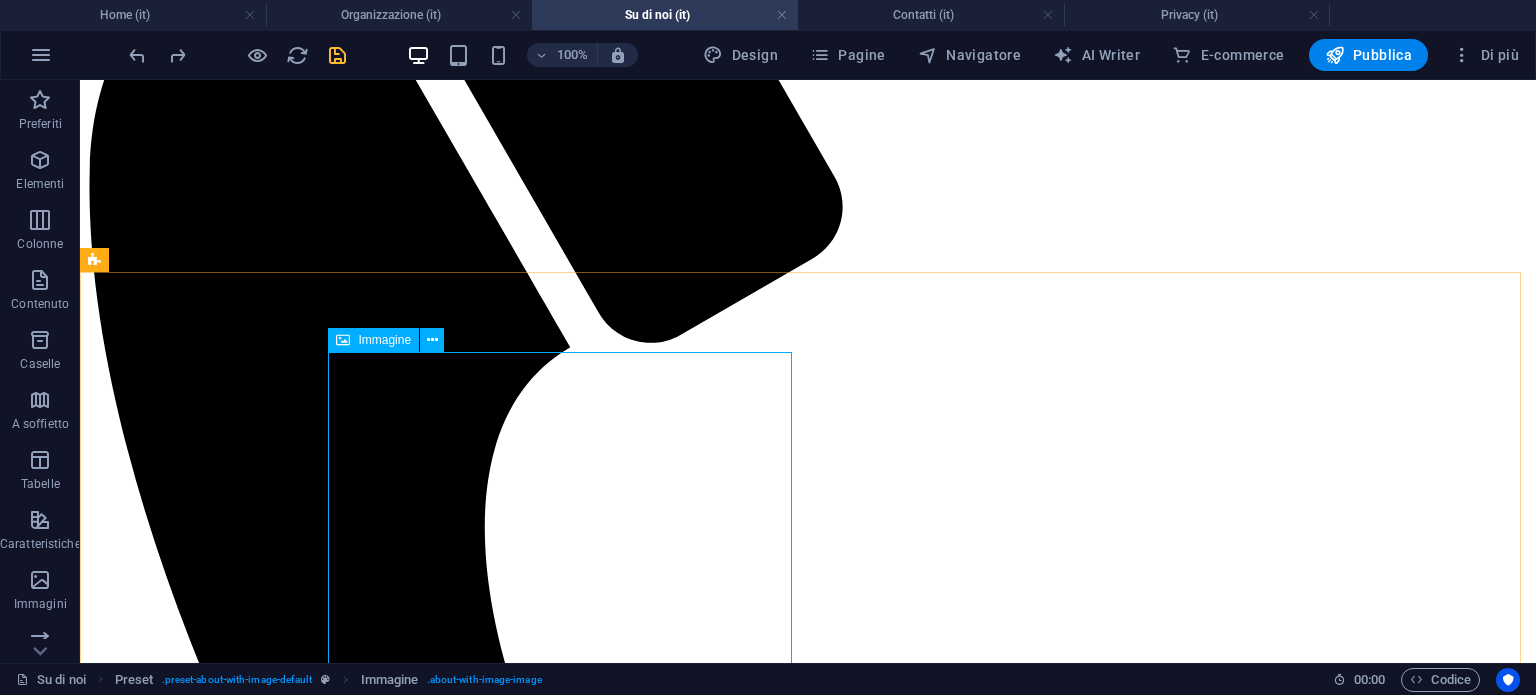 click at bounding box center (343, 340) 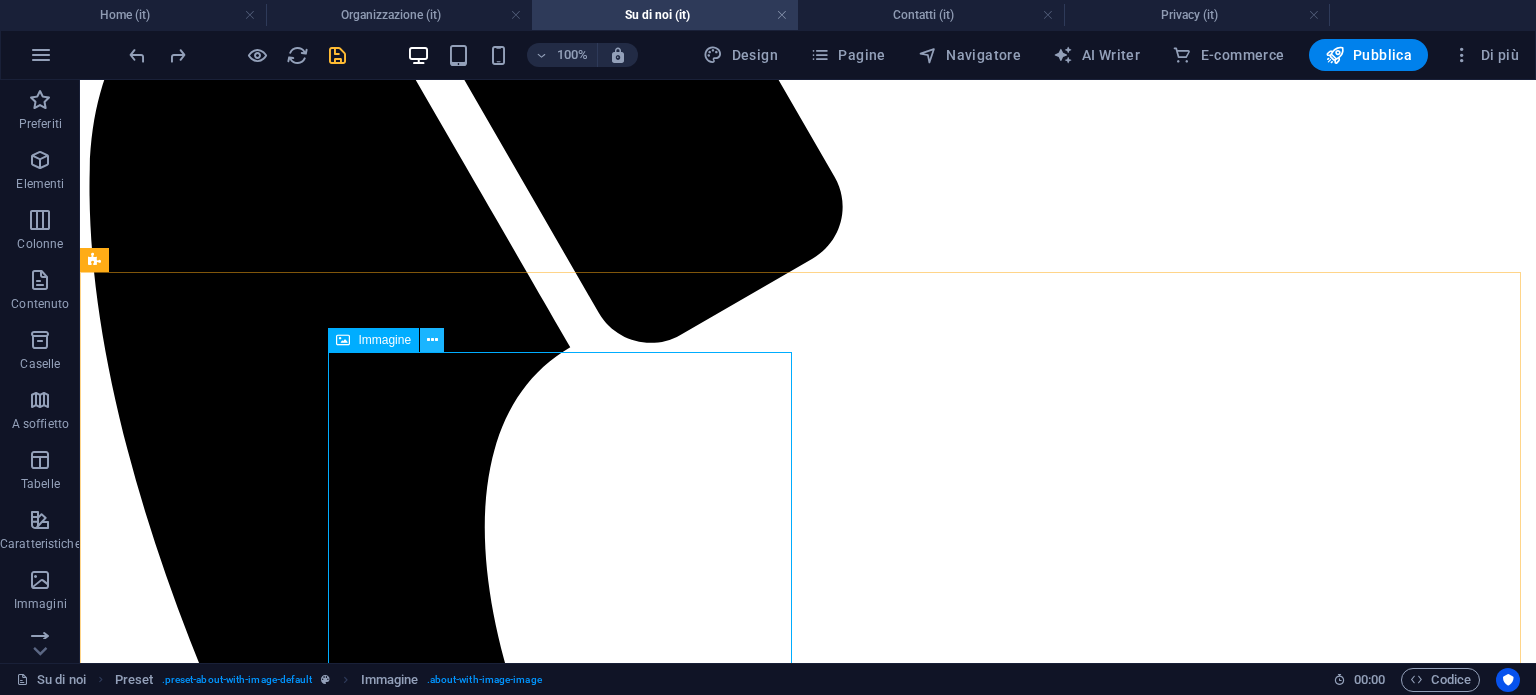 click at bounding box center (432, 340) 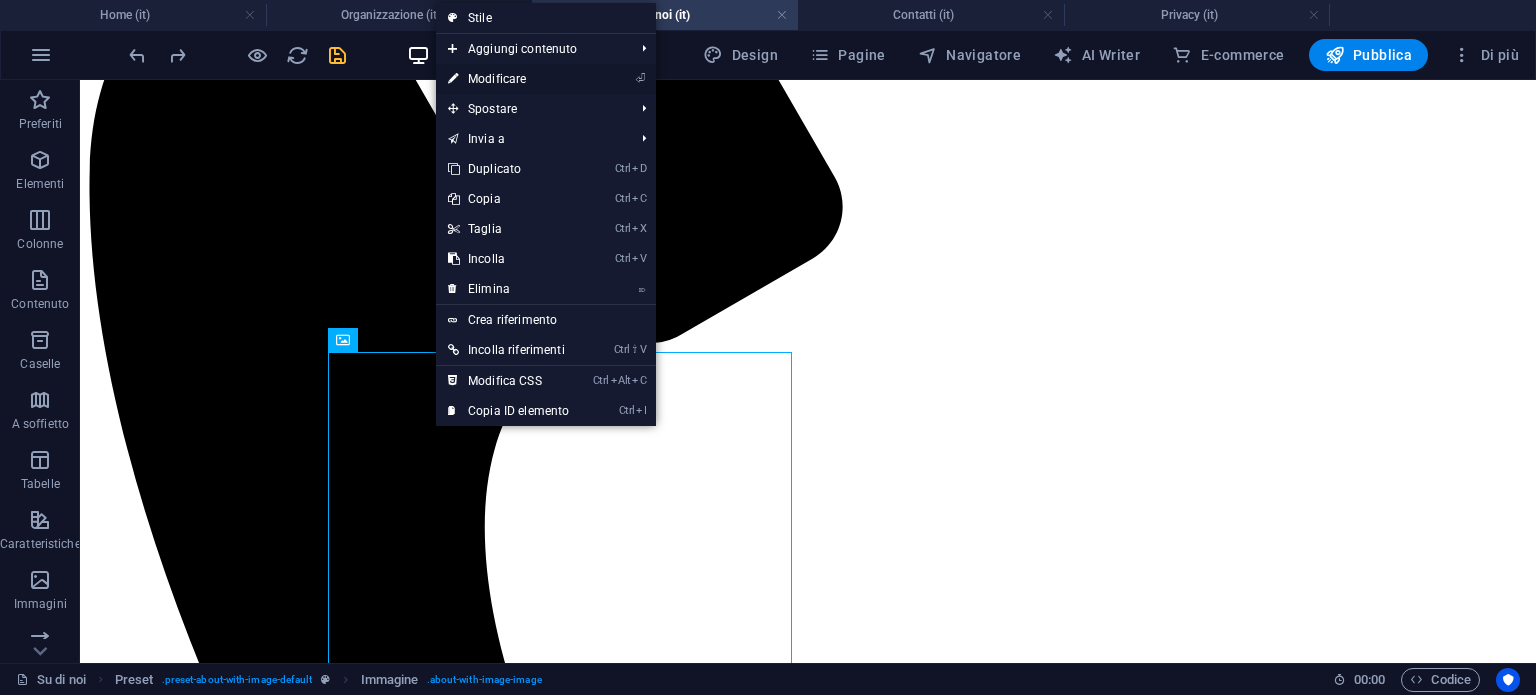 click on "⏎  Modificare" at bounding box center [508, 79] 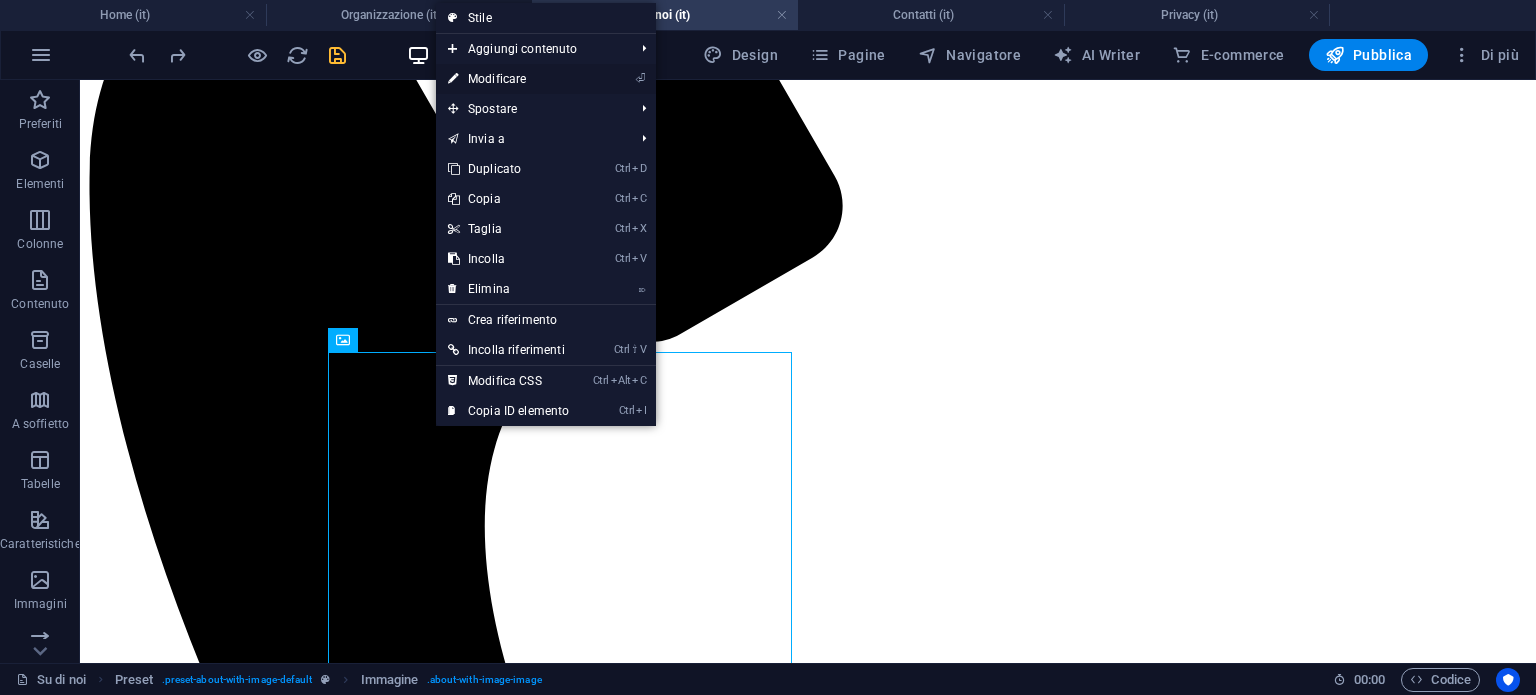 select on "px" 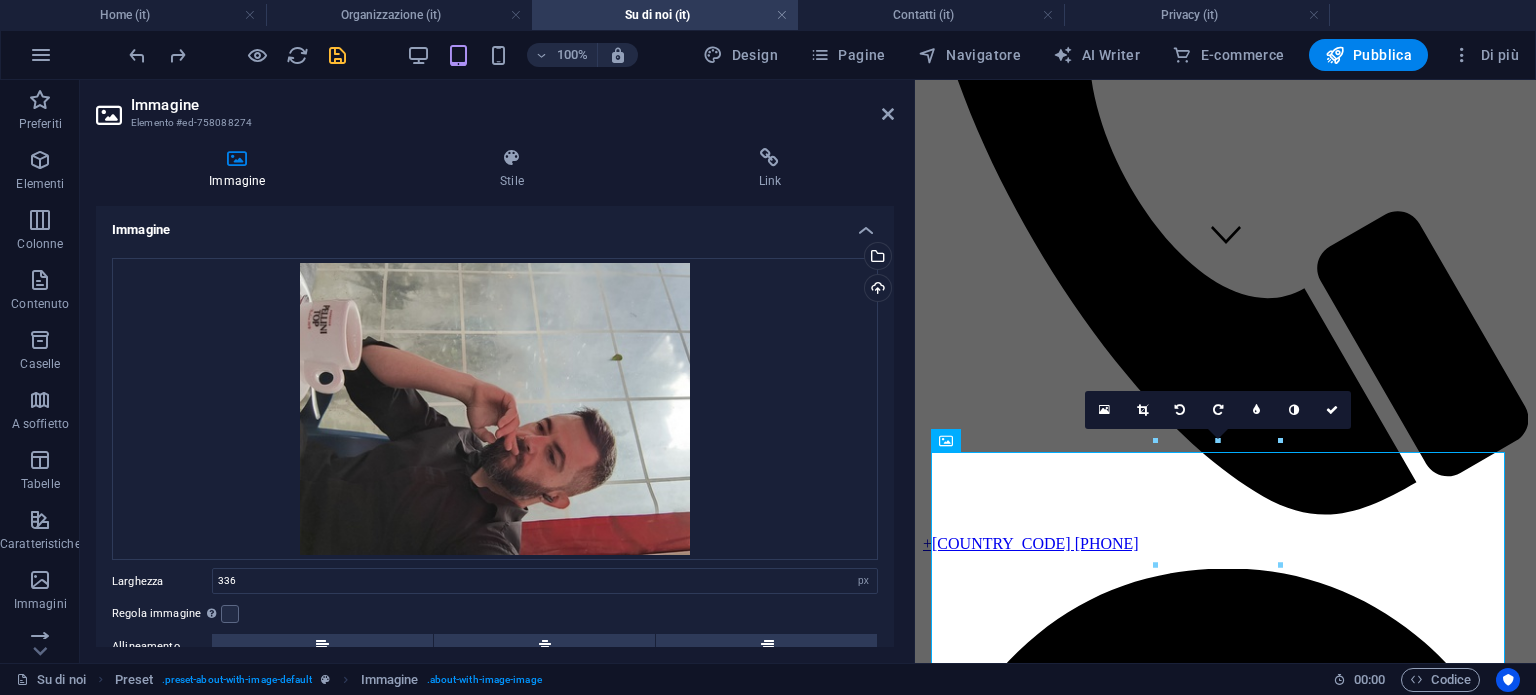 type on "124" 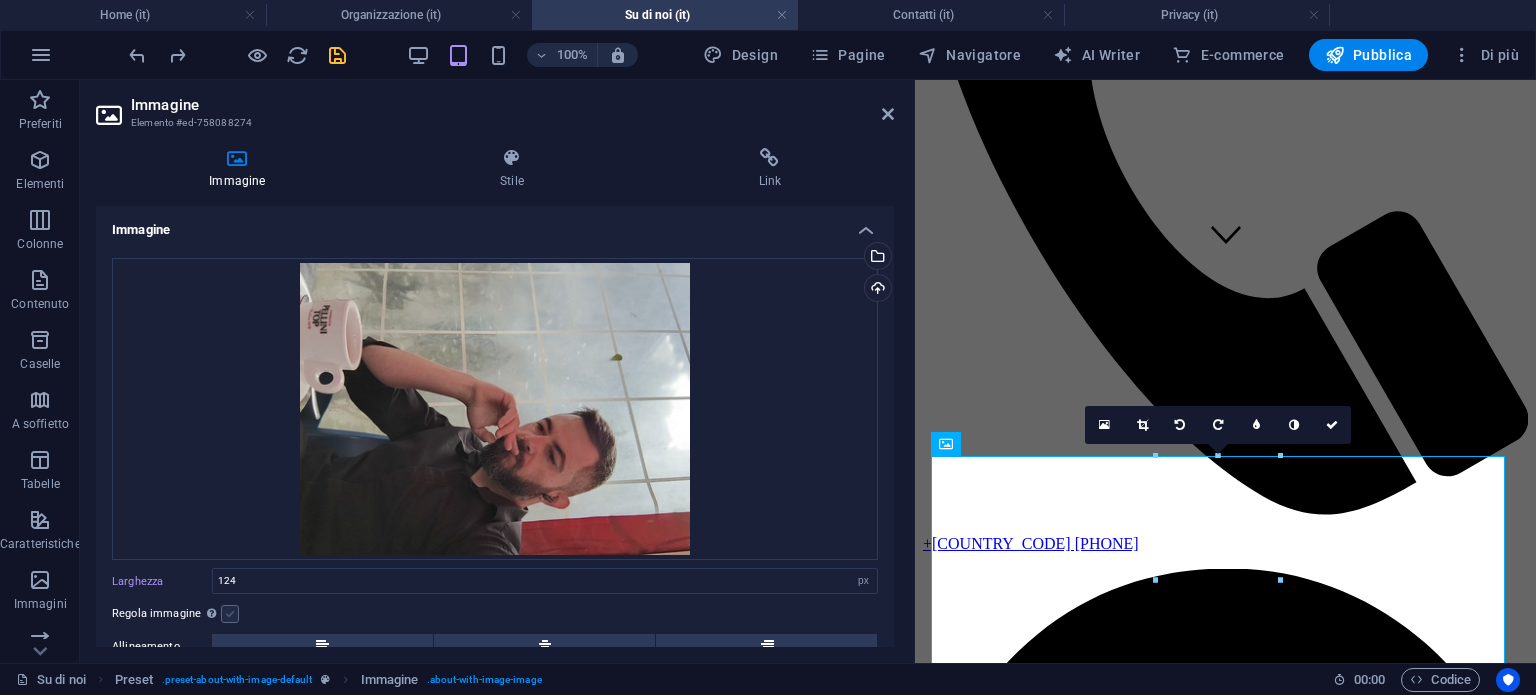 click at bounding box center [230, 614] 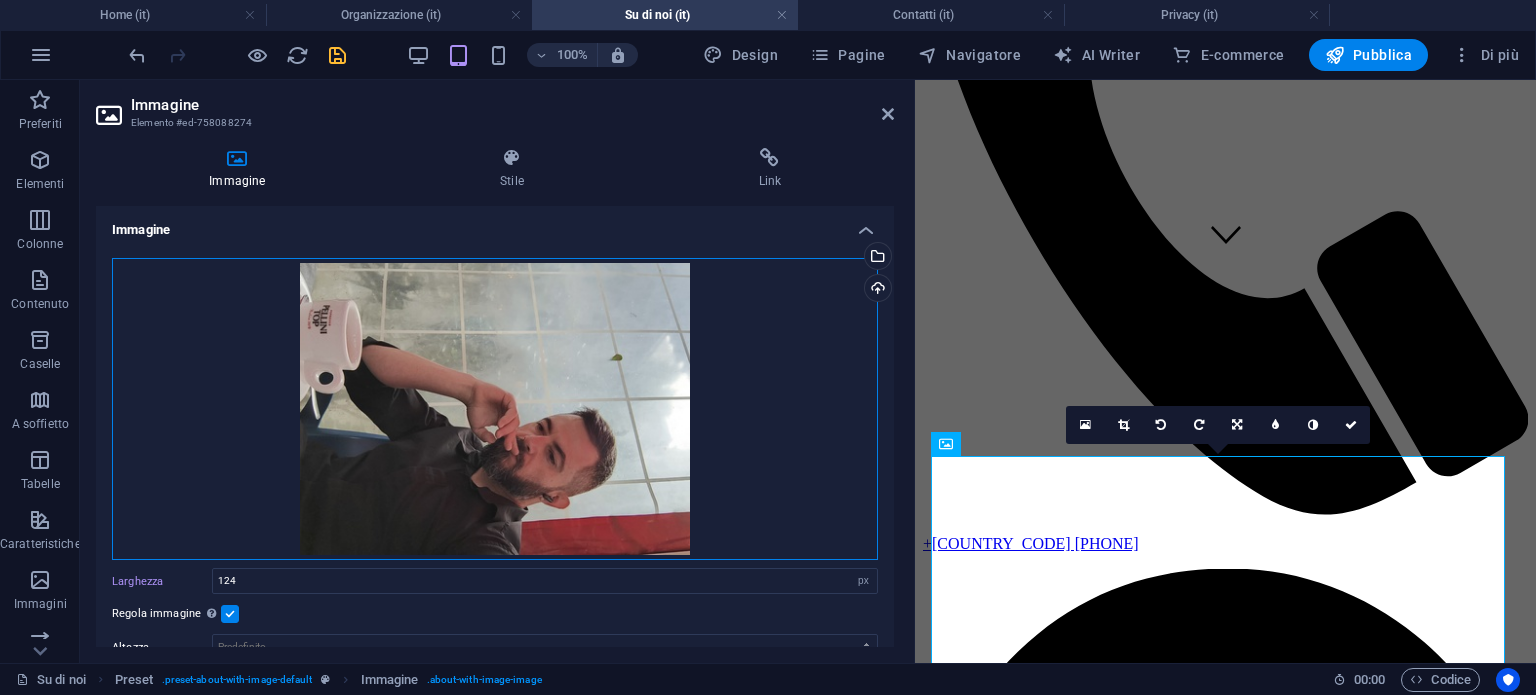 click on "Trascina qui i file, fai clic per sceglierli o selezionali da File o dalle nostre foto e video stock gratuiti" at bounding box center [495, 409] 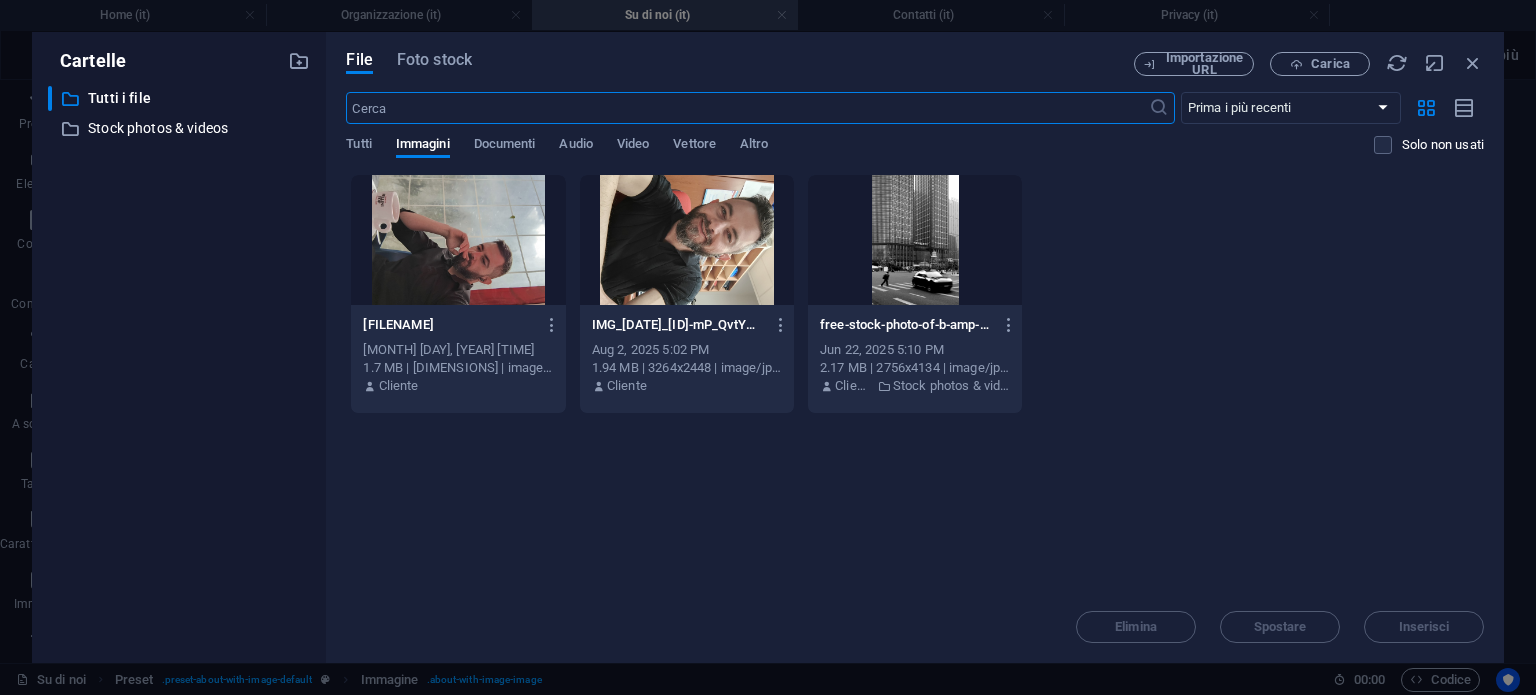 scroll, scrollTop: 1545, scrollLeft: 0, axis: vertical 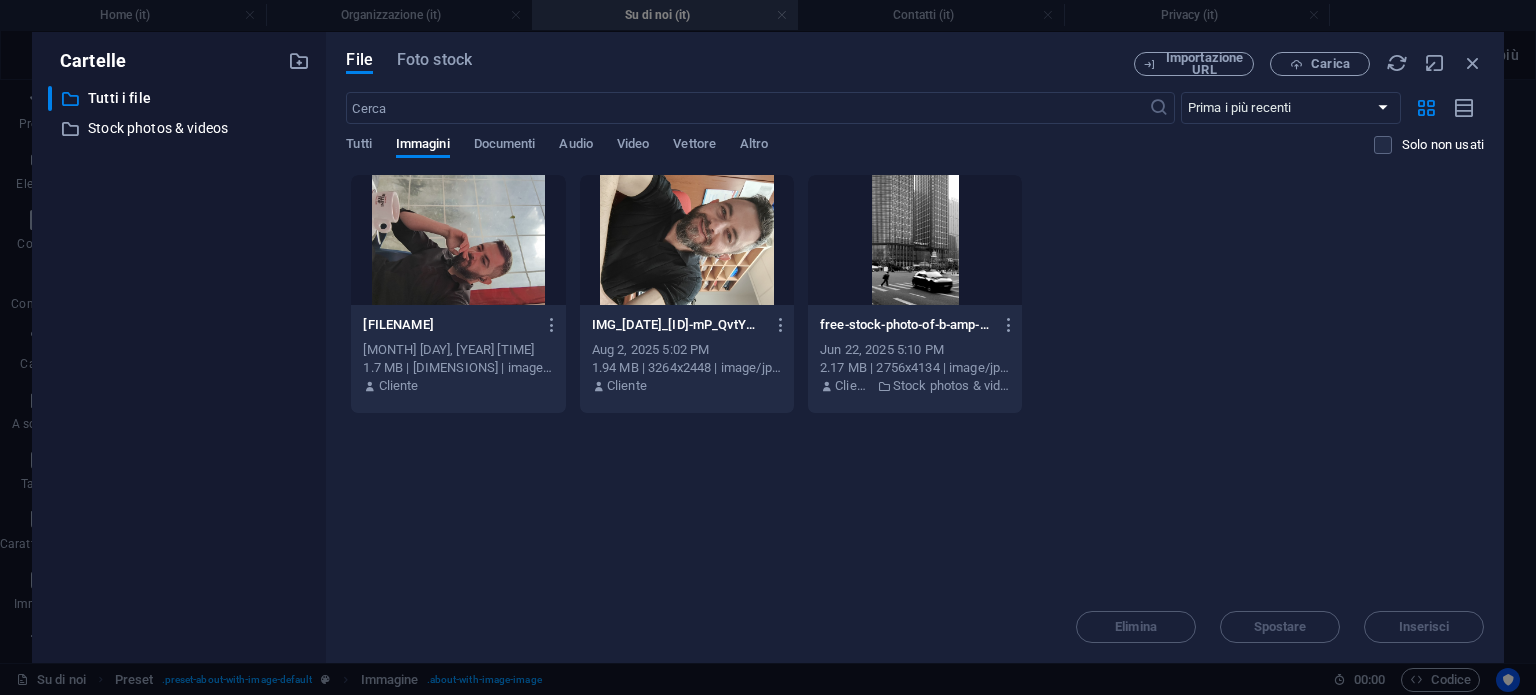 click at bounding box center (458, 240) 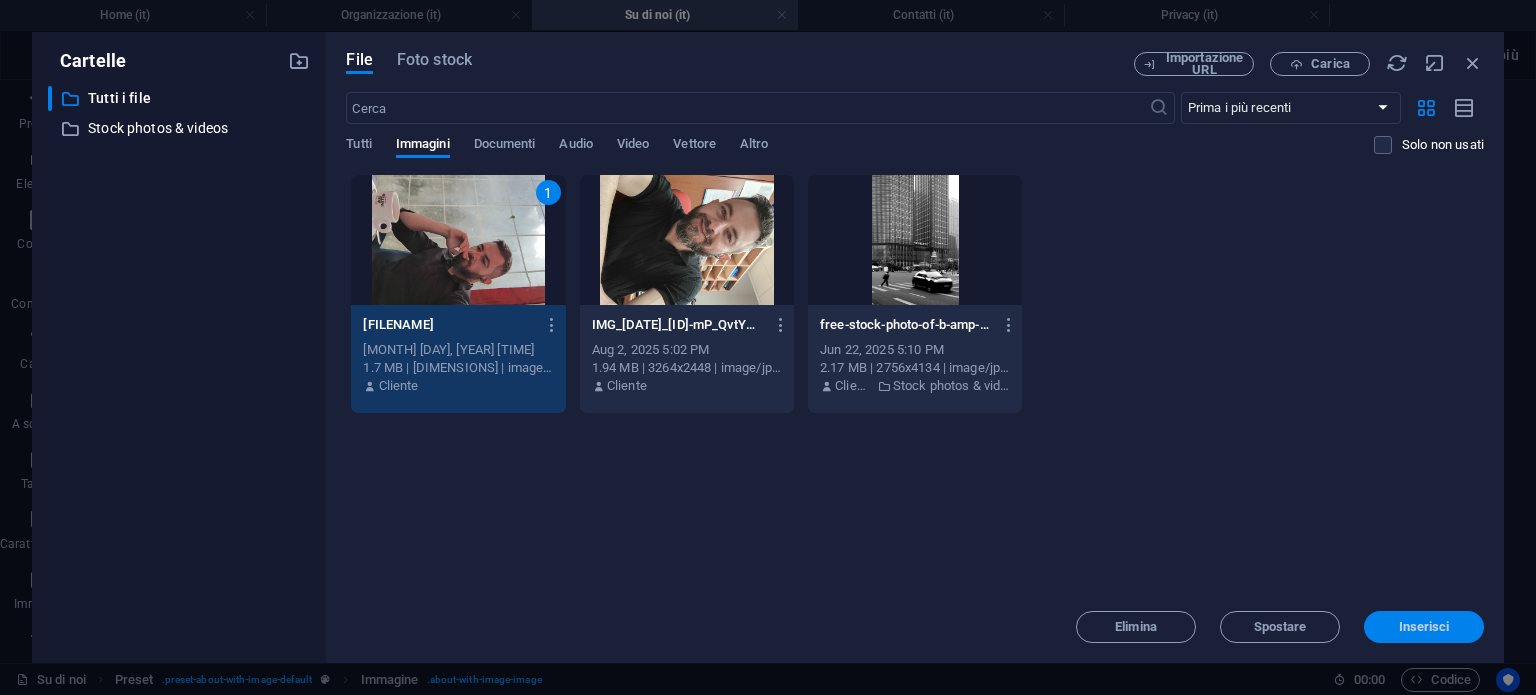 click on "Inserisci" at bounding box center (1424, 627) 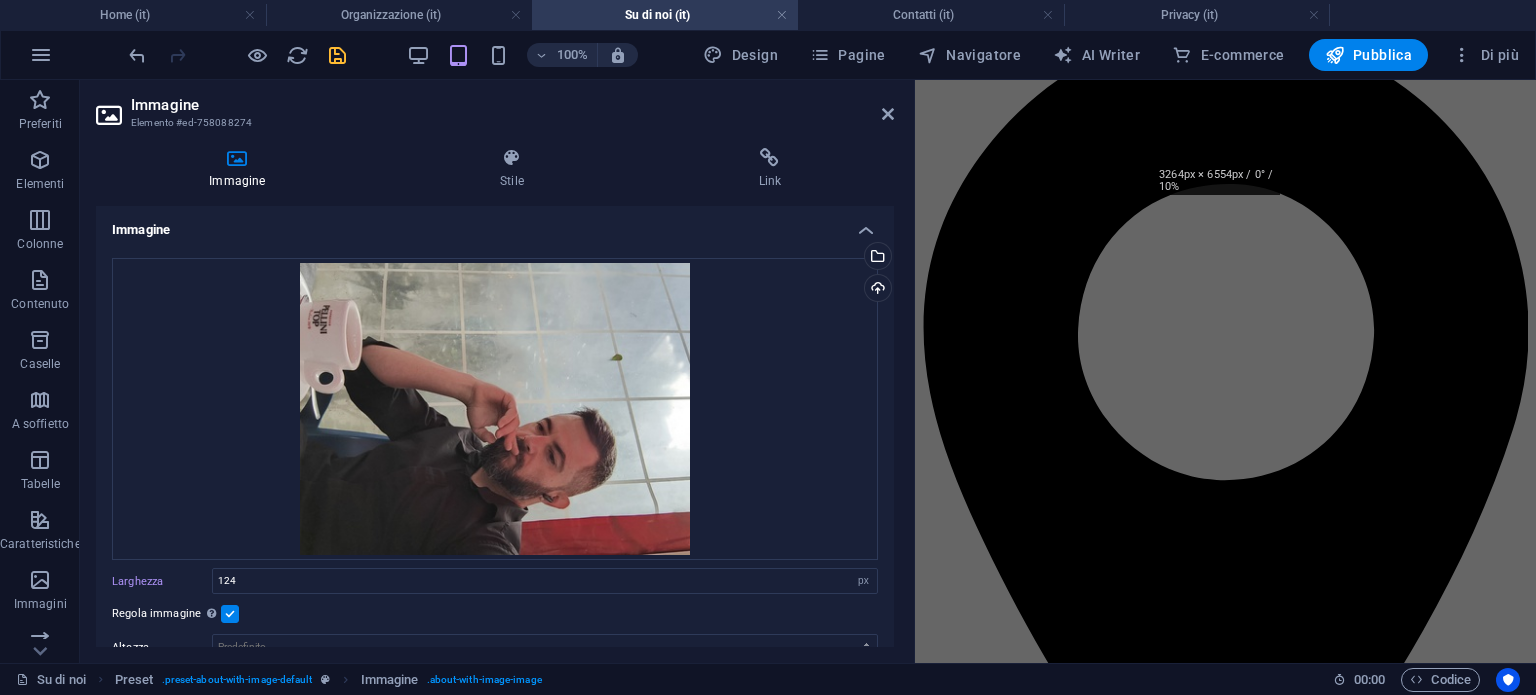 drag, startPoint x: 895, startPoint y: 439, endPoint x: 896, endPoint y: 559, distance: 120.004166 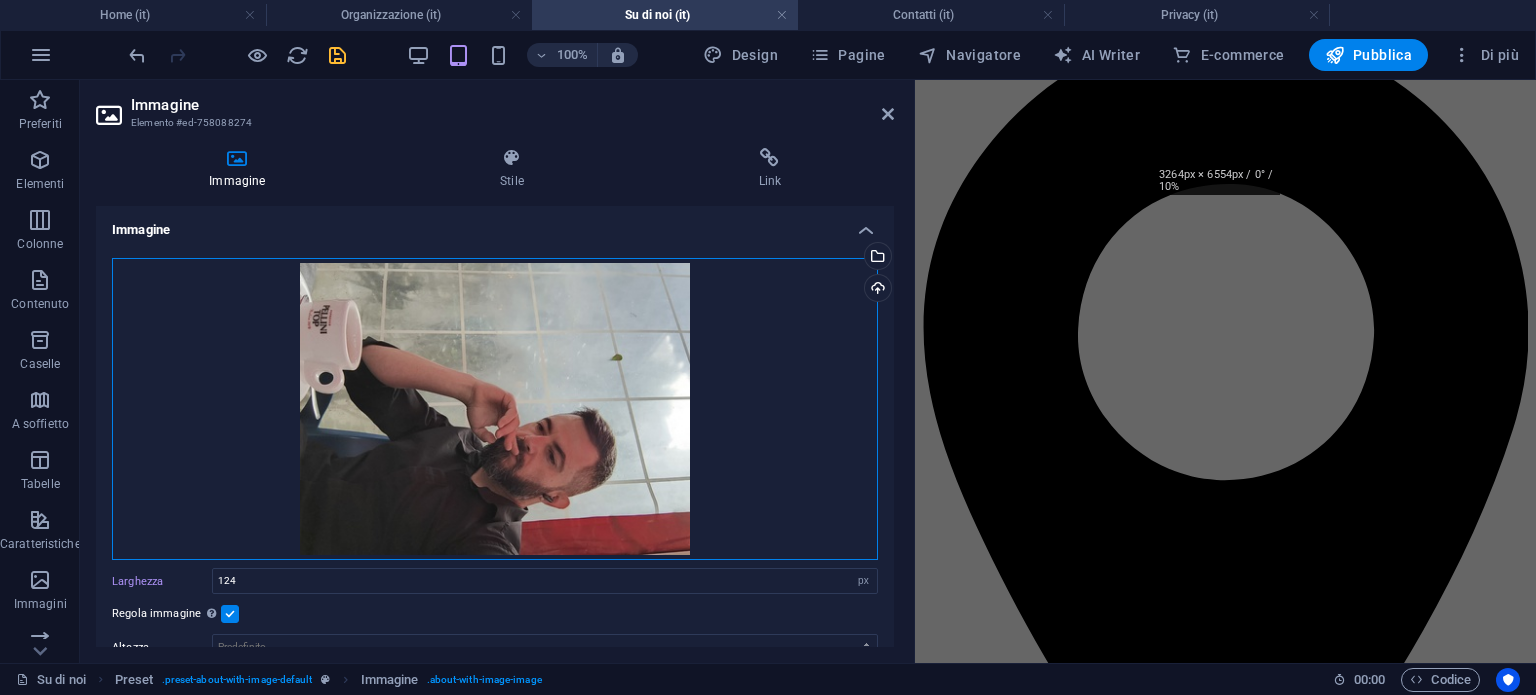 click on "Trascina qui i file, fai clic per sceglierli o selezionali da File o dalle nostre foto e video stock gratuiti" at bounding box center (495, 409) 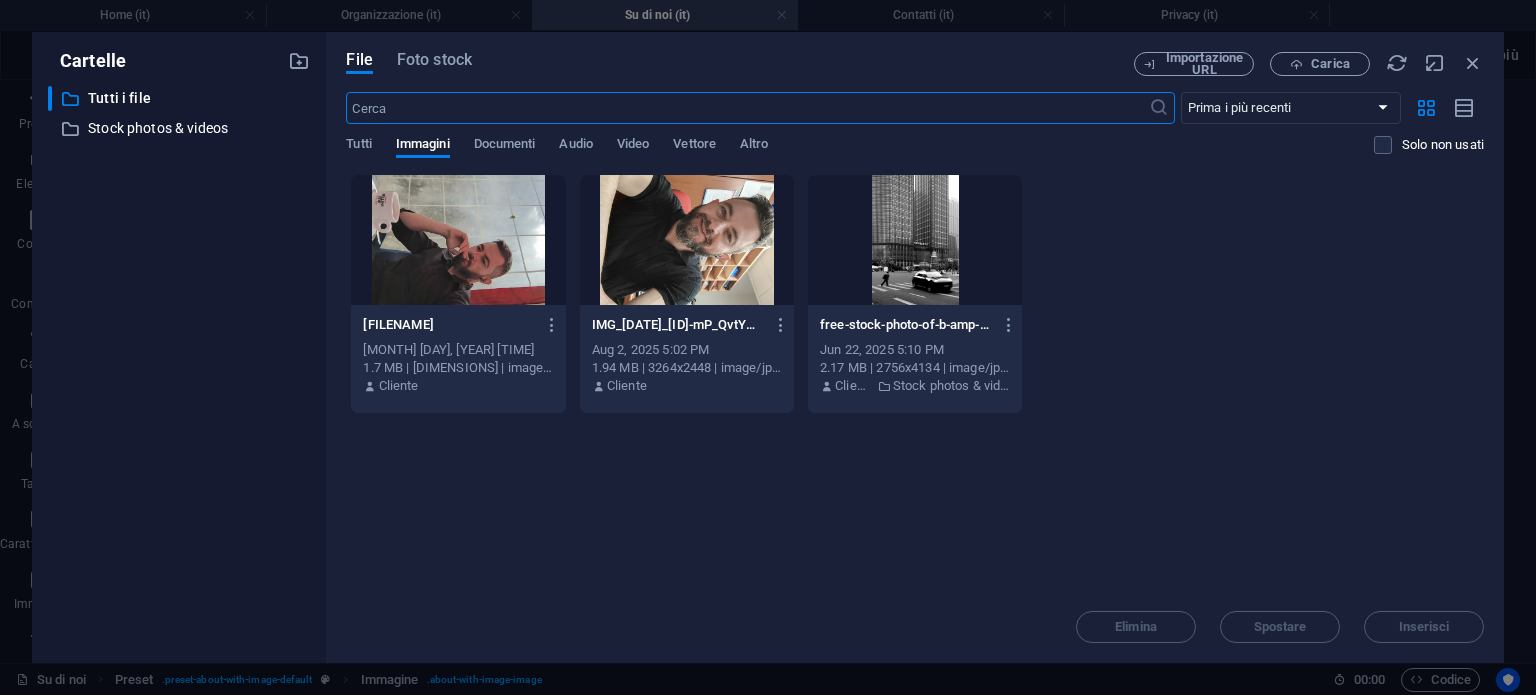 scroll, scrollTop: 1823, scrollLeft: 0, axis: vertical 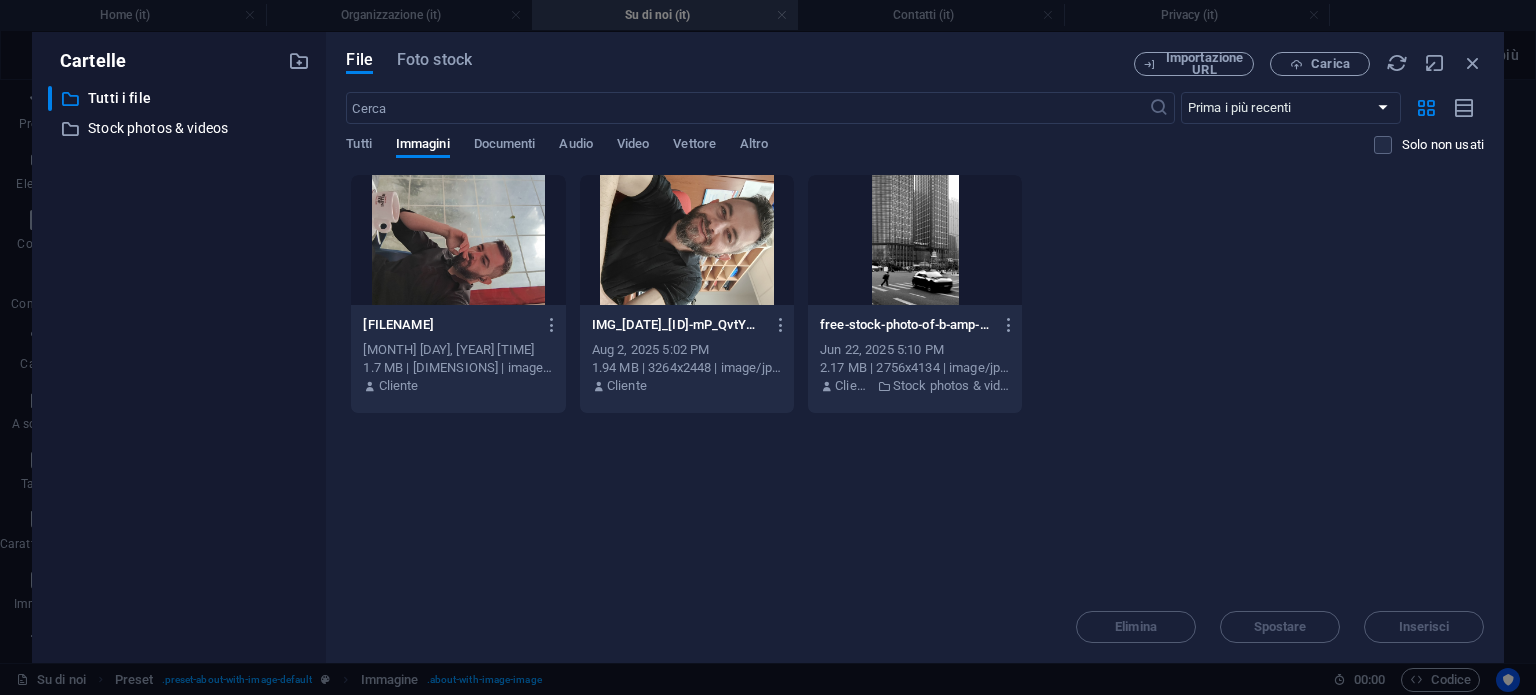 click at bounding box center [458, 240] 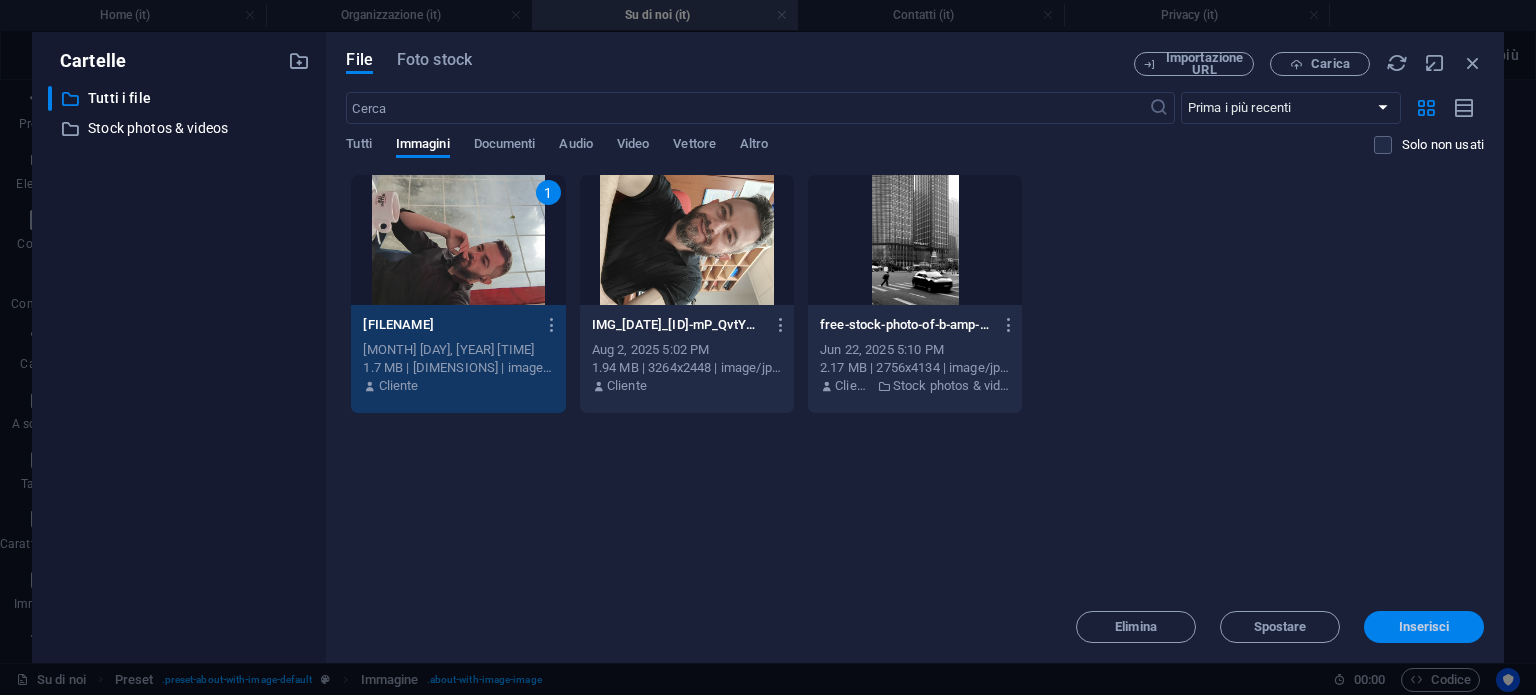 click on "Inserisci" at bounding box center (1424, 627) 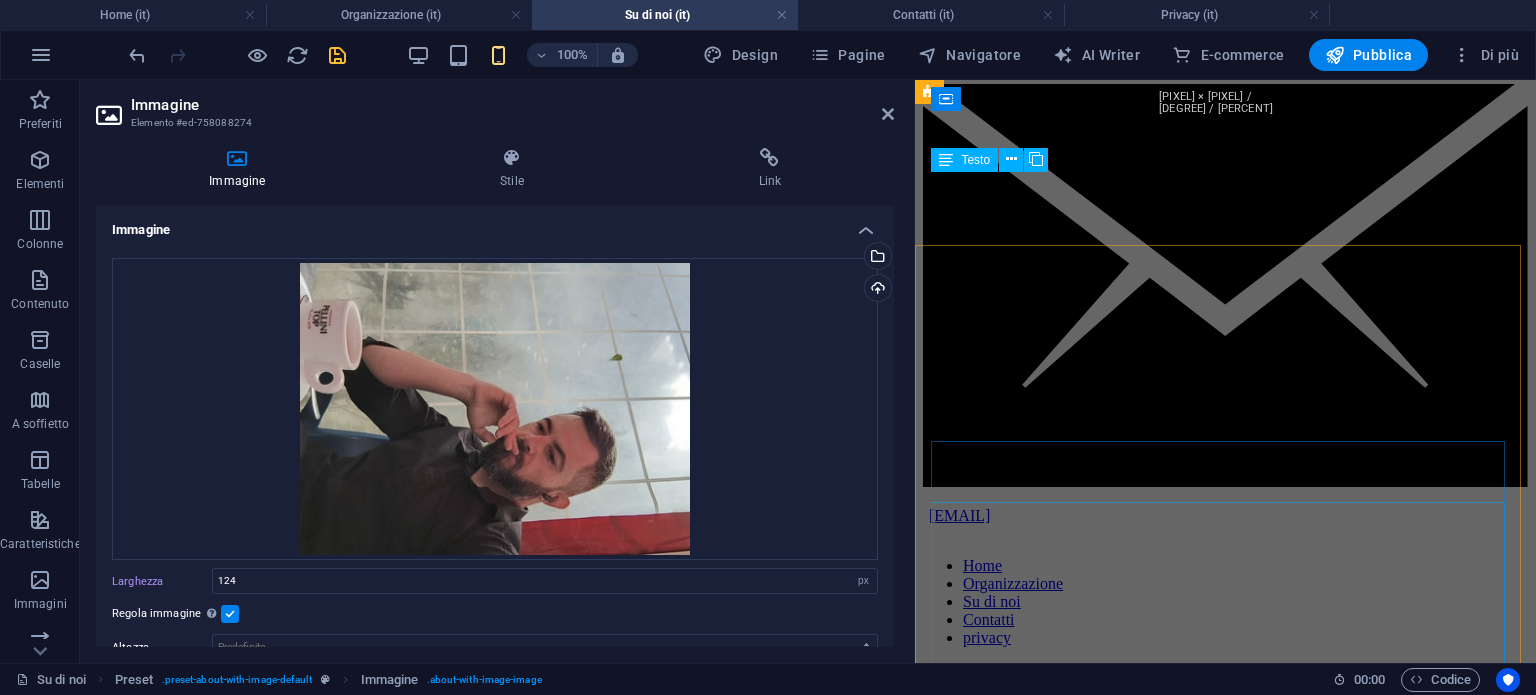scroll, scrollTop: 855, scrollLeft: 0, axis: vertical 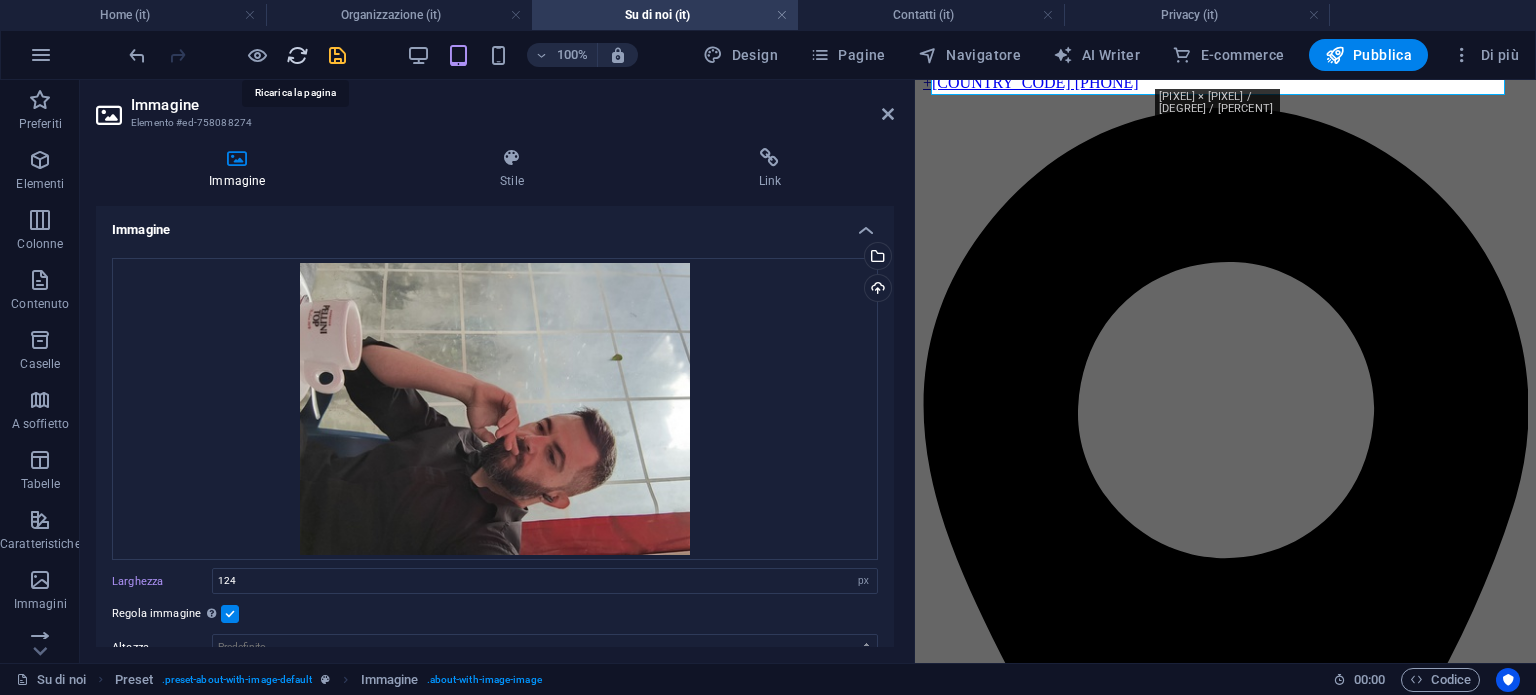drag, startPoint x: 296, startPoint y: 47, endPoint x: 836, endPoint y: 23, distance: 540.5331 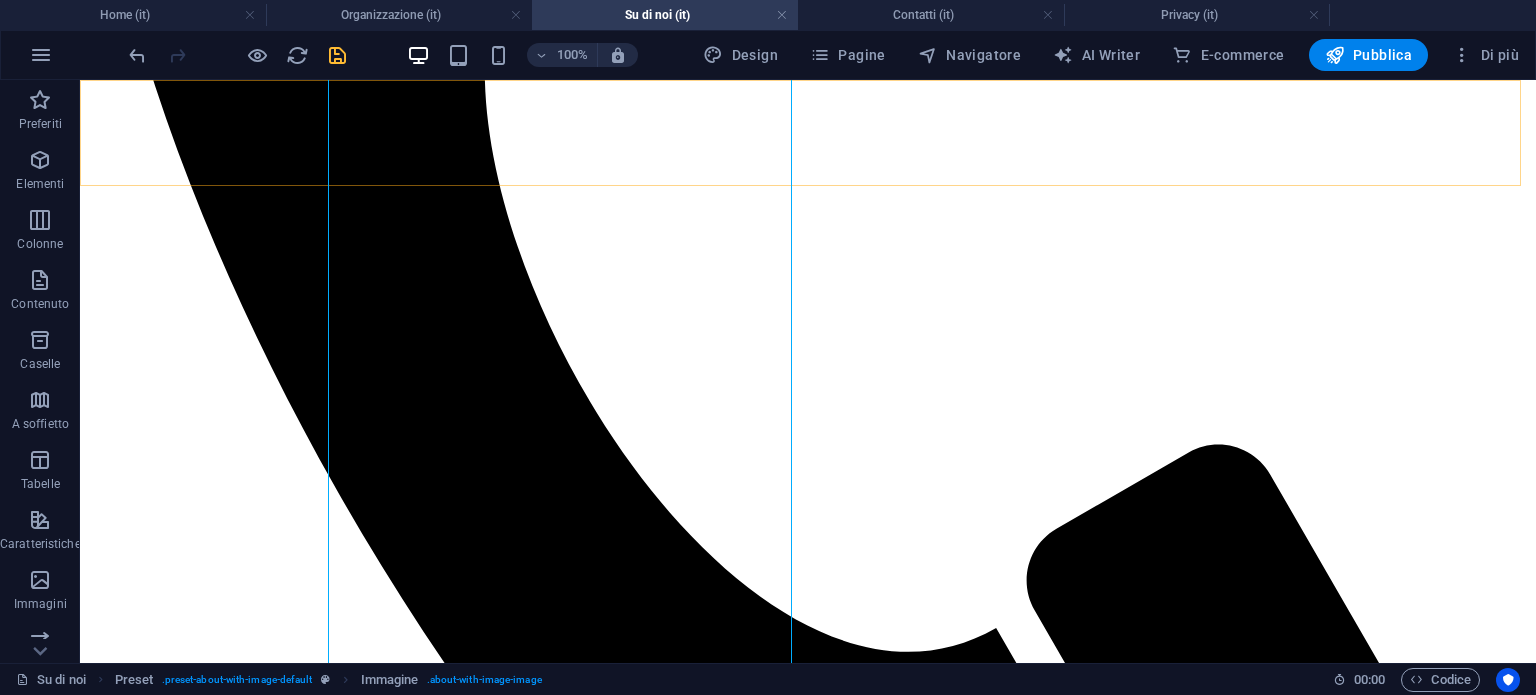 scroll, scrollTop: 834, scrollLeft: 0, axis: vertical 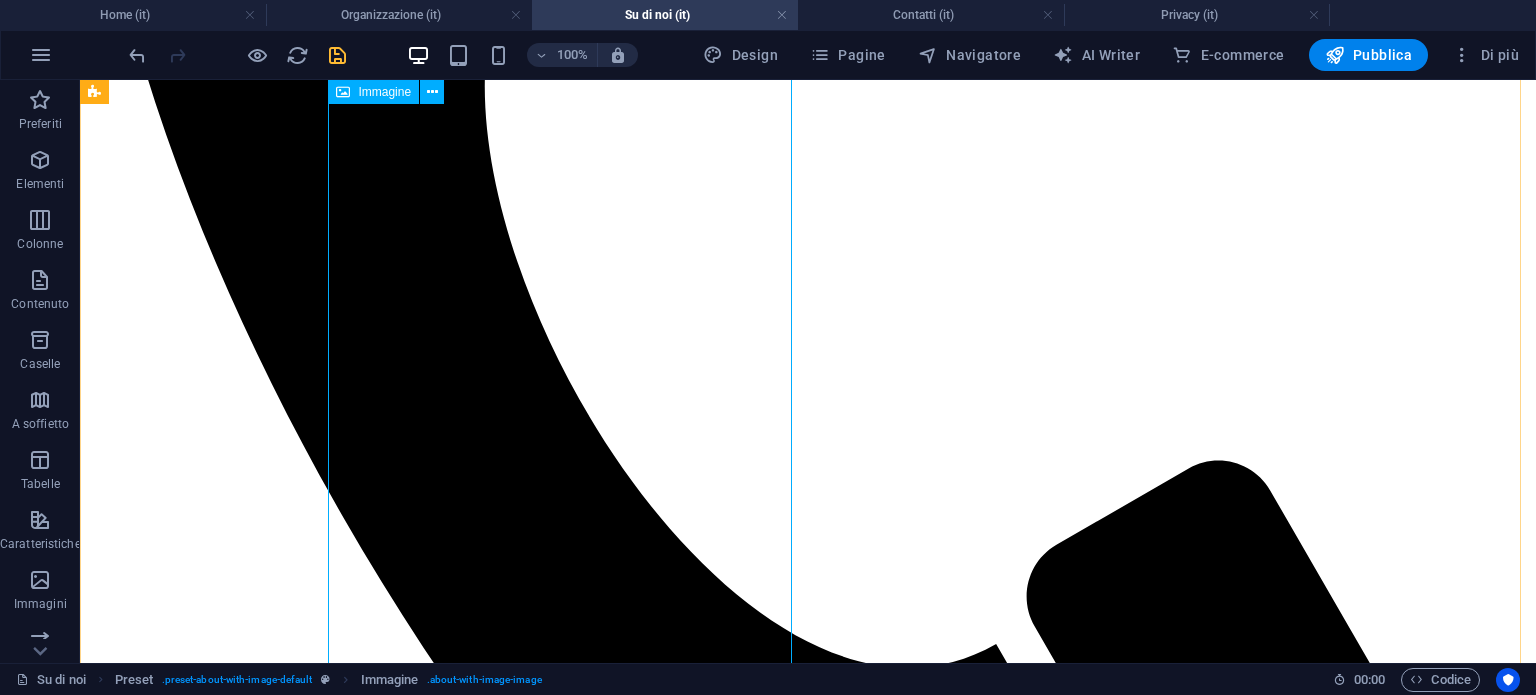 click at bounding box center [304, 7240] 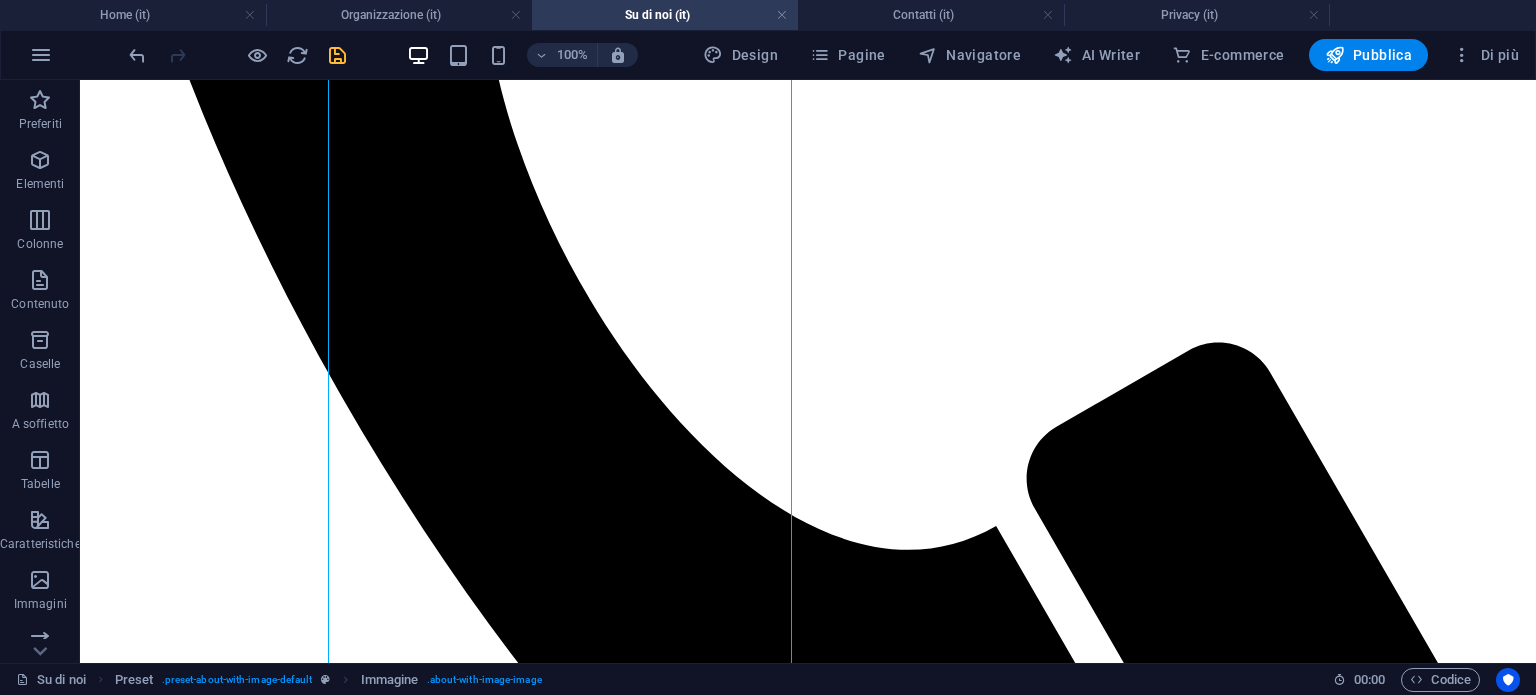 scroll, scrollTop: 906, scrollLeft: 0, axis: vertical 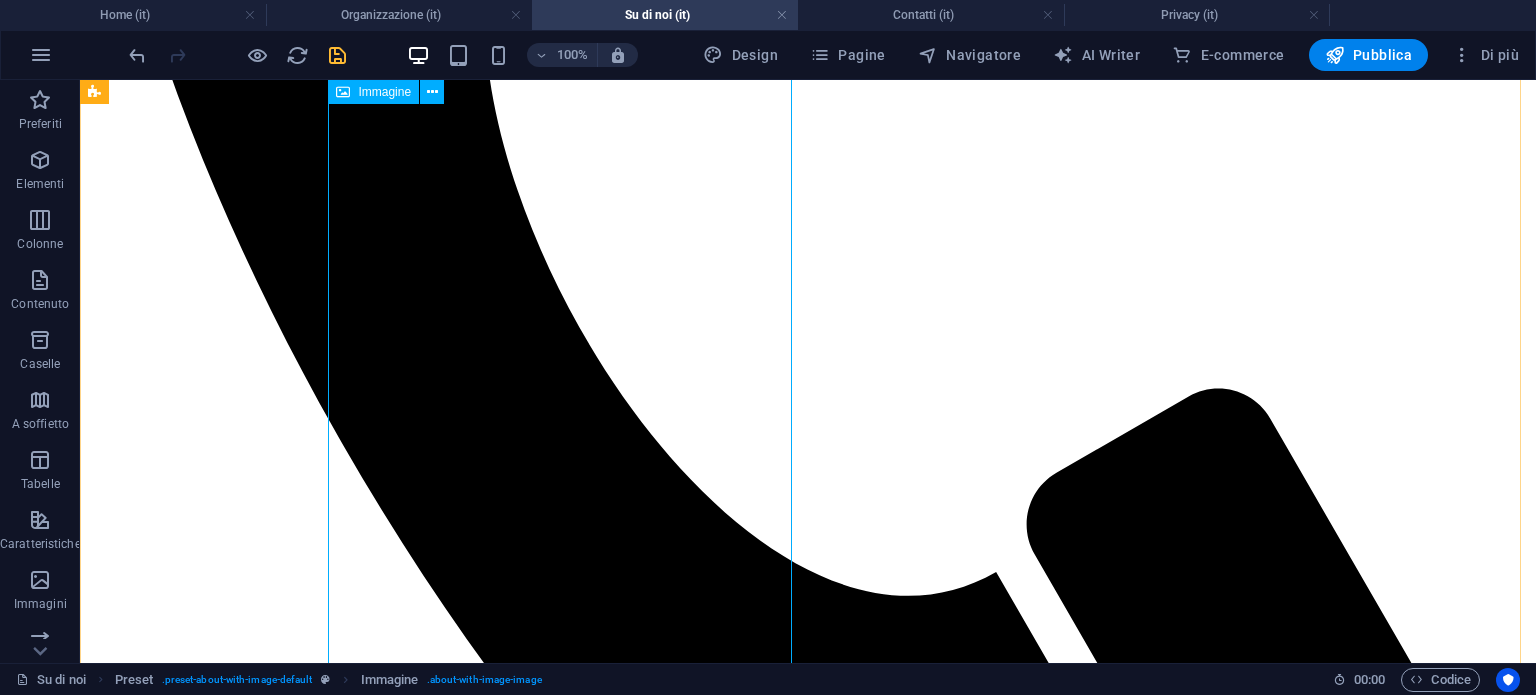 click at bounding box center (304, 7168) 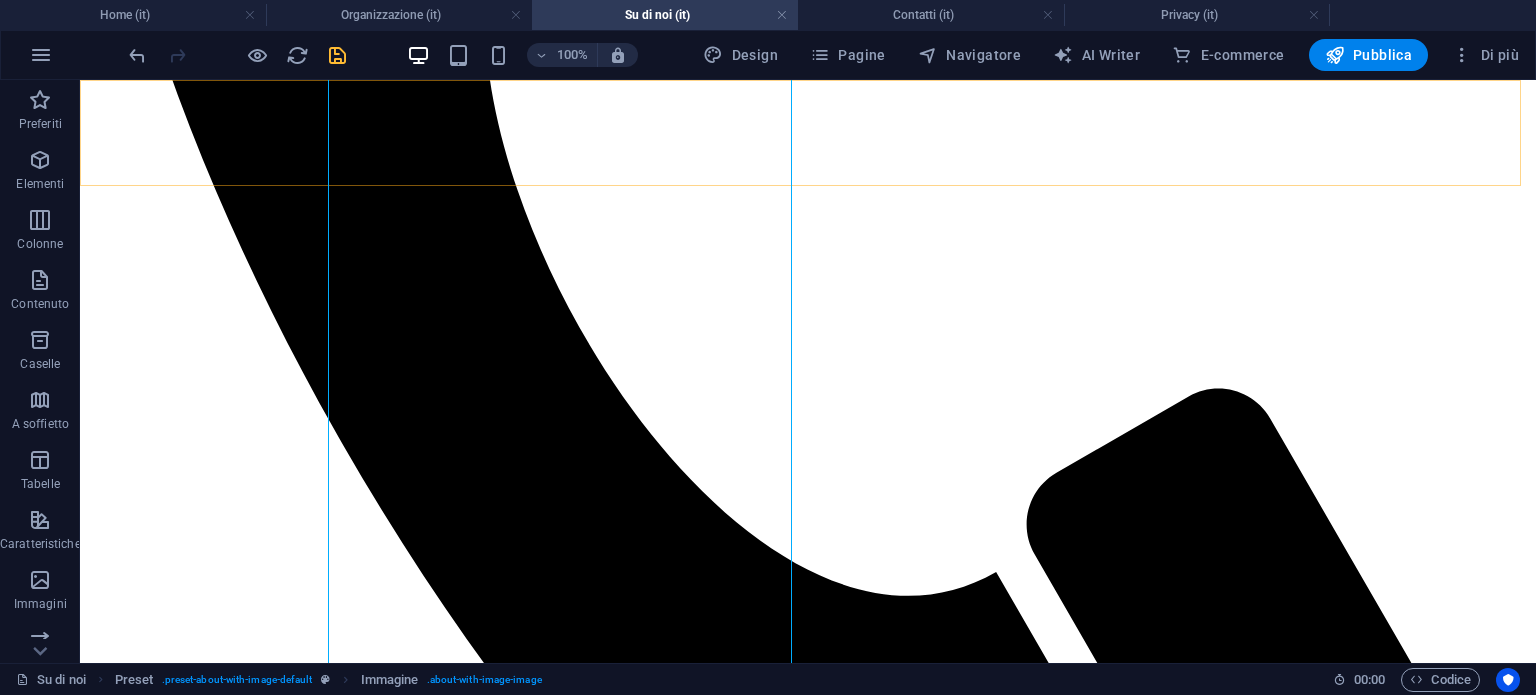 click on "Home Organizzazione Su di noi Contatti privacy" at bounding box center (808, 4413) 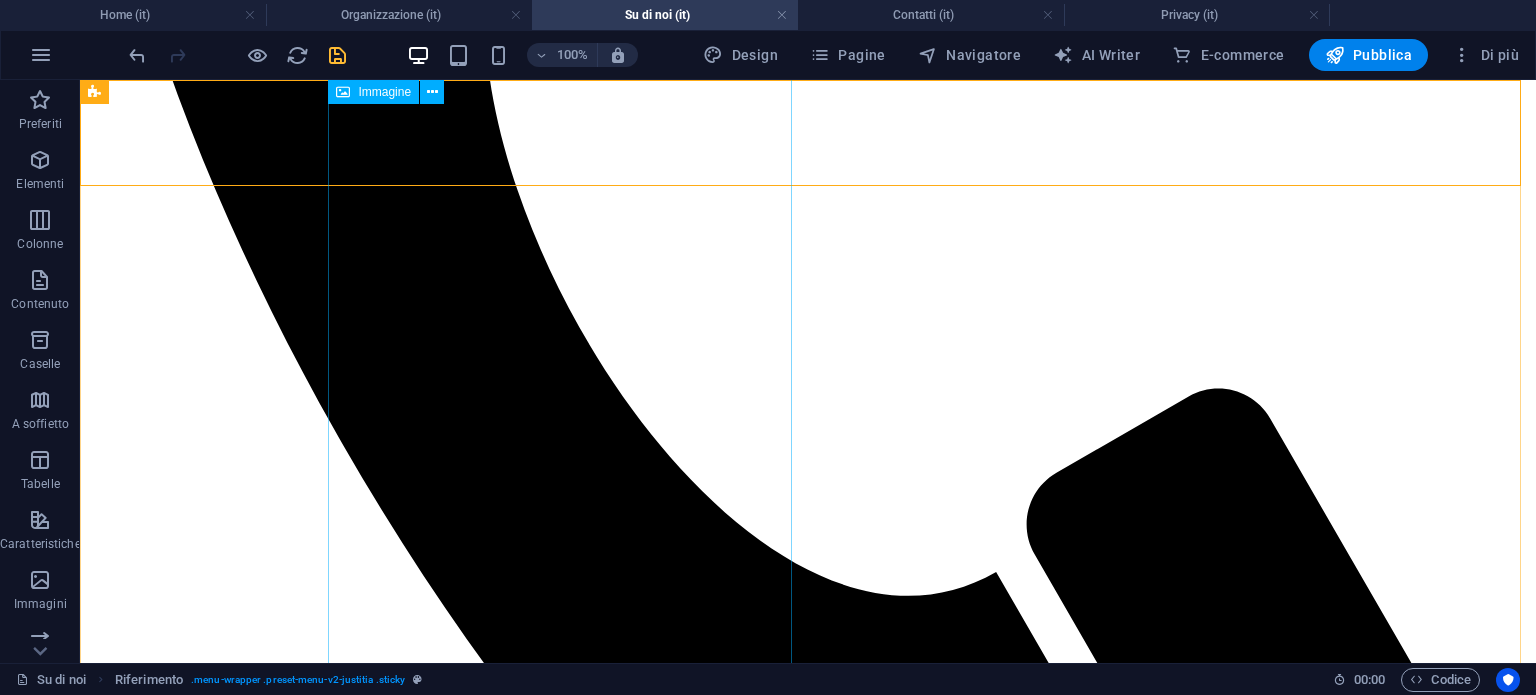 click at bounding box center (304, 7168) 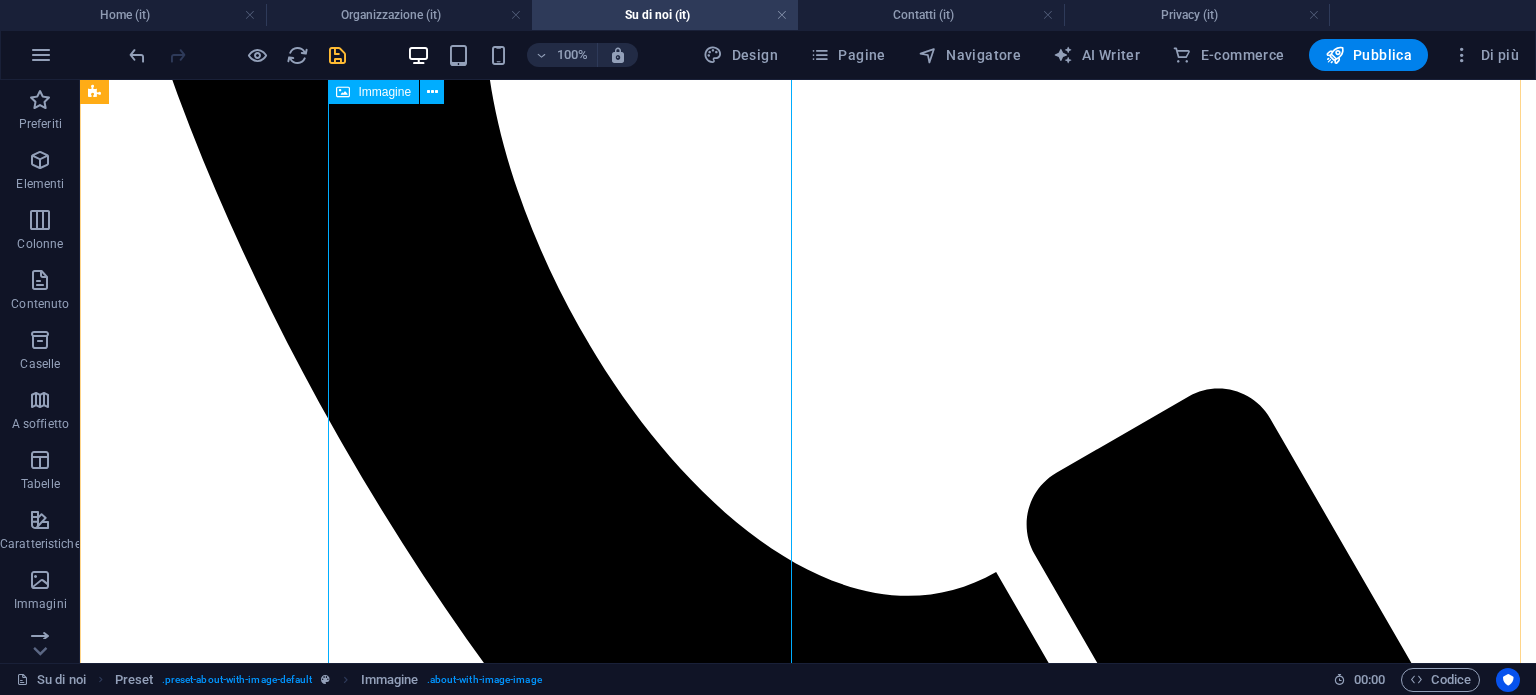 click at bounding box center [304, 7168] 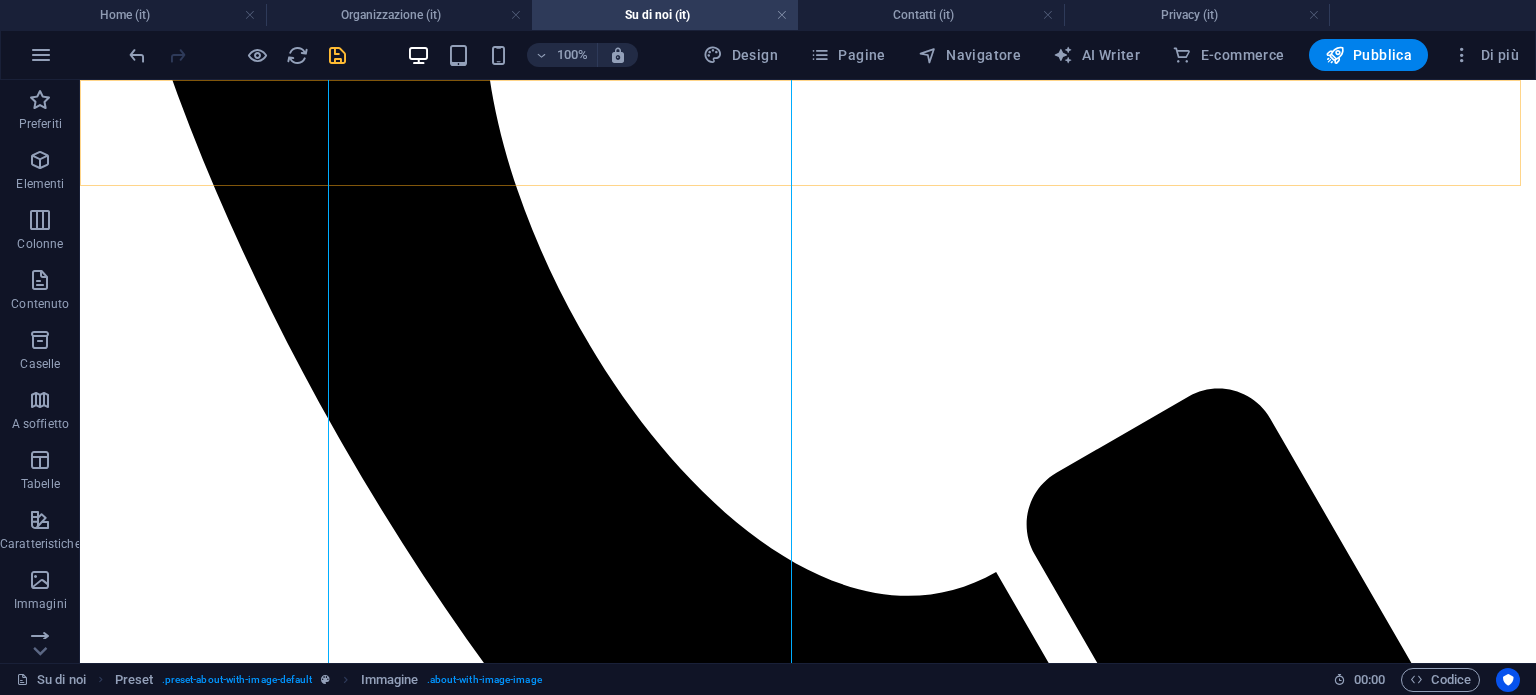click on "Home Organizzazione Su di noi Contatti privacy A.N.AMM.I. BB65  Professione esercitata ai sensi della Legge 14/01/2013 n° 4 (G.U. n° 22 del 26/01/2013)" at bounding box center (808, 5387) 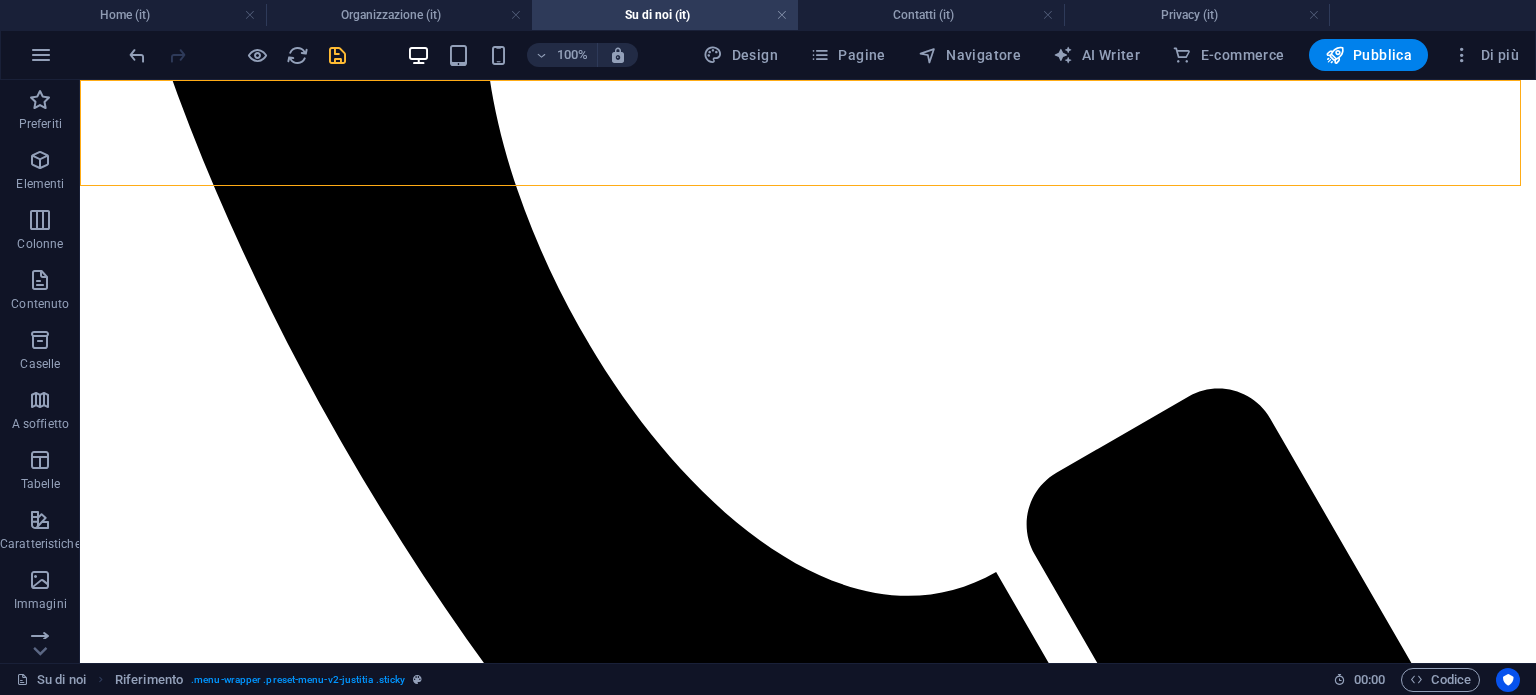 click on "Home Organizzazione Su di noi Contatti privacy A.N.AMM.I. BB65  Professione esercitata ai sensi della Legge 14/01/2013 n° 4 (G.U. n° 22 del 26/01/2013)" at bounding box center [808, 5387] 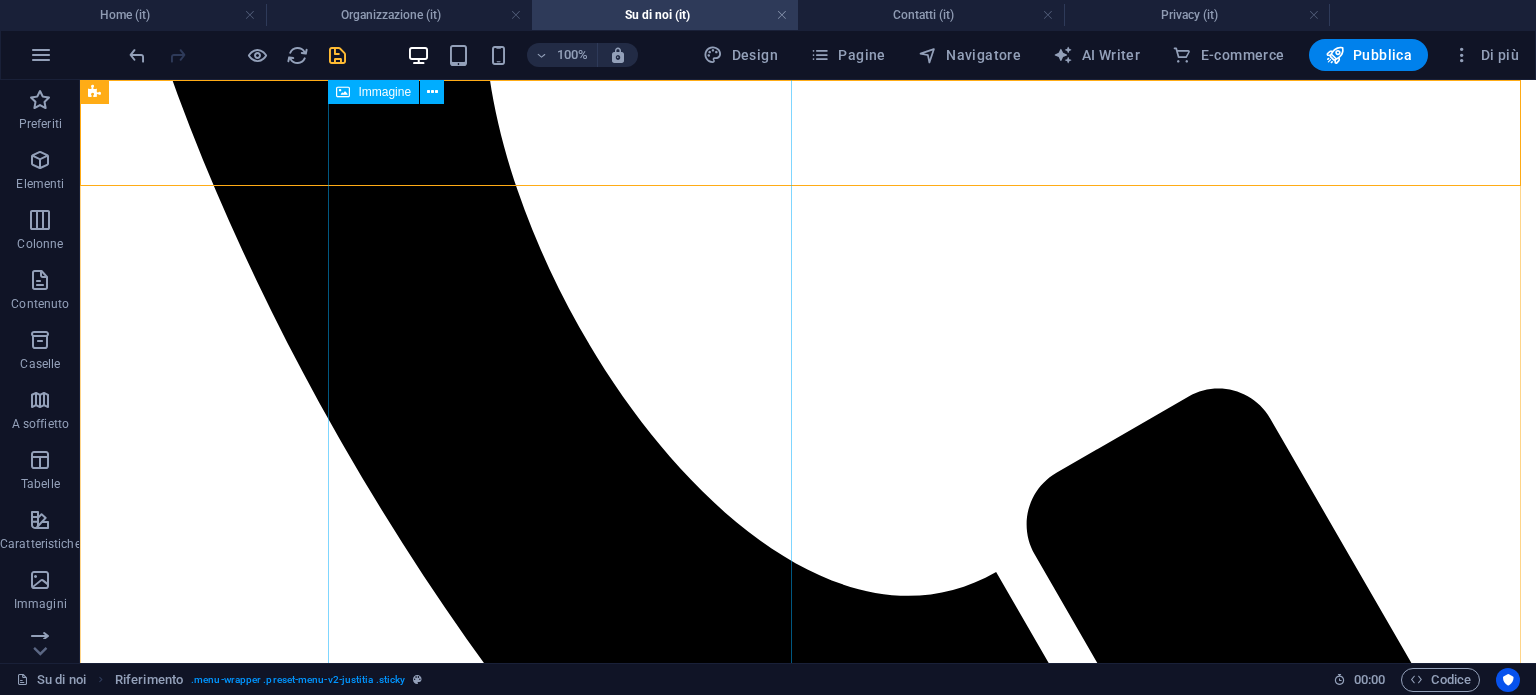 click at bounding box center (304, 7168) 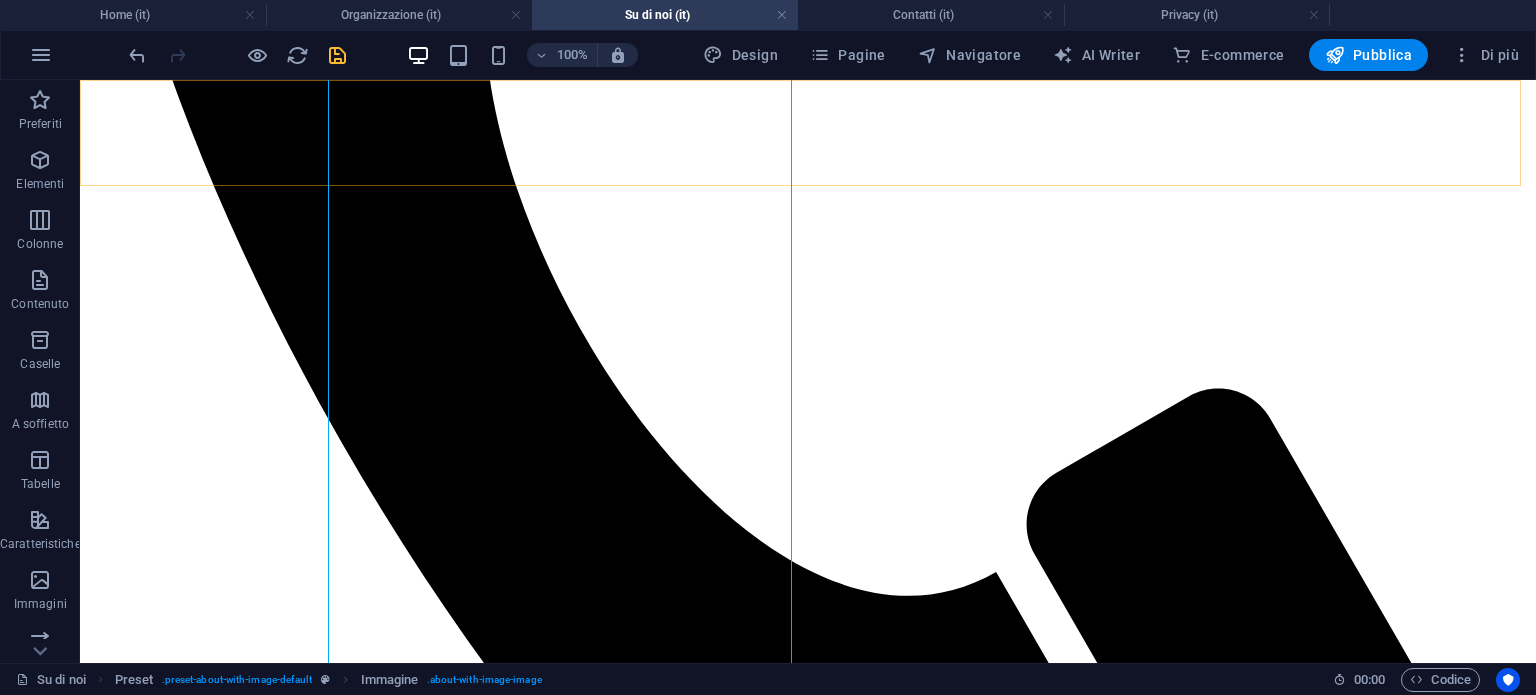 click on "Home Organizzazione Su di noi Contatti privacy" at bounding box center [808, 4413] 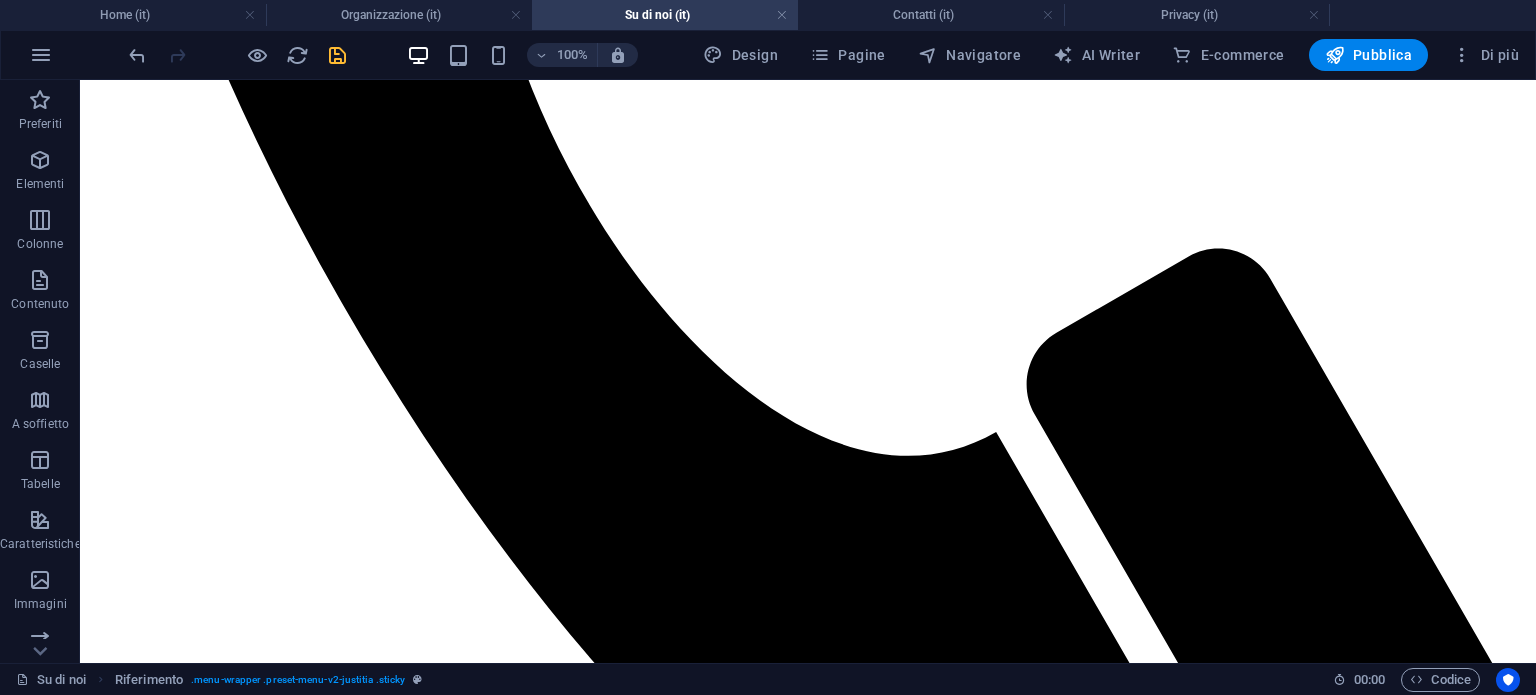 scroll, scrollTop: 1057, scrollLeft: 0, axis: vertical 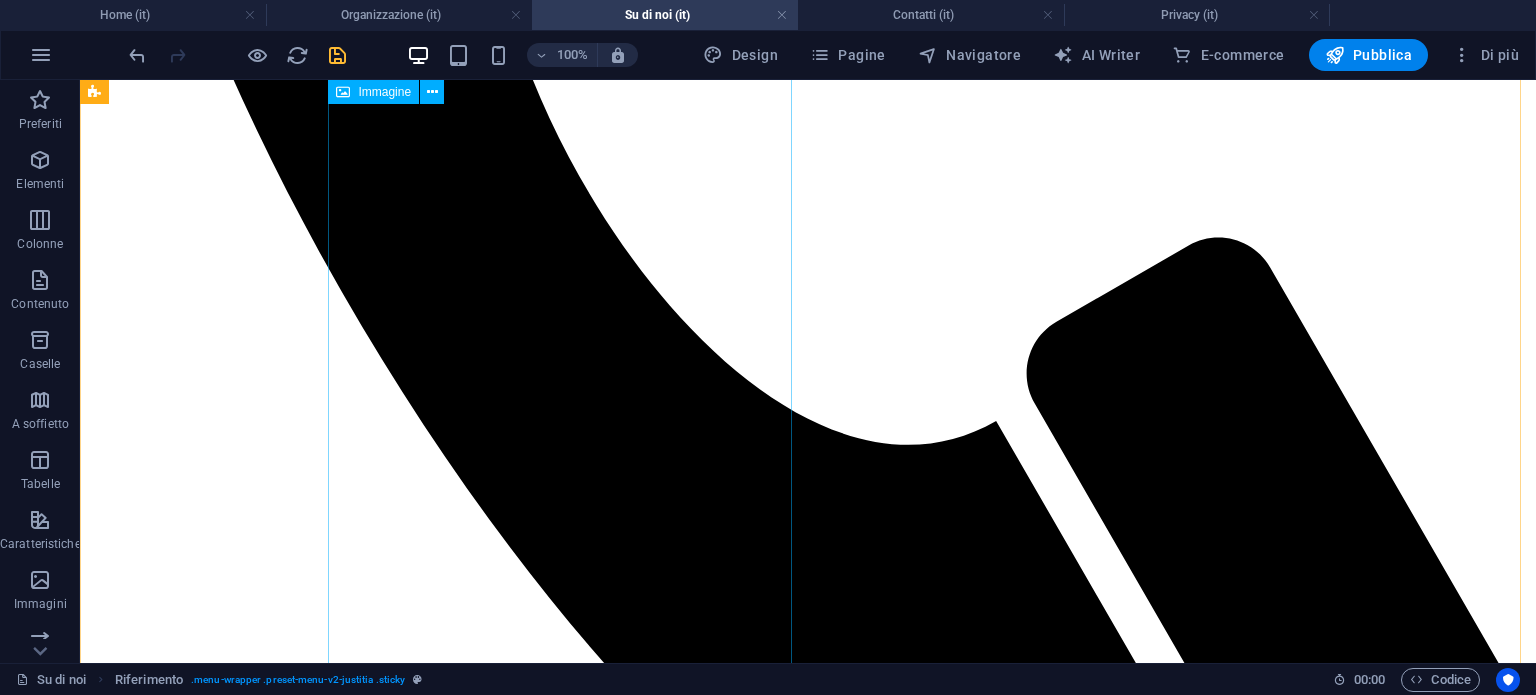 click at bounding box center [304, 7017] 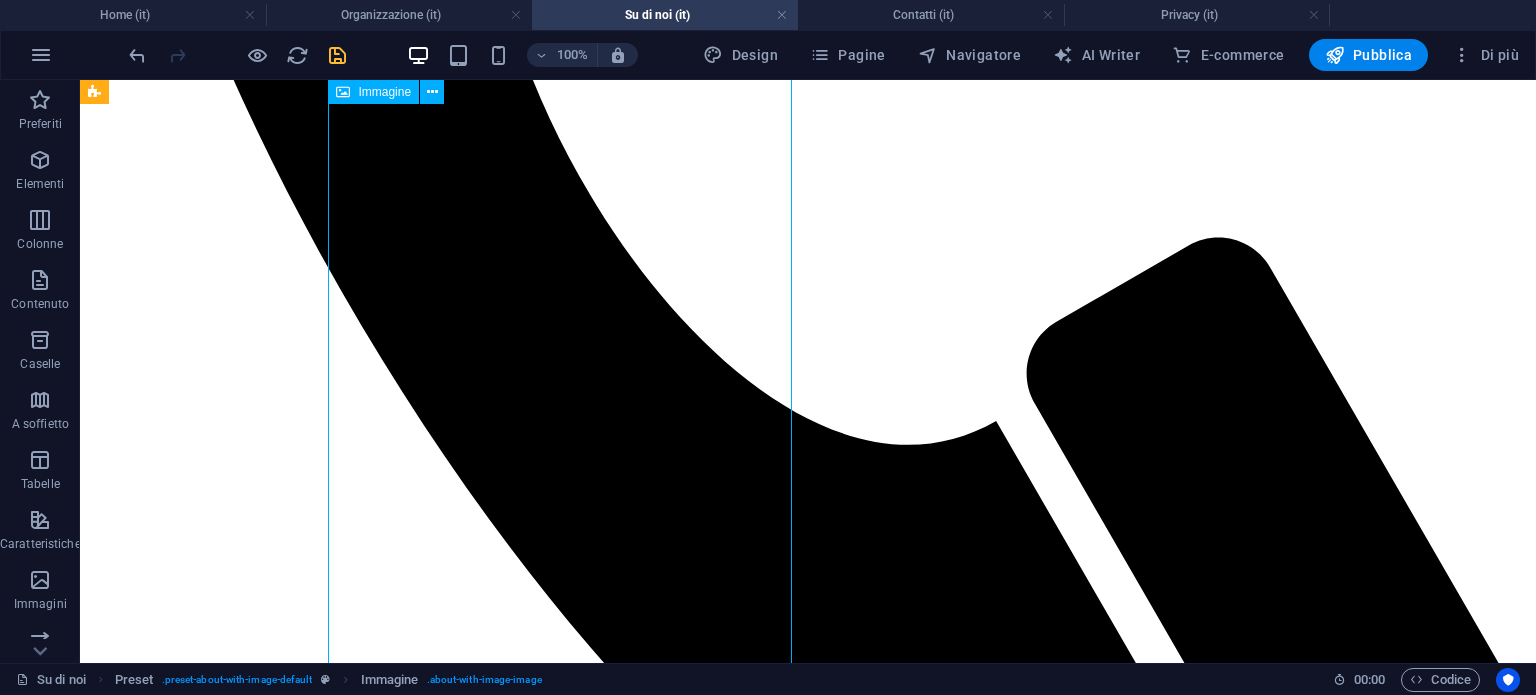 click at bounding box center [304, 7017] 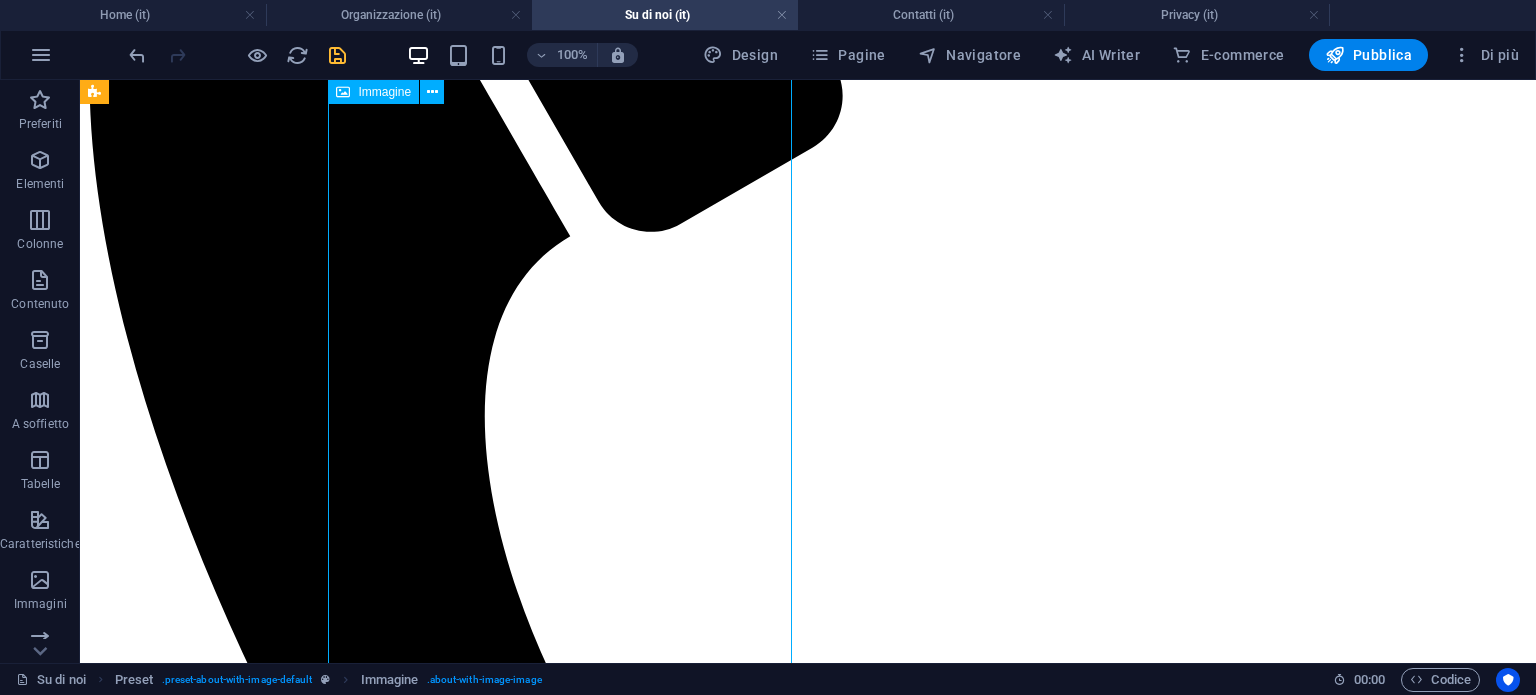 select on "px" 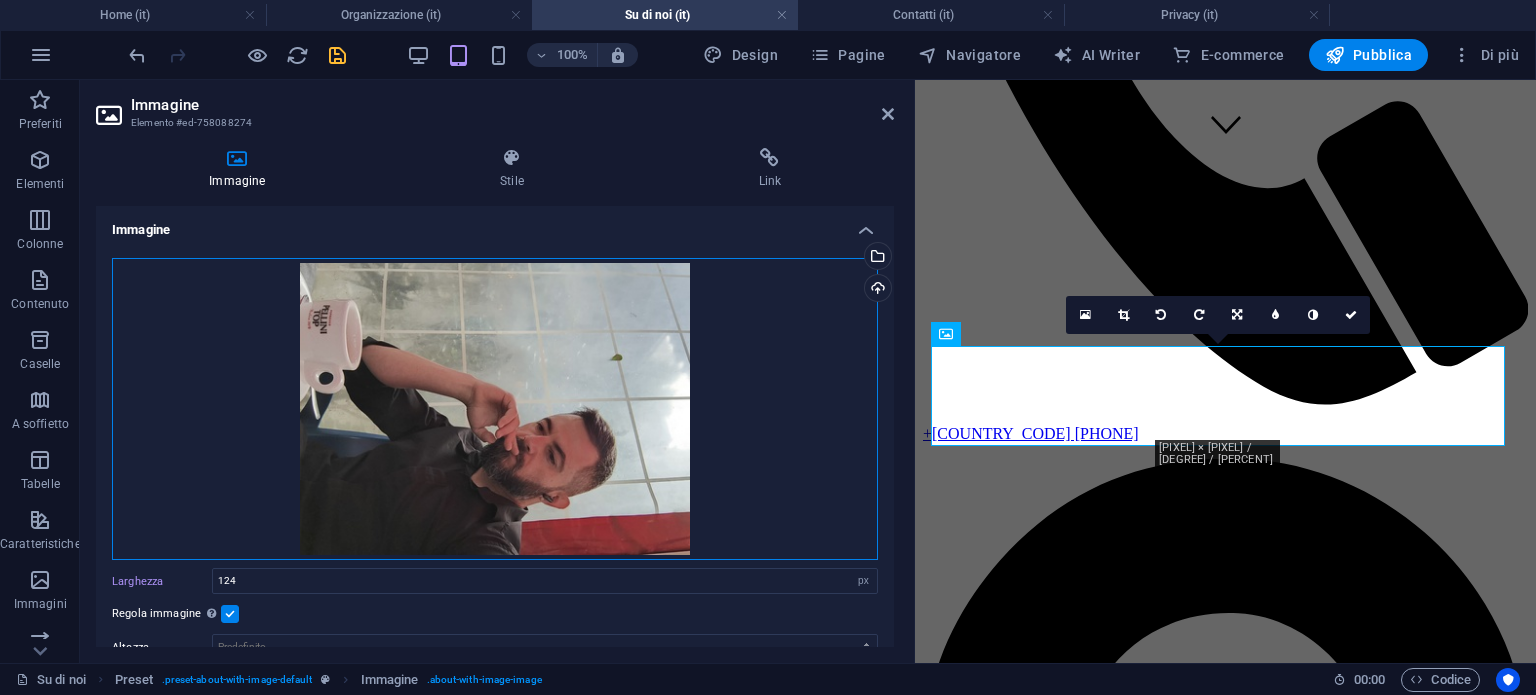 drag, startPoint x: 508, startPoint y: 438, endPoint x: 588, endPoint y: 518, distance: 113.137085 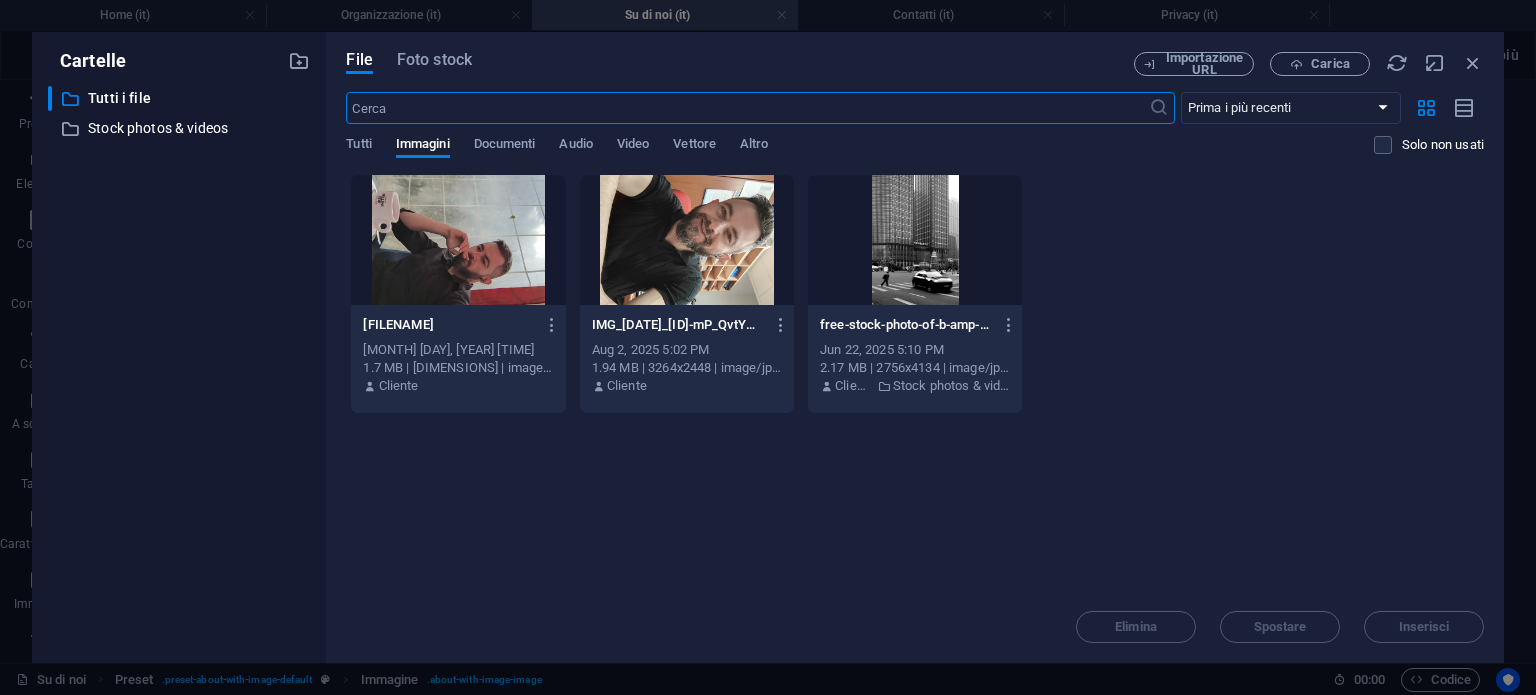 scroll, scrollTop: 1823, scrollLeft: 0, axis: vertical 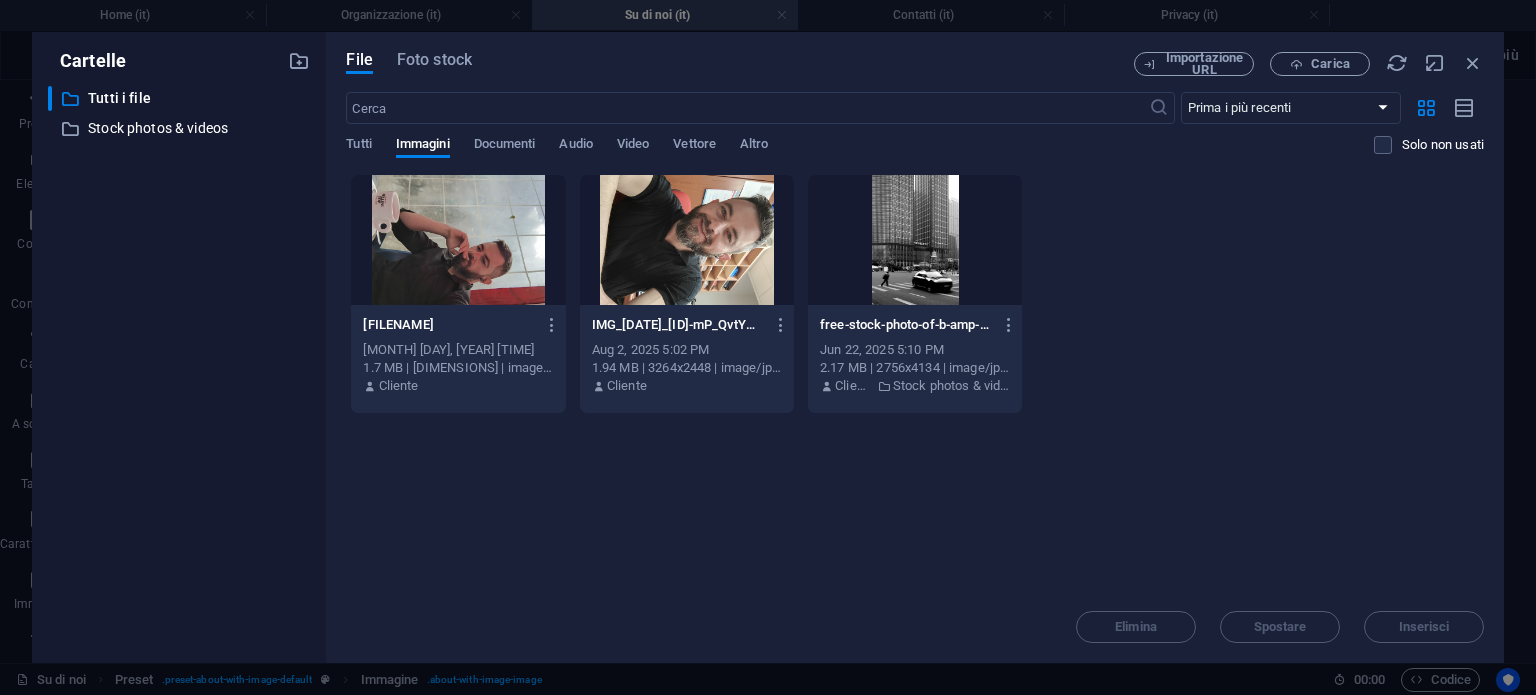 click at bounding box center (458, 240) 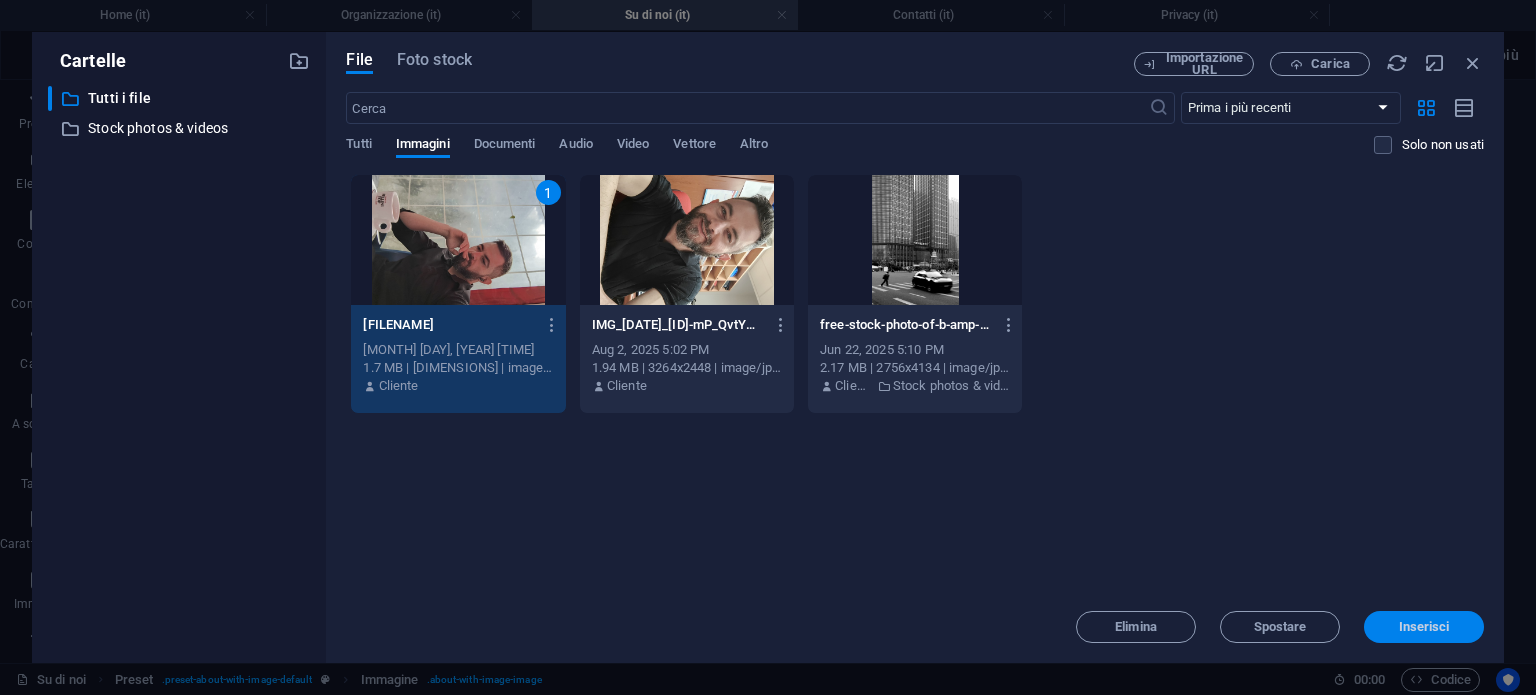 click on "Inserisci" at bounding box center [1424, 627] 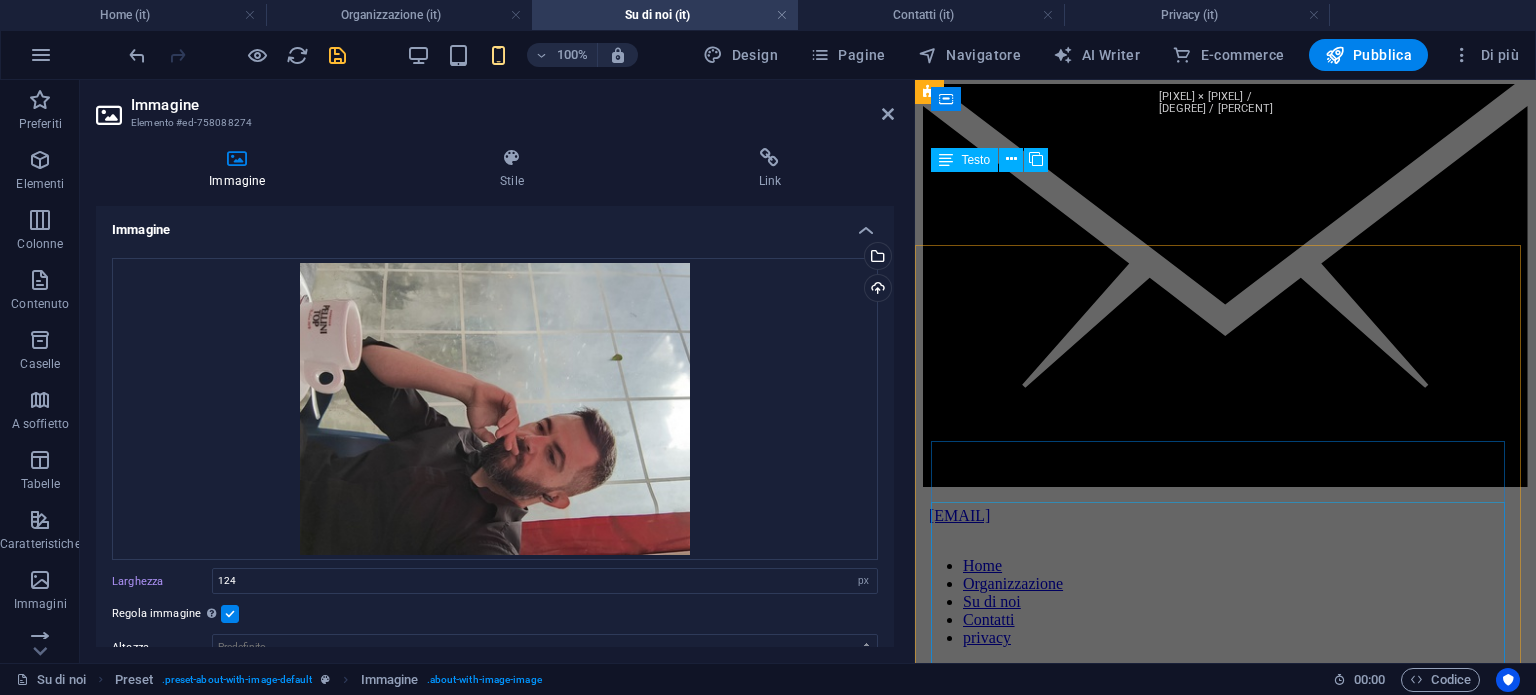 scroll, scrollTop: 855, scrollLeft: 0, axis: vertical 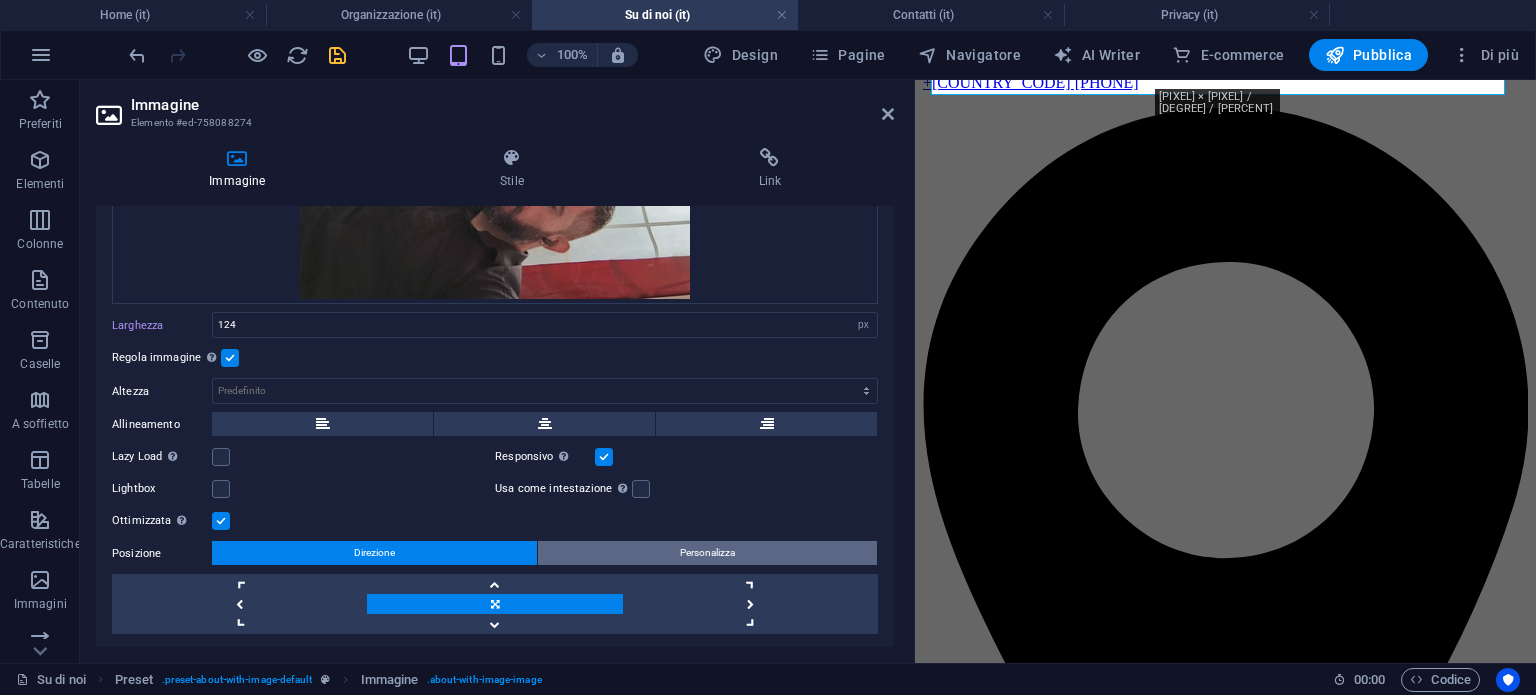 click on "Personalizza" at bounding box center (707, 553) 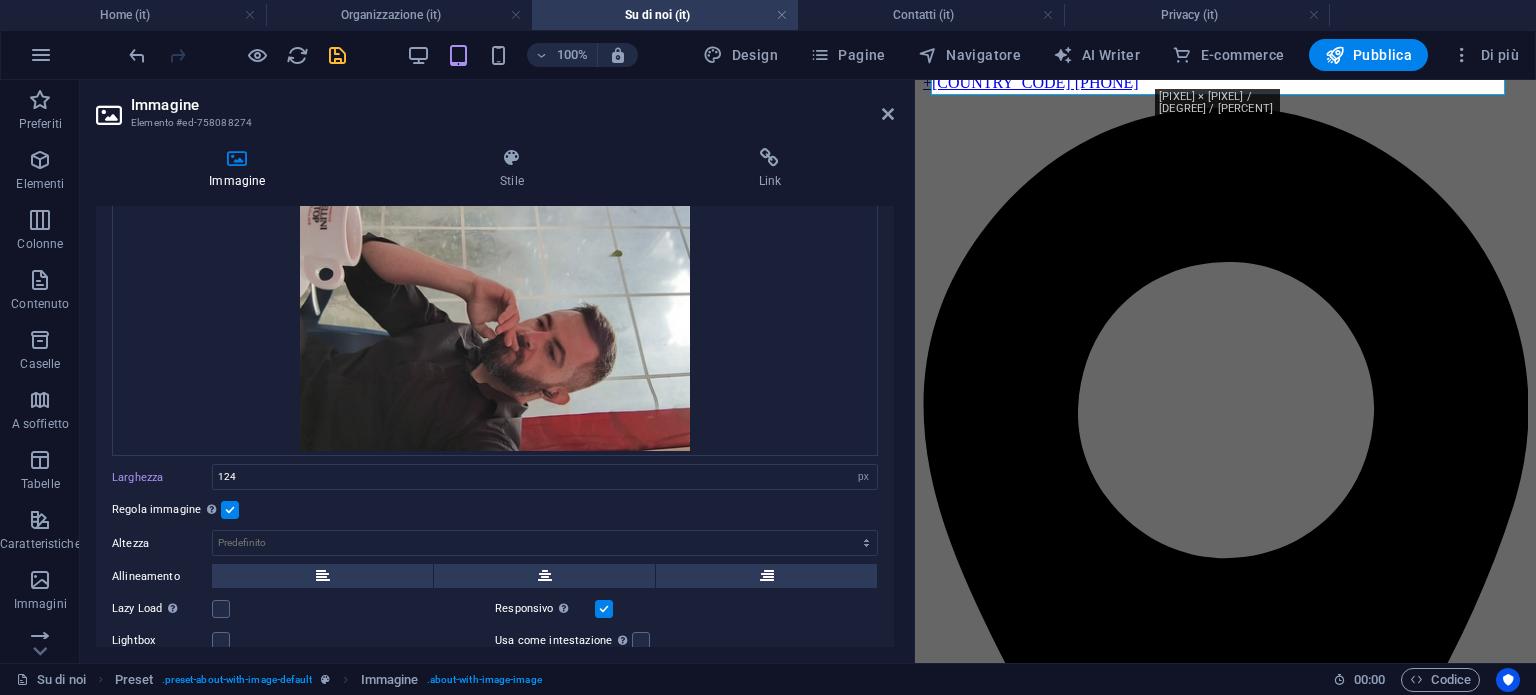 scroll, scrollTop: 56, scrollLeft: 0, axis: vertical 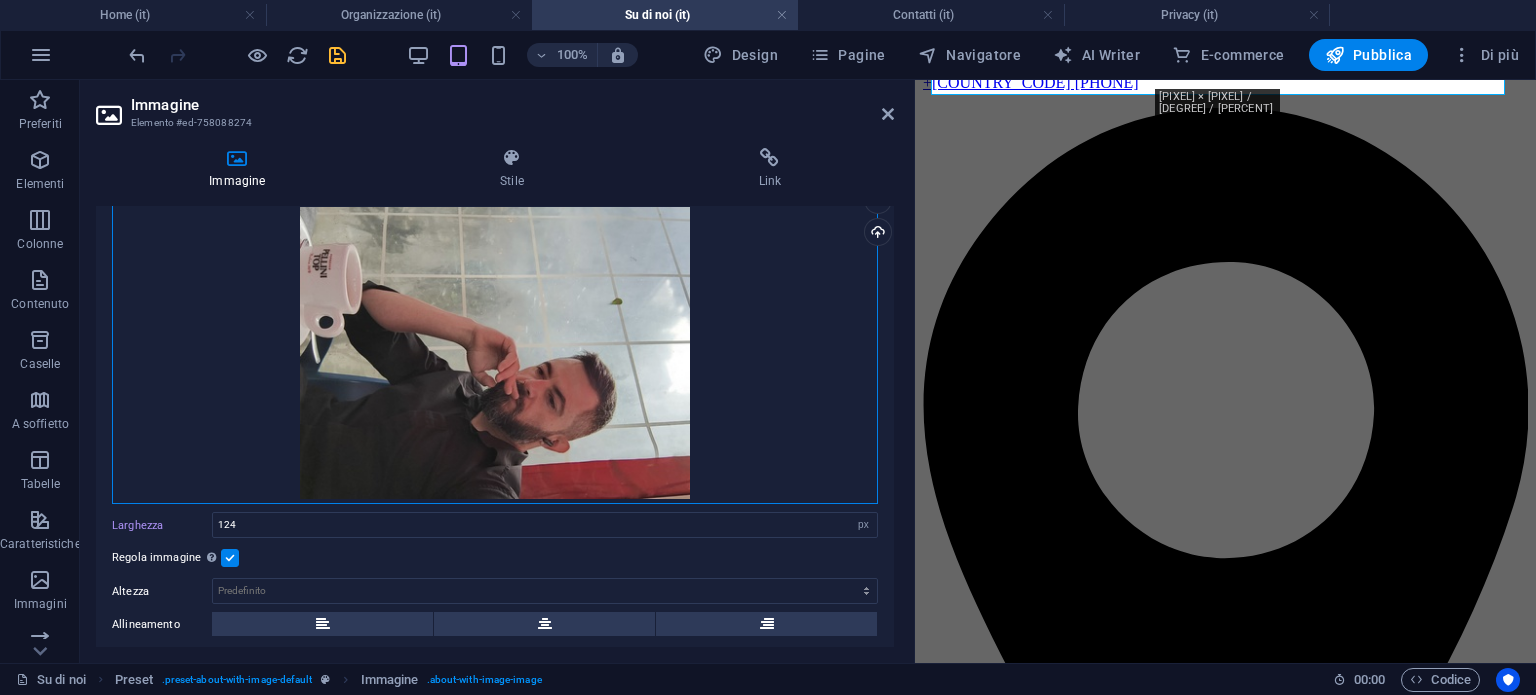 click on "Trascina qui i file, fai clic per sceglierli o selezionali da File o dalle nostre foto e video stock gratuiti" at bounding box center [495, 353] 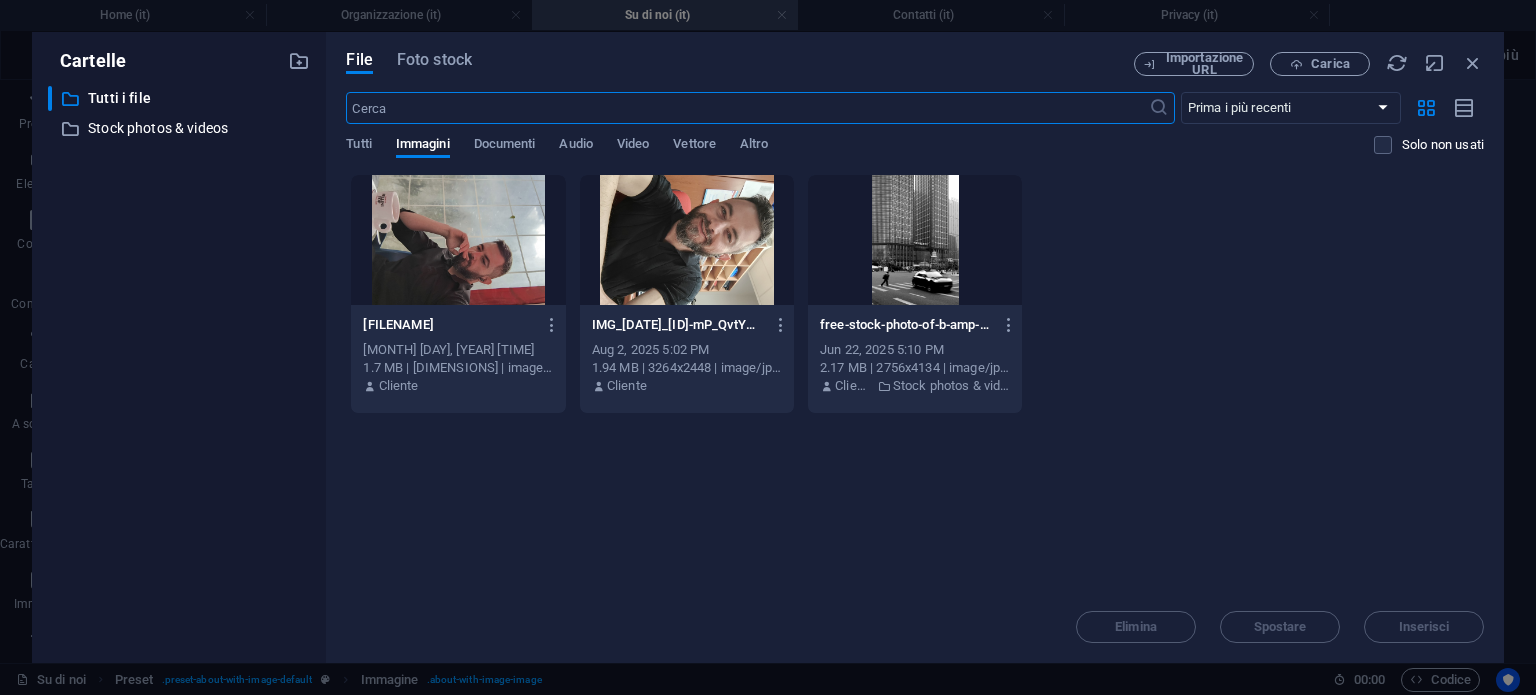 scroll, scrollTop: 1823, scrollLeft: 0, axis: vertical 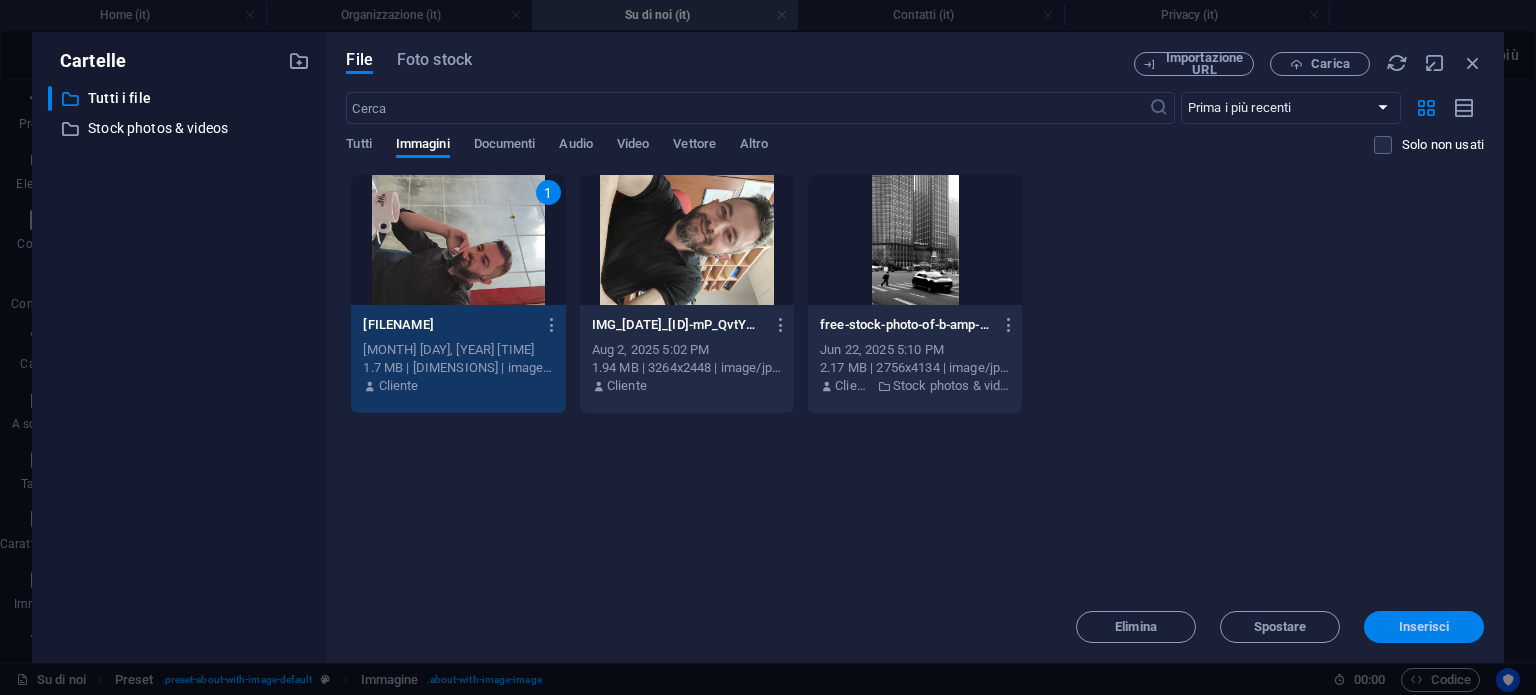 click on "Inserisci" at bounding box center [1424, 627] 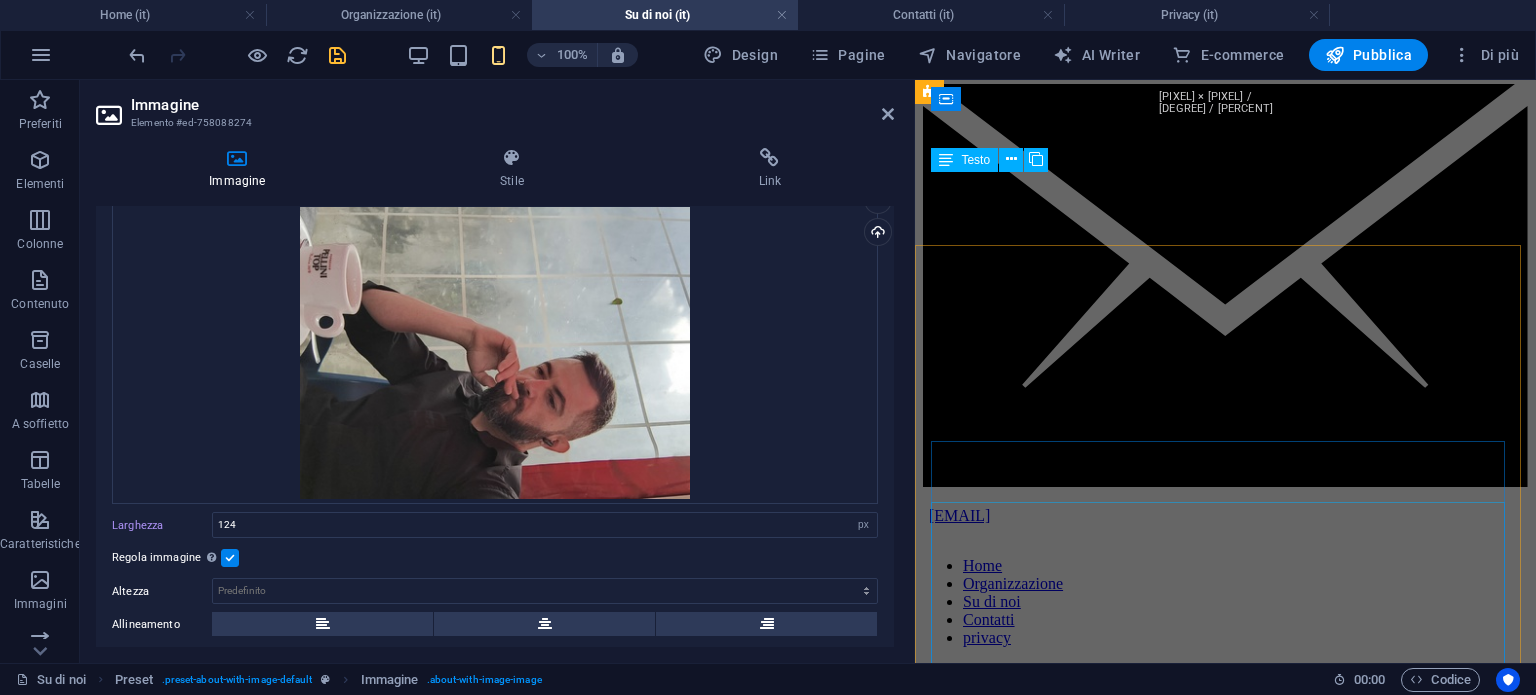 scroll, scrollTop: 855, scrollLeft: 0, axis: vertical 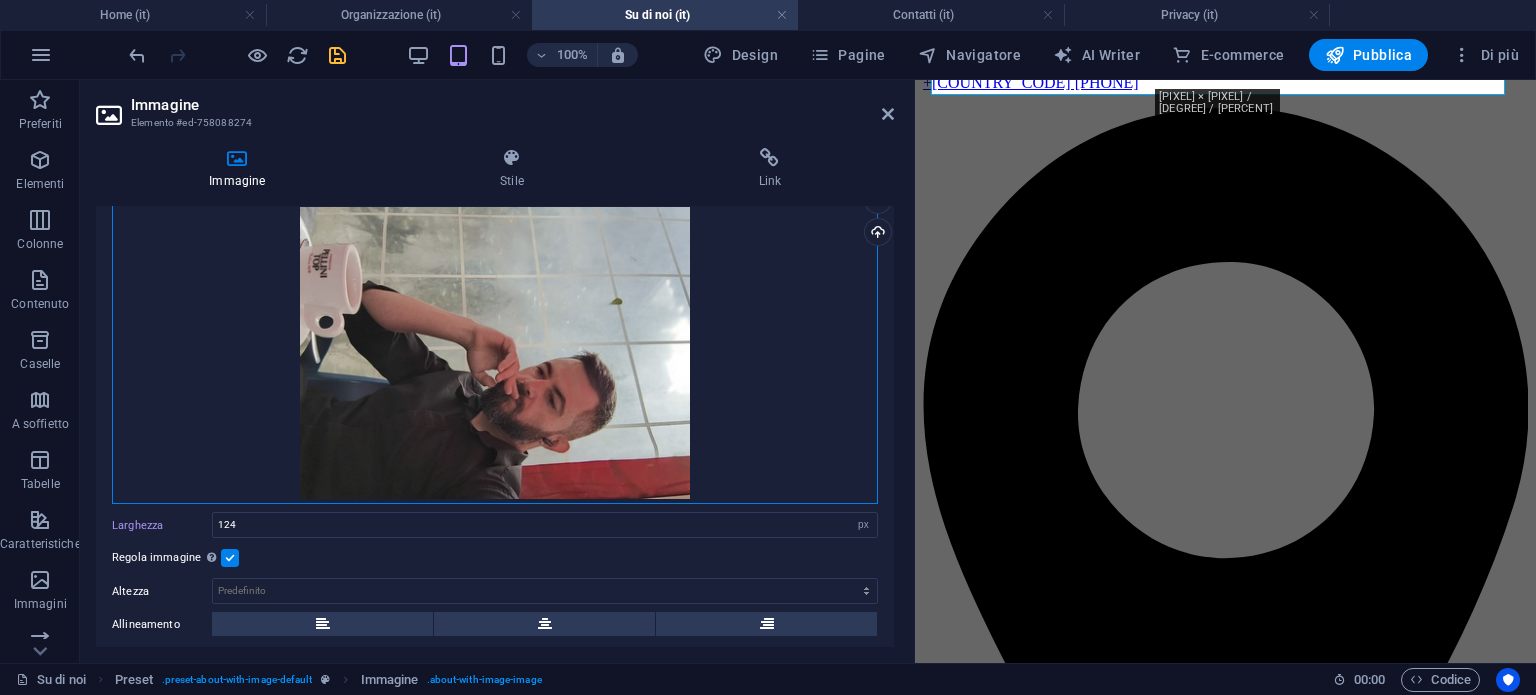click on "Trascina qui i file, fai clic per sceglierli o selezionali da File o dalle nostre foto e video stock gratuiti" at bounding box center [495, 353] 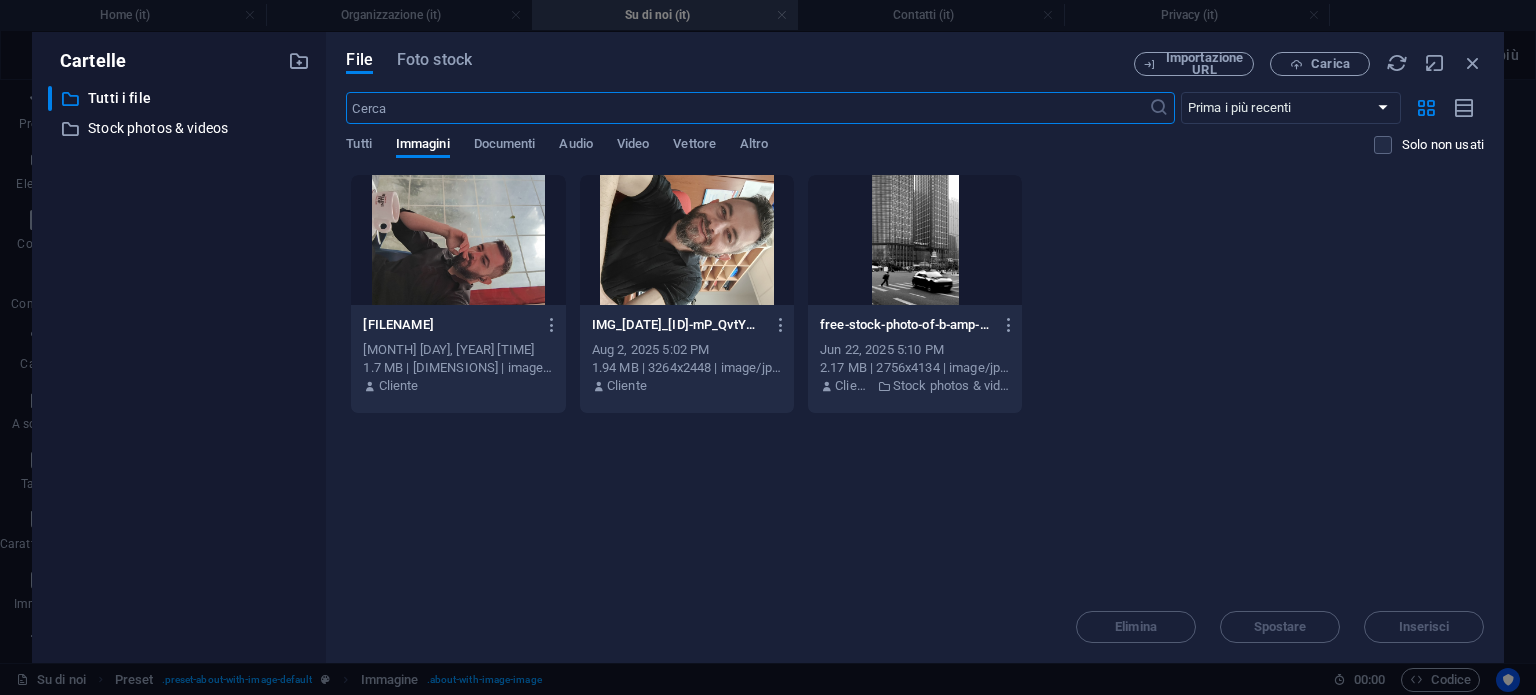 click at bounding box center [458, 240] 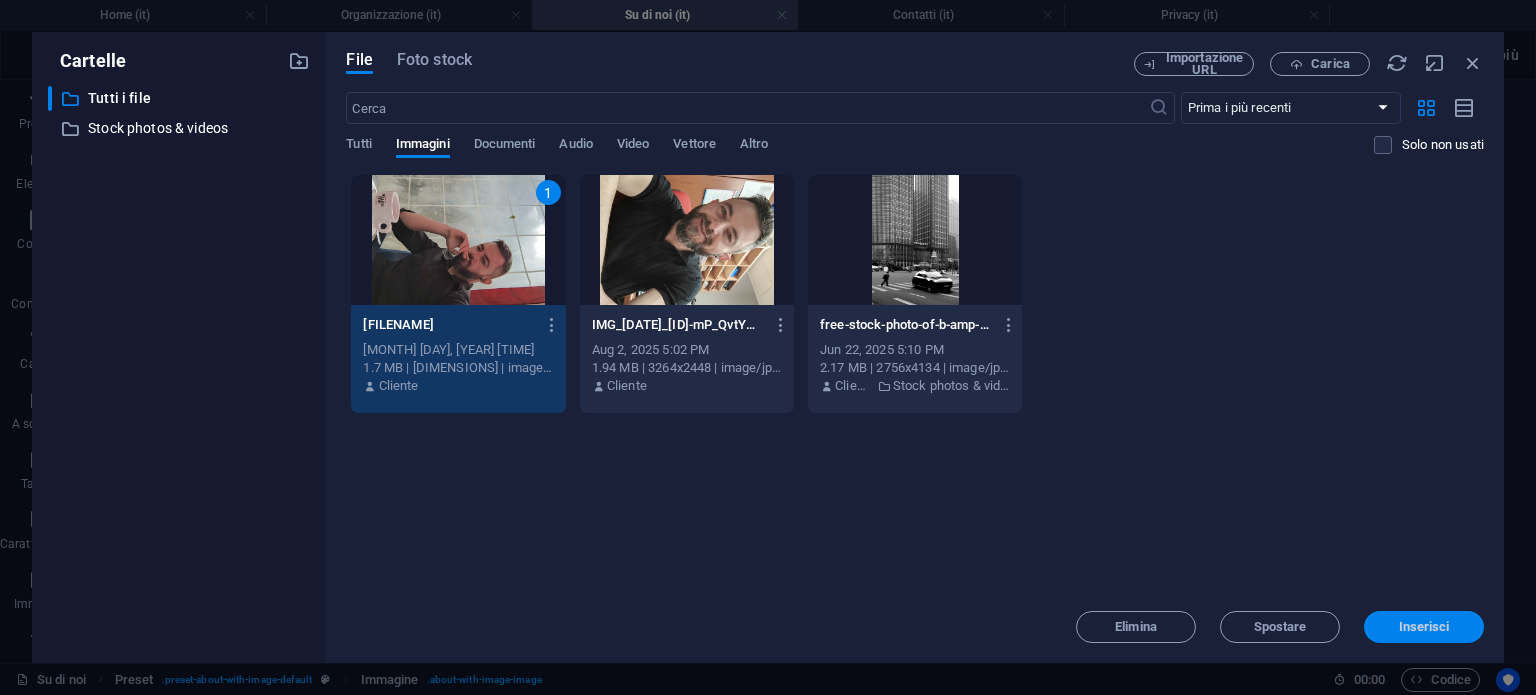 click on "Inserisci" at bounding box center (1424, 627) 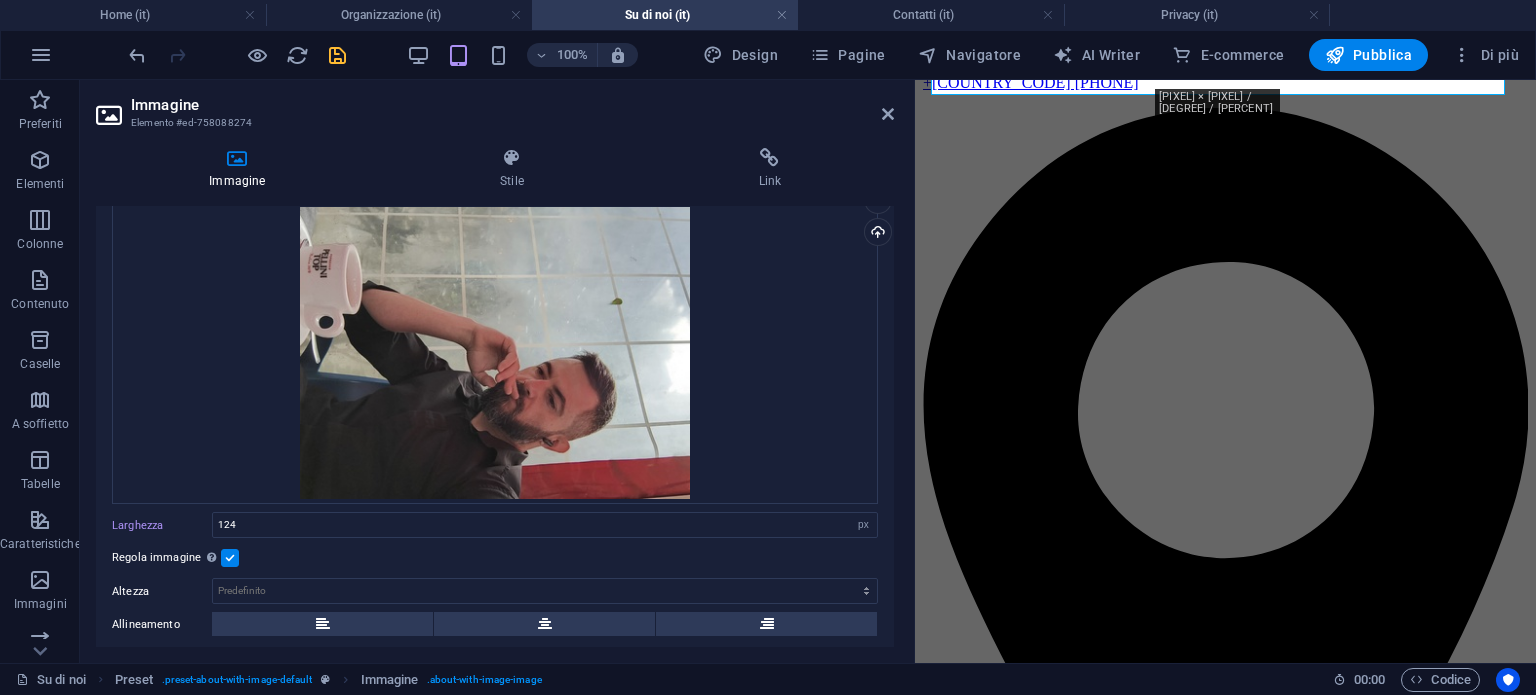 click at bounding box center (237, 158) 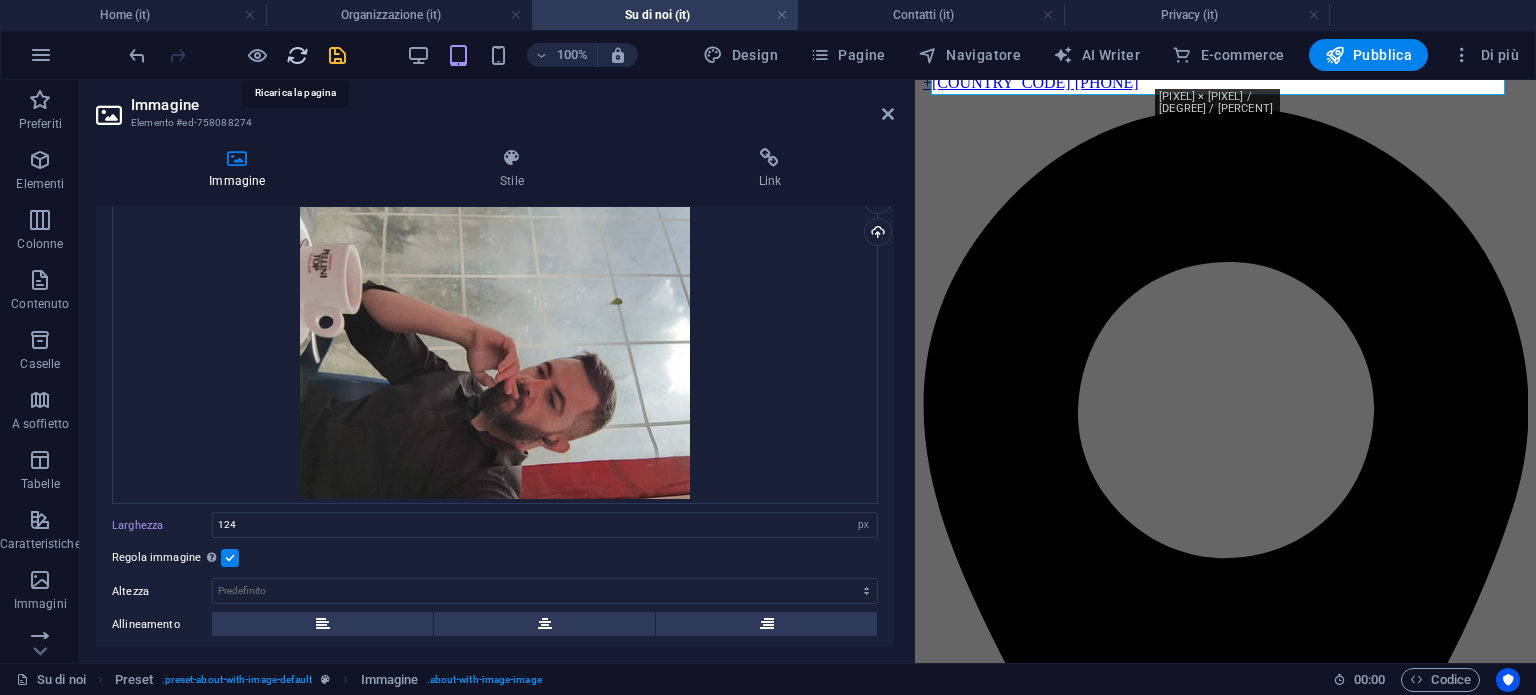 drag, startPoint x: 299, startPoint y: 53, endPoint x: 868, endPoint y: 31, distance: 569.4252 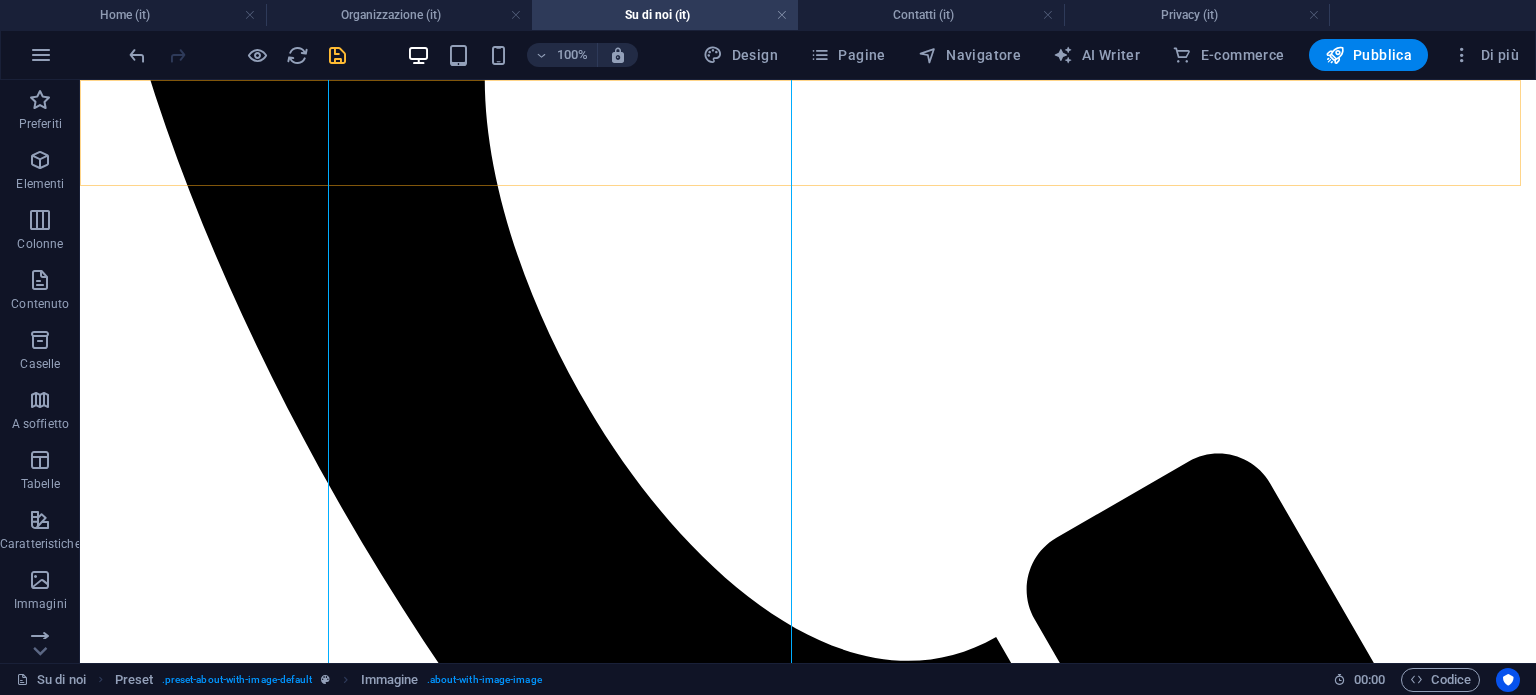 scroll, scrollTop: 834, scrollLeft: 0, axis: vertical 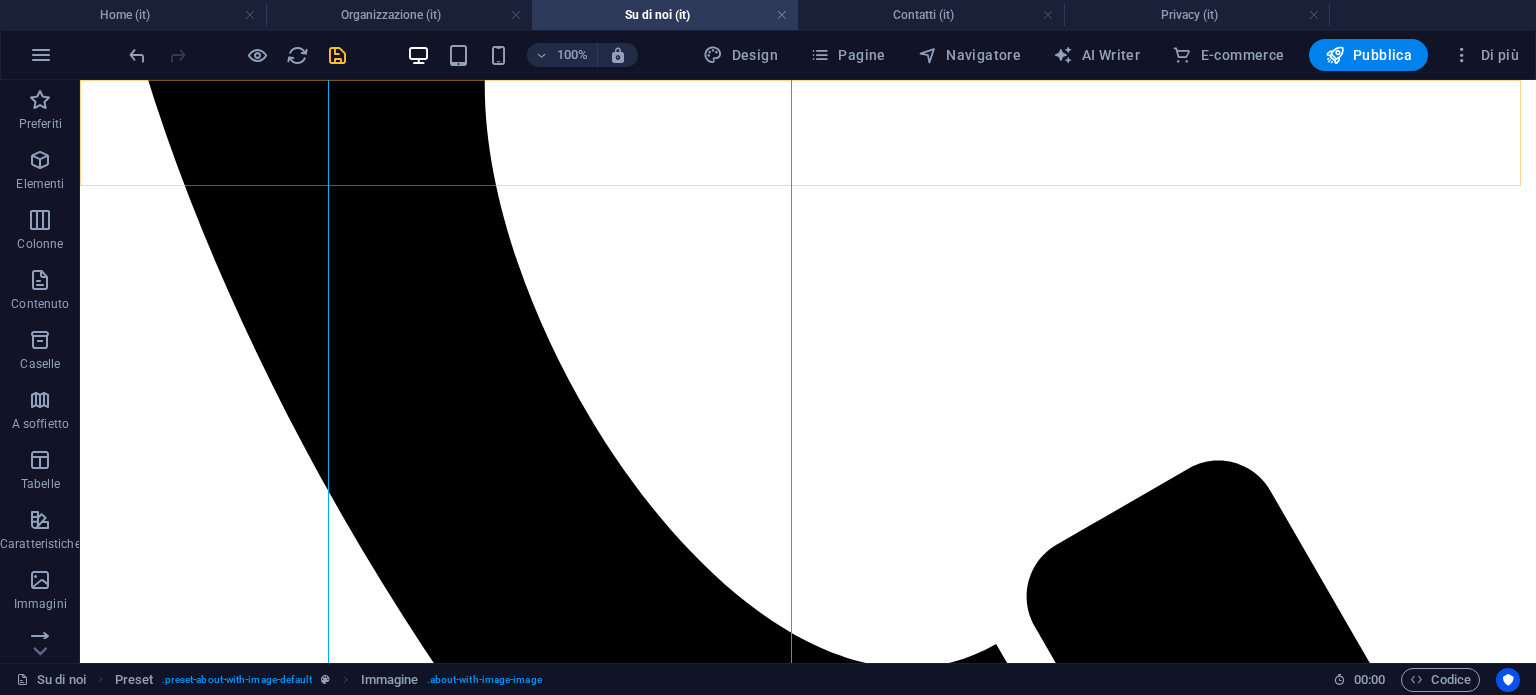 click on "Home Organizzazione Su di noi Contatti privacy" at bounding box center [808, 4485] 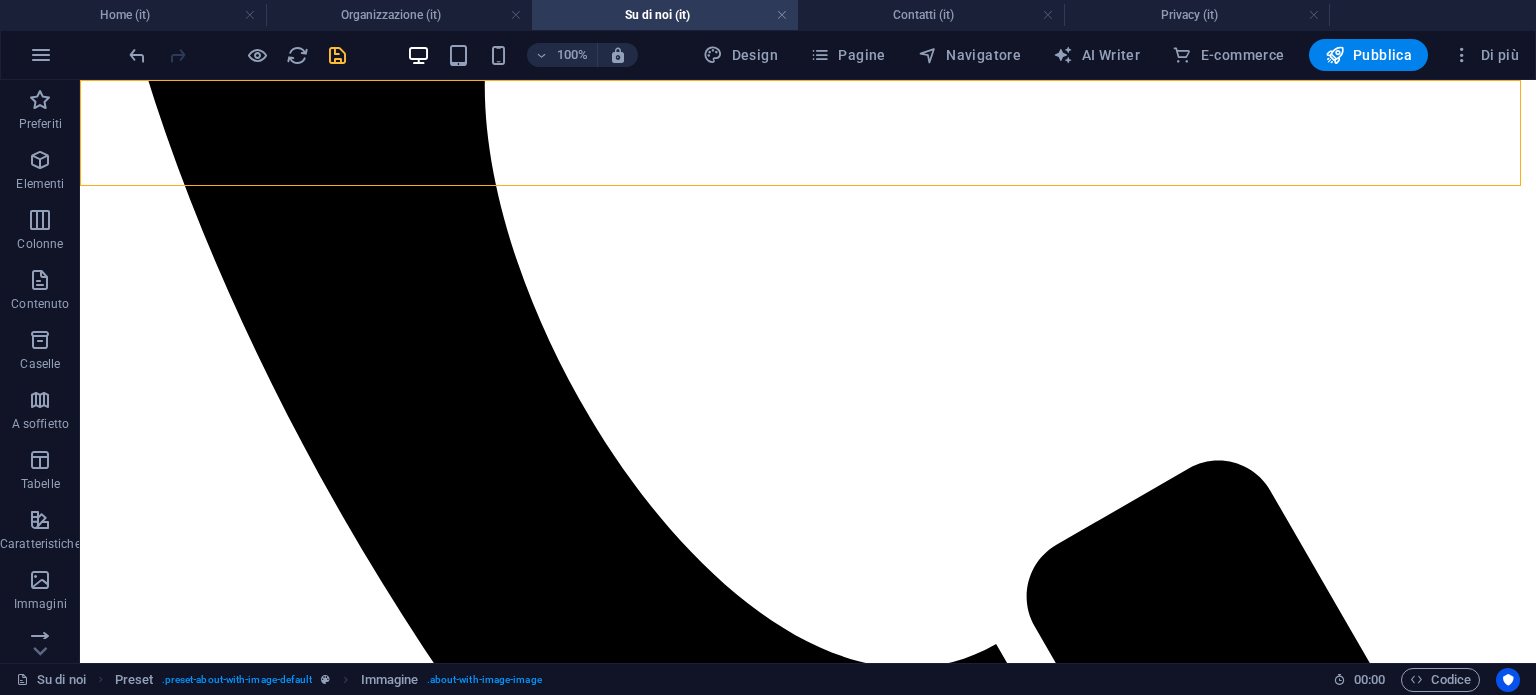 click on "Home Organizzazione Su di noi Contatti privacy" at bounding box center (808, 4485) 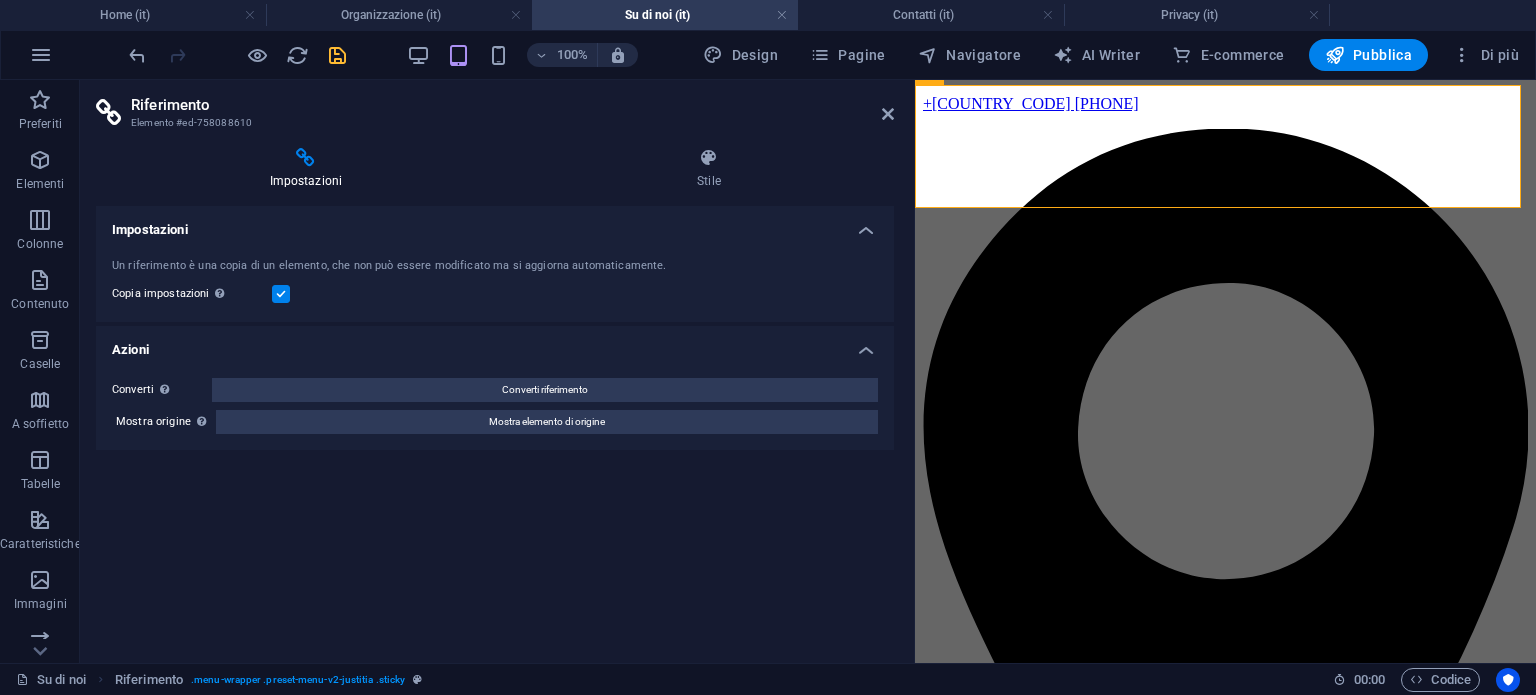 scroll, scrollTop: 855, scrollLeft: 0, axis: vertical 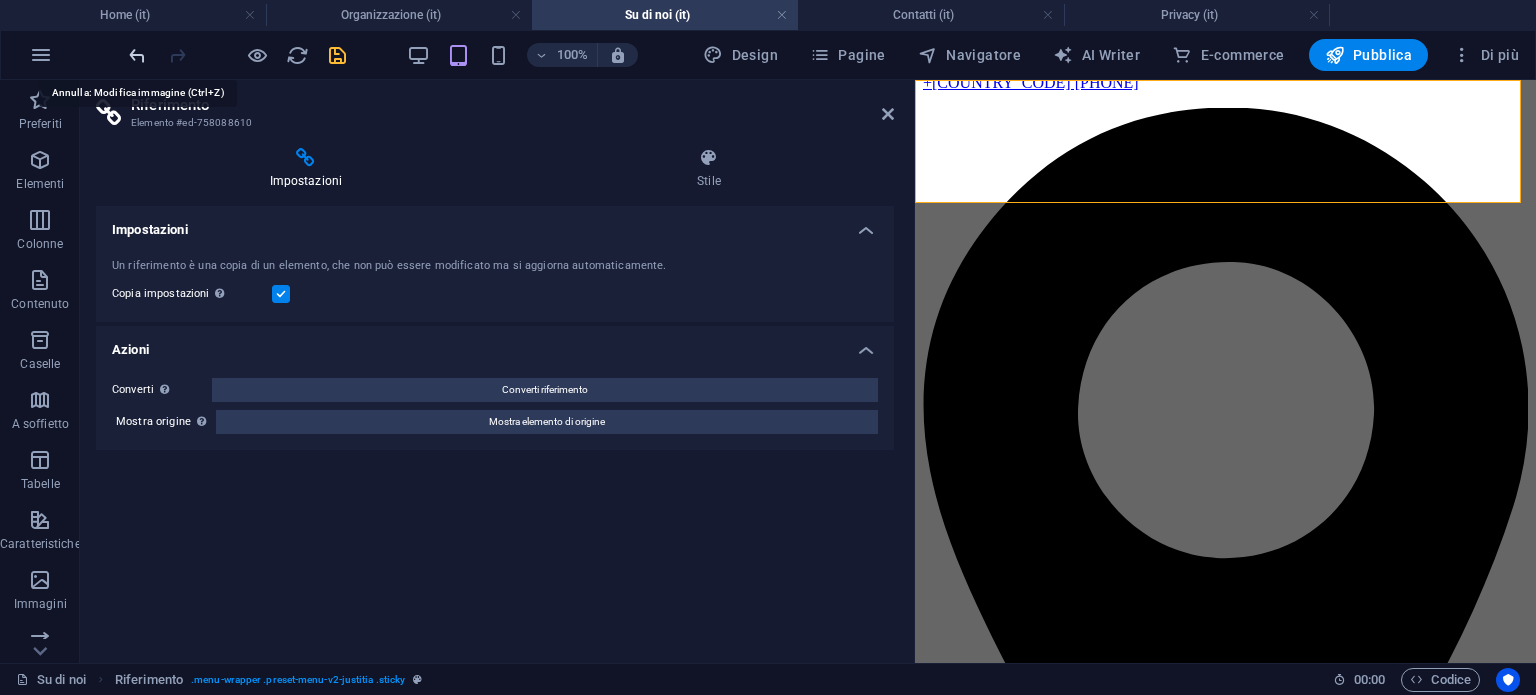click at bounding box center (137, 55) 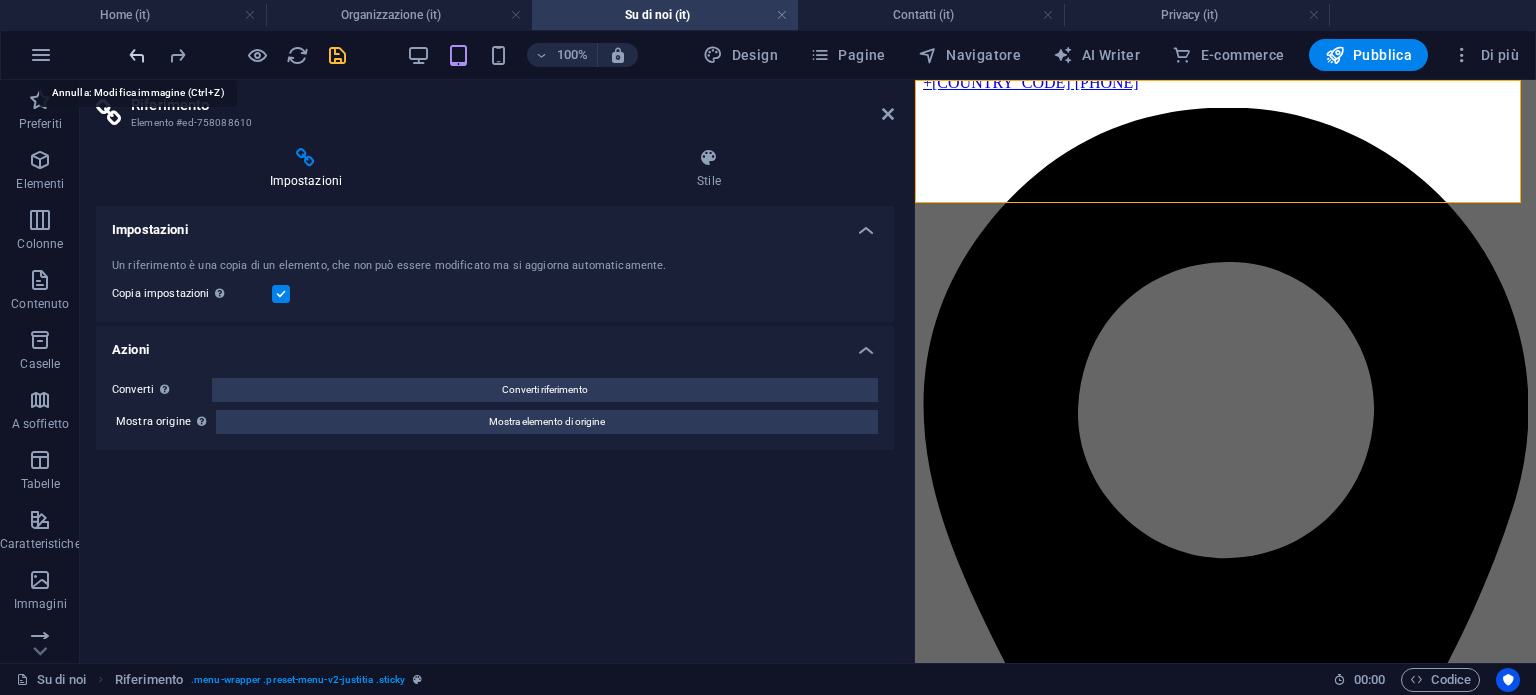 click at bounding box center [137, 55] 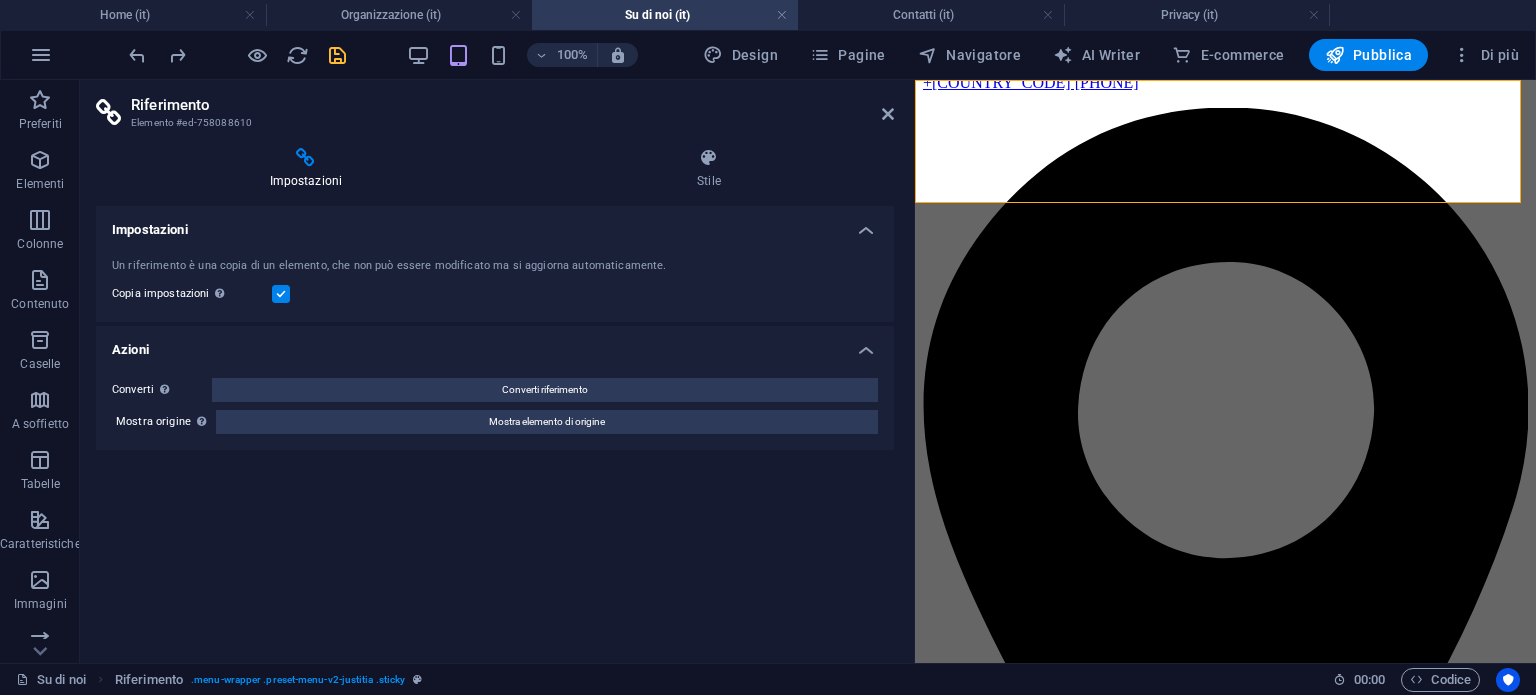 drag, startPoint x: 88, startPoint y: 643, endPoint x: 463, endPoint y: 561, distance: 383.86066 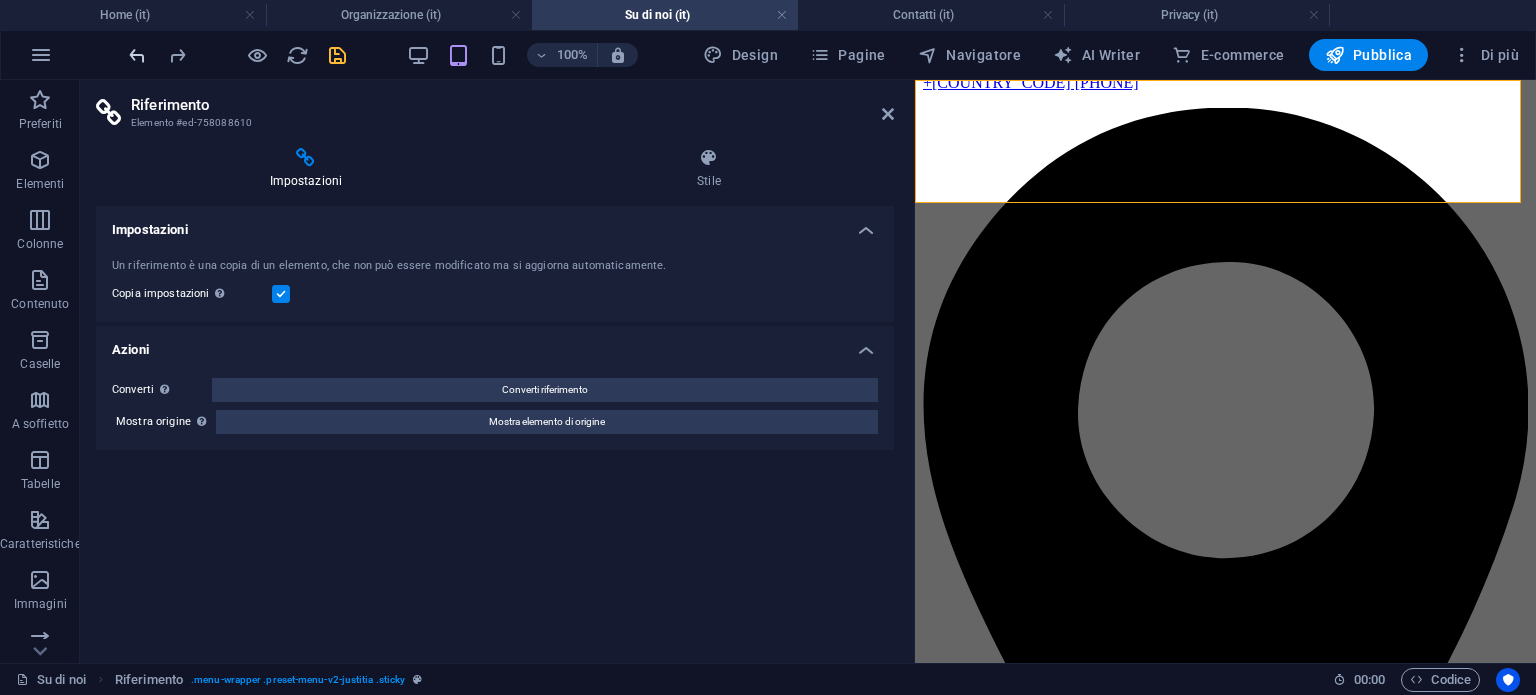 drag, startPoint x: 356, startPoint y: 482, endPoint x: 128, endPoint y: 50, distance: 488.4752 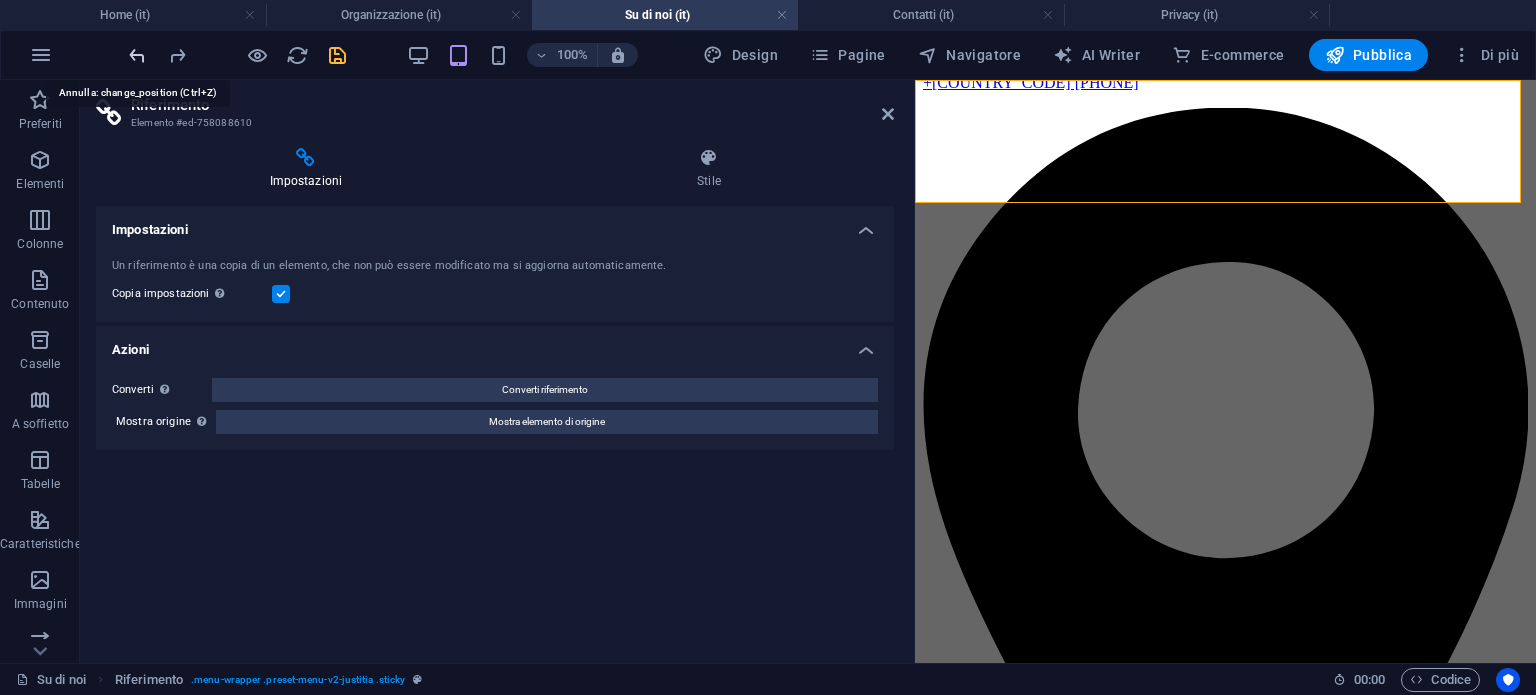 click at bounding box center [137, 55] 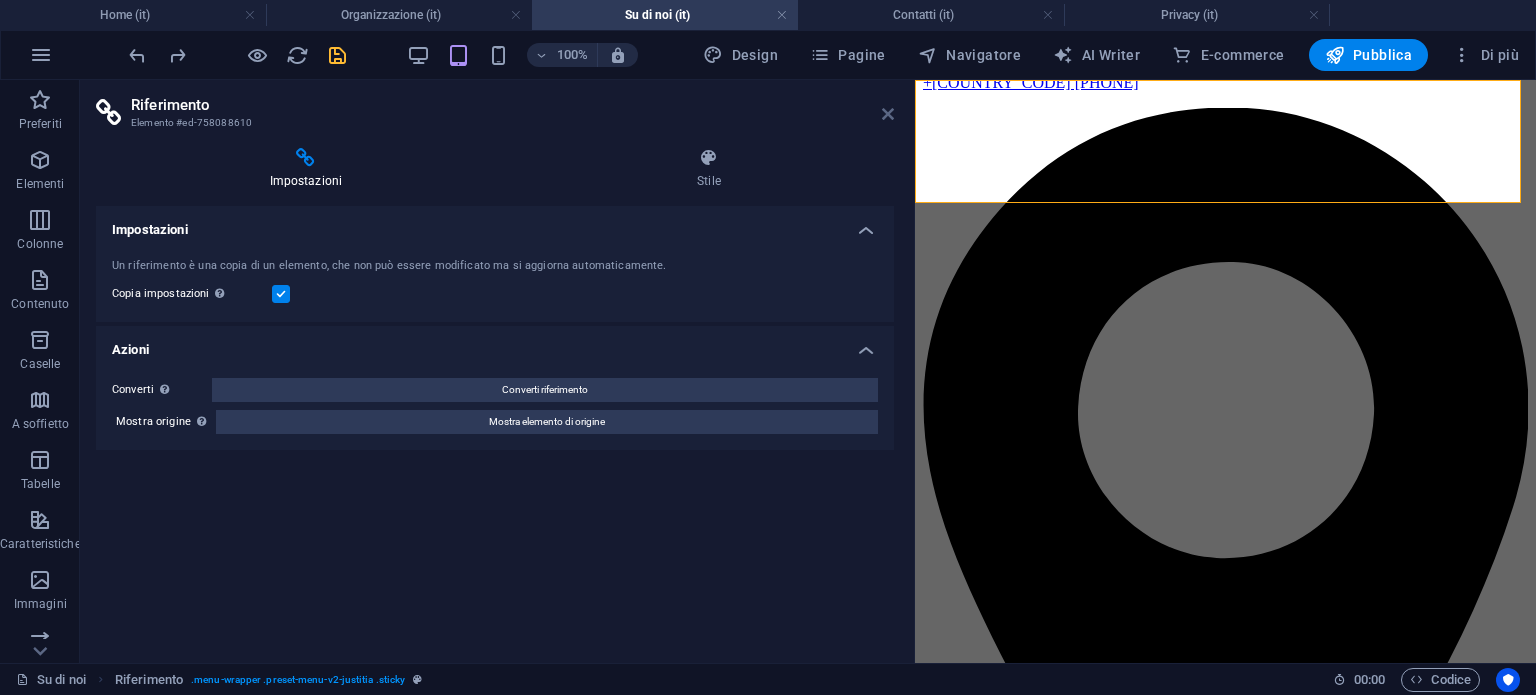 click at bounding box center (888, 114) 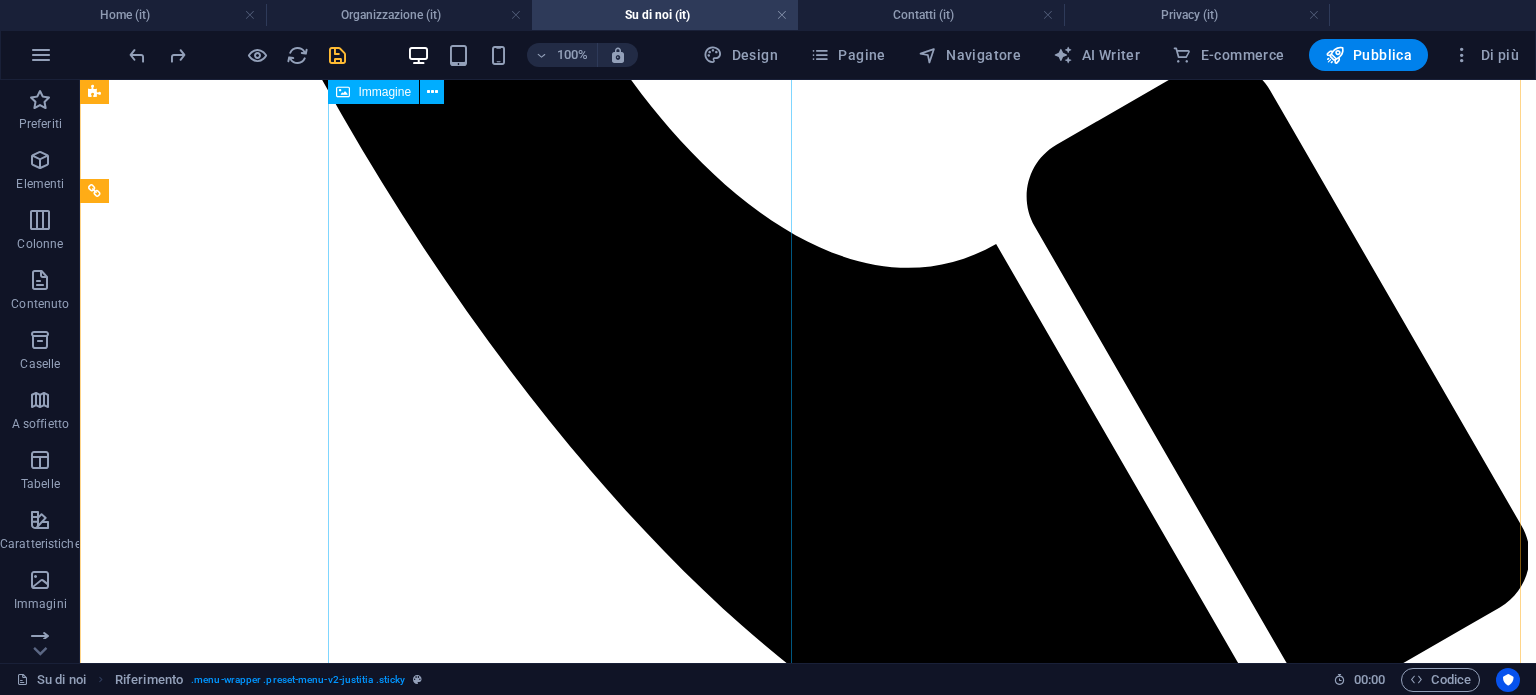 scroll, scrollTop: 1034, scrollLeft: 0, axis: vertical 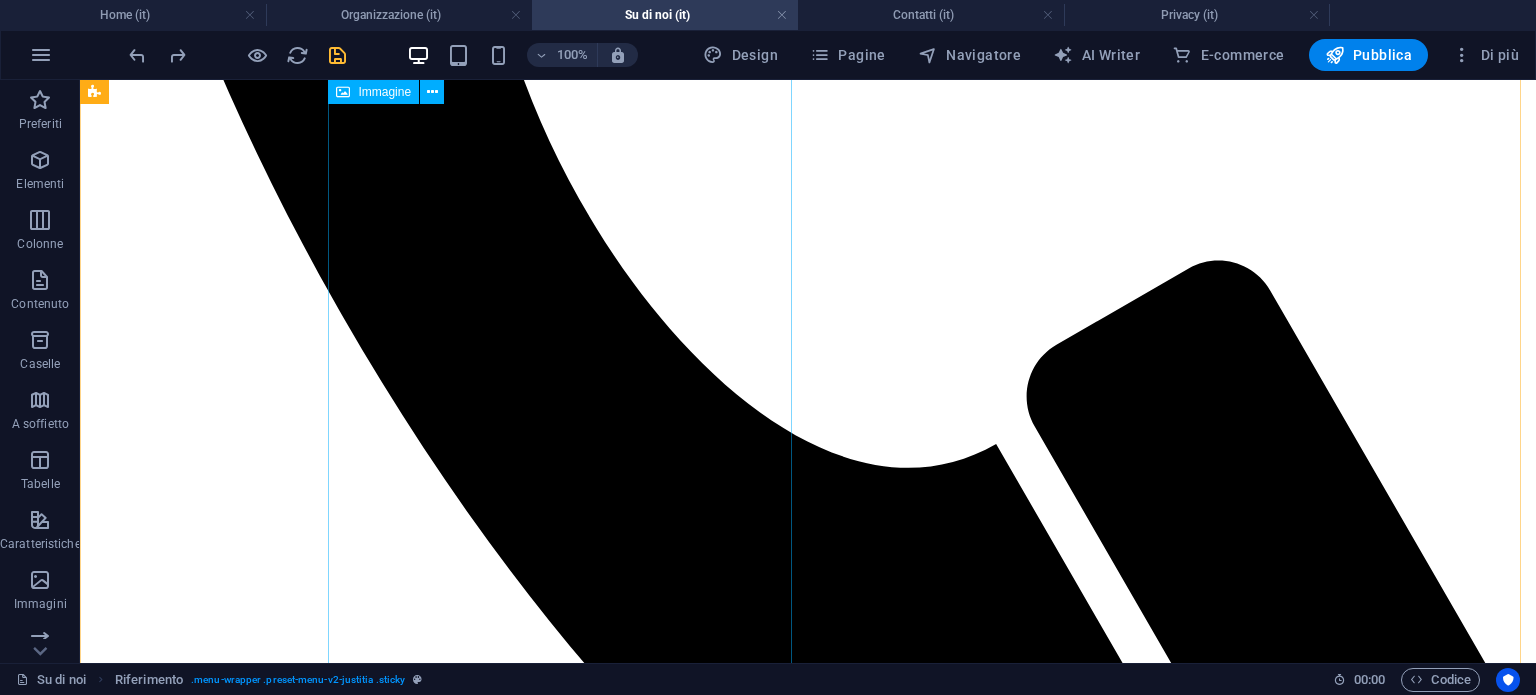 click at bounding box center (304, 7040) 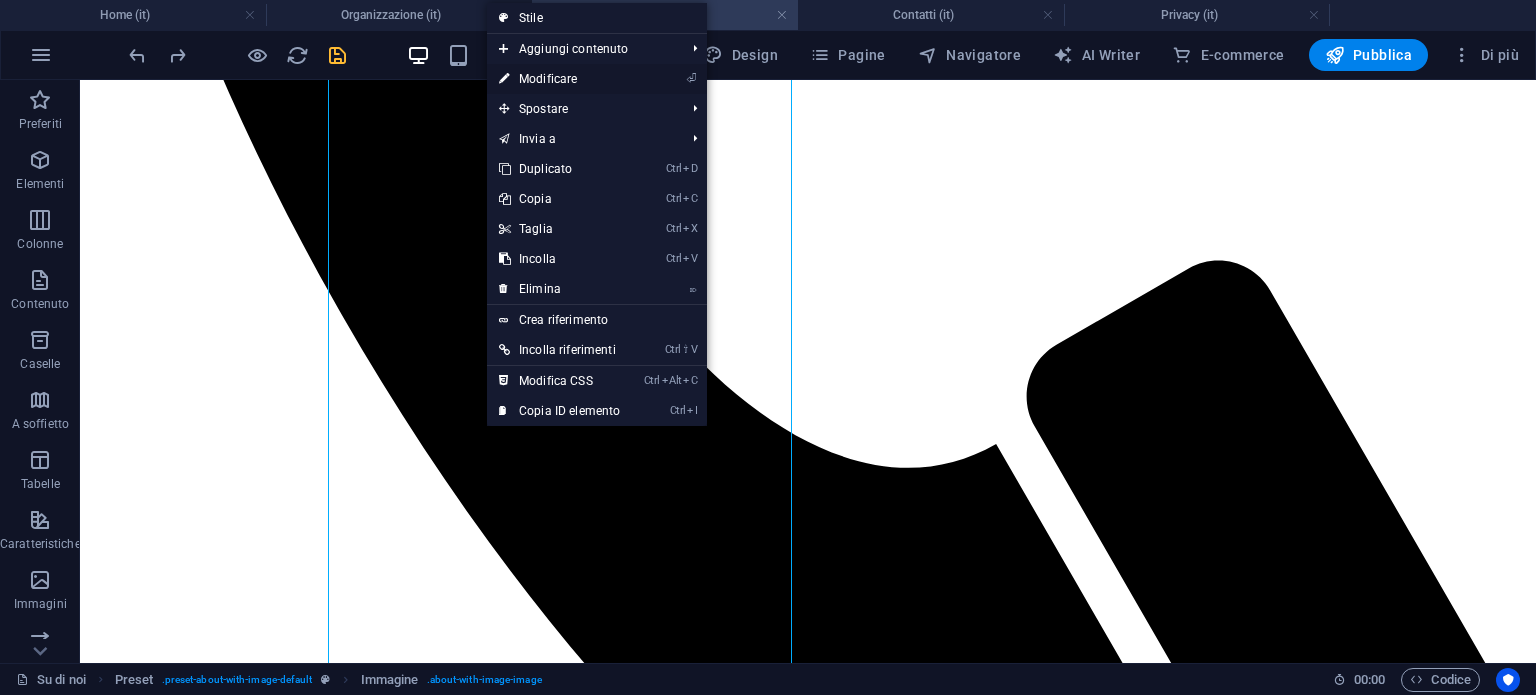 click on "⏎  Modificare" at bounding box center (559, 79) 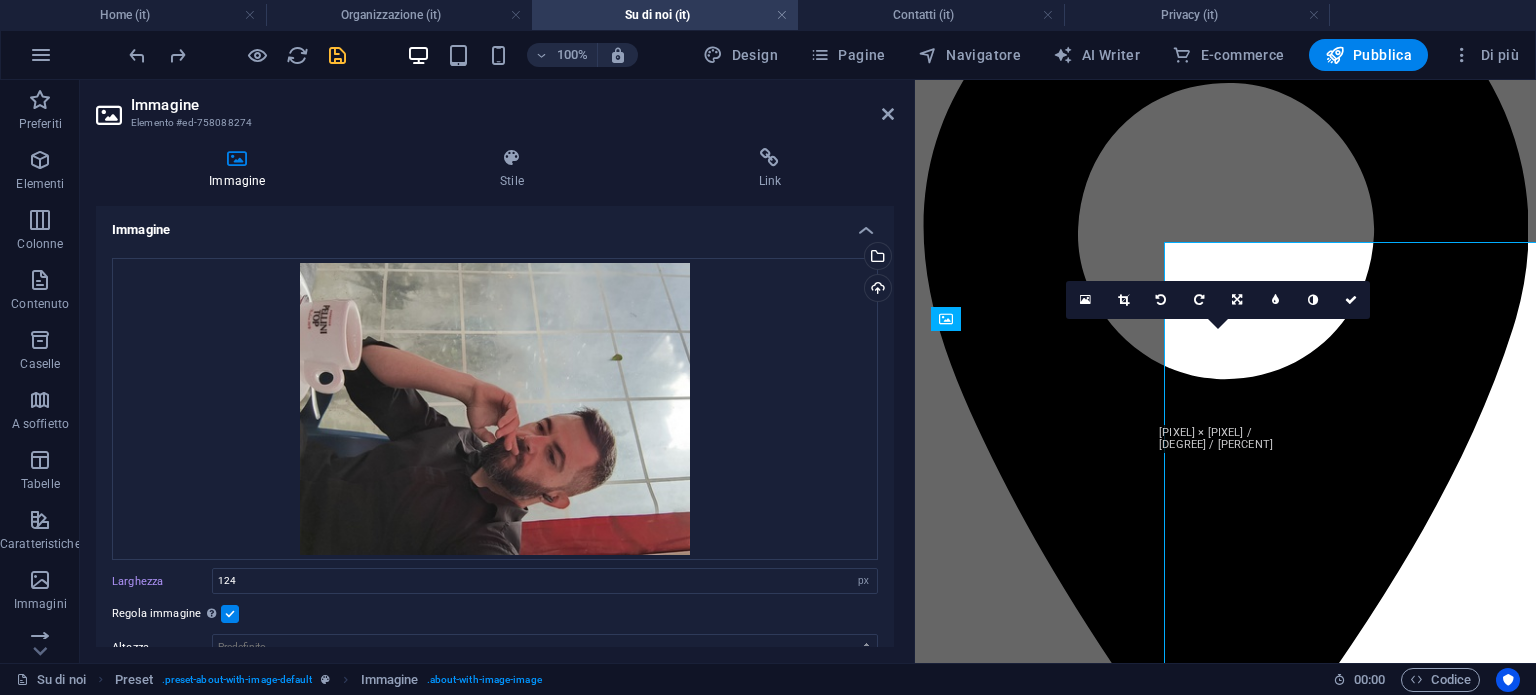 scroll, scrollTop: 504, scrollLeft: 0, axis: vertical 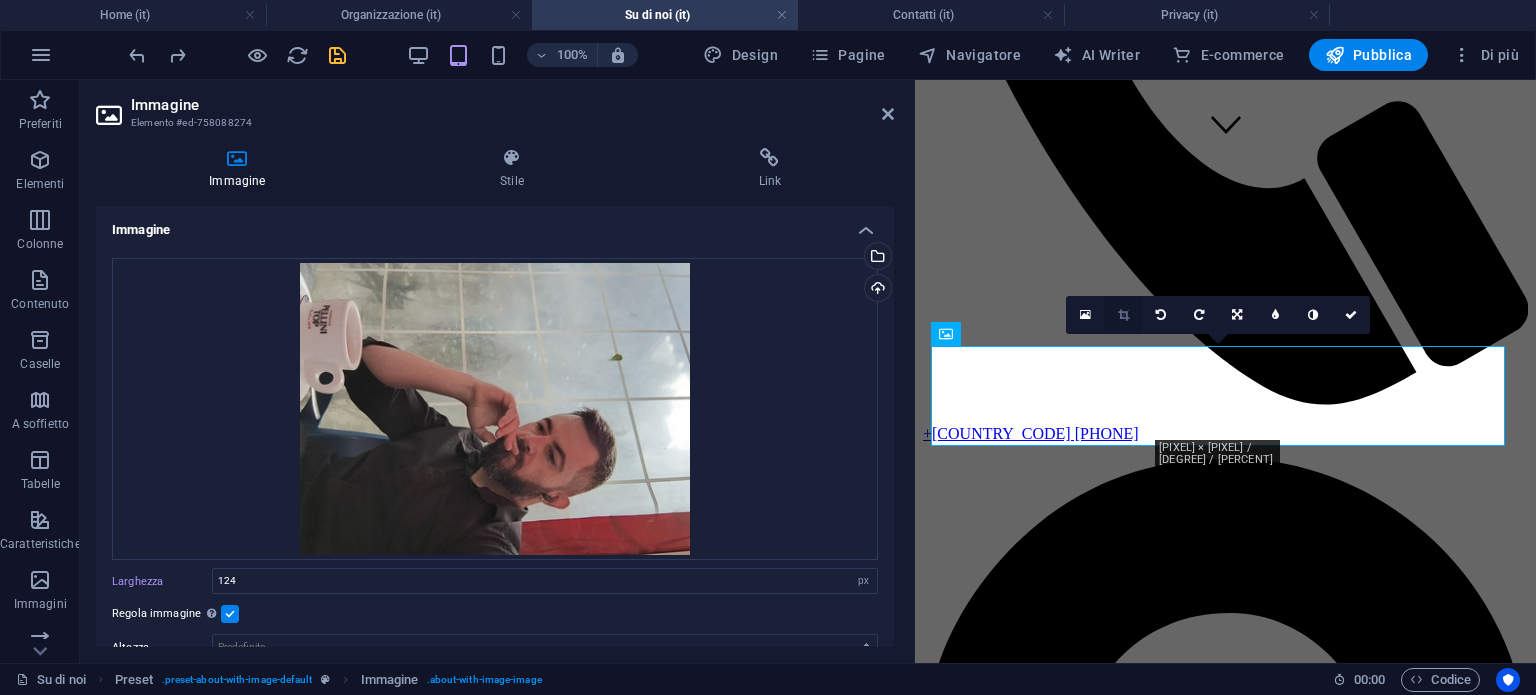 click at bounding box center (1123, 315) 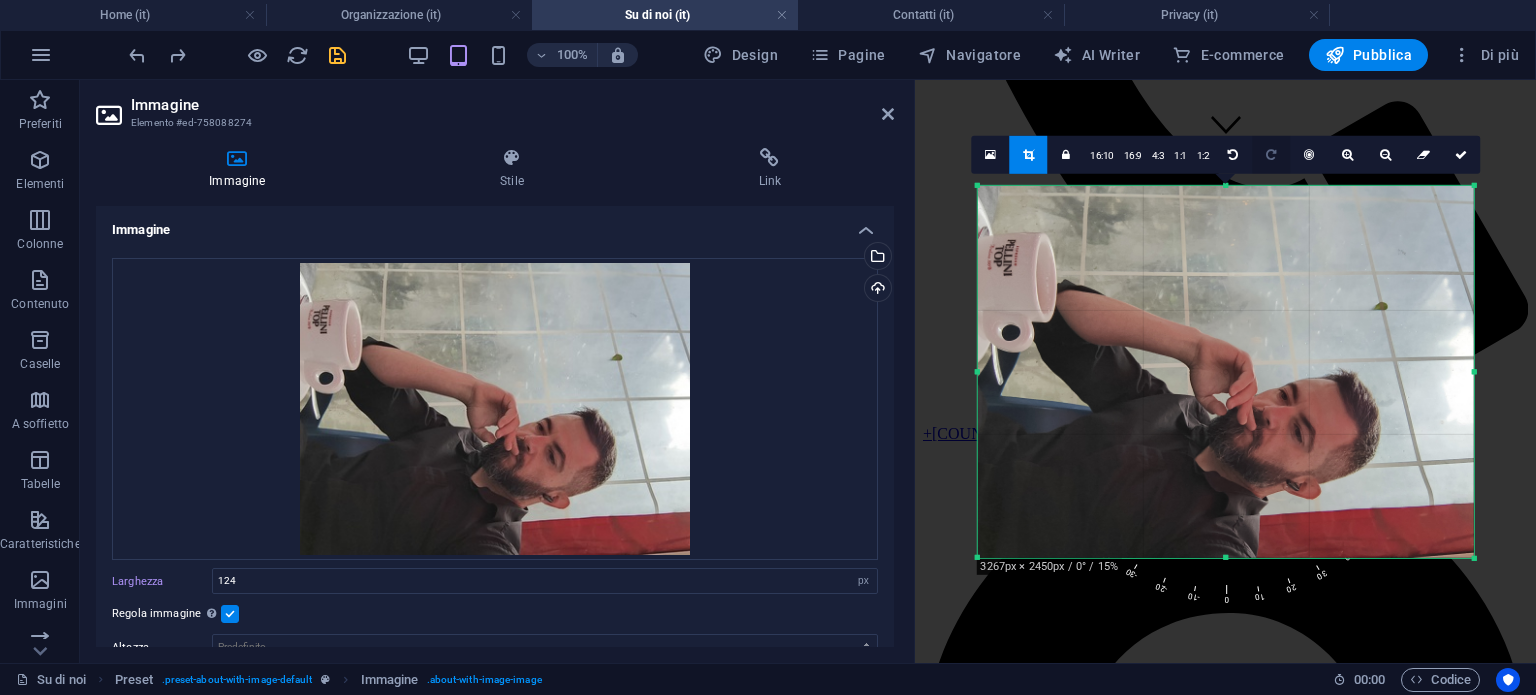 click at bounding box center [1271, 154] 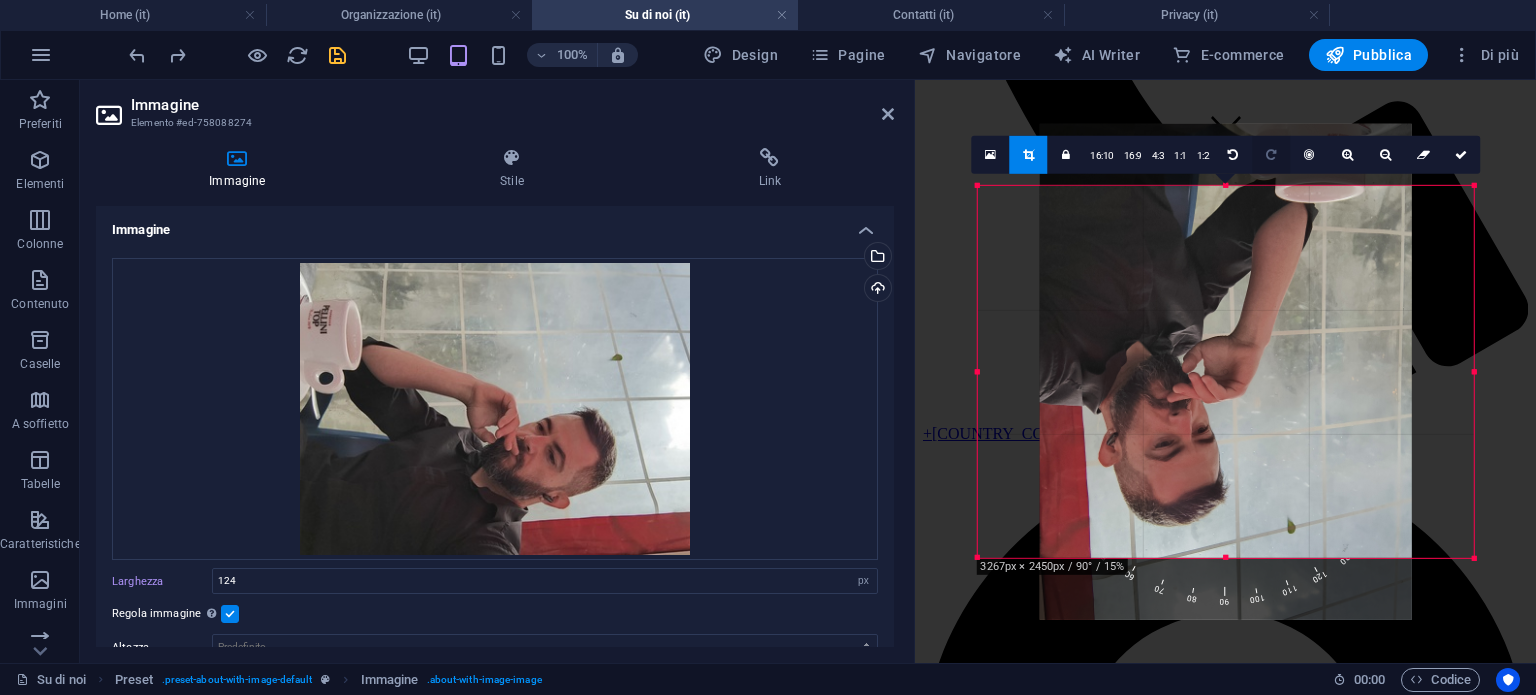 click at bounding box center (1271, 154) 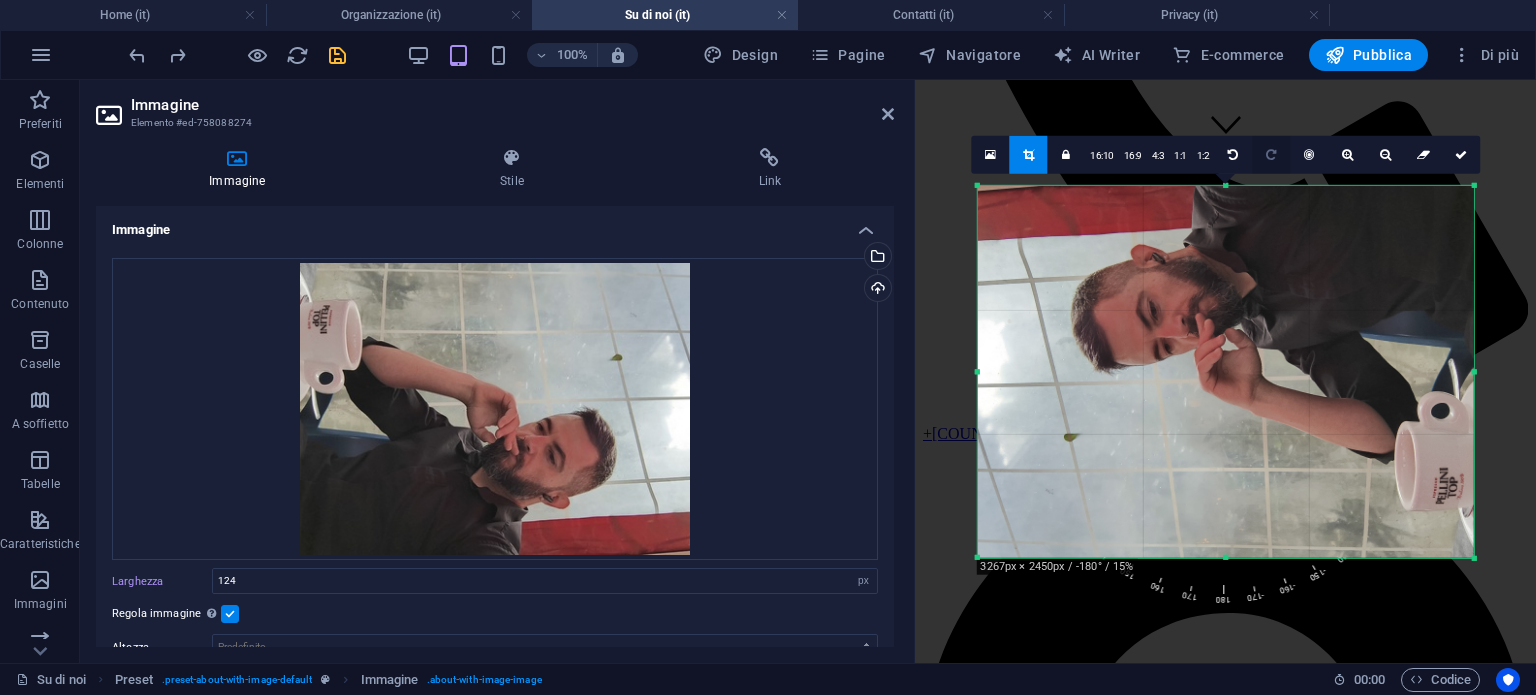 click at bounding box center [1271, 154] 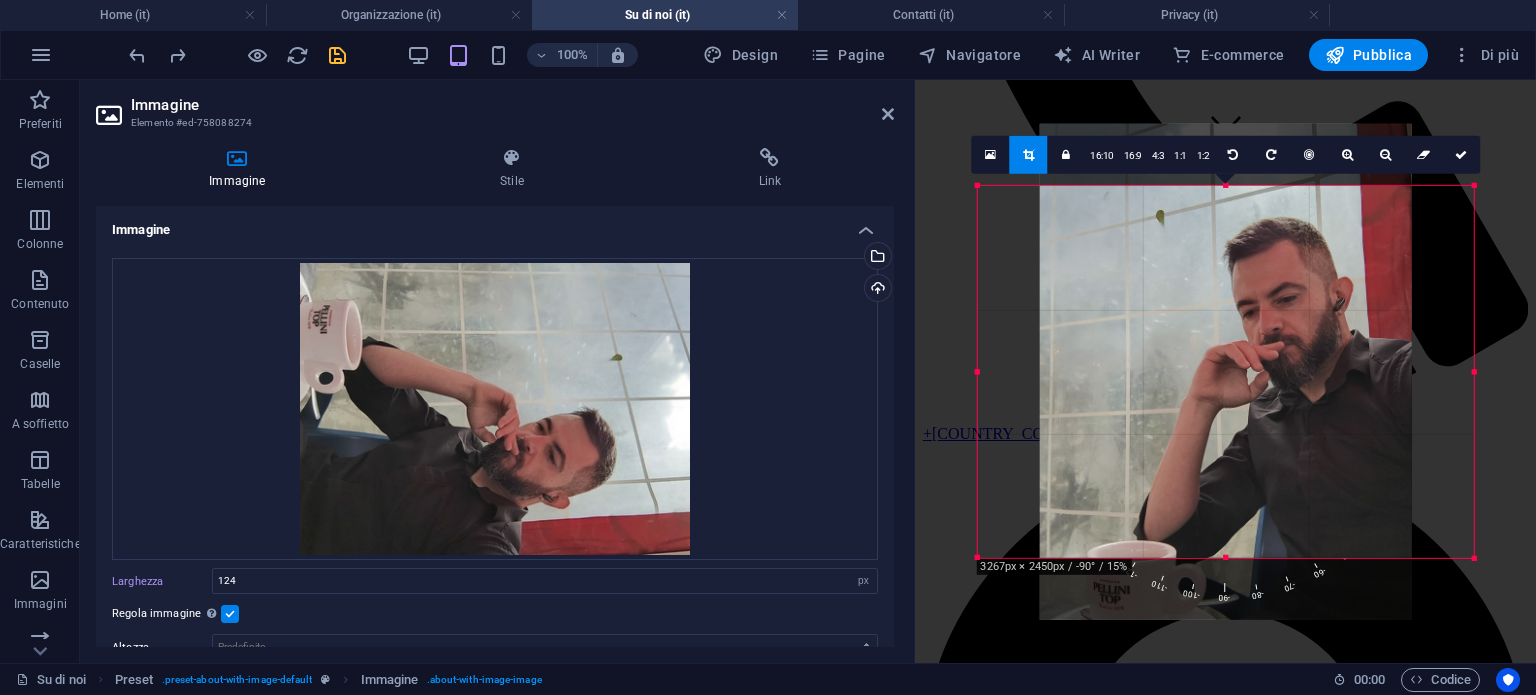 drag, startPoint x: 1224, startPoint y: 187, endPoint x: 1220, endPoint y: 207, distance: 20.396078 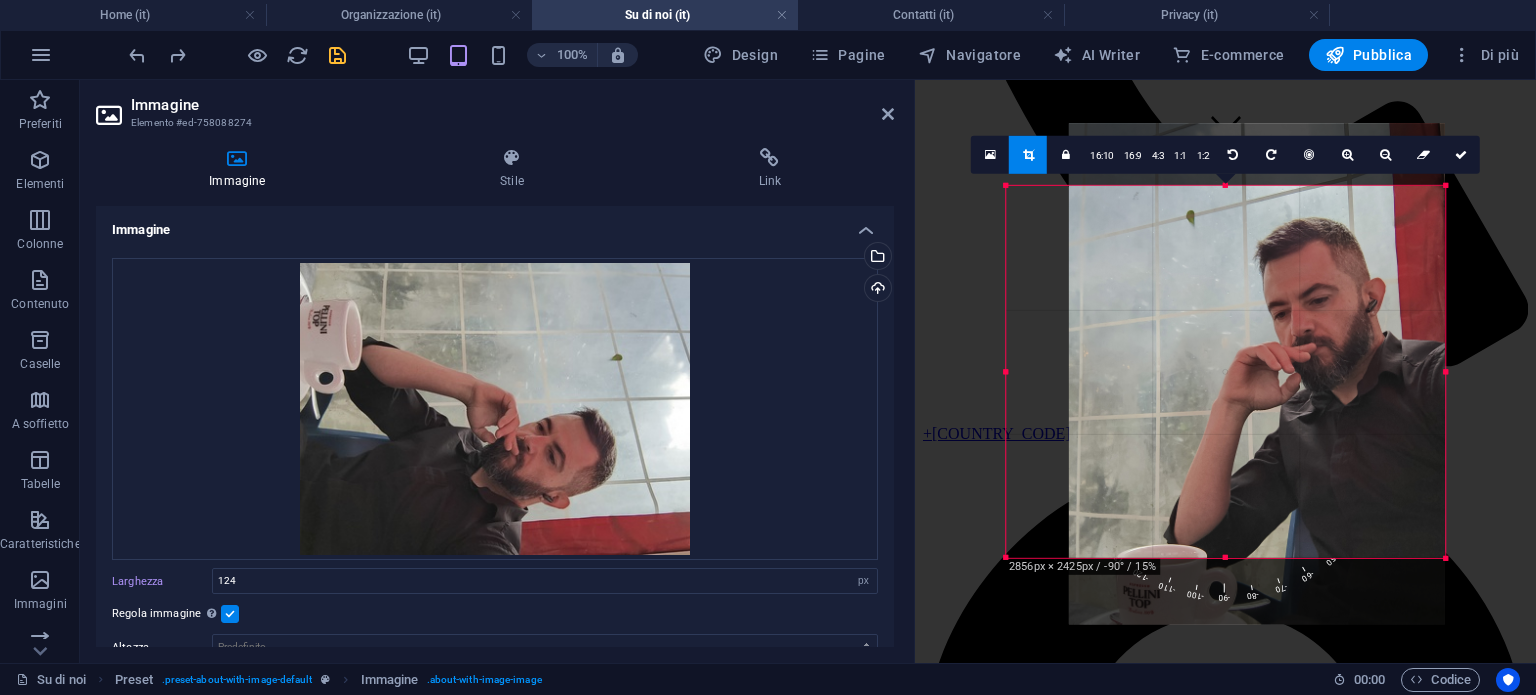 drag, startPoint x: 1428, startPoint y: 378, endPoint x: 1416, endPoint y: 390, distance: 16.970562 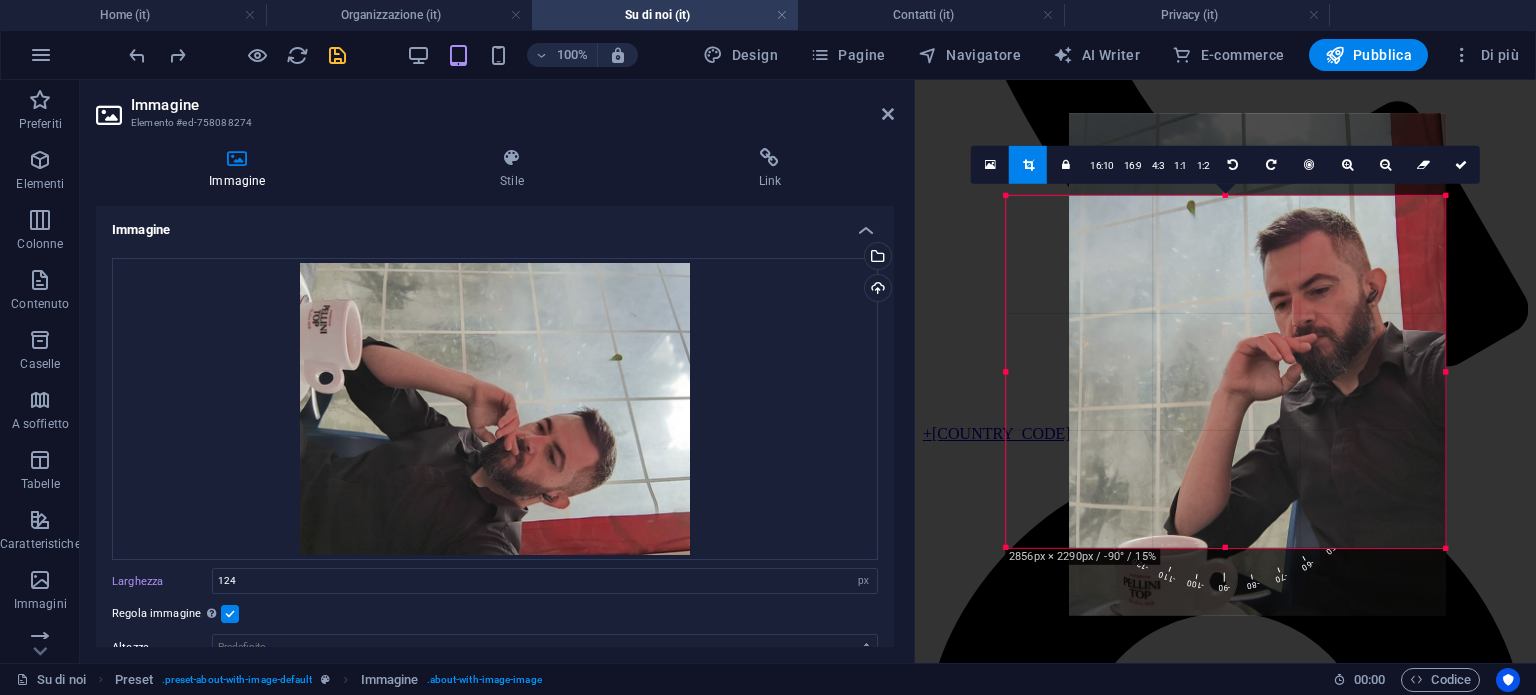 drag, startPoint x: 1224, startPoint y: 187, endPoint x: 1220, endPoint y: 207, distance: 20.396078 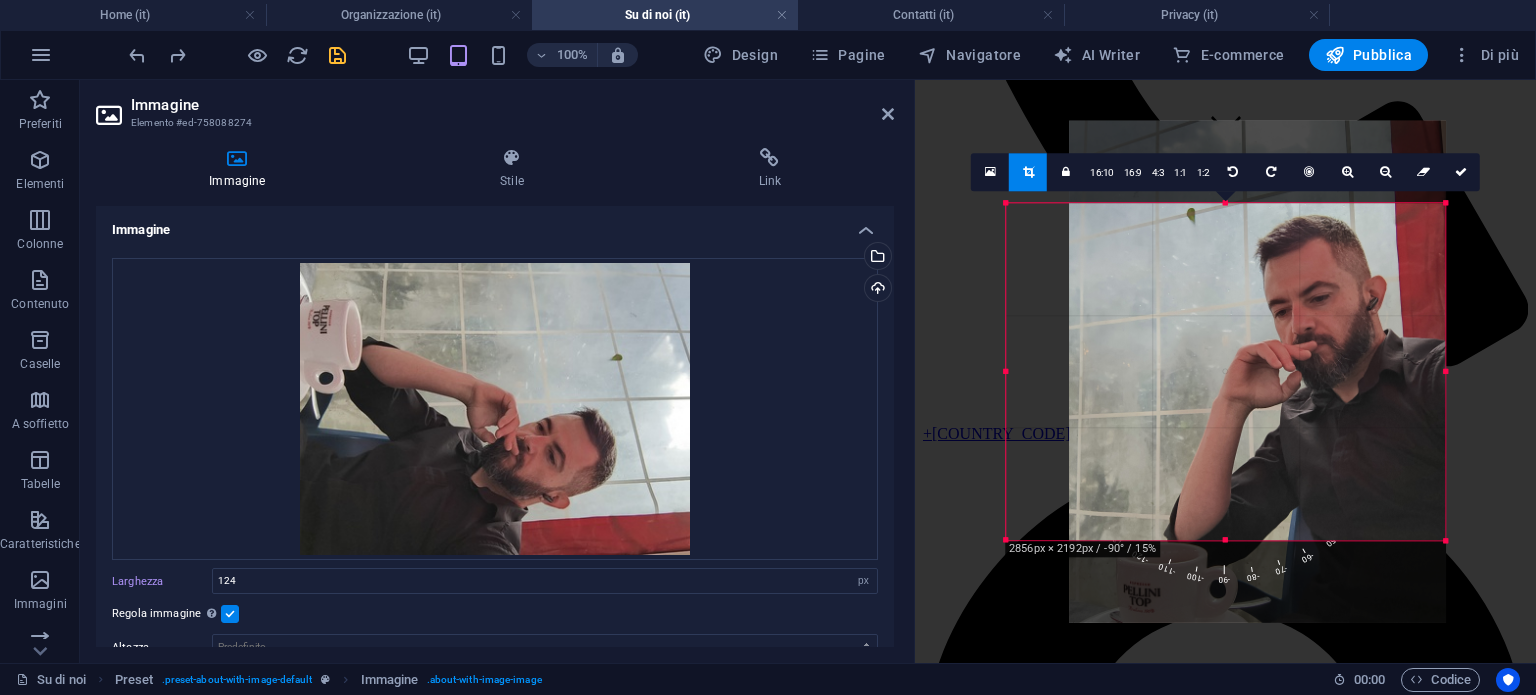 drag, startPoint x: 1228, startPoint y: 546, endPoint x: 1234, endPoint y: 531, distance: 16.155495 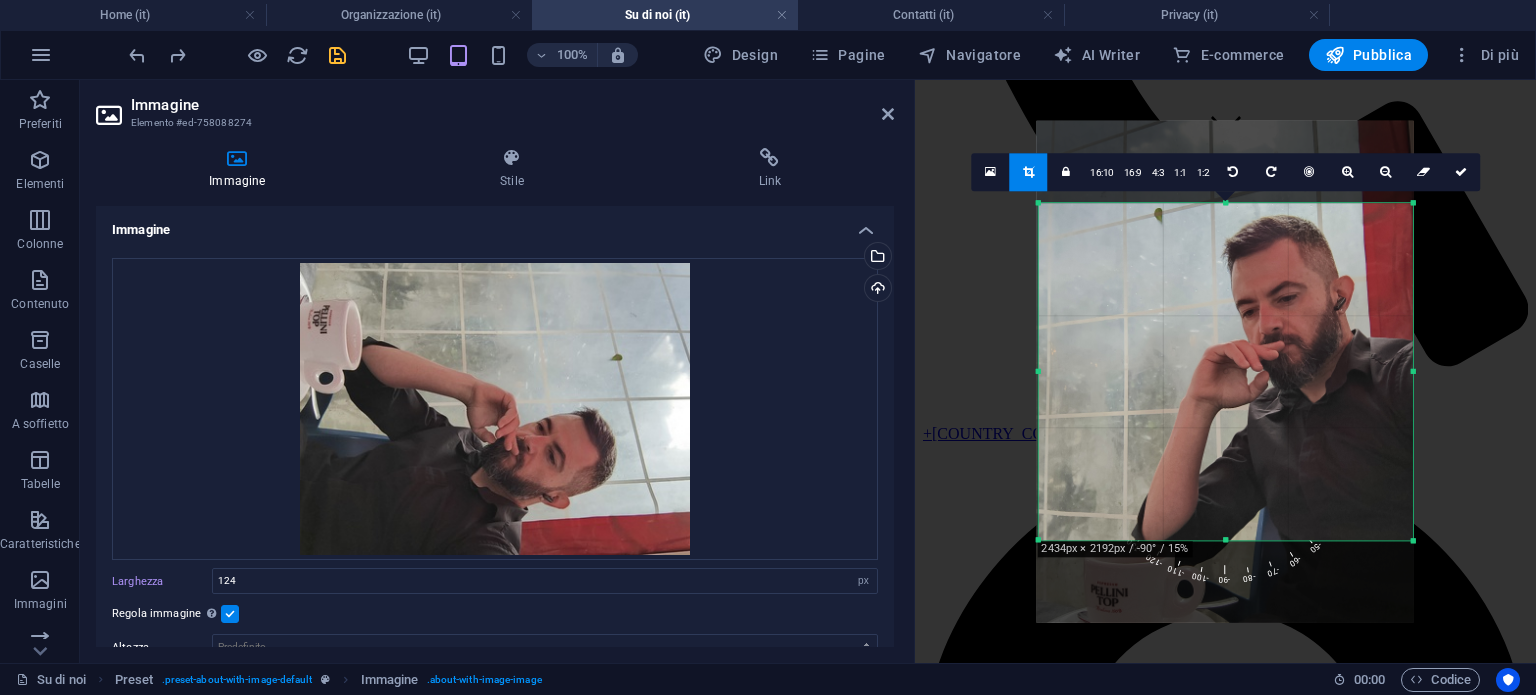 drag, startPoint x: 1003, startPoint y: 370, endPoint x: 1068, endPoint y: 410, distance: 76.321686 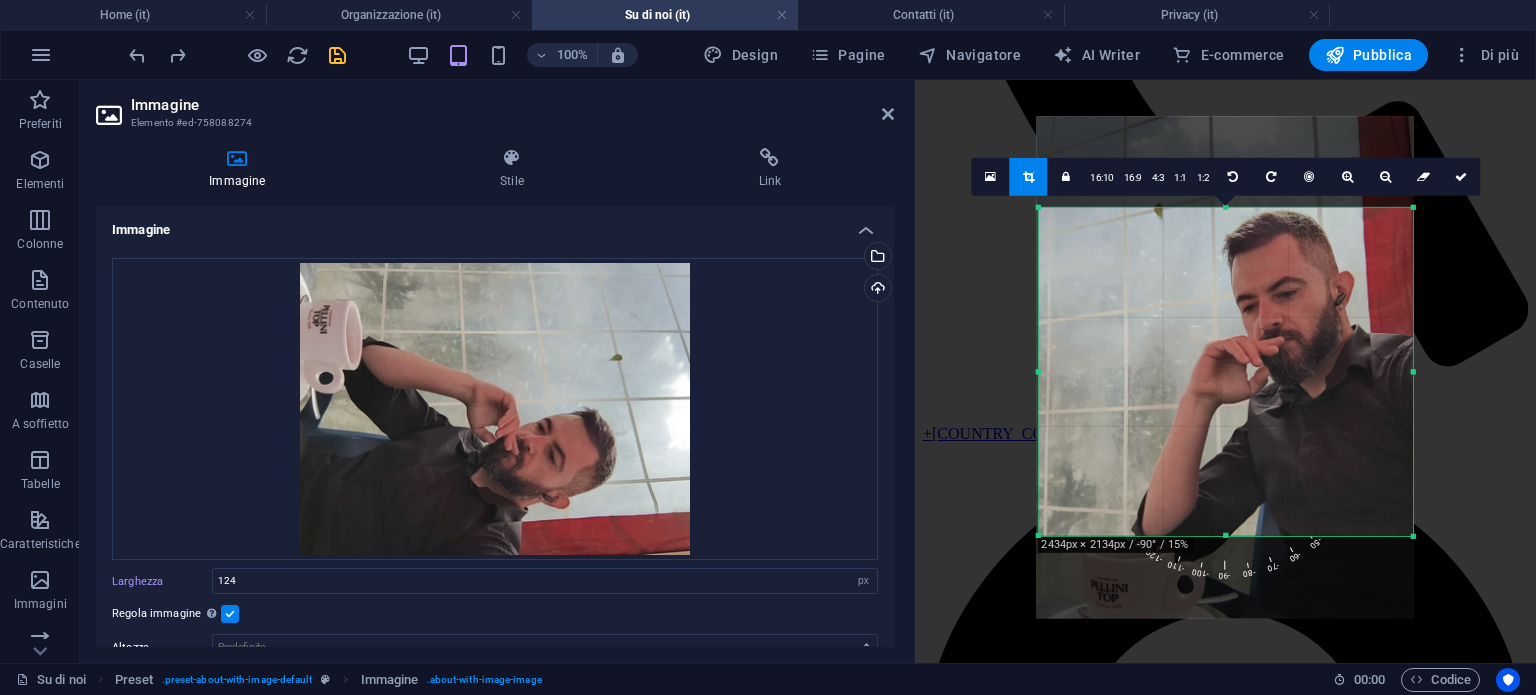 click on "180 170 160 150 140 130 120 110 100 90 80 70 60 50 40 30 20 10 0 -10 -20 -30 -40 -50 -60 -70 -80 -90 -100 -110 -120 -130 -140 -150 -160 -170 2434px × 2134px / -90° / 15% 16:10 16:9 4:3 1:1 1:2 0" at bounding box center [1225, 371] 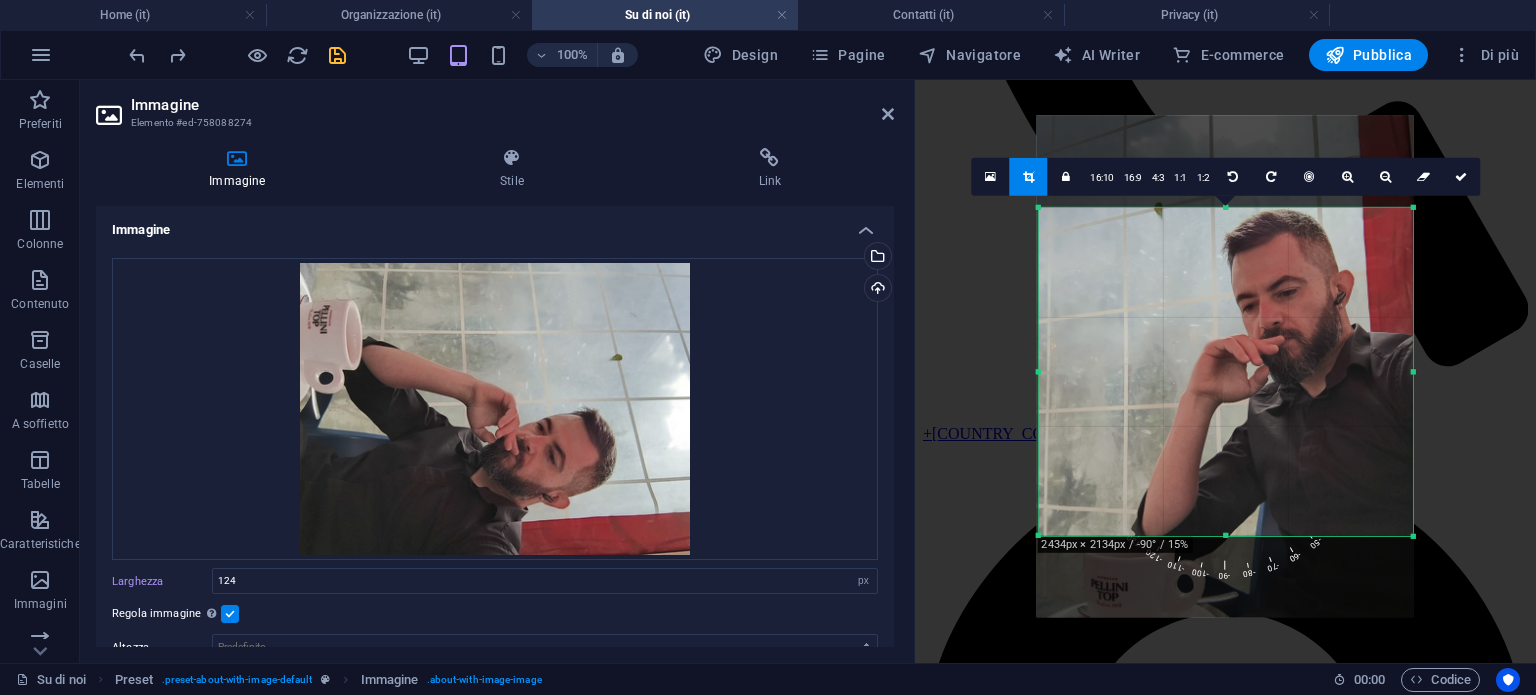 click at bounding box center [1224, 366] 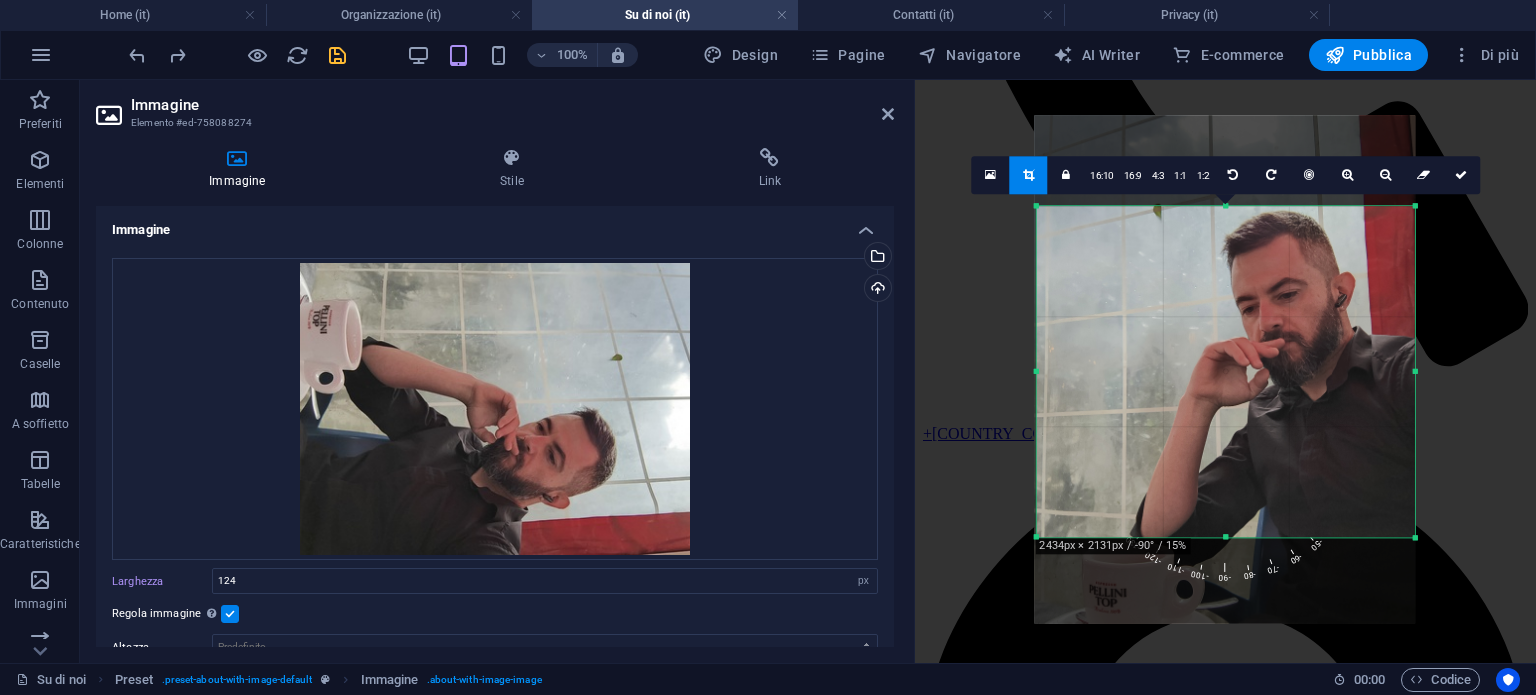 click at bounding box center (1414, 206) 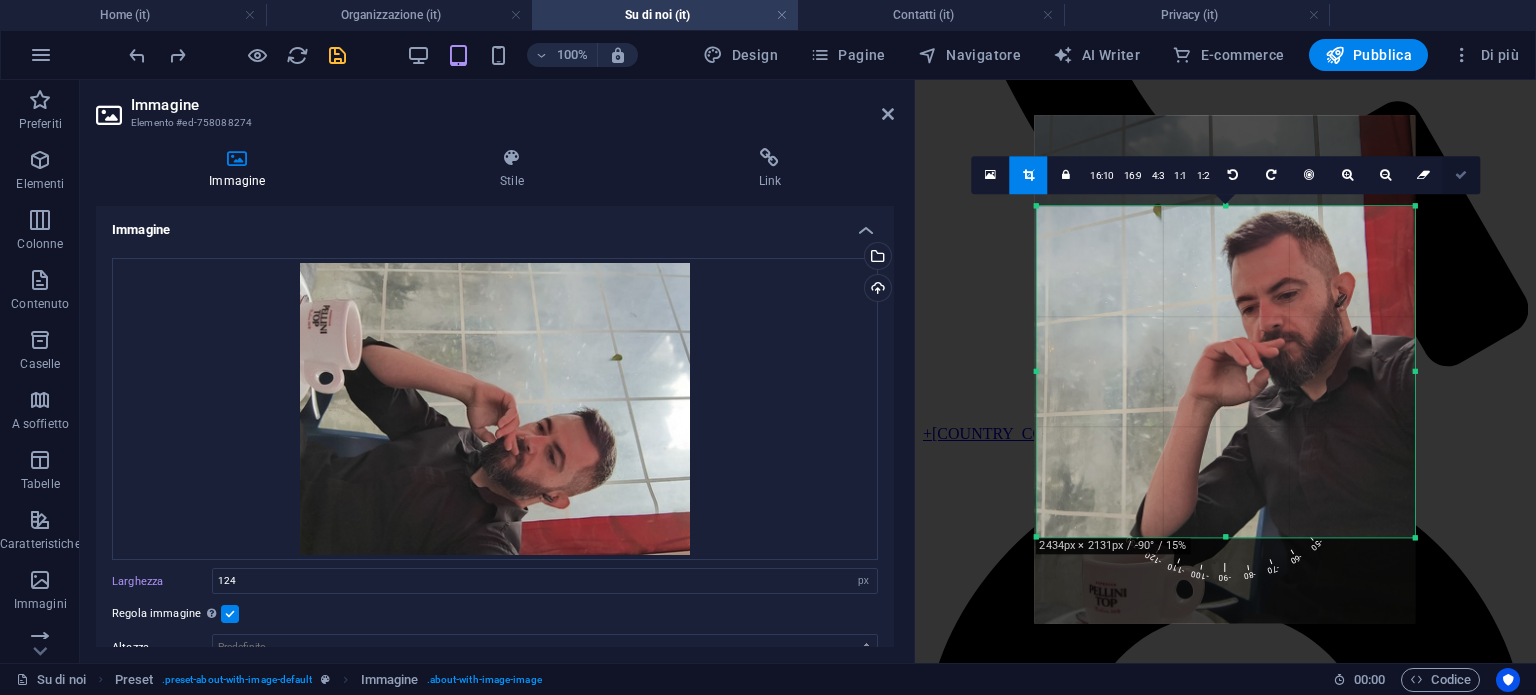 click at bounding box center [1461, 175] 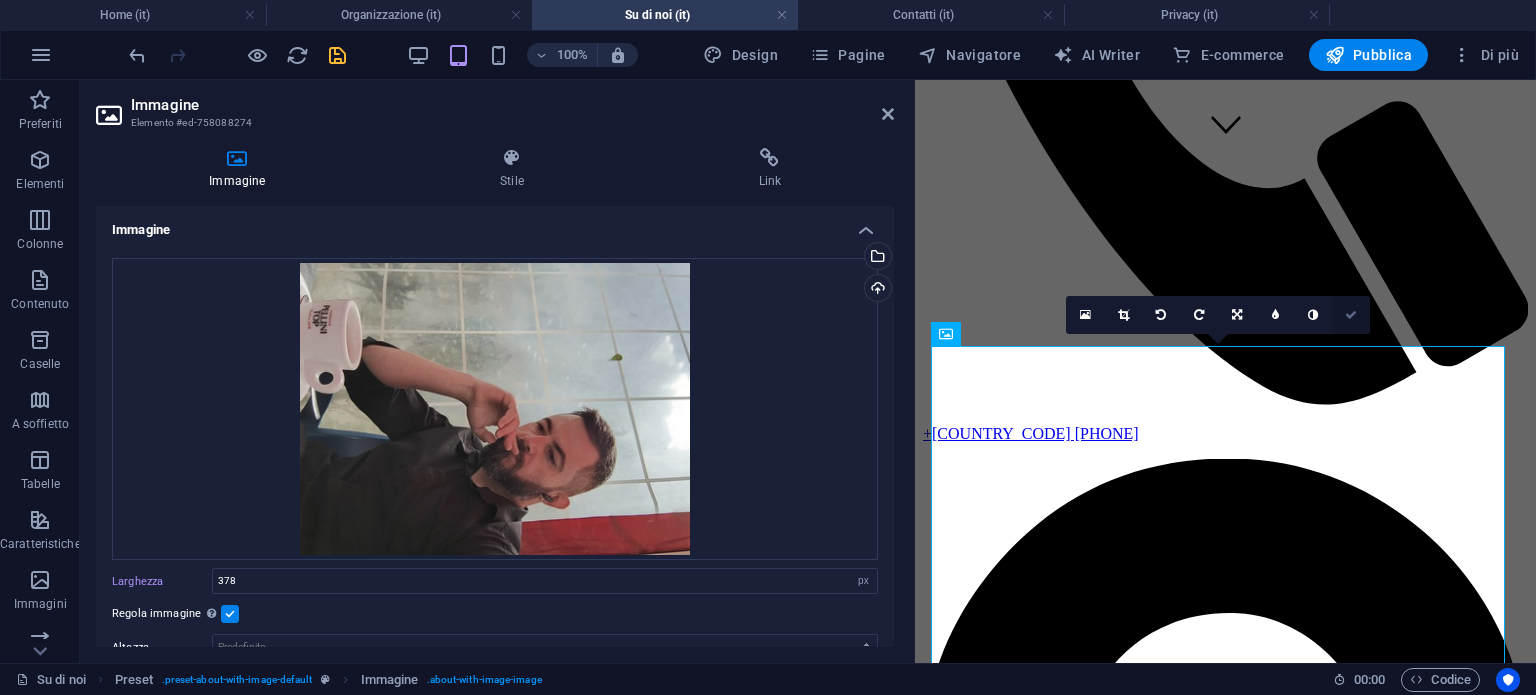 click at bounding box center [1351, 315] 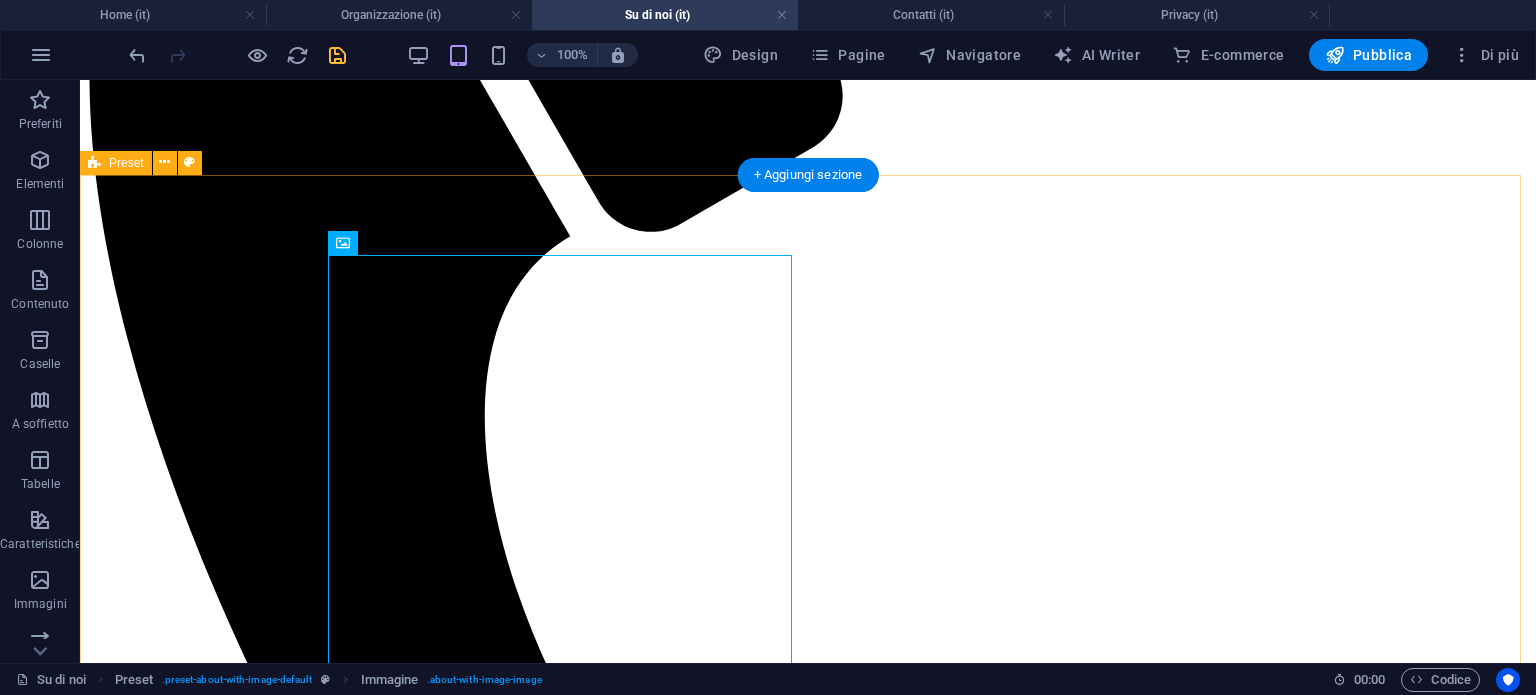 scroll, scrollTop: 503, scrollLeft: 0, axis: vertical 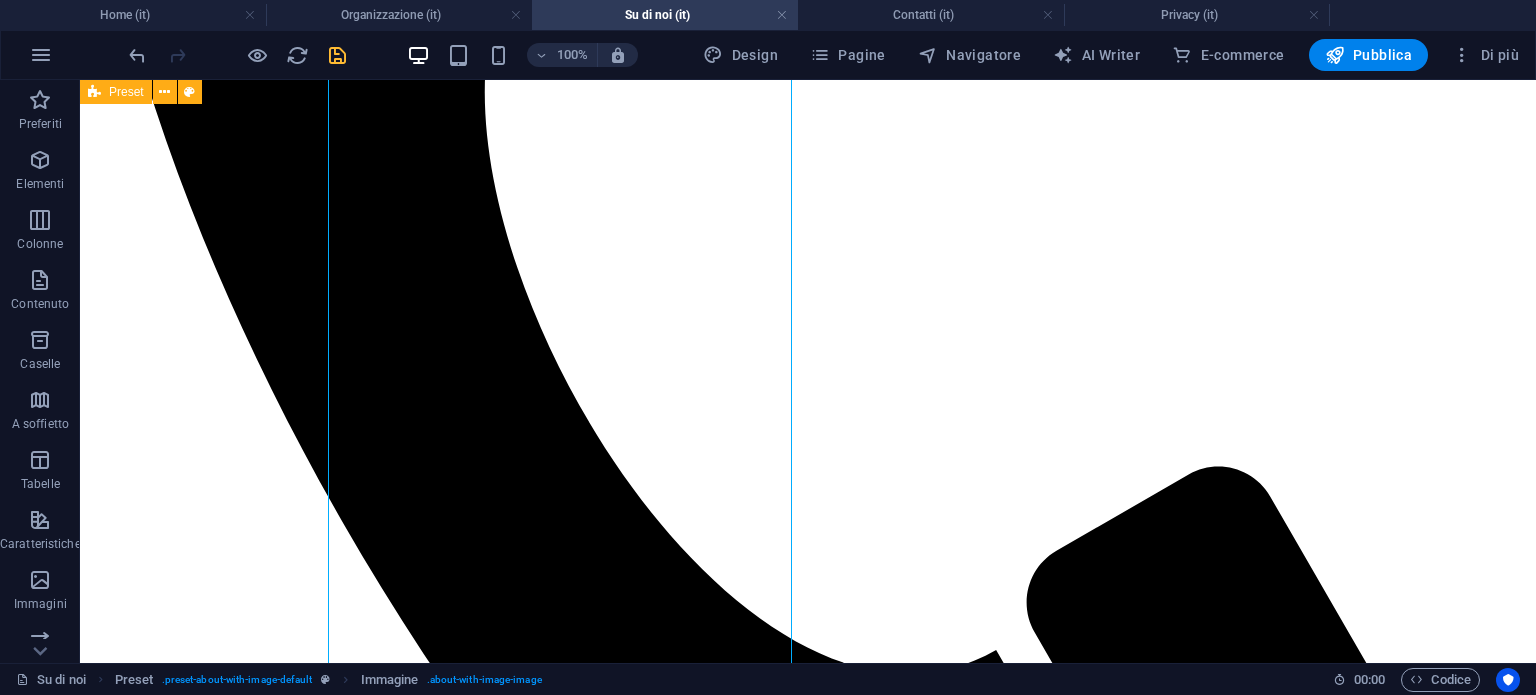 click on "We protect your Rights Lorem ipsum dolor sit amet, consetetur sadipscing elitr, sed diam nonumy eirmod tempor invidunt ut labore et dolore magna aliquyam erat, sed diam voluptua. At vero eos et accusam et justo duo dolores et ea rebum. Stet clita kasd gubergren, no sea takimata sanctus est Lorem ipsum dolor sit amet. Lorem ipsum dolor sit amet, consetetur sadipscing elitr, sed diam nonumy eirmod tempor invidunt ut labore et dolore magna aliquyam erat, sed diam voluptua. At vero eos et accusam et justo duo dolores et ea rebum. Stet clita kasd gubergren, no sea takimata sanctus est Lorem ipsum dolor sit amet. Lorem ipsum dolor sit amet, consetetur sadipscing elitr, sed diam nonumy eirmod tempor invidunt ut labore et dolore magna aliquyam erat, sed diam voluptua. At vero eos et accusam et justo duo dolores et ea rebum. Stet clita kasd gubergren, no sea takimata sanctus est Lorem ipsum dolor sit amet.   Contact us now" at bounding box center [808, 7433] 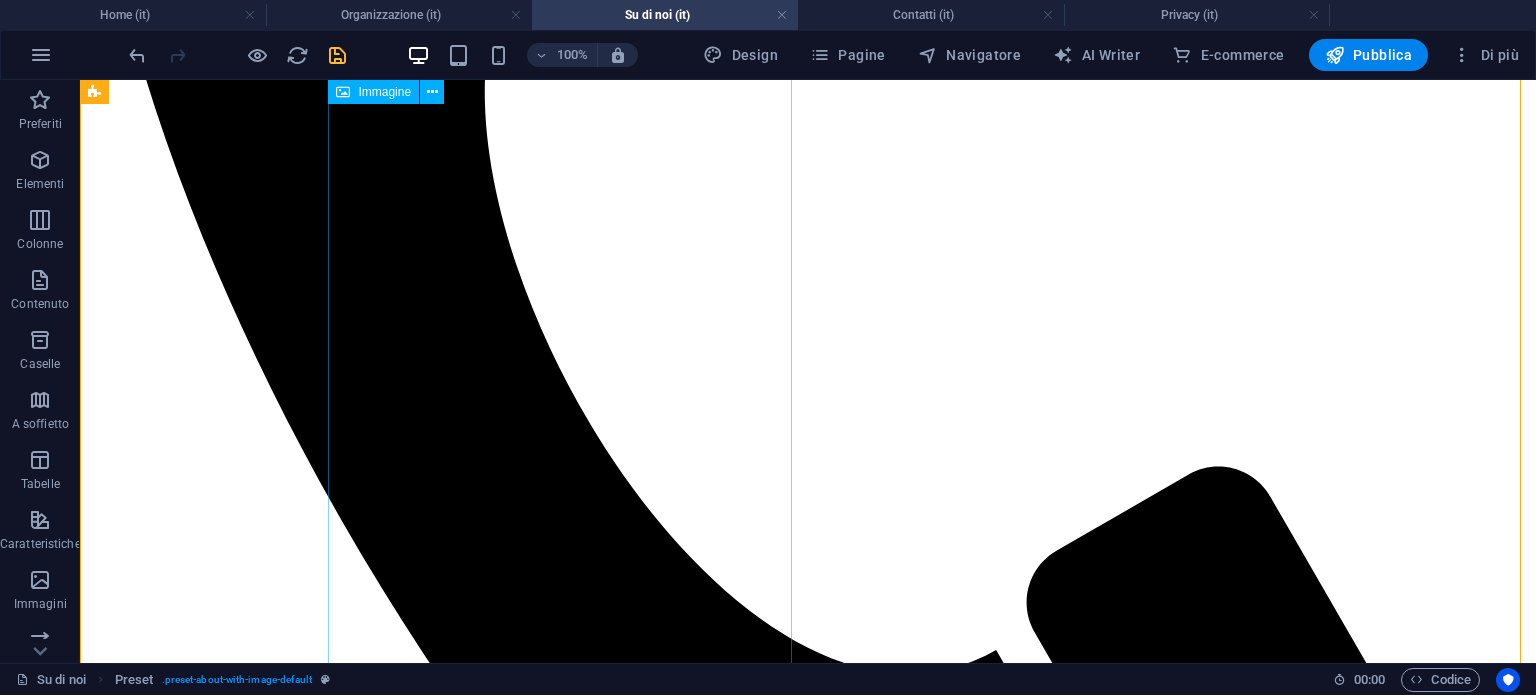 click at bounding box center (304, 7267) 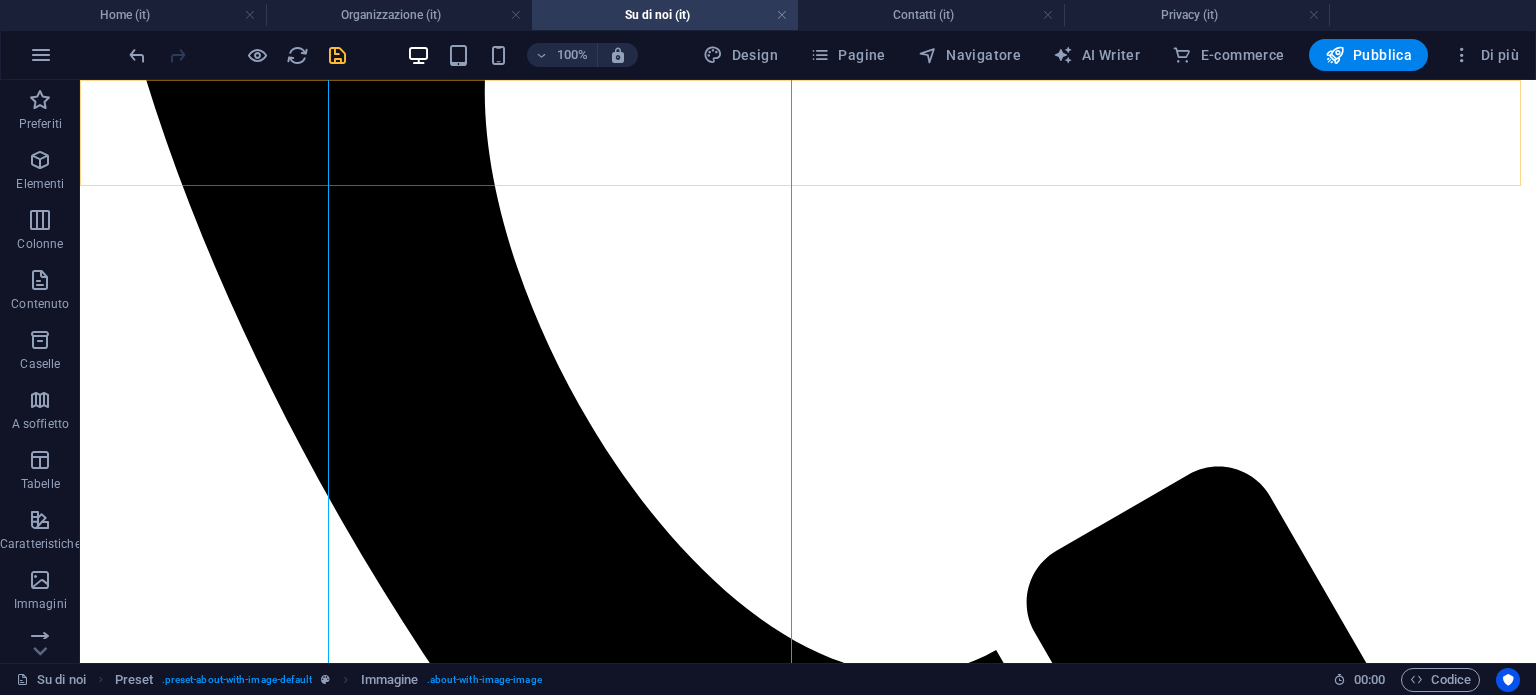click on "Home Organizzazione Su di noi Contatti privacy A.N.AMM.I. BB65  Professione esercitata ai sensi della Legge 14/01/2013 n° 4 (G.U. n° 22 del 26/01/2013)" at bounding box center [808, 5465] 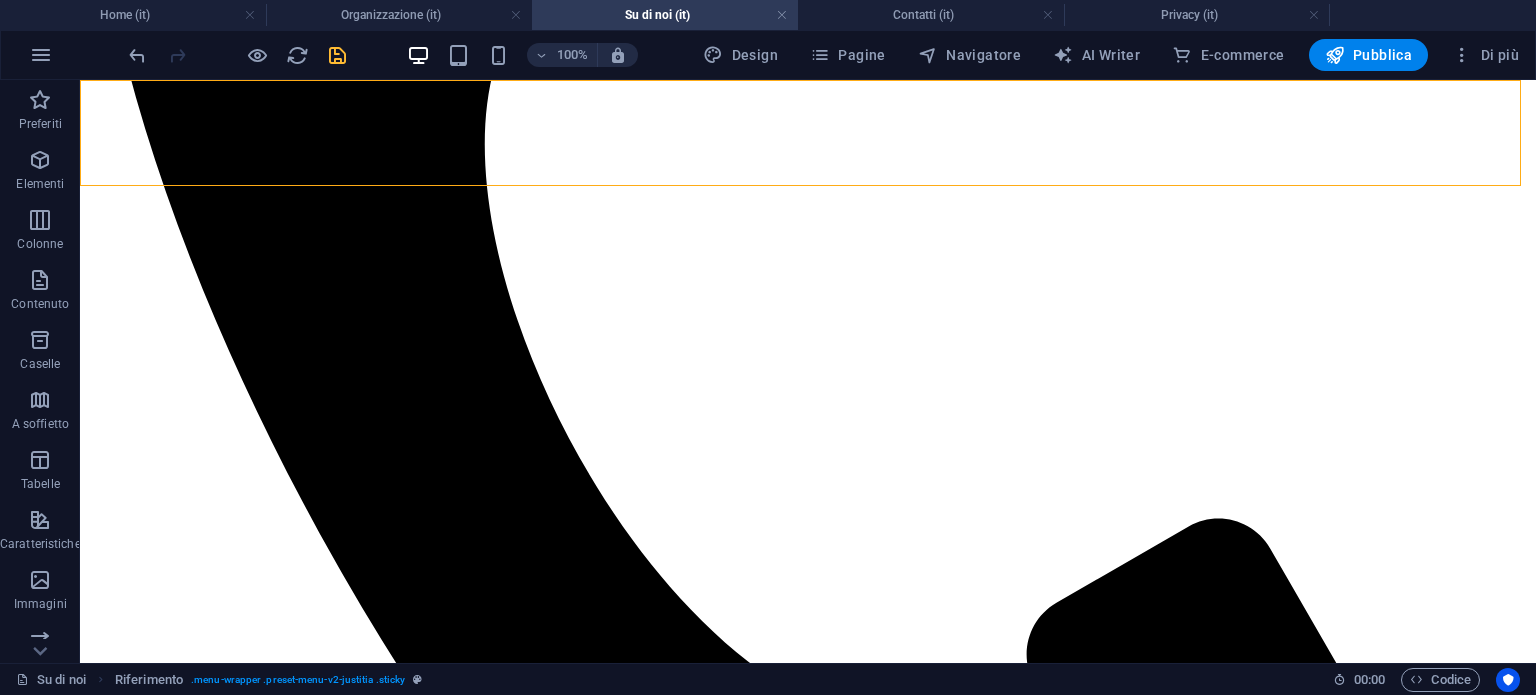 click on "Home Organizzazione Su di noi Contatti privacy A.N.AMM.I. BB65  Professione esercitata ai sensi della Legge 14/01/2013 n° 4 (G.U. n° 22 del 26/01/2013)" at bounding box center (808, 5517) 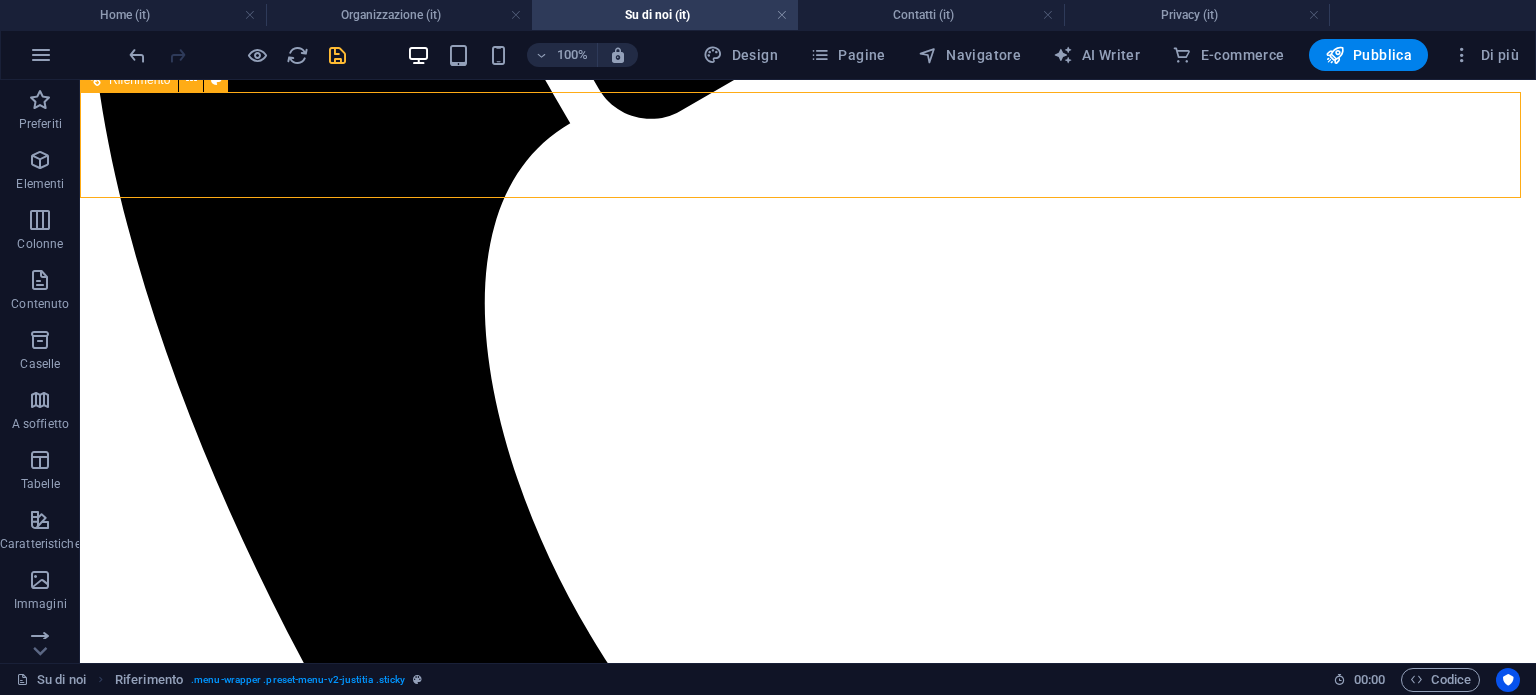 scroll, scrollTop: 616, scrollLeft: 0, axis: vertical 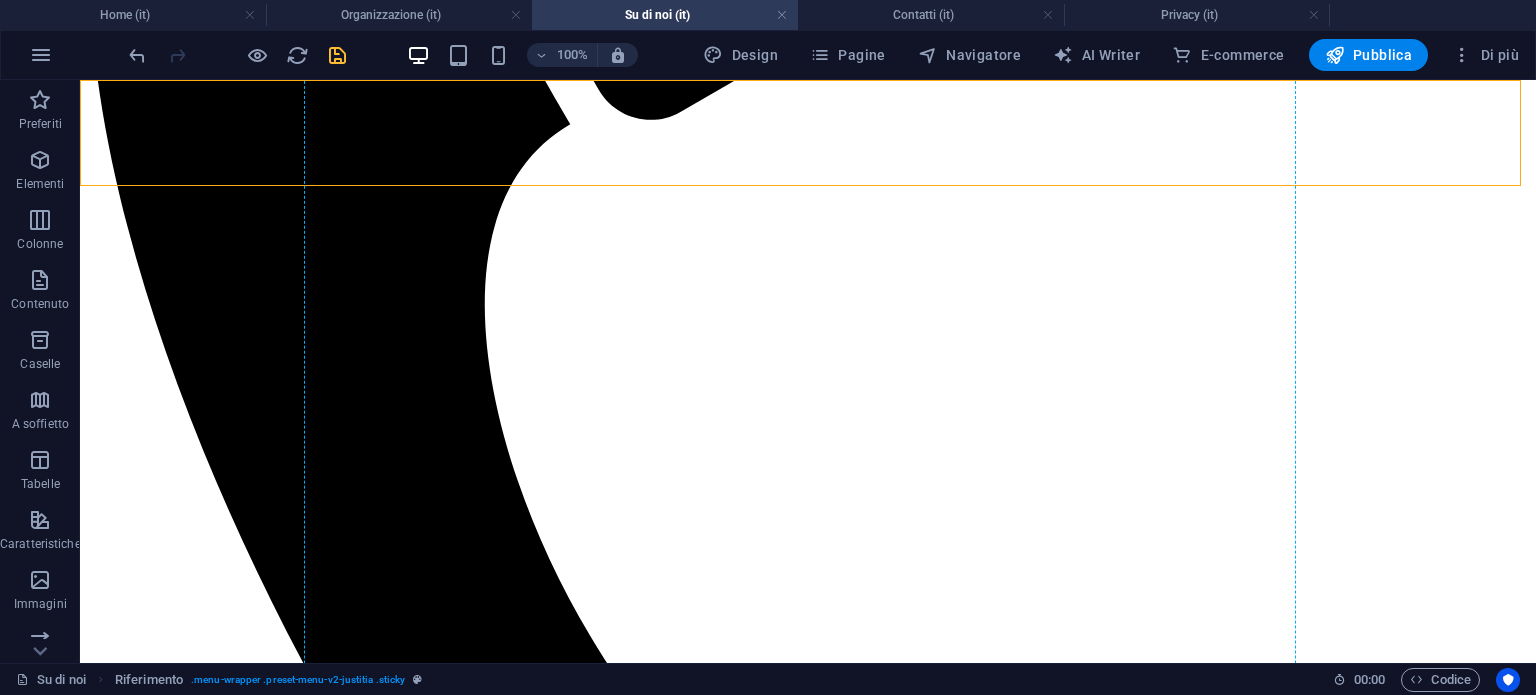 drag, startPoint x: 381, startPoint y: 113, endPoint x: 385, endPoint y: 290, distance: 177.0452 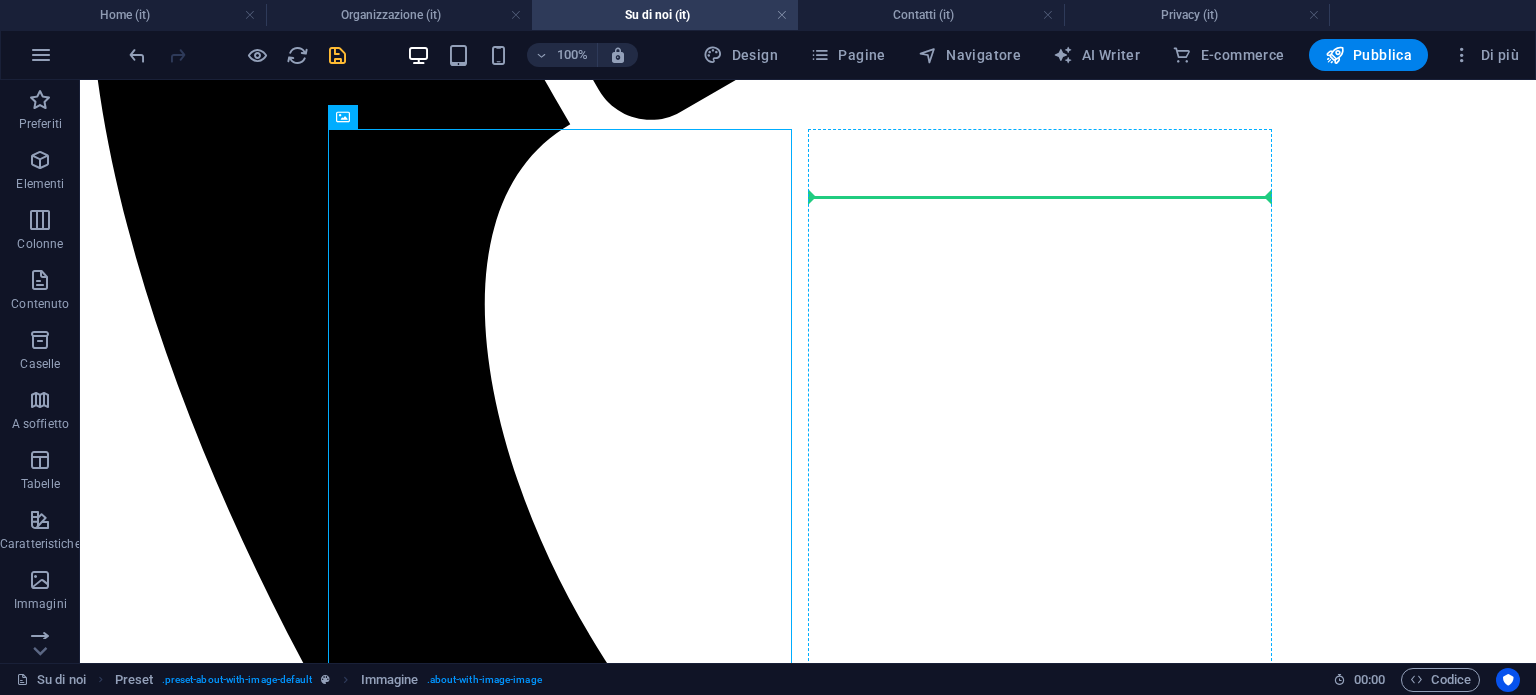 drag, startPoint x: 719, startPoint y: 481, endPoint x: 811, endPoint y: 479, distance: 92.021736 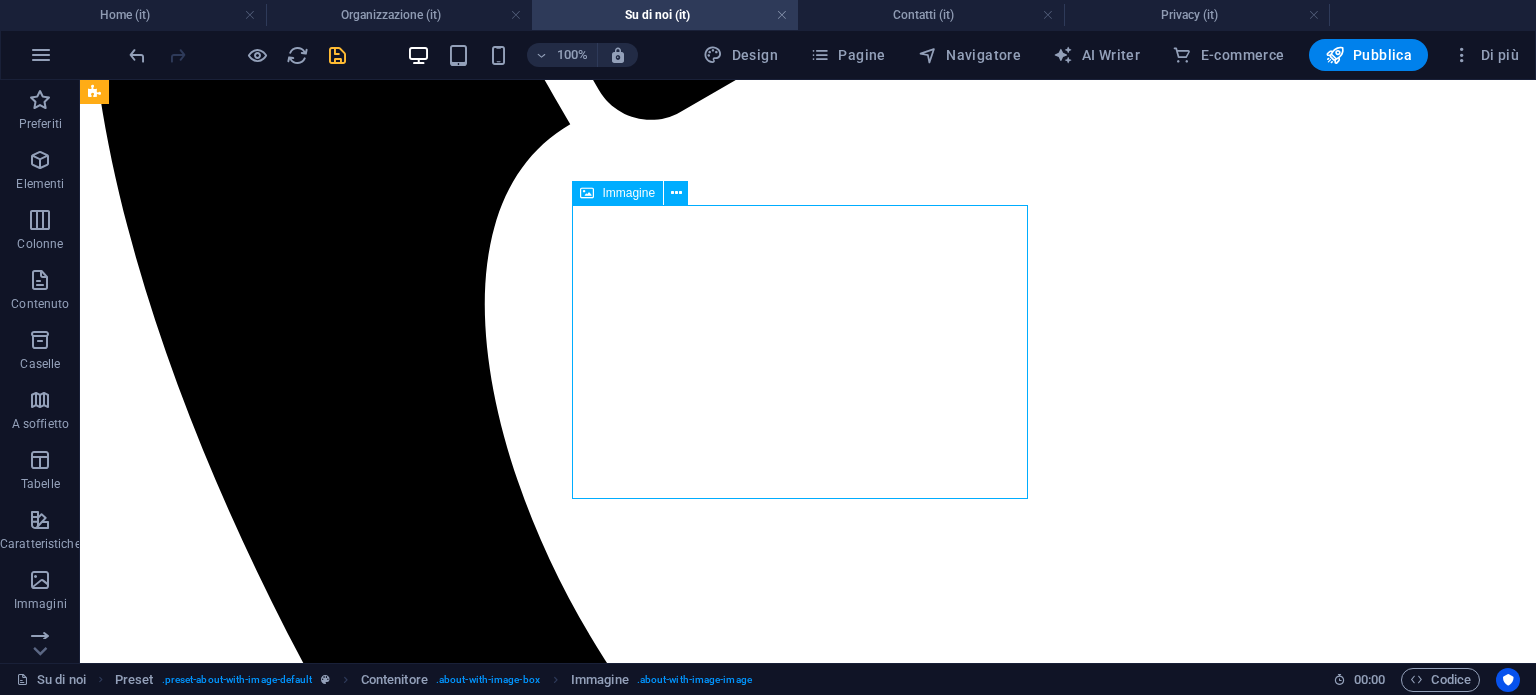 drag, startPoint x: 573, startPoint y: 335, endPoint x: 653, endPoint y: 347, distance: 80.895 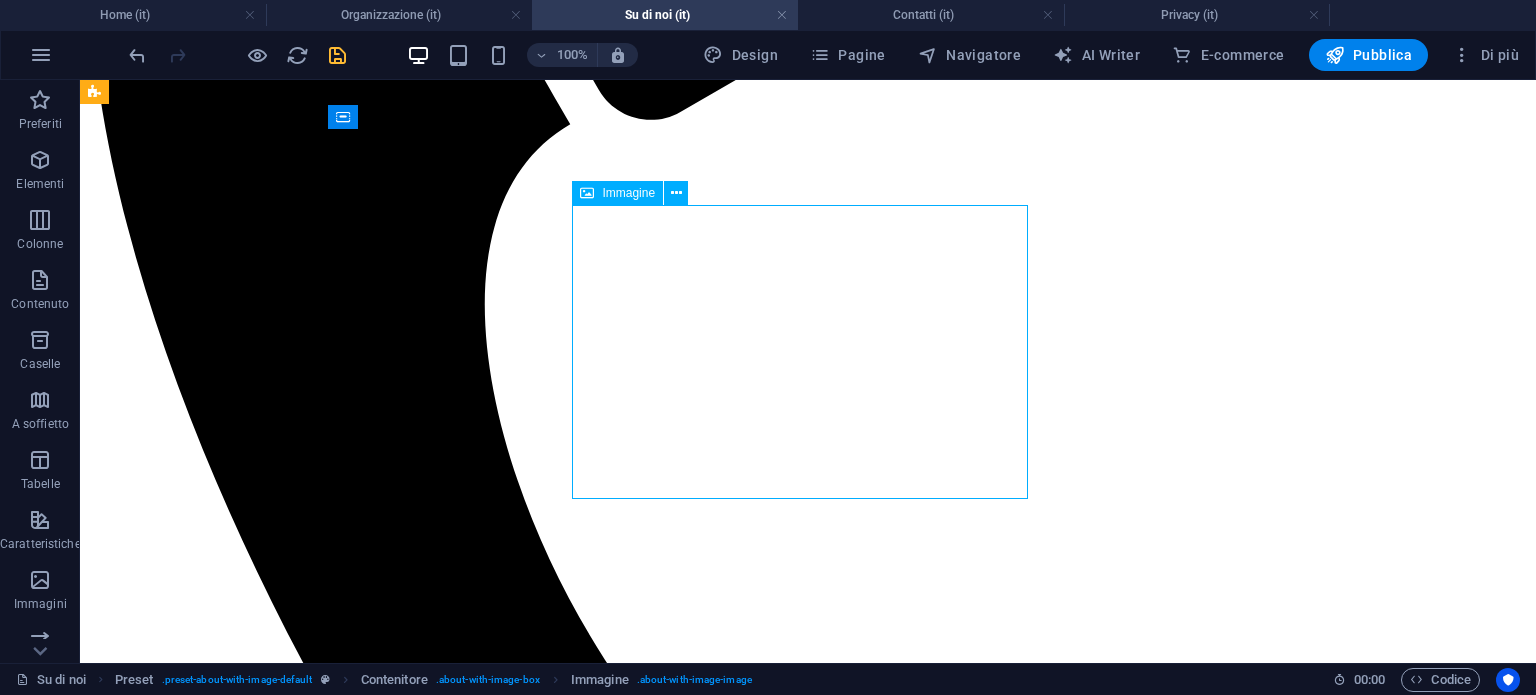 drag, startPoint x: 1024, startPoint y: 207, endPoint x: 977, endPoint y: 225, distance: 50.32892 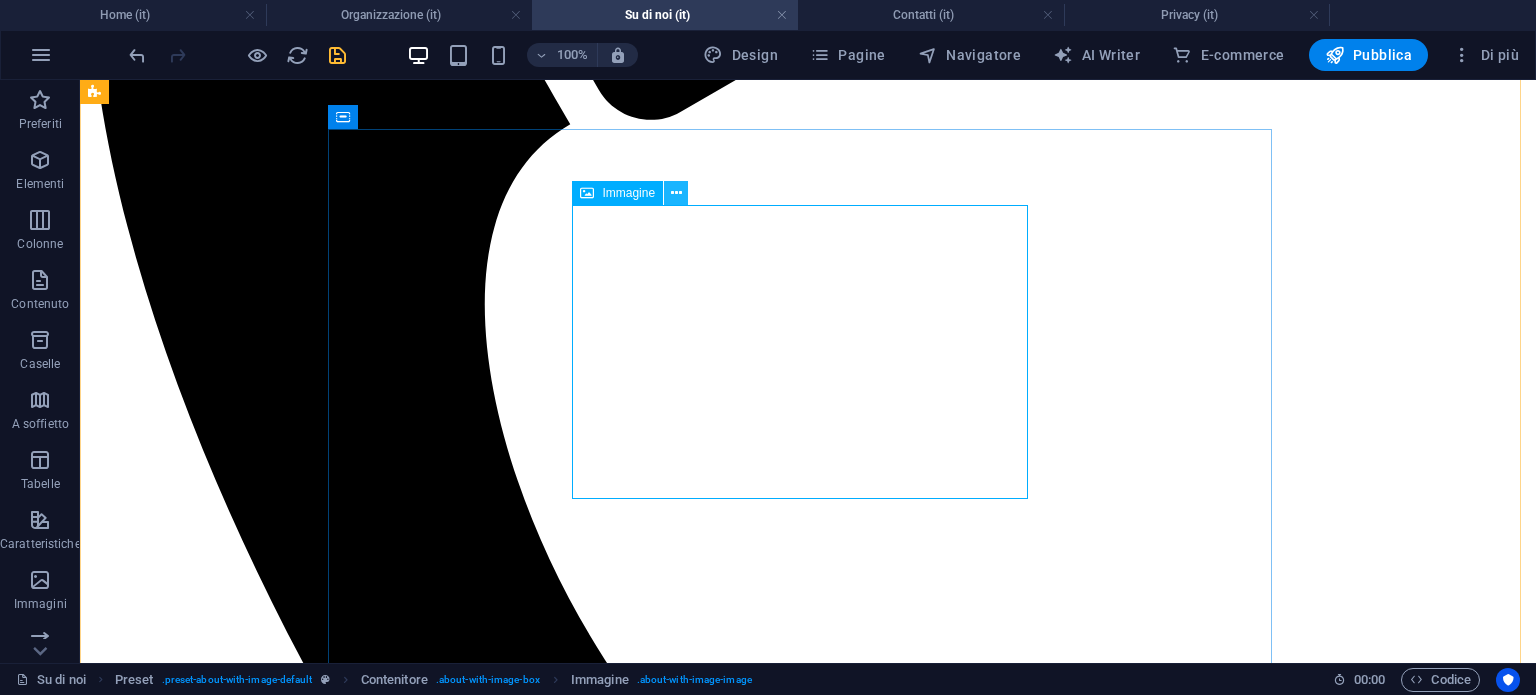 click at bounding box center (676, 193) 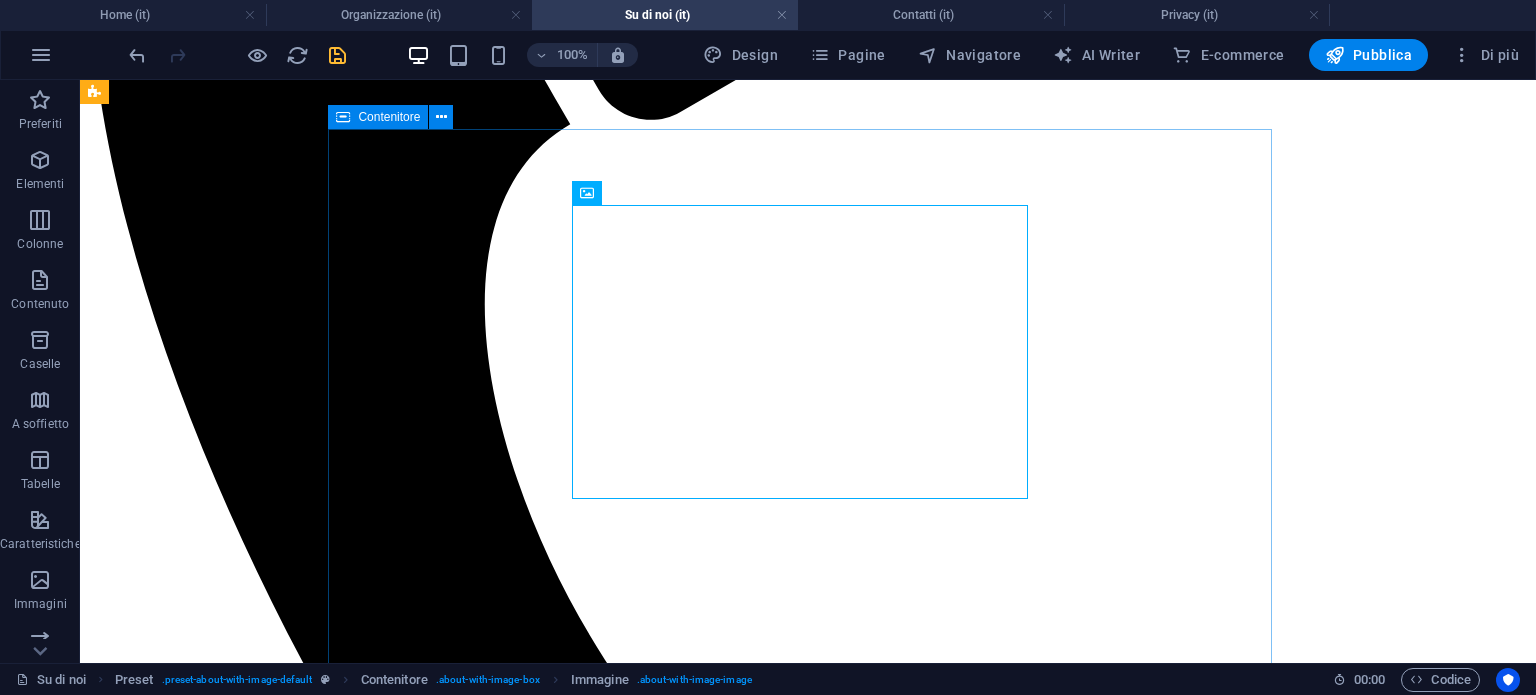 click on "We protect your Rights Lorem ipsum dolor sit amet, consetetur sadipscing elitr, sed diam nonumy eirmod tempor invidunt ut labore et dolore magna aliquyam erat, sed diam voluptua. At vero eos et accusam et justo duo dolores et ea rebum. Stet clita kasd gubergren, no sea takimata sanctus est Lorem ipsum dolor sit amet. Lorem ipsum dolor sit amet, consetetur sadipscing elitr, sed diam nonumy eirmod tempor invidunt ut labore et dolore magna aliquyam erat, sed diam voluptua. At vero eos et accusam et justo duo dolores et ea rebum. Stet clita kasd gubergren, no sea takimata sanctus est Lorem ipsum dolor sit amet. Lorem ipsum dolor sit amet, consetetur sadipscing elitr, sed diam nonumy eirmod tempor invidunt ut labore et dolore magna aliquyam erat, sed diam voluptua. At vero eos et accusam et justo duo dolores et ea rebum. Stet clita kasd gubergren, no sea takimata sanctus est Lorem ipsum dolor sit amet.   Contact us now" at bounding box center [808, 7655] 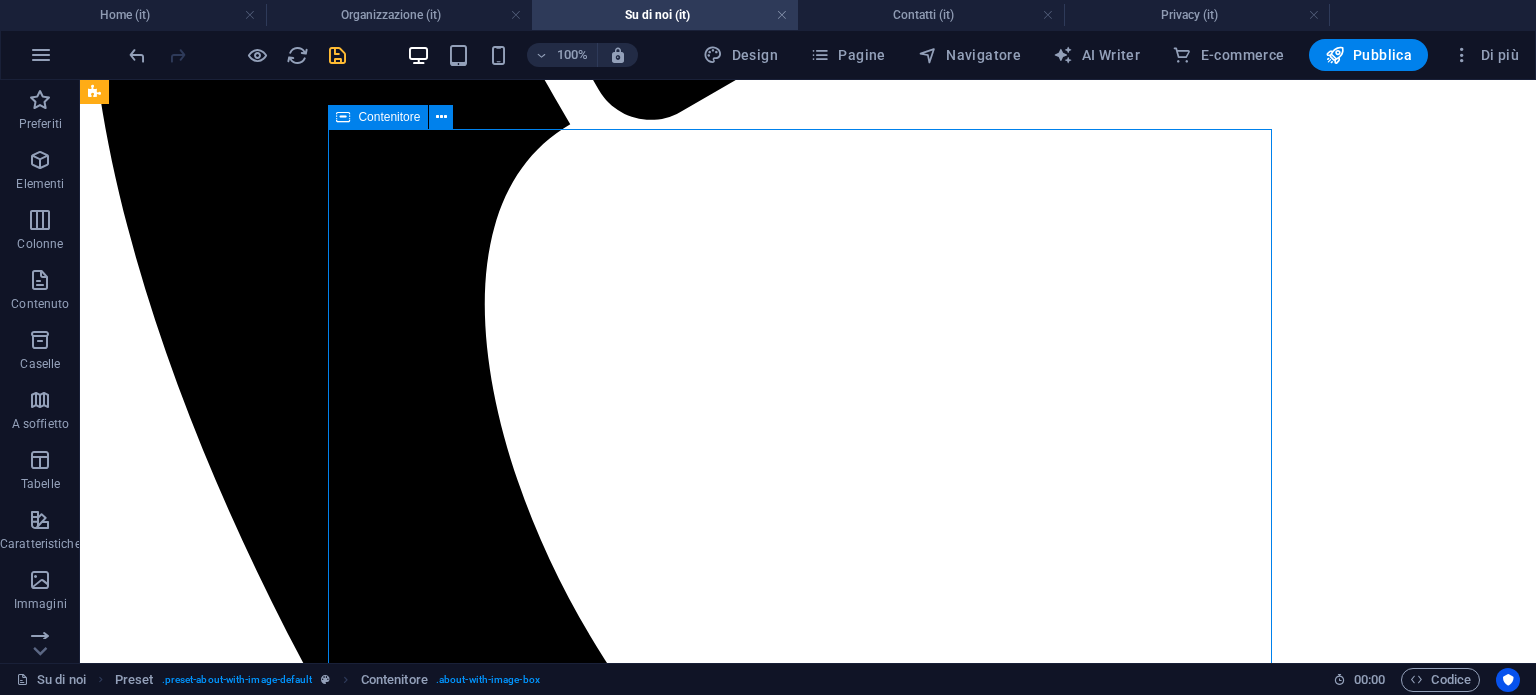 click on "We protect your Rights Lorem ipsum dolor sit amet, consetetur sadipscing elitr, sed diam nonumy eirmod tempor invidunt ut labore et dolore magna aliquyam erat, sed diam voluptua. At vero eos et accusam et justo duo dolores et ea rebum. Stet clita kasd gubergren, no sea takimata sanctus est Lorem ipsum dolor sit amet. Lorem ipsum dolor sit amet, consetetur sadipscing elitr, sed diam nonumy eirmod tempor invidunt ut labore et dolore magna aliquyam erat, sed diam voluptua. At vero eos et accusam et justo duo dolores et ea rebum. Stet clita kasd gubergren, no sea takimata sanctus est Lorem ipsum dolor sit amet. Lorem ipsum dolor sit amet, consetetur sadipscing elitr, sed diam nonumy eirmod tempor invidunt ut labore et dolore magna aliquyam erat, sed diam voluptua. At vero eos et accusam et justo duo dolores et ea rebum. Stet clita kasd gubergren, no sea takimata sanctus est Lorem ipsum dolor sit amet.   Contact us now" at bounding box center [808, 7655] 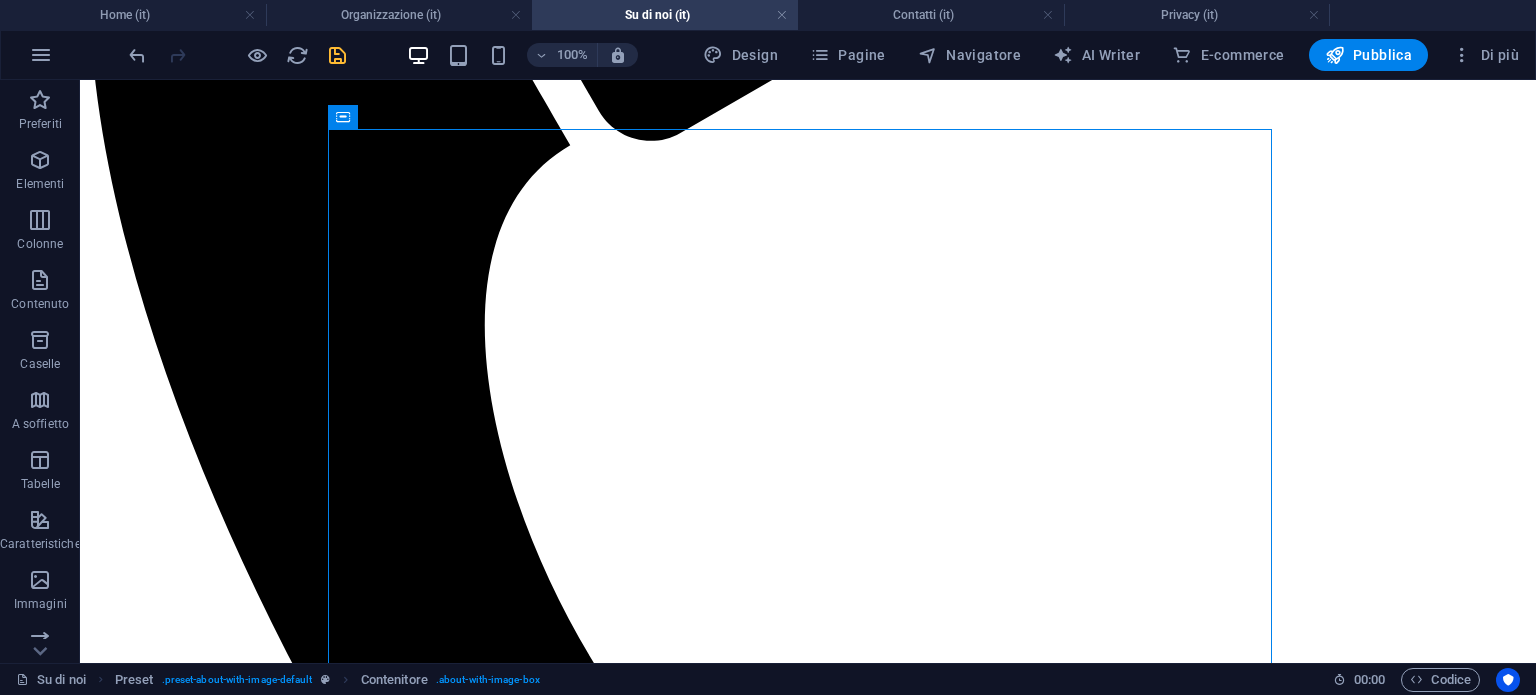 scroll, scrollTop: 584, scrollLeft: 0, axis: vertical 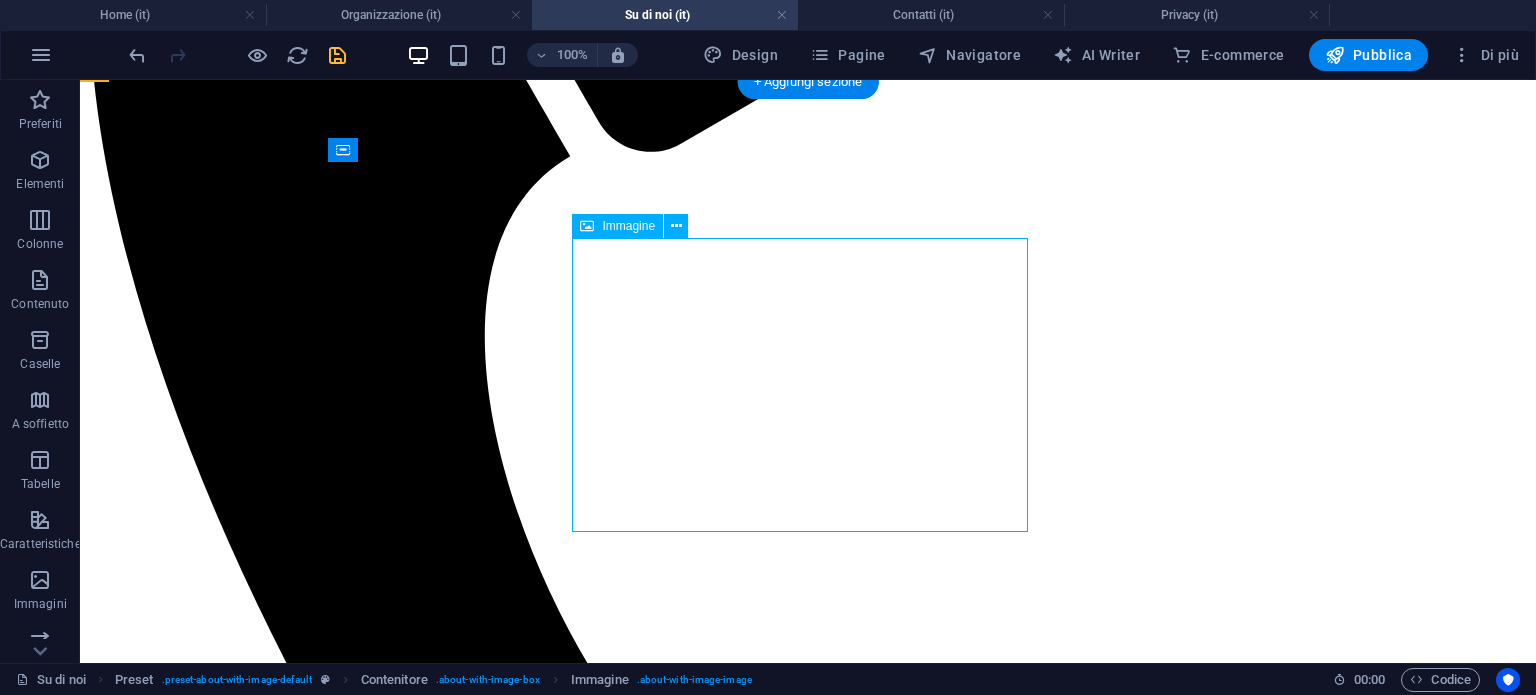 drag, startPoint x: 964, startPoint y: 524, endPoint x: 1024, endPoint y: 520, distance: 60.133186 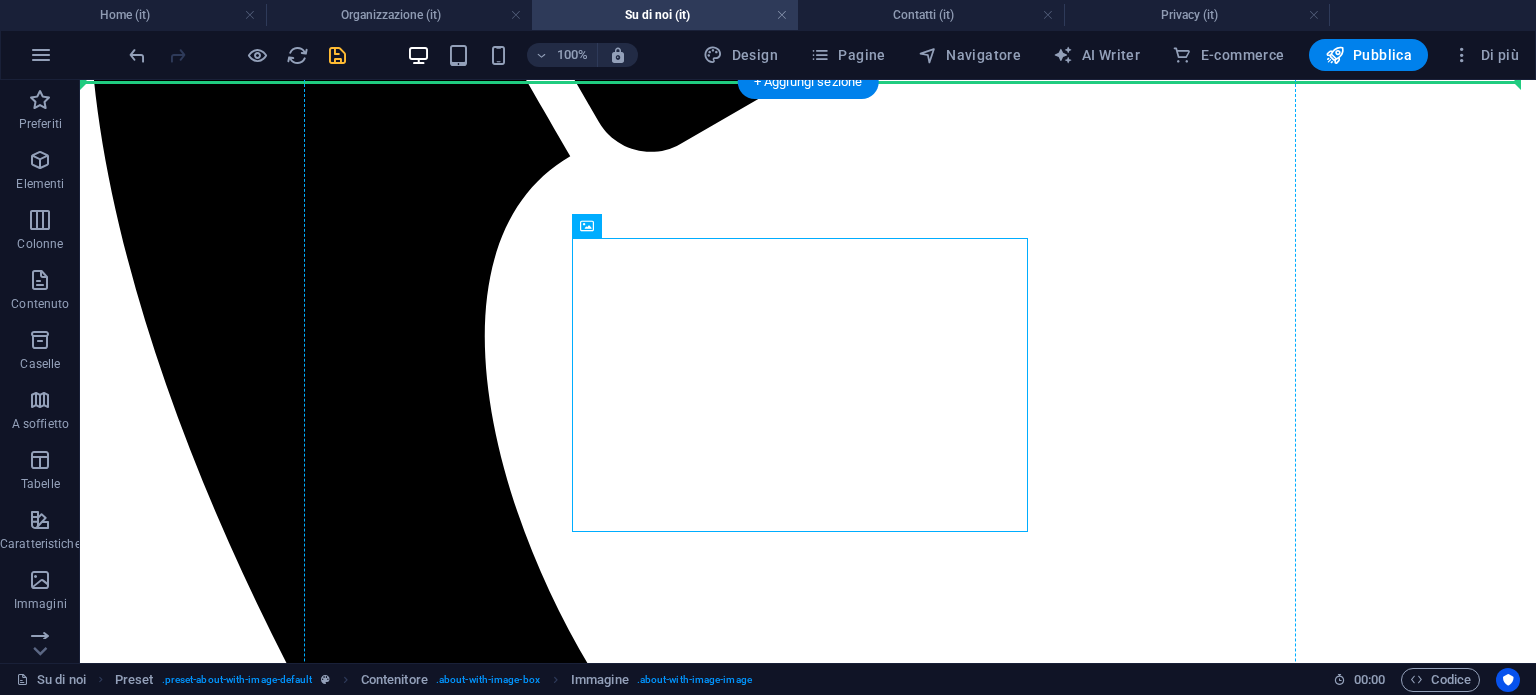 drag, startPoint x: 900, startPoint y: 359, endPoint x: 1115, endPoint y: 356, distance: 215.02094 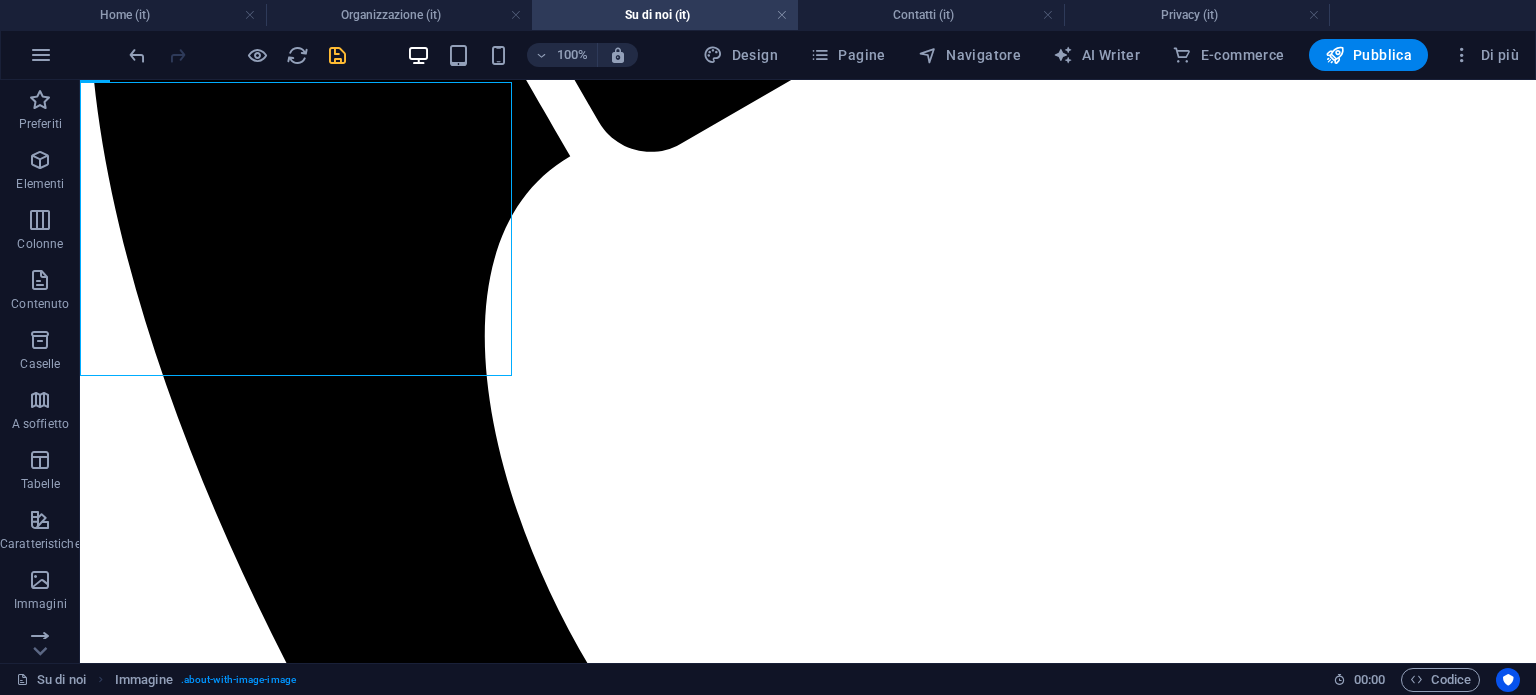 drag, startPoint x: 425, startPoint y: 283, endPoint x: 1268, endPoint y: 294, distance: 843.0718 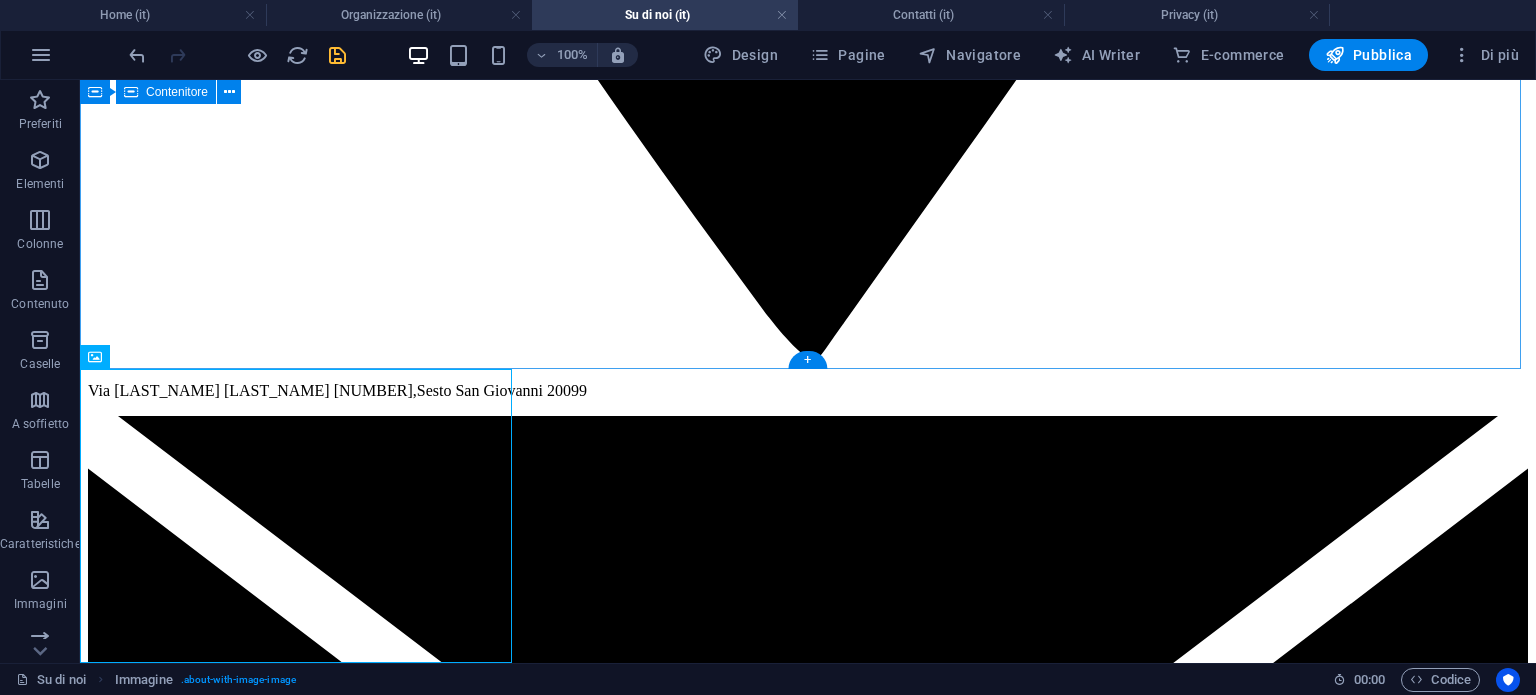 scroll, scrollTop: 7065, scrollLeft: 0, axis: vertical 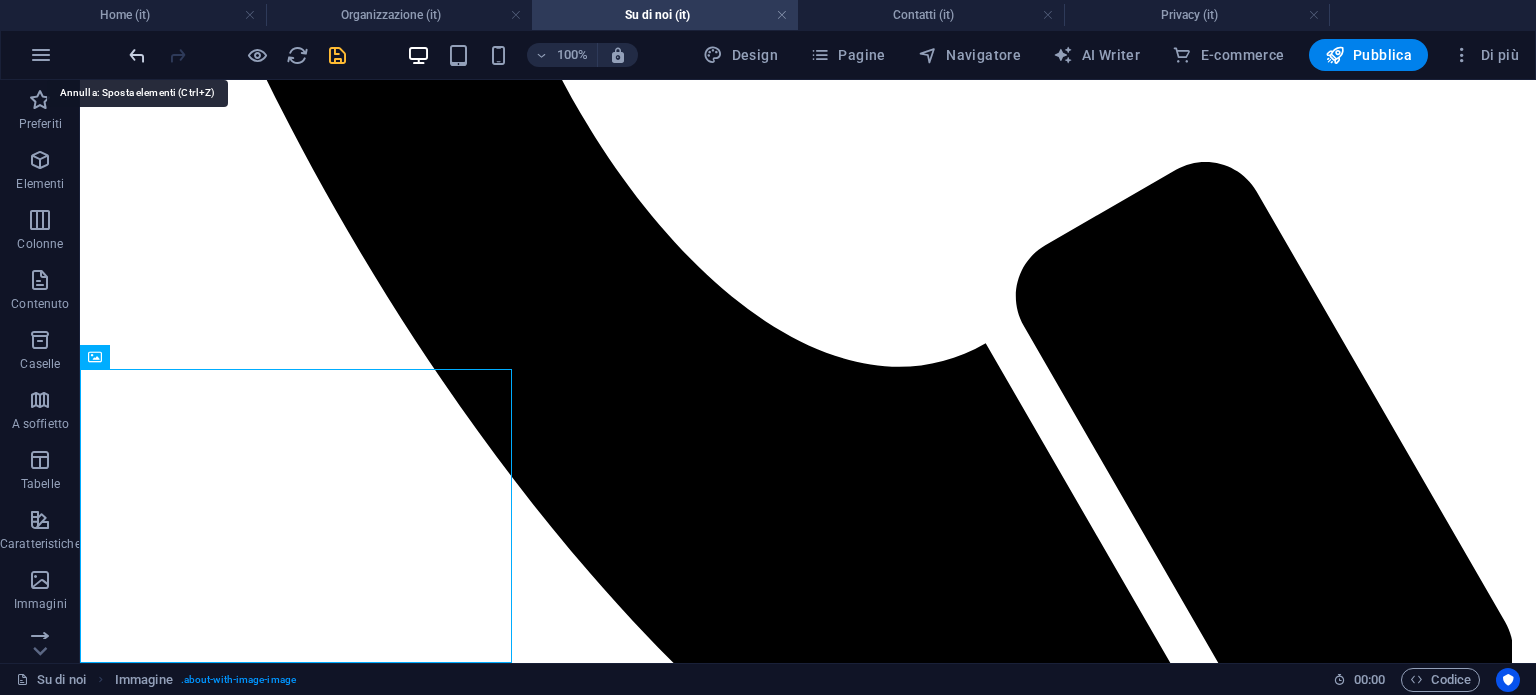 click at bounding box center [137, 55] 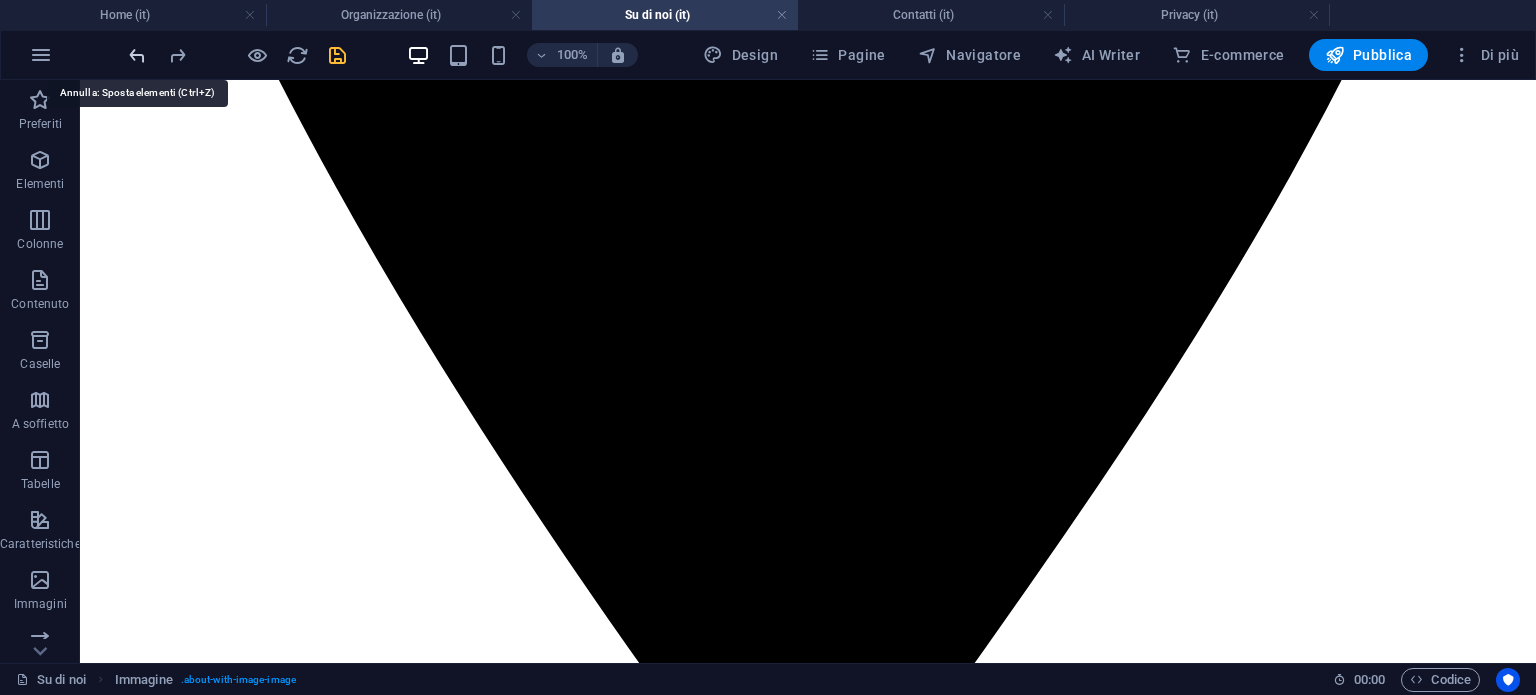scroll, scrollTop: 441, scrollLeft: 0, axis: vertical 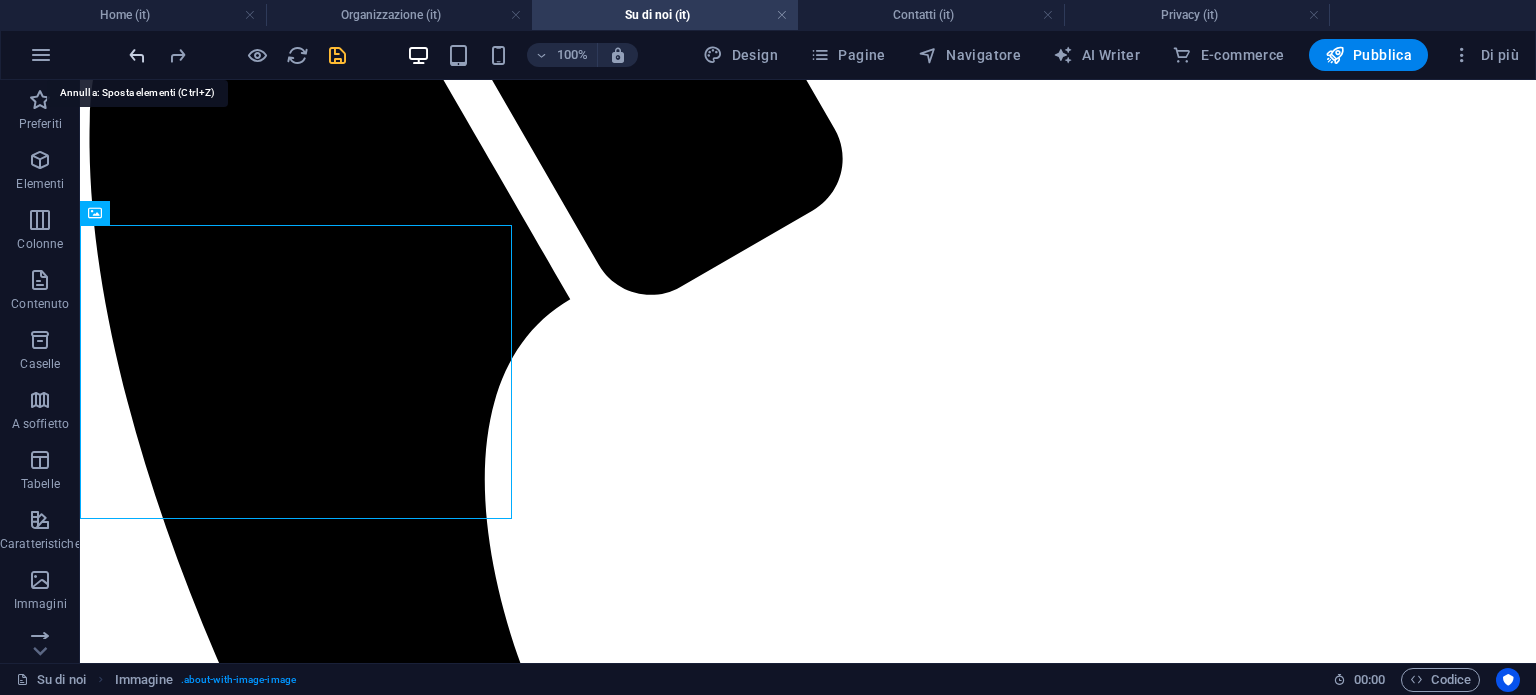click at bounding box center [137, 55] 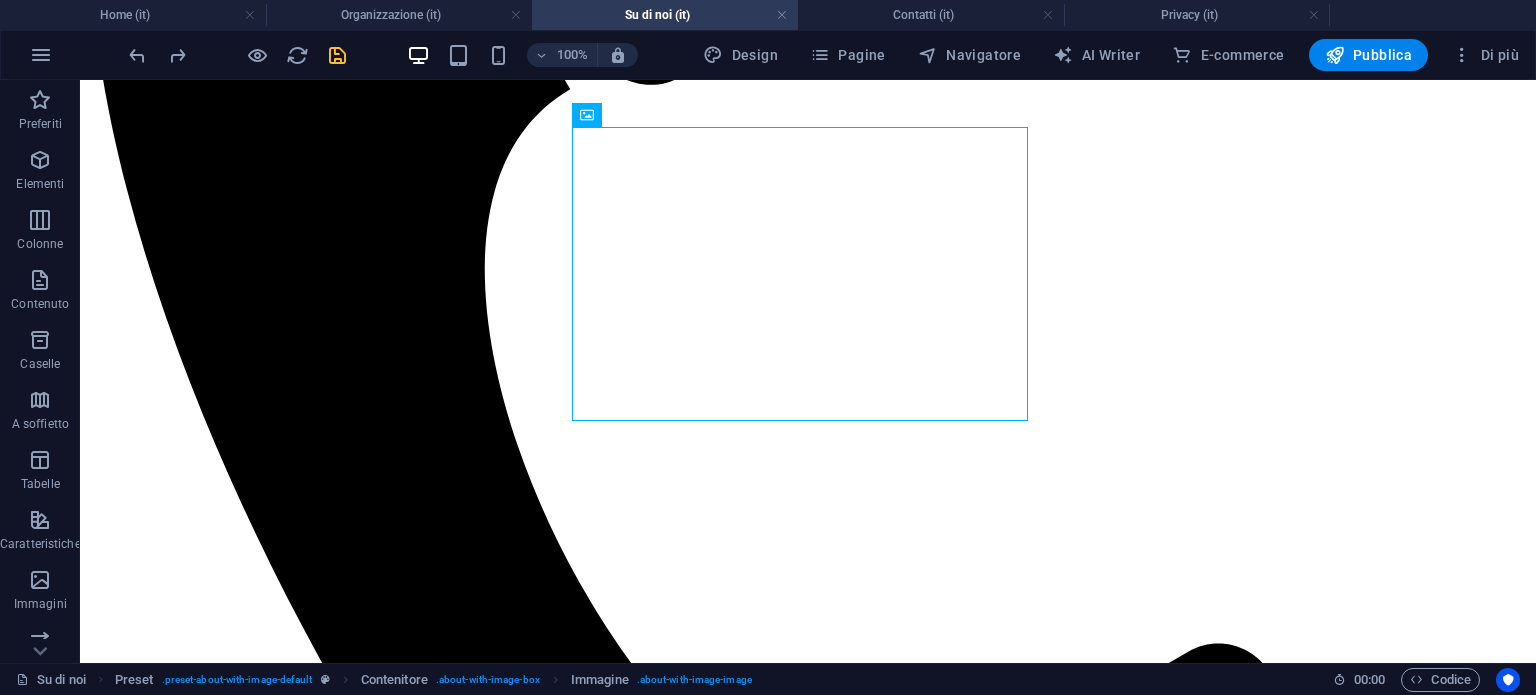 scroll, scrollTop: 516, scrollLeft: 0, axis: vertical 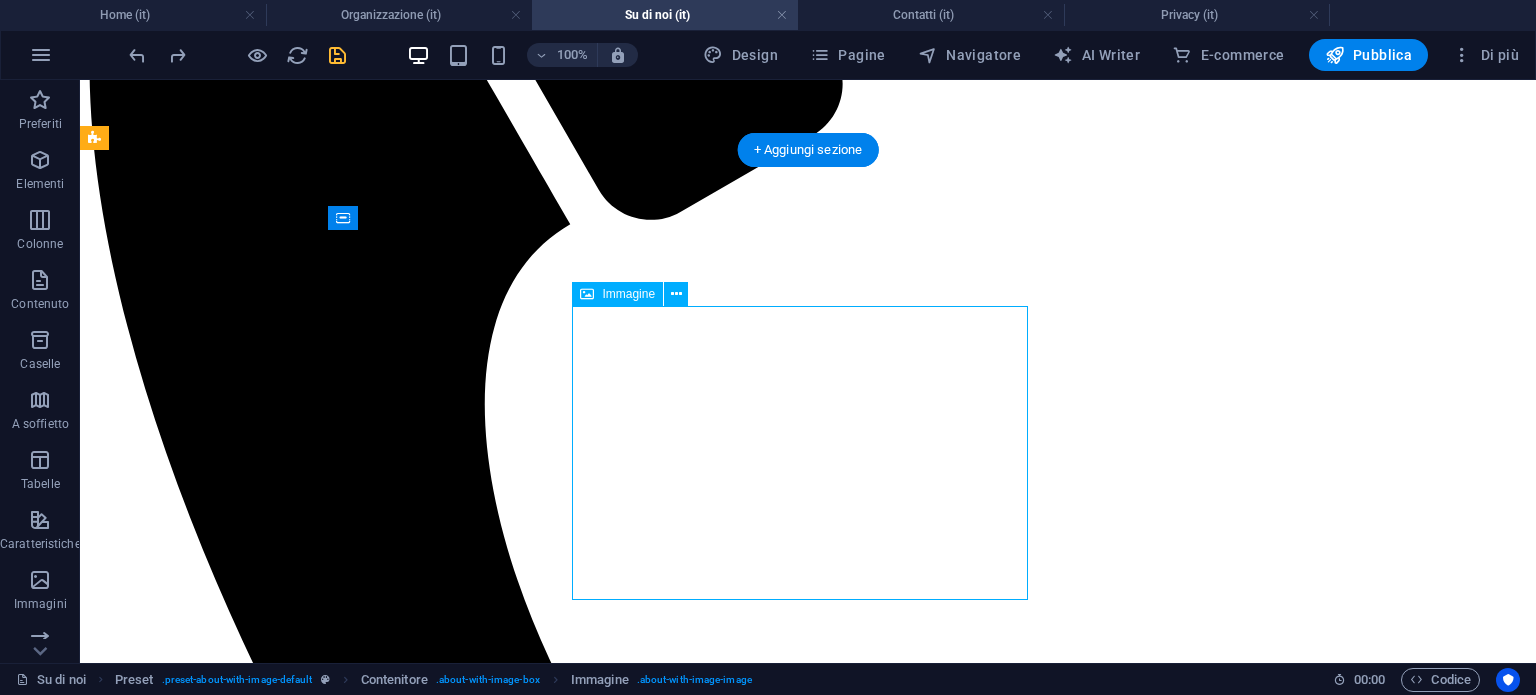 drag, startPoint x: 920, startPoint y: 459, endPoint x: 1021, endPoint y: 415, distance: 110.16805 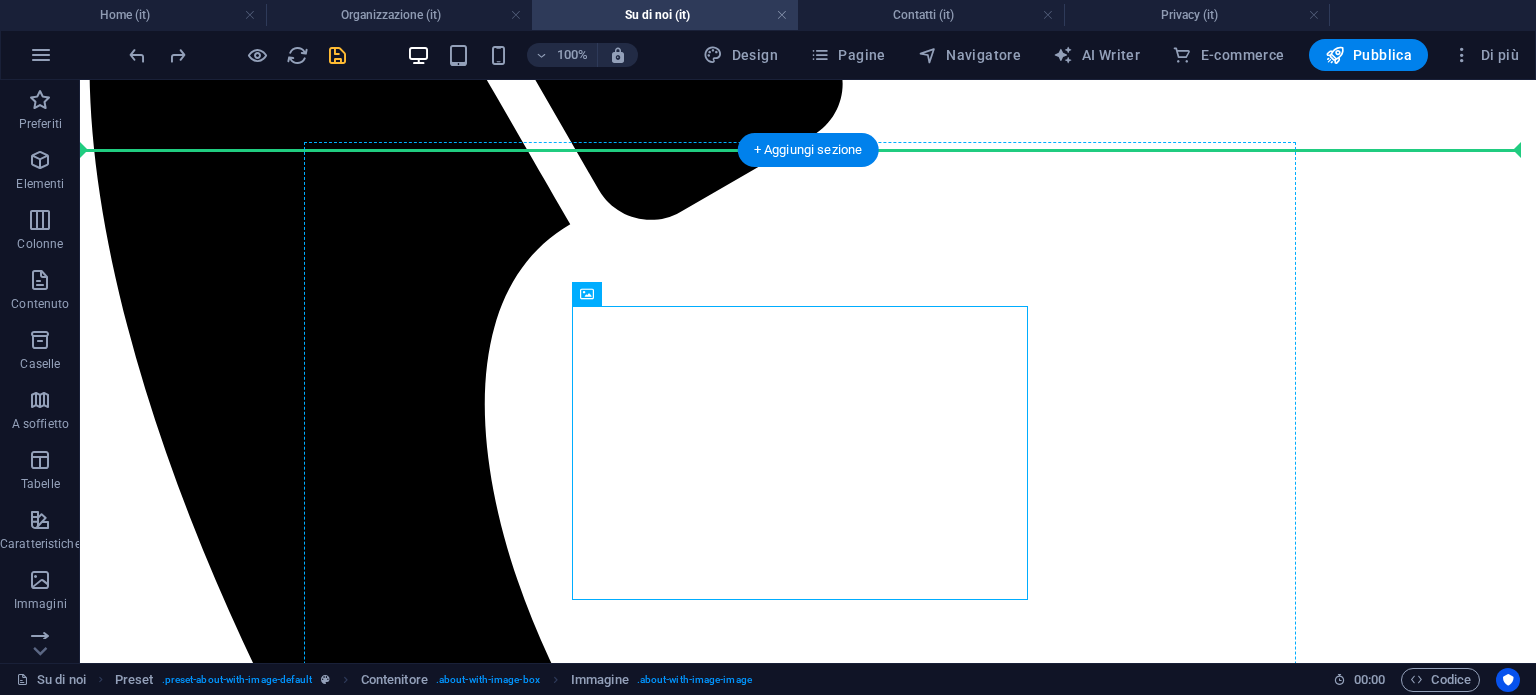 drag, startPoint x: 900, startPoint y: 419, endPoint x: 341, endPoint y: 407, distance: 559.1288 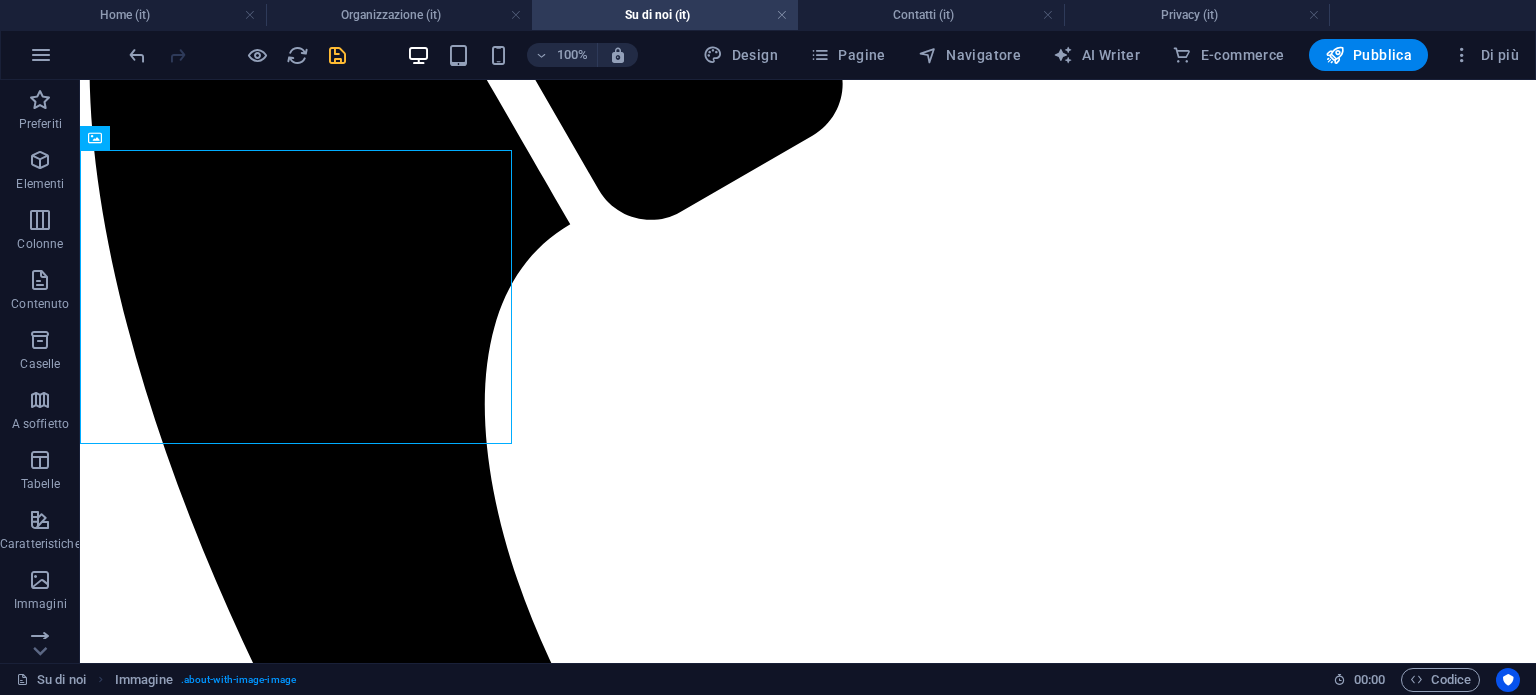 drag, startPoint x: 347, startPoint y: 357, endPoint x: 1188, endPoint y: 347, distance: 841.05945 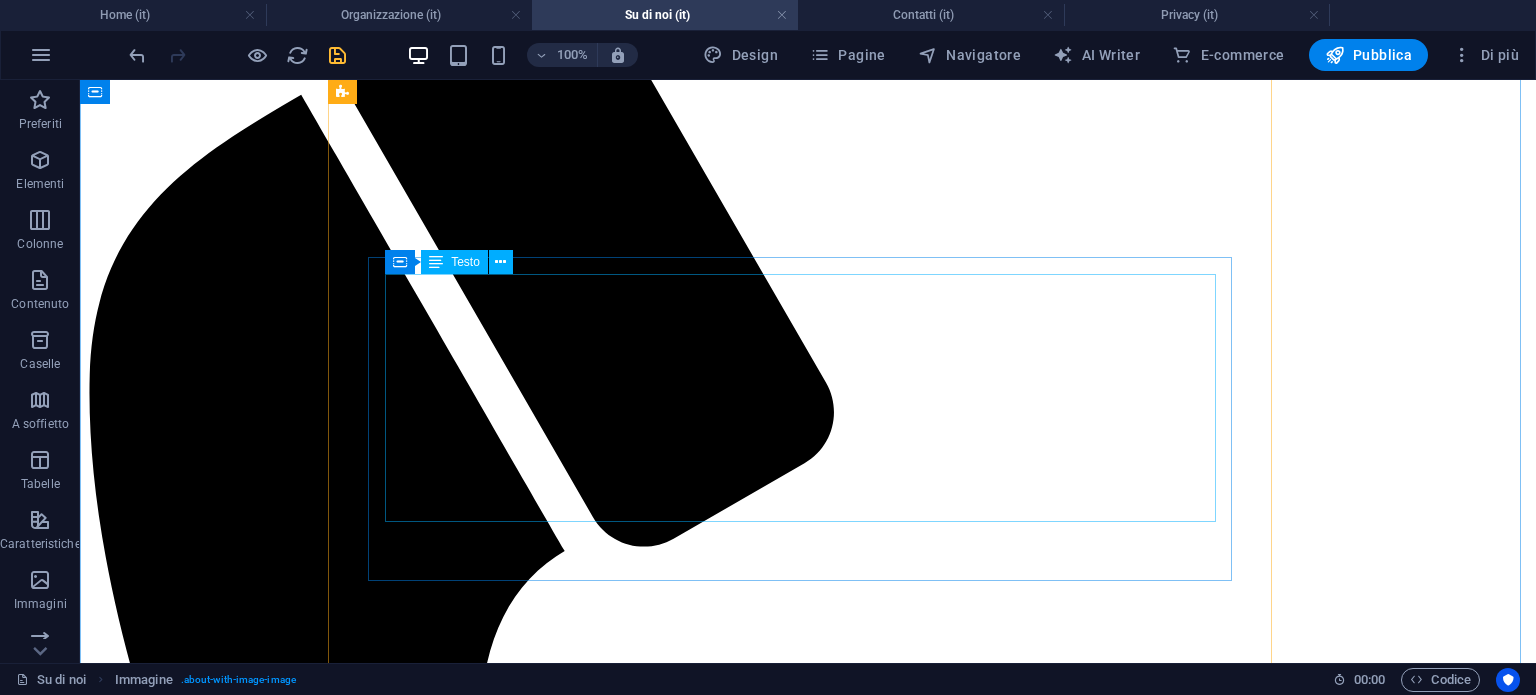 scroll, scrollTop: 7065, scrollLeft: 0, axis: vertical 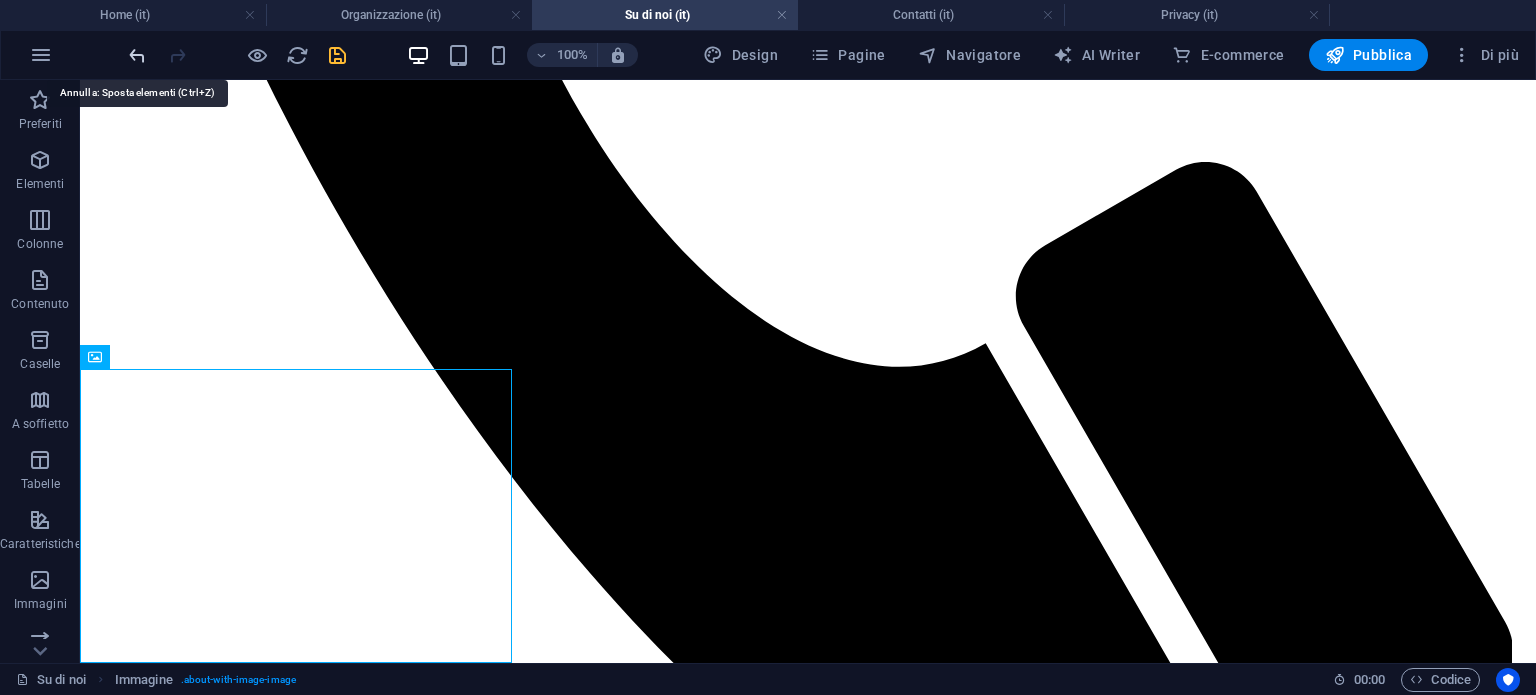 click at bounding box center [137, 55] 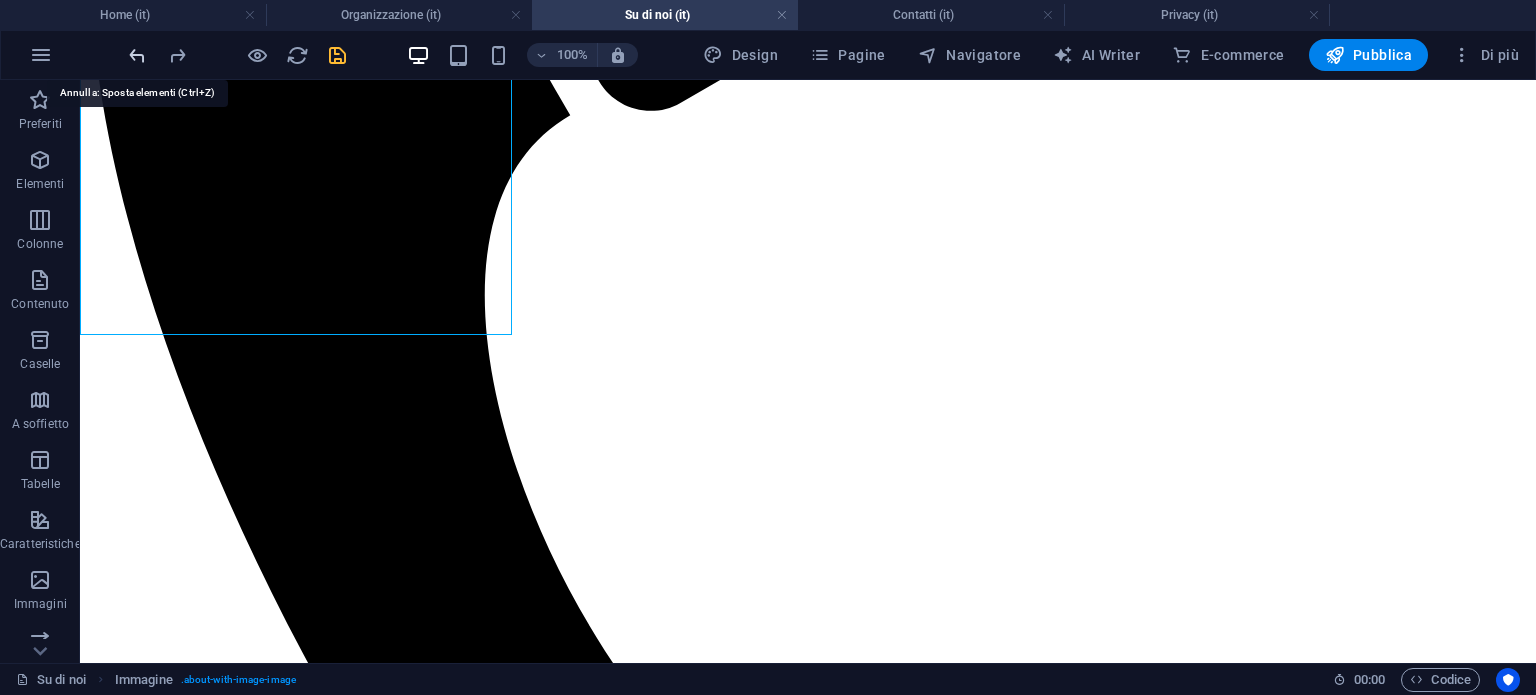 scroll, scrollTop: 441, scrollLeft: 0, axis: vertical 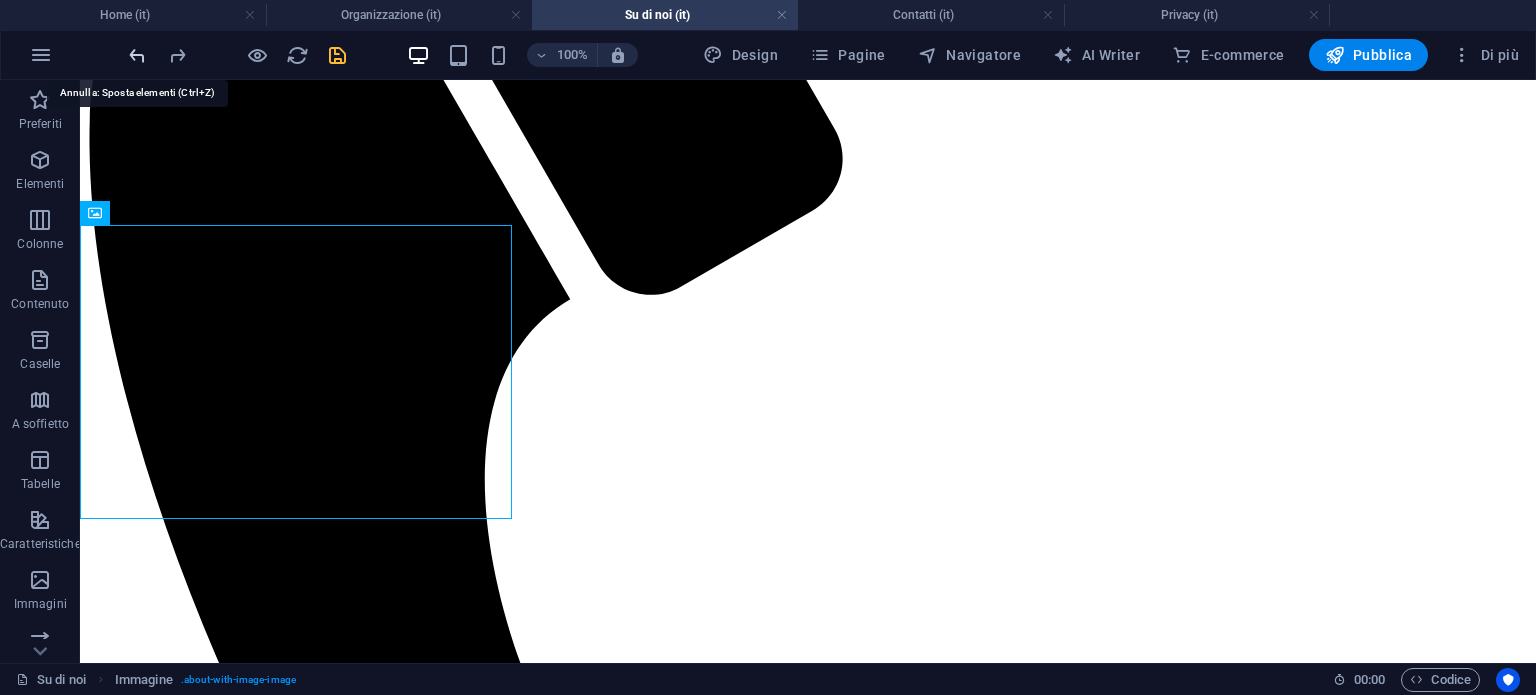 click at bounding box center [137, 55] 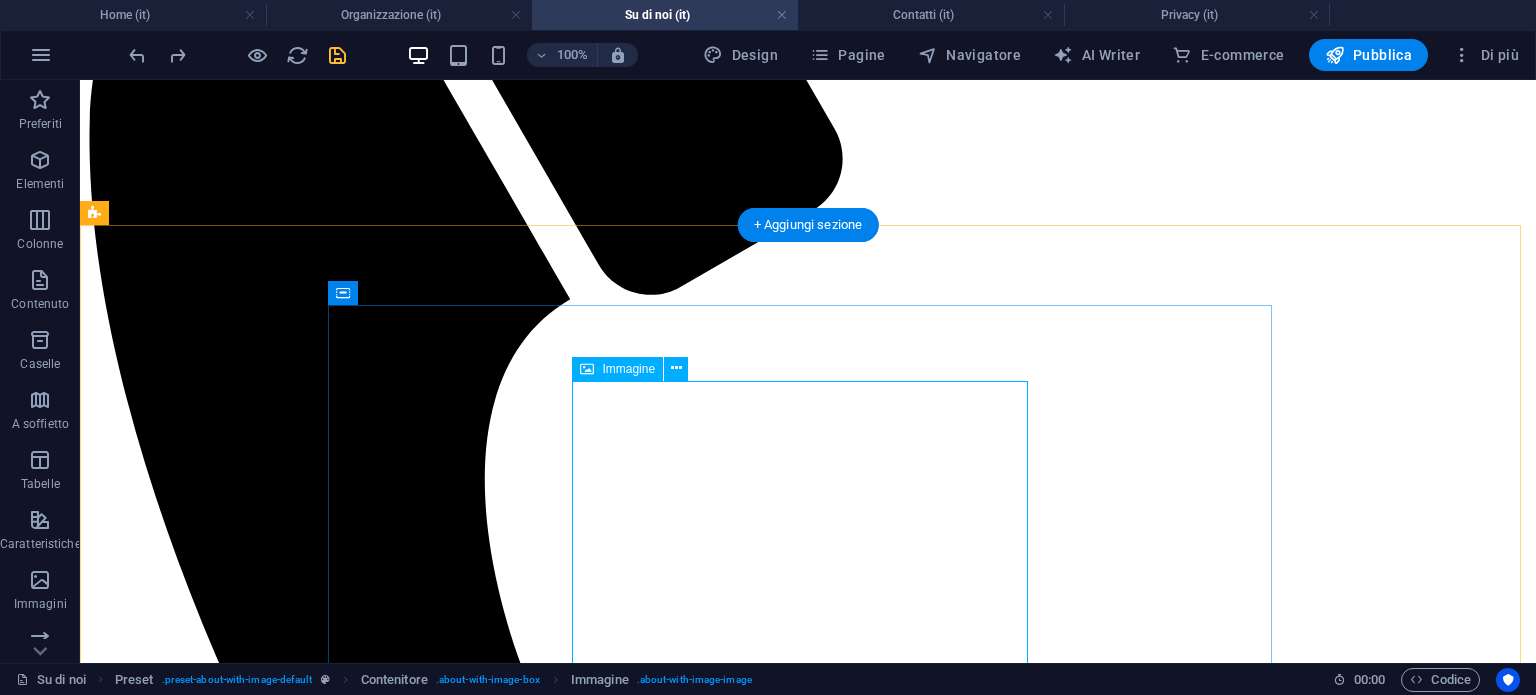 click at bounding box center (304, 7741) 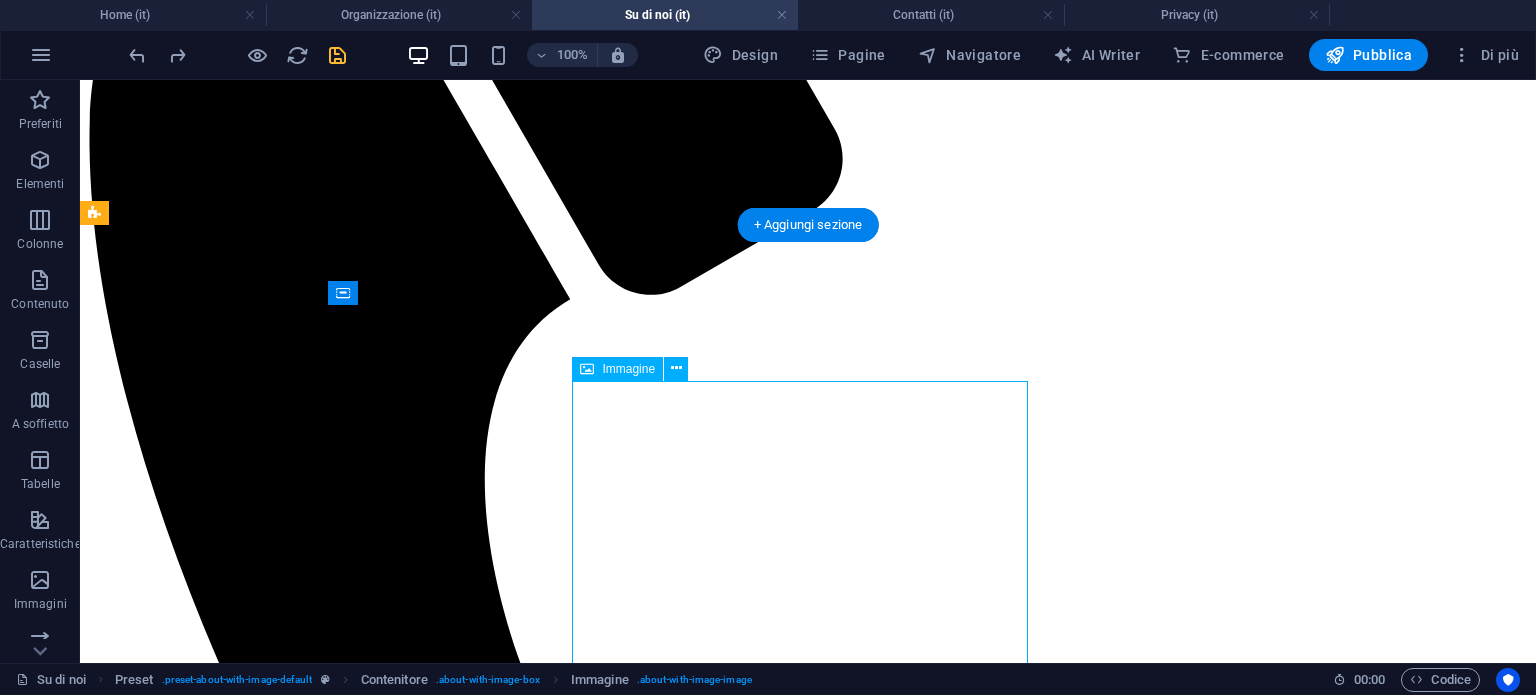 drag, startPoint x: 1026, startPoint y: 383, endPoint x: 986, endPoint y: 402, distance: 44.28318 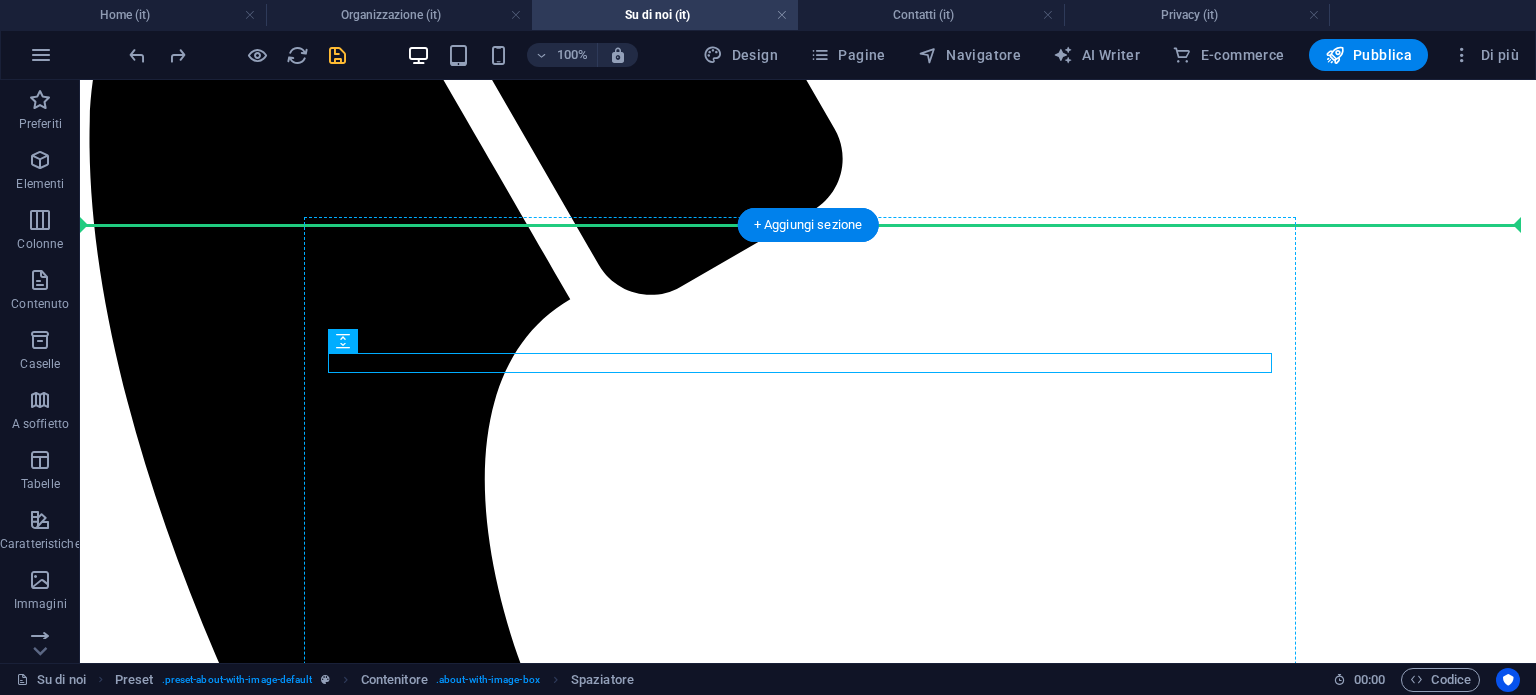 drag, startPoint x: 560, startPoint y: 361, endPoint x: 562, endPoint y: 398, distance: 37.054016 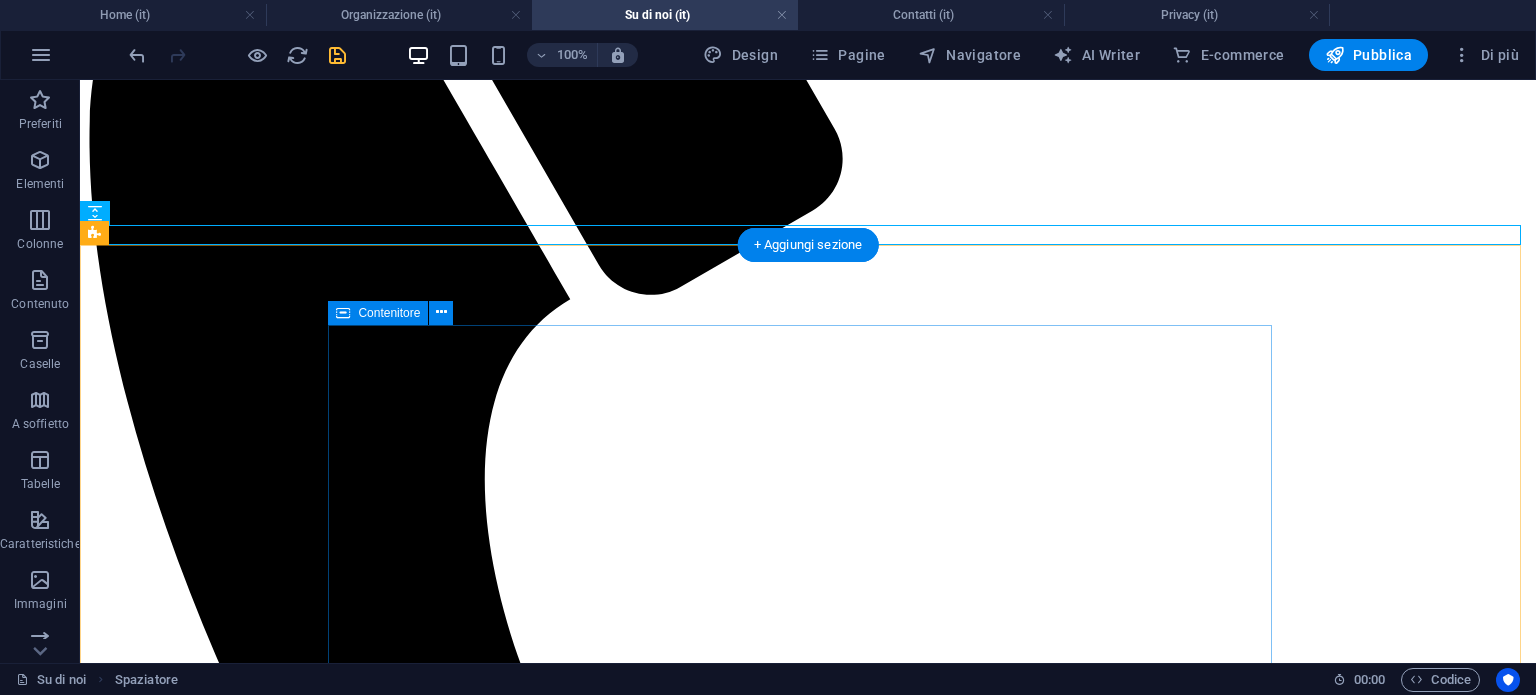 click on "We protect your Rights Lorem ipsum dolor sit amet, consetetur sadipscing elitr, sed diam nonumy eirmod tempor invidunt ut labore et dolore magna aliquyam erat, sed diam voluptua. At vero eos et accusam et justo duo dolores et ea rebum. Stet clita kasd gubergren, no sea takimata sanctus est Lorem ipsum dolor sit amet. Lorem ipsum dolor sit amet, consetetur sadipscing elitr, sed diam nonumy eirmod tempor invidunt ut labore et dolore magna aliquyam erat, sed diam voluptua. At vero eos et accusam et justo duo dolores et ea rebum. Stet clita kasd gubergren, no sea takimata sanctus est Lorem ipsum dolor sit amet. Lorem ipsum dolor sit amet, consetetur sadipscing elitr, sed diam nonumy eirmod tempor invidunt ut labore et dolore magna aliquyam erat, sed diam voluptua. At vero eos et accusam et justo duo dolores et ea rebum. Stet clita kasd gubergren, no sea takimata sanctus est Lorem ipsum dolor sit amet.   Contact us now" at bounding box center (808, 7840) 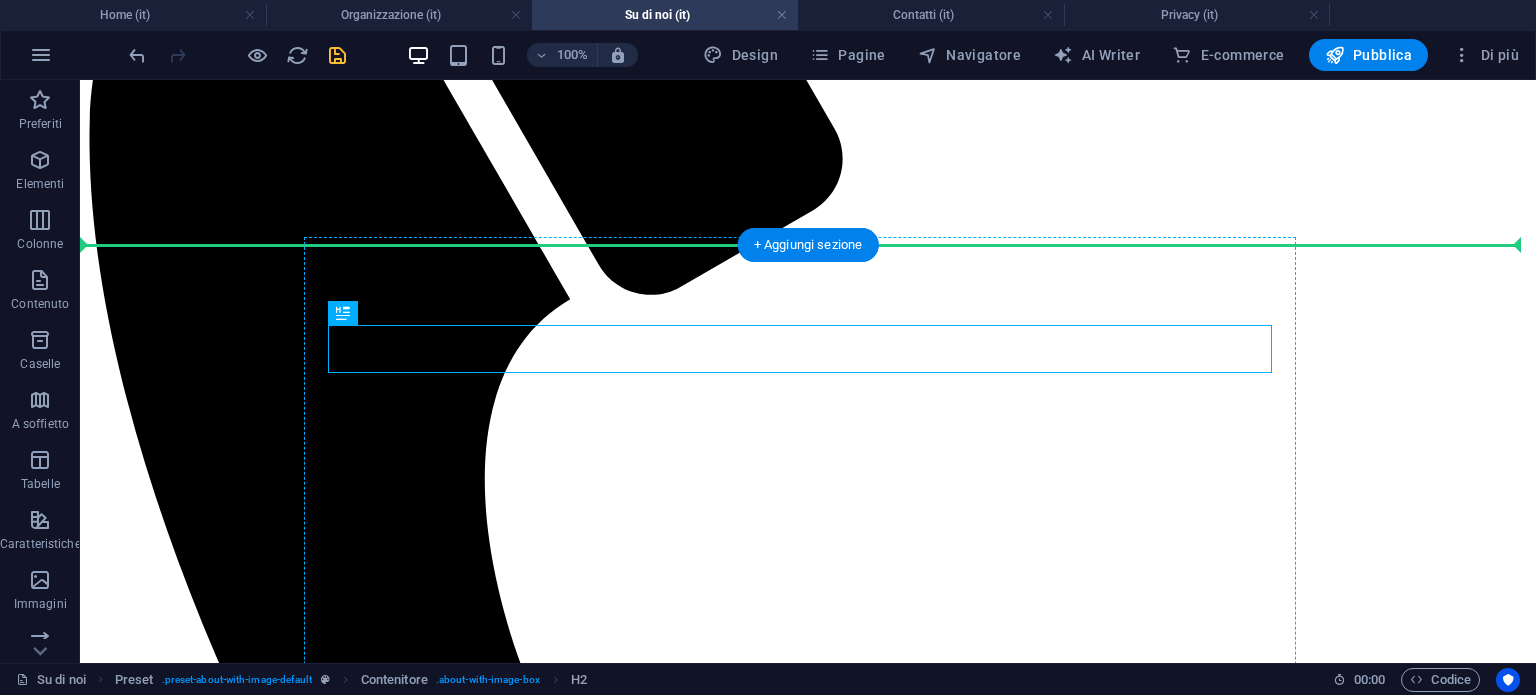 drag, startPoint x: 558, startPoint y: 368, endPoint x: 564, endPoint y: 411, distance: 43.416588 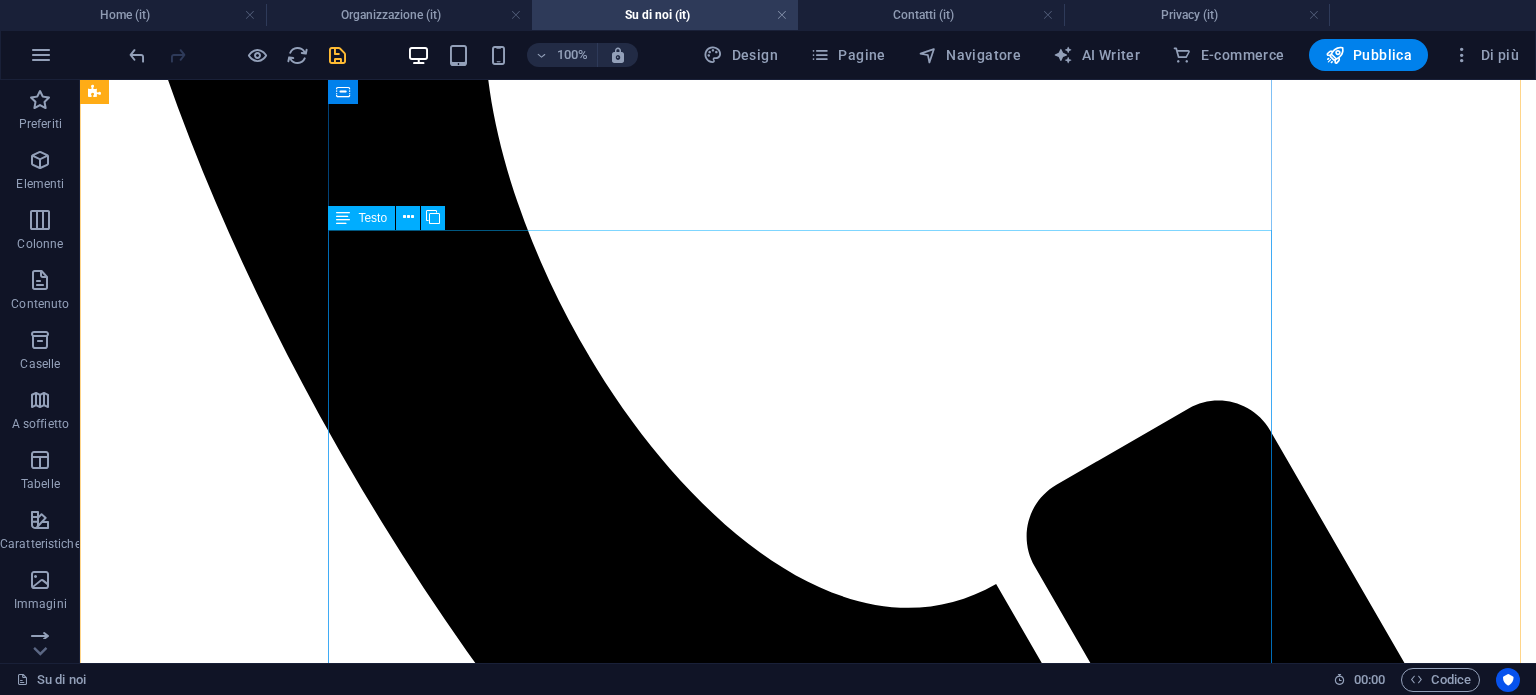 scroll, scrollTop: 694, scrollLeft: 0, axis: vertical 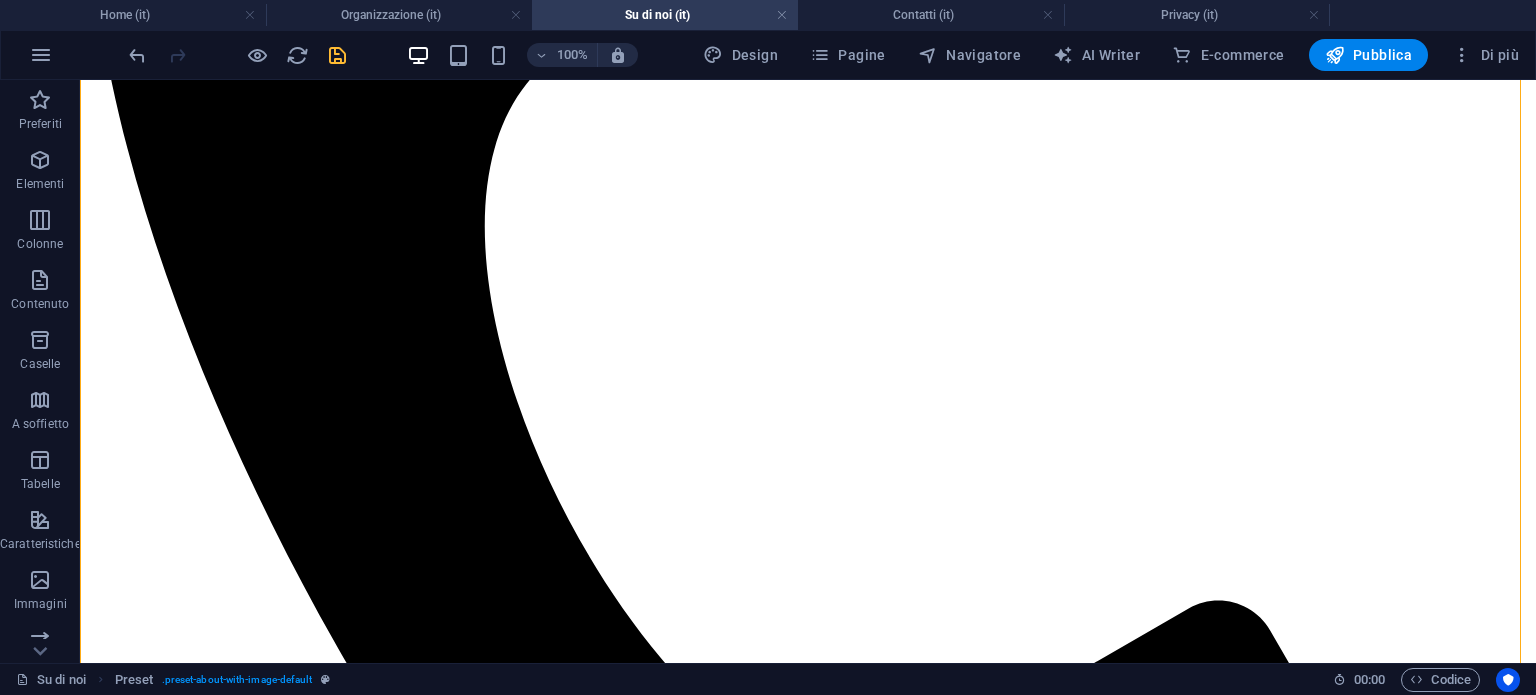 drag, startPoint x: 815, startPoint y: 319, endPoint x: 428, endPoint y: 335, distance: 387.3306 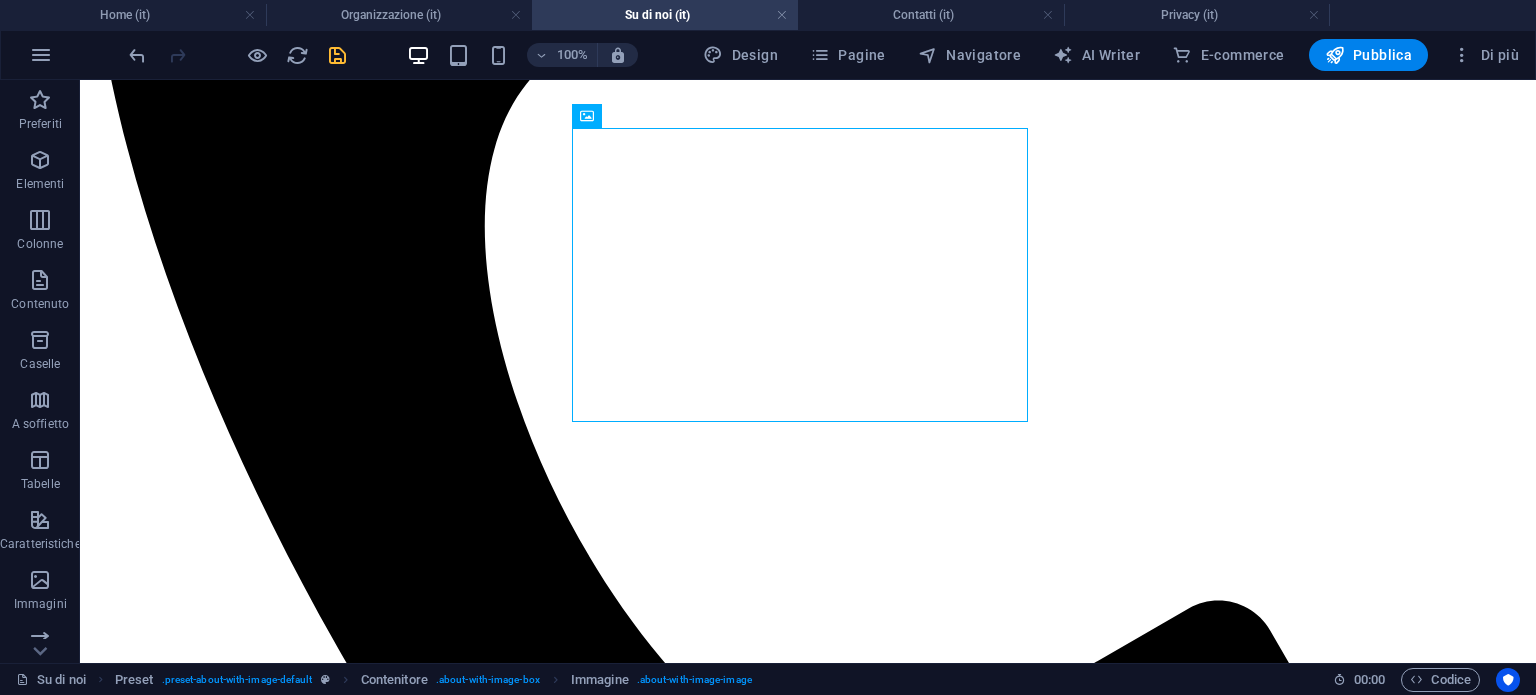 drag, startPoint x: 688, startPoint y: 311, endPoint x: 215, endPoint y: 364, distance: 475.96008 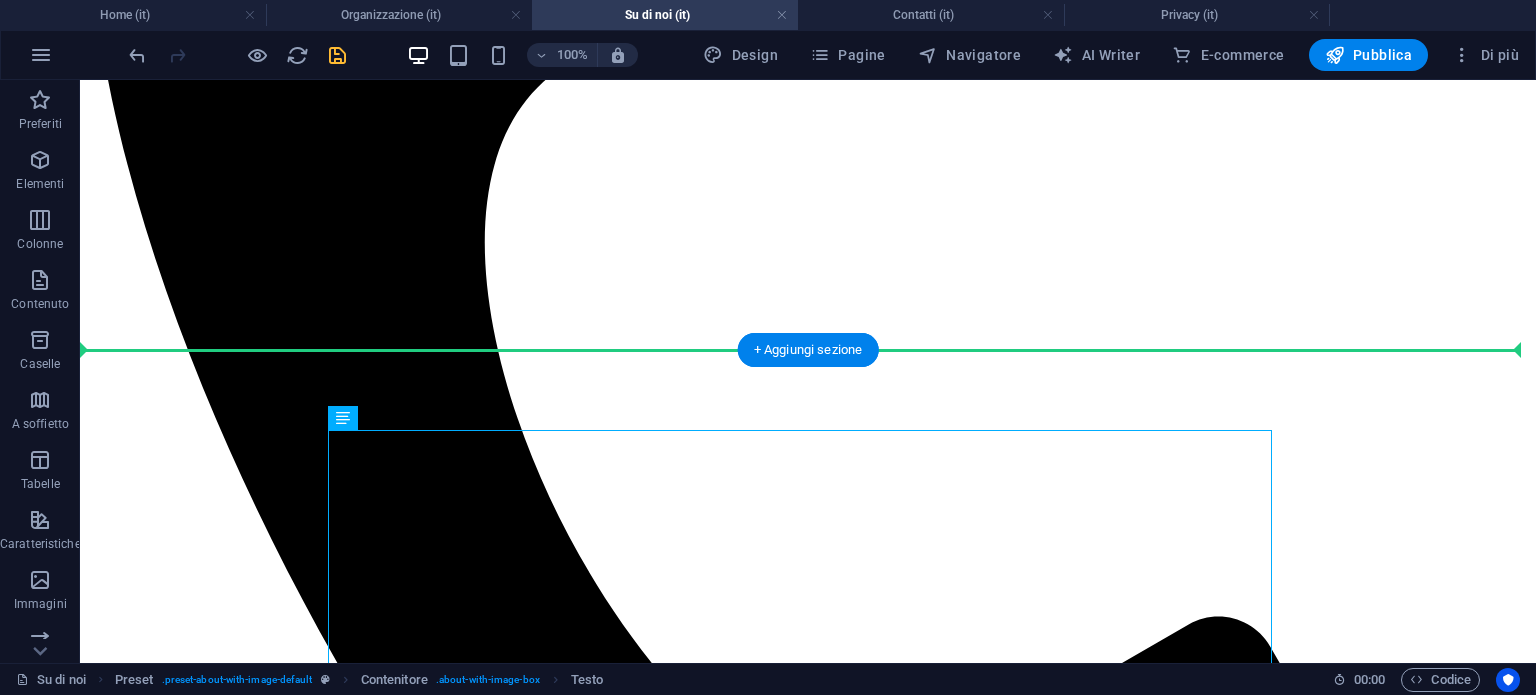 drag, startPoint x: 612, startPoint y: 460, endPoint x: 621, endPoint y: 356, distance: 104.388695 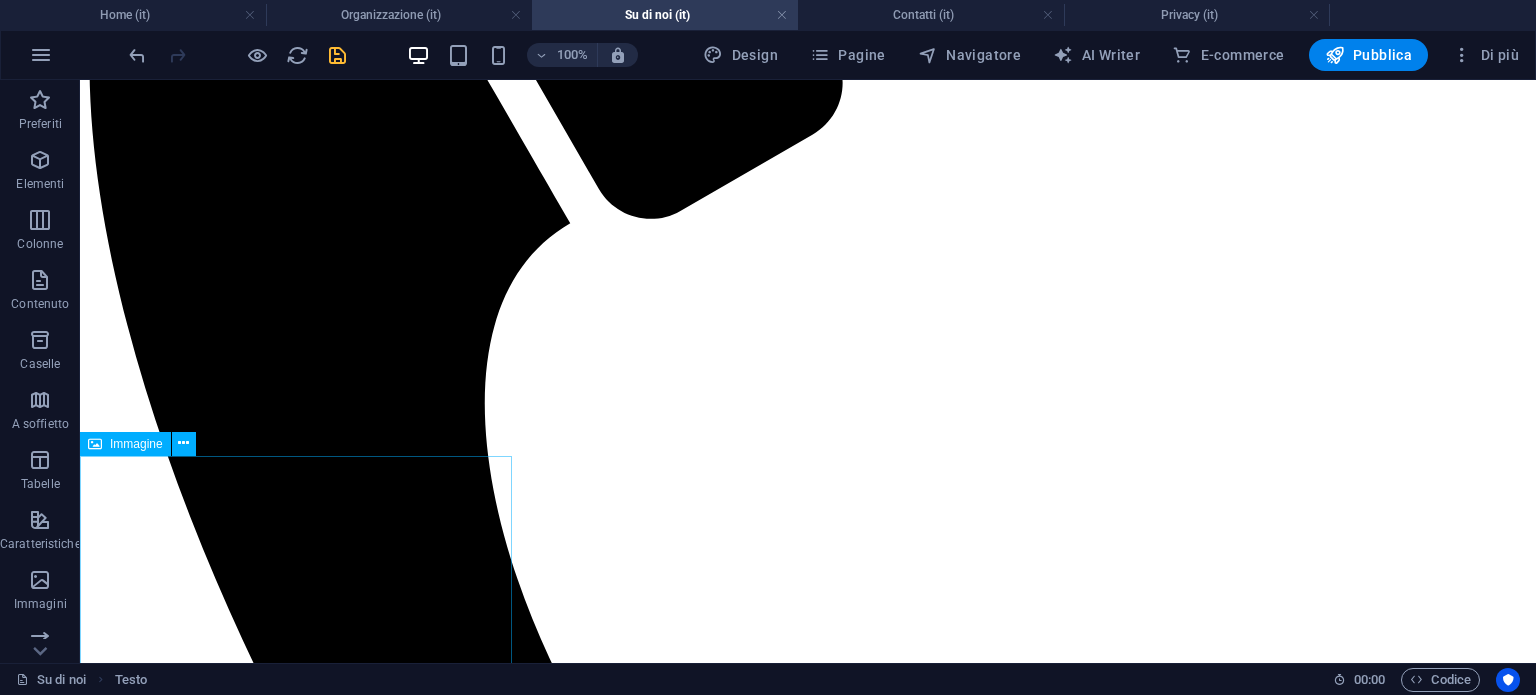 scroll, scrollTop: 678, scrollLeft: 0, axis: vertical 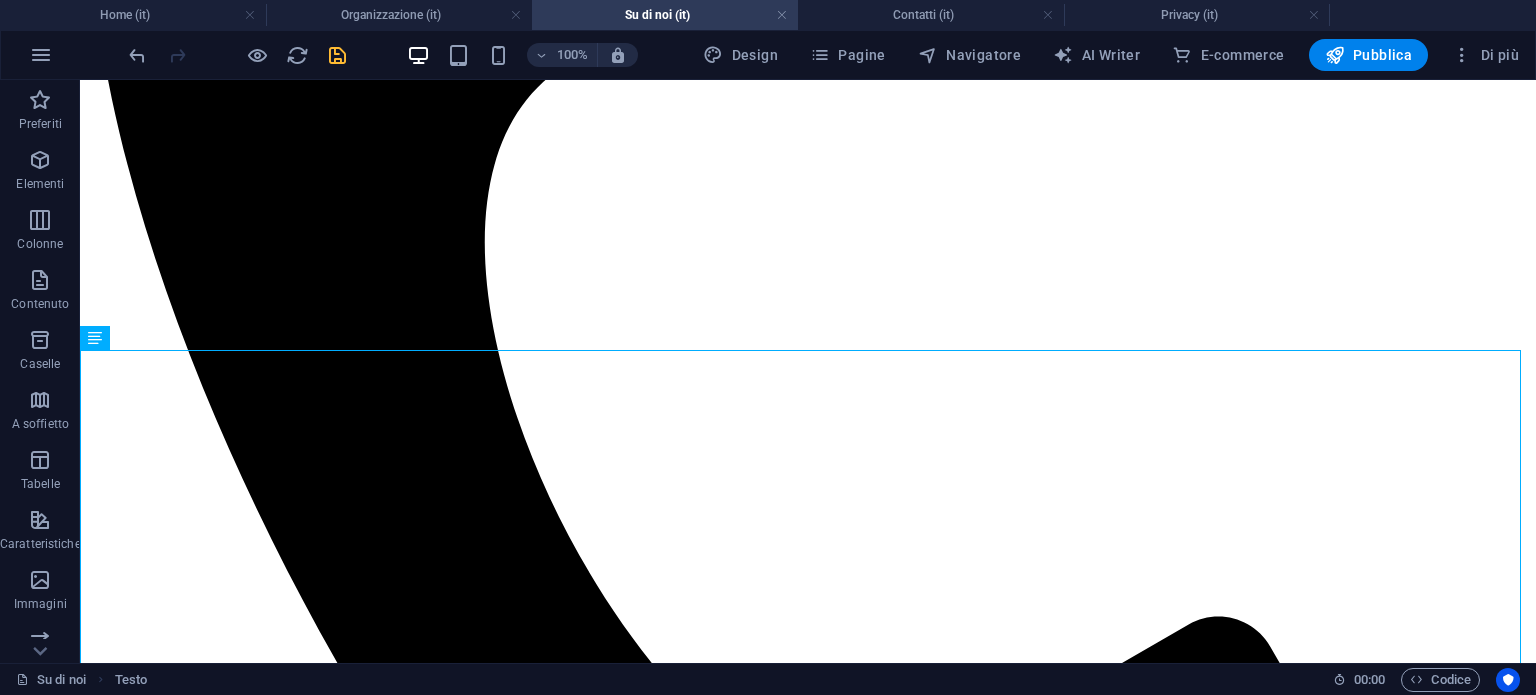 drag, startPoint x: 474, startPoint y: 455, endPoint x: 609, endPoint y: 259, distance: 237.9937 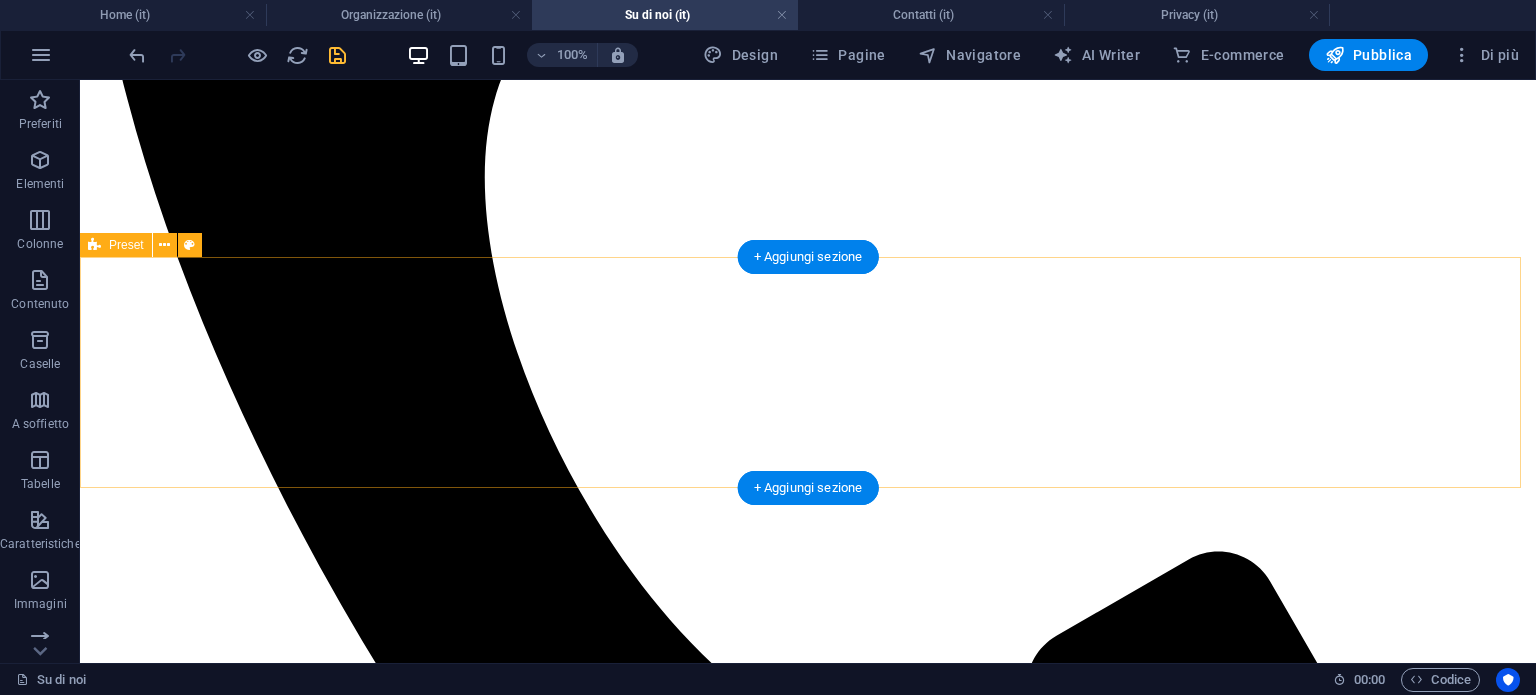 scroll, scrollTop: 800, scrollLeft: 0, axis: vertical 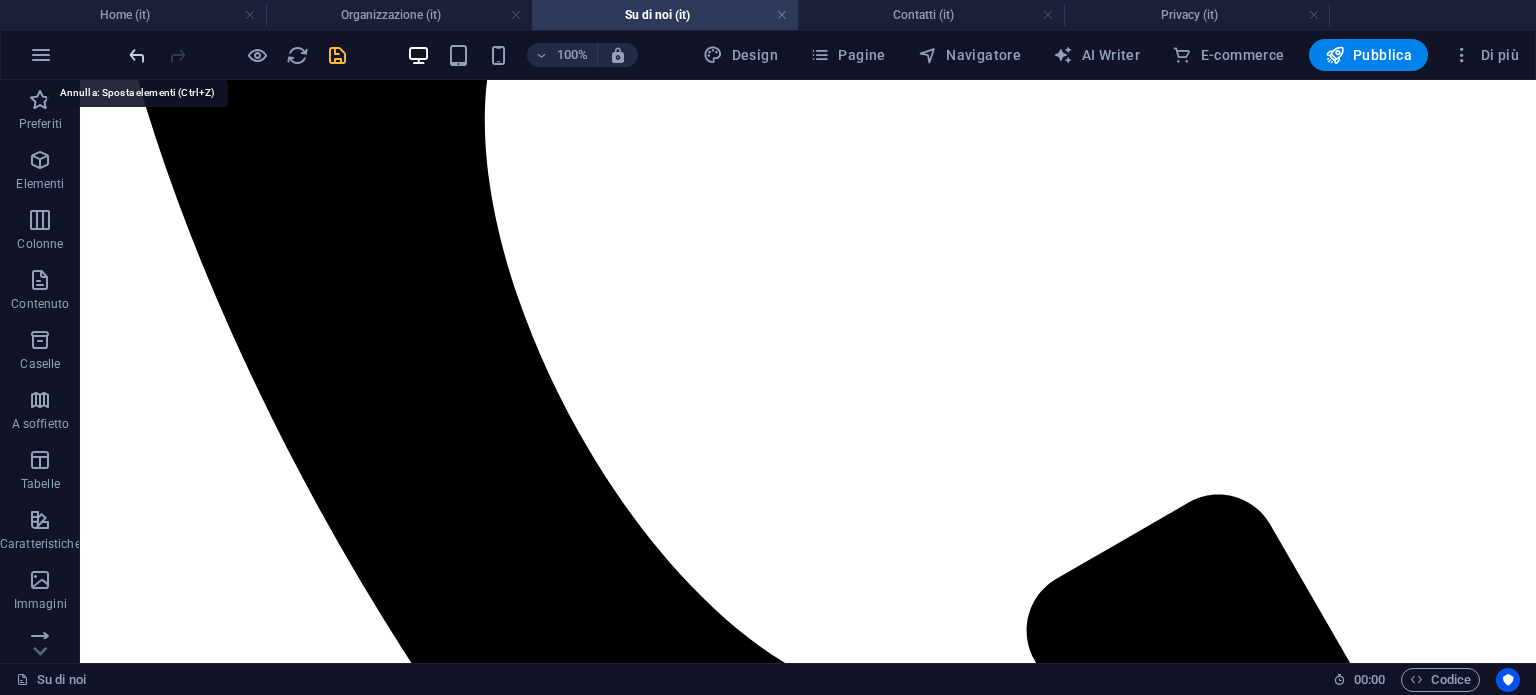 click at bounding box center (137, 55) 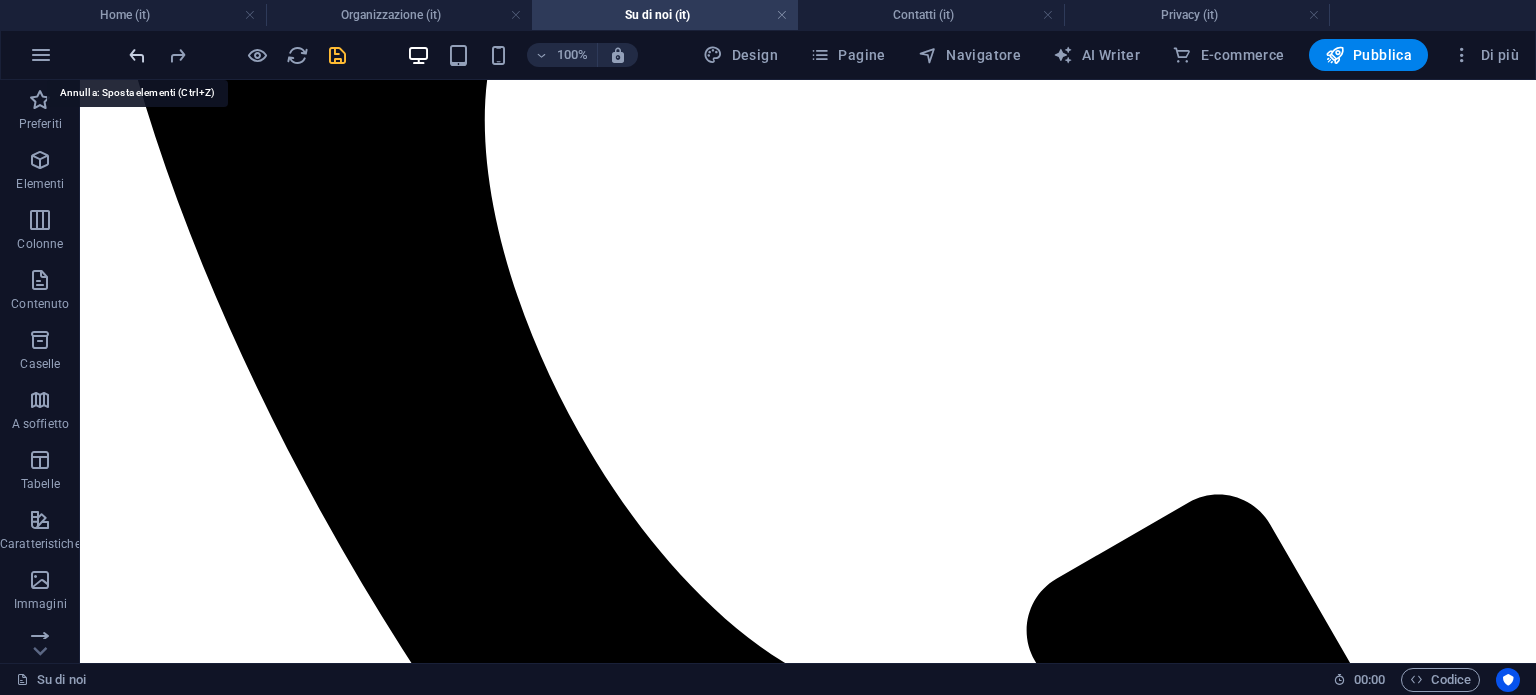 click at bounding box center [137, 55] 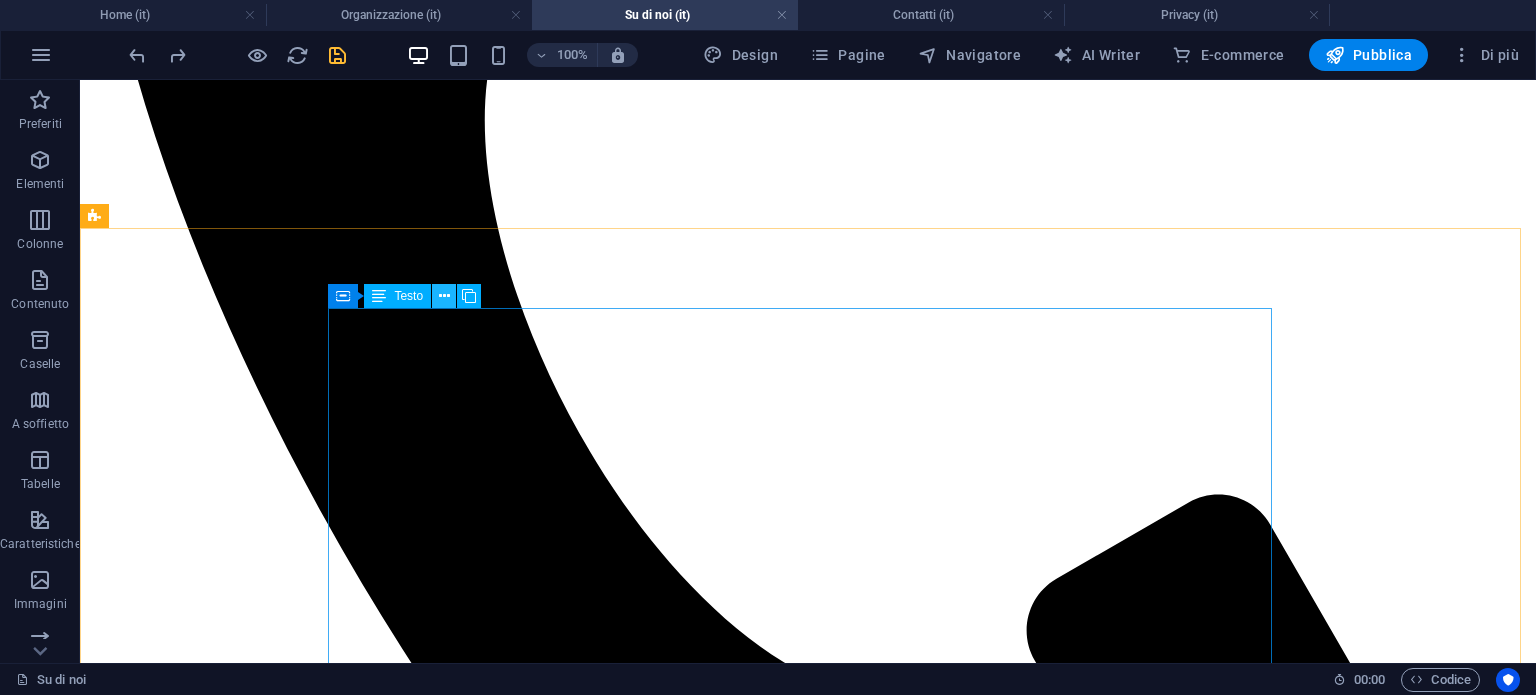 click at bounding box center (444, 296) 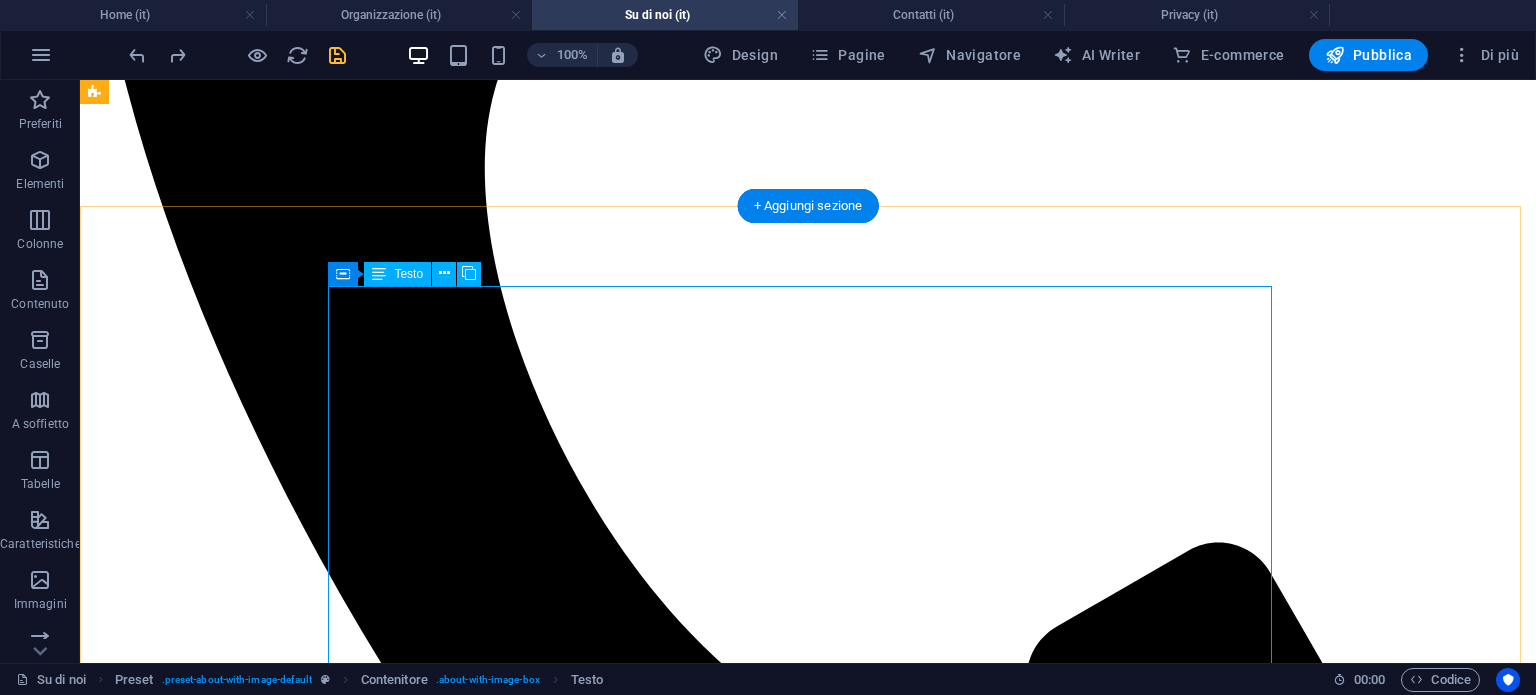 scroll, scrollTop: 600, scrollLeft: 0, axis: vertical 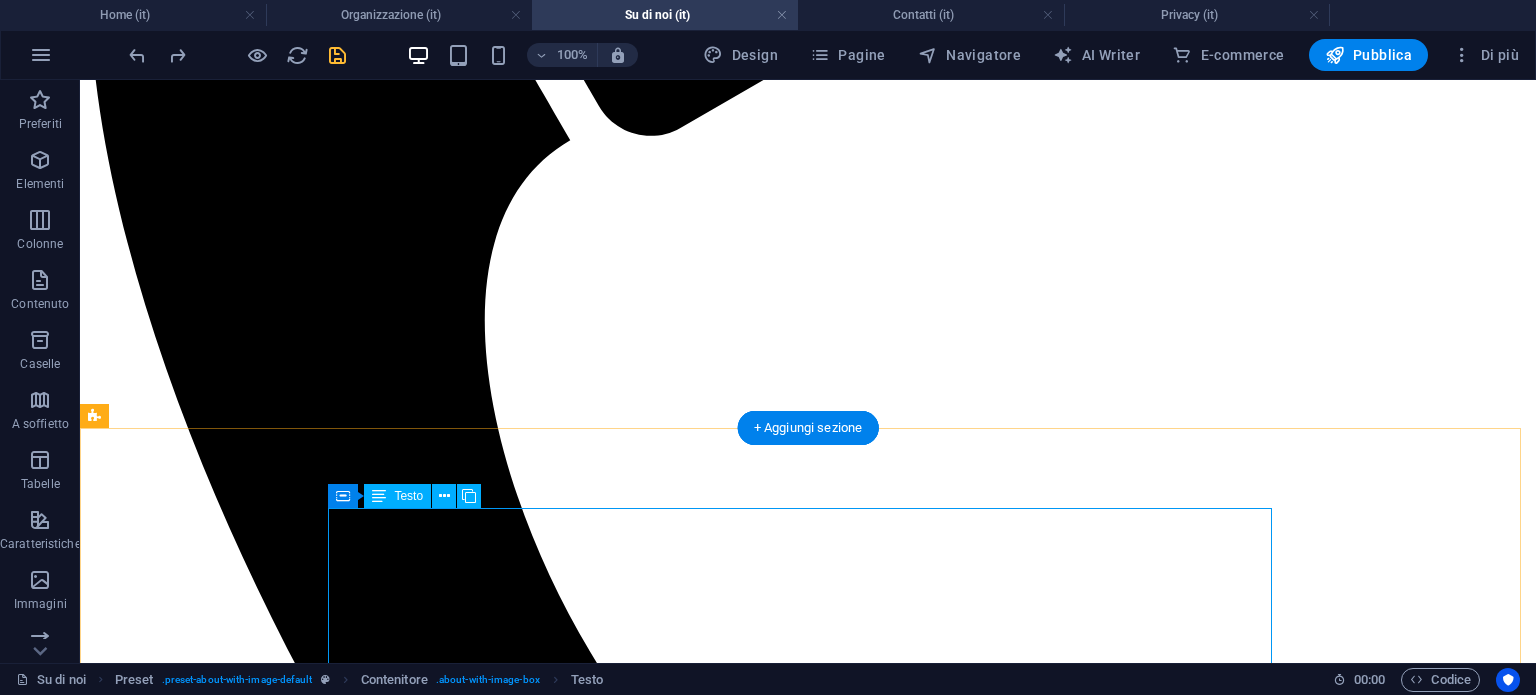 click on "Lorem ipsum dolor sit amet, consetetur sadipscing elitr, sed diam nonumy eirmod tempor invidunt ut labore et dolore magna aliquyam erat, sed diam voluptua. At vero eos et accusam et justo duo dolores et ea rebum. Stet clita kasd gubergren, no sea takimata sanctus est Lorem ipsum dolor sit amet. Lorem ipsum dolor sit amet, consetetur sadipscing elitr, sed diam nonumy eirmod tempor invidunt ut labore et dolore magna aliquyam erat, sed diam voluptua. At vero eos et accusam et justo duo dolores et ea rebum. Stet clita kasd gubergren, no sea takimata sanctus est Lorem ipsum dolor sit amet. Lorem ipsum dolor sit amet, consetetur sadipscing elitr, sed diam nonumy eirmod tempor invidunt ut labore et dolore magna aliquyam erat, sed diam voluptua. At vero eos et accusam et justo duo dolores et ea rebum. Stet clita kasd gubergren, no sea takimata sanctus est Lorem ipsum dolor sit amet." at bounding box center [808, 7835] 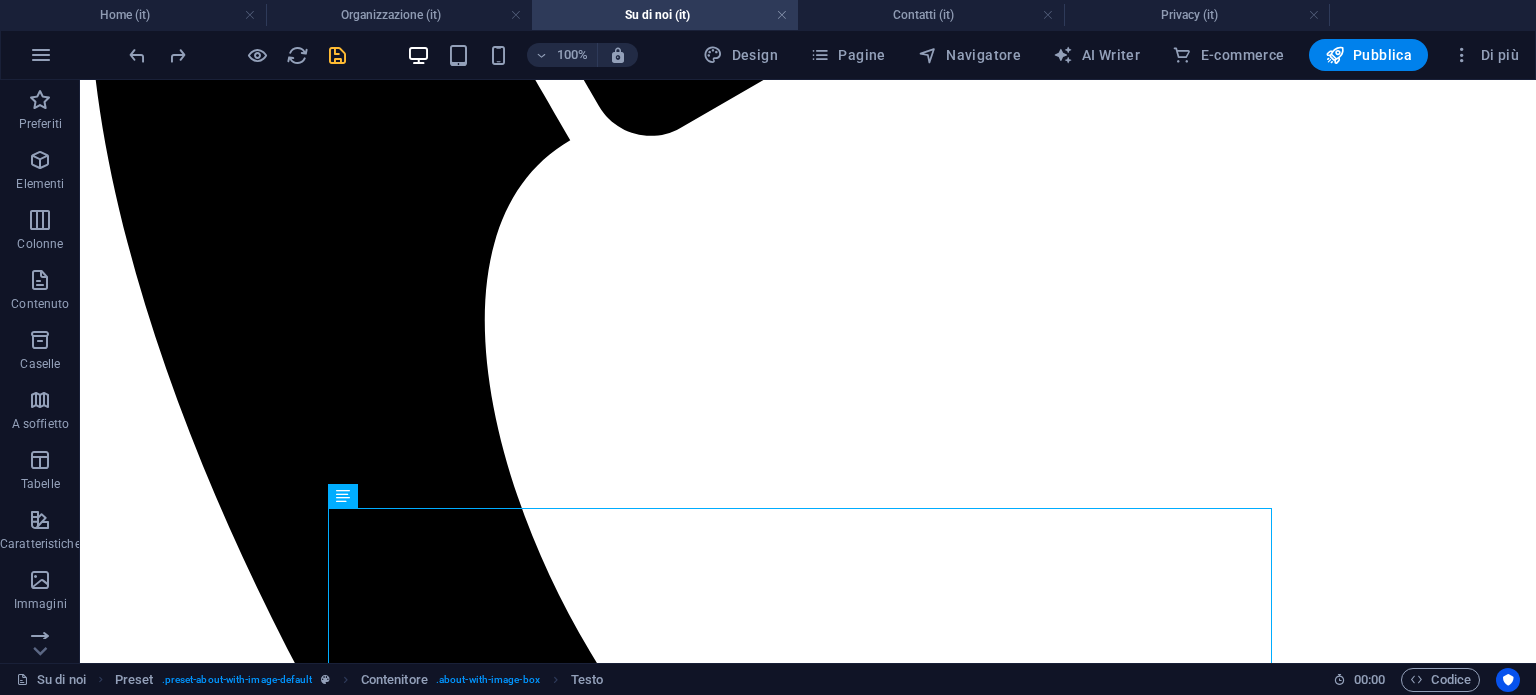 drag, startPoint x: 540, startPoint y: 527, endPoint x: 581, endPoint y: 322, distance: 209.0598 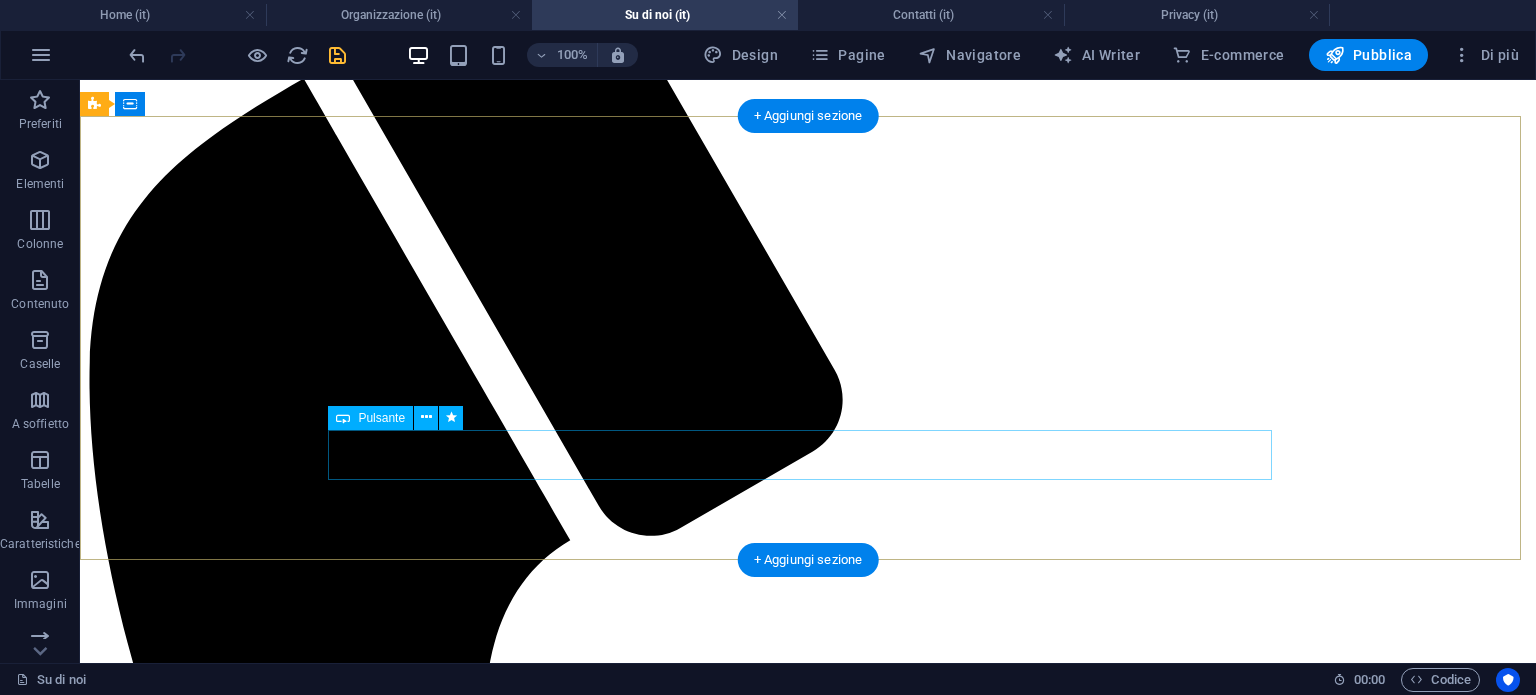 scroll, scrollTop: 400, scrollLeft: 0, axis: vertical 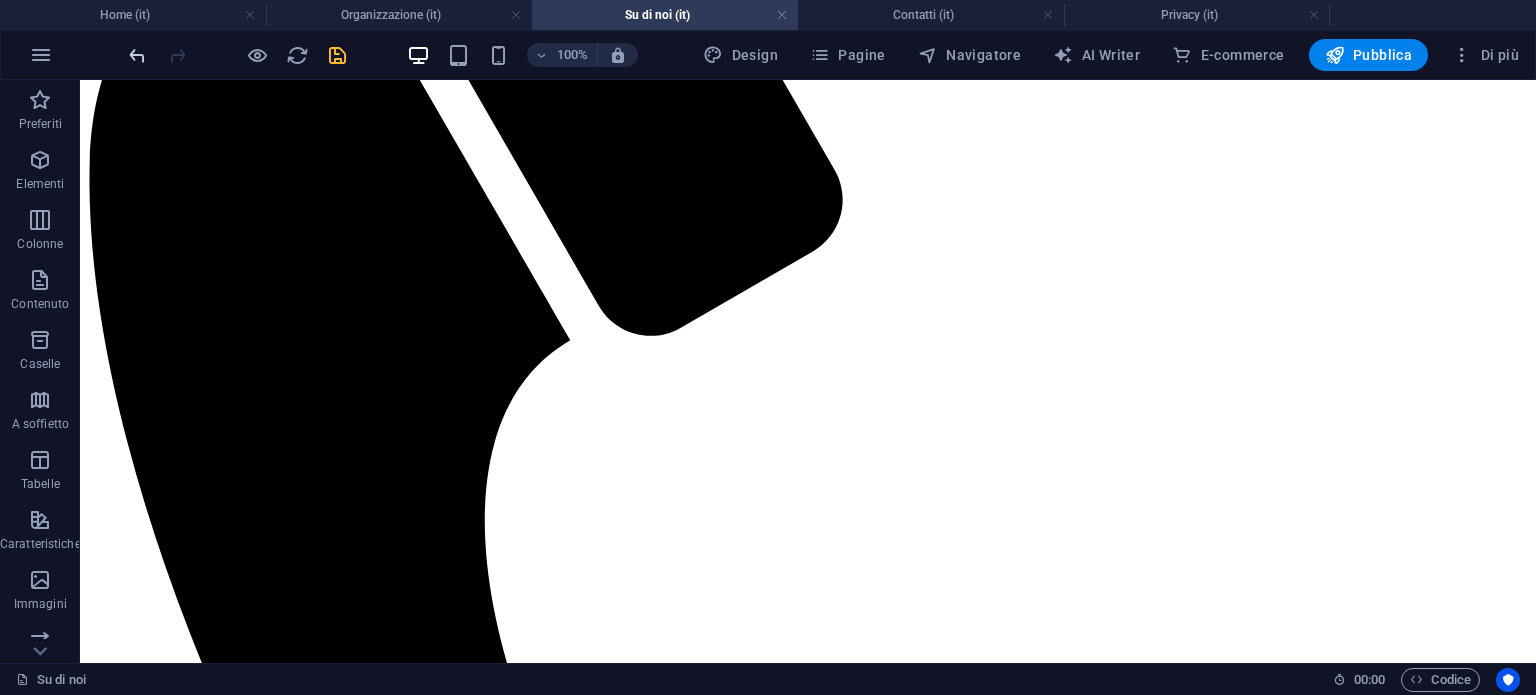 click at bounding box center (137, 55) 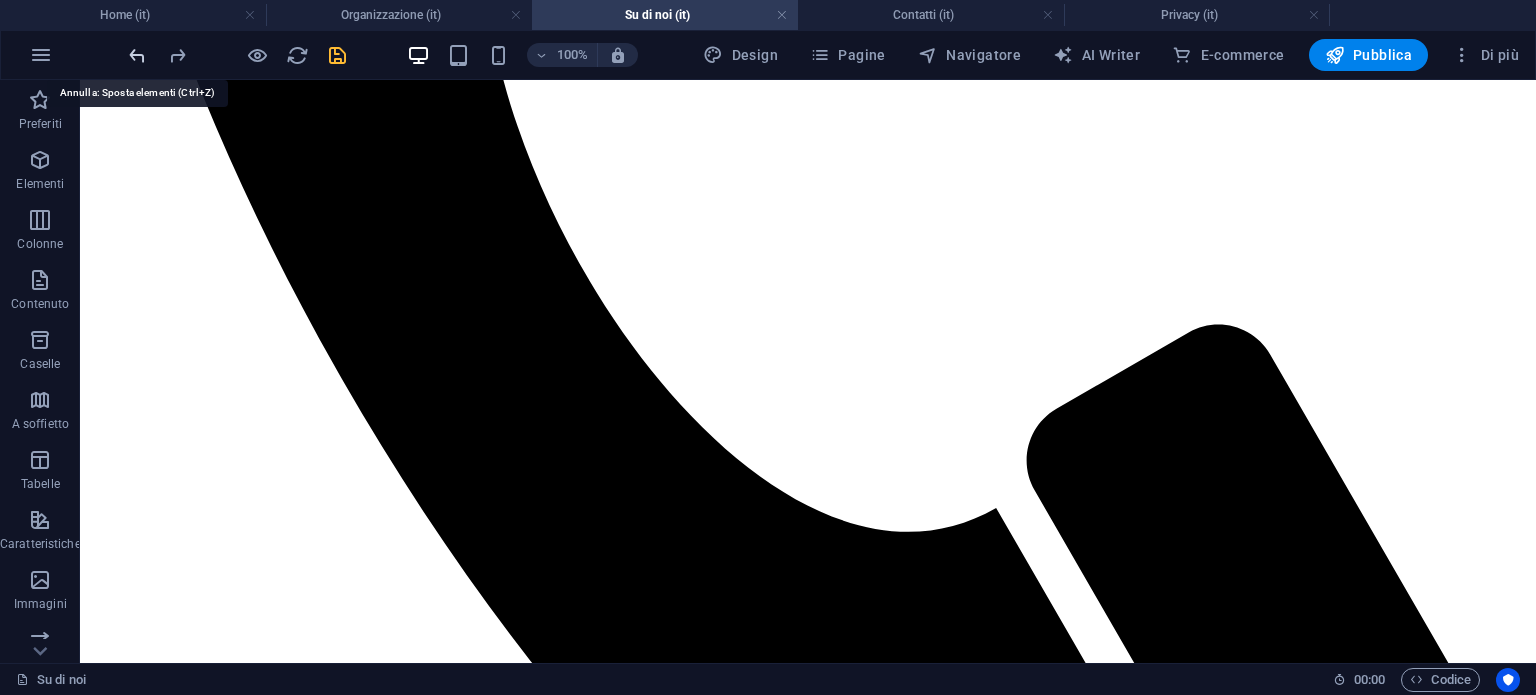 click at bounding box center [137, 55] 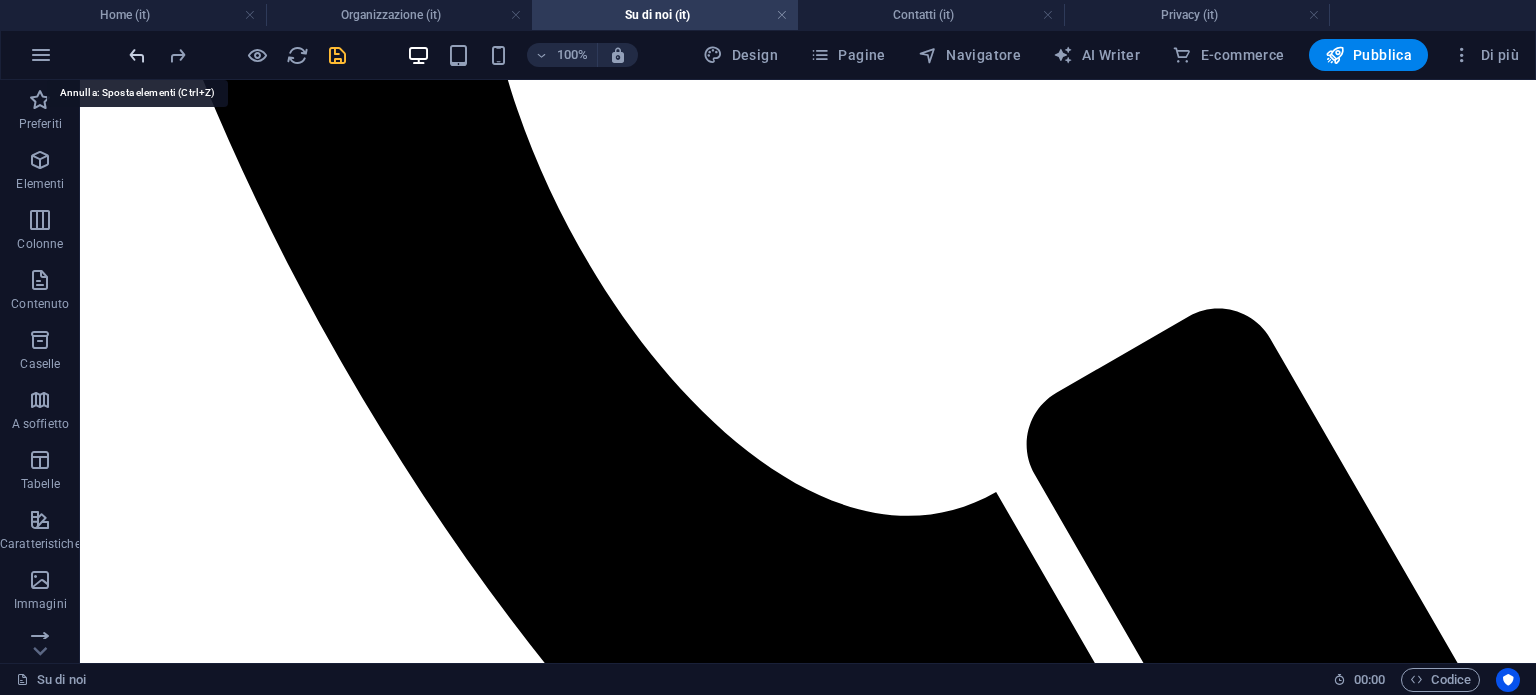 click at bounding box center (137, 55) 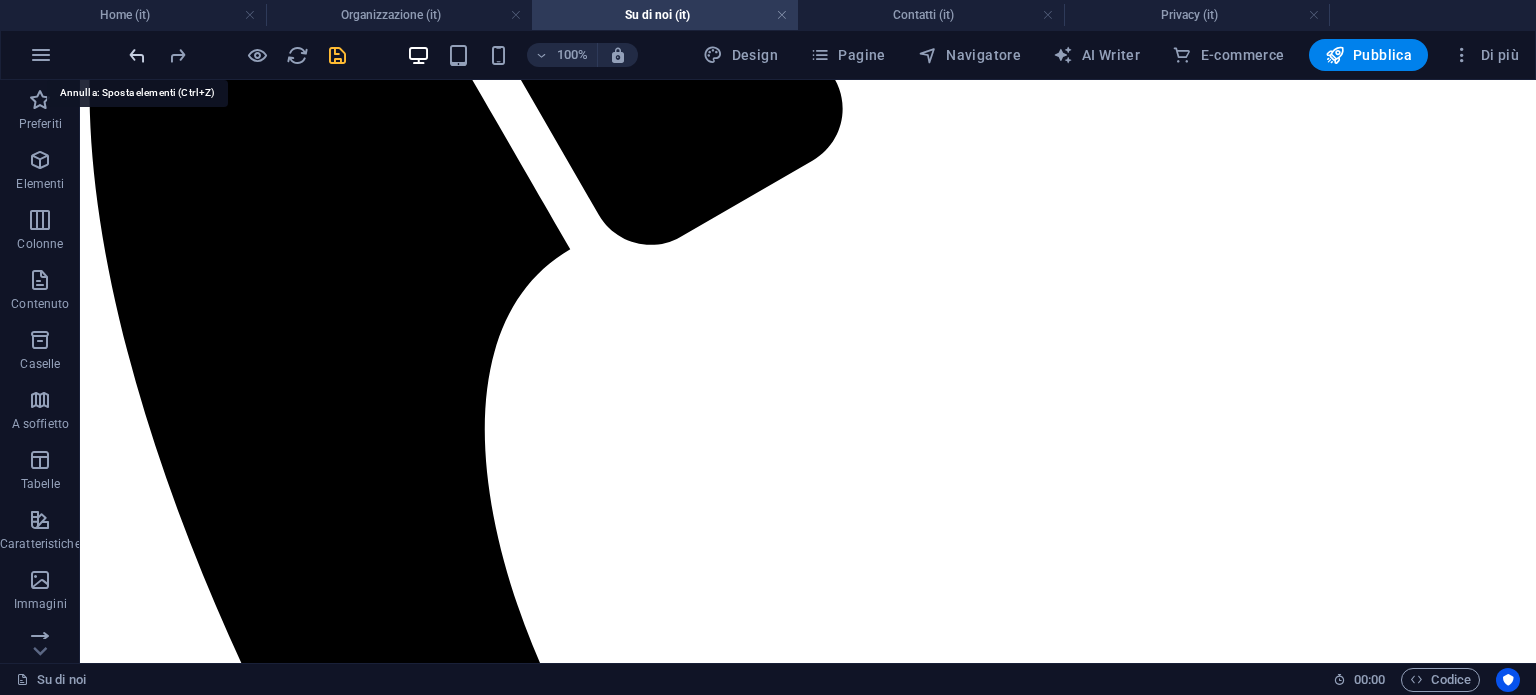 scroll, scrollTop: 418, scrollLeft: 0, axis: vertical 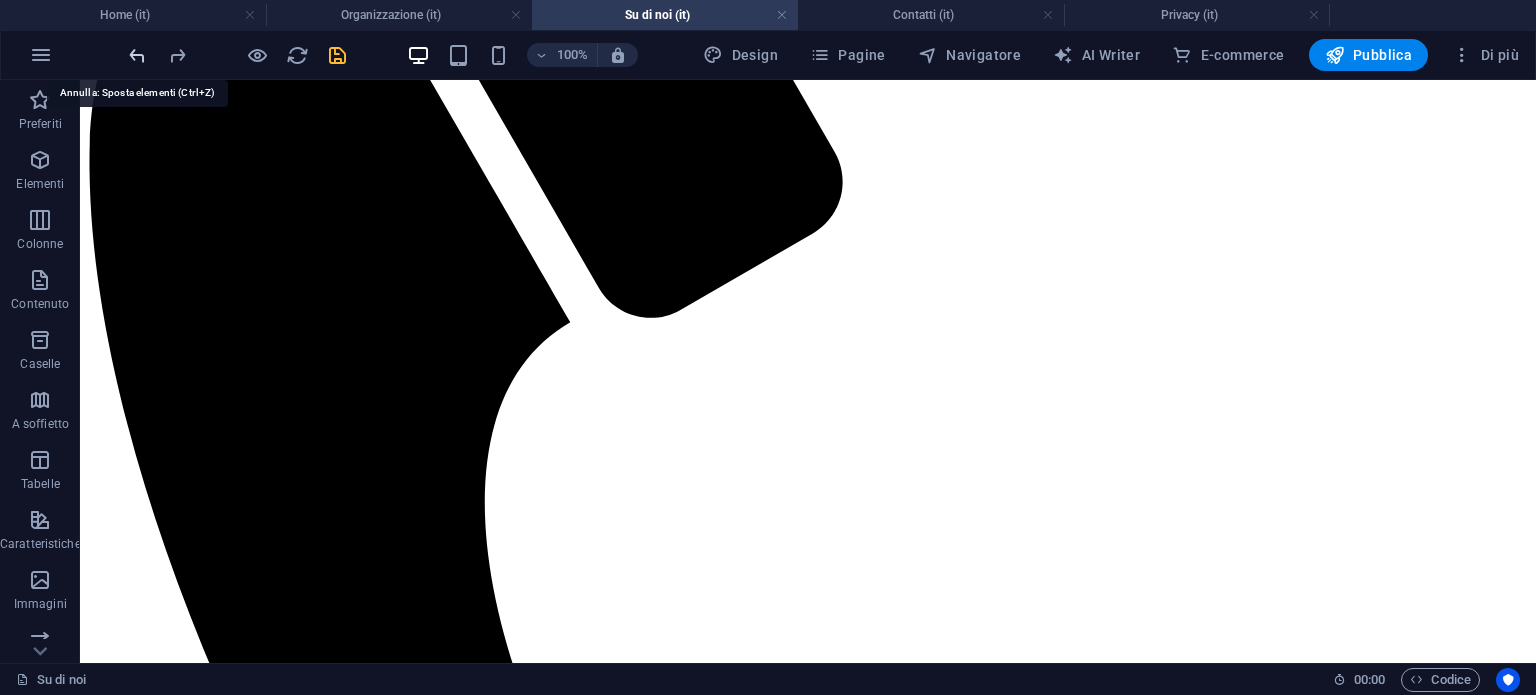 click at bounding box center [137, 55] 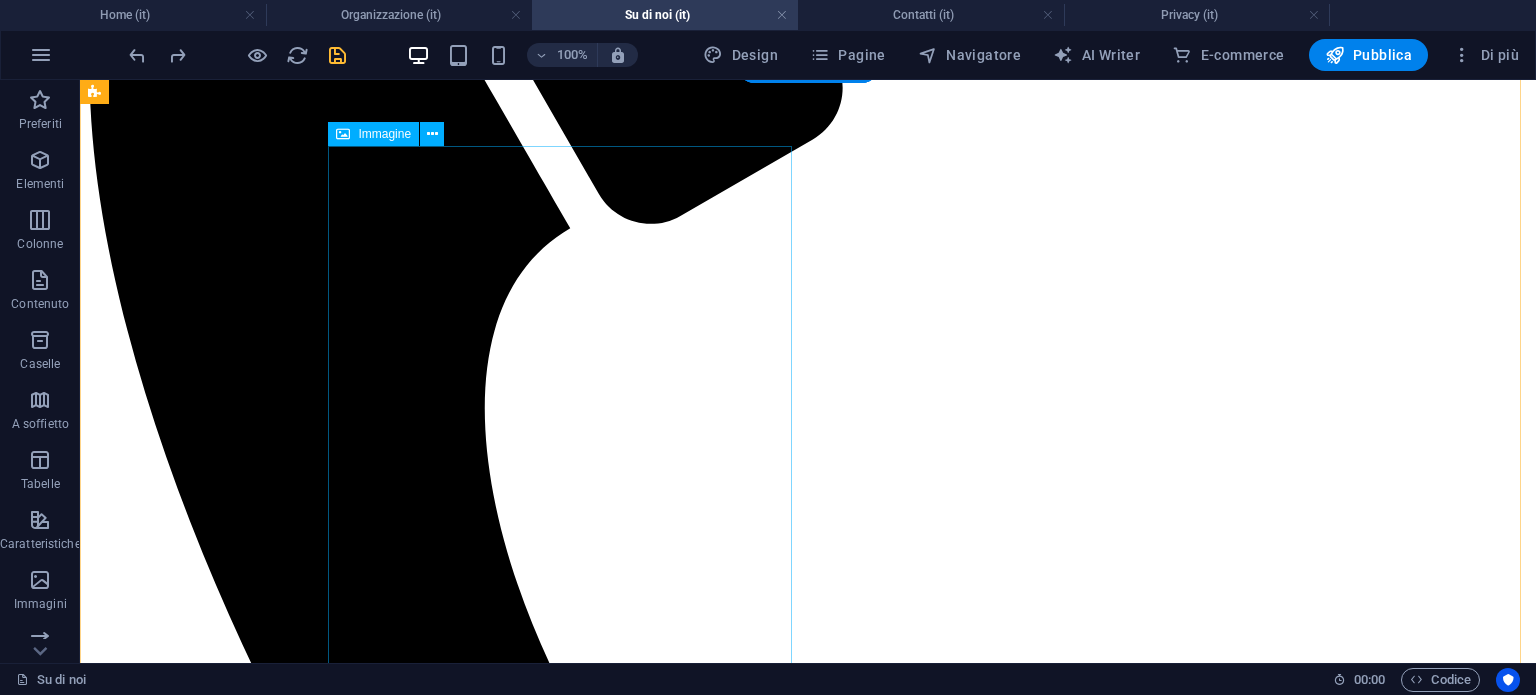 scroll, scrollTop: 600, scrollLeft: 0, axis: vertical 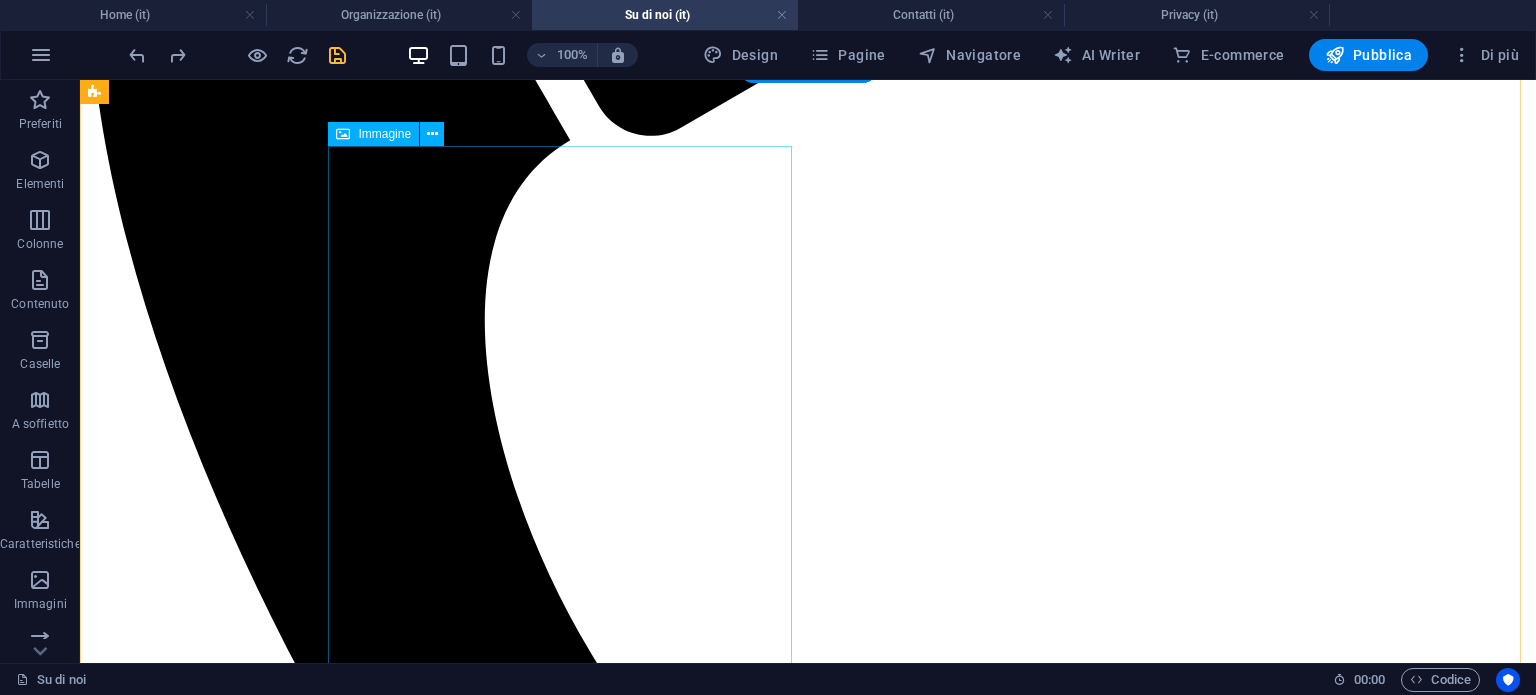 click at bounding box center [304, 7495] 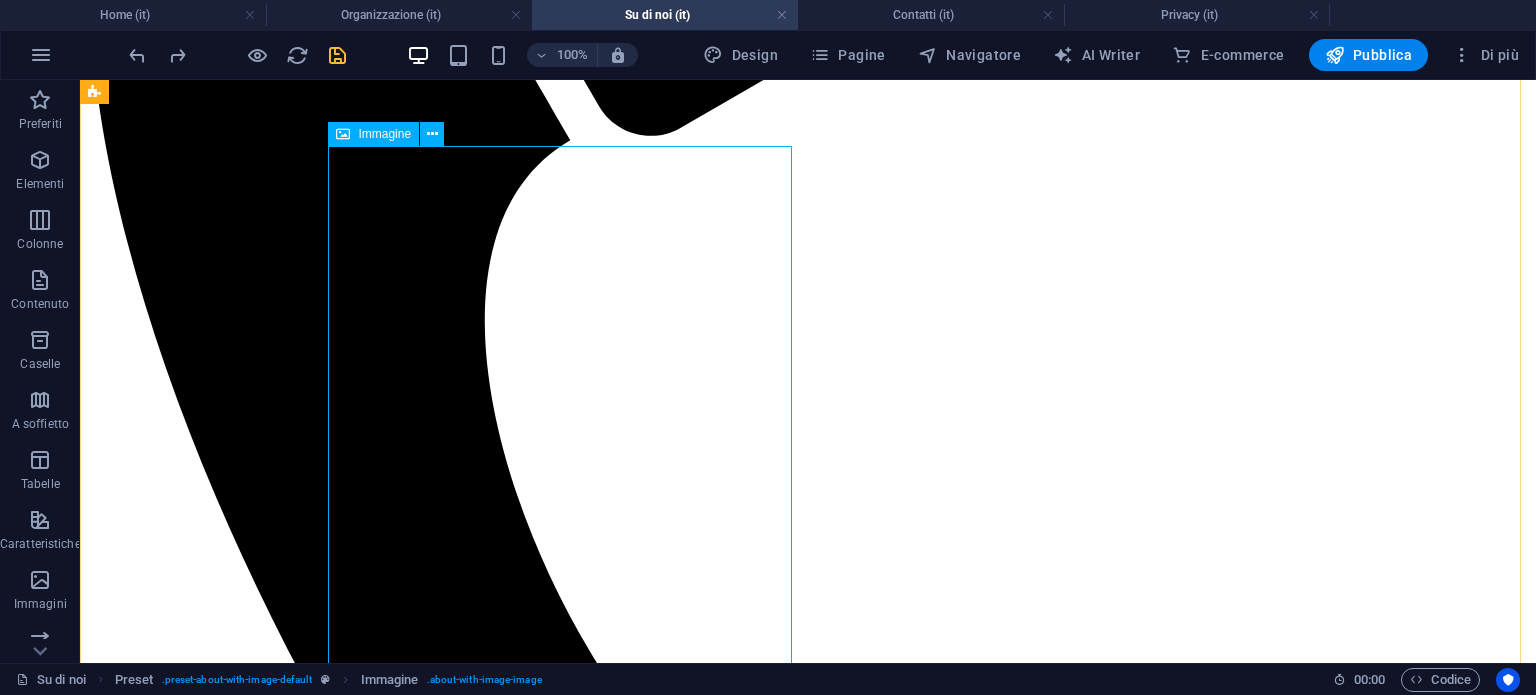 click at bounding box center (343, 134) 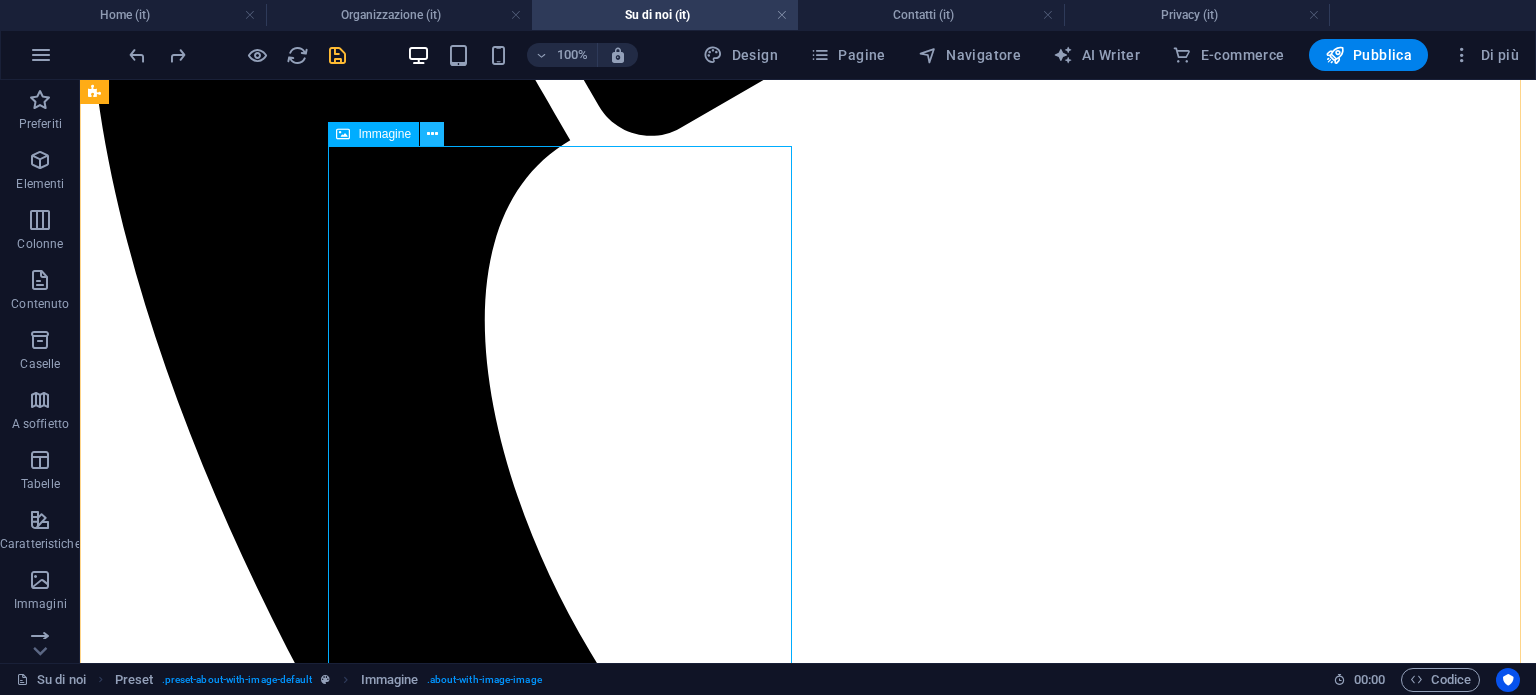 click at bounding box center [432, 134] 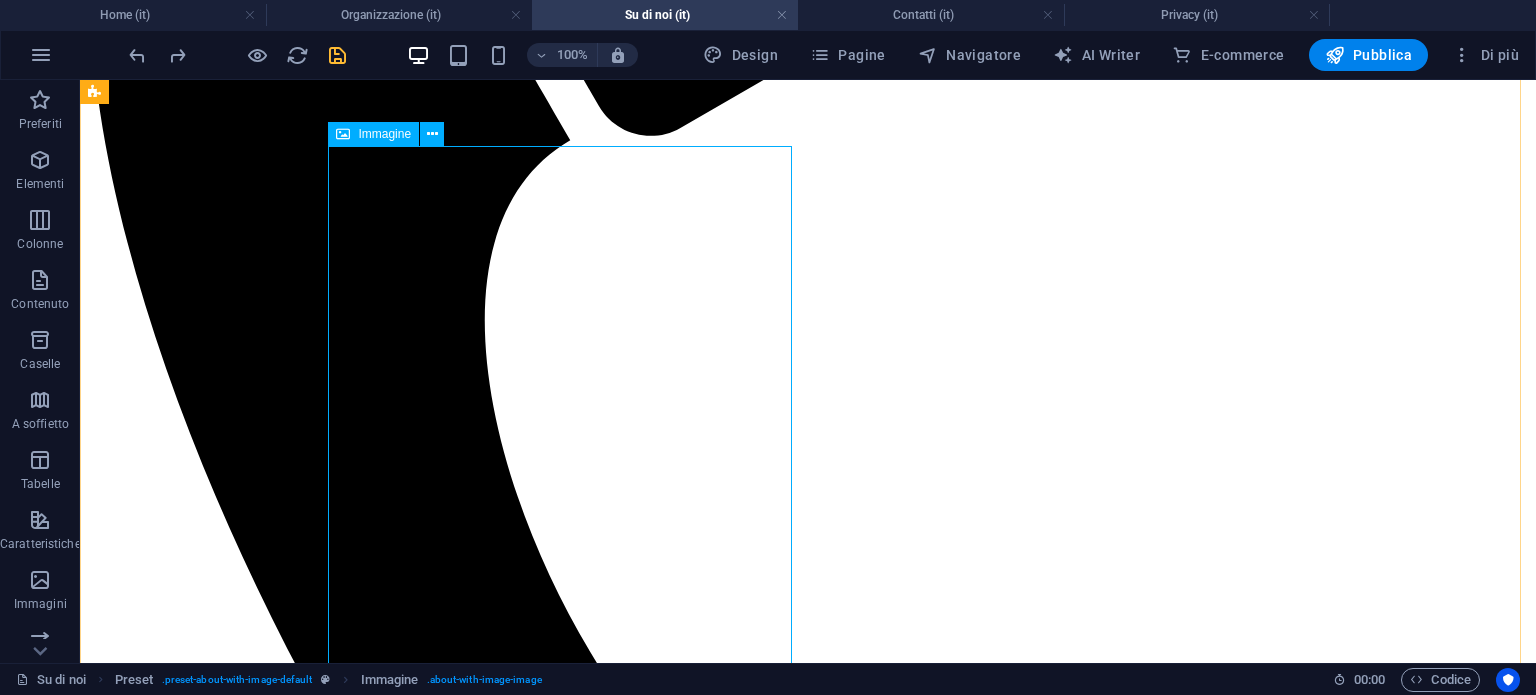 click on "Immagine" at bounding box center (373, 134) 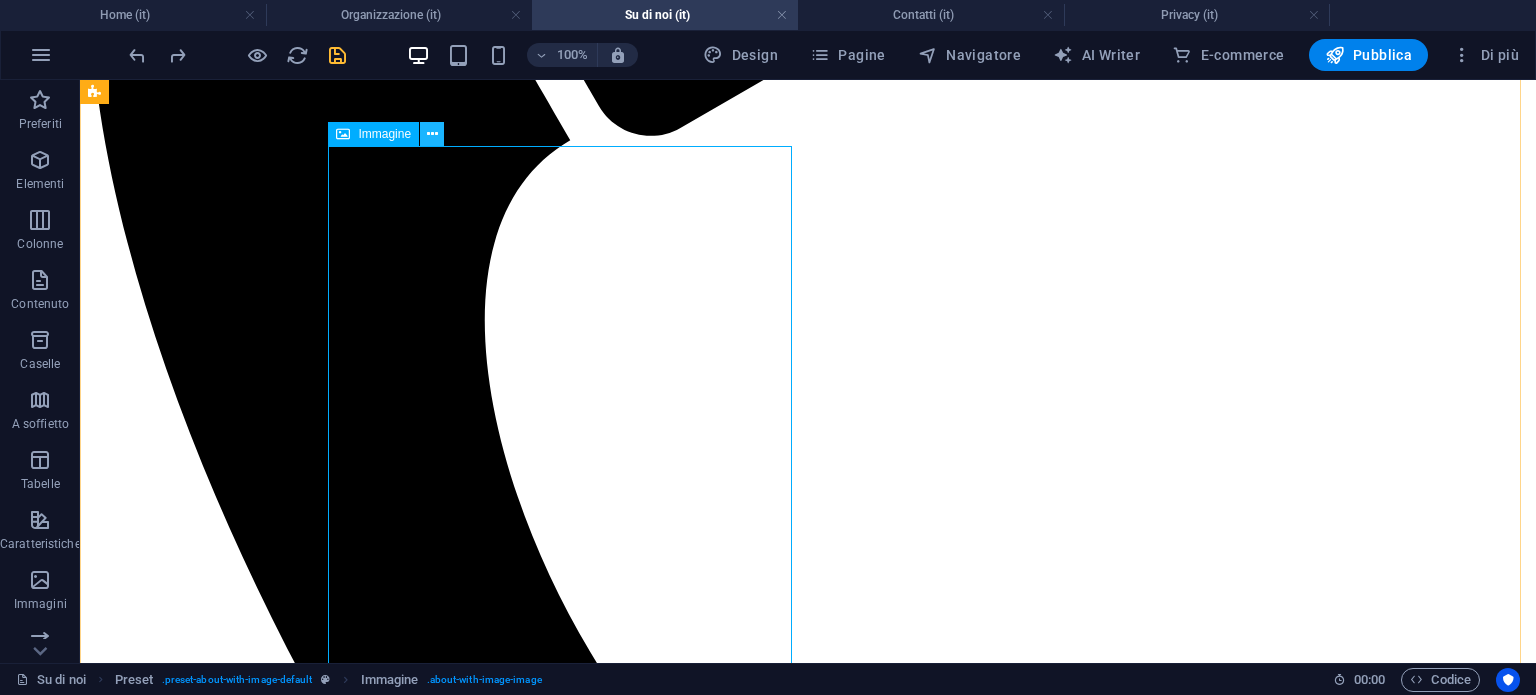 click at bounding box center [432, 134] 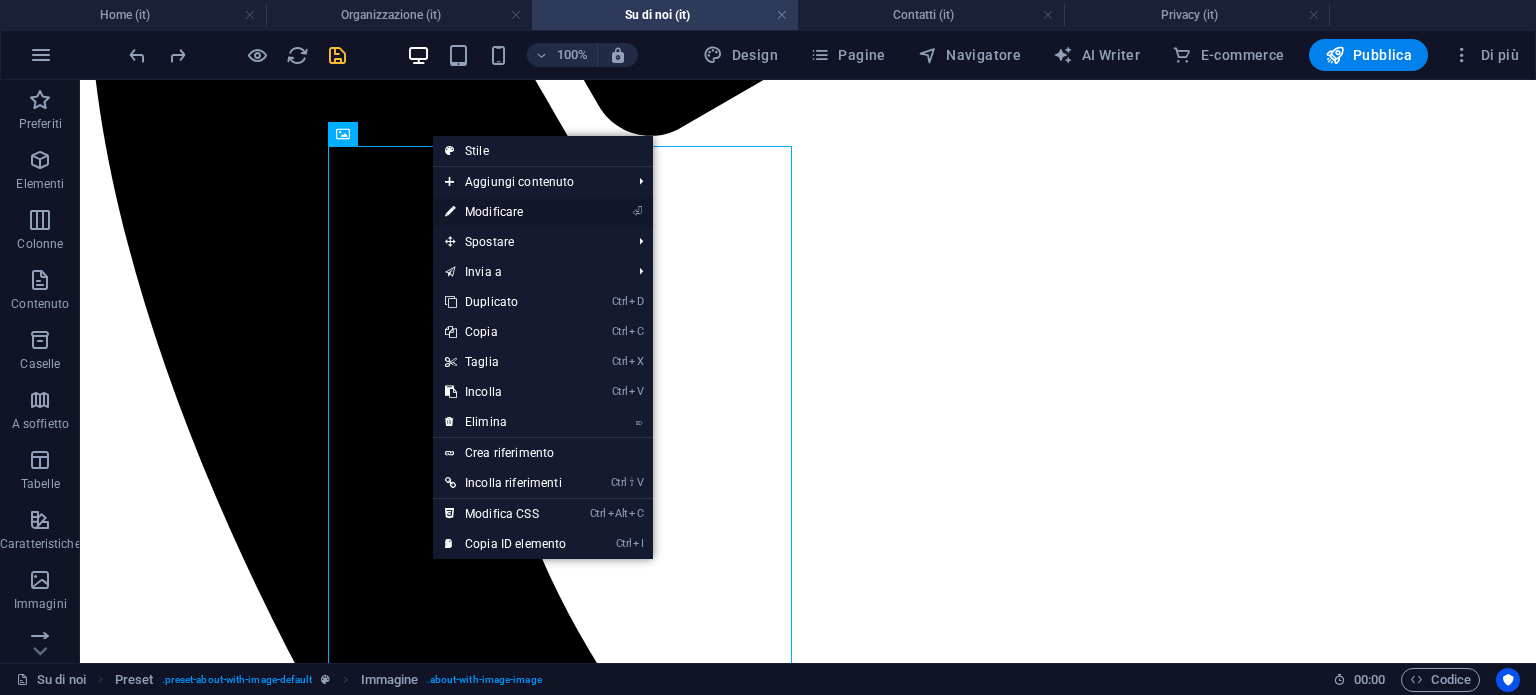 click on "⏎  Modificare" at bounding box center [505, 212] 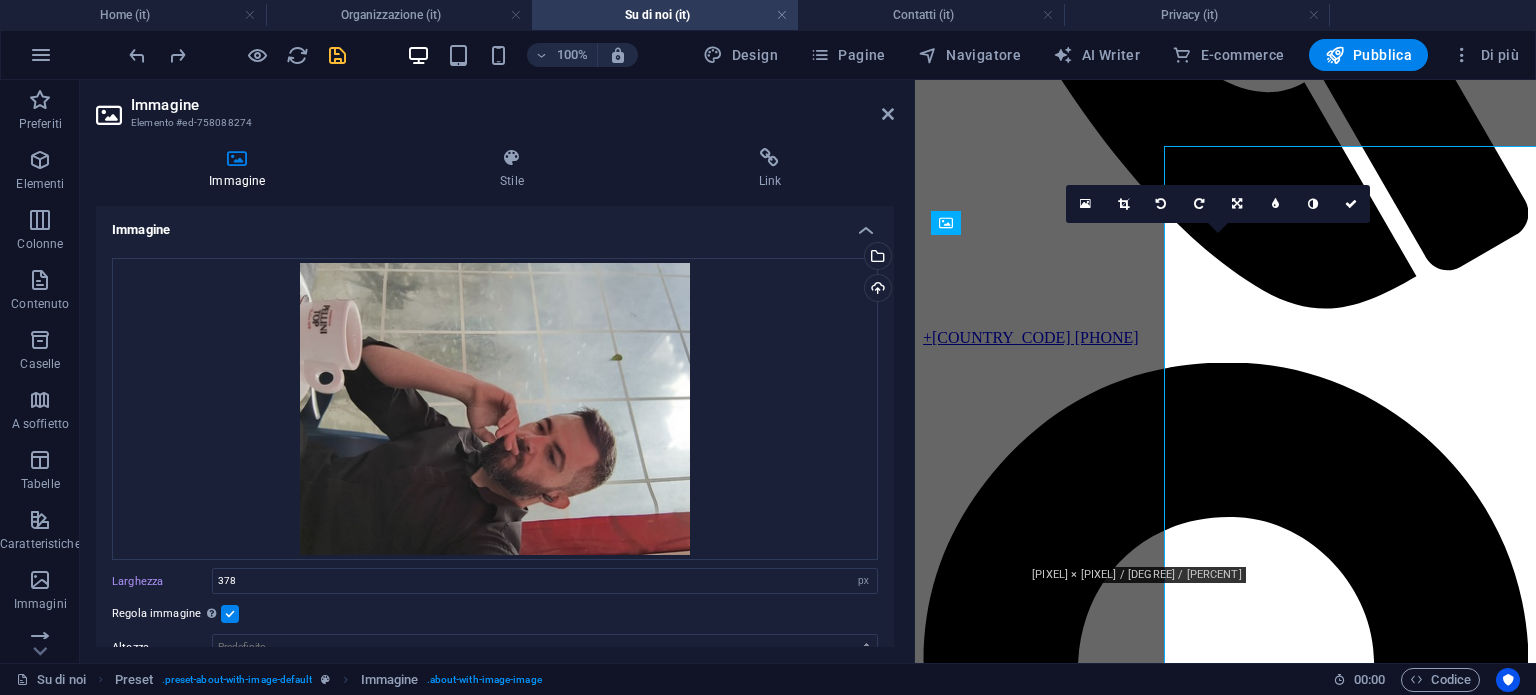 scroll, scrollTop: 603, scrollLeft: 0, axis: vertical 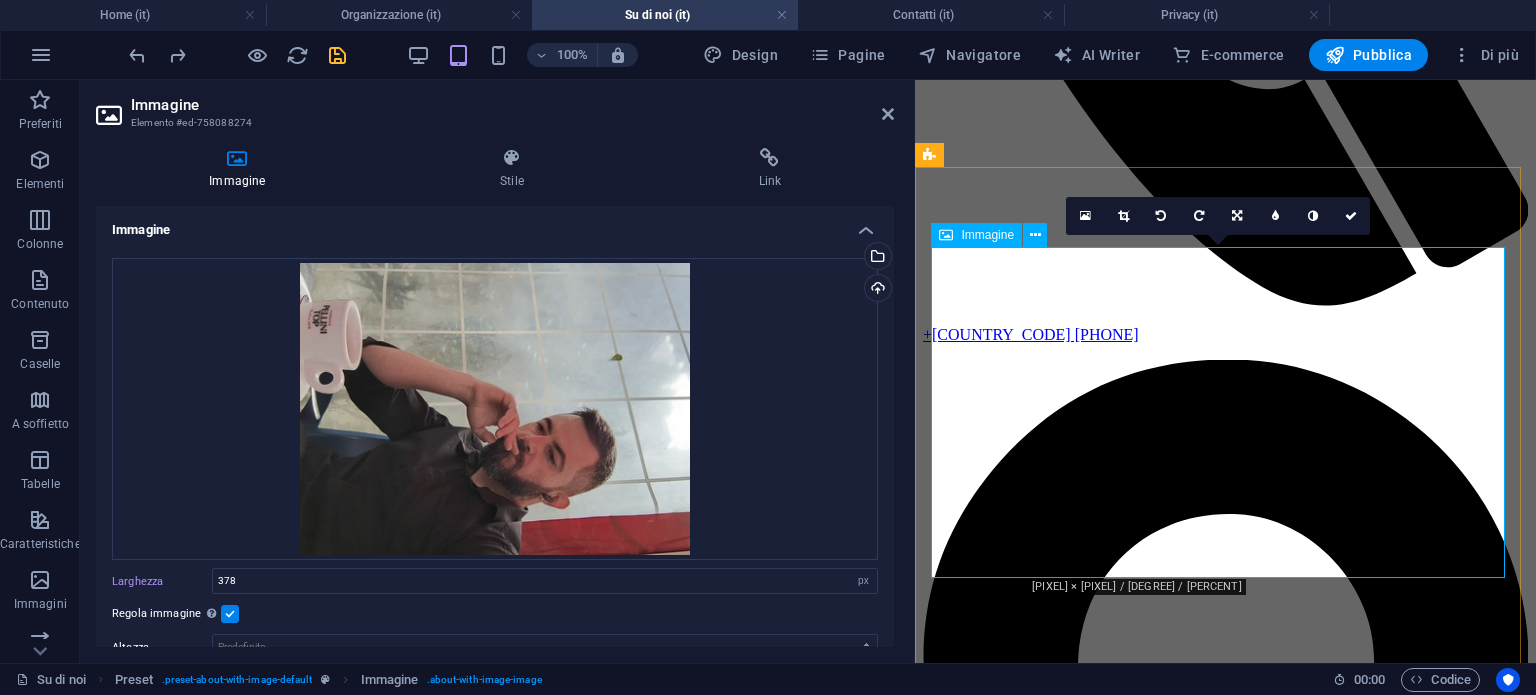 click at bounding box center [1014, 3600] 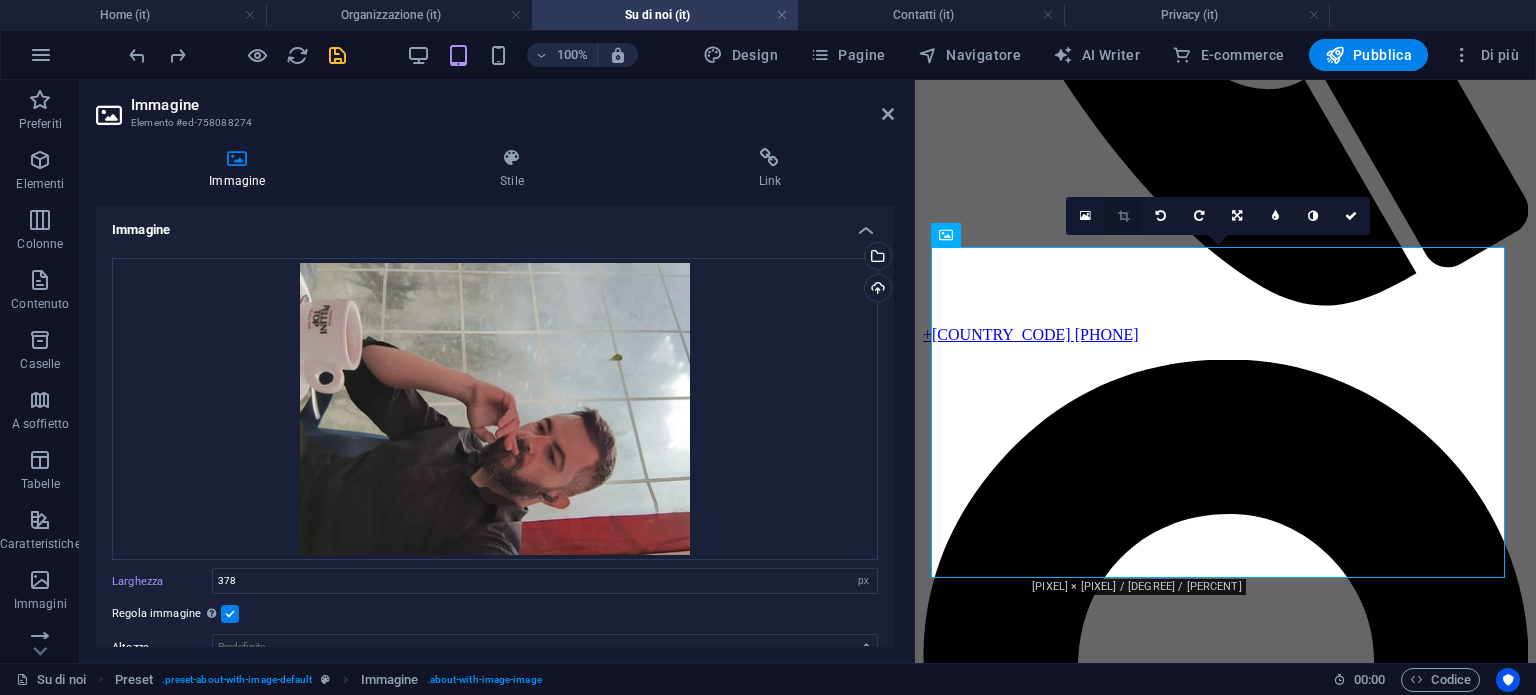 click at bounding box center [1123, 216] 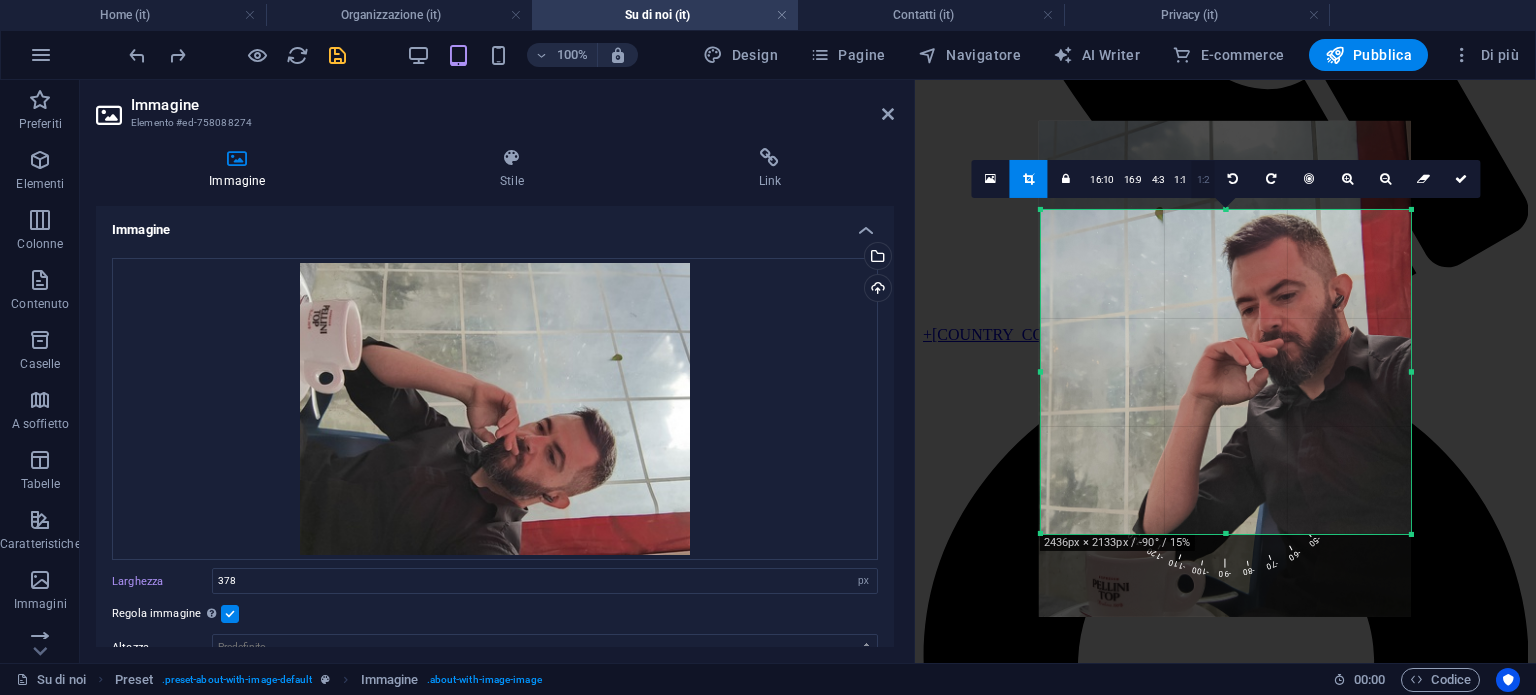 click on "1:2" at bounding box center [1203, 179] 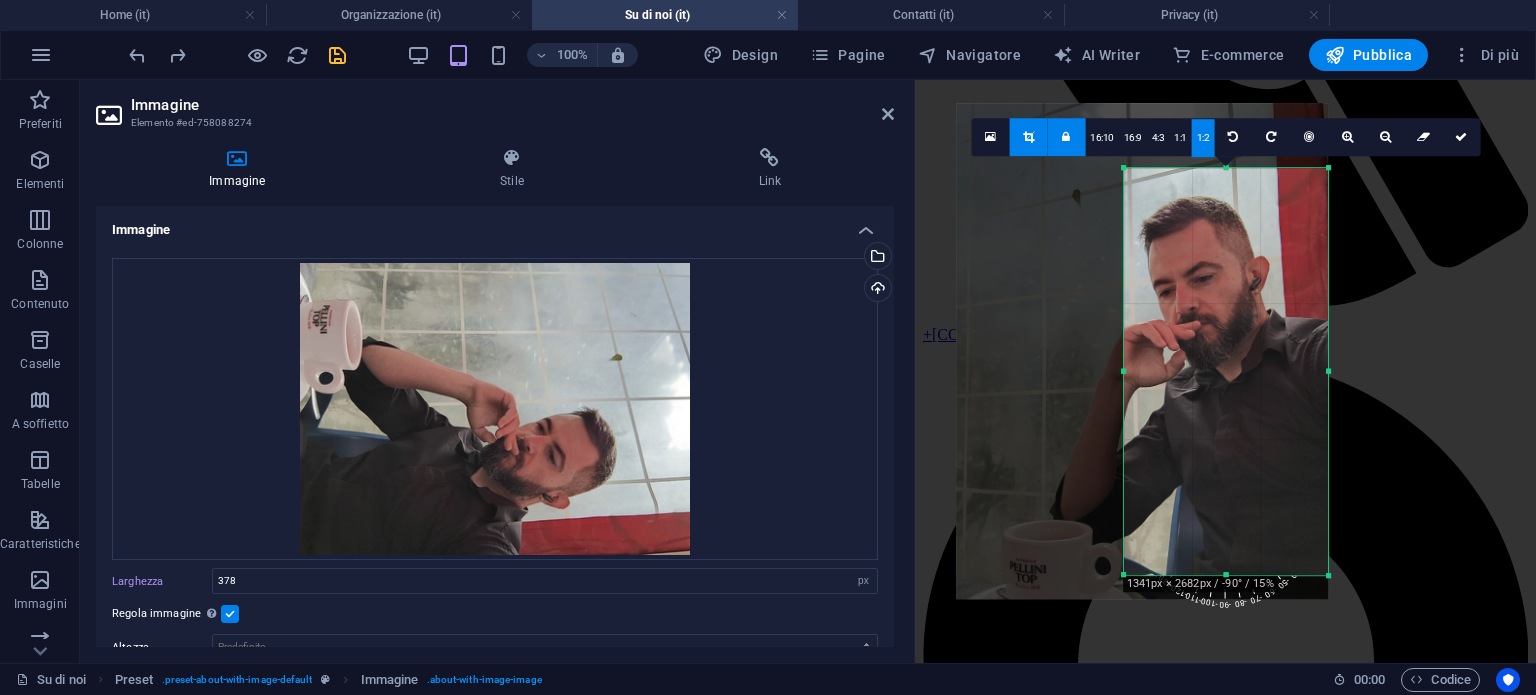 drag, startPoint x: 1192, startPoint y: 327, endPoint x: 1032, endPoint y: 351, distance: 161.79 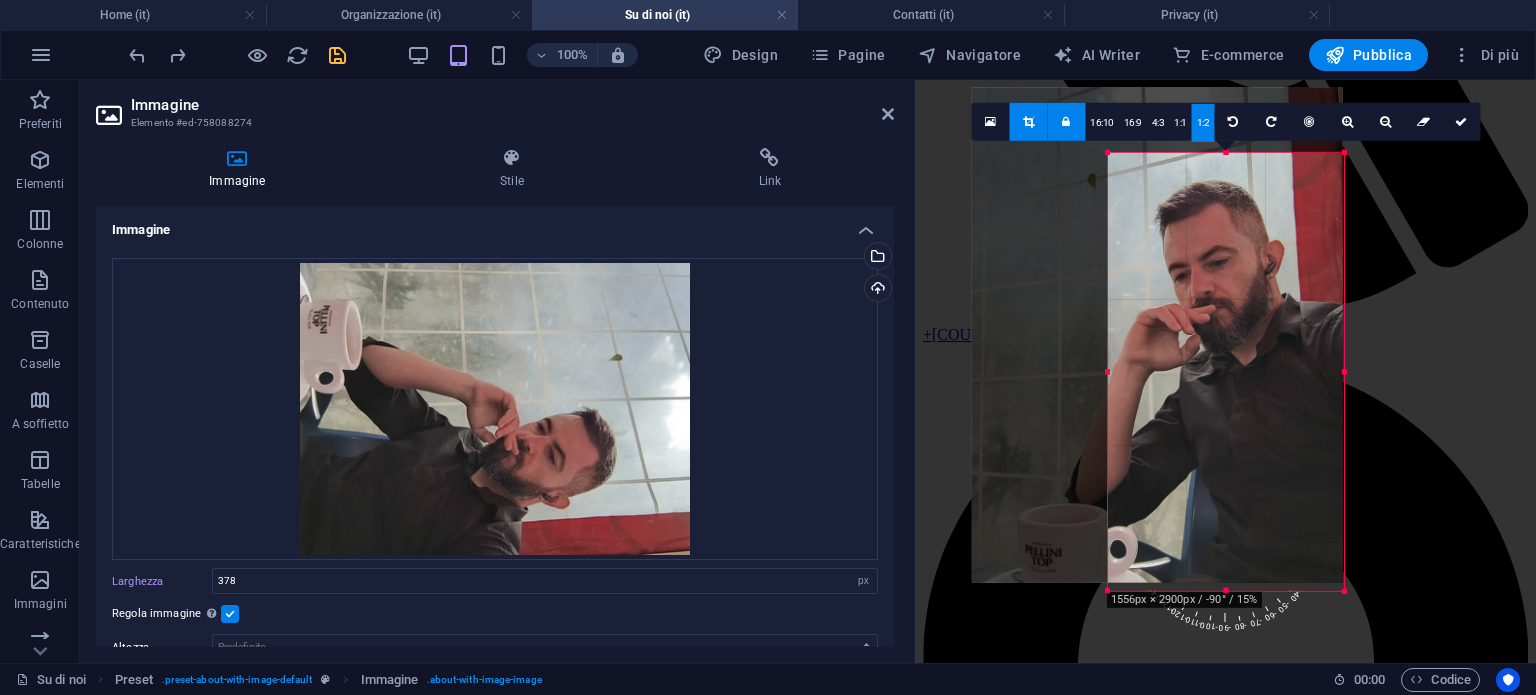 drag, startPoint x: 1122, startPoint y: 371, endPoint x: 1090, endPoint y: 335, distance: 48.166378 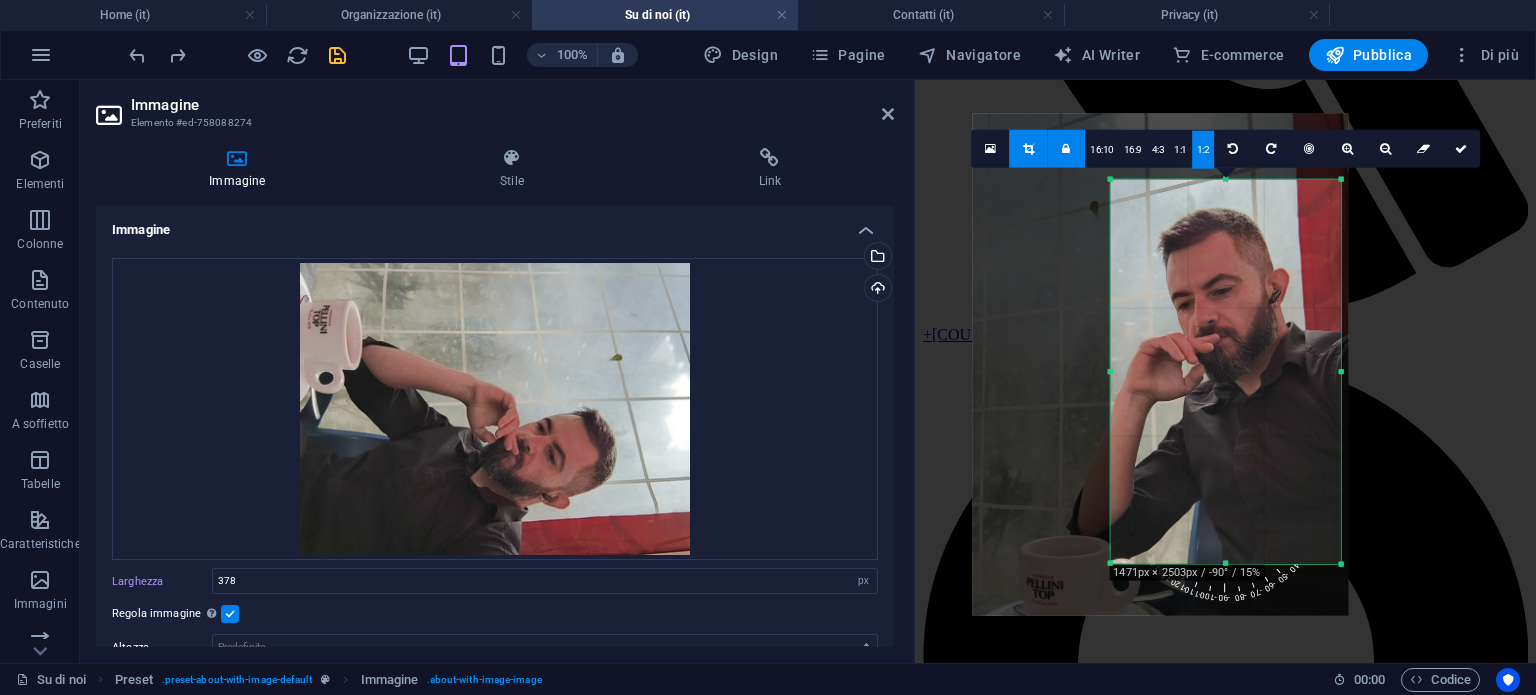 drag, startPoint x: 1228, startPoint y: 587, endPoint x: 1203, endPoint y: 539, distance: 54.120235 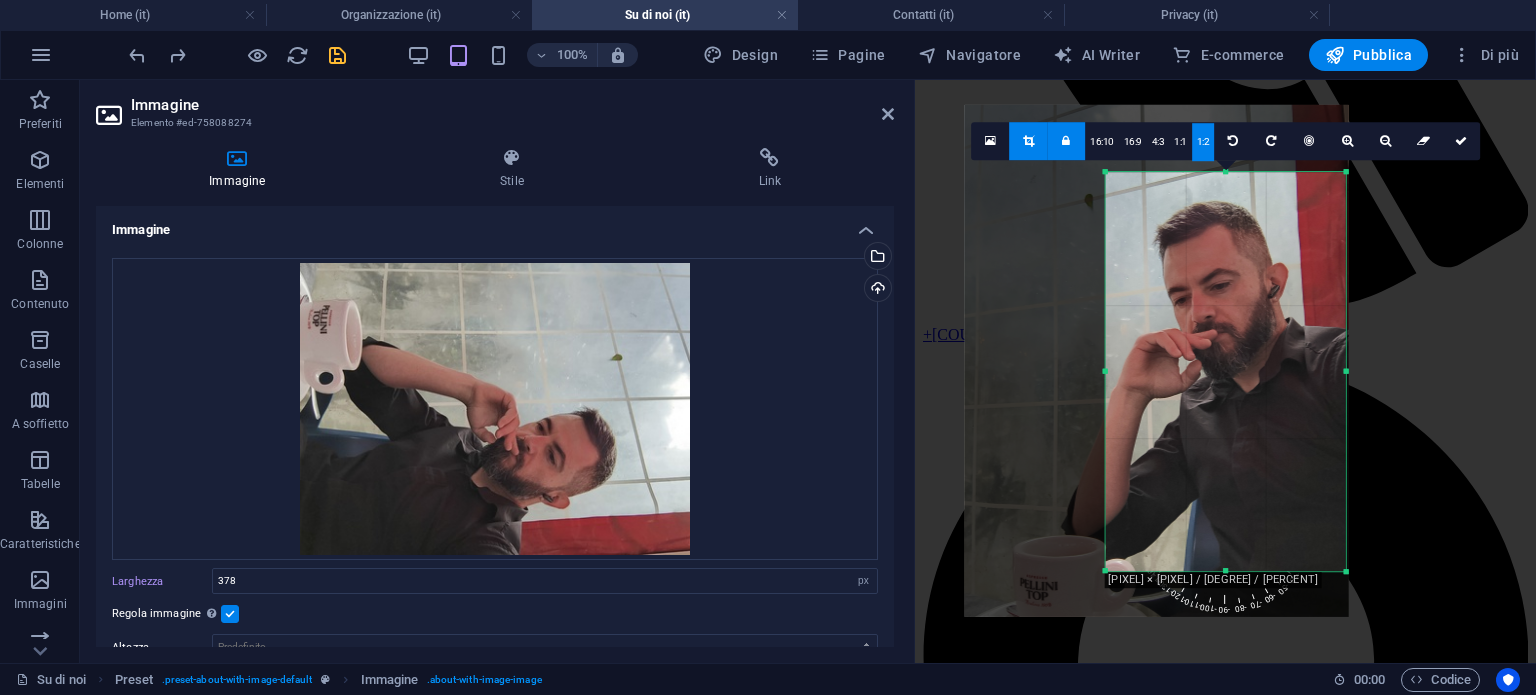 drag, startPoint x: 1339, startPoint y: 537, endPoint x: 1351, endPoint y: 537, distance: 12 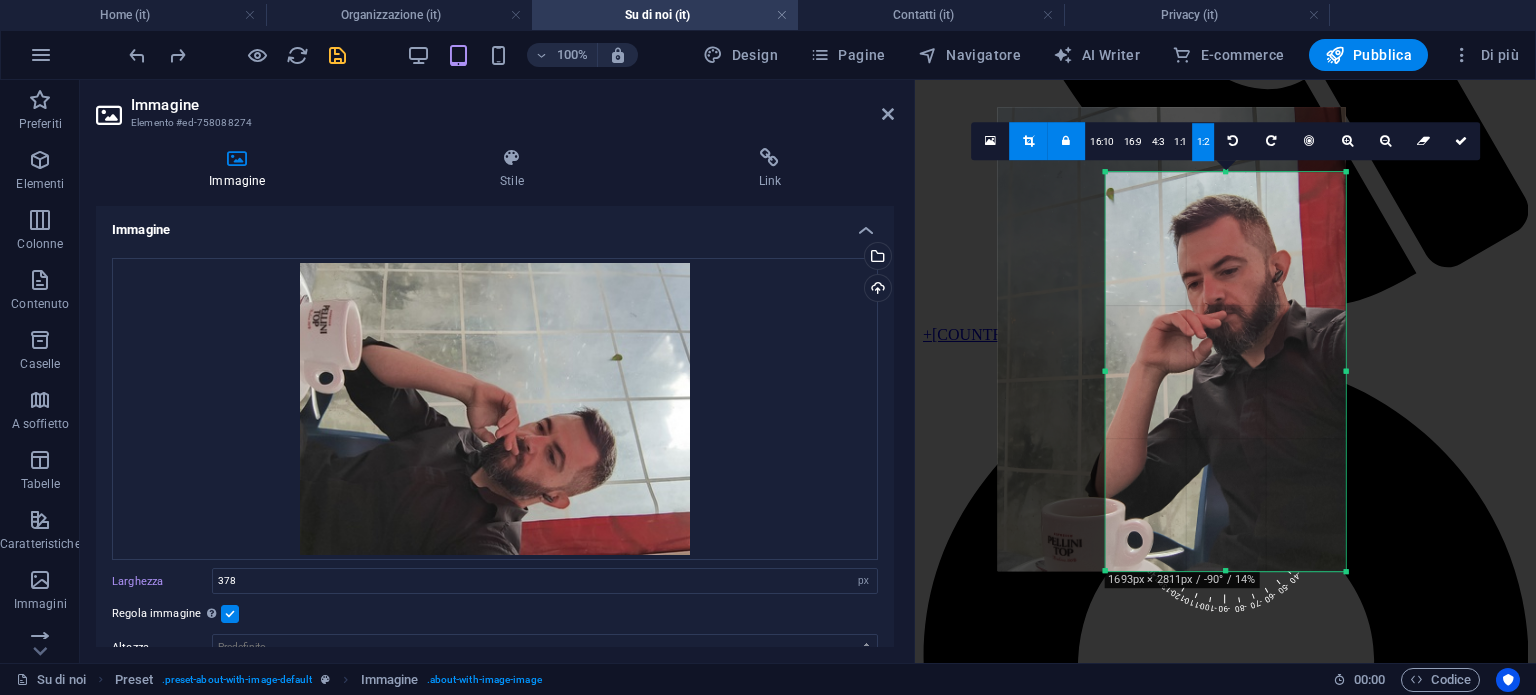 drag, startPoint x: 1196, startPoint y: 475, endPoint x: 1197, endPoint y: 448, distance: 27.018513 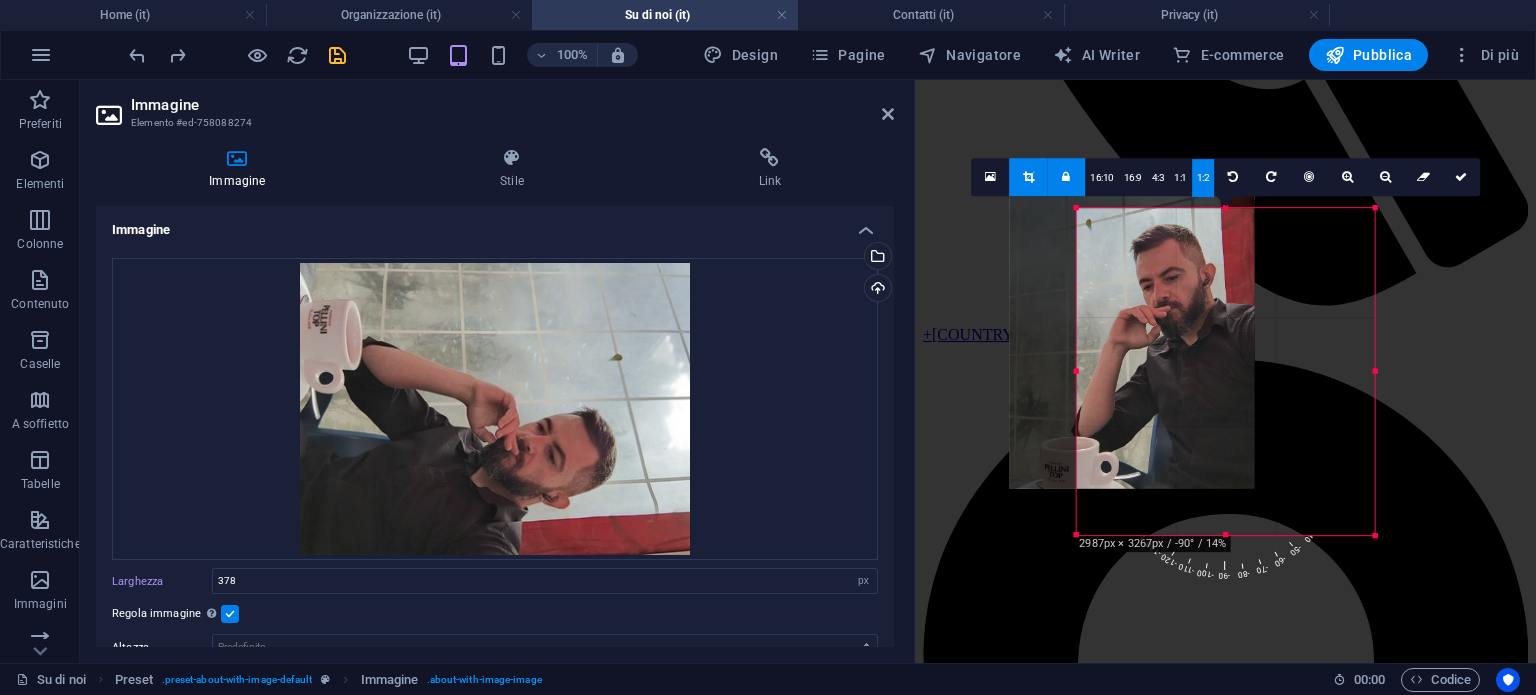 drag, startPoint x: 1104, startPoint y: 568, endPoint x: 1046, endPoint y: 495, distance: 93.23626 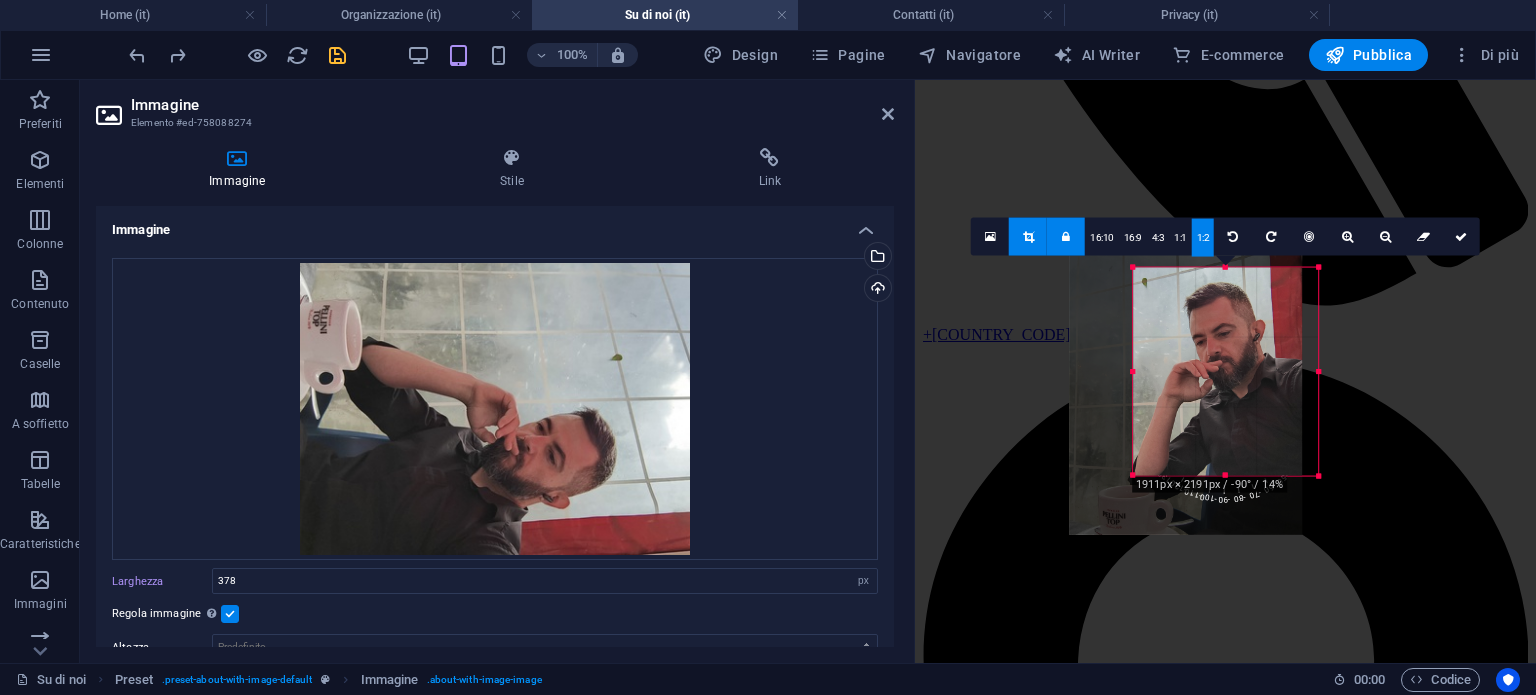 drag, startPoint x: 1224, startPoint y: 469, endPoint x: 1212, endPoint y: 483, distance: 18.439089 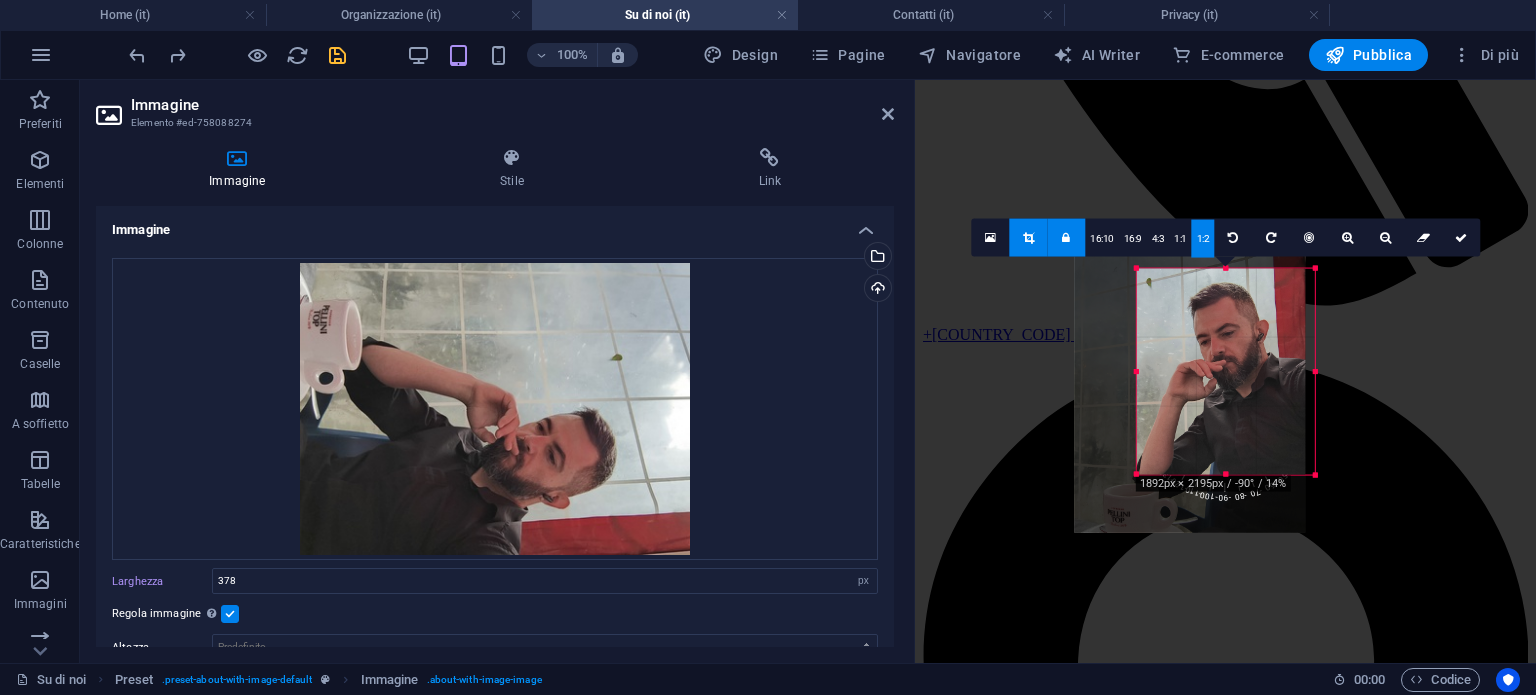 drag, startPoint x: 1224, startPoint y: 467, endPoint x: 1224, endPoint y: 479, distance: 12 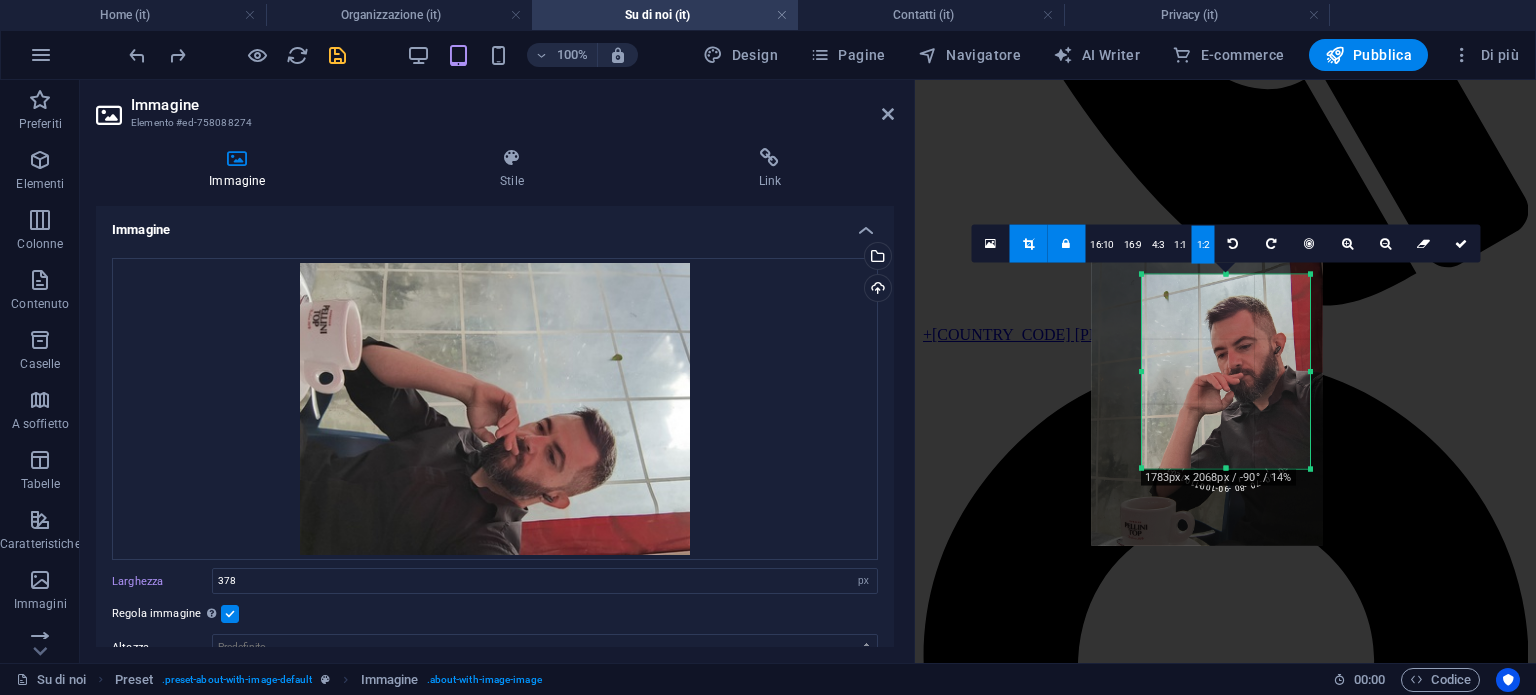 drag, startPoint x: 1172, startPoint y: 424, endPoint x: 1184, endPoint y: 431, distance: 13.892444 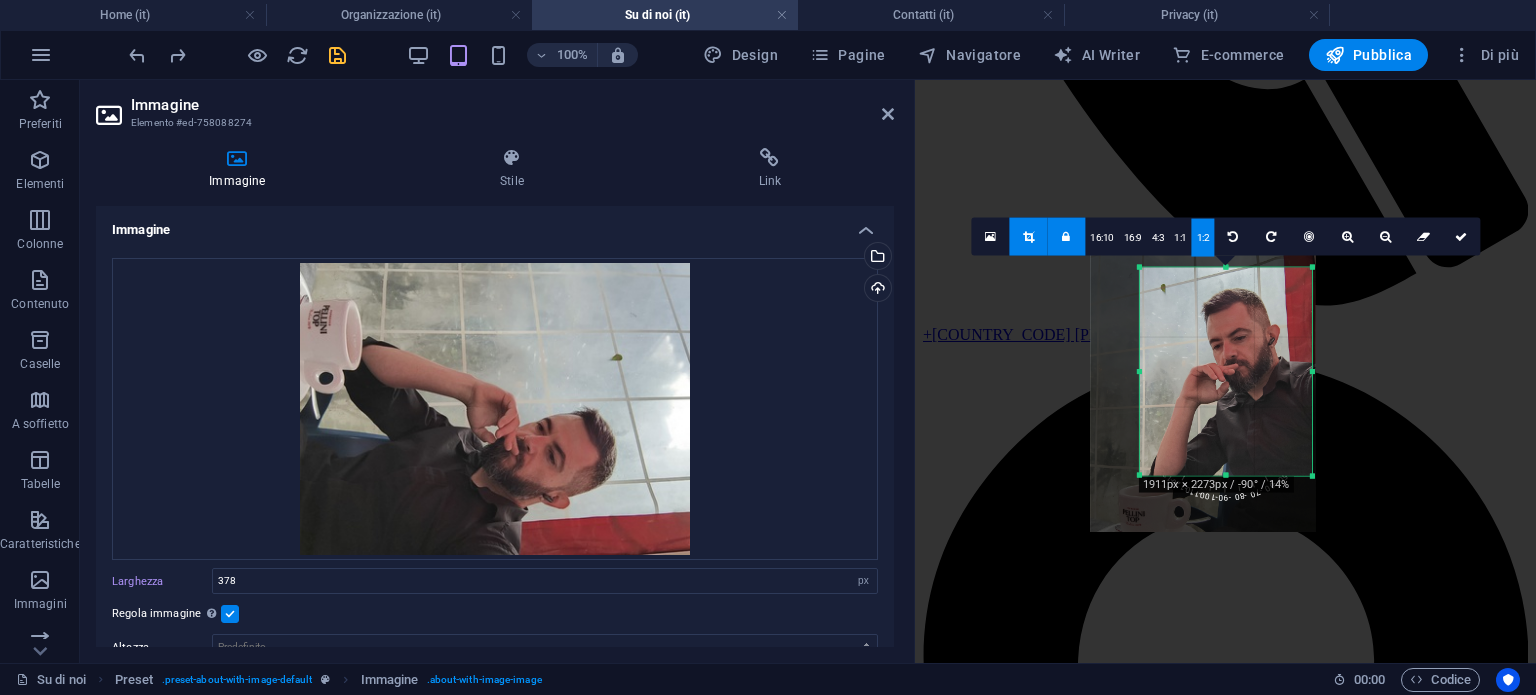 drag, startPoint x: 1223, startPoint y: 468, endPoint x: 1214, endPoint y: 482, distance: 16.643316 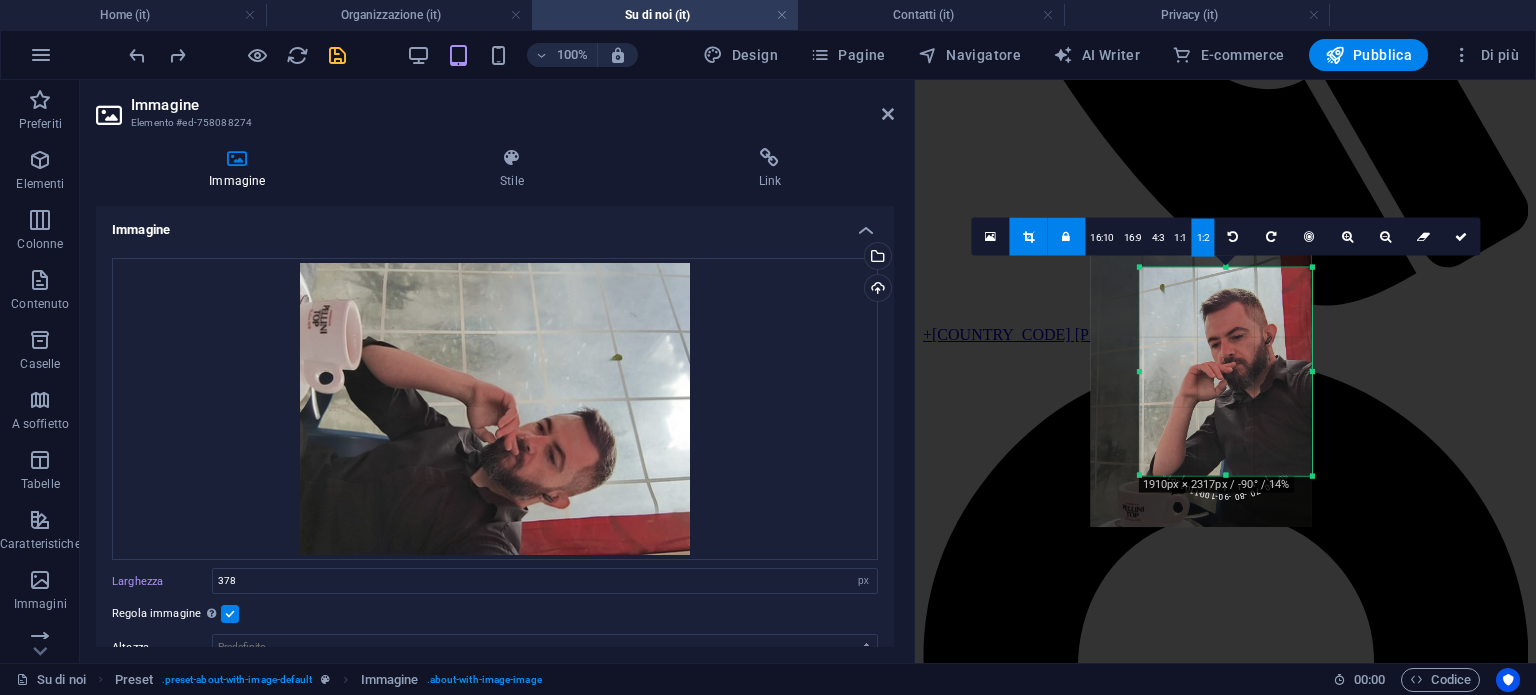 click at bounding box center (1225, 465) 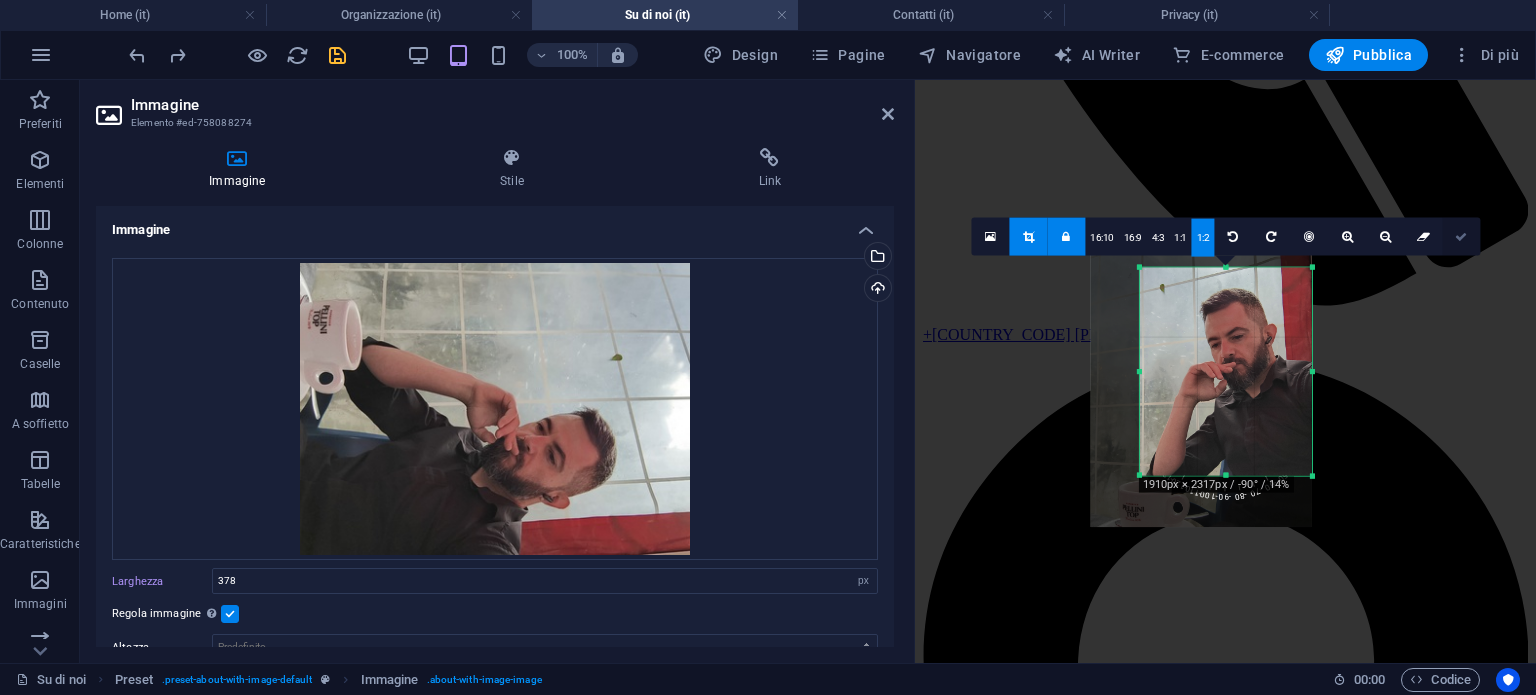 click at bounding box center [1461, 236] 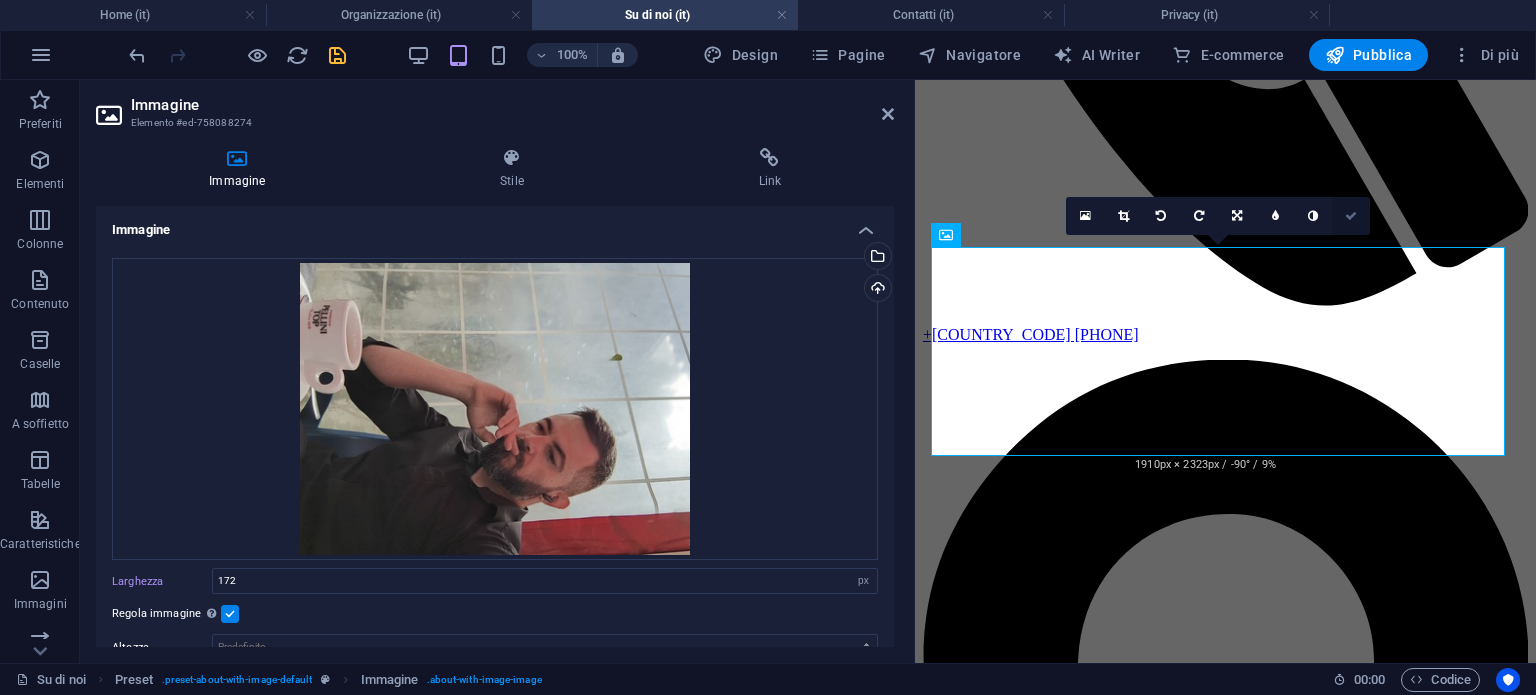 click at bounding box center (1351, 216) 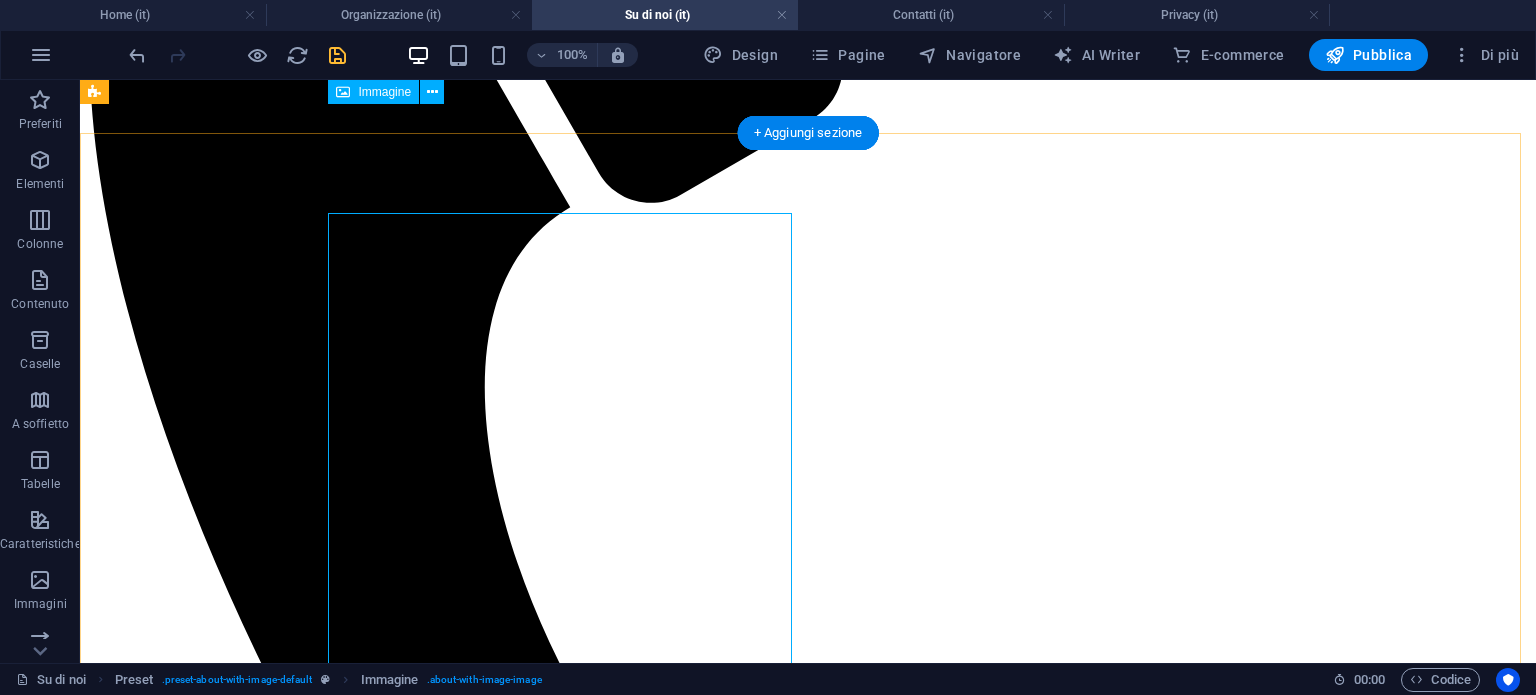 scroll, scrollTop: 516, scrollLeft: 0, axis: vertical 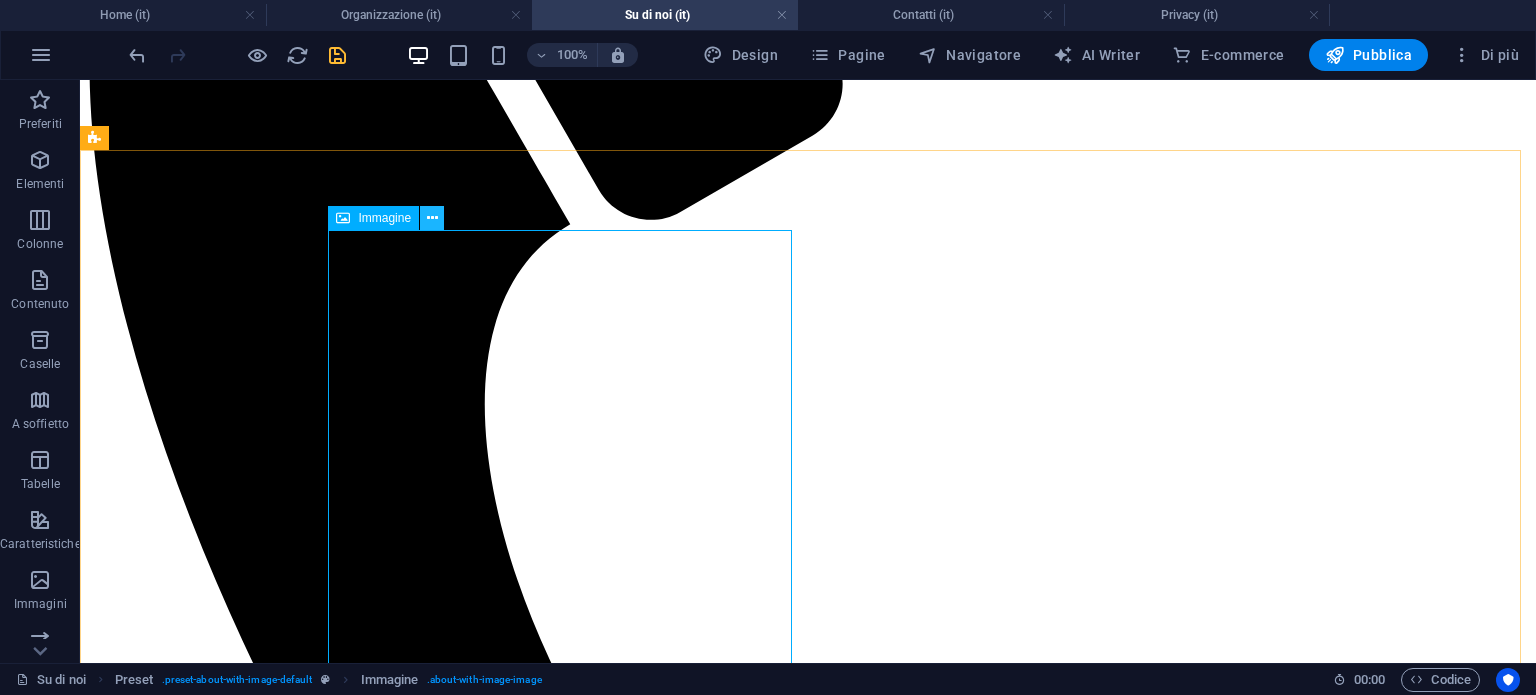 click at bounding box center (432, 218) 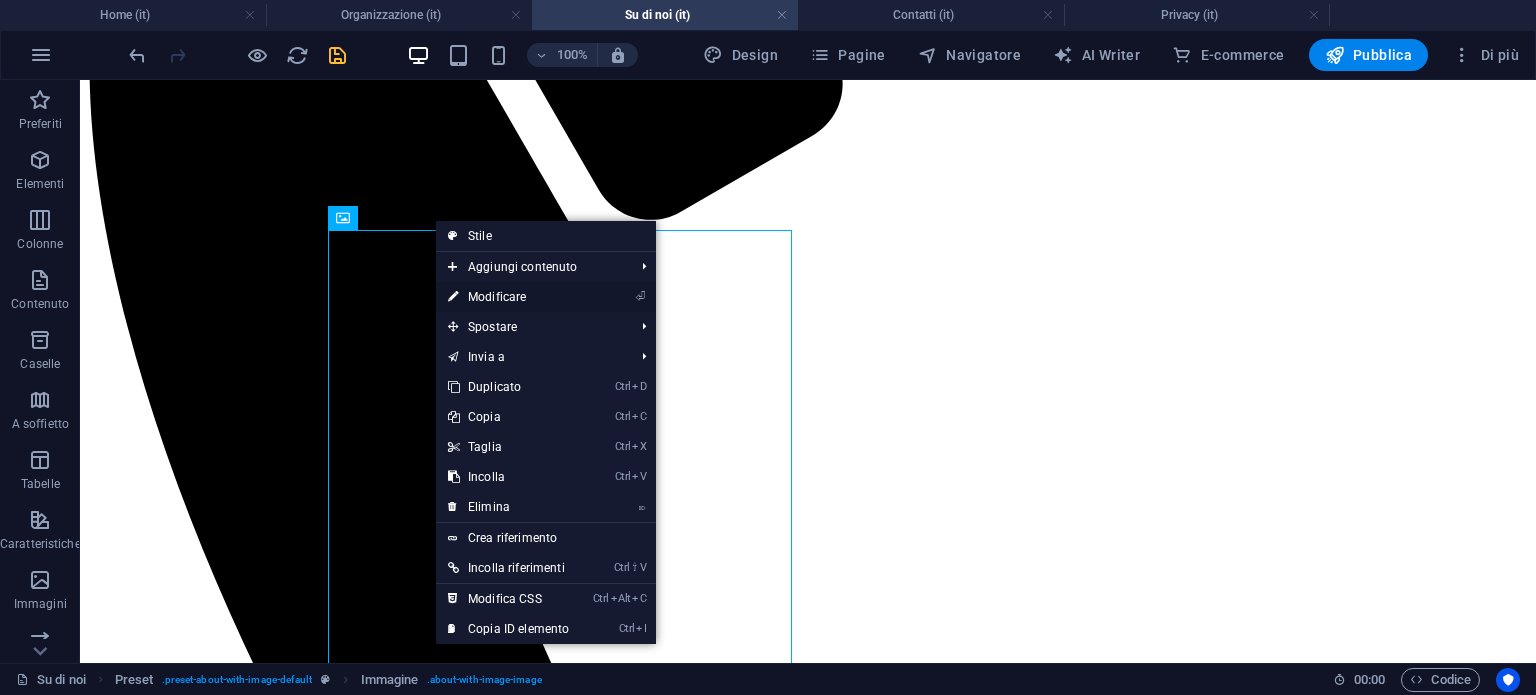 click on "⏎  Modificare" at bounding box center [508, 297] 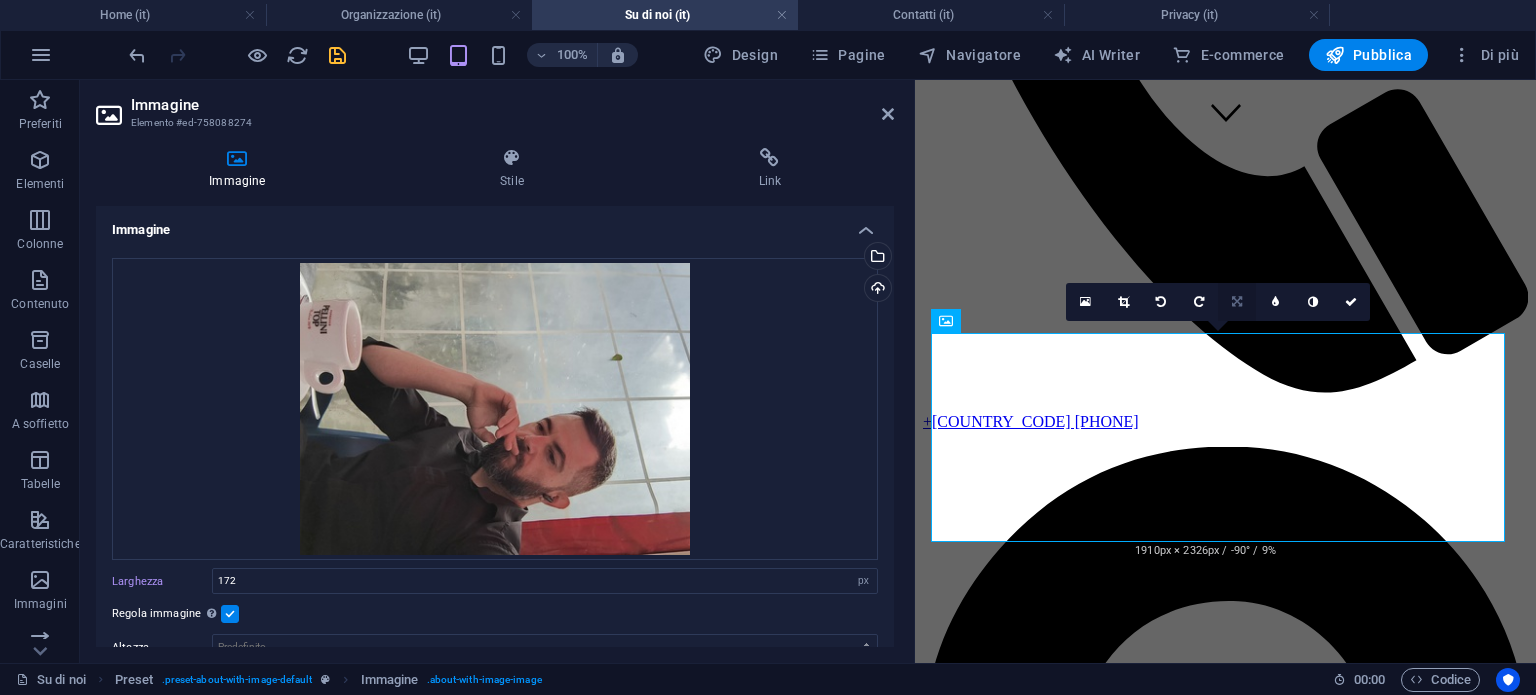 click at bounding box center (1237, 302) 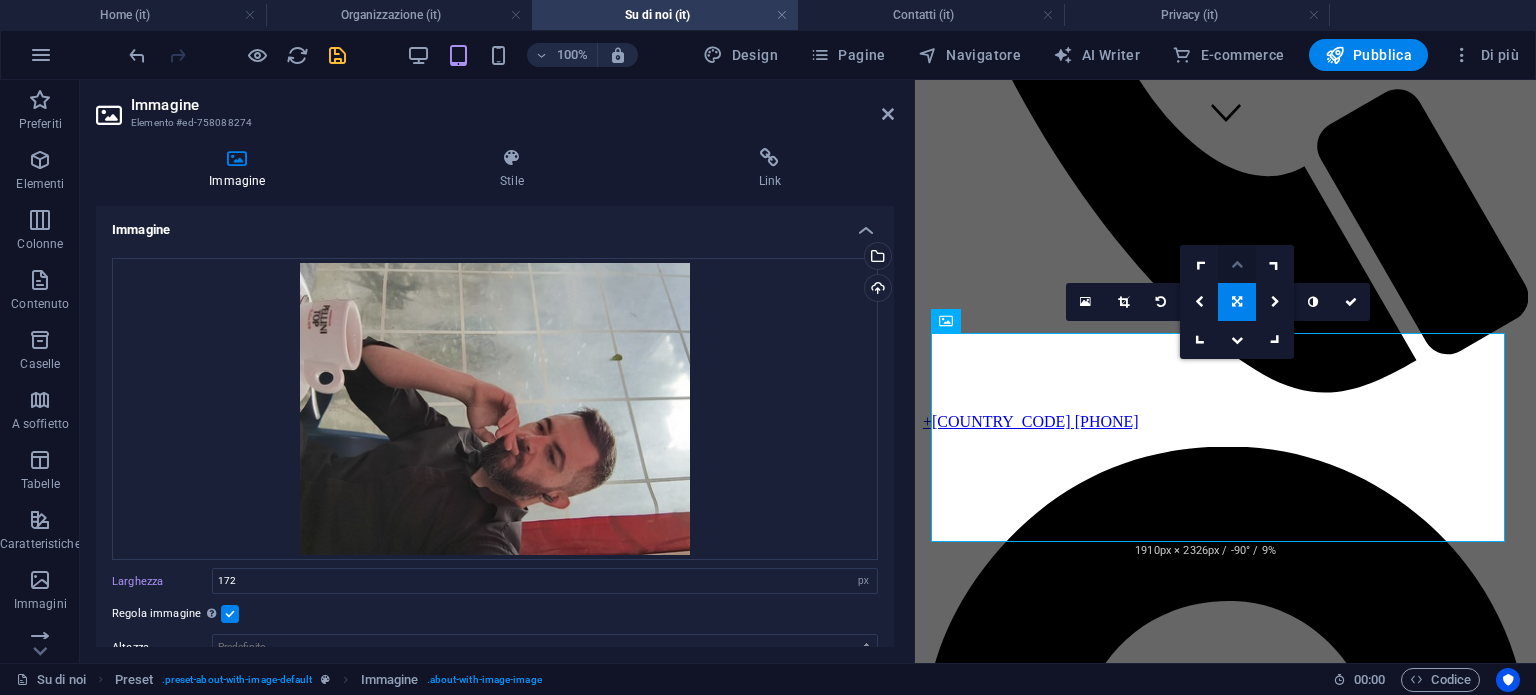 click at bounding box center (1237, 264) 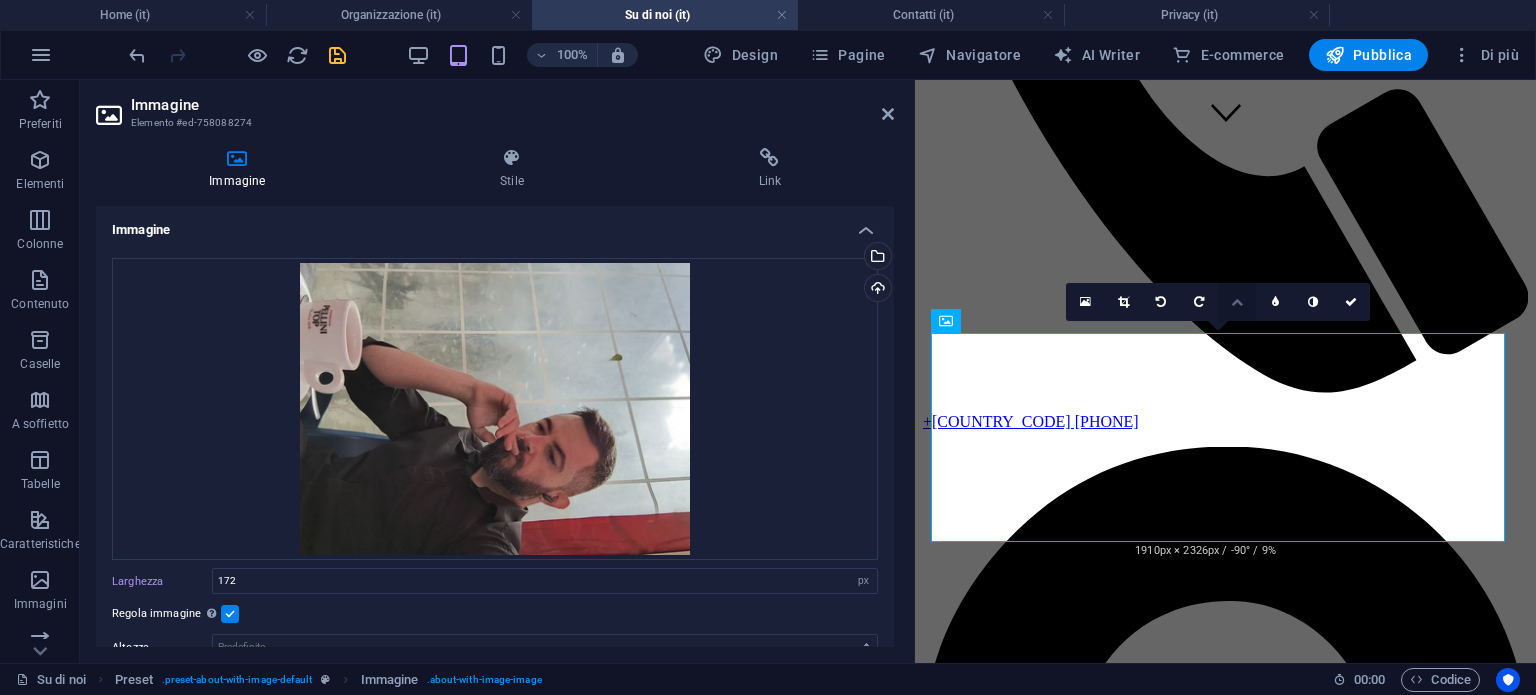 click at bounding box center [1237, 302] 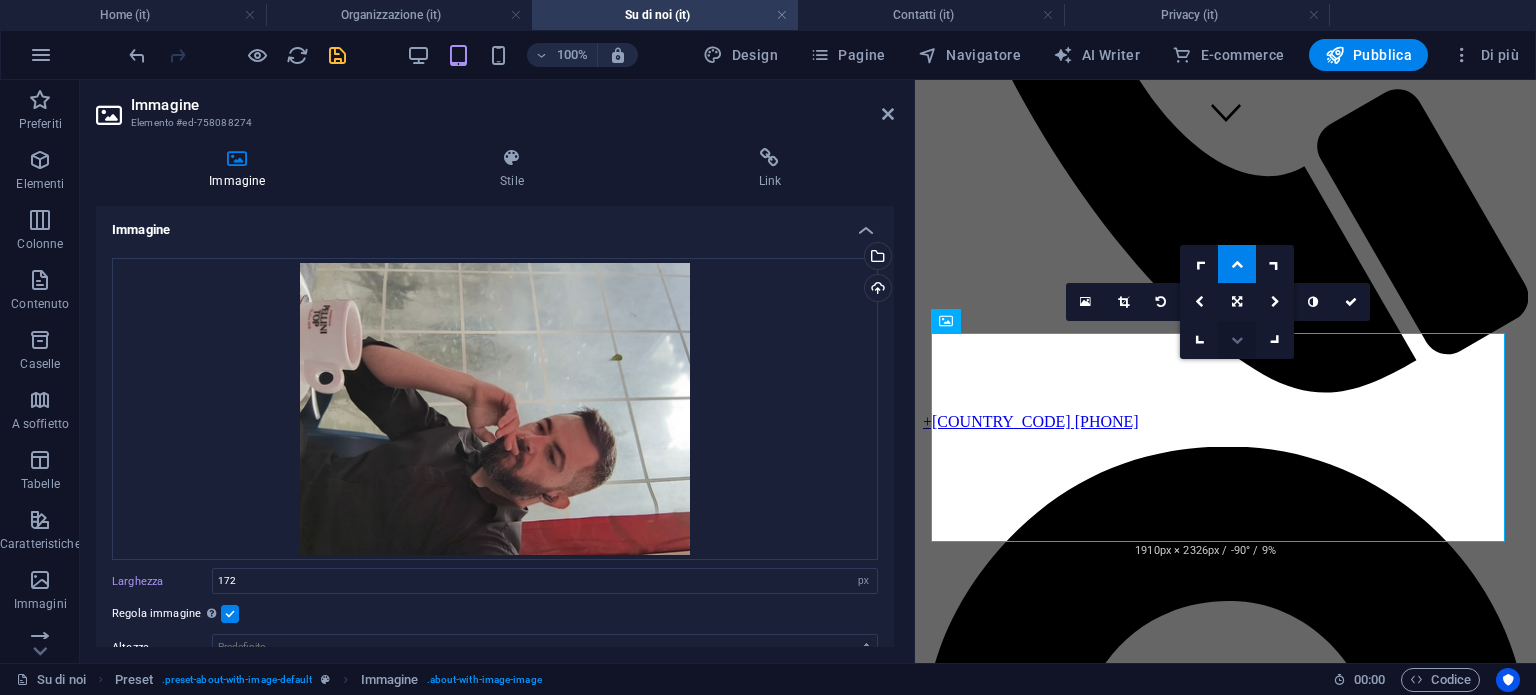 click at bounding box center (1237, 340) 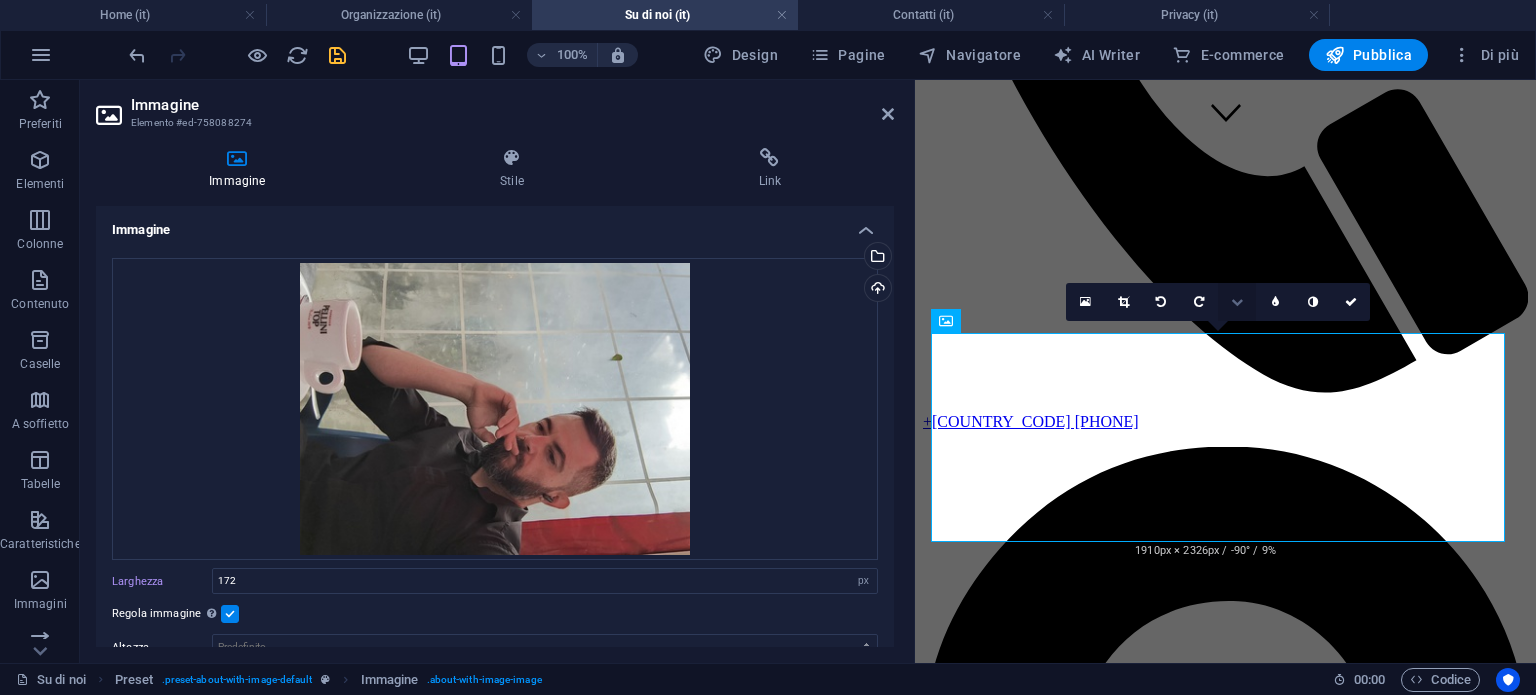 click at bounding box center [1237, 302] 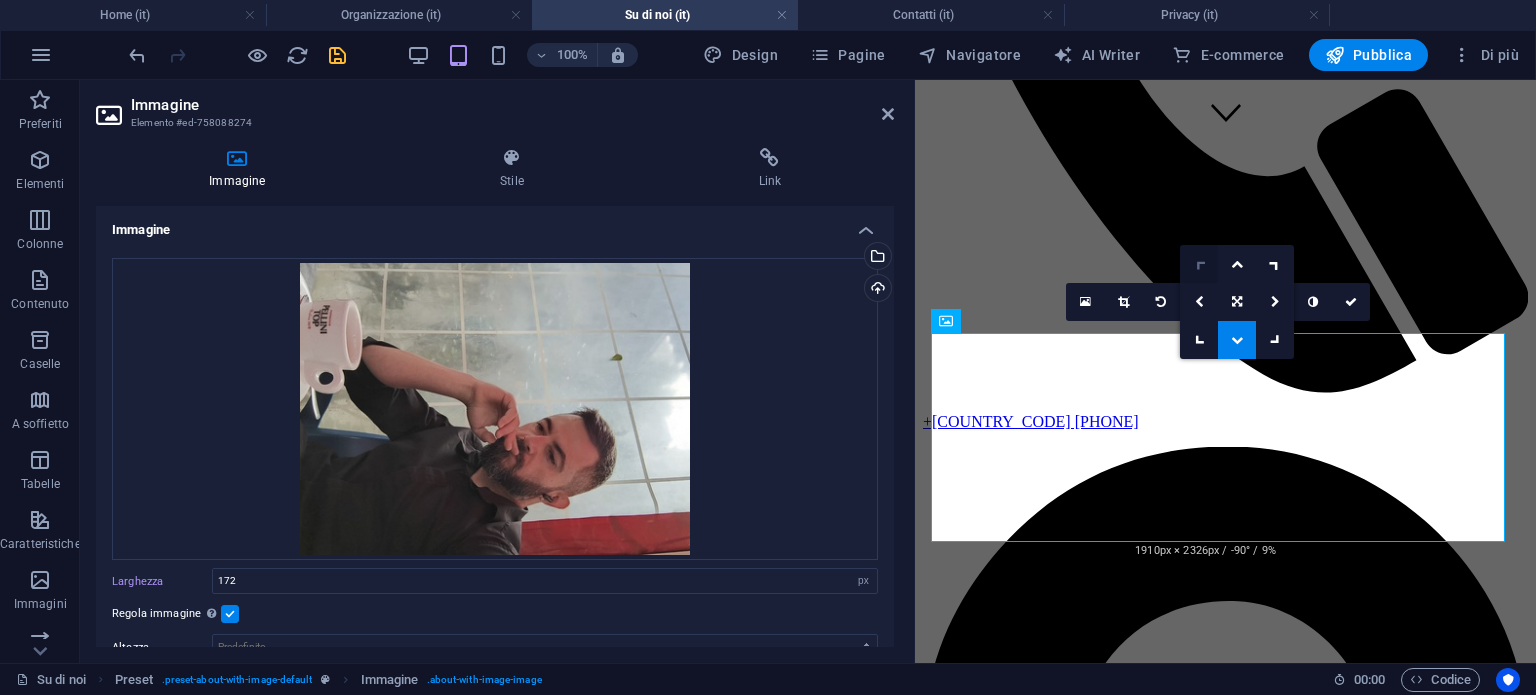 click at bounding box center (1199, 264) 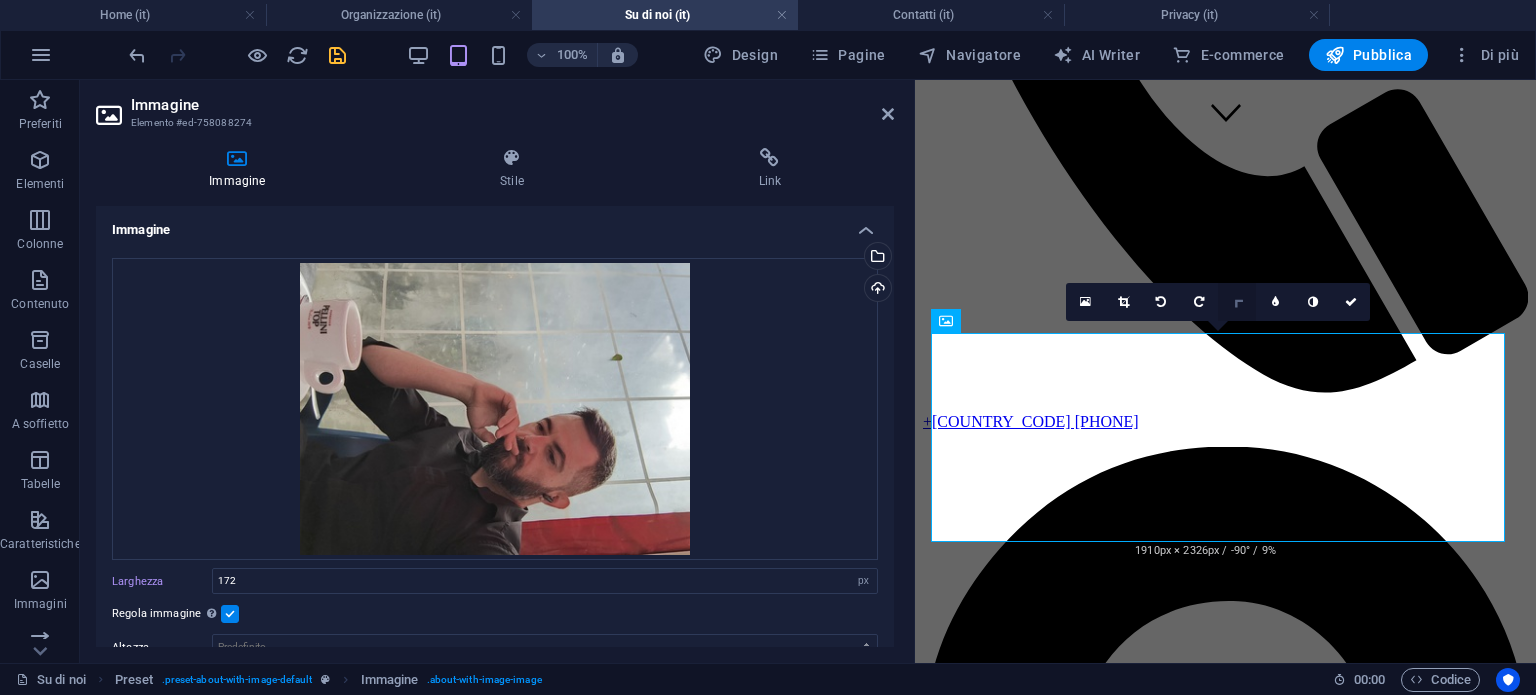 click at bounding box center [1237, 302] 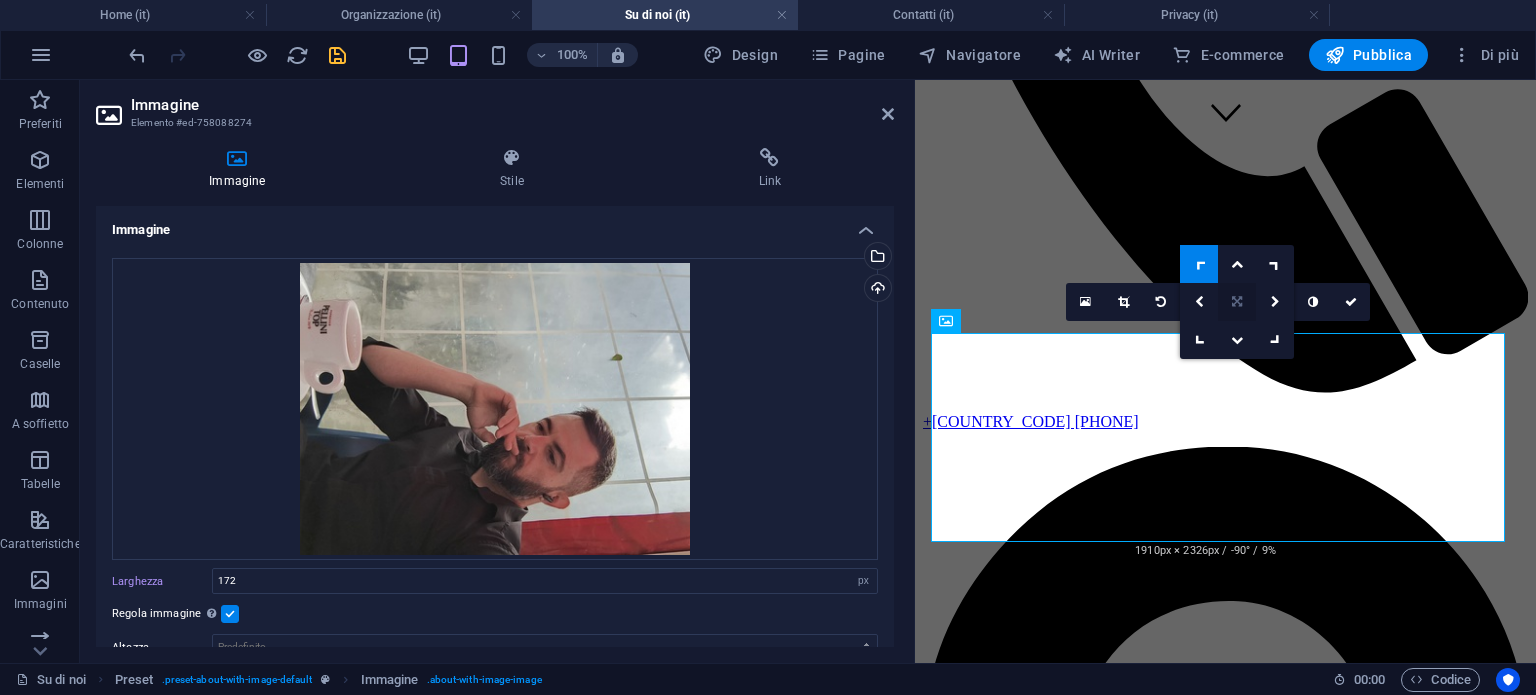 click at bounding box center (1237, 302) 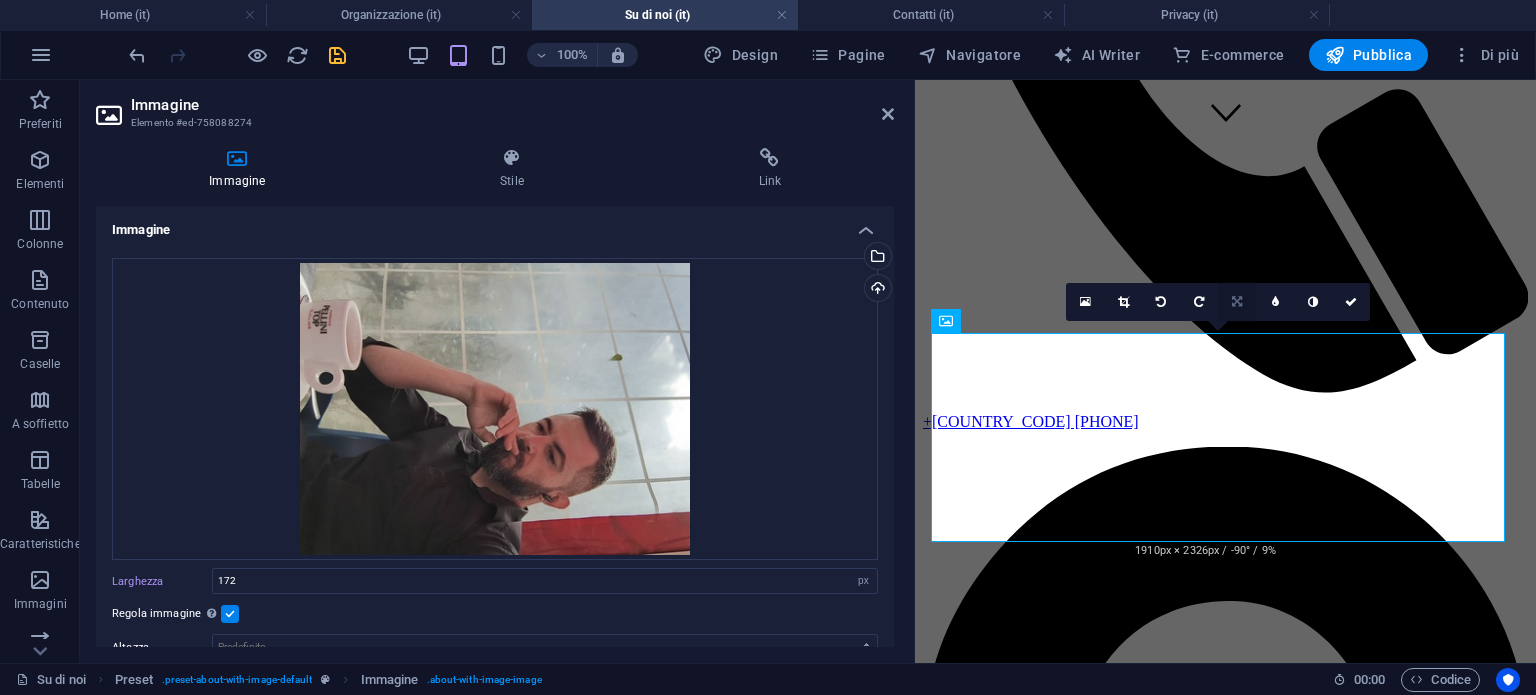 click at bounding box center (1237, 302) 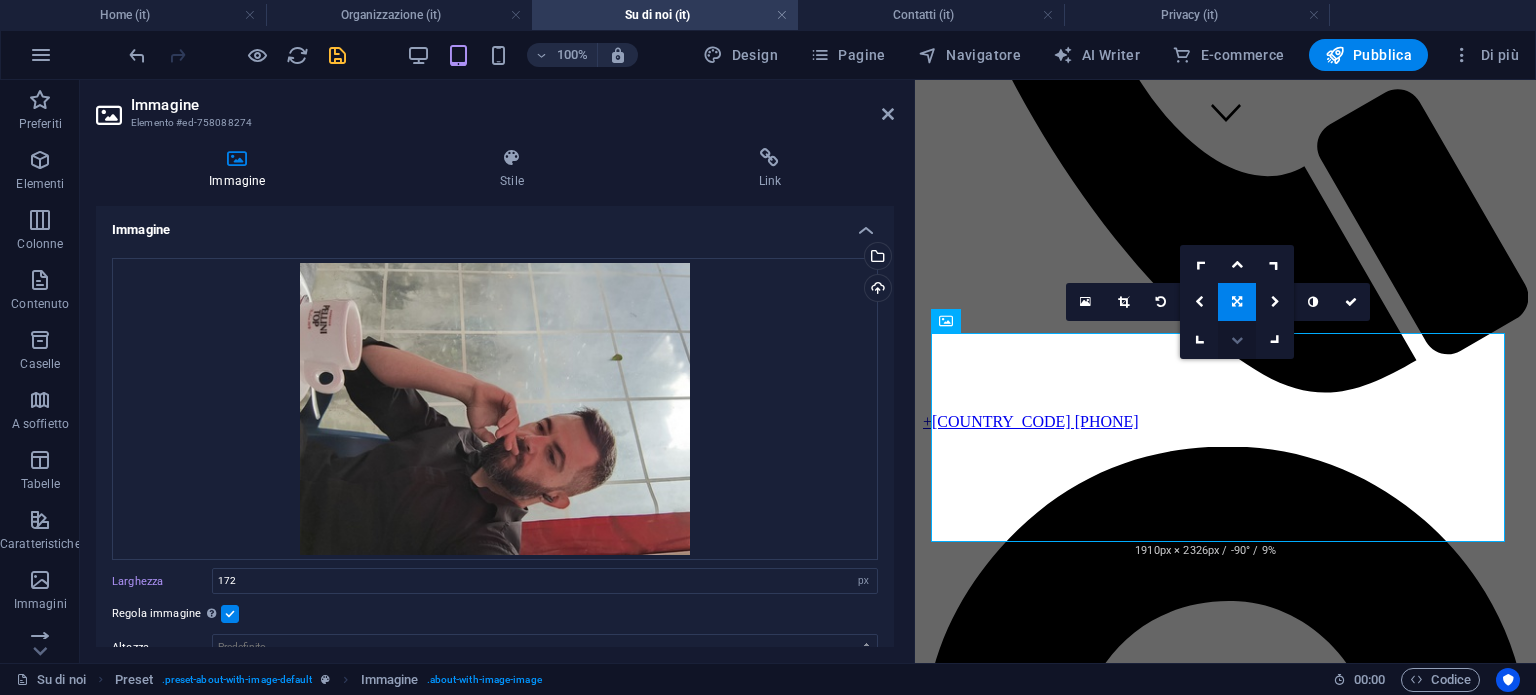 click at bounding box center [1237, 340] 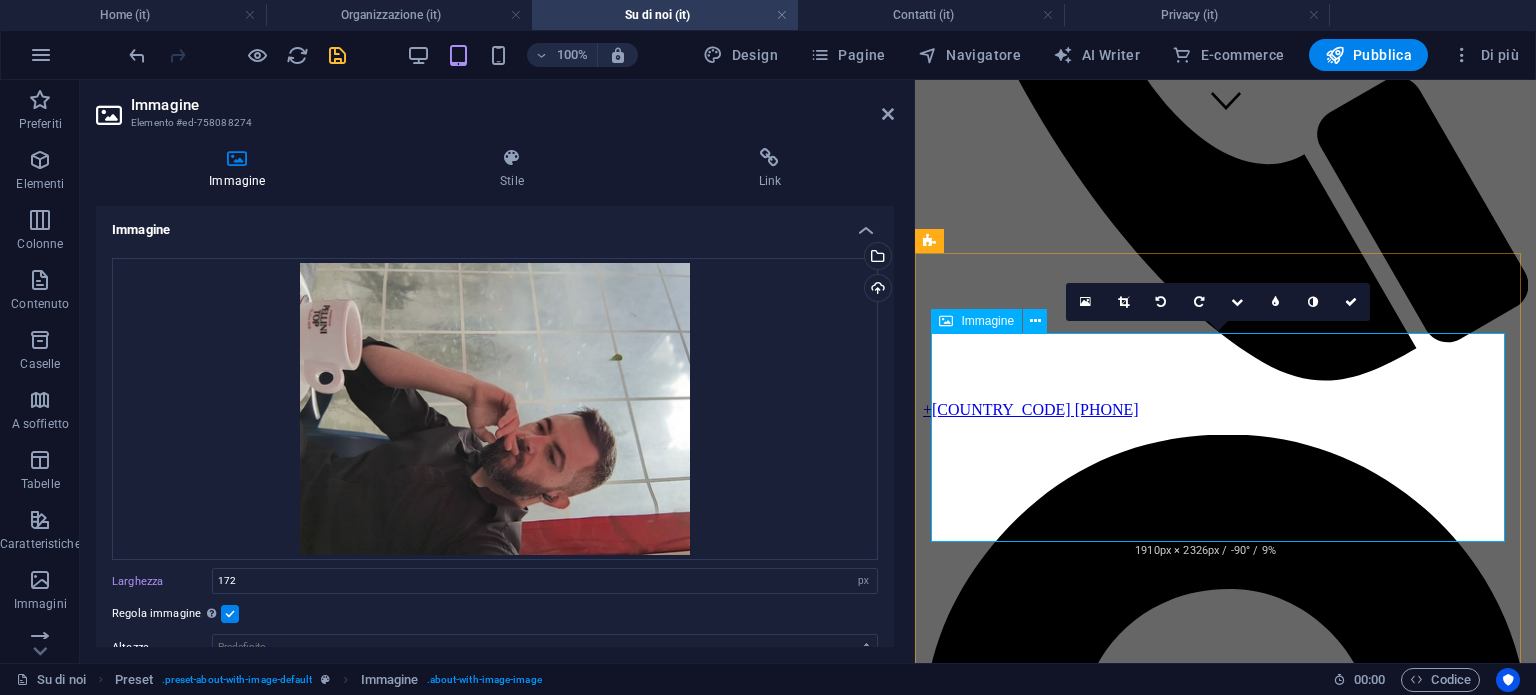 scroll, scrollTop: 516, scrollLeft: 0, axis: vertical 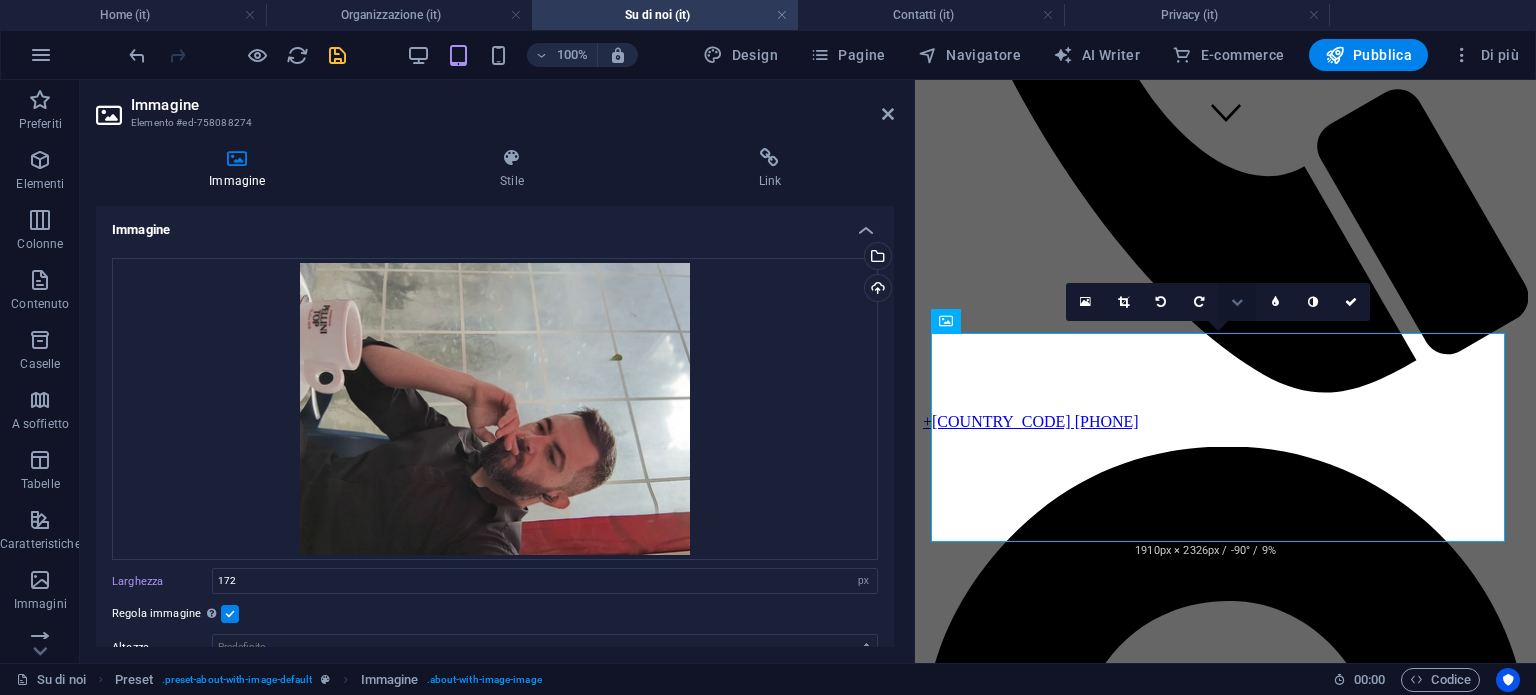 click at bounding box center (1237, 302) 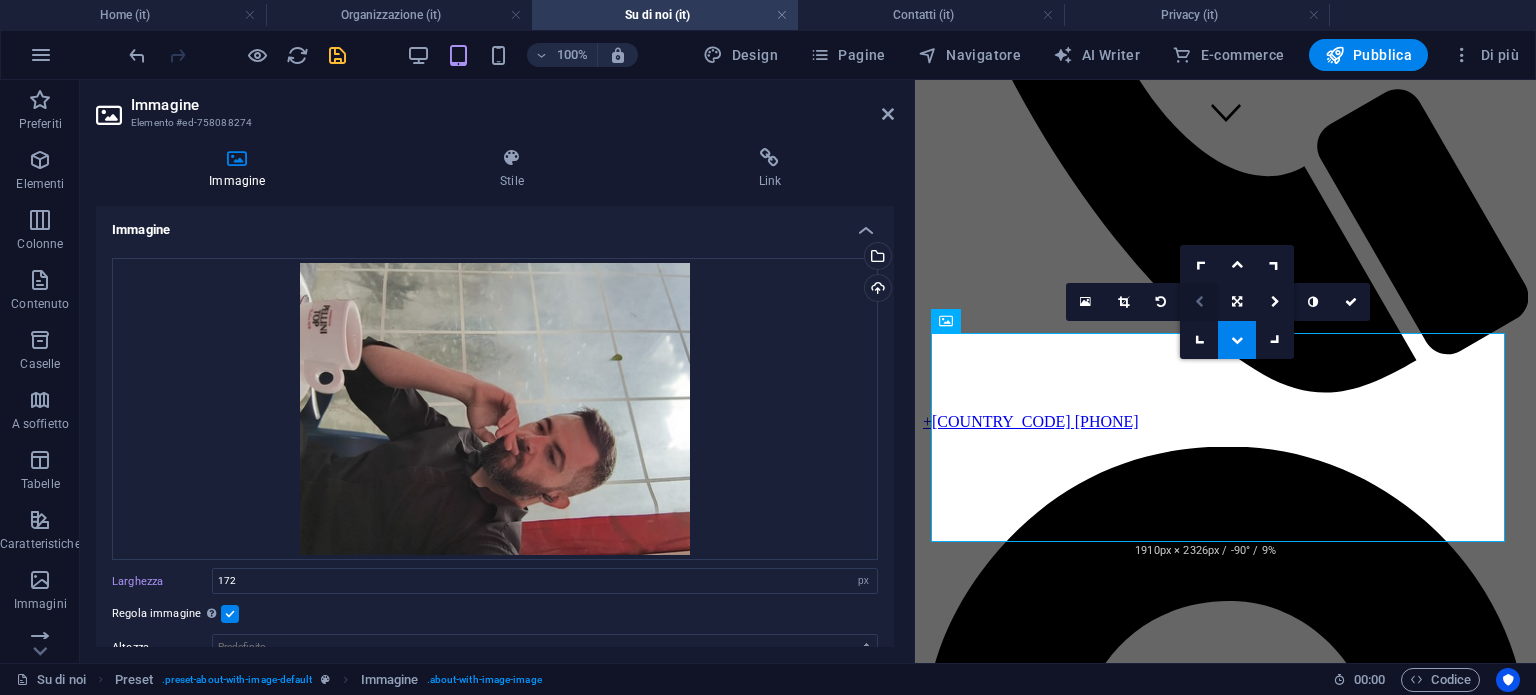 click at bounding box center (1199, 302) 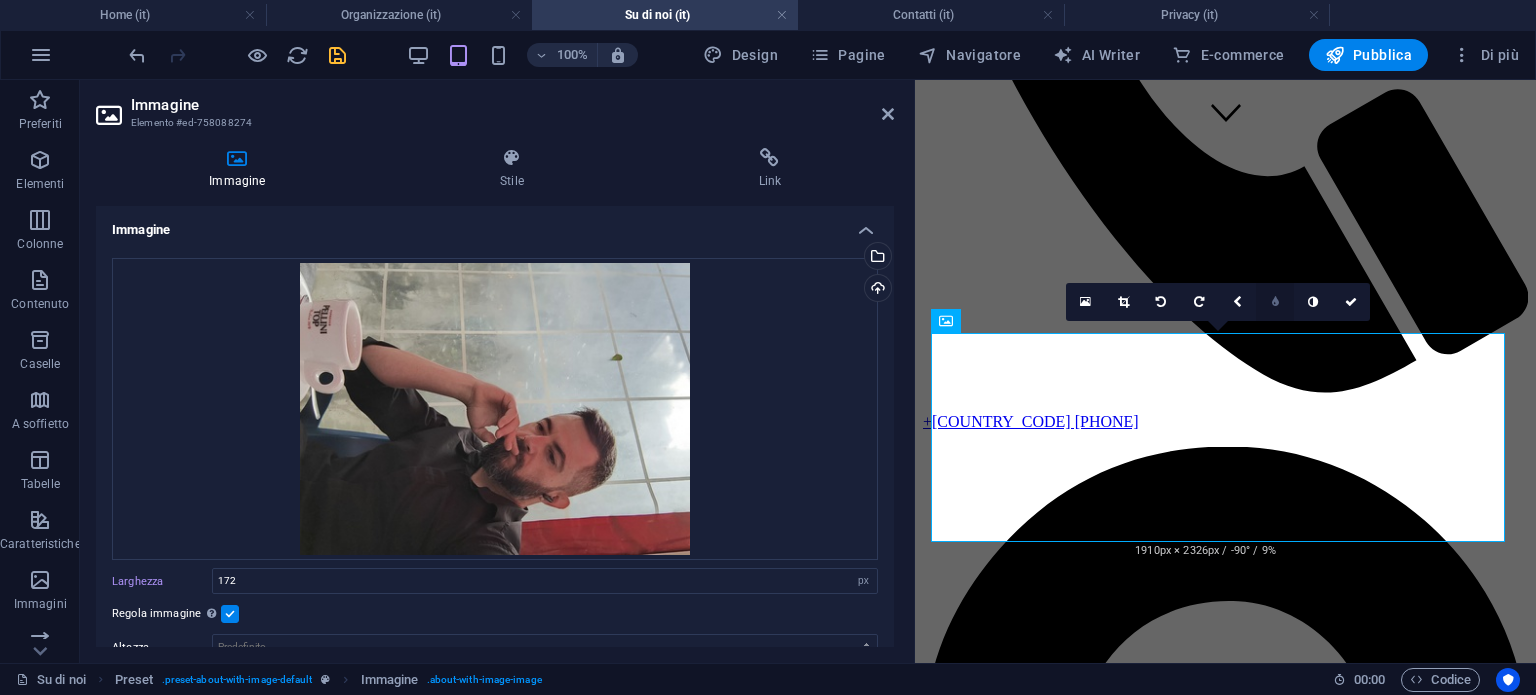 click at bounding box center [1275, 302] 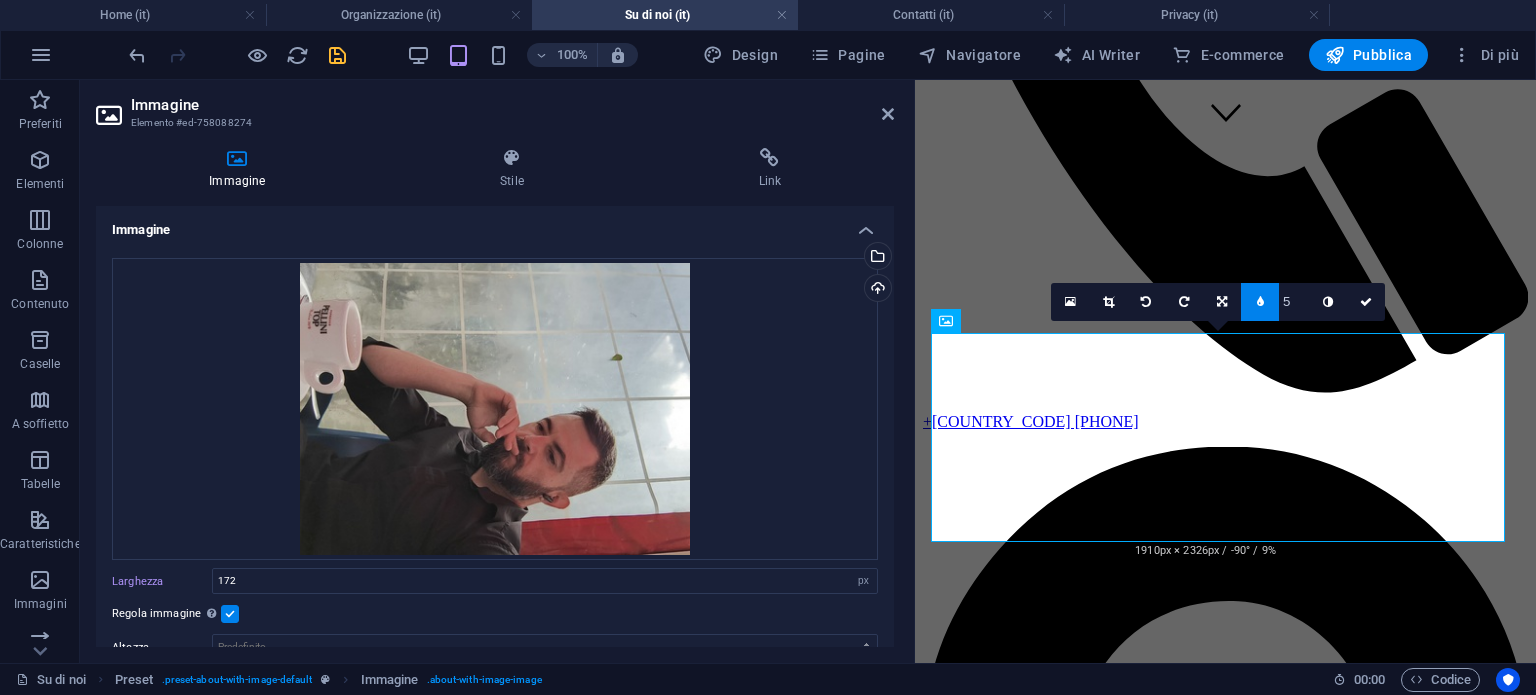 click at bounding box center (1260, 302) 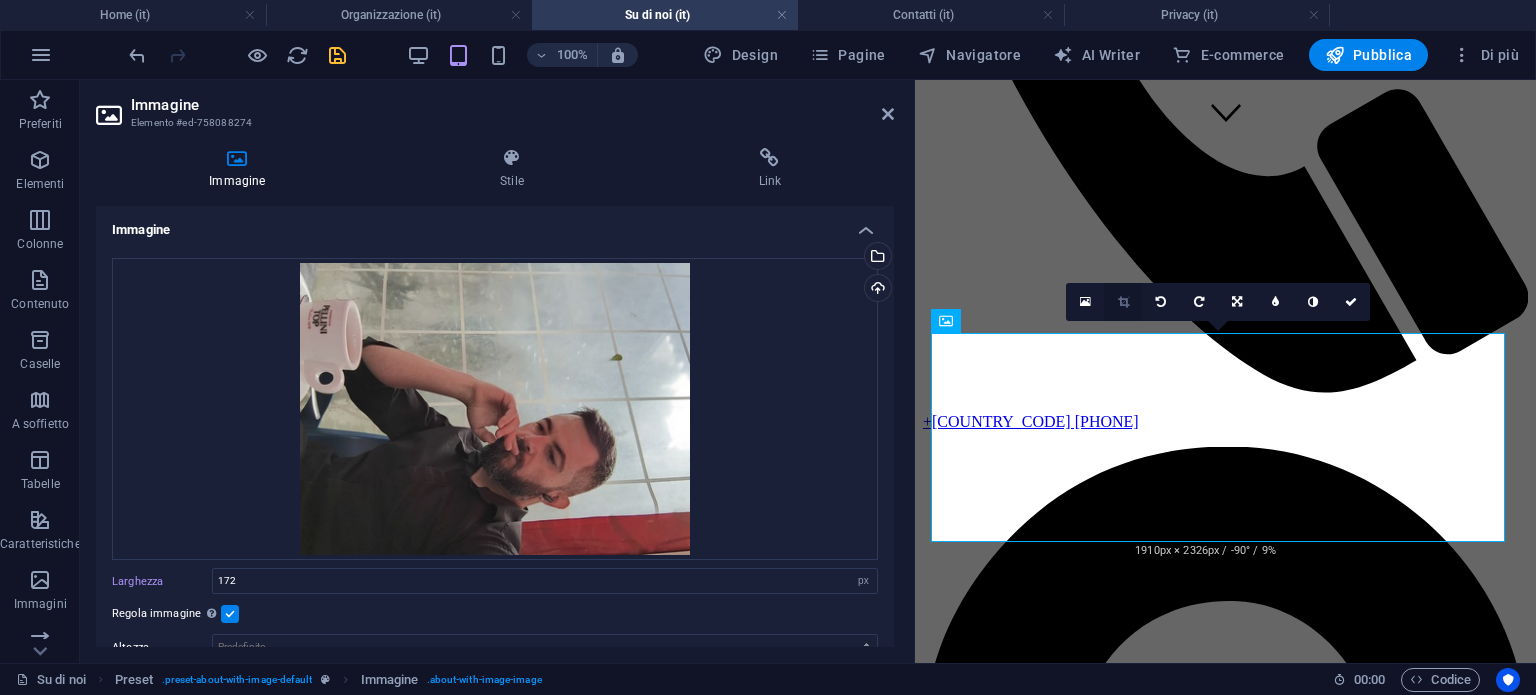 click at bounding box center (1123, 302) 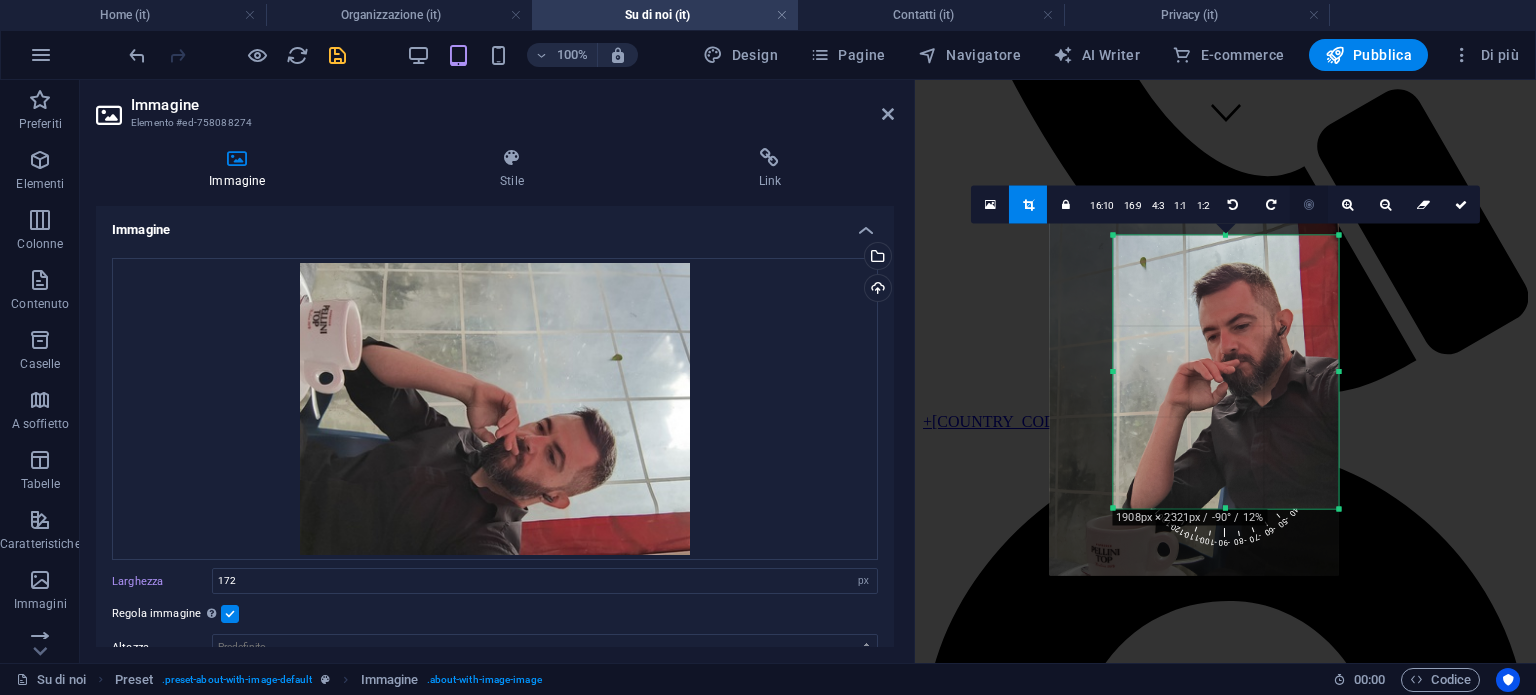 click at bounding box center (1309, 204) 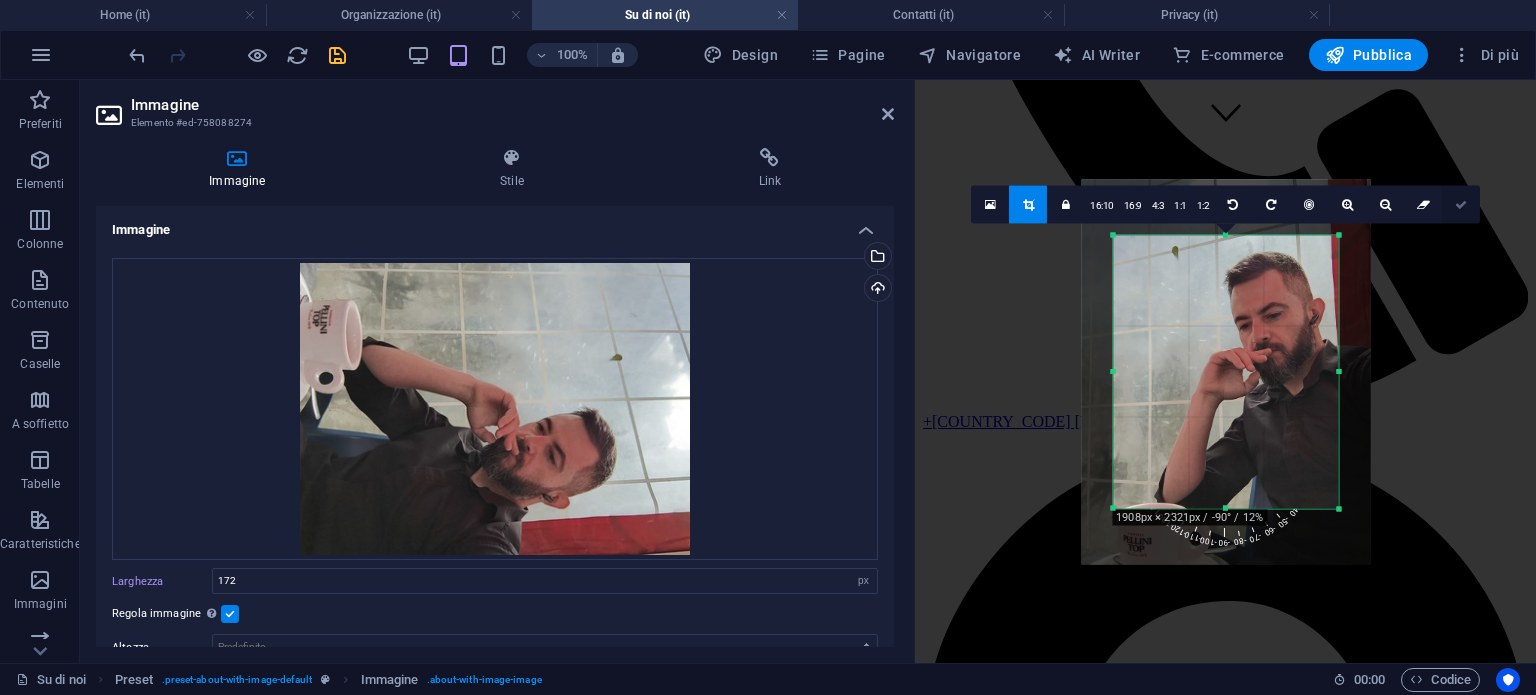 click at bounding box center [1461, 204] 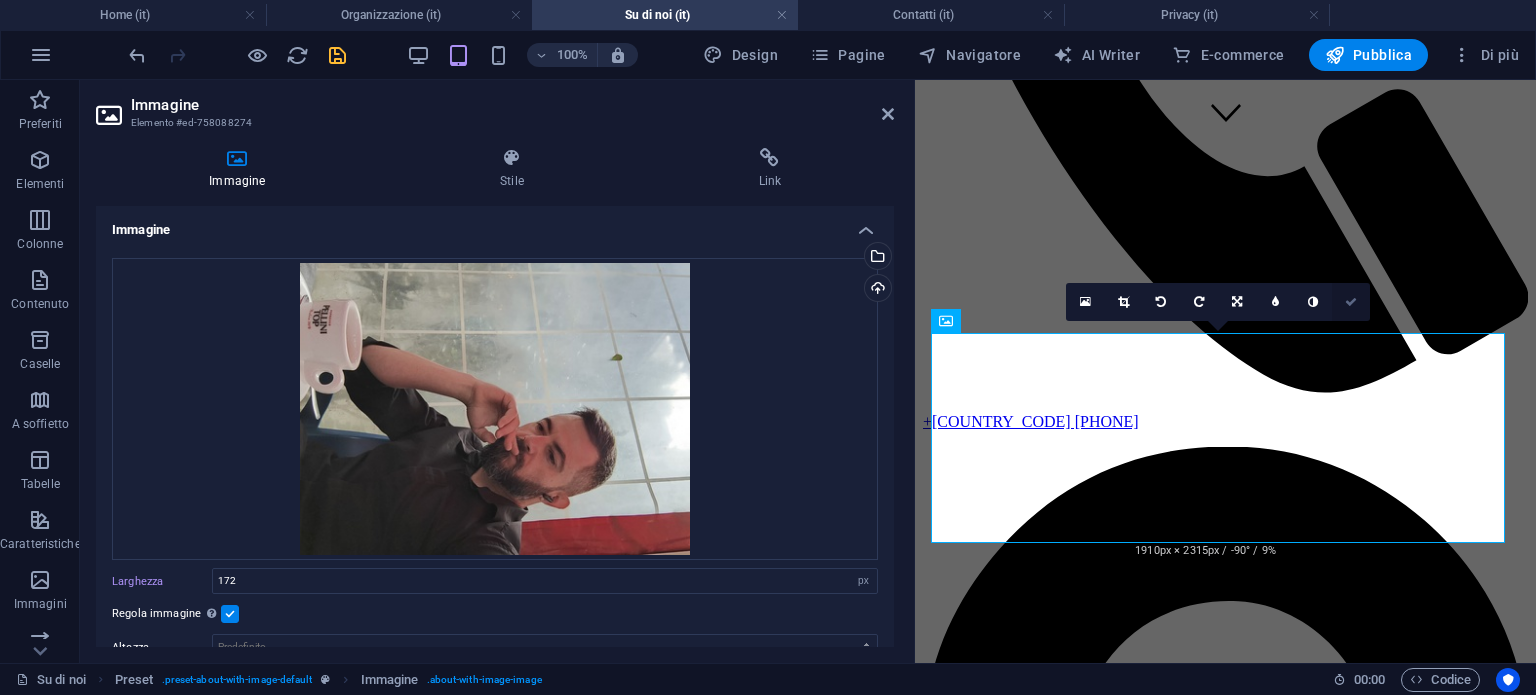 click at bounding box center (1351, 302) 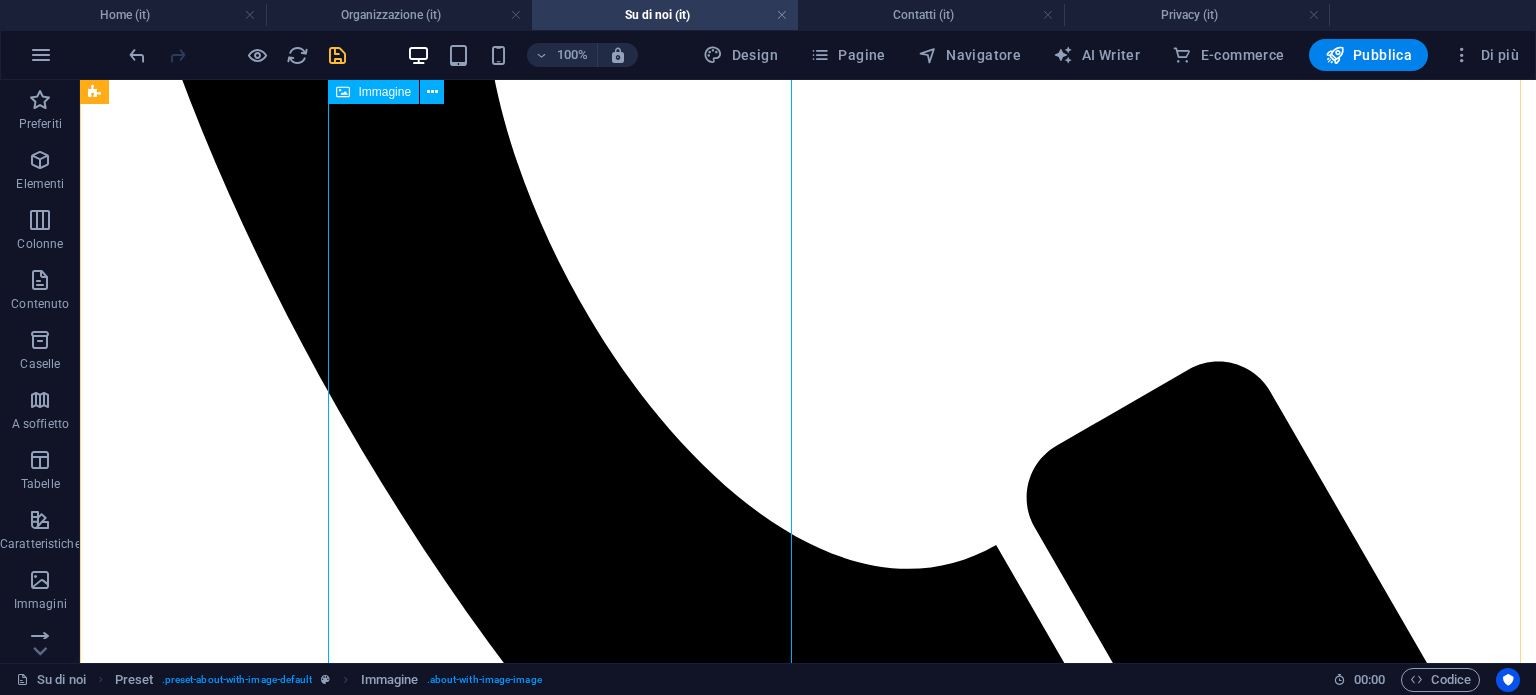 scroll, scrollTop: 912, scrollLeft: 0, axis: vertical 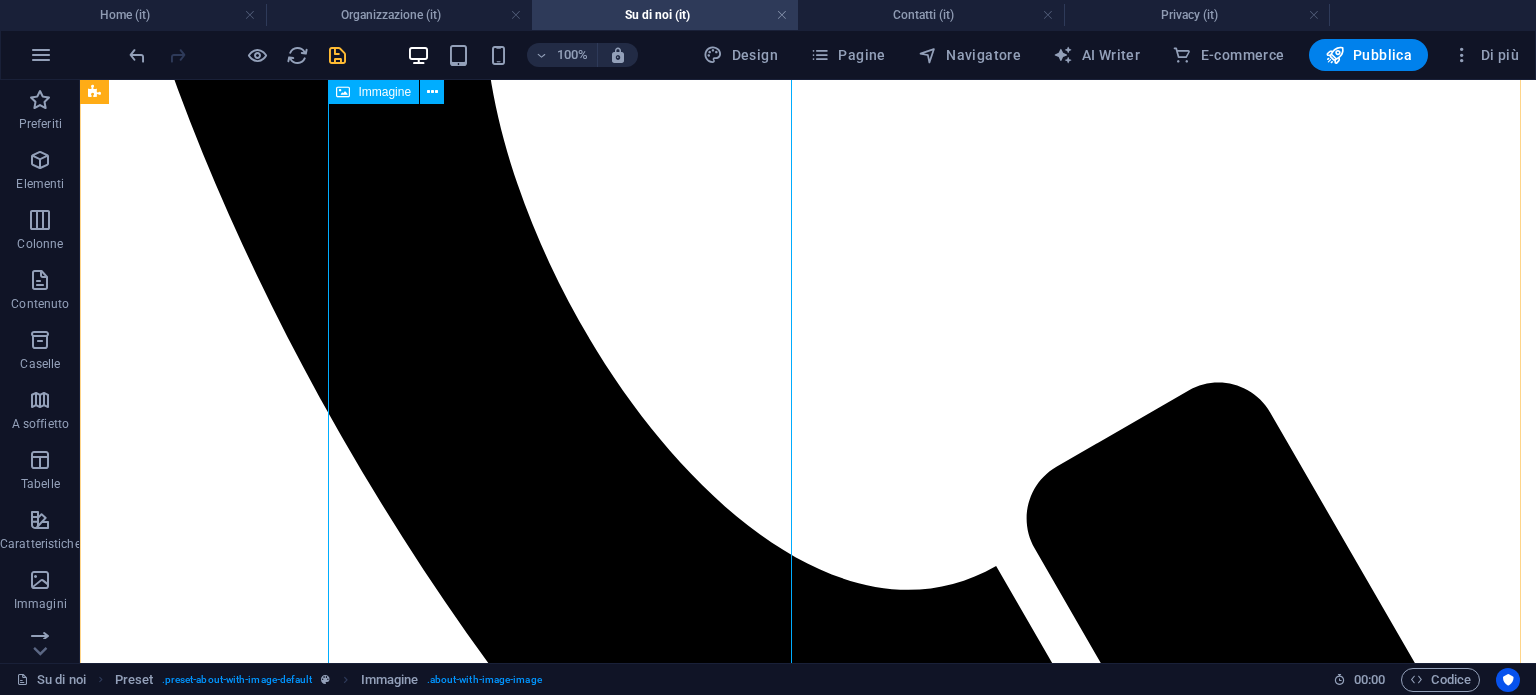 click at bounding box center (304, 7240) 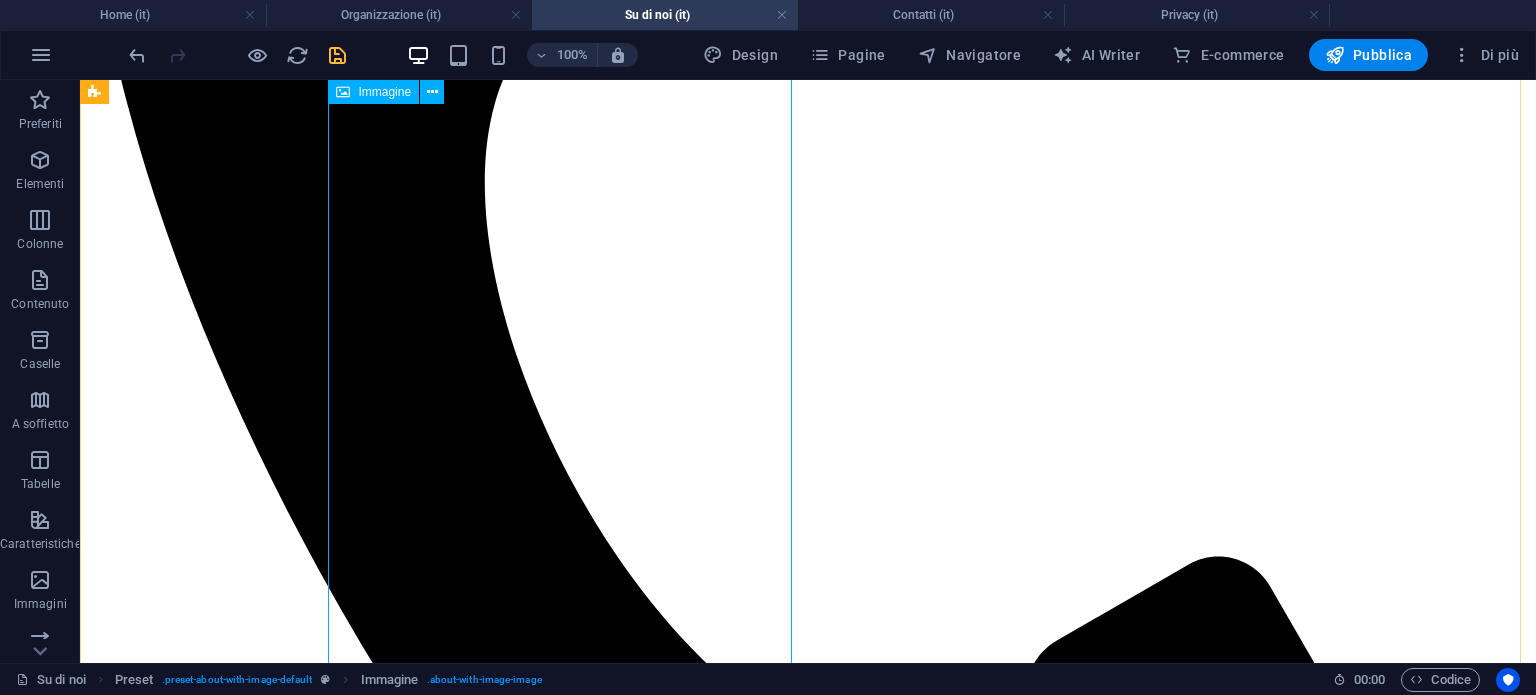 scroll, scrollTop: 712, scrollLeft: 0, axis: vertical 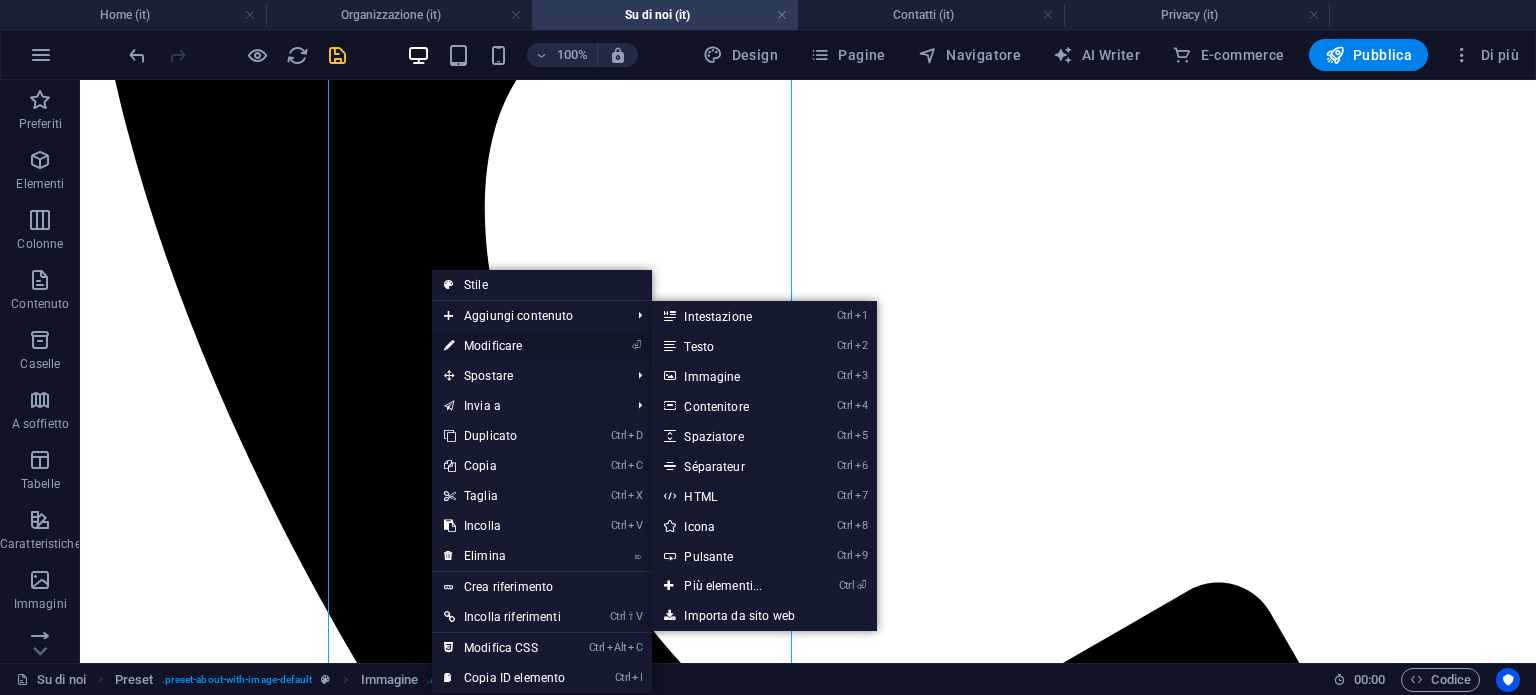 click on "⏎  Modificare" at bounding box center [504, 346] 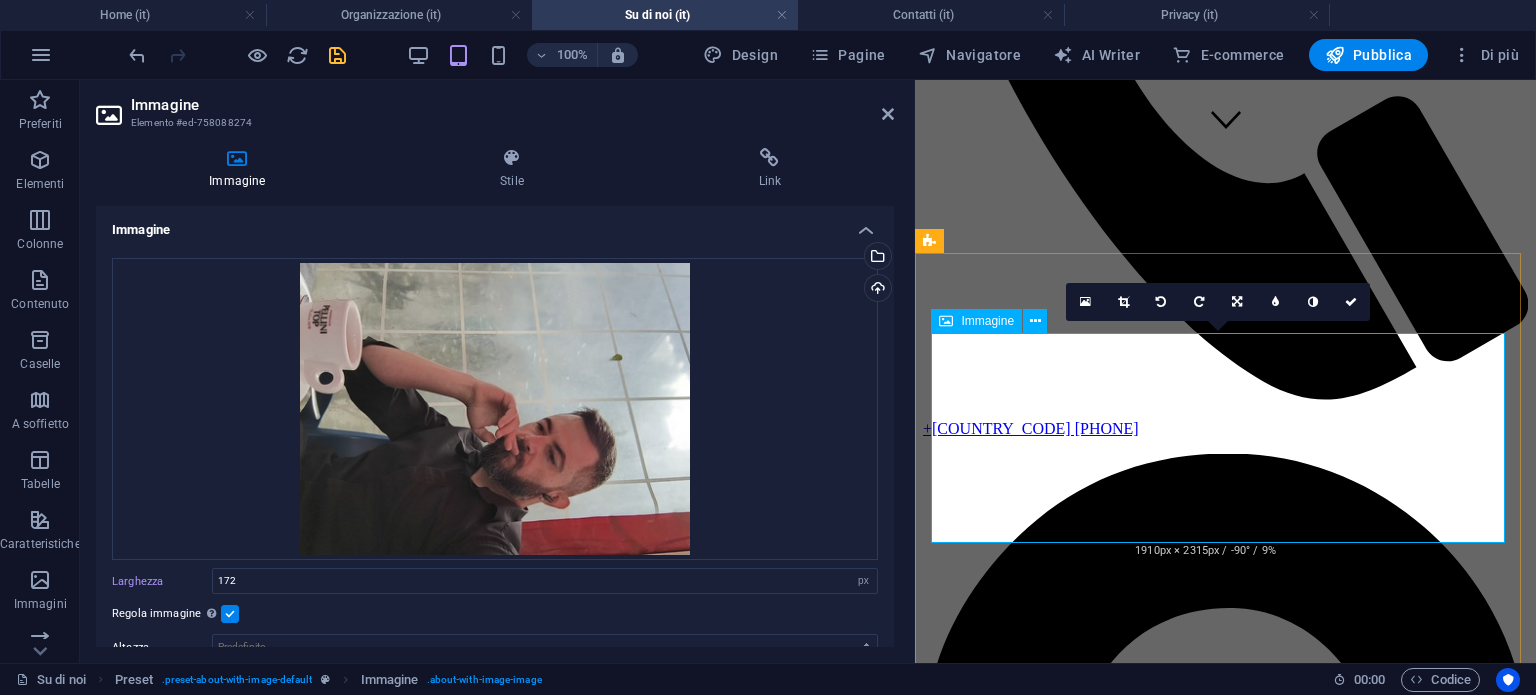 scroll, scrollTop: 516, scrollLeft: 0, axis: vertical 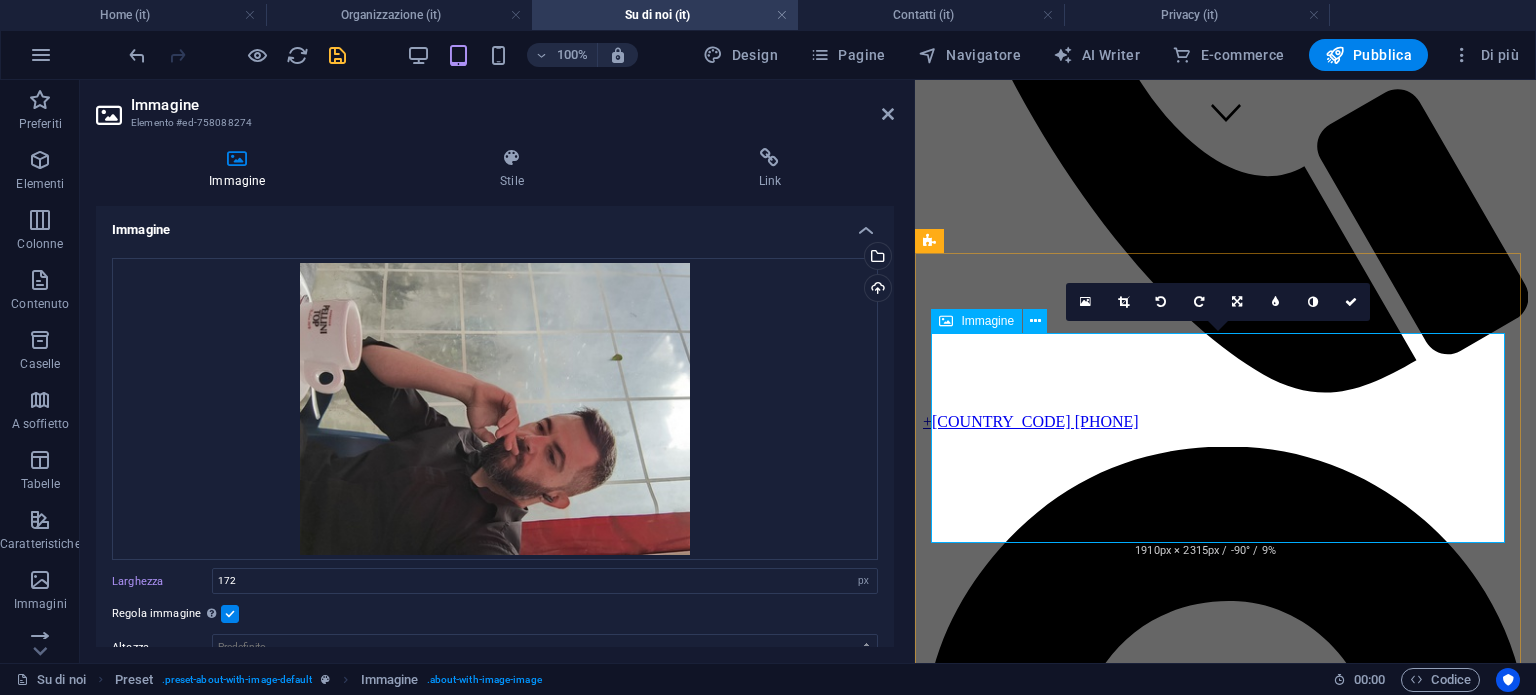click at bounding box center (1014, 3626) 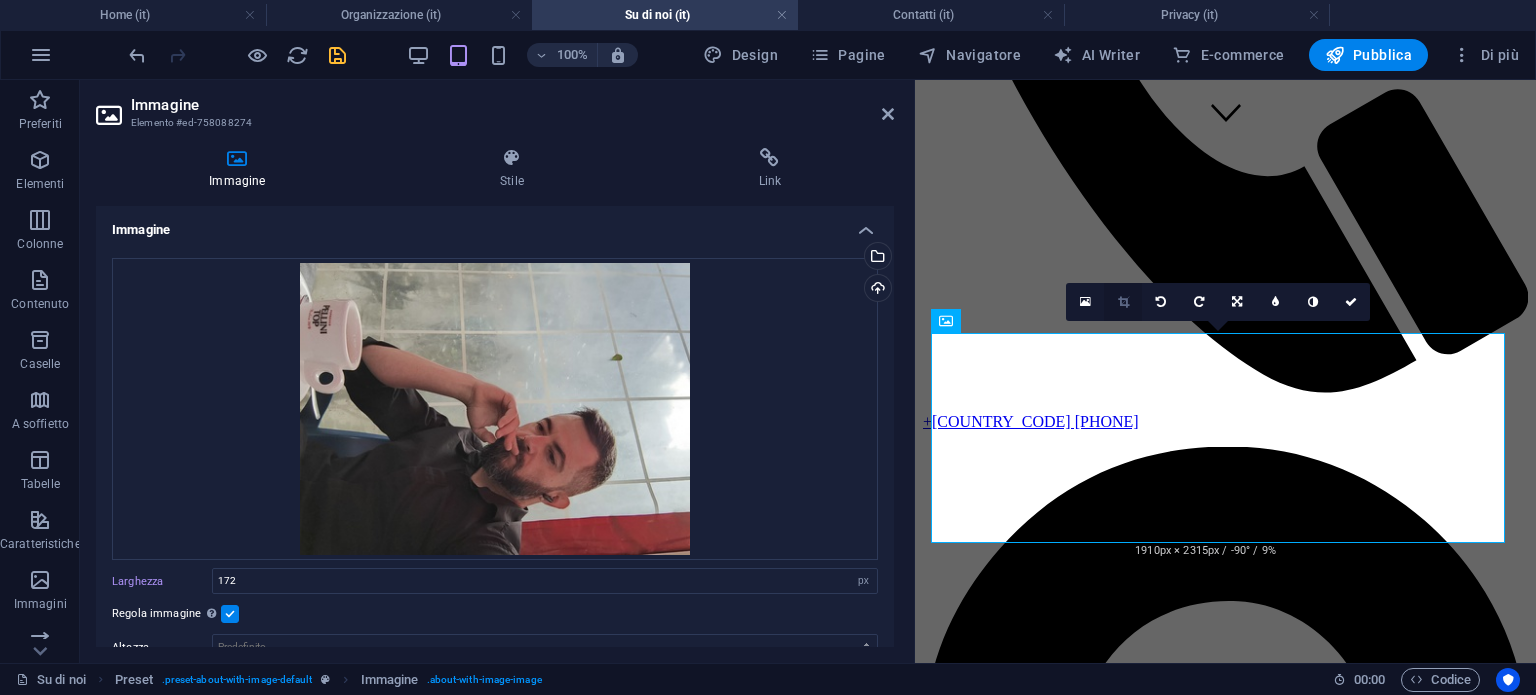click at bounding box center [1123, 302] 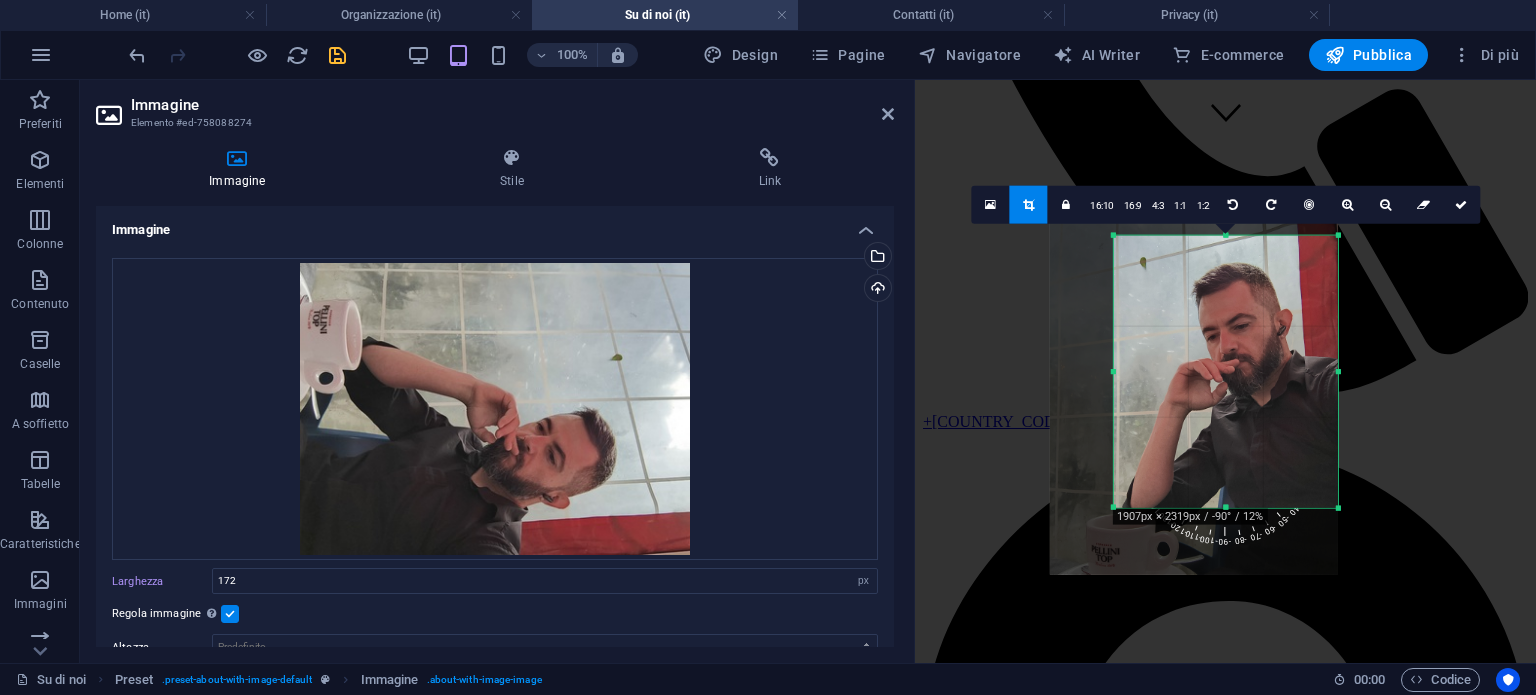 drag, startPoint x: 1213, startPoint y: 363, endPoint x: 1183, endPoint y: 374, distance: 31.95309 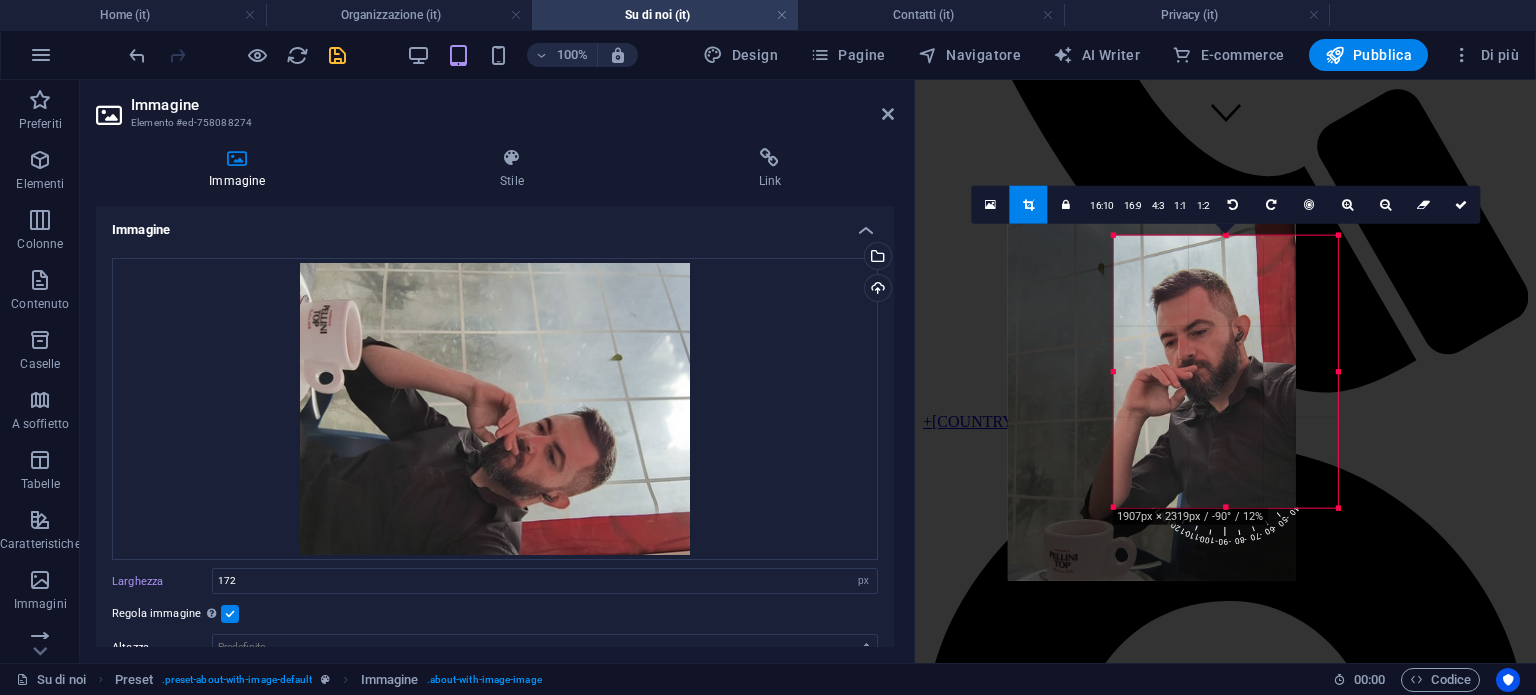 drag, startPoint x: 1181, startPoint y: 374, endPoint x: 1139, endPoint y: 380, distance: 42.426407 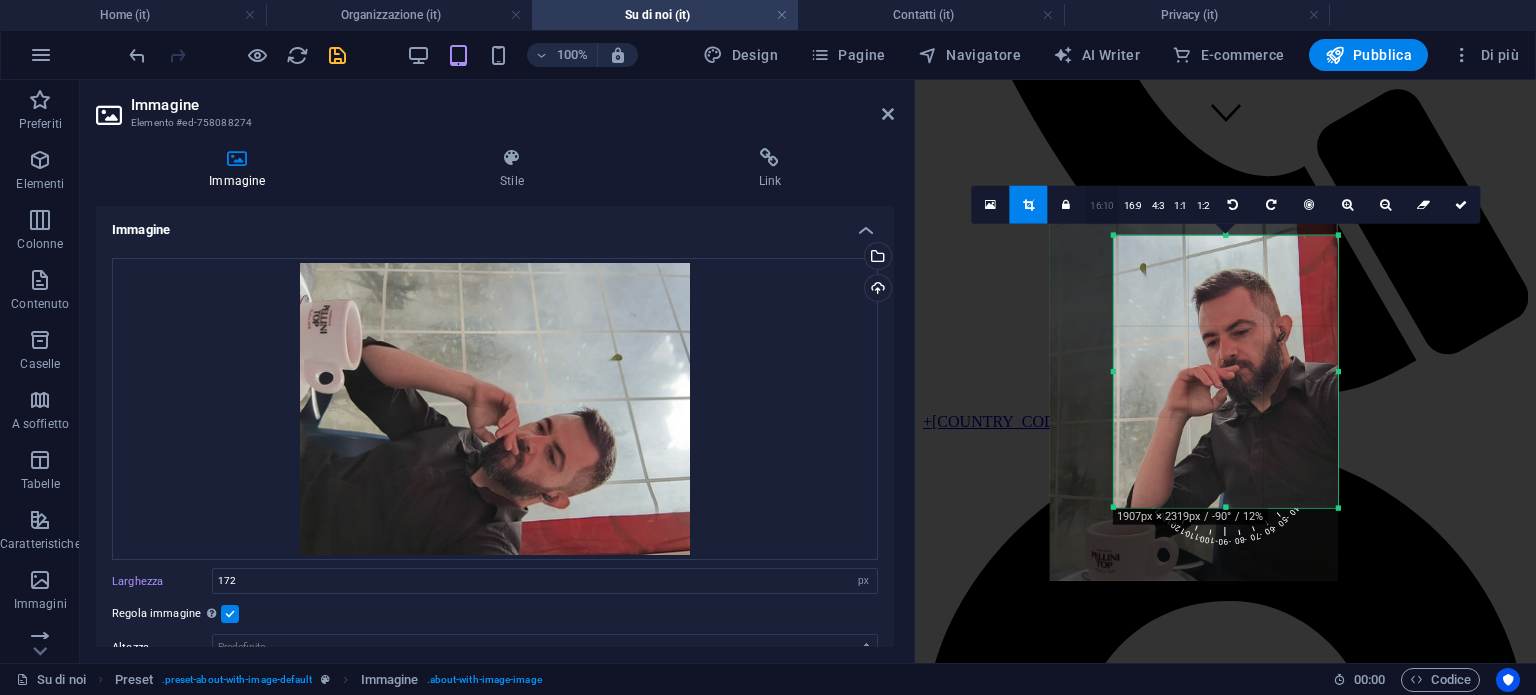 click on "16:10" at bounding box center [1102, 205] 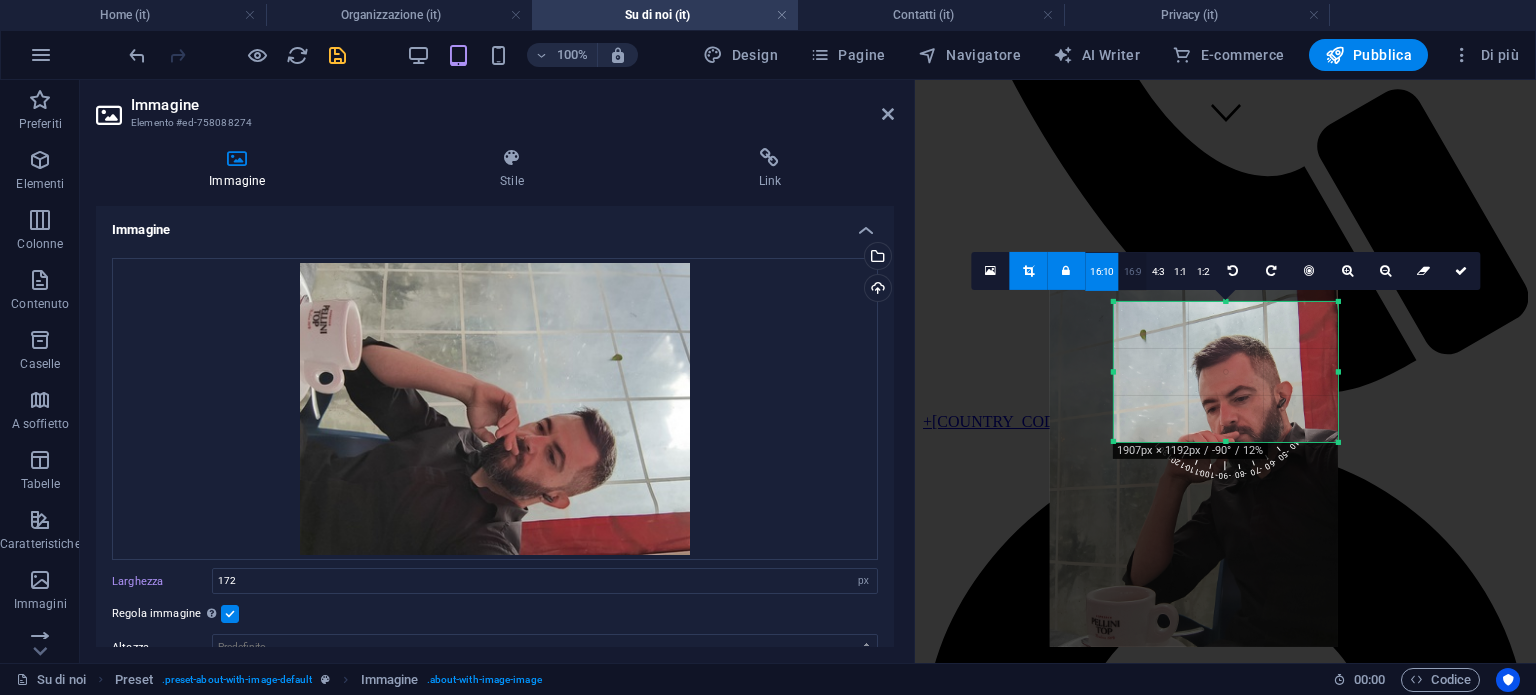 click on "16:9" at bounding box center (1133, 271) 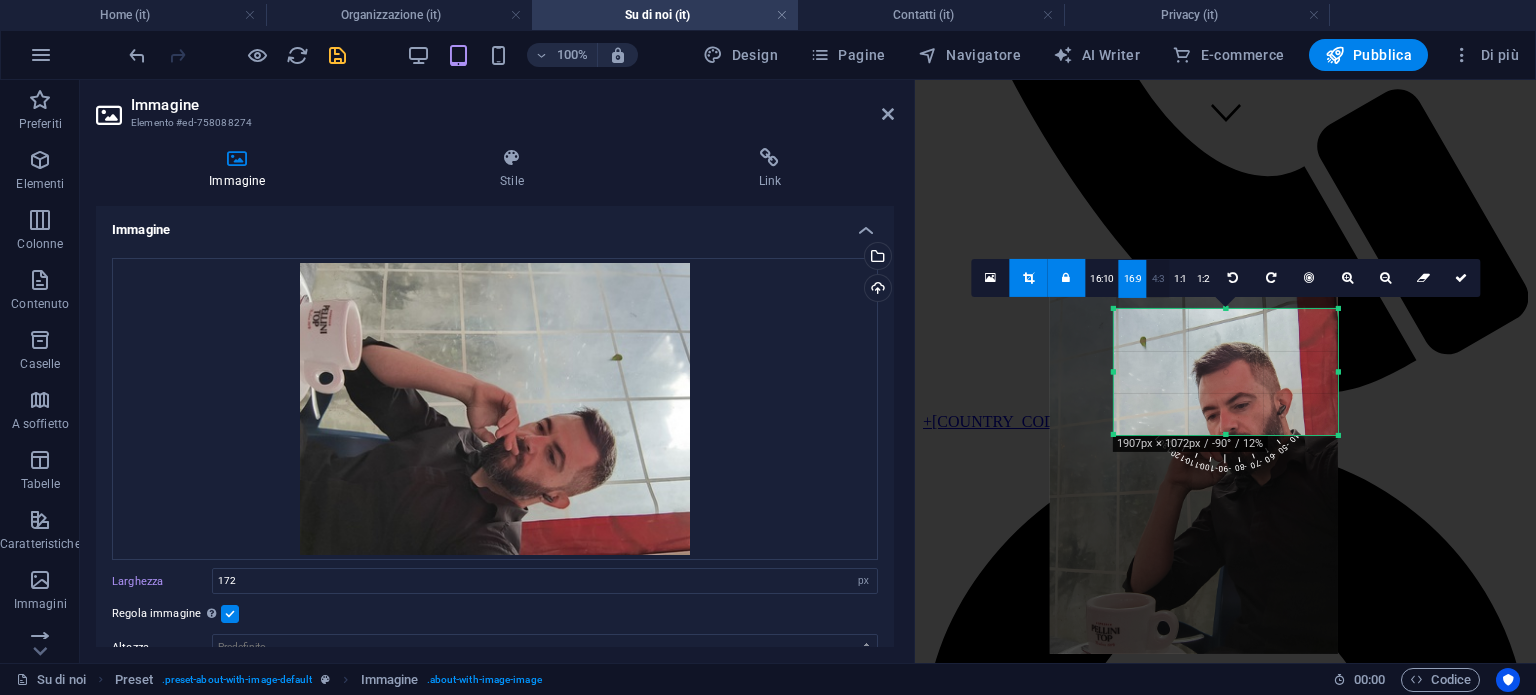 click on "4:3" at bounding box center (1158, 278) 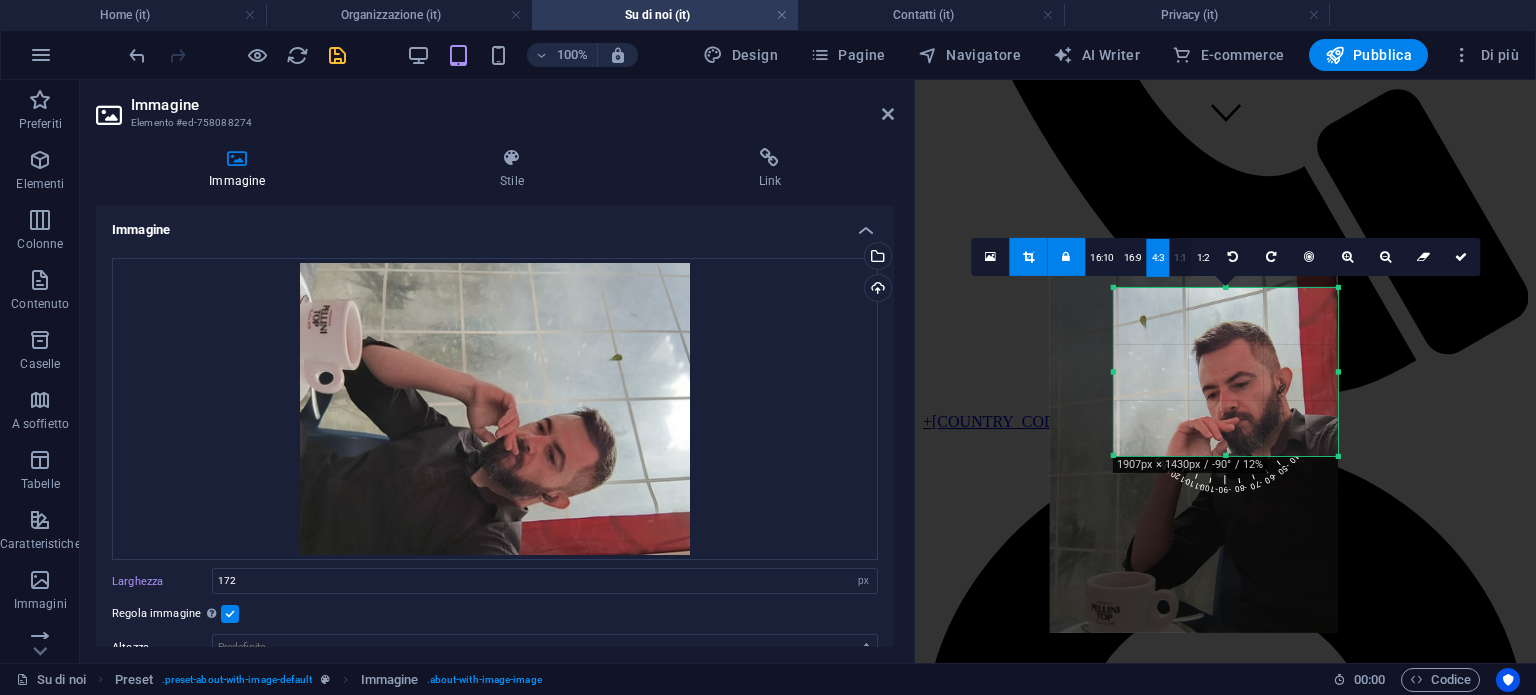 click on "1:1" at bounding box center (1180, 257) 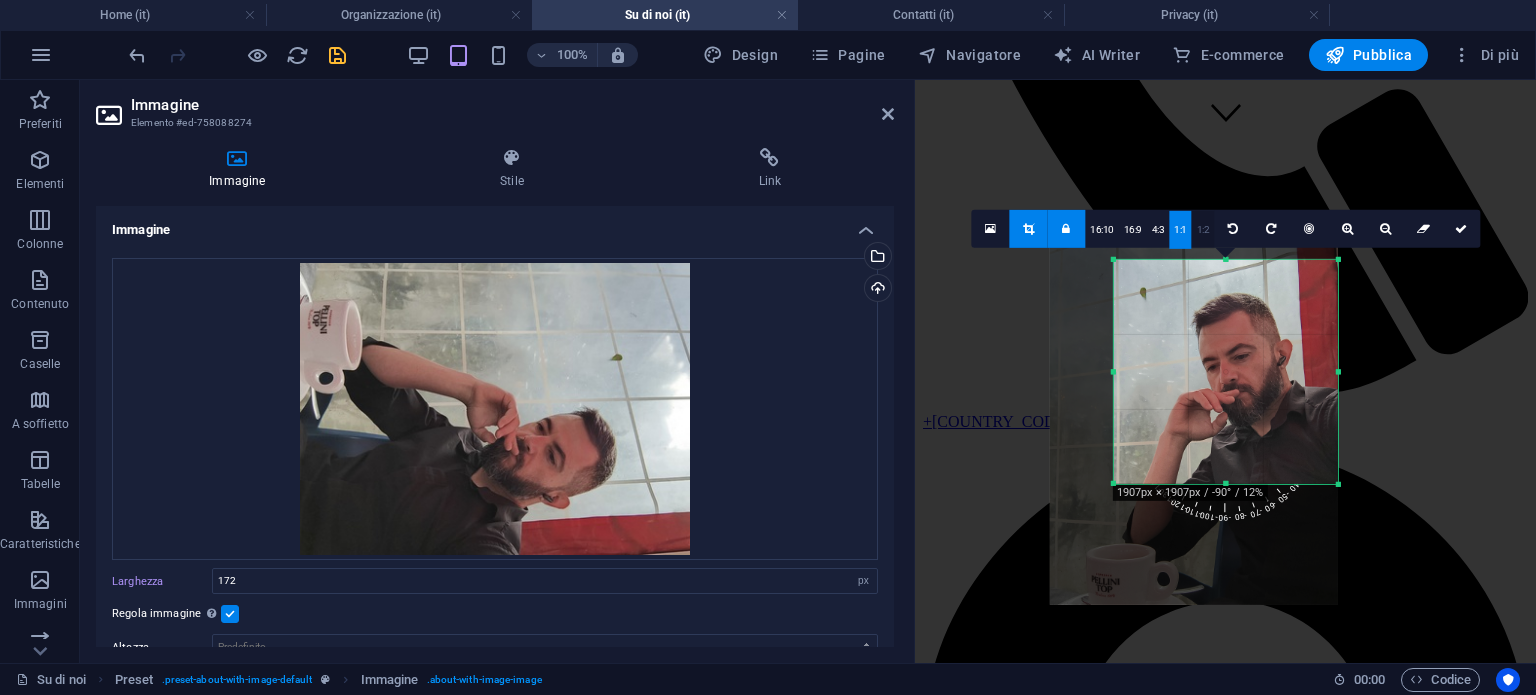 click on "1:2" at bounding box center [1203, 229] 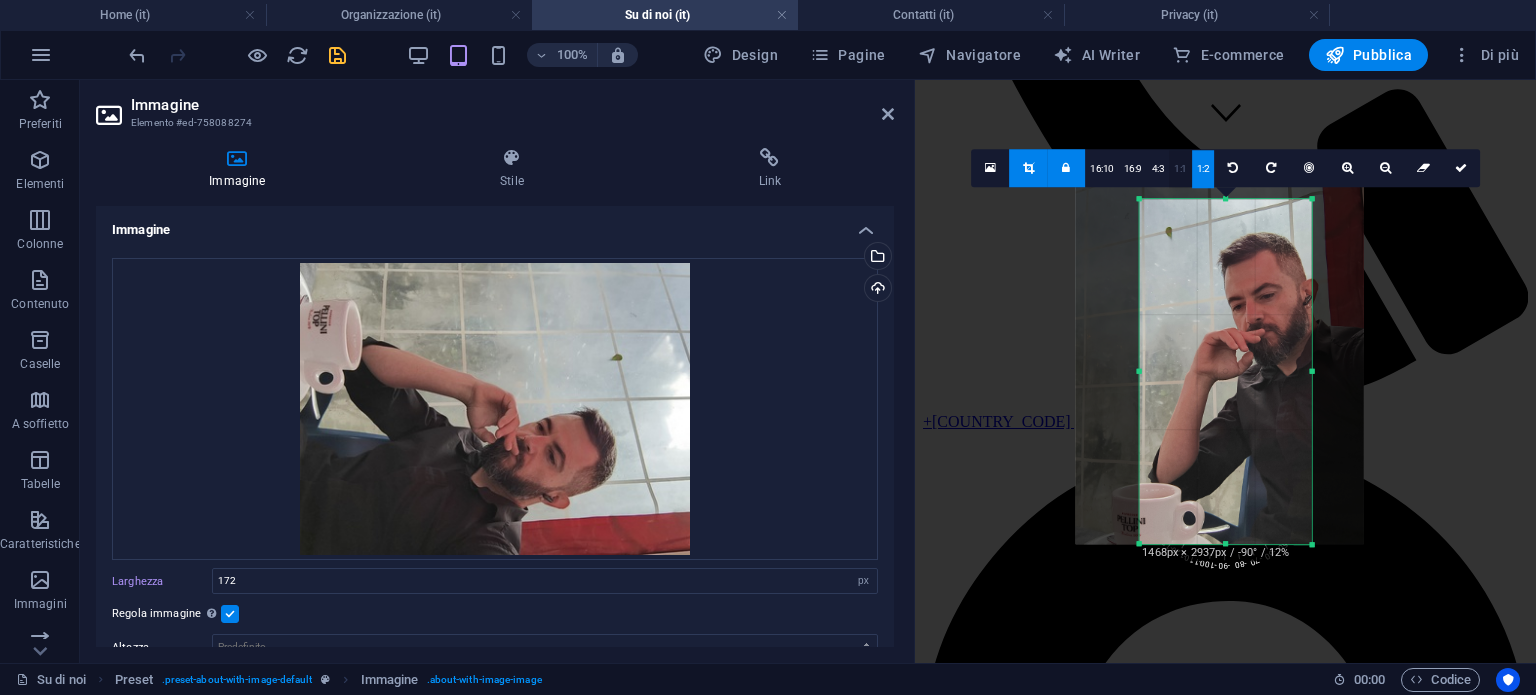 click on "1:1" at bounding box center [1180, 169] 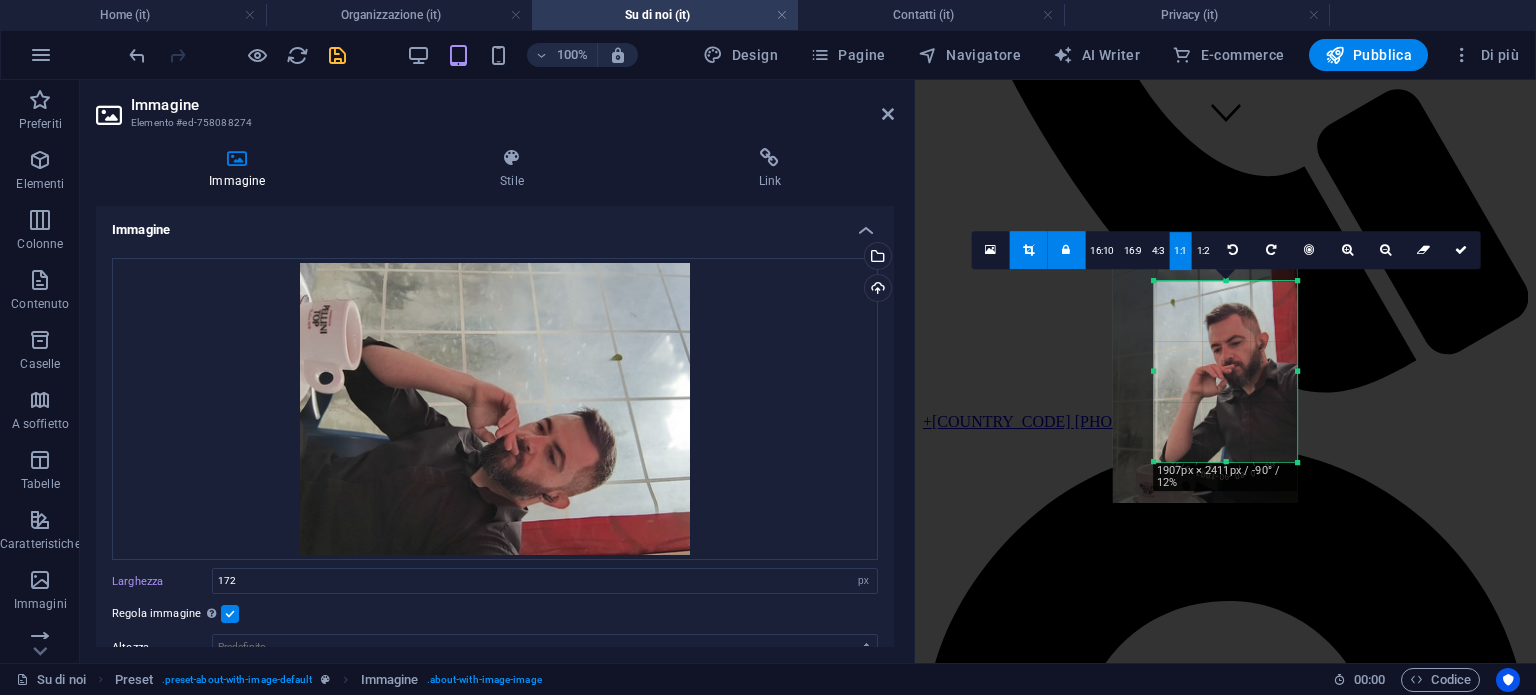drag, startPoint x: 1312, startPoint y: 462, endPoint x: 1283, endPoint y: 471, distance: 30.364452 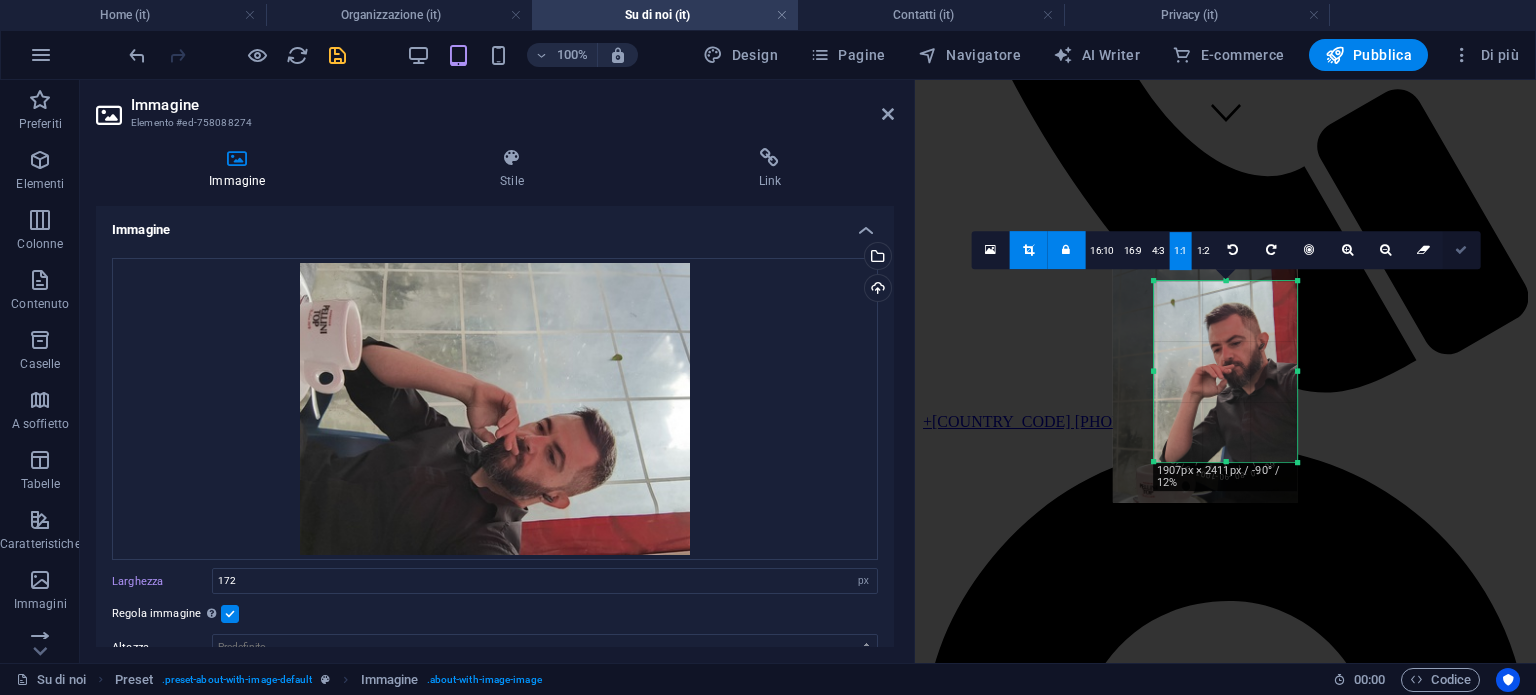 click at bounding box center [1461, 250] 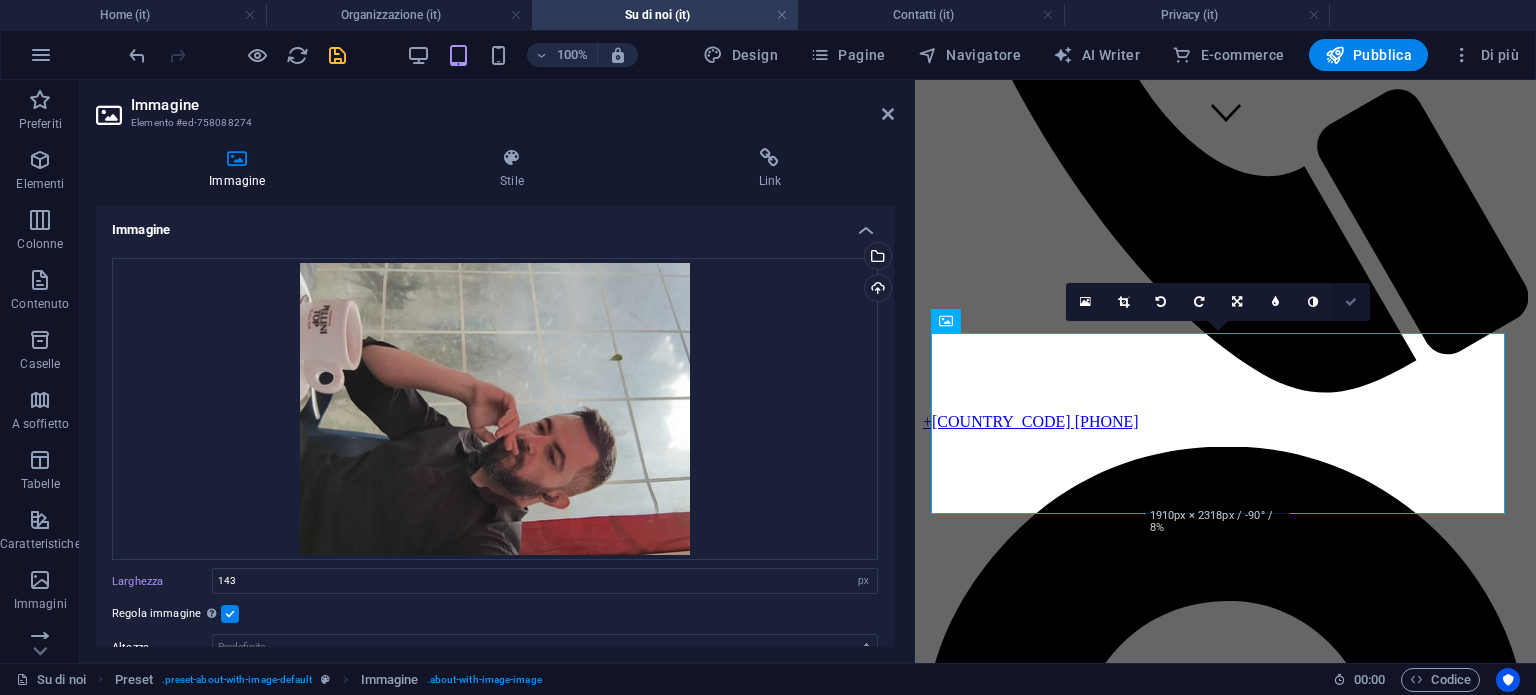 click at bounding box center [1351, 302] 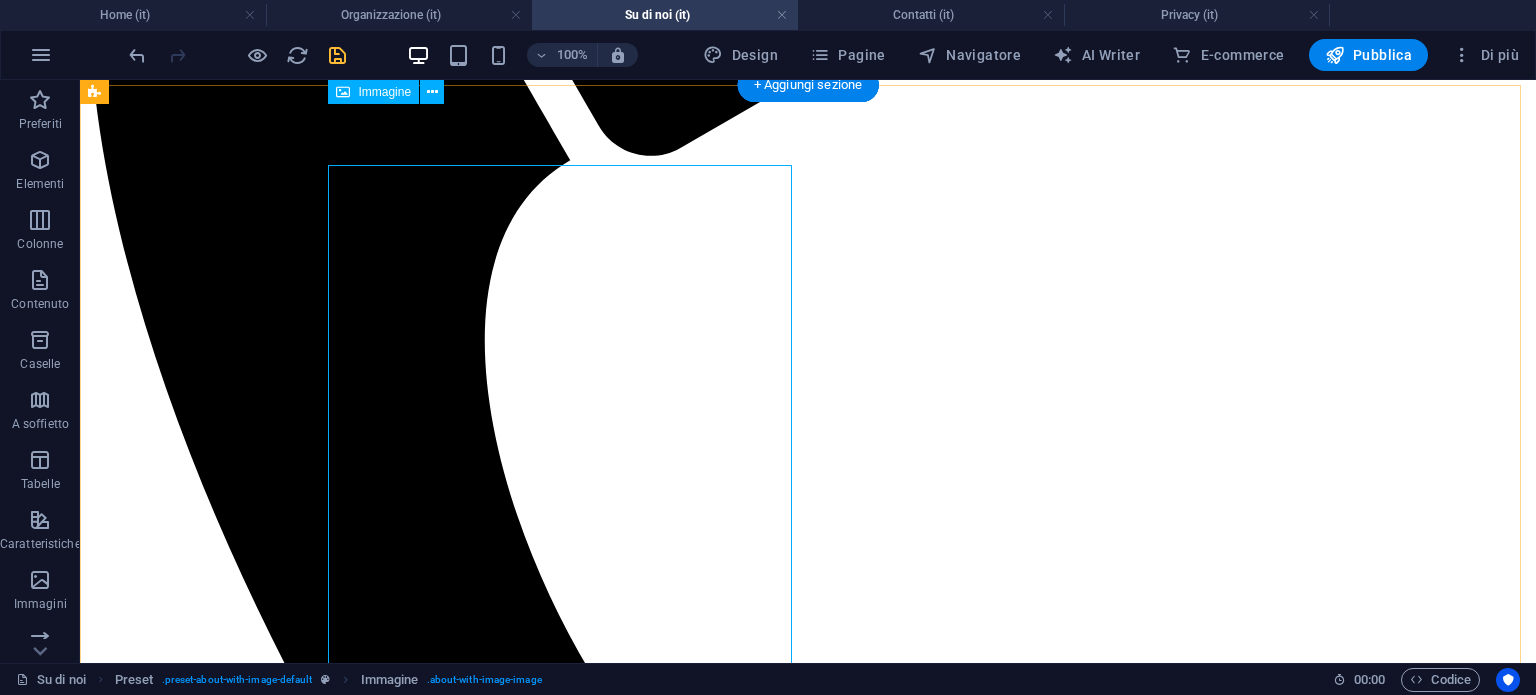 scroll, scrollTop: 513, scrollLeft: 0, axis: vertical 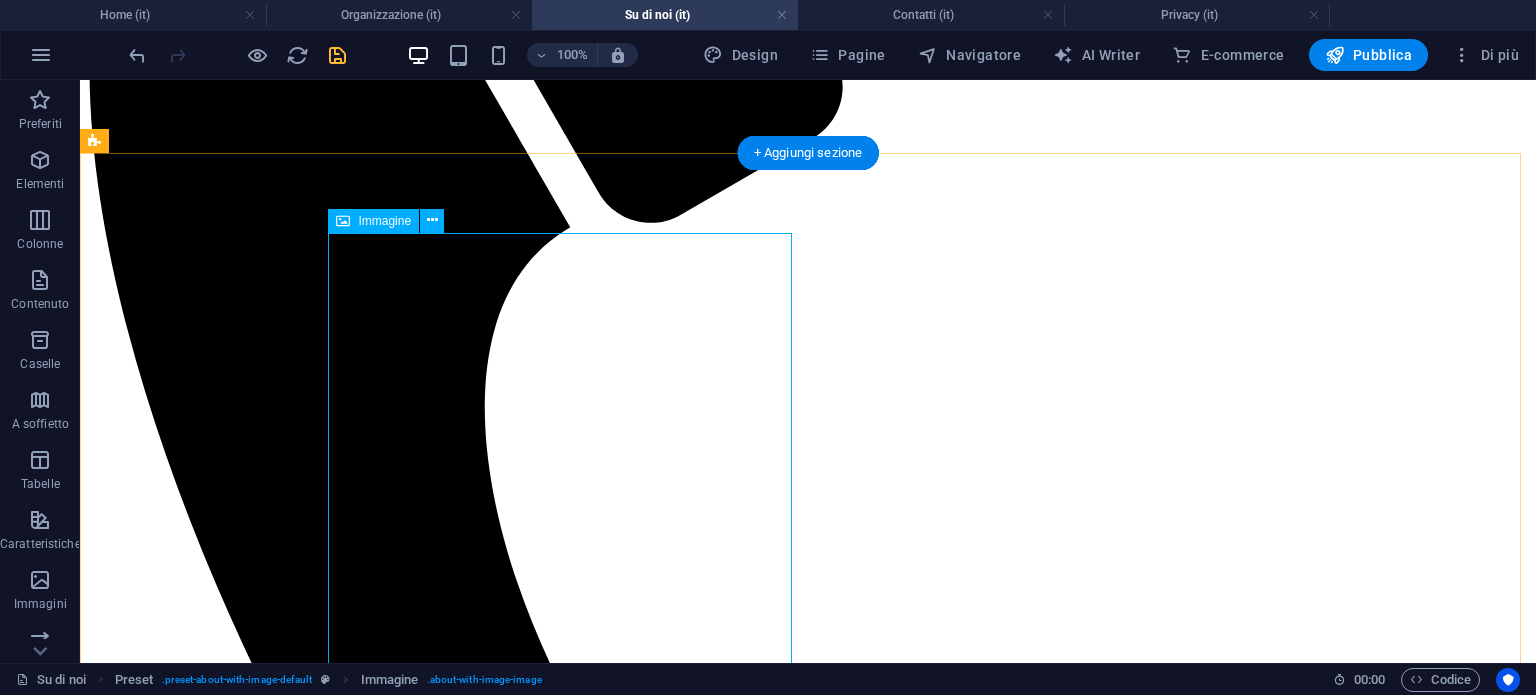 click at bounding box center [304, 7647] 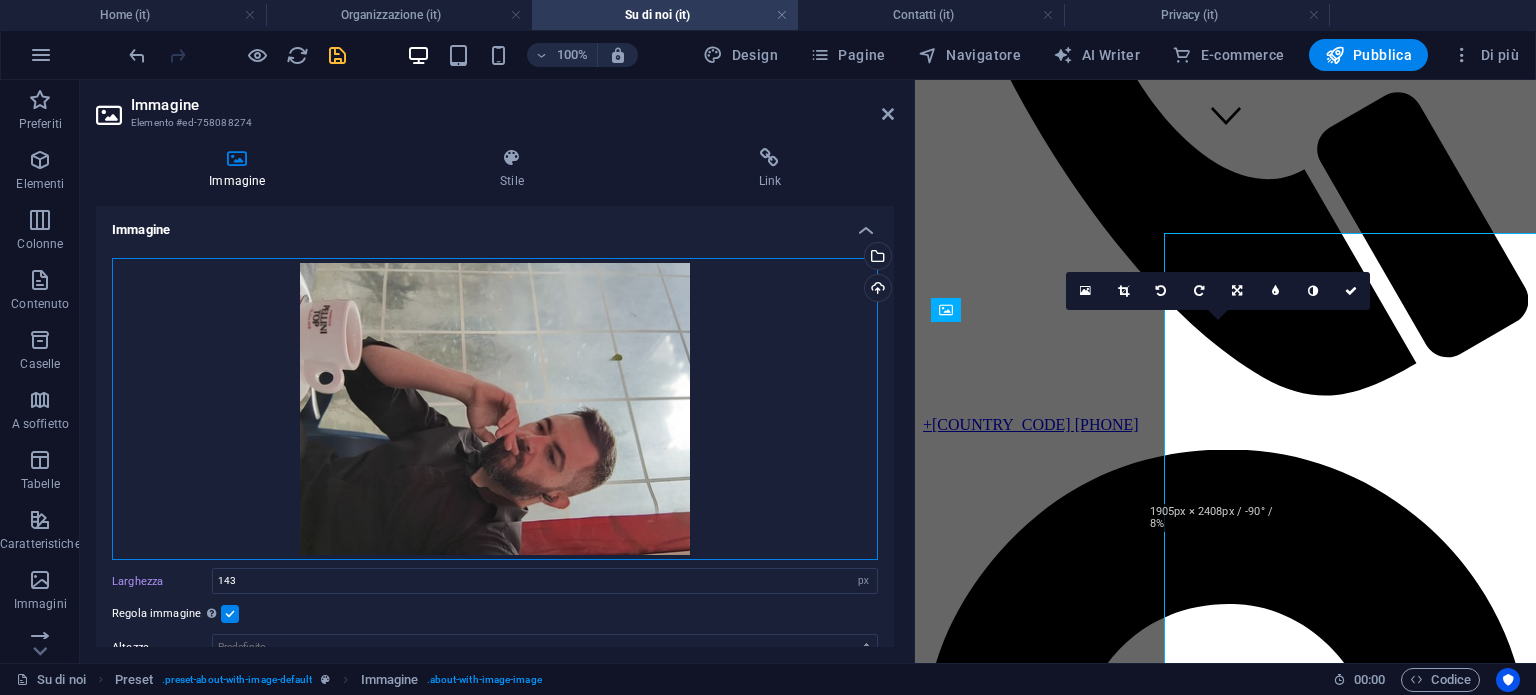 click on "Trascina qui i file, fai clic per sceglierli o selezionali da File o dalle nostre foto e video stock gratuiti" at bounding box center (495, 409) 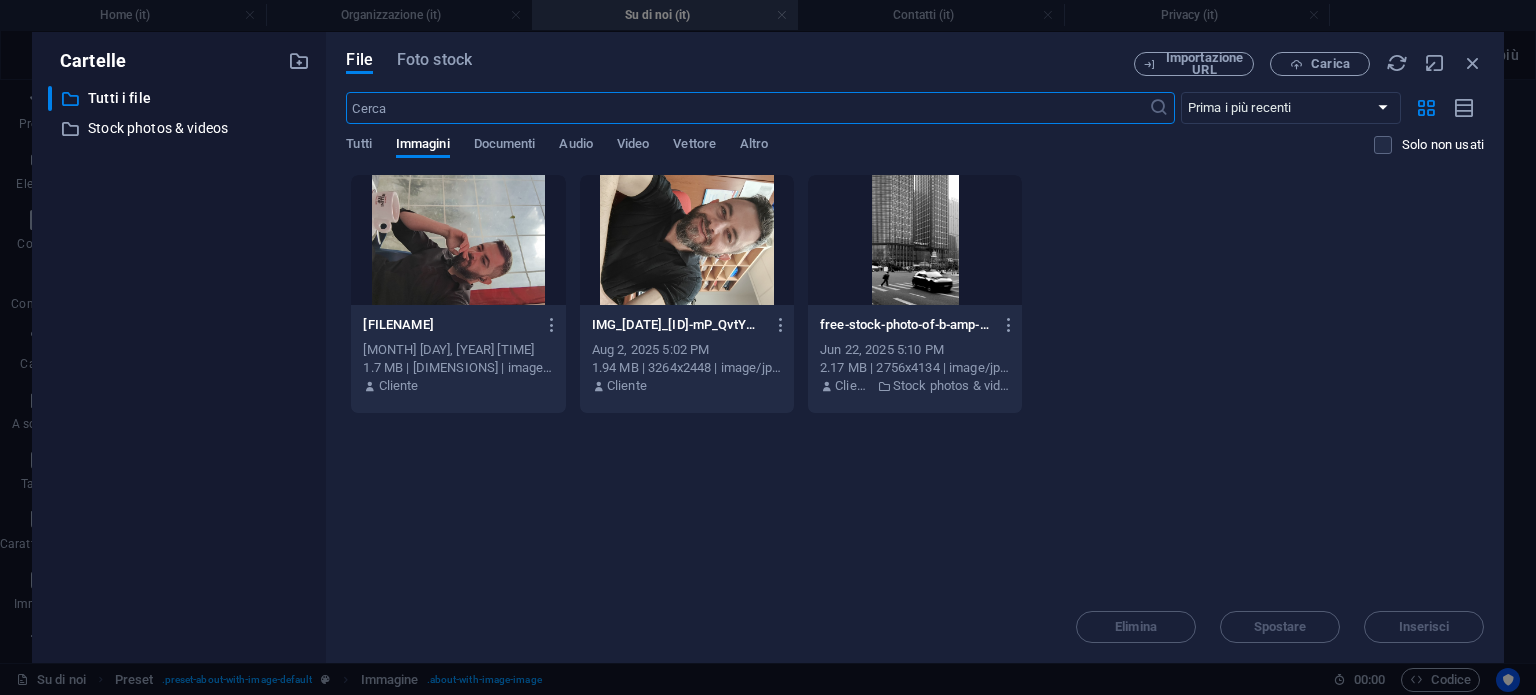 scroll, scrollTop: 1504, scrollLeft: 0, axis: vertical 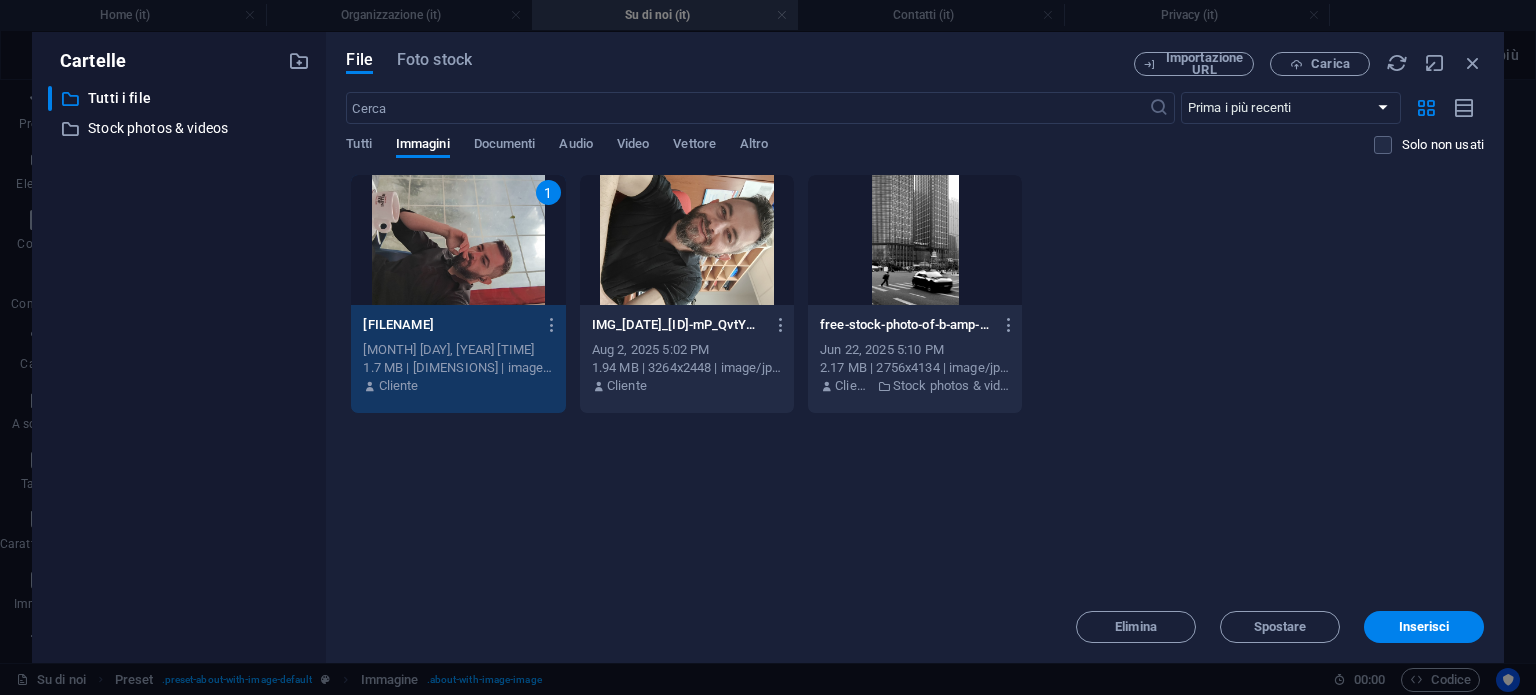 click on "1" at bounding box center (458, 240) 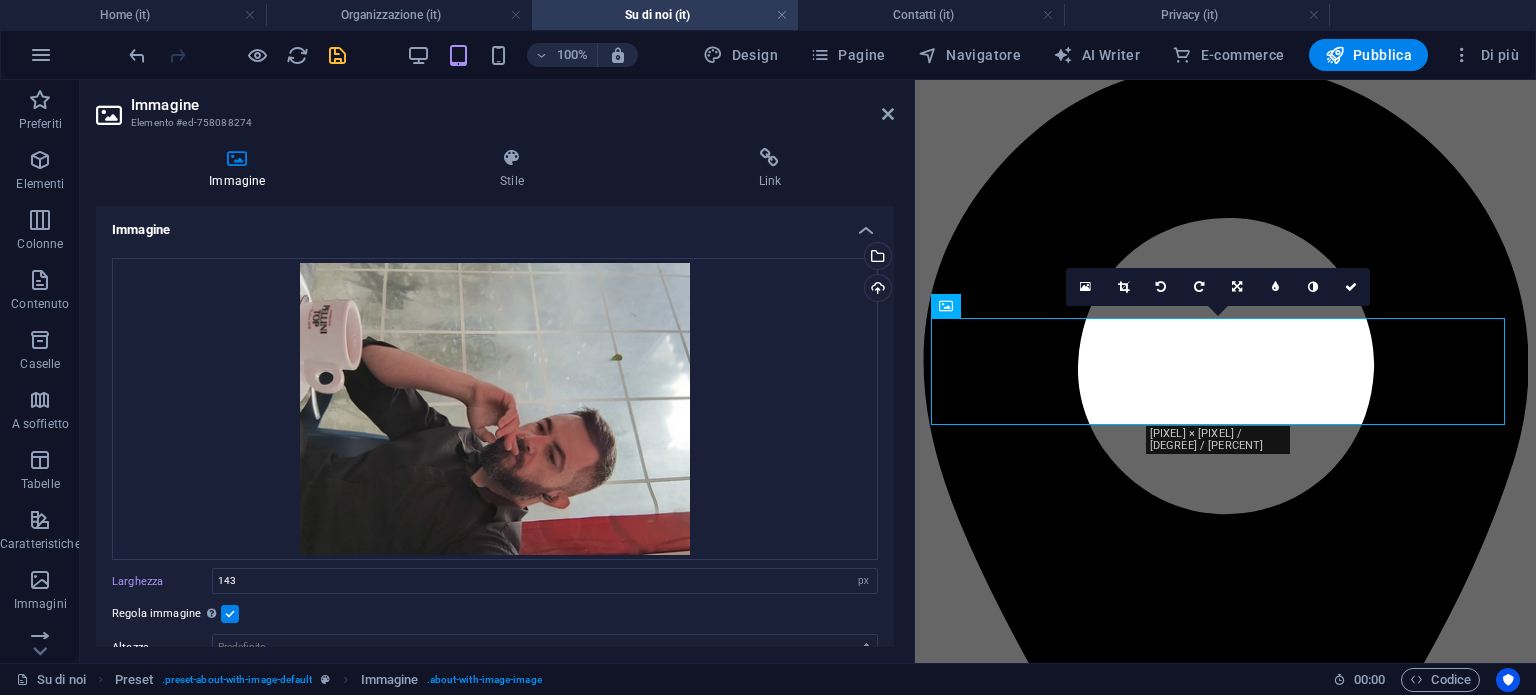 scroll, scrollTop: 532, scrollLeft: 0, axis: vertical 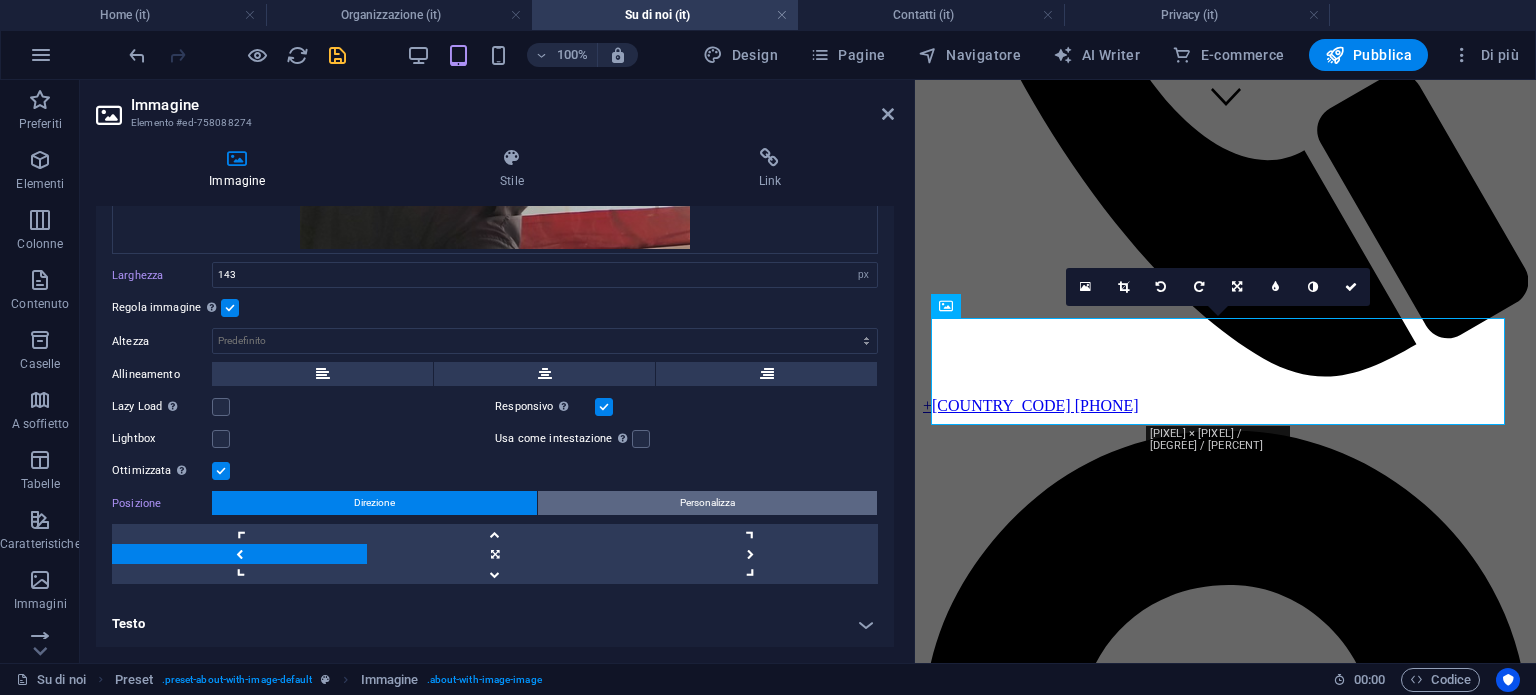 click on "Personalizza" at bounding box center [707, 503] 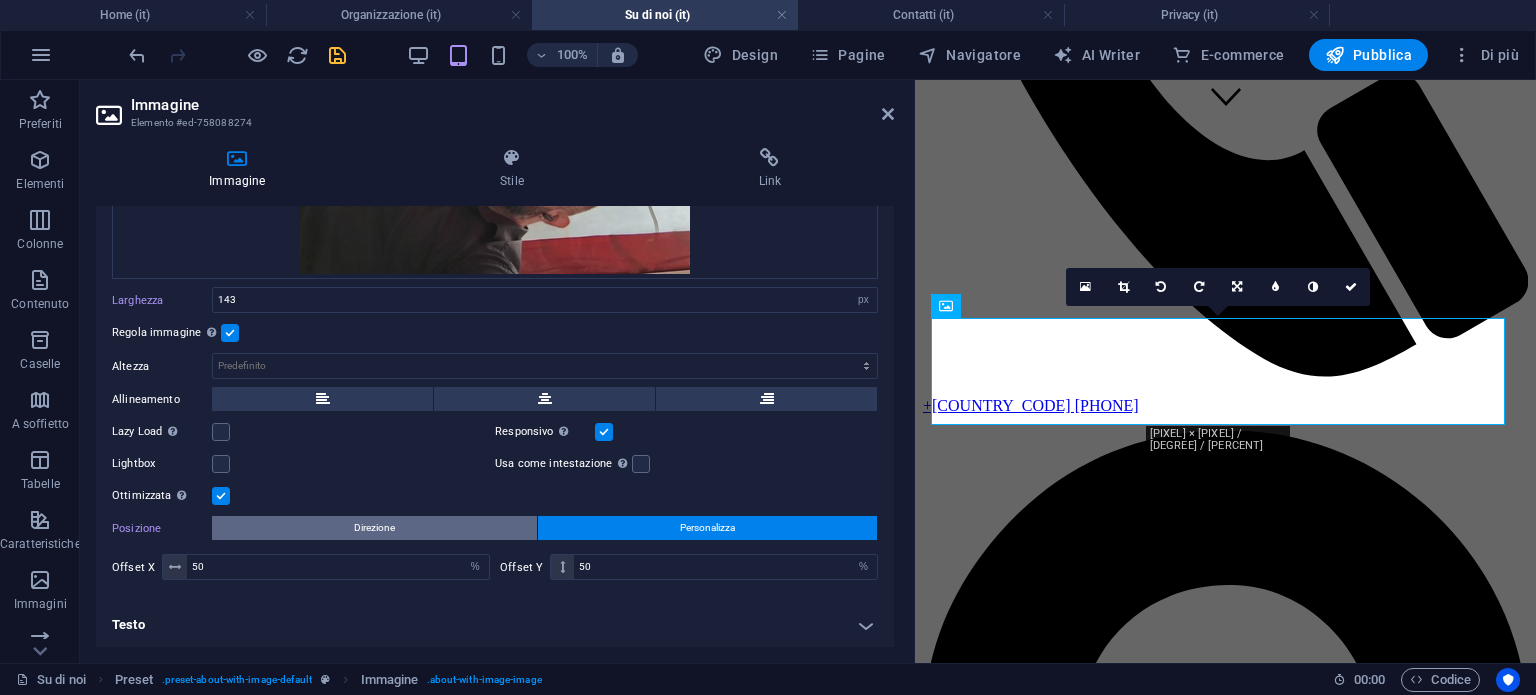 click on "Direzione" at bounding box center [374, 528] 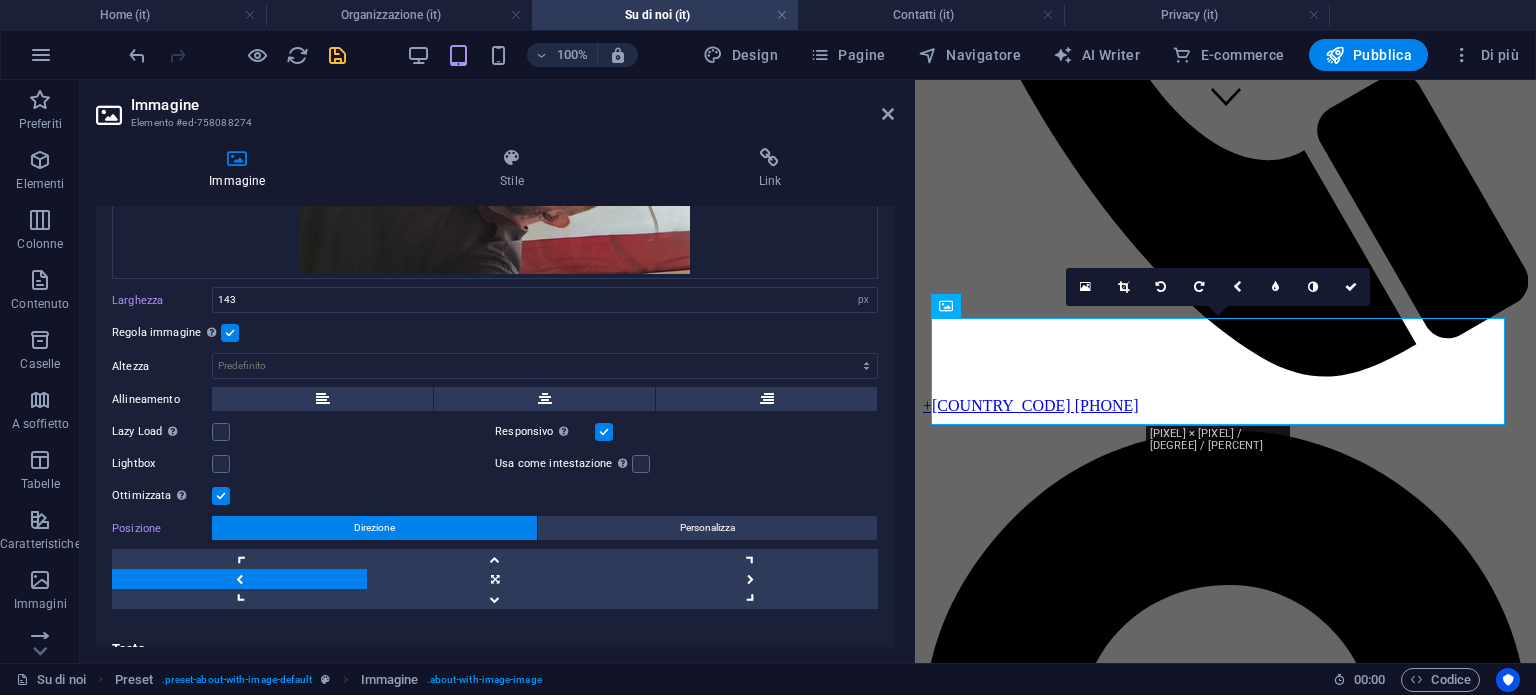 click on "Direzione" at bounding box center [374, 528] 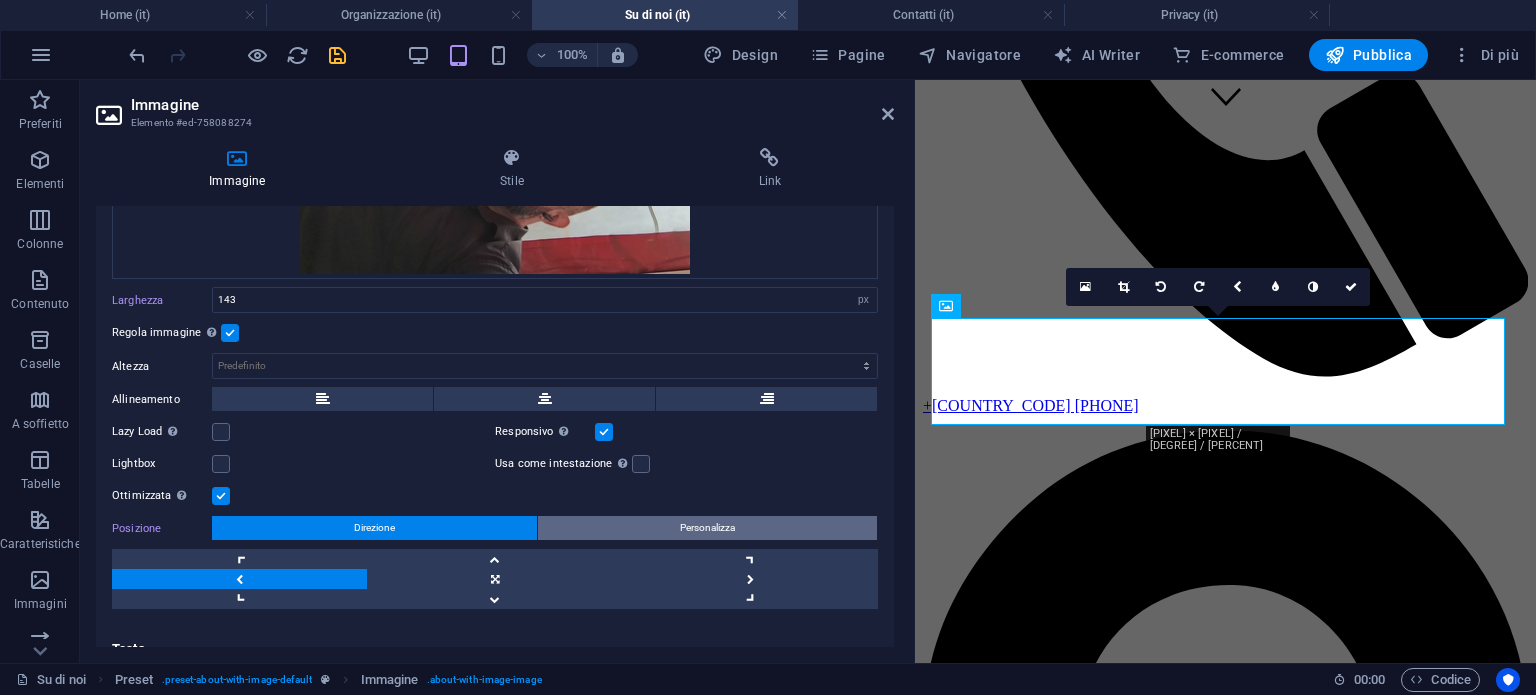 click on "Personalizza" at bounding box center [707, 528] 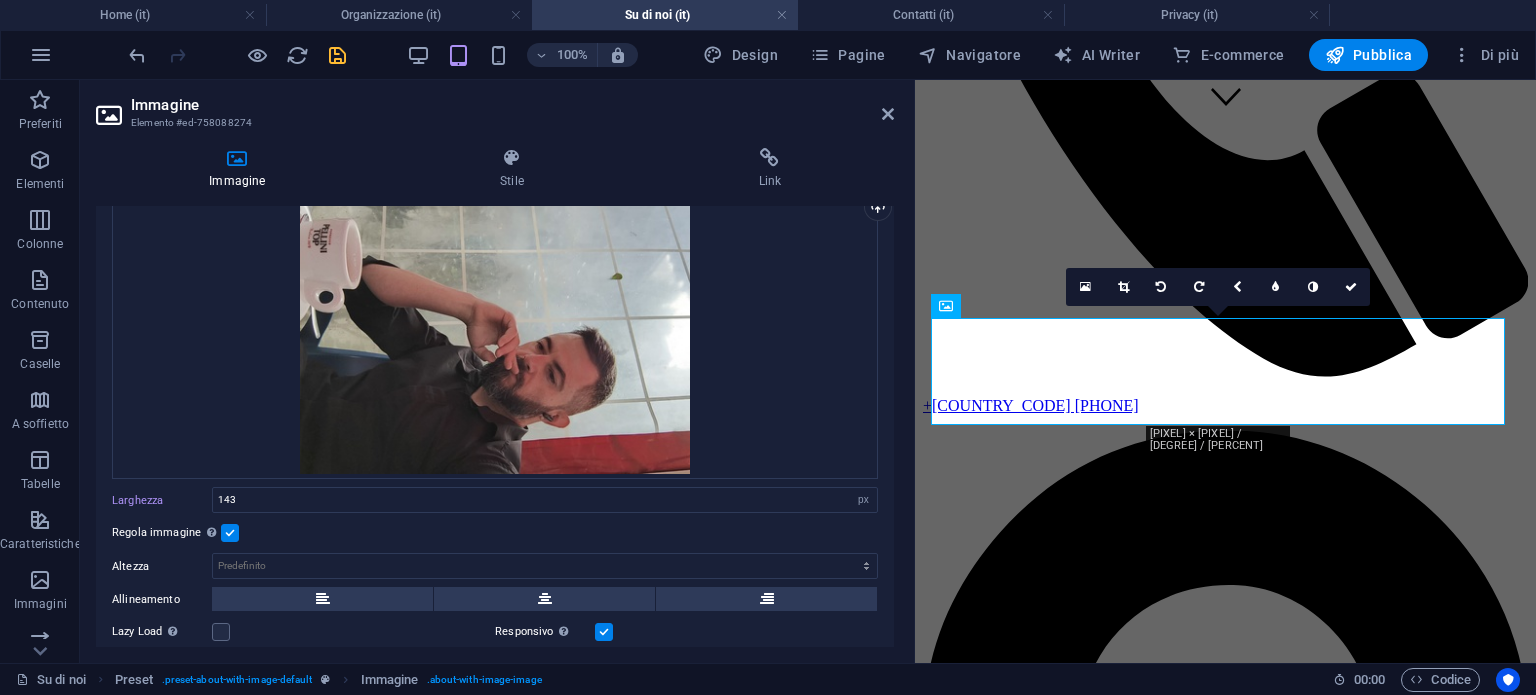 scroll, scrollTop: 281, scrollLeft: 0, axis: vertical 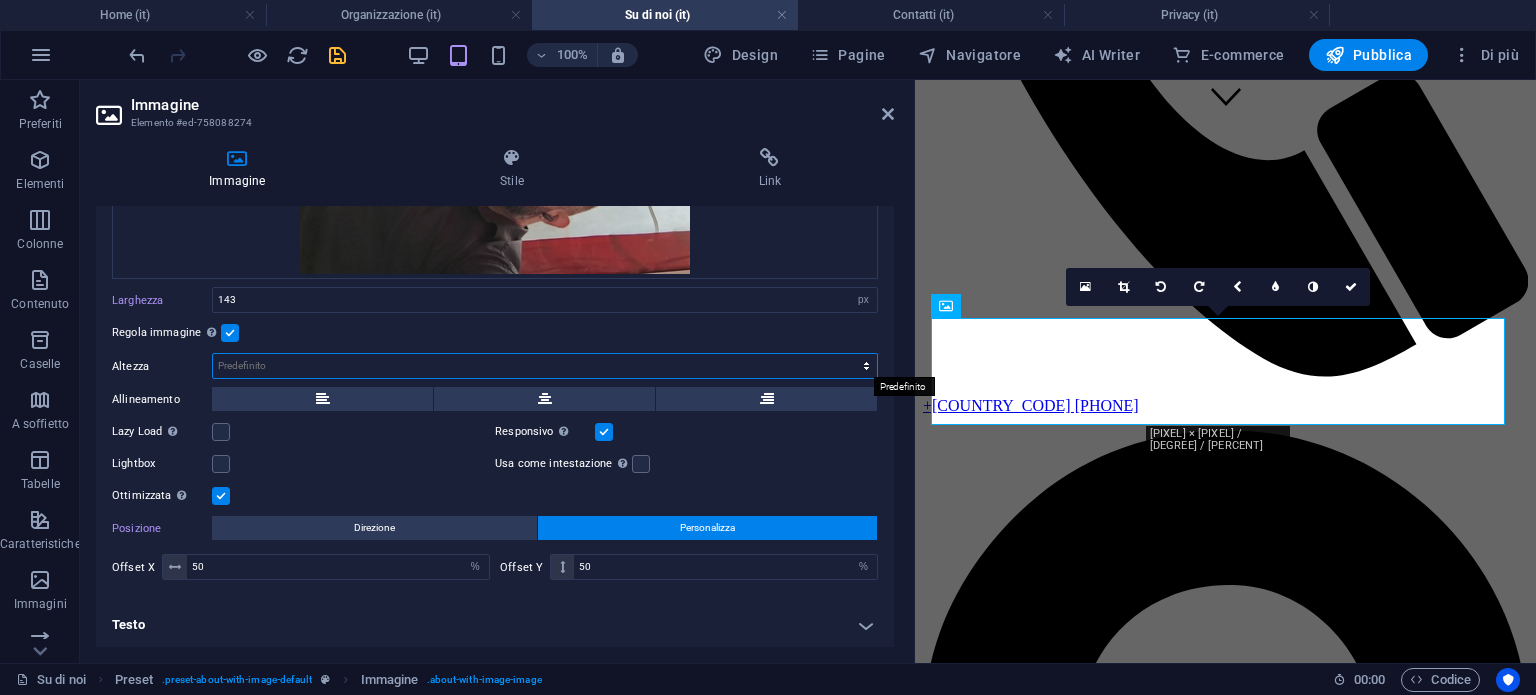 click on "Predefinito automatico px" at bounding box center (545, 366) 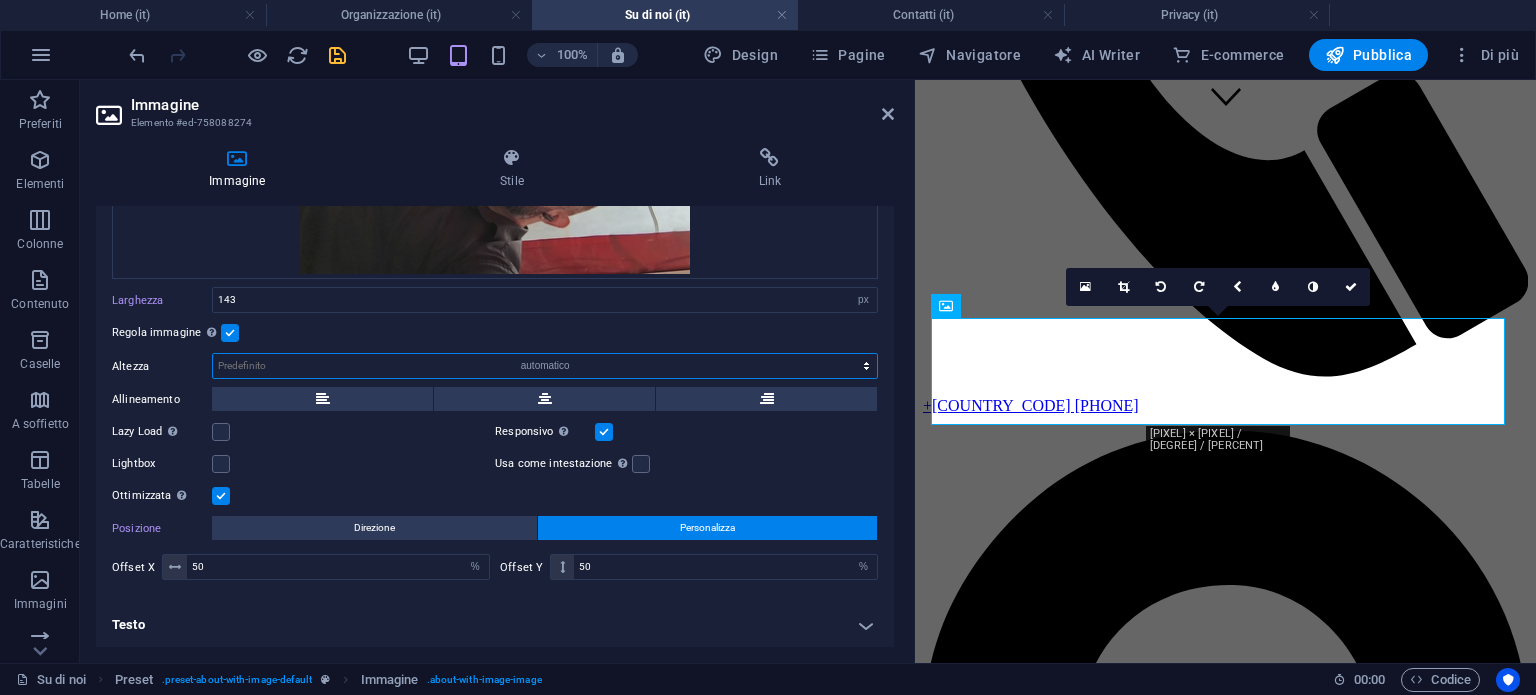 click on "Predefinito automatico px" at bounding box center [545, 366] 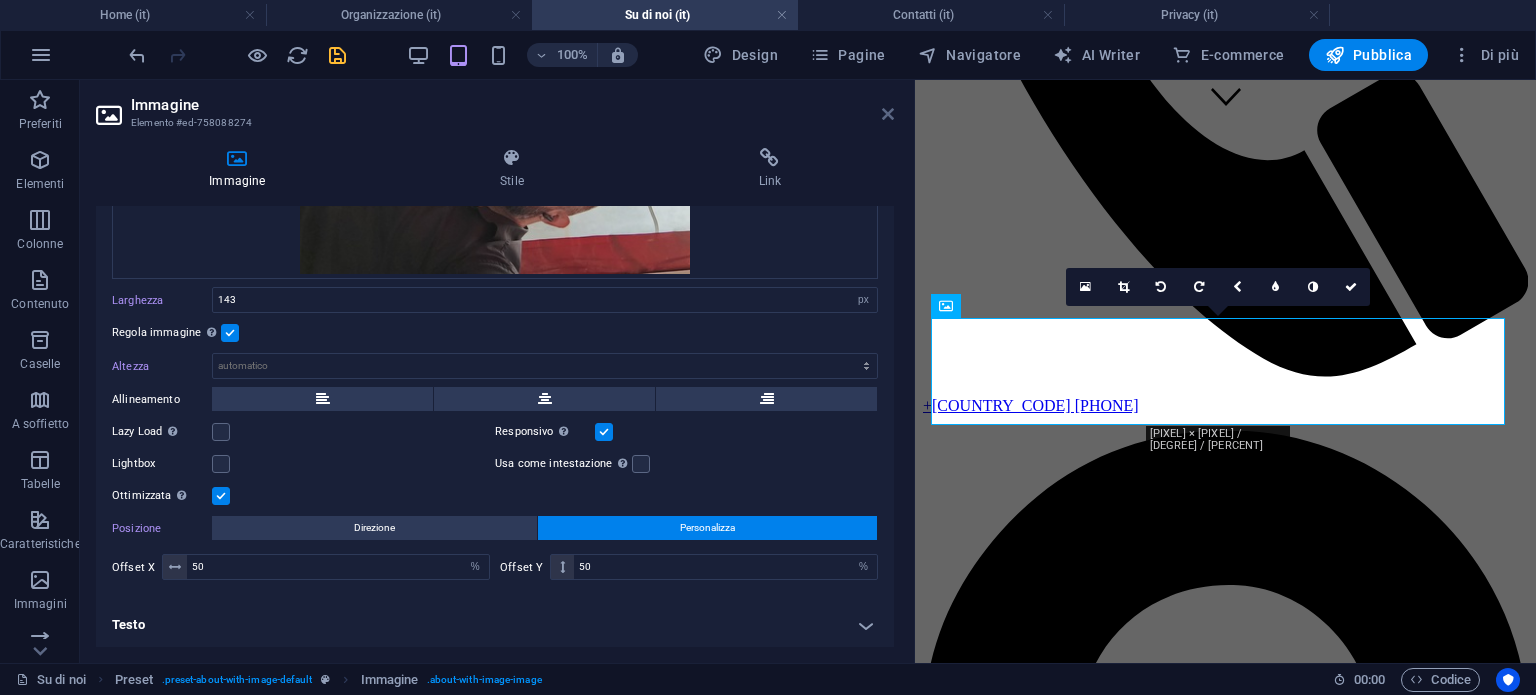 click at bounding box center [888, 114] 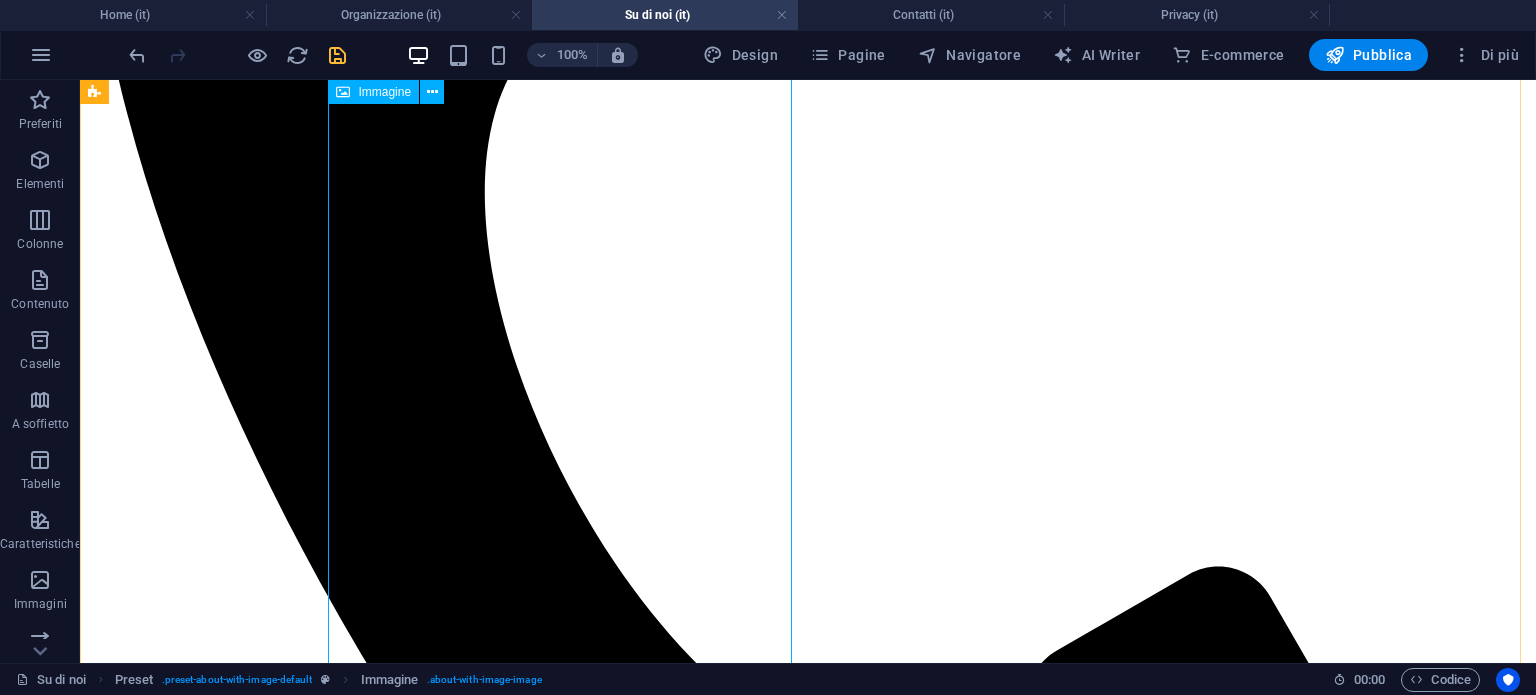 scroll, scrollTop: 928, scrollLeft: 0, axis: vertical 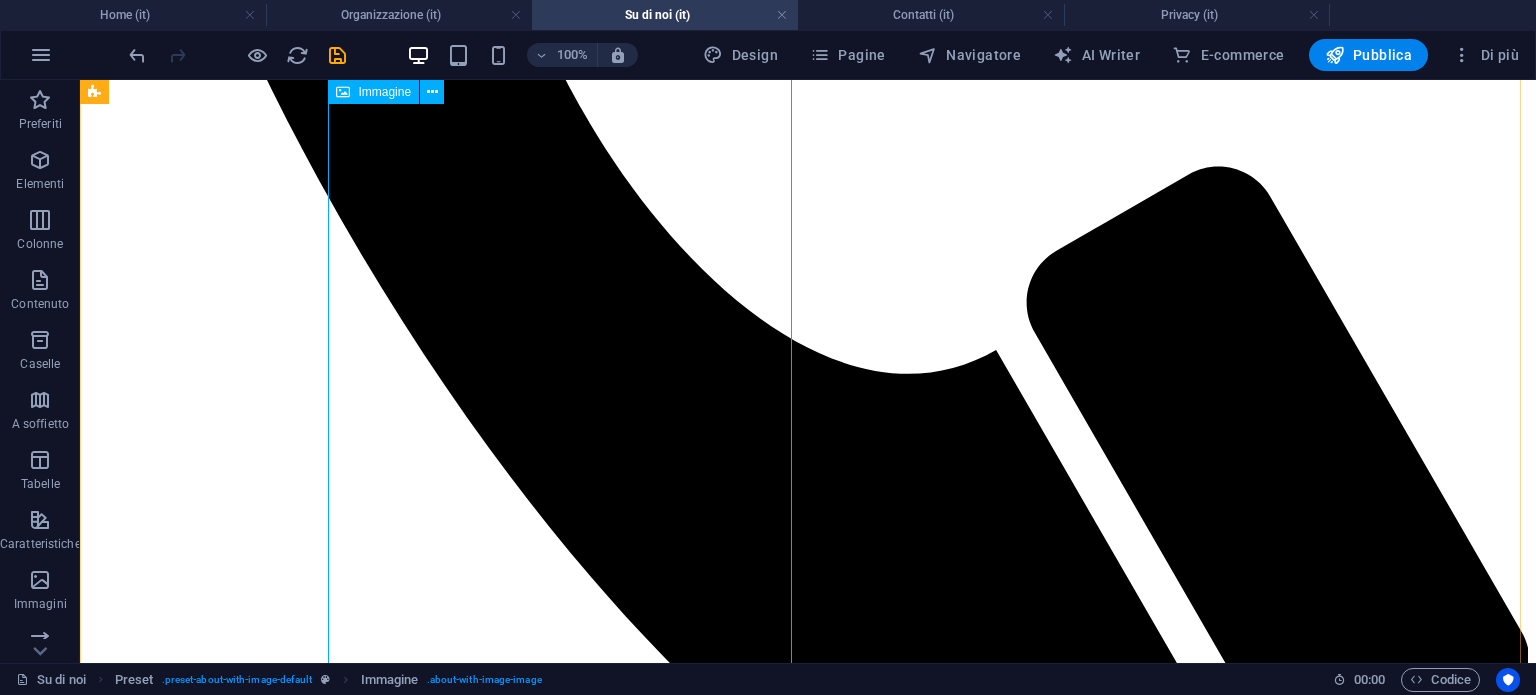 click at bounding box center (304, 6946) 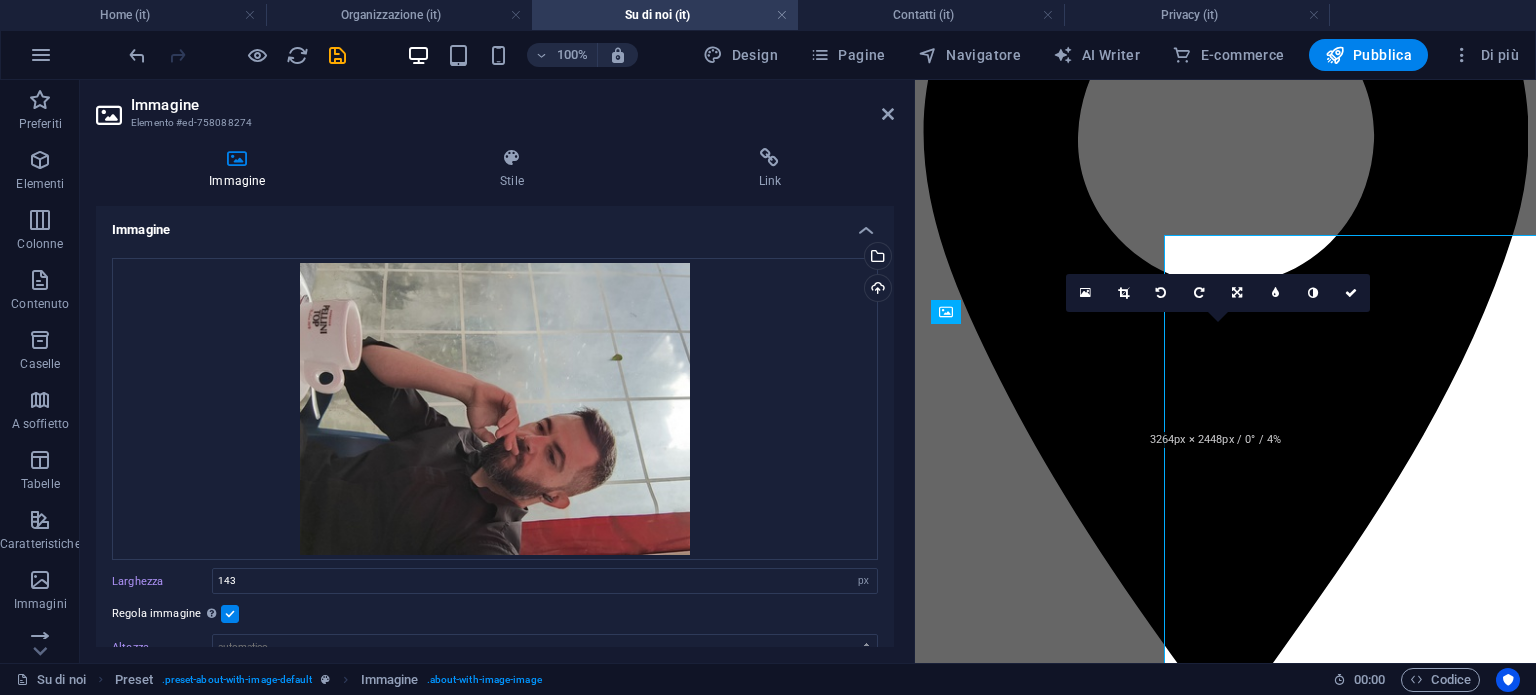scroll, scrollTop: 511, scrollLeft: 0, axis: vertical 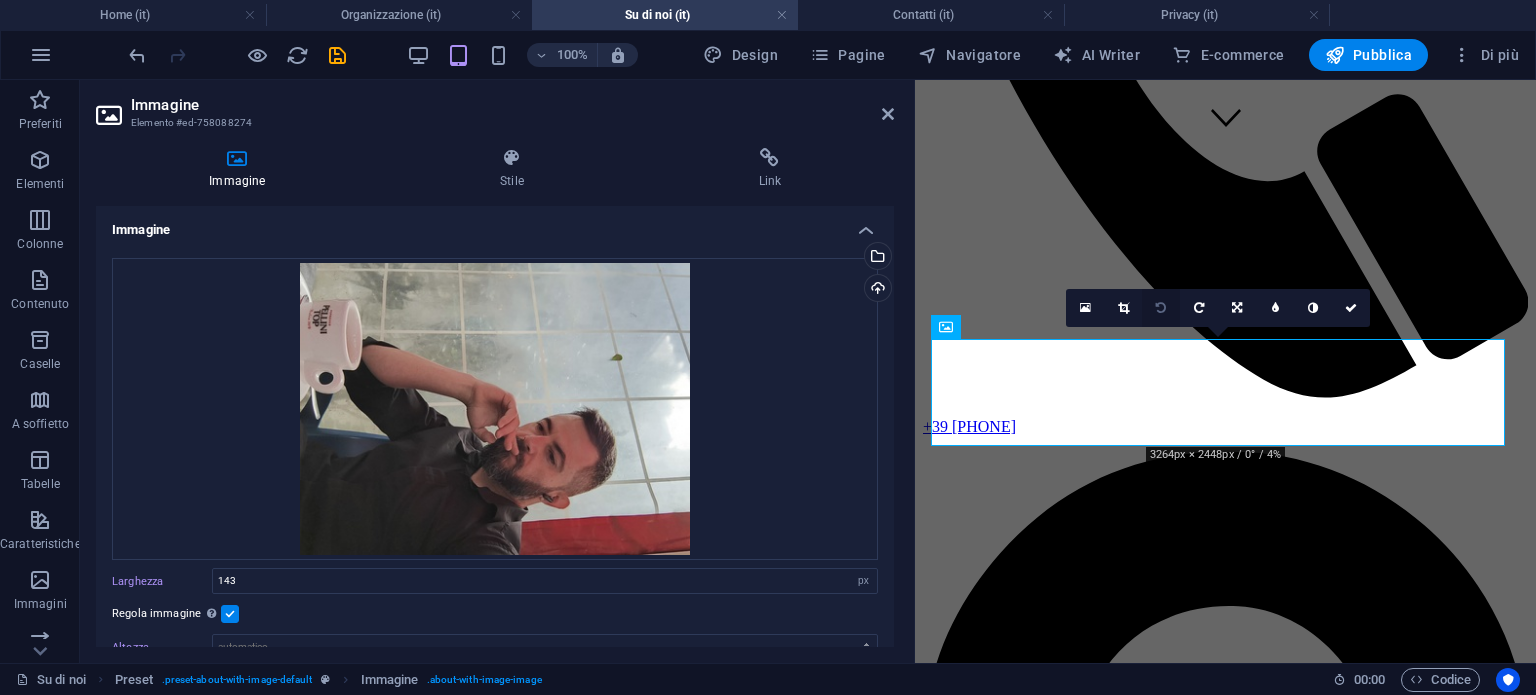 click at bounding box center [1161, 308] 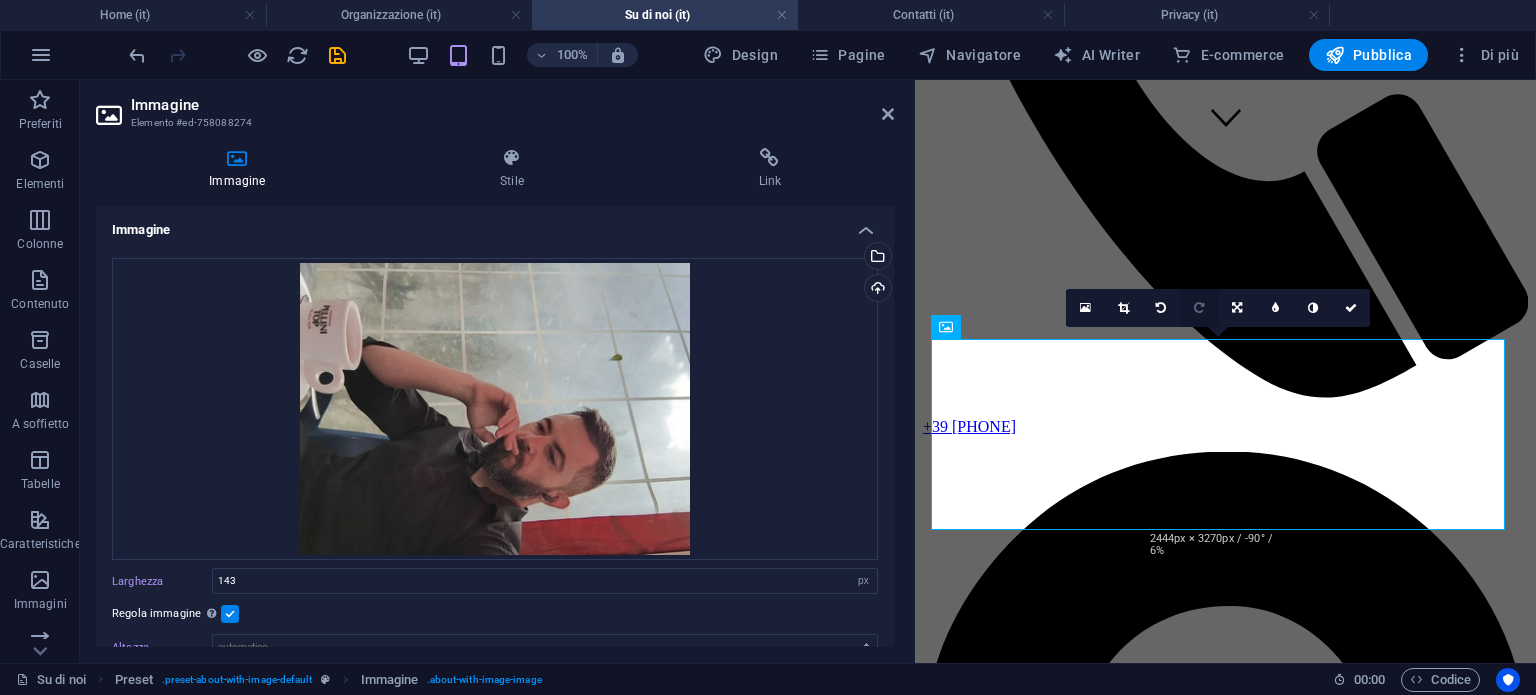 click at bounding box center (1199, 308) 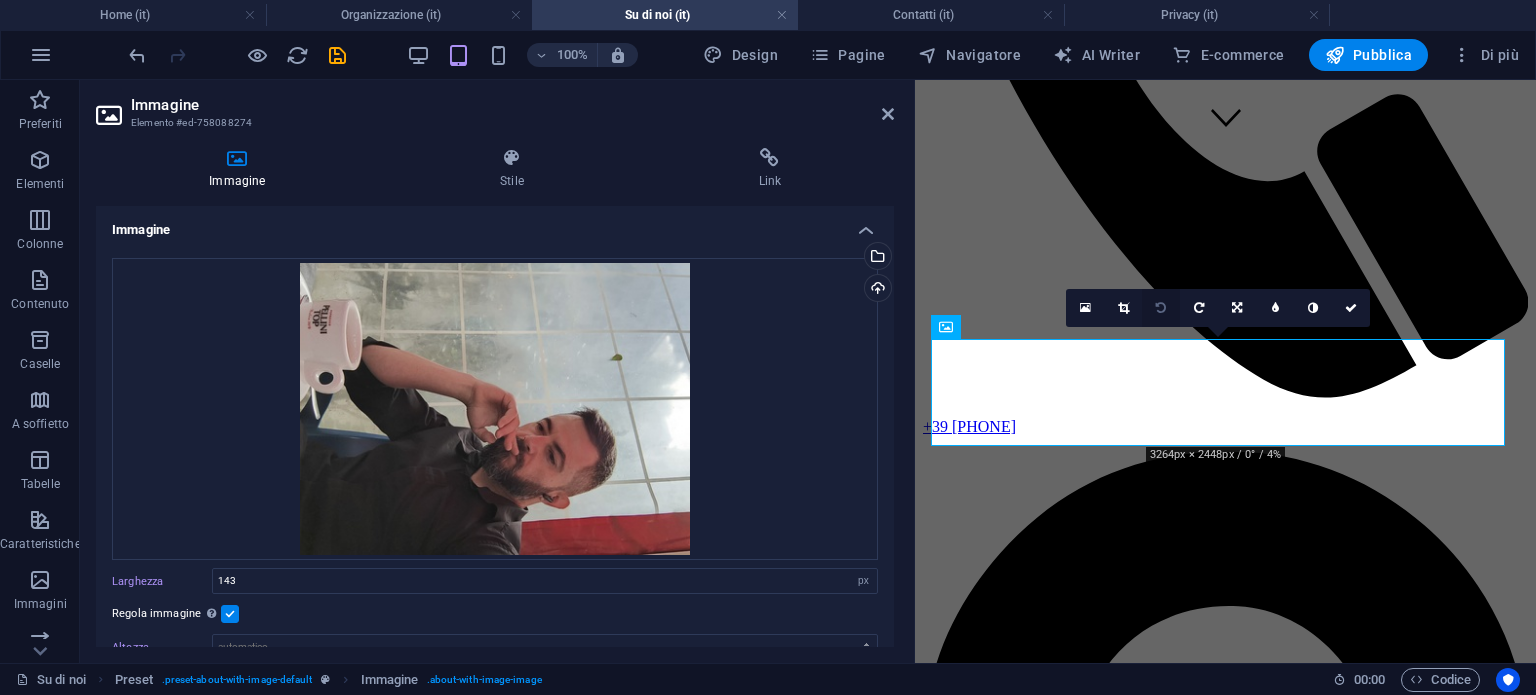 click at bounding box center [1161, 308] 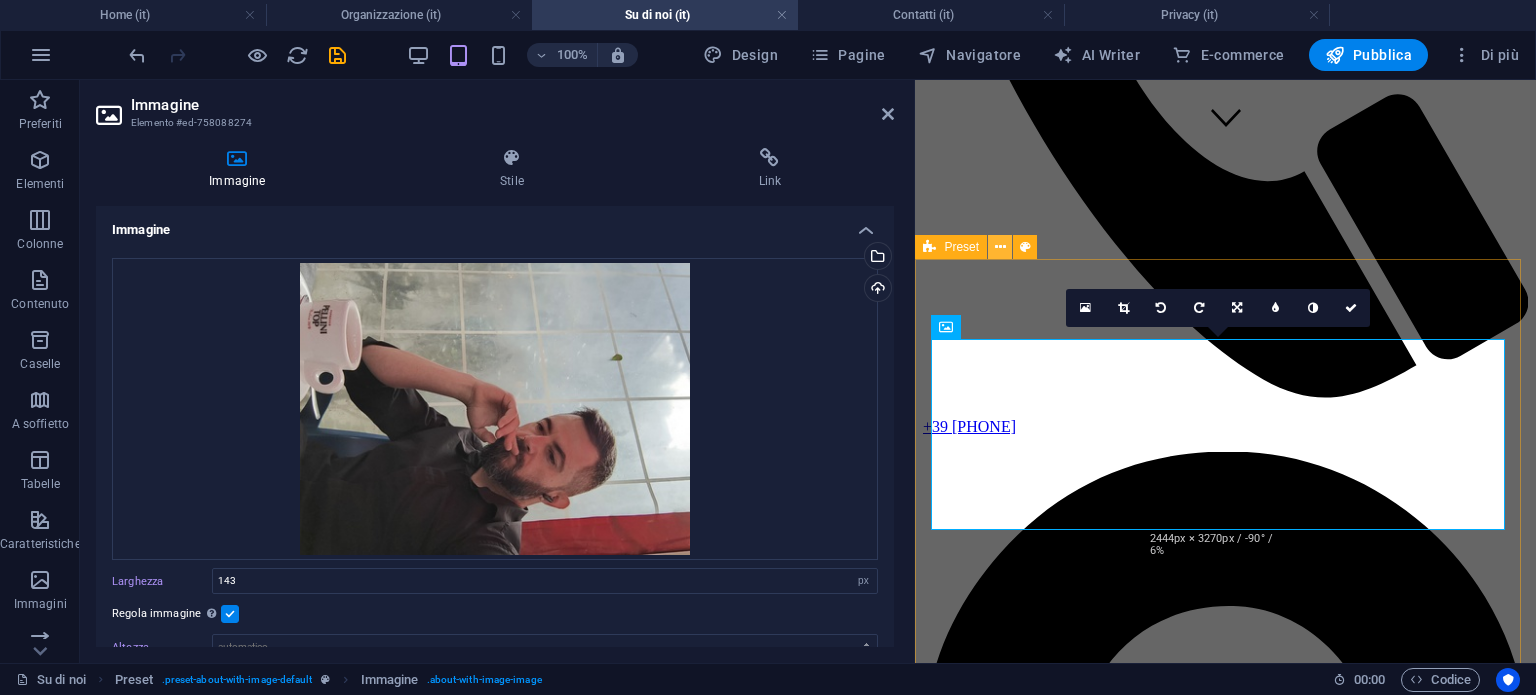 click at bounding box center (1000, 247) 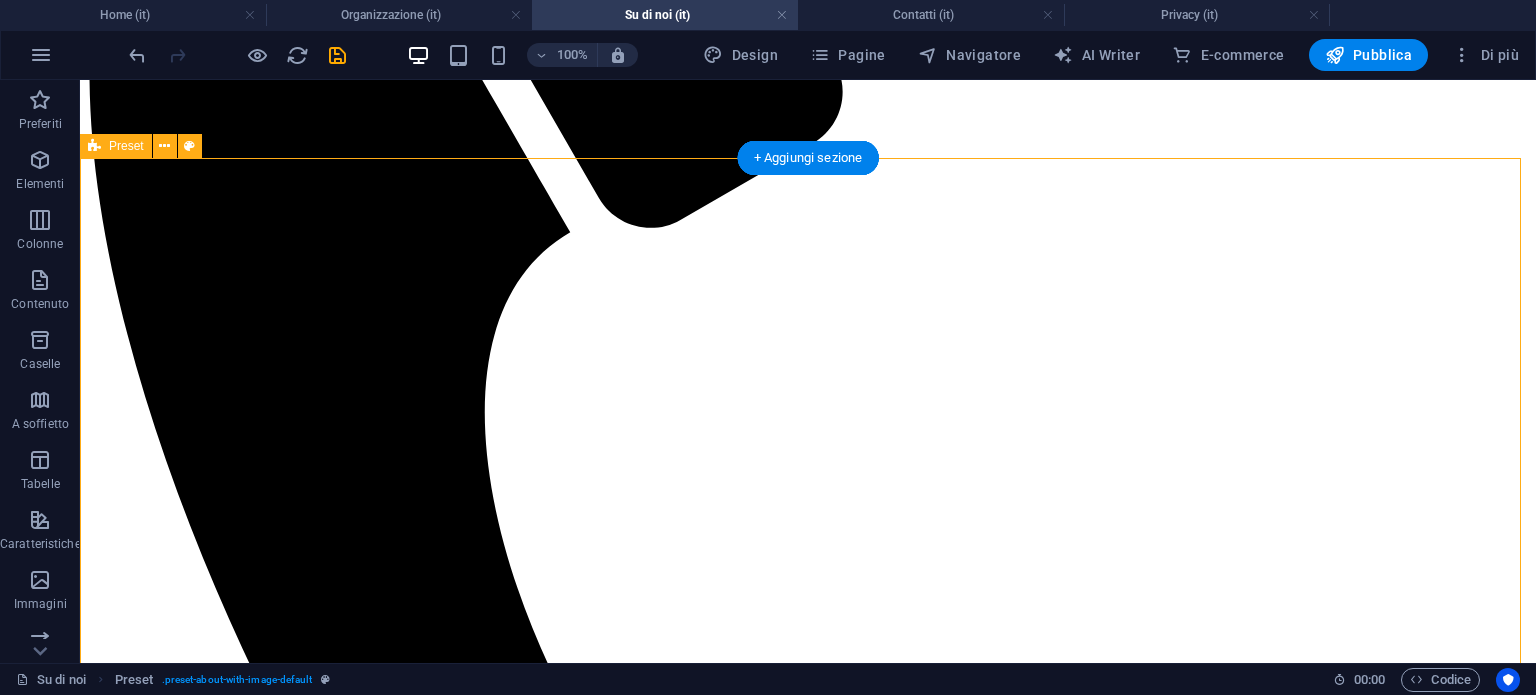 scroll, scrollTop: 708, scrollLeft: 0, axis: vertical 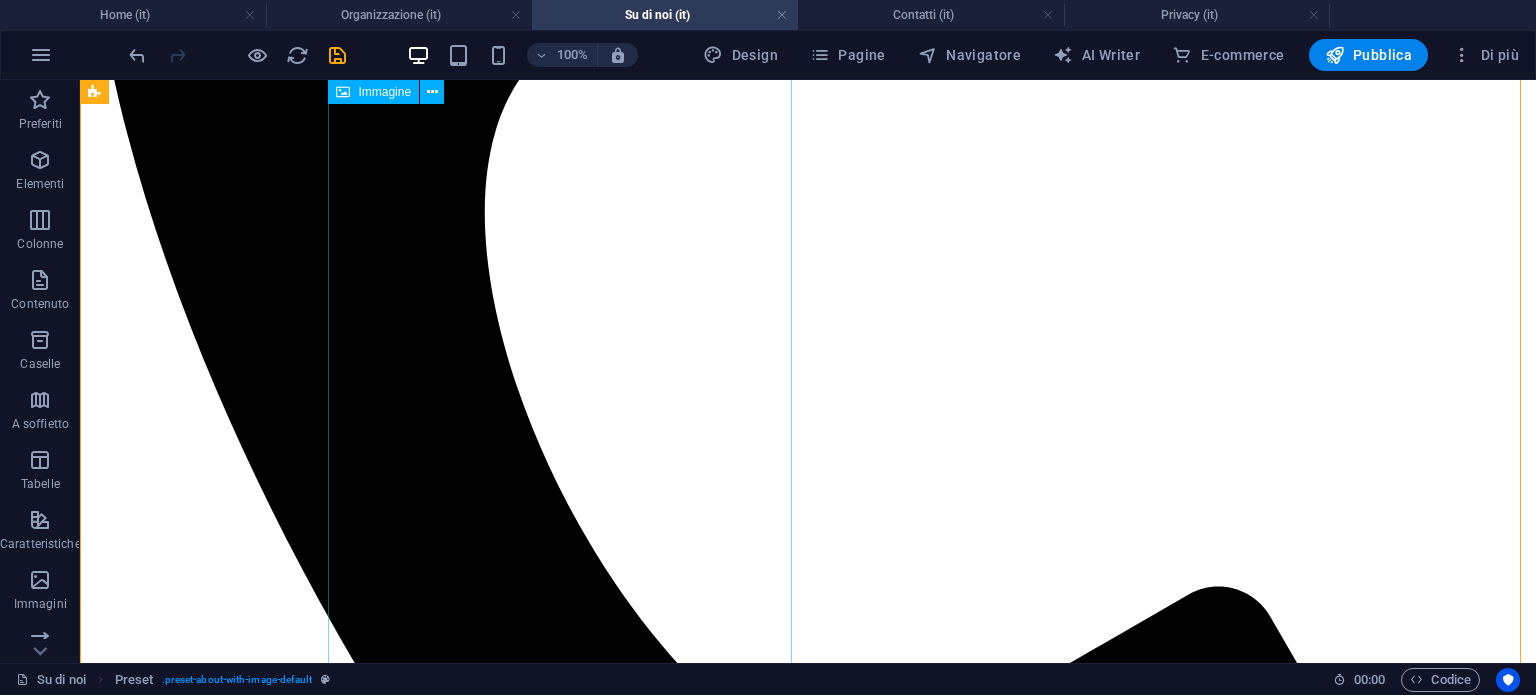 click at bounding box center (304, 7464) 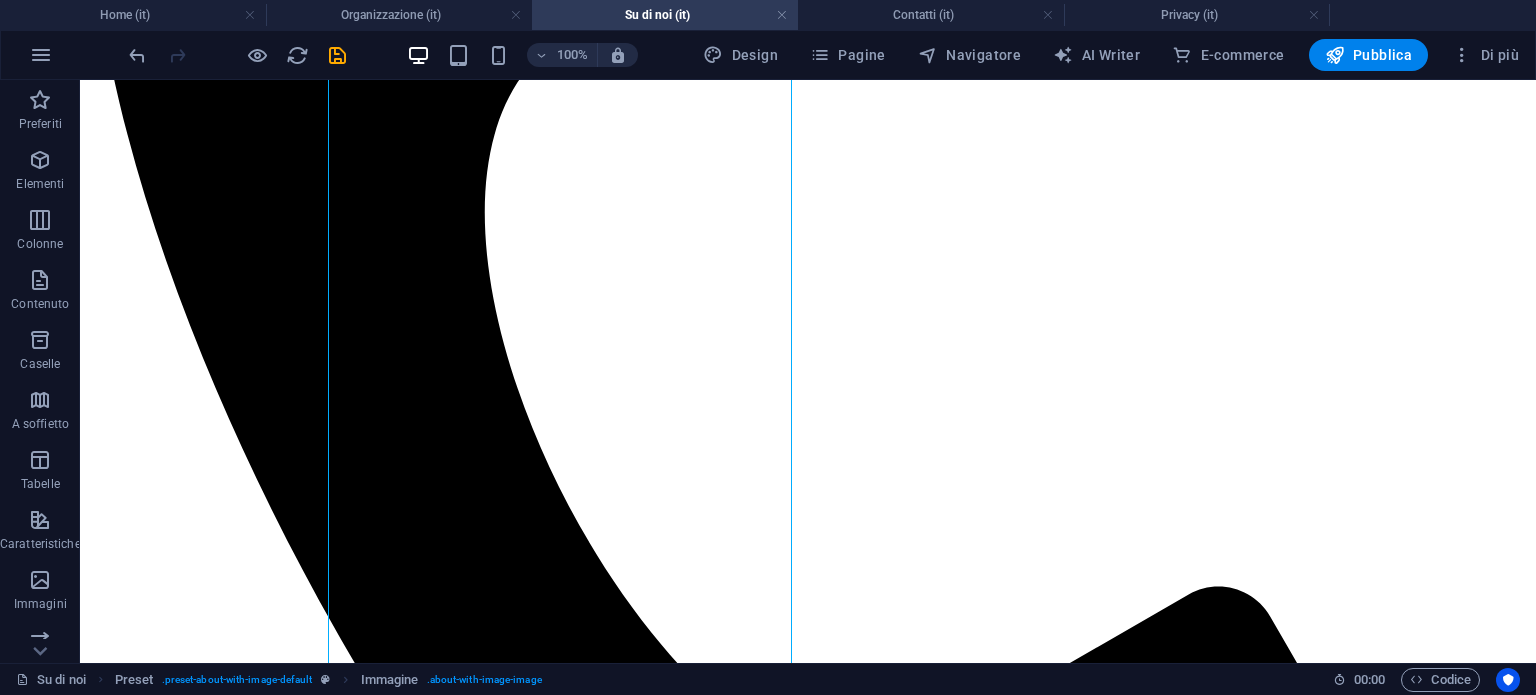 drag, startPoint x: 580, startPoint y: 404, endPoint x: 224, endPoint y: 438, distance: 357.6199 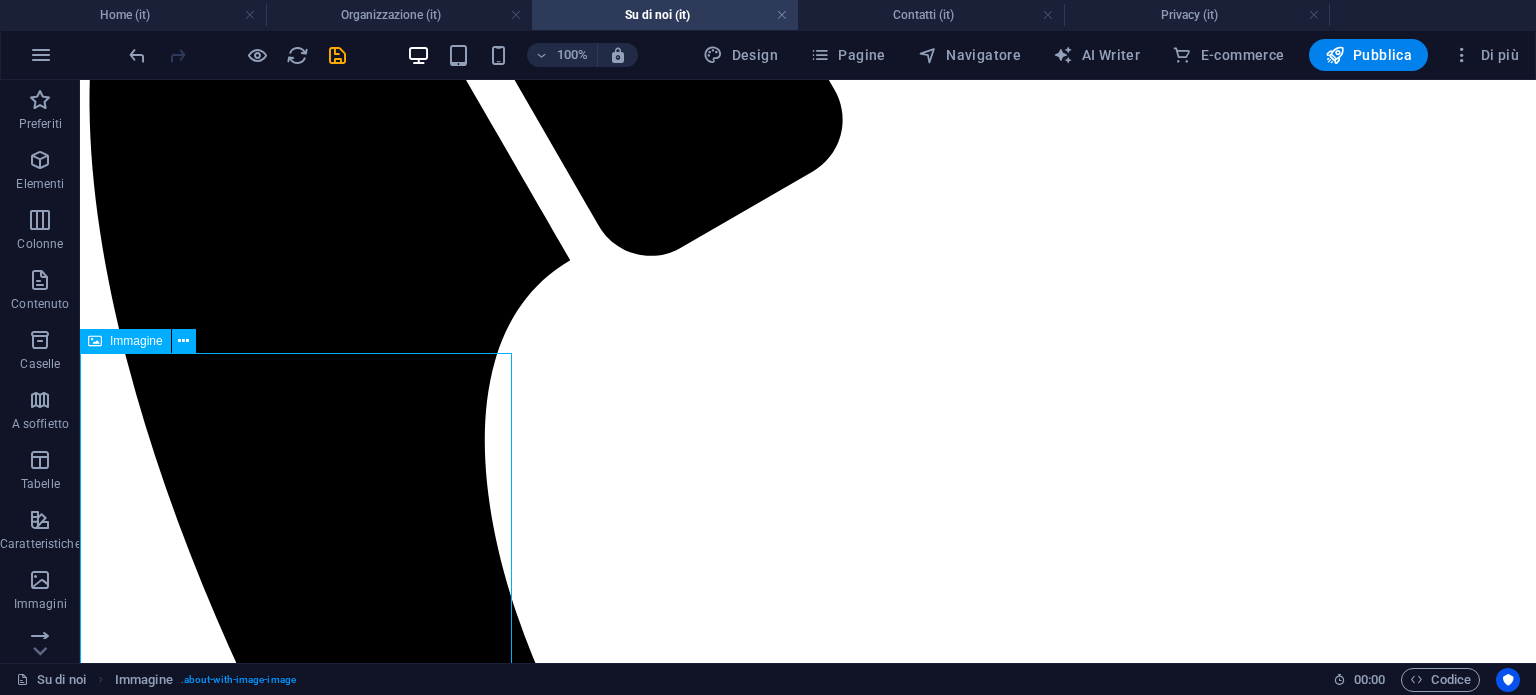 scroll, scrollTop: 508, scrollLeft: 0, axis: vertical 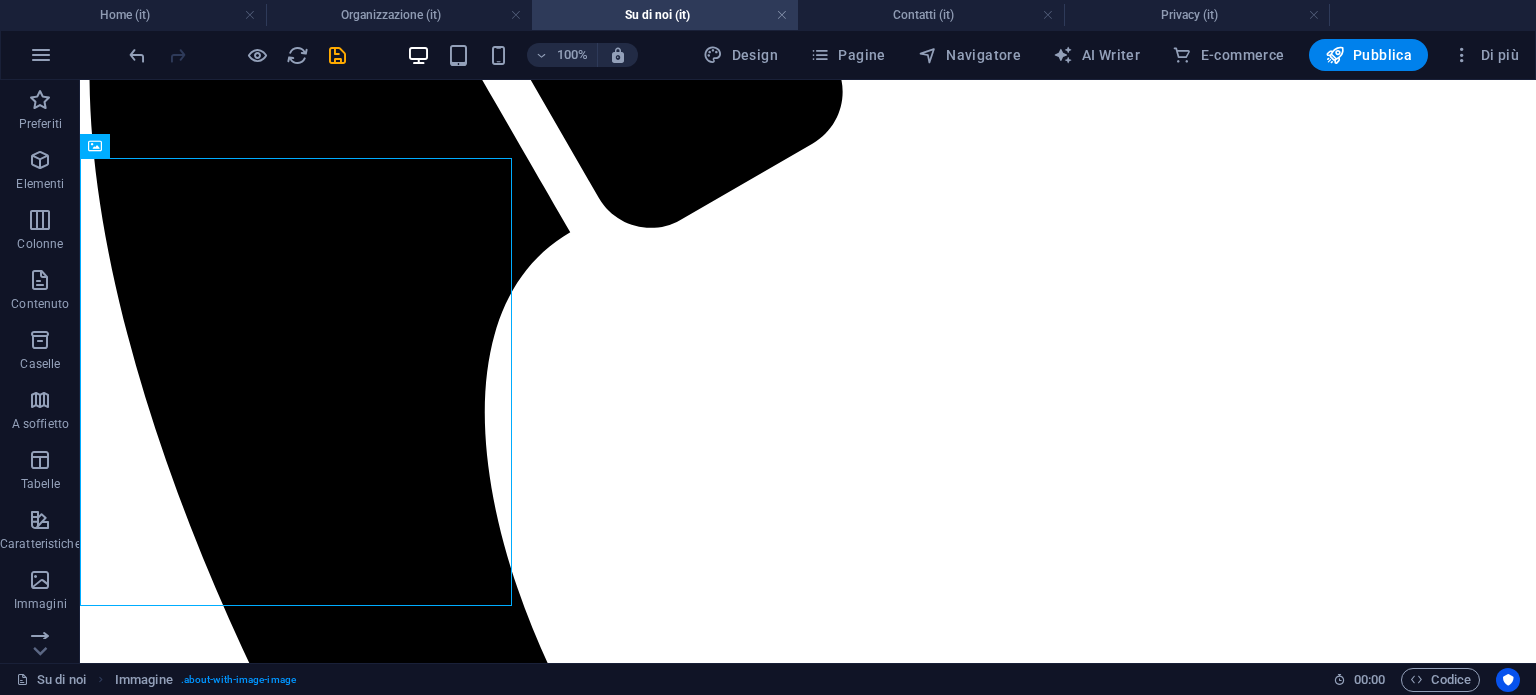 drag, startPoint x: 367, startPoint y: 451, endPoint x: 600, endPoint y: 456, distance: 233.05363 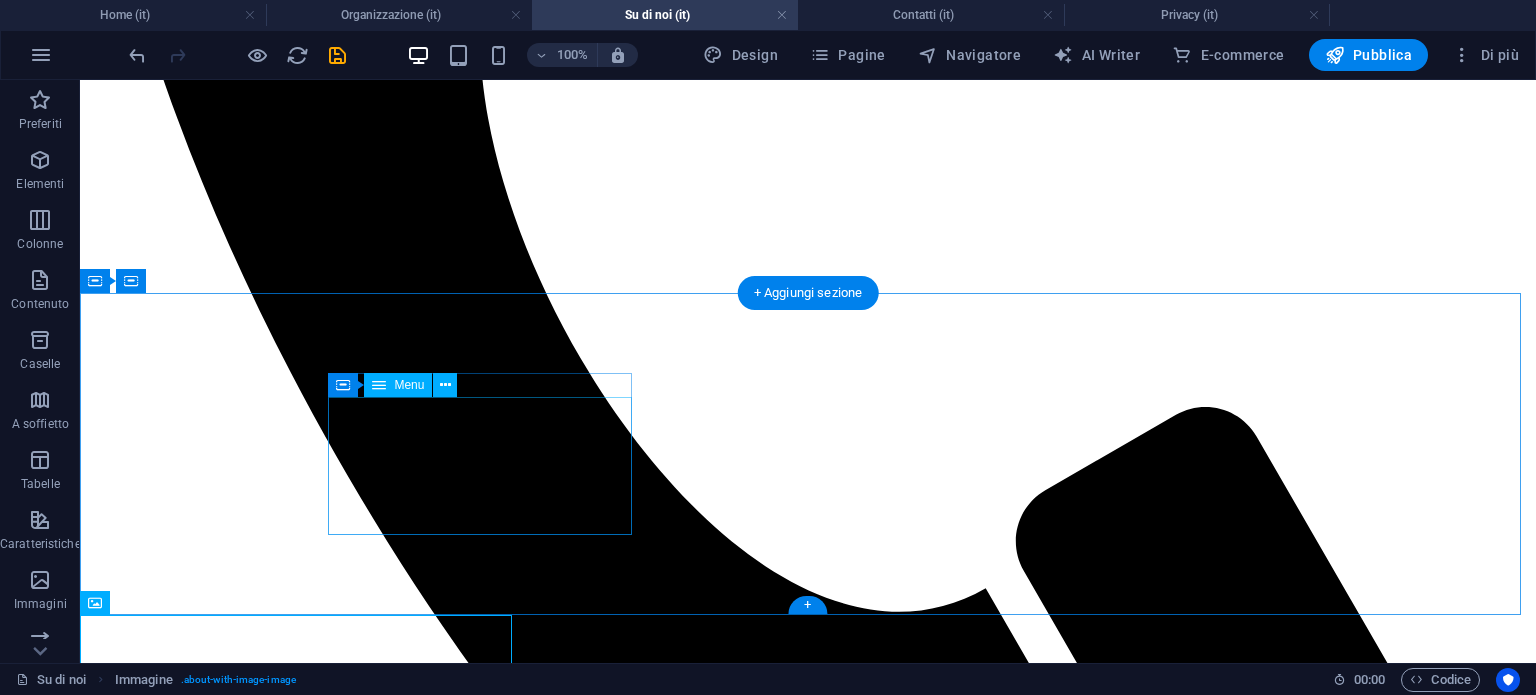 scroll, scrollTop: 7220, scrollLeft: 0, axis: vertical 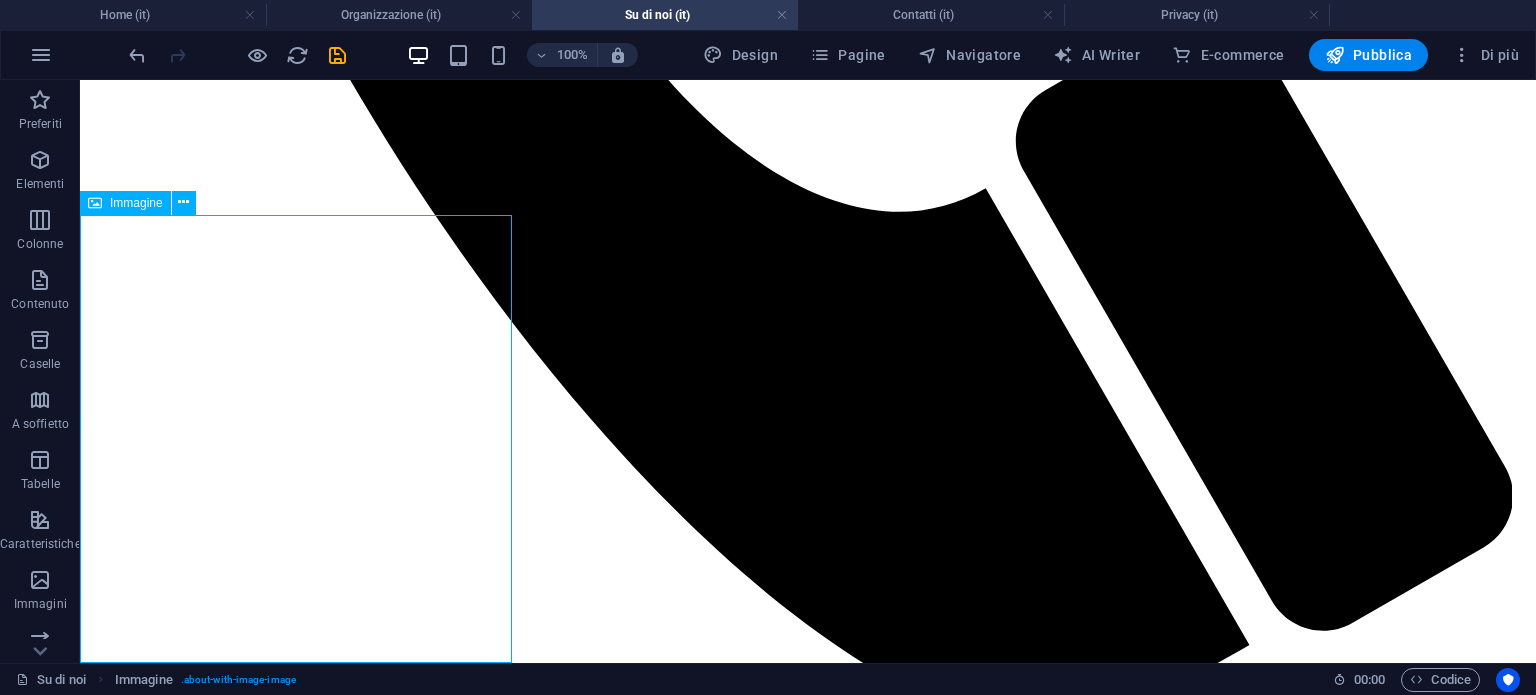 click at bounding box center (304, 29364) 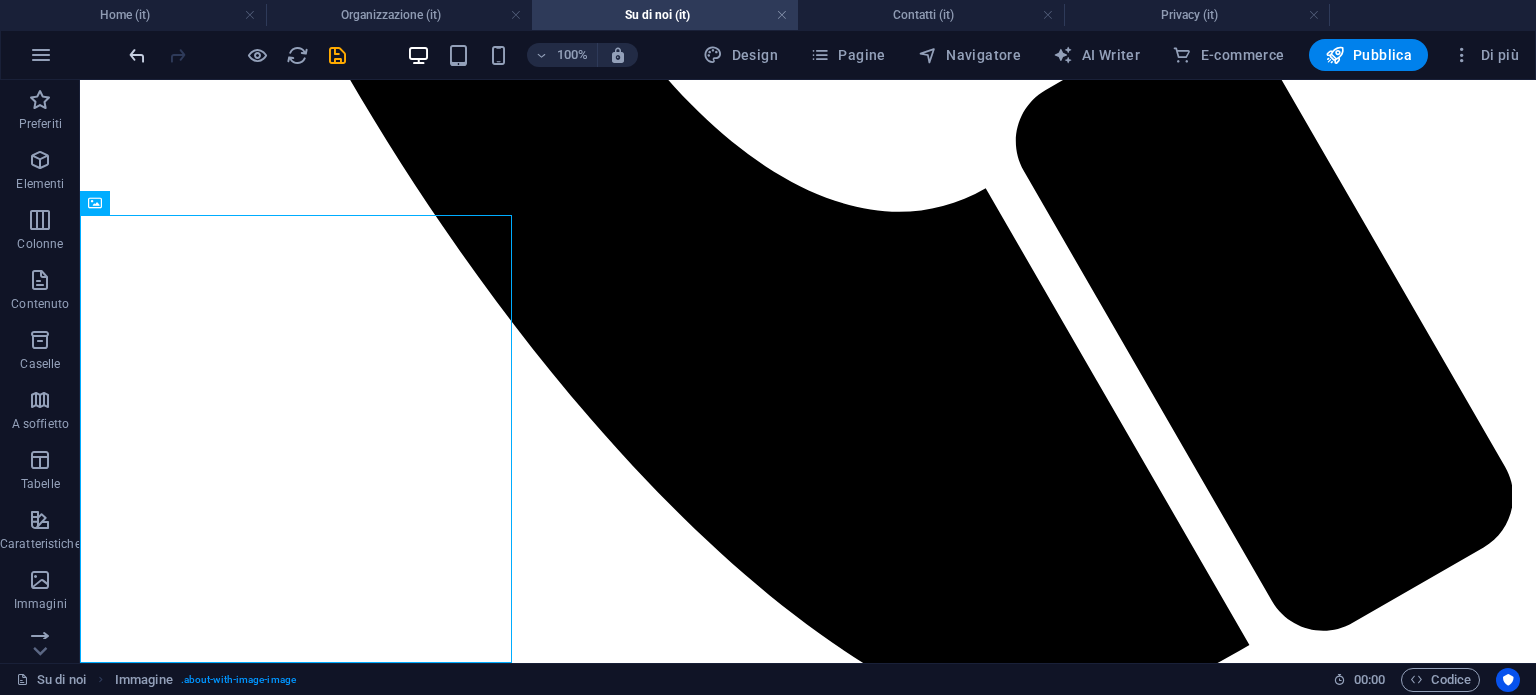 click at bounding box center (137, 55) 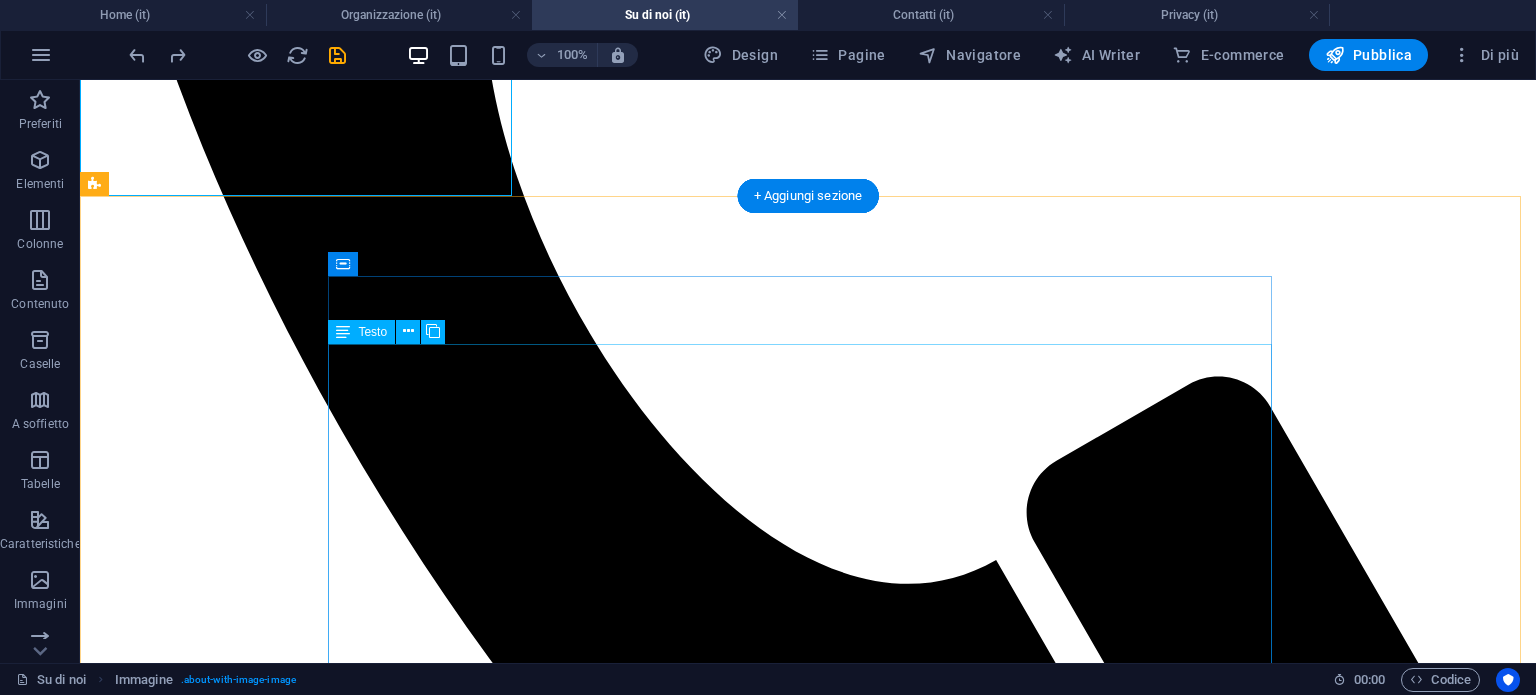 scroll, scrollTop: 518, scrollLeft: 0, axis: vertical 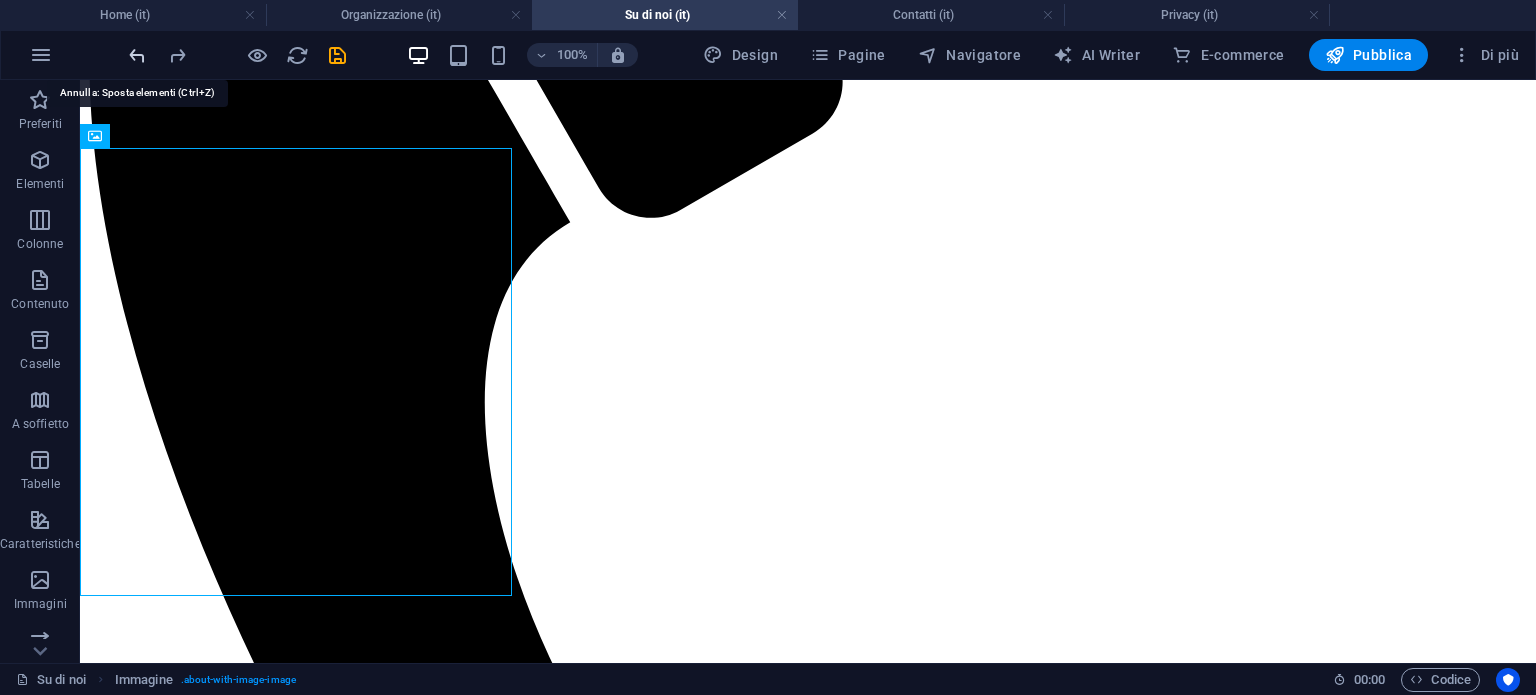 click at bounding box center (137, 55) 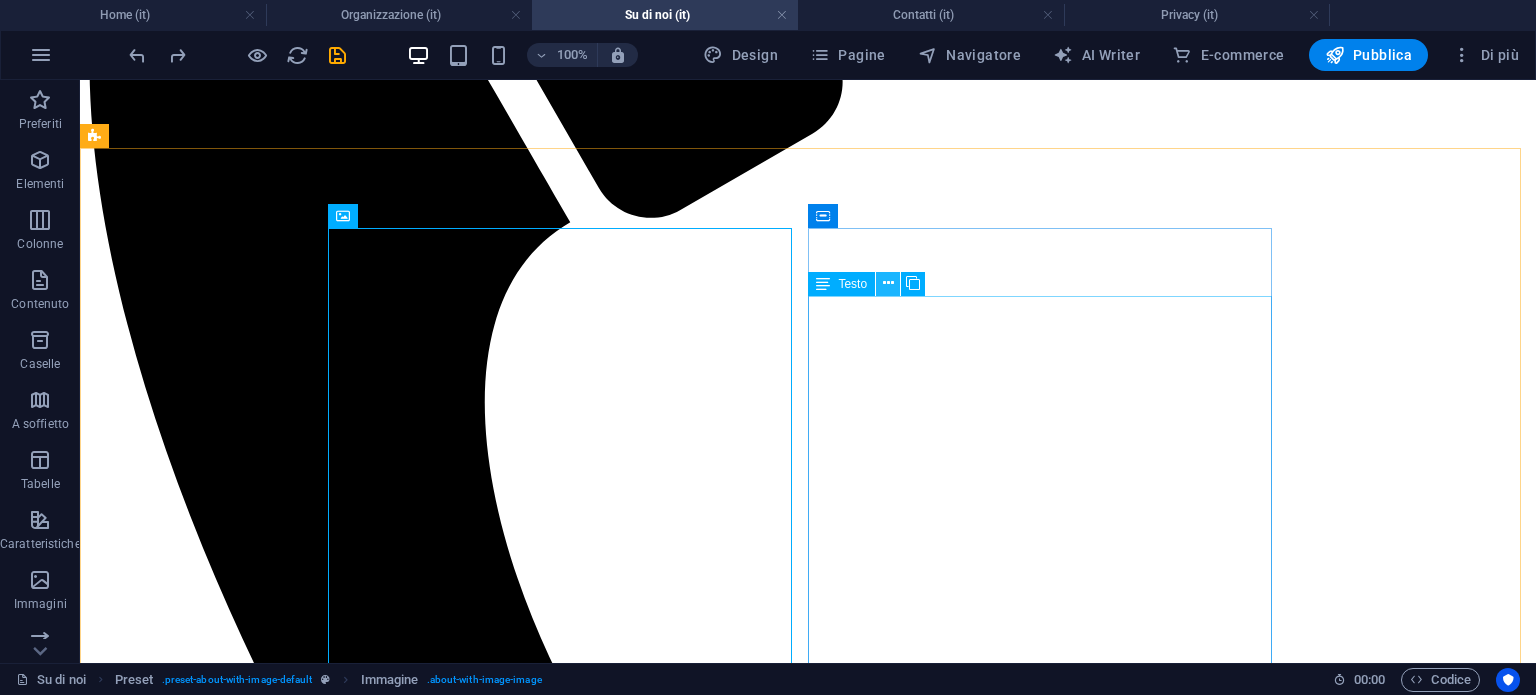 click at bounding box center [888, 283] 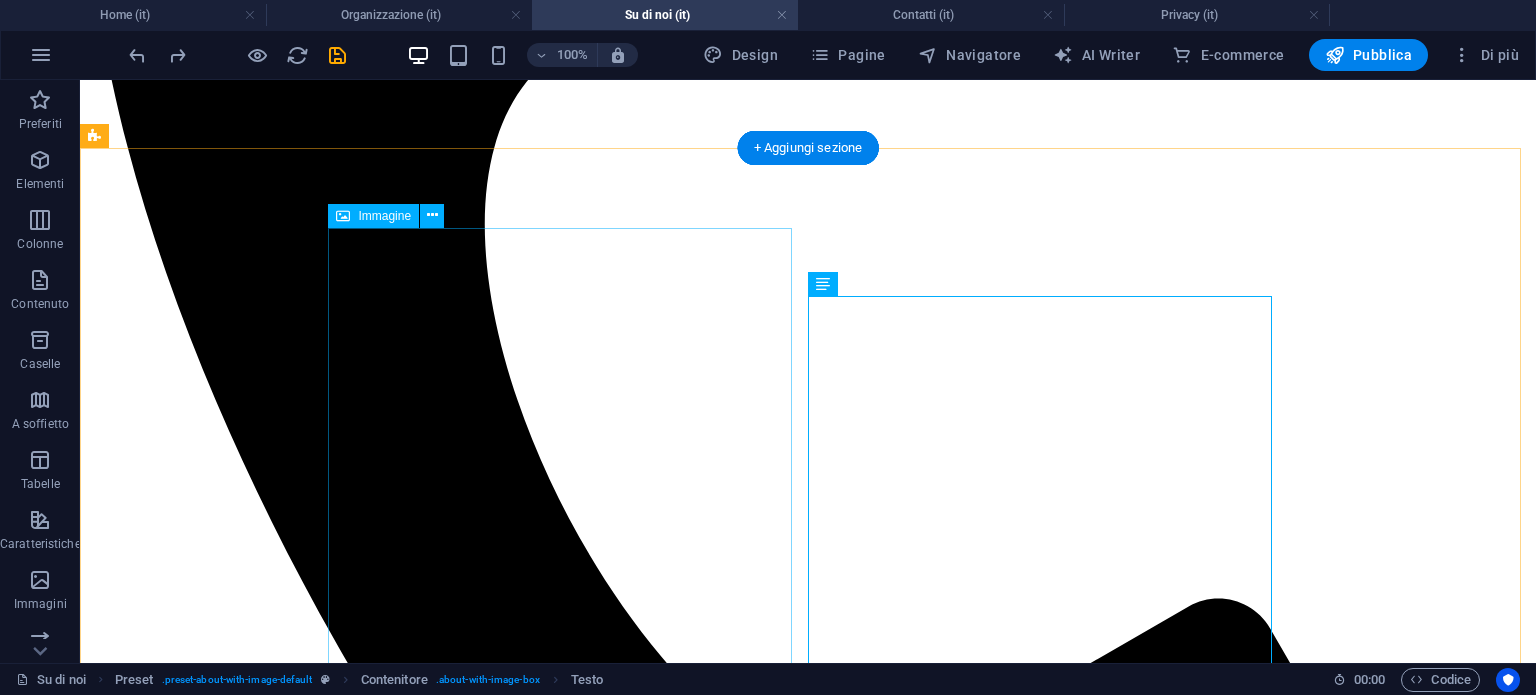 scroll, scrollTop: 718, scrollLeft: 0, axis: vertical 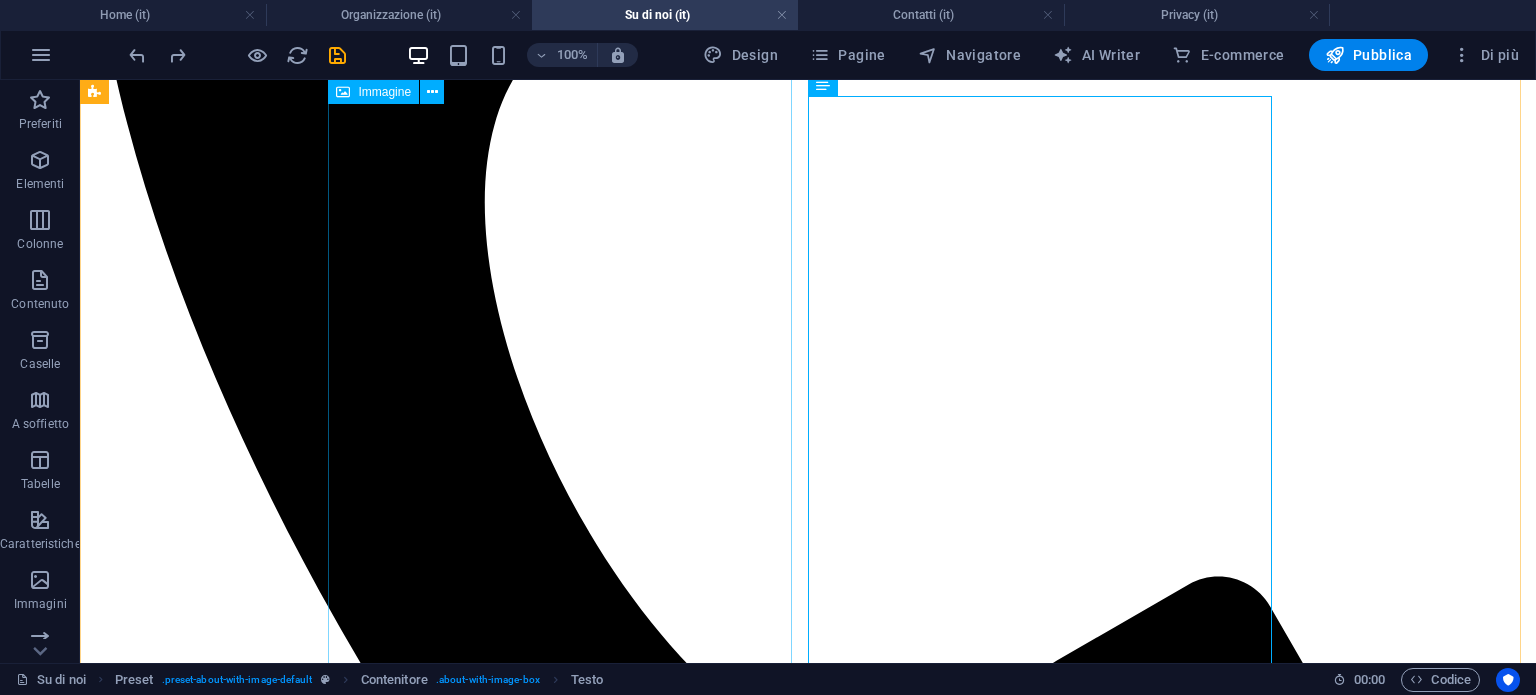 click at bounding box center [304, 7454] 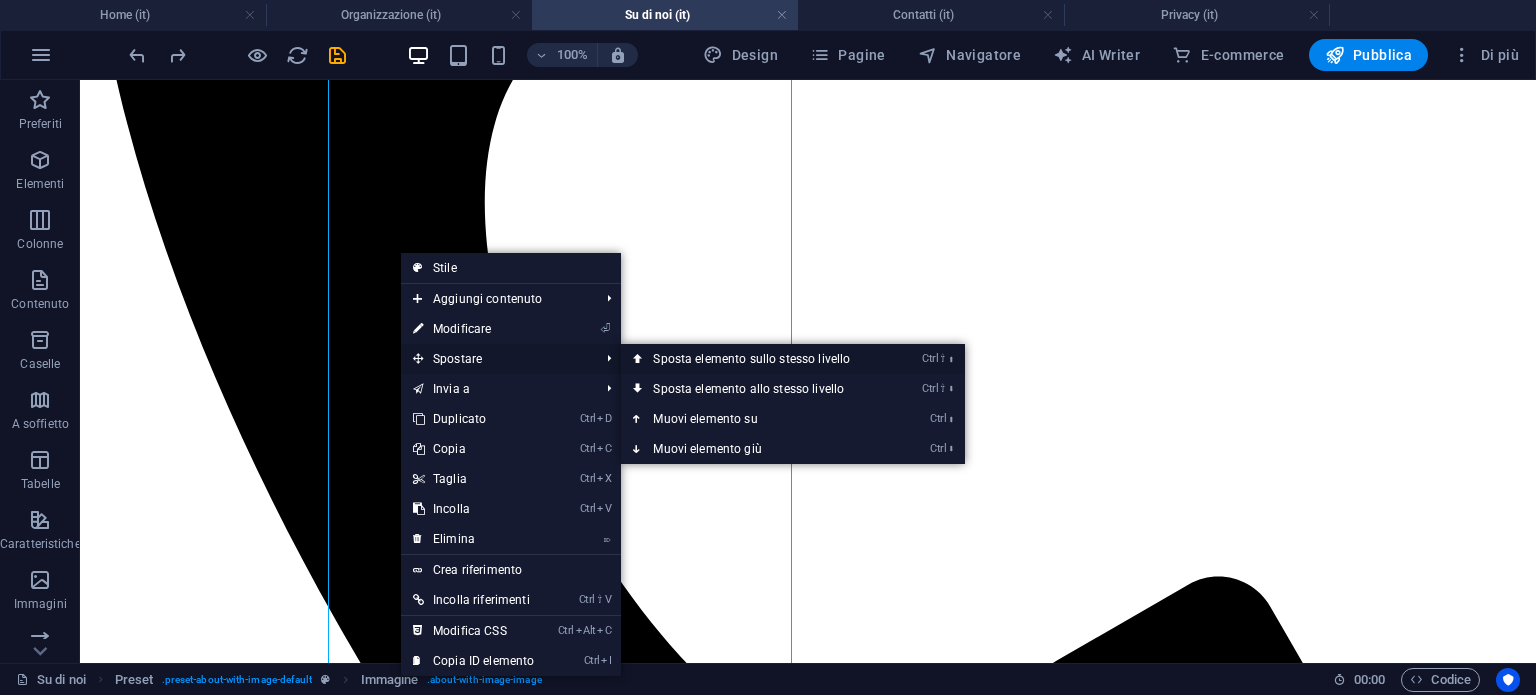 click on "Ctrl ⇧ ⬆  Sposta elemento sullo stesso livello" at bounding box center (755, 359) 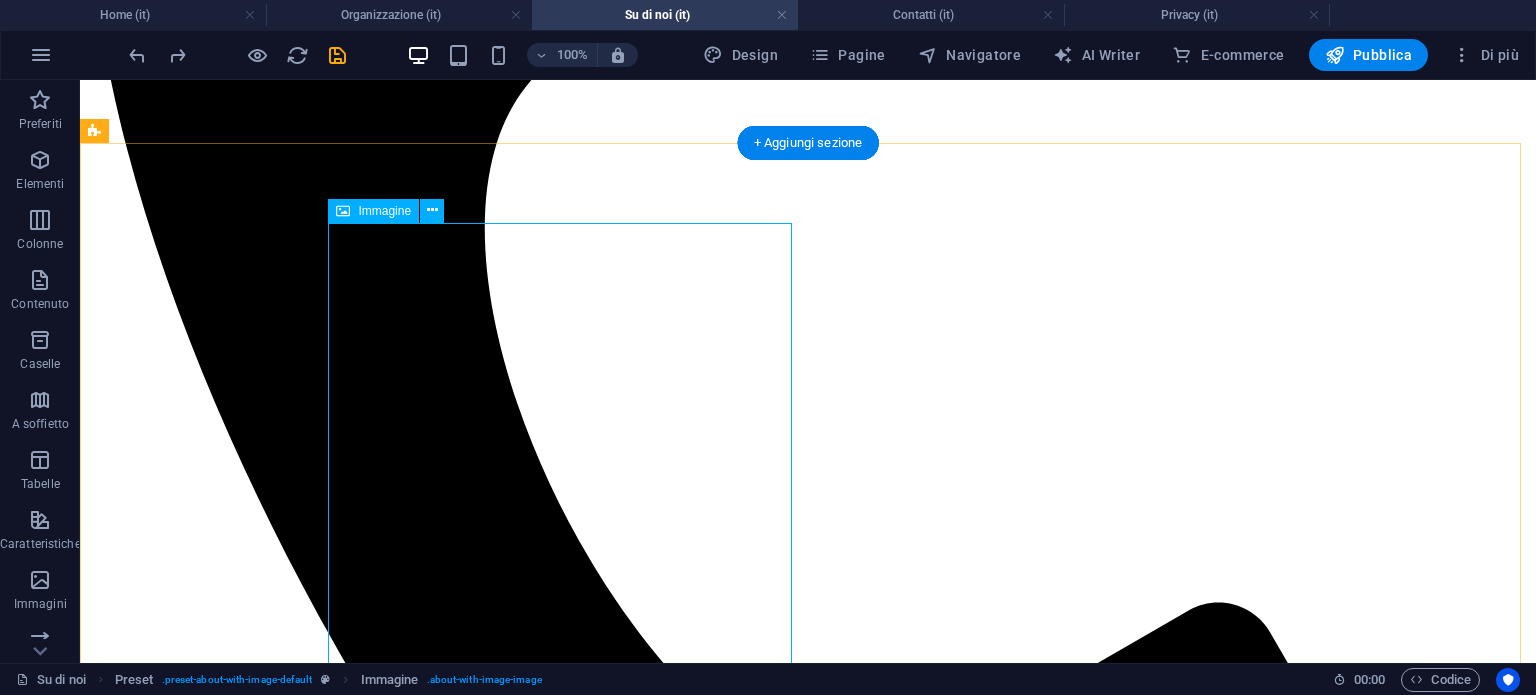 scroll, scrollTop: 718, scrollLeft: 0, axis: vertical 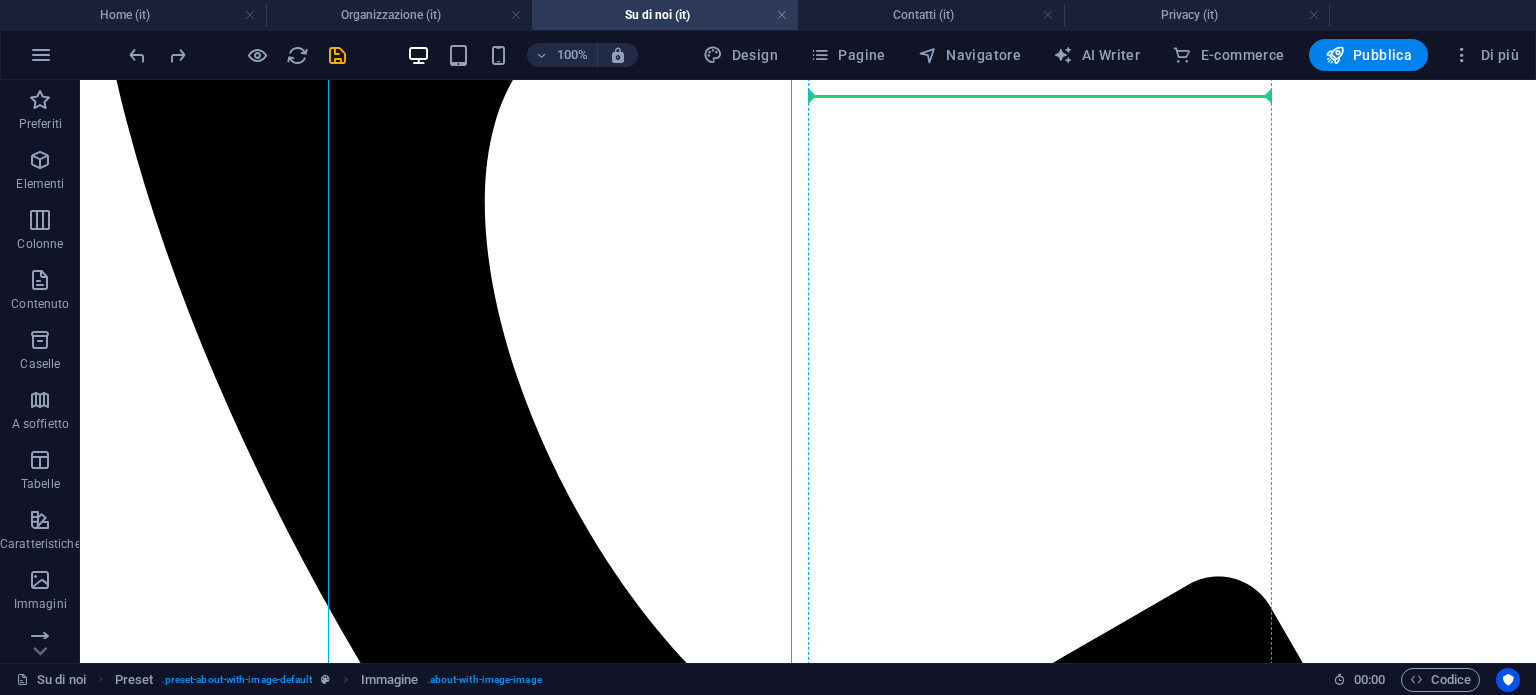drag, startPoint x: 606, startPoint y: 370, endPoint x: 856, endPoint y: 371, distance: 250.002 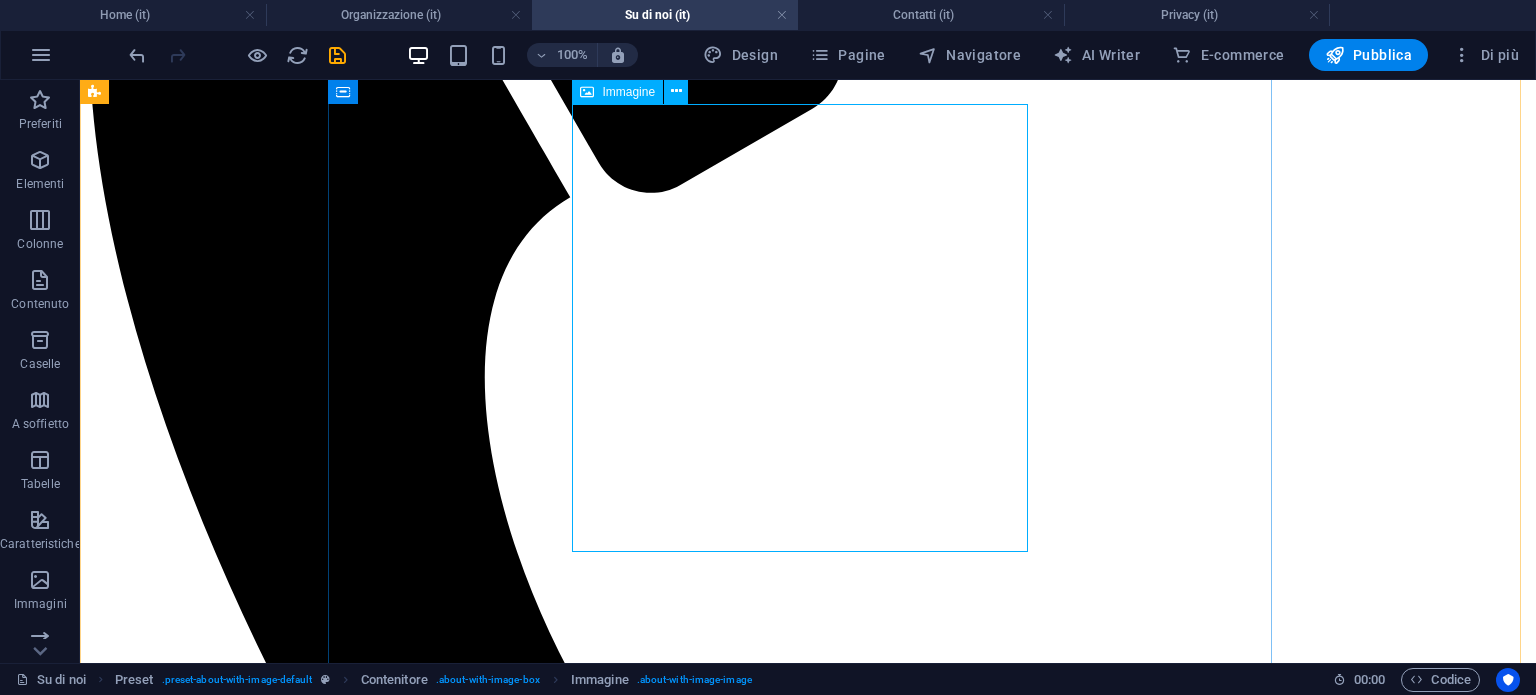 scroll, scrollTop: 518, scrollLeft: 0, axis: vertical 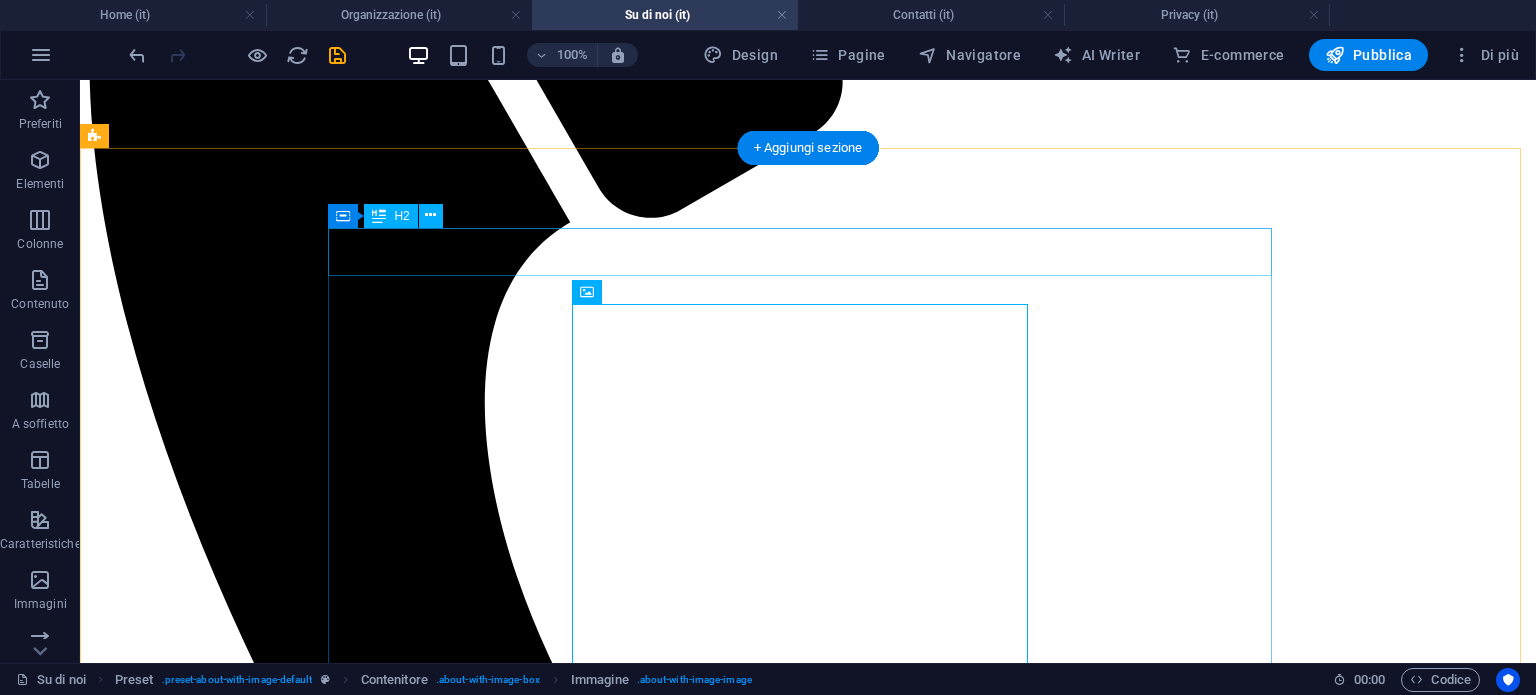 click on "We protect your Rights" at bounding box center [808, 7461] 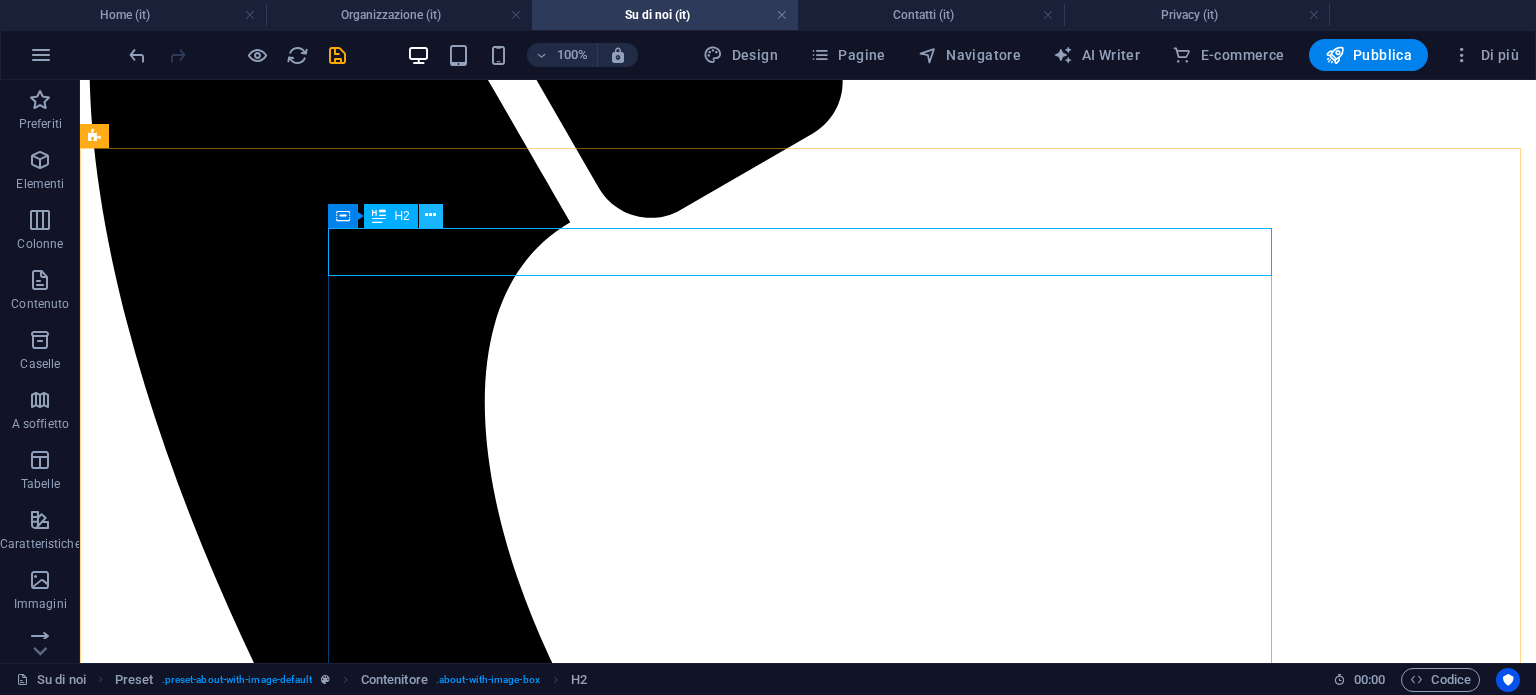 click at bounding box center [431, 216] 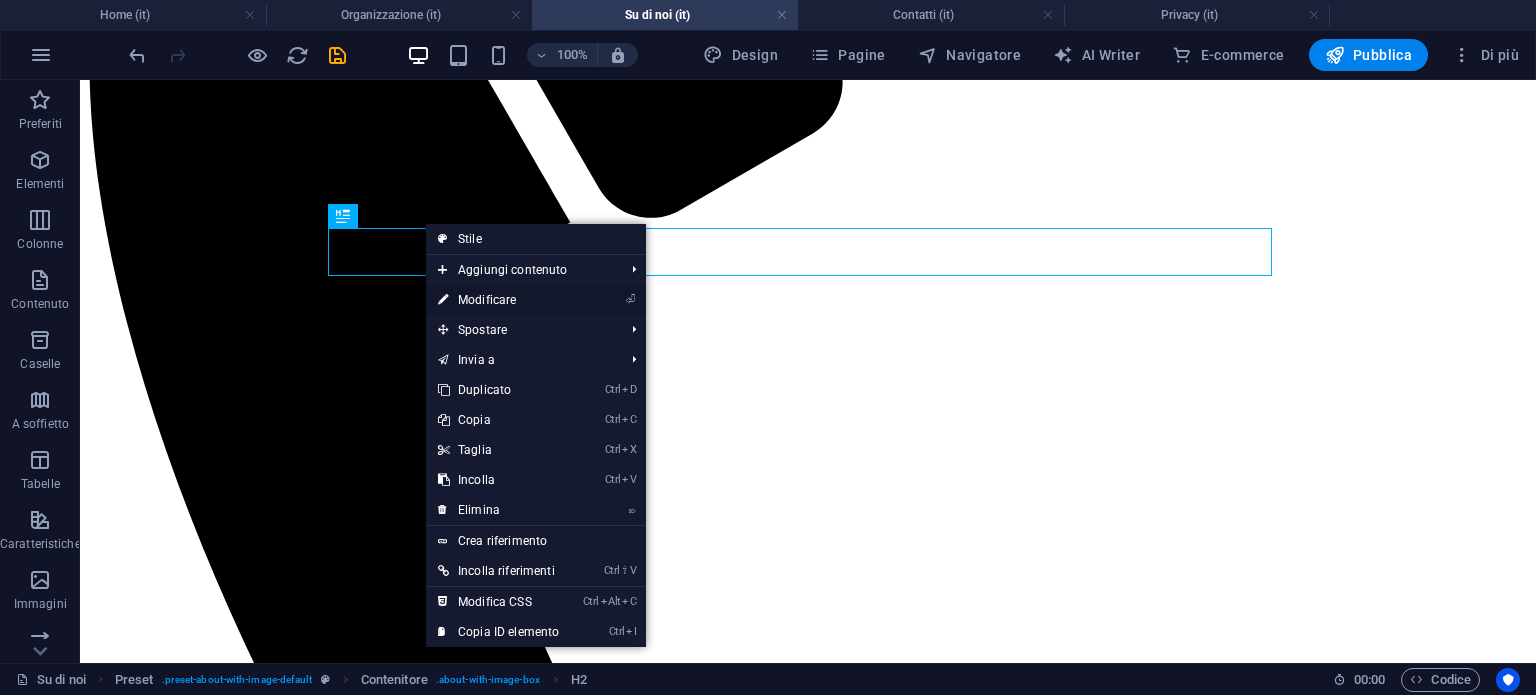 click on "⏎  Modificare" at bounding box center [498, 300] 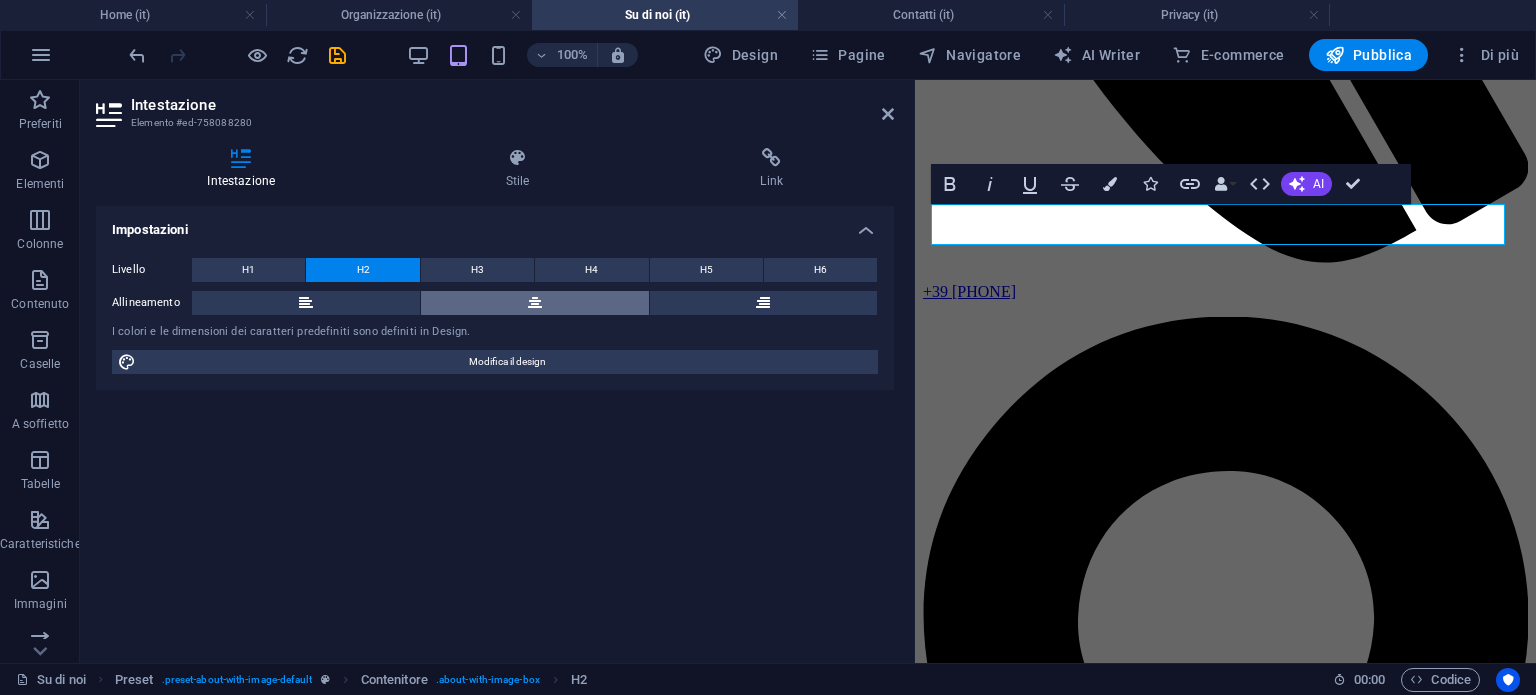 click at bounding box center (535, 303) 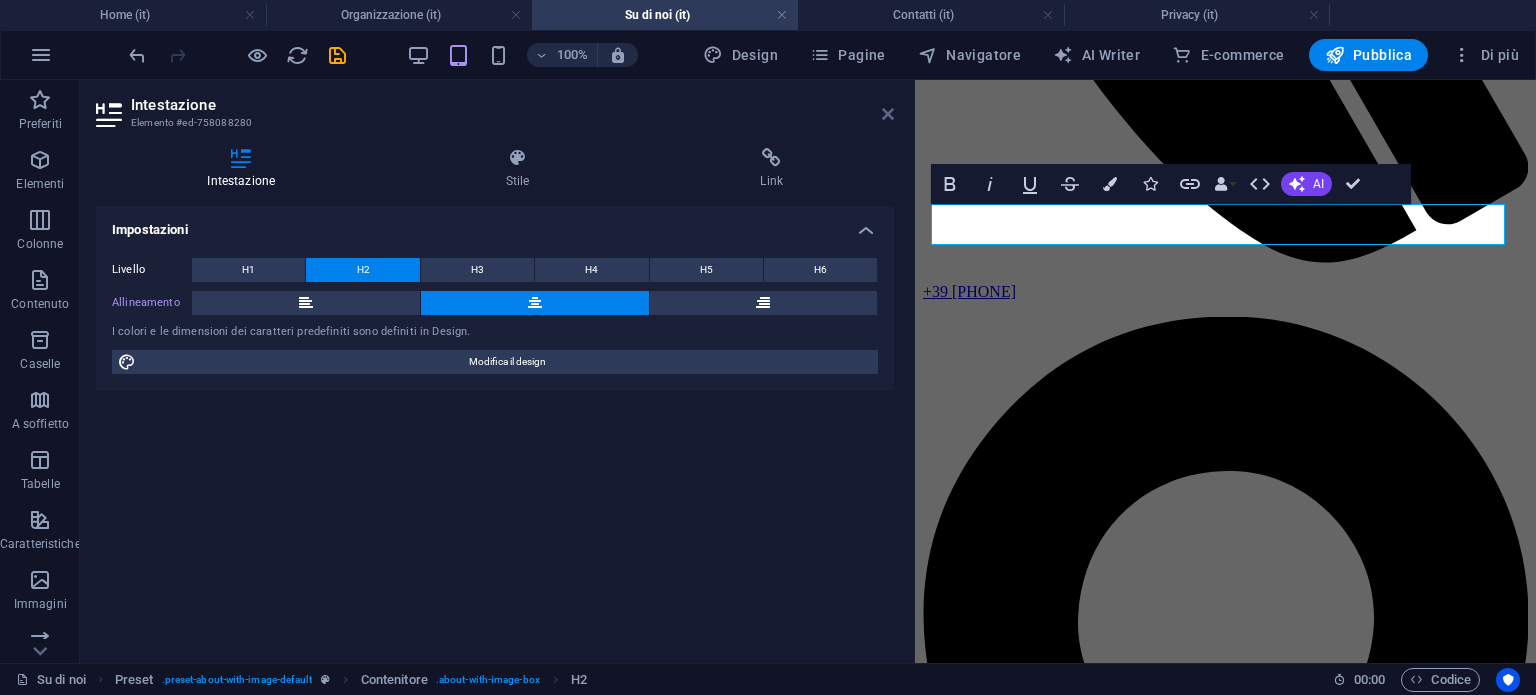 drag, startPoint x: 885, startPoint y: 113, endPoint x: 732, endPoint y: 206, distance: 179.04749 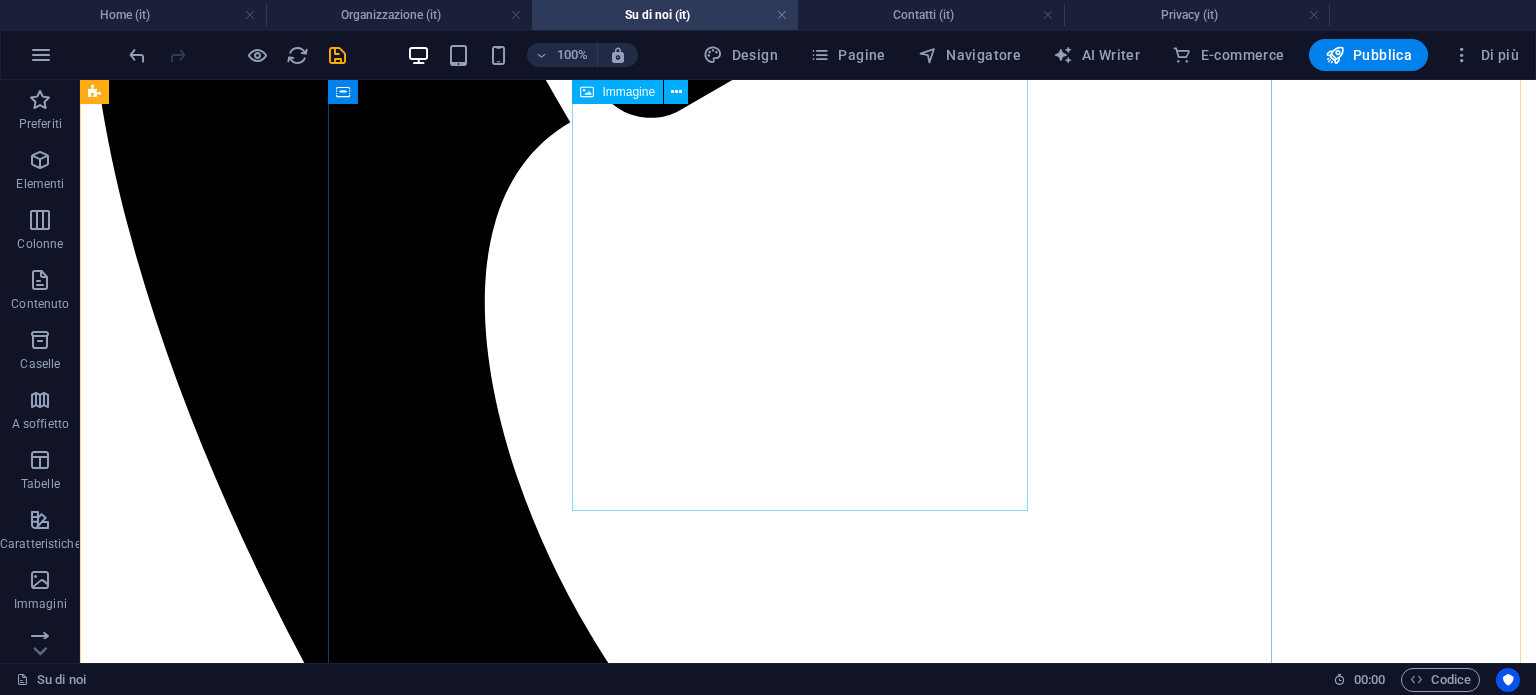 scroll, scrollTop: 559, scrollLeft: 0, axis: vertical 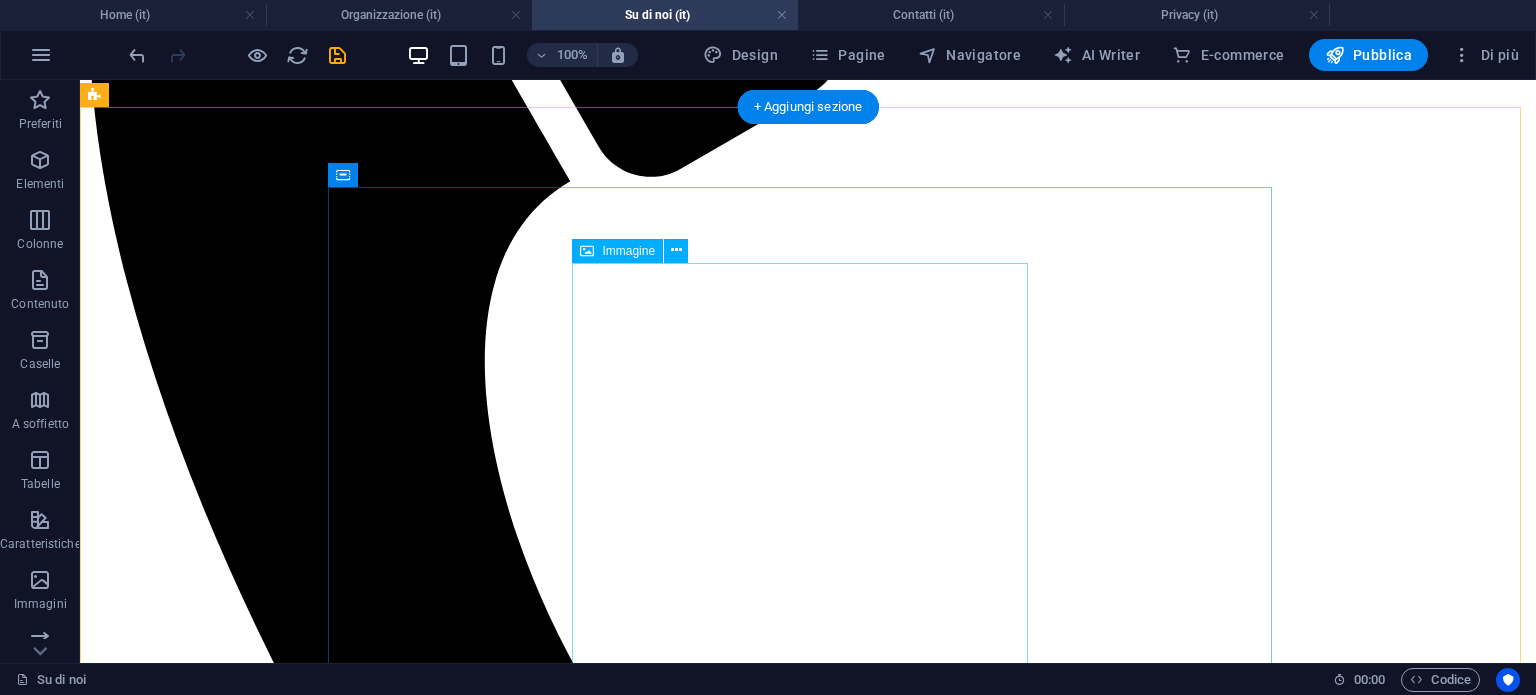 click at bounding box center [304, 7700] 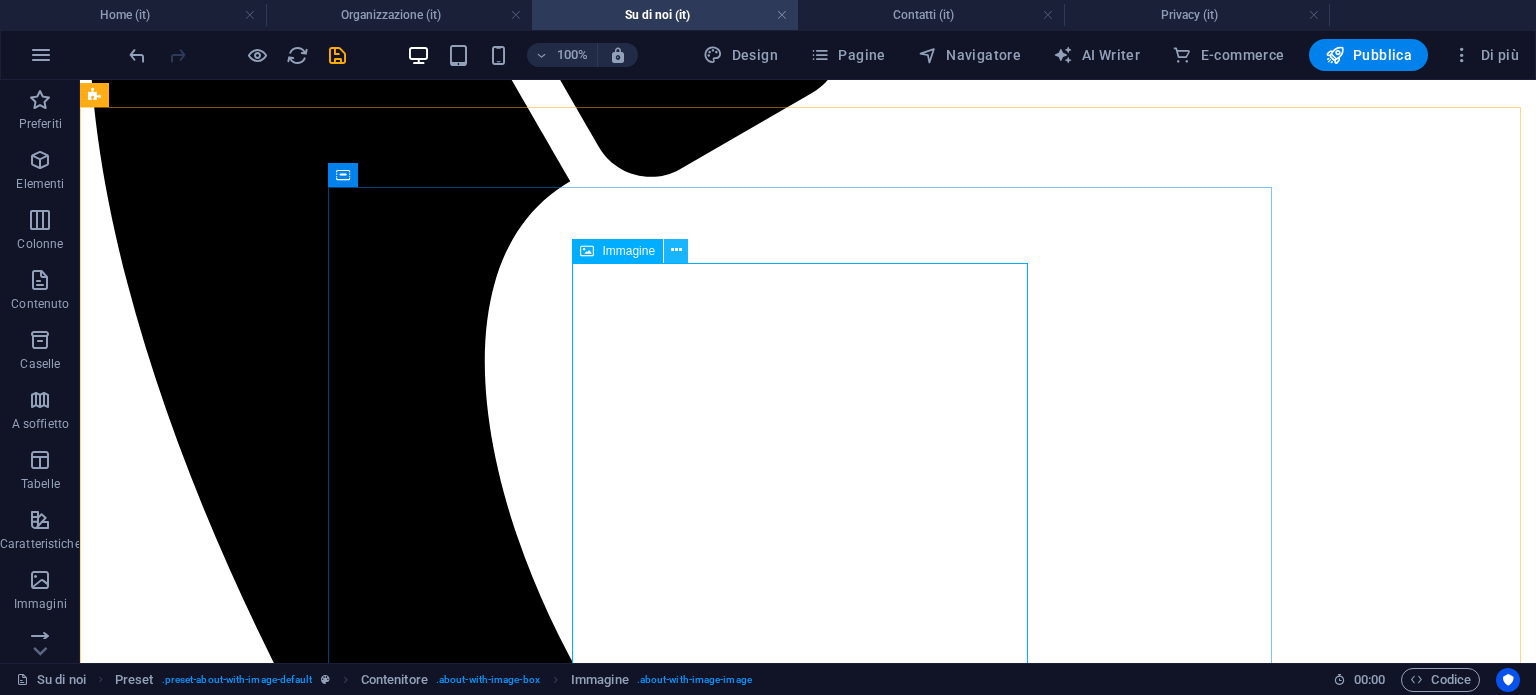 click at bounding box center [676, 250] 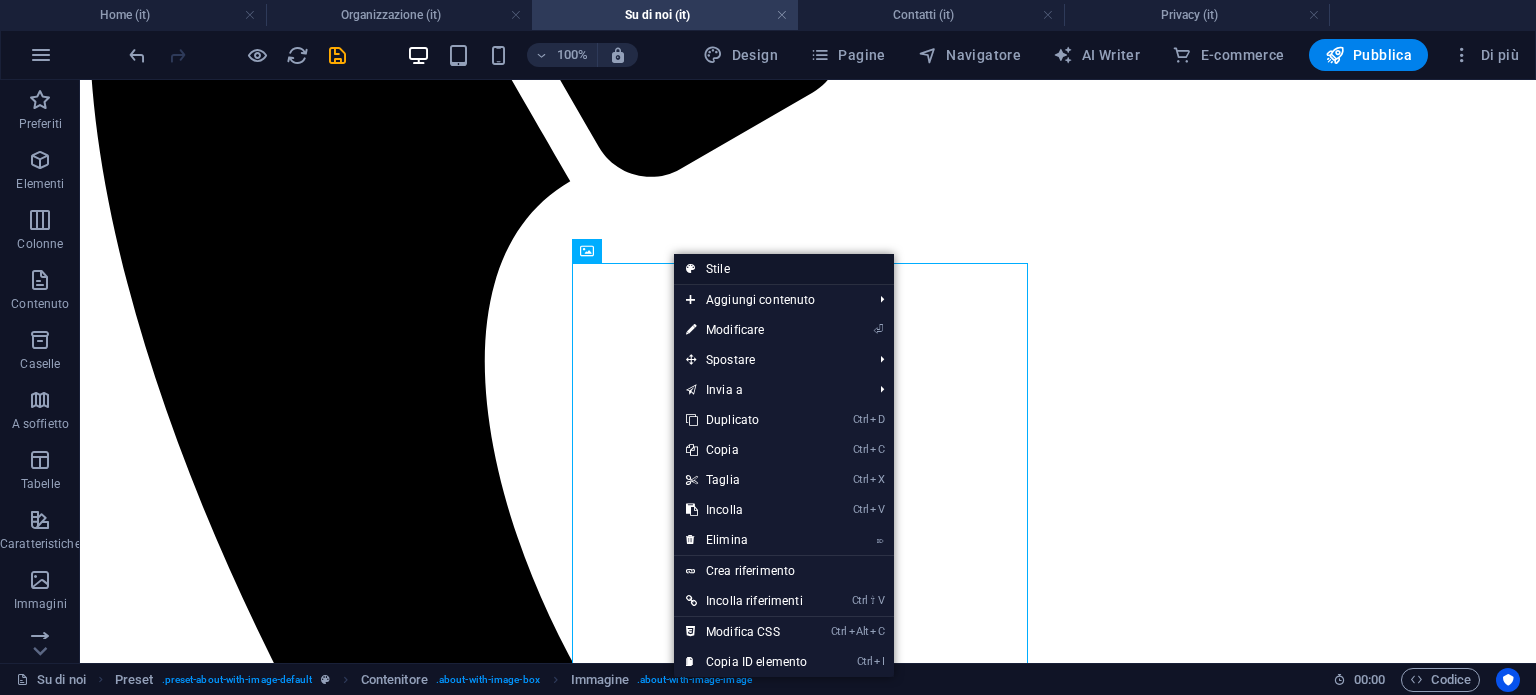 click on "Stile" at bounding box center (784, 269) 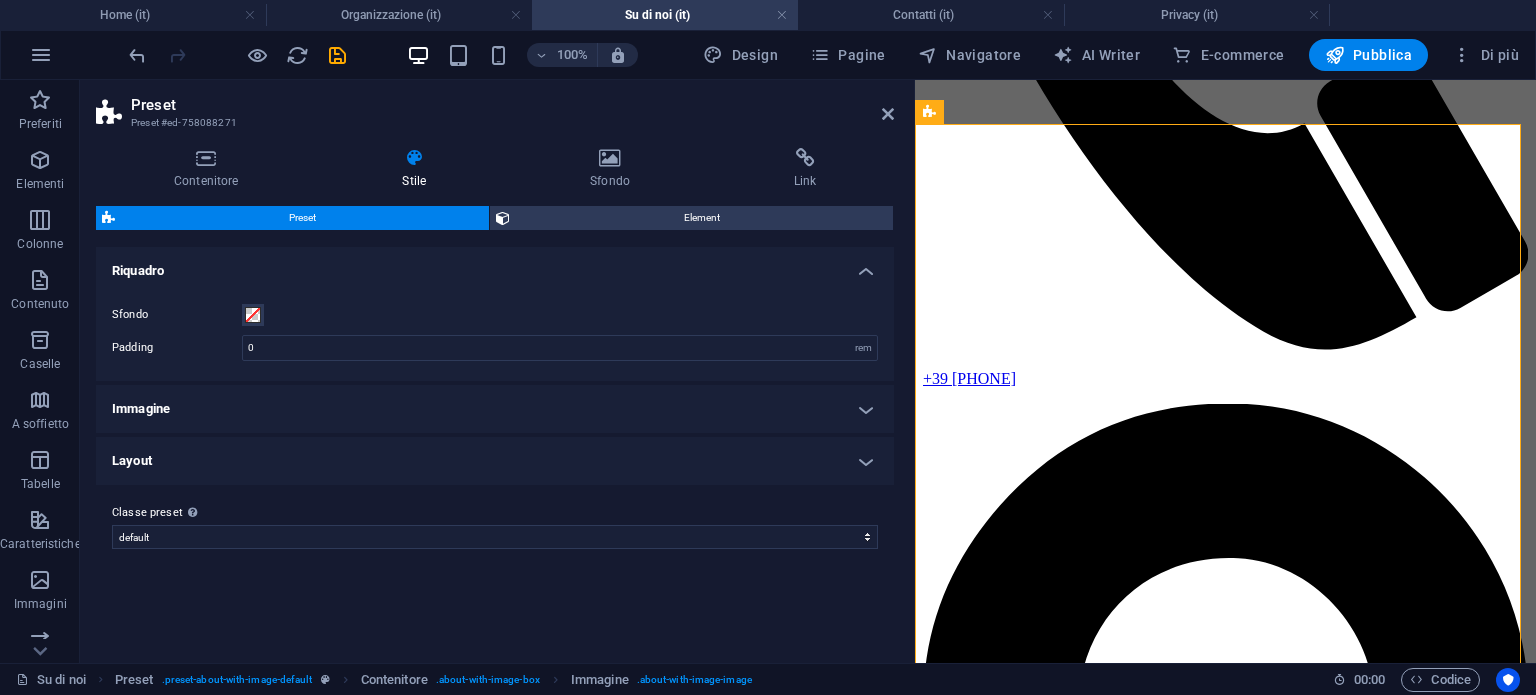 scroll, scrollTop: 645, scrollLeft: 0, axis: vertical 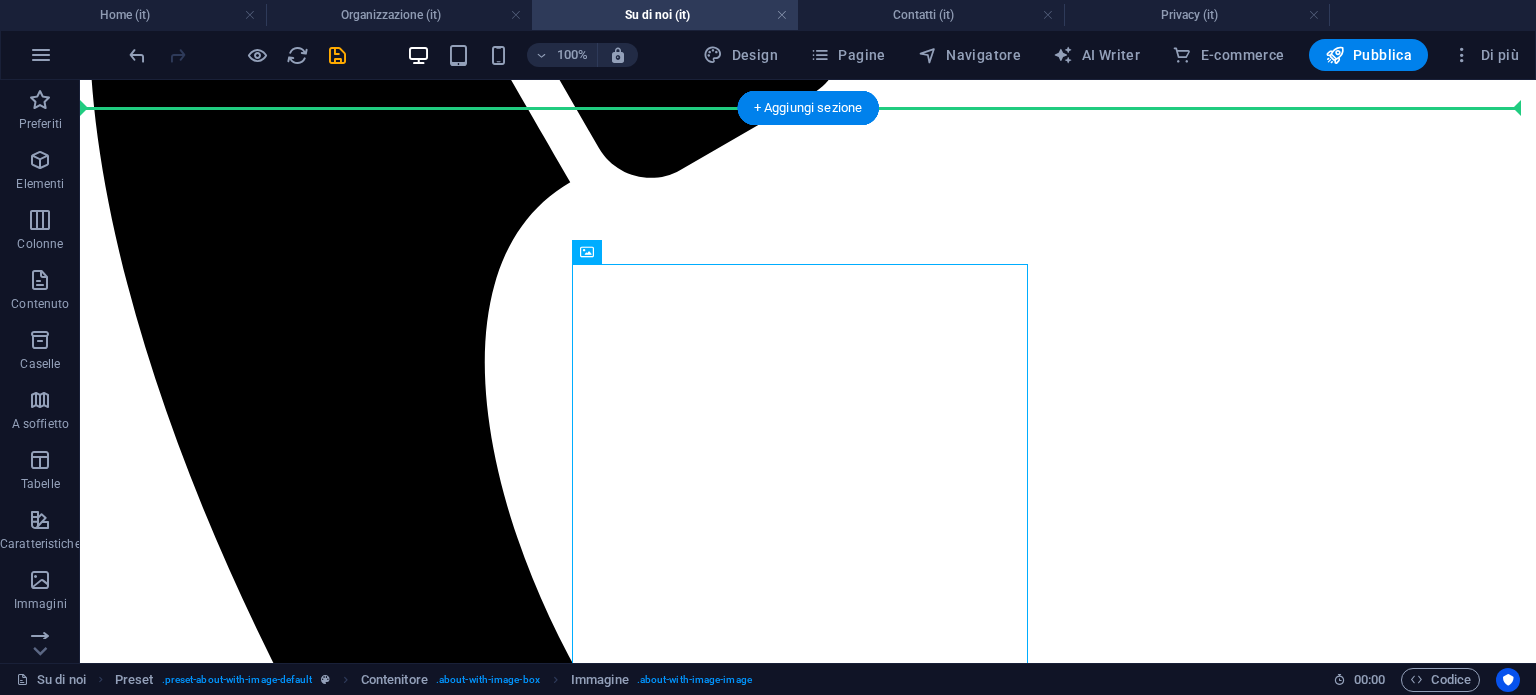 drag, startPoint x: 348, startPoint y: 366, endPoint x: 250, endPoint y: 411, distance: 107.837845 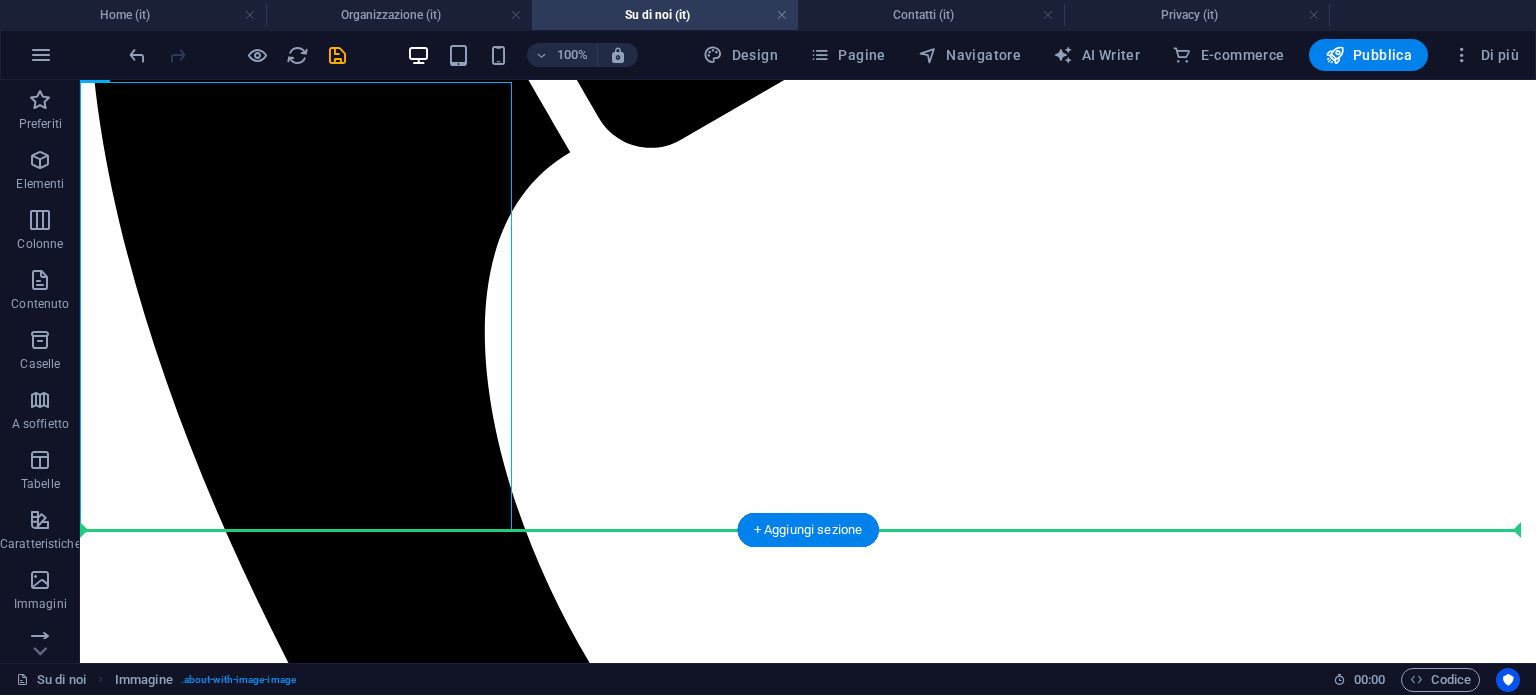scroll, scrollTop: 592, scrollLeft: 0, axis: vertical 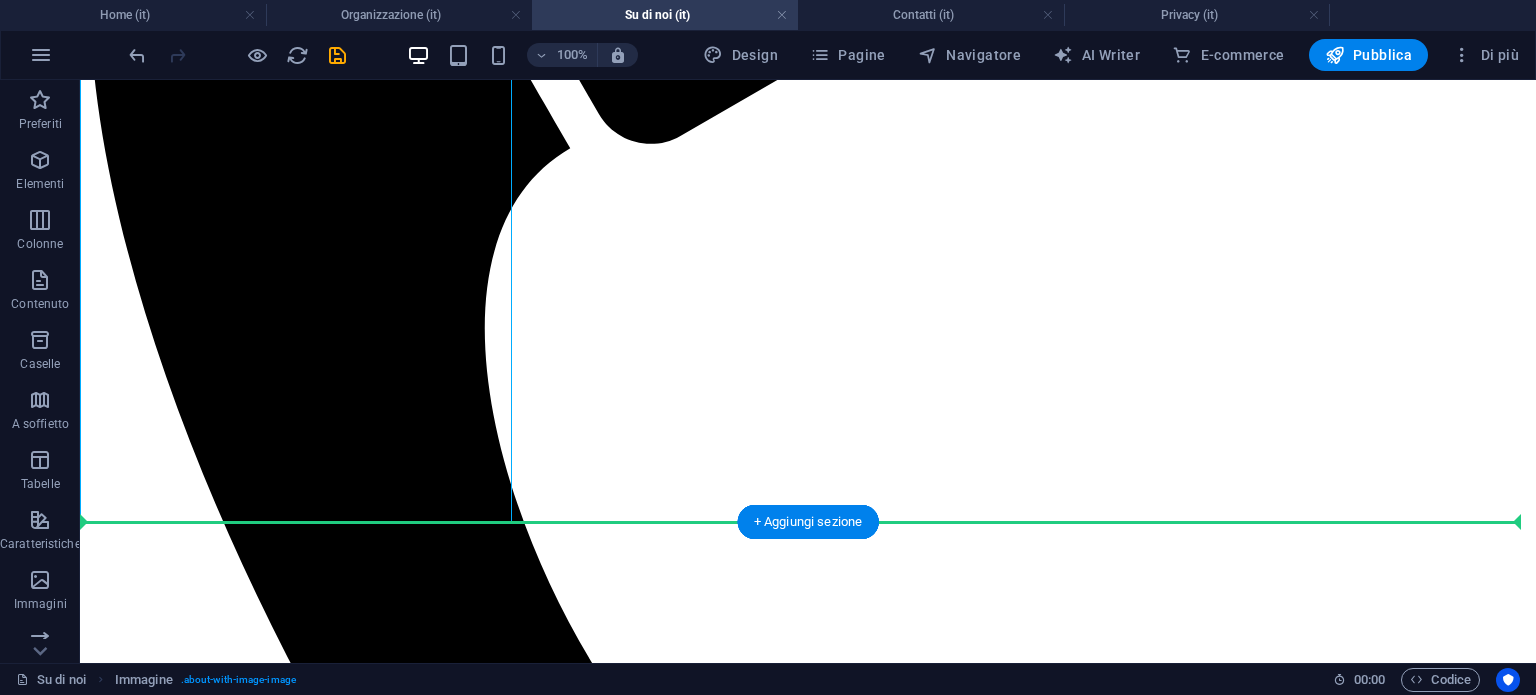 drag, startPoint x: 269, startPoint y: 395, endPoint x: 214, endPoint y: 571, distance: 184.3936 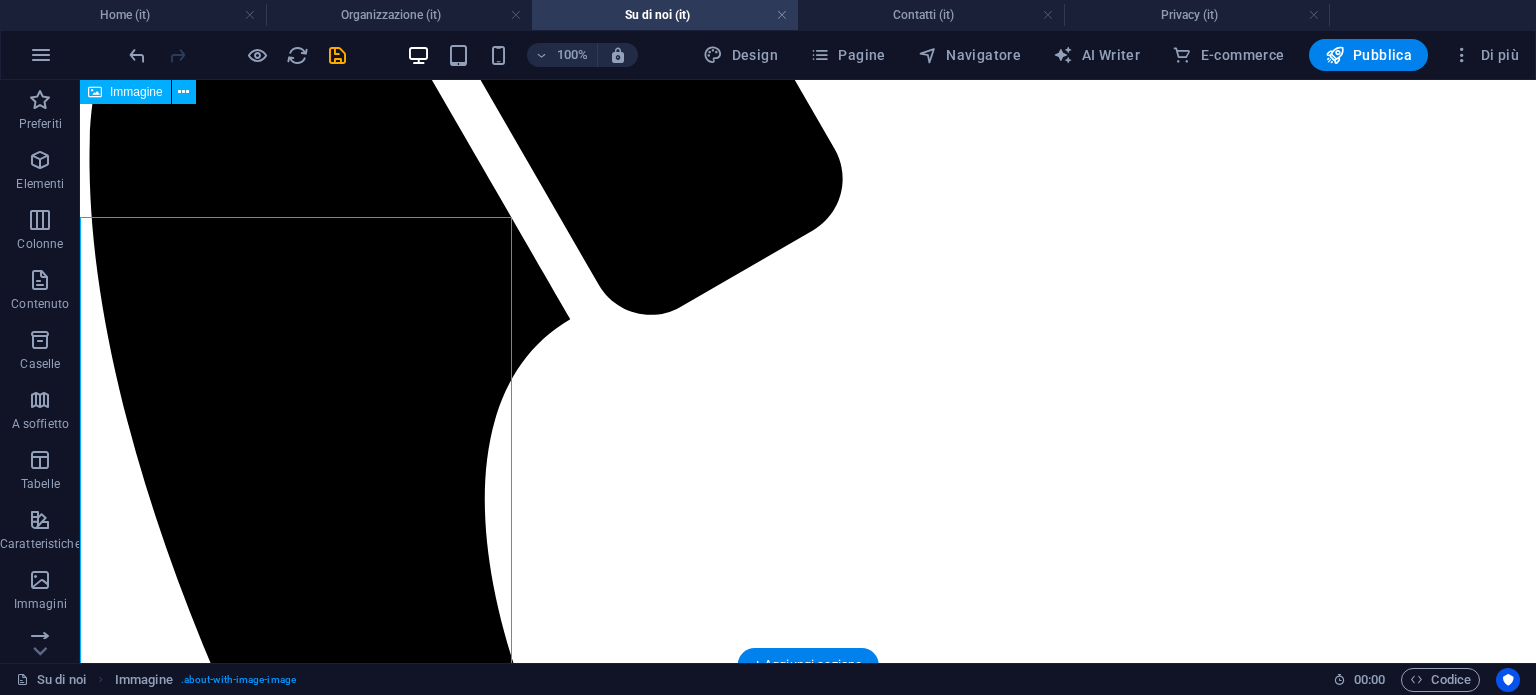 scroll, scrollTop: 392, scrollLeft: 0, axis: vertical 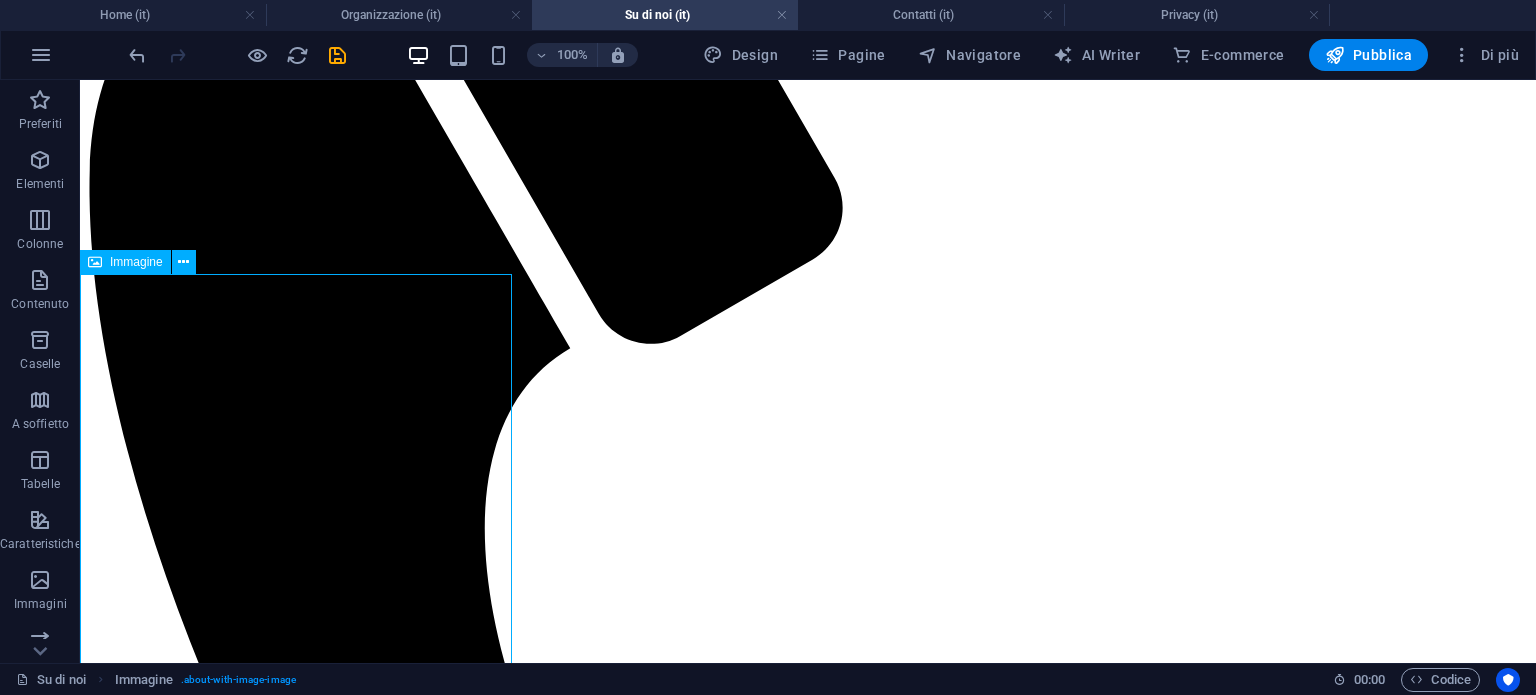 click at bounding box center (304, 7780) 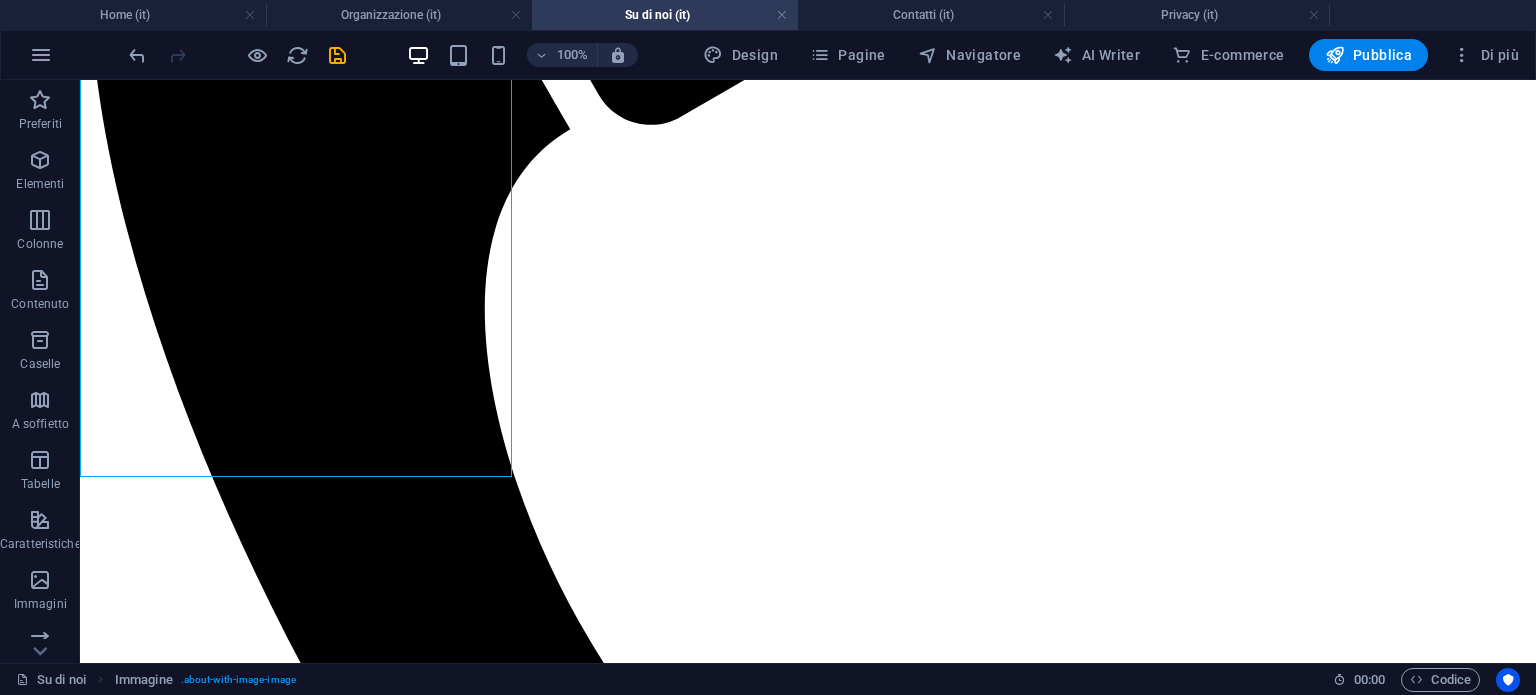 scroll, scrollTop: 792, scrollLeft: 0, axis: vertical 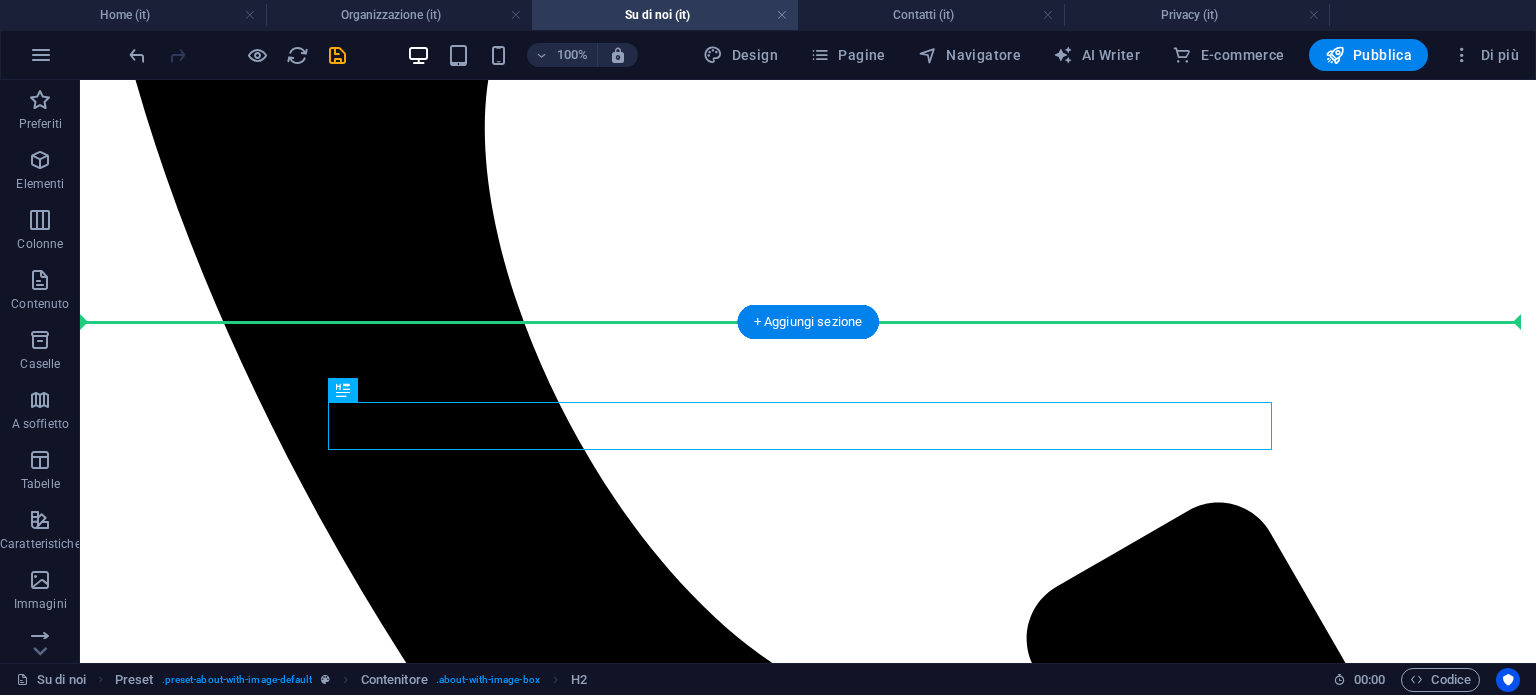 drag, startPoint x: 656, startPoint y: 426, endPoint x: 692, endPoint y: 345, distance: 88.63972 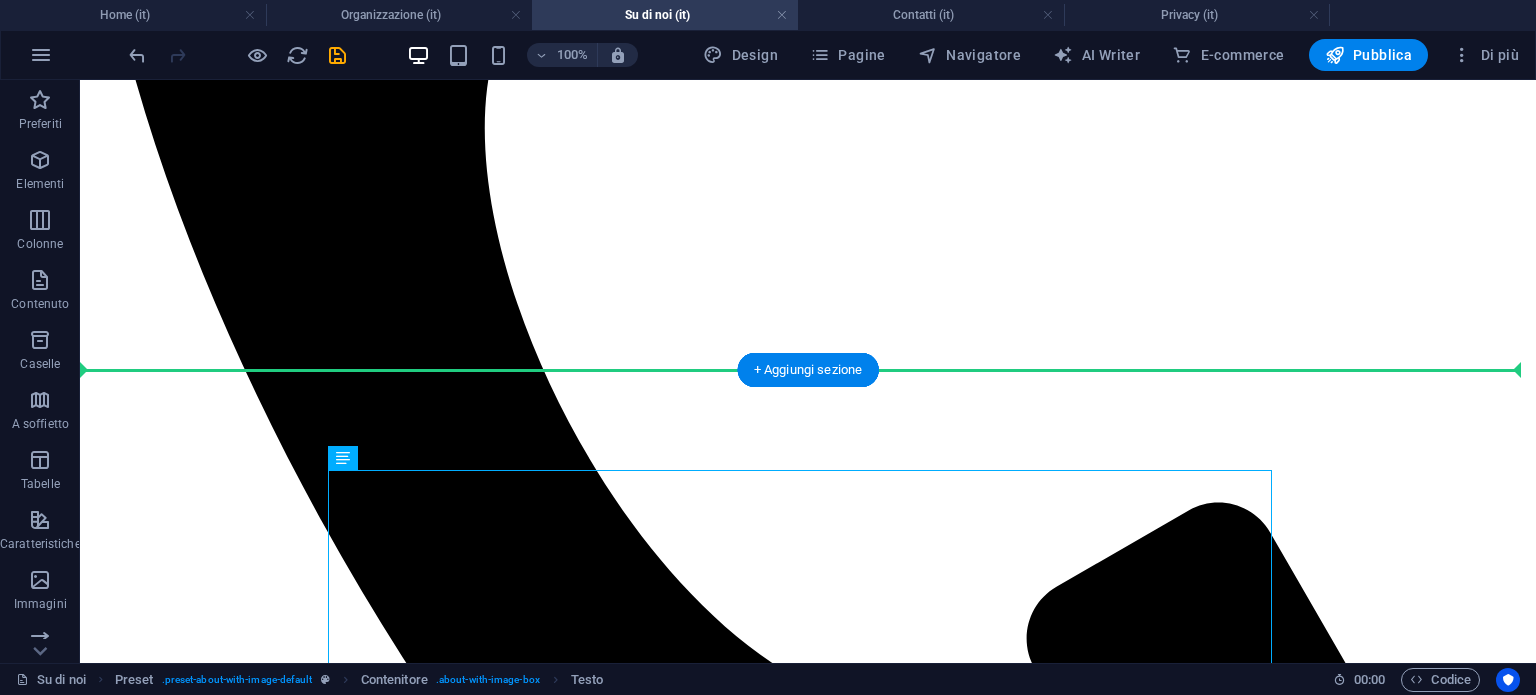 drag, startPoint x: 659, startPoint y: 491, endPoint x: 670, endPoint y: 413, distance: 78.77182 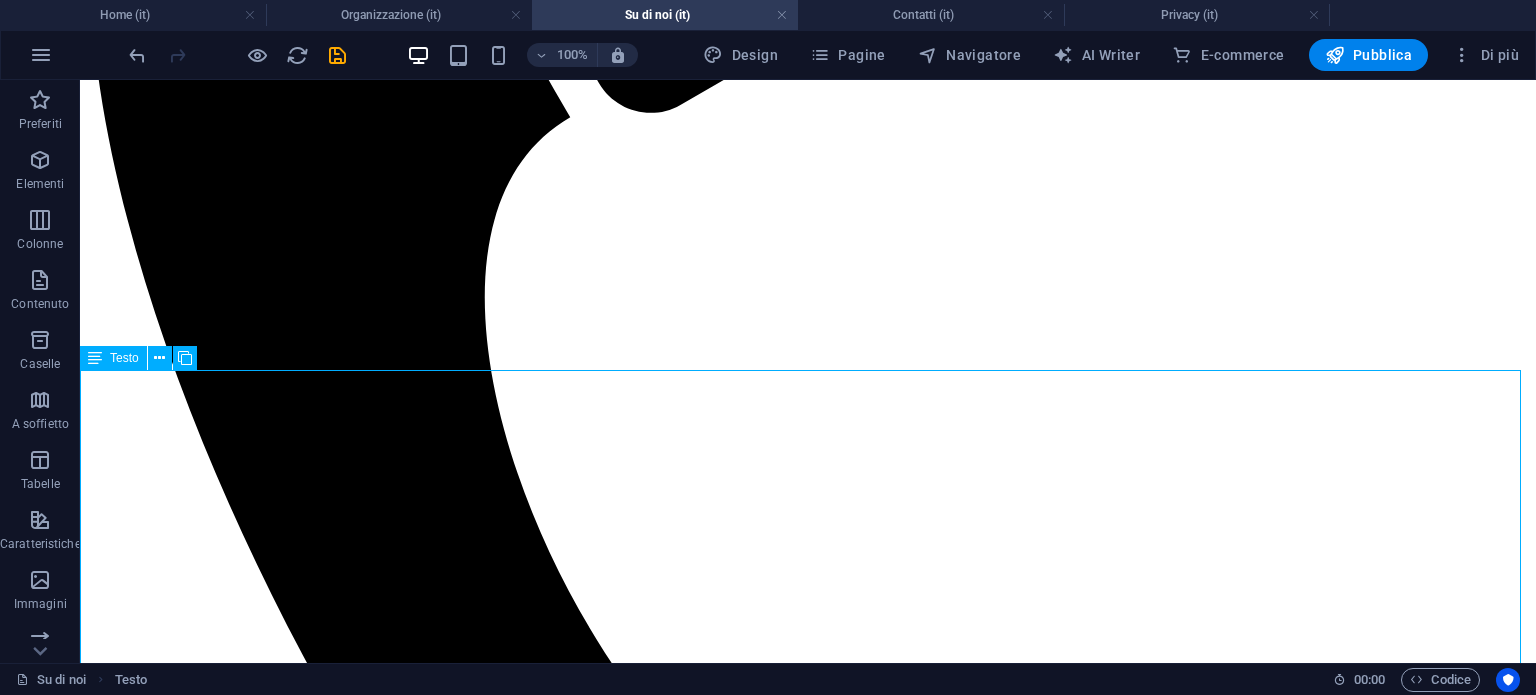 scroll, scrollTop: 592, scrollLeft: 0, axis: vertical 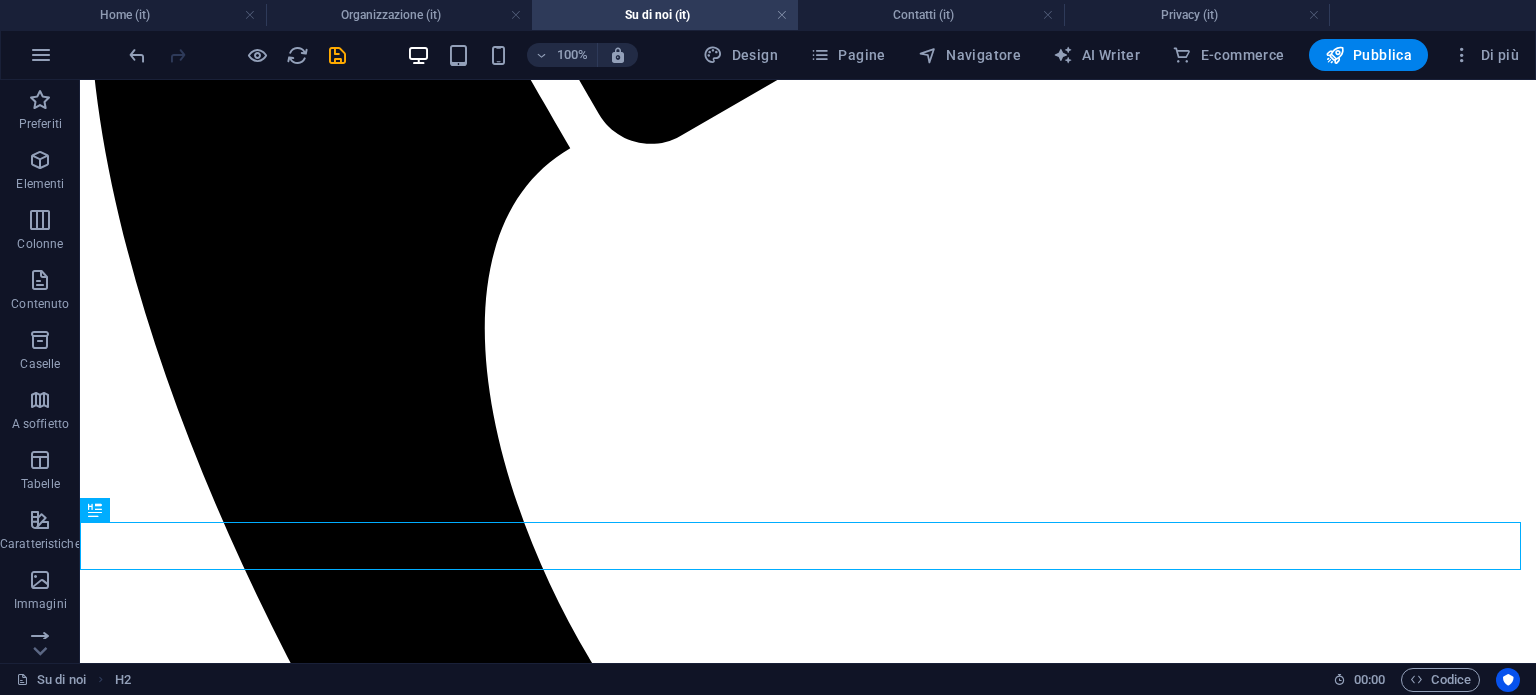 drag, startPoint x: 717, startPoint y: 552, endPoint x: 802, endPoint y: 279, distance: 285.92657 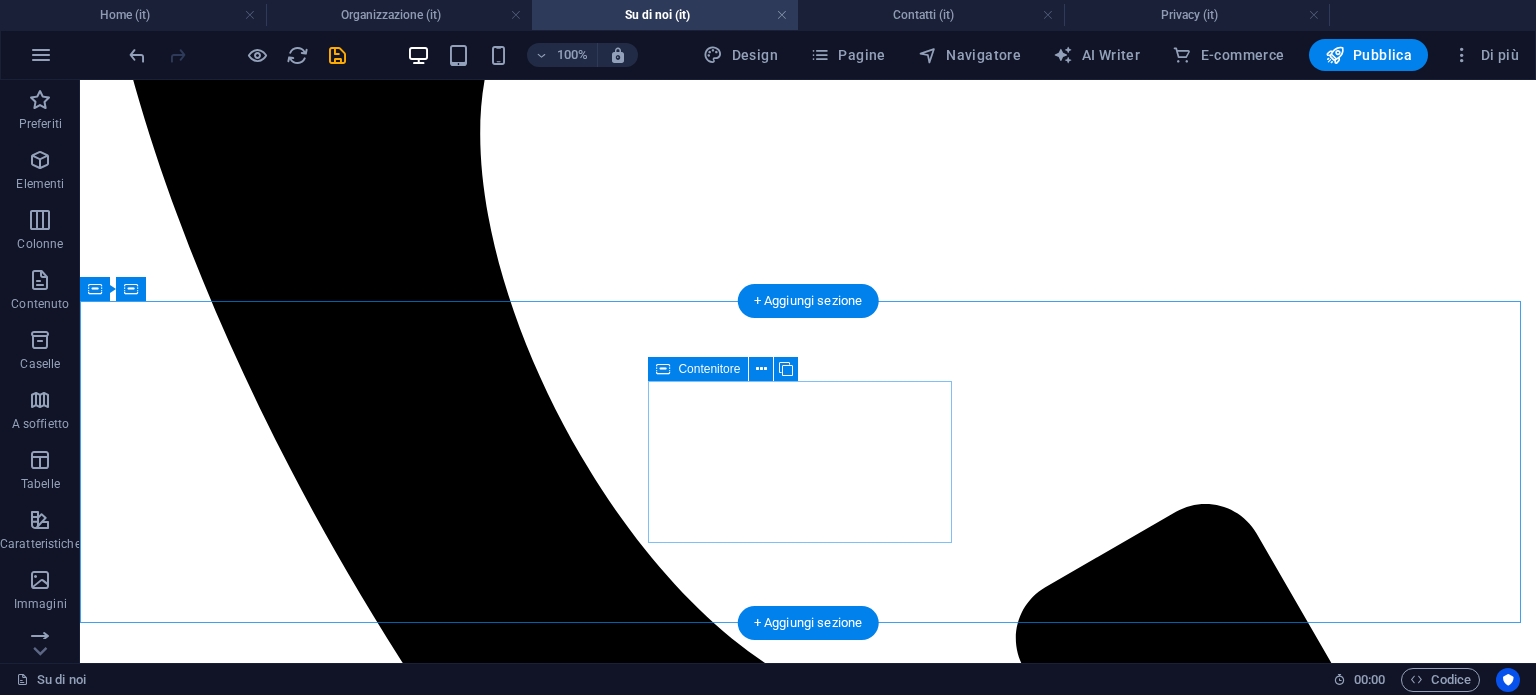 scroll, scrollTop: 7082, scrollLeft: 0, axis: vertical 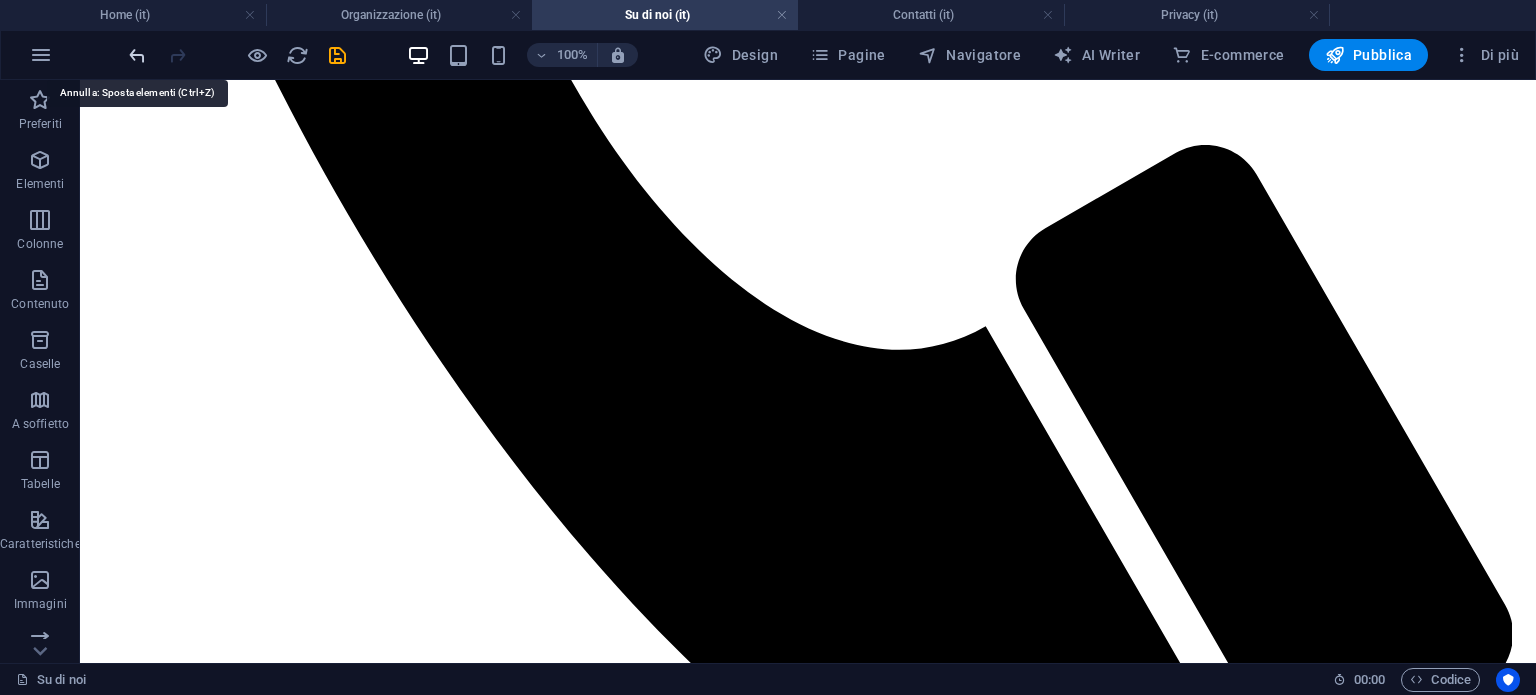 click at bounding box center [137, 55] 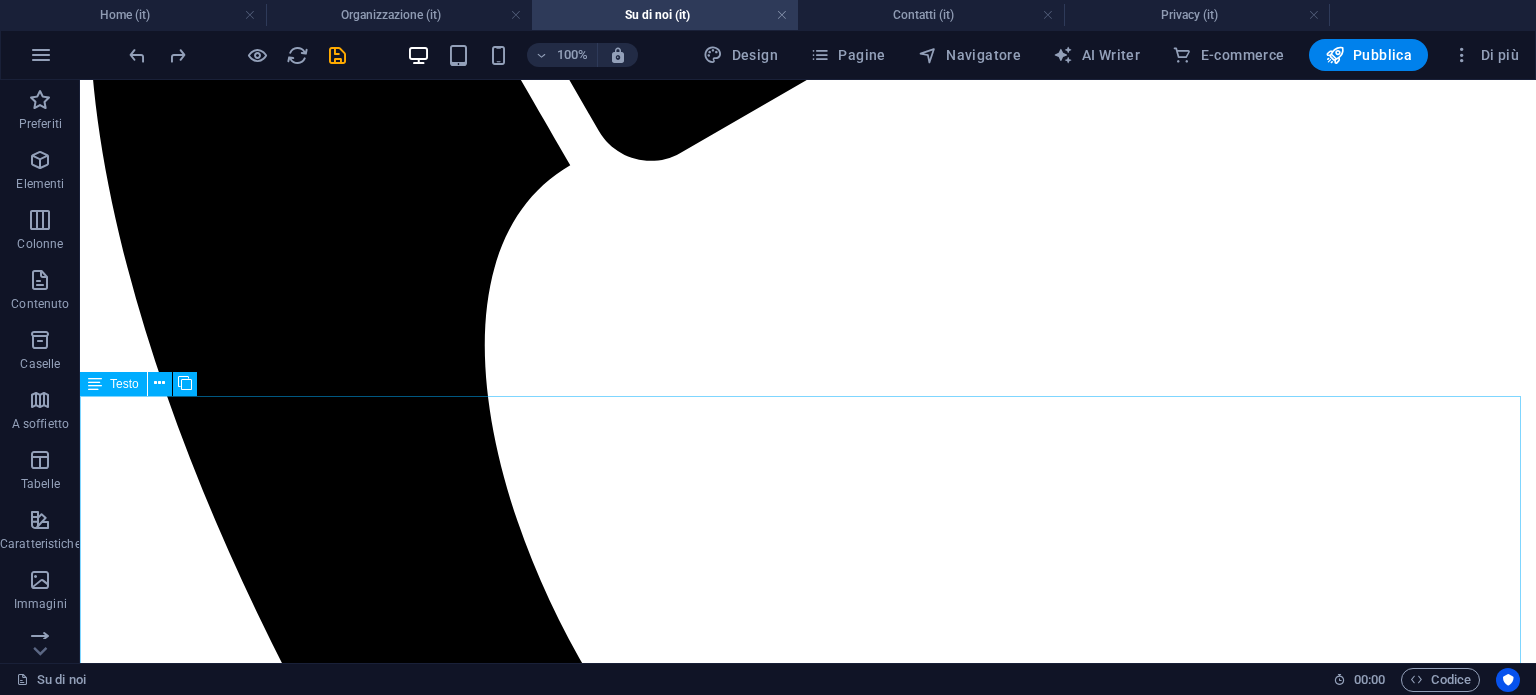 scroll, scrollTop: 566, scrollLeft: 0, axis: vertical 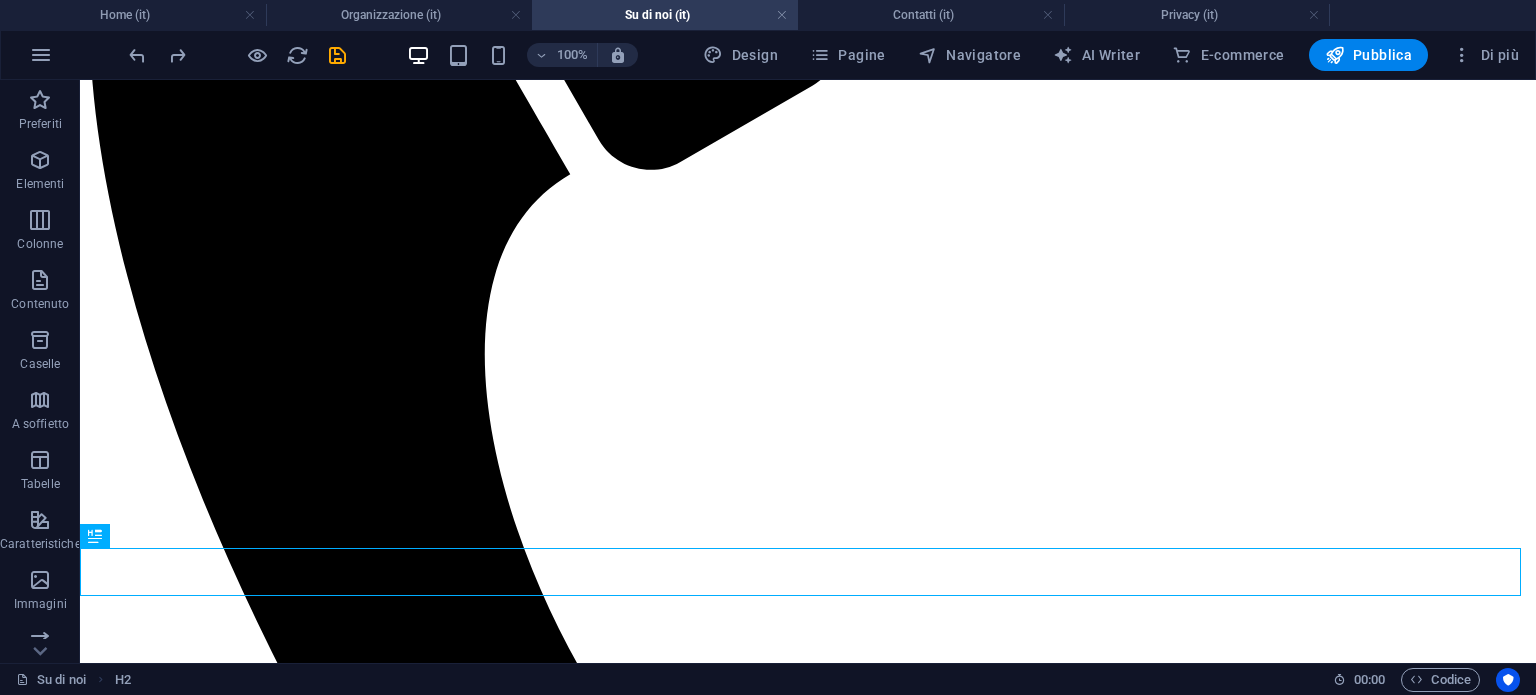 drag, startPoint x: 756, startPoint y: 574, endPoint x: 715, endPoint y: 371, distance: 207.09901 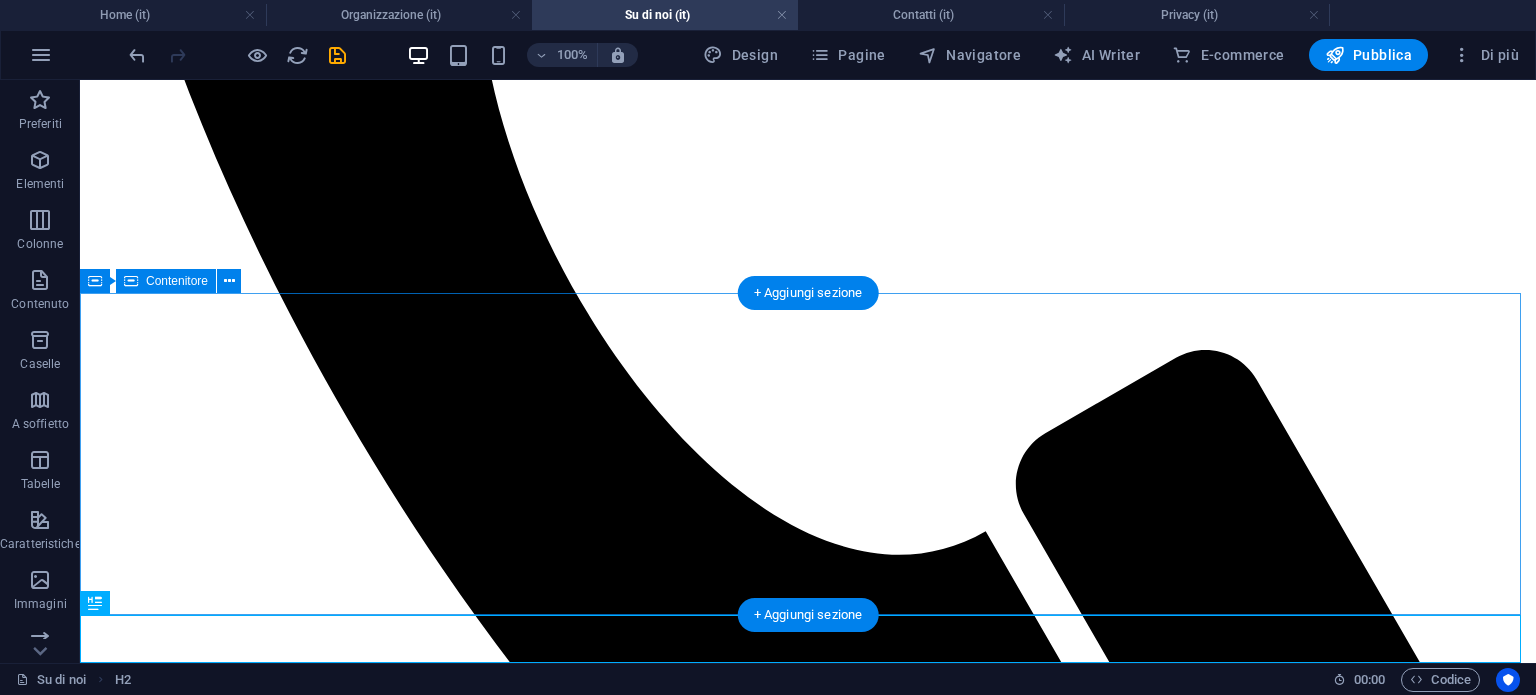 scroll, scrollTop: 7082, scrollLeft: 0, axis: vertical 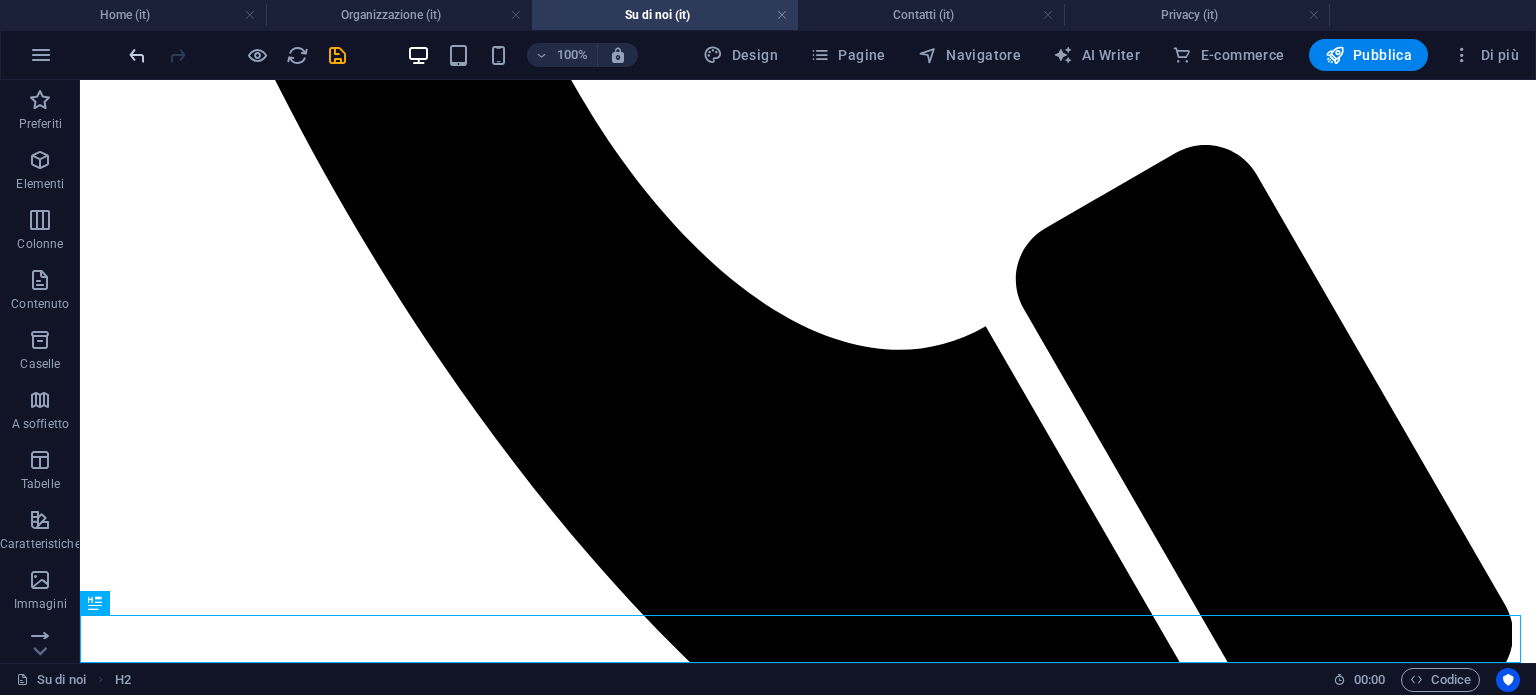 click at bounding box center [137, 55] 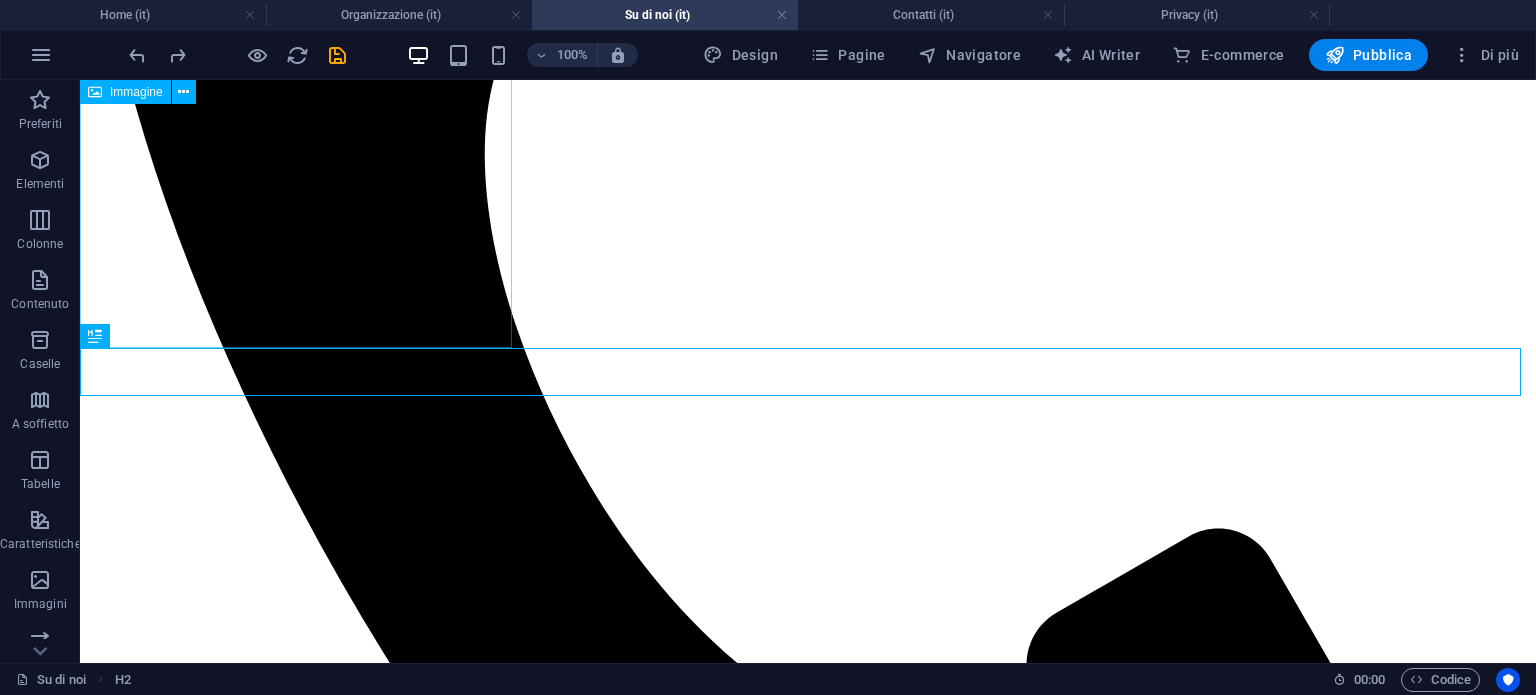 scroll, scrollTop: 566, scrollLeft: 0, axis: vertical 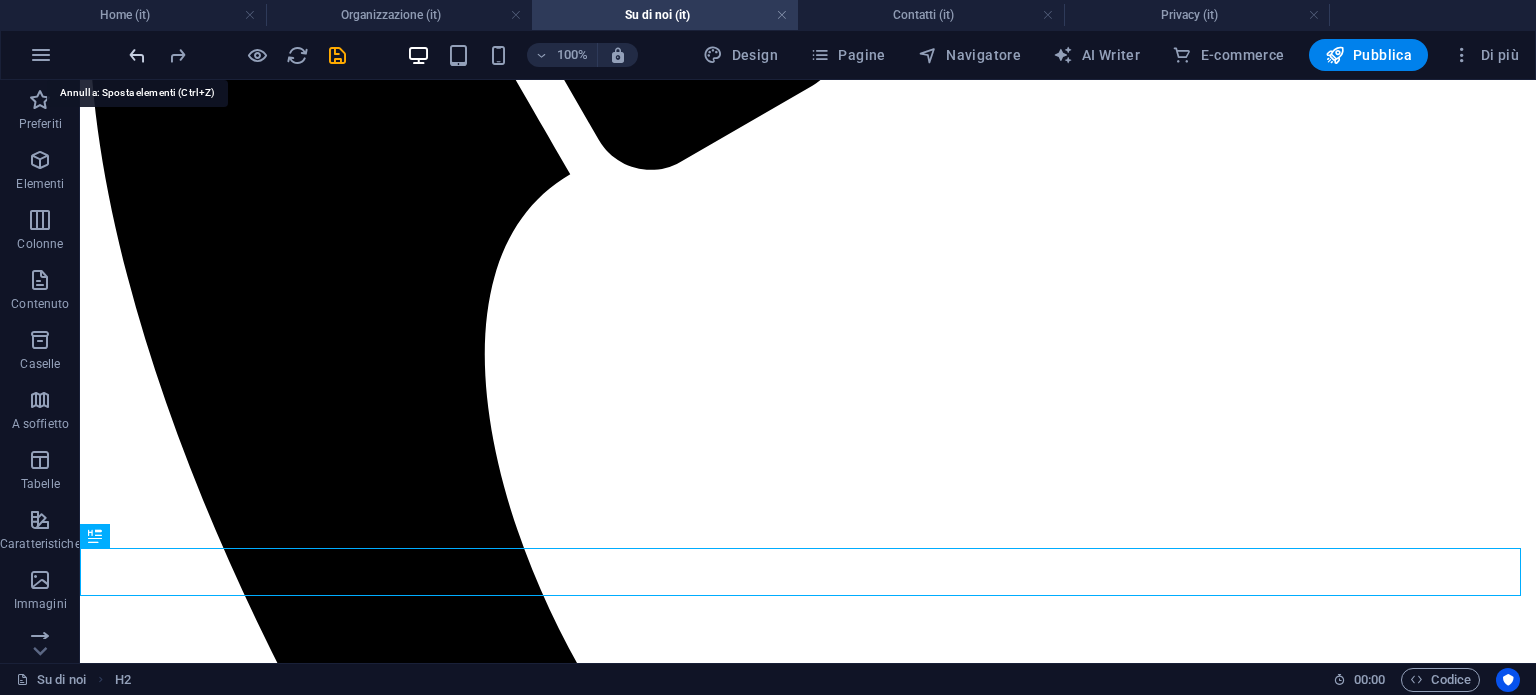 click at bounding box center [137, 55] 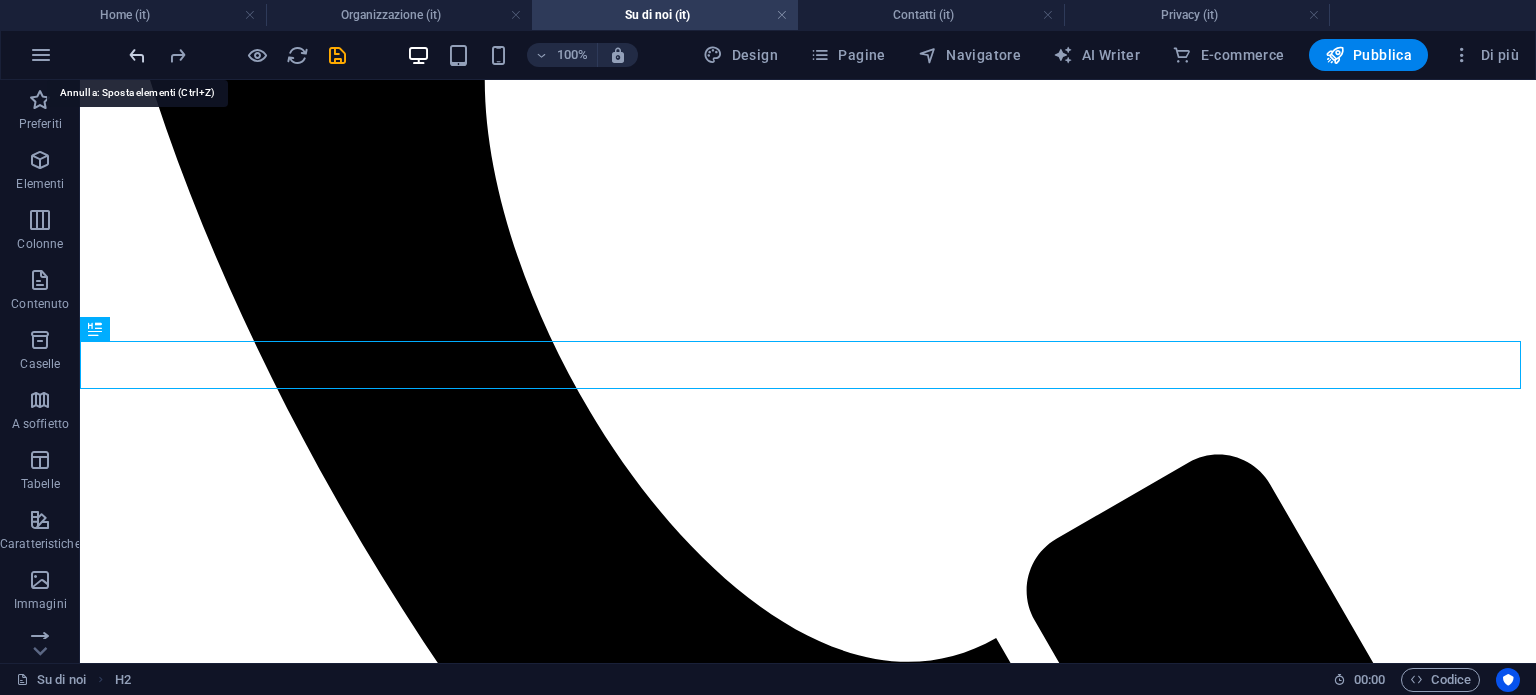 scroll, scrollTop: 1124, scrollLeft: 0, axis: vertical 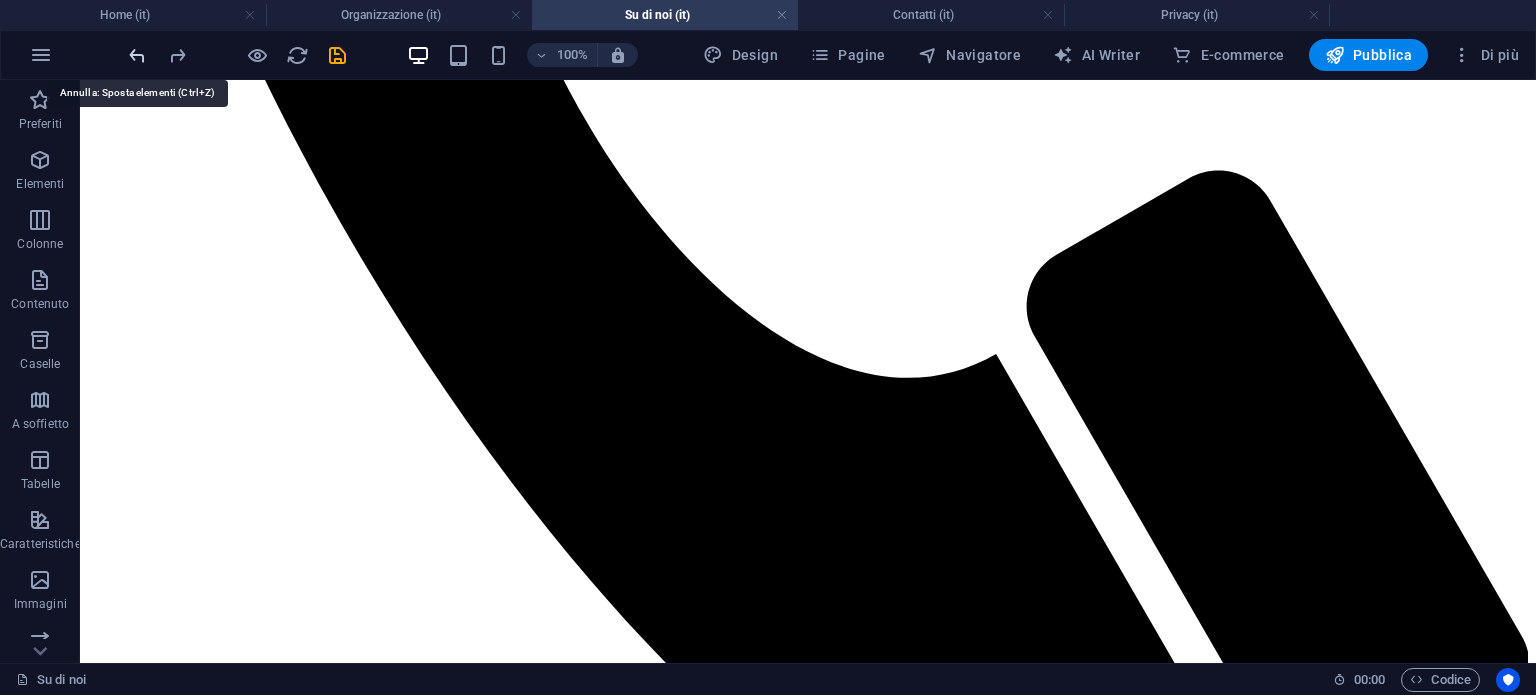 click at bounding box center [137, 55] 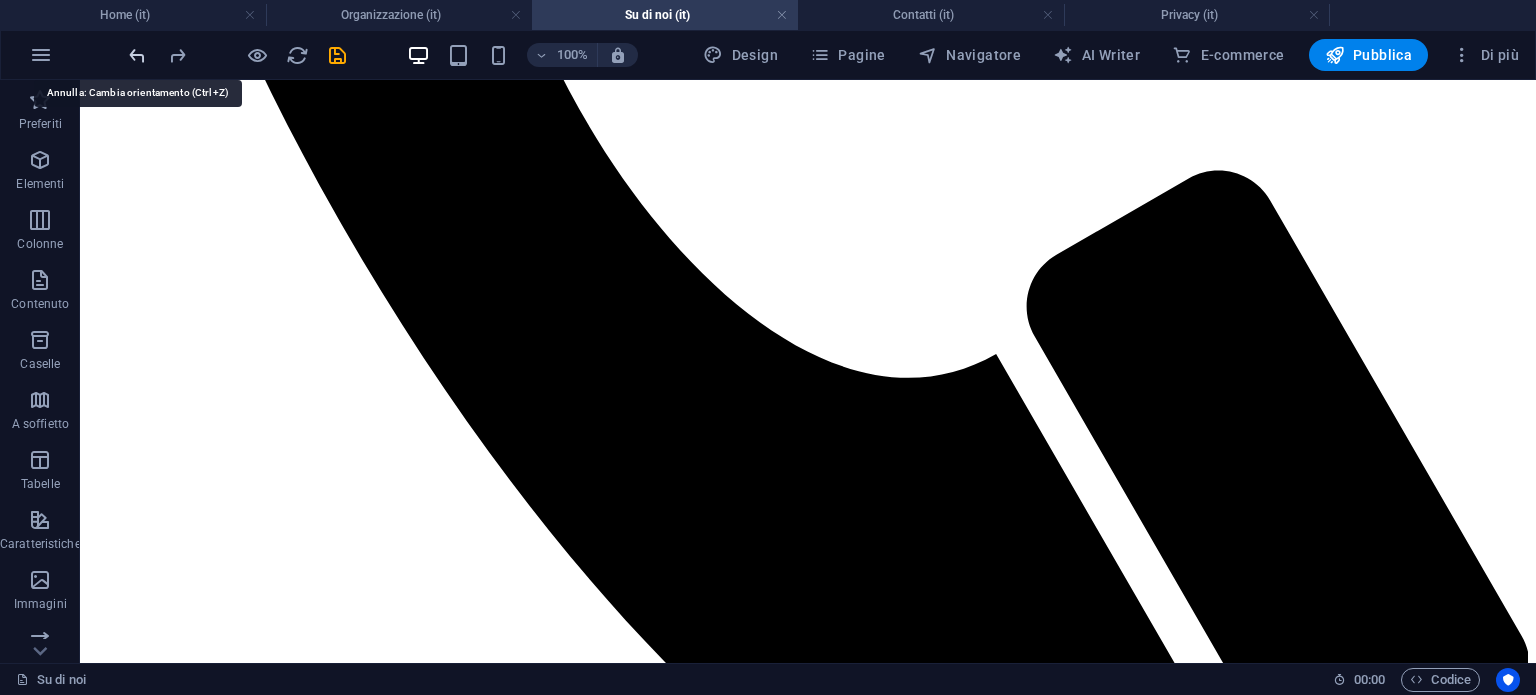 click at bounding box center (137, 55) 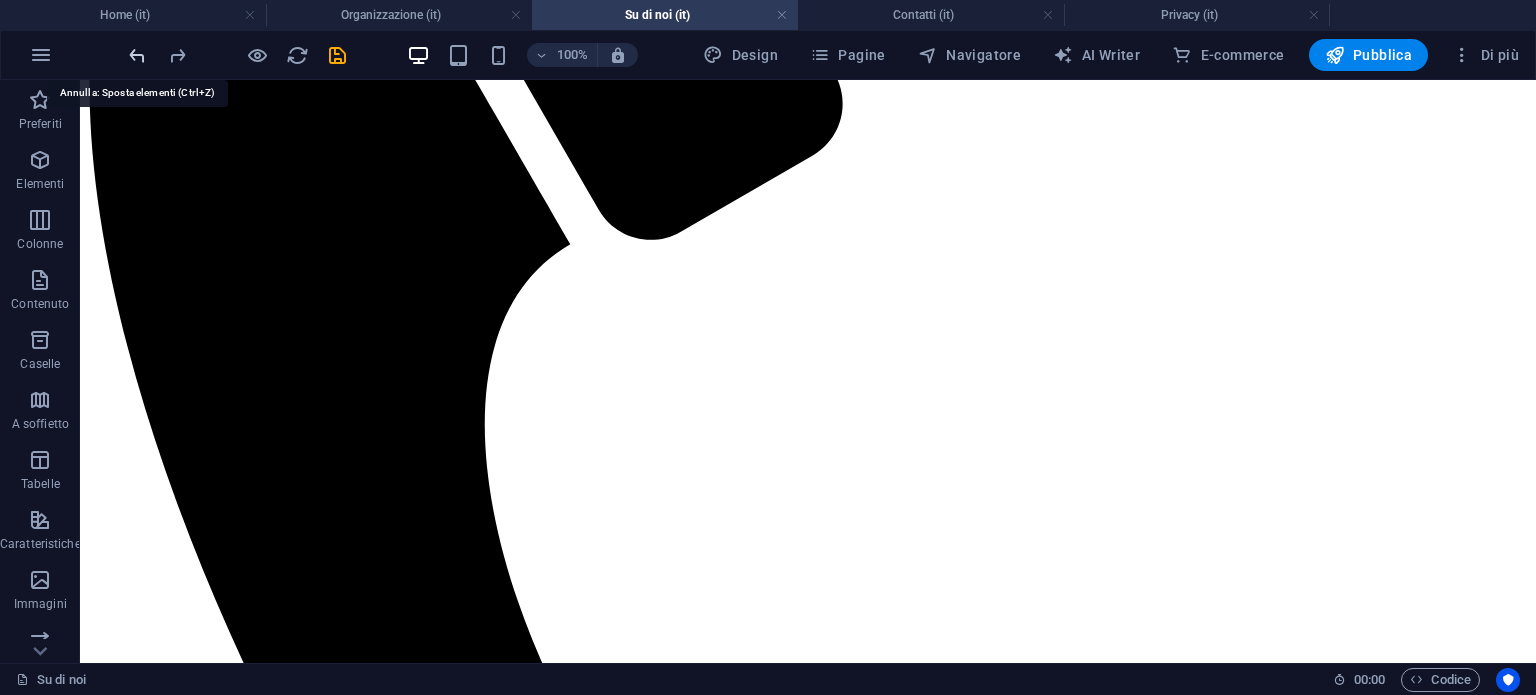 click at bounding box center [137, 55] 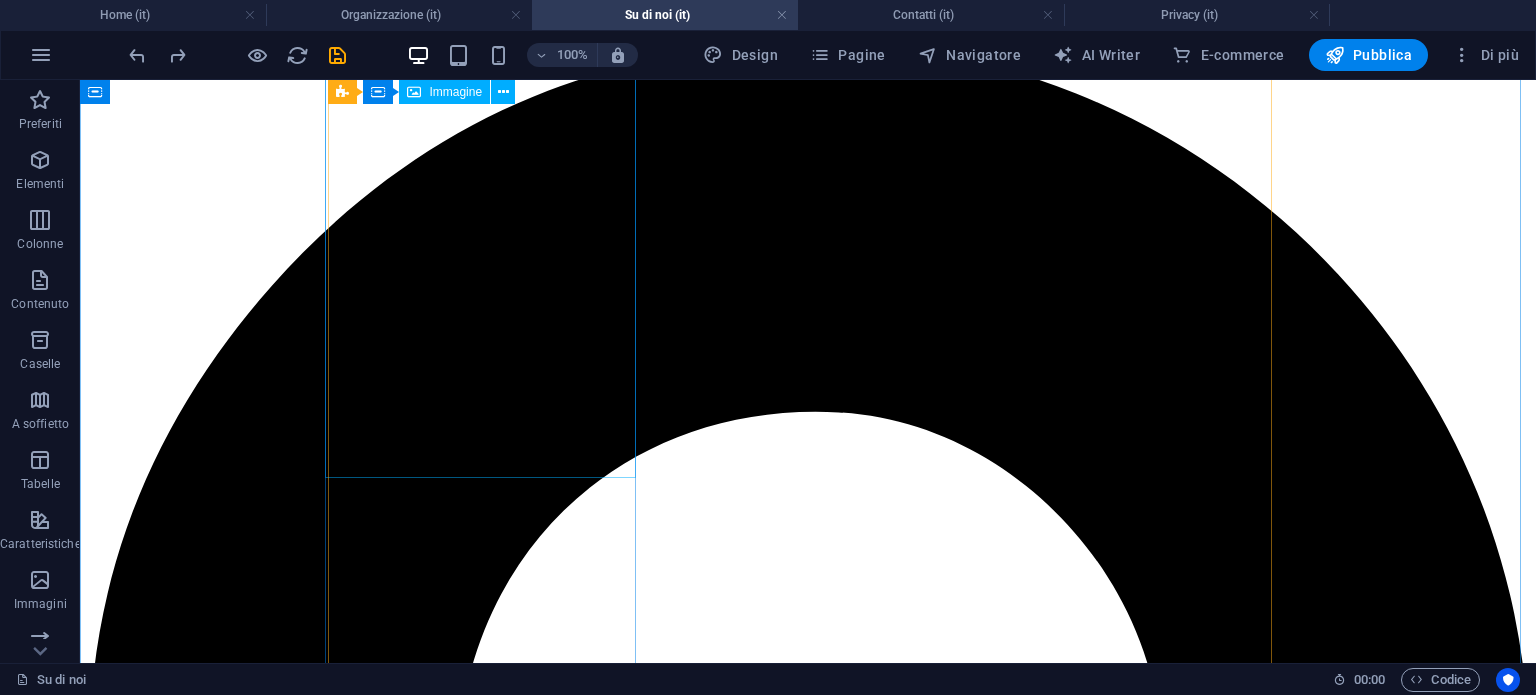 scroll, scrollTop: 1998, scrollLeft: 0, axis: vertical 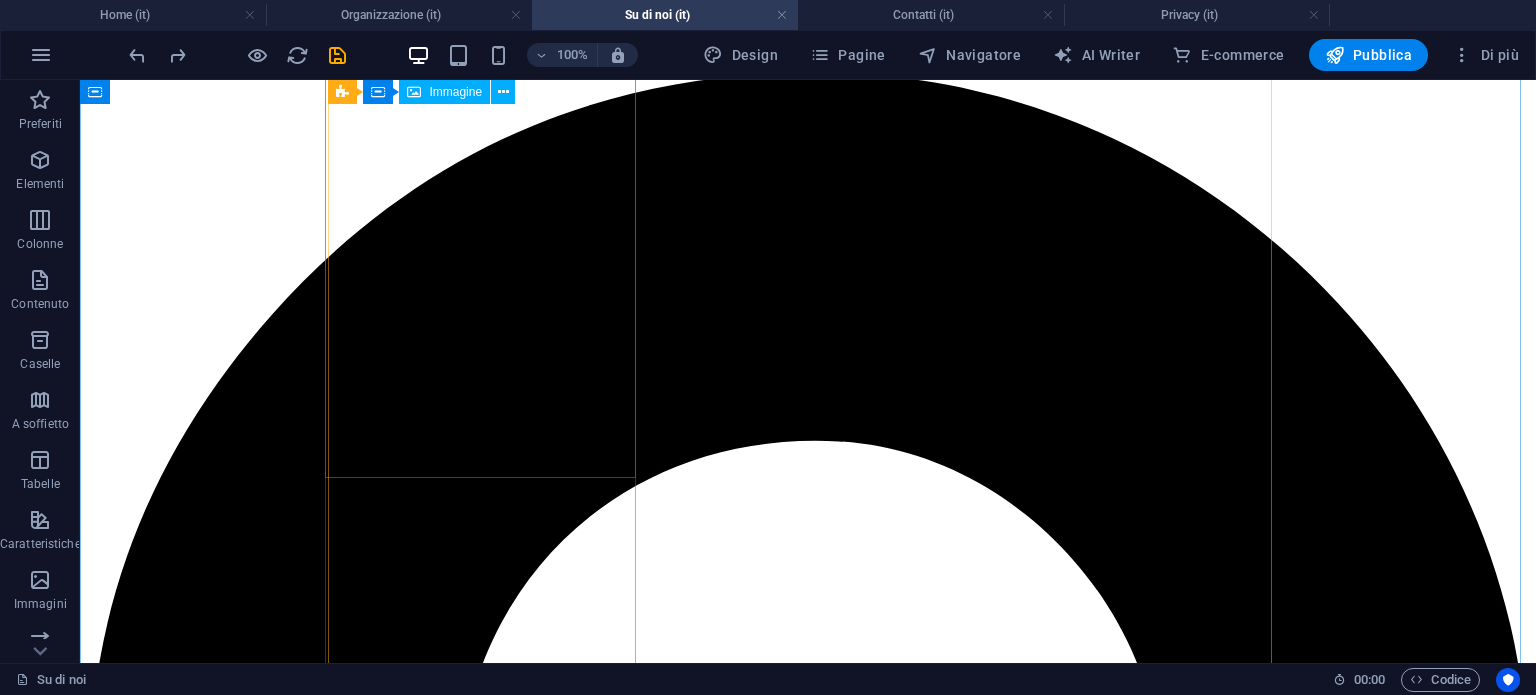 click at bounding box center (808, 7770) 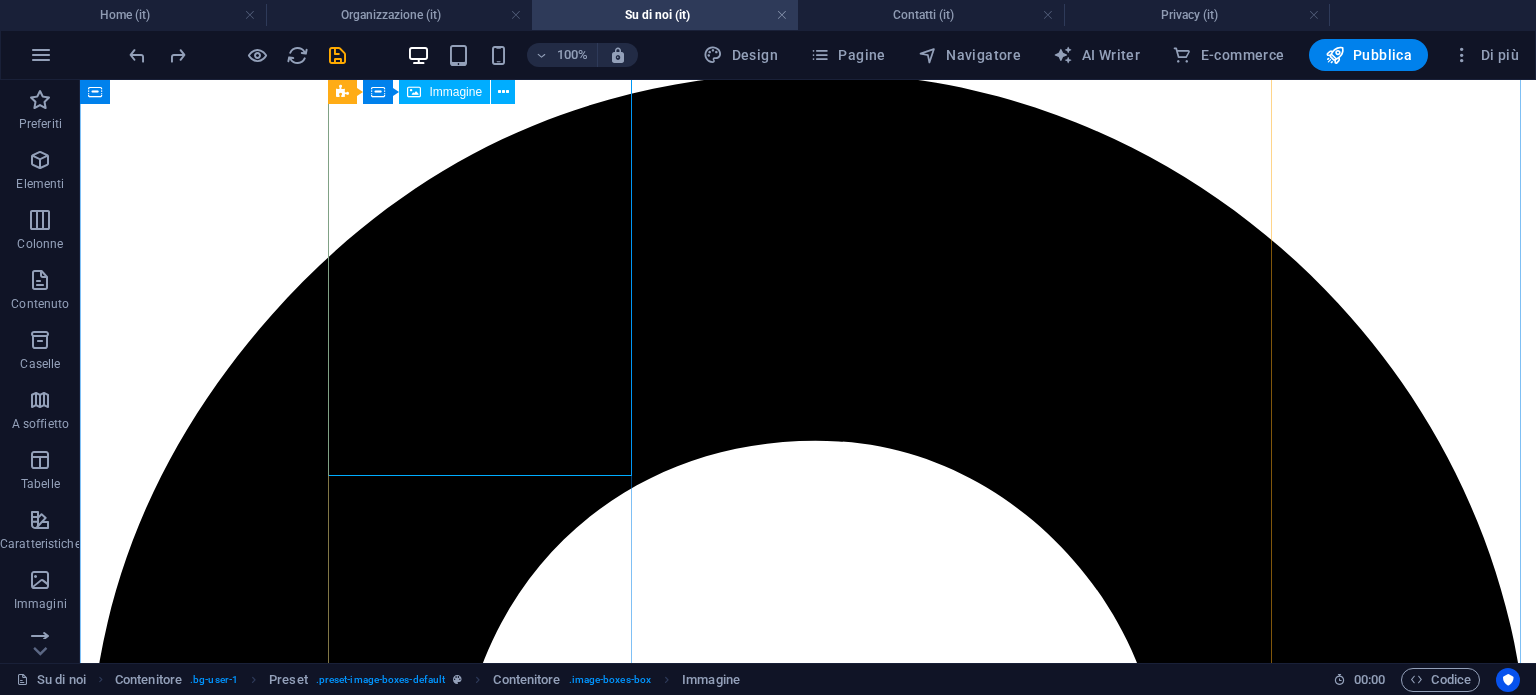 click at bounding box center [808, 7770] 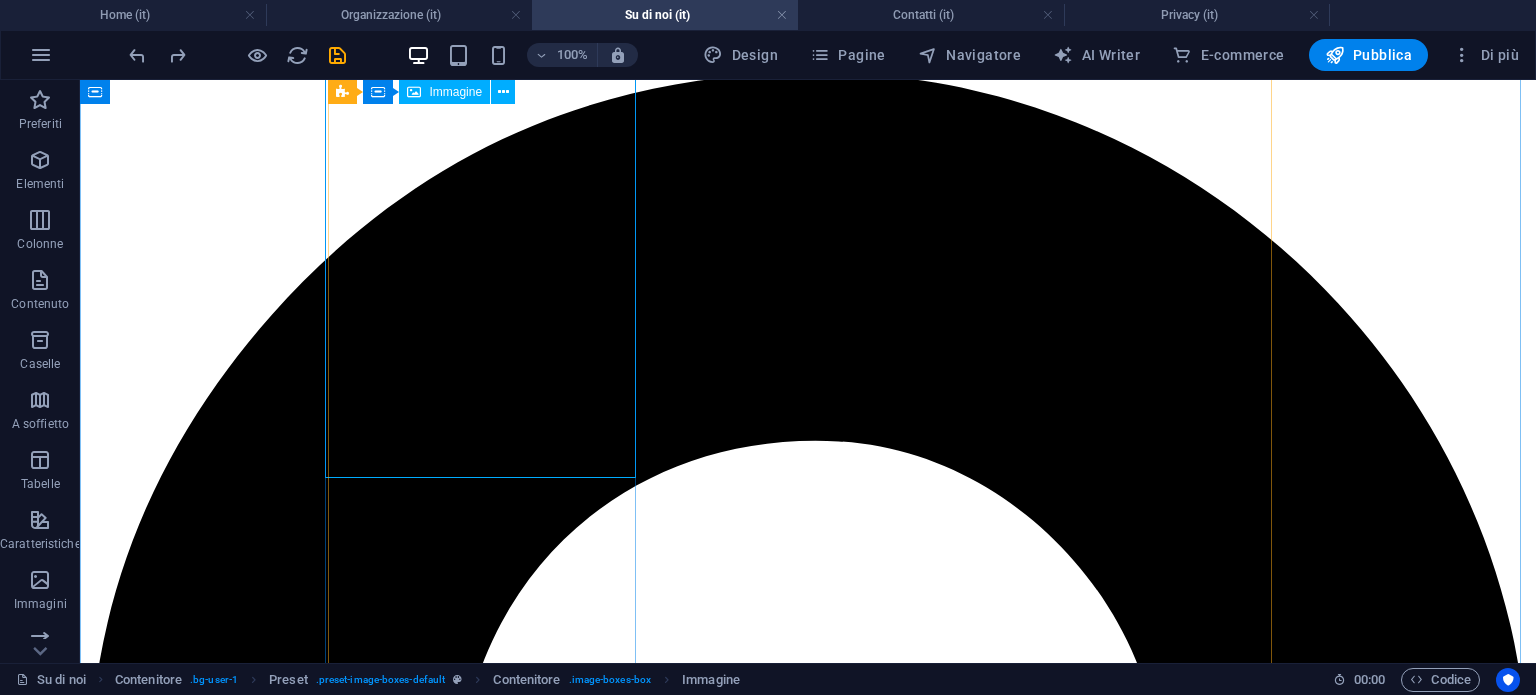 click at bounding box center (808, 7770) 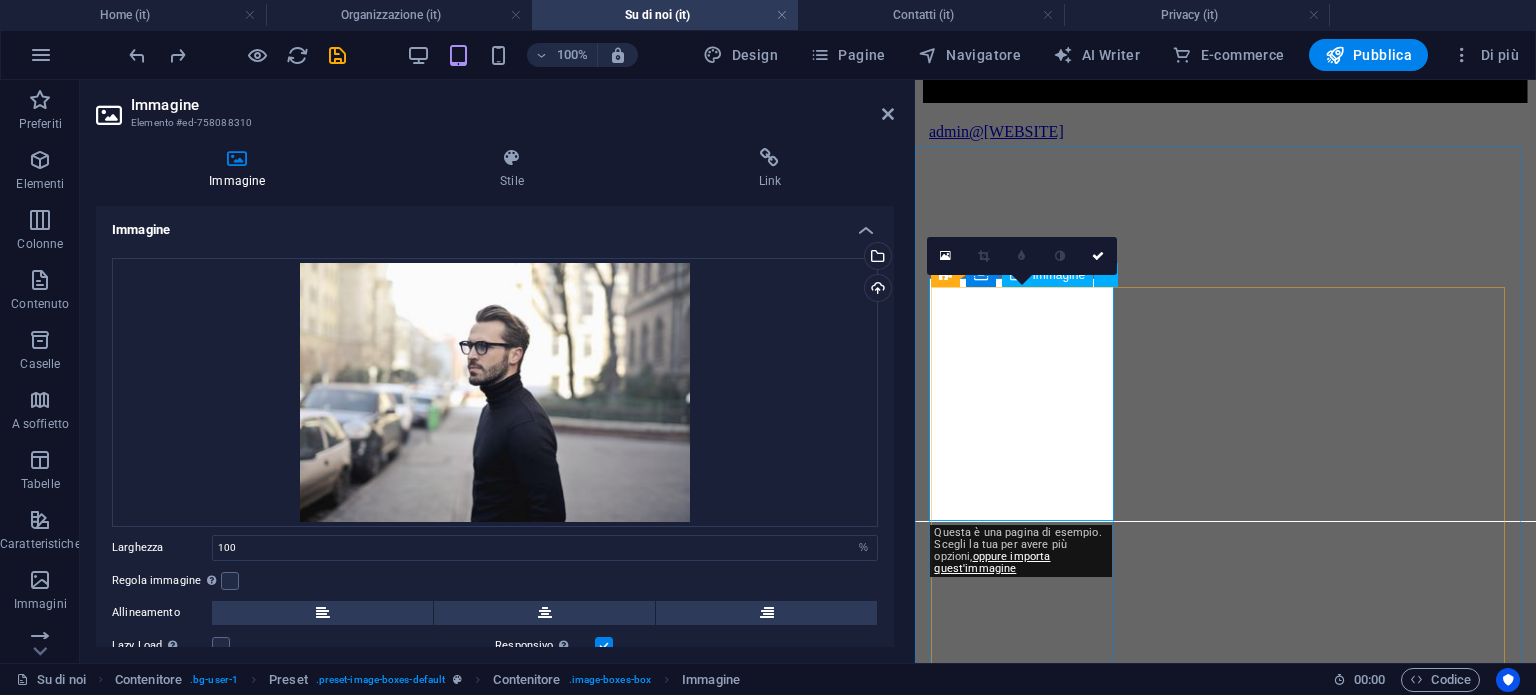 scroll, scrollTop: 2003, scrollLeft: 0, axis: vertical 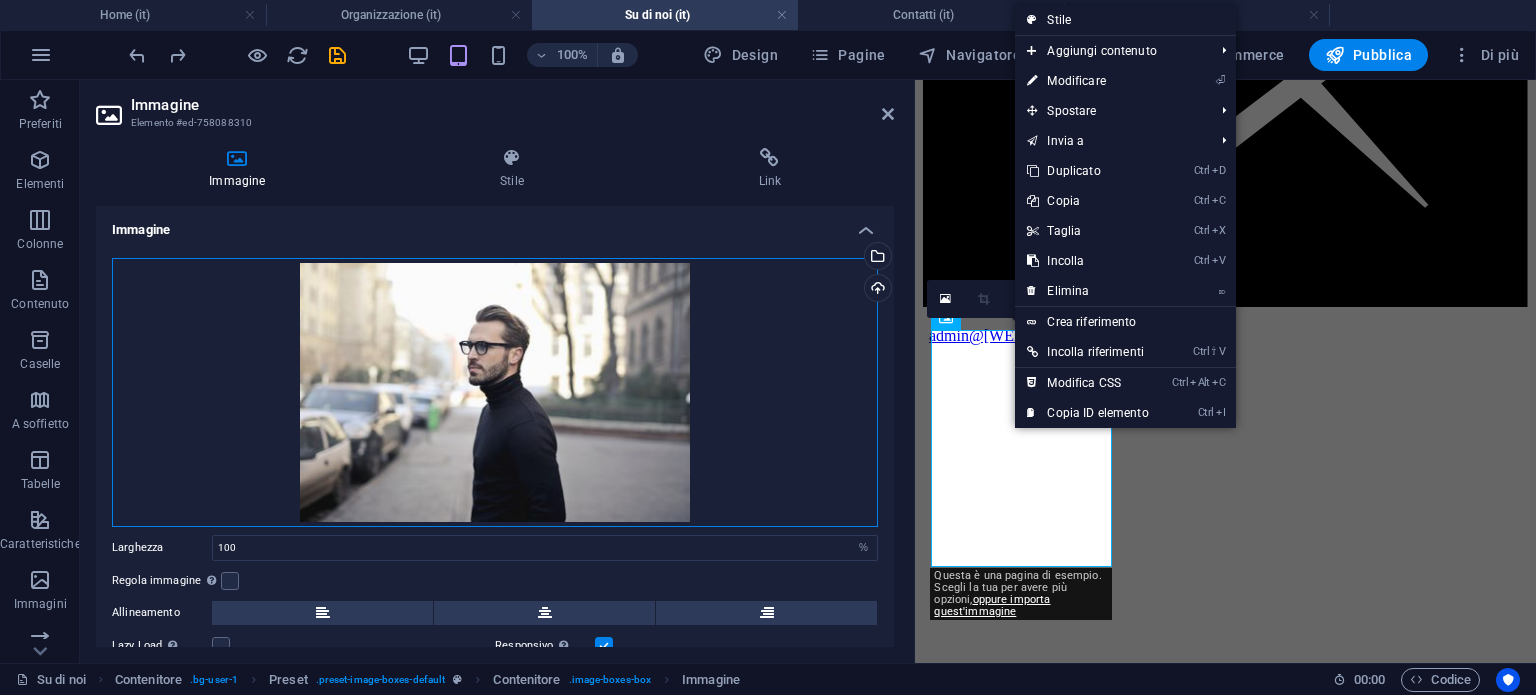 click on "Trascina qui i file, fai clic per sceglierli o selezionali da File o dalle nostre foto e video stock gratuiti" at bounding box center (495, 392) 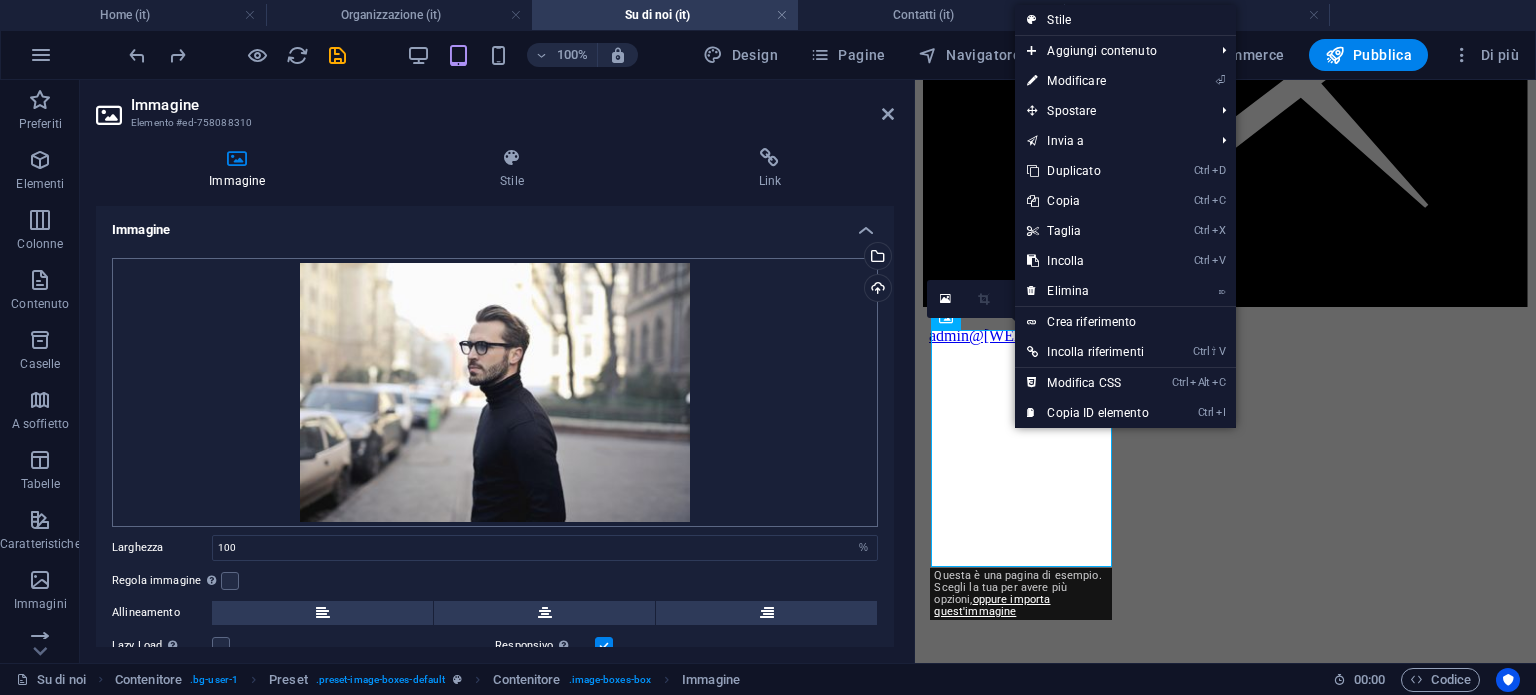 scroll, scrollTop: 8486, scrollLeft: 0, axis: vertical 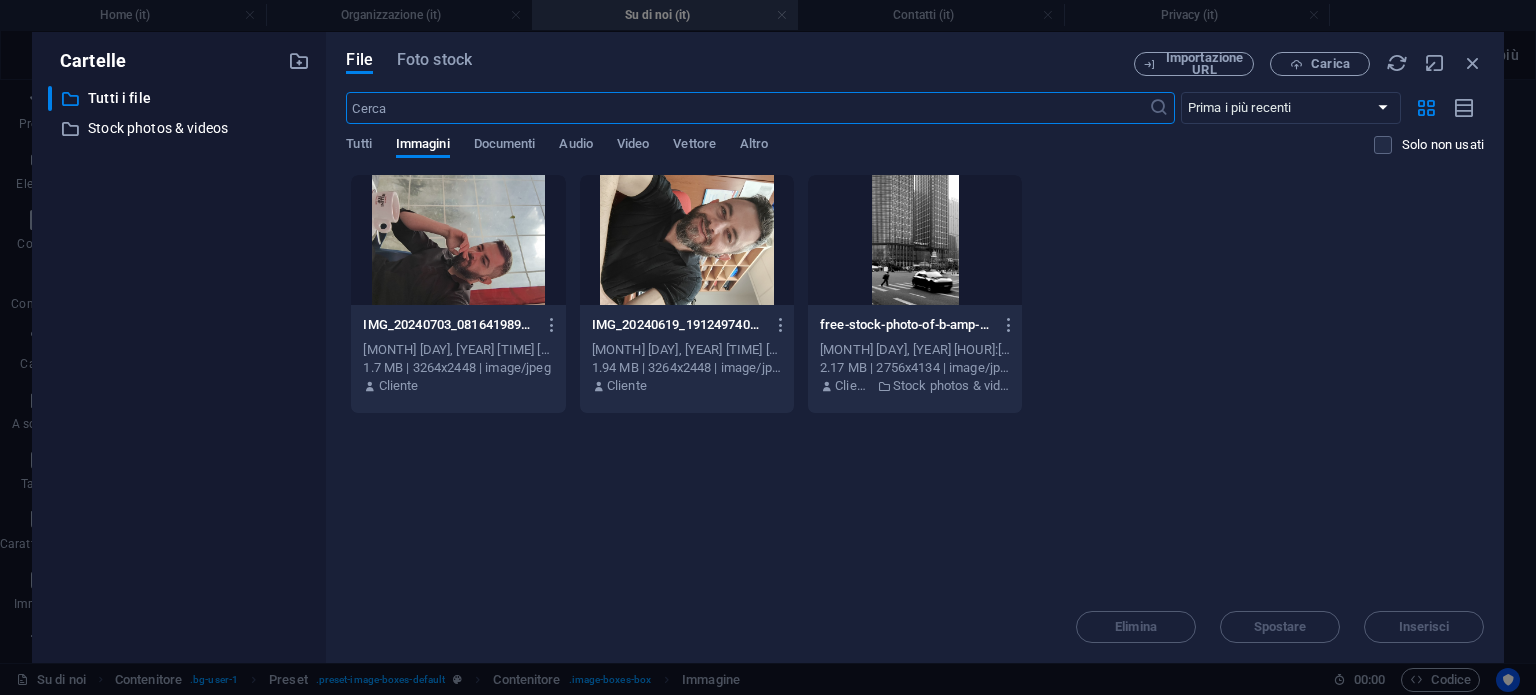 click at bounding box center (458, 240) 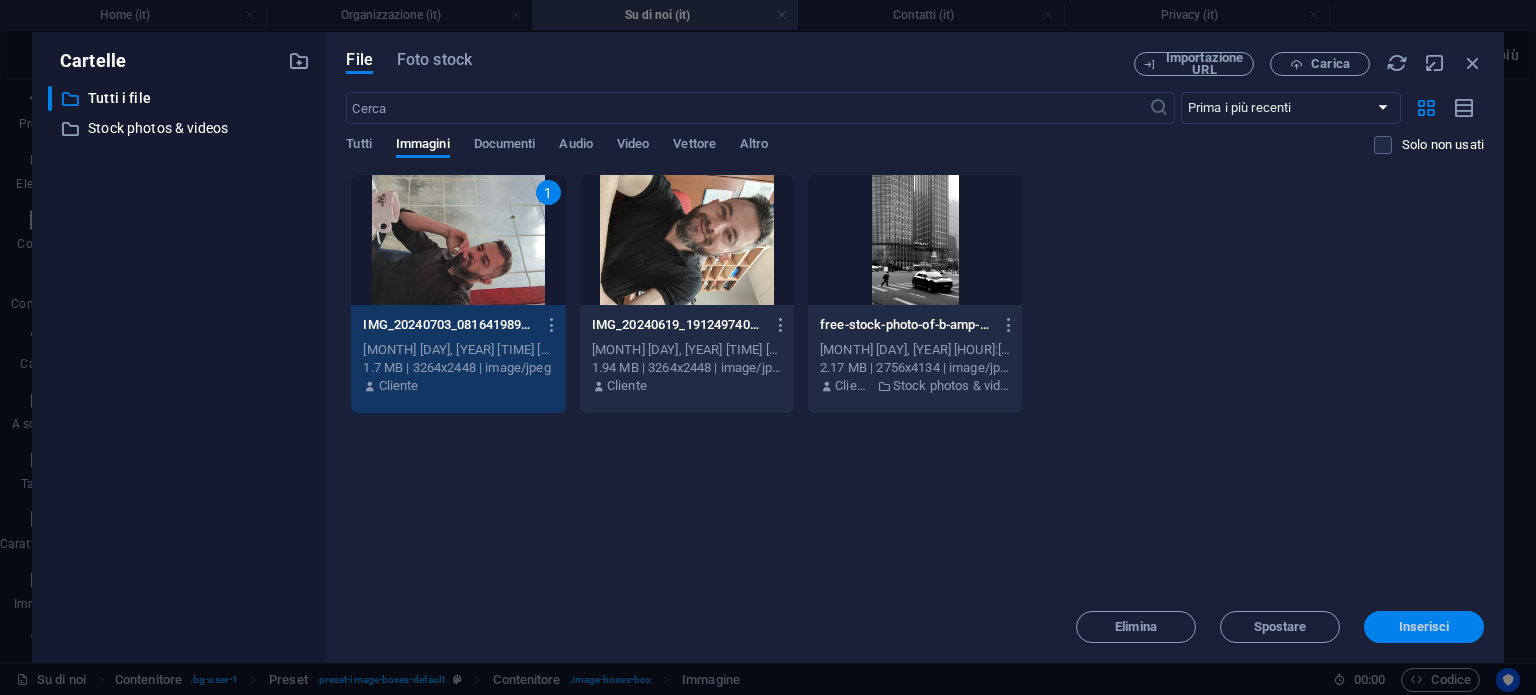 click on "Inserisci" at bounding box center (1424, 627) 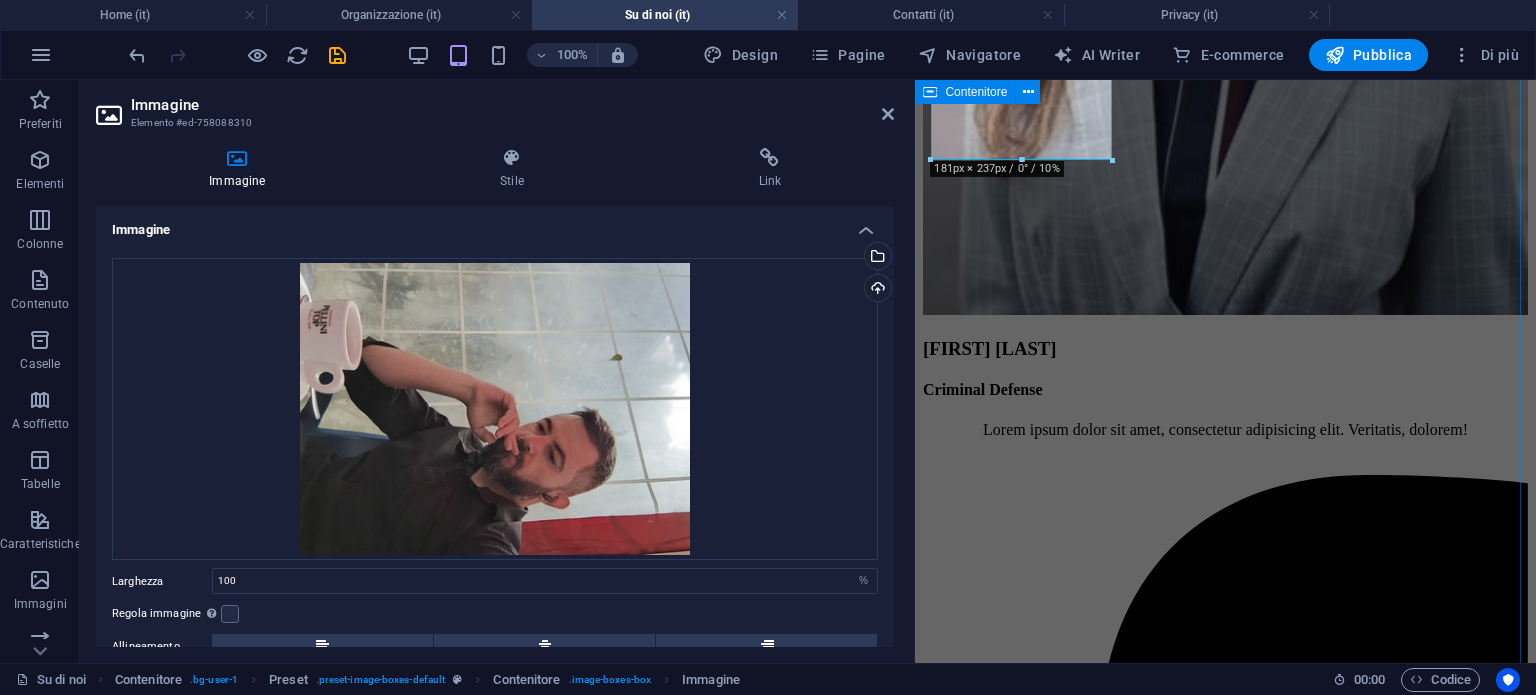 scroll, scrollTop: 2410, scrollLeft: 0, axis: vertical 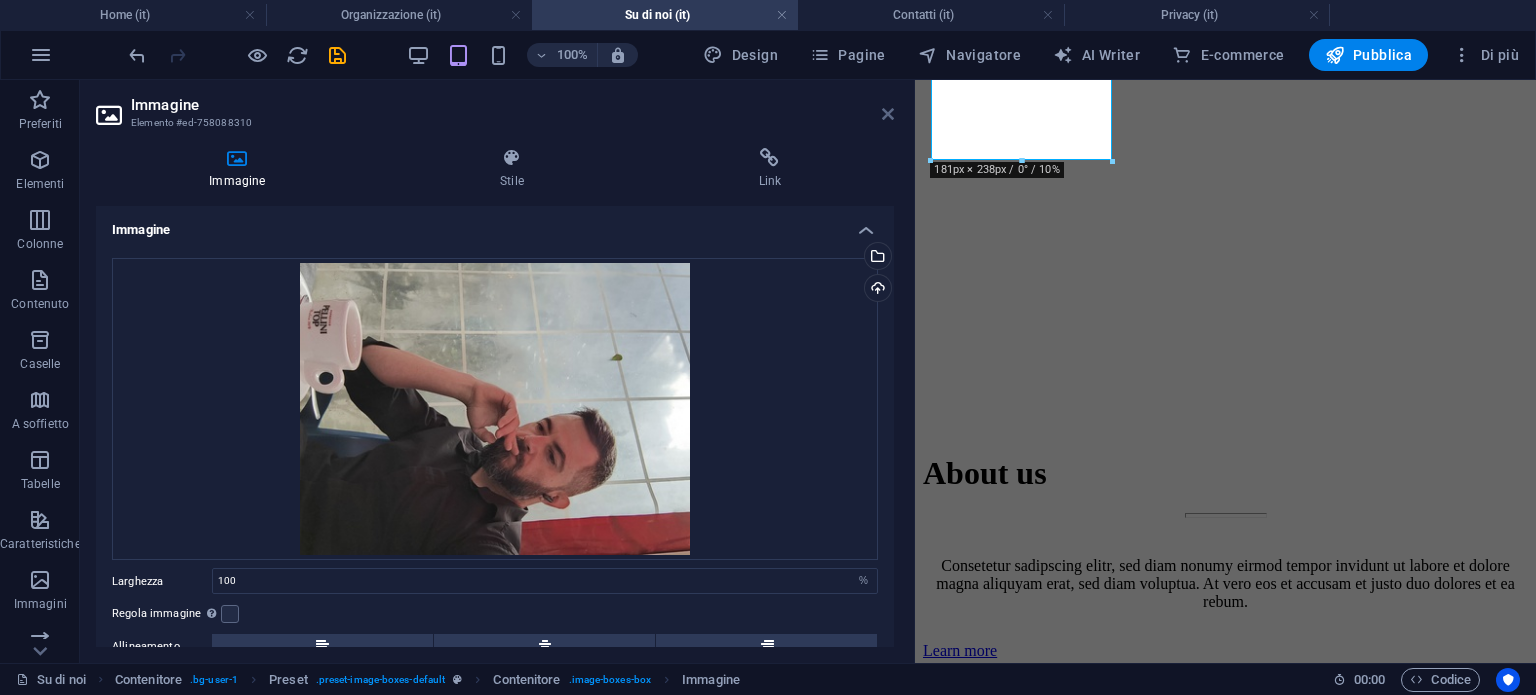 click at bounding box center [888, 114] 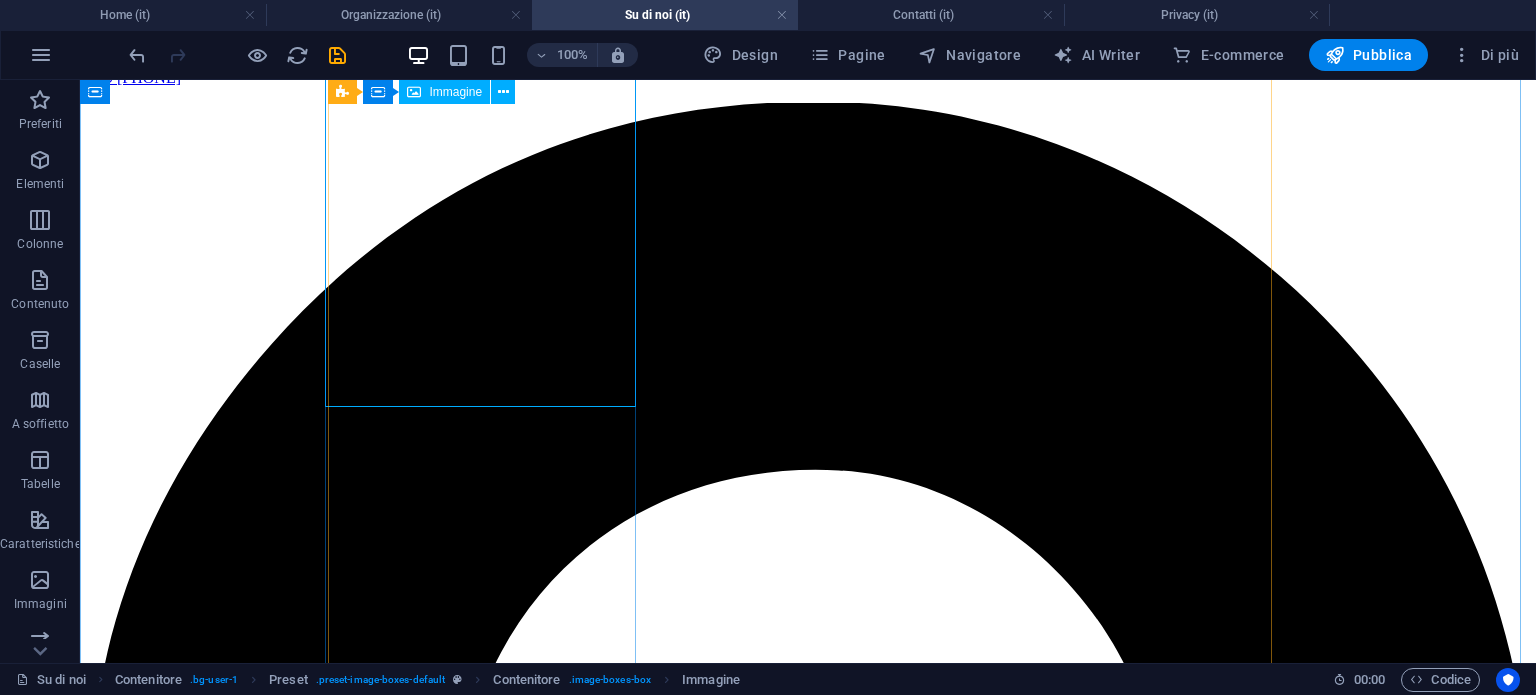 scroll, scrollTop: 1952, scrollLeft: 0, axis: vertical 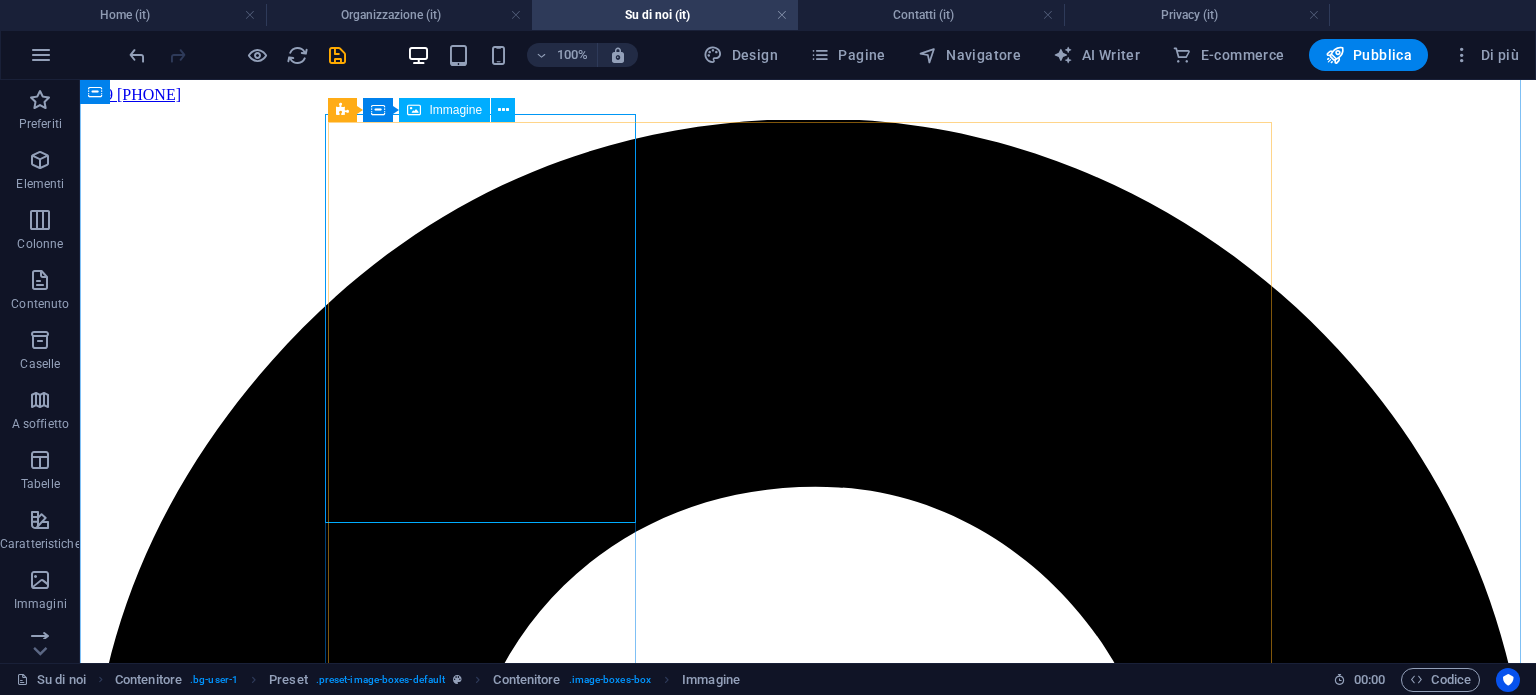 click at bounding box center [808, 7815] 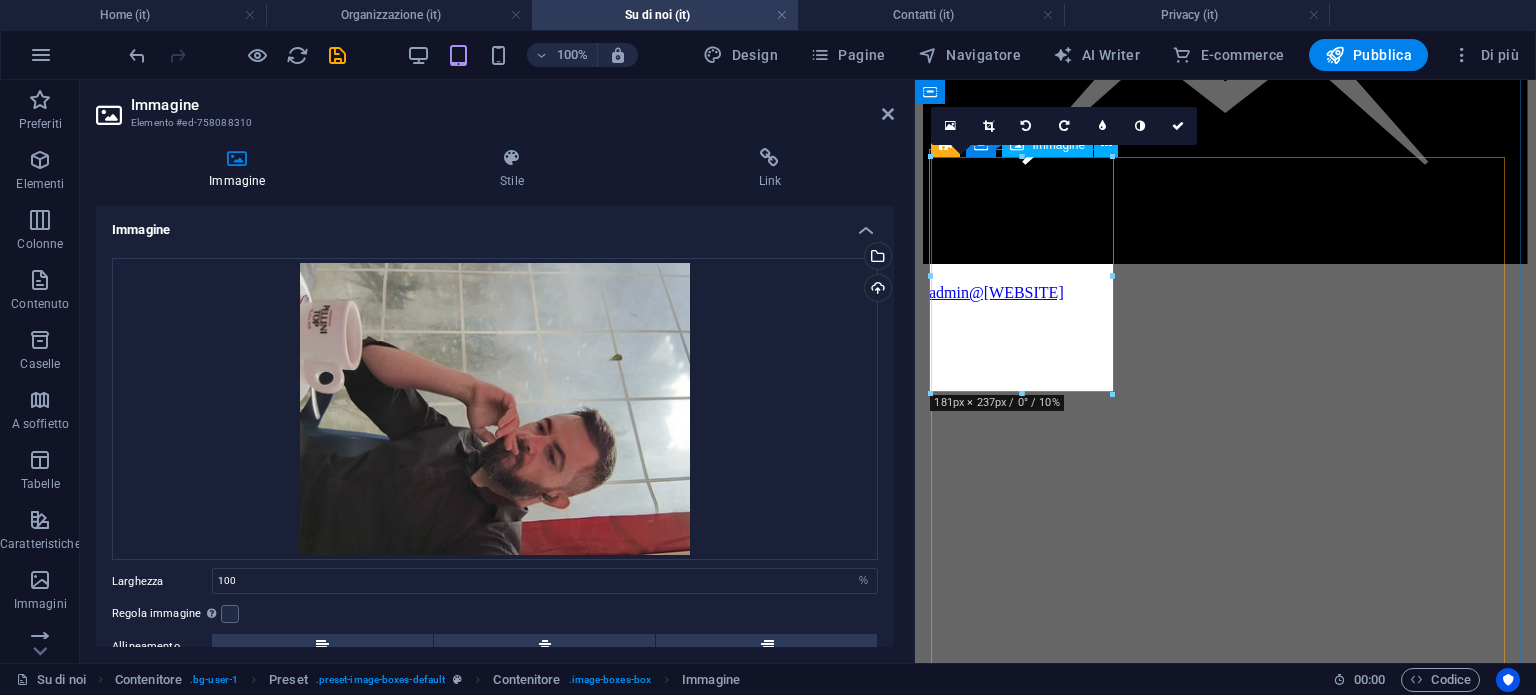 scroll, scrollTop: 2016, scrollLeft: 0, axis: vertical 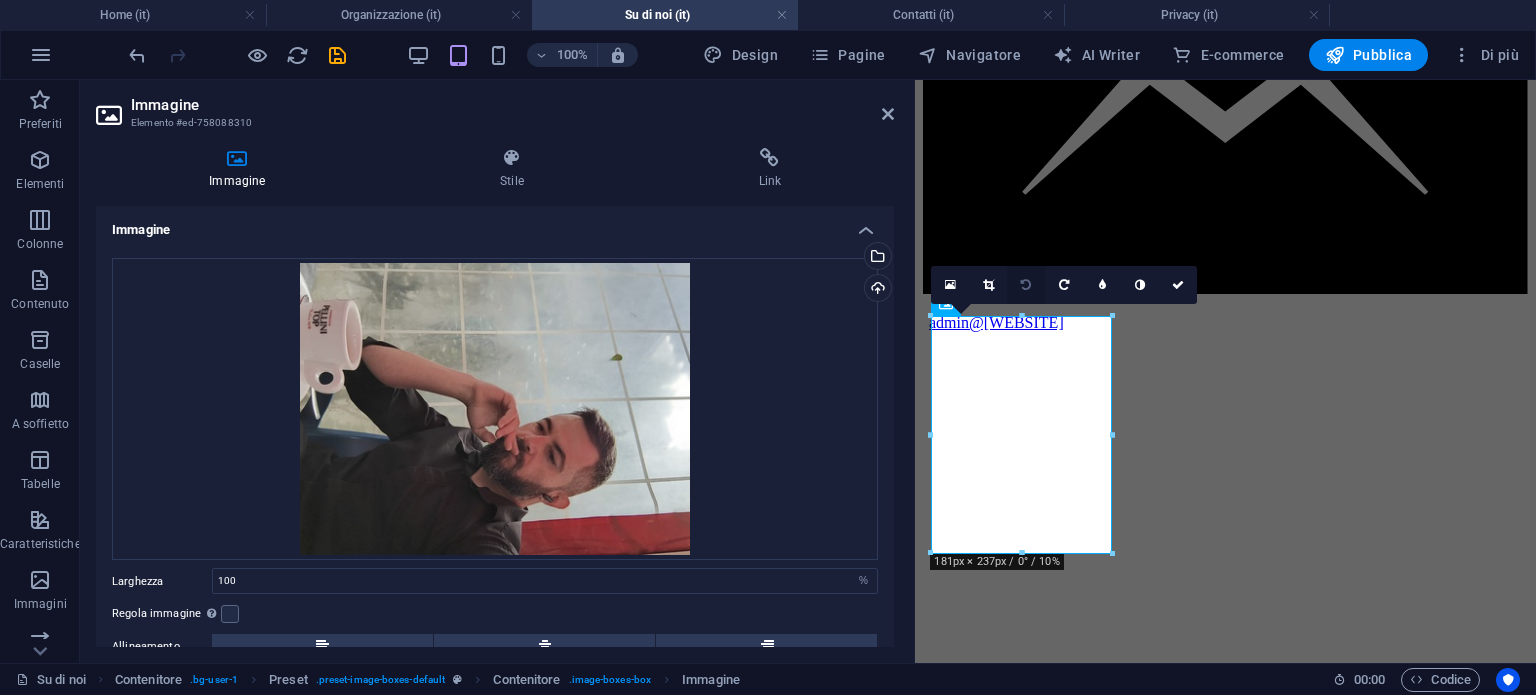 click at bounding box center [1026, 285] 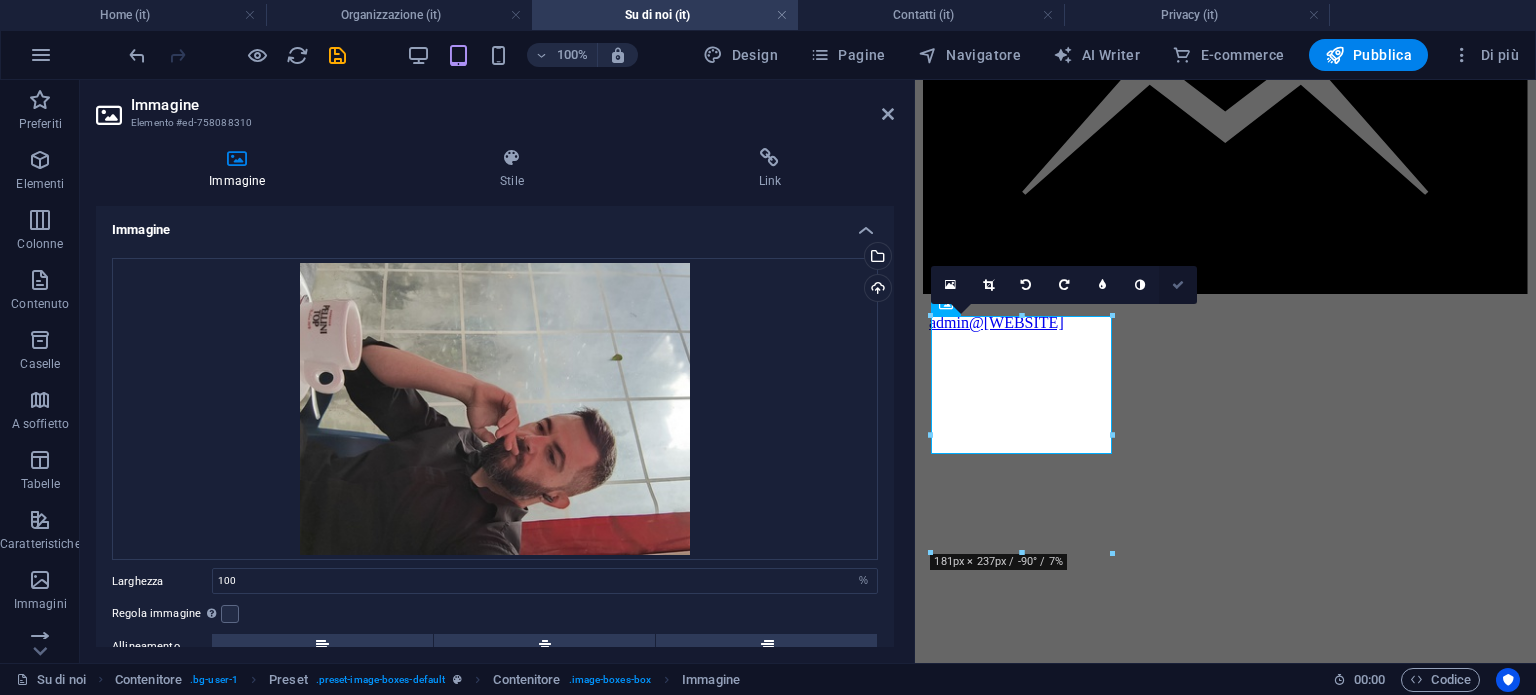 click at bounding box center [1178, 285] 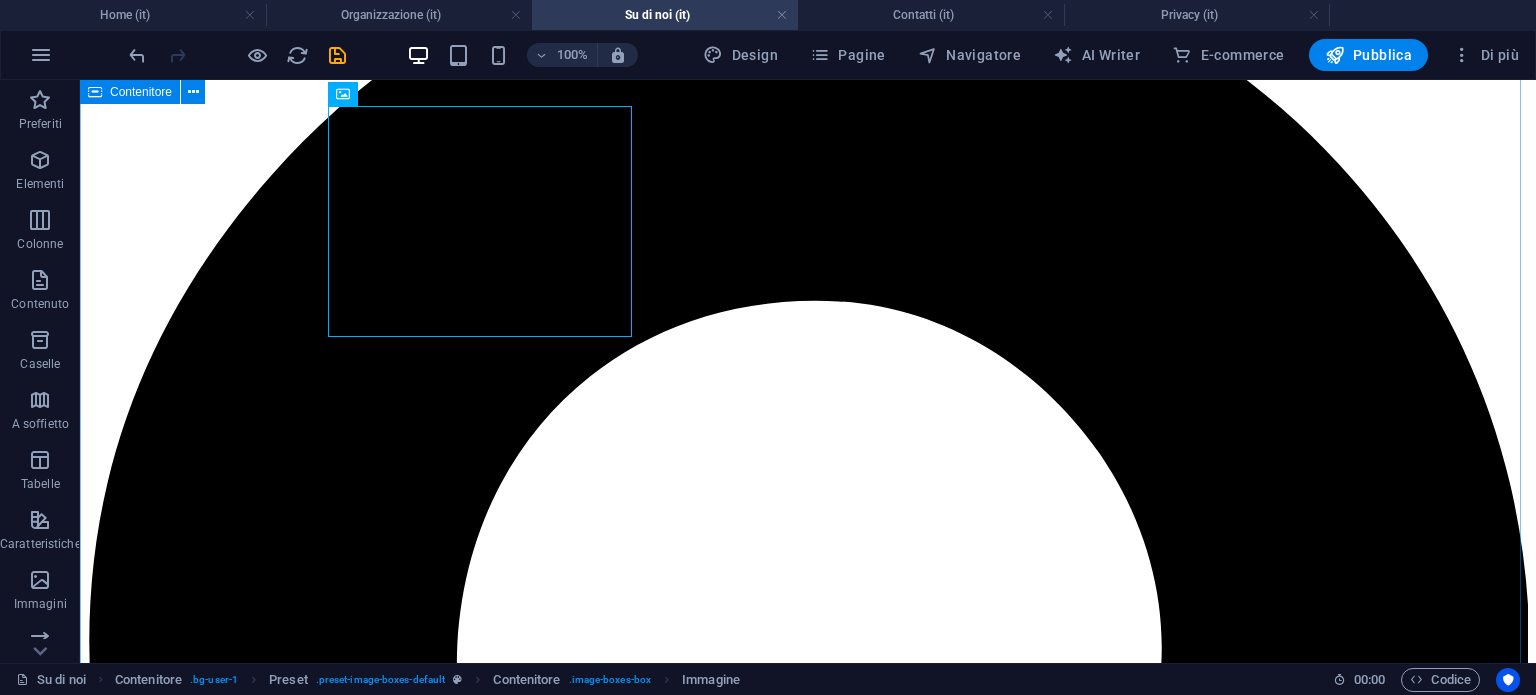 scroll, scrollTop: 2169, scrollLeft: 0, axis: vertical 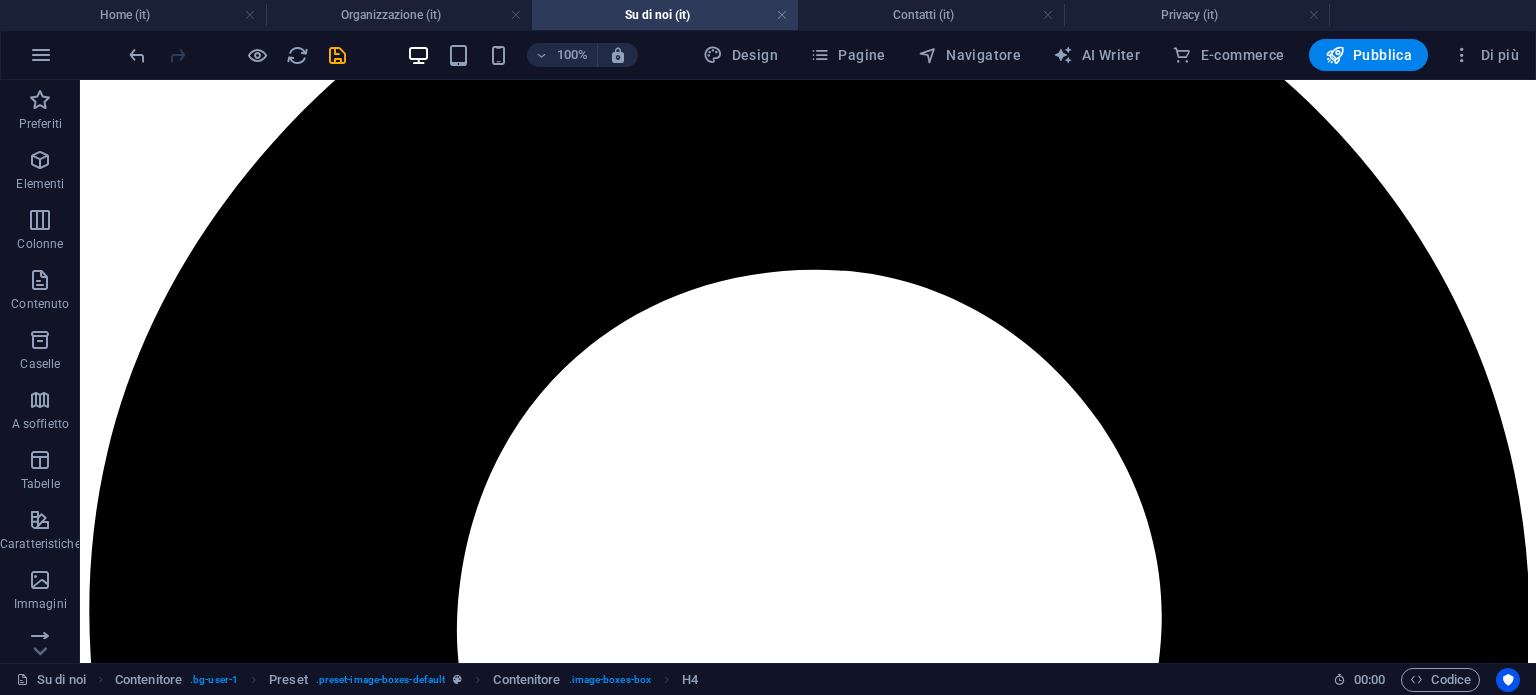 drag, startPoint x: 447, startPoint y: 198, endPoint x: 435, endPoint y: 350, distance: 152.47295 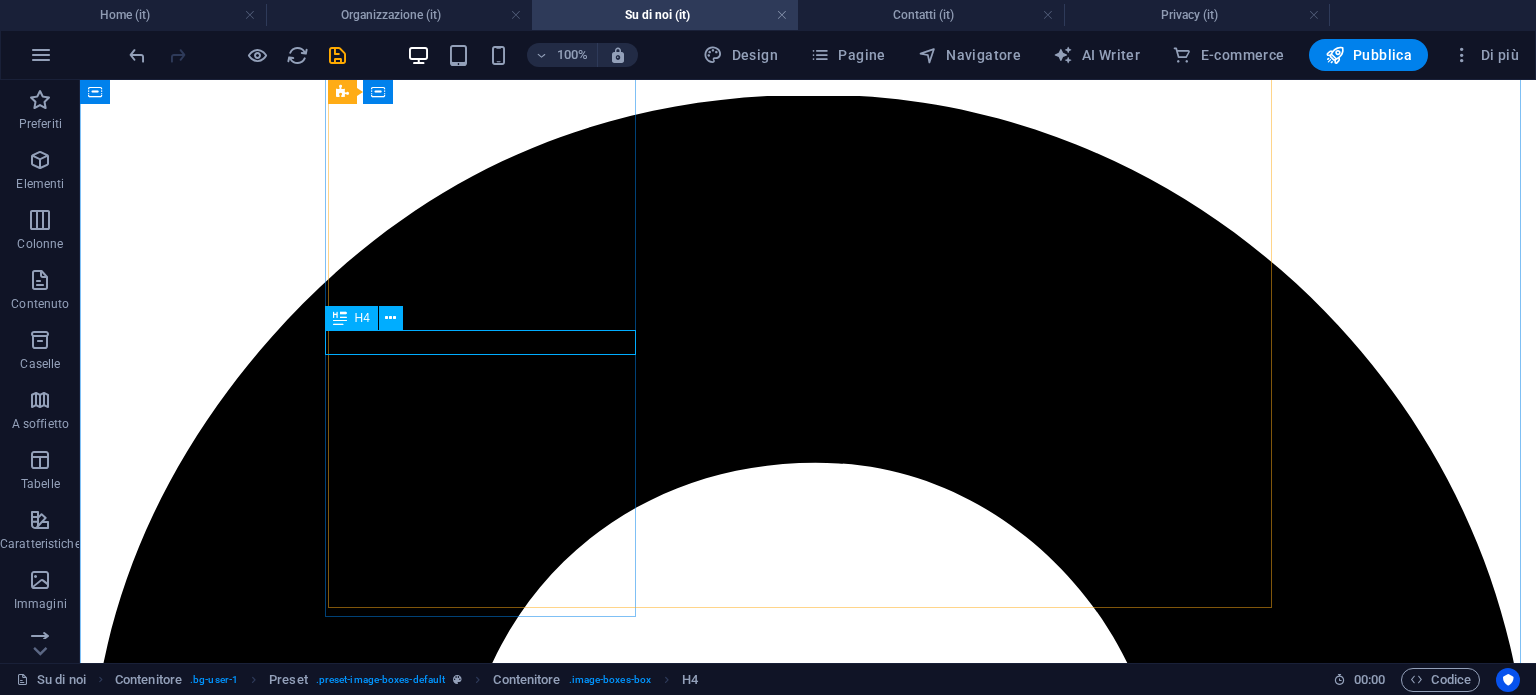 scroll, scrollTop: 1969, scrollLeft: 0, axis: vertical 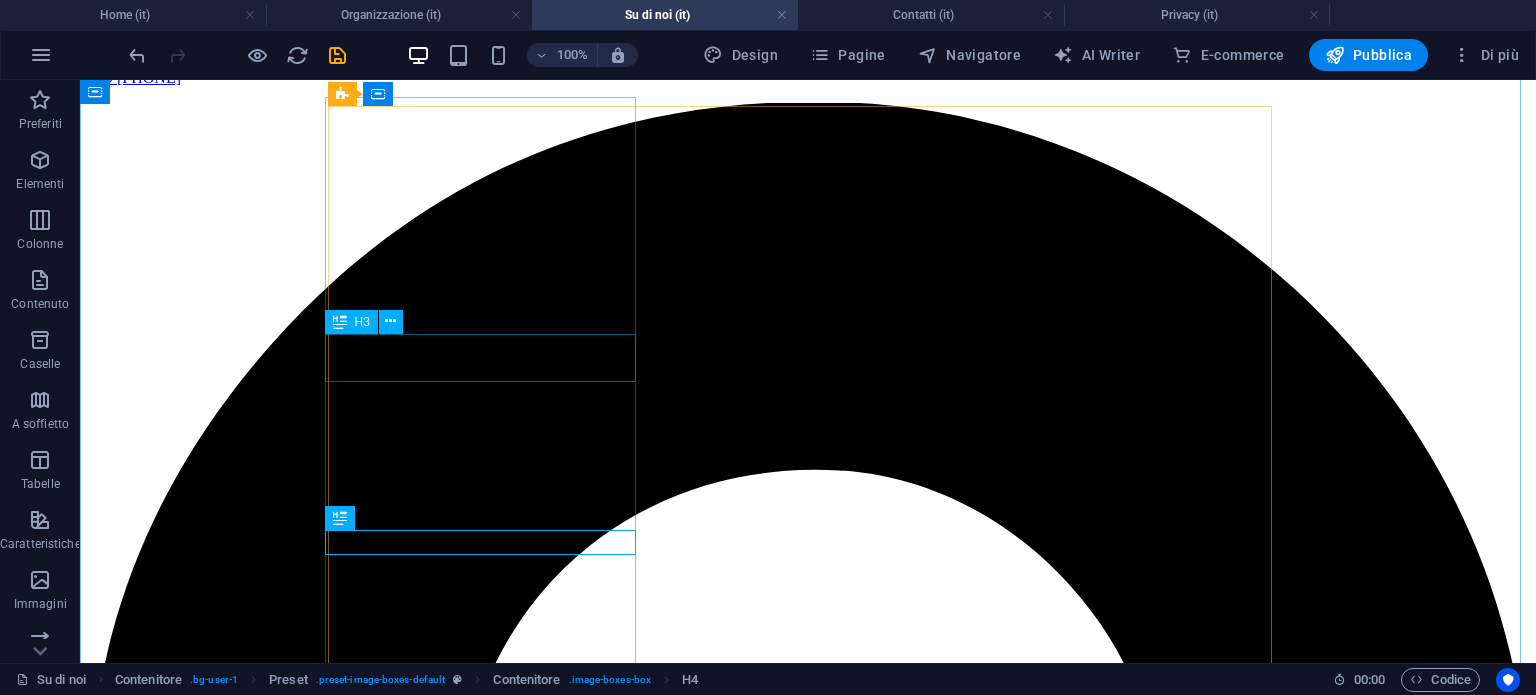click on "[FIRST] [LAST]" at bounding box center [808, 7977] 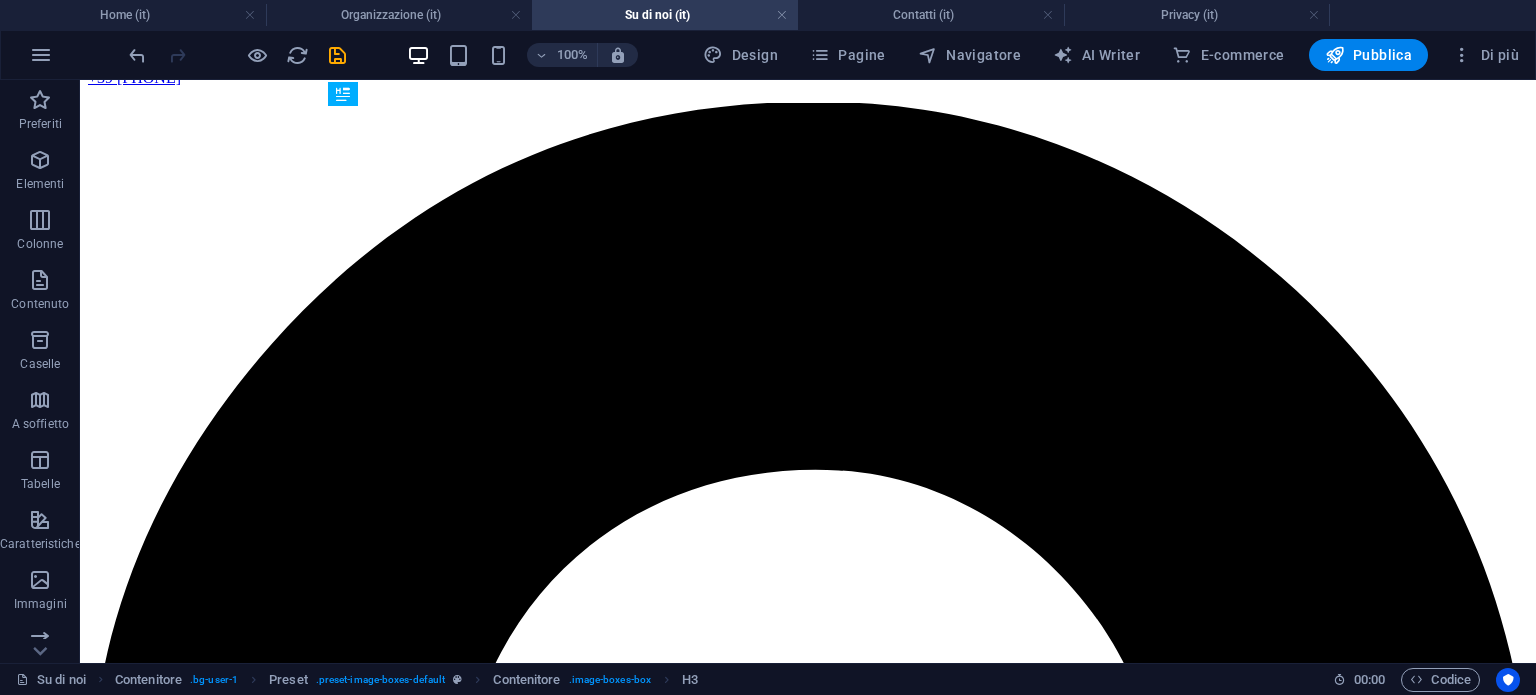 drag, startPoint x: 452, startPoint y: 365, endPoint x: 456, endPoint y: 459, distance: 94.08507 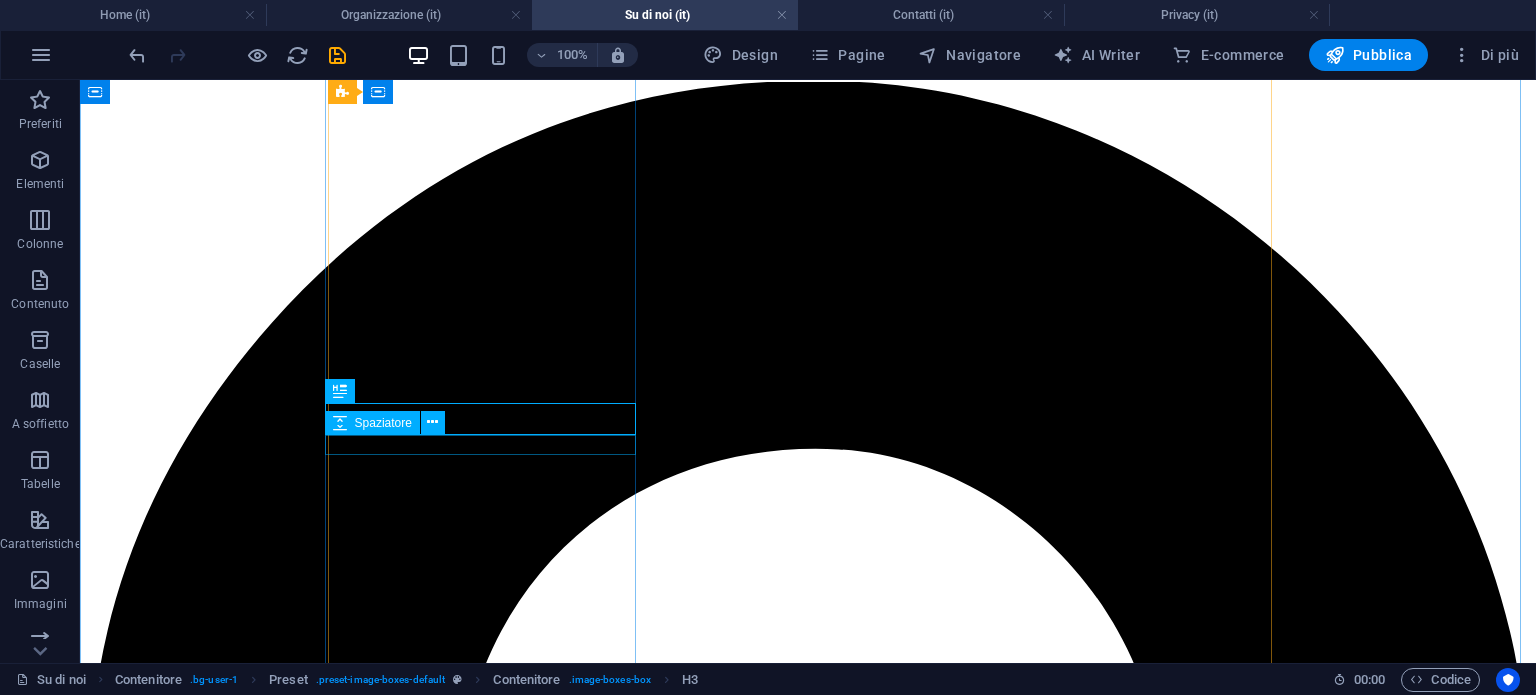 scroll, scrollTop: 2169, scrollLeft: 0, axis: vertical 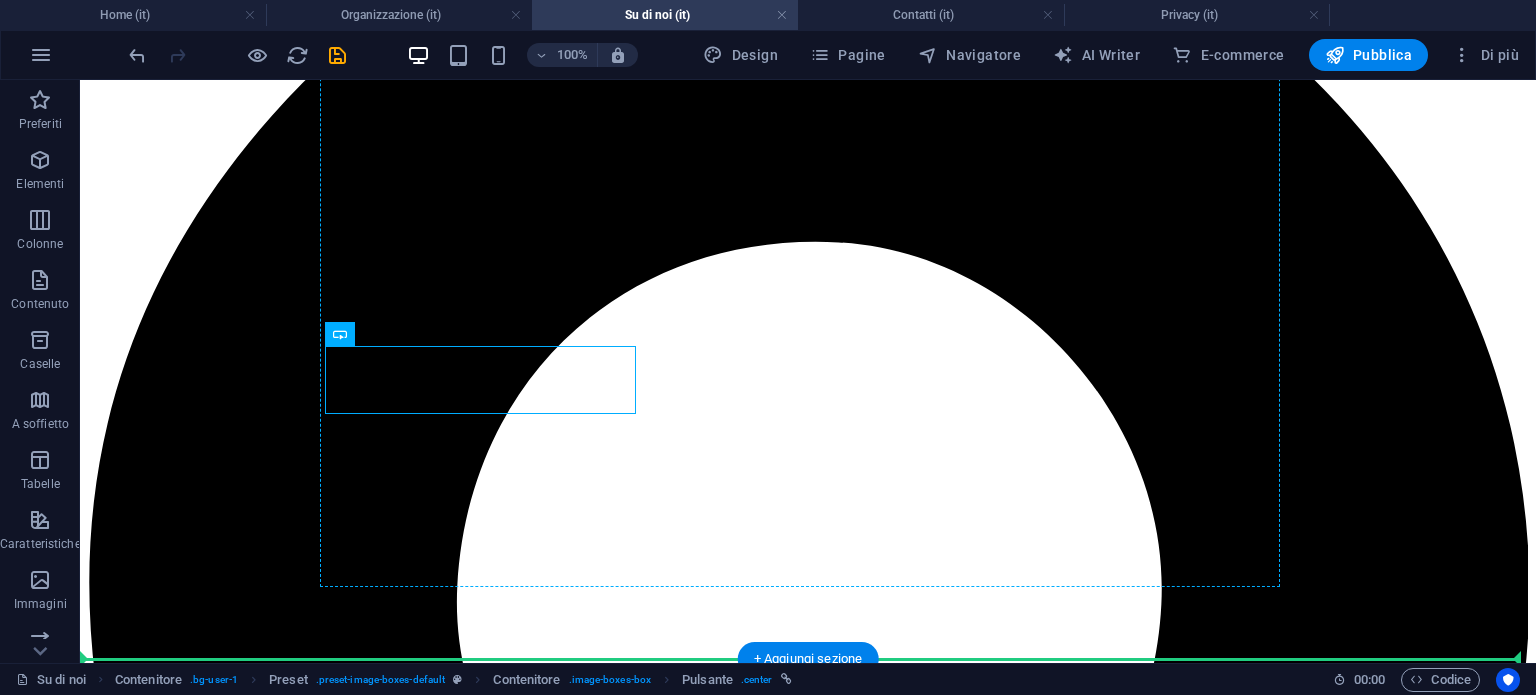 drag, startPoint x: 469, startPoint y: 413, endPoint x: 463, endPoint y: 578, distance: 165.10905 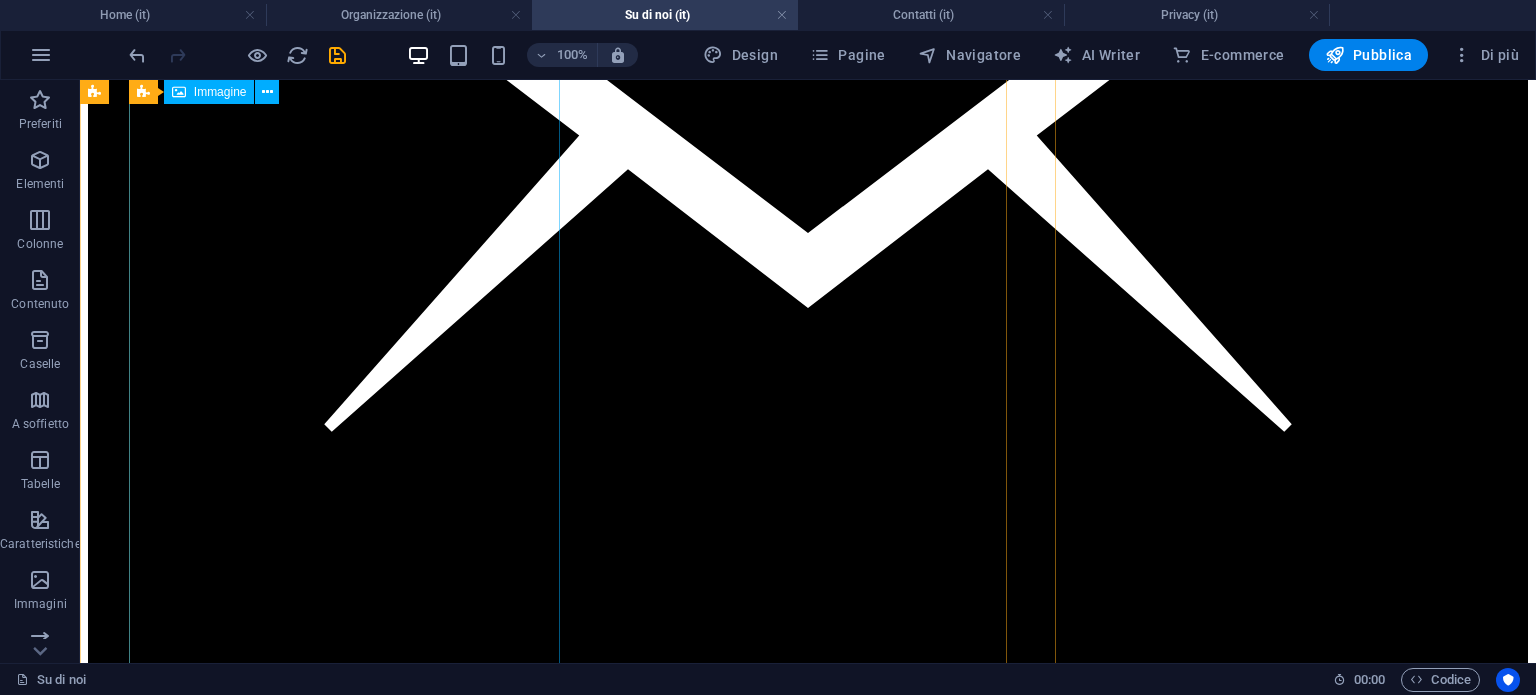 scroll, scrollTop: 4516, scrollLeft: 0, axis: vertical 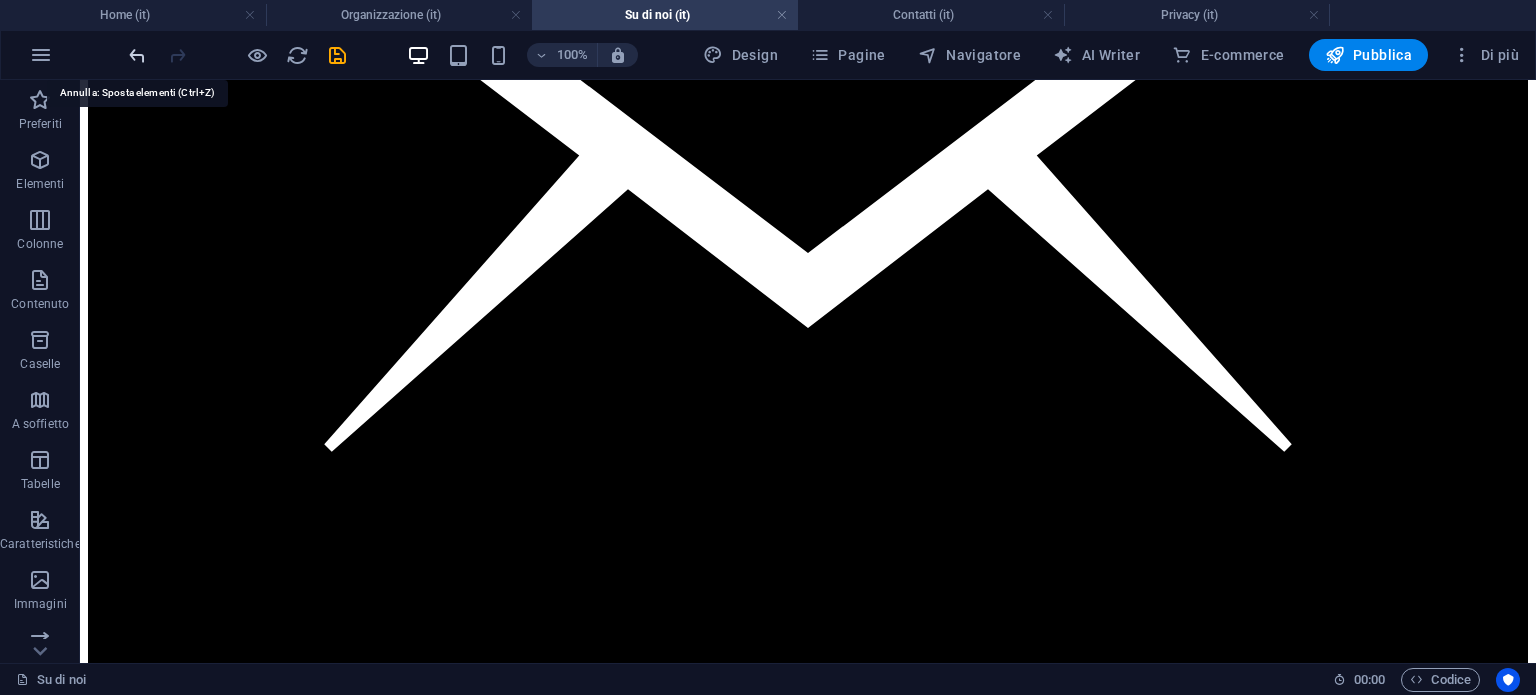 click at bounding box center [137, 55] 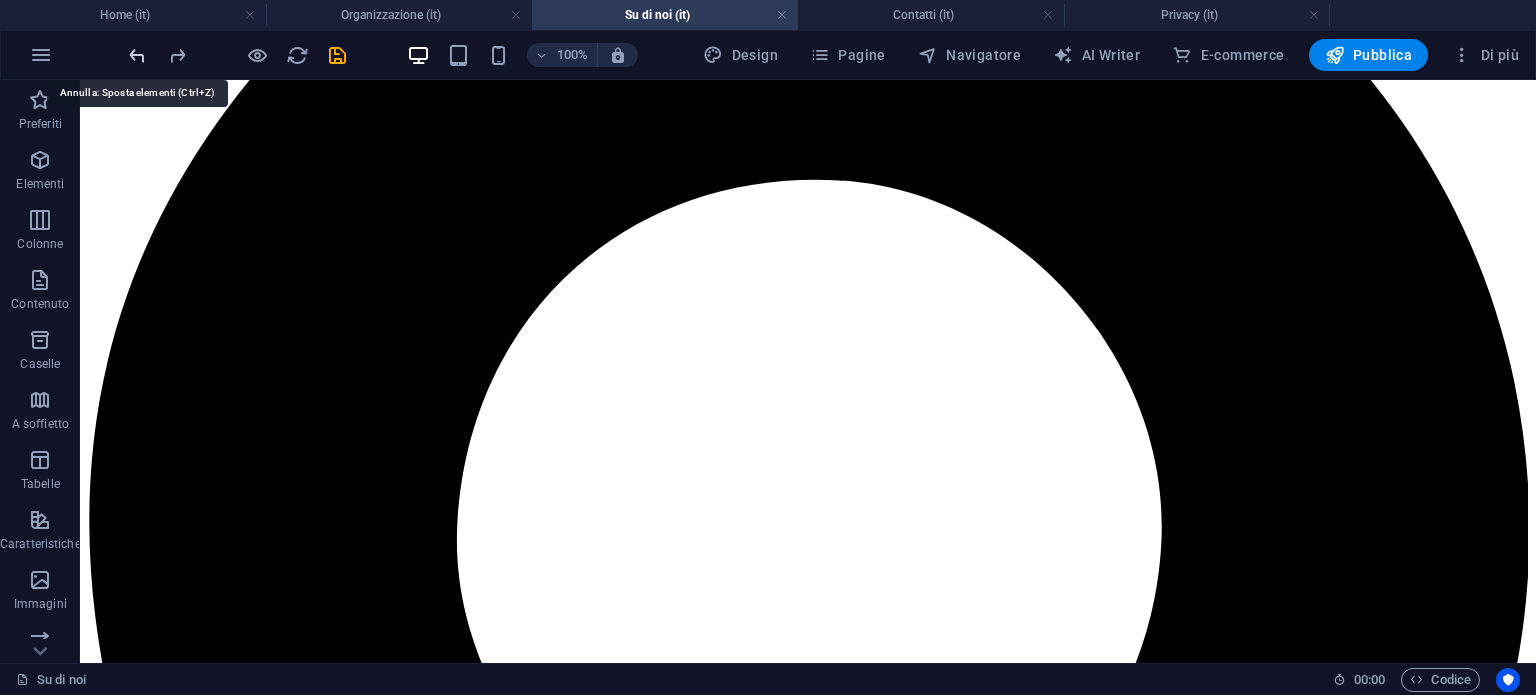 scroll, scrollTop: 2204, scrollLeft: 0, axis: vertical 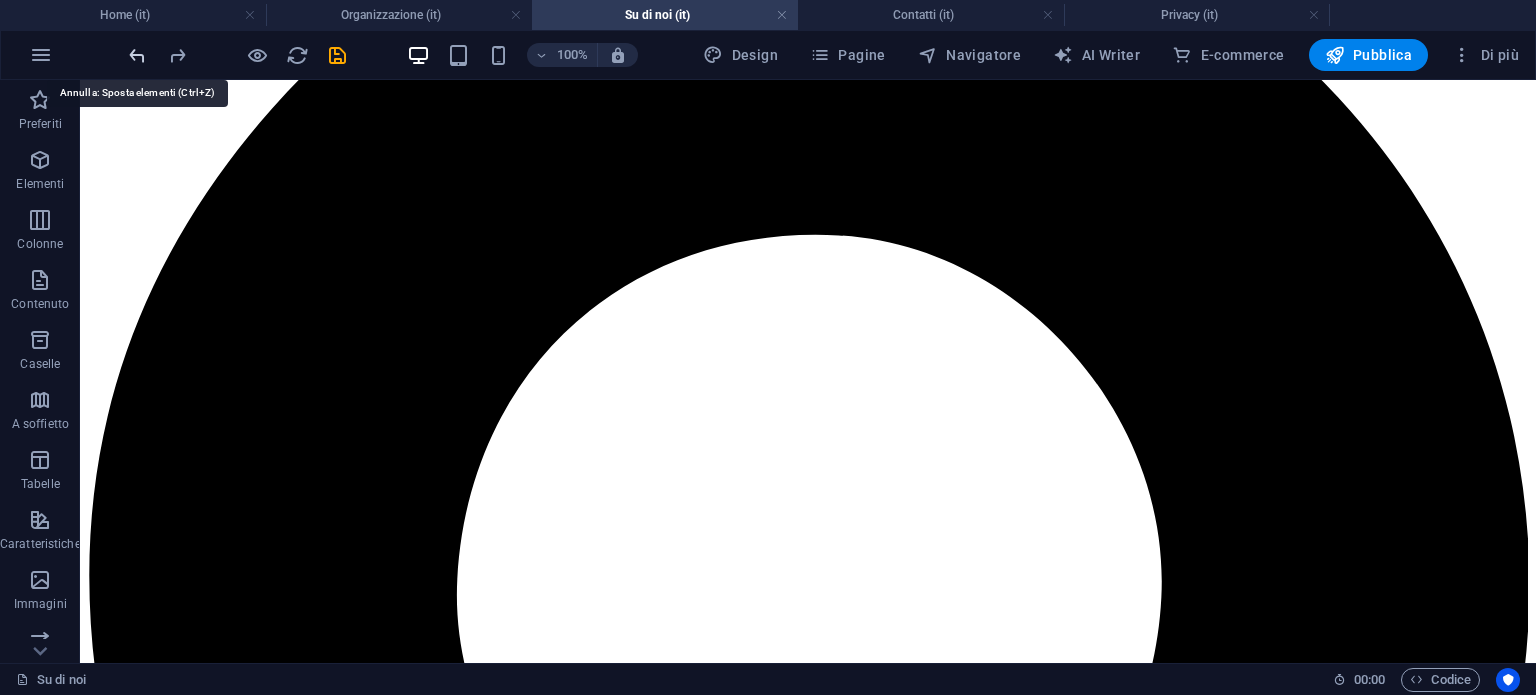 click at bounding box center (137, 55) 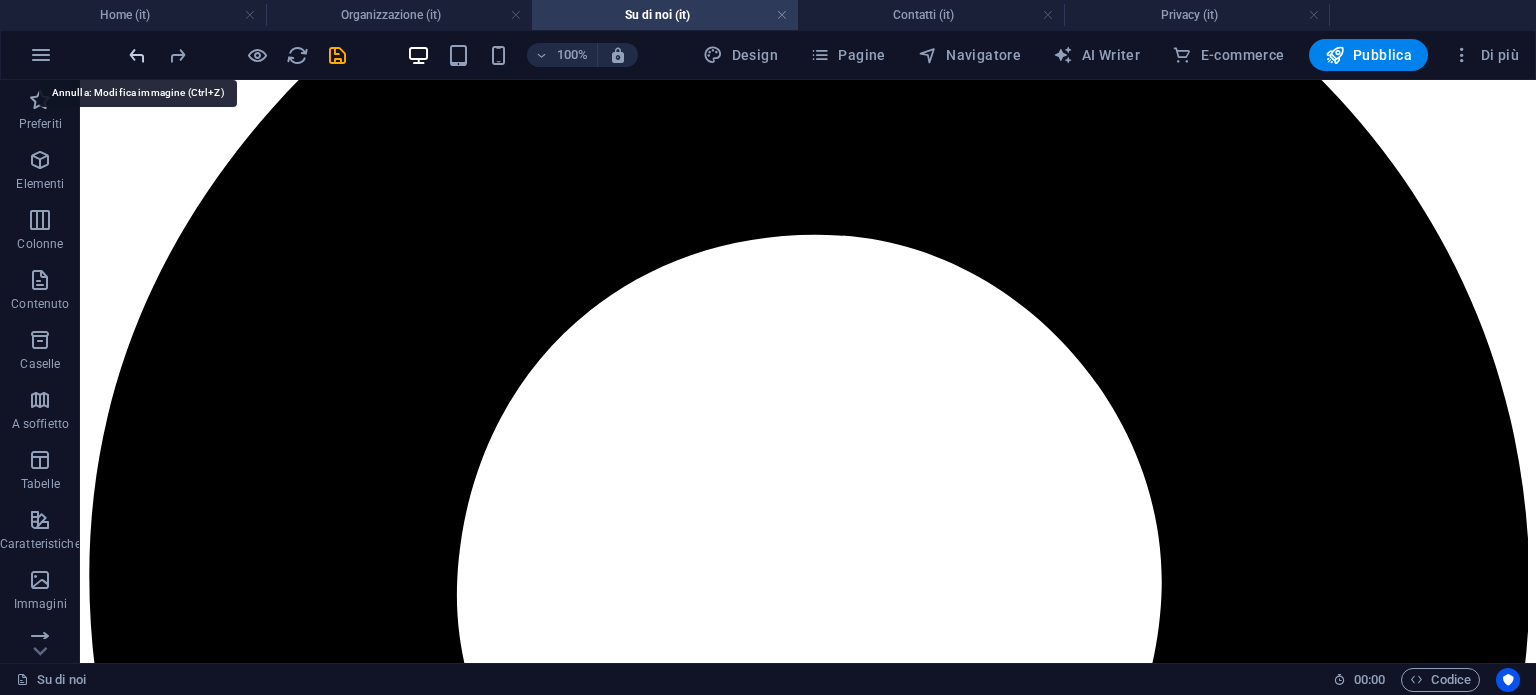 click at bounding box center [137, 55] 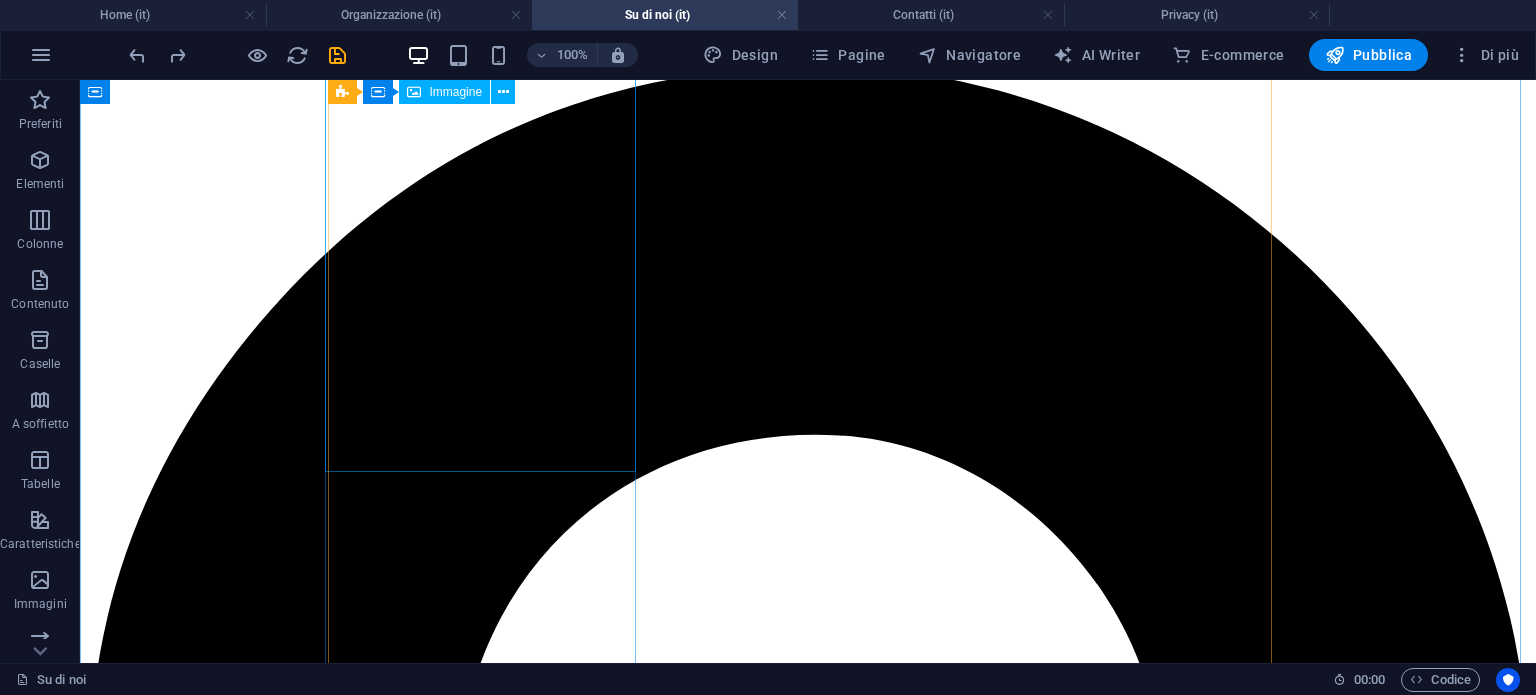 scroll, scrollTop: 1804, scrollLeft: 0, axis: vertical 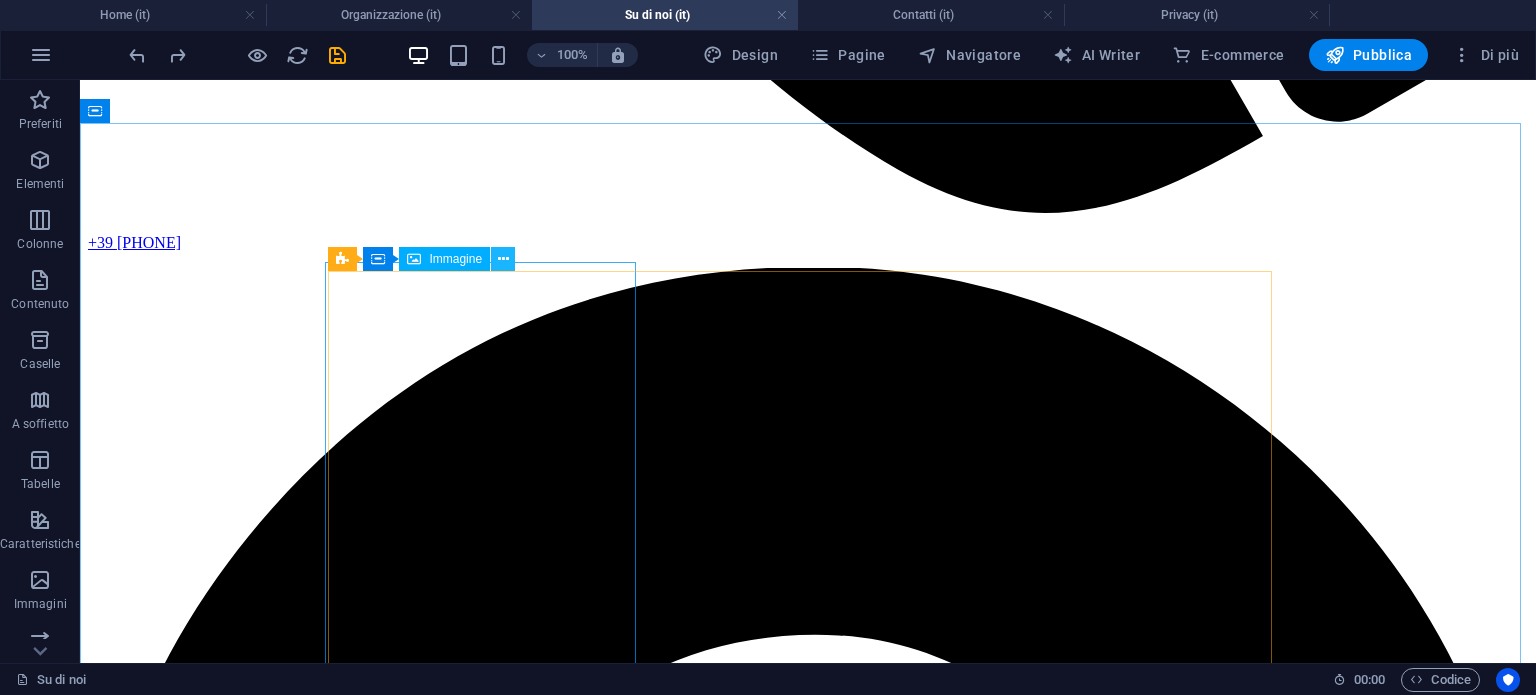 click at bounding box center [503, 259] 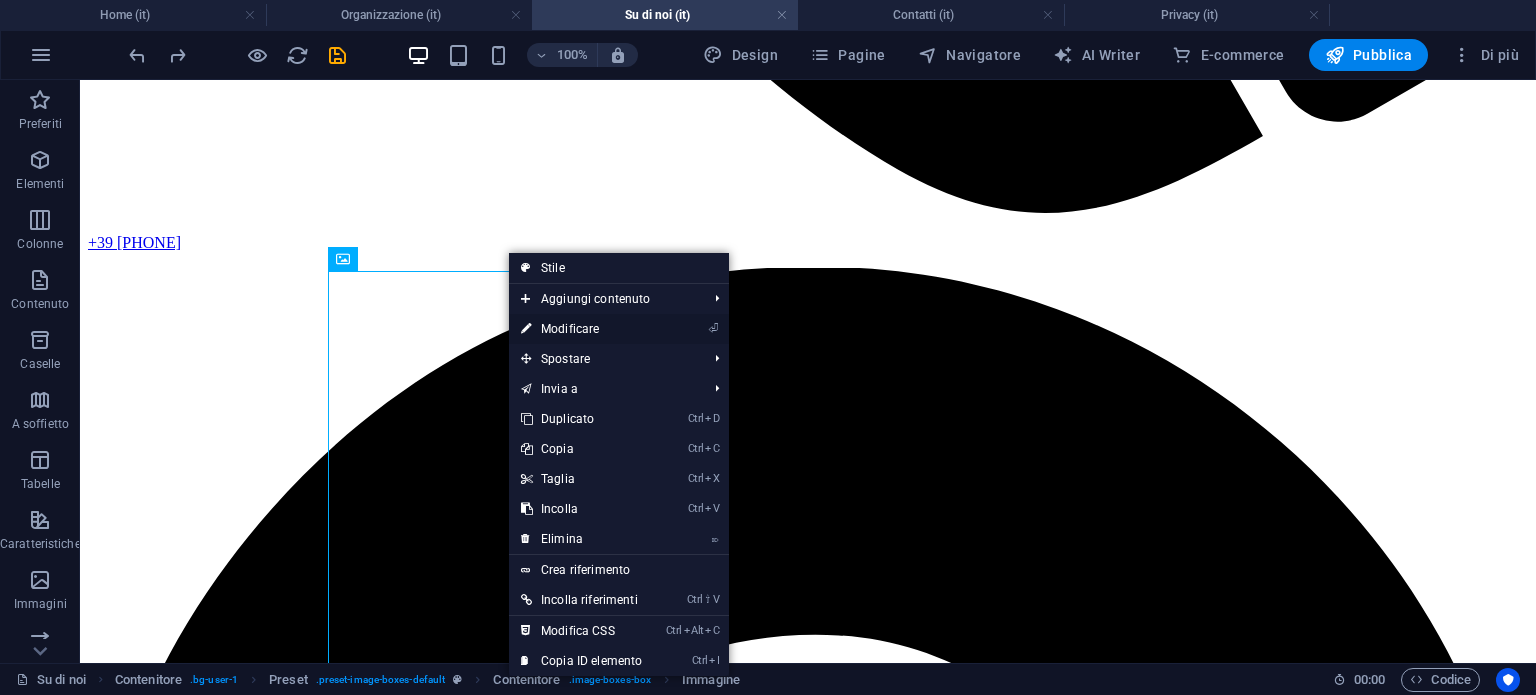 click on "⏎  Modificare" at bounding box center [581, 329] 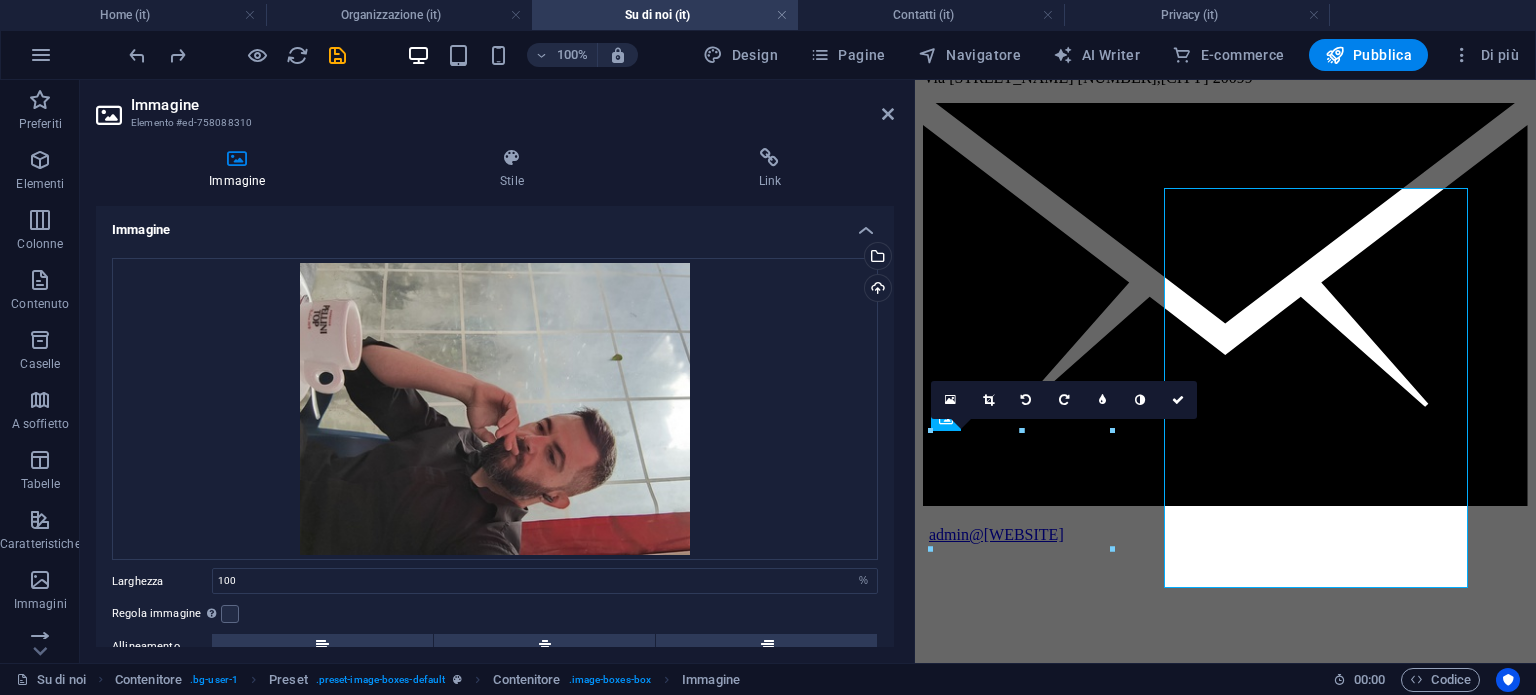 scroll, scrollTop: 1892, scrollLeft: 0, axis: vertical 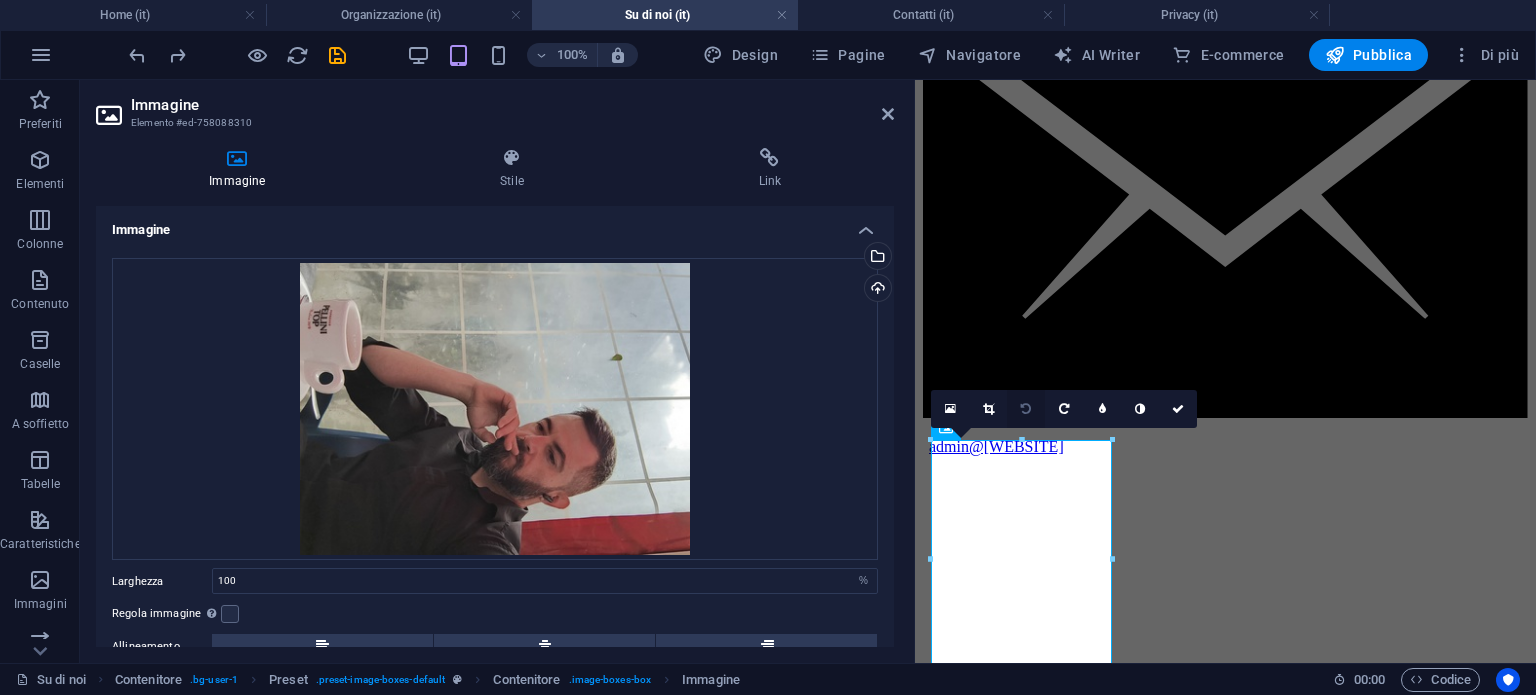 click at bounding box center (1026, 409) 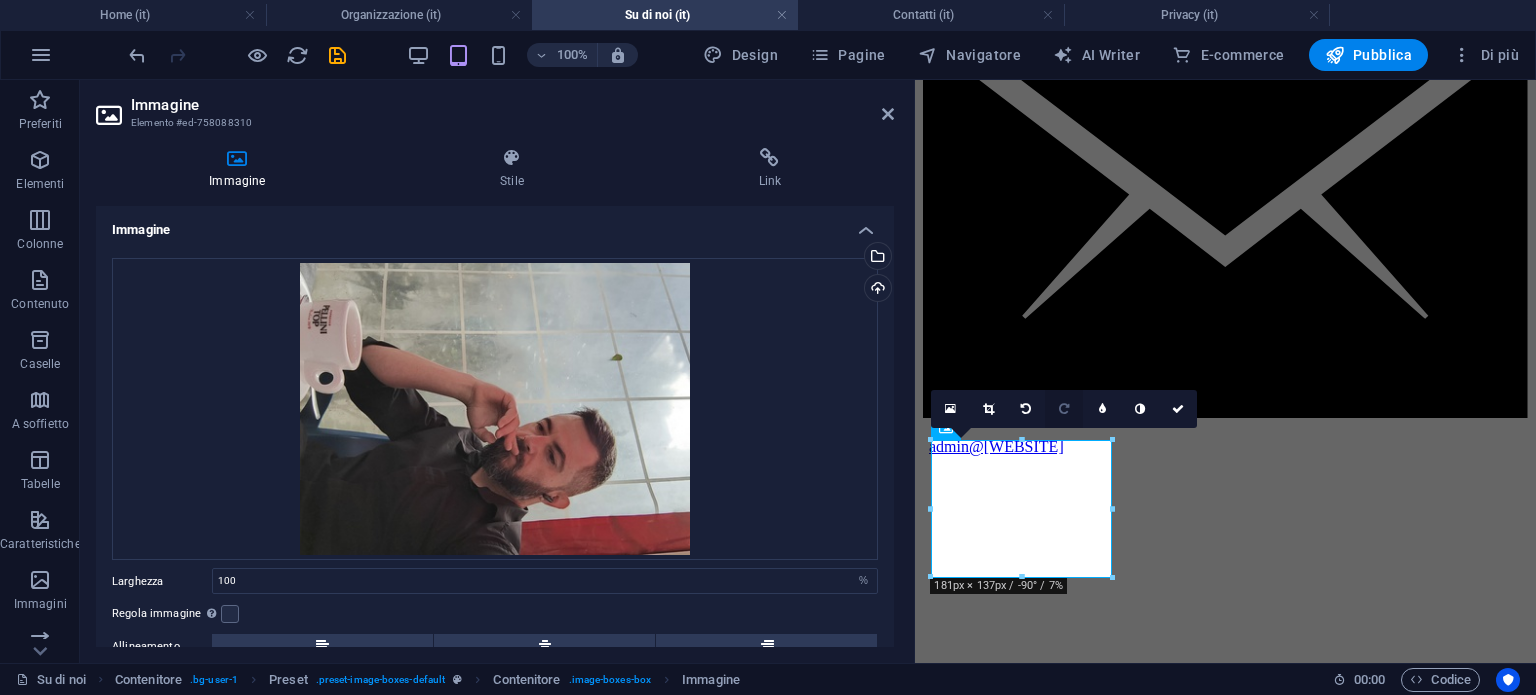 click at bounding box center [1064, 409] 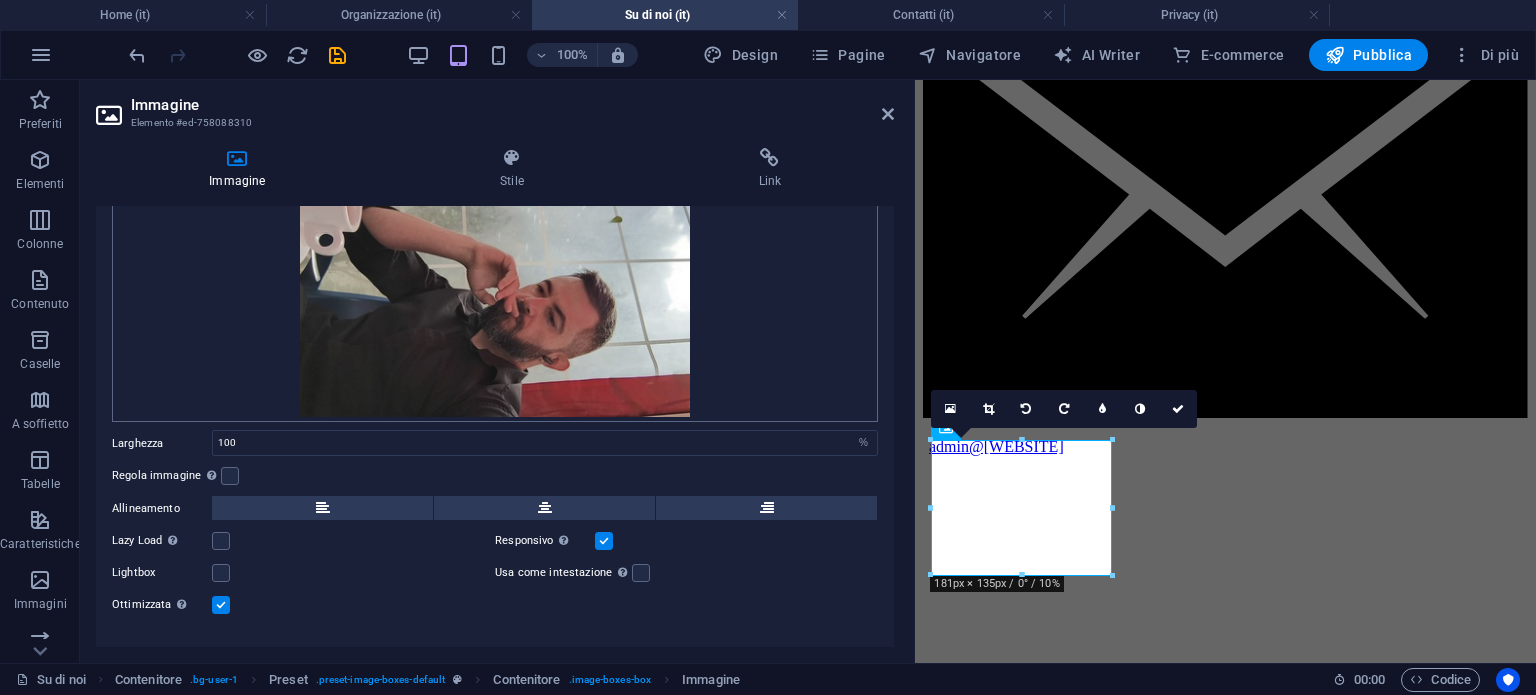 scroll, scrollTop: 171, scrollLeft: 0, axis: vertical 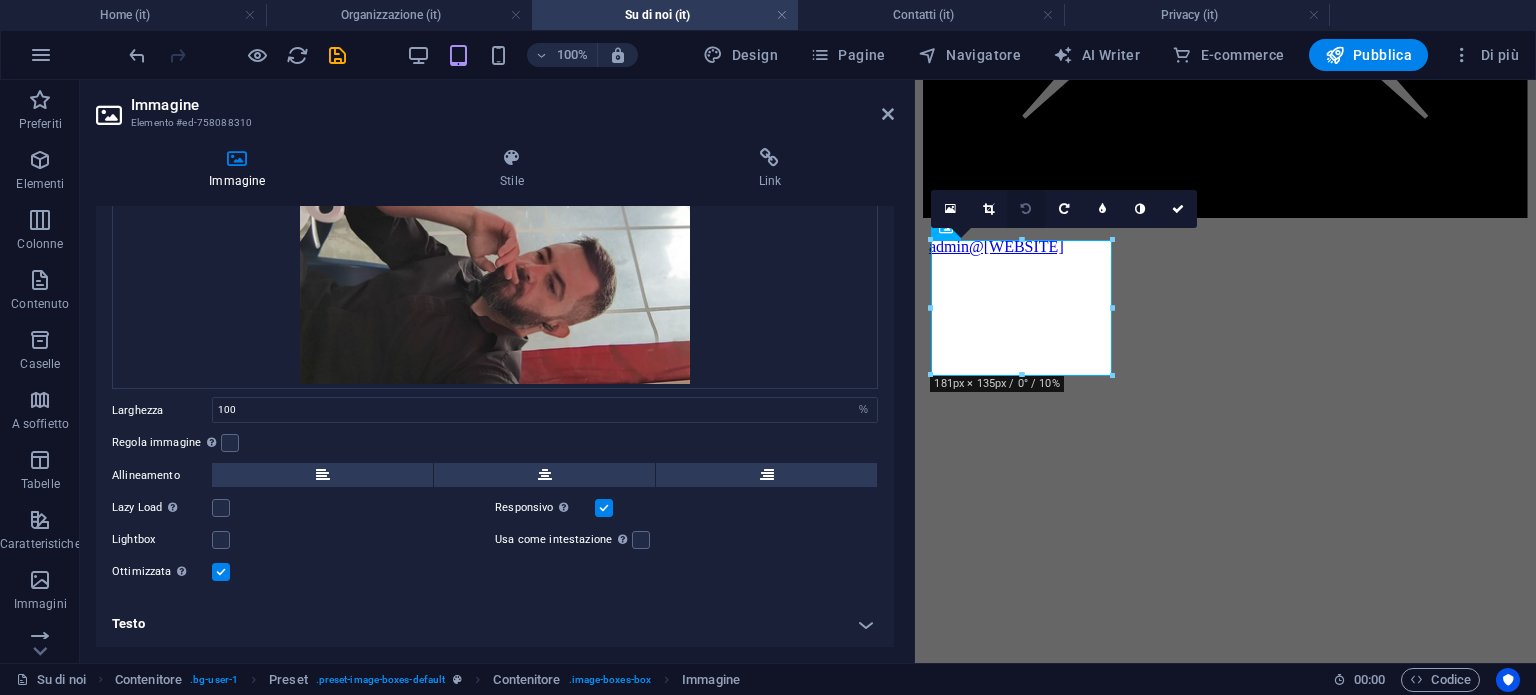 click at bounding box center (1026, 209) 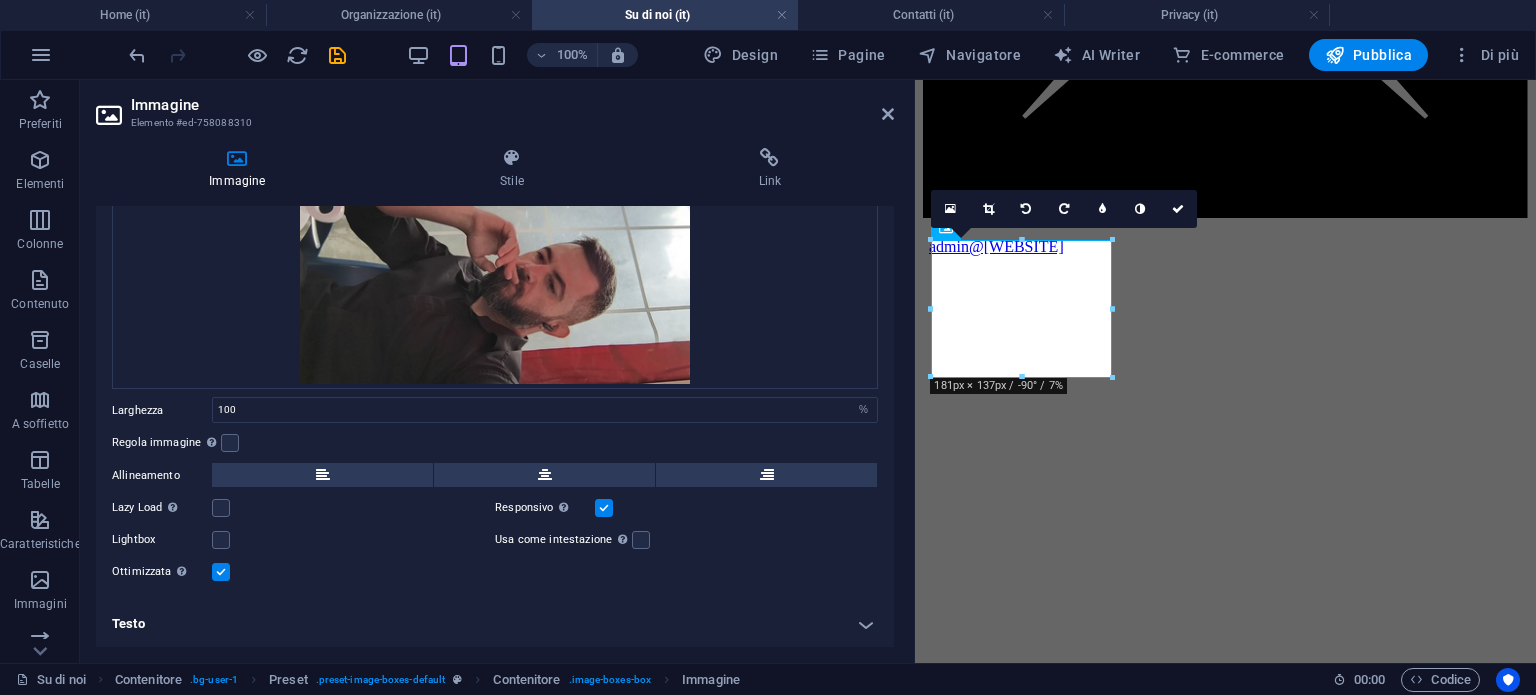 click at bounding box center [1026, 209] 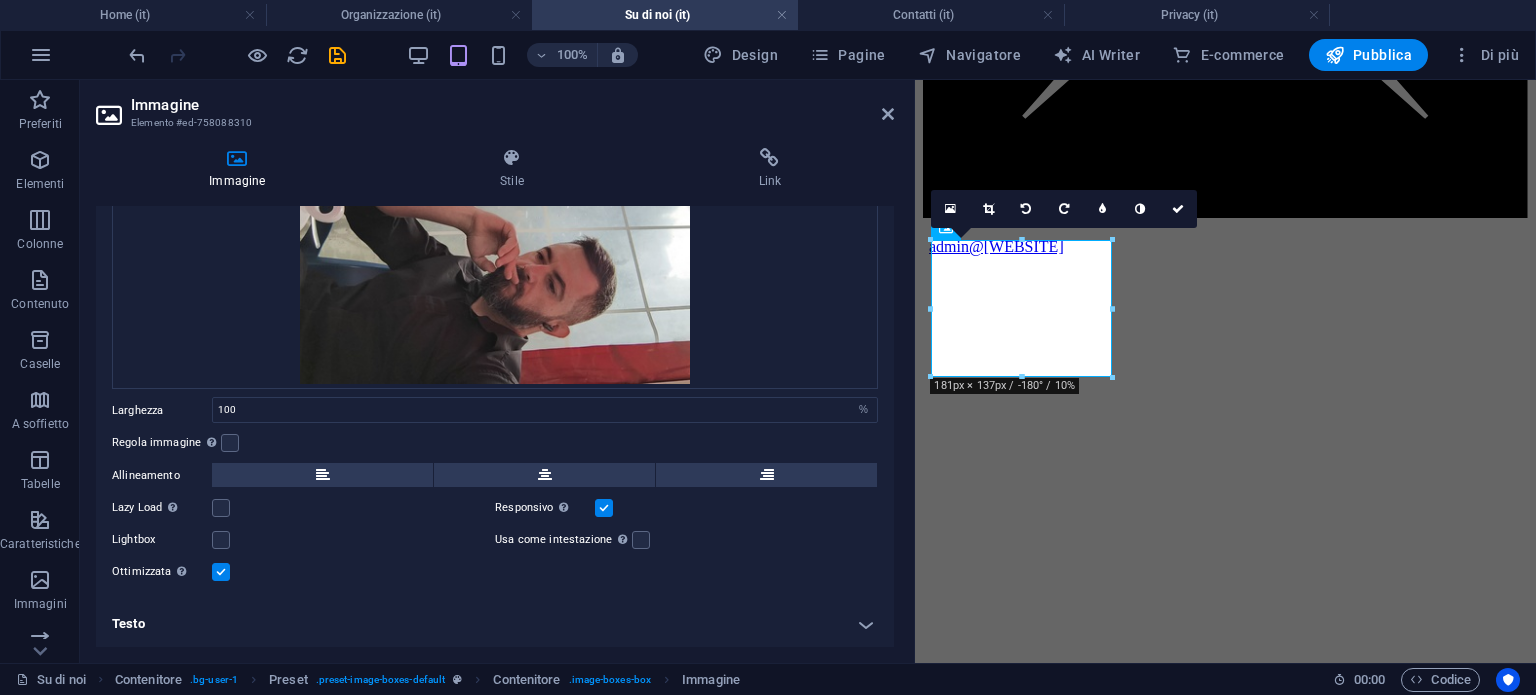 click at bounding box center [1026, 209] 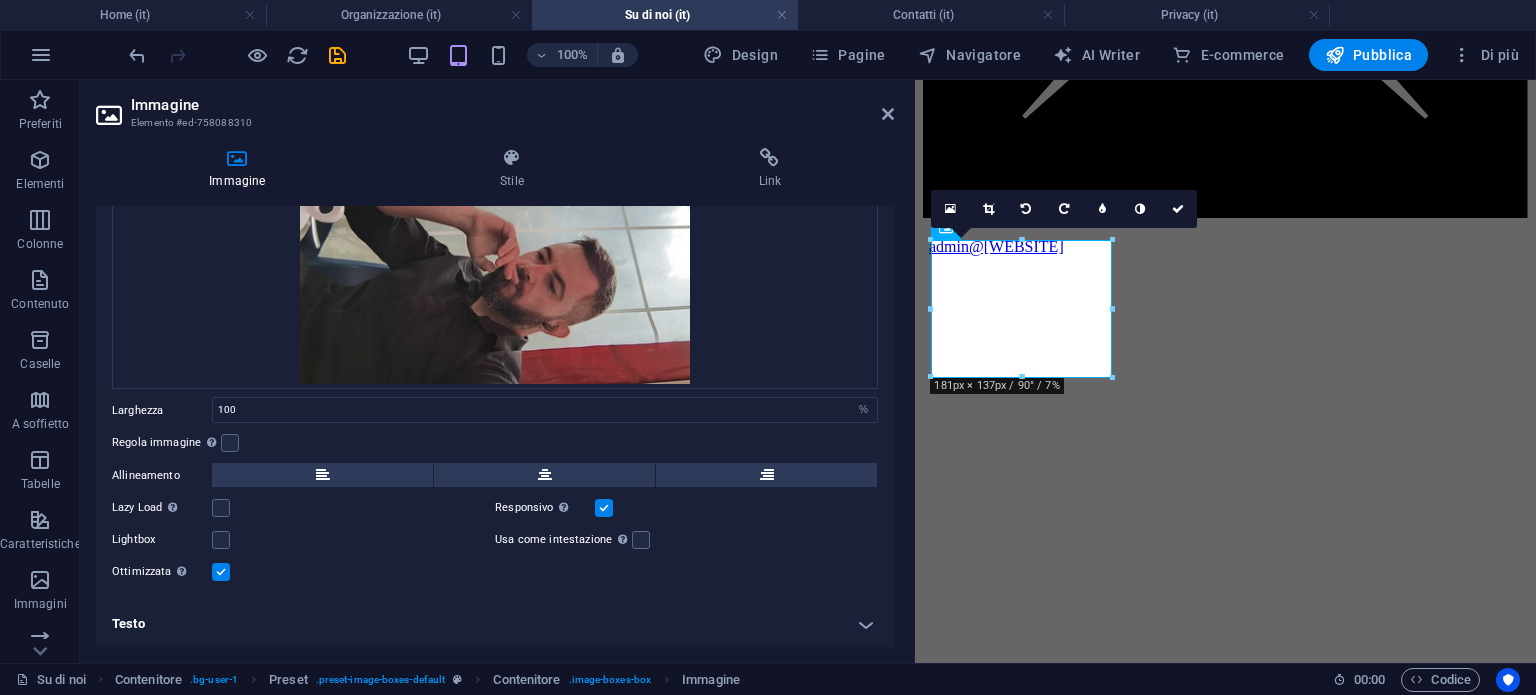 click at bounding box center [1026, 209] 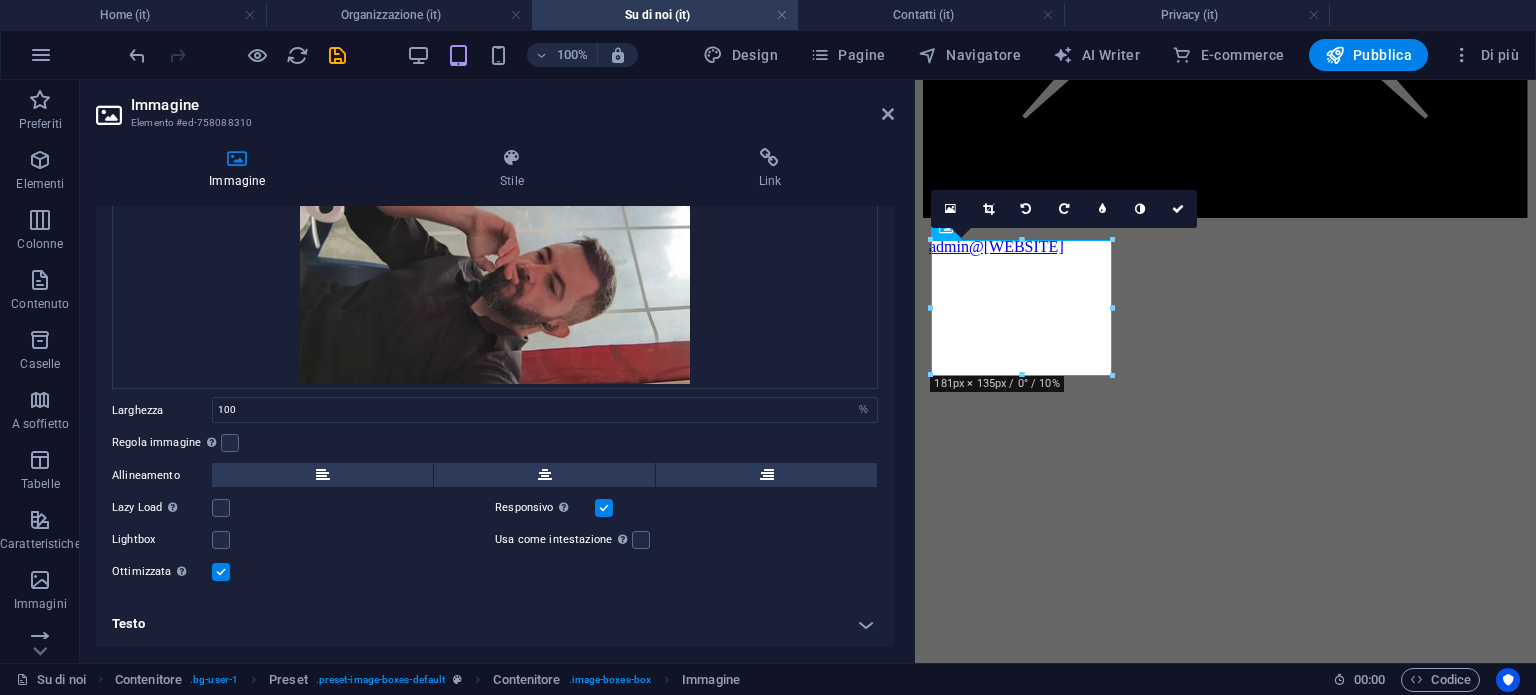 click at bounding box center (1026, 209) 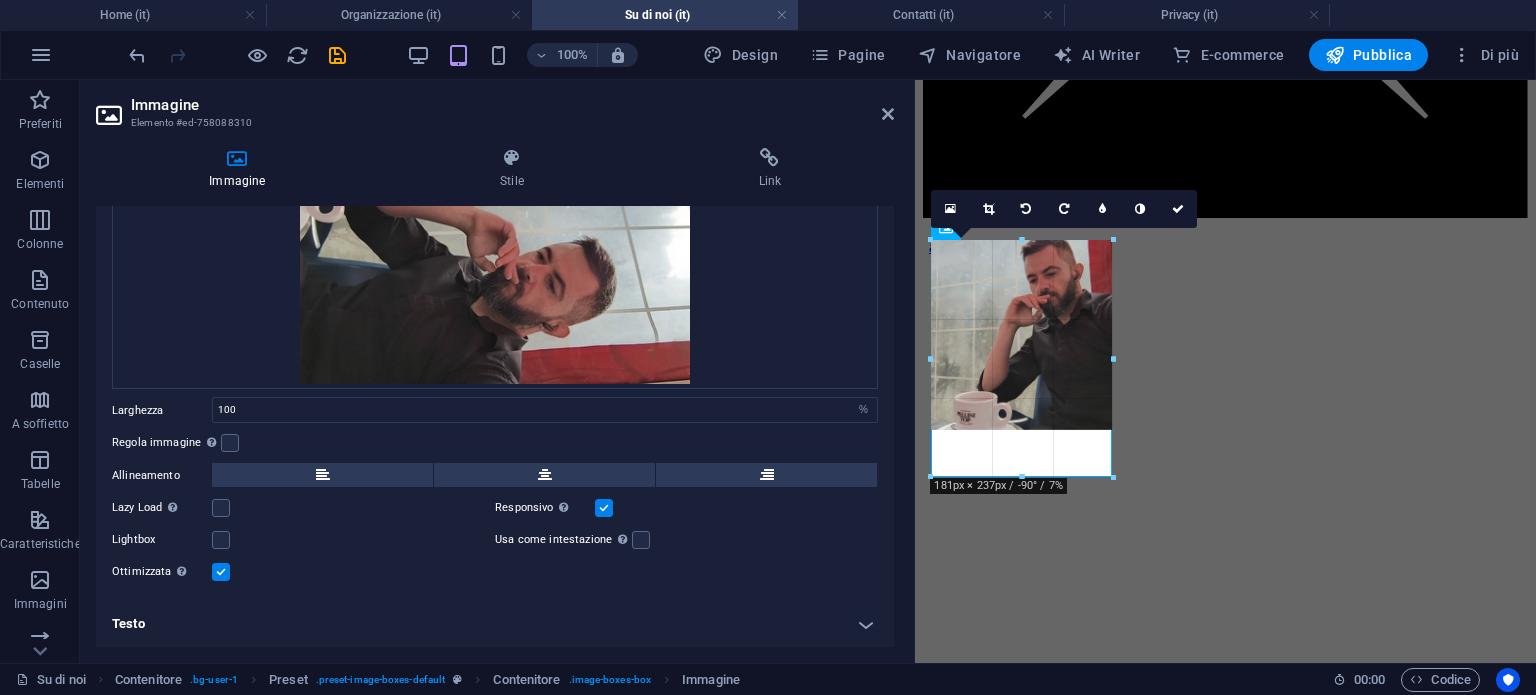 drag, startPoint x: 1016, startPoint y: 375, endPoint x: 1016, endPoint y: 475, distance: 100 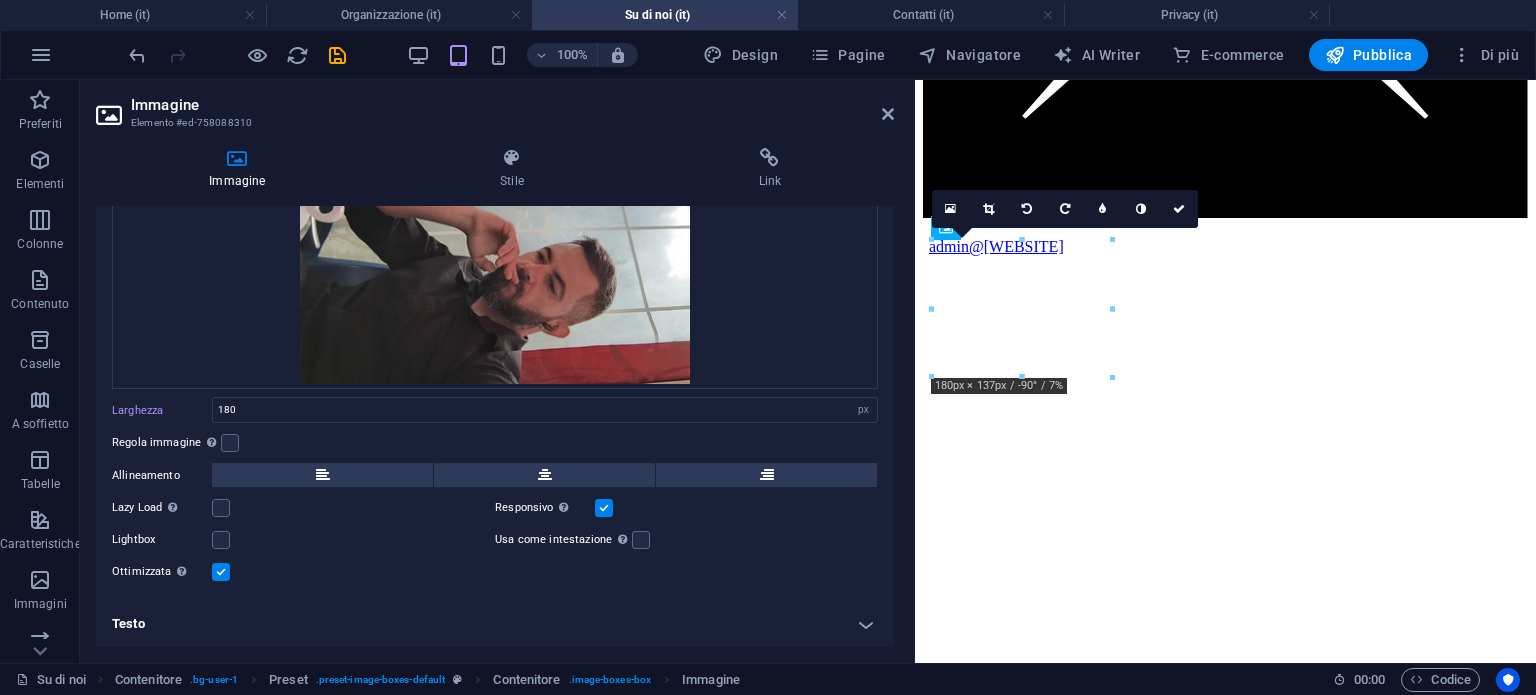 drag, startPoint x: 1053, startPoint y: 327, endPoint x: 1042, endPoint y: 433, distance: 106.56923 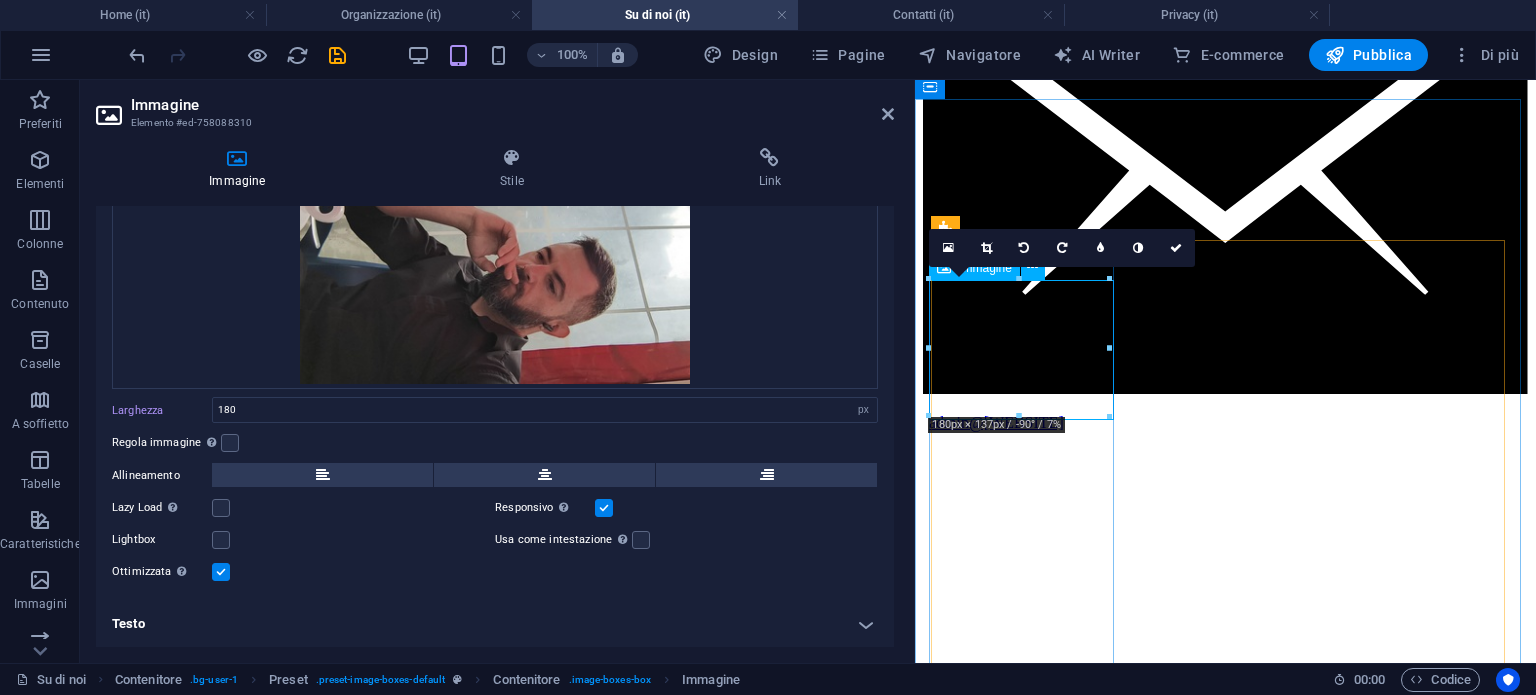 scroll, scrollTop: 1892, scrollLeft: 0, axis: vertical 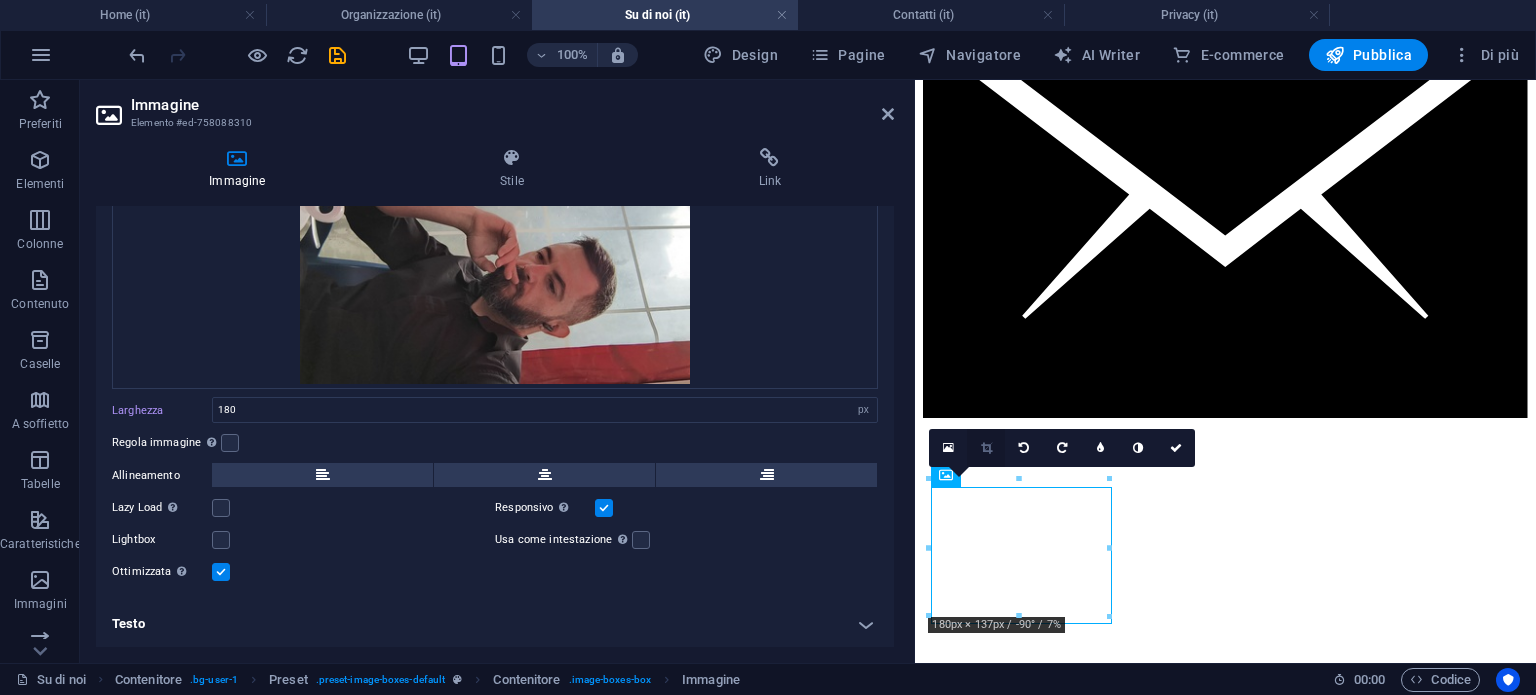 click at bounding box center (986, 448) 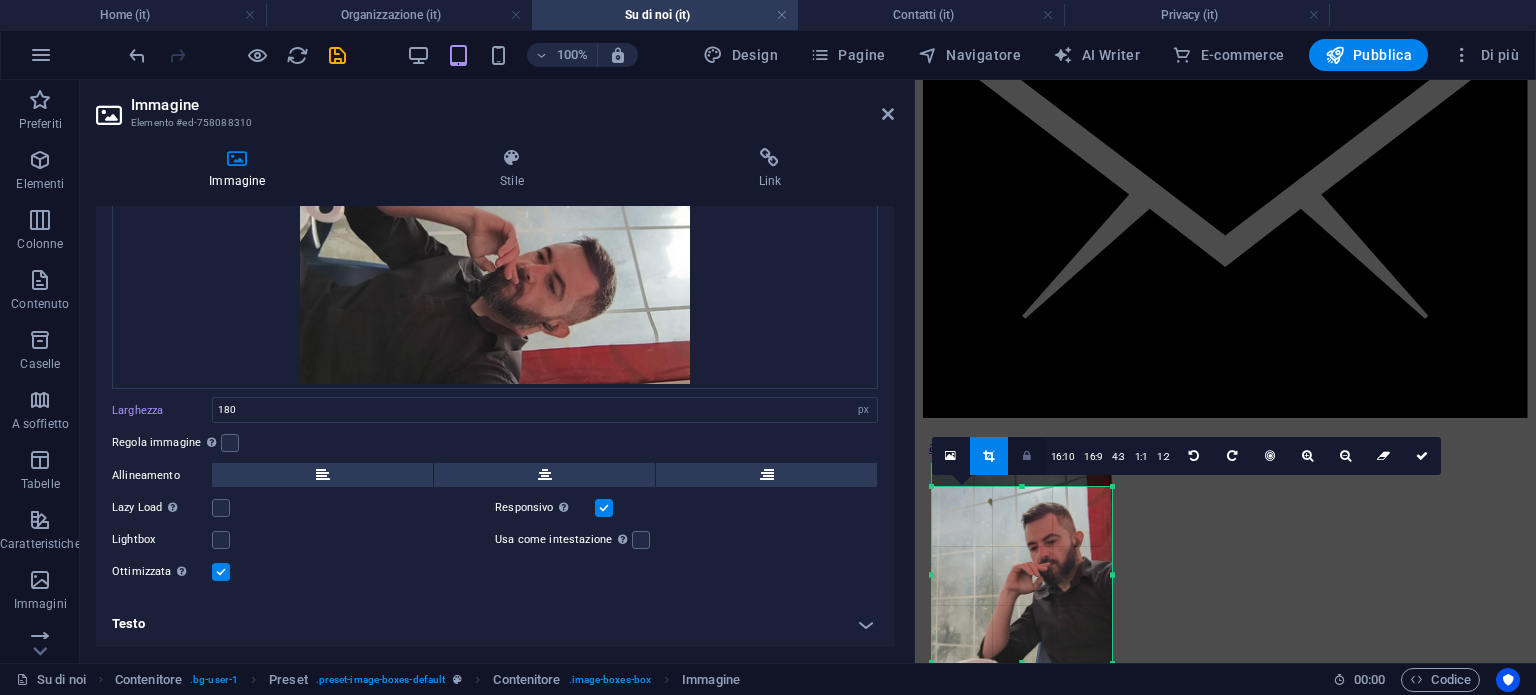 drag, startPoint x: 1024, startPoint y: 489, endPoint x: 1019, endPoint y: 450, distance: 39.319206 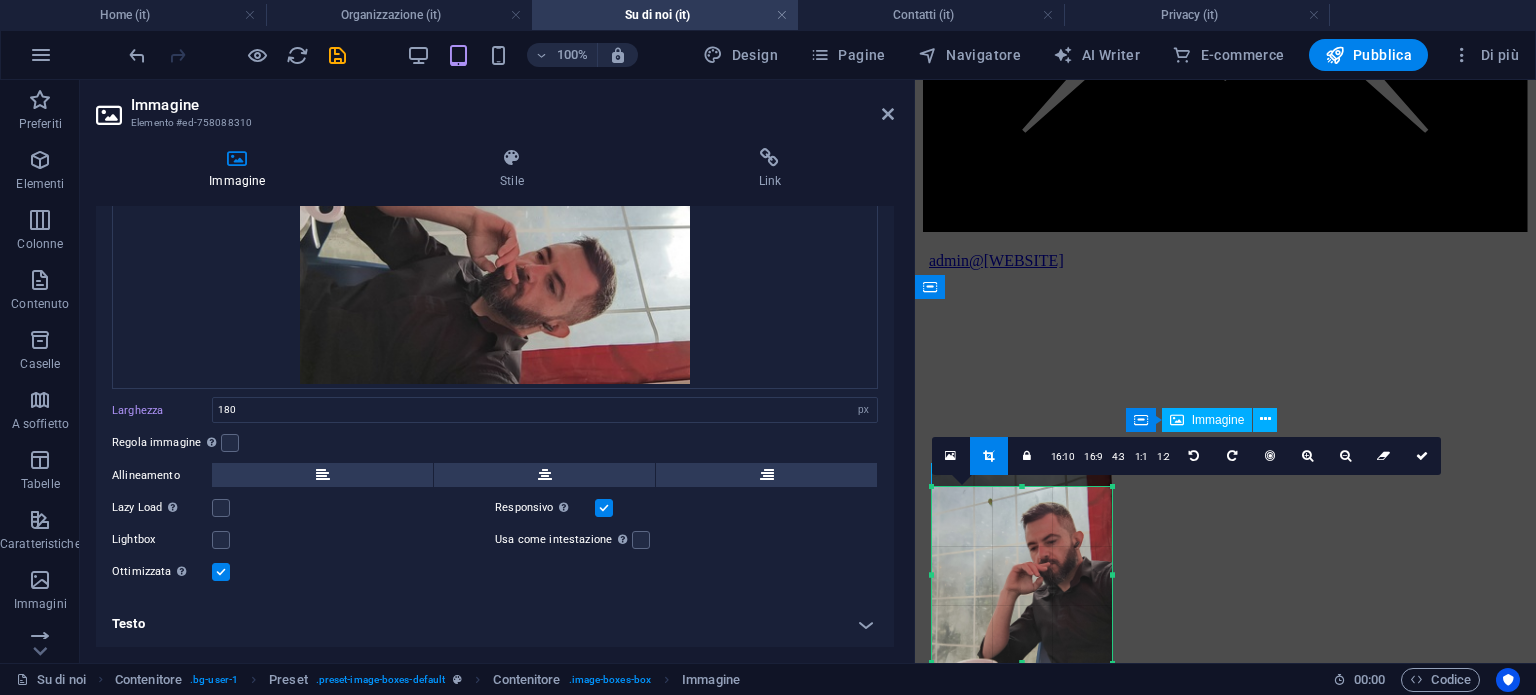 scroll, scrollTop: 2092, scrollLeft: 0, axis: vertical 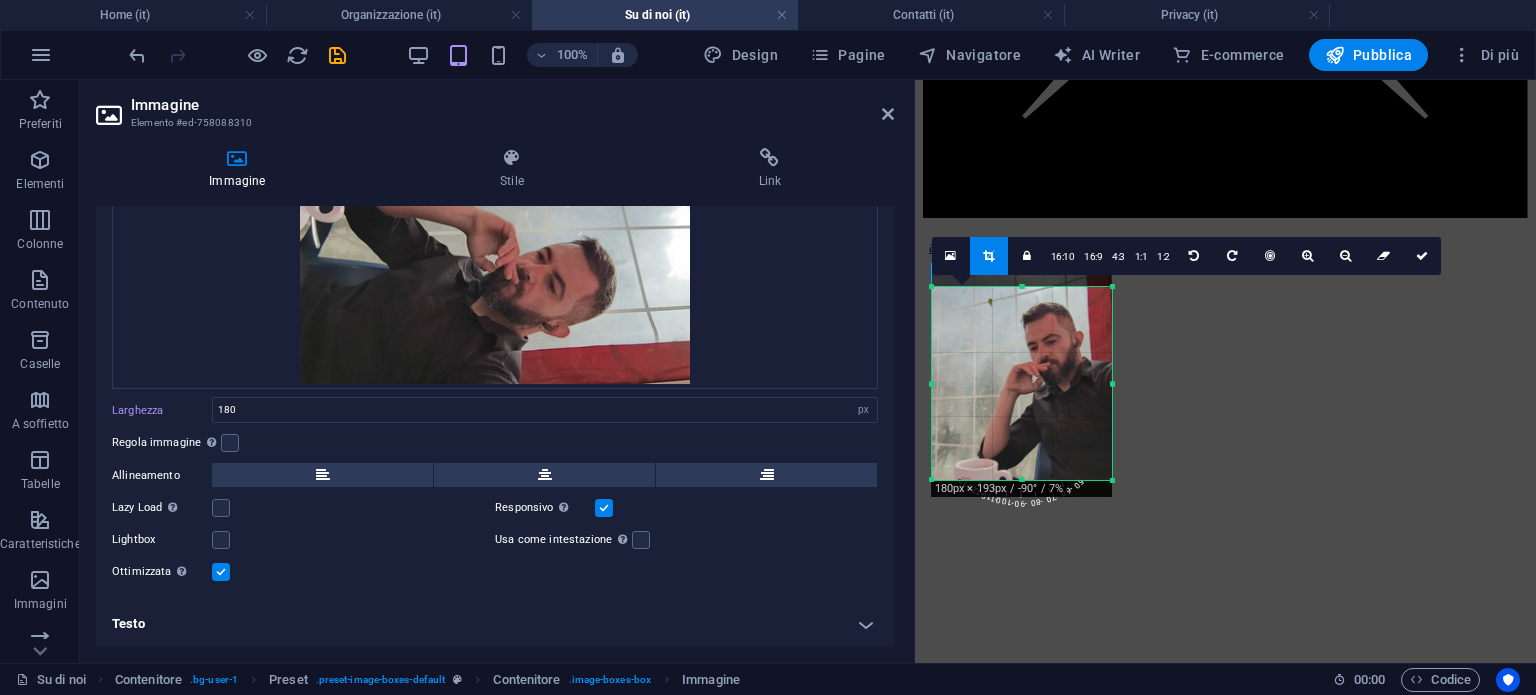 drag, startPoint x: 1022, startPoint y: 462, endPoint x: 1023, endPoint y: 479, distance: 17.029387 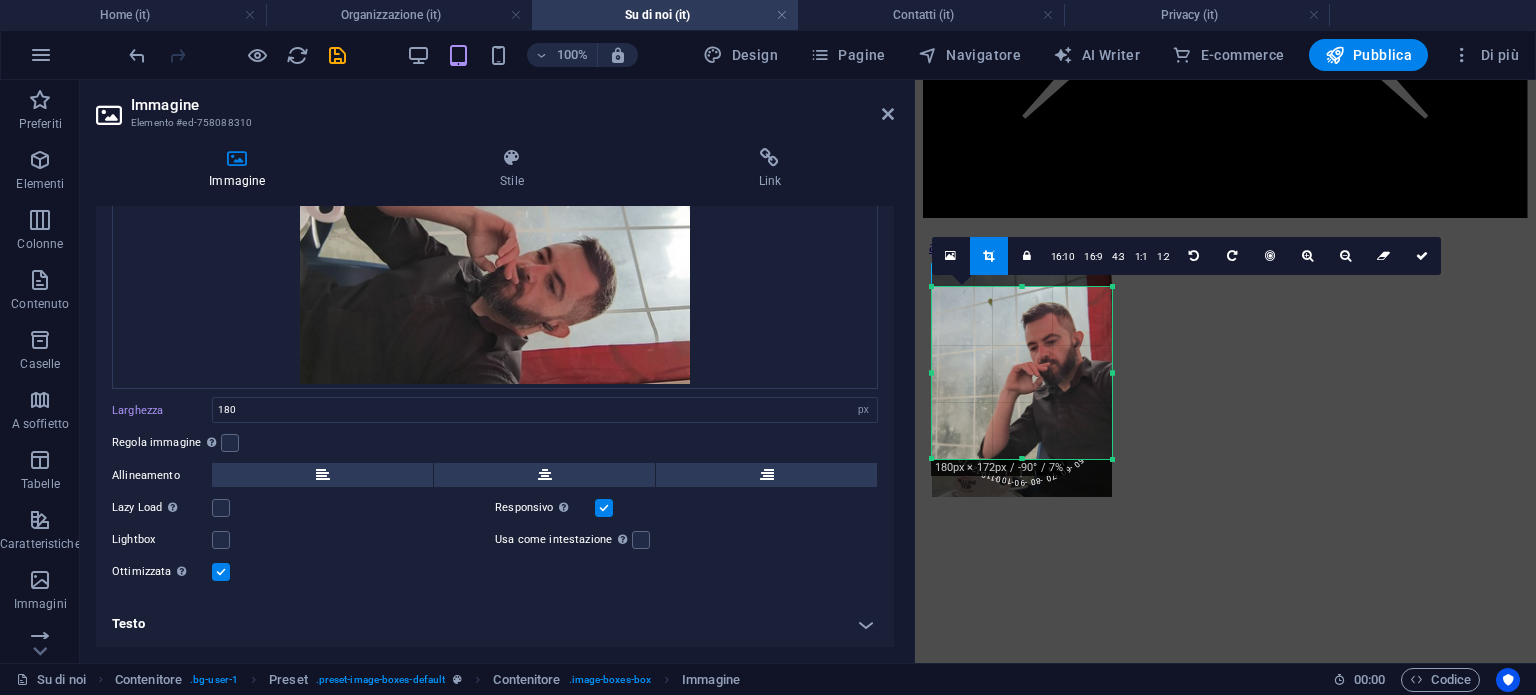 drag, startPoint x: 1023, startPoint y: 480, endPoint x: 1020, endPoint y: 459, distance: 21.213203 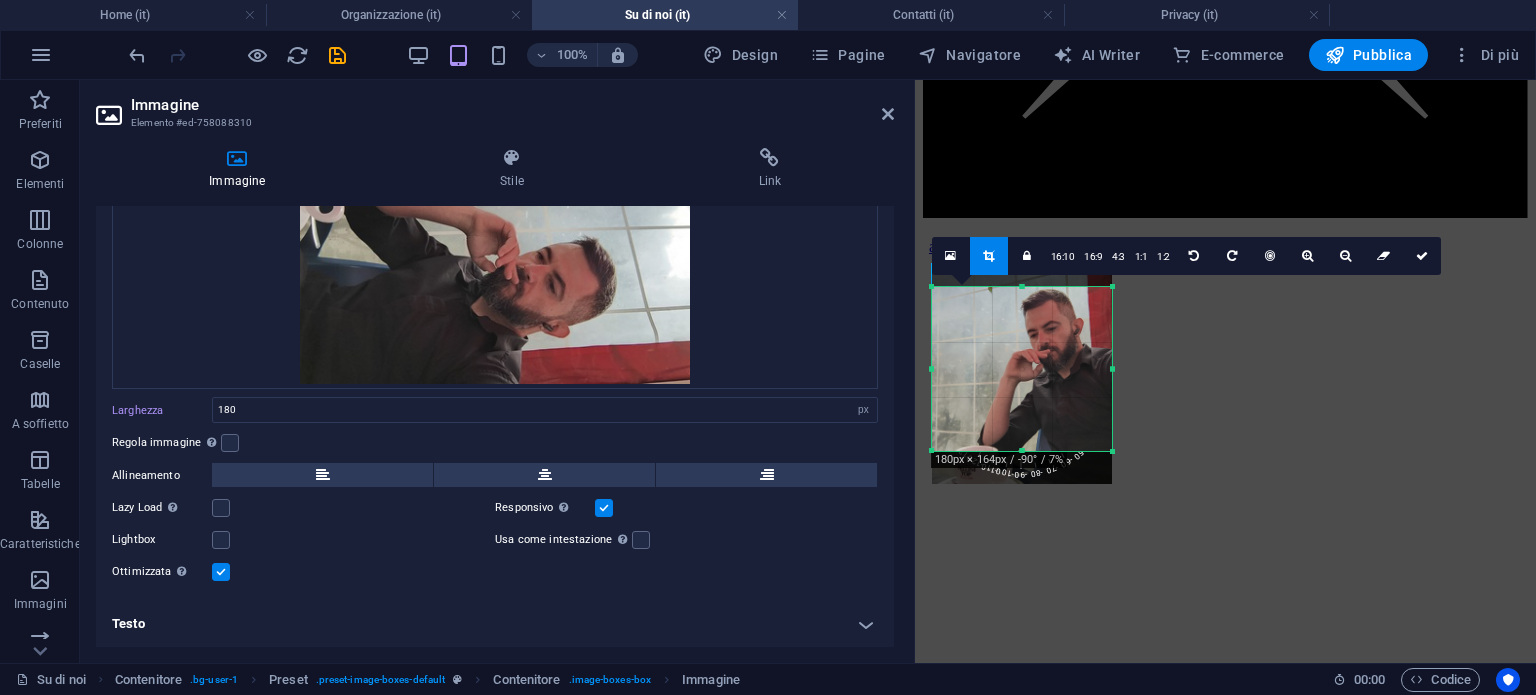 drag, startPoint x: 1019, startPoint y: 287, endPoint x: 1011, endPoint y: 295, distance: 11.313708 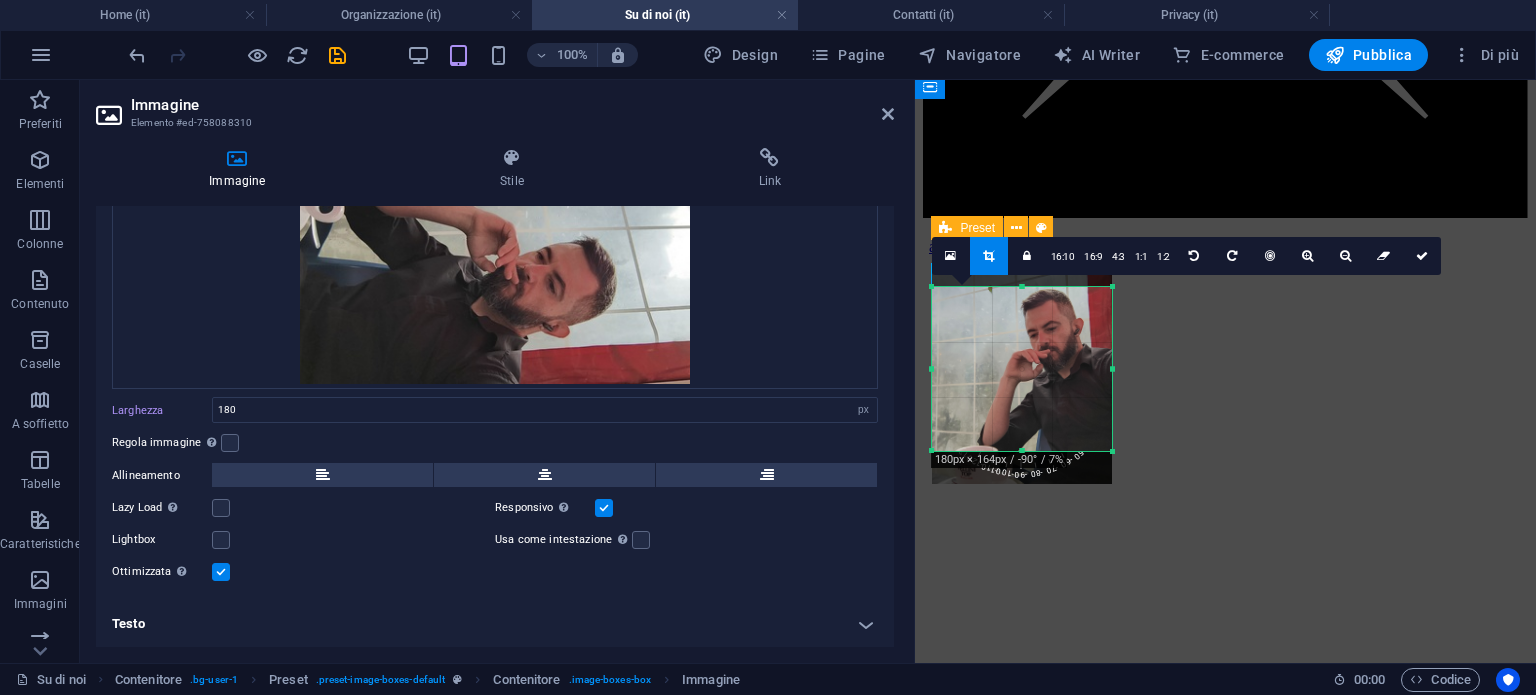 click on "John Doe Personal Injury Lorem ipsum dolor sit amet, consectetur adipisicing elit. Veritatis, dolorem! View Profile Jane Doe Criminal Defense Lorem ipsum dolor sit amet, consectetur adipisicing elit. Veritatis, dolorem! View Profile Richard Roe Insurance Claims Lorem ipsum dolor sit amet, consectetur adipisicing elit. Veritatis, dolorem! View Profile" at bounding box center (1225, 7229) 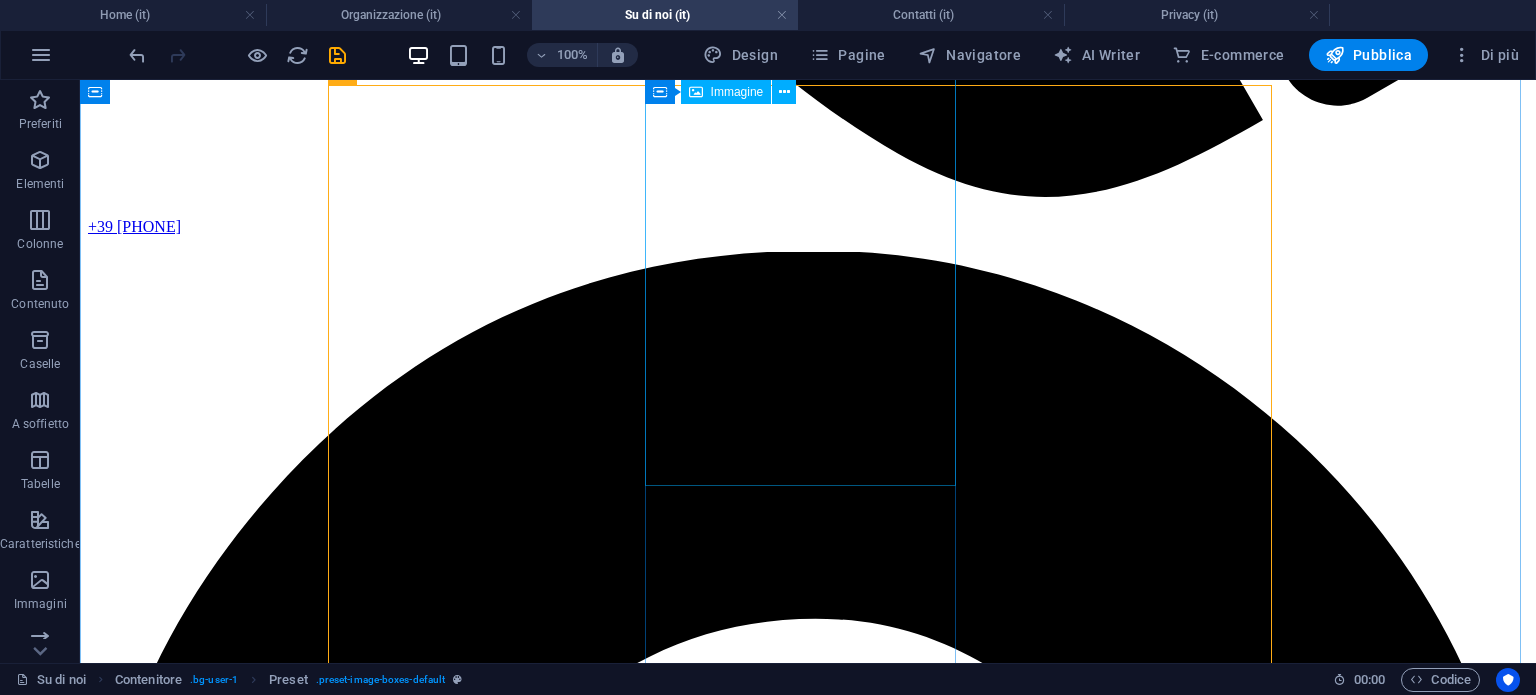scroll, scrollTop: 1790, scrollLeft: 0, axis: vertical 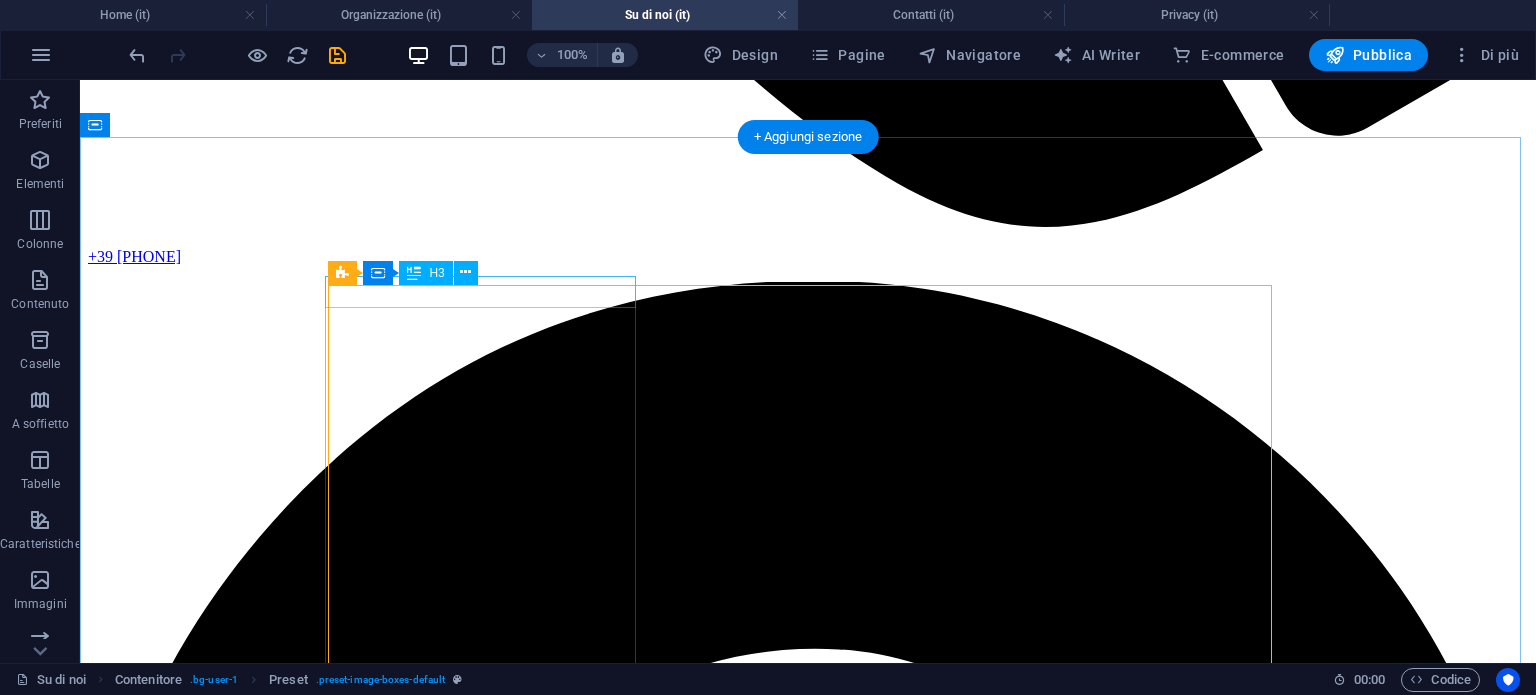 click on "[FIRST] [LAST]" at bounding box center (808, 7058) 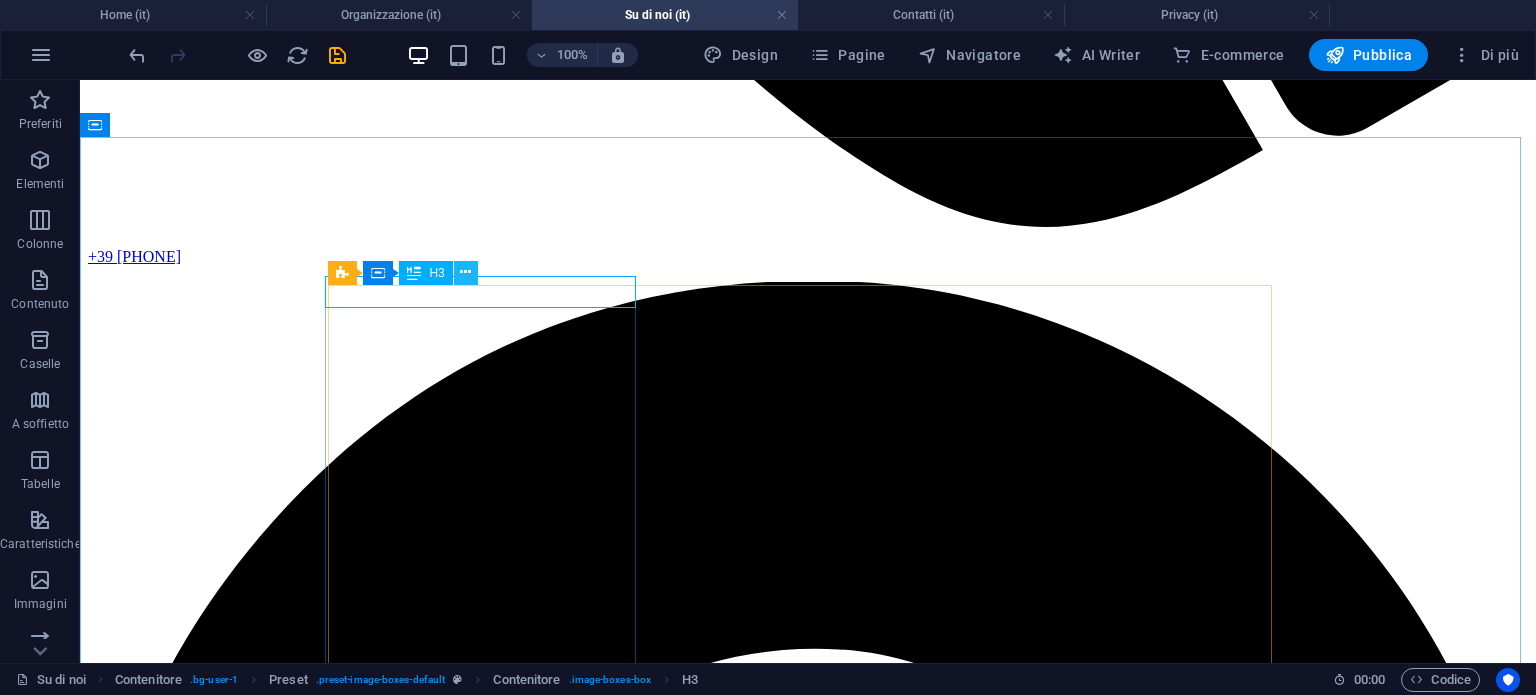 click at bounding box center [465, 272] 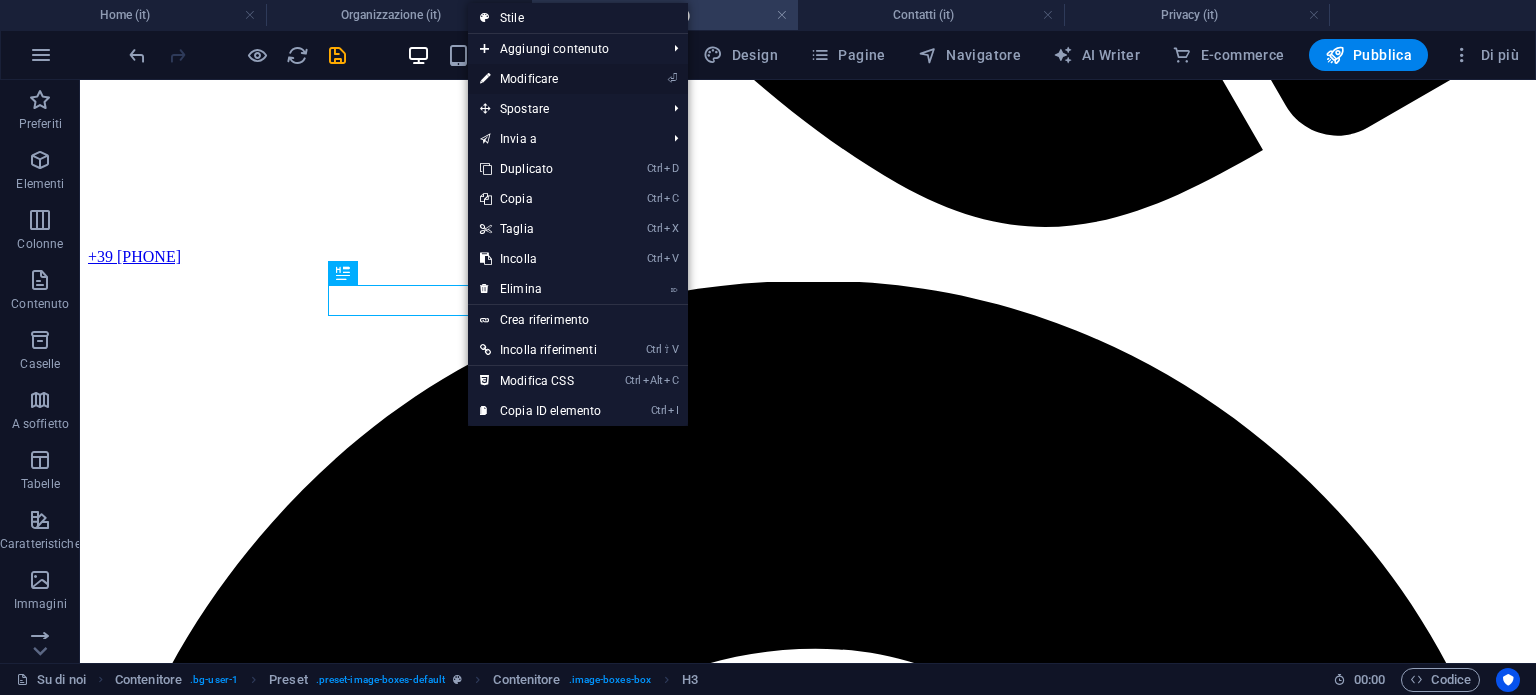 click on "⏎  Modificare" at bounding box center (540, 79) 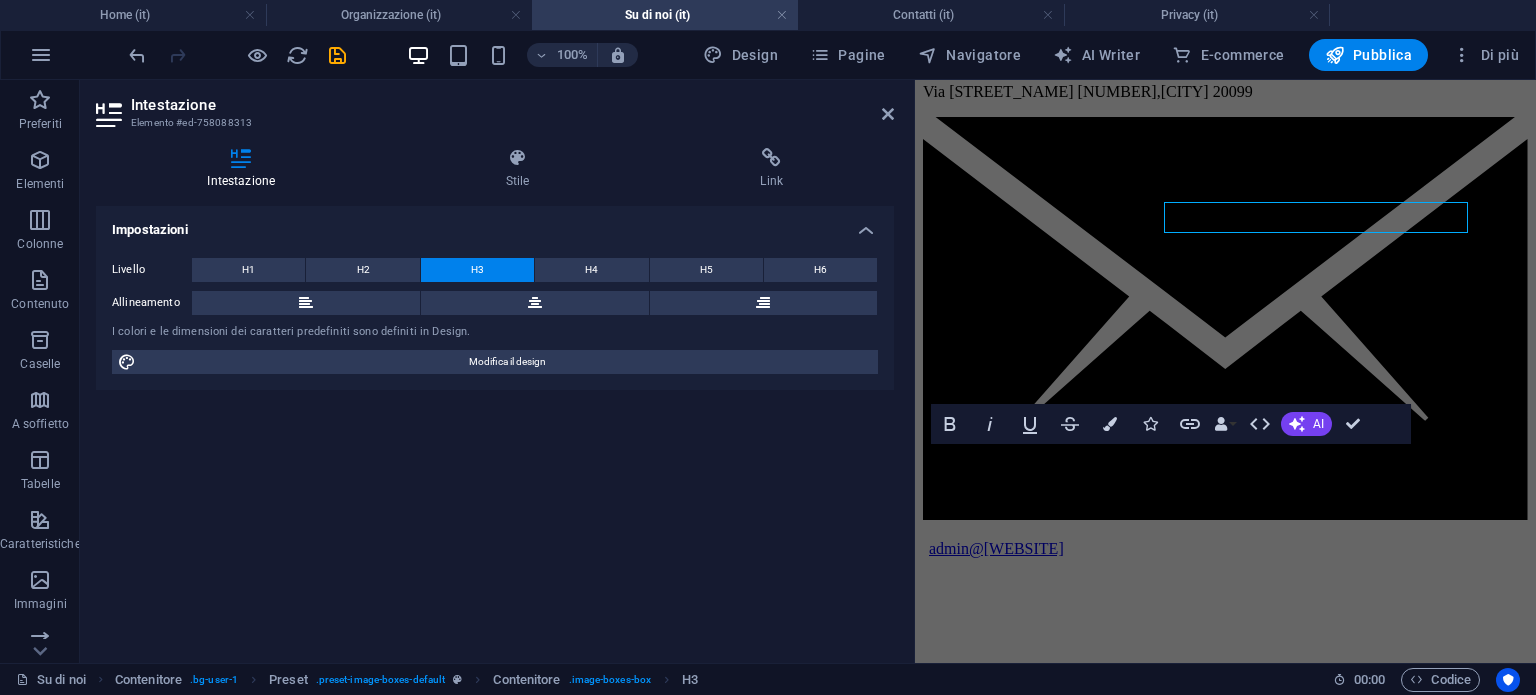 scroll, scrollTop: 1888, scrollLeft: 0, axis: vertical 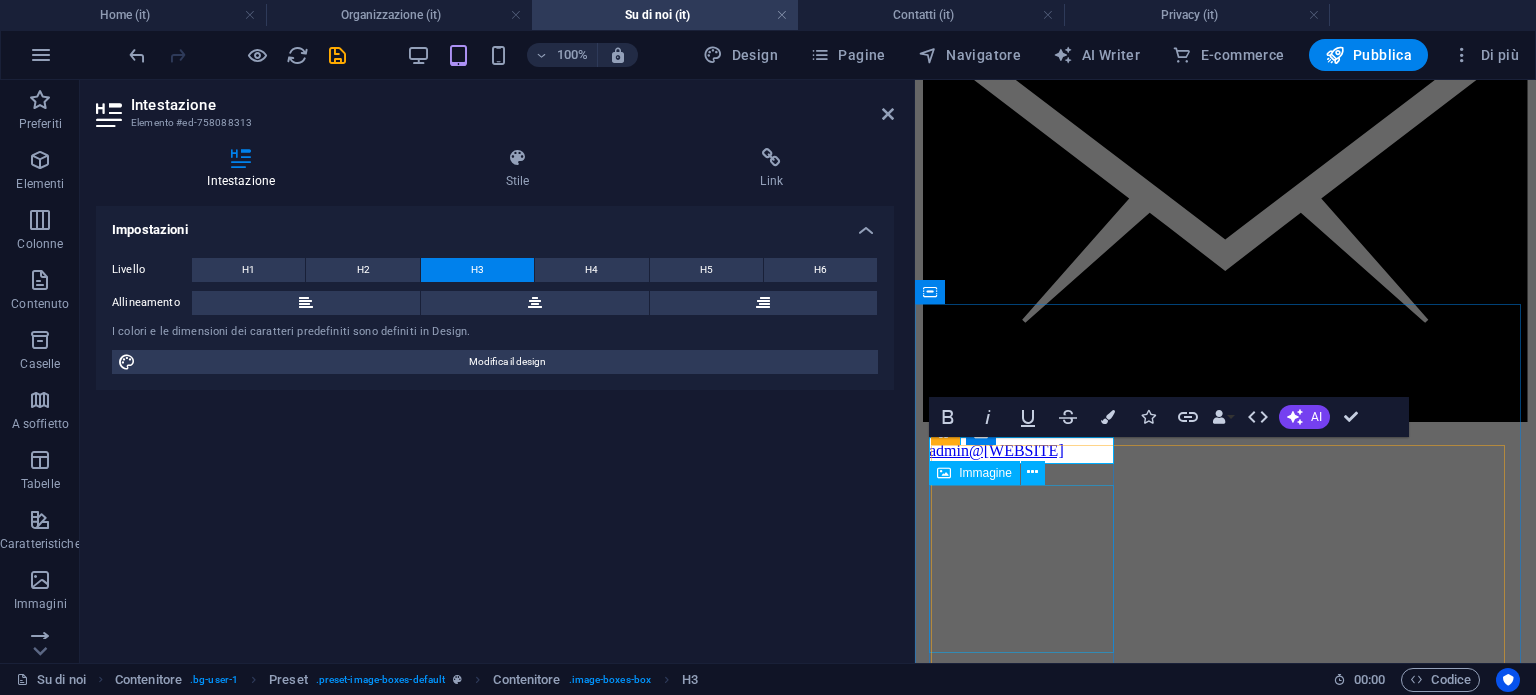 type 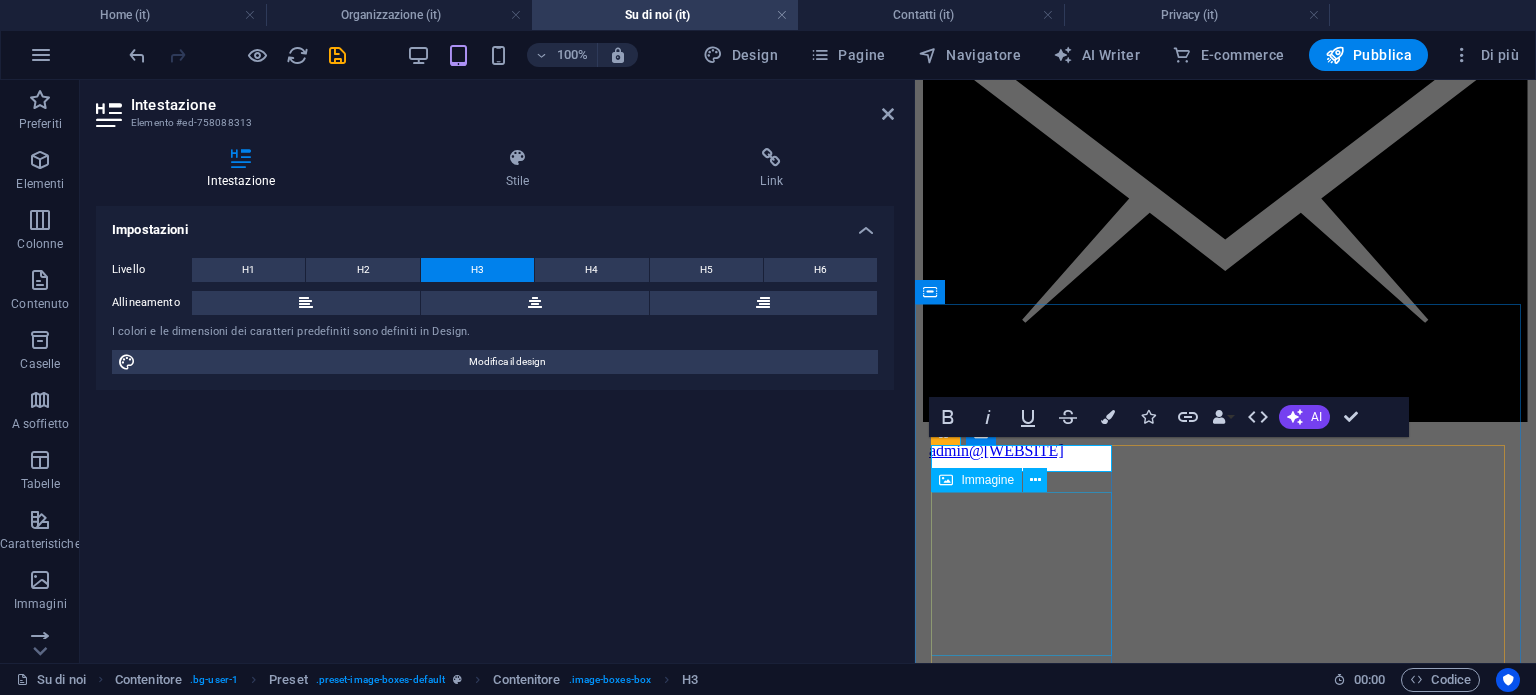 click on "Immagine" at bounding box center (995, 480) 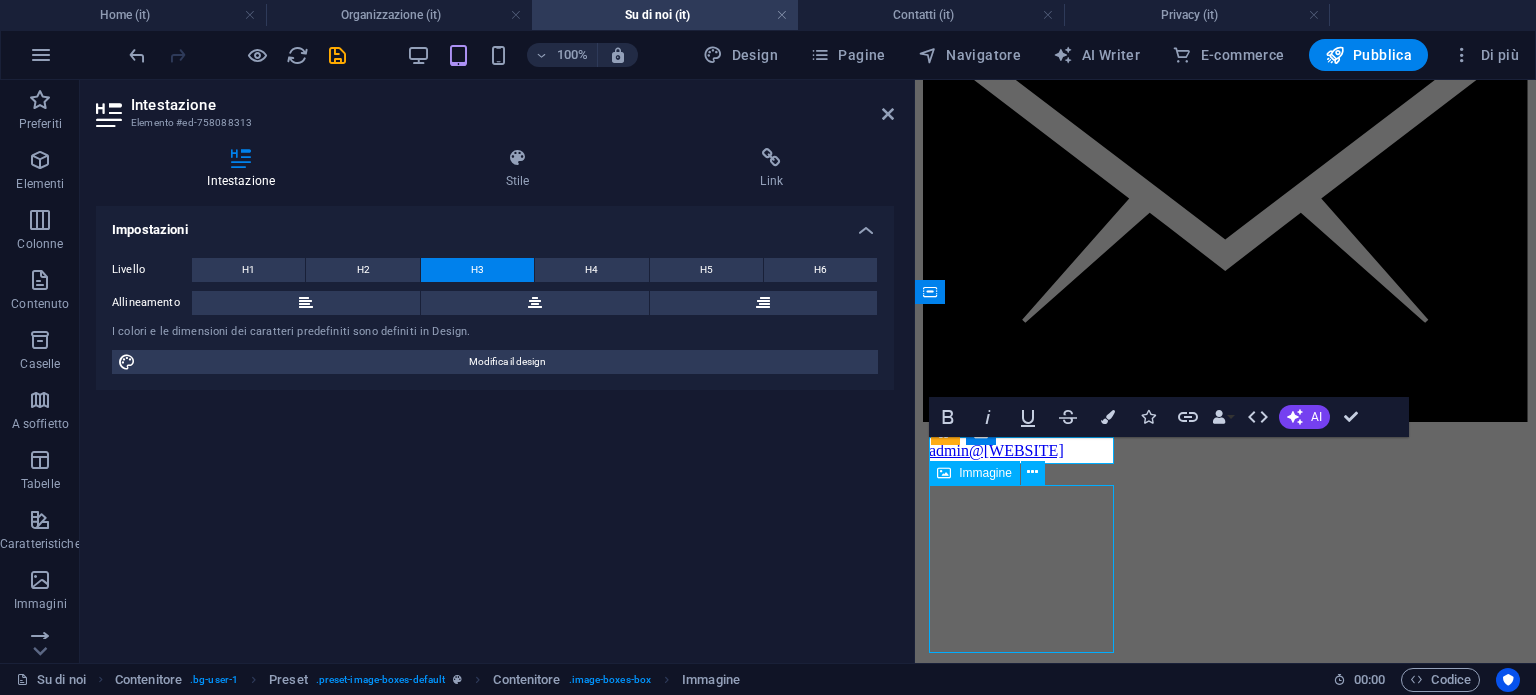 scroll, scrollTop: 1626, scrollLeft: 0, axis: vertical 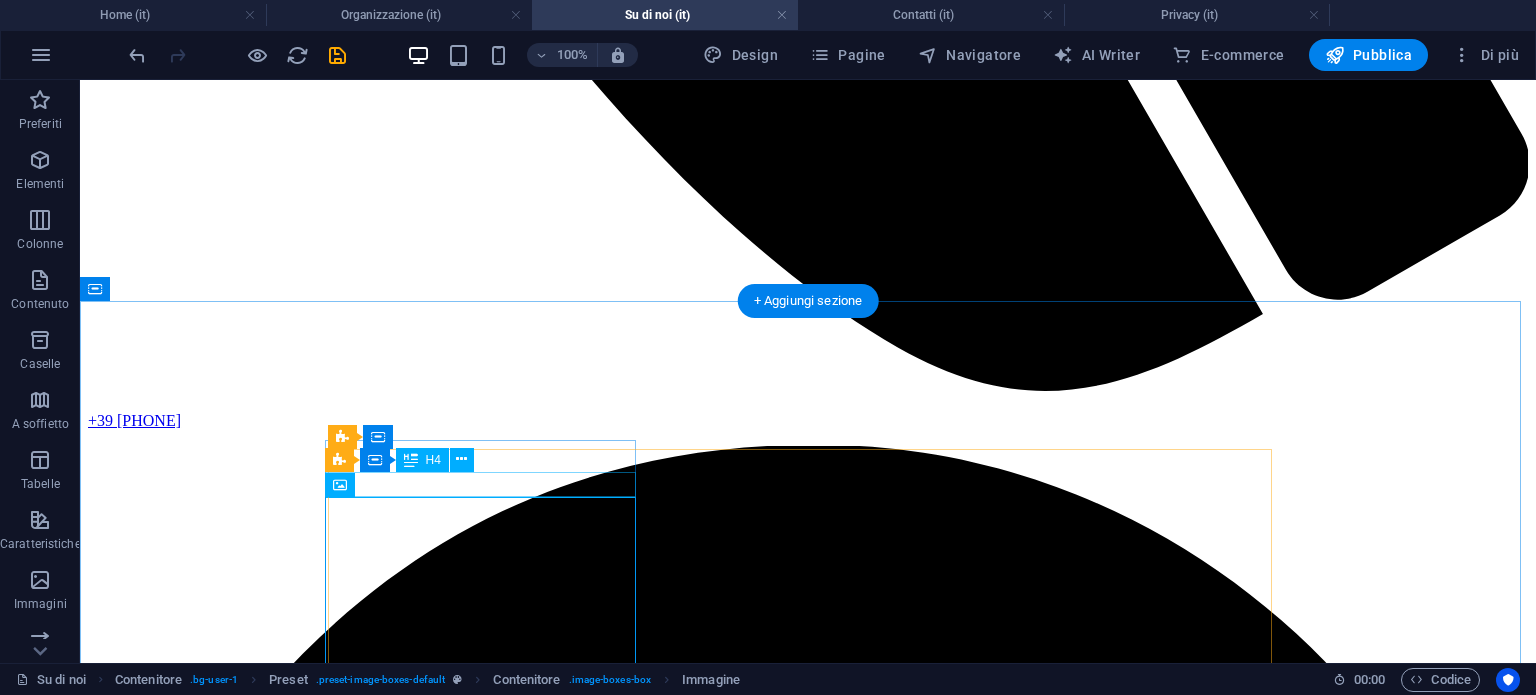 click on "Personal Injury" at bounding box center [808, 7263] 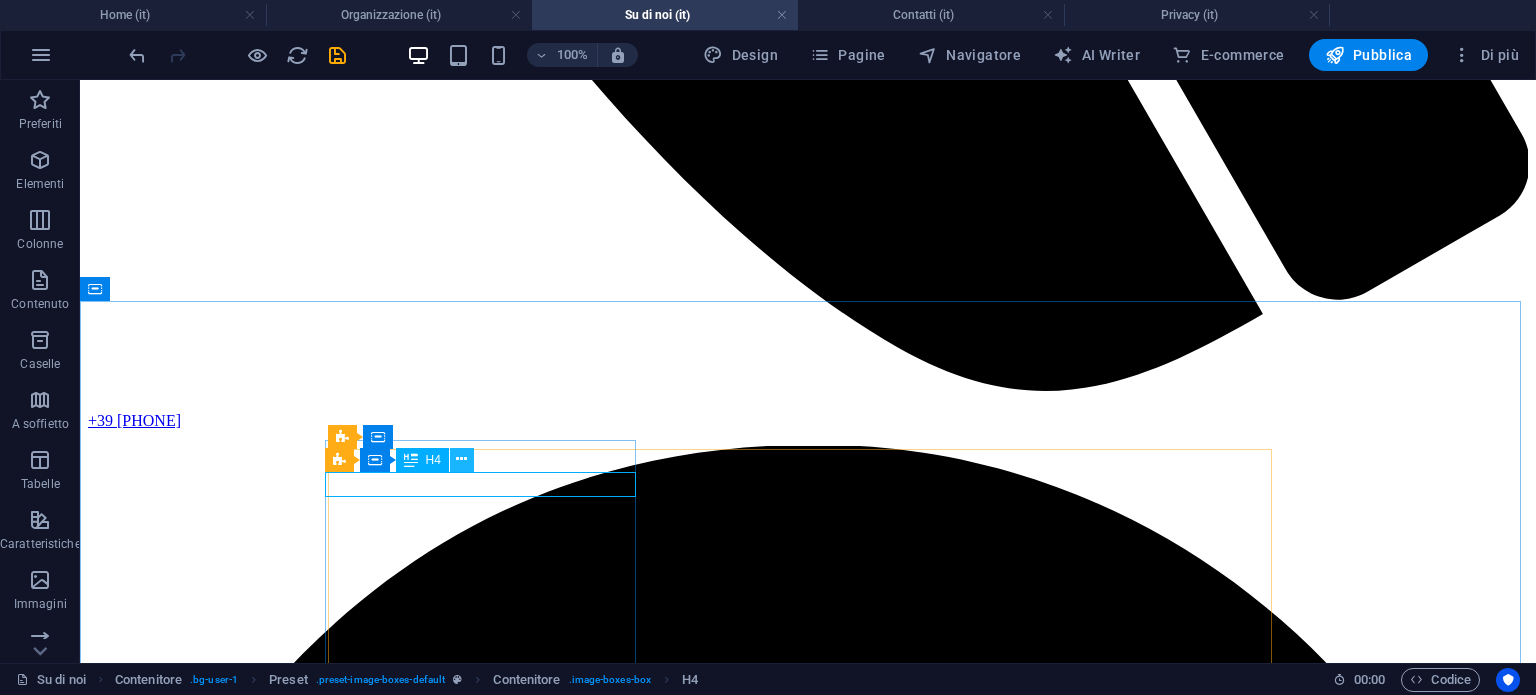 click at bounding box center [461, 459] 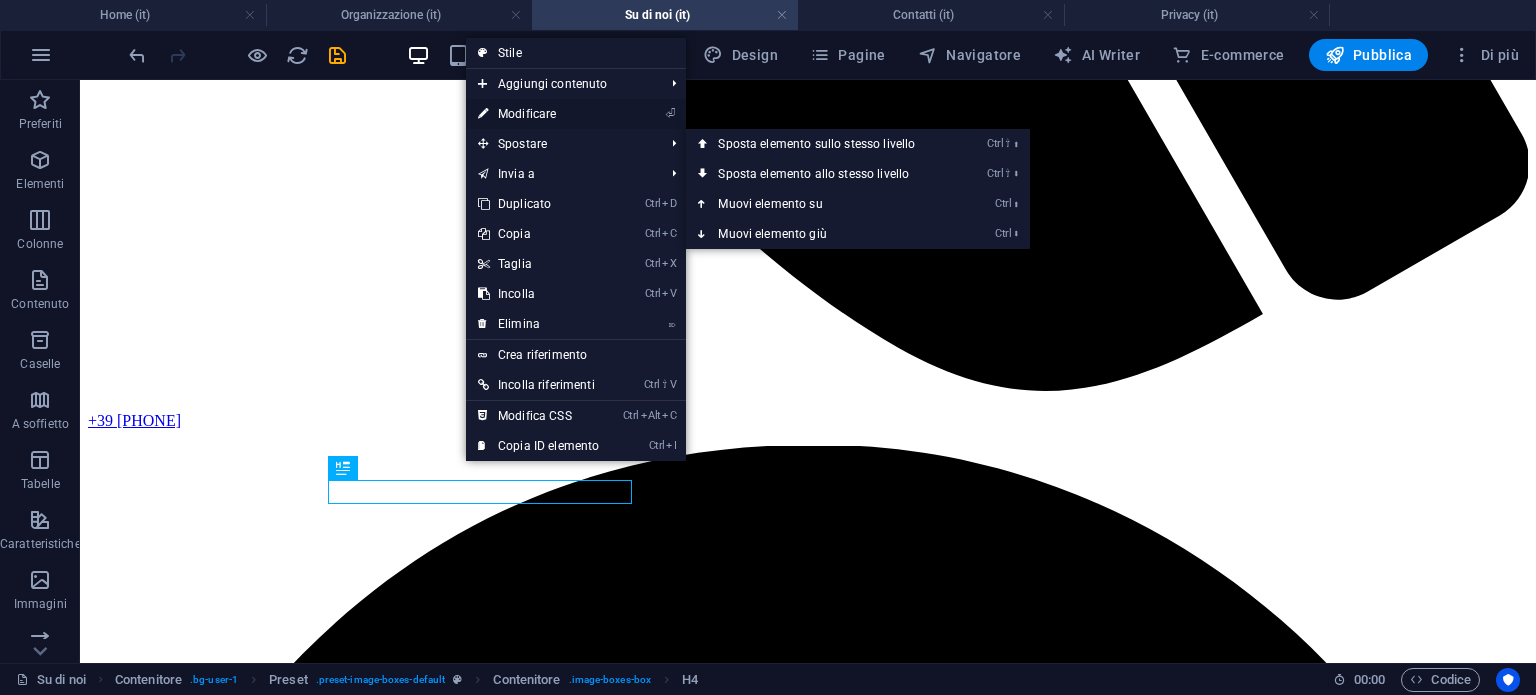 click on "⏎  Modificare" at bounding box center (538, 114) 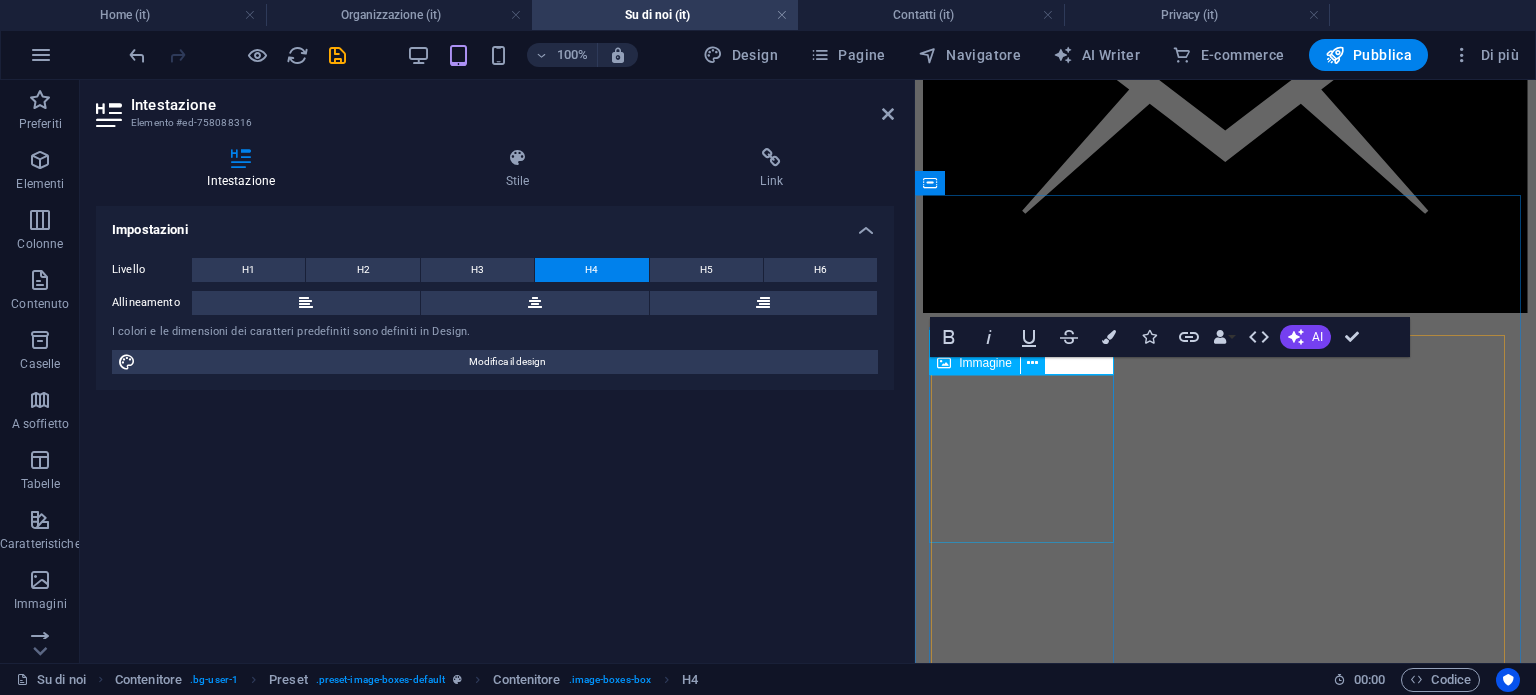scroll, scrollTop: 1797, scrollLeft: 0, axis: vertical 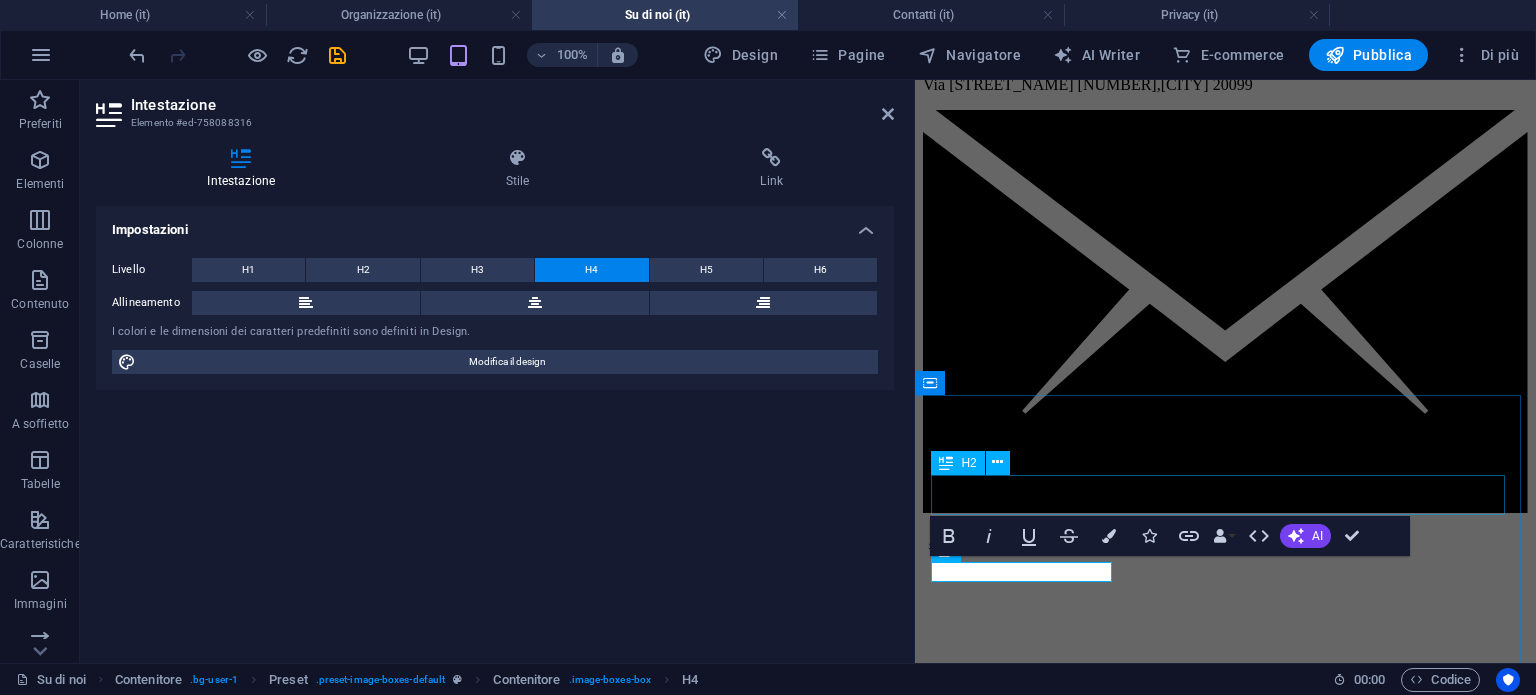 type 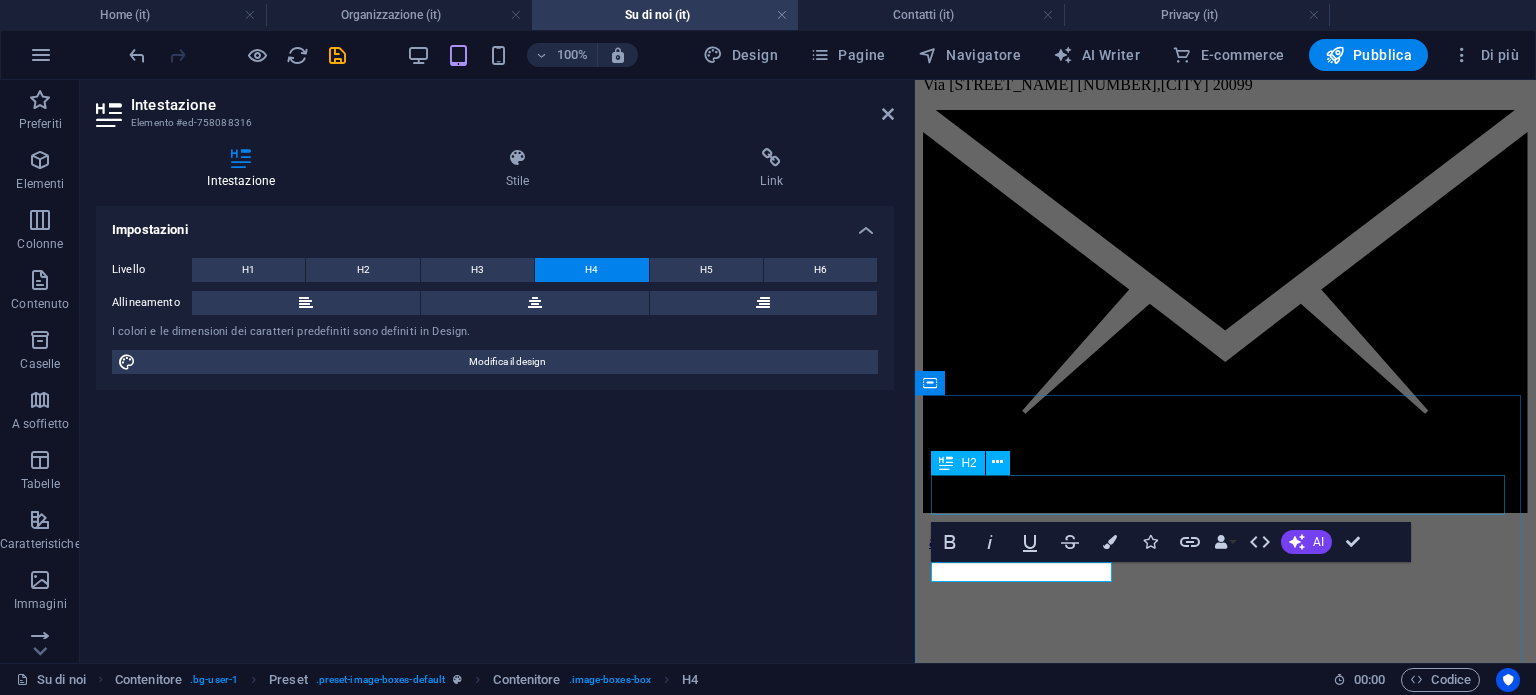 click on "robertoforresu.it Home (it) Organizzazione (it) Su di noi (it) Contatti (it) Privacy (it) Preferiti Elementi Colonne Contenuto Caselle A soffietto Tabelle Caratteristiche Immagini Slider Header Footer Formulari Marketing Collezioni E-commerce
Trascina qui per sostituire il contenuto esistente. Premi “Ctrl” se vuoi creare un nuovo elemento.
H1   Banner   Banner   Contenitore   Barra del menu   Testo   Menu   Testo   Barra delle informazioni   Contenitore   Testo   Contenitore   Contenitore   Testo   Contenitore 100% Di più Home Contenitore . bg-user-1 Preset . preset-image-boxes-default Contenitore . image-boxes-box H4 00 : 00 Codice Preferiti Elementi Colonne Contenuto Caselle A soffietto Tabelle Caratteristiche Immagini Slider Header Footer Formulari Marketing Collezioni E-commerce
H1   Banner   Banner   Contenitore   Riferimento   Riferimento   Séparateur   Testo" at bounding box center (768, 347) 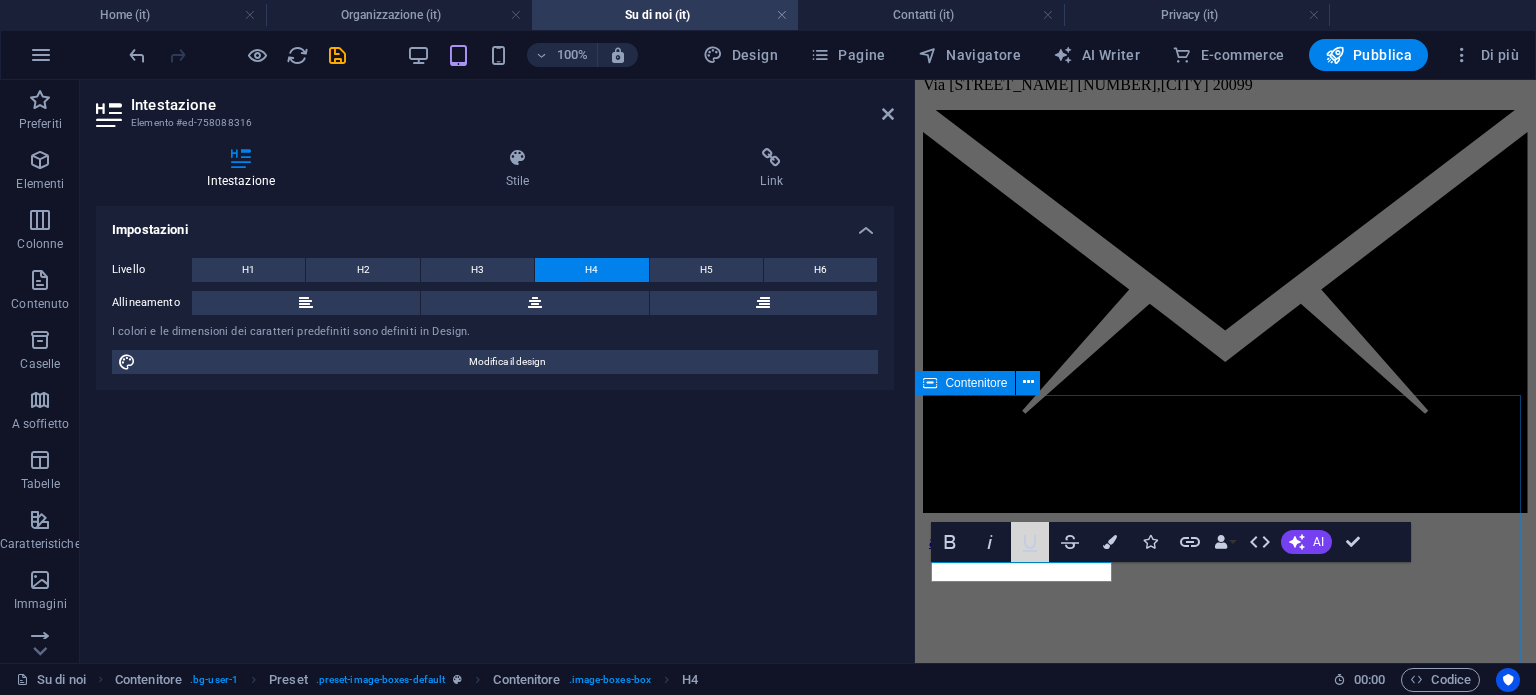 click on "Meet our Team Amminitratore Roberto Forresu Lorem ipsum dolor sit amet, consectetur adipisicing elit. Veritatis, dolorem! View Profile Jane Doe Criminal Defense Lorem ipsum dolor sit amet, consectetur adipisicing elit. Veritatis, dolorem! View Profile Richard Roe Insurance Claims Lorem ipsum dolor sit amet, consectetur adipisicing elit. Veritatis, dolorem! View Profile" at bounding box center [1225, 7482] 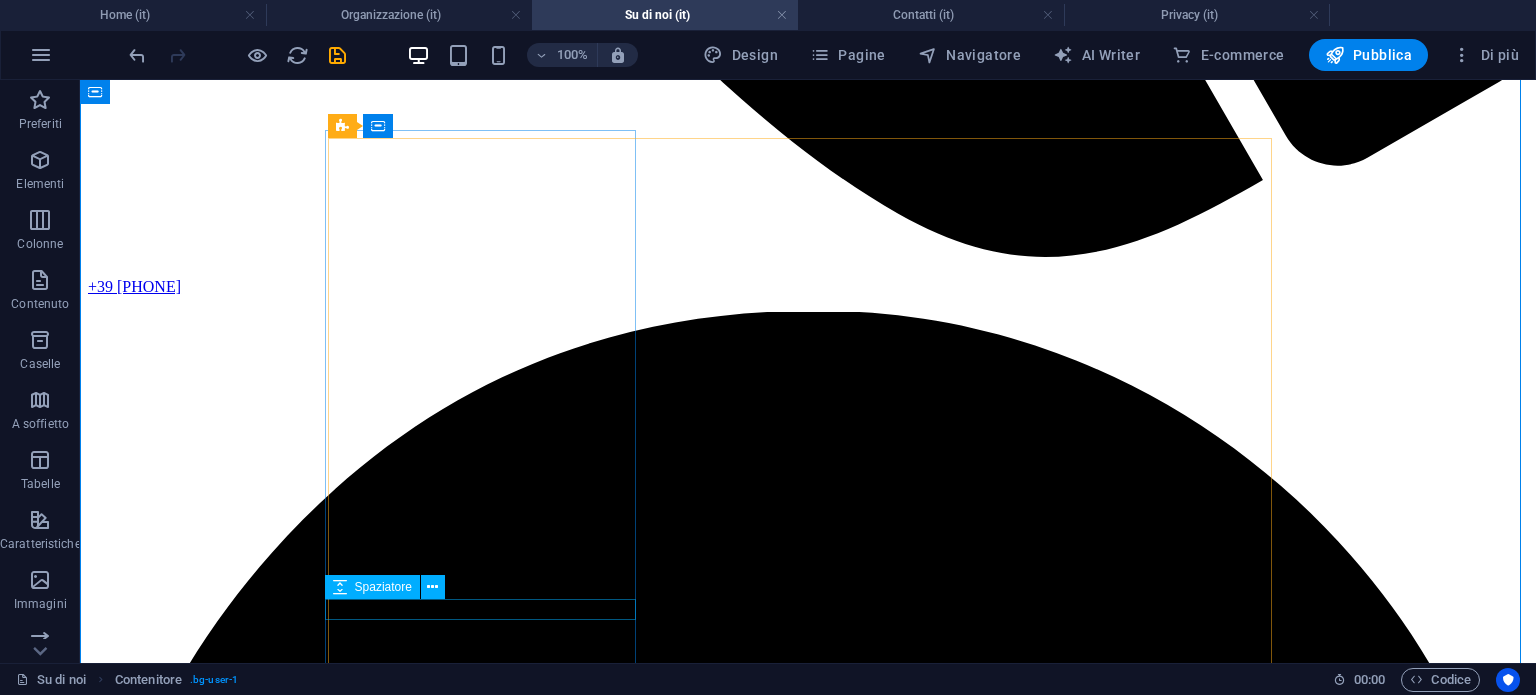 scroll, scrollTop: 1736, scrollLeft: 0, axis: vertical 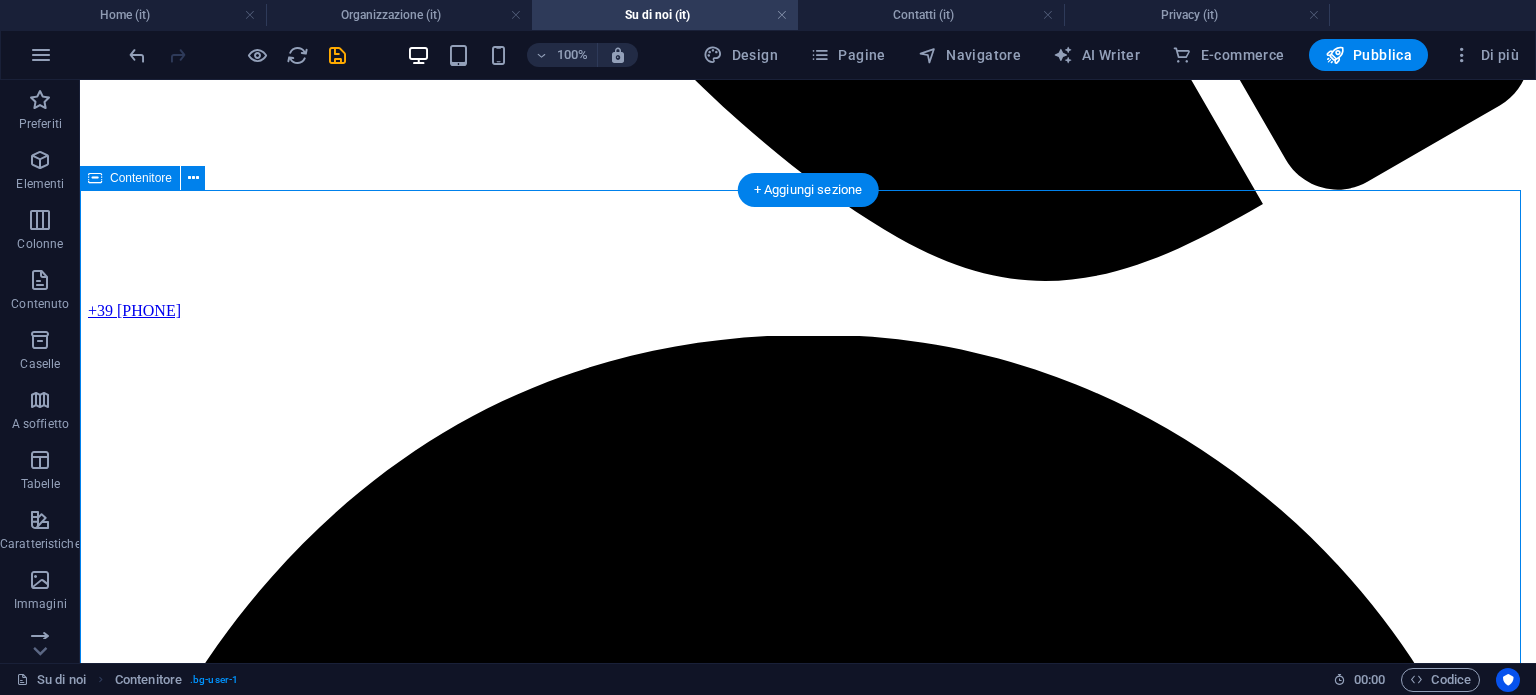 click on "Meet our Team Amminitratore Roberto Forresu Lorem ipsum dolor sit amet, consectetur adipisicing elit. Veritatis, dolorem! View Profile Jane Doe Criminal Defense Lorem ipsum dolor sit amet, consectetur adipisicing elit. Veritatis, dolorem! View Profile Richard Roe Insurance Claims Lorem ipsum dolor sit amet, consectetur adipisicing elit. Veritatis, dolorem! View Profile" at bounding box center (808, 17862) 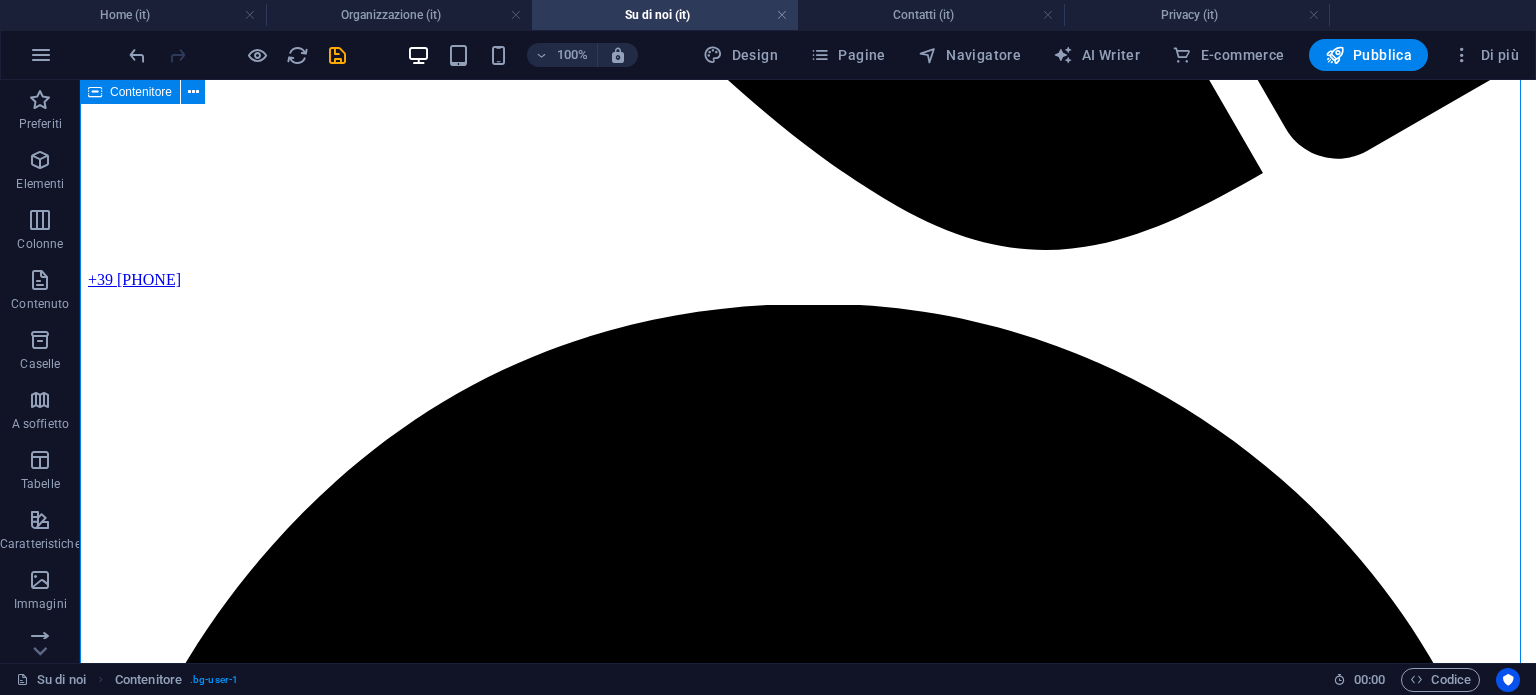 scroll, scrollTop: 1736, scrollLeft: 0, axis: vertical 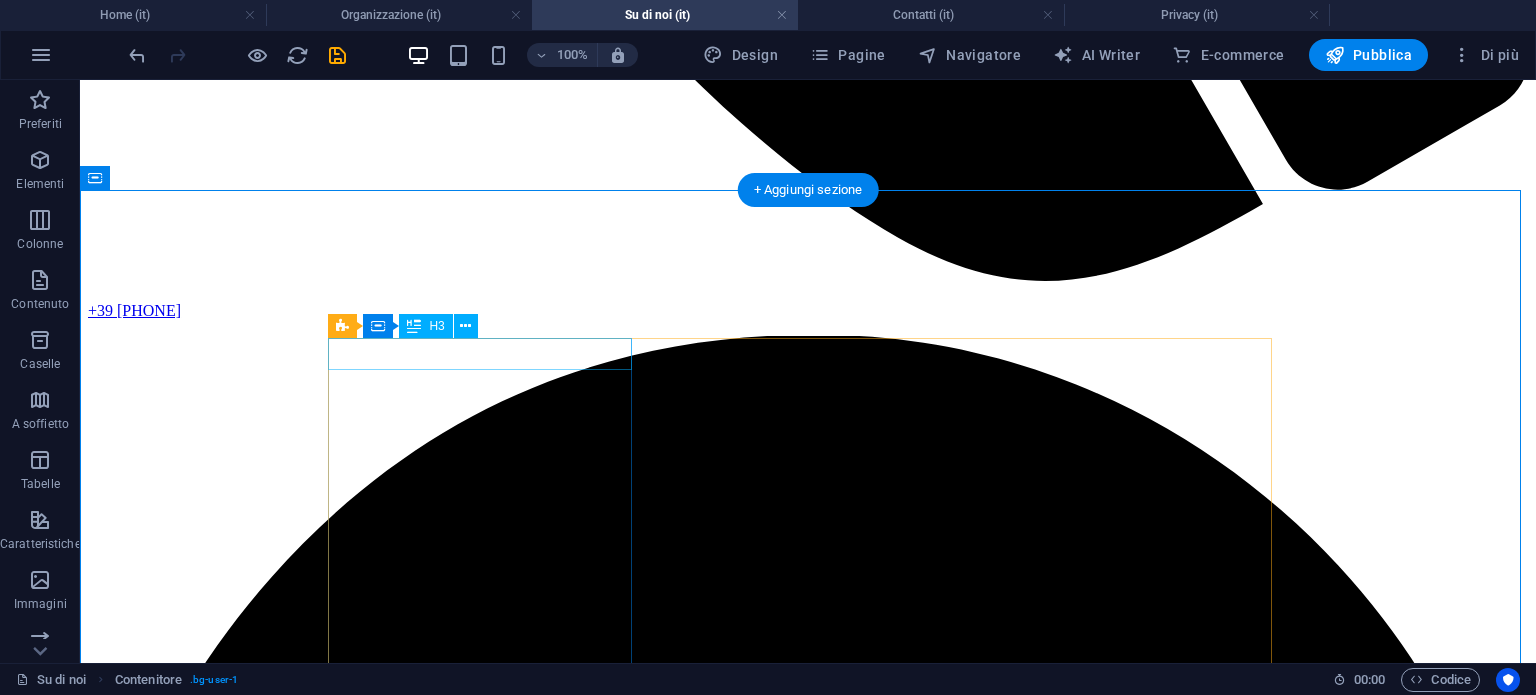click on "Amminitratore" at bounding box center [808, 7112] 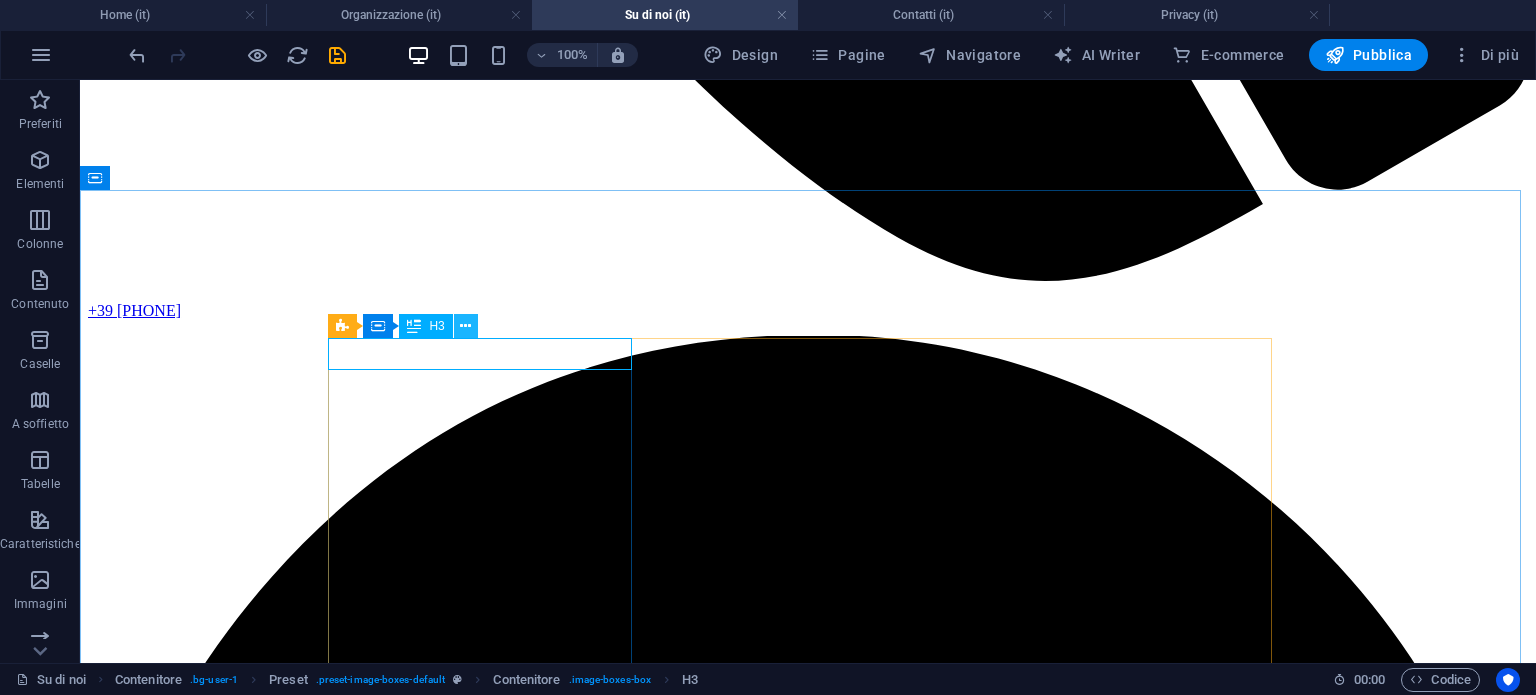 click at bounding box center [465, 326] 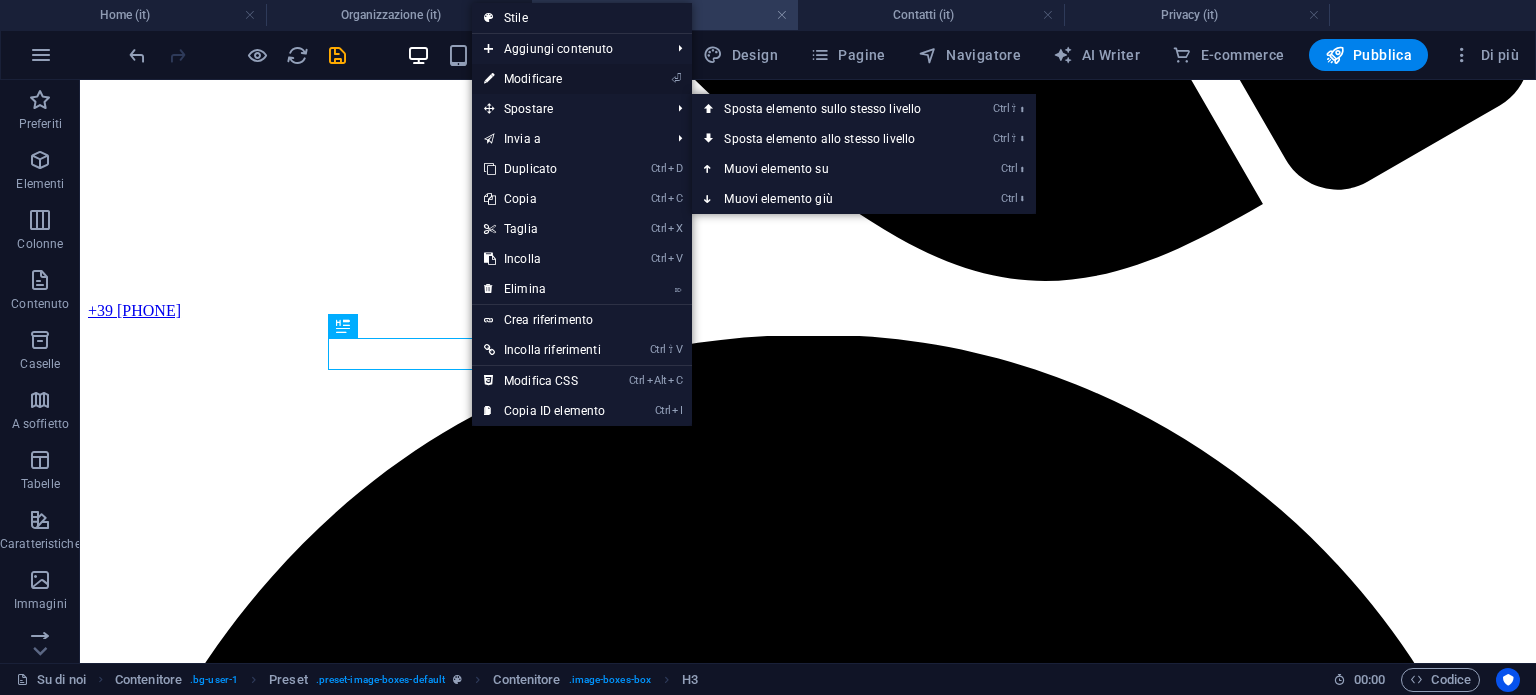 click on "⏎  Modificare" at bounding box center (544, 79) 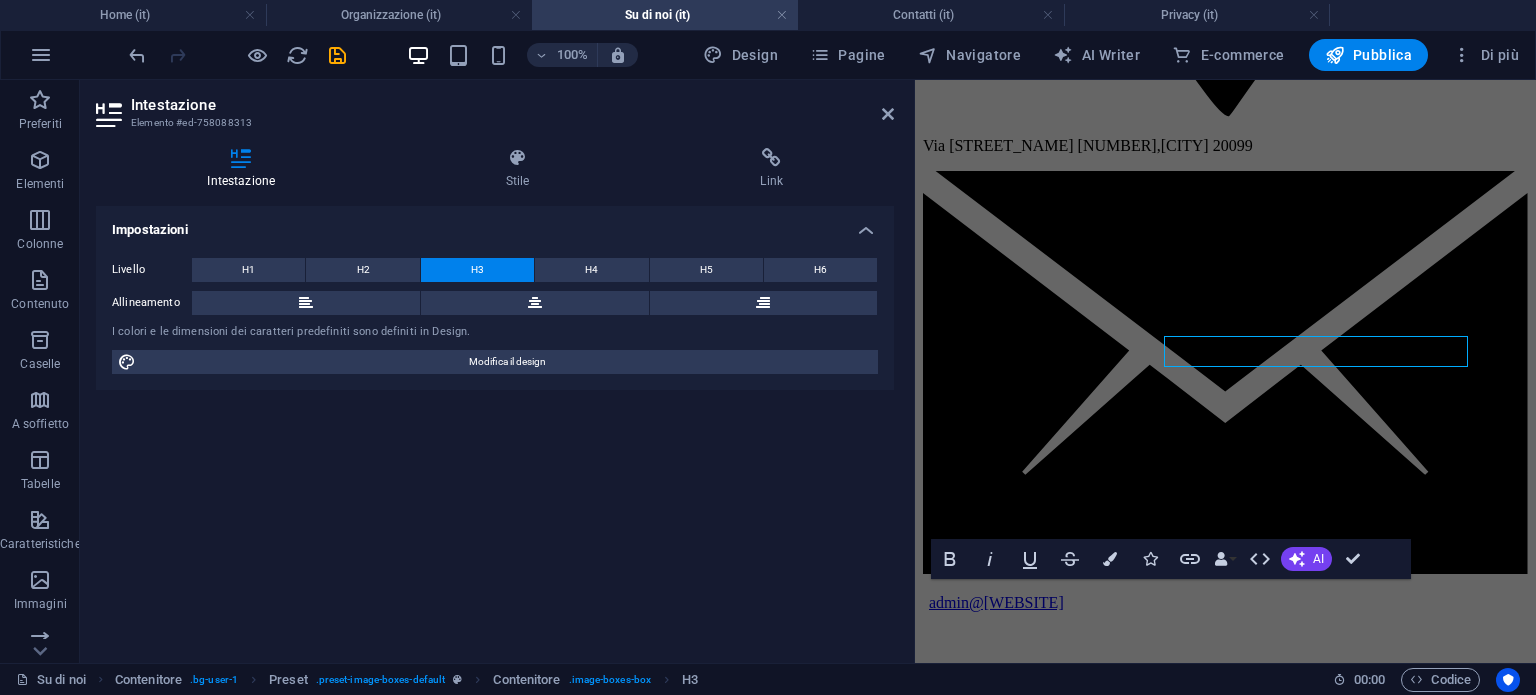 scroll, scrollTop: 1751, scrollLeft: 0, axis: vertical 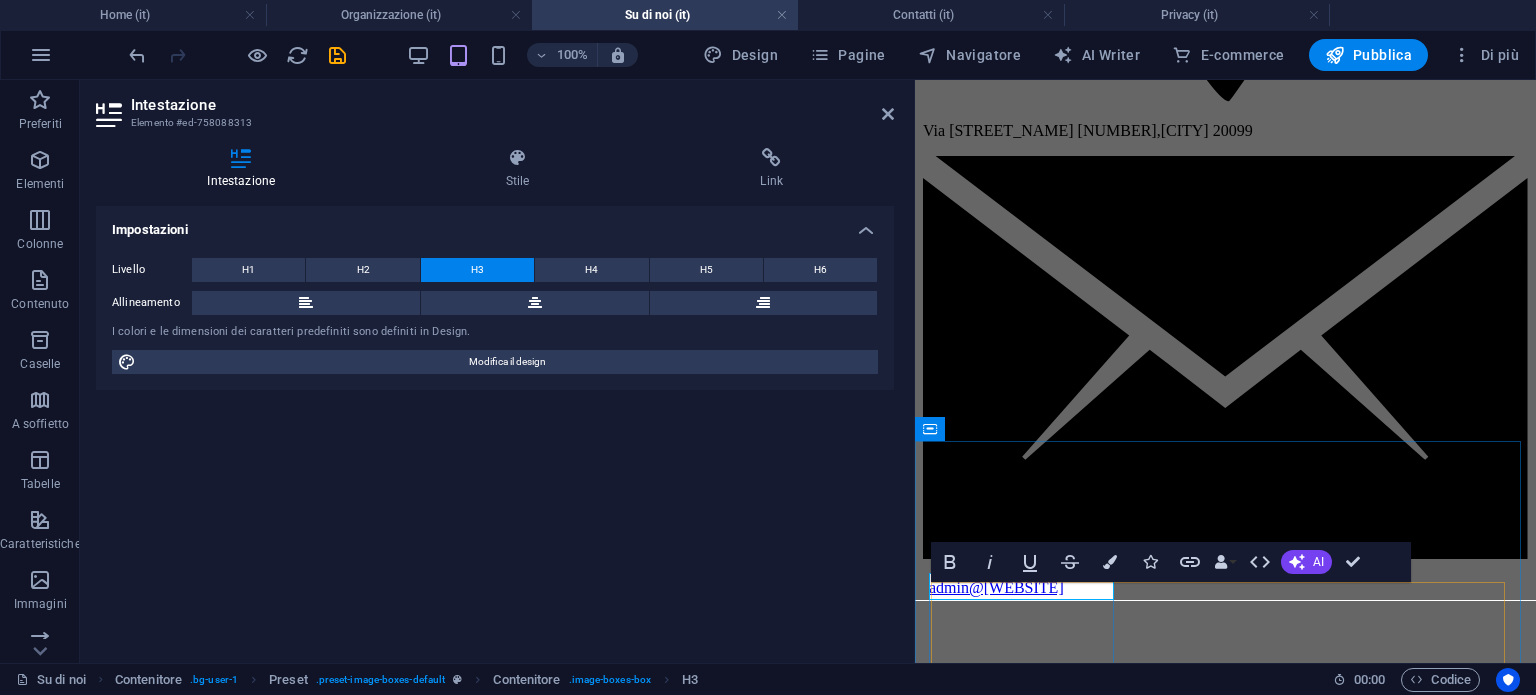 click on "Amminitratore" at bounding box center (1225, 3055) 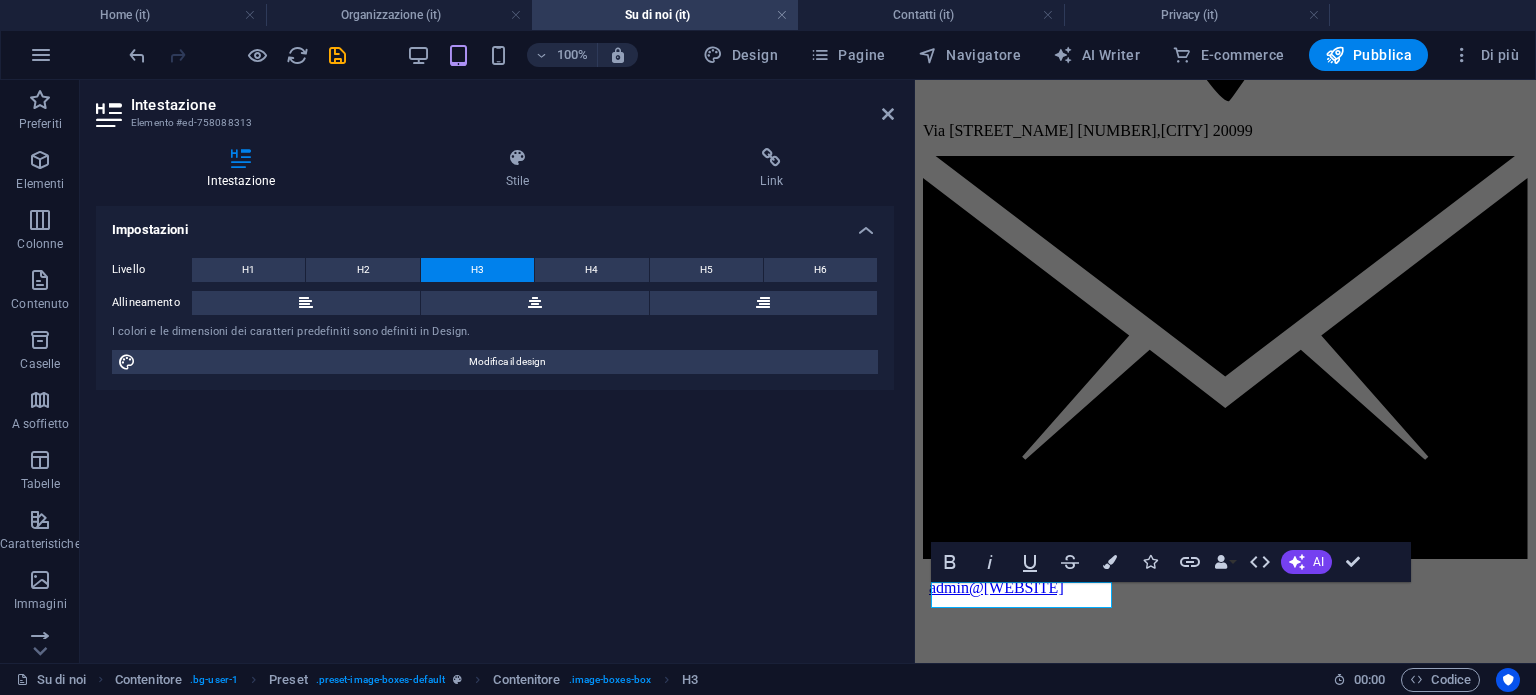 type 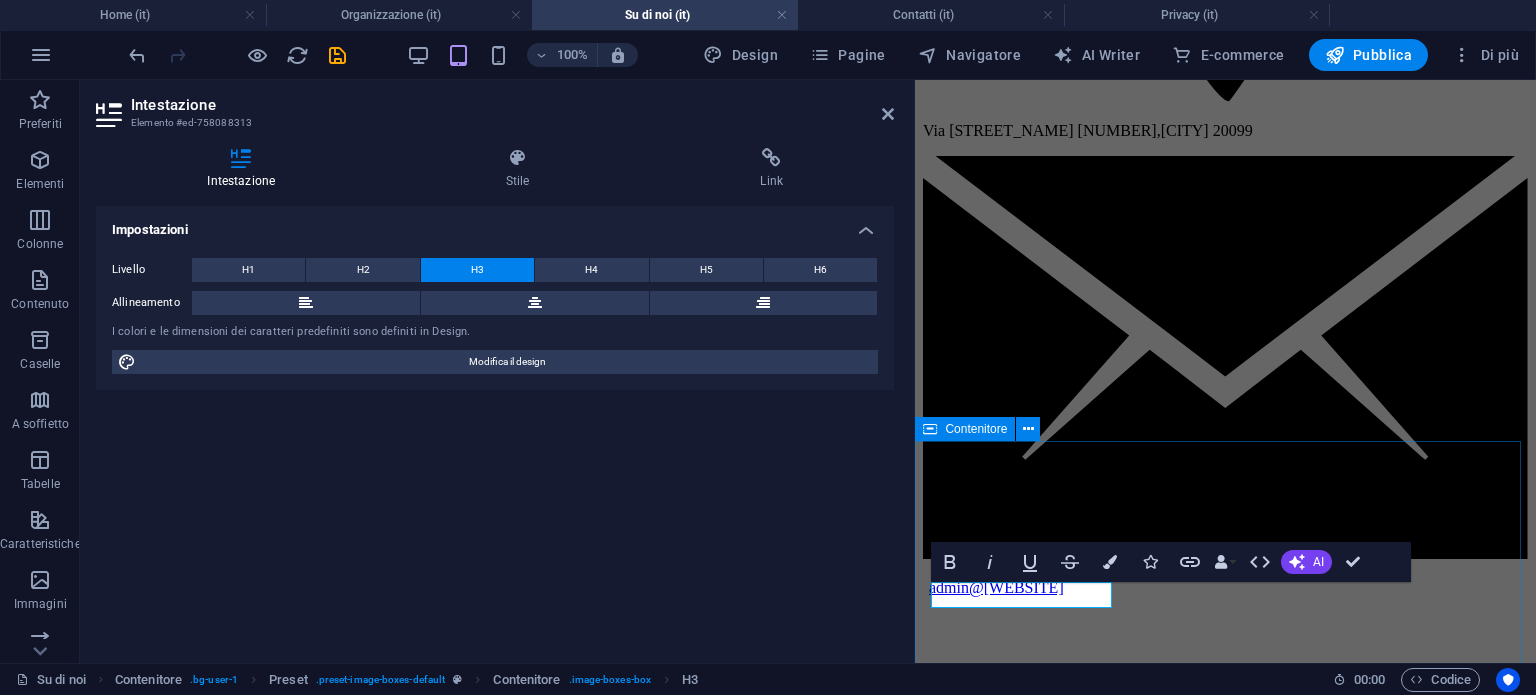 click on "Meet our Team Amministratore Roberto Forresu Lorem ipsum dolor sit amet, consectetur adipisicing elit. Veritatis, dolorem! View Profile Jane Doe Criminal Defense Lorem ipsum dolor sit amet, consectetur adipisicing elit. Veritatis, dolorem! View Profile Richard Roe Insurance Claims Lorem ipsum dolor sit amet, consectetur adipisicing elit. Veritatis, dolorem! View Profile" at bounding box center [1225, 7528] 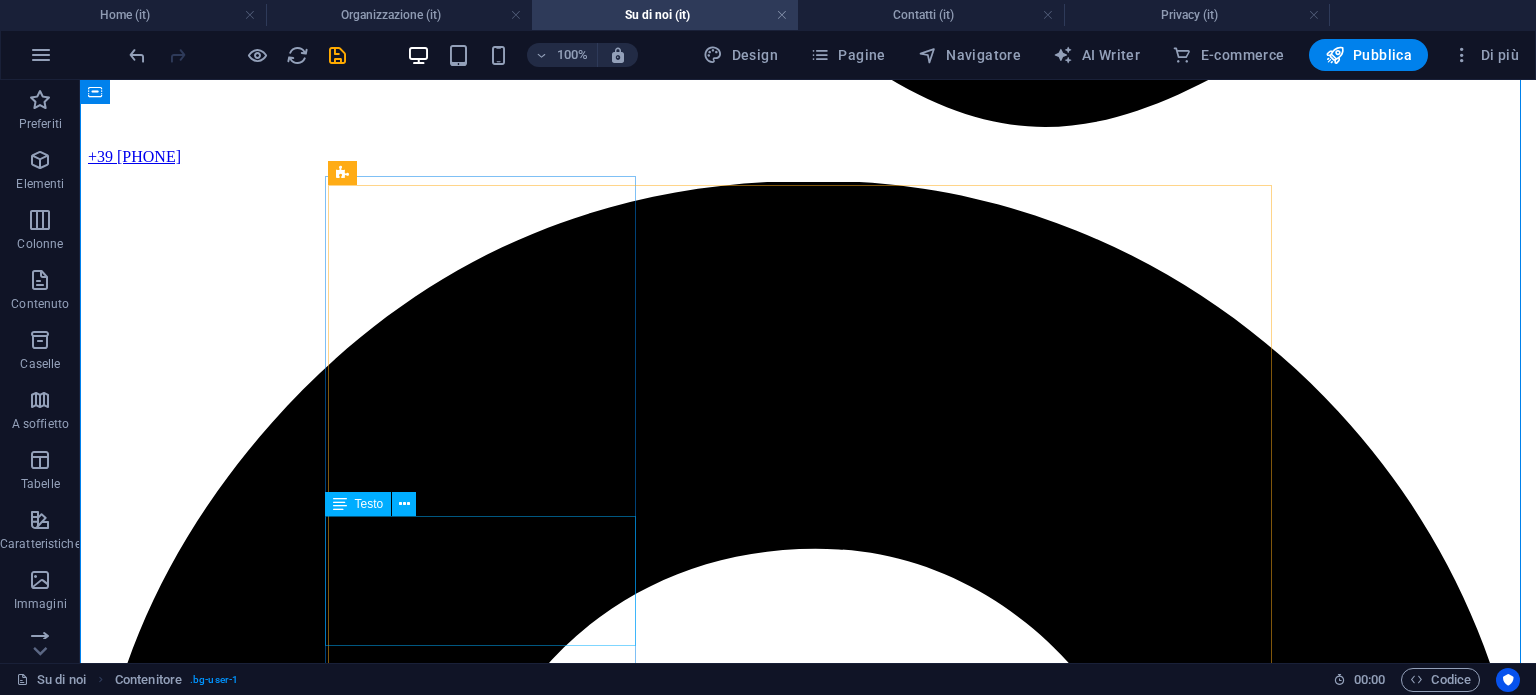 scroll, scrollTop: 1690, scrollLeft: 0, axis: vertical 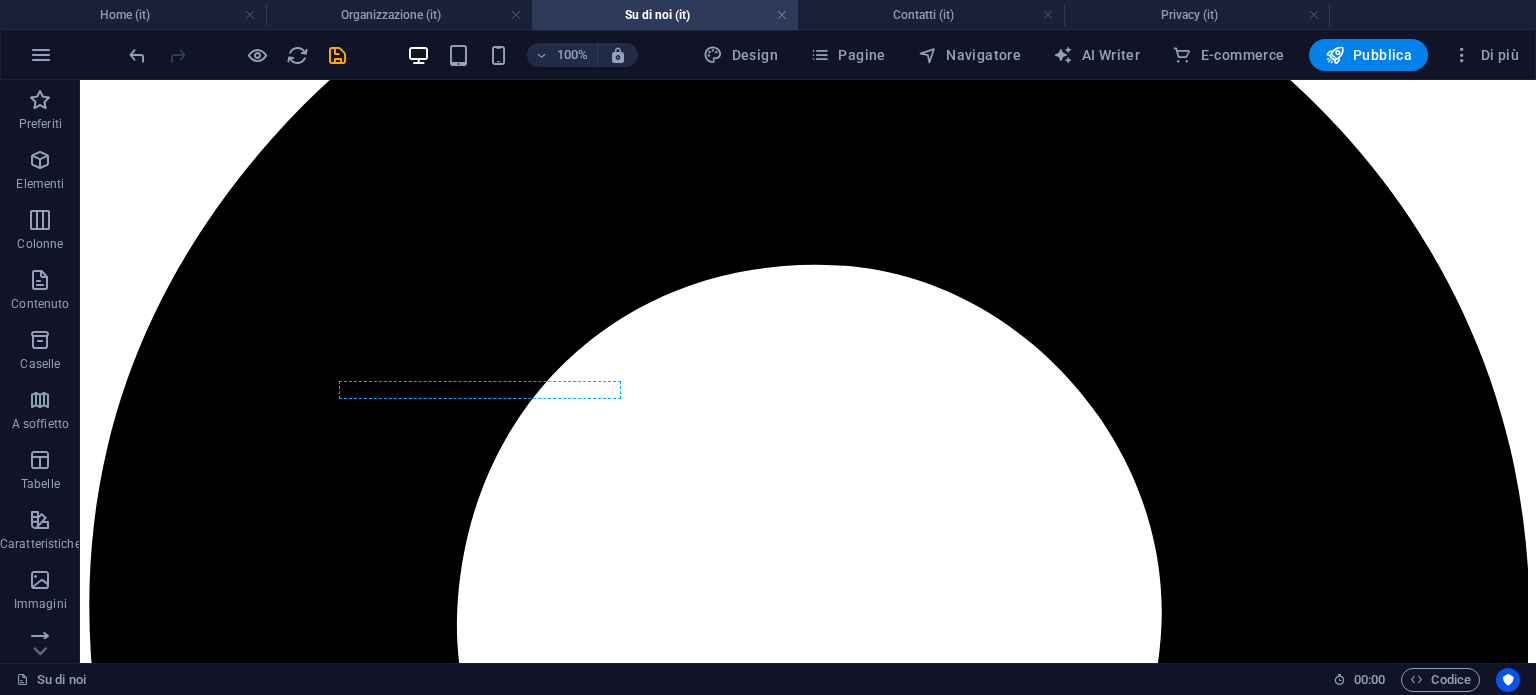 drag, startPoint x: 487, startPoint y: 421, endPoint x: 484, endPoint y: 327, distance: 94.04786 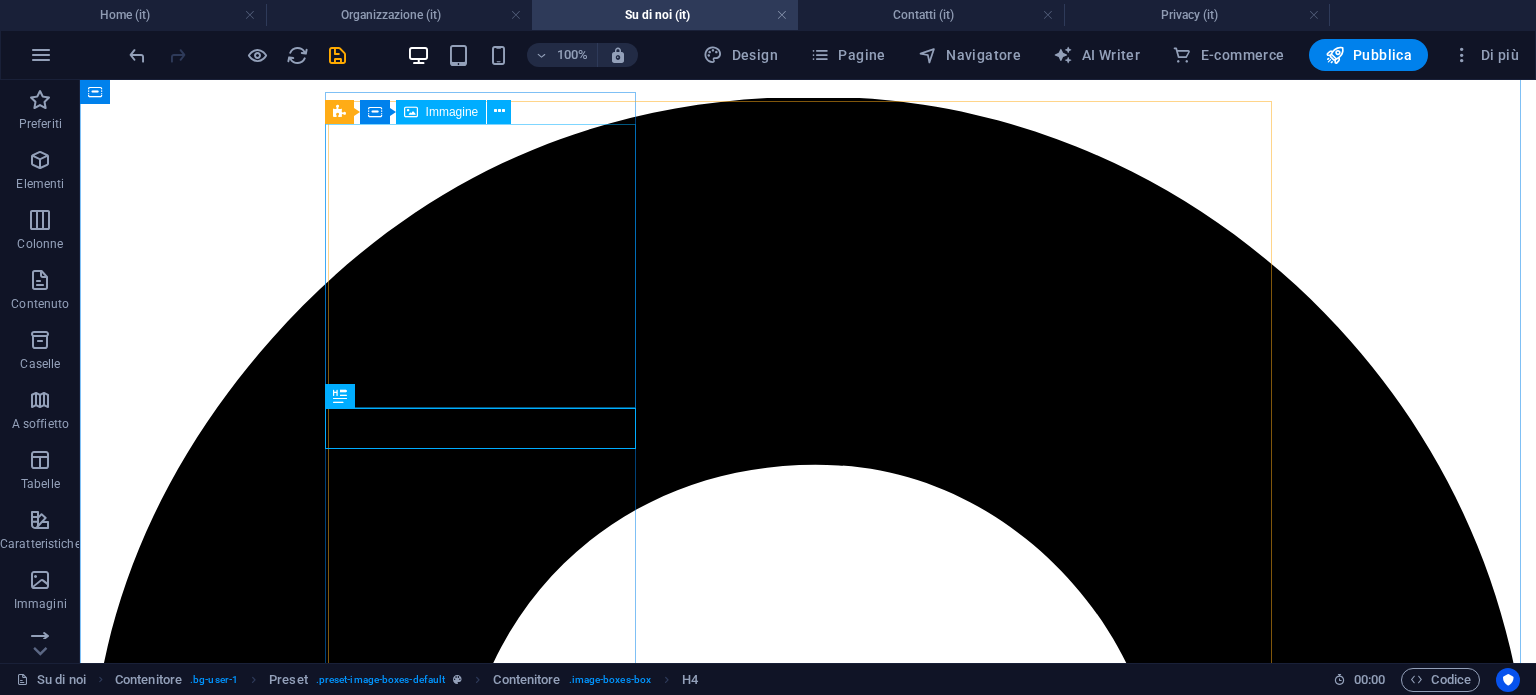 scroll, scrollTop: 1774, scrollLeft: 0, axis: vertical 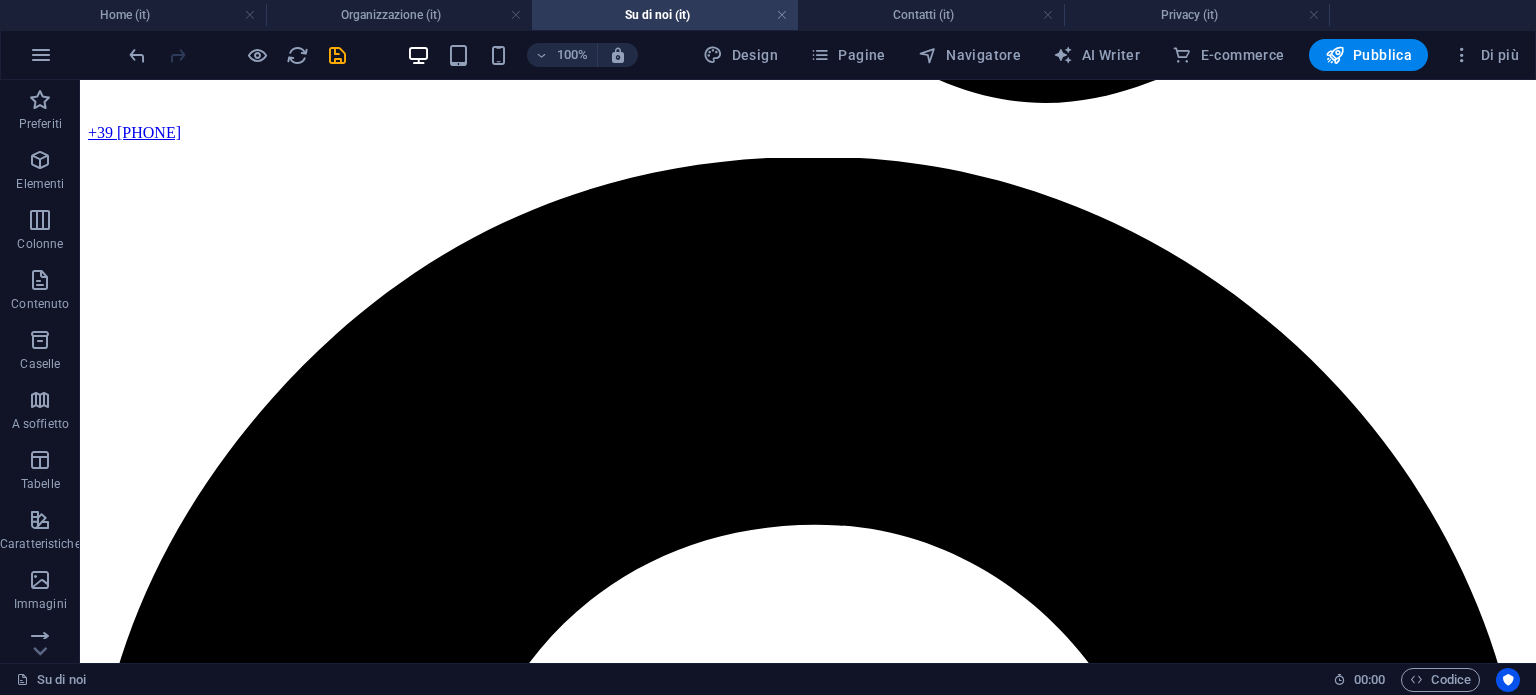 drag, startPoint x: 539, startPoint y: 307, endPoint x: 501, endPoint y: 443, distance: 141.20906 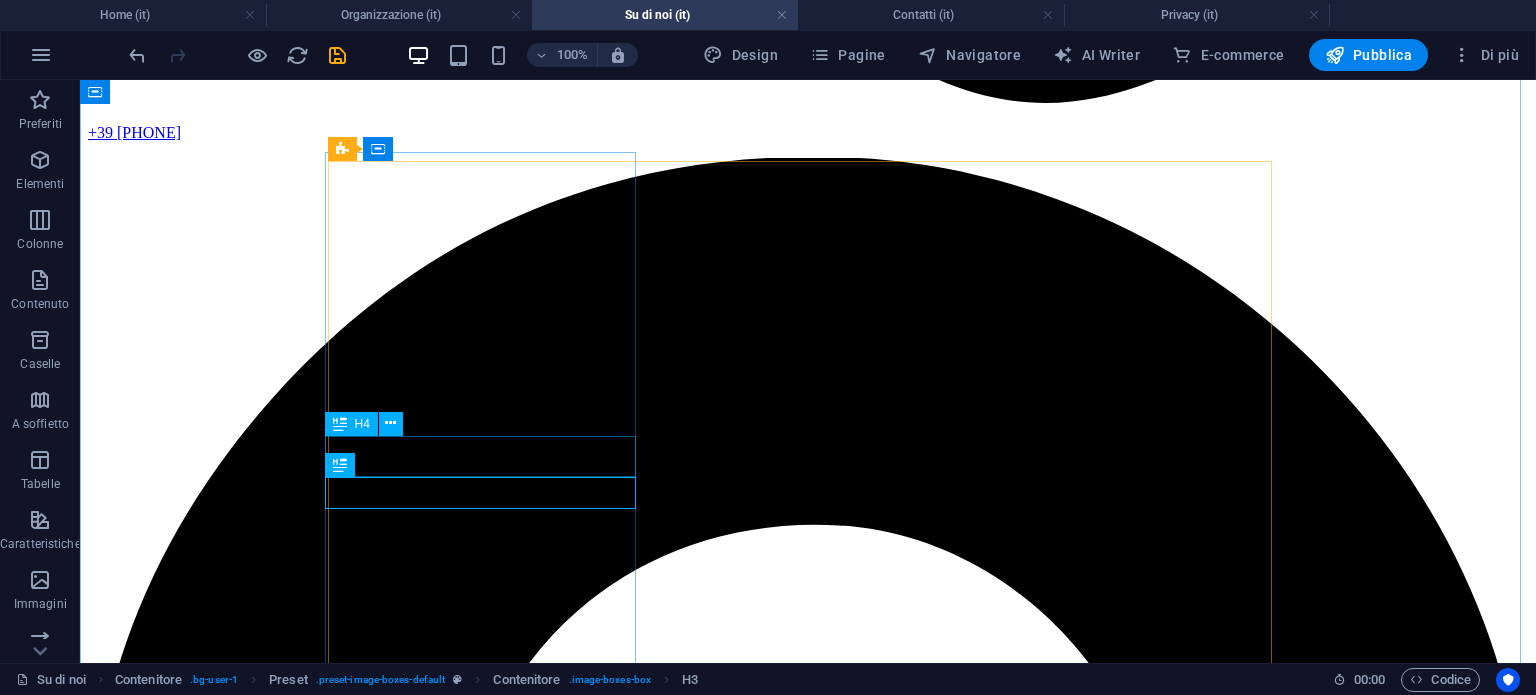 click on "Roberto Forresu" at bounding box center [808, 8250] 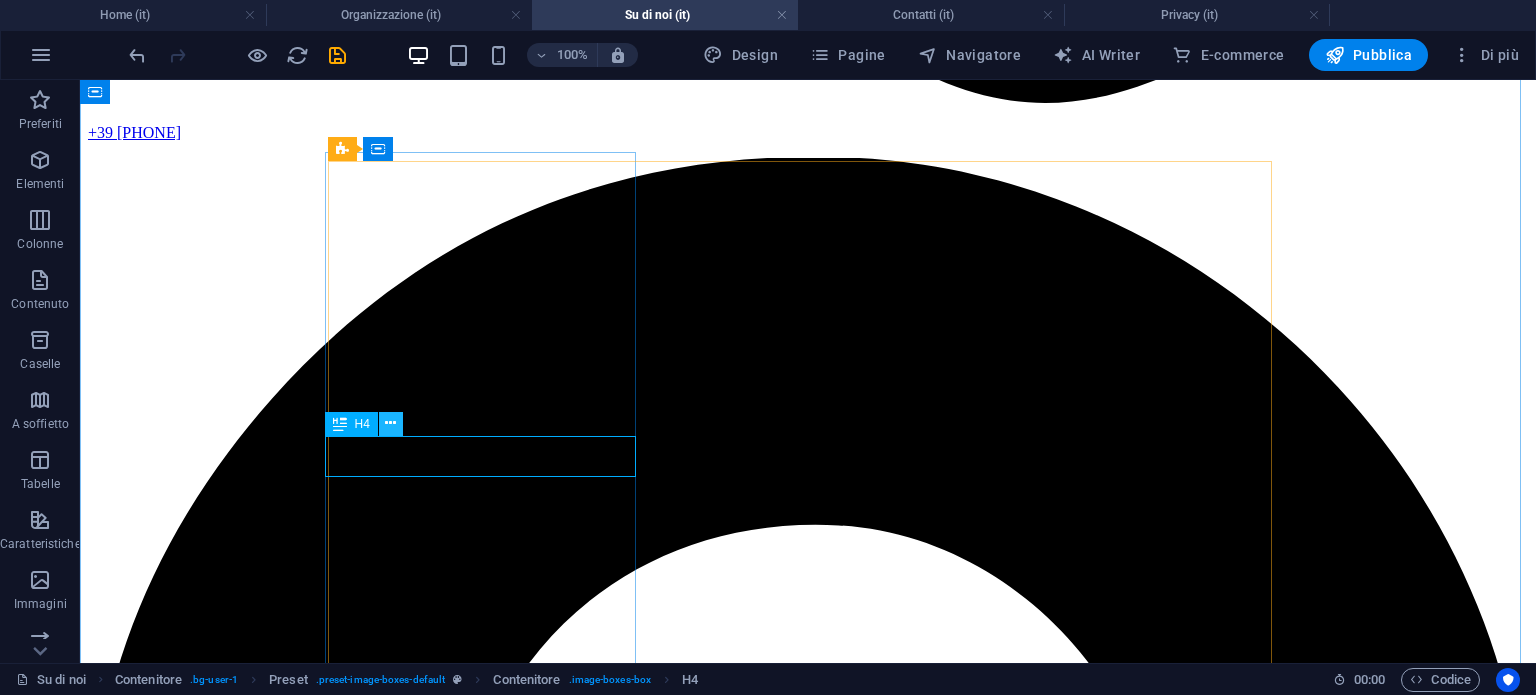 click at bounding box center [390, 423] 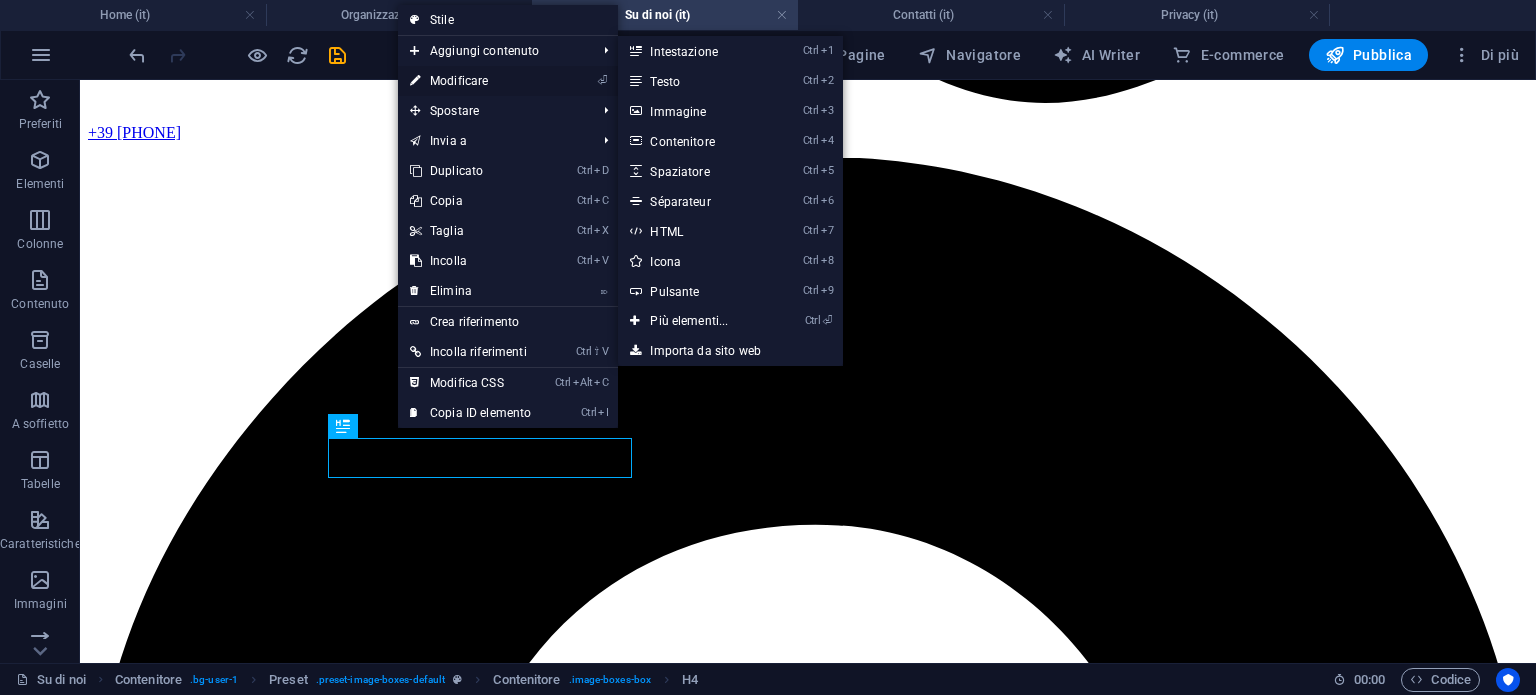 click on "⏎  Modificare" at bounding box center [470, 81] 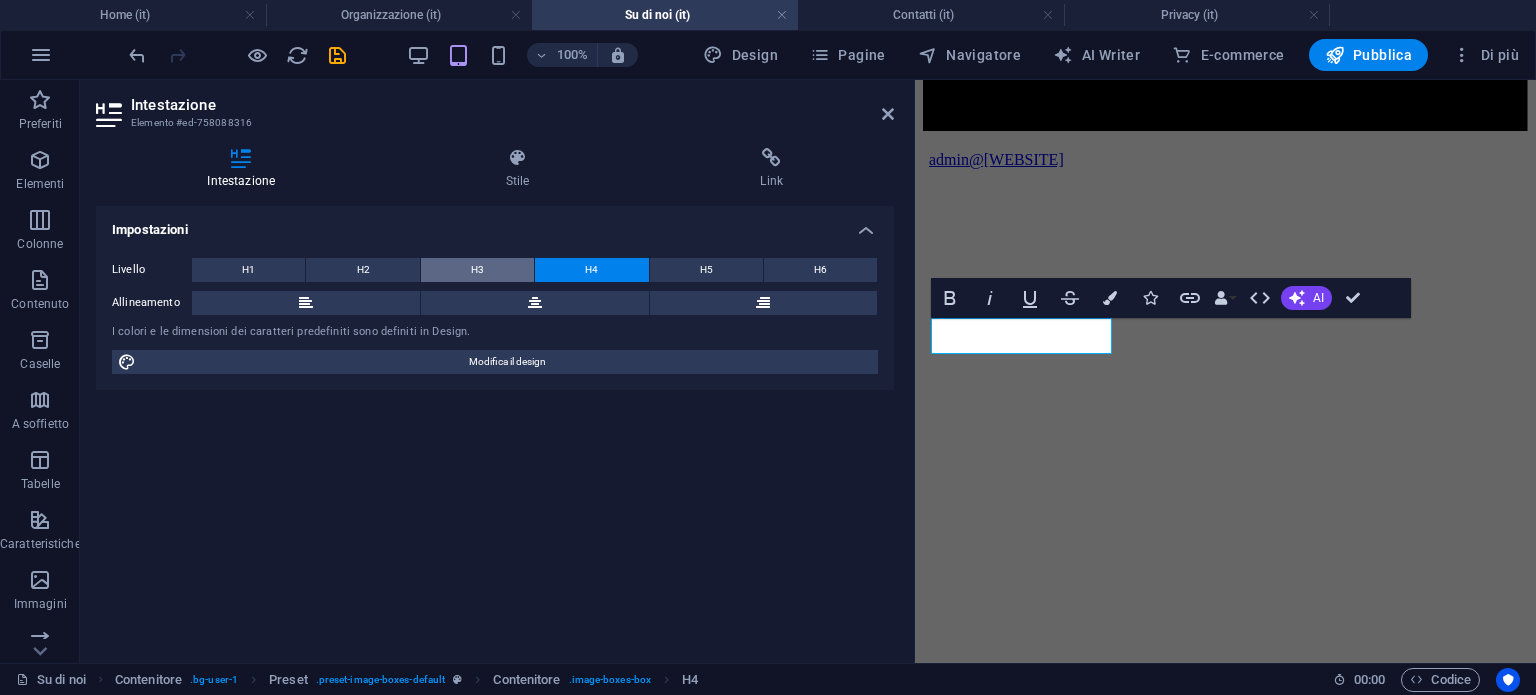 click on "H3" at bounding box center [477, 270] 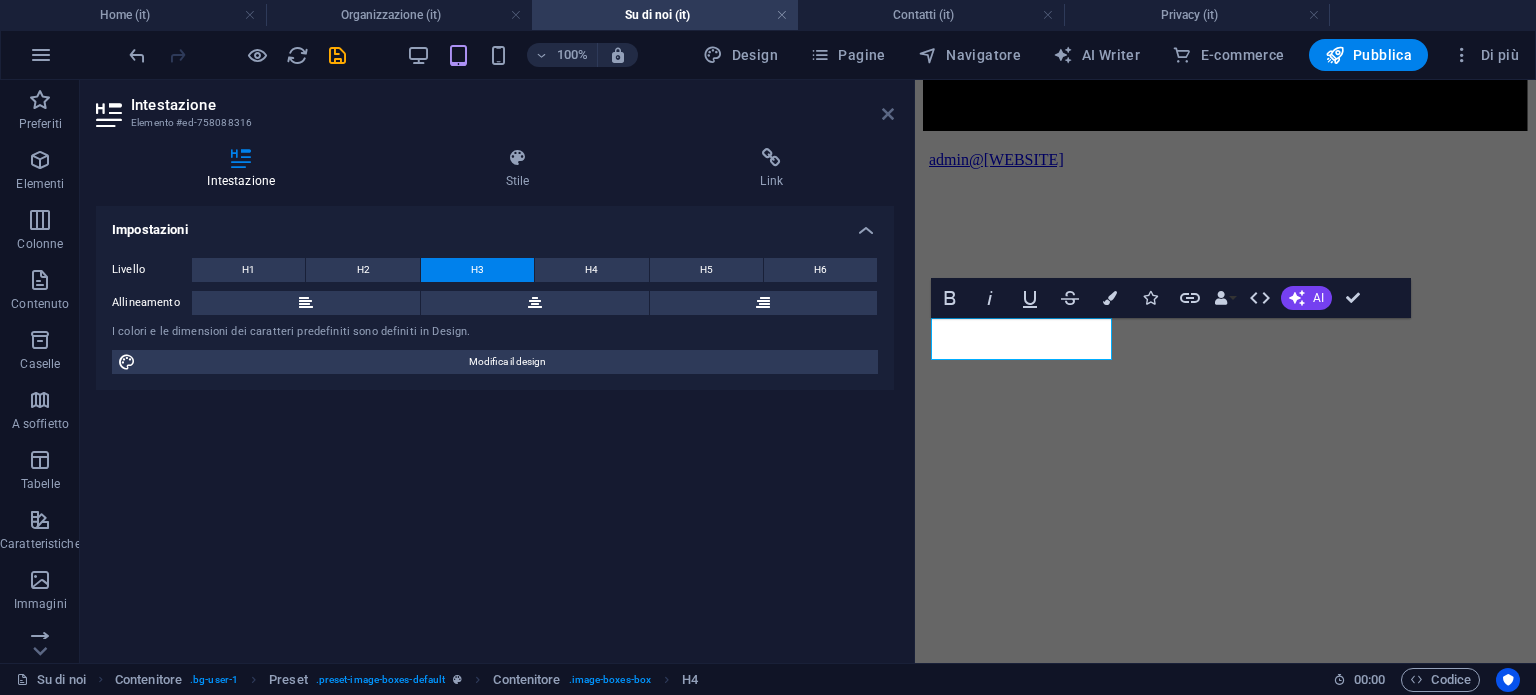 click at bounding box center (888, 114) 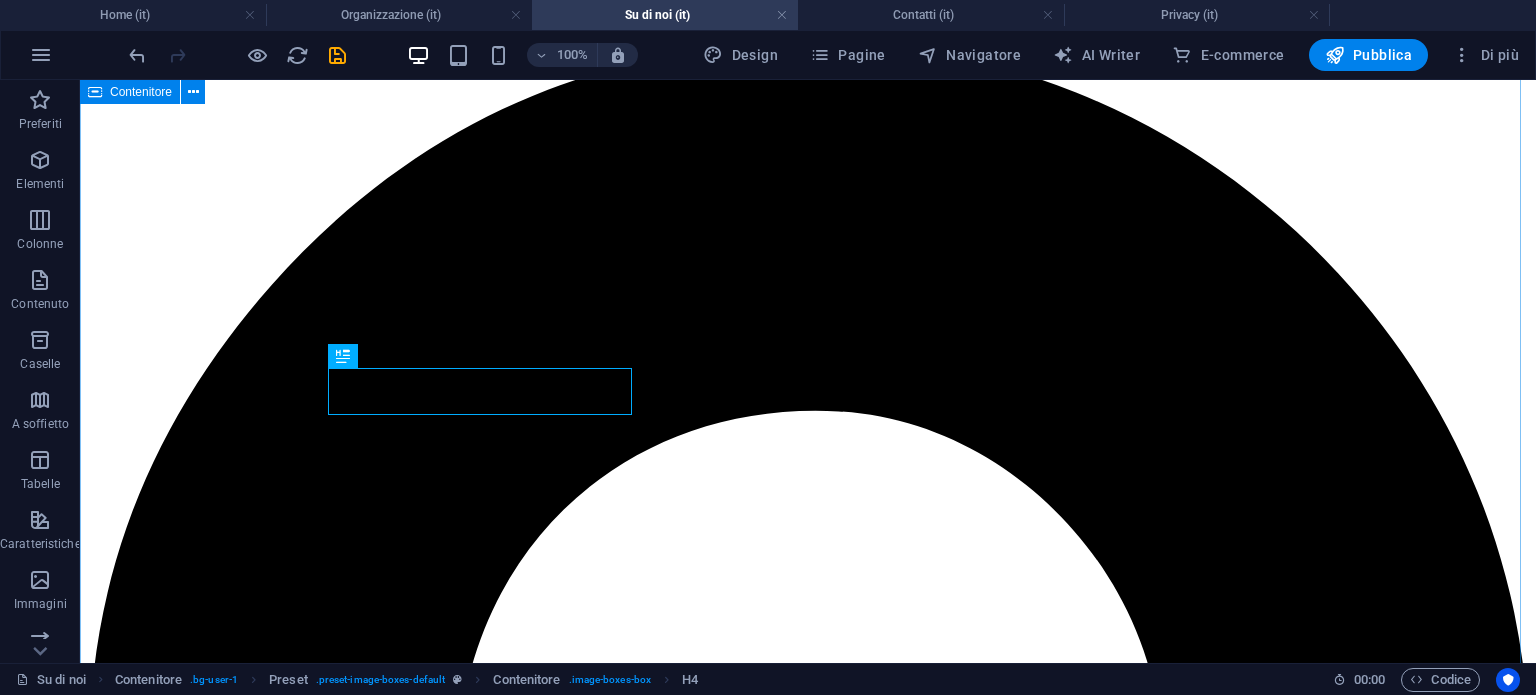scroll, scrollTop: 1714, scrollLeft: 0, axis: vertical 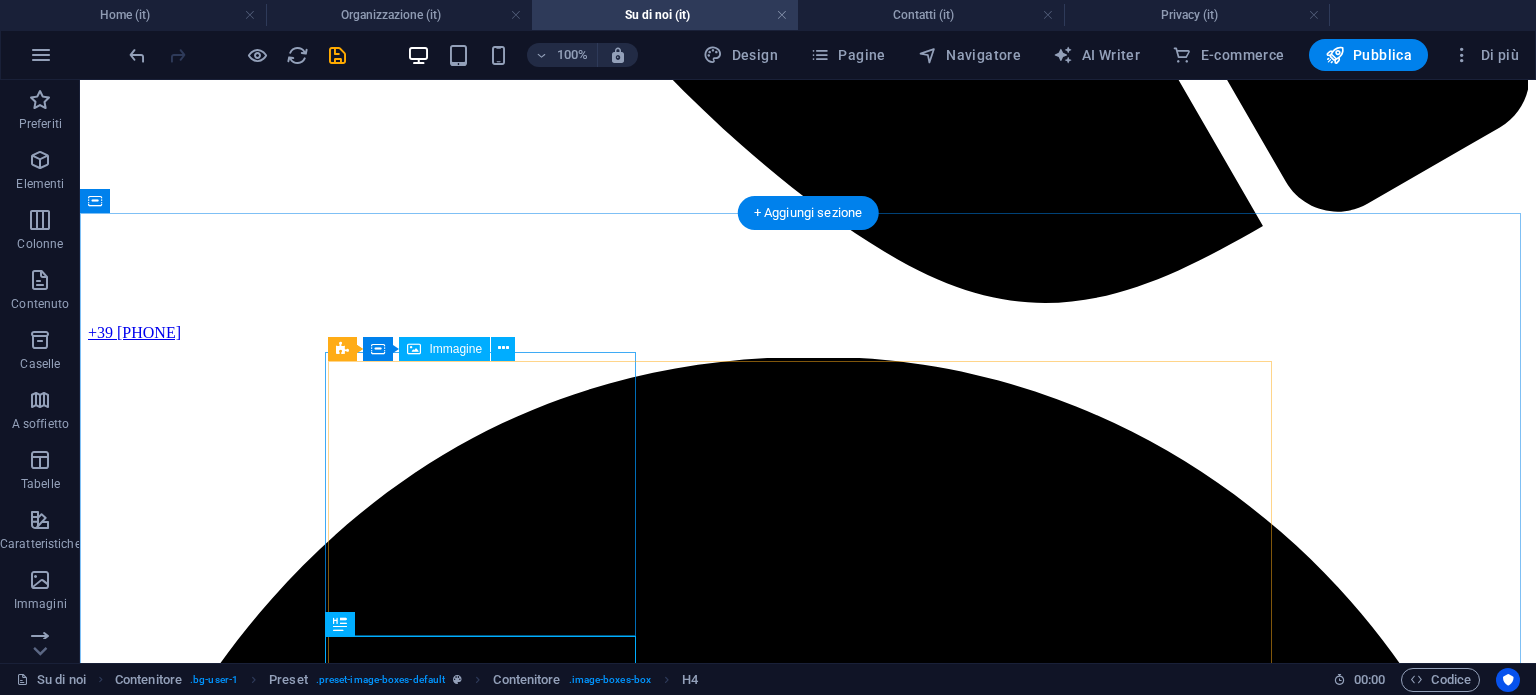 click at bounding box center [808, 7762] 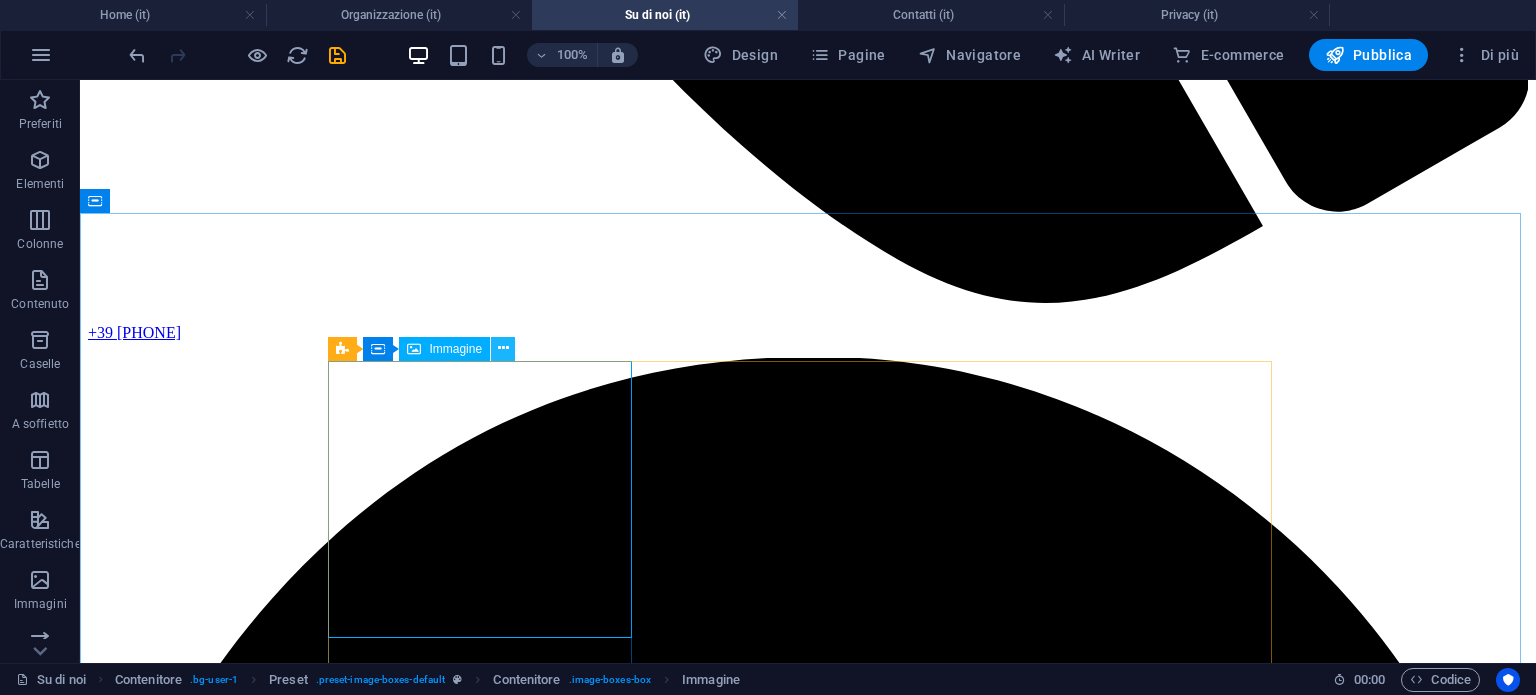 click at bounding box center [503, 349] 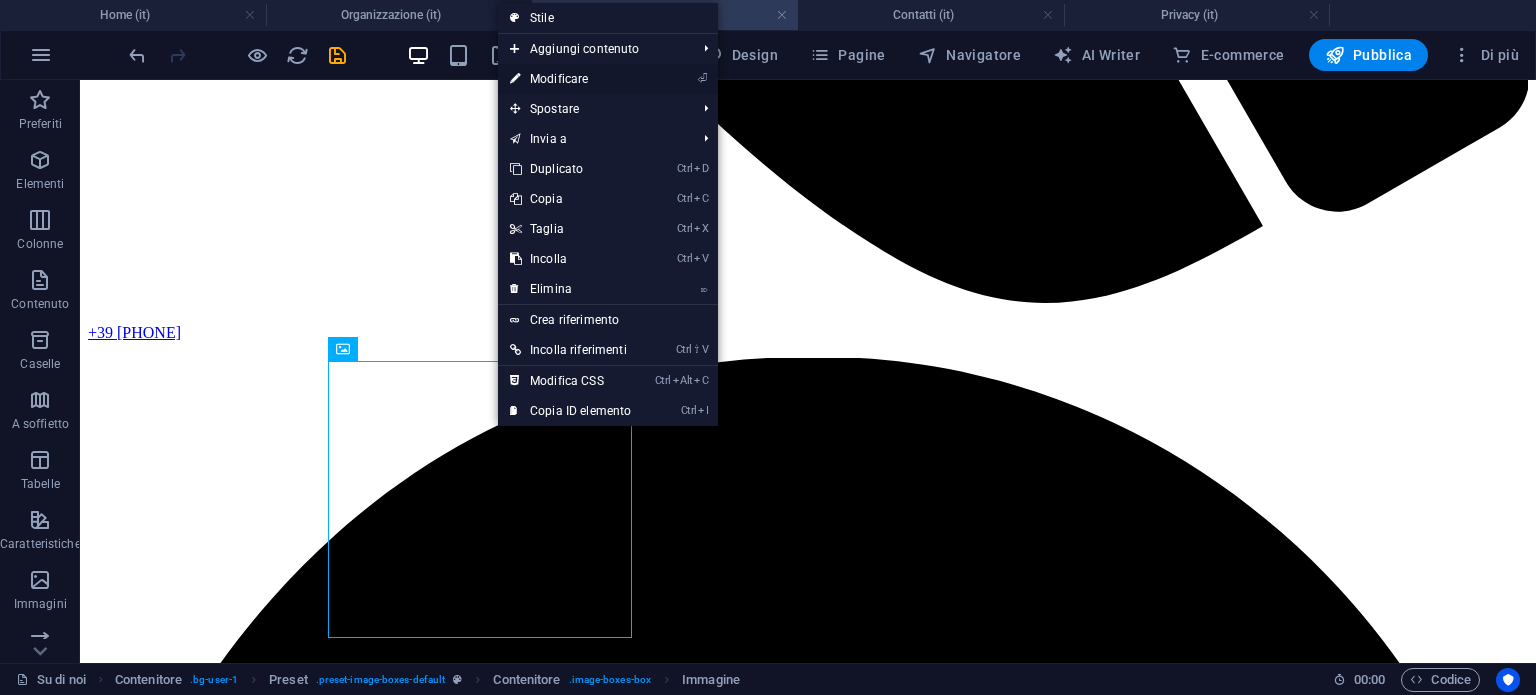 click on "⏎  Modificare" at bounding box center [570, 79] 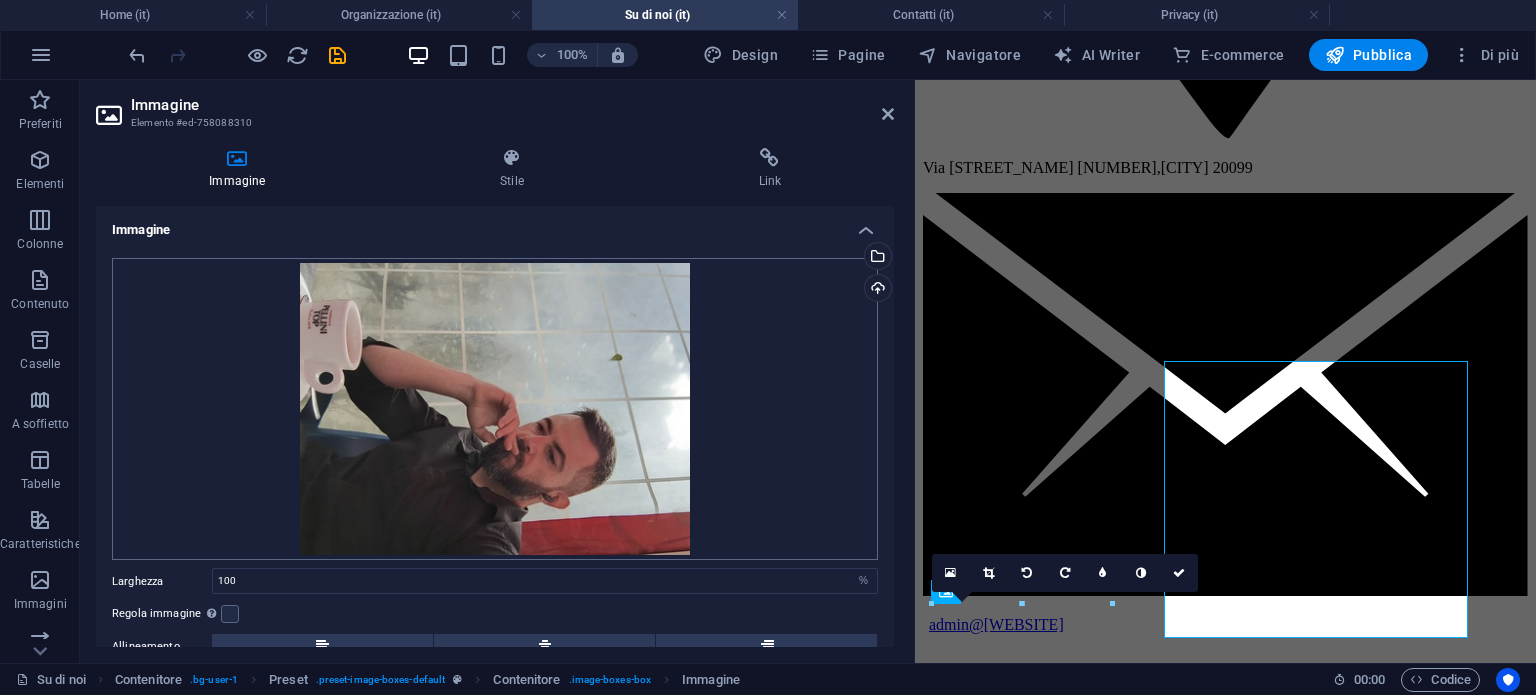 scroll, scrollTop: 1718, scrollLeft: 0, axis: vertical 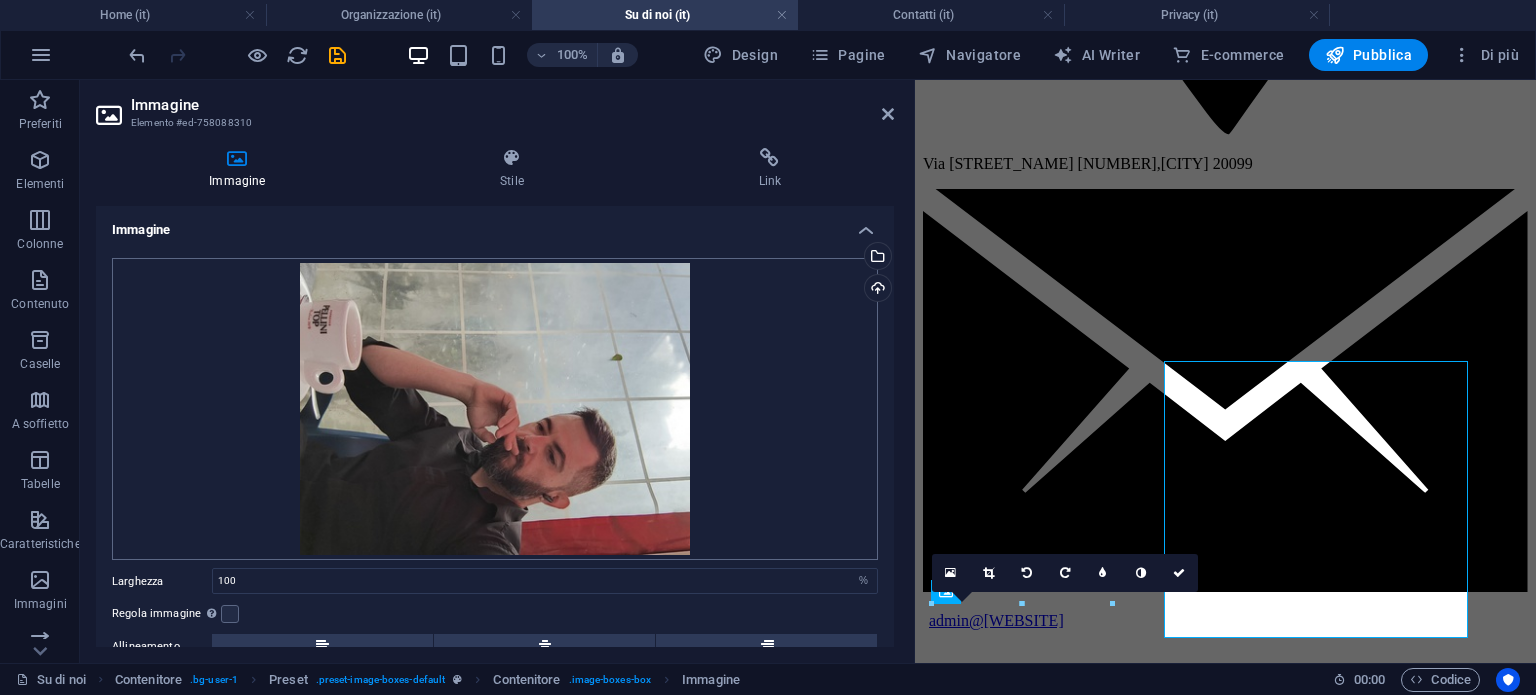 type on "180" 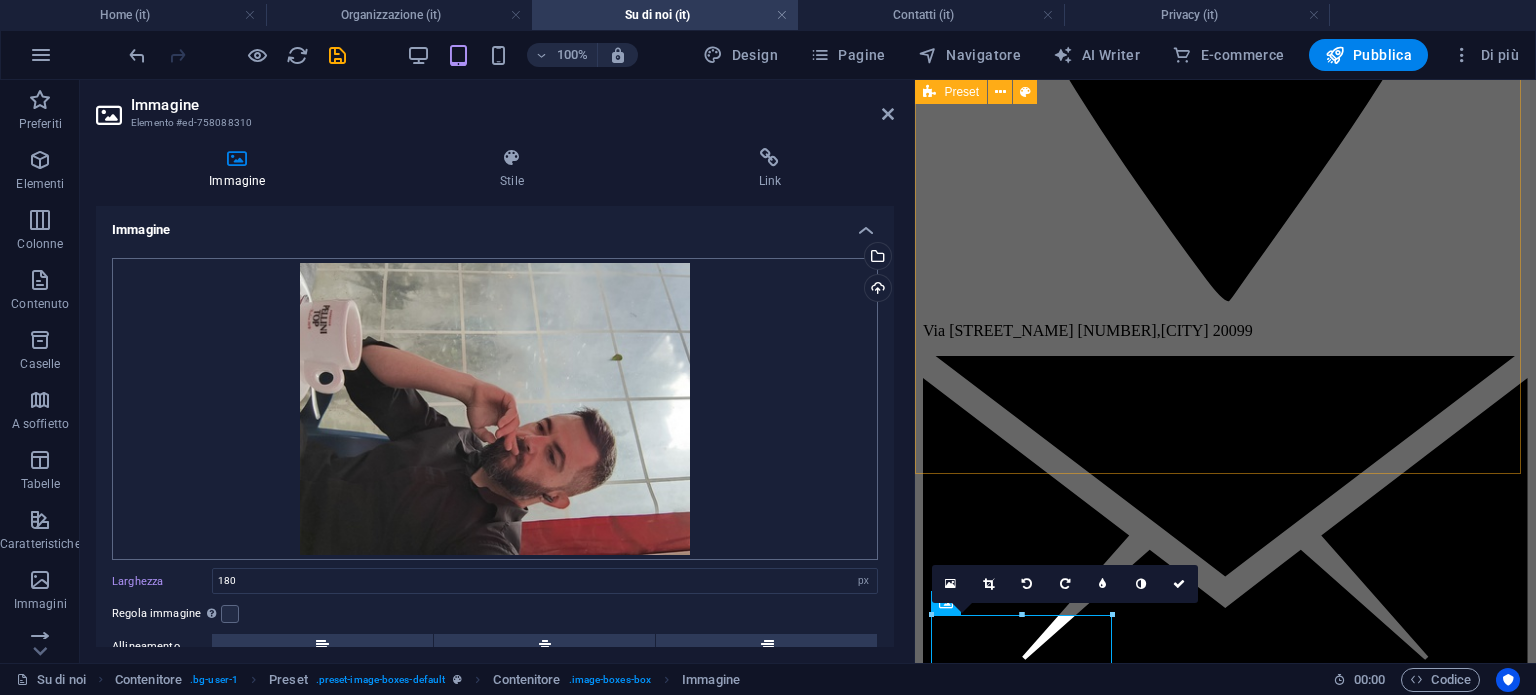 scroll, scrollTop: 1518, scrollLeft: 0, axis: vertical 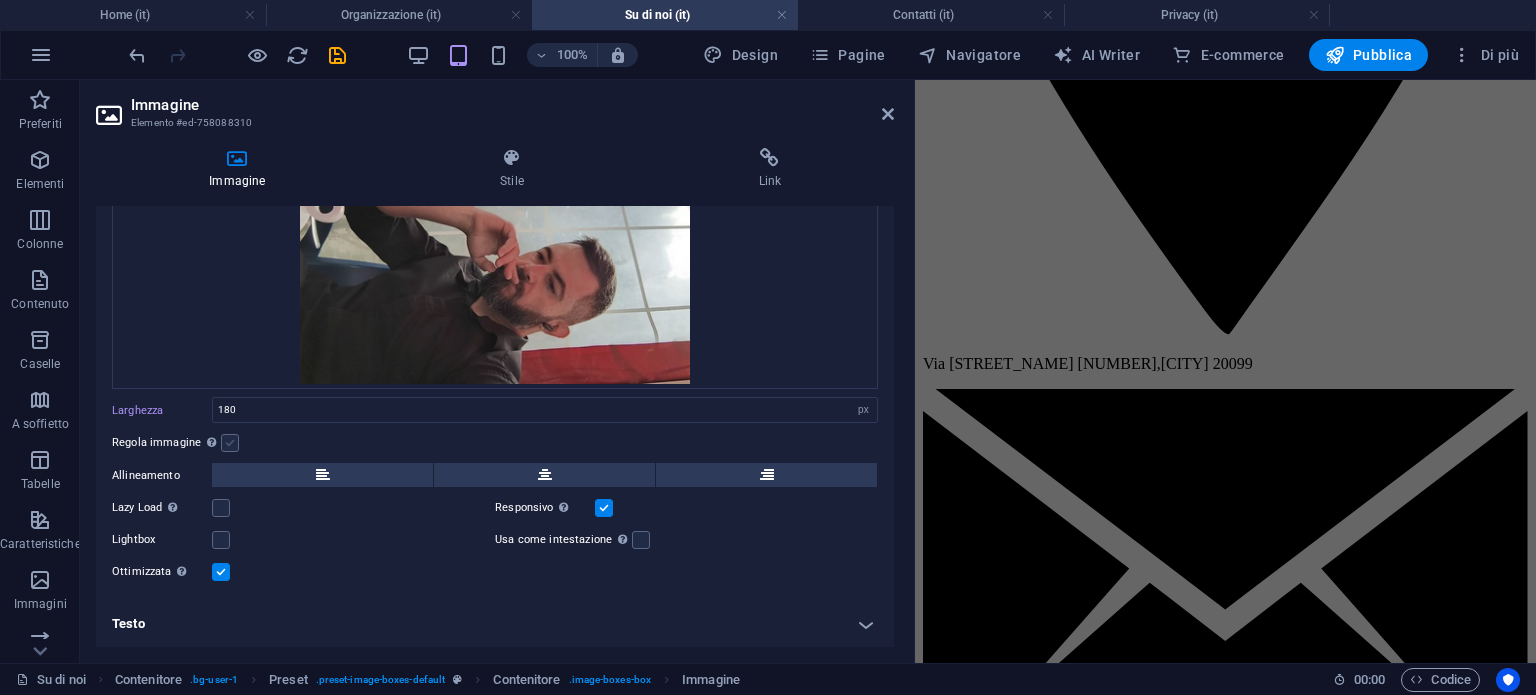 click at bounding box center (230, 443) 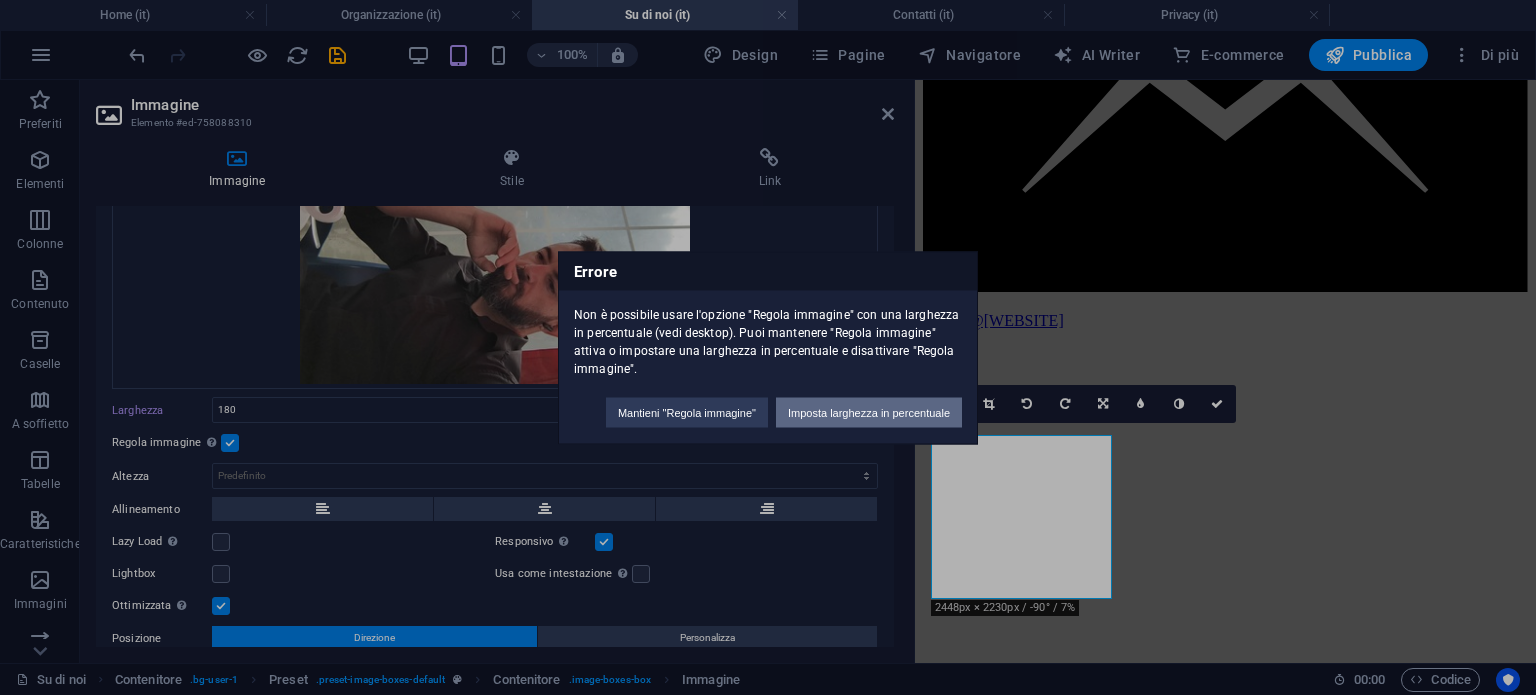 scroll, scrollTop: 2043, scrollLeft: 0, axis: vertical 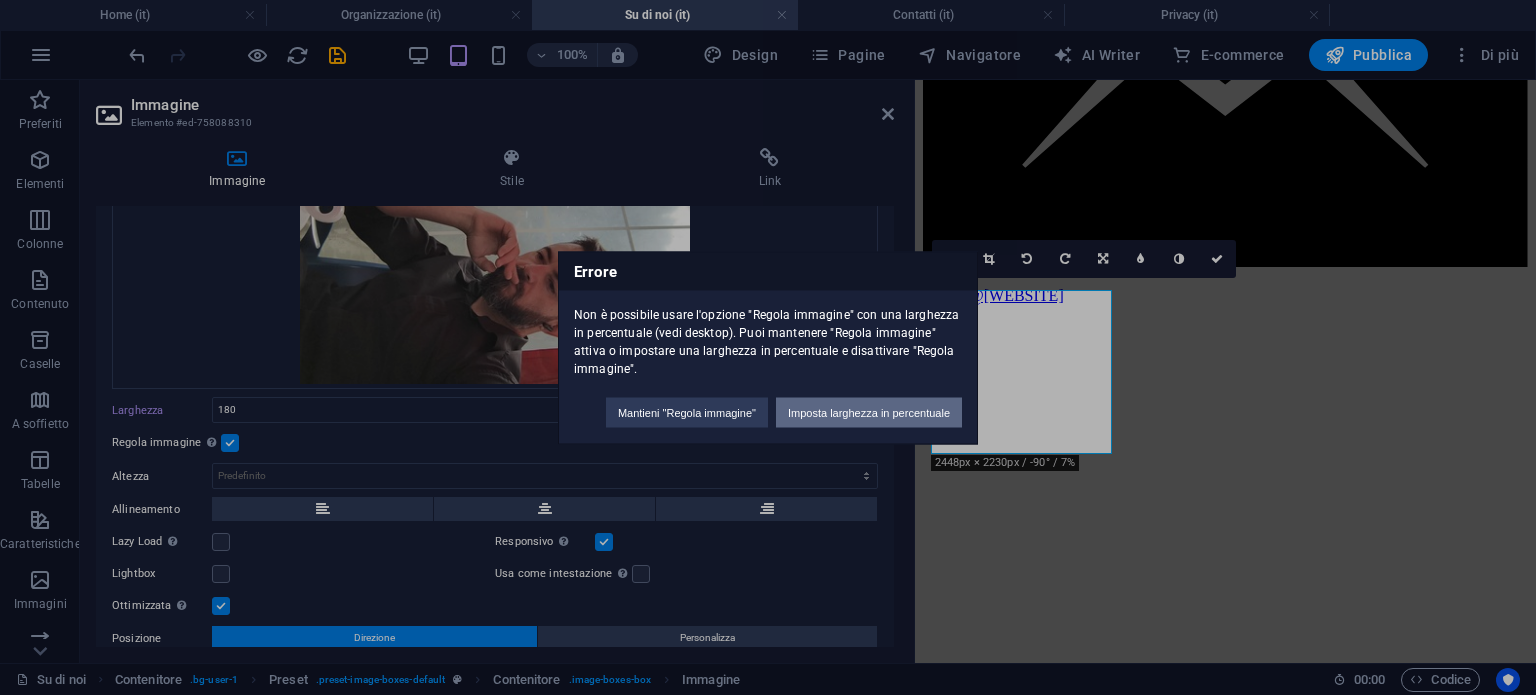 click on "Imposta larghezza in percentuale" at bounding box center [869, 412] 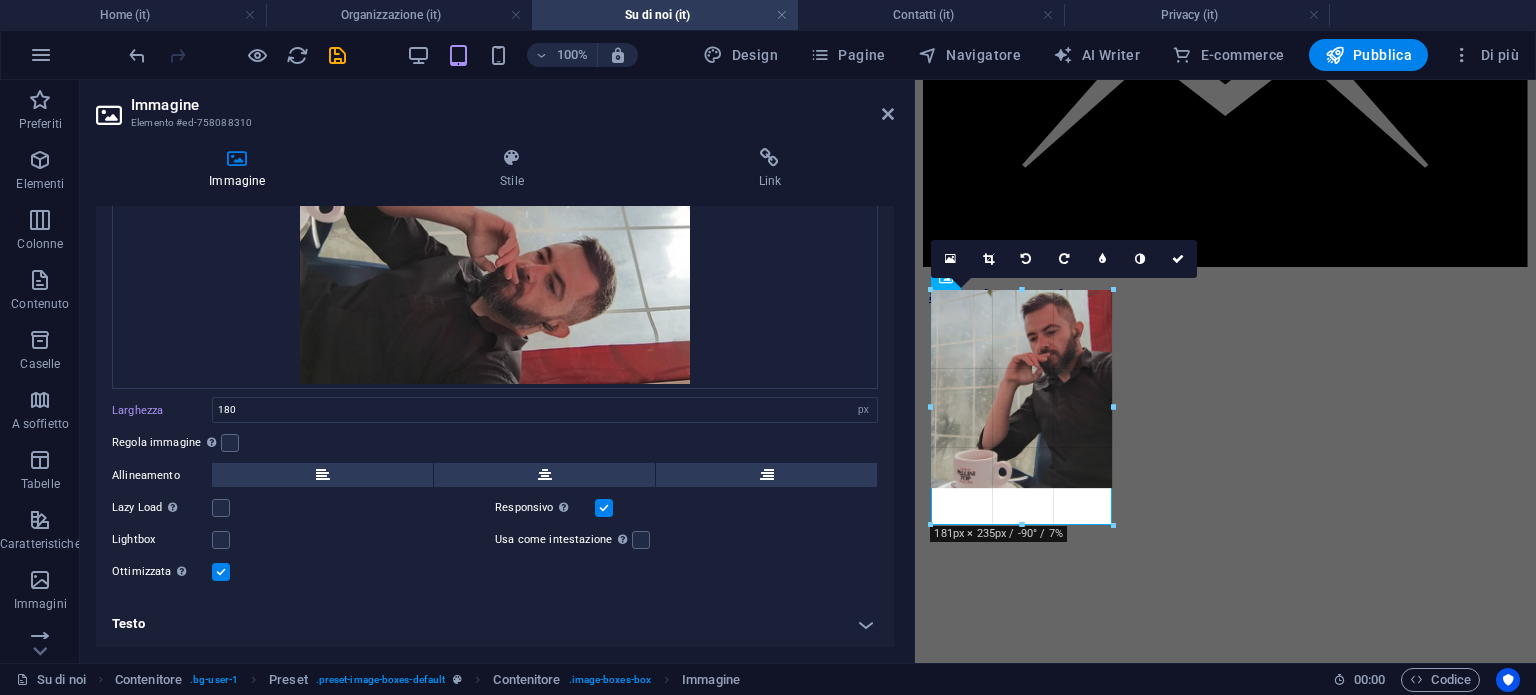 drag, startPoint x: 1019, startPoint y: 450, endPoint x: 1013, endPoint y: 521, distance: 71.25307 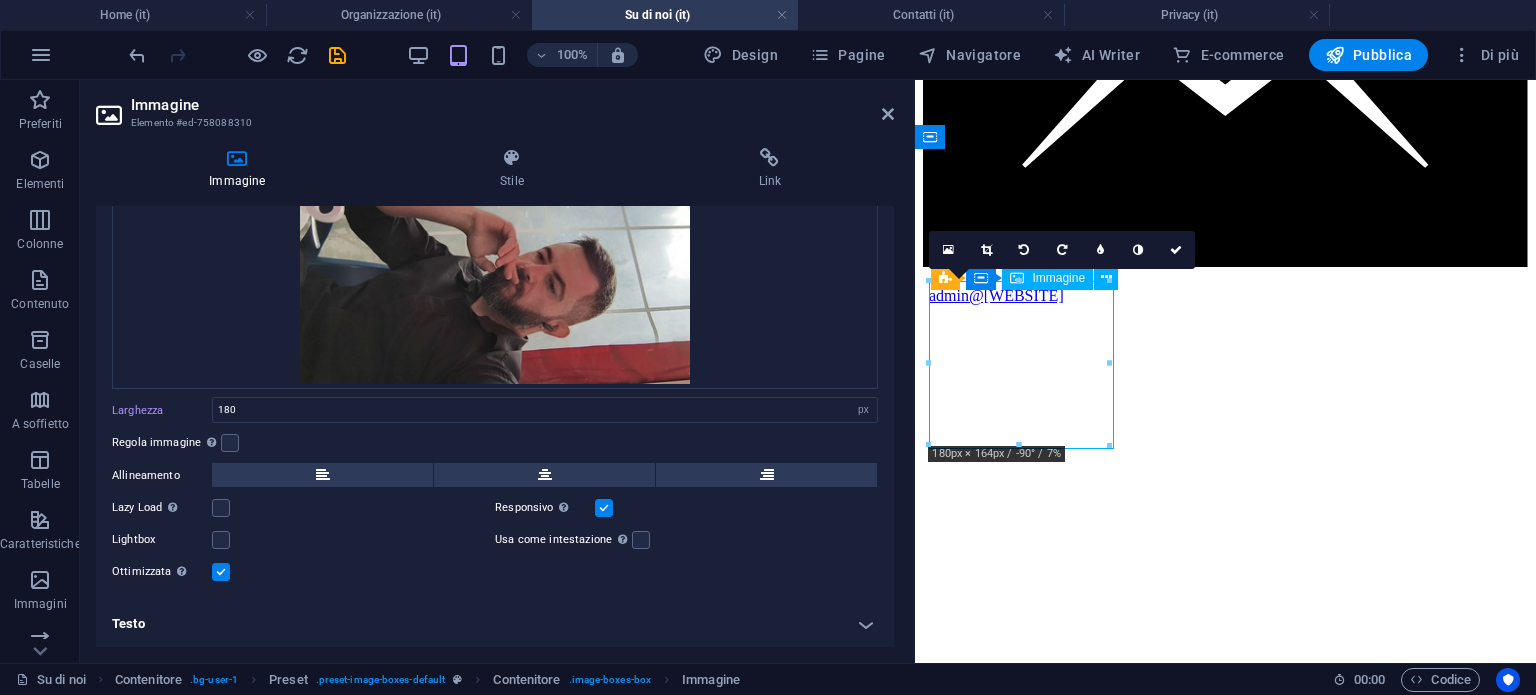 drag, startPoint x: 1038, startPoint y: 387, endPoint x: 1034, endPoint y: 419, distance: 32.24903 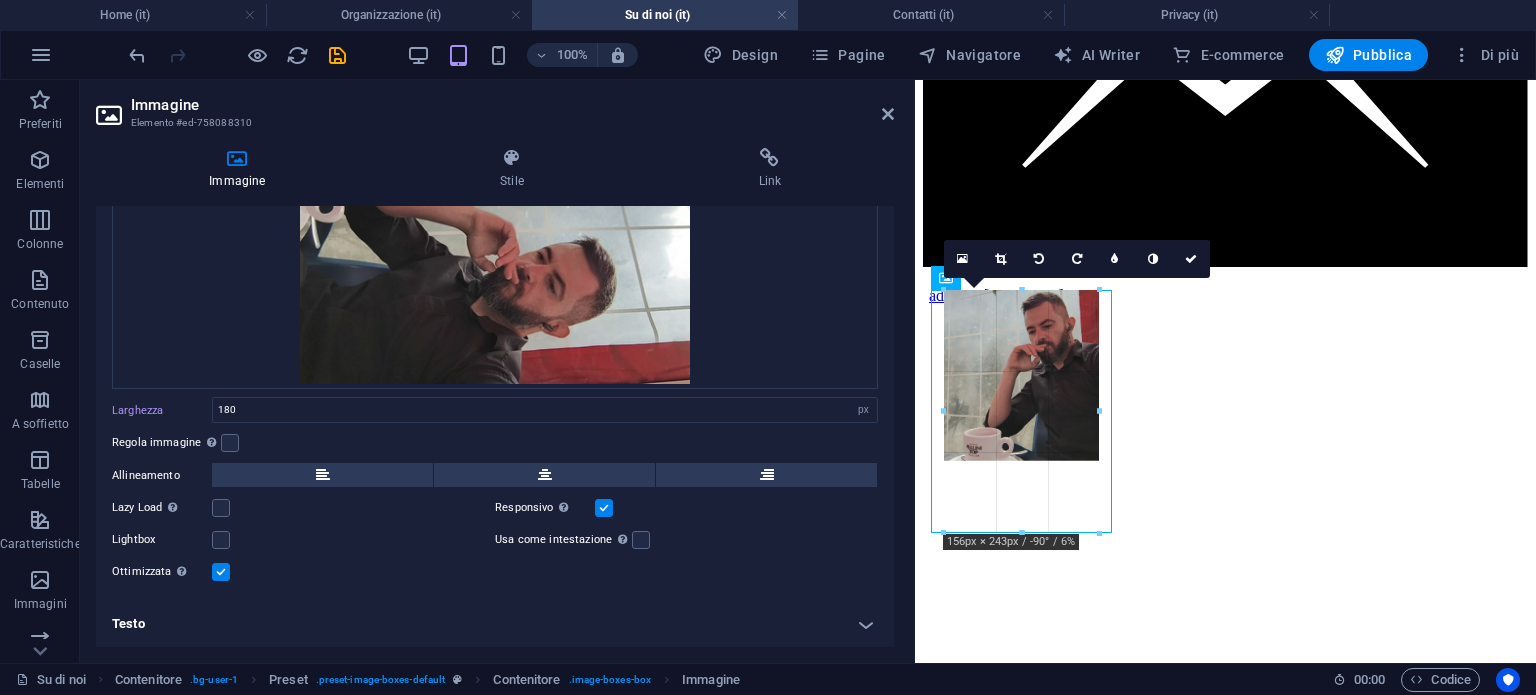 drag, startPoint x: 1023, startPoint y: 442, endPoint x: 100, endPoint y: 441, distance: 923.00055 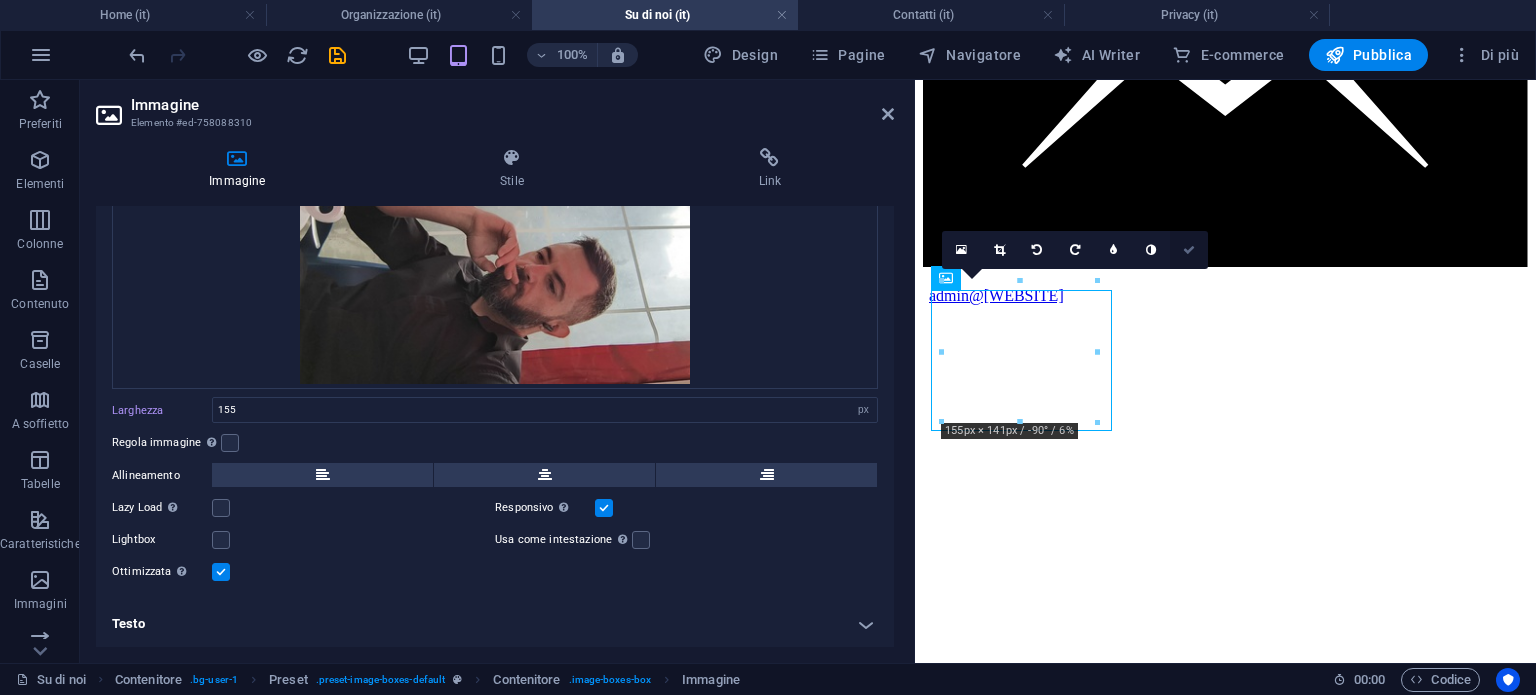 drag, startPoint x: 1188, startPoint y: 251, endPoint x: 732, endPoint y: 248, distance: 456.00986 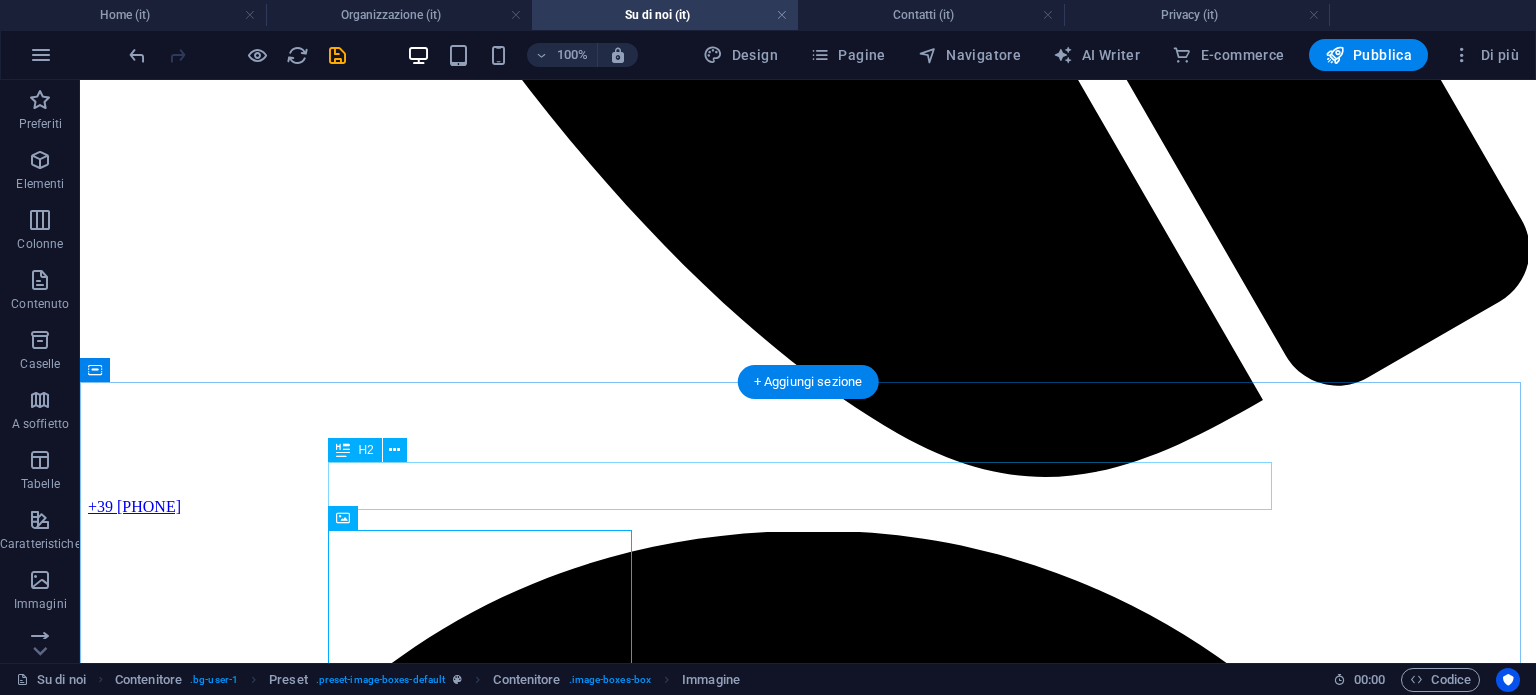 scroll, scrollTop: 1740, scrollLeft: 0, axis: vertical 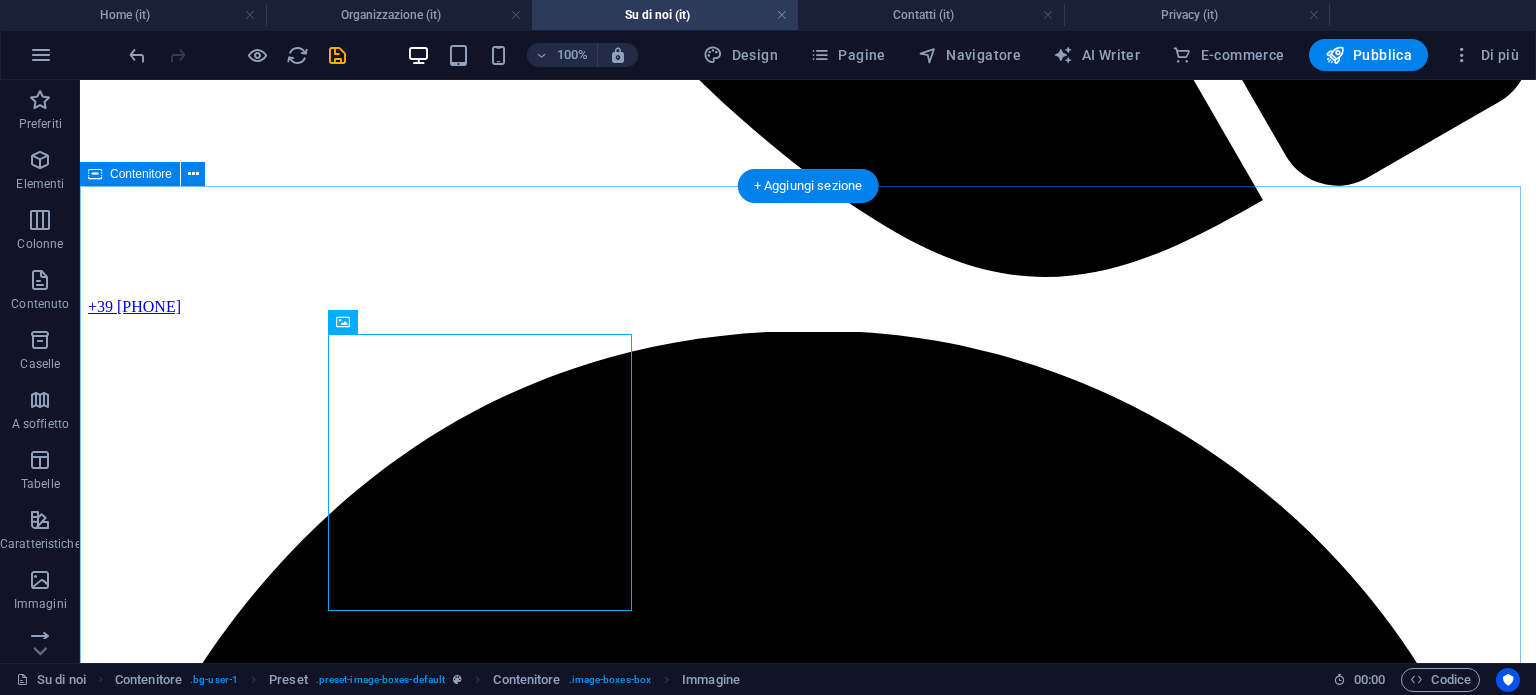 click on "Meet our Team Roberto Forresu Amministratore Lorem ipsum dolor sit amet, consectetur adipisicing elit. Veritatis, dolorem! View Profile Jane Doe Criminal Defense Lorem ipsum dolor sit amet, consectetur adipisicing elit. Veritatis, dolorem! View Profile Richard Roe Insurance Claims Lorem ipsum dolor sit amet, consectetur adipisicing elit. Veritatis, dolorem! View Profile" at bounding box center [808, 17848] 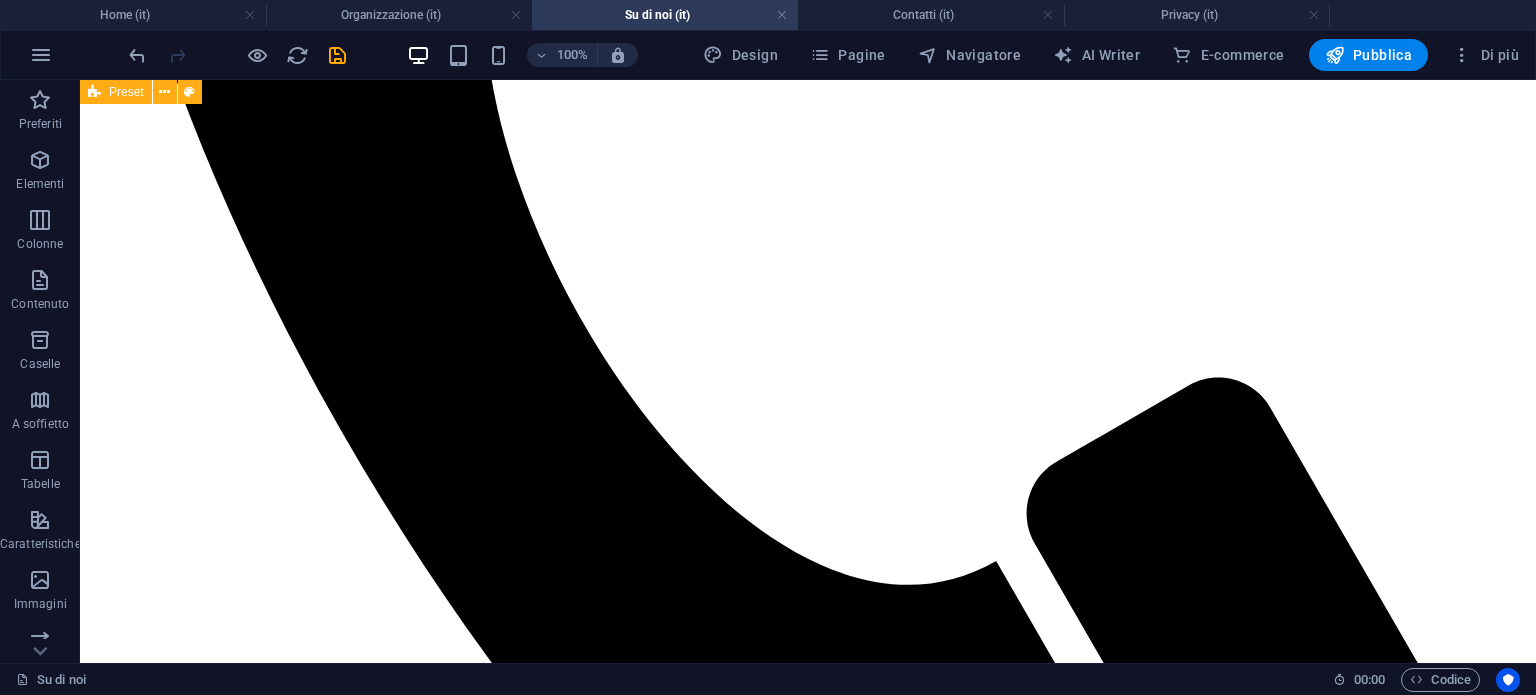 scroll, scrollTop: 940, scrollLeft: 0, axis: vertical 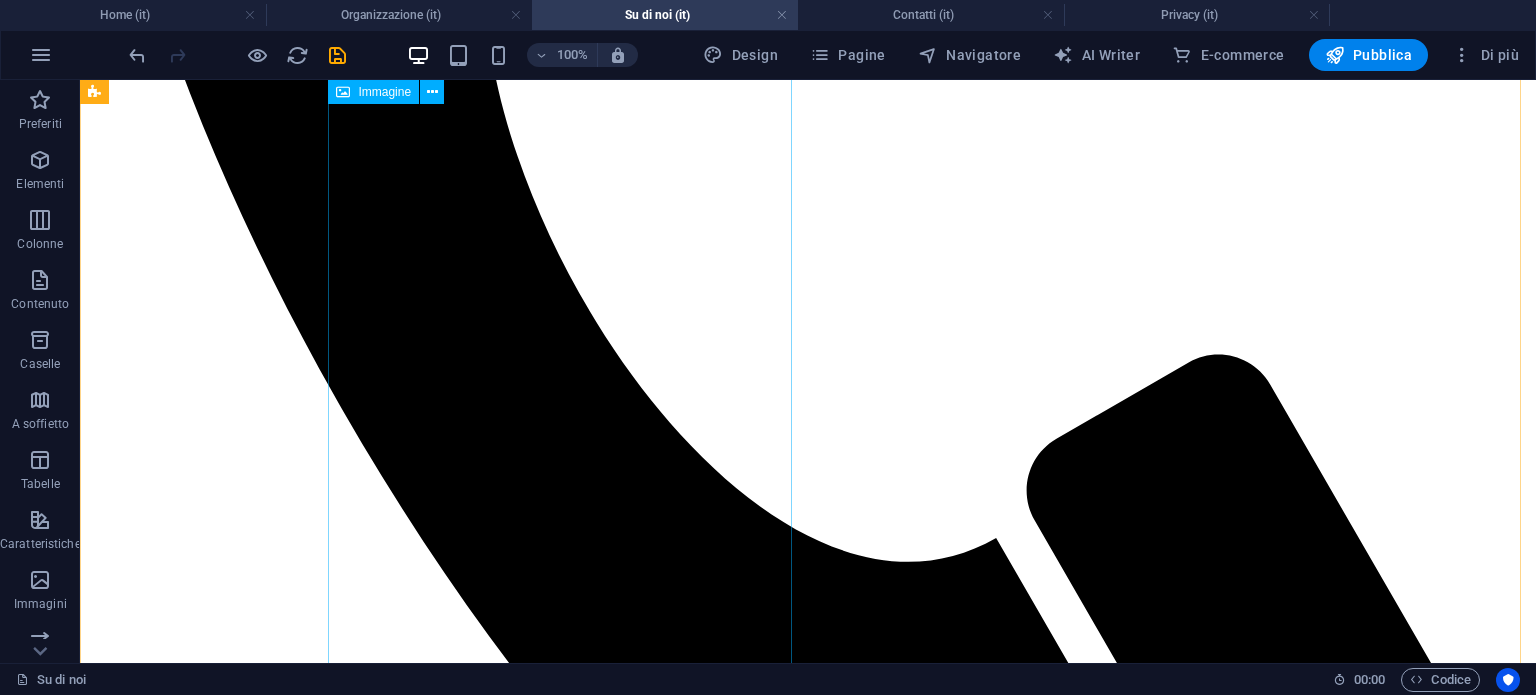 click at bounding box center [304, 7232] 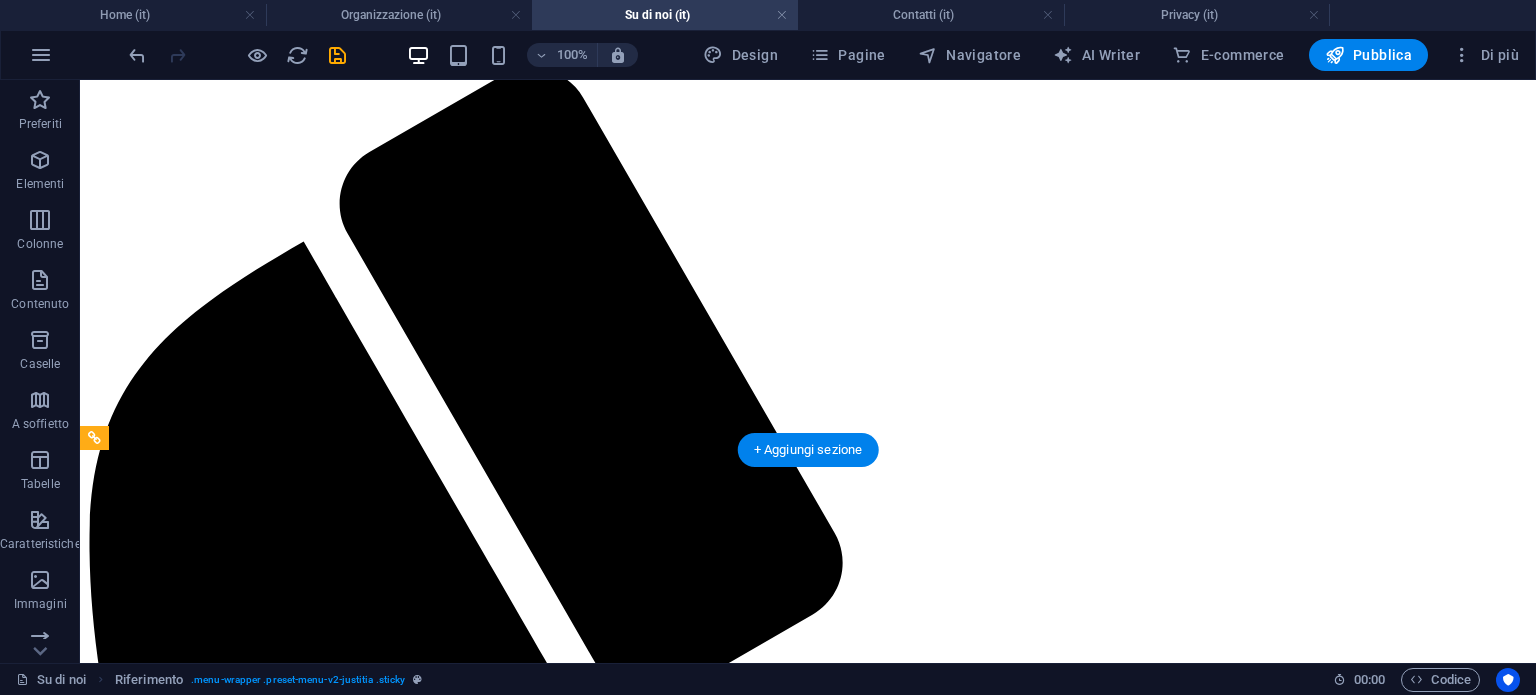 scroll, scrollTop: 0, scrollLeft: 0, axis: both 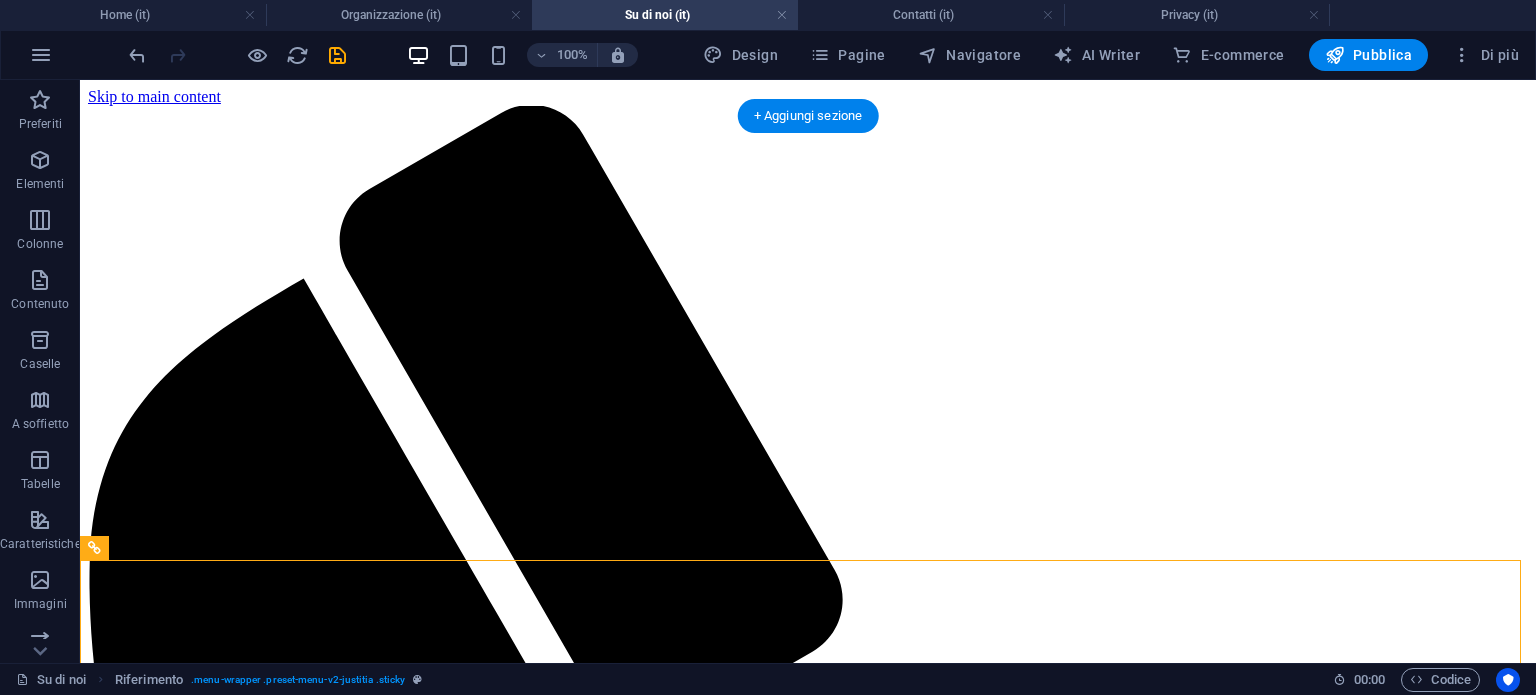 drag, startPoint x: 329, startPoint y: 119, endPoint x: 324, endPoint y: 91, distance: 28.442924 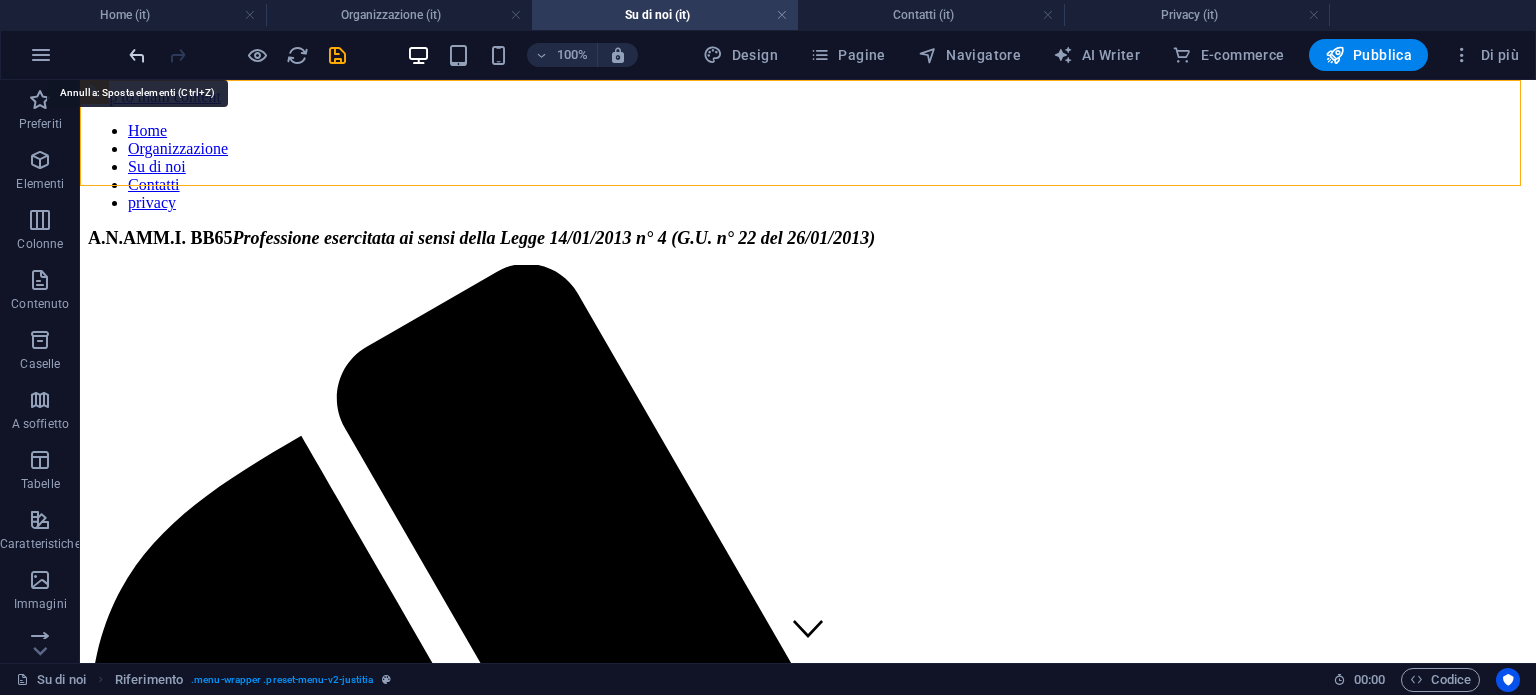 click at bounding box center (137, 55) 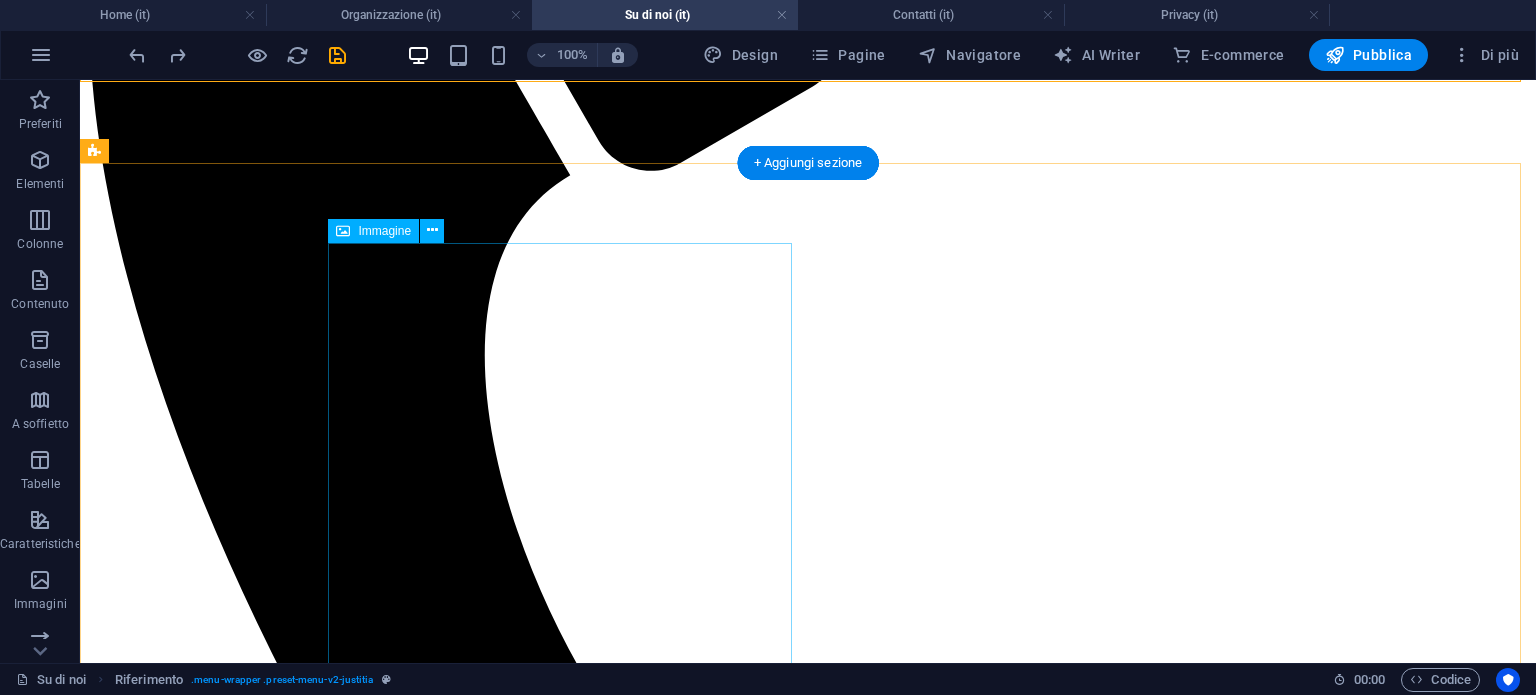 scroll, scrollTop: 600, scrollLeft: 0, axis: vertical 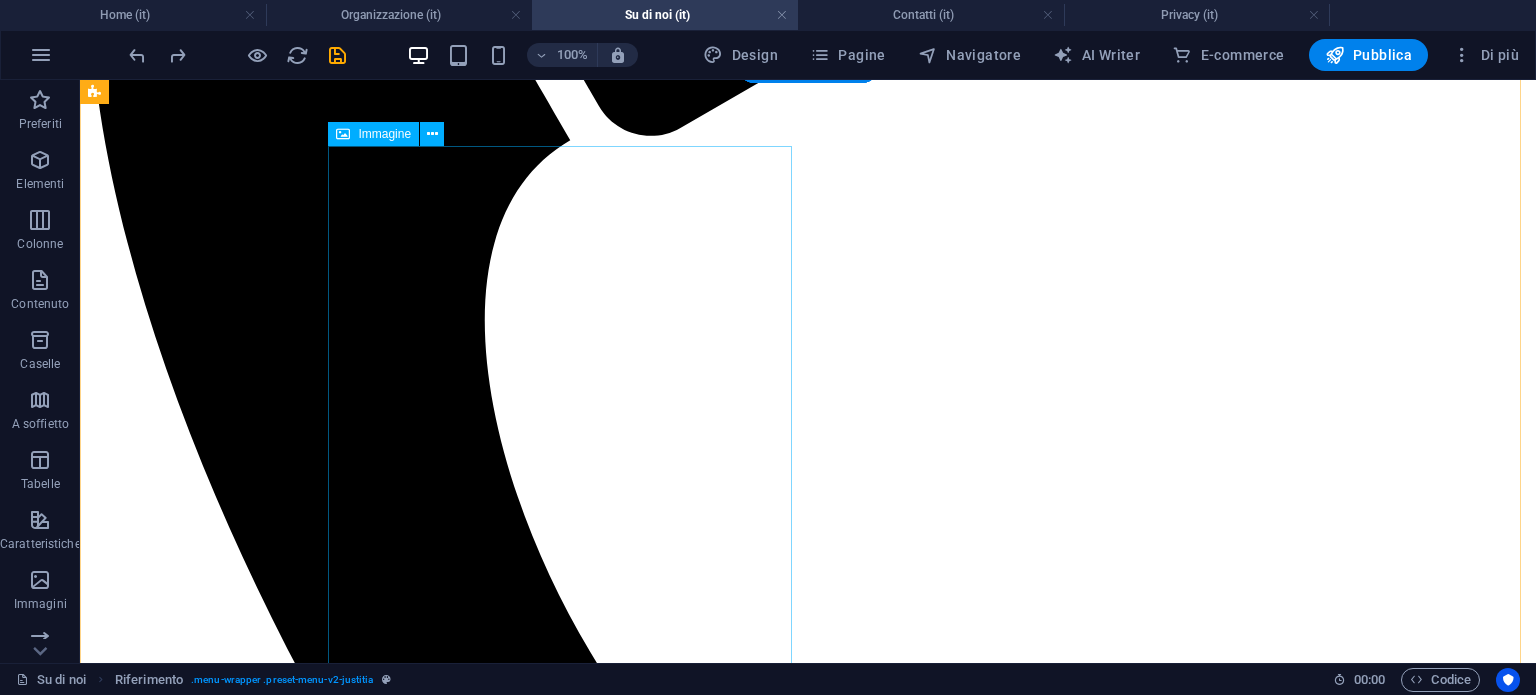click at bounding box center [304, 7572] 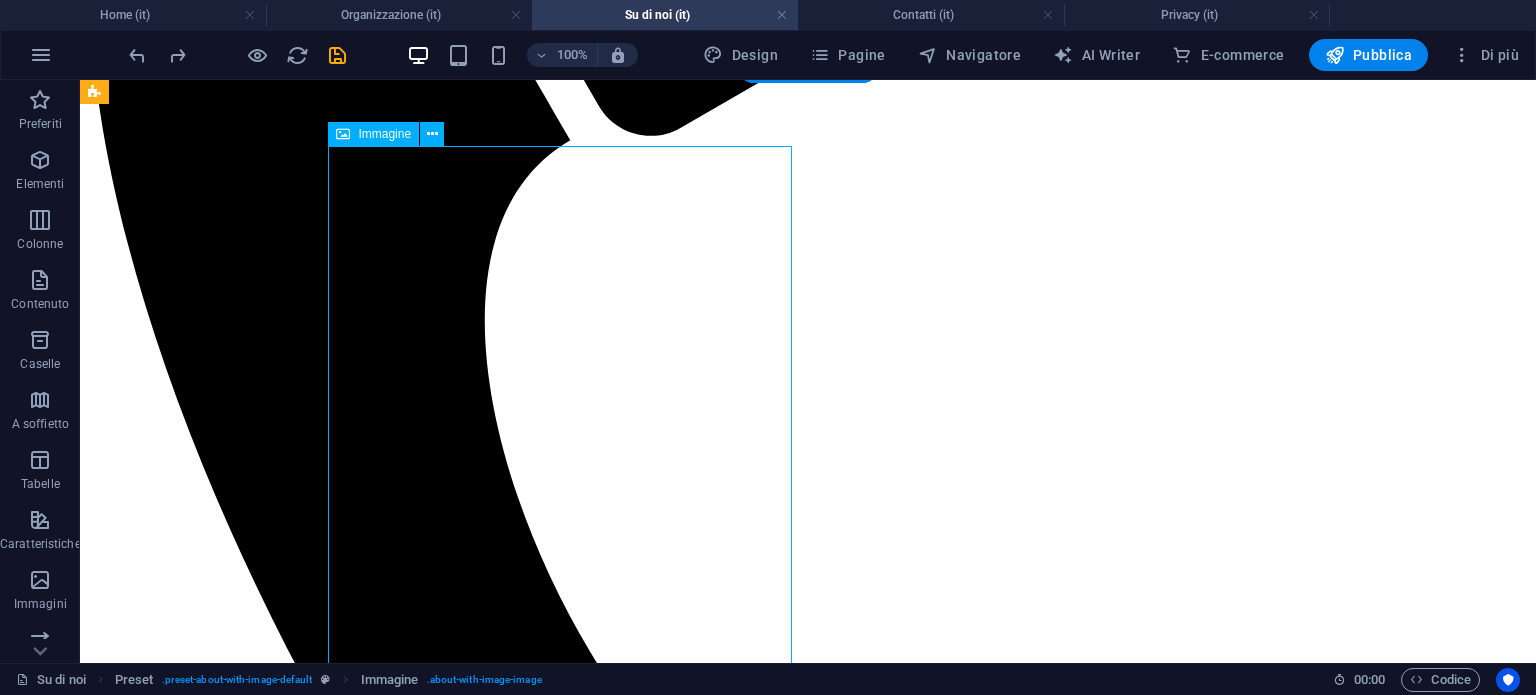 click at bounding box center (304, 7572) 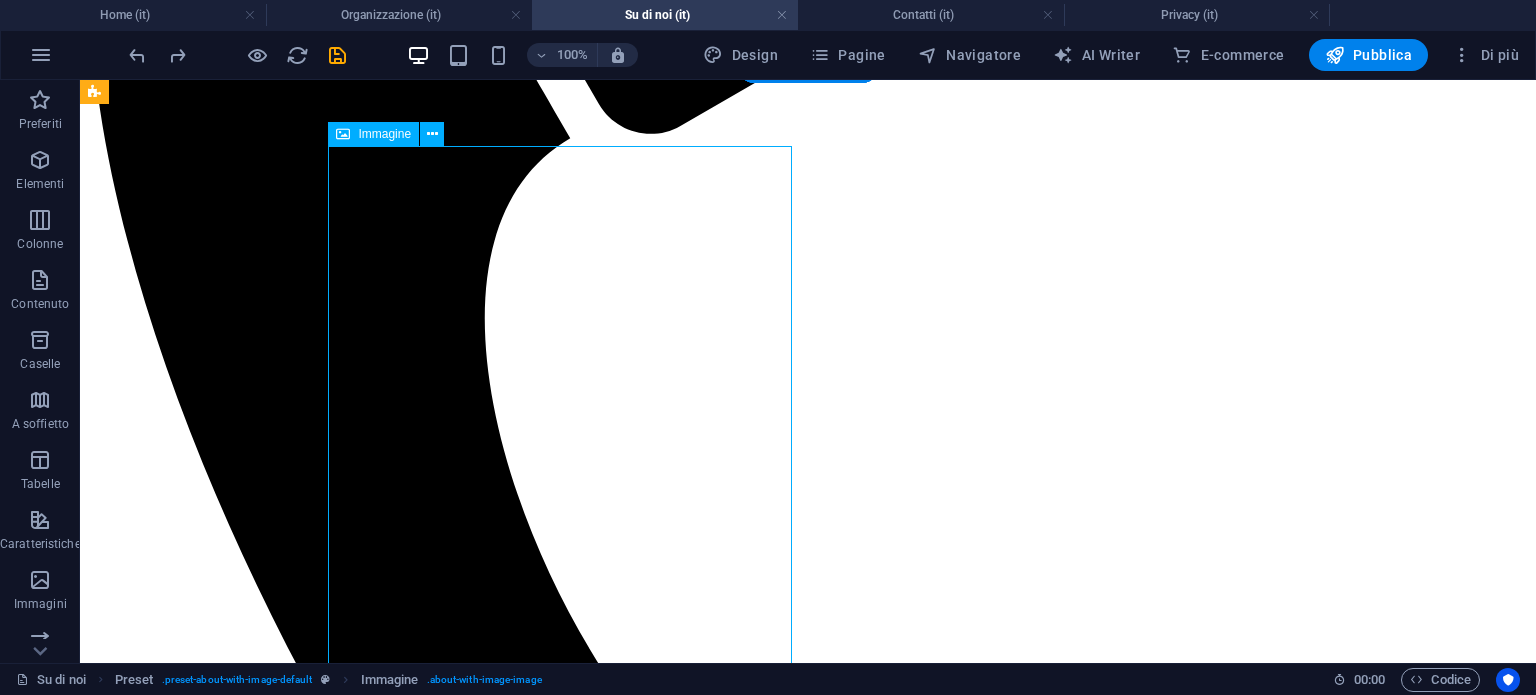 select on "px" 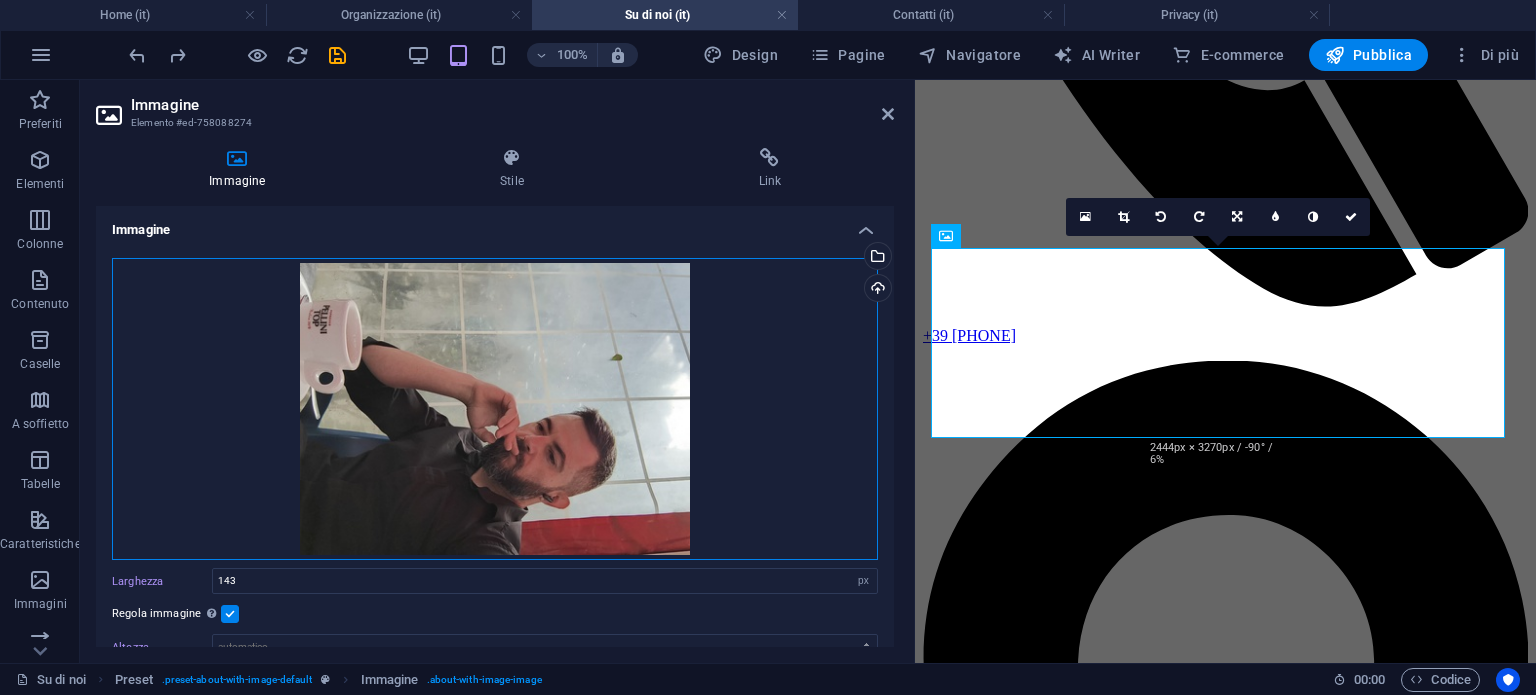 drag, startPoint x: 870, startPoint y: 416, endPoint x: 678, endPoint y: 438, distance: 193.2563 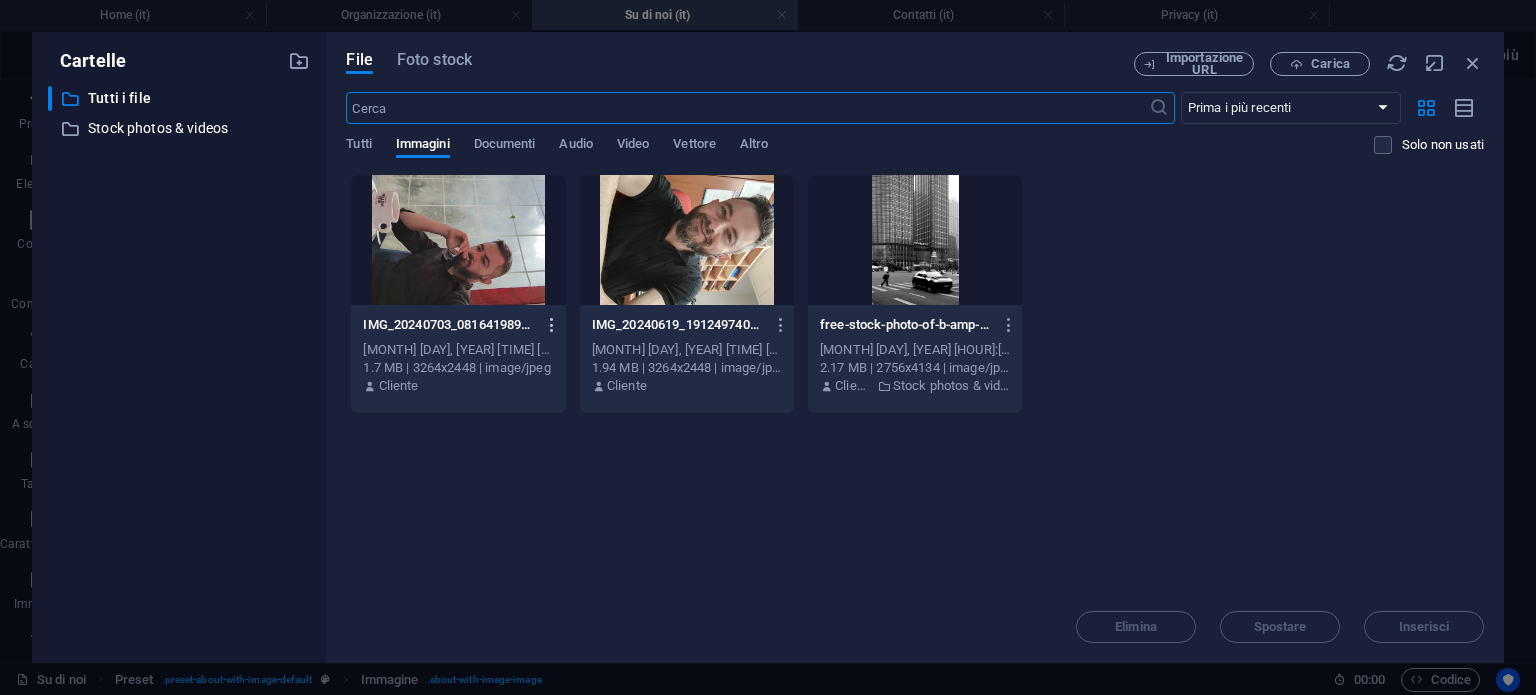 click at bounding box center (552, 325) 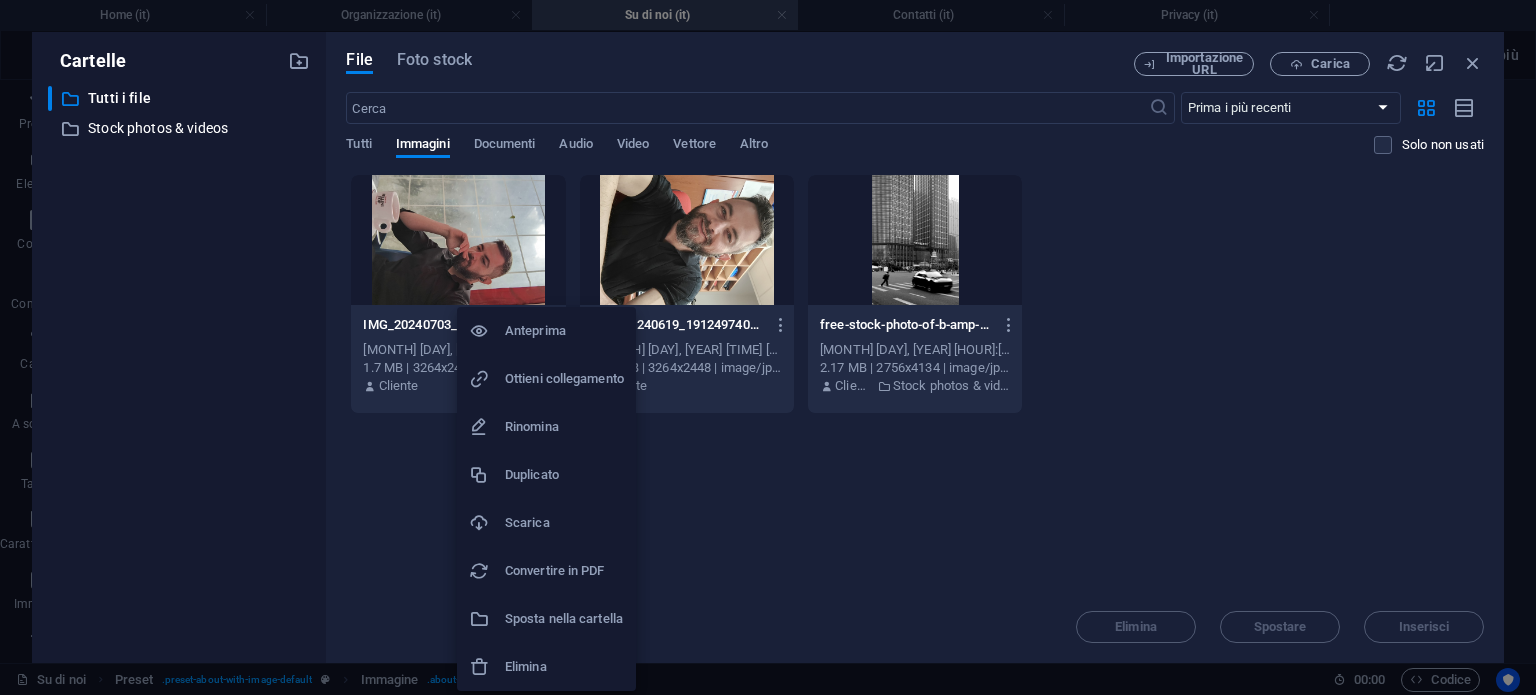 click on "Convertire in PDF" at bounding box center [564, 571] 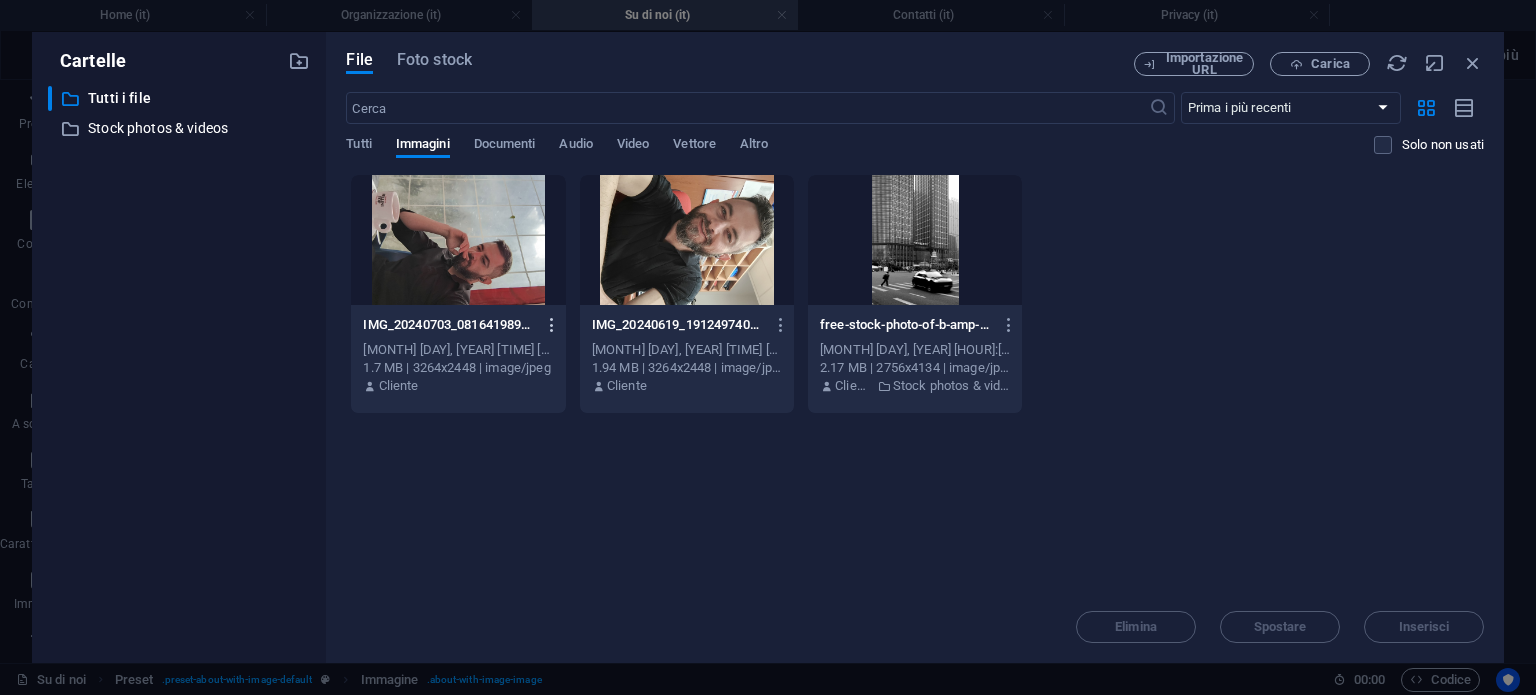 click at bounding box center [552, 325] 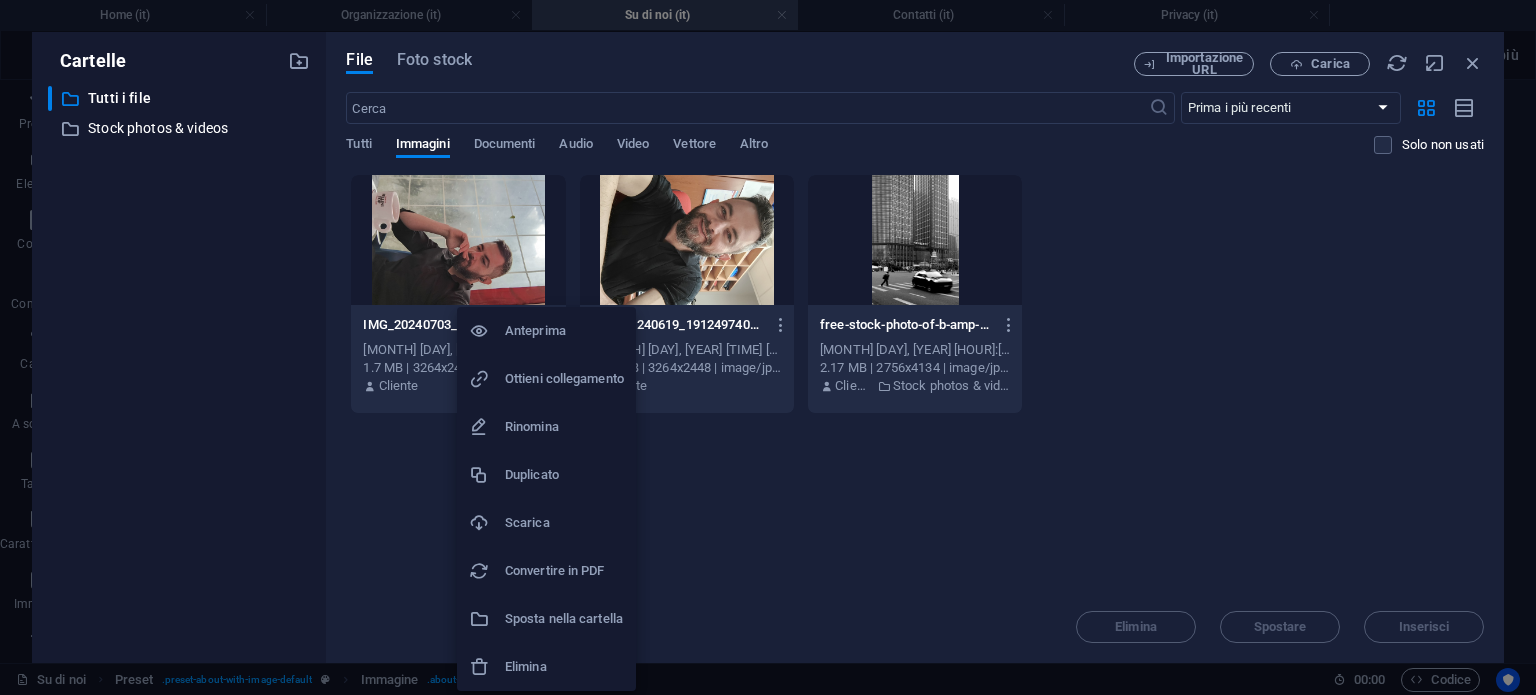 click at bounding box center [768, 347] 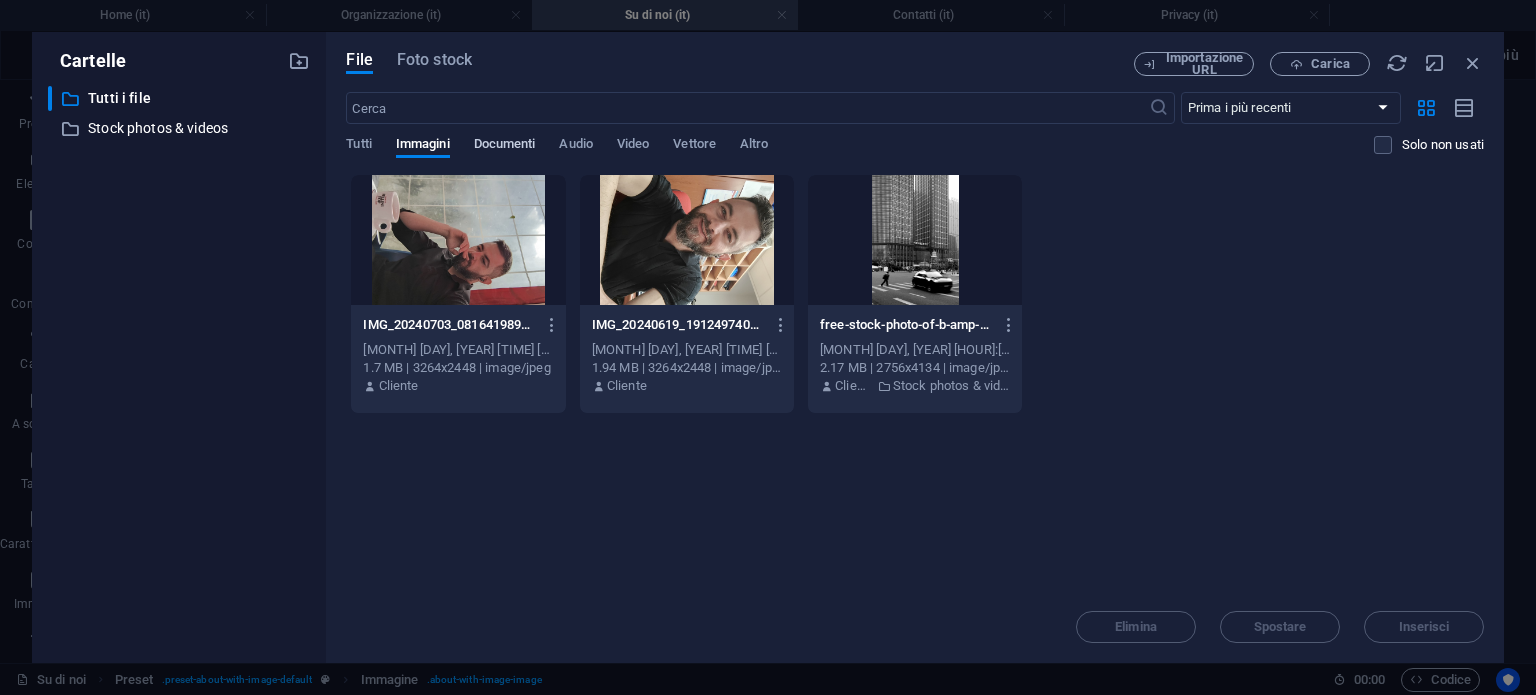 click on "Documenti" at bounding box center (505, 146) 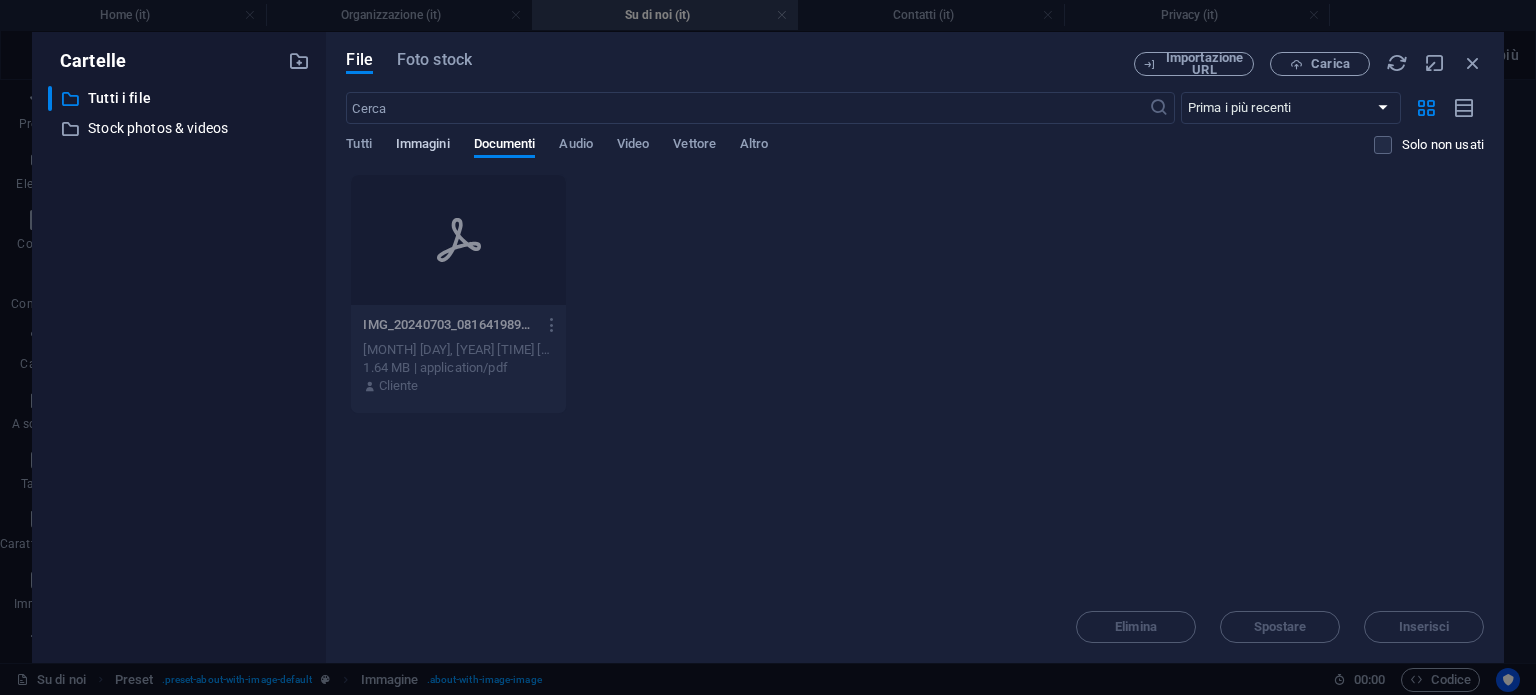 click on "Immagini" at bounding box center (423, 146) 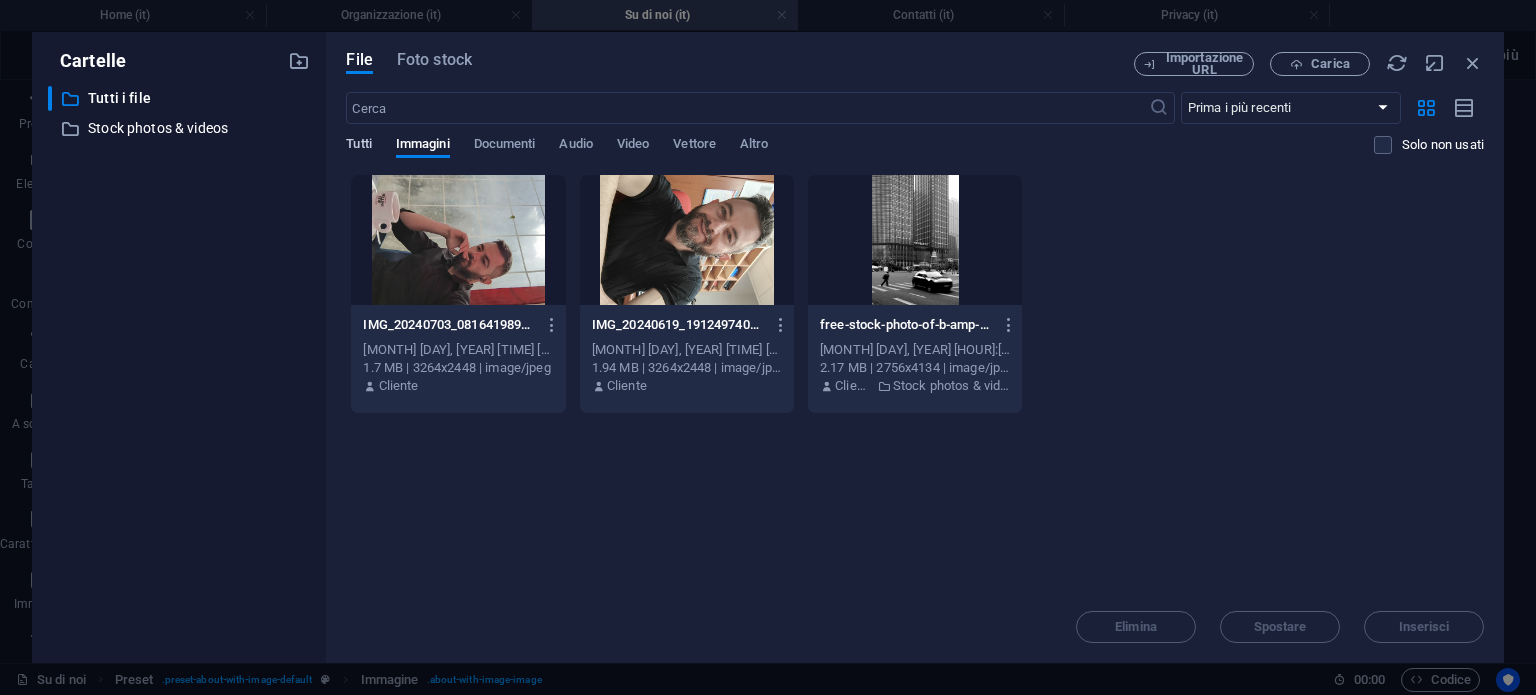 click on "Tutti" at bounding box center [358, 146] 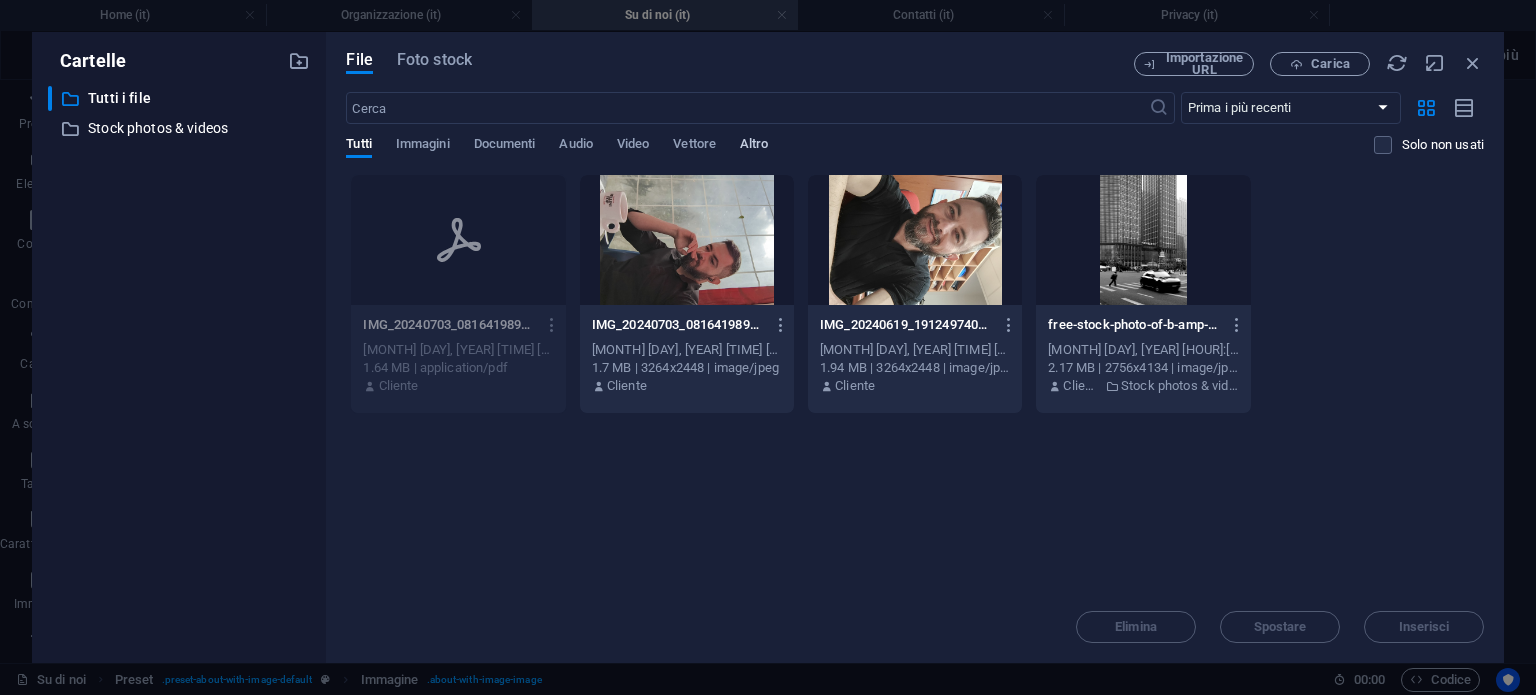 click on "Altro" at bounding box center [754, 146] 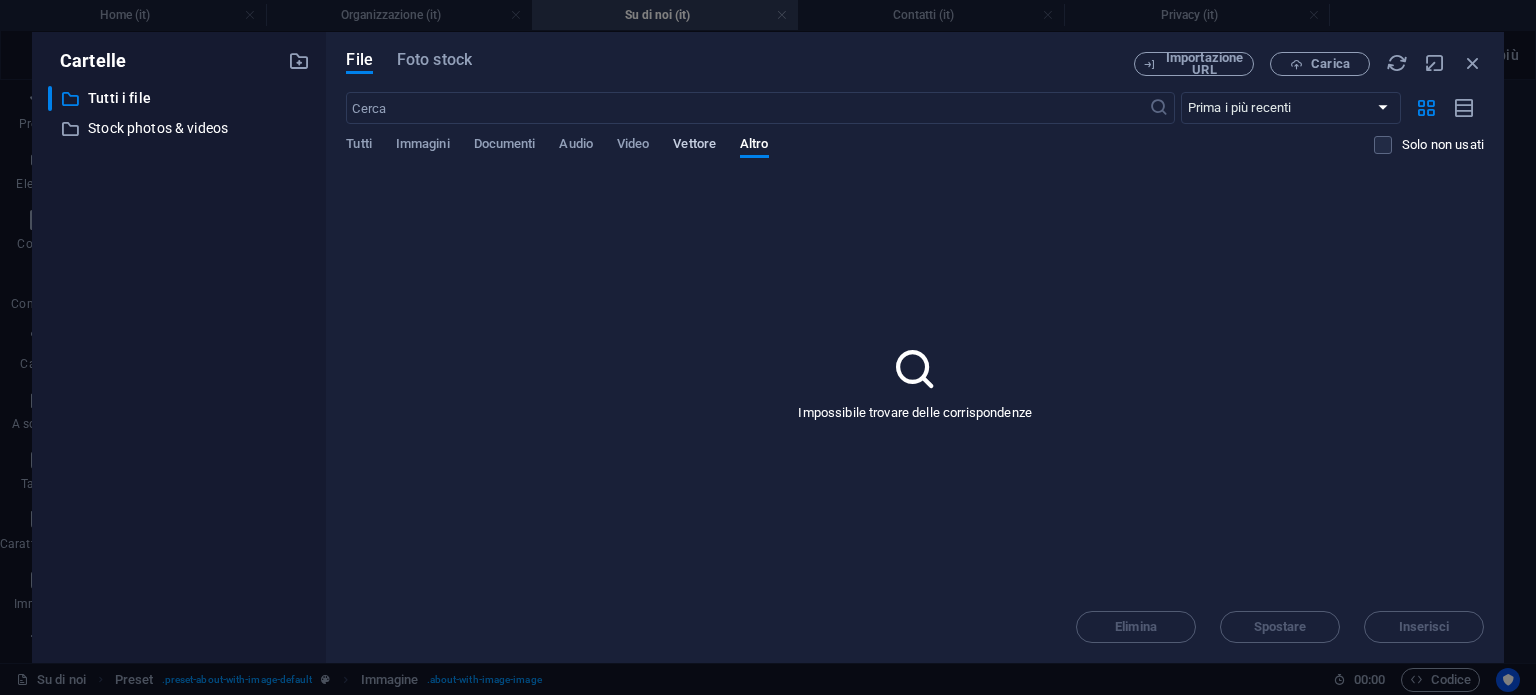 click on "Vettore" at bounding box center (694, 146) 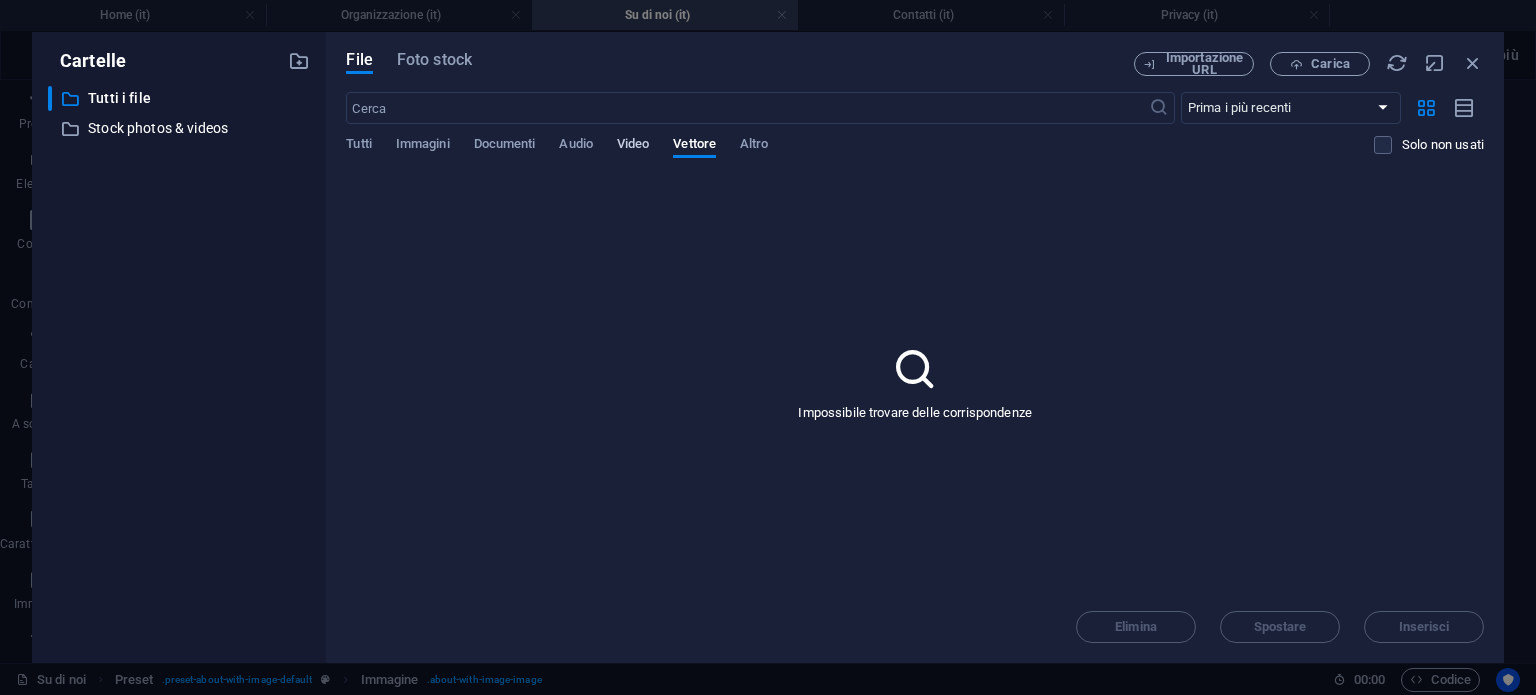 click on "Video" at bounding box center [633, 146] 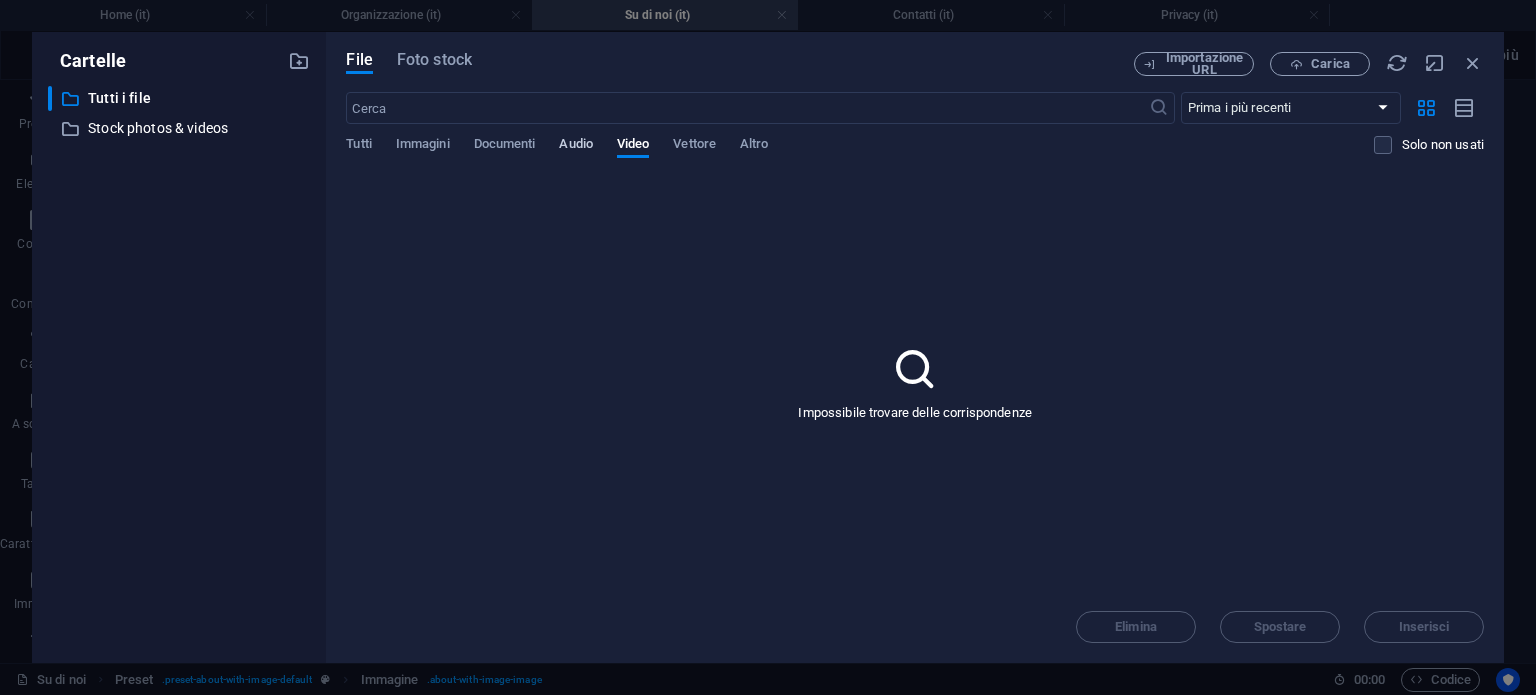 click on "Audio" at bounding box center (575, 146) 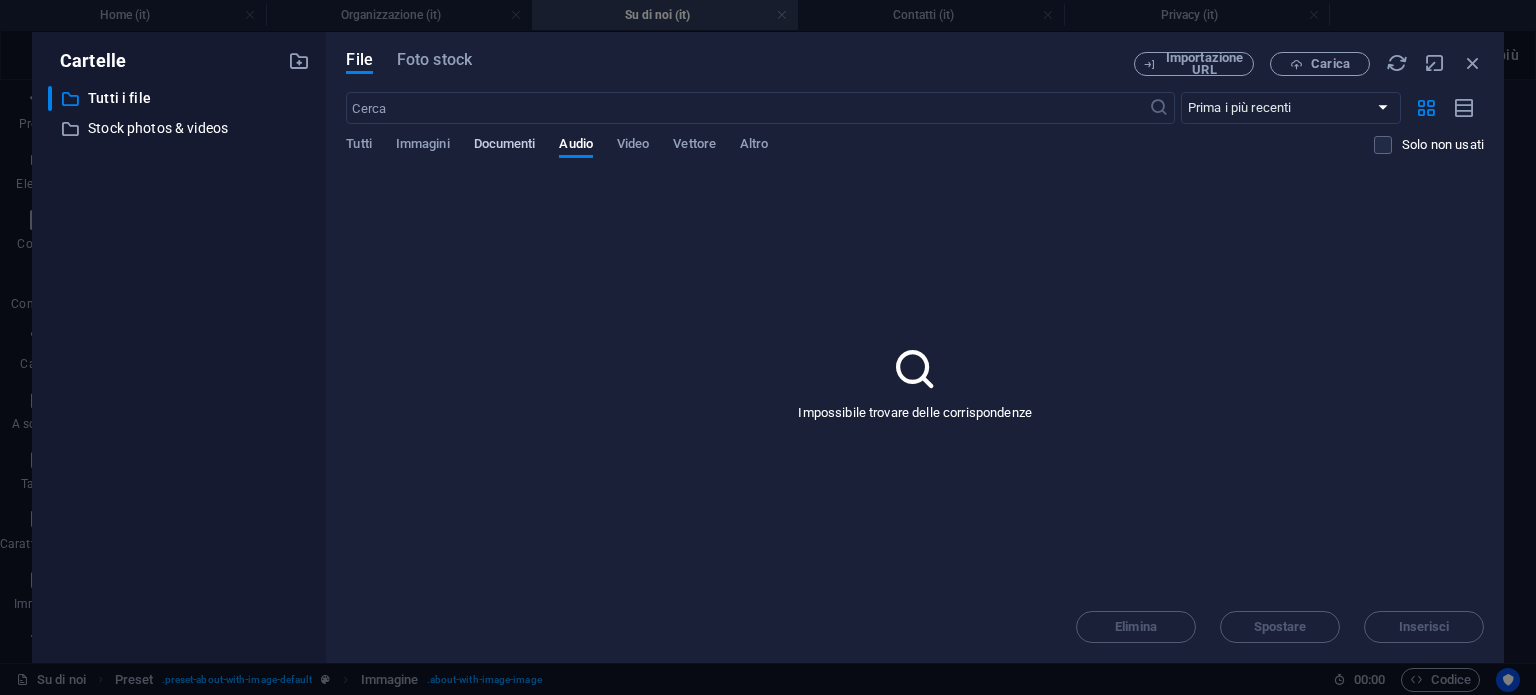 click on "Documenti" at bounding box center (505, 146) 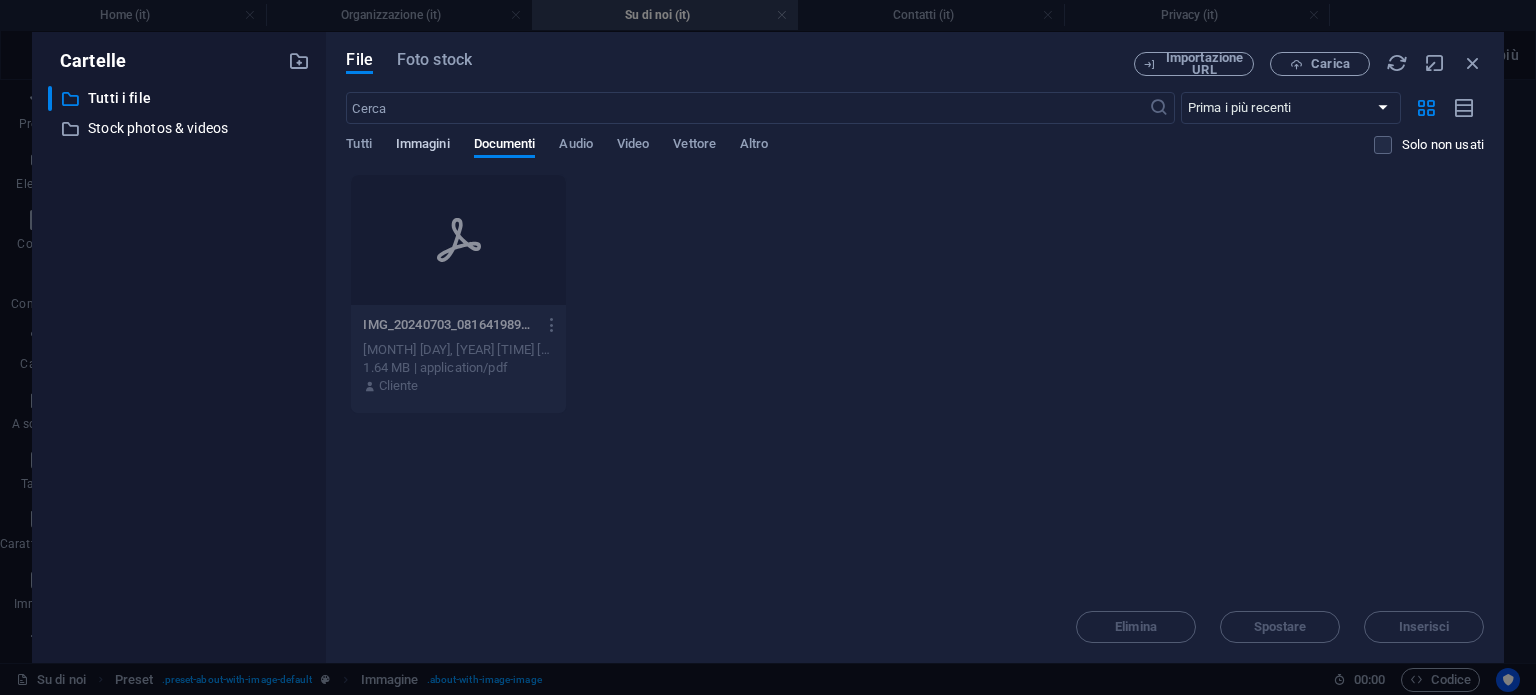 click on "Immagini" at bounding box center (423, 146) 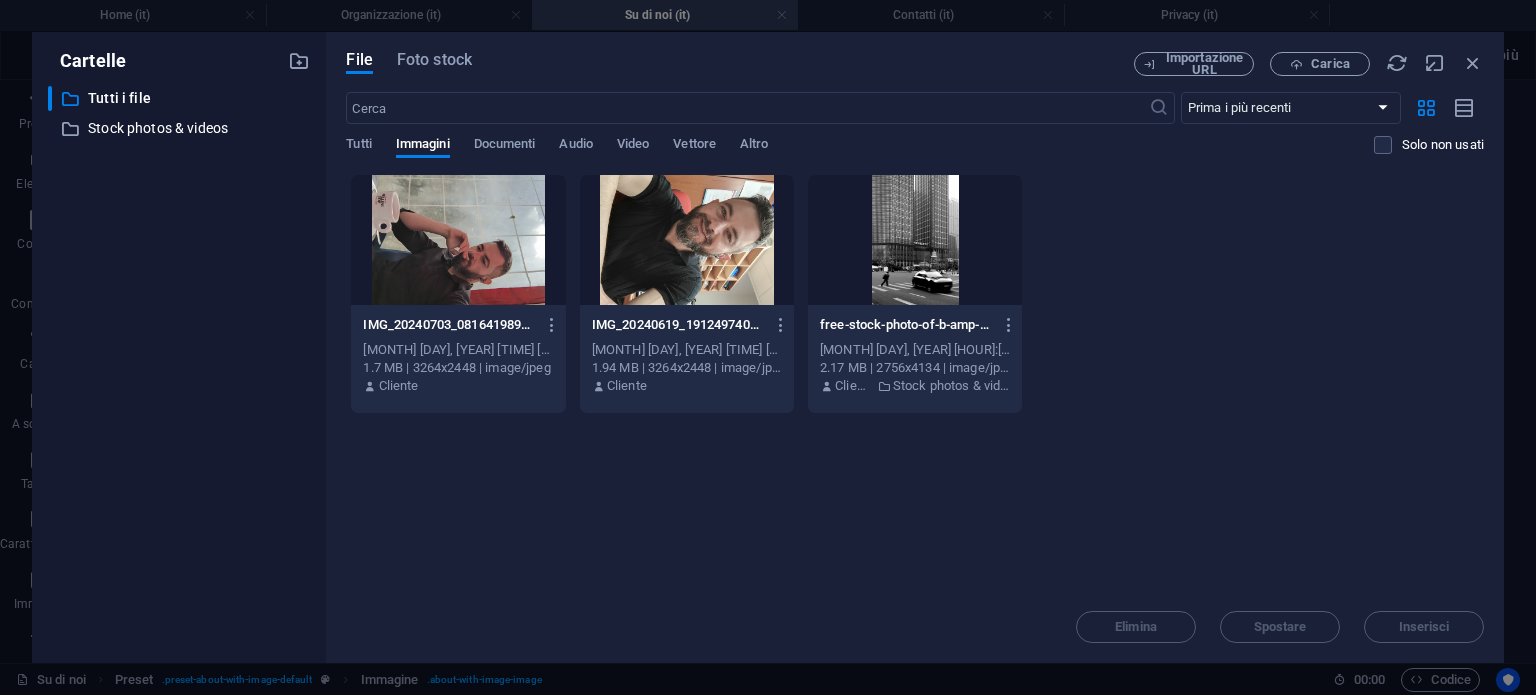 click at bounding box center (915, 240) 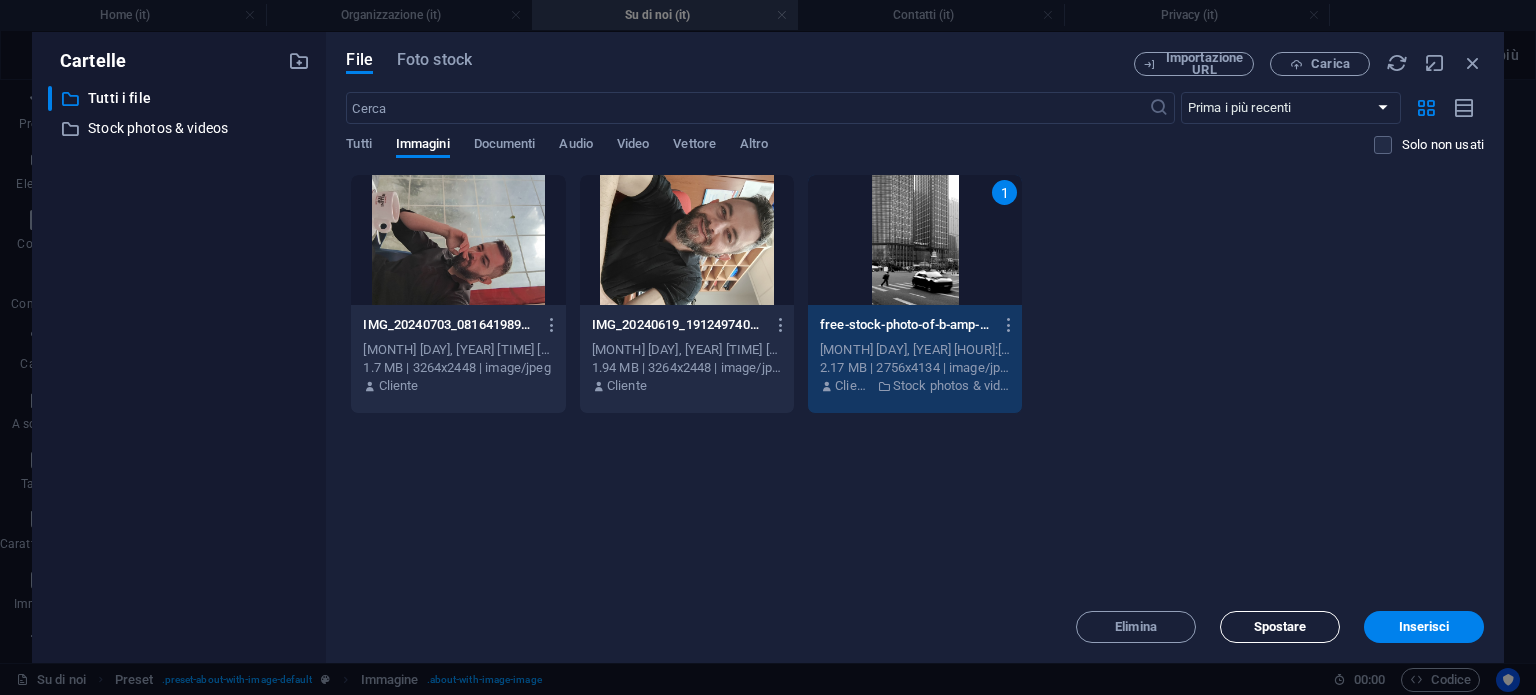 click on "Spostare" at bounding box center [1280, 627] 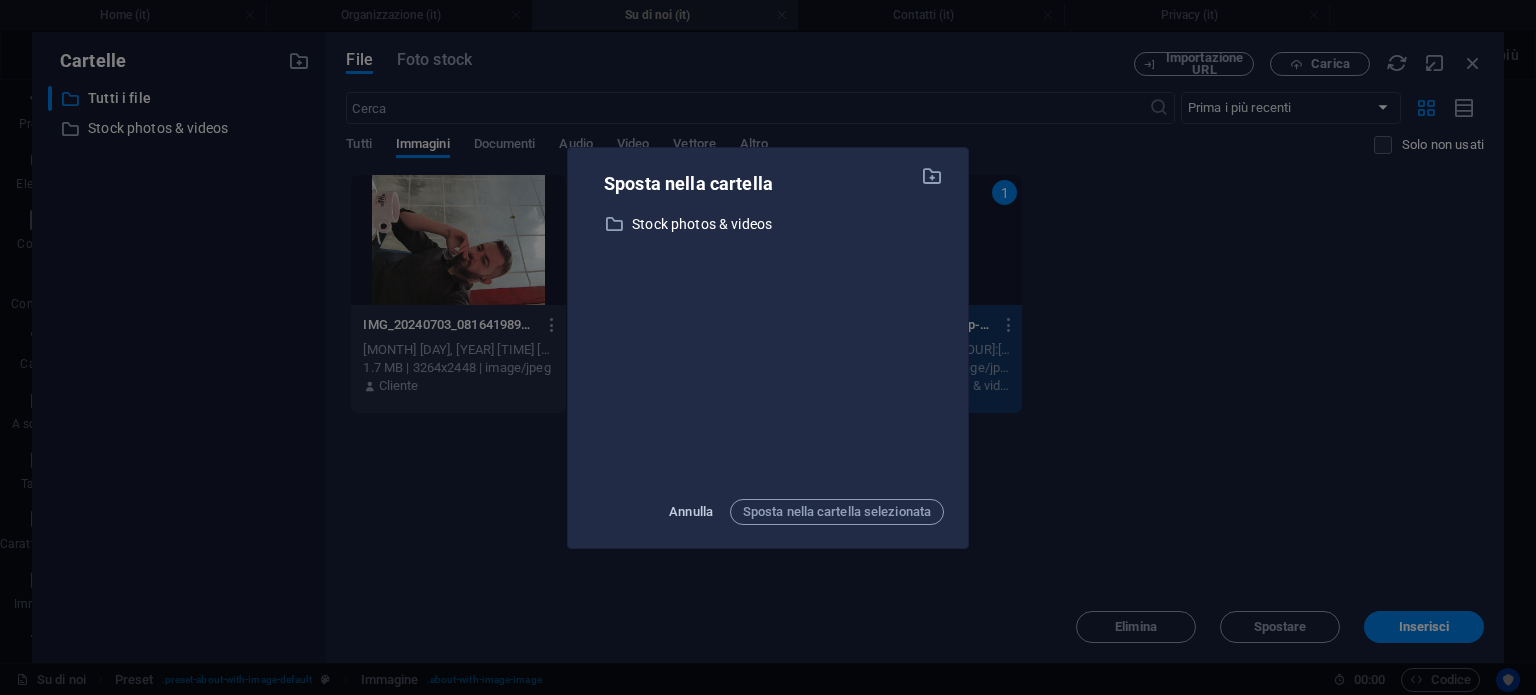 click on "Annulla" at bounding box center (691, 512) 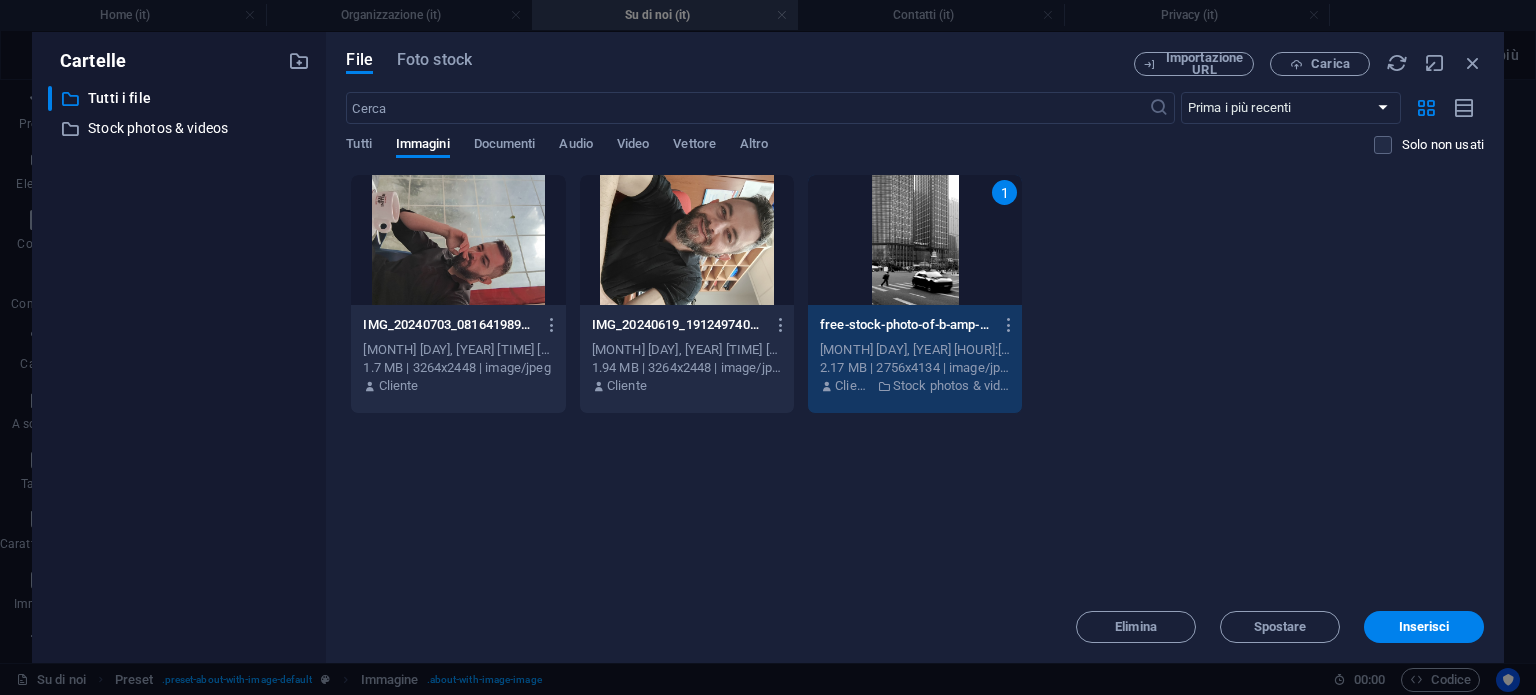 click on "Lascia i file qui per caricarli all'istante IMG_20240703_081641989_HDR-kGEvJx5u0PagoiIy3swh_g.jpg IMG_20240703_081641989_HDR-kGEvJx5u0PagoiIy3swh_g.jpg Aug 2, 2025 5:09 PM 1.7 MB | 3264x2448 | image/jpeg Cliente IMG_20240619_191249740_HDR-mP_QvtYMB_yAtwLwUZX5eg.jpg IMG_20240619_191249740_HDR-mP_QvtYMB_yAtwLwUZX5eg.jpg Aug 2, 2025 5:02 PM 1.94 MB | 3264x2448 | image/jpeg Cliente 1 free-stock-photo-of-b-amp-w-photography-city-HSIbNWCaGK2h48OFwd-3pw.jpeg free-stock-photo-of-b-amp-w-photography-city-HSIbNWCaGK2h48OFwd-3pw.jpeg Jun 22, 2025 5:10 PM 2.17 MB | 2756x4134 | image/jpeg Cliente Stock photos & videos" at bounding box center (915, 382) 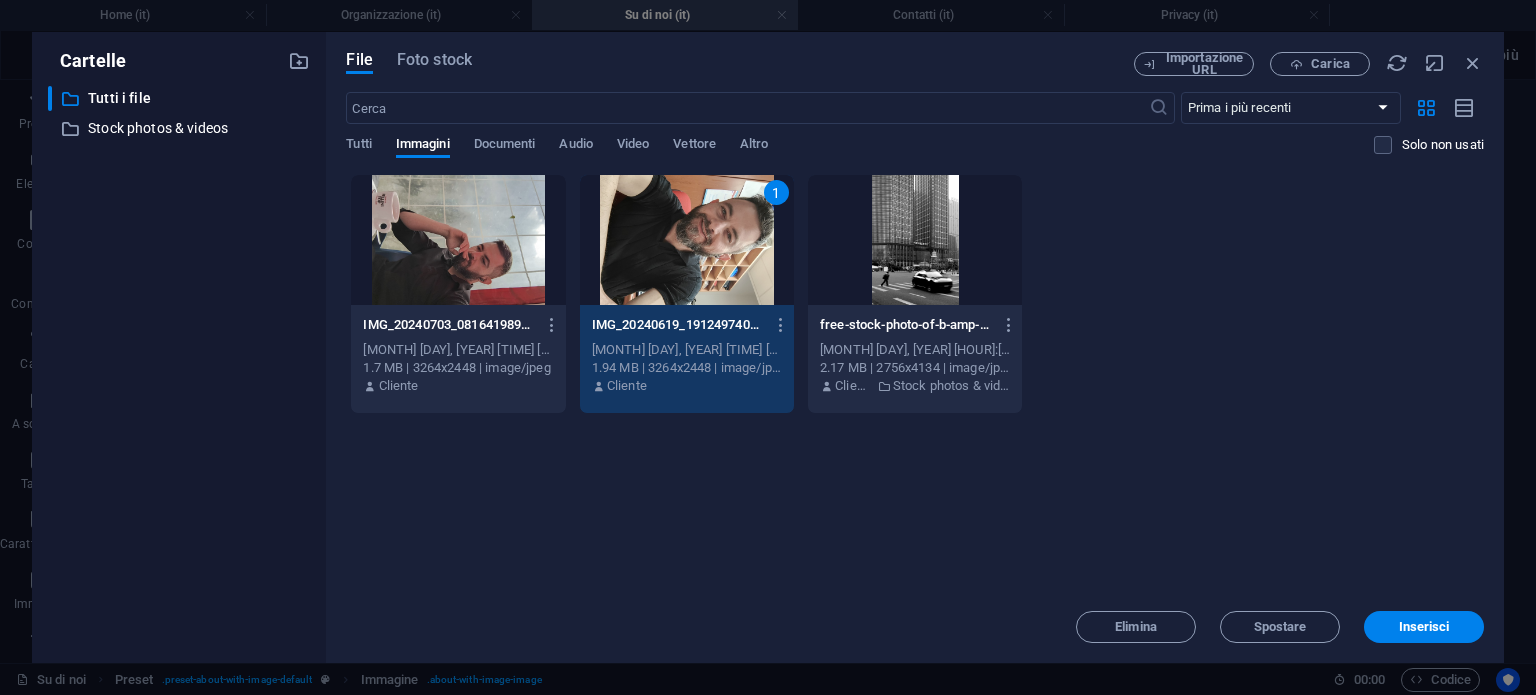 click at bounding box center (458, 240) 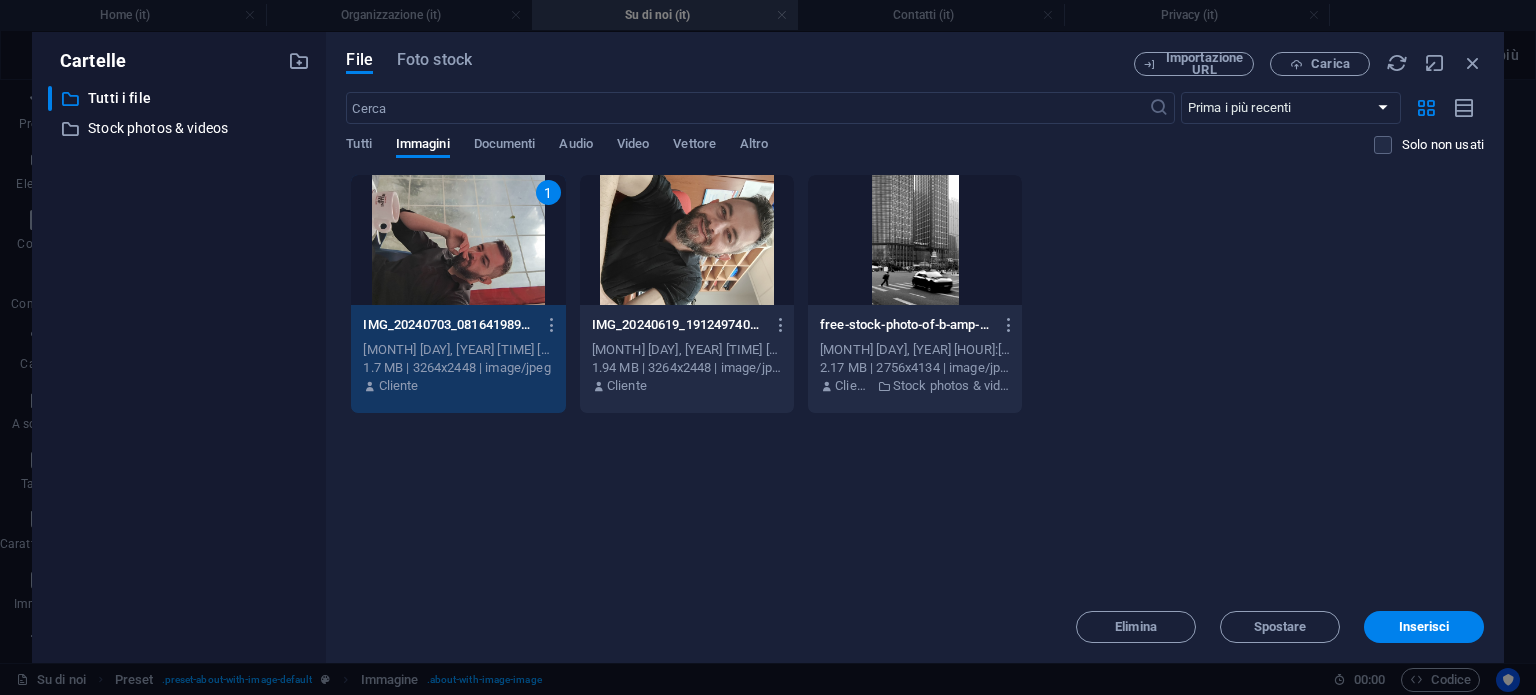 click on "1" at bounding box center (458, 240) 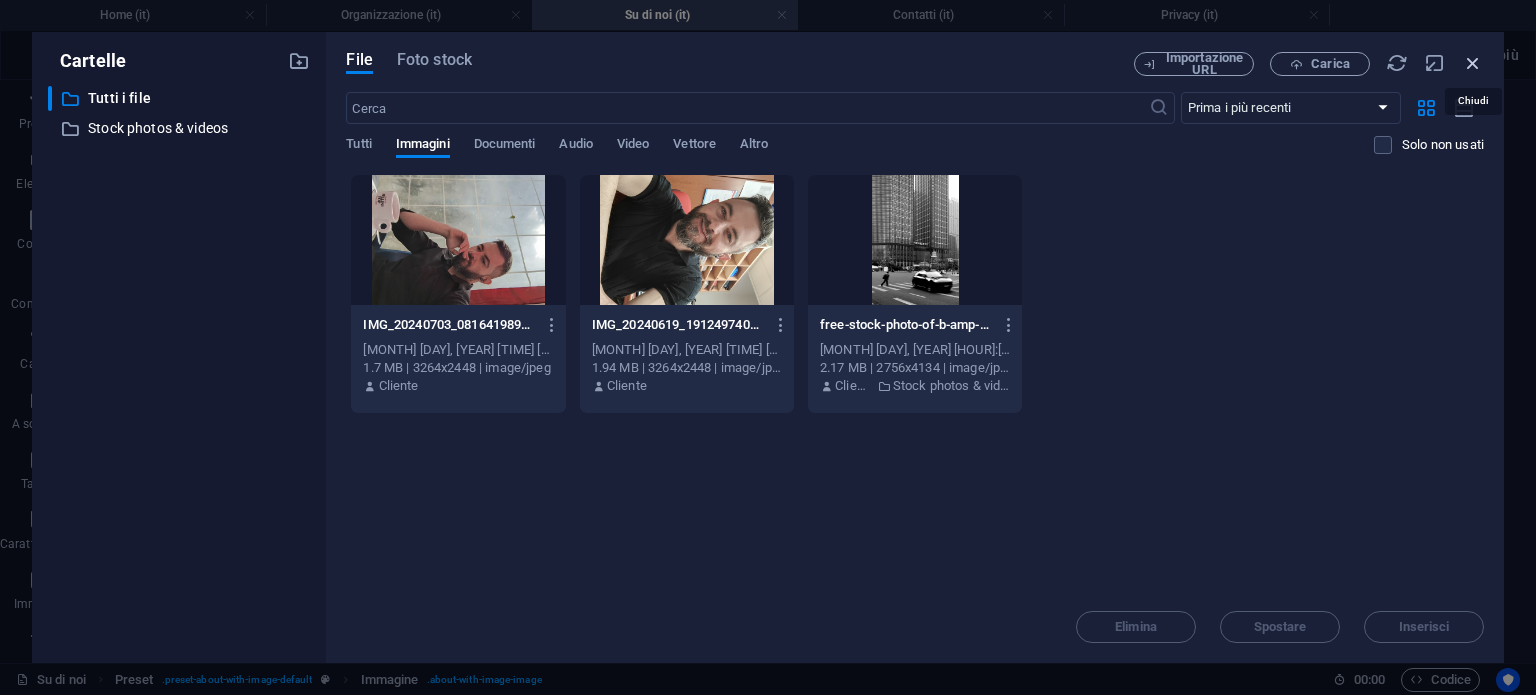 click at bounding box center (1473, 63) 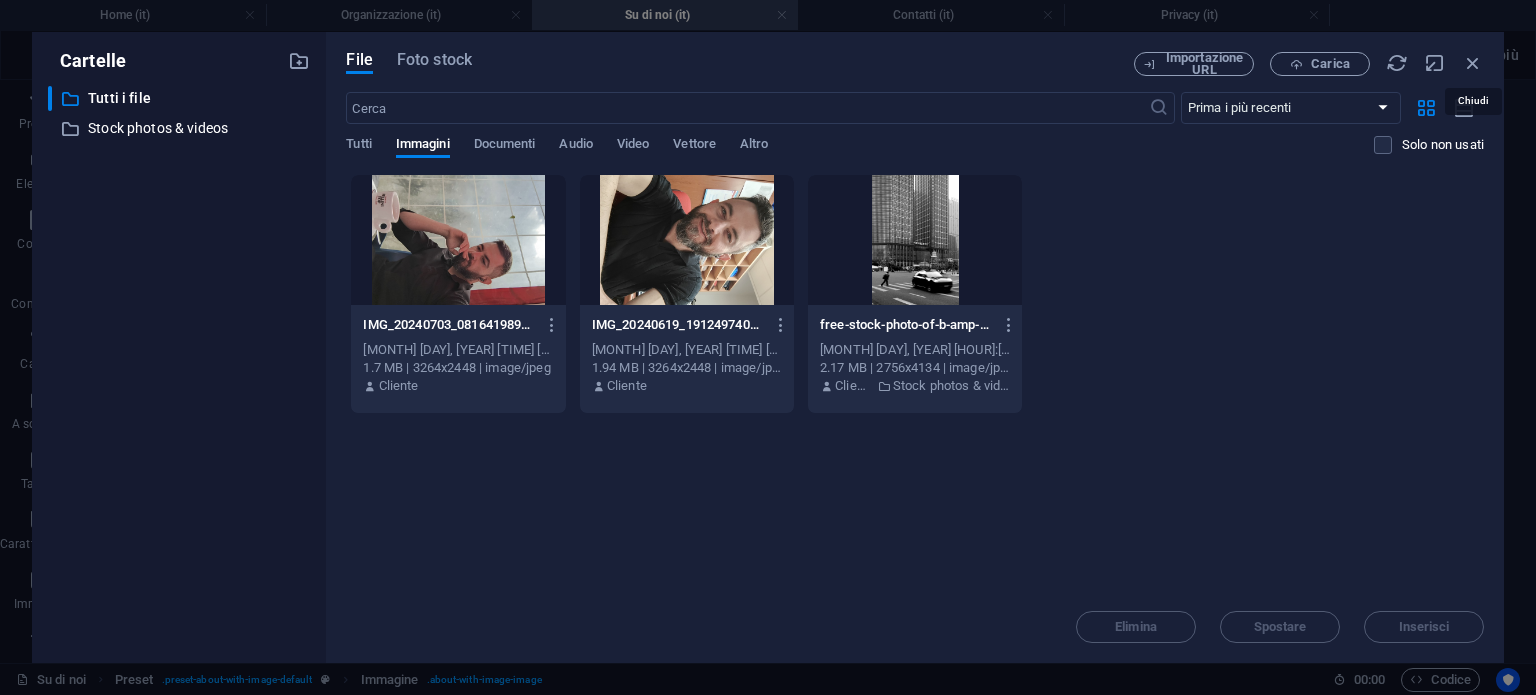 scroll, scrollTop: 904, scrollLeft: 0, axis: vertical 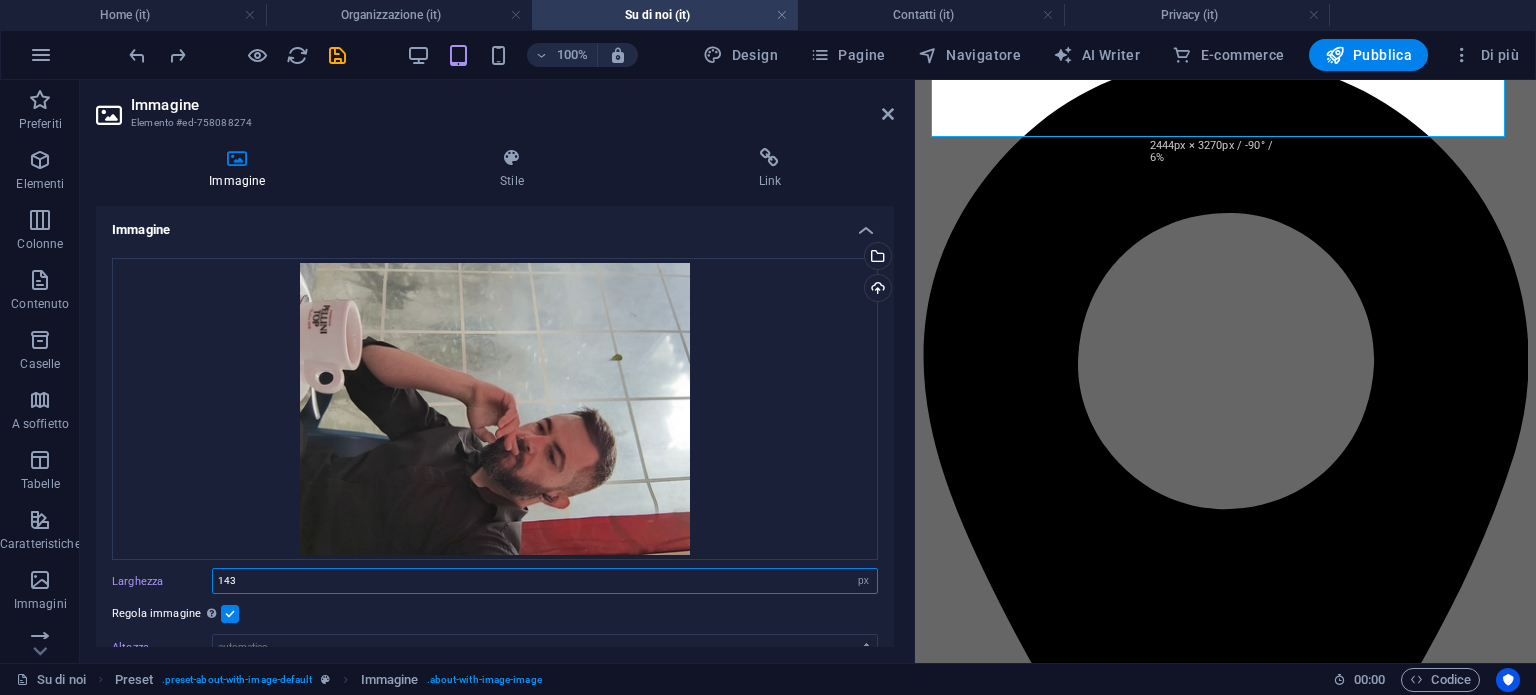 click on "143" at bounding box center [545, 581] 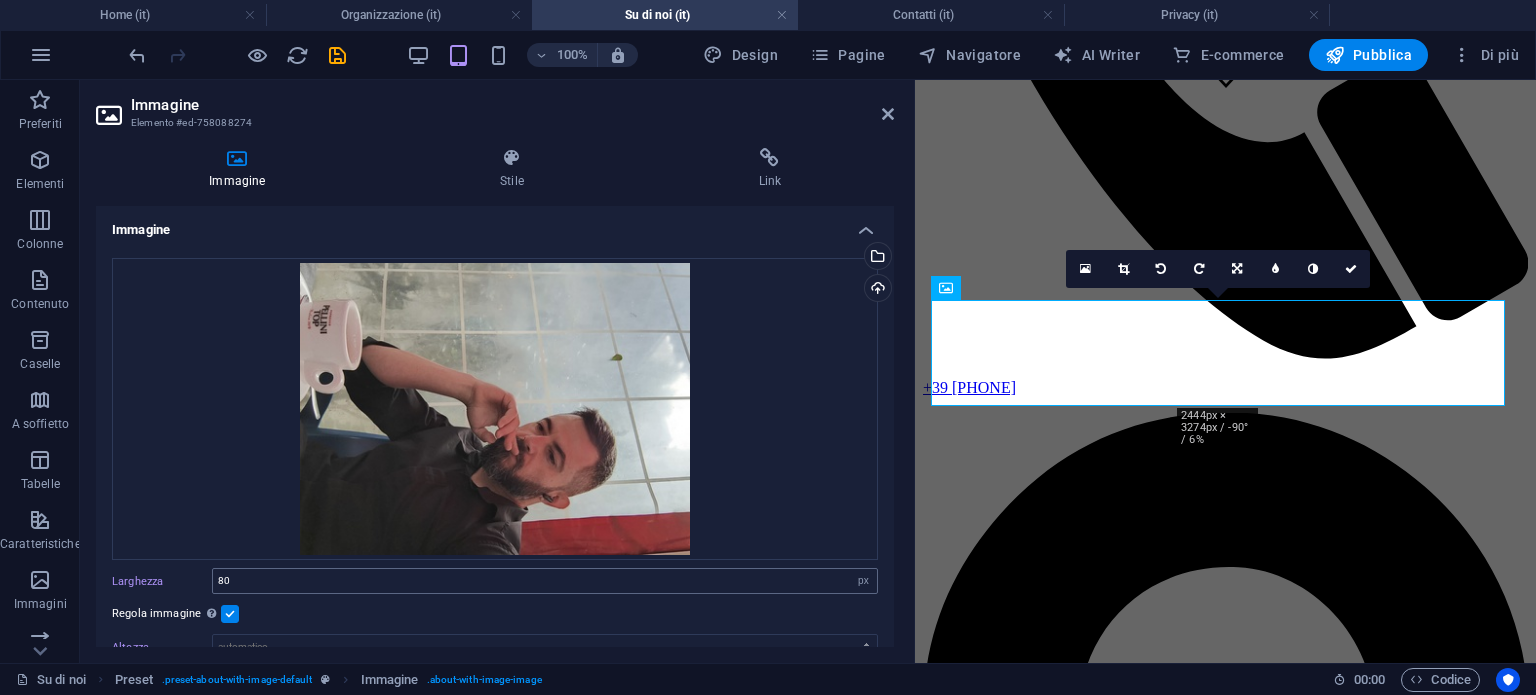 scroll, scrollTop: 532, scrollLeft: 0, axis: vertical 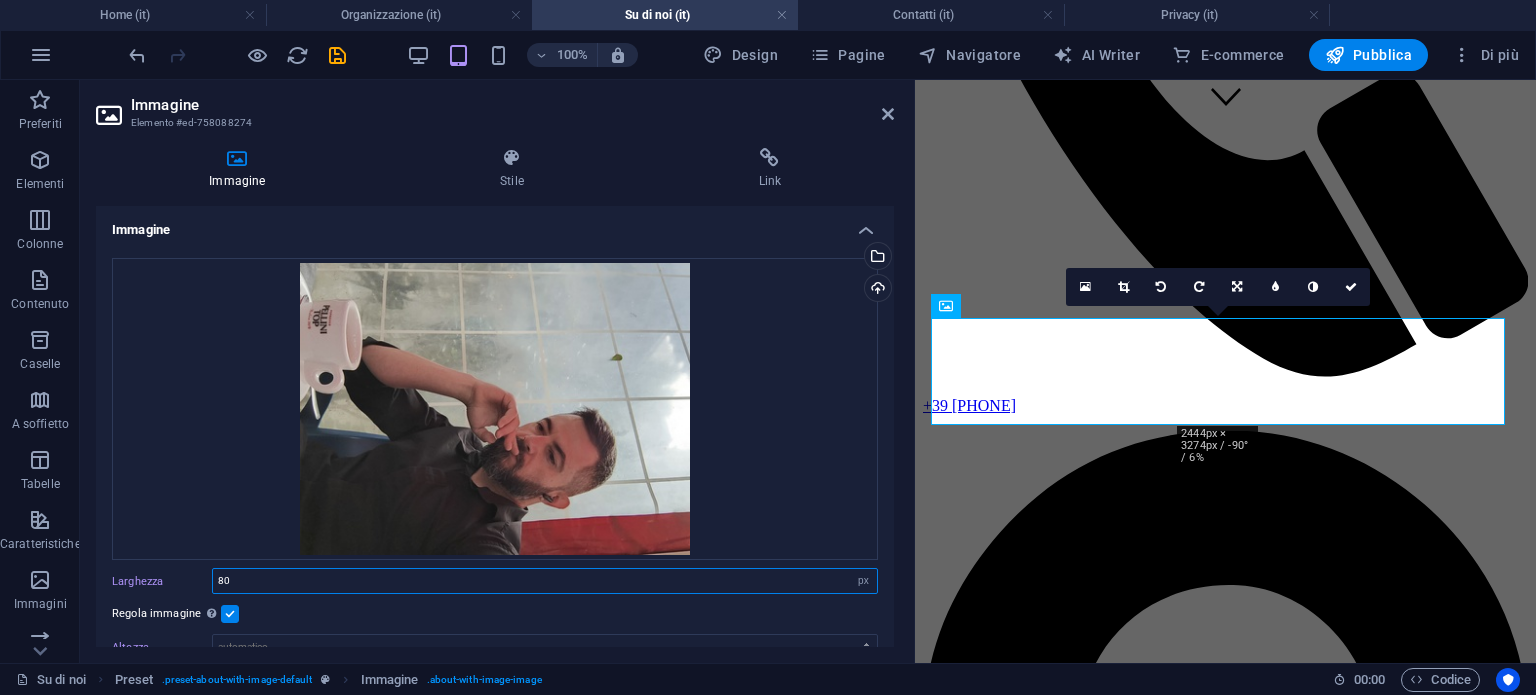 click on "80" at bounding box center (545, 581) 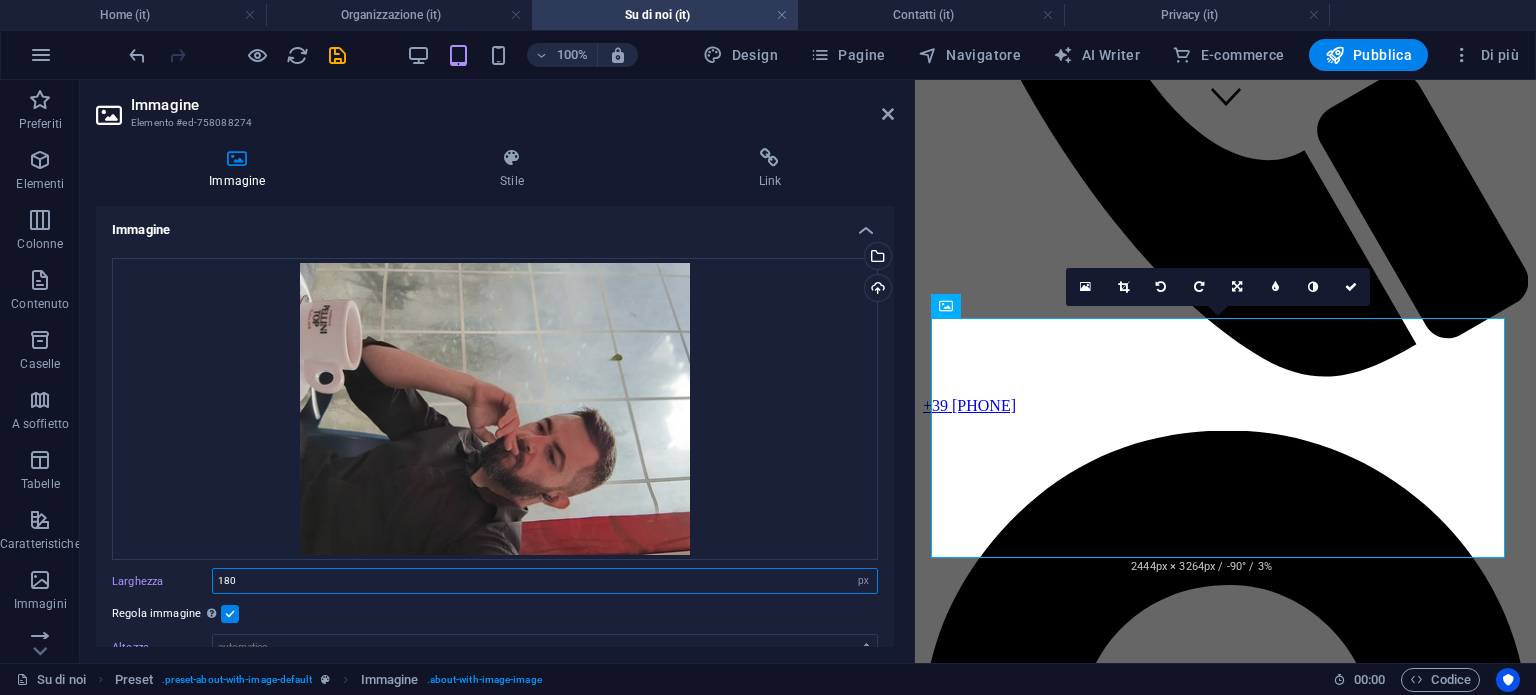 click on "180" at bounding box center (545, 581) 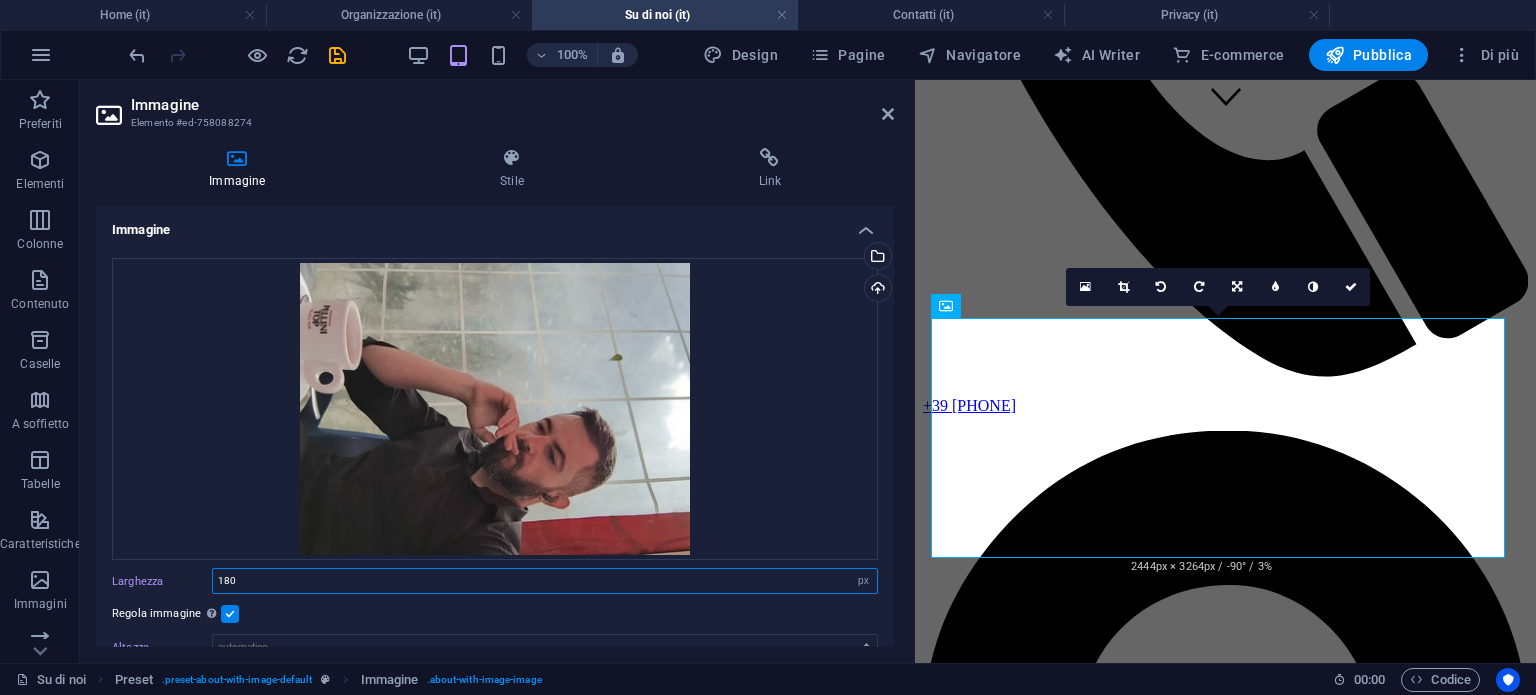 click on "180" at bounding box center (545, 581) 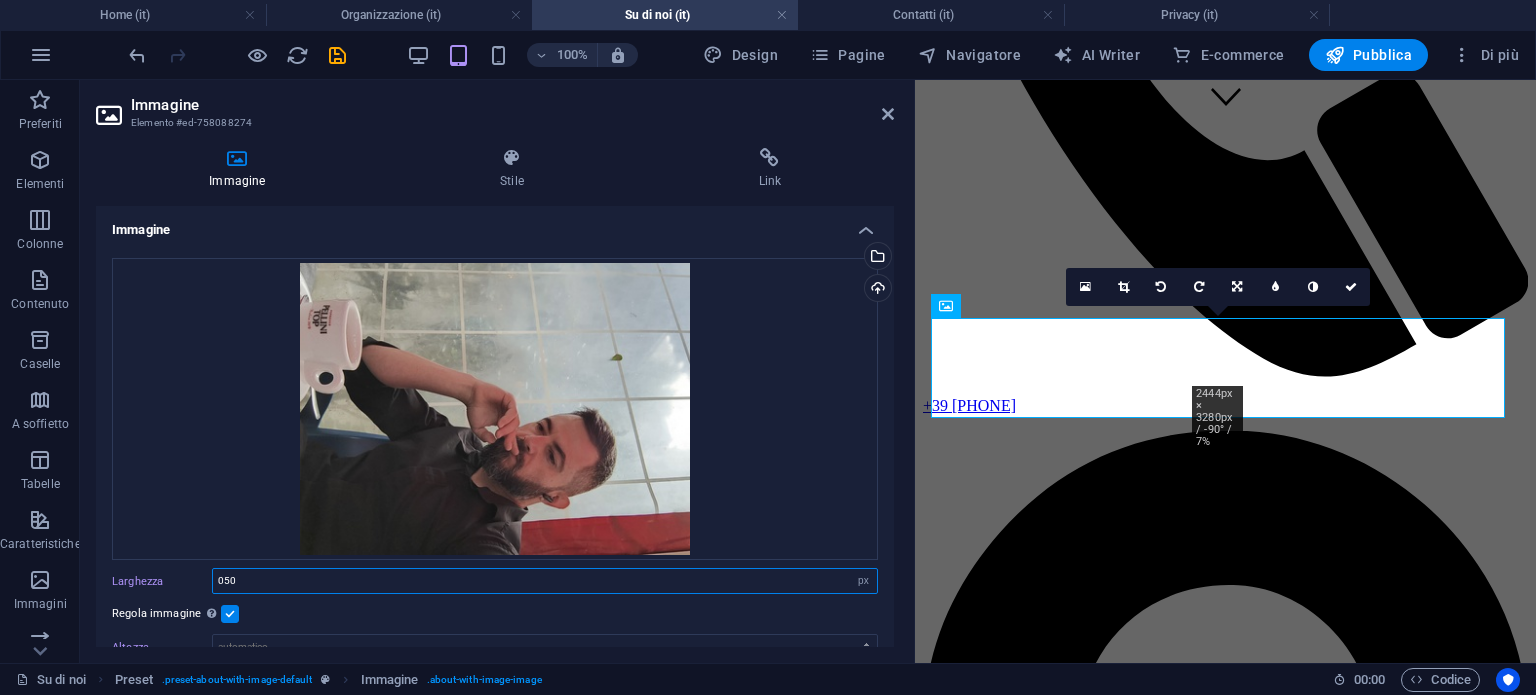 click on "050" at bounding box center (545, 581) 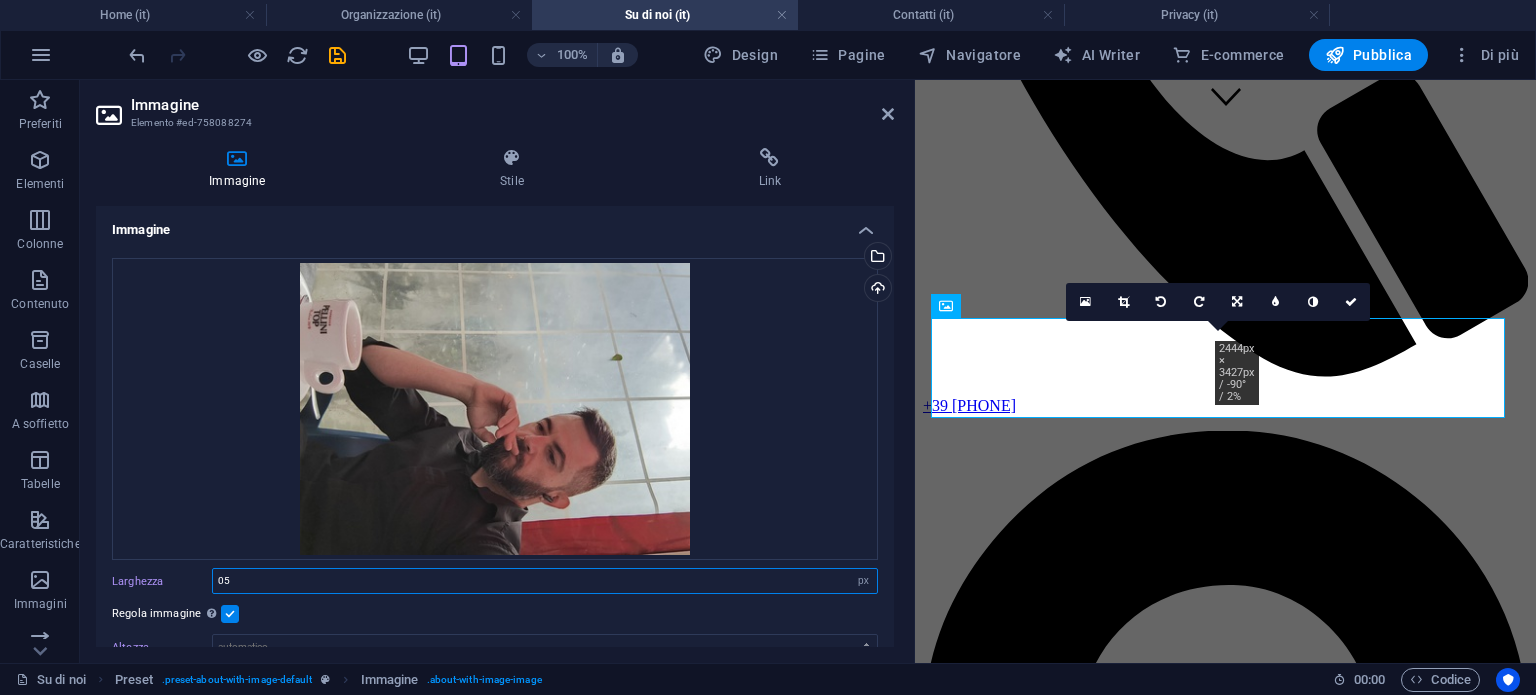 click on "05" at bounding box center (545, 581) 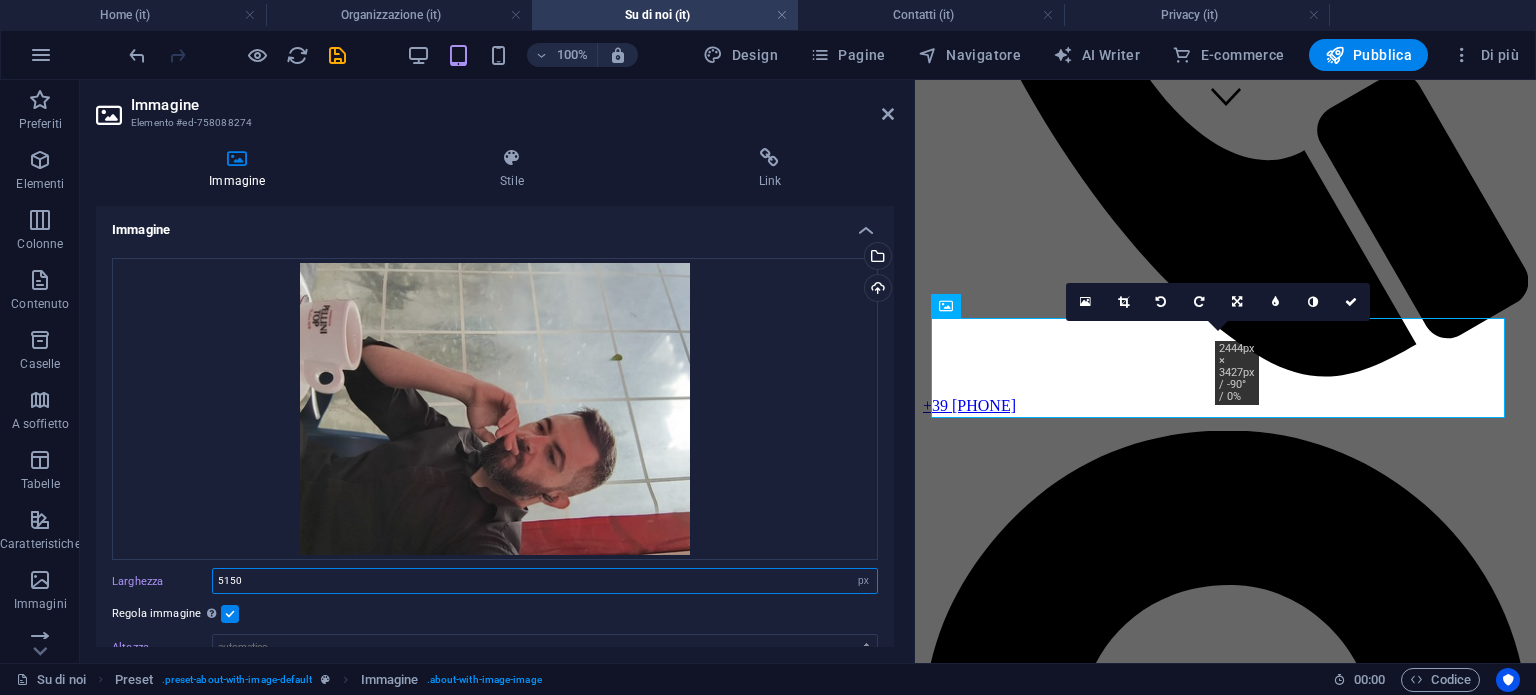click on "5150" at bounding box center (545, 581) 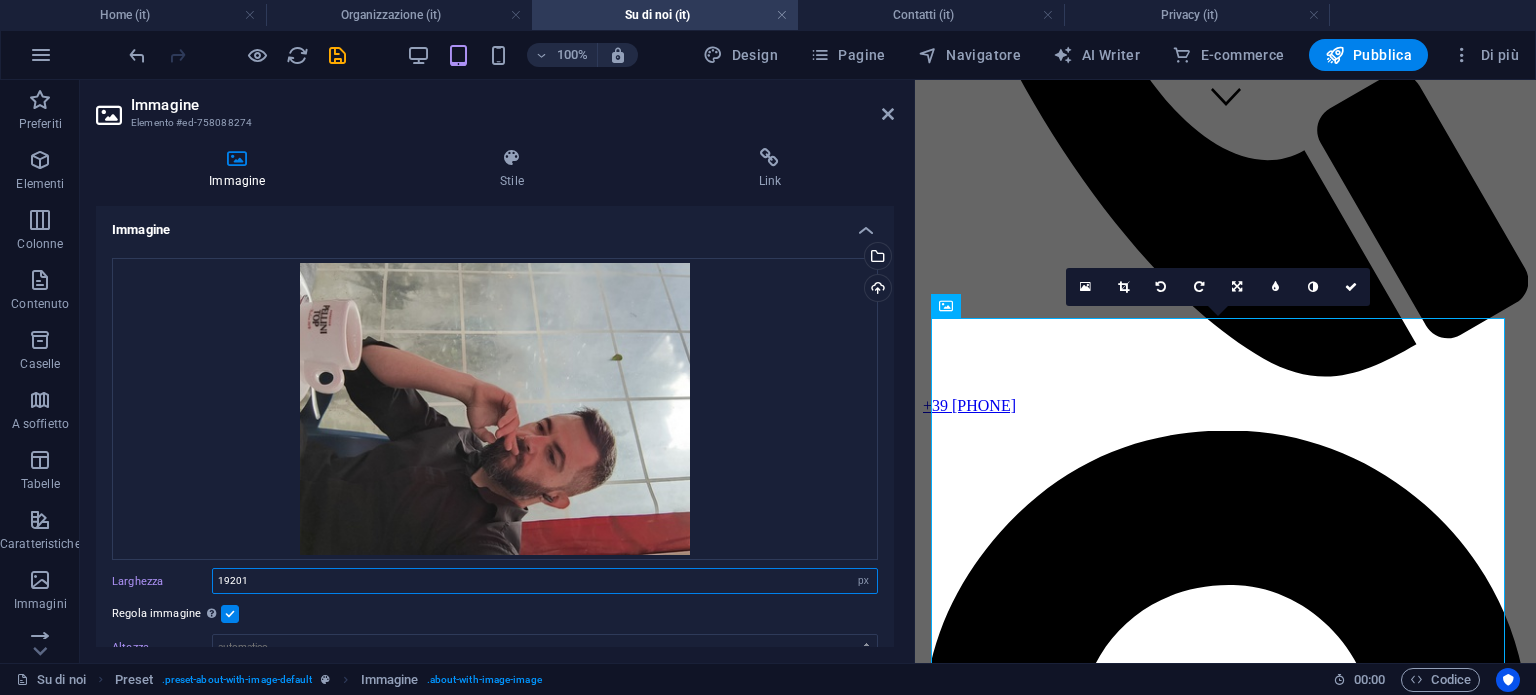 click on "19201" at bounding box center [545, 581] 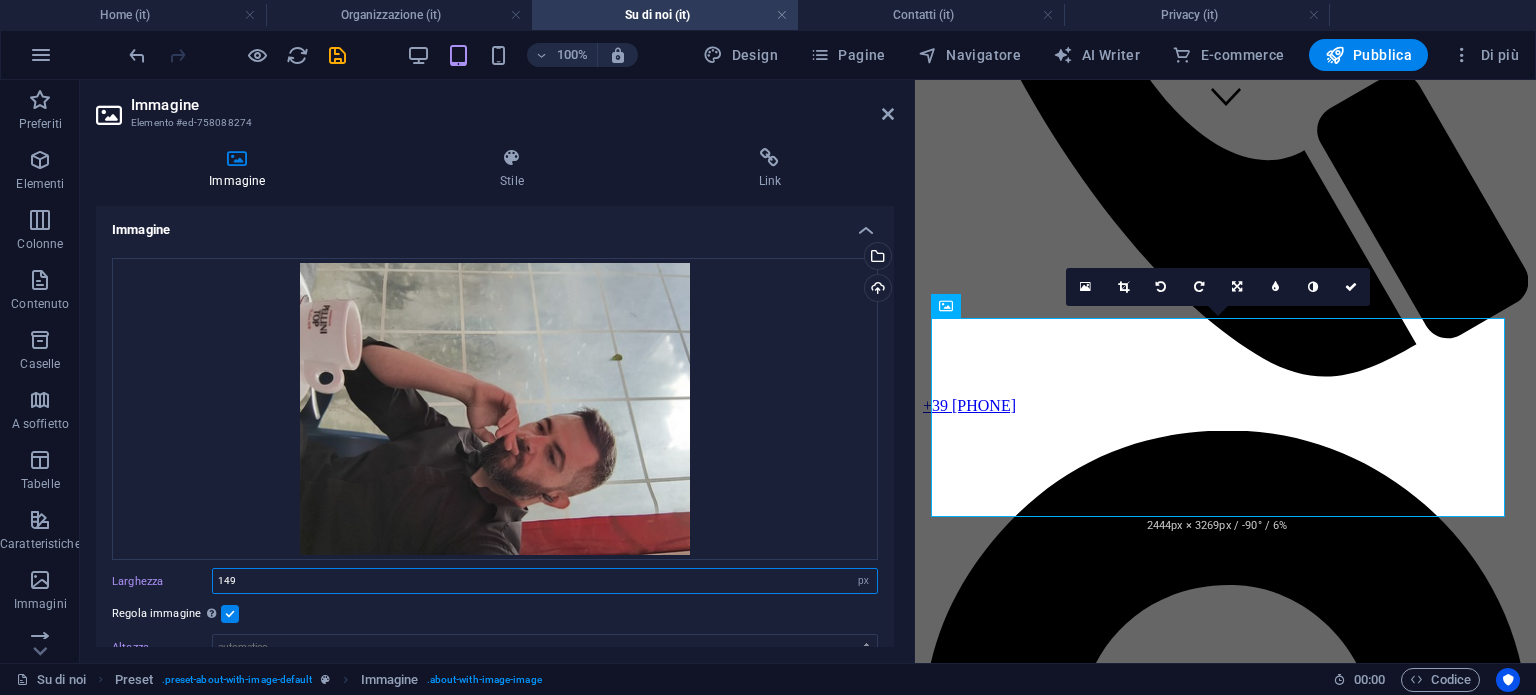 scroll, scrollTop: 200, scrollLeft: 0, axis: vertical 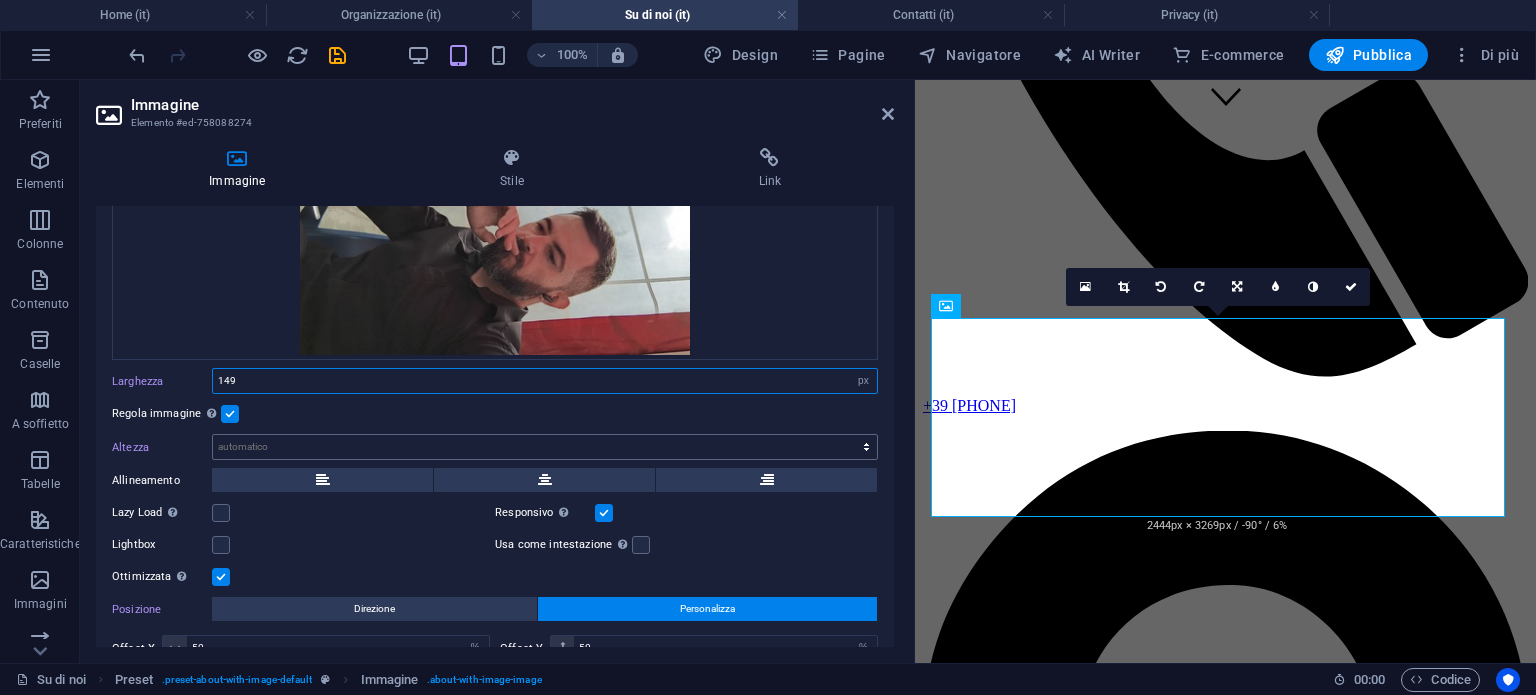 type on "149" 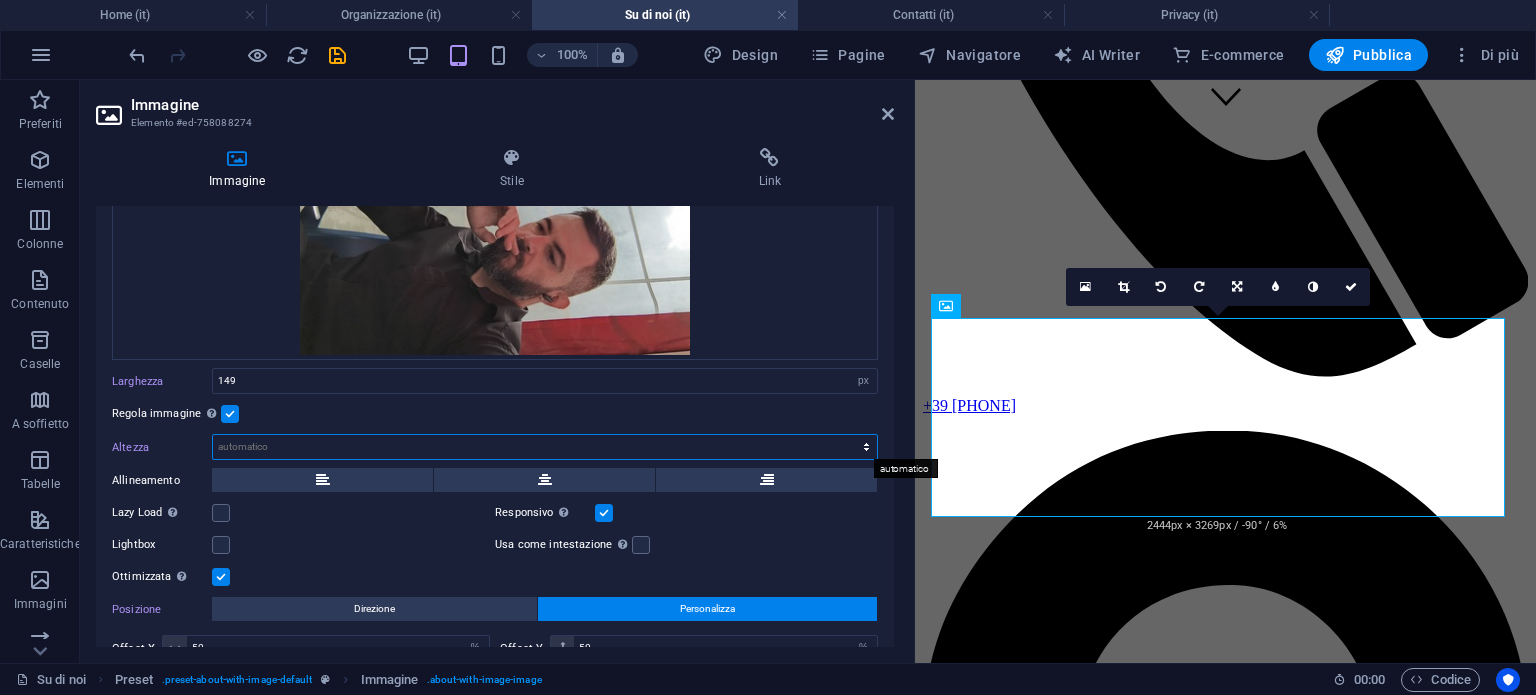 click on "Predefinito automatico px" at bounding box center [545, 447] 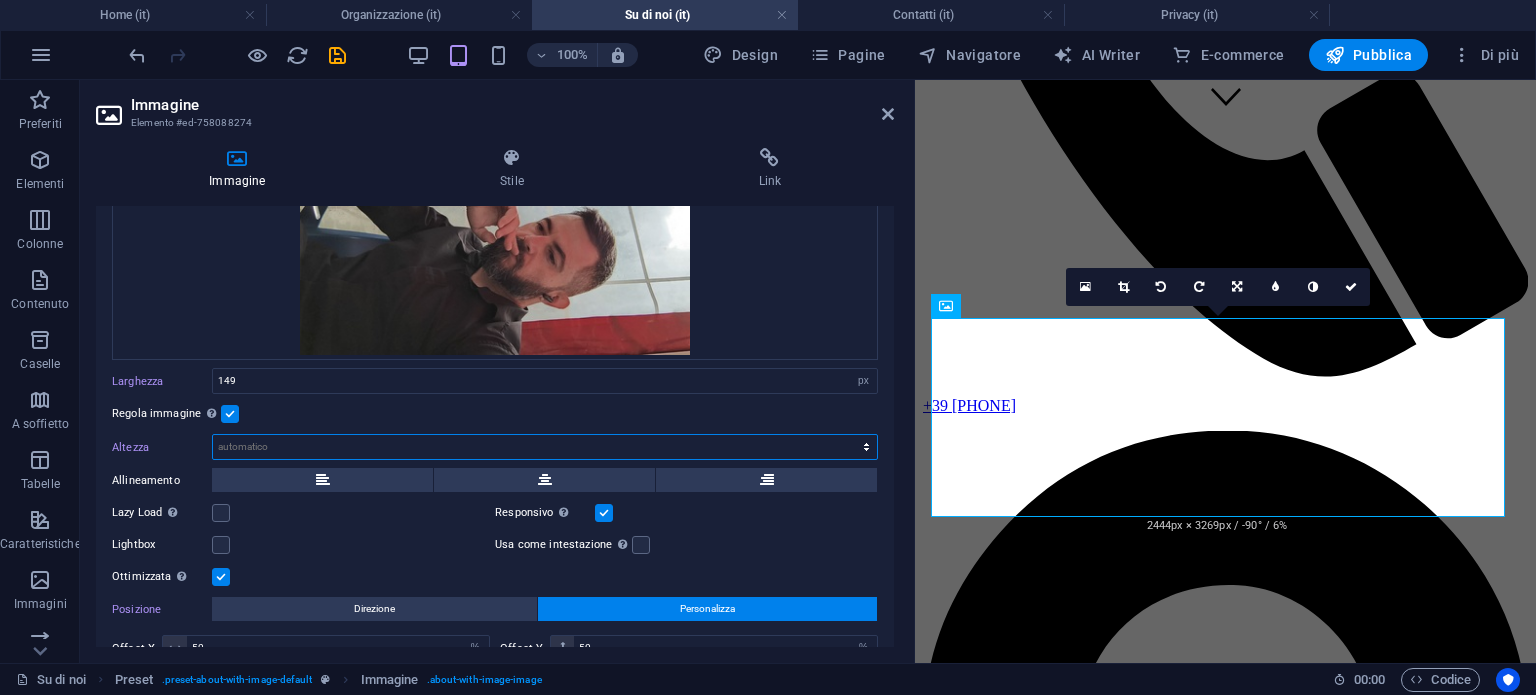 select on "px" 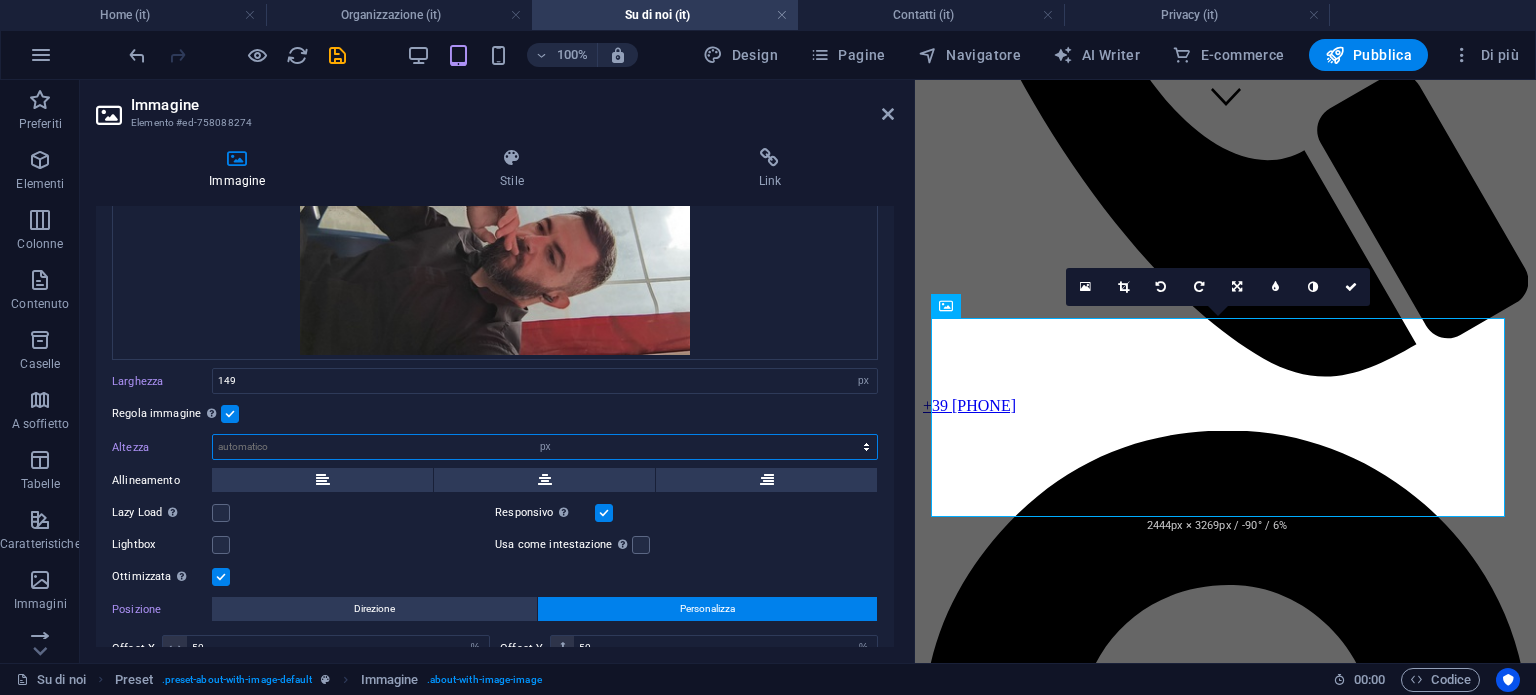 click on "Predefinito automatico px" at bounding box center [545, 447] 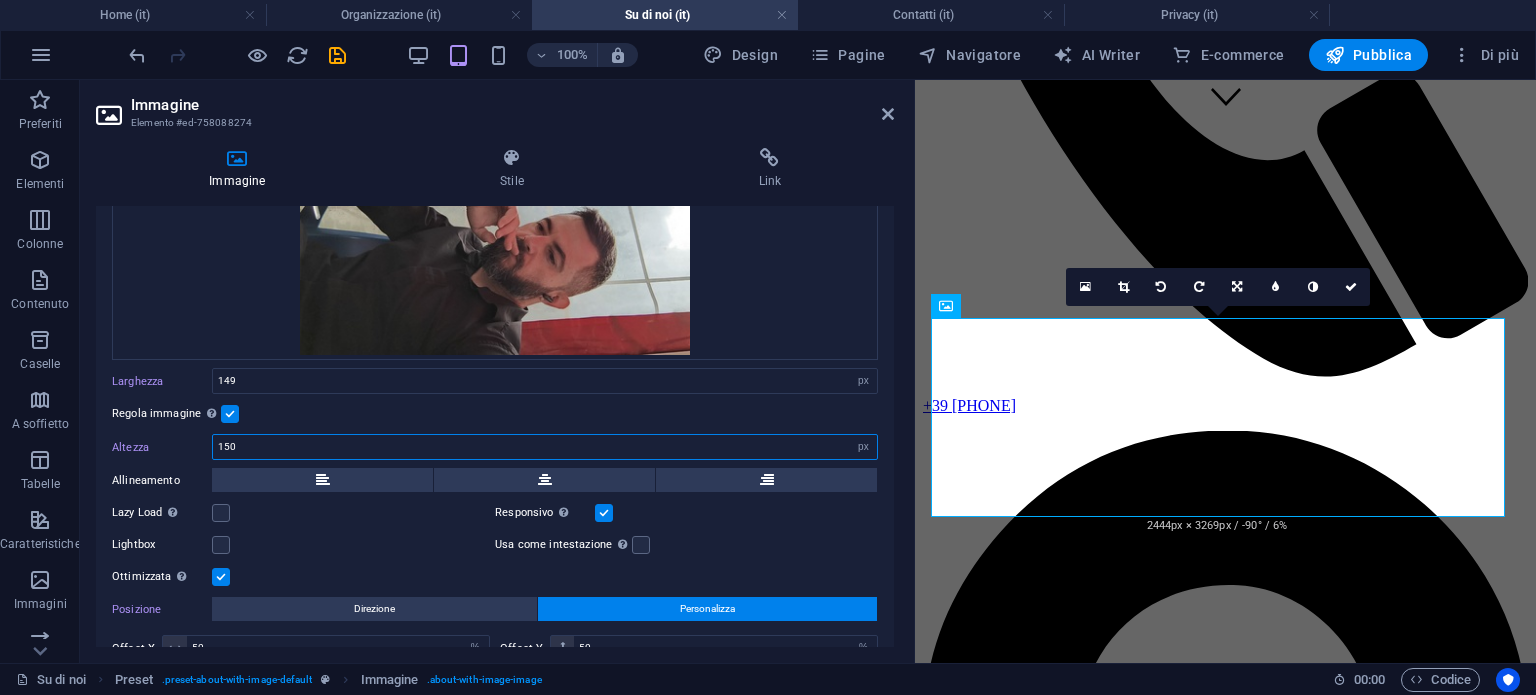 type on "150" 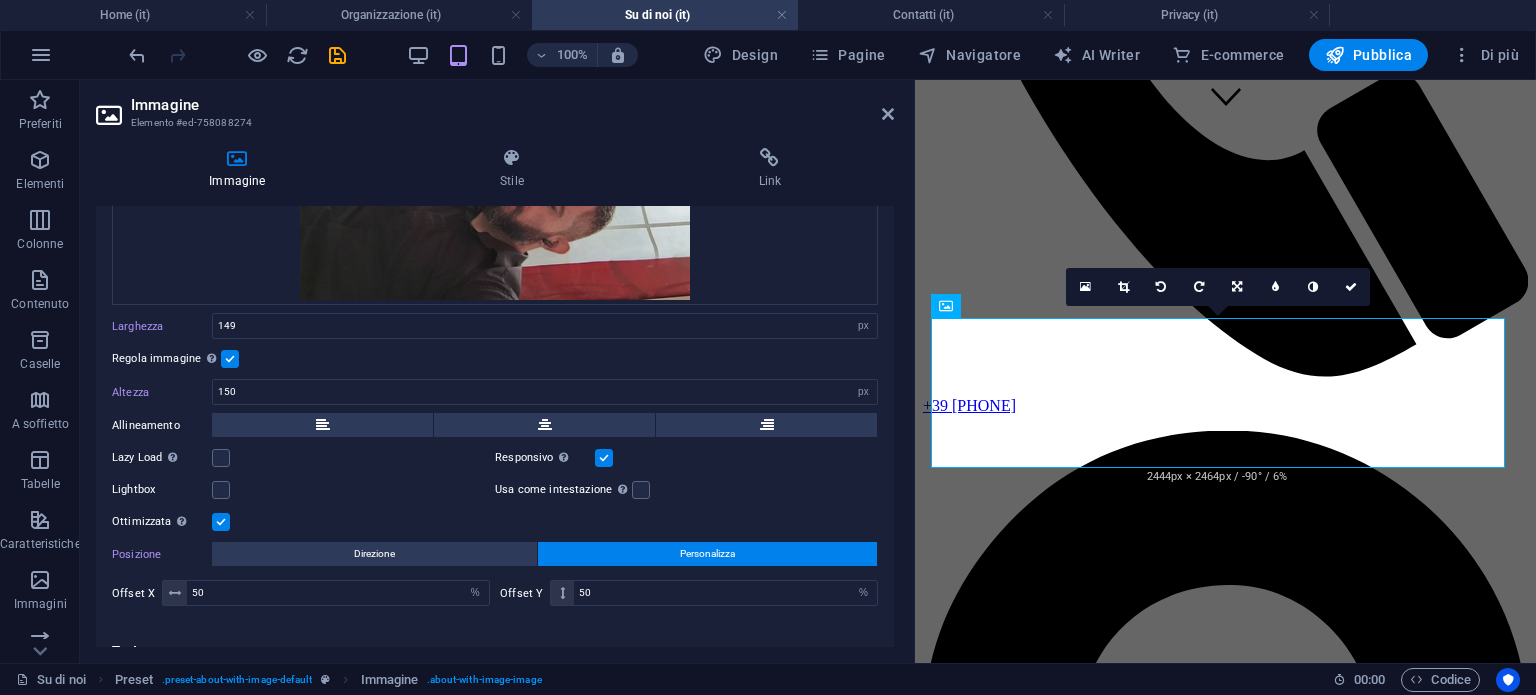 scroll, scrollTop: 281, scrollLeft: 0, axis: vertical 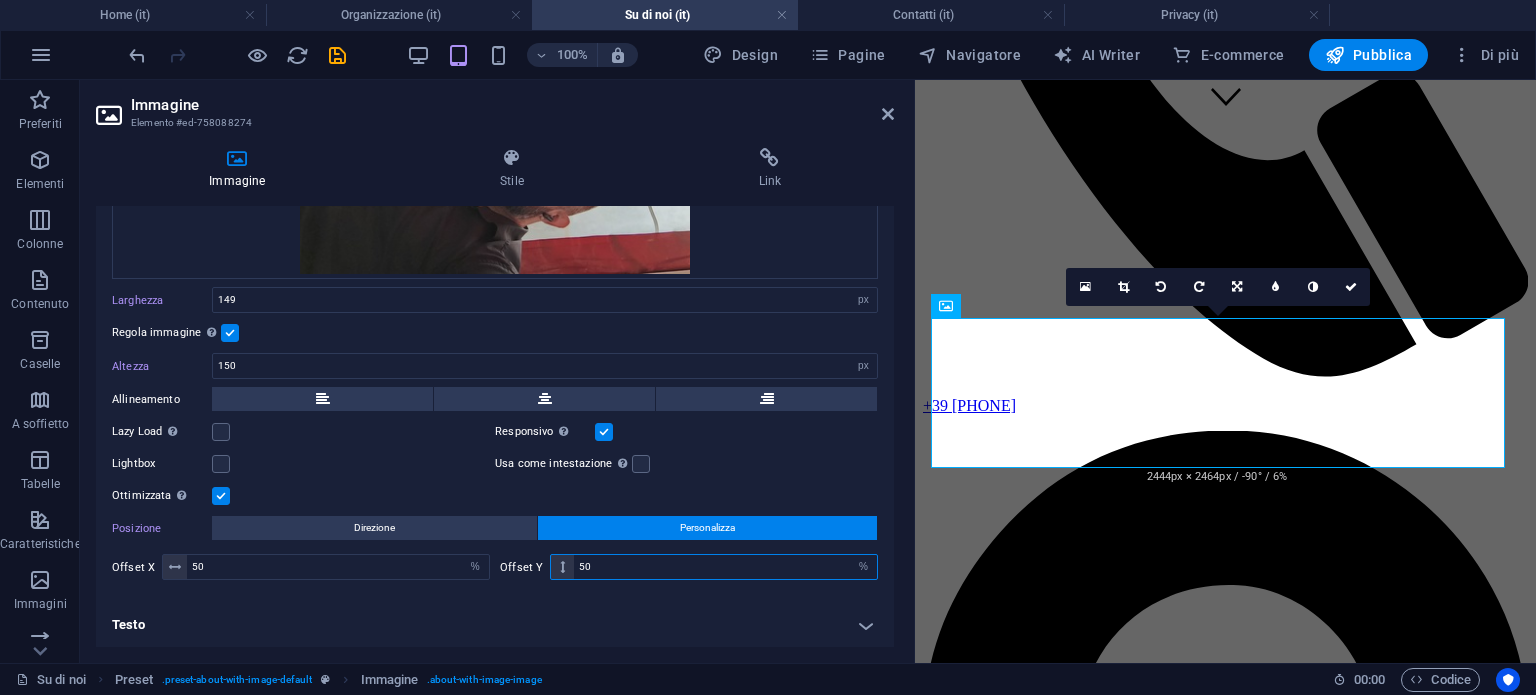 click on "50" at bounding box center (725, 567) 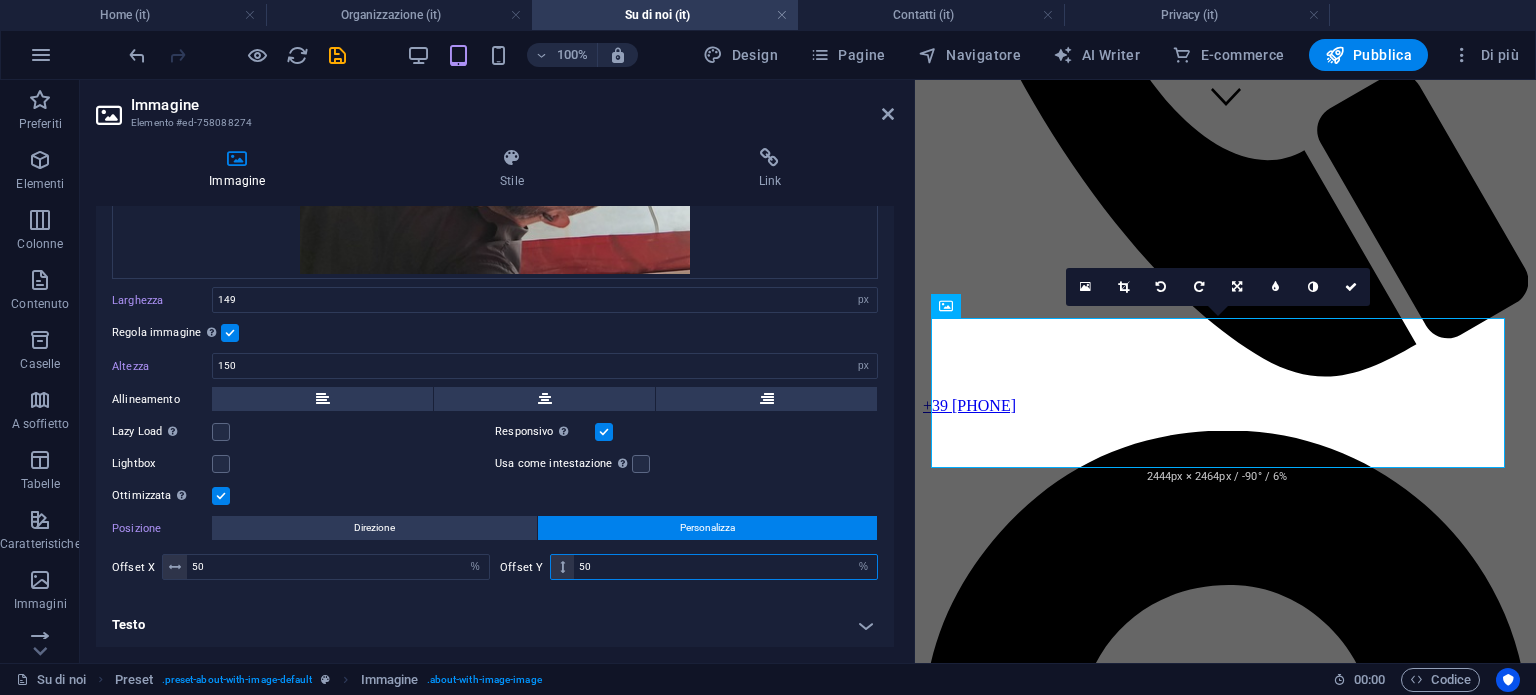 click on "50" at bounding box center [725, 567] 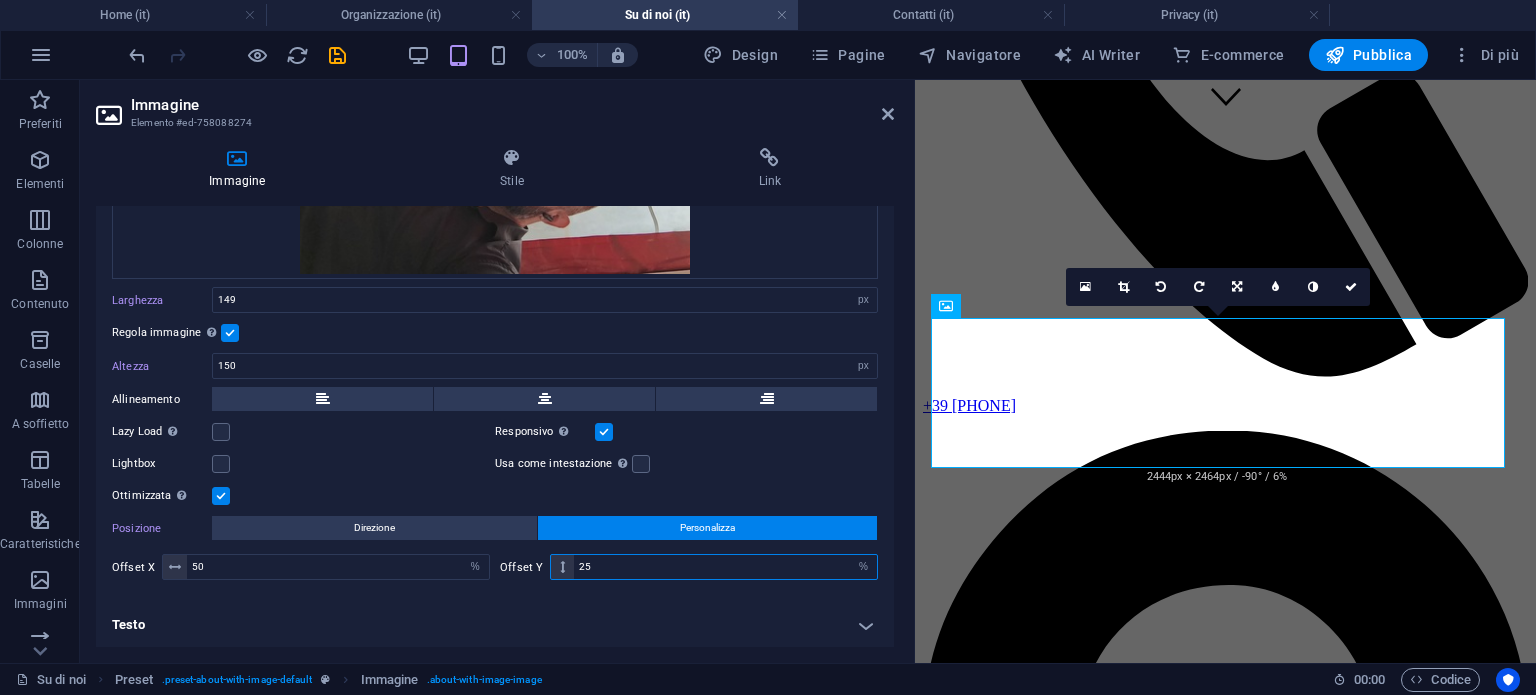 click on "25" at bounding box center [725, 567] 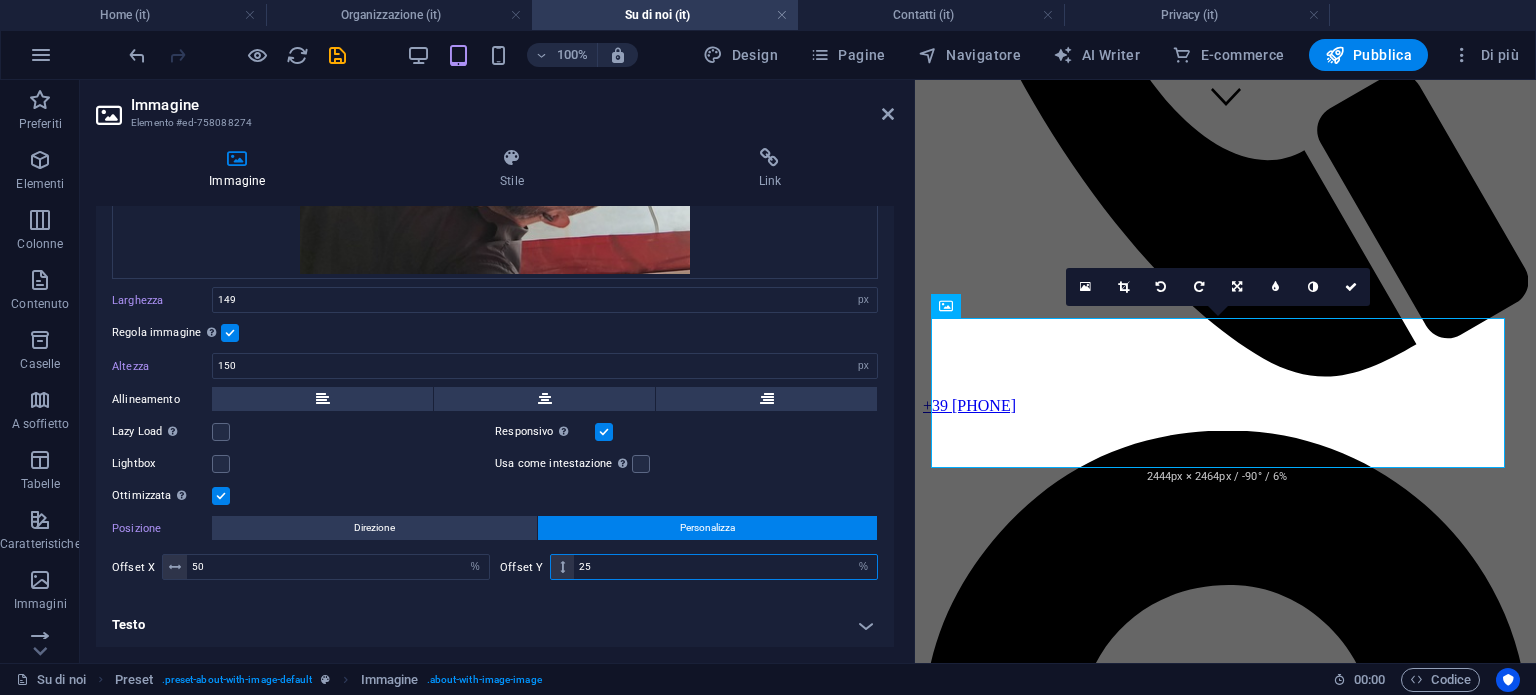 click on "25" at bounding box center (725, 567) 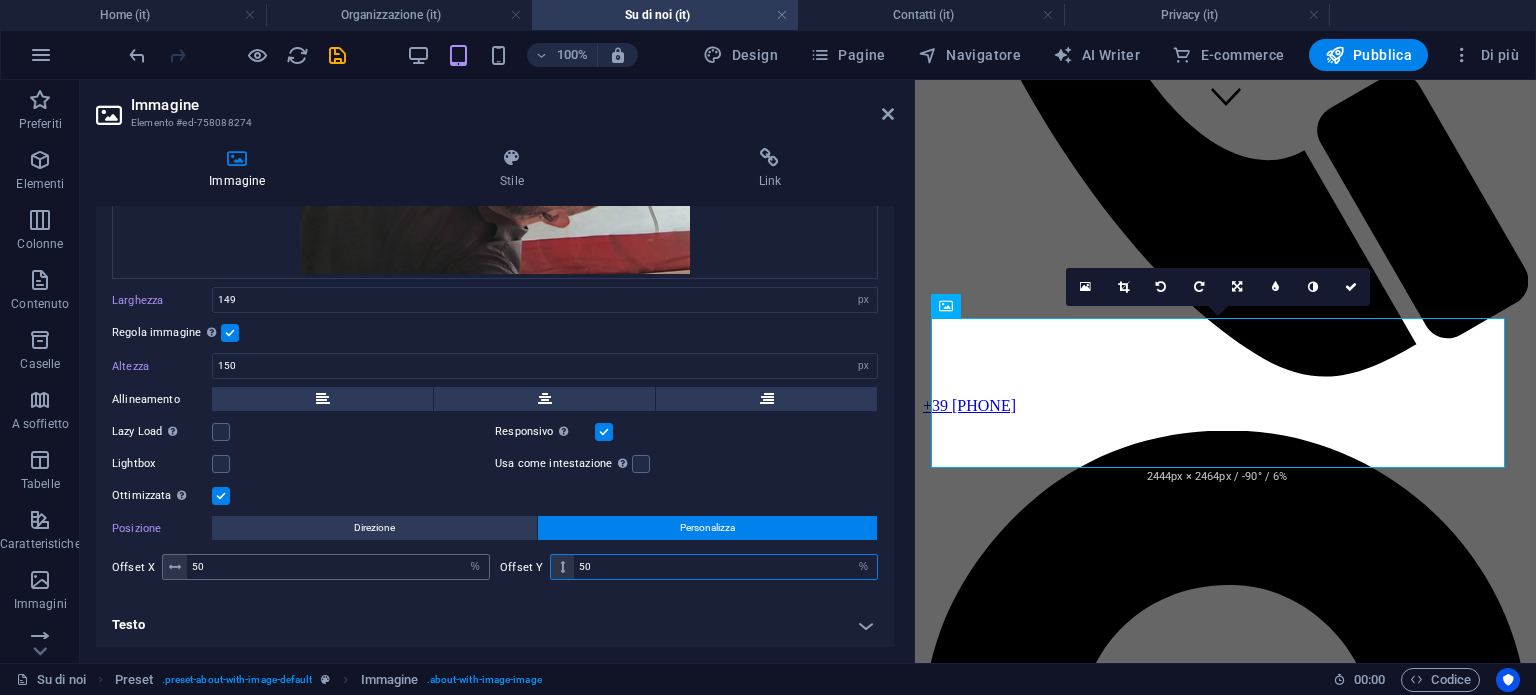 type on "50" 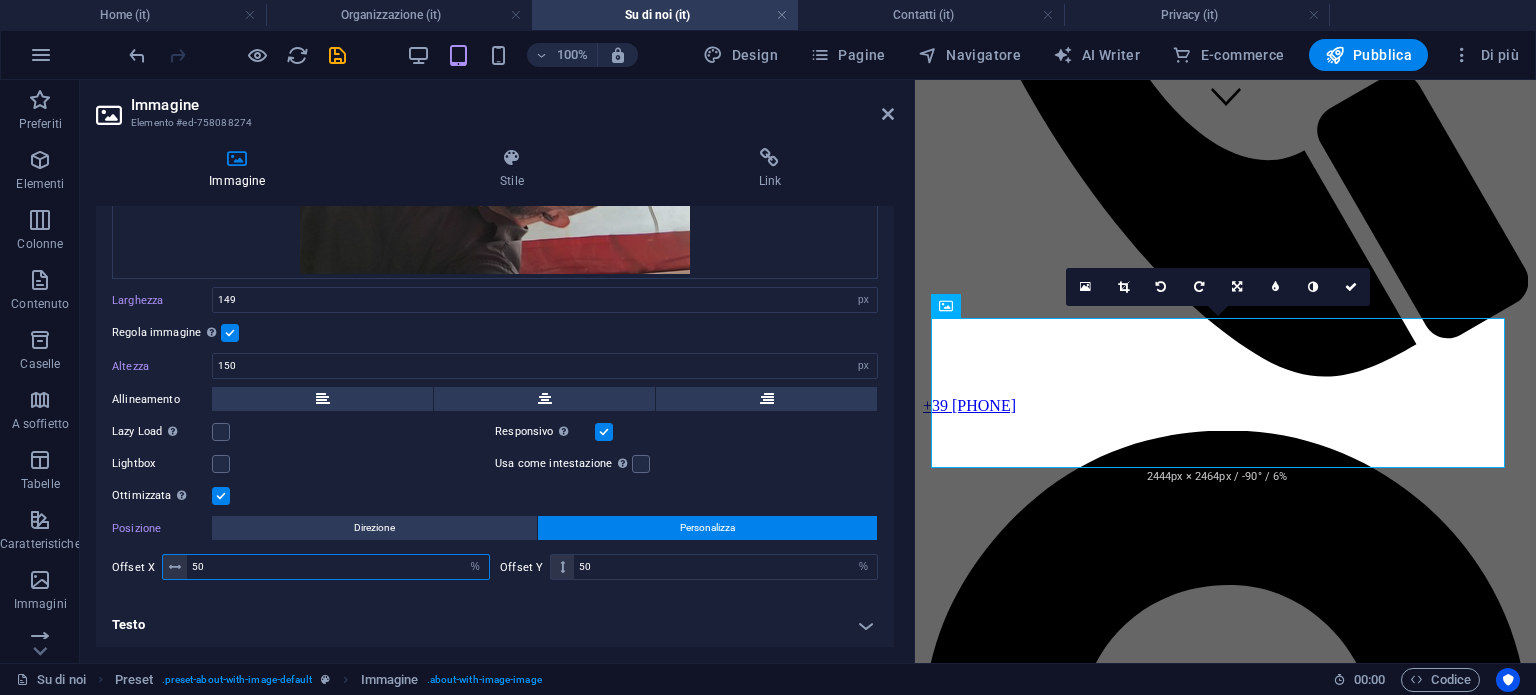 click on "50" at bounding box center [338, 567] 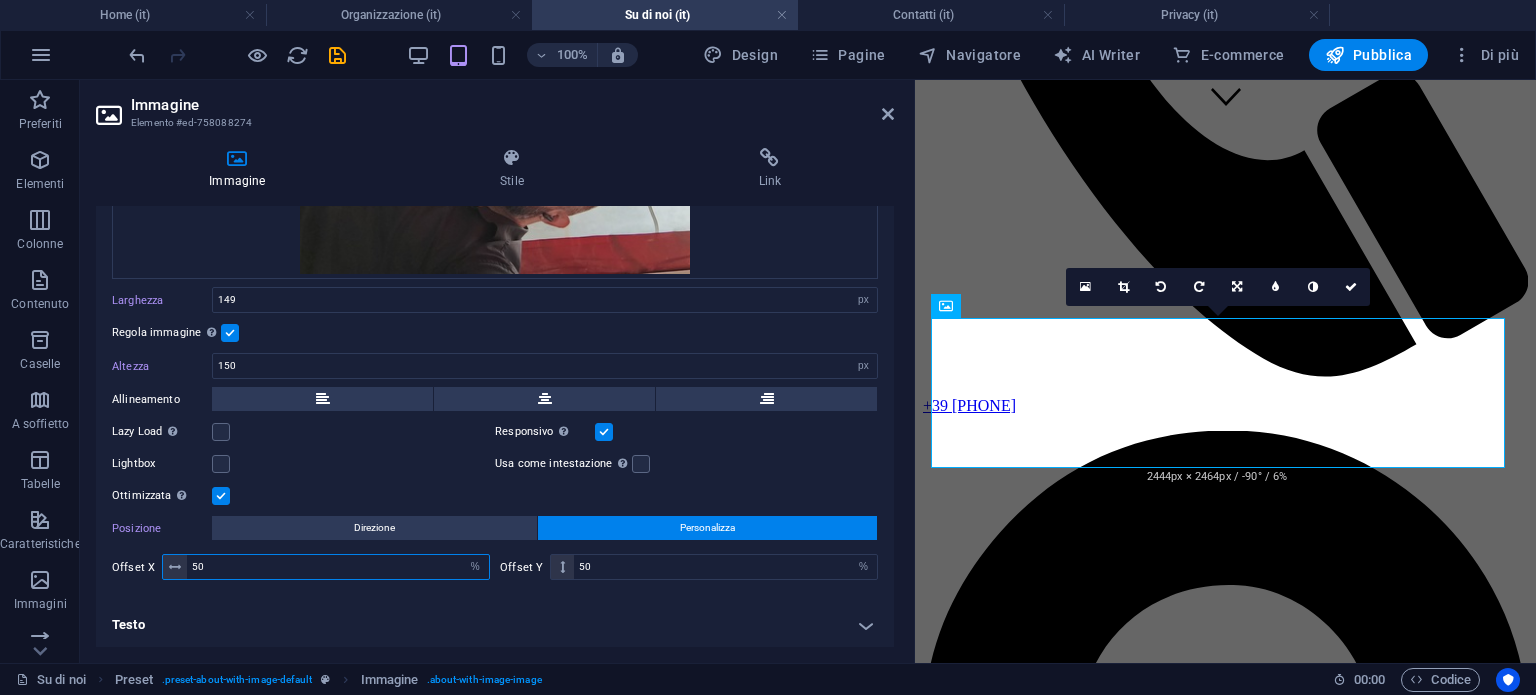 click on "50" at bounding box center (338, 567) 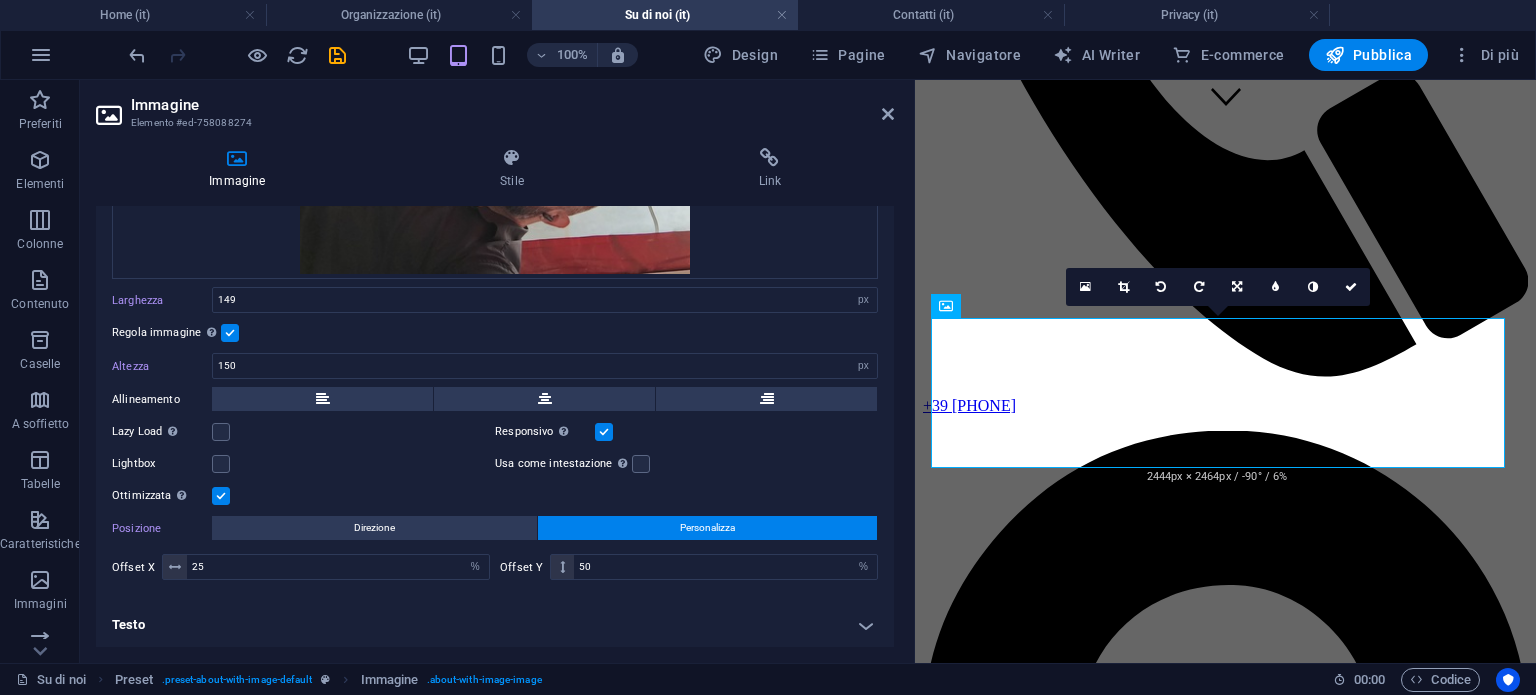 click on "Trascina qui i file, fai clic per sceglierli o selezionali da File o dalle nostre foto e video stock gratuiti Seleziona i file dal file manager, dalle foto stock, o caricali Carica Larghezza 149 Predefinito automatico px rem % em vh vw Regola immagine Regola automaticamente l'immagine ad altezza e larghezza fisse Altezza 150 Predefinito automatico px Allineamento Lazy Load Caricare le immagini dopo il caricamento della pagina migliora la velocità della pagina. Responsivo Carica automaticamente immagini Retina e dimensioni ottimizzate per gli smartphone. Lightbox Usa come intestazione L'immagine sarà avvolta in un tag intestazione H1. Utile per dare al testo alternativo il peso di un titolo H1, per esempio per il logo. In caso di dubbi, lascia disattivato. Ottimizzata Le immagini sono compresse per migliorare la velocità della pagina. Posizione Direzione Personalizza Offset X 25 px rem % vh vw Offset Y 50 px rem % vh vw" at bounding box center (495, 281) 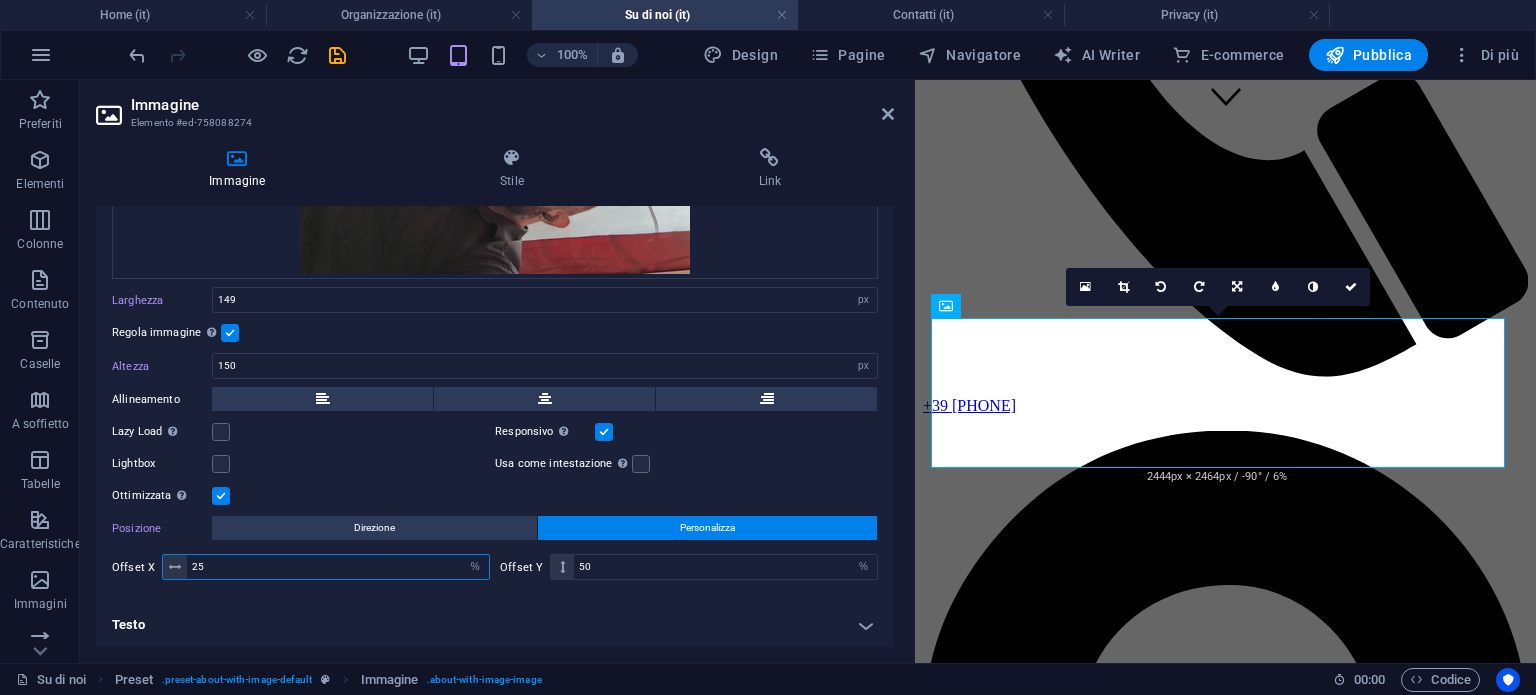 click on "25" at bounding box center (338, 567) 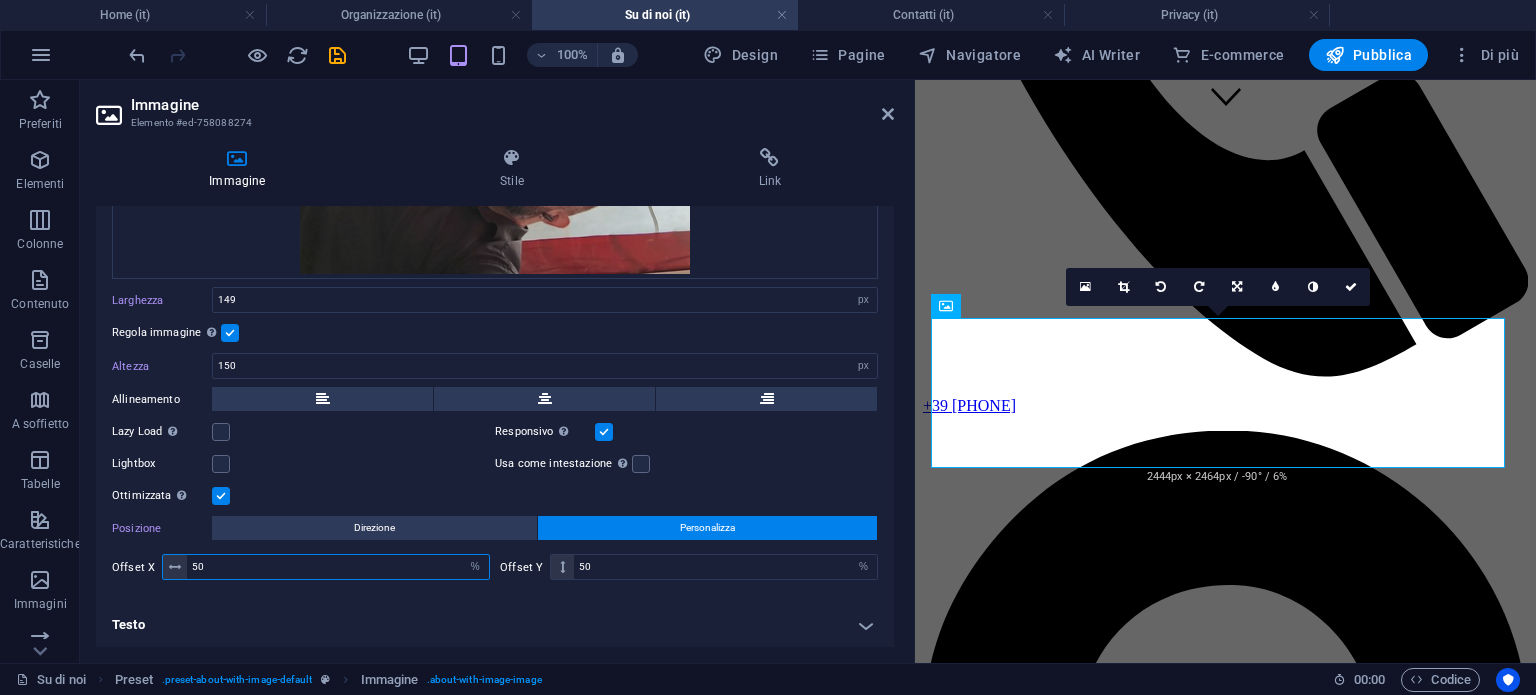 type on "50" 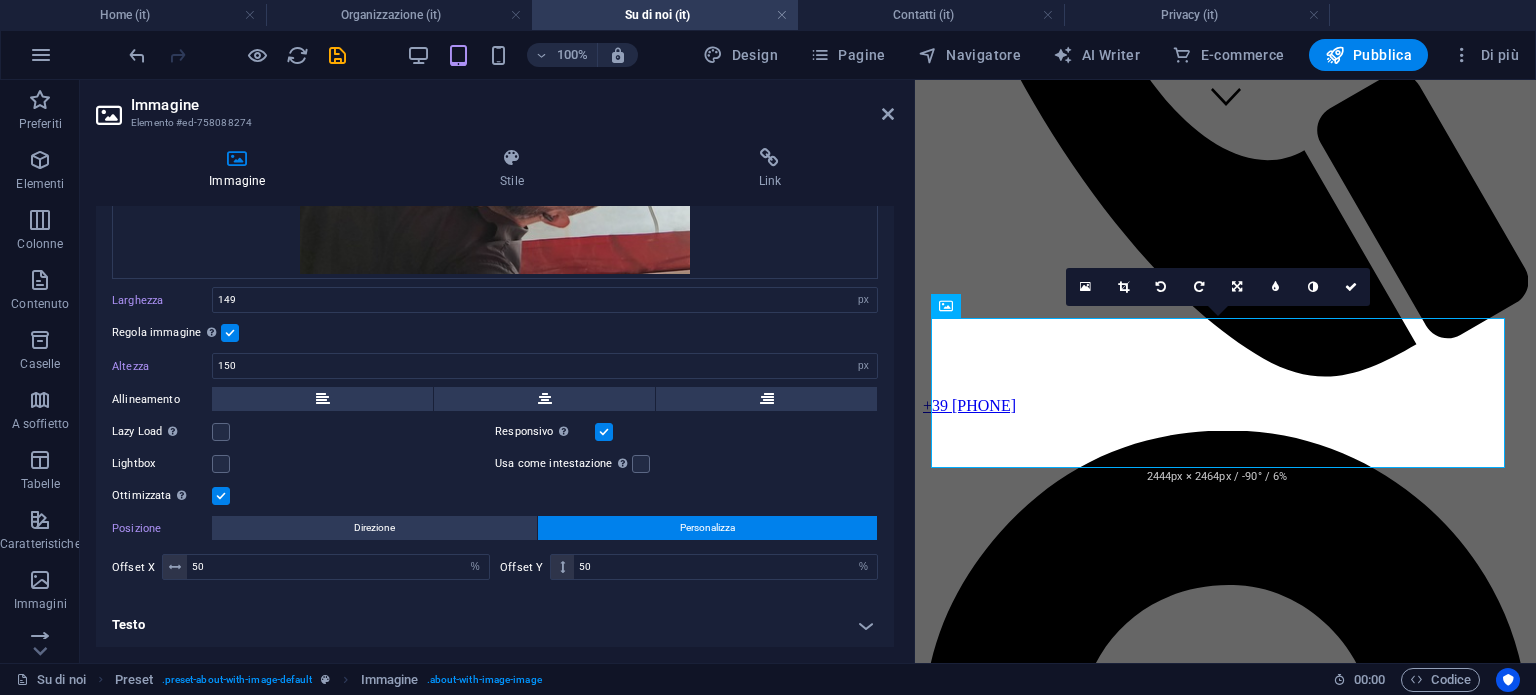 click on "Testo" at bounding box center (495, 625) 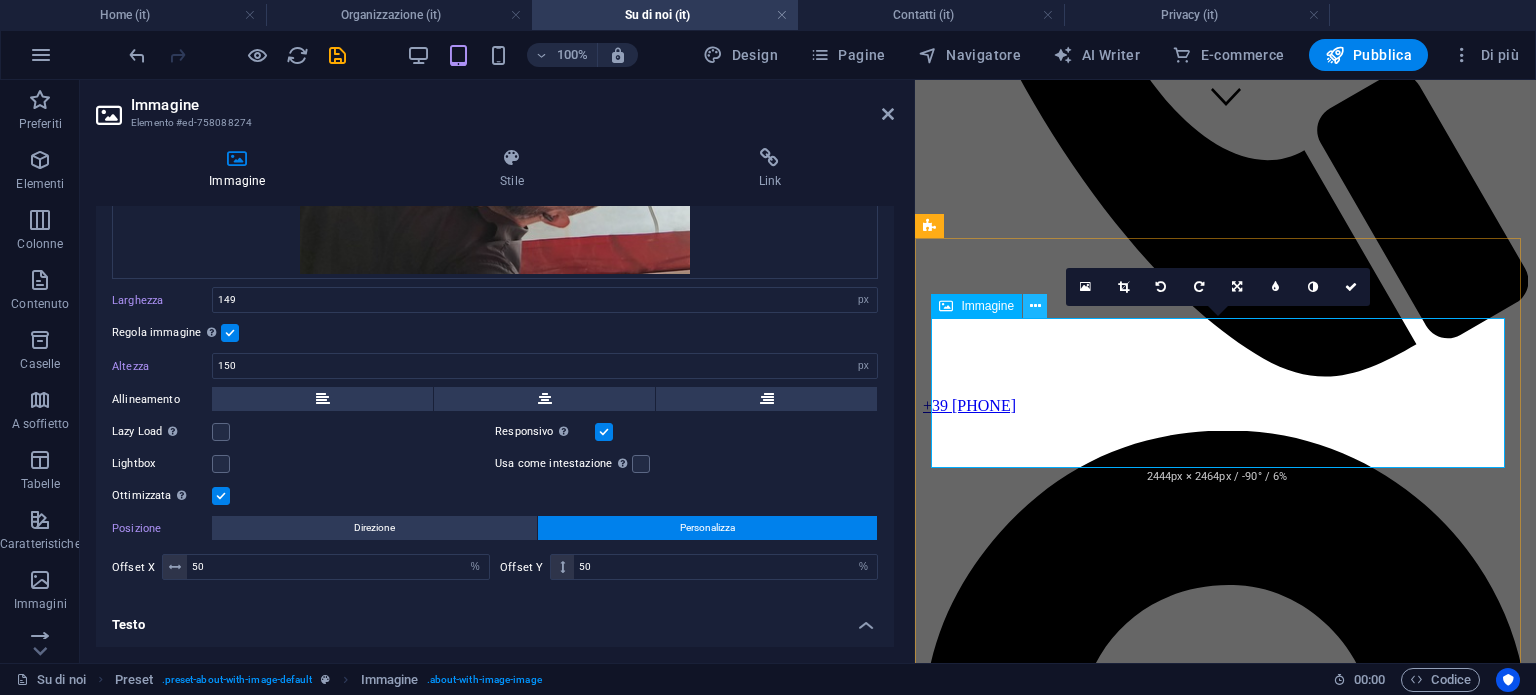 click at bounding box center (1035, 306) 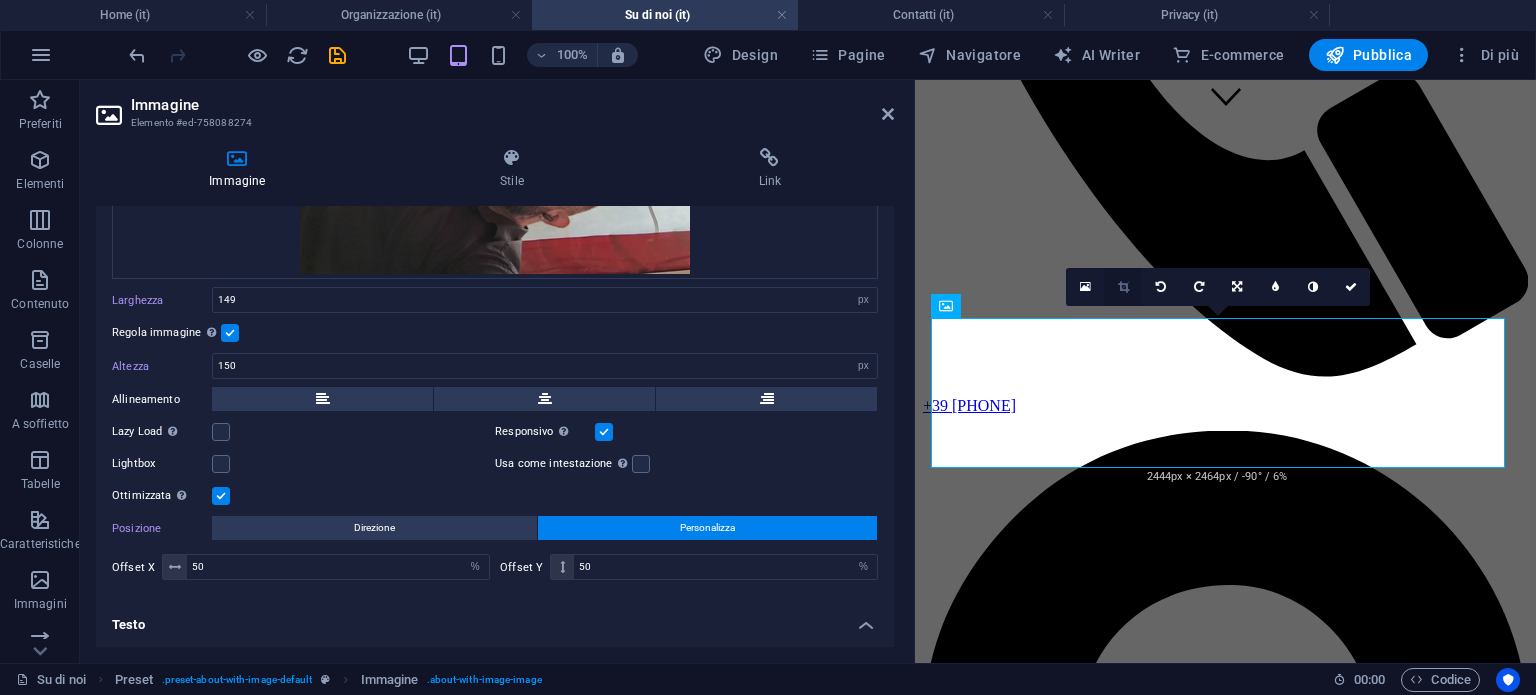 click at bounding box center (1123, 287) 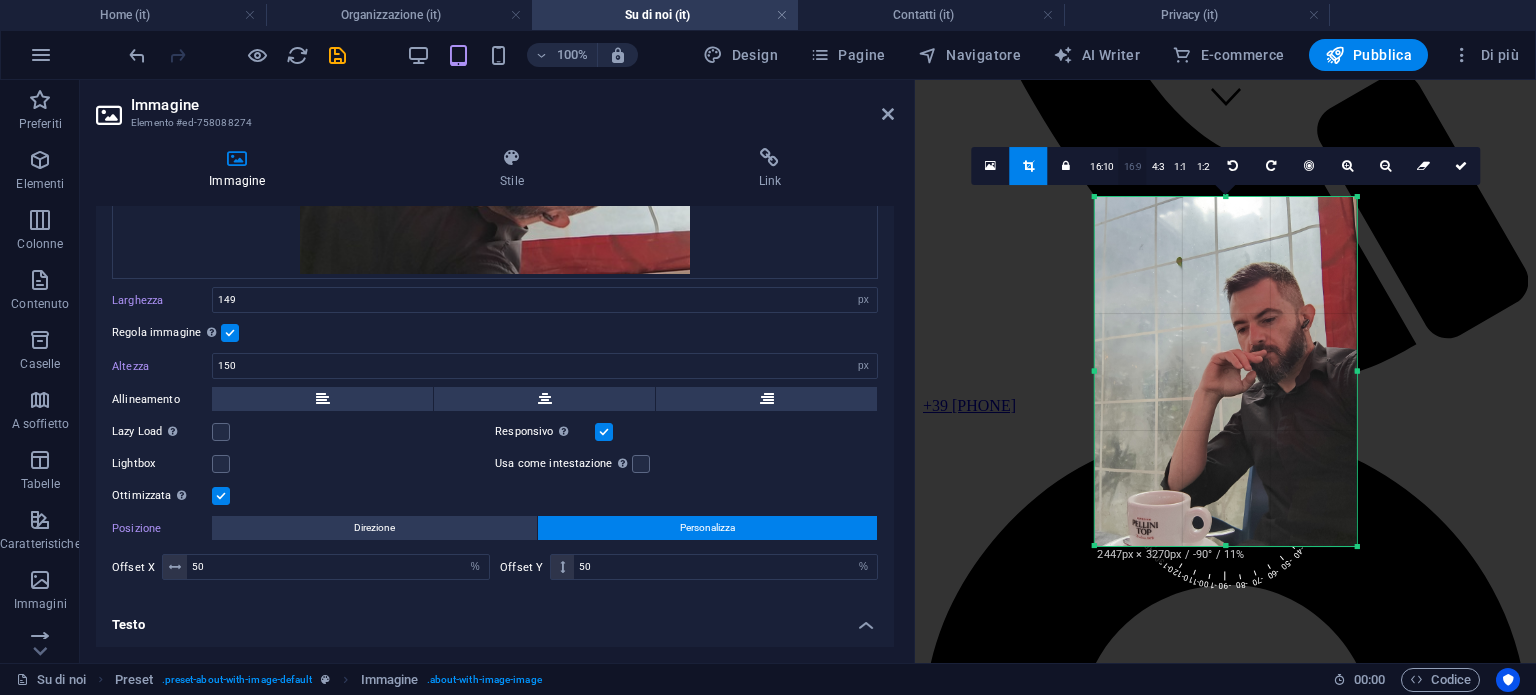 click on "16:9" at bounding box center [1133, 167] 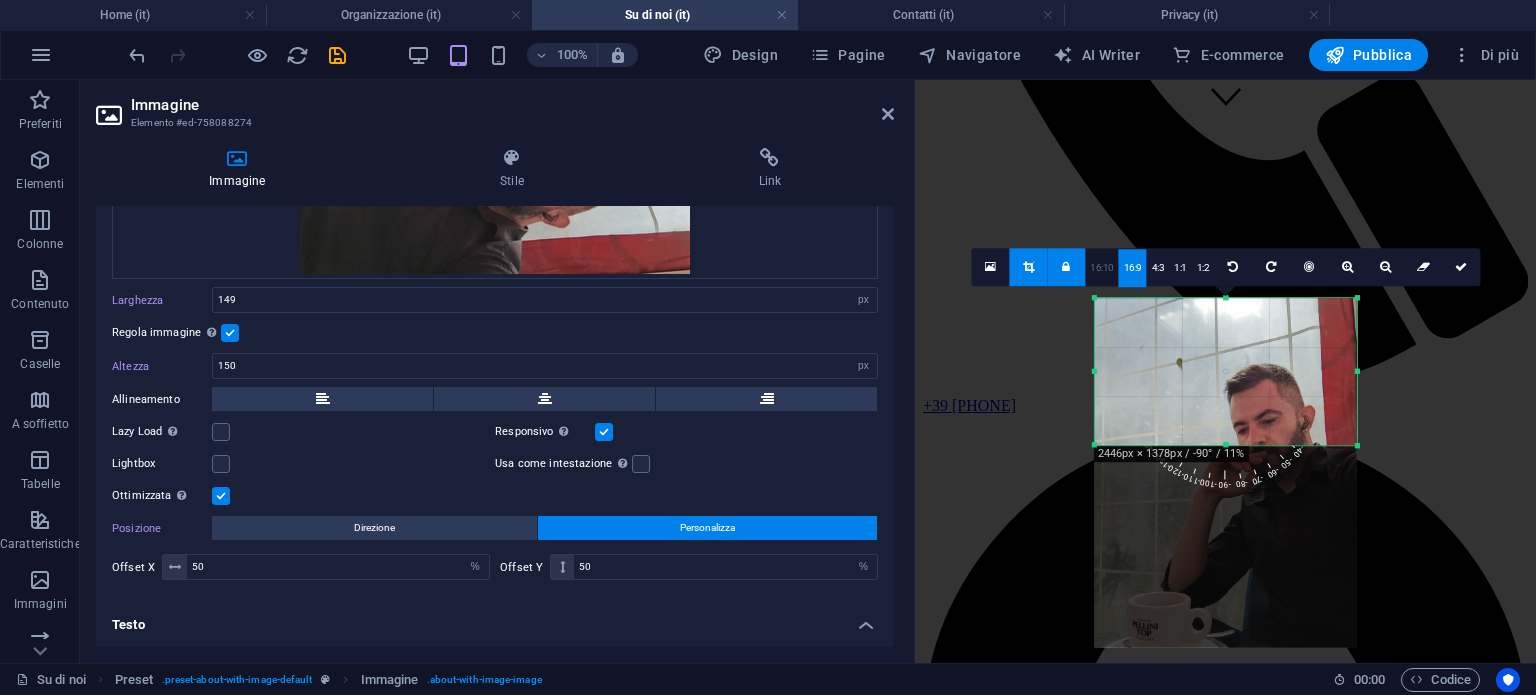 click on "16:10" at bounding box center [1102, 268] 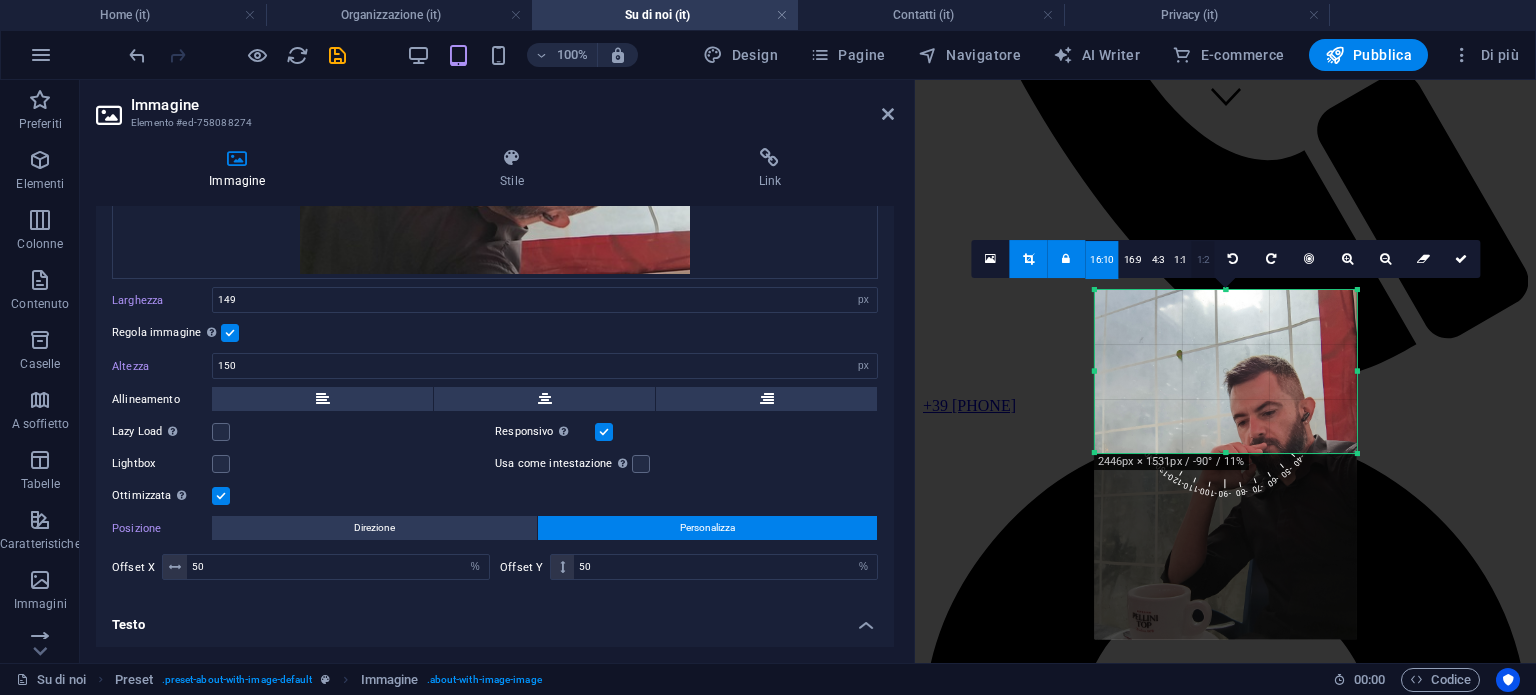 click on "1:2" at bounding box center (1203, 260) 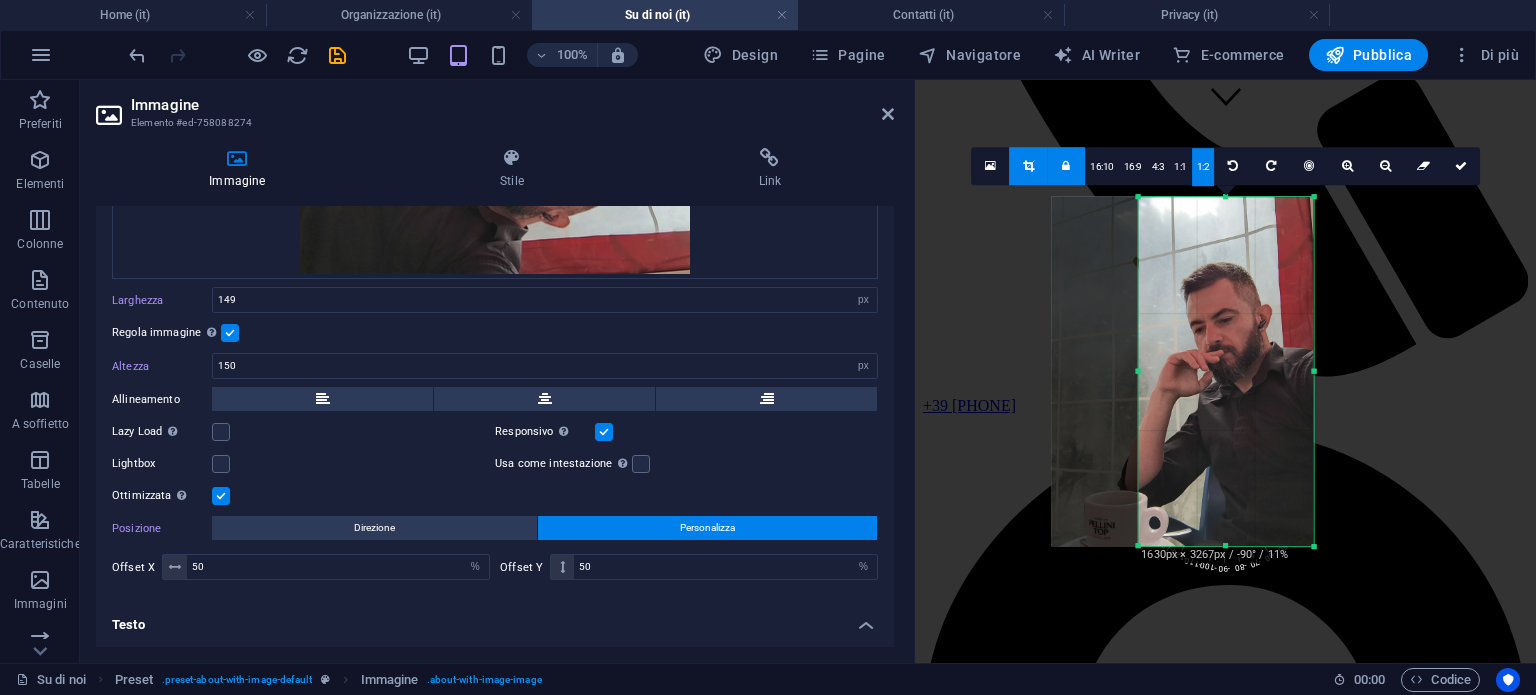 drag, startPoint x: 1261, startPoint y: 464, endPoint x: 1180, endPoint y: 465, distance: 81.00617 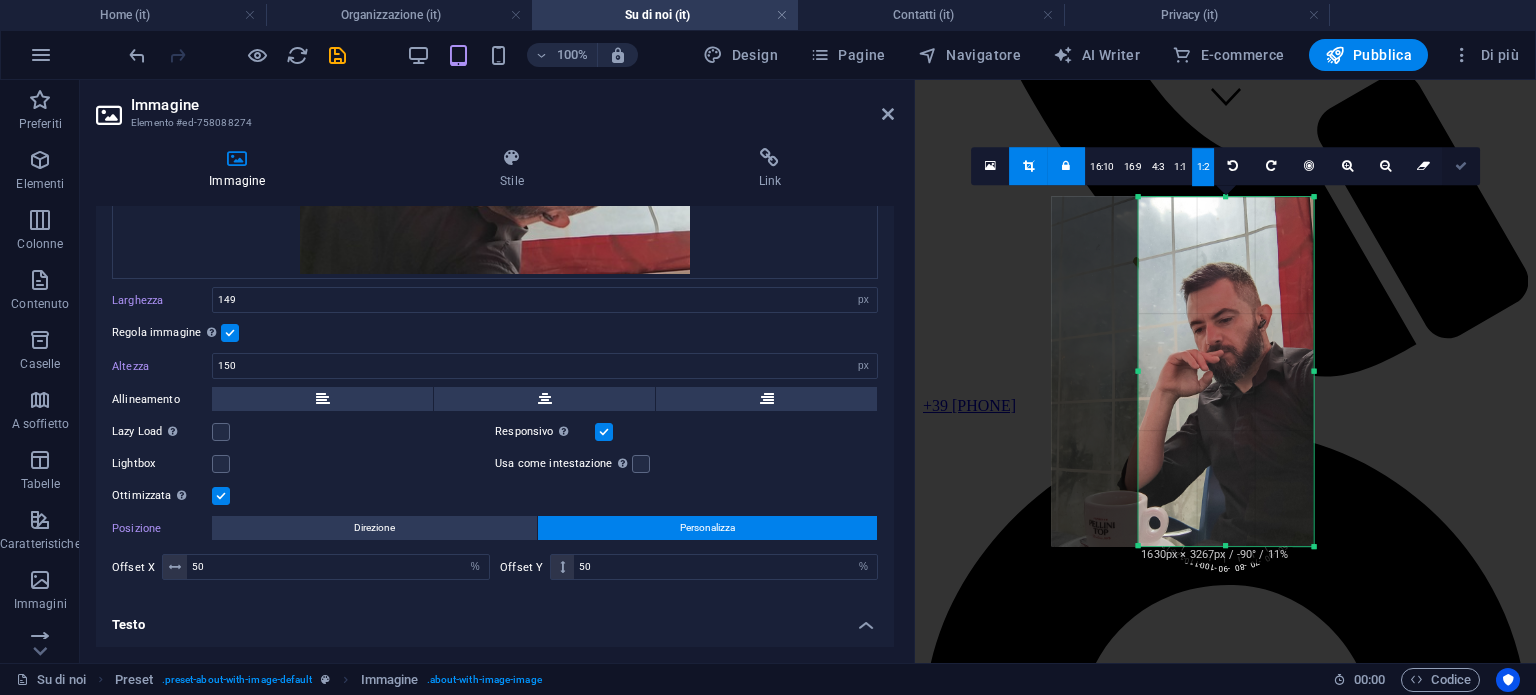 click at bounding box center [1461, 166] 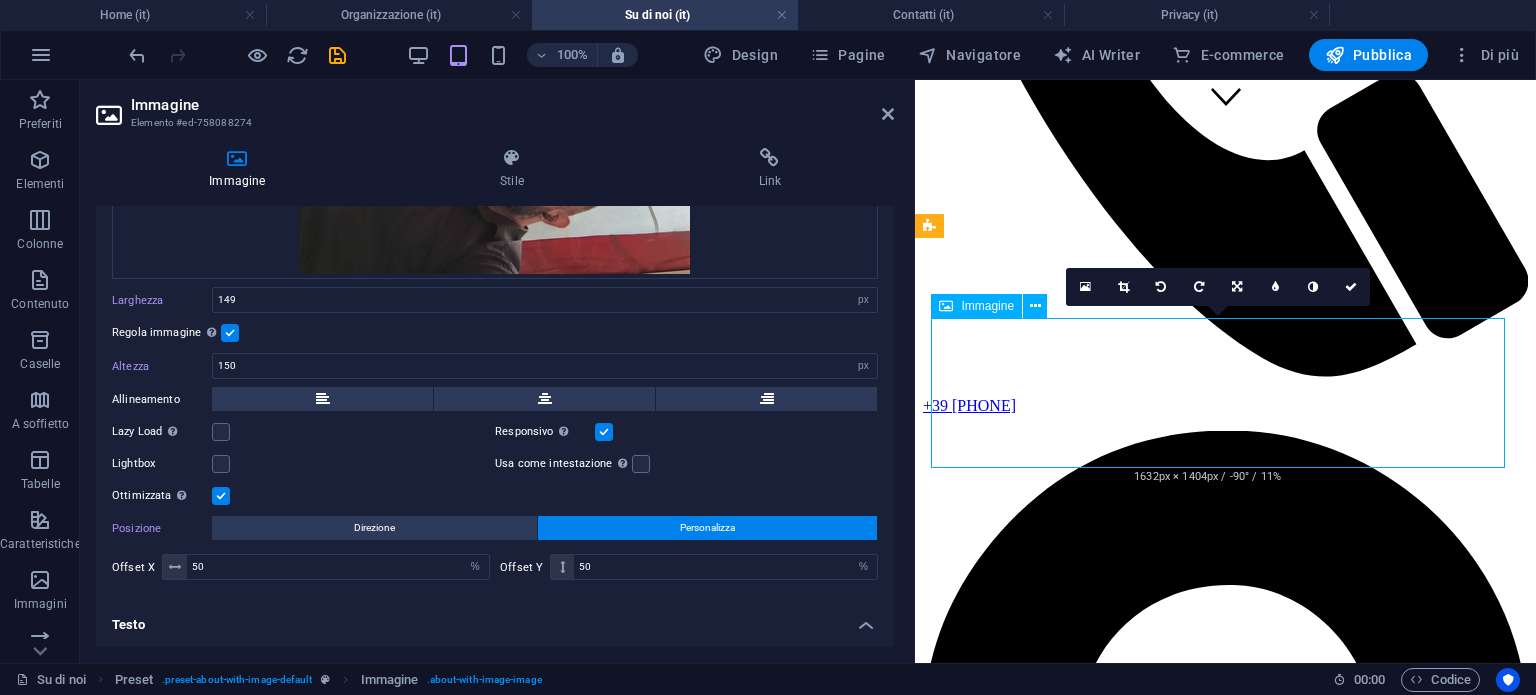 click at bounding box center [1014, 3581] 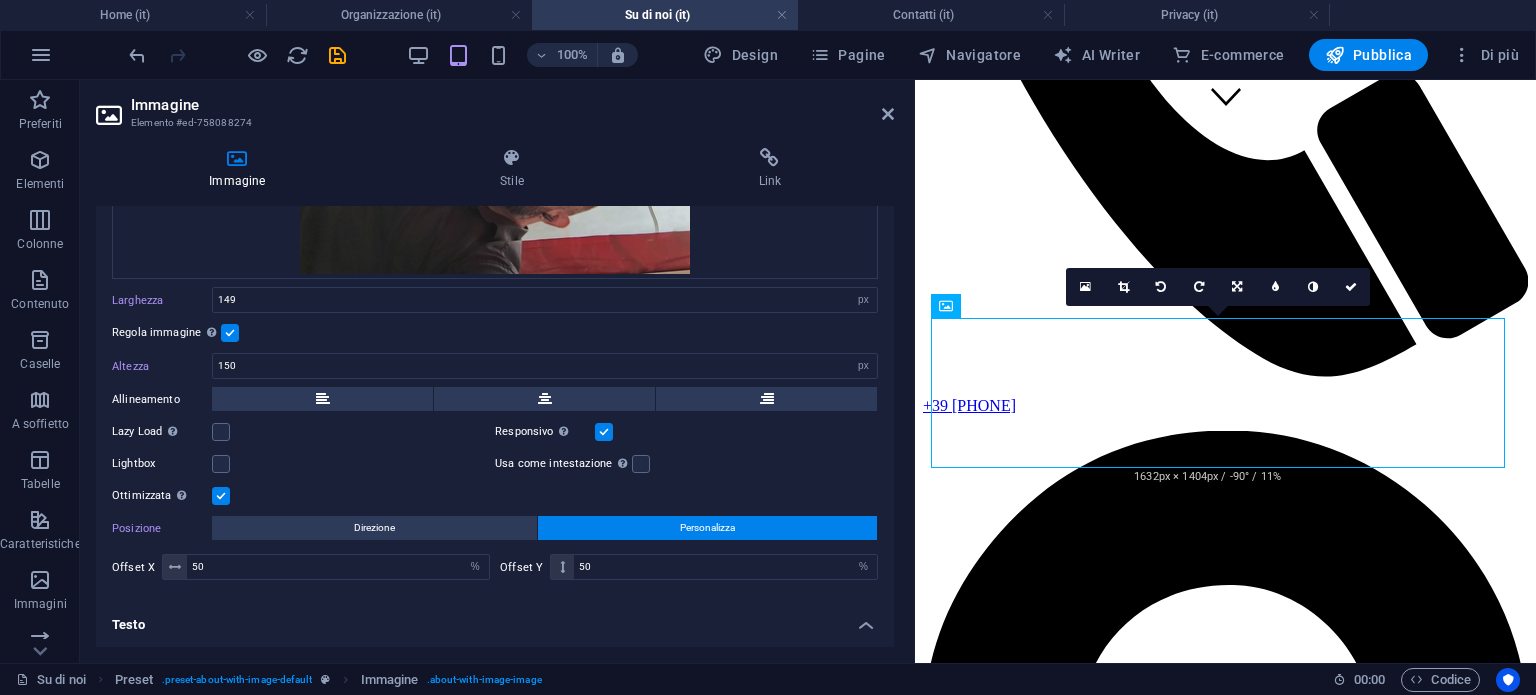 click at bounding box center [221, 496] 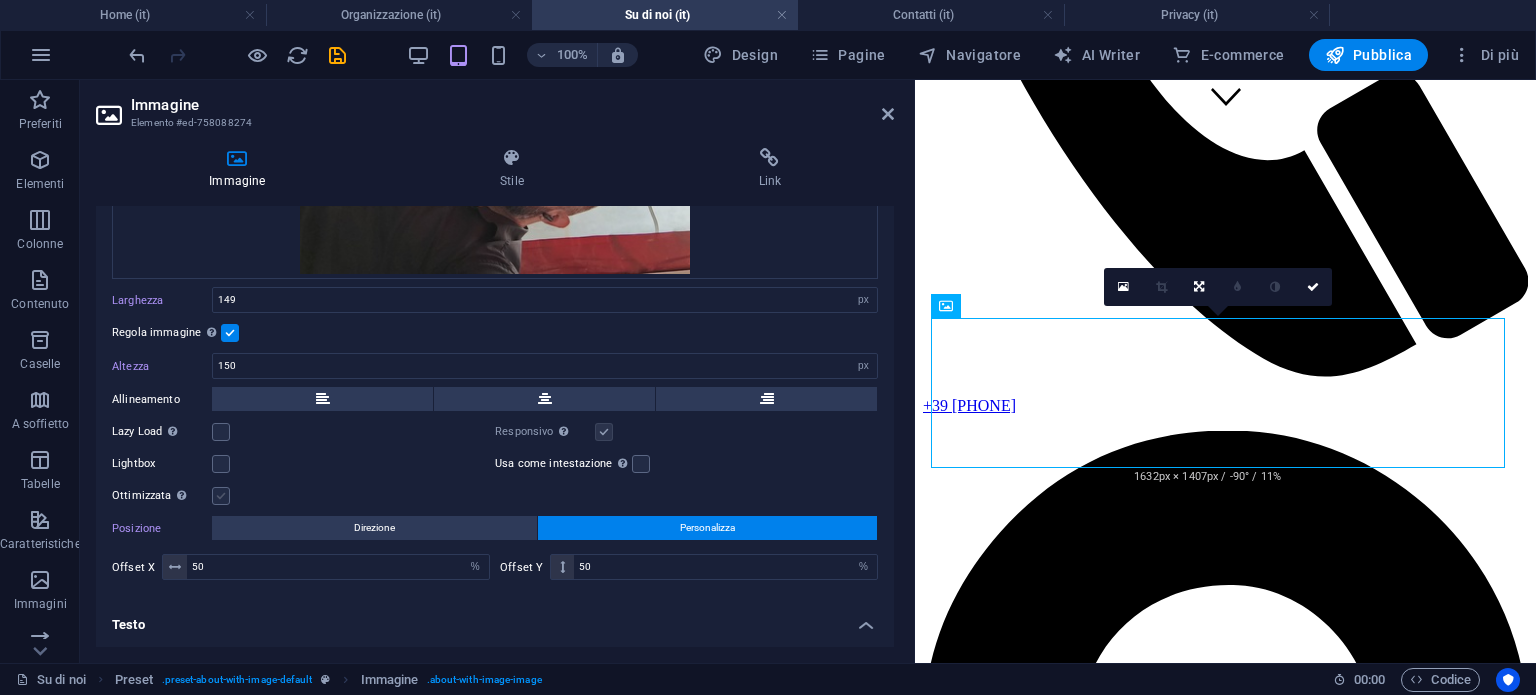 click at bounding box center [221, 496] 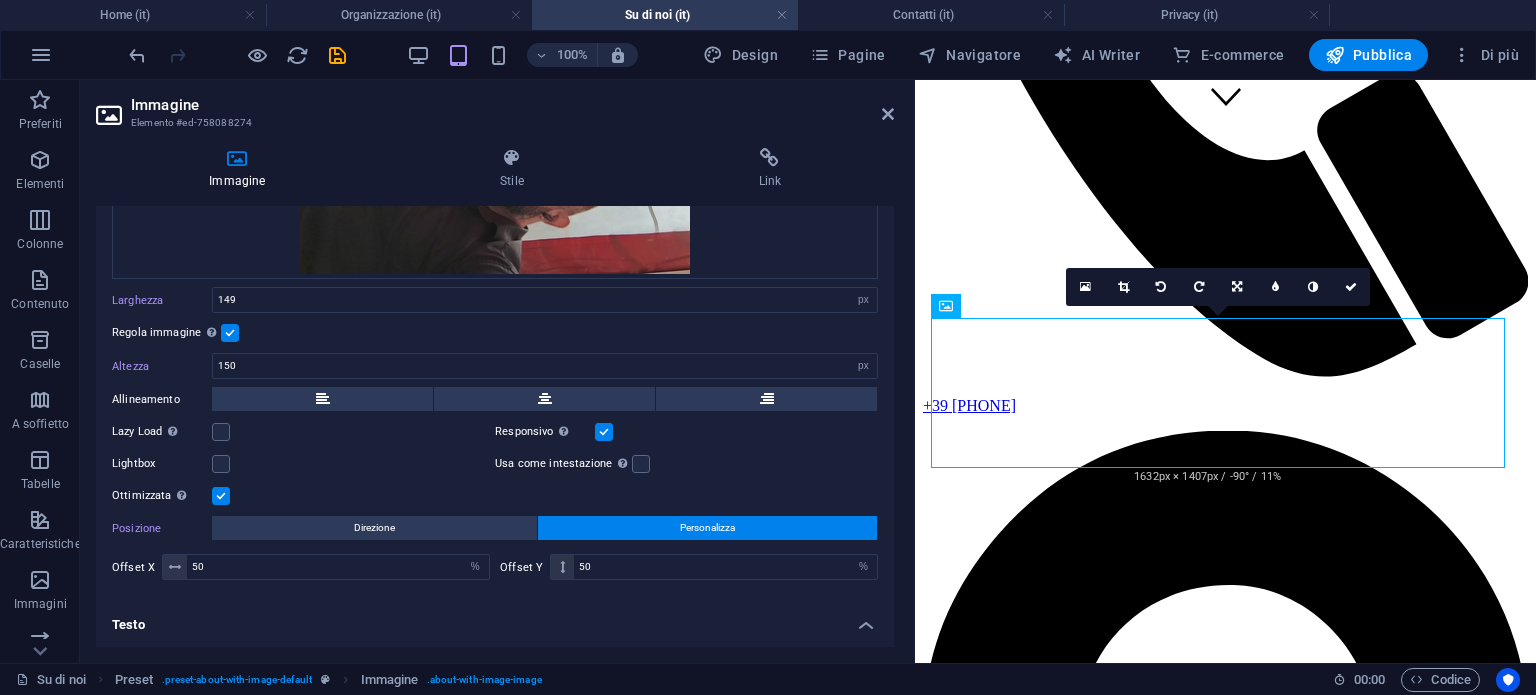 click at bounding box center (221, 496) 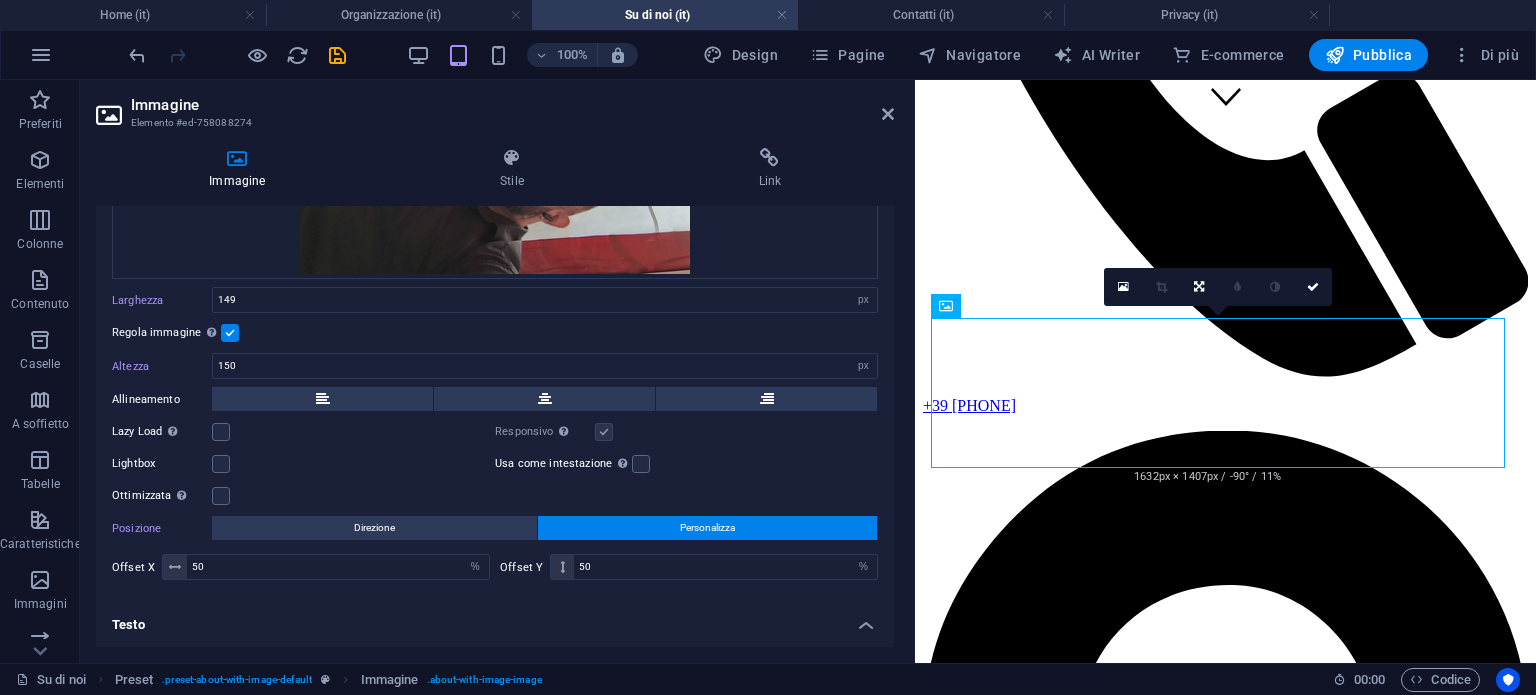 click on "Lightbox" at bounding box center (162, 464) 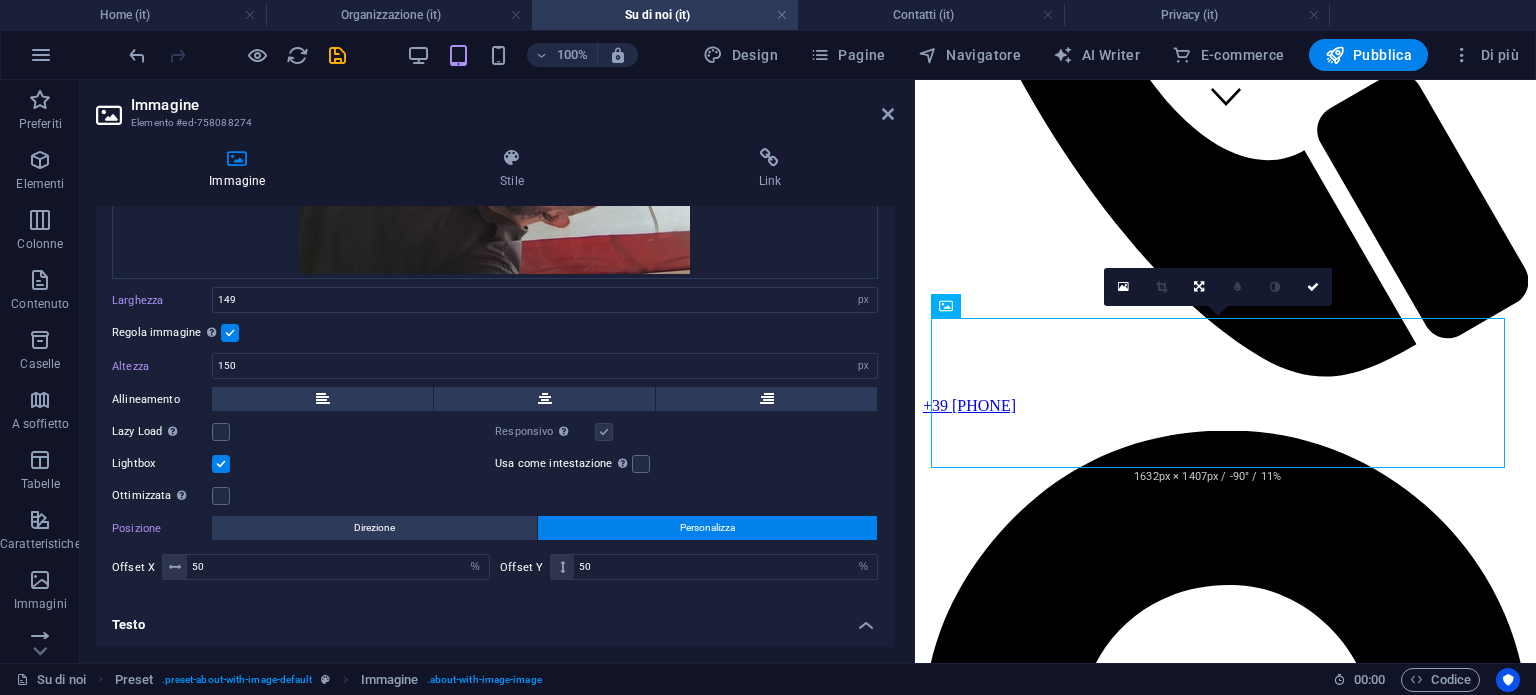 click on "Lightbox" at bounding box center [162, 464] 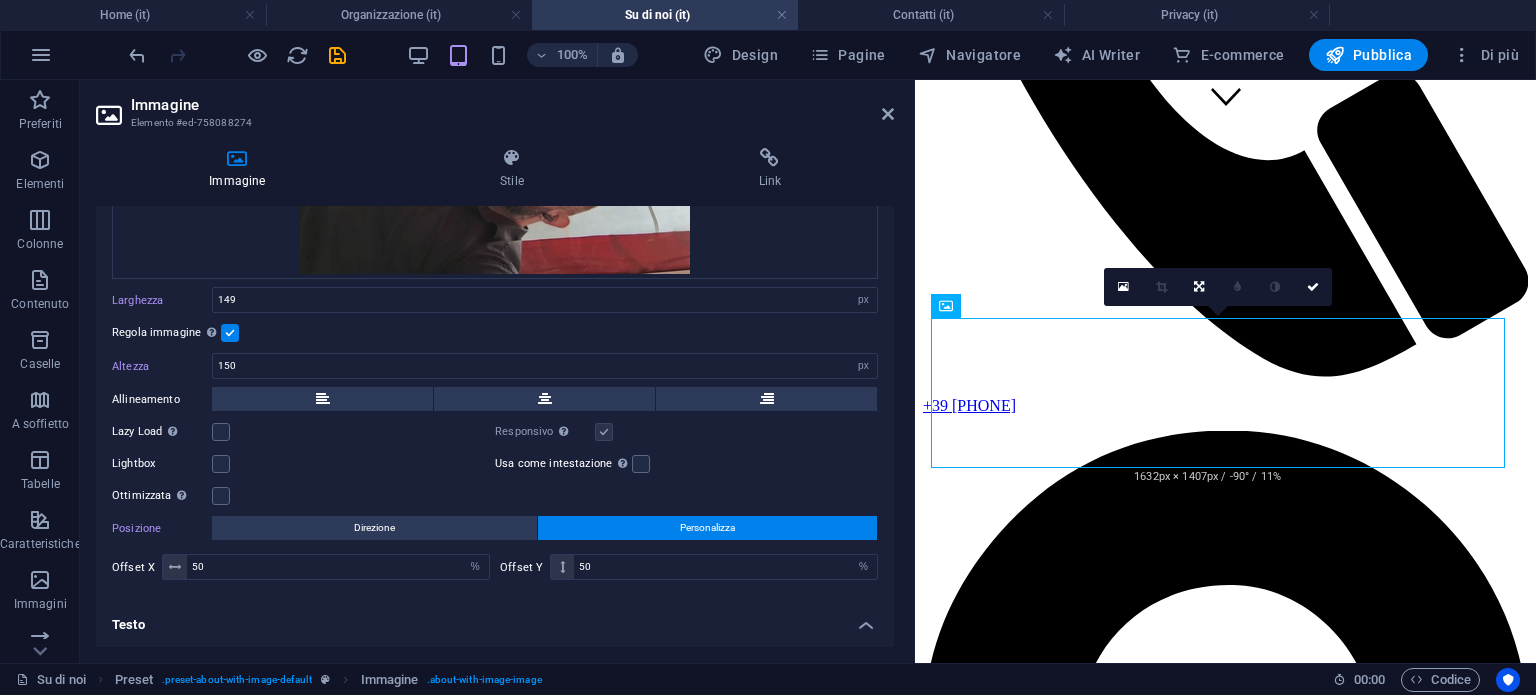 drag, startPoint x: 209, startPoint y: 456, endPoint x: 272, endPoint y: 480, distance: 67.41662 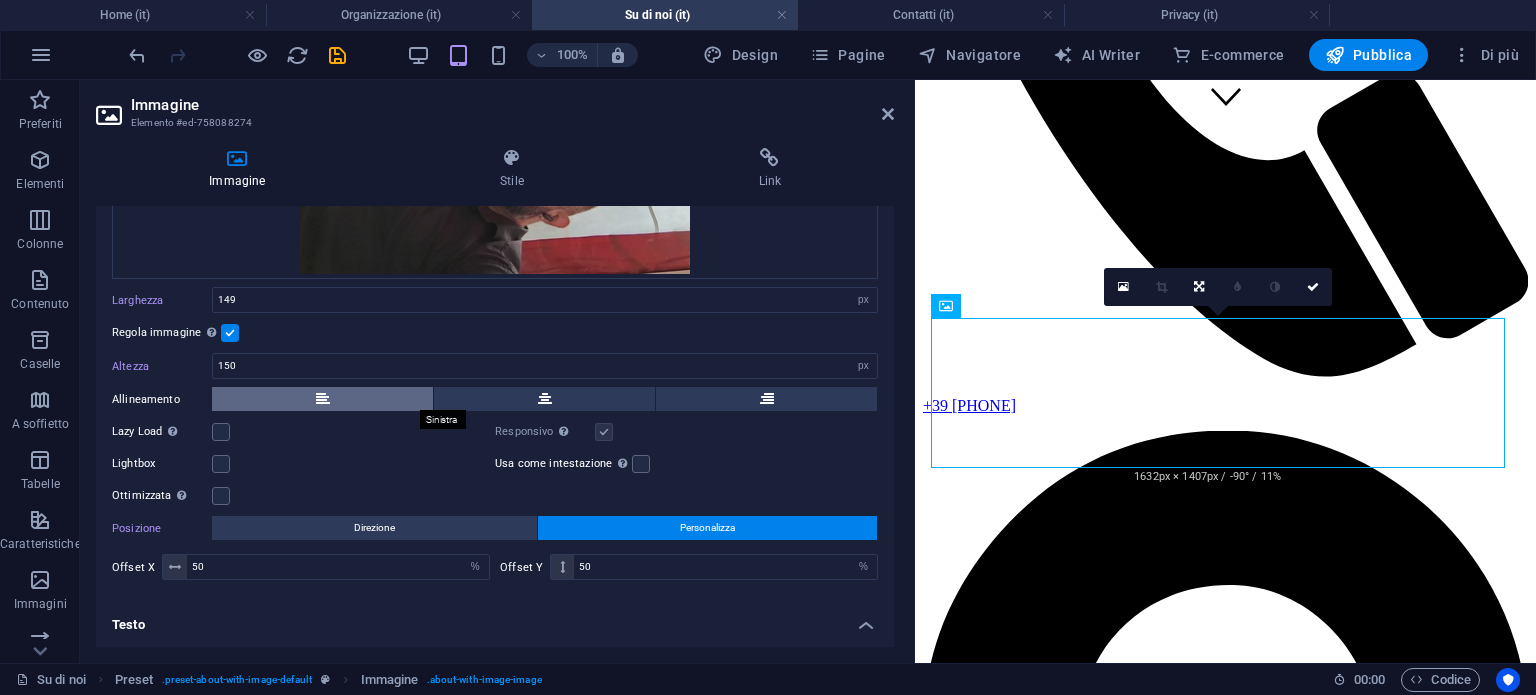 click at bounding box center (322, 399) 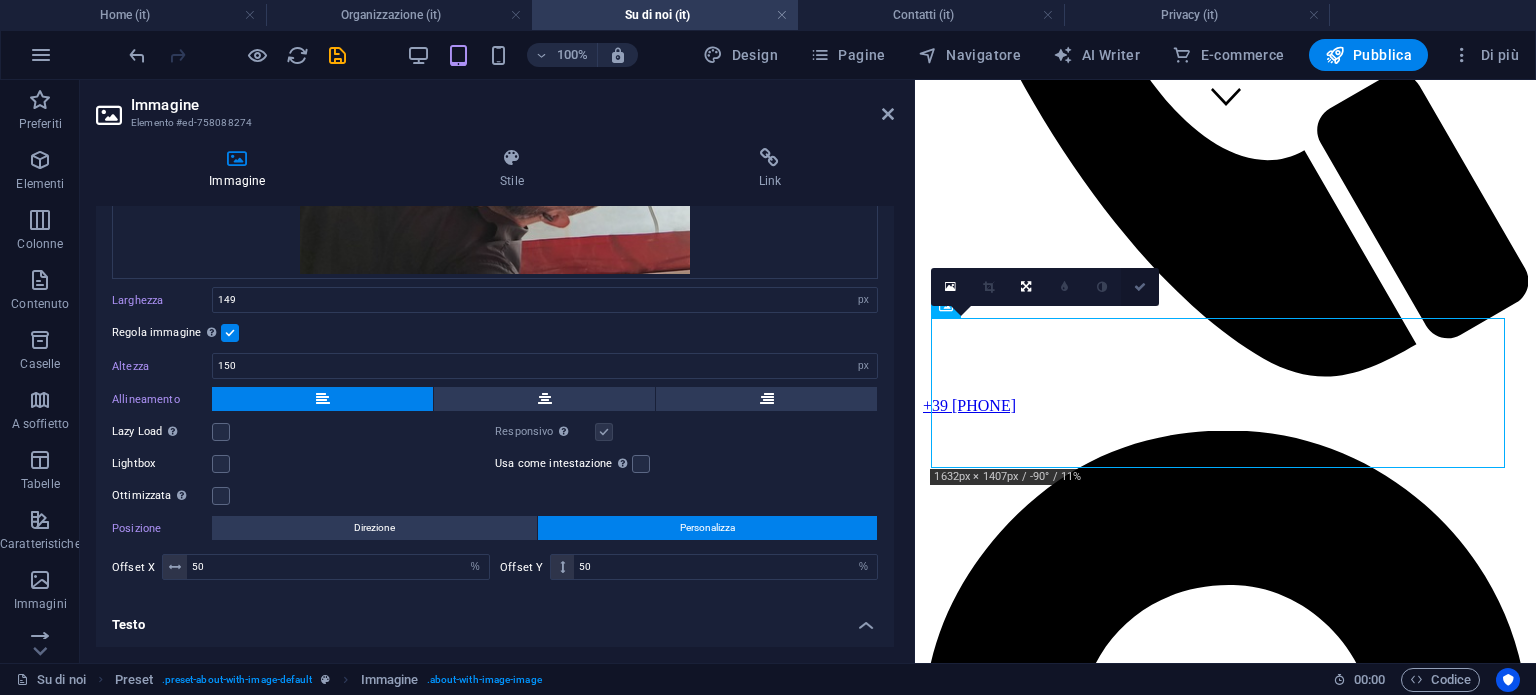 click at bounding box center (1140, 287) 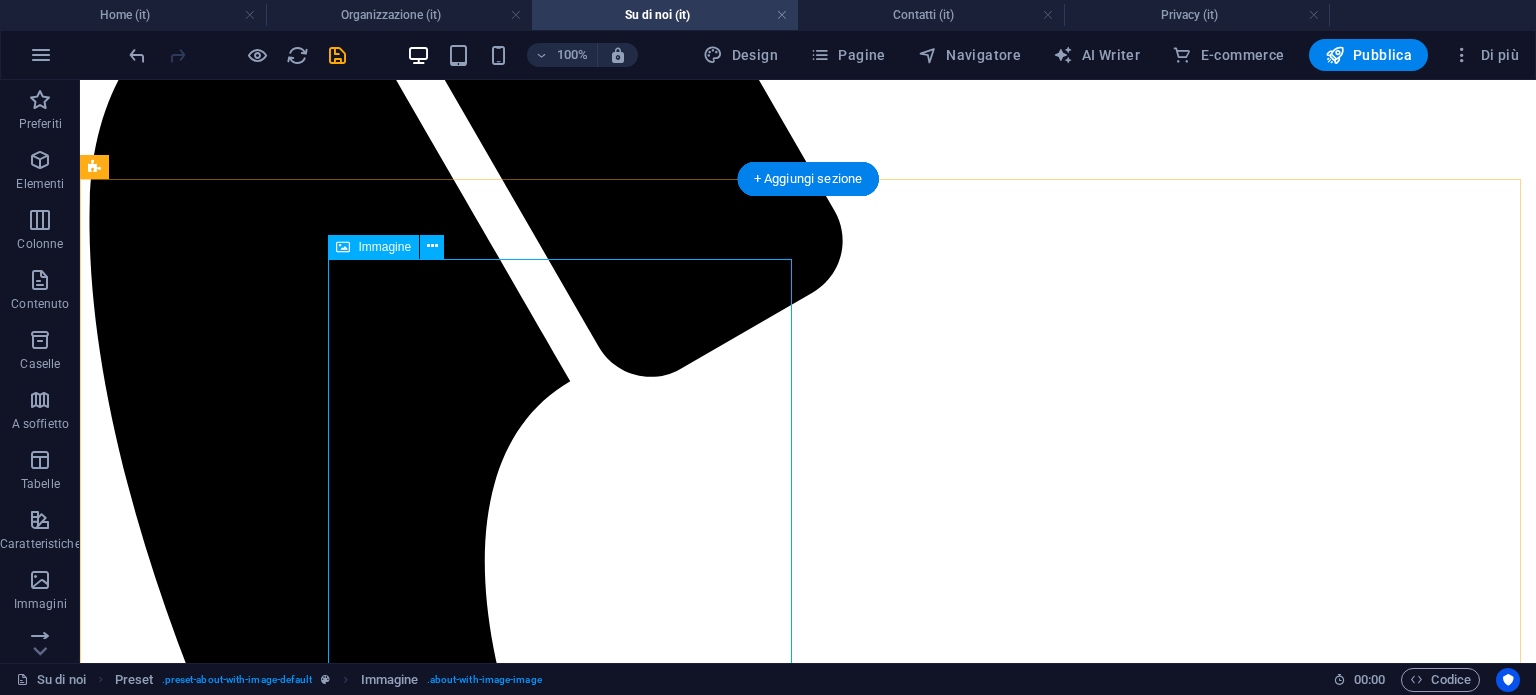 scroll, scrollTop: 327, scrollLeft: 0, axis: vertical 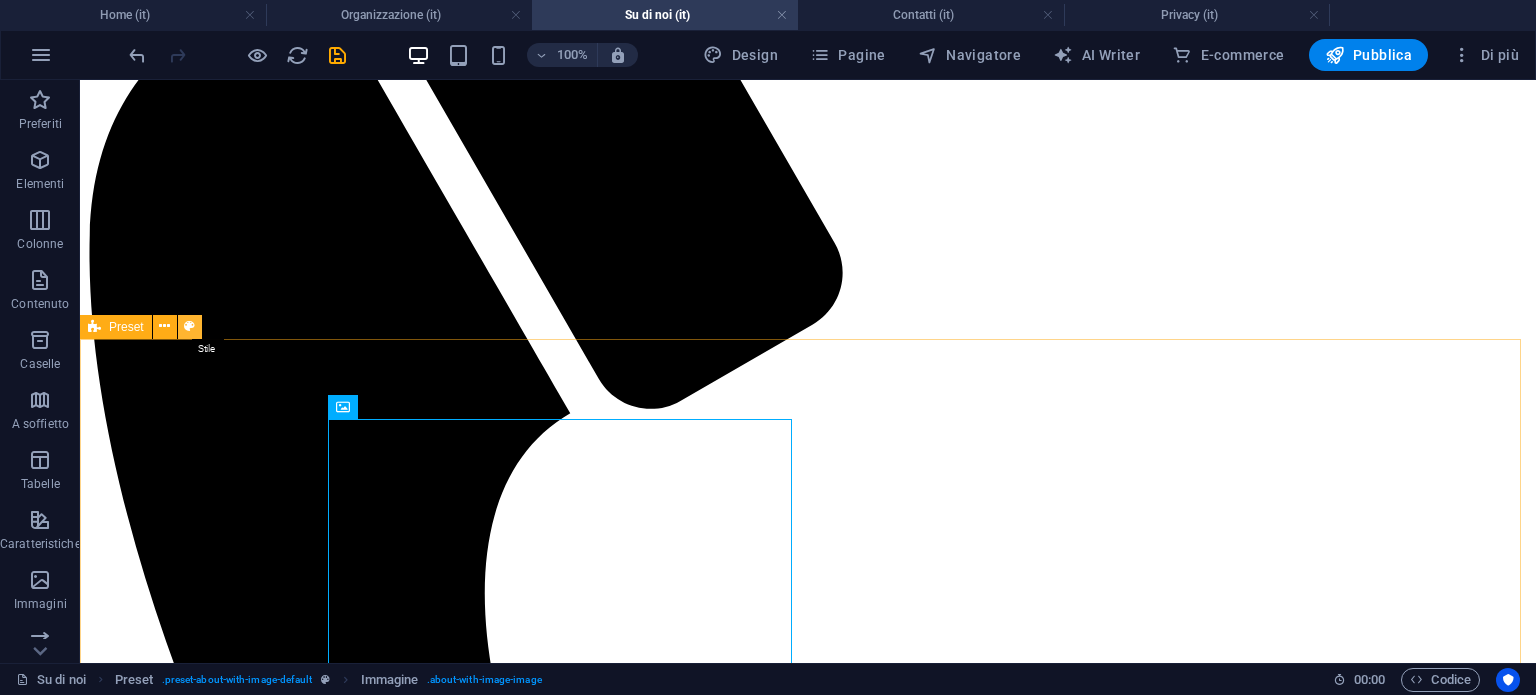 click at bounding box center [189, 326] 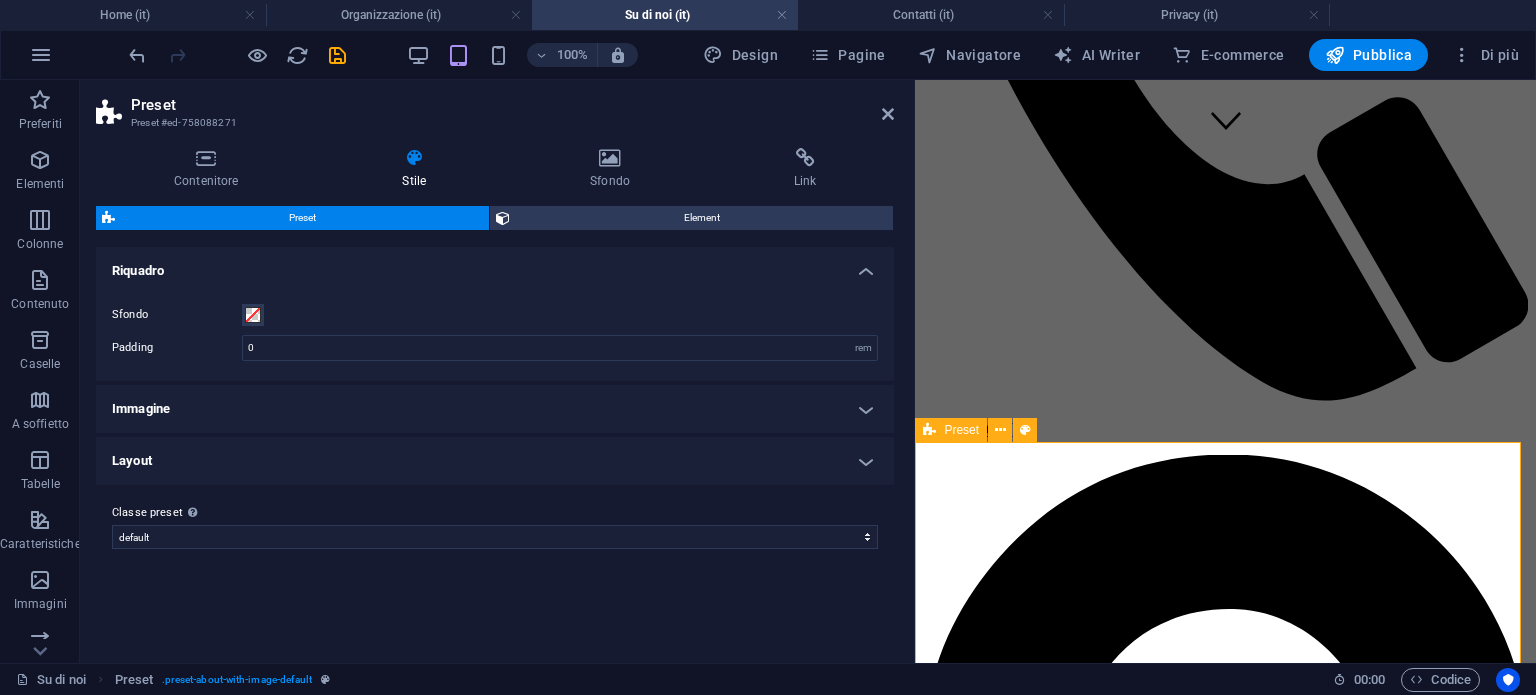 scroll, scrollTop: 528, scrollLeft: 0, axis: vertical 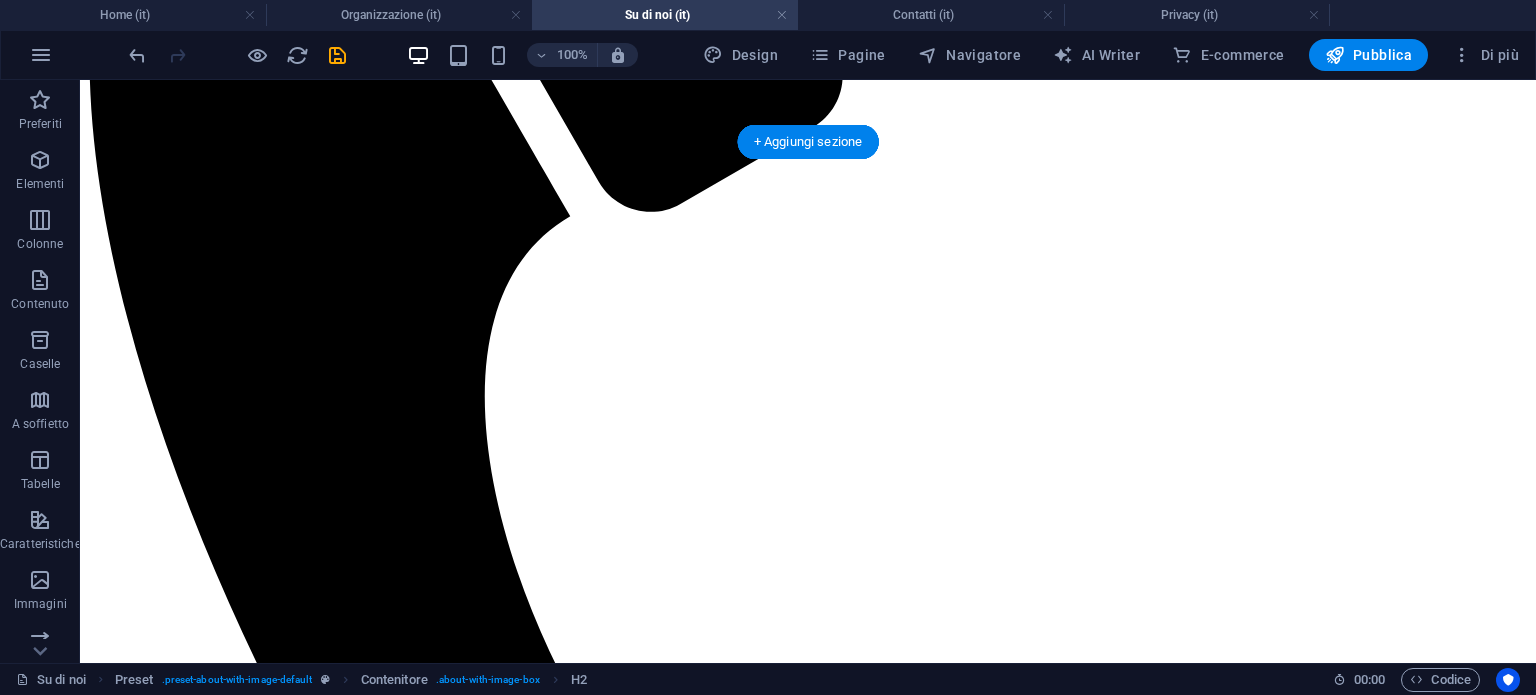 drag, startPoint x: 365, startPoint y: 503, endPoint x: 1243, endPoint y: 450, distance: 879.5982 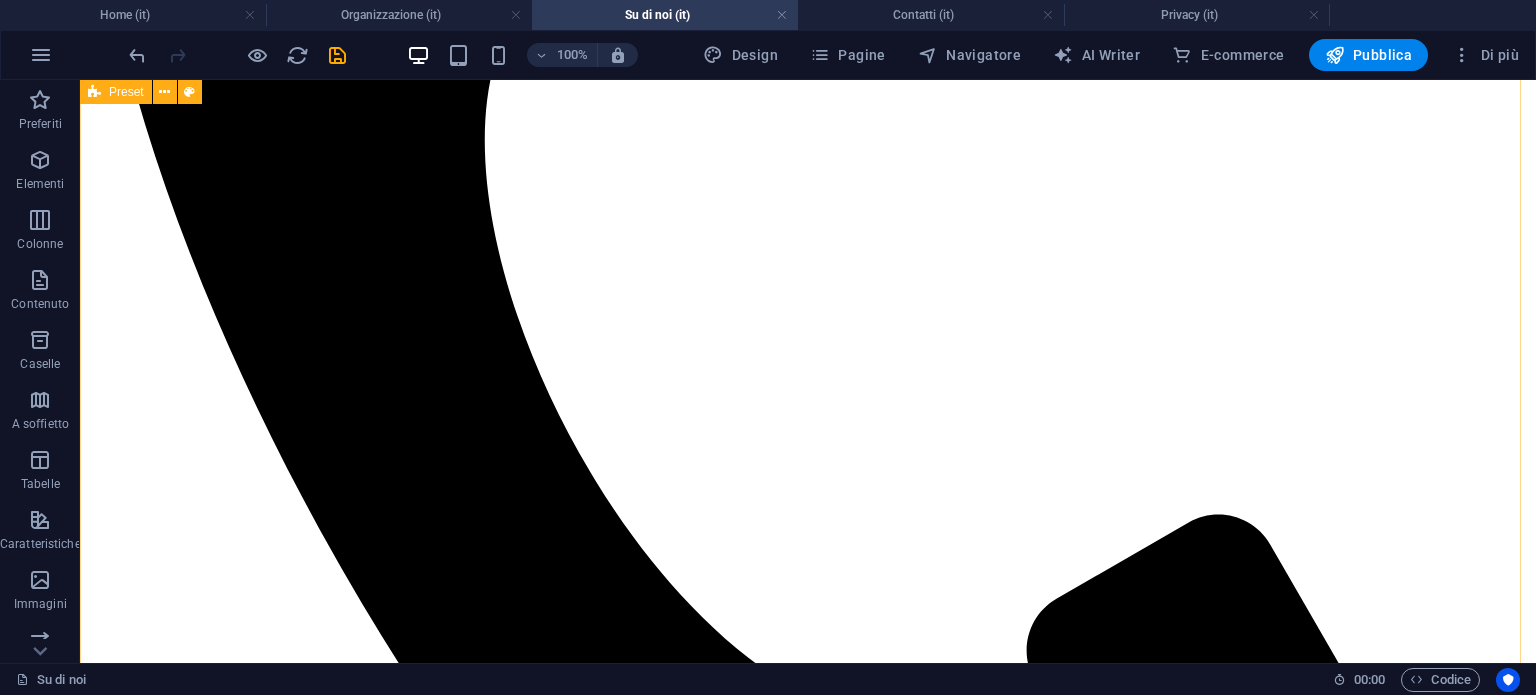 scroll, scrollTop: 1180, scrollLeft: 0, axis: vertical 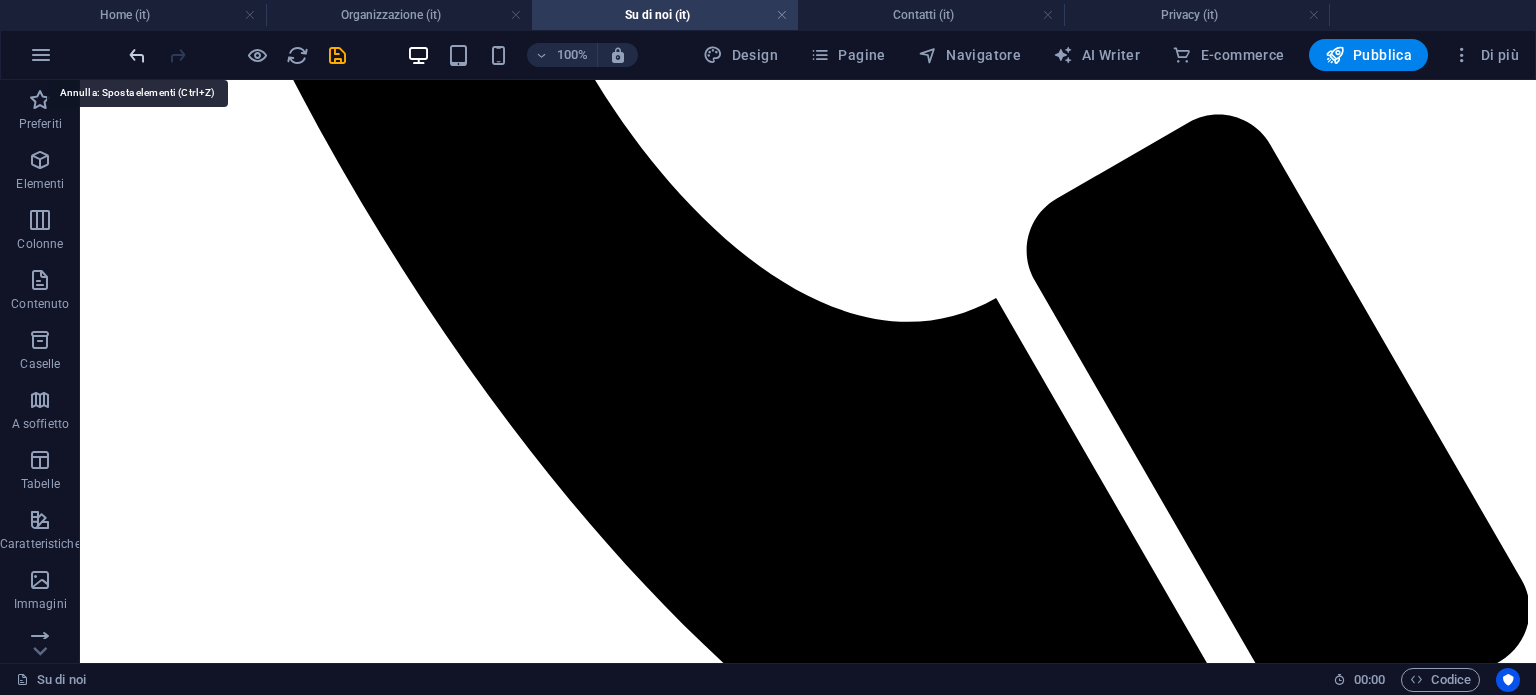 click at bounding box center [137, 55] 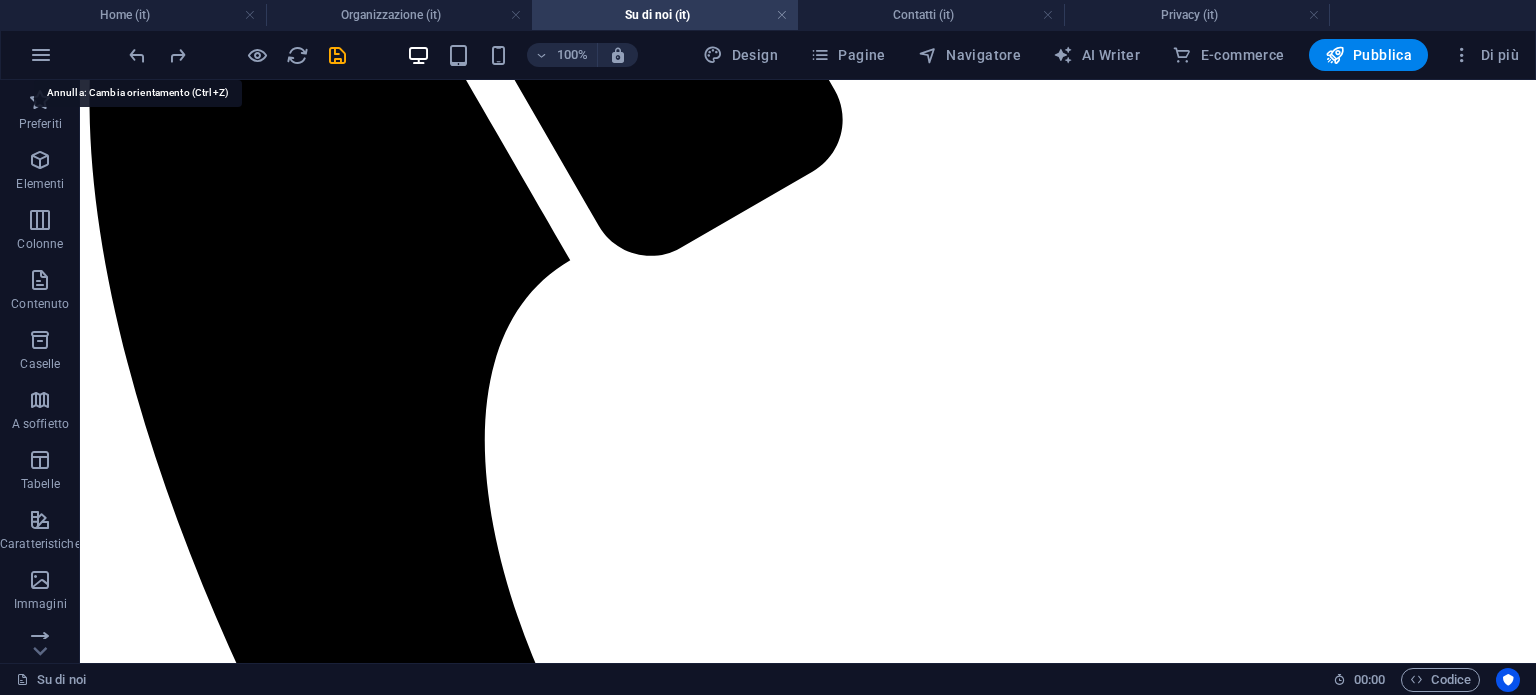 scroll, scrollTop: 398, scrollLeft: 0, axis: vertical 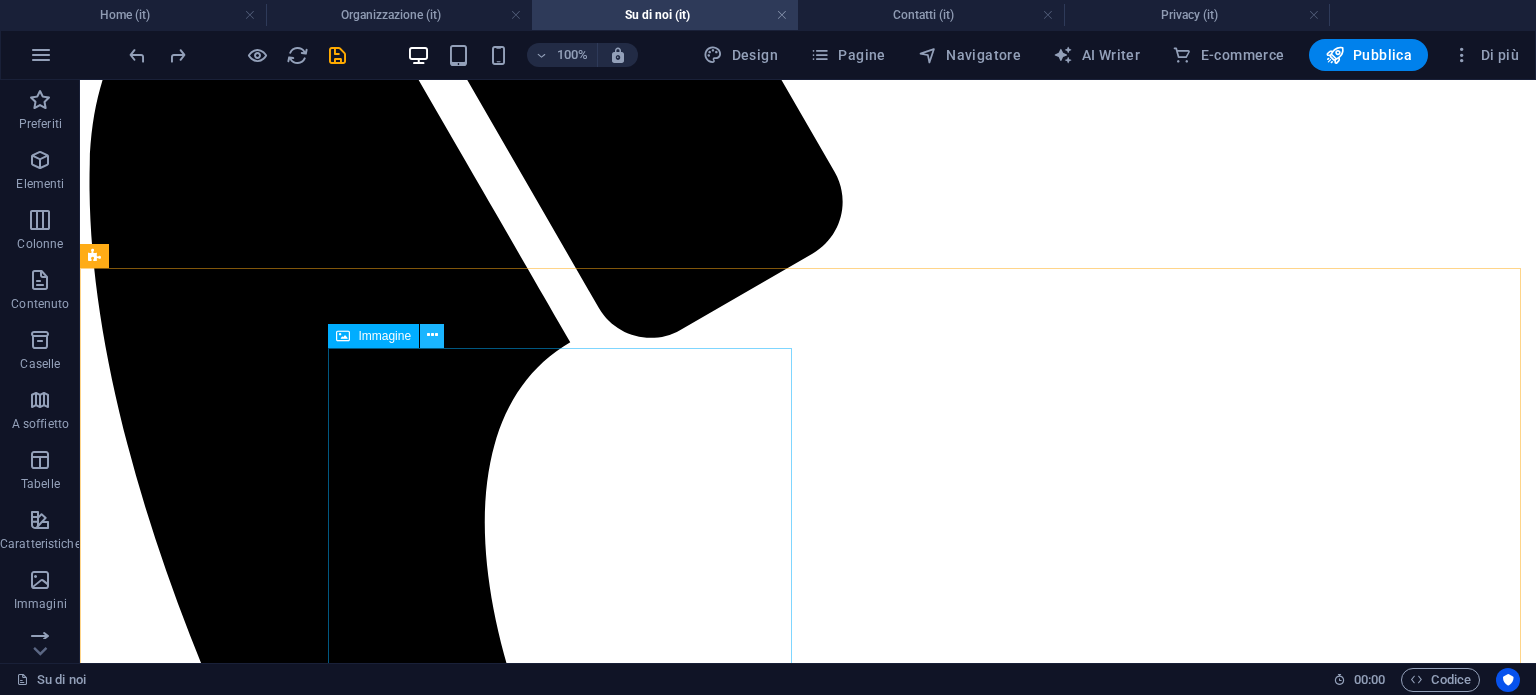click at bounding box center (432, 335) 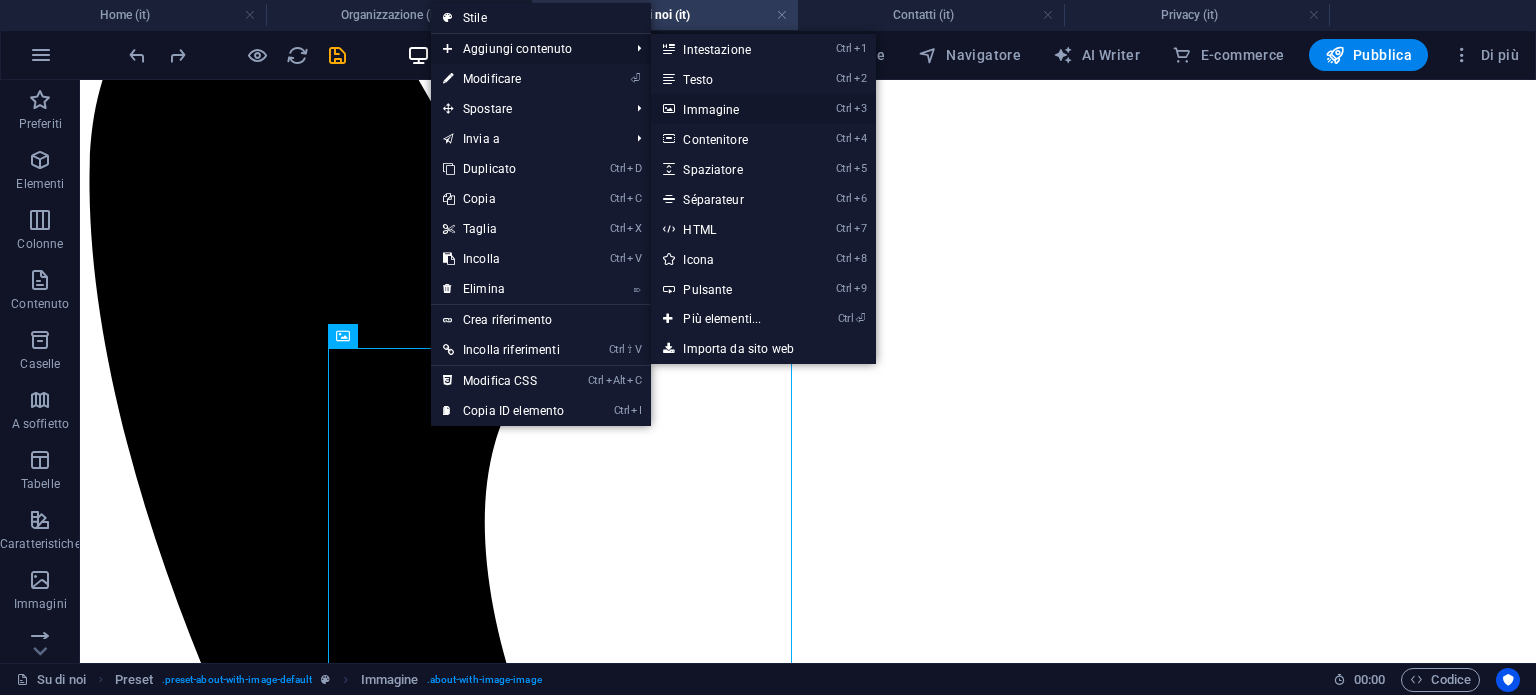 click on "Ctrl 3  Immagine" at bounding box center [726, 109] 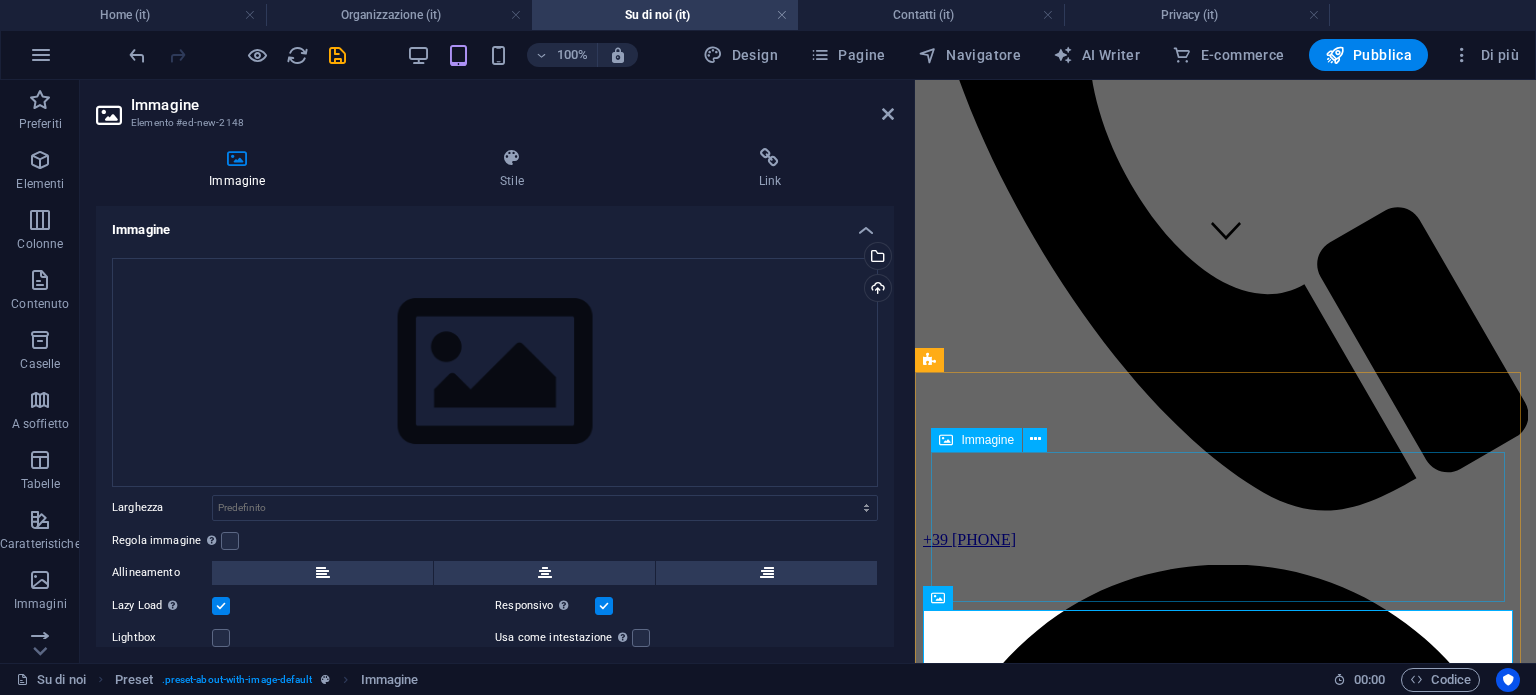 scroll, scrollTop: 598, scrollLeft: 0, axis: vertical 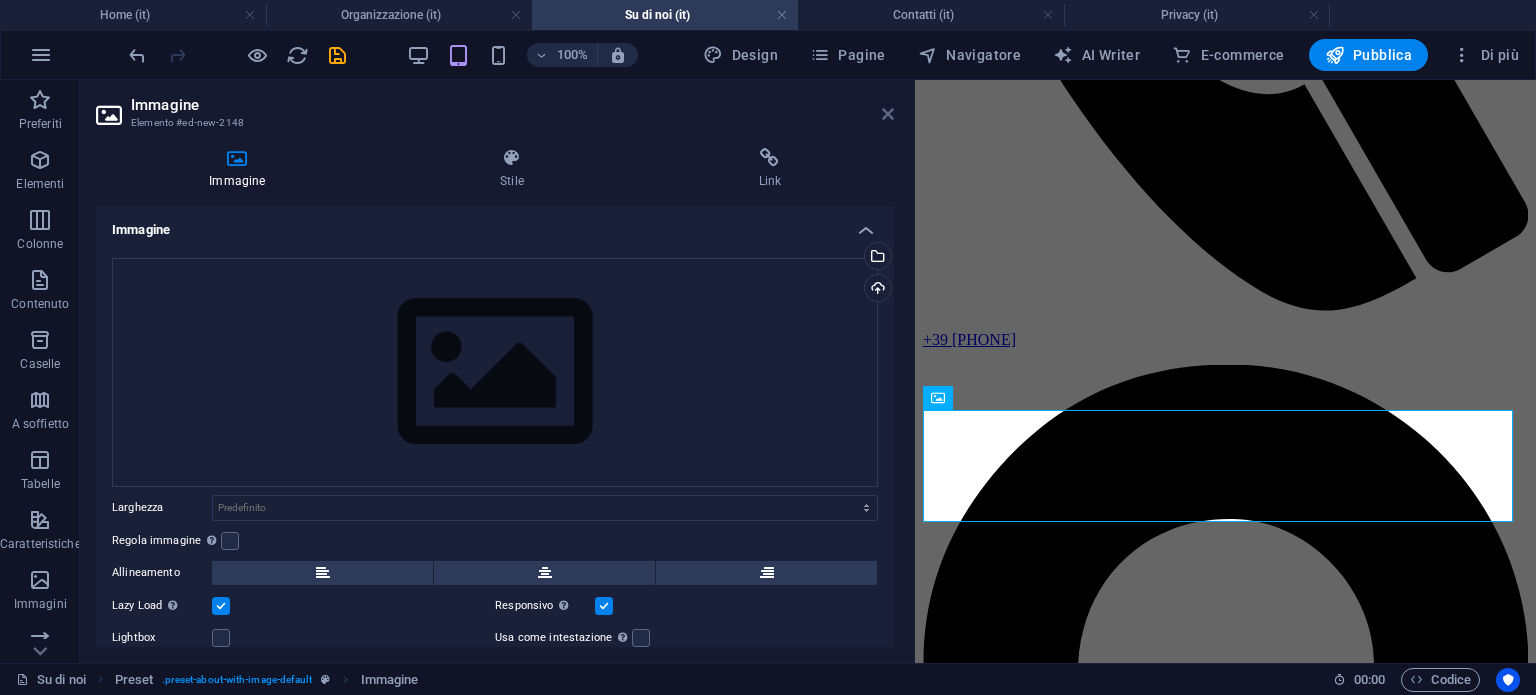 drag, startPoint x: 888, startPoint y: 114, endPoint x: 787, endPoint y: 51, distance: 119.03781 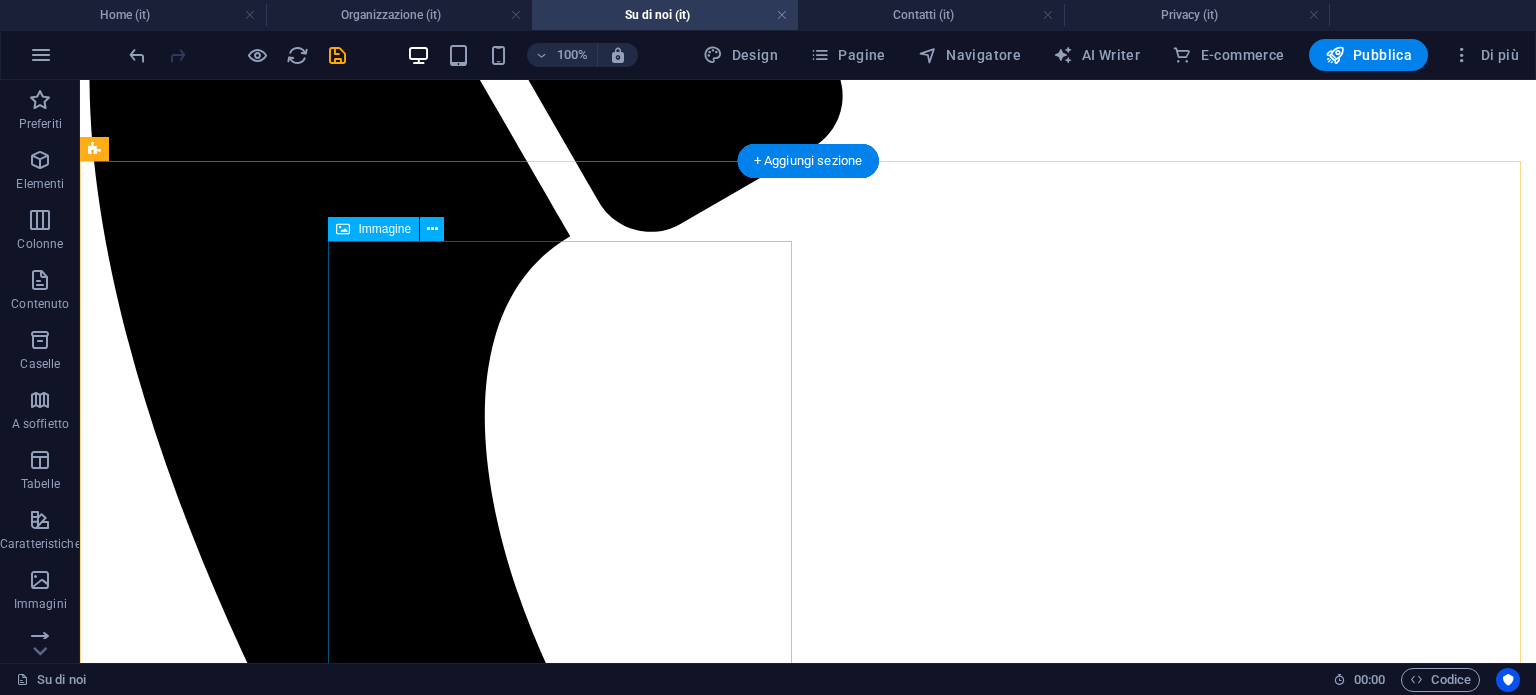 scroll, scrollTop: 704, scrollLeft: 0, axis: vertical 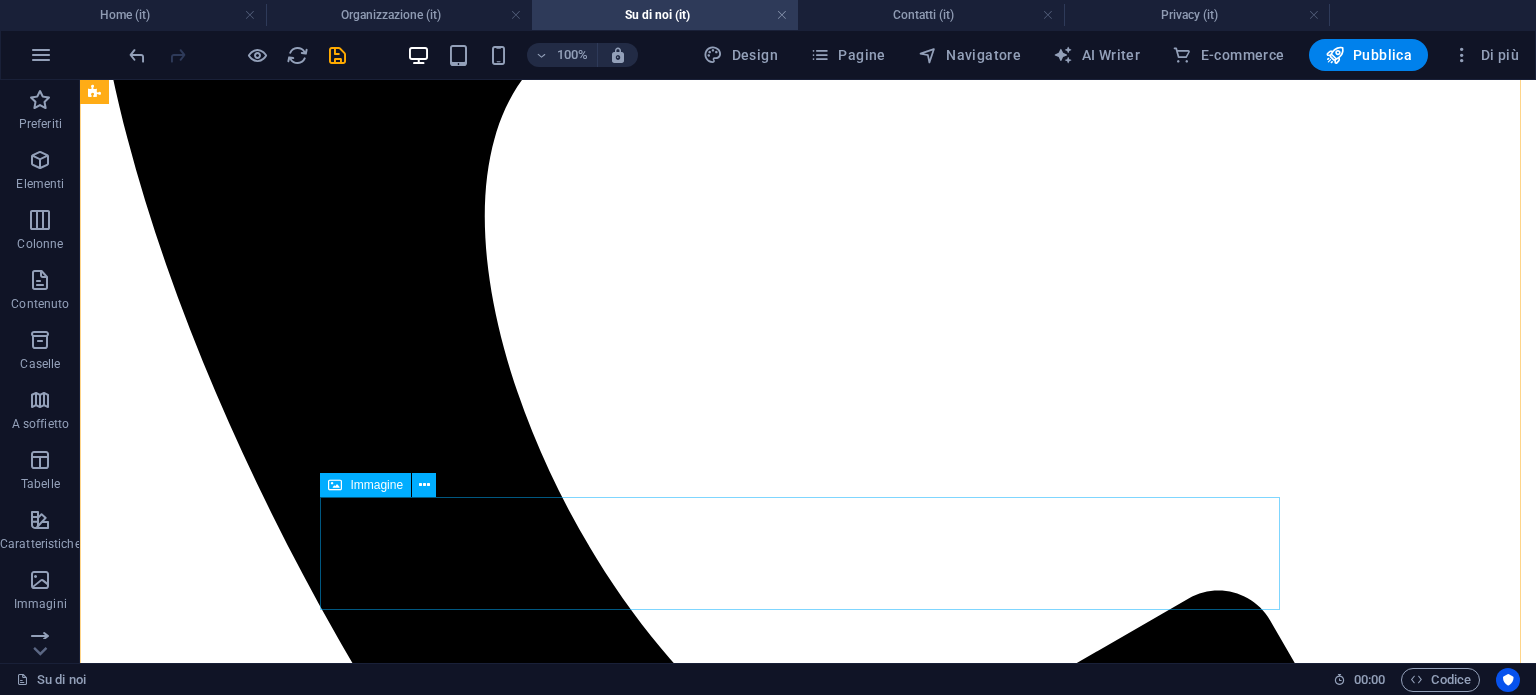click at bounding box center [808, 7808] 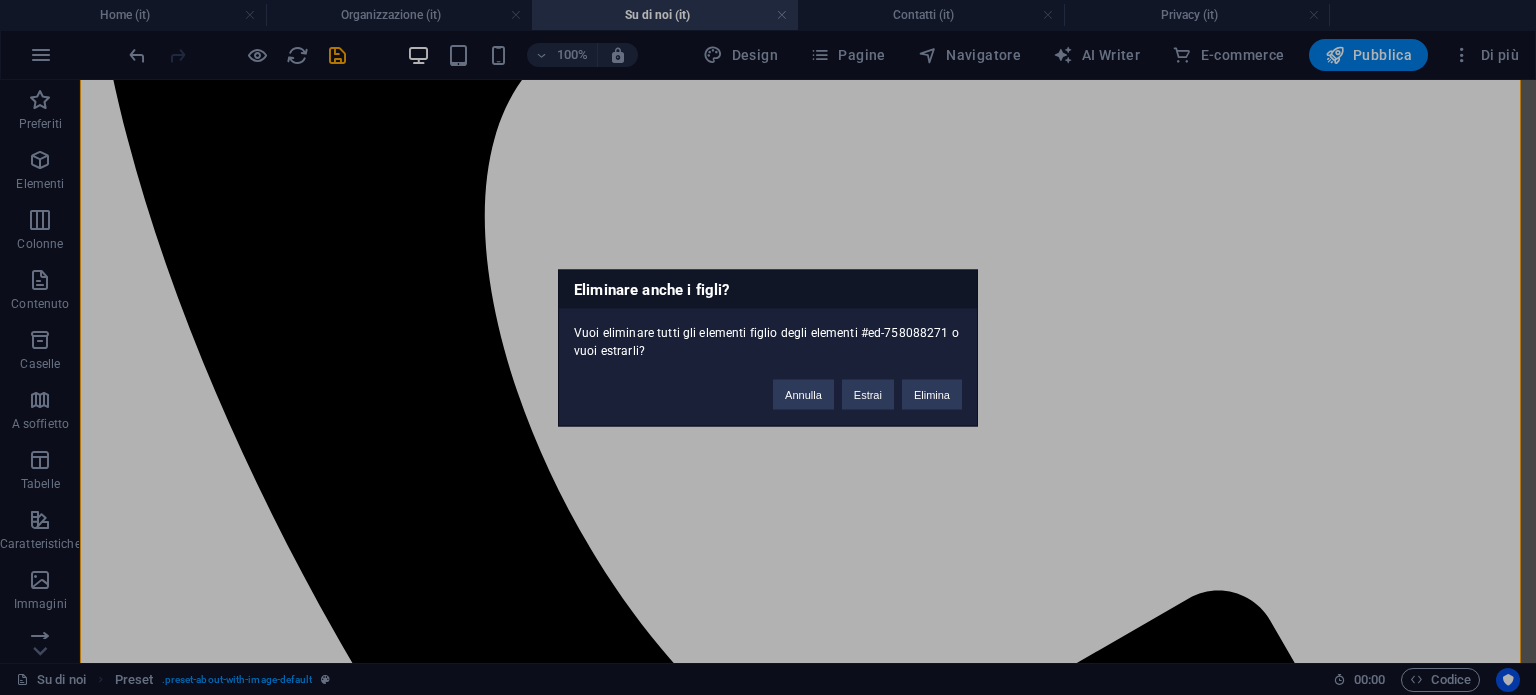 type 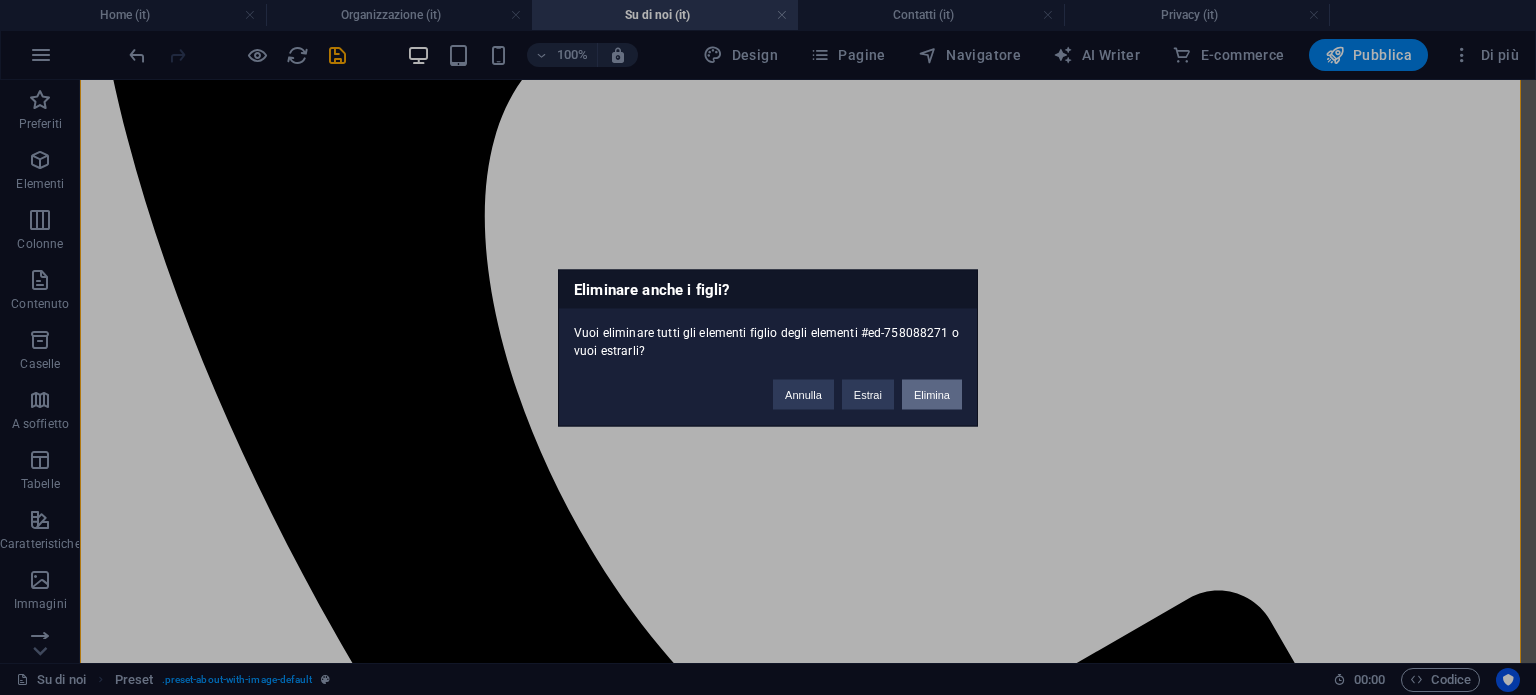 click on "Elimina" at bounding box center (932, 394) 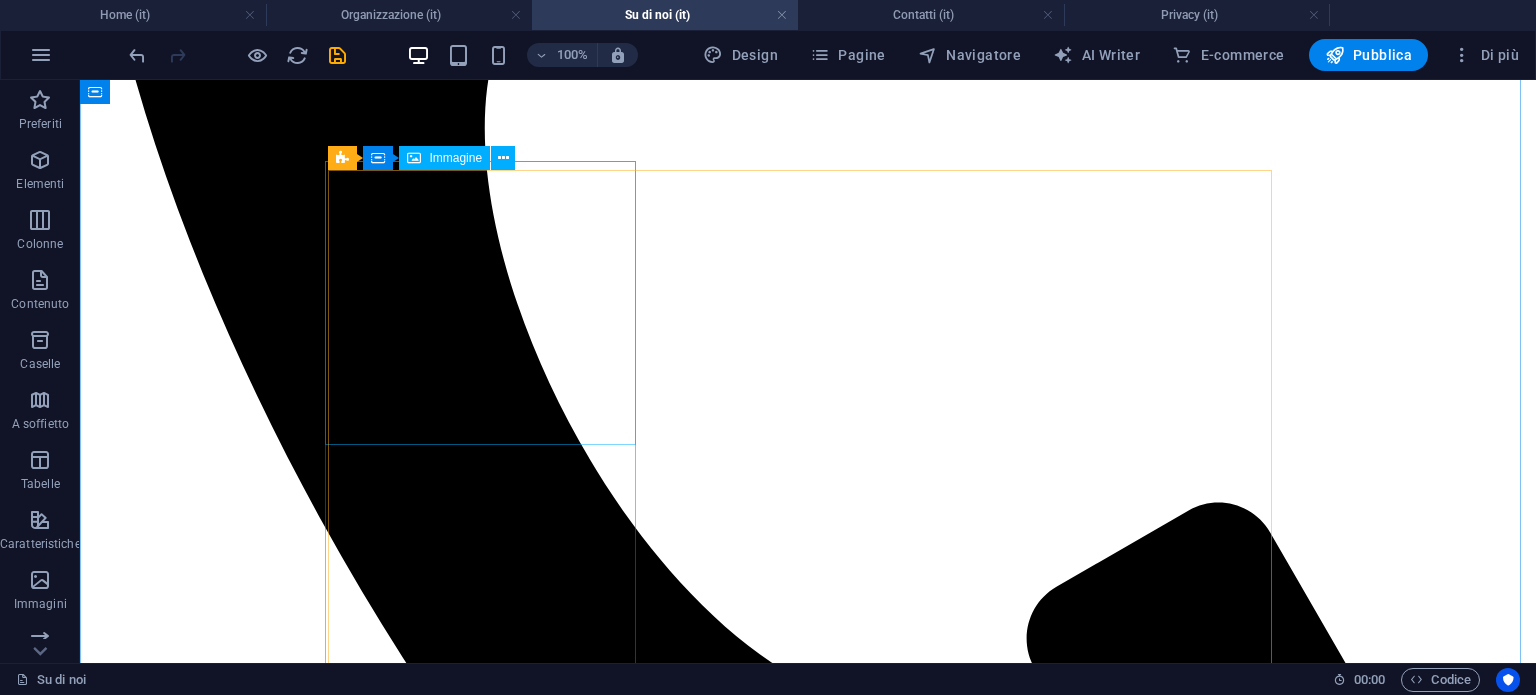 scroll, scrollTop: 800, scrollLeft: 0, axis: vertical 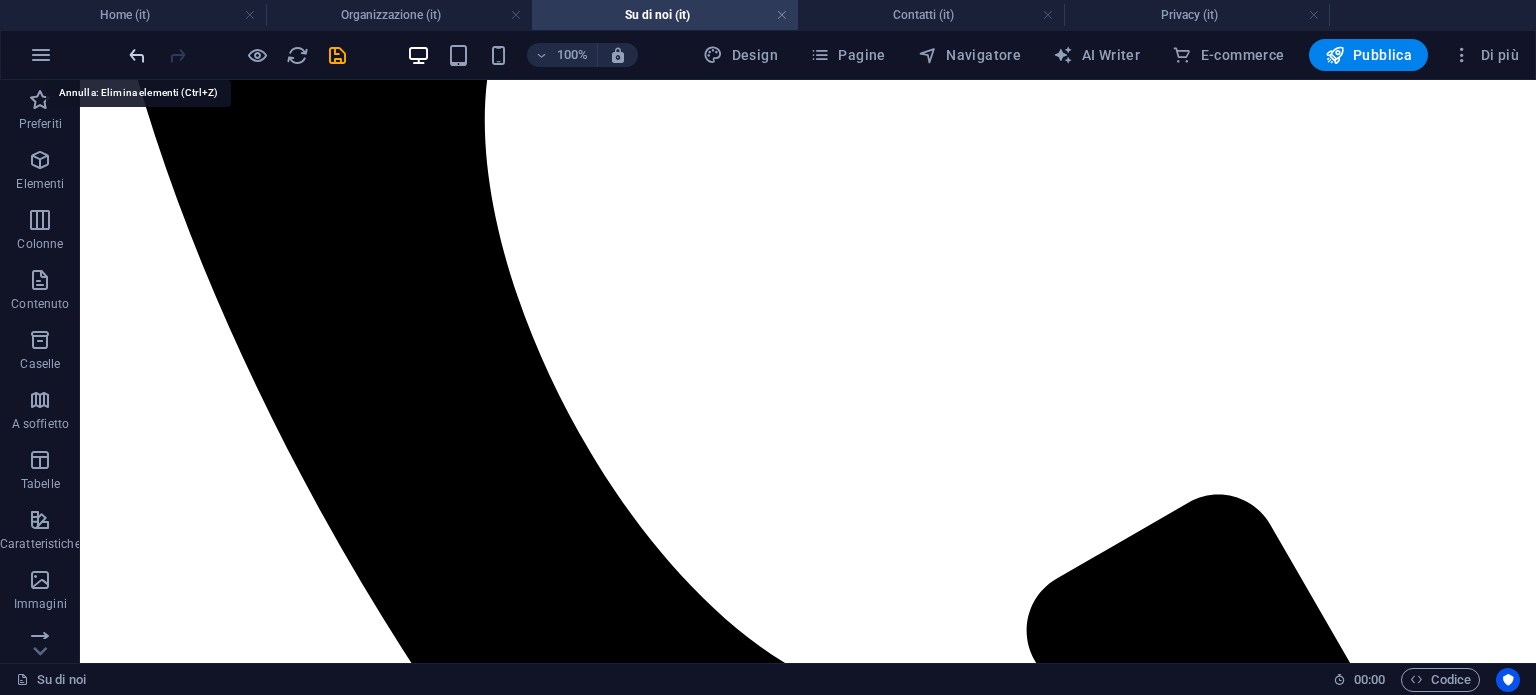 click at bounding box center (137, 55) 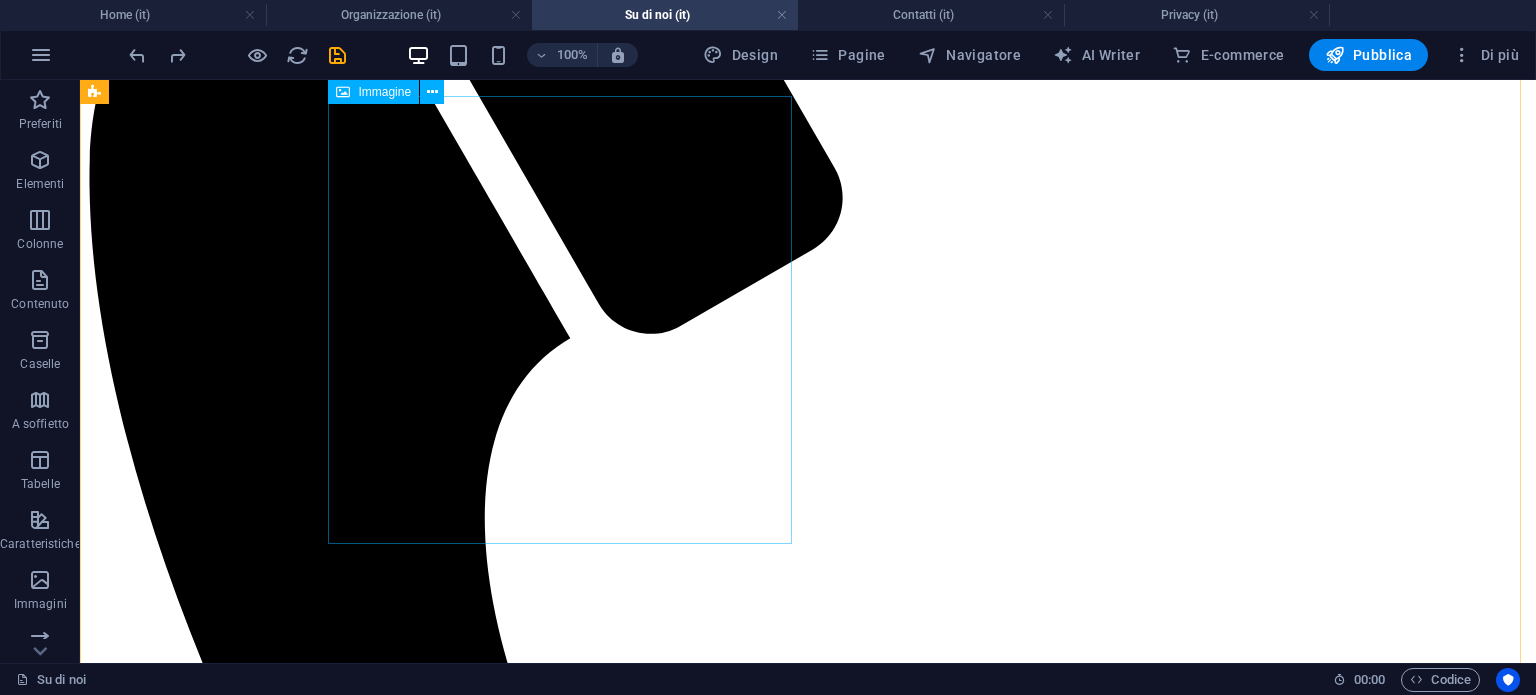 scroll, scrollTop: 400, scrollLeft: 0, axis: vertical 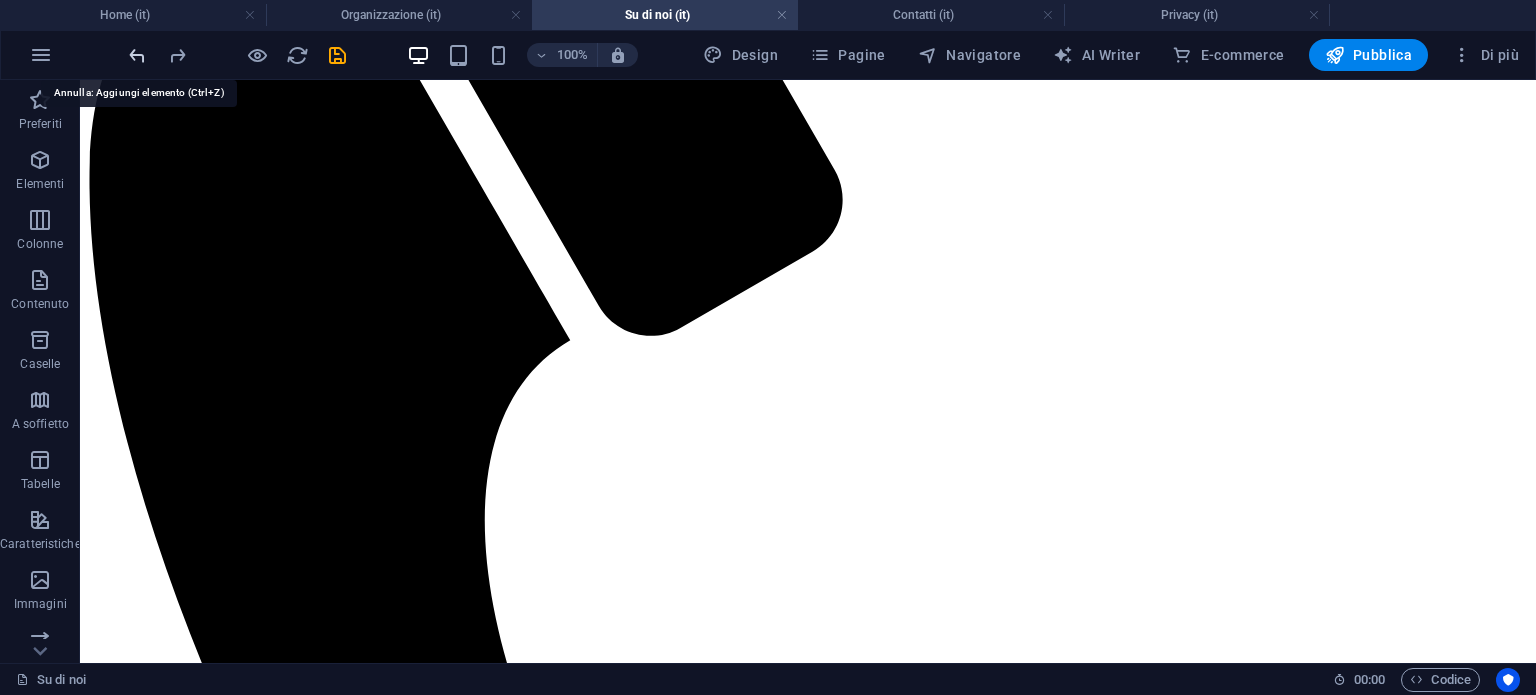 click at bounding box center [137, 55] 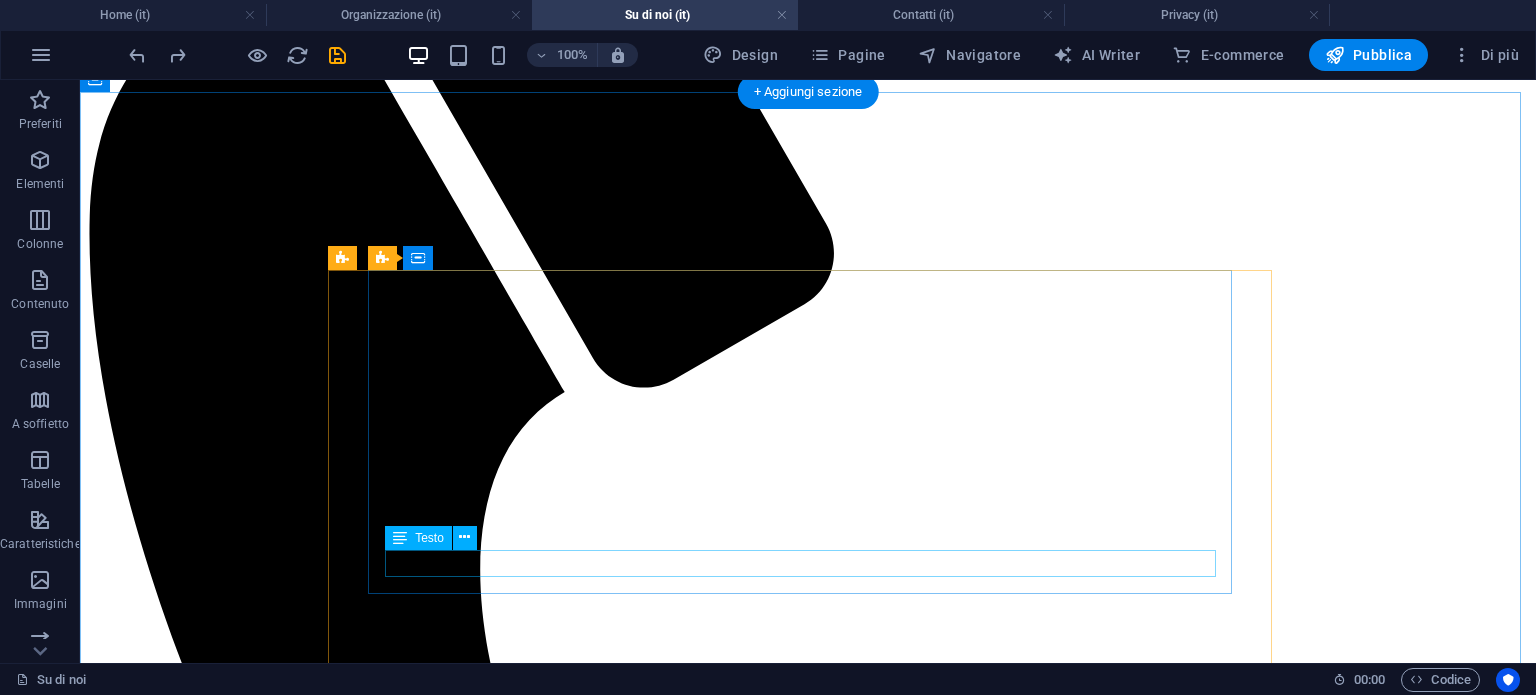 scroll, scrollTop: 6087, scrollLeft: 0, axis: vertical 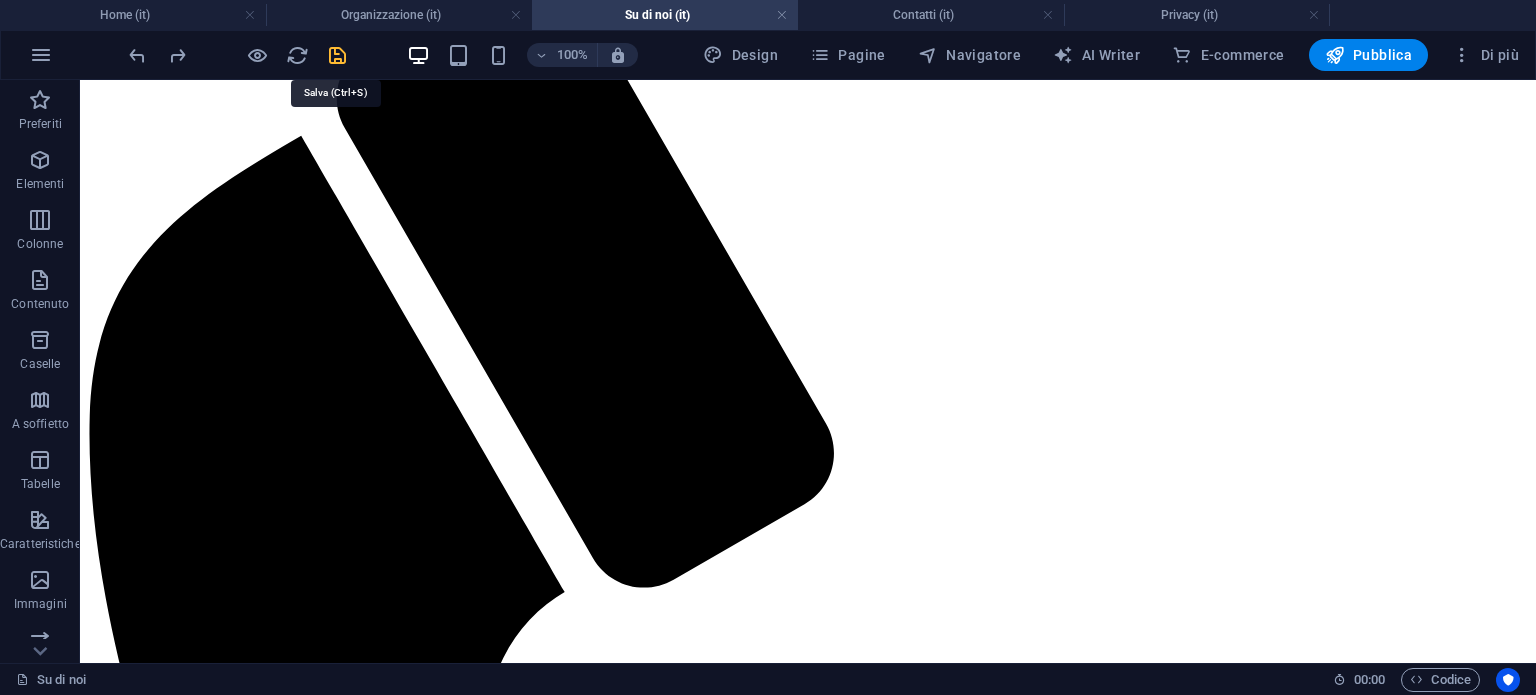 click at bounding box center [337, 55] 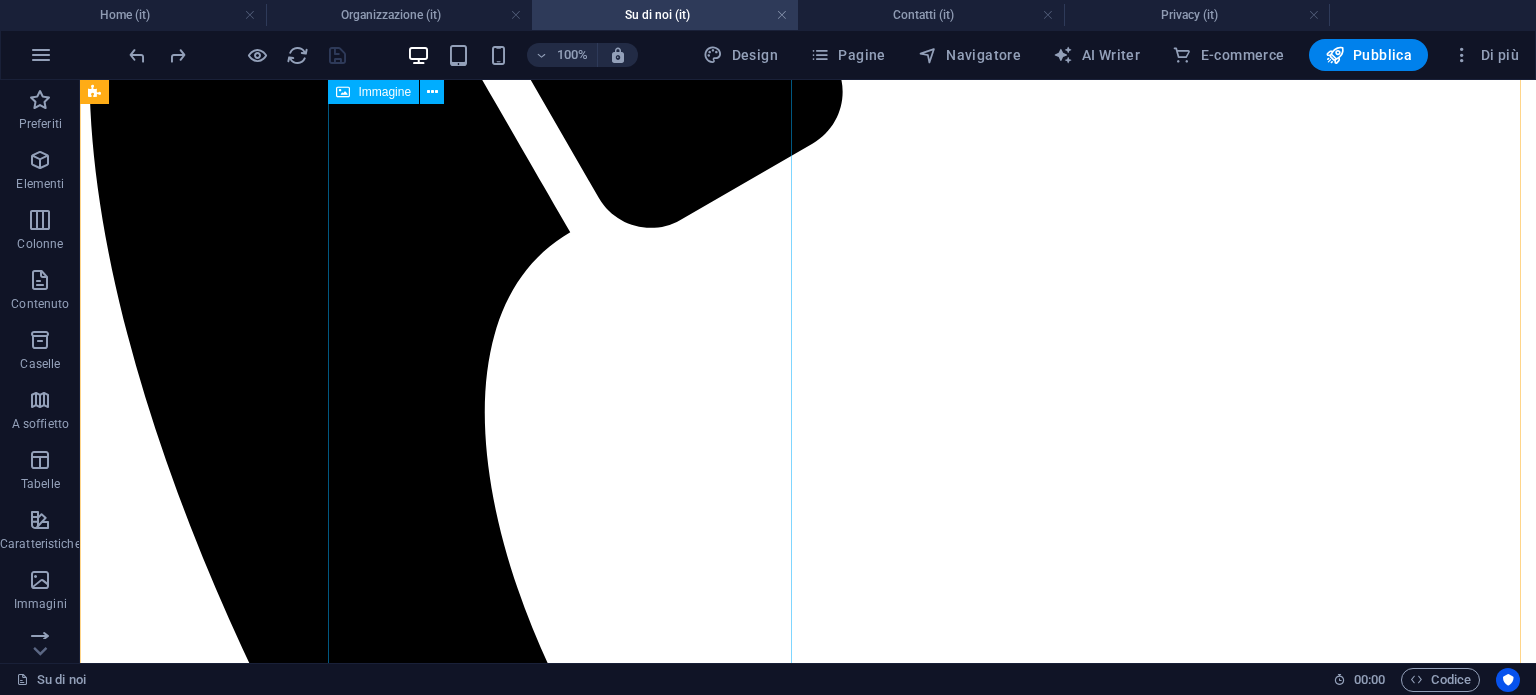 scroll, scrollTop: 487, scrollLeft: 0, axis: vertical 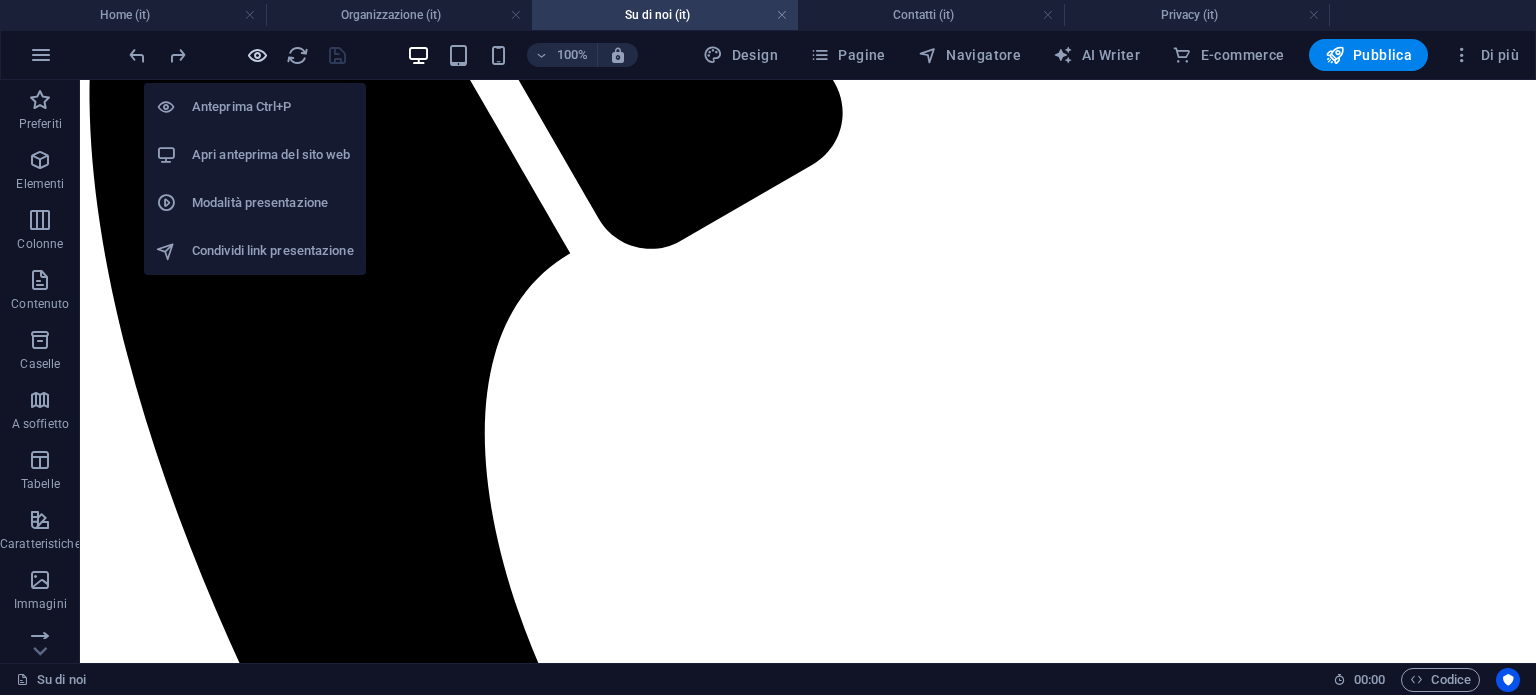 click at bounding box center (257, 55) 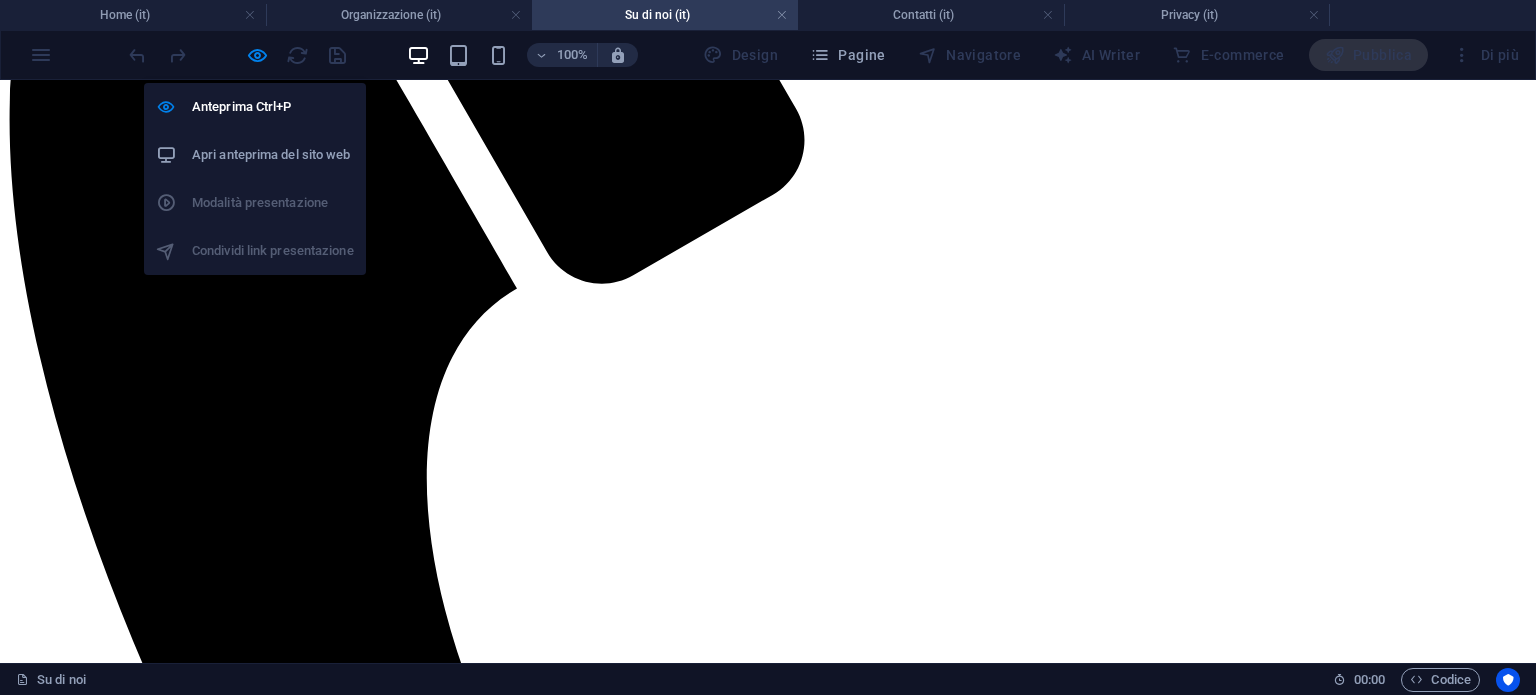 click on "Apri anteprima del sito web" at bounding box center (273, 155) 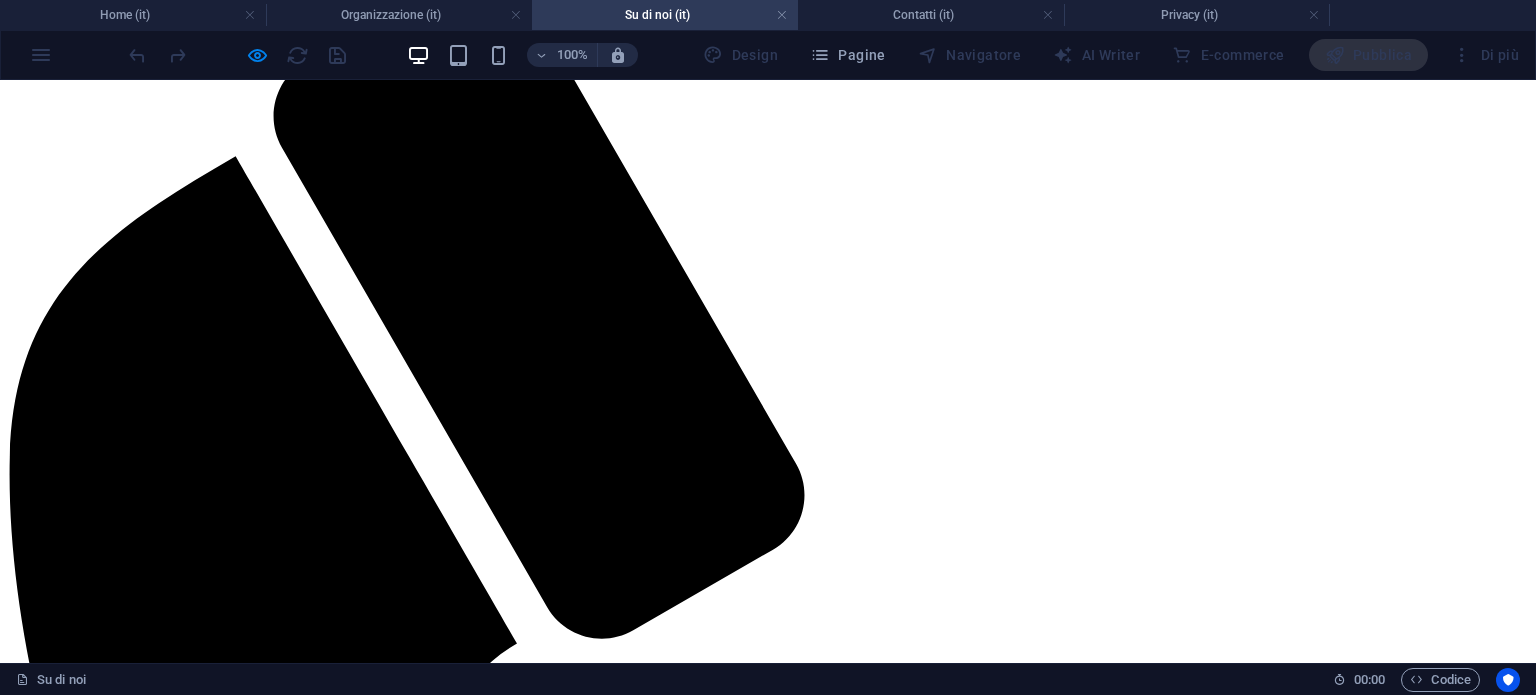 scroll, scrollTop: 87, scrollLeft: 0, axis: vertical 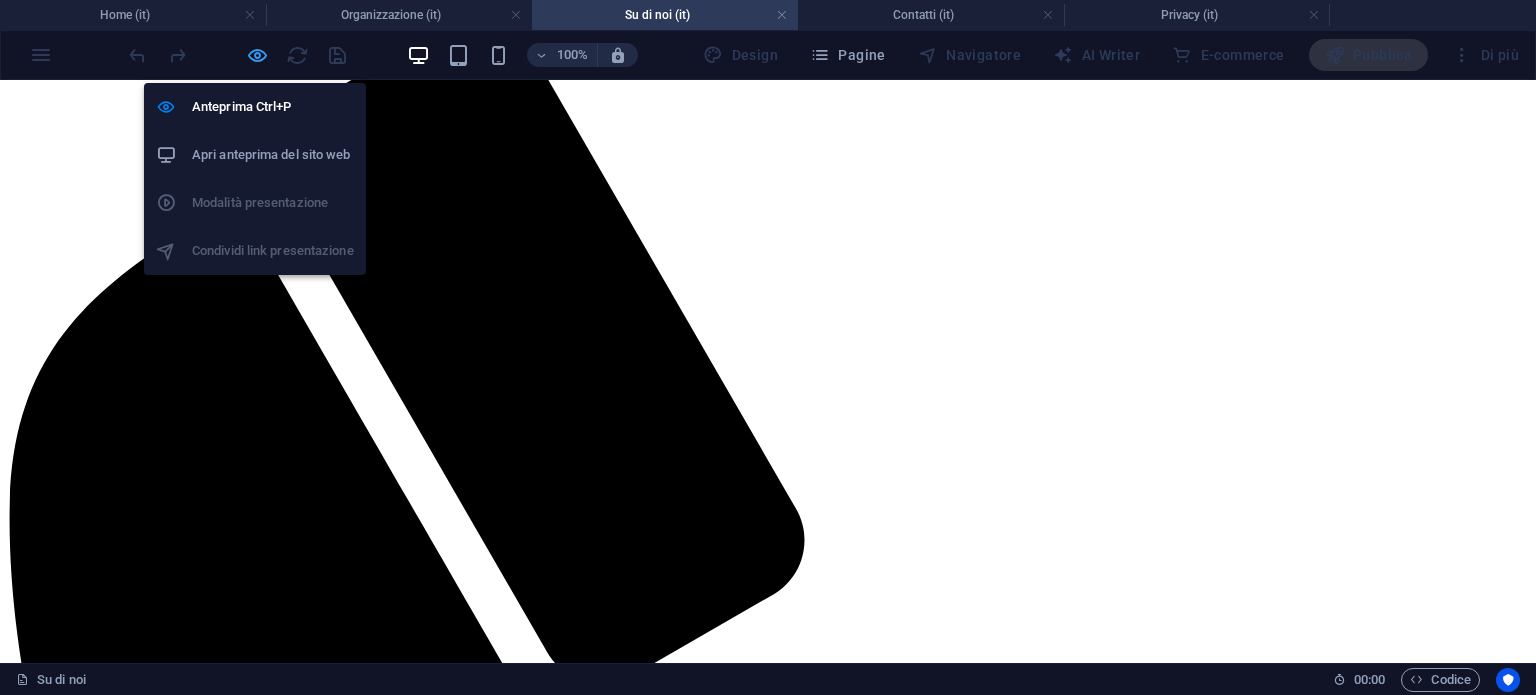 click at bounding box center (257, 55) 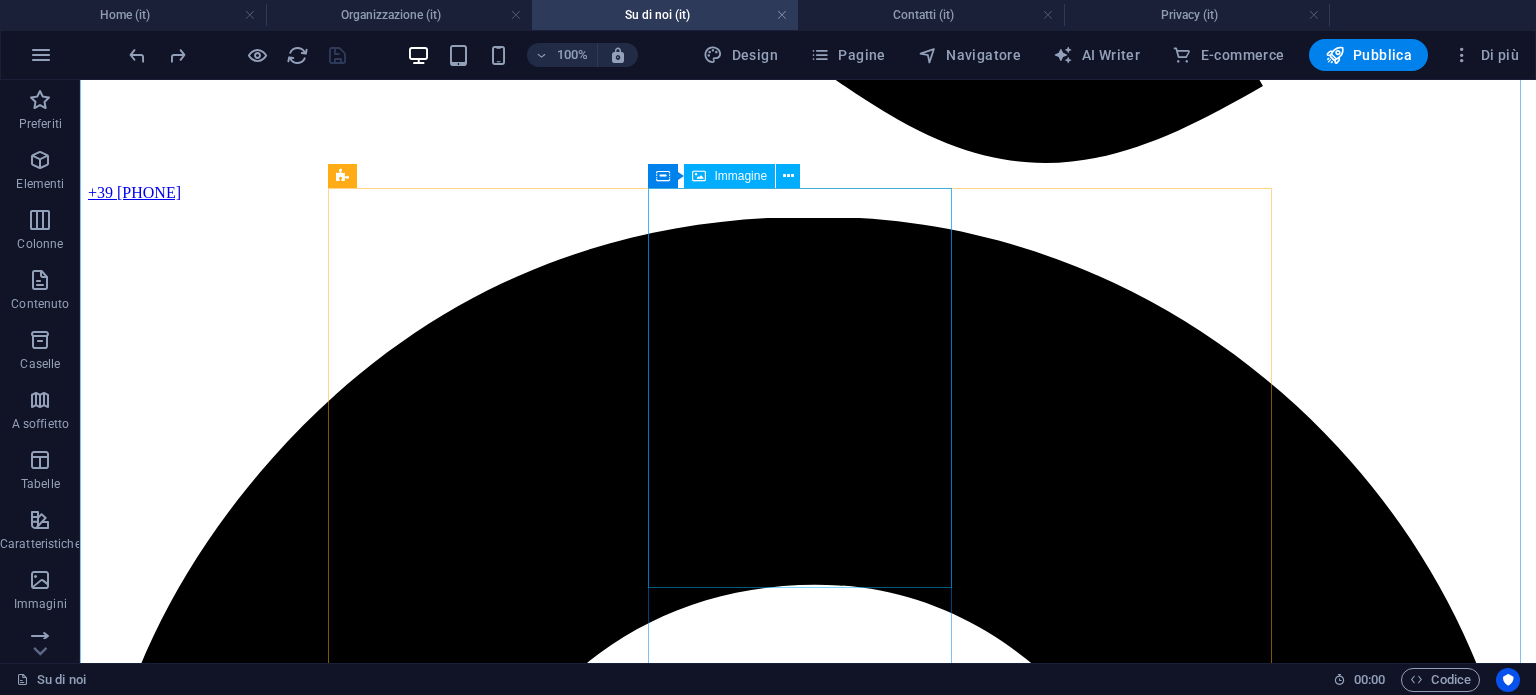 scroll, scrollTop: 1887, scrollLeft: 0, axis: vertical 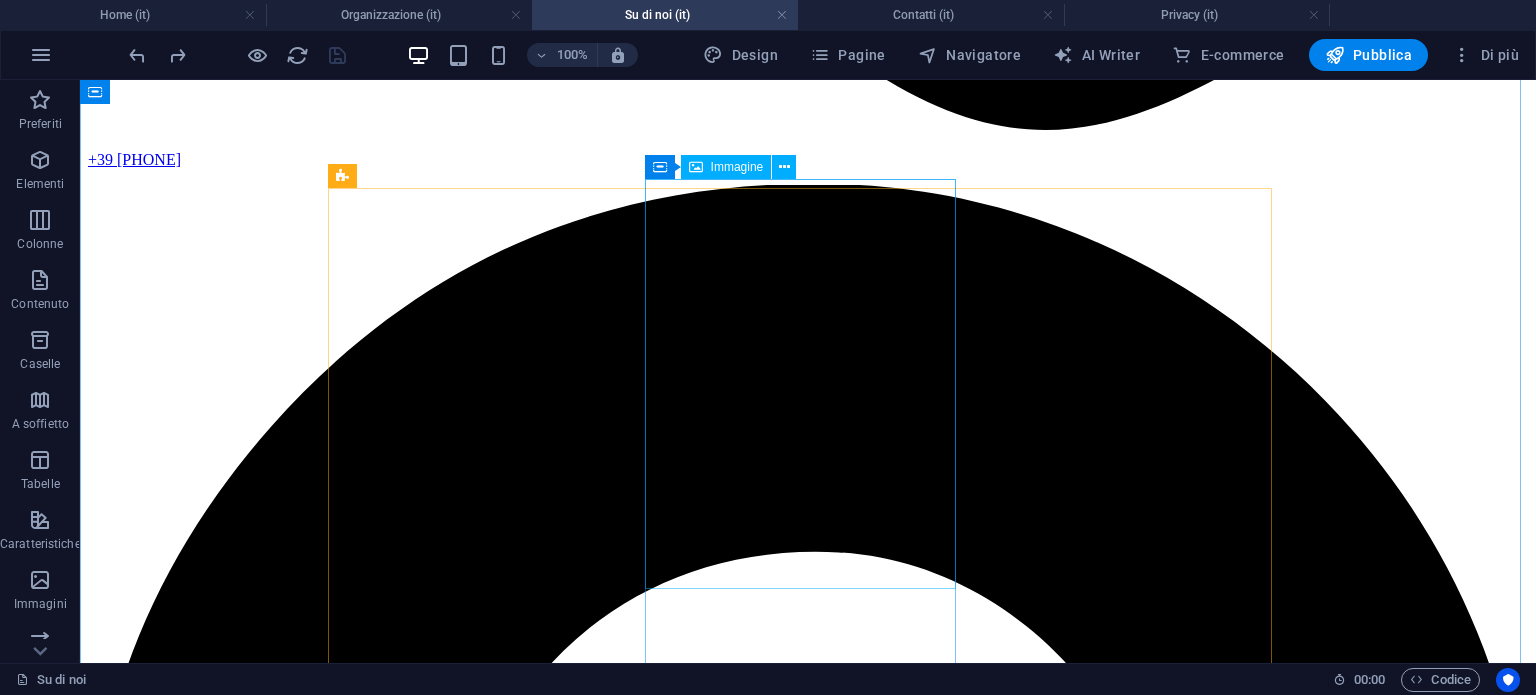 click at bounding box center [808, 14690] 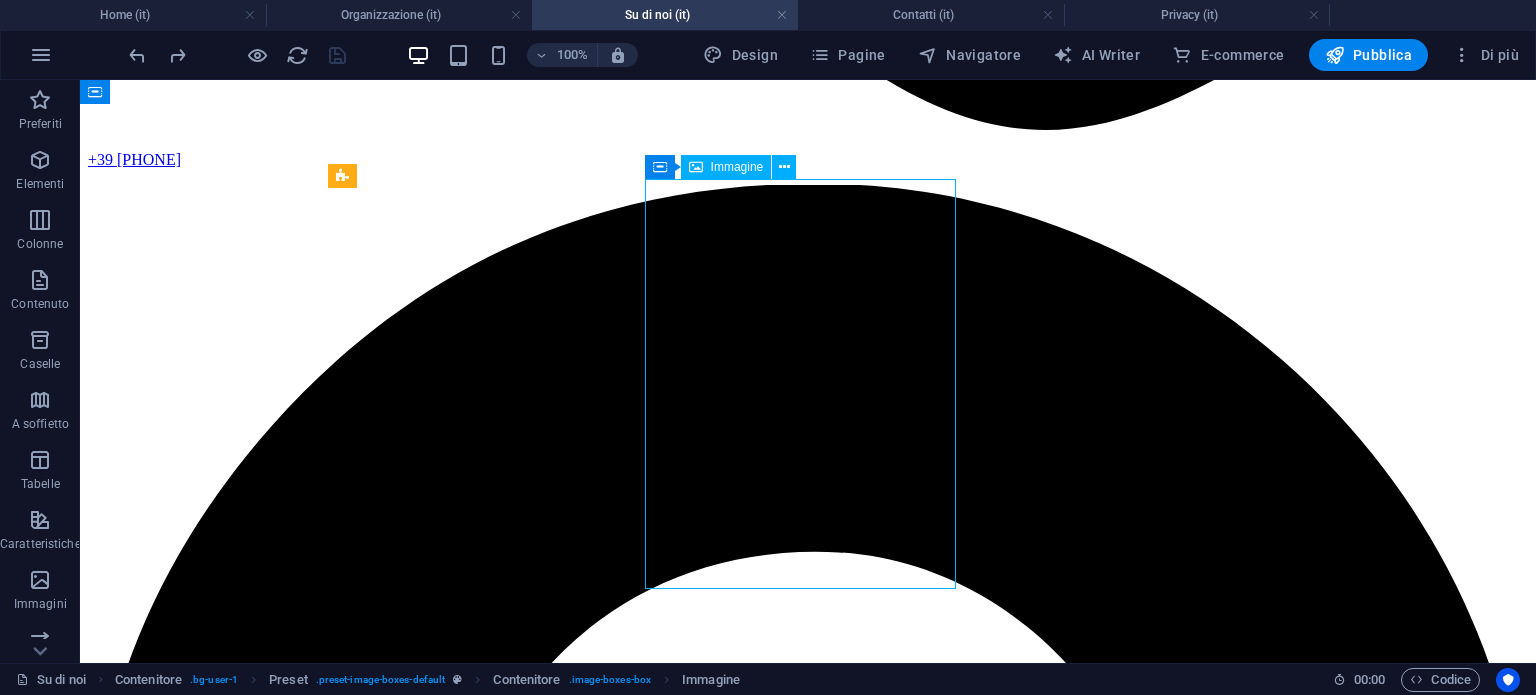 click at bounding box center [808, 14690] 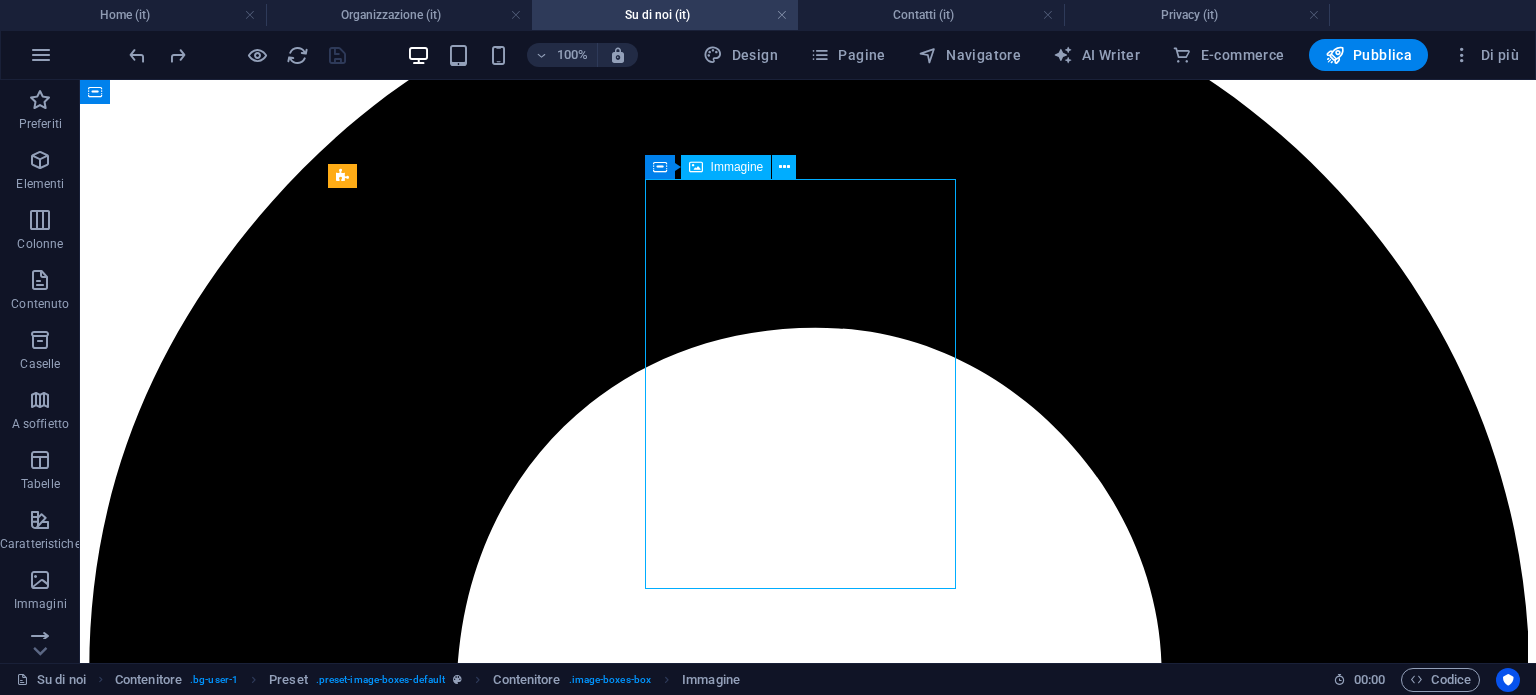 select on "%" 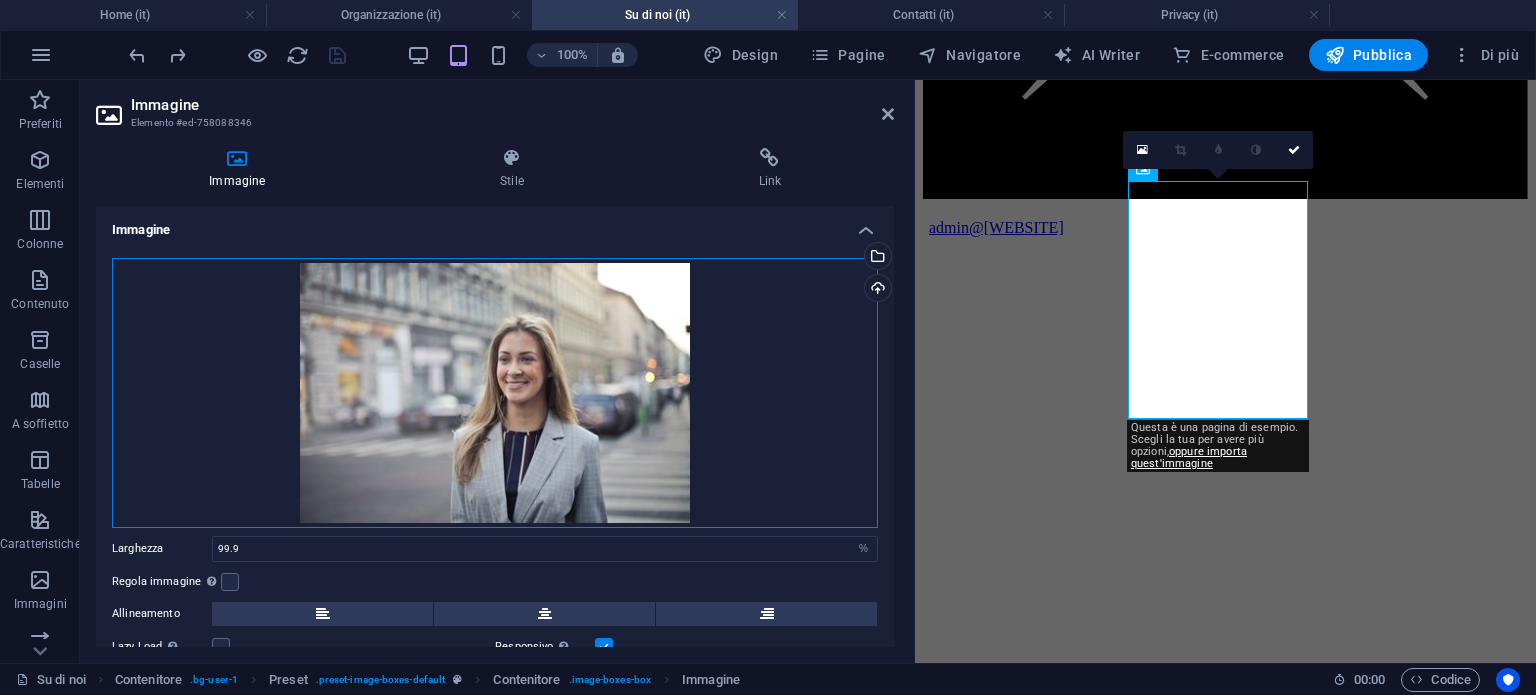 drag, startPoint x: 488, startPoint y: 328, endPoint x: 433, endPoint y: 375, distance: 72.34639 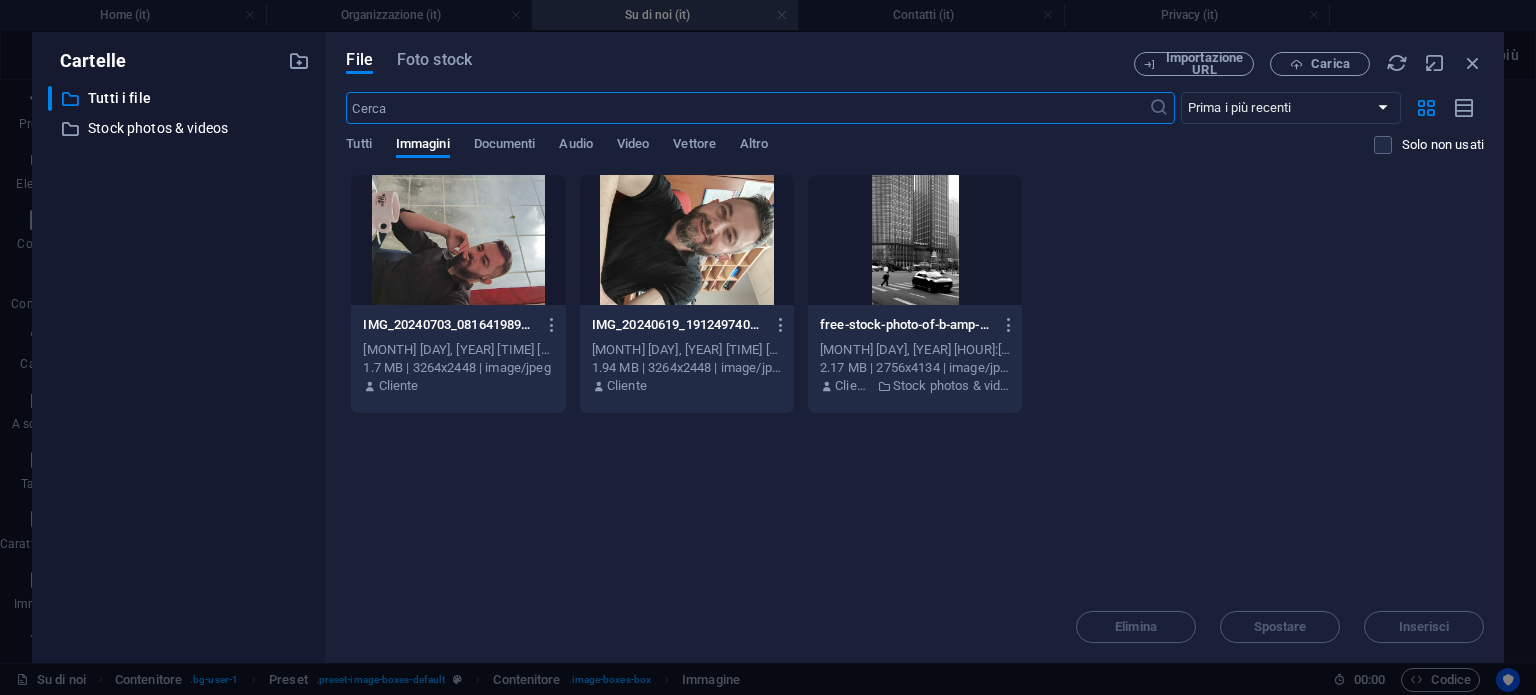 scroll, scrollTop: 9512, scrollLeft: 0, axis: vertical 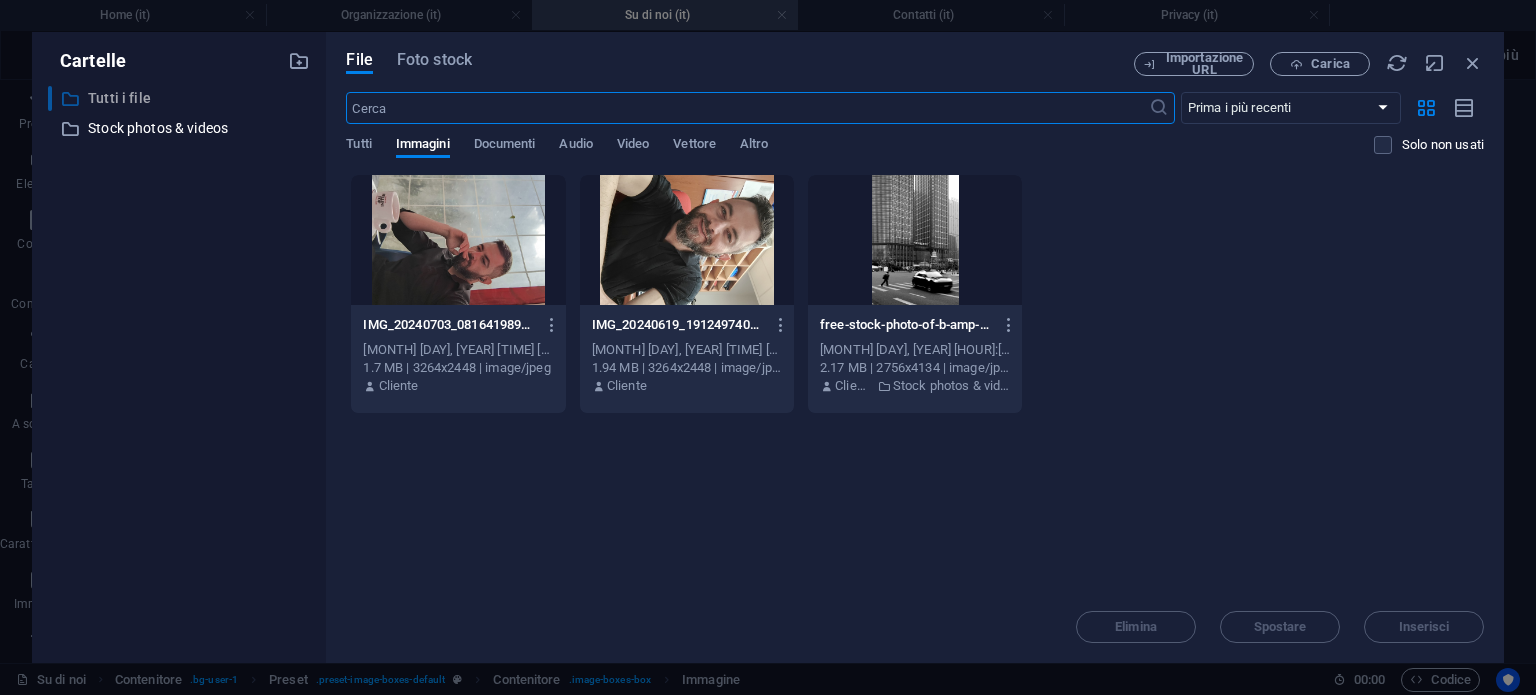 click on "​ Tutti i file Tutti i file" at bounding box center (161, 98) 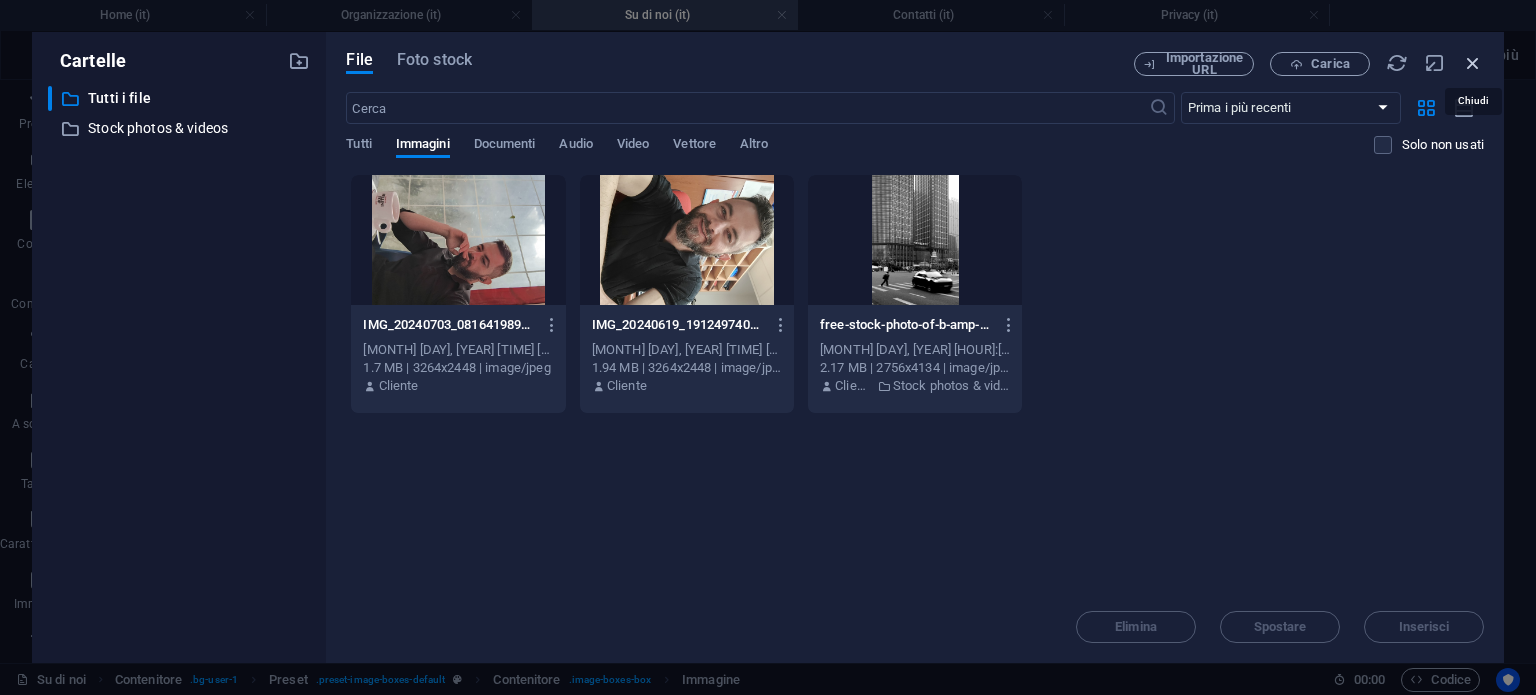 click at bounding box center [1473, 63] 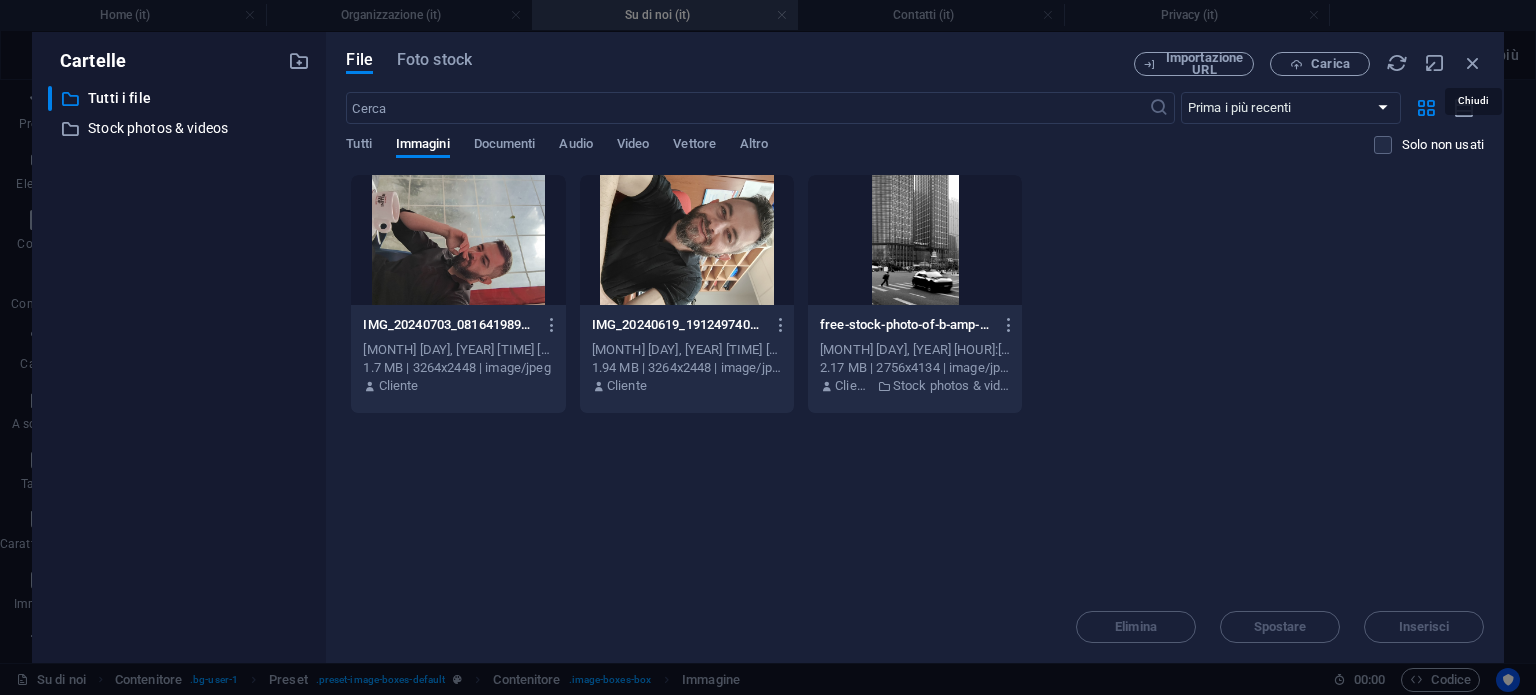 scroll, scrollTop: 2369, scrollLeft: 0, axis: vertical 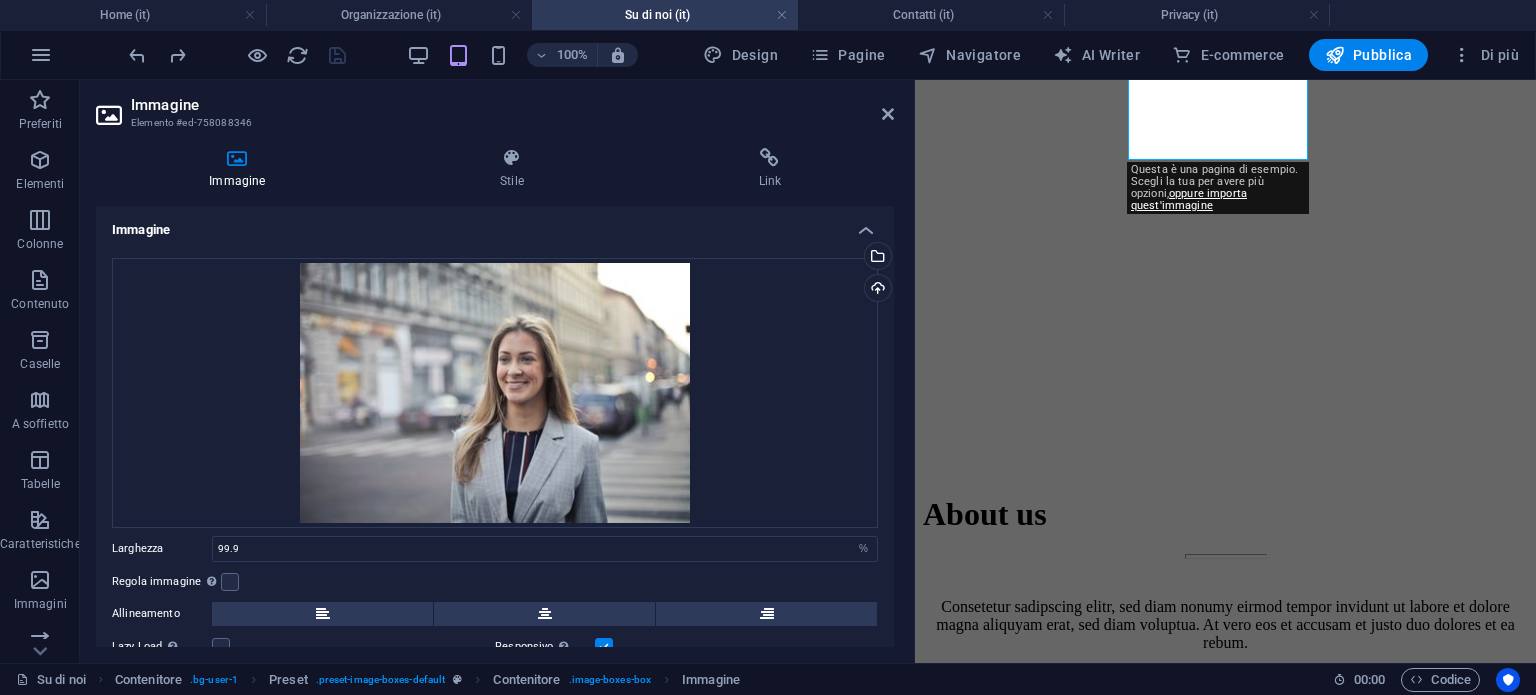 click on "Immagine Elemento #ed-758088346" at bounding box center [495, 106] 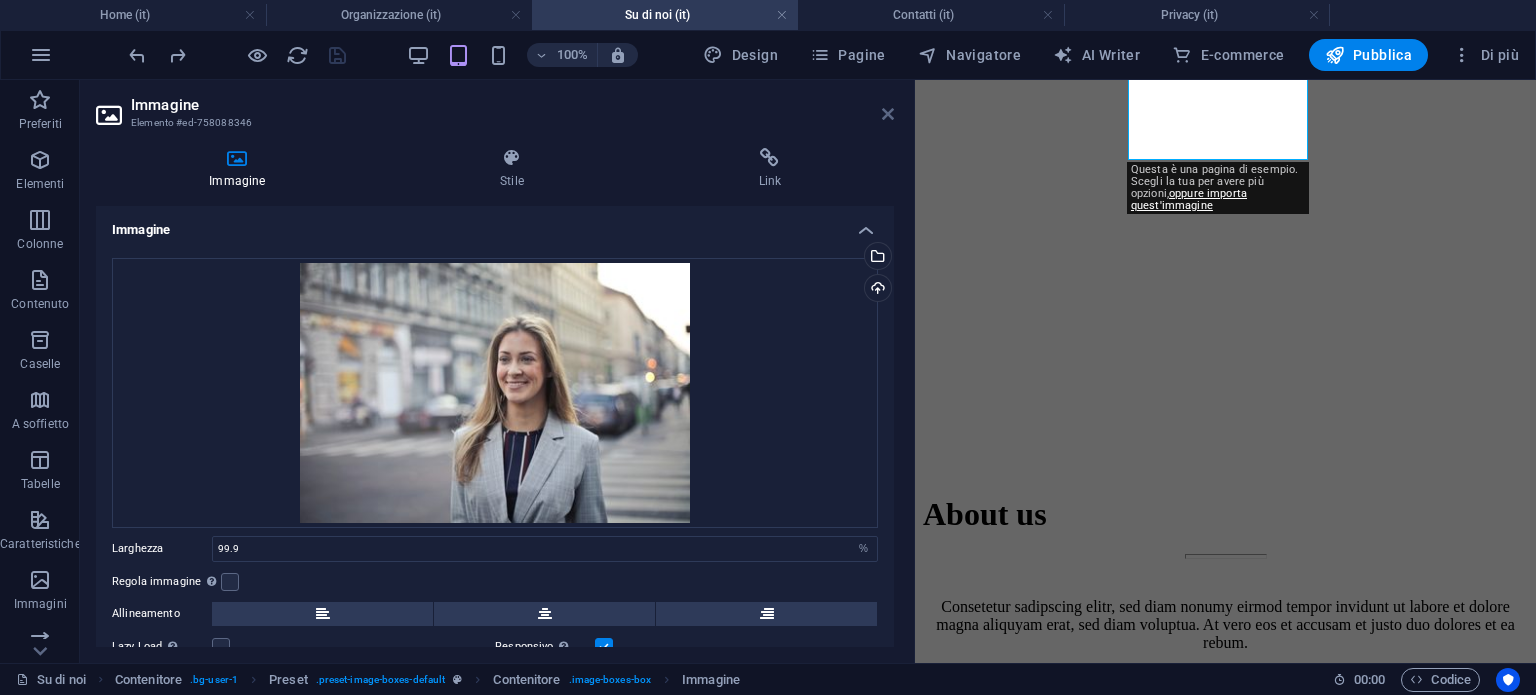 drag, startPoint x: 887, startPoint y: 113, endPoint x: 582, endPoint y: 258, distance: 337.7129 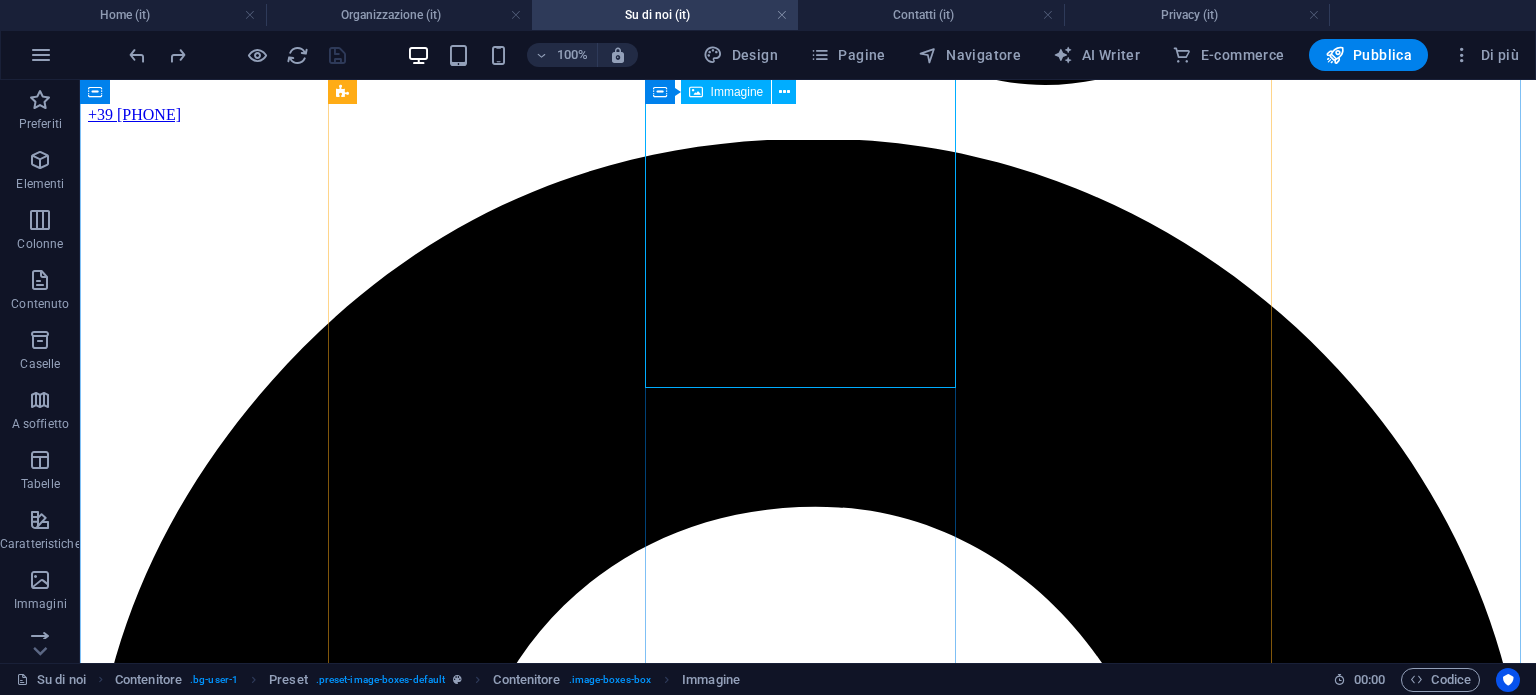 scroll, scrollTop: 1888, scrollLeft: 0, axis: vertical 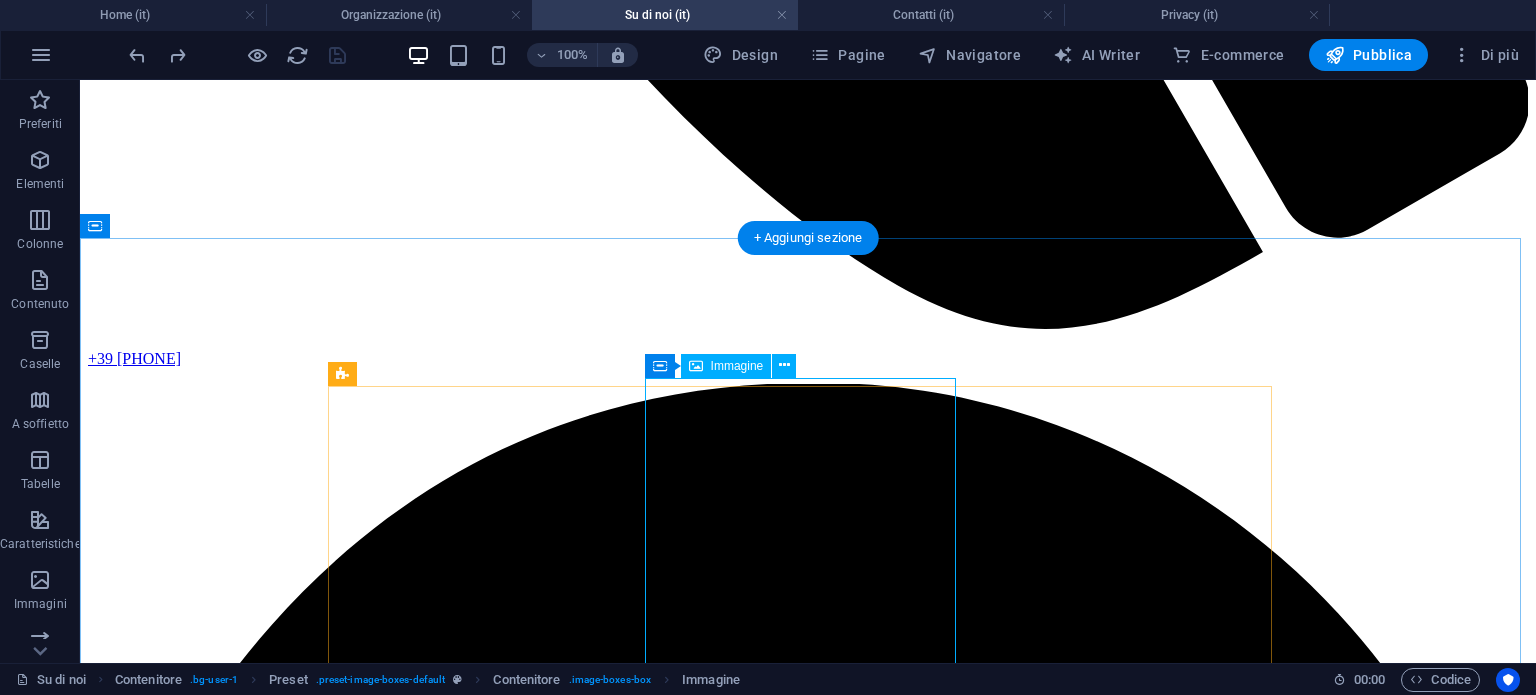 click at bounding box center (808, 14889) 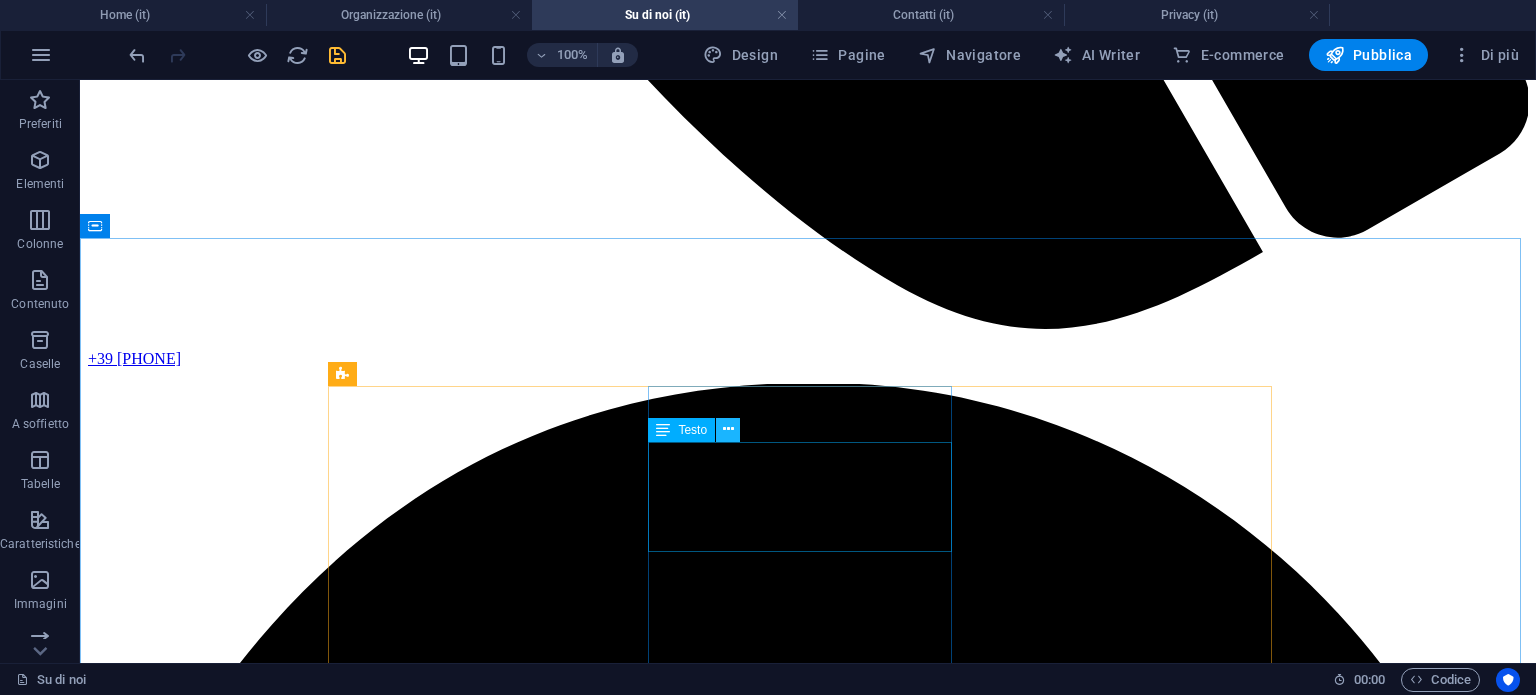 click at bounding box center (728, 429) 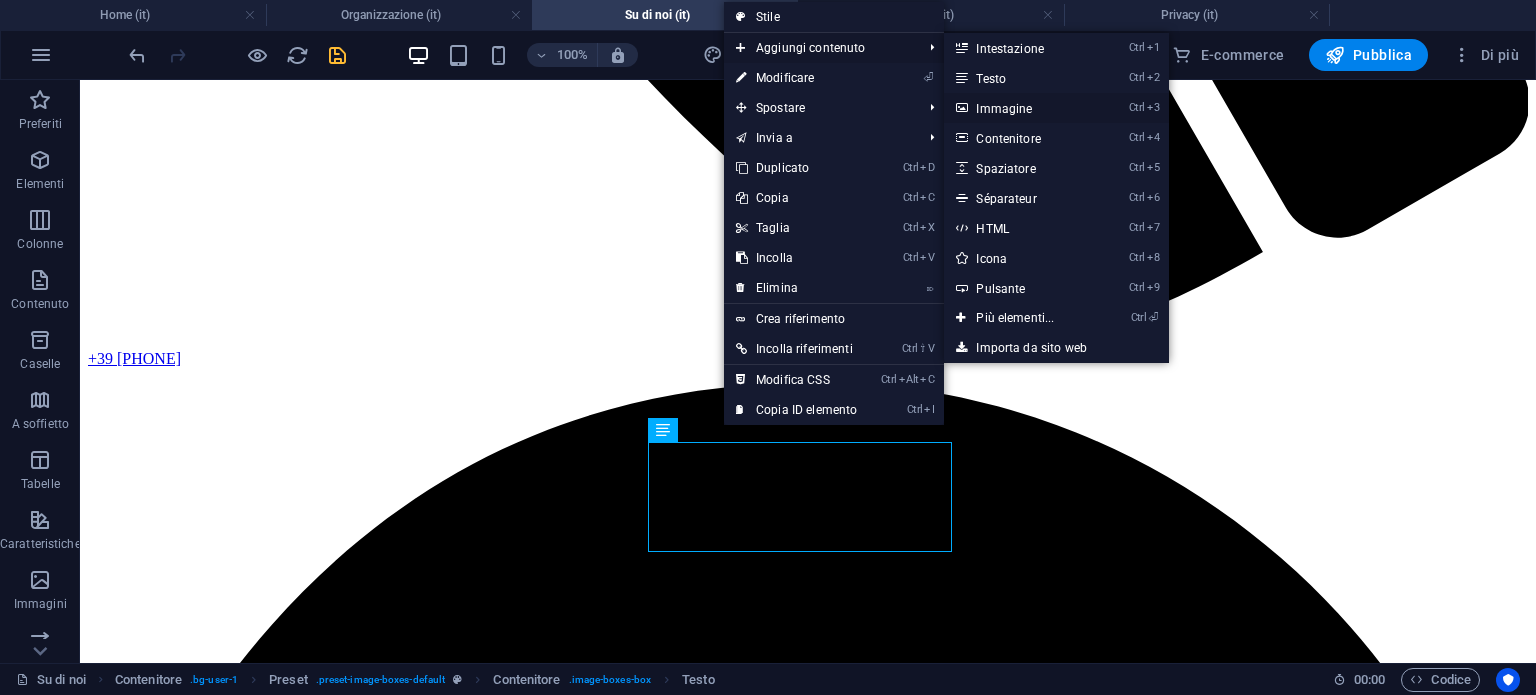 click on "Ctrl 3  Immagine" at bounding box center (1019, 108) 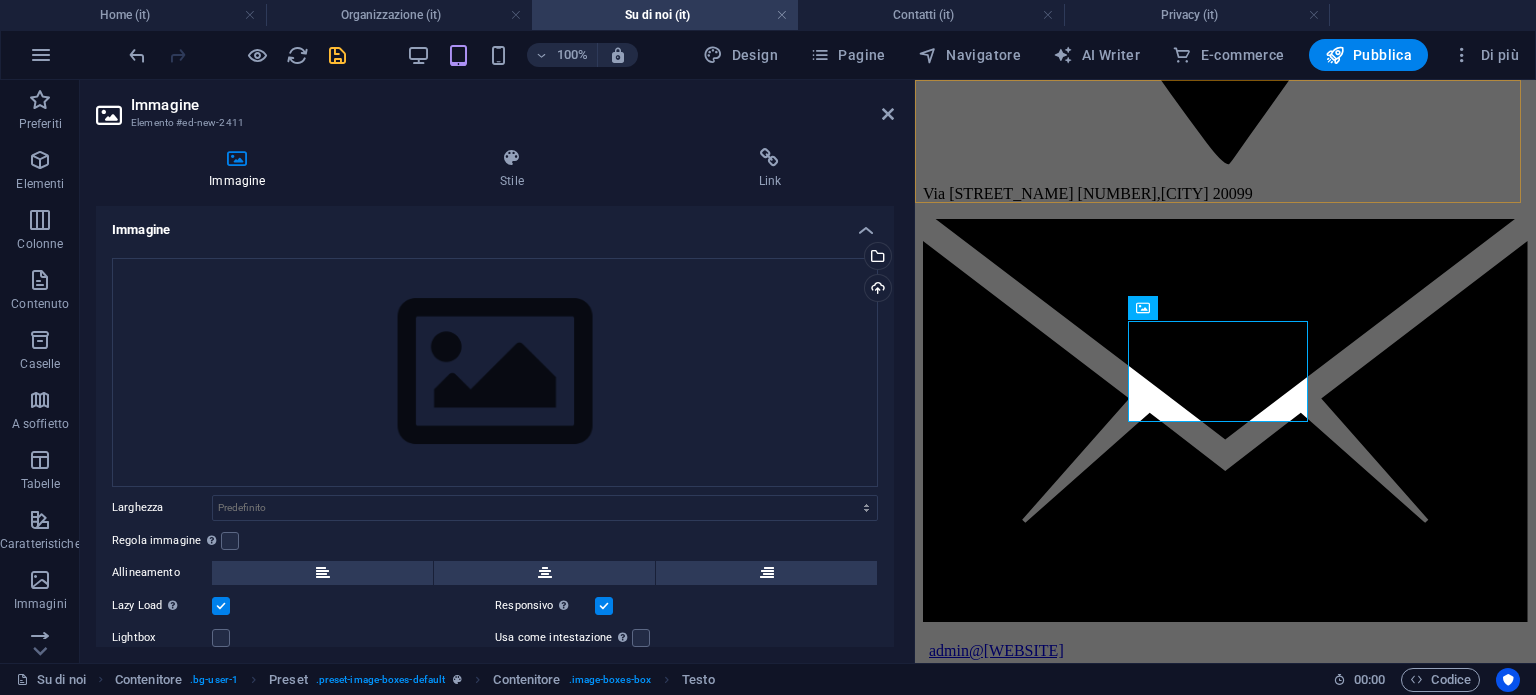 scroll, scrollTop: 2250, scrollLeft: 0, axis: vertical 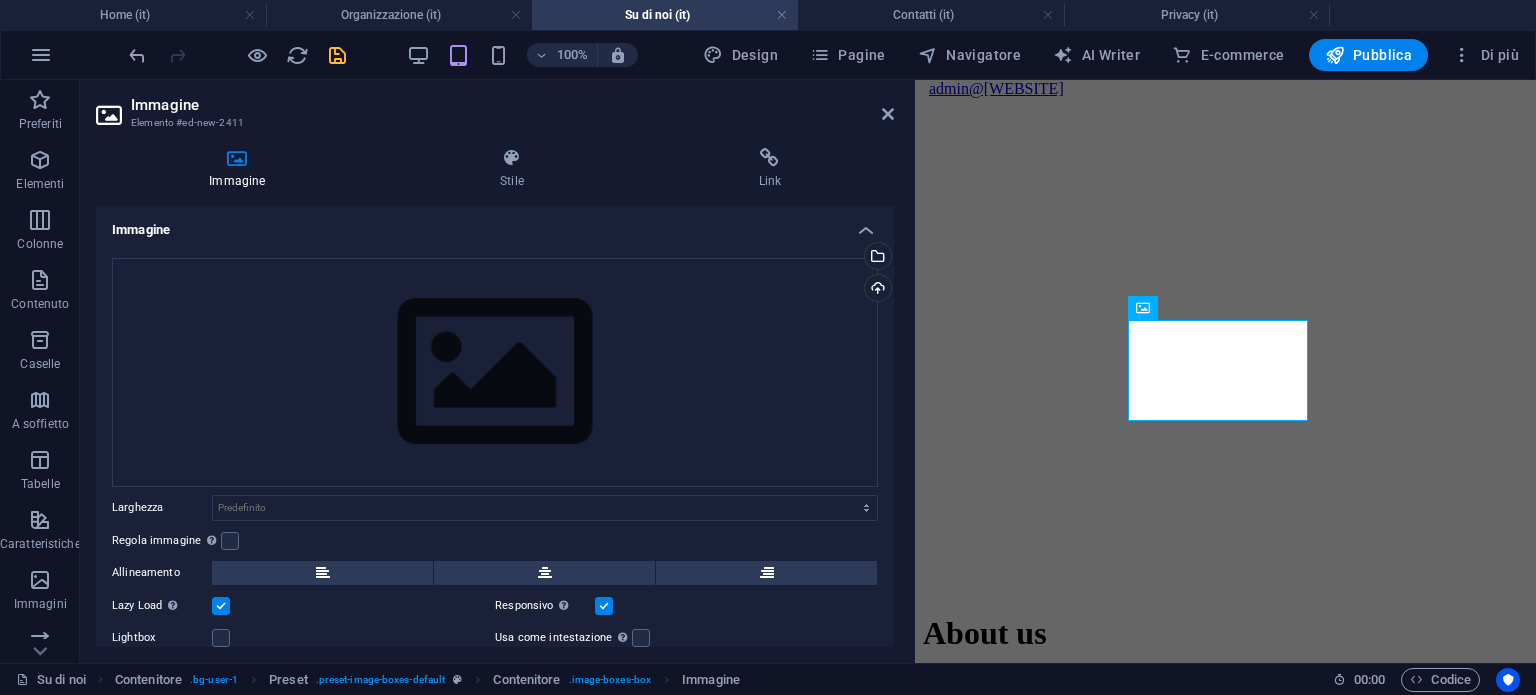click at bounding box center (237, 158) 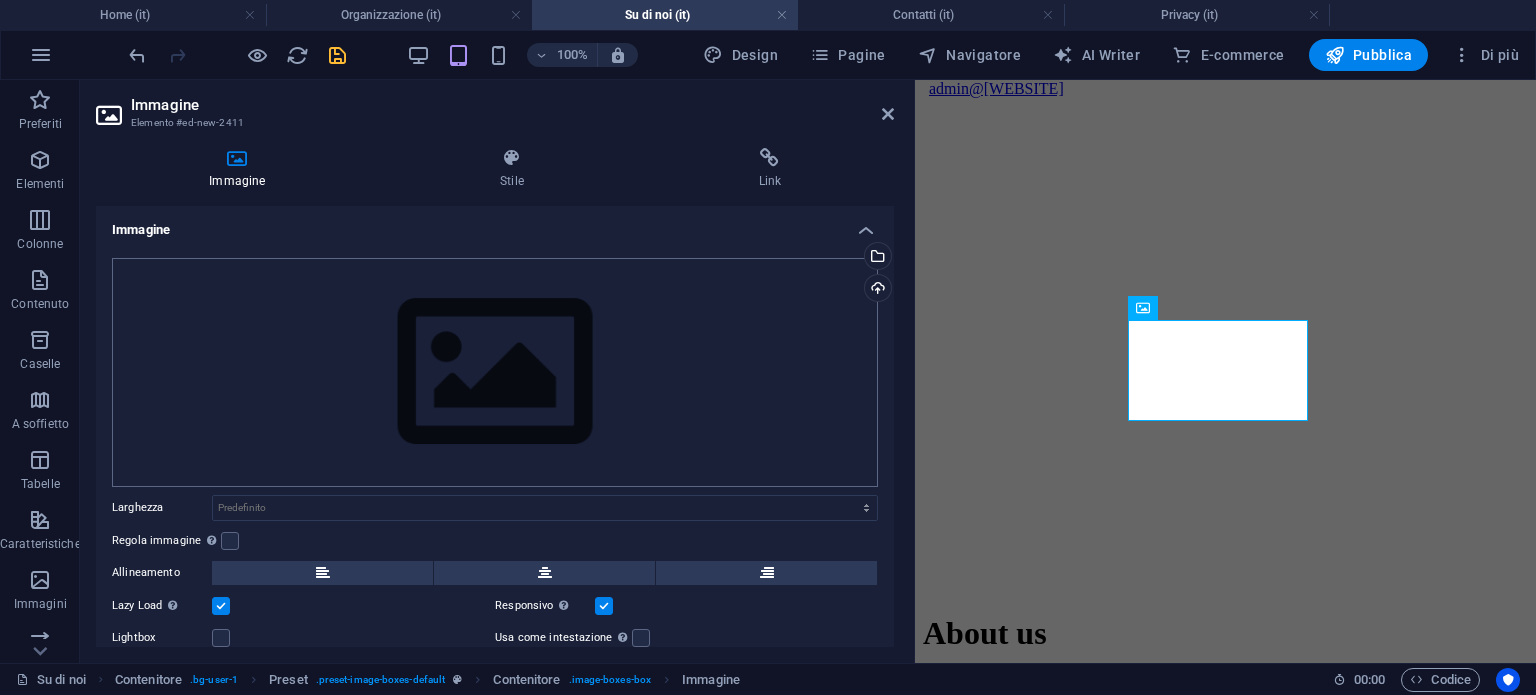 scroll, scrollTop: 98, scrollLeft: 0, axis: vertical 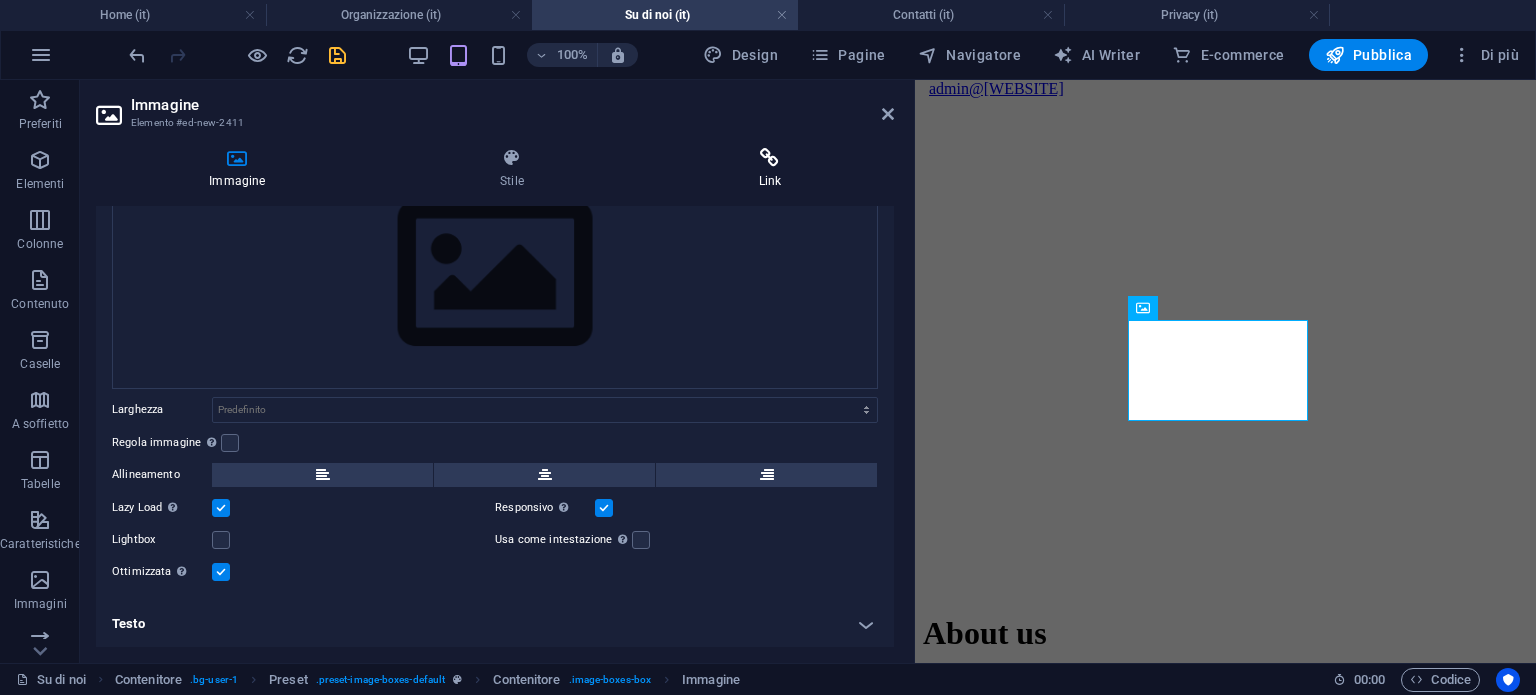 click on "Link" at bounding box center (769, 169) 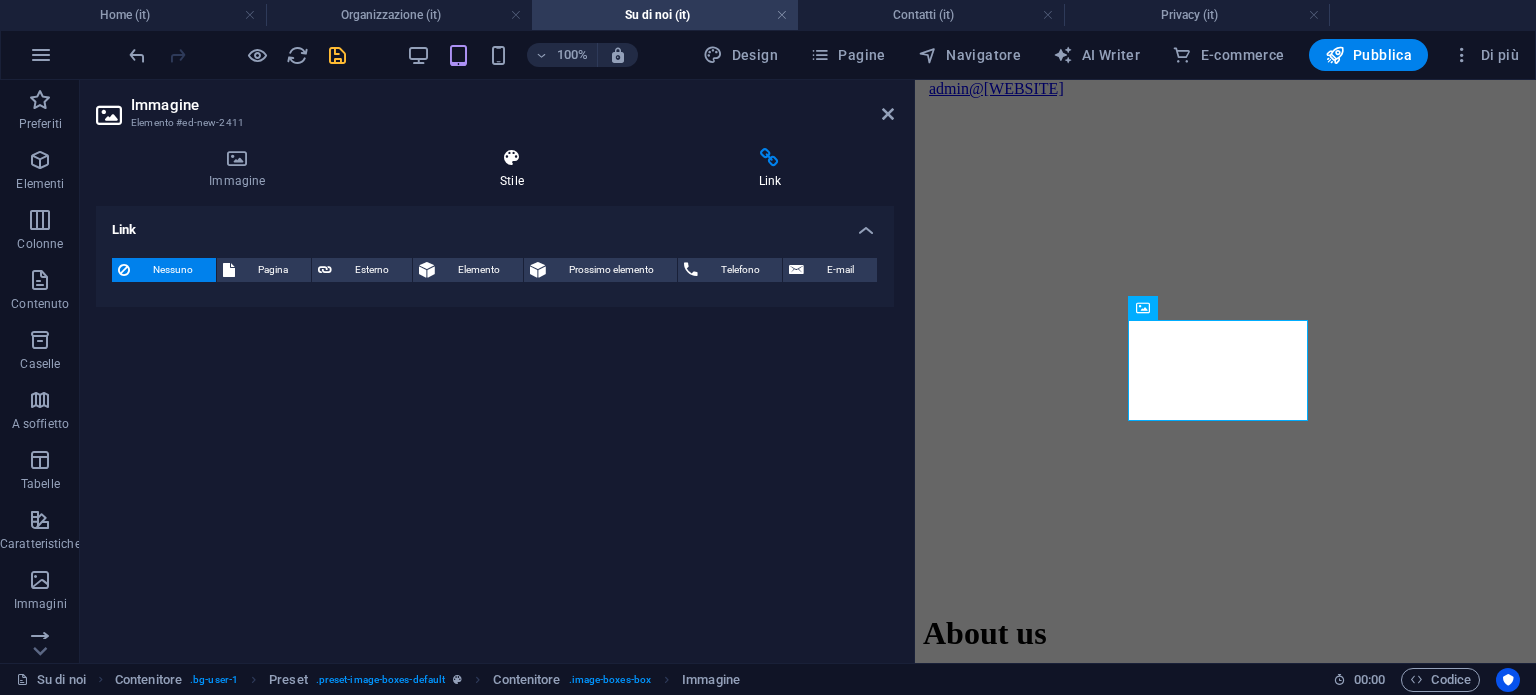 click at bounding box center (512, 158) 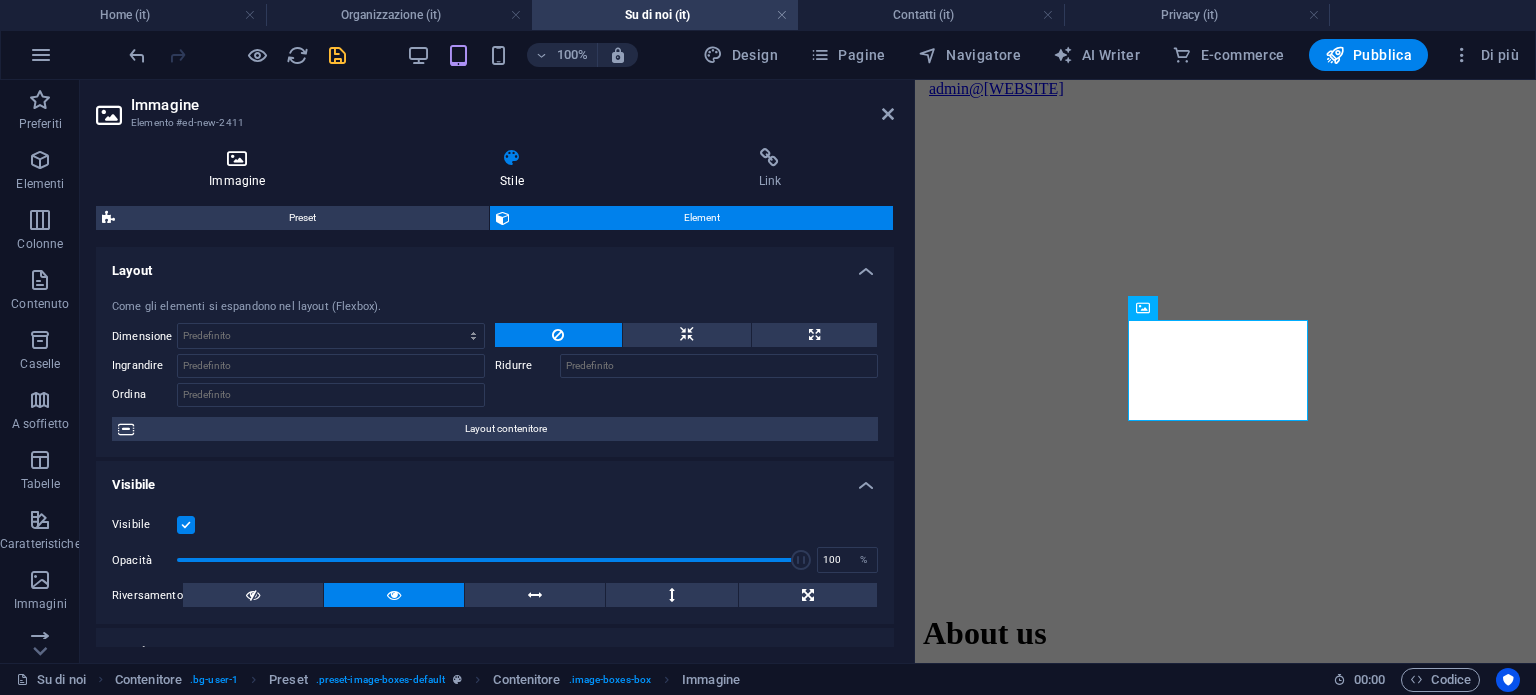 click at bounding box center (237, 158) 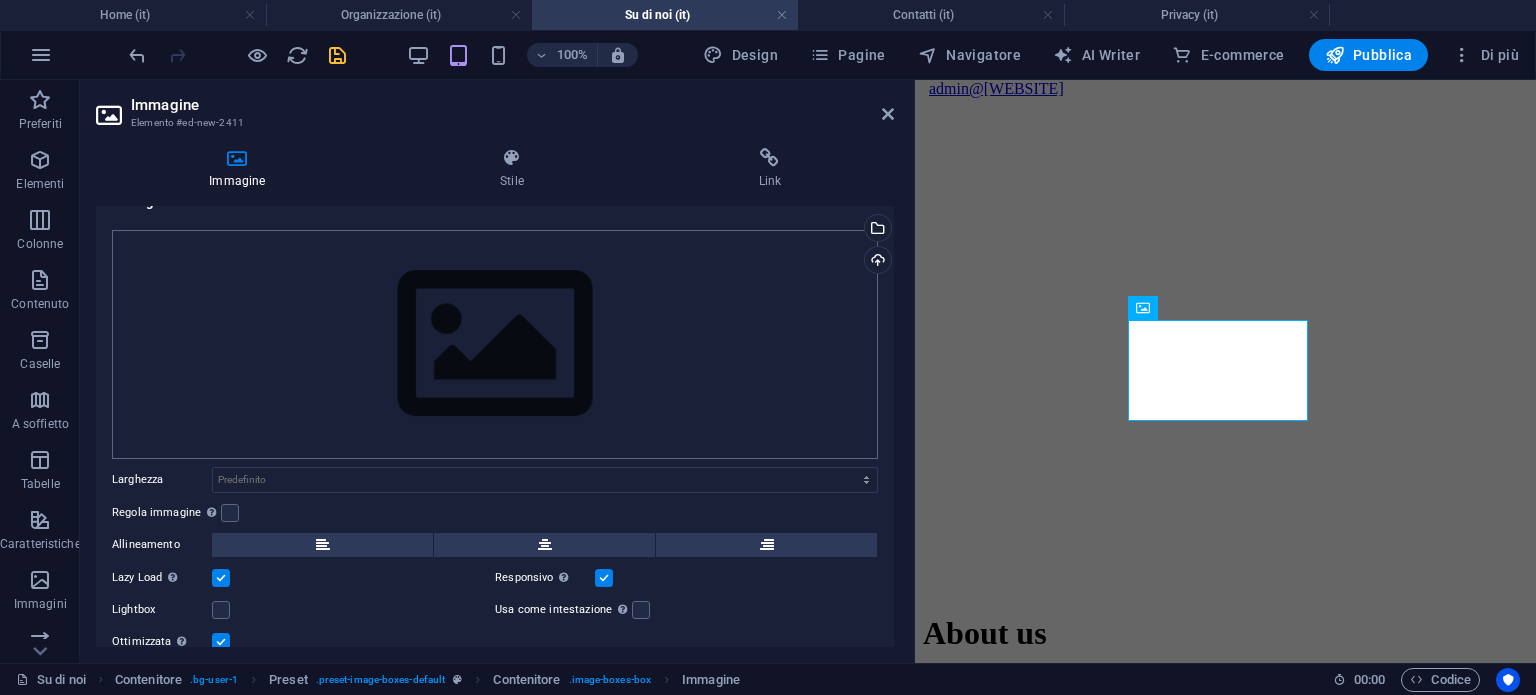 scroll, scrollTop: 0, scrollLeft: 0, axis: both 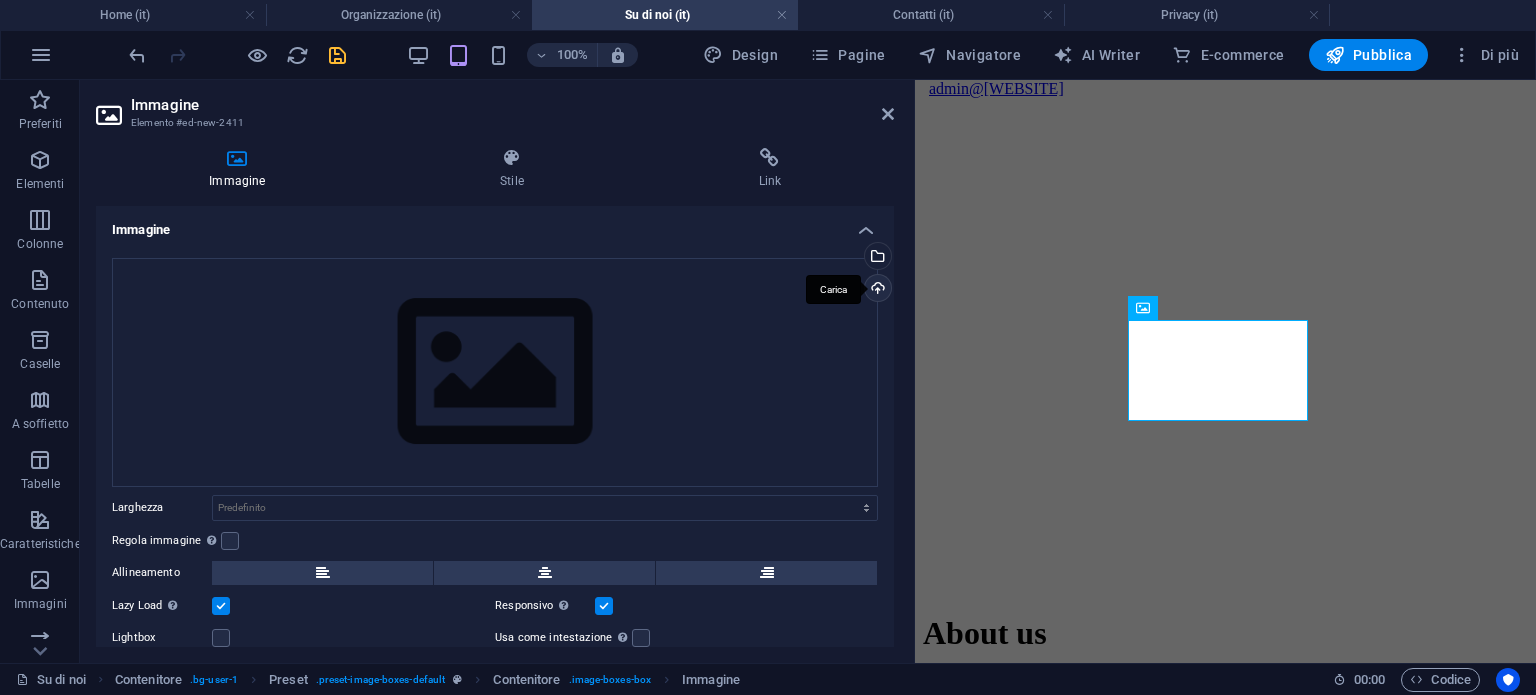 click on "Carica" at bounding box center (876, 290) 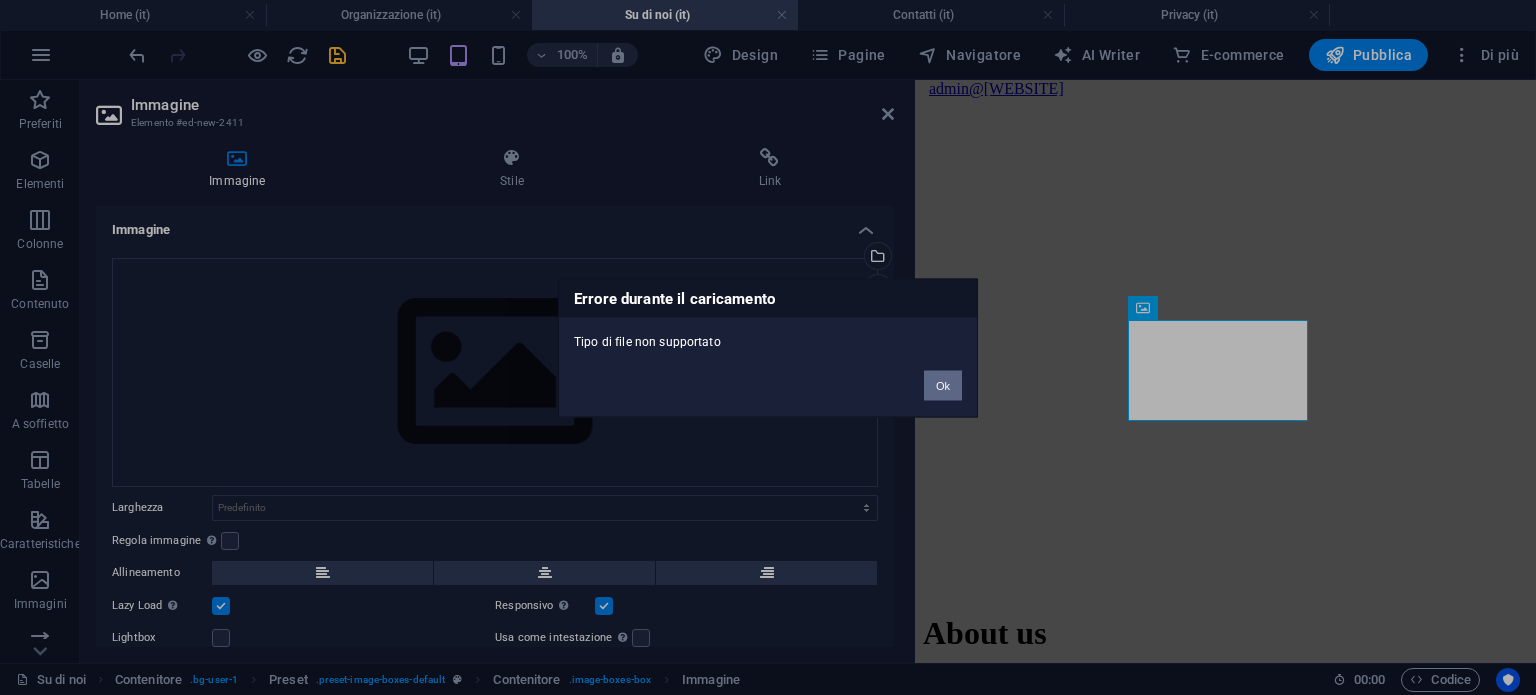 click on "Ok" at bounding box center (943, 385) 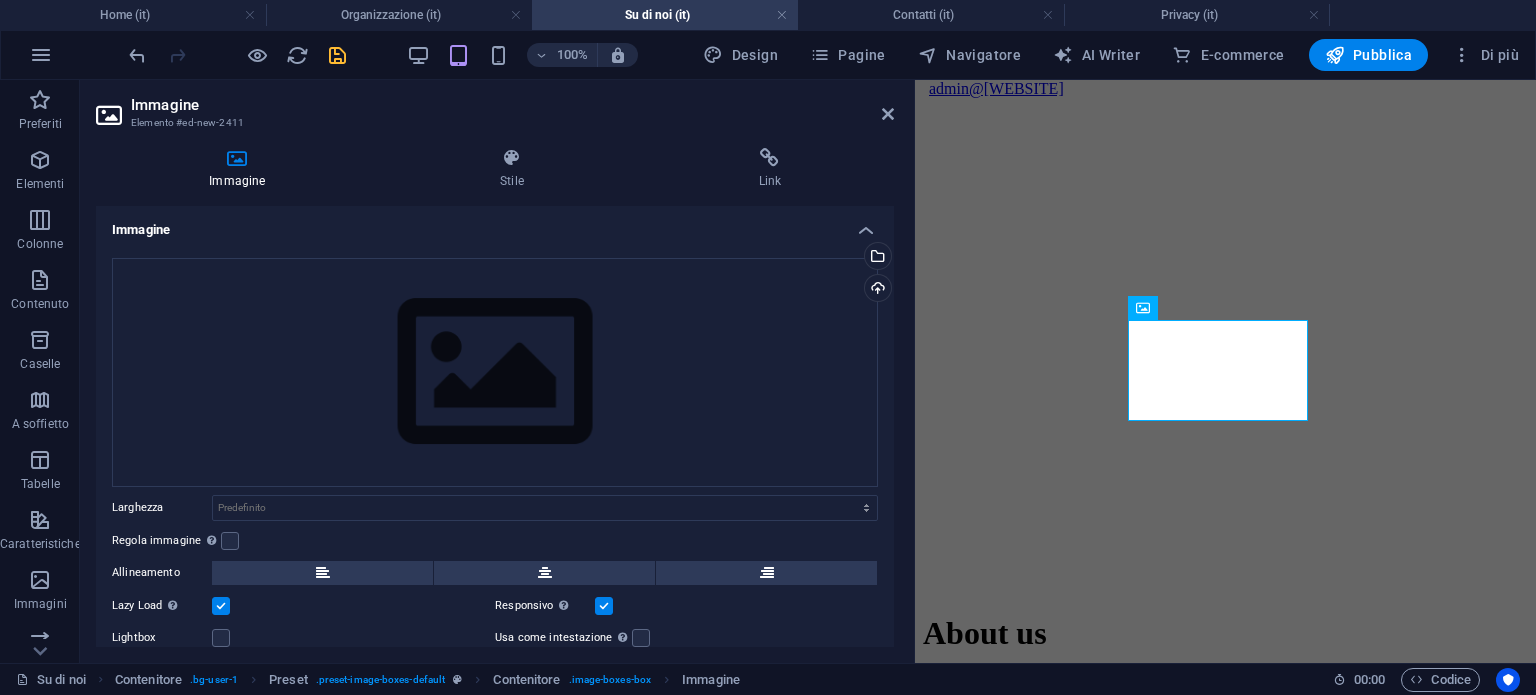 click on "Responsivo Carica automaticamente immagini Retina e dimensioni ottimizzate per gli smartphone." at bounding box center (686, 606) 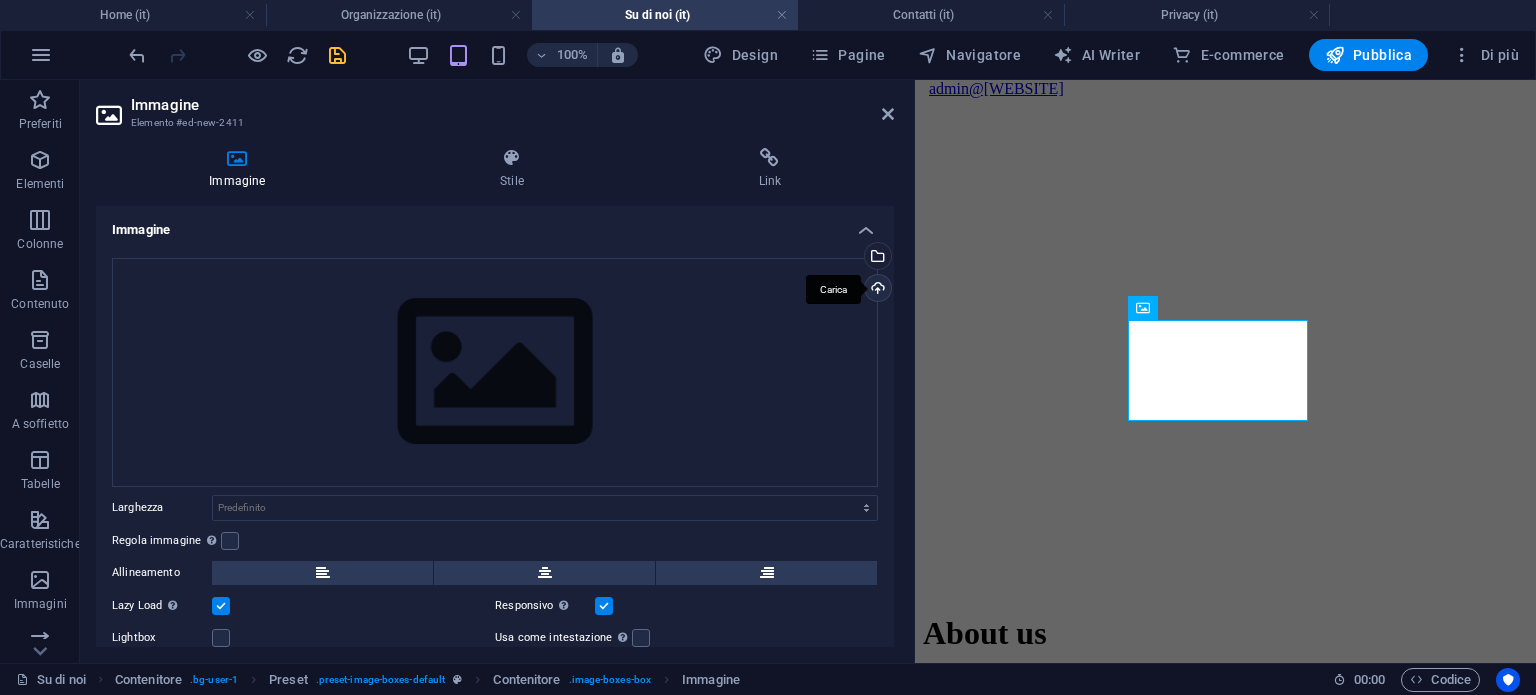 click on "Carica" at bounding box center [876, 290] 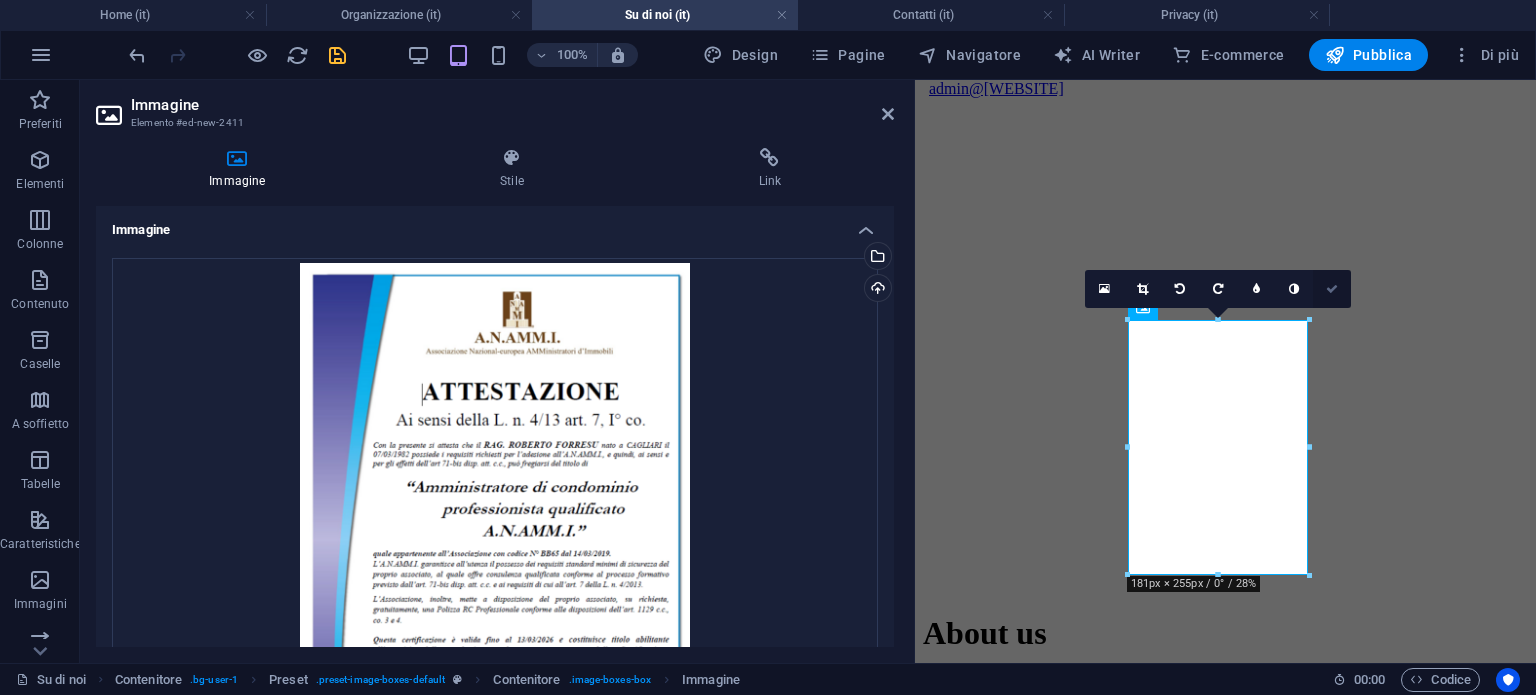 click at bounding box center (1332, 289) 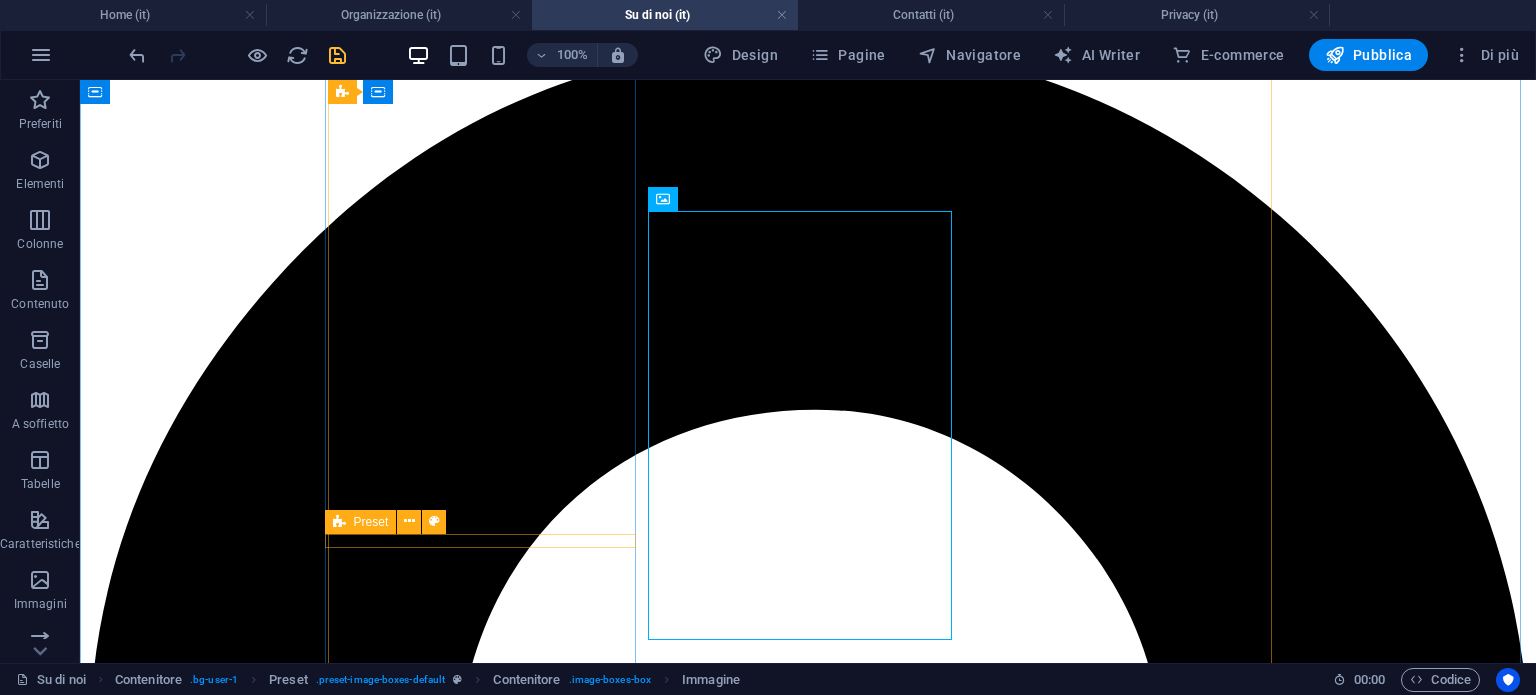 scroll, scrollTop: 1829, scrollLeft: 0, axis: vertical 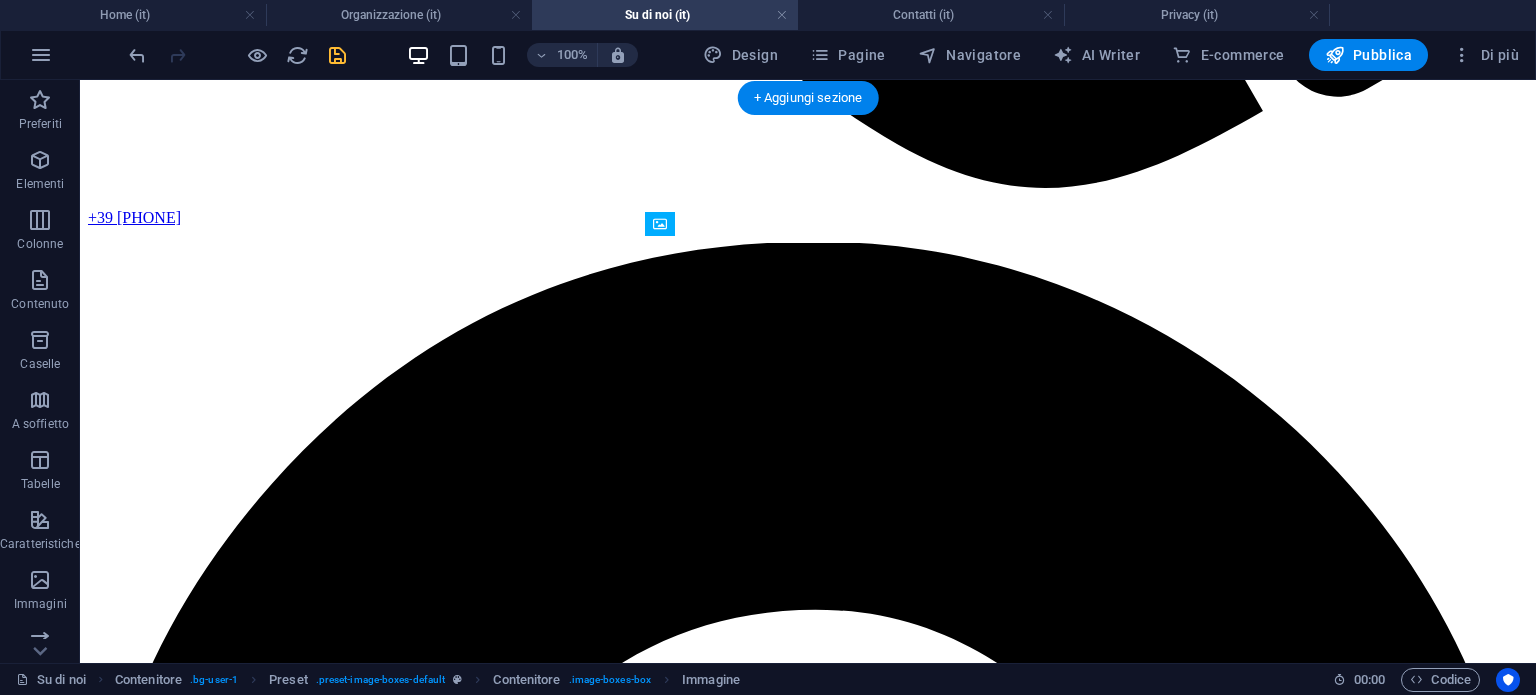 drag, startPoint x: 829, startPoint y: 491, endPoint x: 812, endPoint y: 383, distance: 109.32977 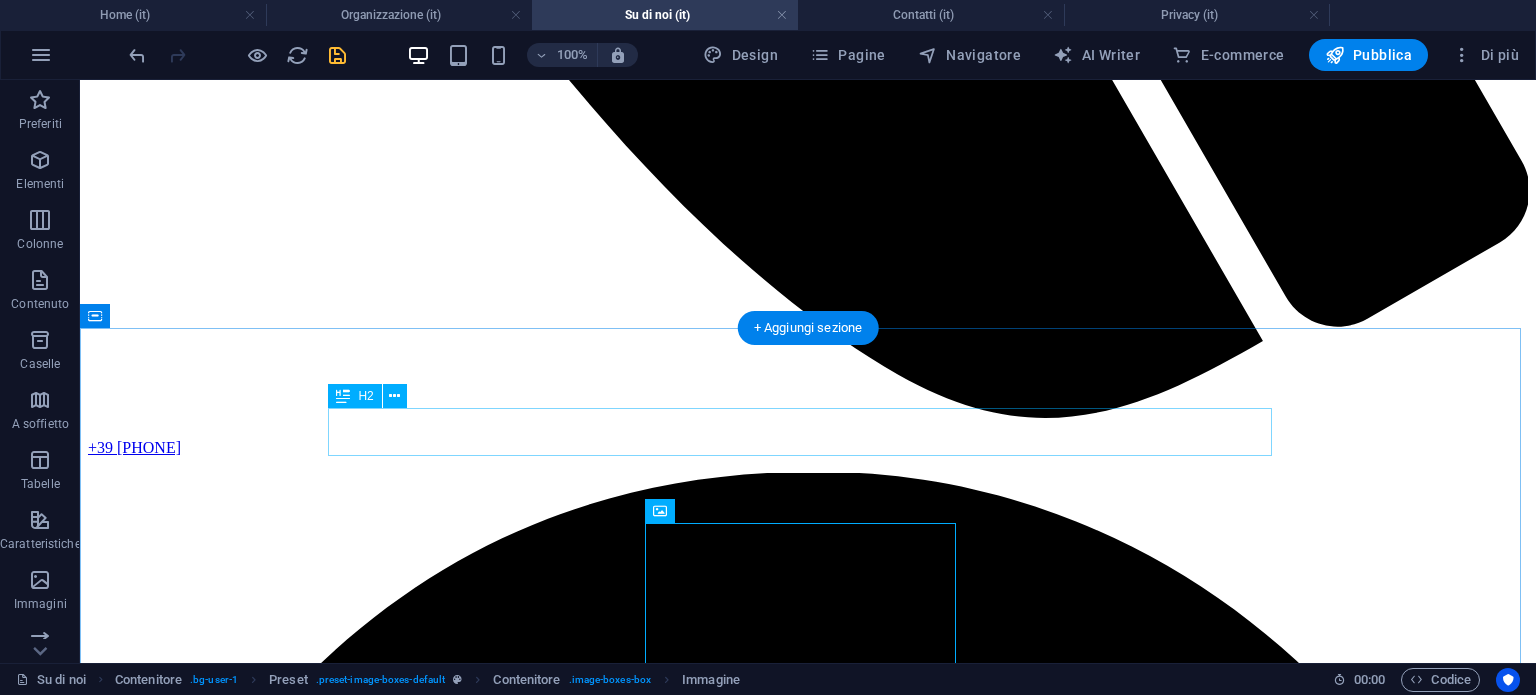 scroll, scrollTop: 1565, scrollLeft: 0, axis: vertical 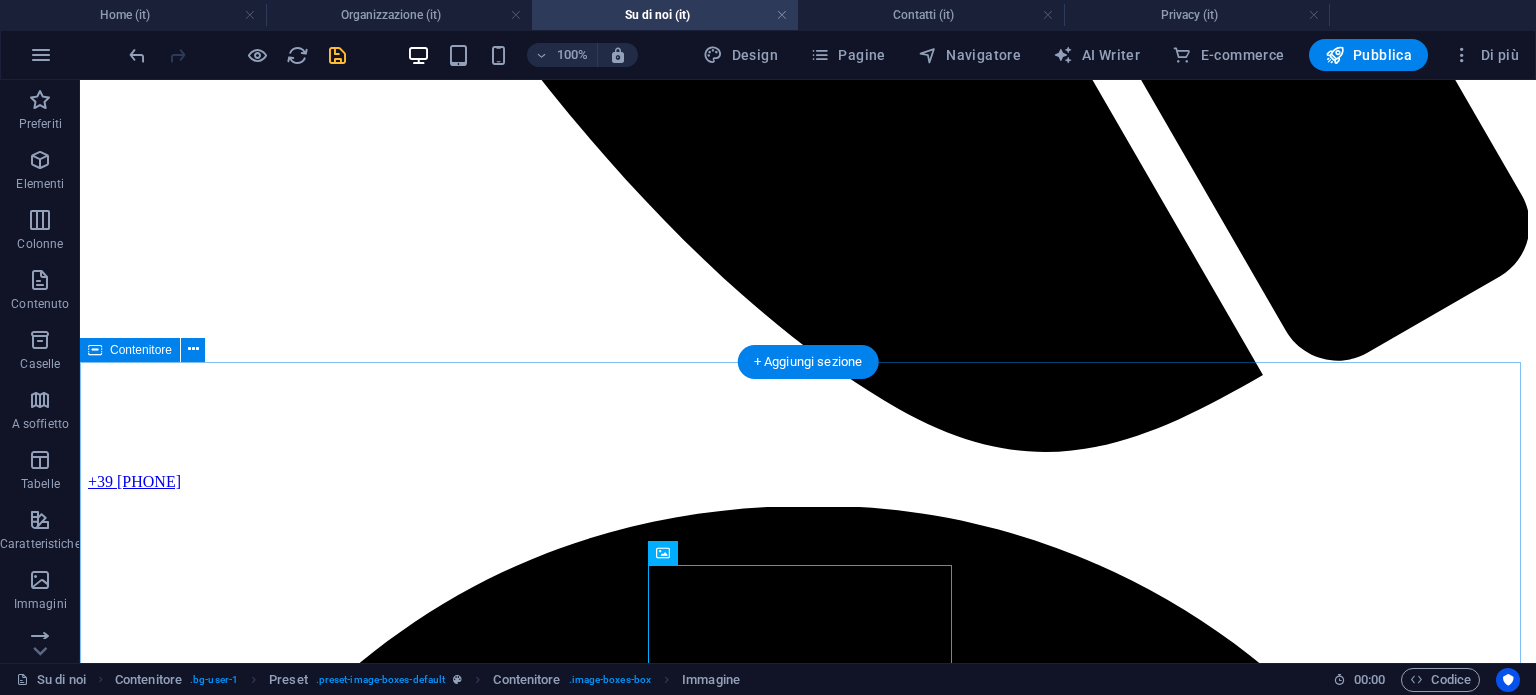 click on "Meet our Team Roberto Forresu Amministratore Lorem ipsum dolor sit amet, consectetur adipisicing elit. Veritatis, dolorem! View Profile Jane Doe Criminal Defense Lorem ipsum dolor sit amet, consectetur adipisicing elit. Veritatis, dolorem! View Profile Richard Roe Insurance Claims Lorem ipsum dolor sit amet, consectetur adipisicing elit. Veritatis, dolorem! View Profile" at bounding box center [808, 18111] 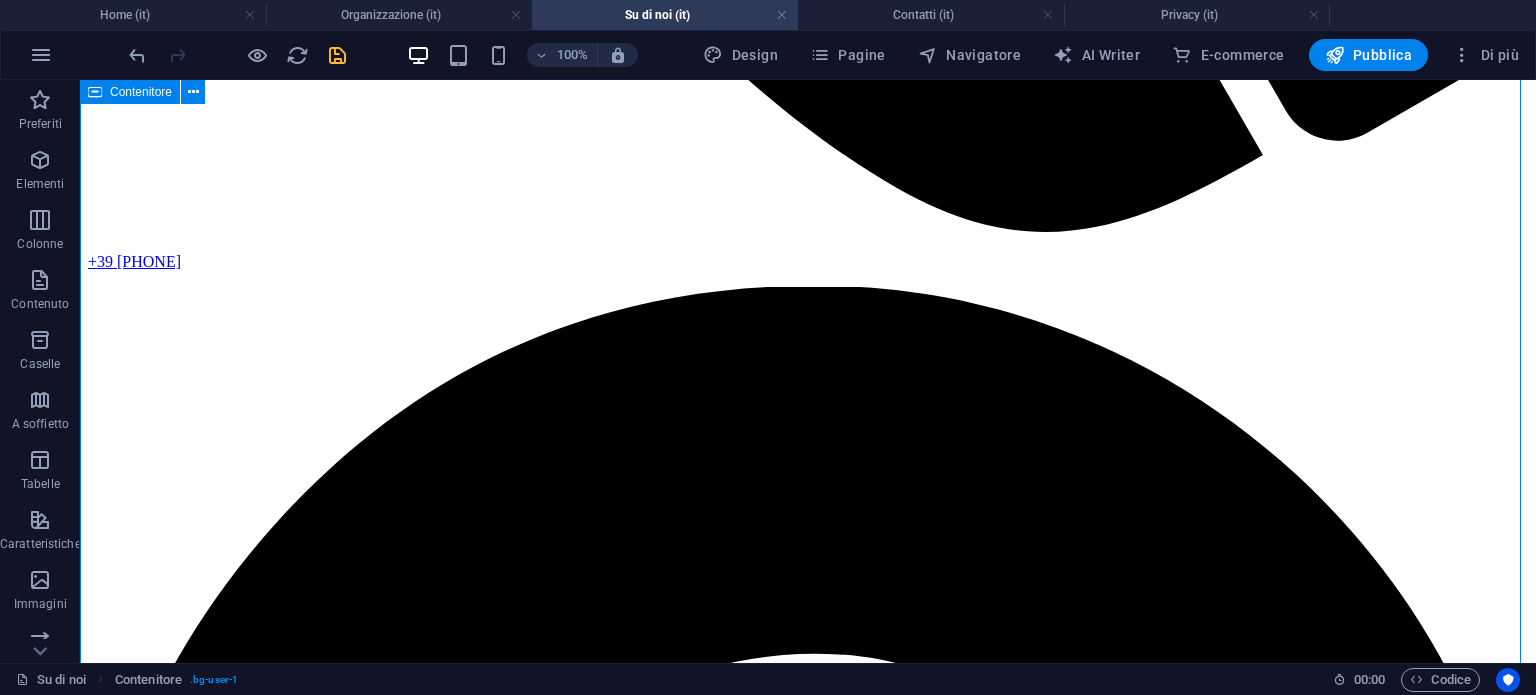 scroll, scrollTop: 1765, scrollLeft: 0, axis: vertical 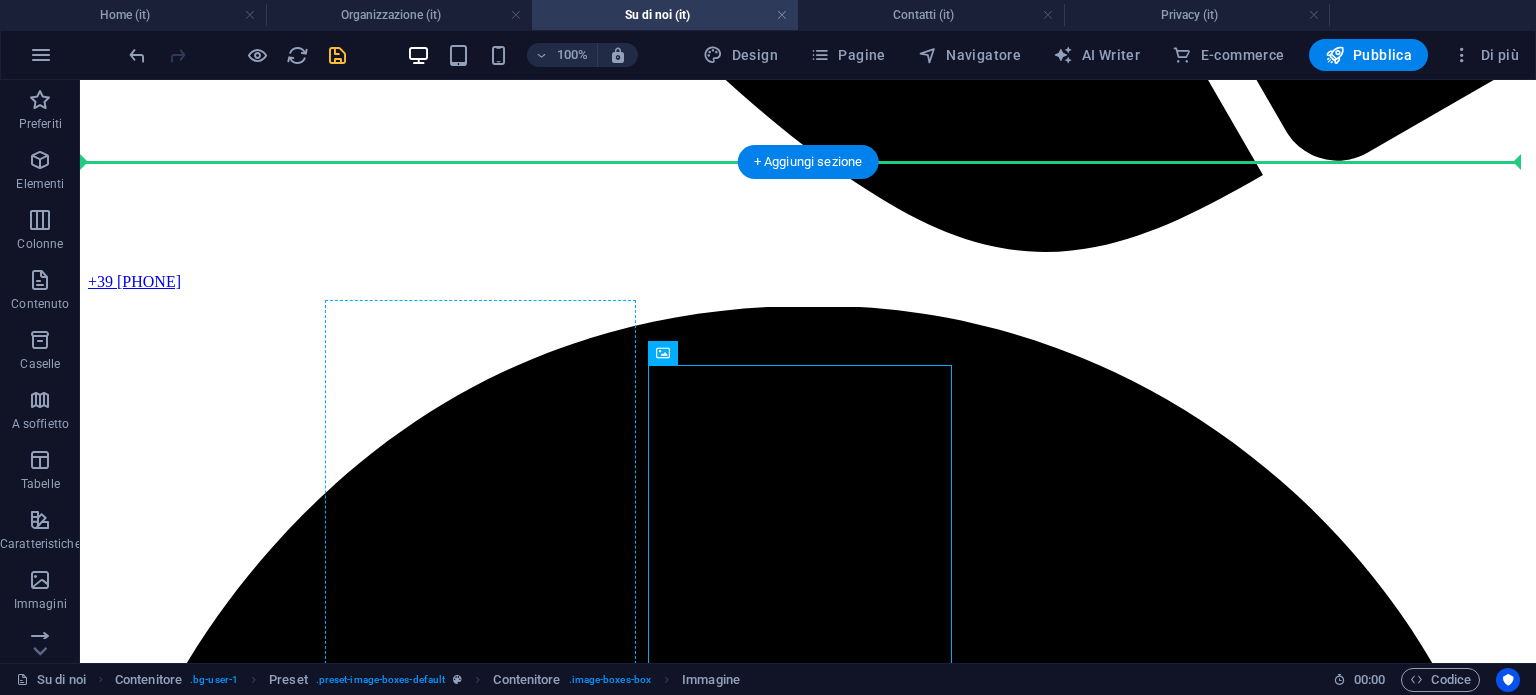 drag, startPoint x: 744, startPoint y: 454, endPoint x: 531, endPoint y: 445, distance: 213.19006 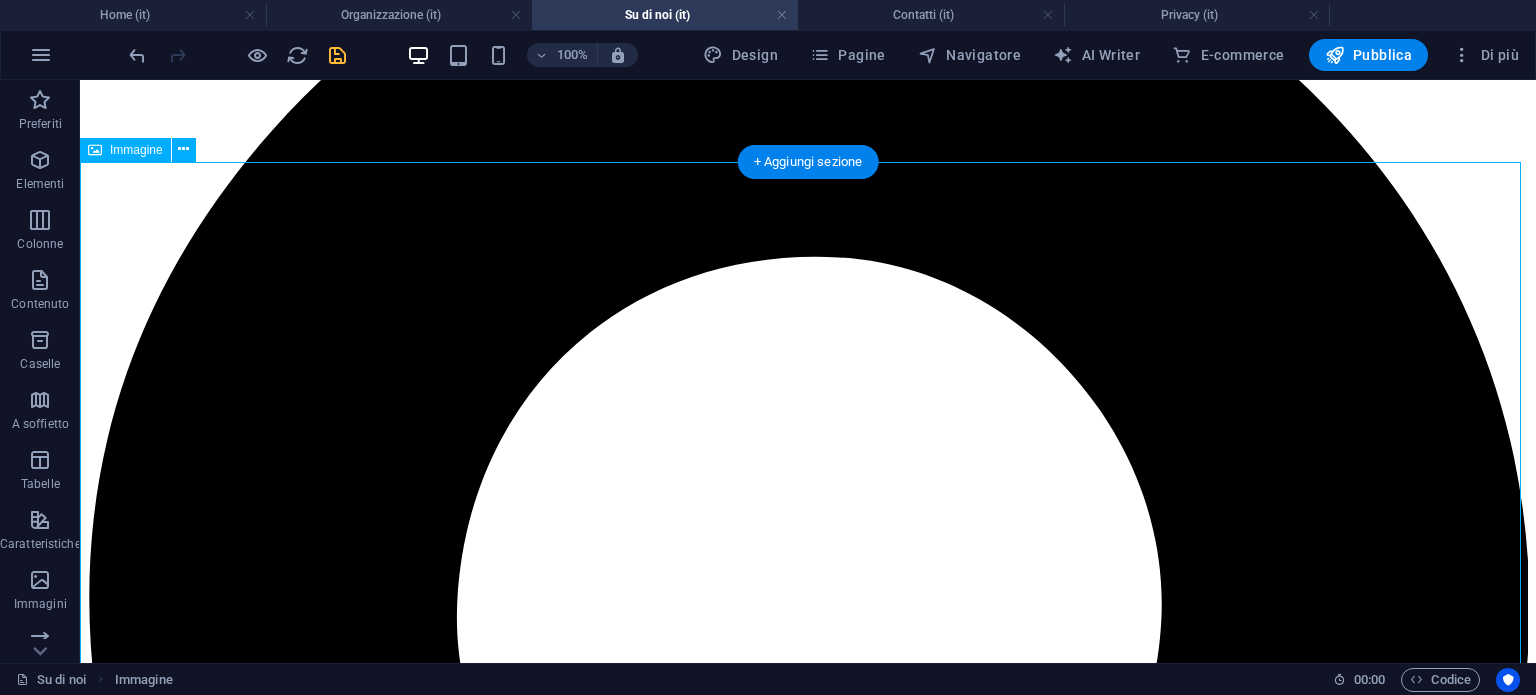 scroll, scrollTop: 2365, scrollLeft: 0, axis: vertical 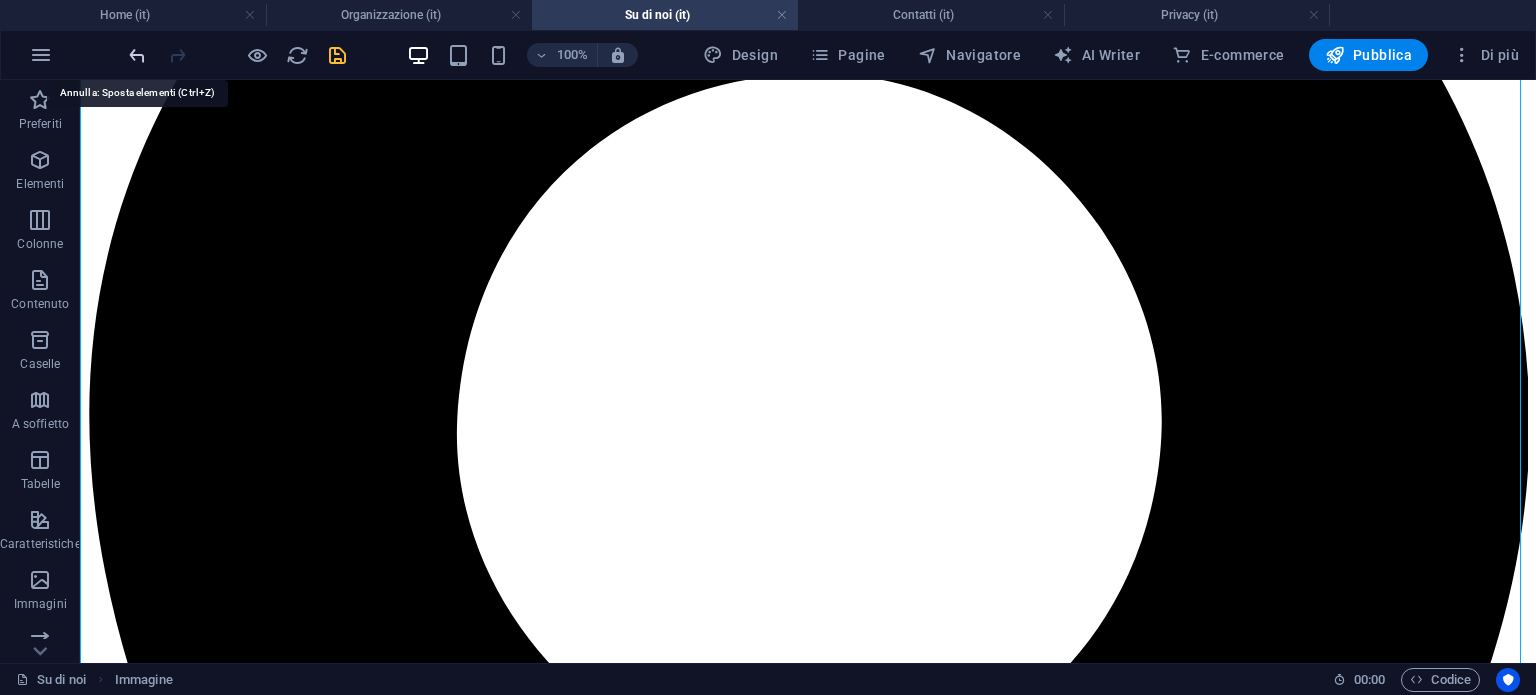 click at bounding box center (137, 55) 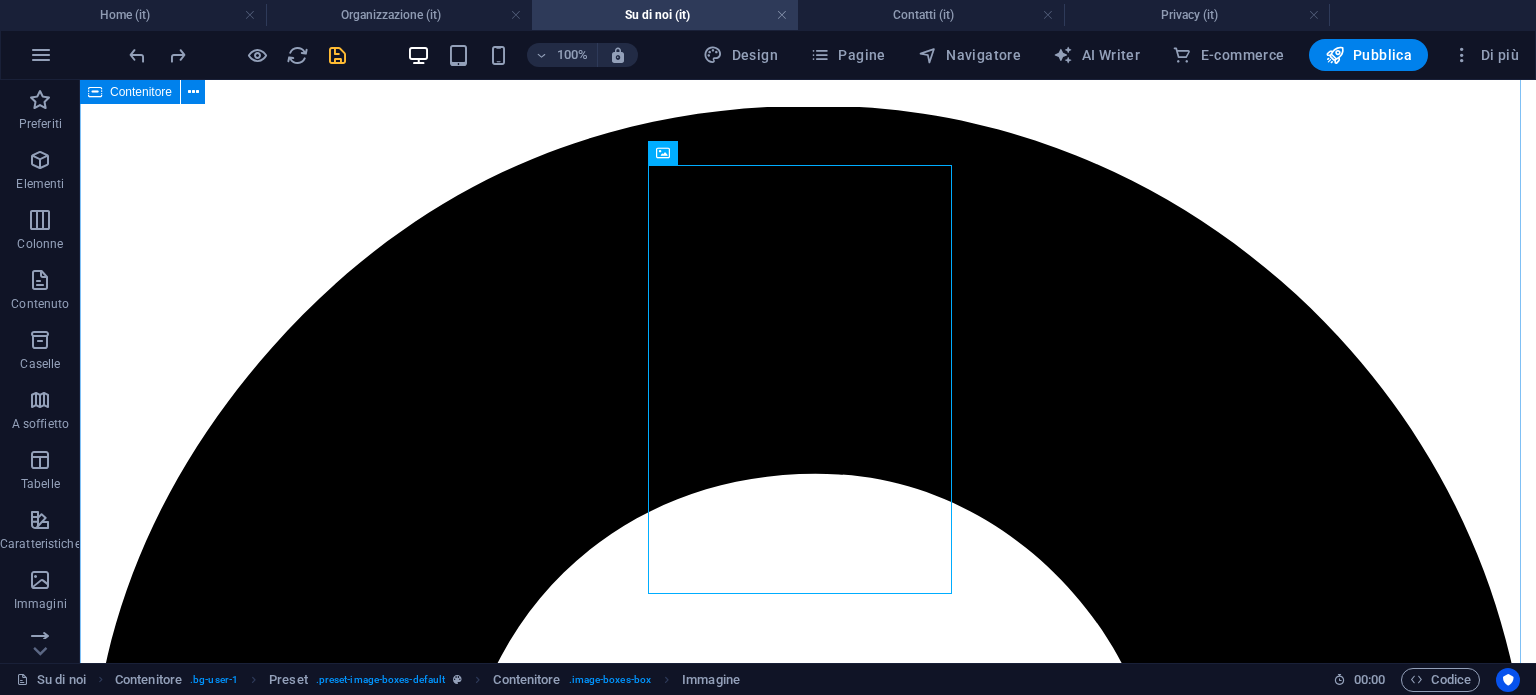 scroll, scrollTop: 1765, scrollLeft: 0, axis: vertical 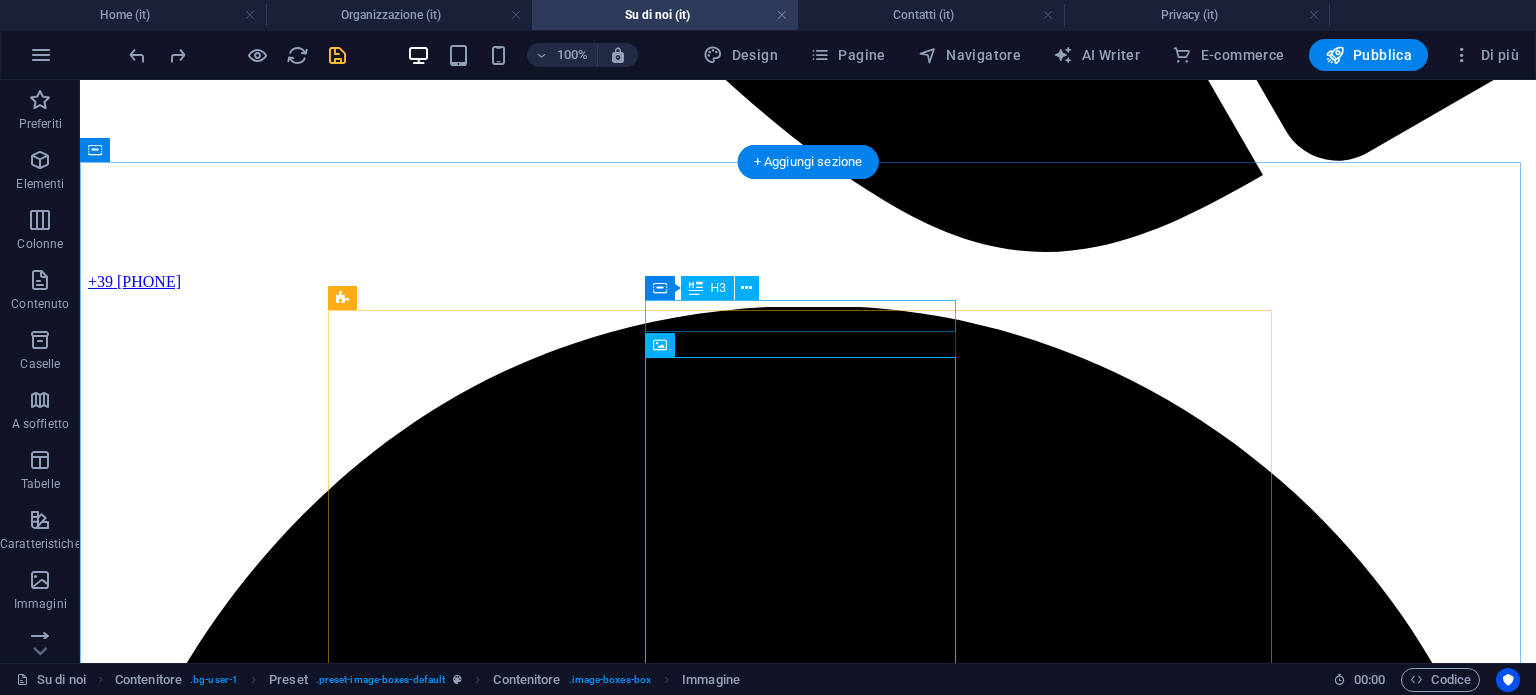 click on "[FIRST] [LAST]" at bounding box center (808, 13892) 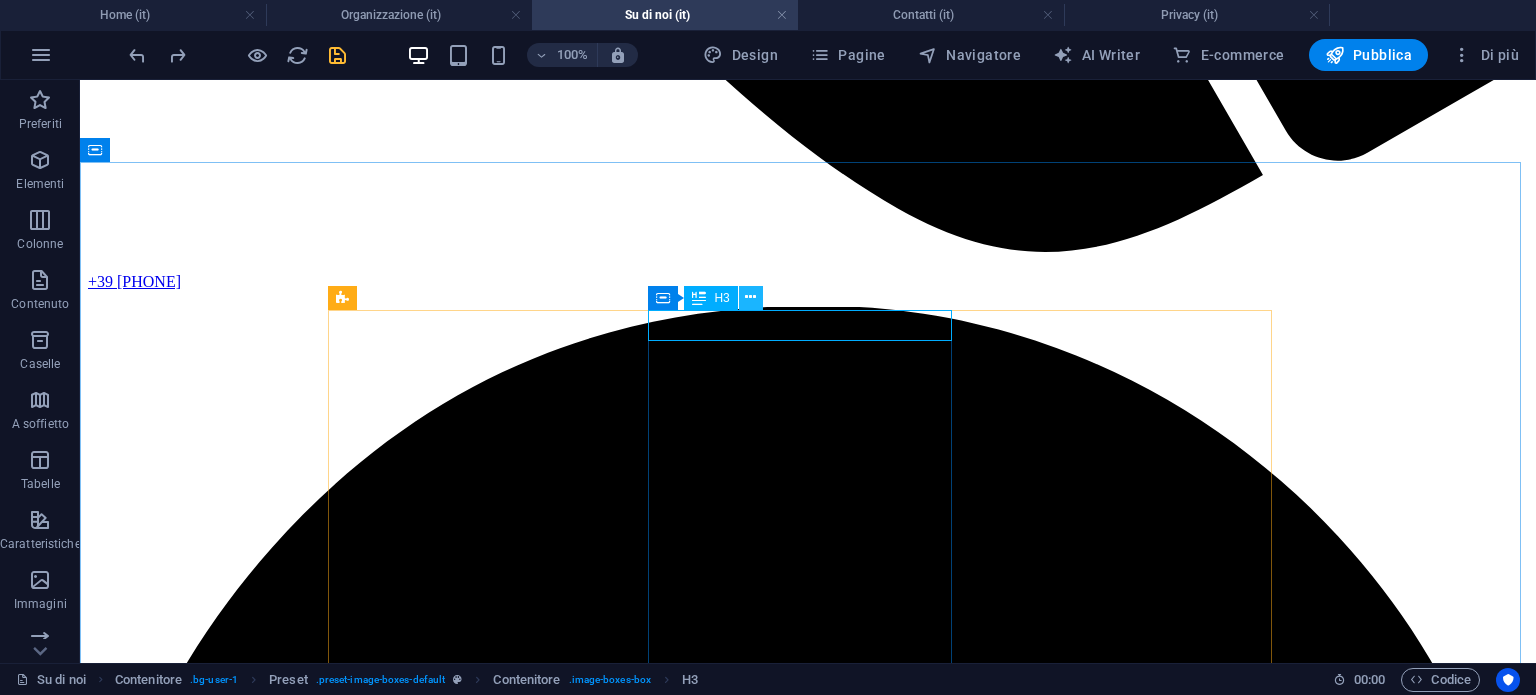 click at bounding box center (750, 297) 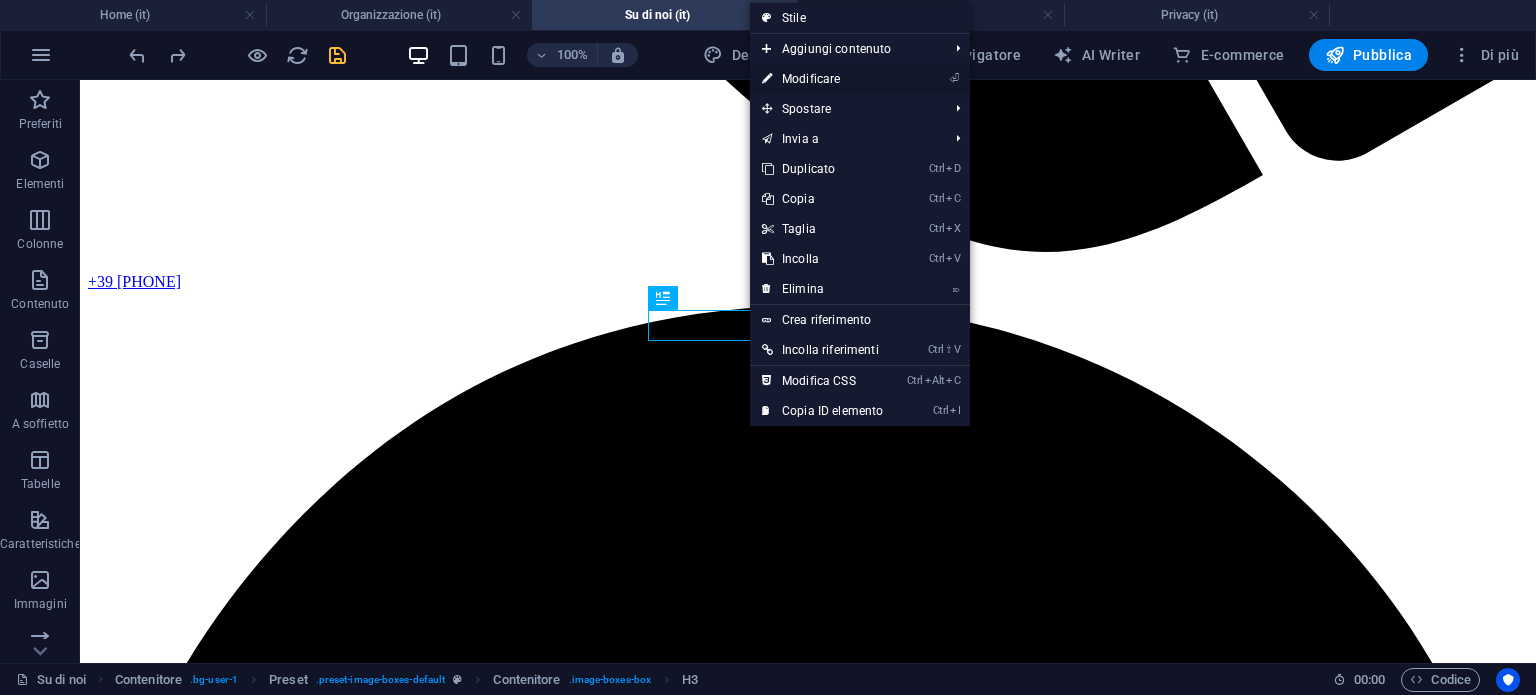 click on "⏎  Modificare" at bounding box center (822, 79) 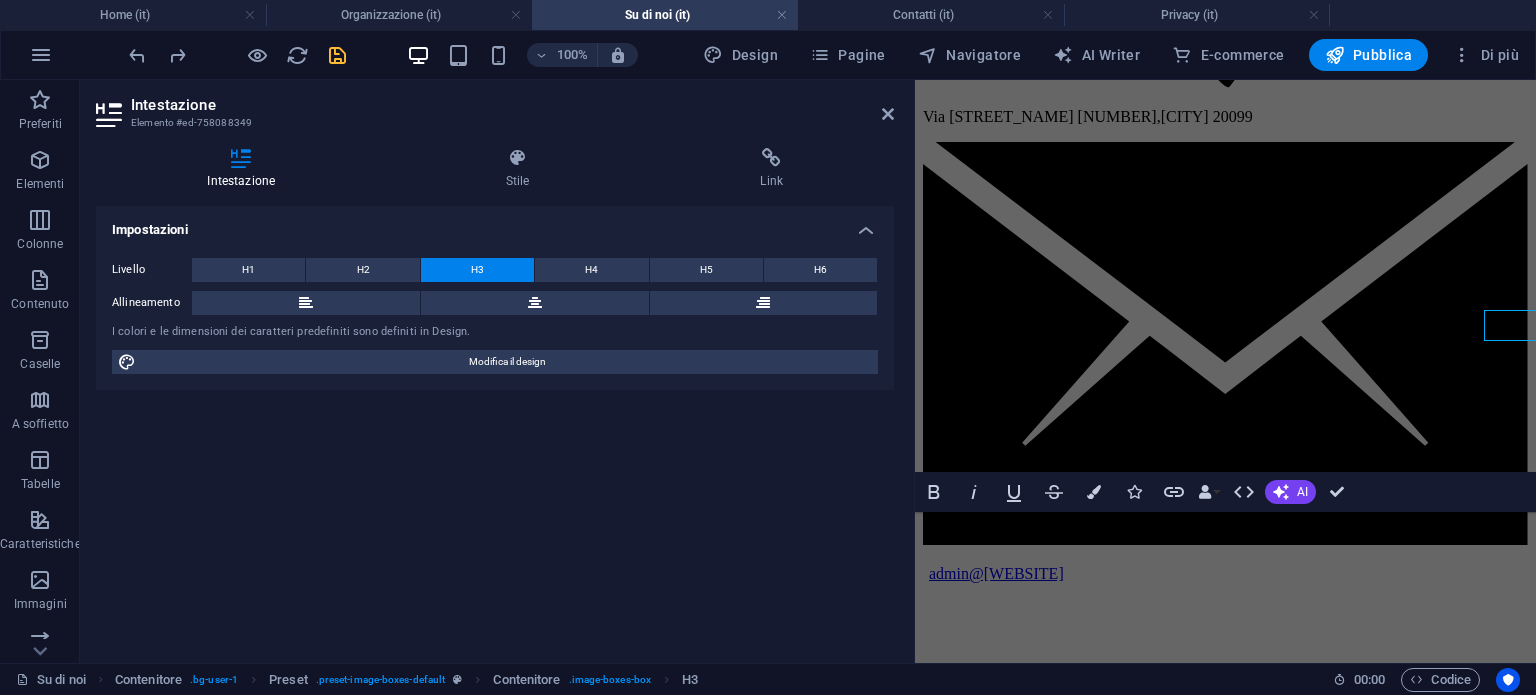 scroll, scrollTop: 1780, scrollLeft: 0, axis: vertical 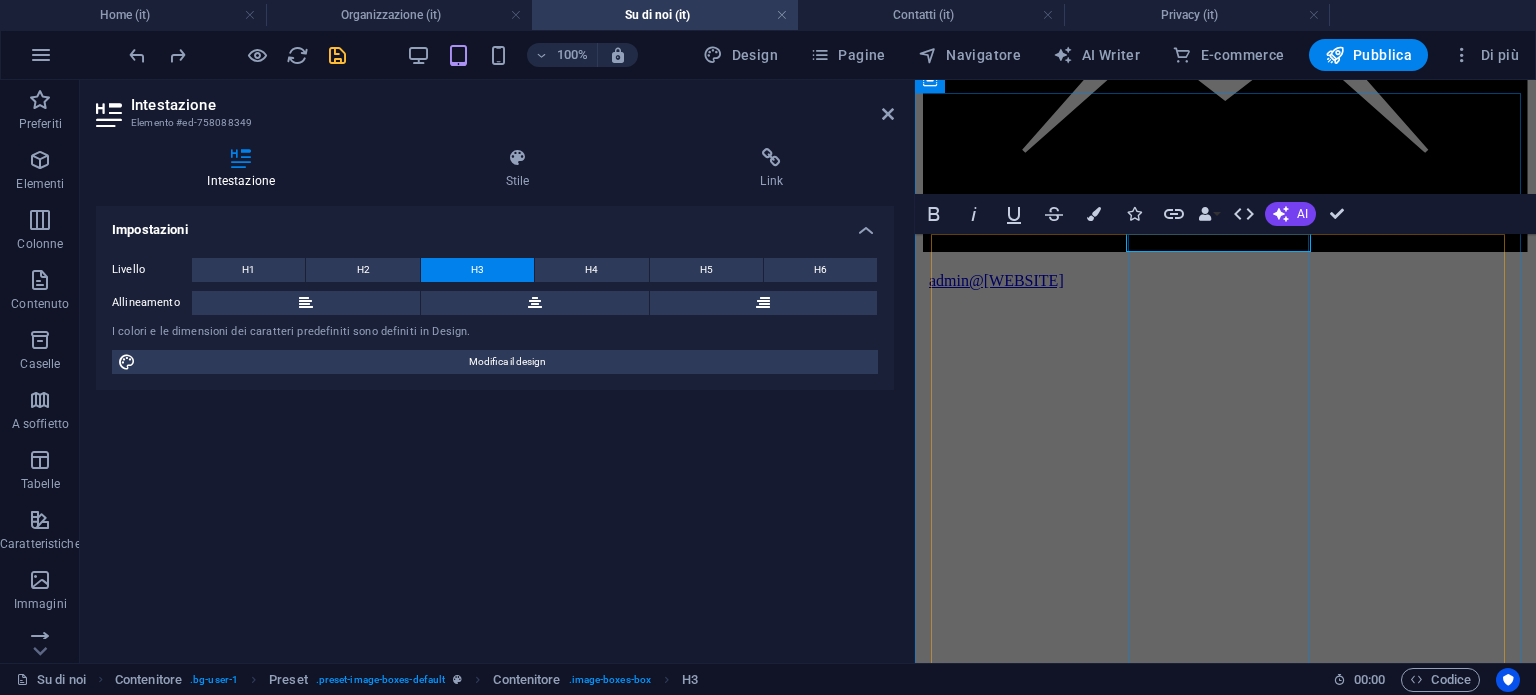 click on "[FIRST] [LAST]" at bounding box center (1225, 5280) 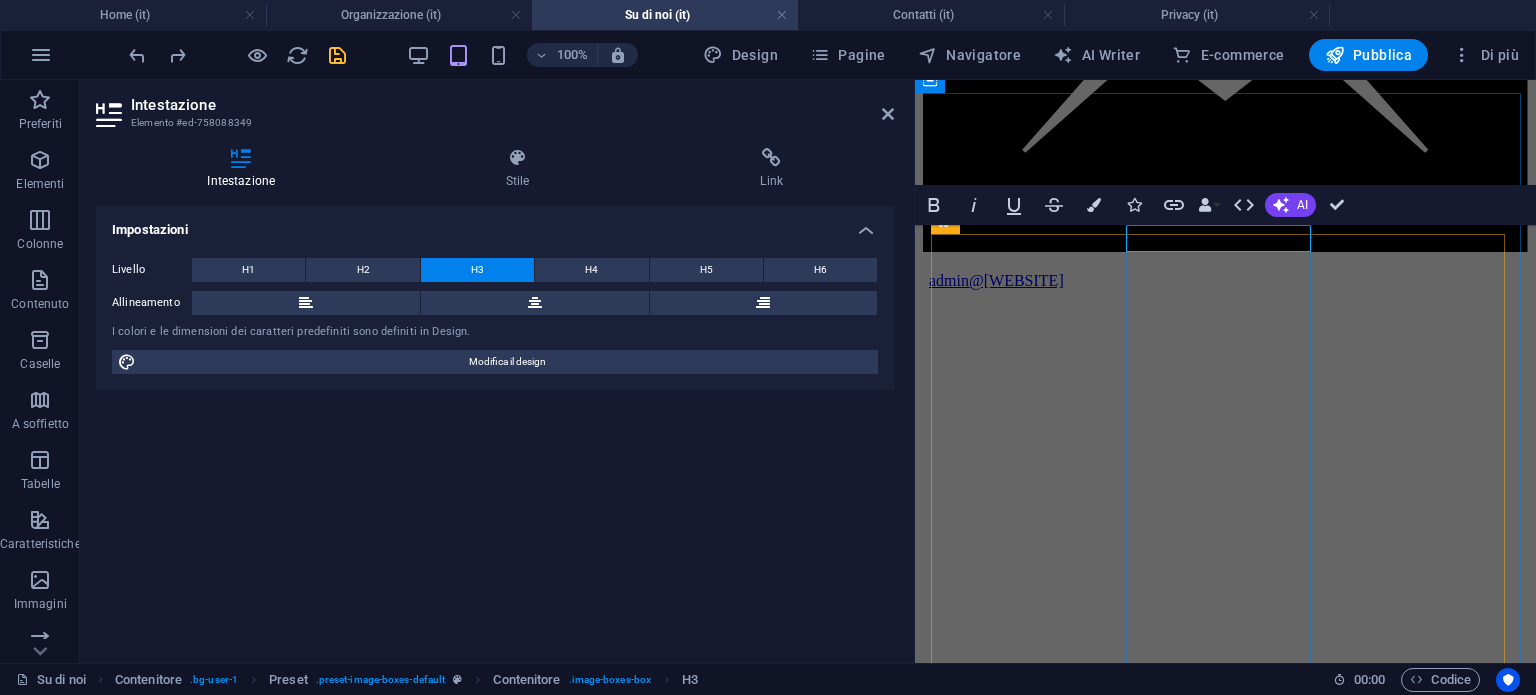 type 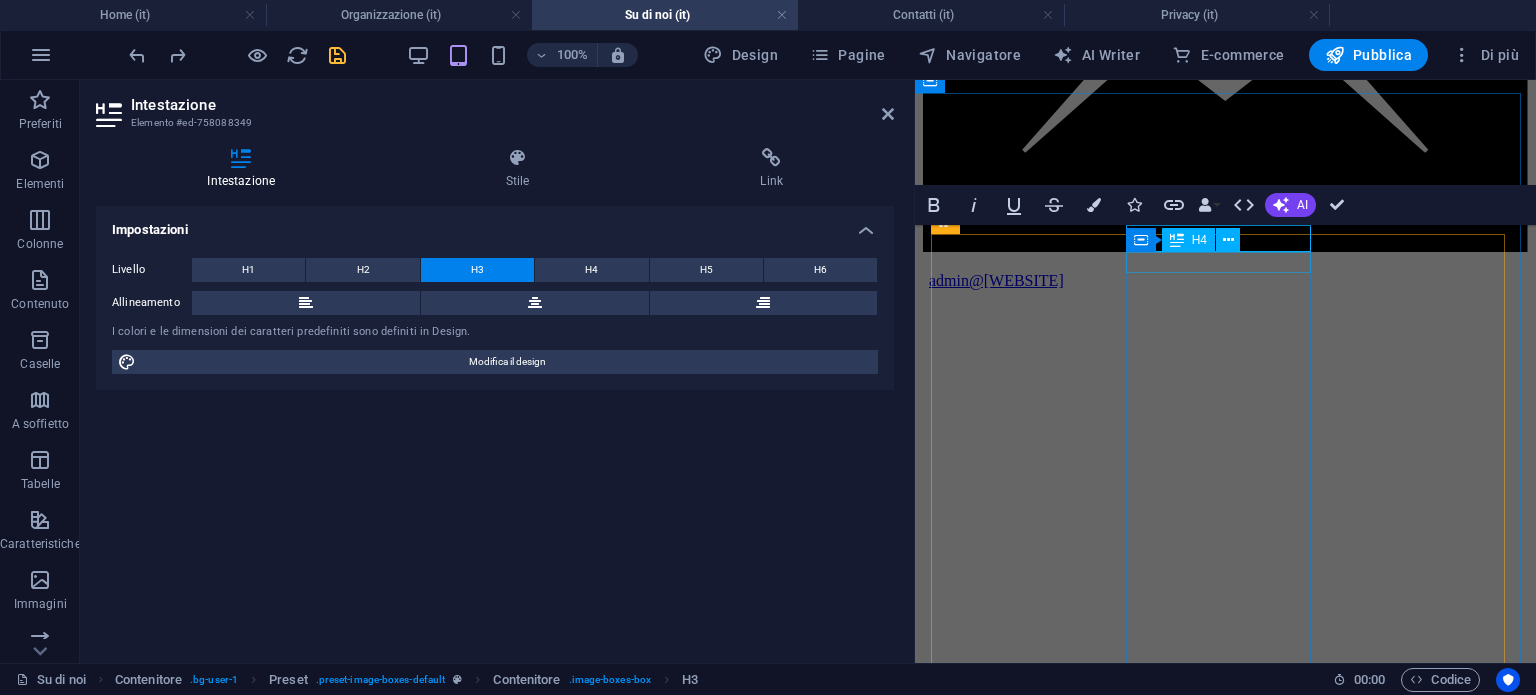 click on "Criminal Defense" at bounding box center (1225, 5321) 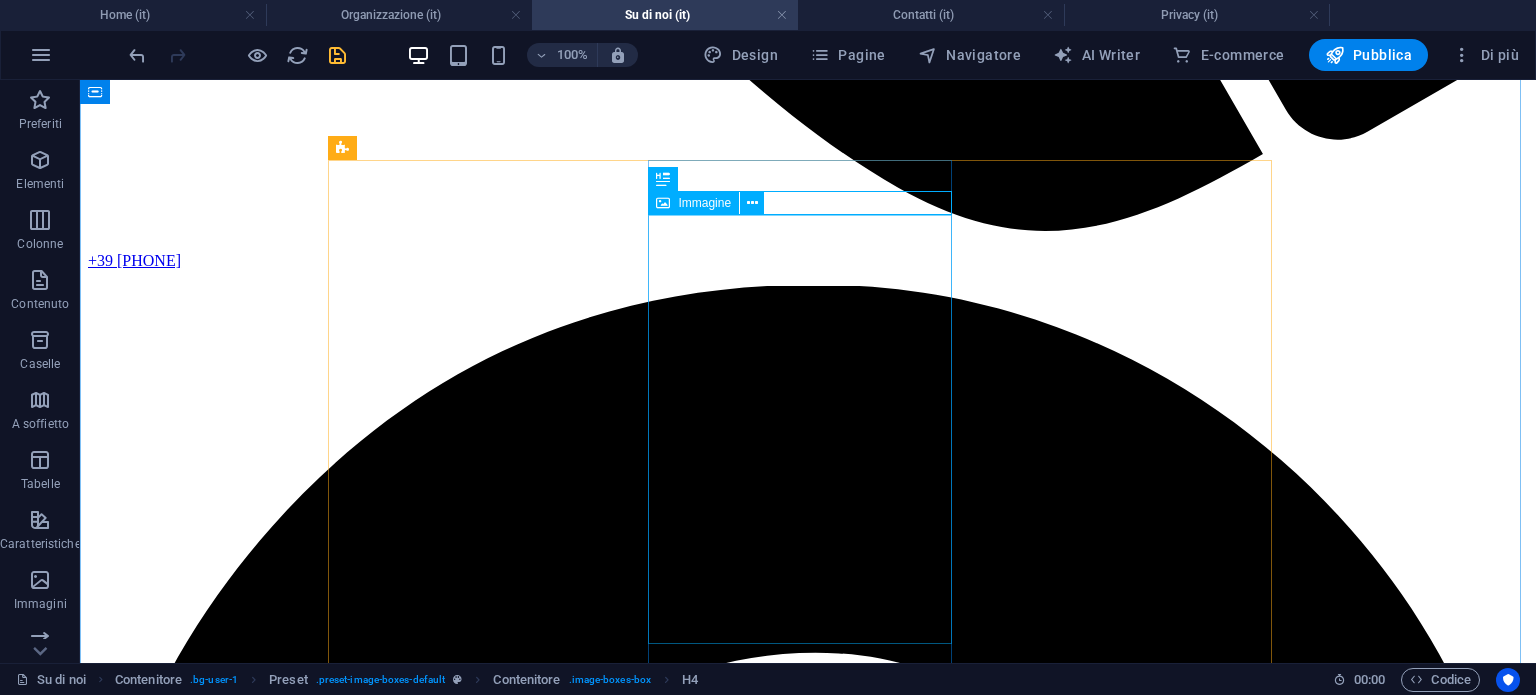 scroll, scrollTop: 1756, scrollLeft: 0, axis: vertical 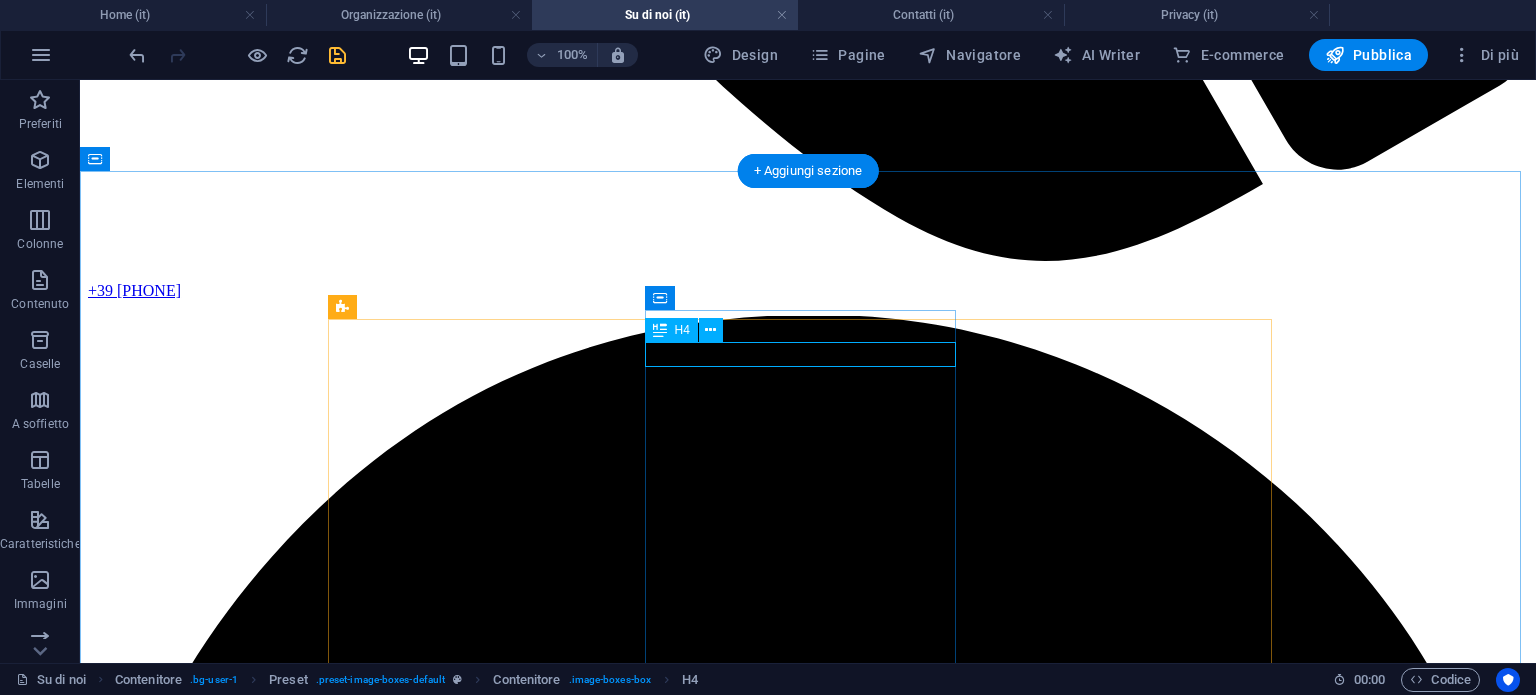 click on "Criminal Defense" at bounding box center (808, 13942) 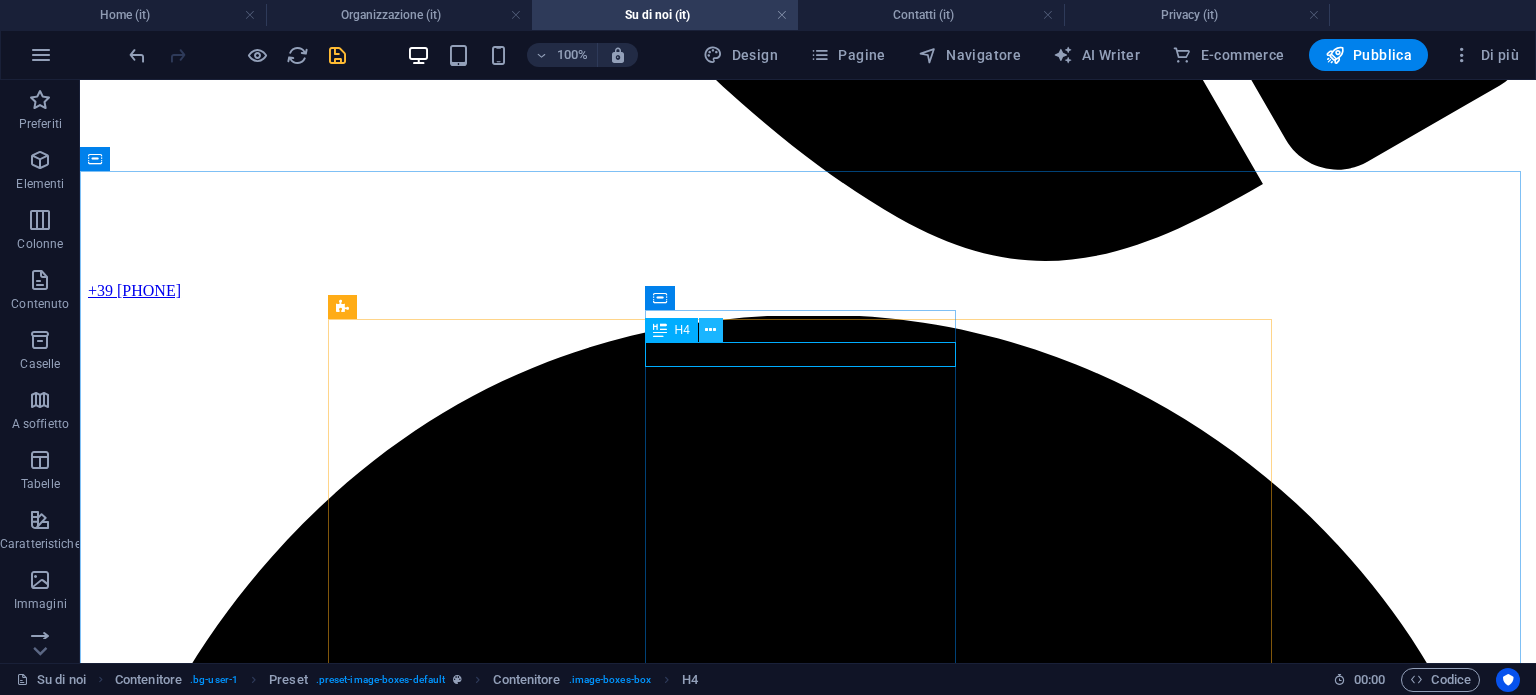 click at bounding box center (710, 330) 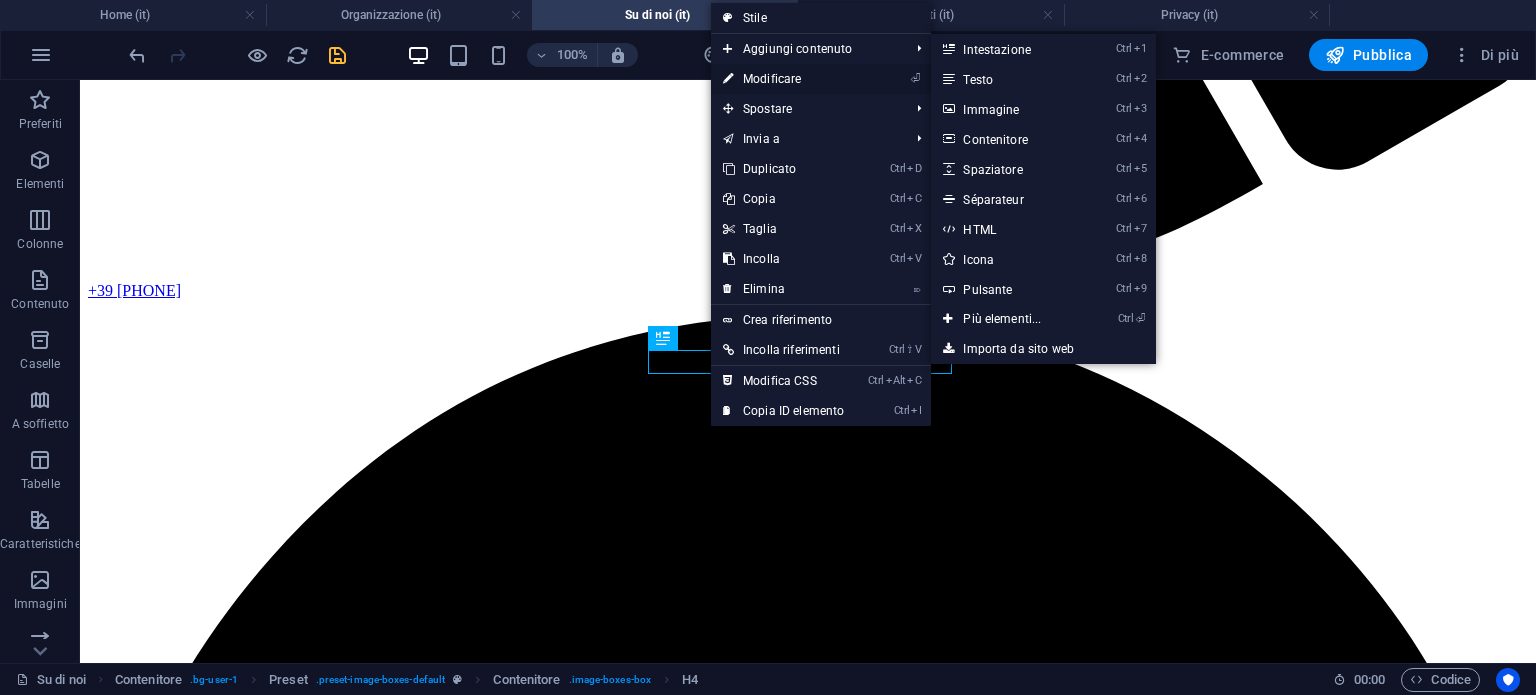 click on "⏎  Modificare" at bounding box center (783, 79) 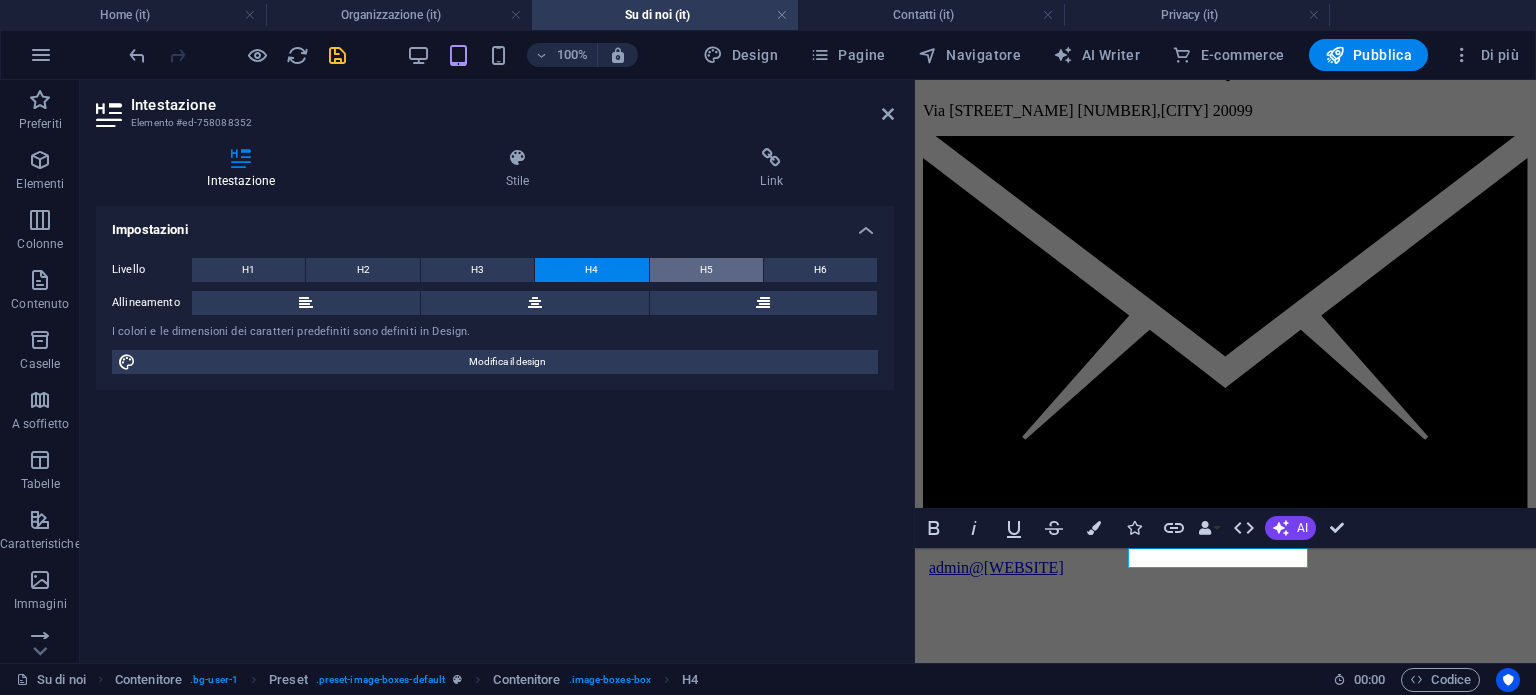 click on "H5" at bounding box center [706, 270] 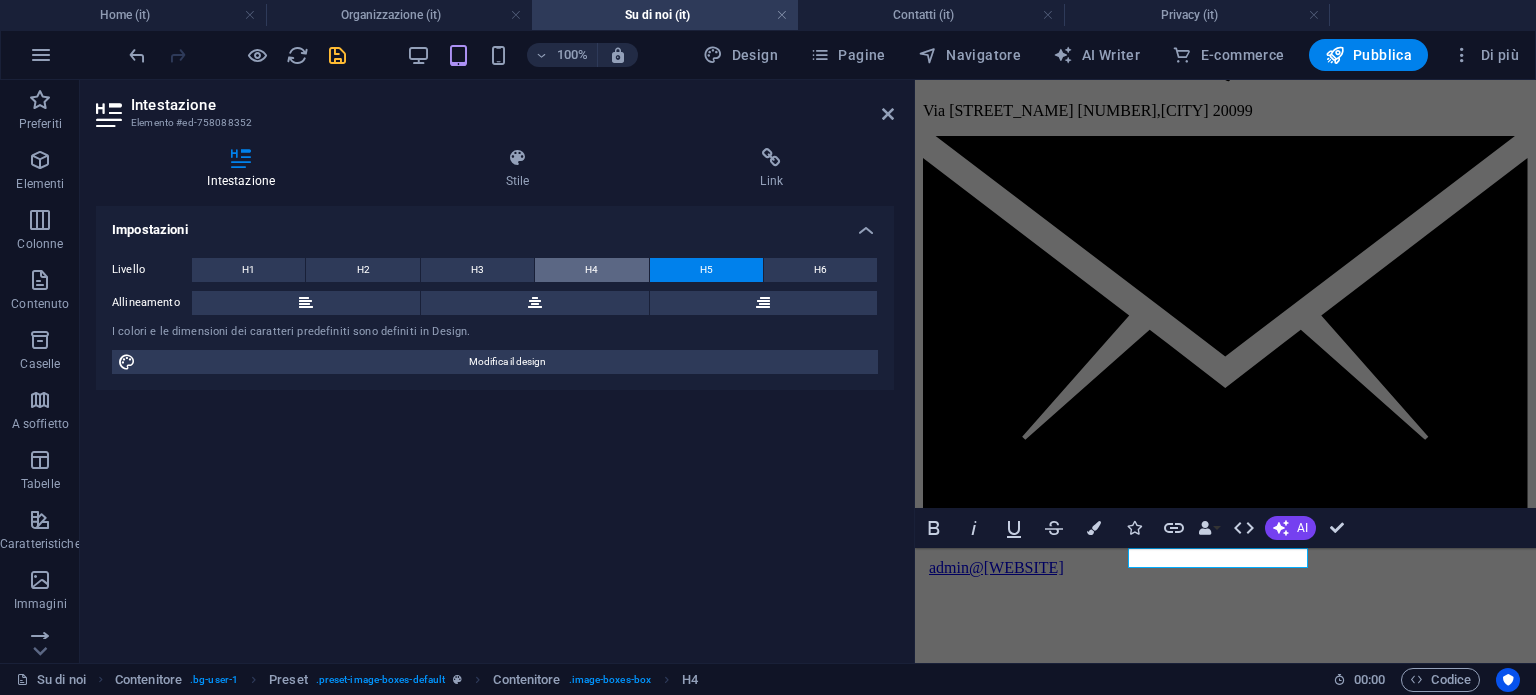 click on "H4" at bounding box center (591, 270) 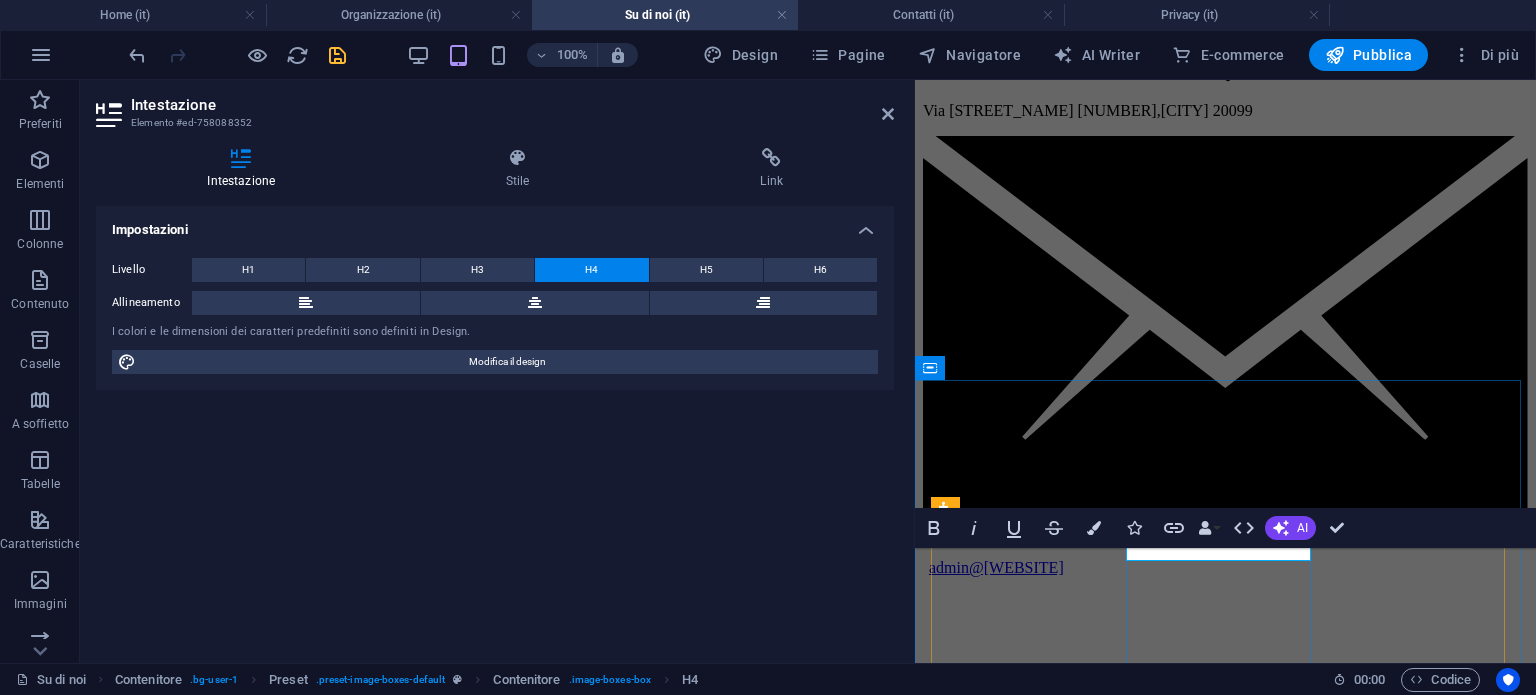 click on "Criminal Defense" at bounding box center (1225, 5608) 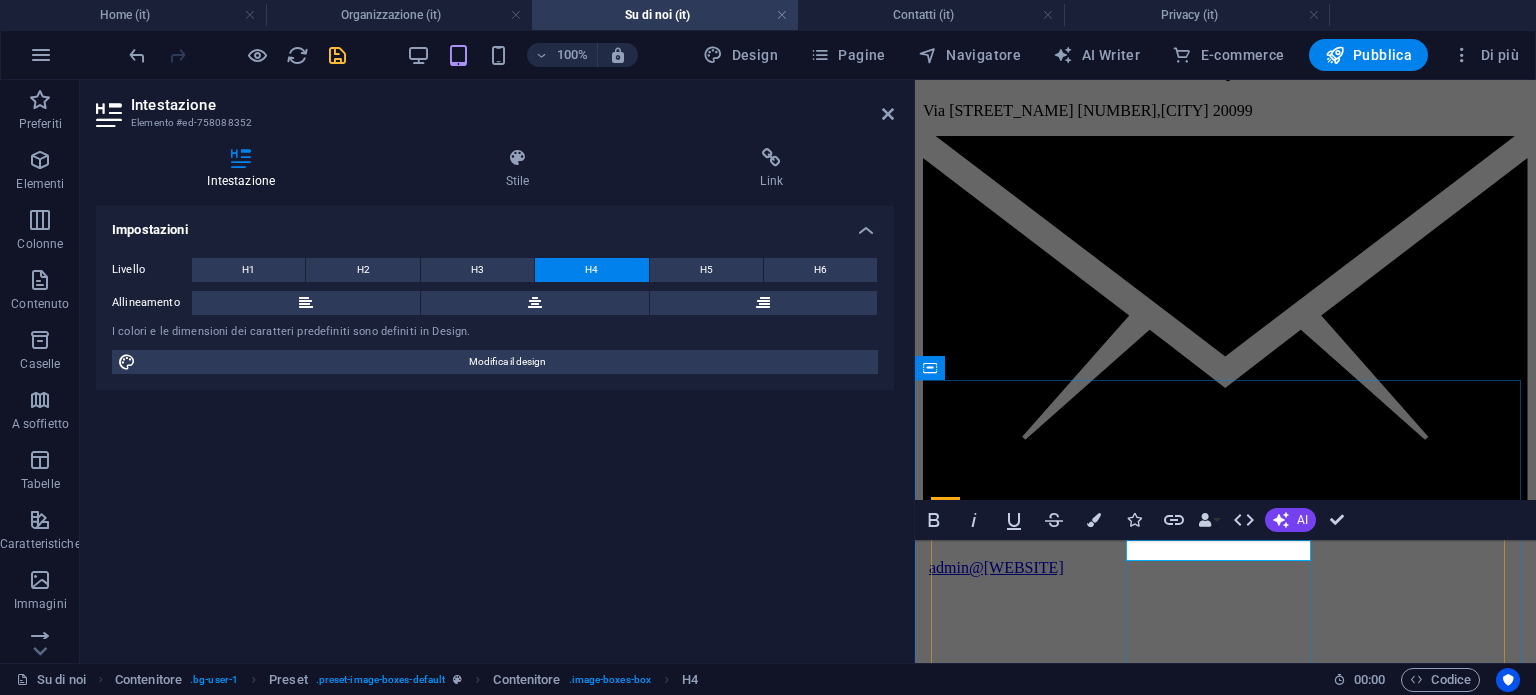 type 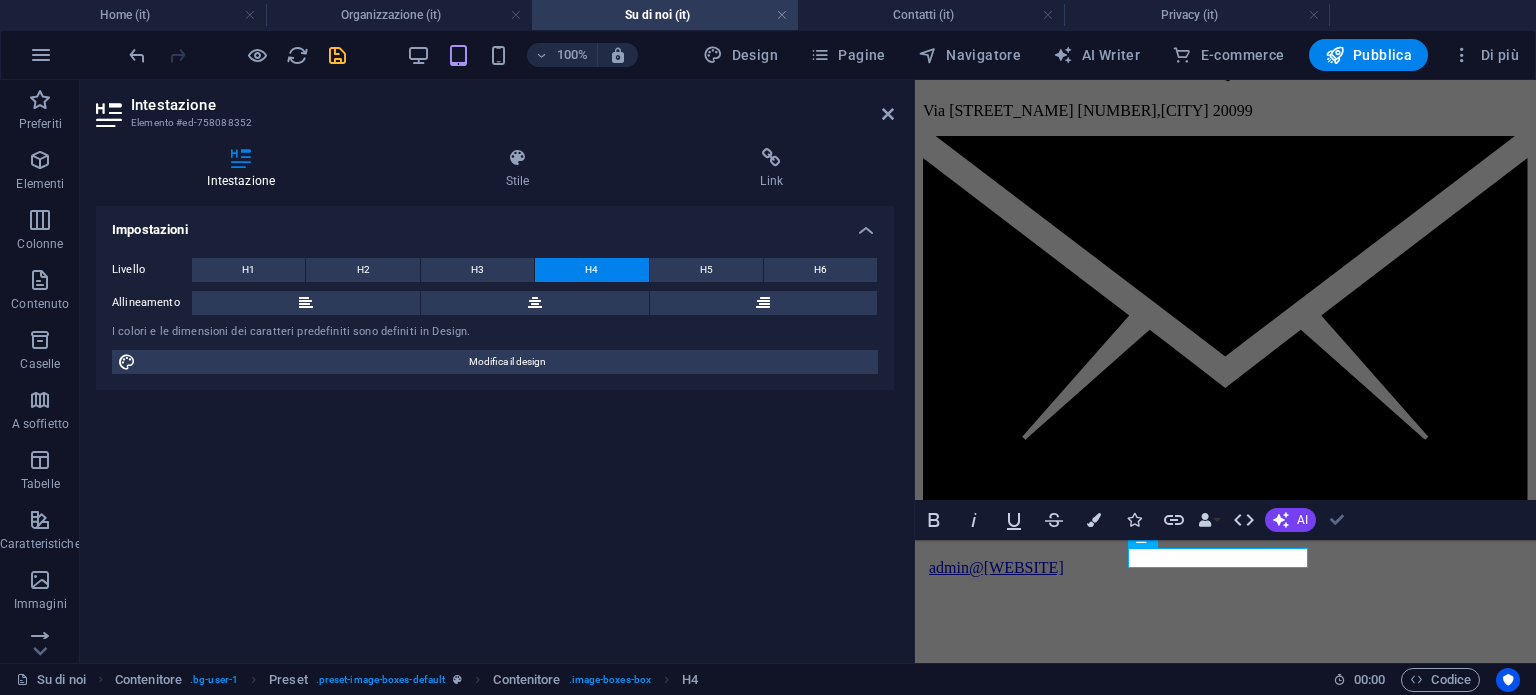 drag, startPoint x: 1342, startPoint y: 519, endPoint x: 1257, endPoint y: 439, distance: 116.72617 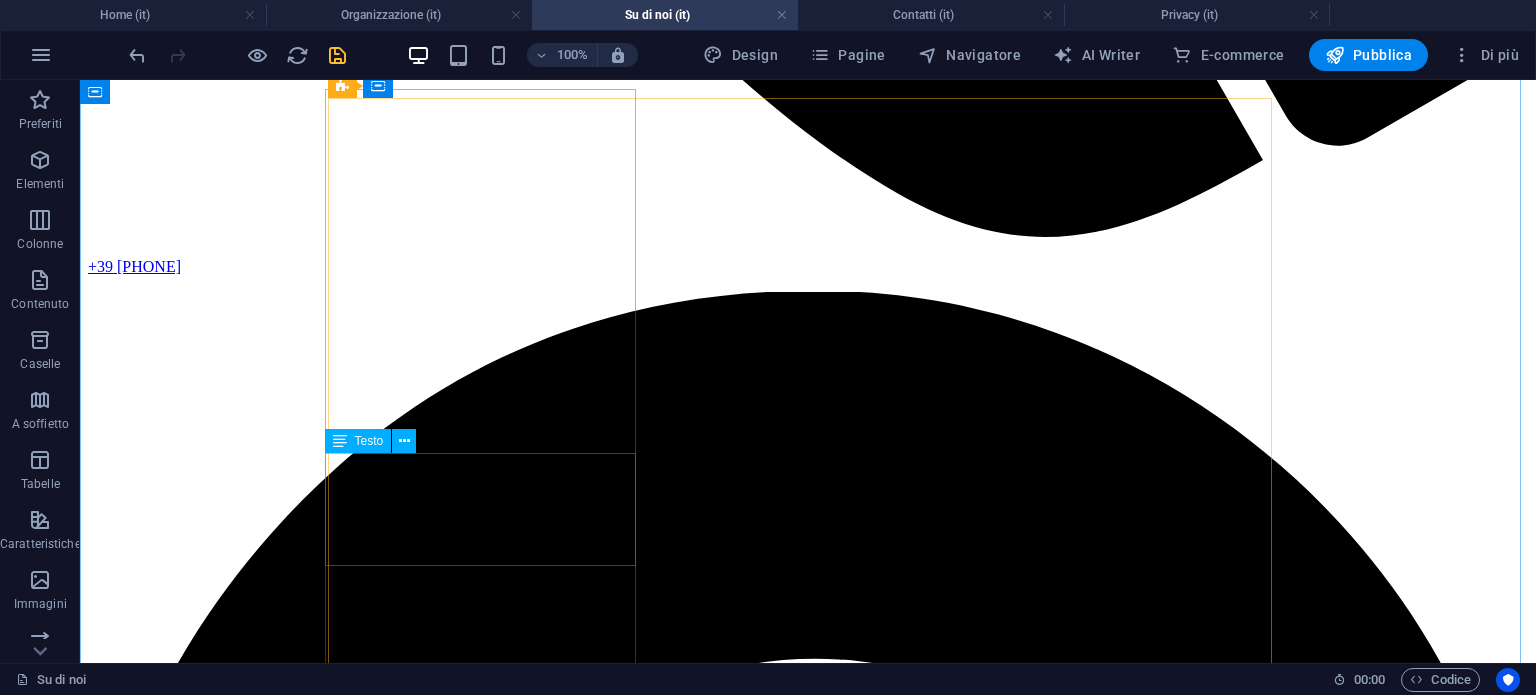 scroll, scrollTop: 1776, scrollLeft: 0, axis: vertical 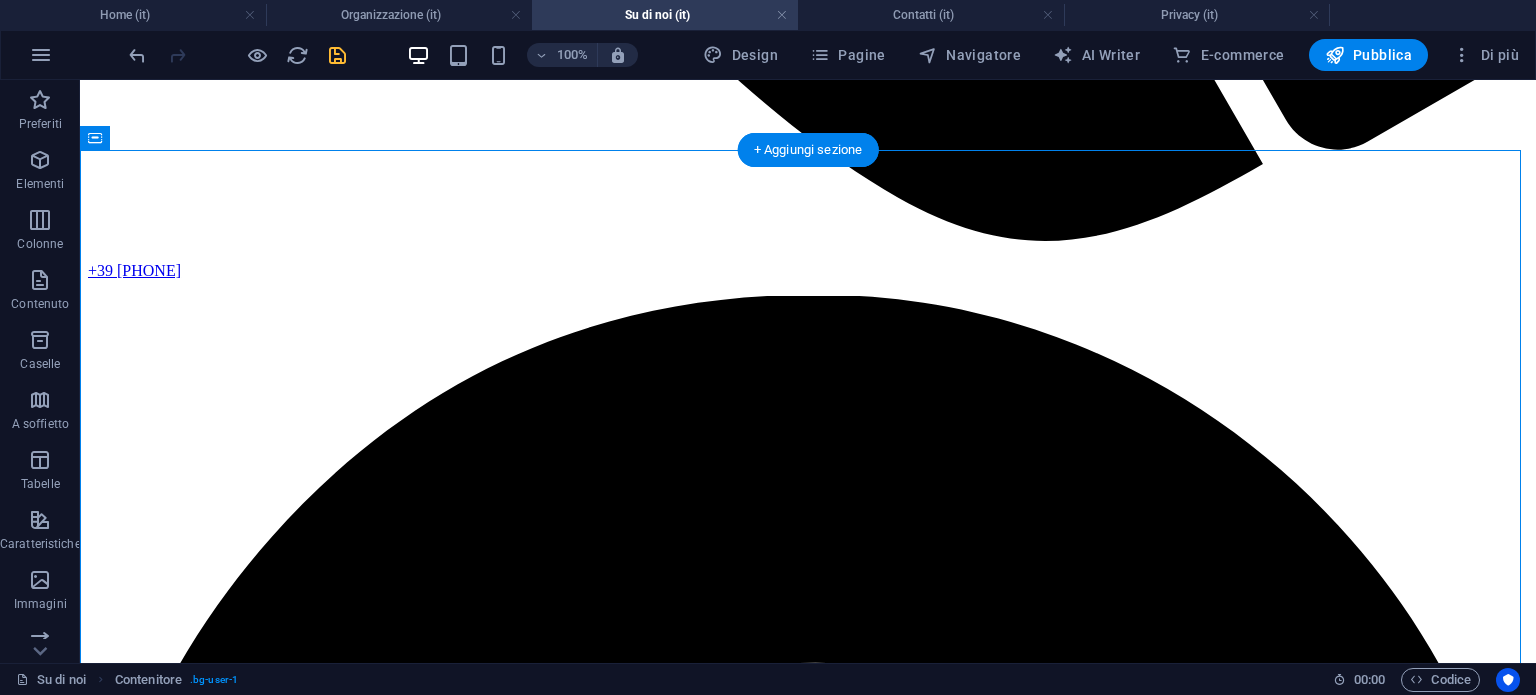 drag, startPoint x: 706, startPoint y: 458, endPoint x: 713, endPoint y: 306, distance: 152.1611 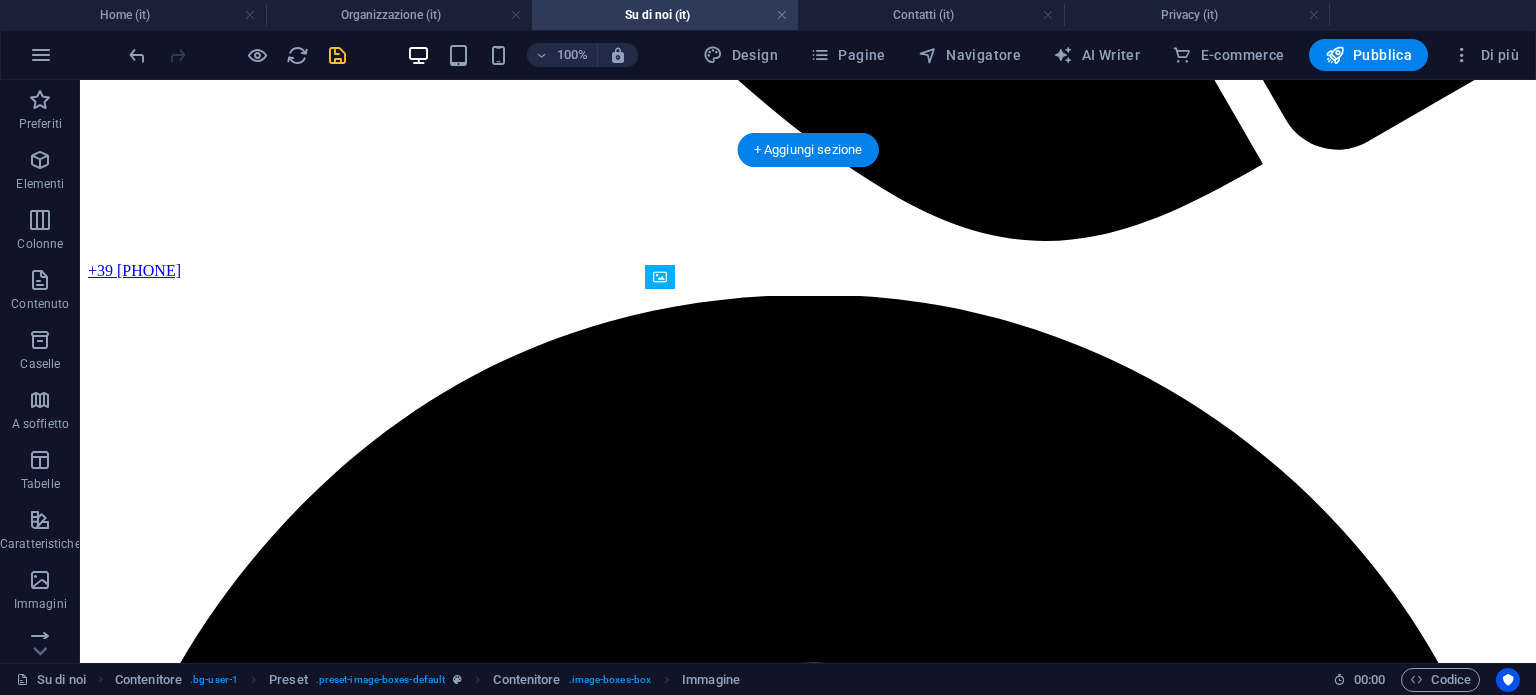 drag, startPoint x: 741, startPoint y: 383, endPoint x: 743, endPoint y: 312, distance: 71.02816 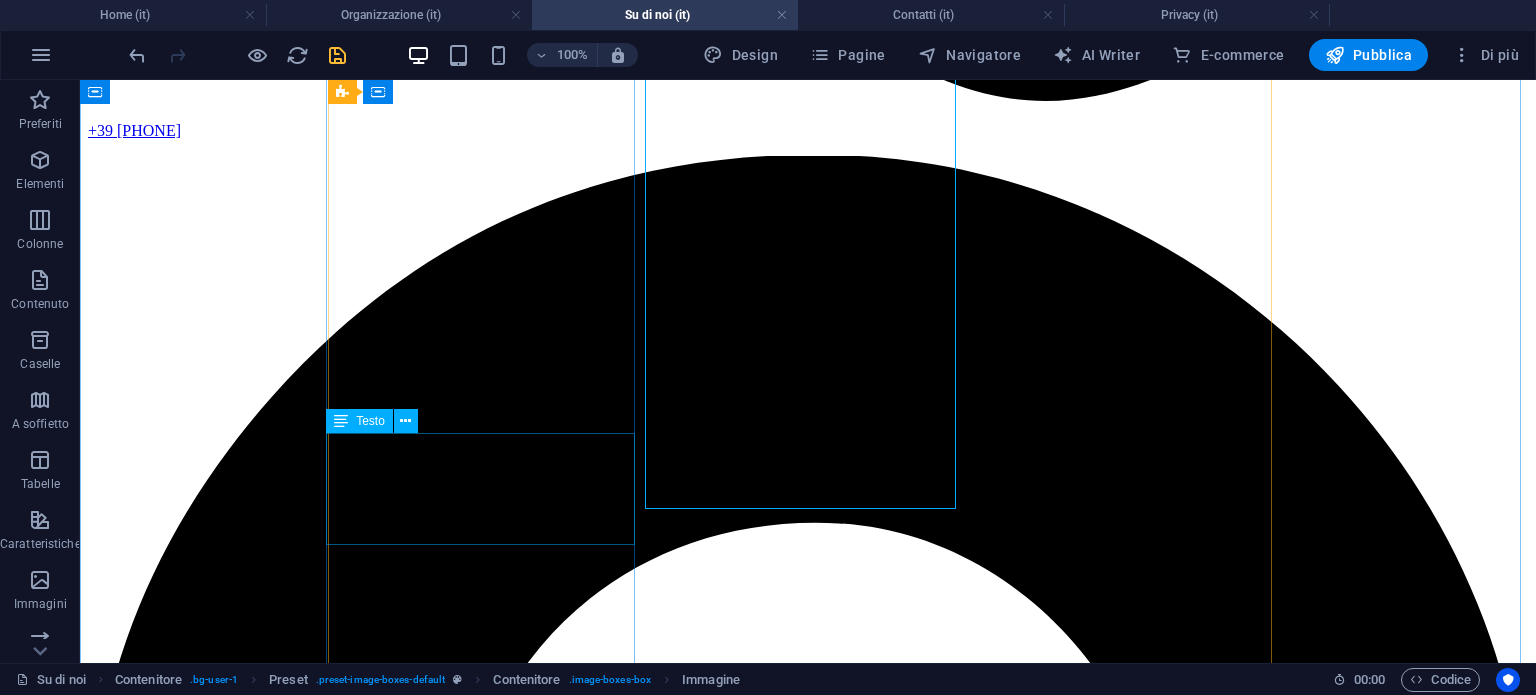 scroll, scrollTop: 1908, scrollLeft: 0, axis: vertical 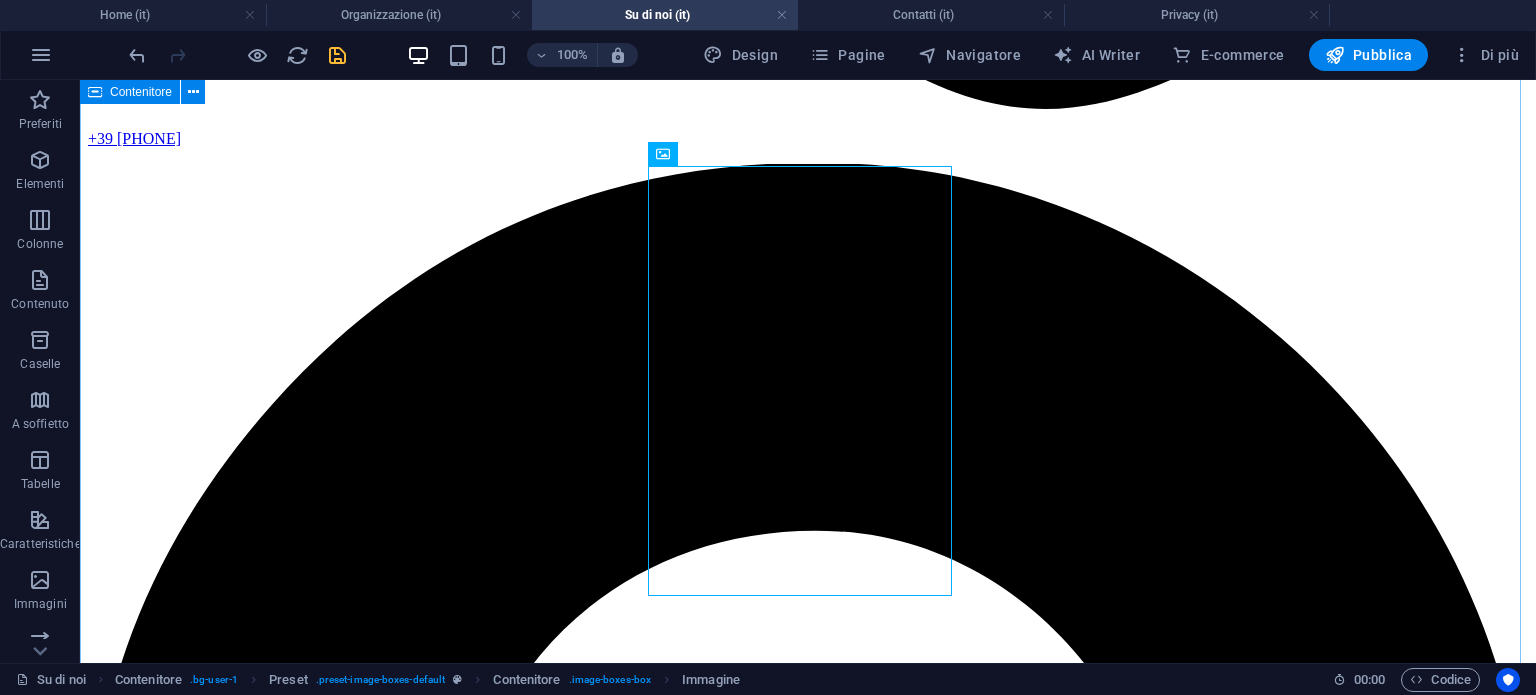 click on "Meet our Team Roberto Forresu Amministratore Lorem ipsum dolor sit amet, consectetur adipisicing elit. Veritatis, dolorem! View Profile Attestati A.n.amm.i Lorem ipsum dolor sit amet, consectetur adipisicing elit. Veritatis, dolorem! View Profile Richard Roe Insurance Claims Lorem ipsum dolor sit amet, consectetur adipisicing elit. Veritatis, dolorem! View Profile" at bounding box center (808, 17760) 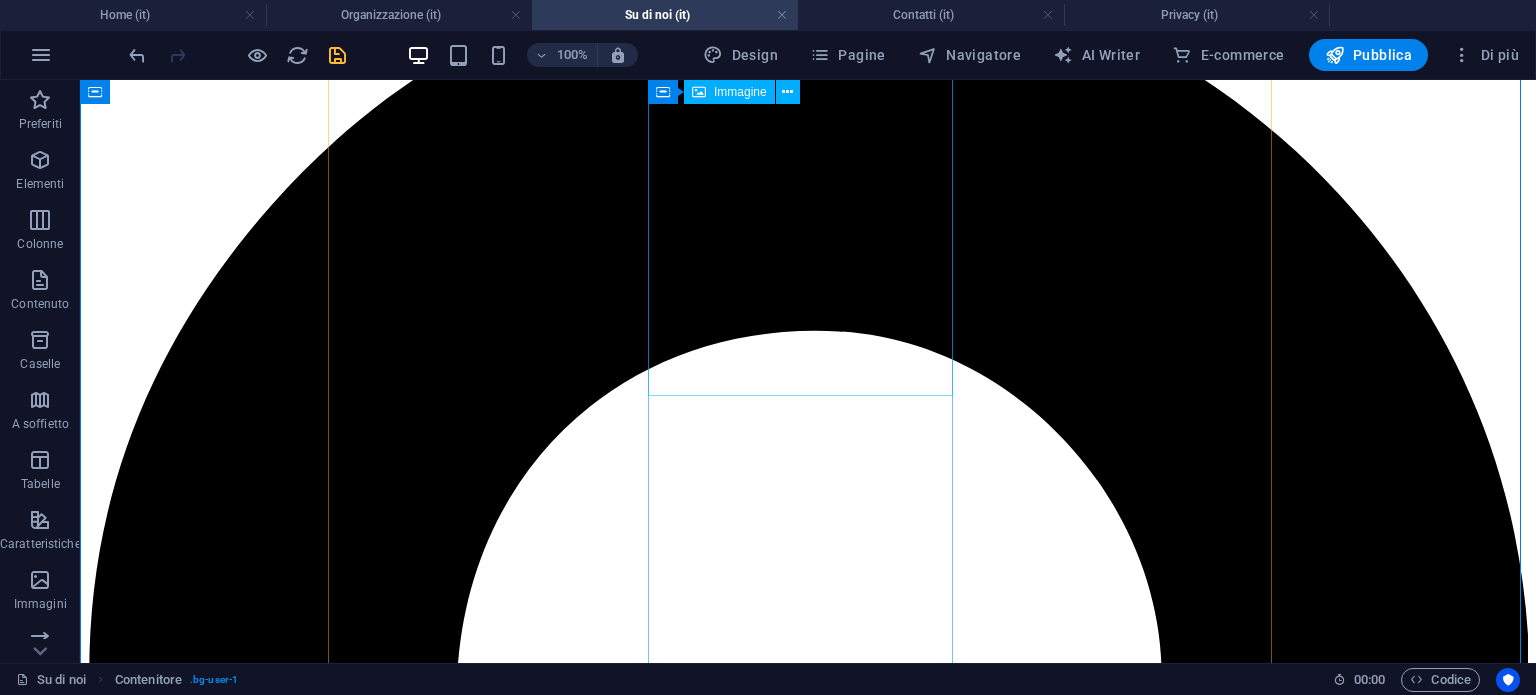 scroll, scrollTop: 1708, scrollLeft: 0, axis: vertical 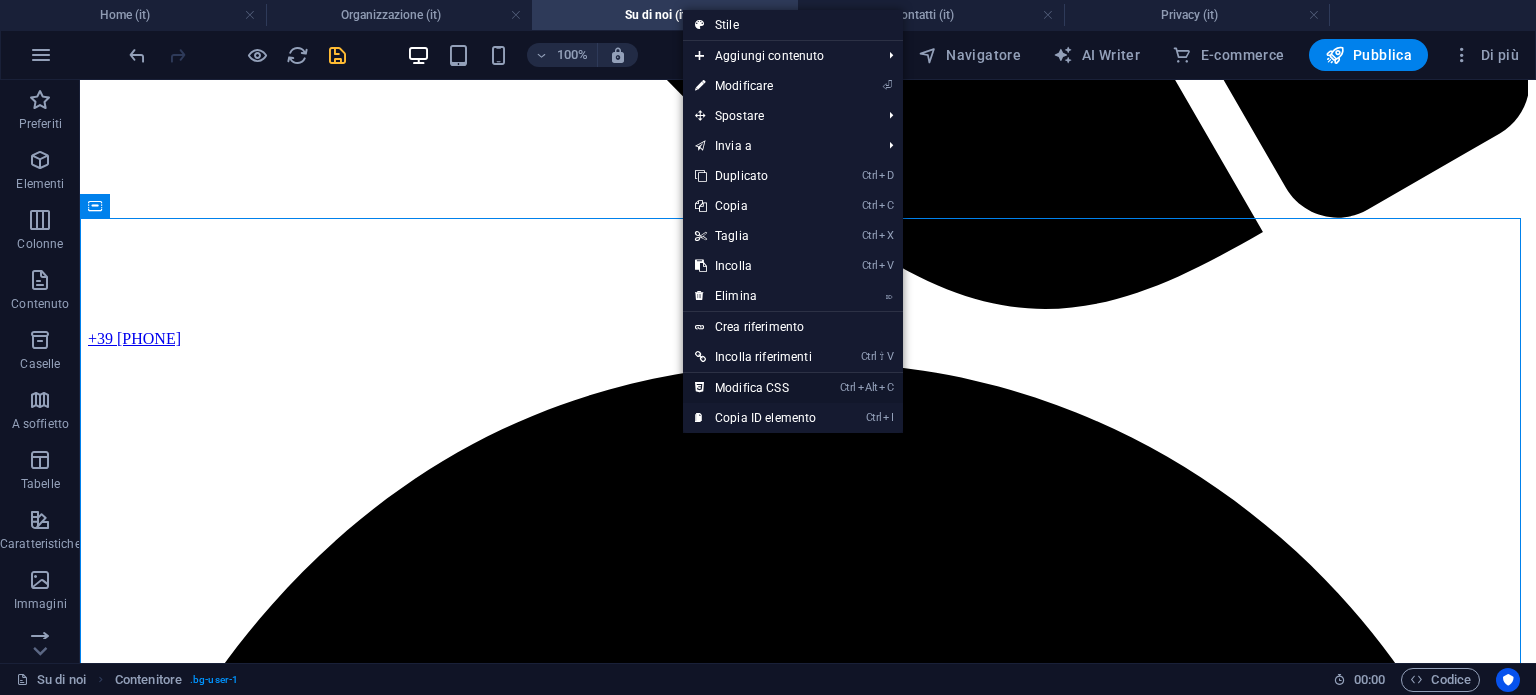 click on "Ctrl Alt C  Modifica CSS" at bounding box center (755, 388) 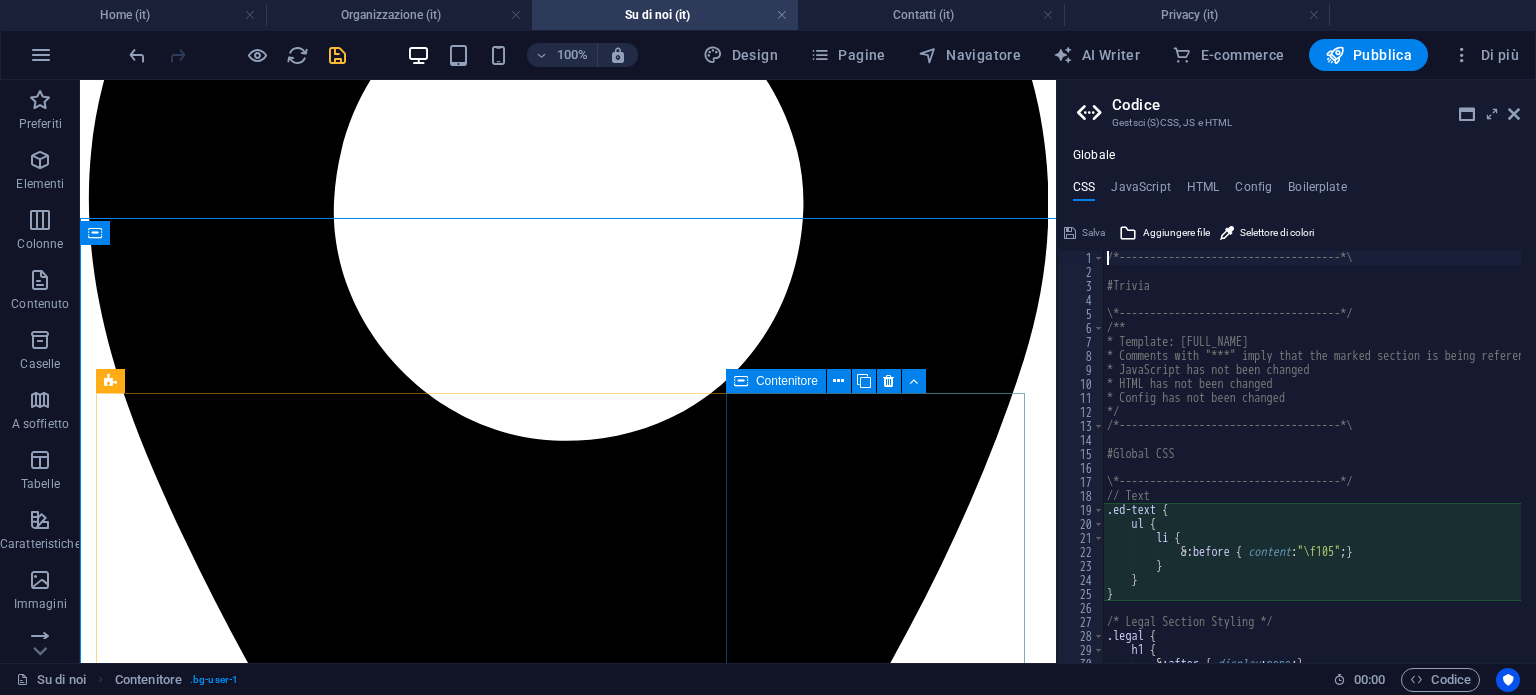 type on "@include social-icons(" 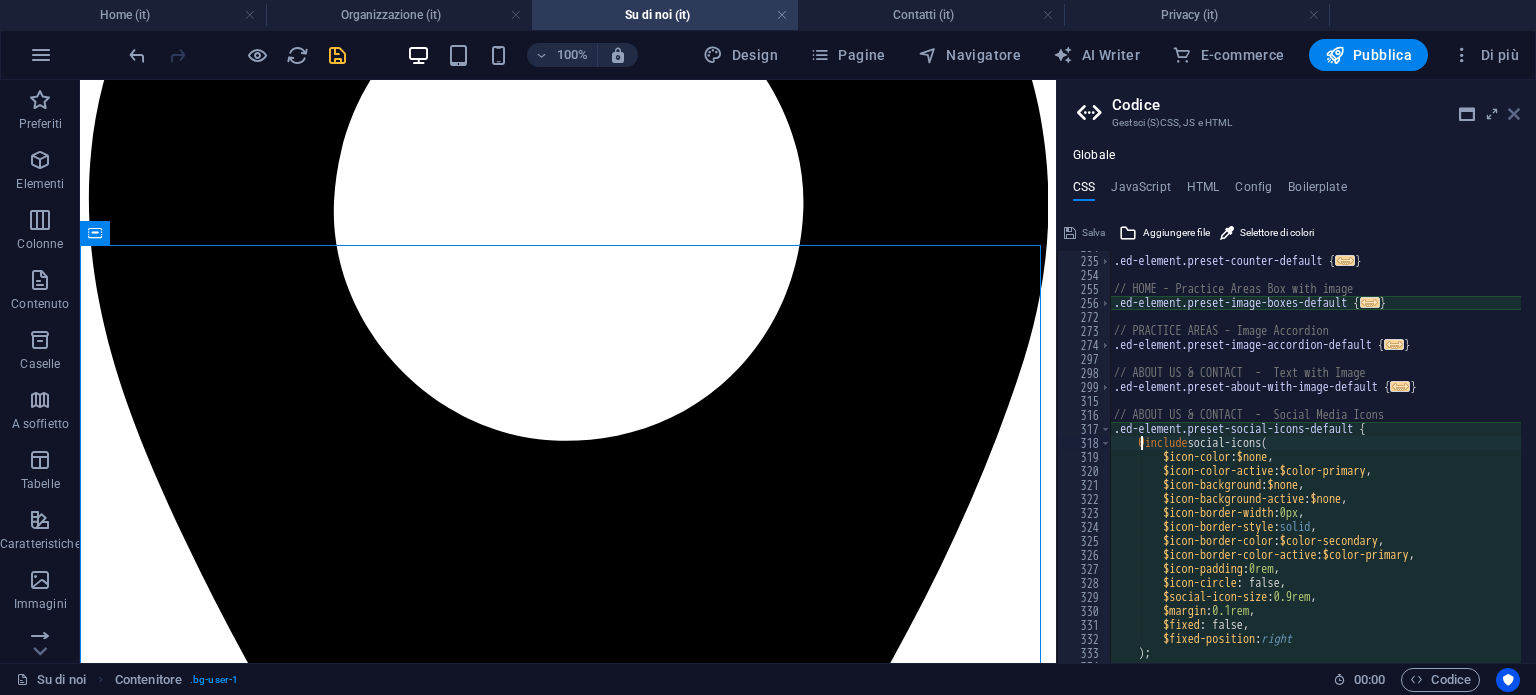 click at bounding box center [1514, 114] 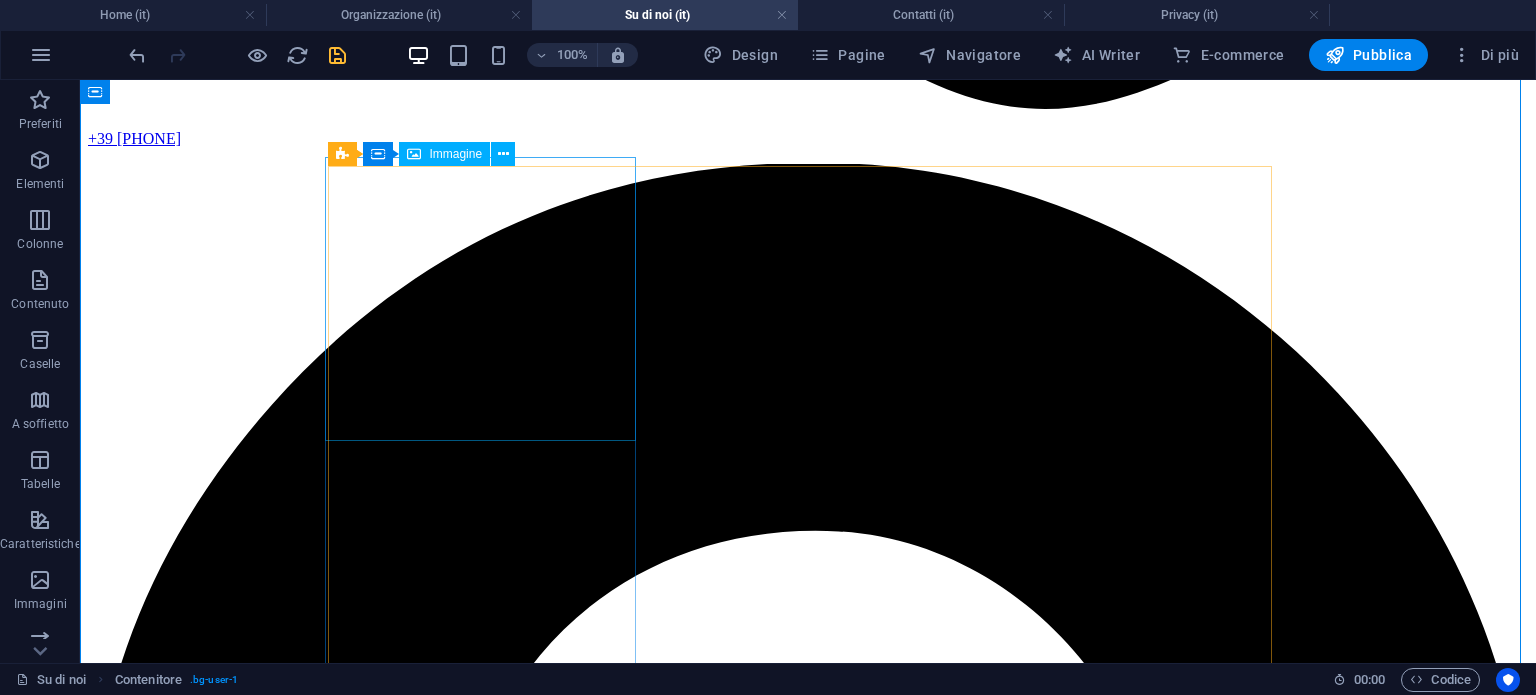 scroll, scrollTop: 2108, scrollLeft: 0, axis: vertical 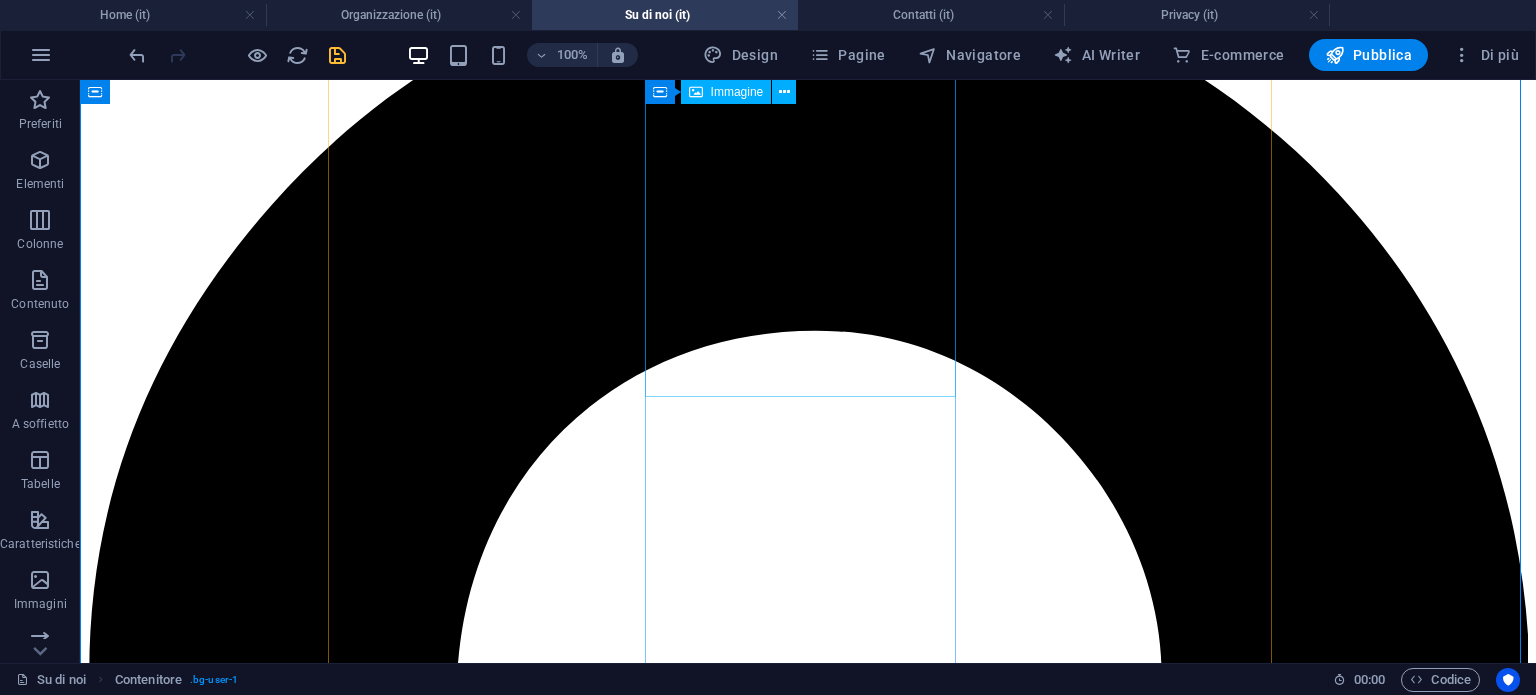 click at bounding box center [808, 14549] 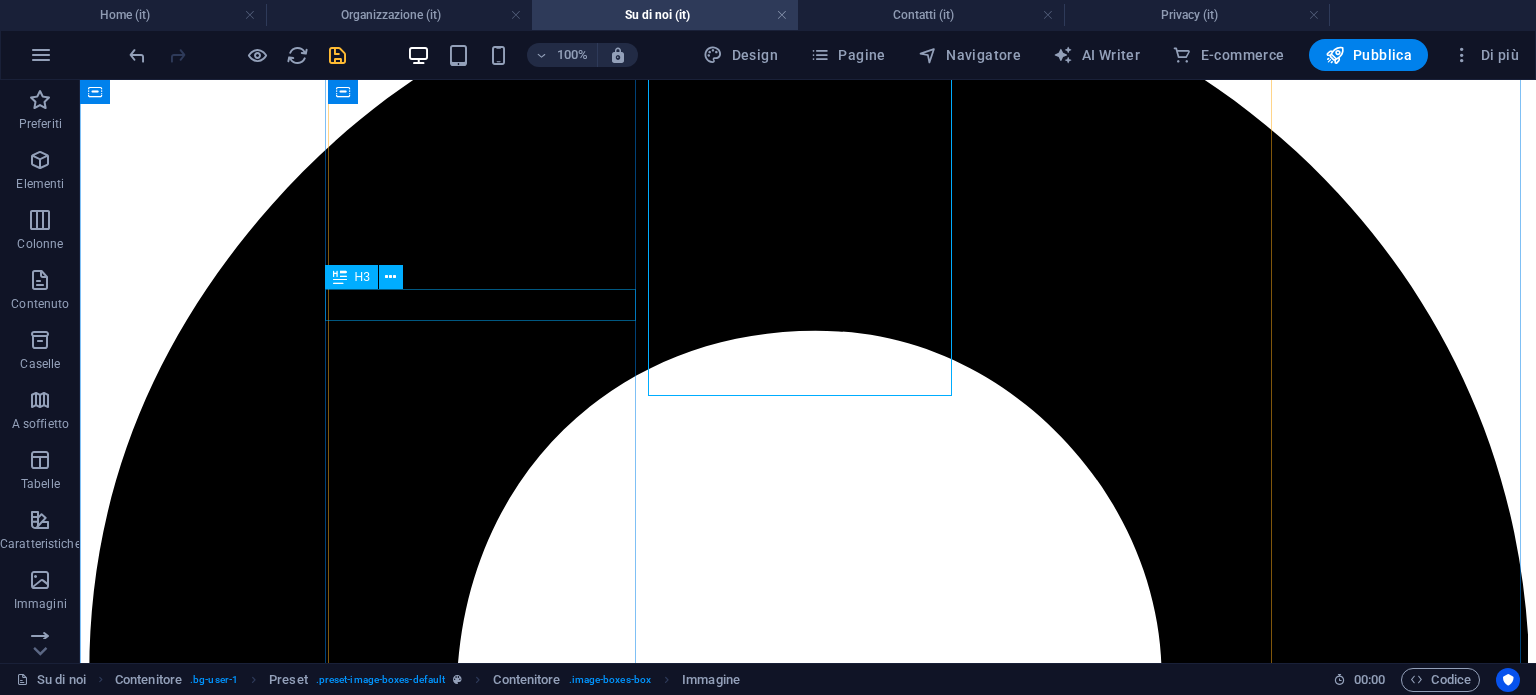 click on "Amministratore" at bounding box center (808, 8094) 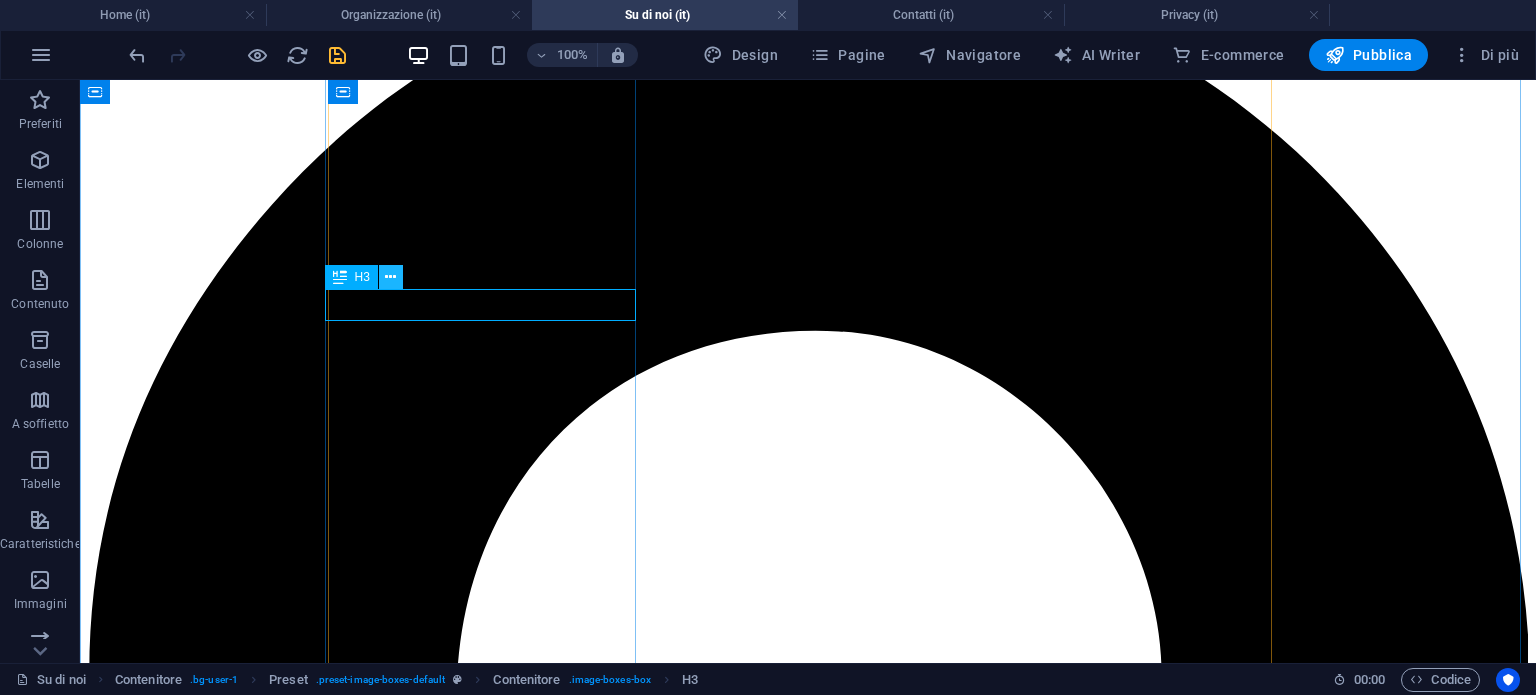 click at bounding box center (390, 277) 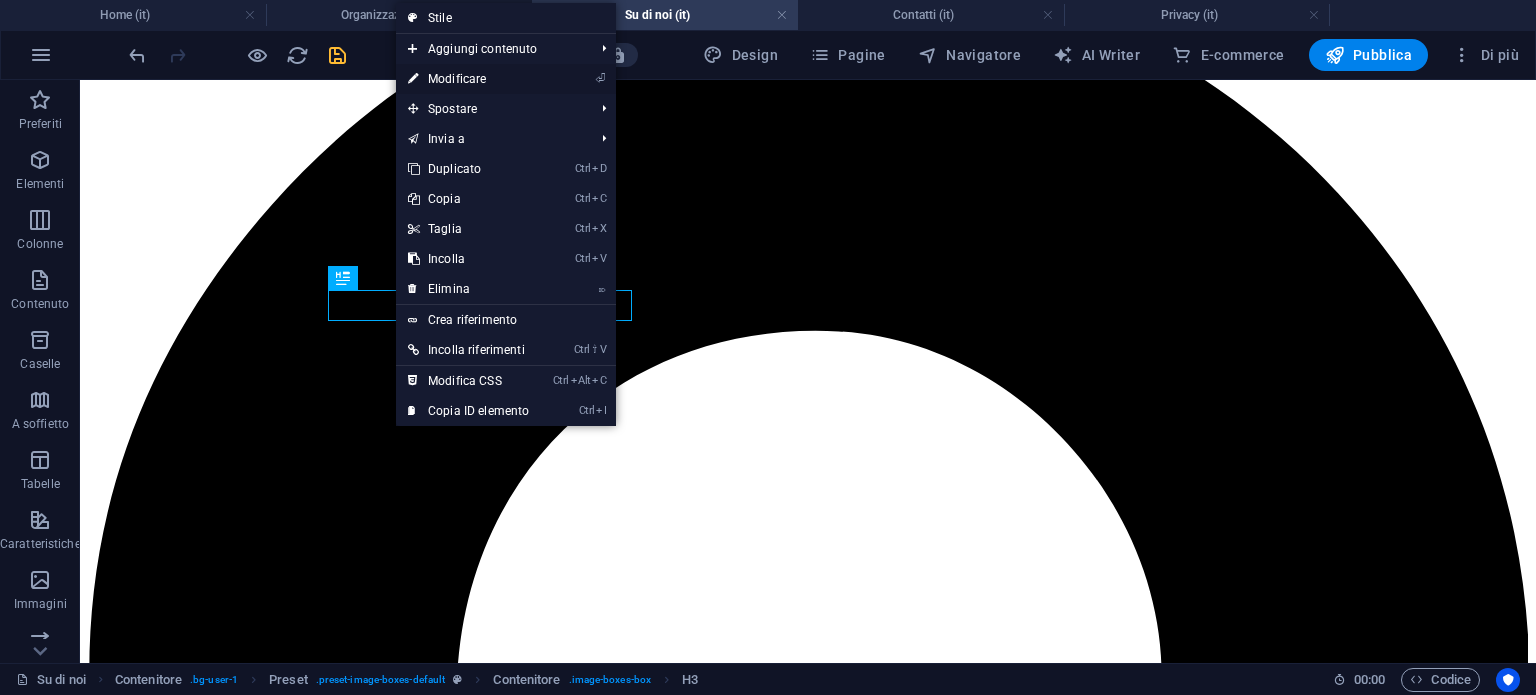 click on "⏎  Modificare" at bounding box center [468, 79] 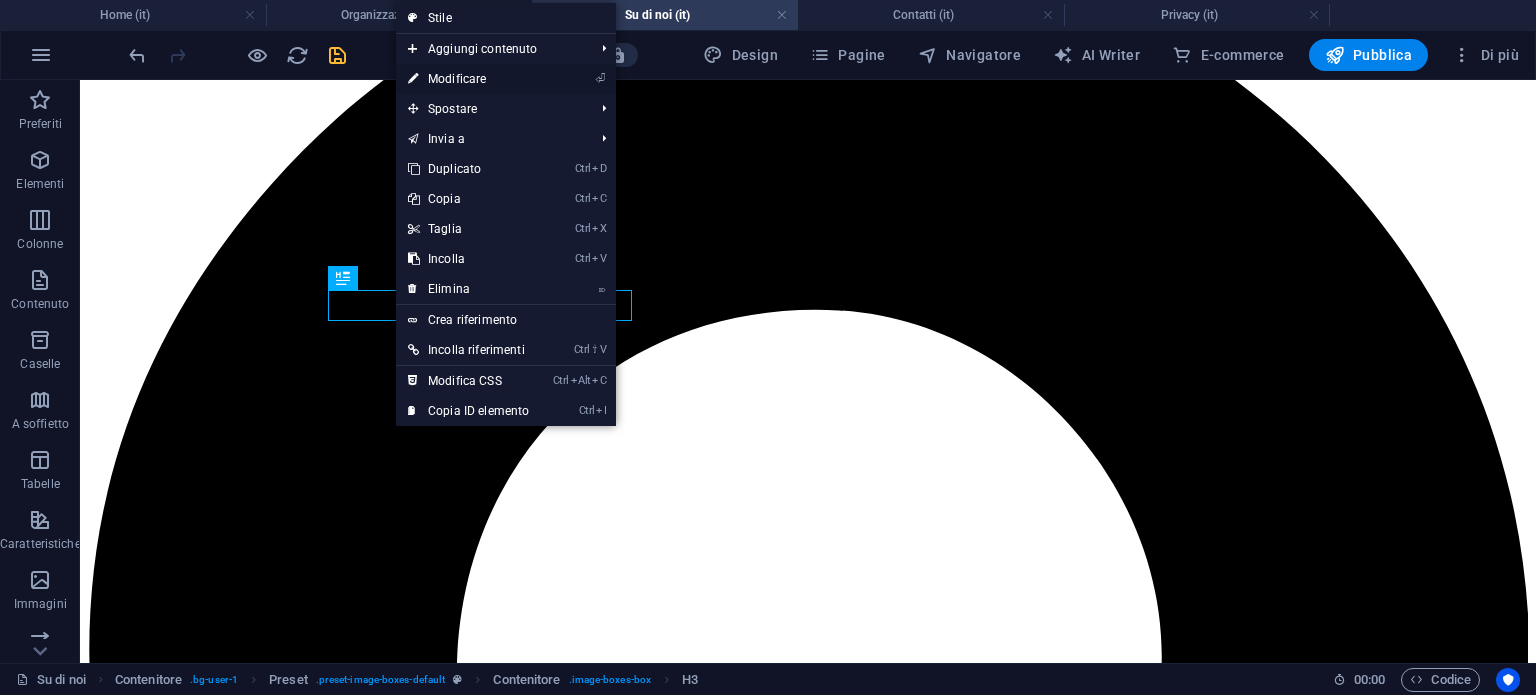 scroll, scrollTop: 2130, scrollLeft: 0, axis: vertical 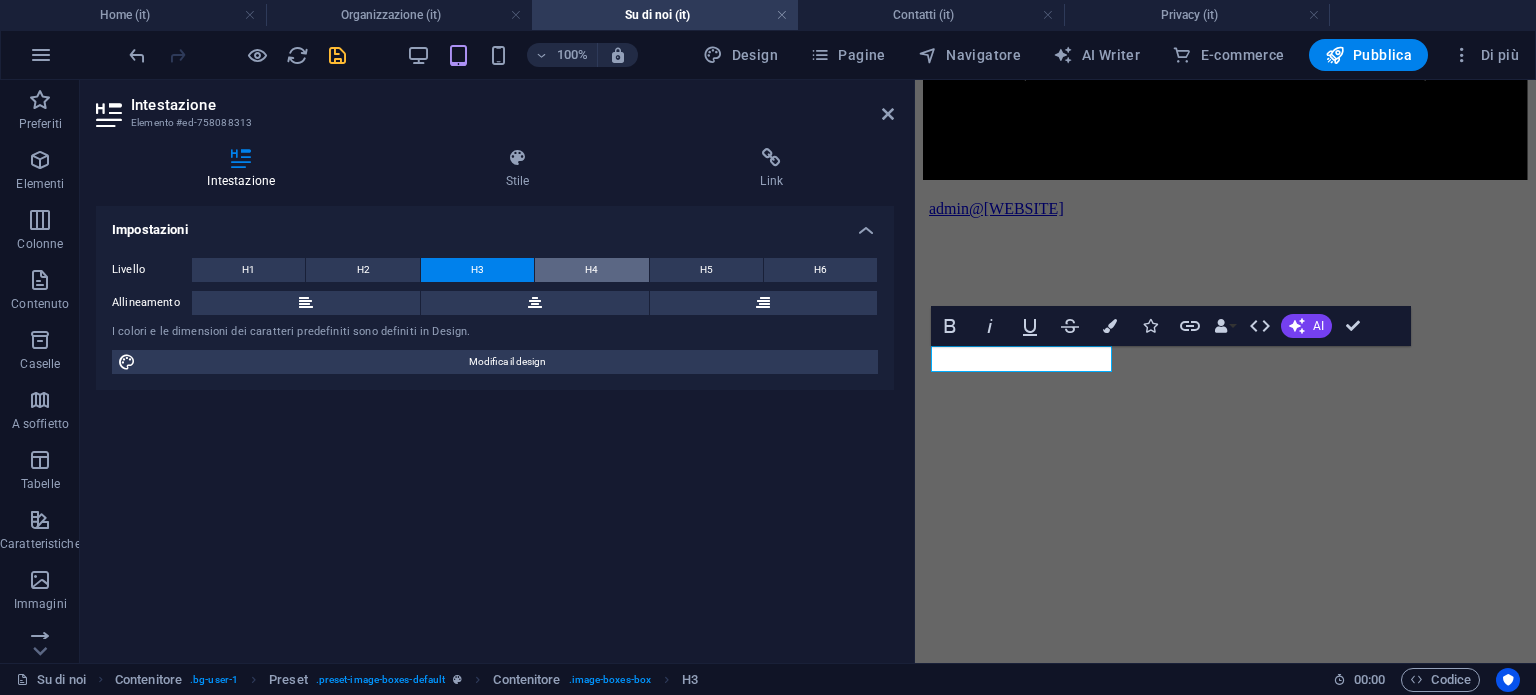 click on "H4" at bounding box center [591, 270] 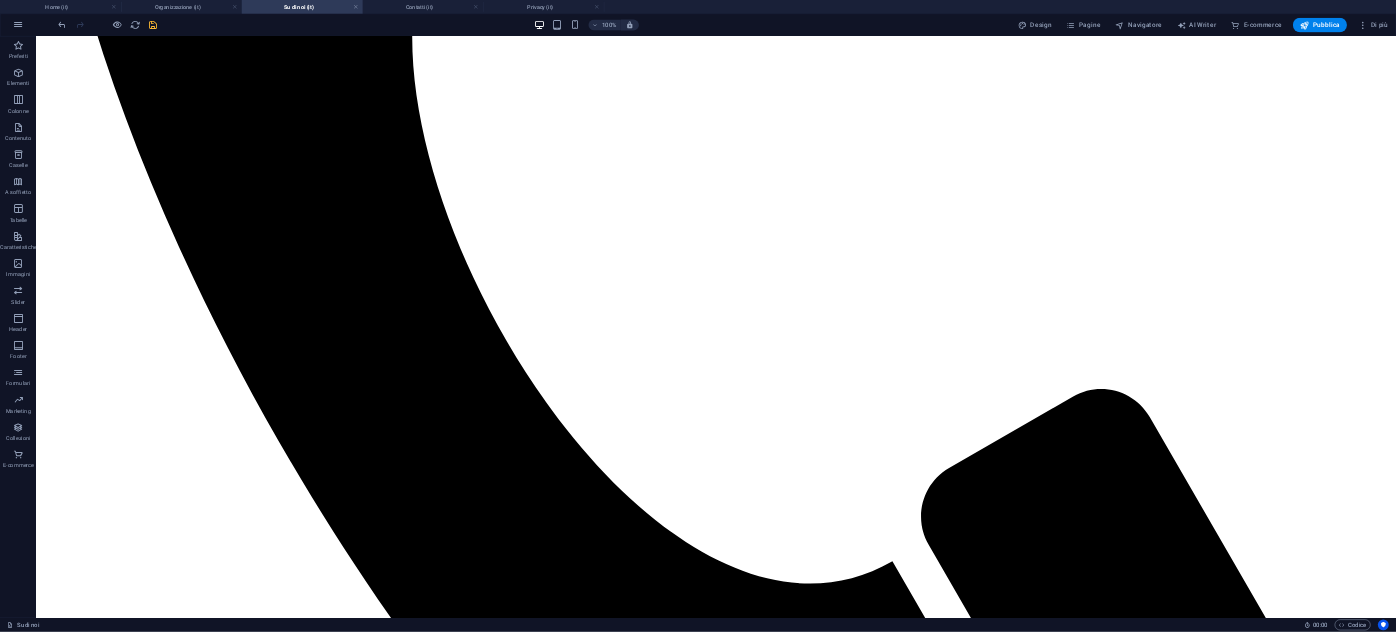 scroll, scrollTop: 1705, scrollLeft: 0, axis: vertical 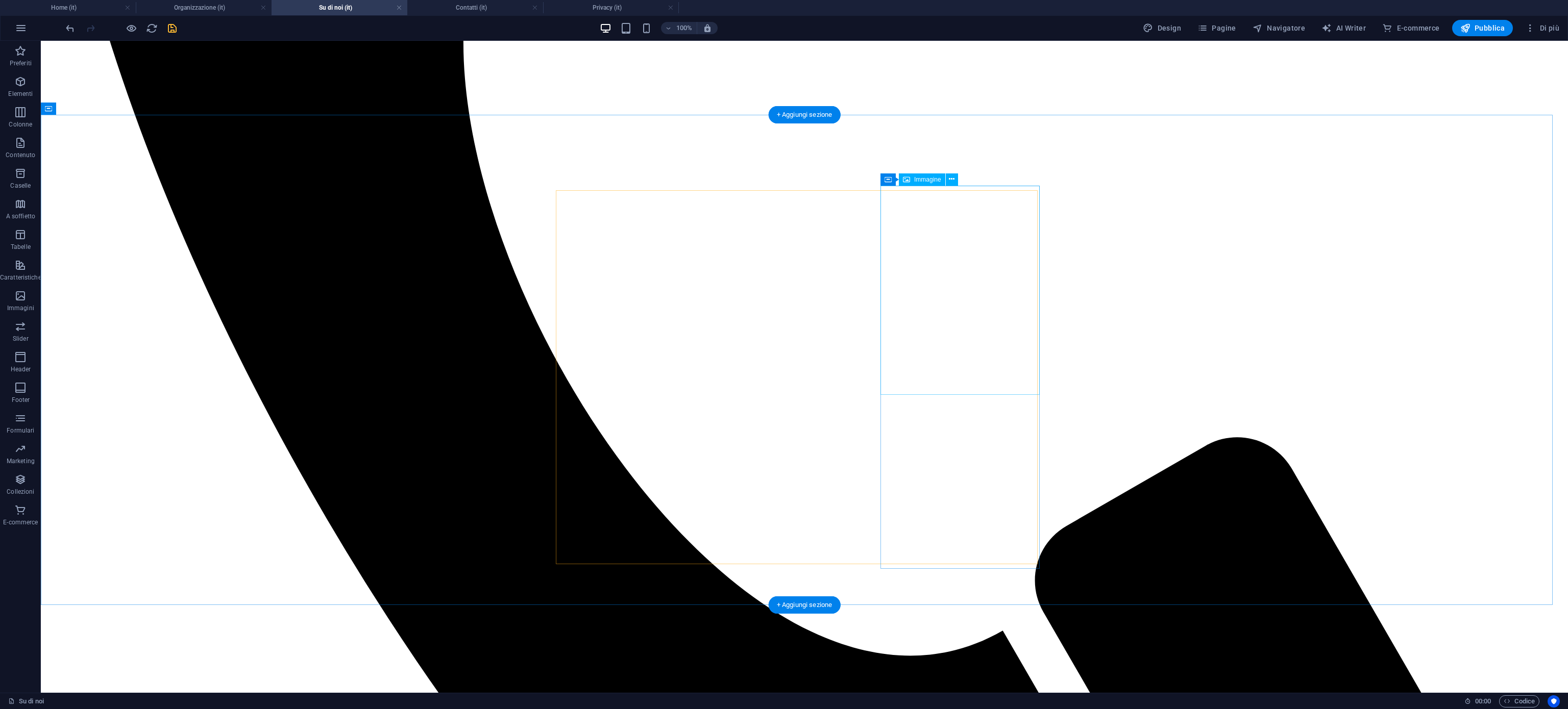click at bounding box center (804, 23254) 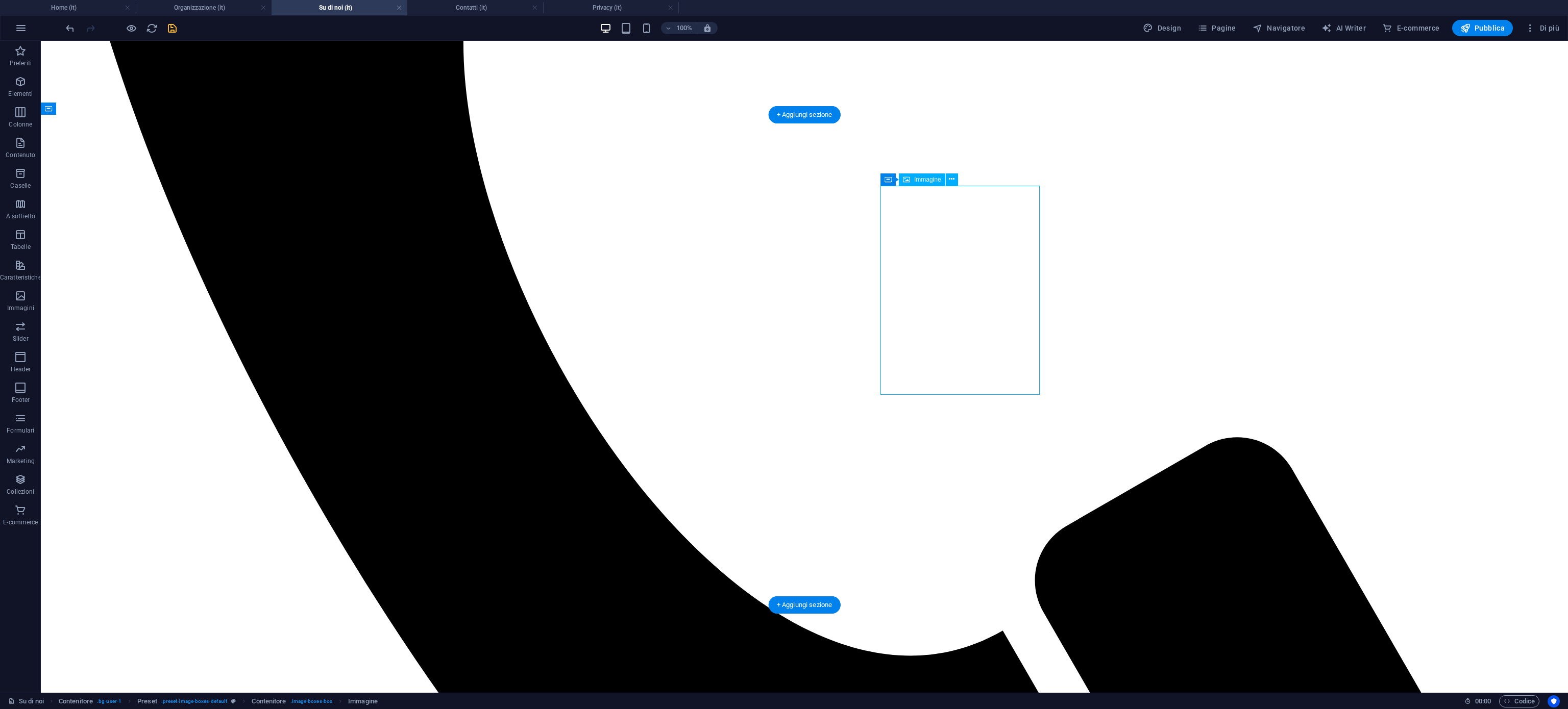 click at bounding box center (804, 23254) 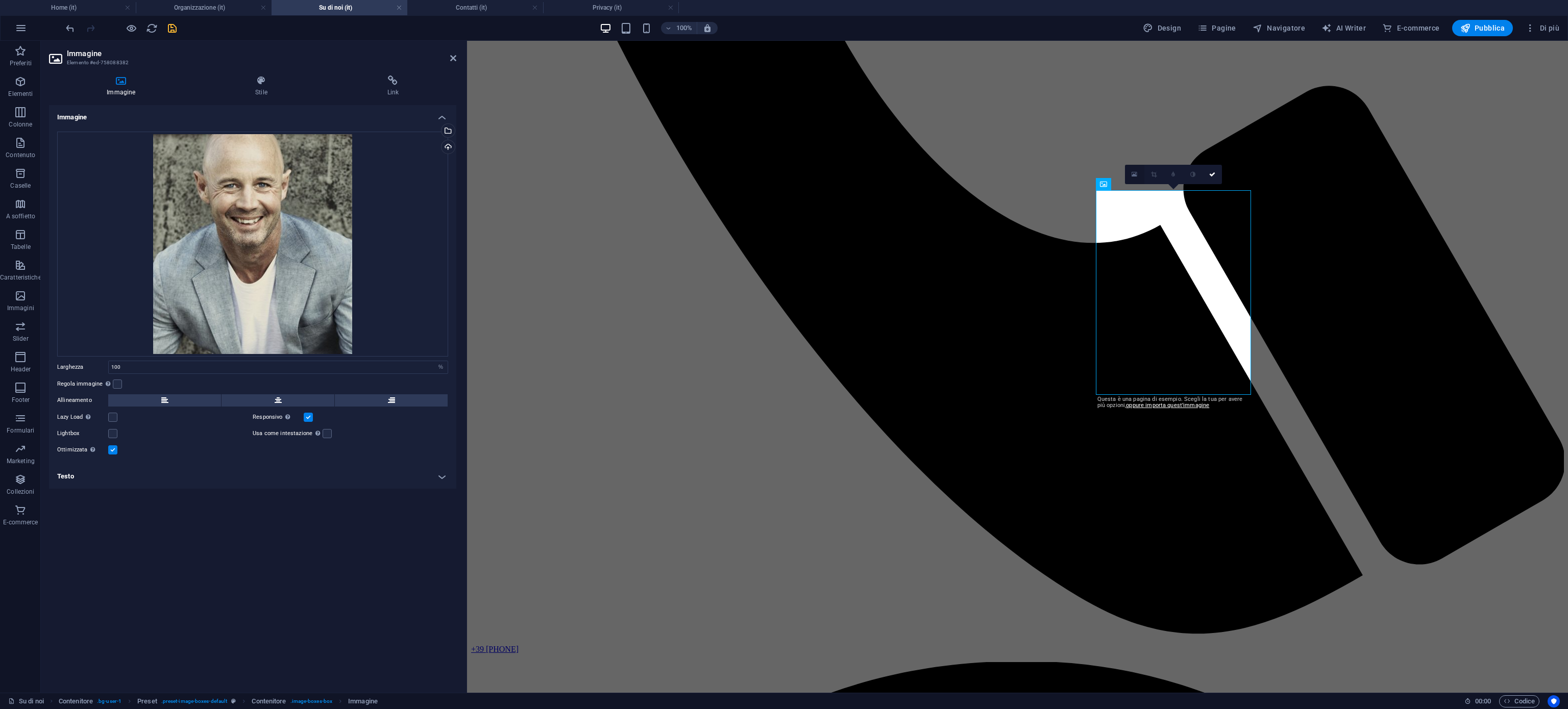 click at bounding box center (1135, 174) 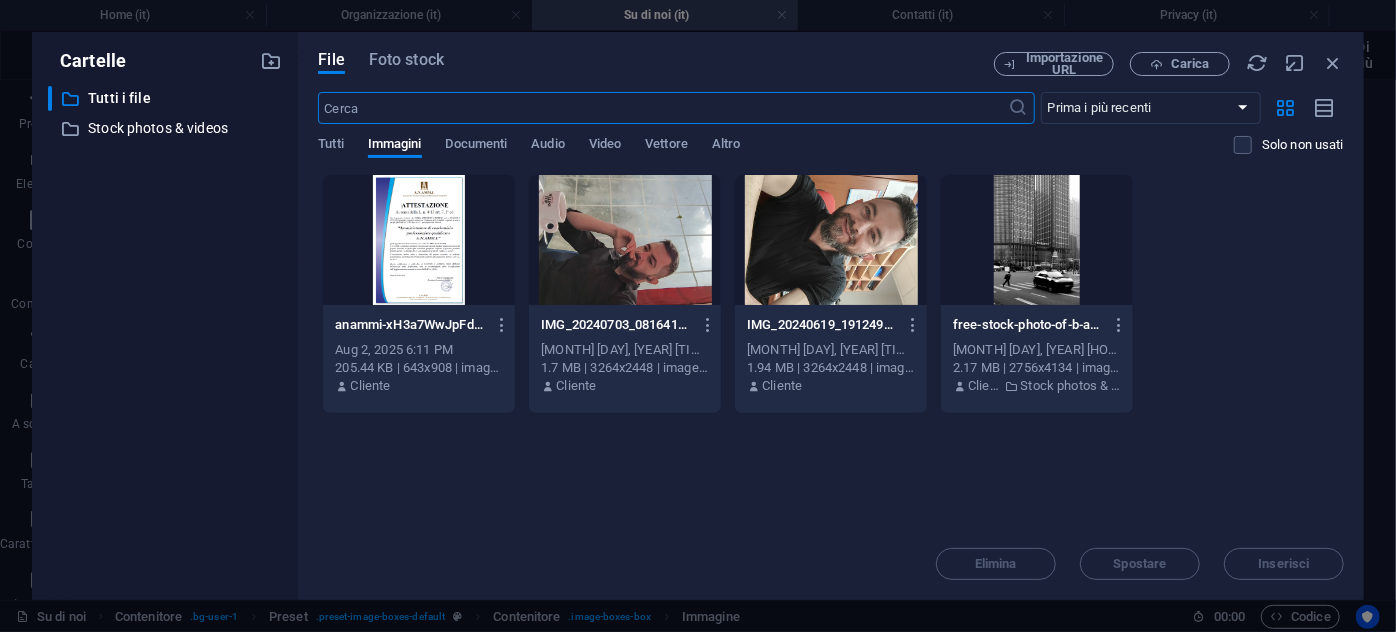 scroll, scrollTop: 10986, scrollLeft: 0, axis: vertical 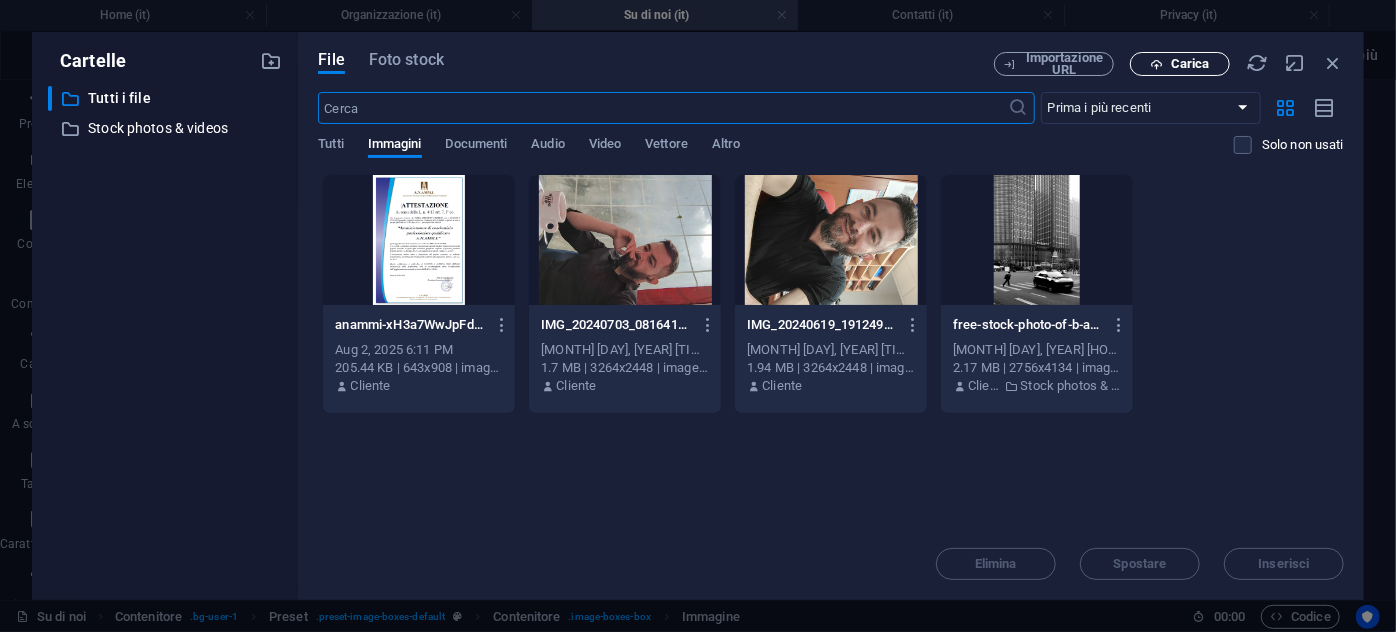 click on "Carica" at bounding box center (1190, 64) 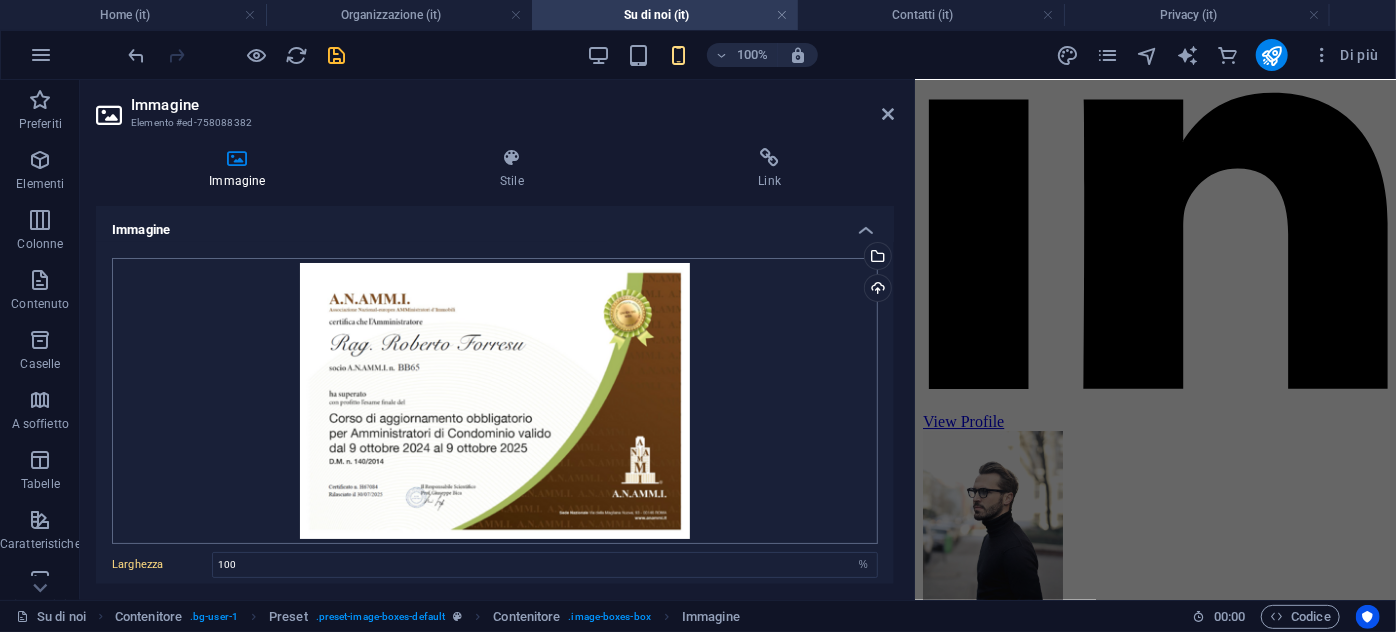 scroll, scrollTop: 3862, scrollLeft: 0, axis: vertical 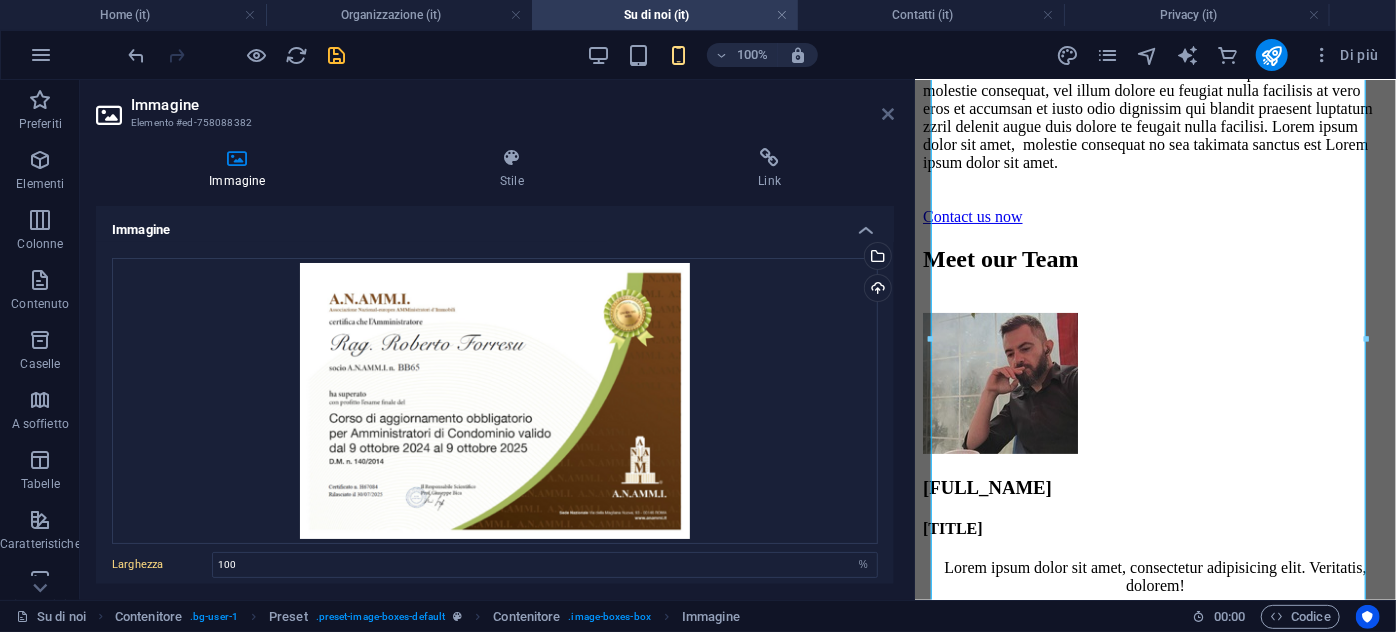 click at bounding box center [888, 114] 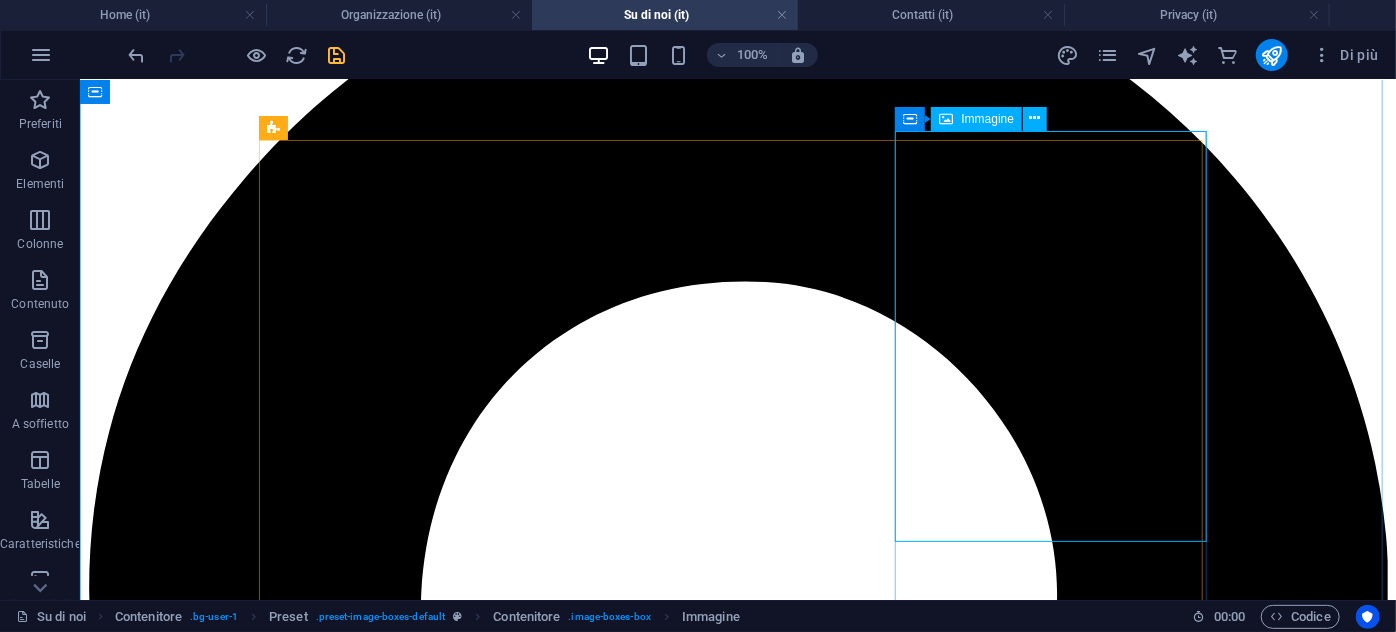 scroll, scrollTop: 1753, scrollLeft: 0, axis: vertical 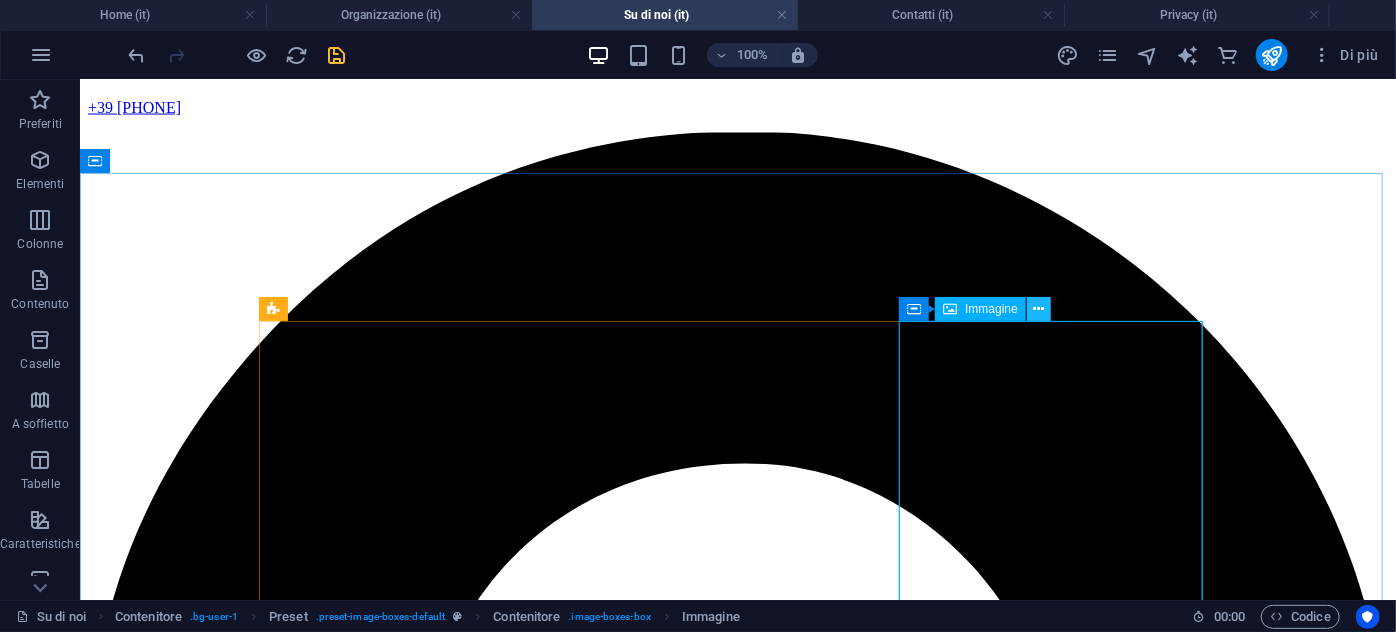 click at bounding box center [1038, 309] 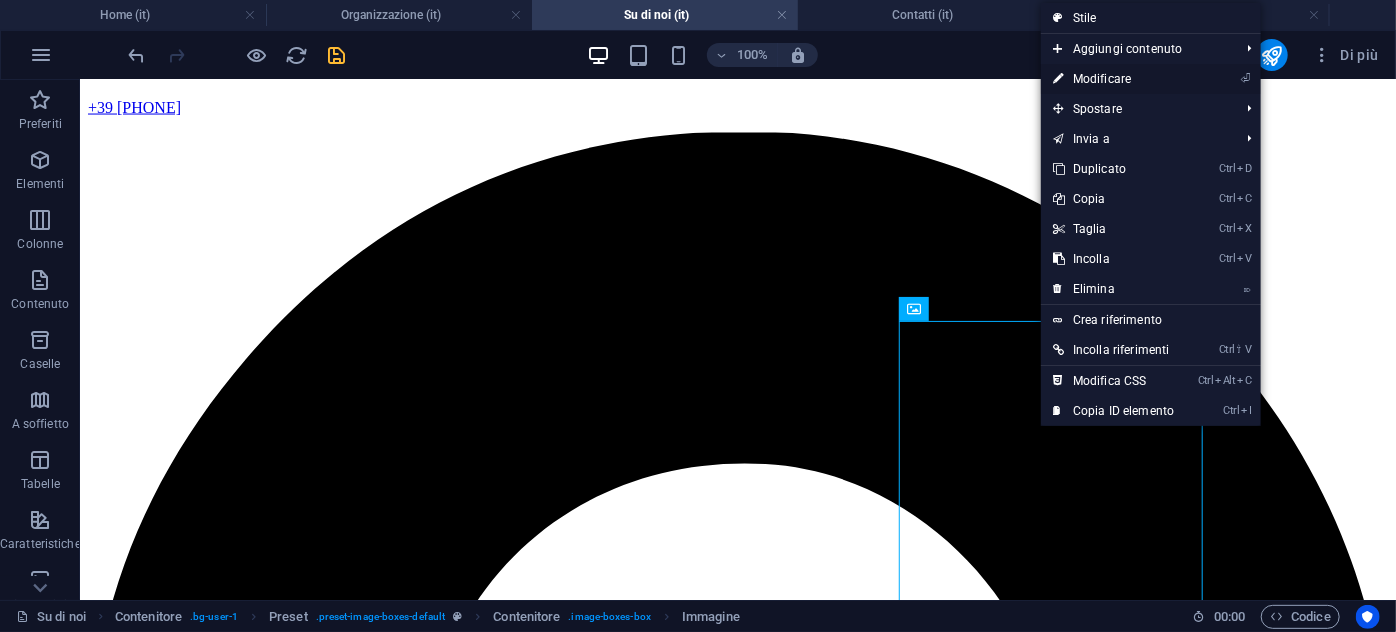 drag, startPoint x: 1086, startPoint y: 81, endPoint x: 168, endPoint y: 2, distance: 921.39294 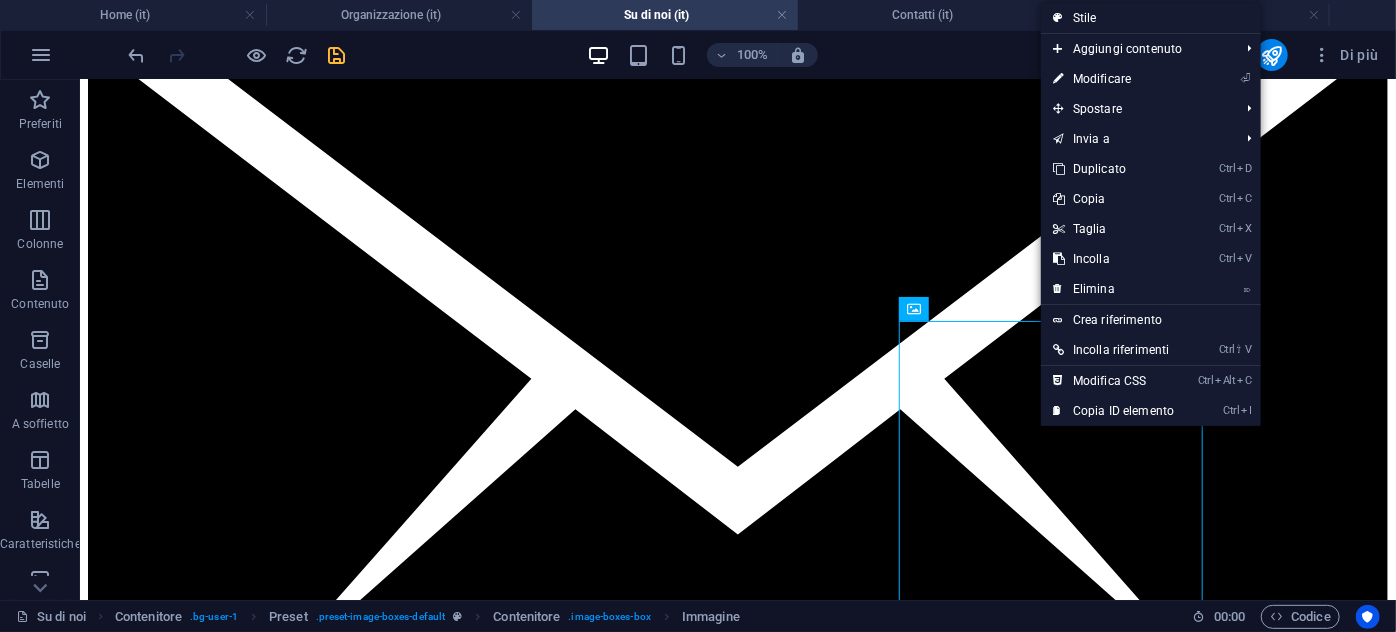 select on "%" 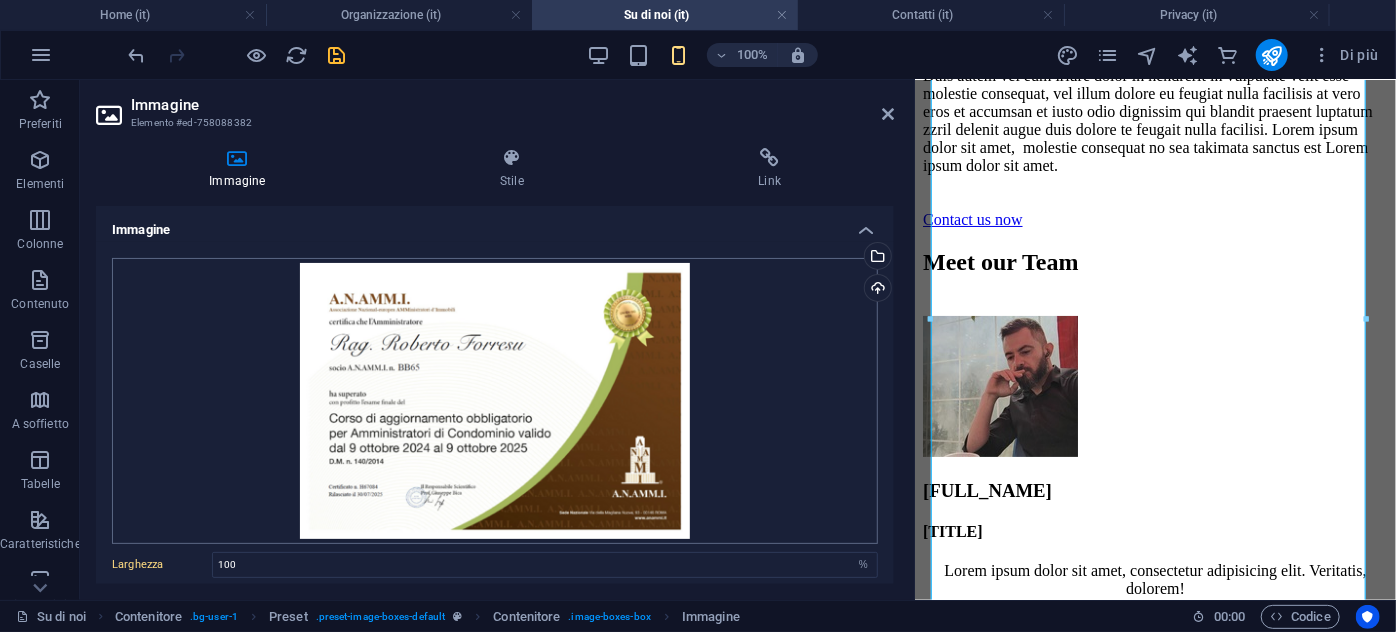scroll, scrollTop: 3863, scrollLeft: 0, axis: vertical 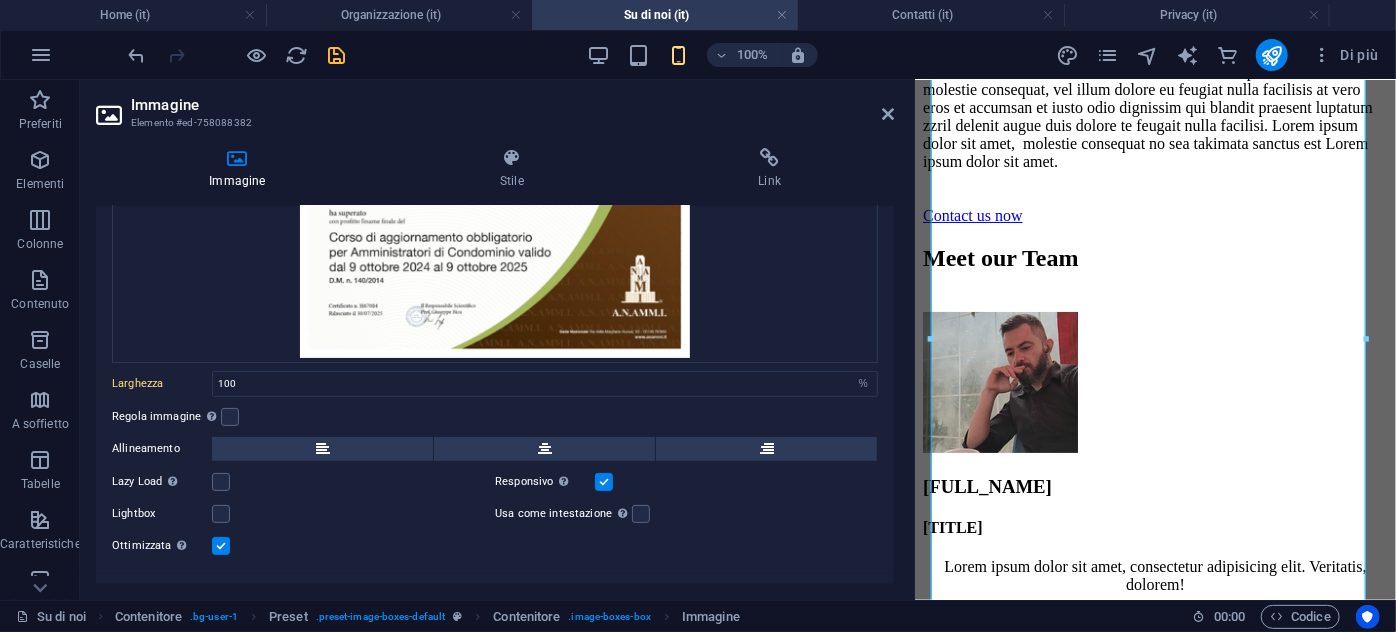 click at bounding box center (221, 546) 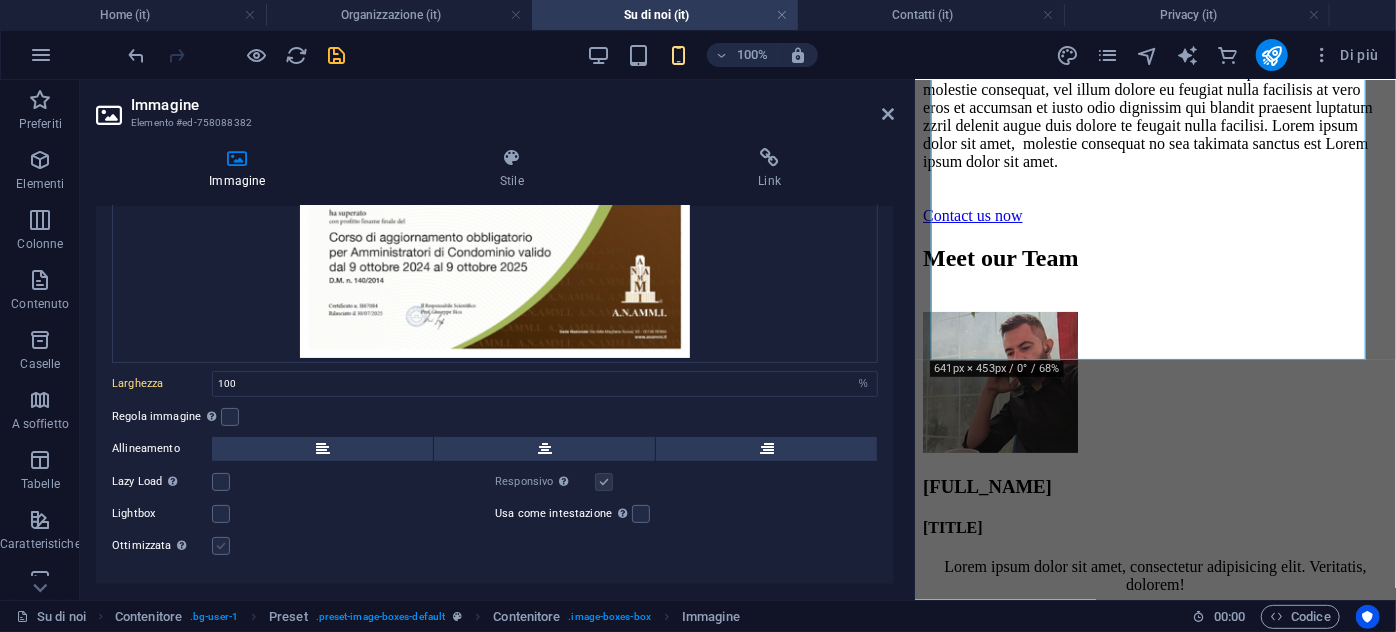 click at bounding box center (221, 546) 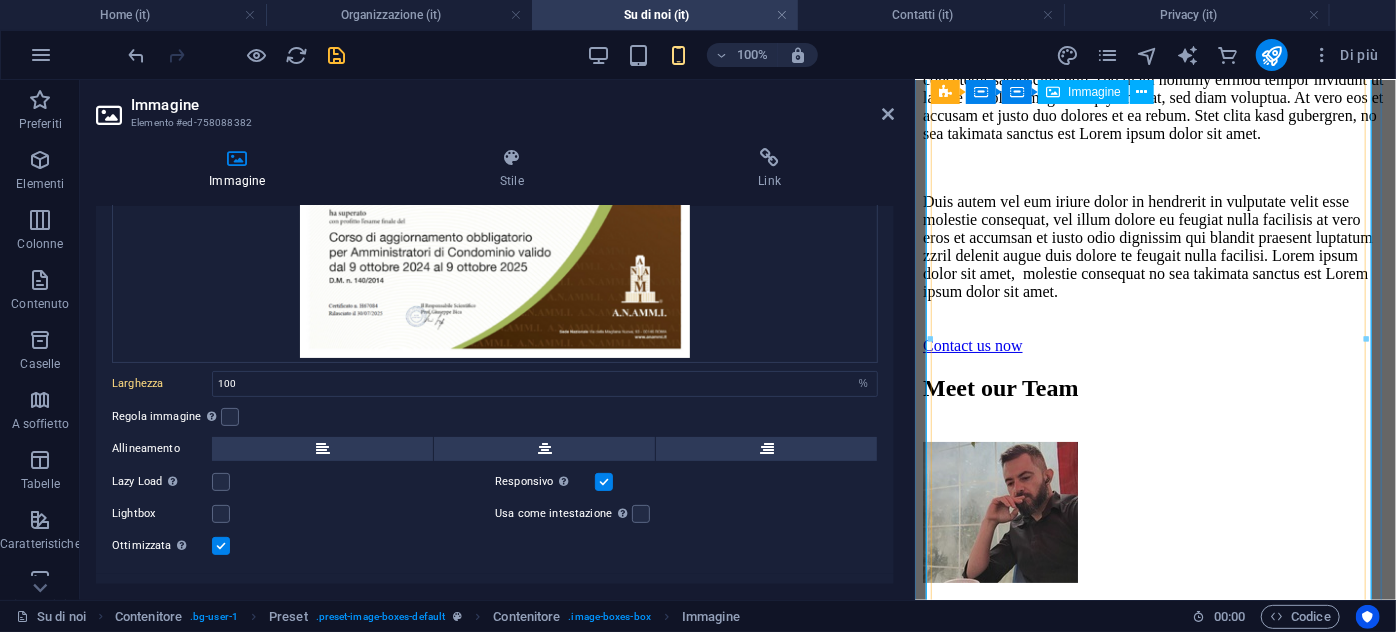 scroll, scrollTop: 3681, scrollLeft: 0, axis: vertical 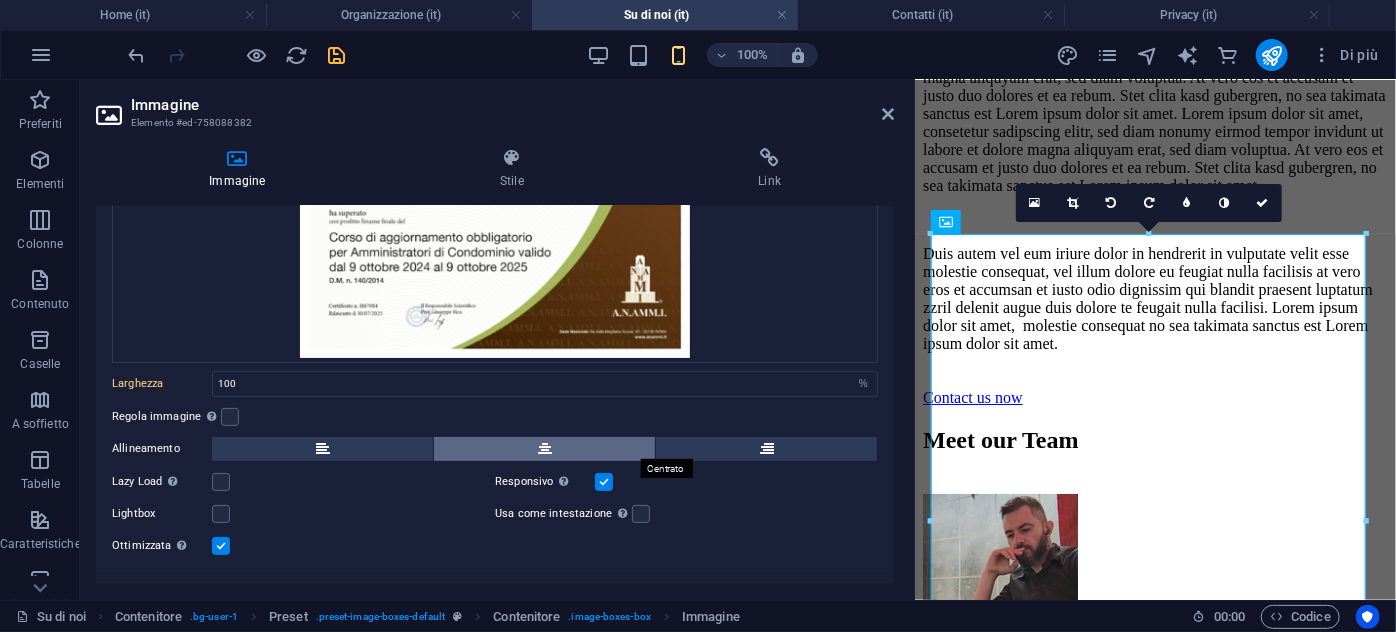 click at bounding box center [545, 449] 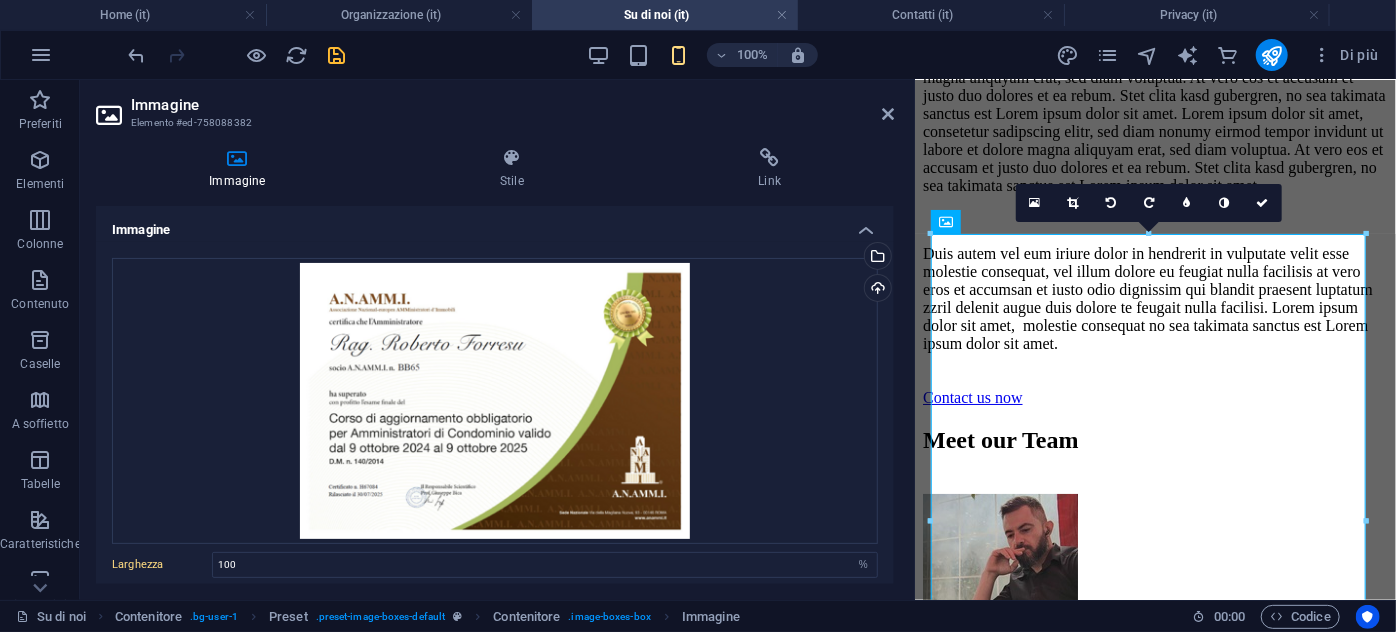 scroll, scrollTop: 181, scrollLeft: 0, axis: vertical 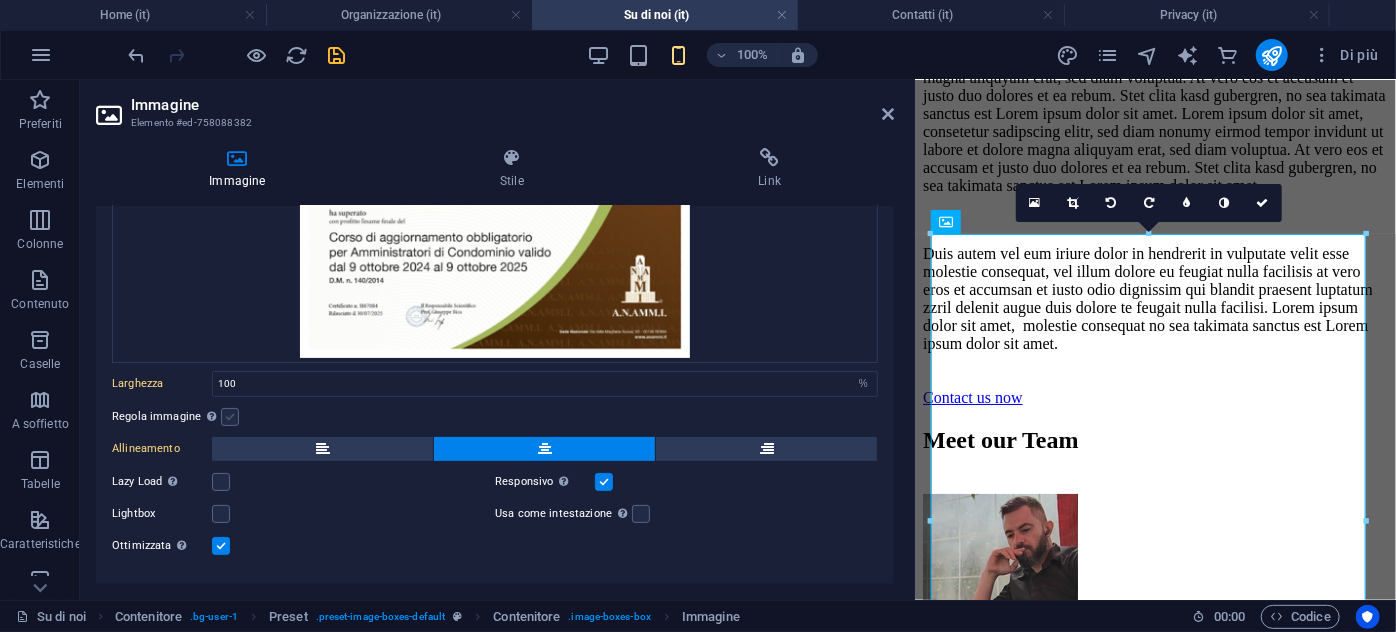 click at bounding box center [230, 417] 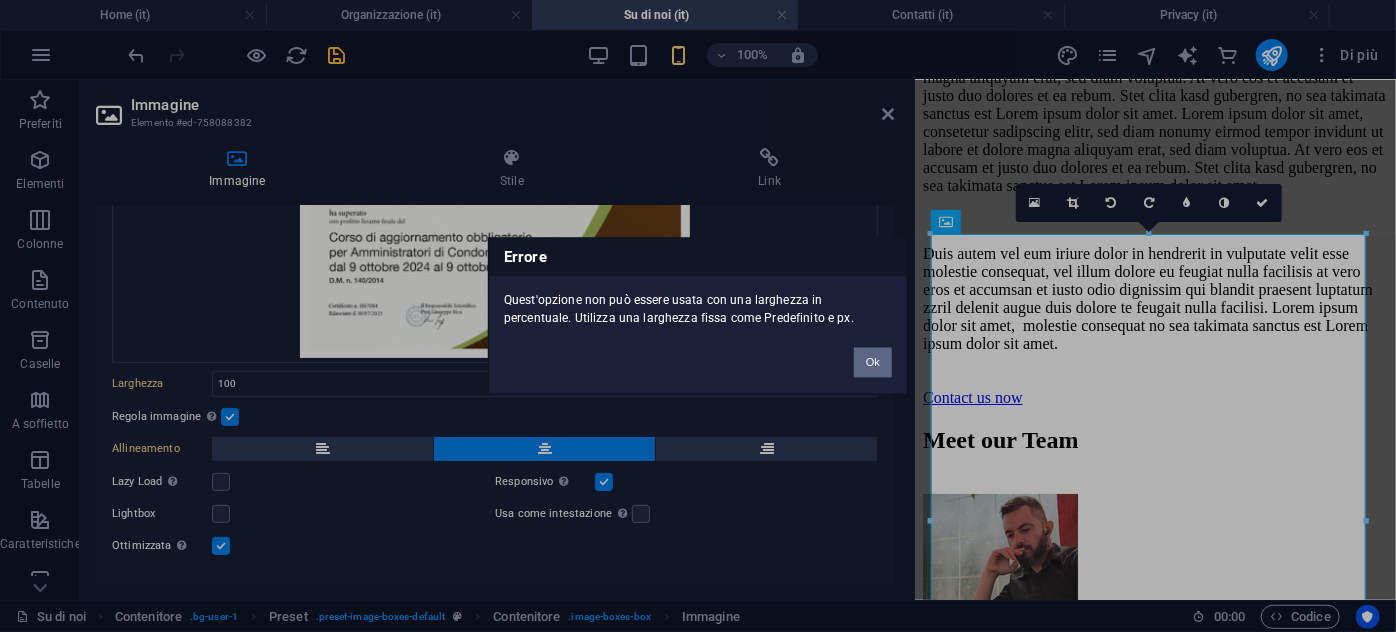 click on "Ok" at bounding box center [873, 363] 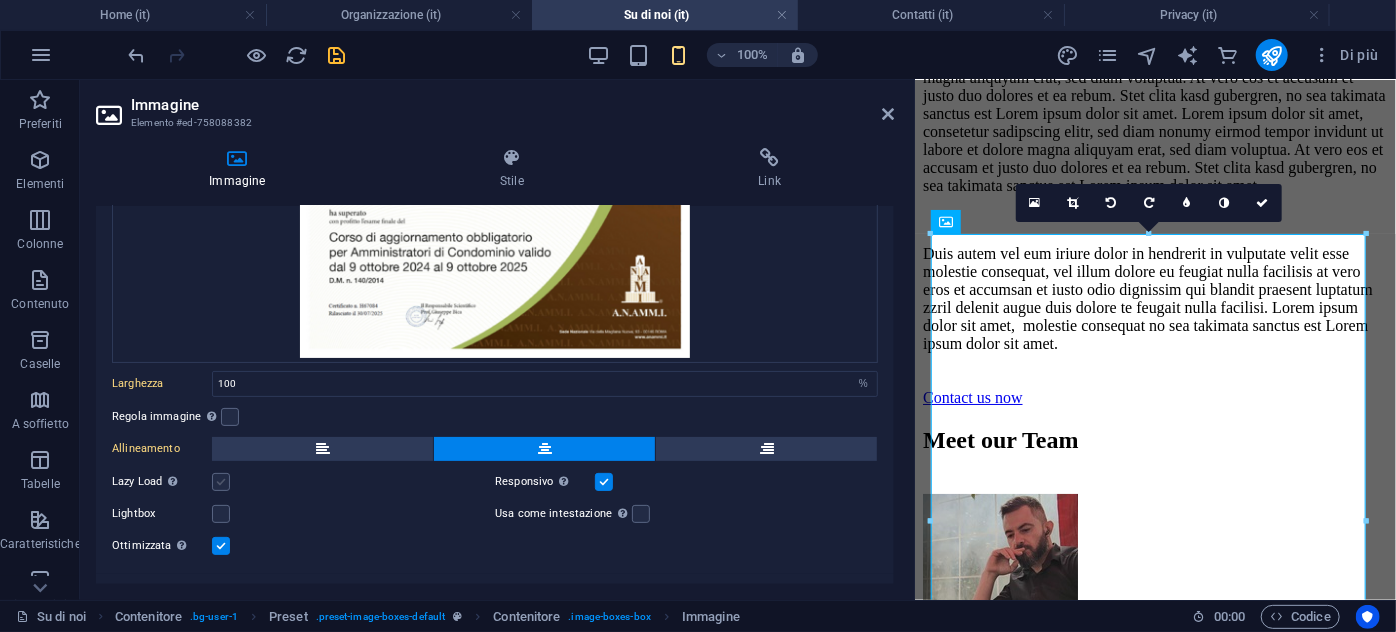 click at bounding box center [221, 482] 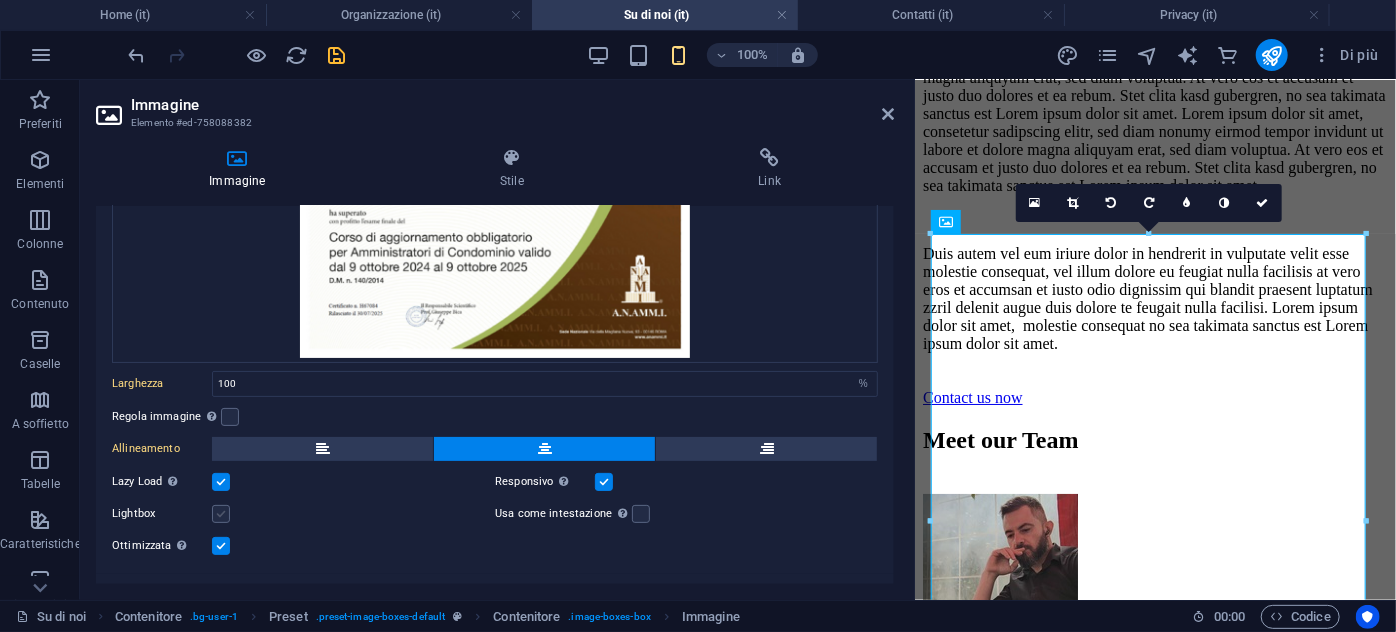 click at bounding box center (221, 514) 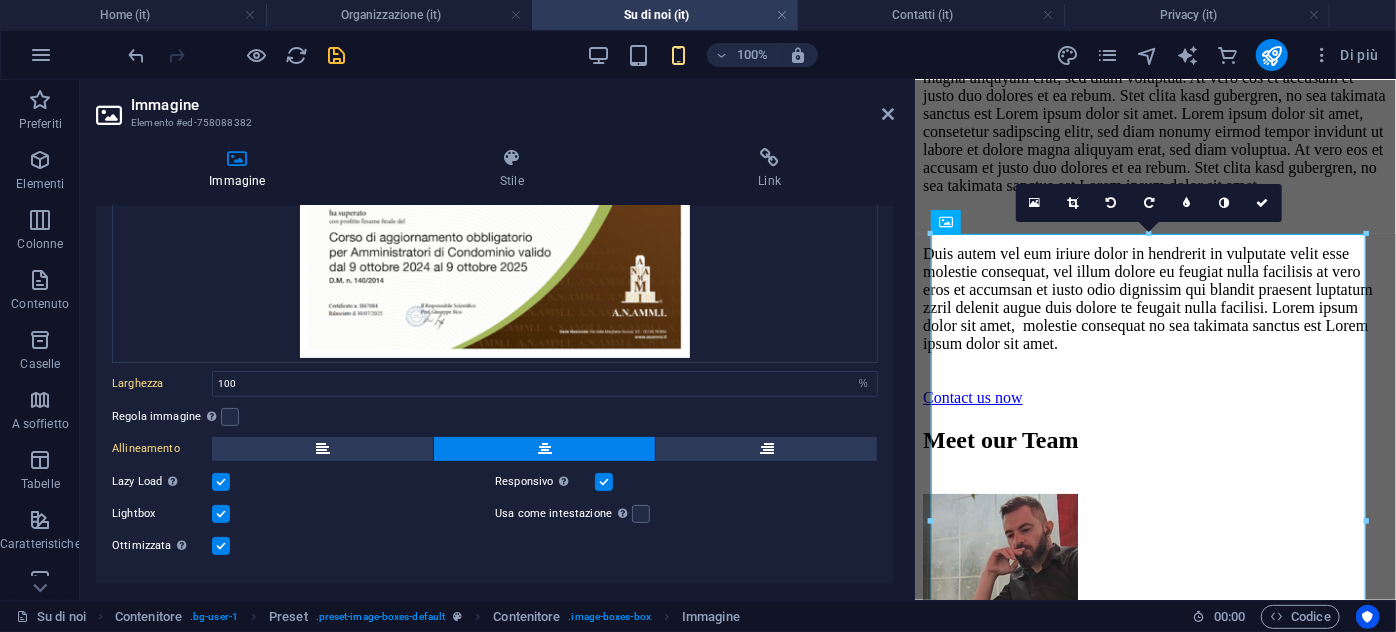 click at bounding box center (221, 514) 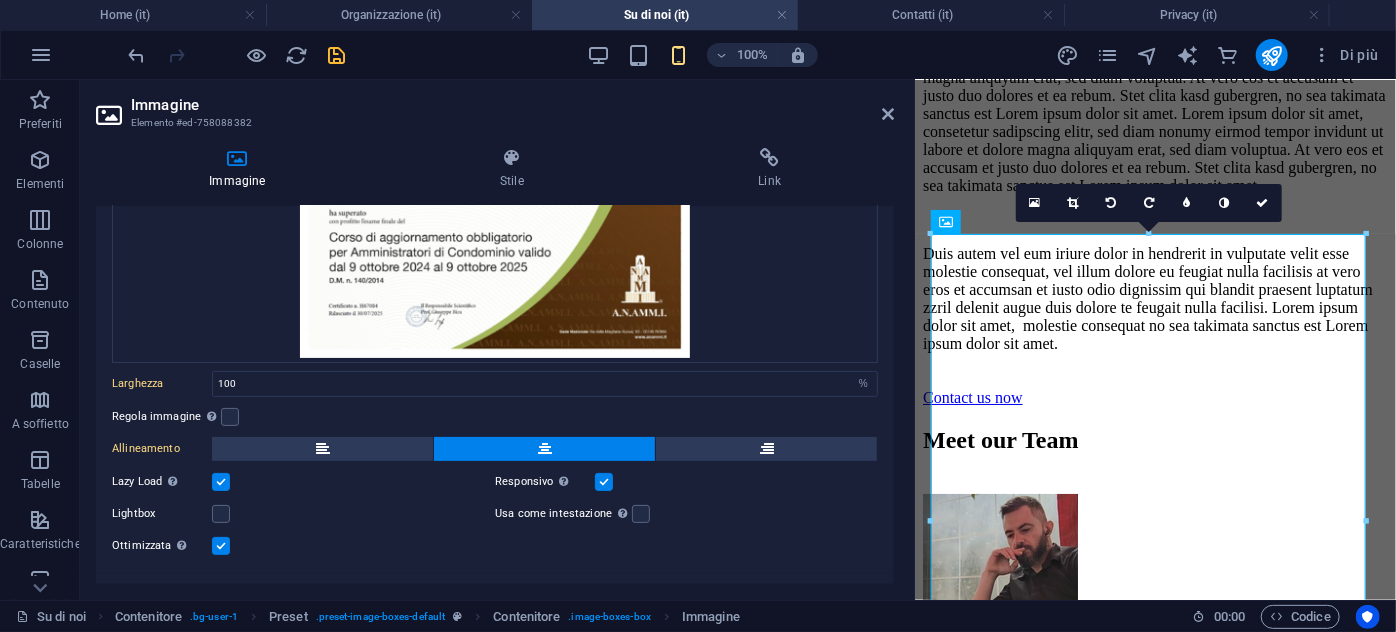 click at bounding box center [221, 482] 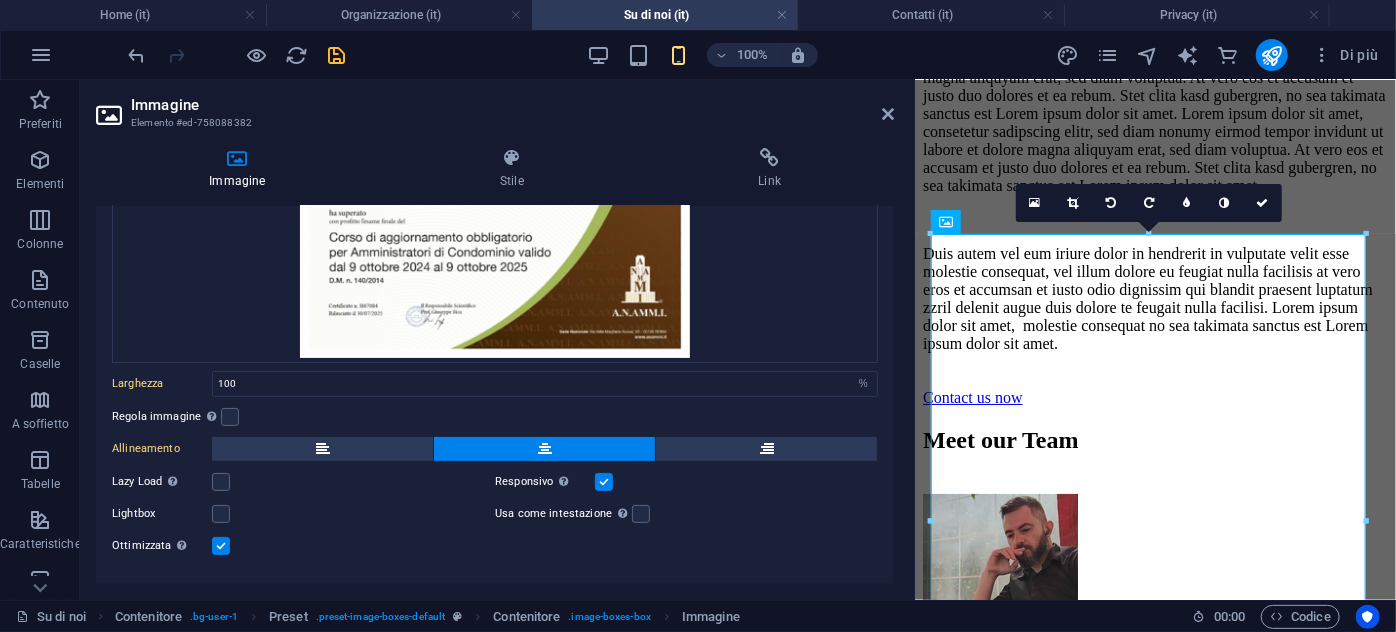 click at bounding box center (221, 546) 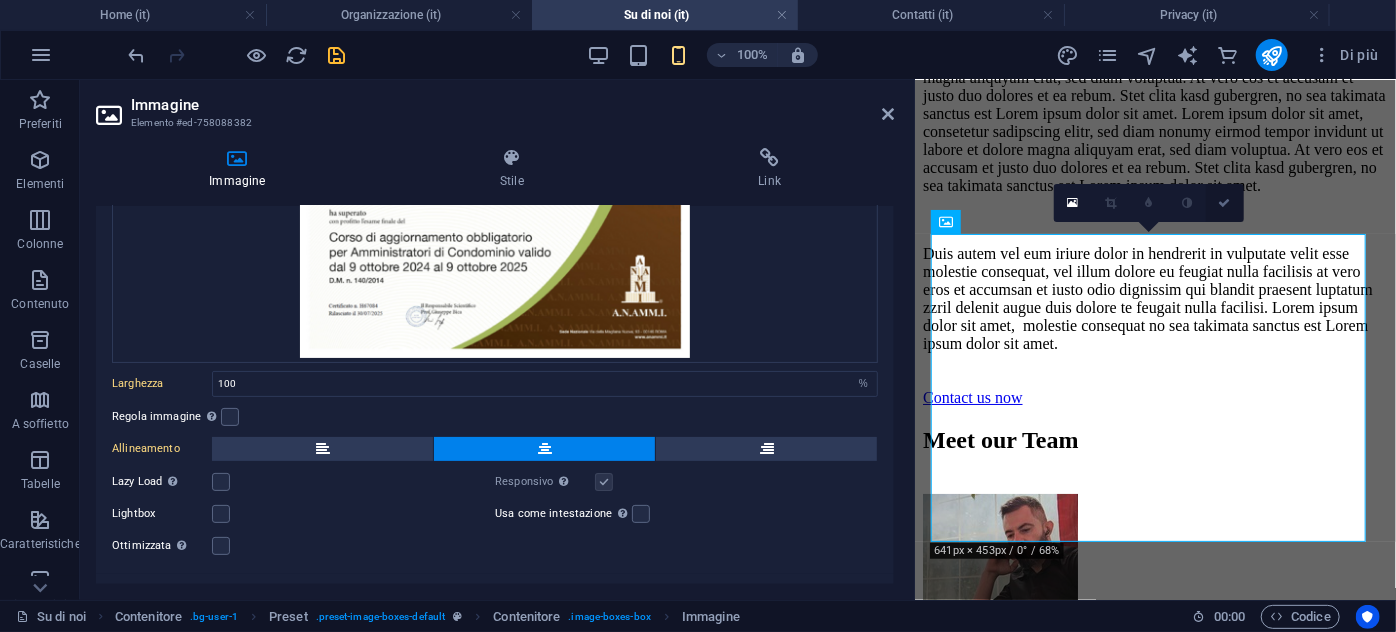 click at bounding box center [1225, 203] 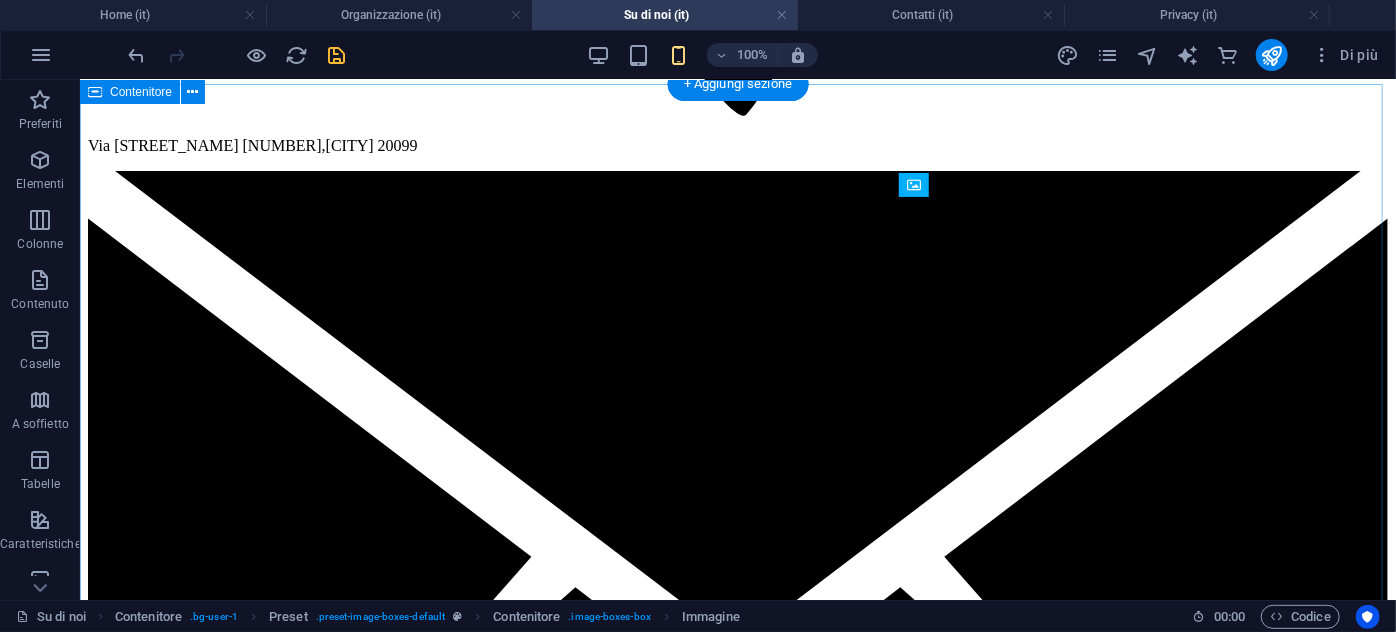 scroll, scrollTop: 1877, scrollLeft: 0, axis: vertical 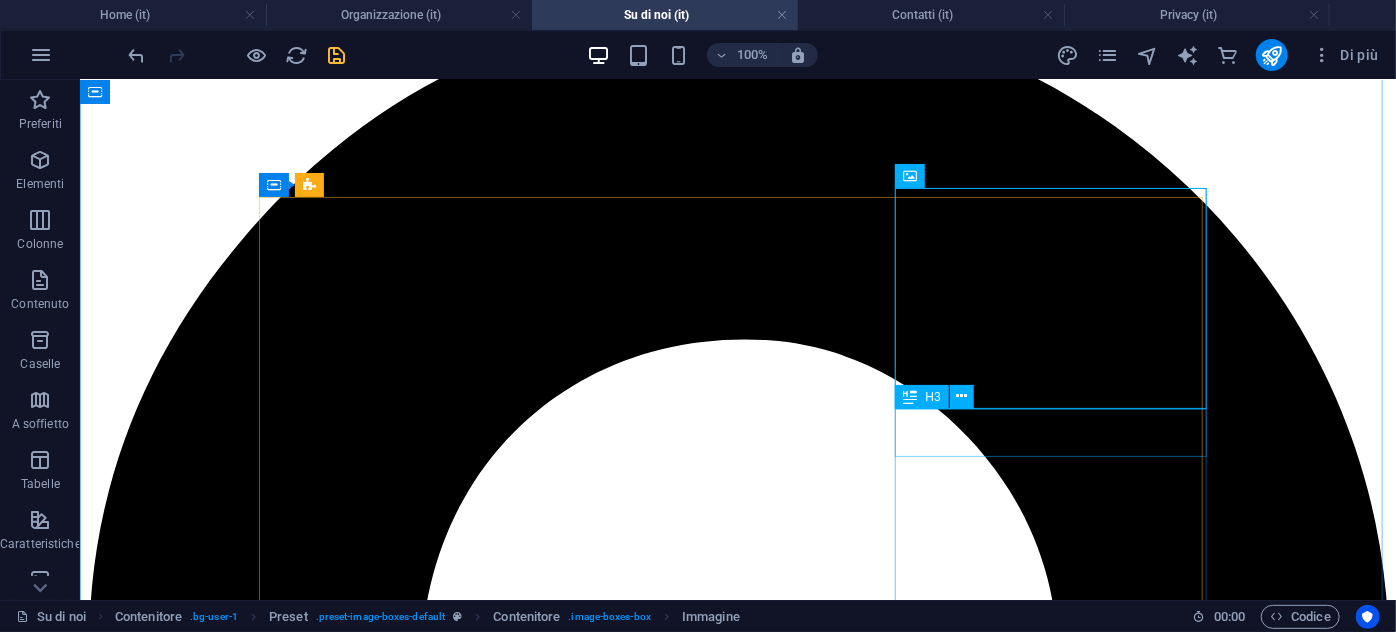 click on "Richard Roe" at bounding box center [737, 20237] 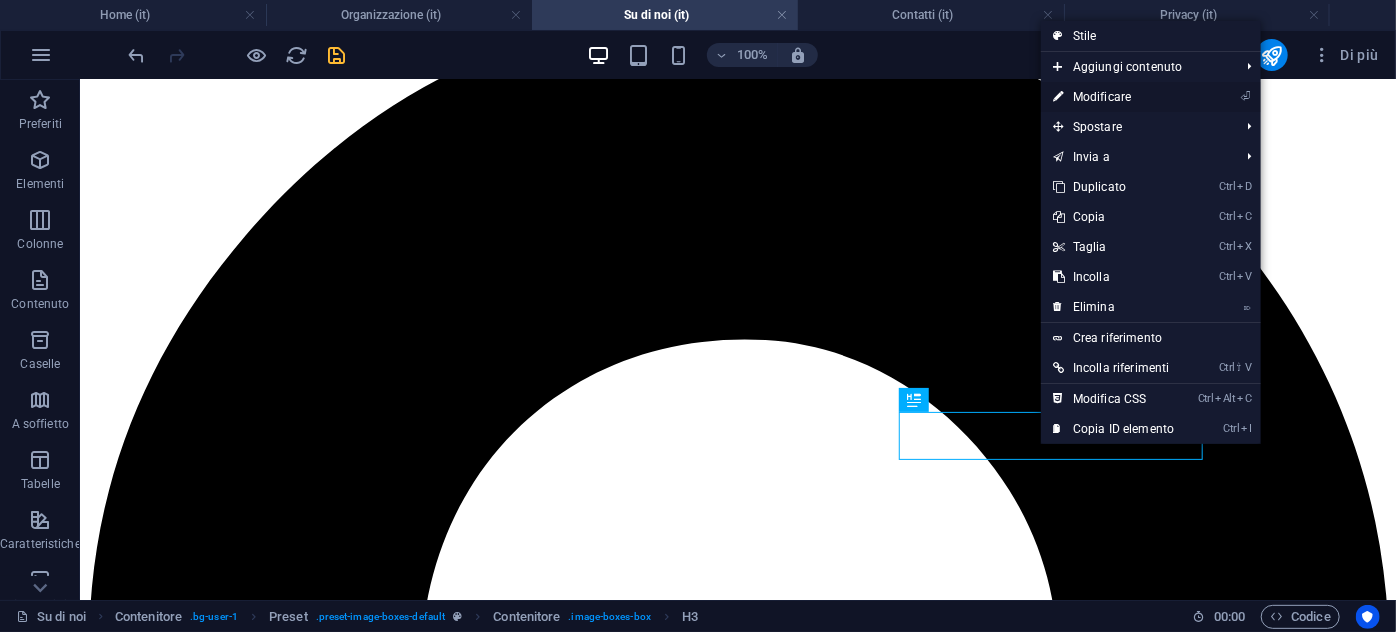 drag, startPoint x: 1086, startPoint y: 102, endPoint x: 168, endPoint y: 22, distance: 921.47925 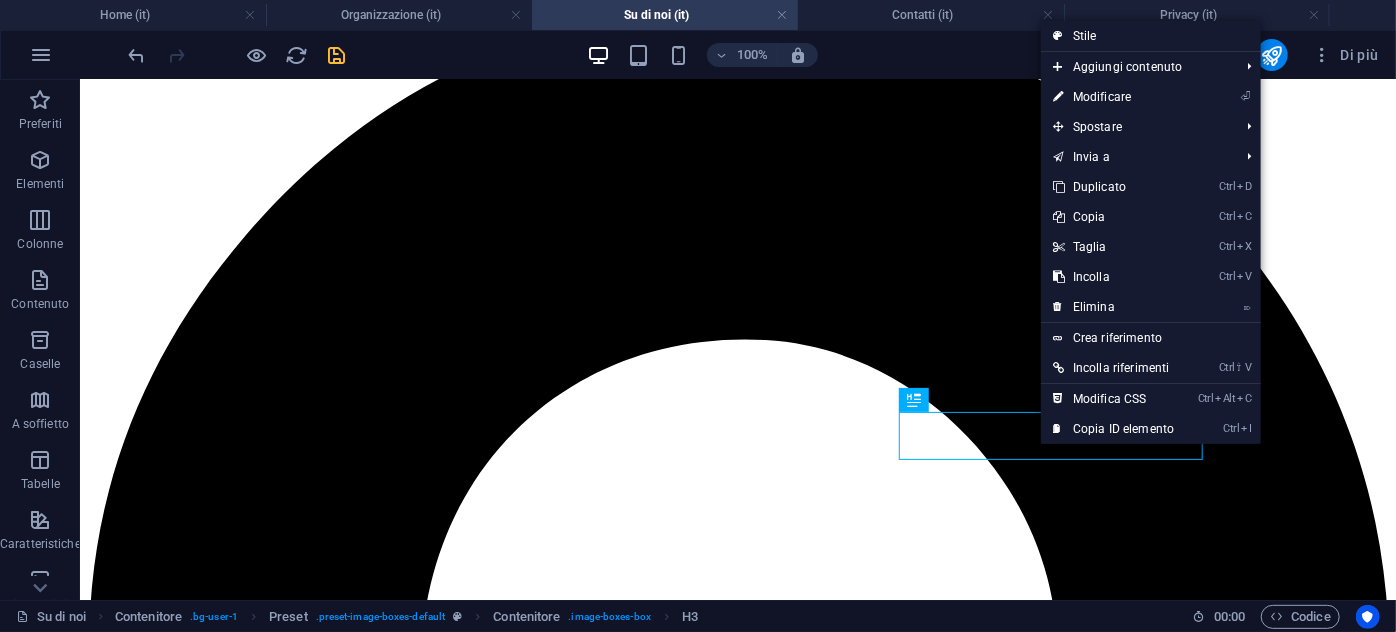 scroll, scrollTop: 3909, scrollLeft: 0, axis: vertical 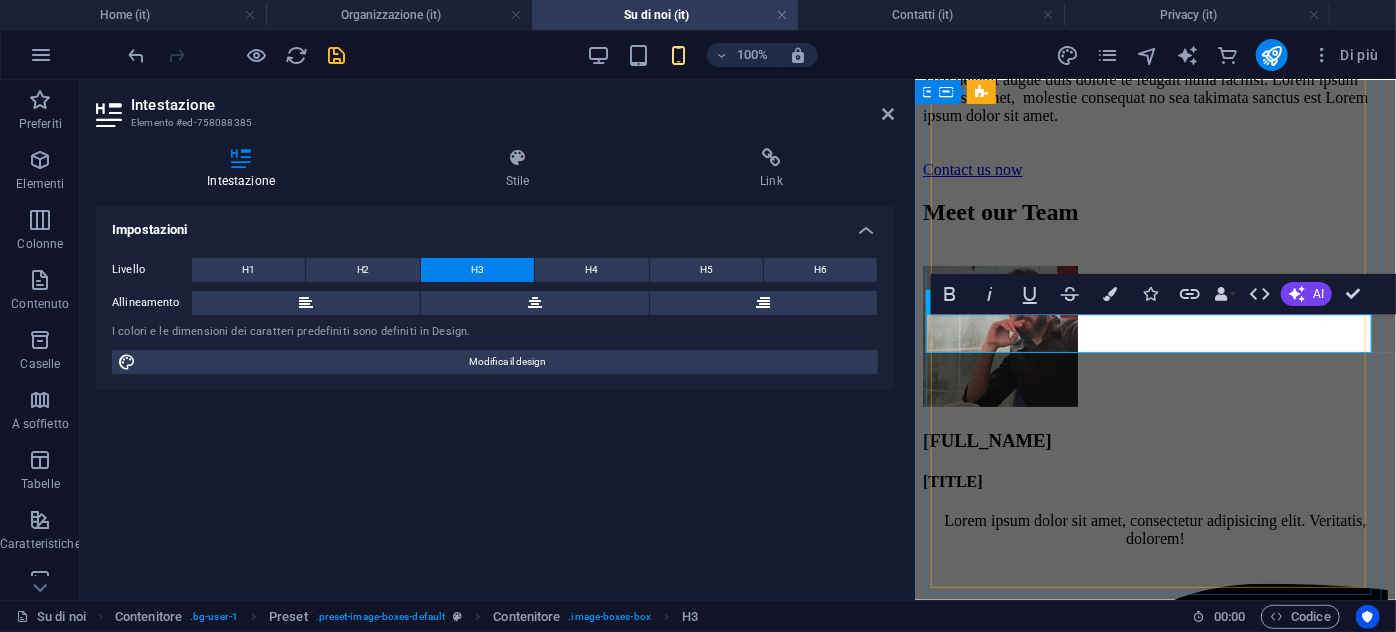 click on "Richard Roe" at bounding box center (1155, 5320) 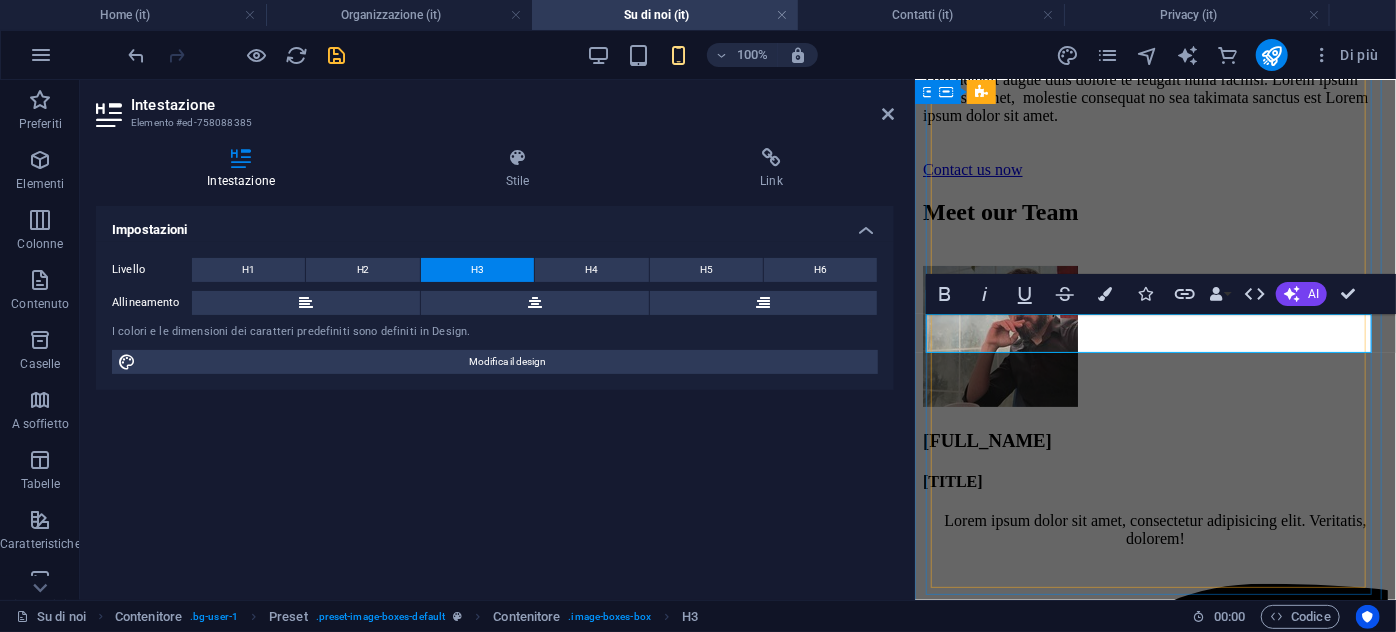 type 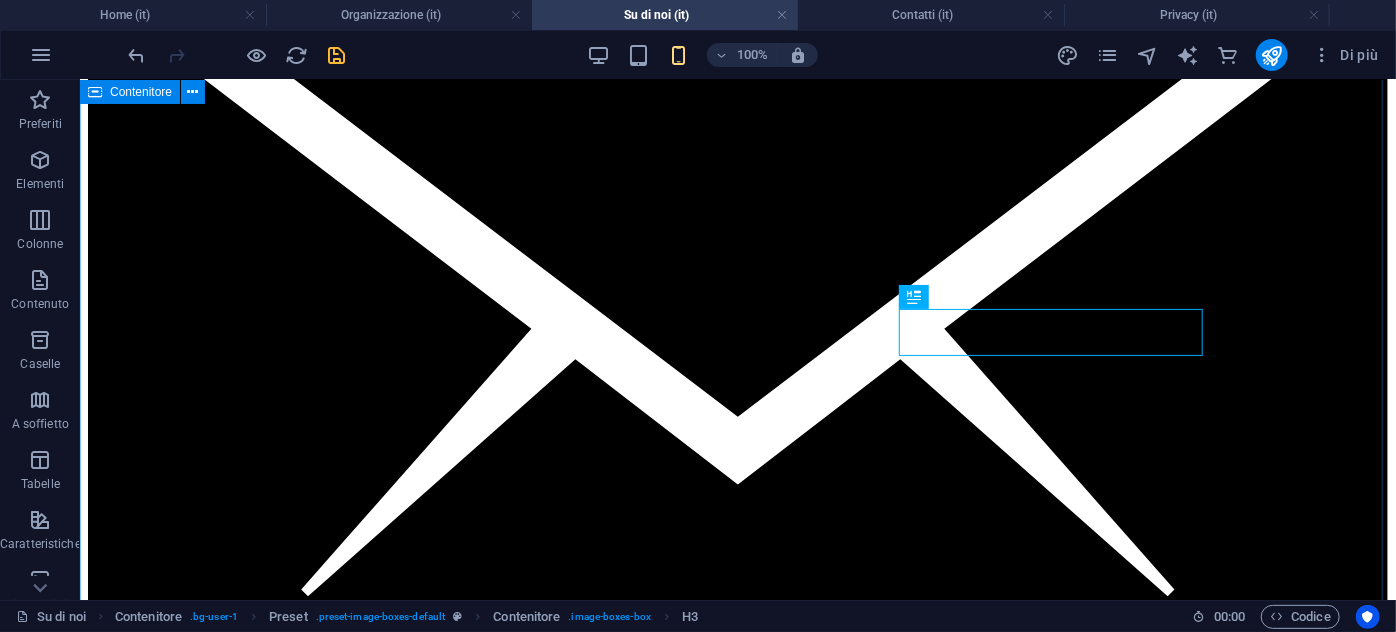 scroll, scrollTop: 1981, scrollLeft: 0, axis: vertical 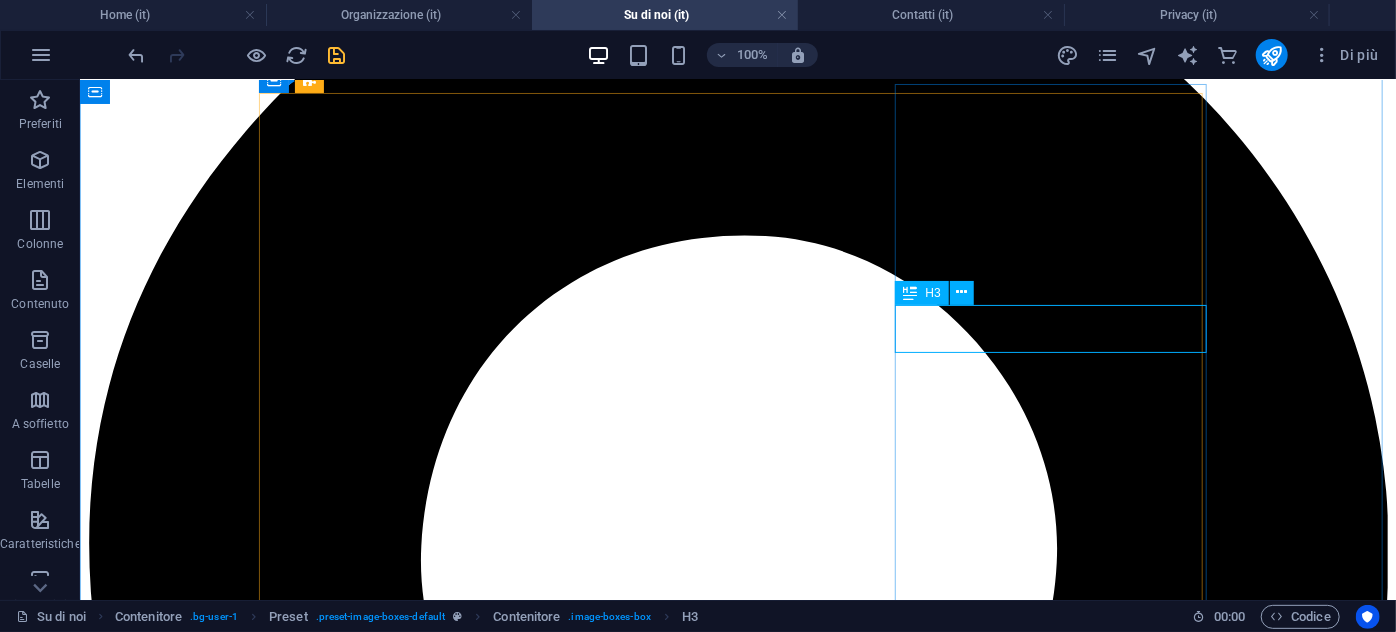 click on "Agg. Obbligatori" at bounding box center (737, 20133) 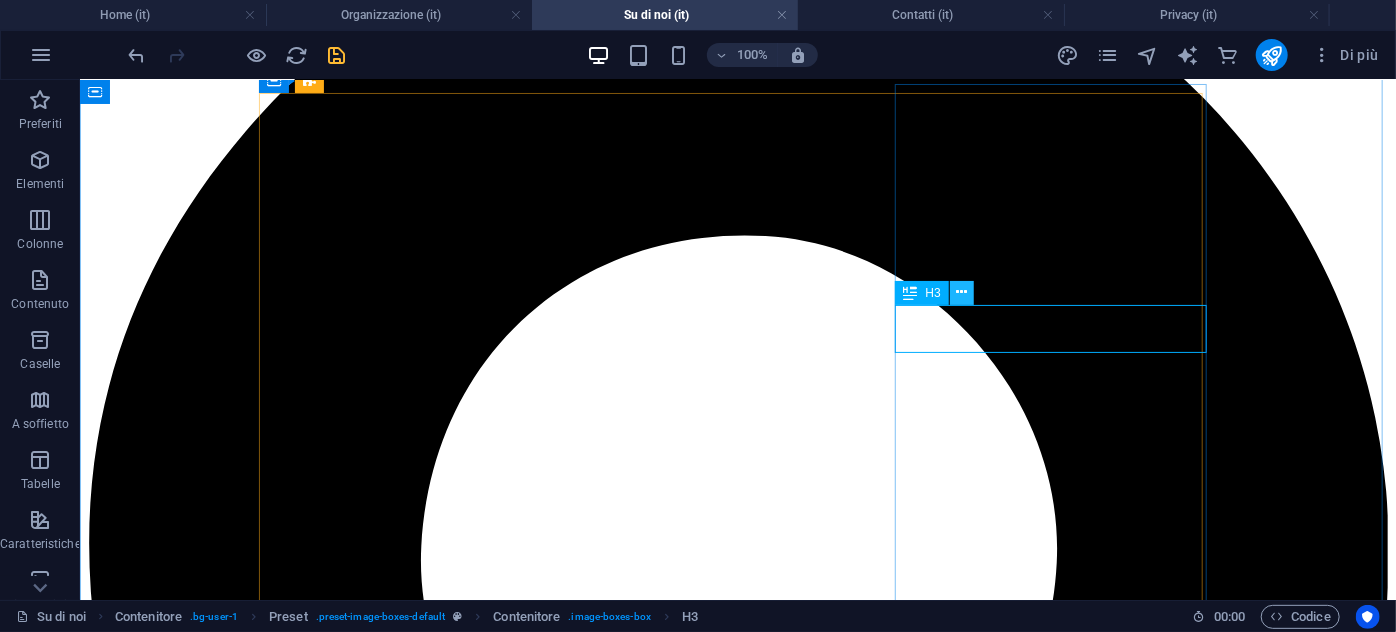 click at bounding box center (961, 292) 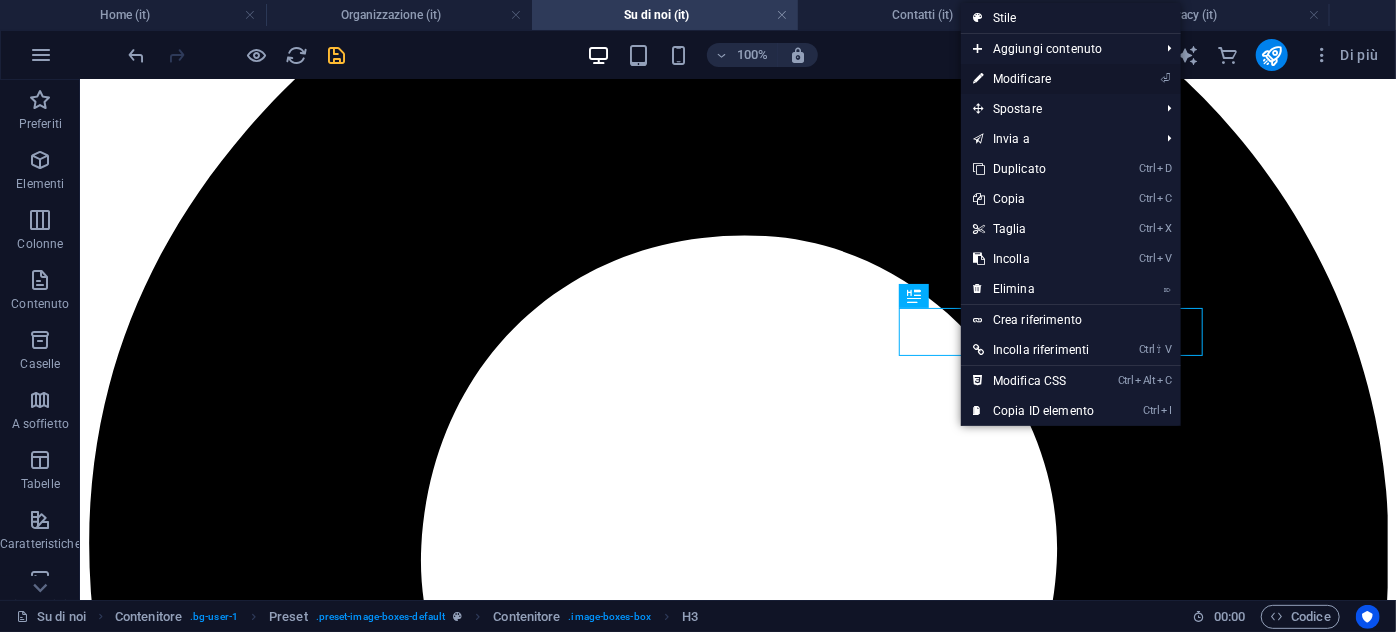 click on "⏎  Modificare" at bounding box center (1033, 79) 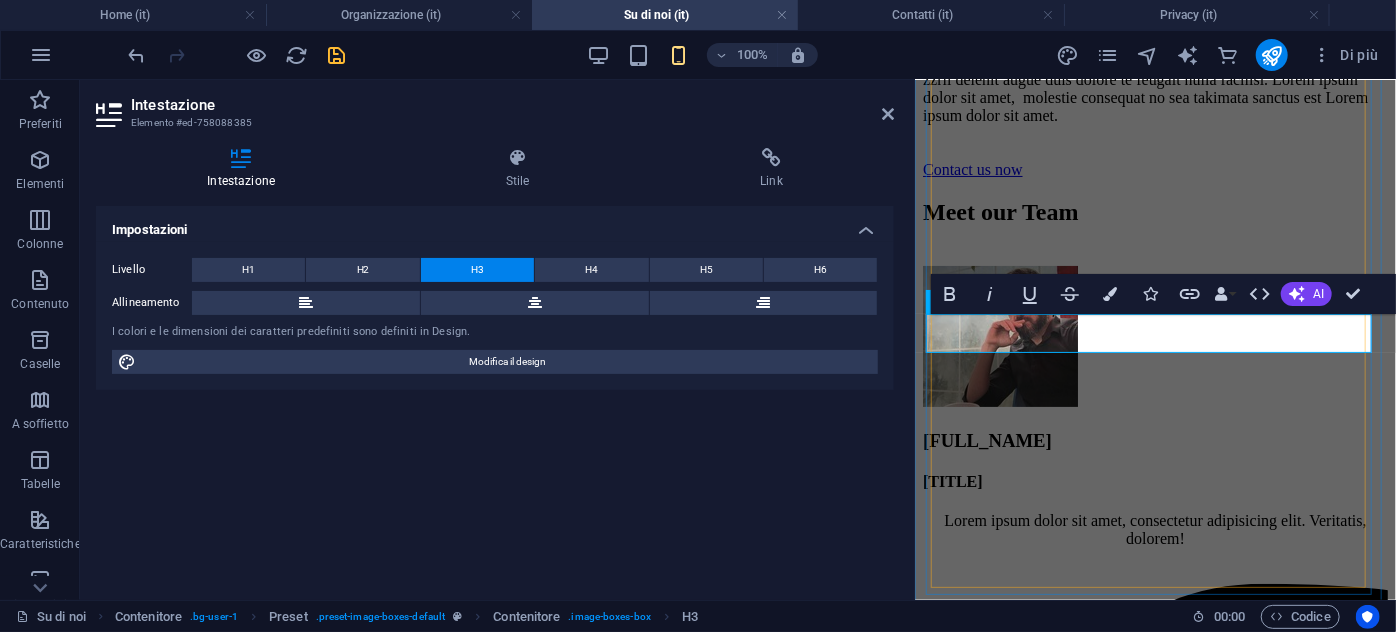 click on "Agg. Obbligatori" at bounding box center (1155, 5320) 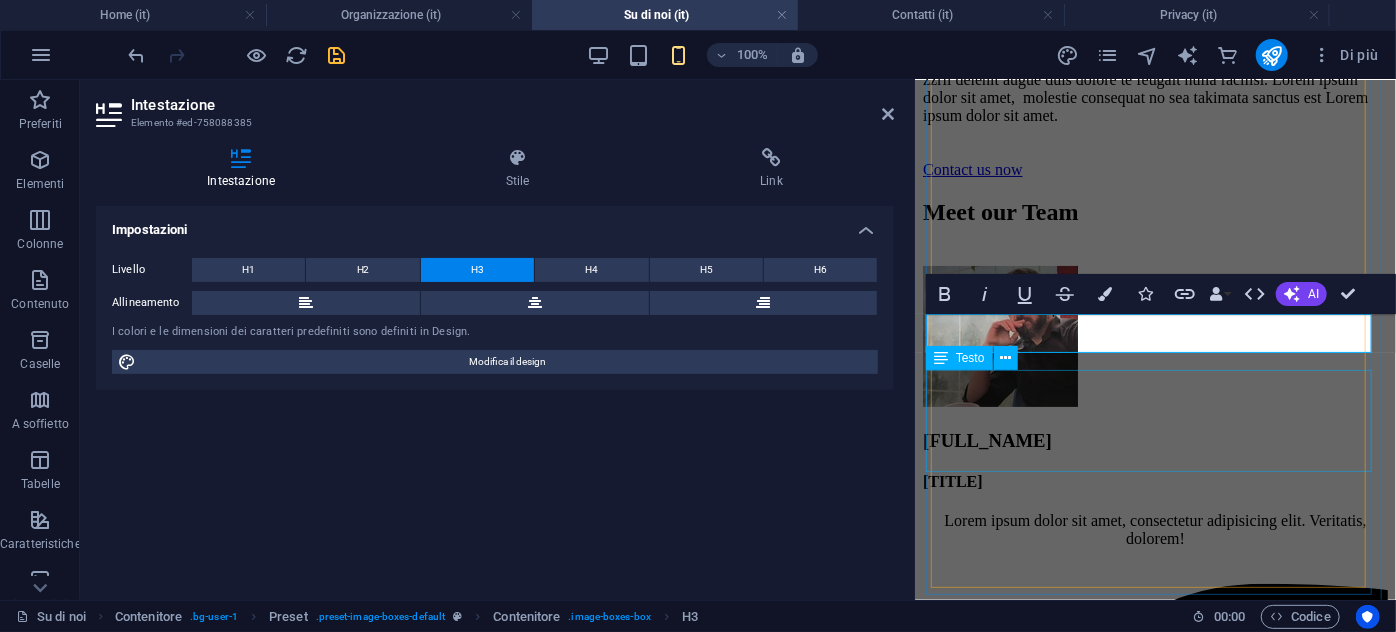 type 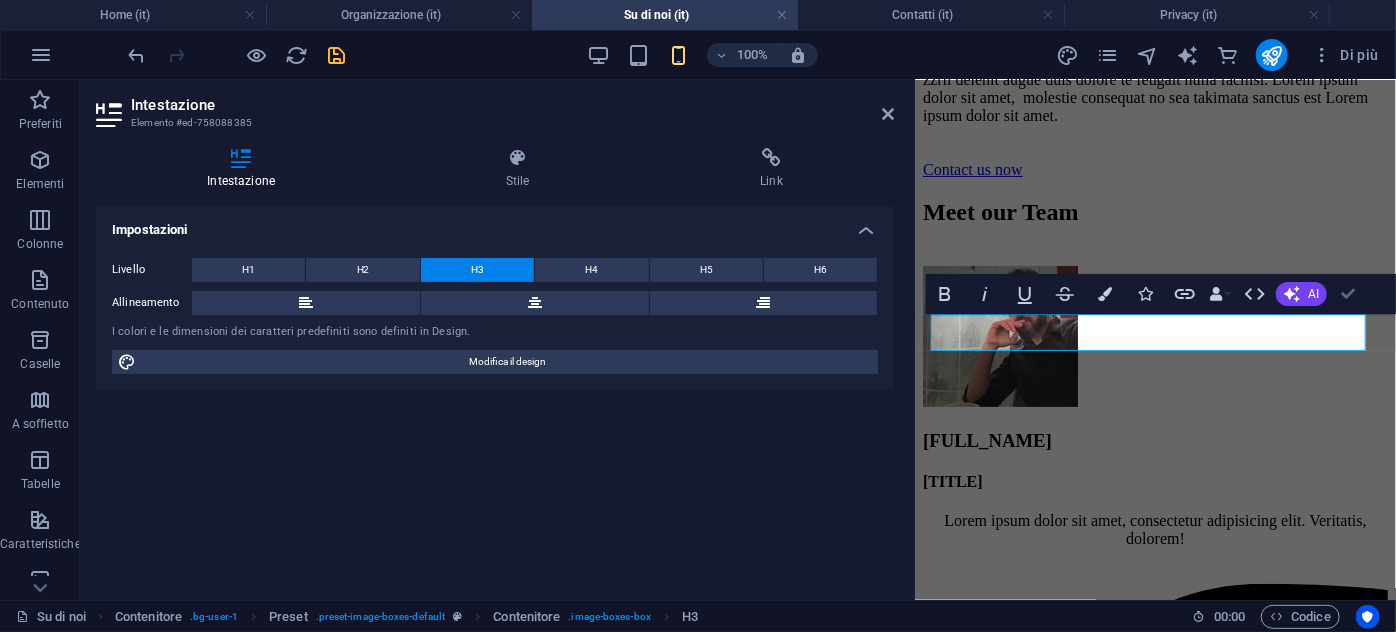 drag, startPoint x: 1349, startPoint y: 296, endPoint x: 1248, endPoint y: 236, distance: 117.47766 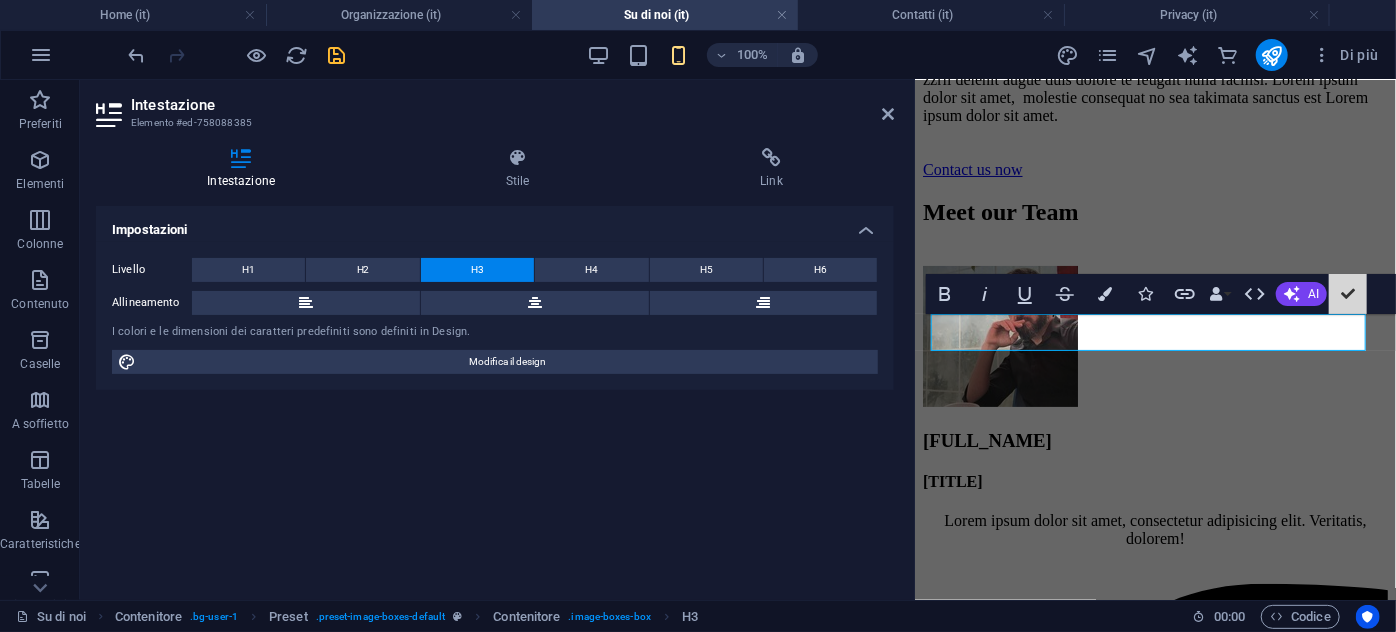 scroll, scrollTop: 1981, scrollLeft: 0, axis: vertical 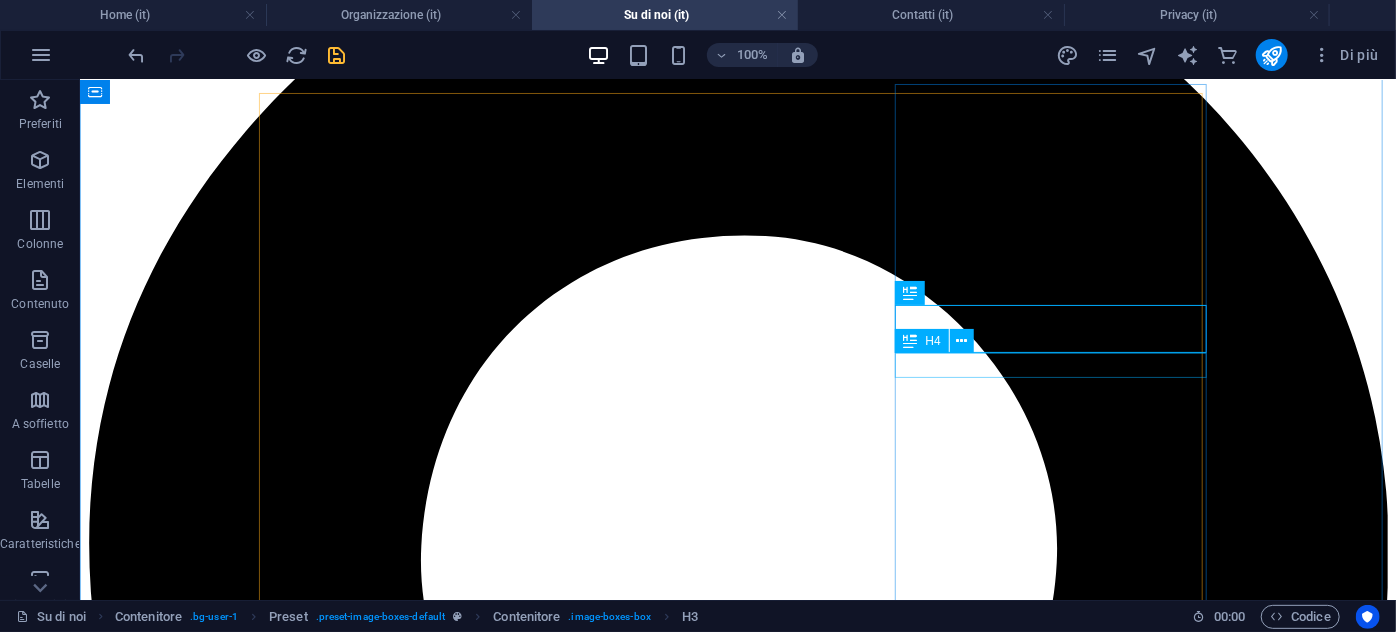 click on "Insurance Claims" at bounding box center (737, 20174) 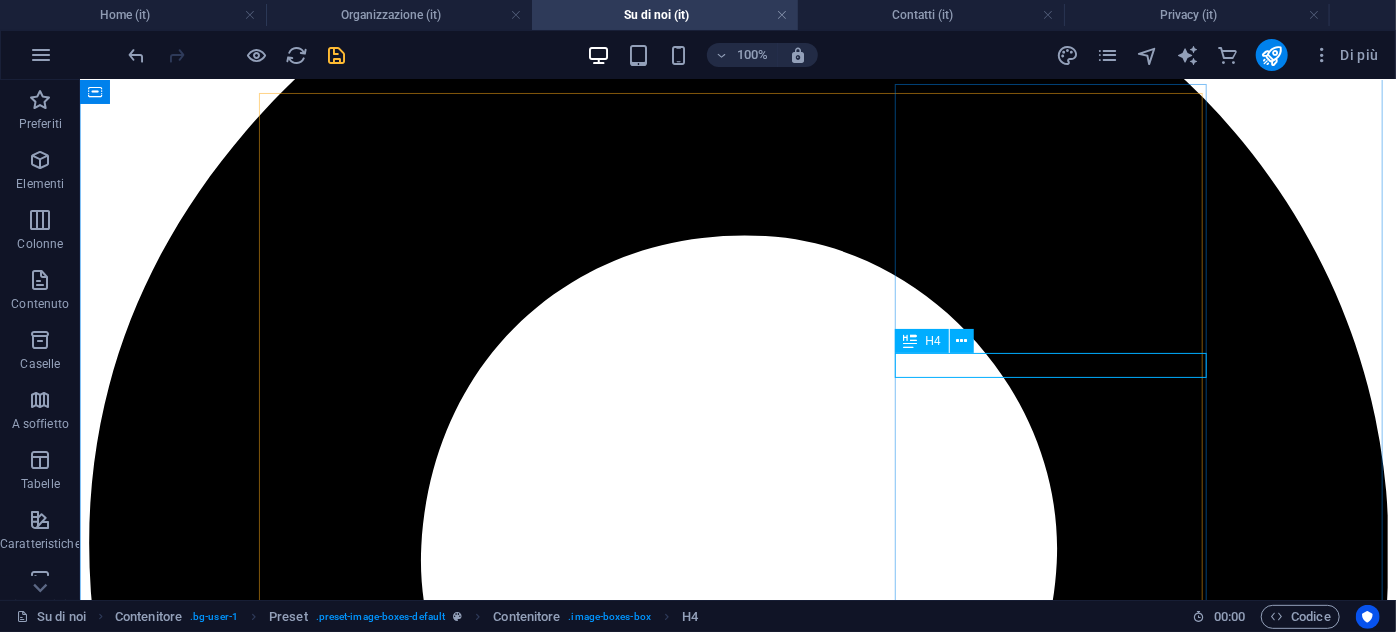 click on "Insurance Claims" at bounding box center (737, 20174) 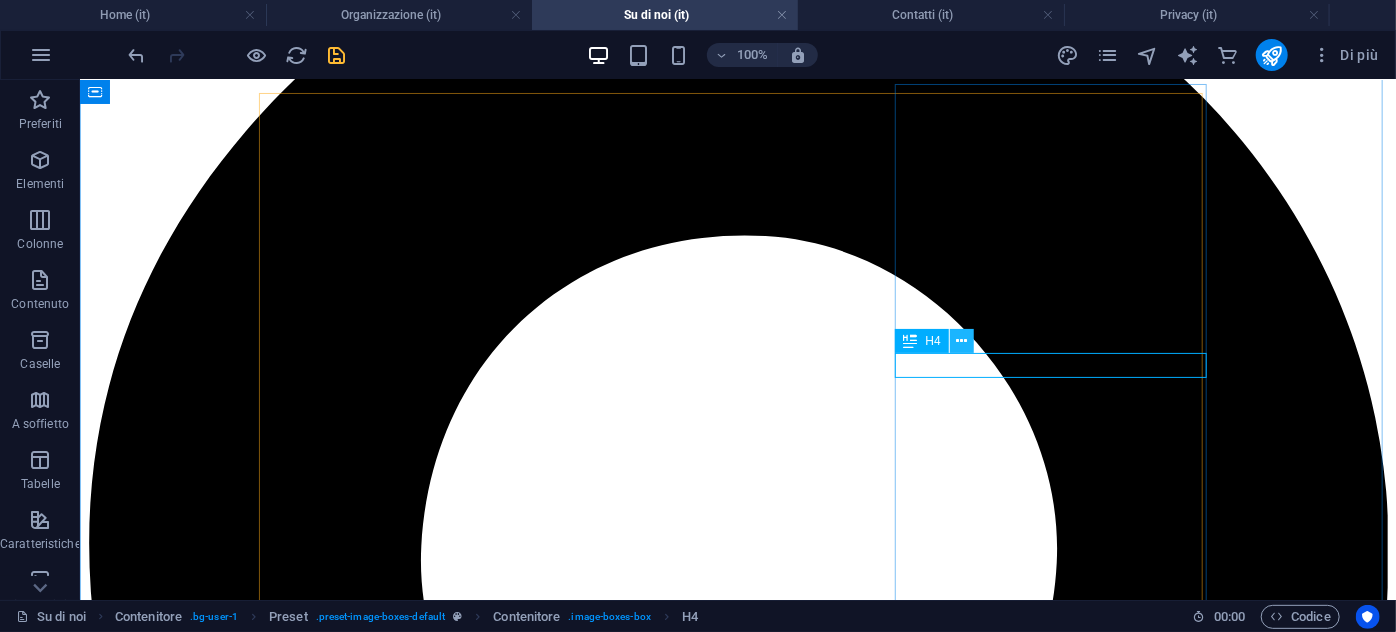 click at bounding box center (961, 341) 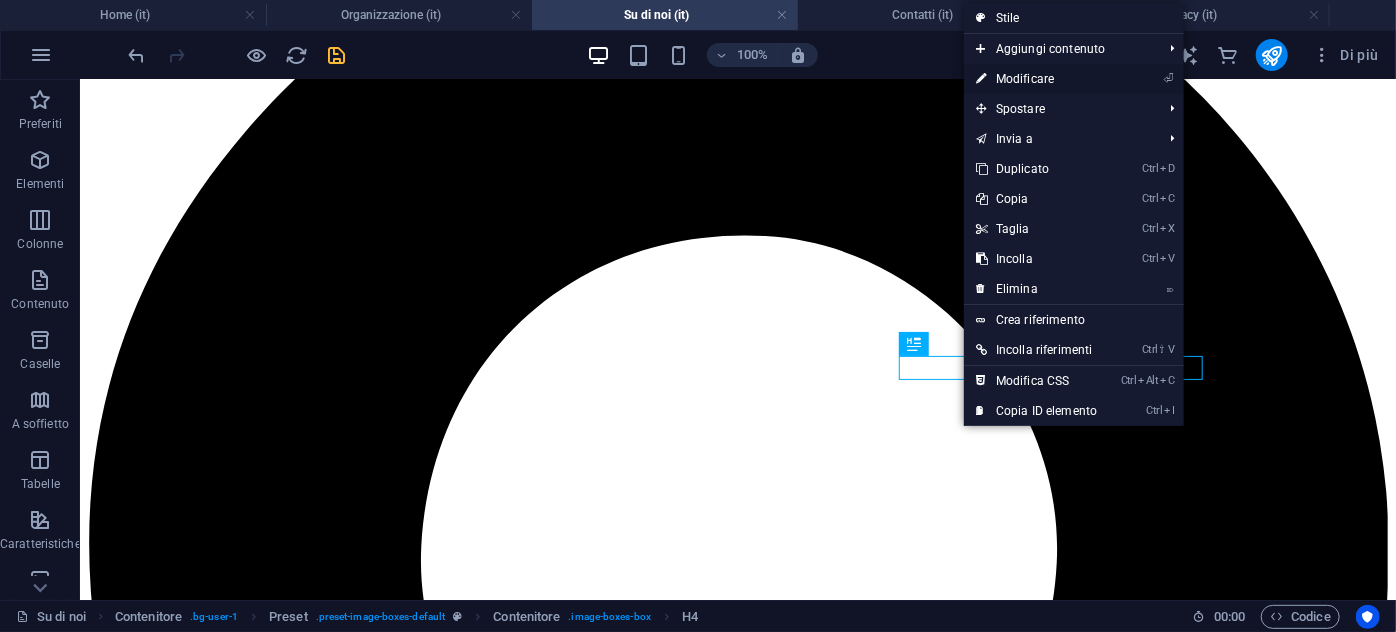 click on "⏎  Modificare" at bounding box center (1036, 79) 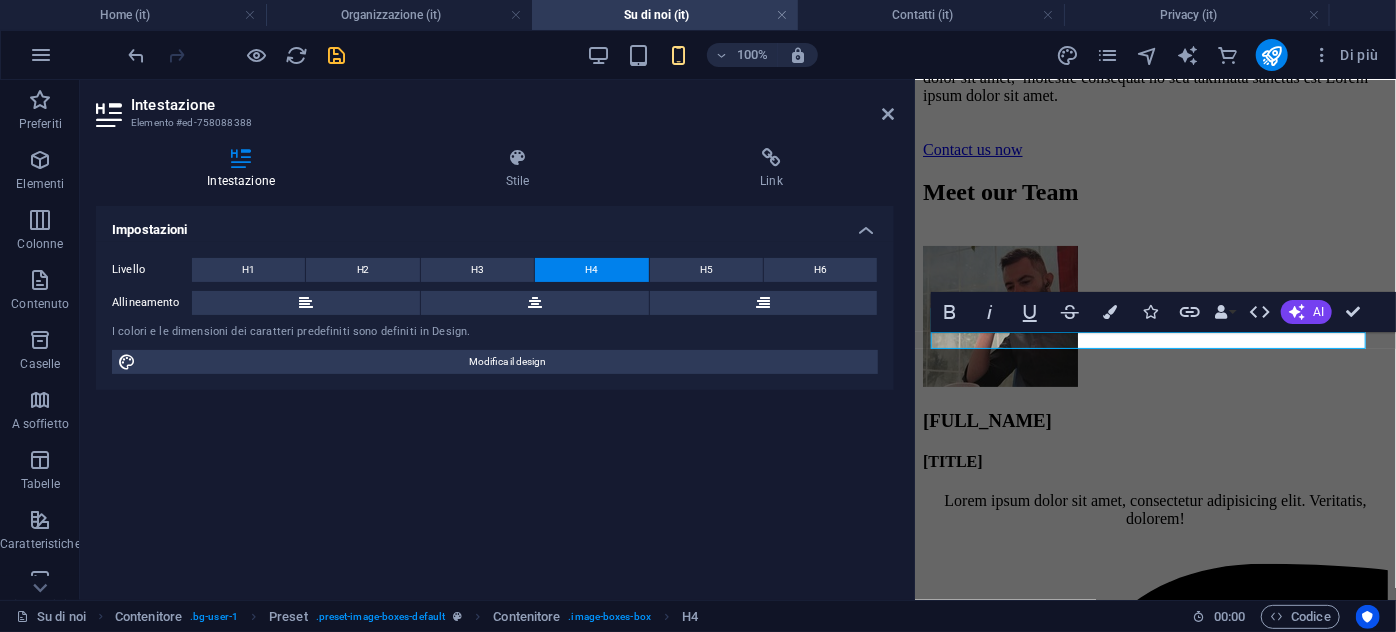 type 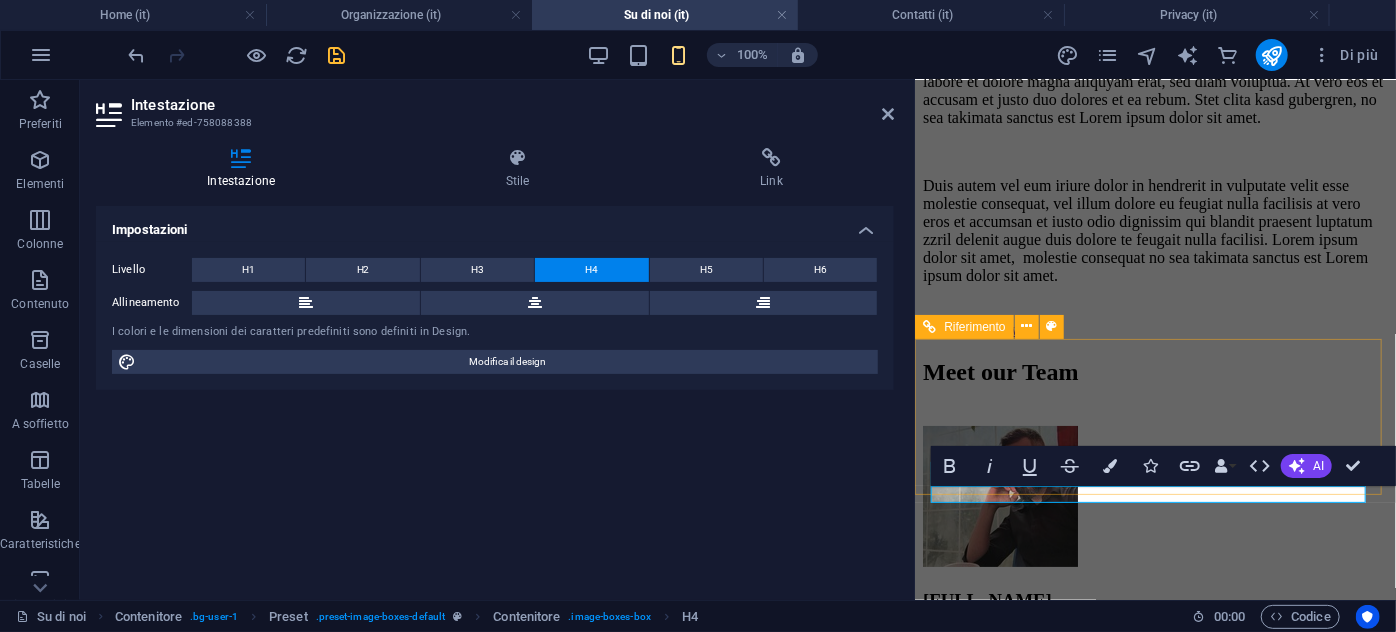 scroll, scrollTop: 3747, scrollLeft: 0, axis: vertical 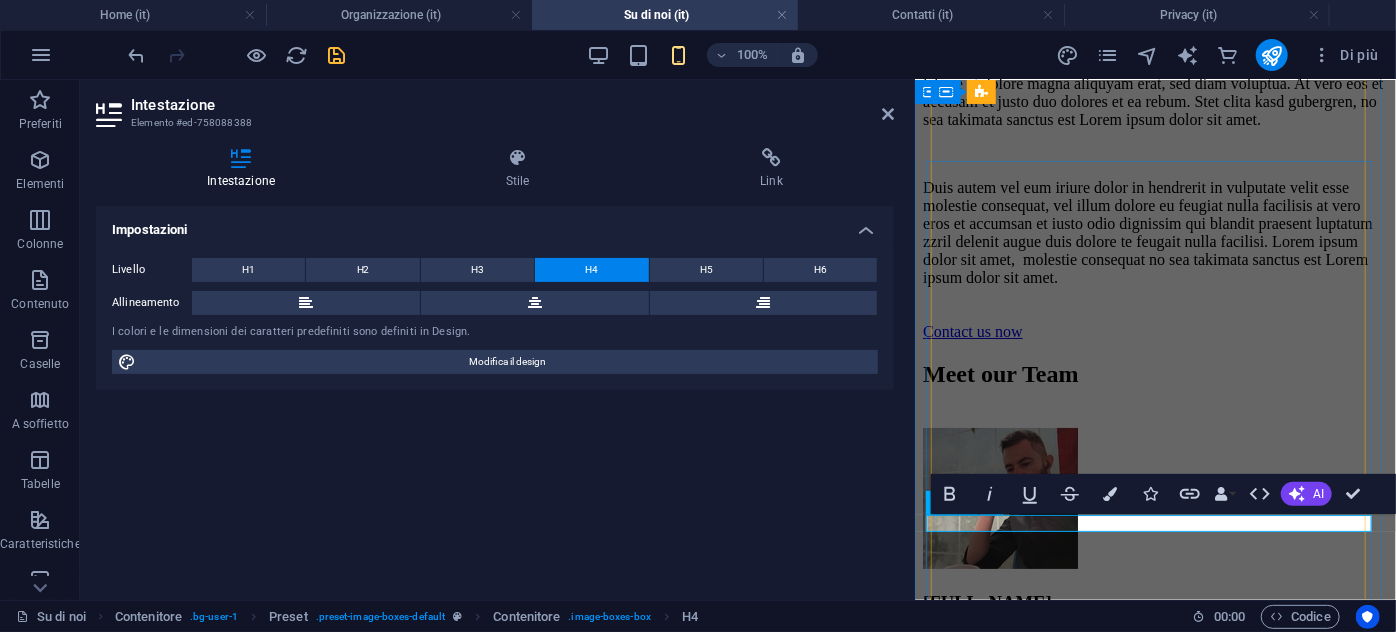 click on "D.M 150/14" at bounding box center (1155, 5523) 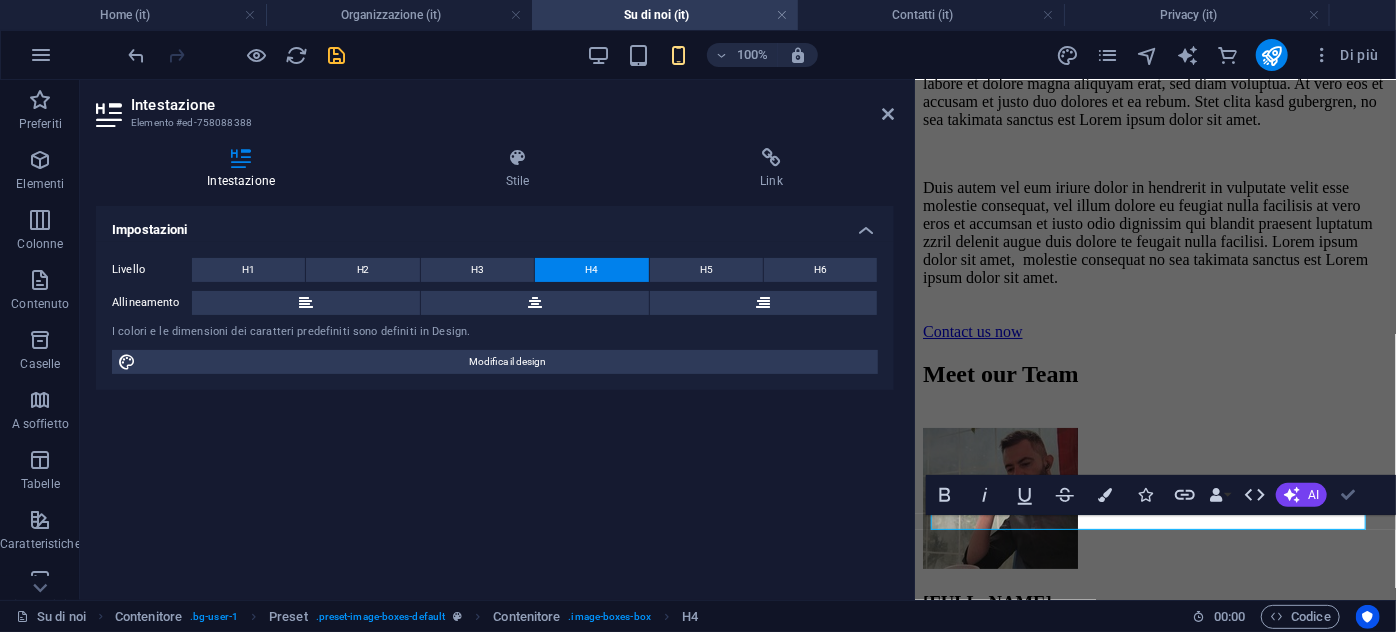 scroll, scrollTop: 2009, scrollLeft: 0, axis: vertical 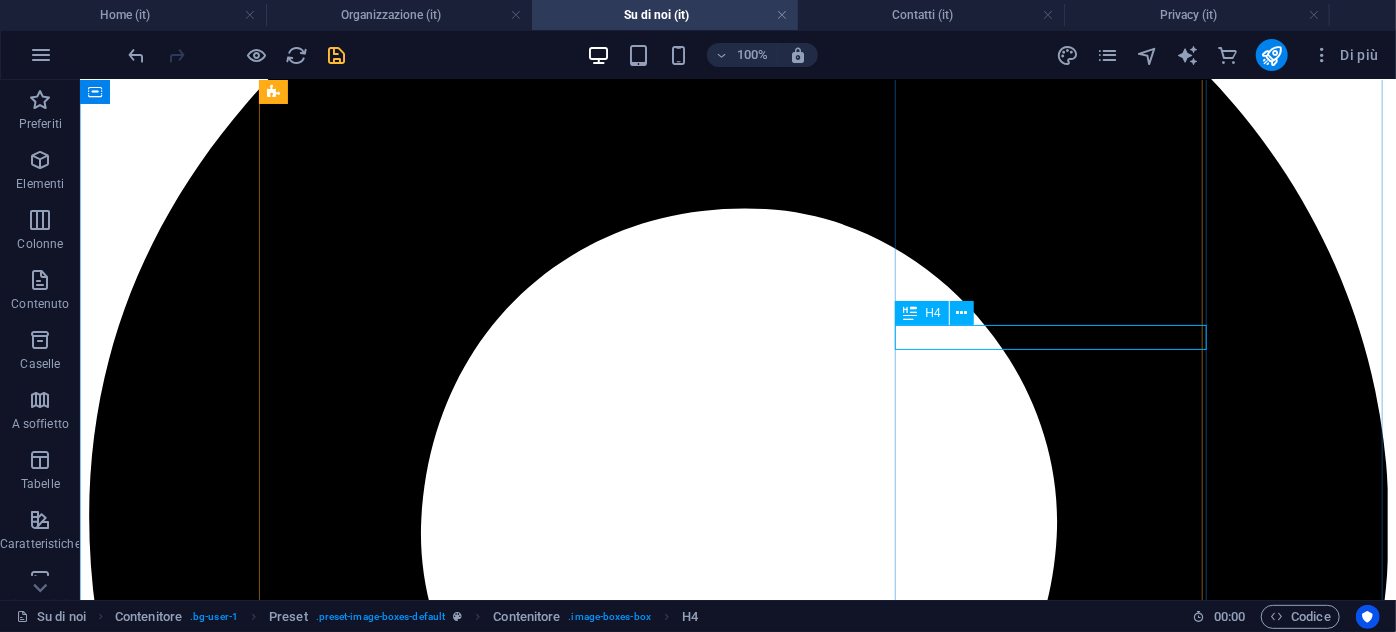 click on "D.M 140/14" at bounding box center (737, 20146) 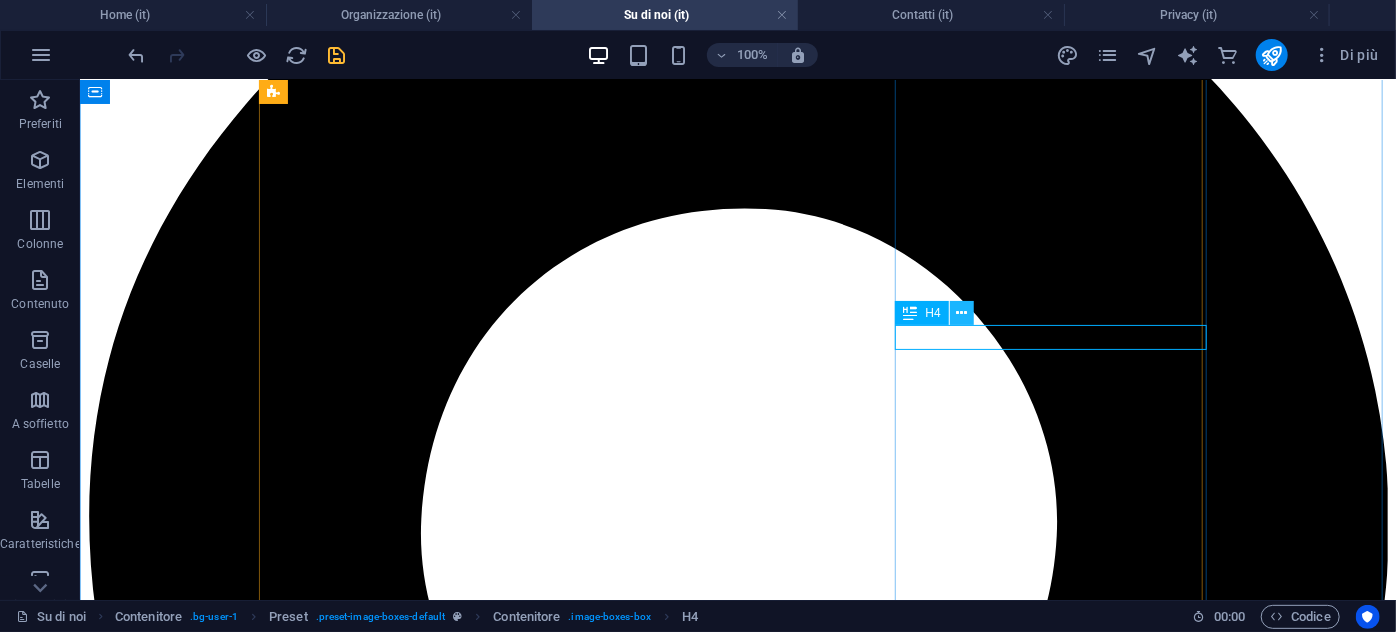 click at bounding box center (961, 313) 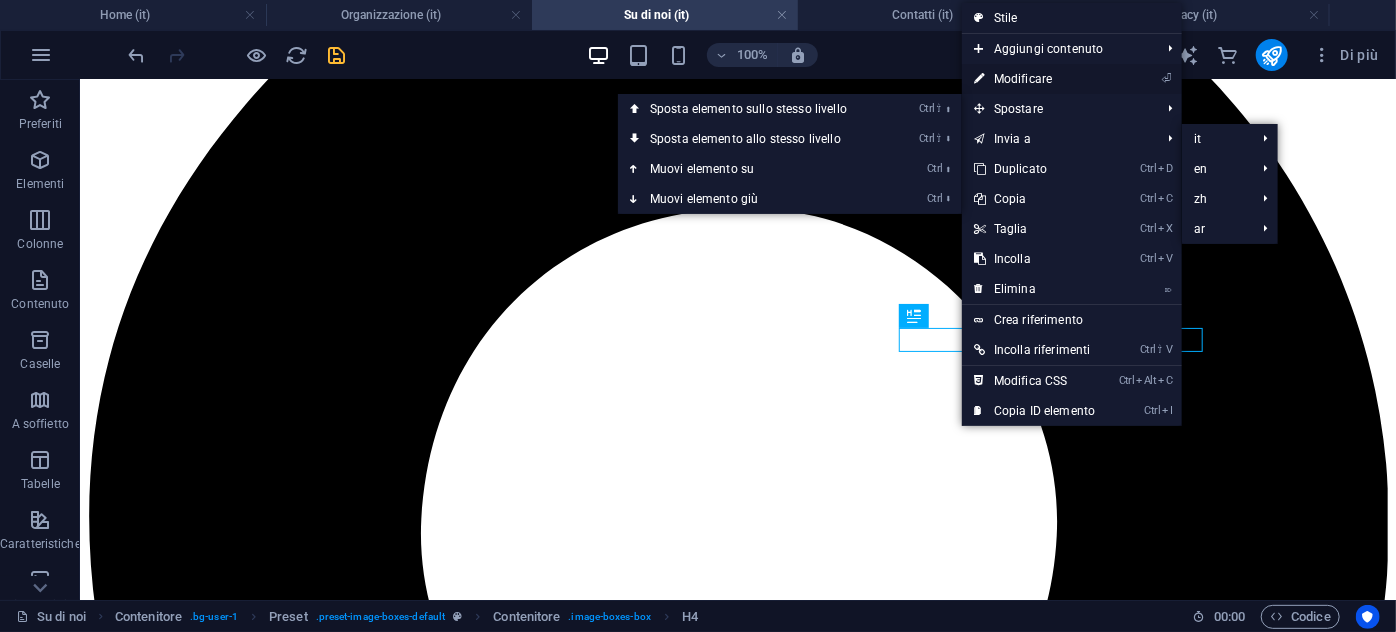 click on "⏎  Modificare" at bounding box center [1034, 79] 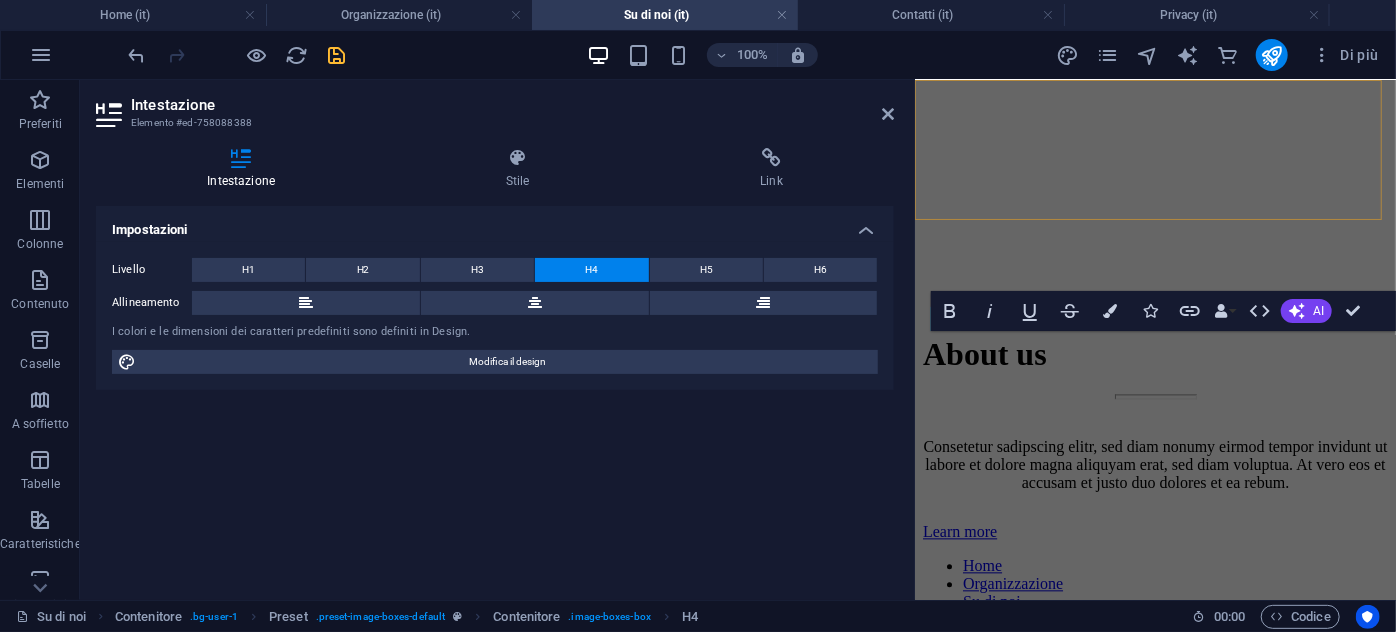 scroll, scrollTop: 3929, scrollLeft: 0, axis: vertical 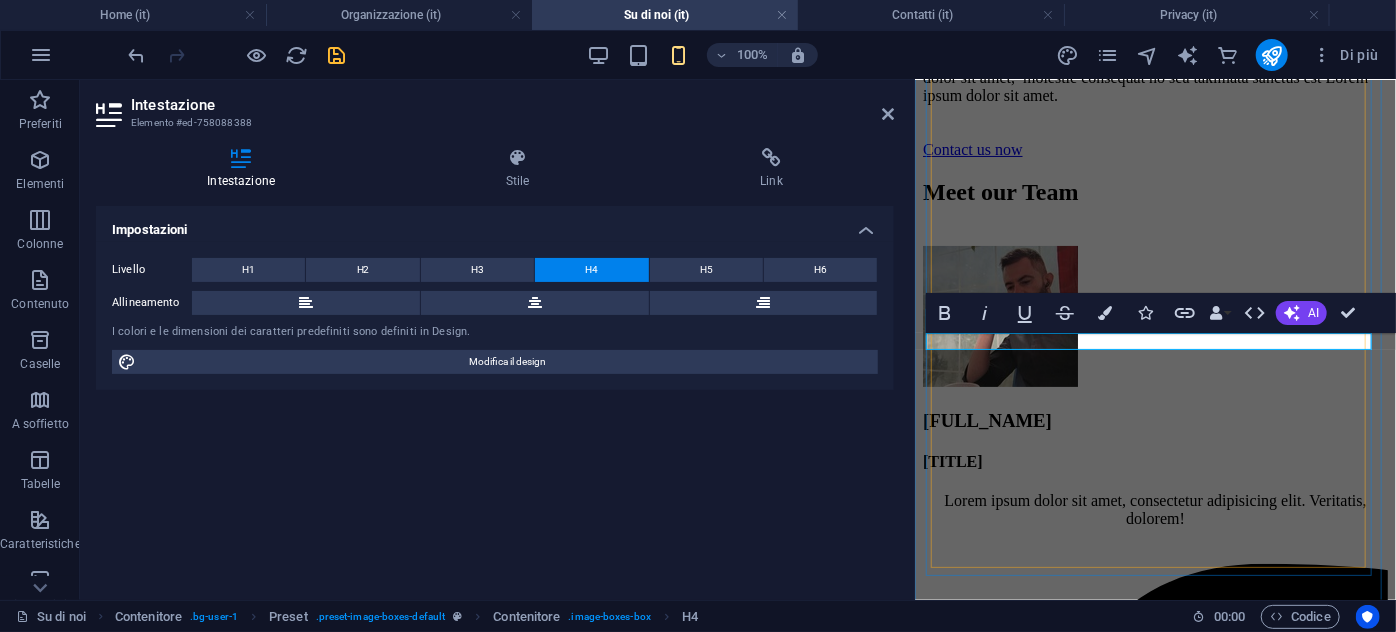 click on "D.M 140/14" at bounding box center [1155, 5341] 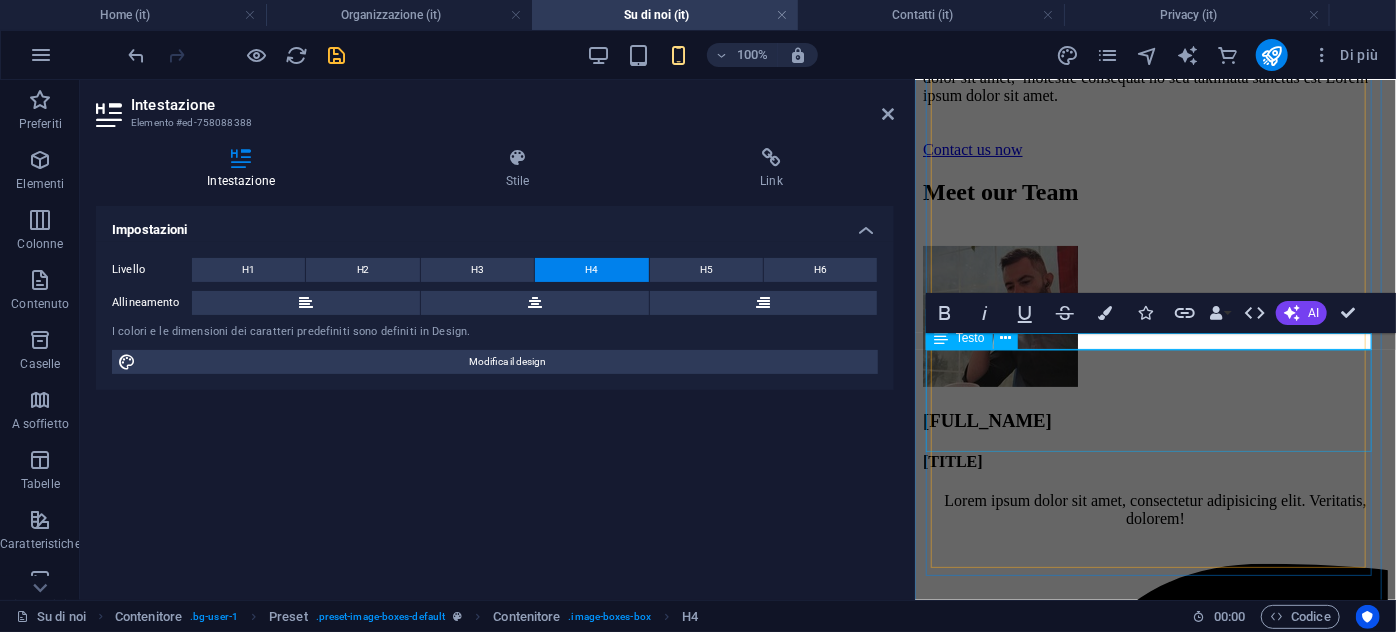 type 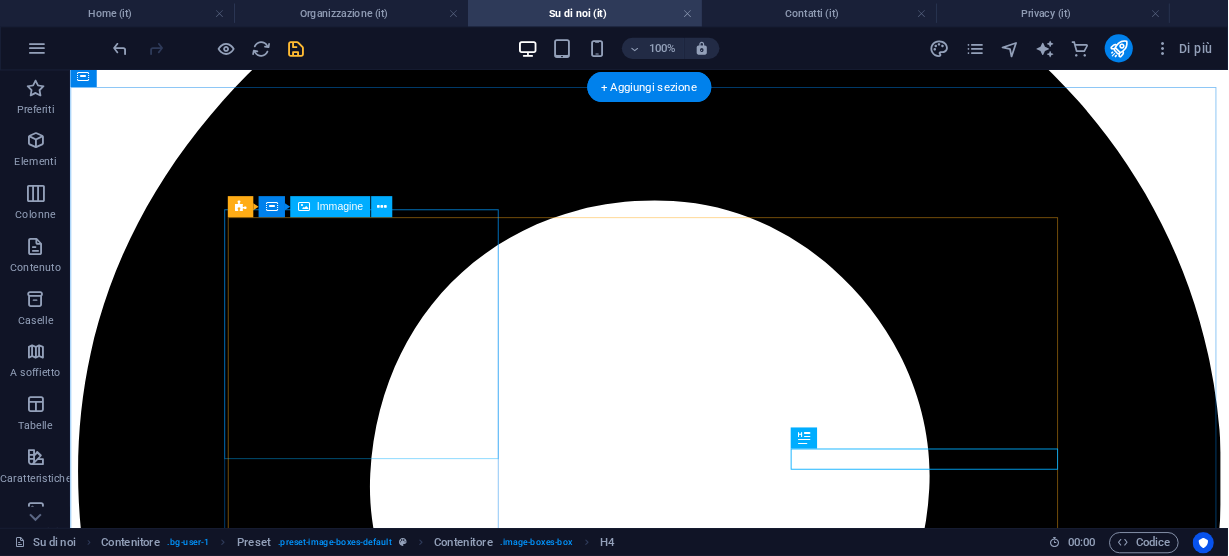 scroll, scrollTop: 2009, scrollLeft: 0, axis: vertical 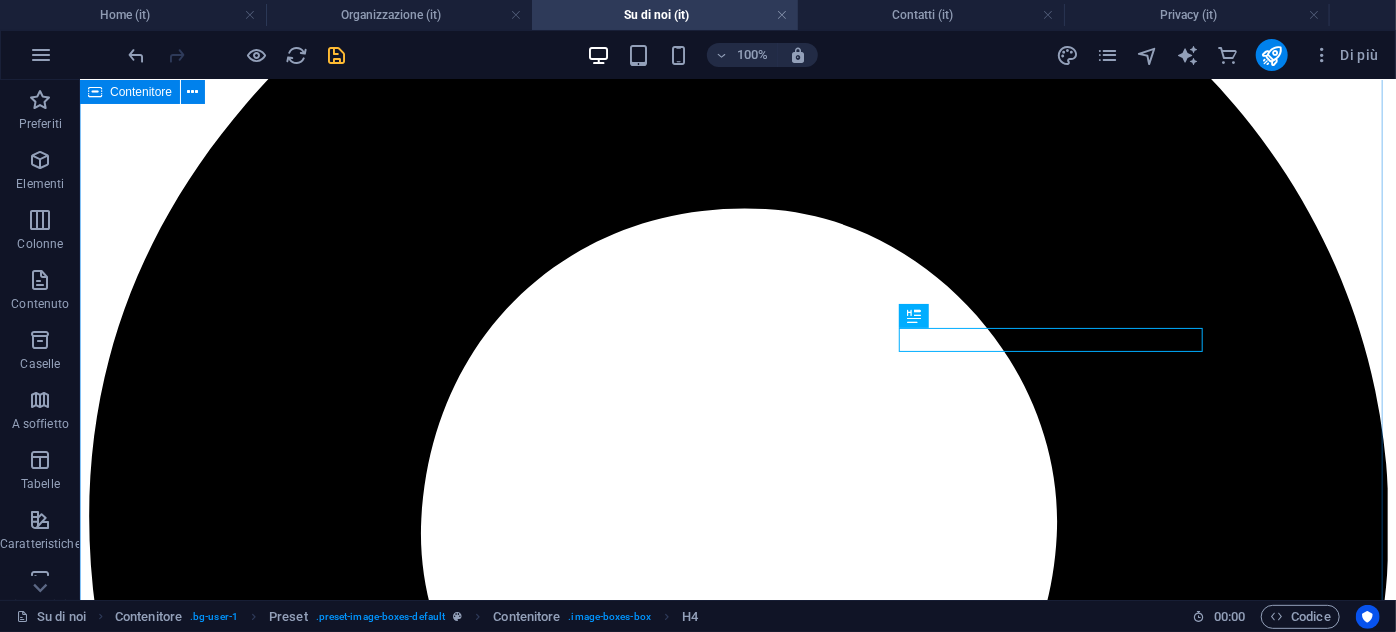 click on "Meet our Team Roberto Forresu Amministratore Lorem ipsum dolor sit amet, consectetur adipisicing elit. Veritatis, dolorem! View Profile Attestati A.n.amm.i Lorem ipsum dolor sit amet, consectetur adipisicing elit. Veritatis, dolorem! View Profile Aggiornamenti obbligatori D.M. 140/14 Lorem ipsum dolor sit amet, consectetur adipisicing elit. Veritatis, dolorem! View Profile" at bounding box center (737, 15563) 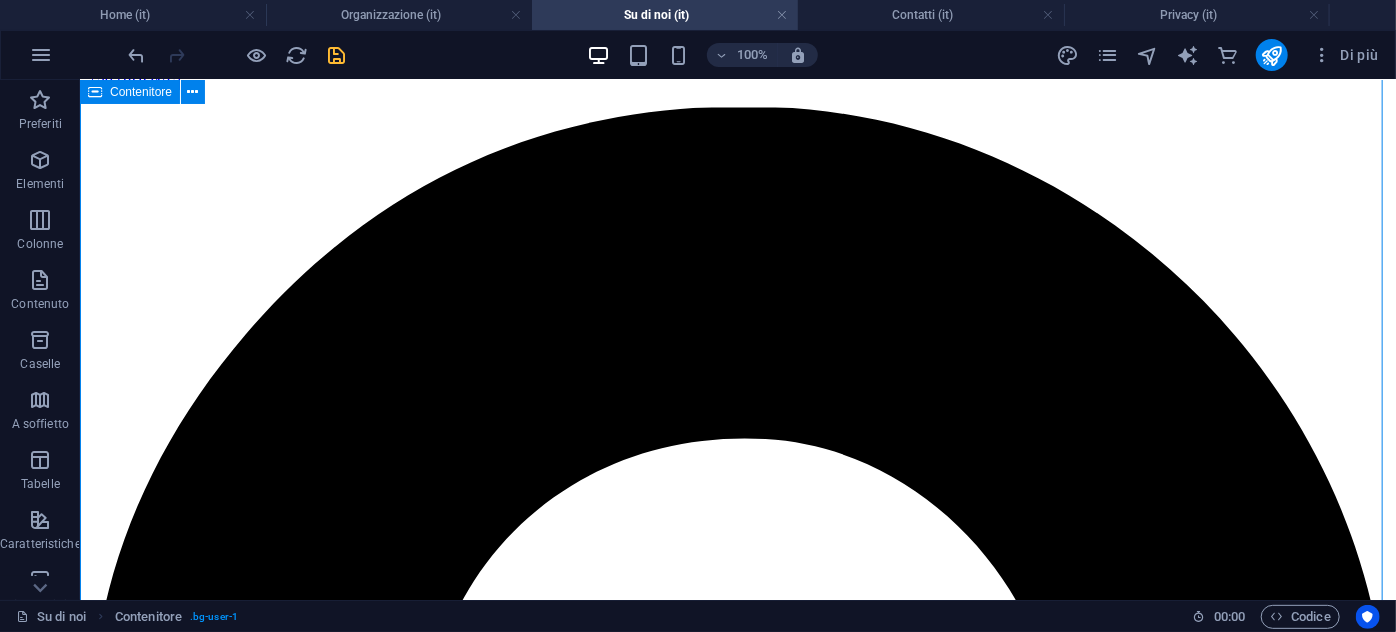 scroll, scrollTop: 1760, scrollLeft: 0, axis: vertical 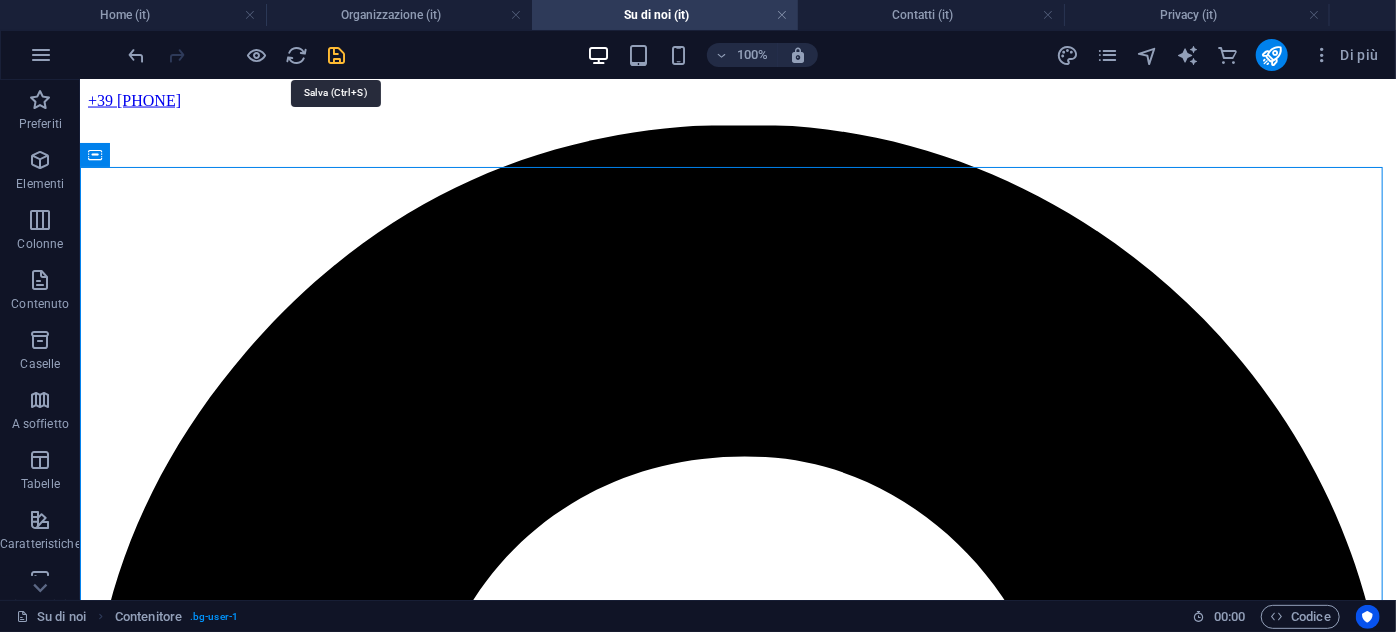 click at bounding box center [337, 55] 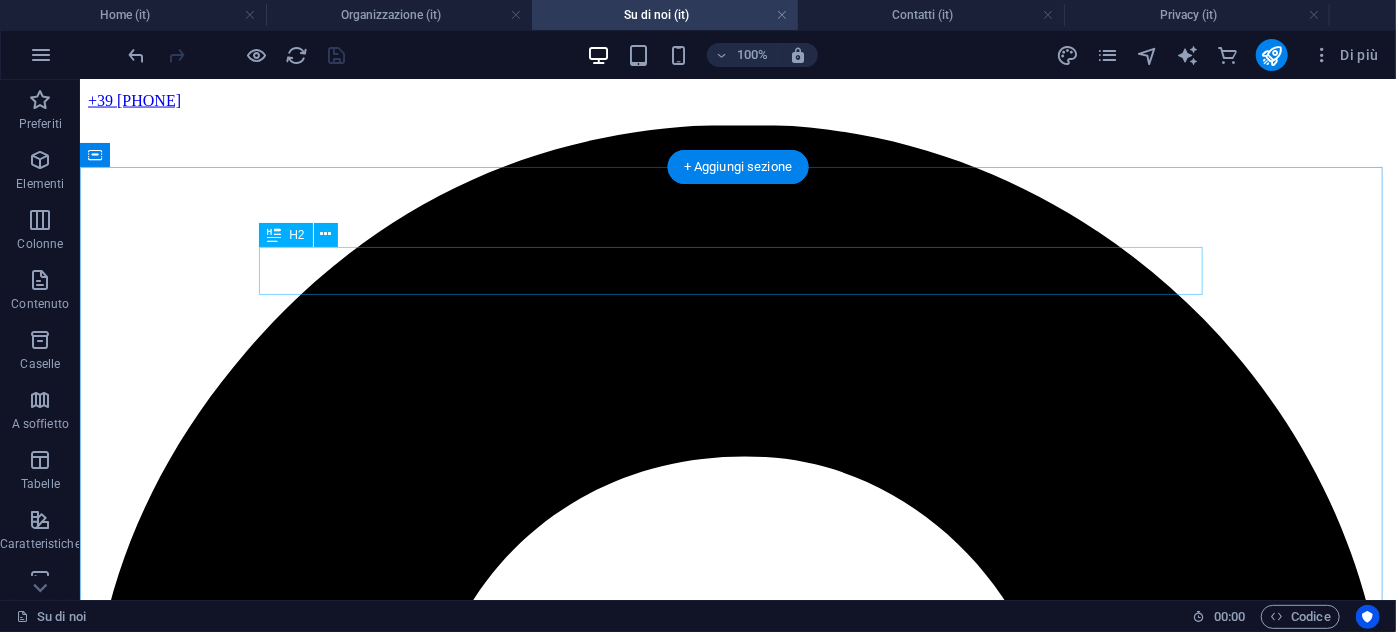 click on "Meet our Team" at bounding box center [737, 6332] 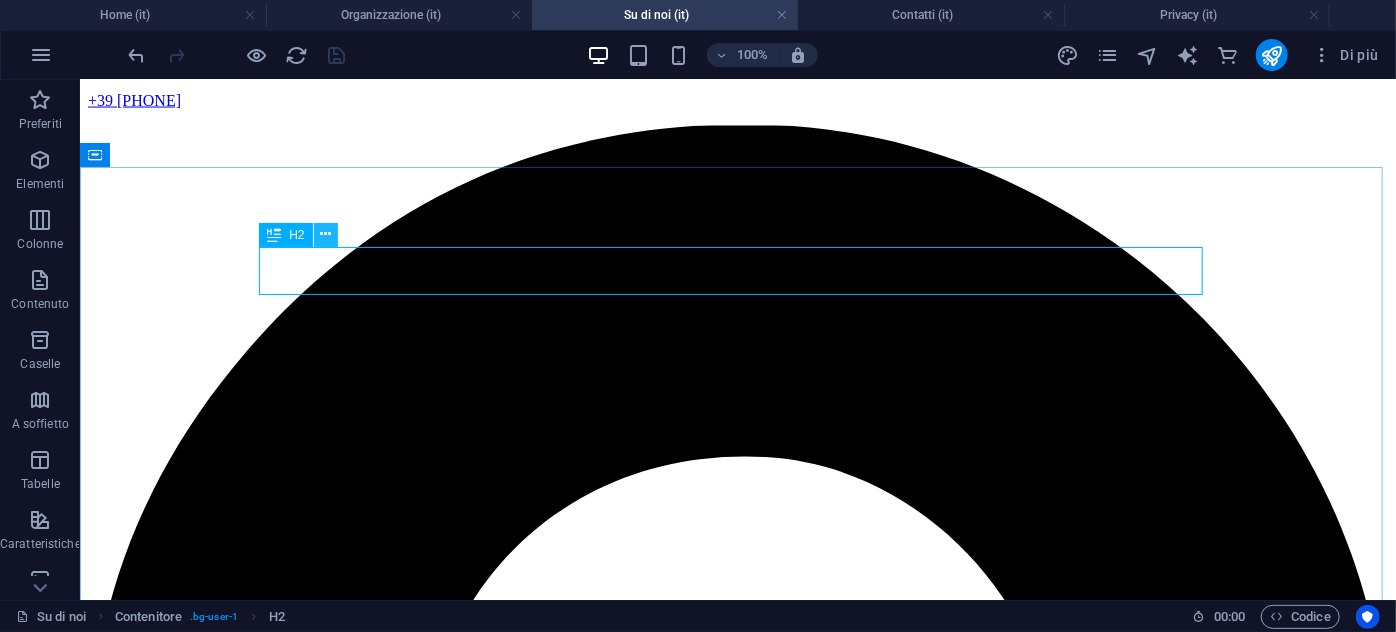 click at bounding box center (325, 234) 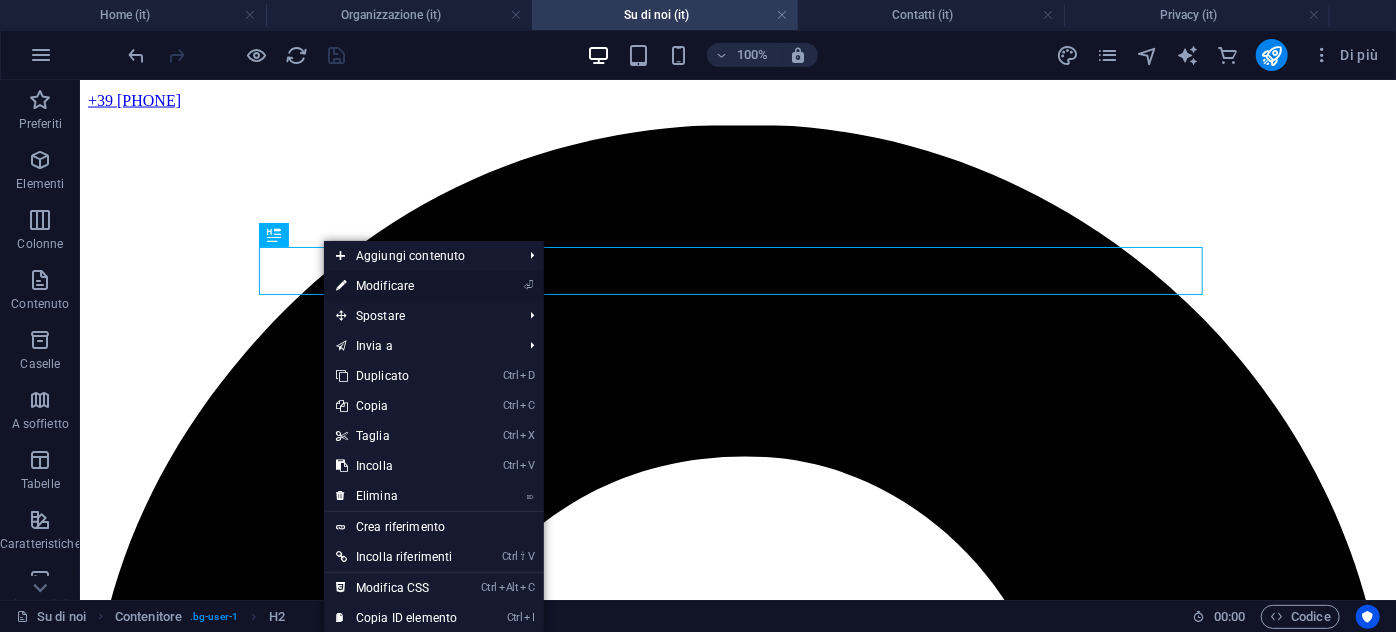 click on "⏎  Modificare" at bounding box center [396, 286] 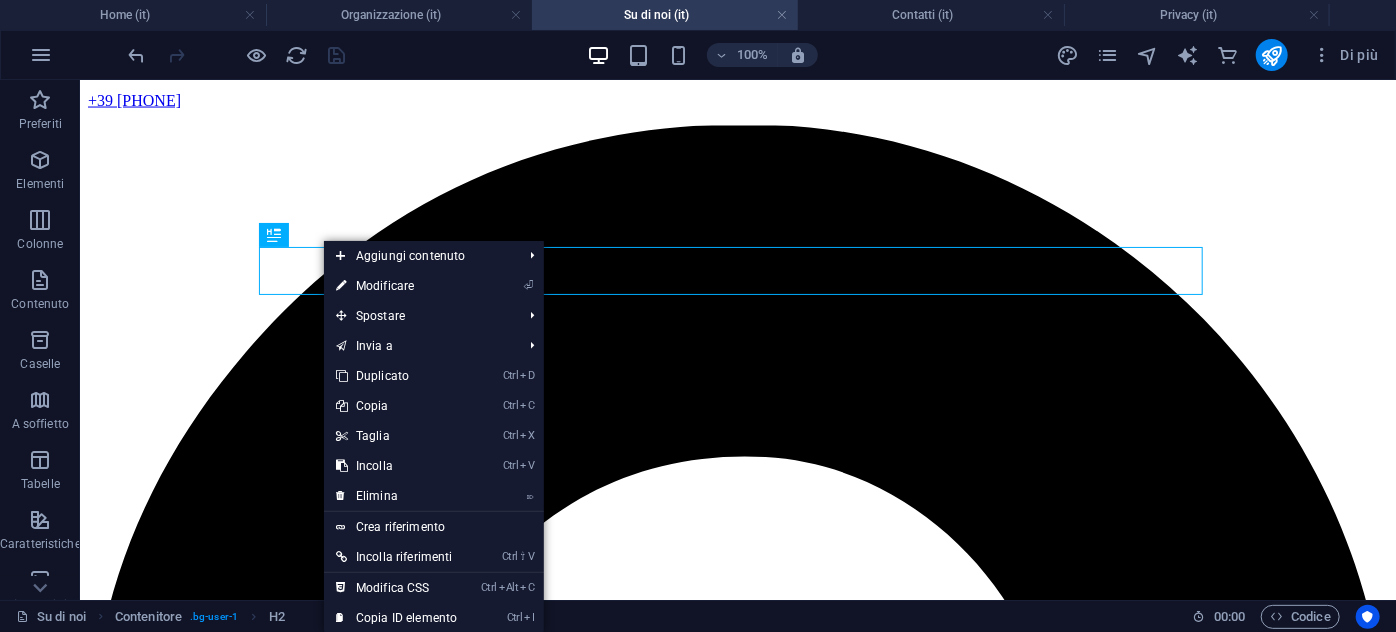 scroll, scrollTop: 2202, scrollLeft: 0, axis: vertical 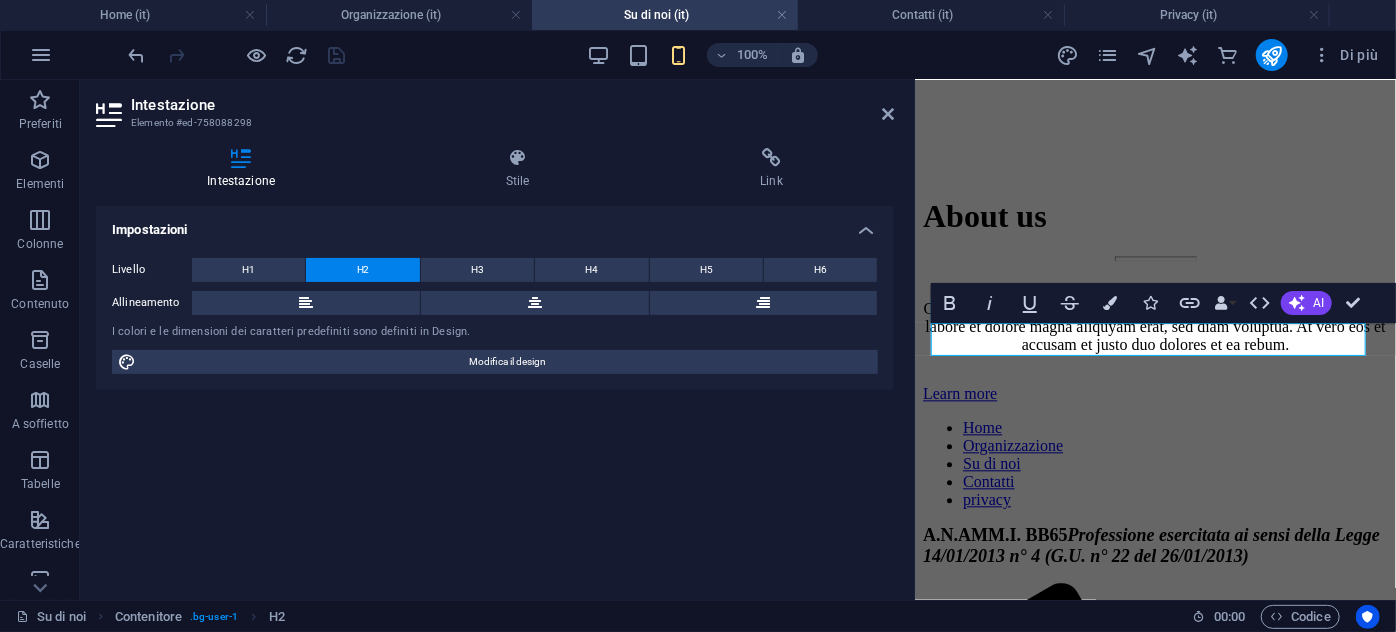 type 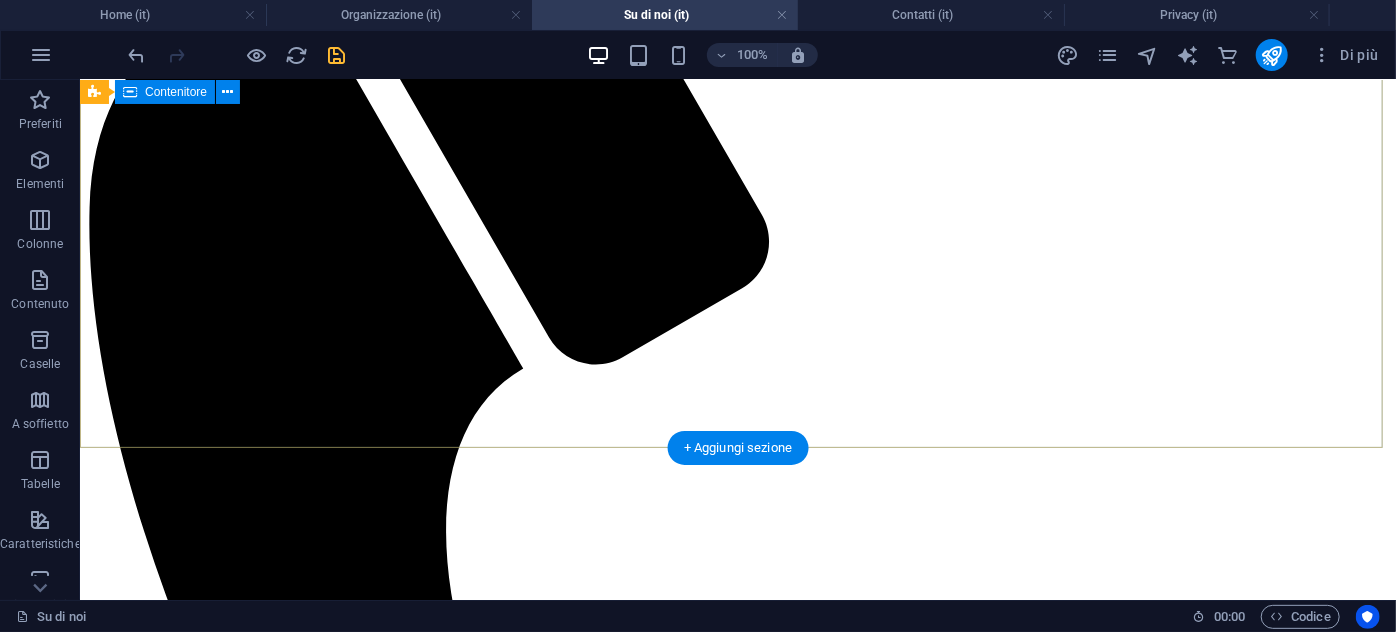 scroll, scrollTop: 104, scrollLeft: 0, axis: vertical 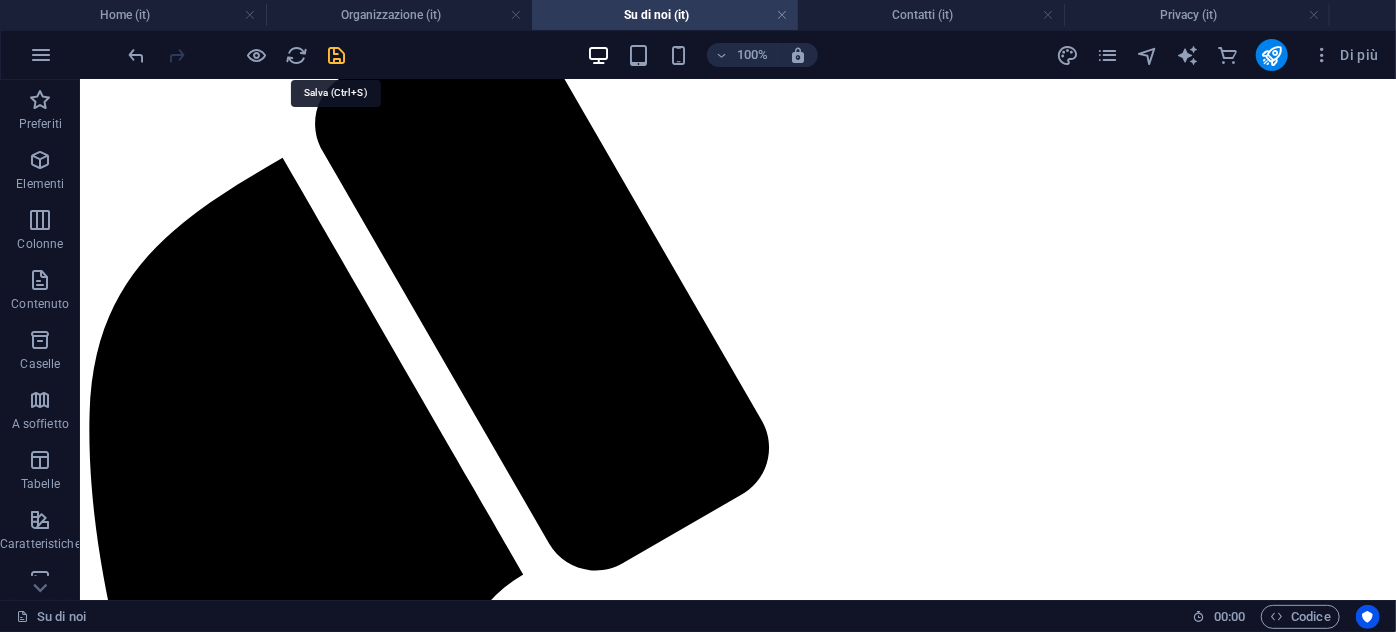 click at bounding box center (337, 55) 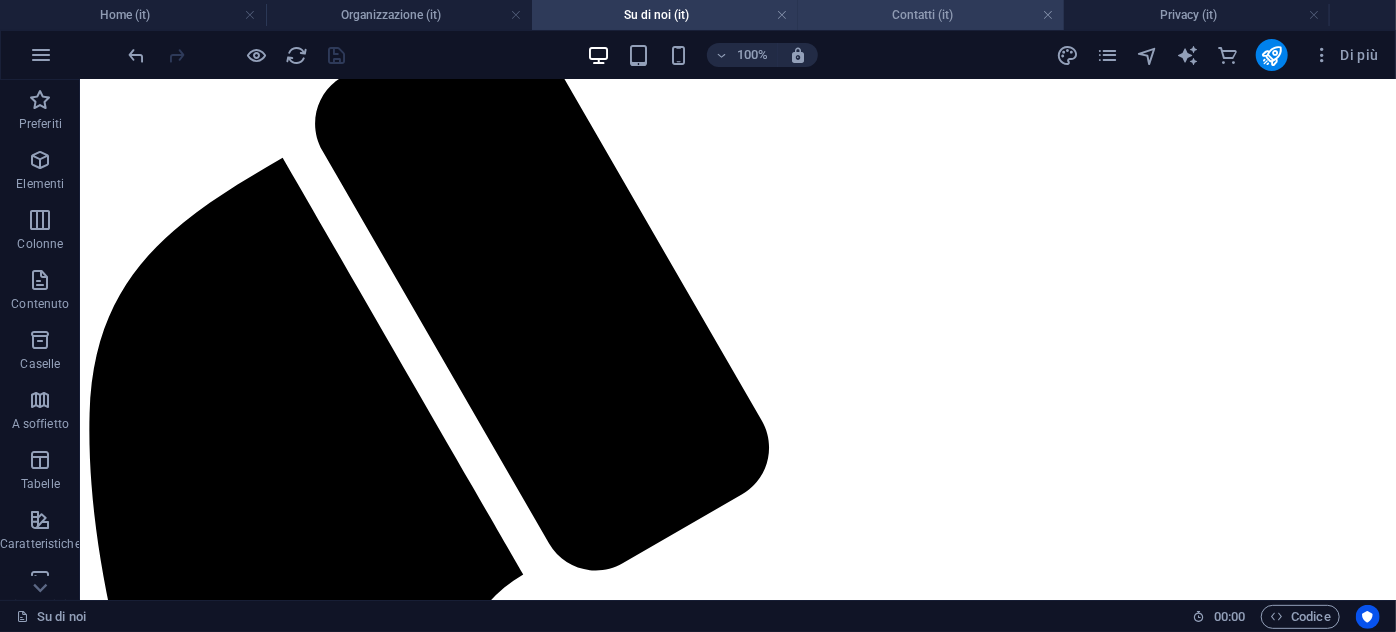 click on "Contatti (it)" at bounding box center (931, 15) 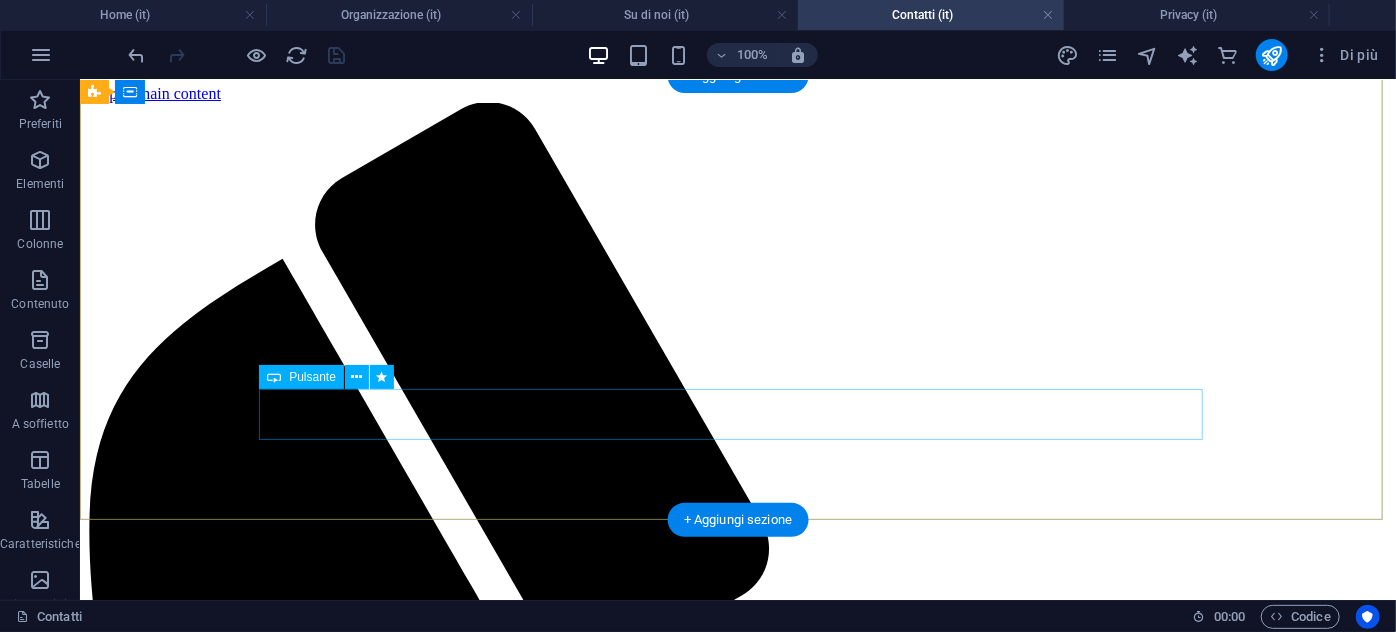 scroll, scrollTop: 0, scrollLeft: 0, axis: both 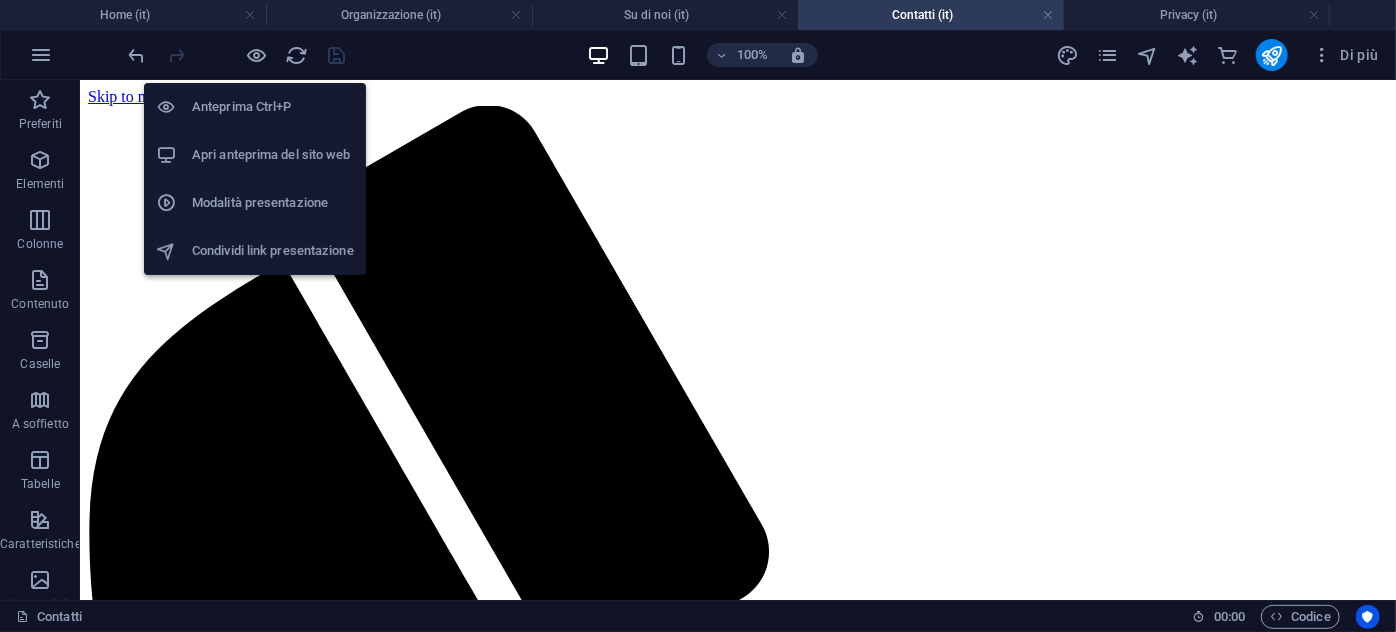 click on "Apri anteprima del sito web" at bounding box center (273, 155) 